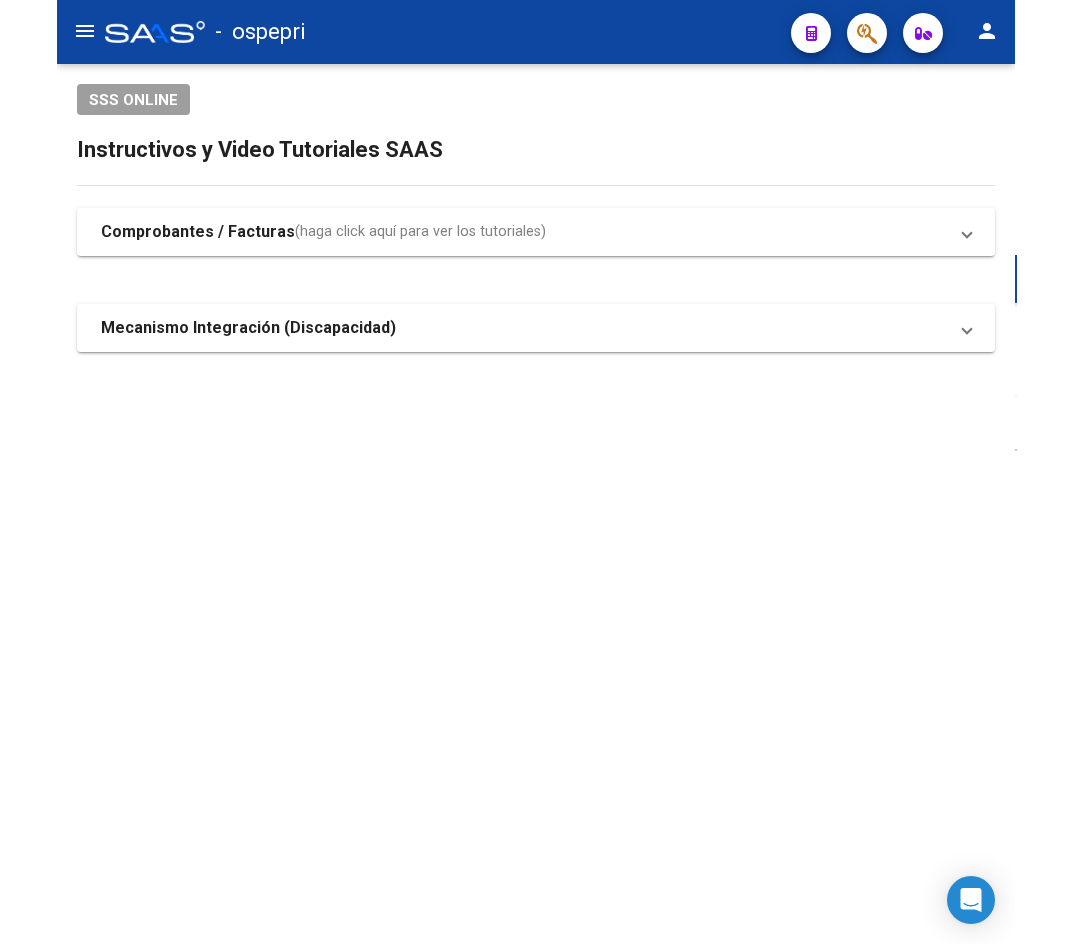 scroll, scrollTop: 0, scrollLeft: 0, axis: both 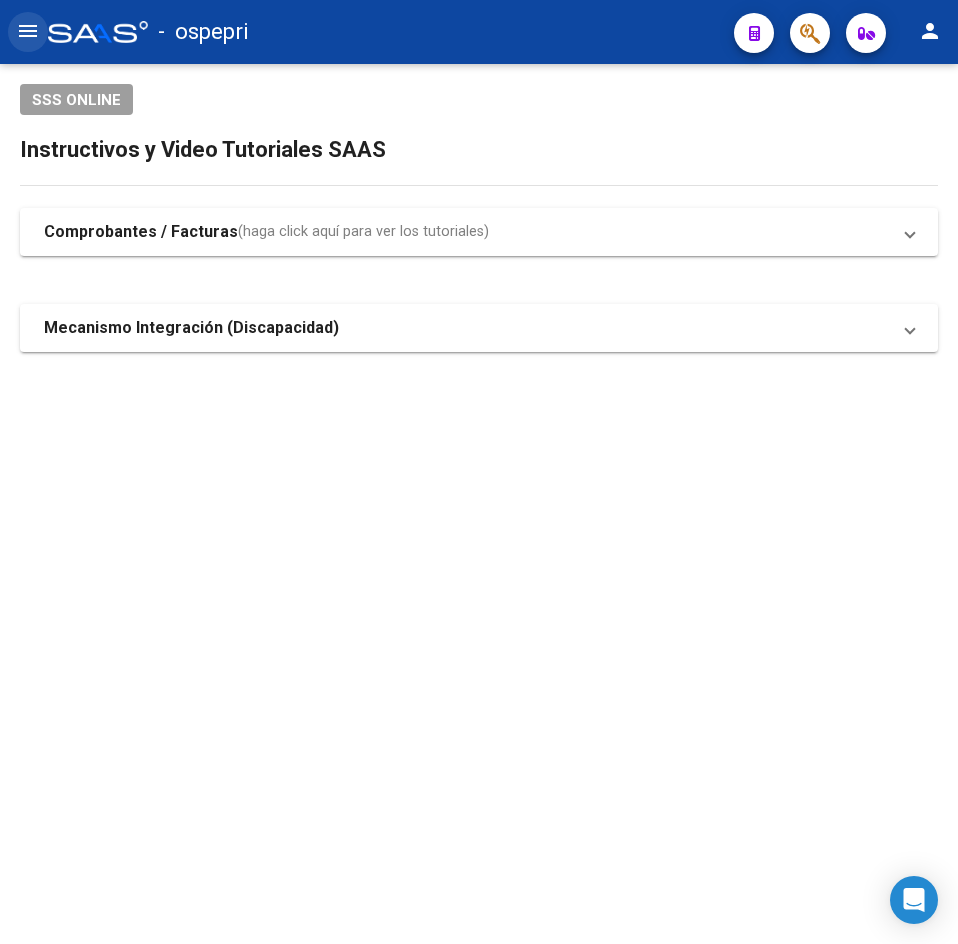 click on "menu" 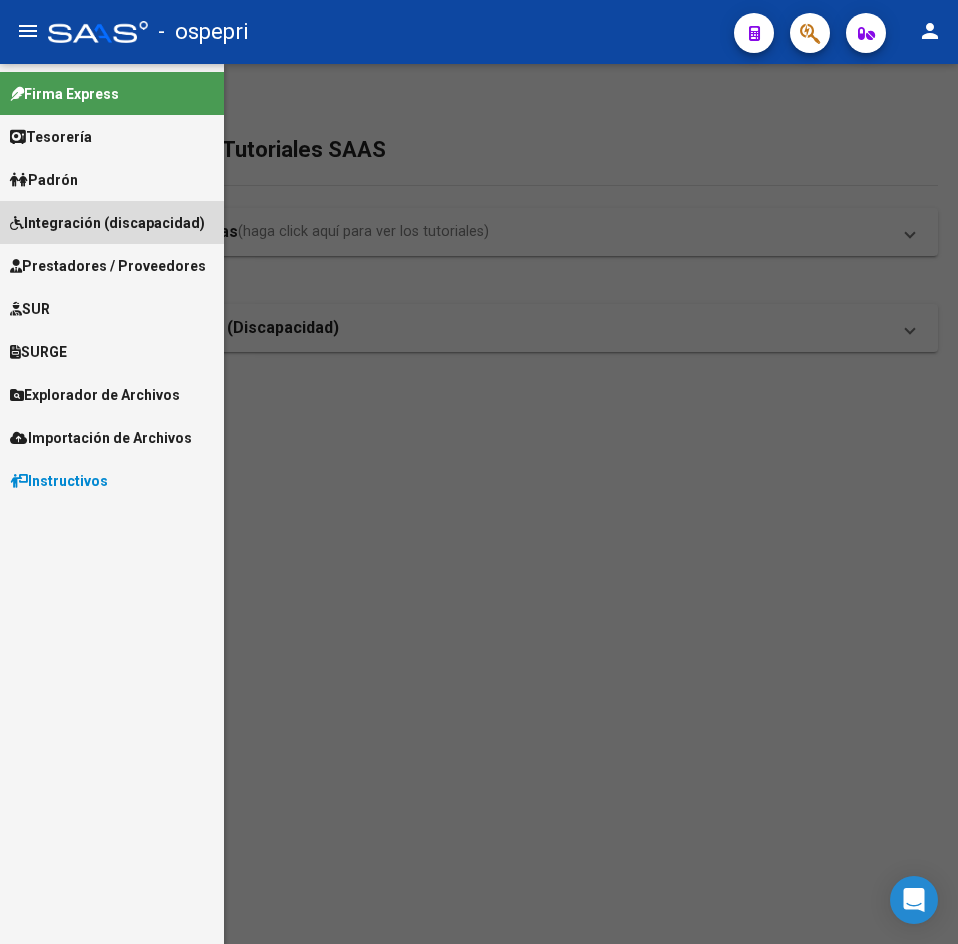 click on "Integración (discapacidad)" at bounding box center (107, 223) 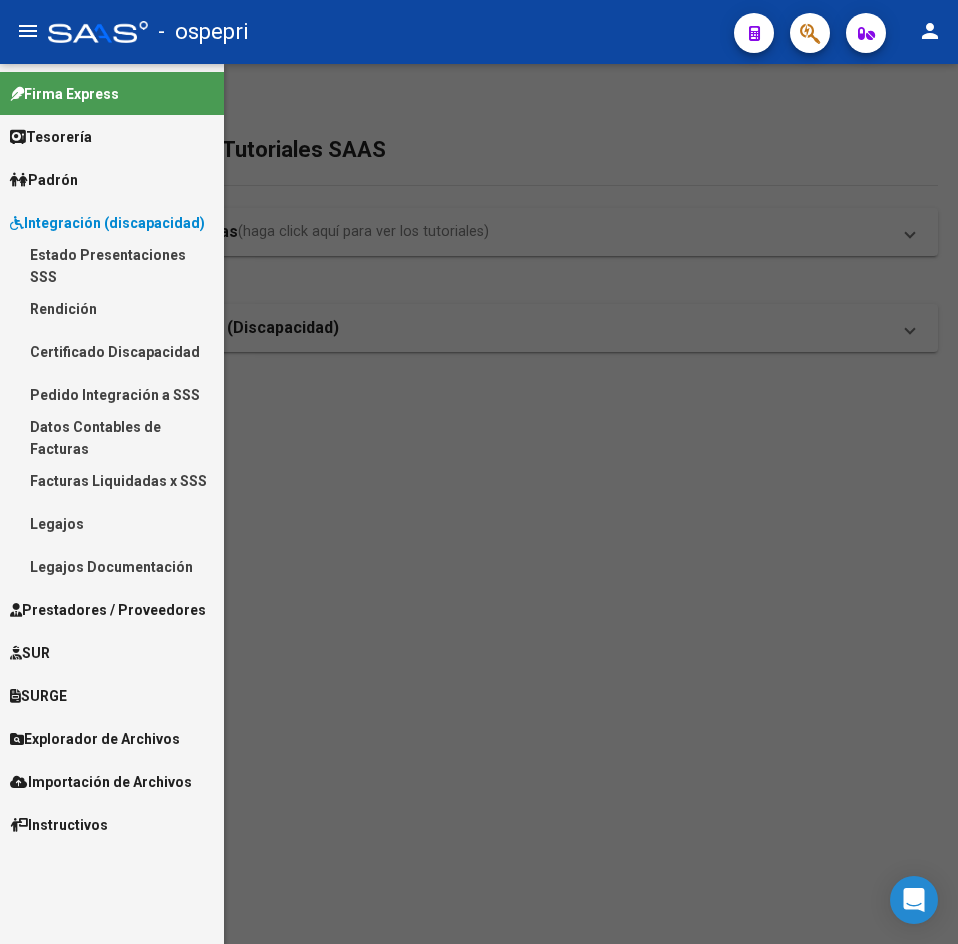 click on "Prestadores / Proveedores" at bounding box center [108, 610] 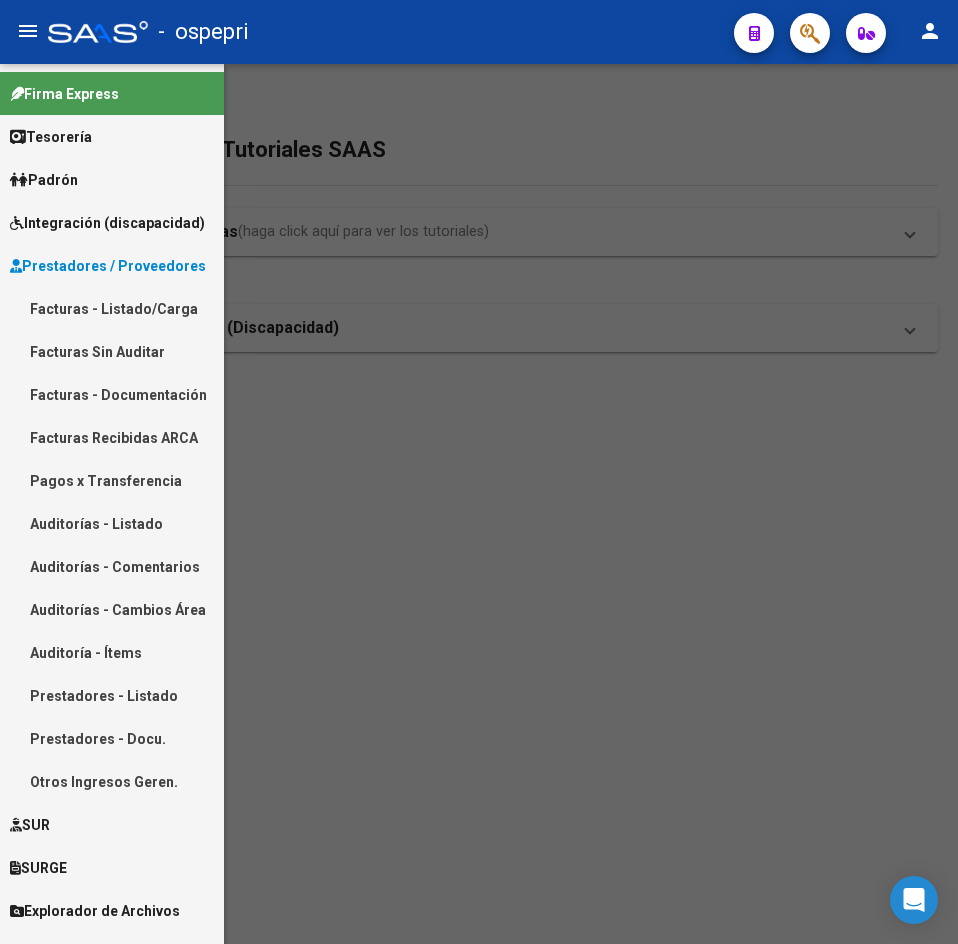 click on "Facturas - Listado/Carga" at bounding box center (112, 308) 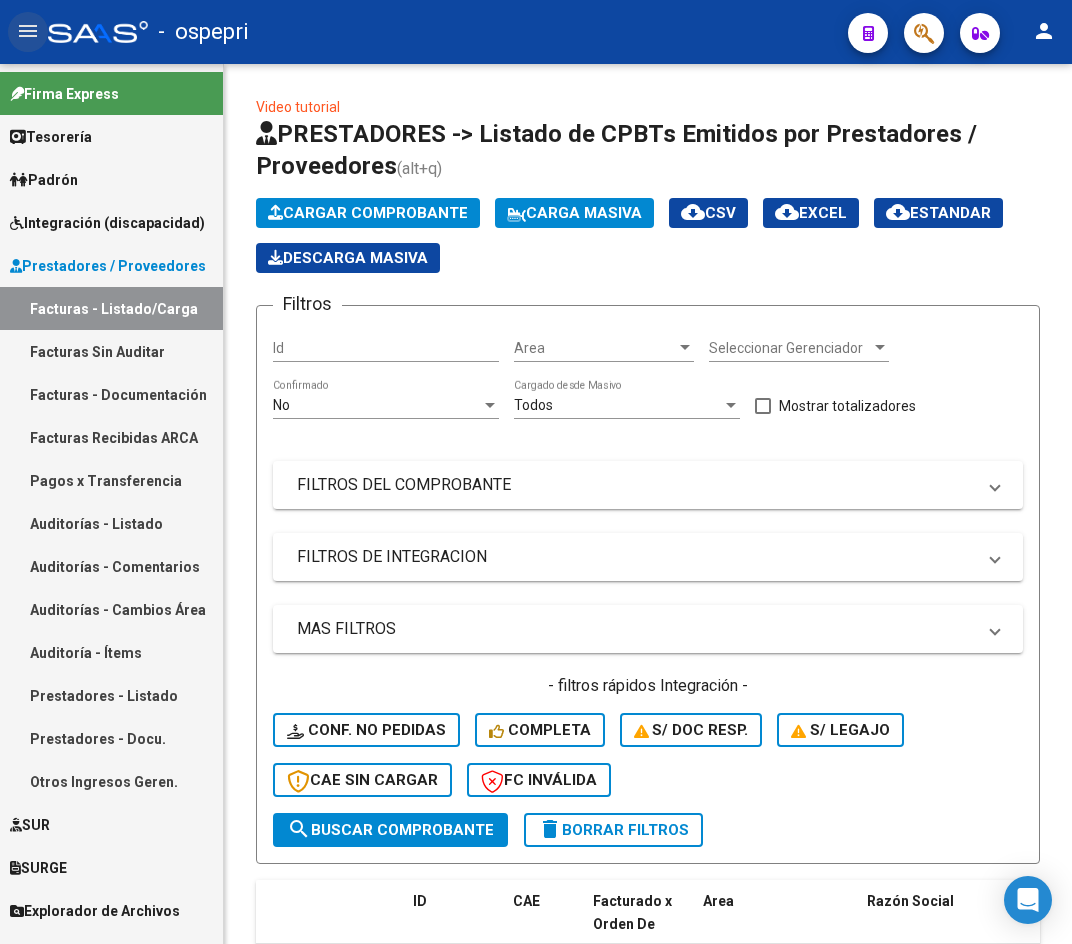 click on "menu" 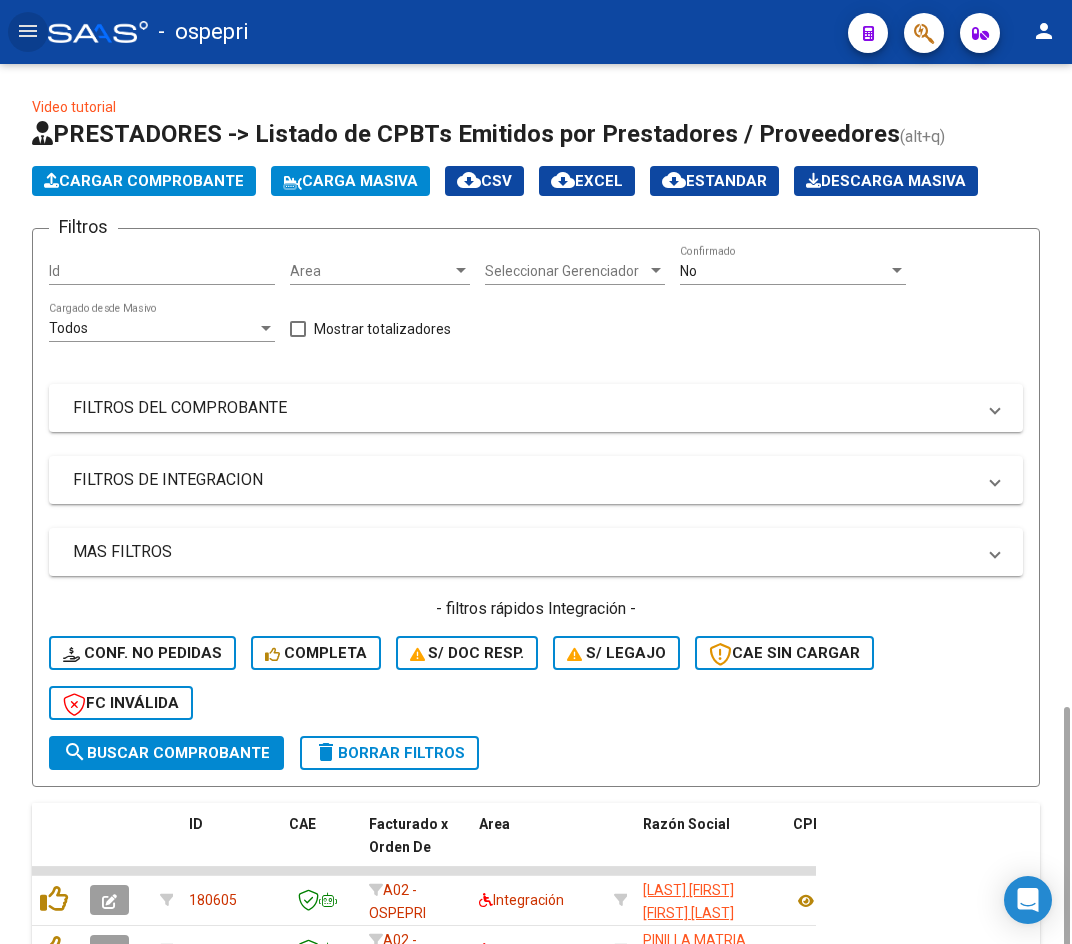 scroll, scrollTop: 400, scrollLeft: 0, axis: vertical 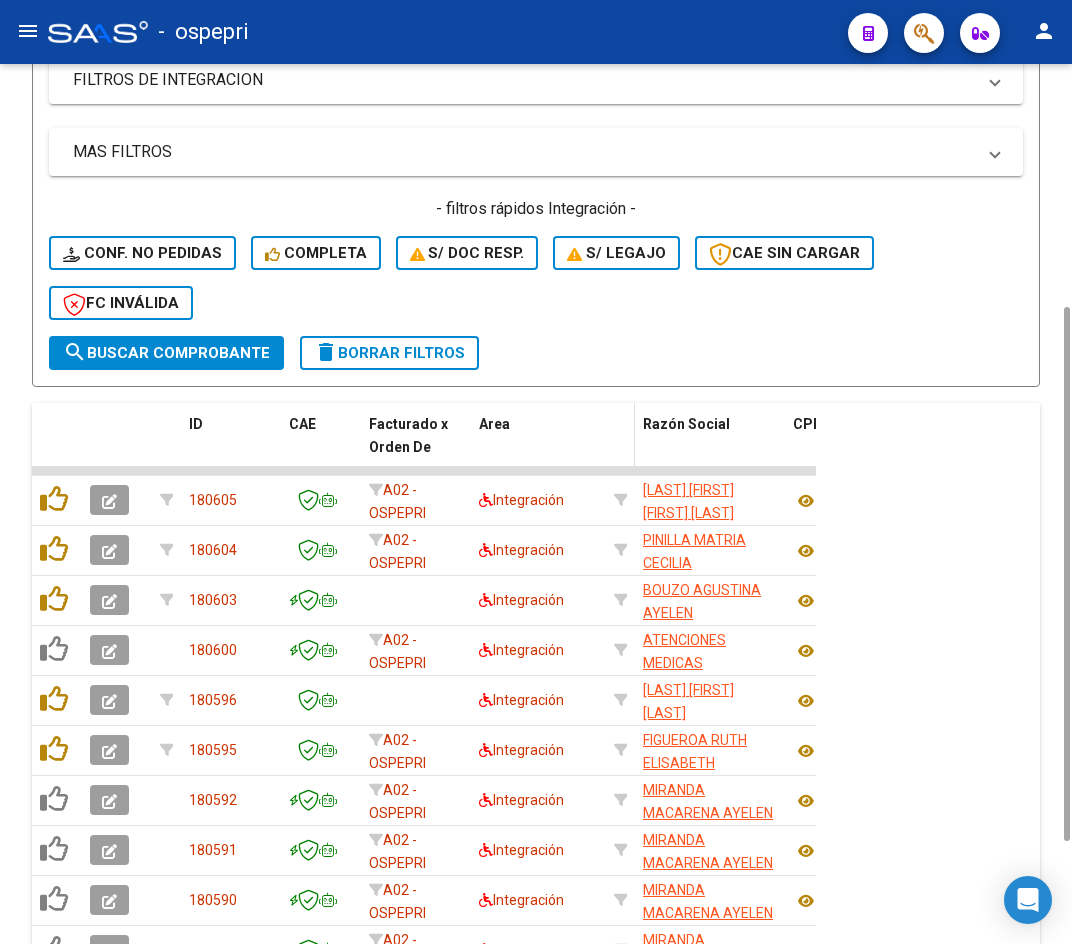 click 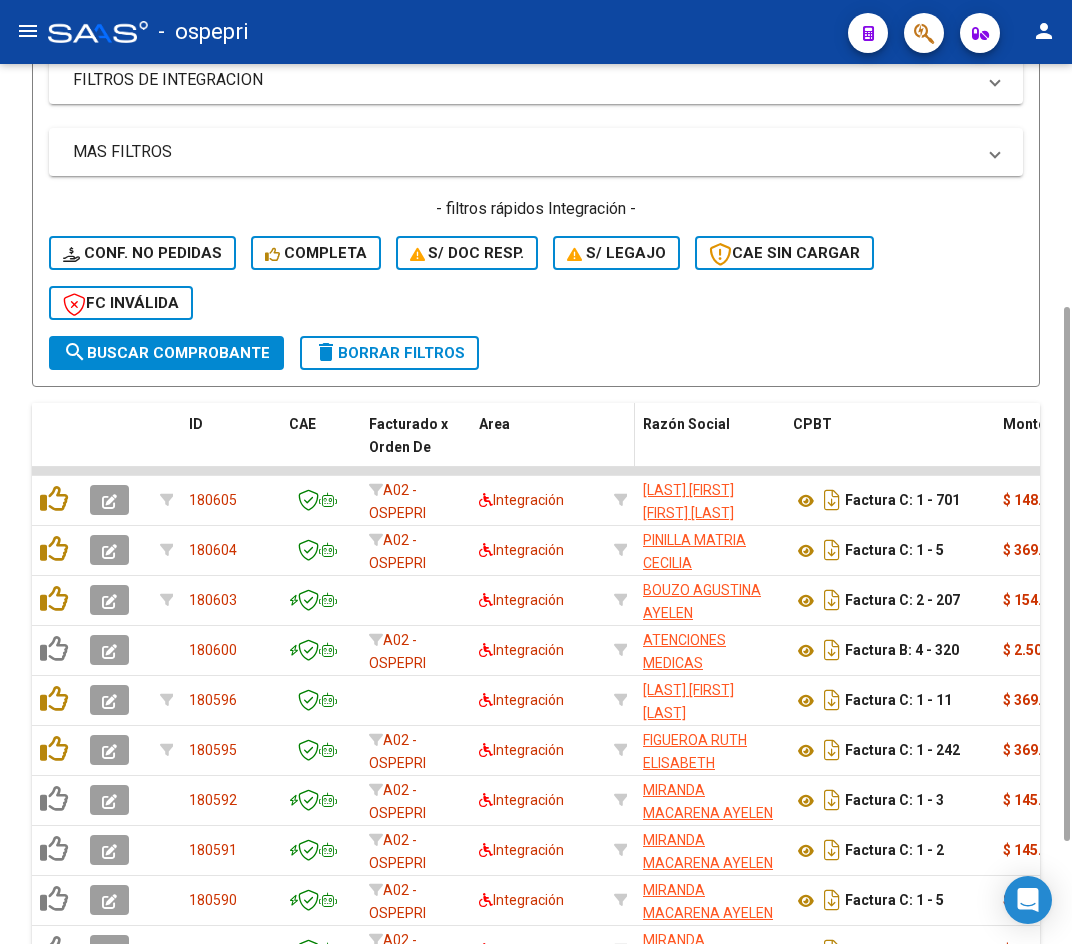 click 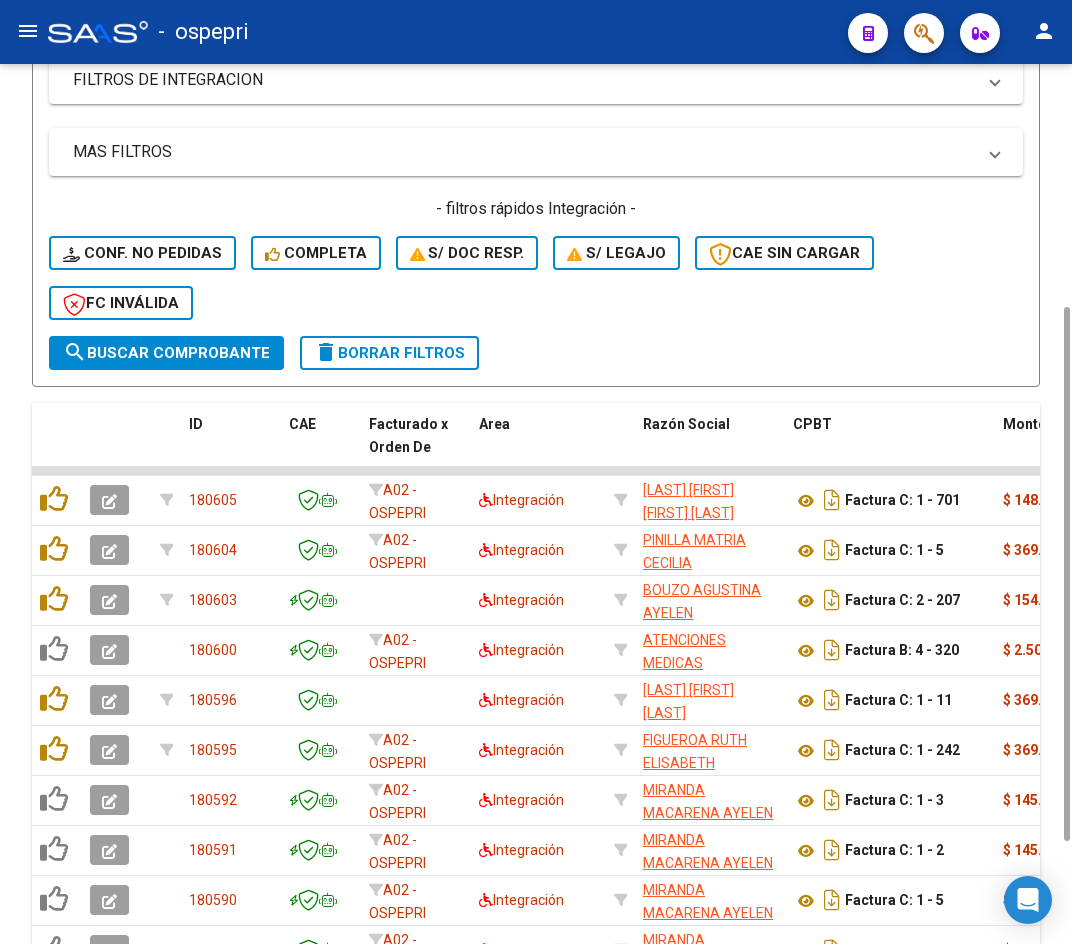 scroll, scrollTop: 0, scrollLeft: 0, axis: both 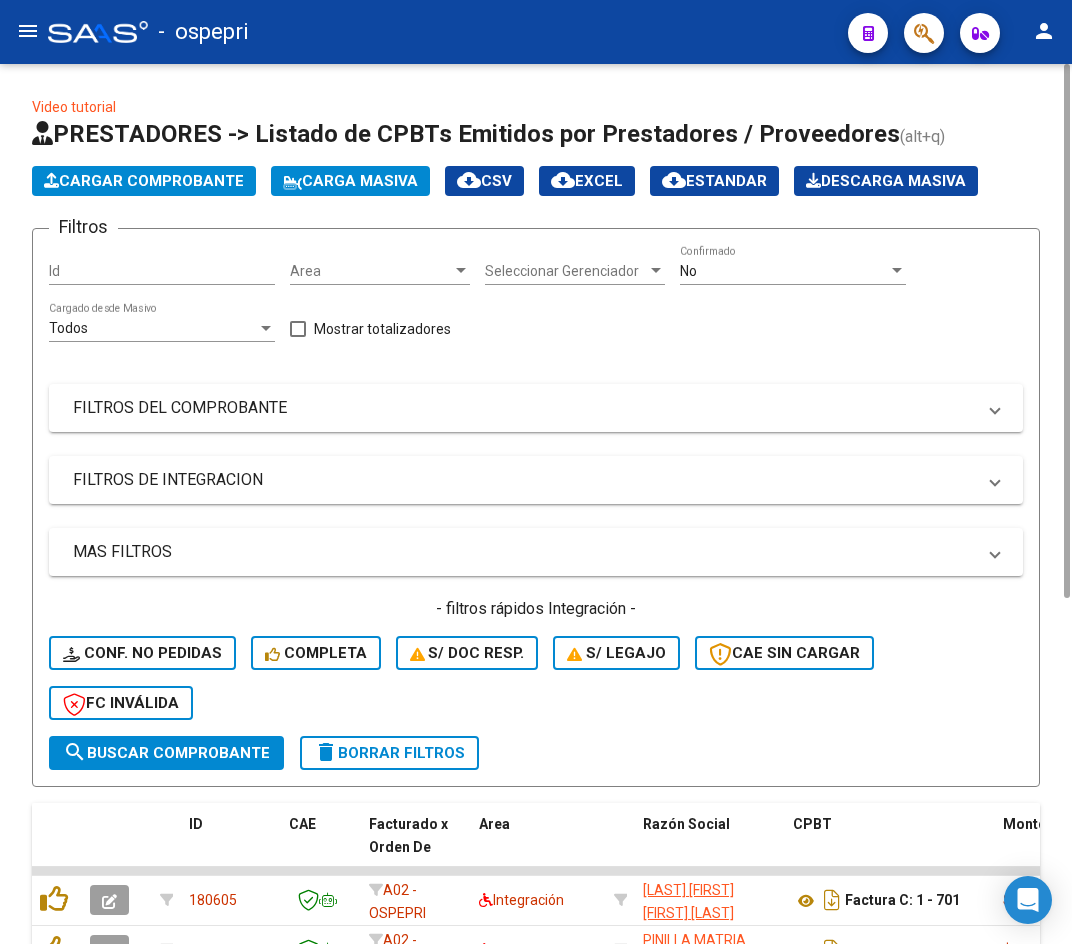 click on "No" at bounding box center [784, 271] 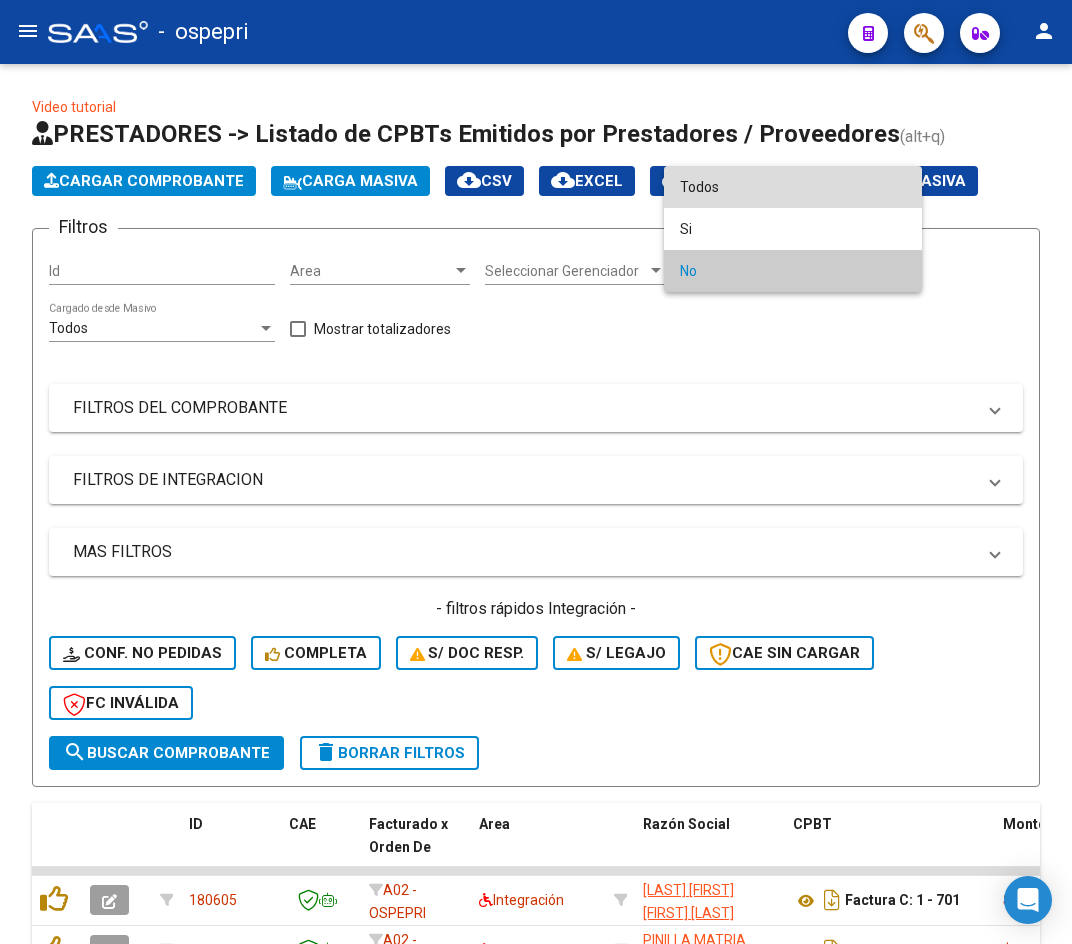 click on "Todos" at bounding box center (793, 187) 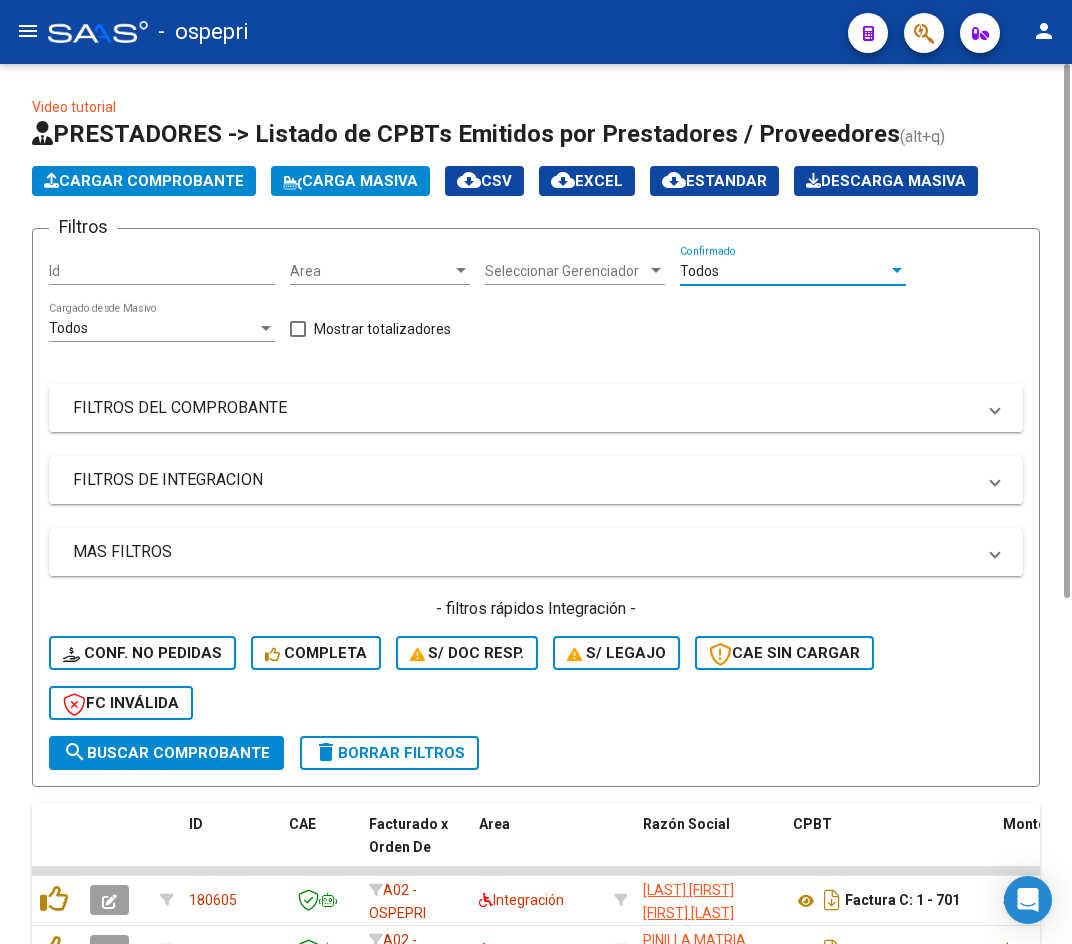 click on "FILTROS DEL COMPROBANTE" at bounding box center (524, 408) 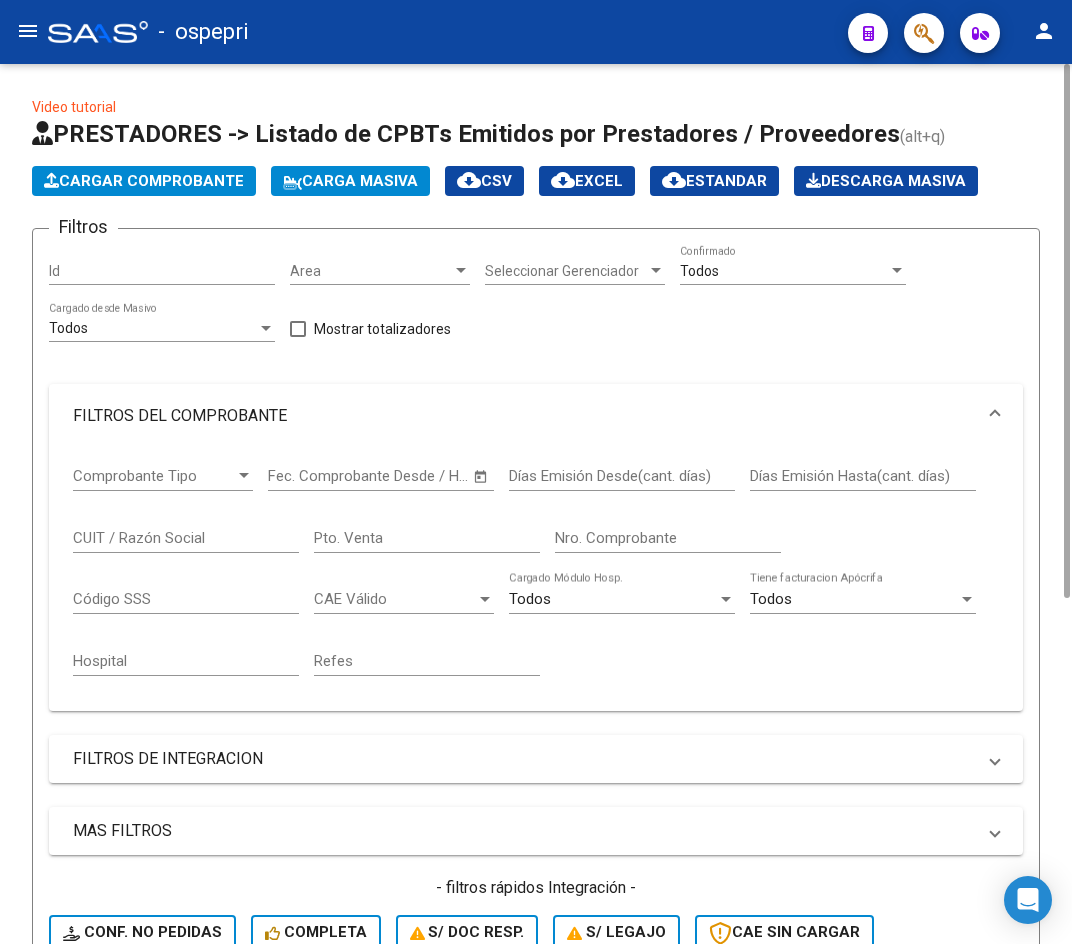 click on "CUIT / Razón Social" 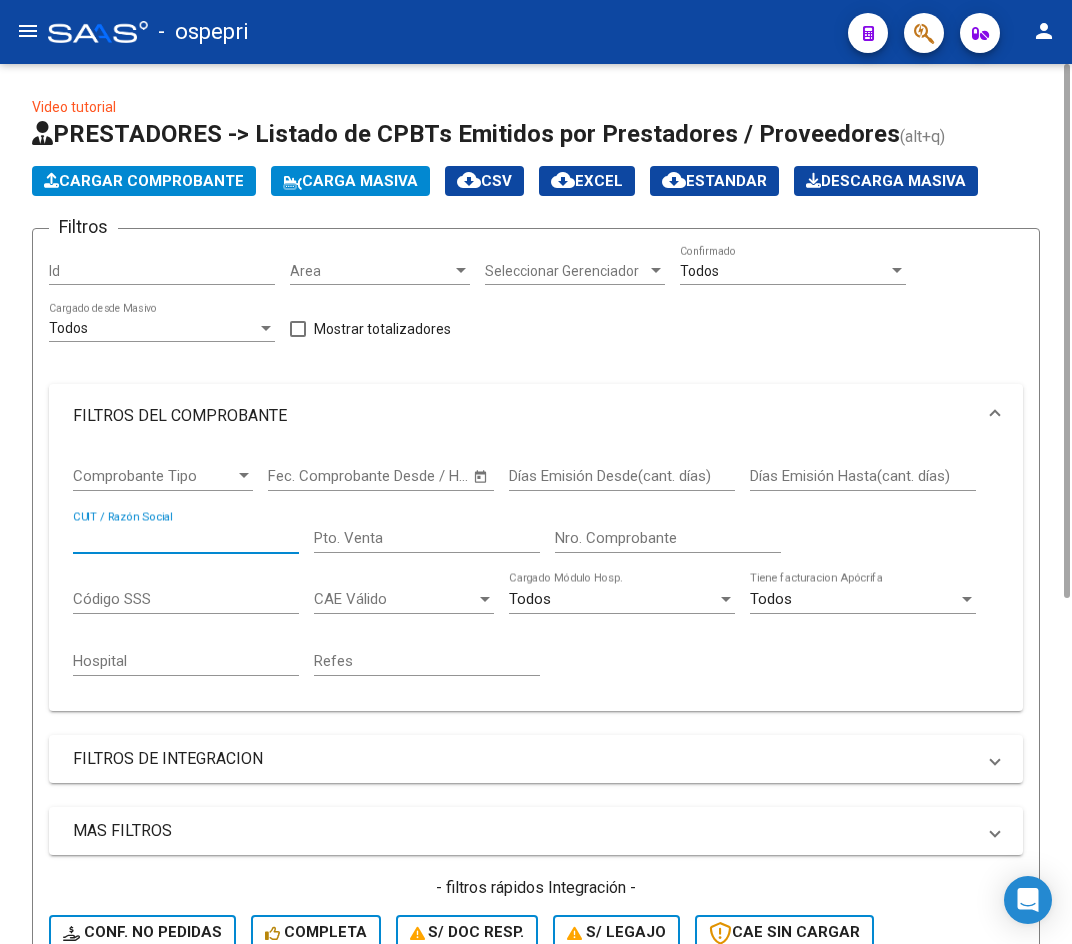 paste on "27403217099" 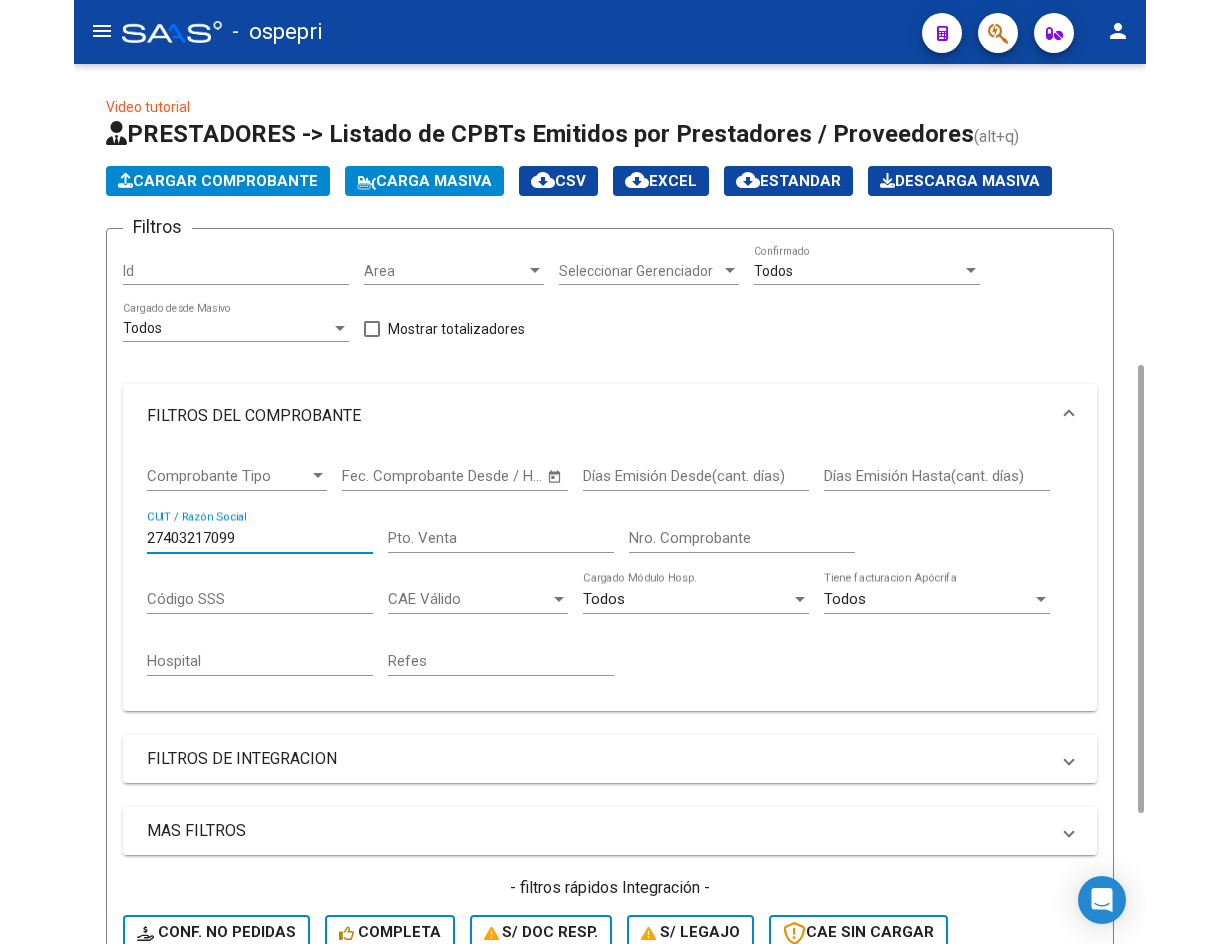 scroll, scrollTop: 600, scrollLeft: 0, axis: vertical 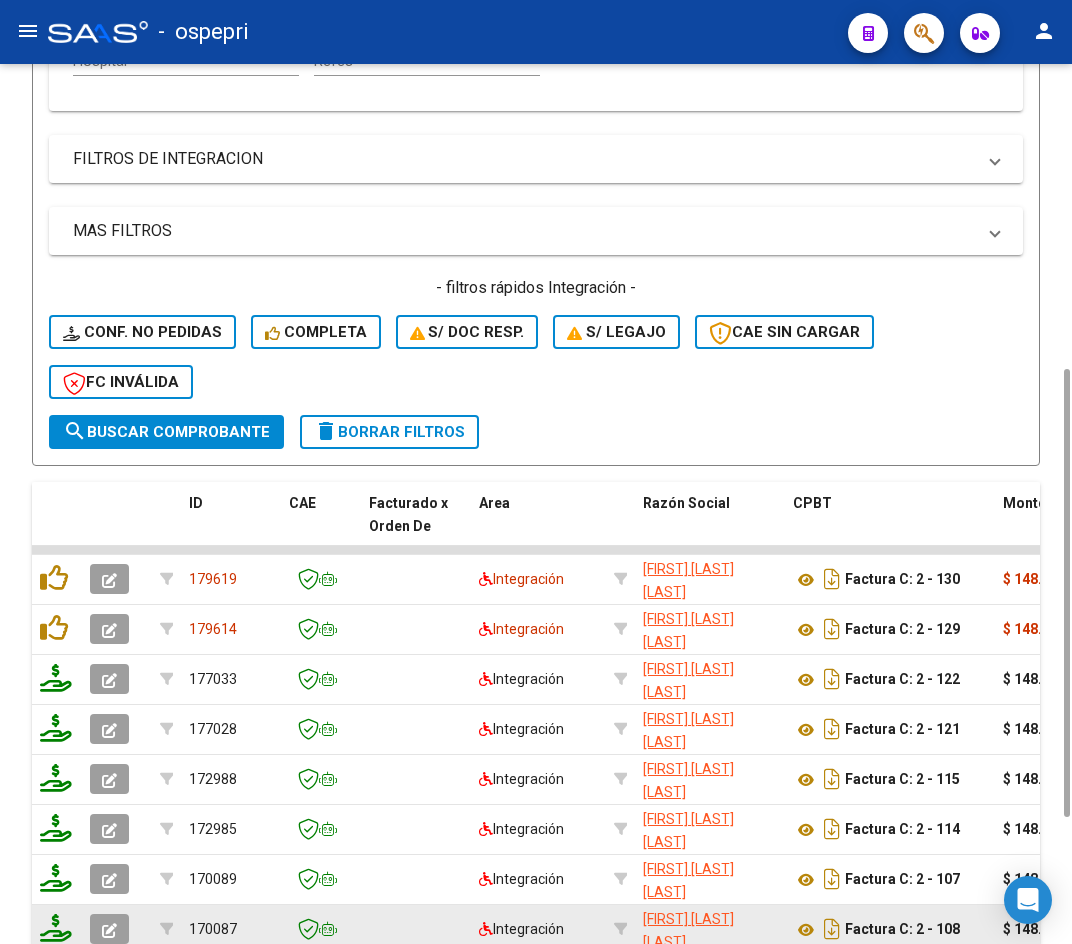 type on "27403217099" 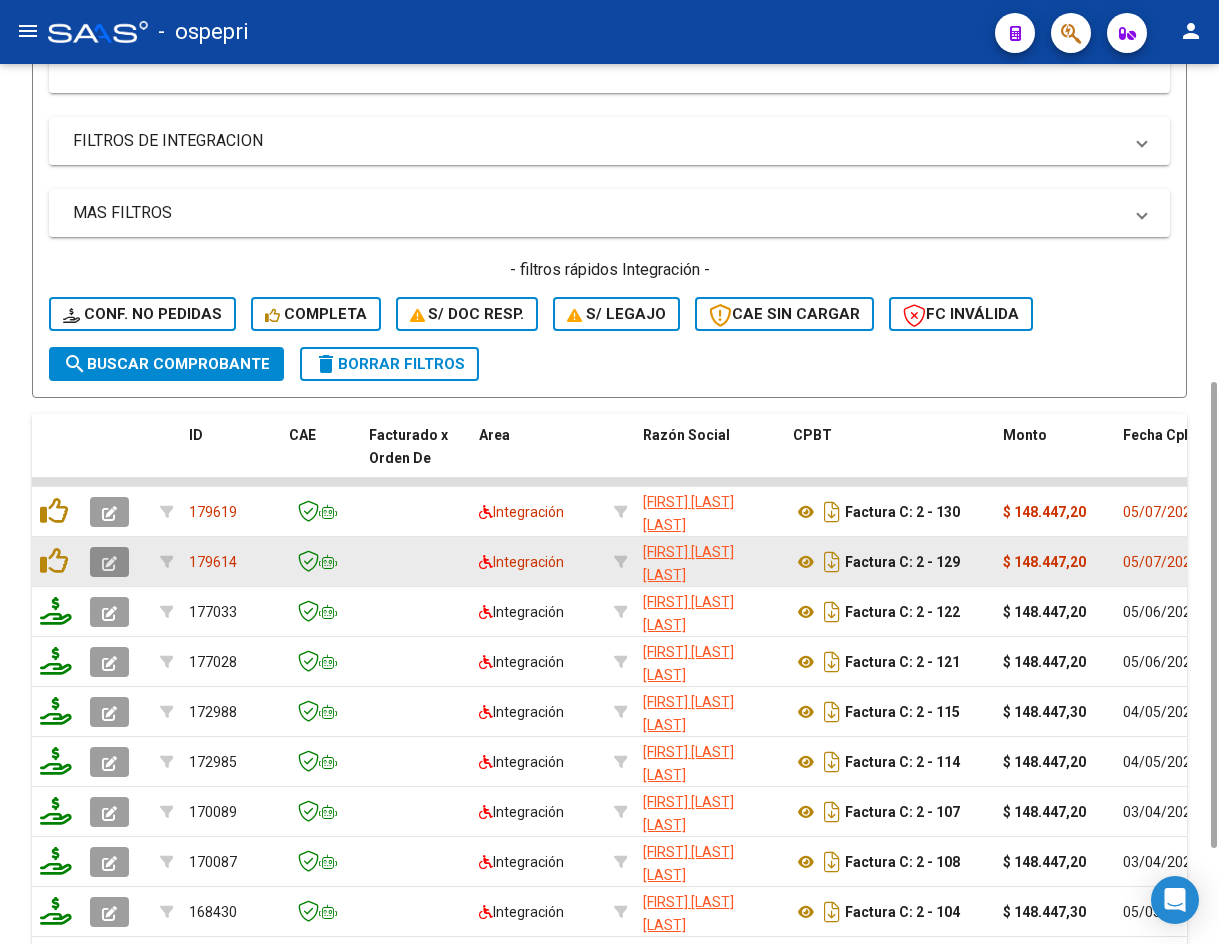 click 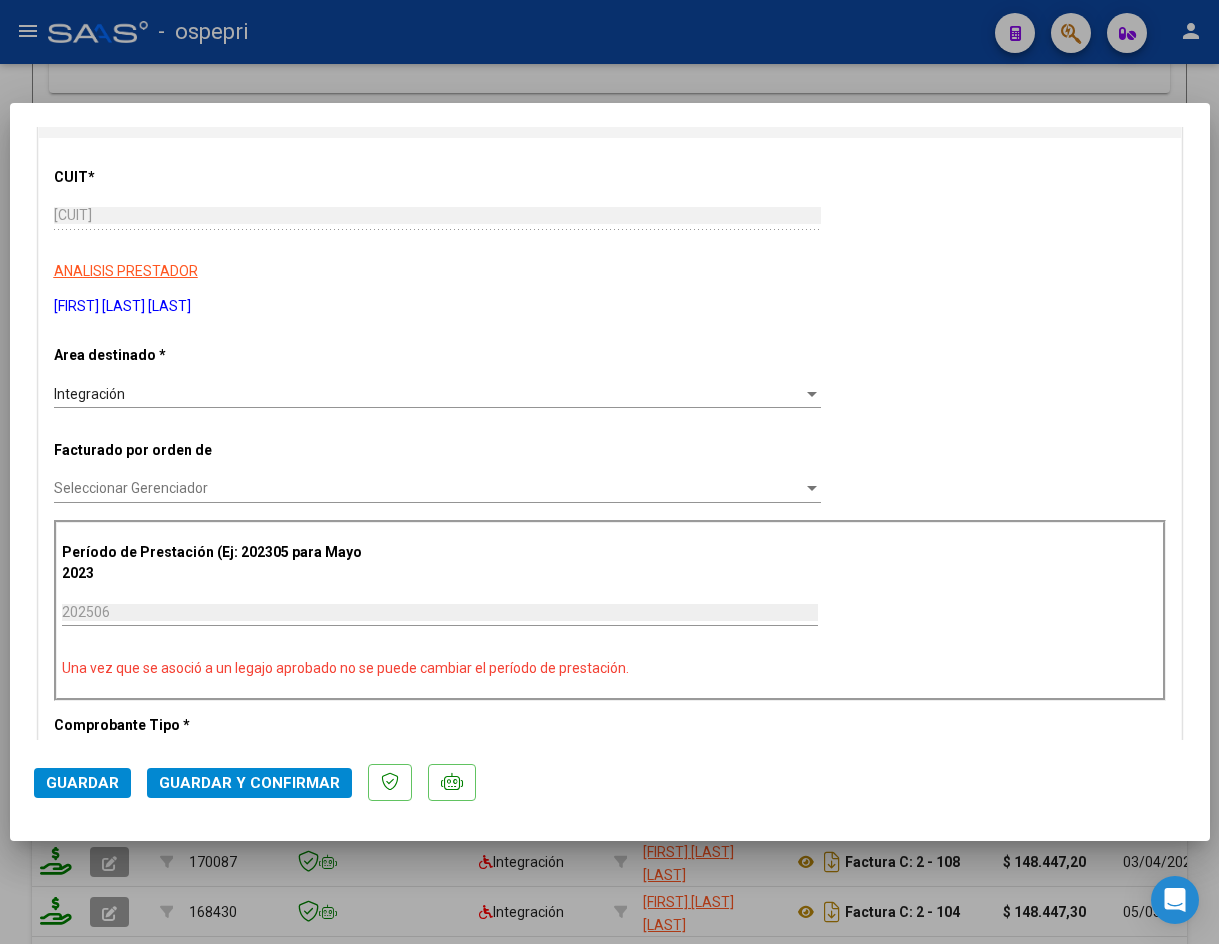 scroll, scrollTop: 0, scrollLeft: 0, axis: both 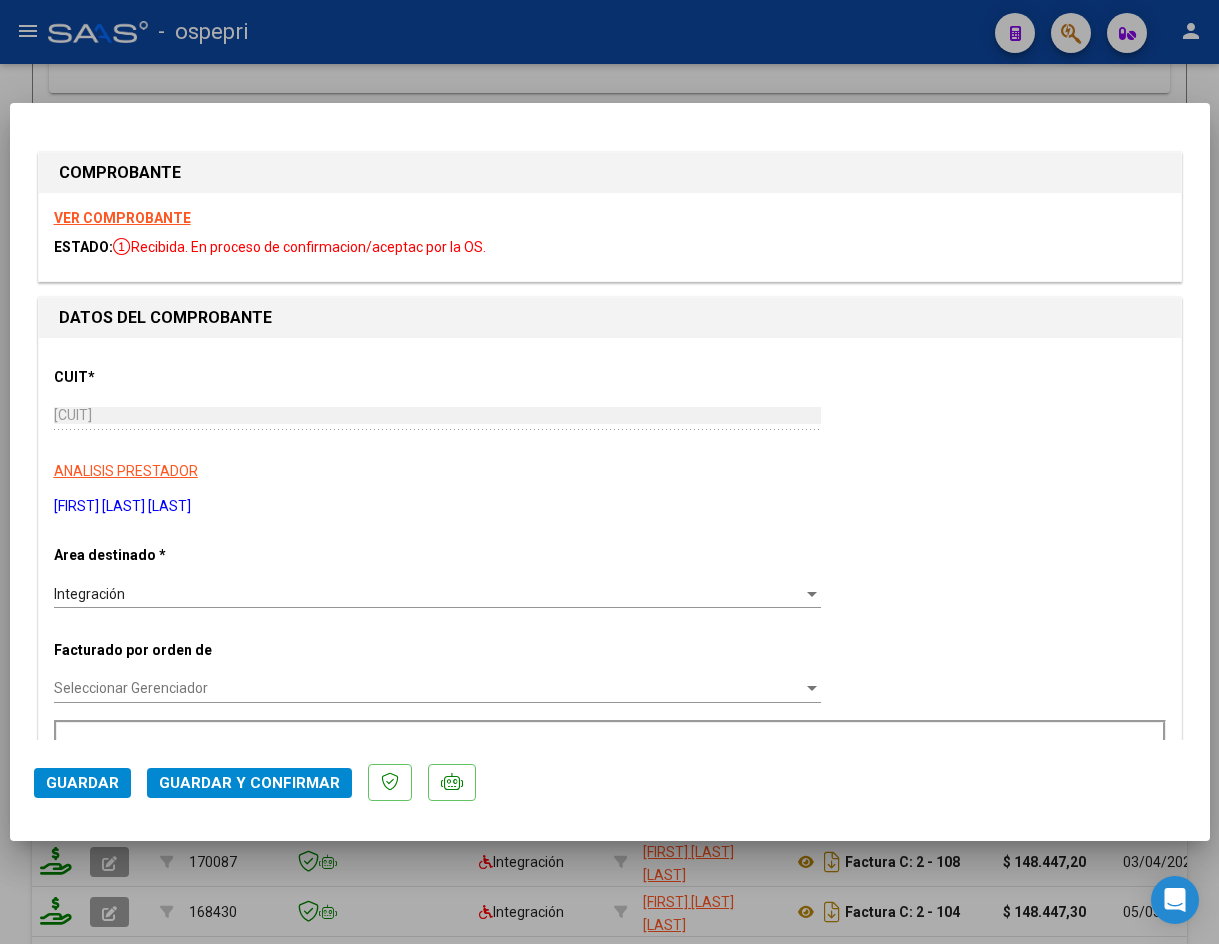click on "VER COMPROBANTE" at bounding box center [122, 218] 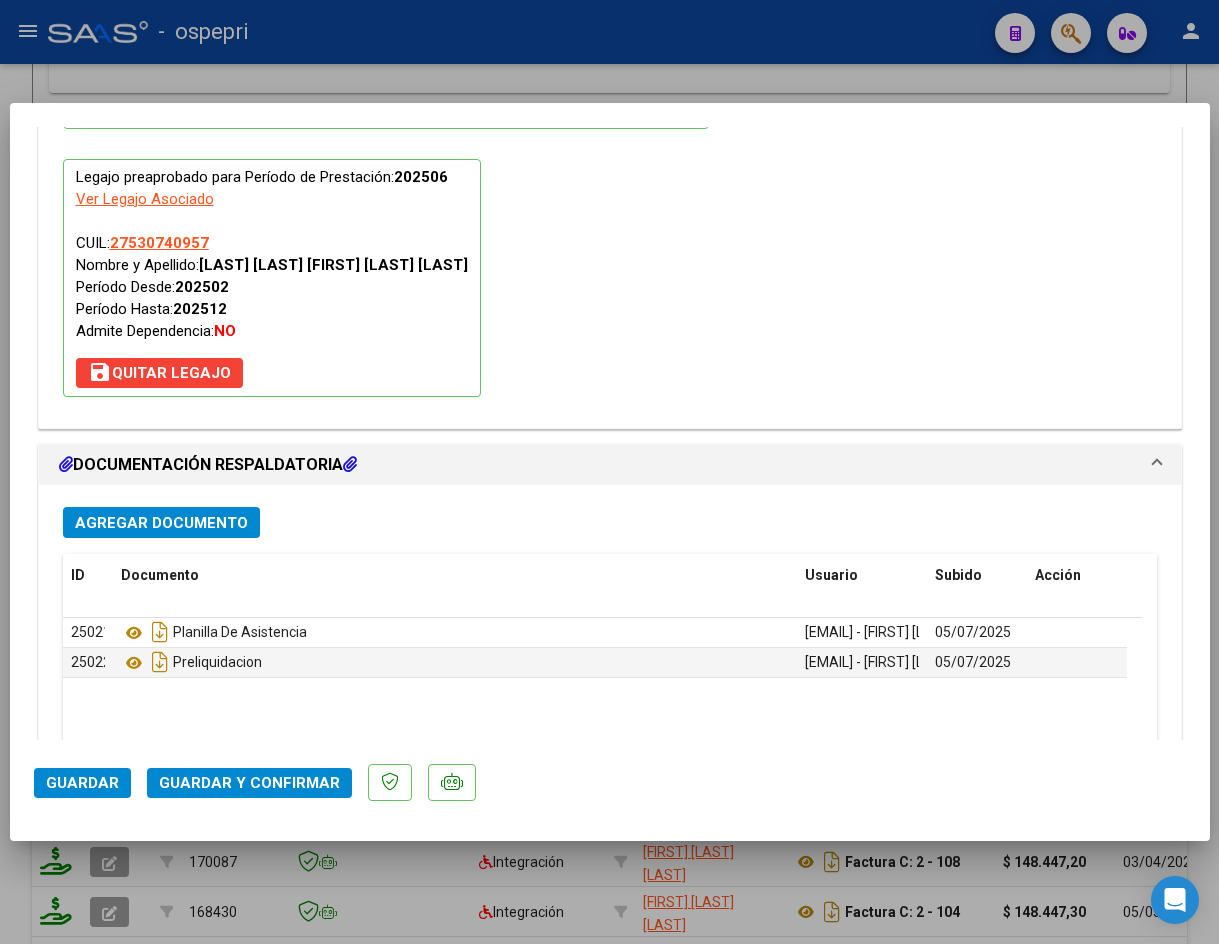 scroll, scrollTop: 2100, scrollLeft: 0, axis: vertical 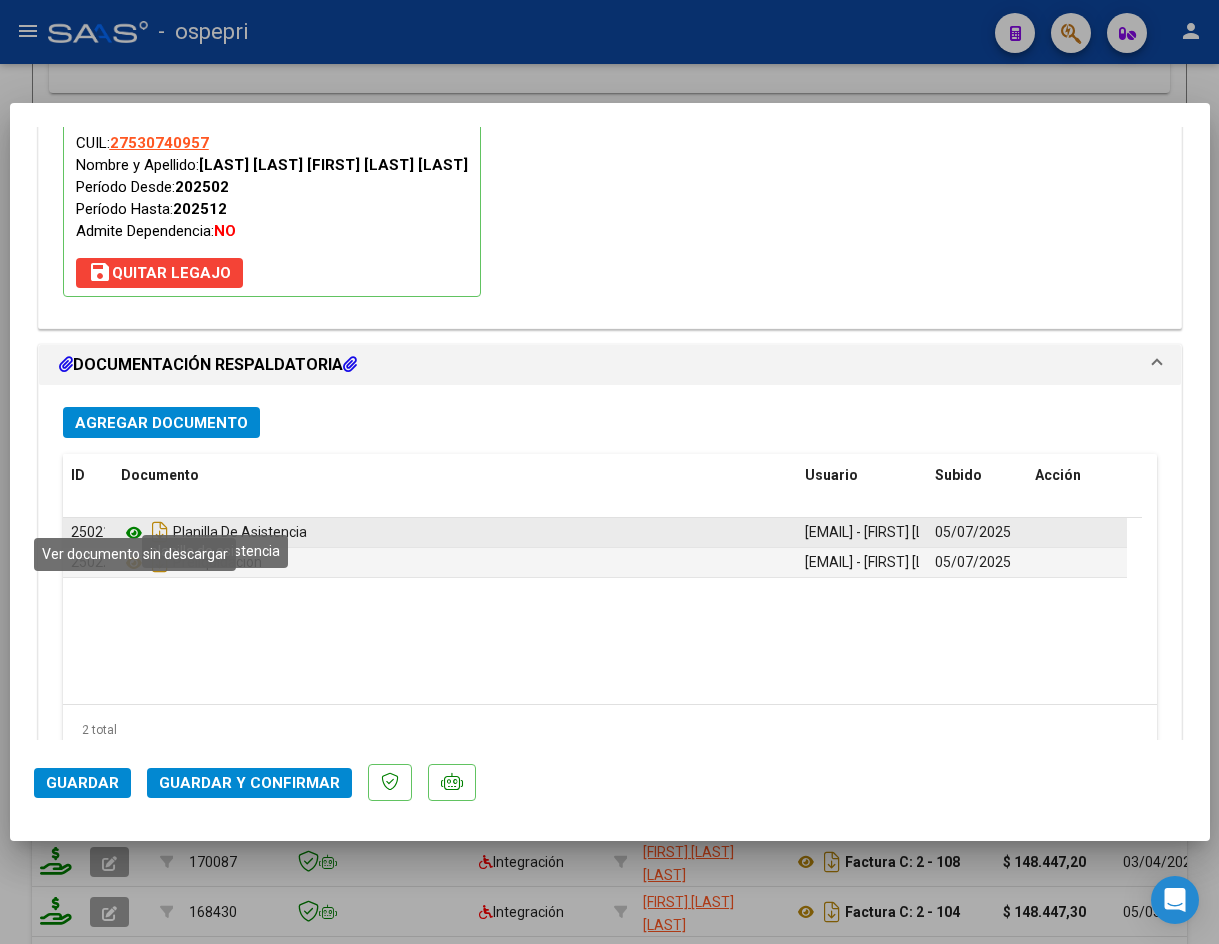 click 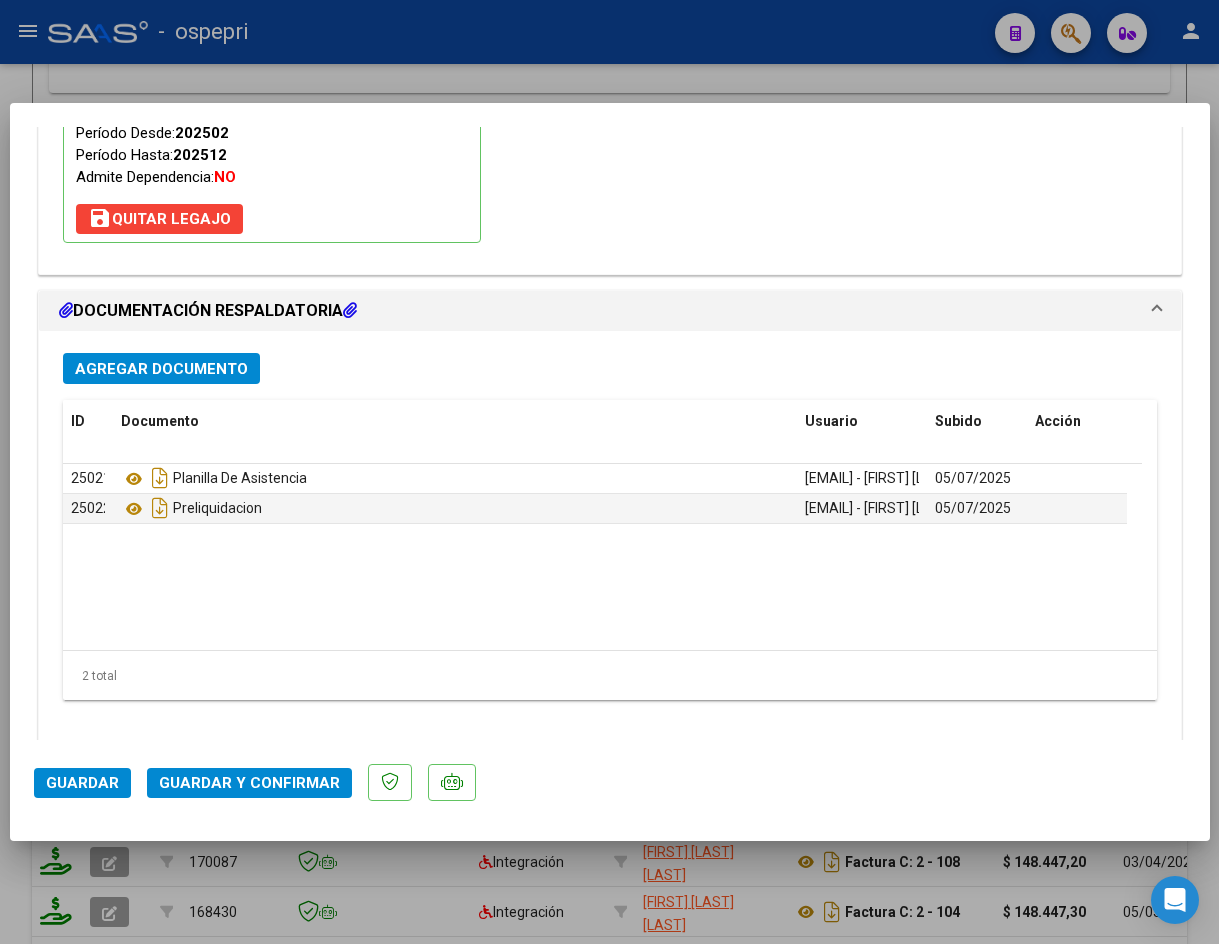scroll, scrollTop: 2162, scrollLeft: 0, axis: vertical 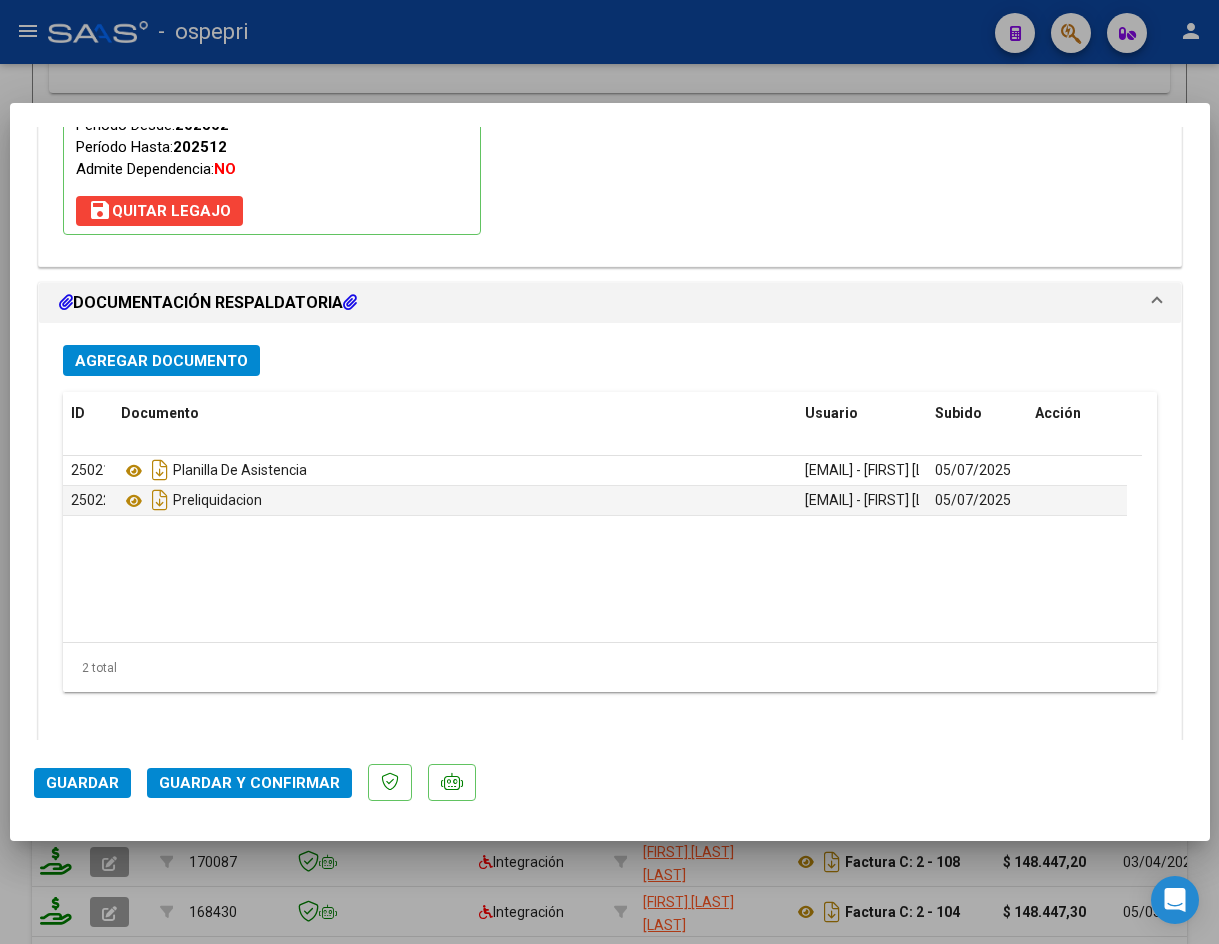 click on "Guardar y Confirmar" 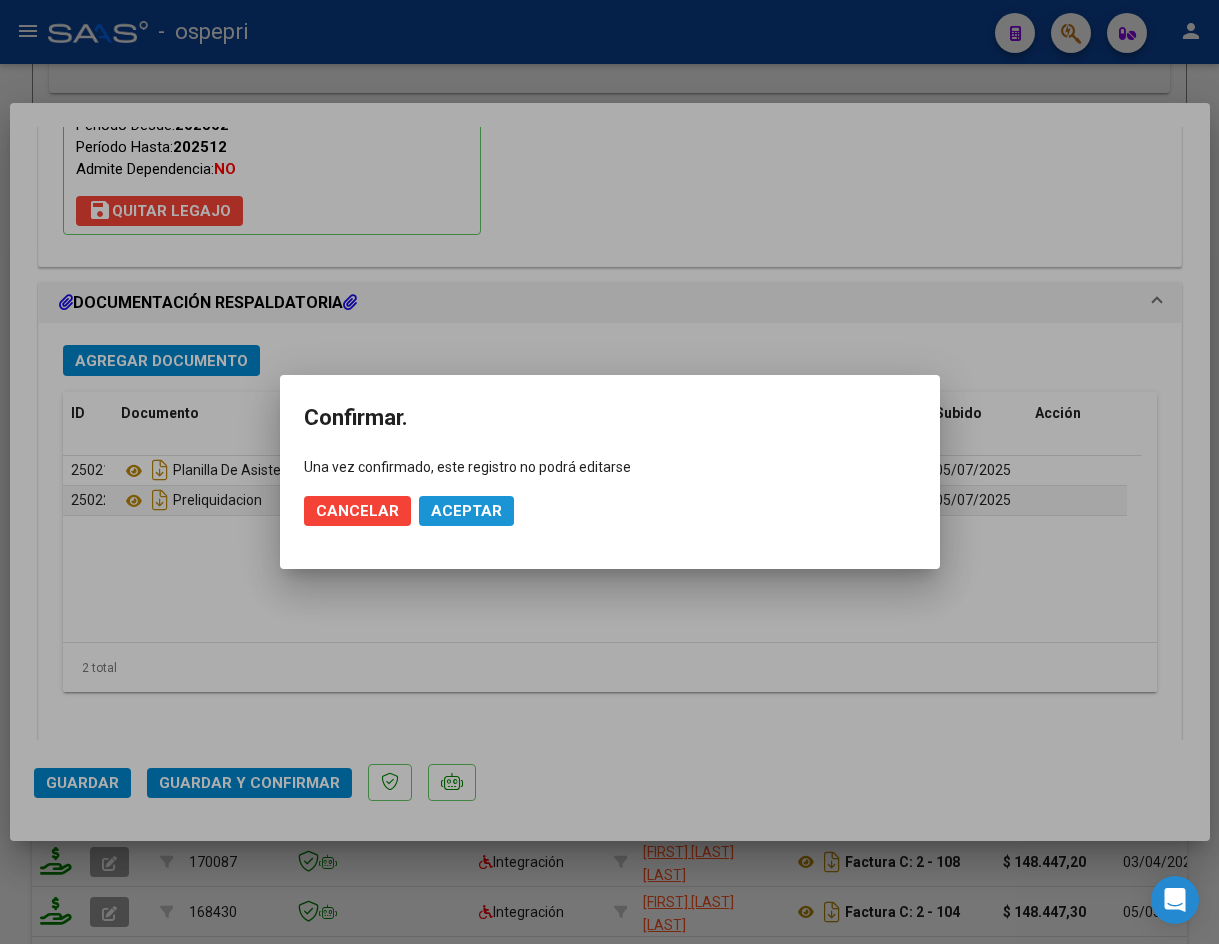 click on "Aceptar" 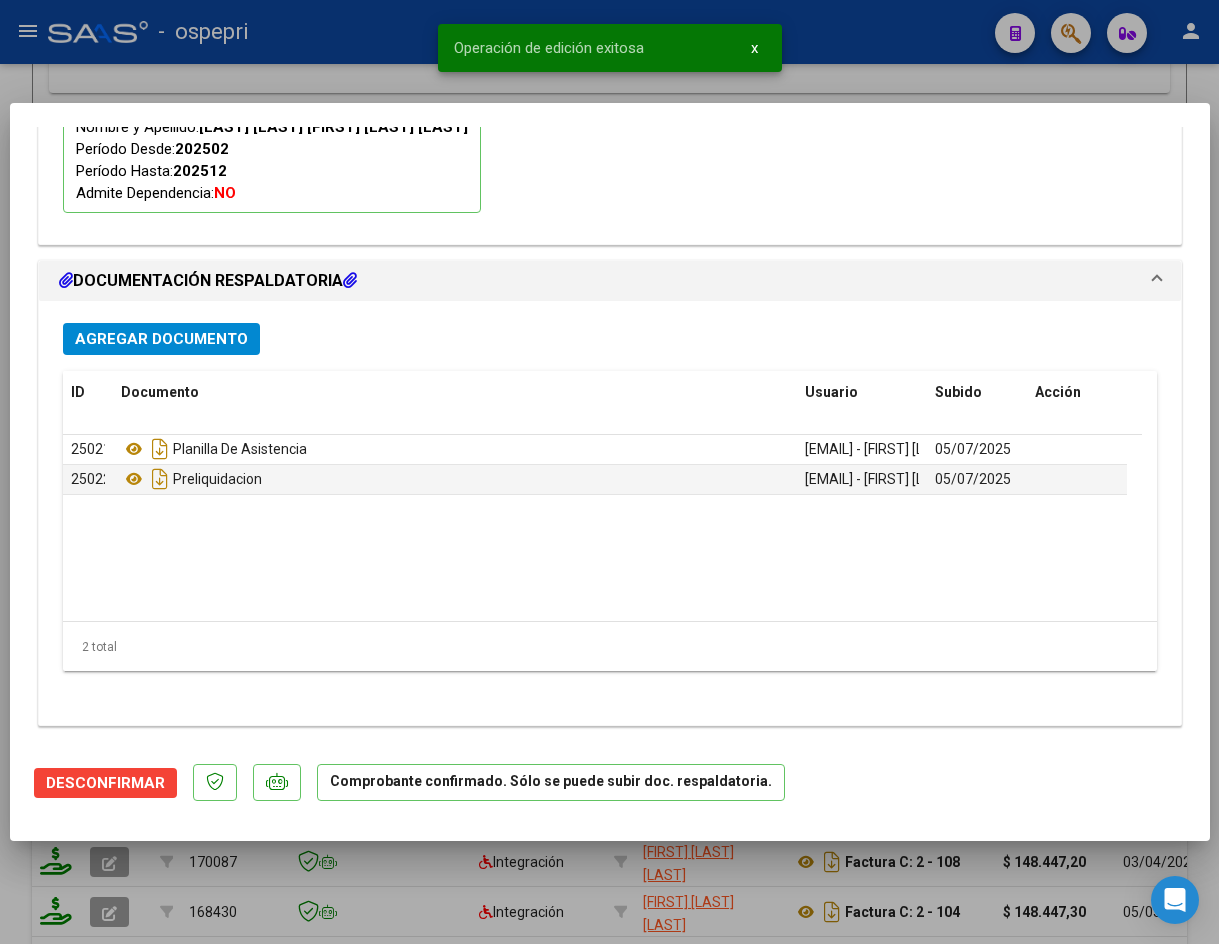 type 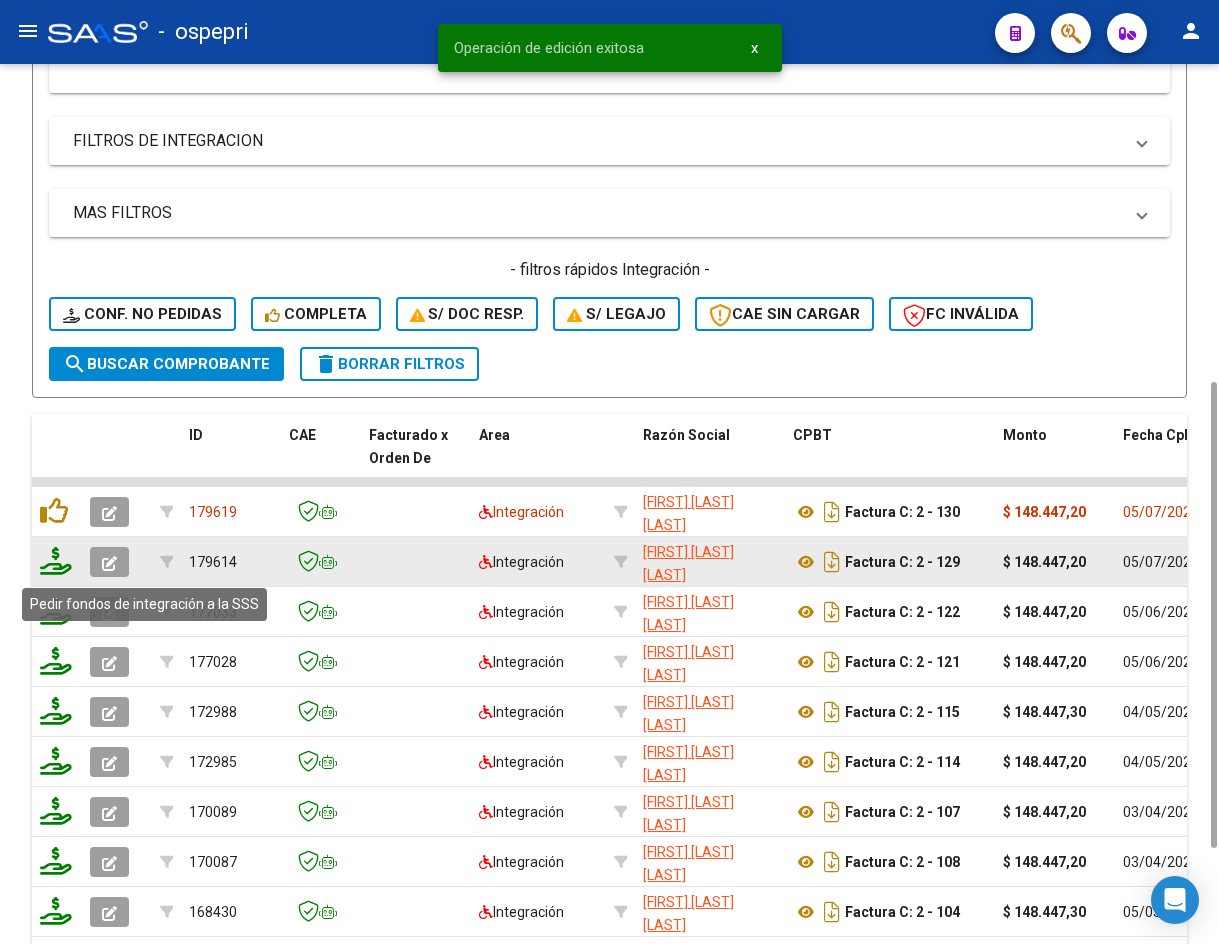 click 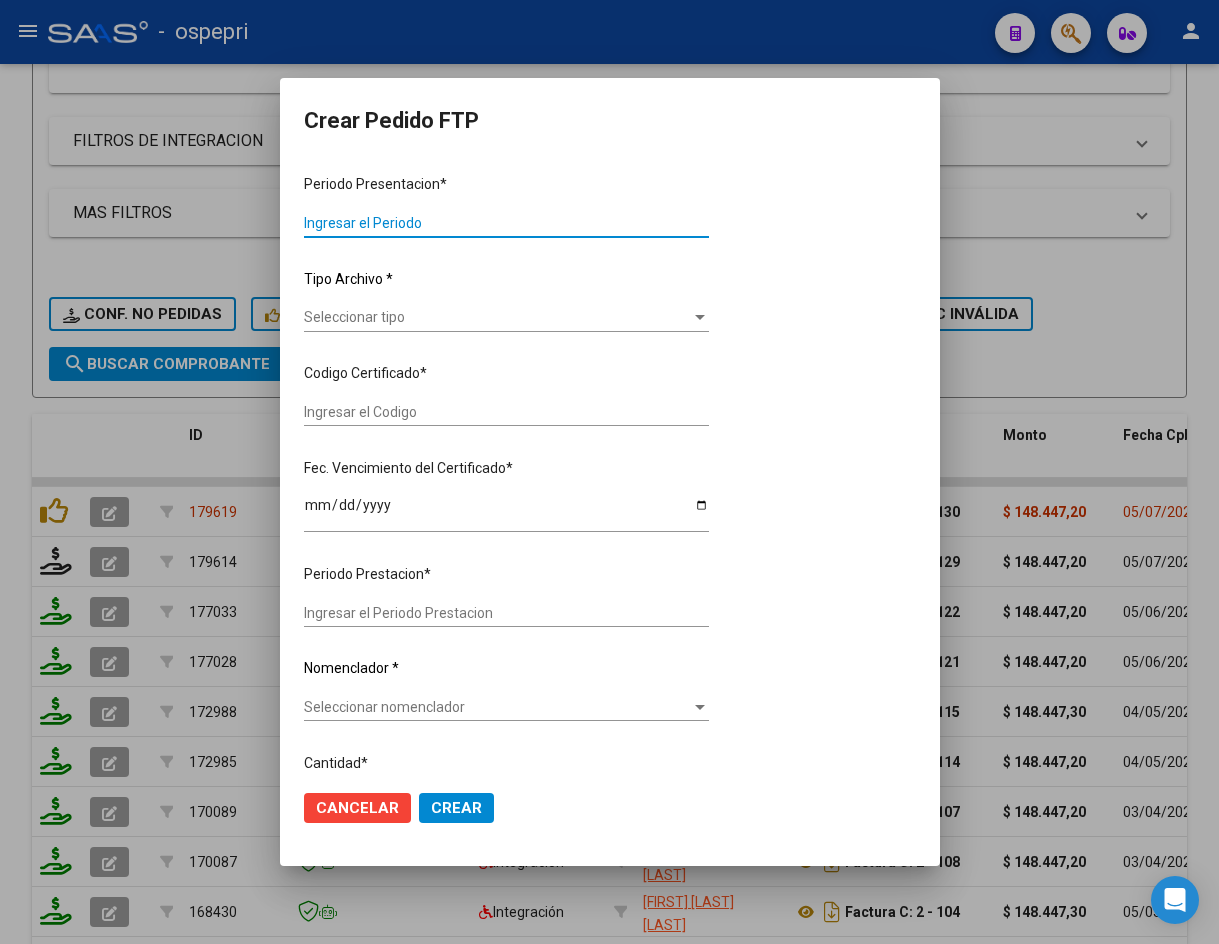 type on "202506" 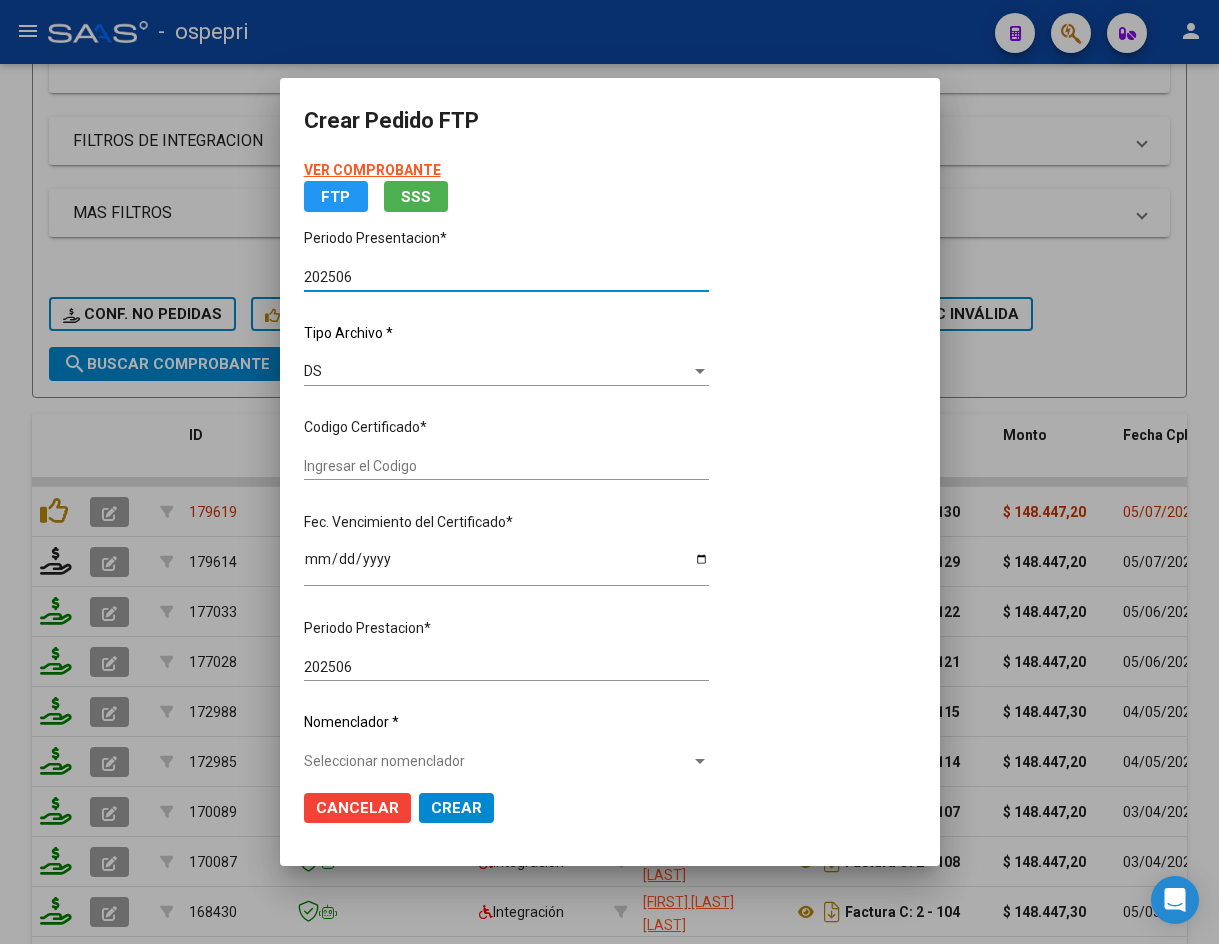 type on "2753074095-7" 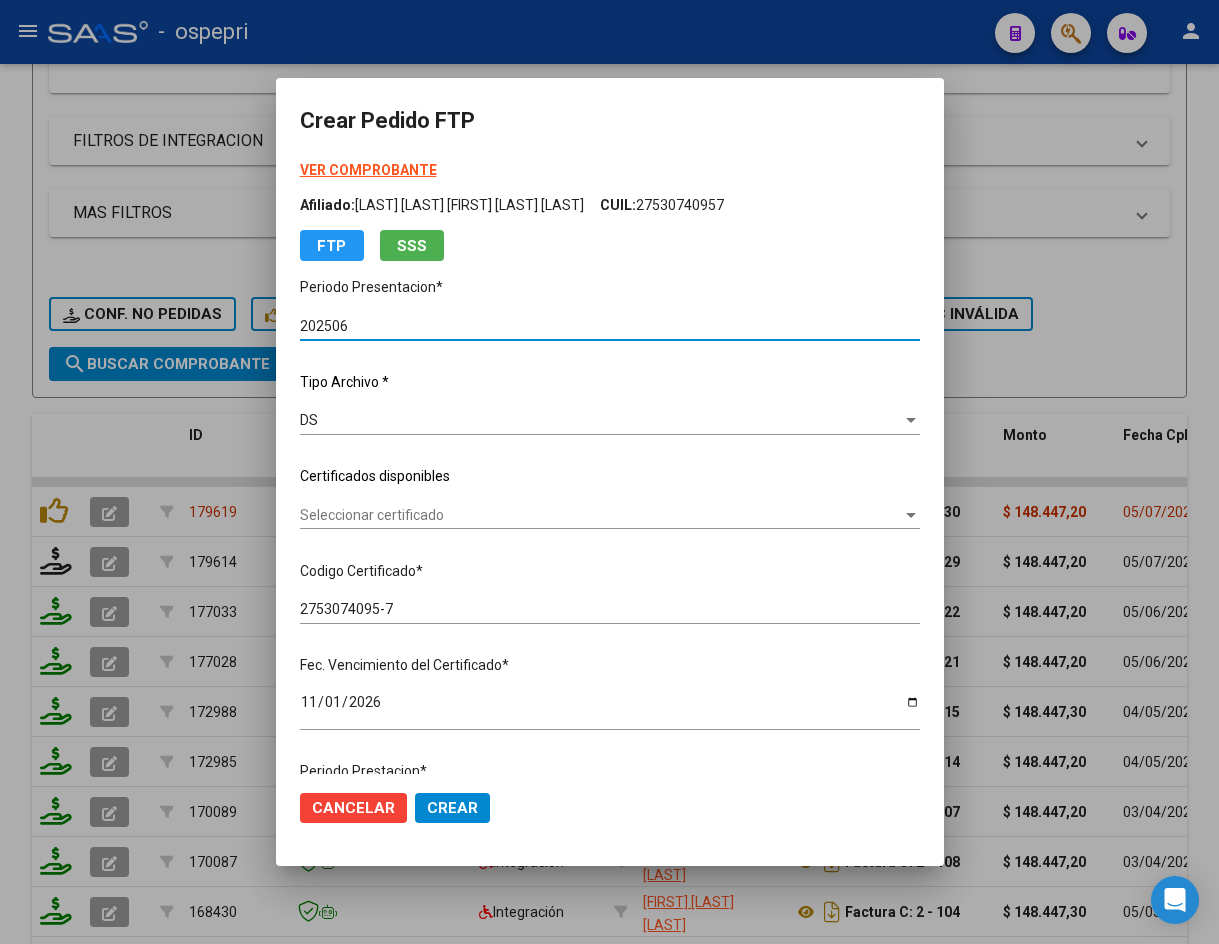 click on "Seleccionar certificado" at bounding box center [601, 515] 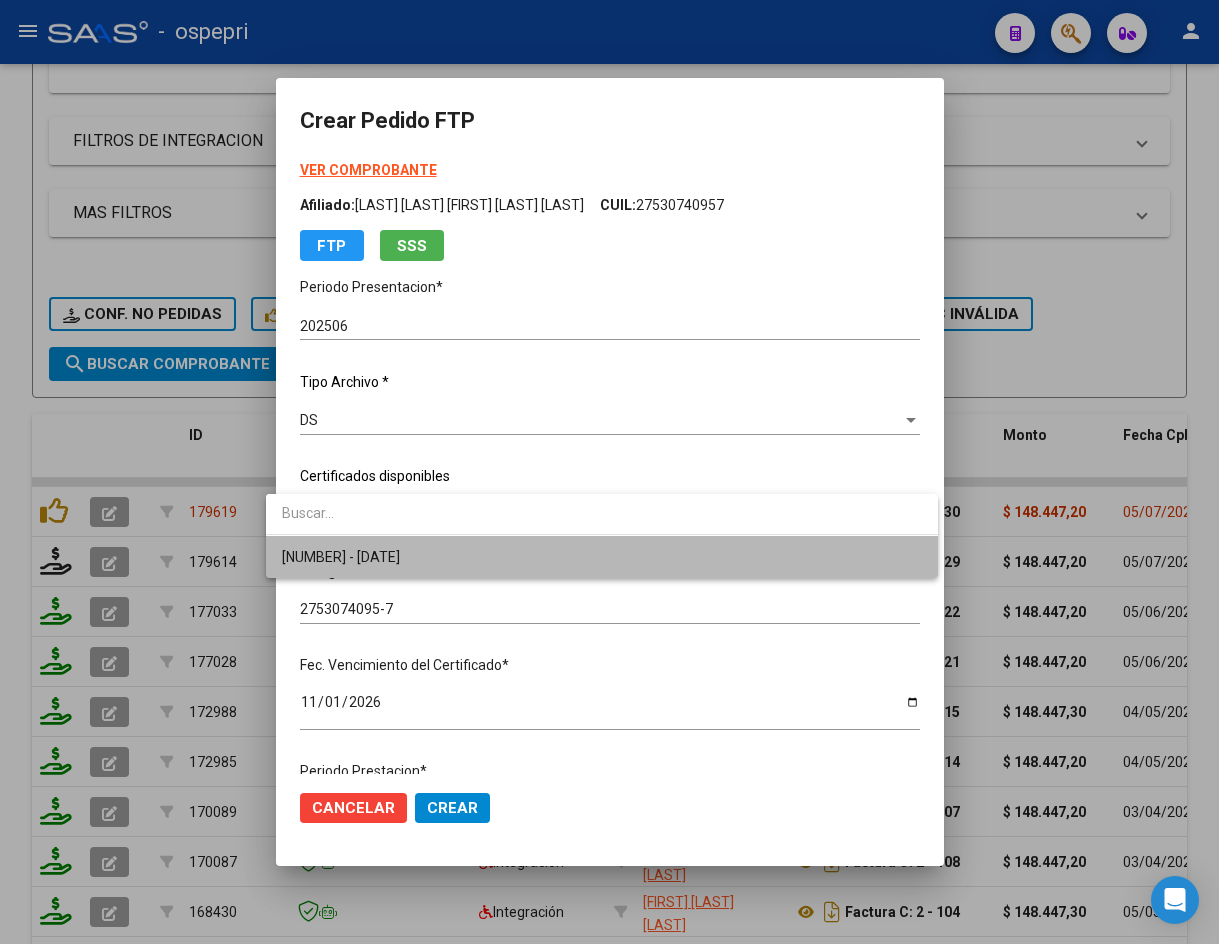 click on "2753074095-7 - 2026-11-01" at bounding box center (602, 557) 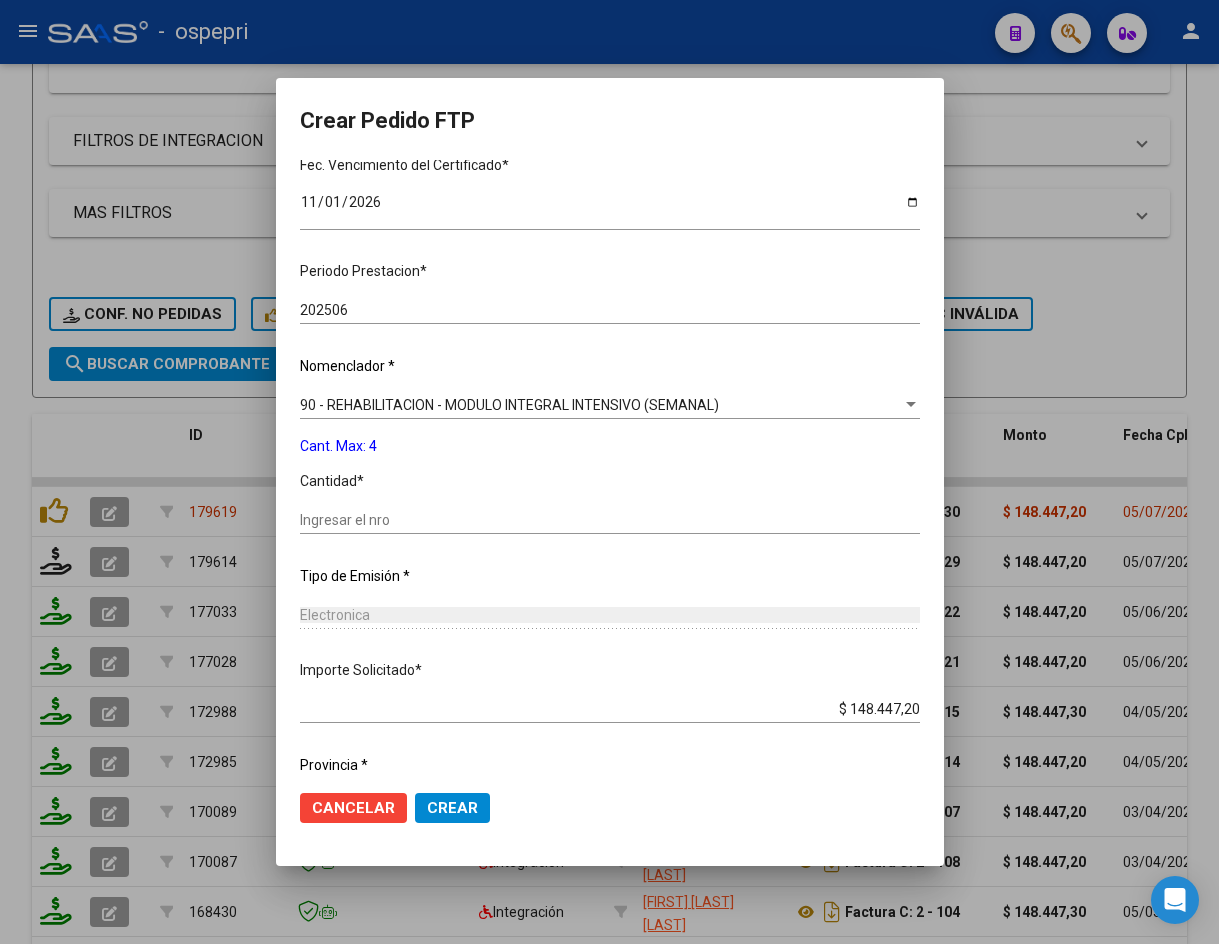 scroll, scrollTop: 561, scrollLeft: 0, axis: vertical 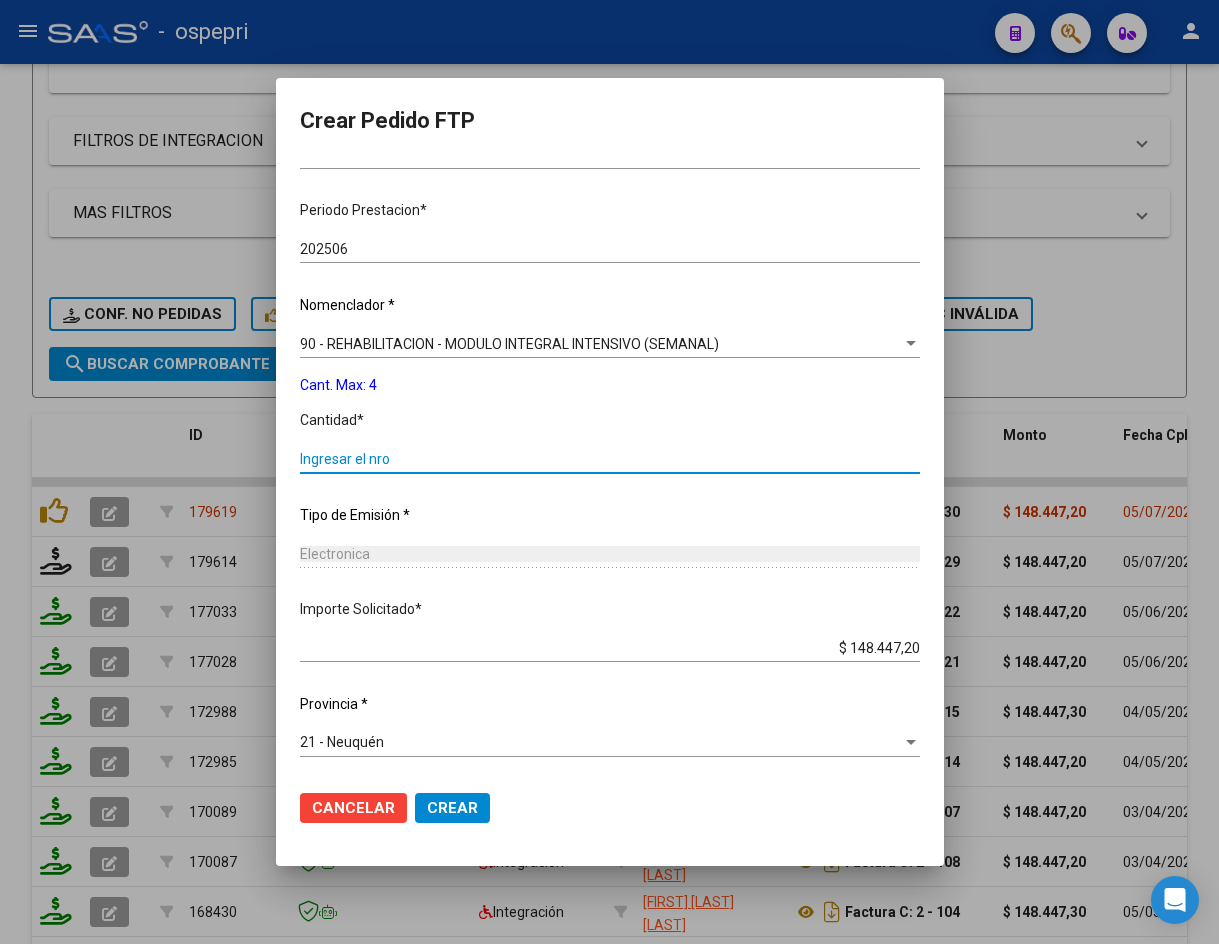 click on "Ingresar el nro" at bounding box center (610, 459) 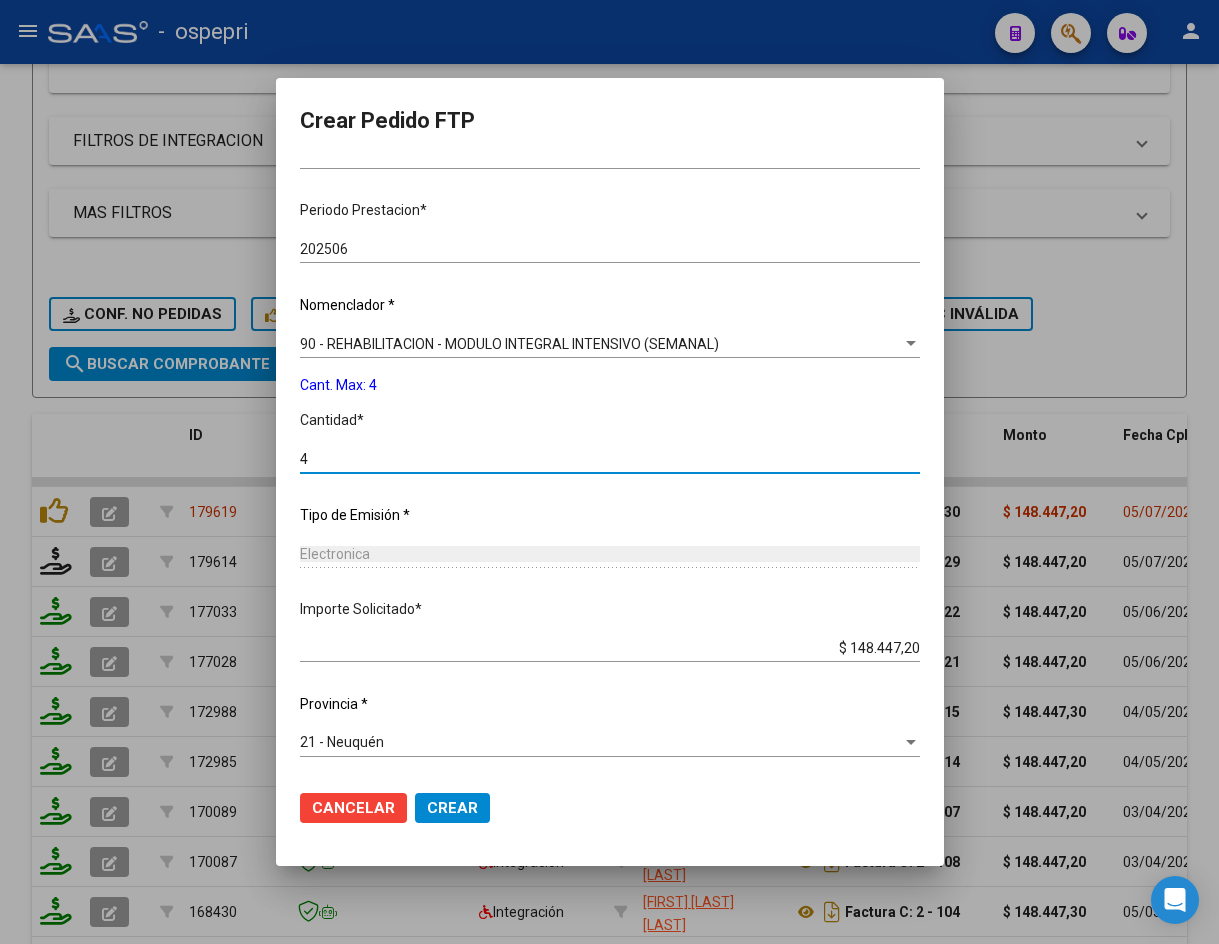 type on "4" 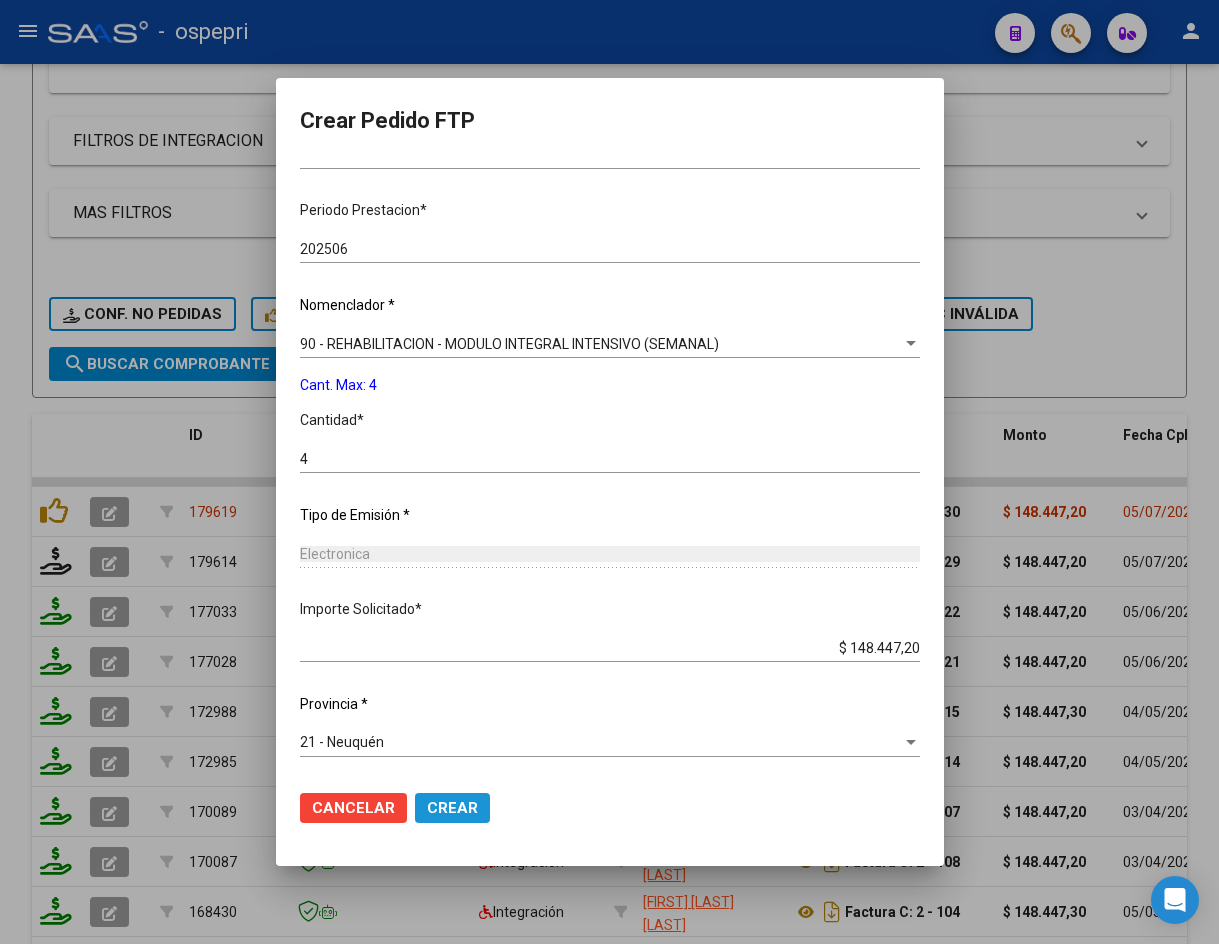 click on "Crear" 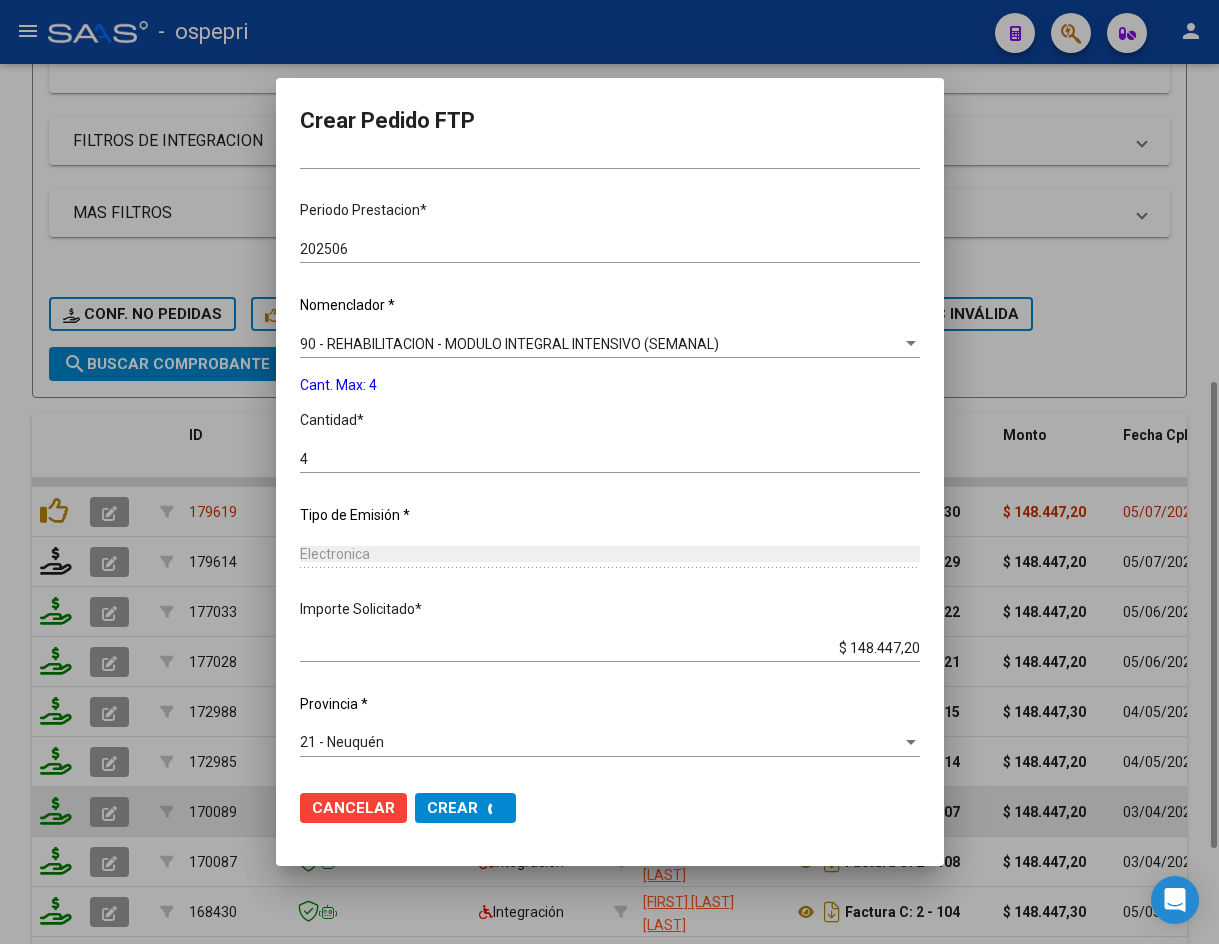 scroll, scrollTop: 0, scrollLeft: 0, axis: both 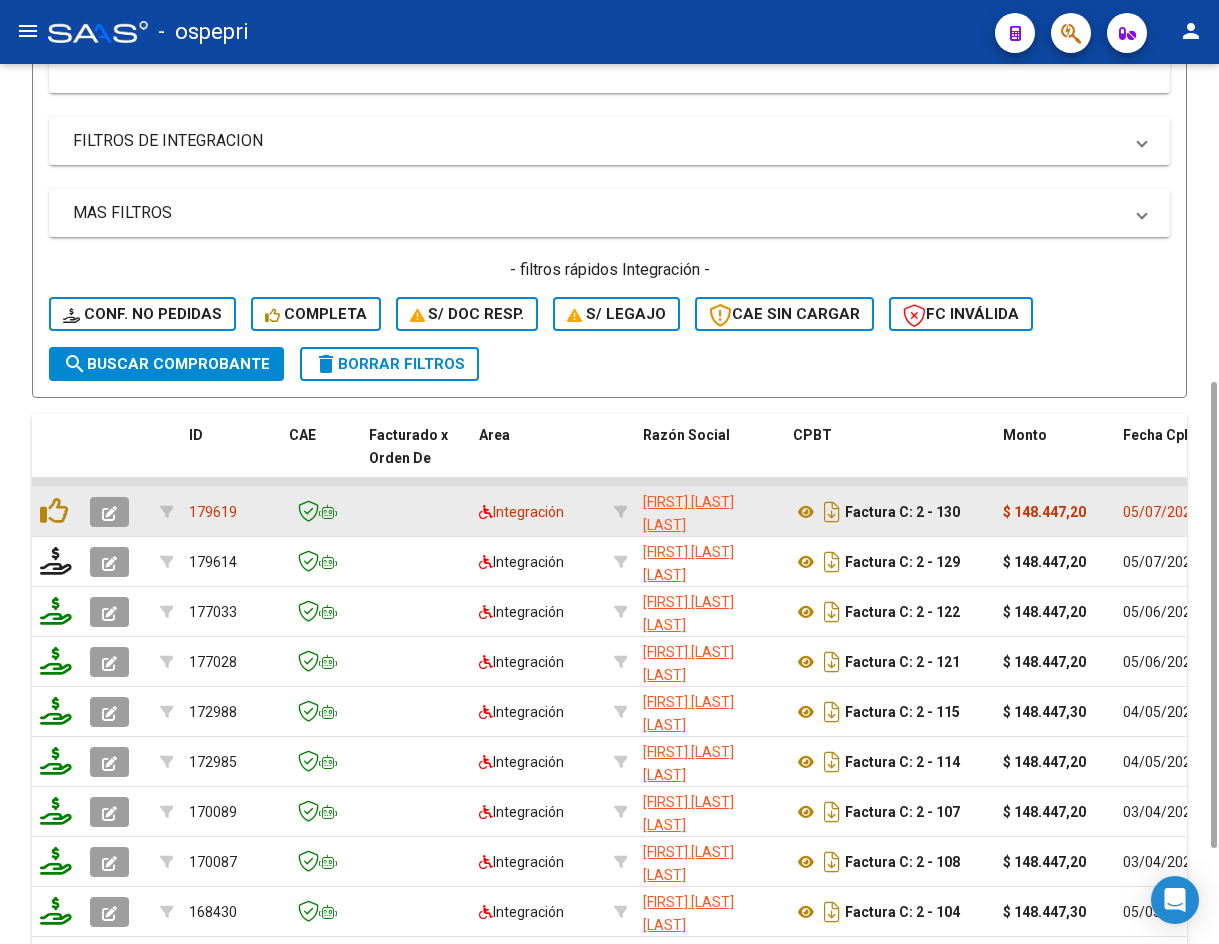 click 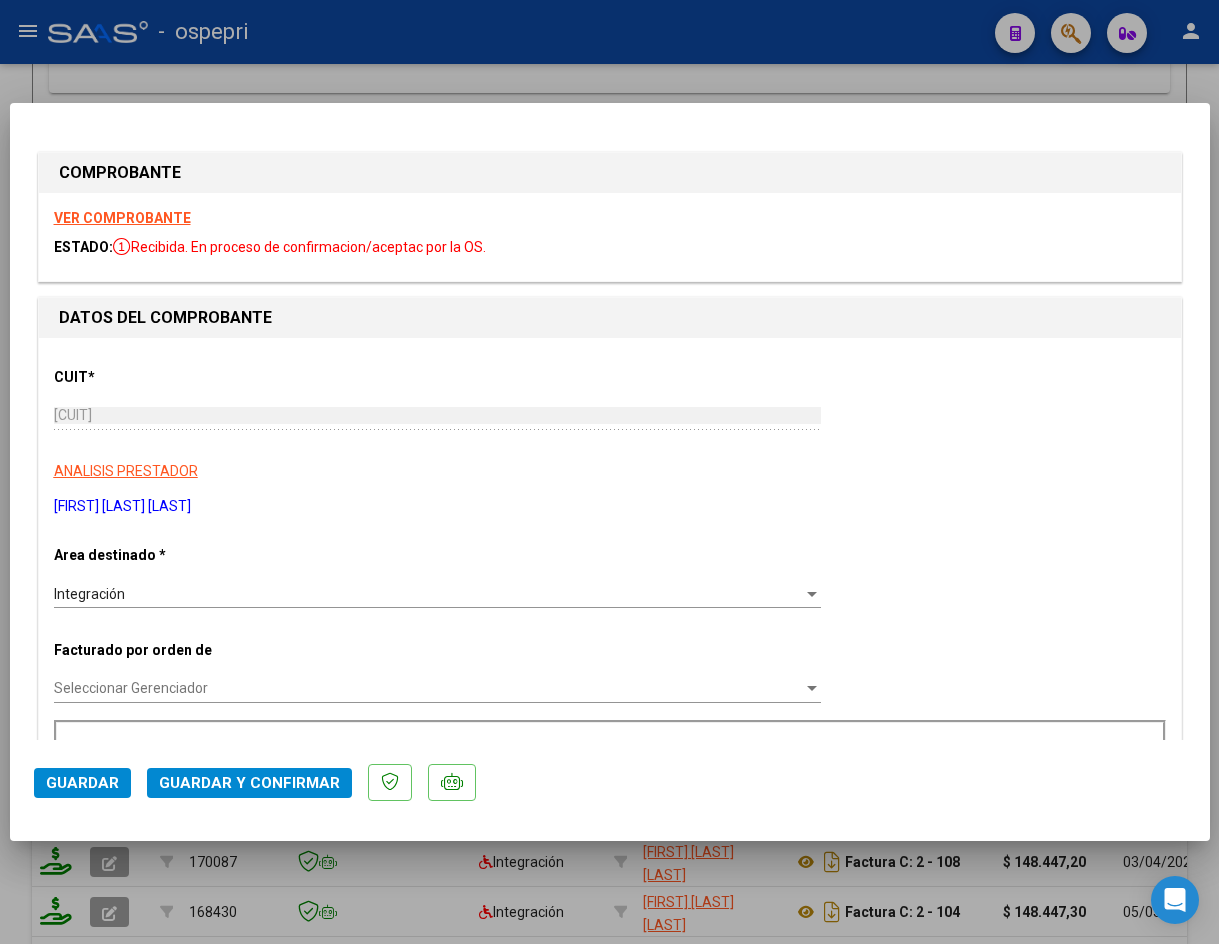 click on "VER COMPROBANTE" at bounding box center (122, 218) 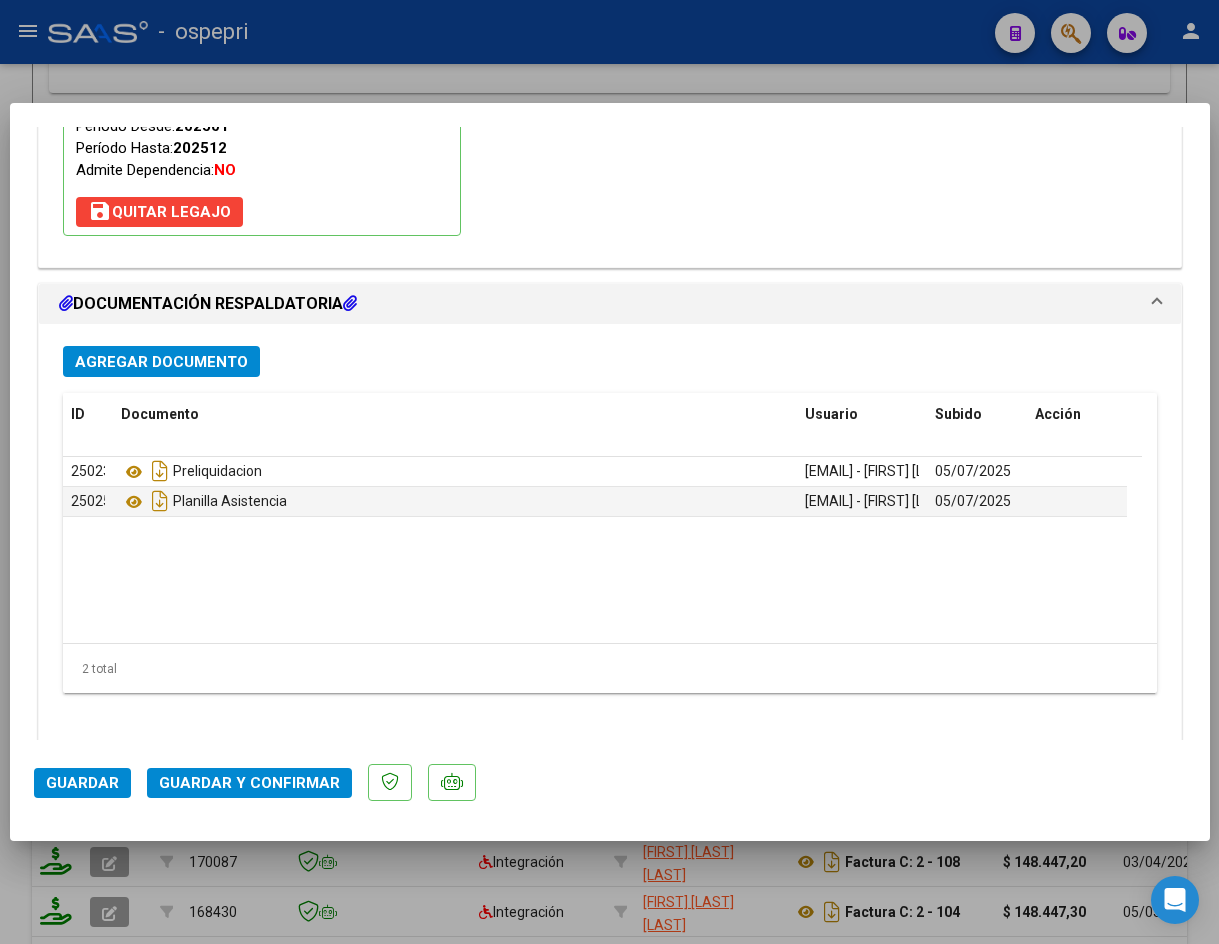 scroll, scrollTop: 2162, scrollLeft: 0, axis: vertical 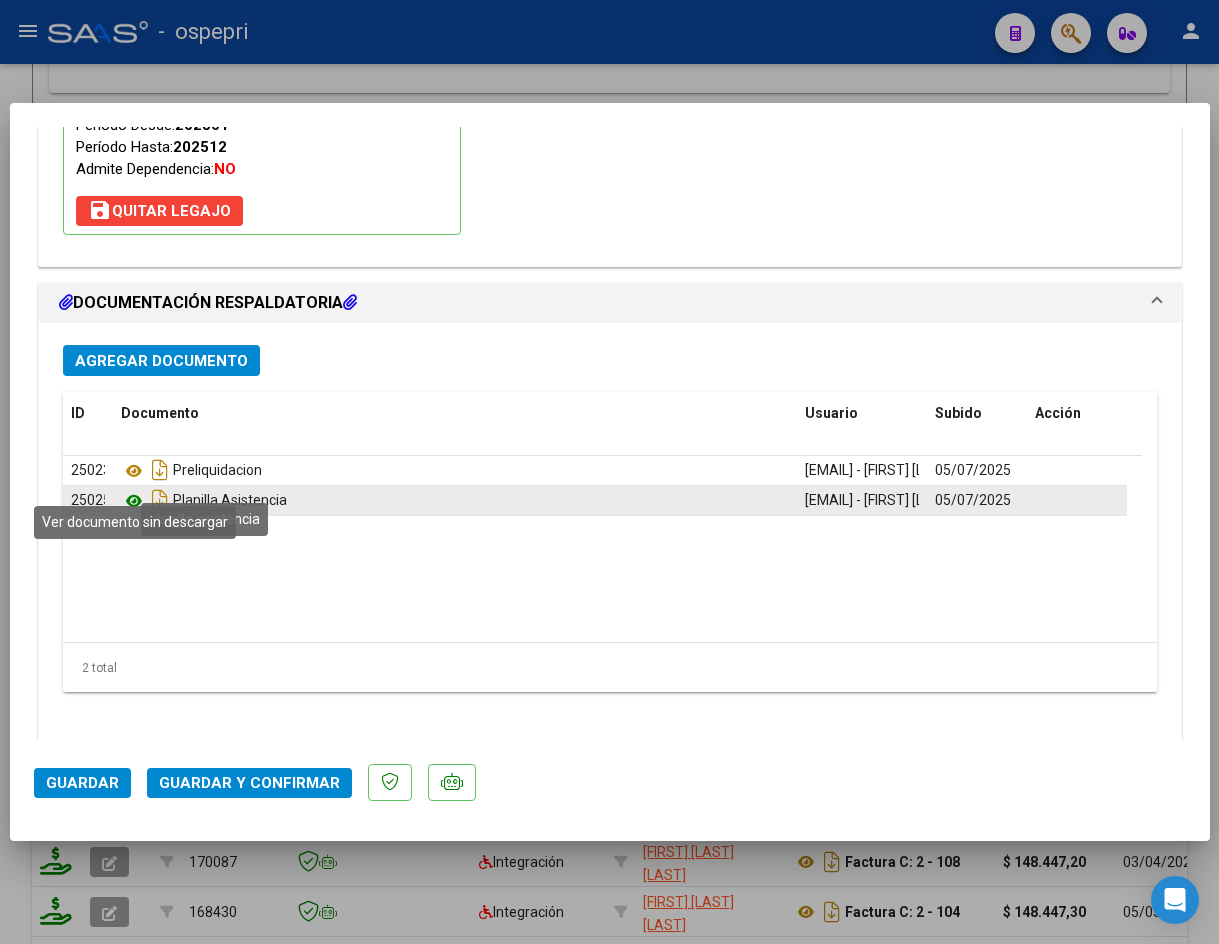 click 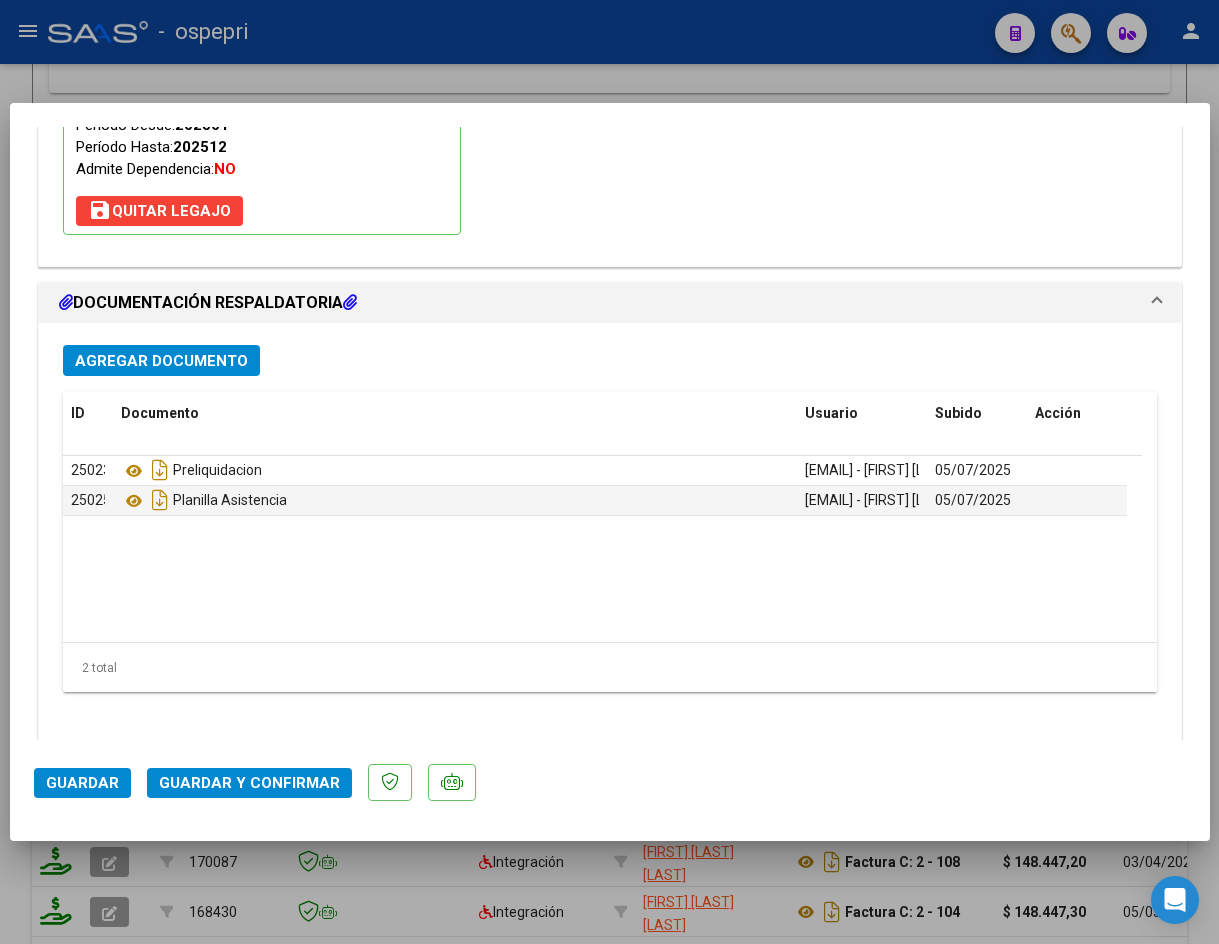click on "Guardar y Confirmar" 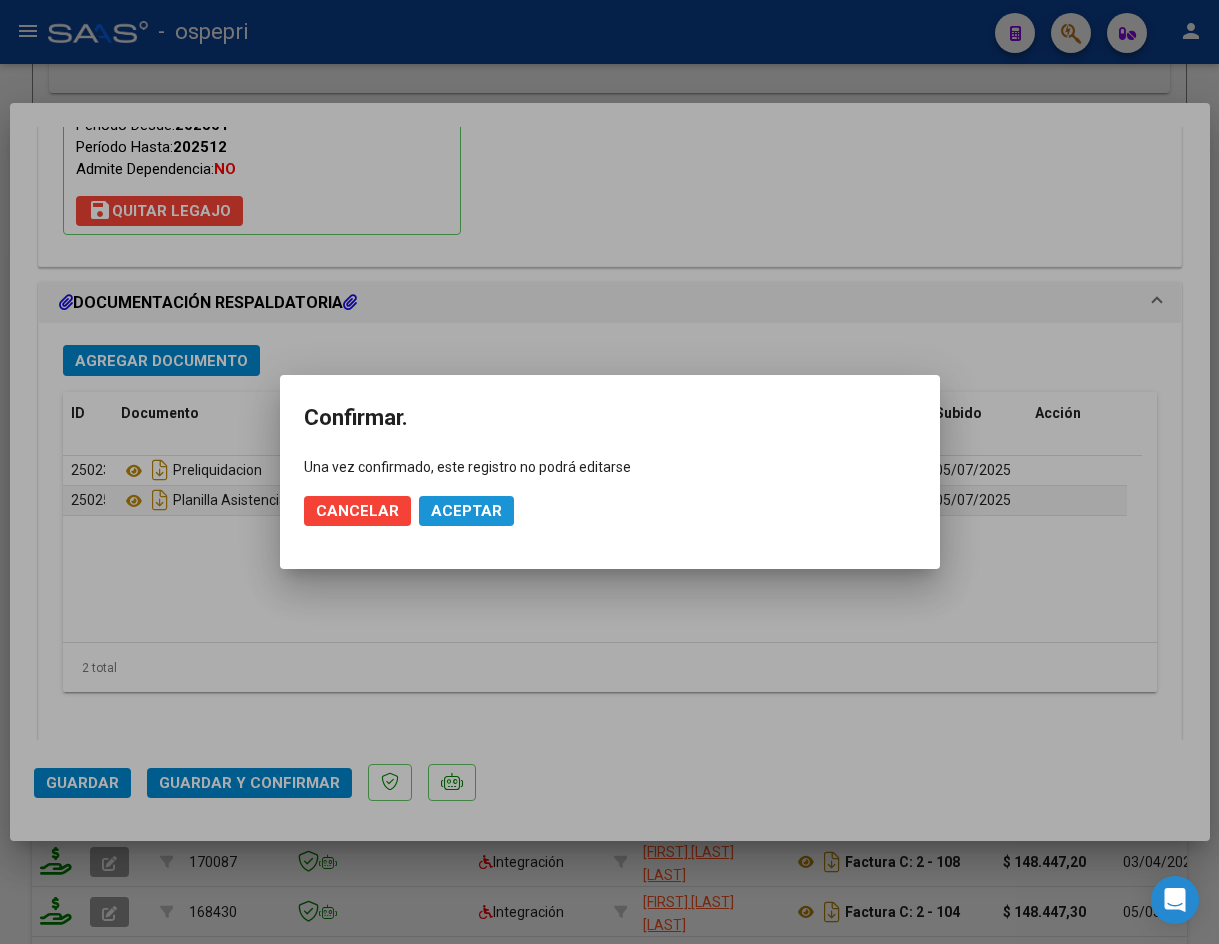 click on "Aceptar" 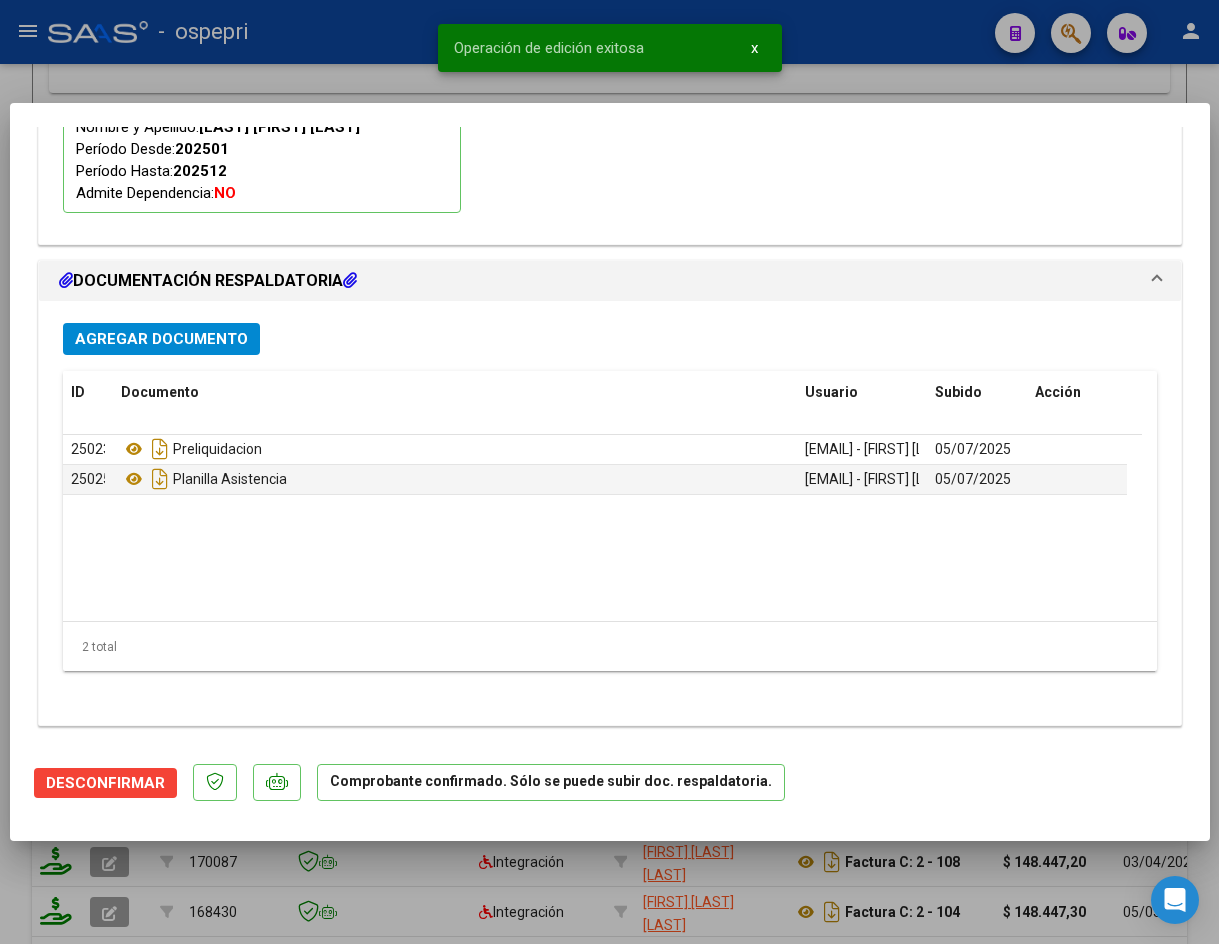 type 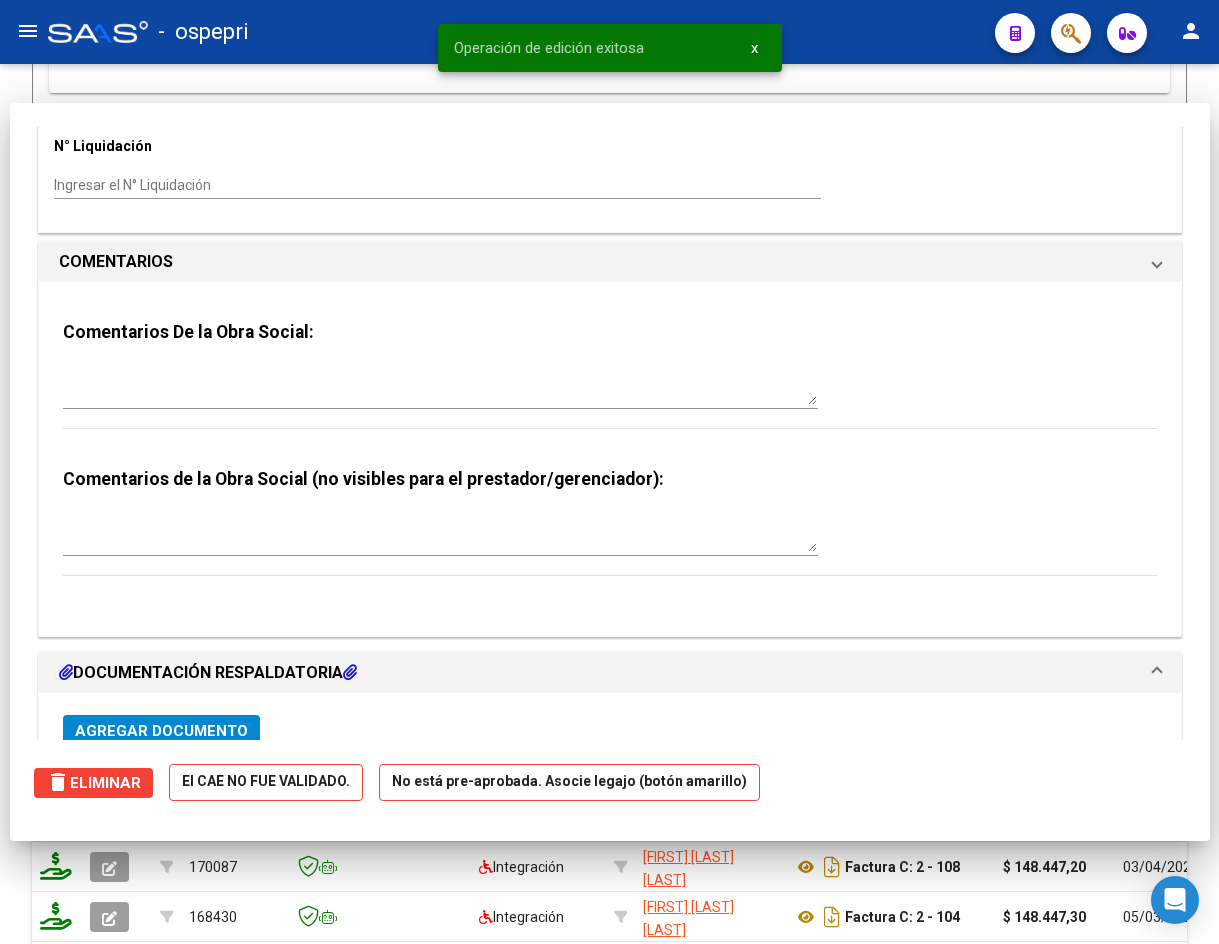 scroll, scrollTop: 0, scrollLeft: 0, axis: both 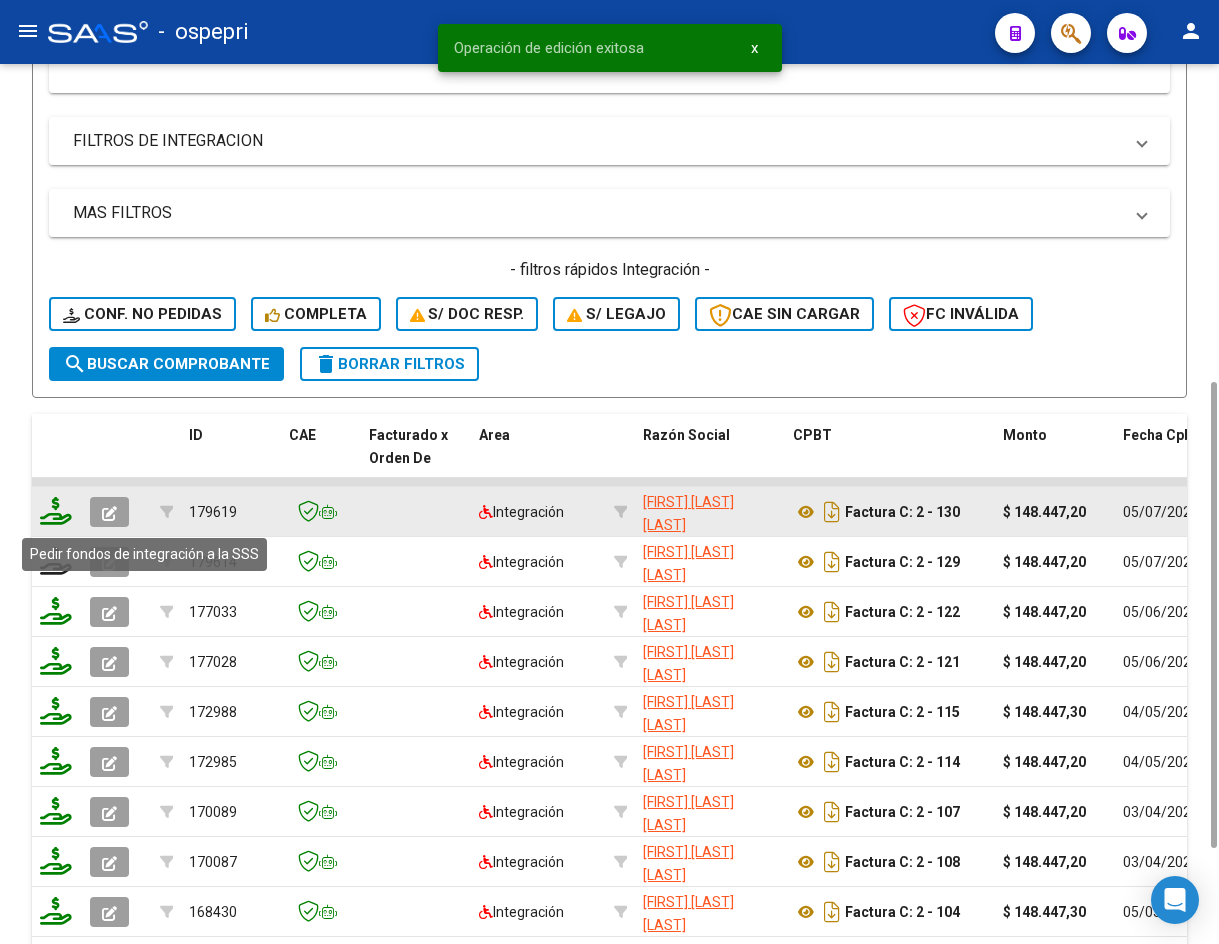 click 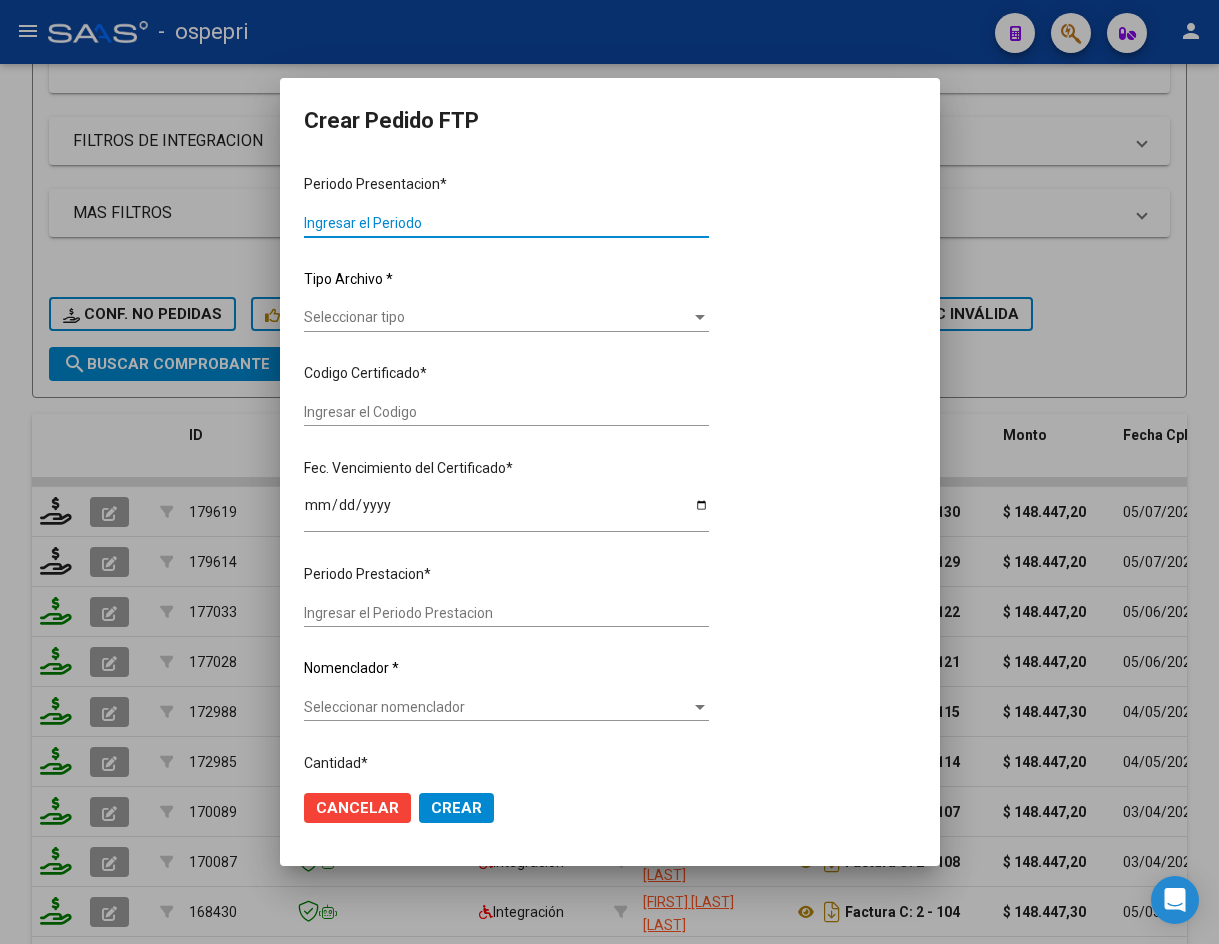 type on "202506" 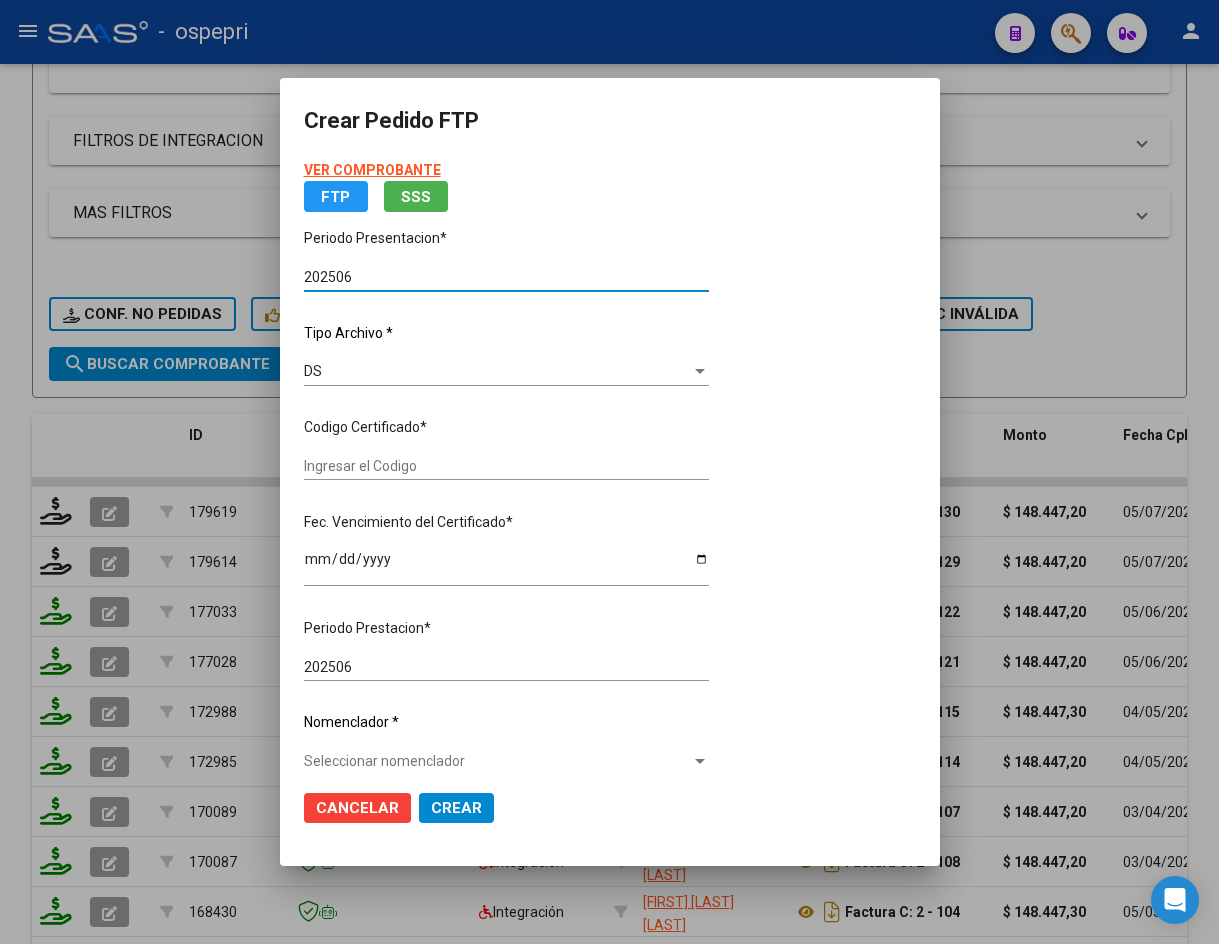 type on "2053308072-4" 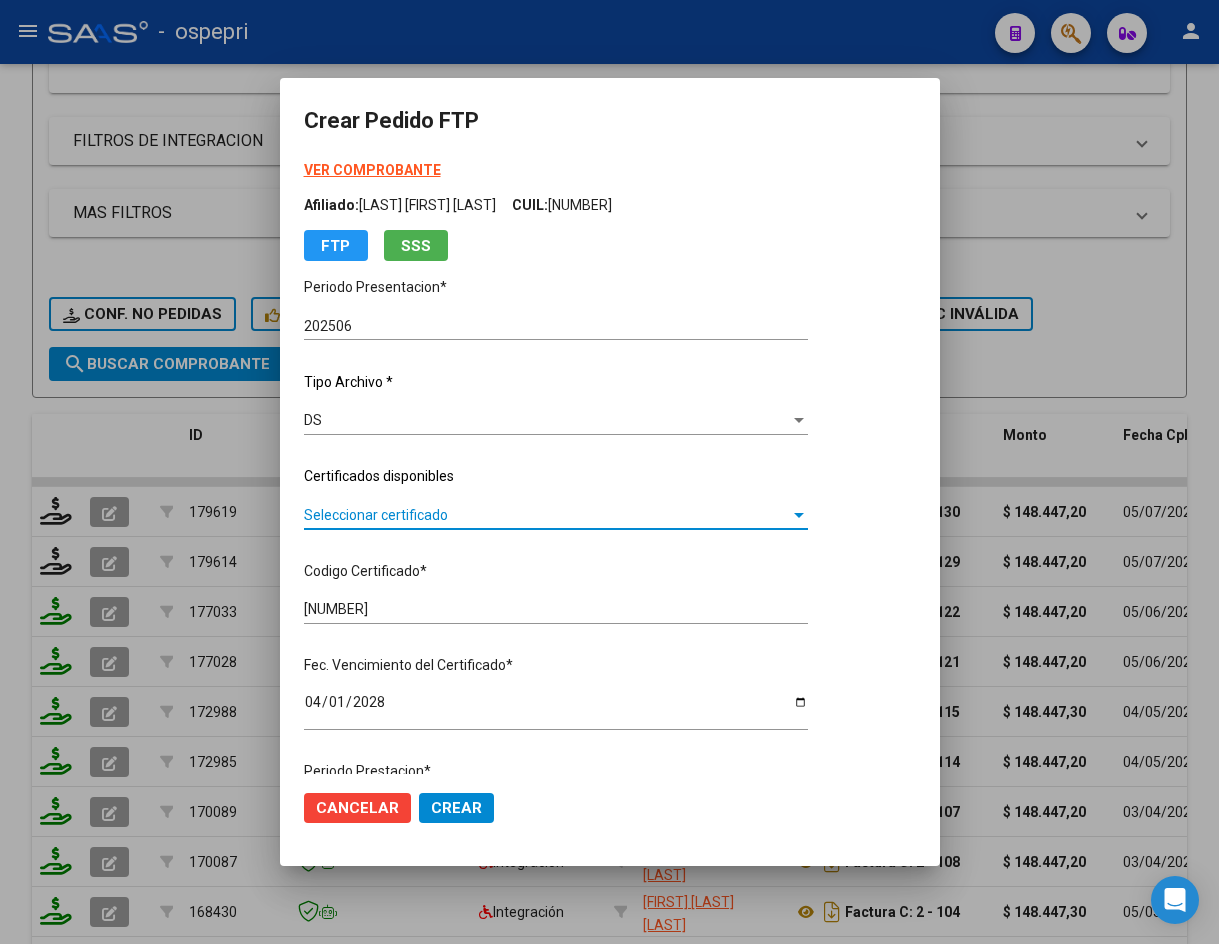 click on "Seleccionar certificado" at bounding box center (547, 515) 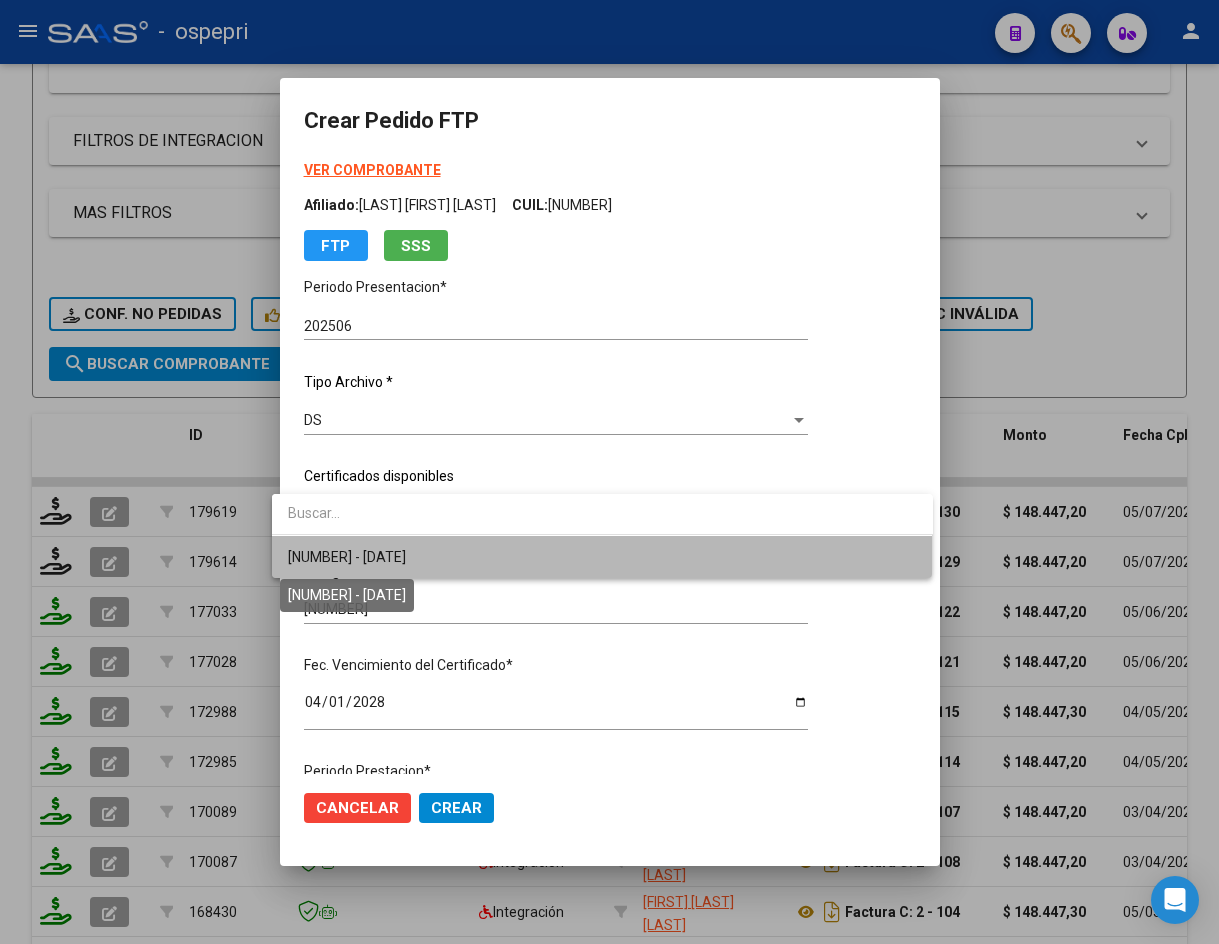 click on "2053308072-4 - 2028-04-01" at bounding box center [347, 557] 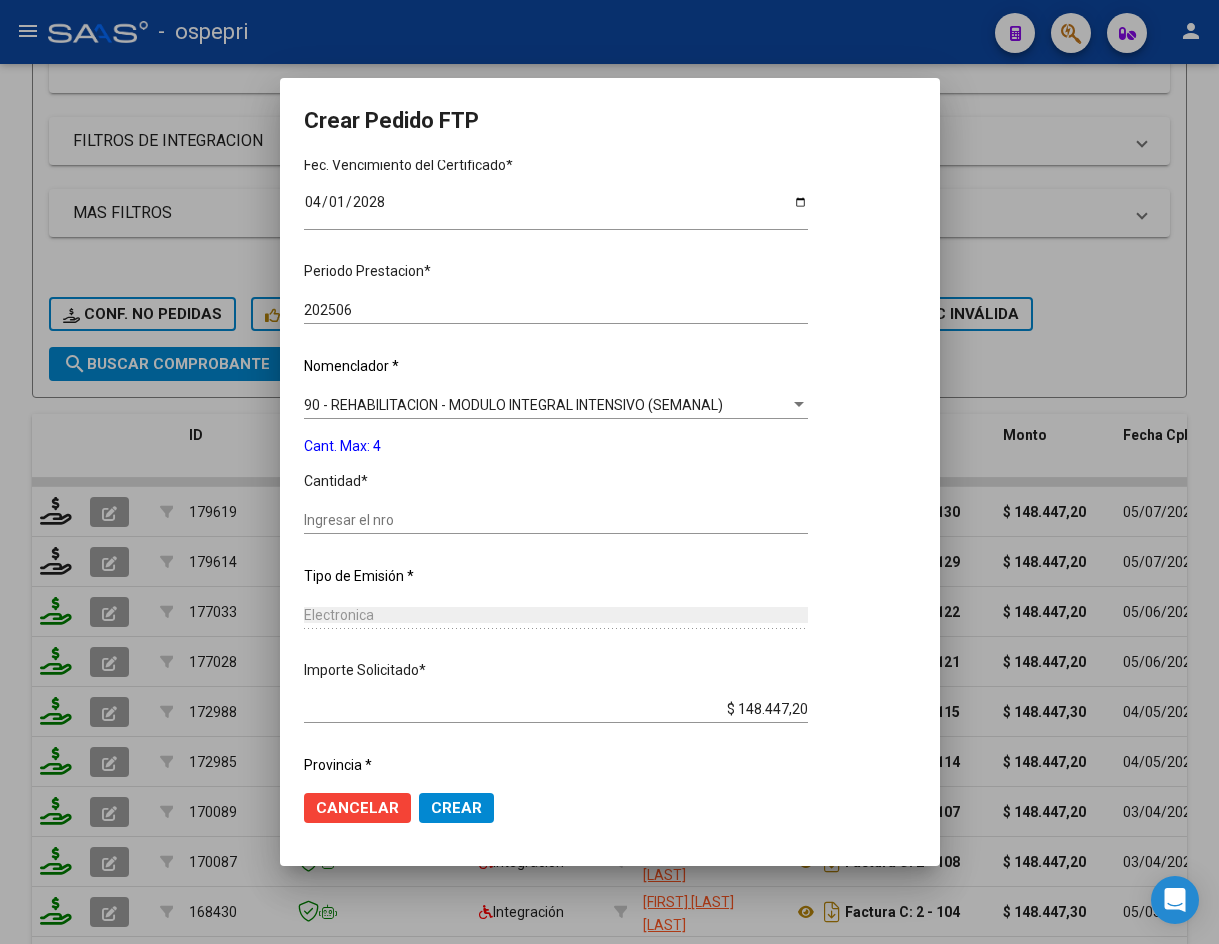 scroll, scrollTop: 561, scrollLeft: 0, axis: vertical 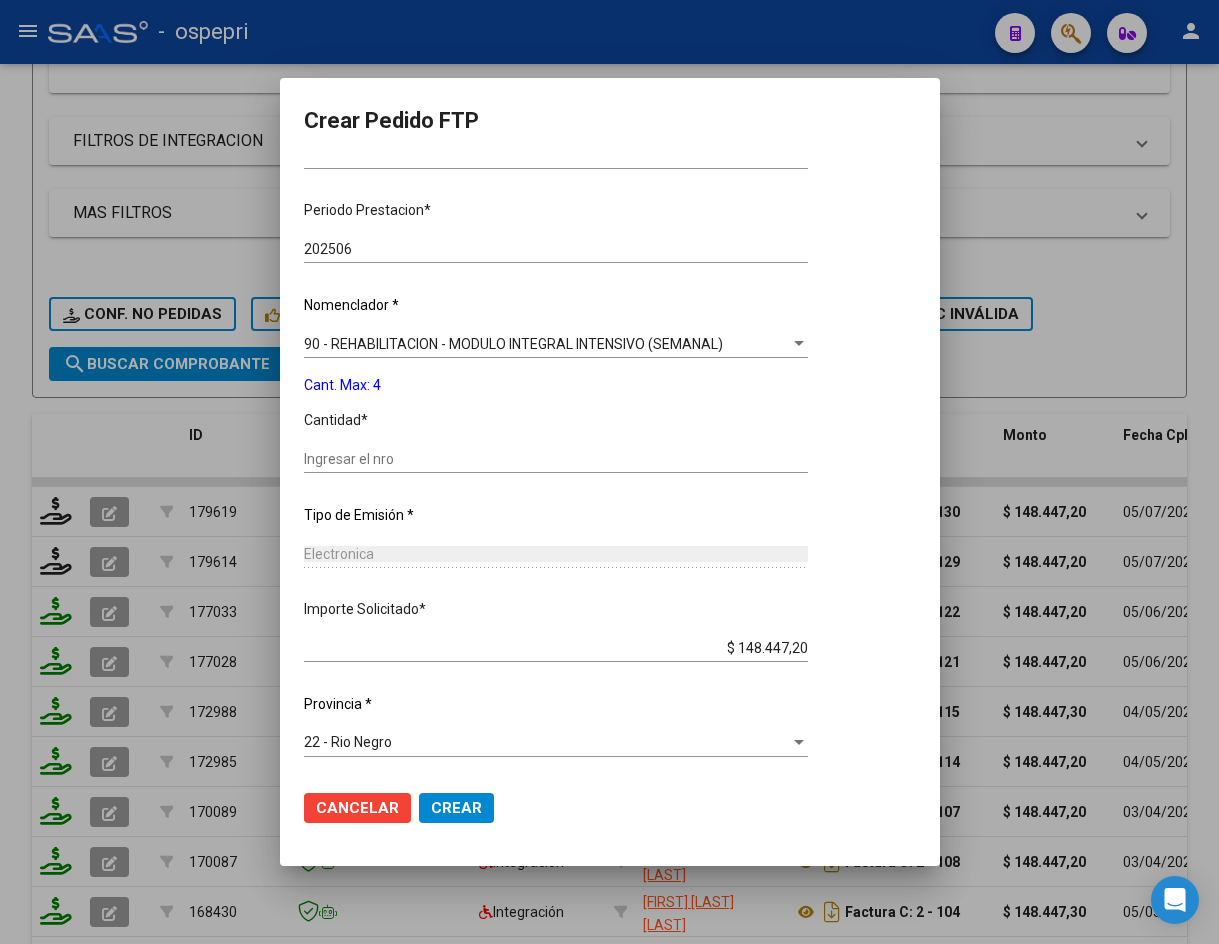 click on "Ingresar el nro" 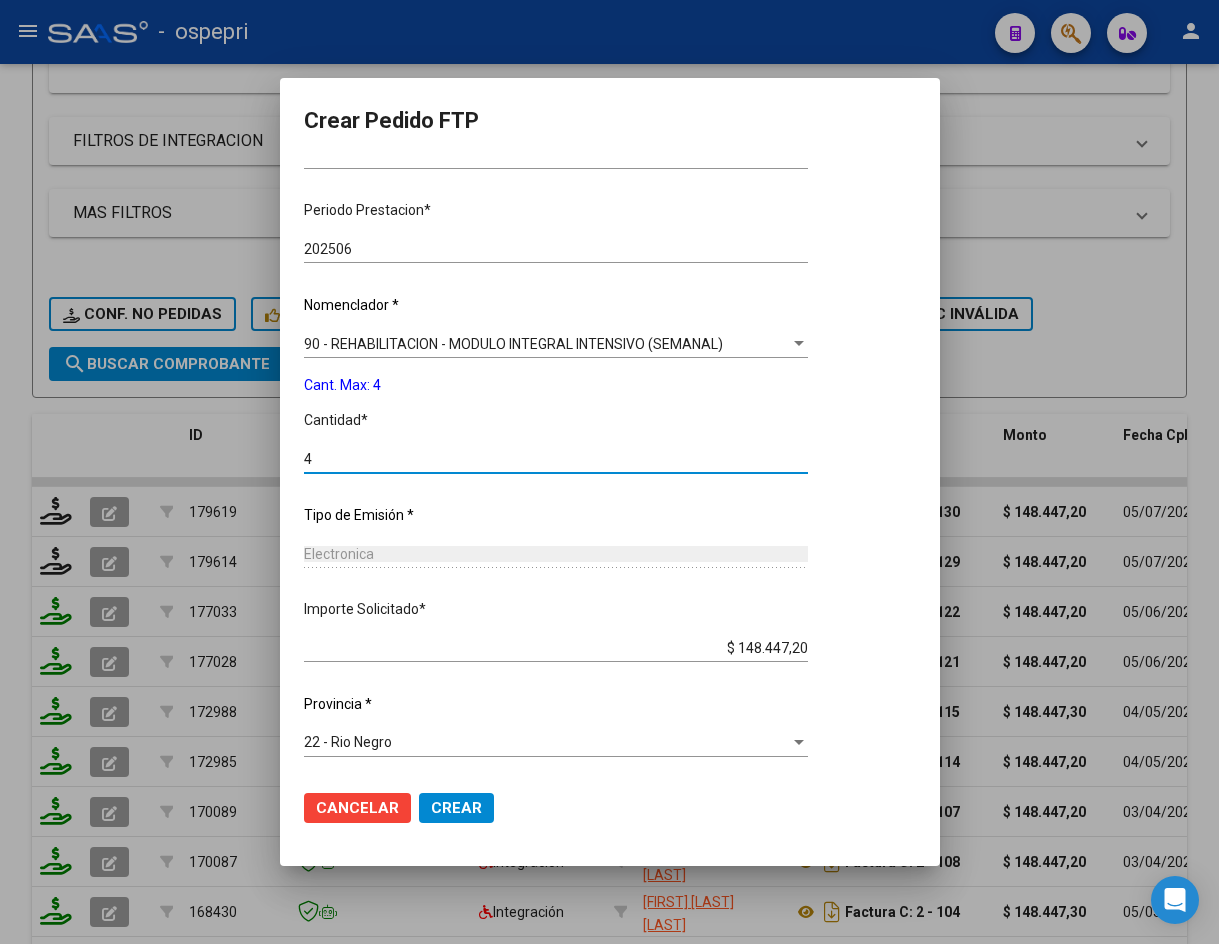 type on "4" 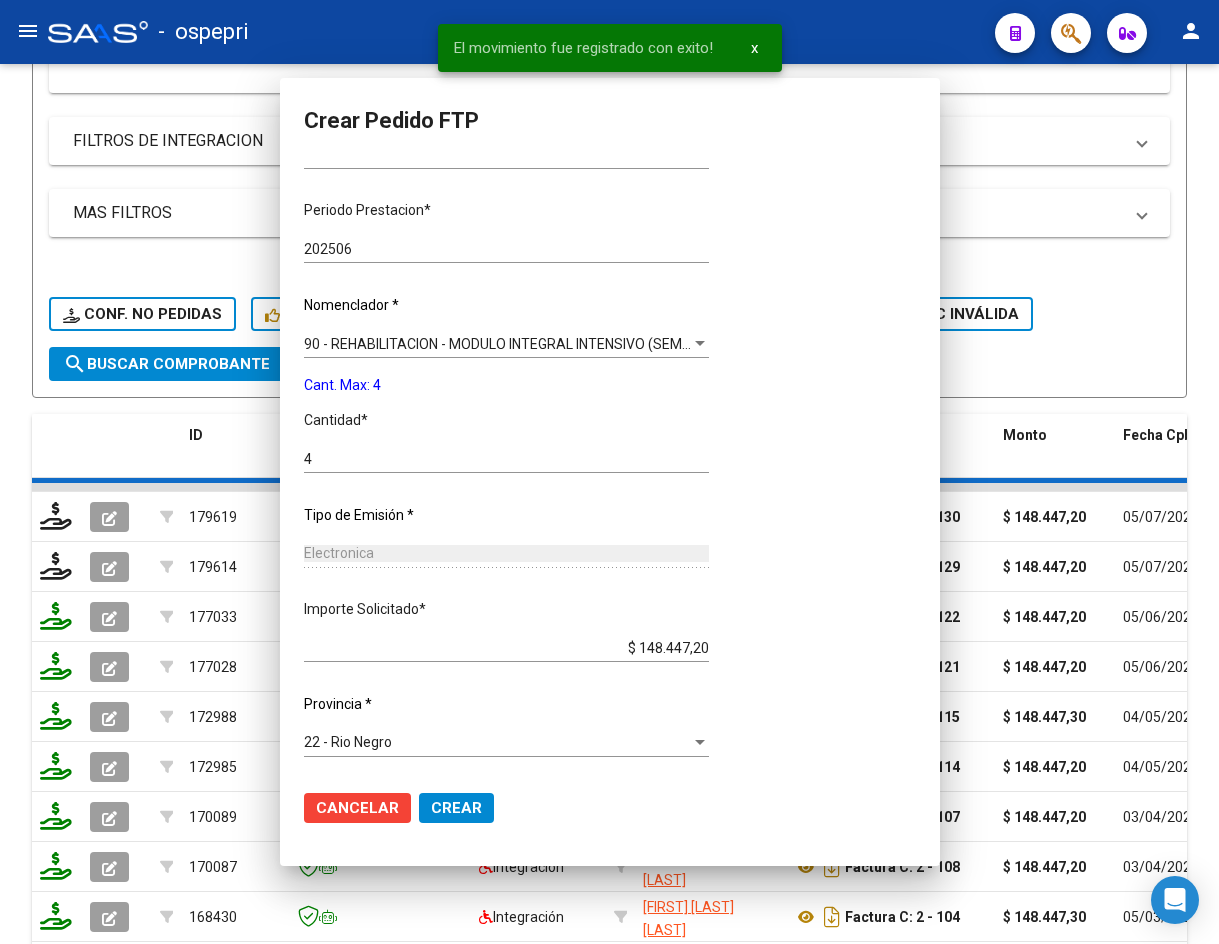 scroll, scrollTop: 0, scrollLeft: 0, axis: both 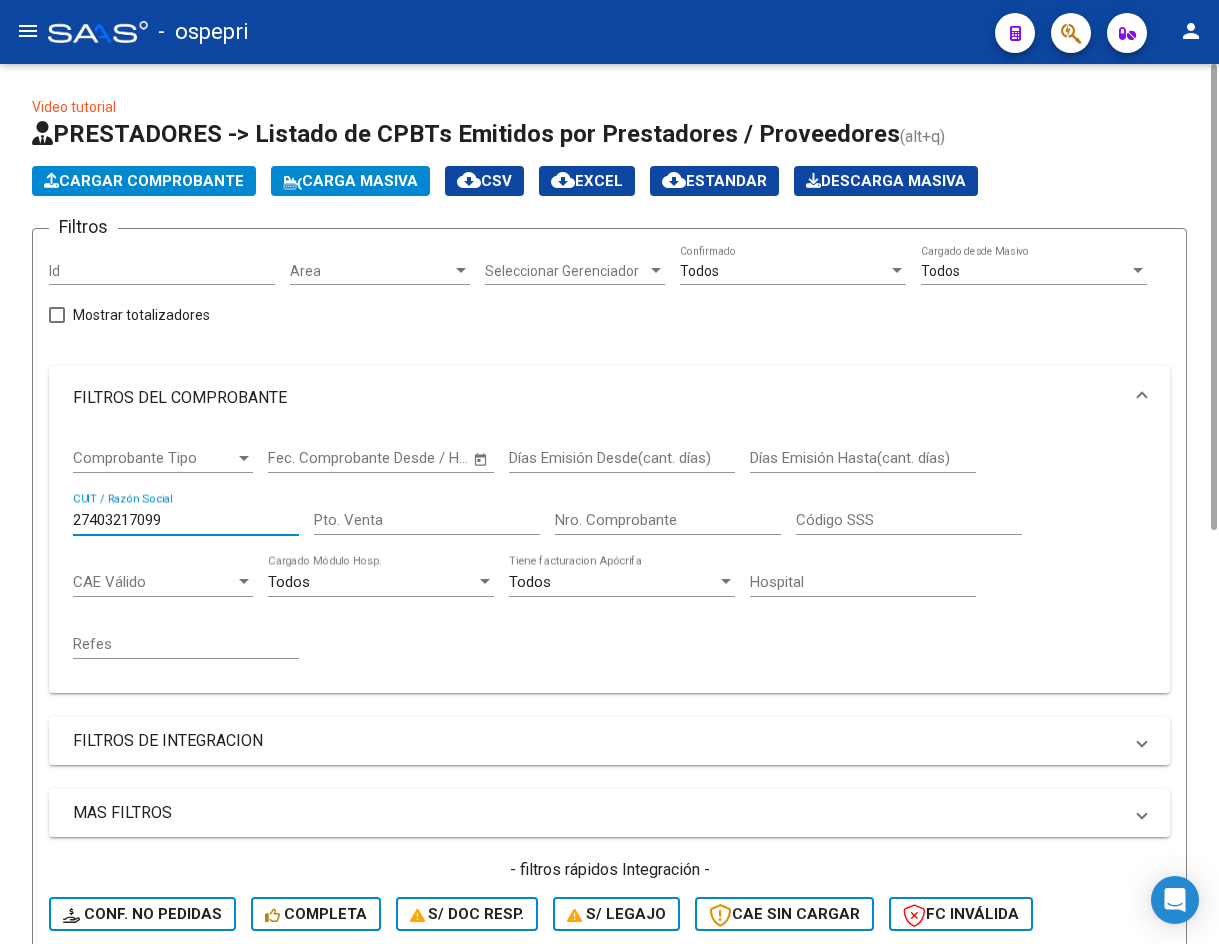 click on "27403217099" at bounding box center [186, 520] 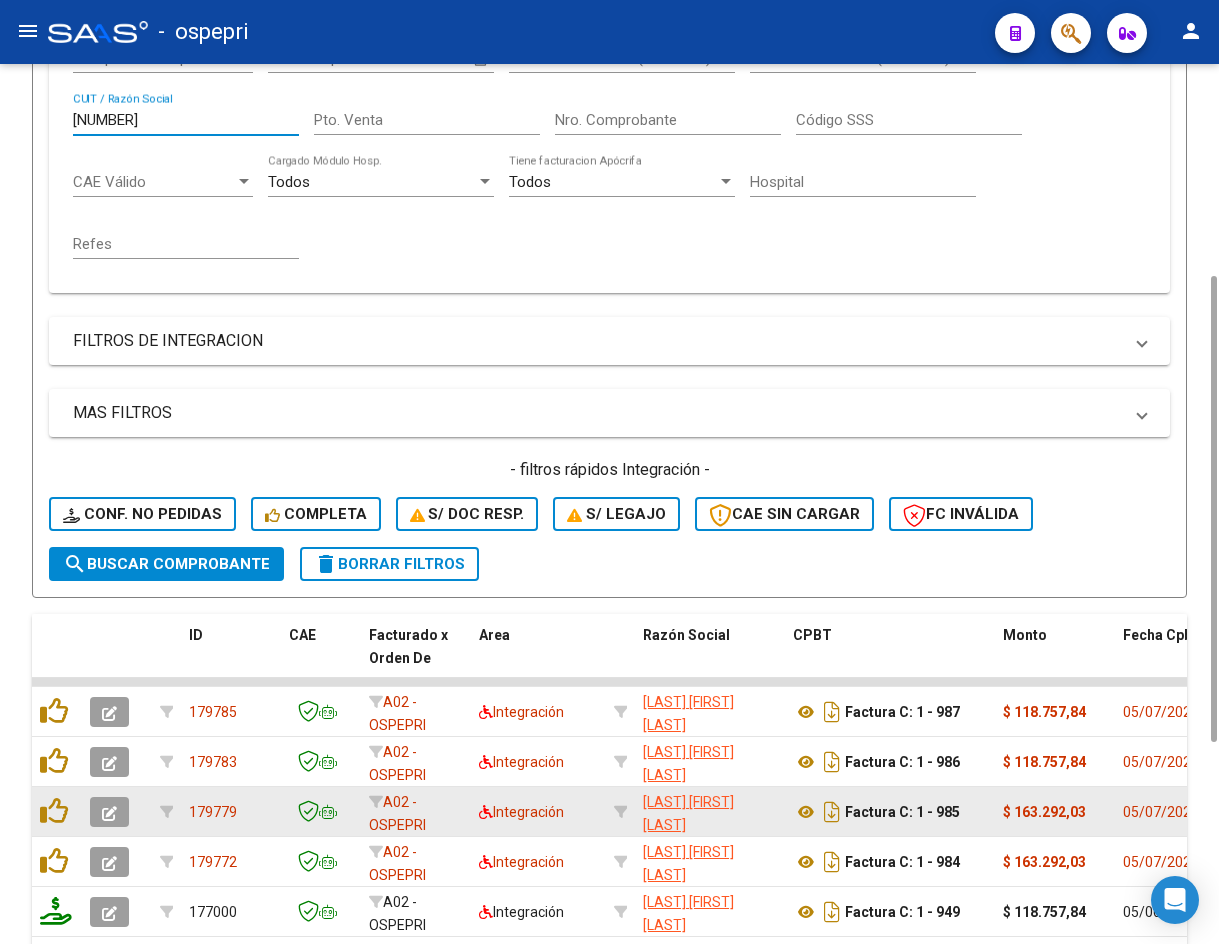 scroll, scrollTop: 780, scrollLeft: 0, axis: vertical 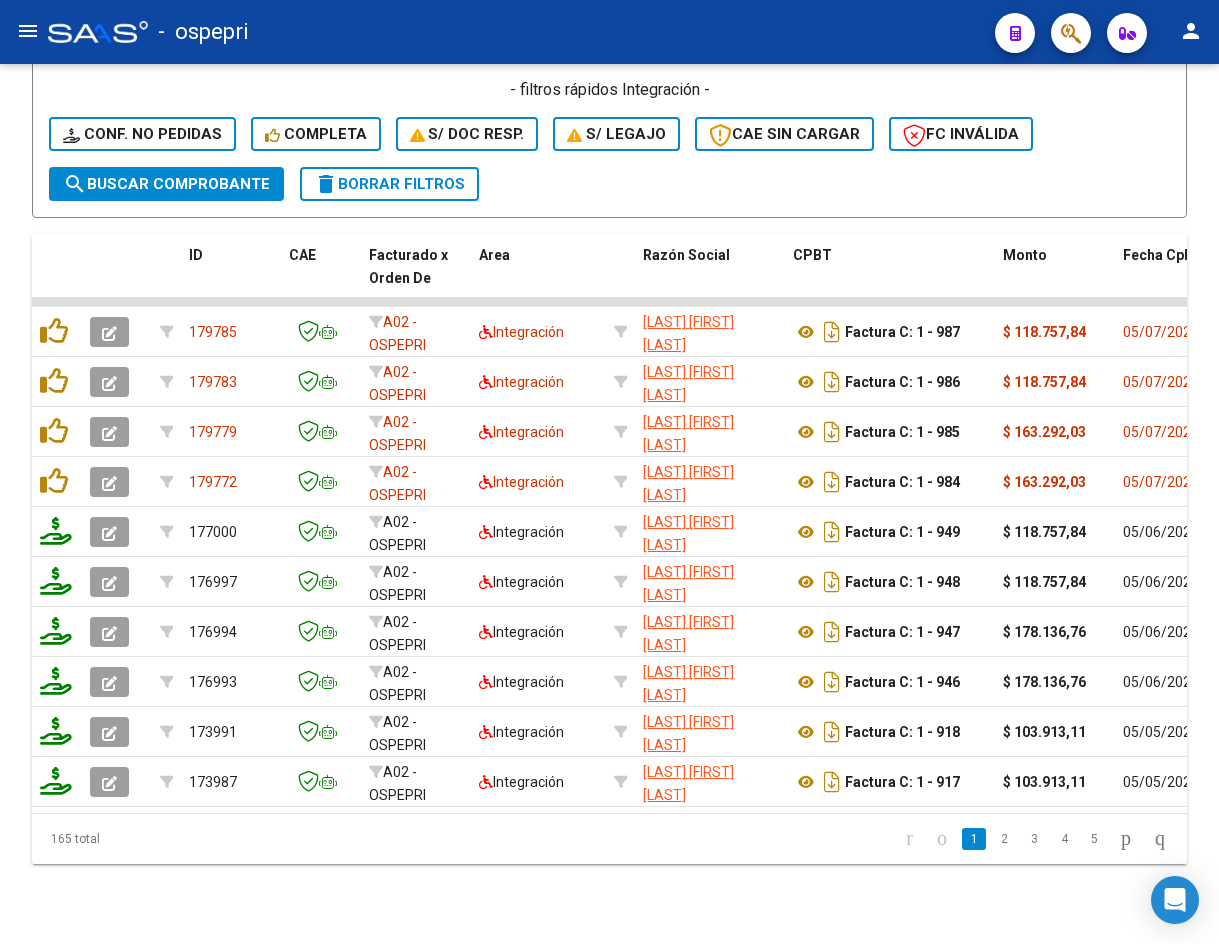 type on "[CUIT]" 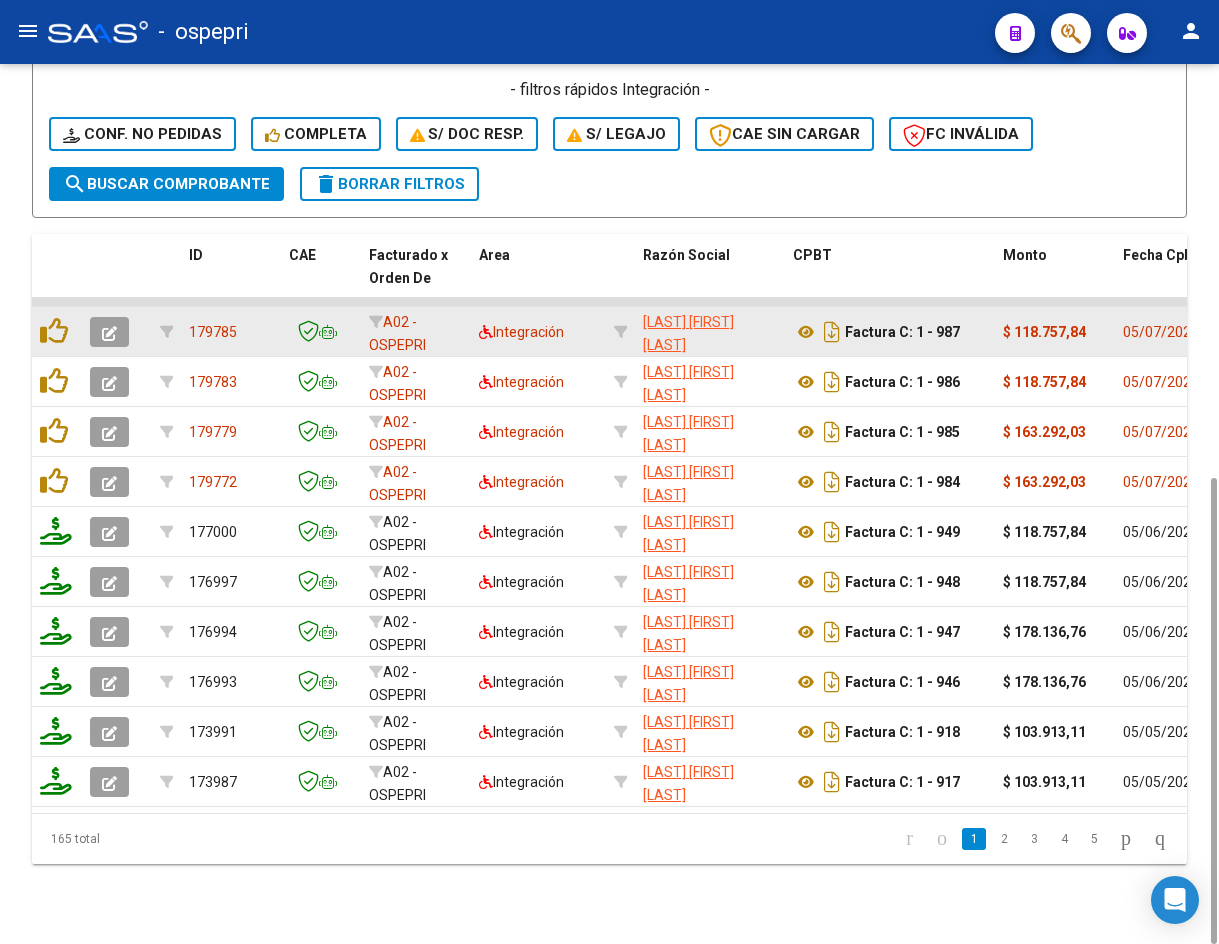 click 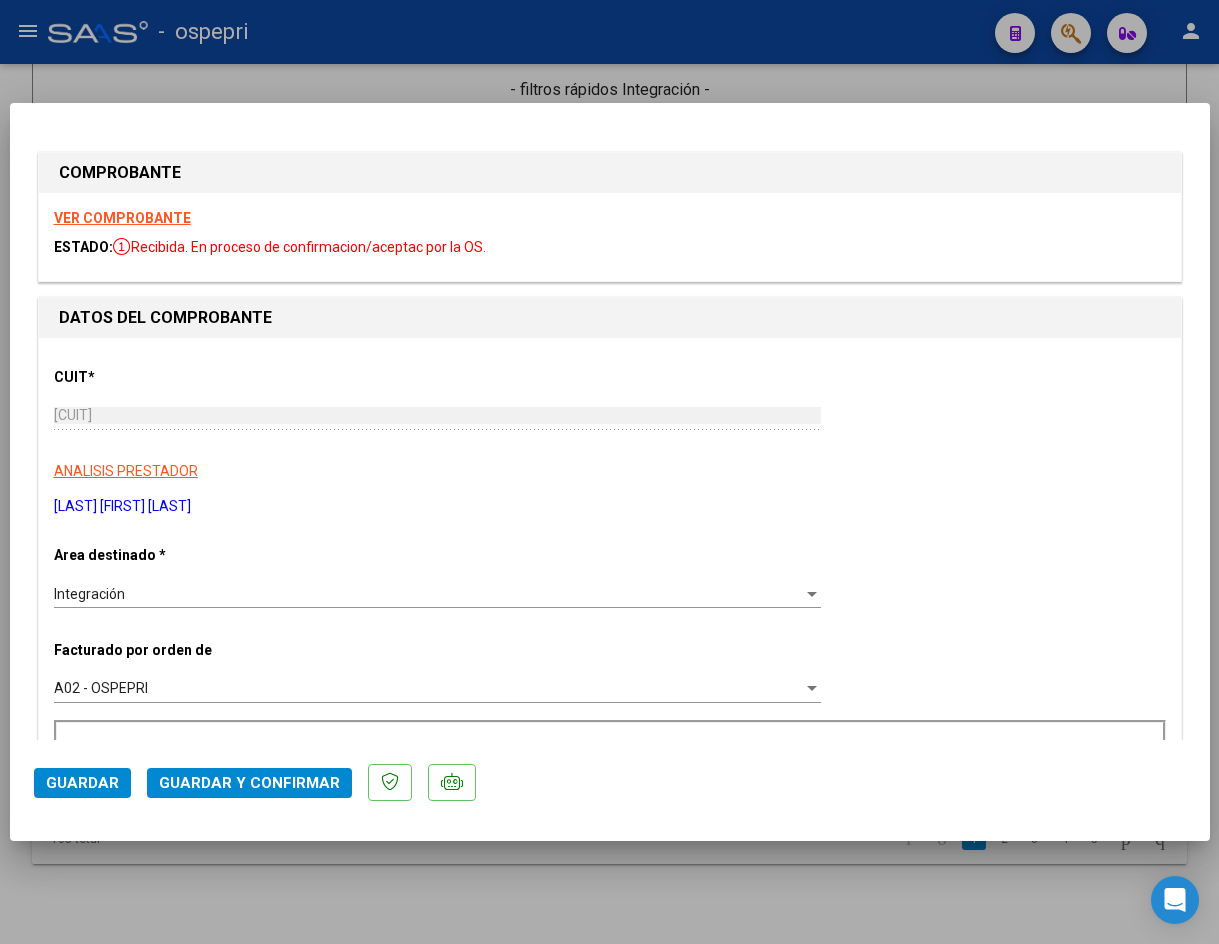 click on "VER COMPROBANTE" at bounding box center [122, 218] 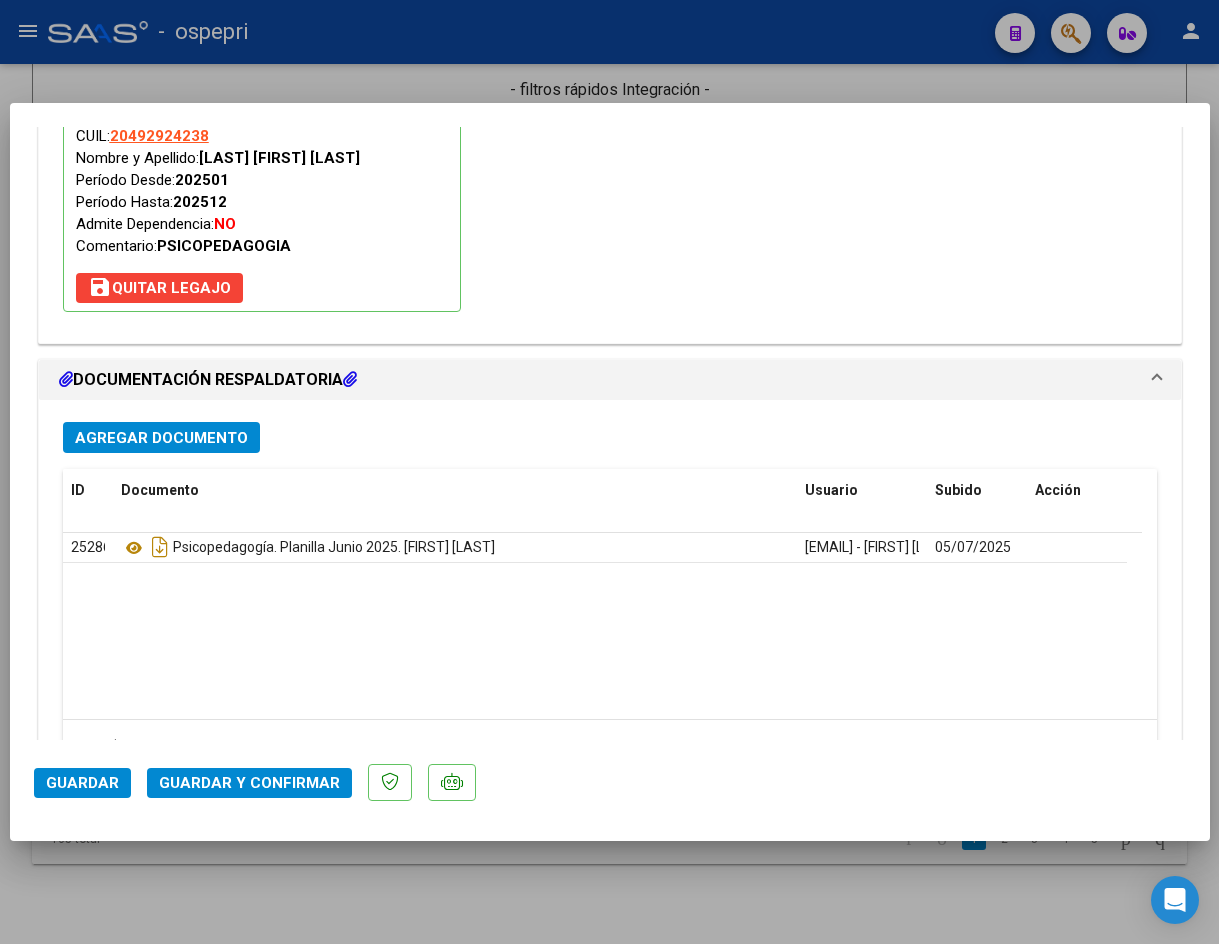 scroll, scrollTop: 2184, scrollLeft: 0, axis: vertical 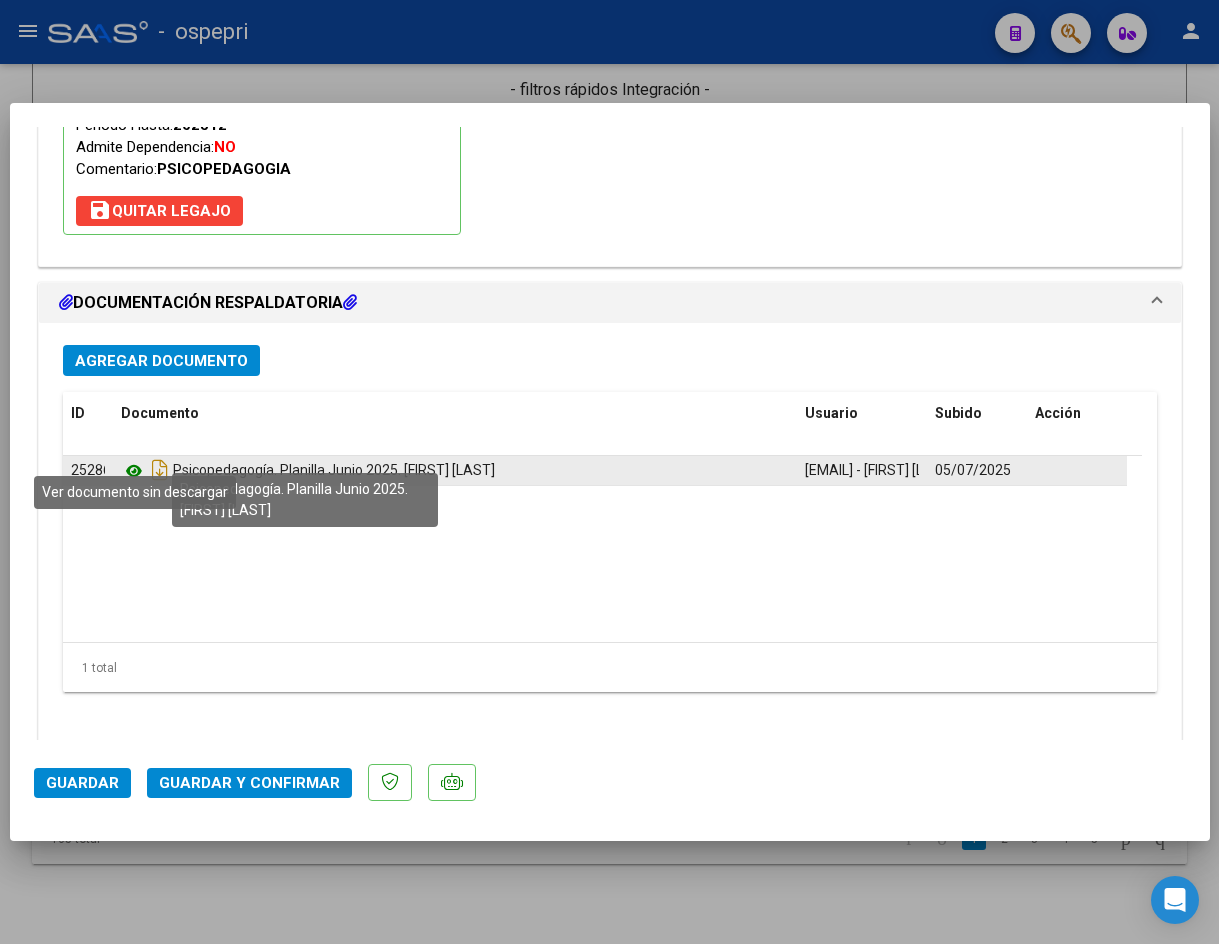 click 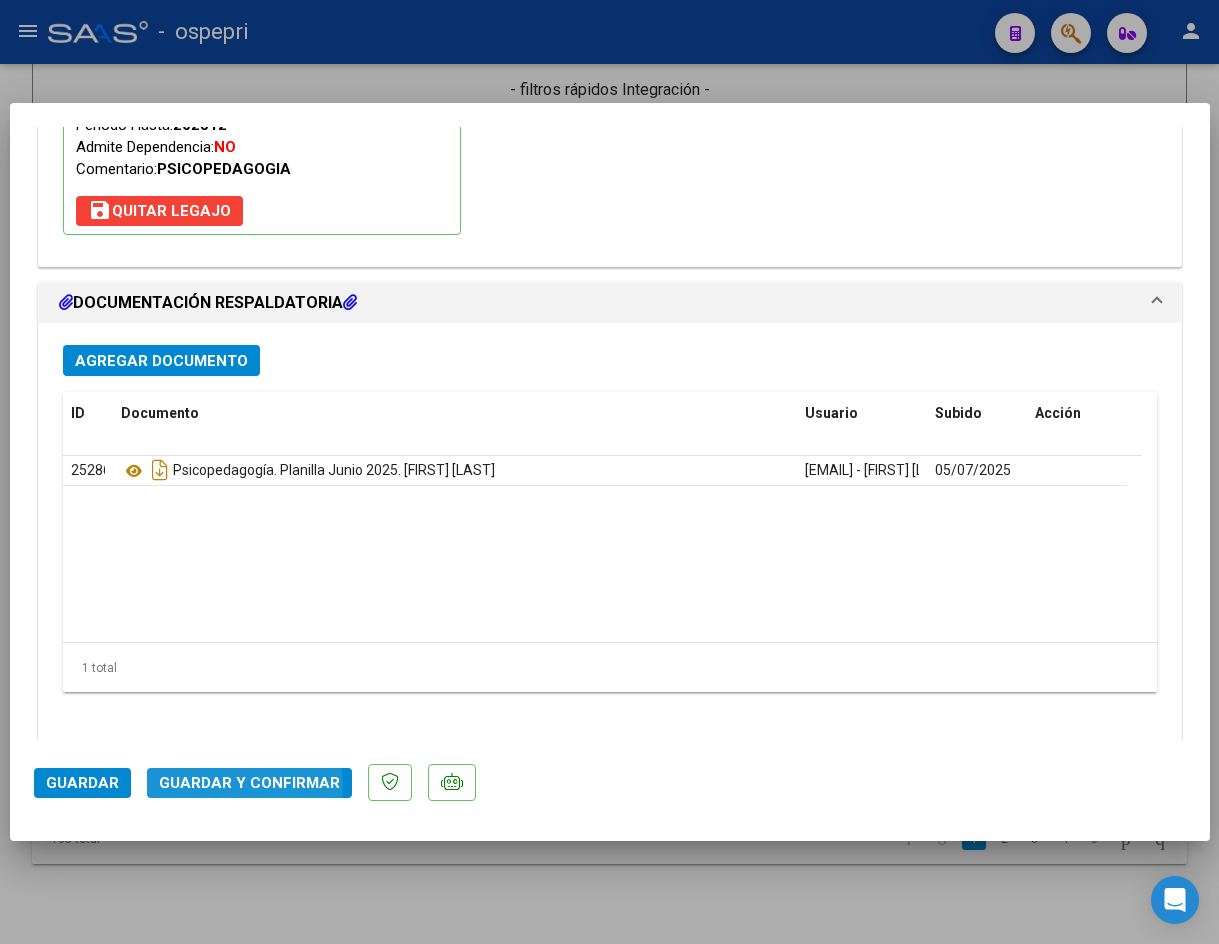 click on "Guardar y Confirmar" 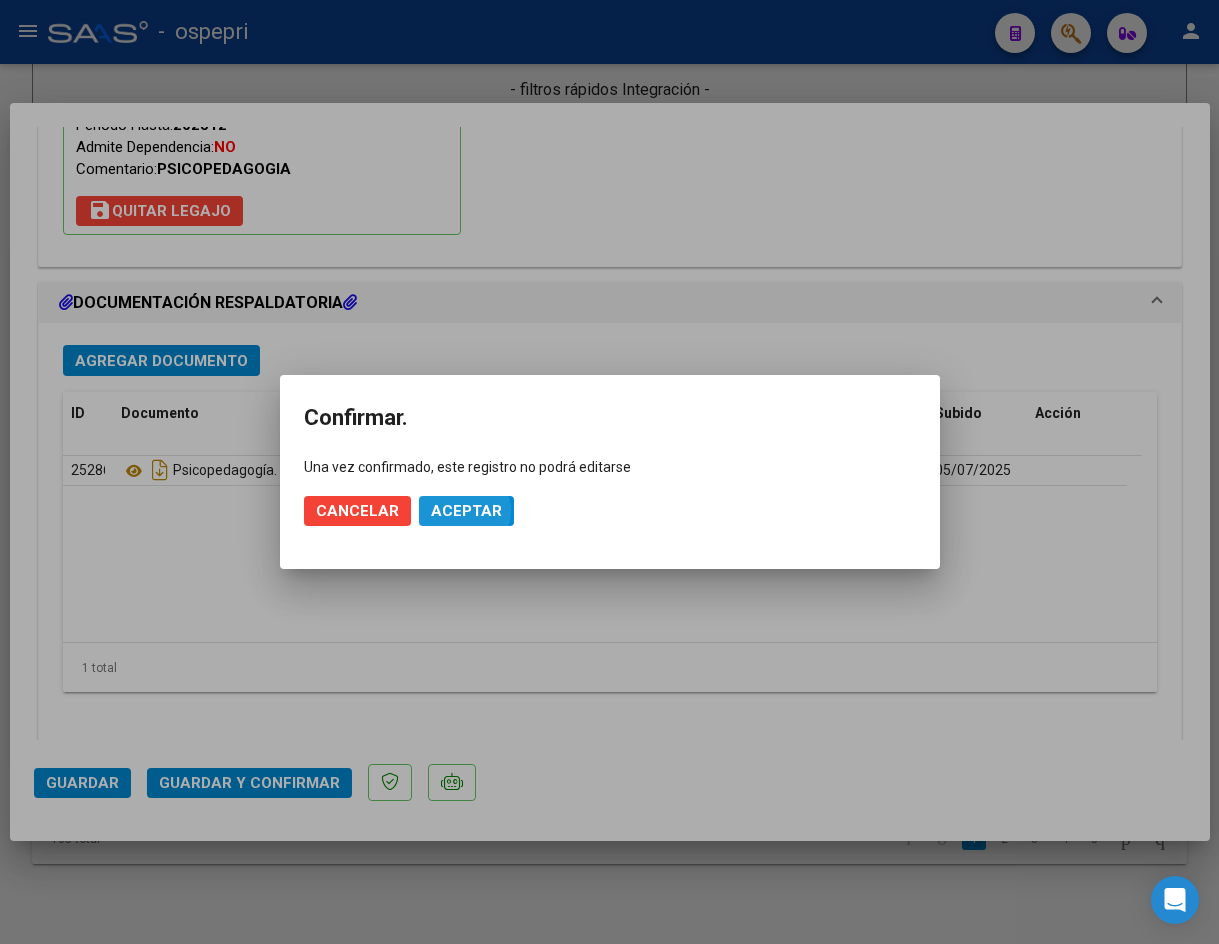 click on "Aceptar" 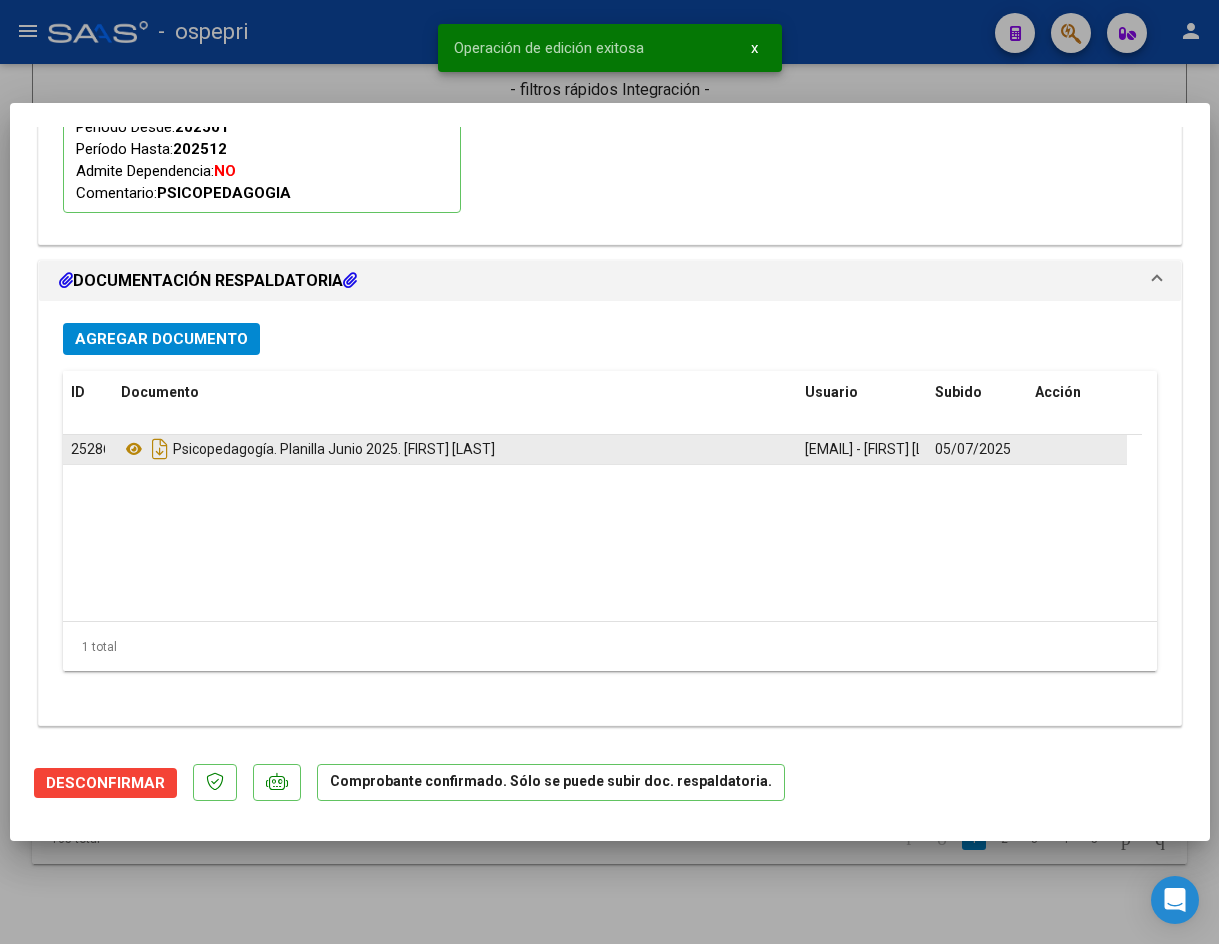 type 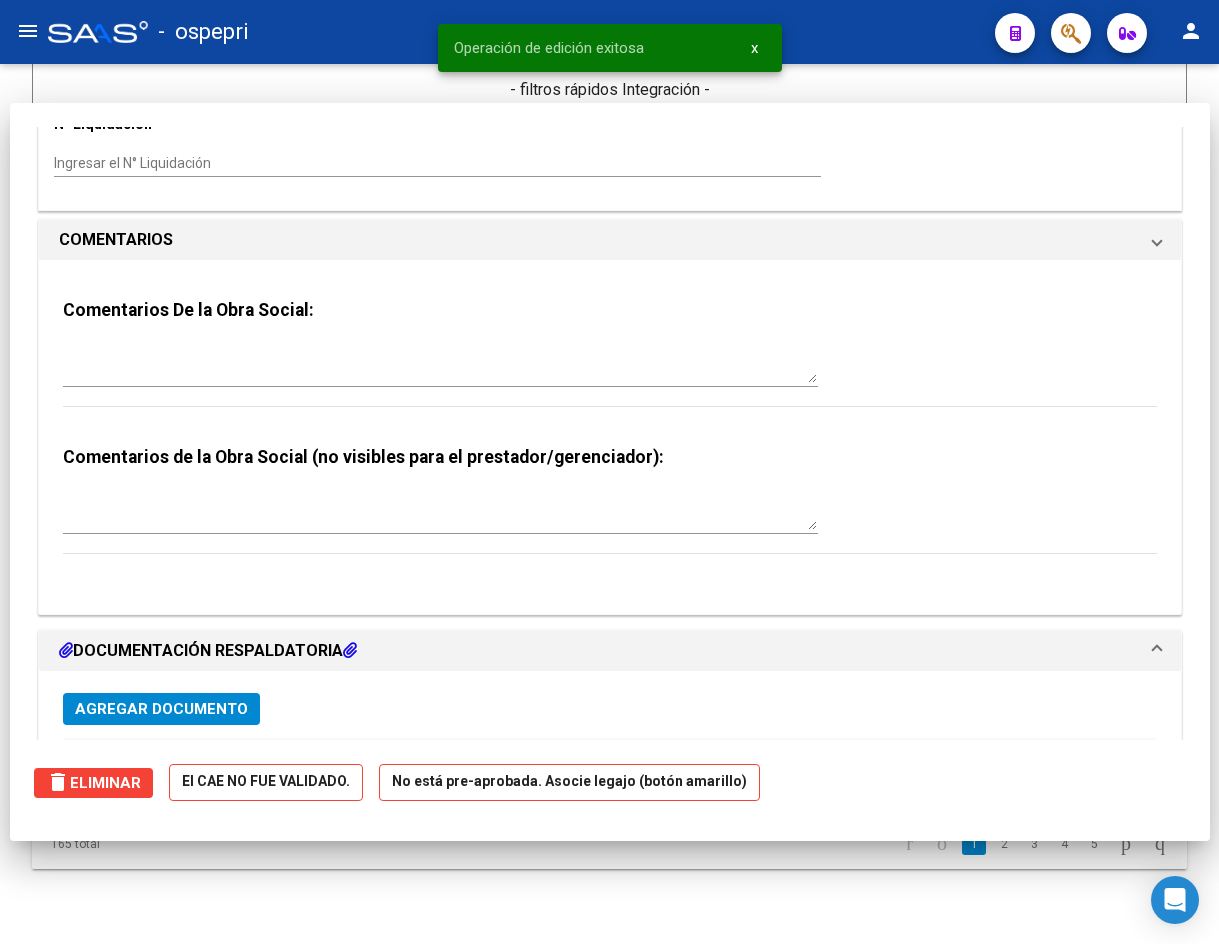 scroll, scrollTop: 0, scrollLeft: 0, axis: both 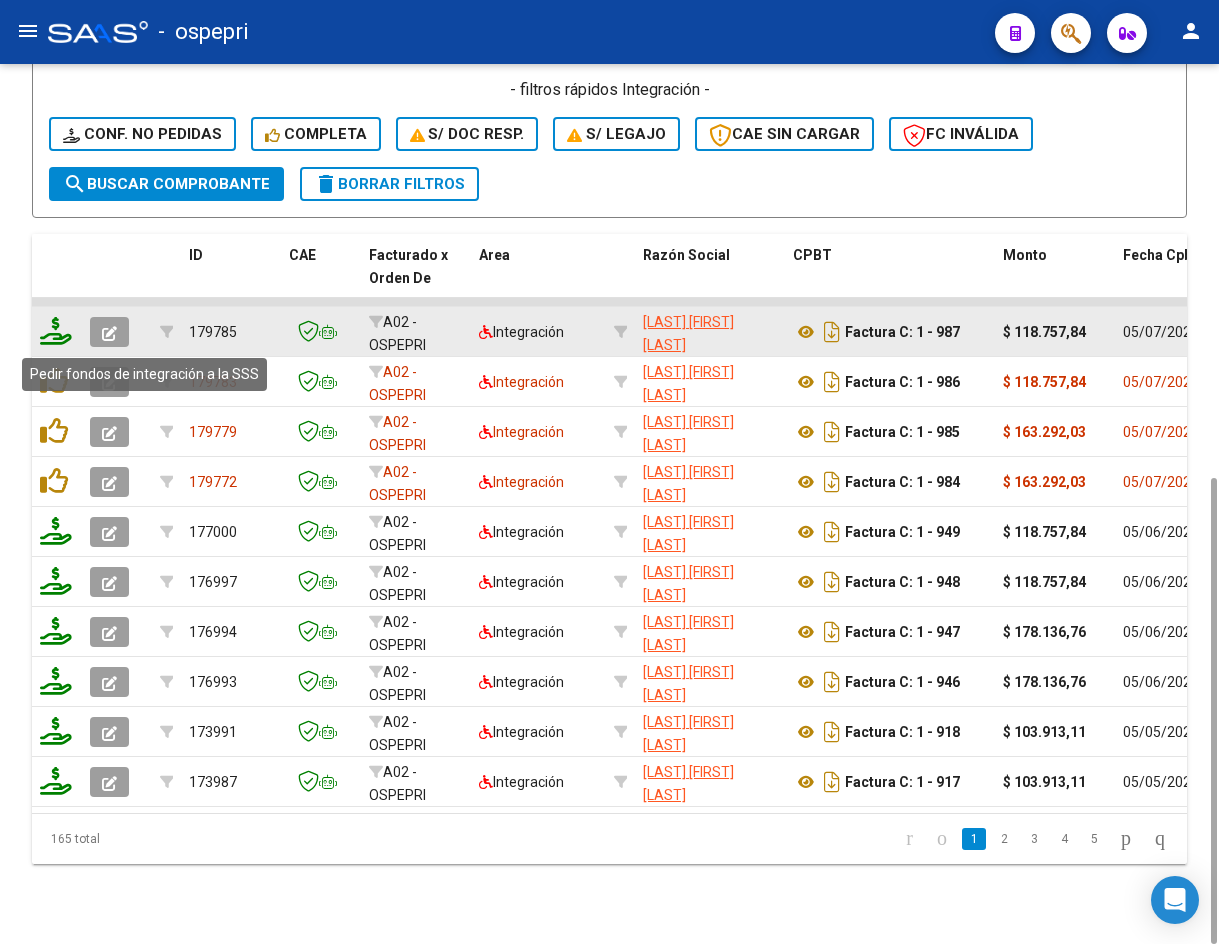 click 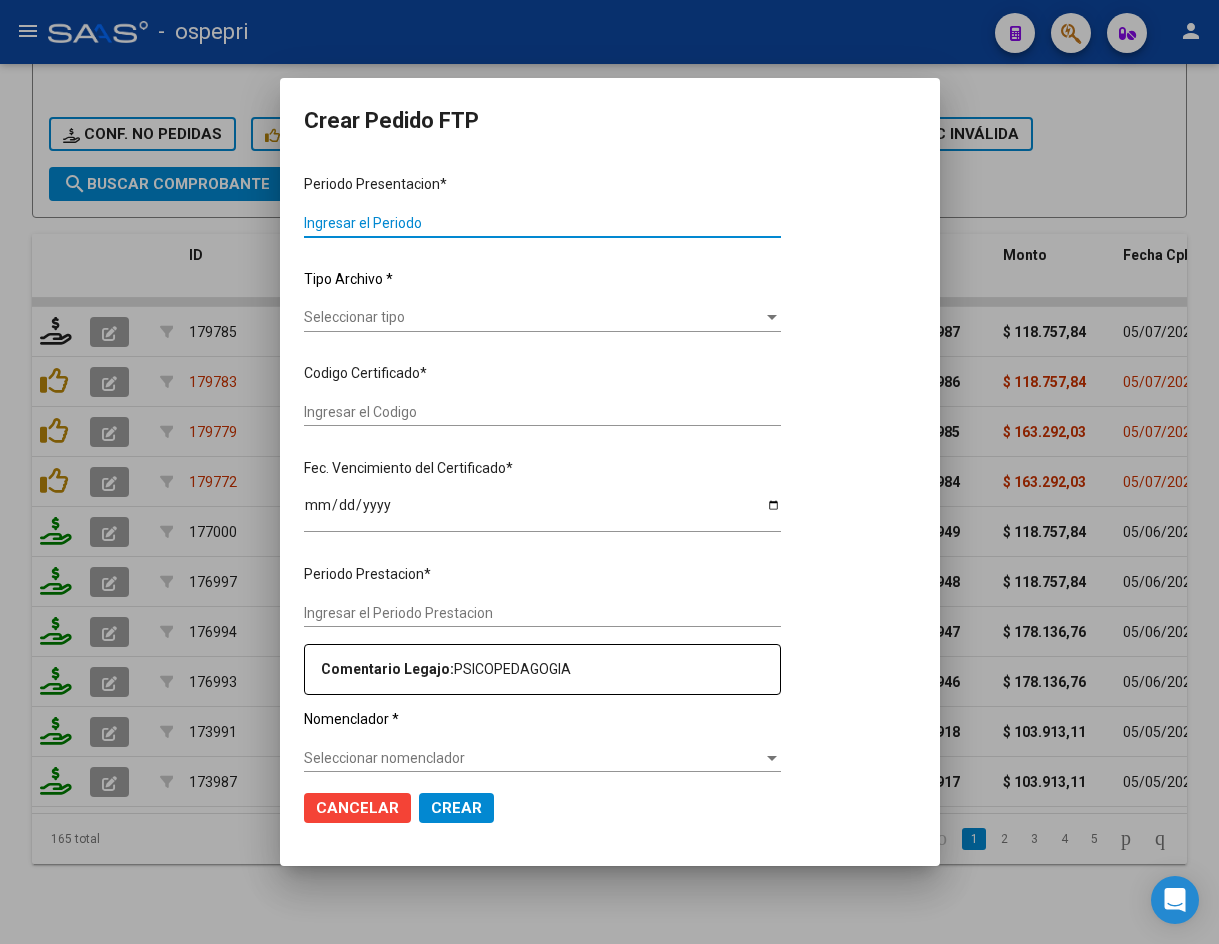 type on "202506" 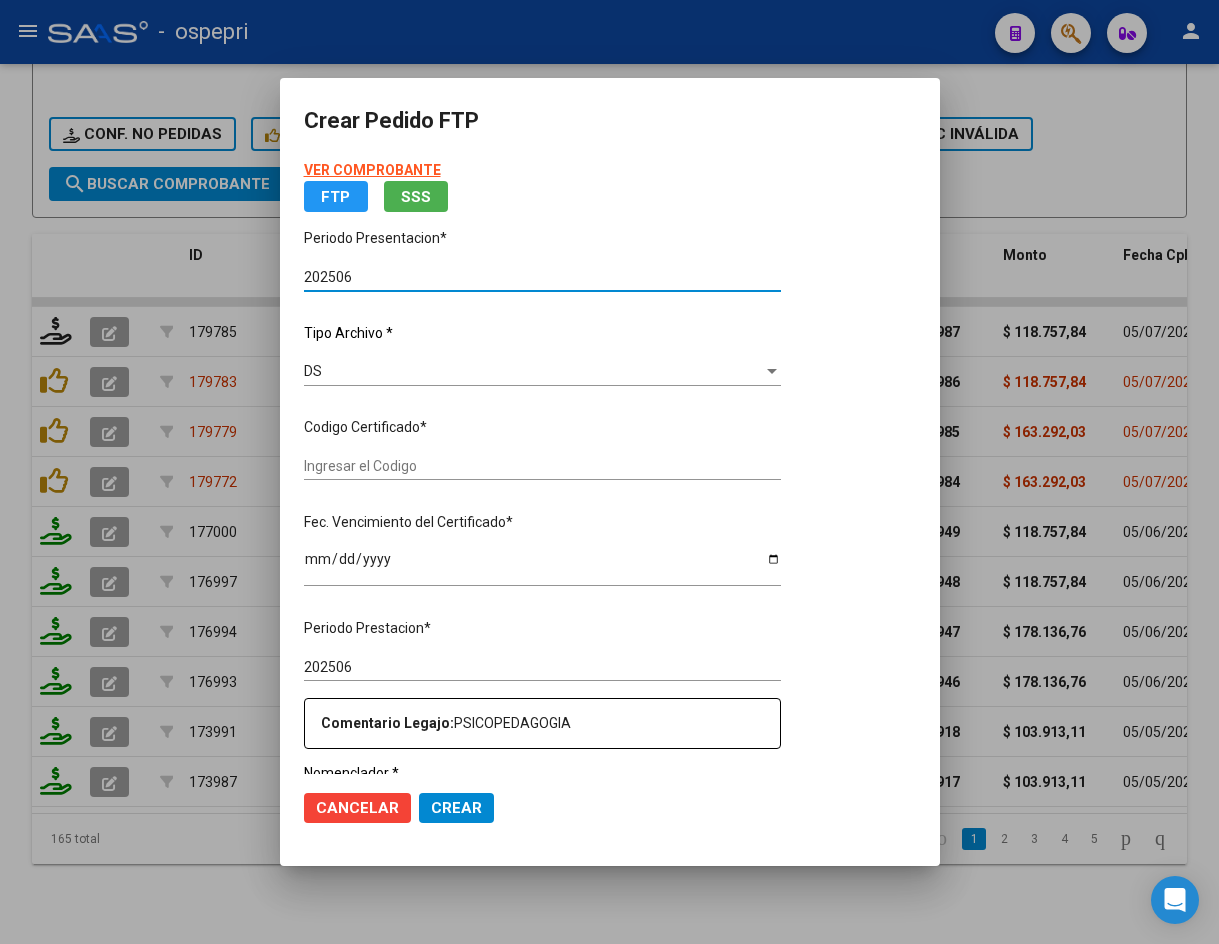 type on "ARG02000492924232016103120211031NQN249" 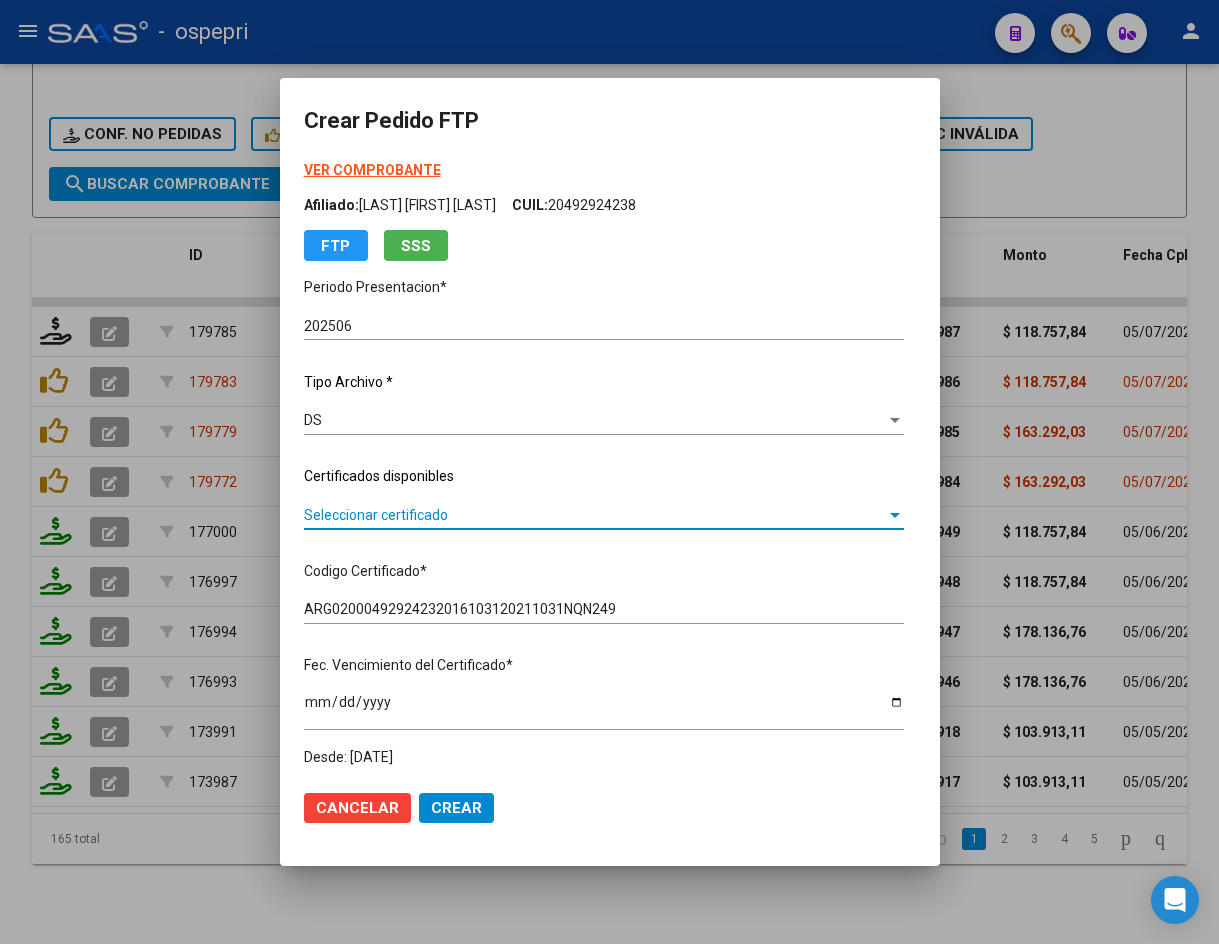 click on "Seleccionar certificado" at bounding box center (595, 515) 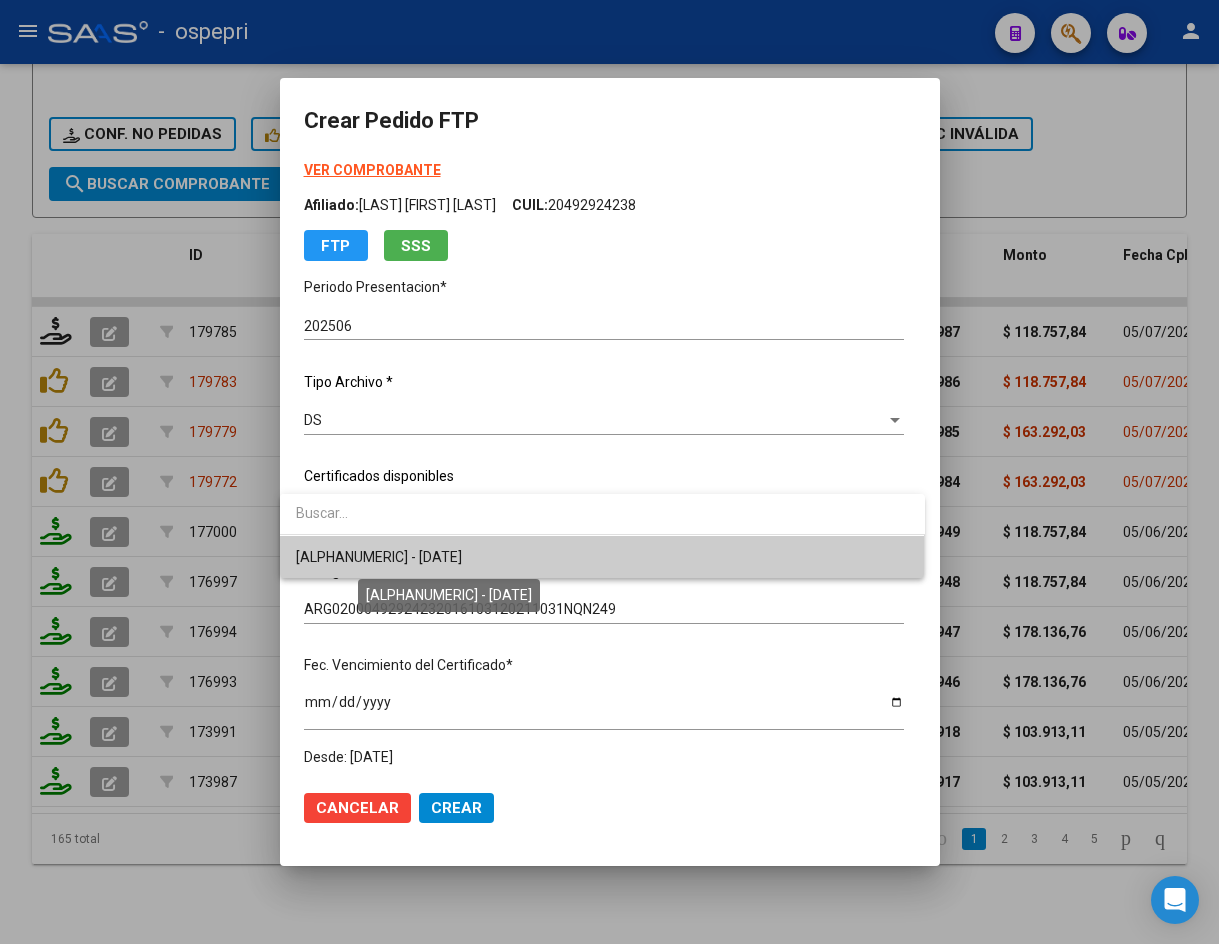 click on "ARG02000492924232016103120211031NQN249   - 2027-01-13" at bounding box center (379, 557) 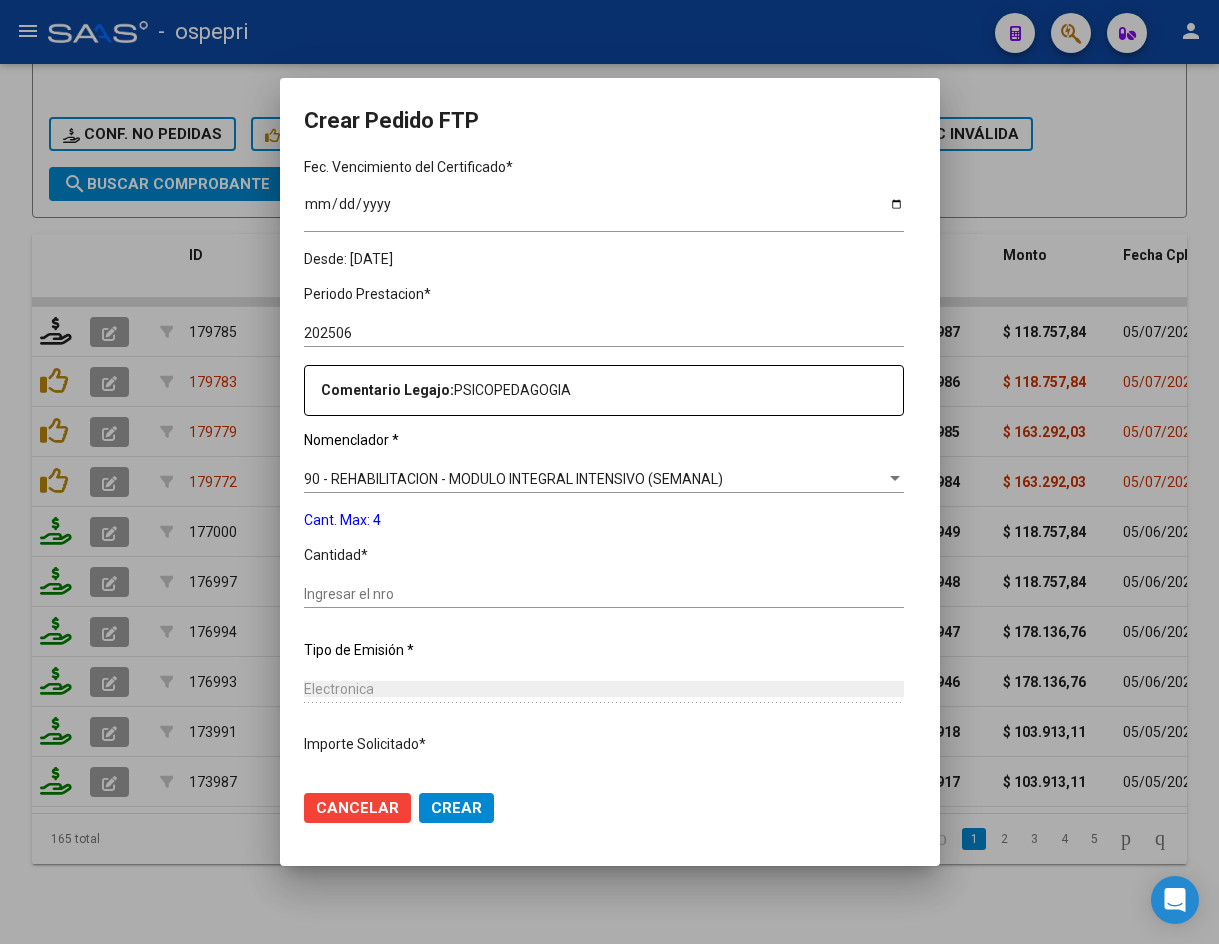scroll, scrollTop: 500, scrollLeft: 0, axis: vertical 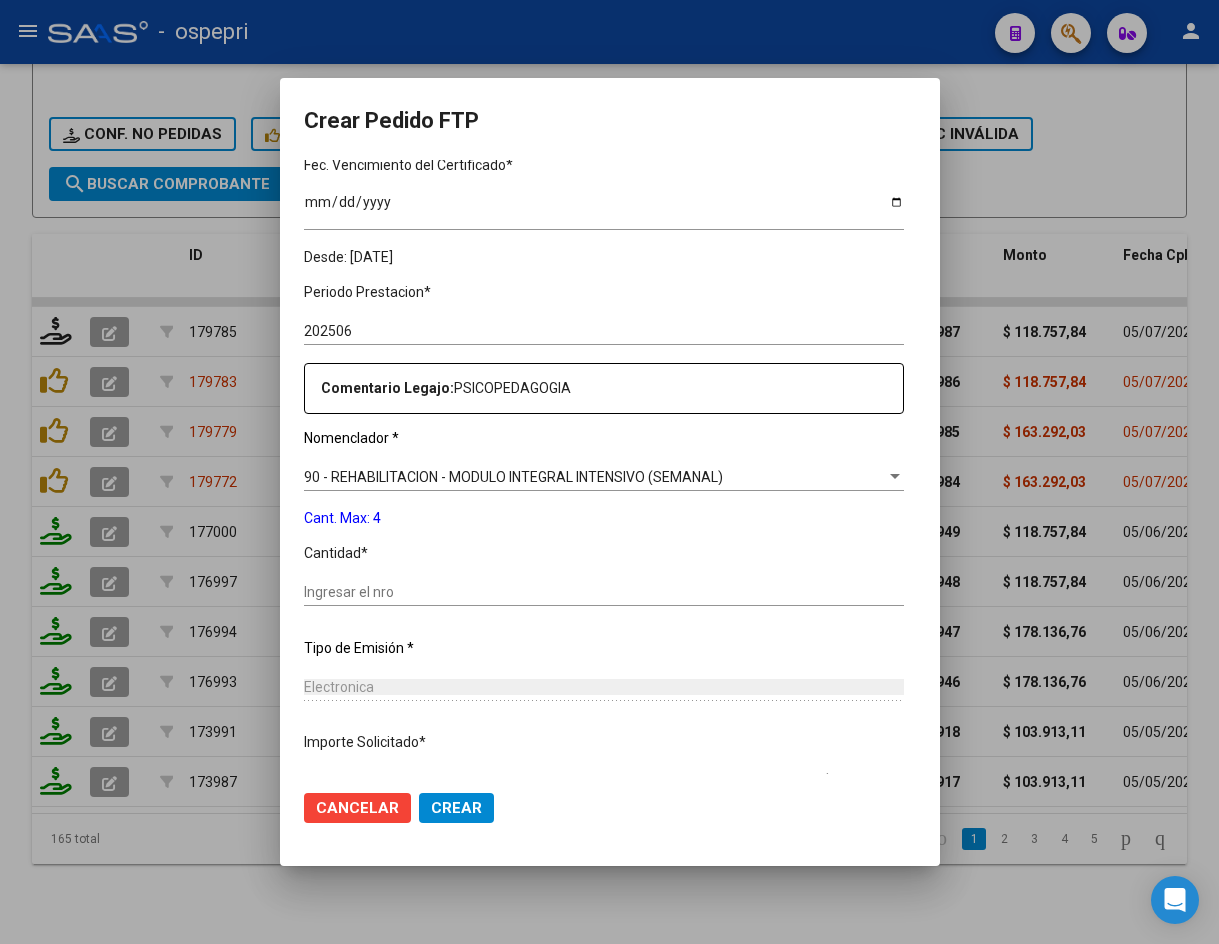 click on "Ingresar el nro" 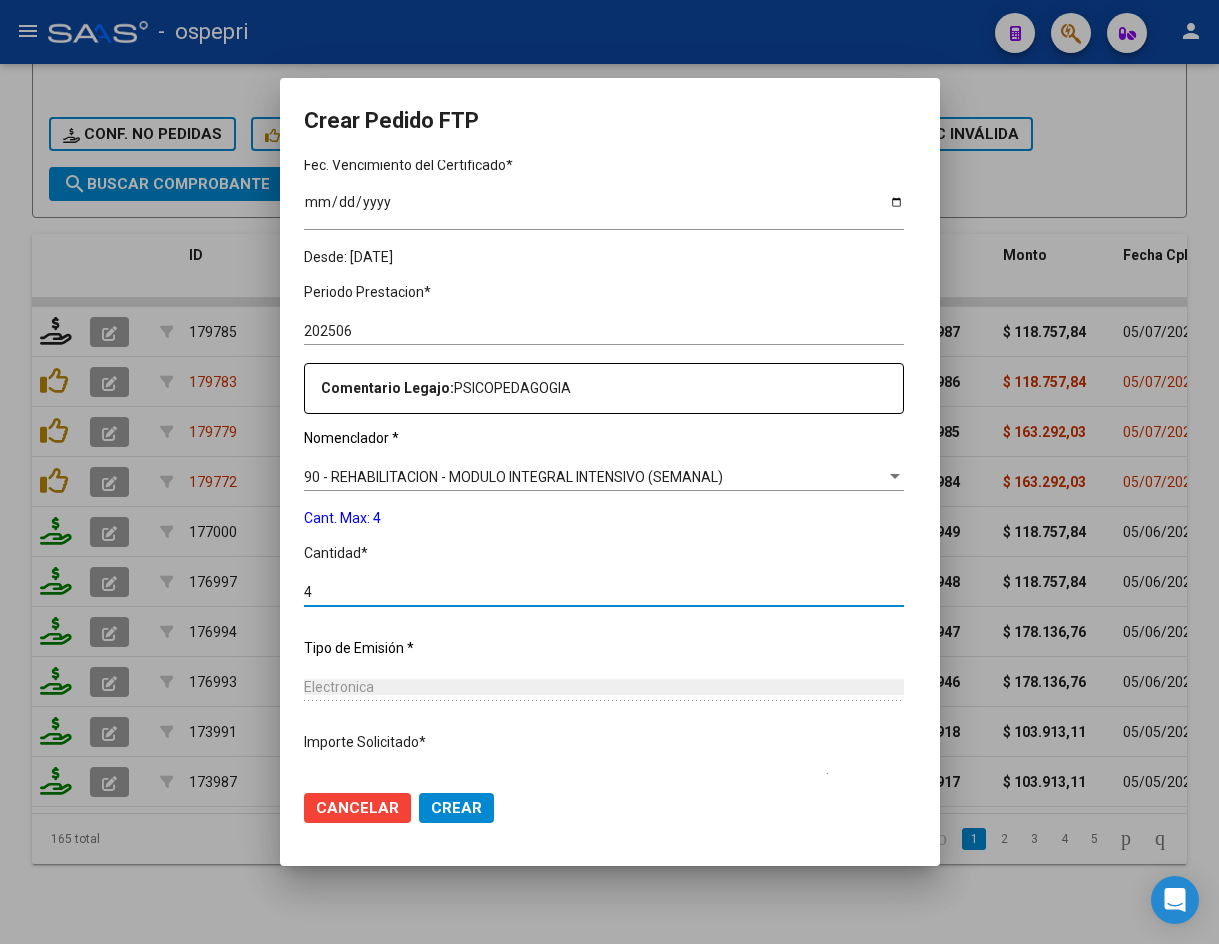 scroll, scrollTop: 633, scrollLeft: 0, axis: vertical 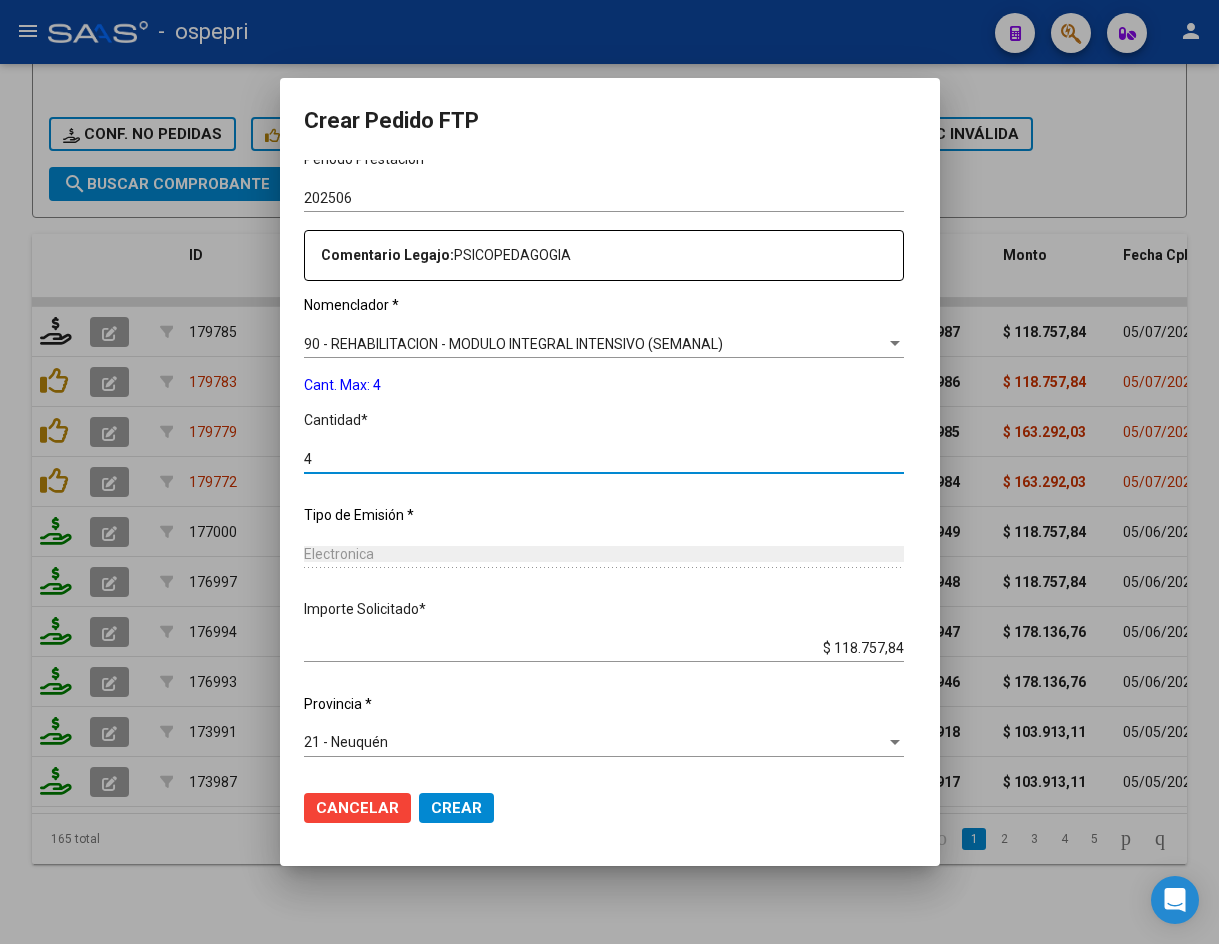 type on "4" 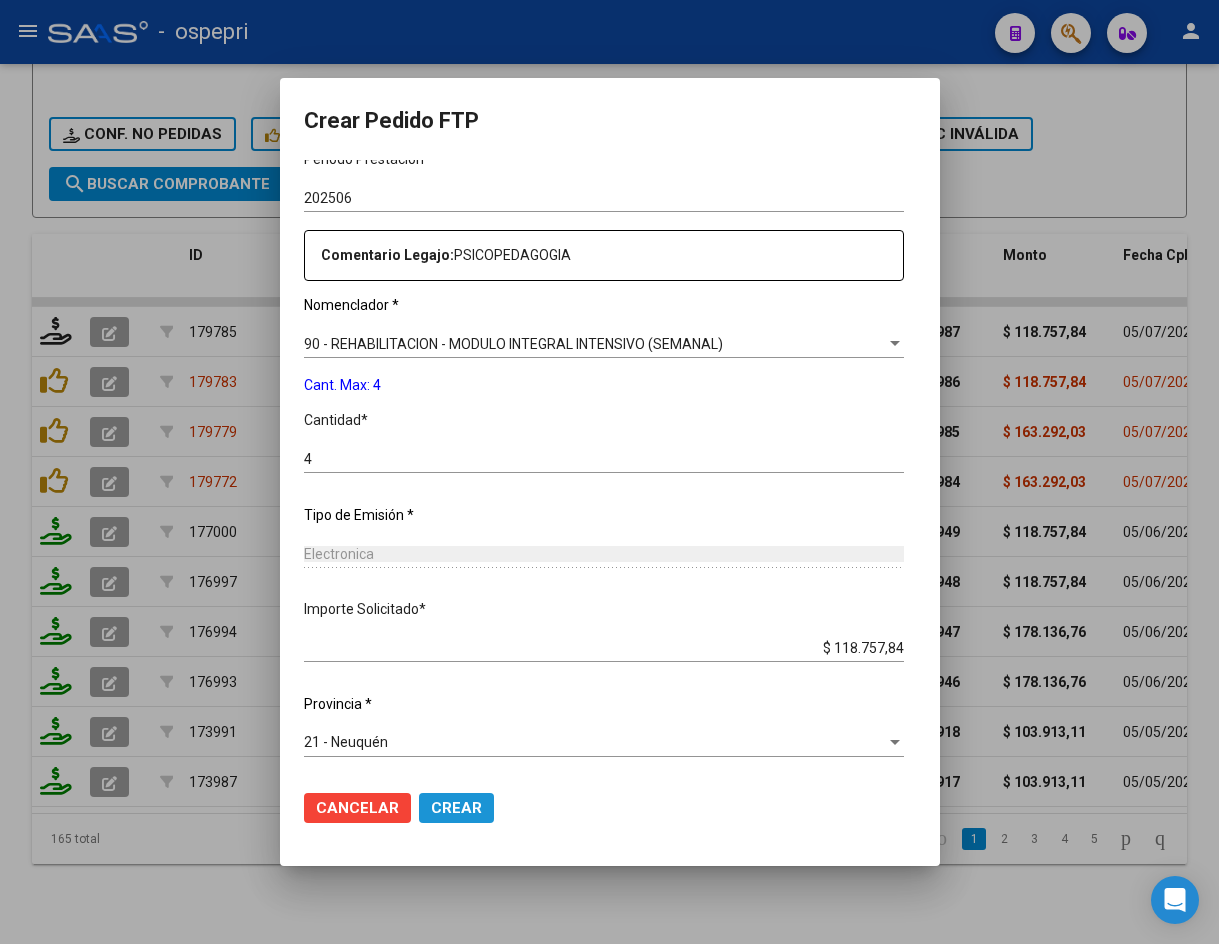 click on "Crear" 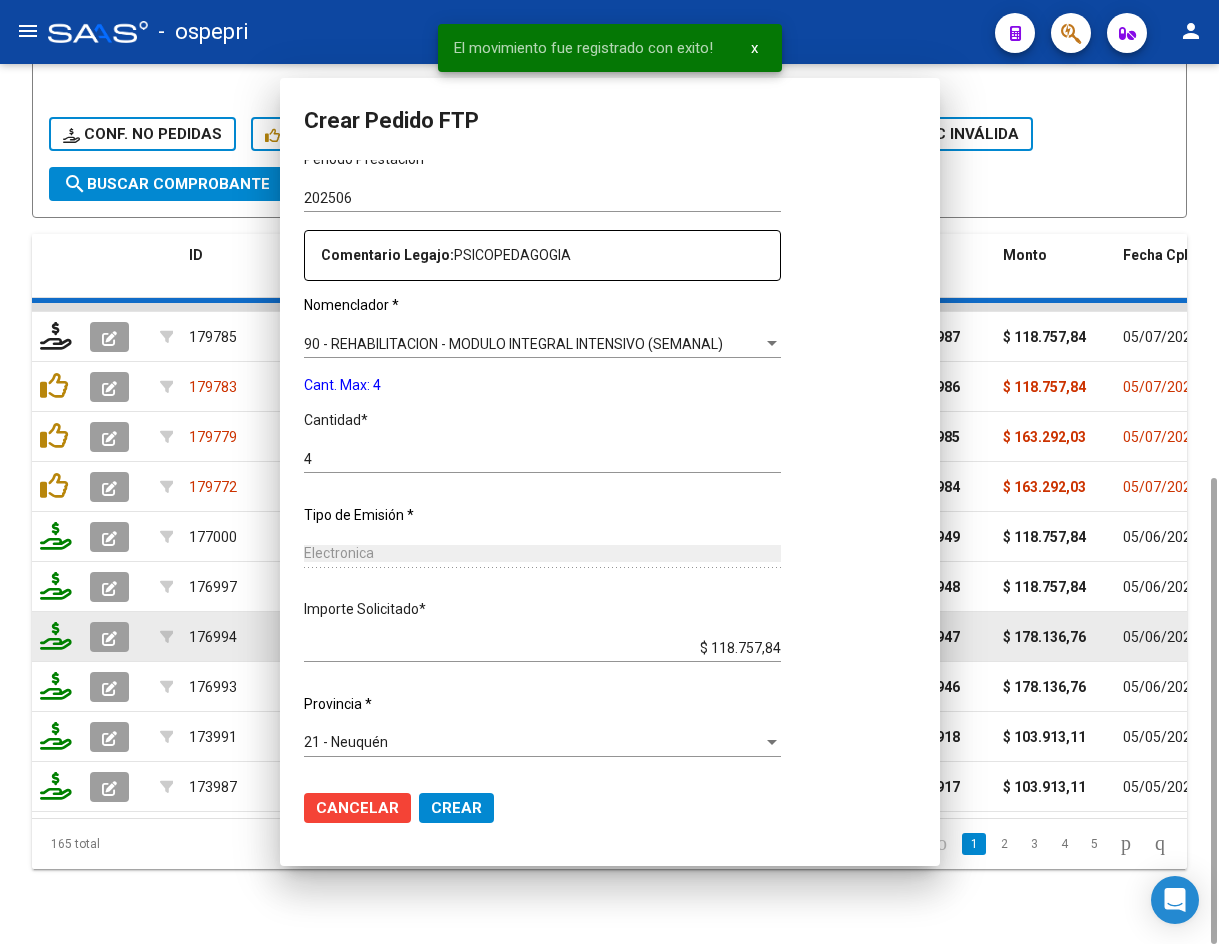 scroll, scrollTop: 530, scrollLeft: 0, axis: vertical 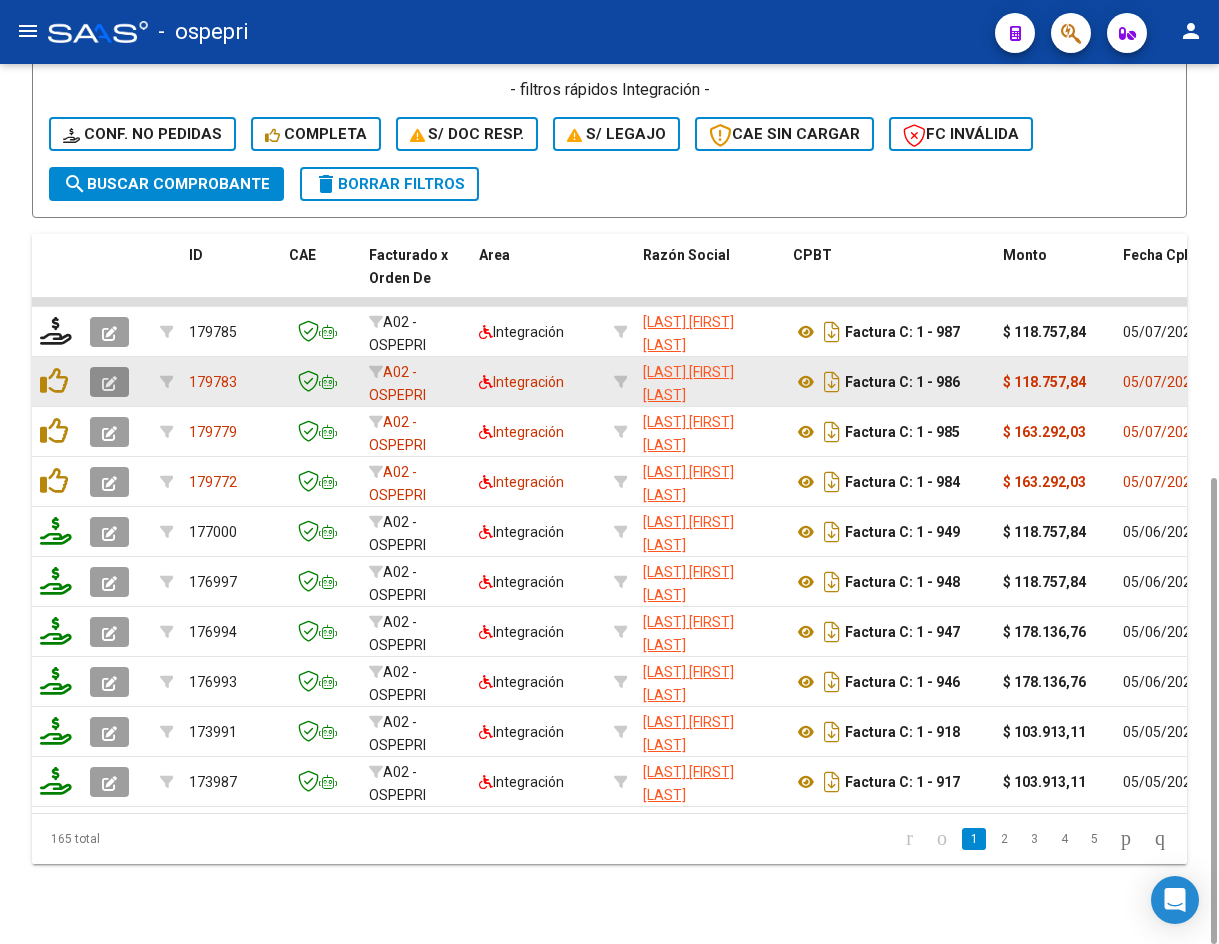 click 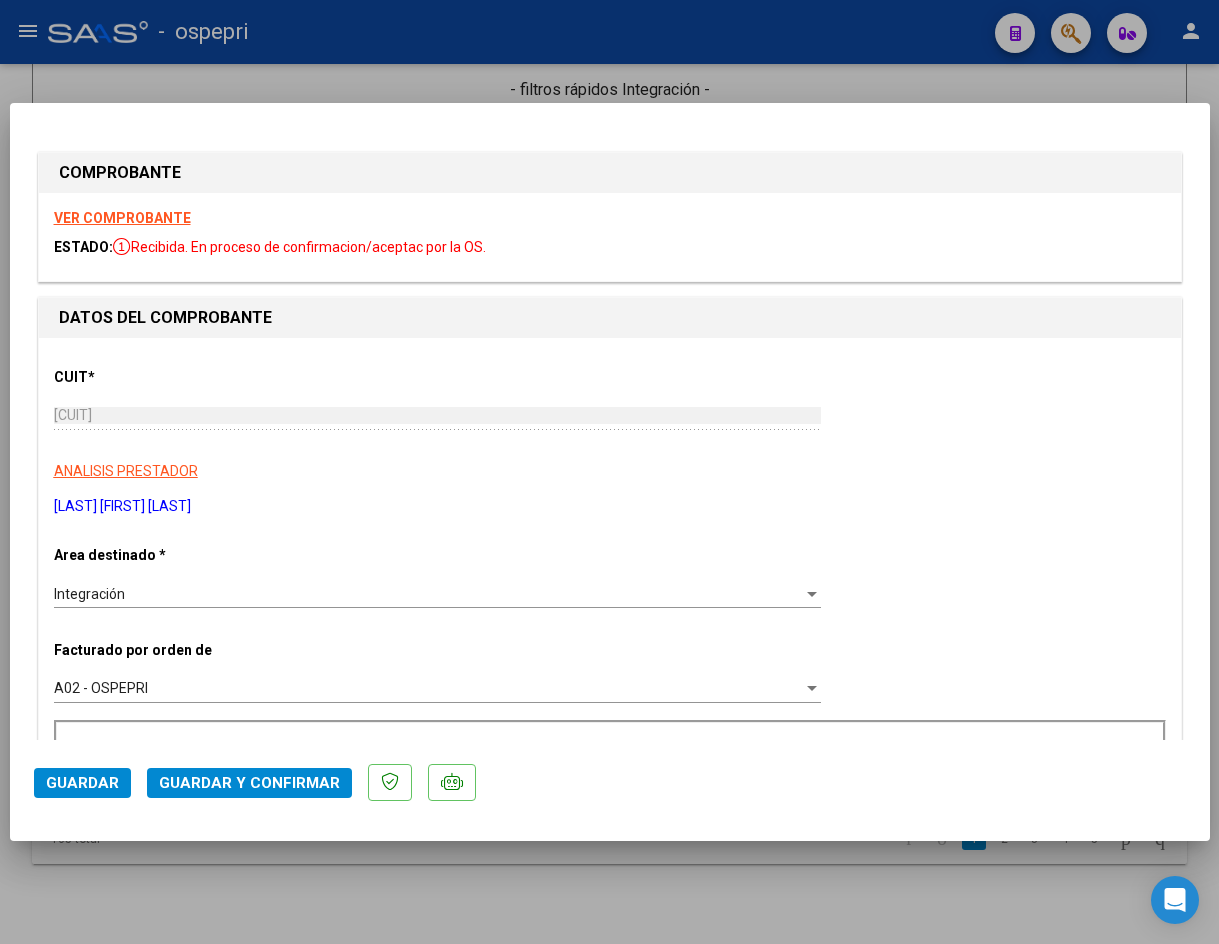 click on "VER COMPROBANTE" at bounding box center [122, 218] 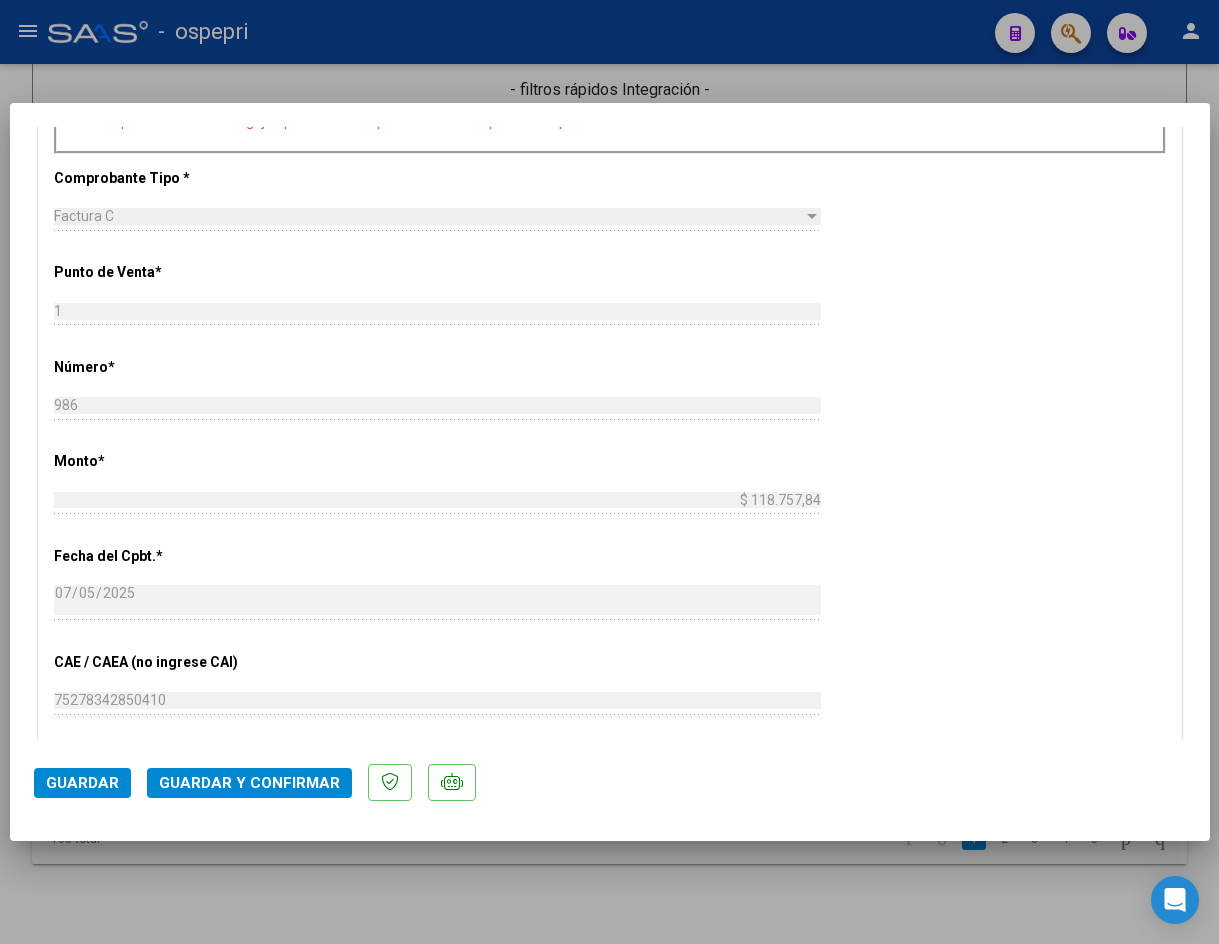 scroll, scrollTop: 800, scrollLeft: 0, axis: vertical 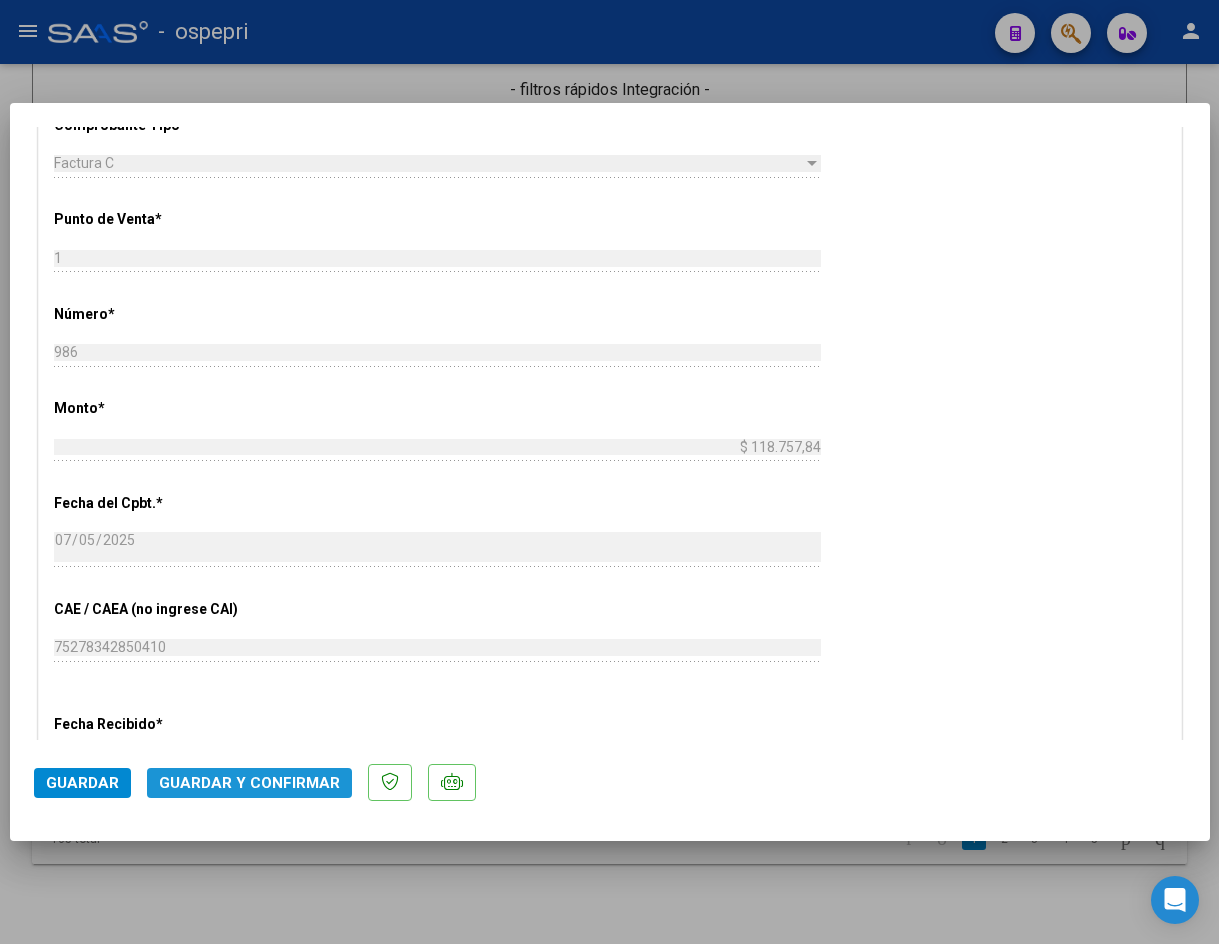 click on "Guardar y Confirmar" 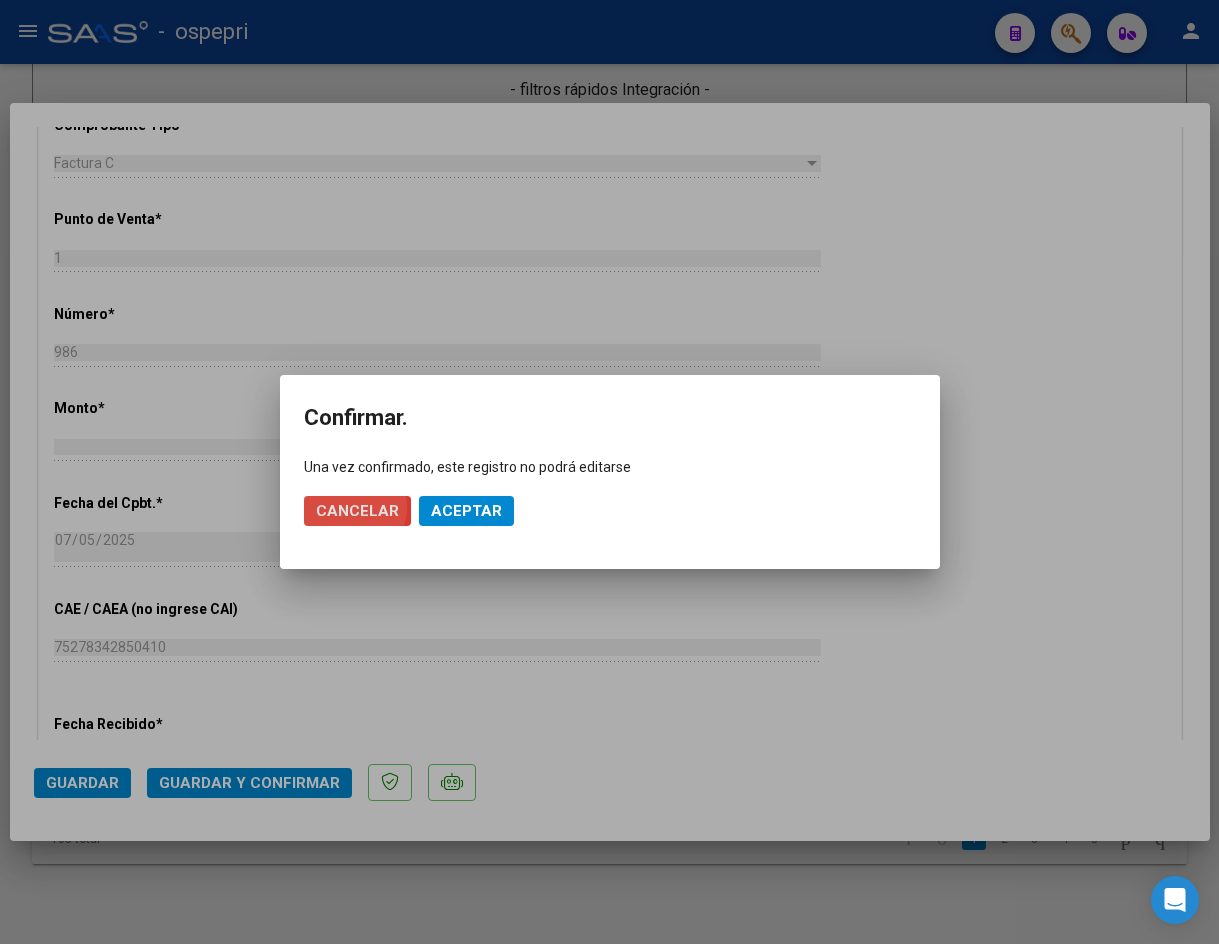 click on "Cancelar" 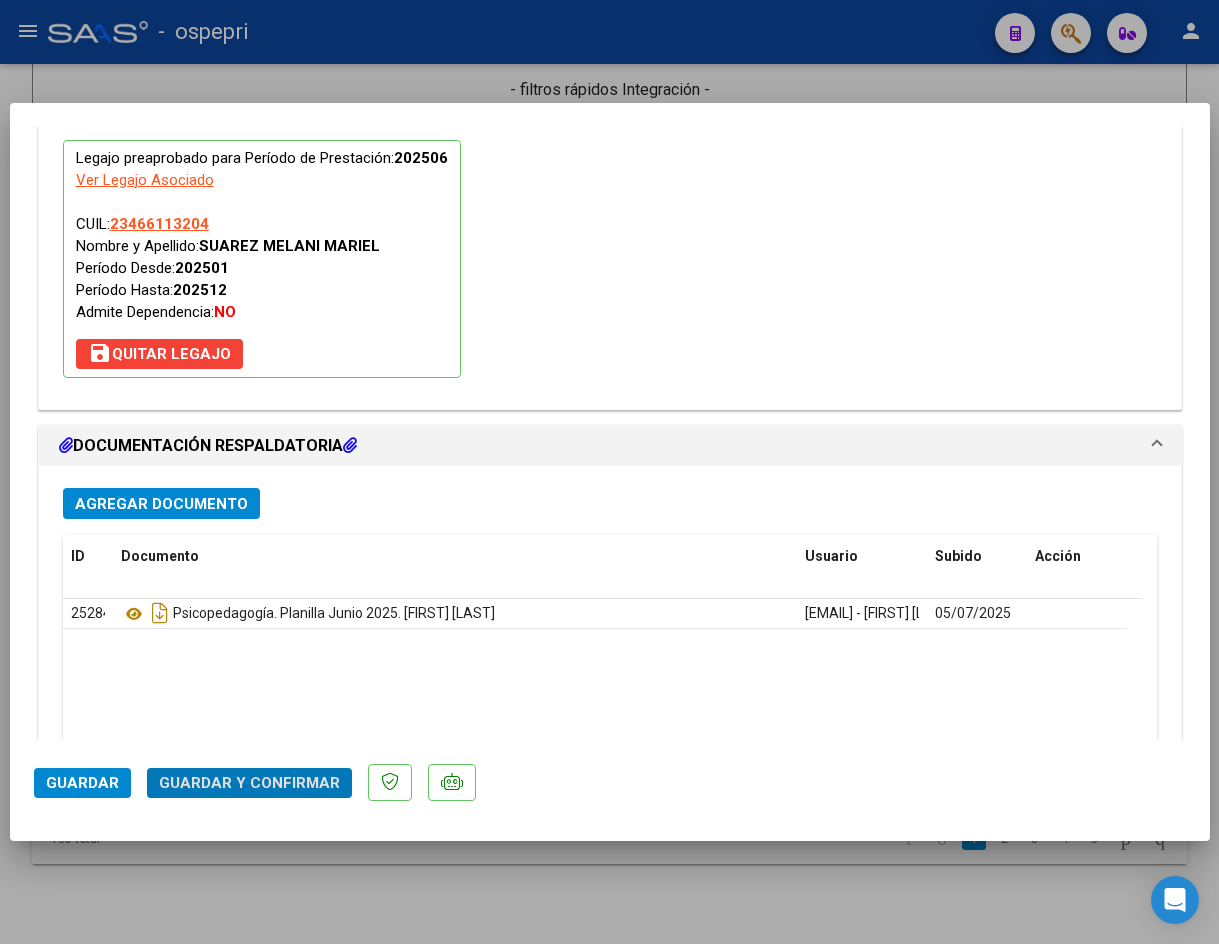 scroll, scrollTop: 2162, scrollLeft: 0, axis: vertical 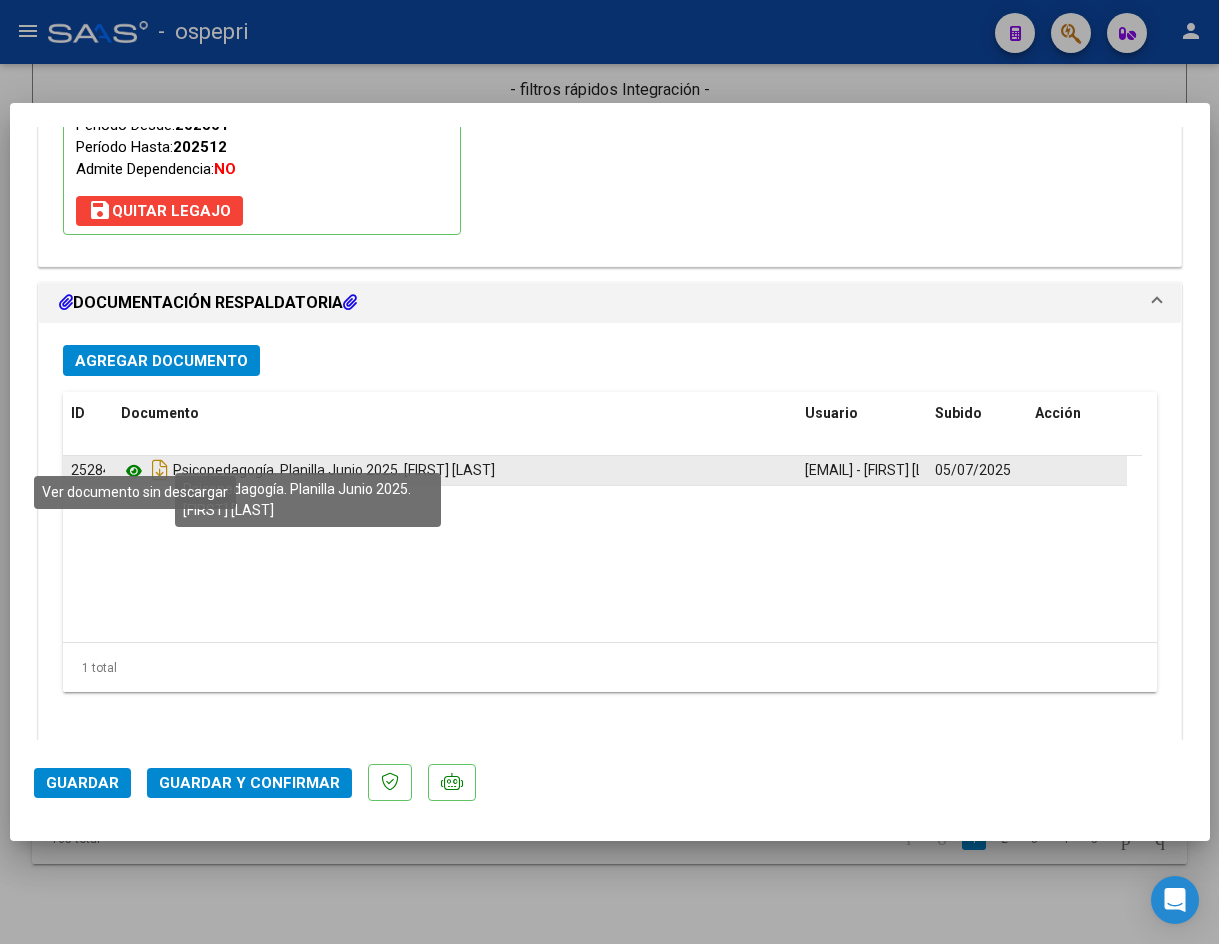 click 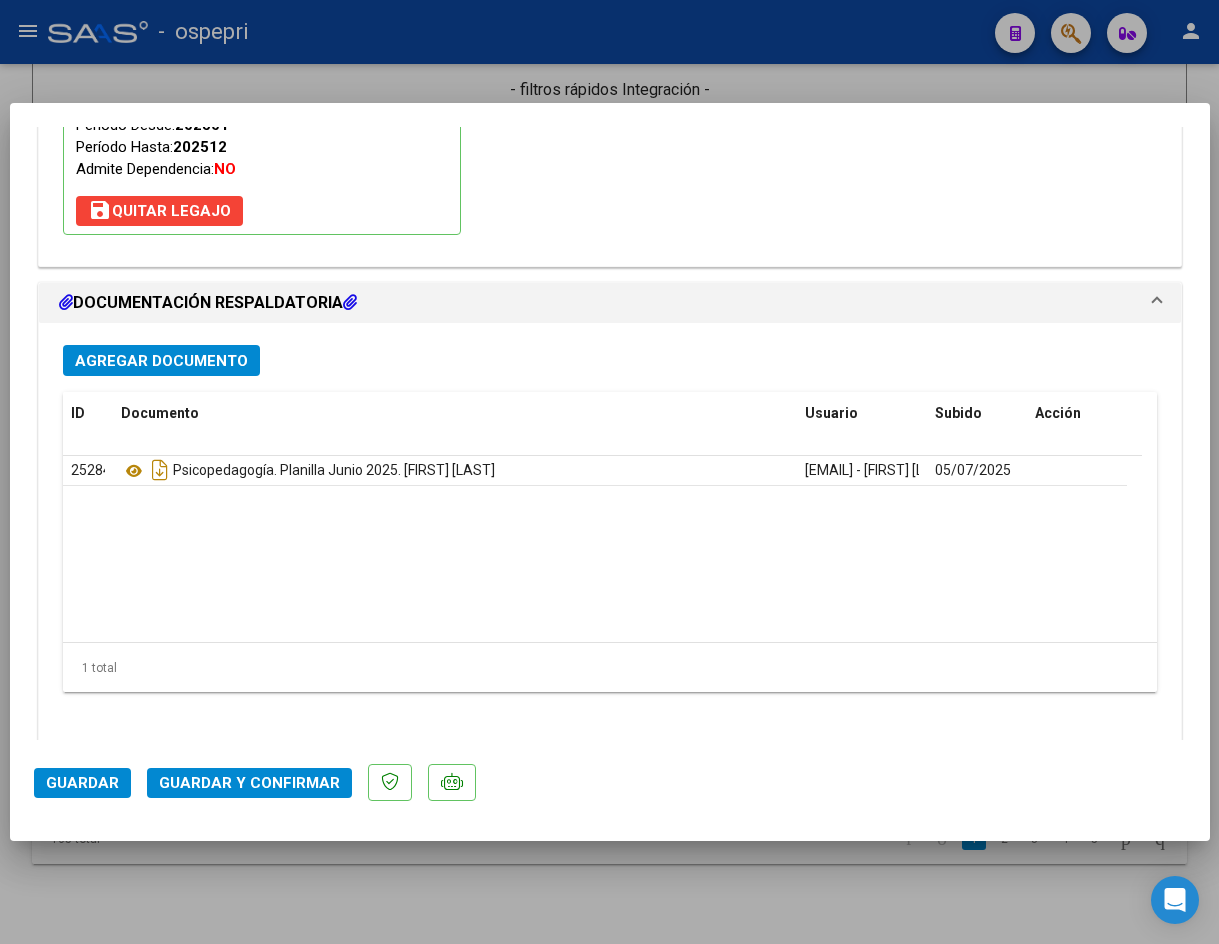 click on "Guardar y Confirmar" 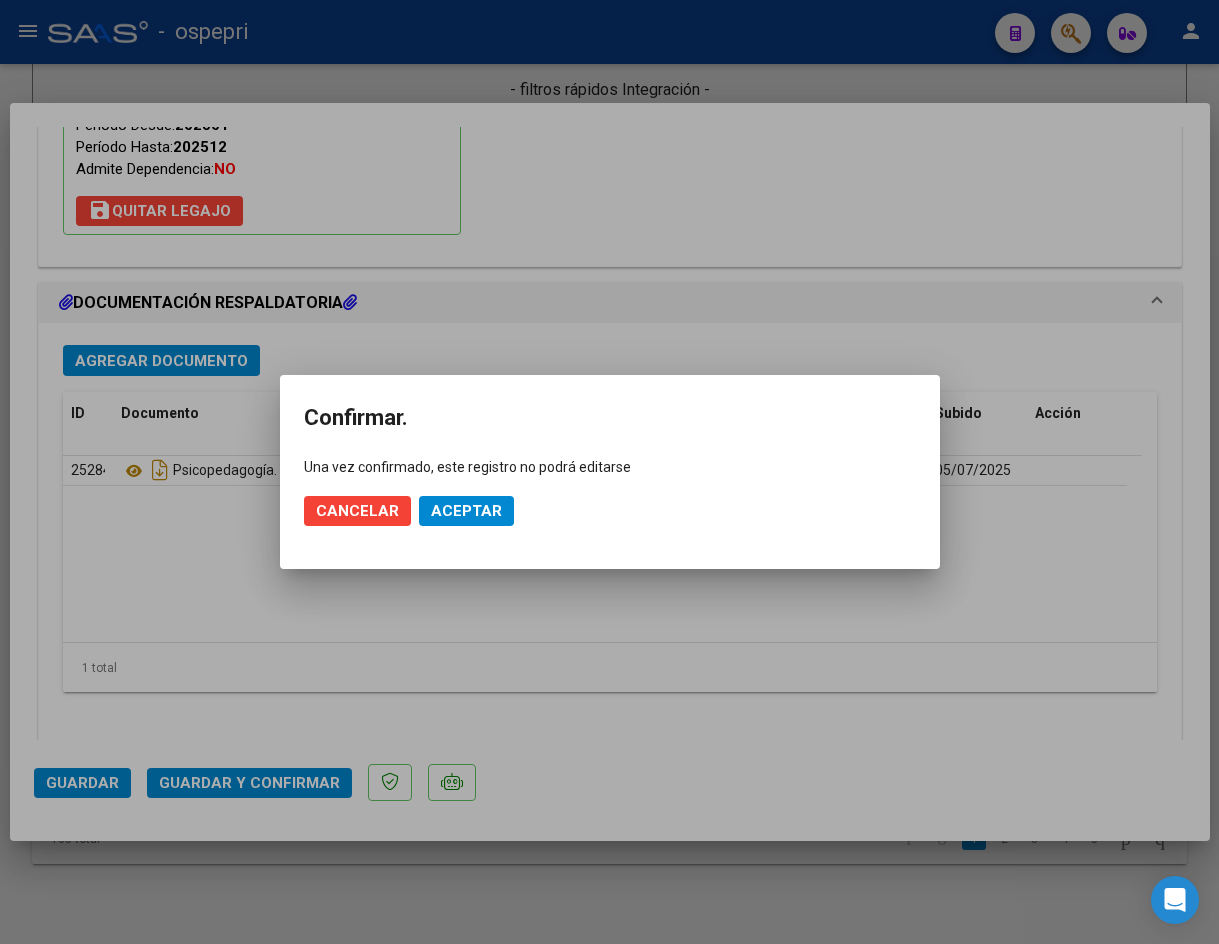 click on "Cancelar Aceptar" 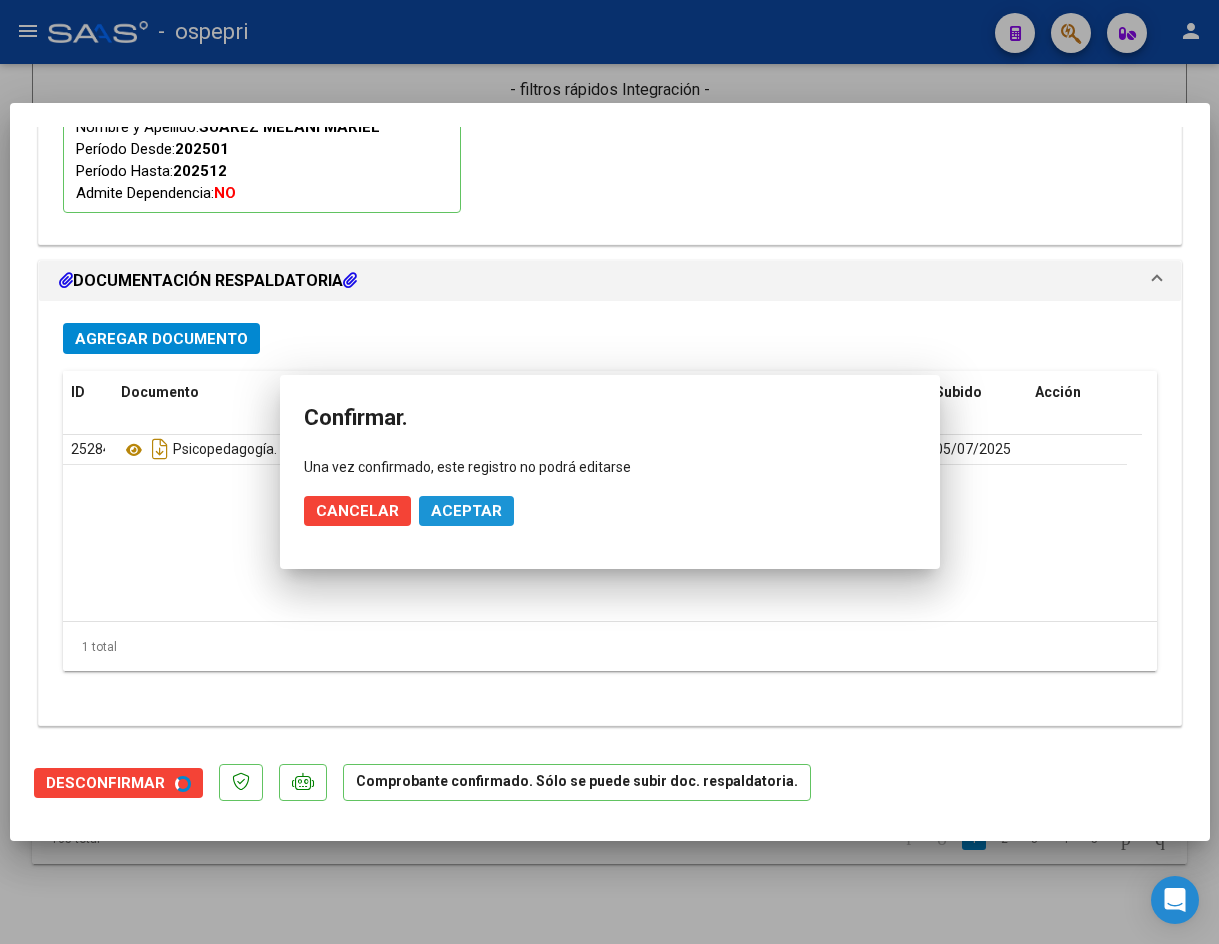 scroll, scrollTop: 1965, scrollLeft: 0, axis: vertical 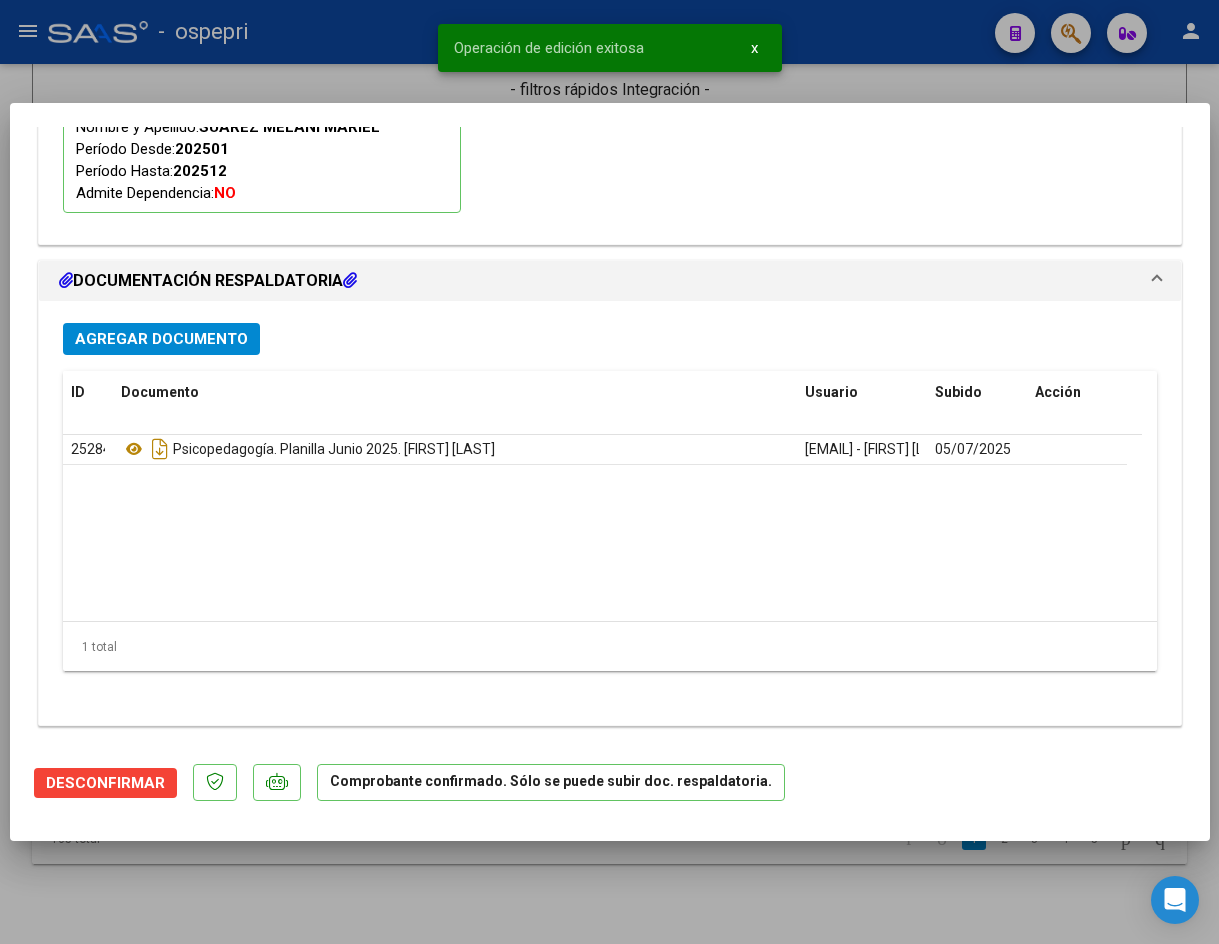 type 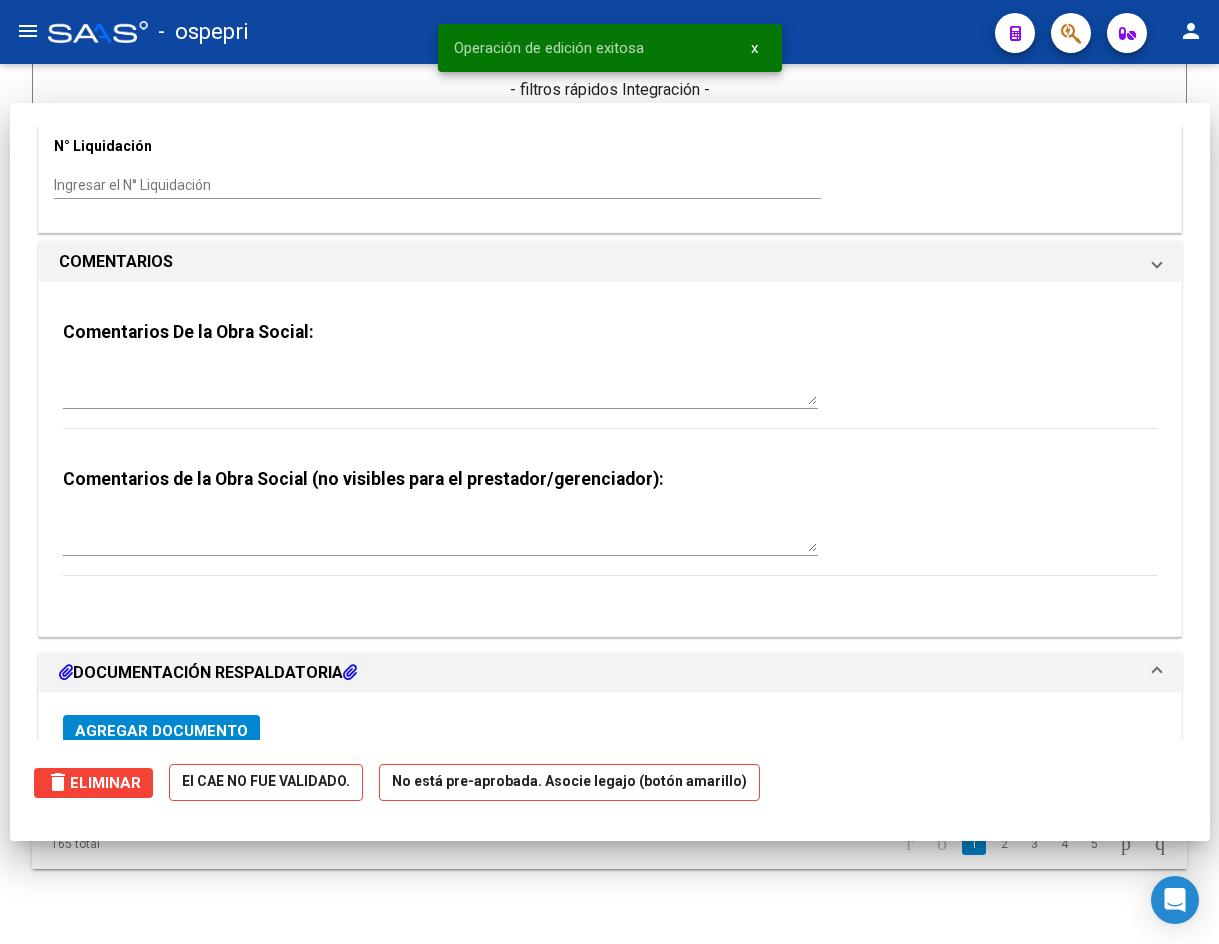 scroll, scrollTop: 0, scrollLeft: 0, axis: both 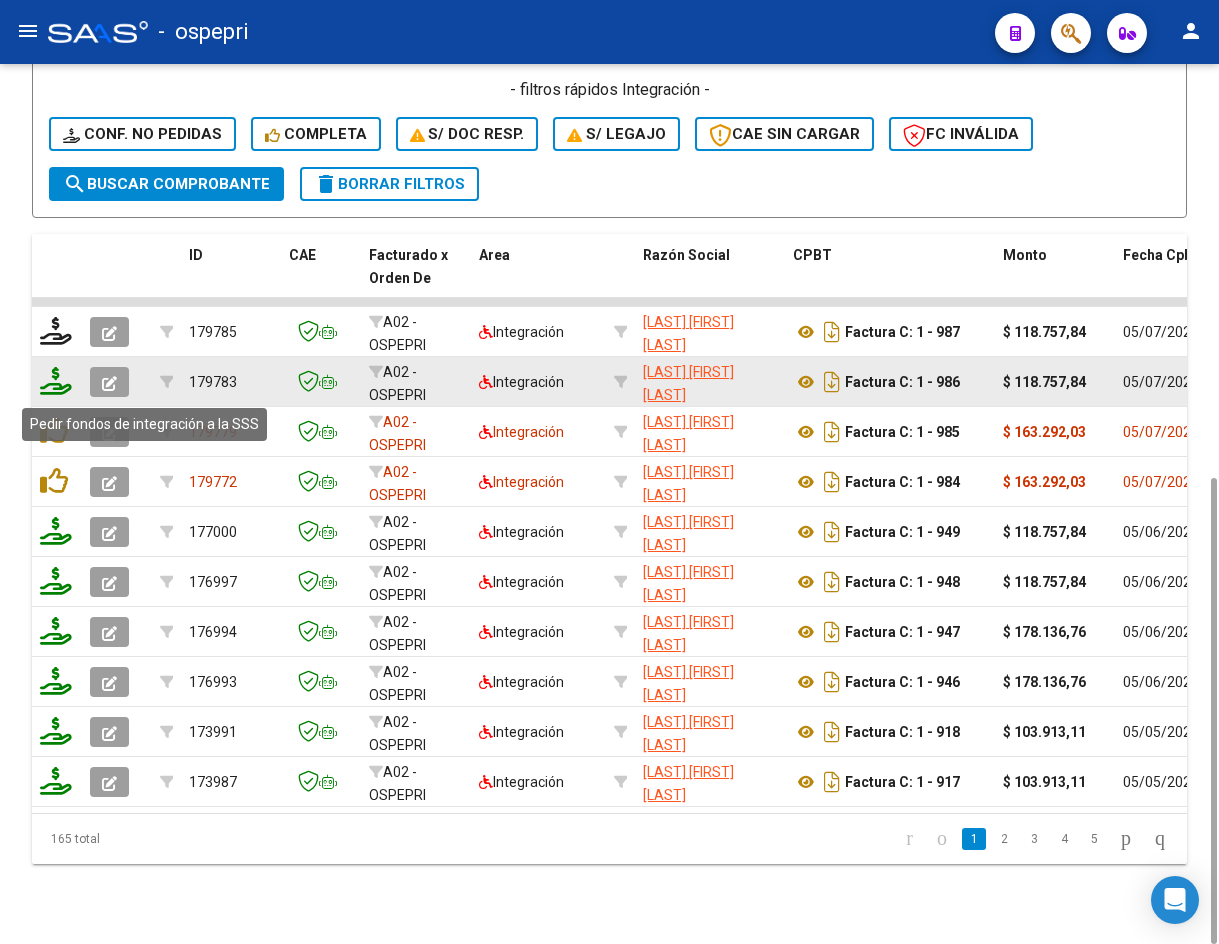 click 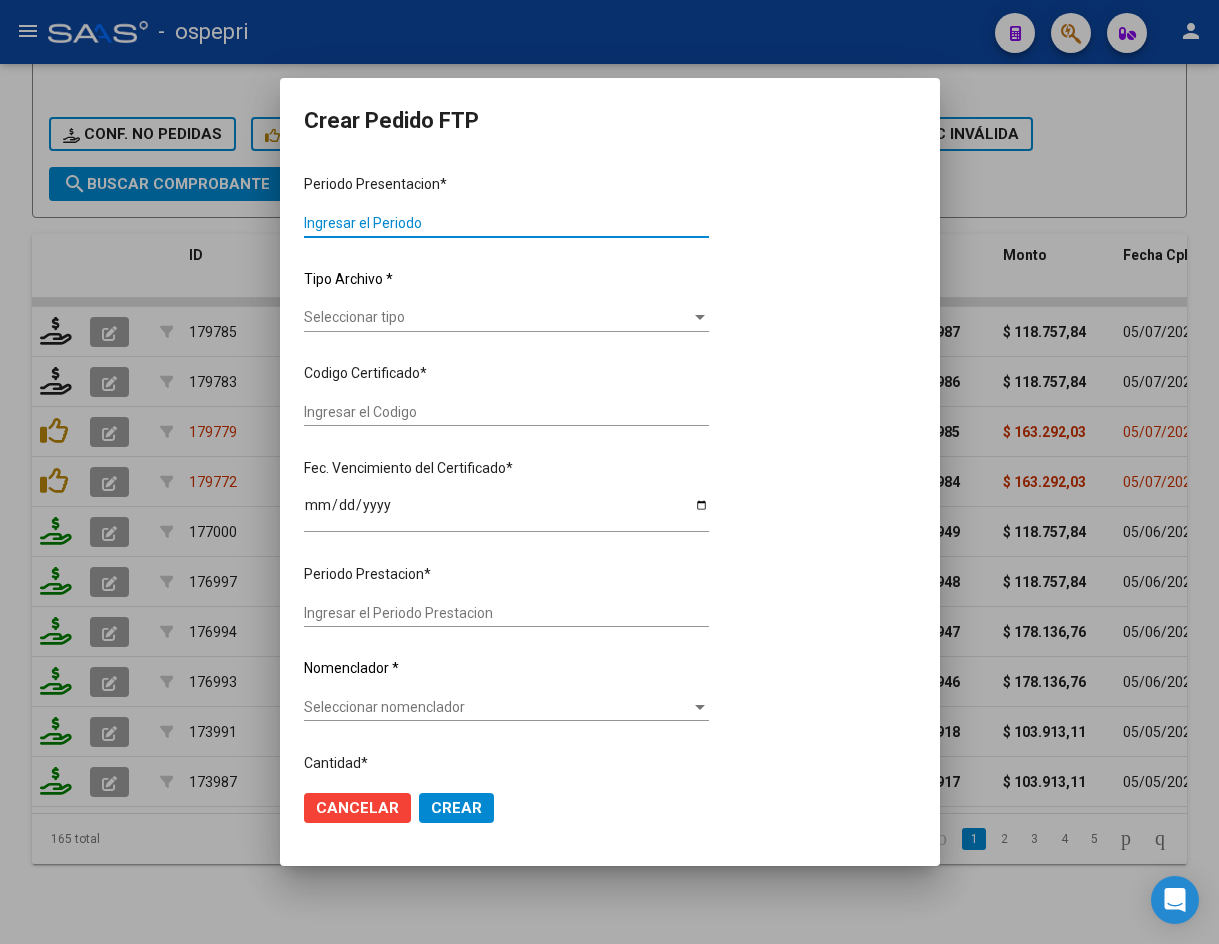 type on "202506" 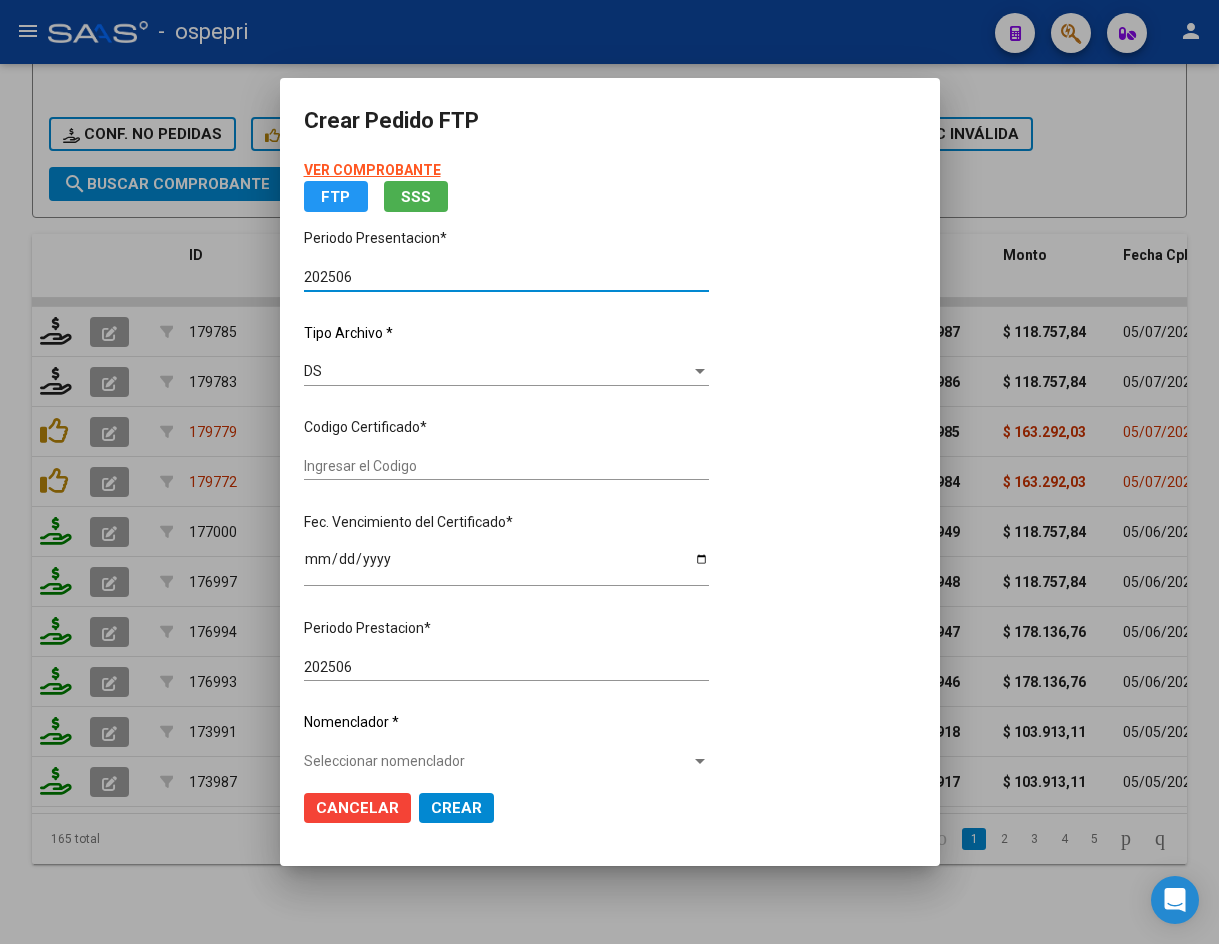 type on "ARG02000466113202016032820260328NQN249" 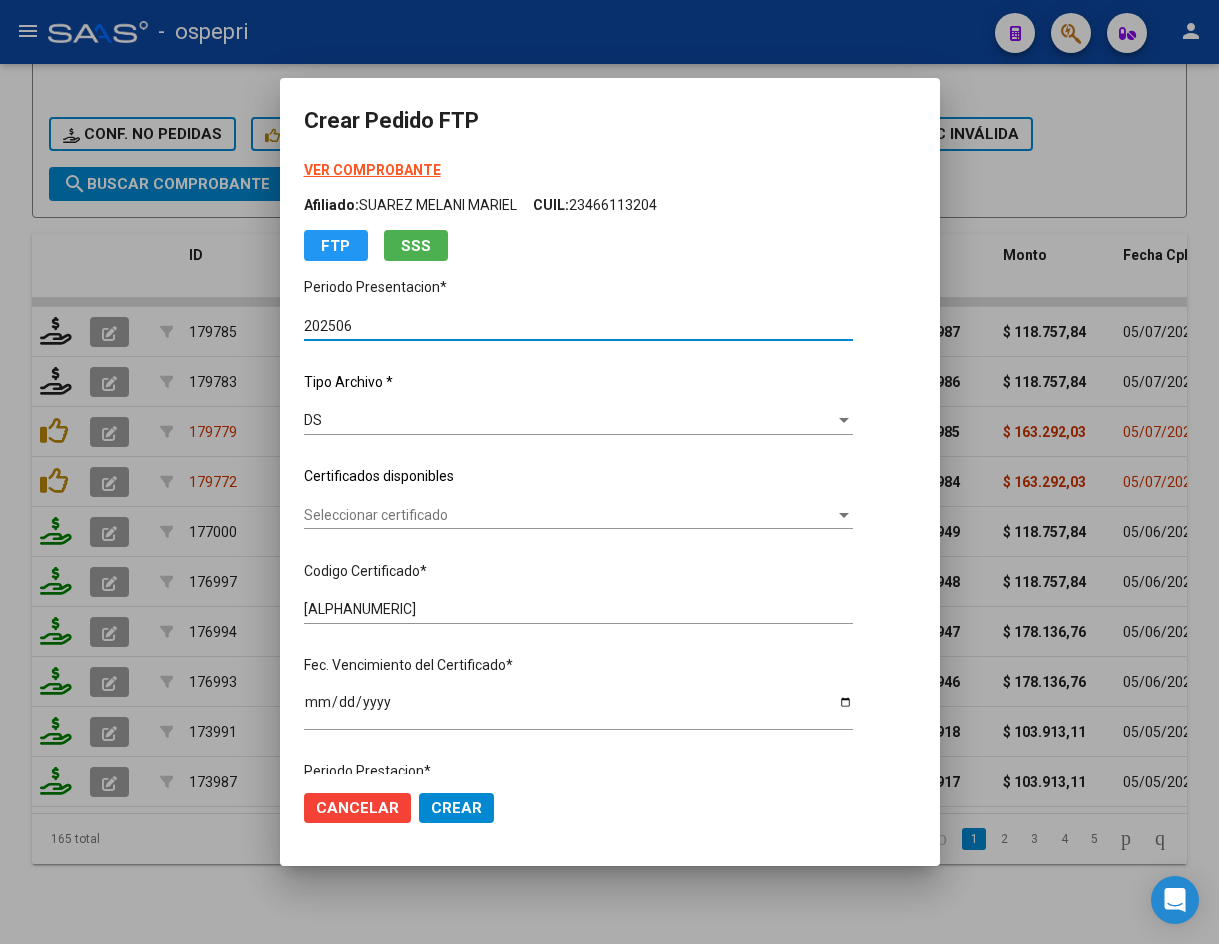 click on "Seleccionar certificado" at bounding box center (569, 515) 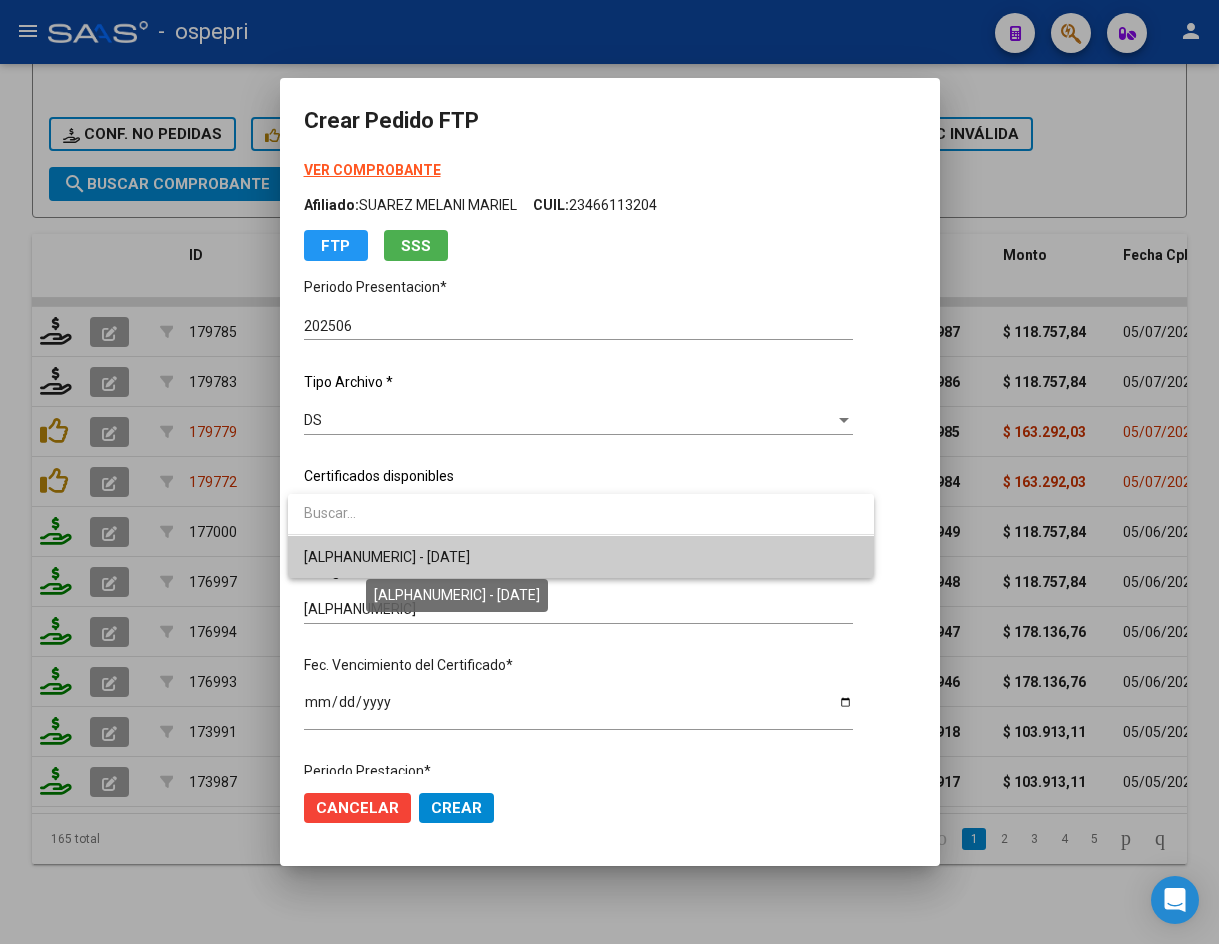 click on "ARG02000466113202016032820260328NQN249   - 2026-03-28" at bounding box center (387, 557) 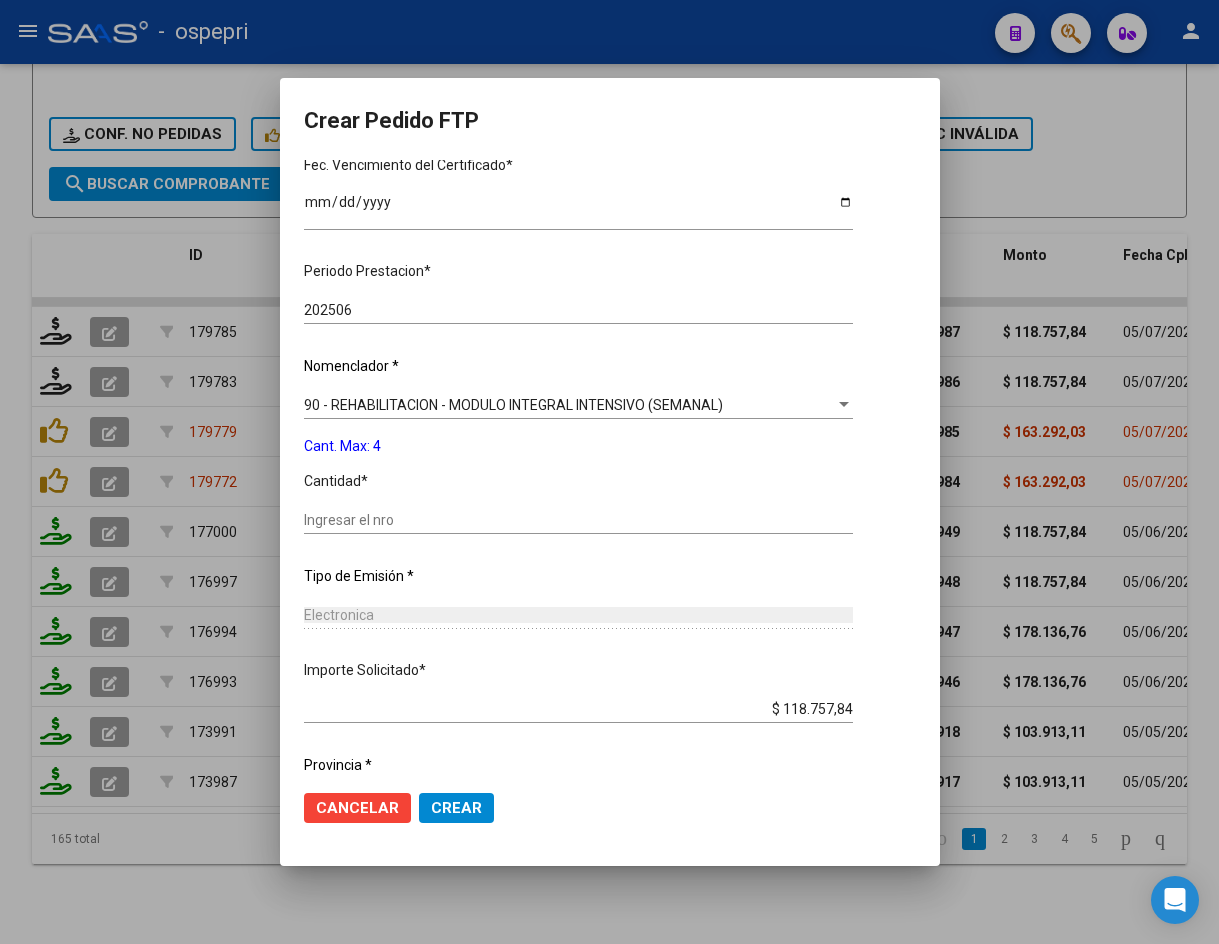 scroll, scrollTop: 561, scrollLeft: 0, axis: vertical 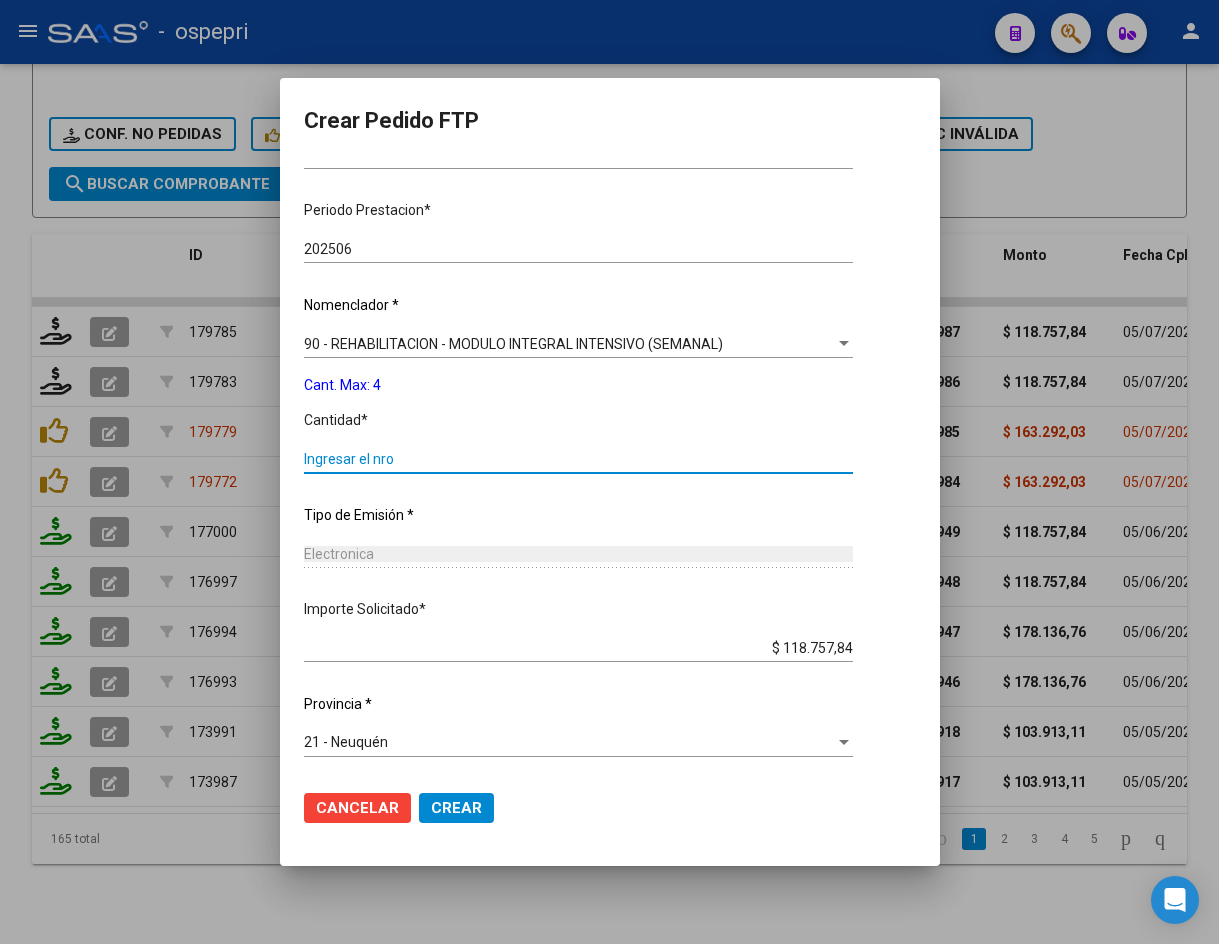 click on "Ingresar el nro" at bounding box center [578, 459] 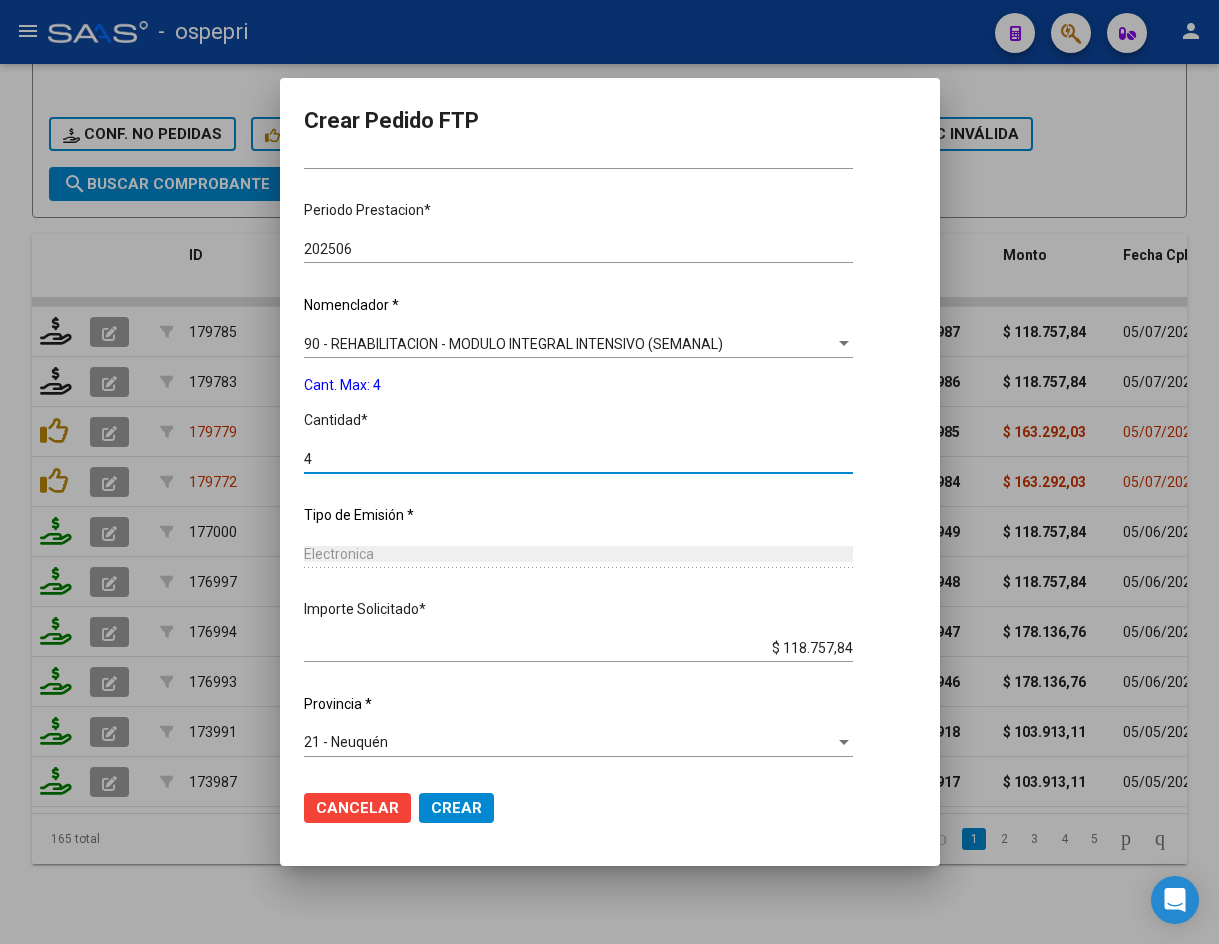 type on "4" 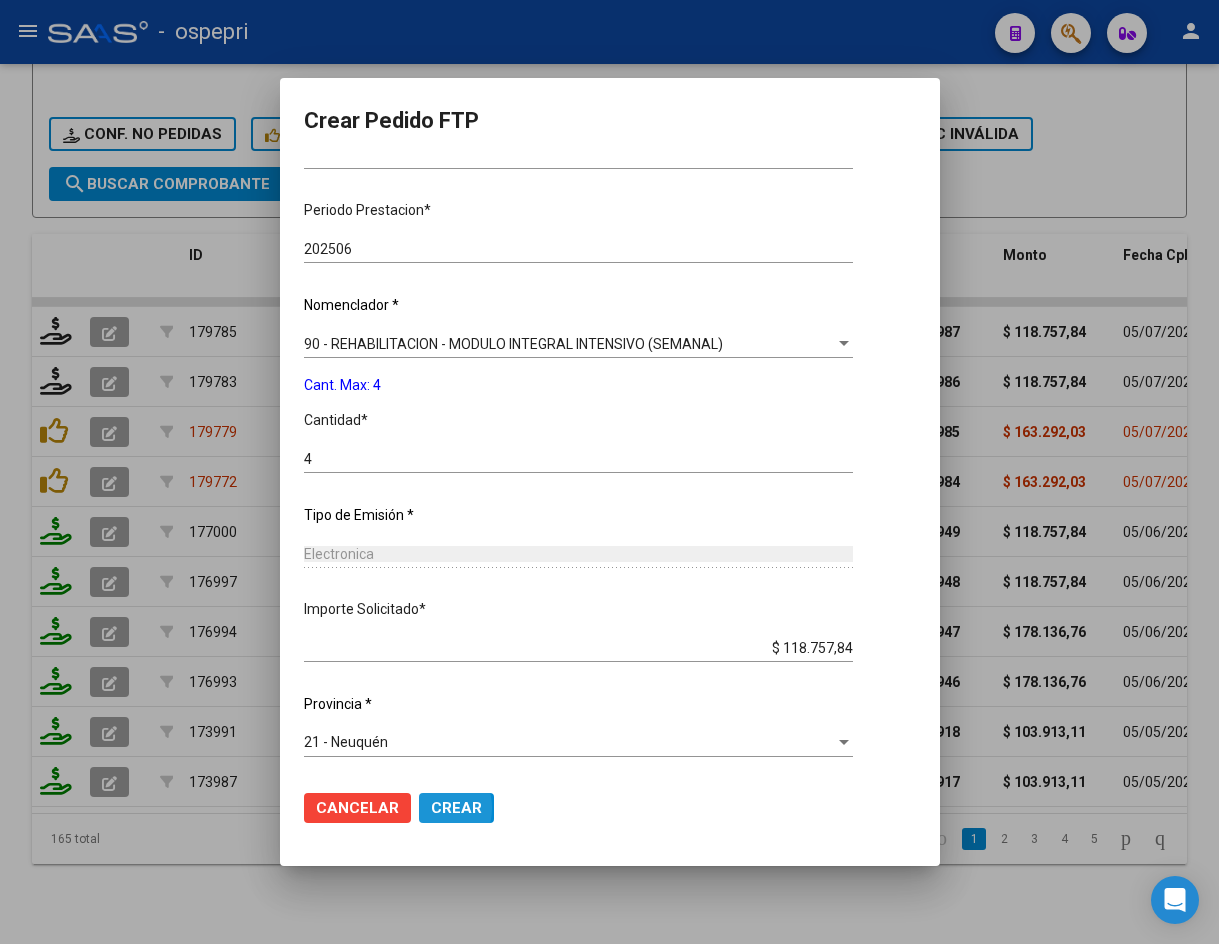 click on "Crear" 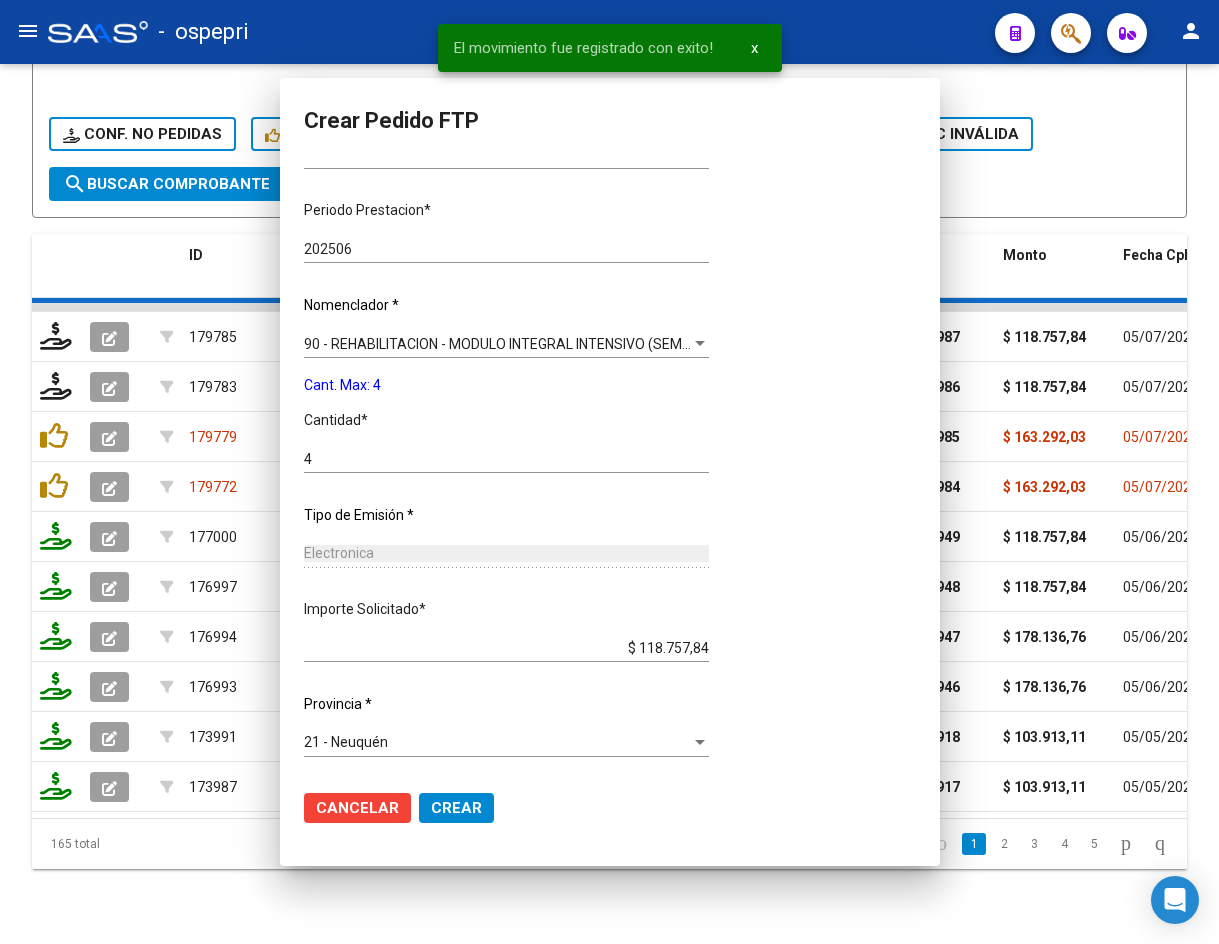 scroll, scrollTop: 0, scrollLeft: 0, axis: both 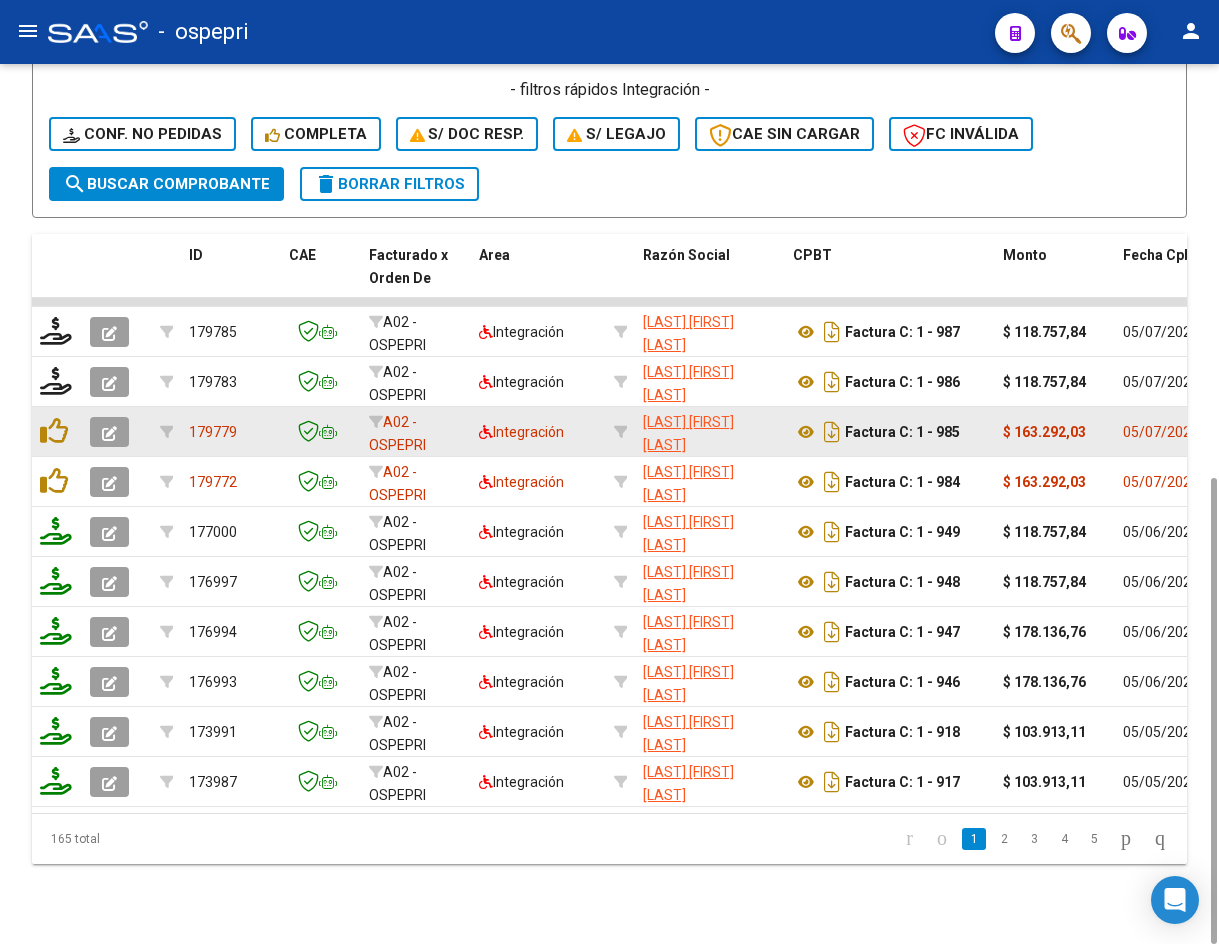 click 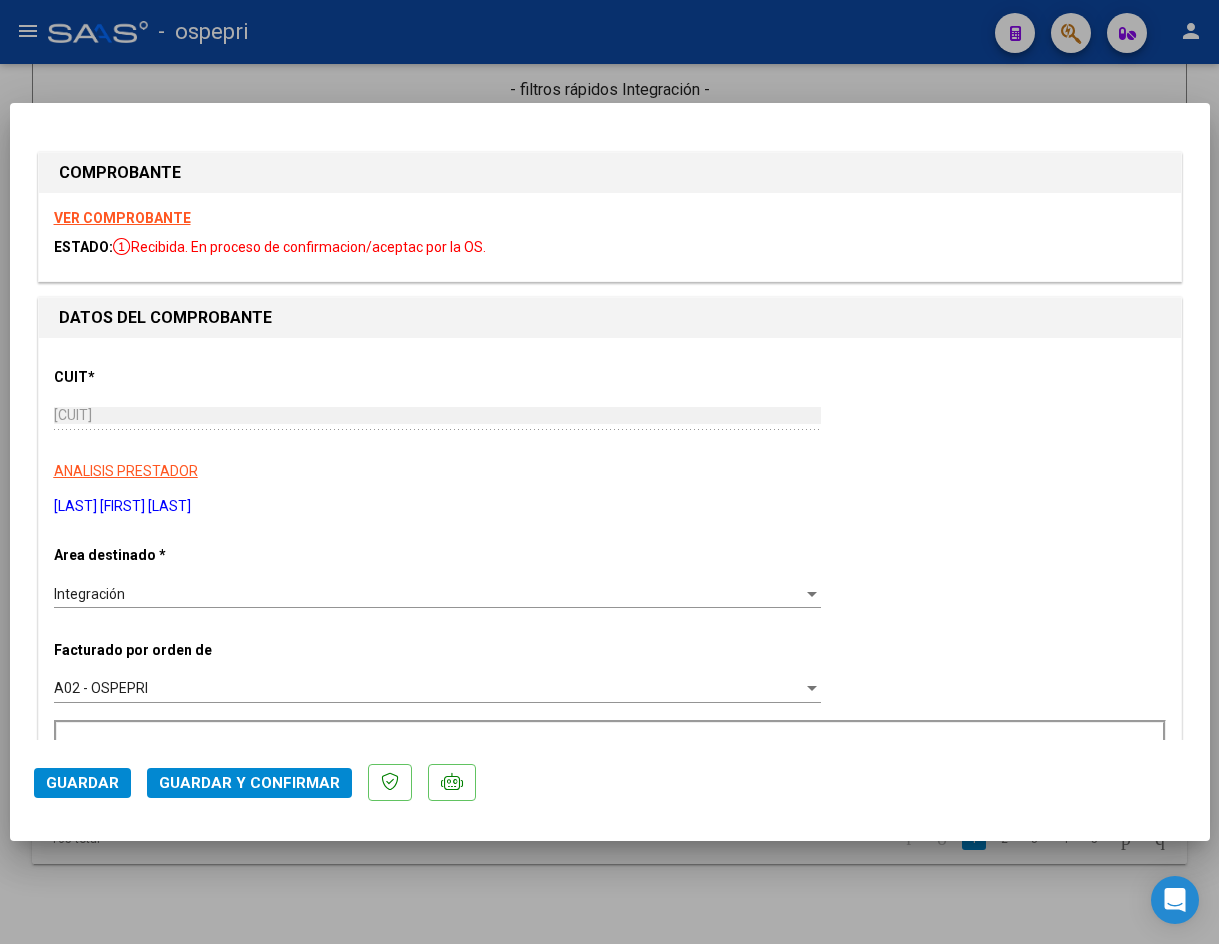 click on "VER COMPROBANTE" at bounding box center (122, 218) 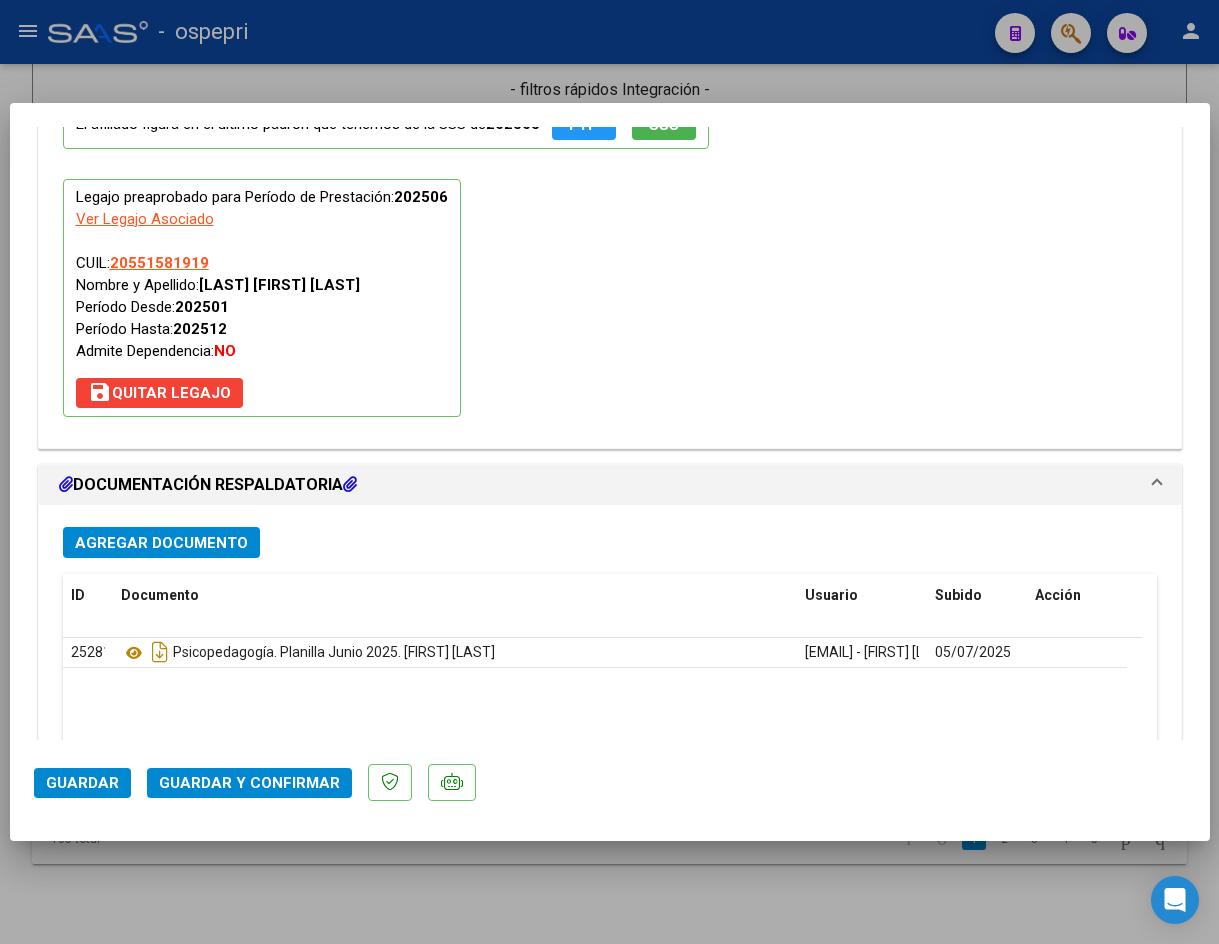 scroll, scrollTop: 2000, scrollLeft: 0, axis: vertical 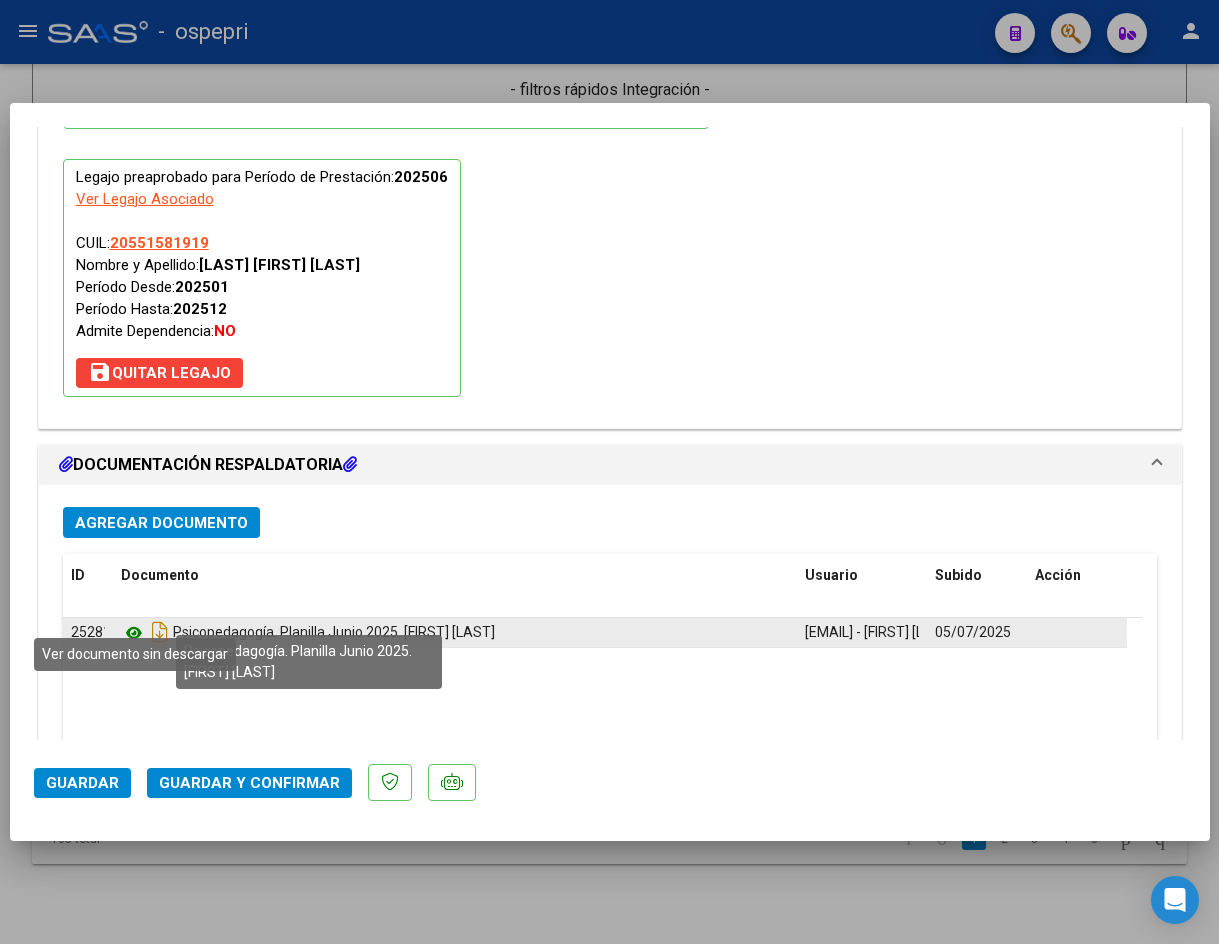 click 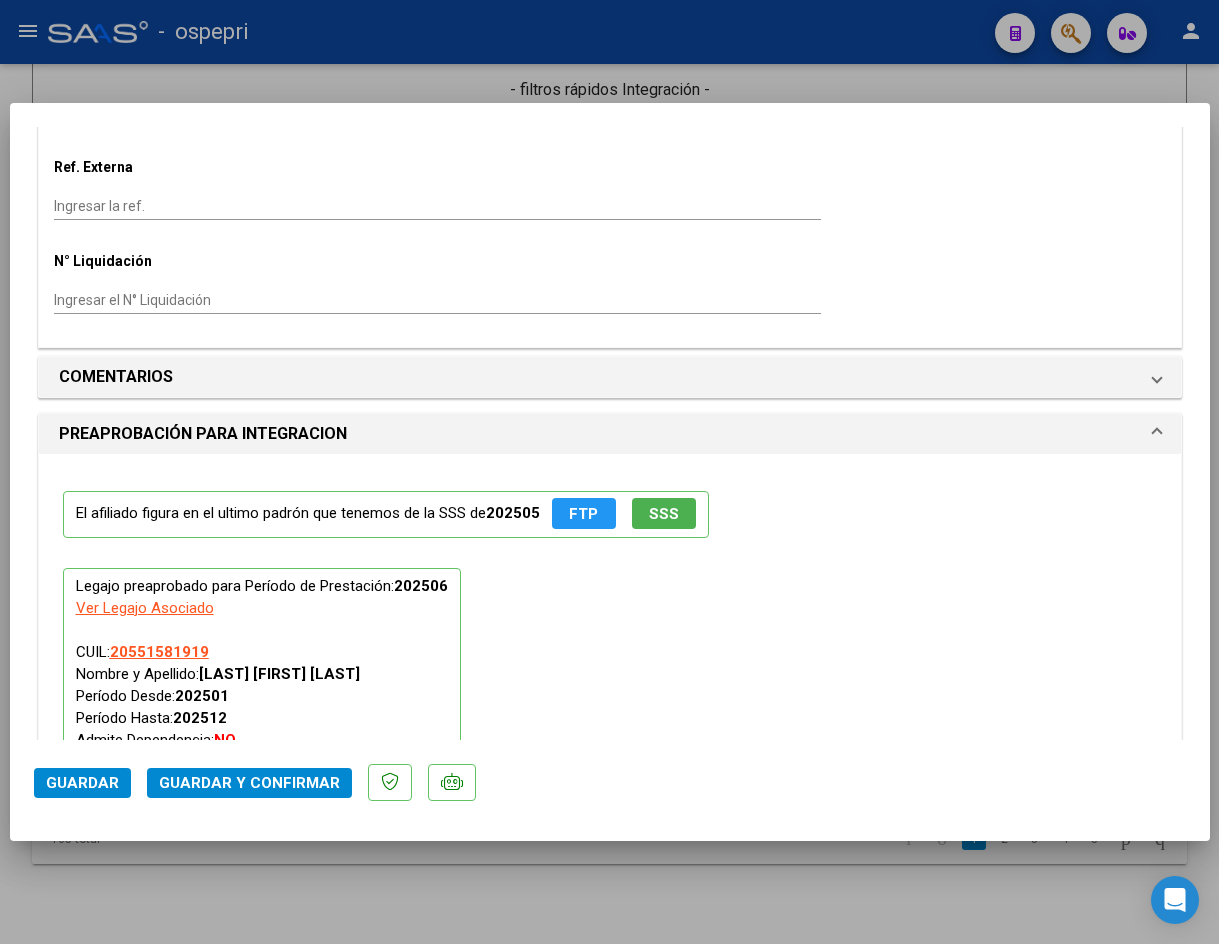 scroll, scrollTop: 1600, scrollLeft: 0, axis: vertical 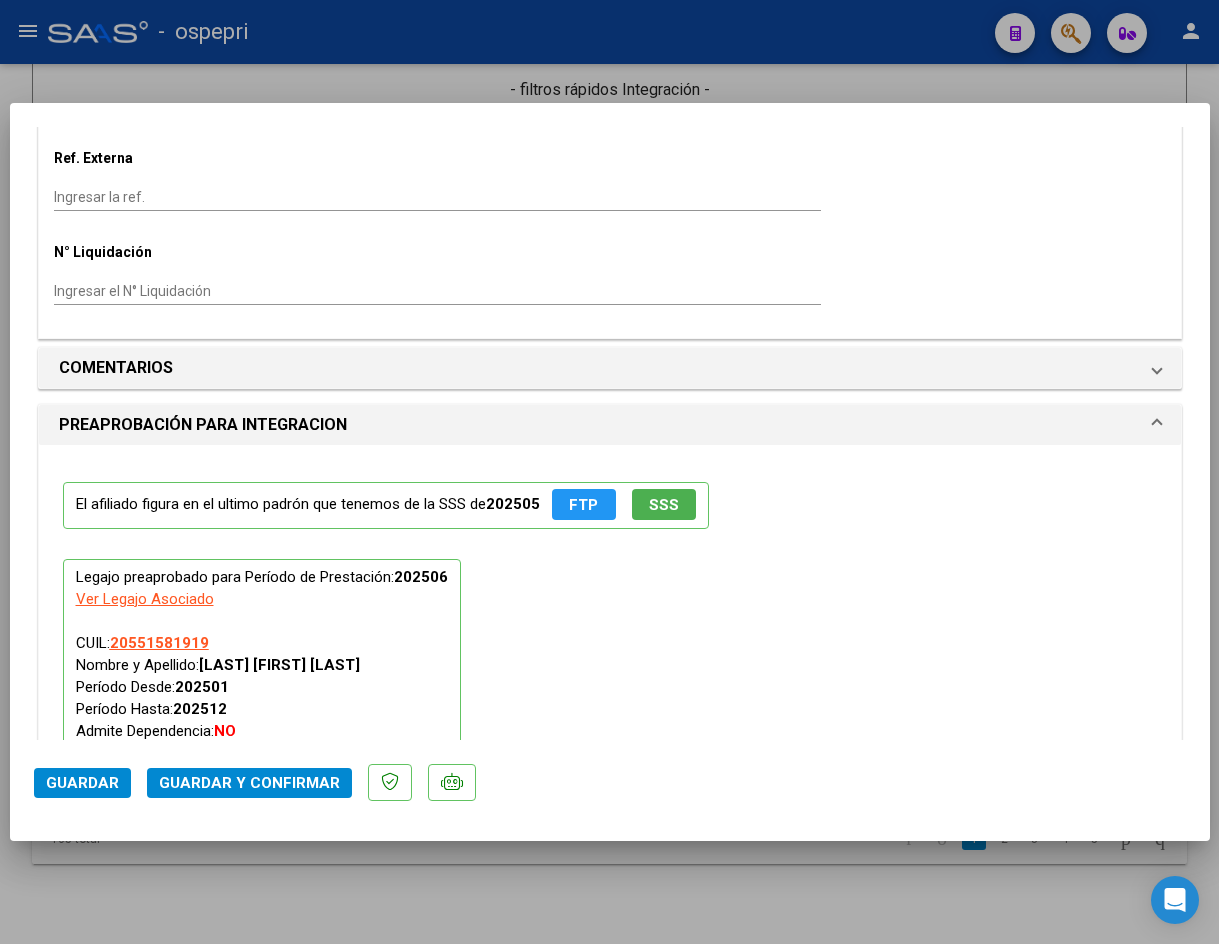 click on "Guardar y Confirmar" 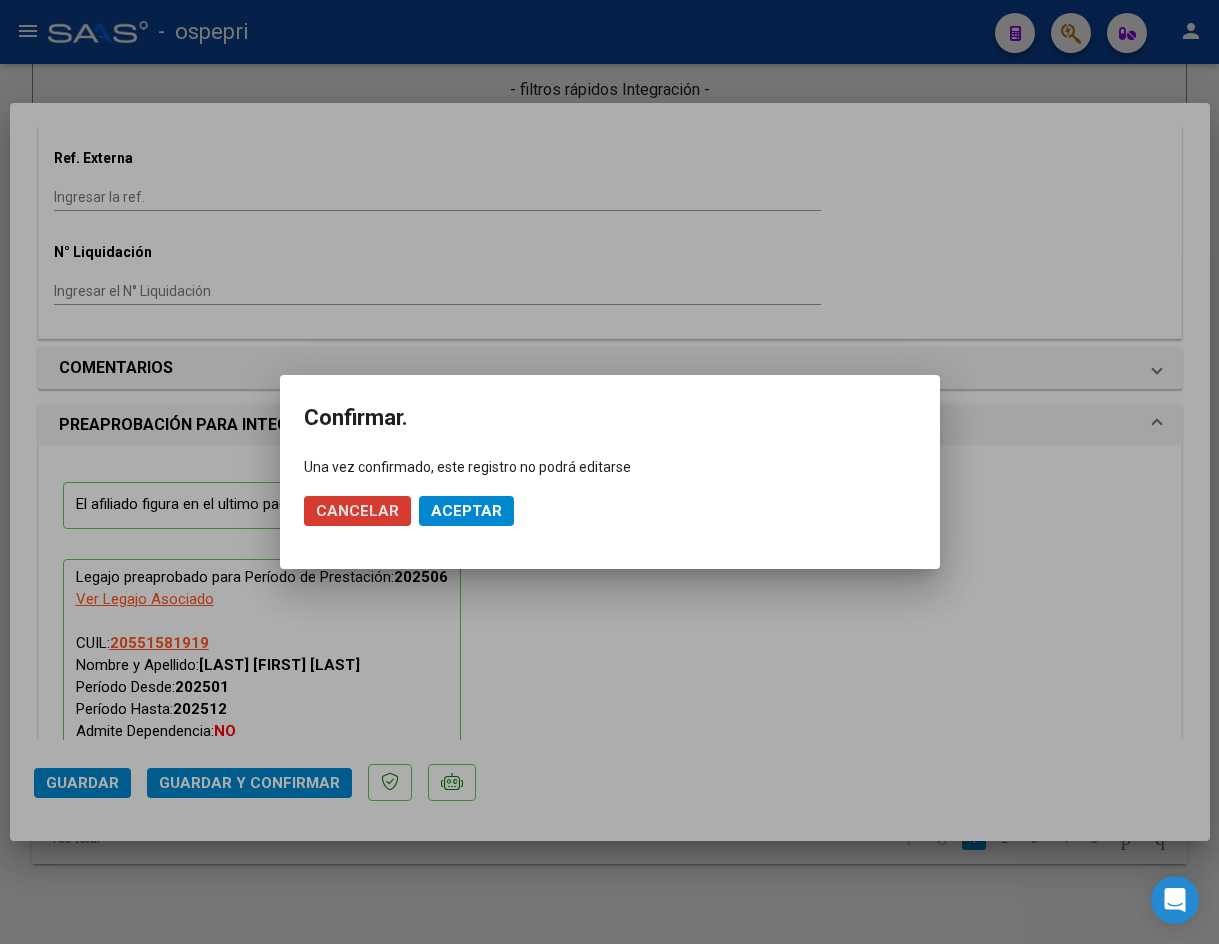 click on "Aceptar" 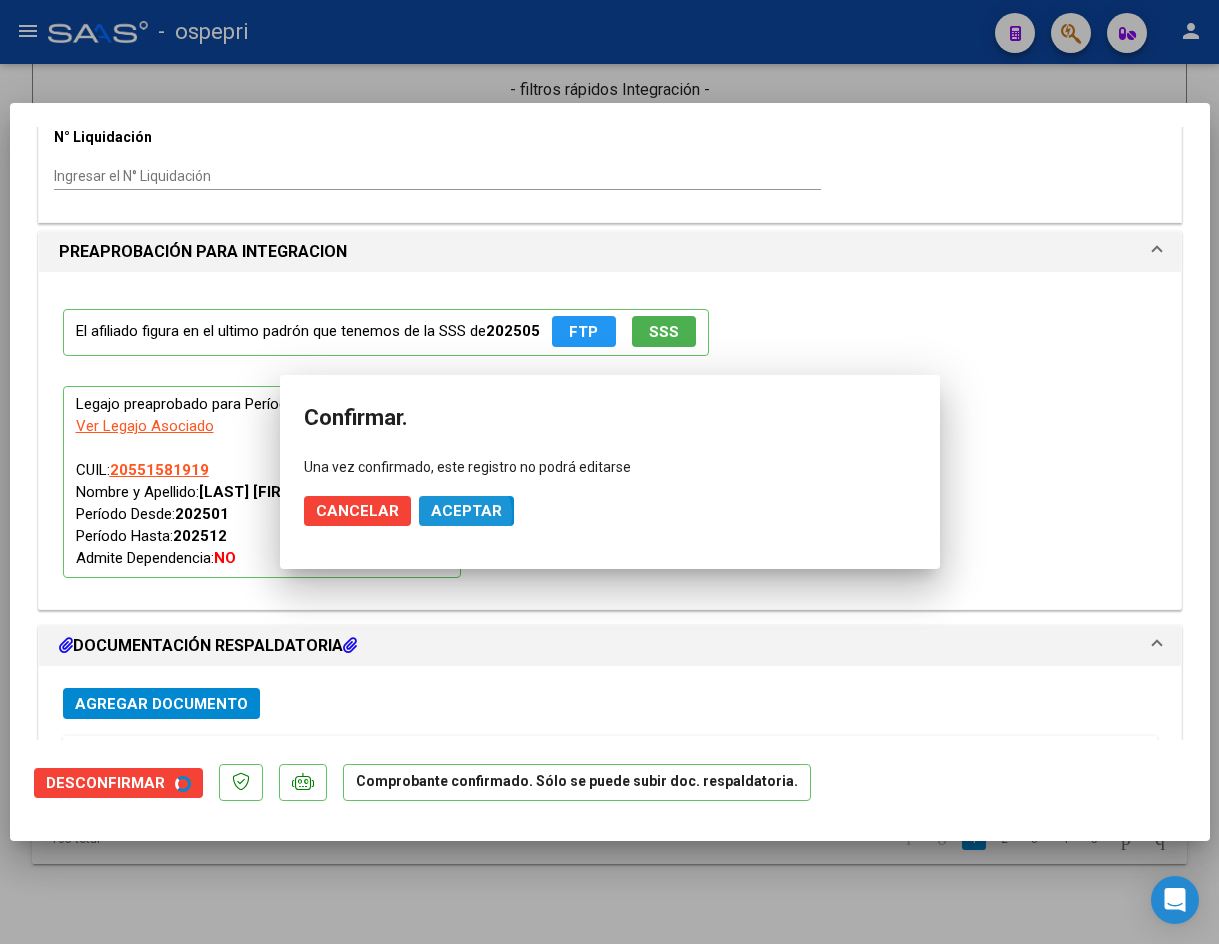 scroll, scrollTop: 1506, scrollLeft: 0, axis: vertical 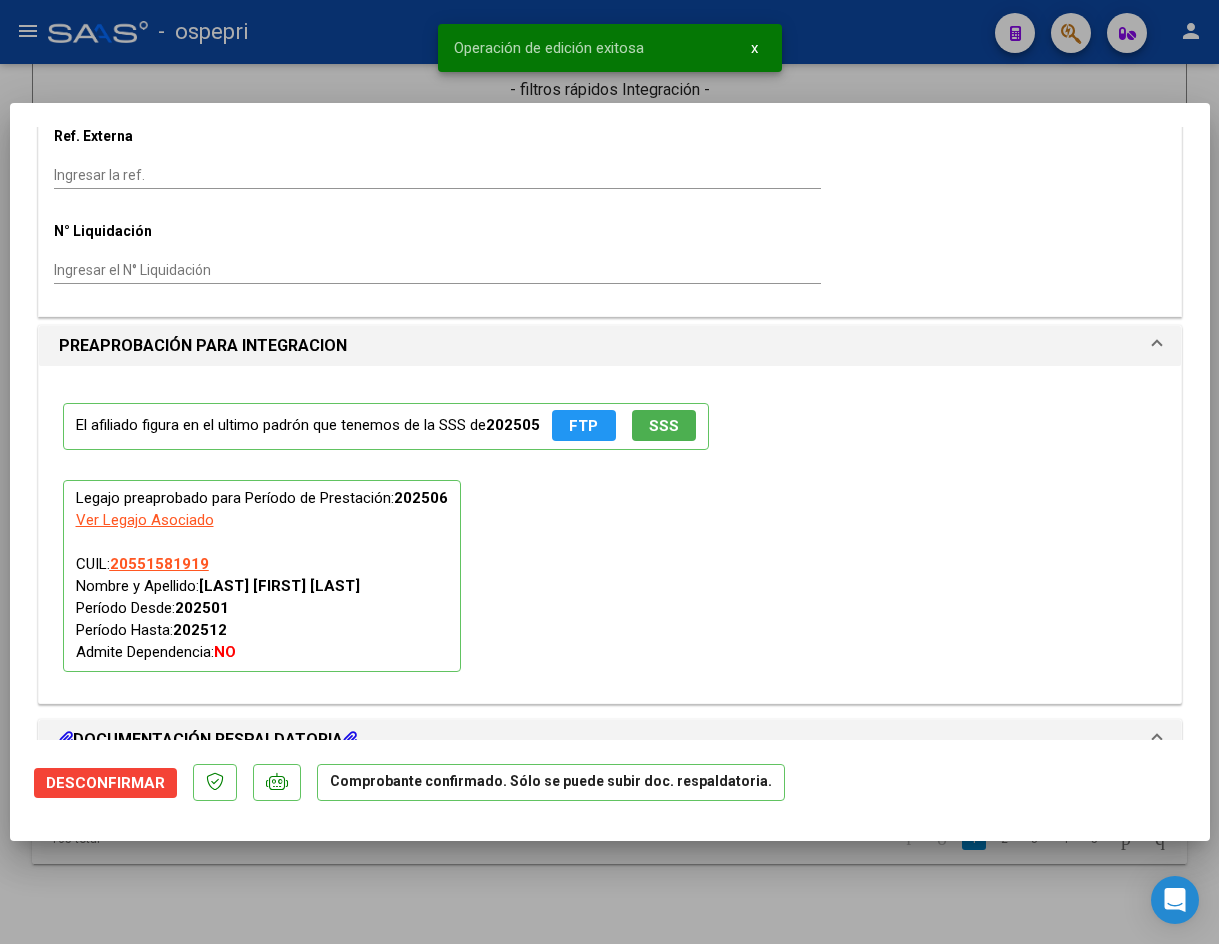 type 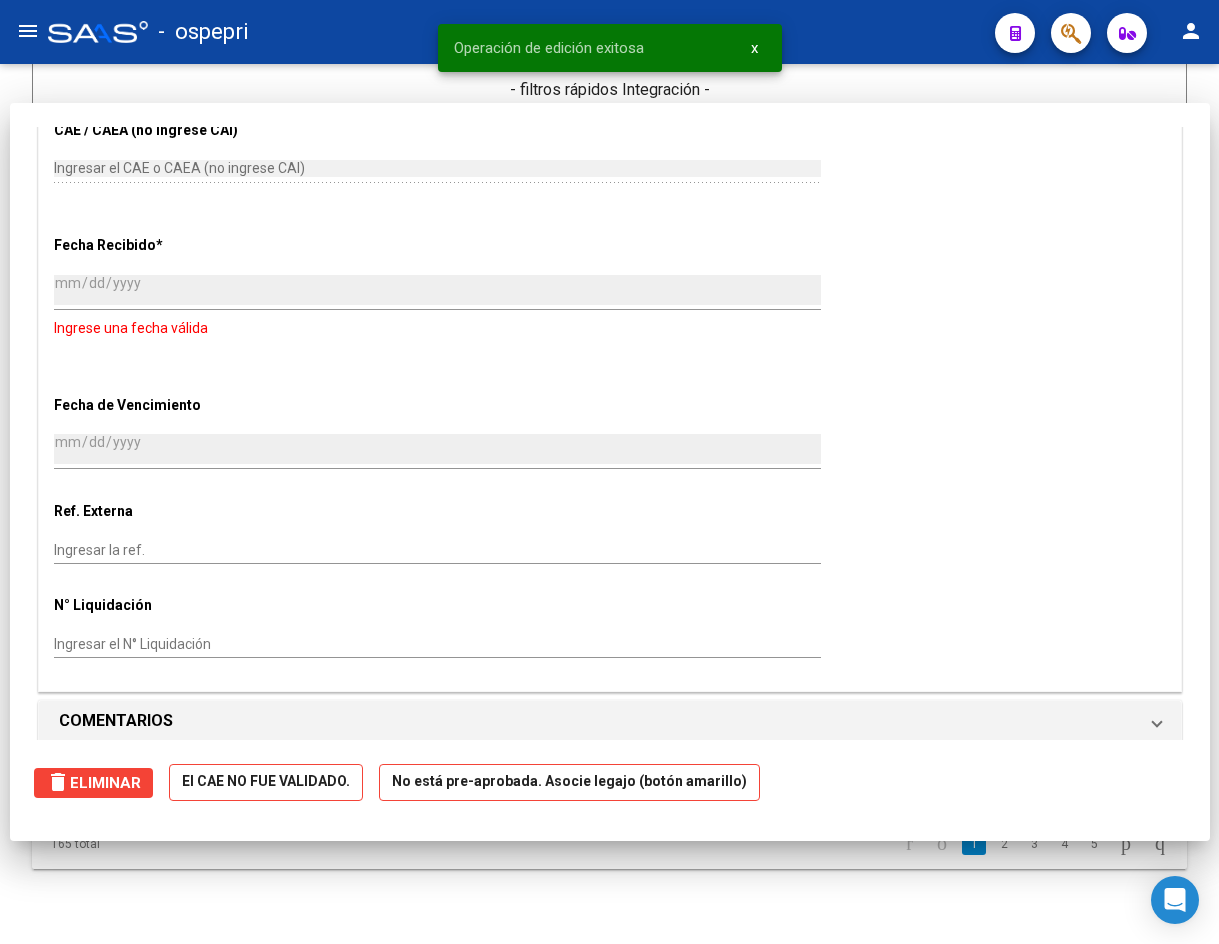 scroll, scrollTop: 1859, scrollLeft: 0, axis: vertical 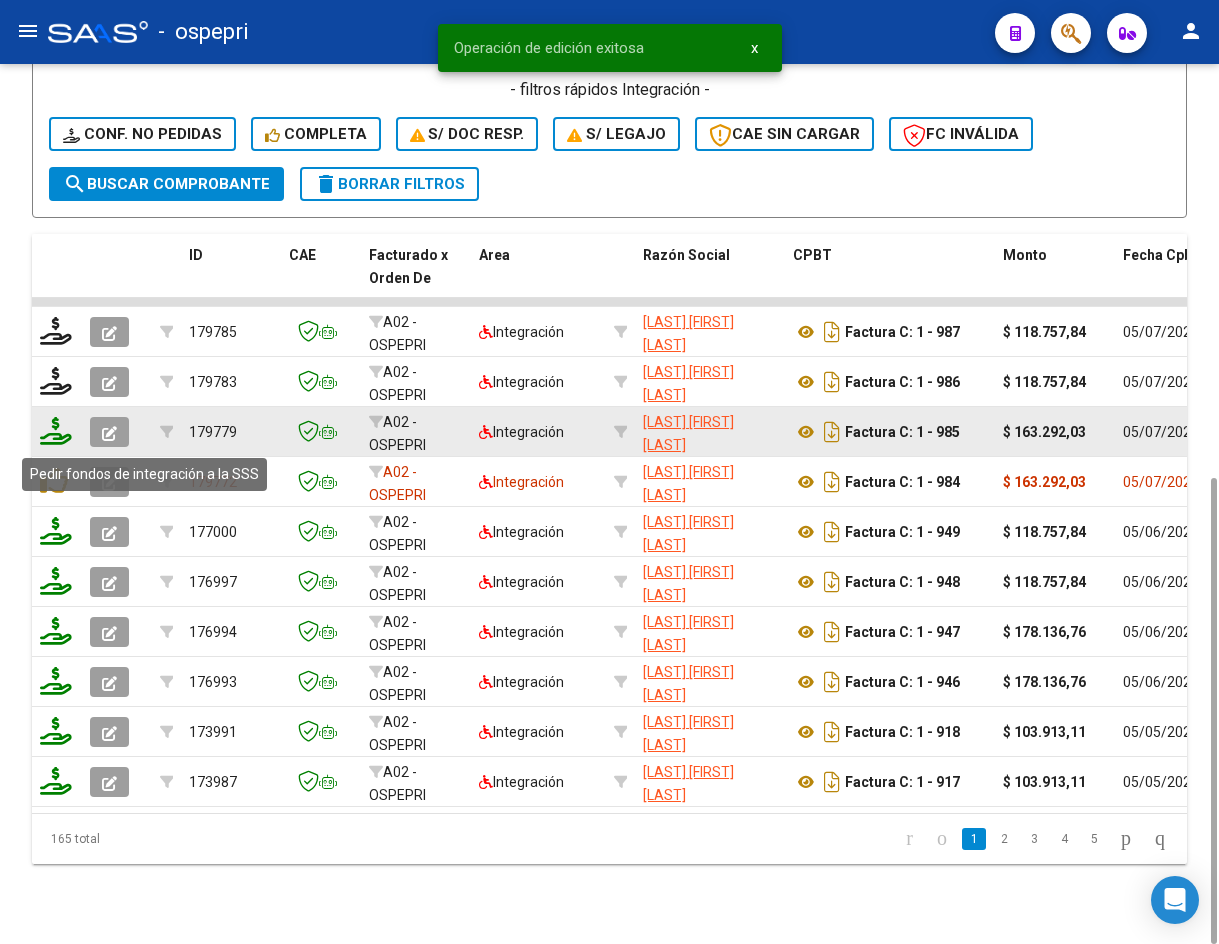 click 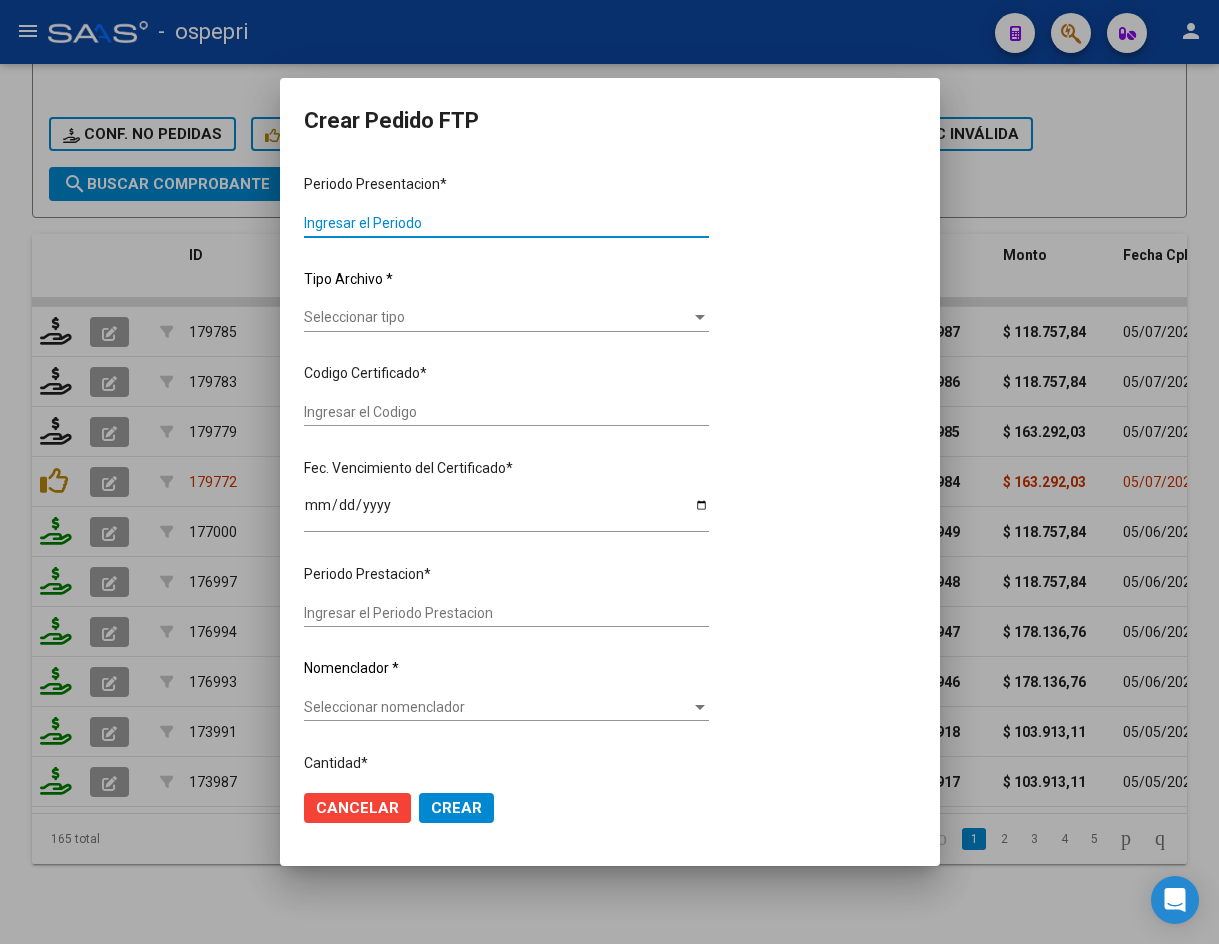 type on "202506" 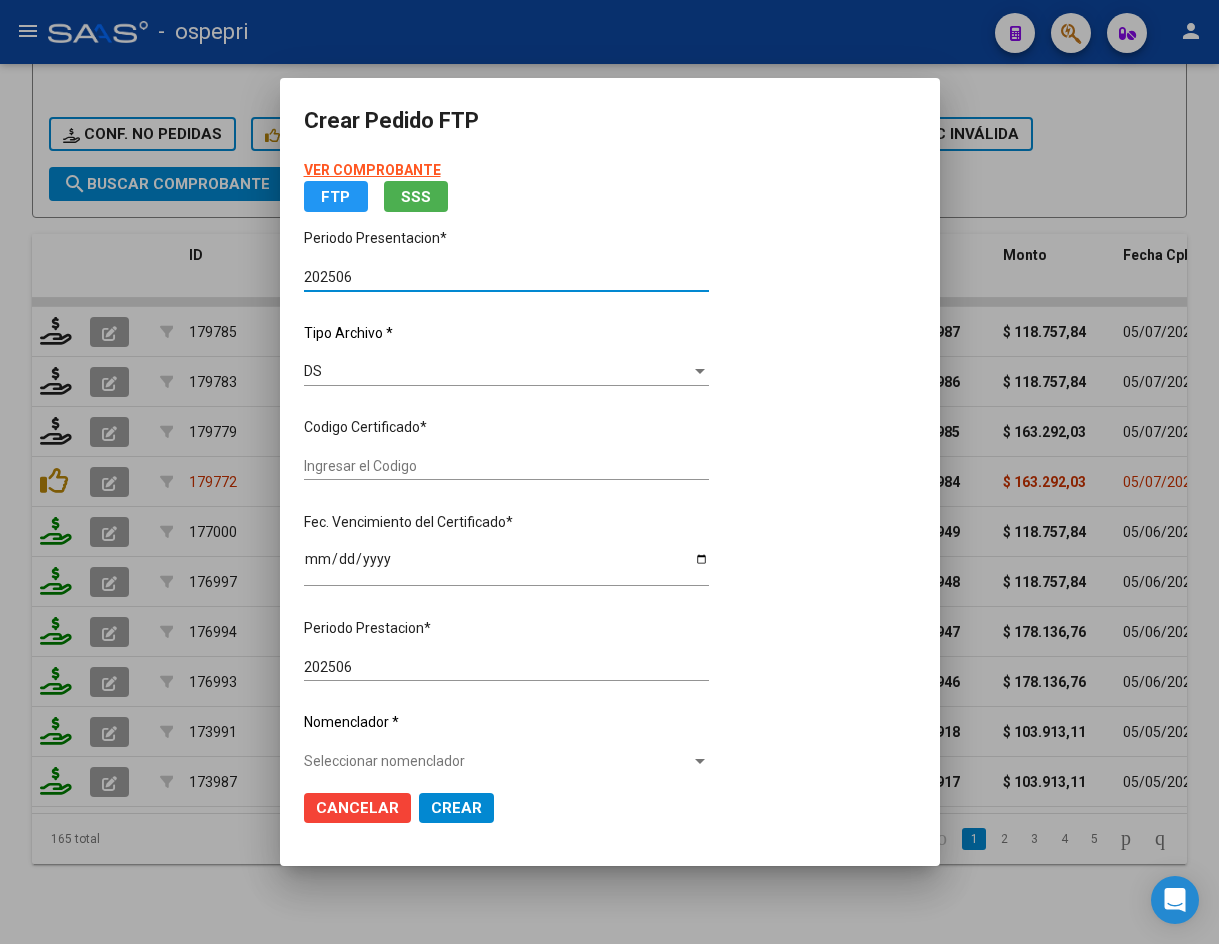 type on "ARG02000551581912016080520210805NQN249" 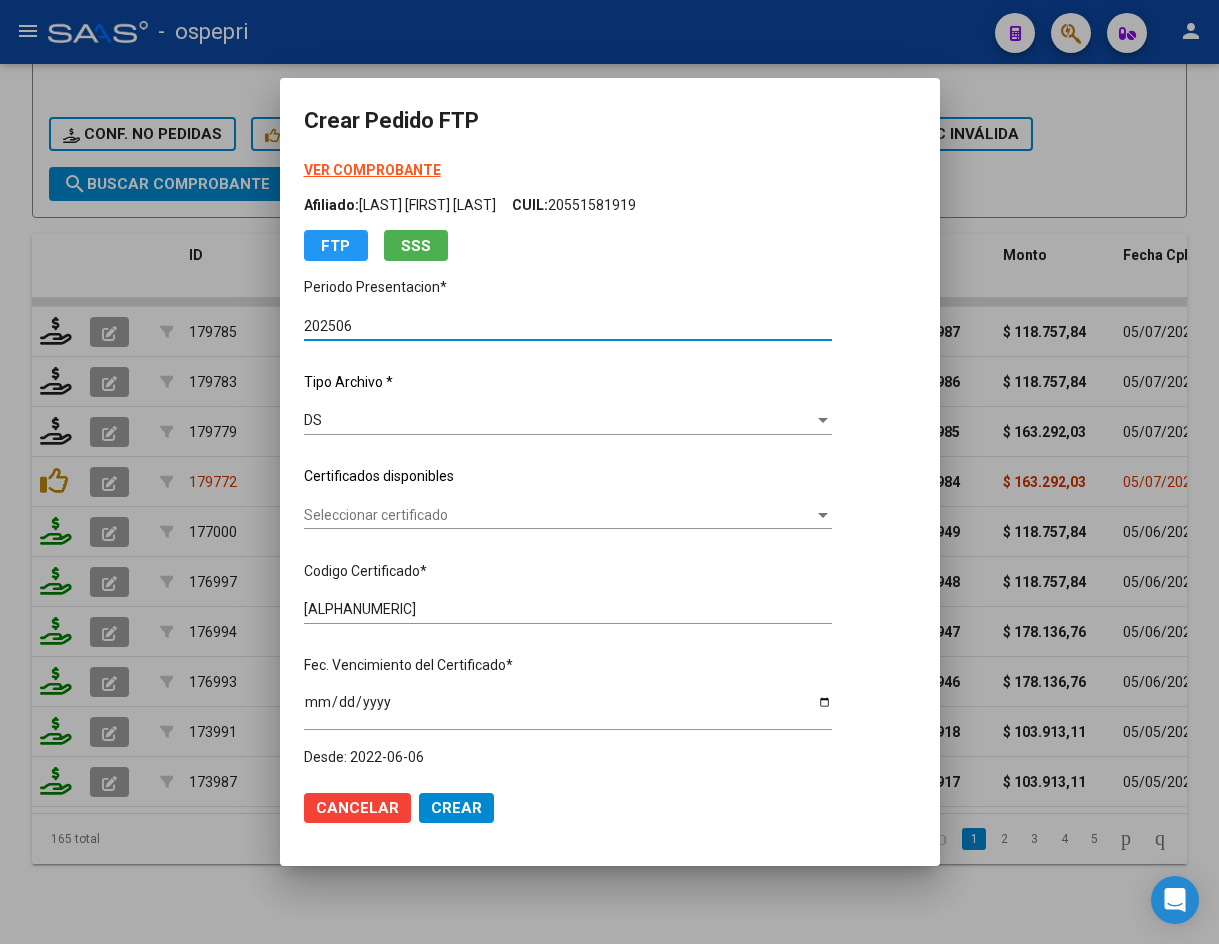 click on "Seleccionar certificado" at bounding box center (559, 515) 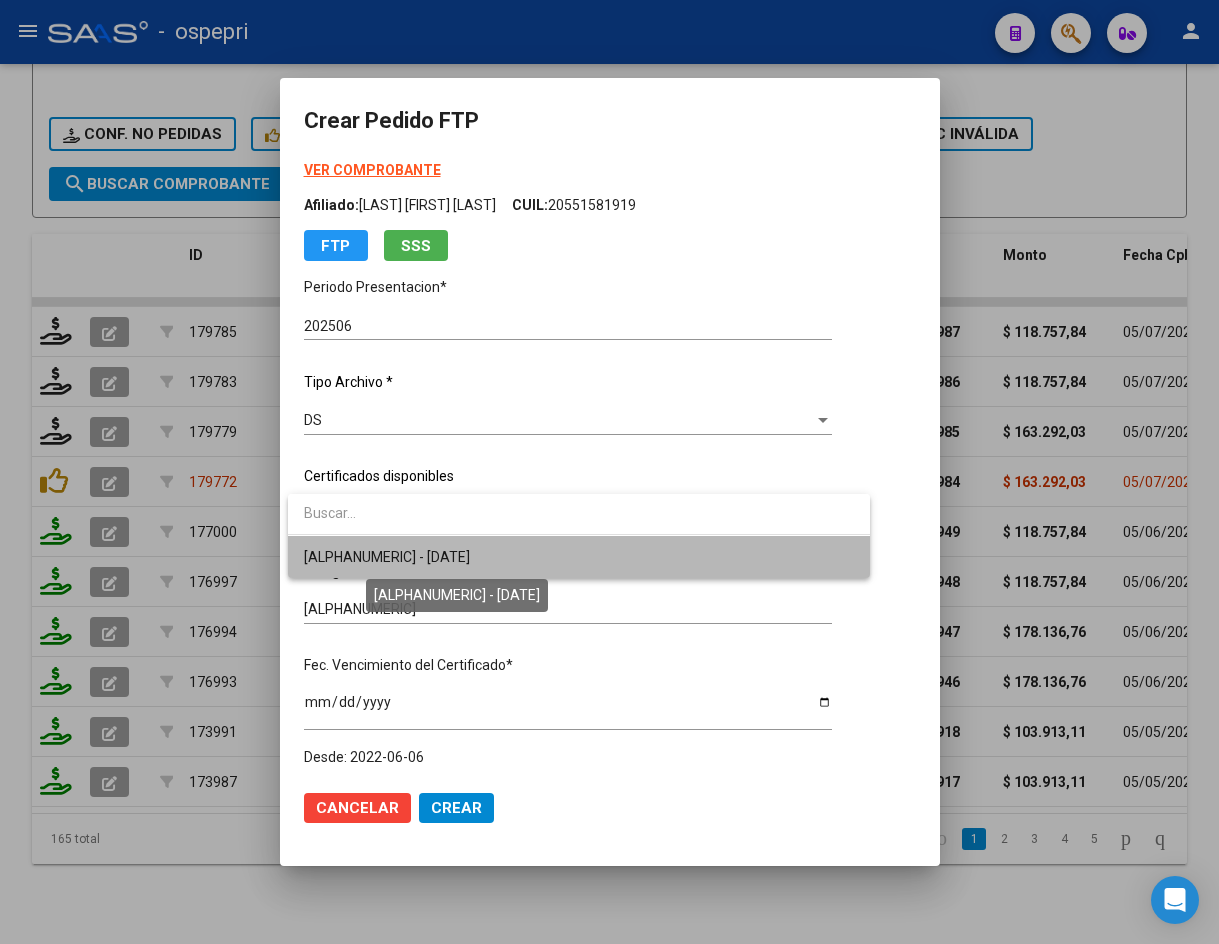 click on "ARG02000551581912016080520210805NQN249   - 2027-06-02" at bounding box center (387, 557) 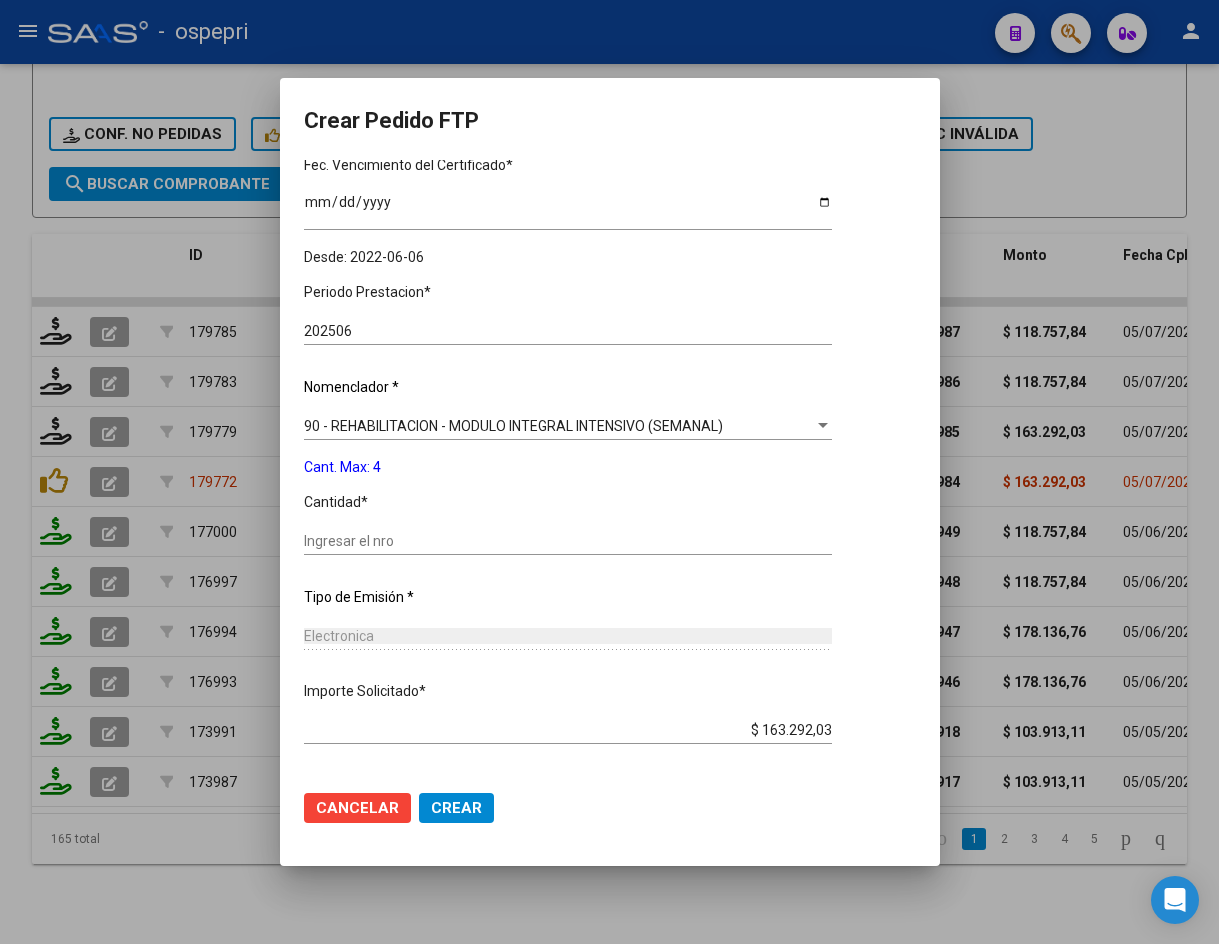 scroll, scrollTop: 582, scrollLeft: 0, axis: vertical 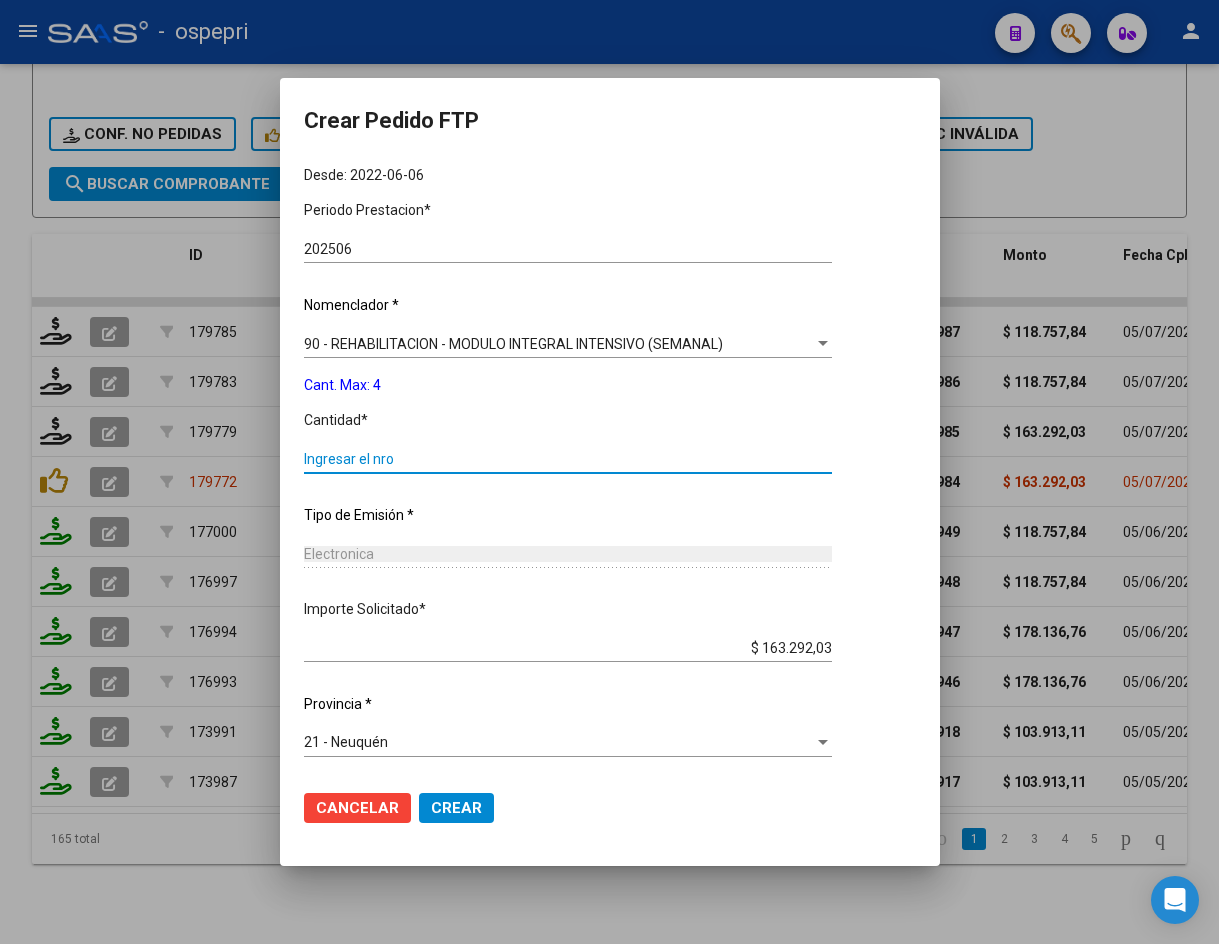 click on "Ingresar el nro" at bounding box center [568, 459] 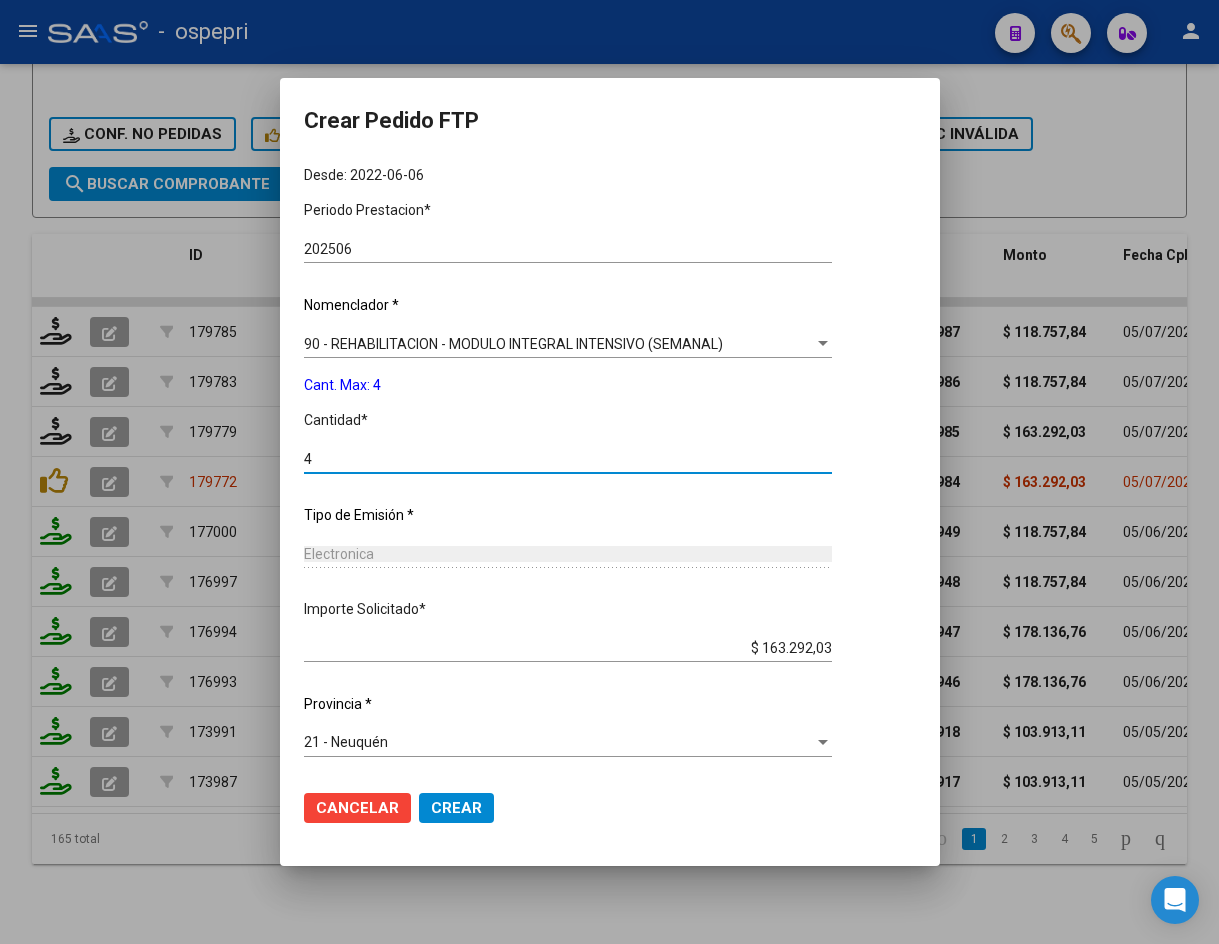 type on "4" 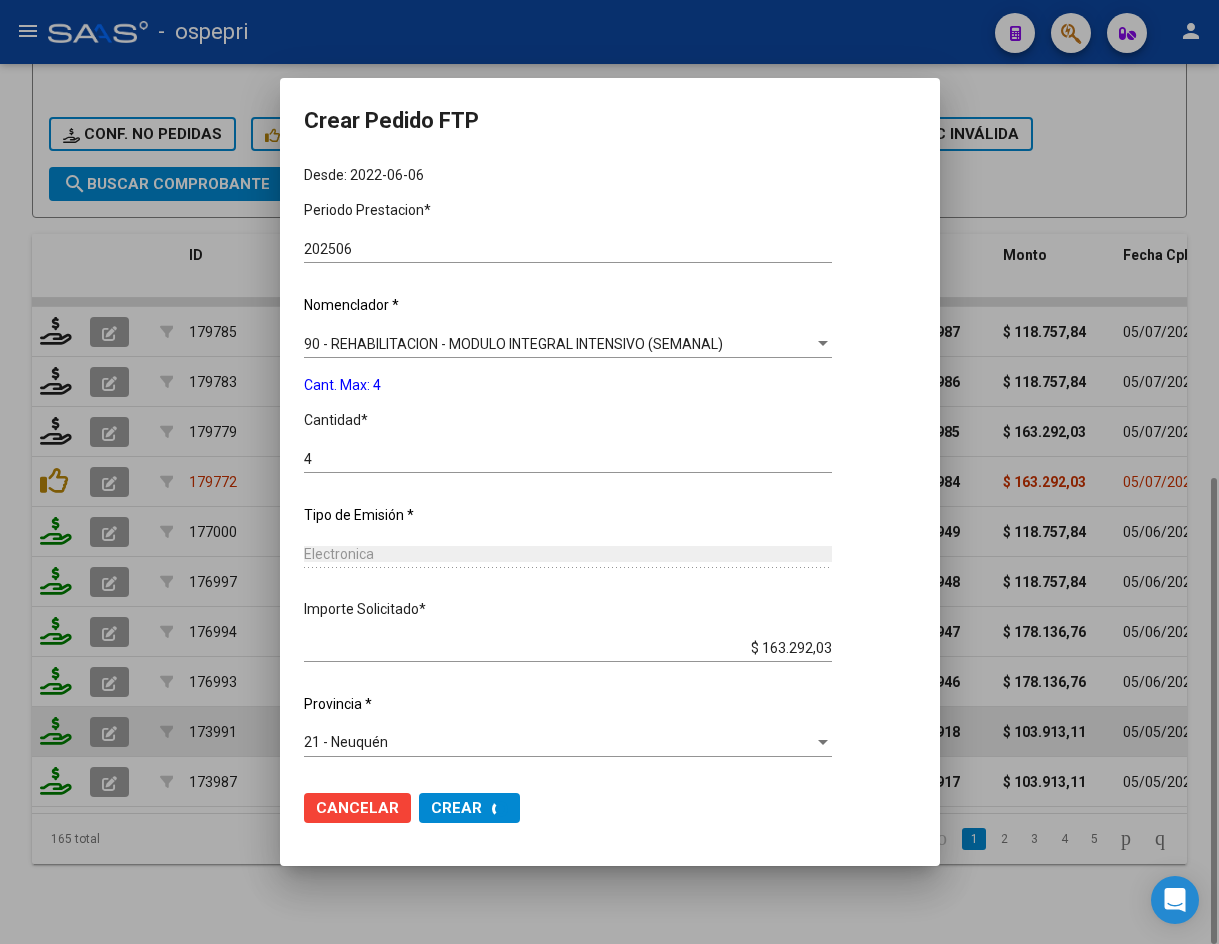 scroll, scrollTop: 0, scrollLeft: 0, axis: both 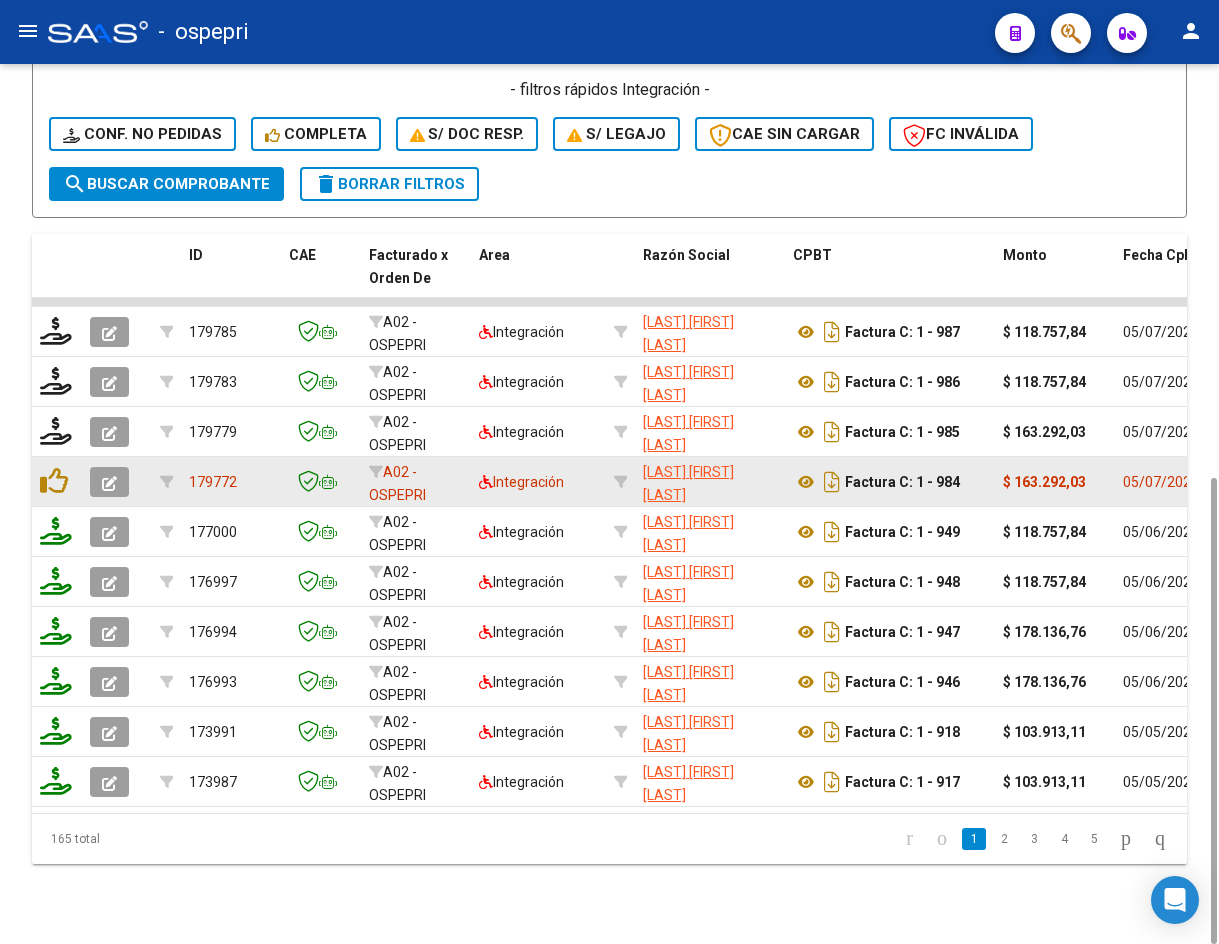 click 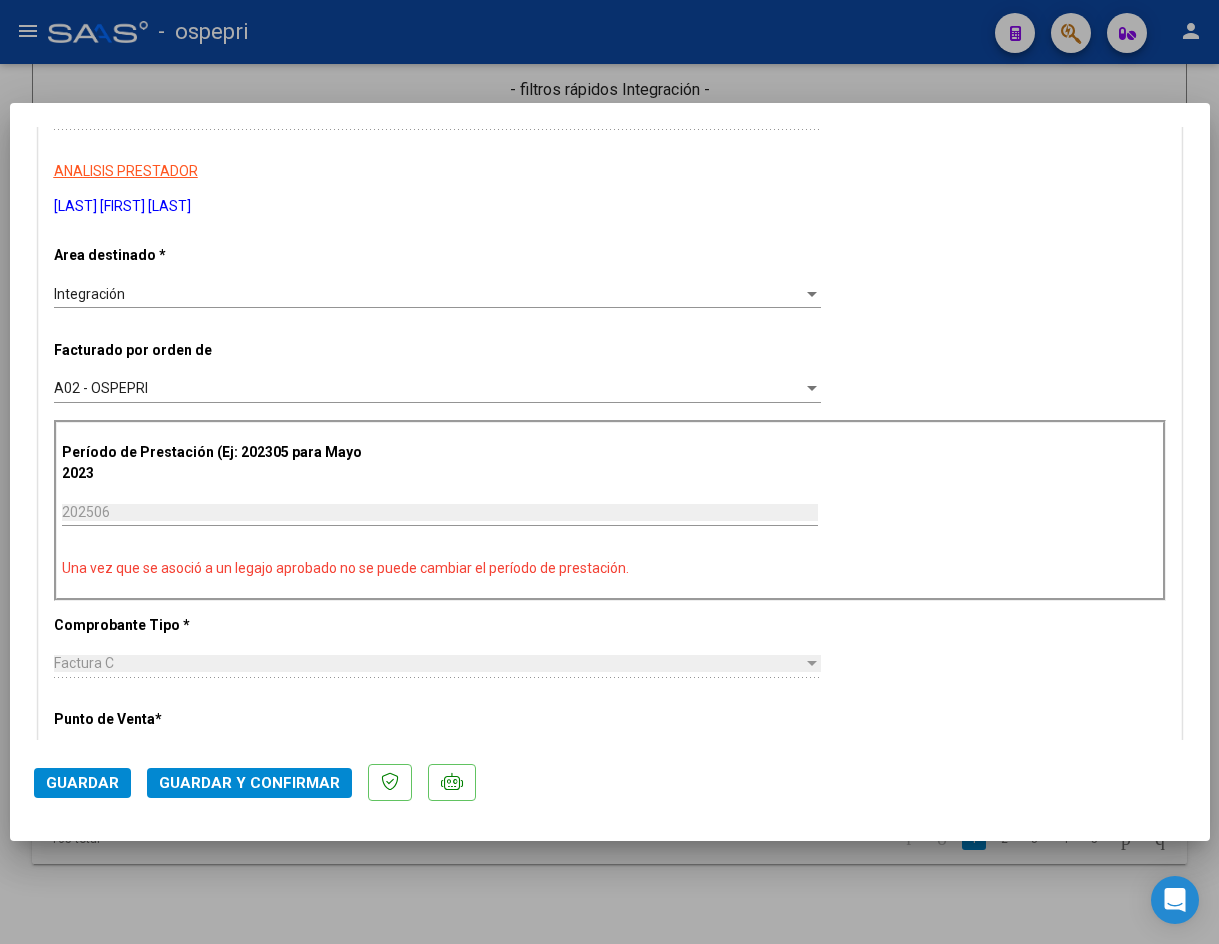 scroll, scrollTop: 0, scrollLeft: 0, axis: both 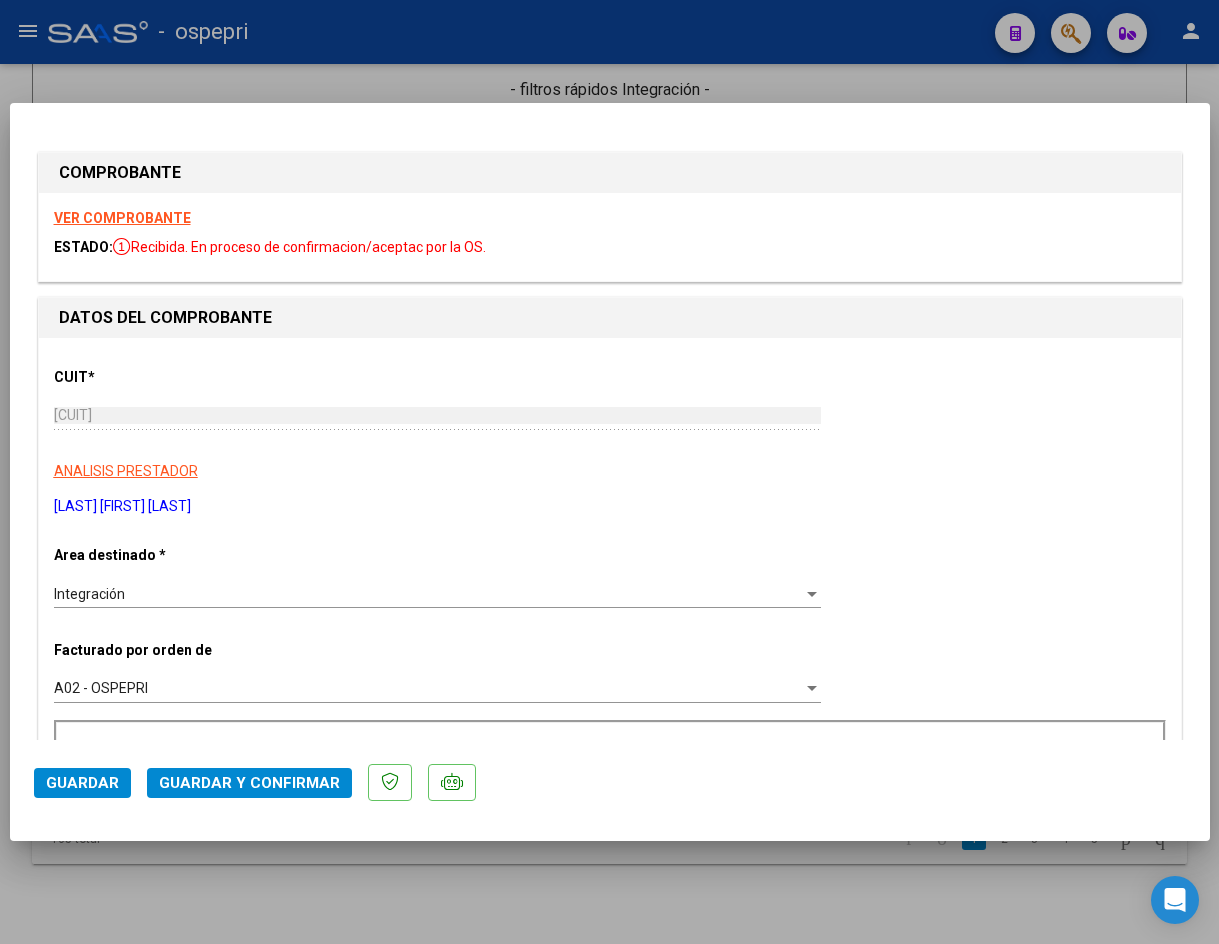 click on "VER COMPROBANTE" at bounding box center [122, 218] 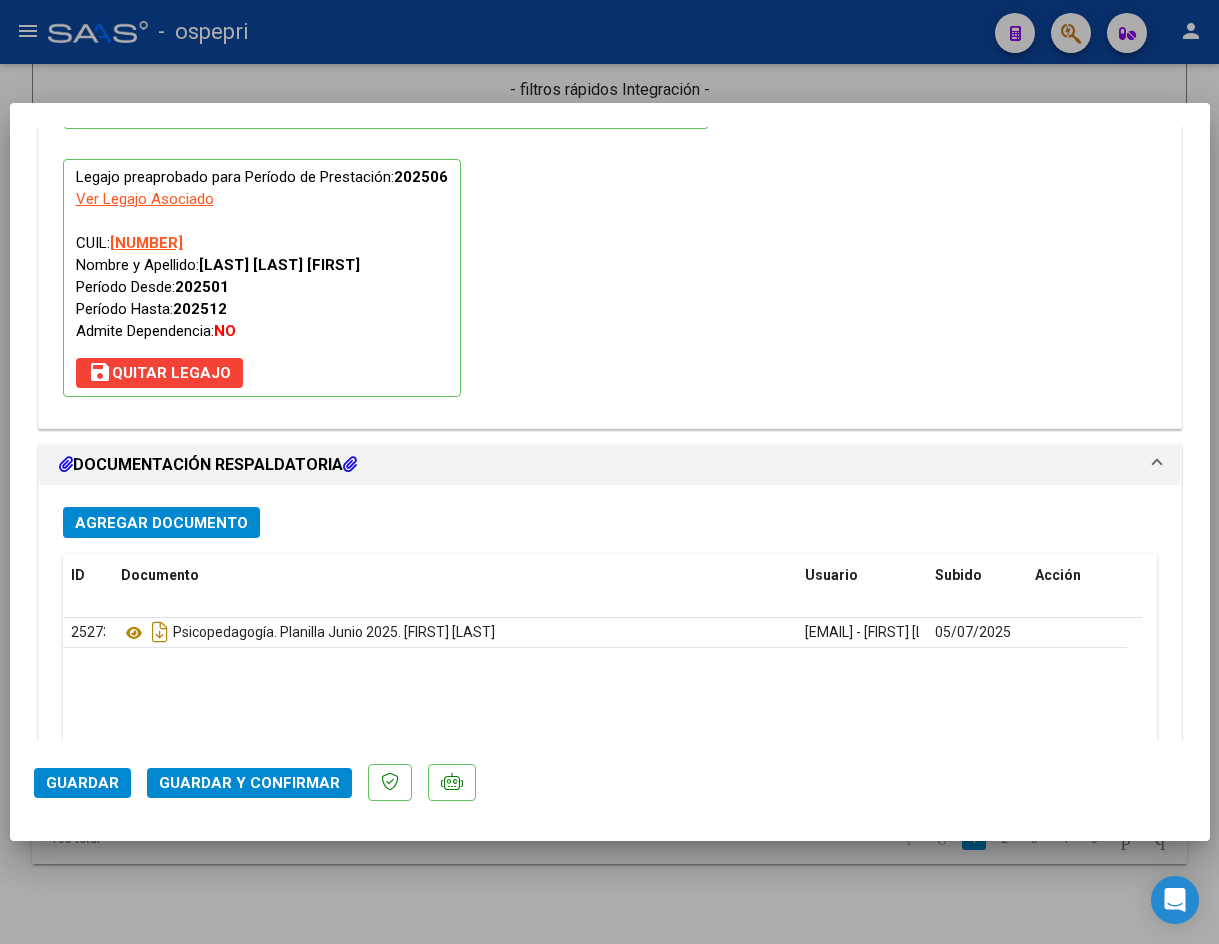 scroll, scrollTop: 2162, scrollLeft: 0, axis: vertical 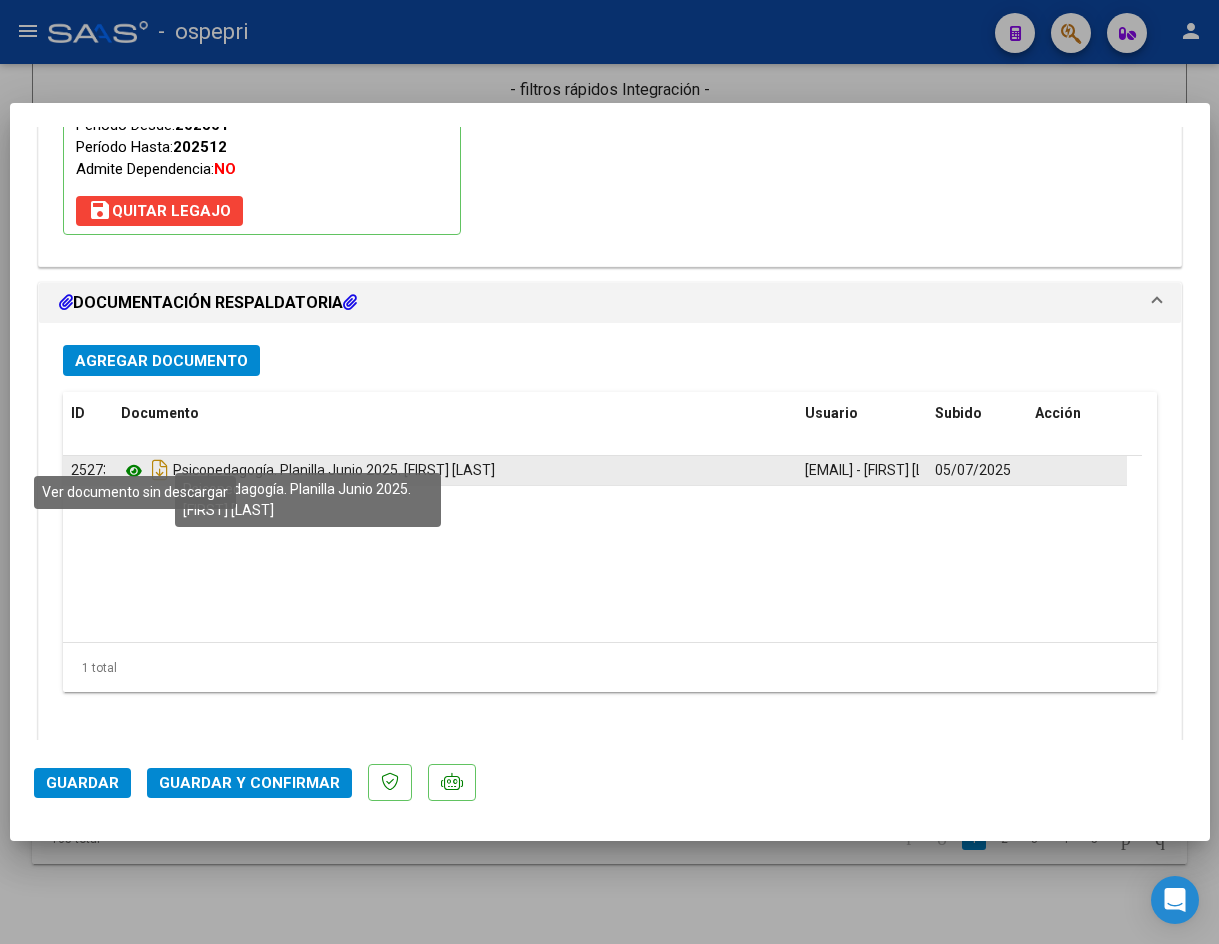 click 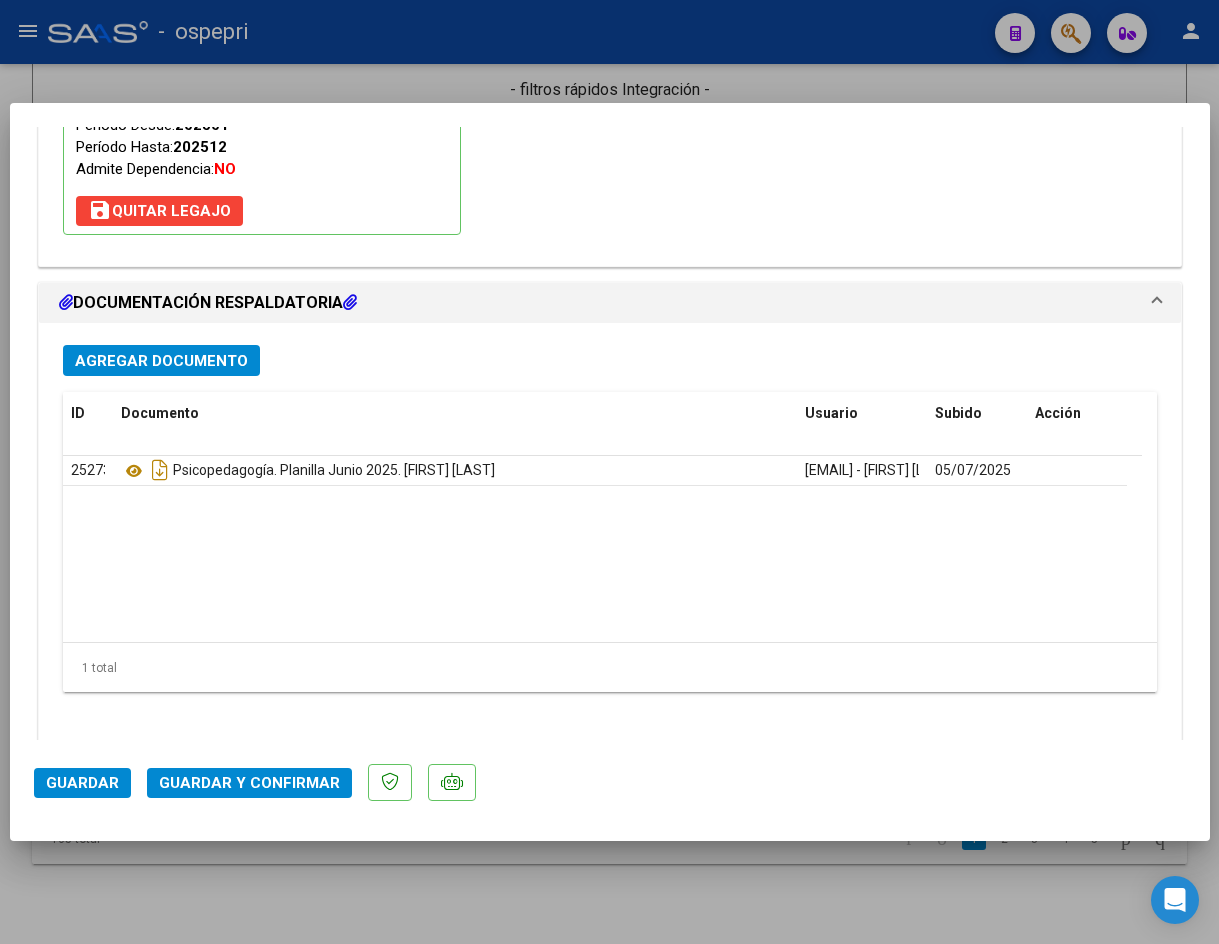 click on "Guardar y Confirmar" 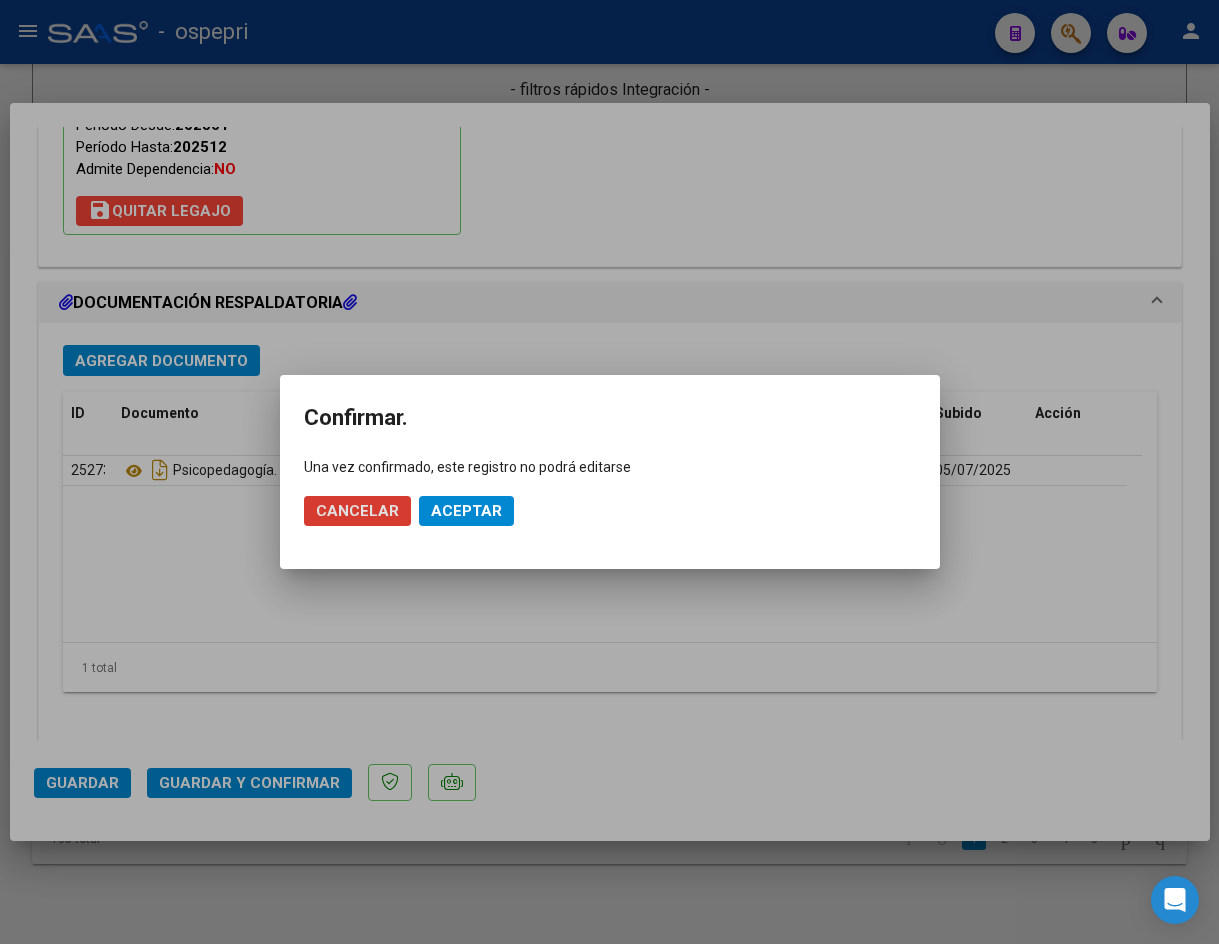 click on "Aceptar" 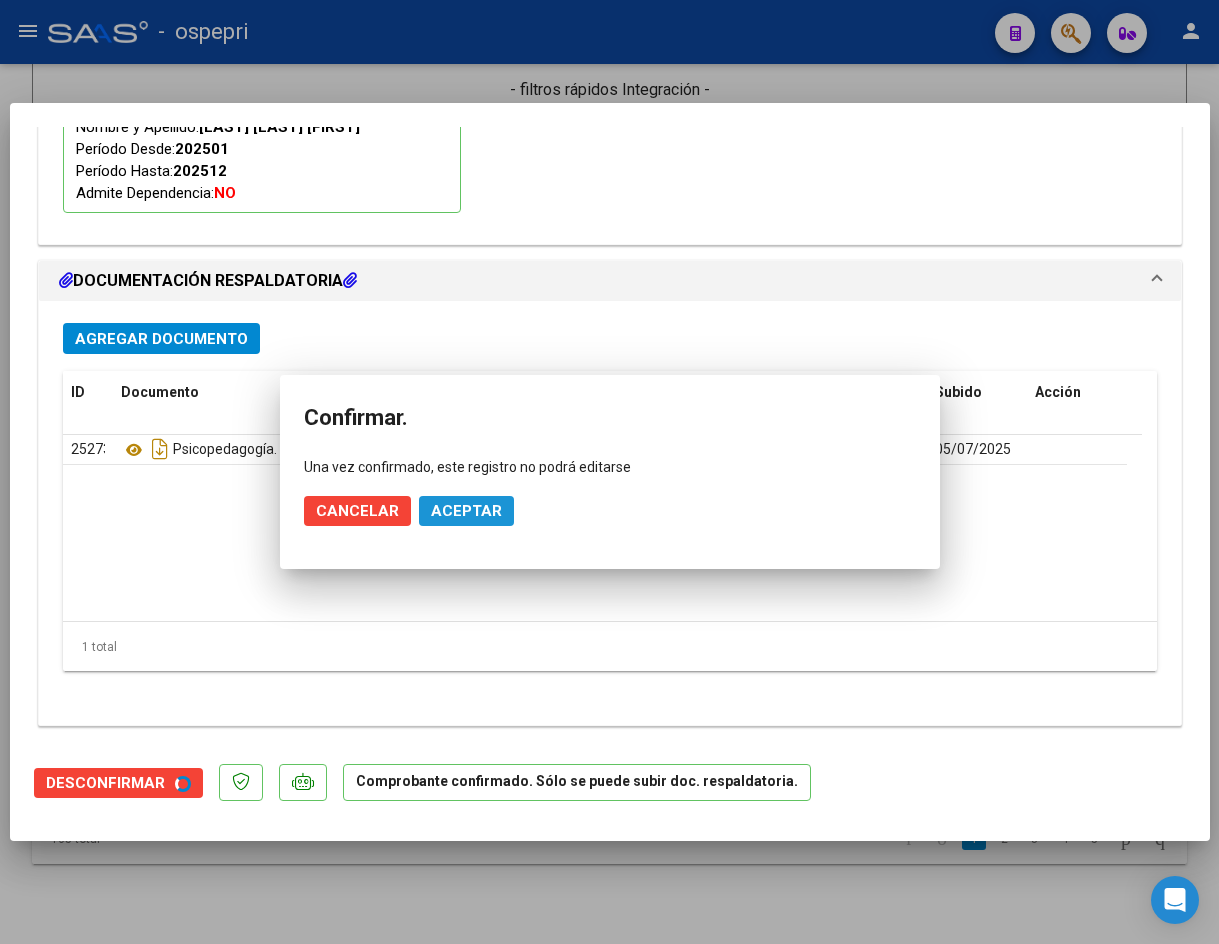 scroll, scrollTop: 1965, scrollLeft: 0, axis: vertical 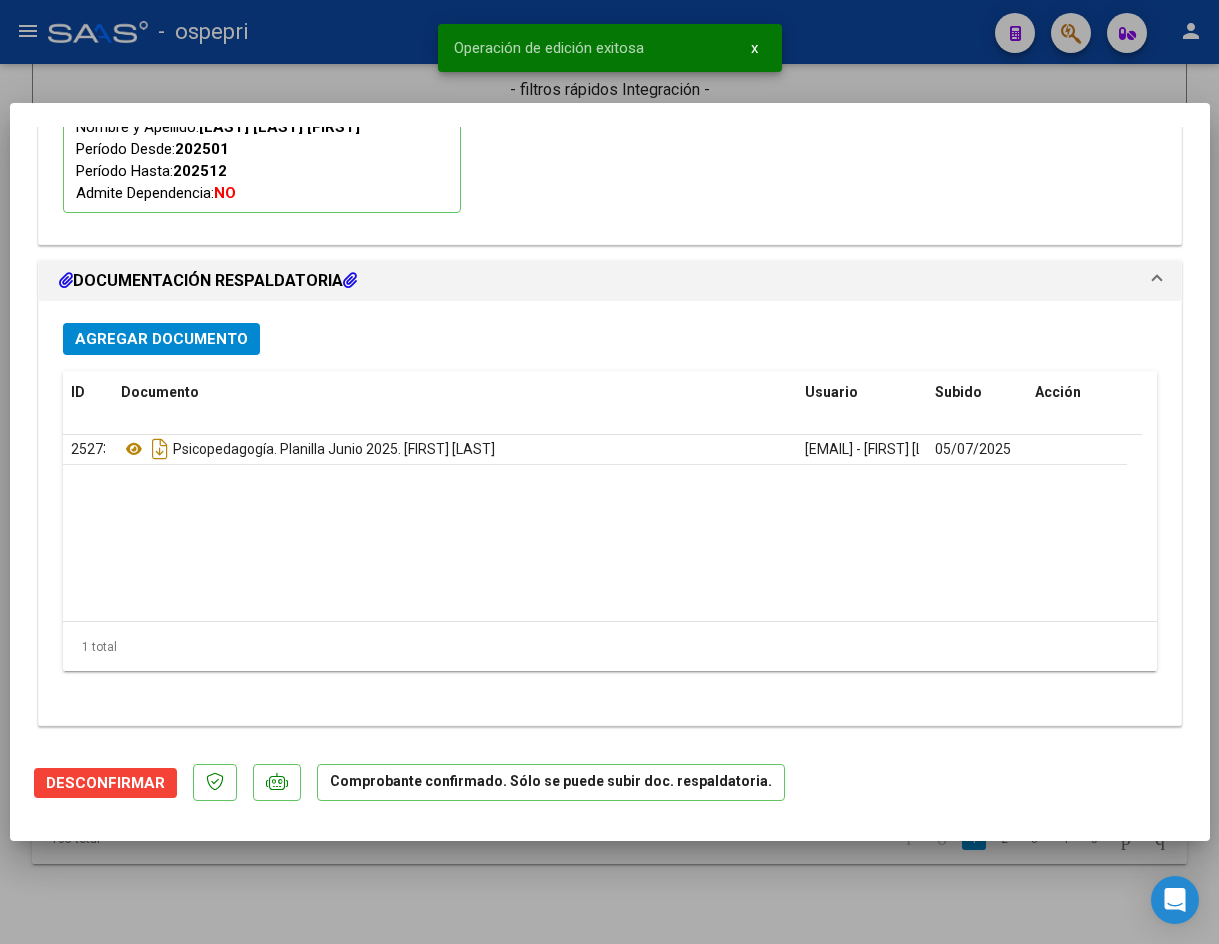 click on "El afiliado figura en el ultimo padrón que tenemos de la SSS de  202505     FTP SSS  Legajo preaprobado para Período de Prestación:  202506 Ver Legajo Asociado  CUIL:  20567601138  Nombre y Apellido:  ALFARO ORELLANA BENICIO  Período Desde:  202501  Período Hasta:  202512  Admite Dependencia:   NO" at bounding box center [610, 75] 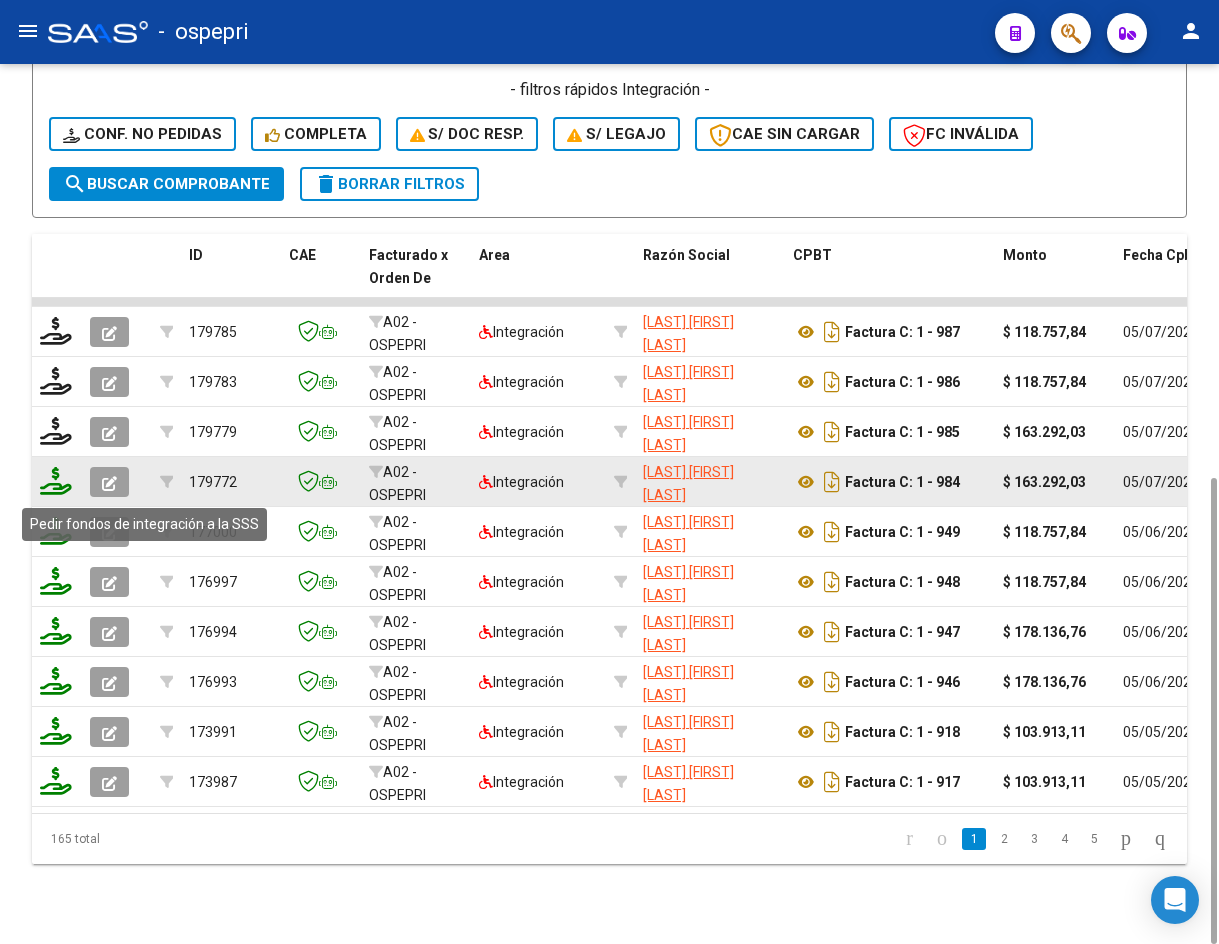 click 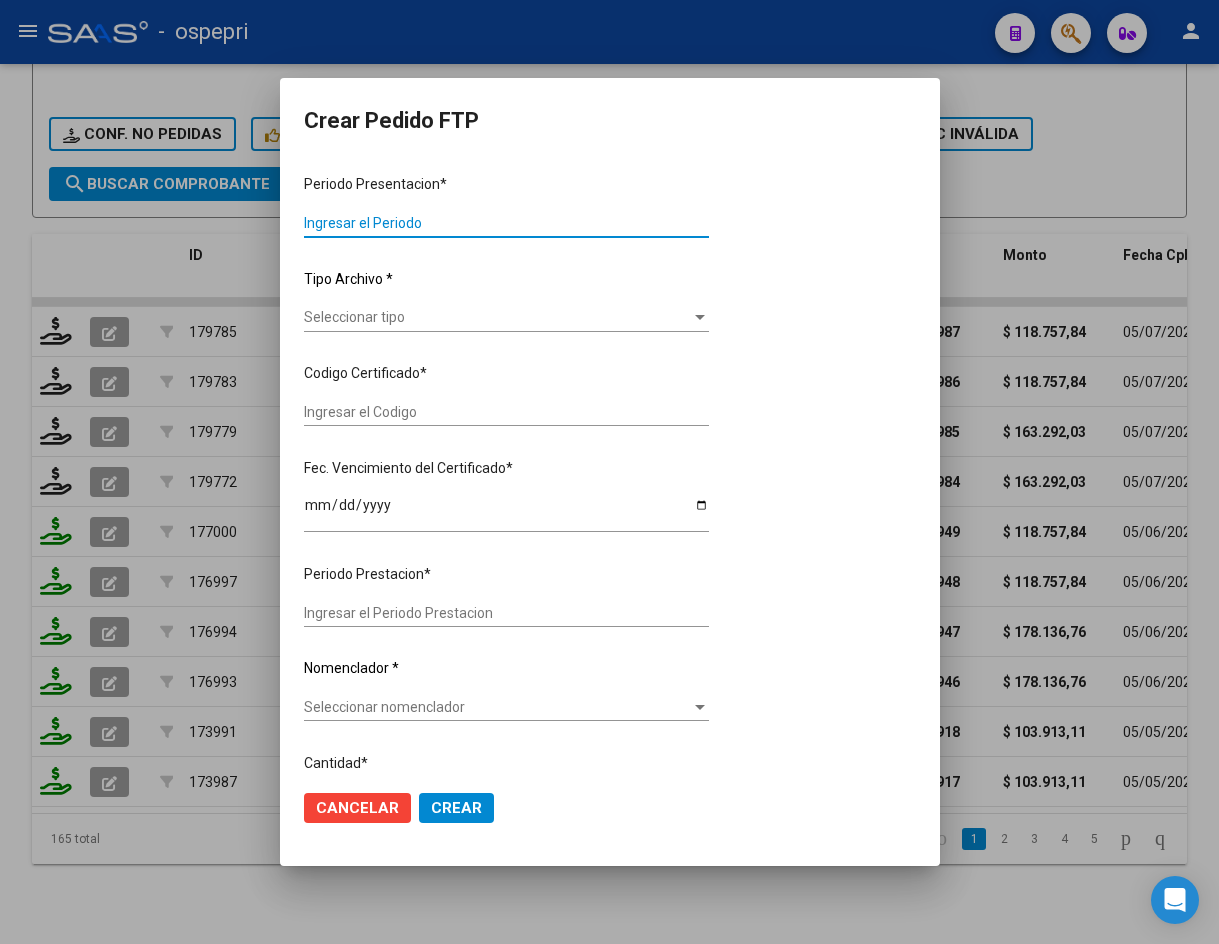 type on "202506" 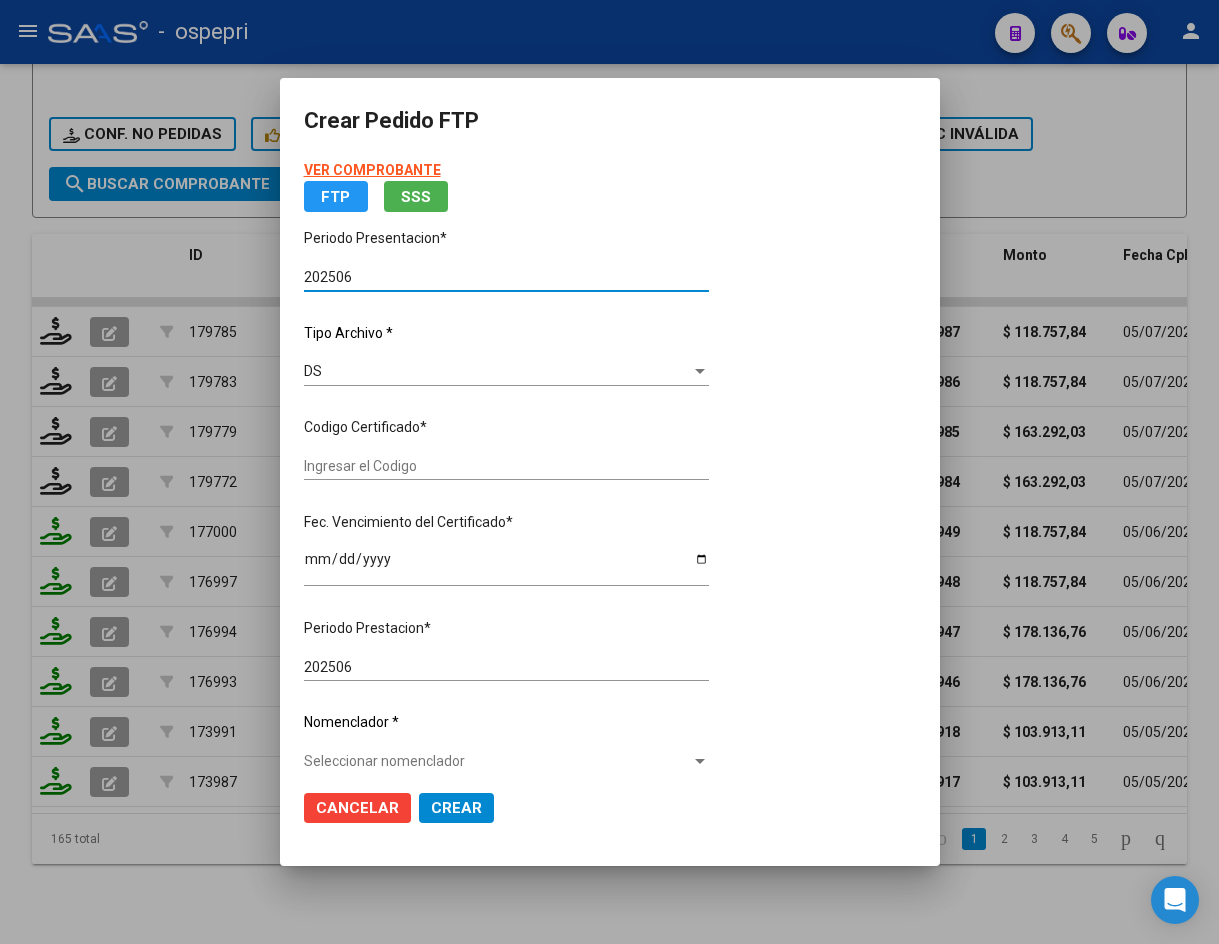 type on "2056760113-8" 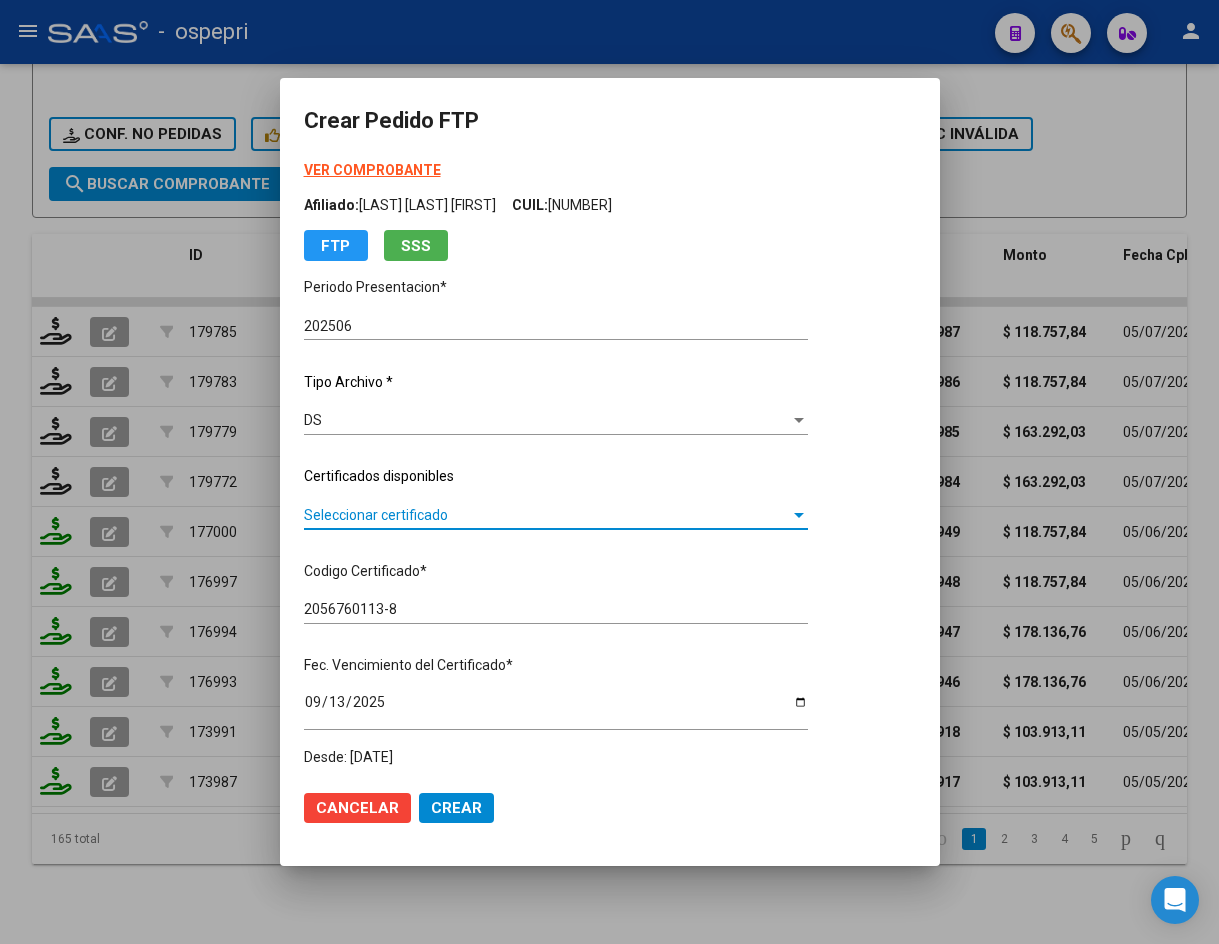 click on "Seleccionar certificado" at bounding box center (547, 515) 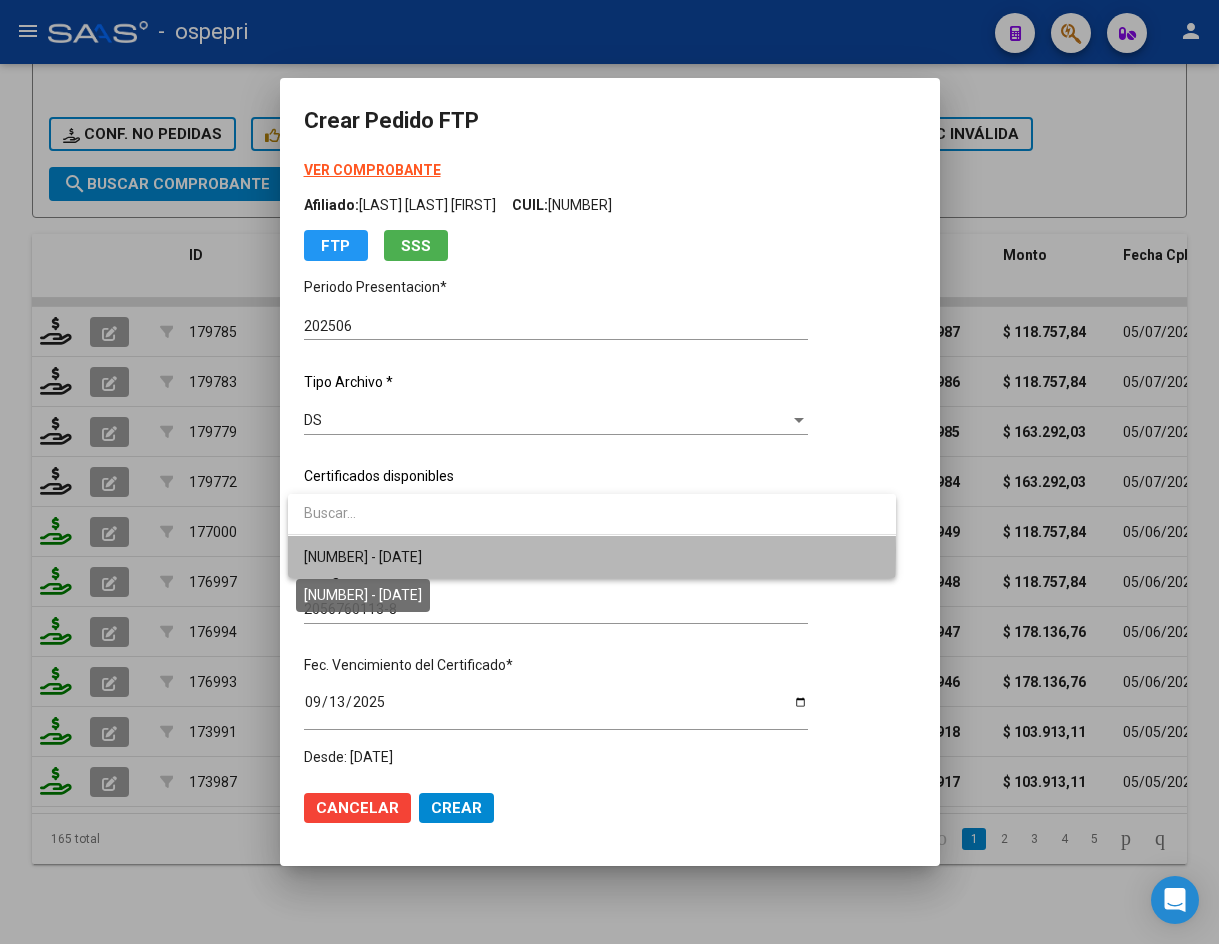 click on "2056760113-8 - 2025-09-13" at bounding box center [363, 557] 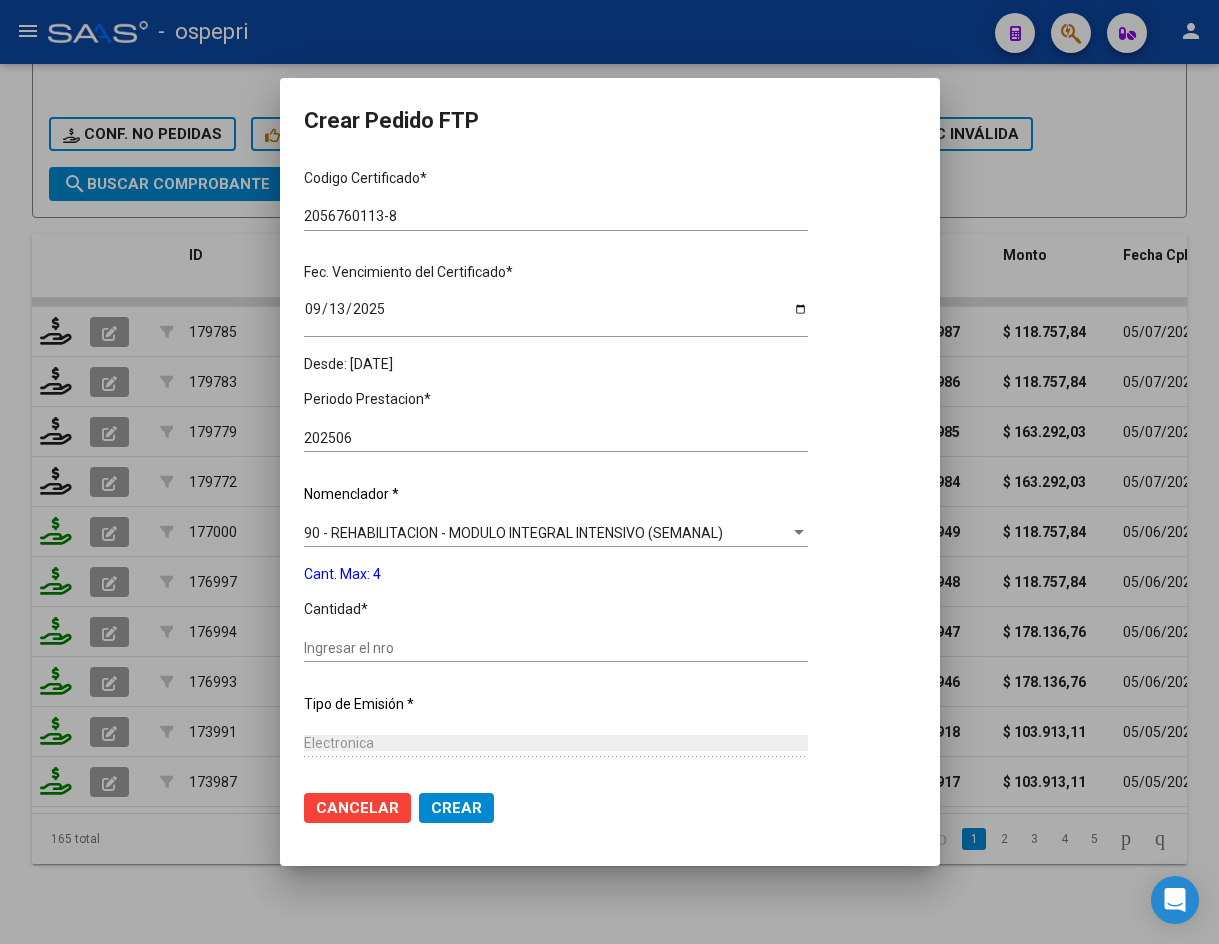scroll, scrollTop: 500, scrollLeft: 0, axis: vertical 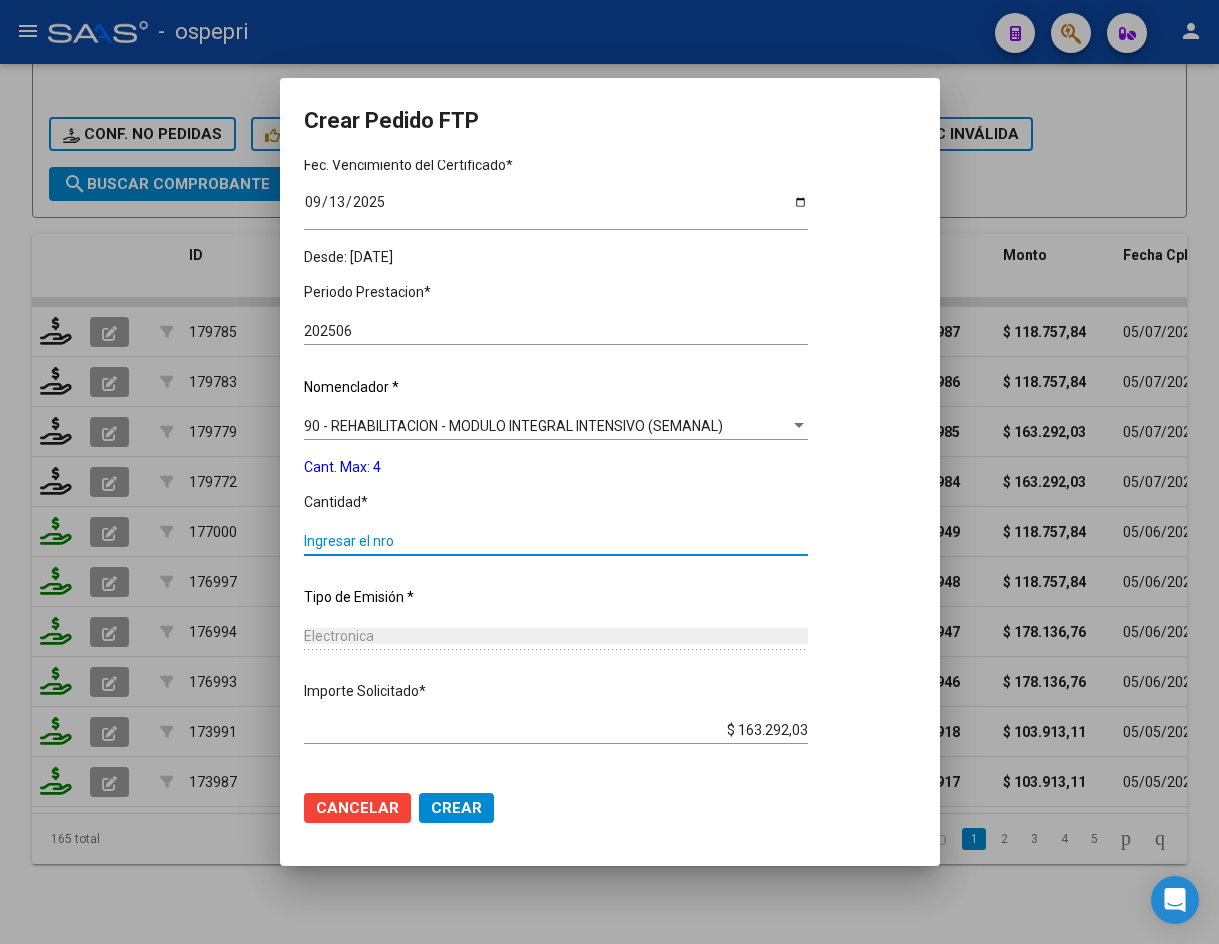 click on "Ingresar el nro" at bounding box center (556, 541) 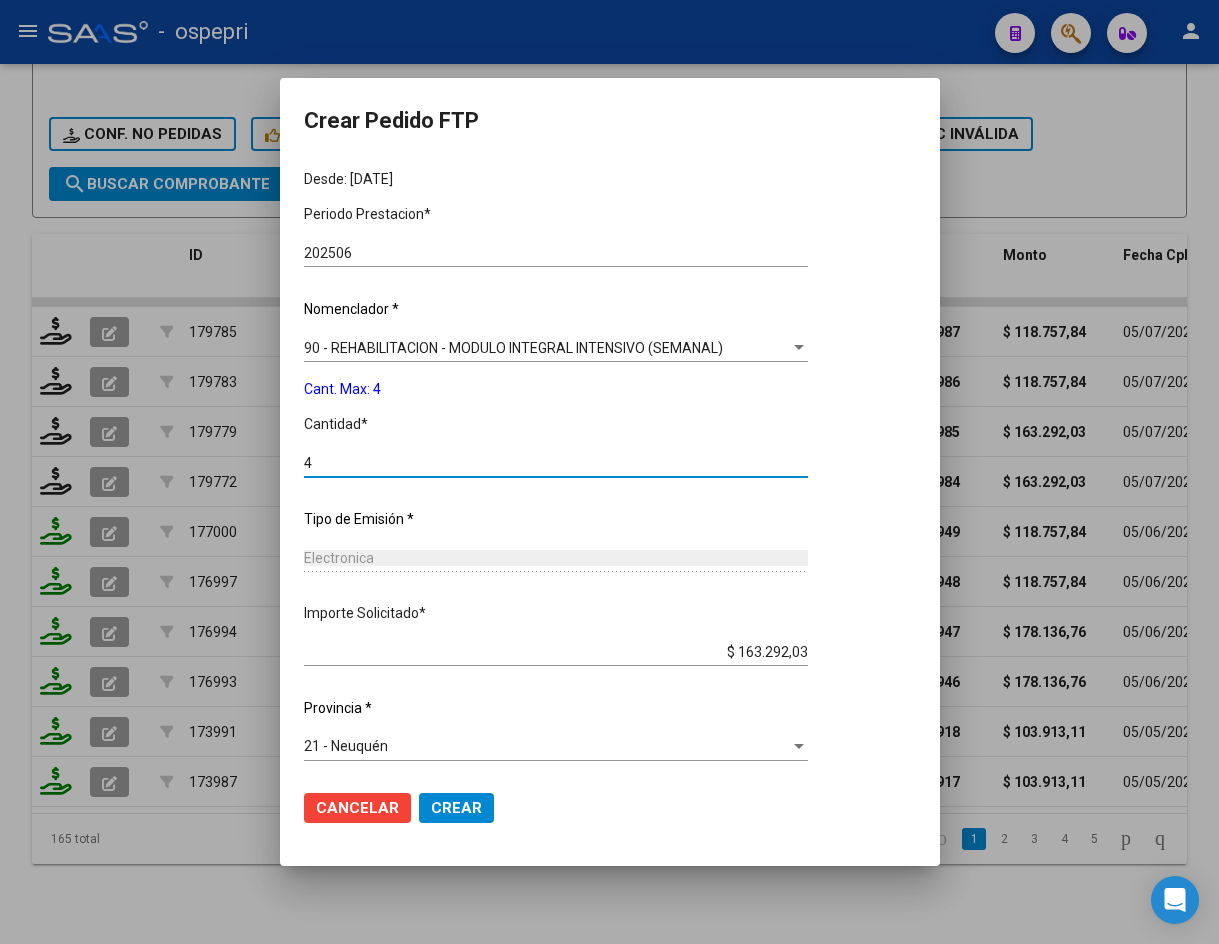 scroll, scrollTop: 582, scrollLeft: 0, axis: vertical 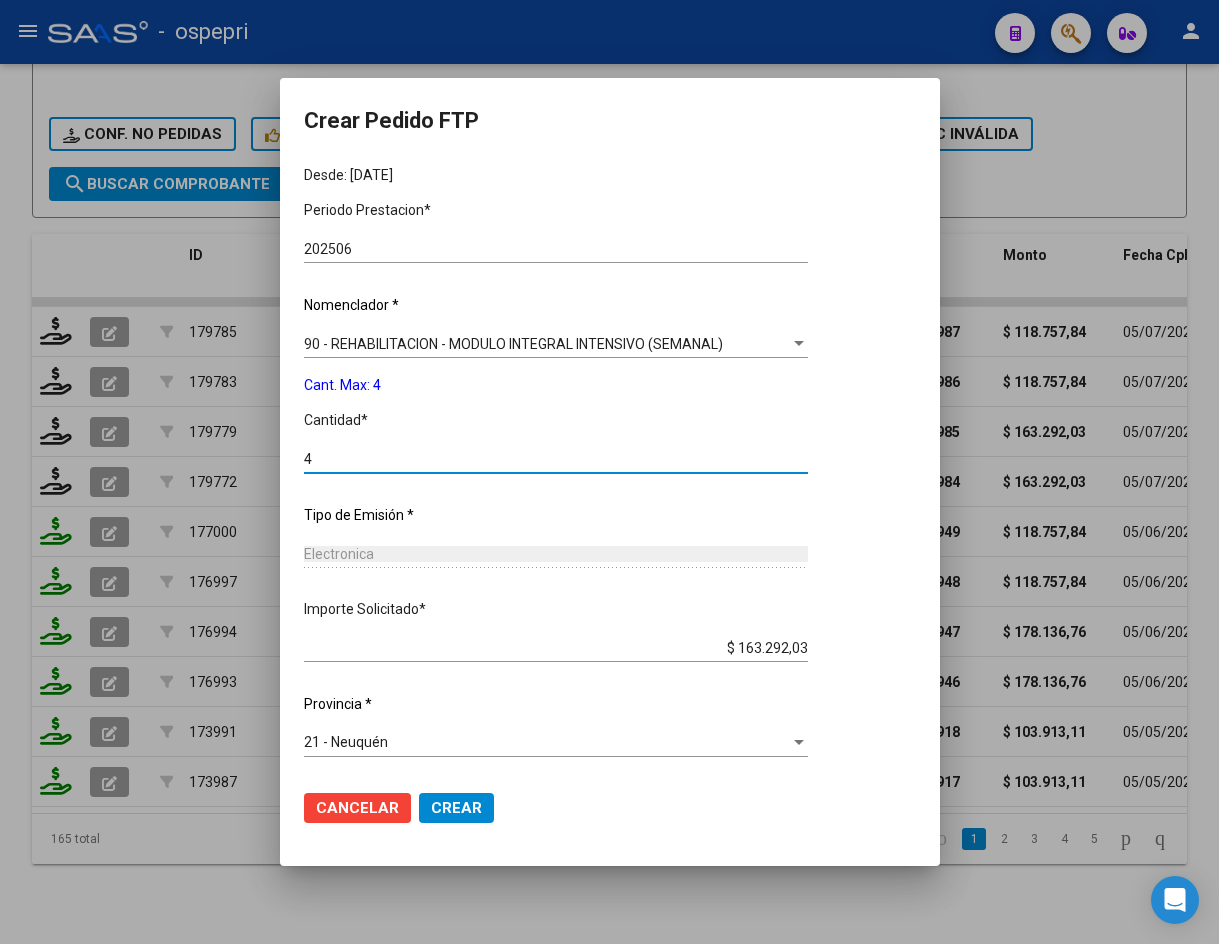 type on "4" 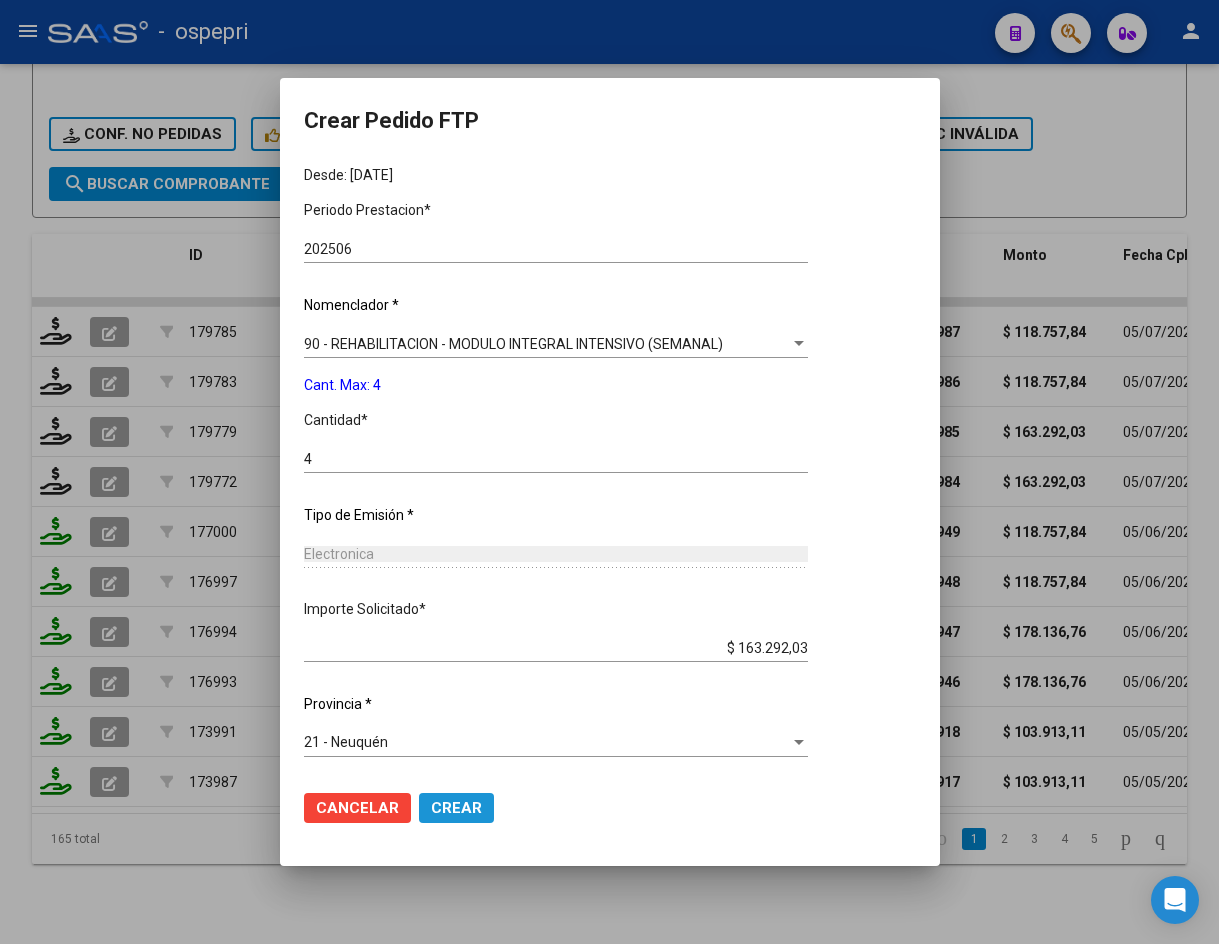 click on "Crear" 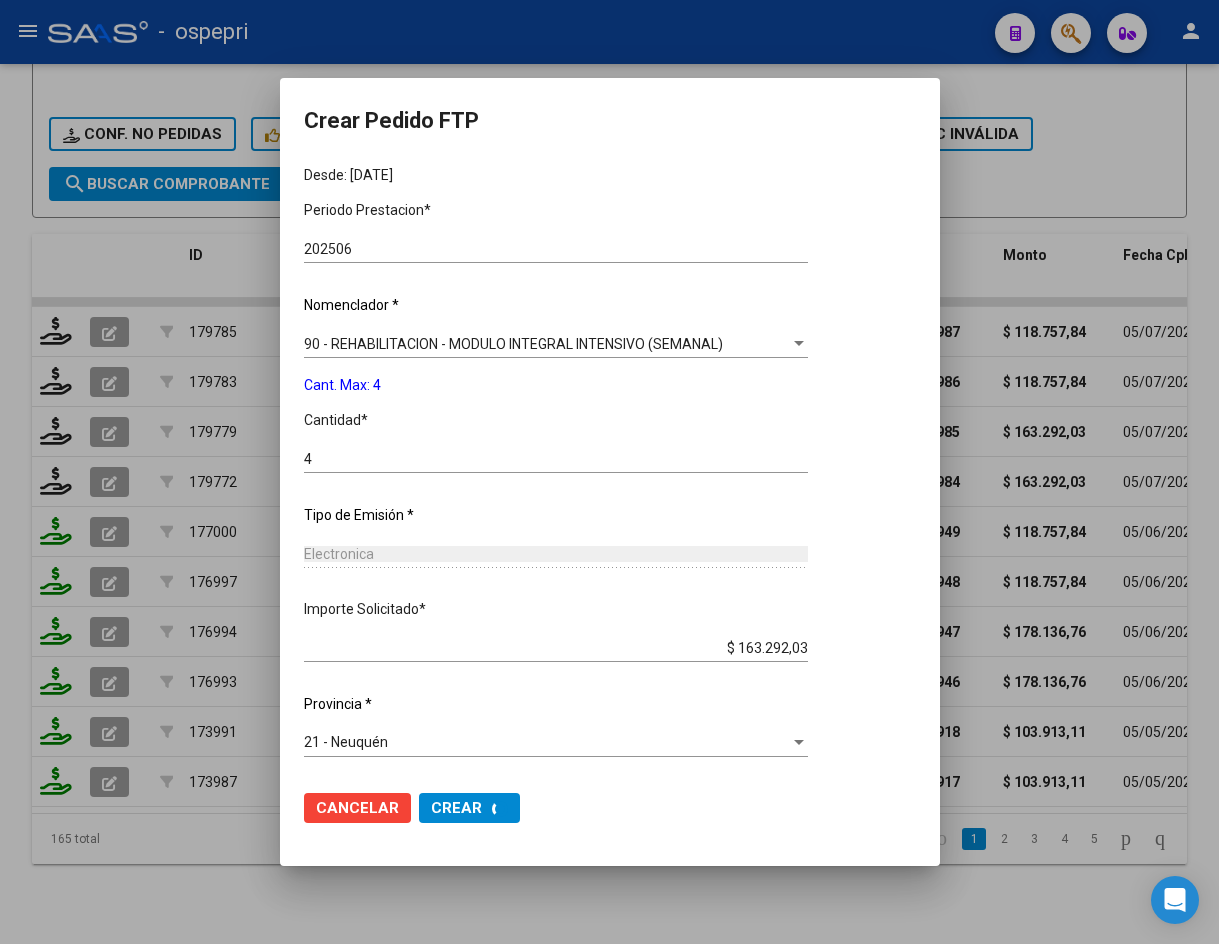 scroll, scrollTop: 479, scrollLeft: 0, axis: vertical 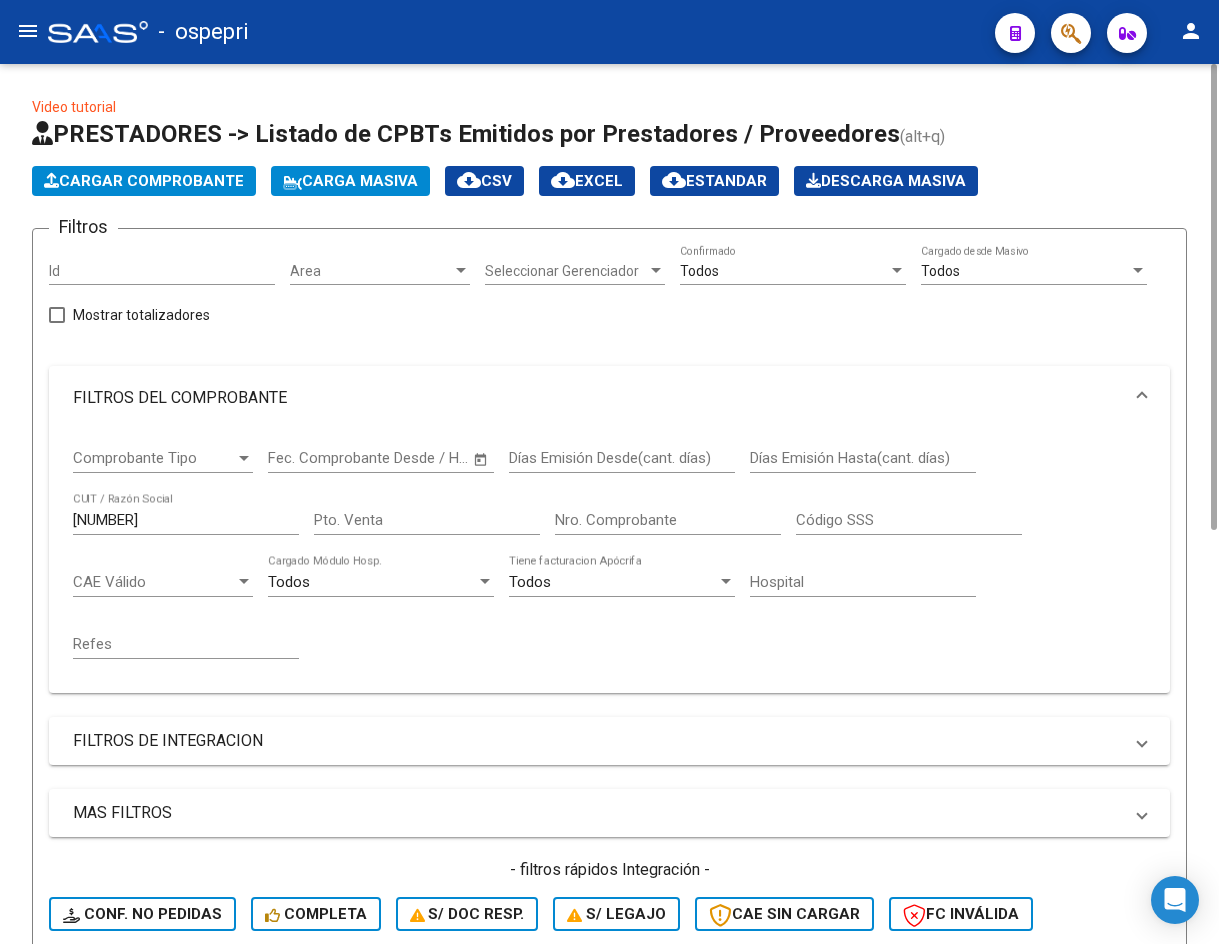 click on "27279680338" at bounding box center [186, 520] 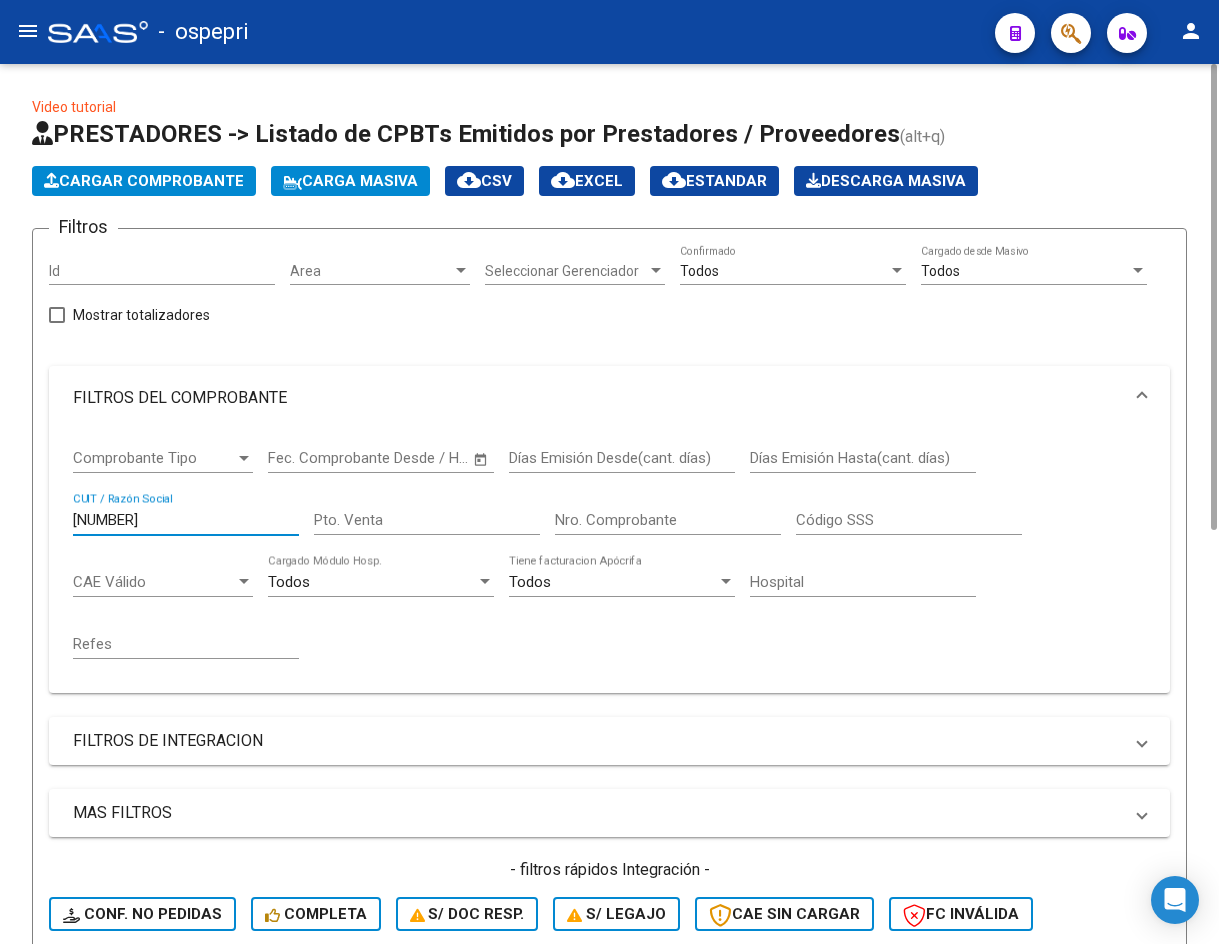 click on "27279680338" at bounding box center [186, 520] 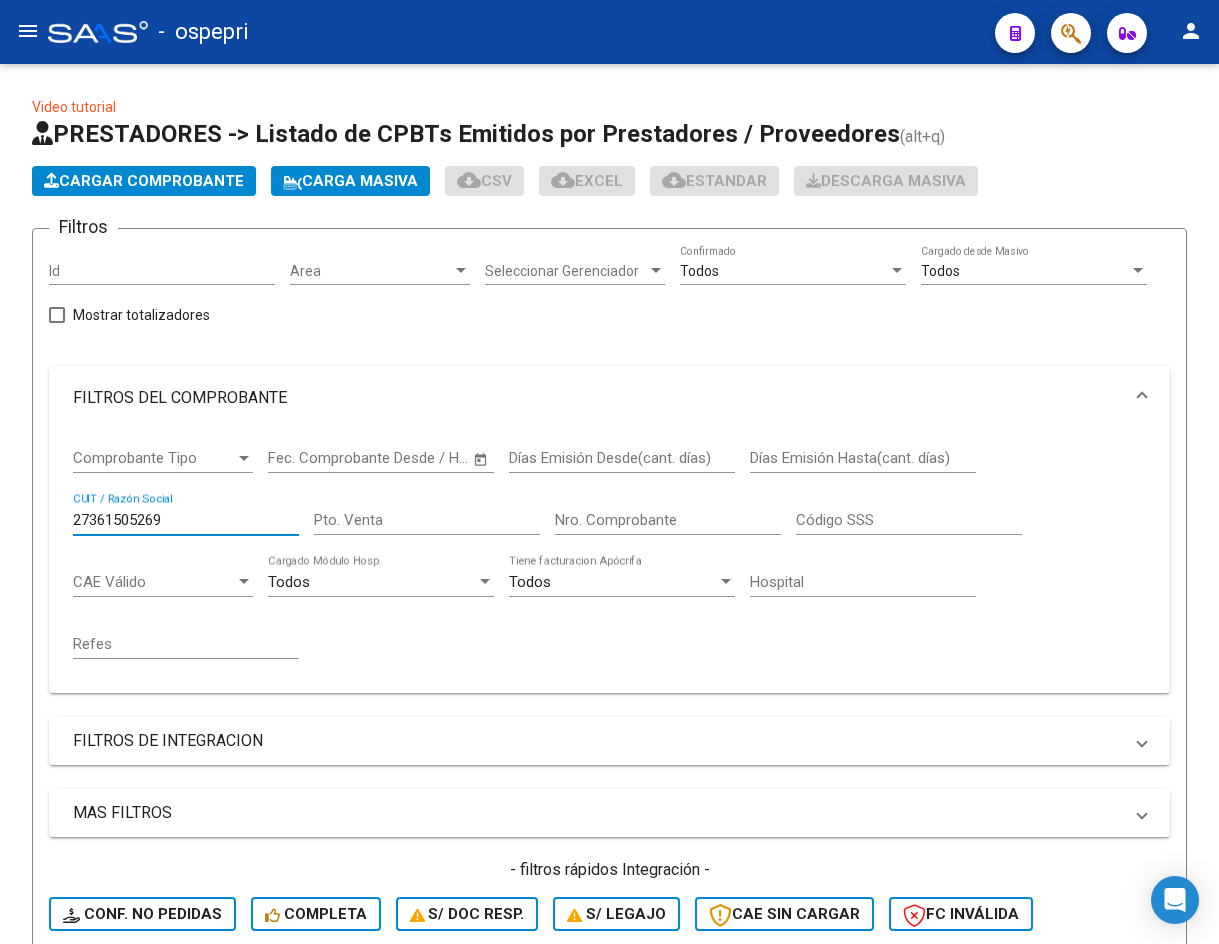 type on "27361505269" 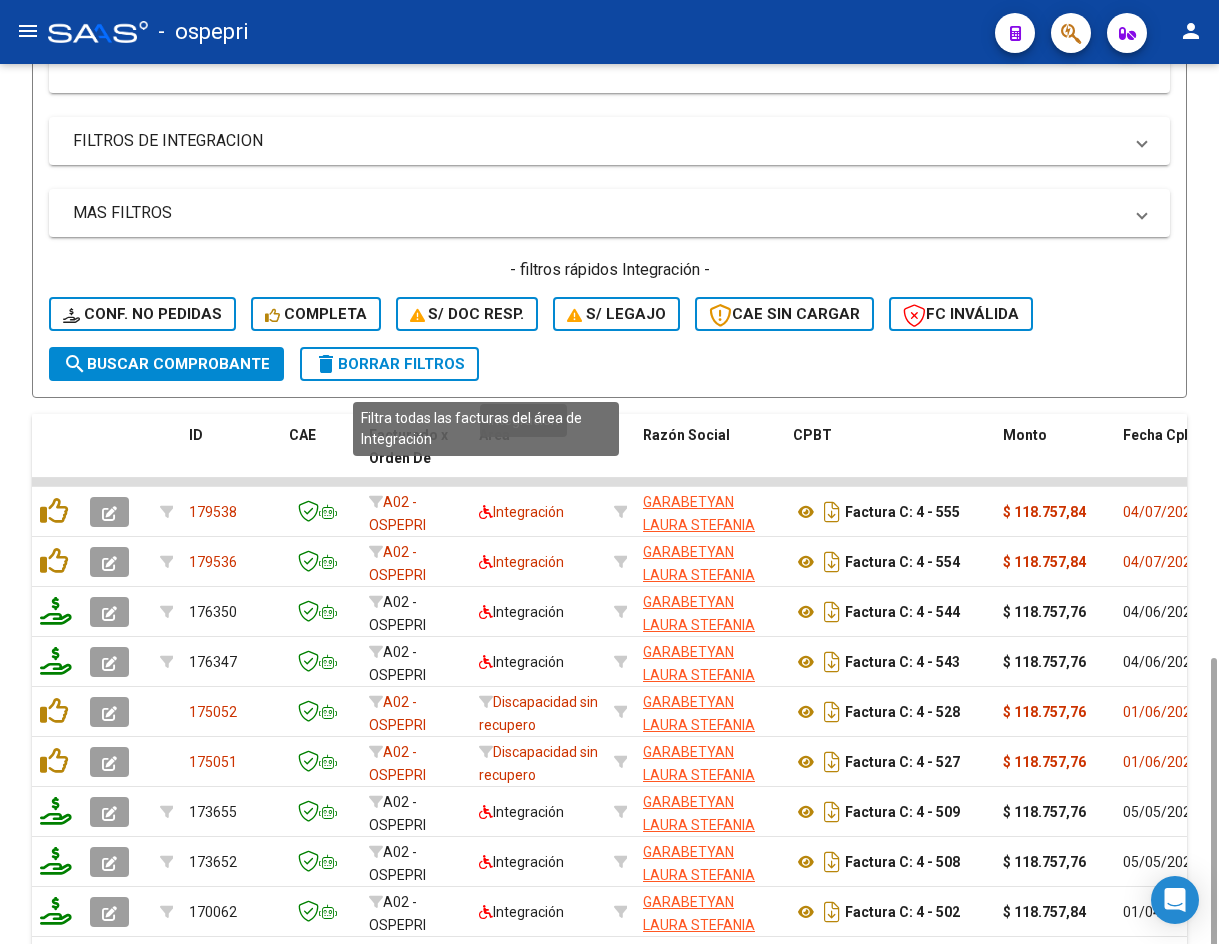scroll, scrollTop: 780, scrollLeft: 0, axis: vertical 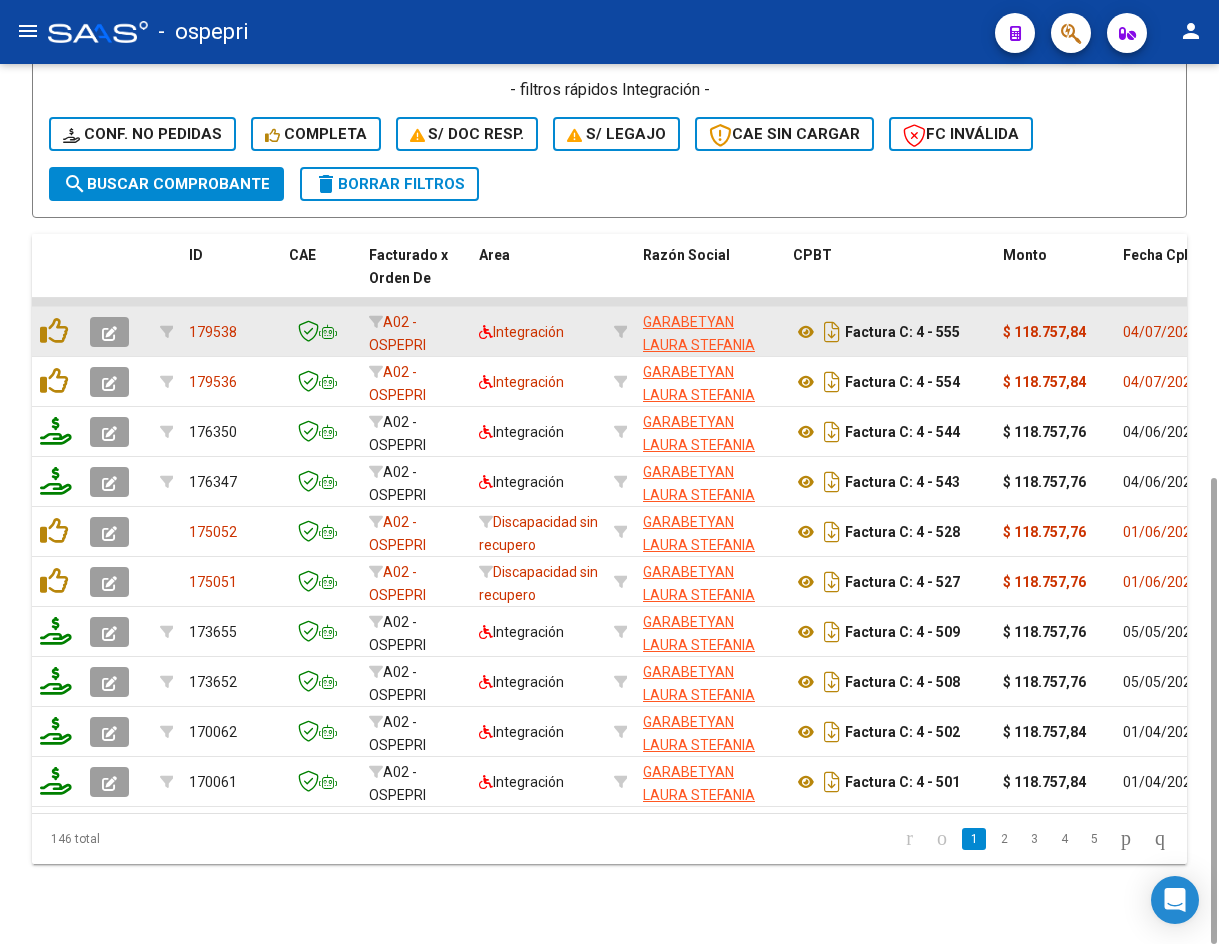 click 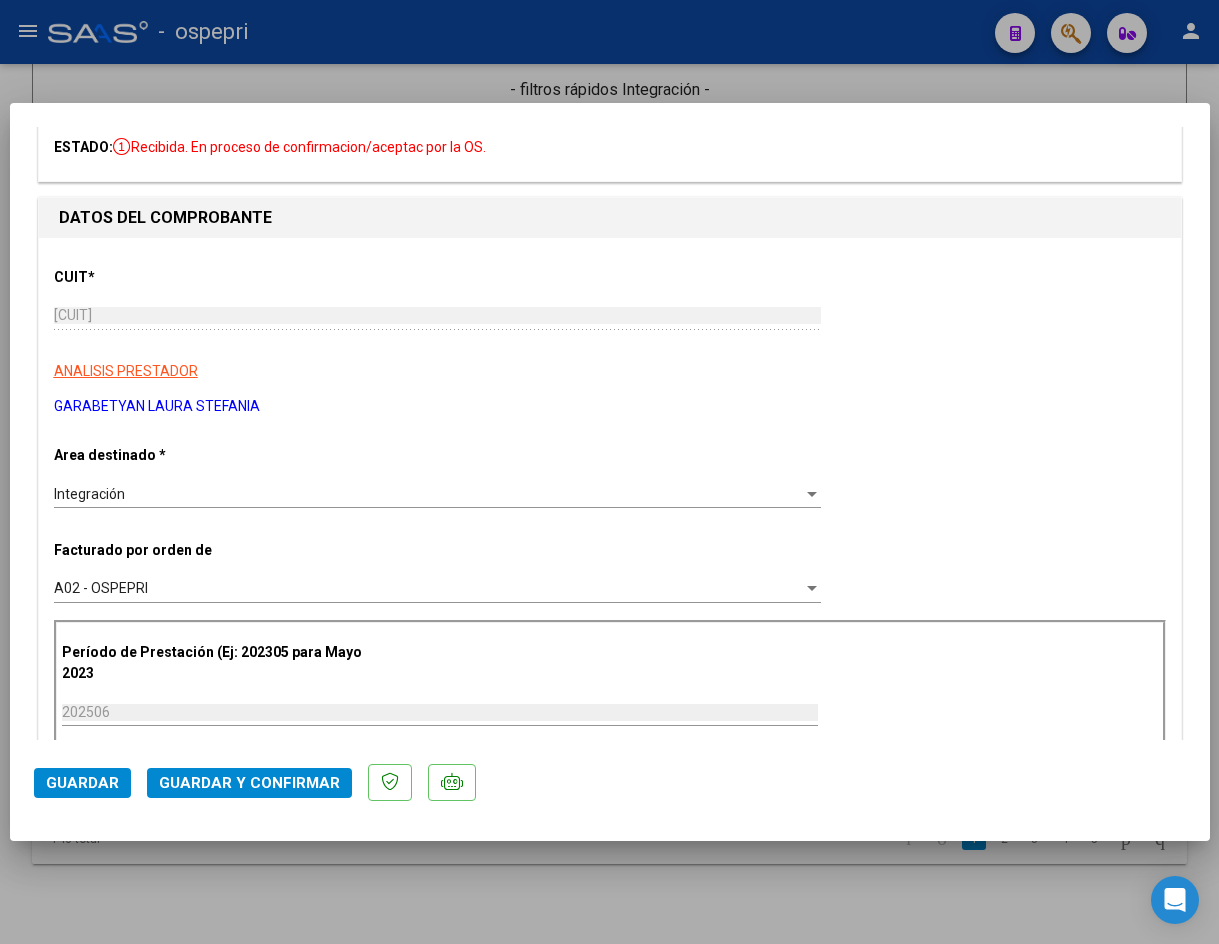 scroll, scrollTop: 0, scrollLeft: 0, axis: both 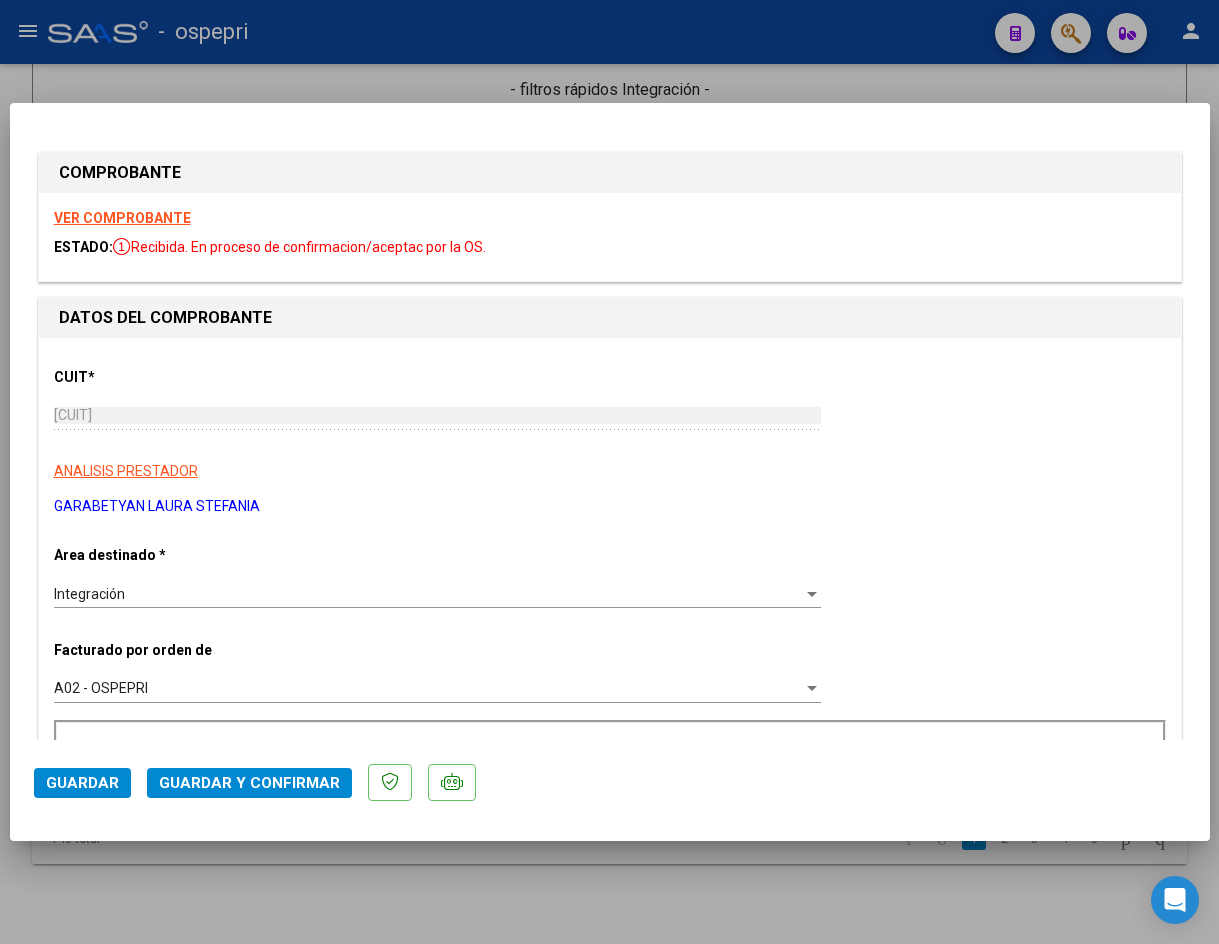 click on "VER COMPROBANTE" at bounding box center [122, 218] 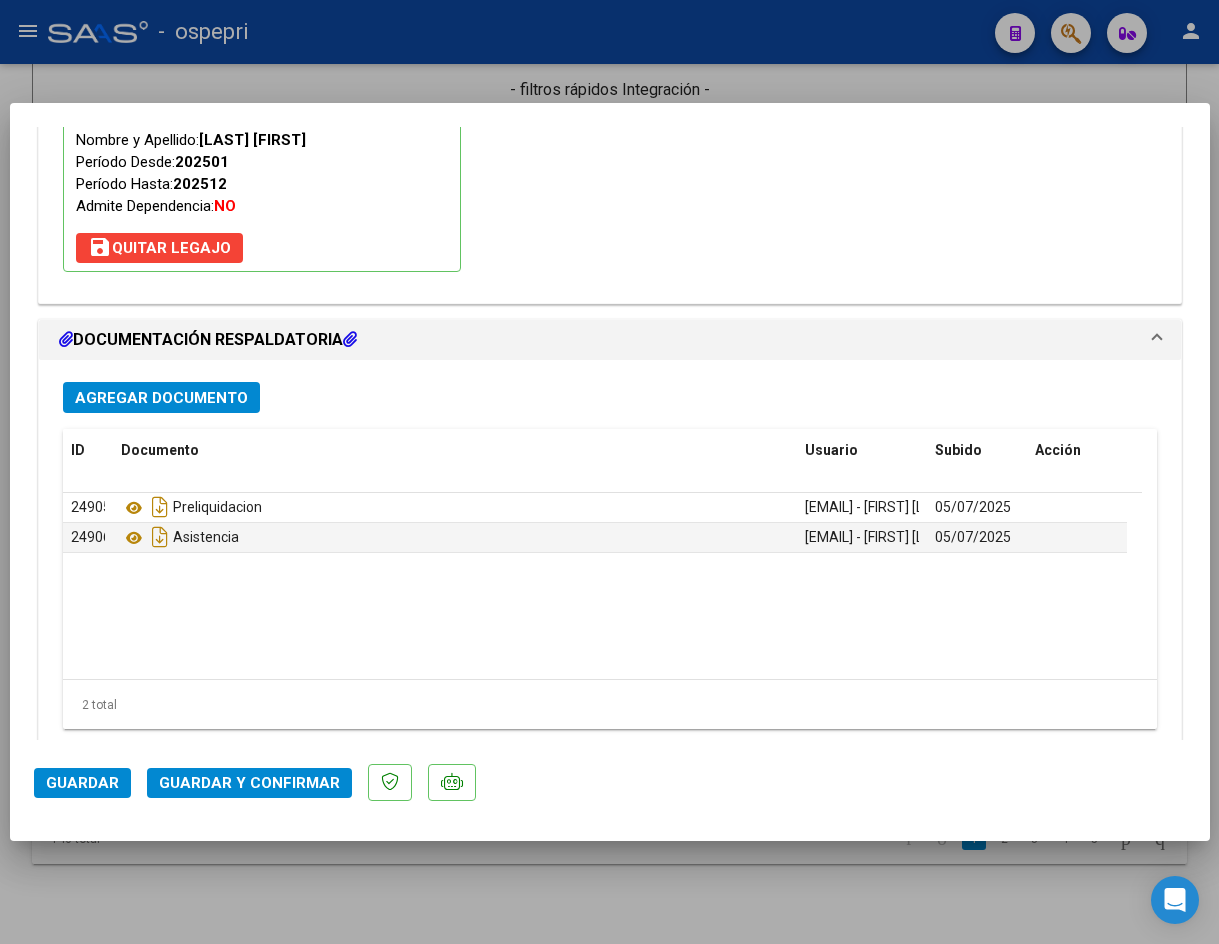 scroll, scrollTop: 2162, scrollLeft: 0, axis: vertical 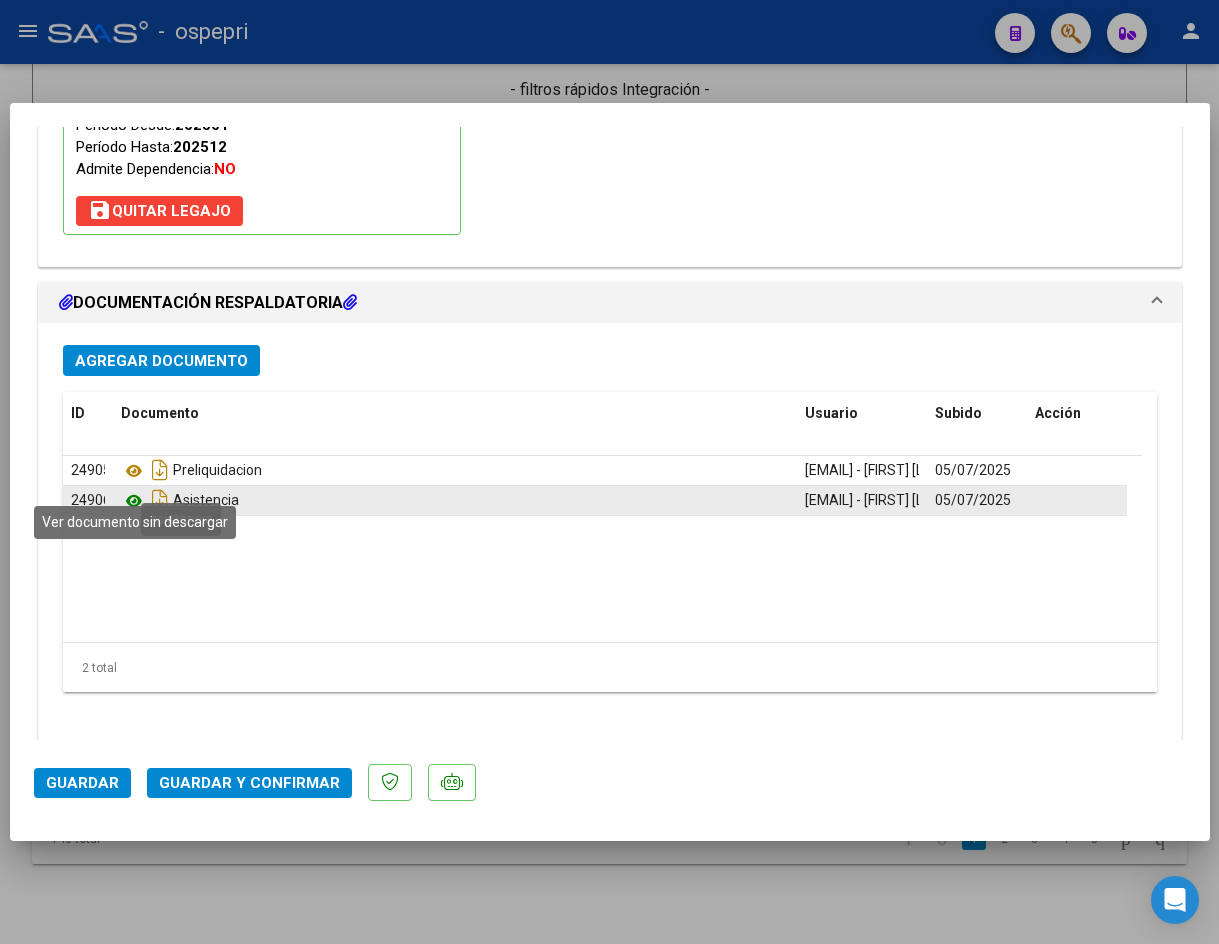 click 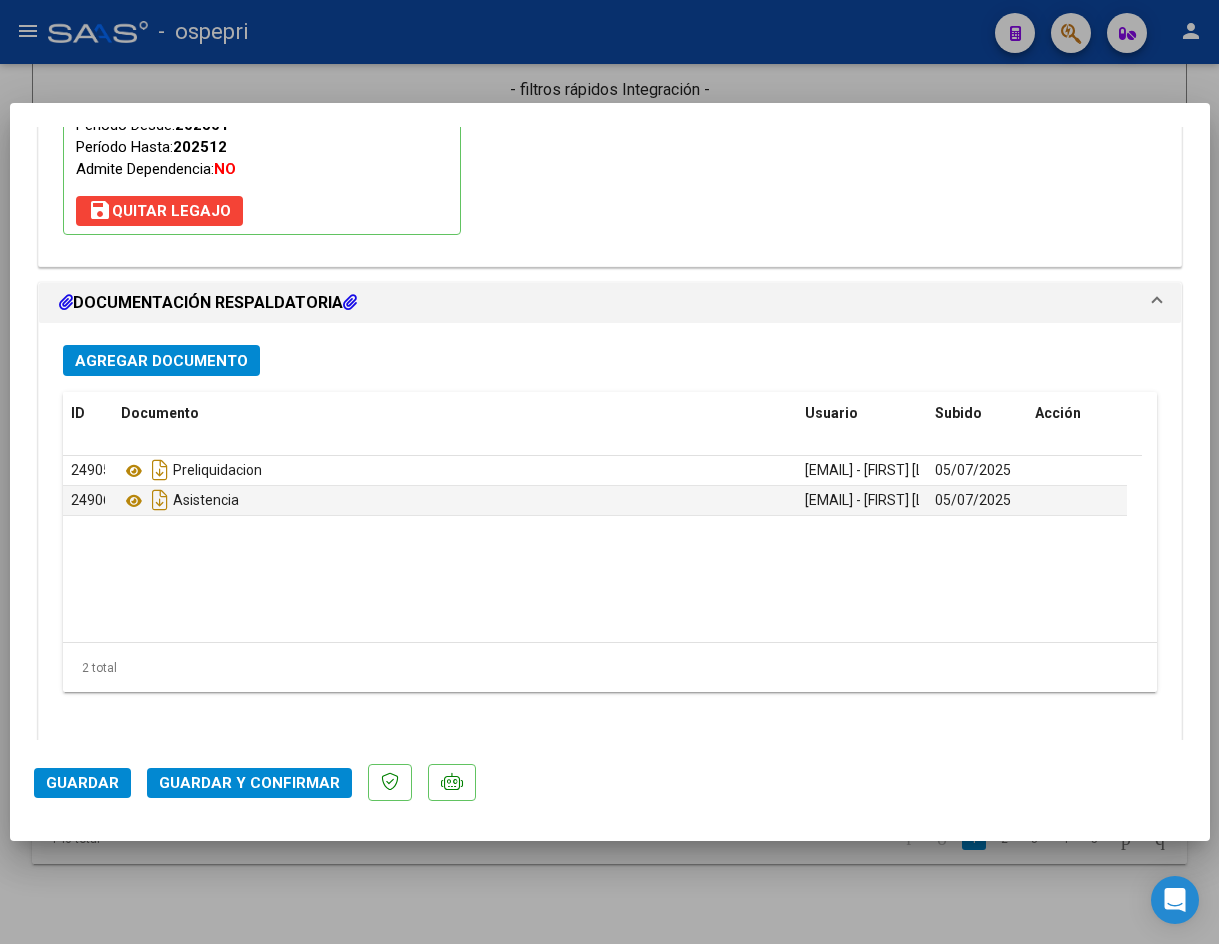 click on "Guardar y Confirmar" 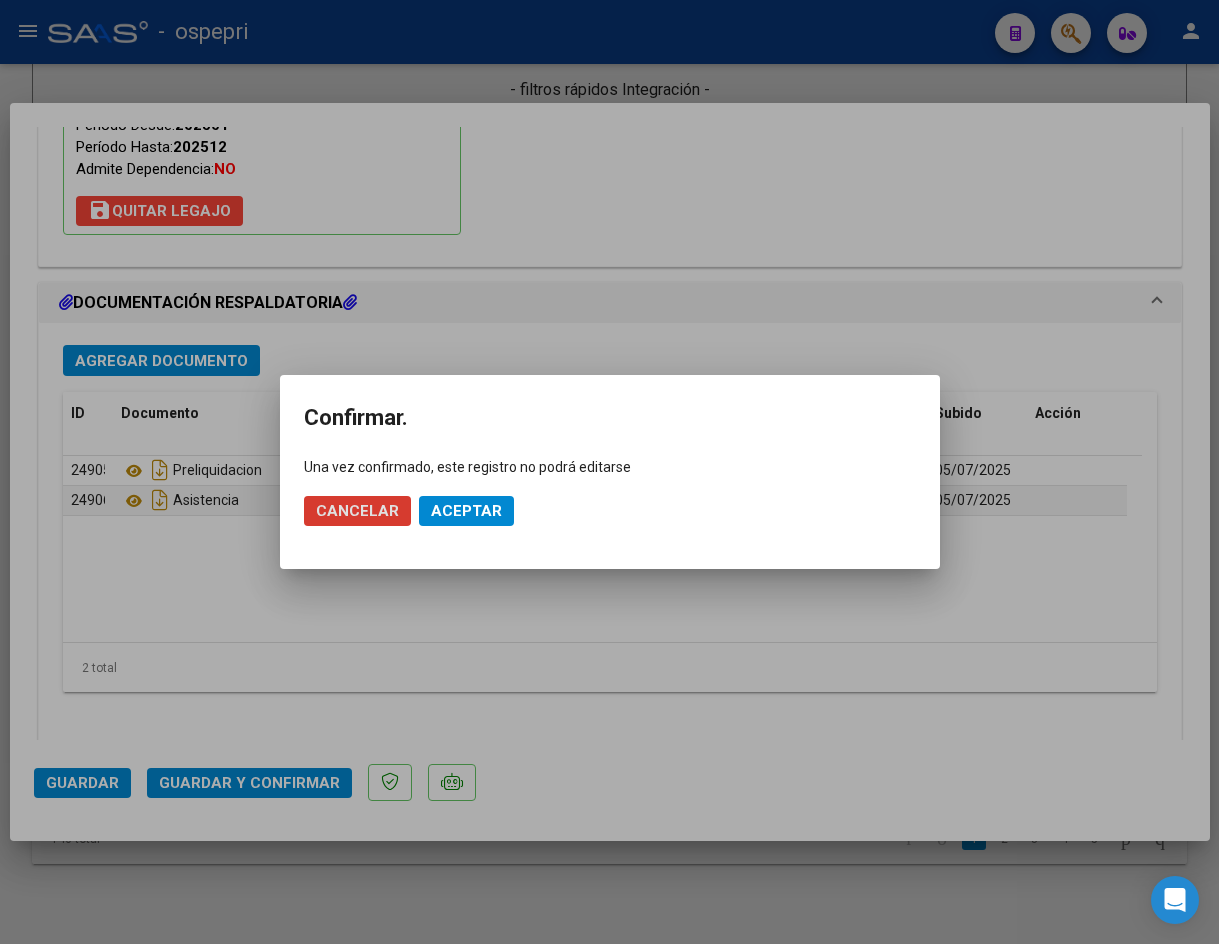 click on "Aceptar" 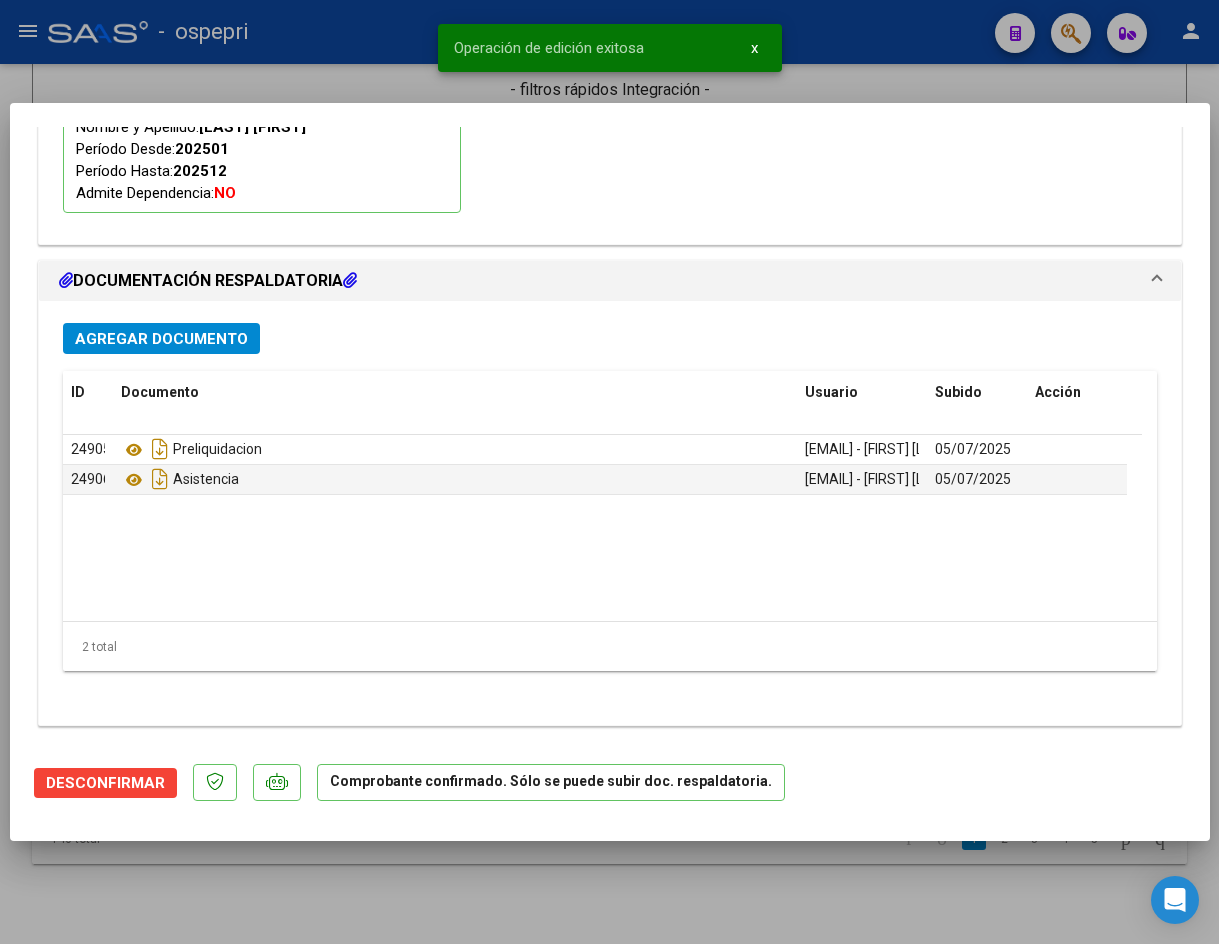 type 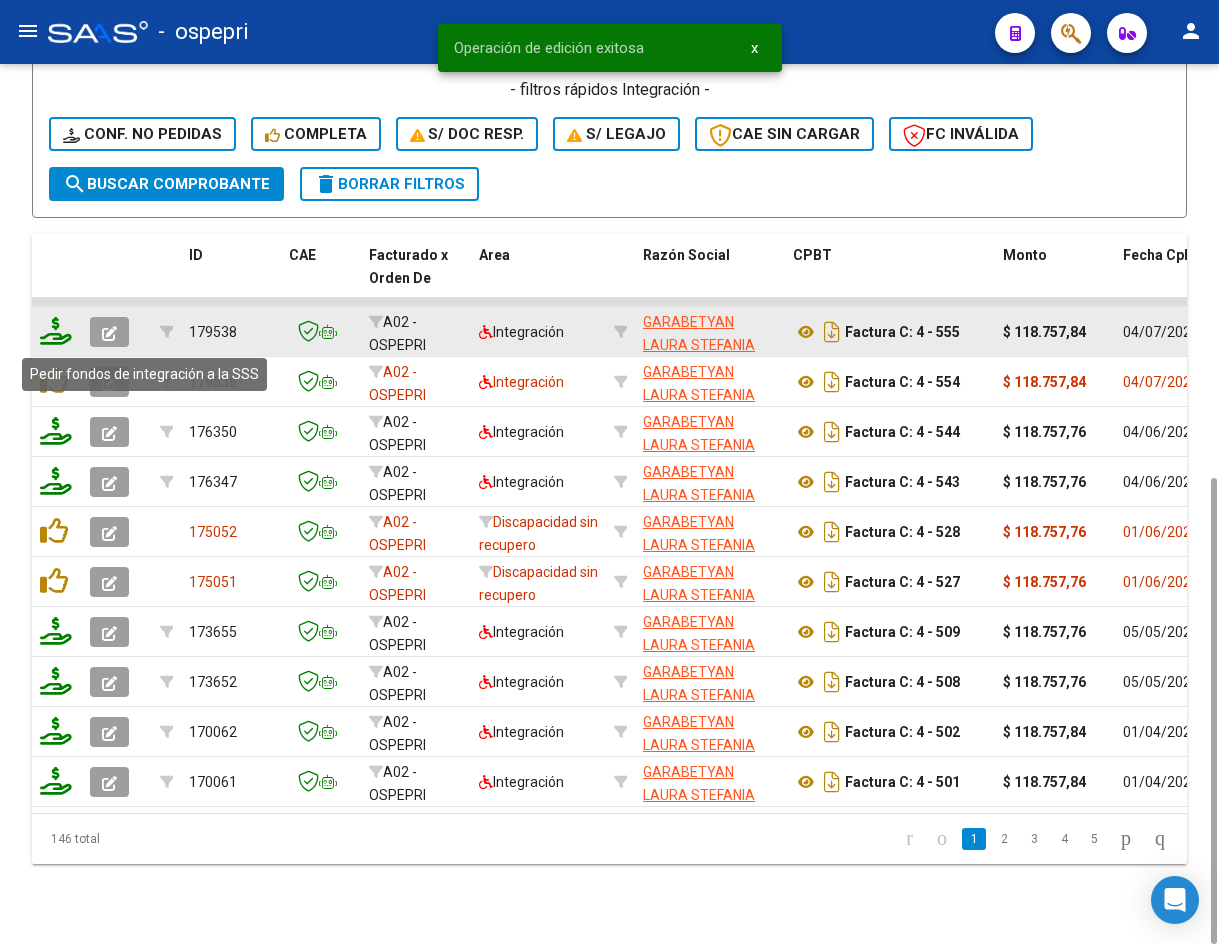 click 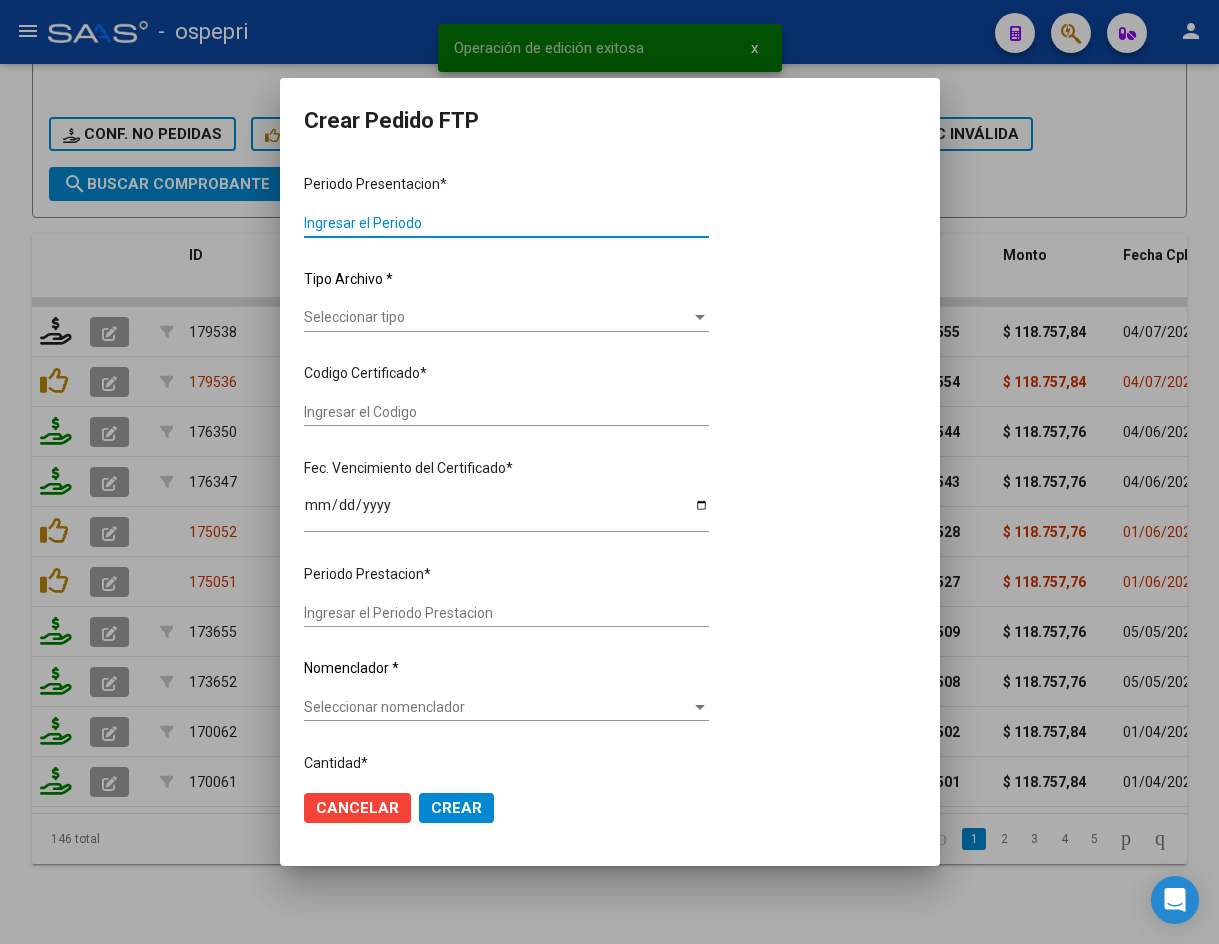 type on "202506" 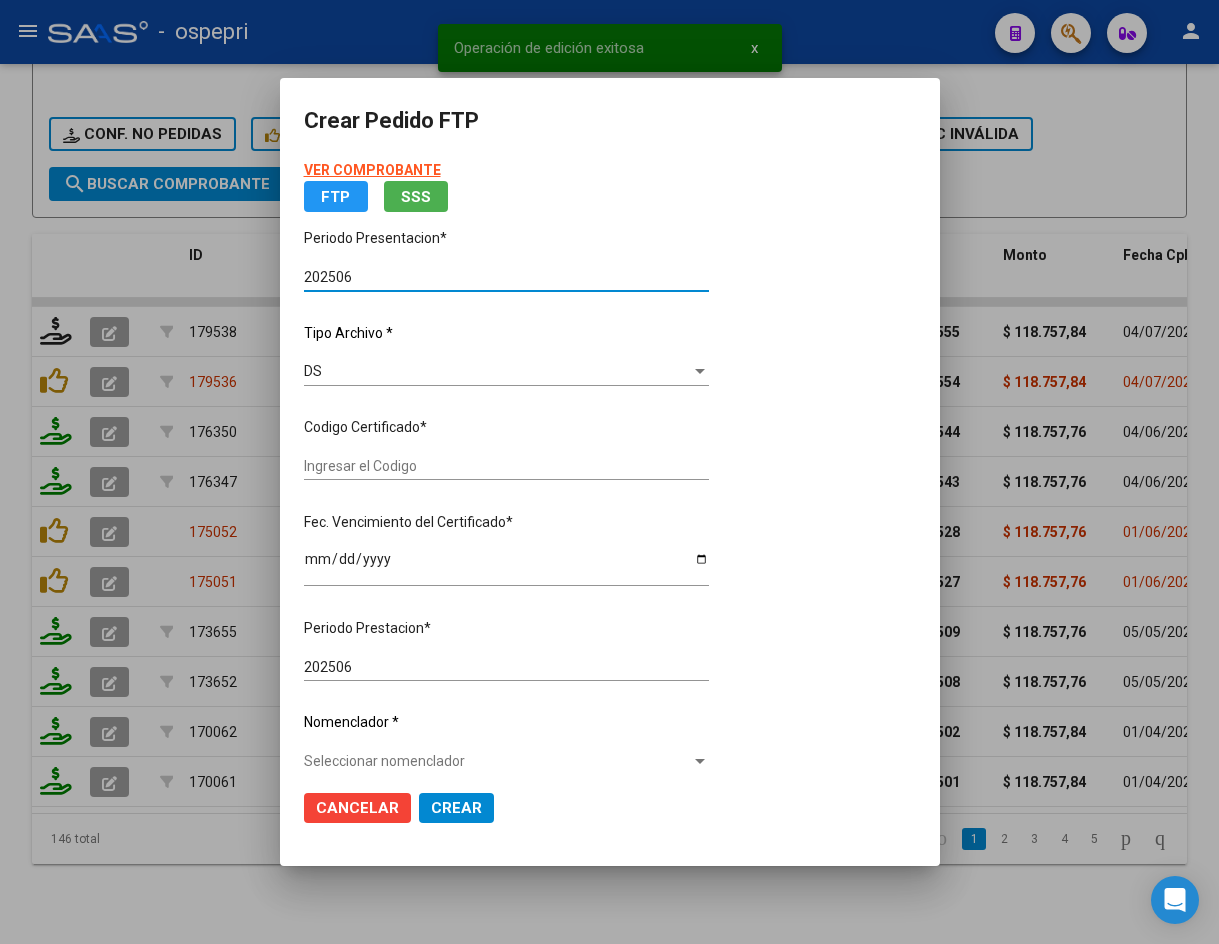 type on "2058402900-6" 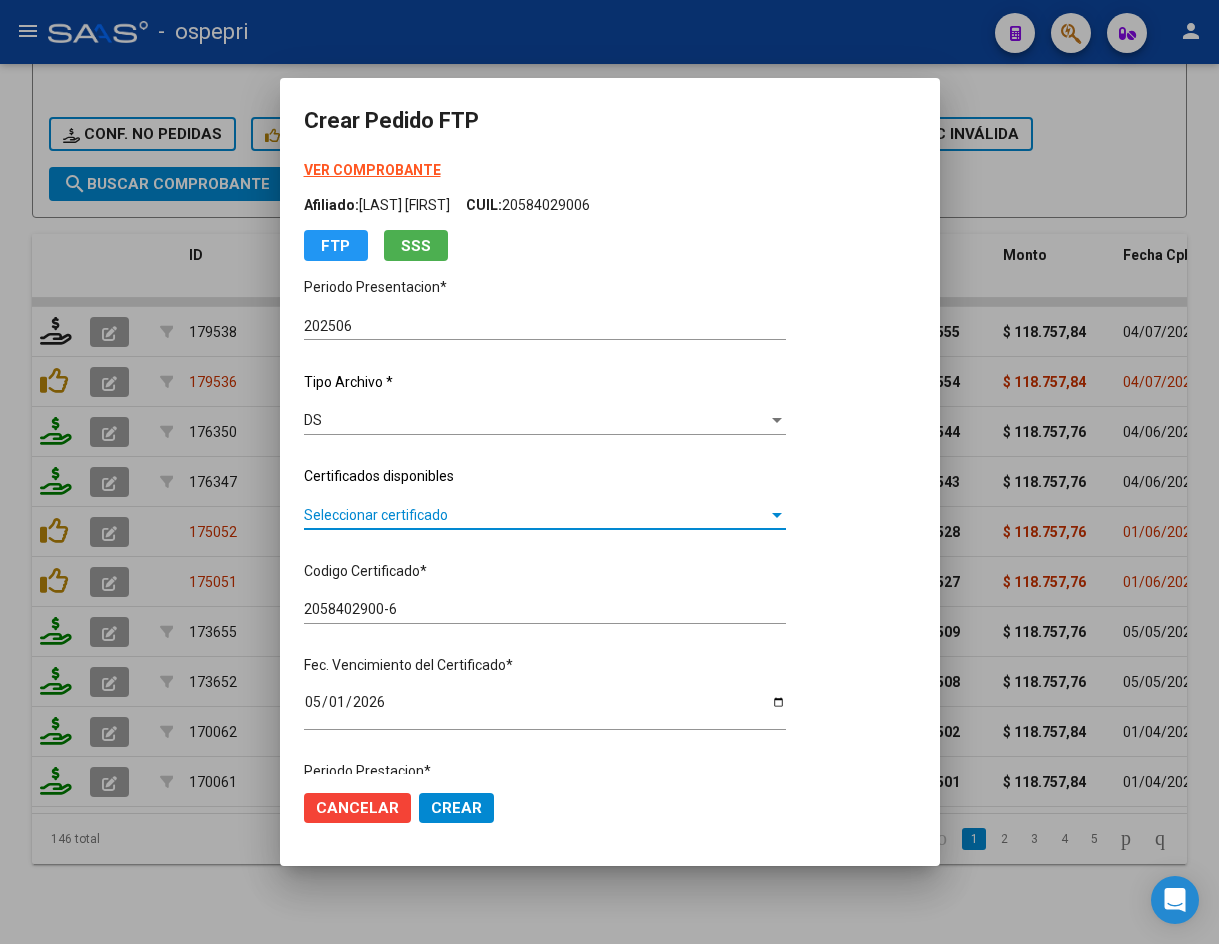 click on "Seleccionar certificado" at bounding box center [536, 515] 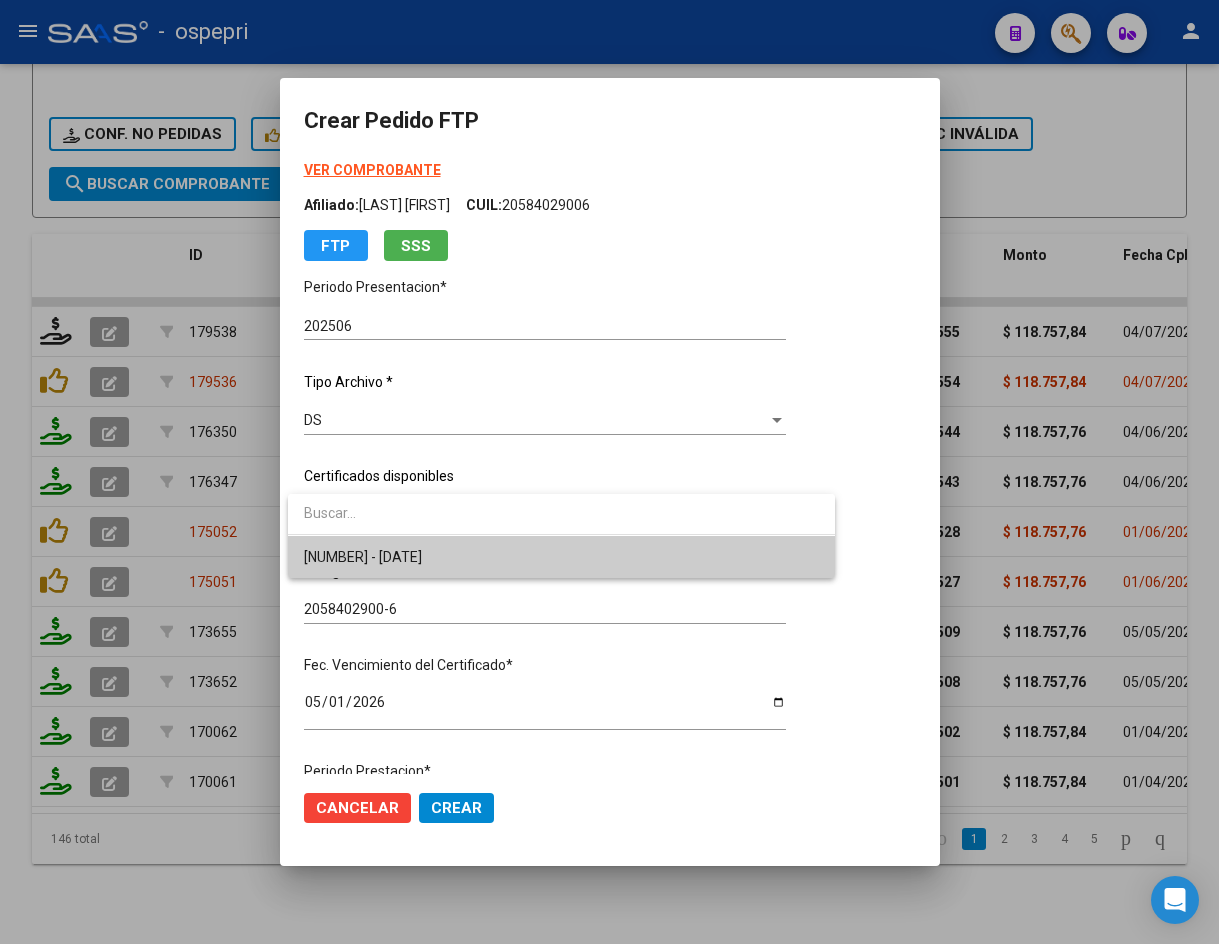 click on "2058402900-6 - 2026-05-01" at bounding box center [561, 557] 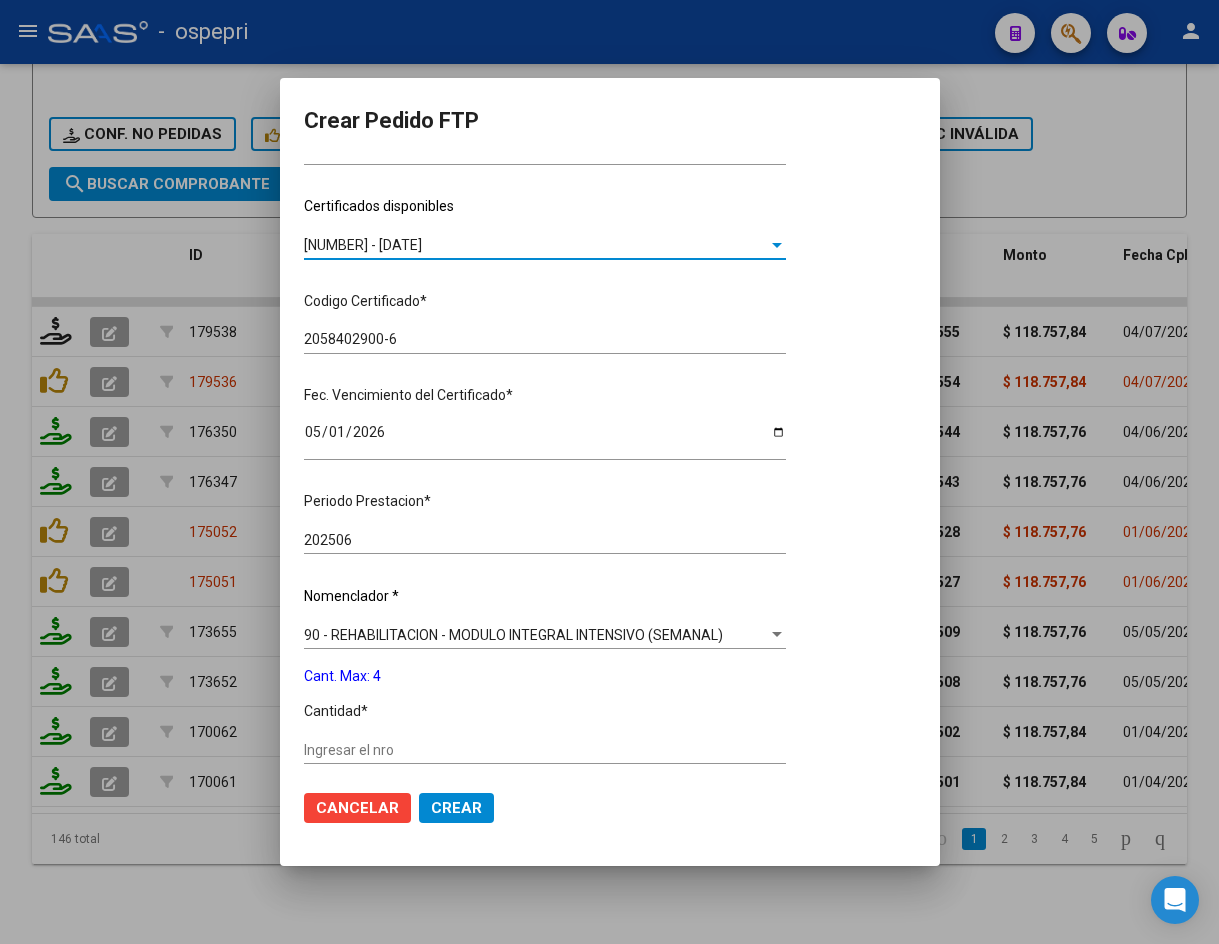 scroll, scrollTop: 400, scrollLeft: 0, axis: vertical 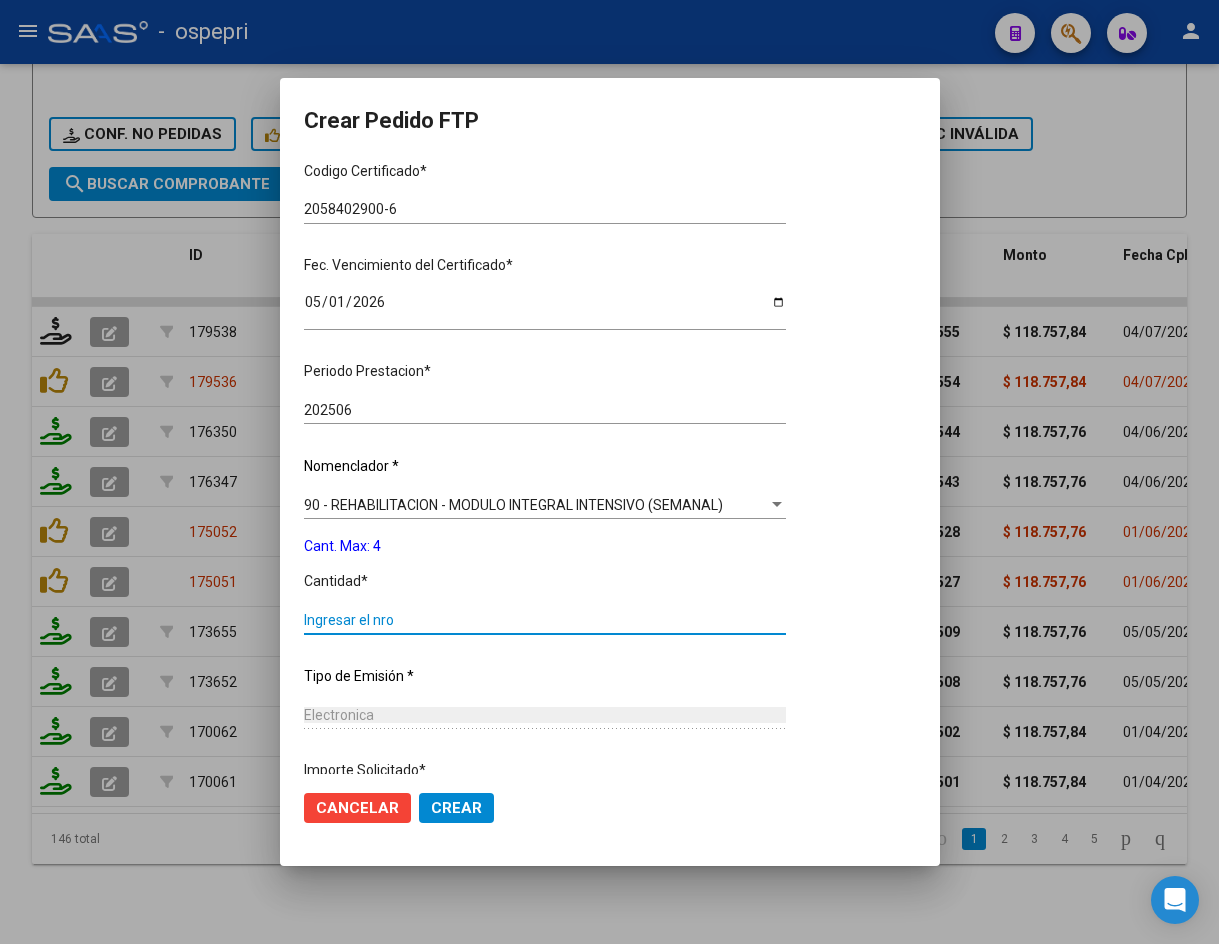 click on "Ingresar el nro" at bounding box center (545, 620) 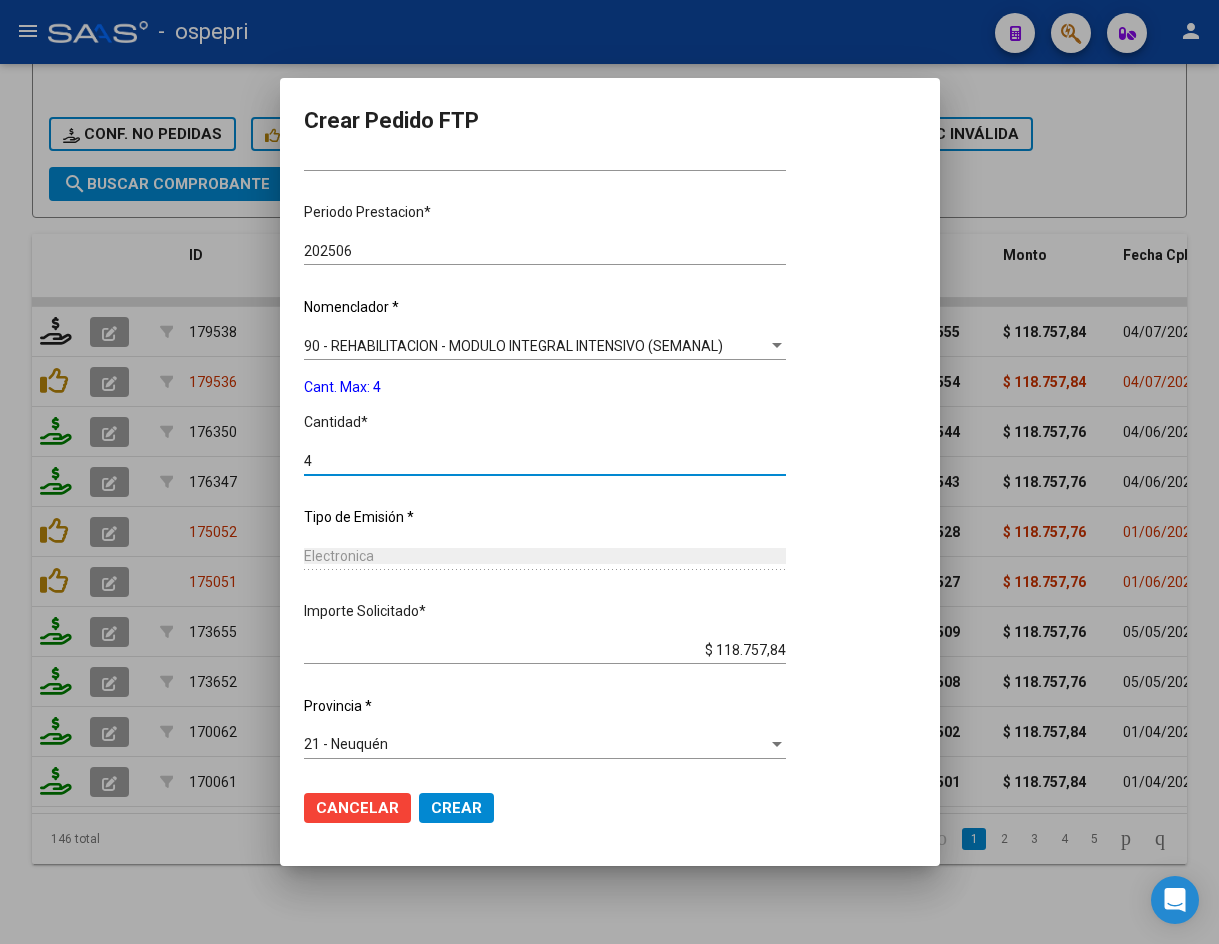 scroll, scrollTop: 561, scrollLeft: 0, axis: vertical 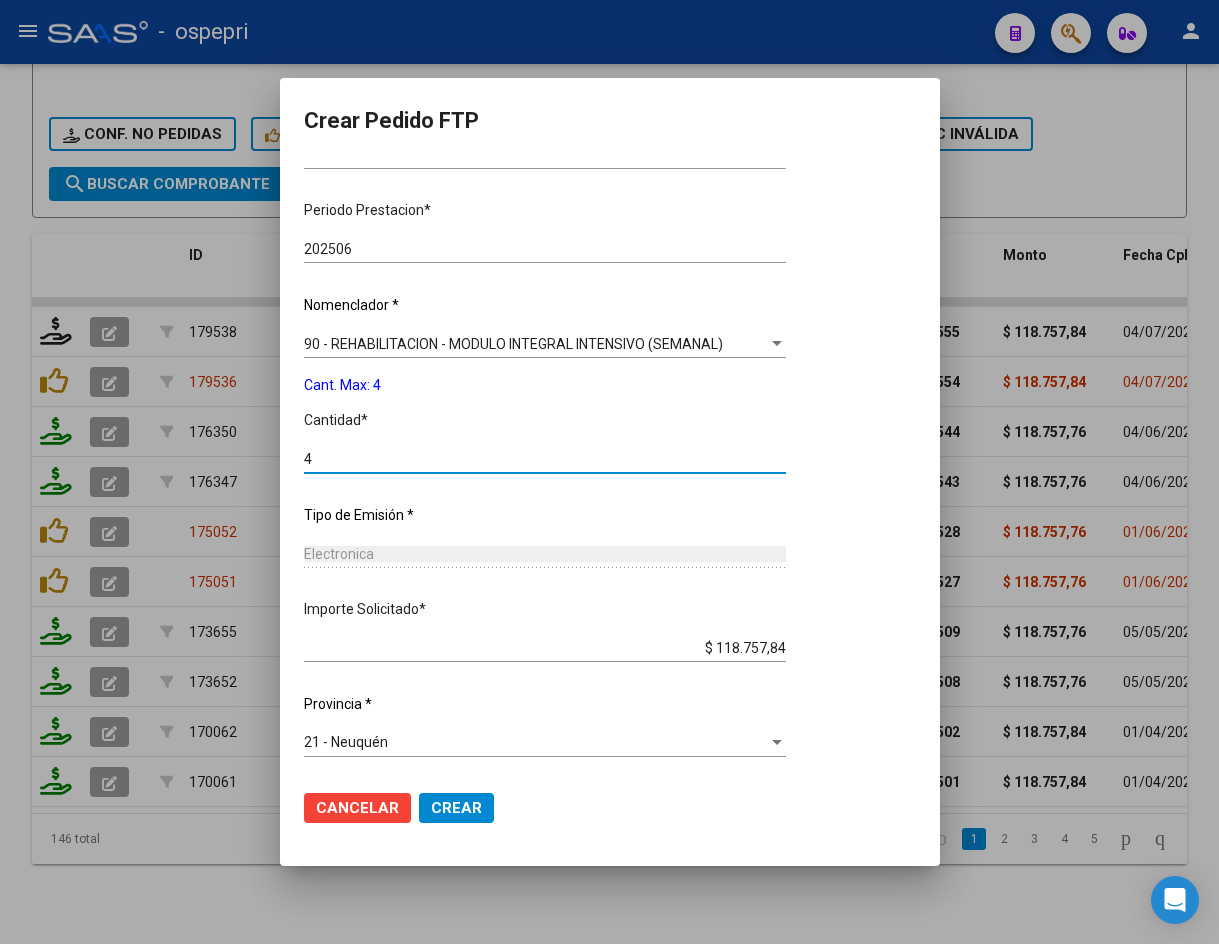 type on "4" 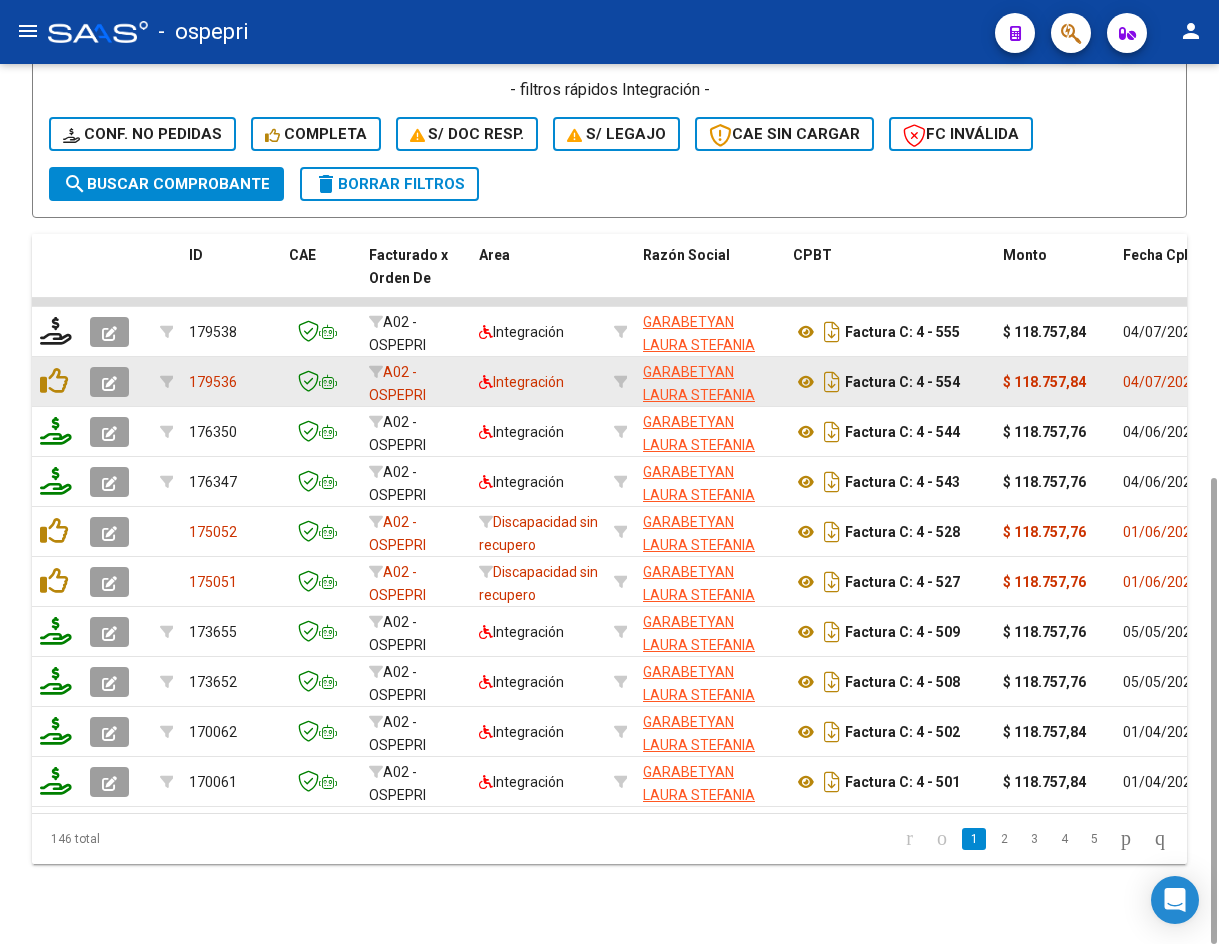 click 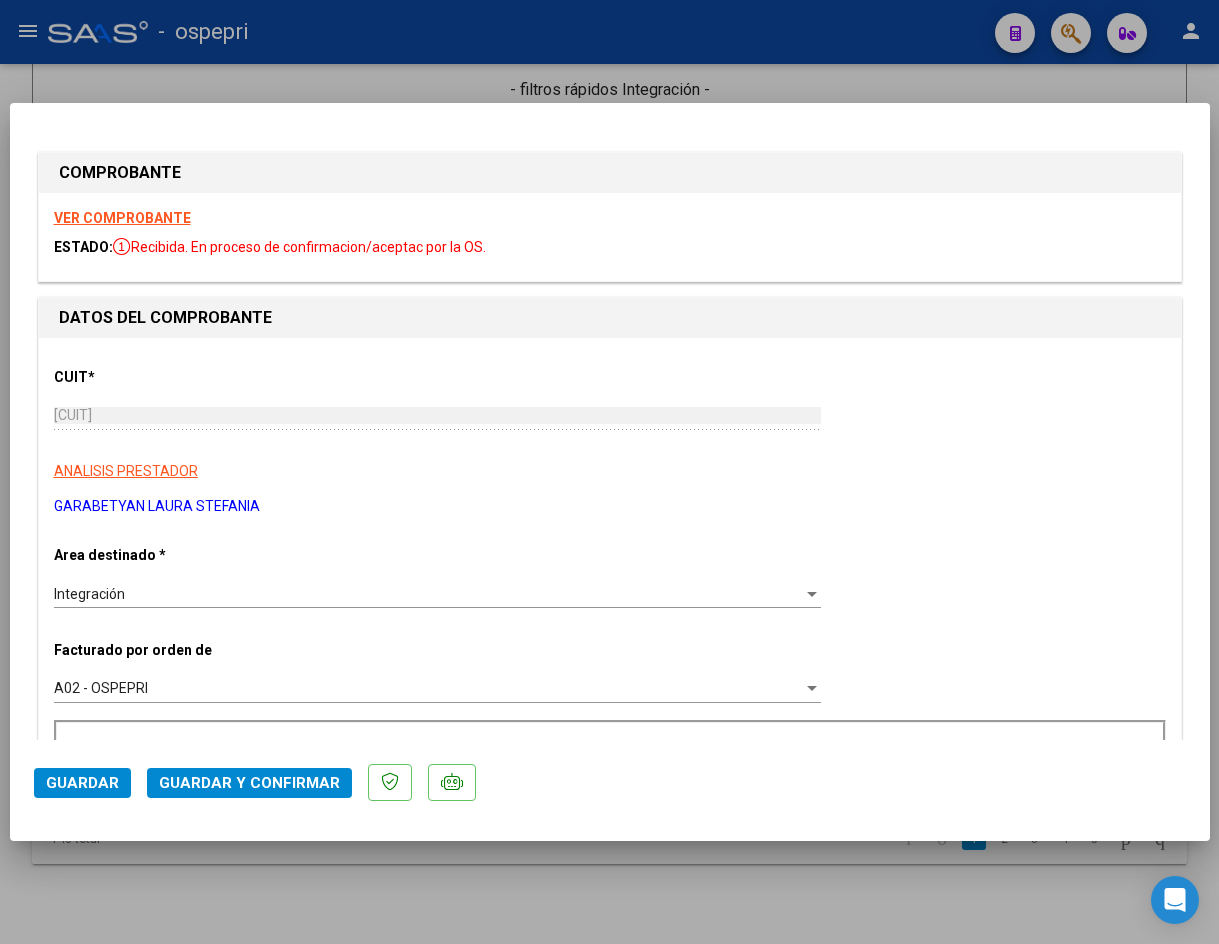 click on "VER COMPROBANTE" at bounding box center [122, 218] 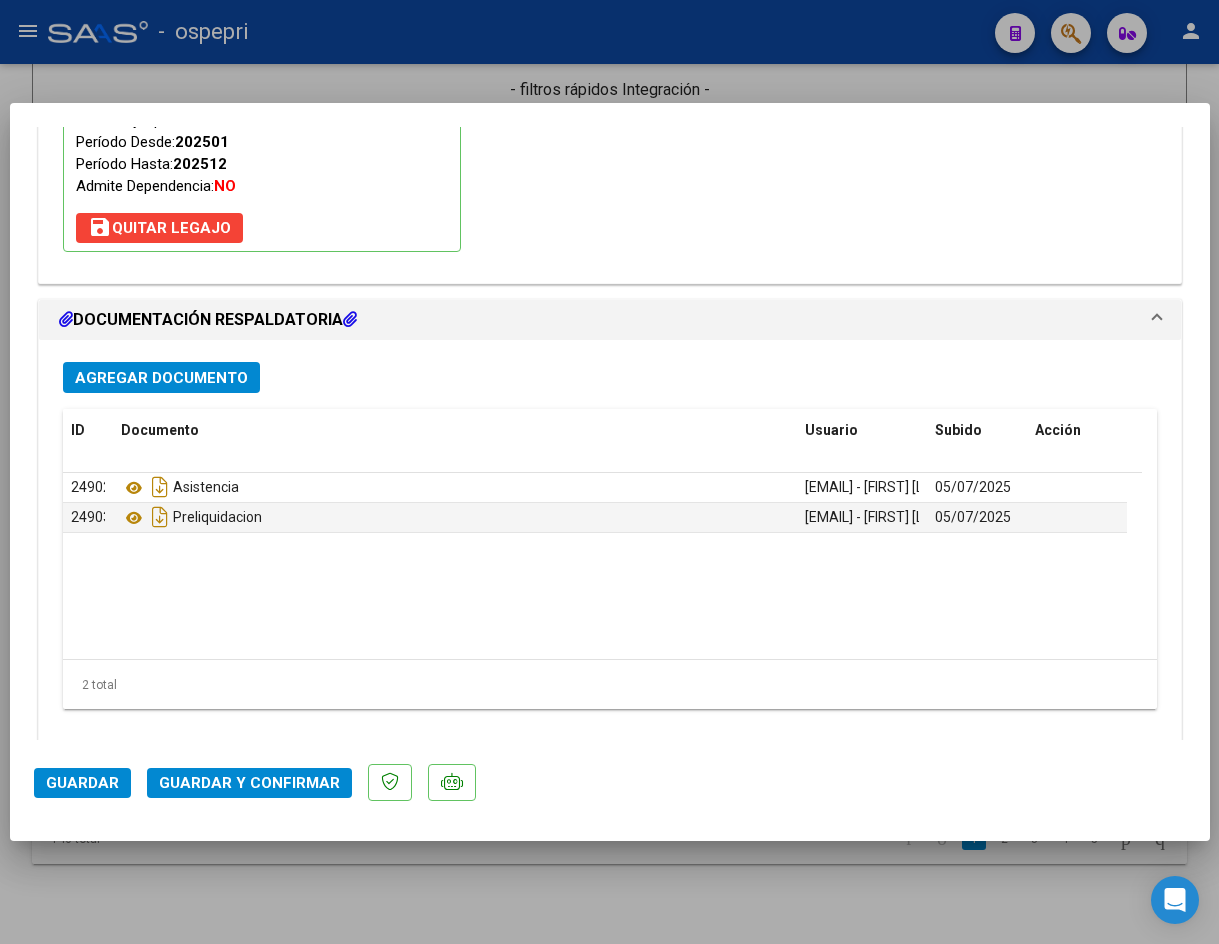 scroll, scrollTop: 2162, scrollLeft: 0, axis: vertical 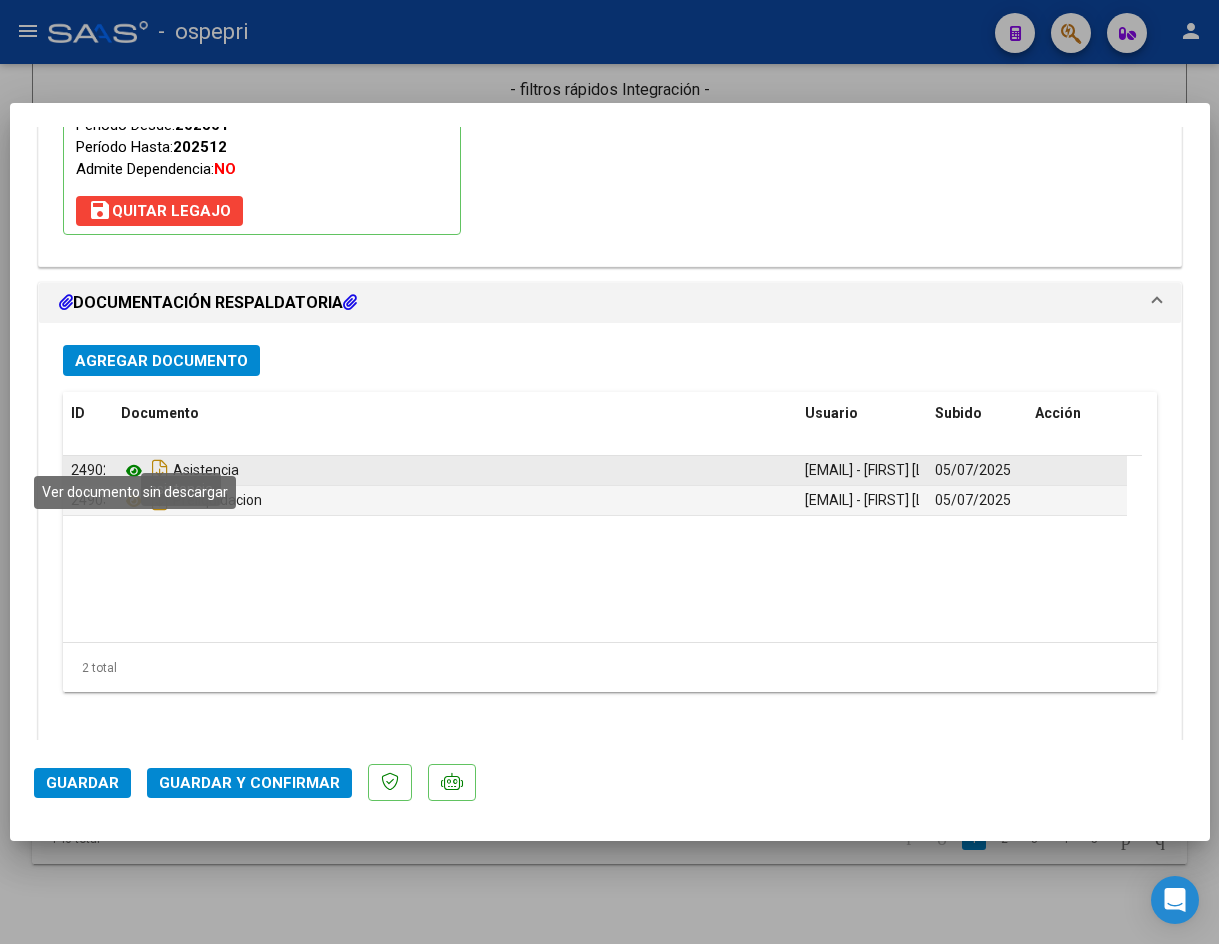 click 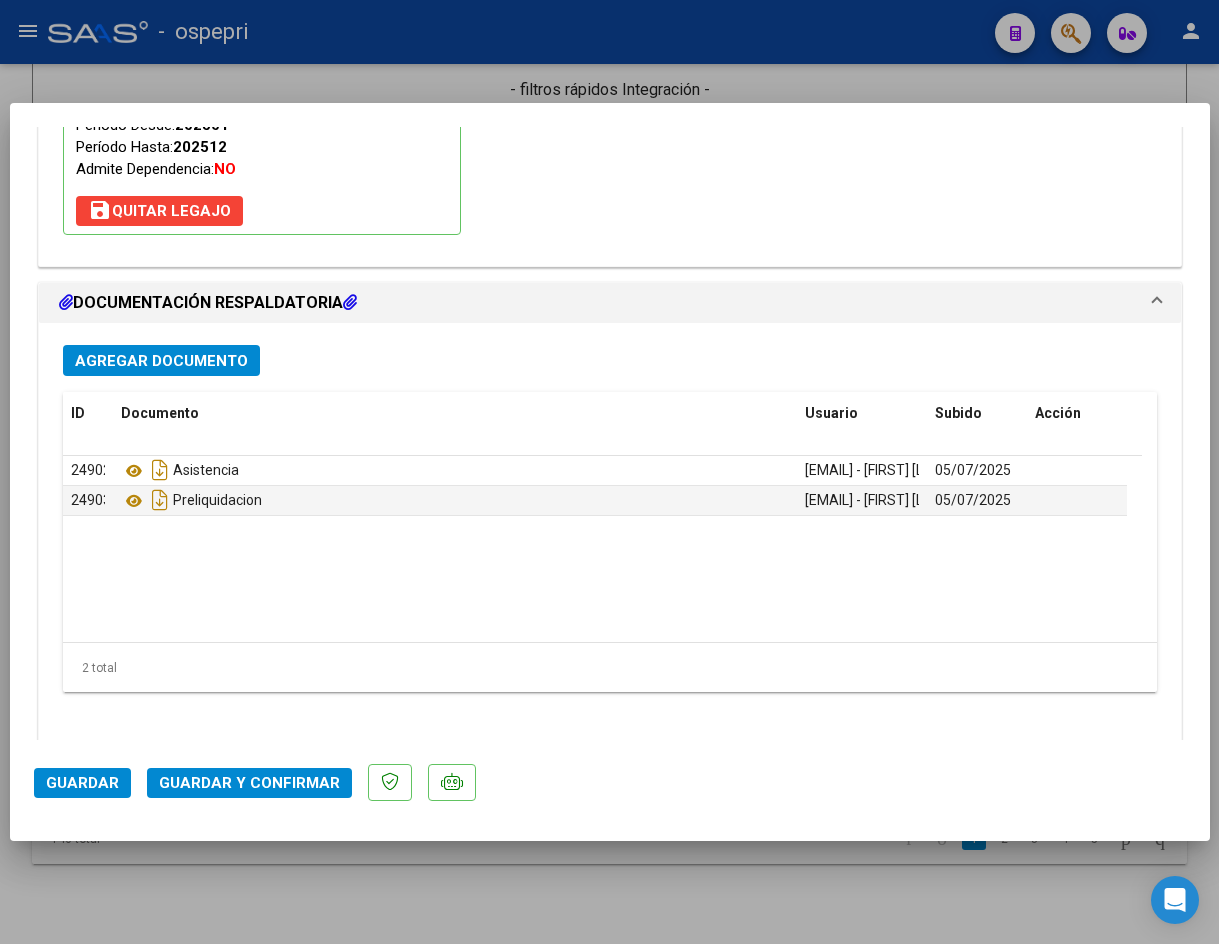 click on "Guardar y Confirmar" 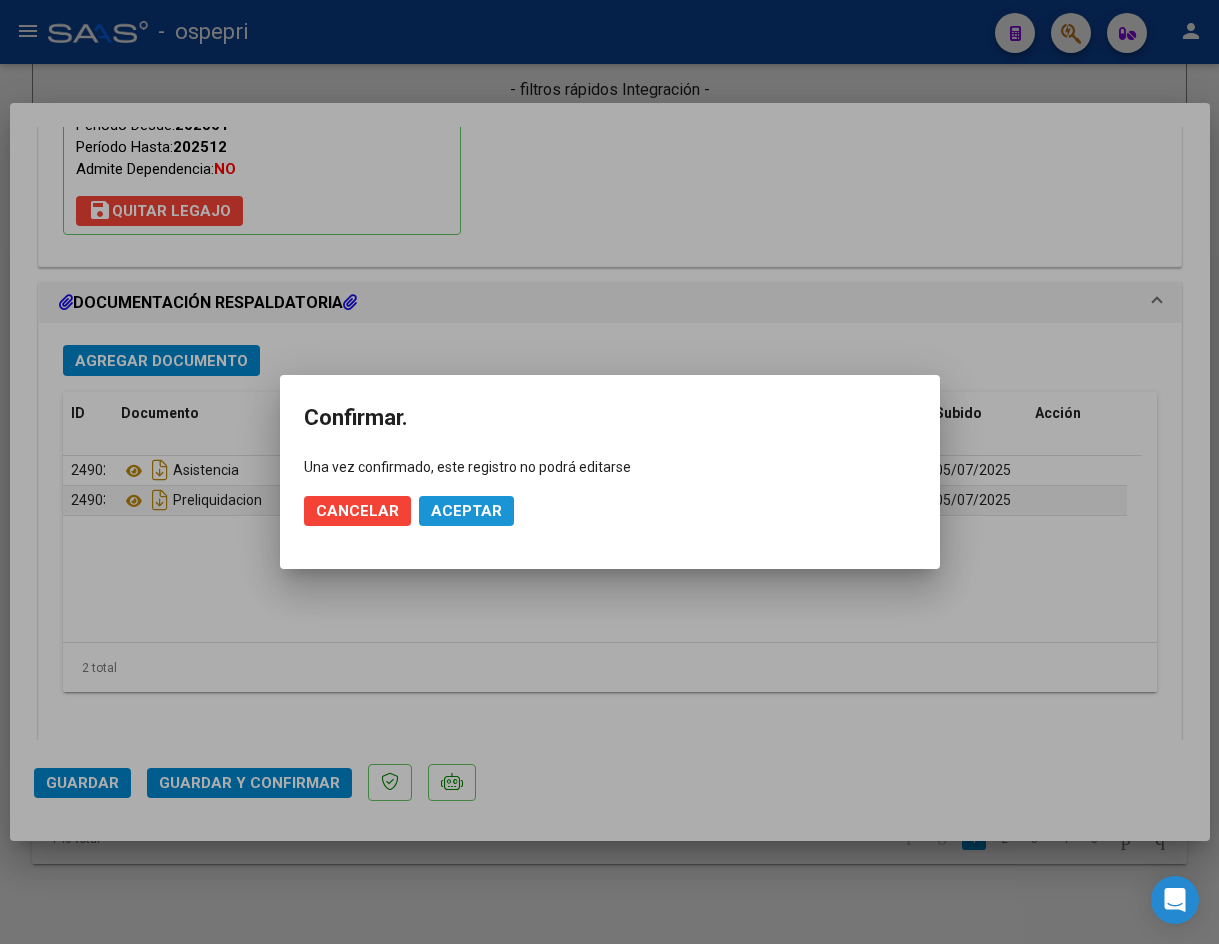 click on "Aceptar" 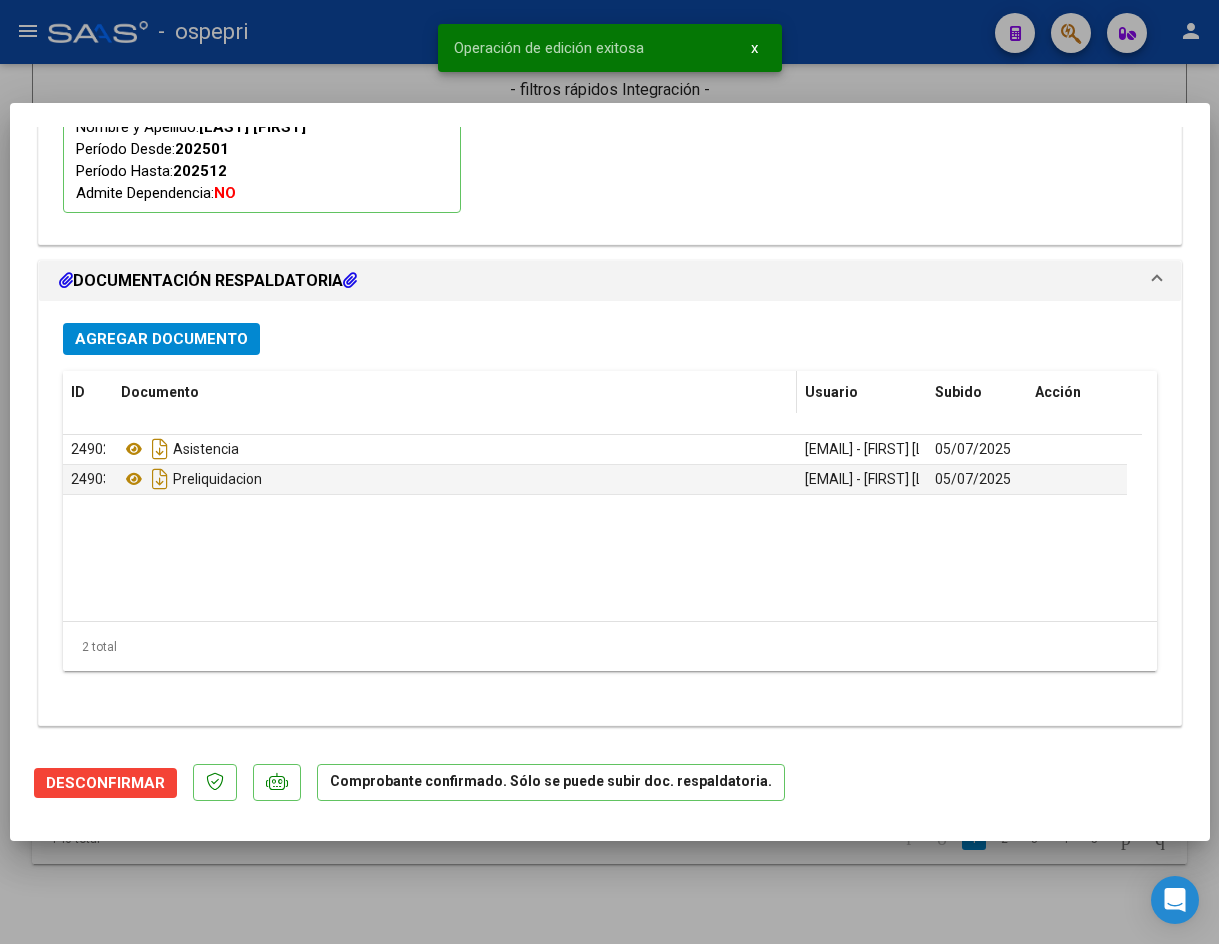 type 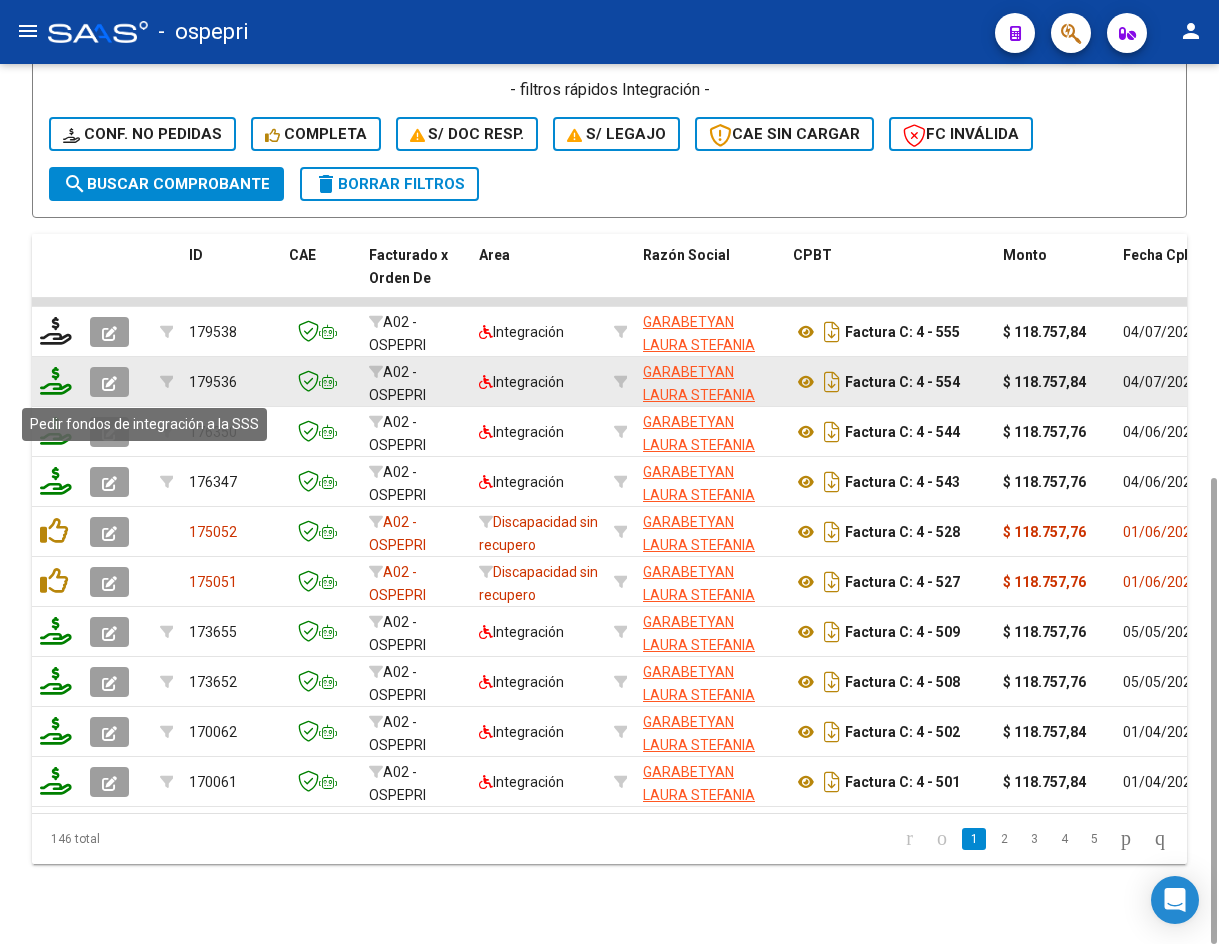 click 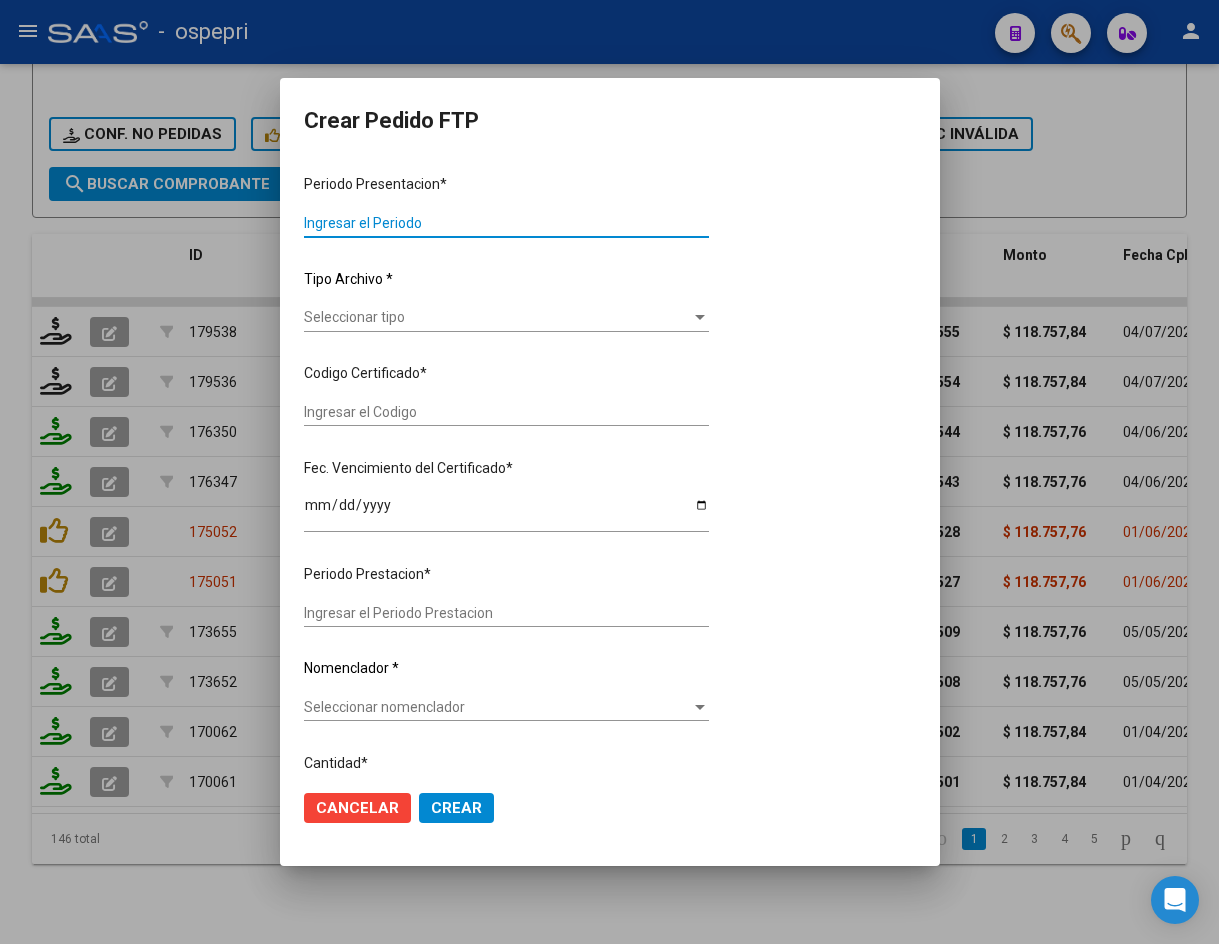 type on "202506" 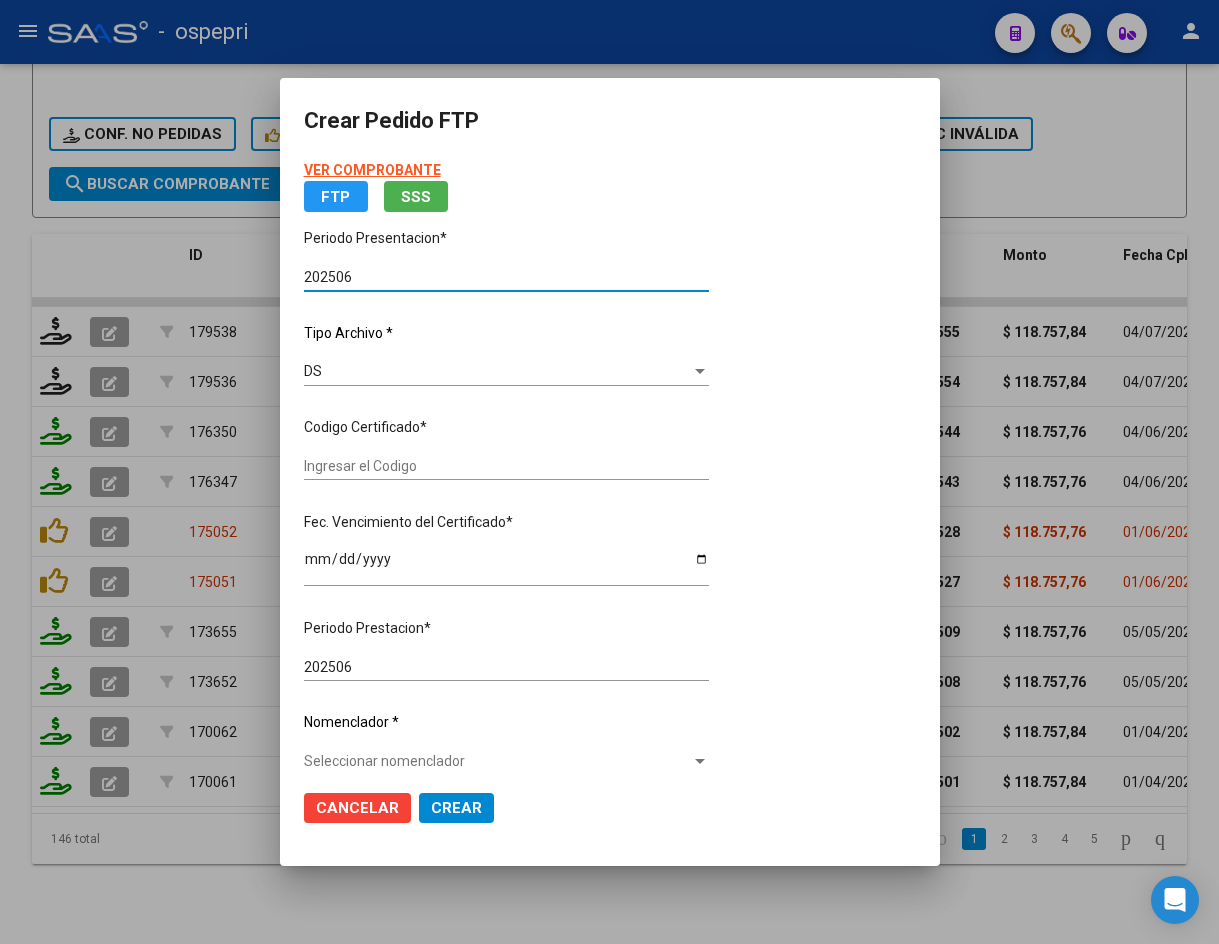 type on "20560067357" 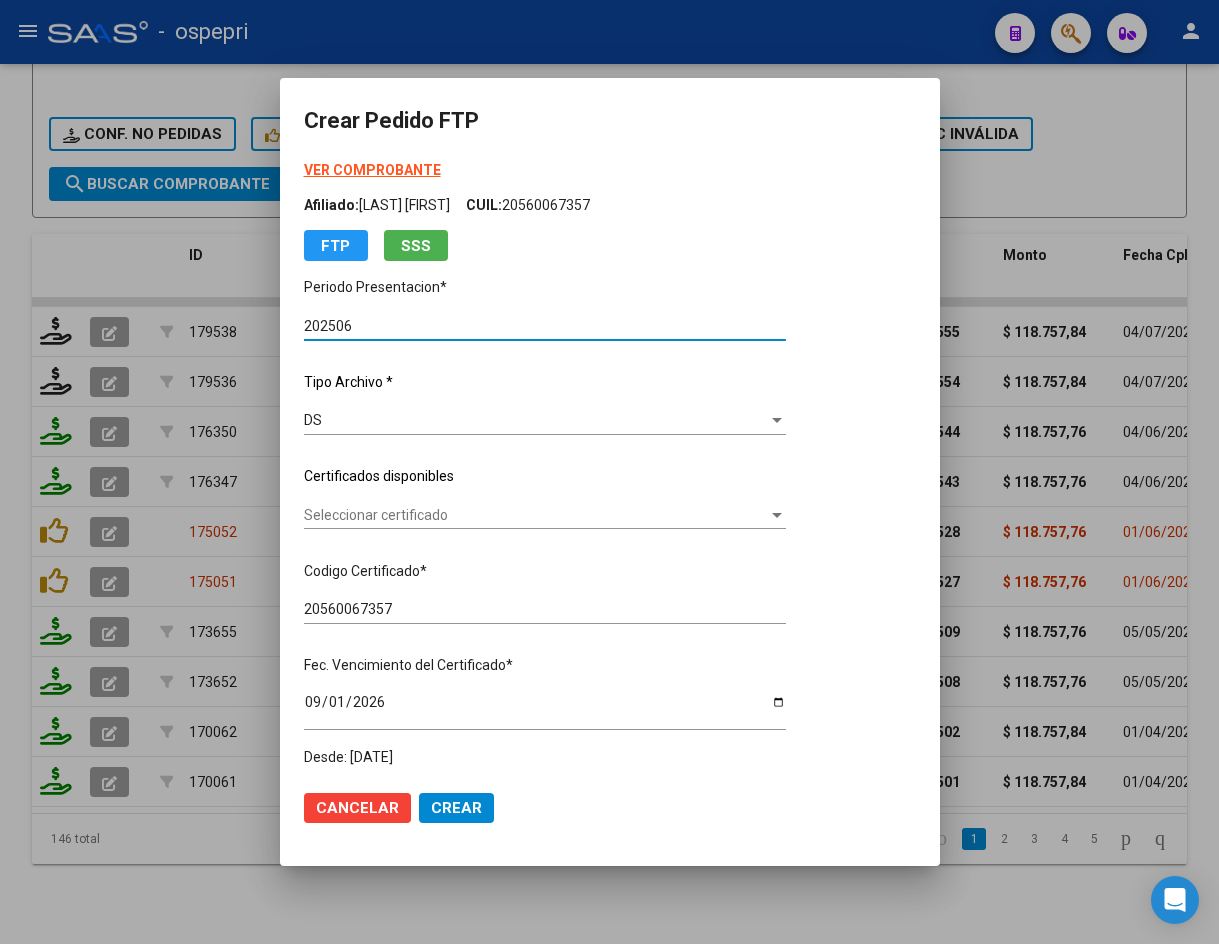 click on "Seleccionar certificado Seleccionar certificado" 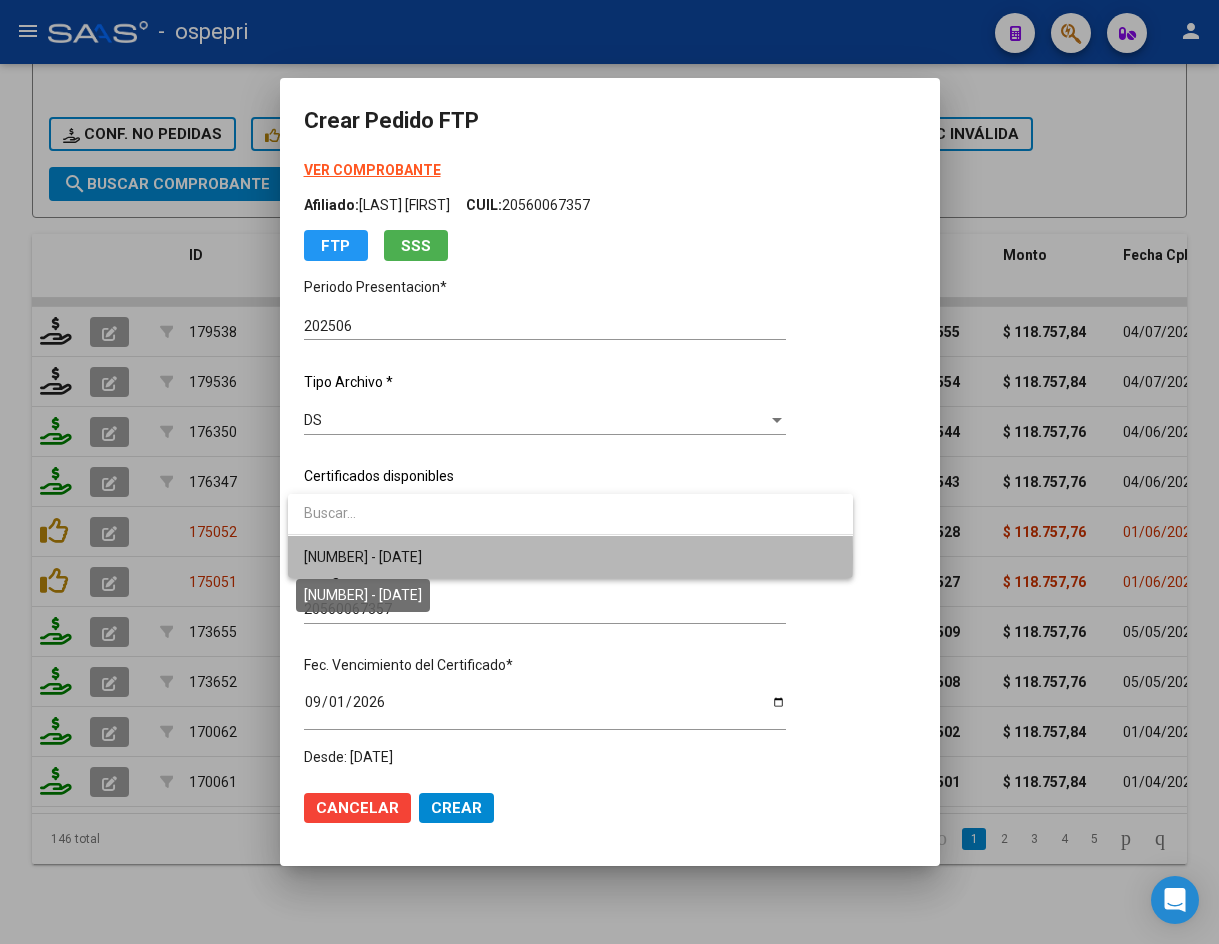 click on "20560067357 - 2026-09-01" at bounding box center (363, 557) 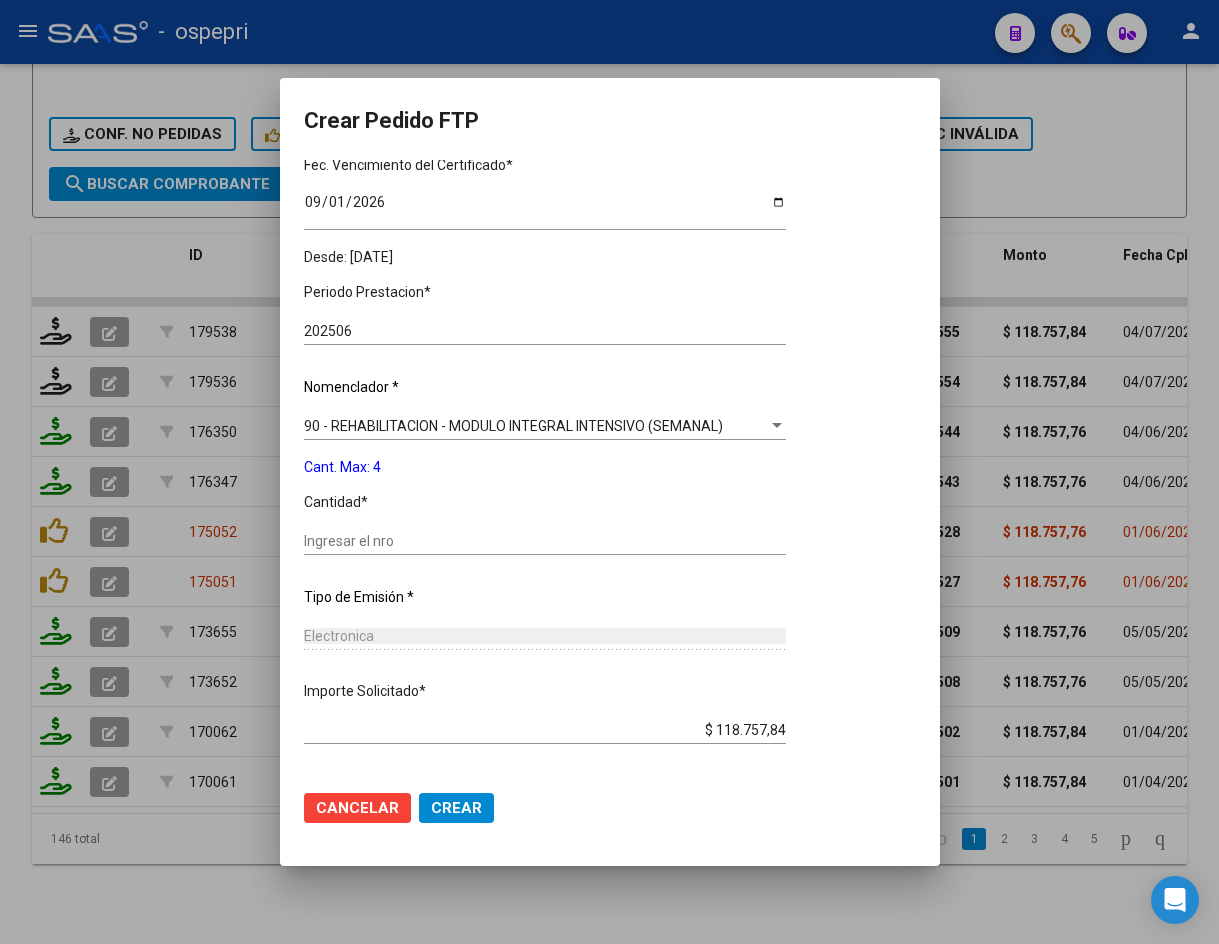 scroll, scrollTop: 582, scrollLeft: 0, axis: vertical 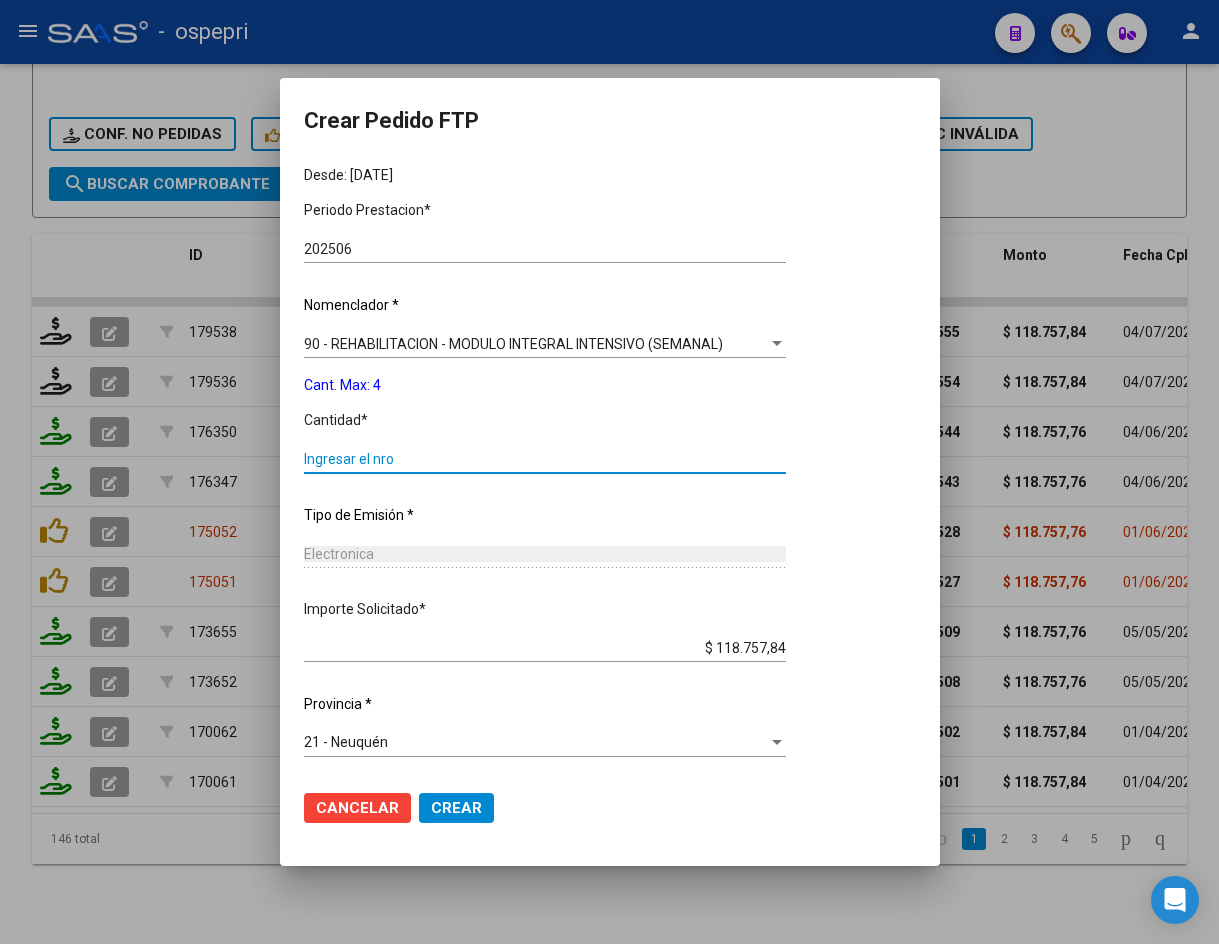 click on "Ingresar el nro" at bounding box center [545, 459] 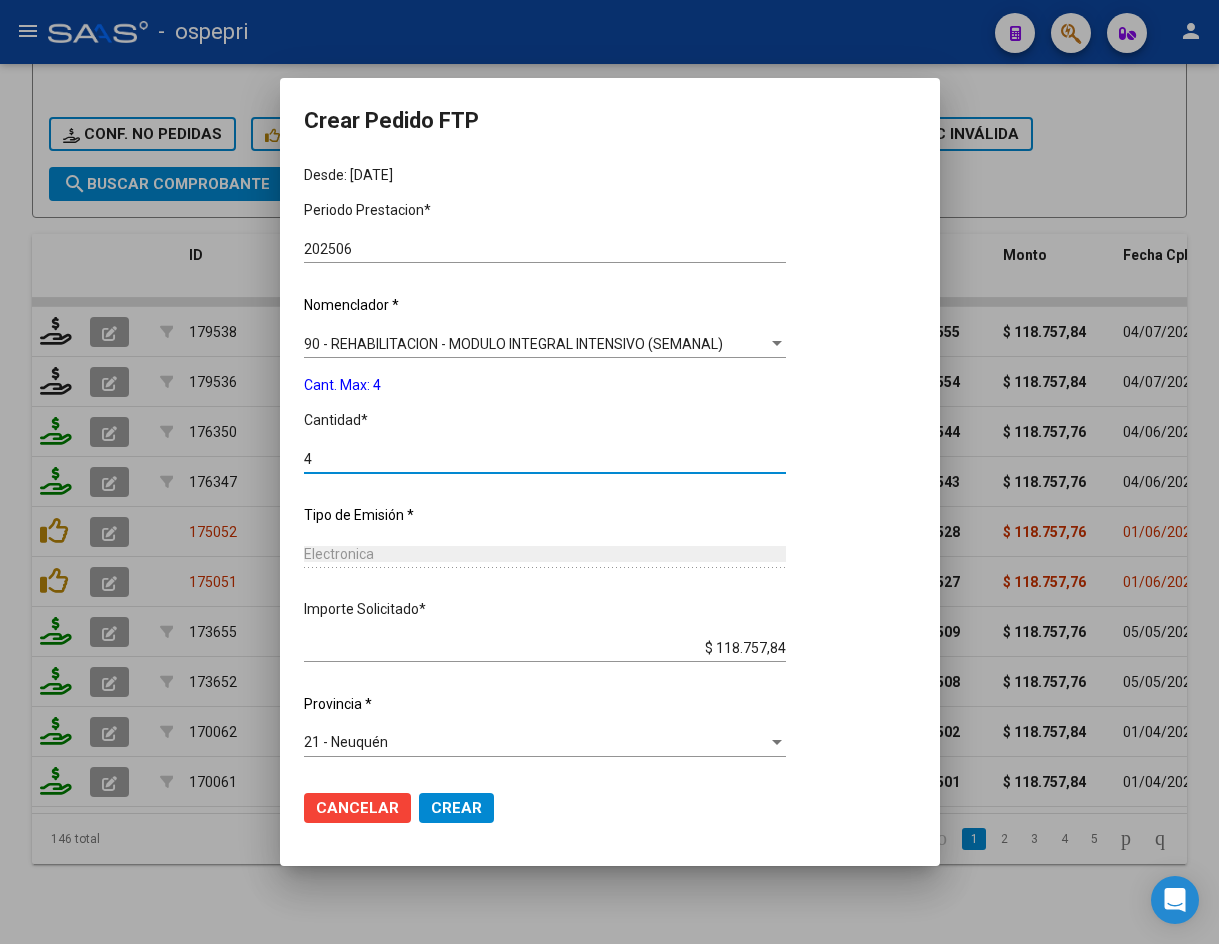 type on "4" 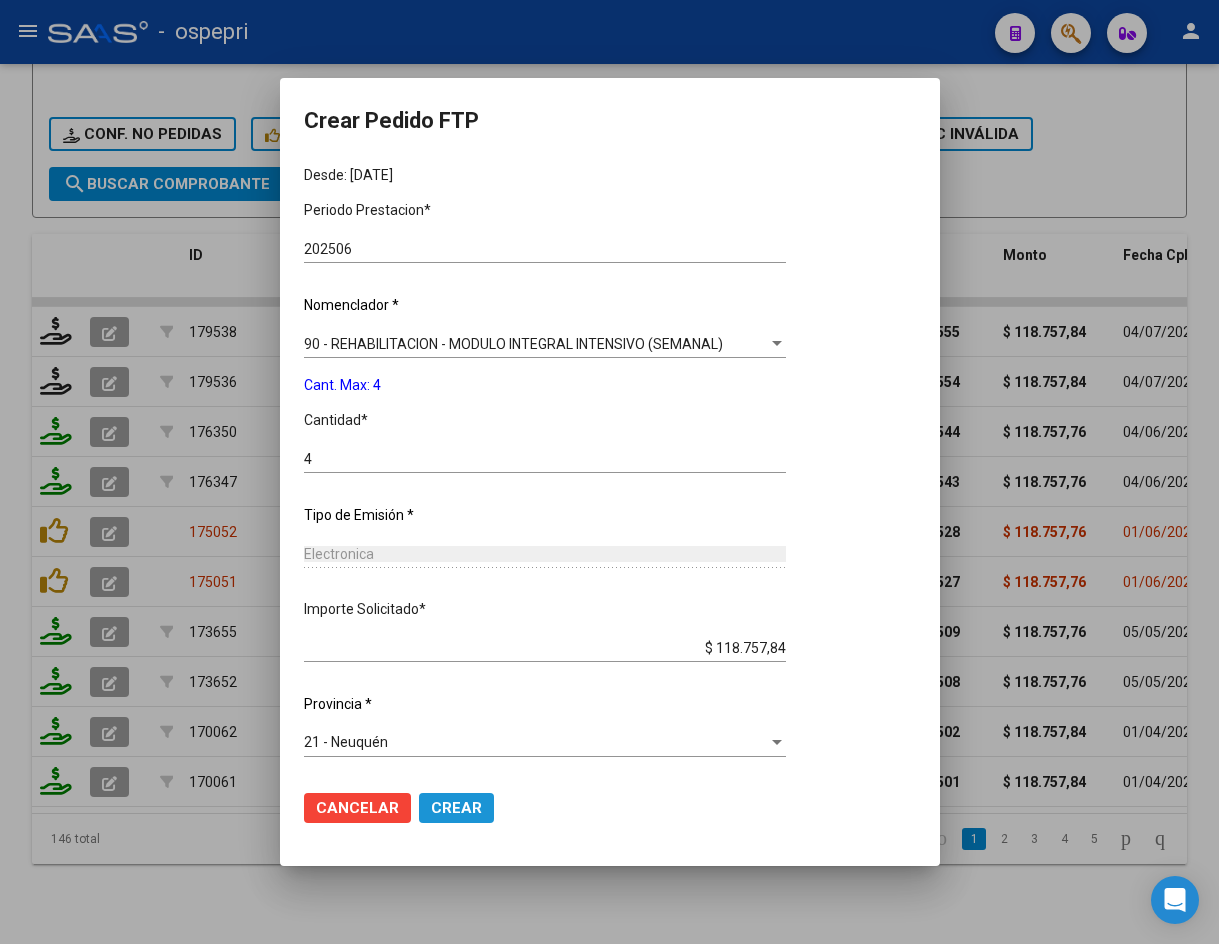 click on "Crear" 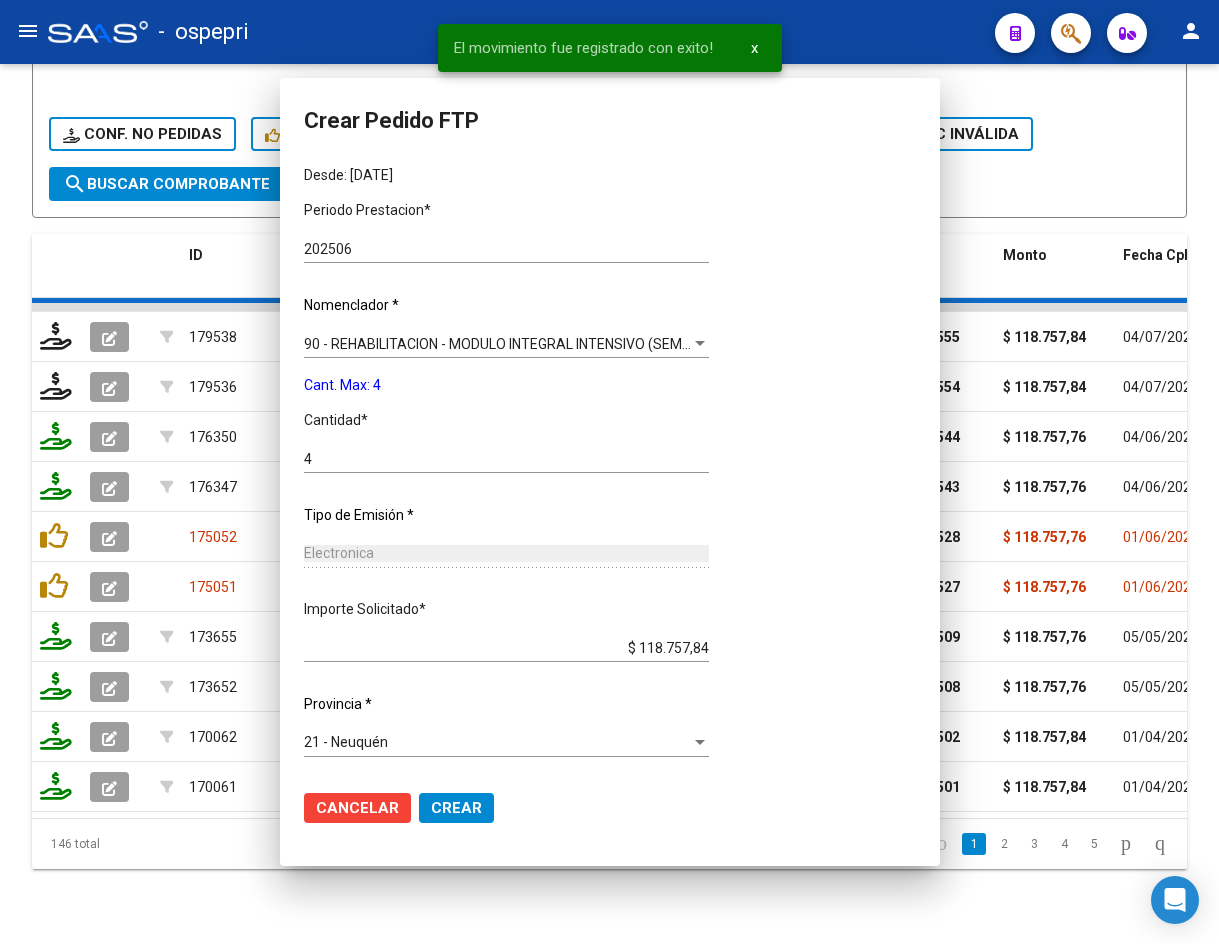 scroll, scrollTop: 0, scrollLeft: 0, axis: both 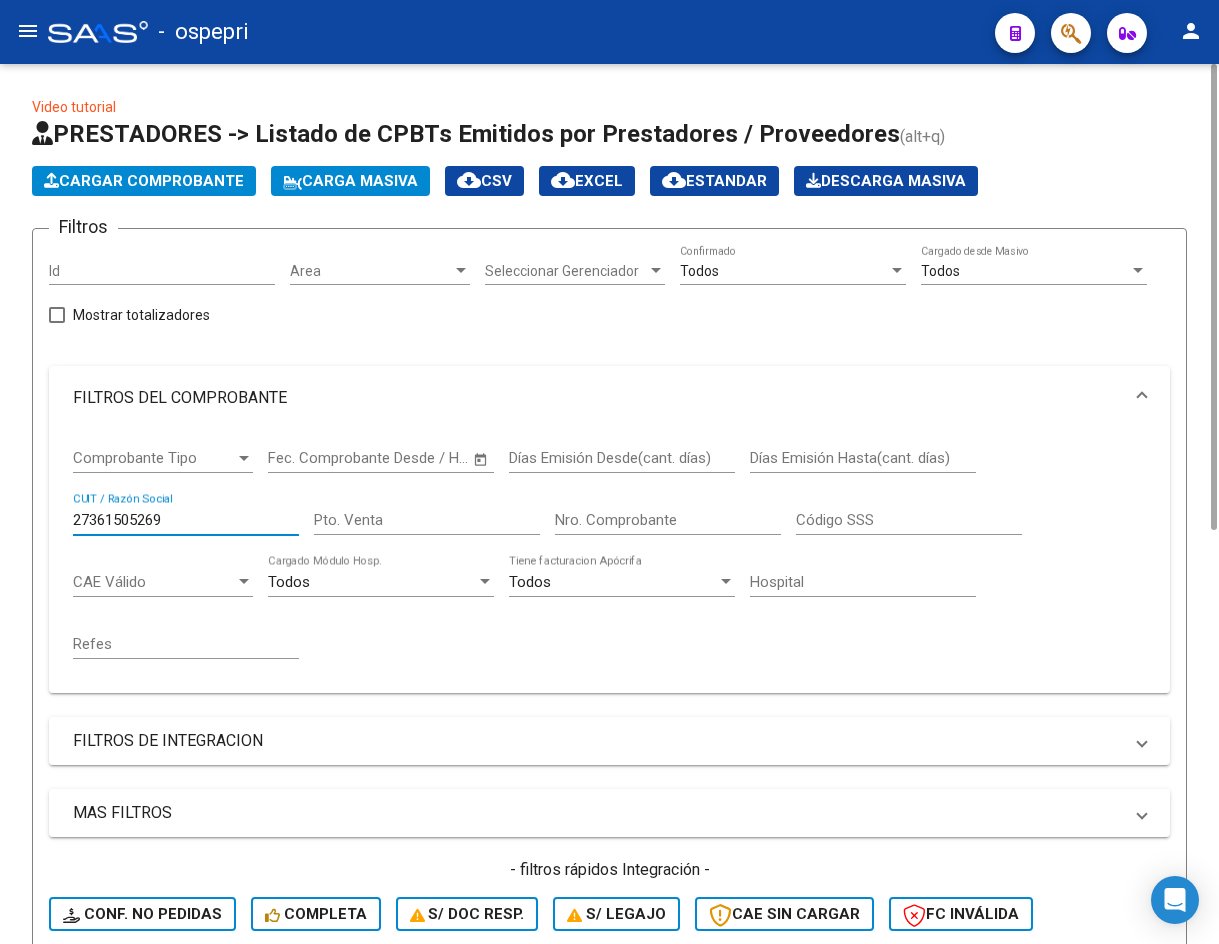 click on "27361505269" at bounding box center [186, 520] 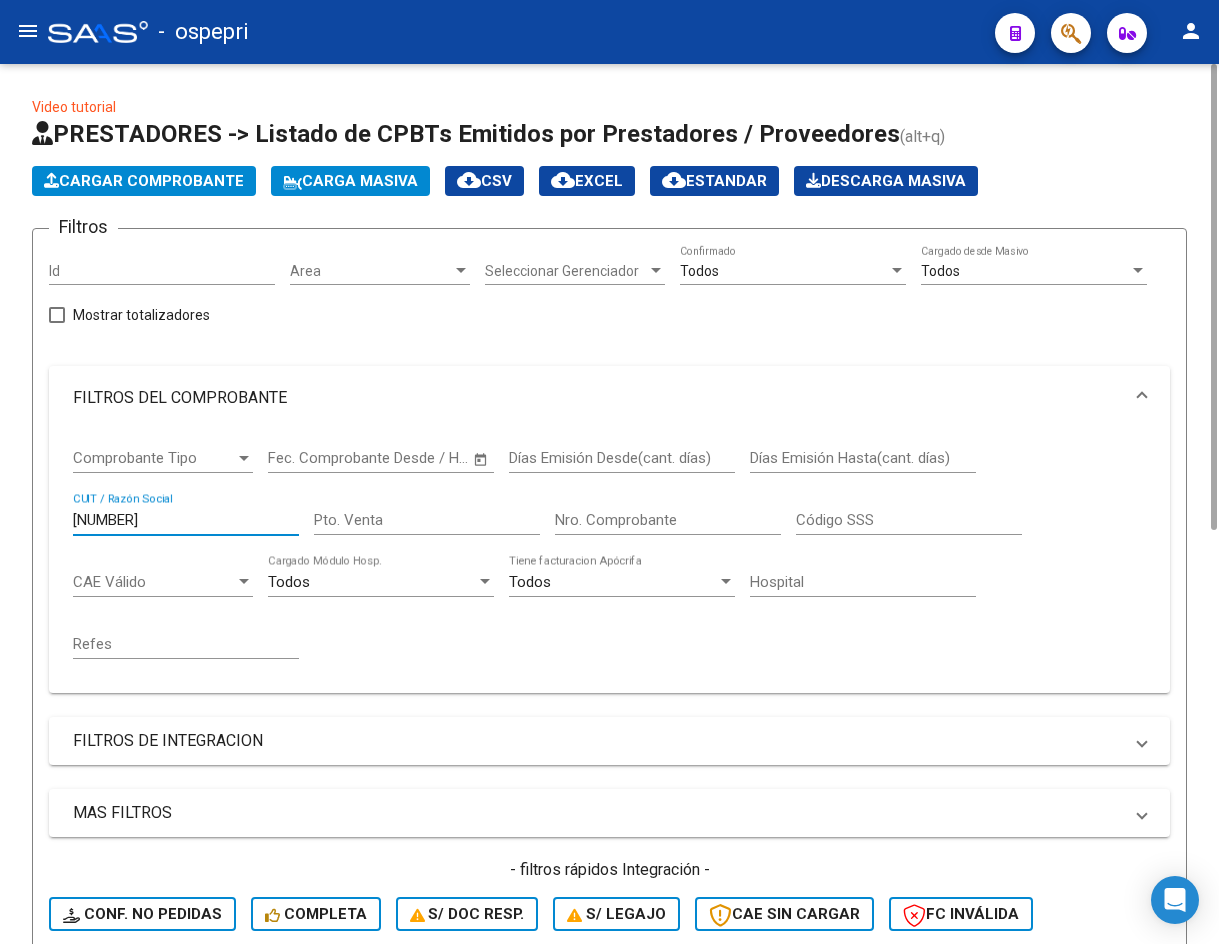 type on "27215363290" 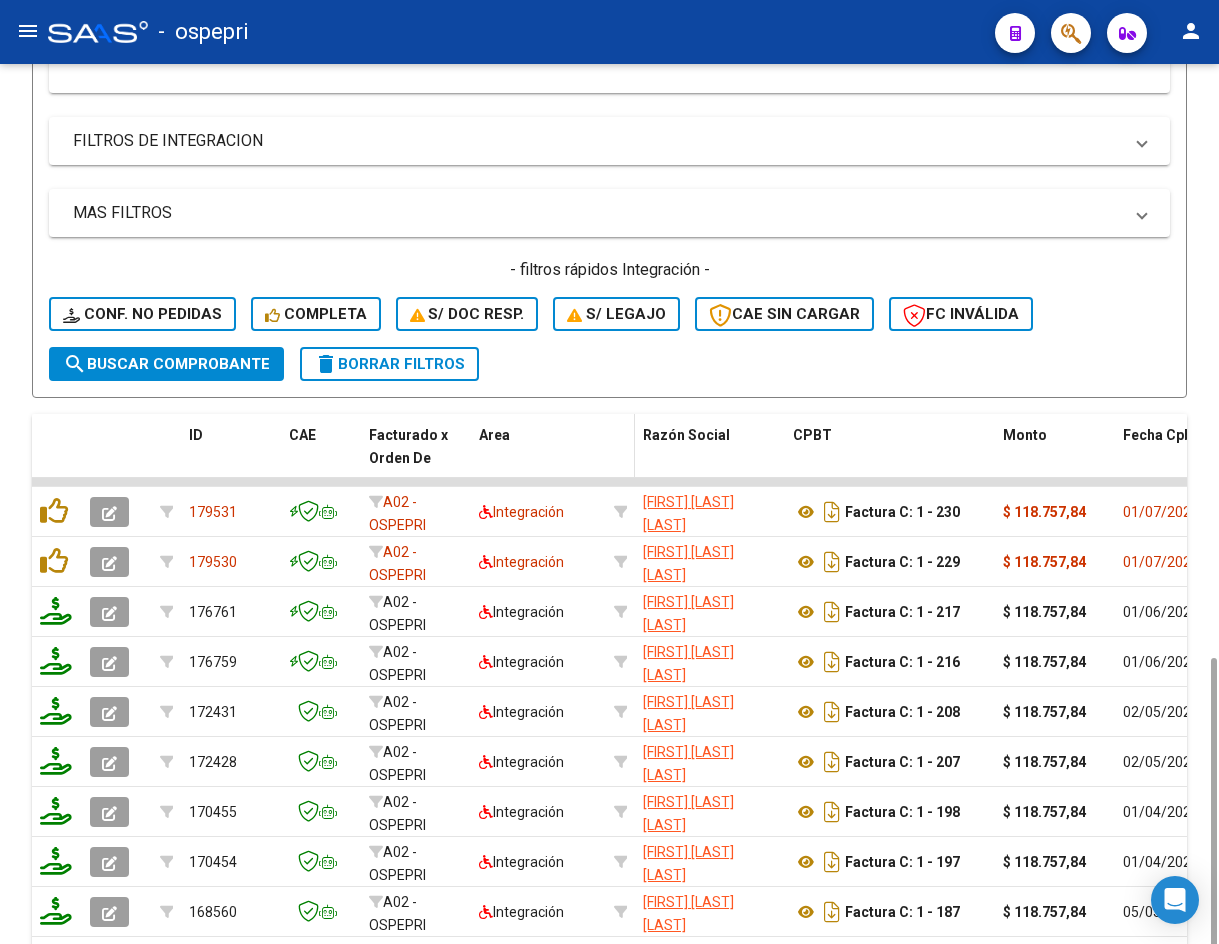 scroll, scrollTop: 780, scrollLeft: 0, axis: vertical 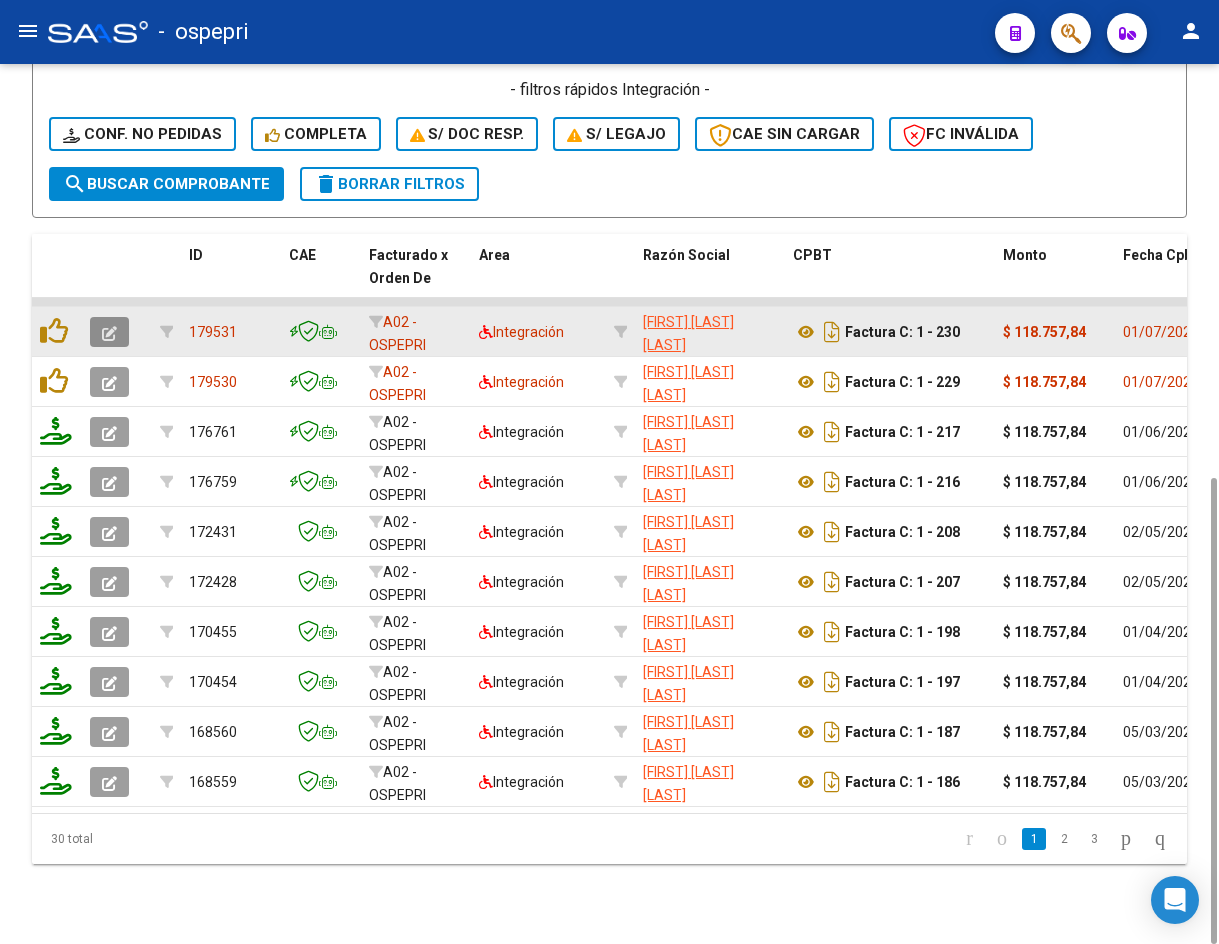 click 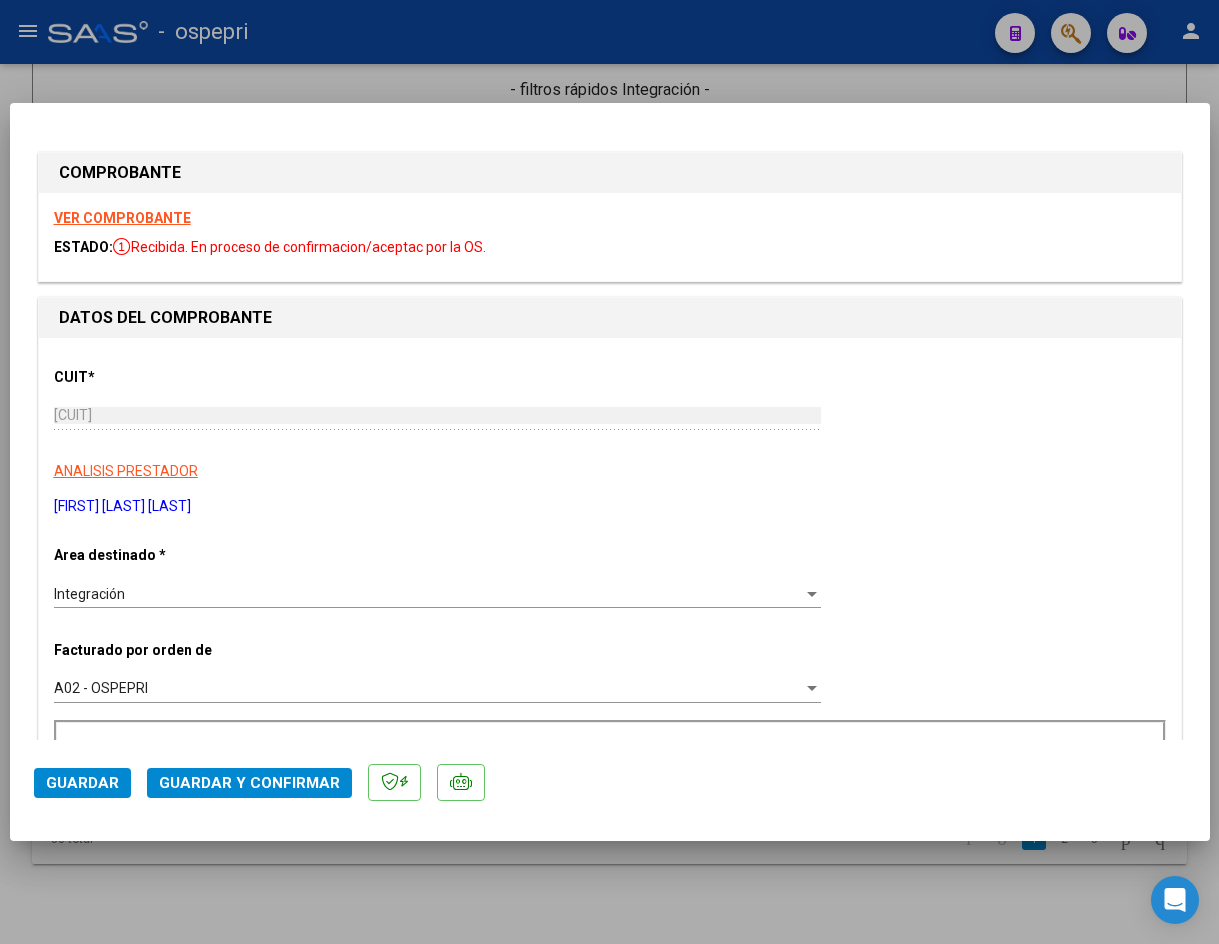 click on "VER COMPROBANTE" at bounding box center [122, 218] 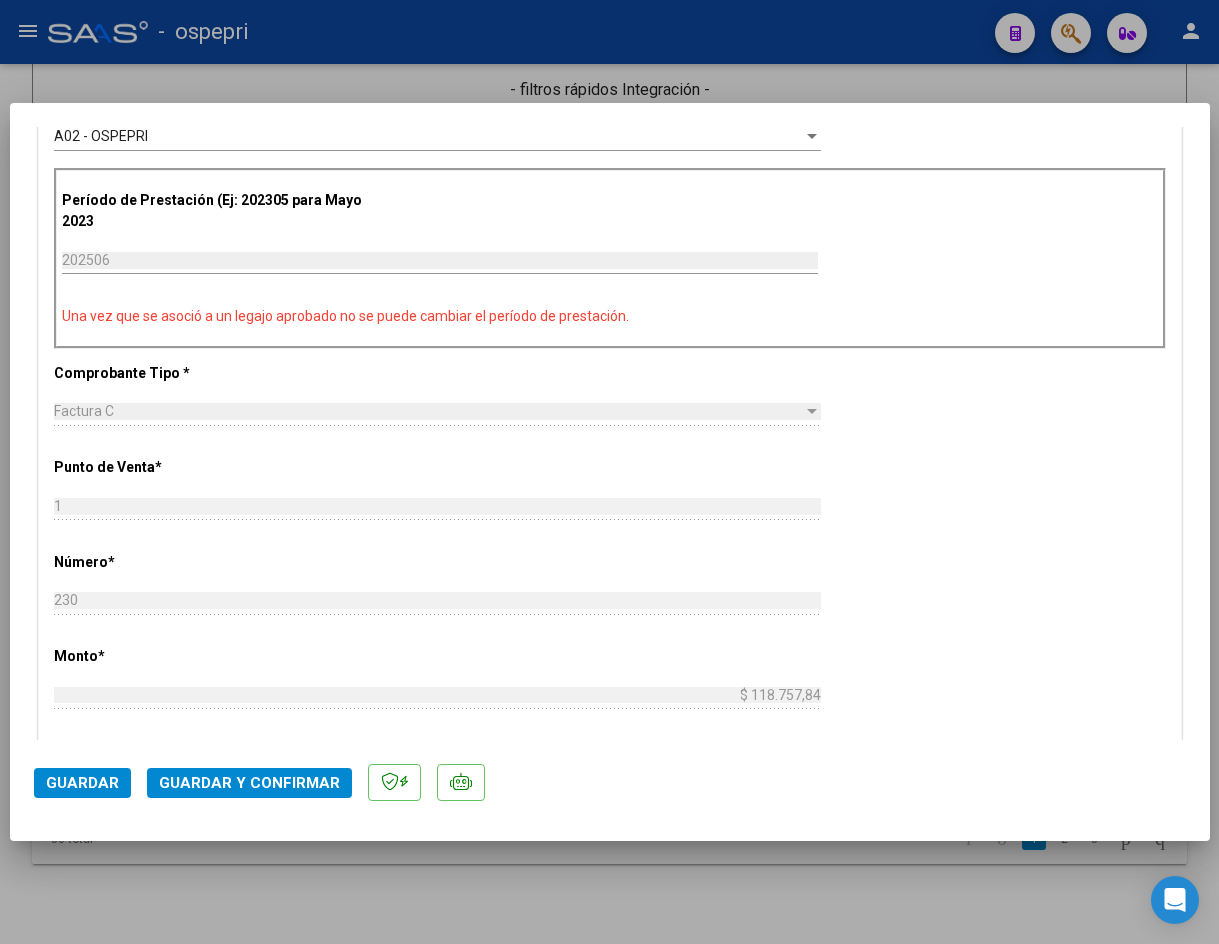 scroll, scrollTop: 600, scrollLeft: 0, axis: vertical 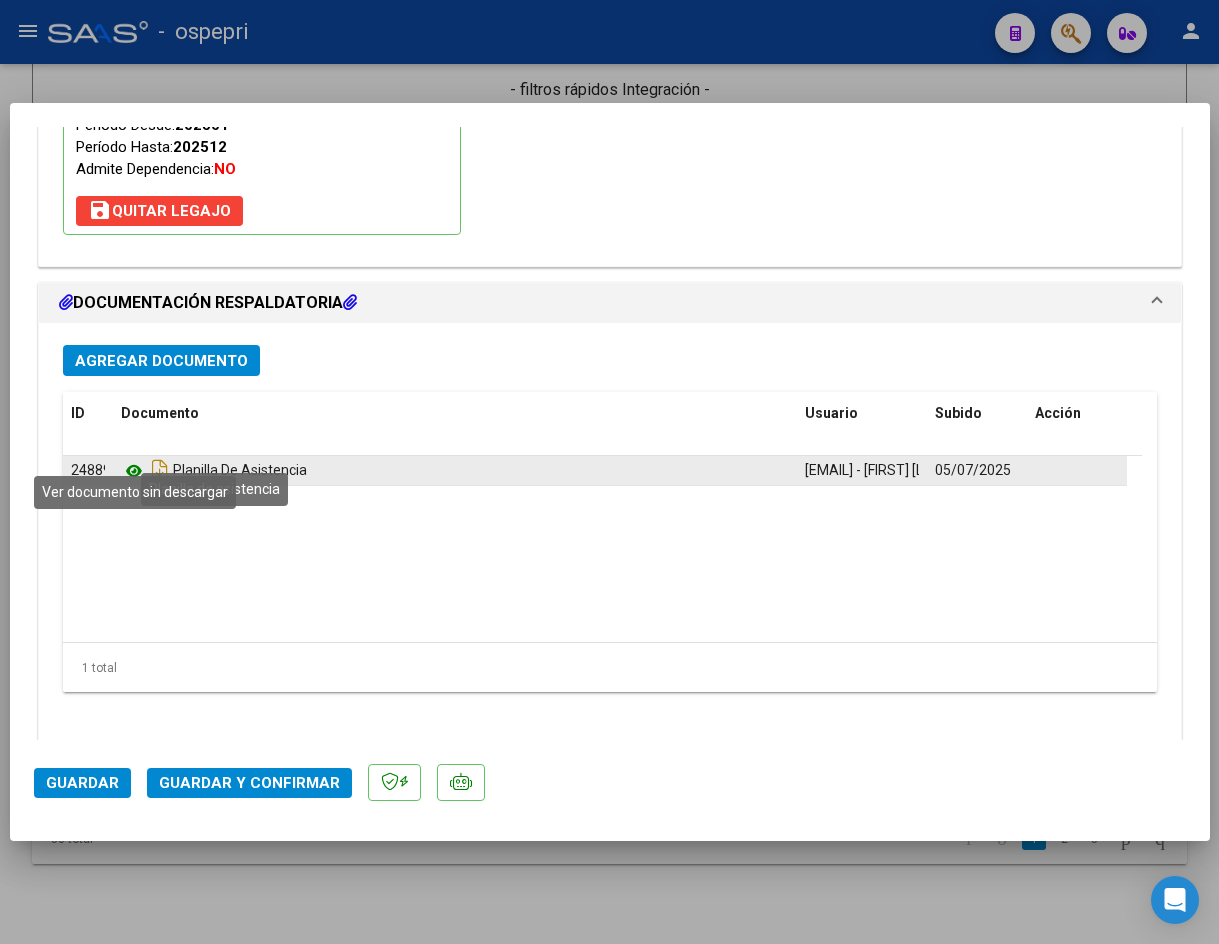 click 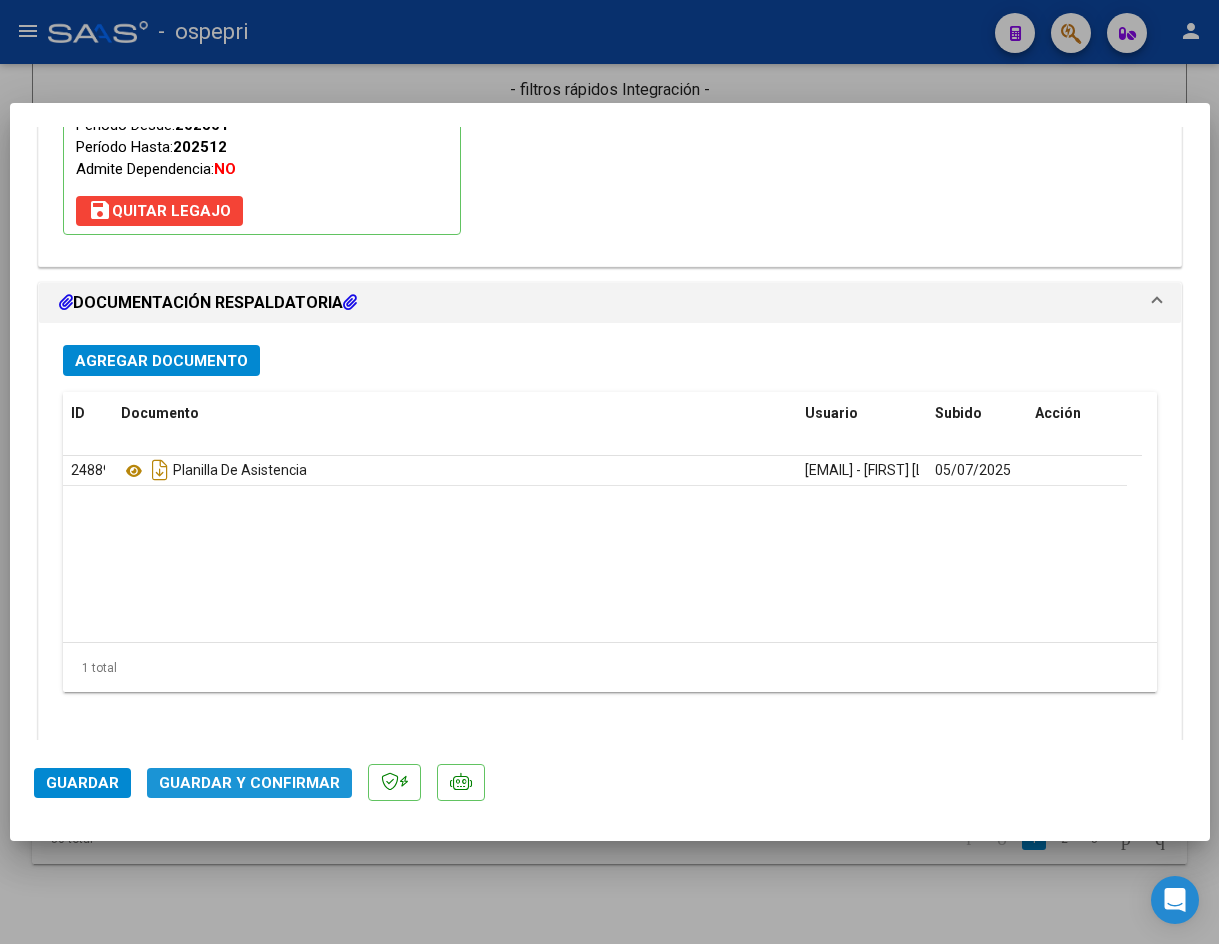 click on "Guardar y Confirmar" 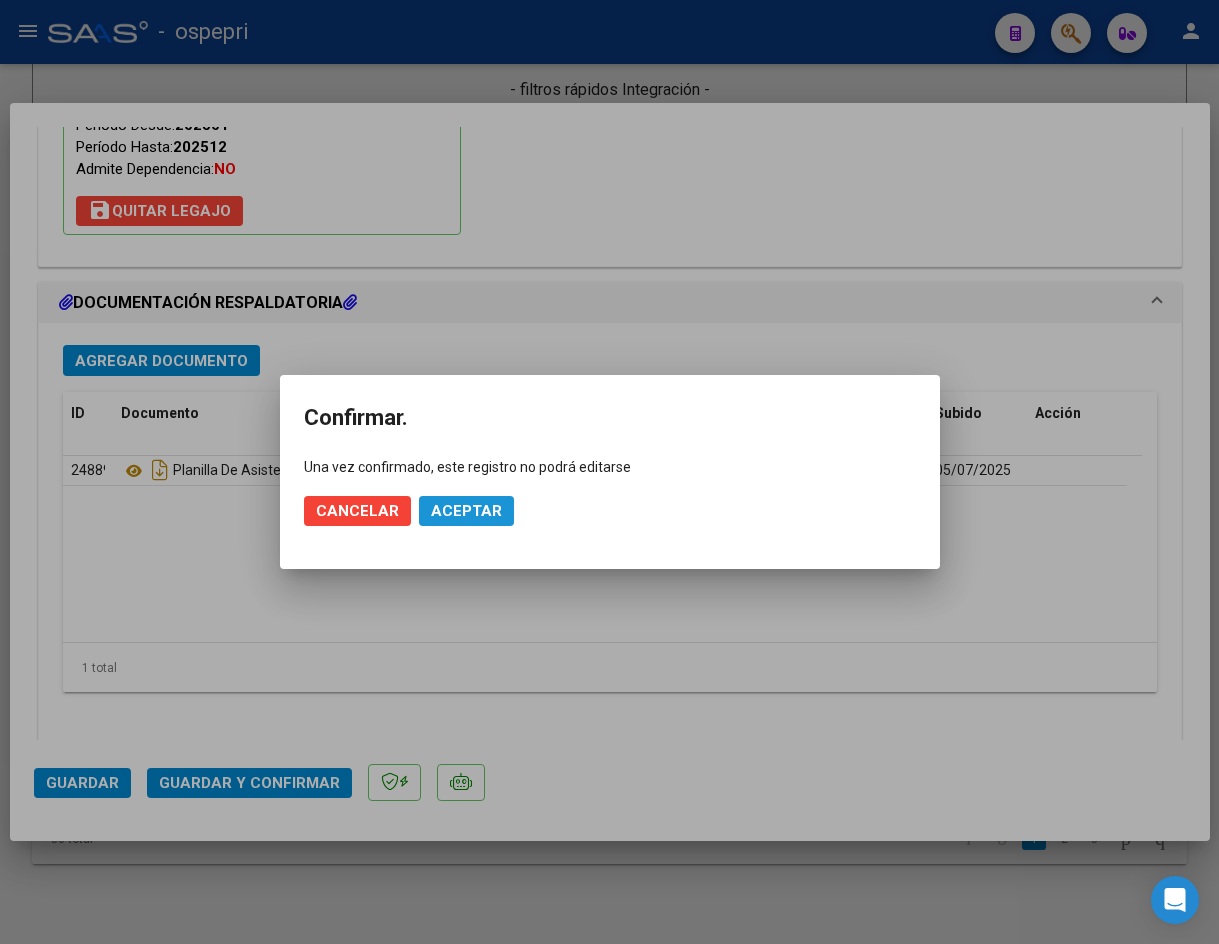 click on "Aceptar" 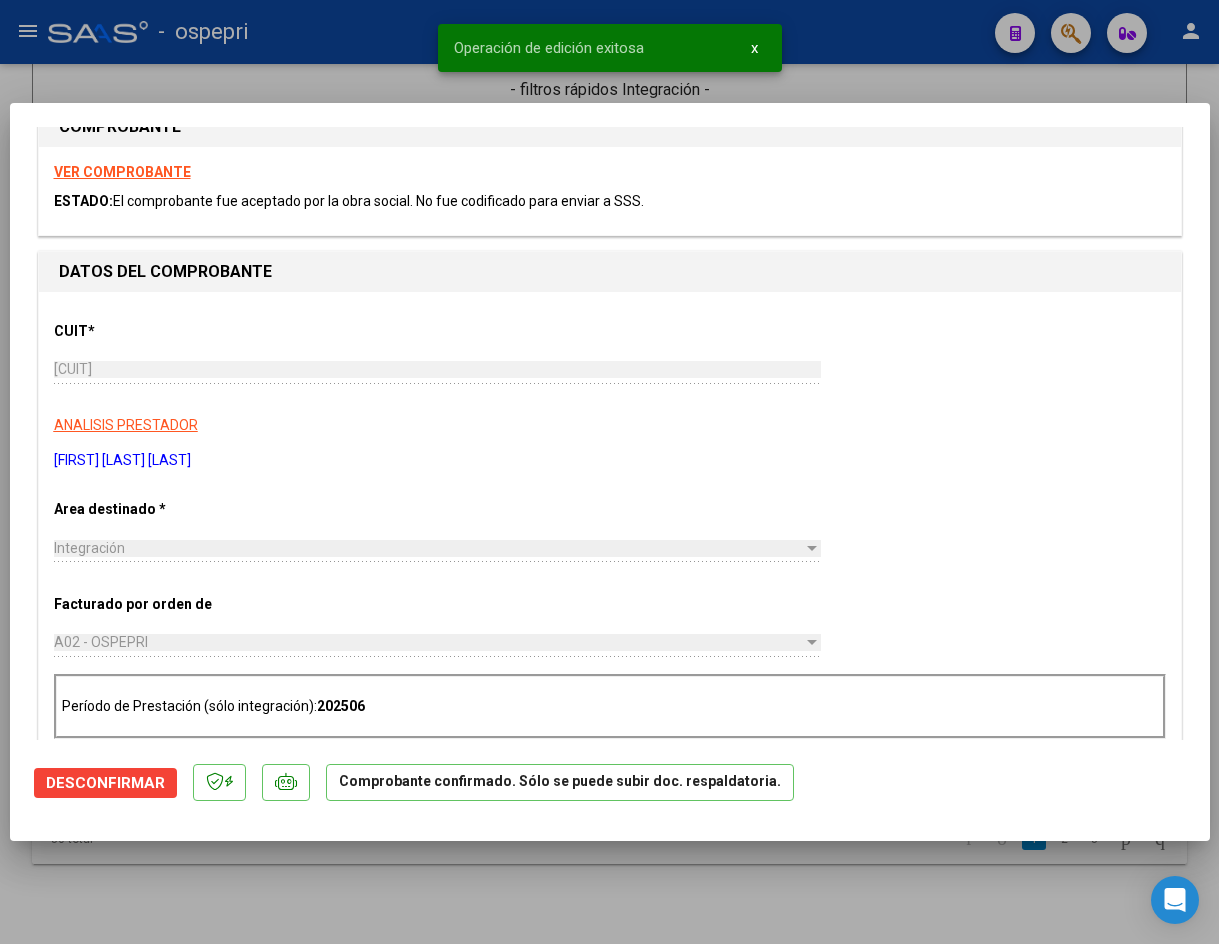 scroll, scrollTop: 0, scrollLeft: 0, axis: both 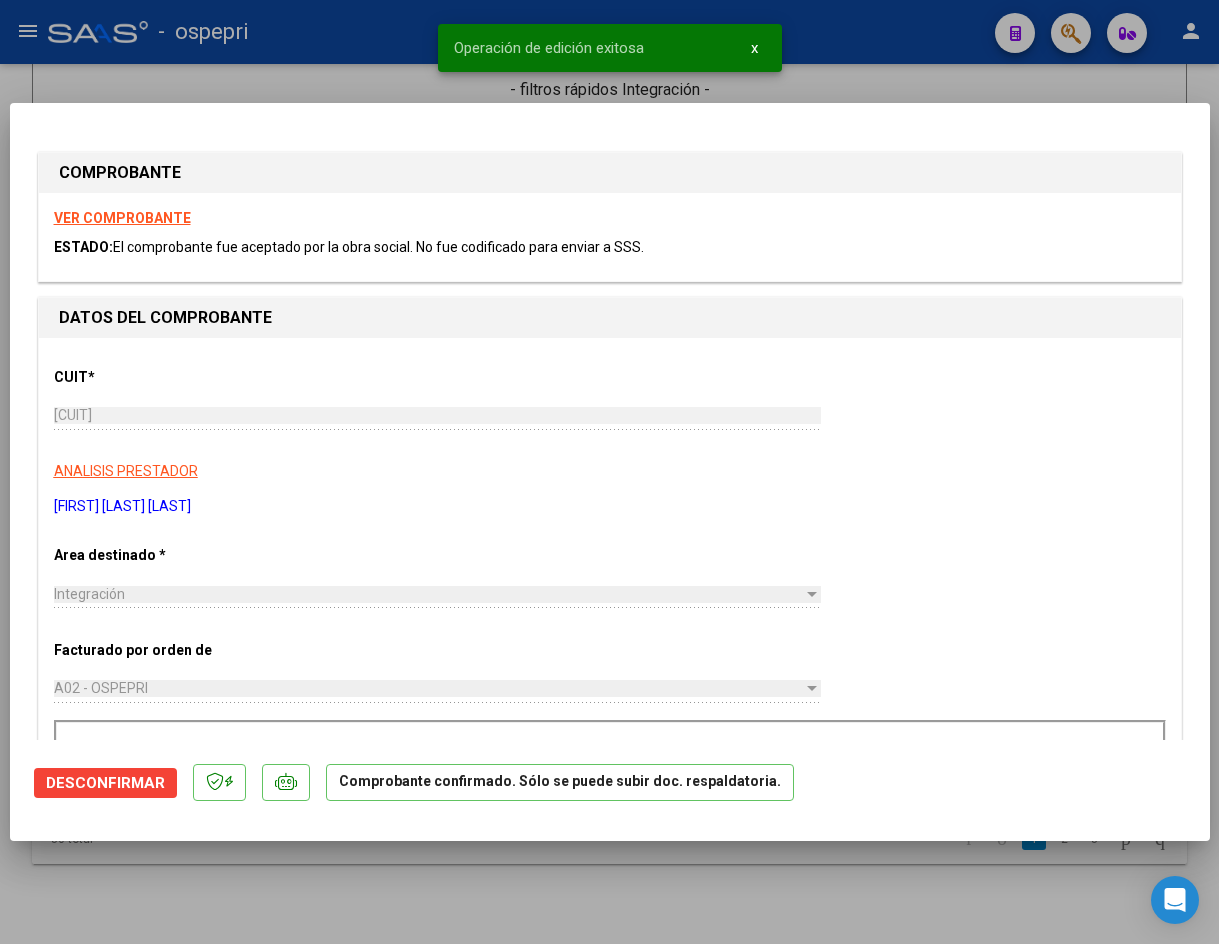 type 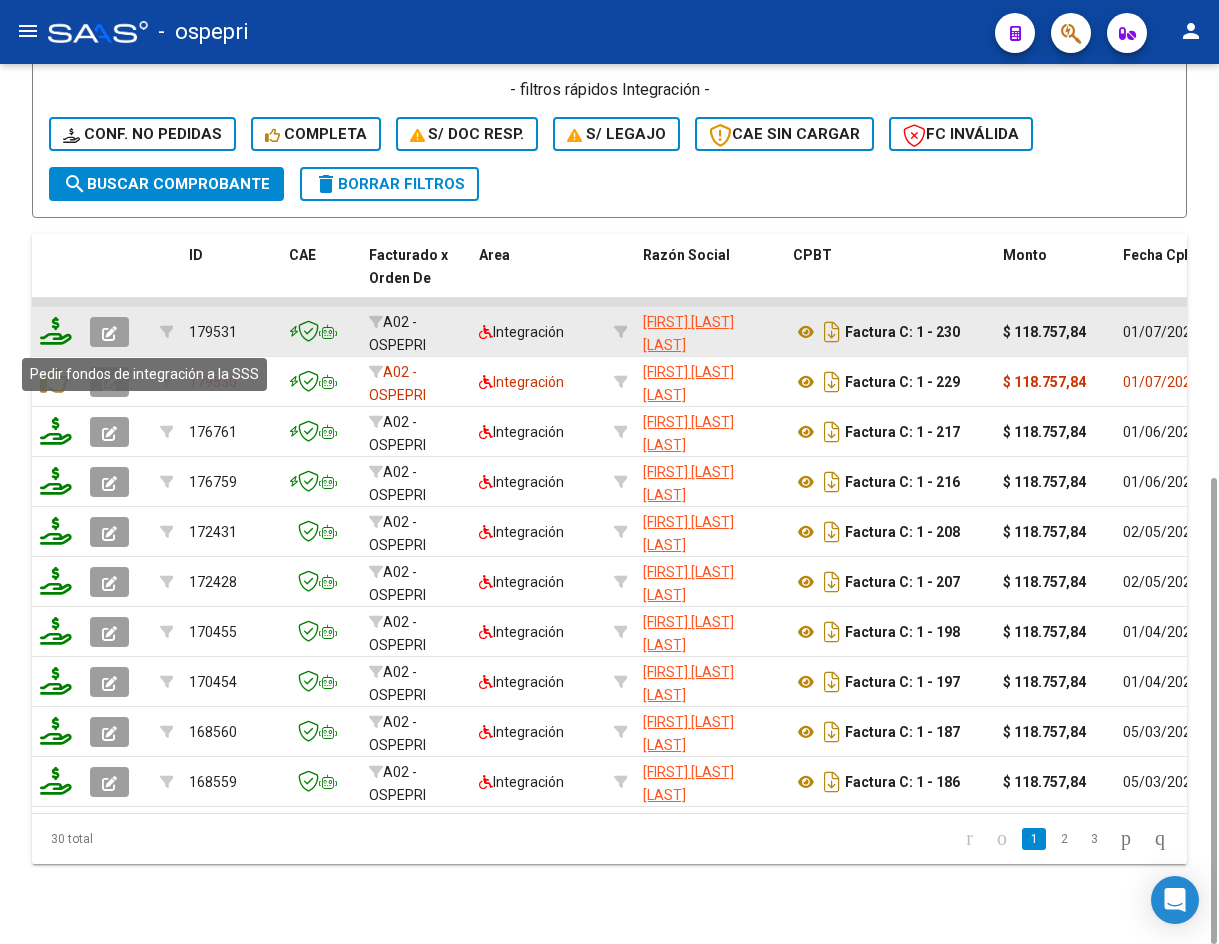 click 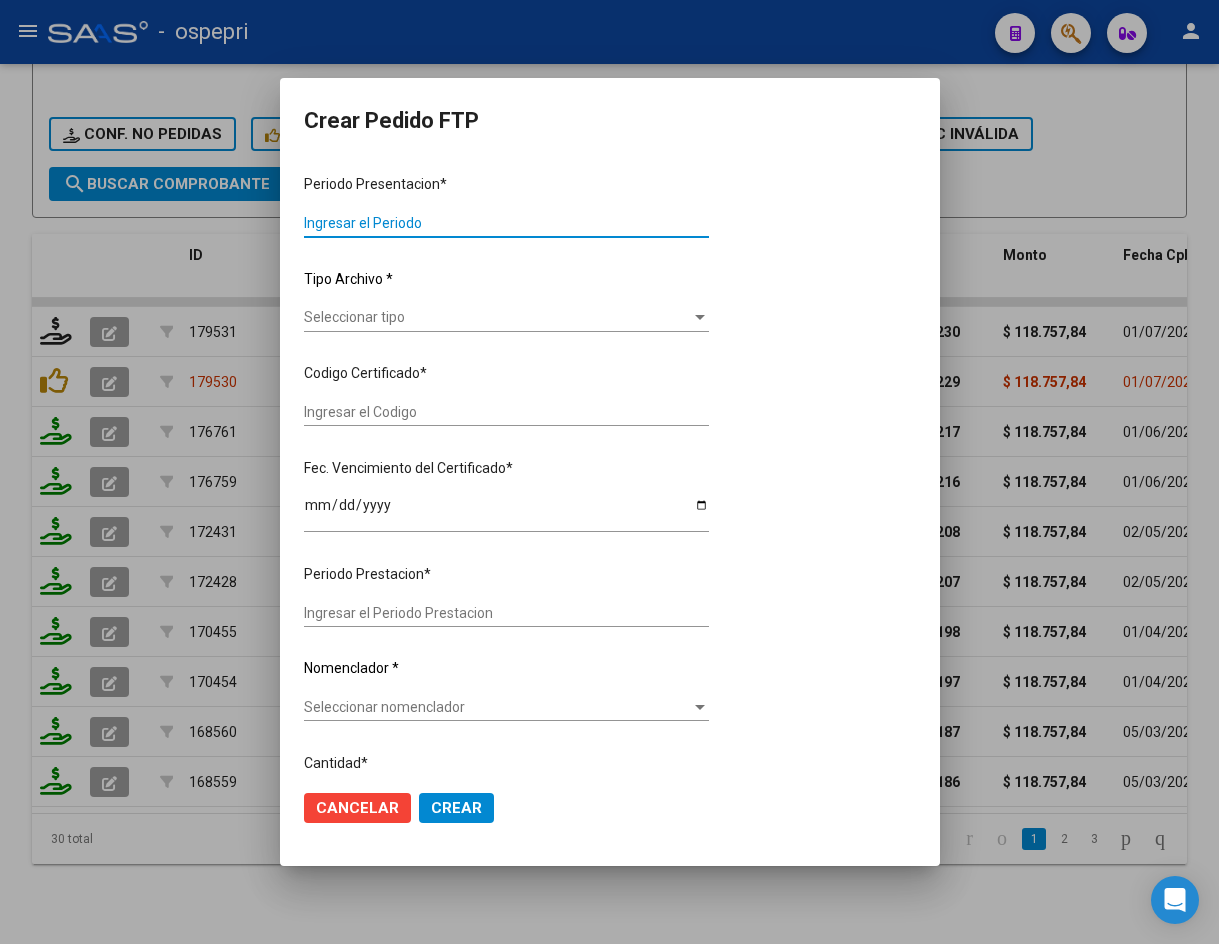 type on "202506" 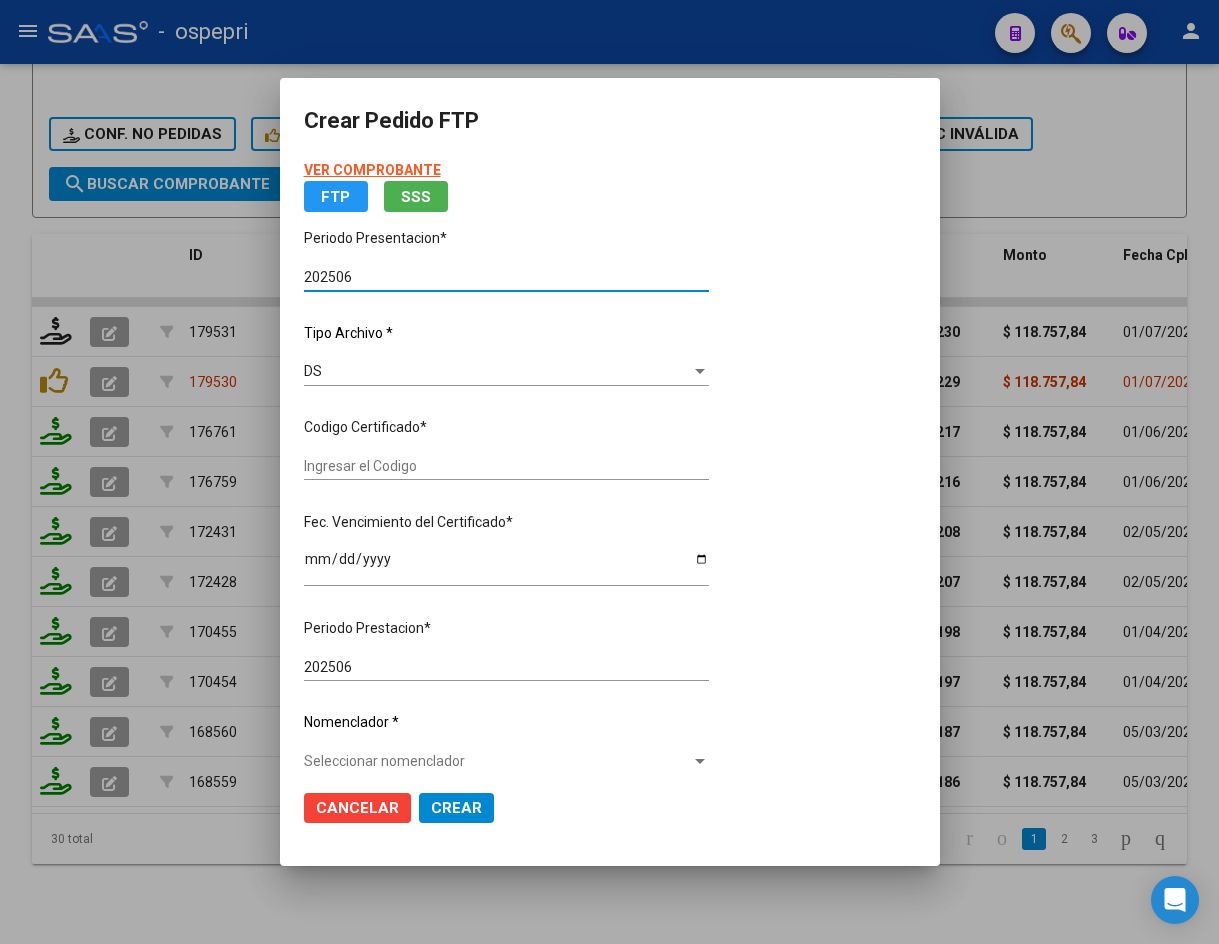 type on "2056758387-3" 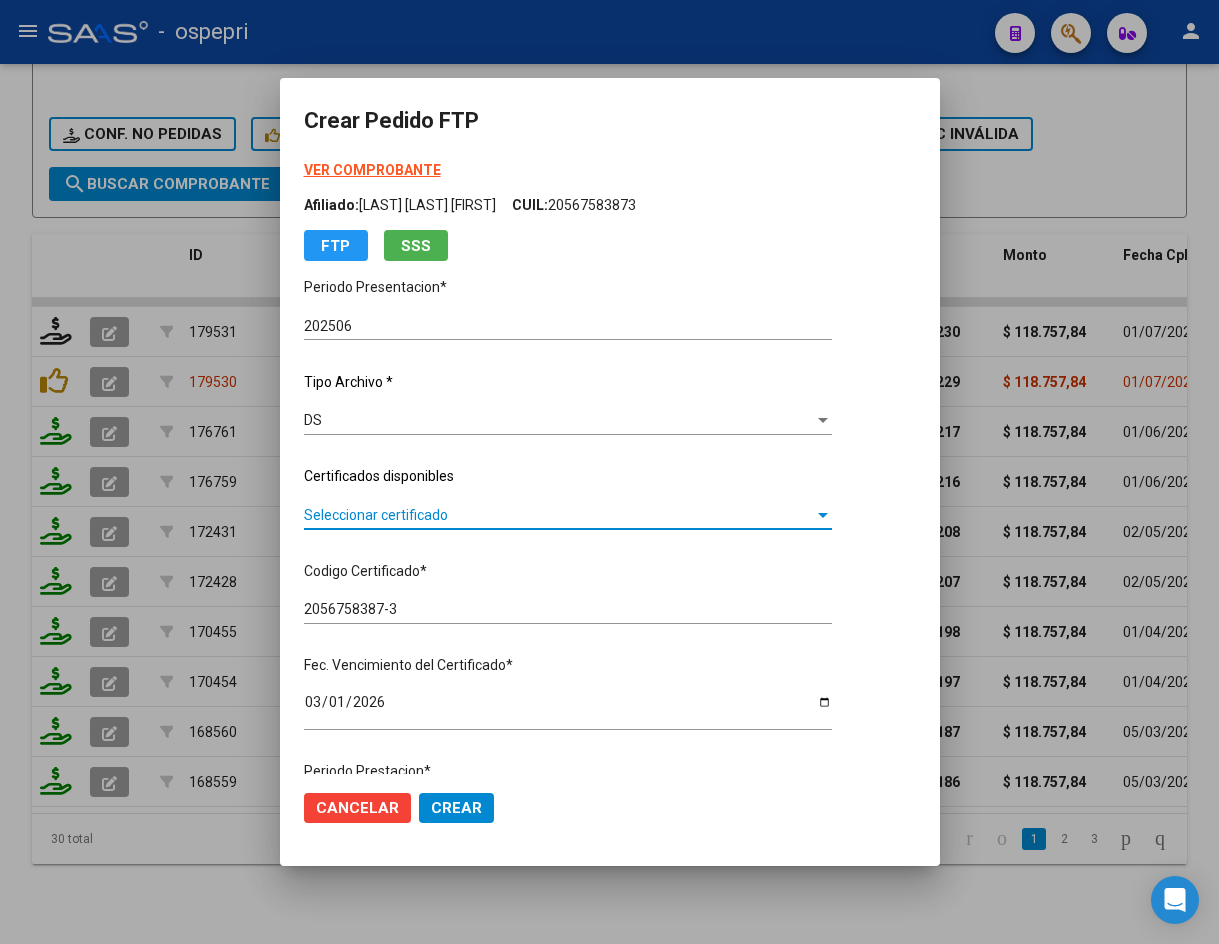 click on "Seleccionar certificado" at bounding box center (559, 515) 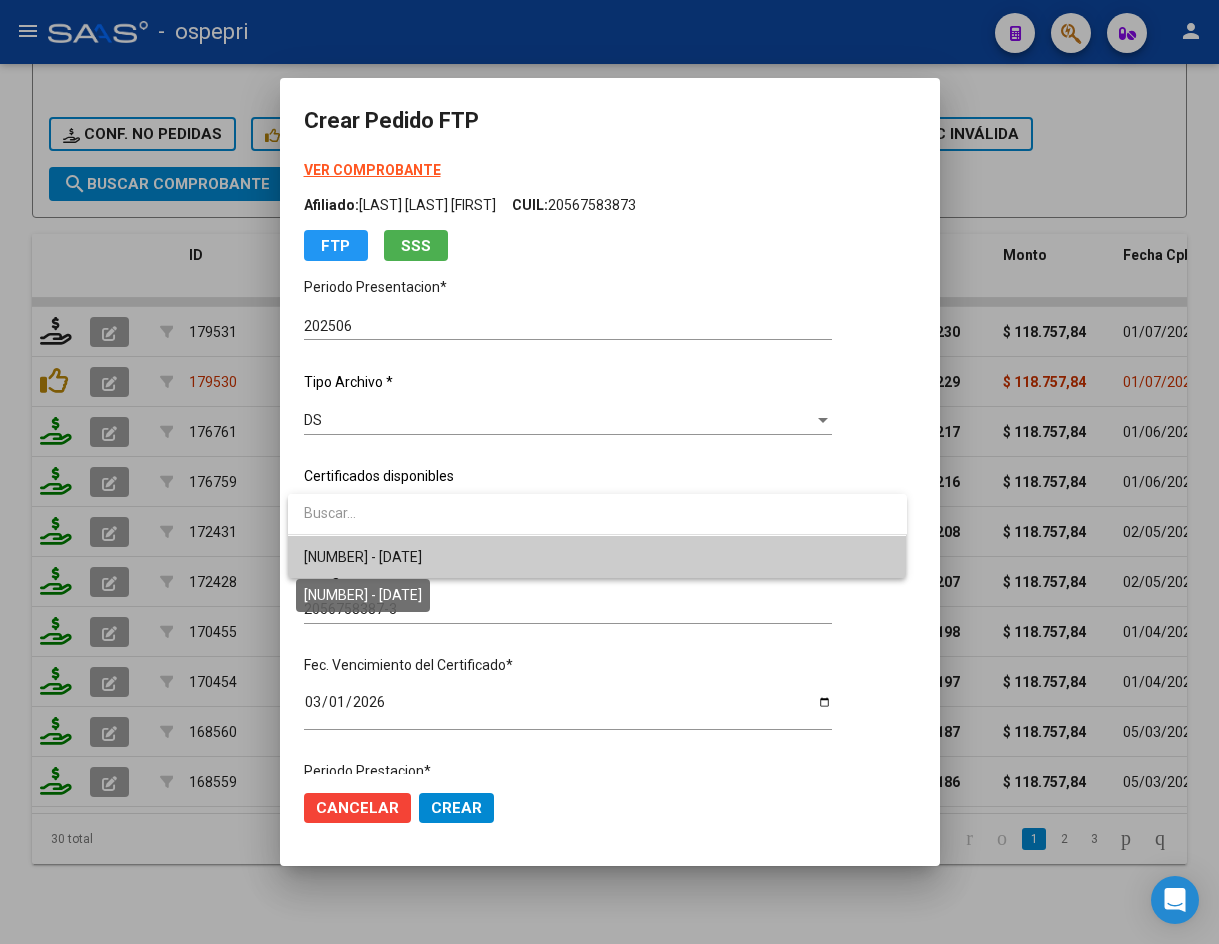 click on "2056758387-3 - 2026-03-01" at bounding box center (363, 557) 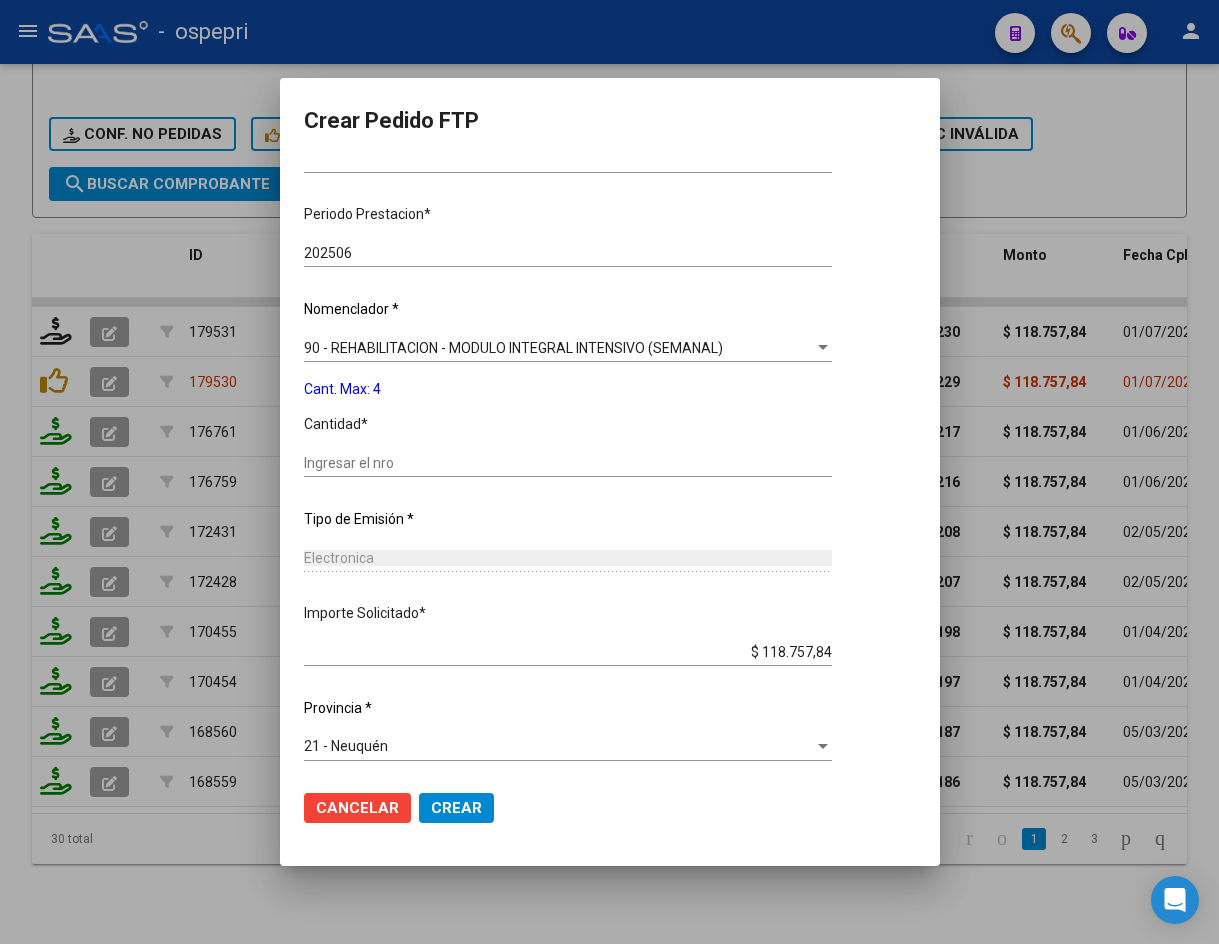scroll, scrollTop: 561, scrollLeft: 0, axis: vertical 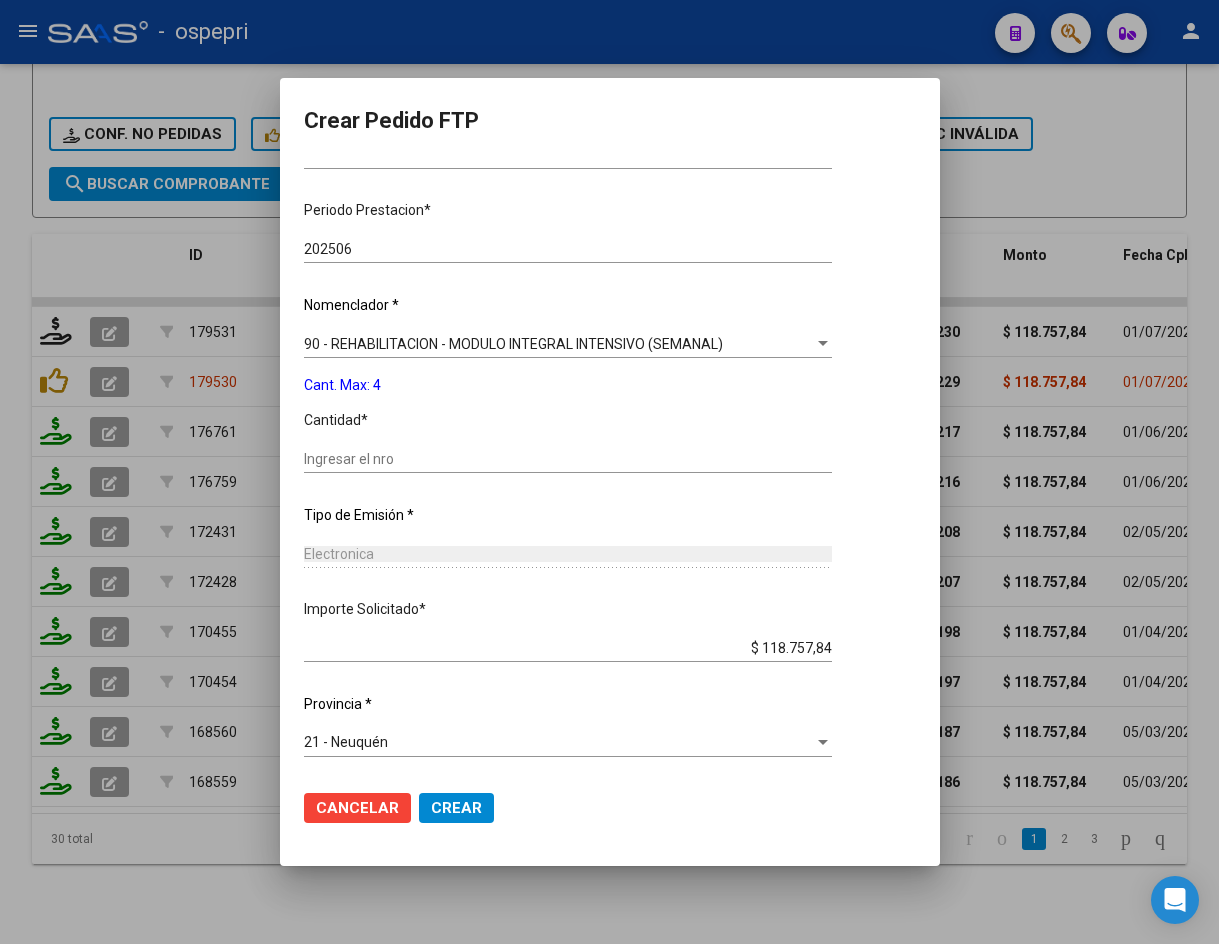 click on "Ingresar el nro" 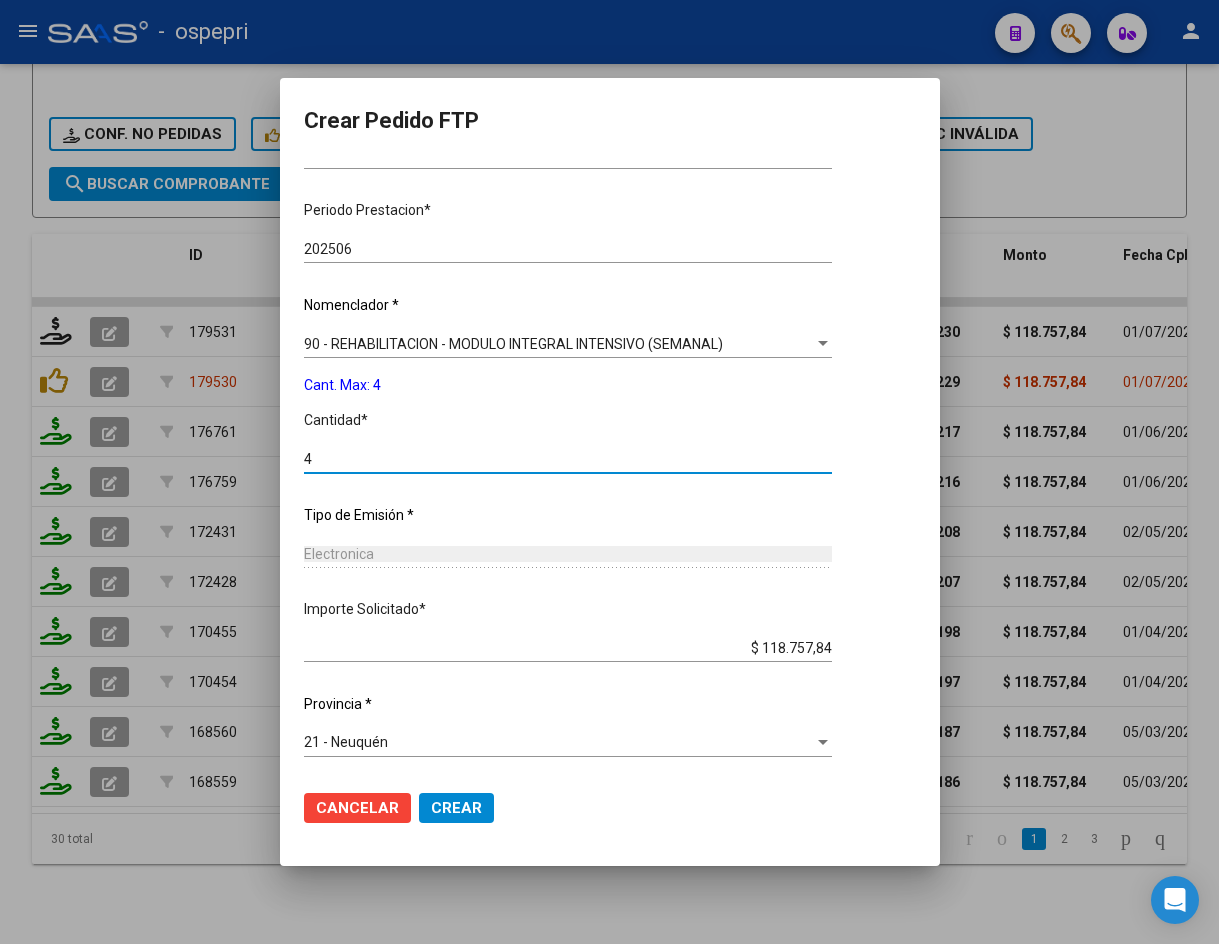 type on "4" 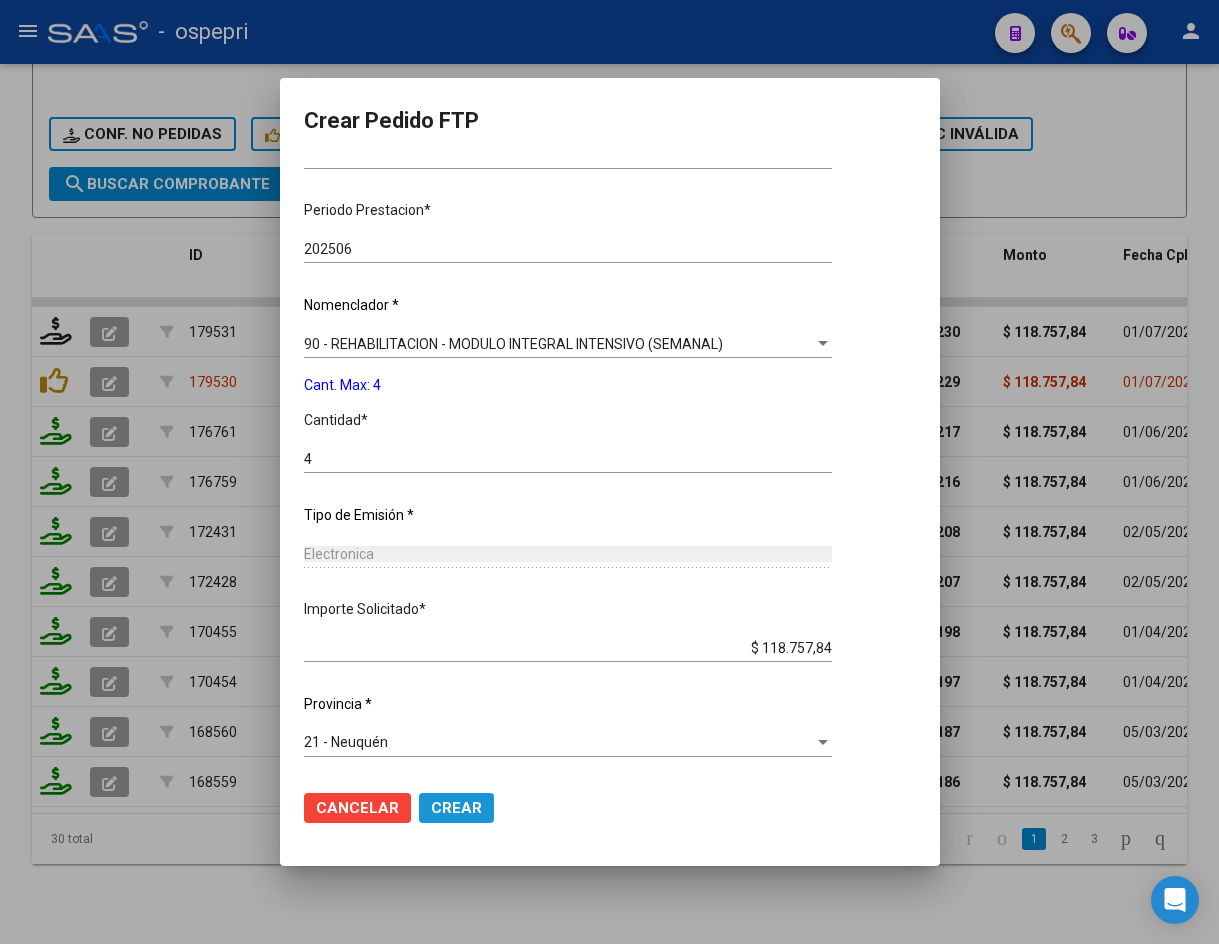 click on "Crear" 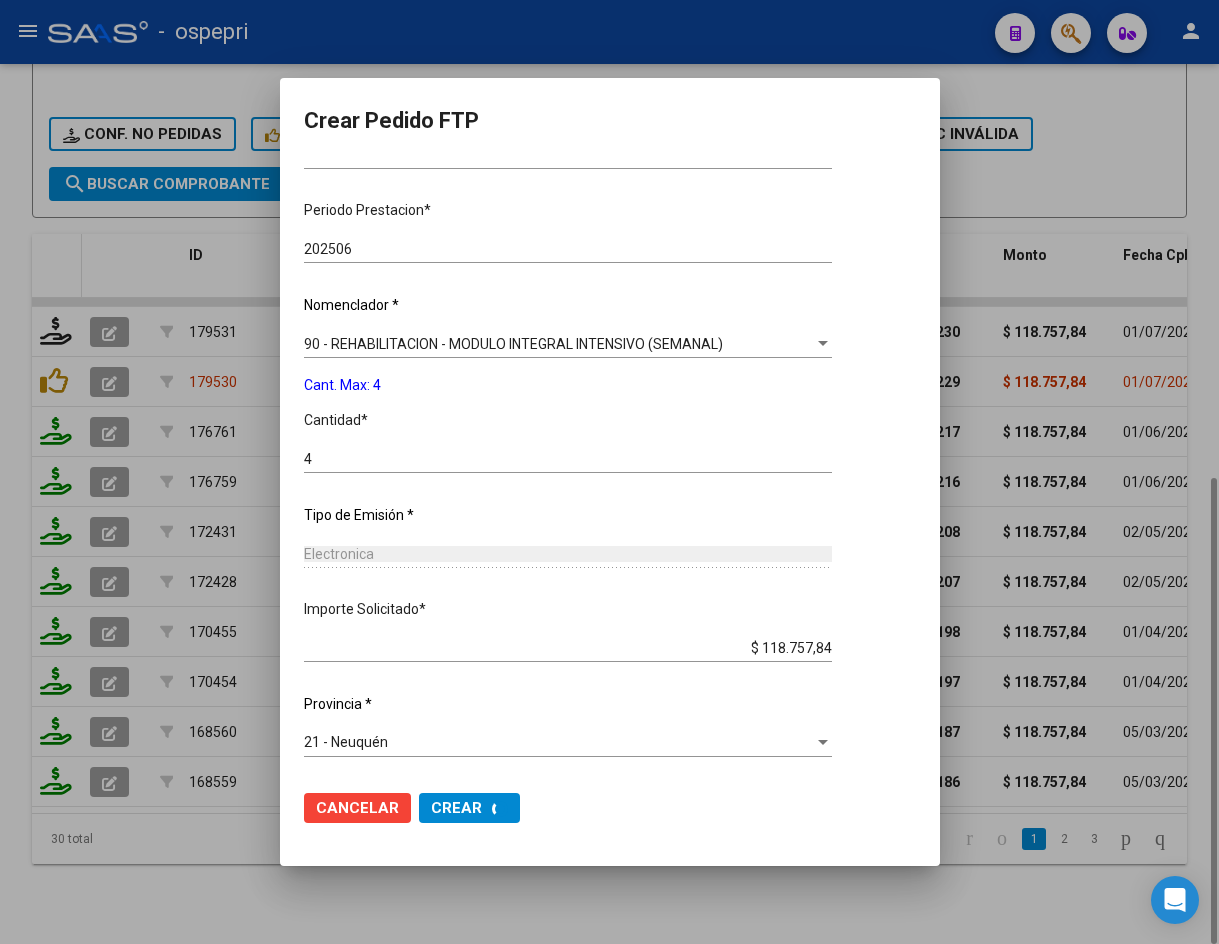 scroll, scrollTop: 458, scrollLeft: 0, axis: vertical 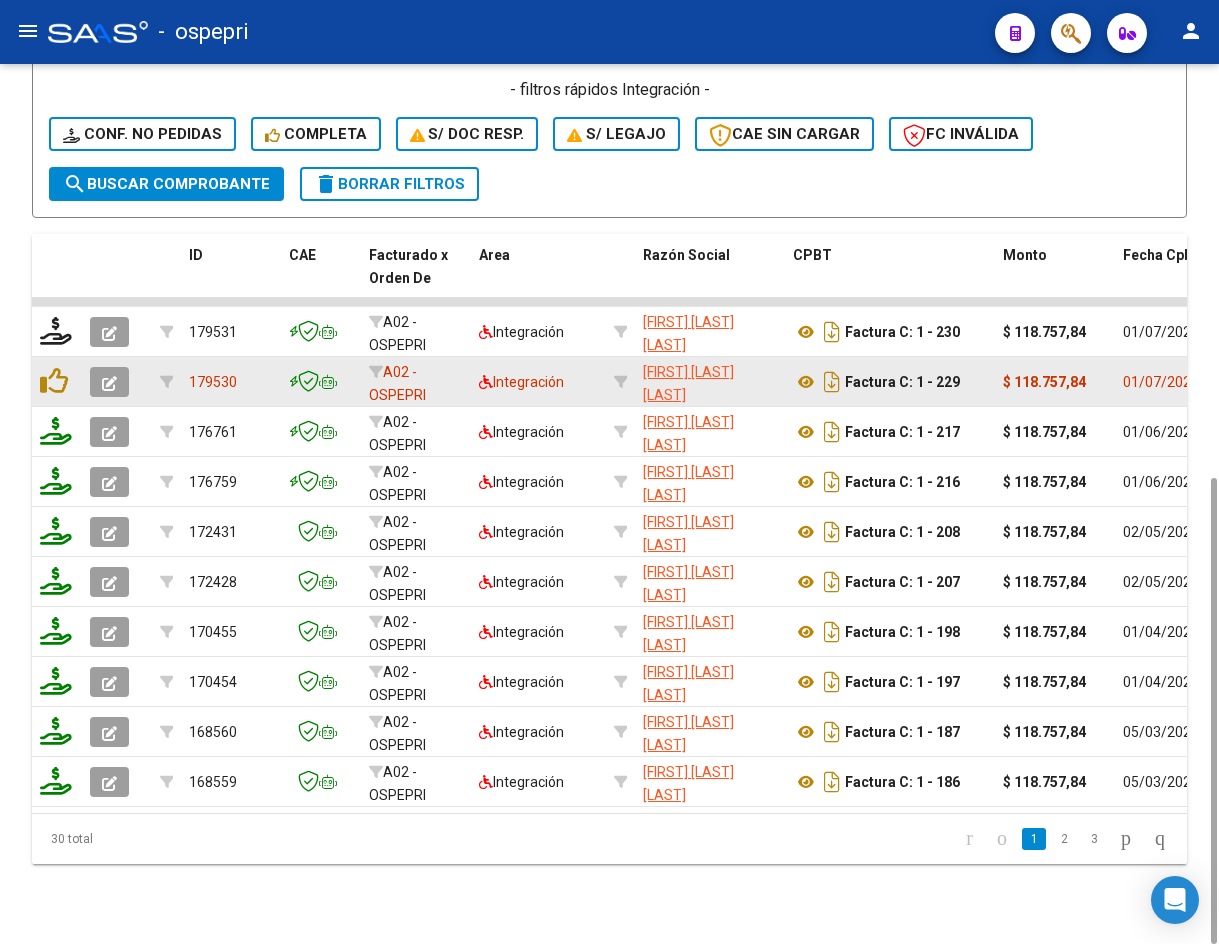 click 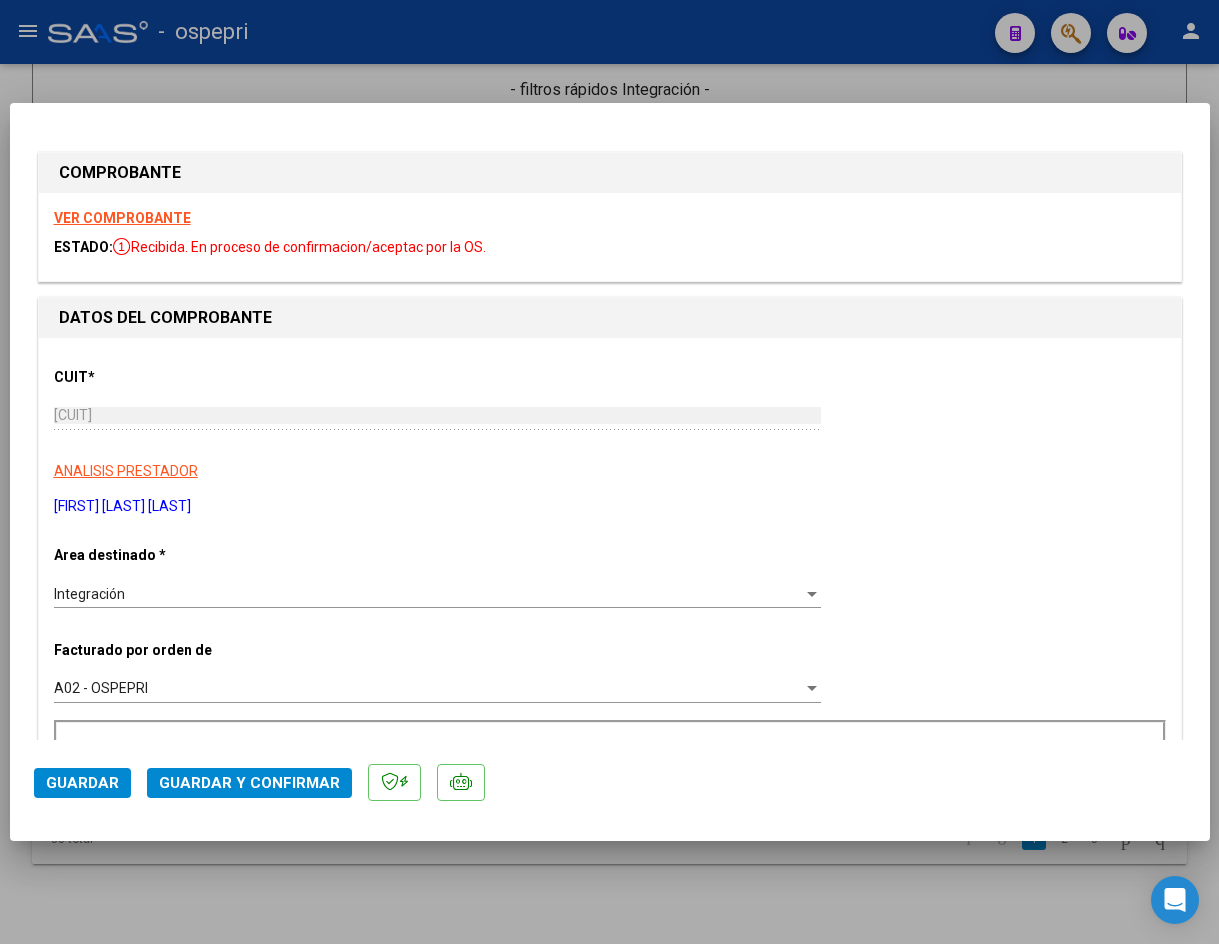 click on "VER COMPROBANTE" at bounding box center [122, 218] 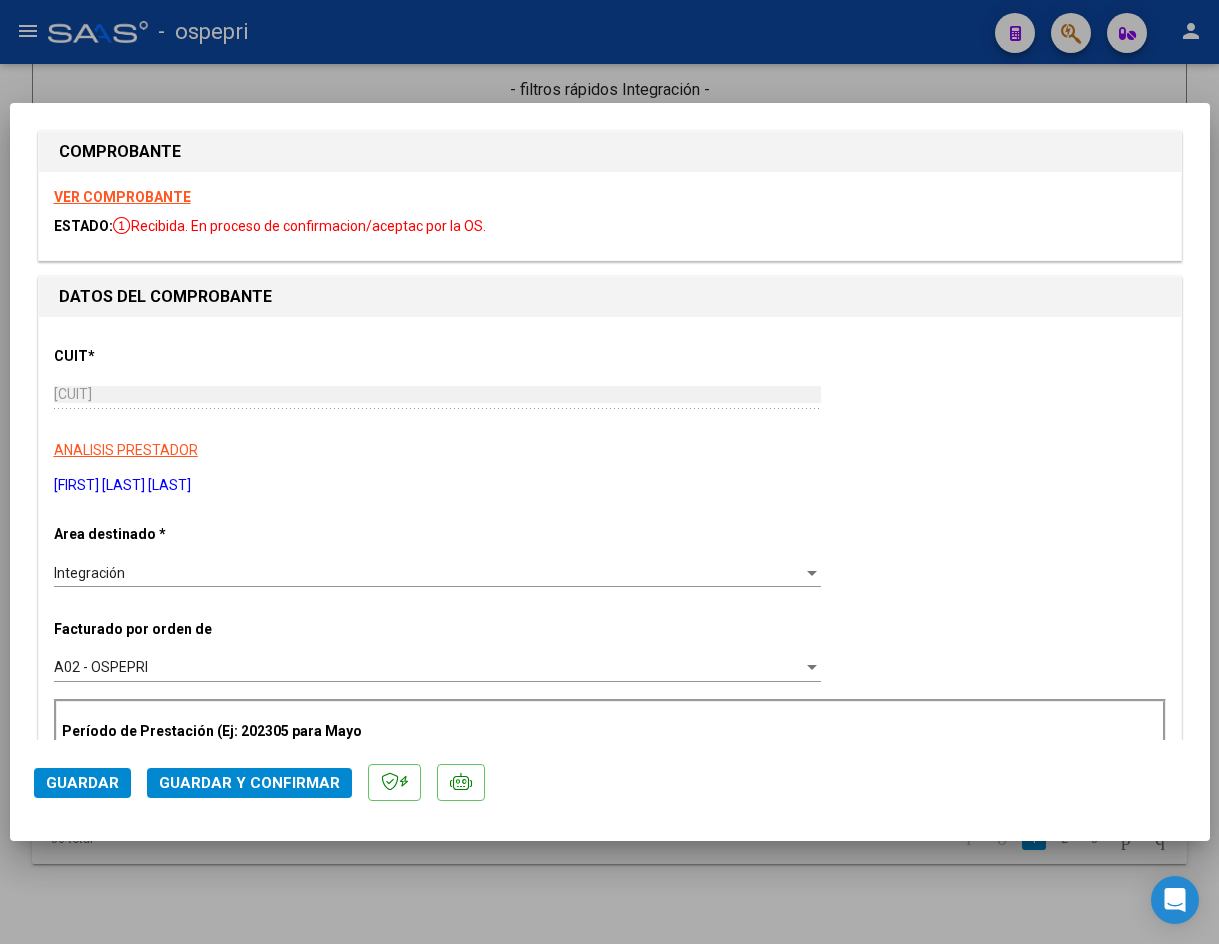 scroll, scrollTop: 0, scrollLeft: 0, axis: both 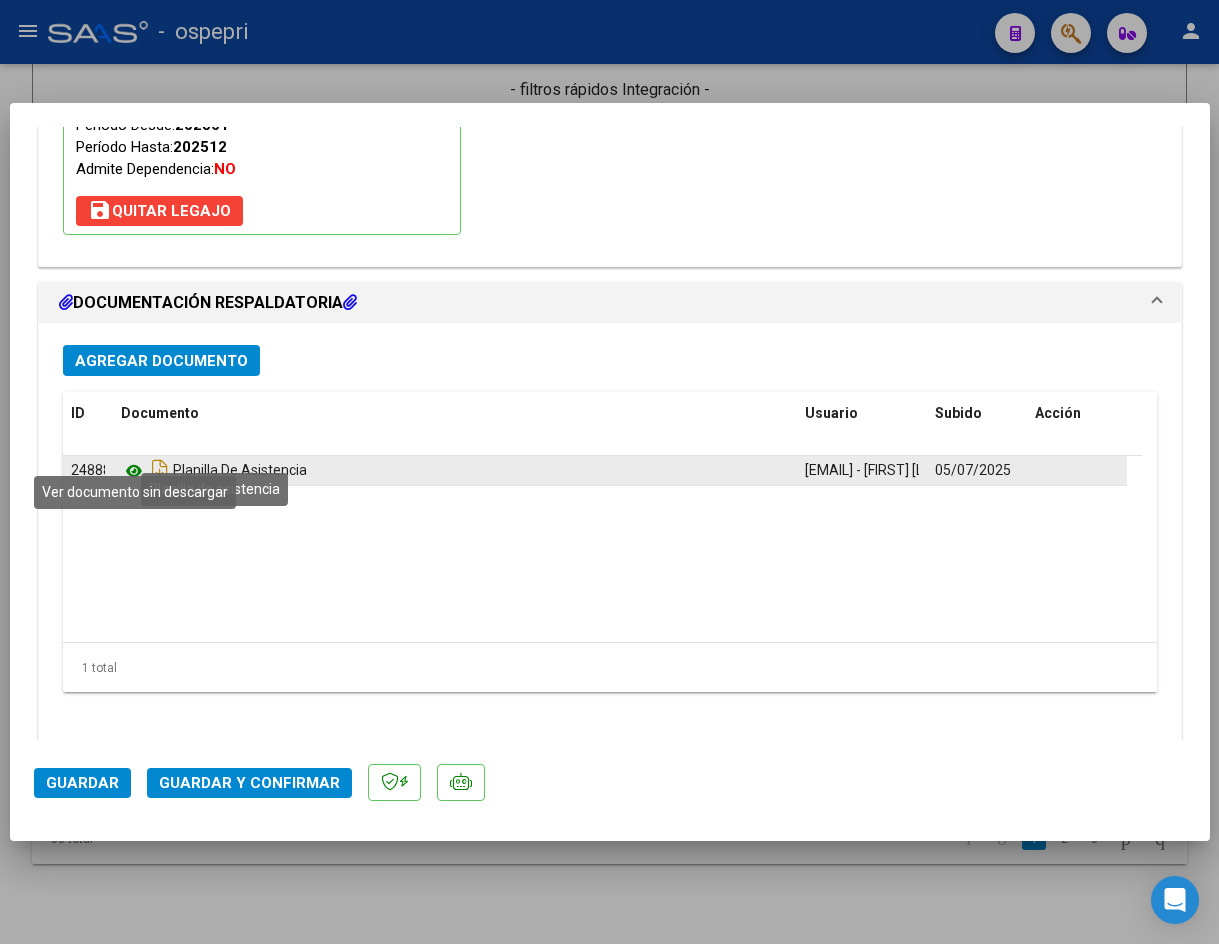 click 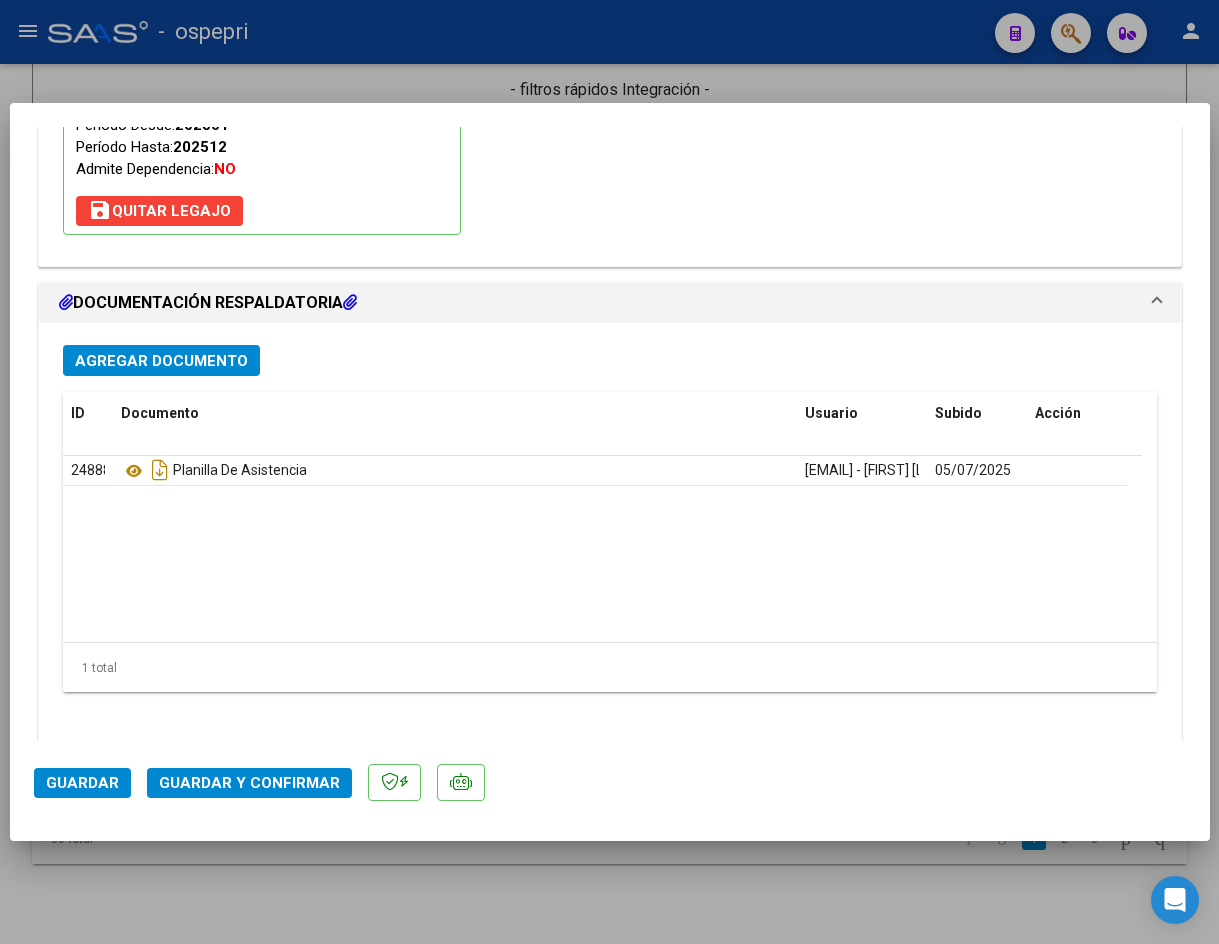 click on "Guardar y Confirmar" 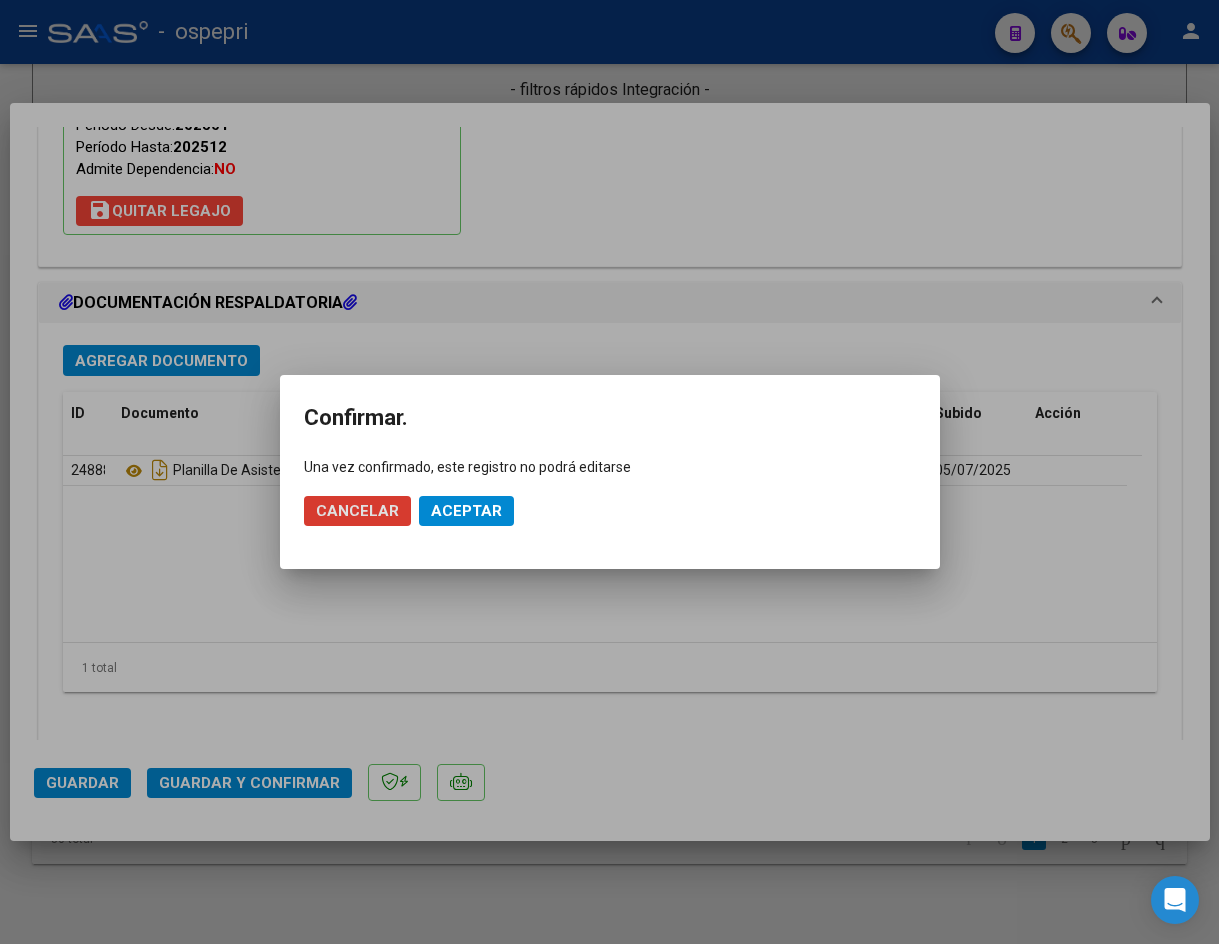 click on "Aceptar" 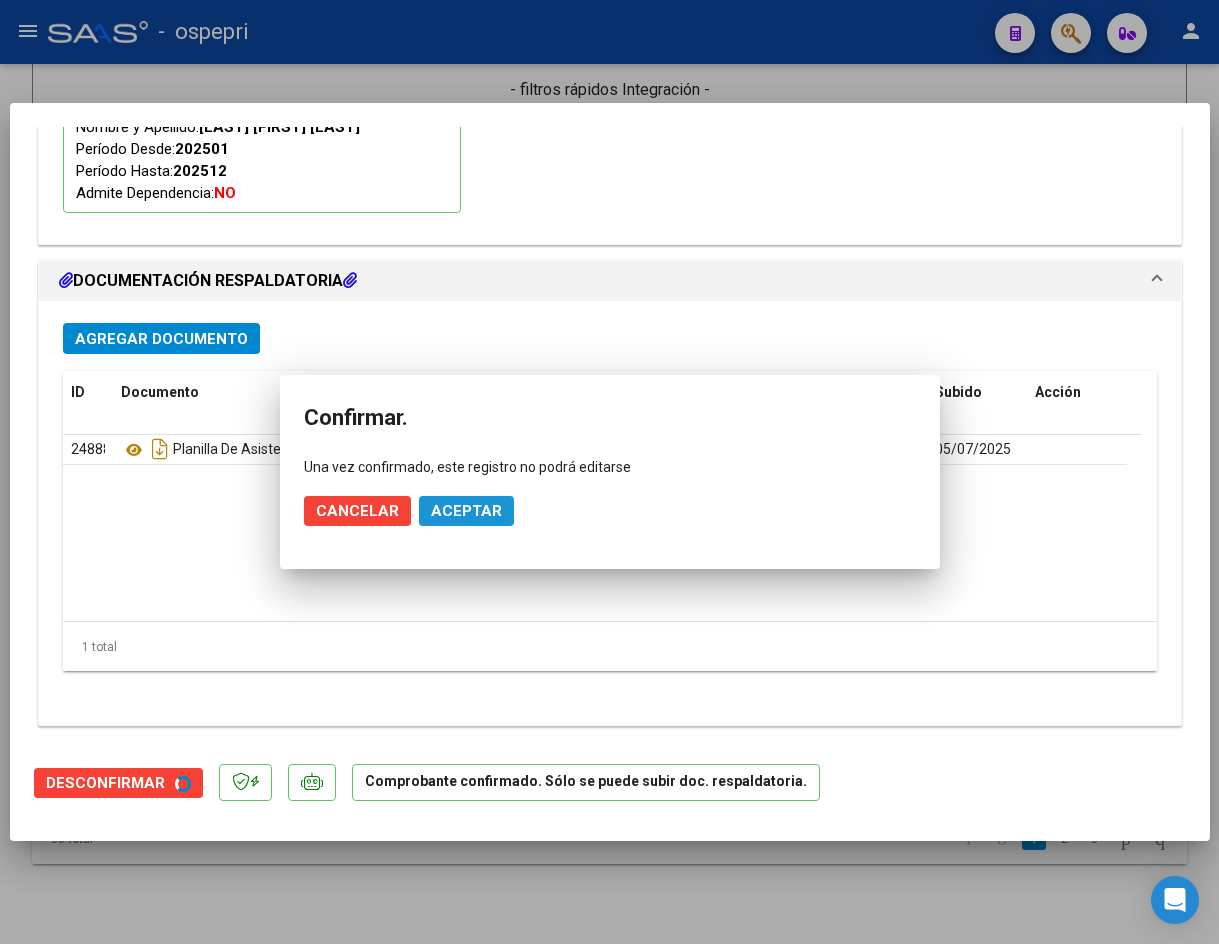 scroll, scrollTop: 1965, scrollLeft: 0, axis: vertical 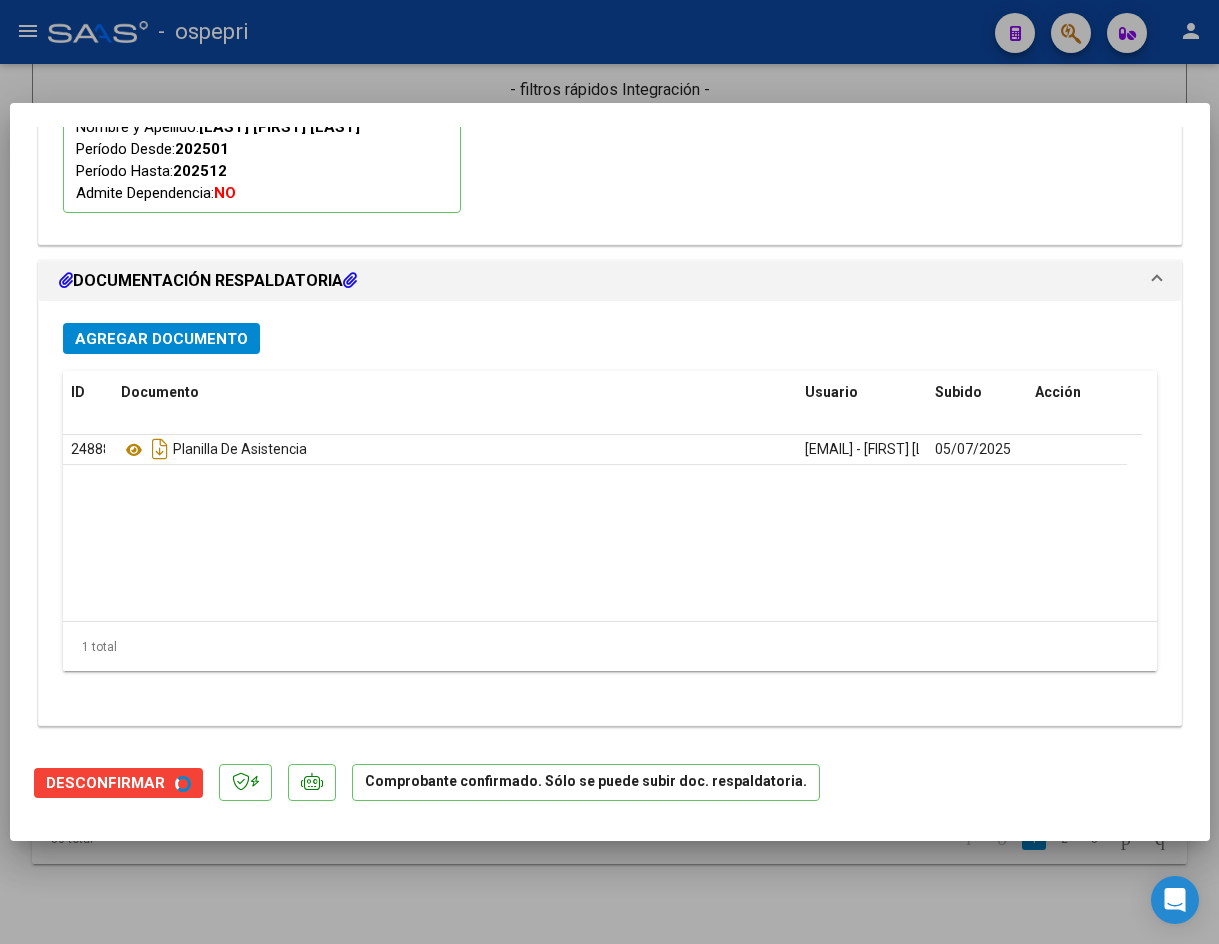 type 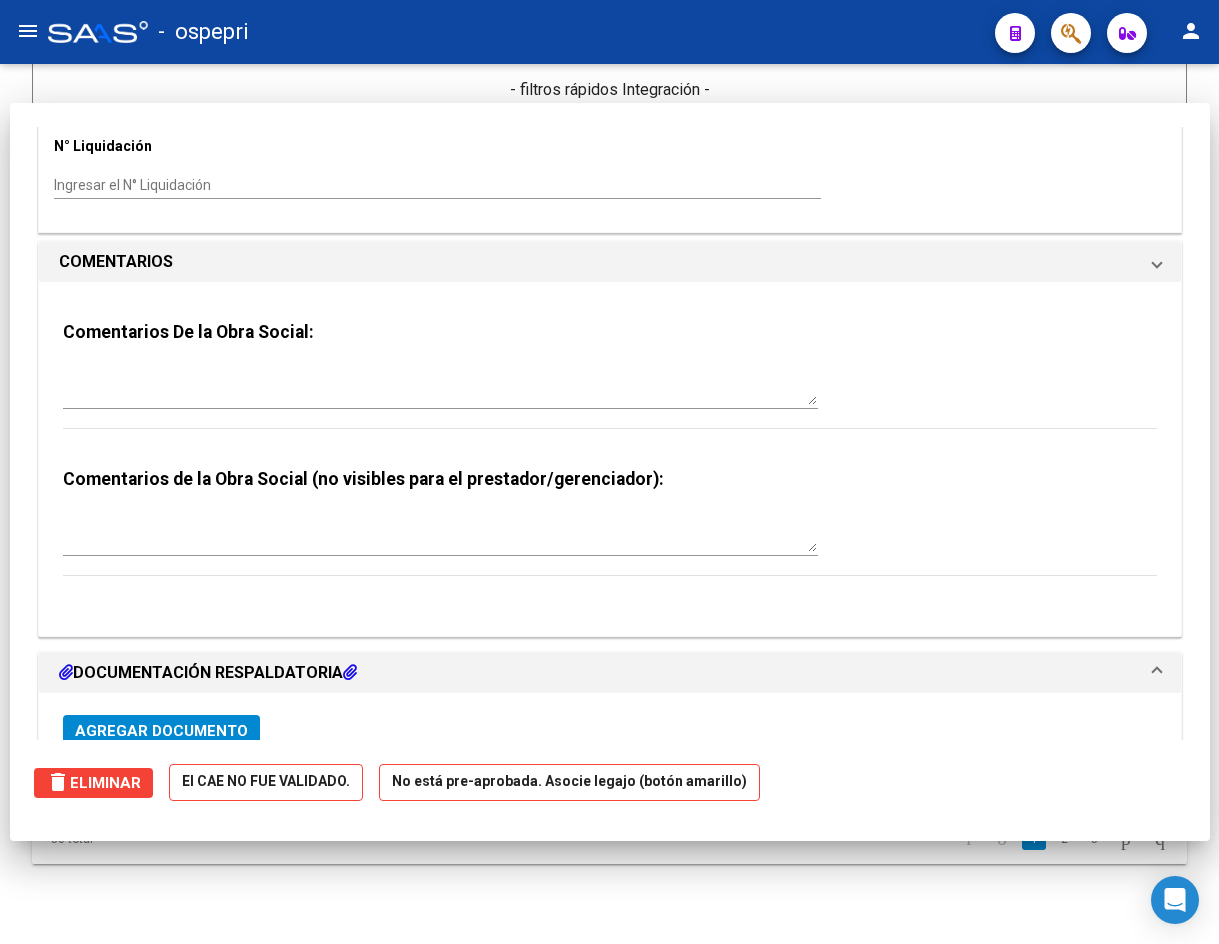 scroll, scrollTop: 0, scrollLeft: 0, axis: both 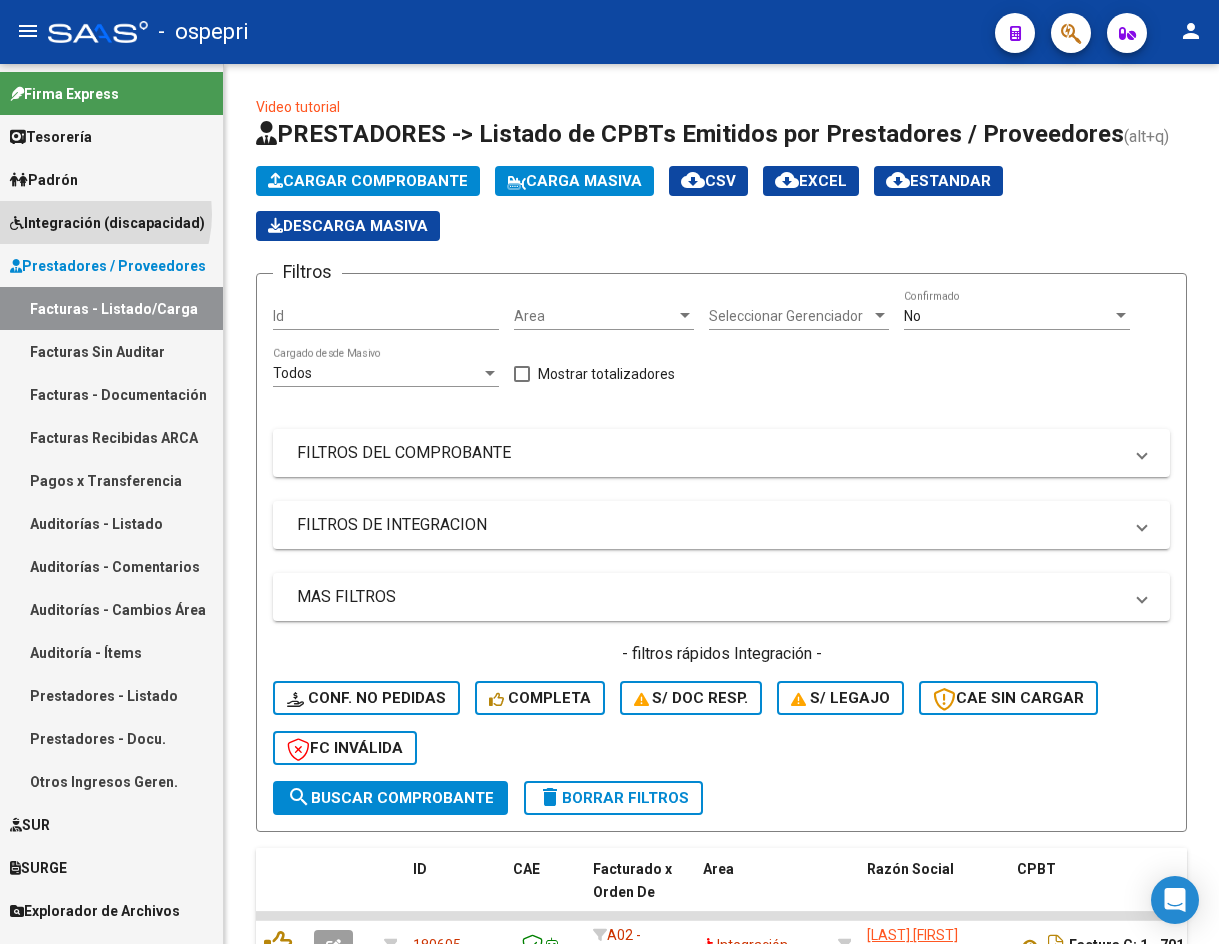 click on "Integración (discapacidad)" at bounding box center (107, 223) 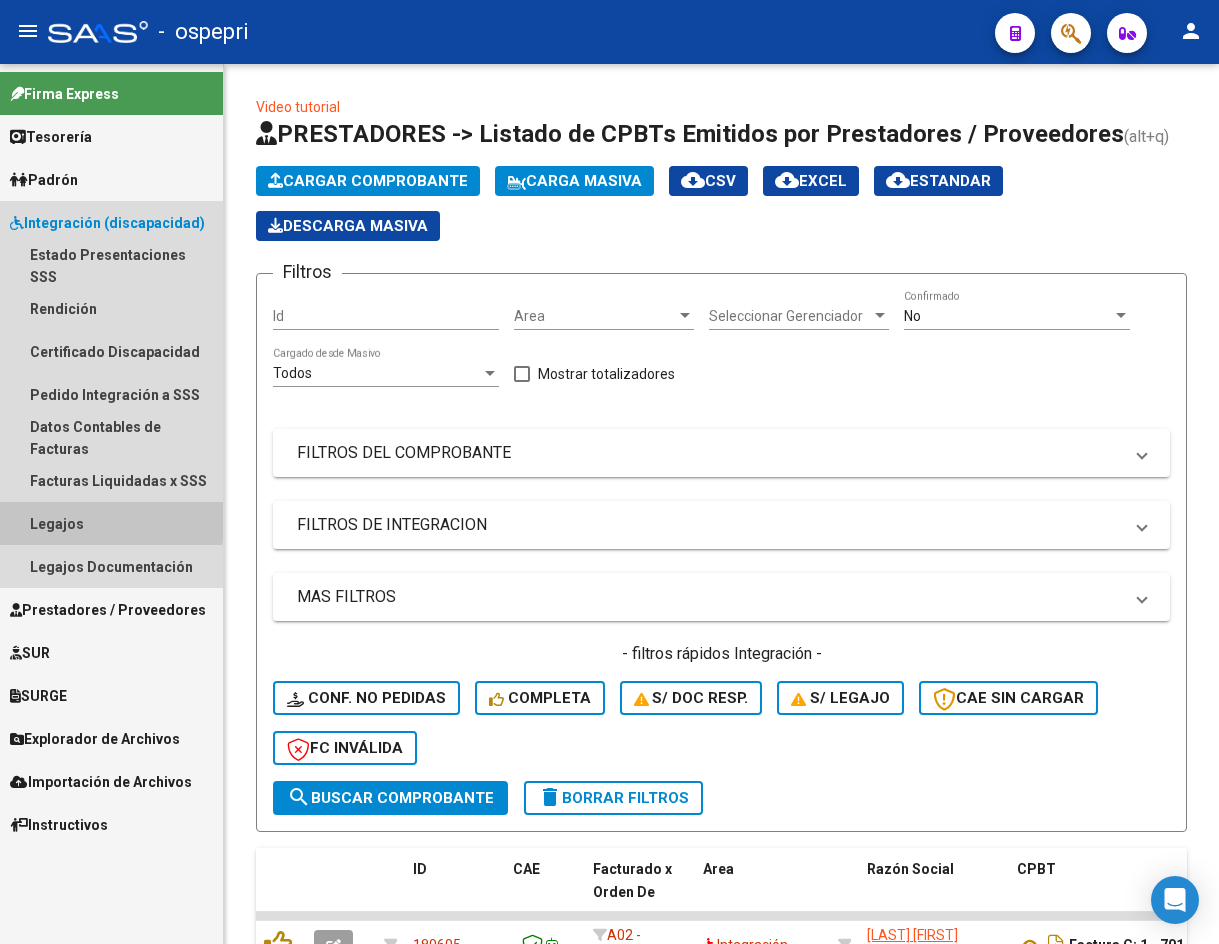 click on "Legajos" at bounding box center (111, 523) 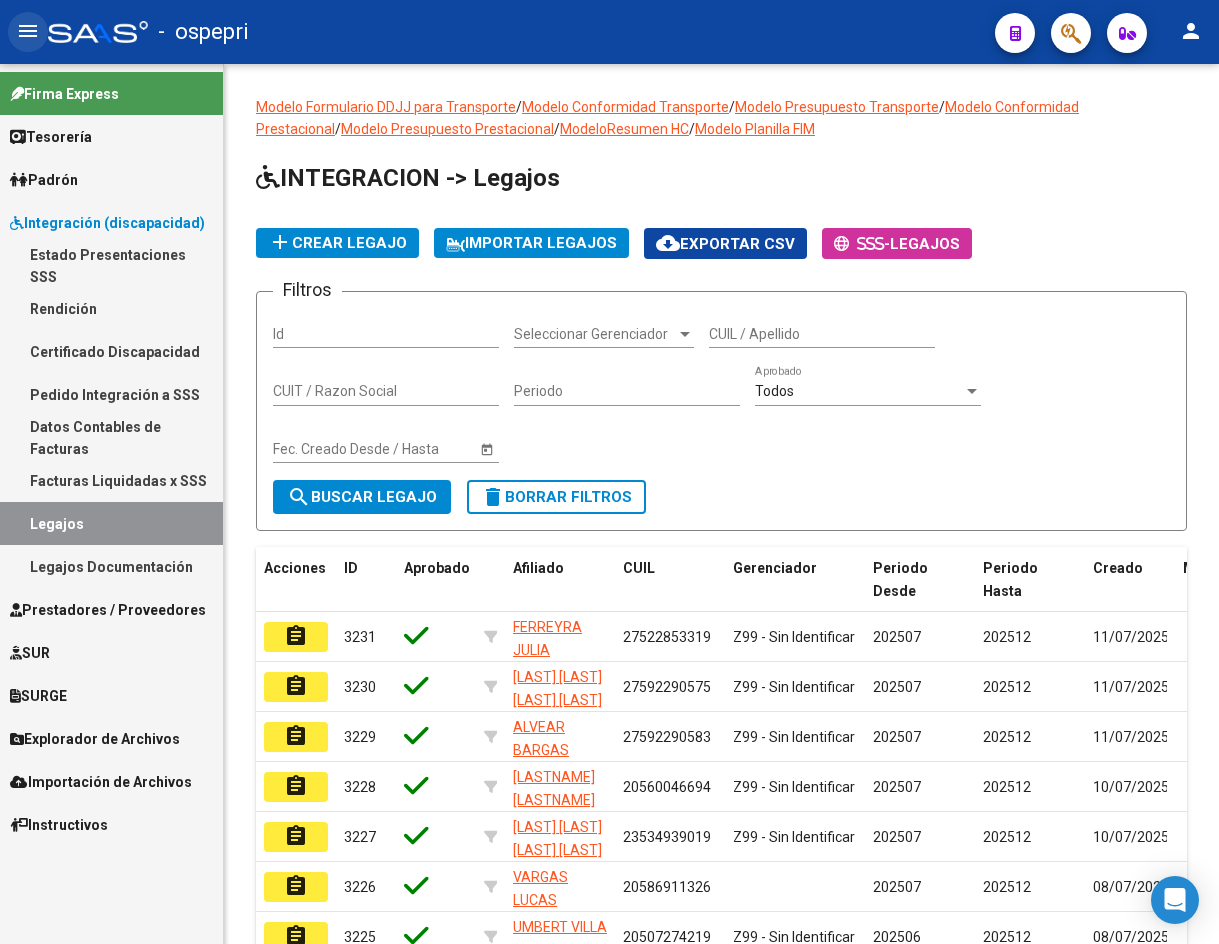 click on "menu" 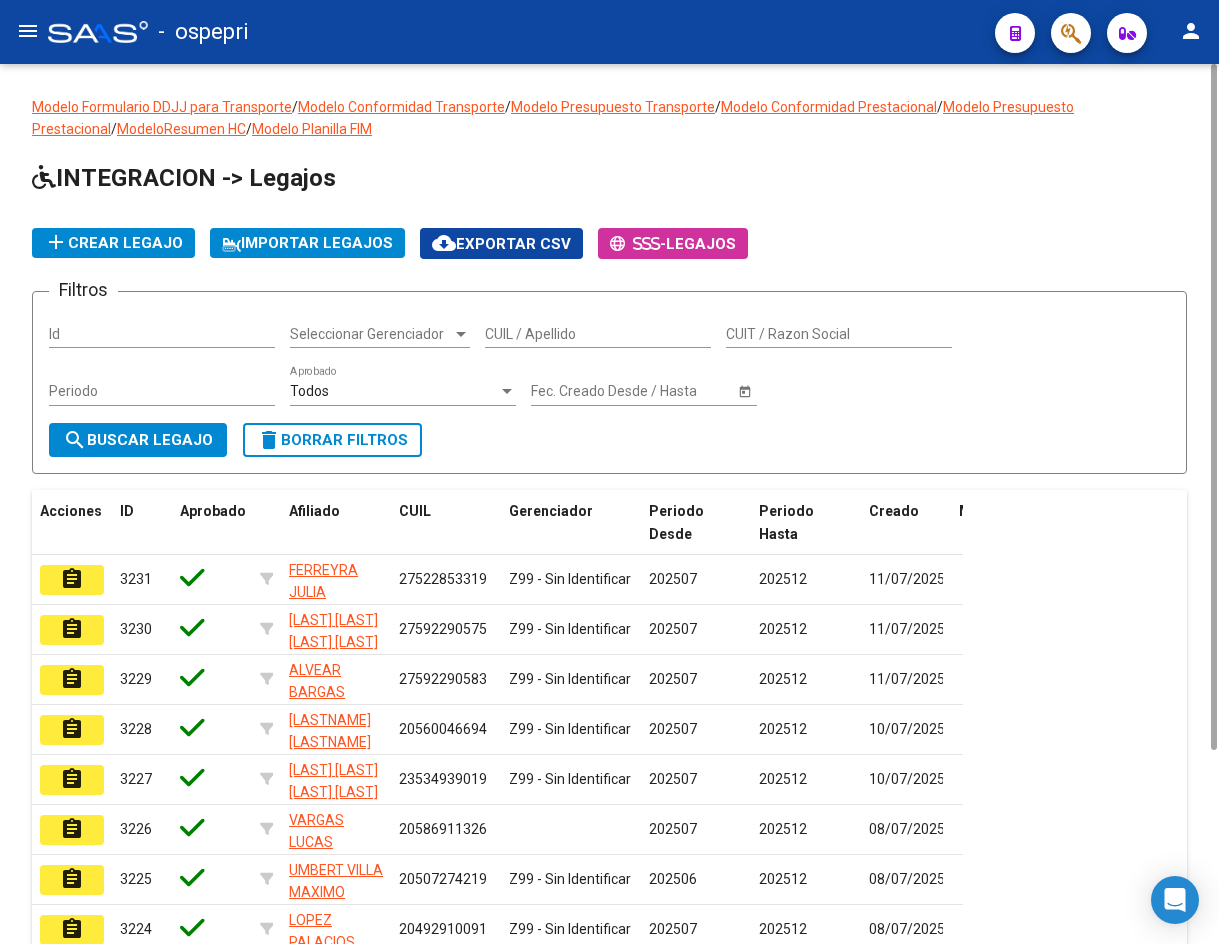 click on "CUIL / Apellido" at bounding box center [598, 334] 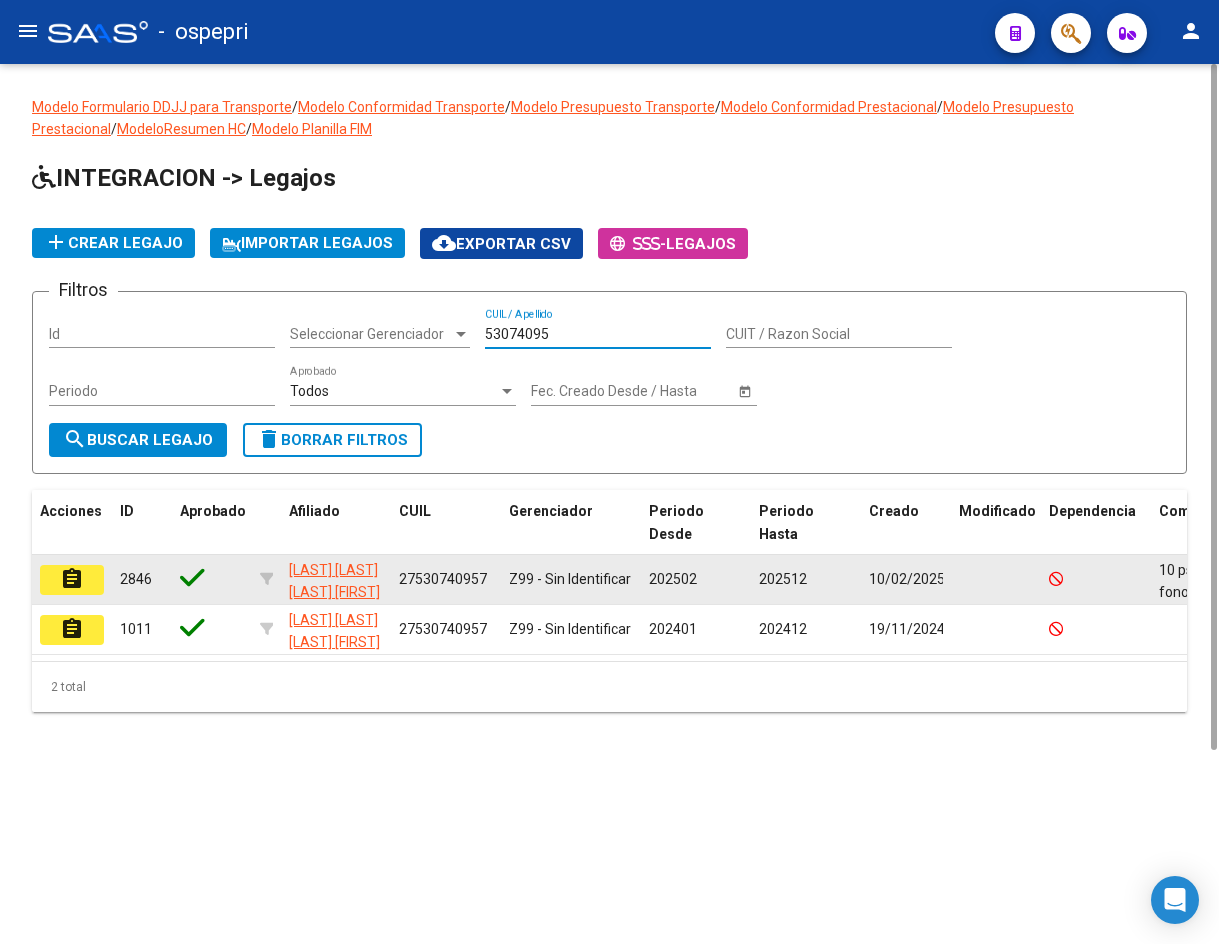 type on "53074095" 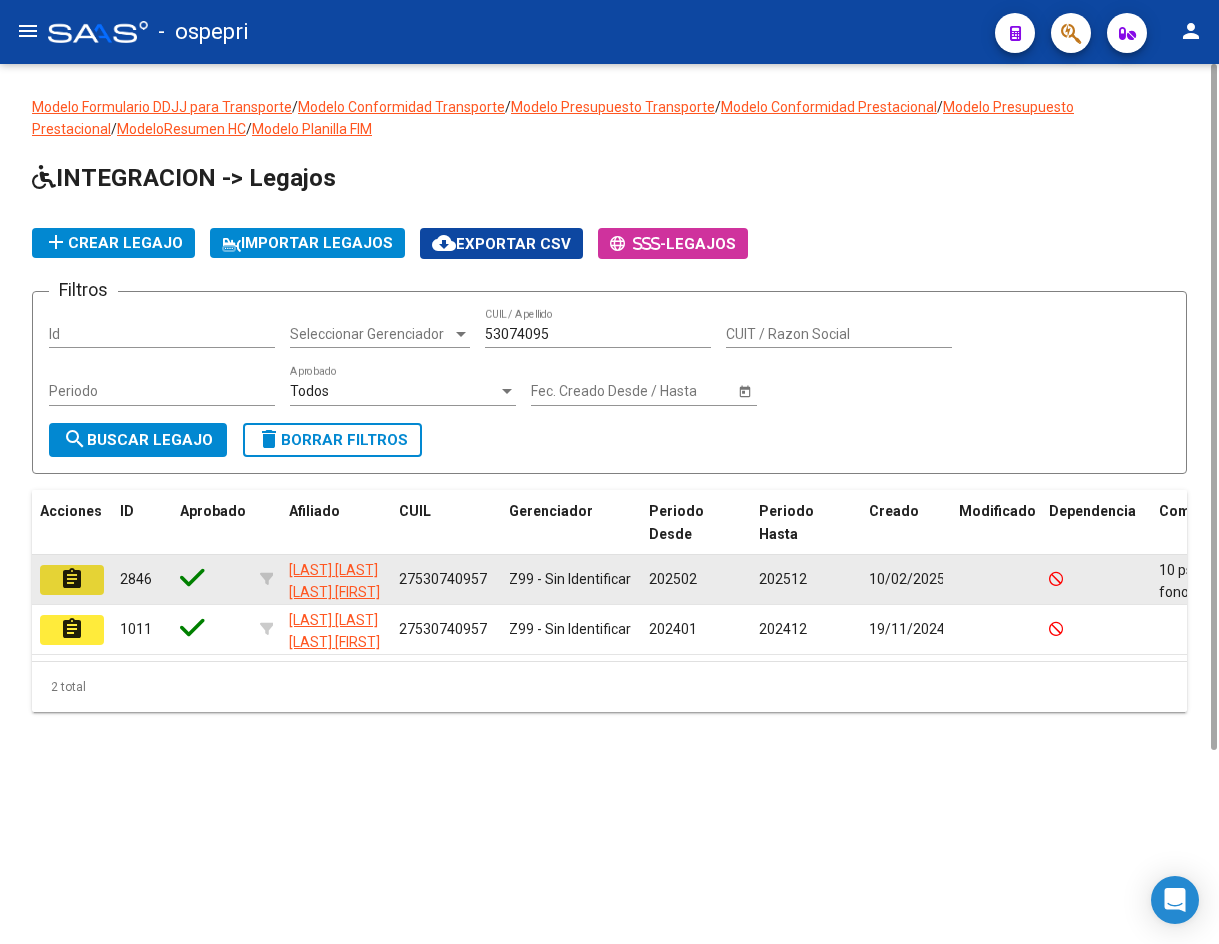 click on "assignment" 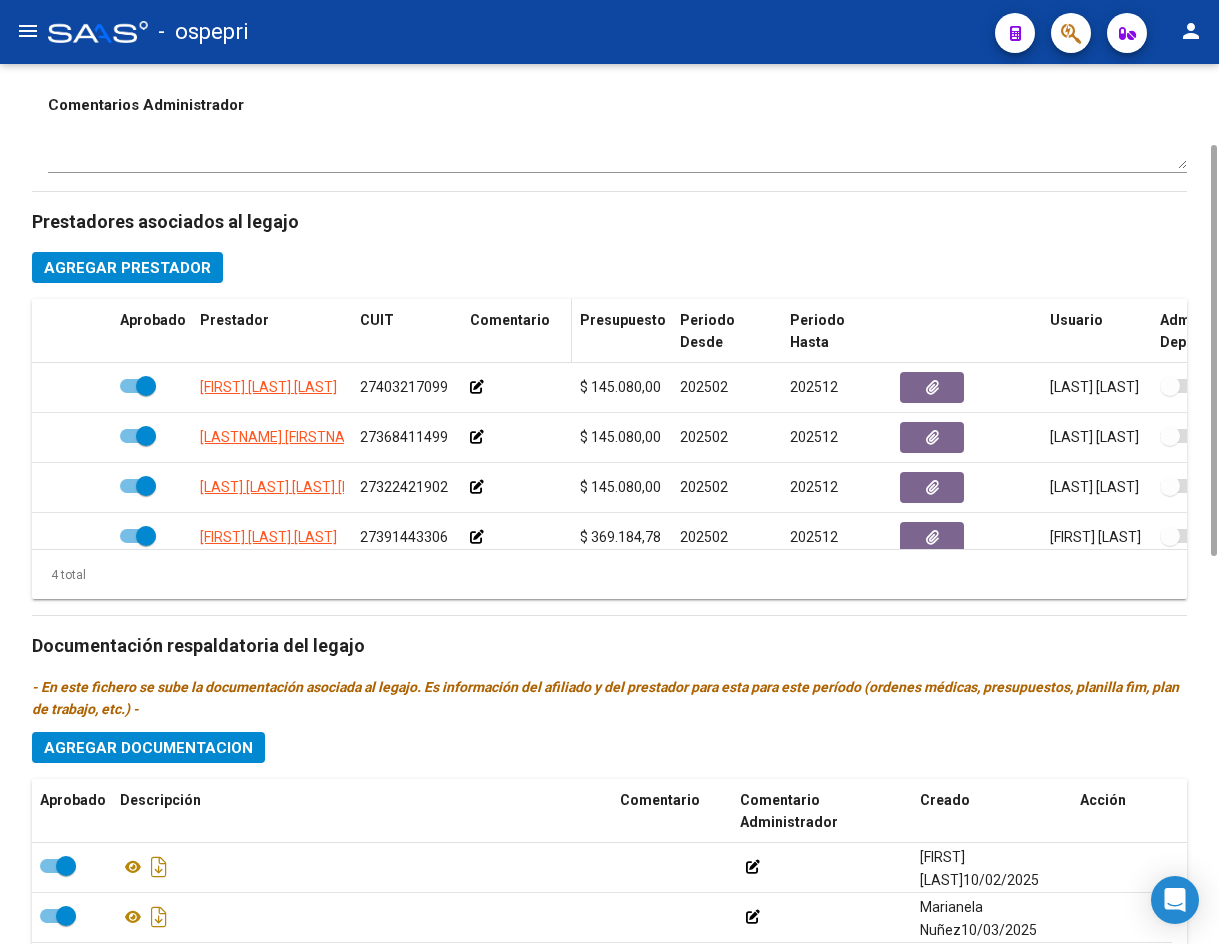 scroll, scrollTop: 200, scrollLeft: 0, axis: vertical 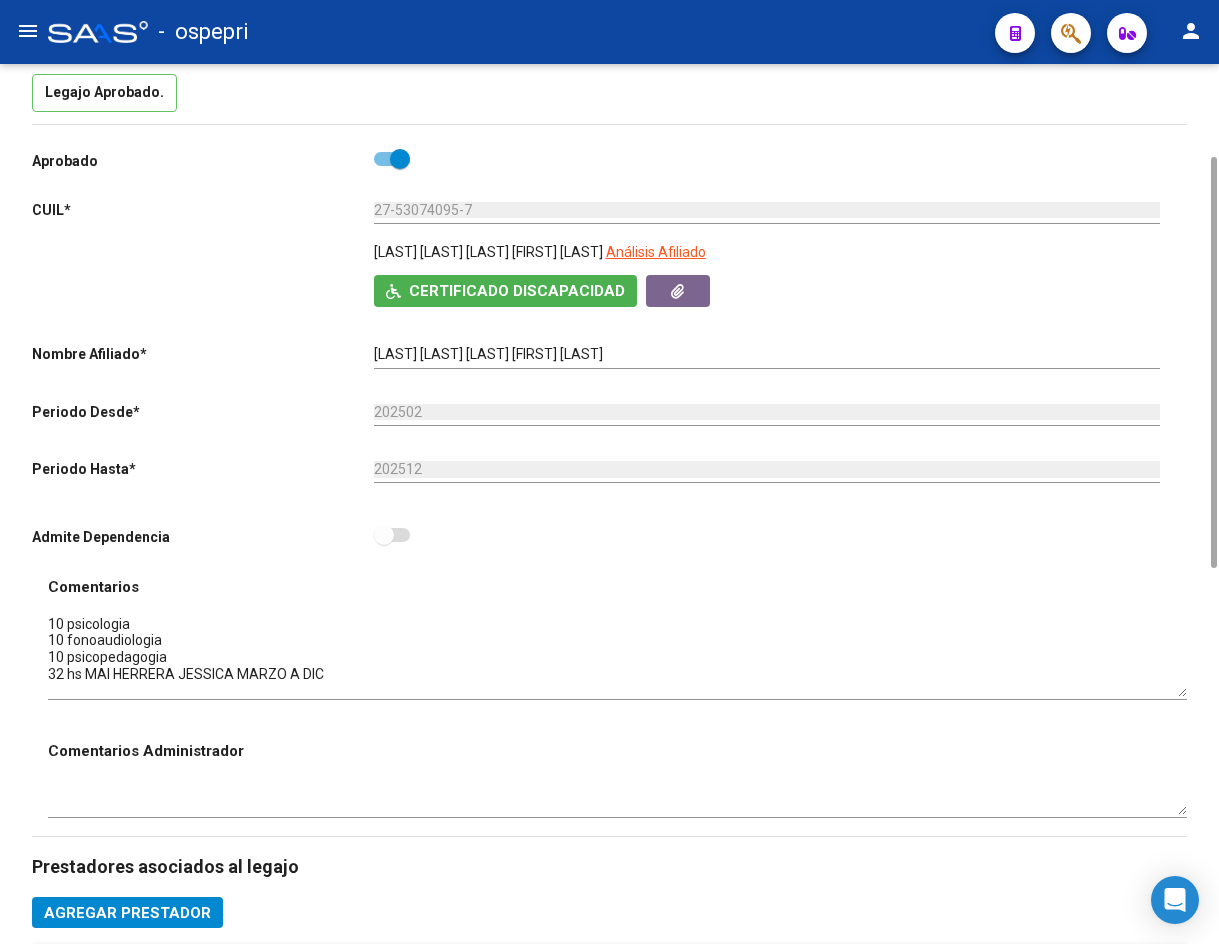 drag, startPoint x: 1179, startPoint y: 644, endPoint x: 1188, endPoint y: 689, distance: 45.891174 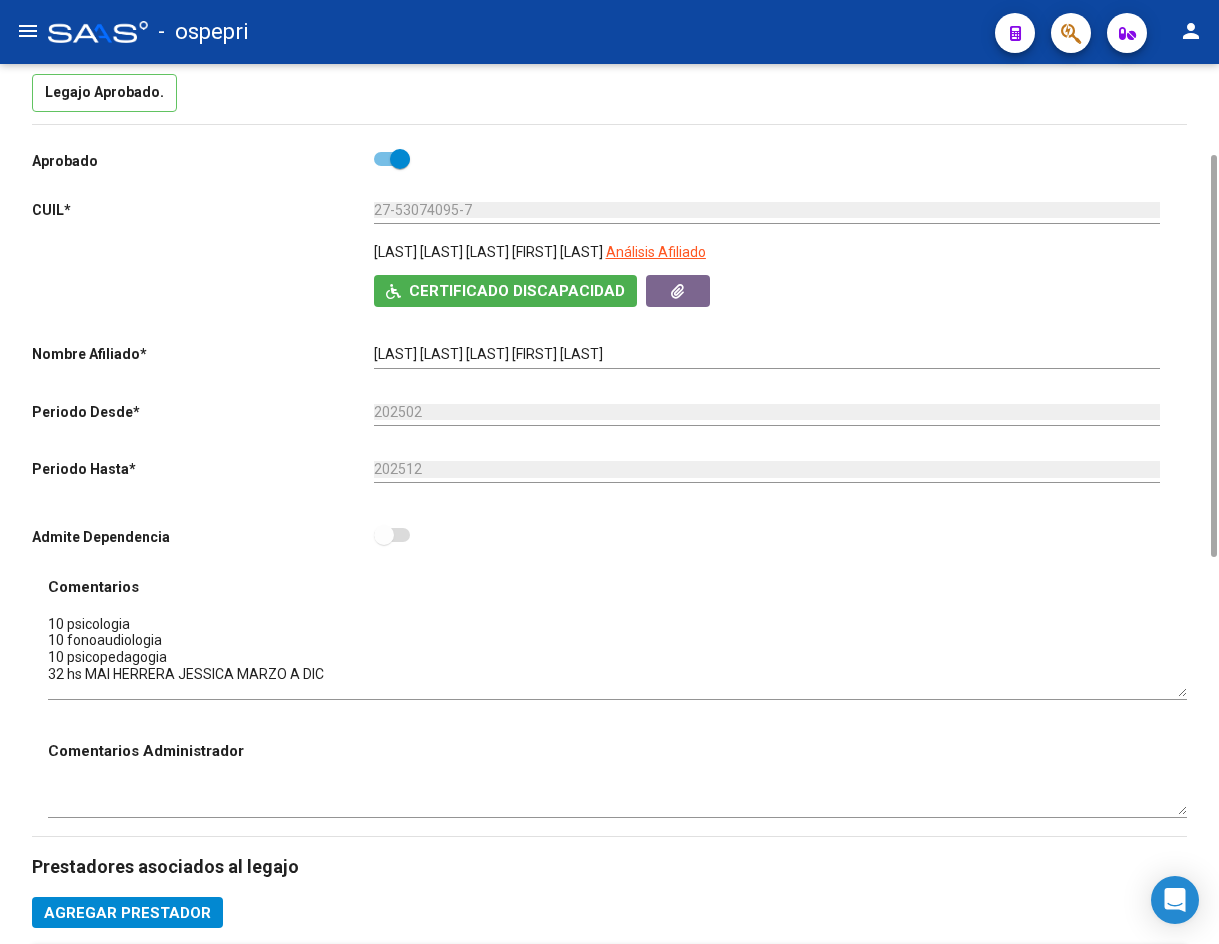 scroll, scrollTop: 0, scrollLeft: 0, axis: both 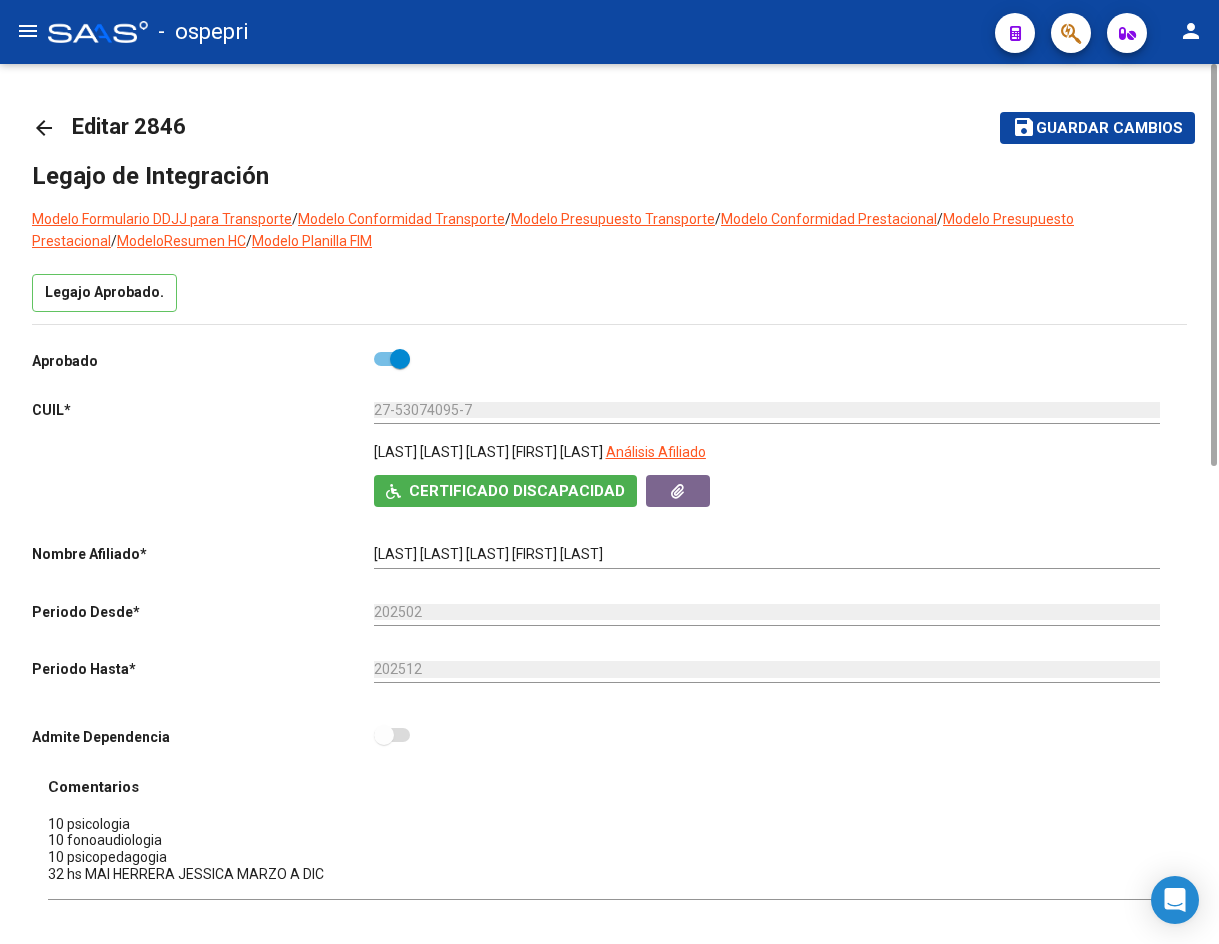 click on "arrow_back" 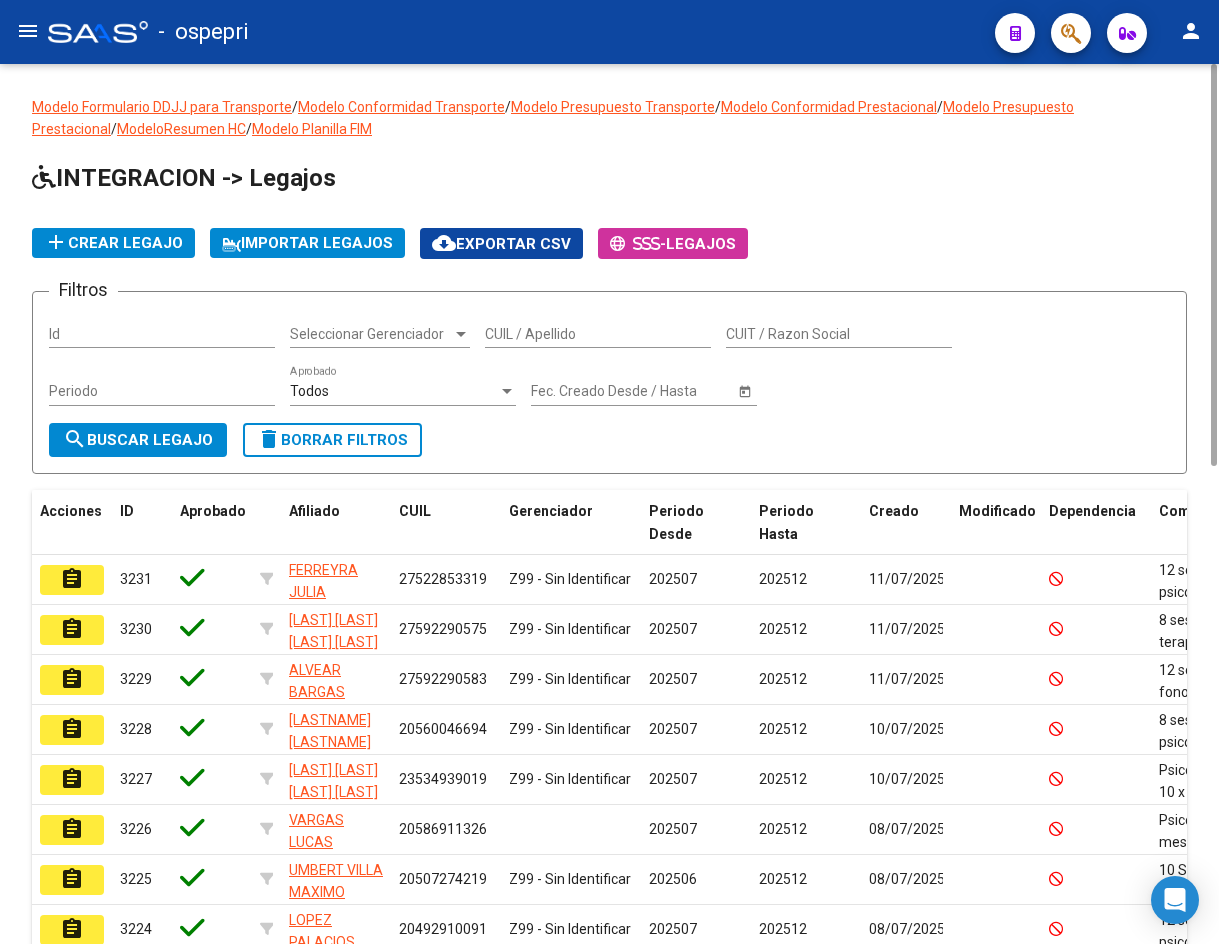 click on "CUIL / Apellido" at bounding box center [598, 334] 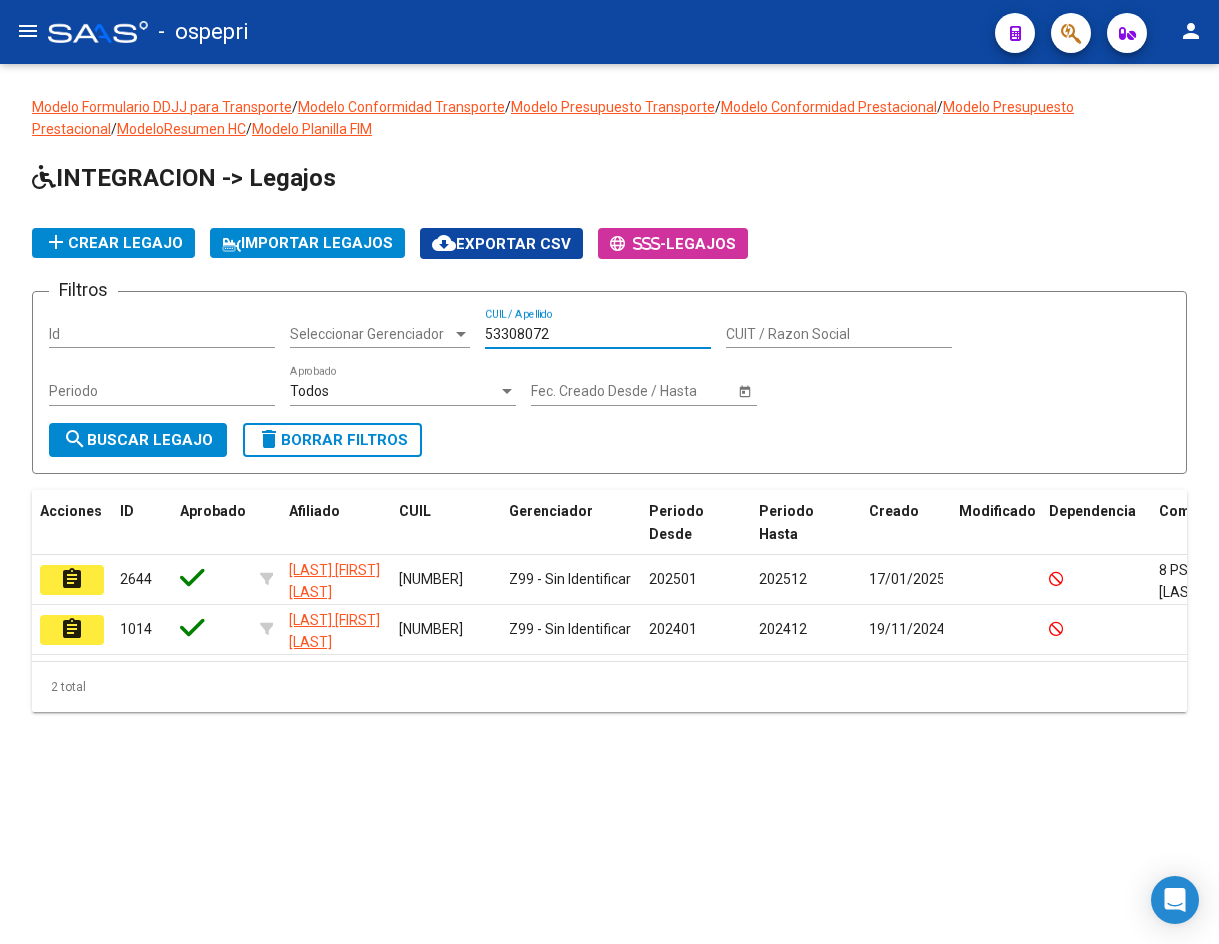 type on "53308072" 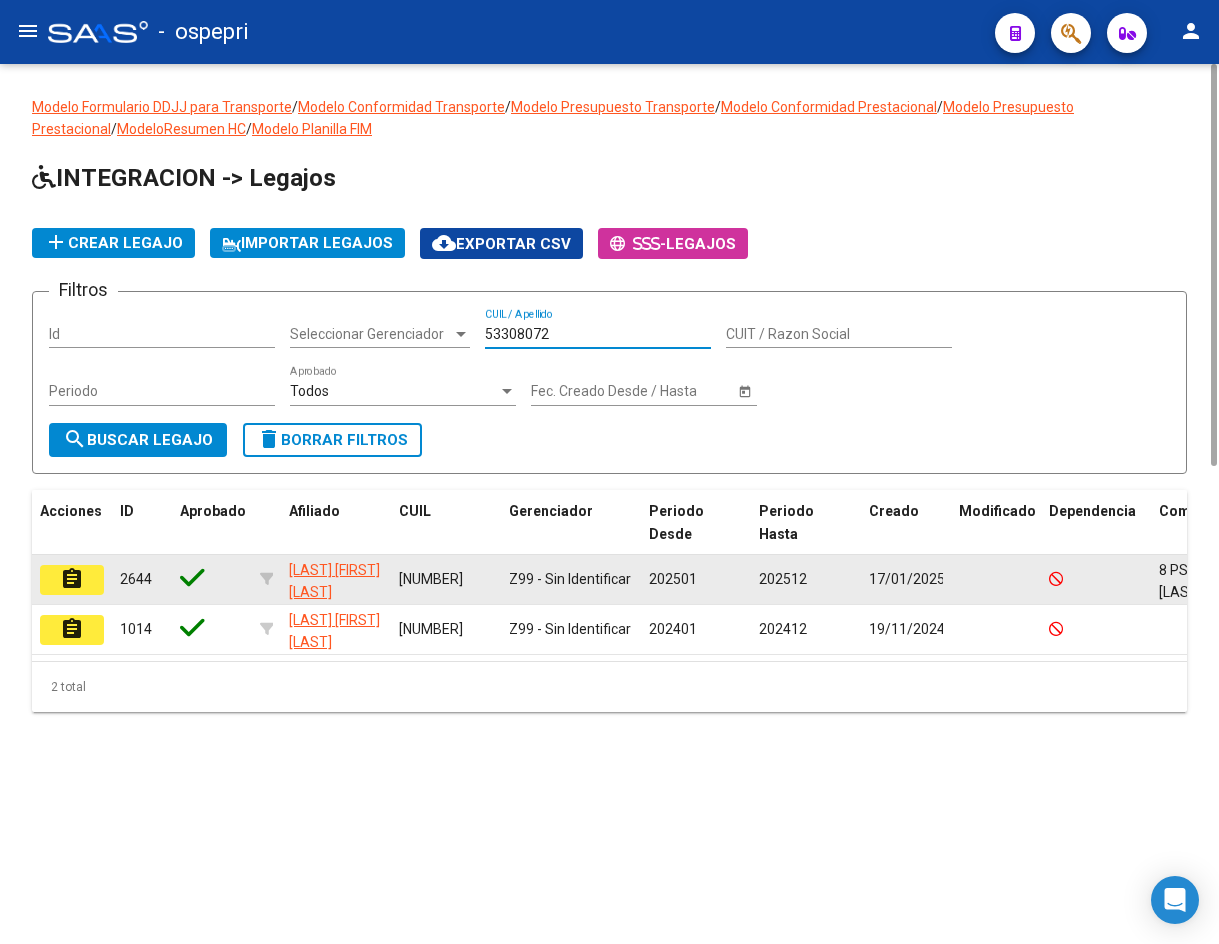 click on "assignment" 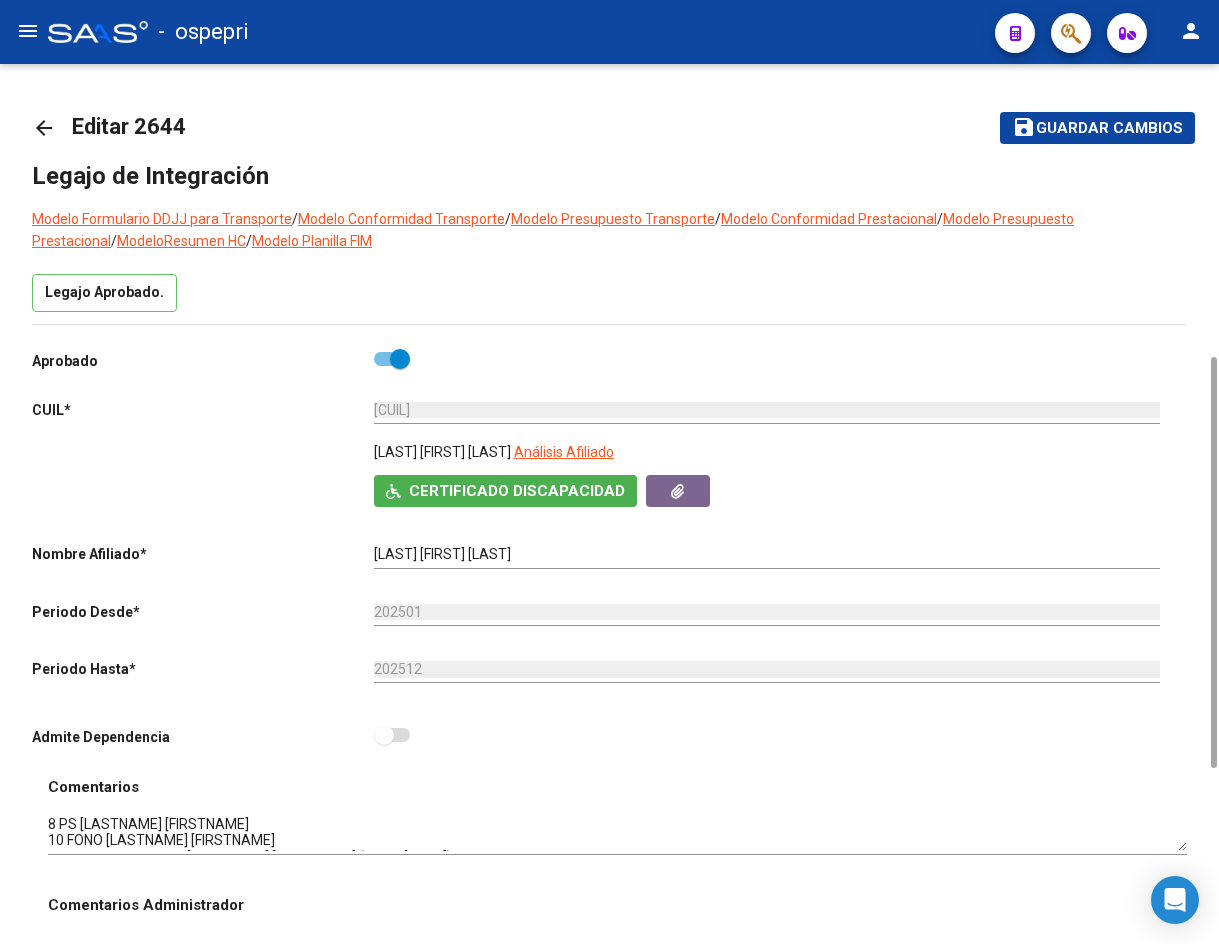 scroll, scrollTop: 400, scrollLeft: 0, axis: vertical 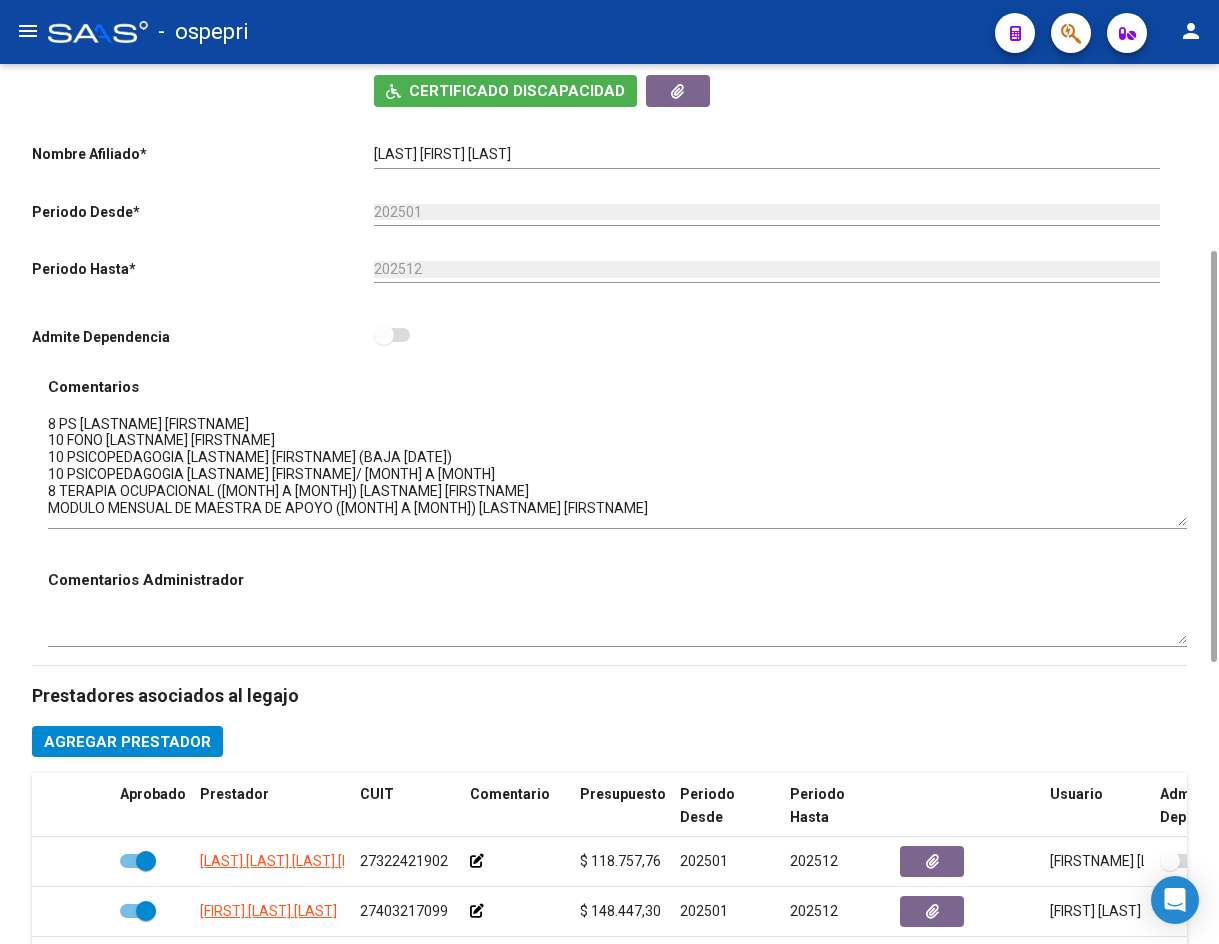 drag, startPoint x: 1178, startPoint y: 444, endPoint x: 1189, endPoint y: 518, distance: 74.8131 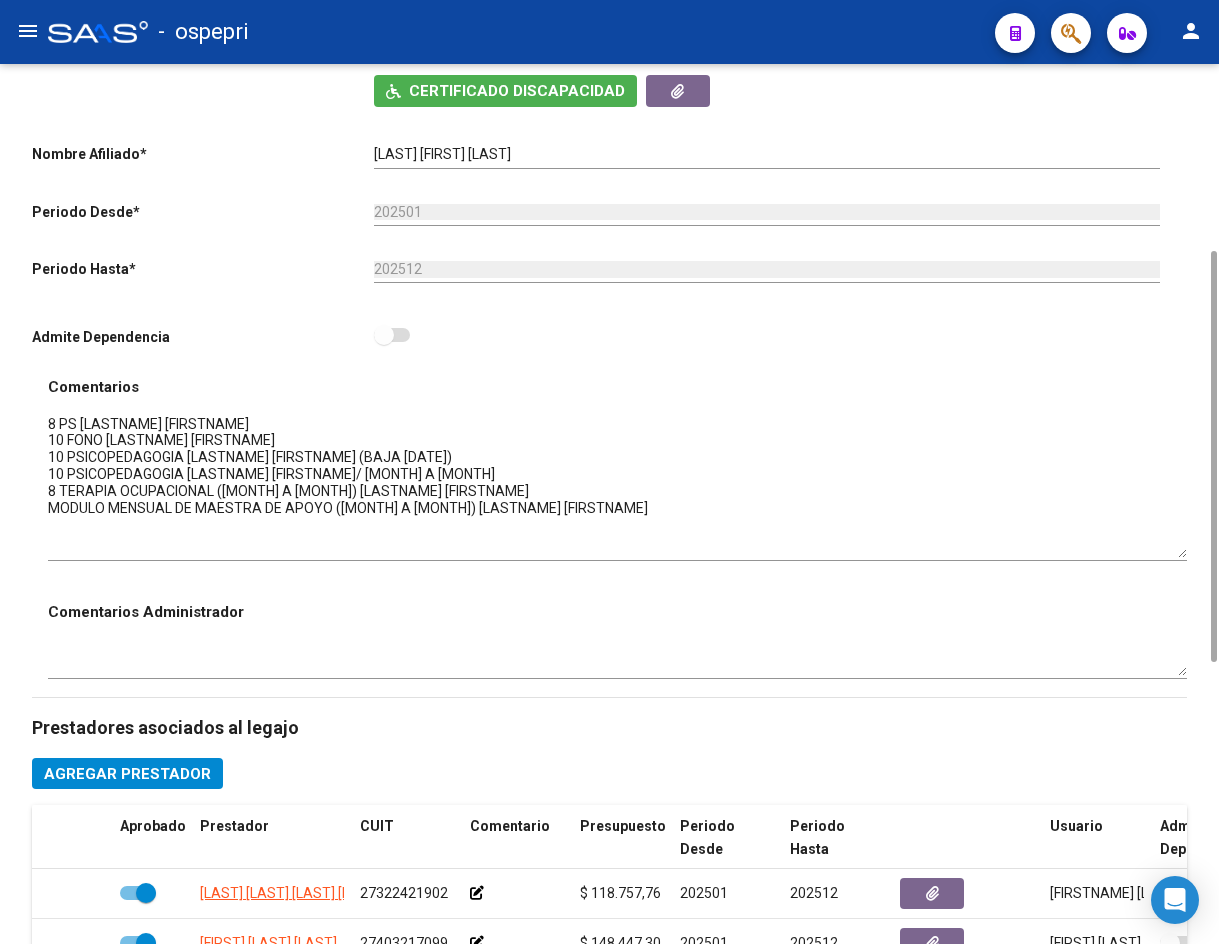 drag, startPoint x: 1181, startPoint y: 520, endPoint x: 1181, endPoint y: 552, distance: 32 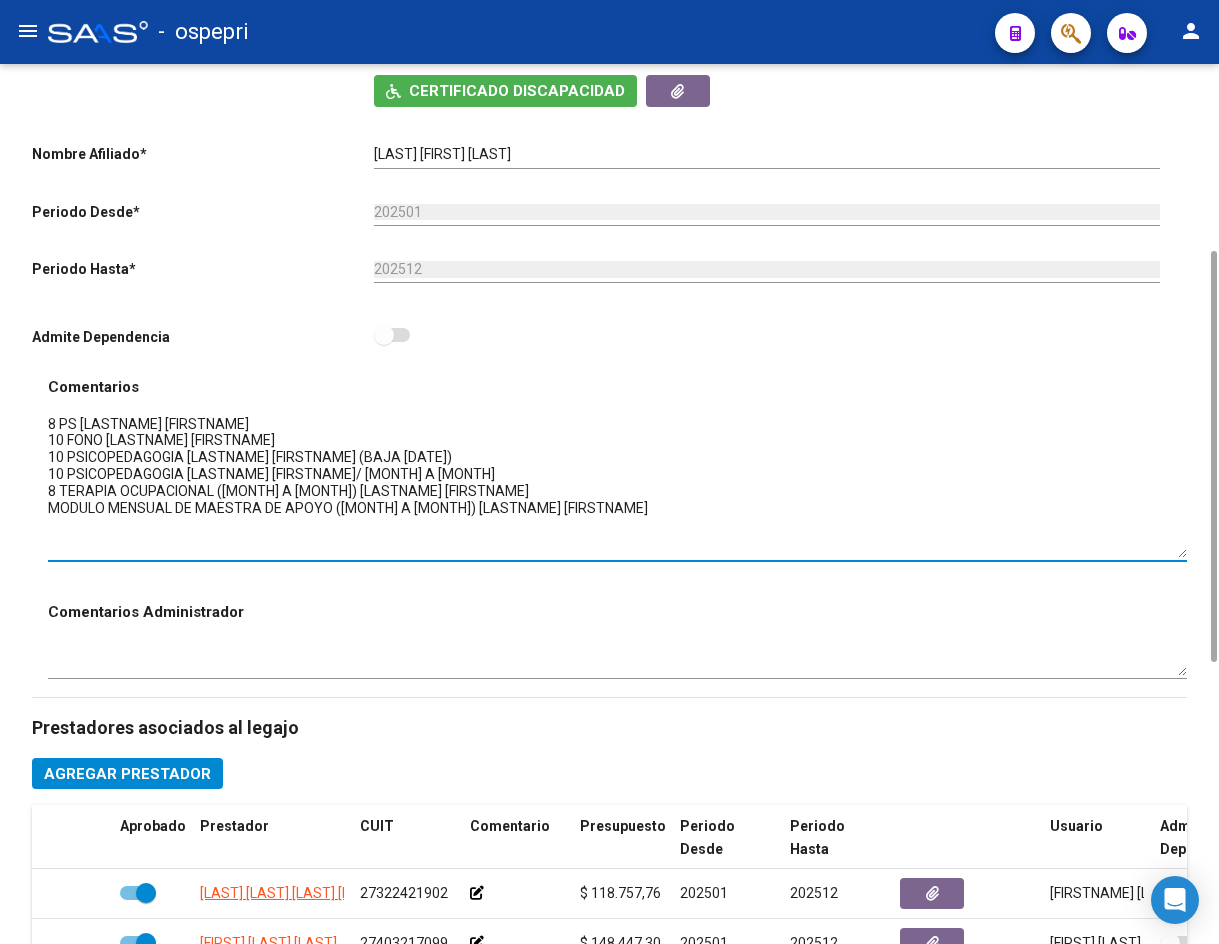 scroll, scrollTop: 0, scrollLeft: 0, axis: both 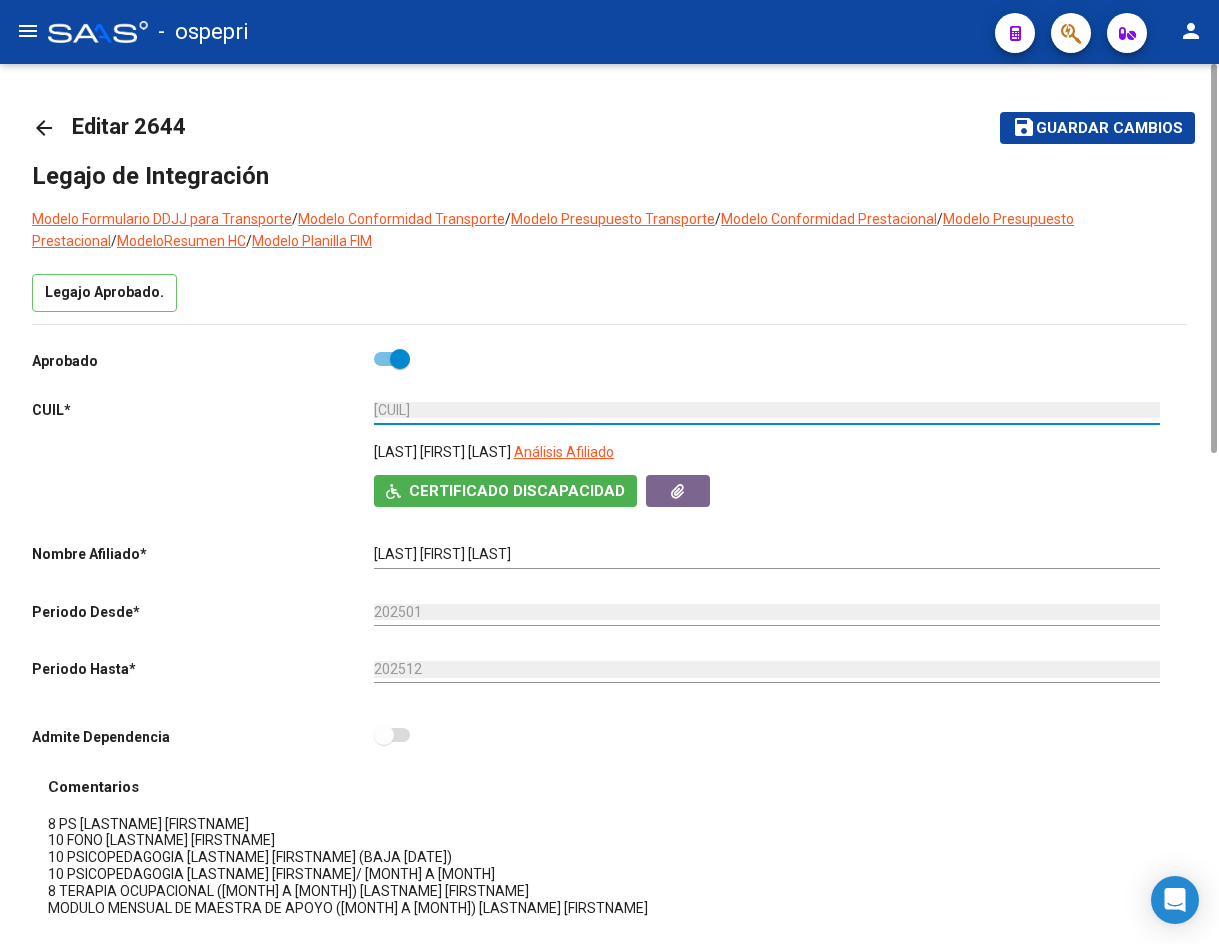 drag, startPoint x: 395, startPoint y: 408, endPoint x: 454, endPoint y: 406, distance: 59.03389 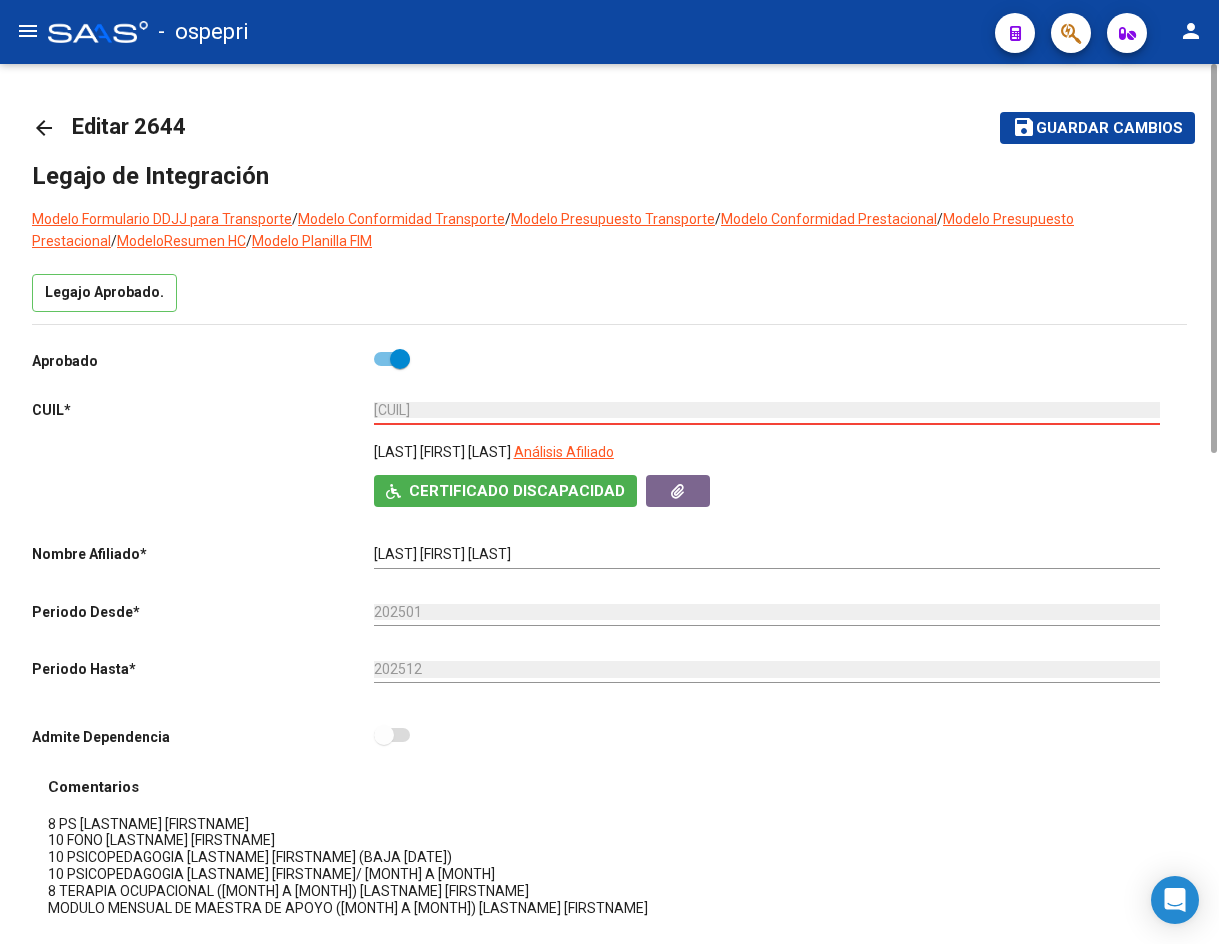 click on "arrow_back" 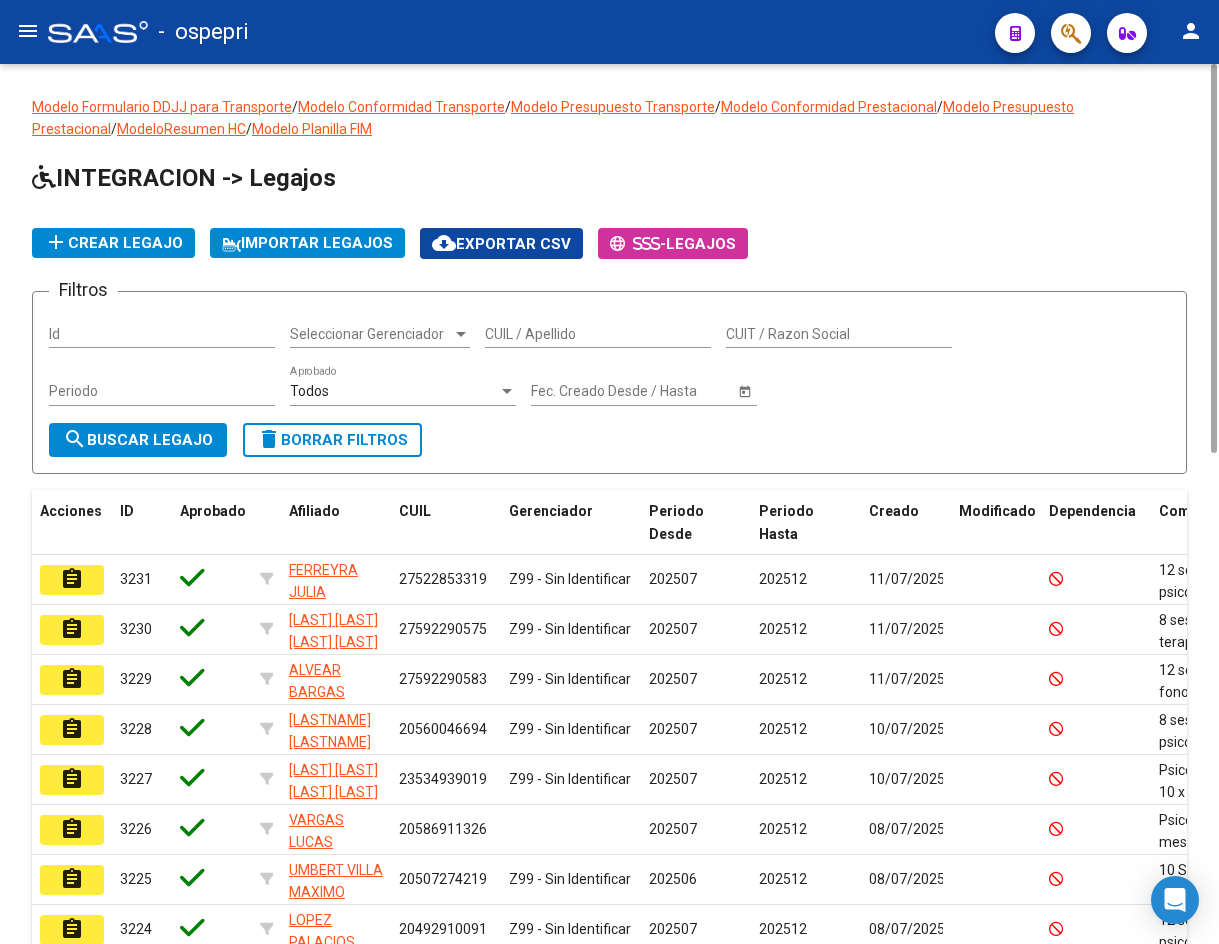 click on "CUIL / Apellido" at bounding box center (598, 334) 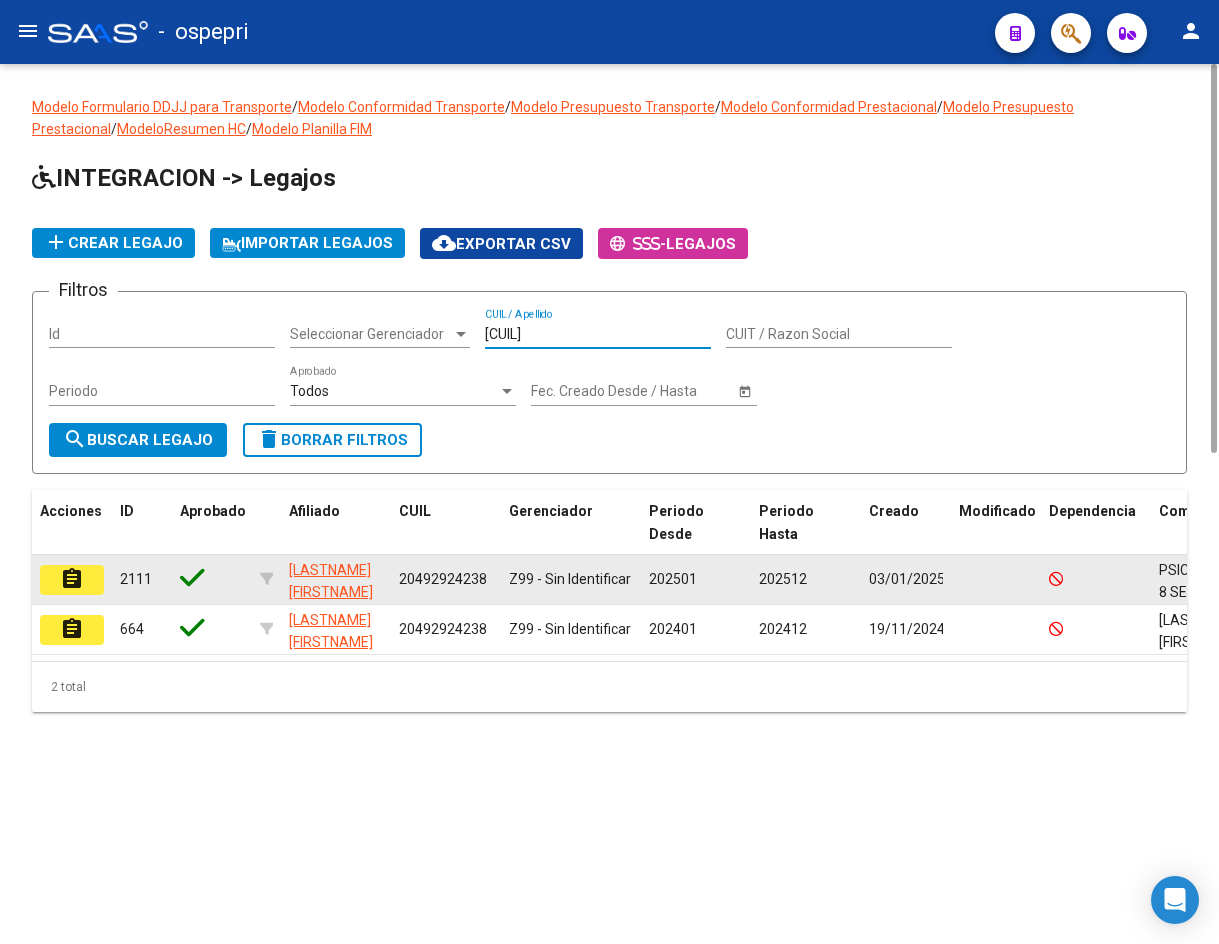 type on "[CUIL]" 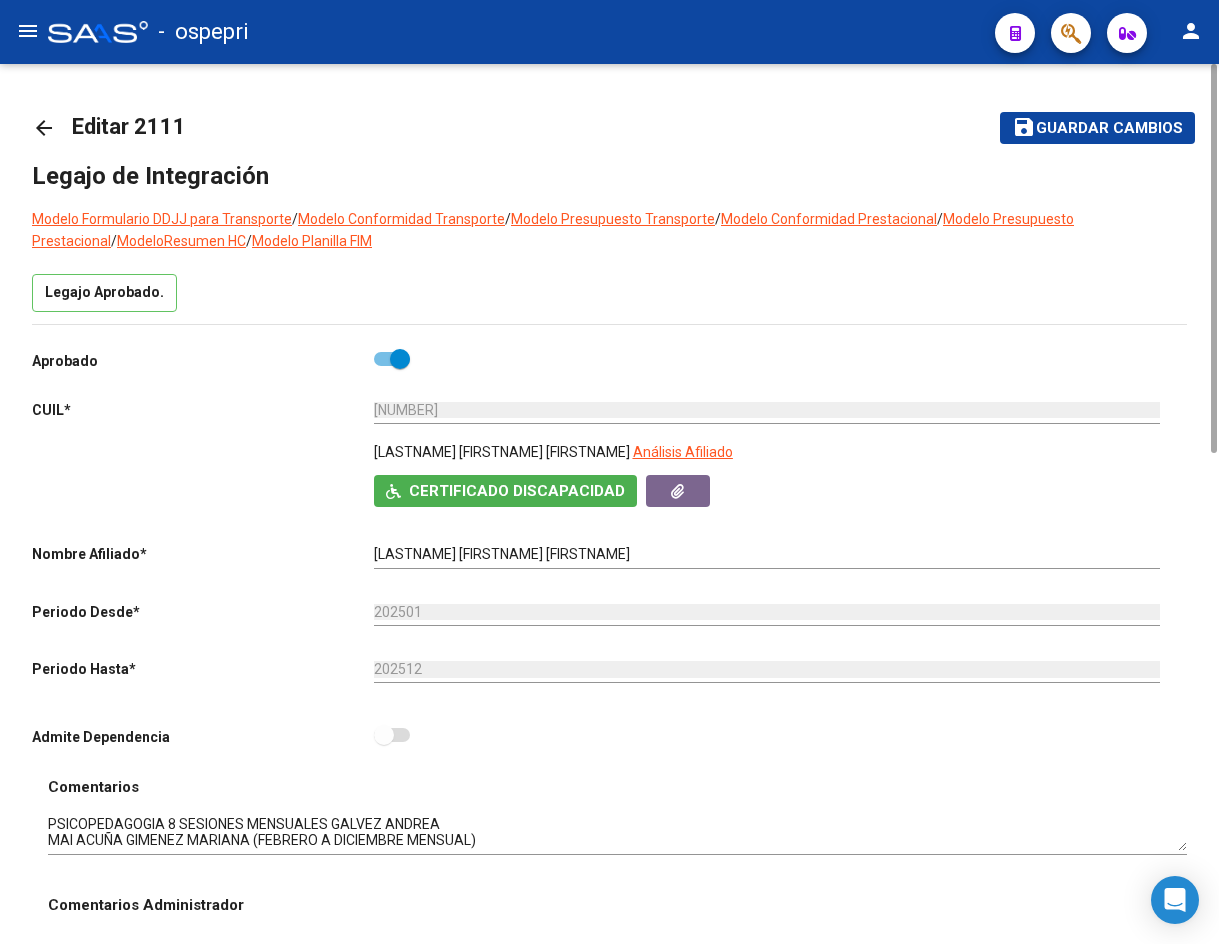 scroll, scrollTop: 400, scrollLeft: 0, axis: vertical 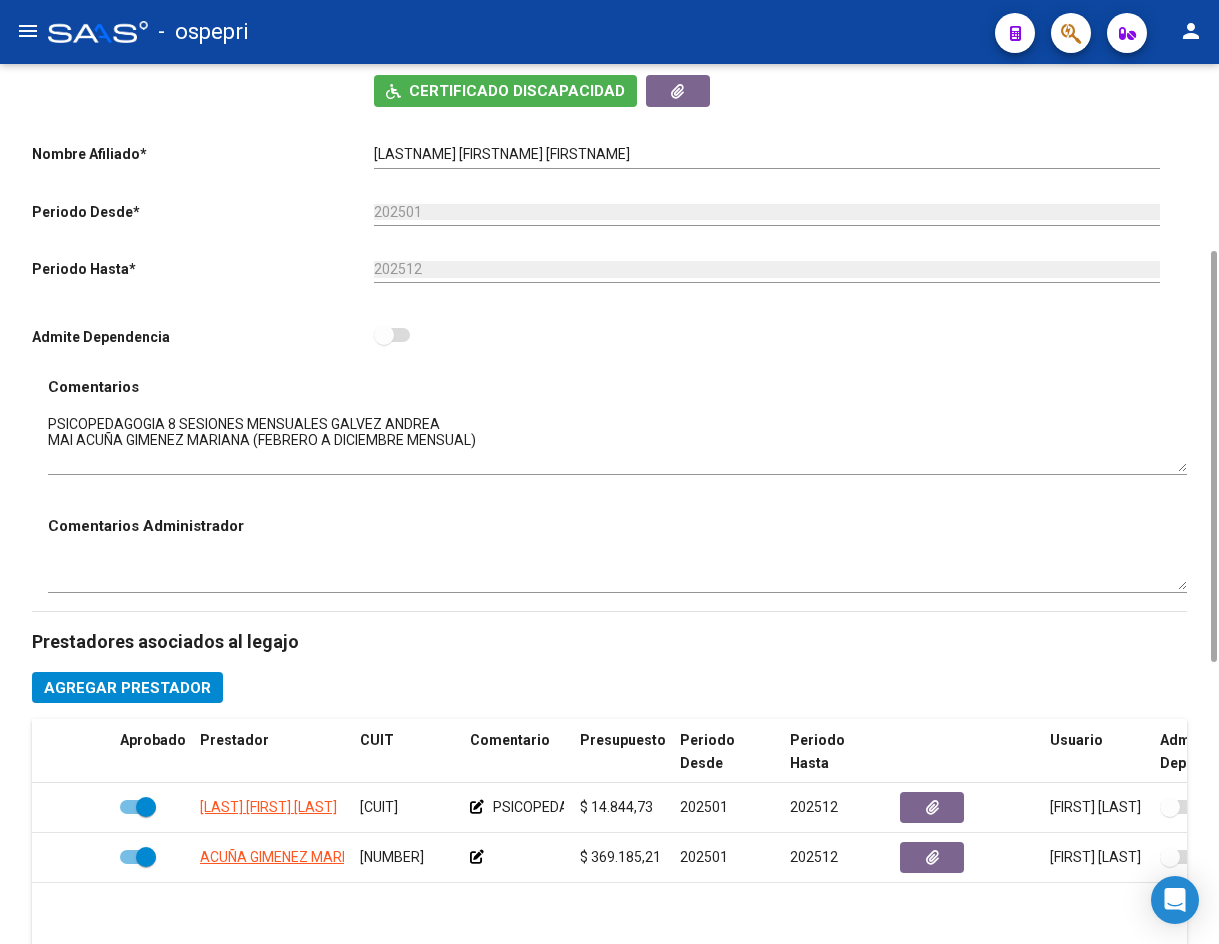 drag, startPoint x: 1180, startPoint y: 448, endPoint x: 1195, endPoint y: 468, distance: 25 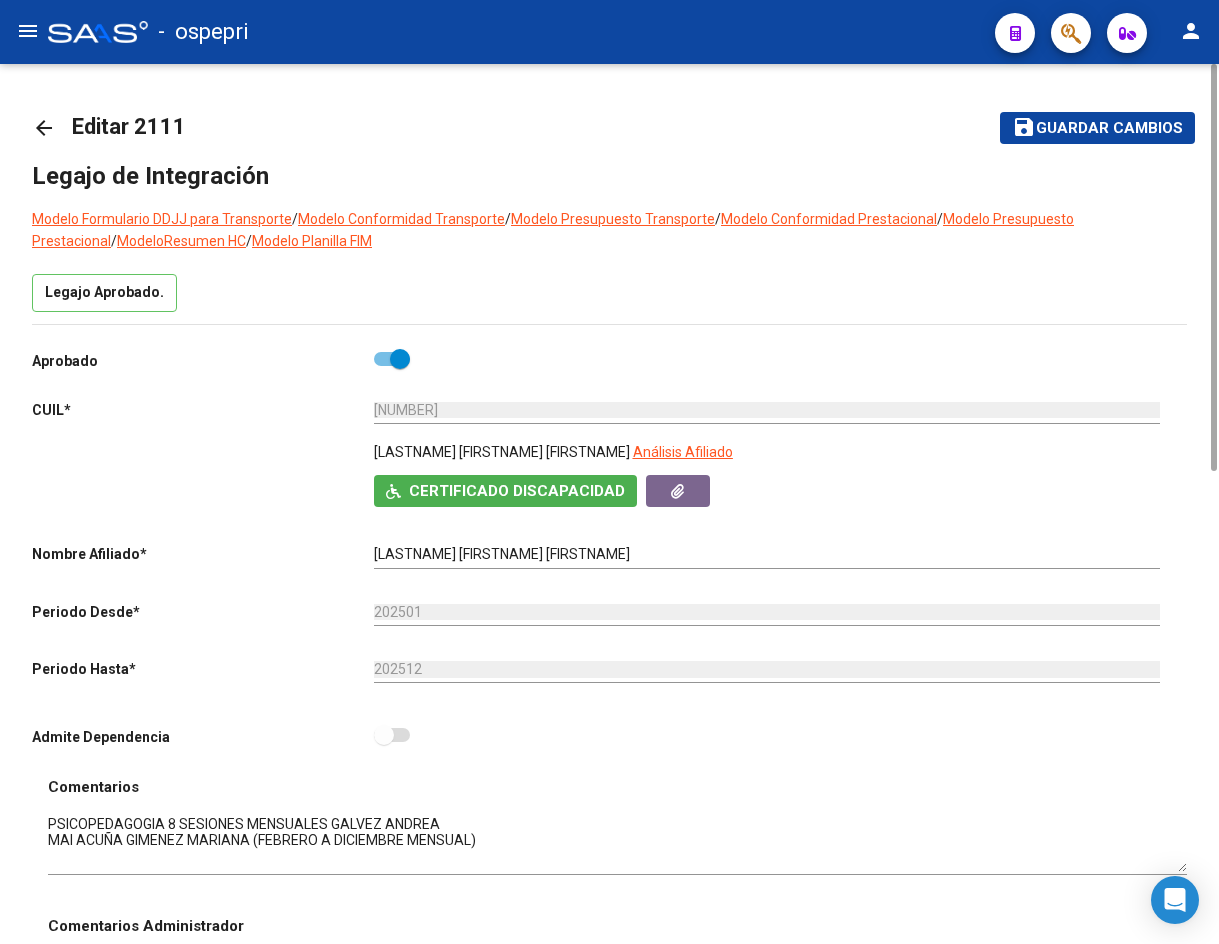click on "arrow_back" 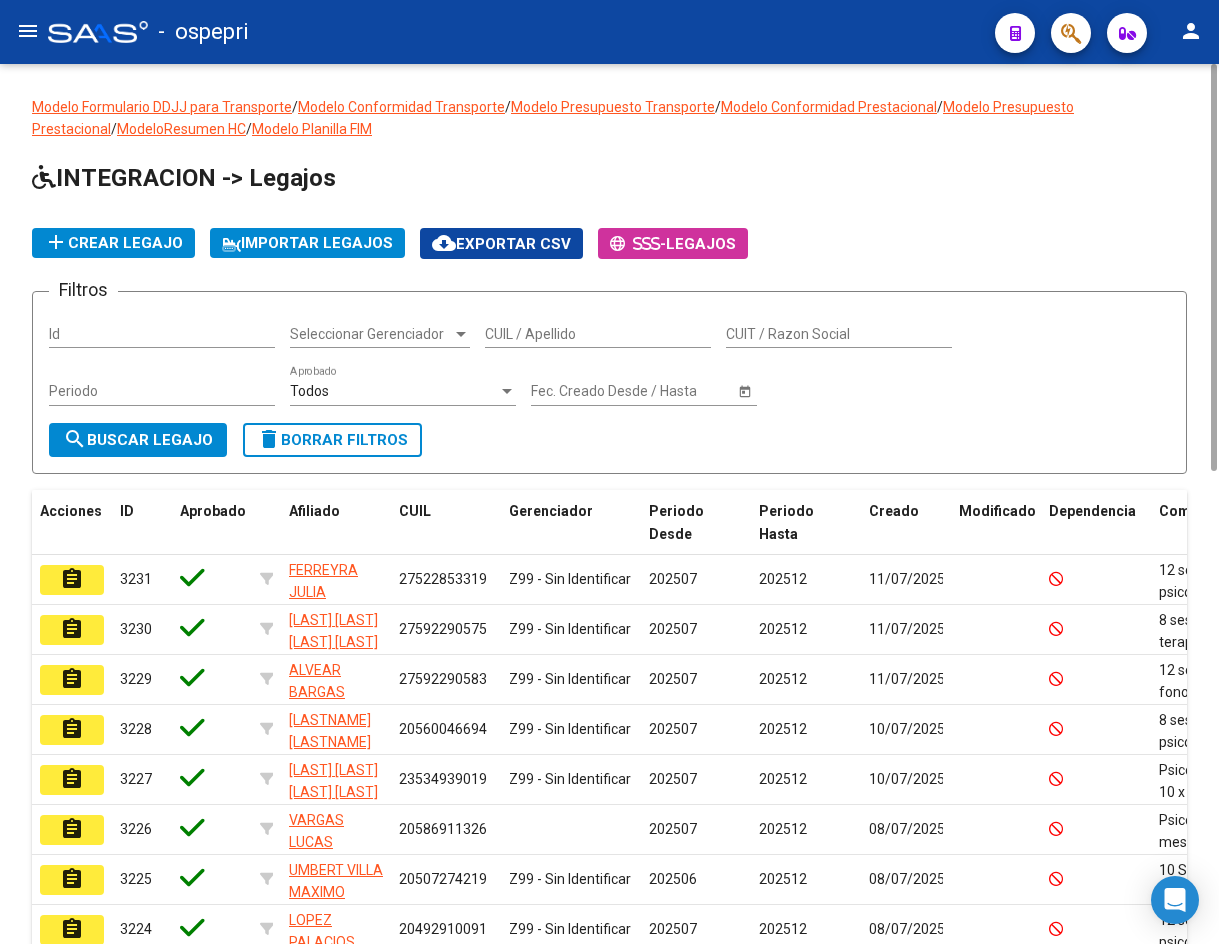 drag, startPoint x: 513, startPoint y: 337, endPoint x: 537, endPoint y: 349, distance: 26.832815 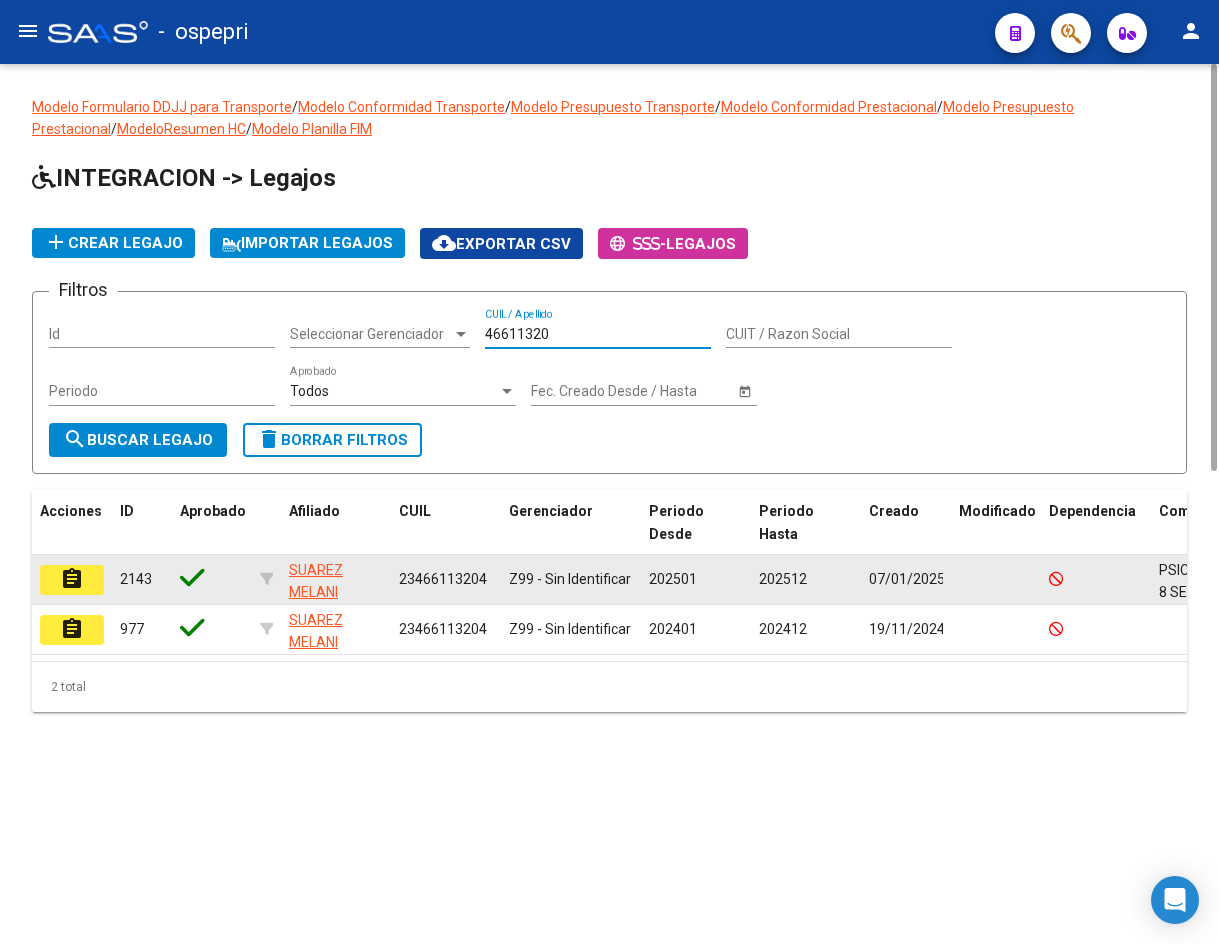 type on "46611320" 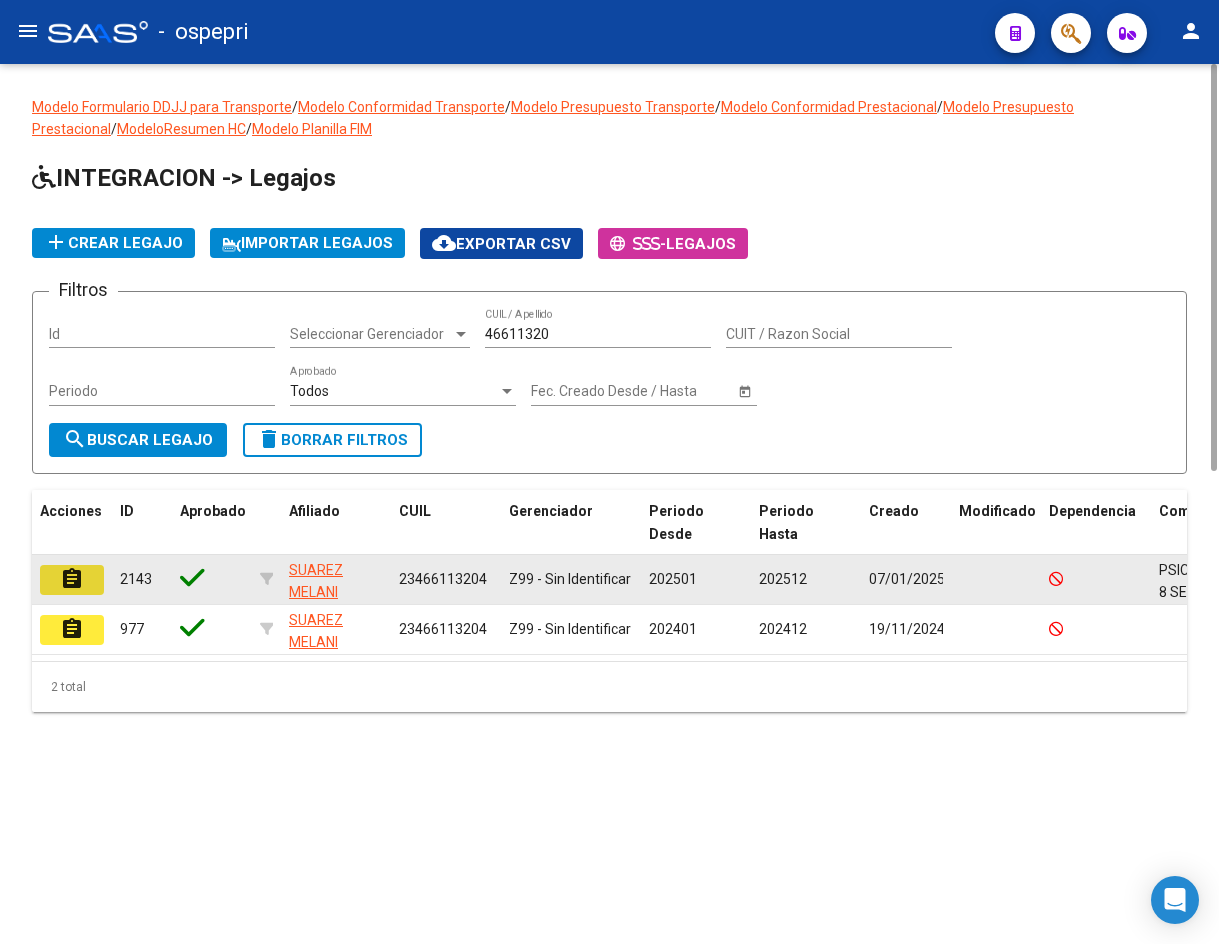 click on "assignment" 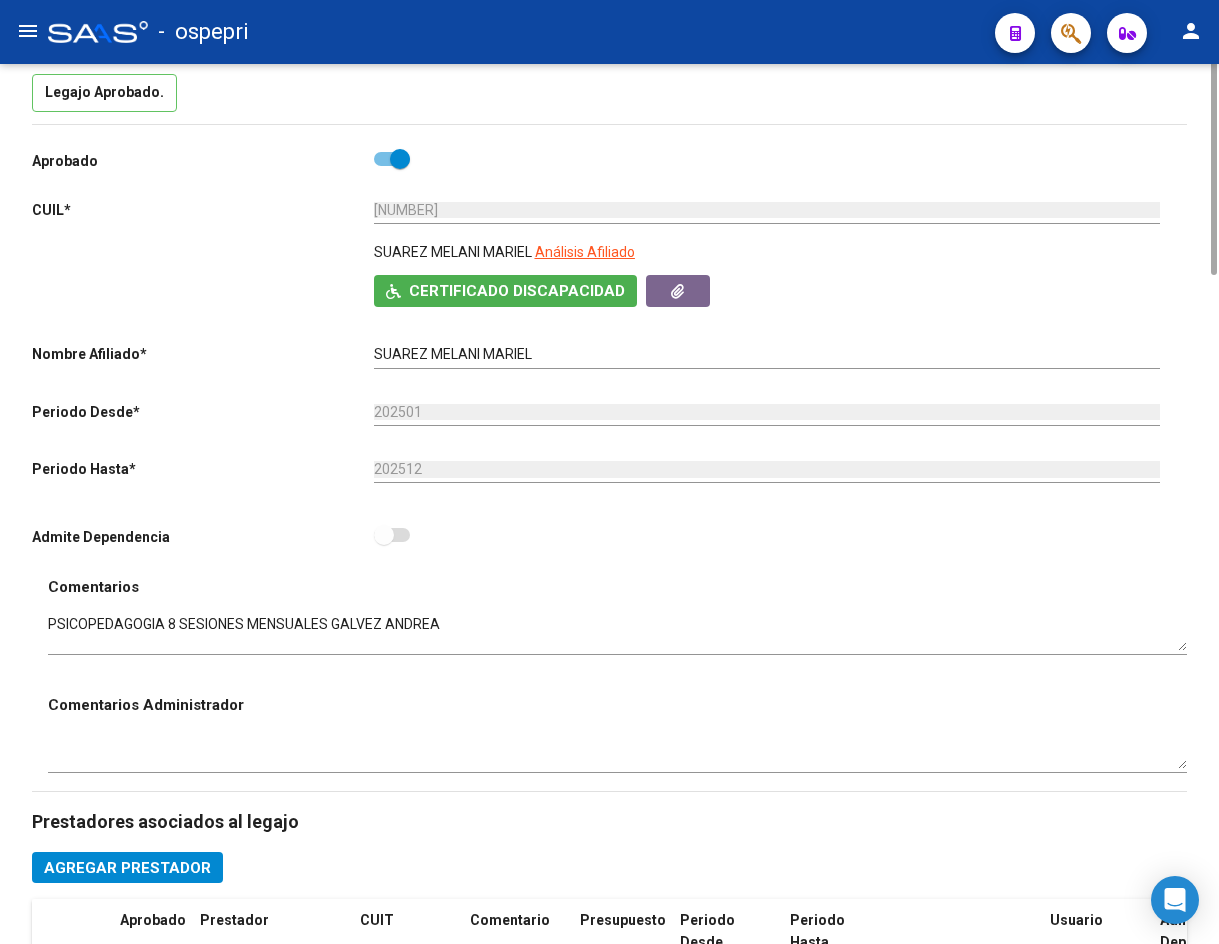 scroll, scrollTop: 0, scrollLeft: 0, axis: both 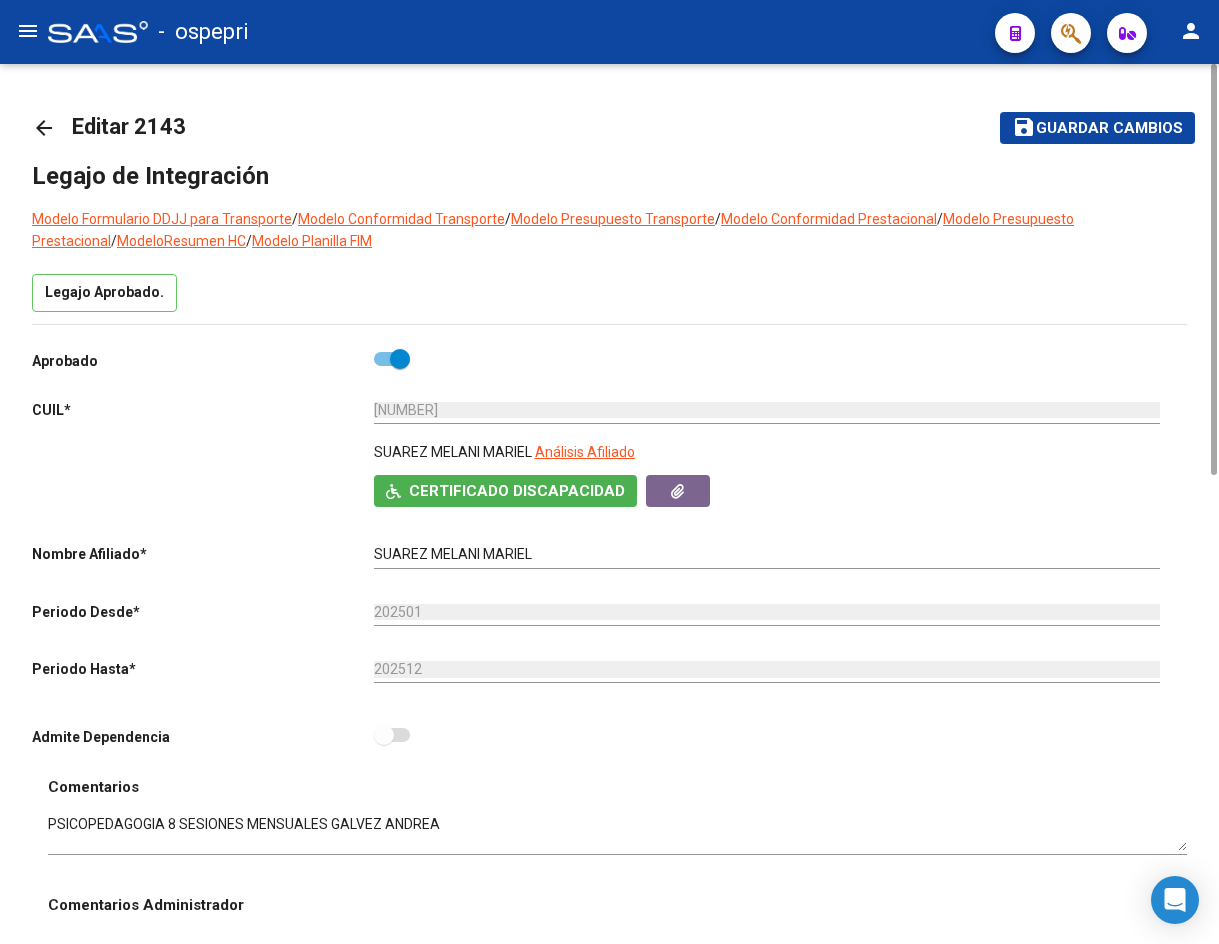 click on "arrow_back" 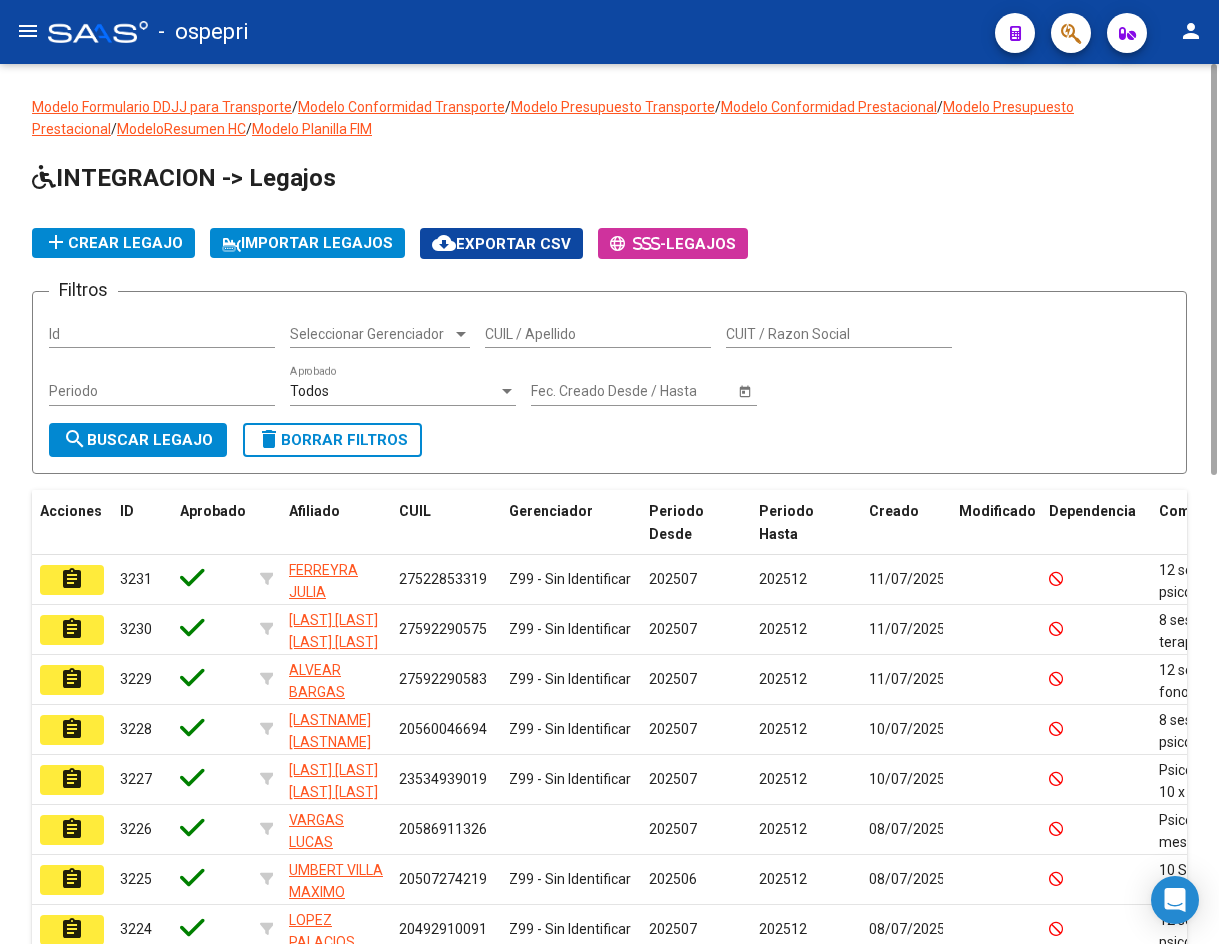 click on "CUIL / Apellido" at bounding box center [598, 334] 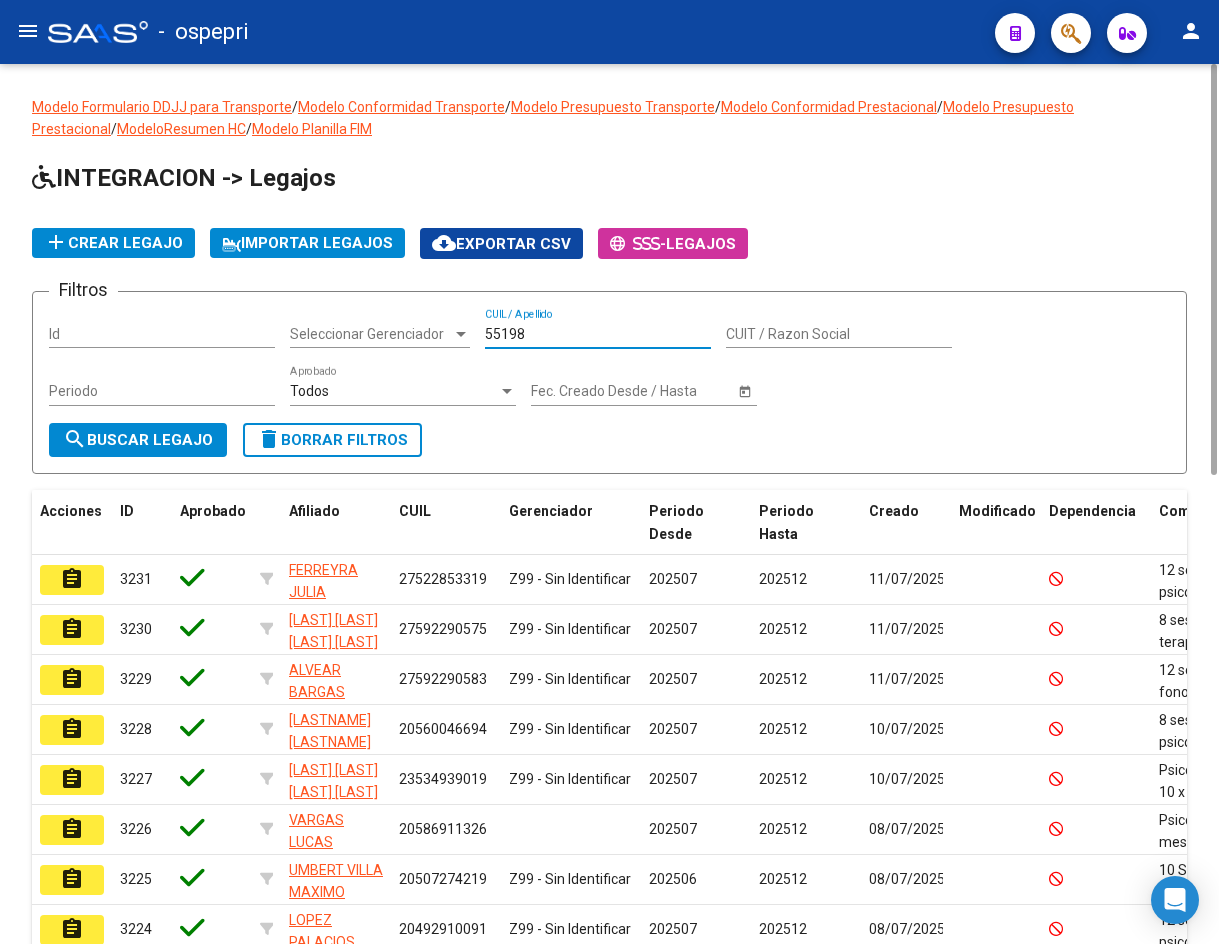 click on "55198" at bounding box center (598, 334) 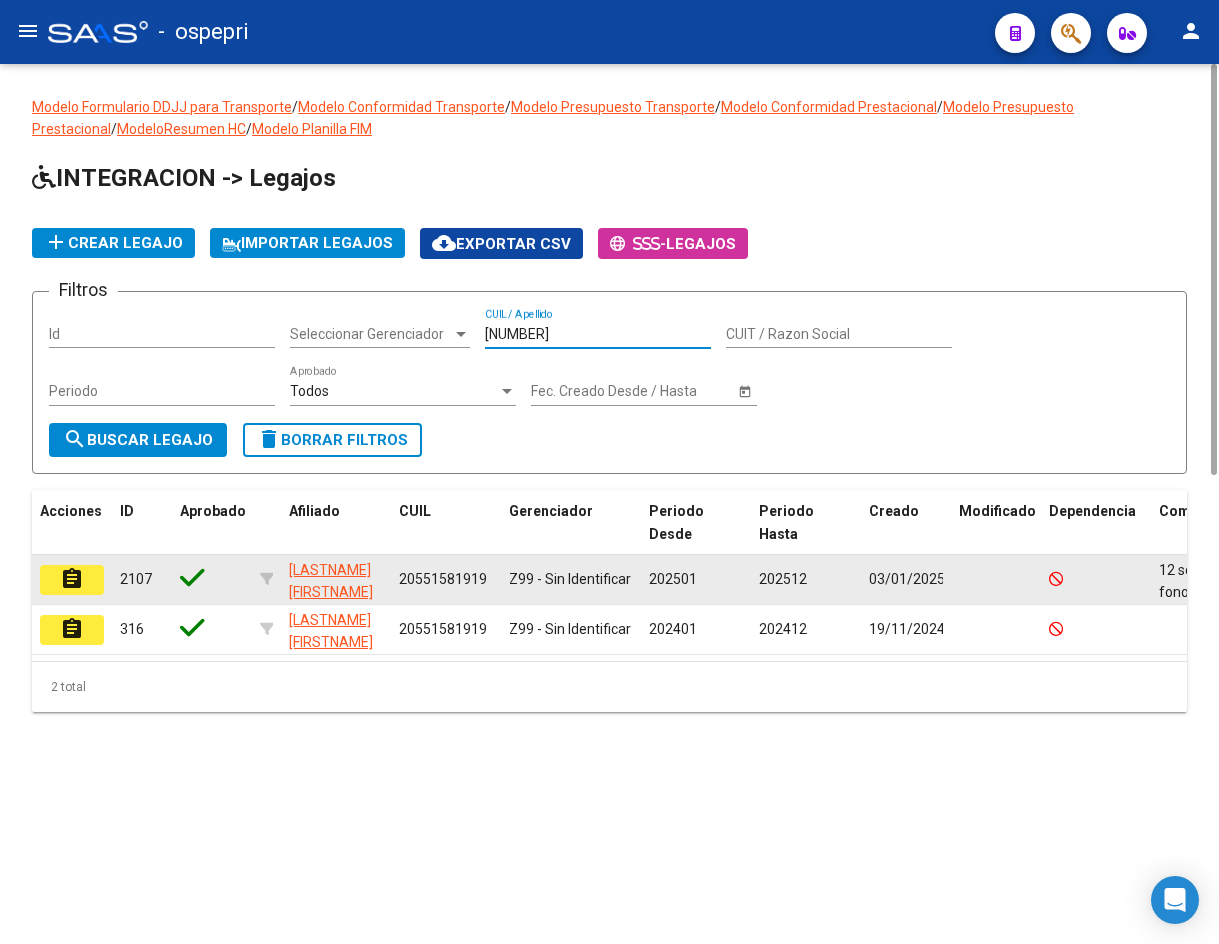 type on "[NUMBER]" 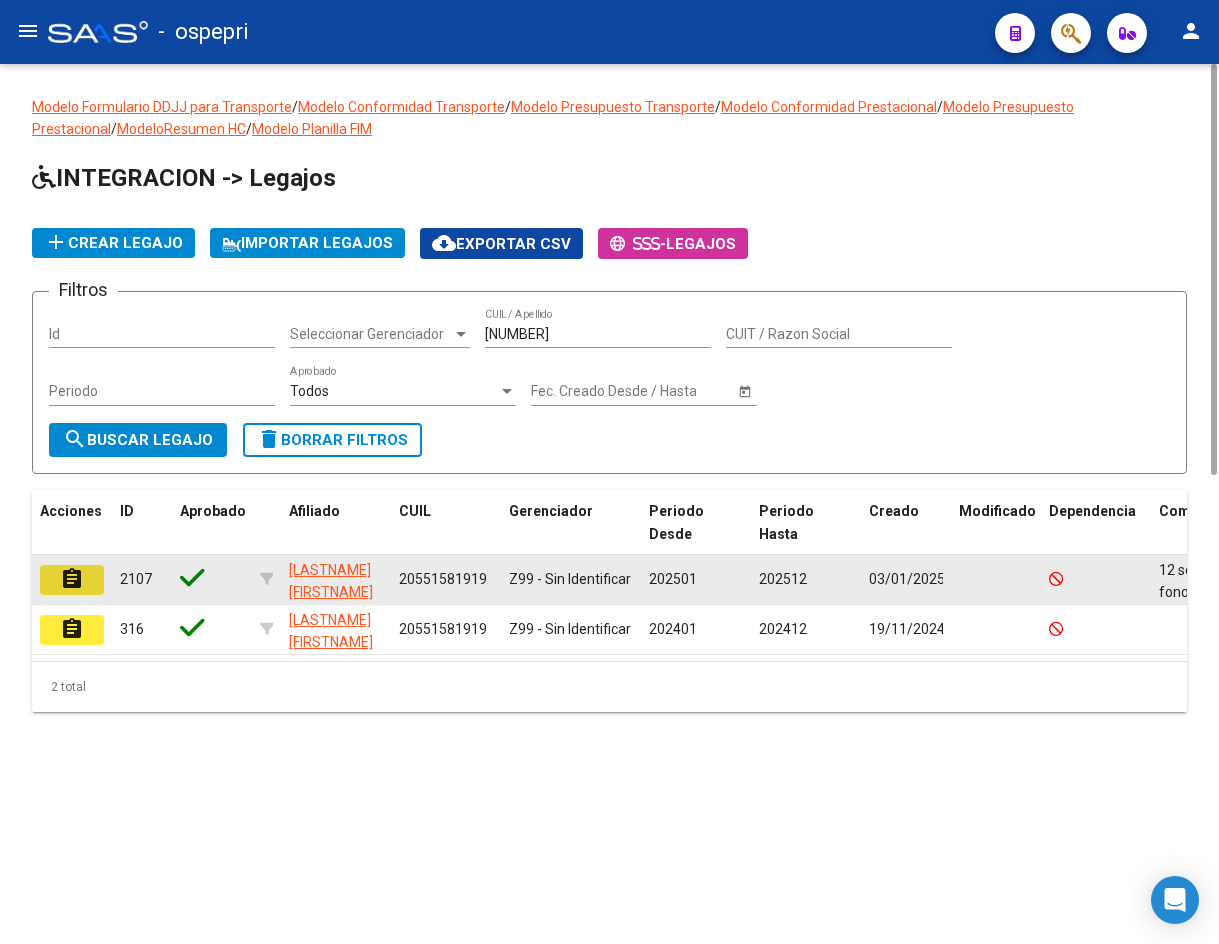 click on "assignment" 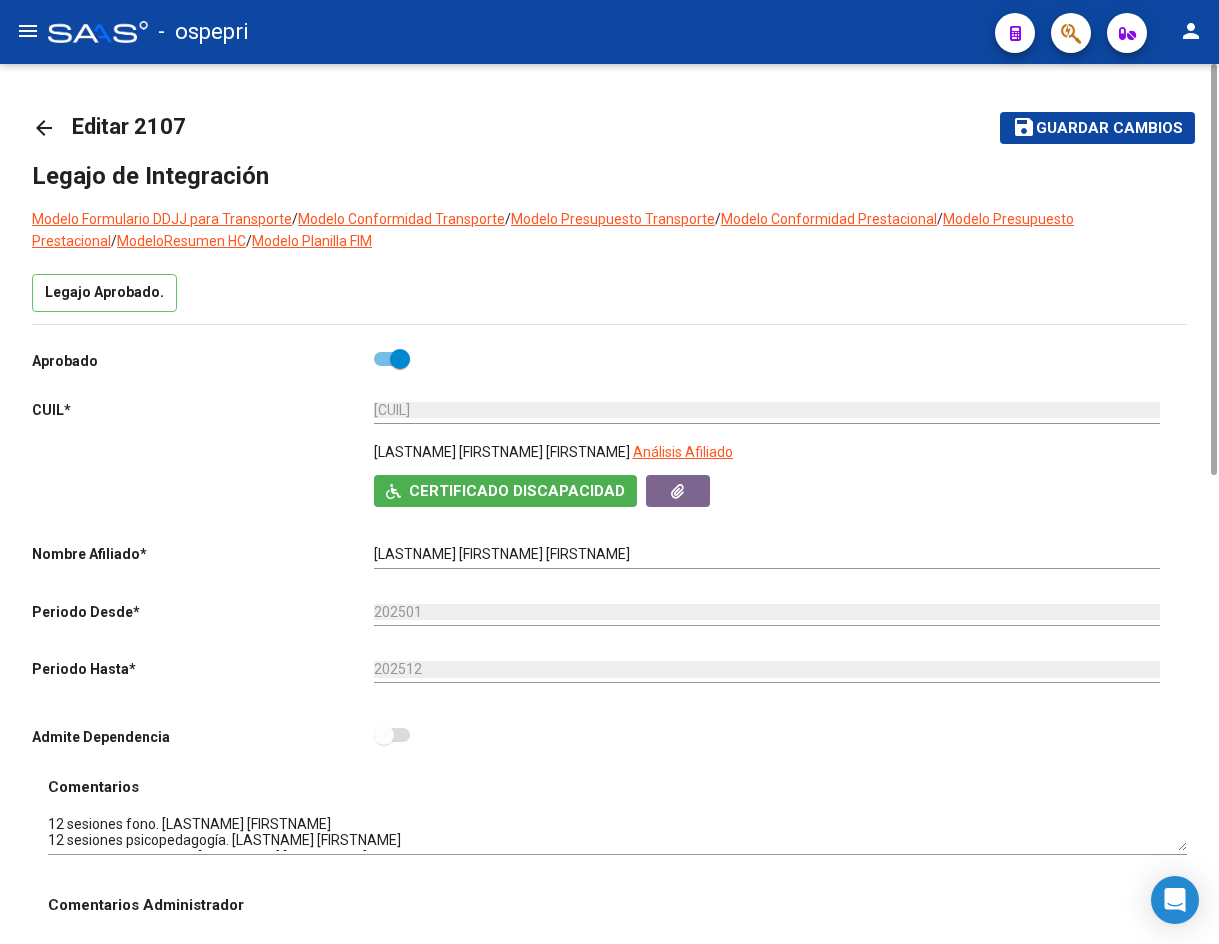 scroll, scrollTop: 400, scrollLeft: 0, axis: vertical 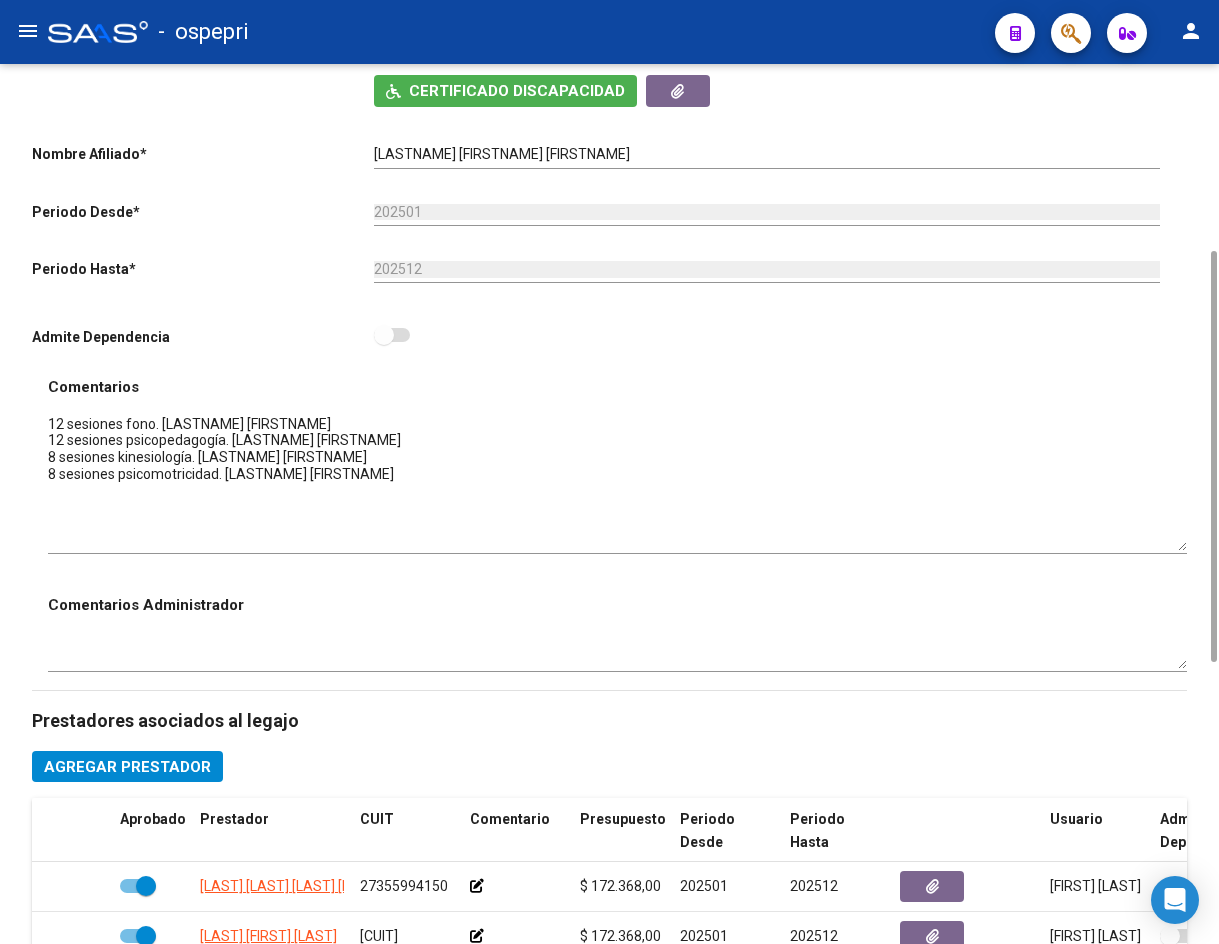 drag, startPoint x: 1183, startPoint y: 451, endPoint x: 1187, endPoint y: 550, distance: 99.08077 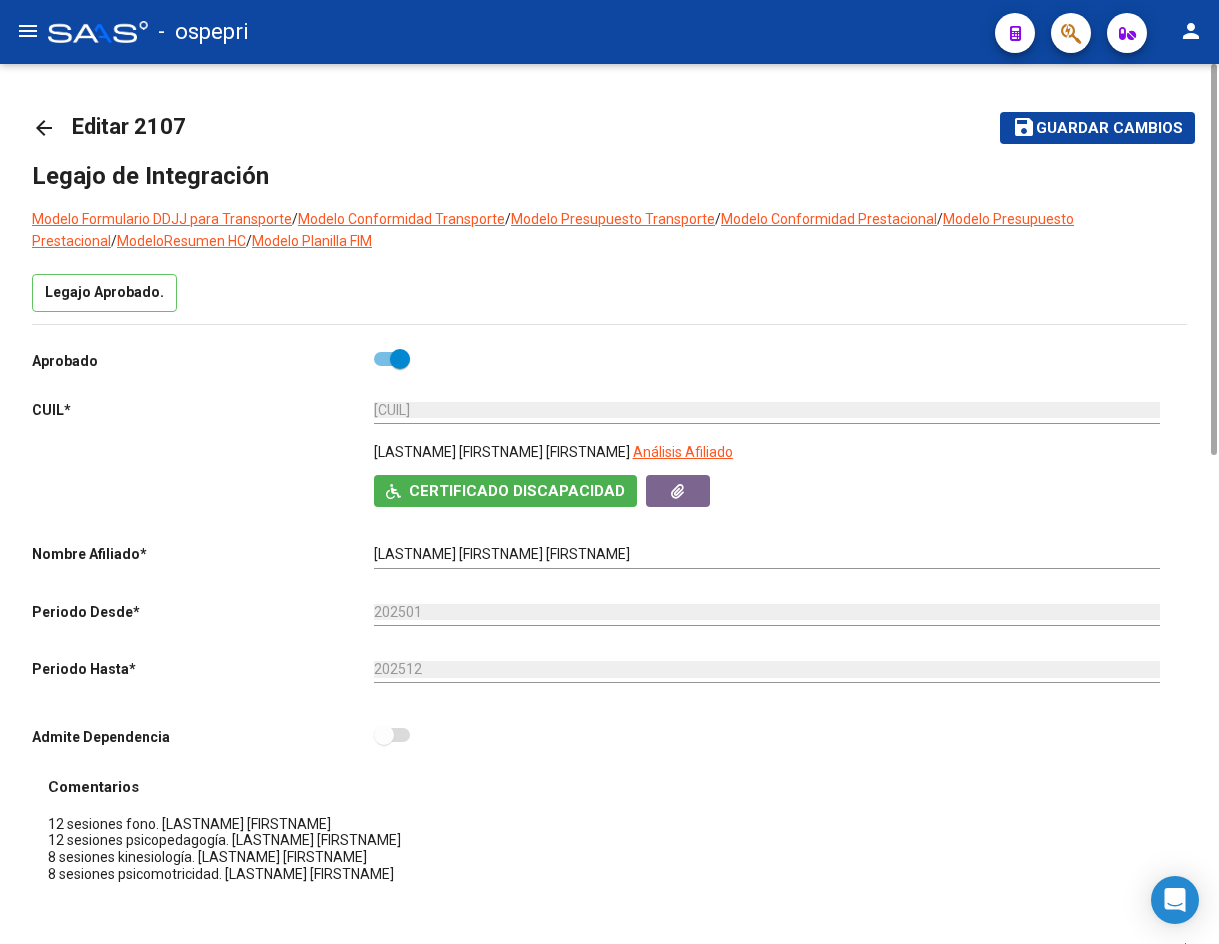 click on "arrow_back" 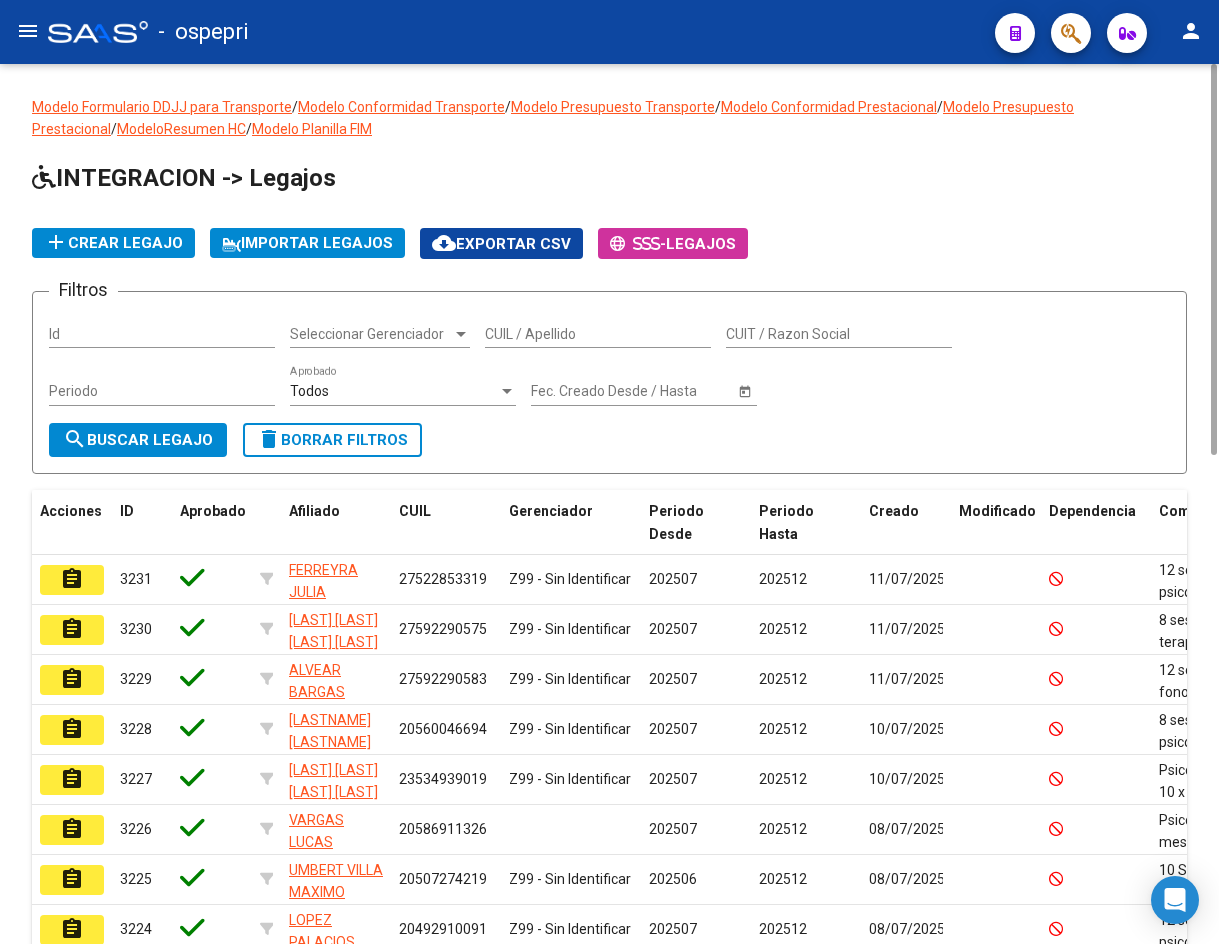 click on "CUIL / Apellido" at bounding box center [598, 334] 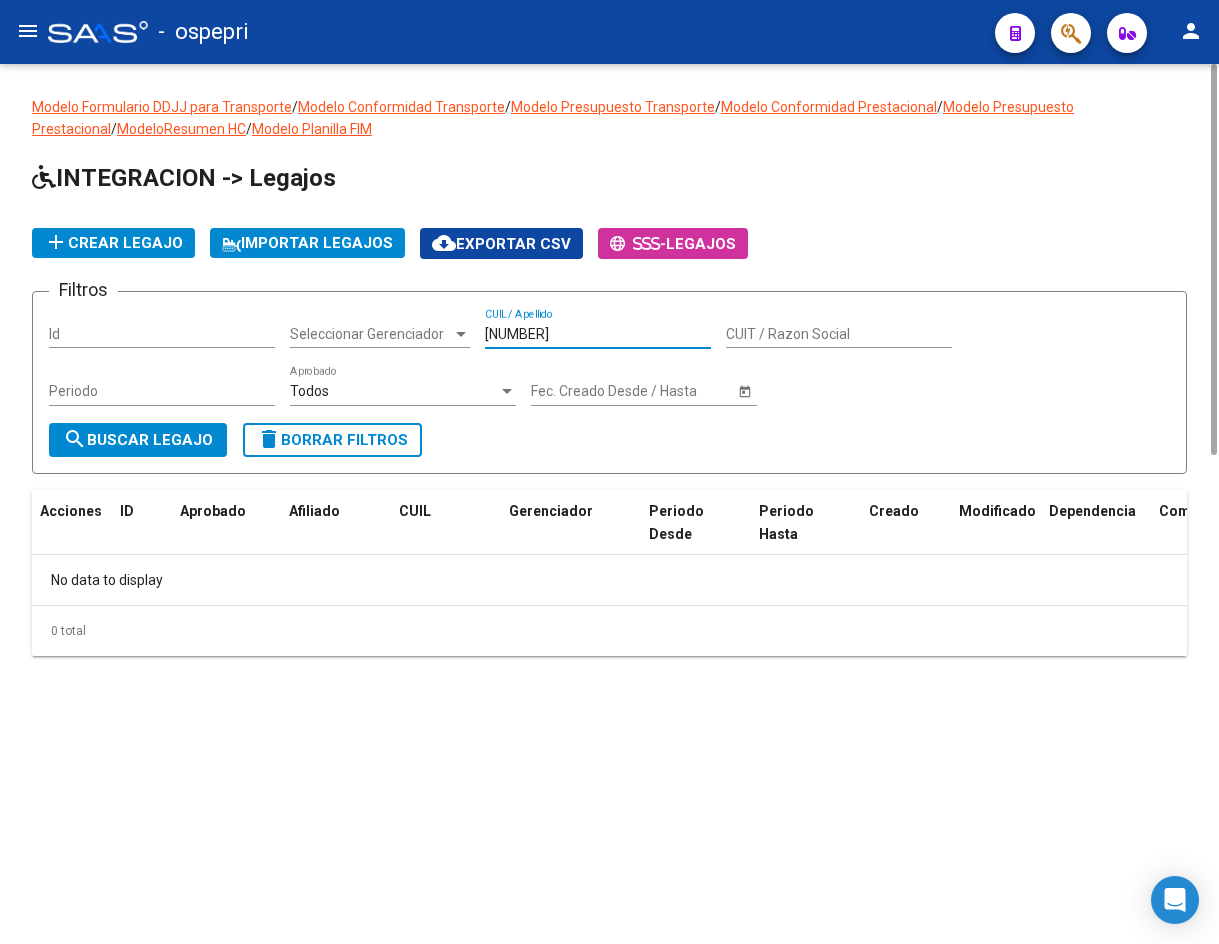 drag, startPoint x: 526, startPoint y: 333, endPoint x: 804, endPoint y: 322, distance: 278.21753 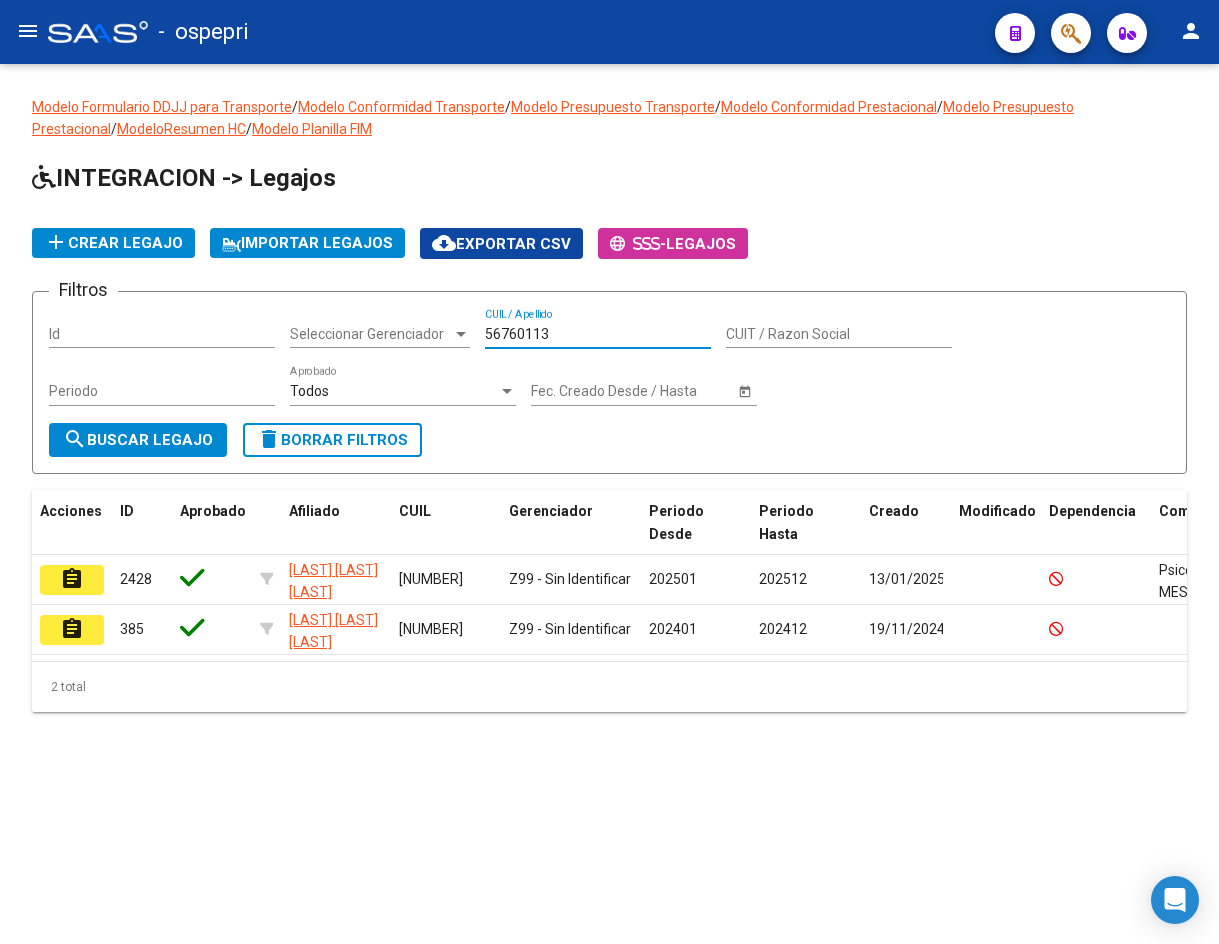 type on "56760113" 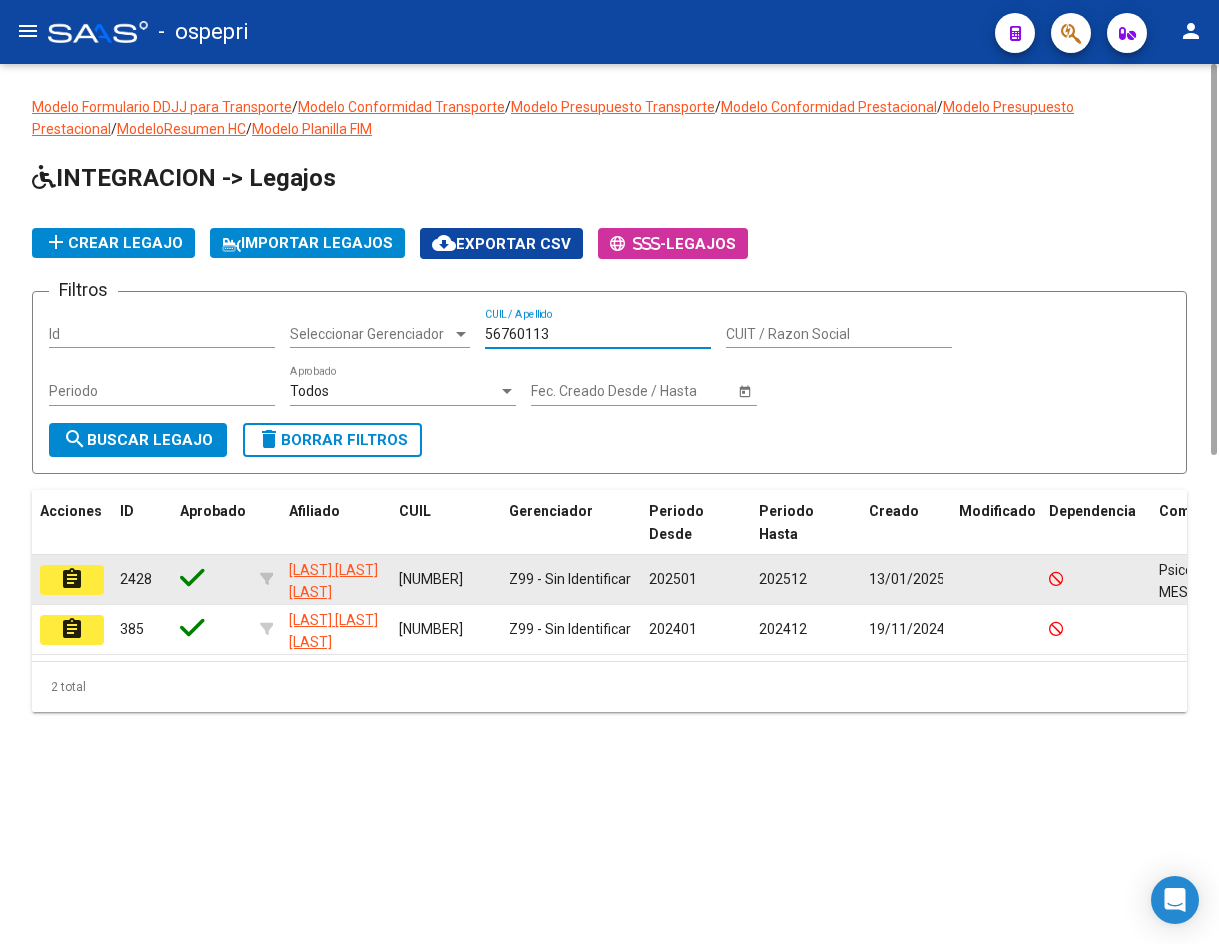 click on "assignment" 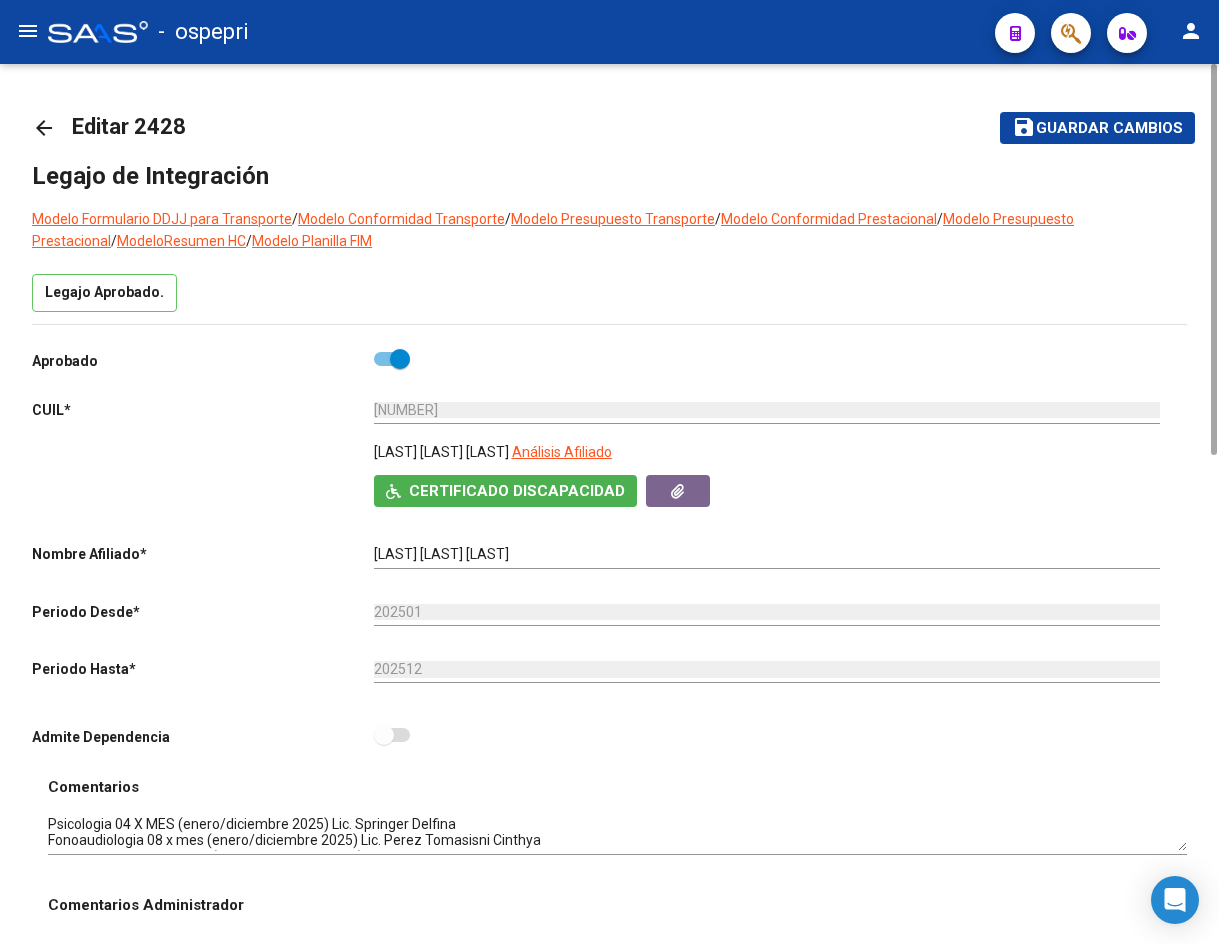 scroll, scrollTop: 600, scrollLeft: 0, axis: vertical 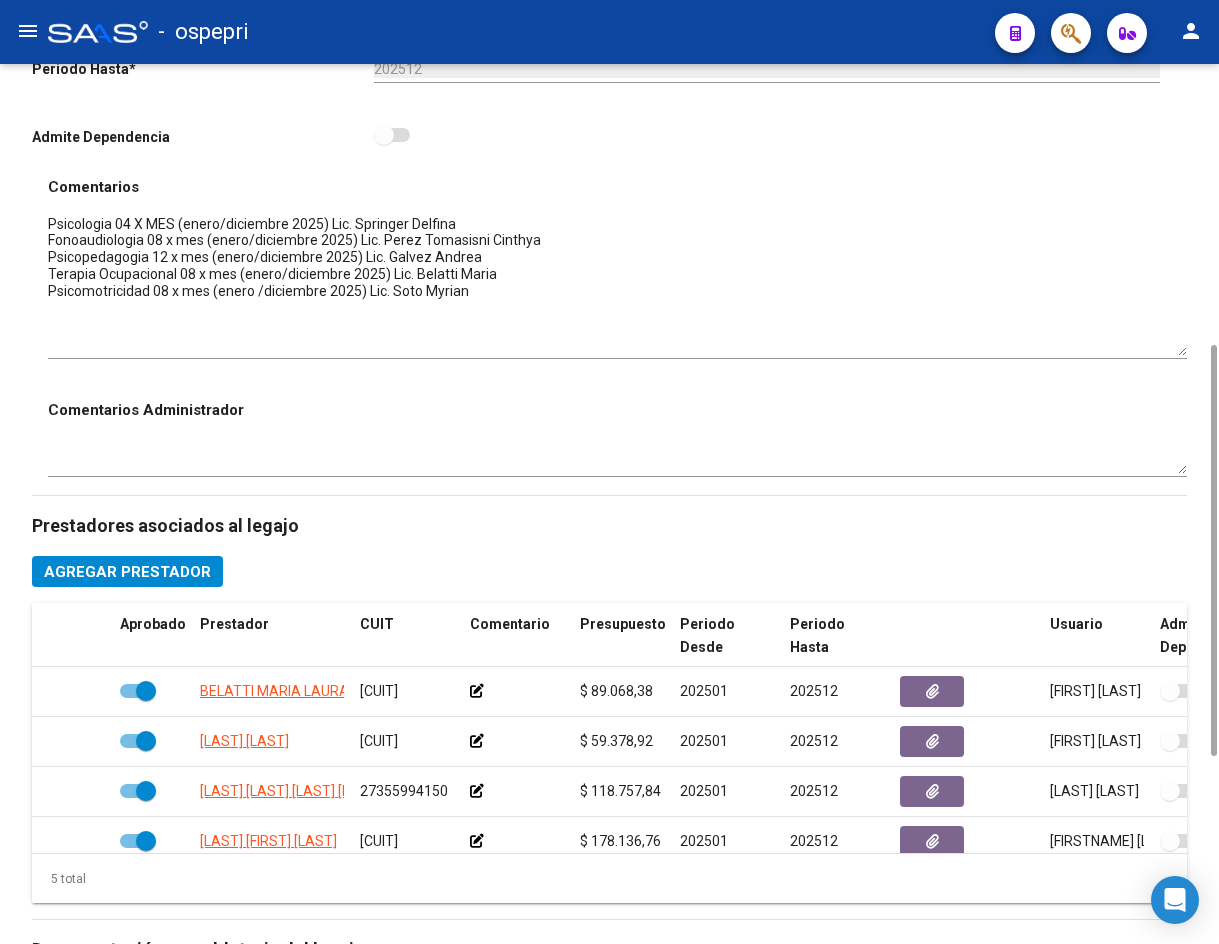 drag, startPoint x: 1180, startPoint y: 246, endPoint x: 1180, endPoint y: 350, distance: 104 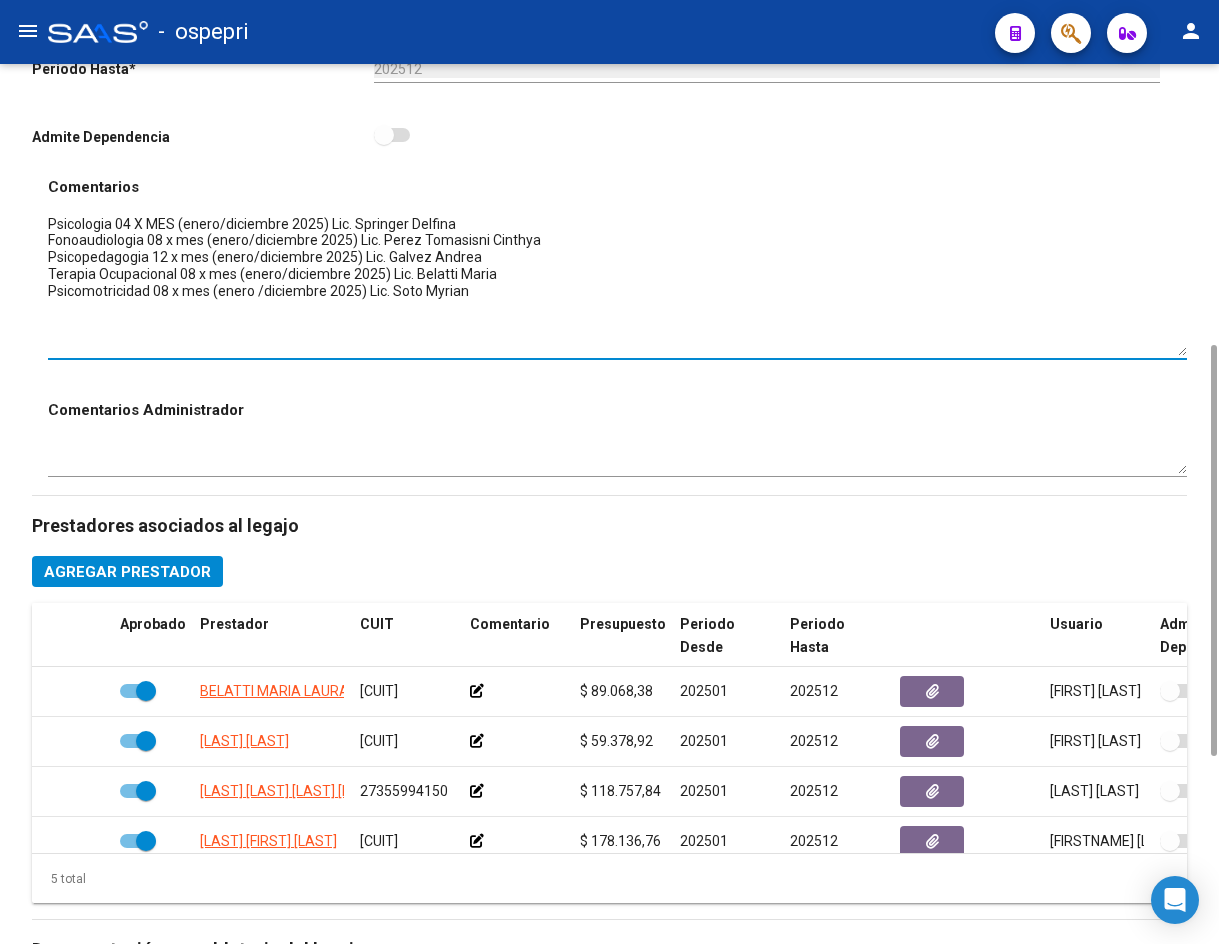 scroll, scrollTop: 0, scrollLeft: 0, axis: both 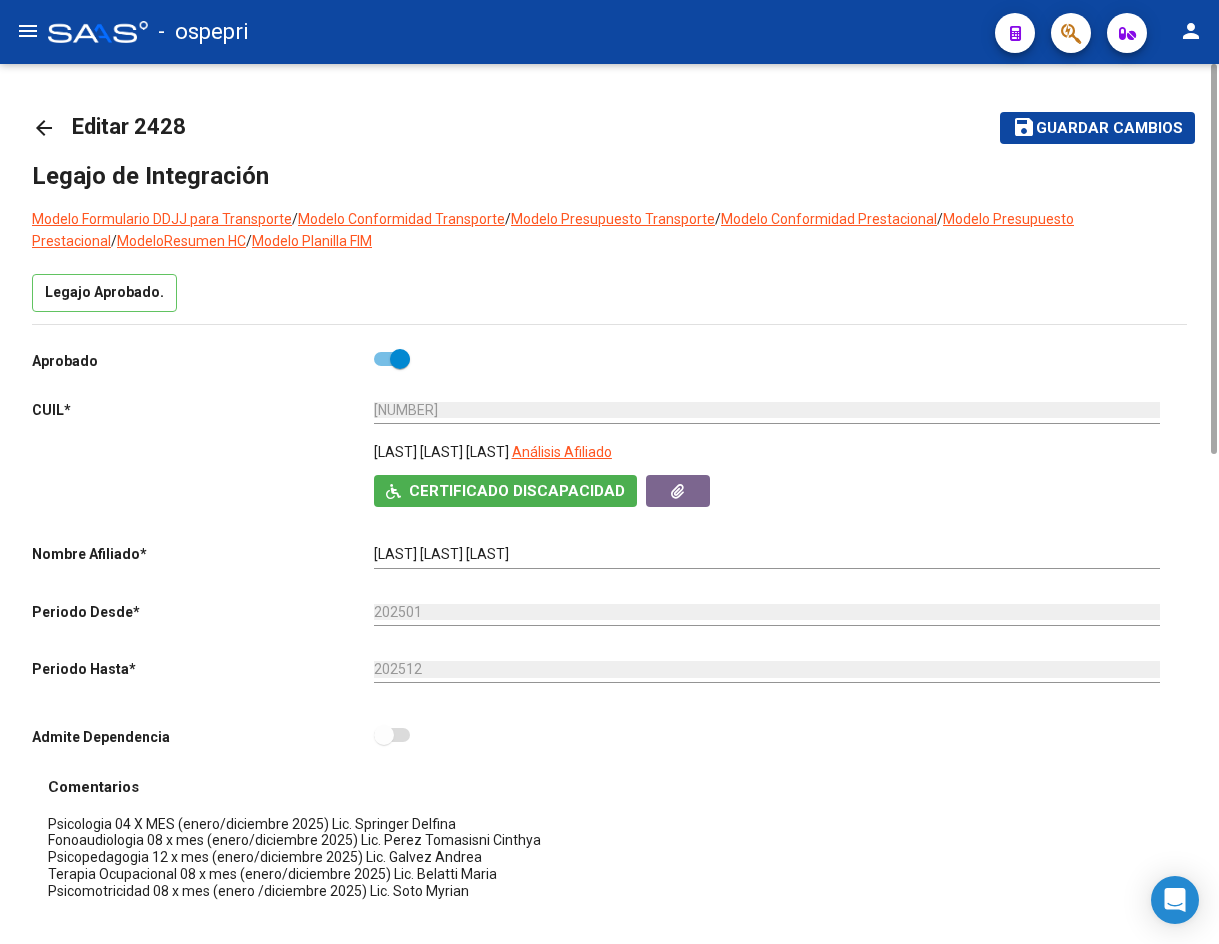 click on "arrow_back" 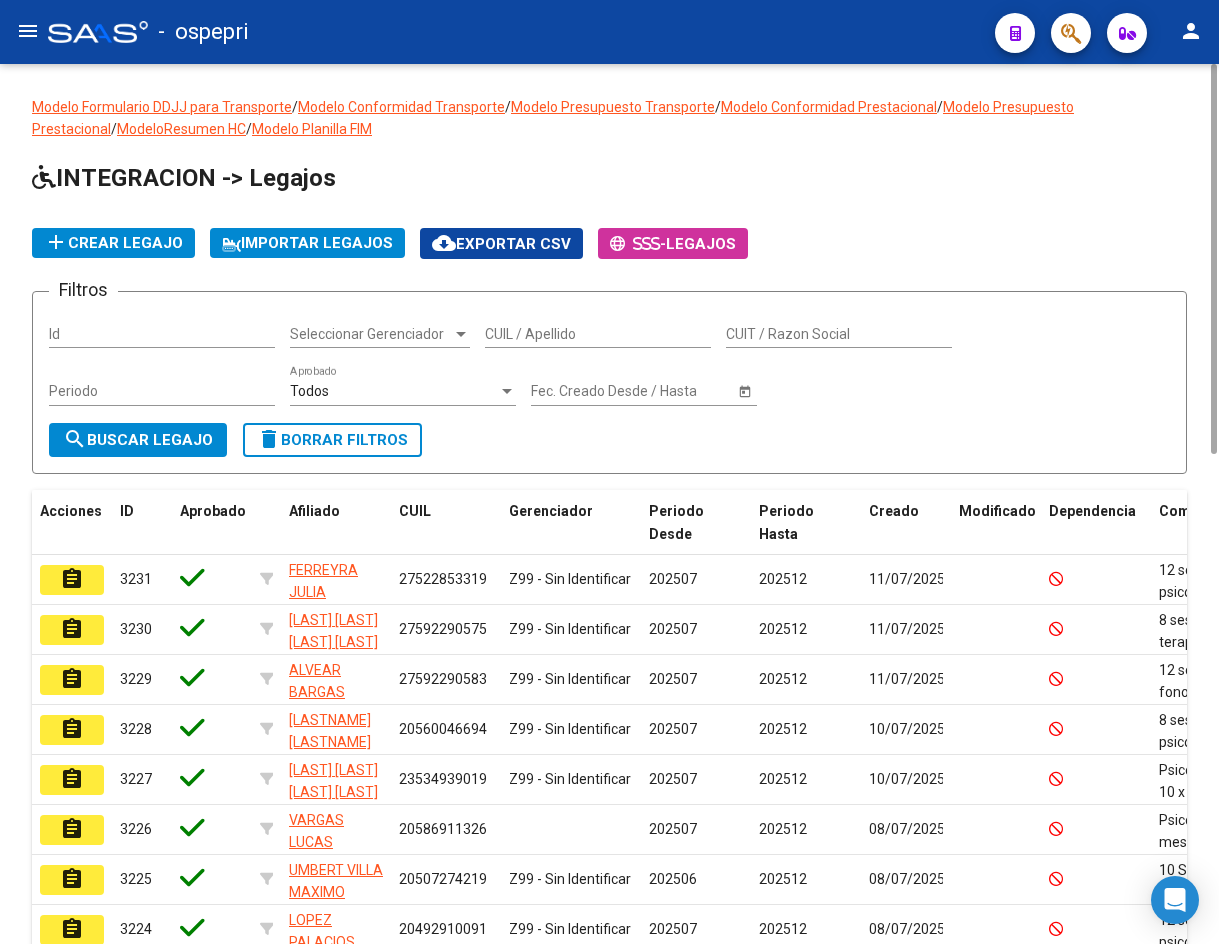 click on "CUIL / Apellido" 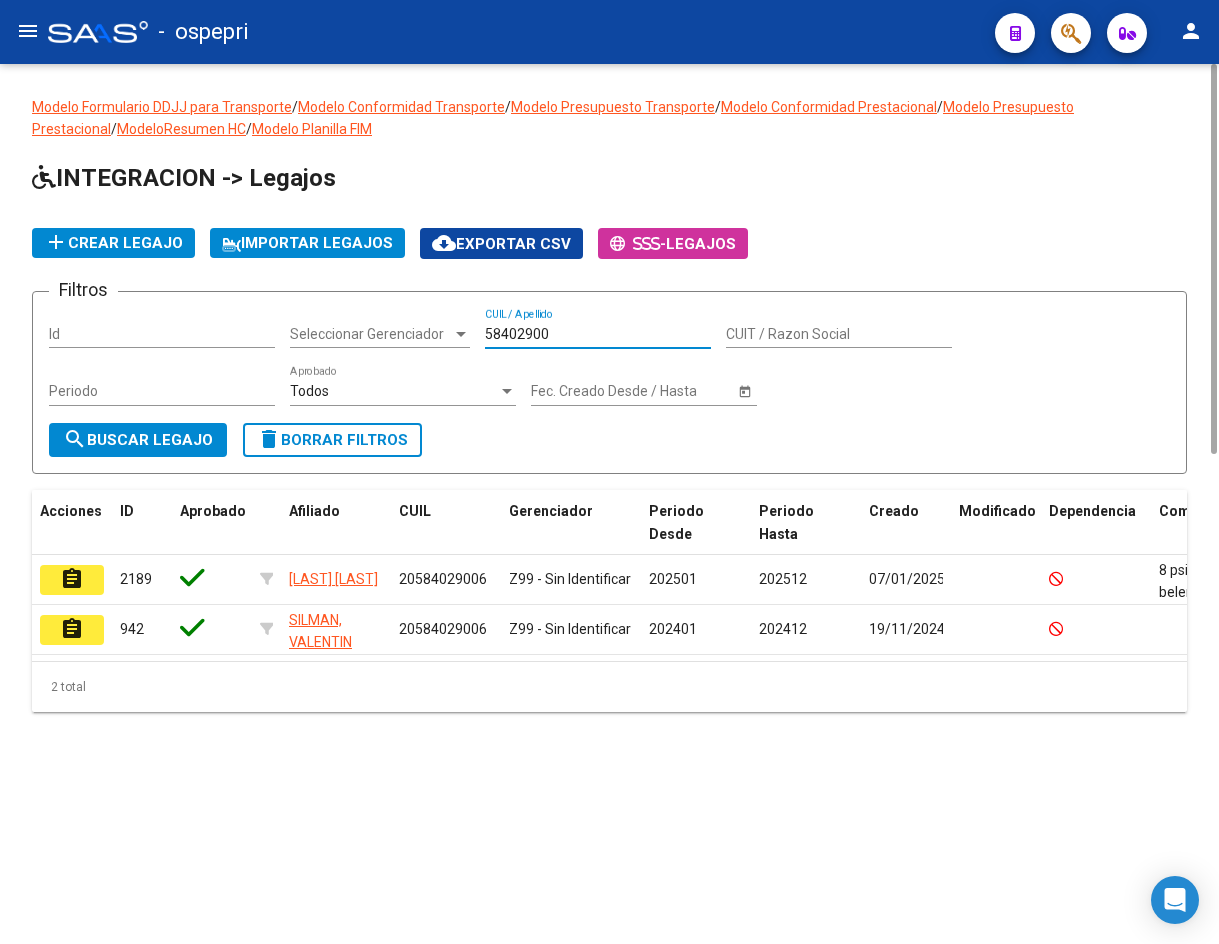 type on "58402900" 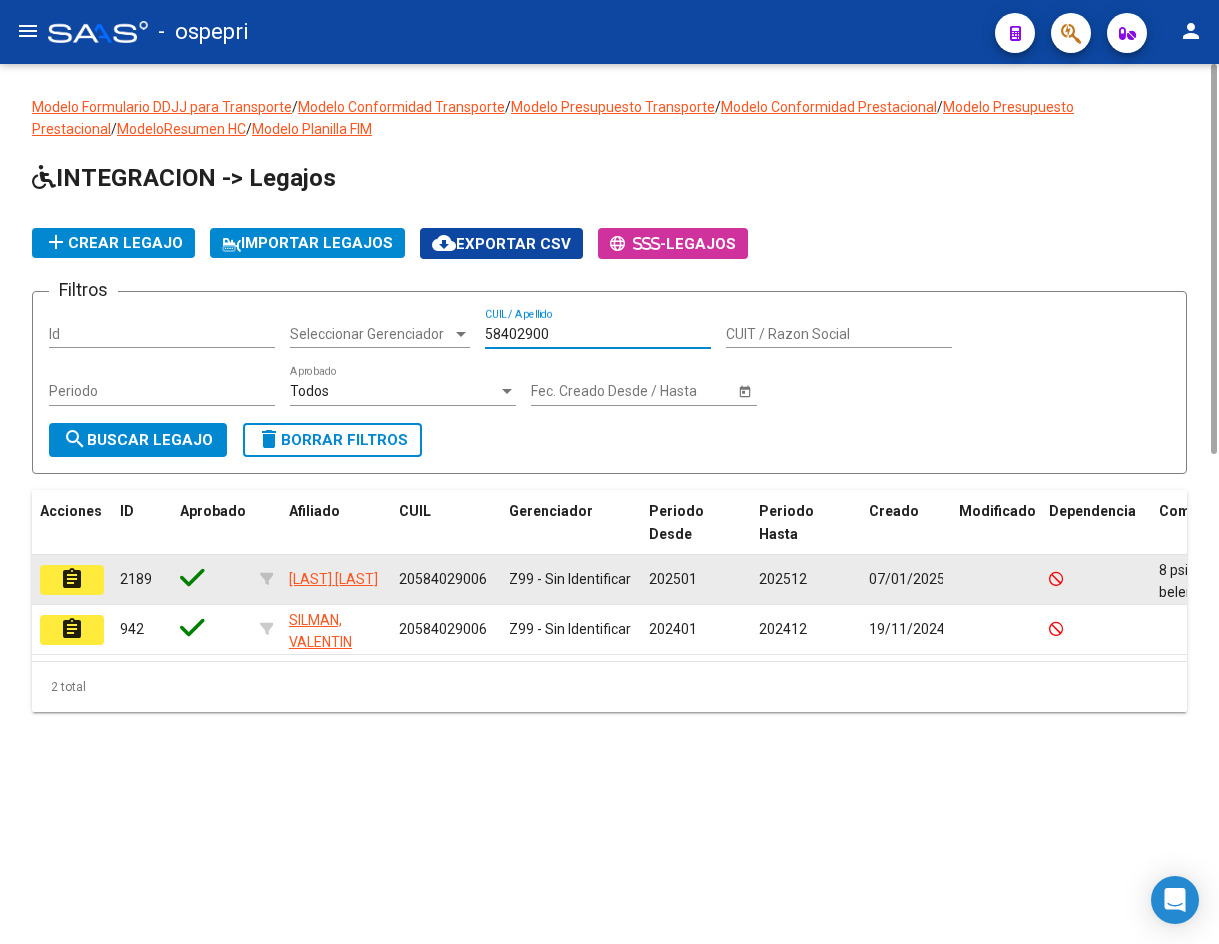click on "assignment" 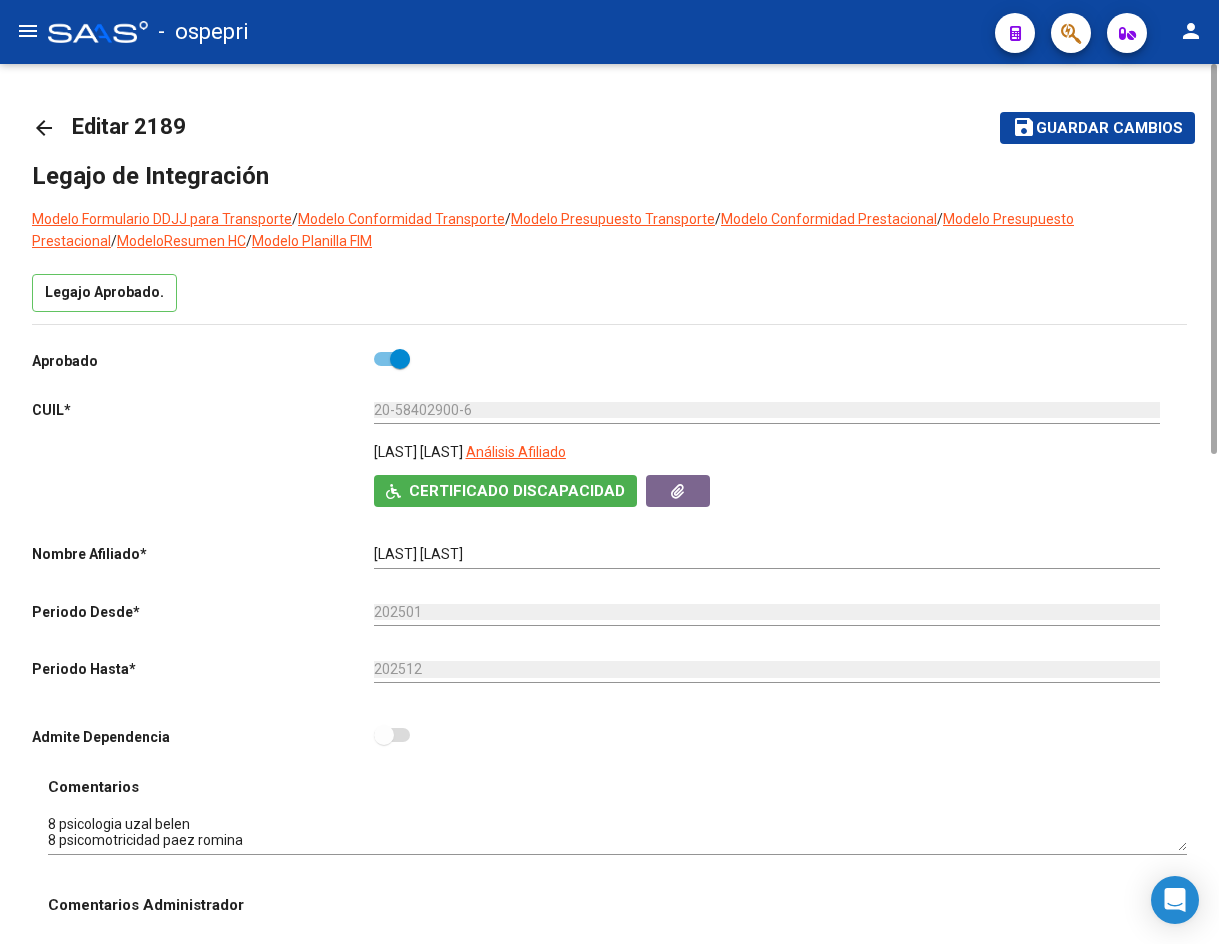 scroll, scrollTop: 600, scrollLeft: 0, axis: vertical 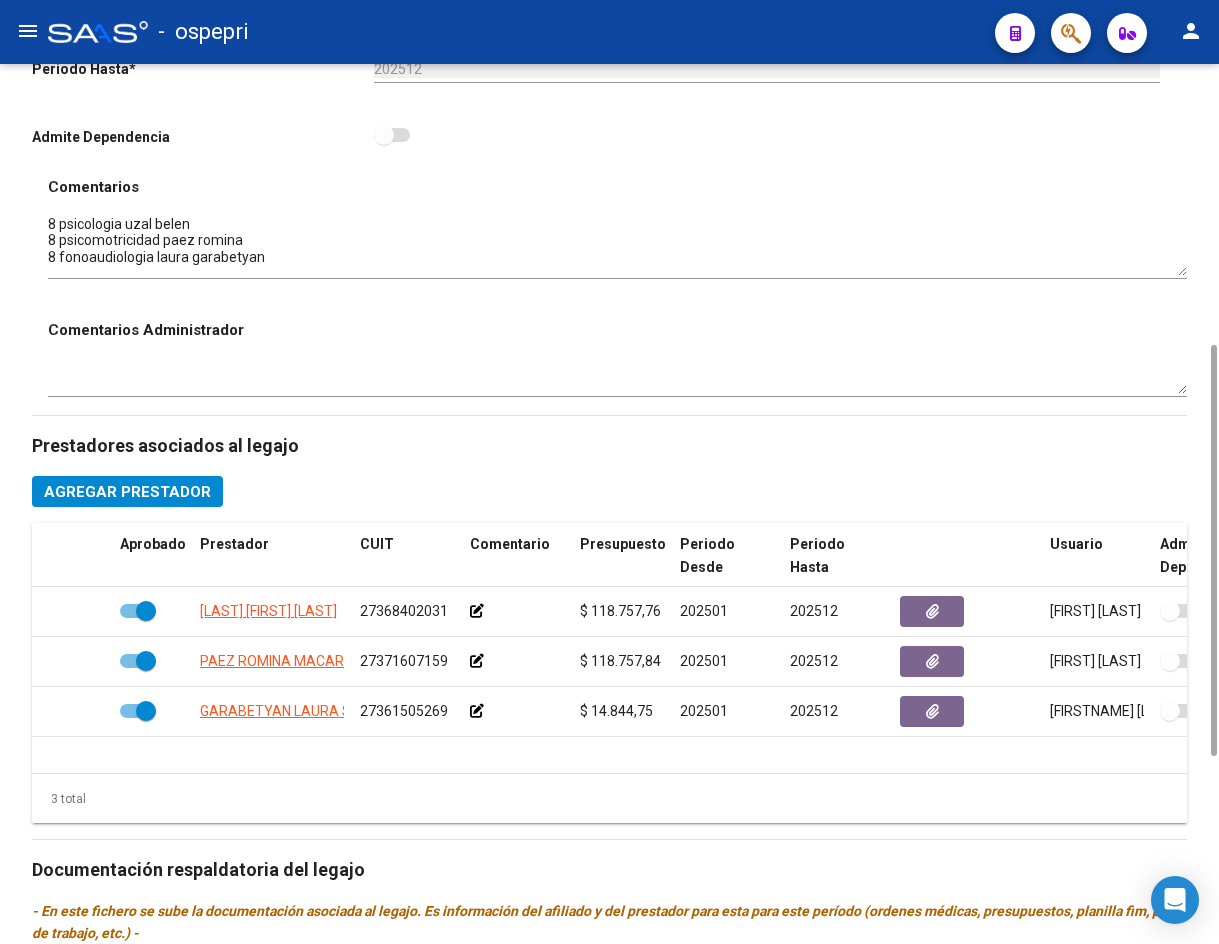 drag, startPoint x: 1184, startPoint y: 245, endPoint x: 1183, endPoint y: 269, distance: 24.020824 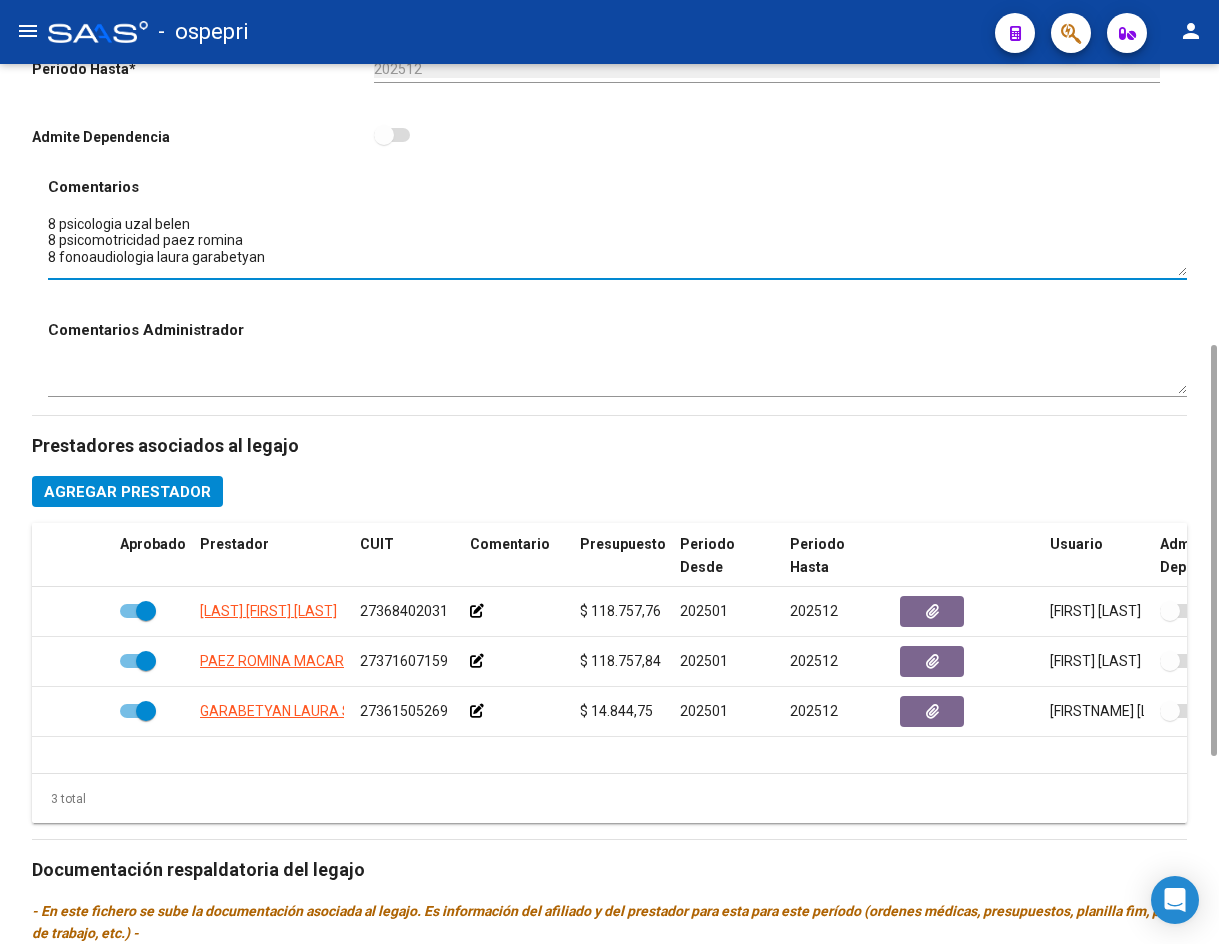 scroll, scrollTop: 0, scrollLeft: 0, axis: both 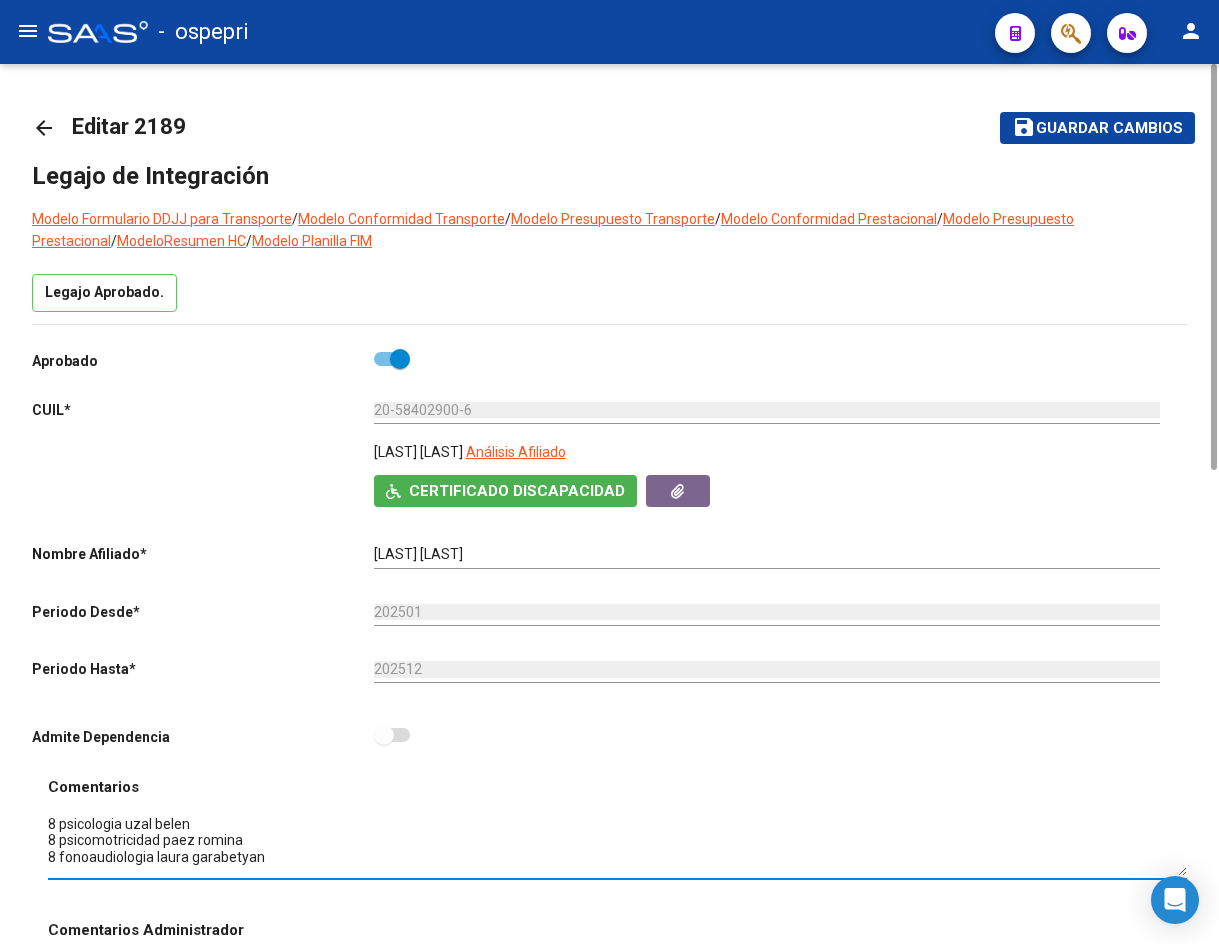 click on "arrow_back" 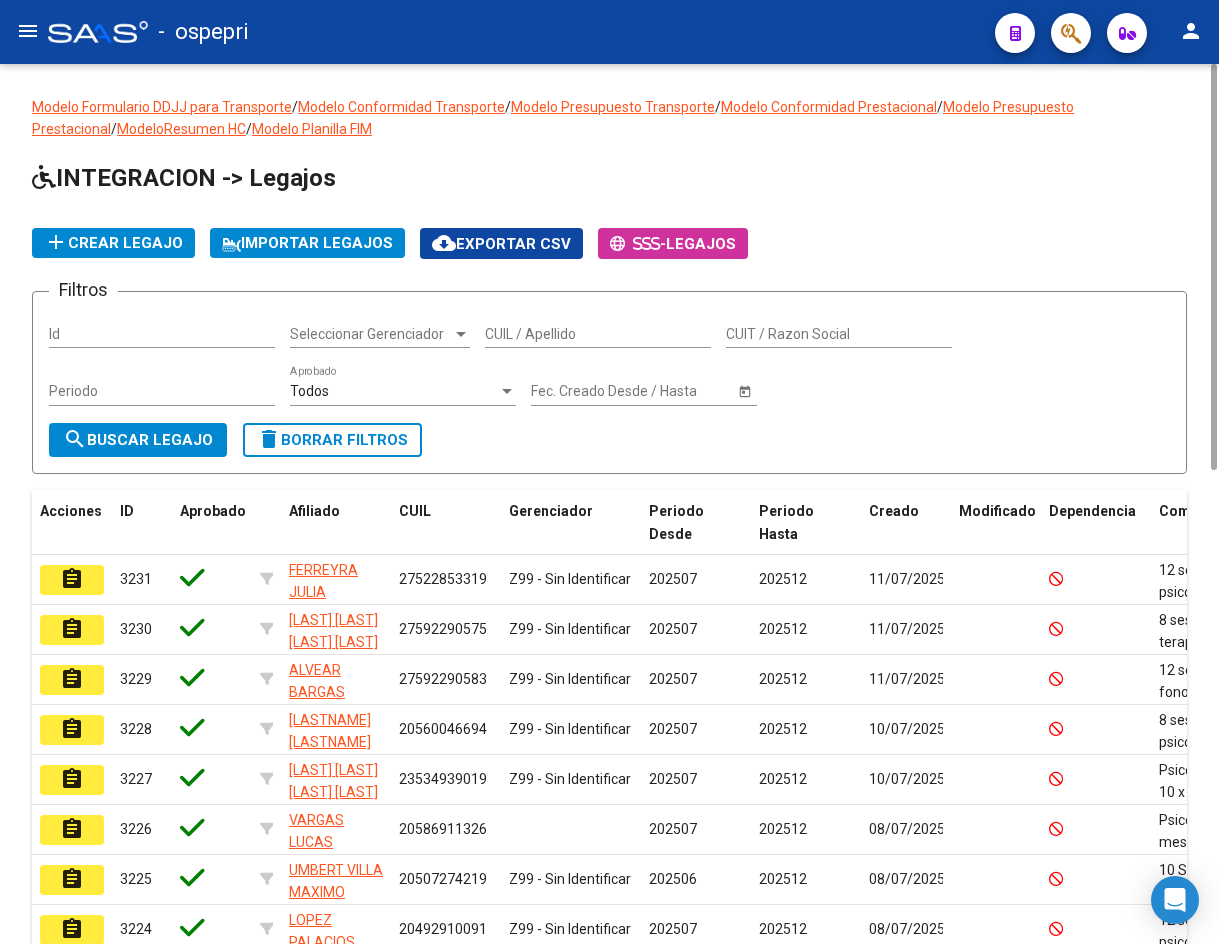 click on "CUIL / Apellido" at bounding box center [598, 334] 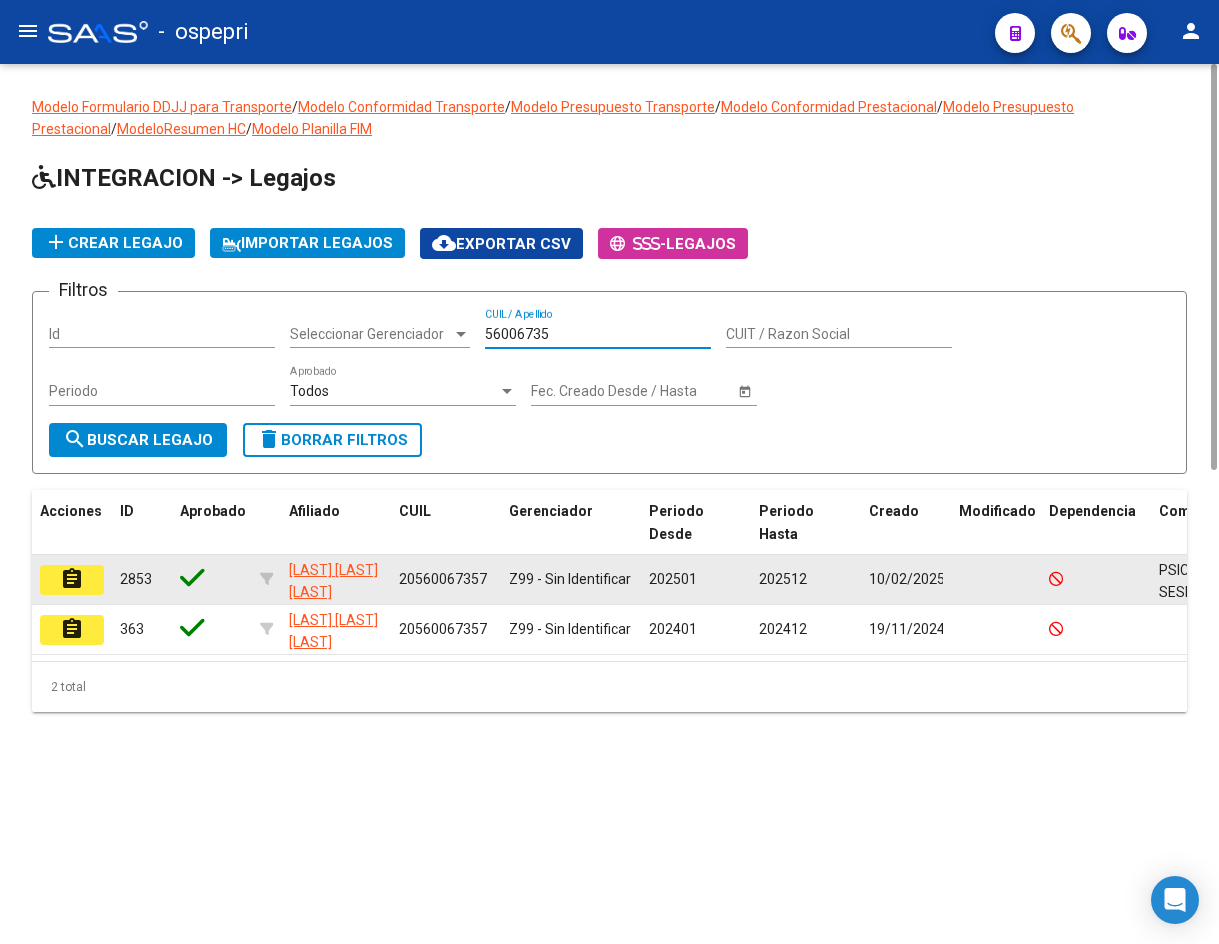 type on "56006735" 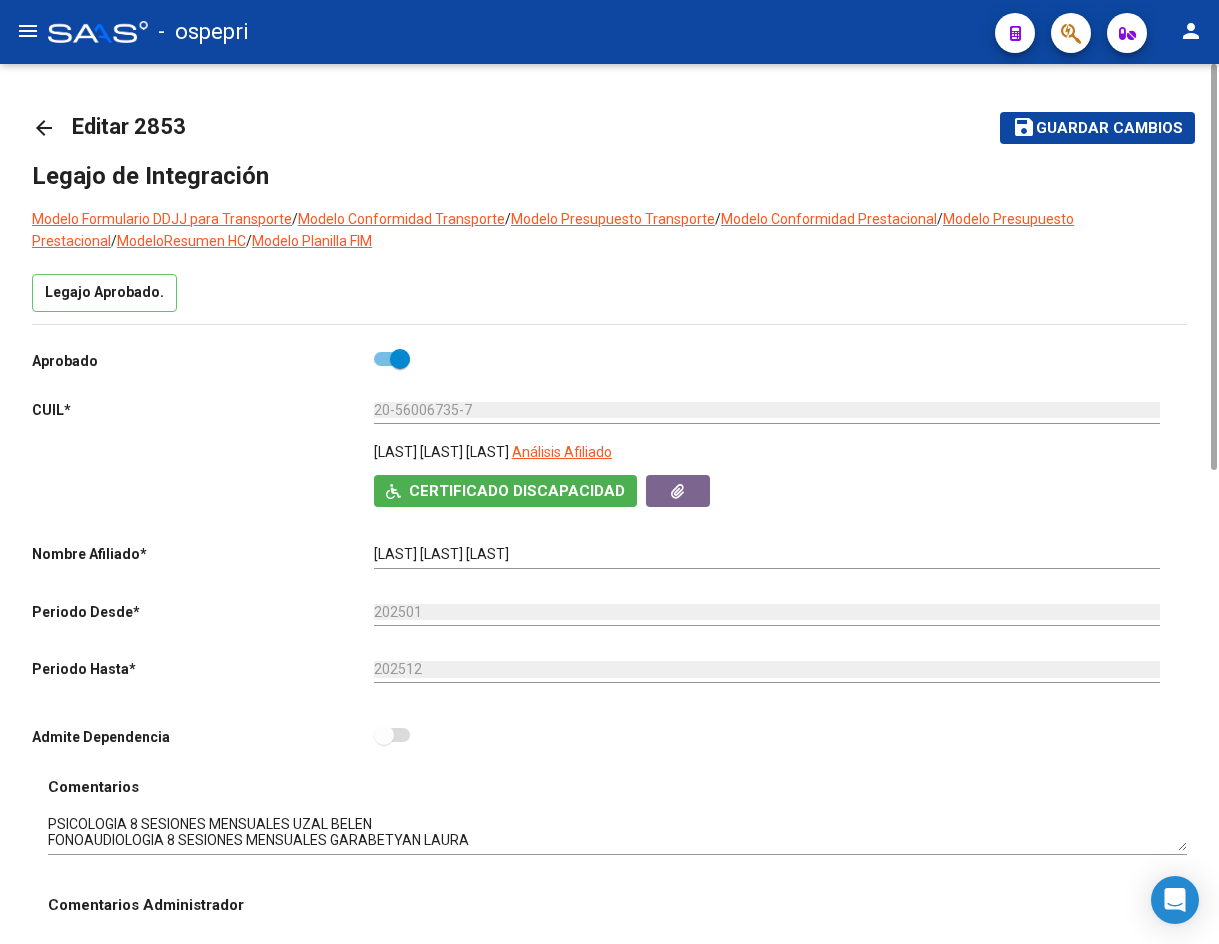 scroll, scrollTop: 400, scrollLeft: 0, axis: vertical 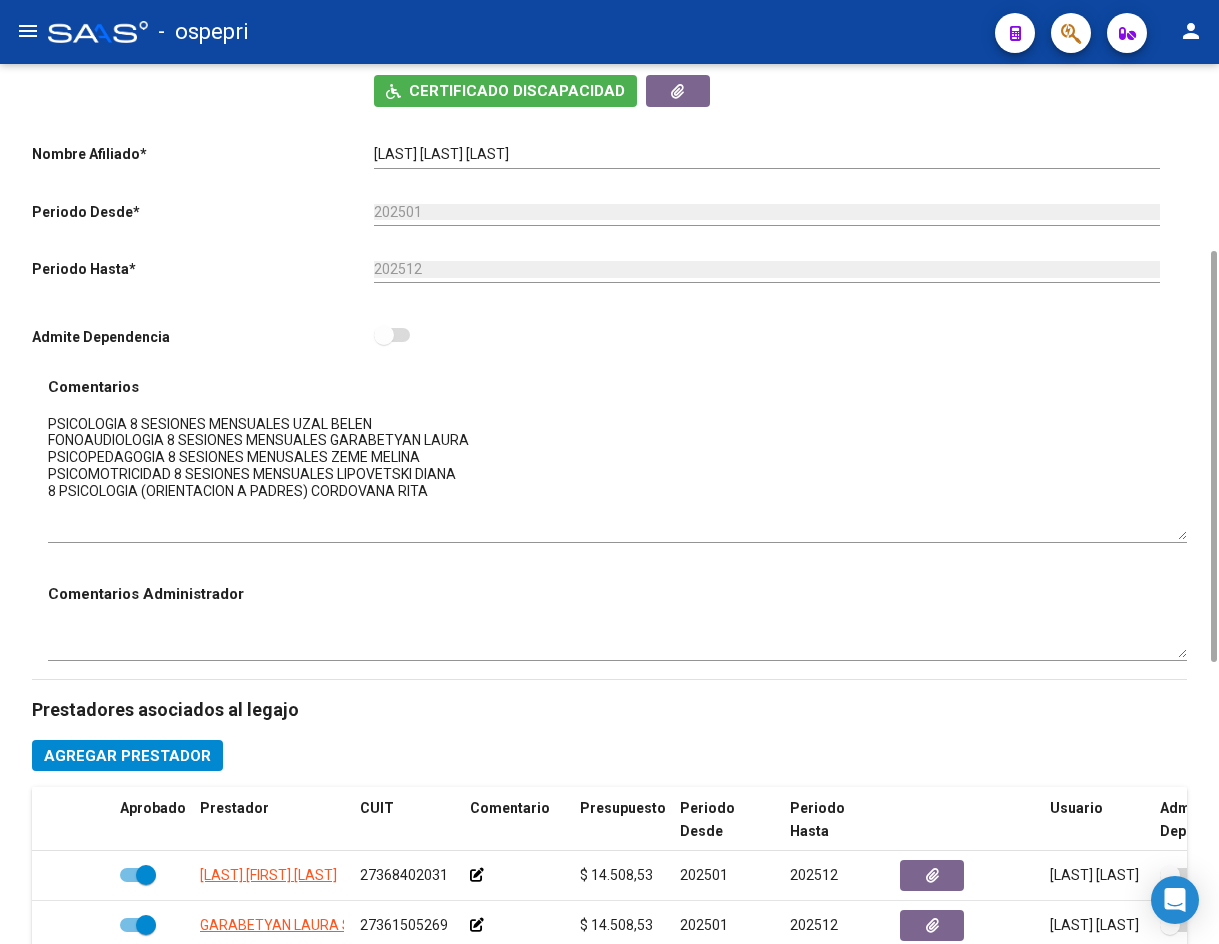 drag, startPoint x: 1179, startPoint y: 444, endPoint x: 1158, endPoint y: 533, distance: 91.44397 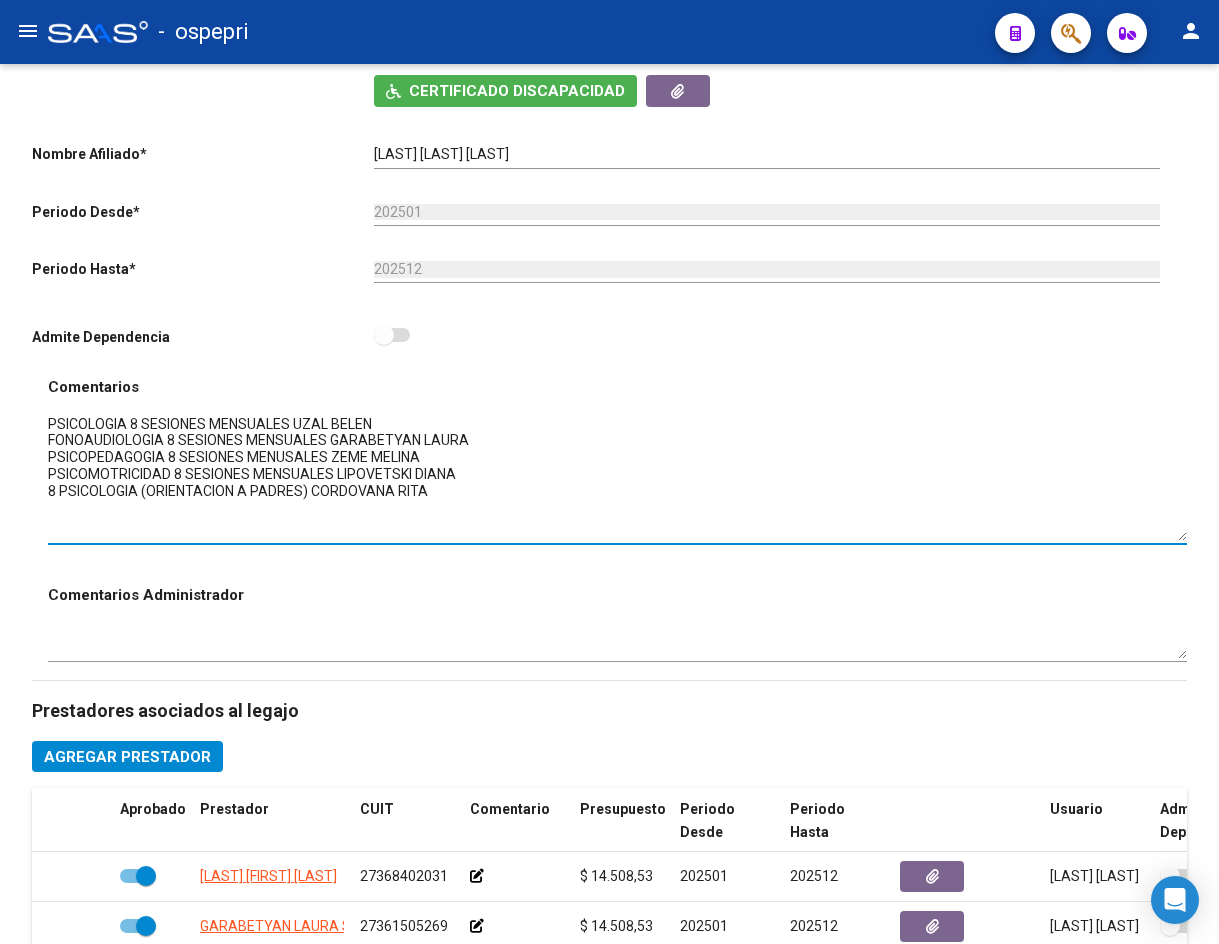 scroll, scrollTop: 0, scrollLeft: 0, axis: both 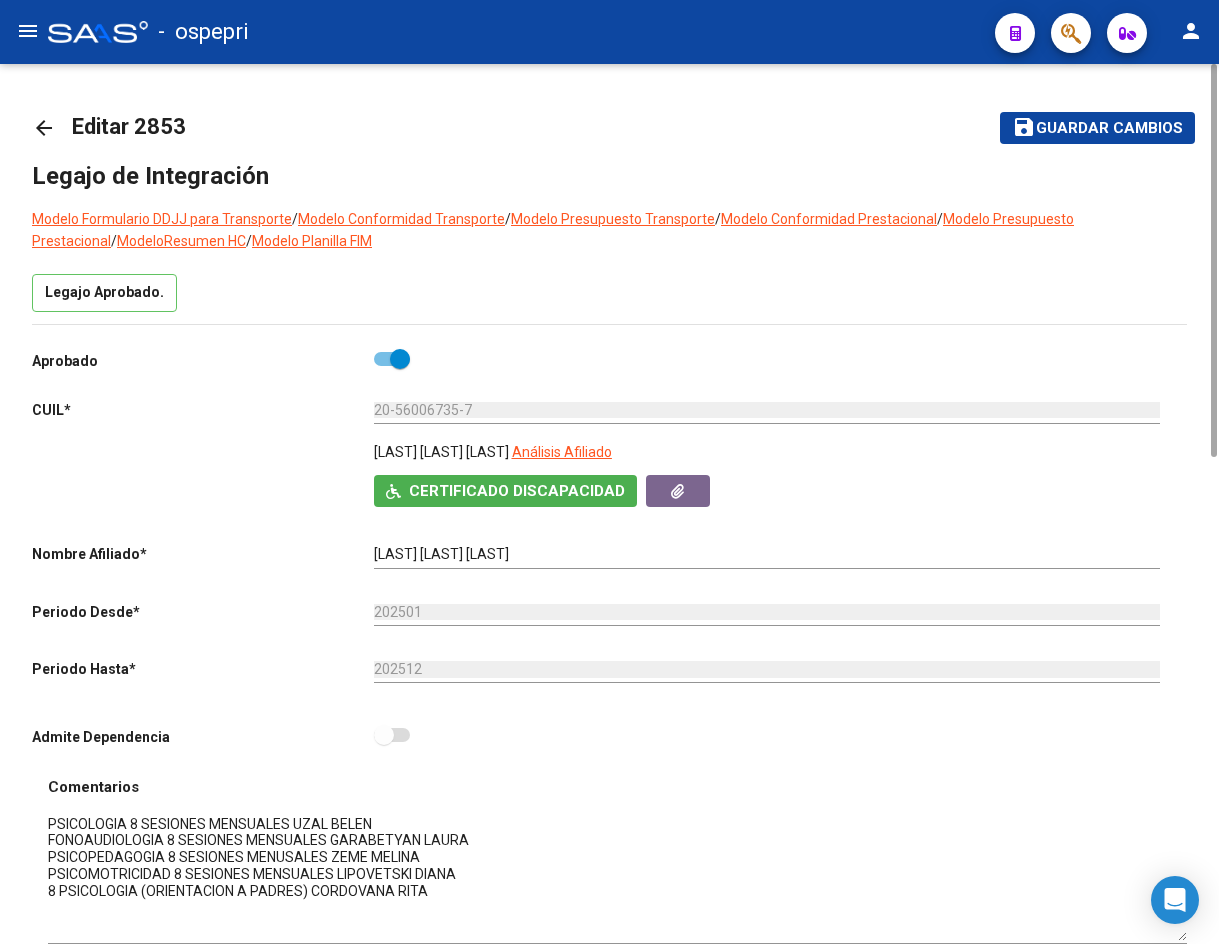 click on "arrow_back" 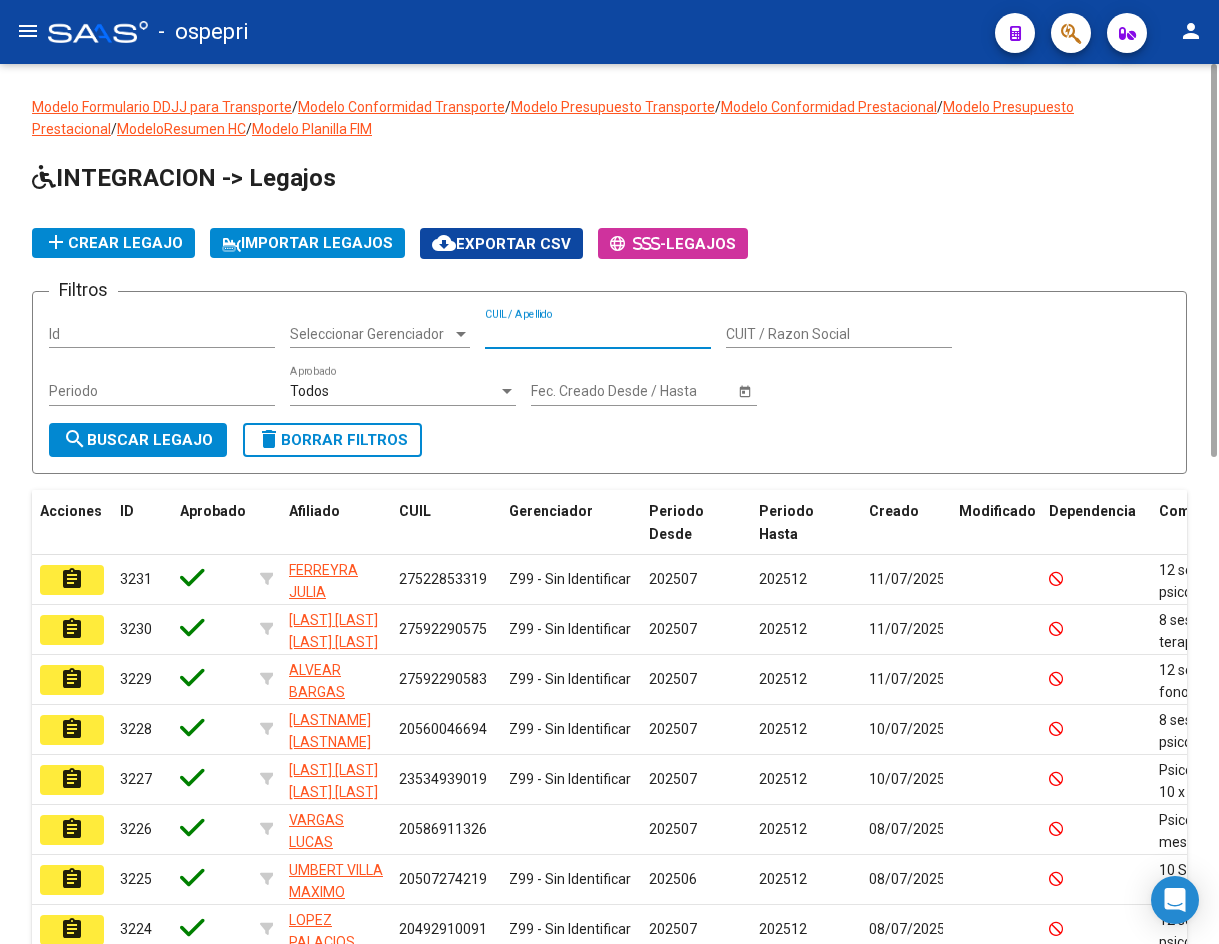 click on "CUIL / Apellido" at bounding box center [598, 334] 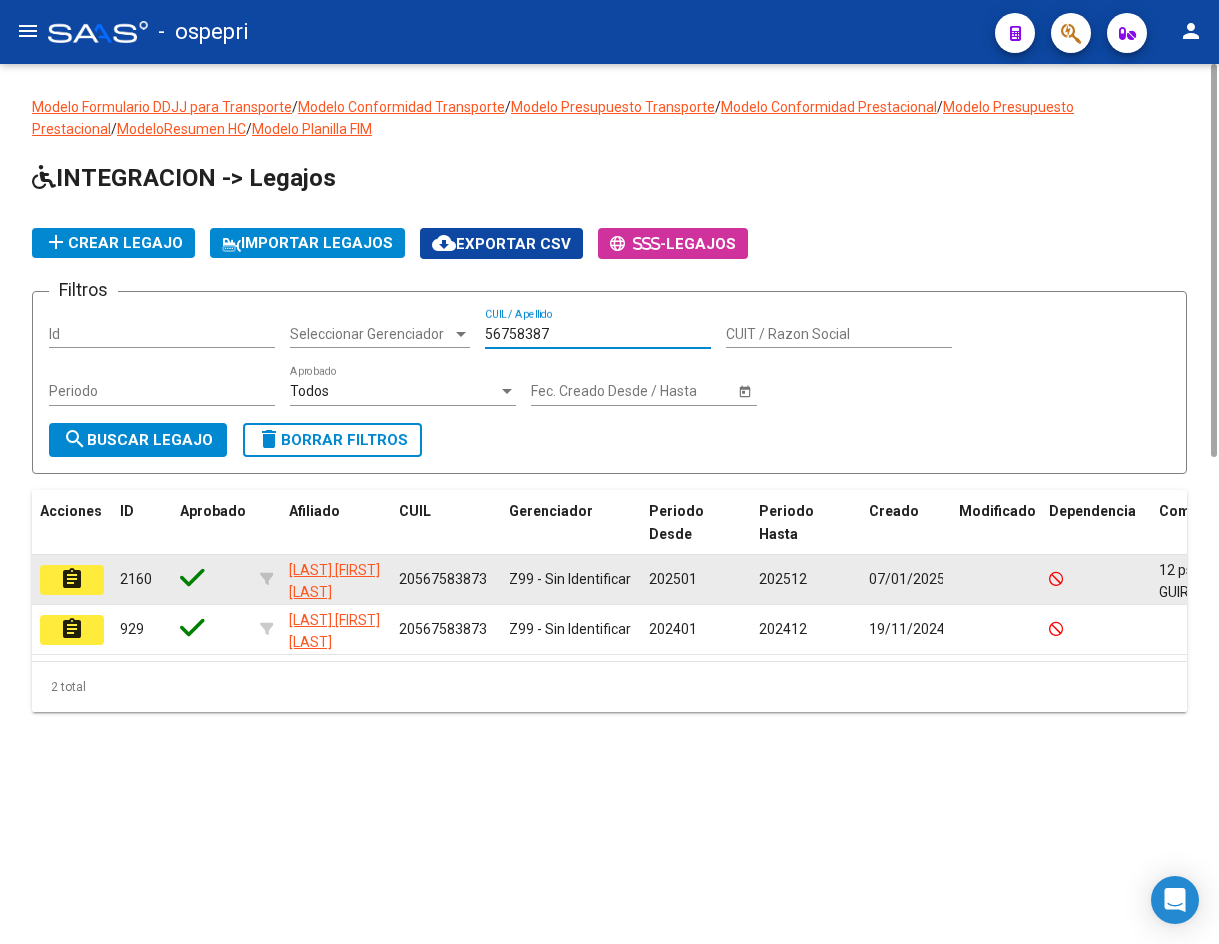 type on "56758387" 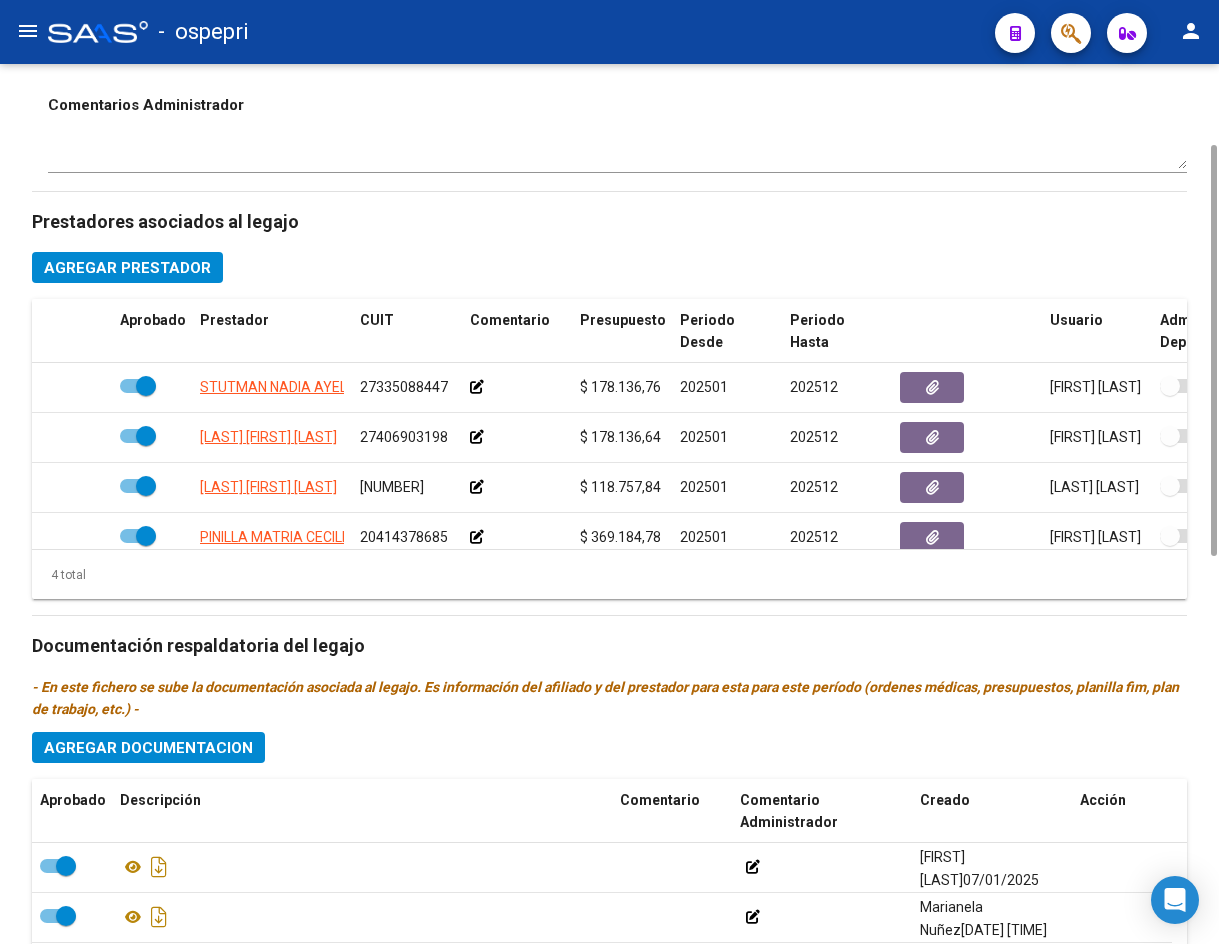 scroll, scrollTop: 400, scrollLeft: 0, axis: vertical 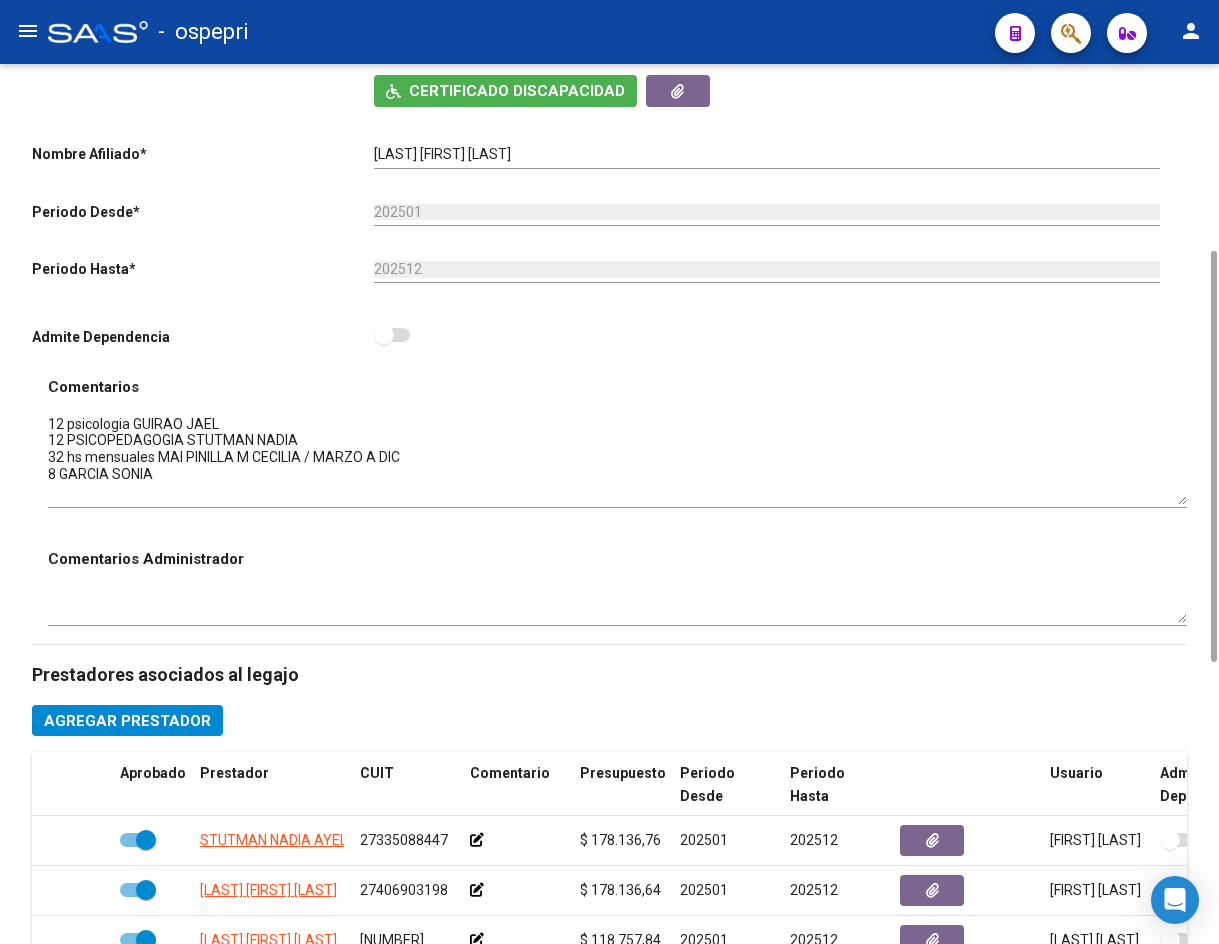 drag, startPoint x: 1184, startPoint y: 446, endPoint x: 1181, endPoint y: 499, distance: 53.08484 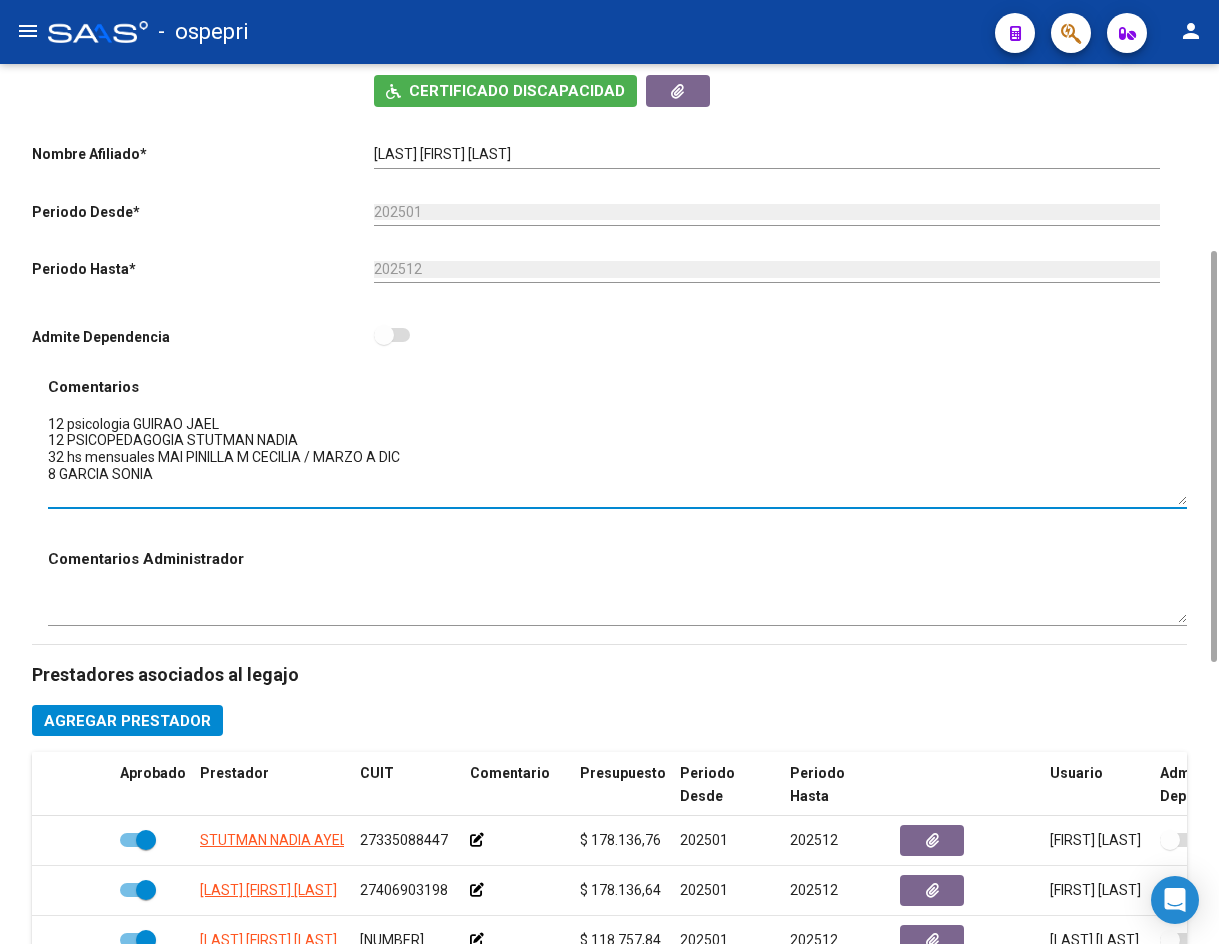 scroll, scrollTop: 0, scrollLeft: 0, axis: both 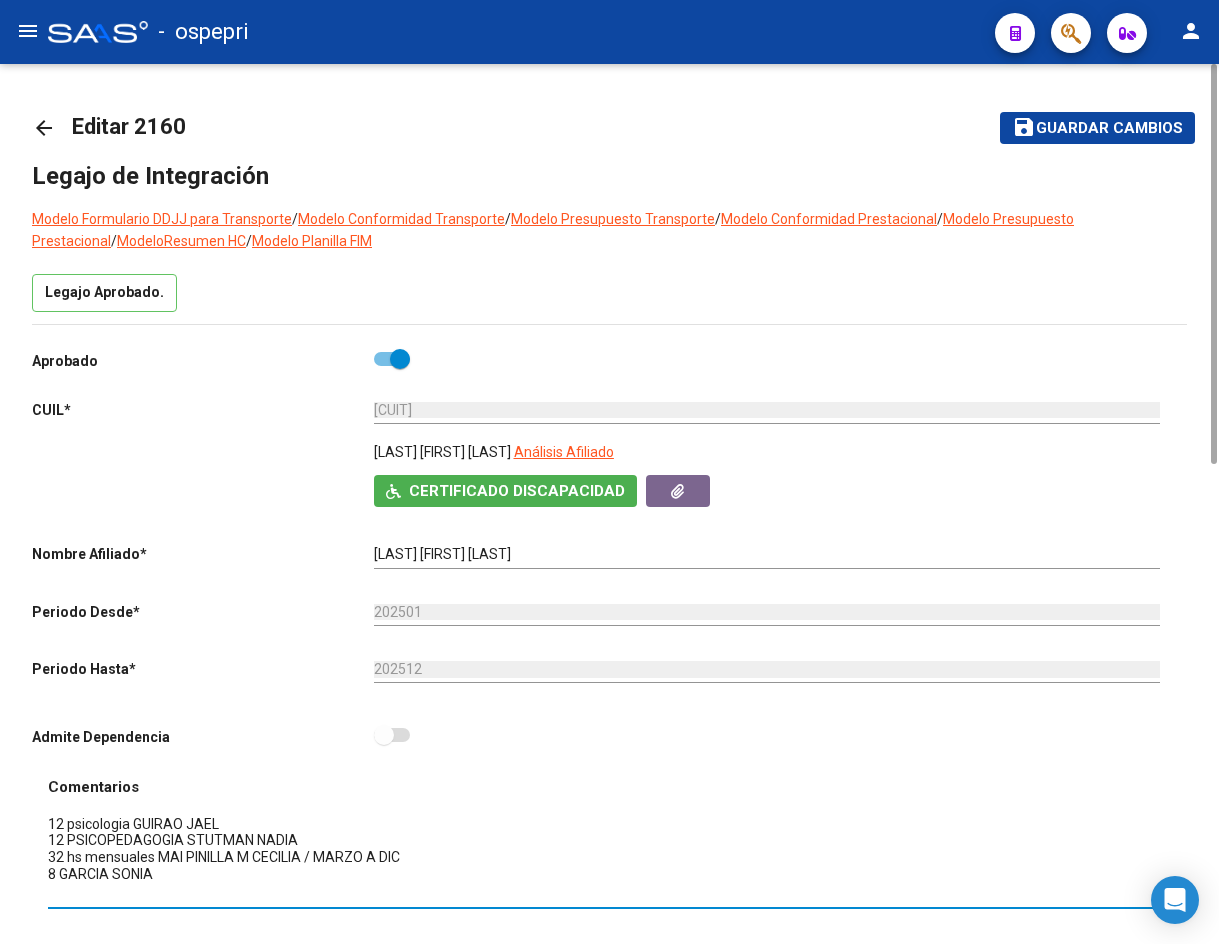 click on "arrow_back" 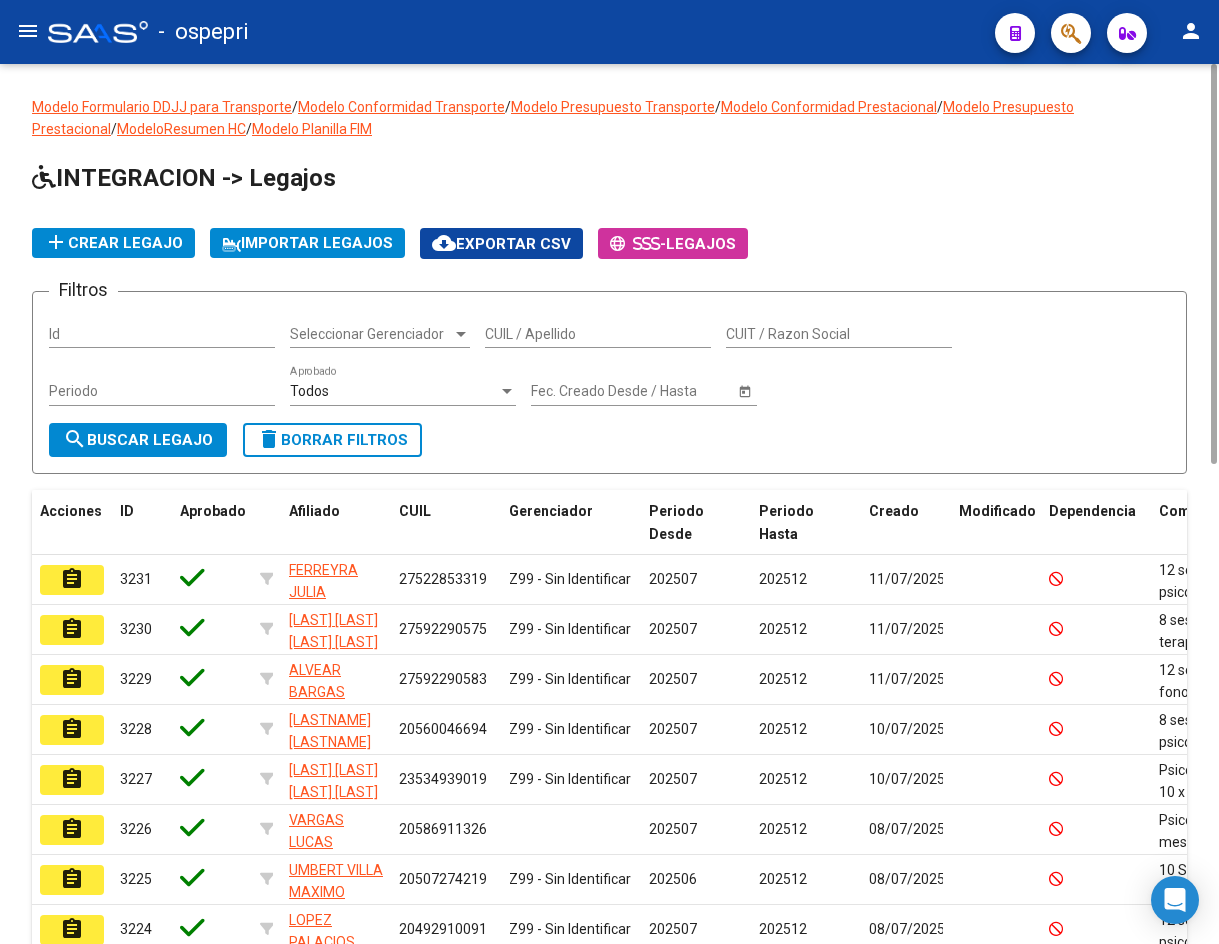 click on "CUIL / Apellido" 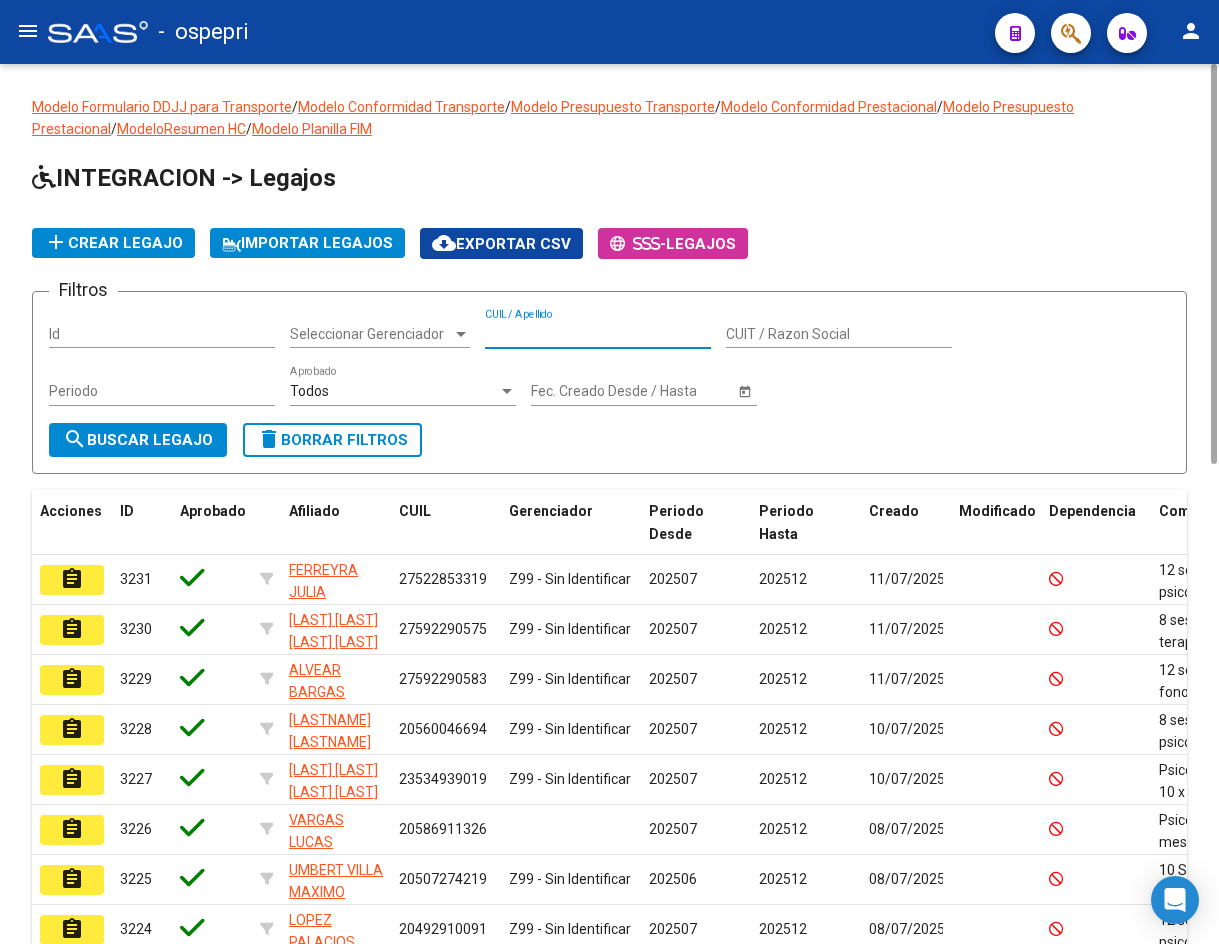 paste on "[NUMBER]" 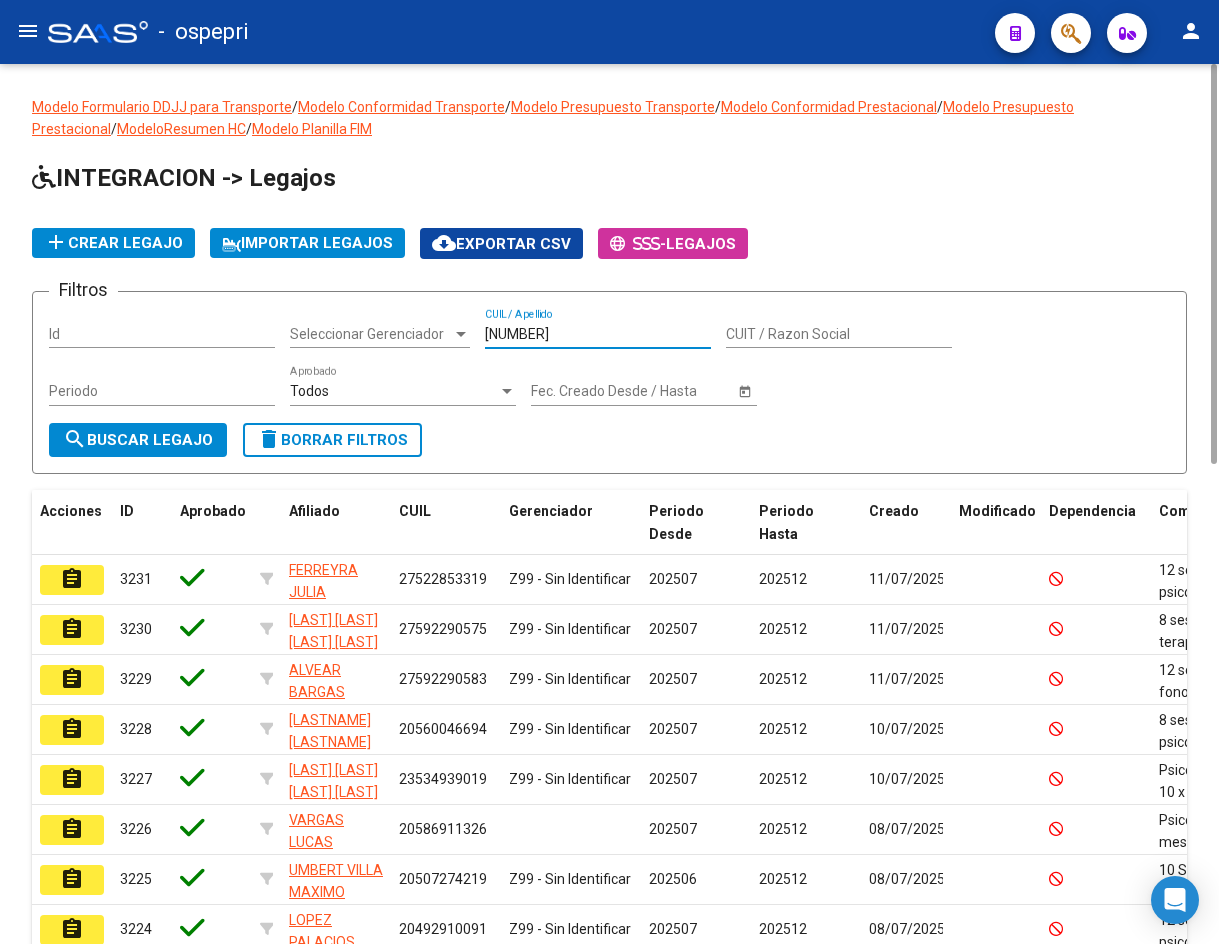 type on "[NUMBER]" 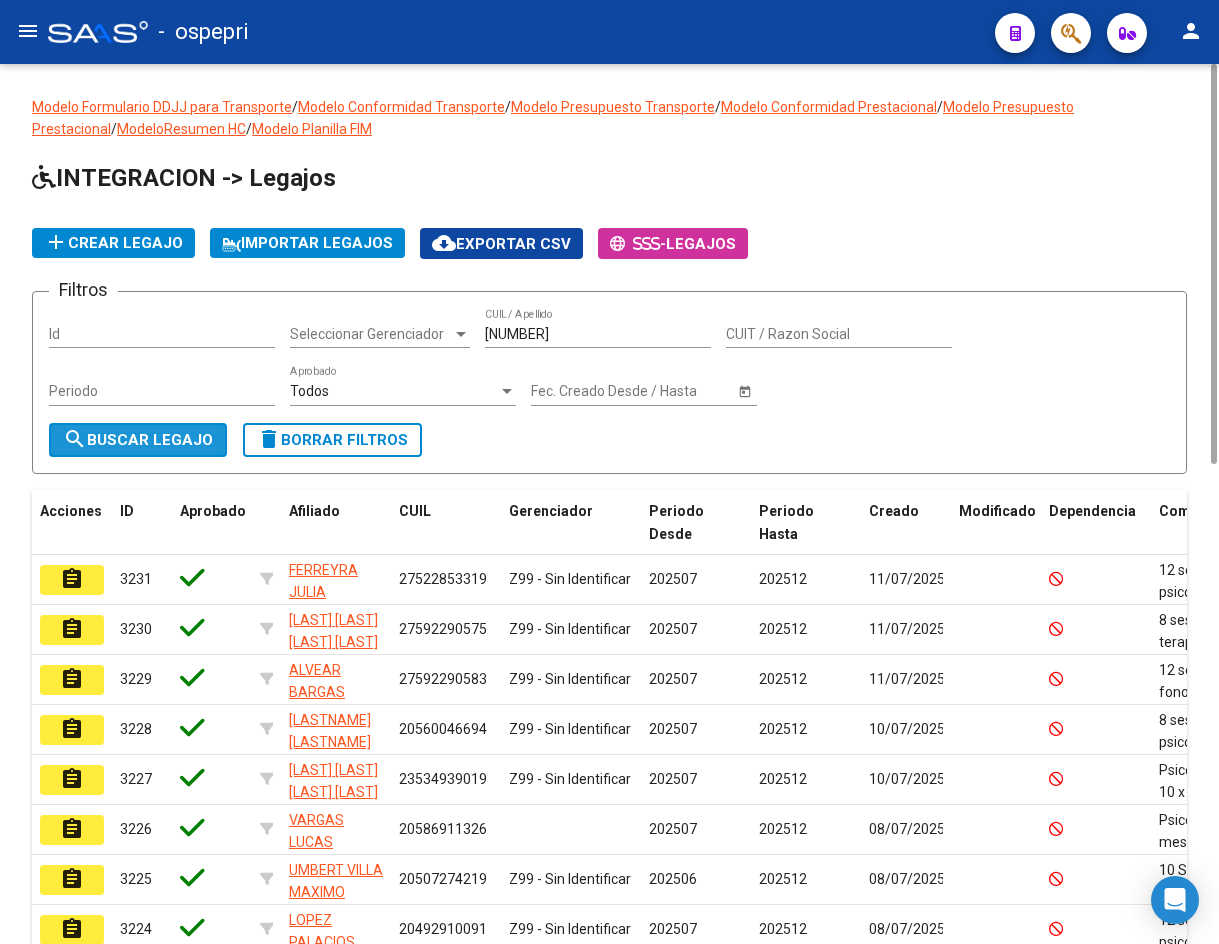 click on "search  Buscar Legajo" 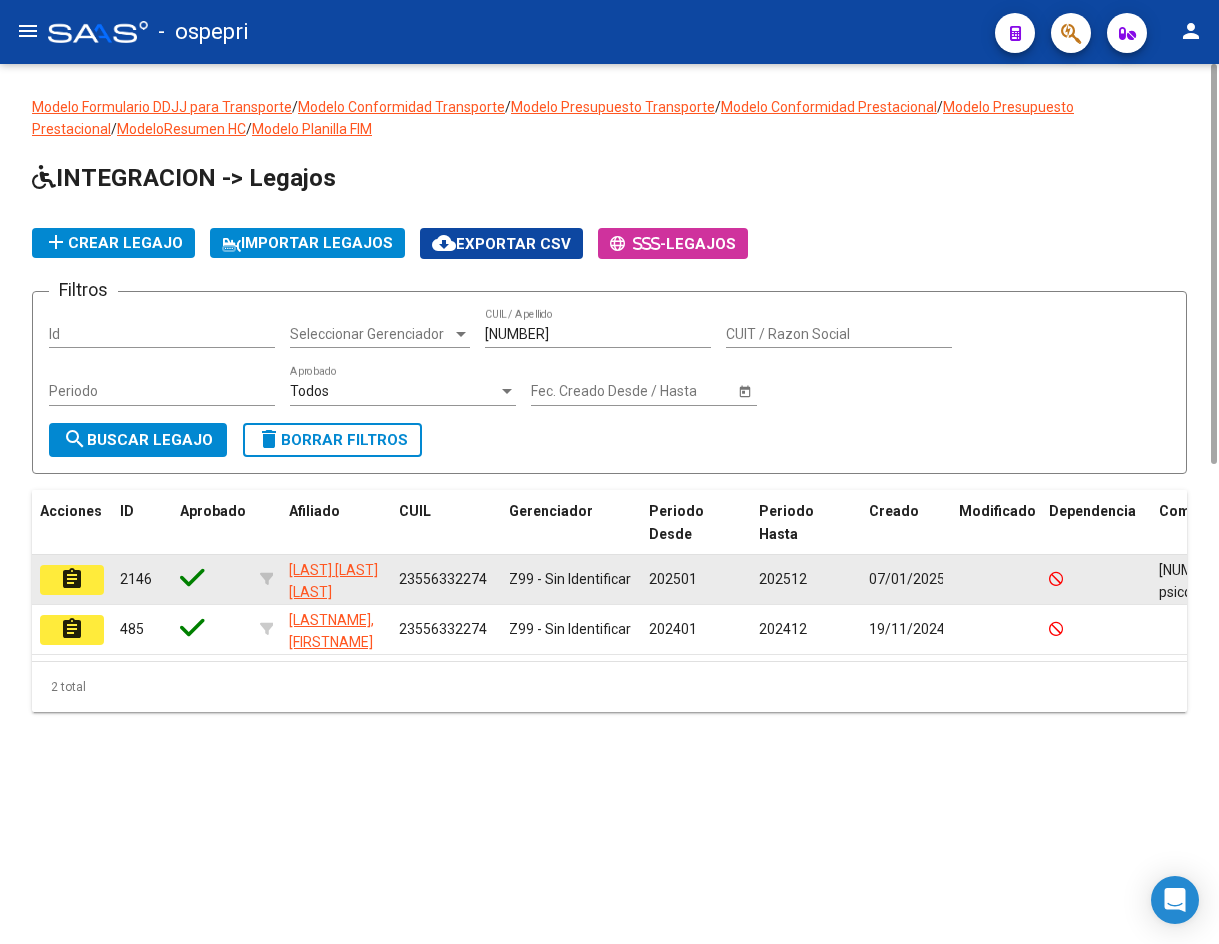 click on "assignment" 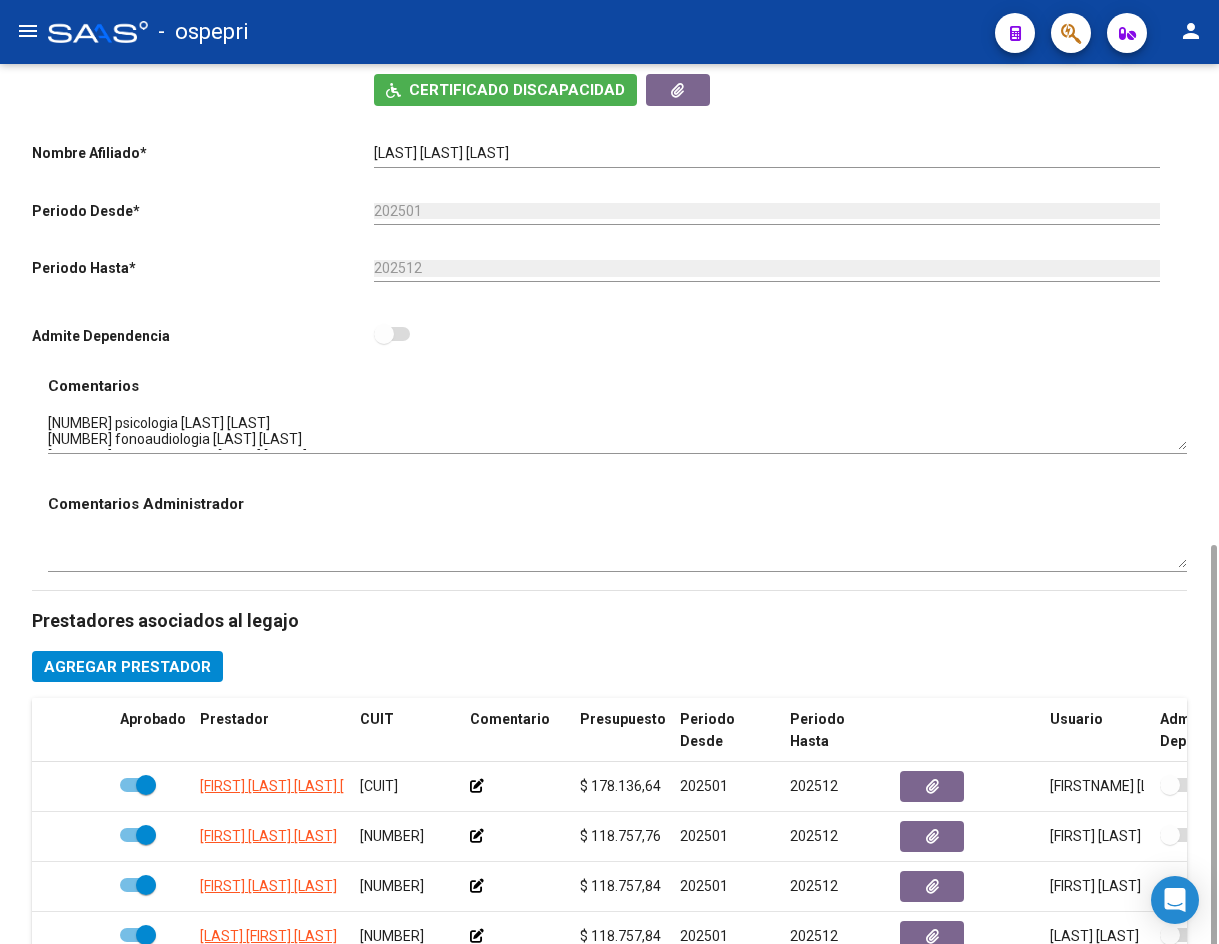 scroll, scrollTop: 601, scrollLeft: 0, axis: vertical 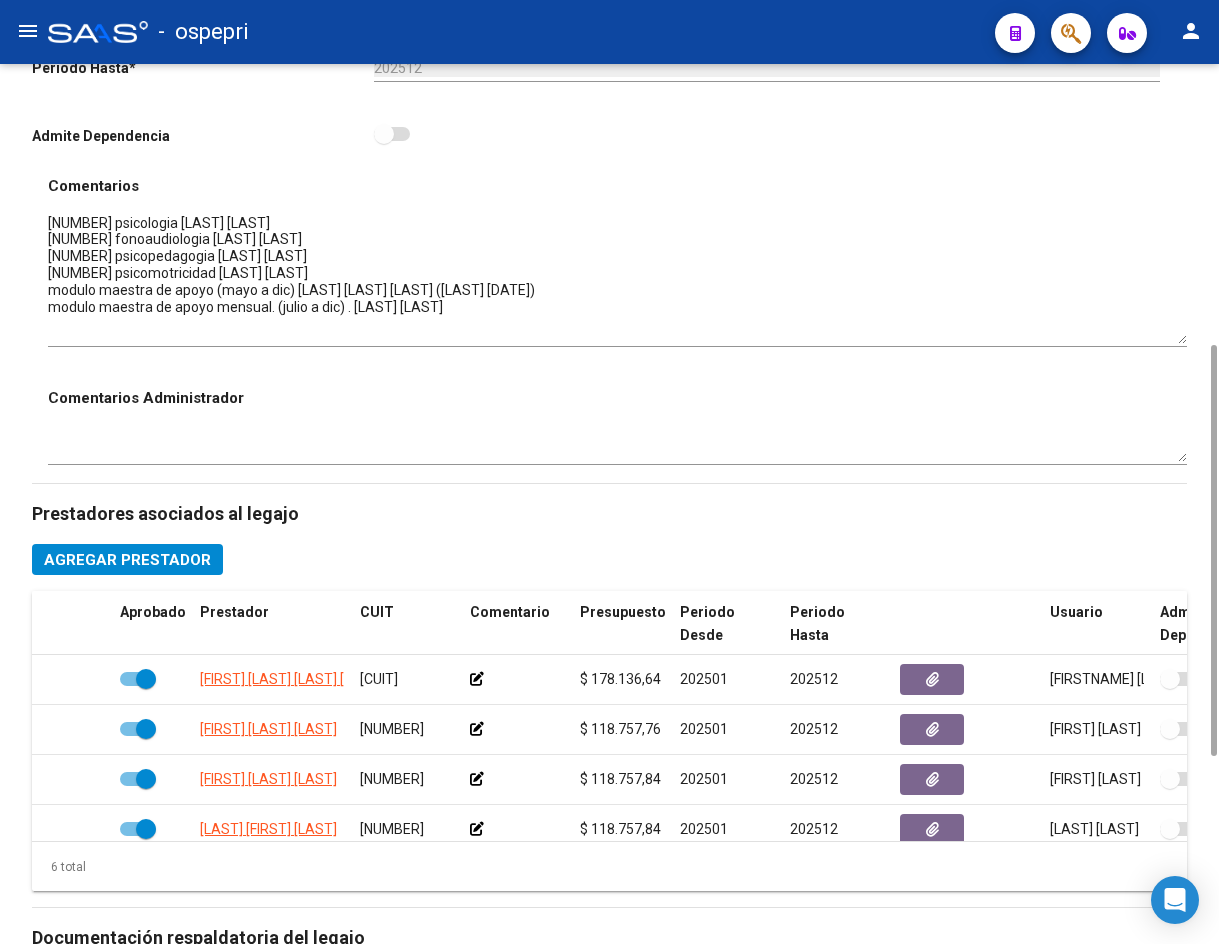 drag, startPoint x: 1182, startPoint y: 243, endPoint x: 1182, endPoint y: 336, distance: 93 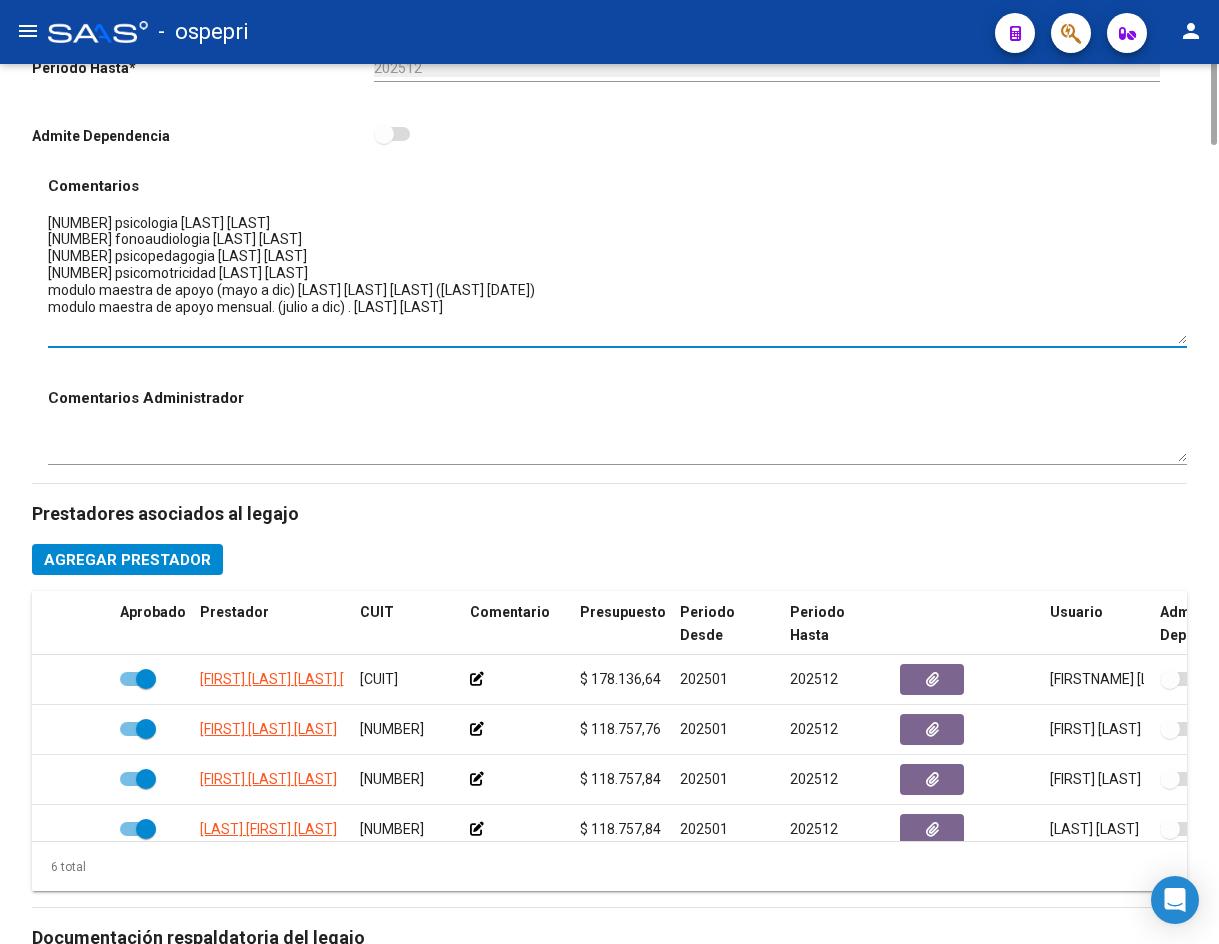 scroll, scrollTop: 0, scrollLeft: 0, axis: both 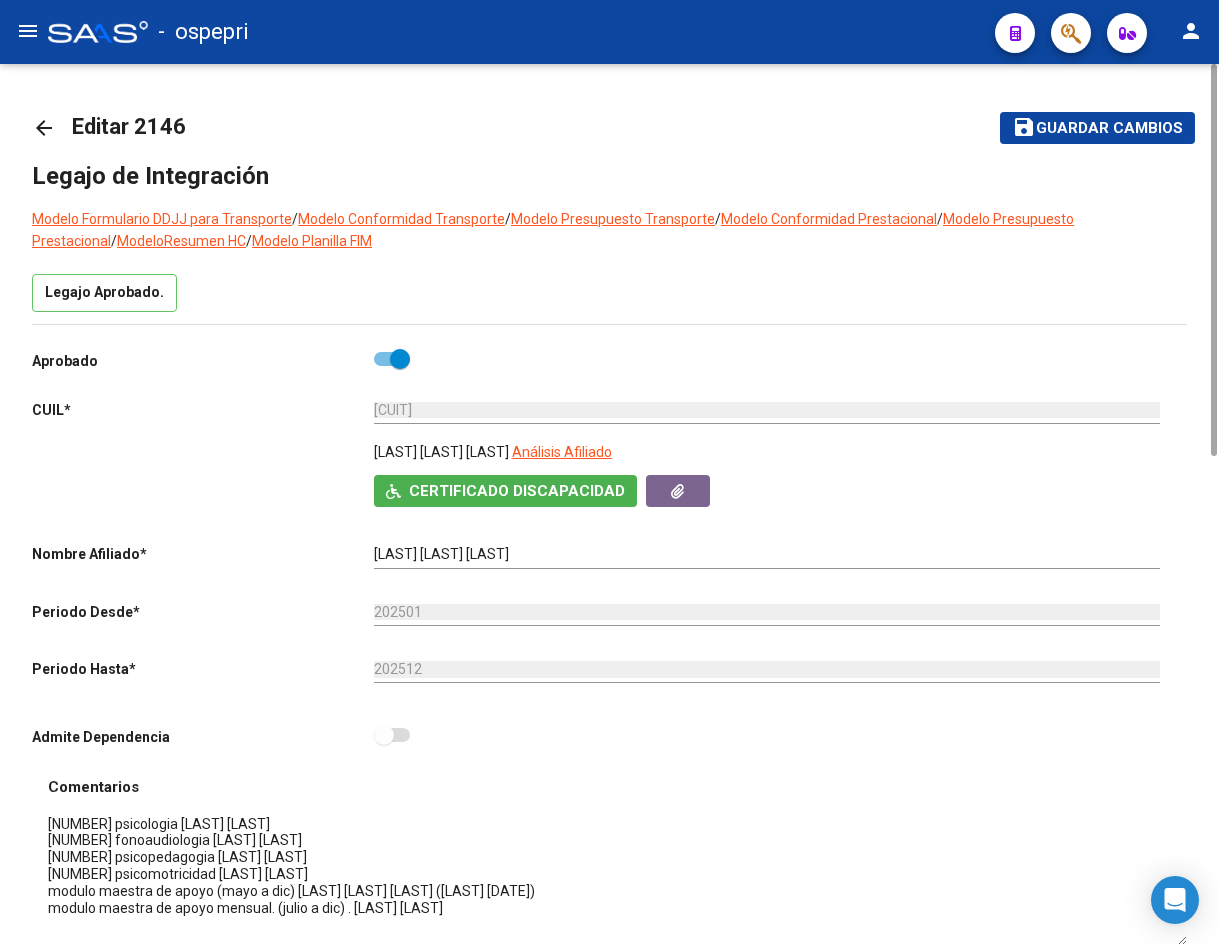 click on "arrow_back" 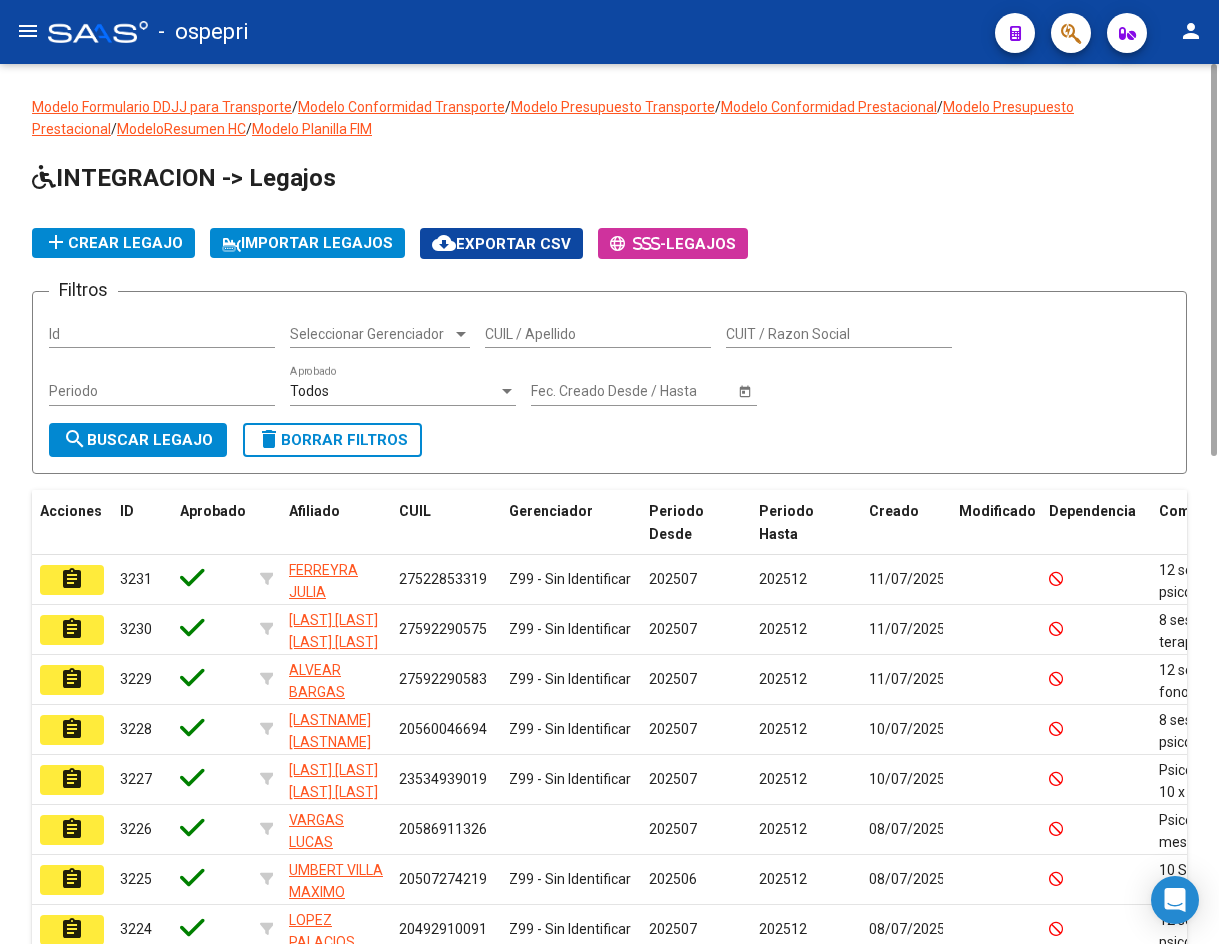 click on "CUIL / Apellido" at bounding box center [598, 334] 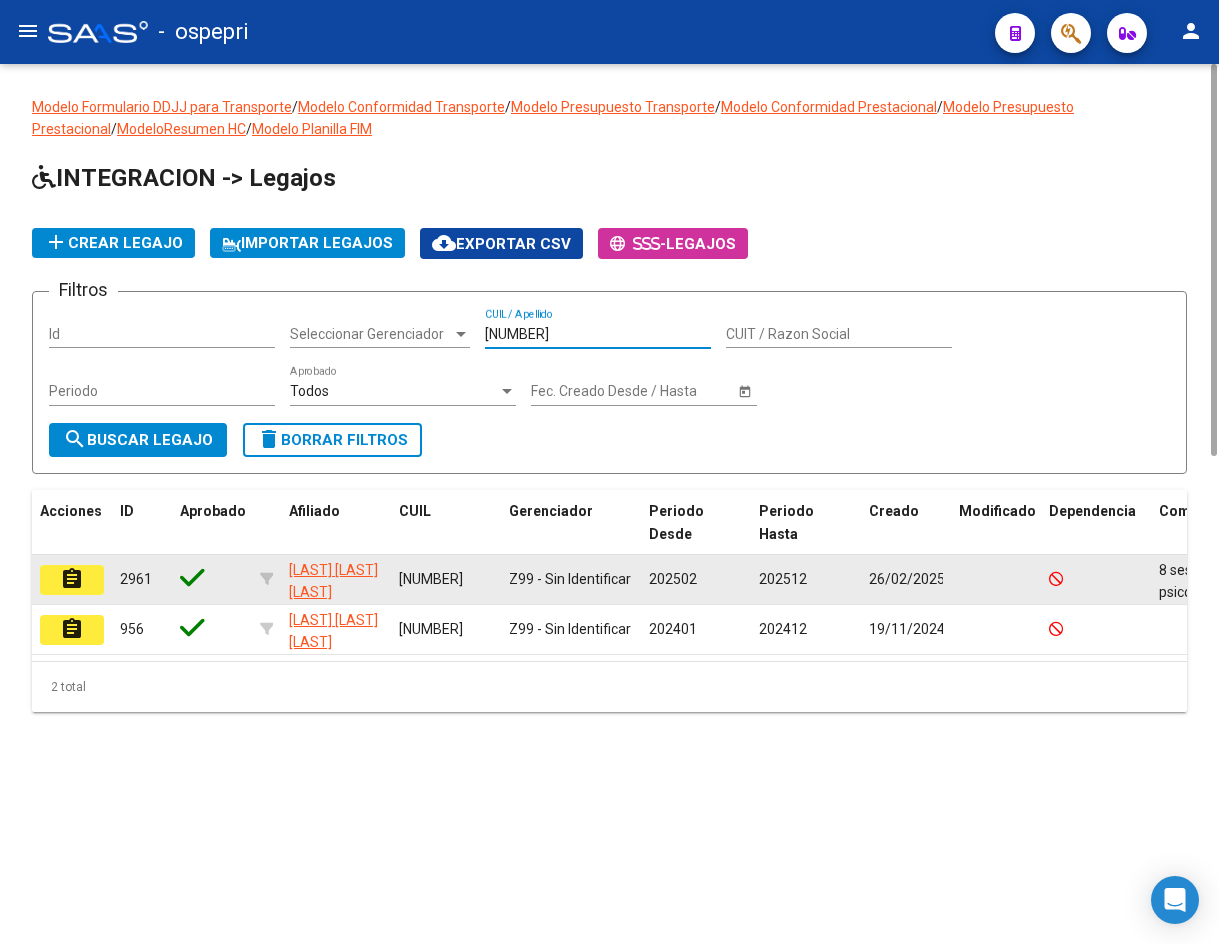 type on "[NUMBER]" 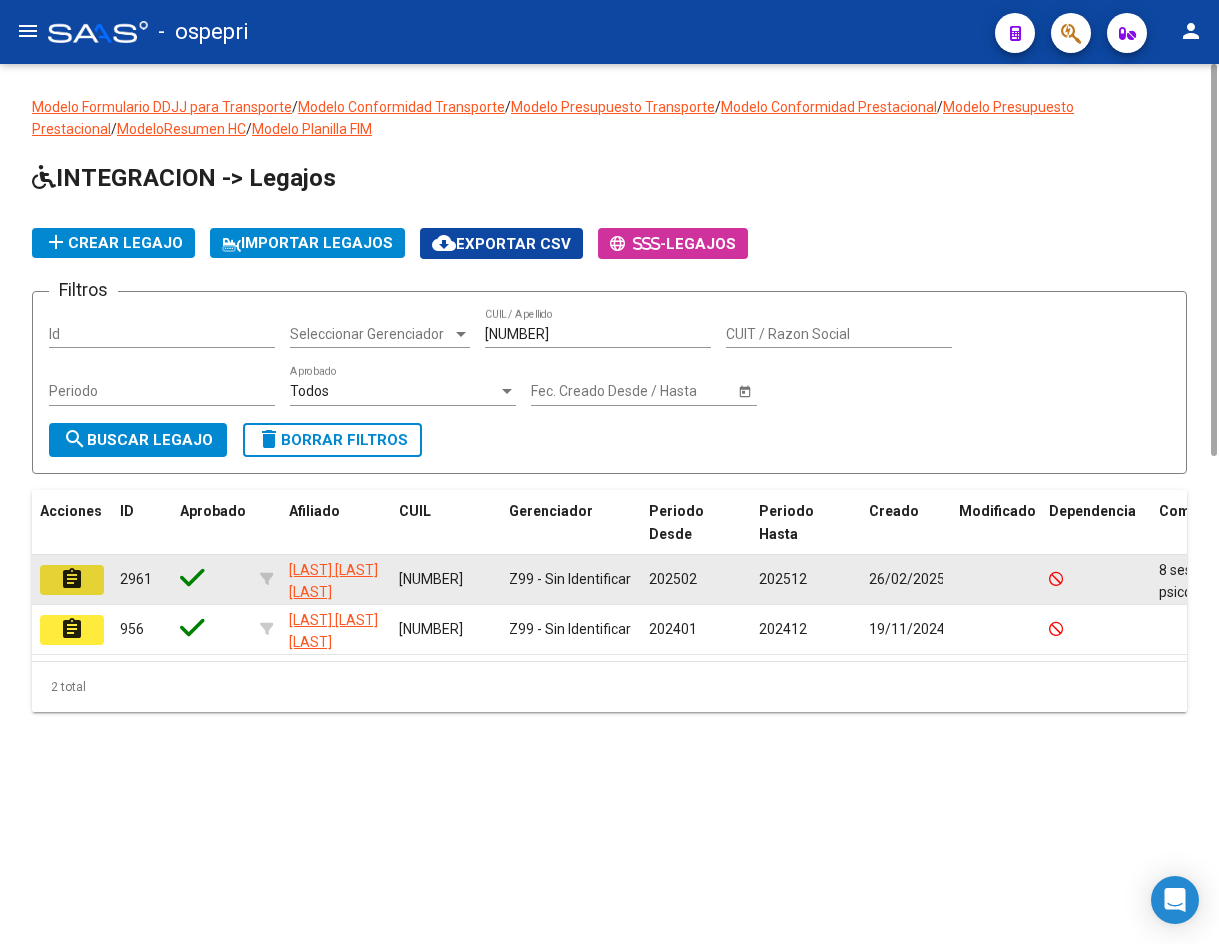 click on "assignment" 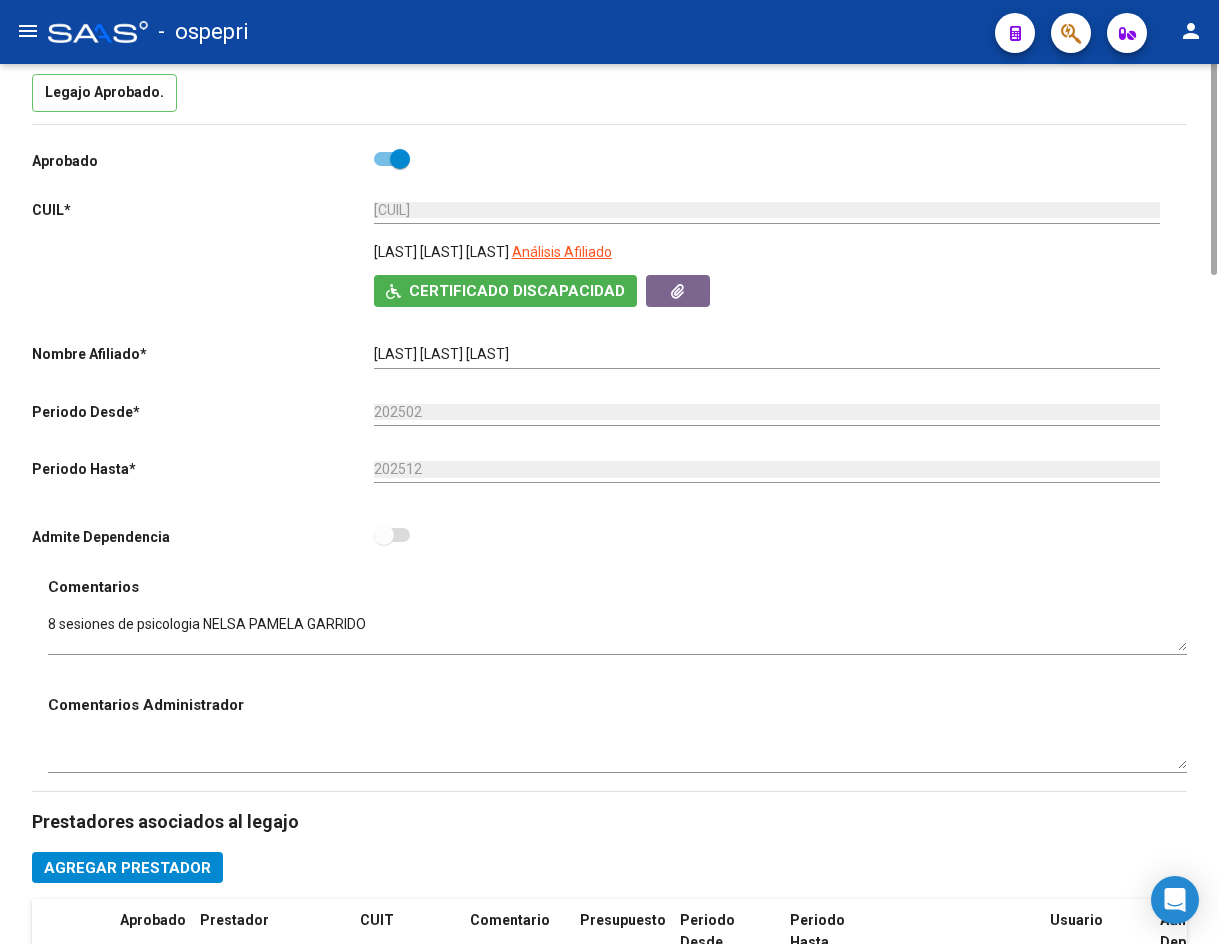 scroll, scrollTop: 0, scrollLeft: 0, axis: both 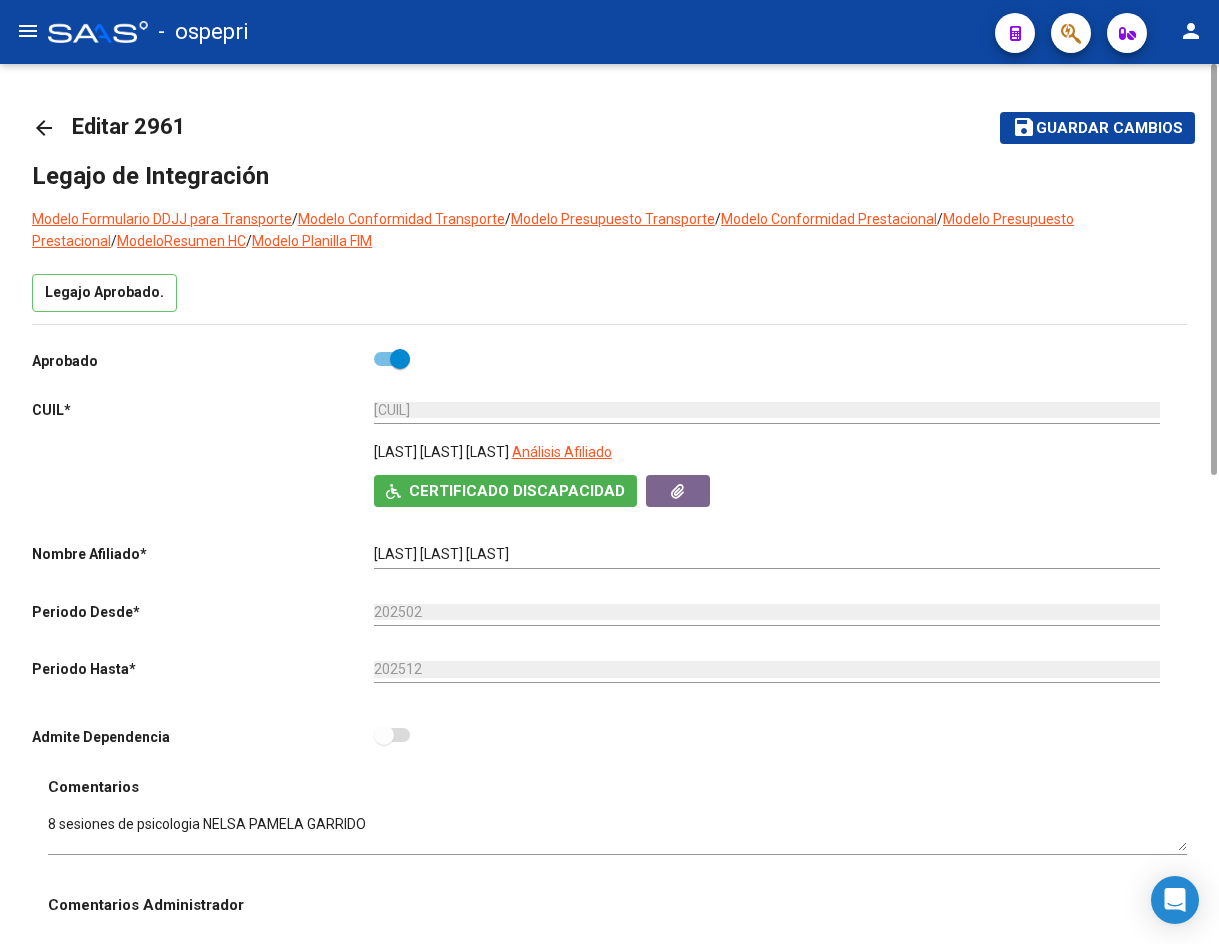click on "arrow_back" 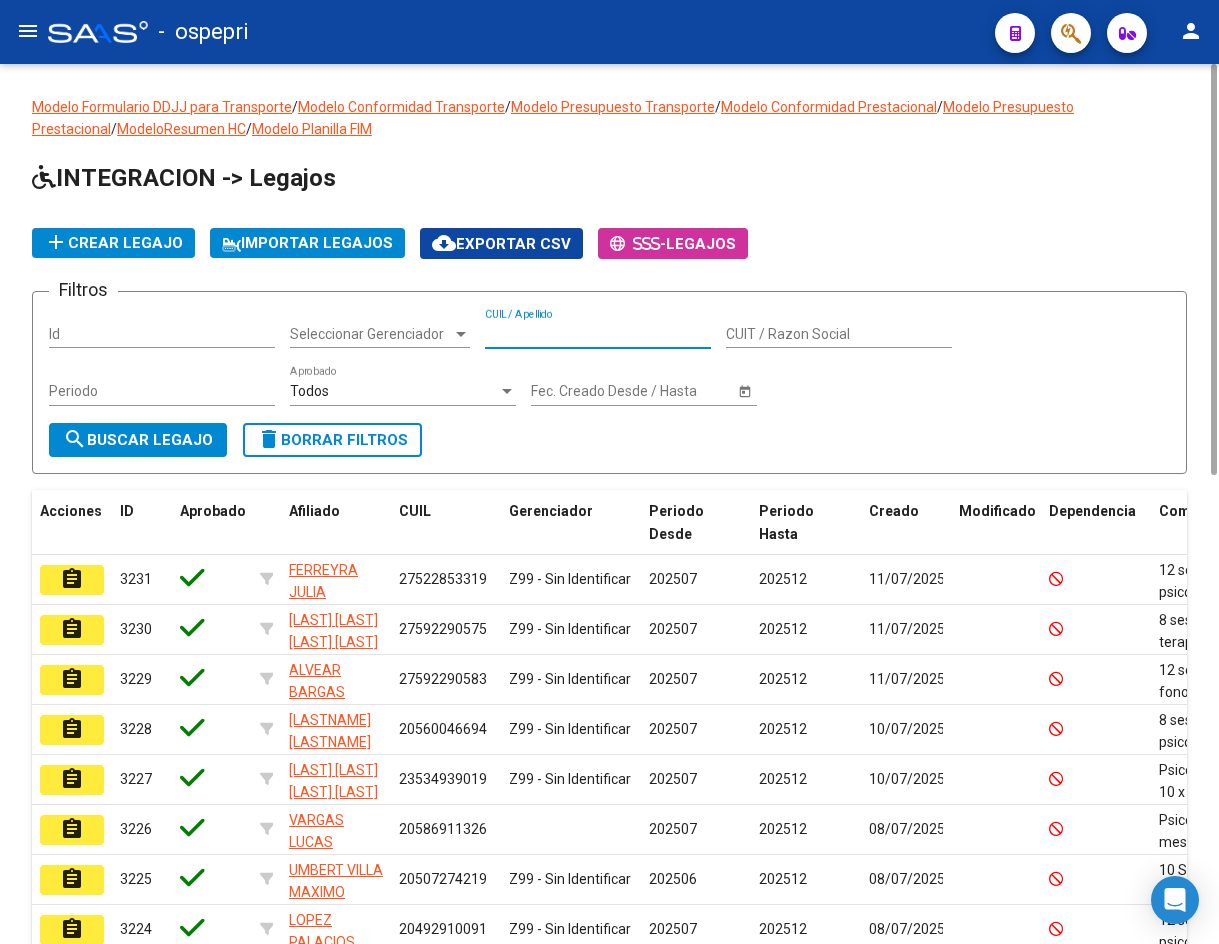 click on "CUIL / Apellido" at bounding box center (598, 334) 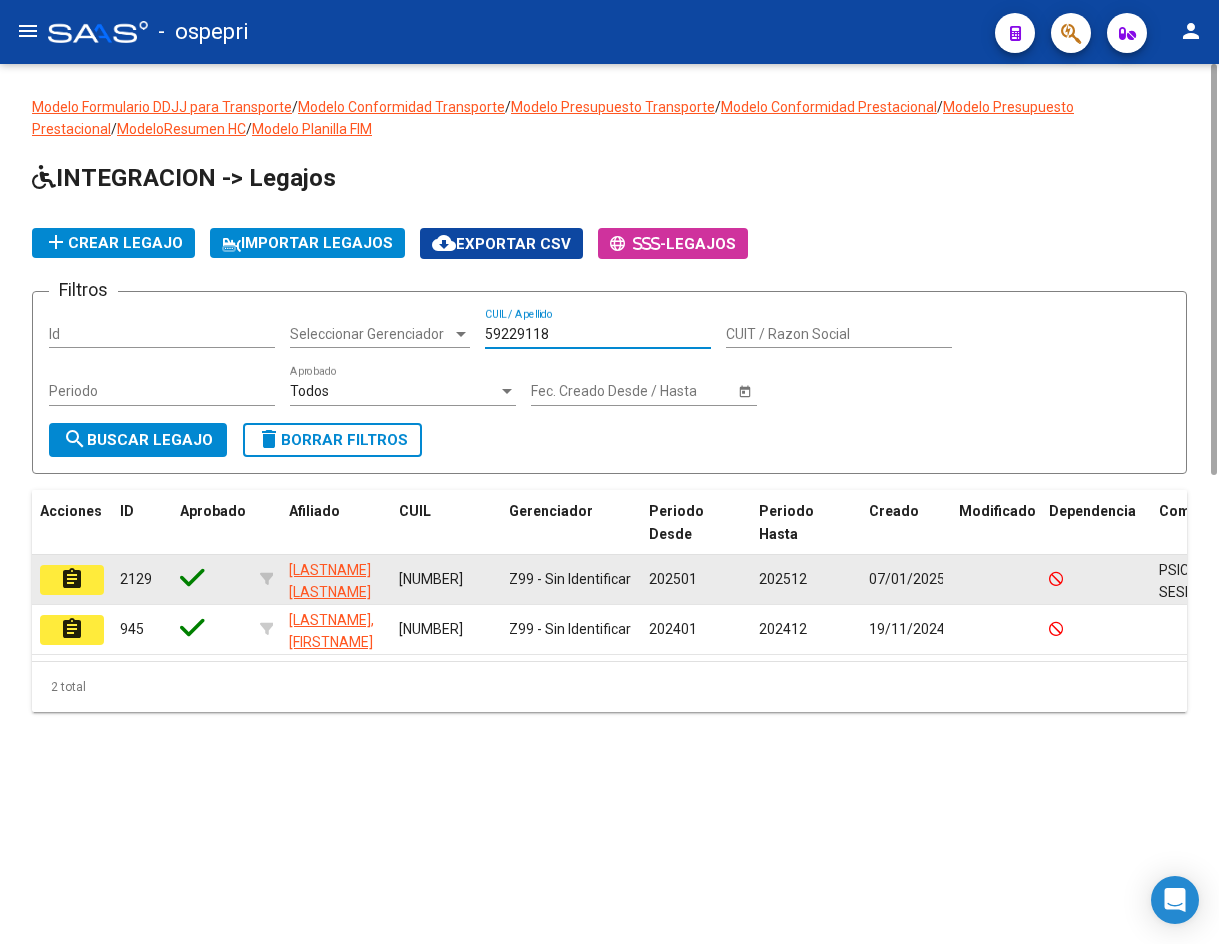 type on "59229118" 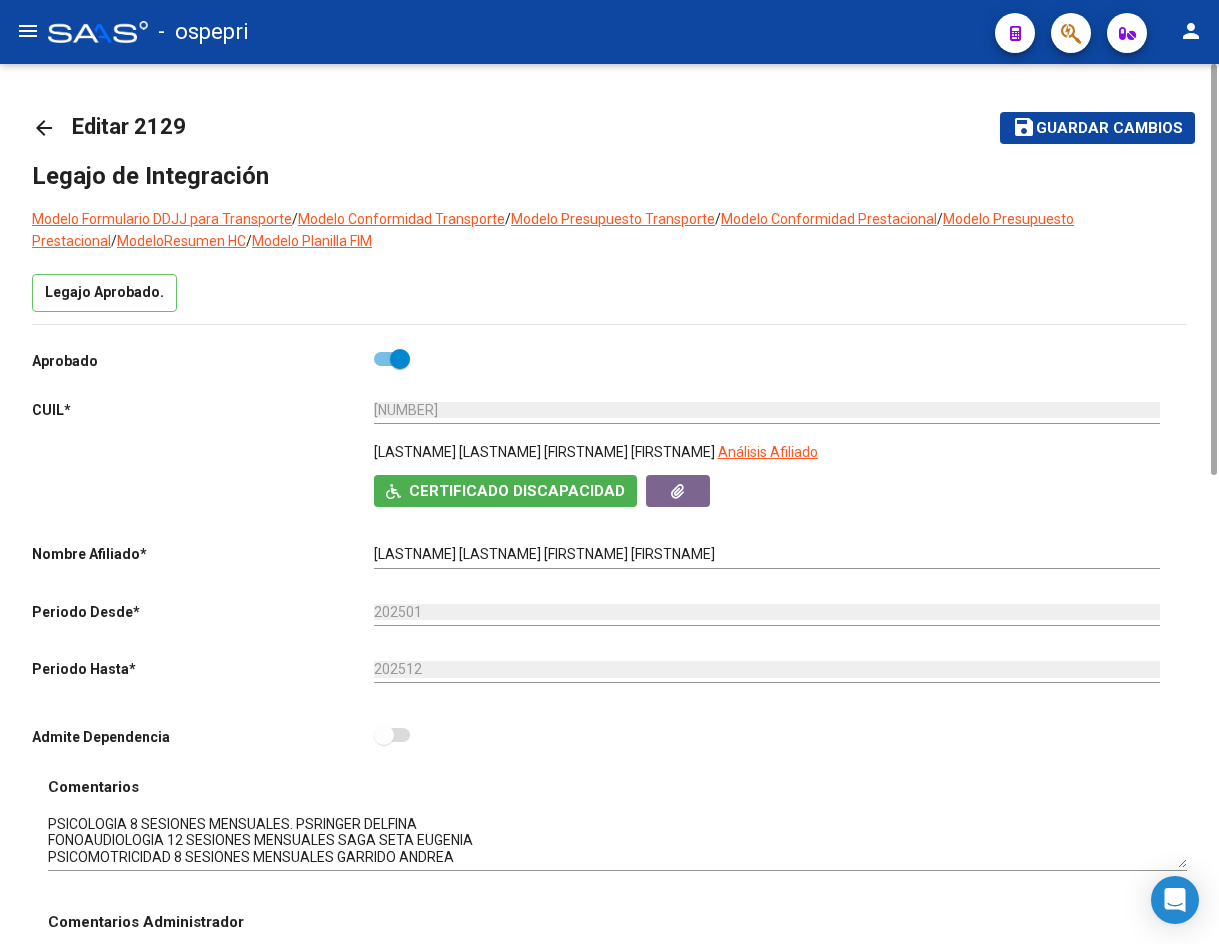 drag, startPoint x: 1182, startPoint y: 846, endPoint x: 1188, endPoint y: 828, distance: 18.973665 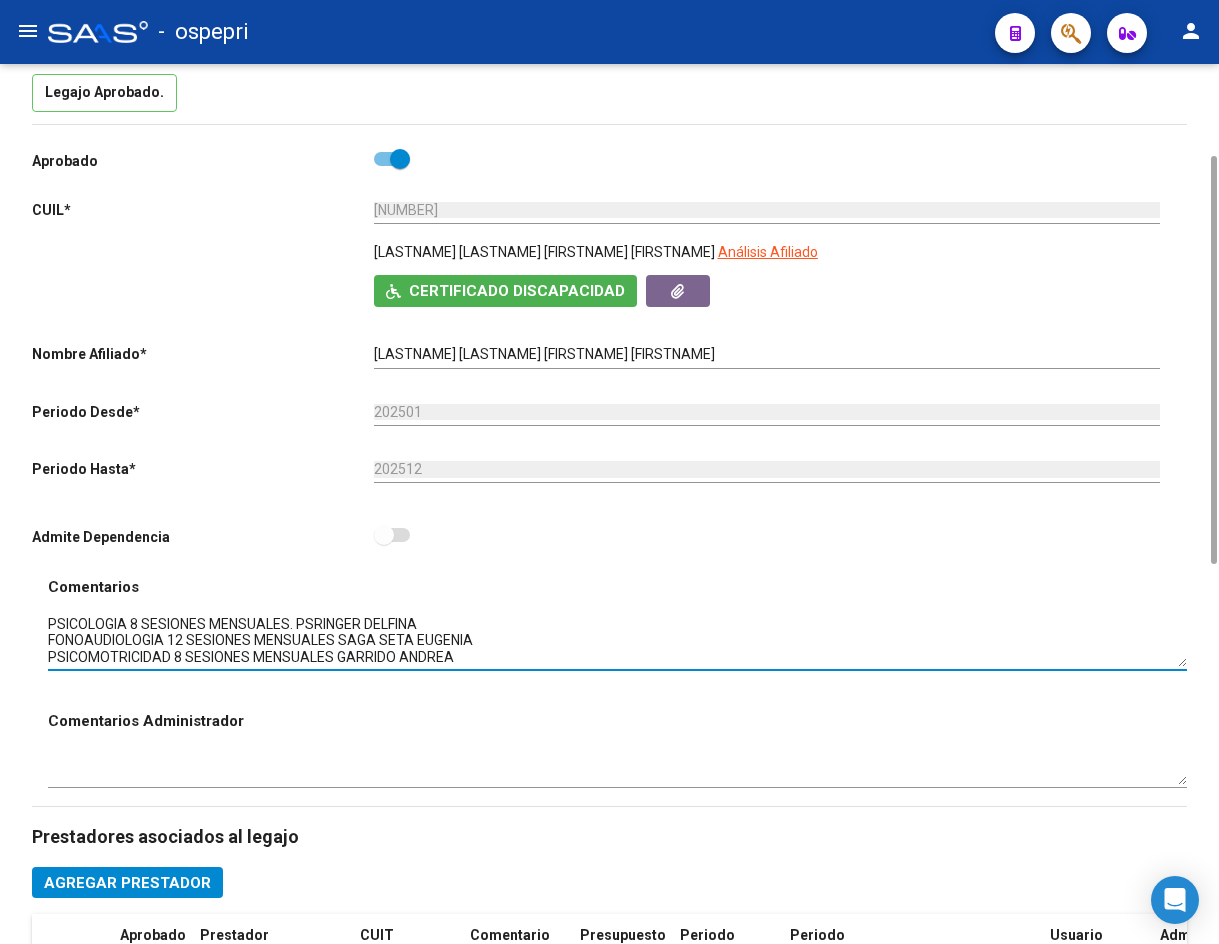 scroll, scrollTop: 400, scrollLeft: 0, axis: vertical 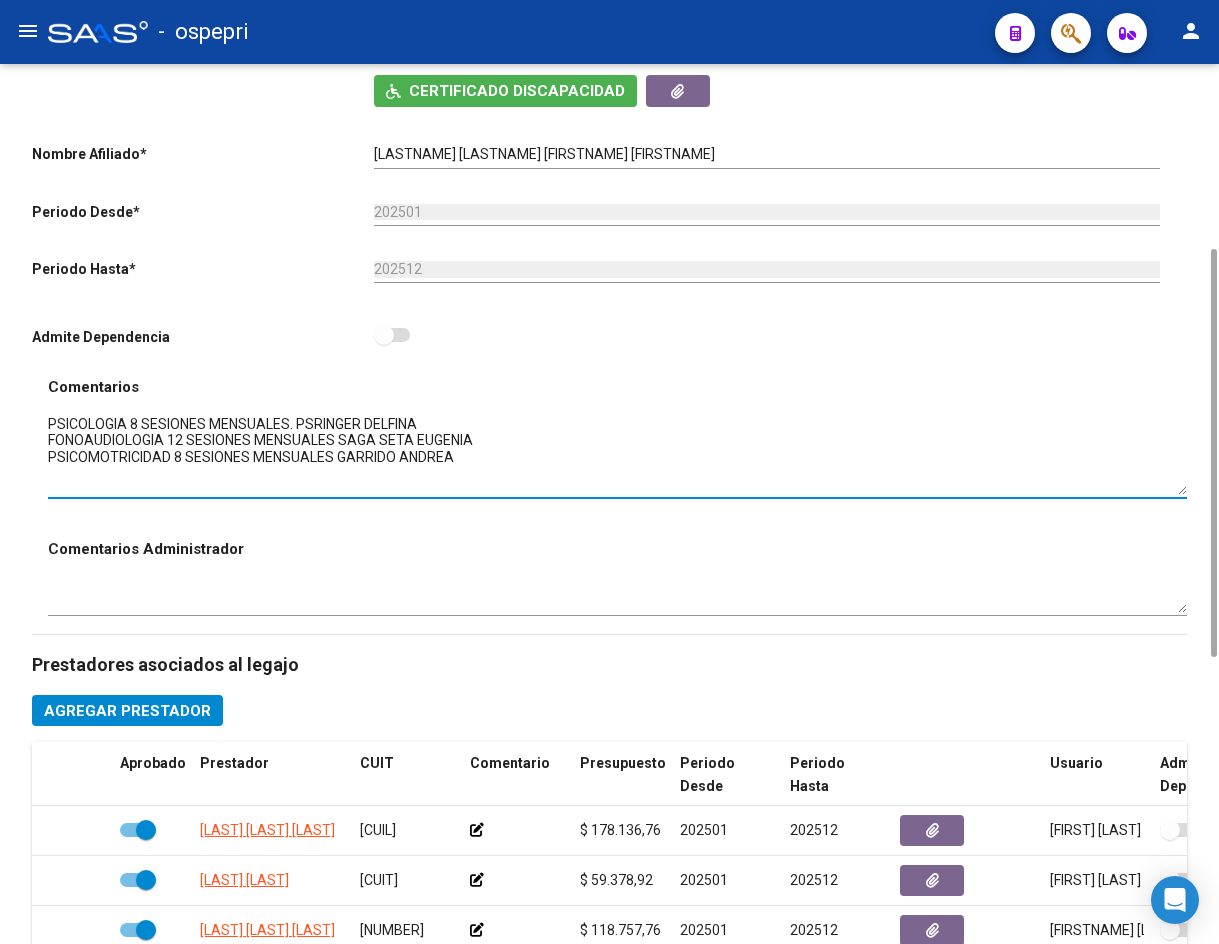 drag, startPoint x: 1179, startPoint y: 462, endPoint x: 1185, endPoint y: 488, distance: 26.683329 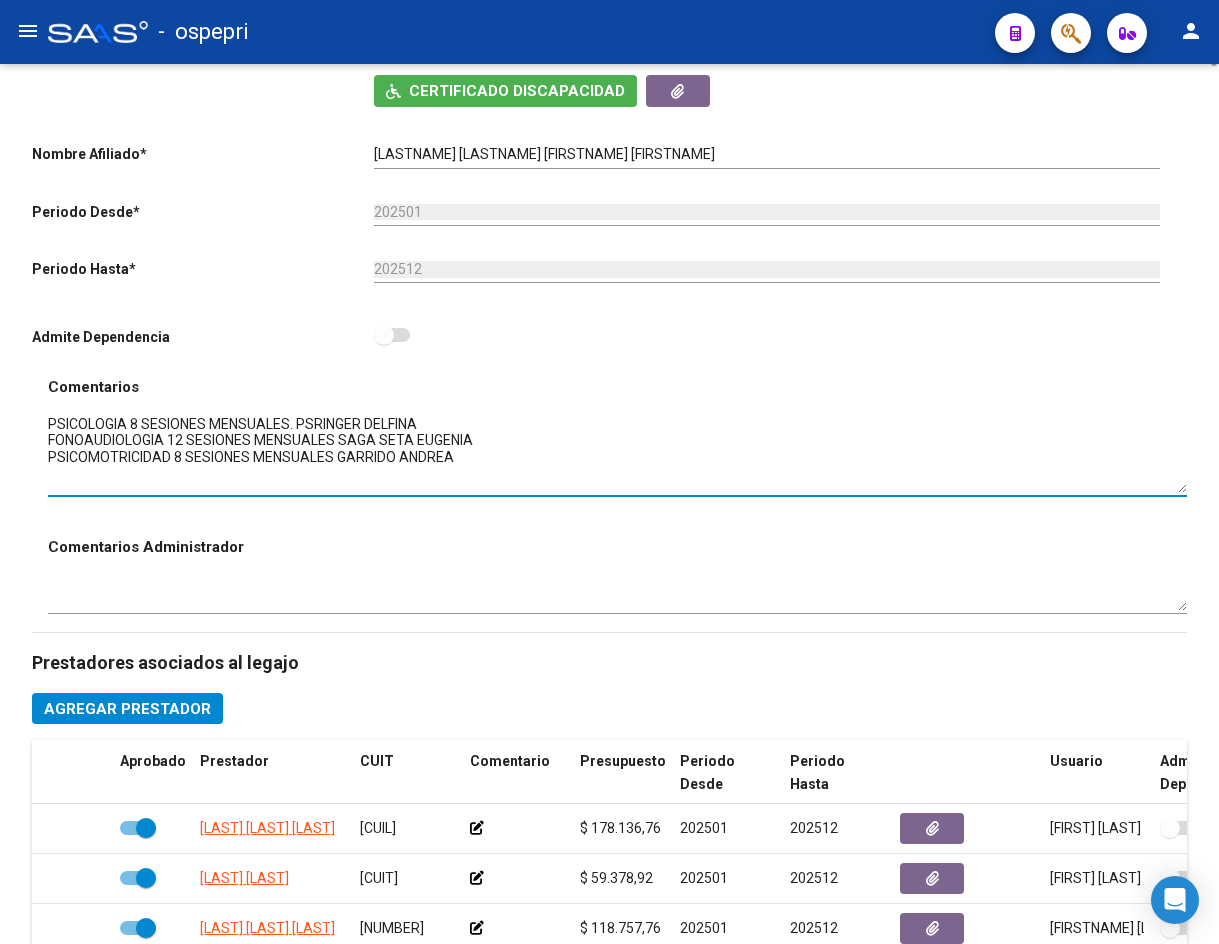 scroll, scrollTop: 0, scrollLeft: 0, axis: both 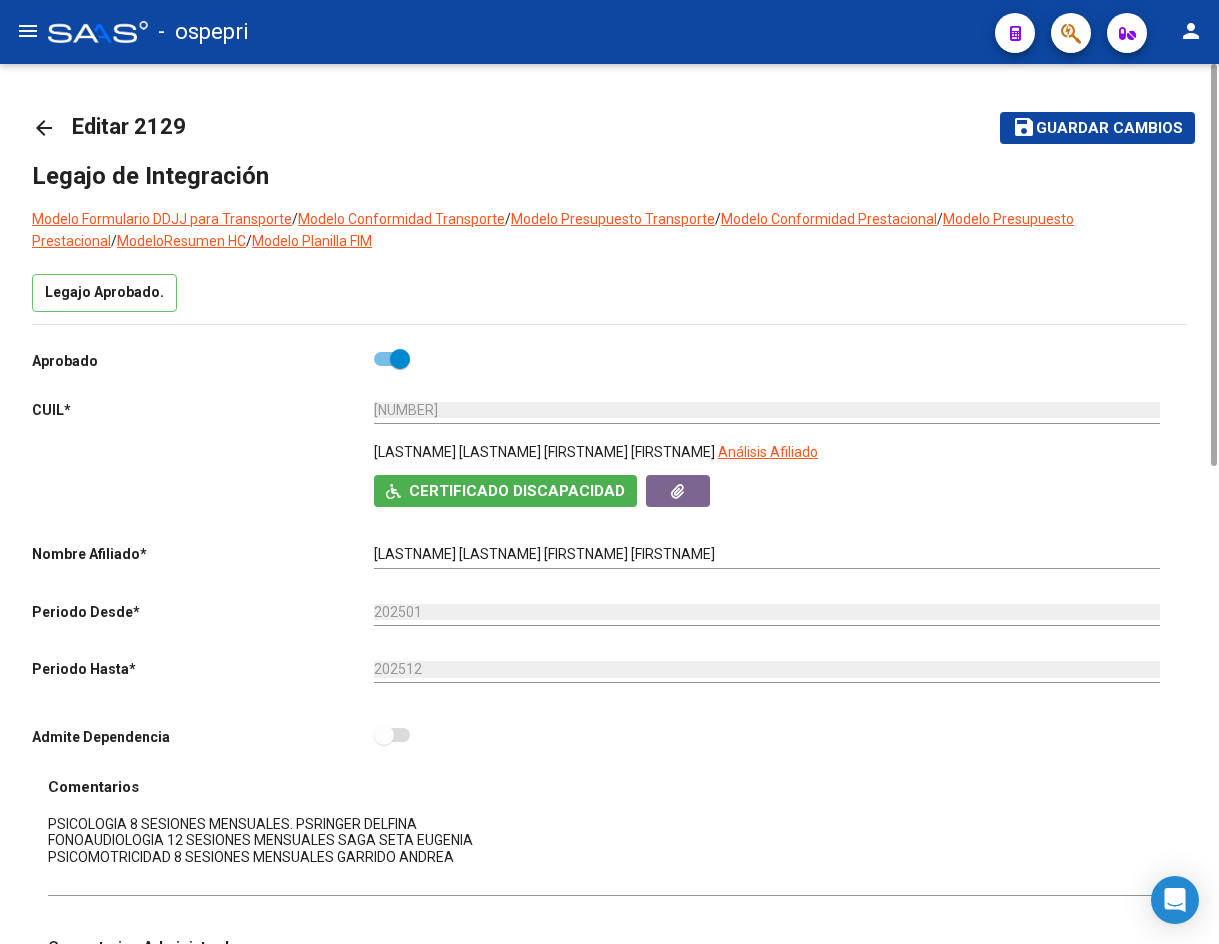 click on "arrow_back" 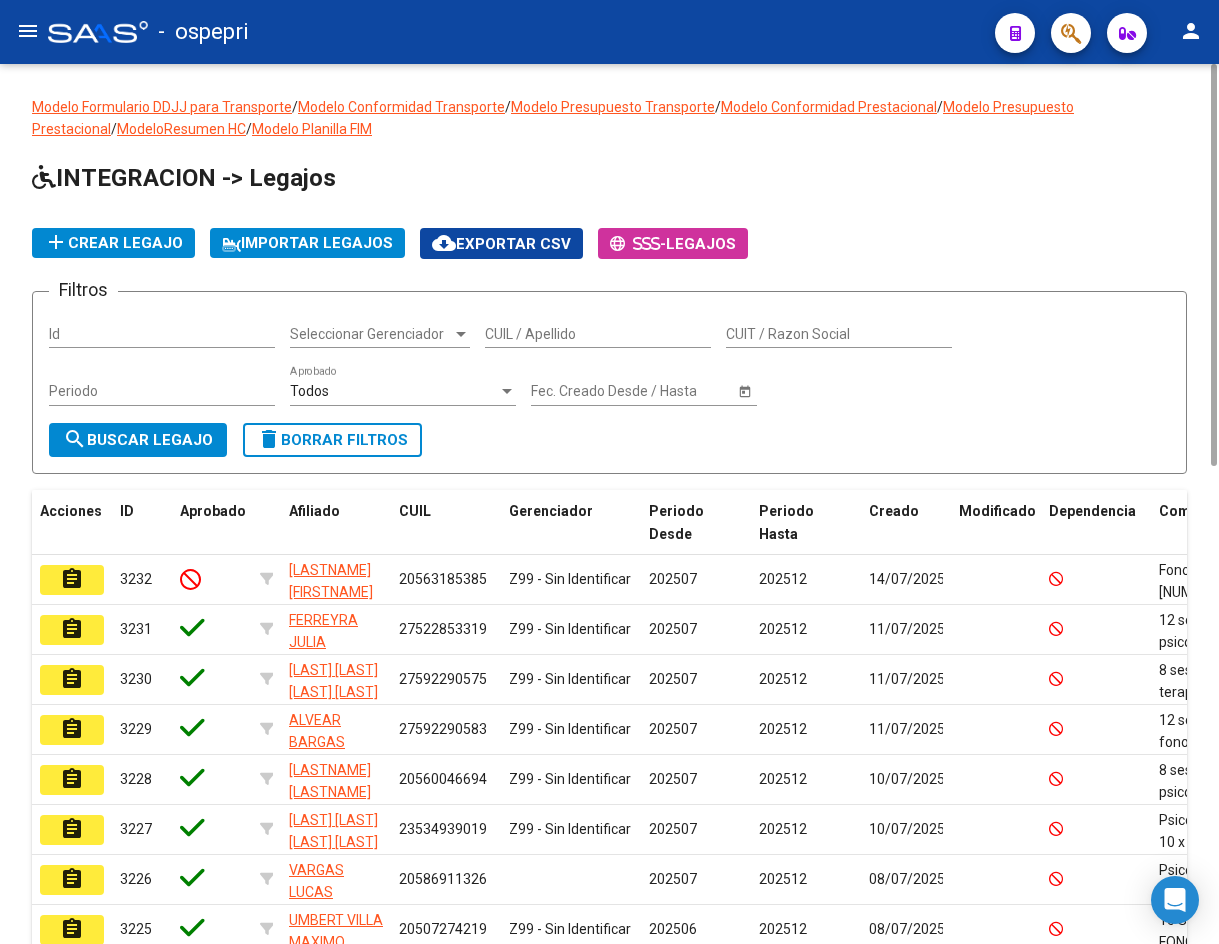 click on "CUIL / Apellido" at bounding box center (598, 334) 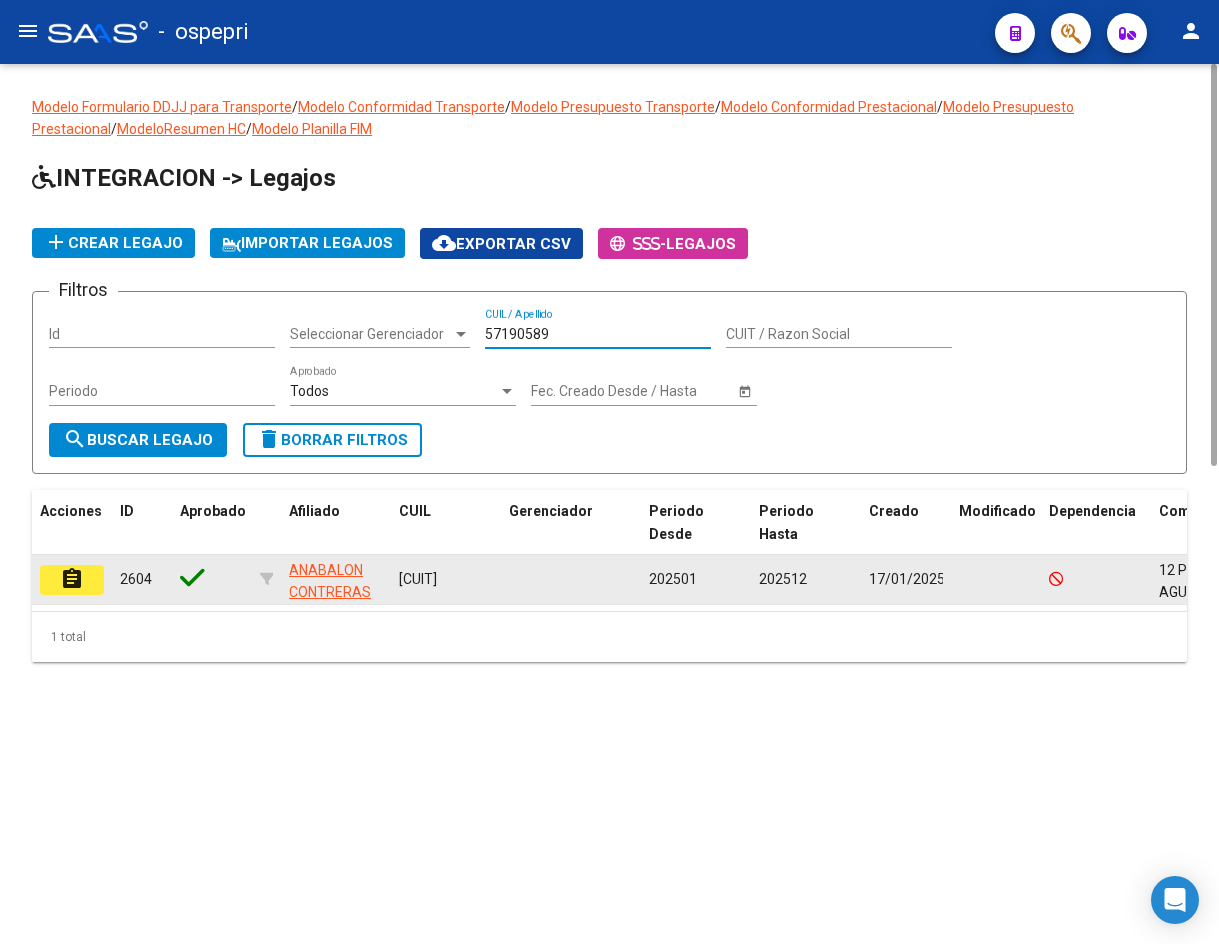 type on "57190589" 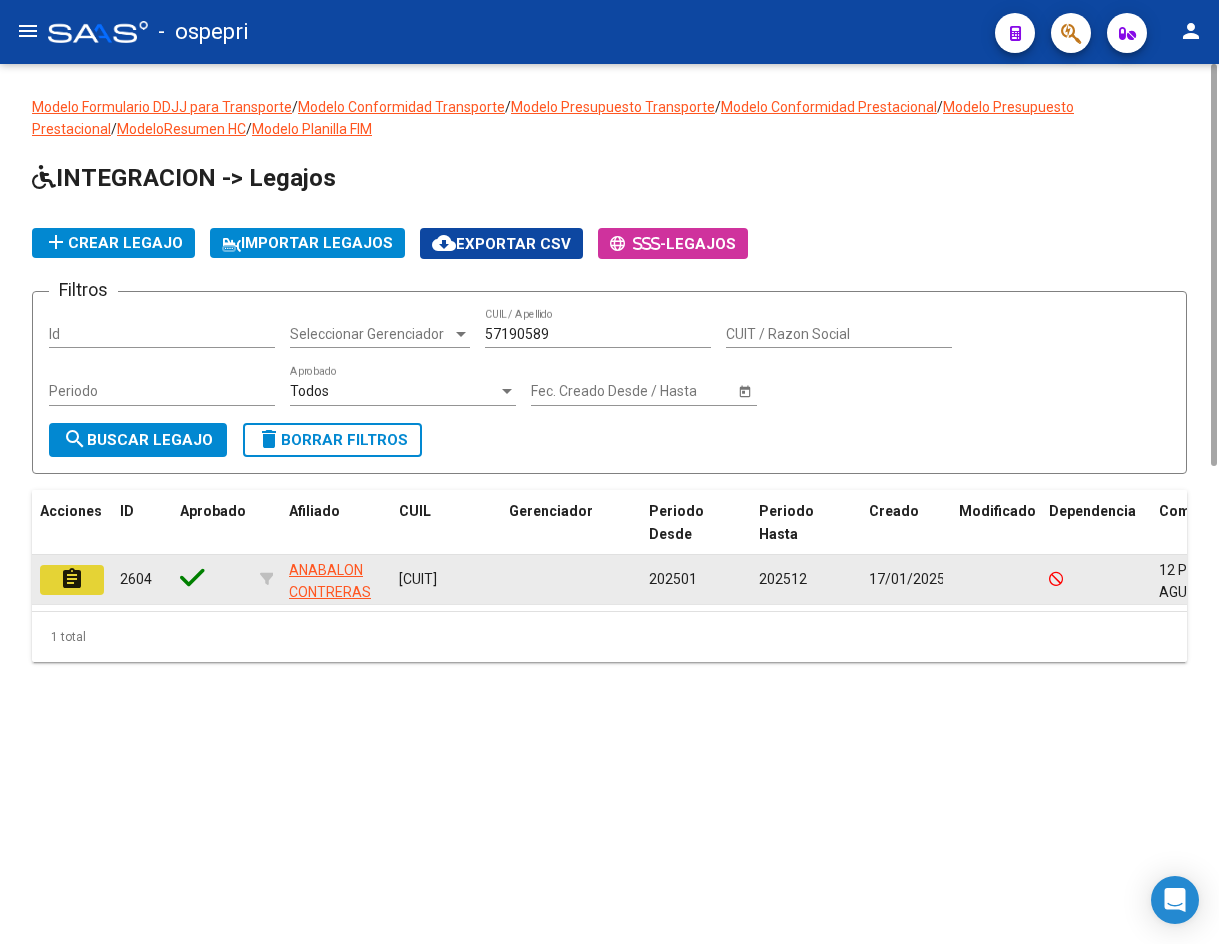 click on "assignment" 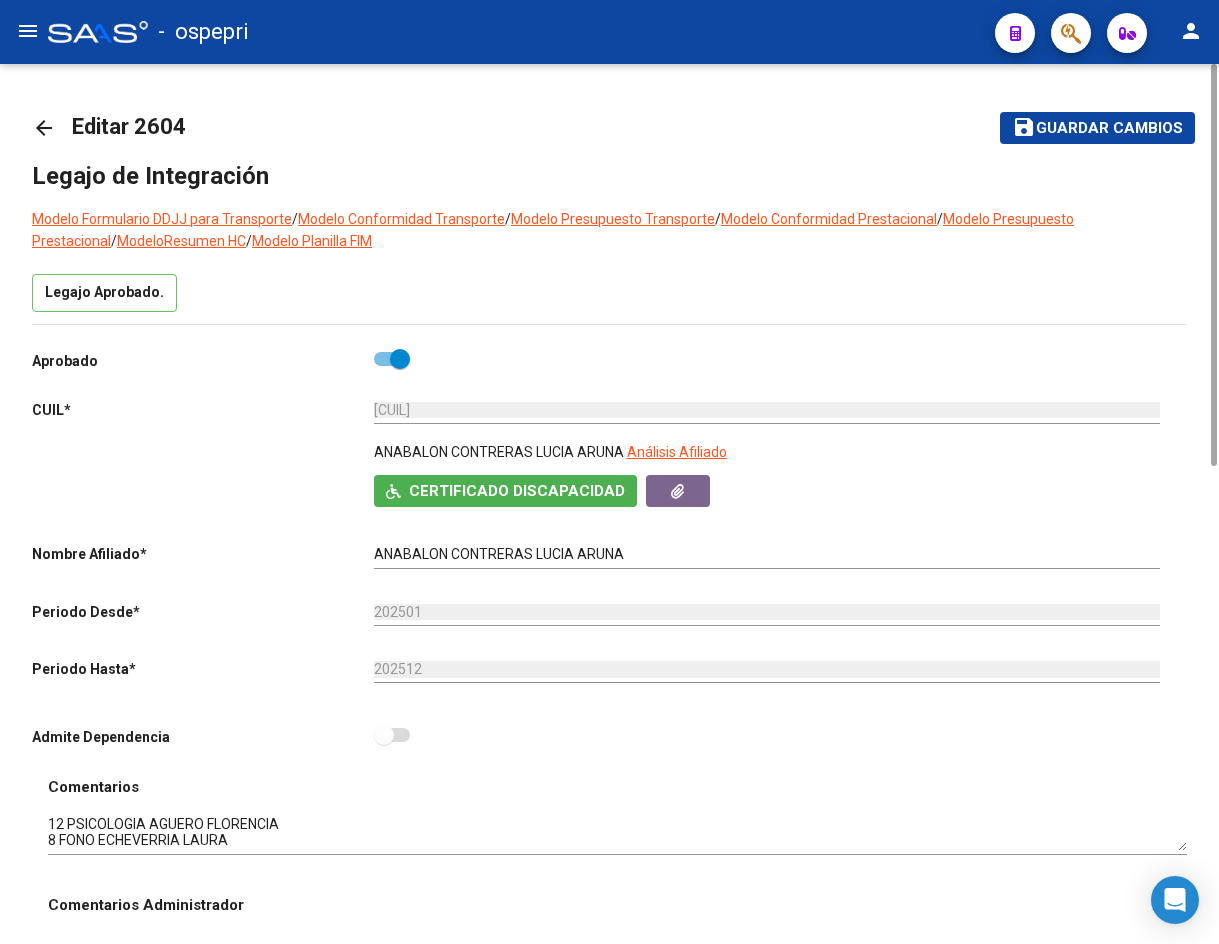 scroll, scrollTop: 400, scrollLeft: 0, axis: vertical 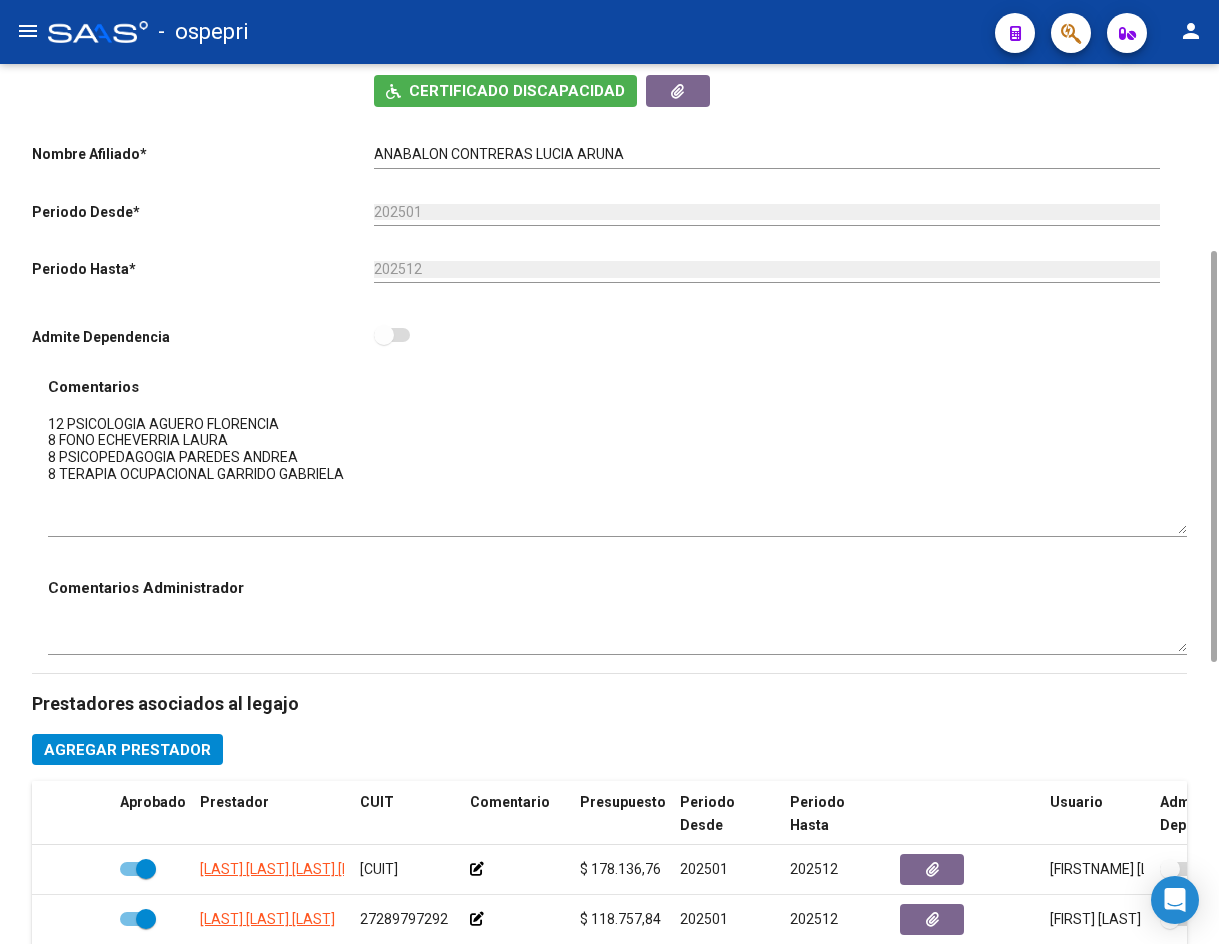 drag, startPoint x: 1181, startPoint y: 449, endPoint x: 1173, endPoint y: 531, distance: 82.38932 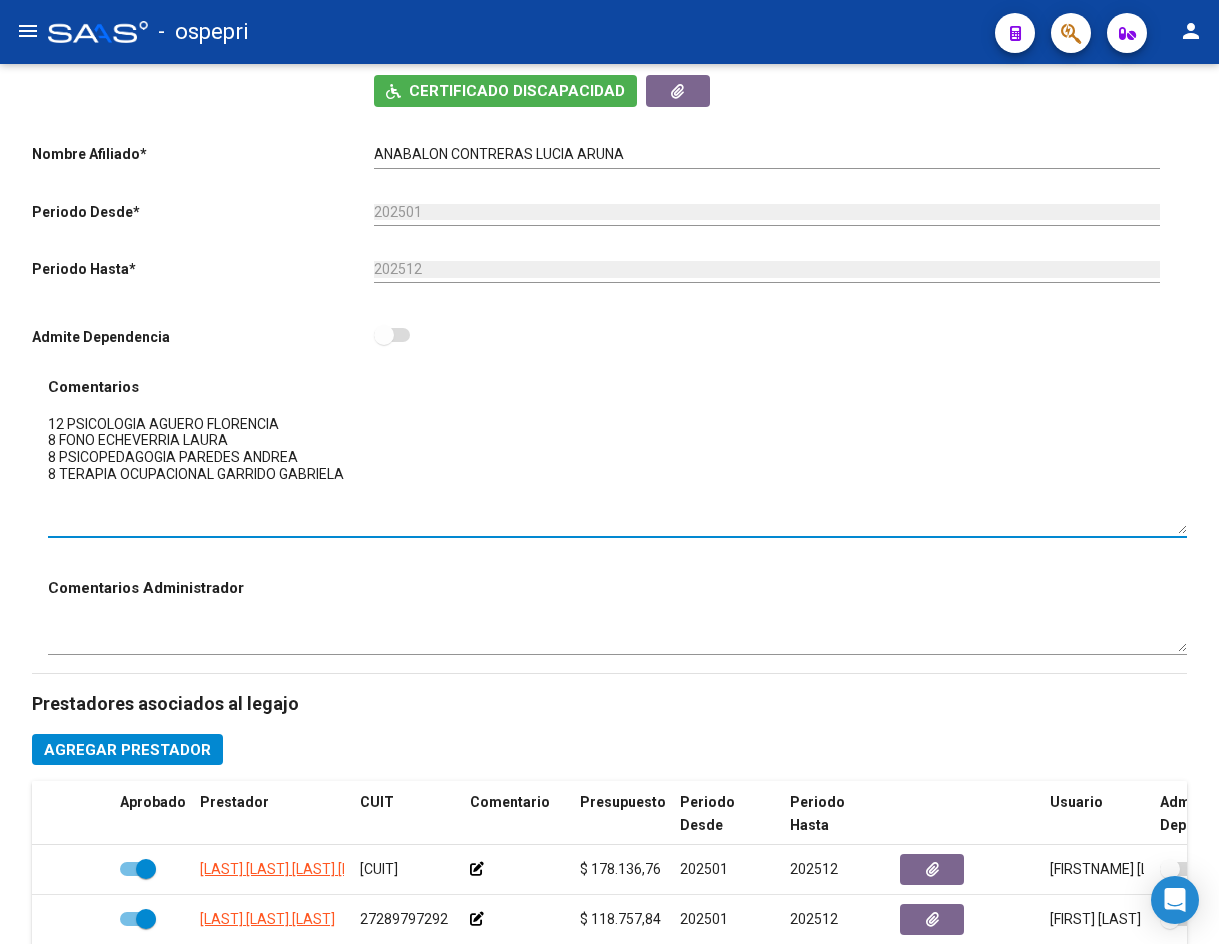 scroll, scrollTop: 0, scrollLeft: 0, axis: both 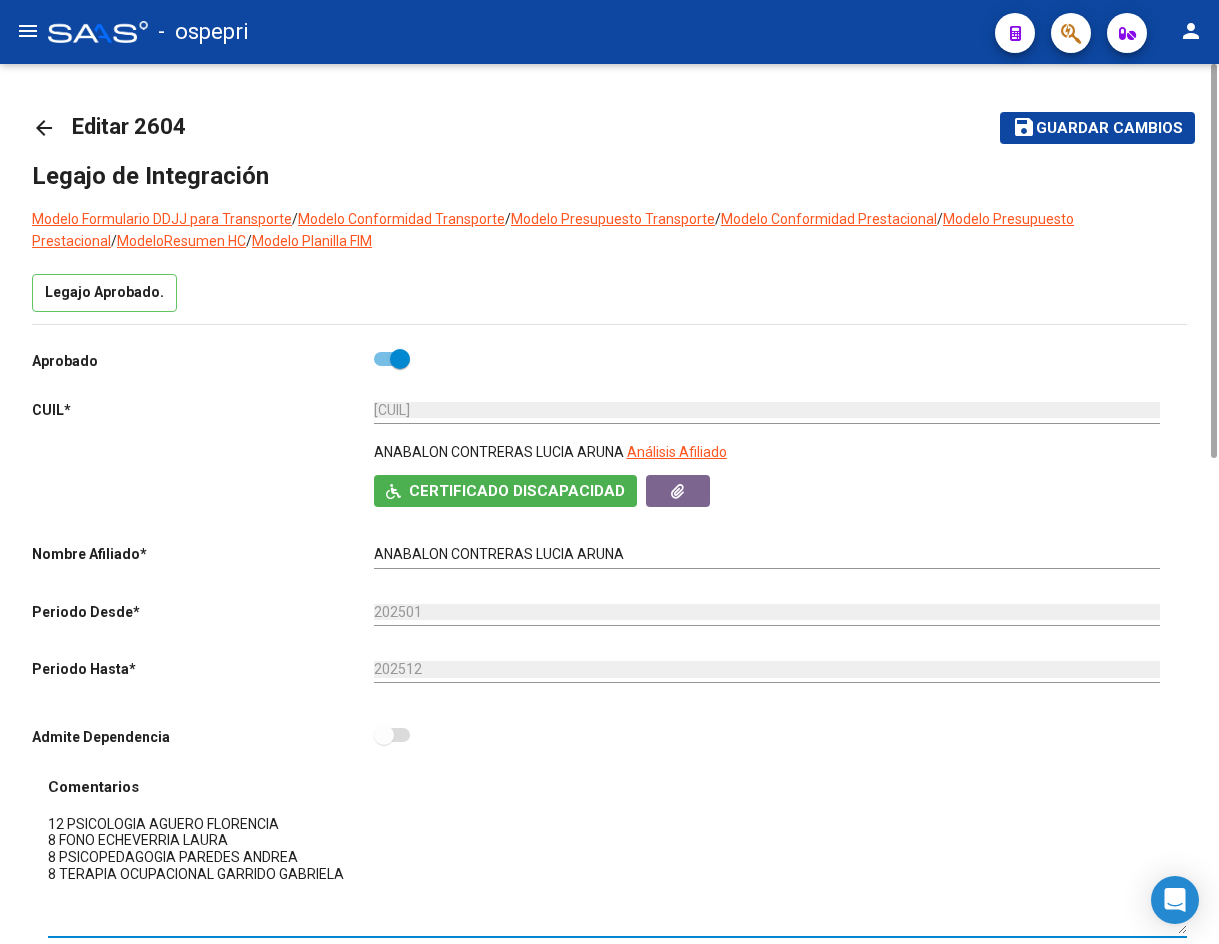click on "arrow_back" 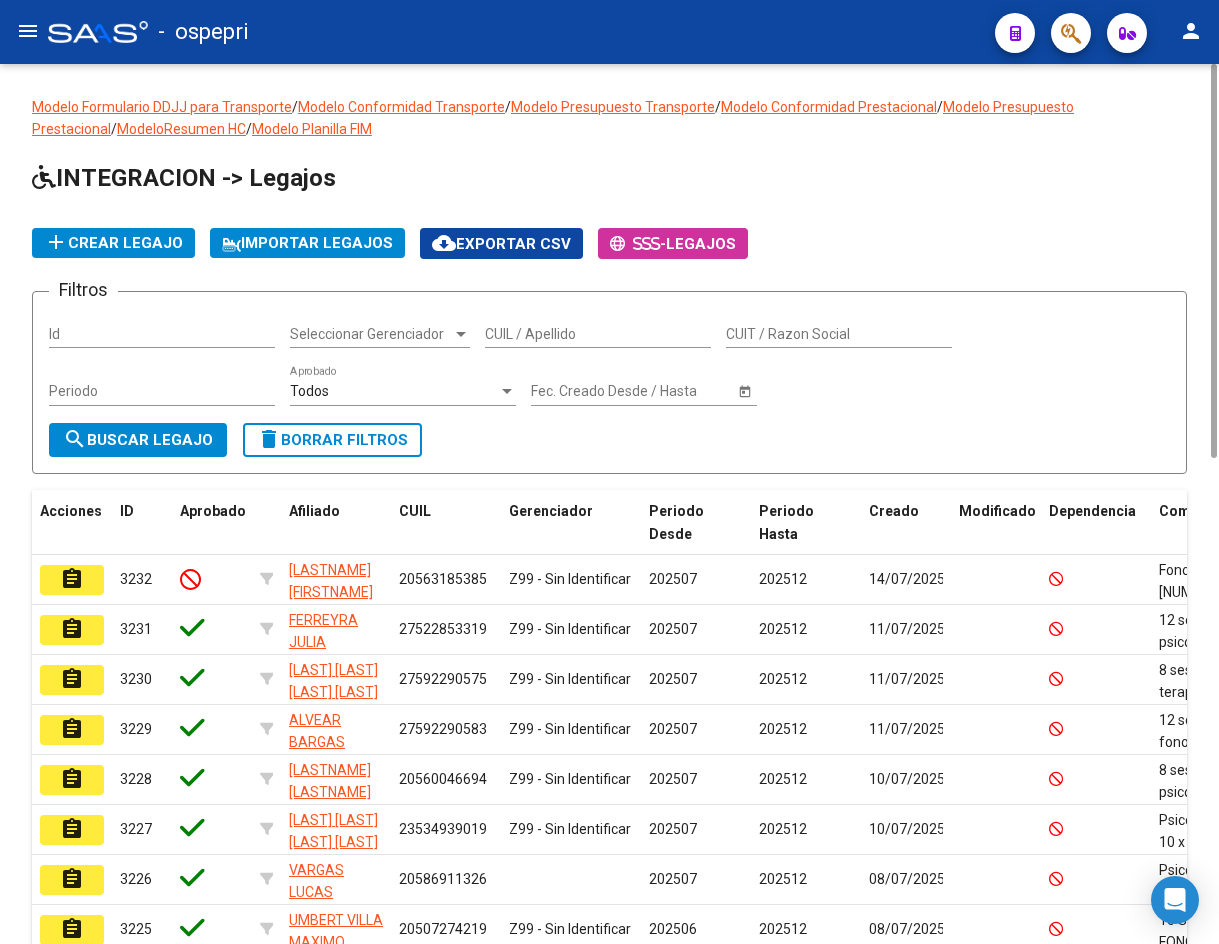 click on "CUIL / Apellido" at bounding box center [598, 334] 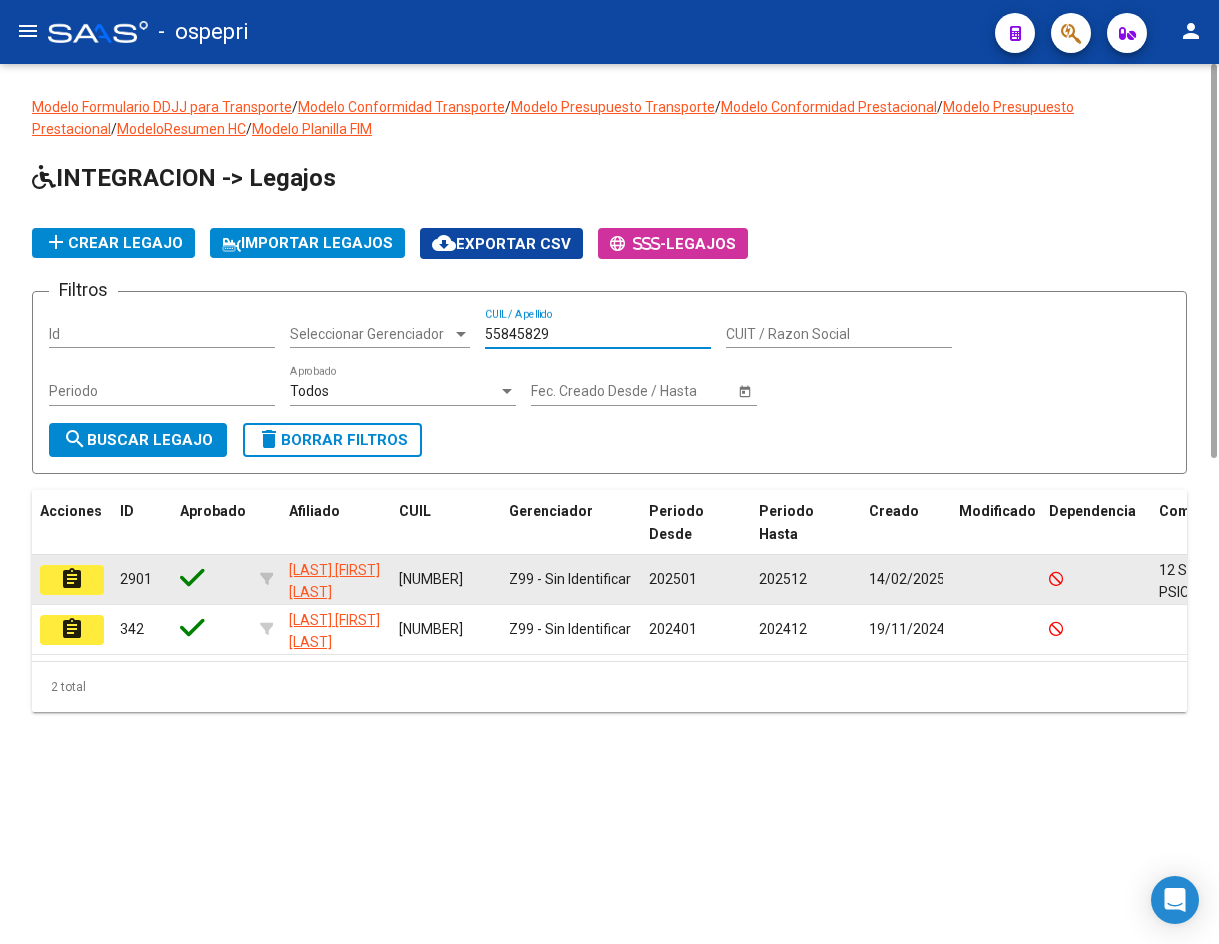 type on "55845829" 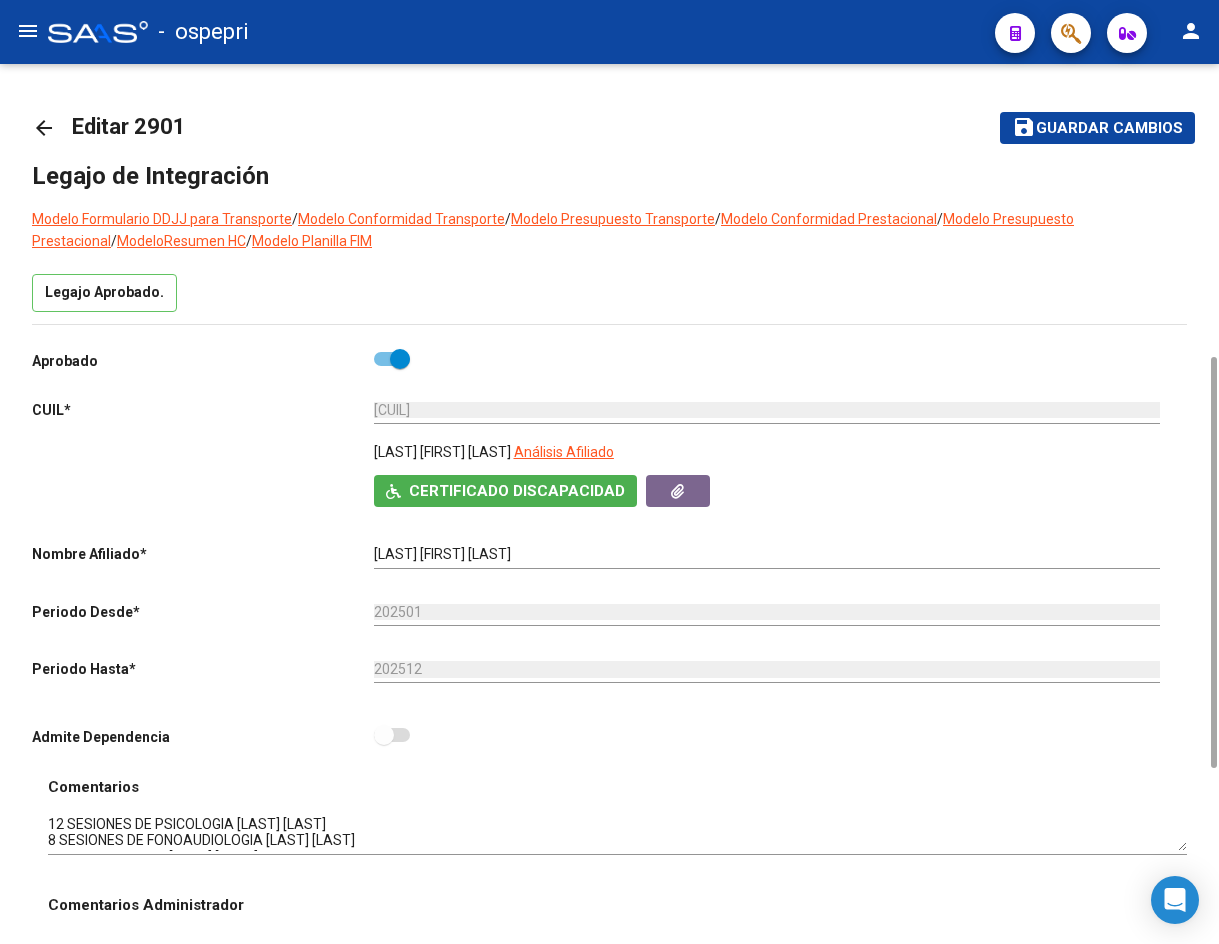 scroll, scrollTop: 400, scrollLeft: 0, axis: vertical 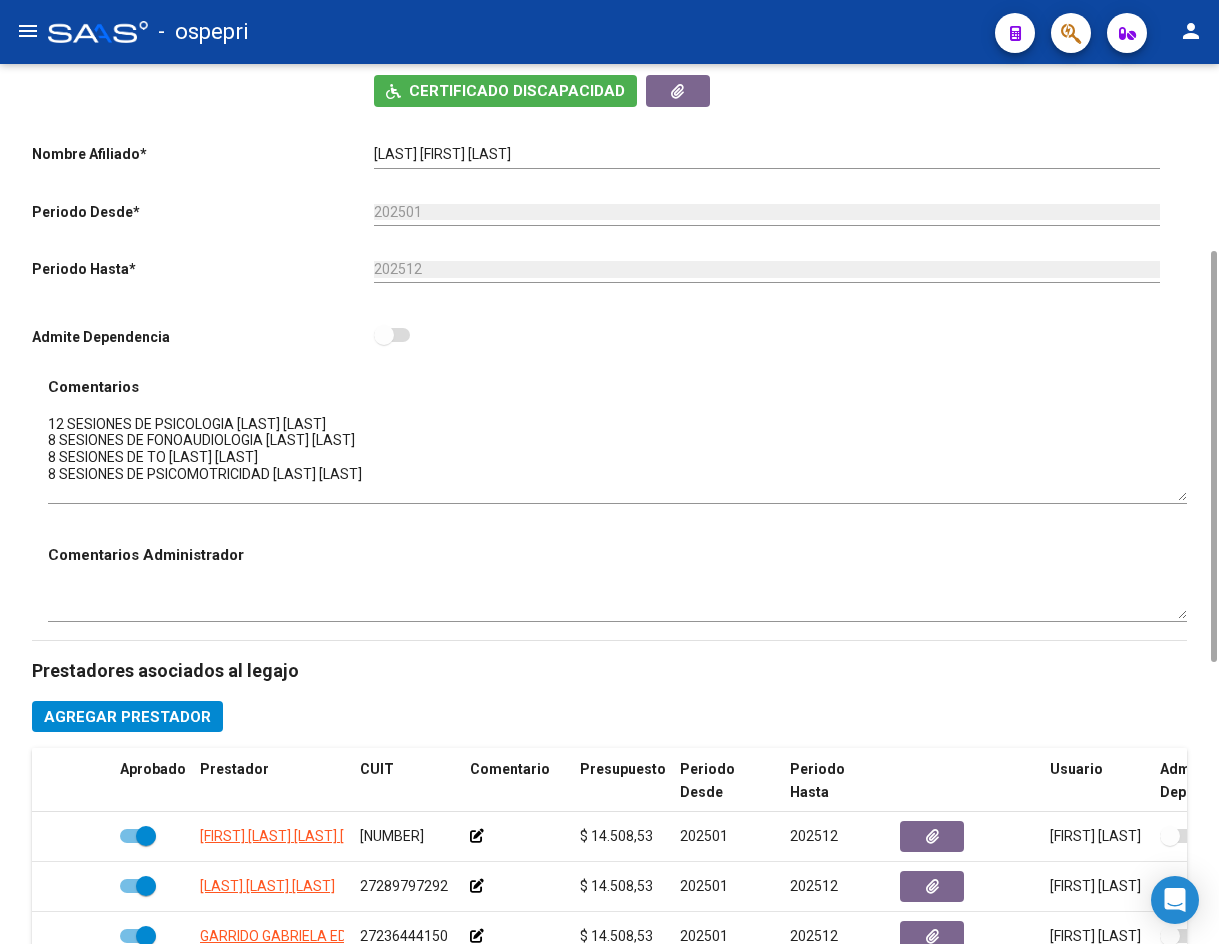 drag, startPoint x: 1184, startPoint y: 448, endPoint x: 1186, endPoint y: 497, distance: 49.0408 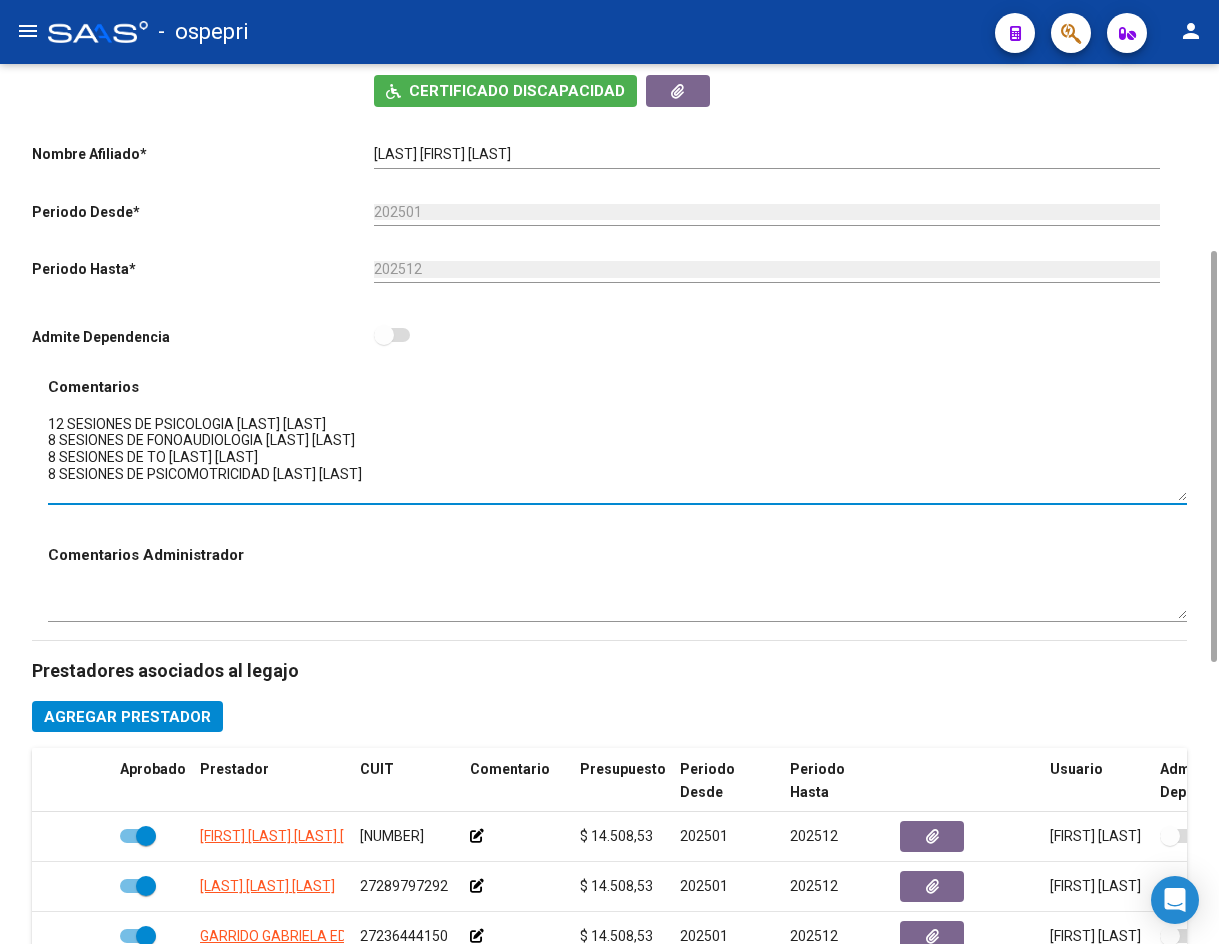 scroll, scrollTop: 0, scrollLeft: 0, axis: both 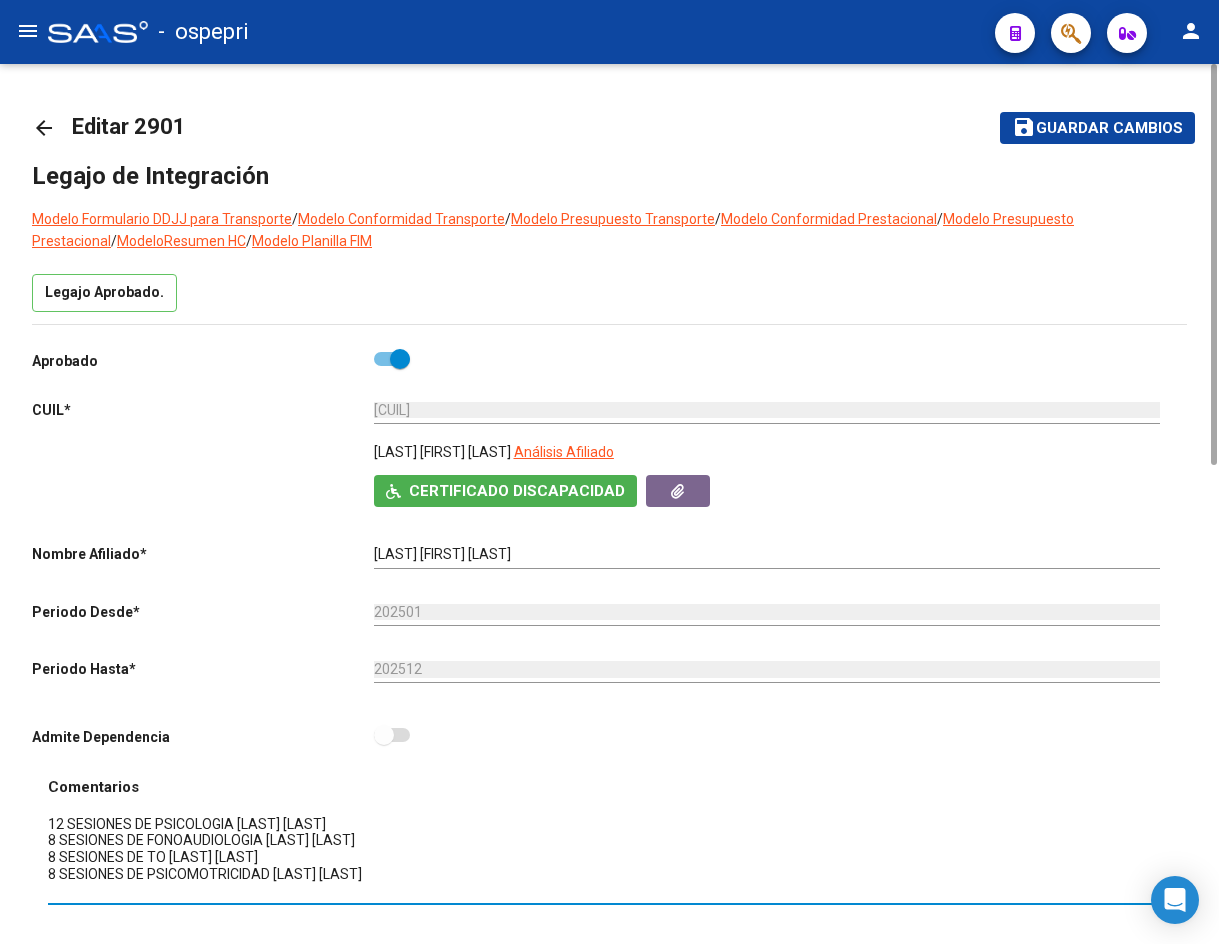 click on "arrow_back" 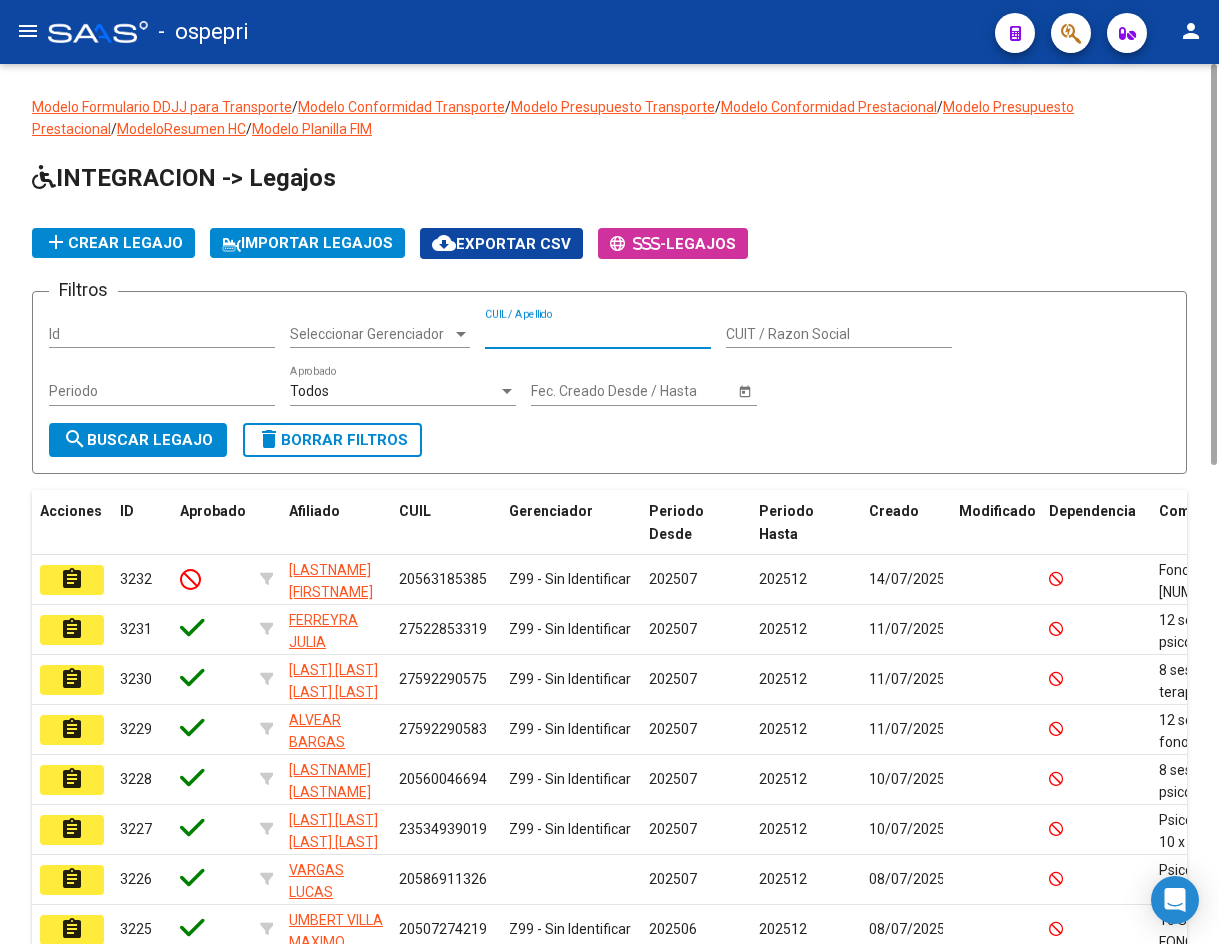 click on "CUIL / Apellido" at bounding box center (598, 334) 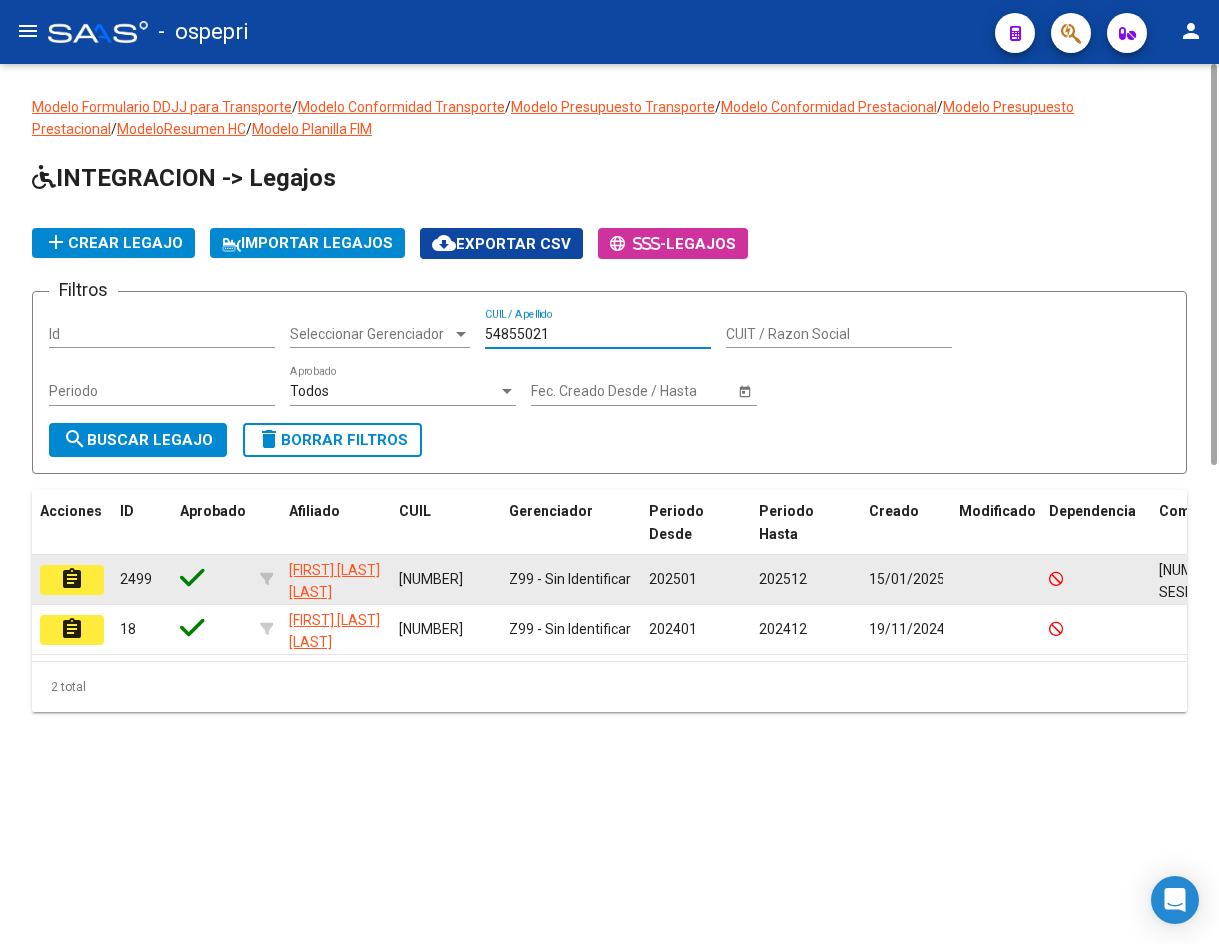 type on "54855021" 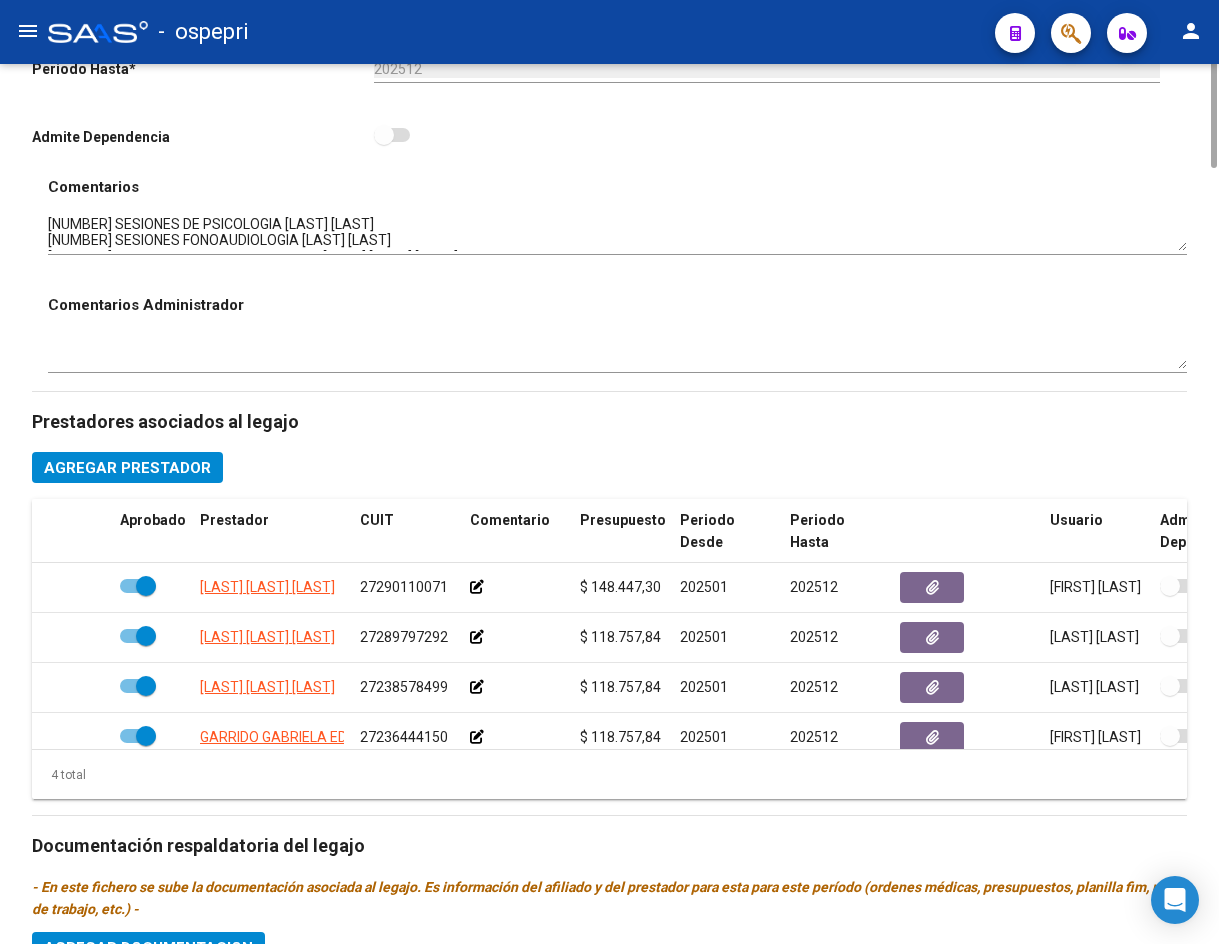 scroll, scrollTop: 200, scrollLeft: 0, axis: vertical 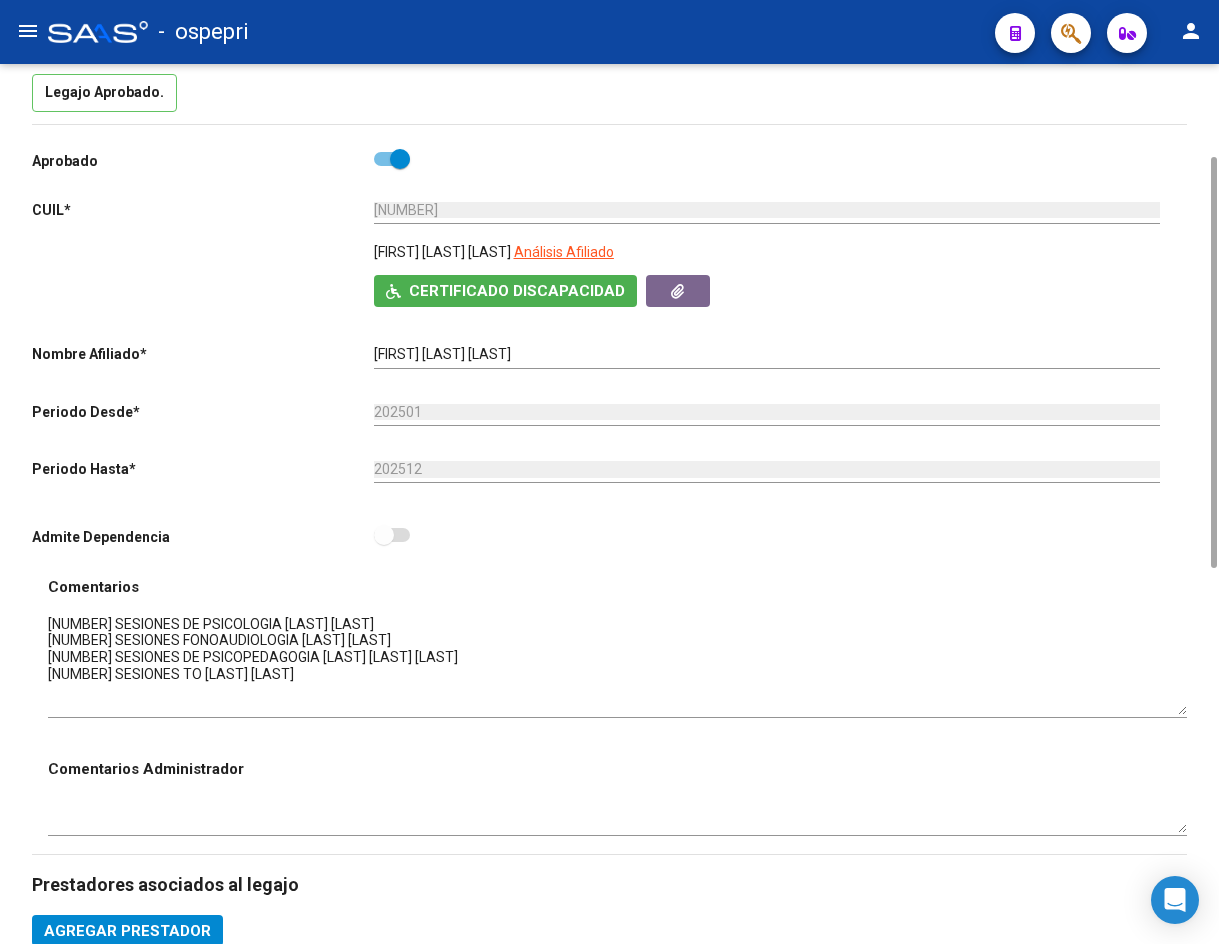 drag, startPoint x: 1184, startPoint y: 651, endPoint x: 1184, endPoint y: 716, distance: 65 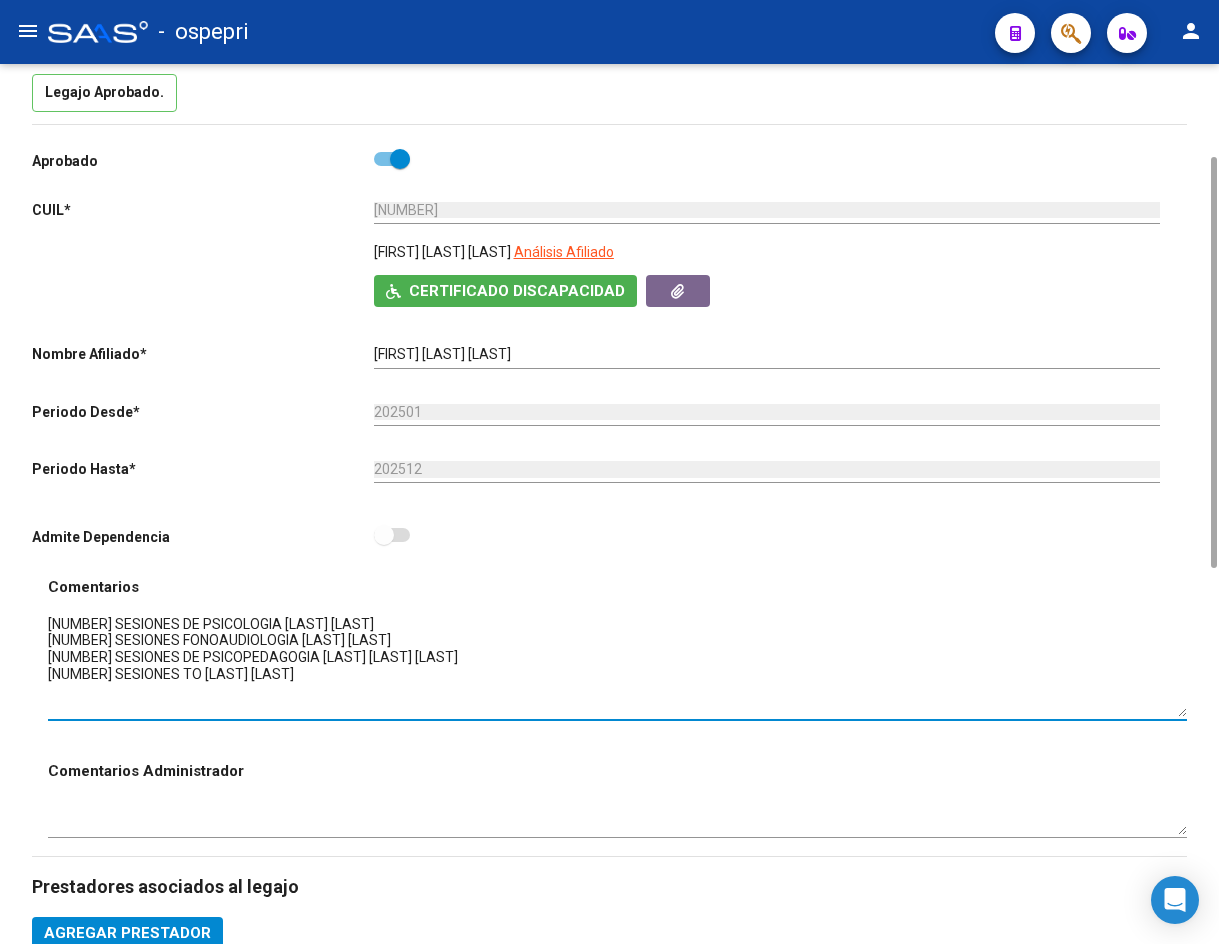 scroll, scrollTop: 0, scrollLeft: 0, axis: both 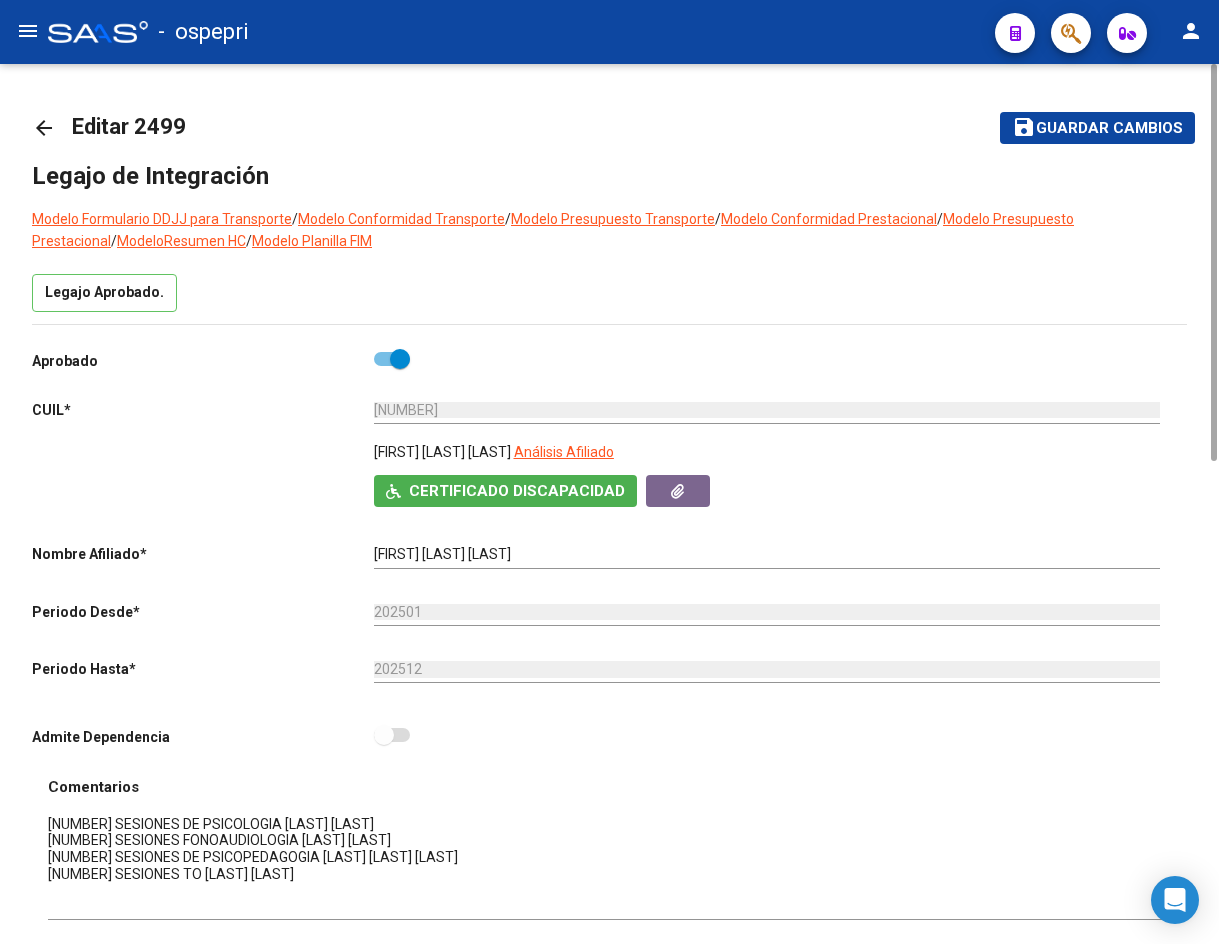 click on "arrow_back" 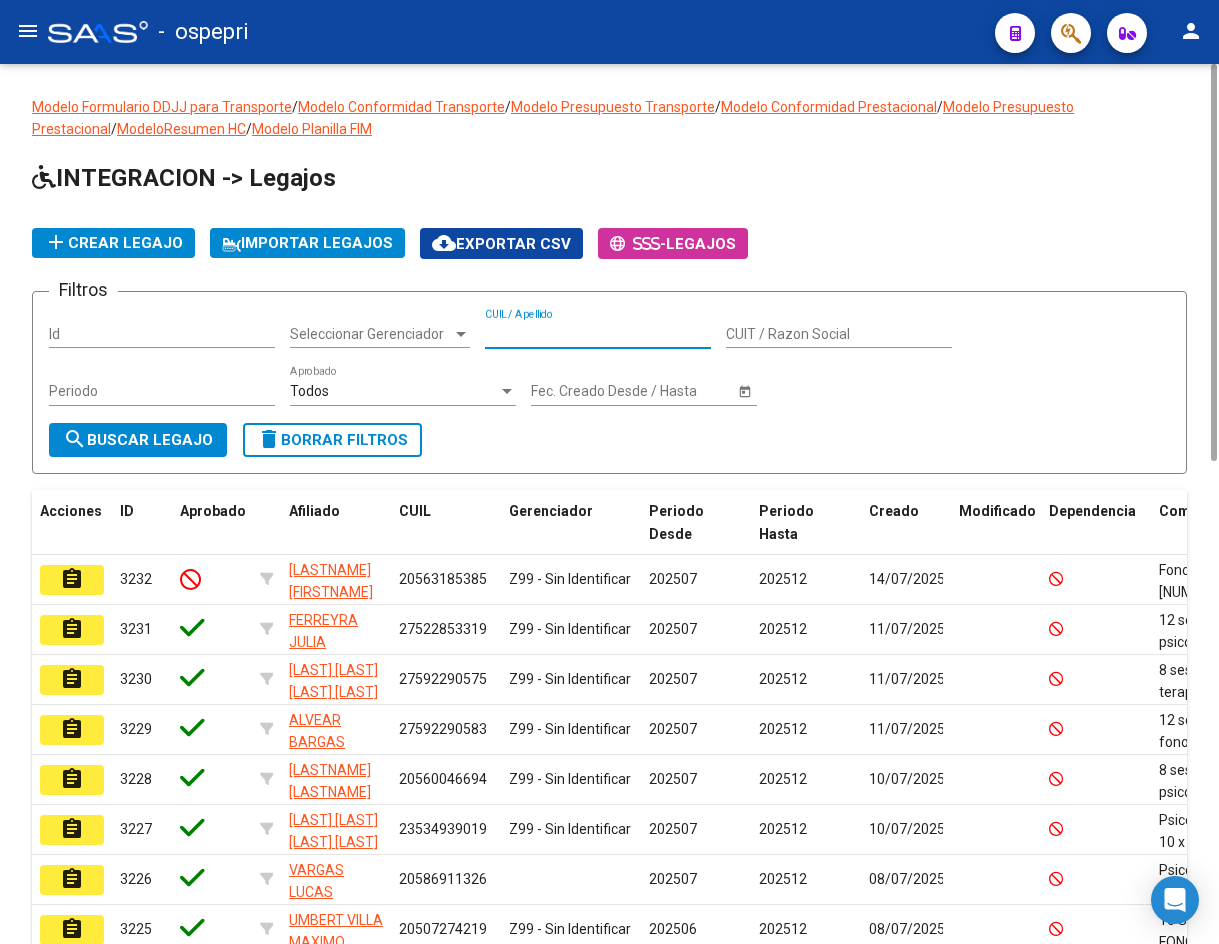 click on "CUIL / Apellido" at bounding box center [598, 334] 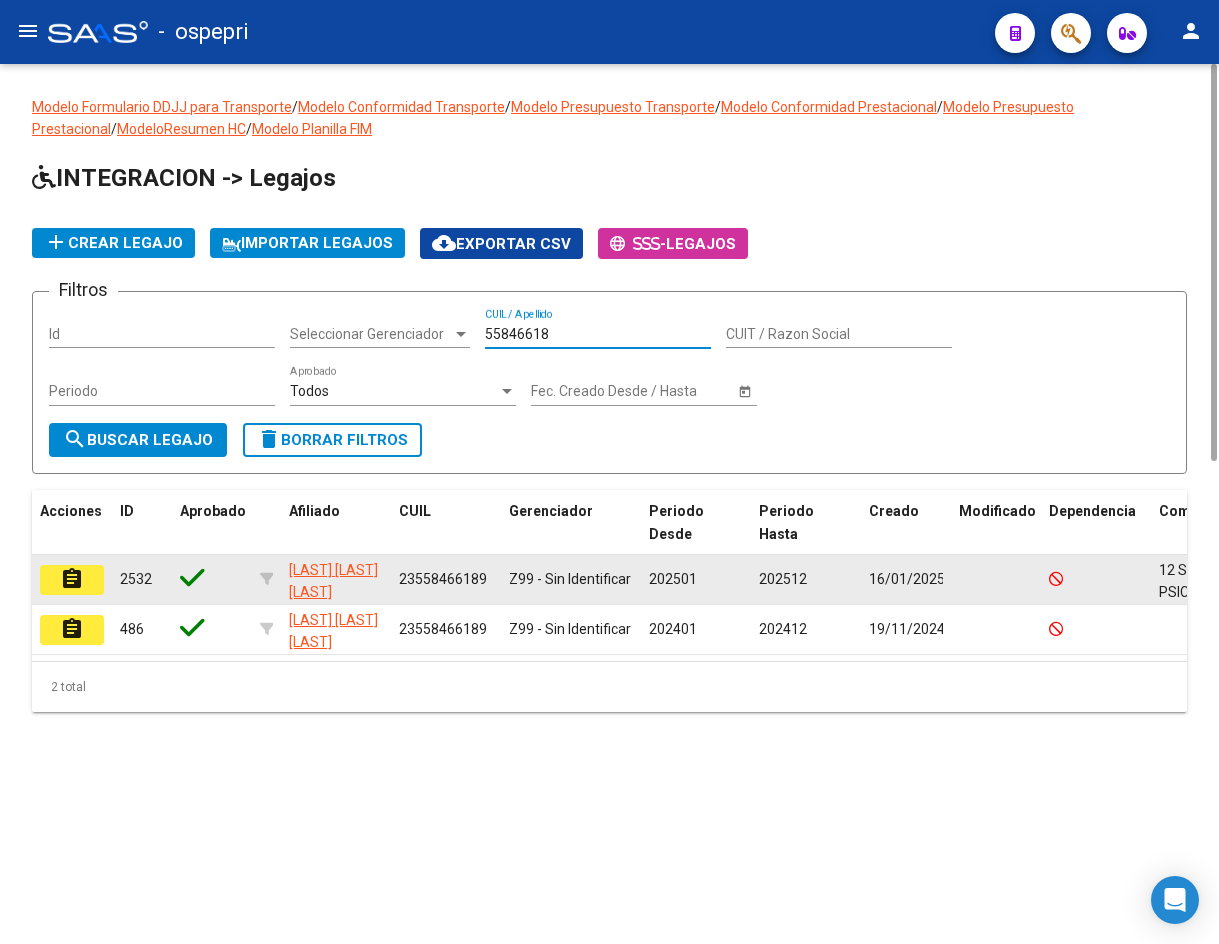 type on "55846618" 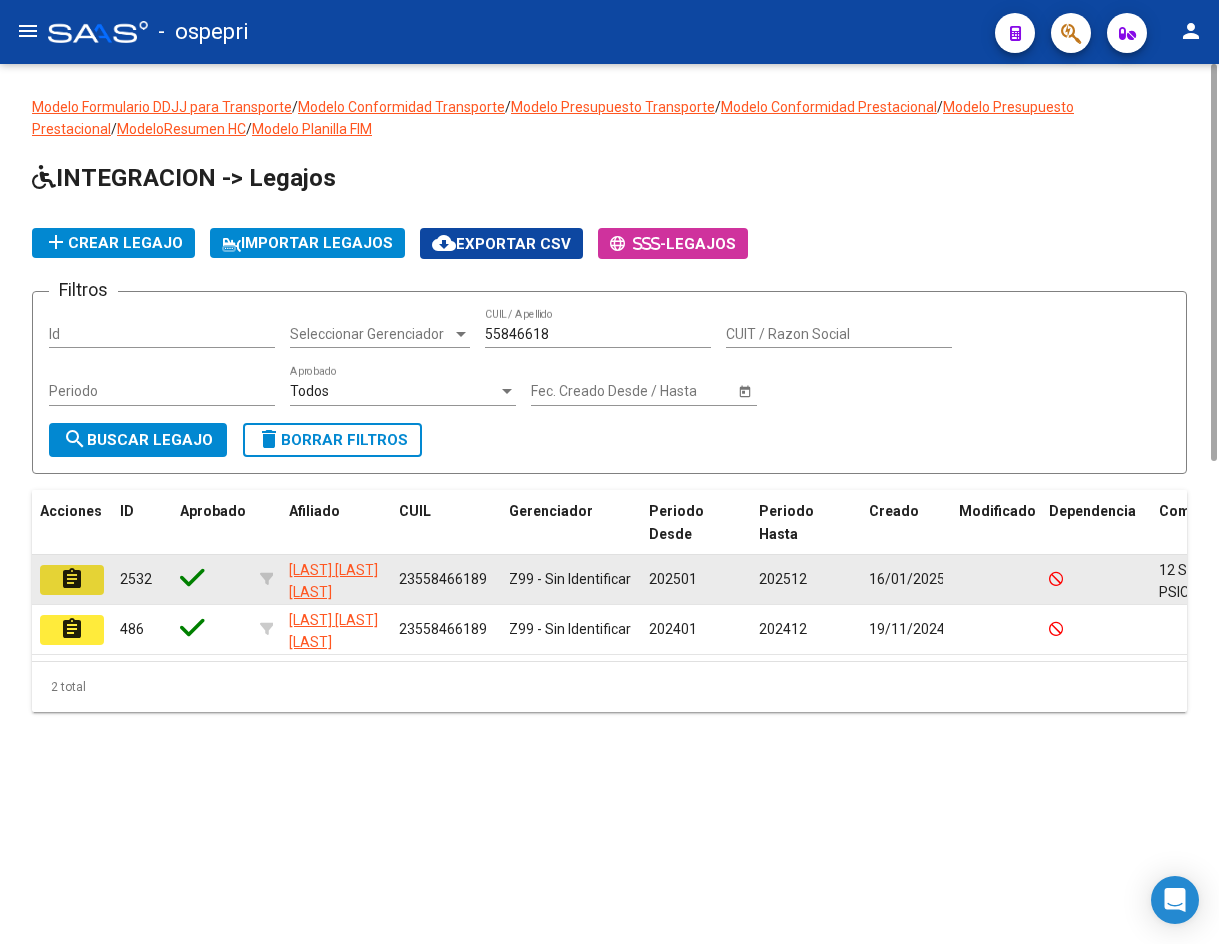click on "assignment" 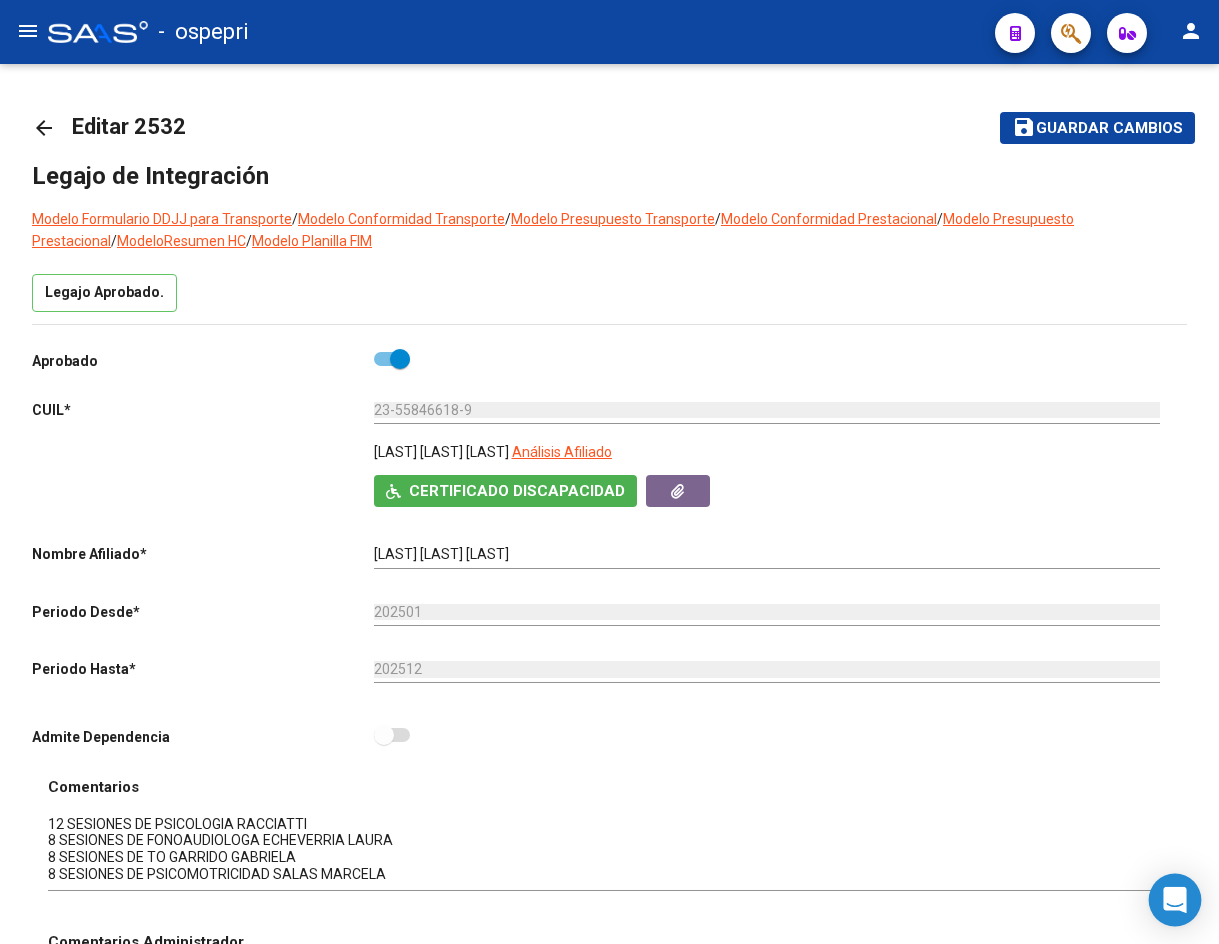 drag, startPoint x: 1178, startPoint y: 844, endPoint x: 1178, endPoint y: 883, distance: 39 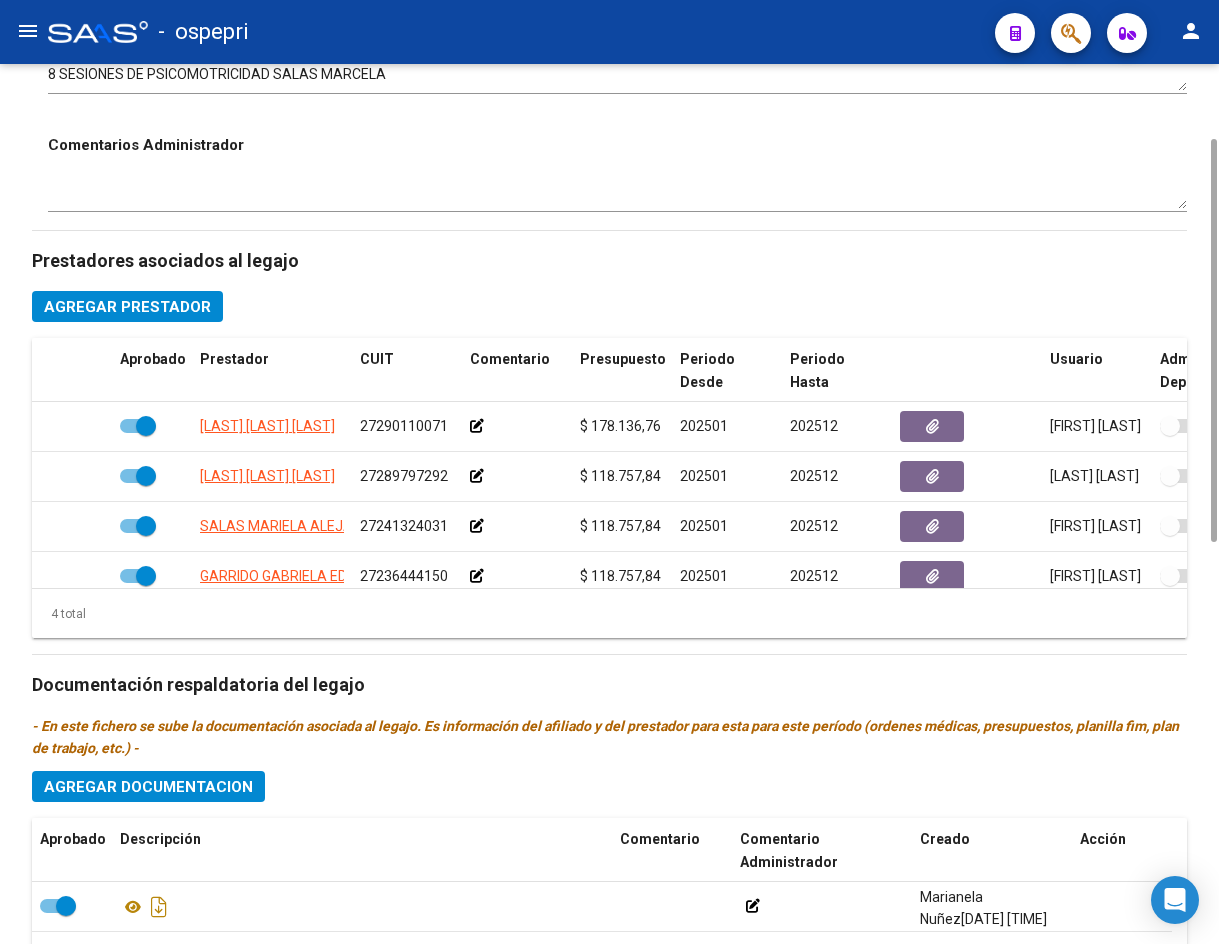 scroll, scrollTop: 600, scrollLeft: 0, axis: vertical 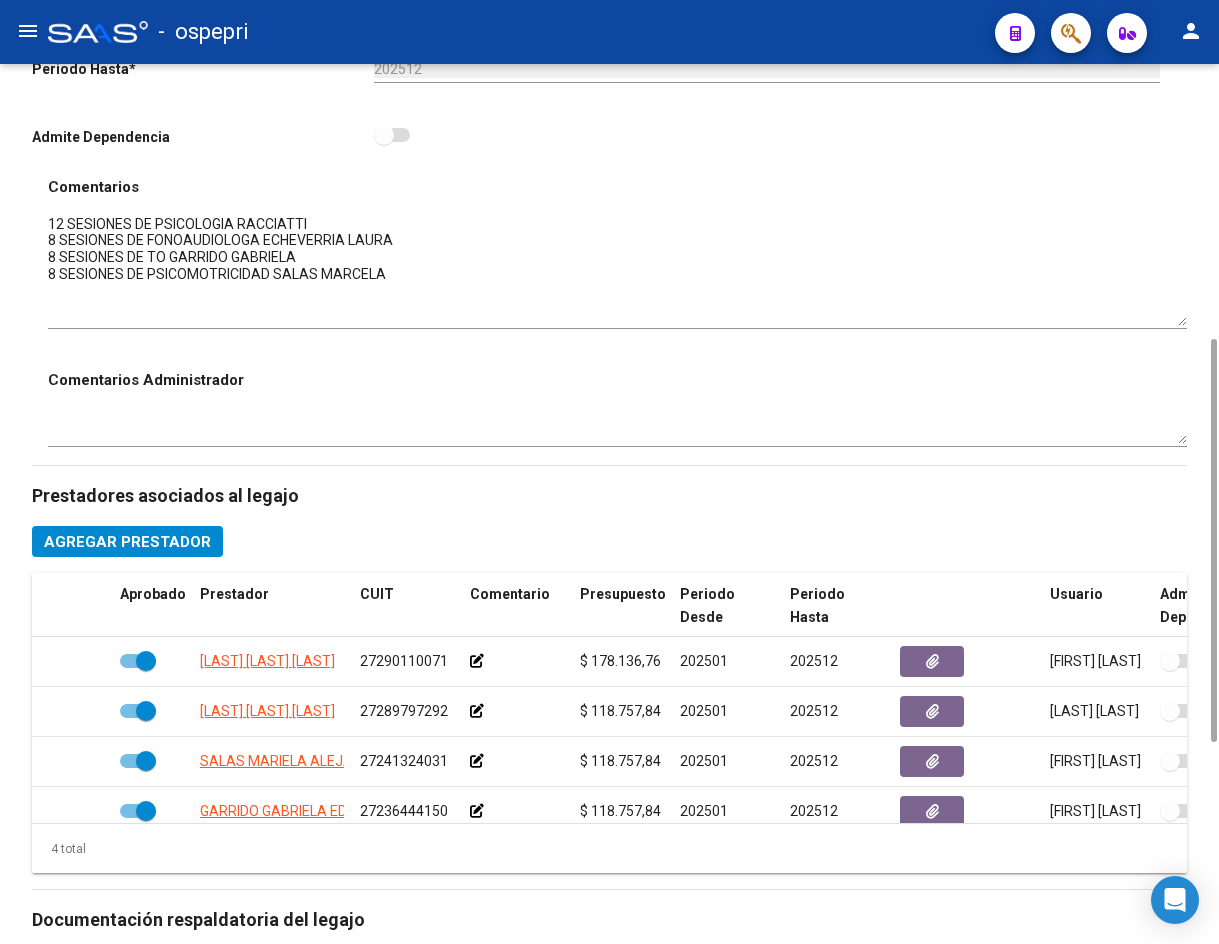 drag, startPoint x: 1184, startPoint y: 296, endPoint x: 1187, endPoint y: 326, distance: 30.149628 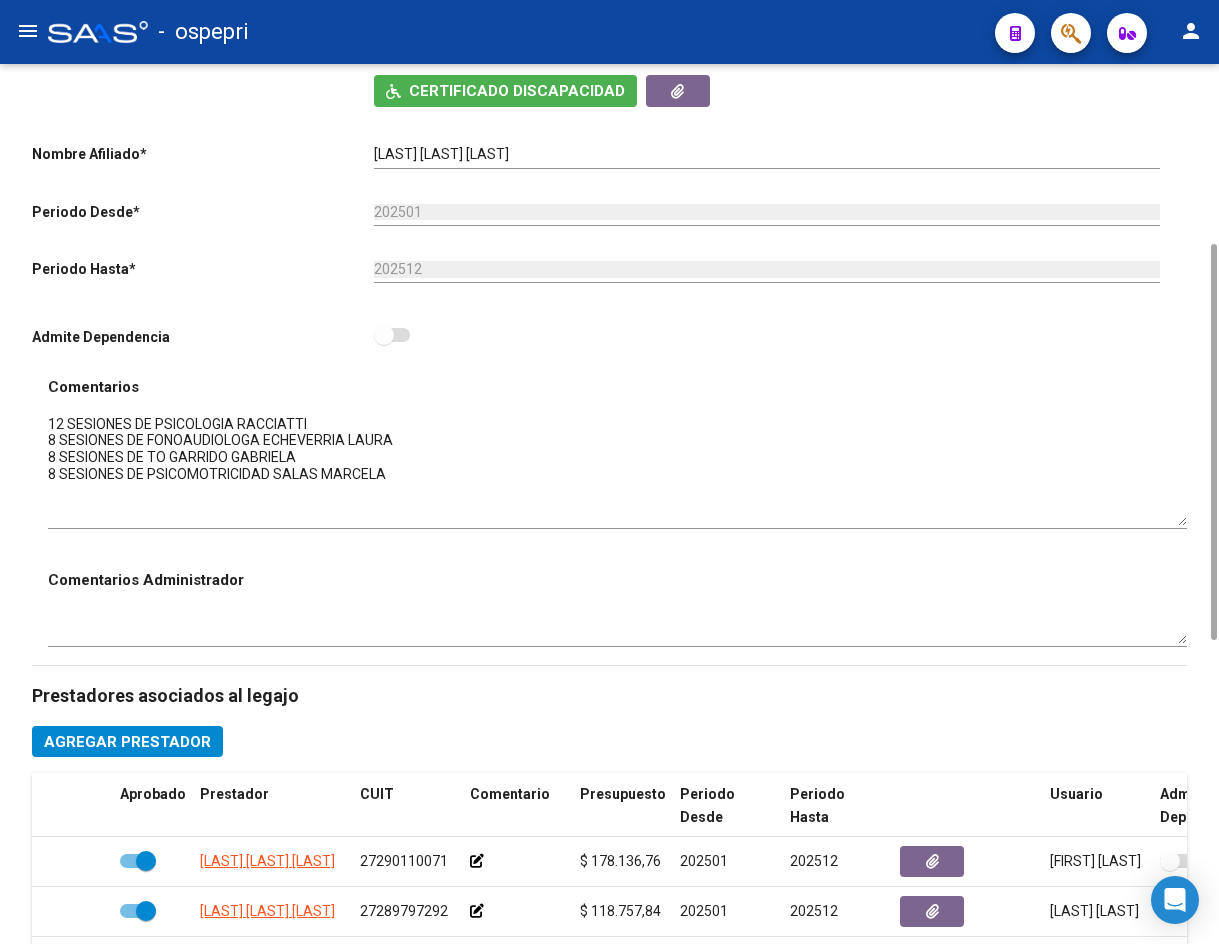 scroll, scrollTop: 0, scrollLeft: 0, axis: both 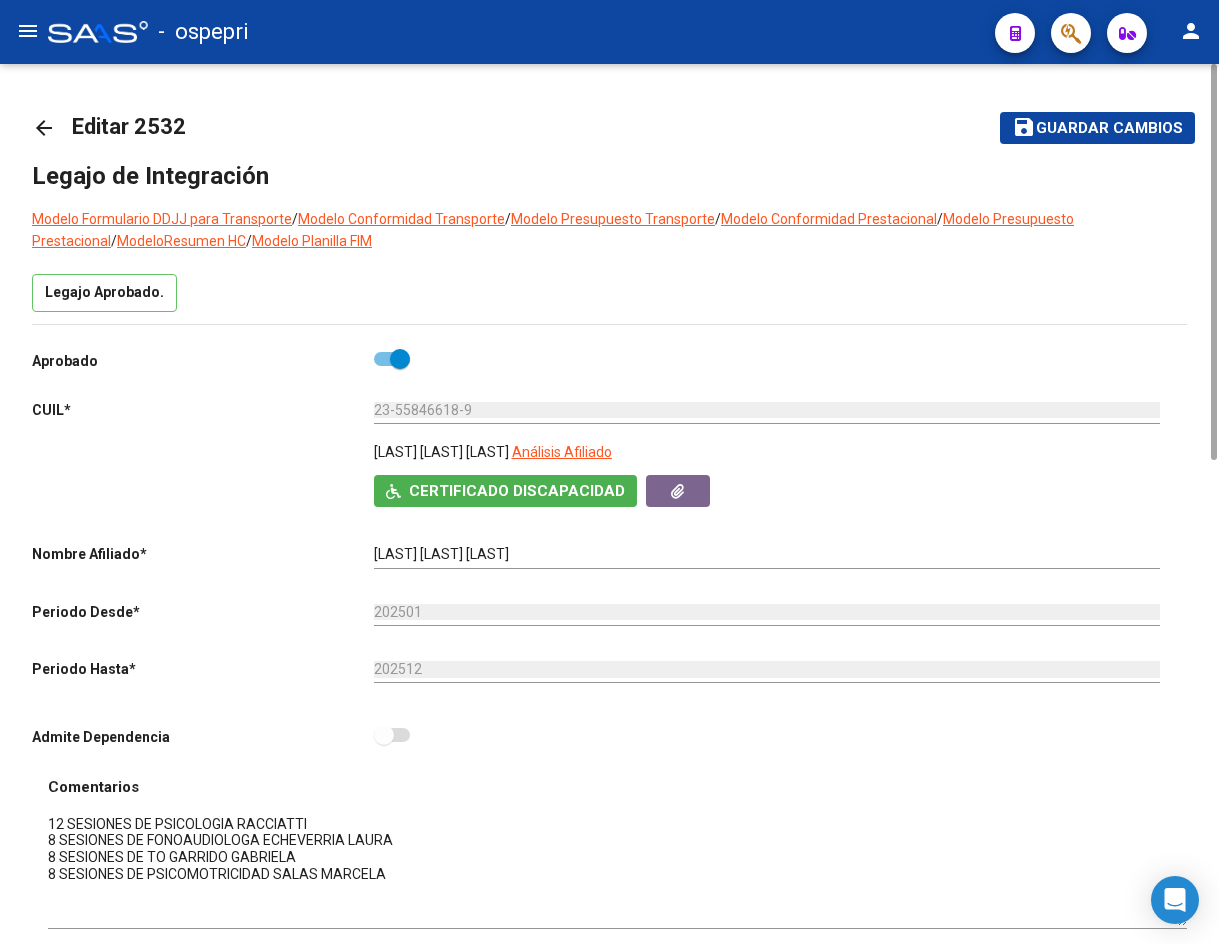 click on "arrow_back" 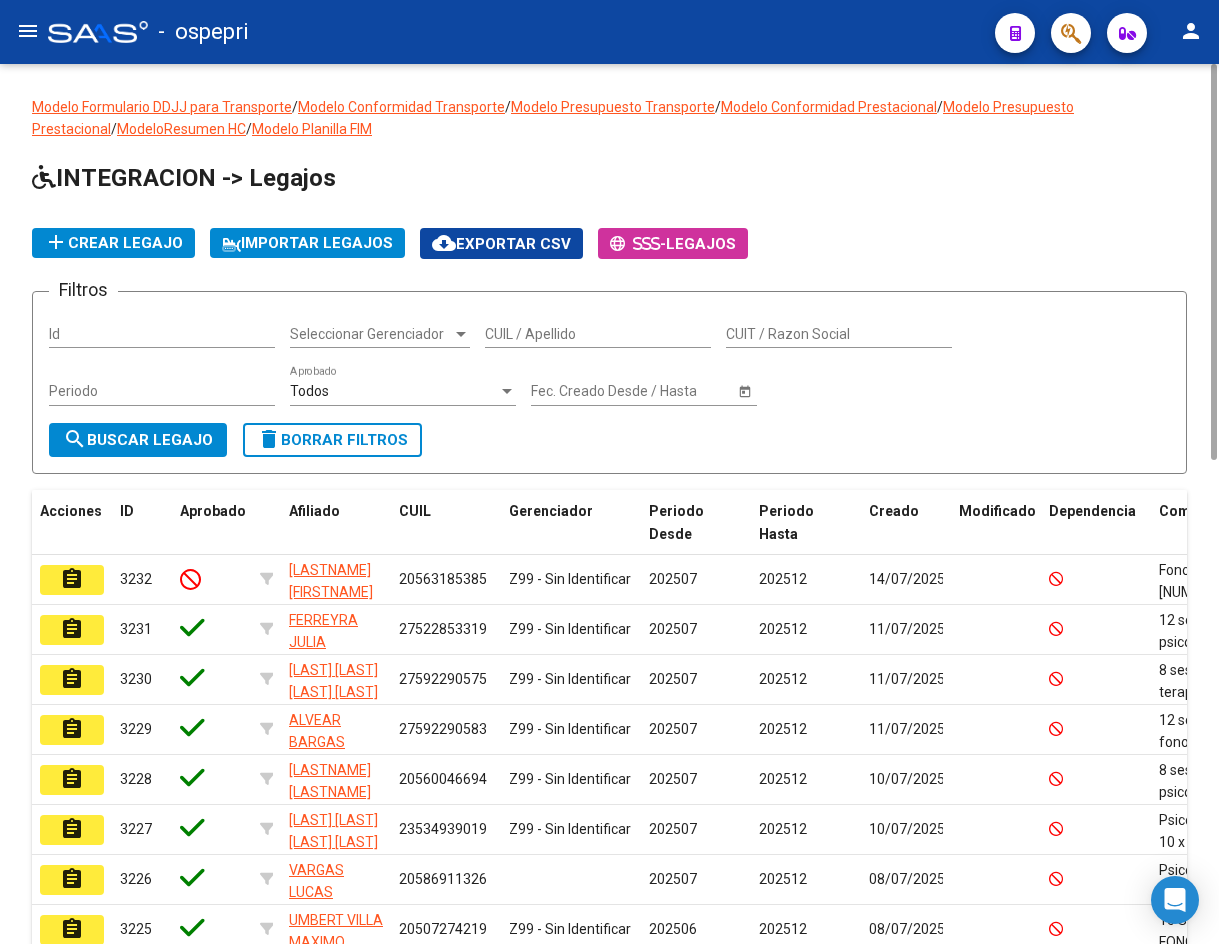 click on "CUIL / Apellido" at bounding box center [598, 334] 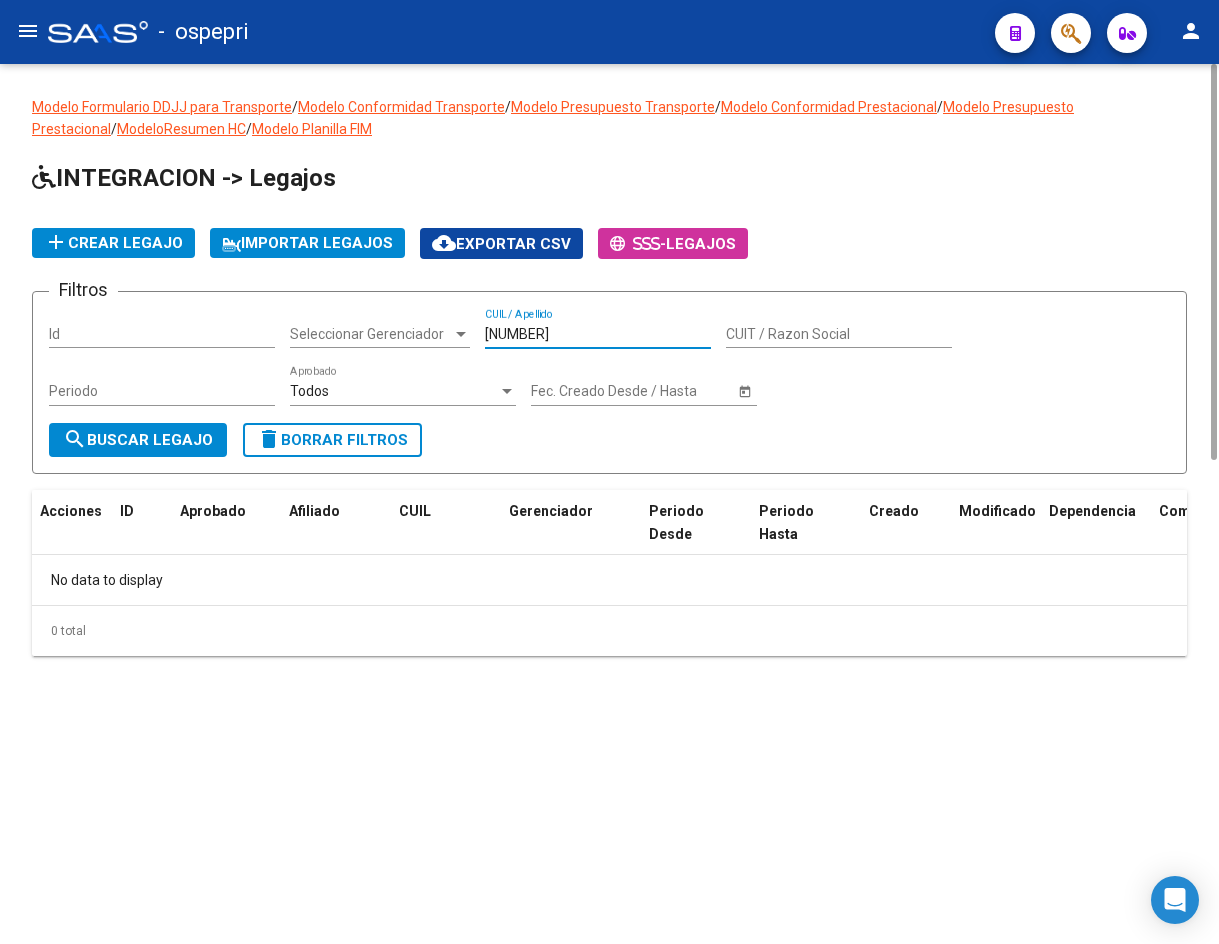 click on "[NUMBER]" at bounding box center [598, 334] 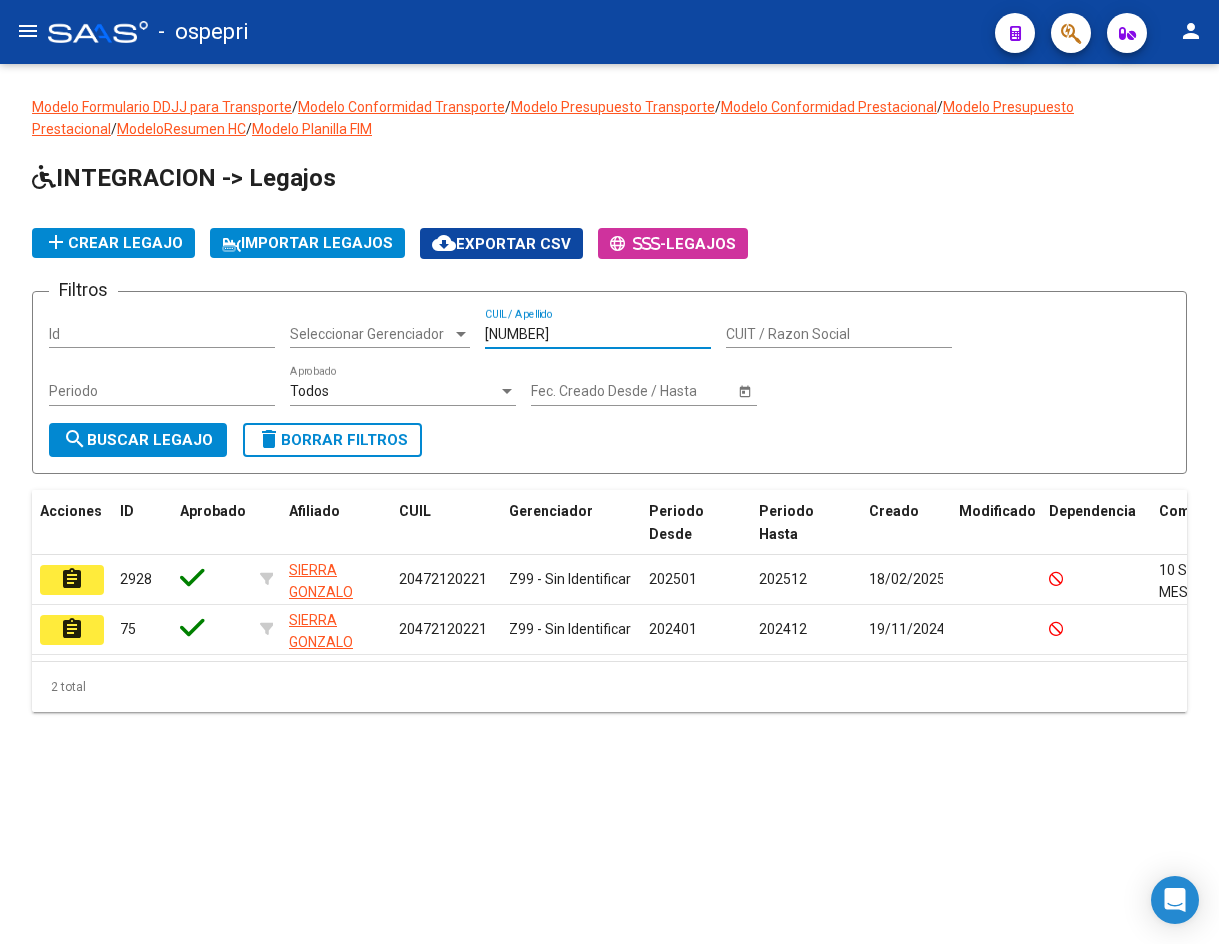 type on "[NUMBER]" 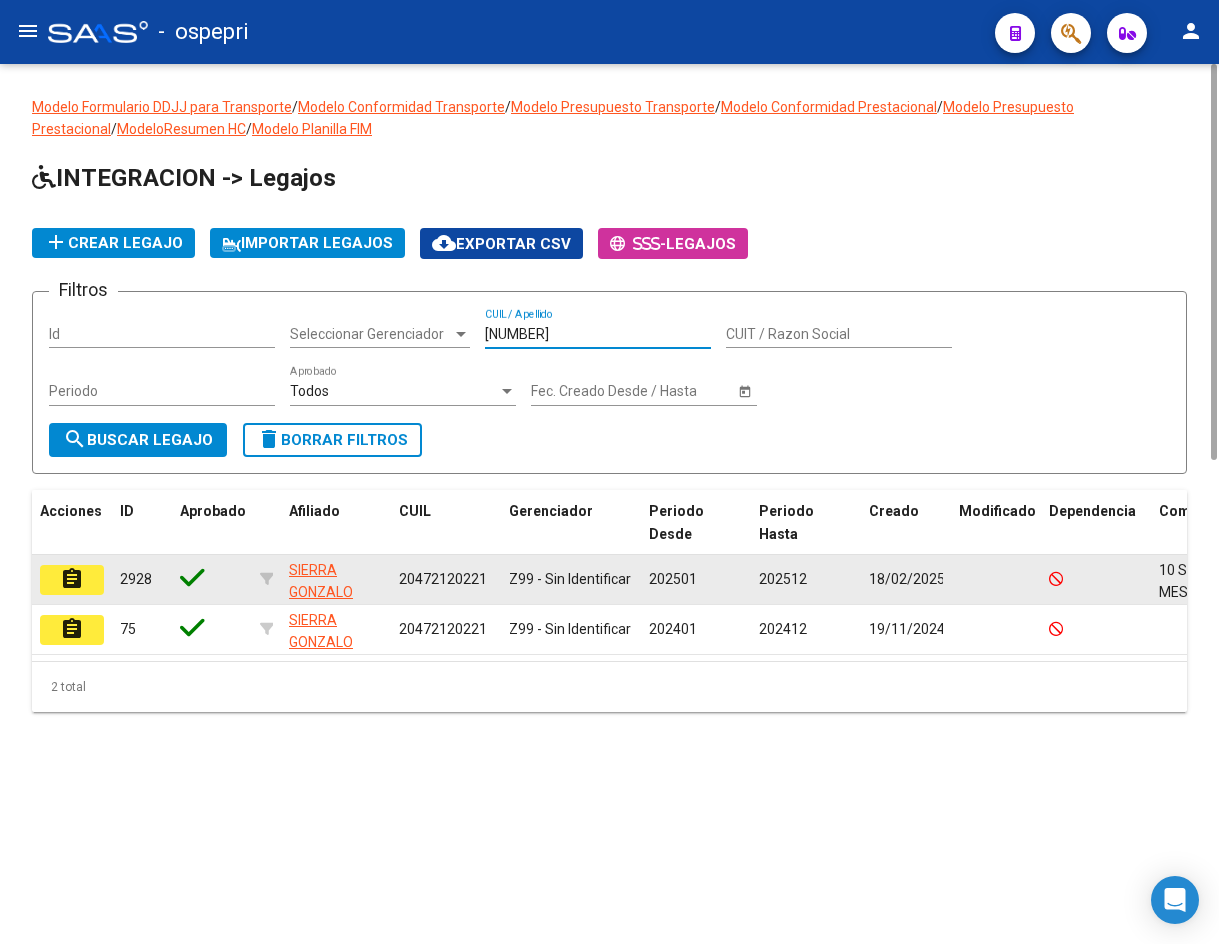 click on "assignment" 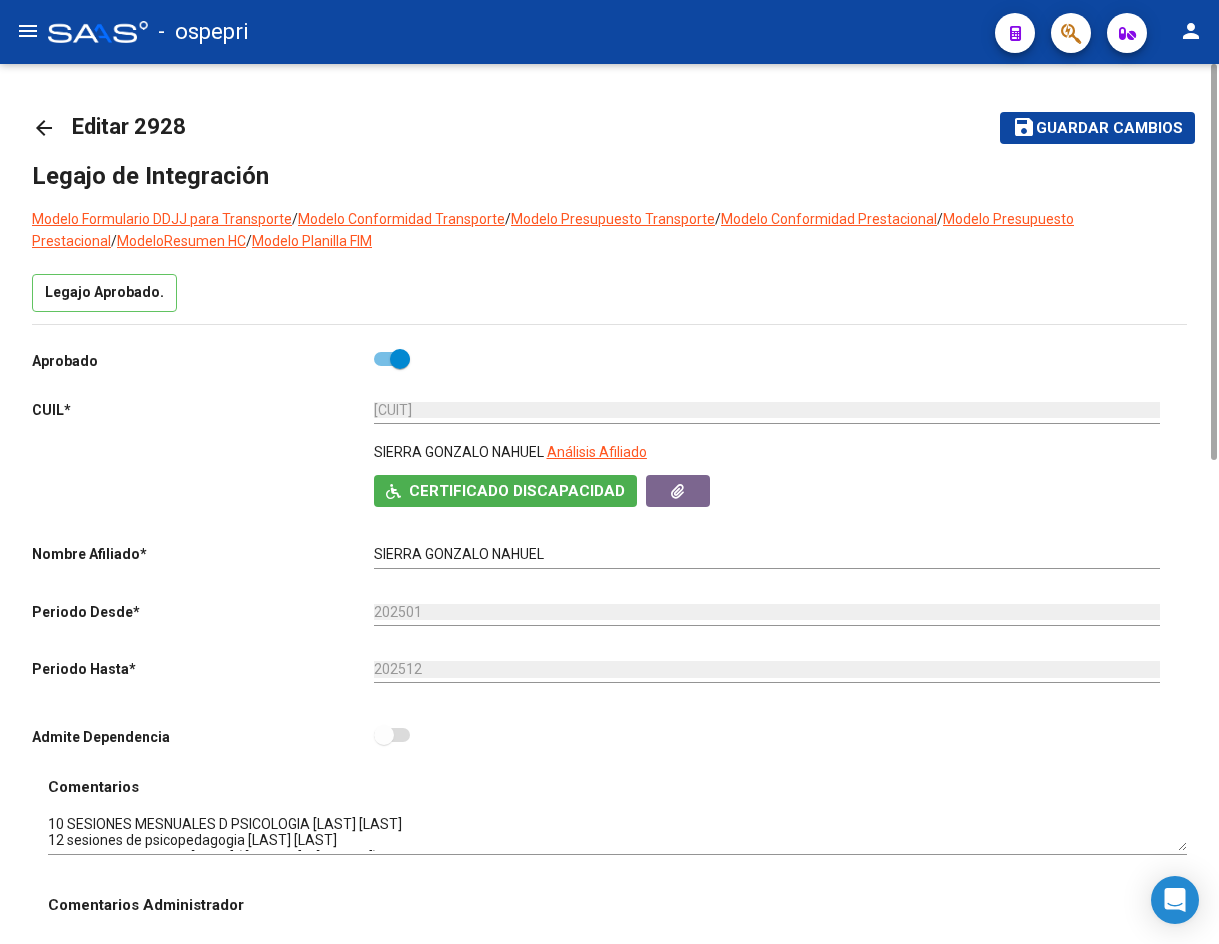 scroll, scrollTop: 600, scrollLeft: 0, axis: vertical 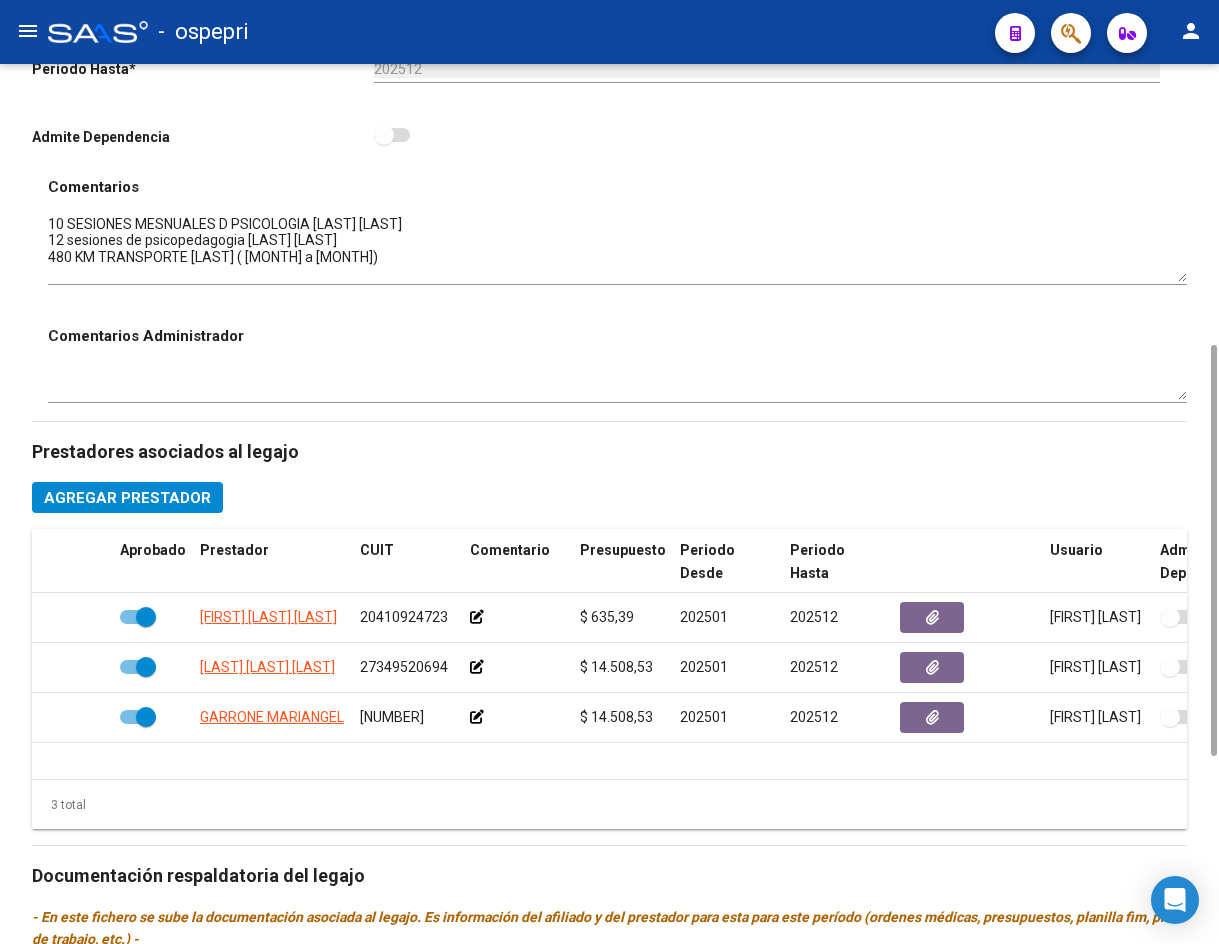 drag, startPoint x: 1180, startPoint y: 246, endPoint x: 1184, endPoint y: 276, distance: 30.265491 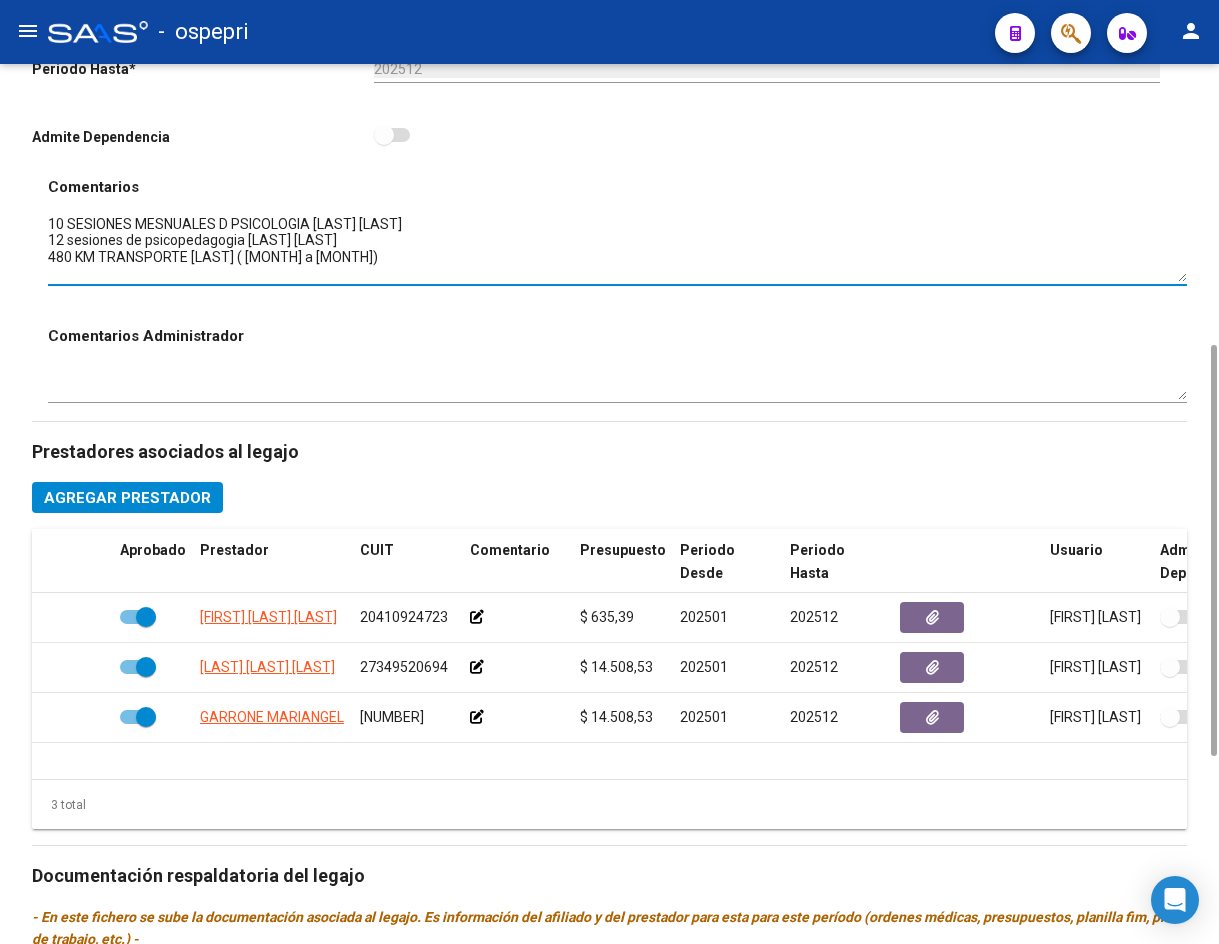 scroll, scrollTop: 200, scrollLeft: 0, axis: vertical 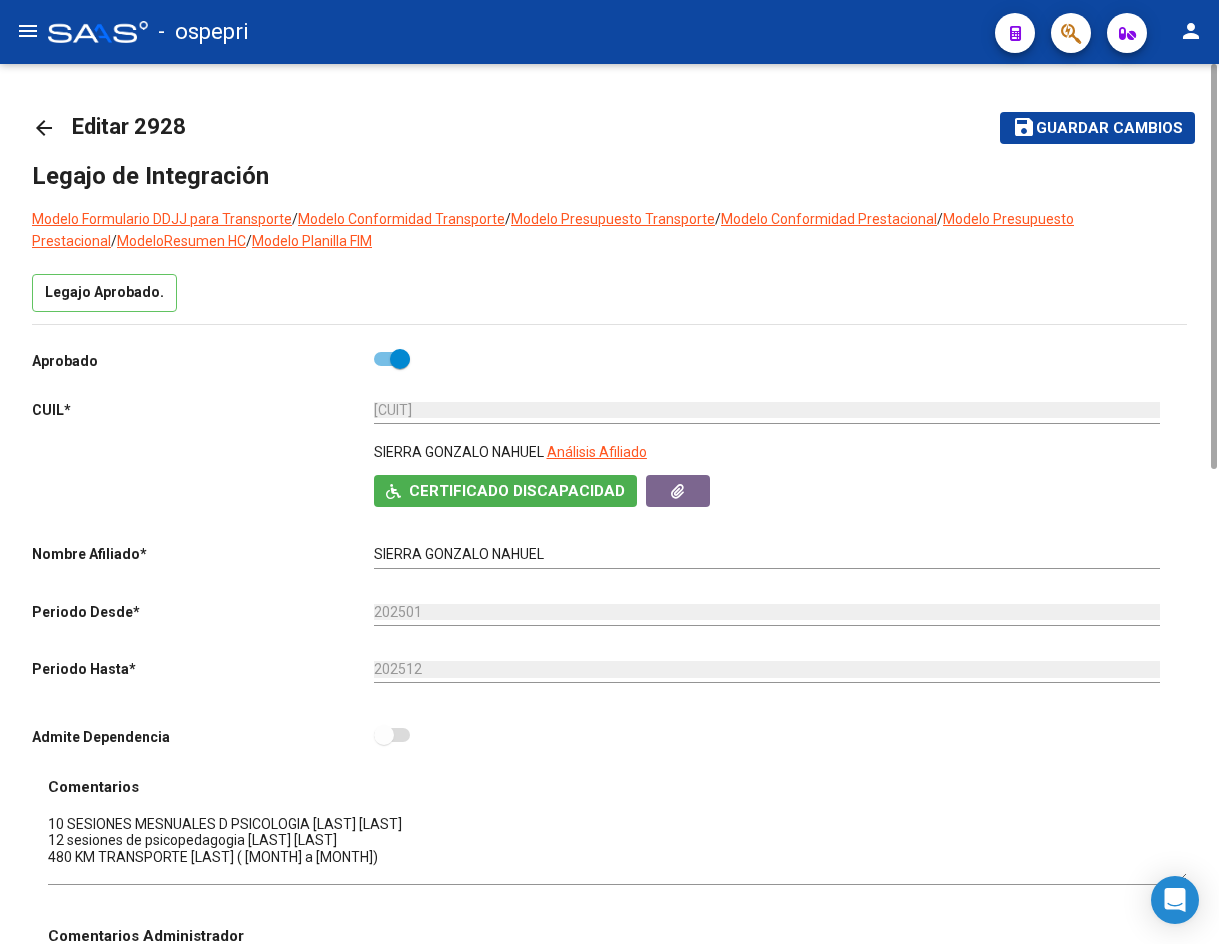 click on "arrow_back" 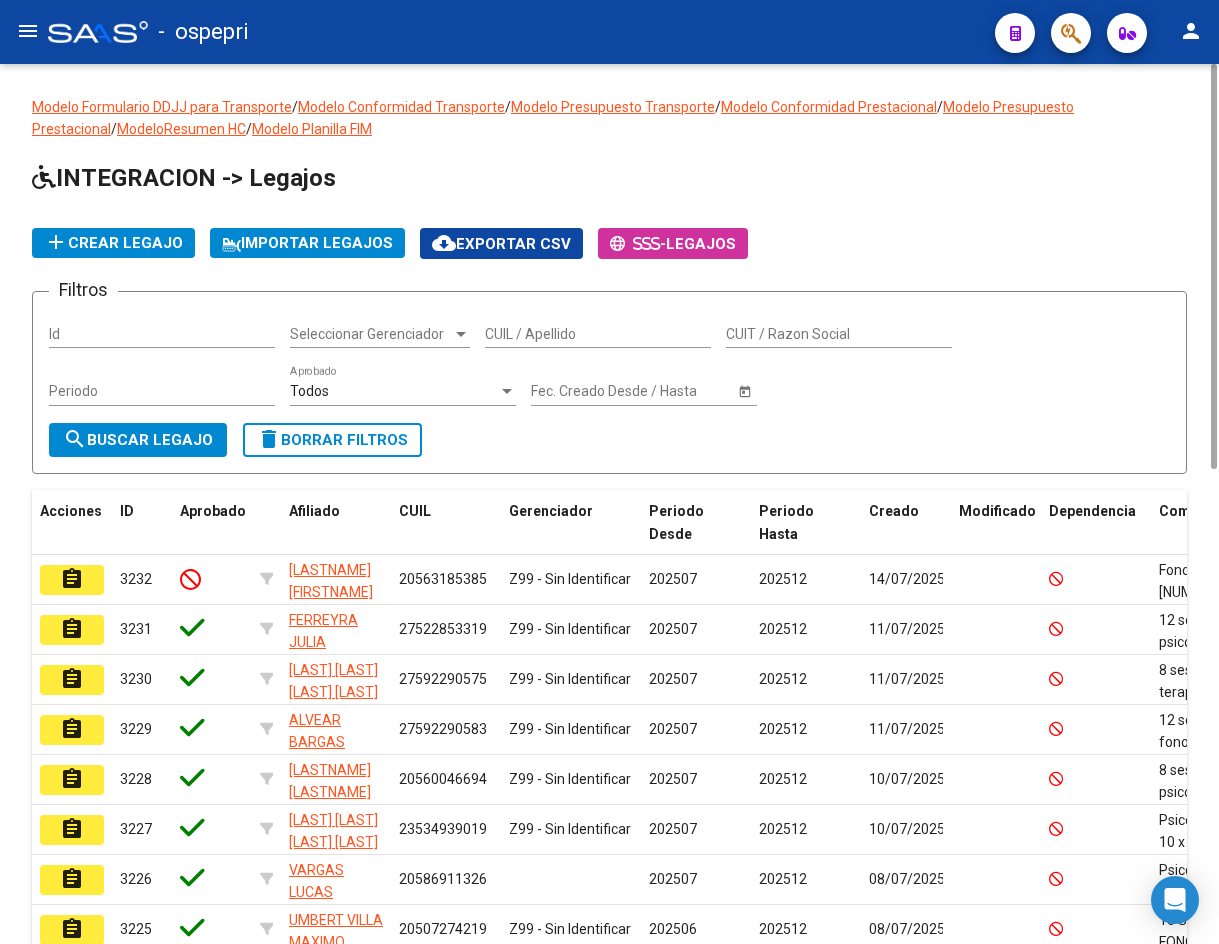 click on "CUIL / Apellido" at bounding box center [598, 334] 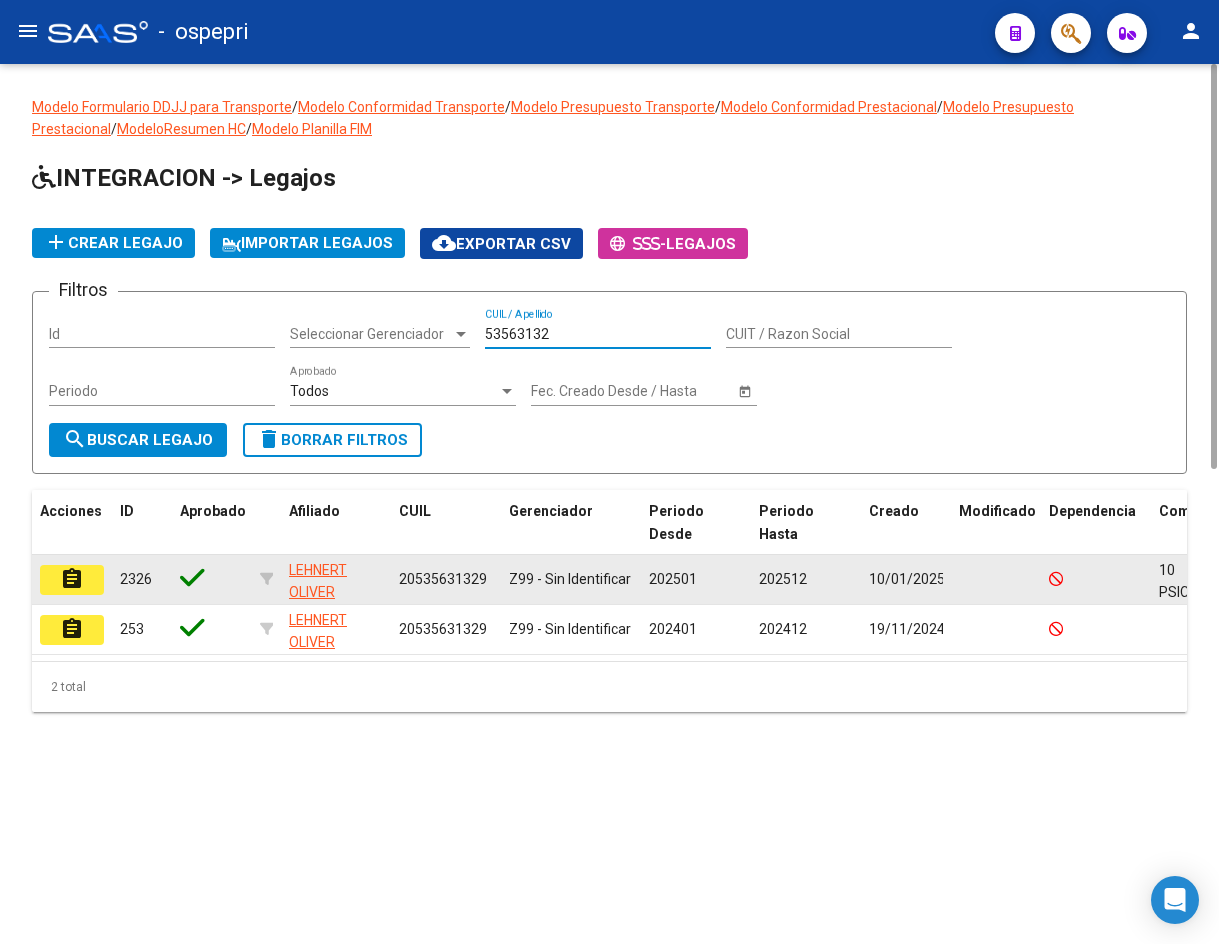 type on "53563132" 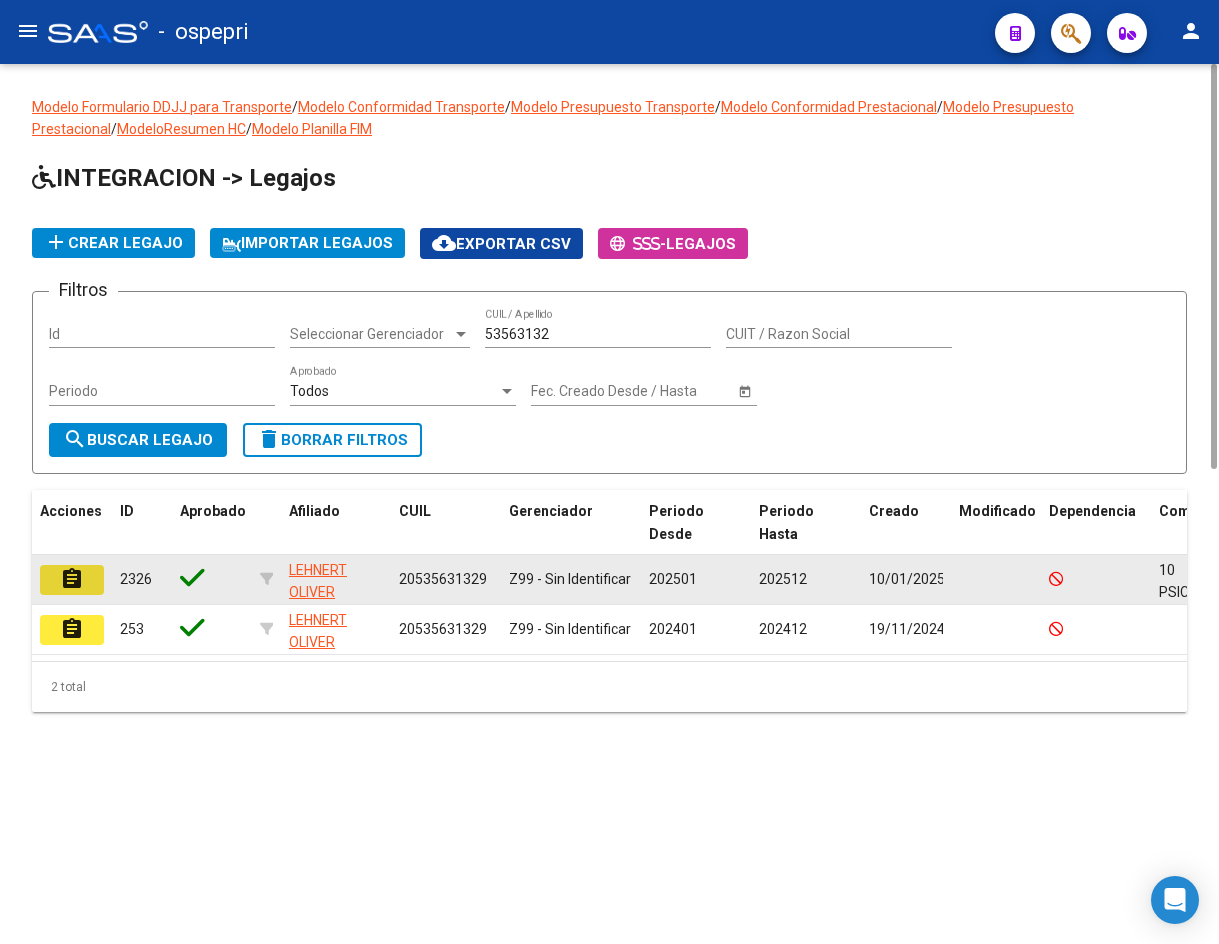 click on "assignment" 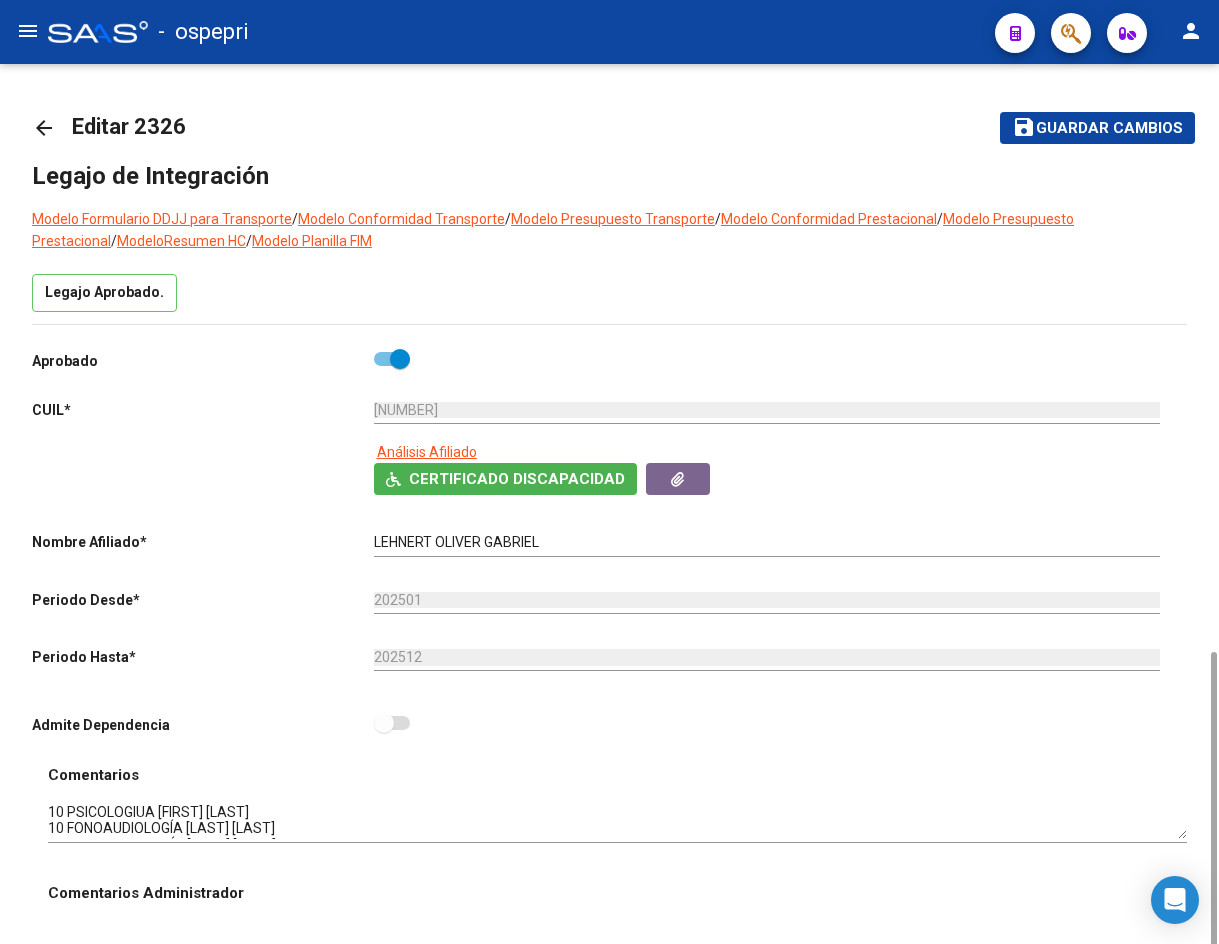 scroll, scrollTop: 400, scrollLeft: 0, axis: vertical 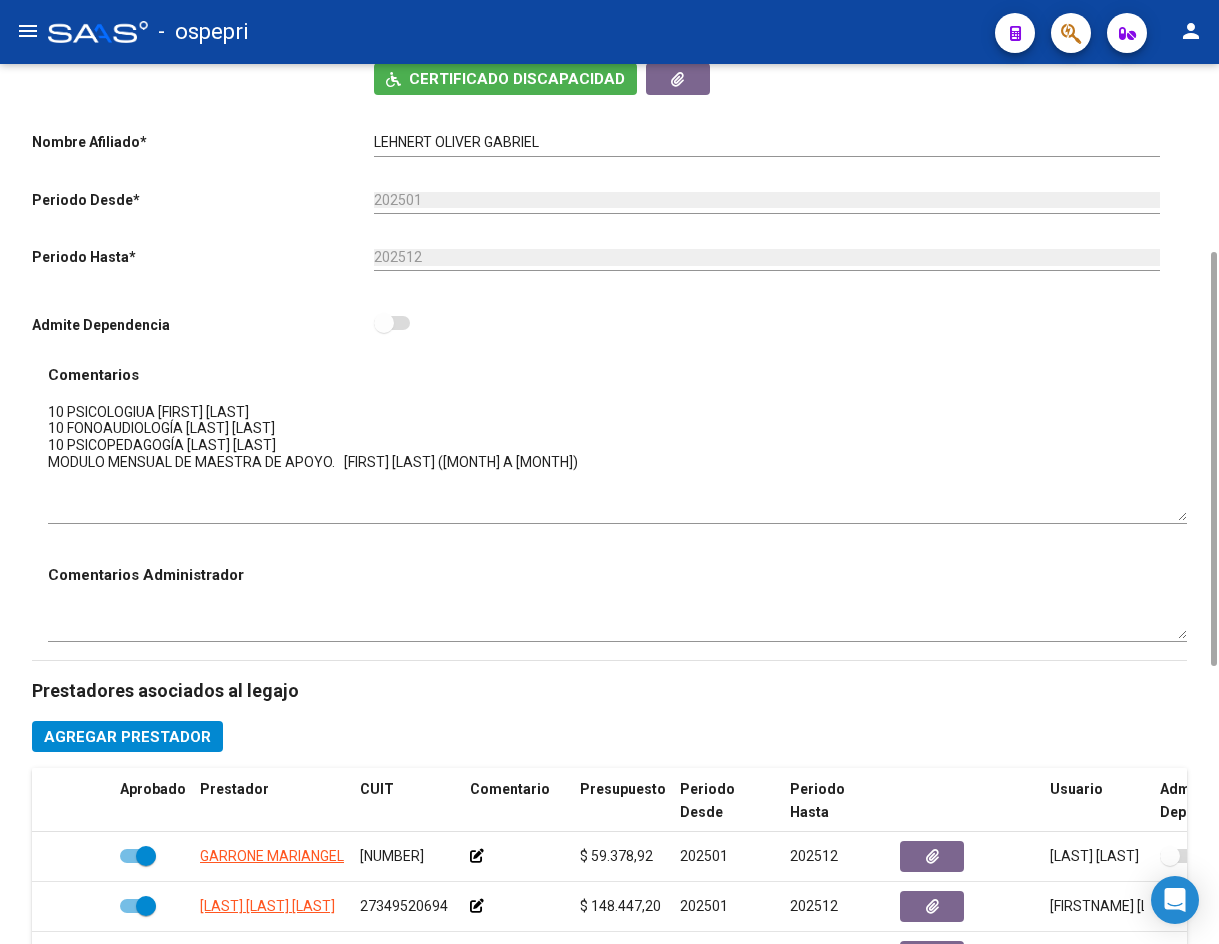 drag, startPoint x: 1182, startPoint y: 436, endPoint x: 1185, endPoint y: 517, distance: 81.055534 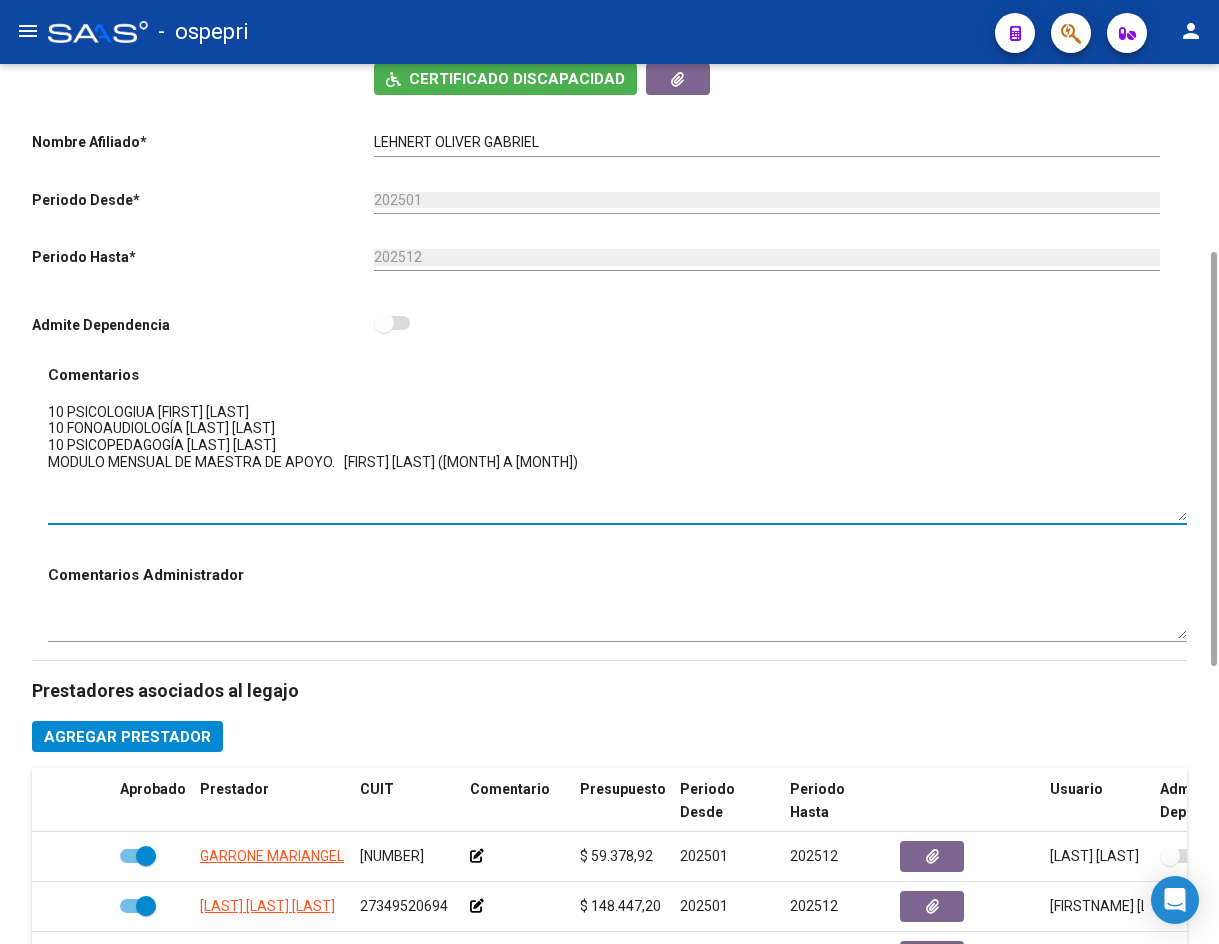 scroll, scrollTop: 0, scrollLeft: 0, axis: both 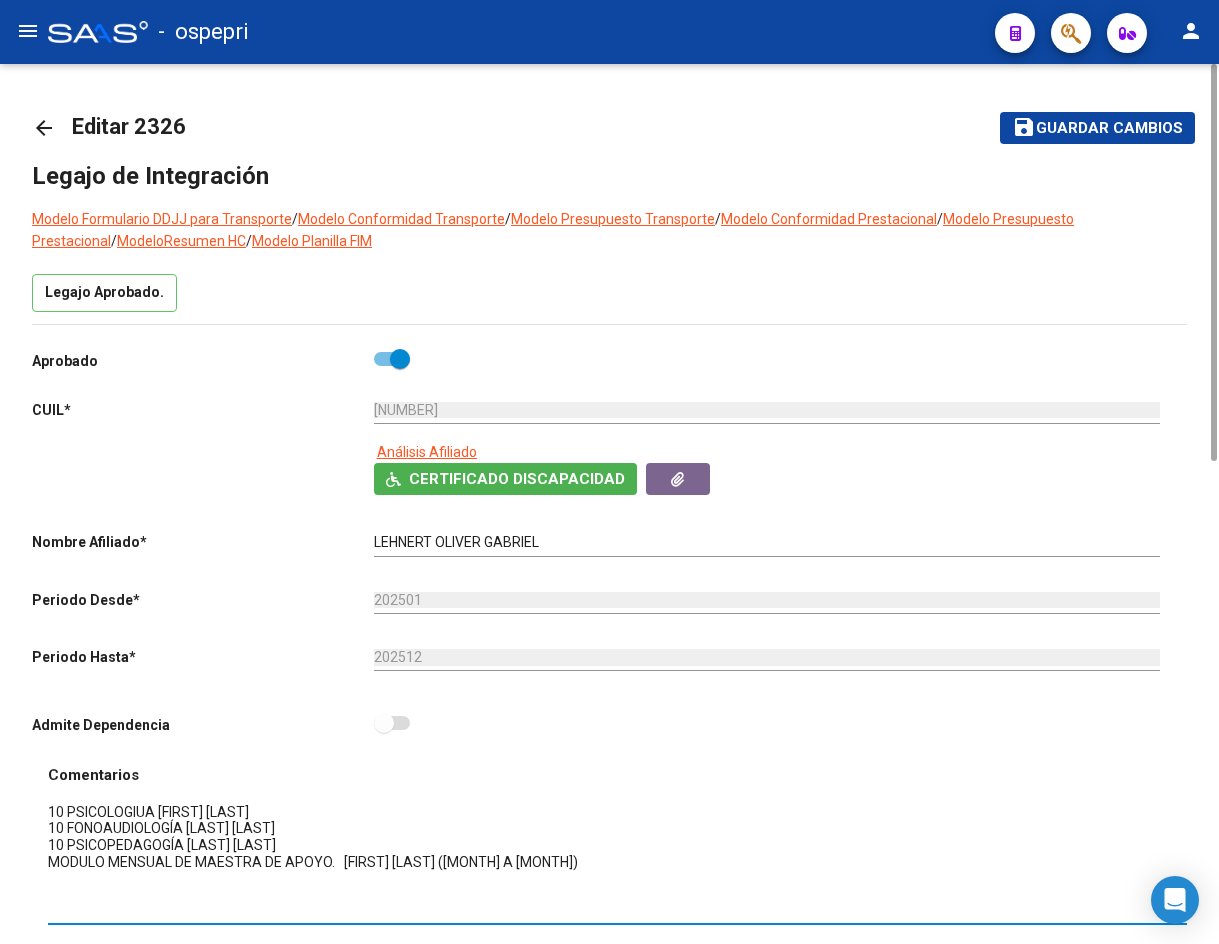 click on "arrow_back" 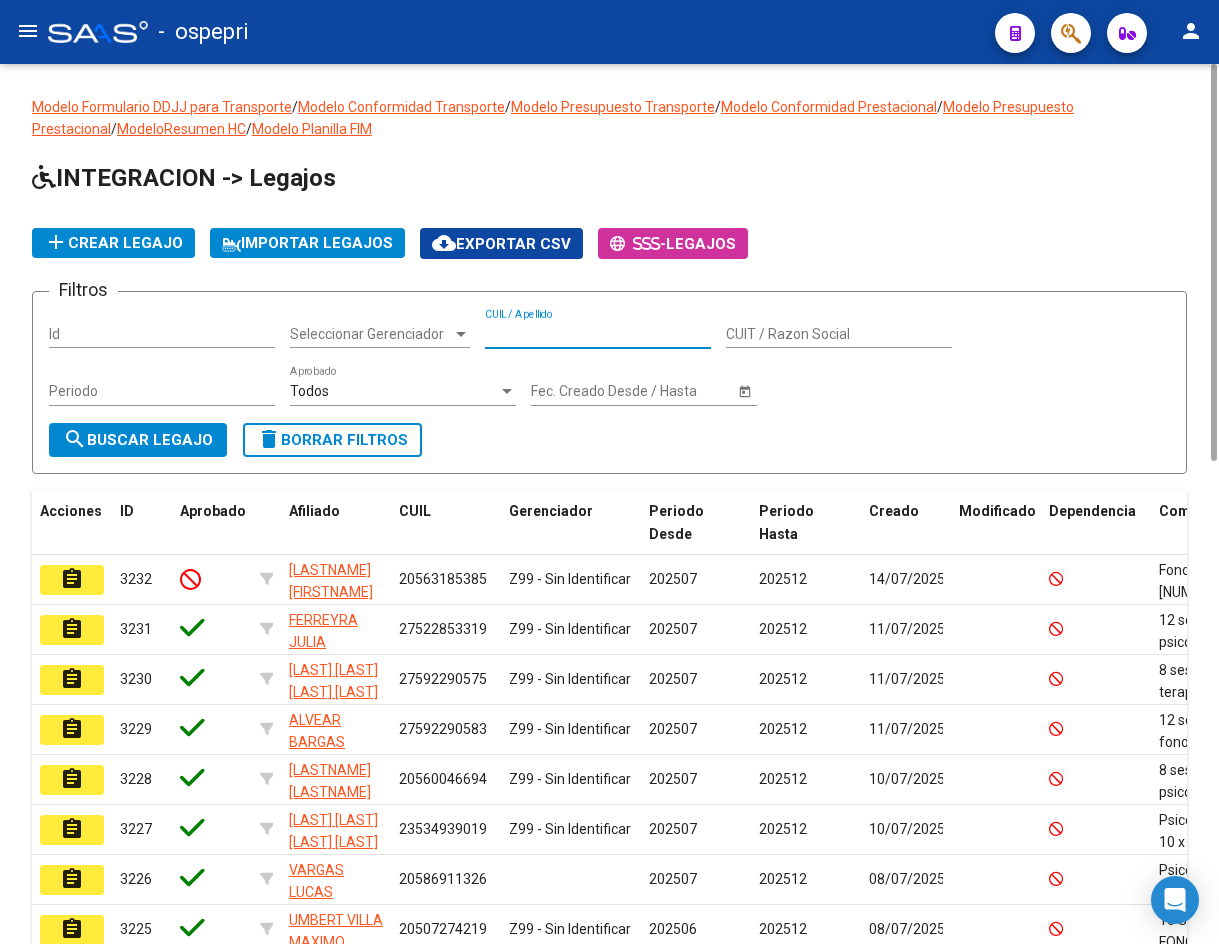 click on "CUIL / Apellido" at bounding box center (598, 334) 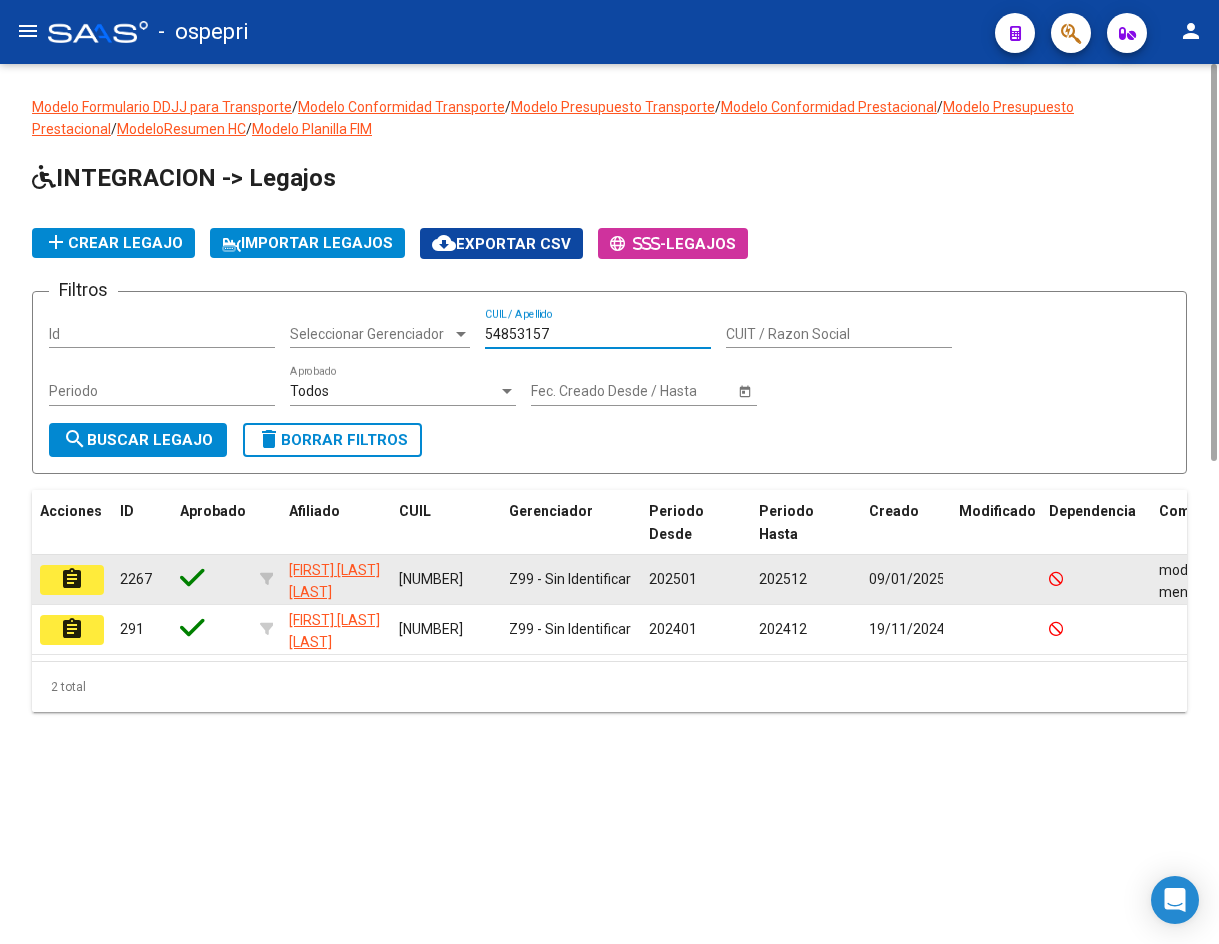 type on "54853157" 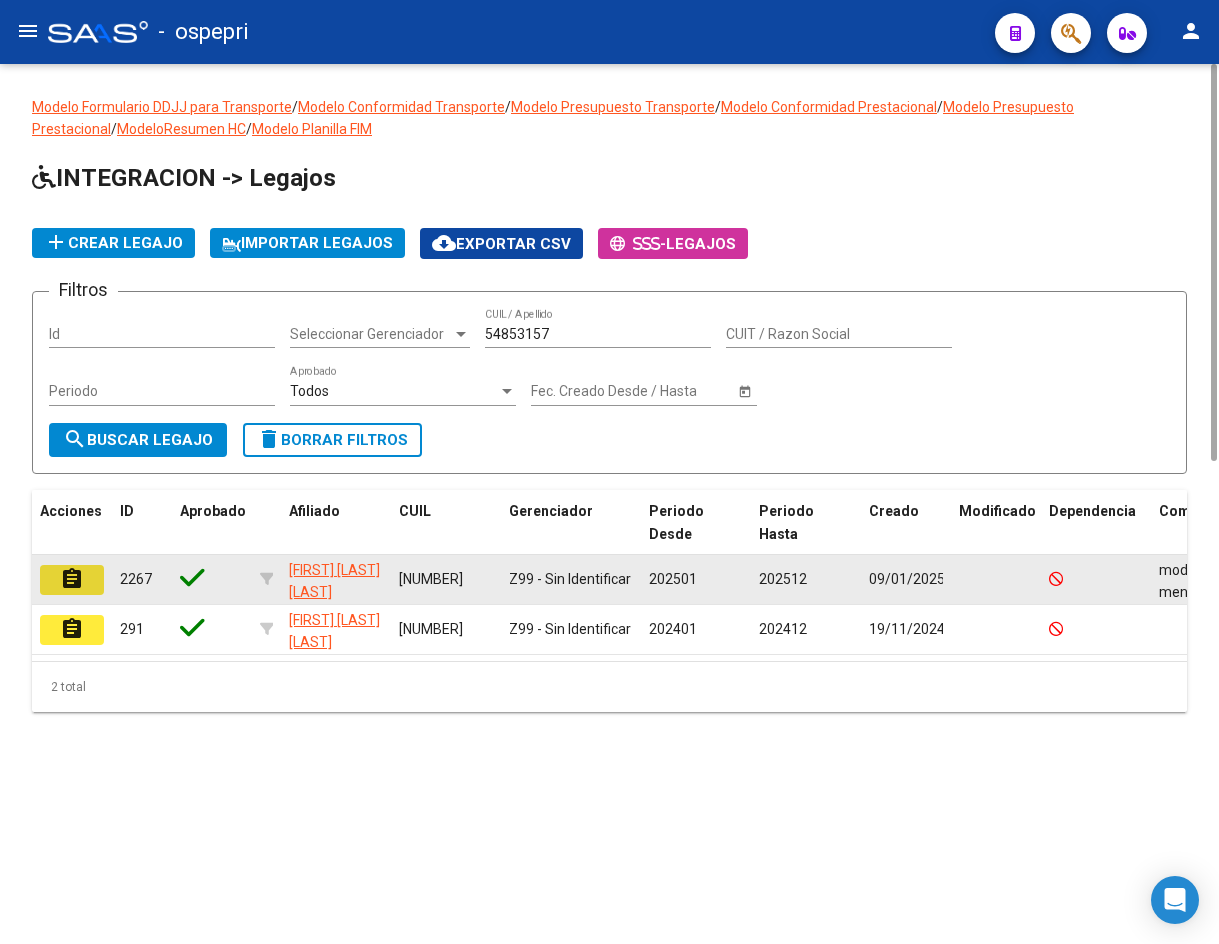 click on "assignment" 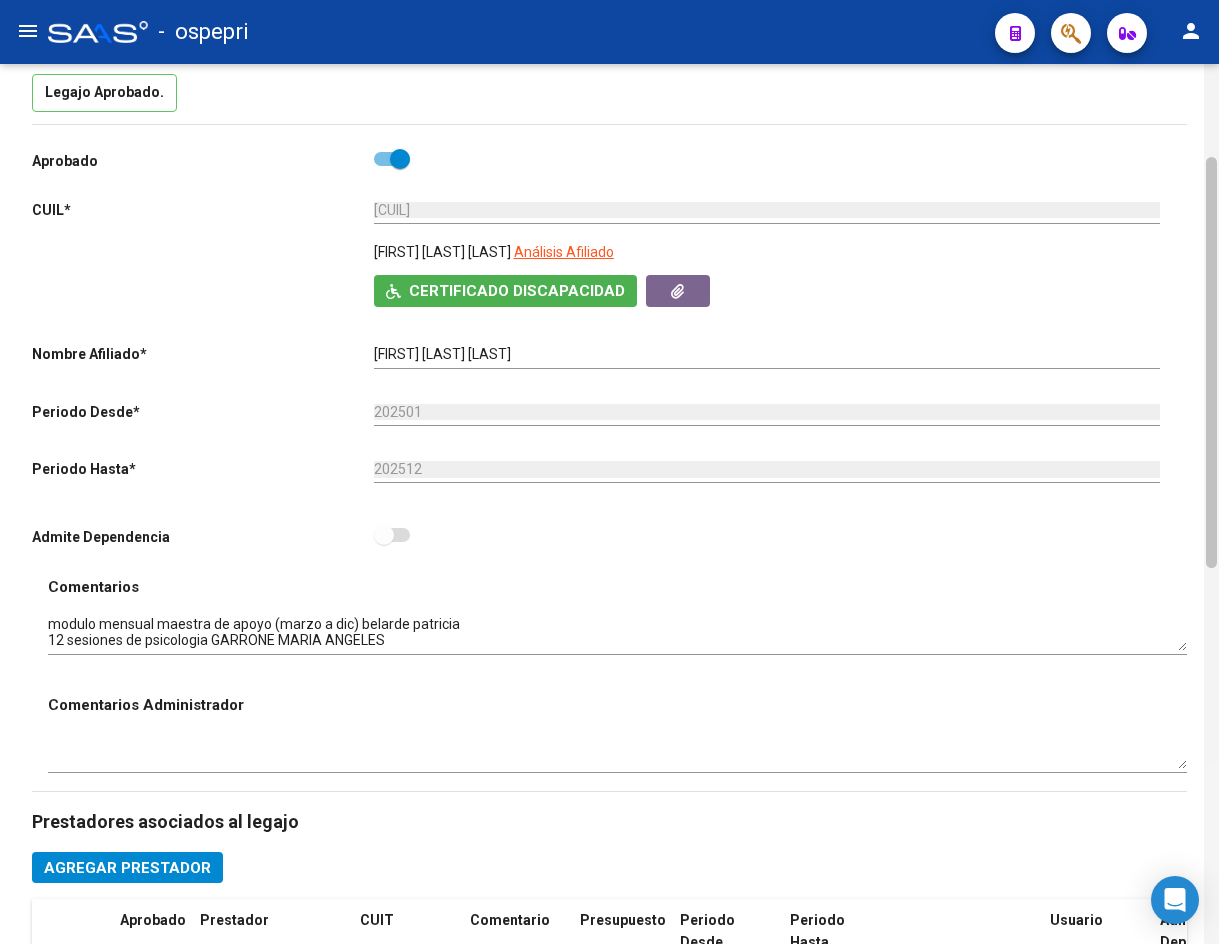 scroll, scrollTop: 400, scrollLeft: 0, axis: vertical 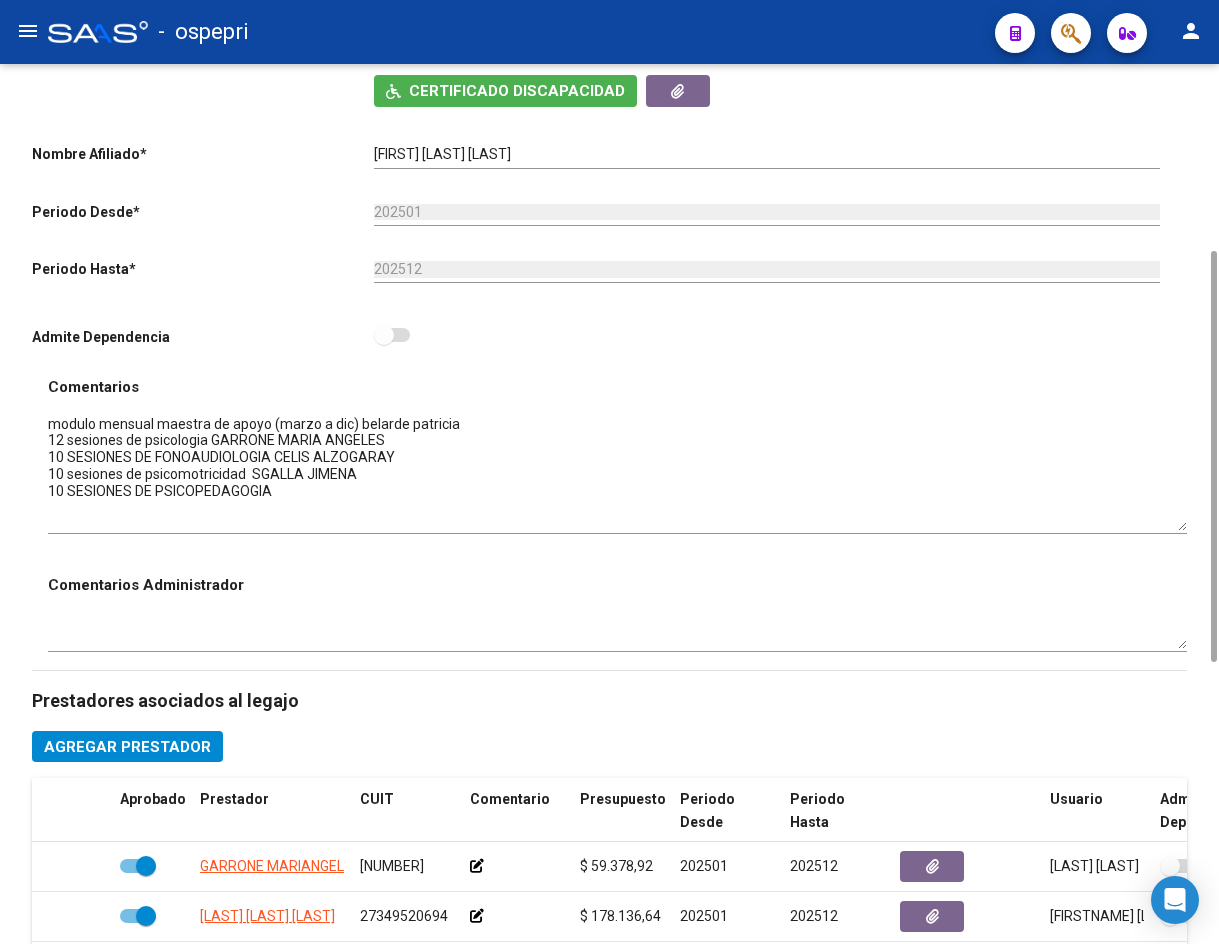 drag, startPoint x: 1179, startPoint y: 443, endPoint x: 1185, endPoint y: 522, distance: 79.22752 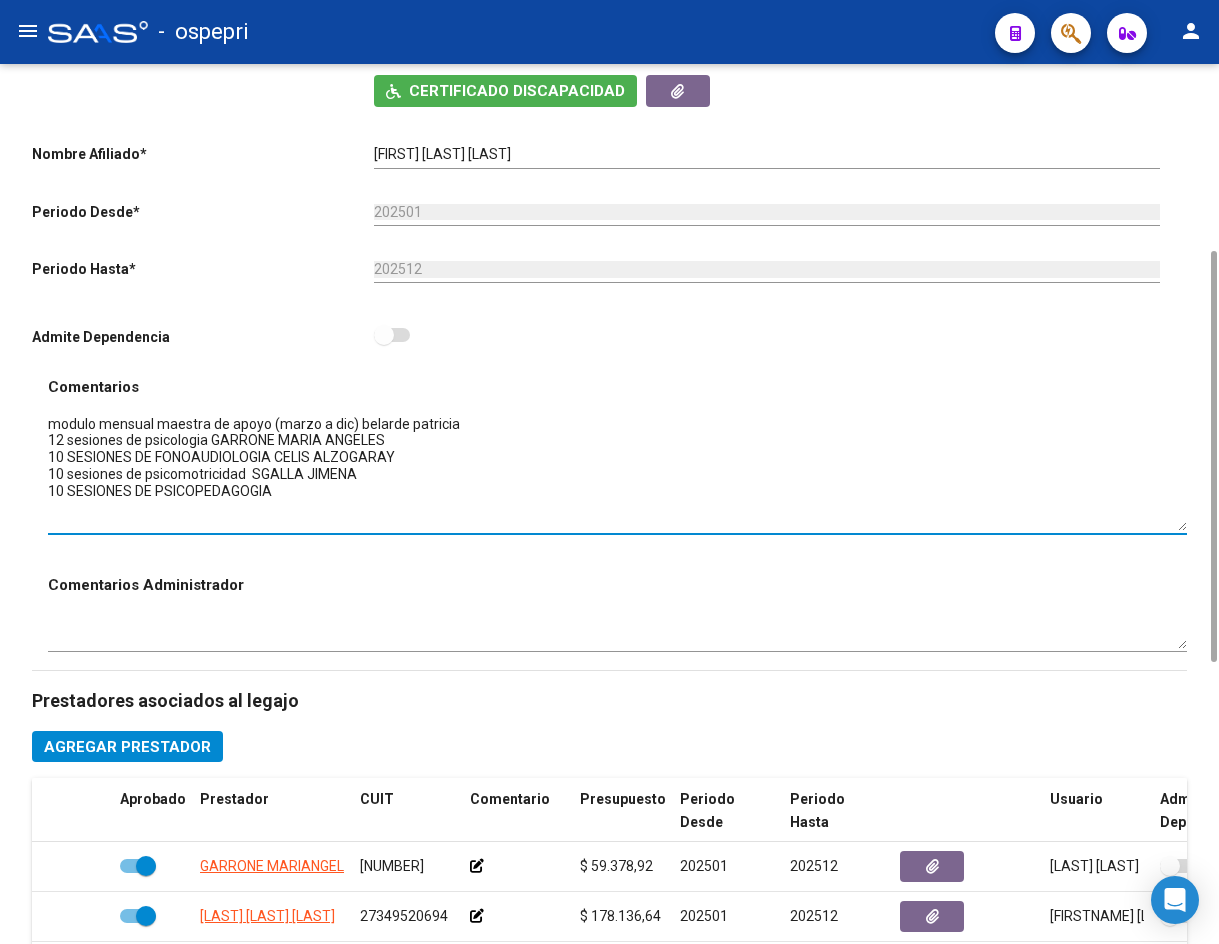 scroll, scrollTop: 200, scrollLeft: 0, axis: vertical 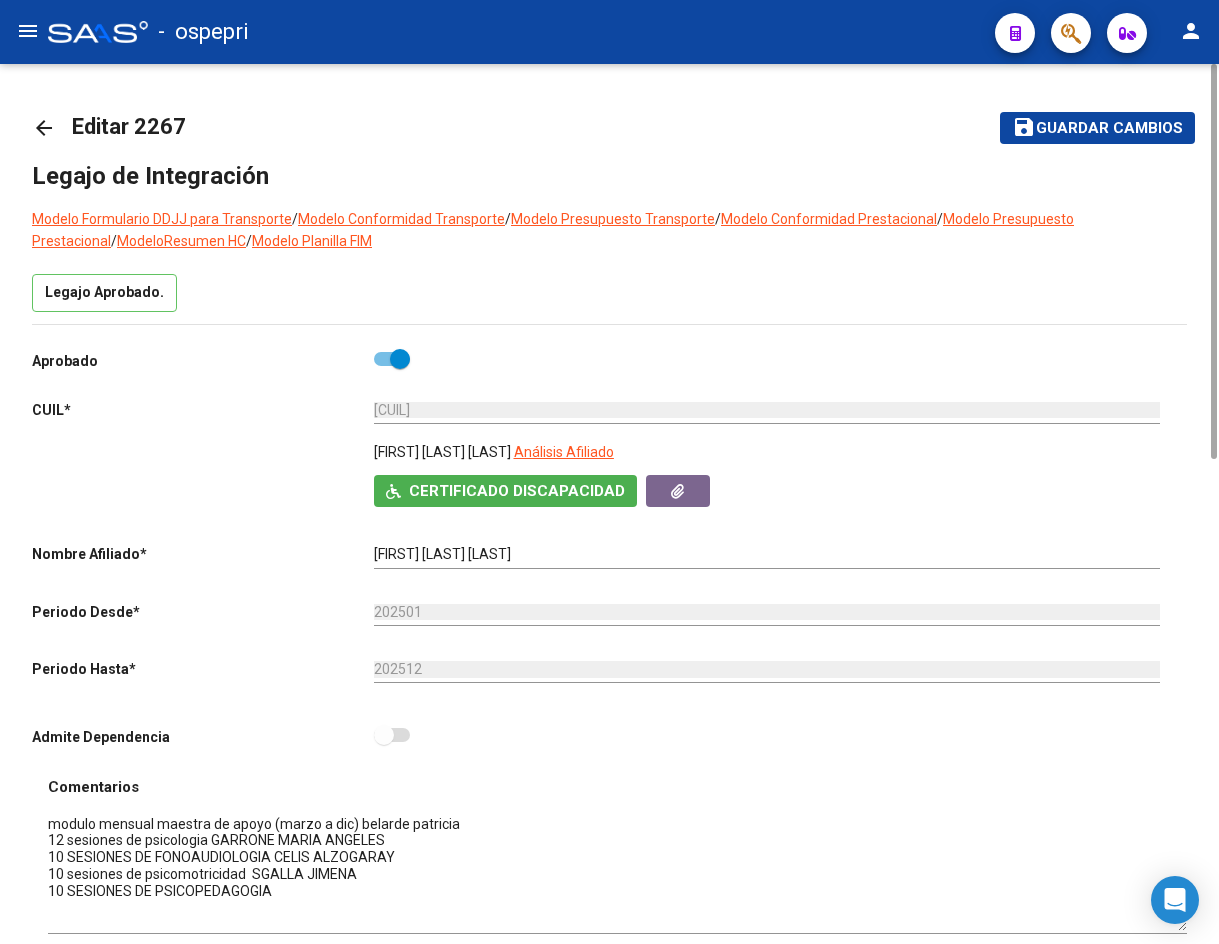 click on "arrow_back" 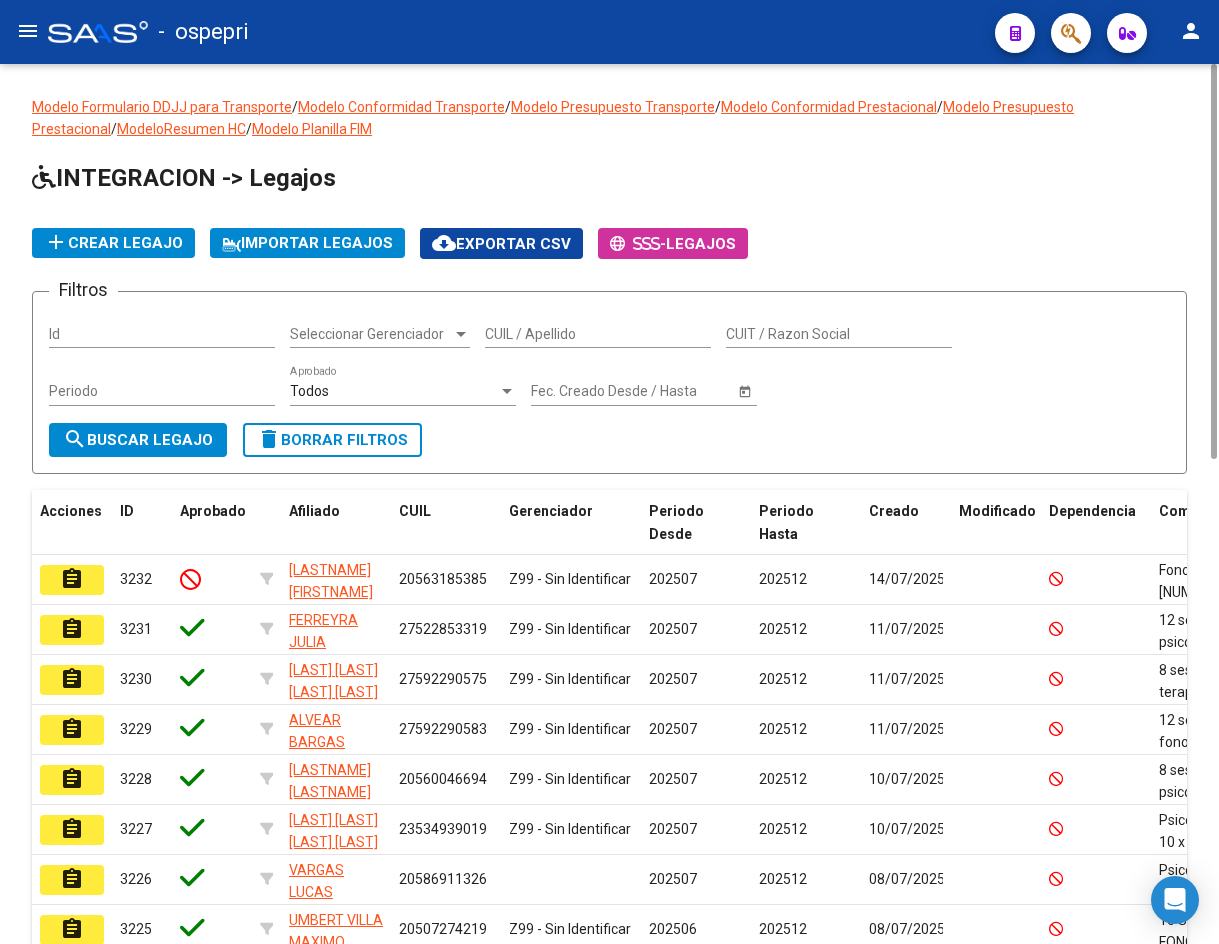 click on "CUIL / Apellido" 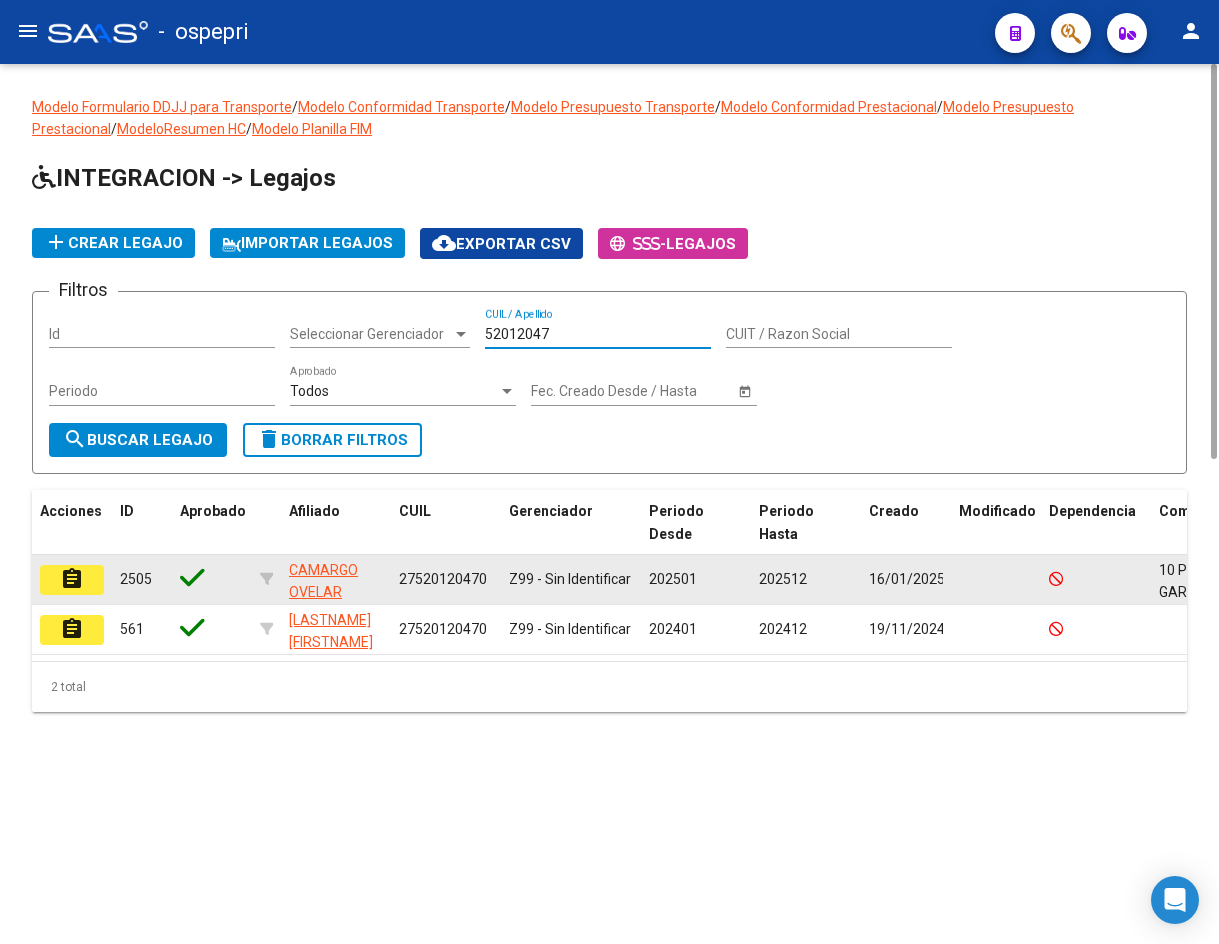type on "52012047" 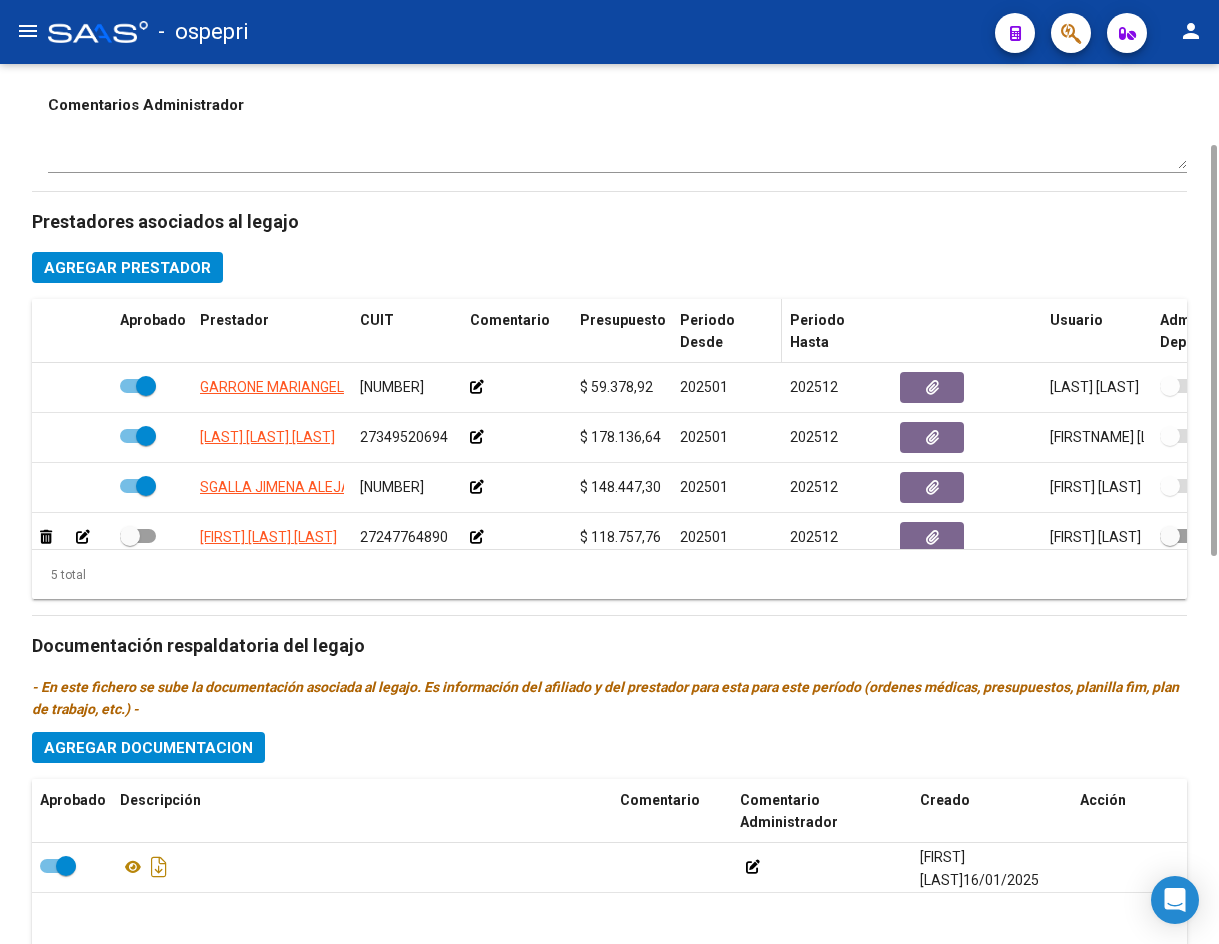 scroll, scrollTop: 400, scrollLeft: 0, axis: vertical 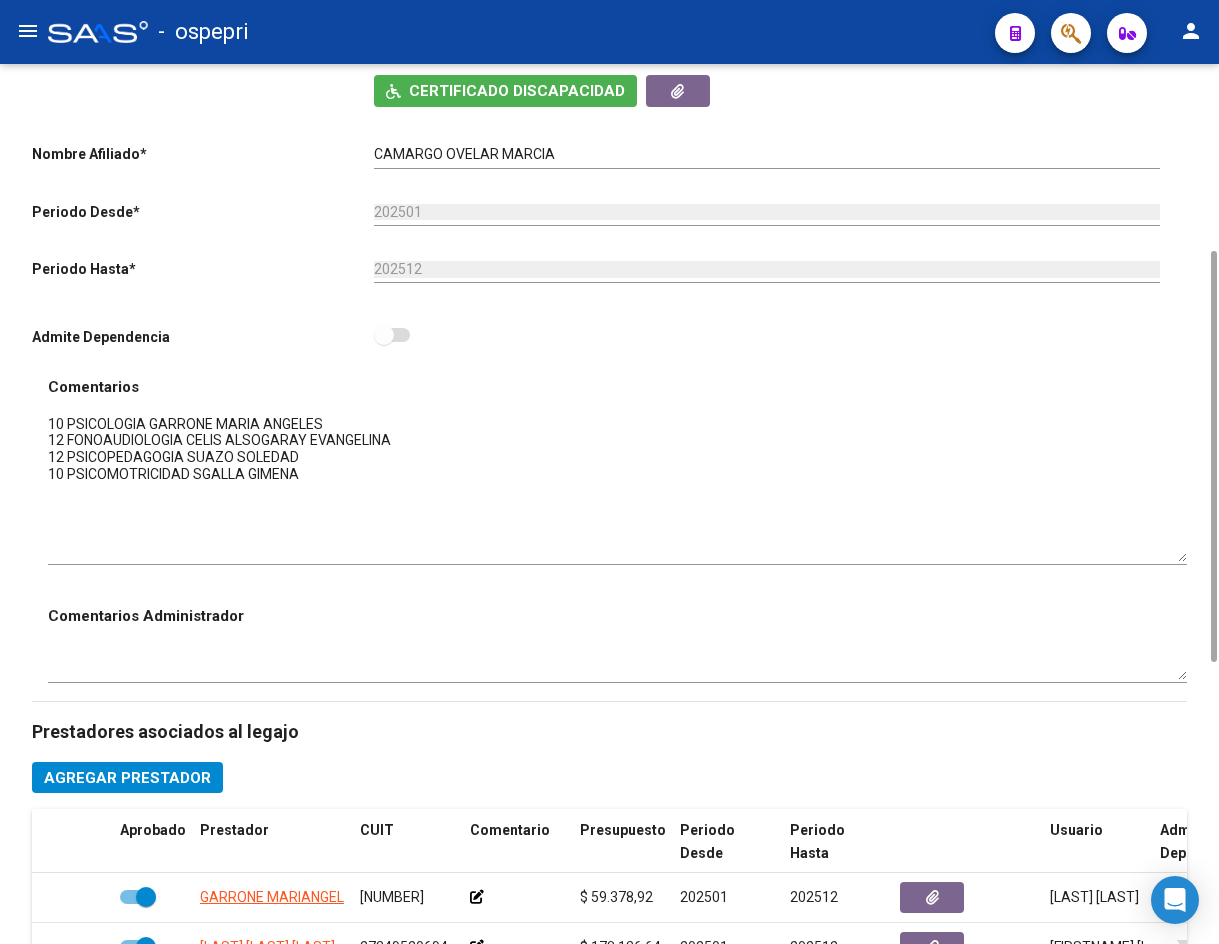 drag, startPoint x: 1180, startPoint y: 446, endPoint x: 1191, endPoint y: 558, distance: 112.53888 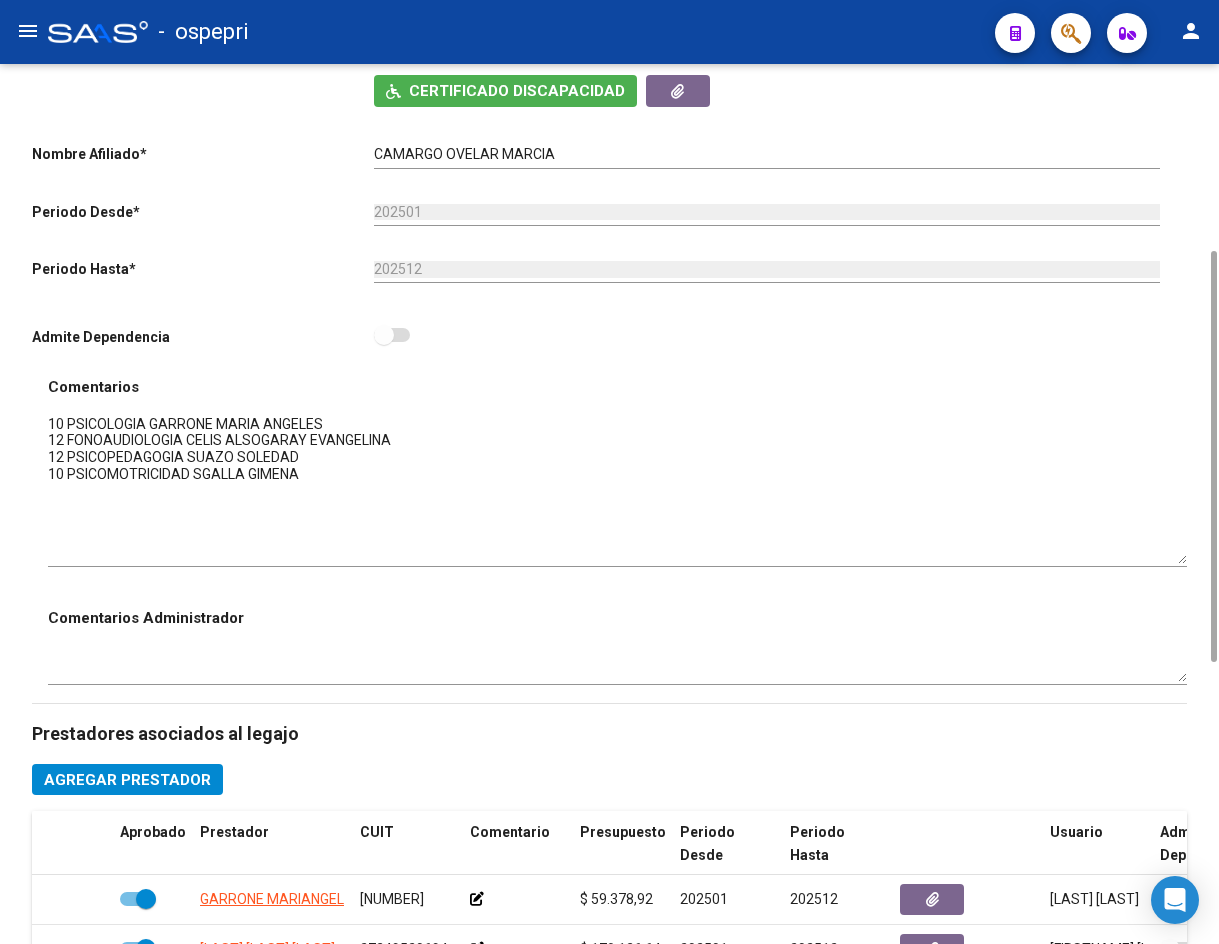 scroll, scrollTop: 0, scrollLeft: 0, axis: both 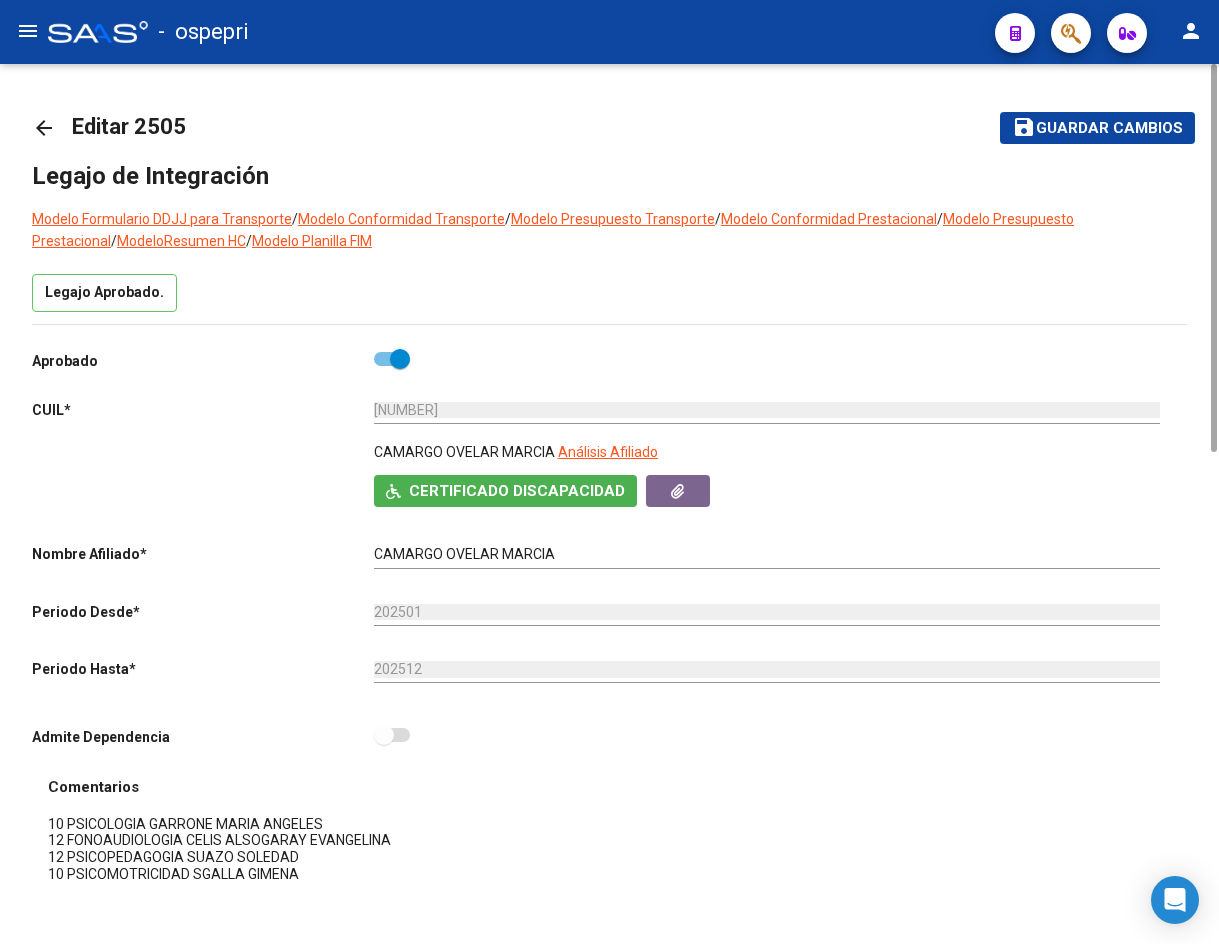click on "arrow_back" 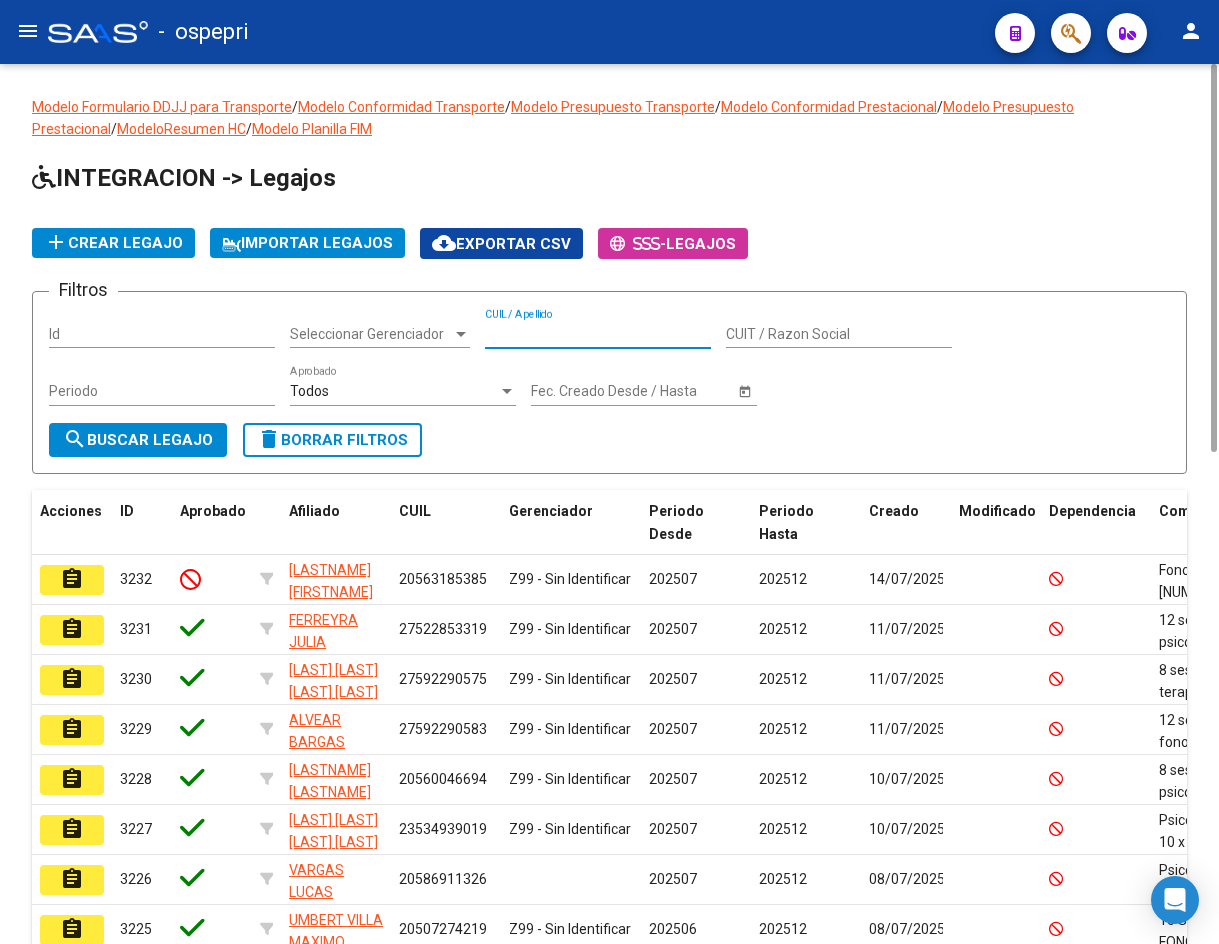 click on "CUIL / Apellido" at bounding box center (598, 334) 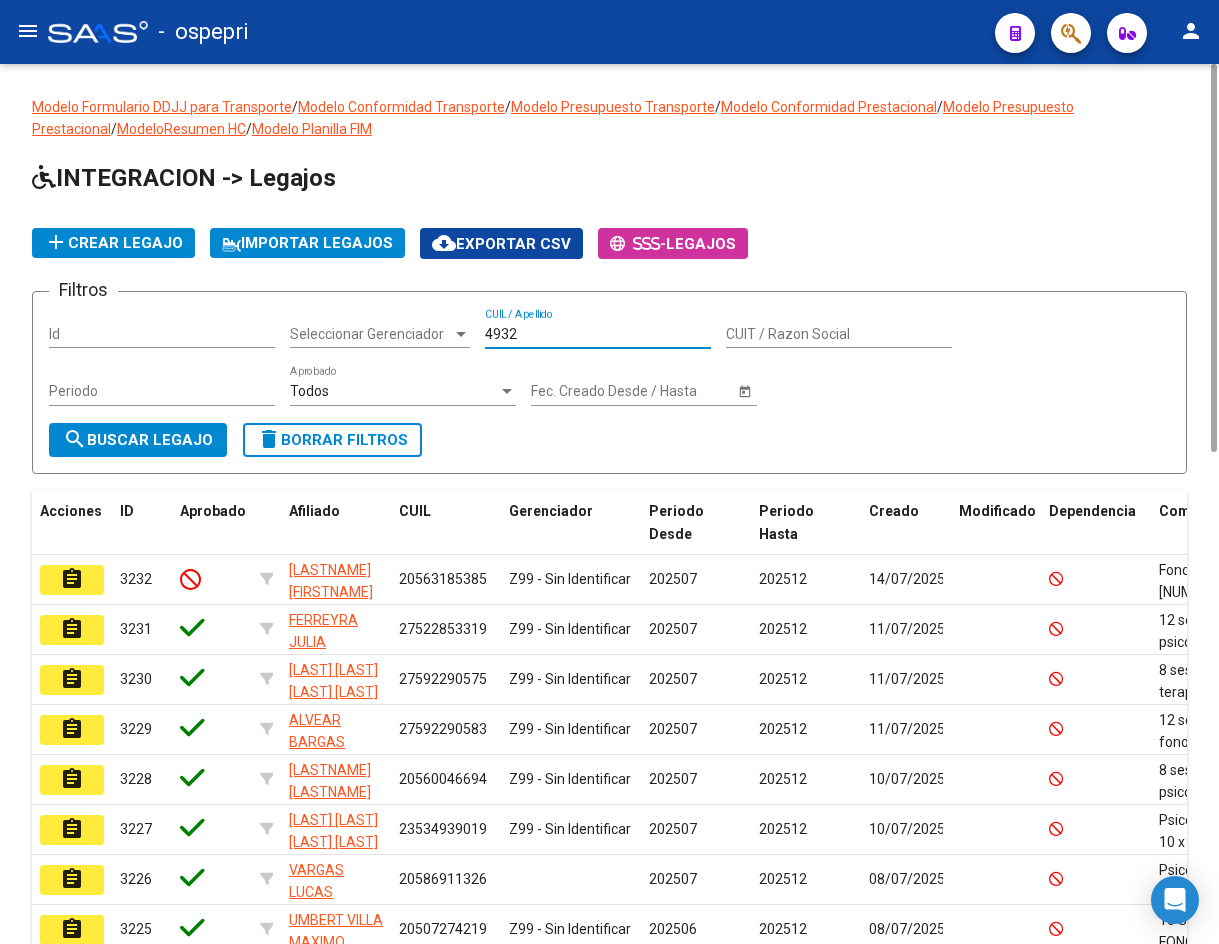 click on "4932" at bounding box center [598, 334] 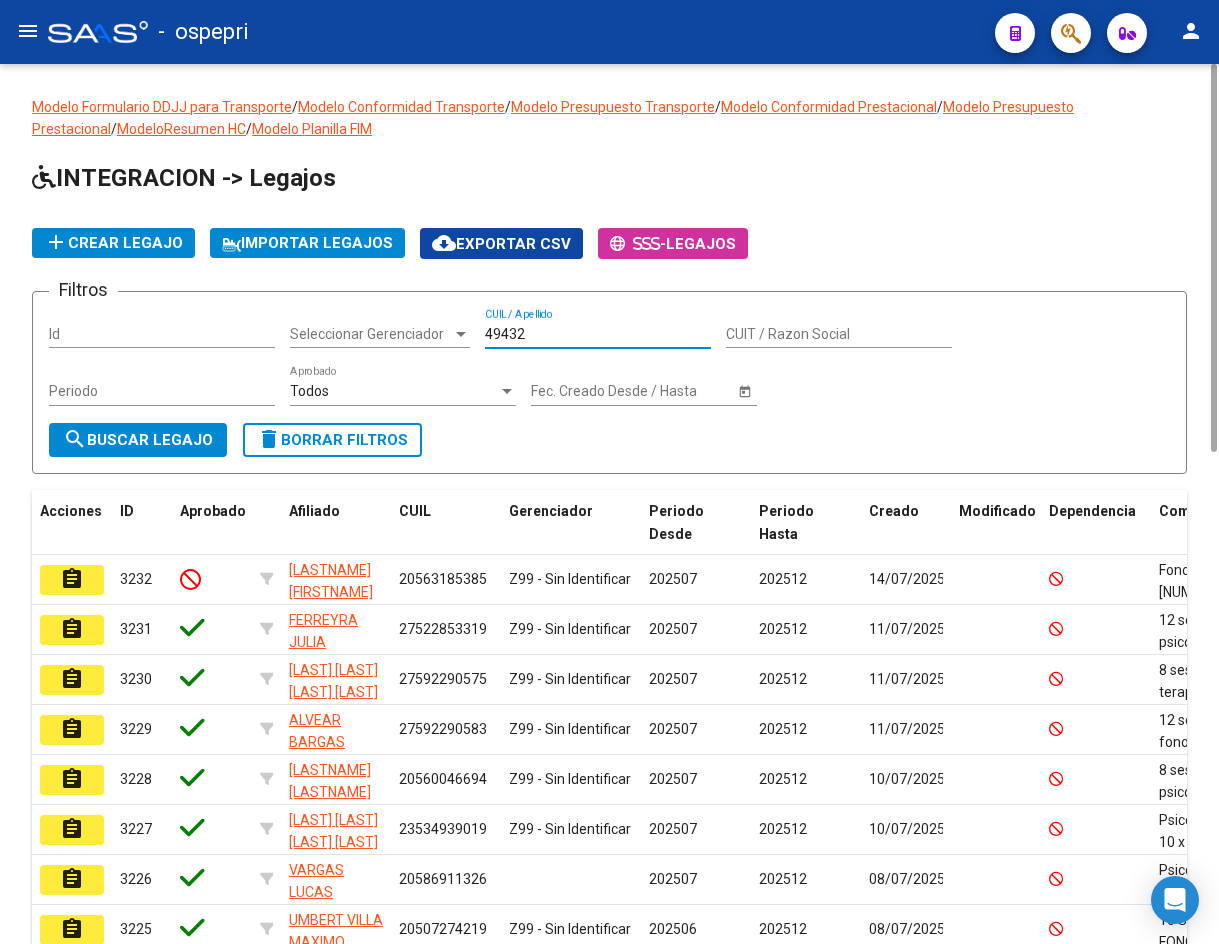 click on "49432" at bounding box center [598, 334] 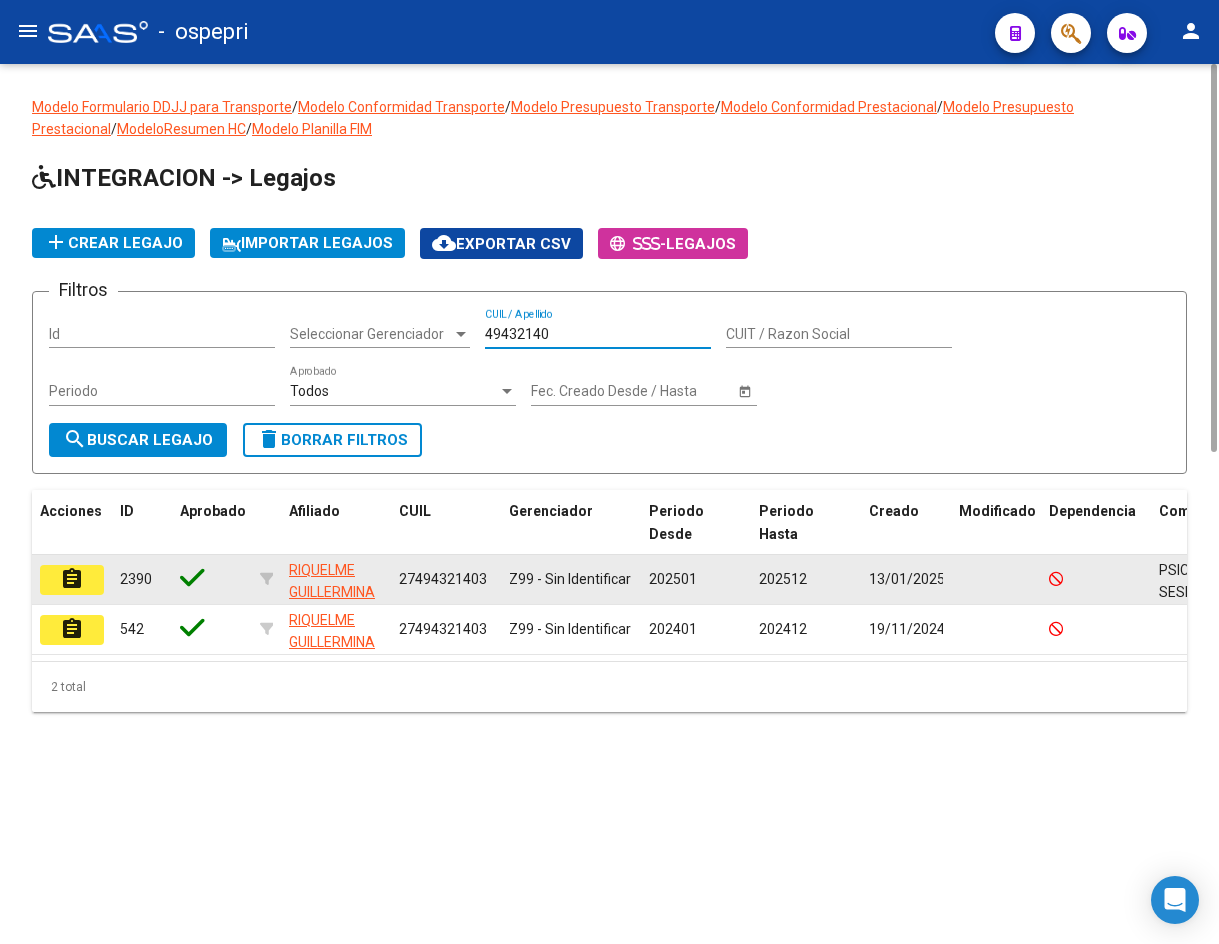 type on "49432140" 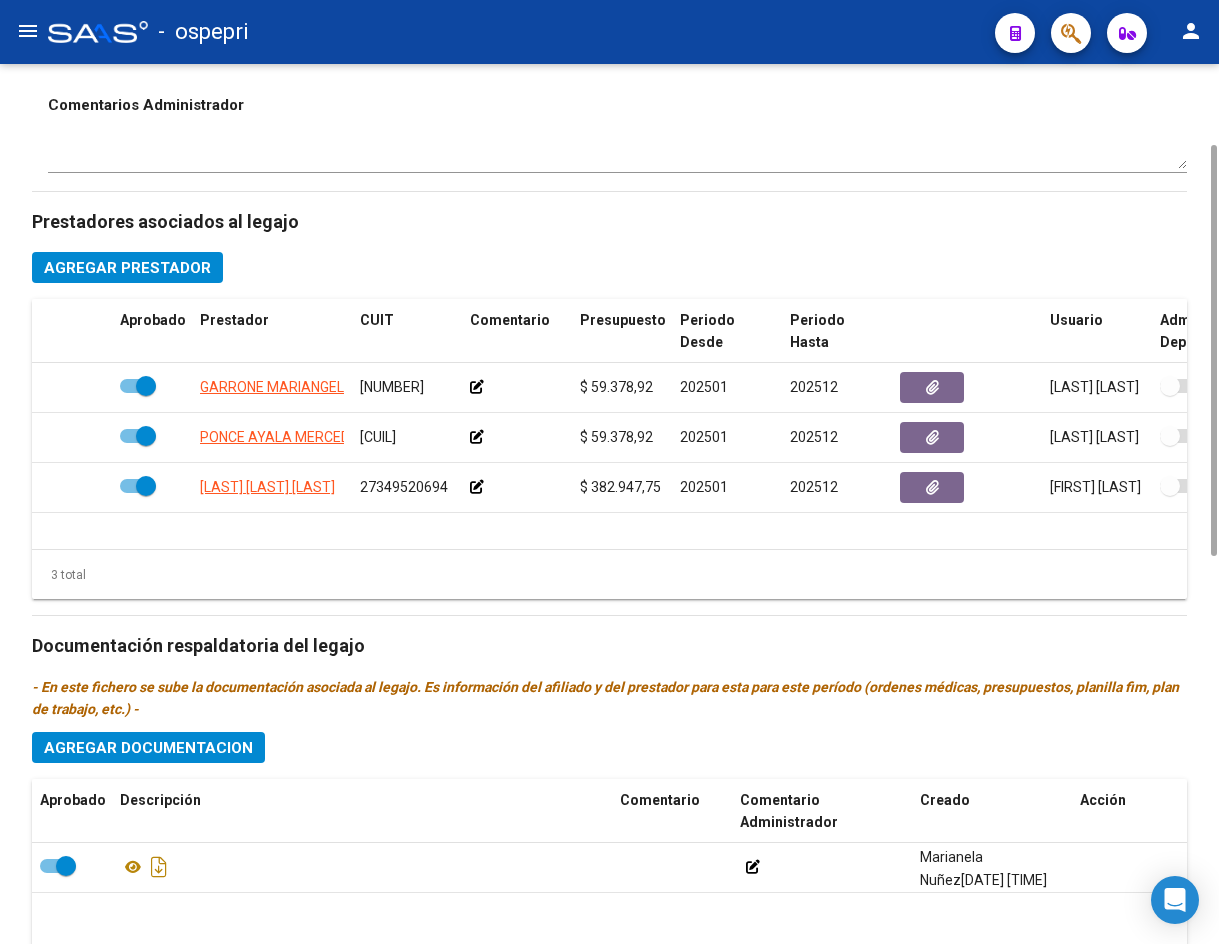 scroll, scrollTop: 400, scrollLeft: 0, axis: vertical 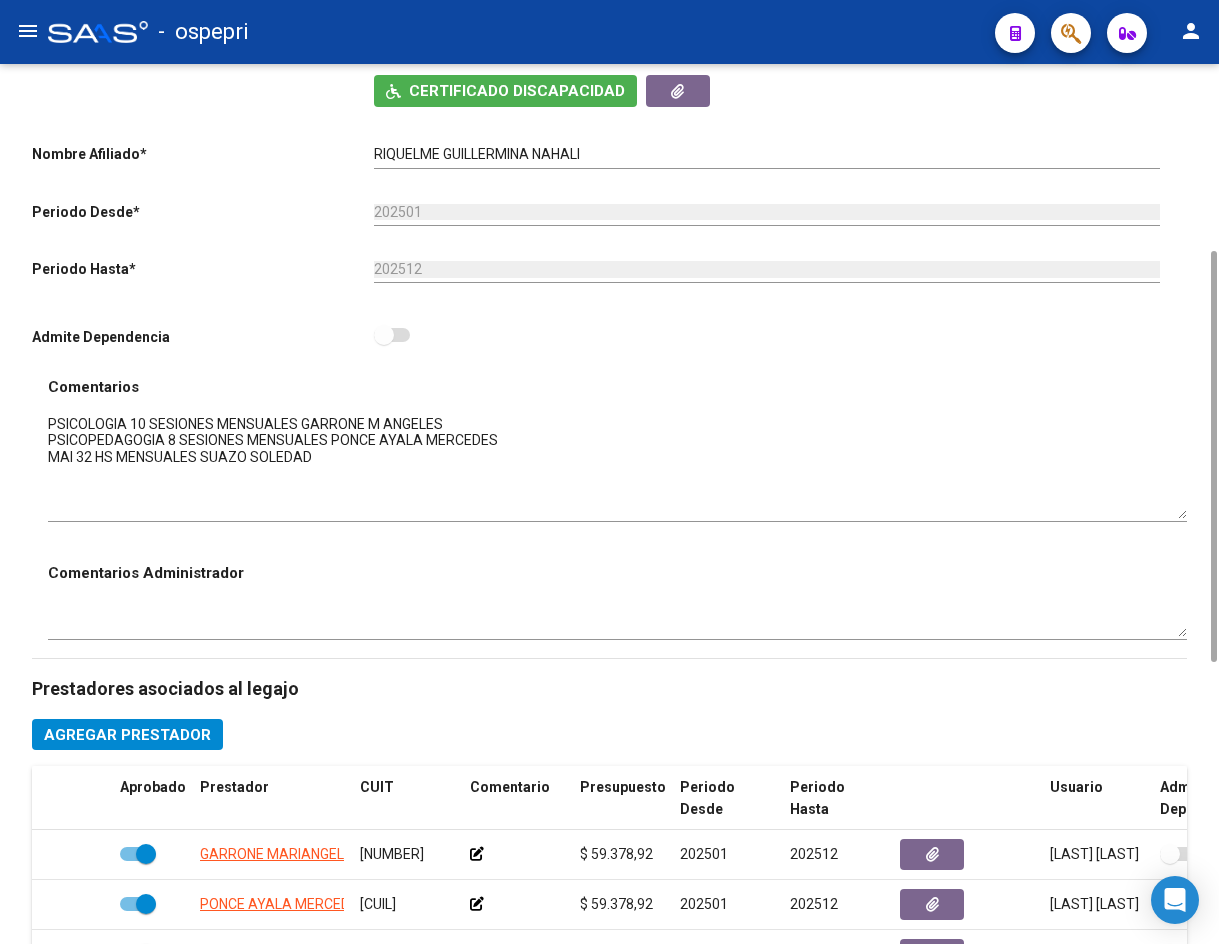 drag, startPoint x: 1181, startPoint y: 446, endPoint x: 1186, endPoint y: 524, distance: 78.160095 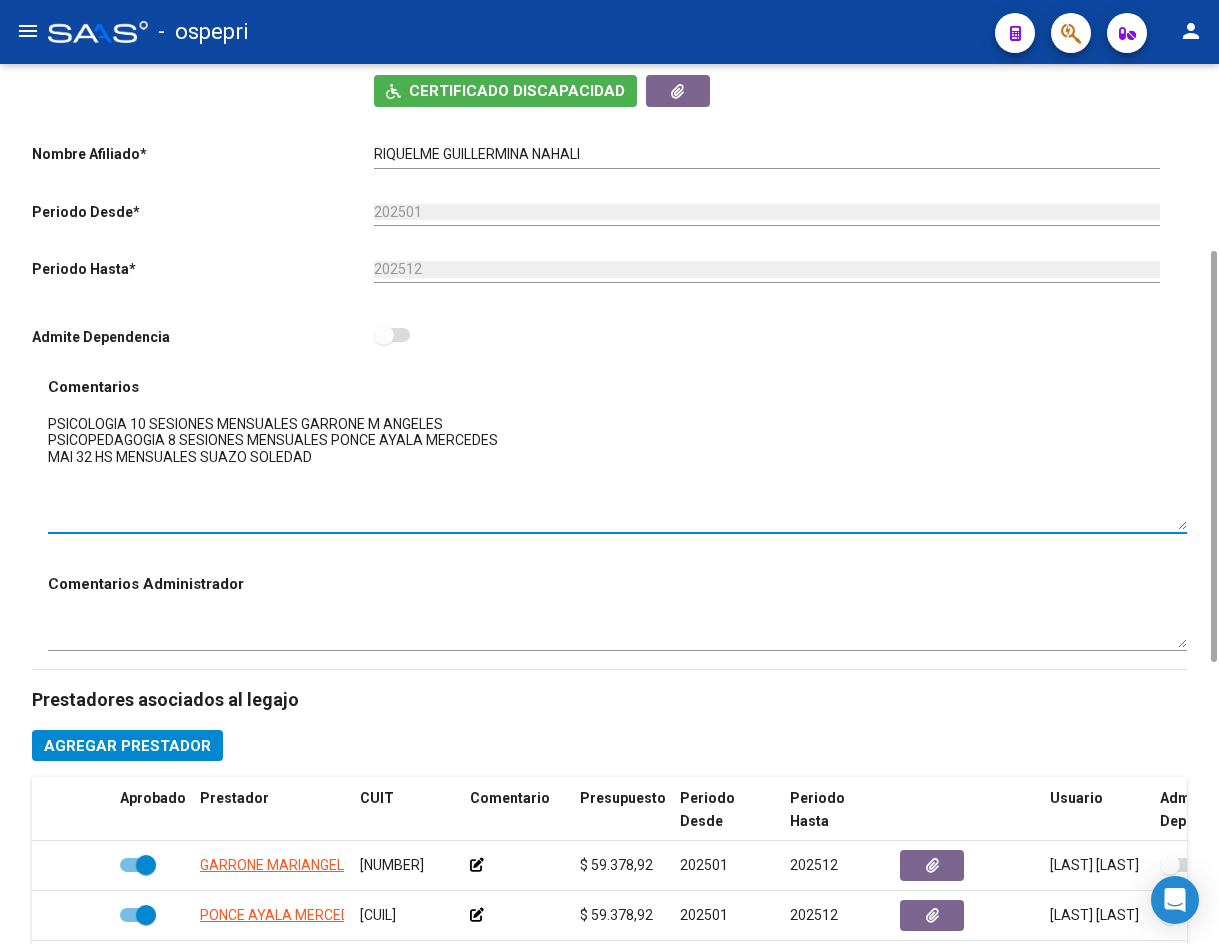 scroll, scrollTop: 0, scrollLeft: 0, axis: both 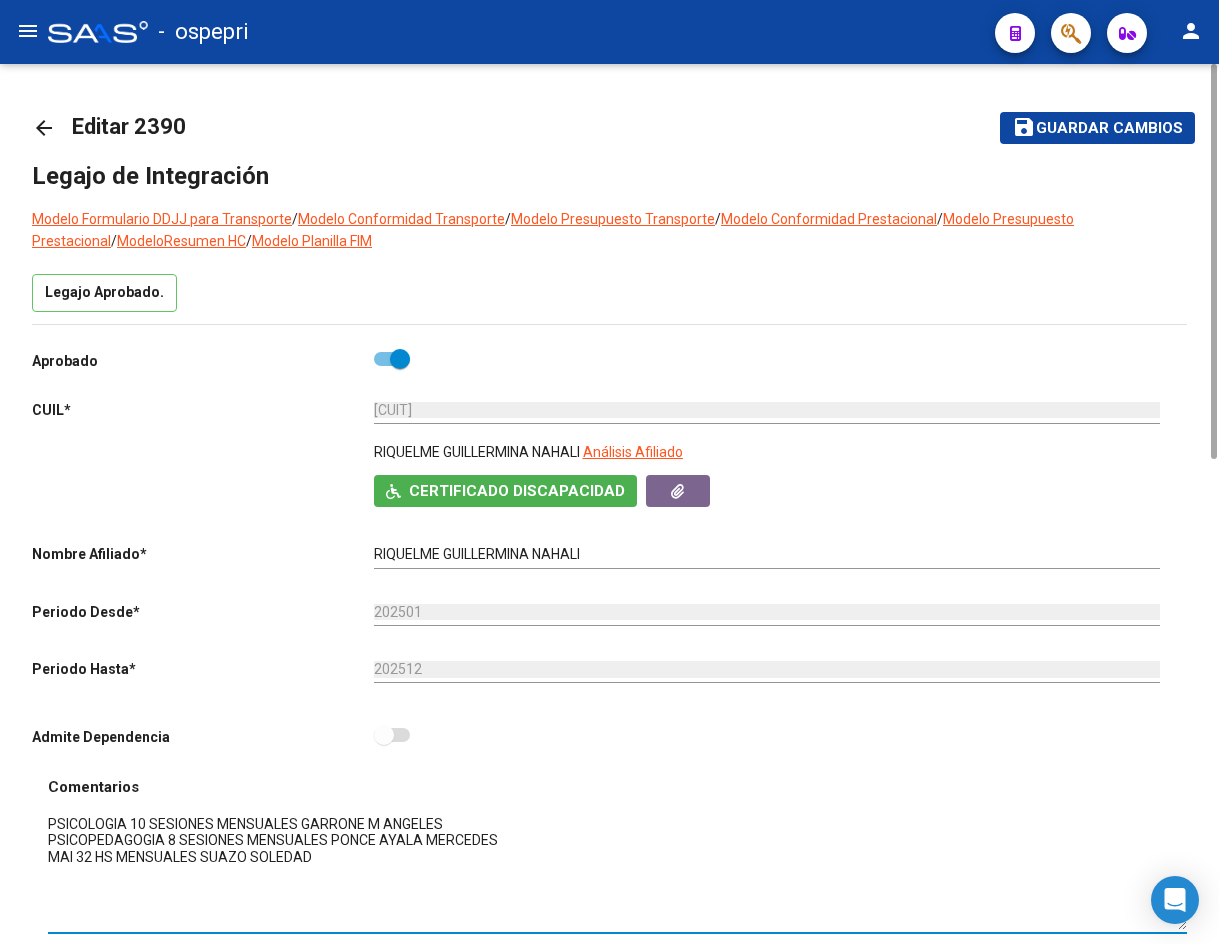 click on "arrow_back" 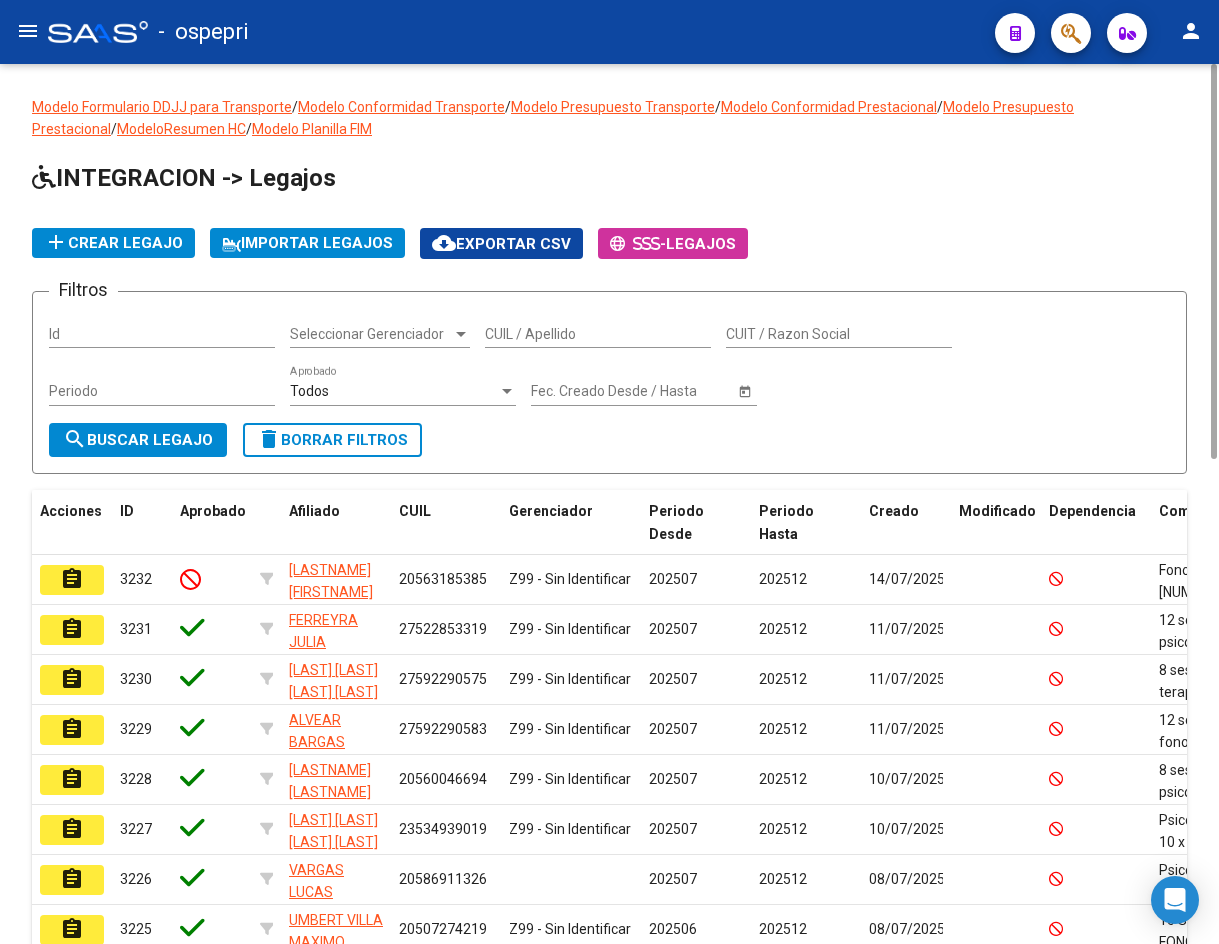 click on "CUIL / Apellido" at bounding box center (598, 334) 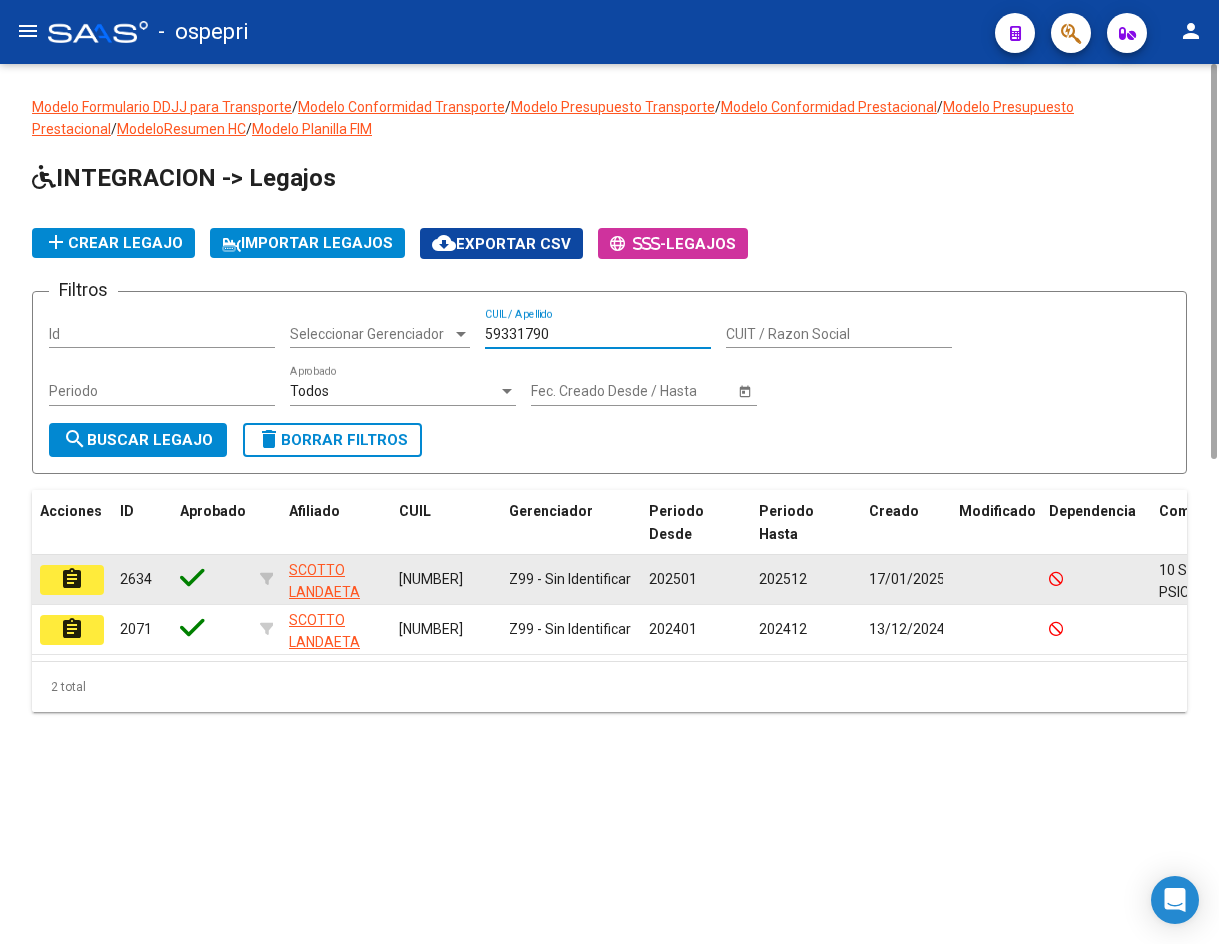 type on "59331790" 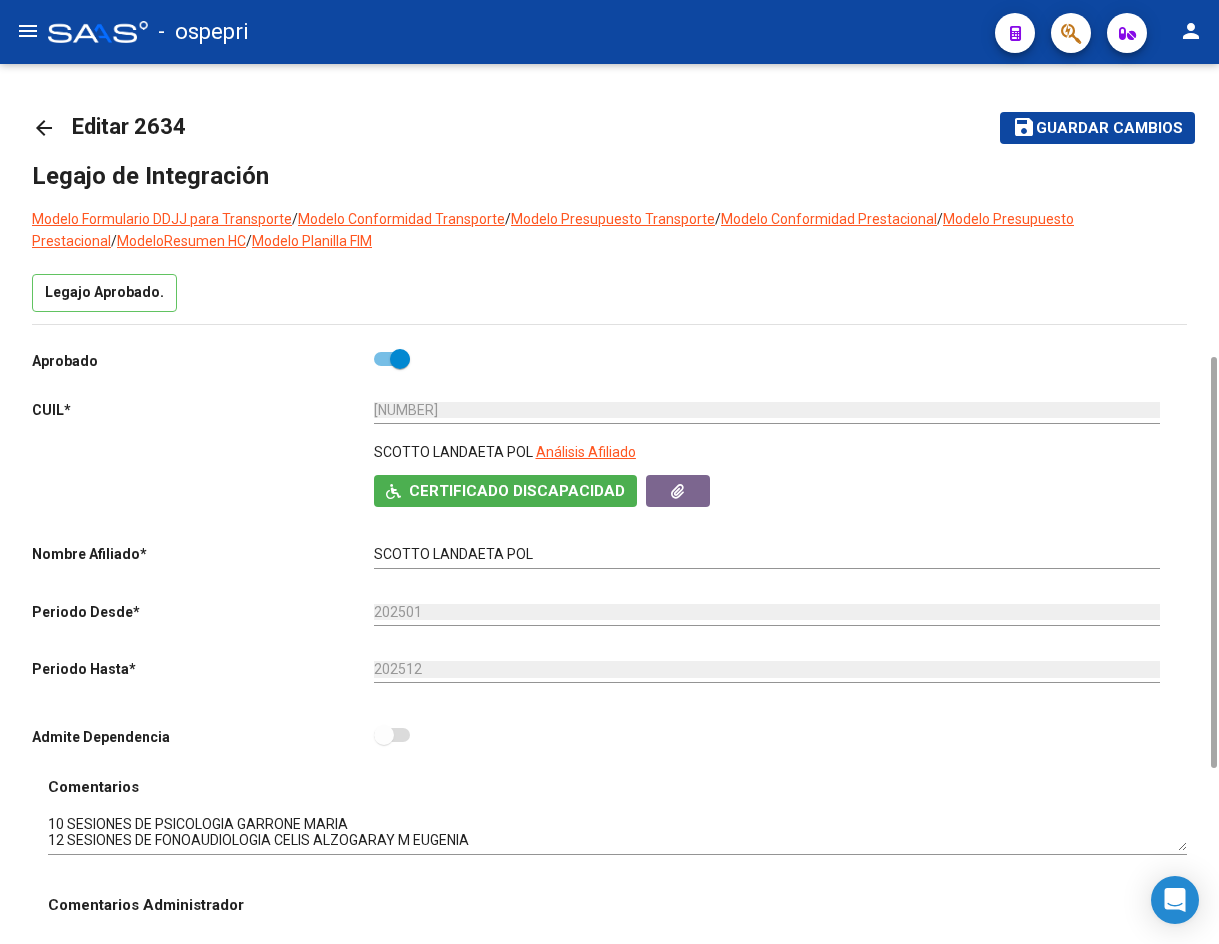 scroll, scrollTop: 600, scrollLeft: 0, axis: vertical 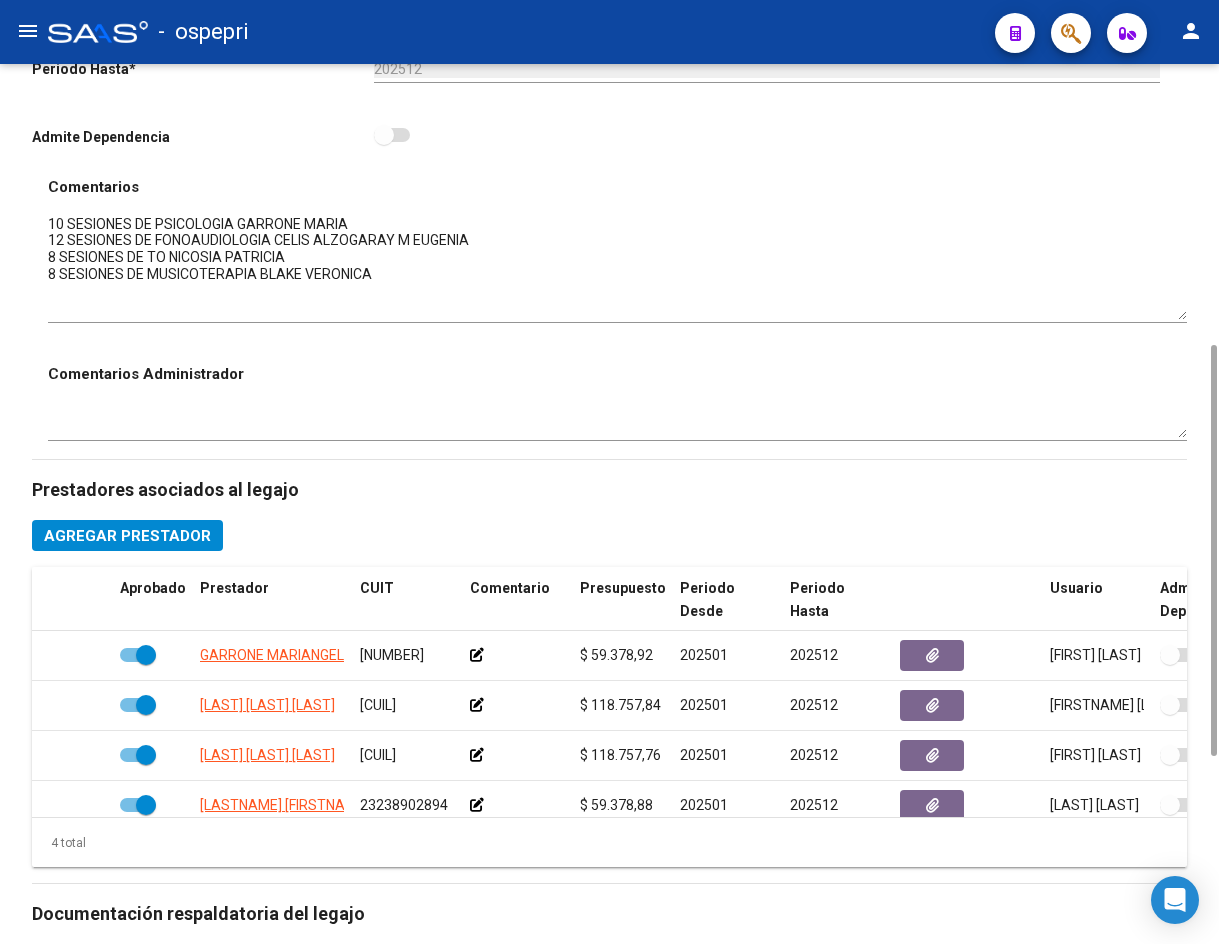 drag, startPoint x: 1182, startPoint y: 241, endPoint x: 1183, endPoint y: 309, distance: 68.007355 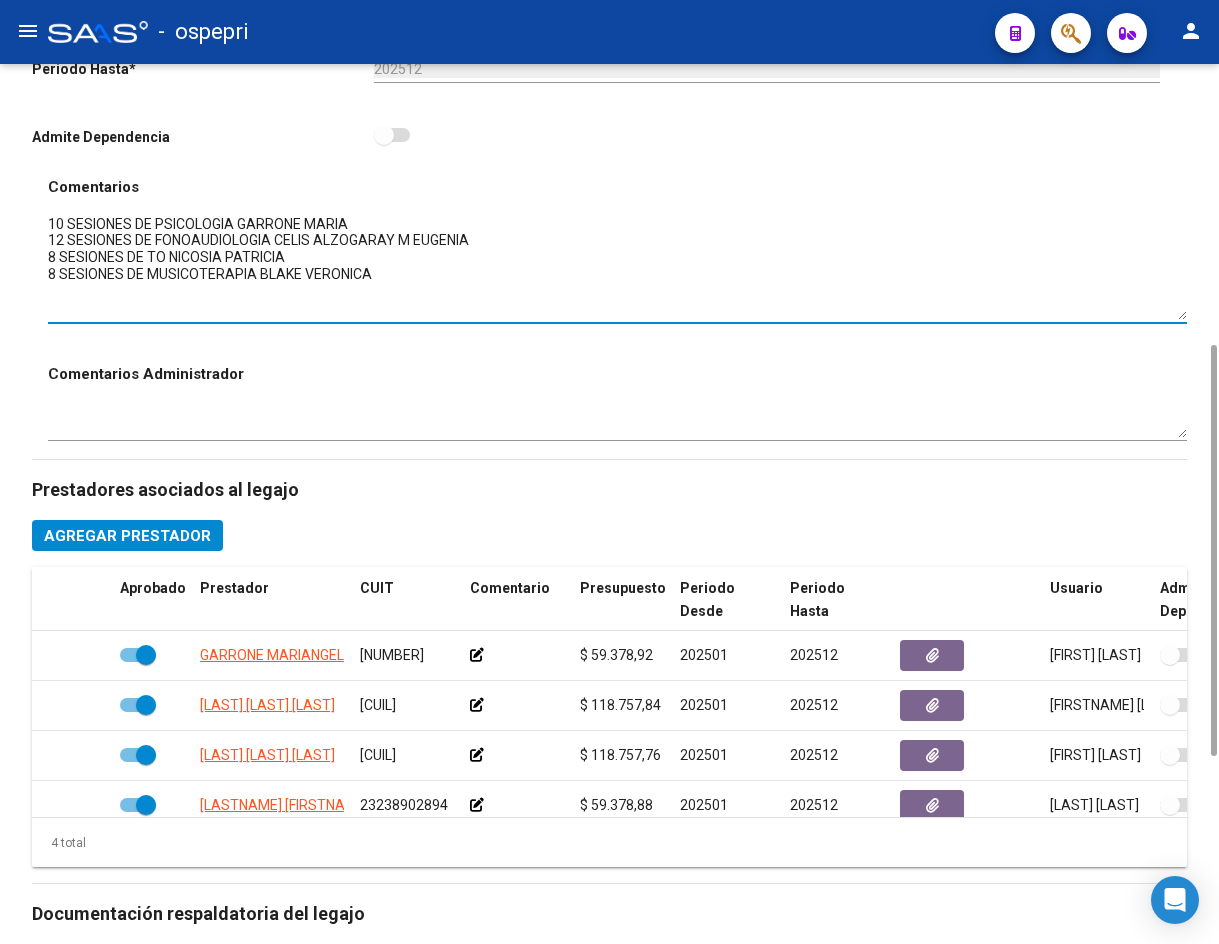 scroll, scrollTop: 0, scrollLeft: 0, axis: both 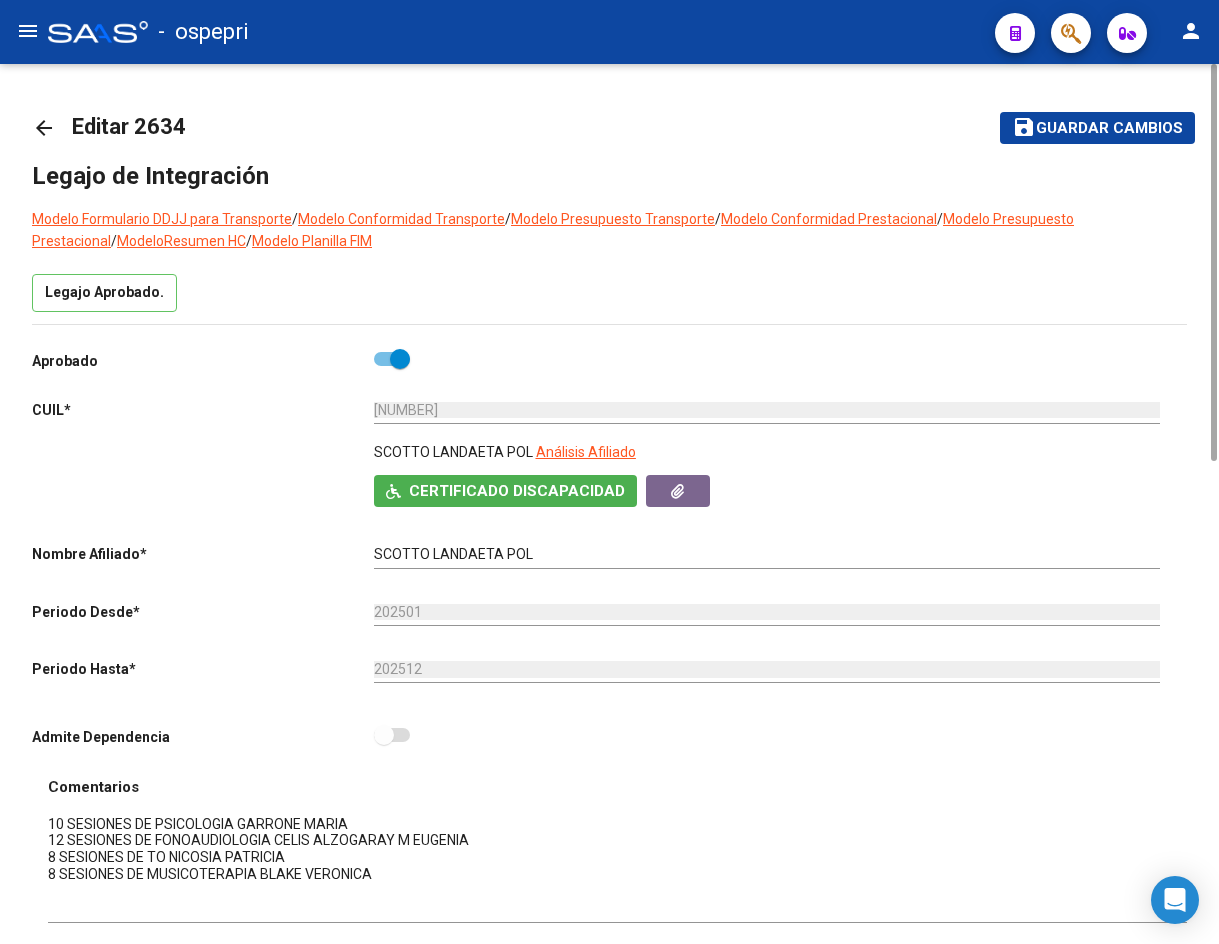 click on "arrow_back" 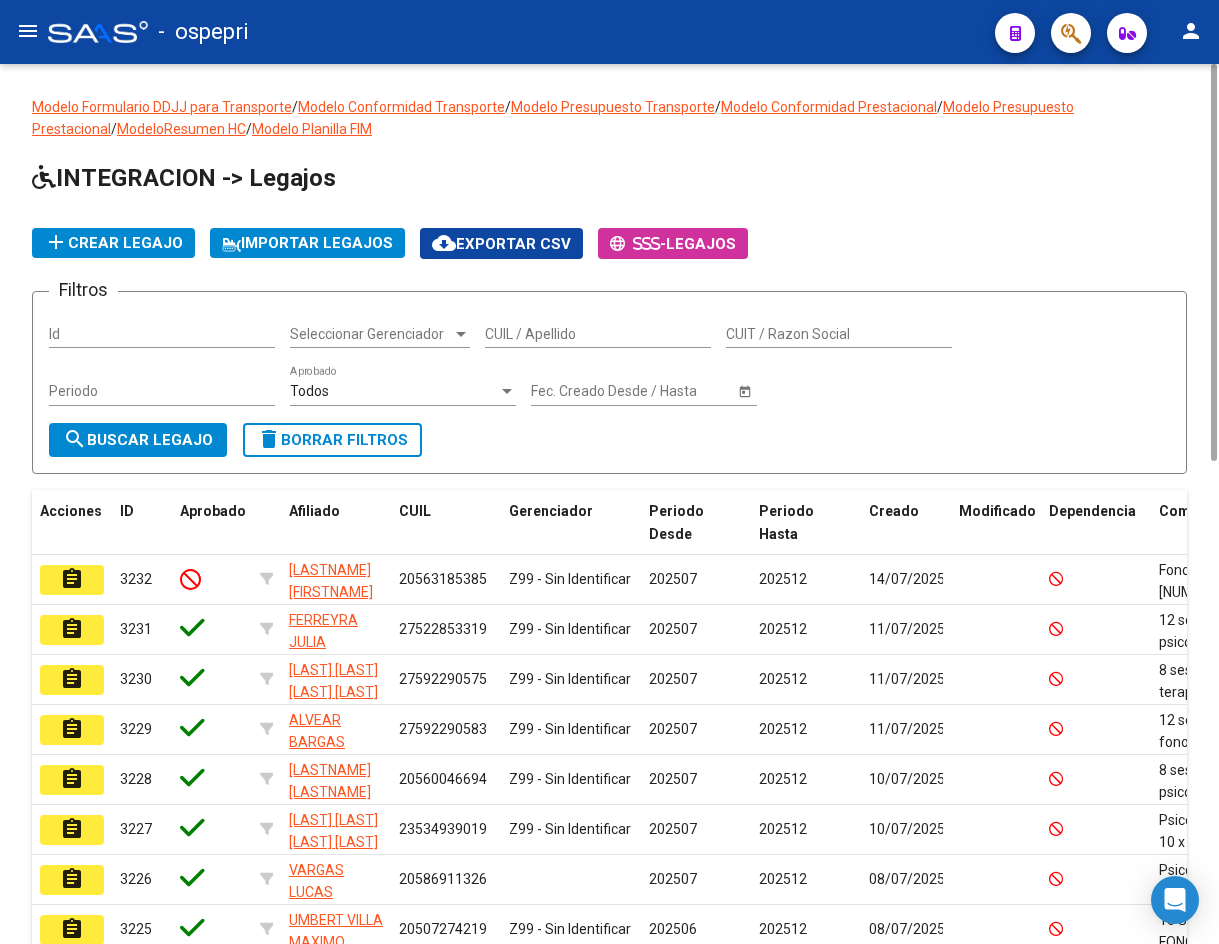 click on "CUIL / Apellido" at bounding box center [598, 334] 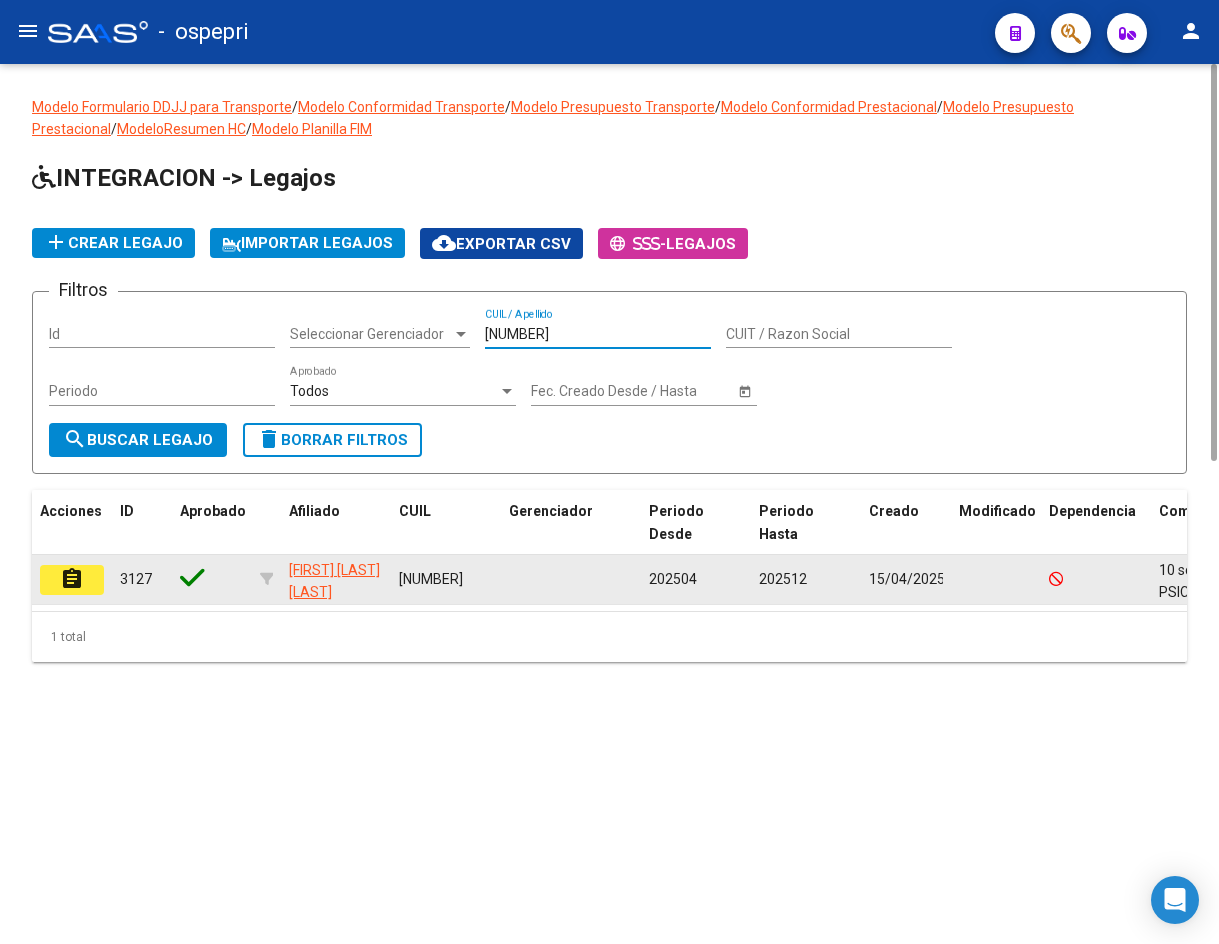 type on "[NUMBER]" 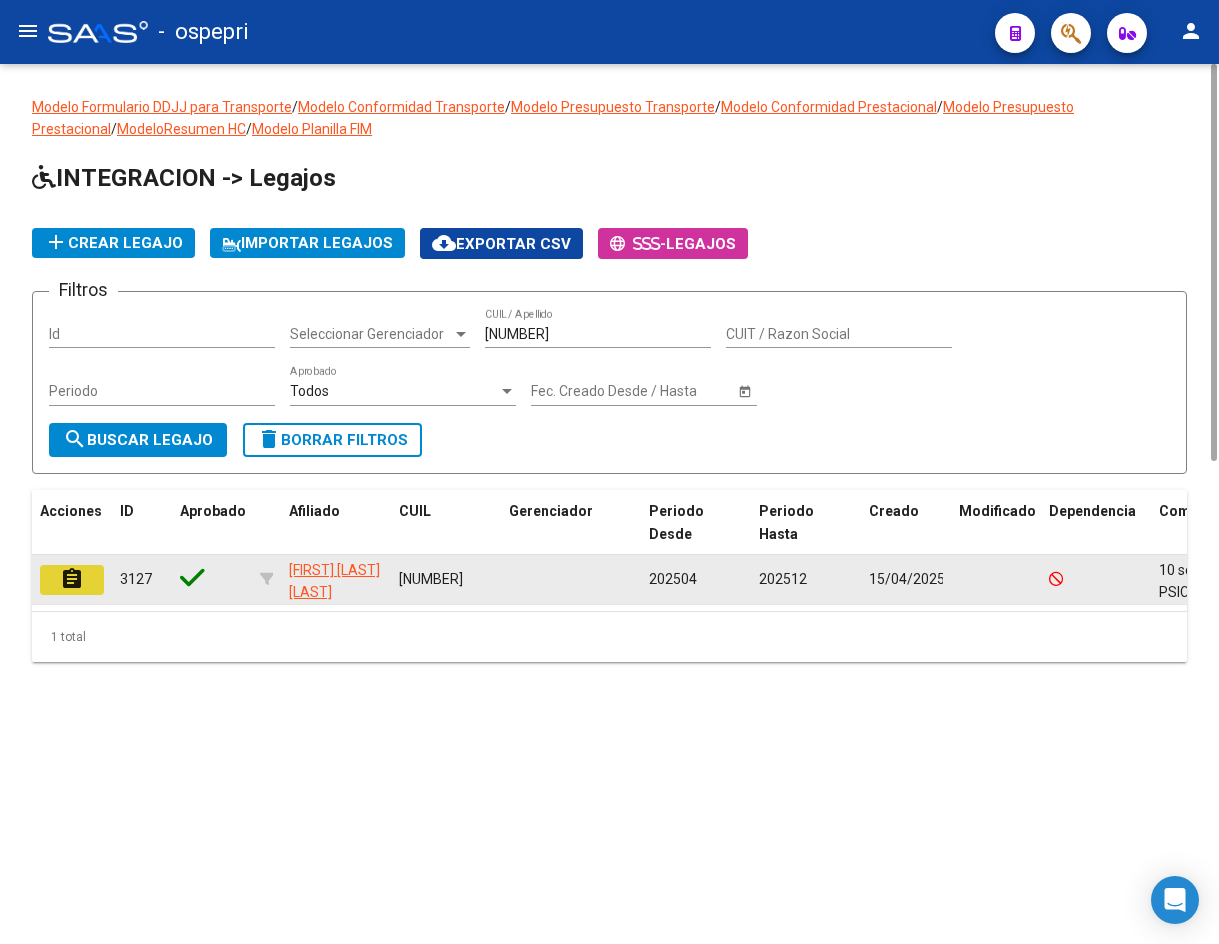 click on "assignment" 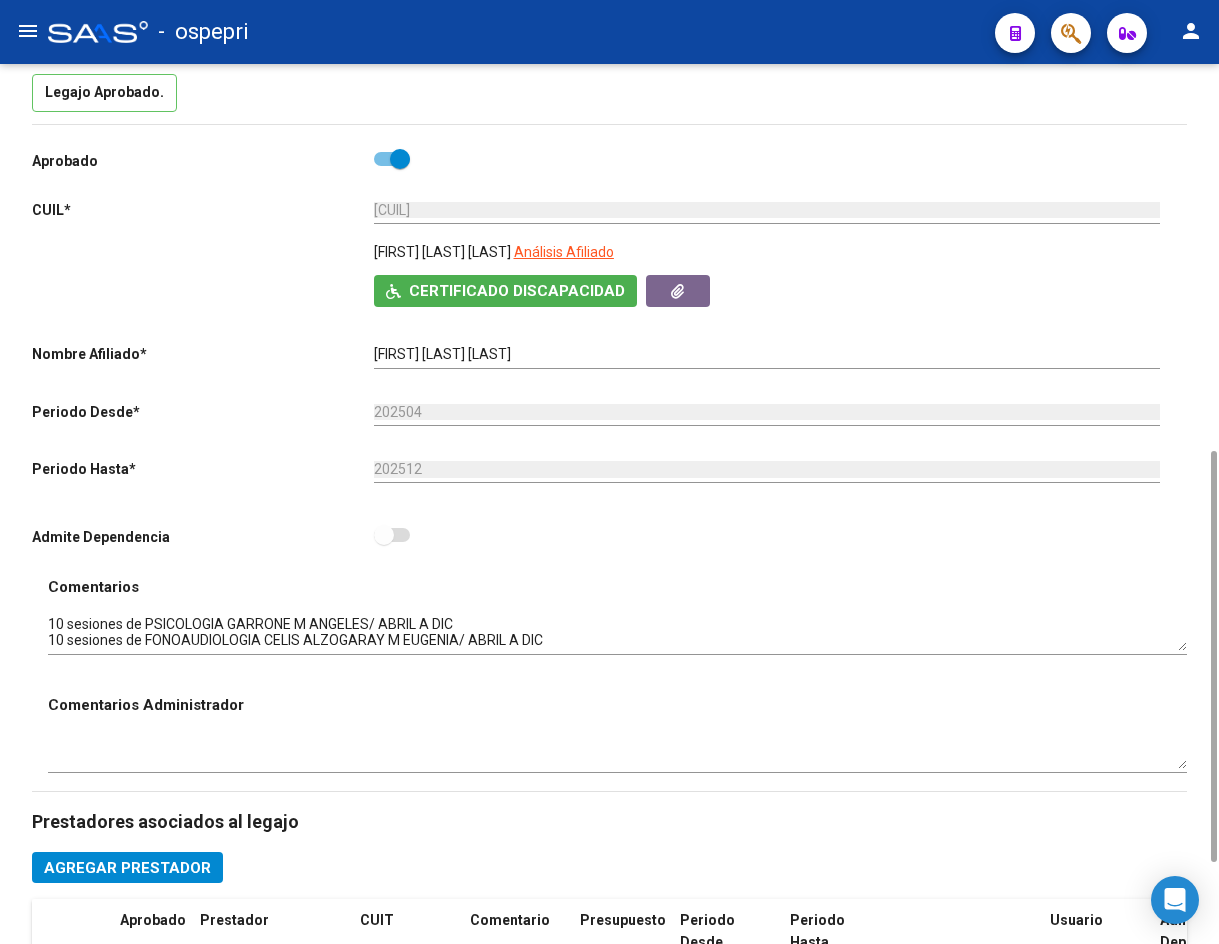 scroll, scrollTop: 400, scrollLeft: 0, axis: vertical 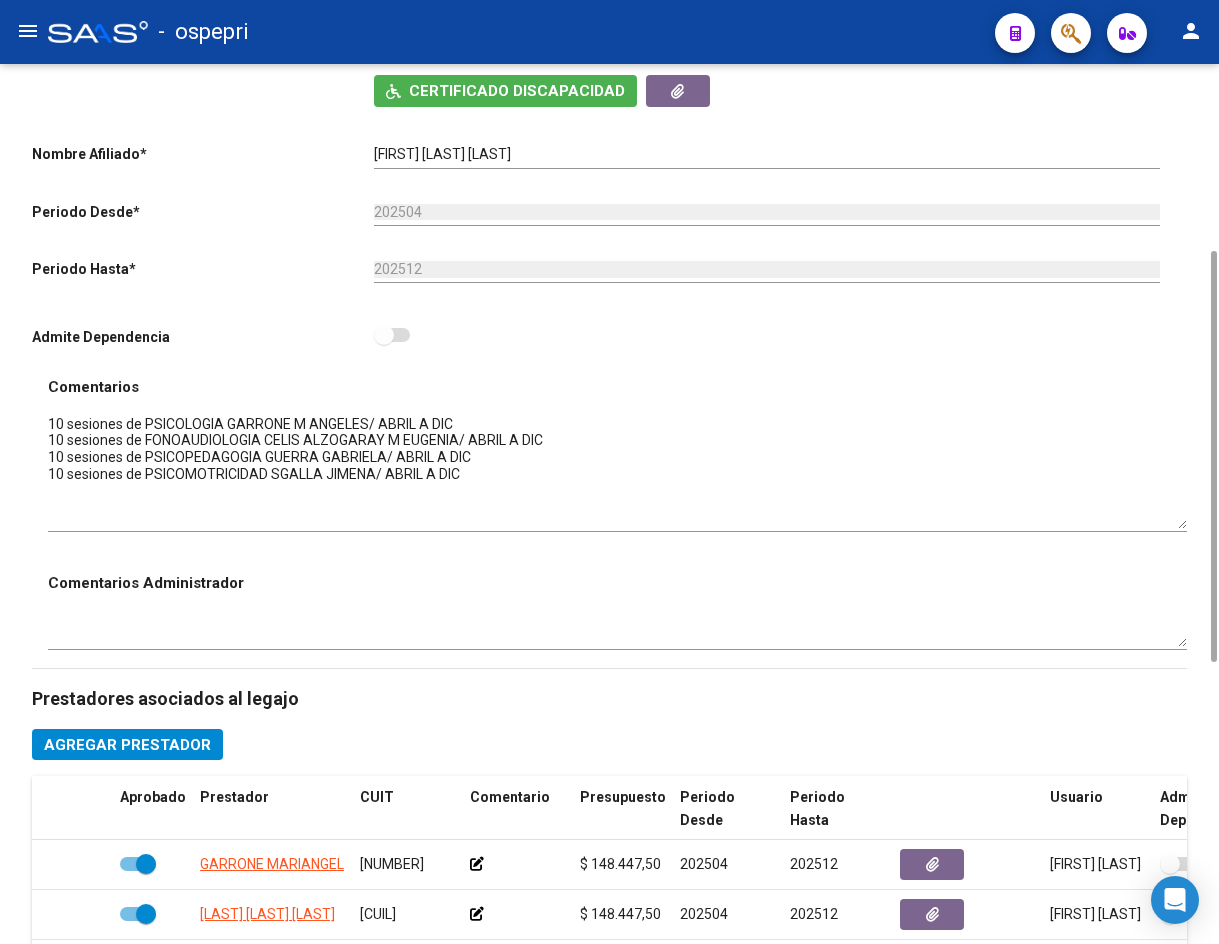 drag, startPoint x: 1183, startPoint y: 445, endPoint x: 1185, endPoint y: 522, distance: 77.02597 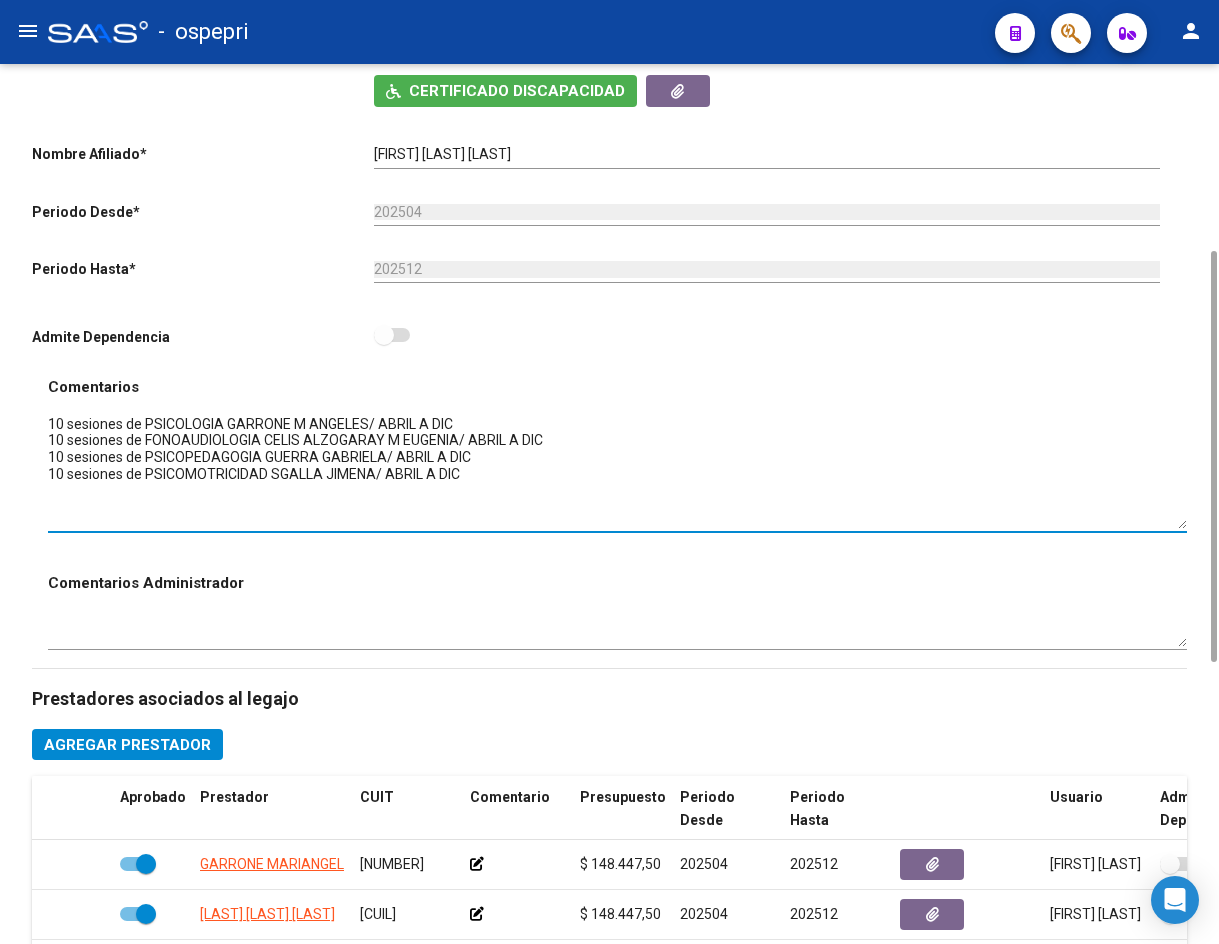 scroll, scrollTop: 0, scrollLeft: 0, axis: both 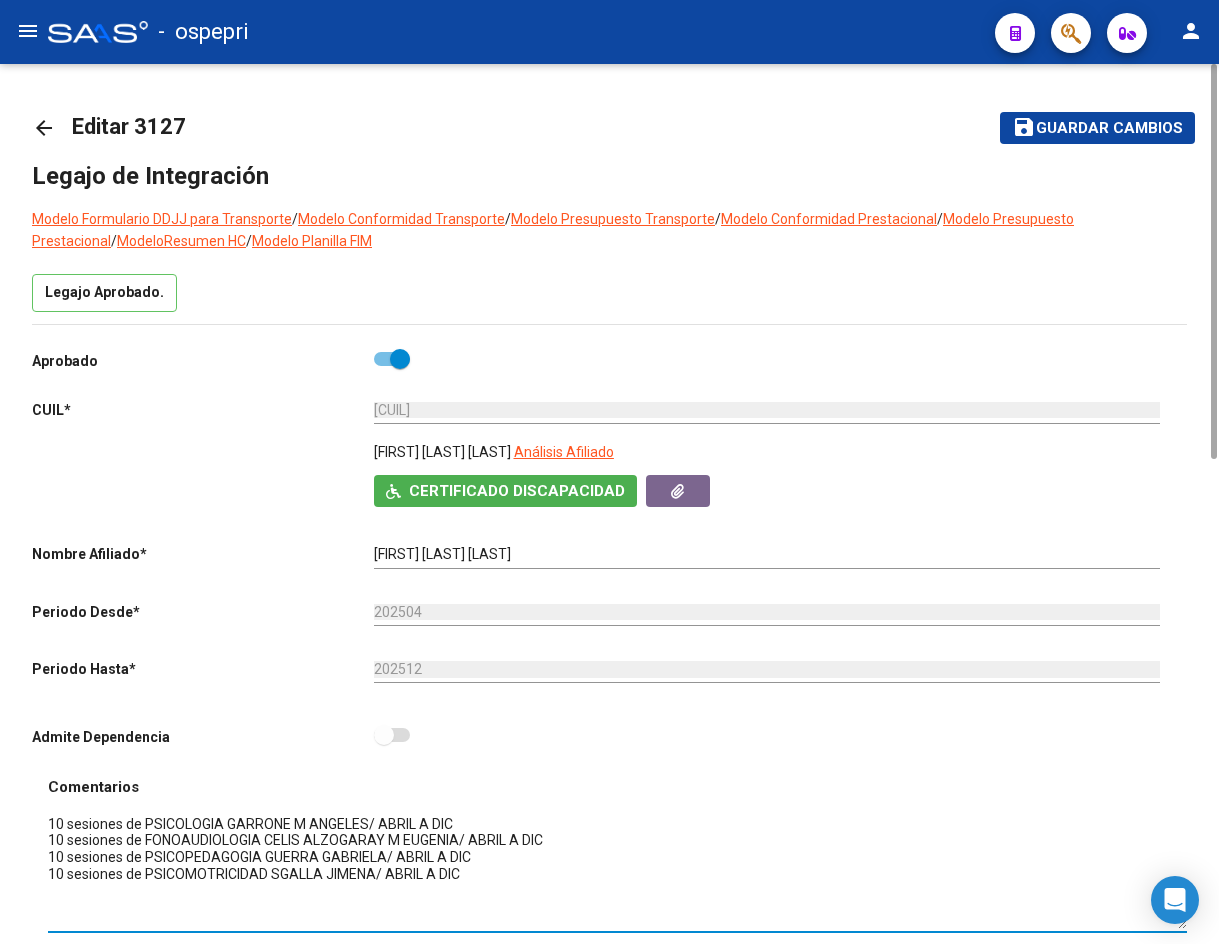 click on "arrow_back" 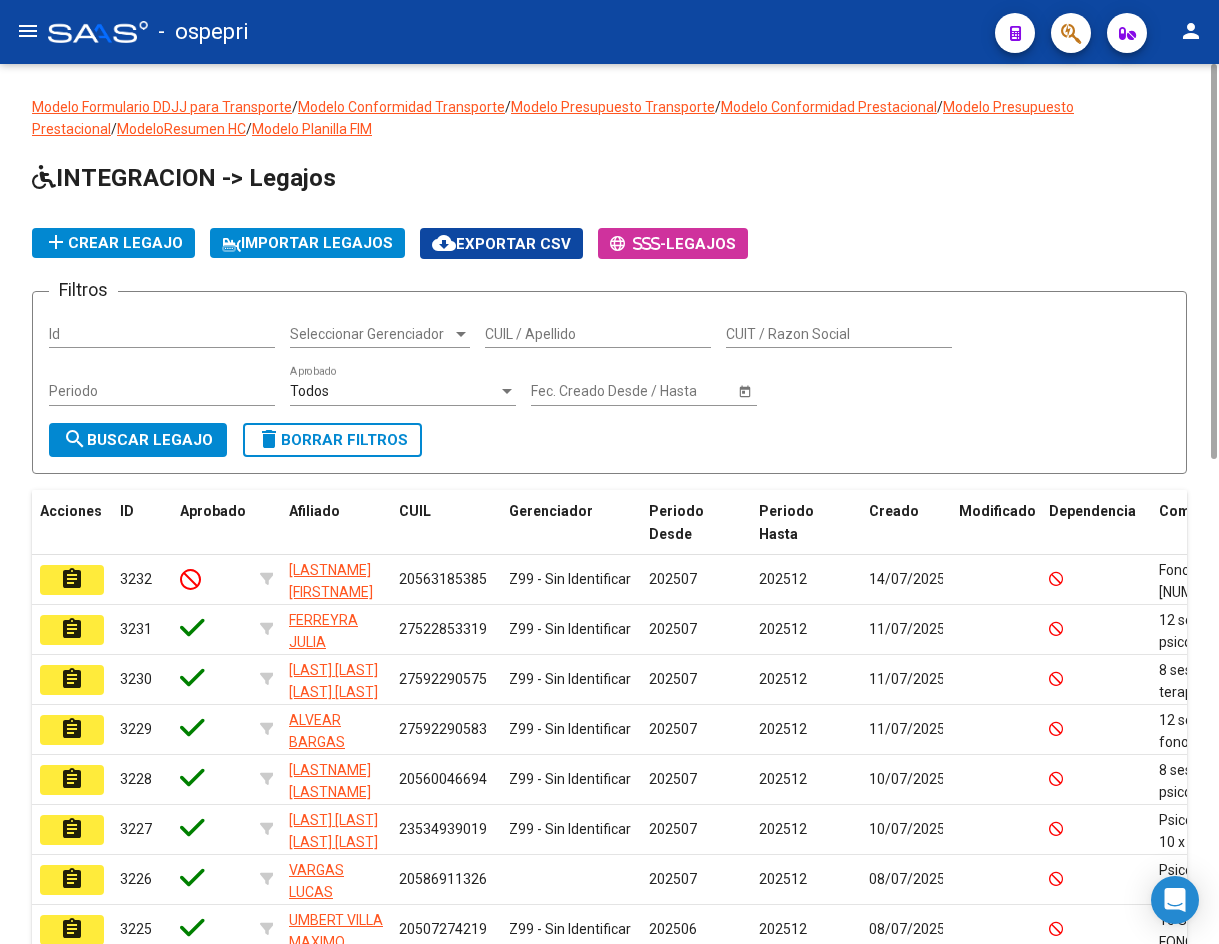 click on "CUIL / Apellido" at bounding box center (598, 334) 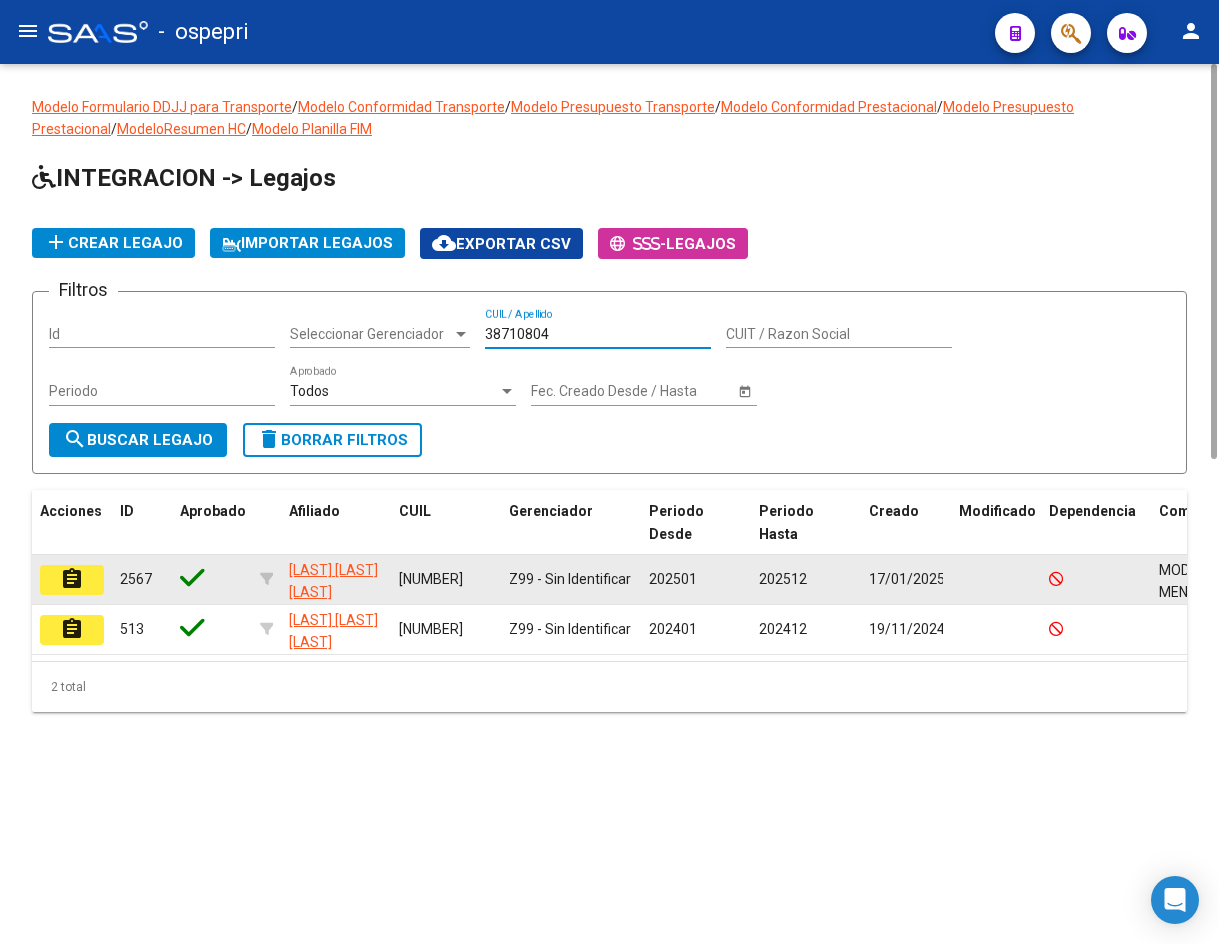 type on "38710804" 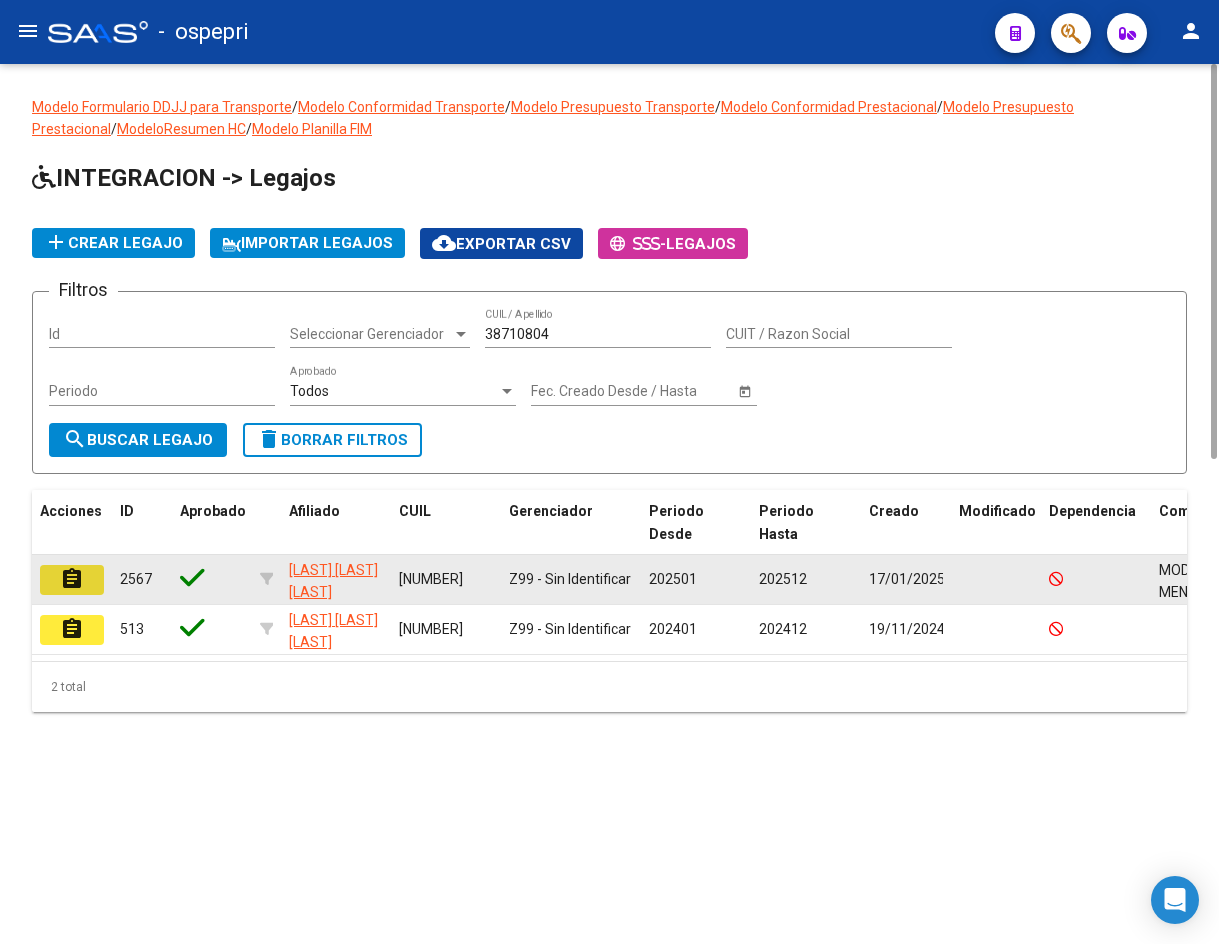 click on "assignment" 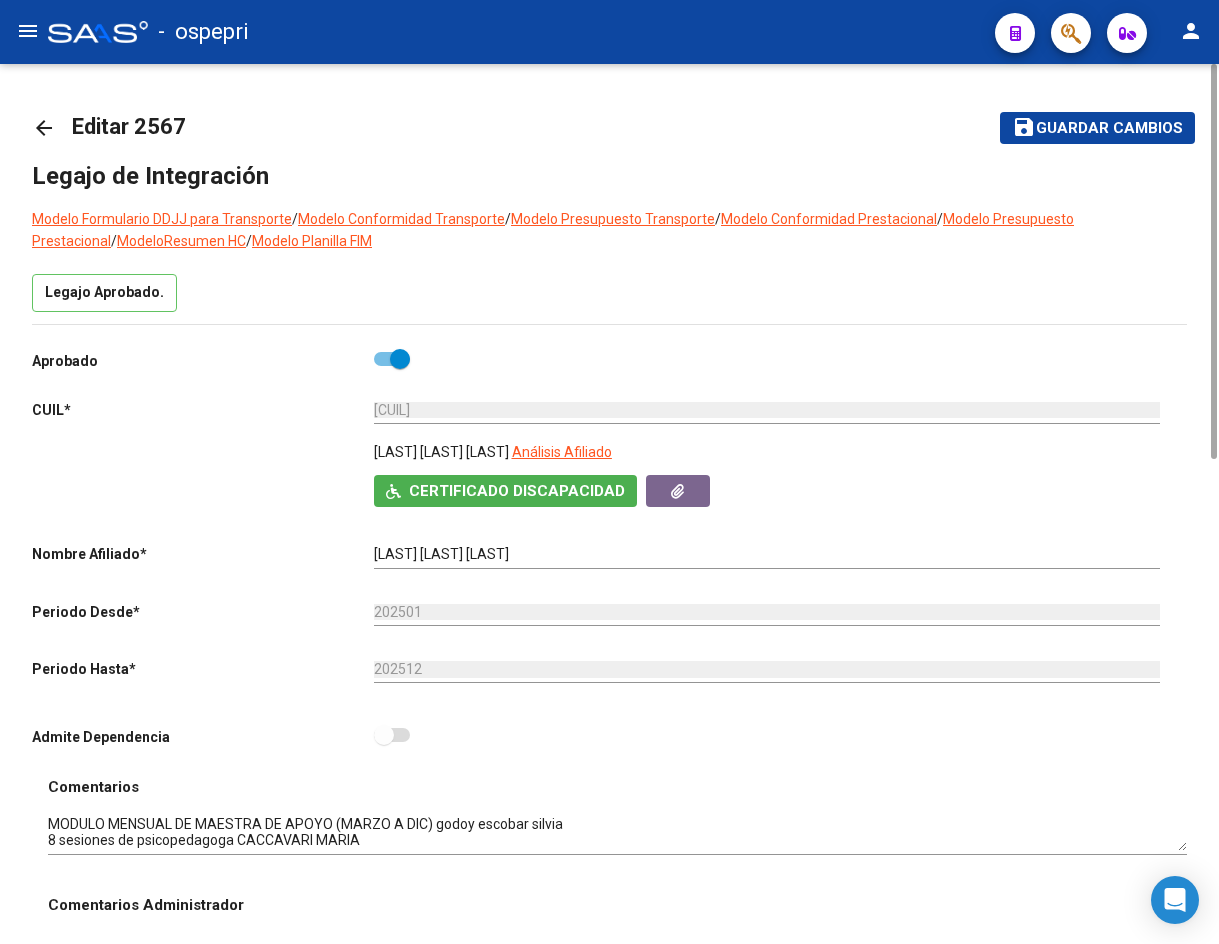 scroll, scrollTop: 400, scrollLeft: 0, axis: vertical 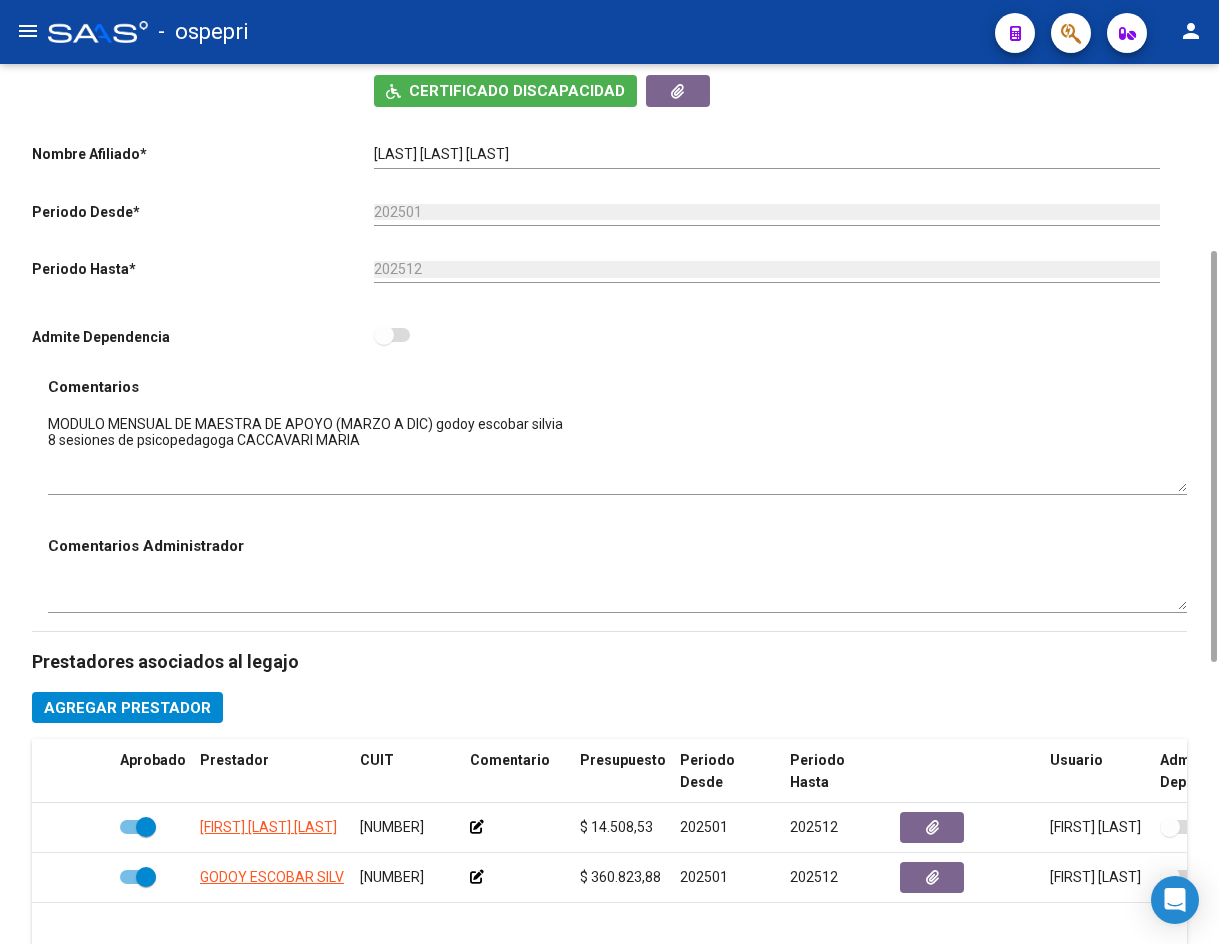 drag, startPoint x: 1181, startPoint y: 450, endPoint x: 1181, endPoint y: 491, distance: 41 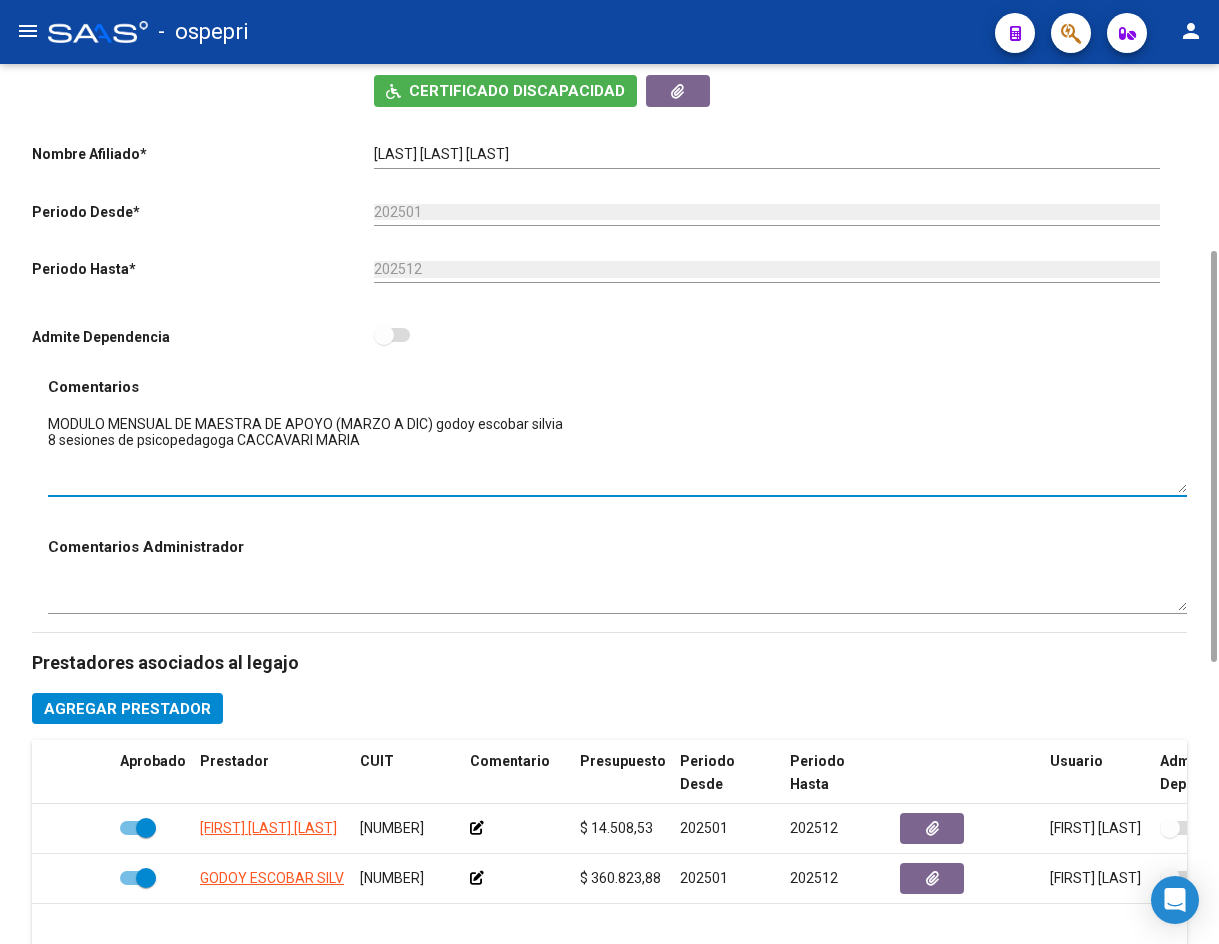 scroll, scrollTop: 0, scrollLeft: 0, axis: both 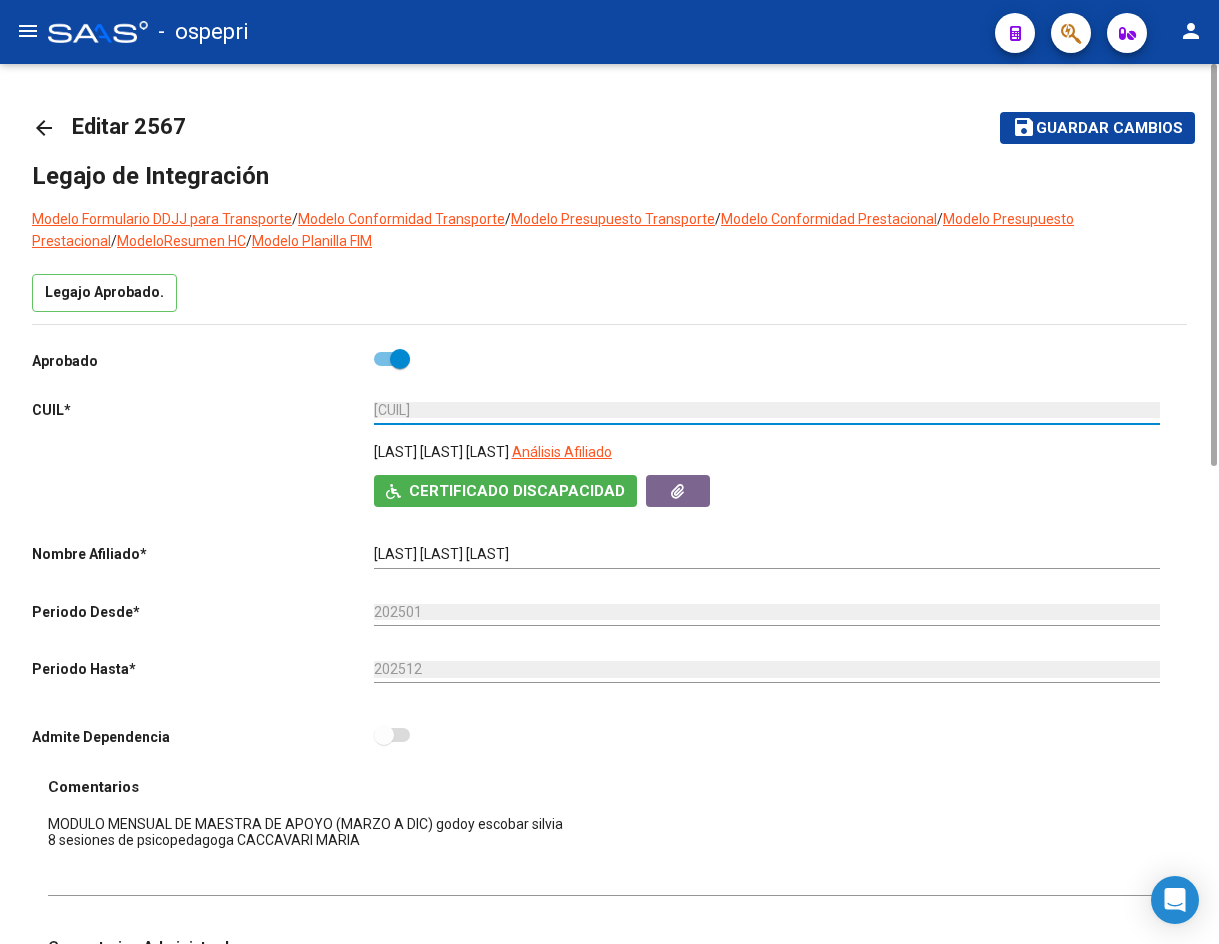 drag, startPoint x: 392, startPoint y: 406, endPoint x: 453, endPoint y: 407, distance: 61.008198 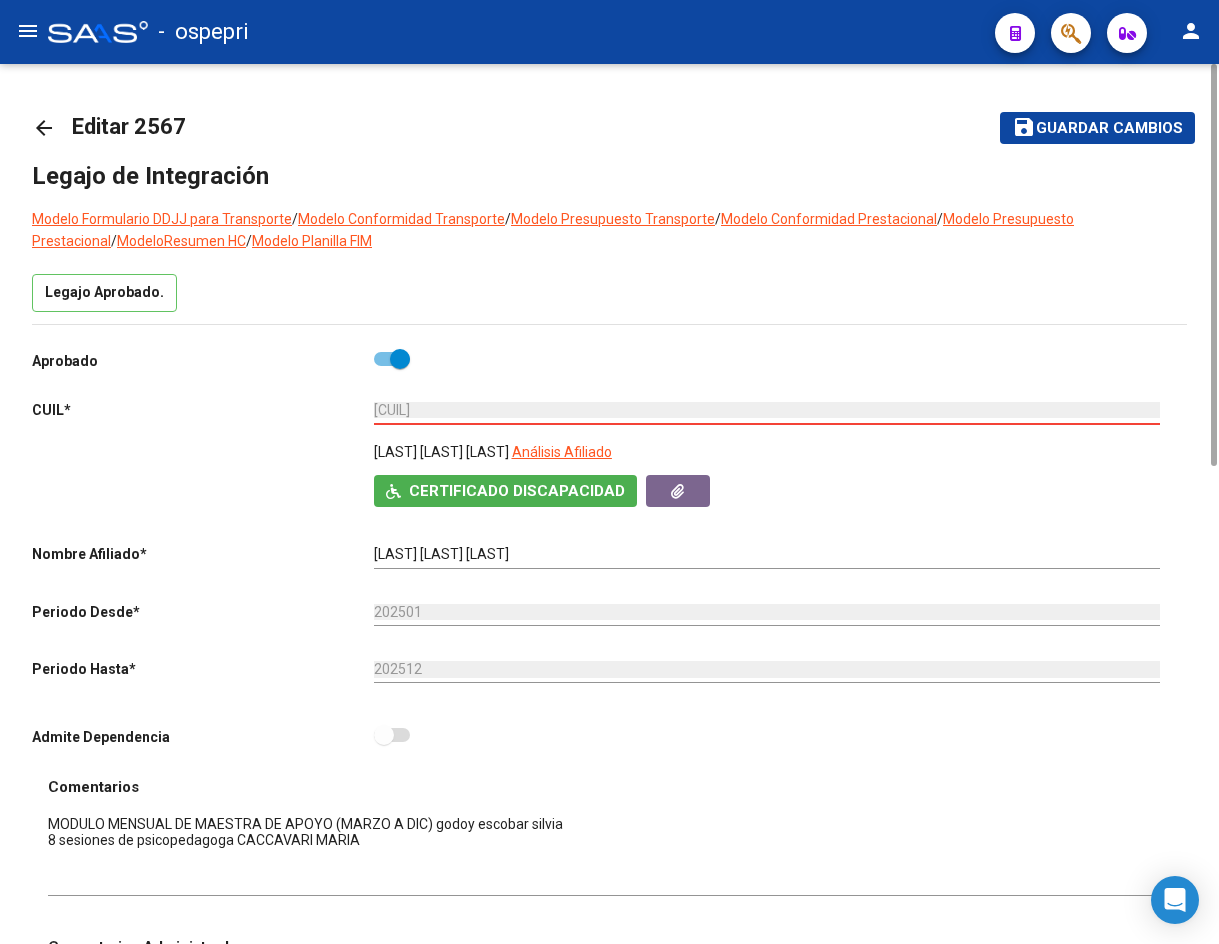 click on "arrow_back" 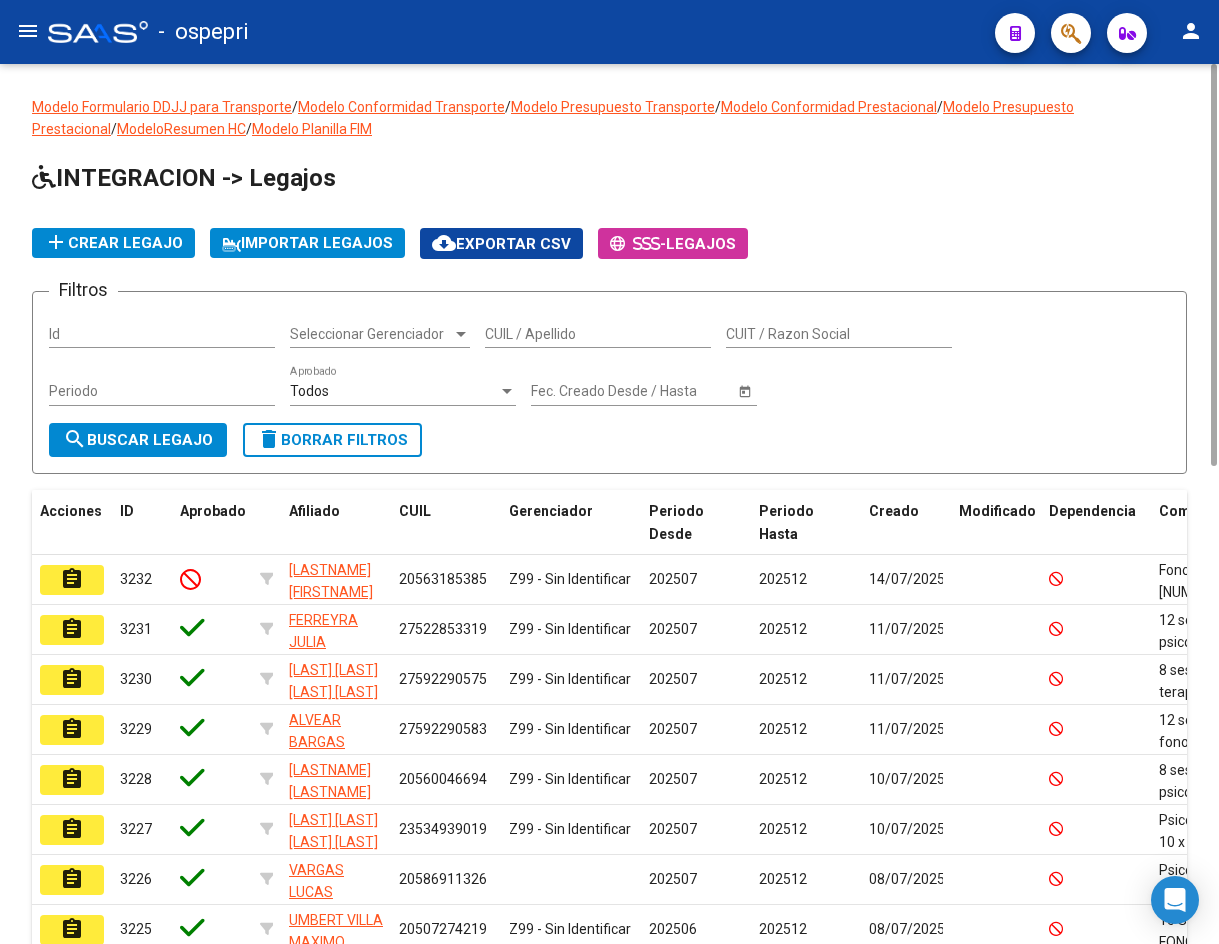 click on "CUIL / Apellido" at bounding box center (598, 334) 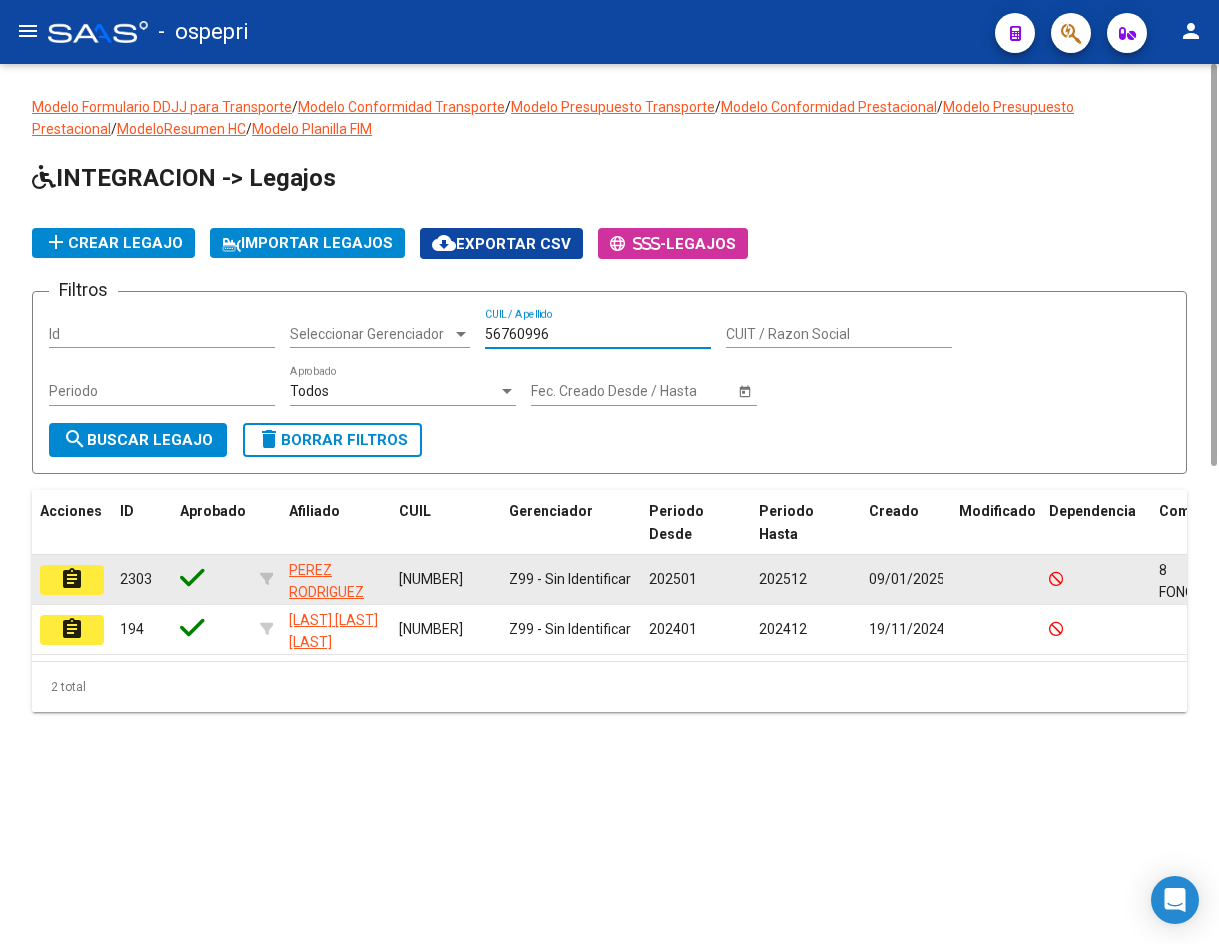 type on "56760996" 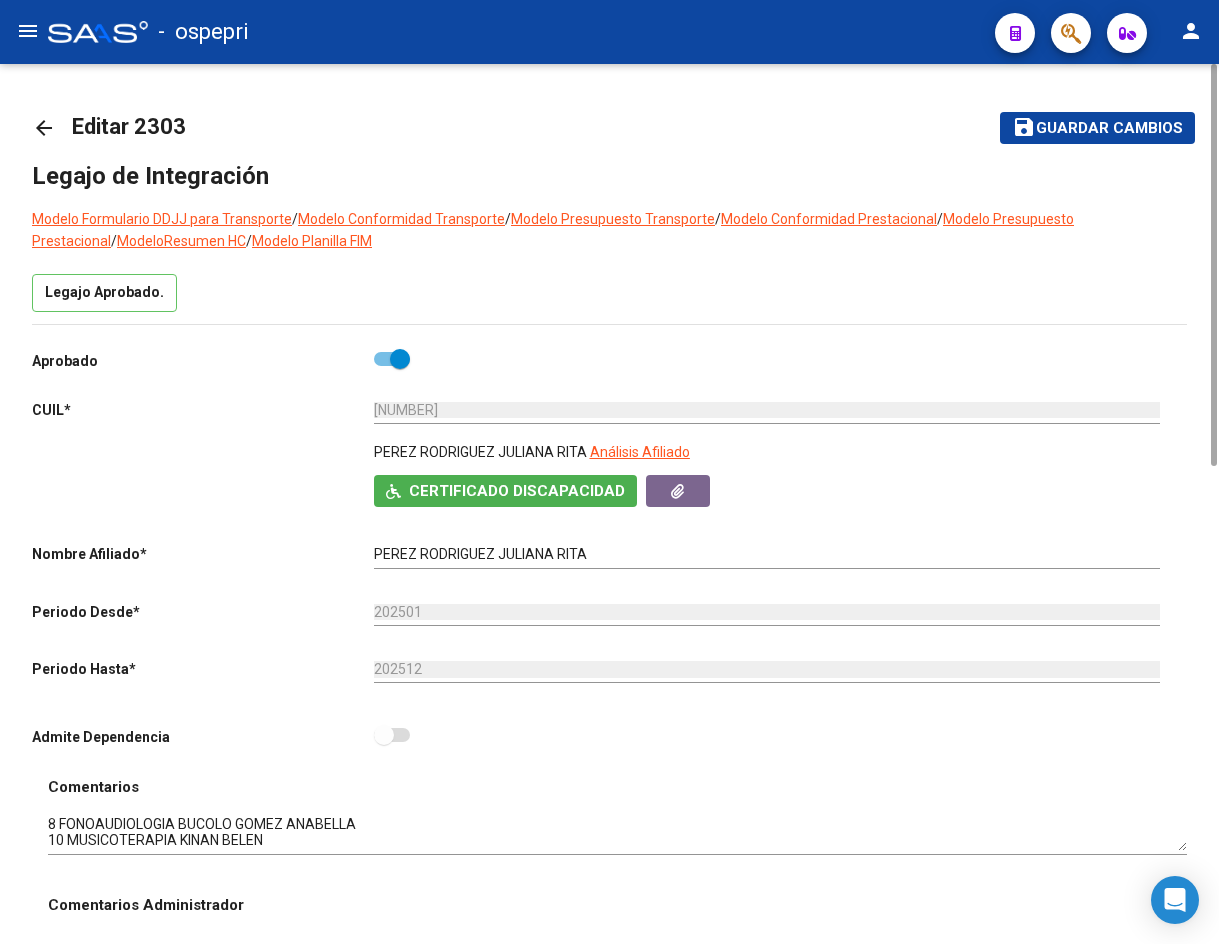 scroll, scrollTop: 200, scrollLeft: 0, axis: vertical 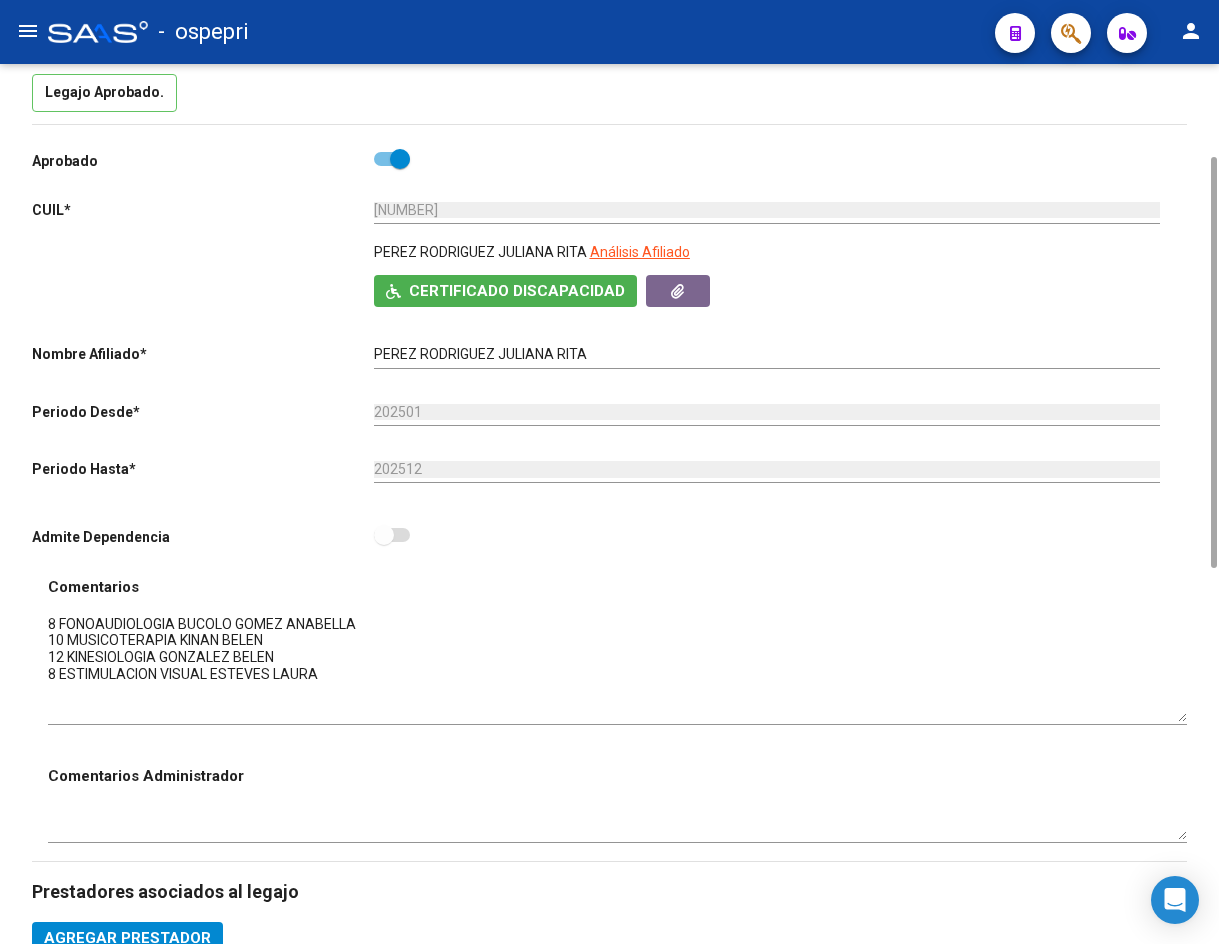 drag, startPoint x: 1181, startPoint y: 651, endPoint x: 1189, endPoint y: 721, distance: 70.45566 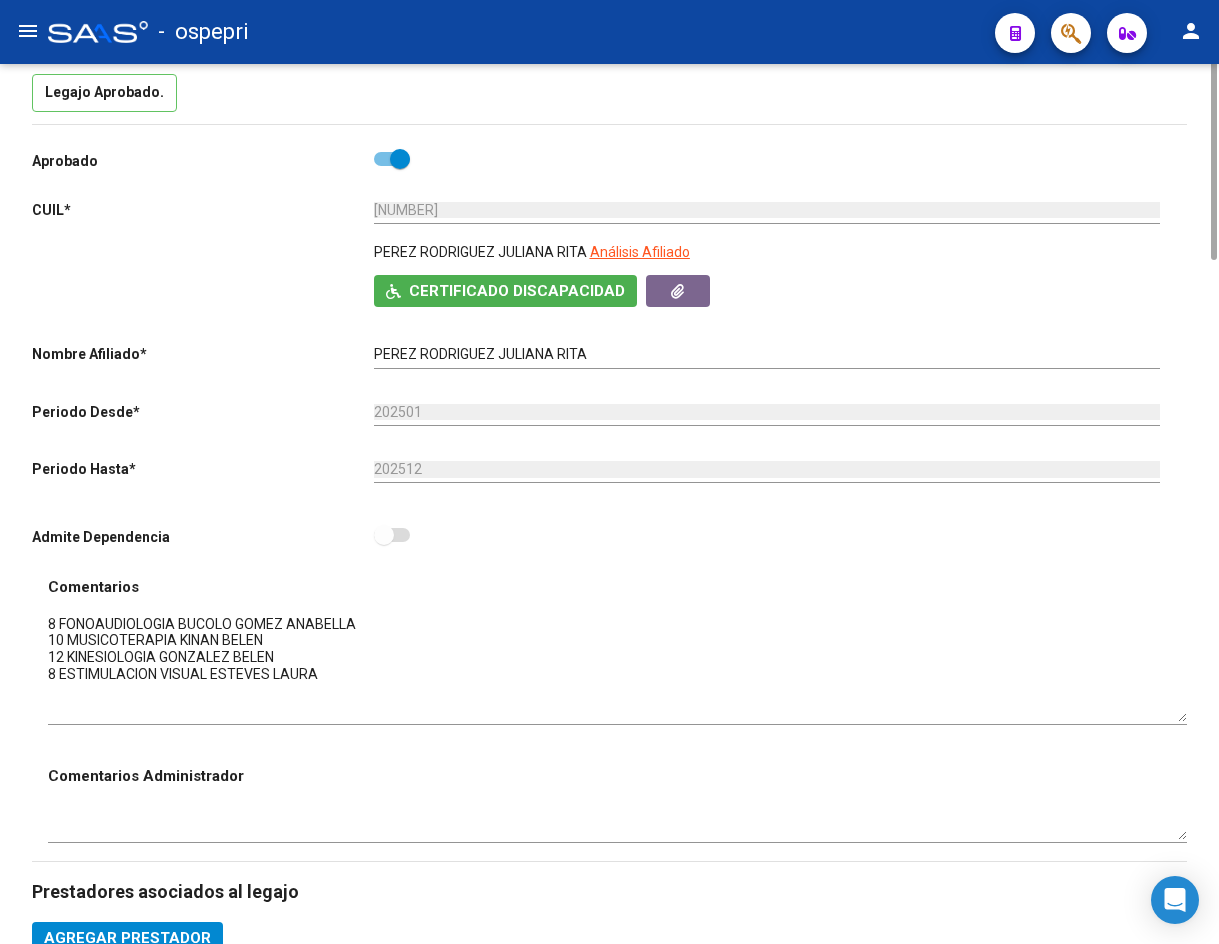 scroll, scrollTop: 0, scrollLeft: 0, axis: both 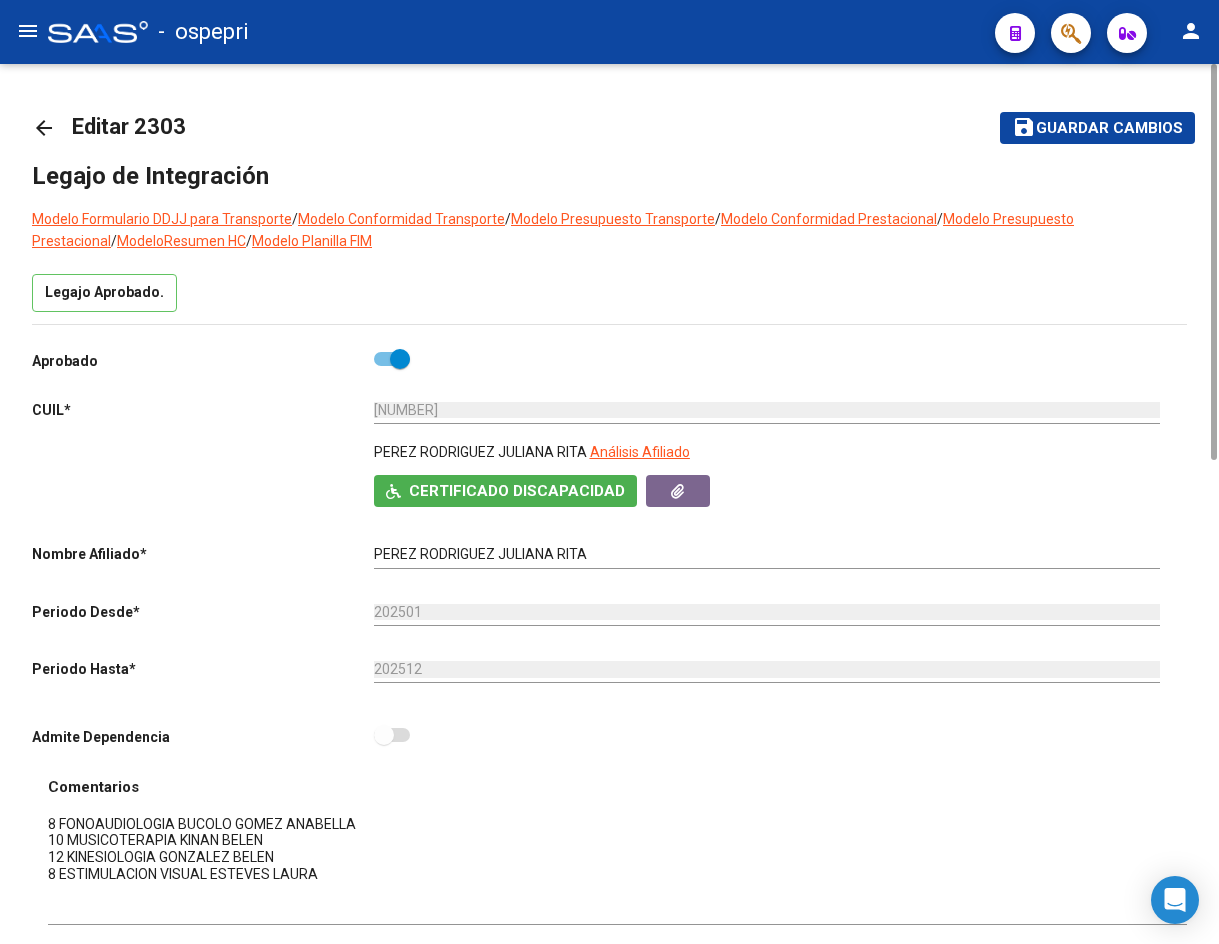 drag, startPoint x: 94, startPoint y: 186, endPoint x: 38, endPoint y: 119, distance: 87.32124 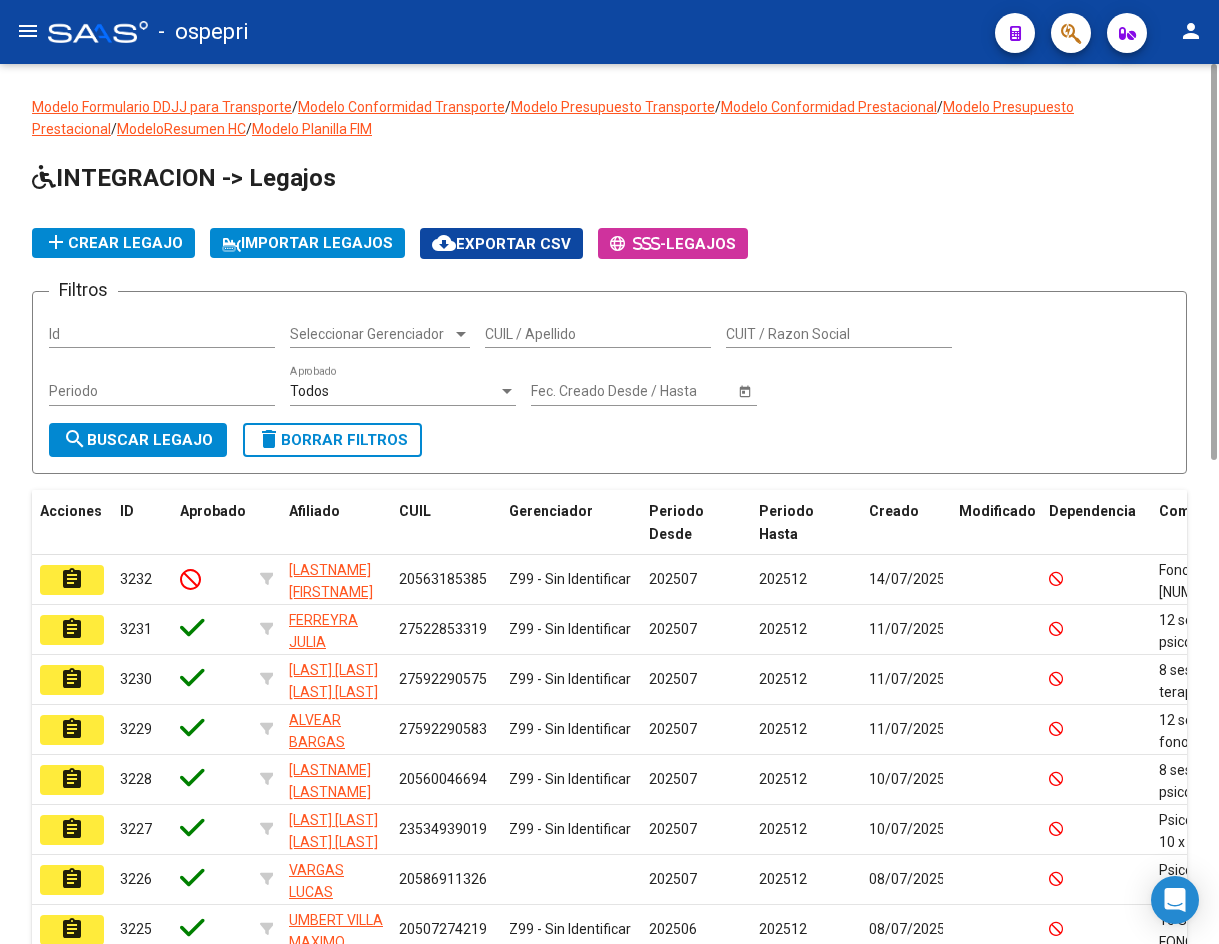 click on "CUIL / Apellido" 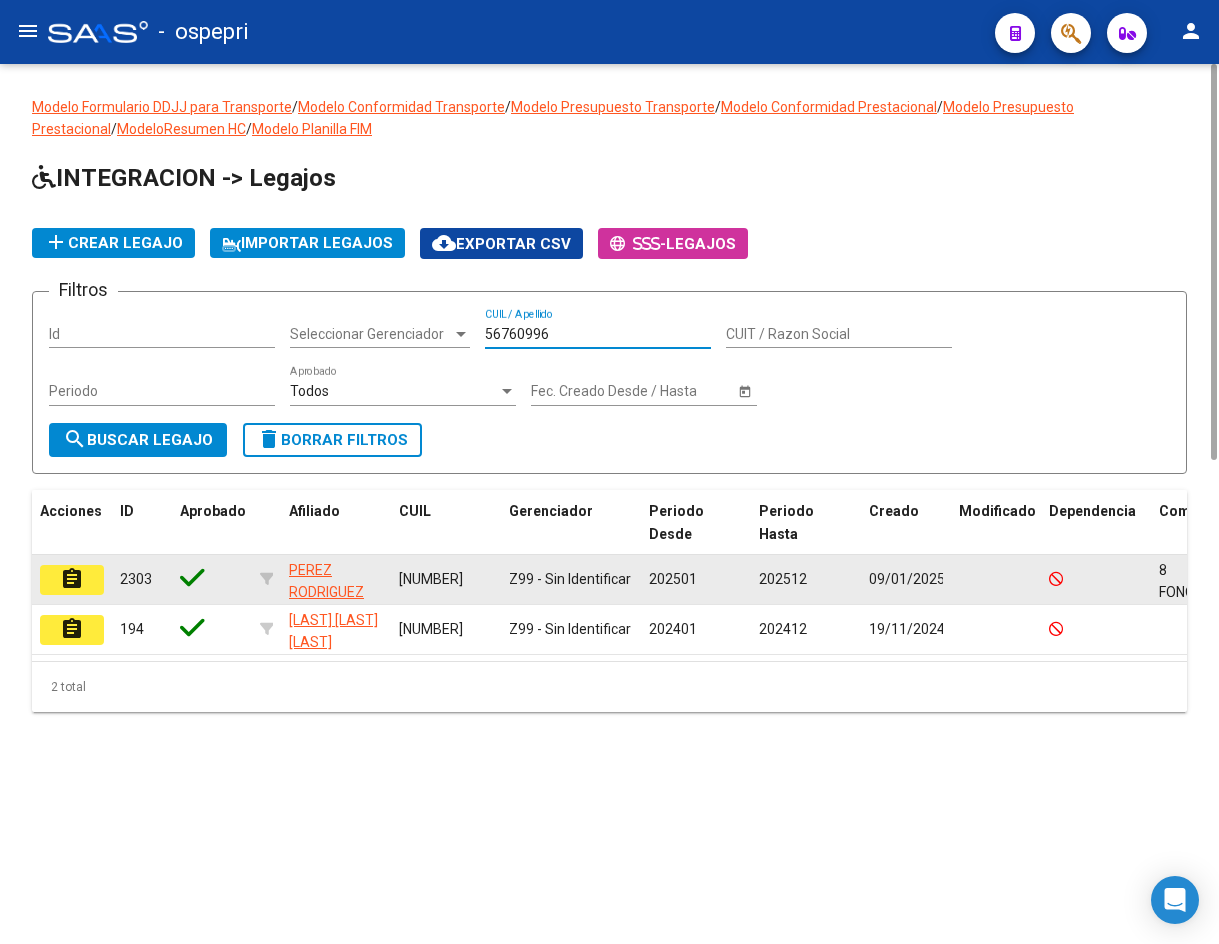 type on "56760996" 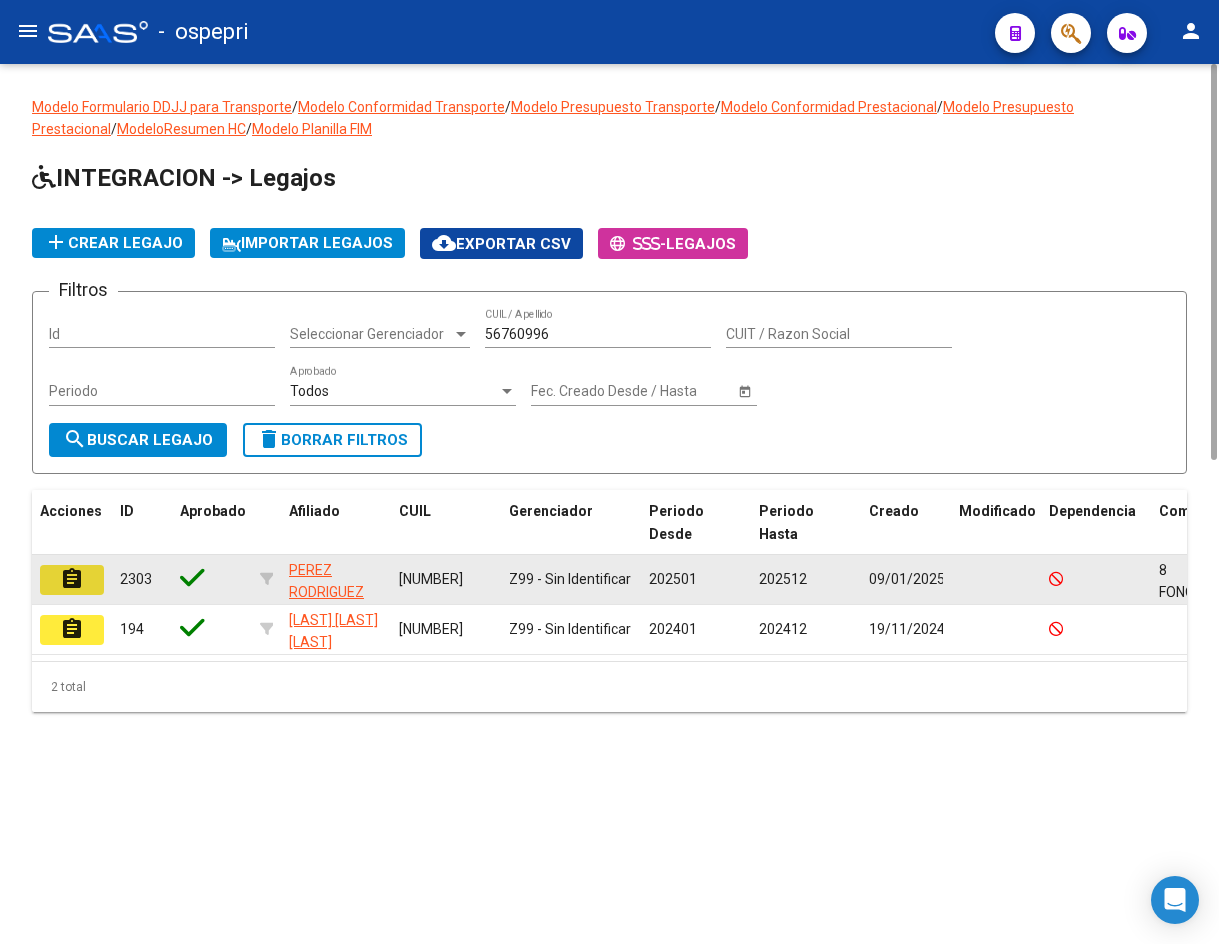 click on "assignment" 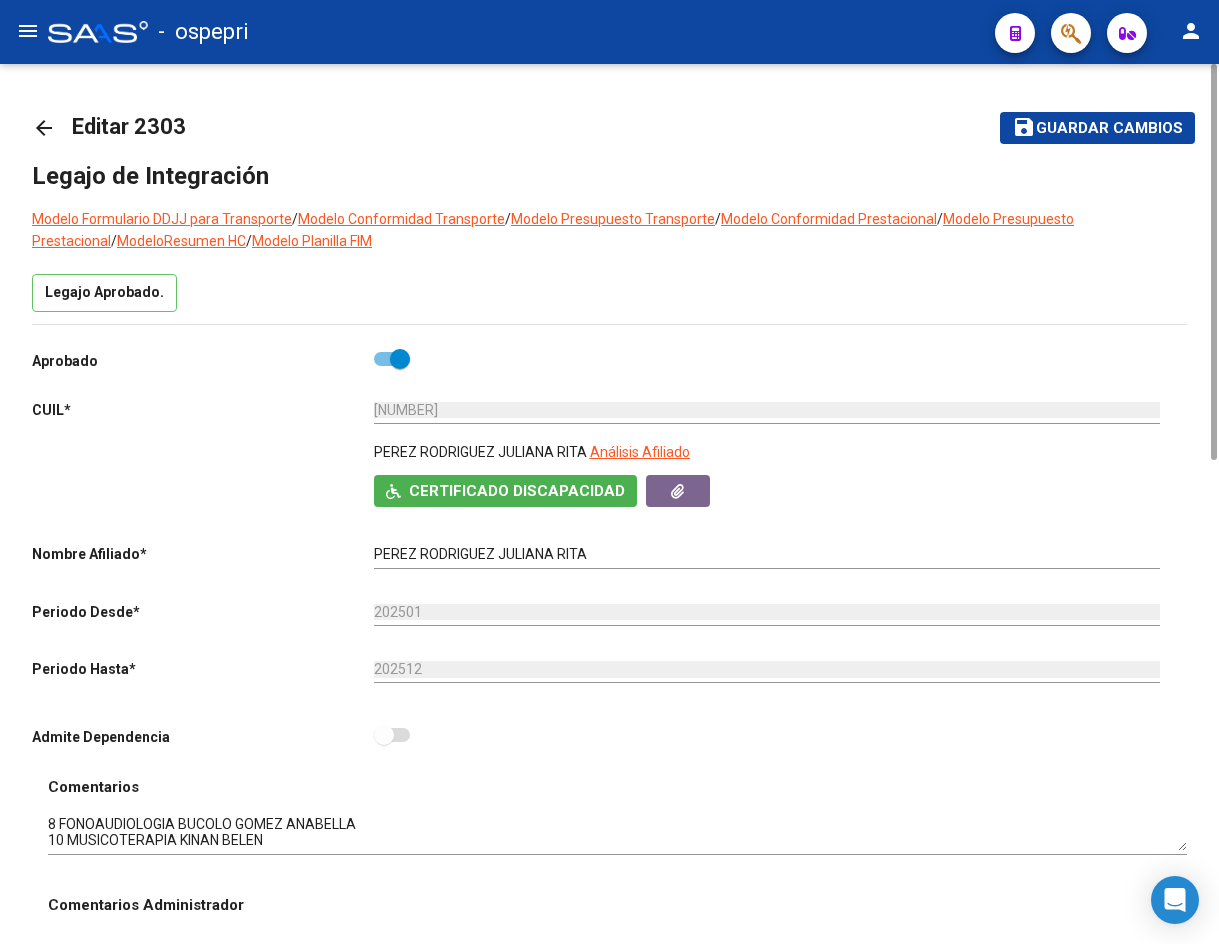 click on "arrow_back" 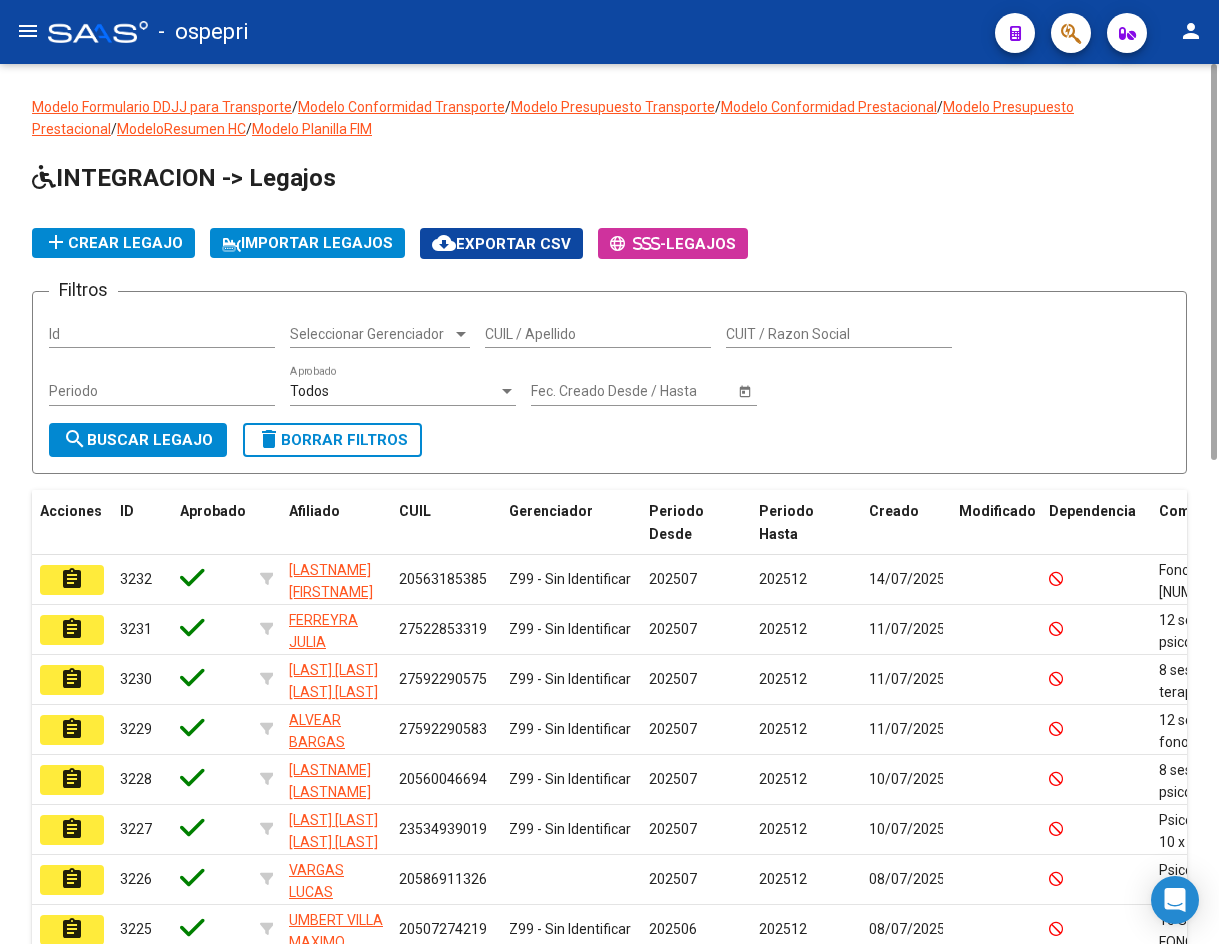 click on "CUIL / Apellido" 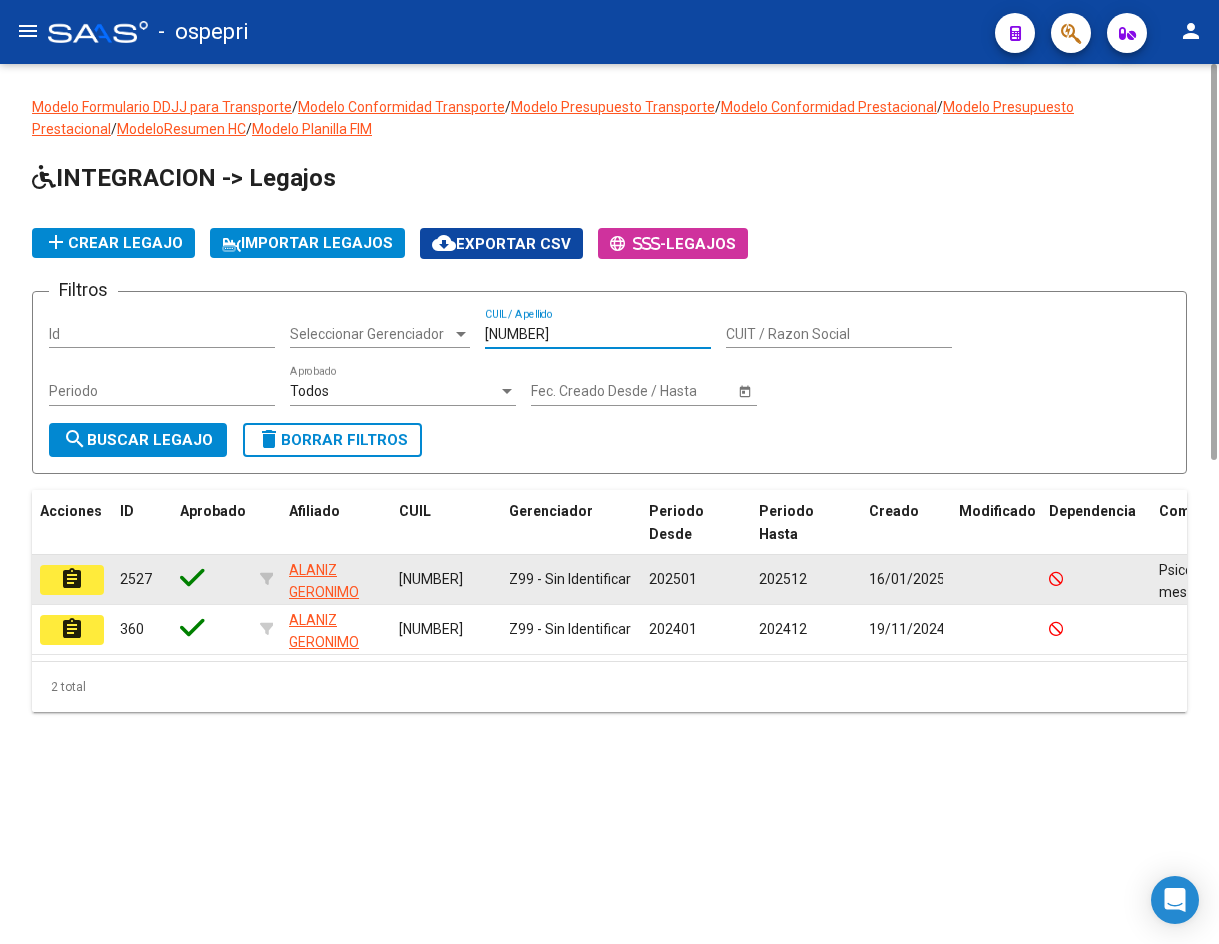 type on "[NUMBER]" 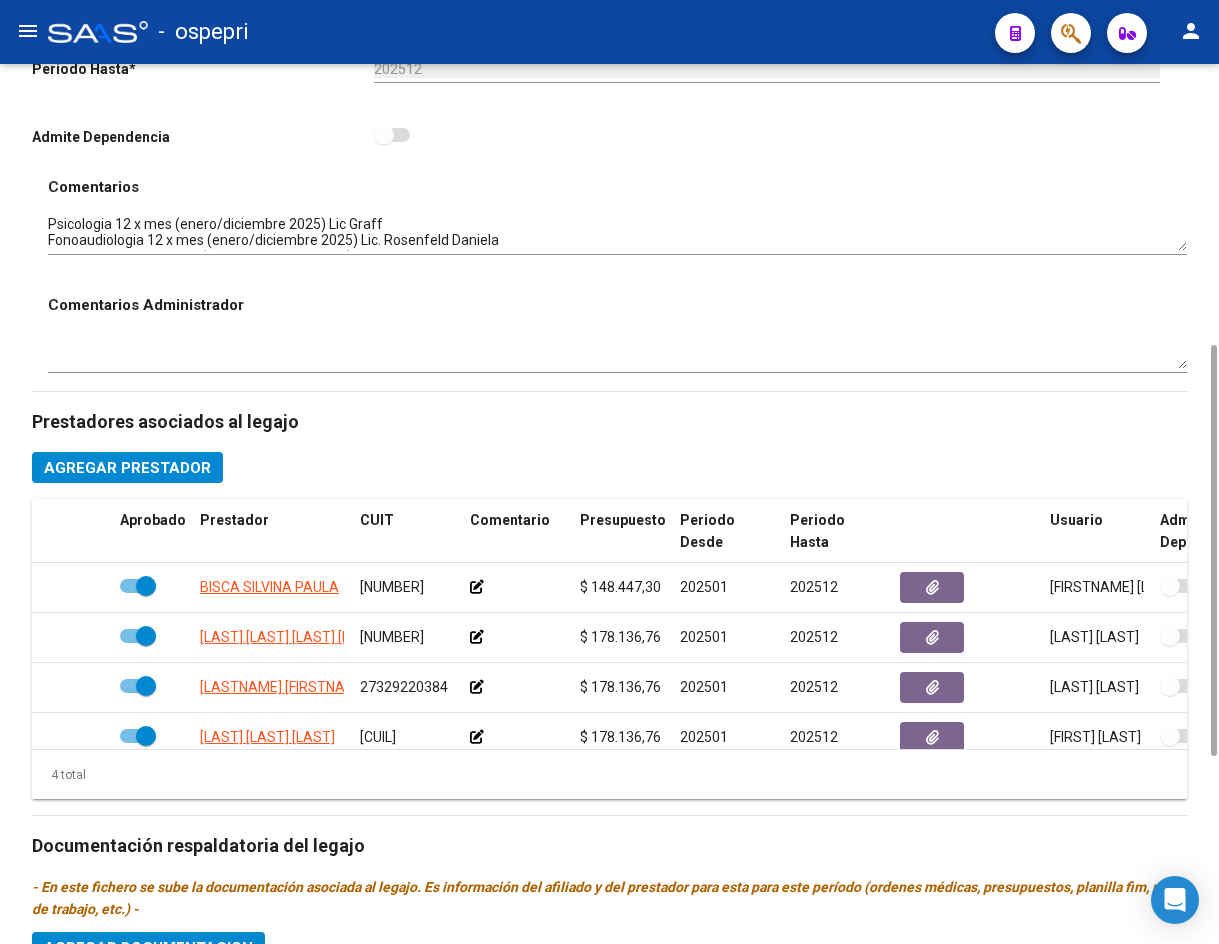 scroll, scrollTop: 400, scrollLeft: 0, axis: vertical 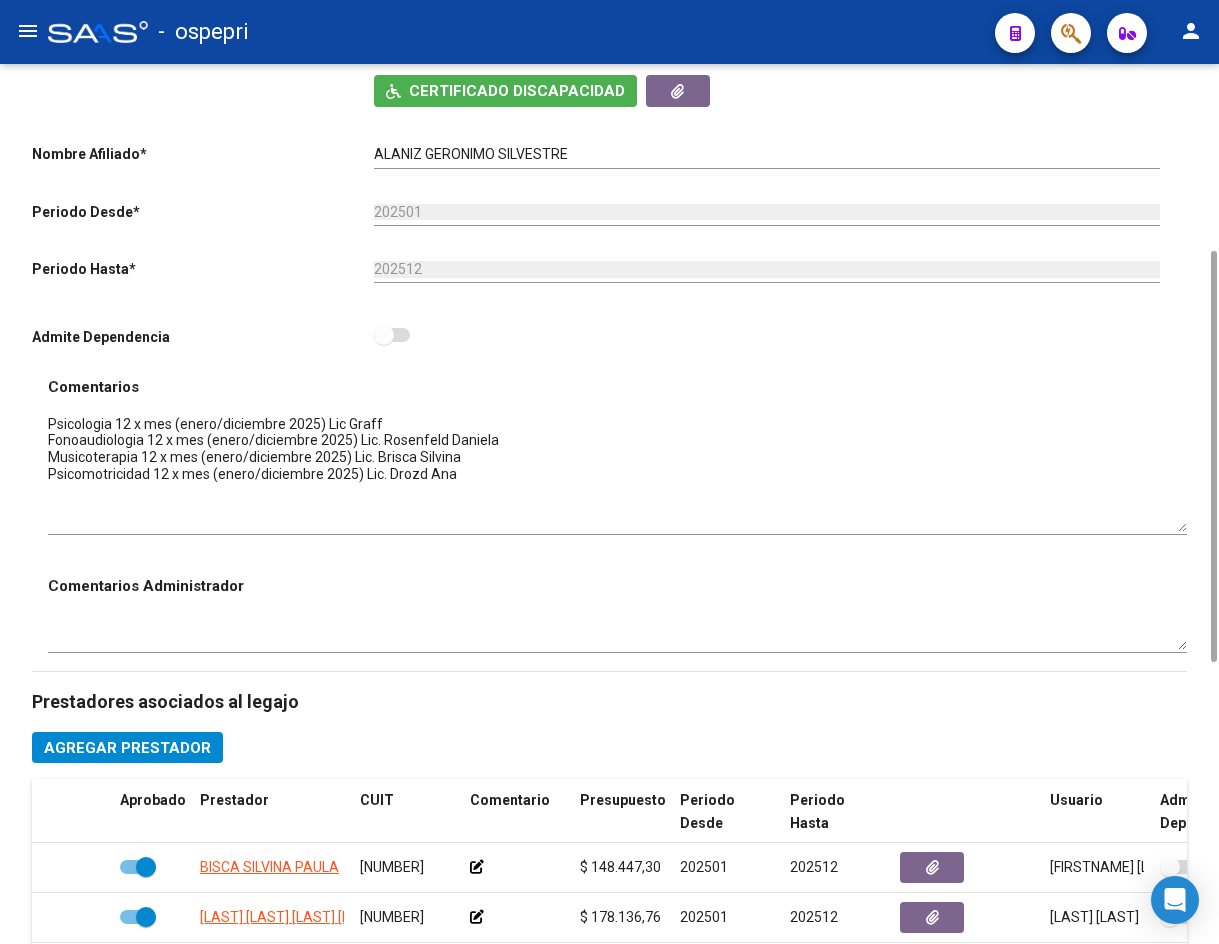 drag, startPoint x: 1179, startPoint y: 449, endPoint x: 1168, endPoint y: 529, distance: 80.75271 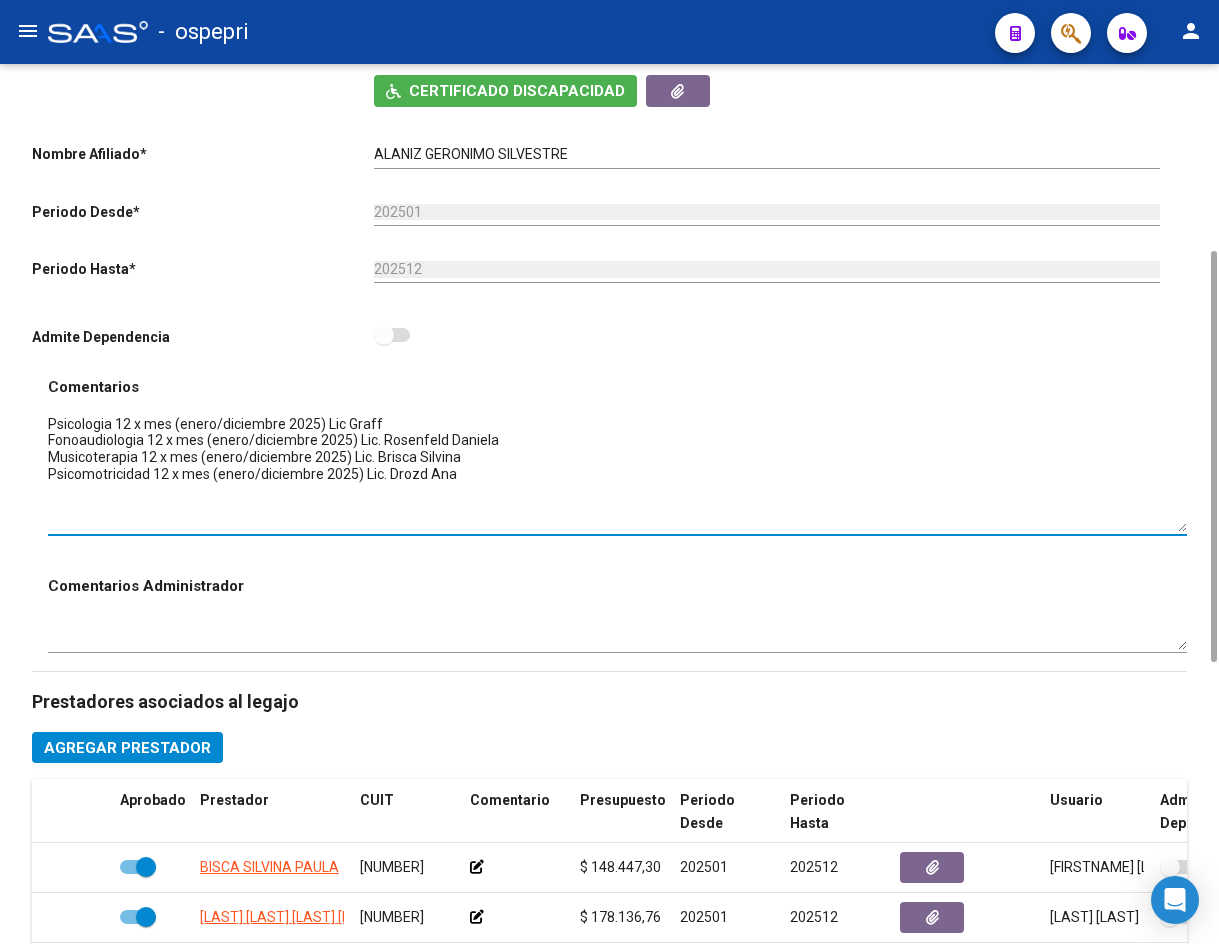scroll, scrollTop: 0, scrollLeft: 0, axis: both 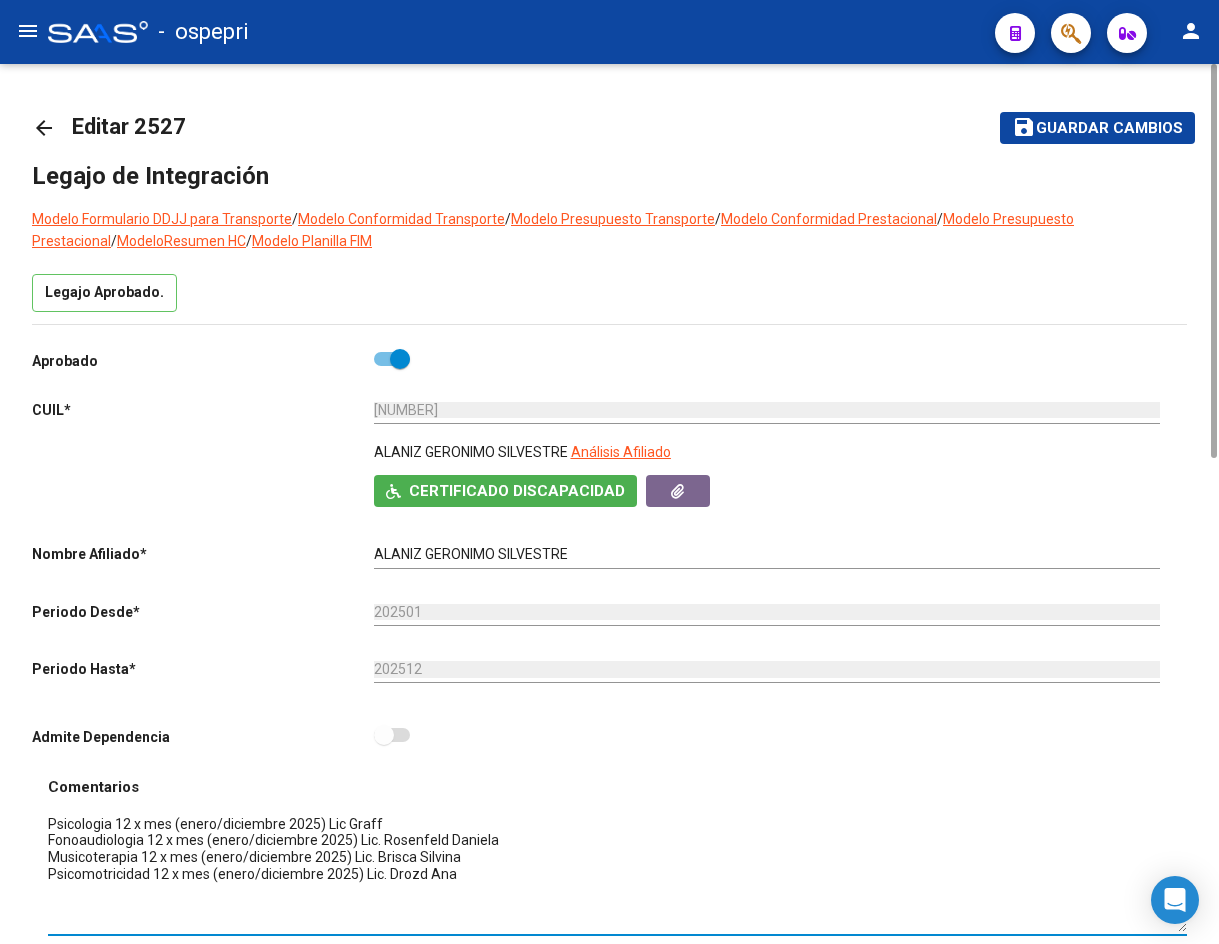 click on "arrow_back" 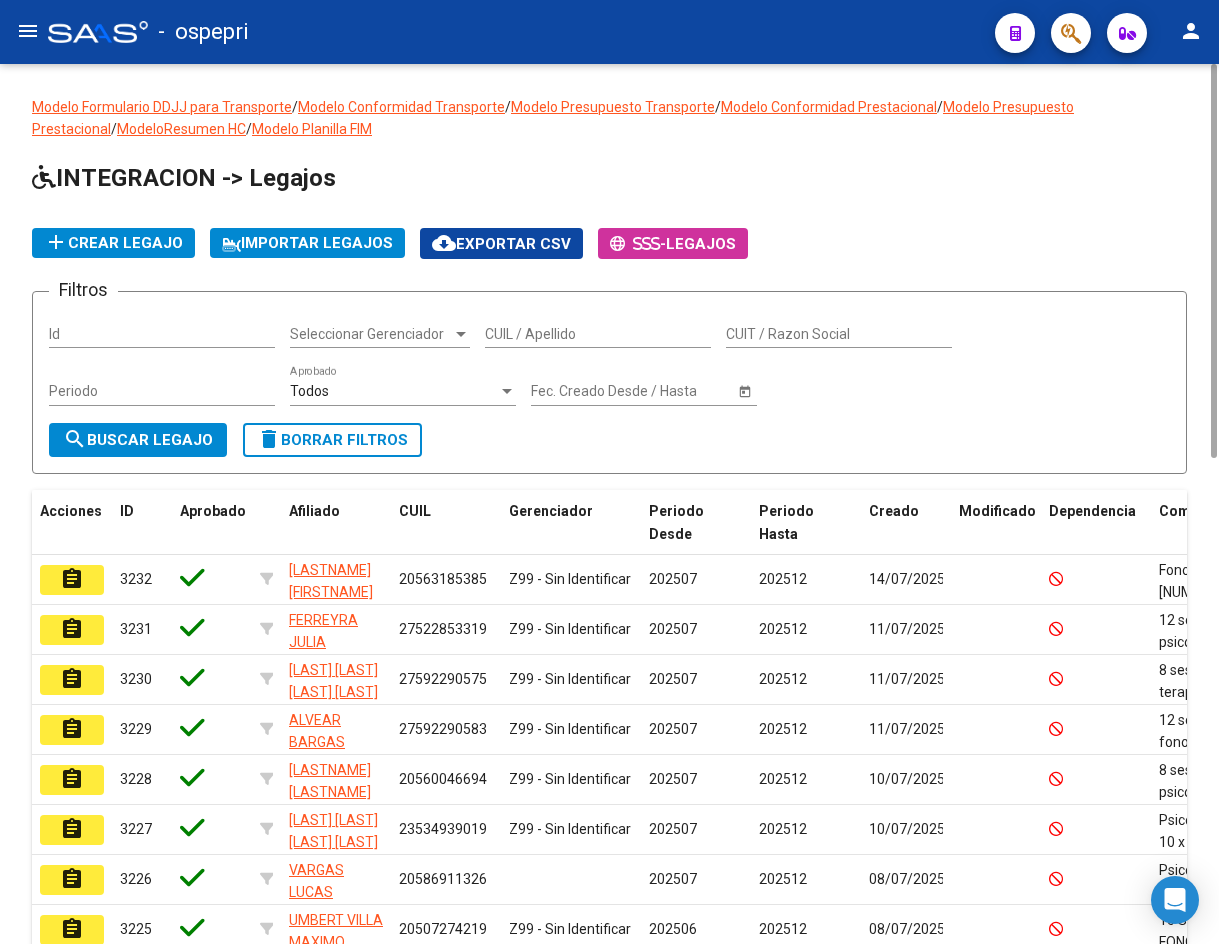 click on "CUIL / Apellido" at bounding box center [598, 334] 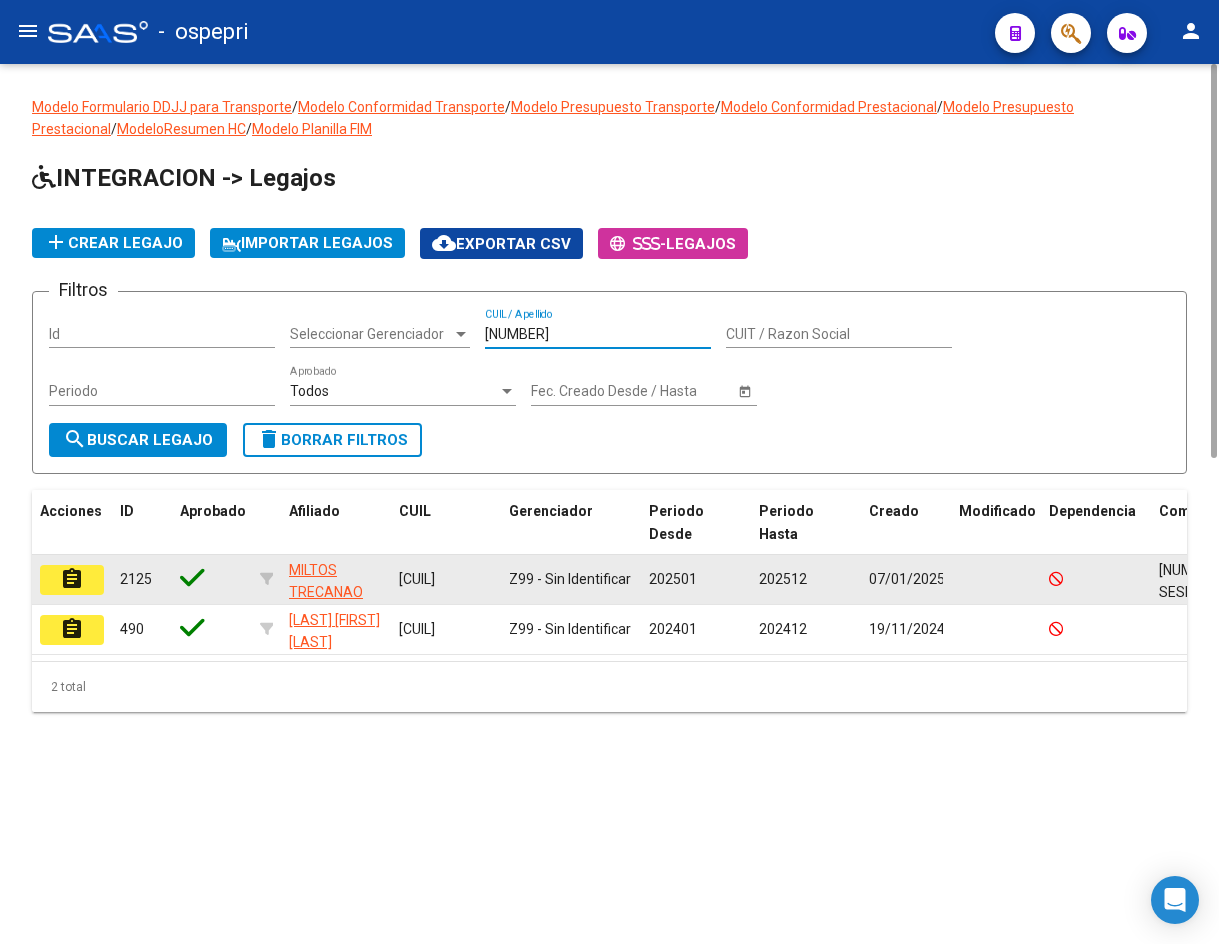 type on "[NUMBER]" 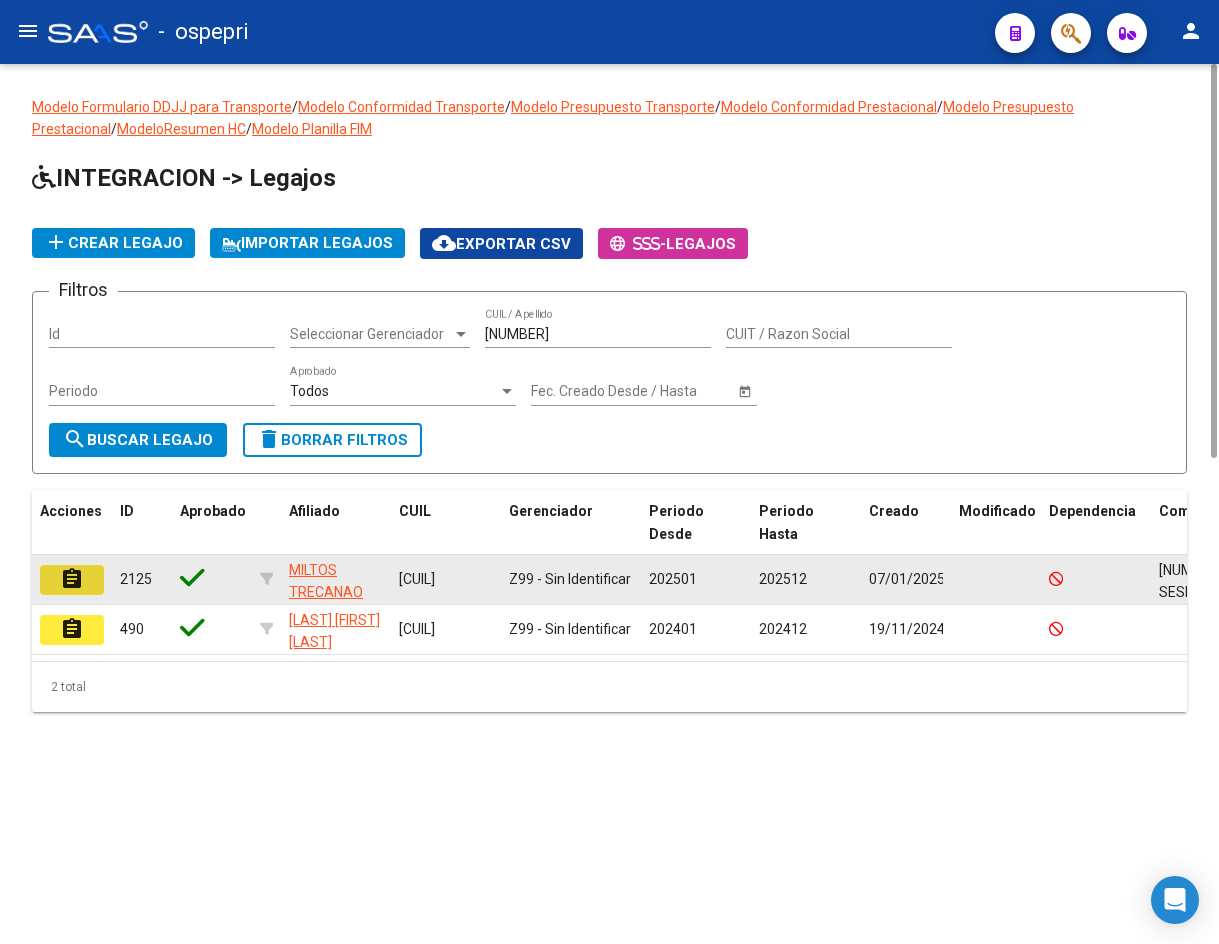 click on "assignment" 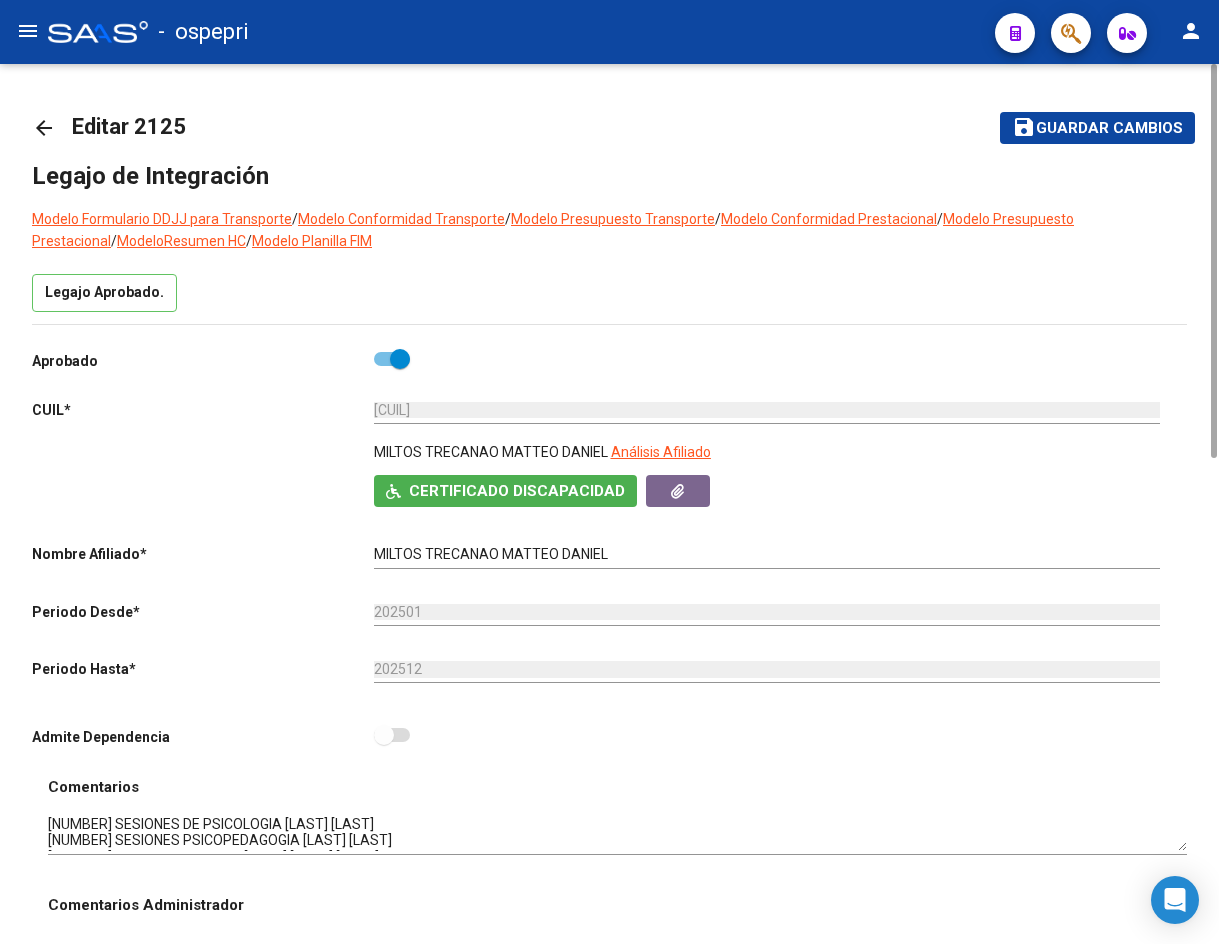 scroll, scrollTop: 200, scrollLeft: 0, axis: vertical 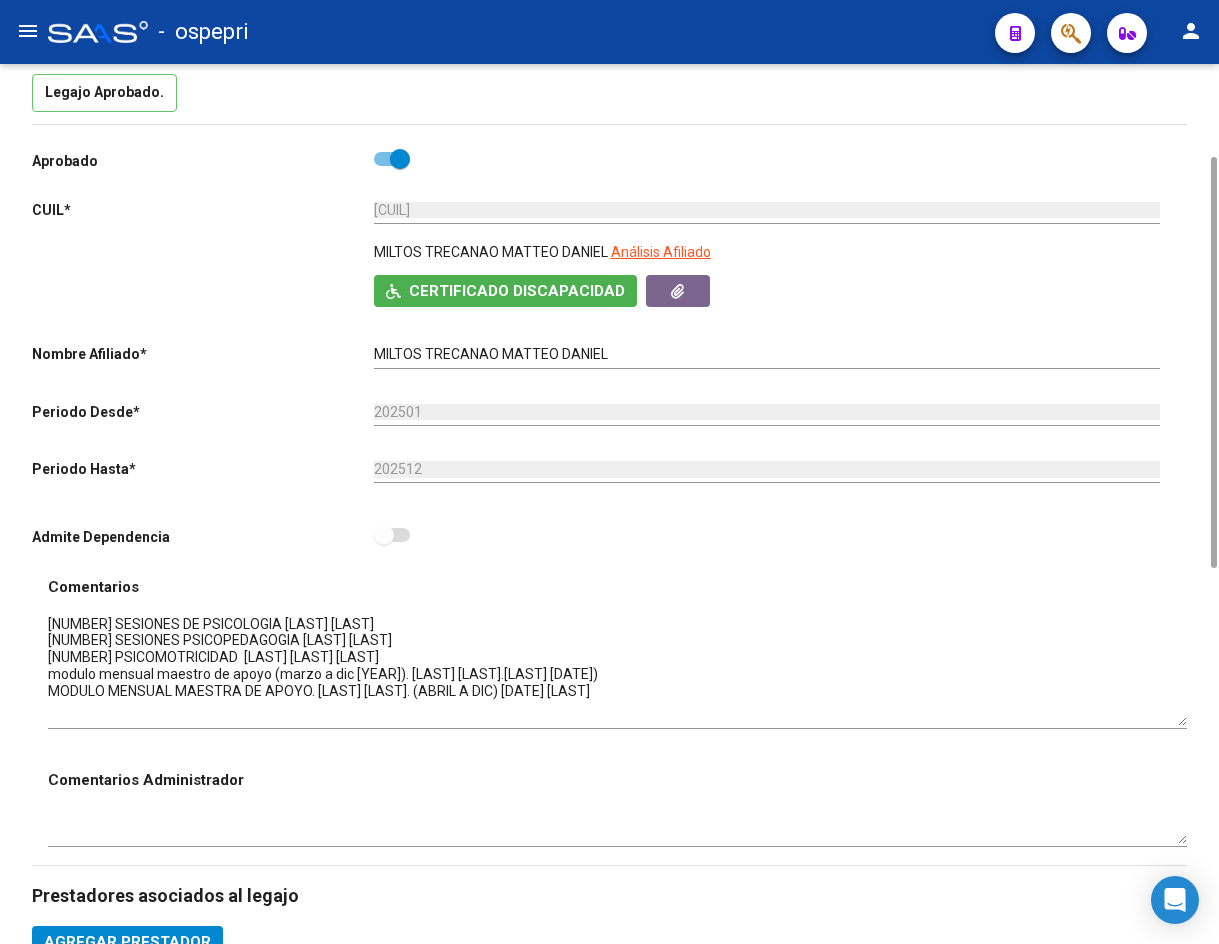 drag, startPoint x: 1177, startPoint y: 639, endPoint x: 1183, endPoint y: 713, distance: 74.24284 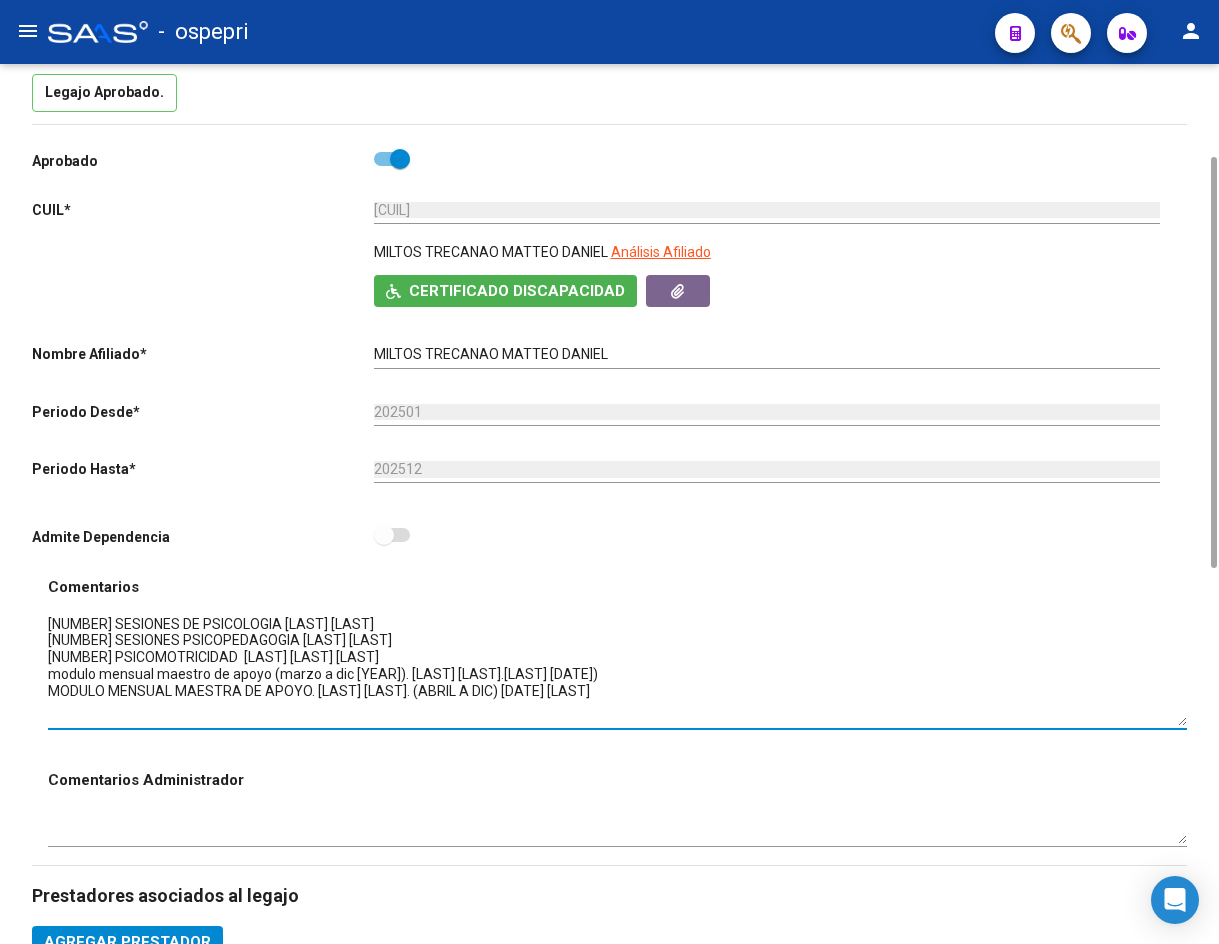 scroll, scrollTop: 0, scrollLeft: 0, axis: both 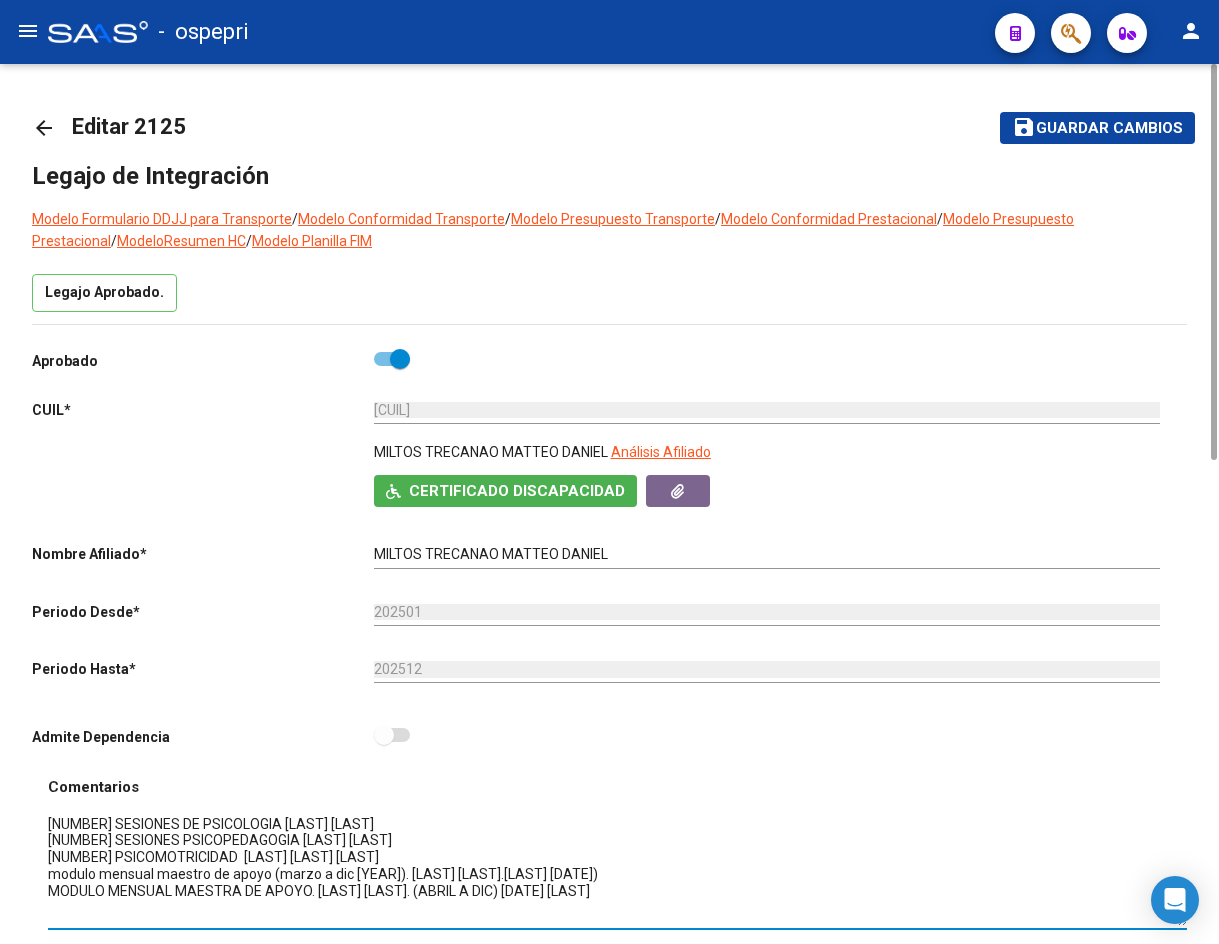 click on "arrow_back" 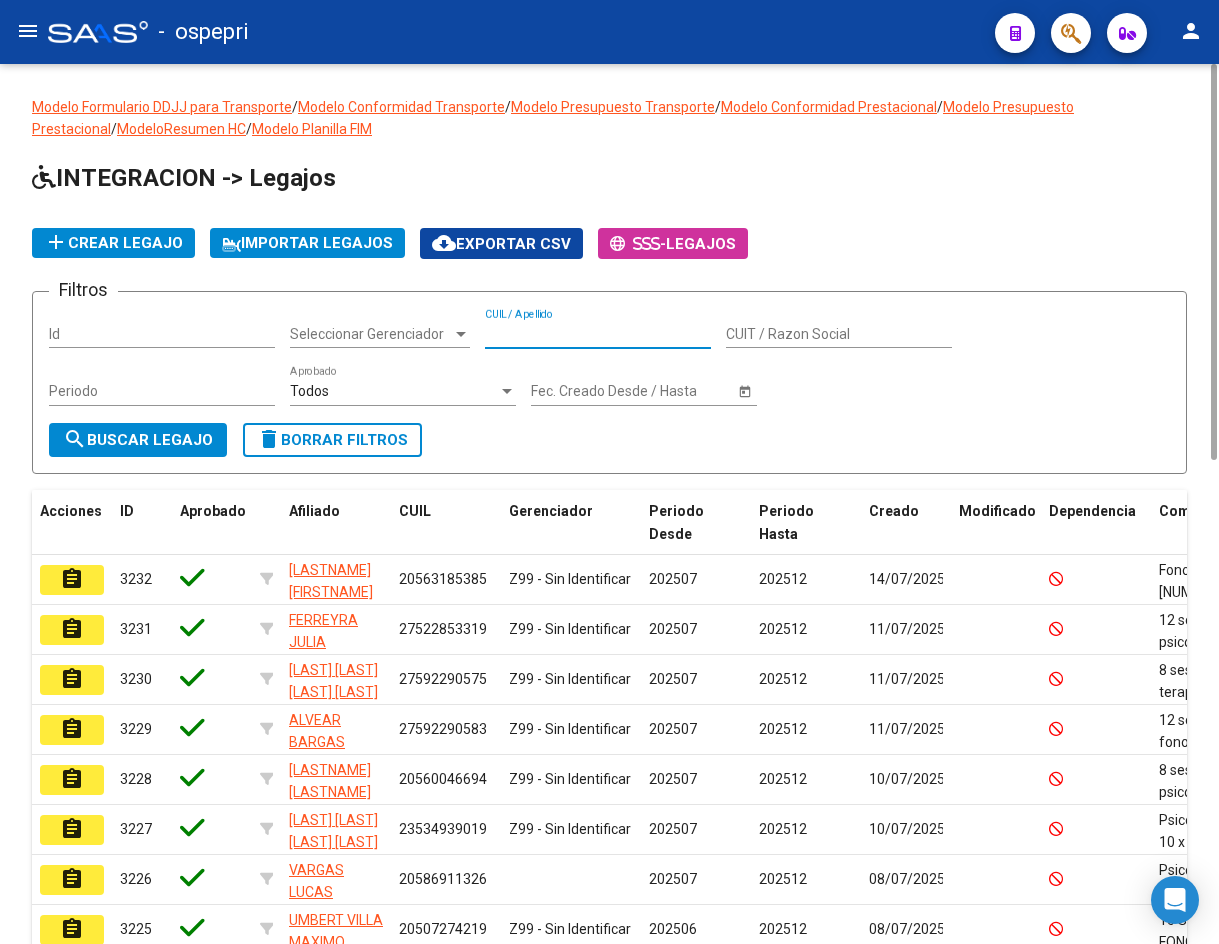 click on "CUIL / Apellido" at bounding box center (598, 334) 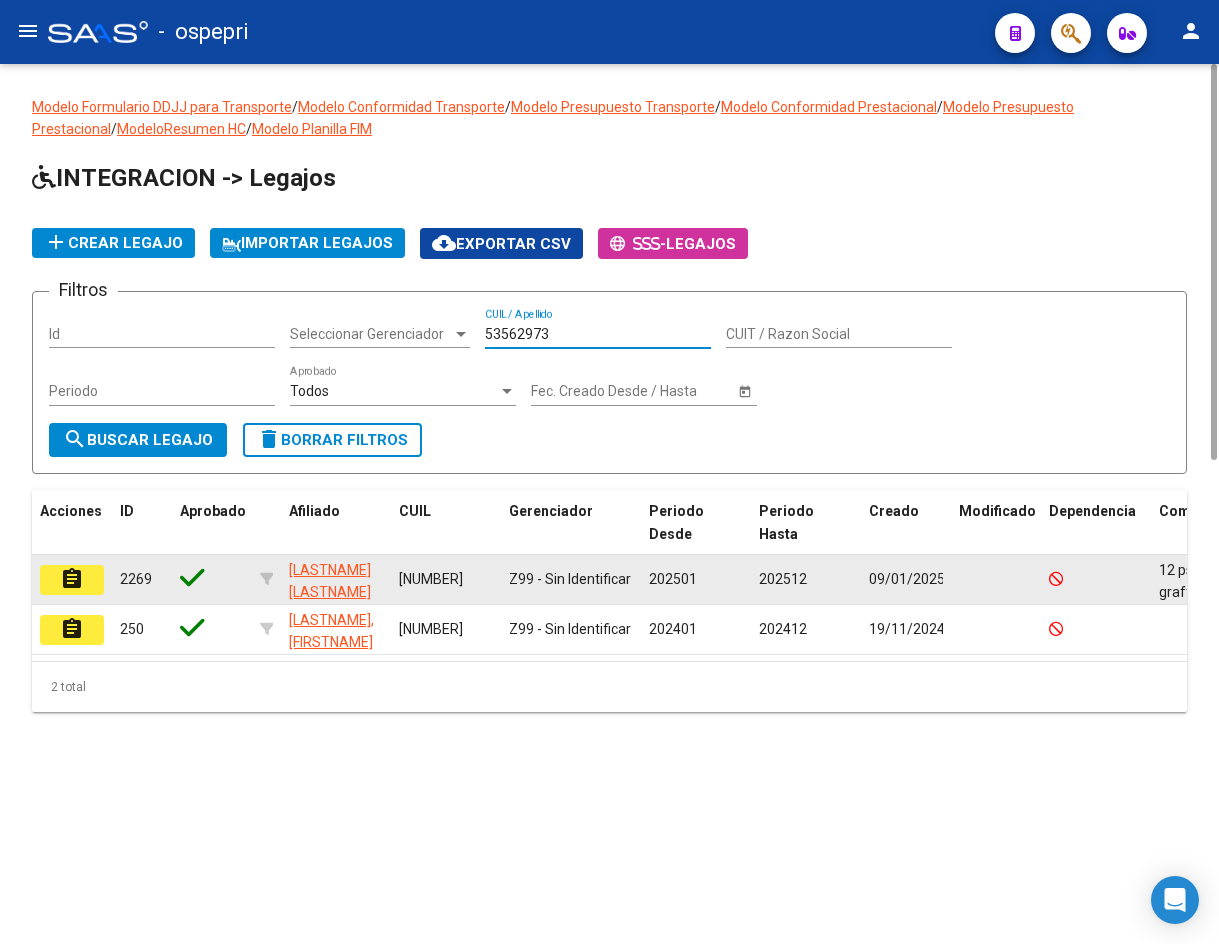 type on "53562973" 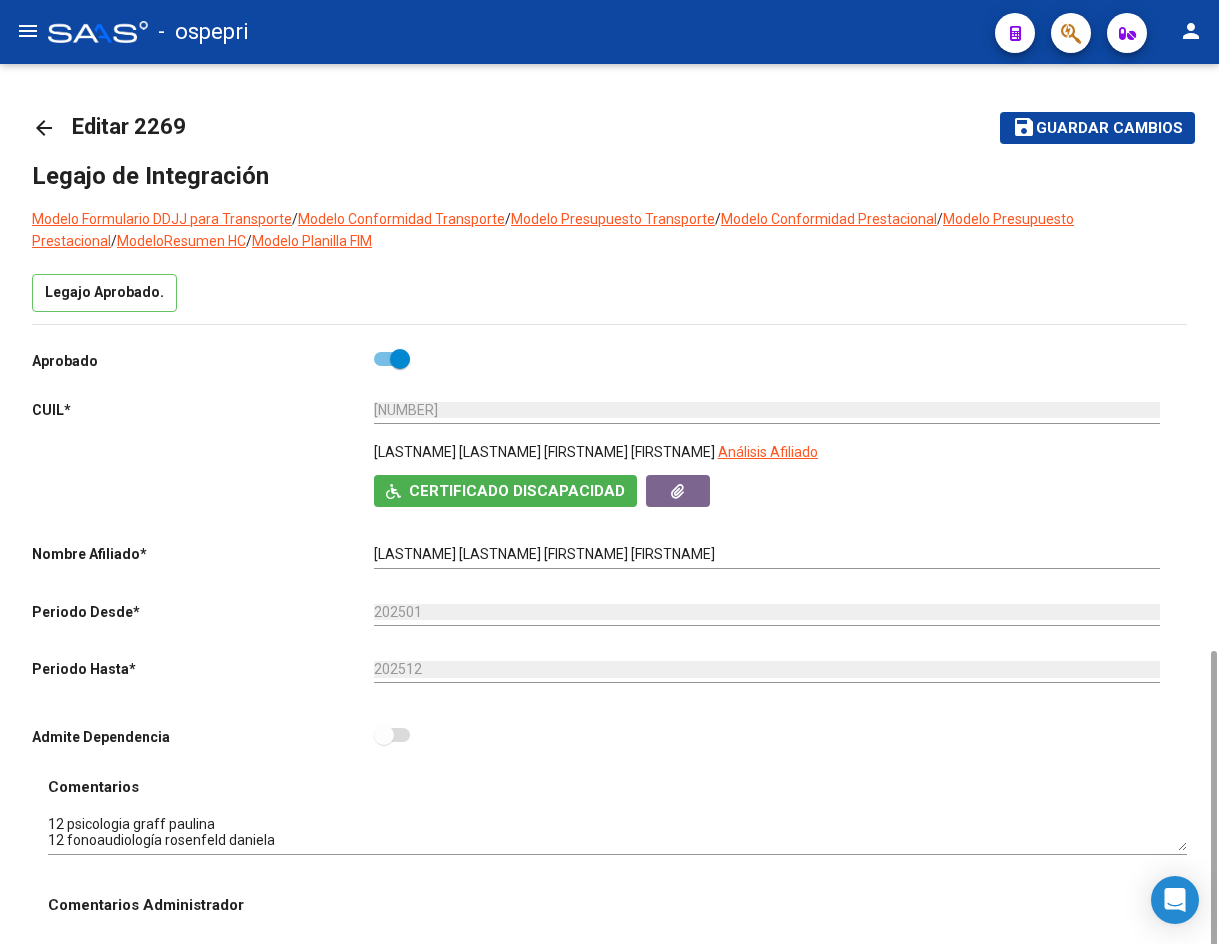 scroll, scrollTop: 400, scrollLeft: 0, axis: vertical 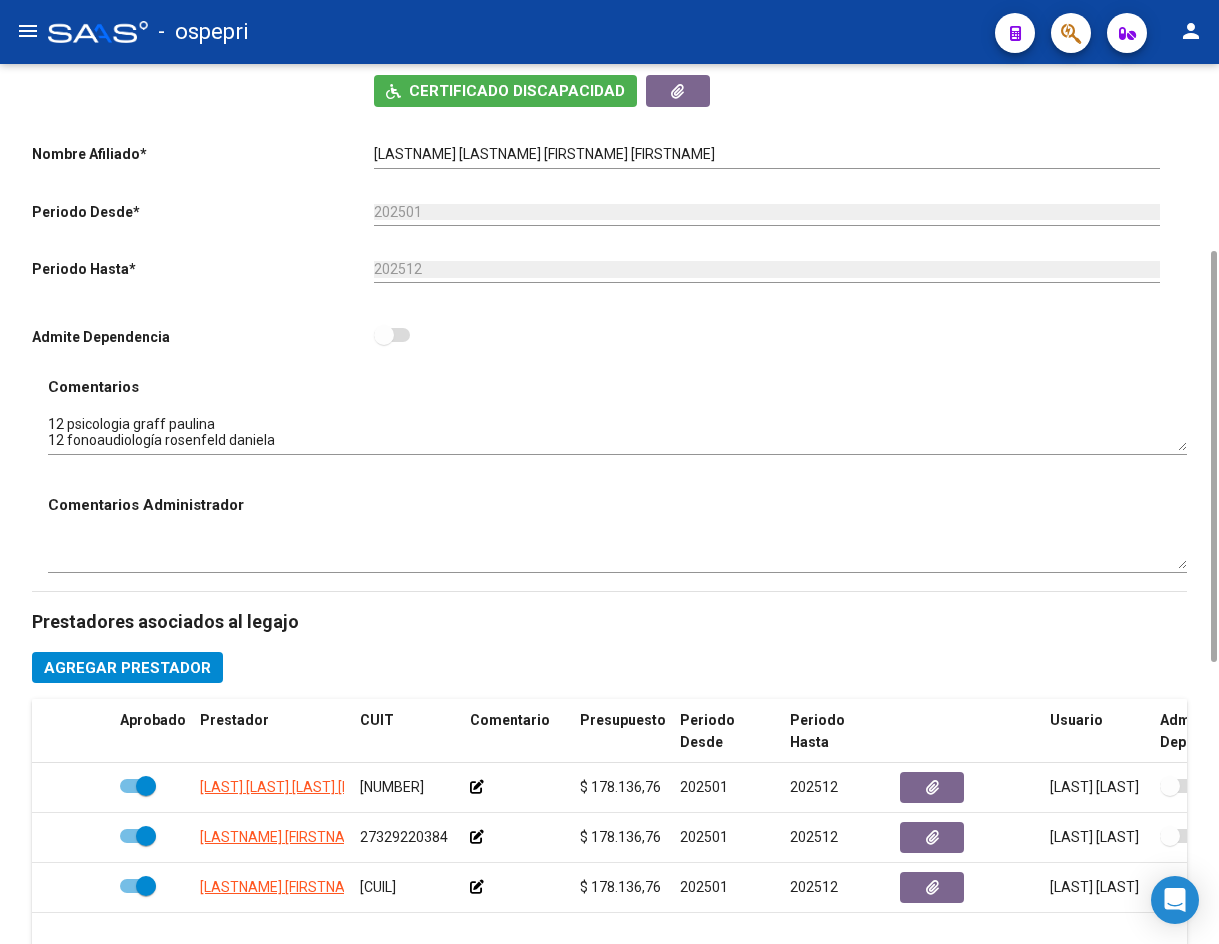 click on "arrow_back Editar 2269    save Guardar cambios Legajo de Integración Modelo Formulario DDJJ para Transporte  /  Modelo Conformidad Transporte  /  Modelo Presupuesto Transporte  /  Modelo Conformidad Prestacional  /  Modelo Presupuesto Prestacional  /  ModeloResumen HC  /  Modelo Planilla FIM  Legajo Aprobado.  Aprobado   CUIL  *   [CUIL] Ingresar CUIL  [LAST] [FIRST] [LAST]     Análisis Afiliado    Certificado Discapacidad     ARCA Padrón Nombre Afiliado  *   [LAST] [FIRST] [LAST] Ingresar el nombre  Periodo Desde  *   202501 Ej: 202203  Periodo Hasta  *   202512 Ej: 202212  Admite Dependencia   Comentarios                                  Comentarios Administrador  Prestadores asociados al legajo Agregar Prestador Aprobado Prestador CUIT Comentario Presupuesto Periodo Desde Periodo Hasta Usuario Admite Dependencia   [LAST] [FIRST] [LAST] [CUIL]      $ 178.136,76  202501 202512 [FIRST] [LAST]   [DATE]      GRAFF PAULINA INES [CUIL]      $ 178.136,76" 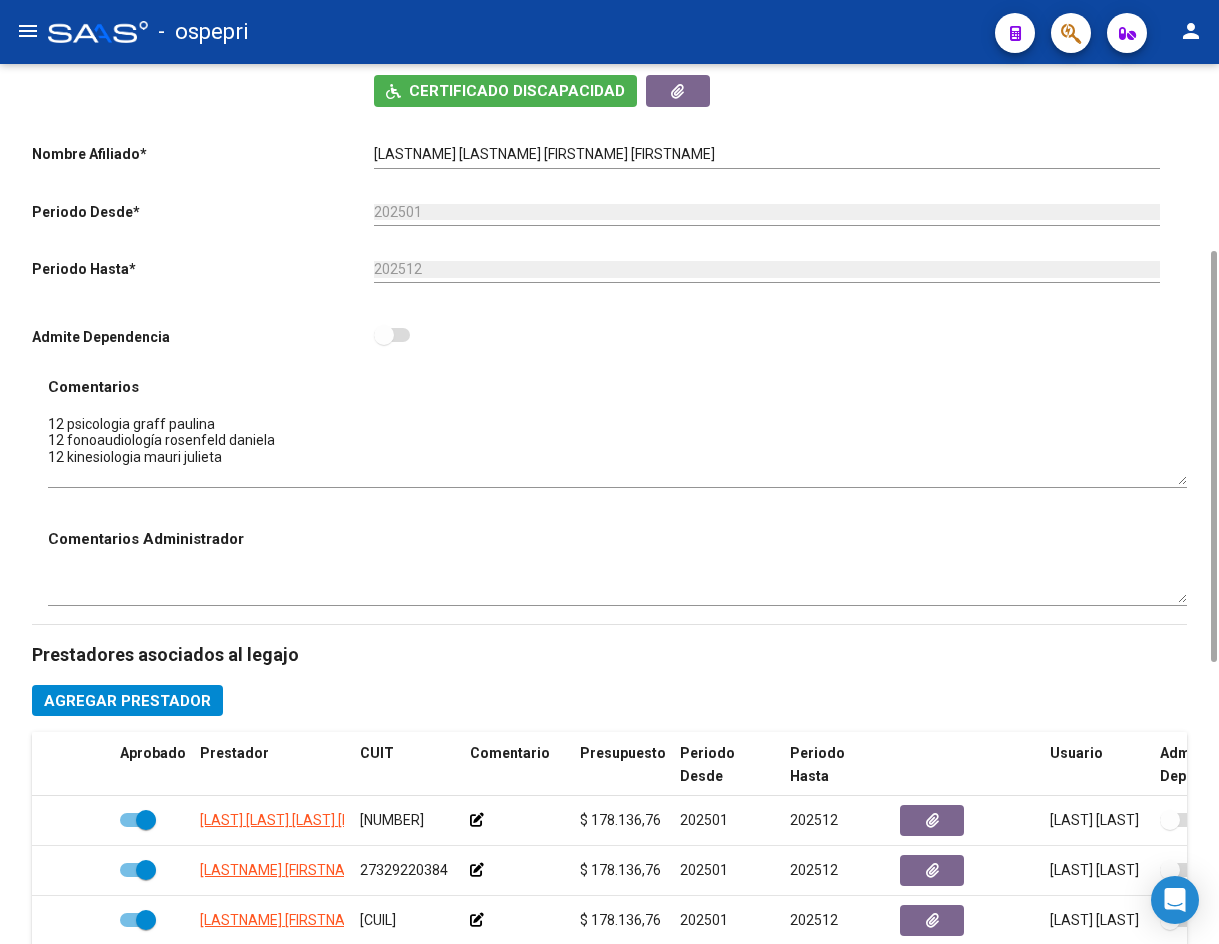 drag, startPoint x: 1184, startPoint y: 447, endPoint x: 1188, endPoint y: 483, distance: 36.221542 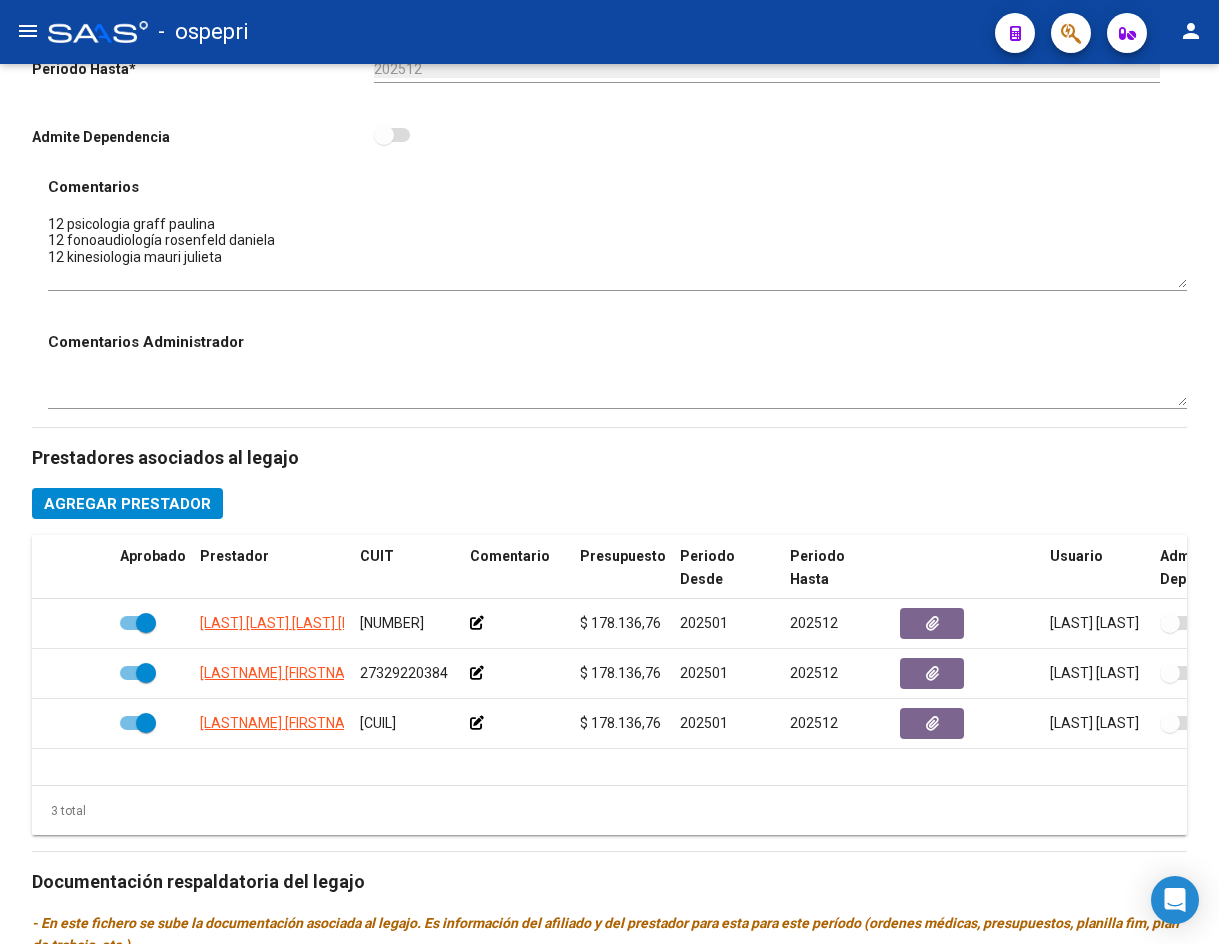 scroll, scrollTop: 0, scrollLeft: 0, axis: both 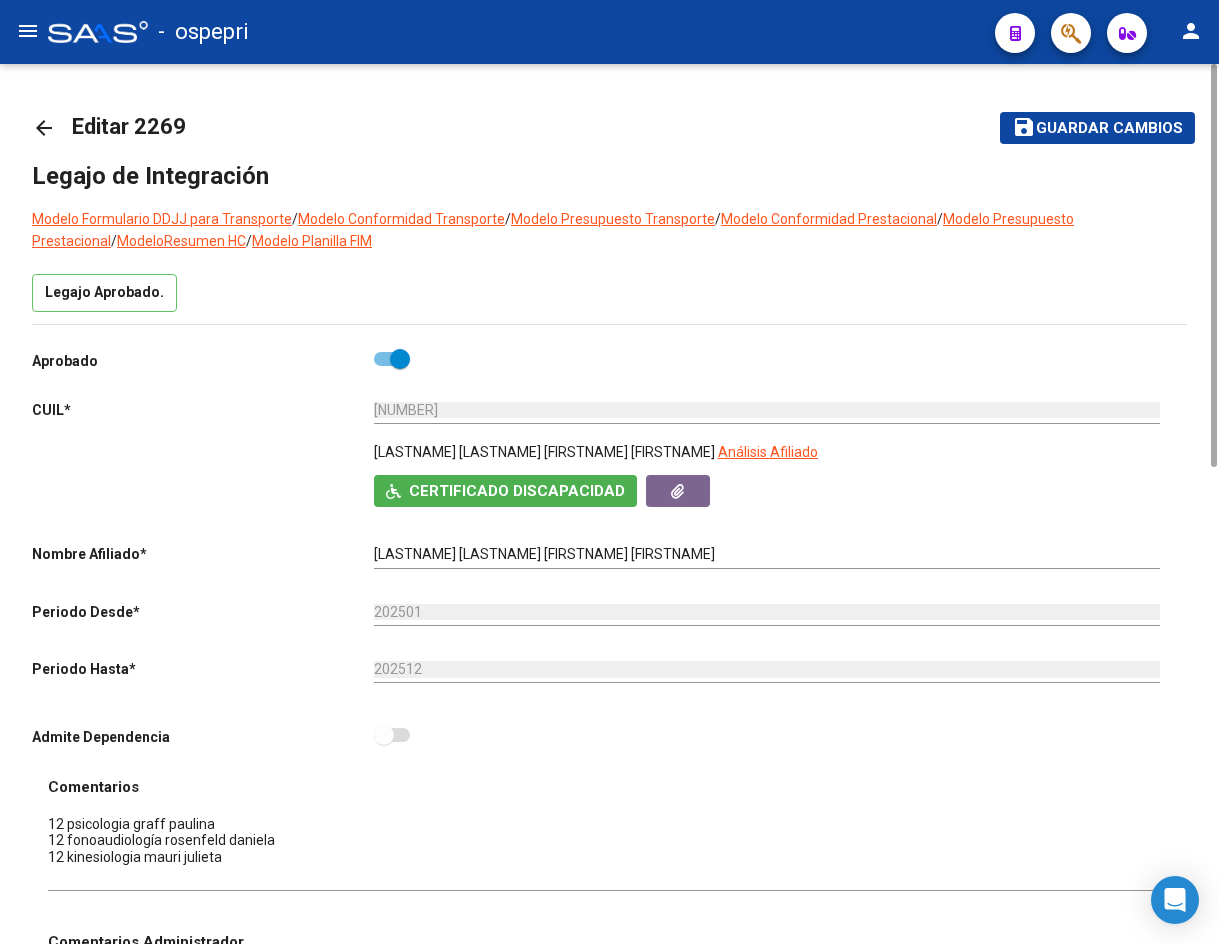 click on "arrow_back" 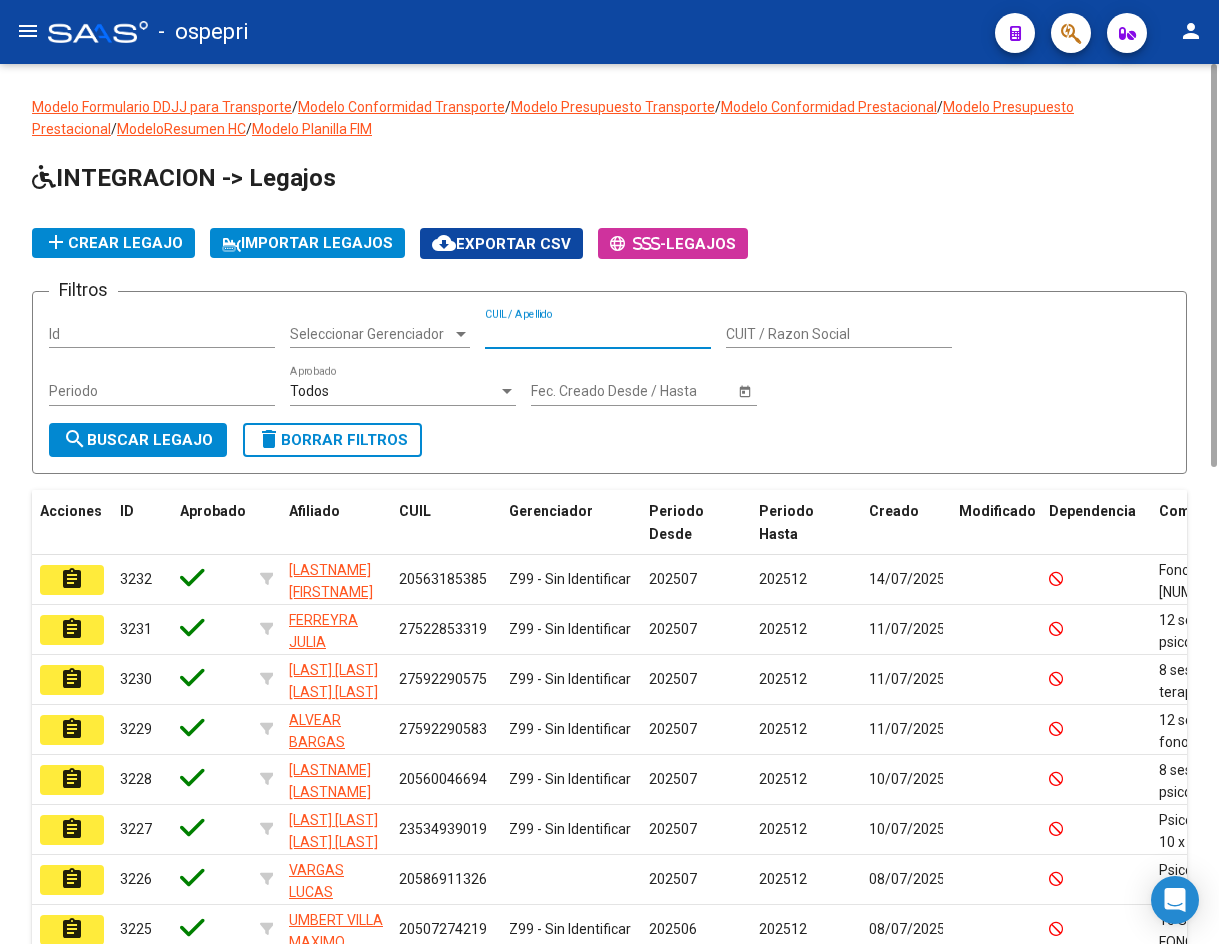 click on "CUIL / Apellido" at bounding box center [598, 334] 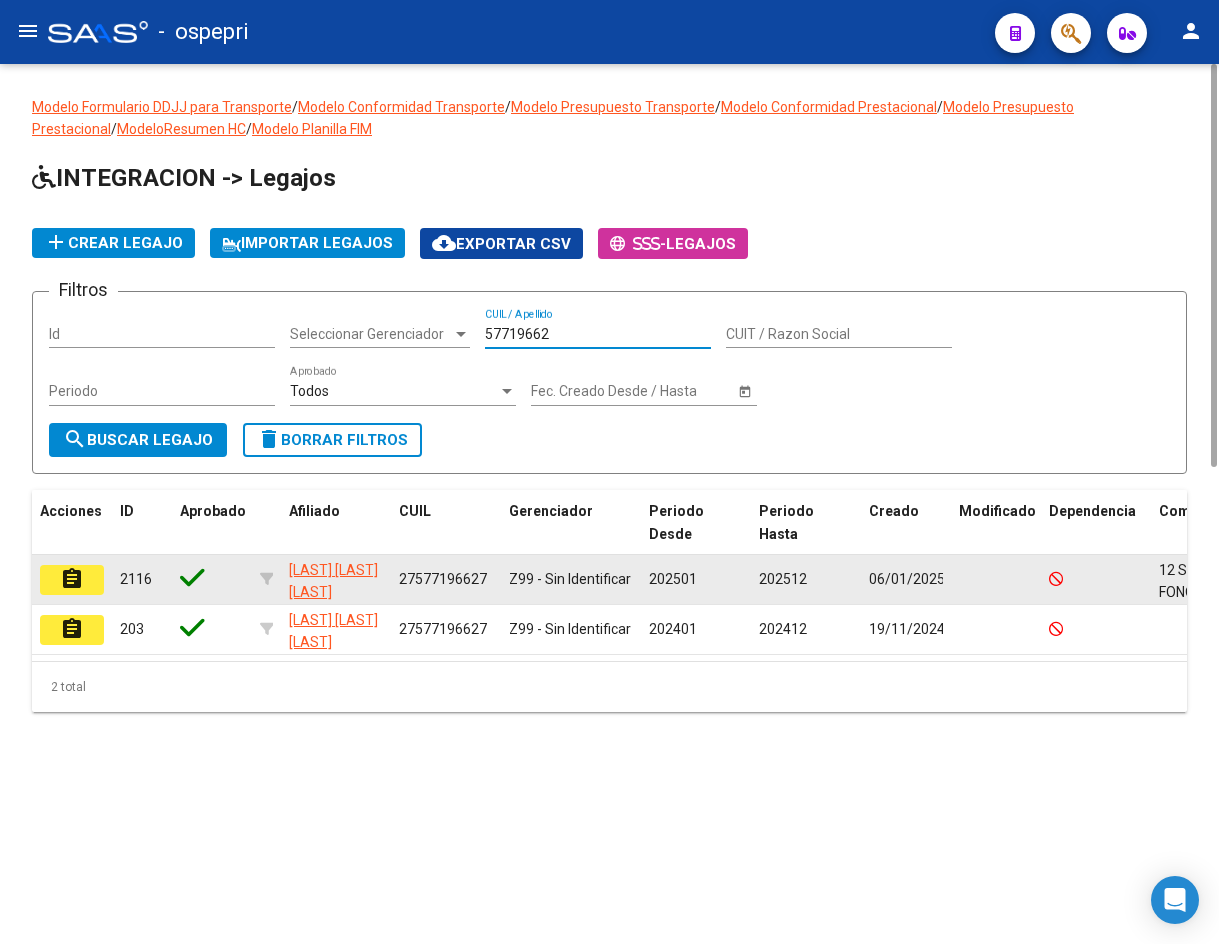 type on "57719662" 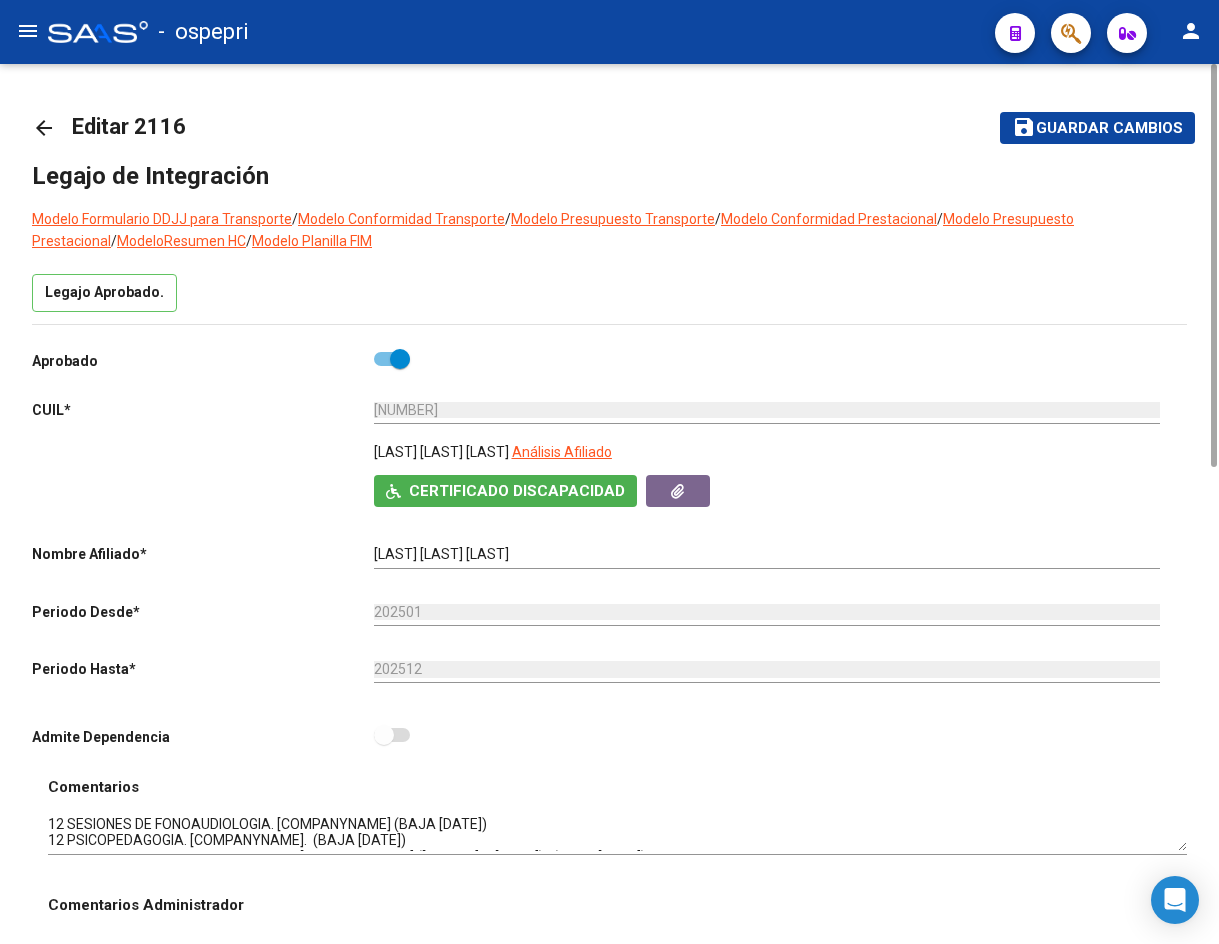 scroll, scrollTop: 400, scrollLeft: 0, axis: vertical 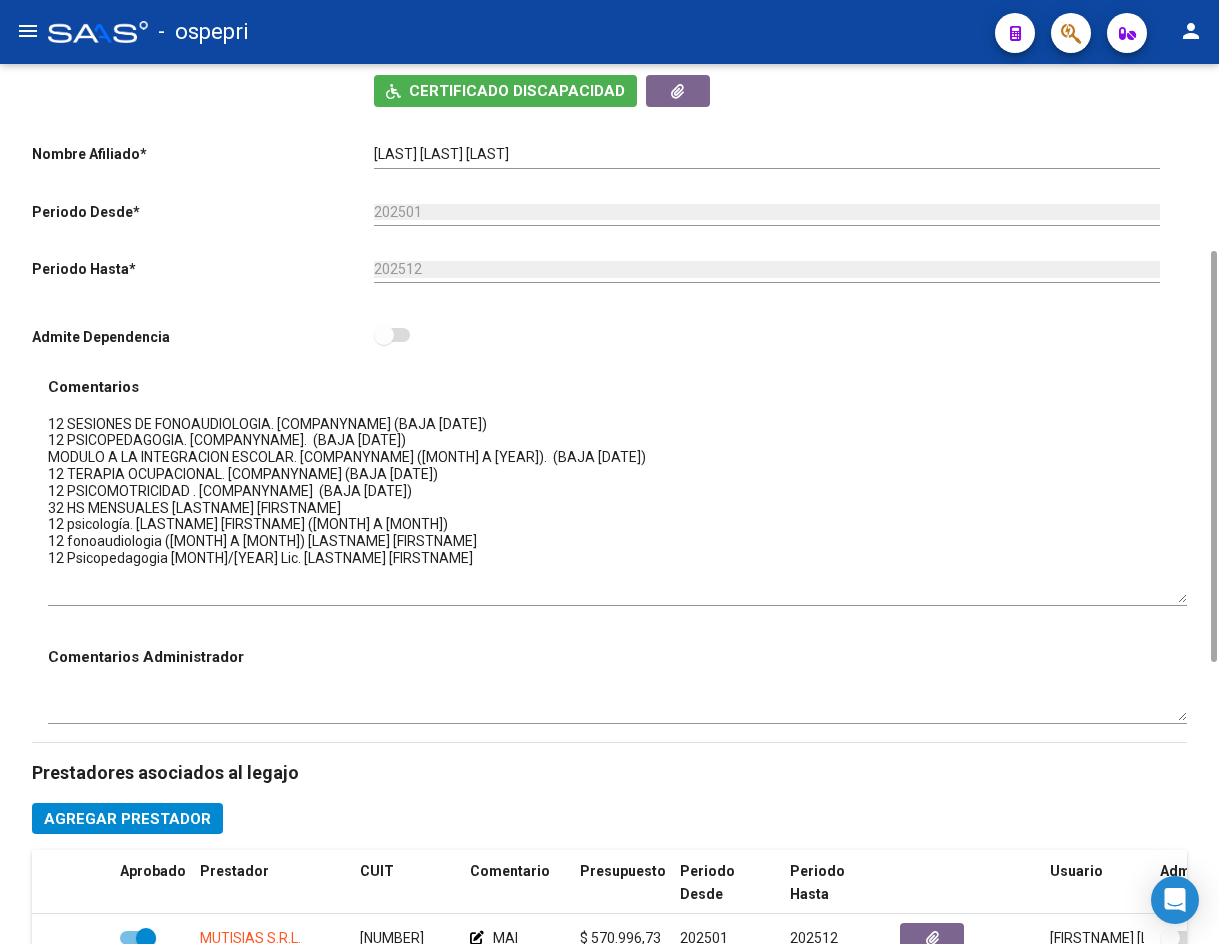 drag, startPoint x: 1184, startPoint y: 451, endPoint x: 1165, endPoint y: 602, distance: 152.19067 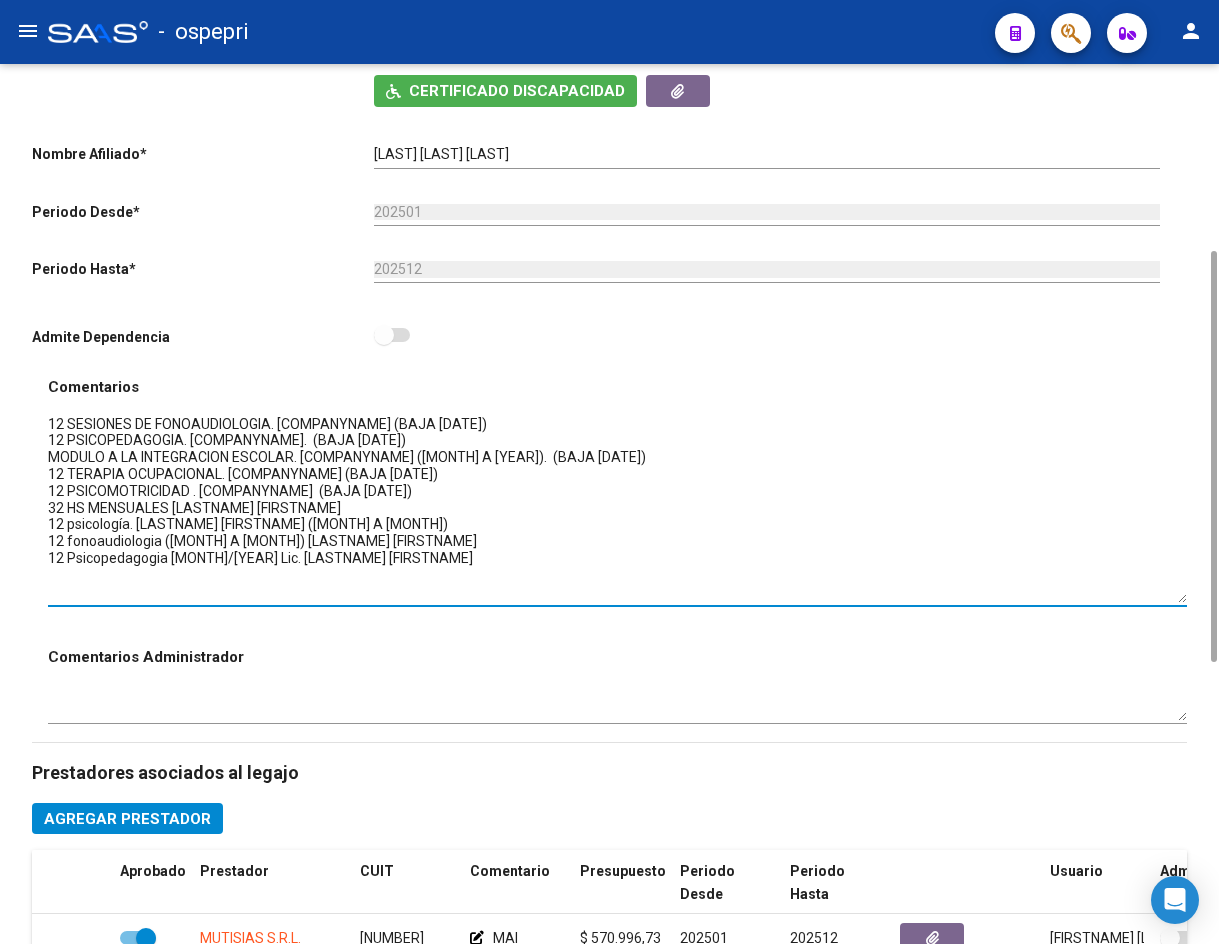 scroll, scrollTop: 0, scrollLeft: 0, axis: both 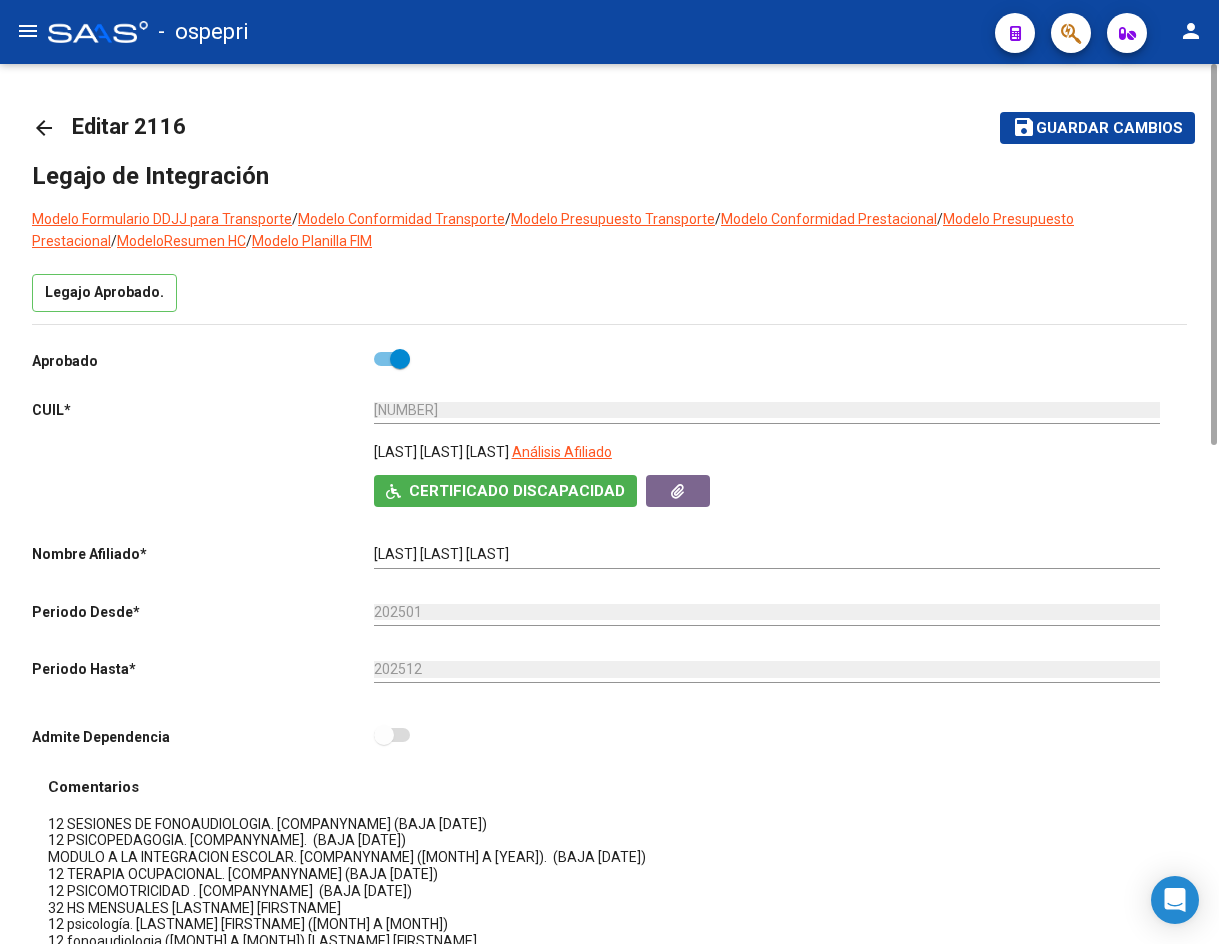 click on "arrow_back" 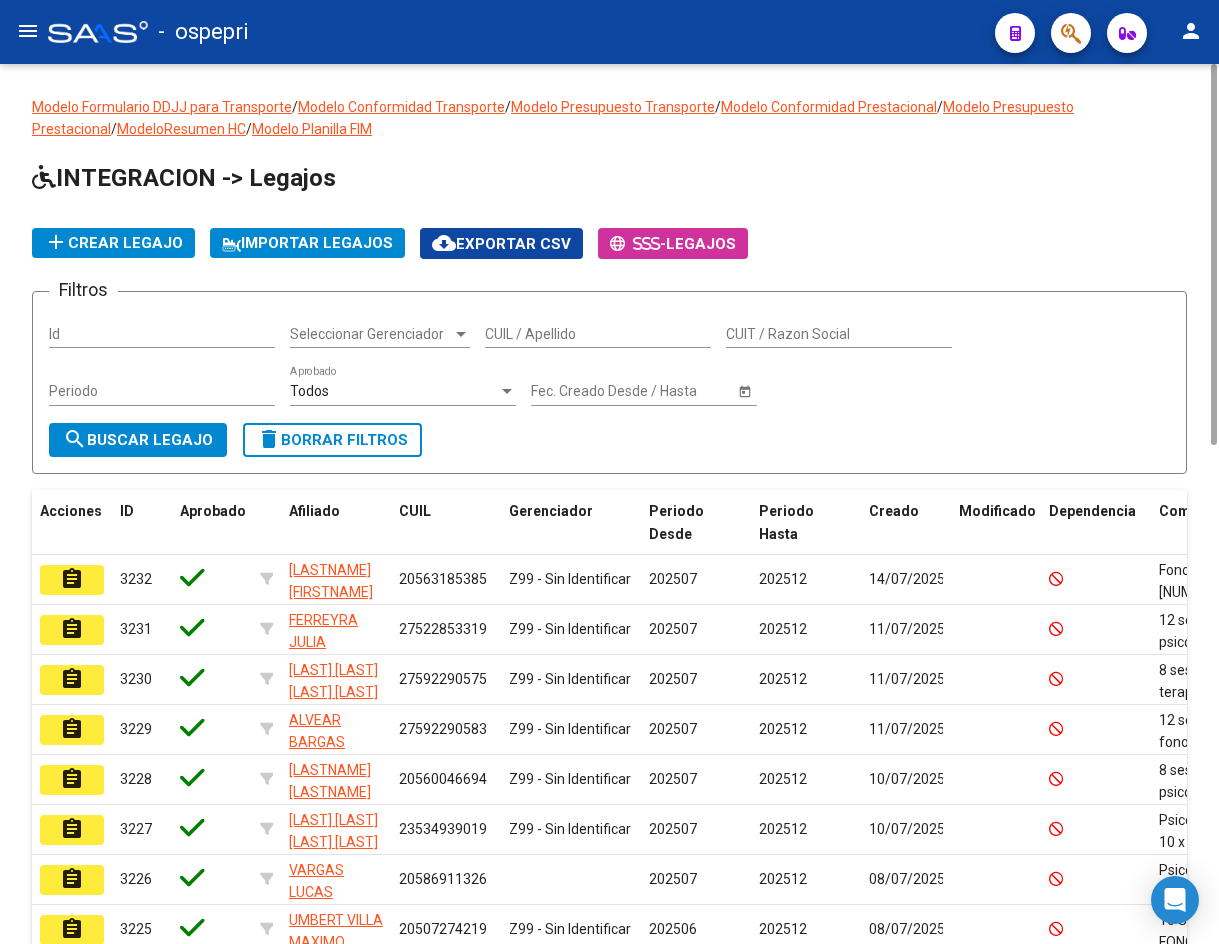 click on "CUIL / Apellido" at bounding box center [598, 334] 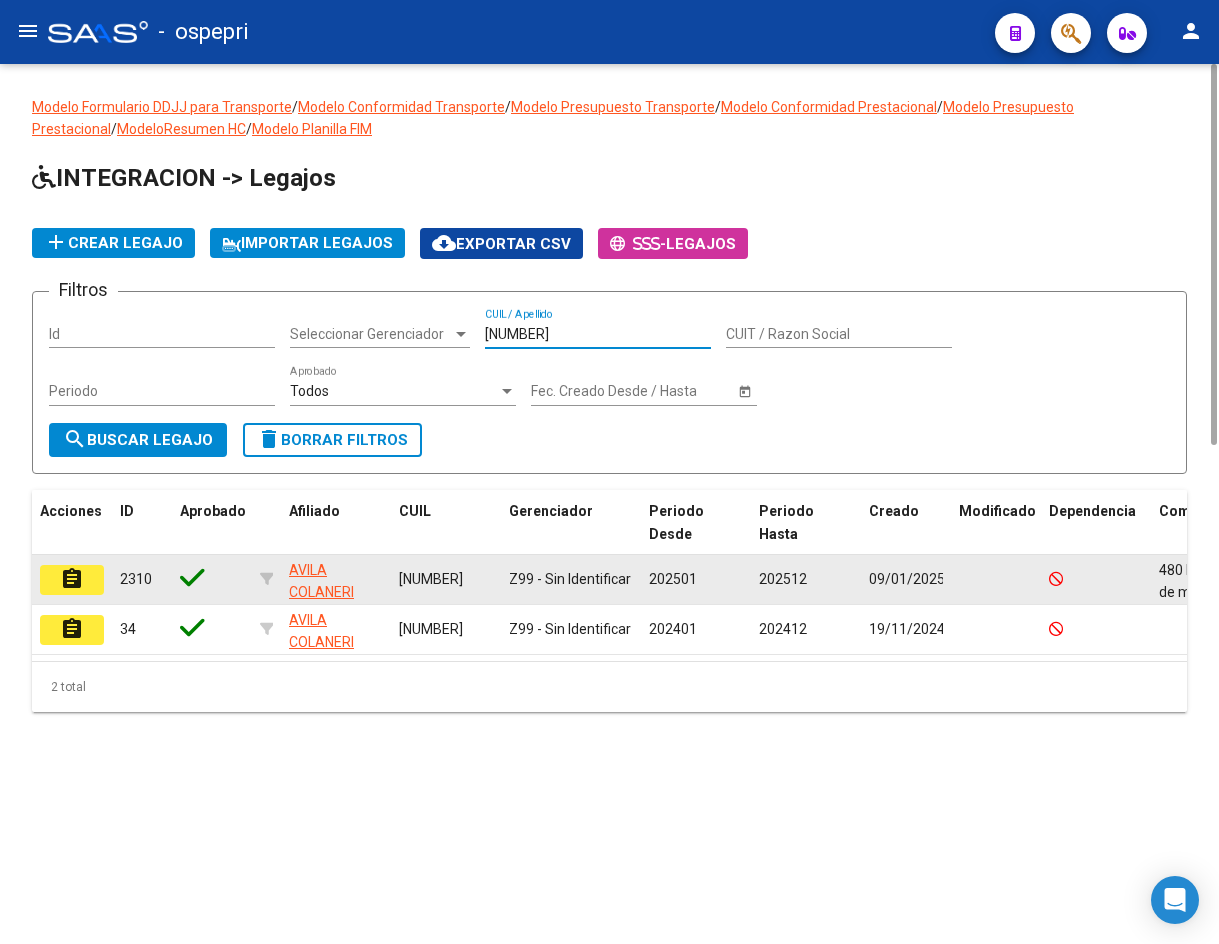 type on "[NUMBER]" 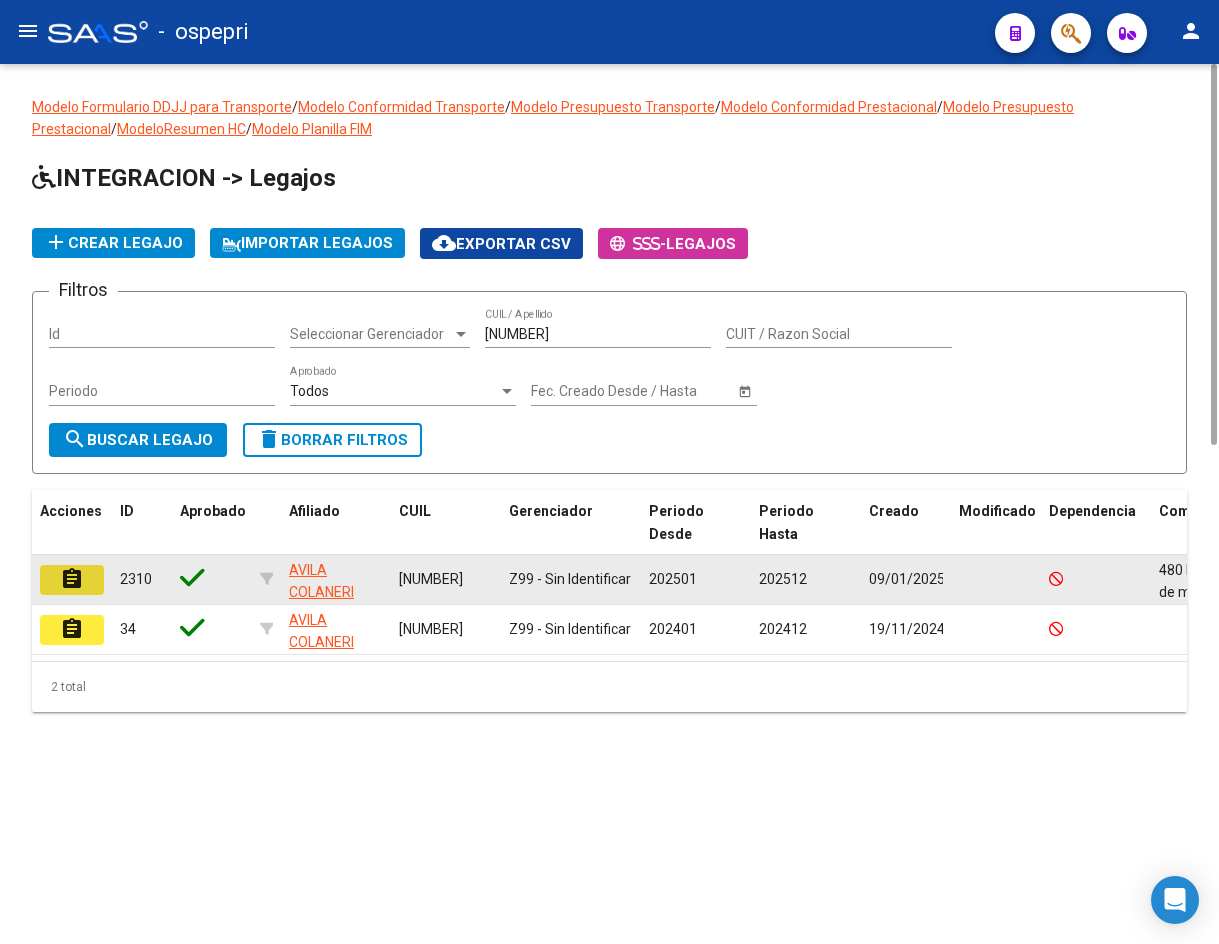 click on "assignment" 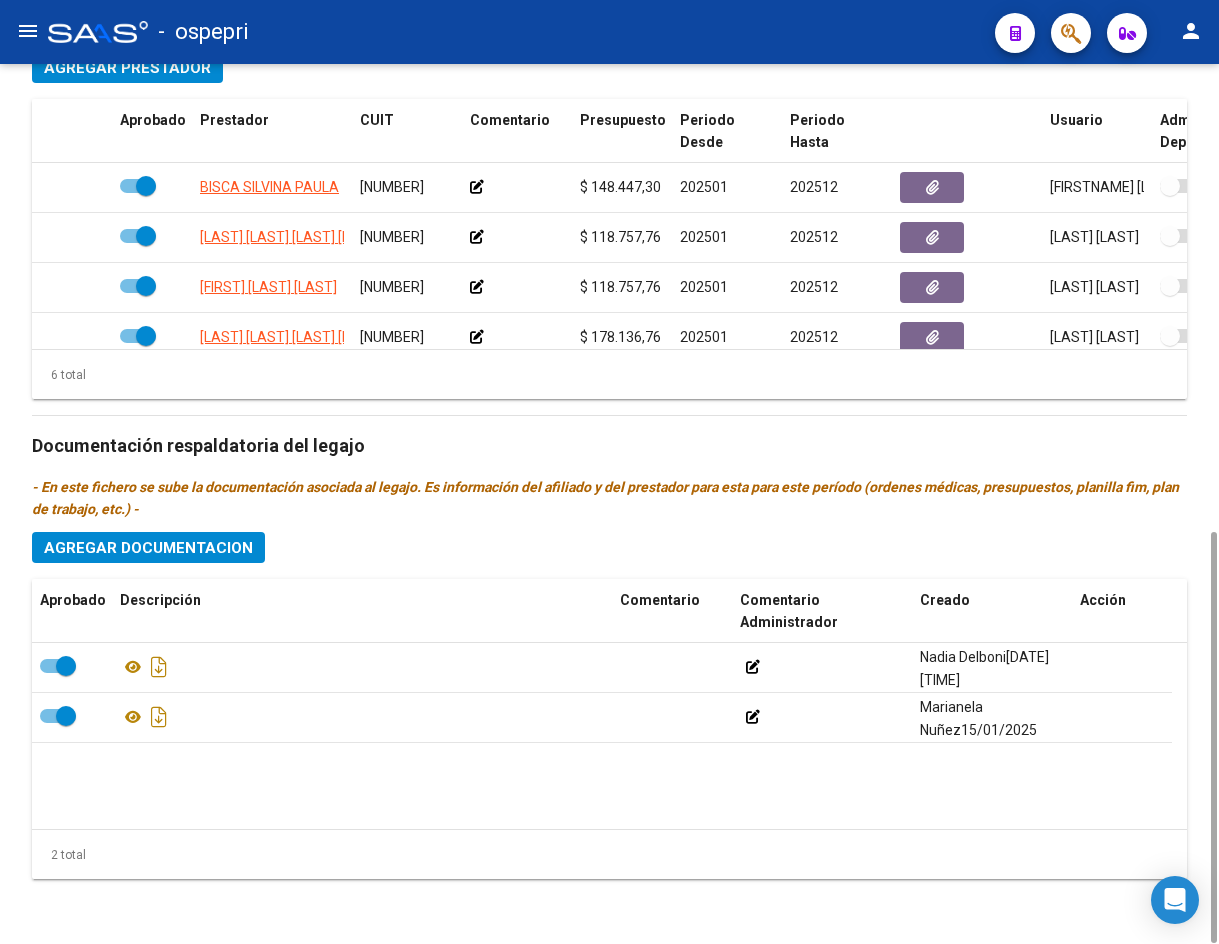 scroll, scrollTop: 200, scrollLeft: 0, axis: vertical 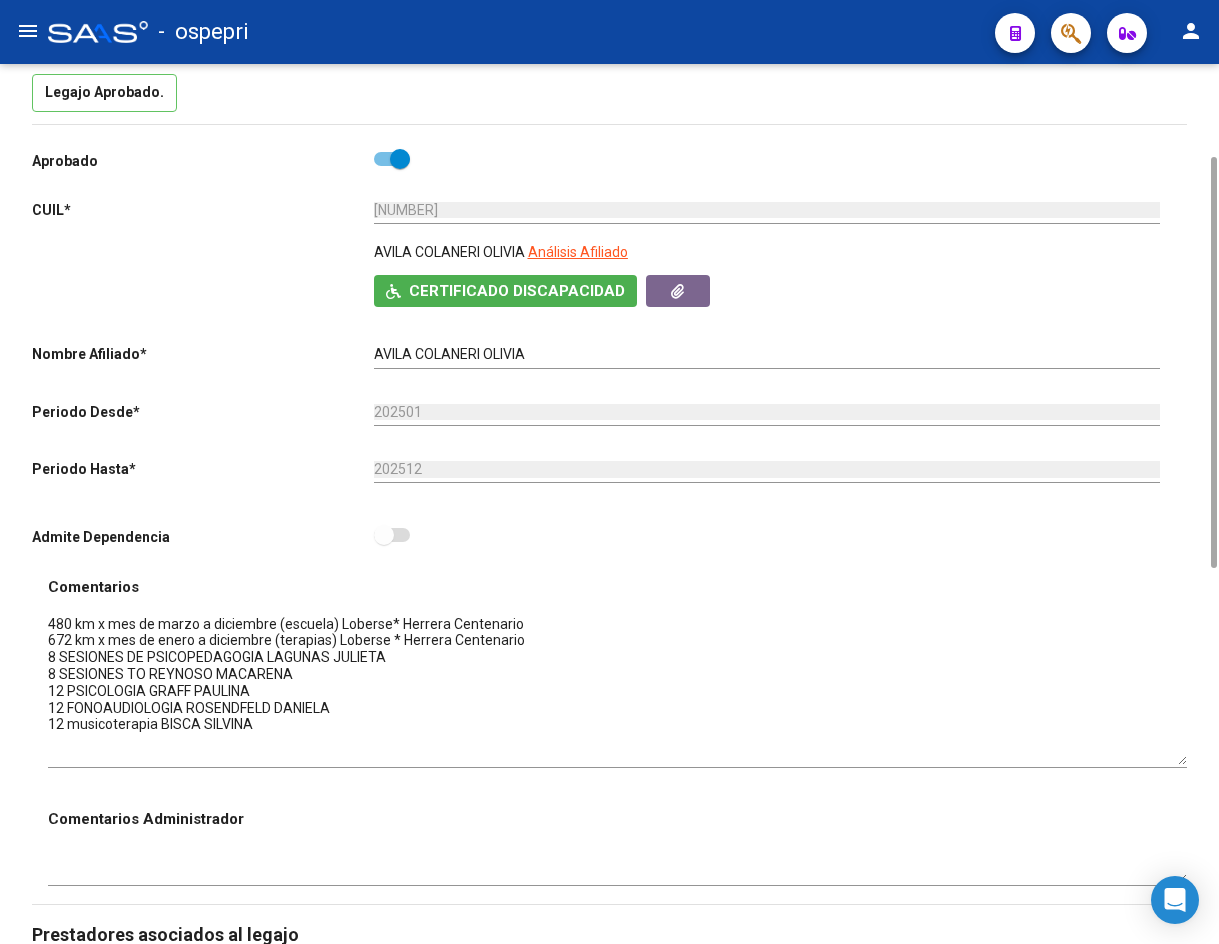 drag, startPoint x: 1181, startPoint y: 646, endPoint x: 1192, endPoint y: 759, distance: 113.534134 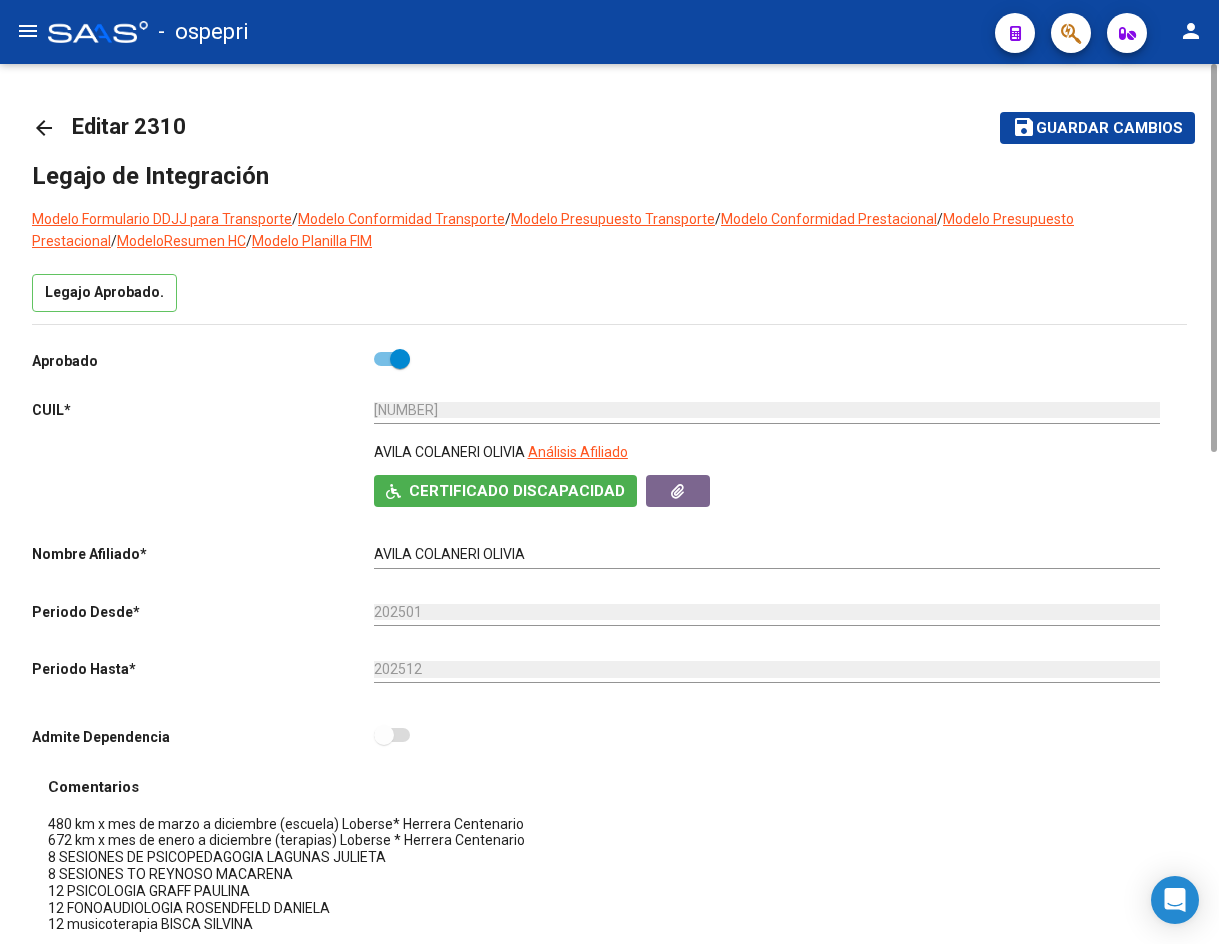 click on "arrow_back" 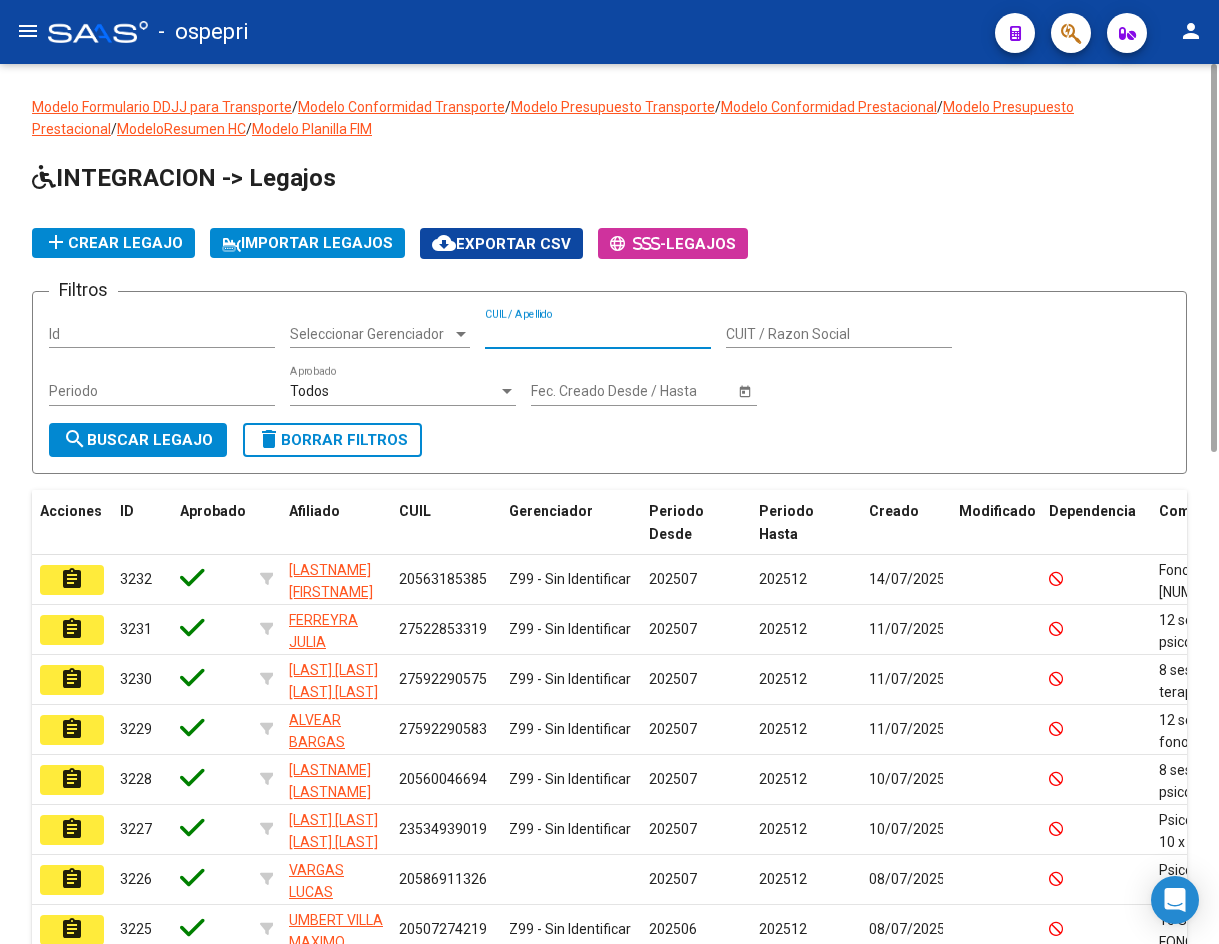 click on "CUIL / Apellido" at bounding box center (598, 334) 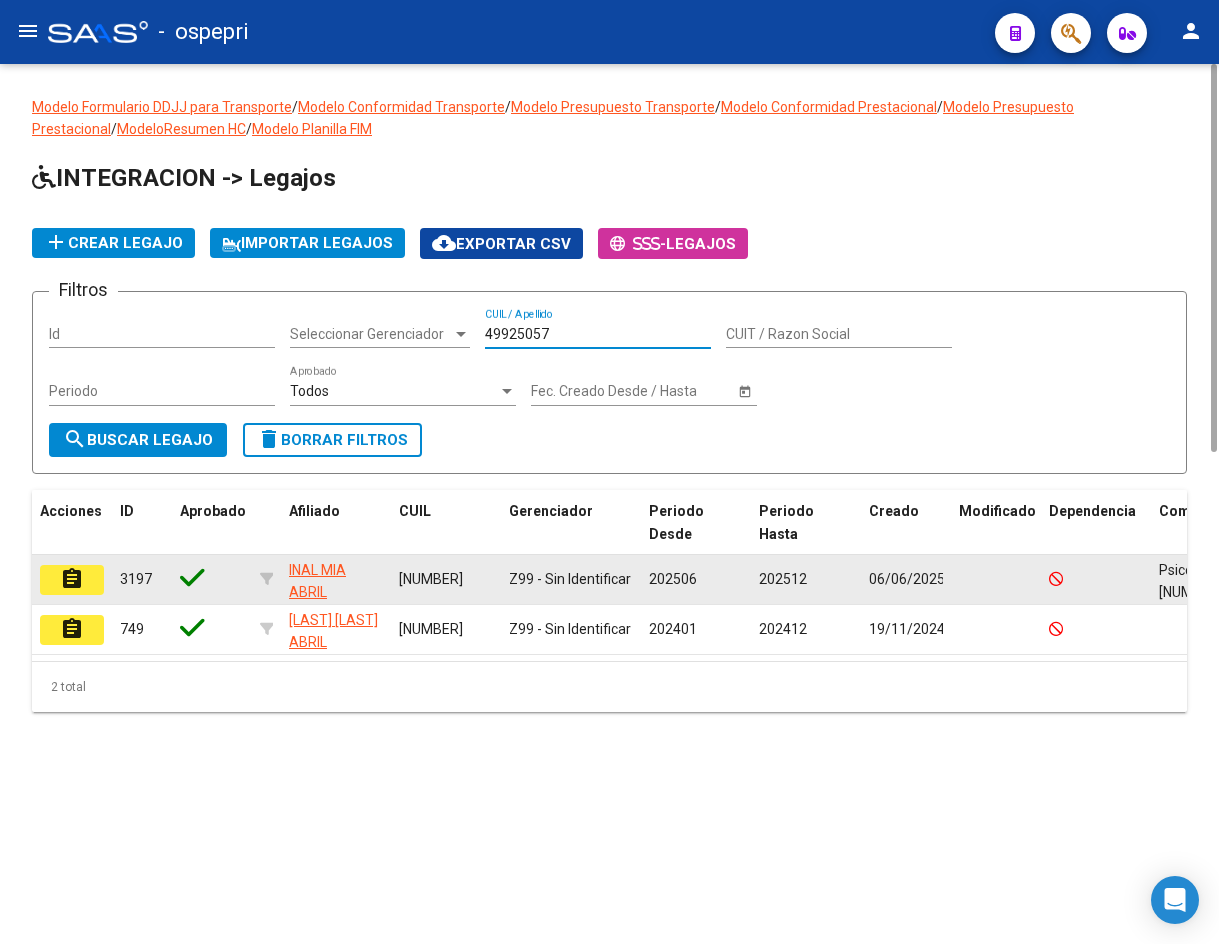 type on "49925057" 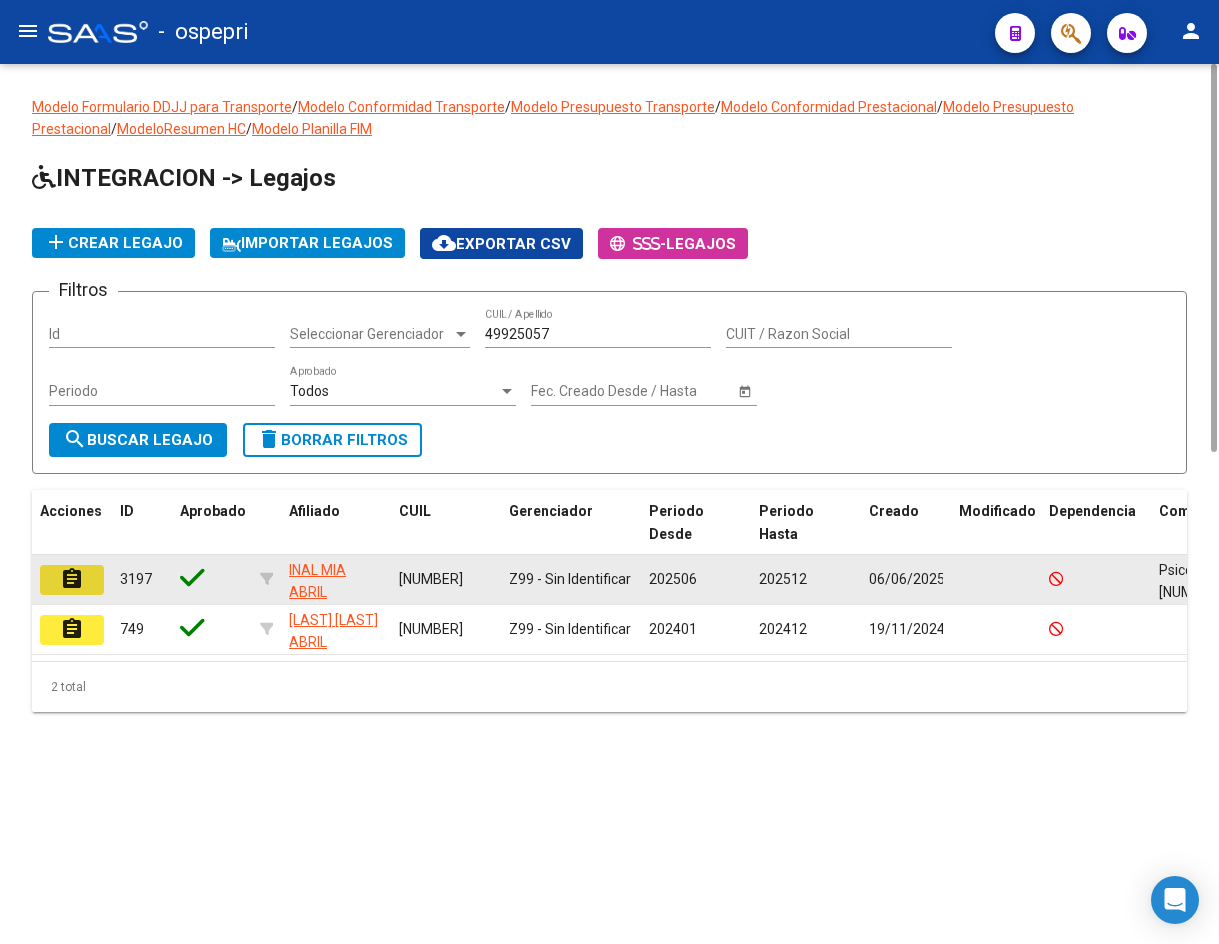 click on "assignment" 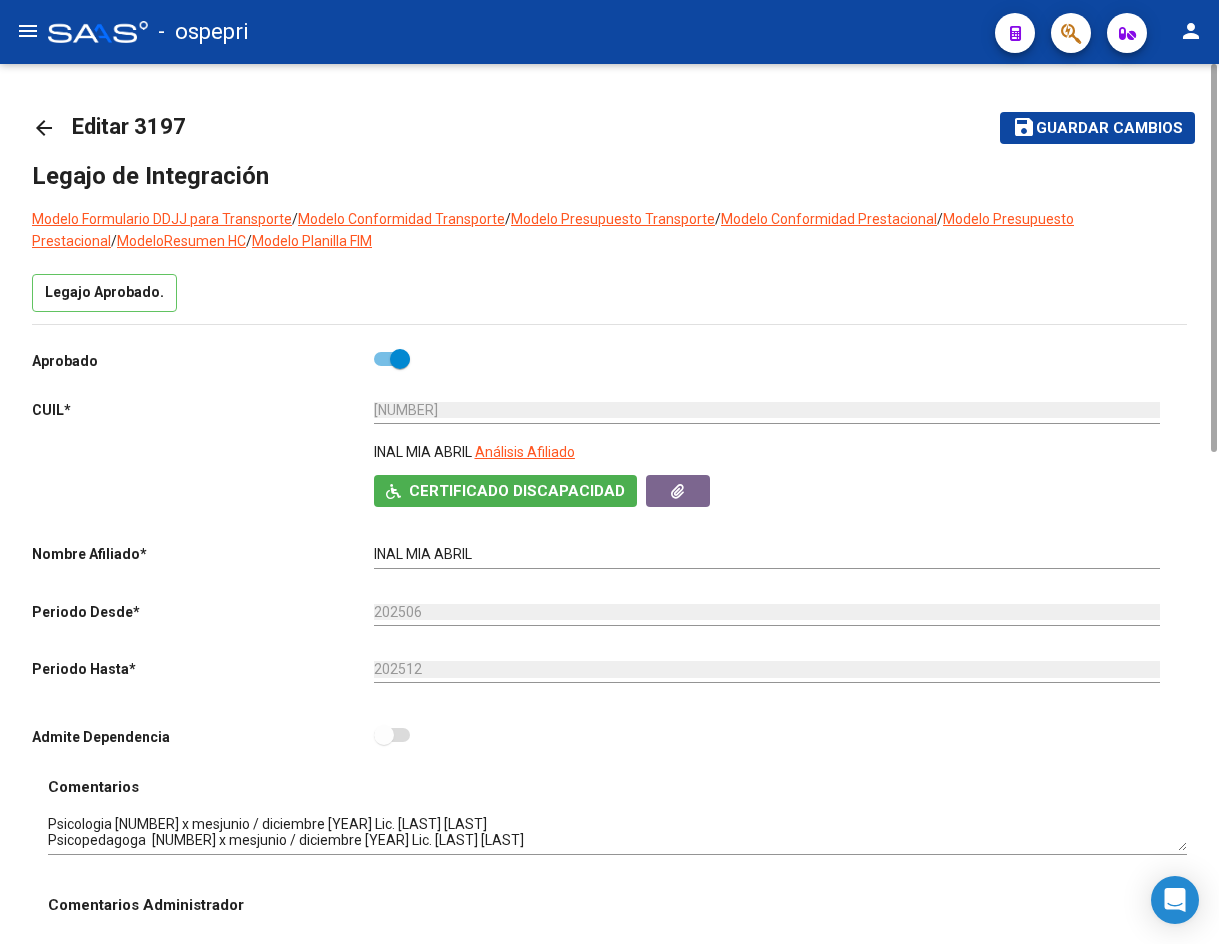 scroll, scrollTop: 200, scrollLeft: 0, axis: vertical 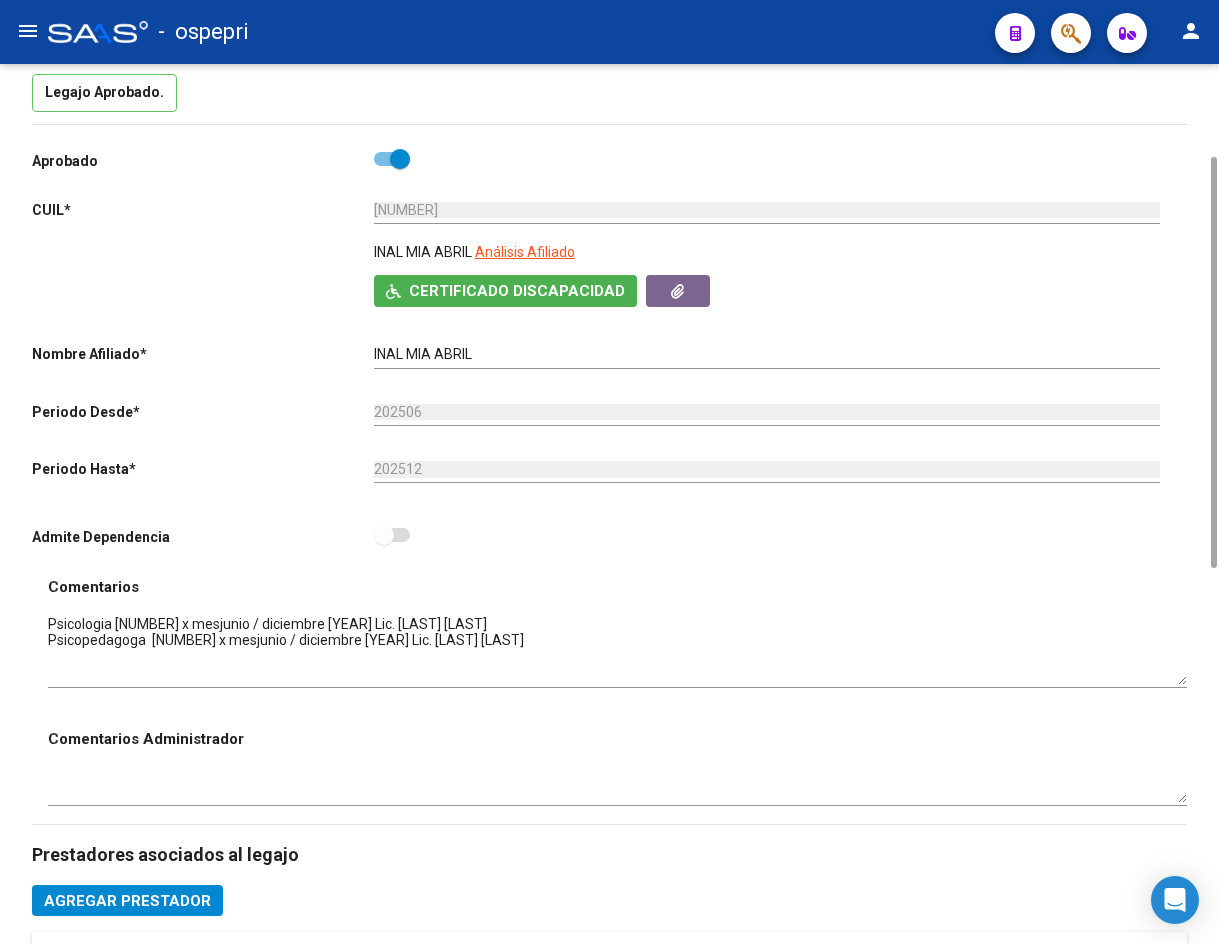 drag, startPoint x: 1179, startPoint y: 650, endPoint x: 1188, endPoint y: 683, distance: 34.20526 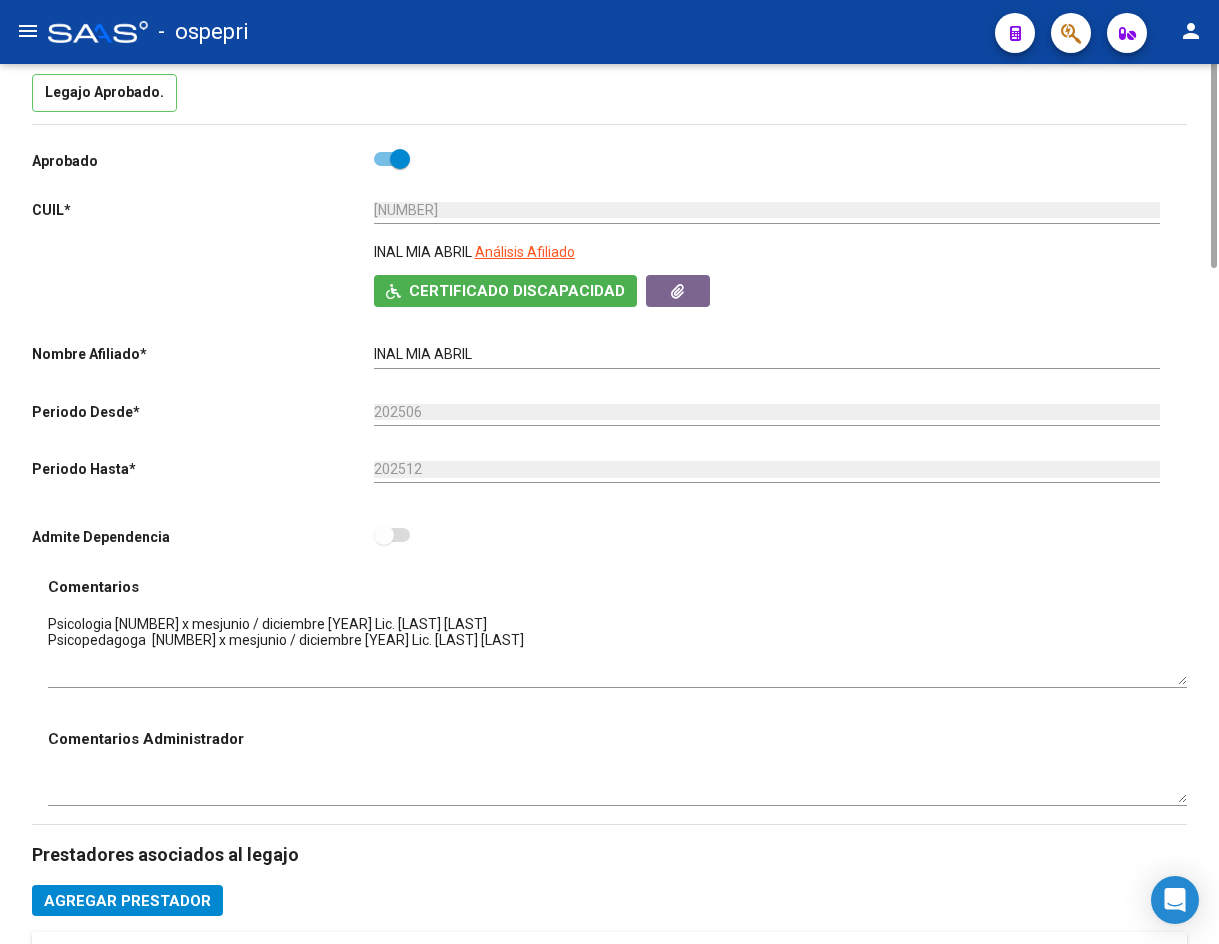 scroll, scrollTop: 0, scrollLeft: 0, axis: both 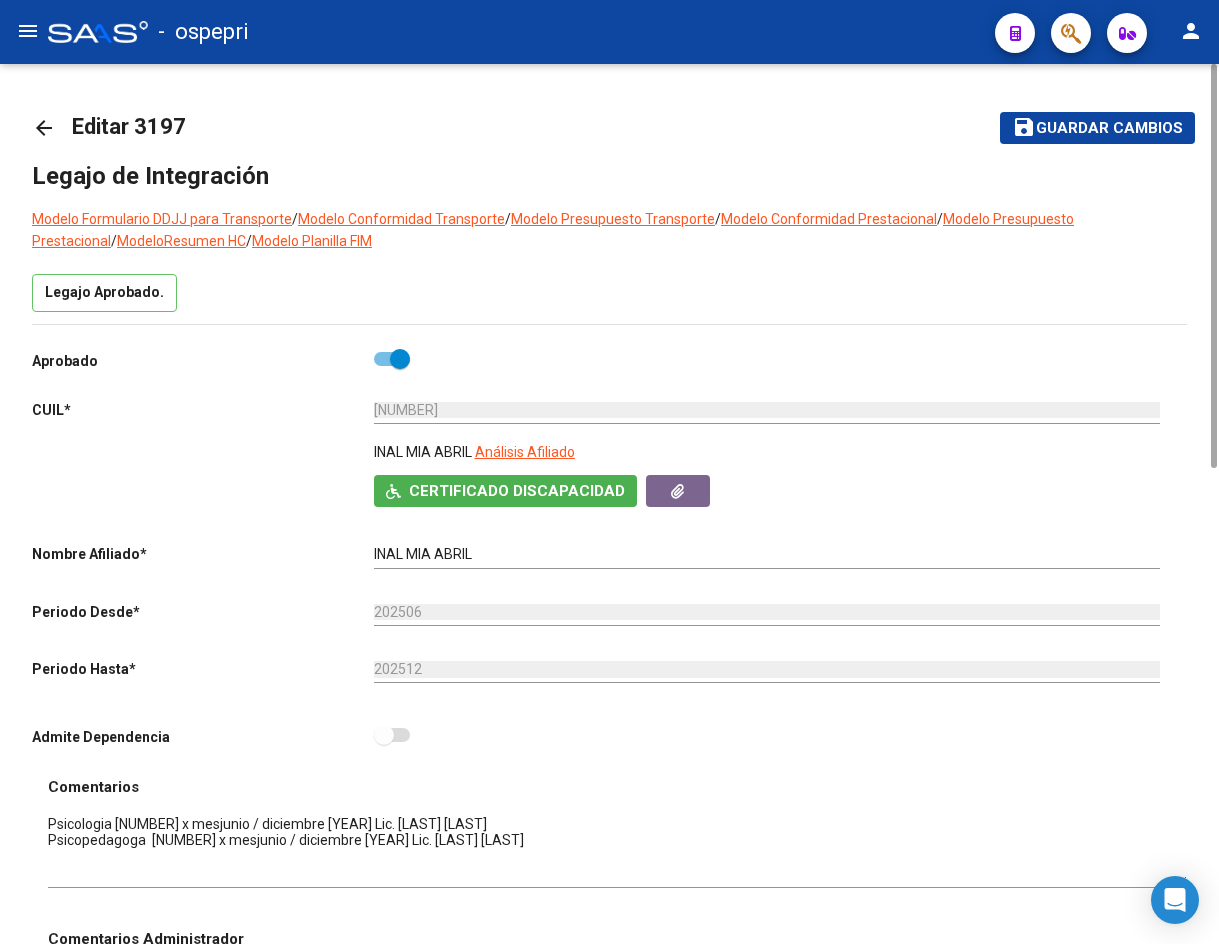 click on "arrow_back" 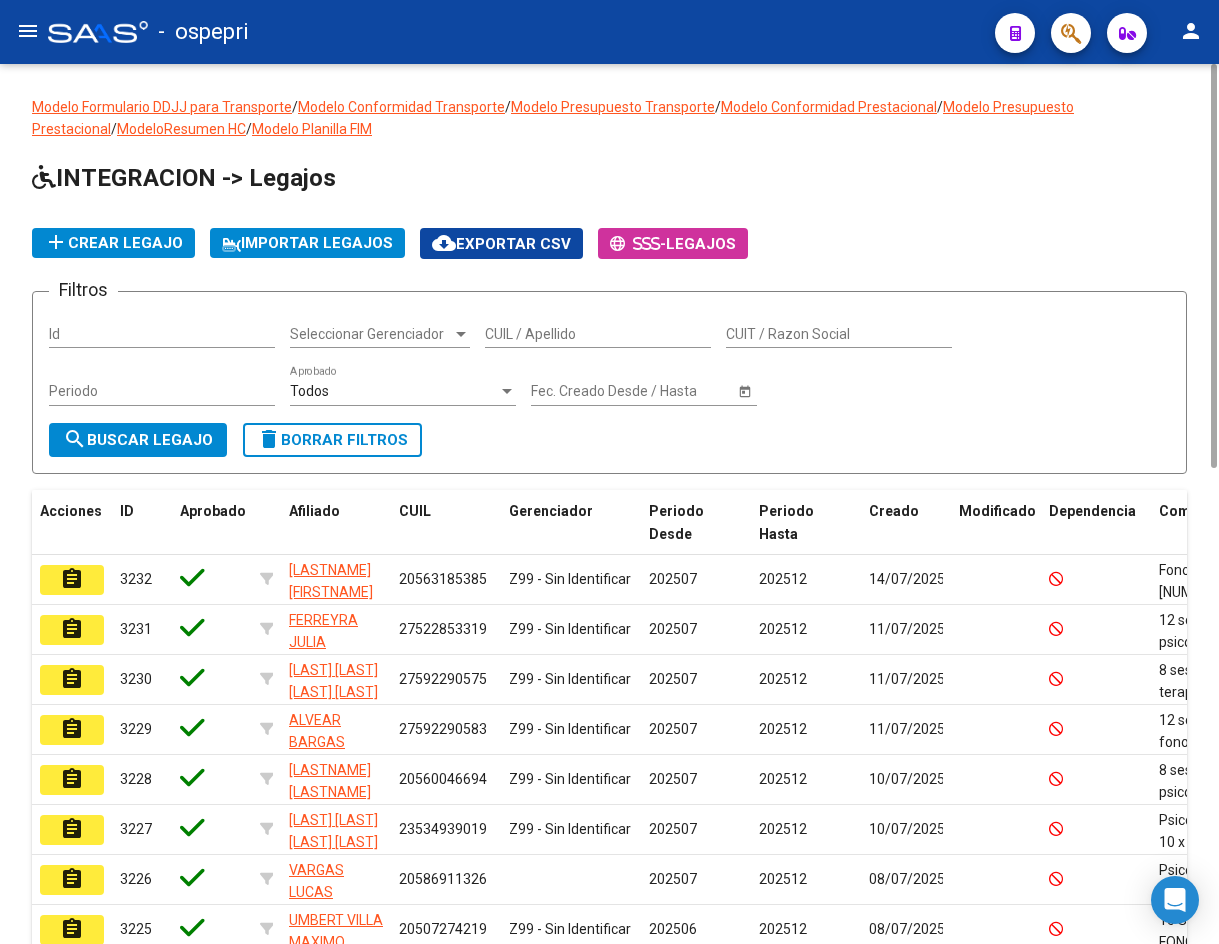 click on "CUIL / Apellido" at bounding box center [598, 334] 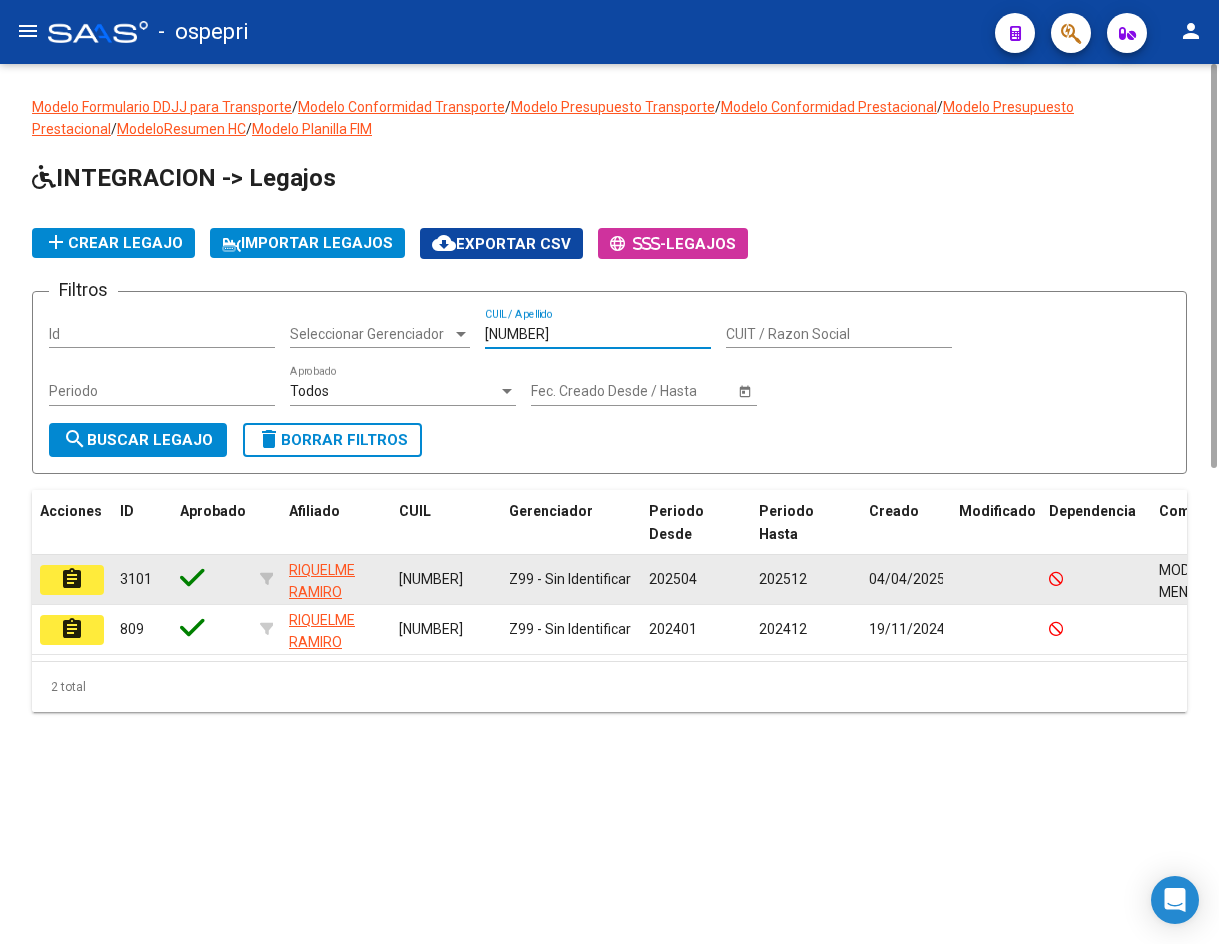 type on "[NUMBER]" 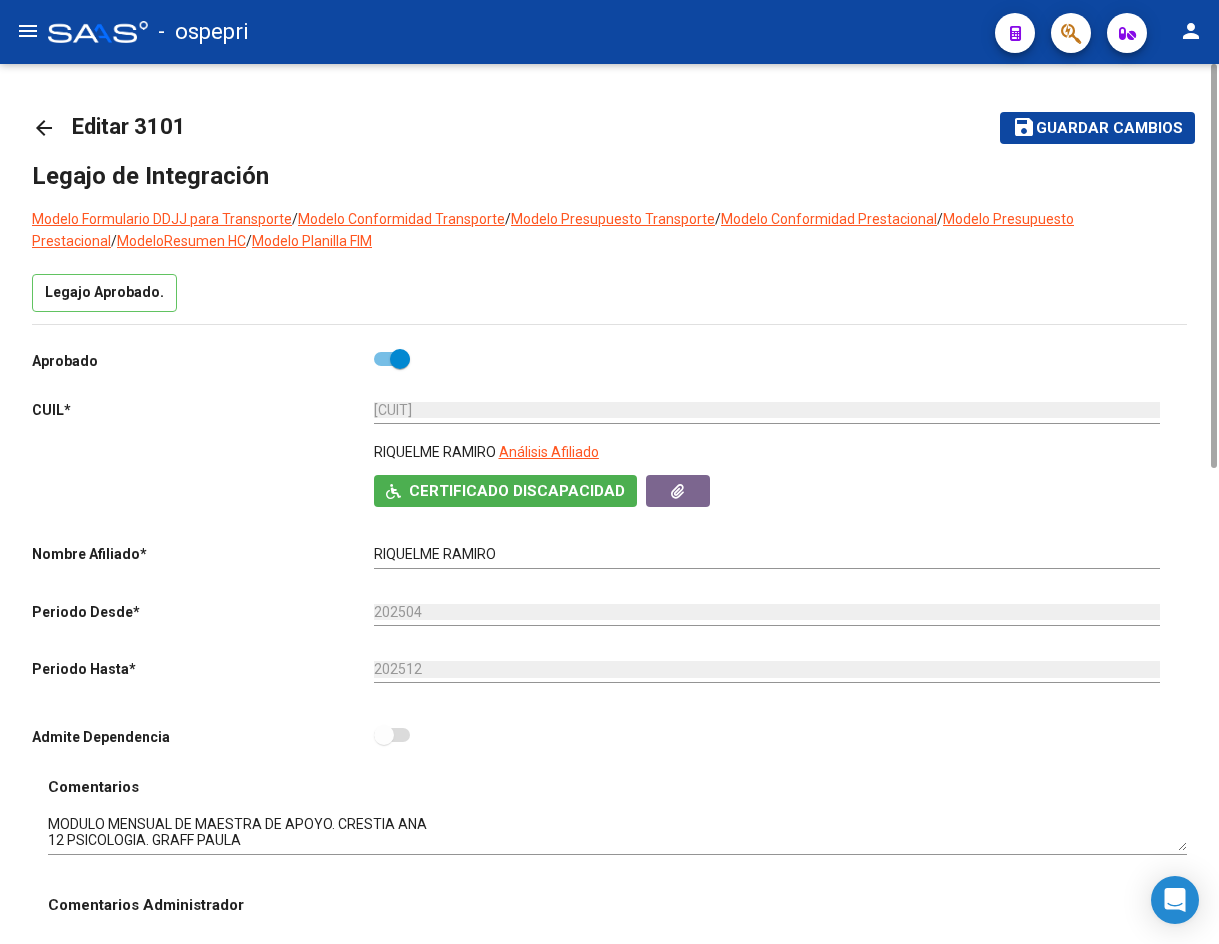 scroll, scrollTop: 400, scrollLeft: 0, axis: vertical 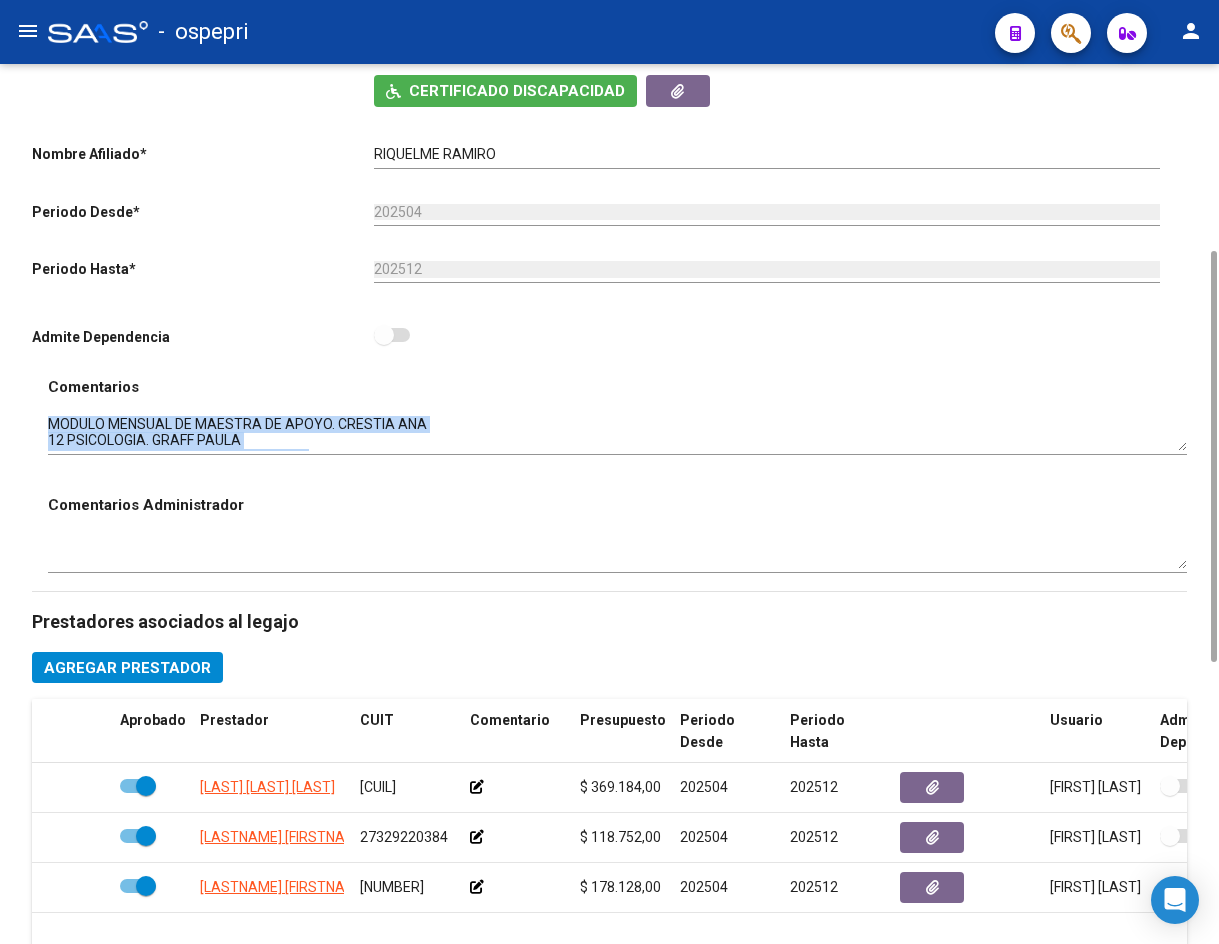 click on "arrow_back Editar [NUMBER]    save Guardar cambios Legajo de Integración Modelo Formulario DDJJ para Transporte  /  Modelo Conformidad Transporte  /  Modelo Presupuesto Transporte  /  Modelo Conformidad Prestacional  /  Modelo Presupuesto Prestacional  /  ModeloResumen HC  /  Modelo Planilla FIM  Legajo Aprobado.  Aprobado   CUIL  *   [NUMBER] Ingresar CUIL  [LASTNAME] [FIRSTNAME]     Análisis Afiliado    Certificado Discapacidad     ARCA Padrón Nombre Afiliado  *   [LASTNAME] [FIRSTNAME] Ingresar el nombre  Periodo Desde  *   [YEAR][MONTH] Ej: 202203  Periodo Hasta  *   [YEAR][MONTH] Ej: 202212  Admite Dependencia   Comentarios                                  Comentarios Administrador  Prestadores asociados al legajo Agregar Prestador Aprobado Prestador CUIT Comentario Presupuesto Periodo Desde Periodo HastaUsuario Admite Dependencia   [LASTNAME] [FIRSTNAME] [FIRSTNAME] [PHONE]      $ 369.184,00  [YEAR][MONTH] [YEAR][MONTH] [FIRSTNAME] [LASTNAME]   [DATE]      [LASTNAME] [FIRSTNAME] [FIRSTNAME] [PHONE]      $ 118.752,00  [YEAR][MONTH] [YEAR][MONTH]     [NUMBER]" 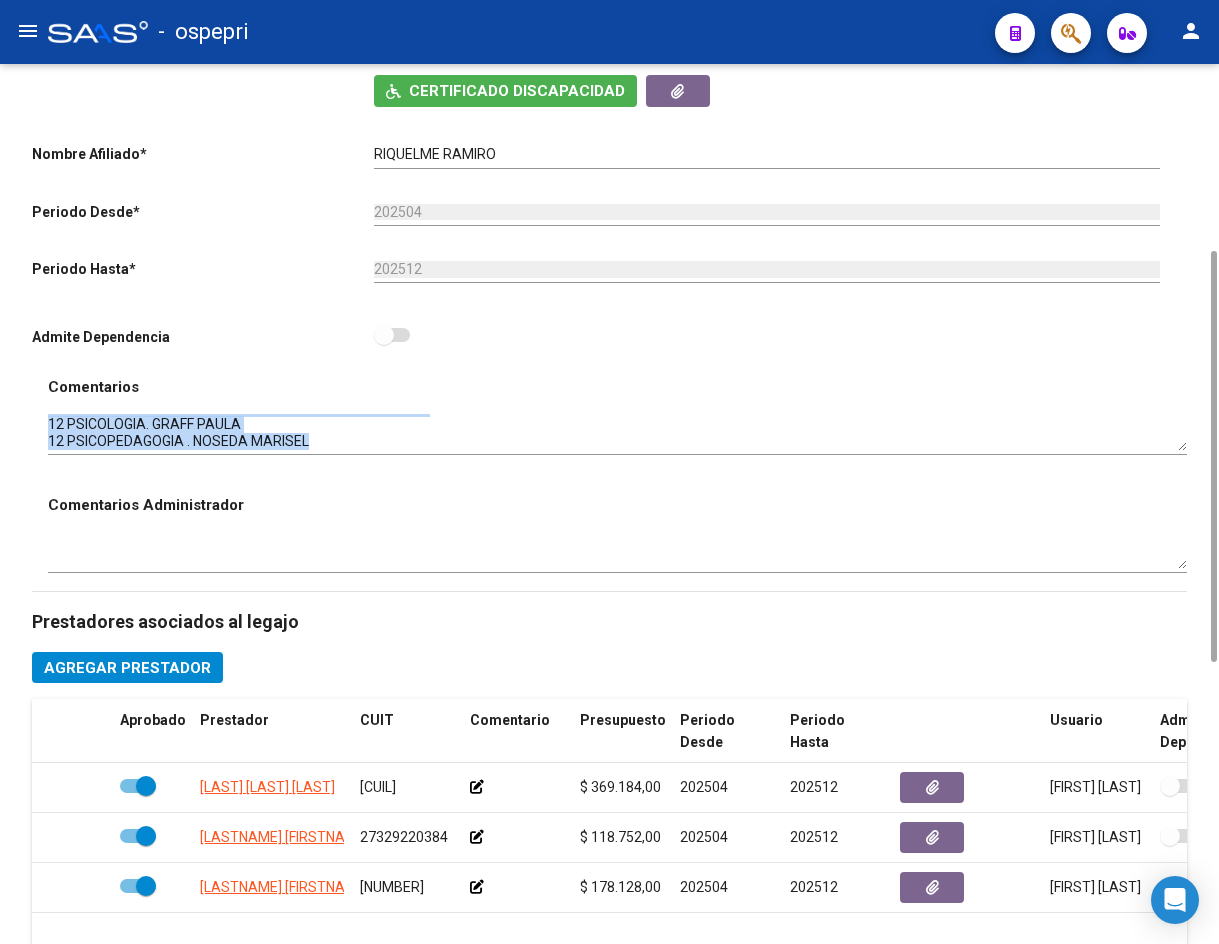 scroll, scrollTop: 0, scrollLeft: 0, axis: both 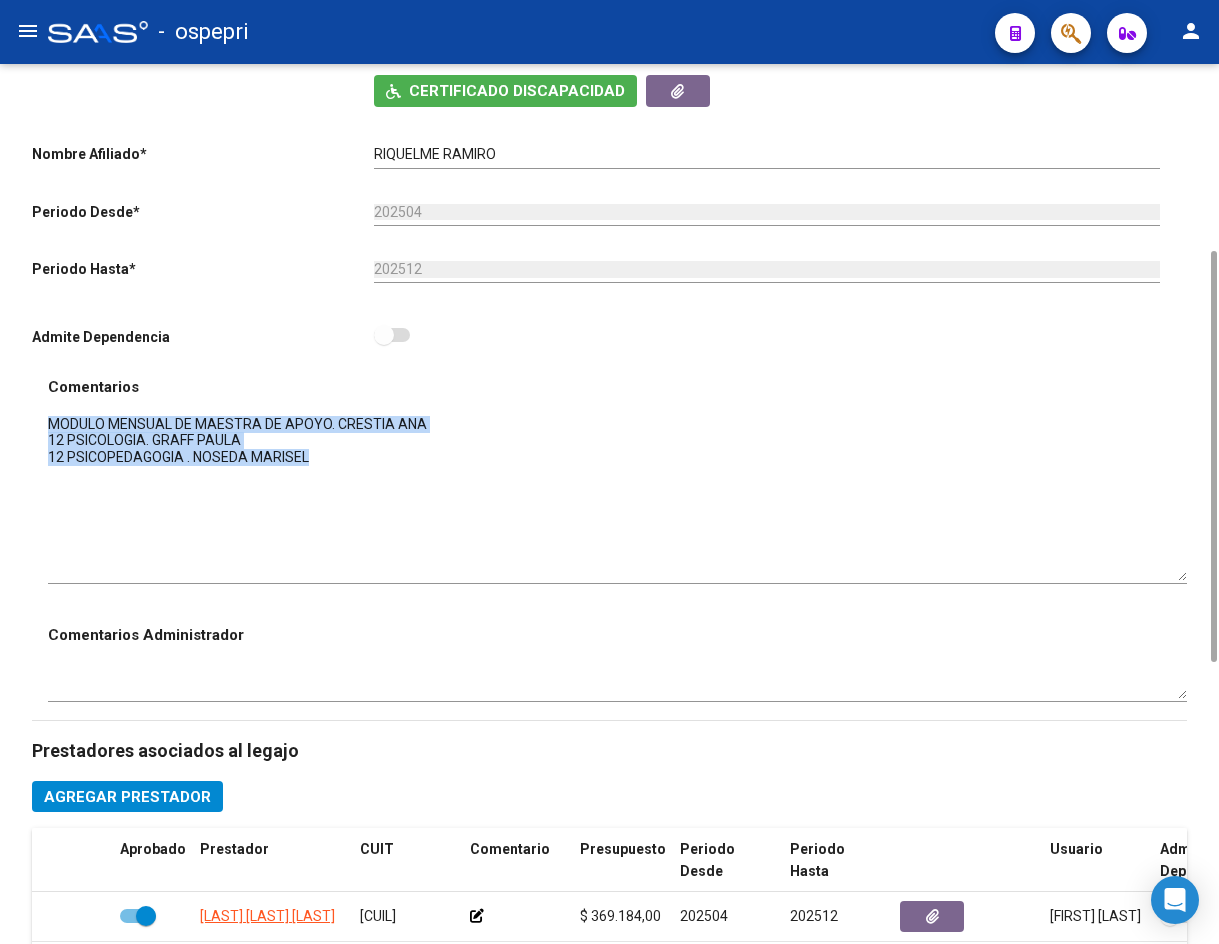 drag, startPoint x: 1183, startPoint y: 447, endPoint x: 1190, endPoint y: 580, distance: 133.18408 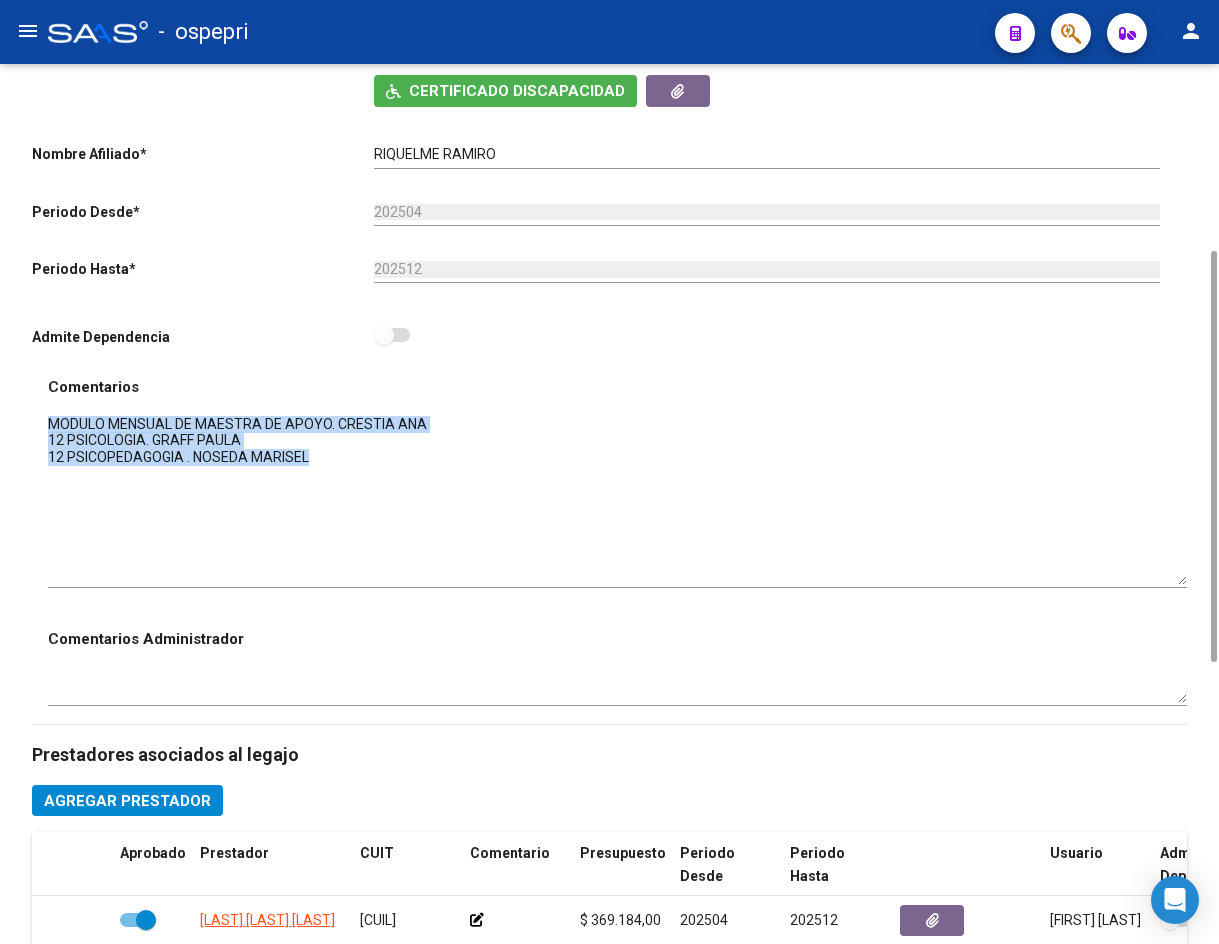 scroll, scrollTop: 0, scrollLeft: 0, axis: both 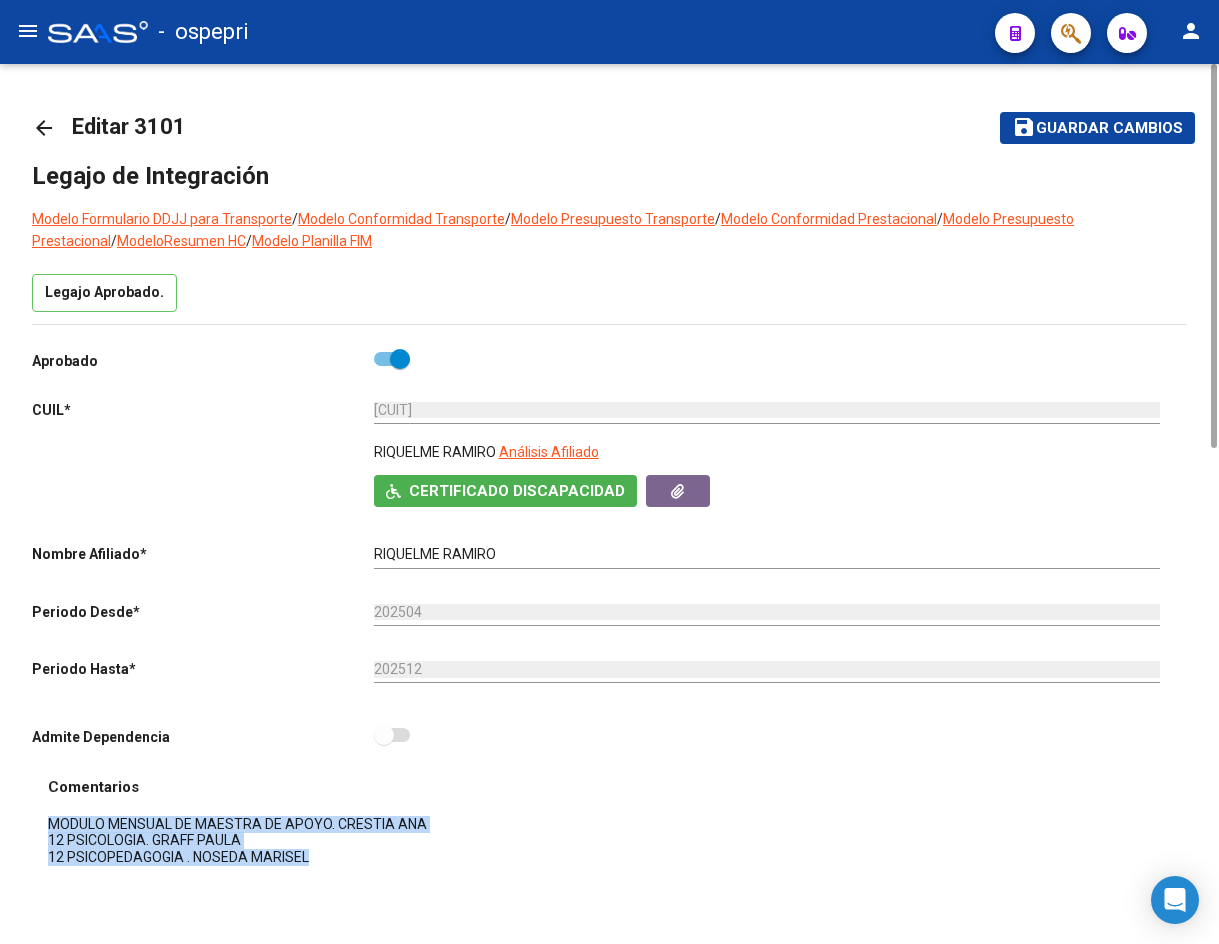 click on "arrow_back" 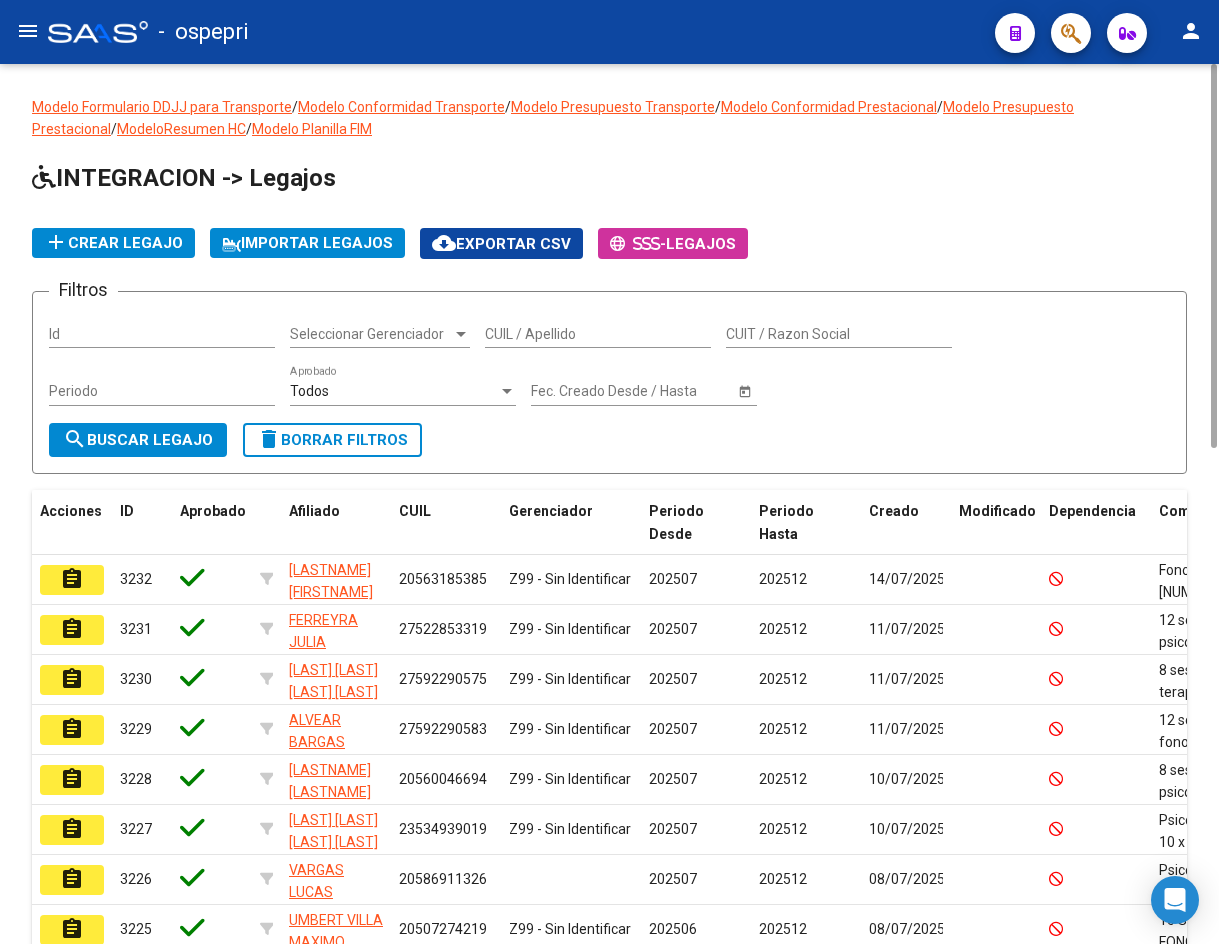 click on "CUIL / Apellido" at bounding box center [598, 334] 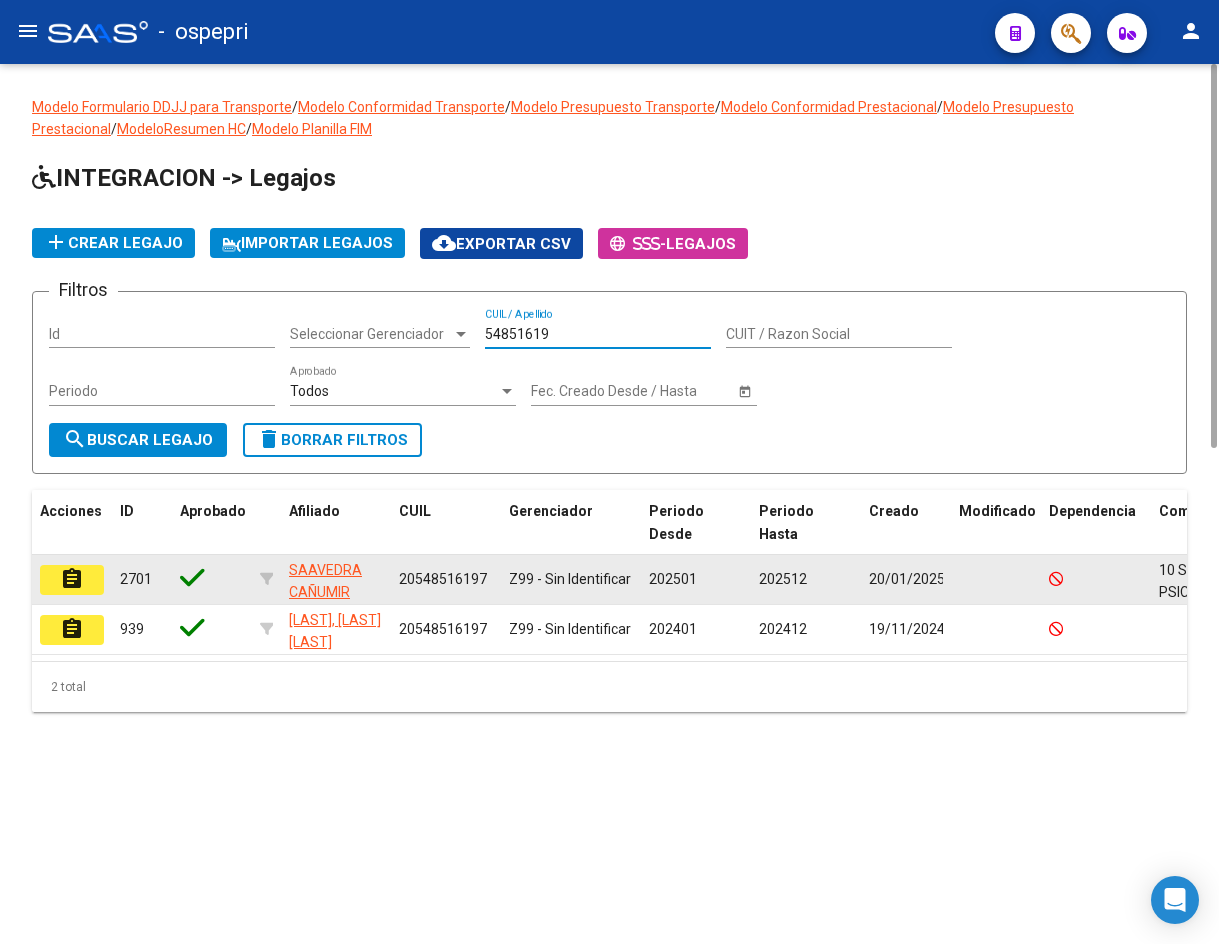 type on "54851619" 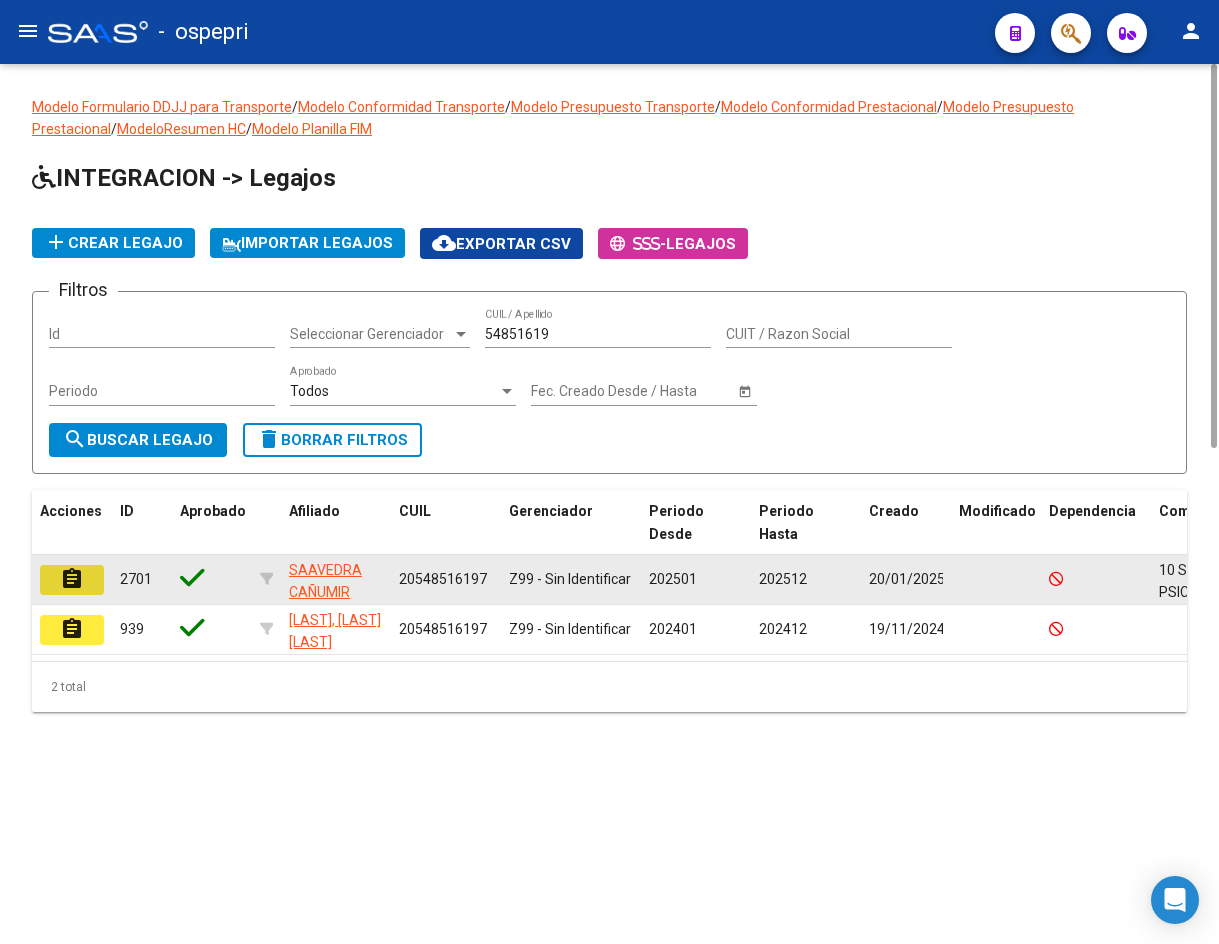 click on "assignment" 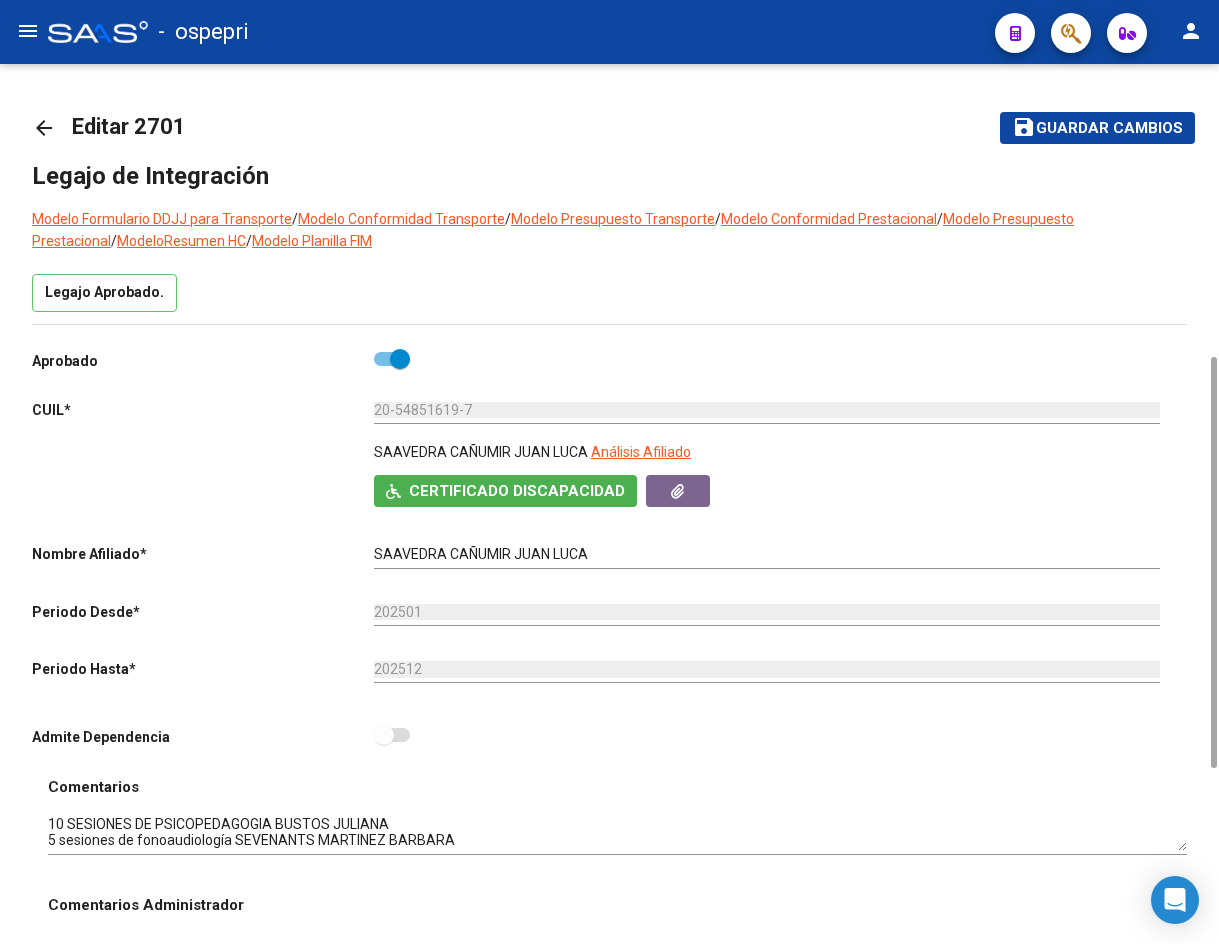 scroll, scrollTop: 400, scrollLeft: 0, axis: vertical 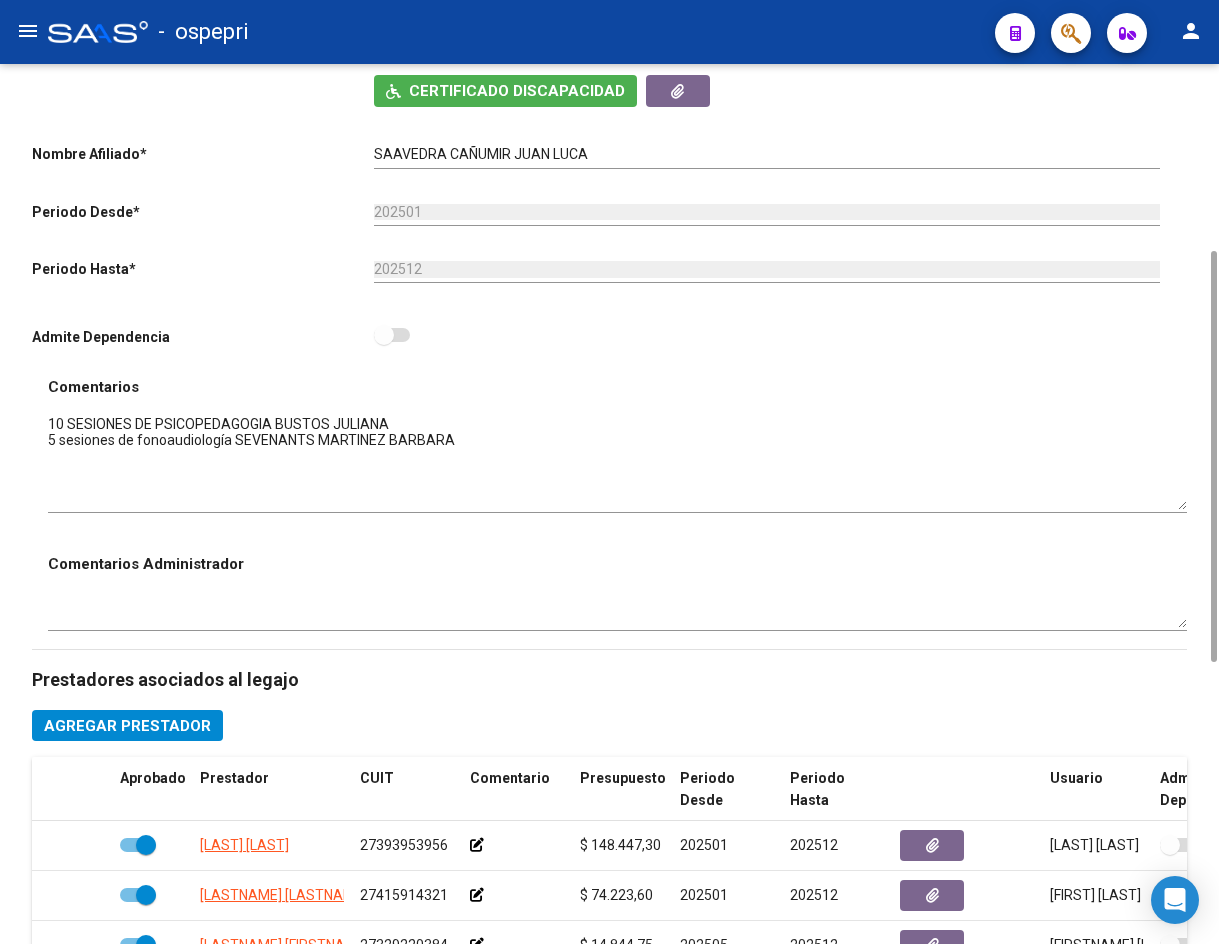 drag, startPoint x: 1181, startPoint y: 453, endPoint x: 1177, endPoint y: 503, distance: 50.159744 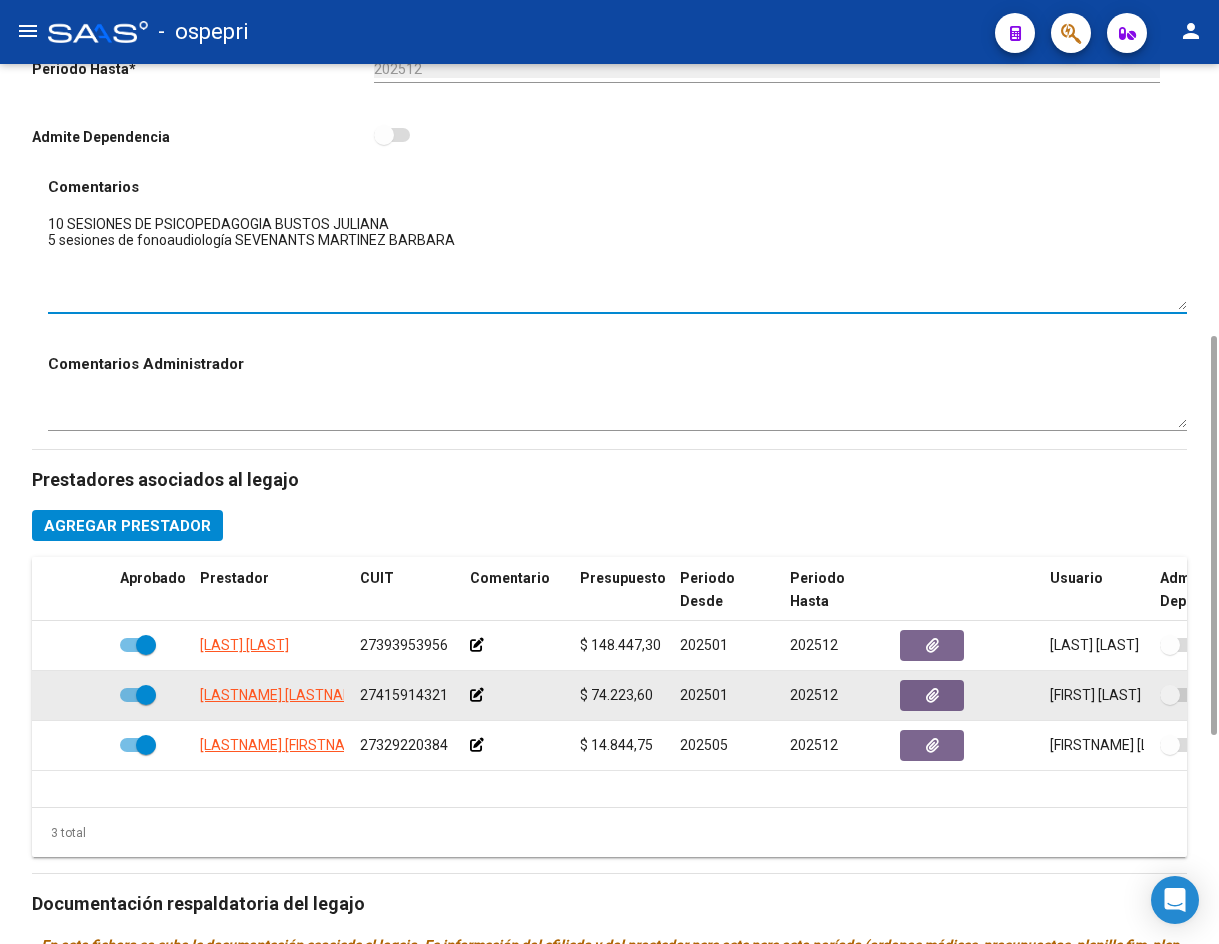 scroll, scrollTop: 400, scrollLeft: 0, axis: vertical 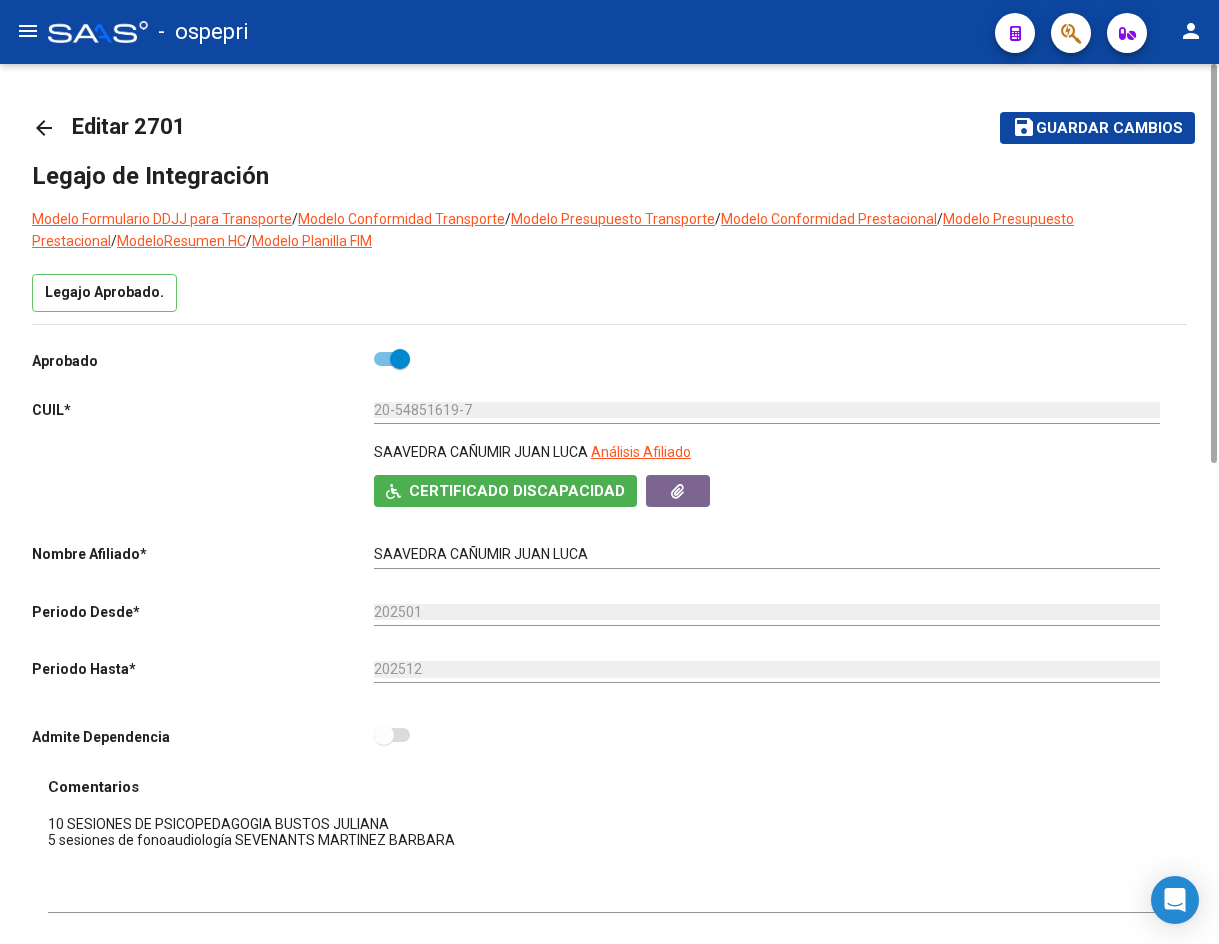 click on "arrow_back" 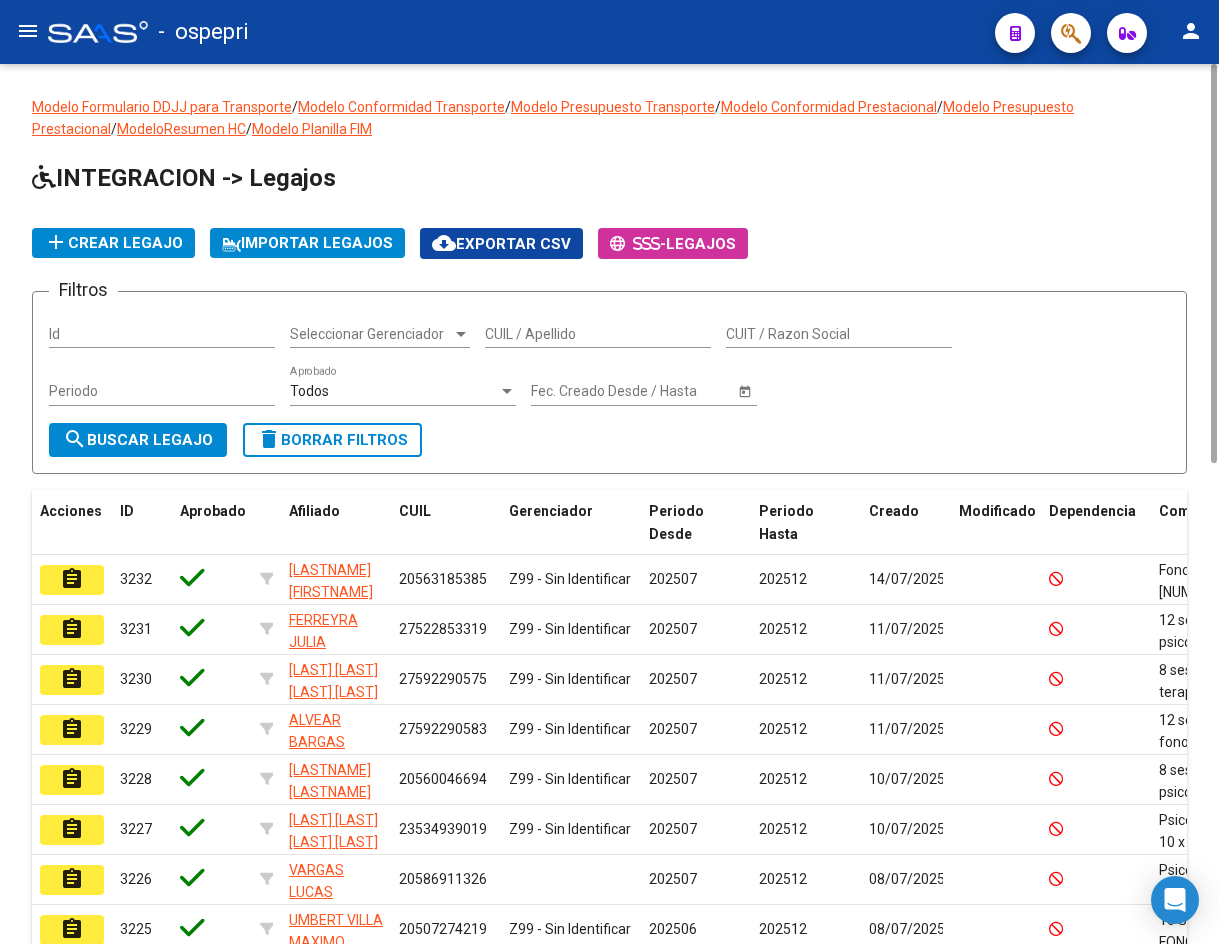 click on "CUIL / Apellido" 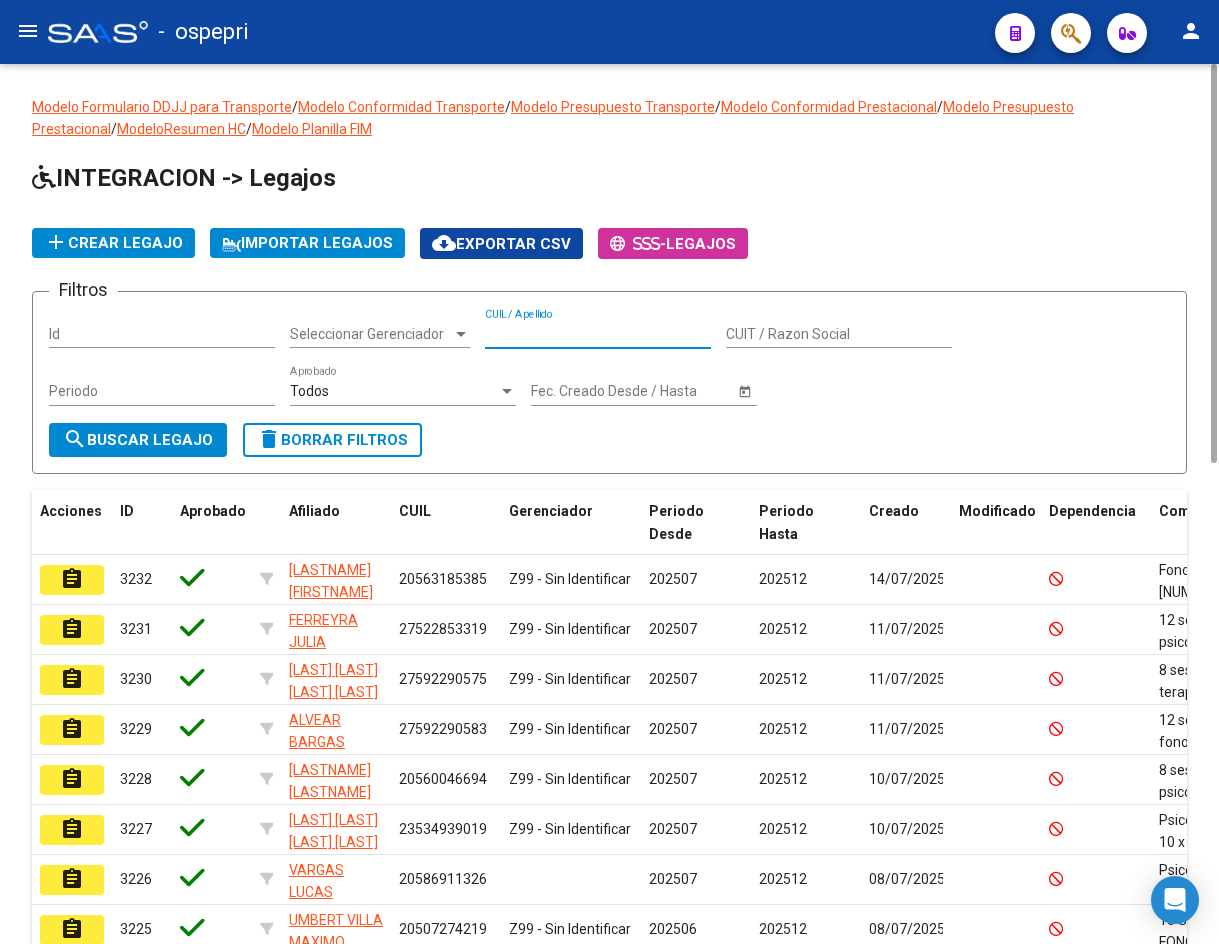 click on "CUIL / Apellido" at bounding box center (598, 334) 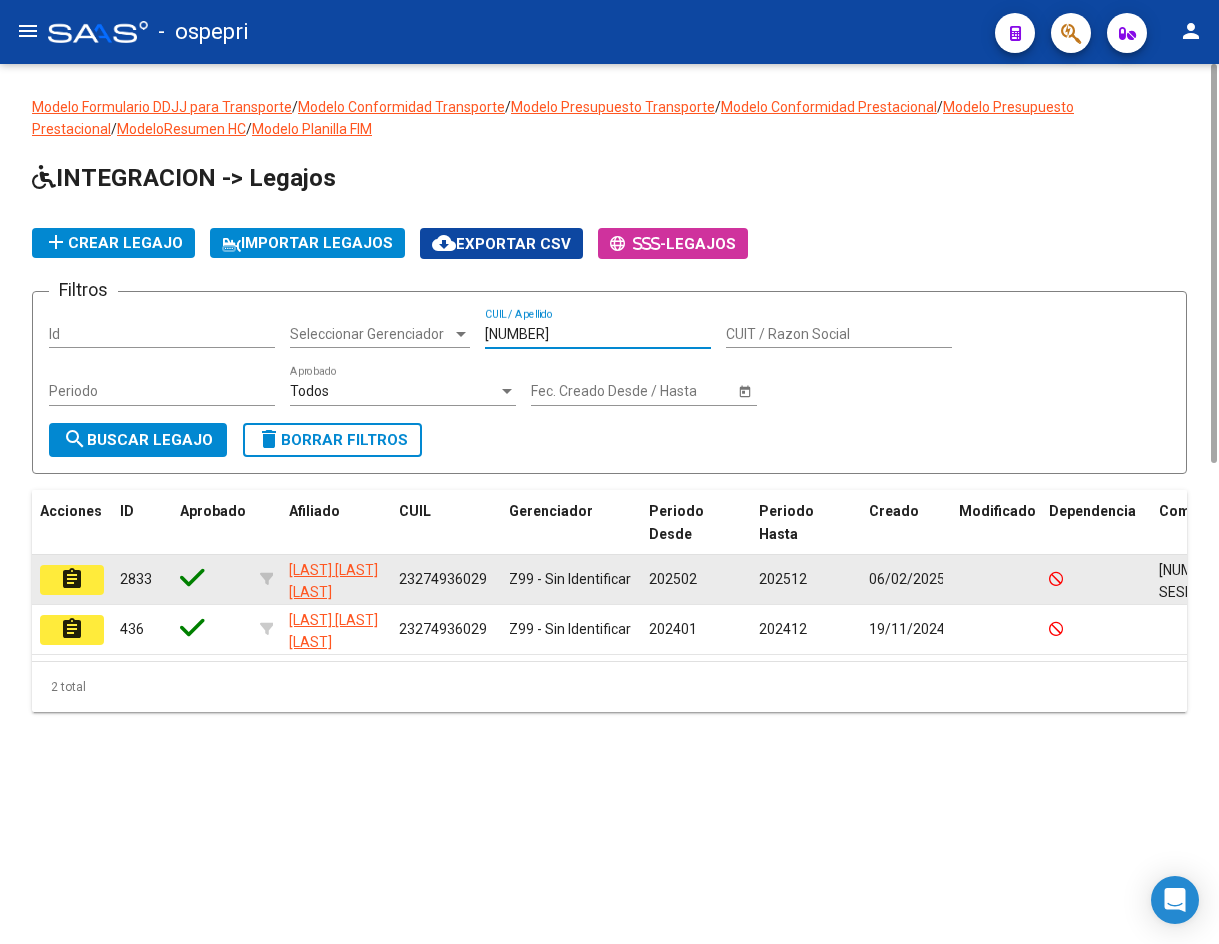 type on "[NUMBER]" 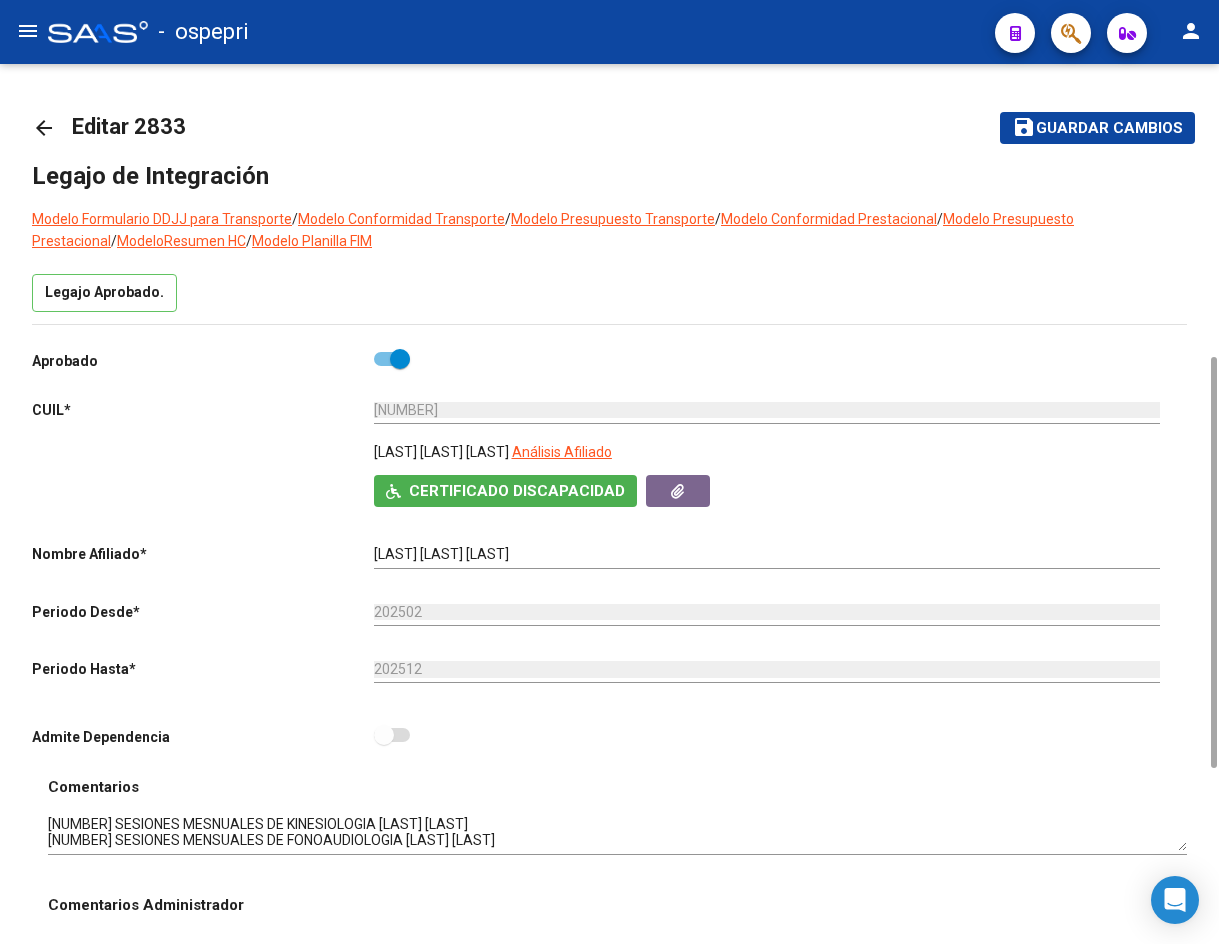 scroll, scrollTop: 400, scrollLeft: 0, axis: vertical 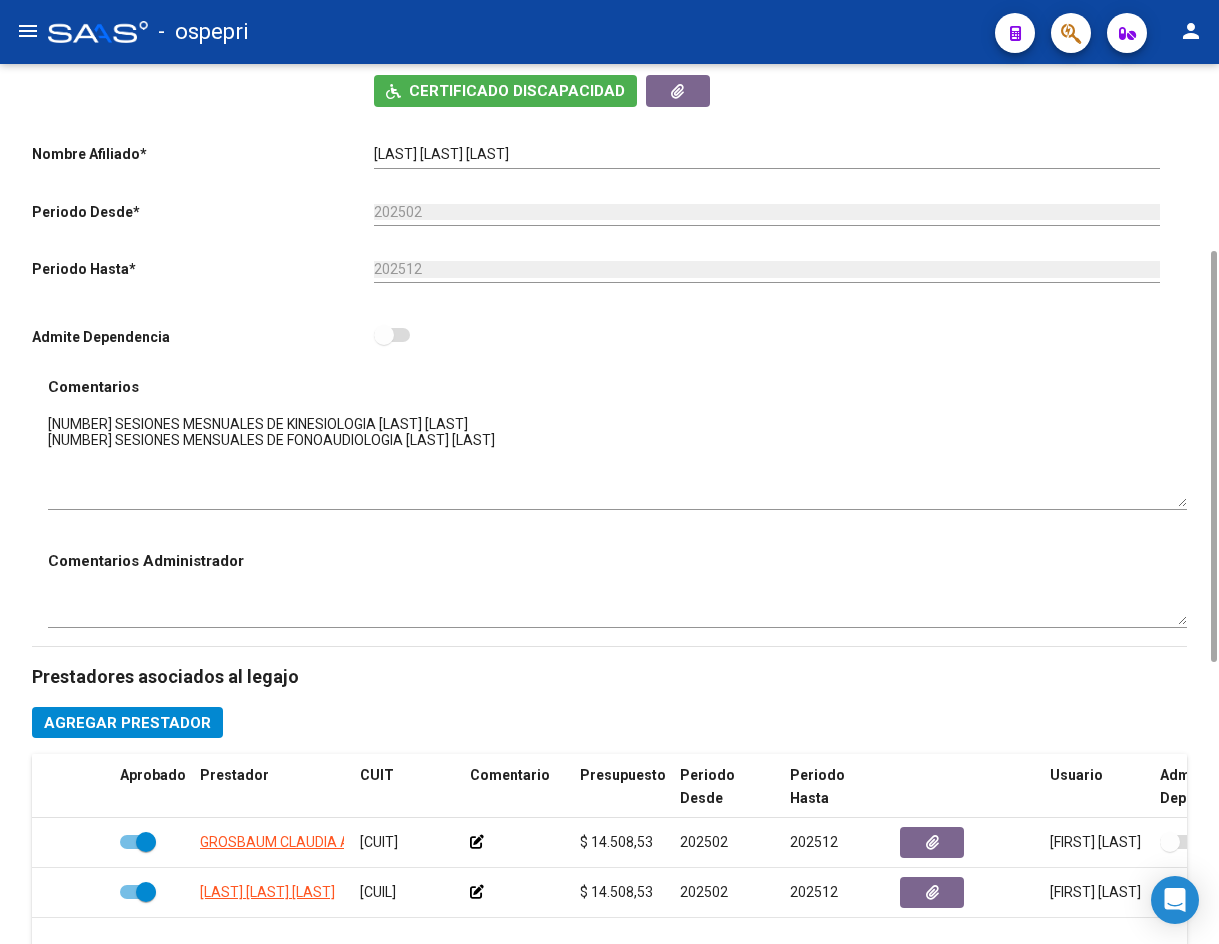 drag, startPoint x: 1184, startPoint y: 445, endPoint x: 1177, endPoint y: 500, distance: 55.443665 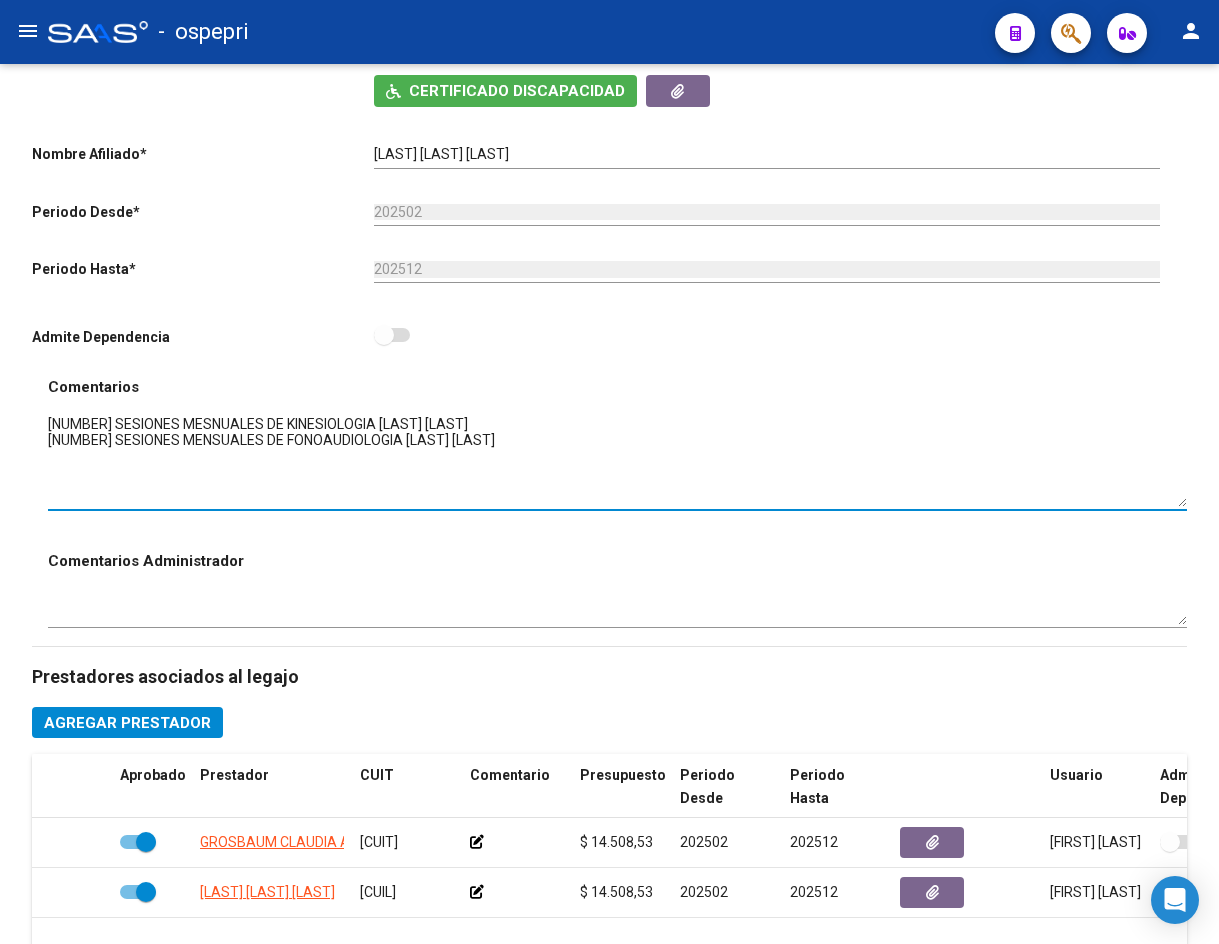 scroll, scrollTop: 0, scrollLeft: 0, axis: both 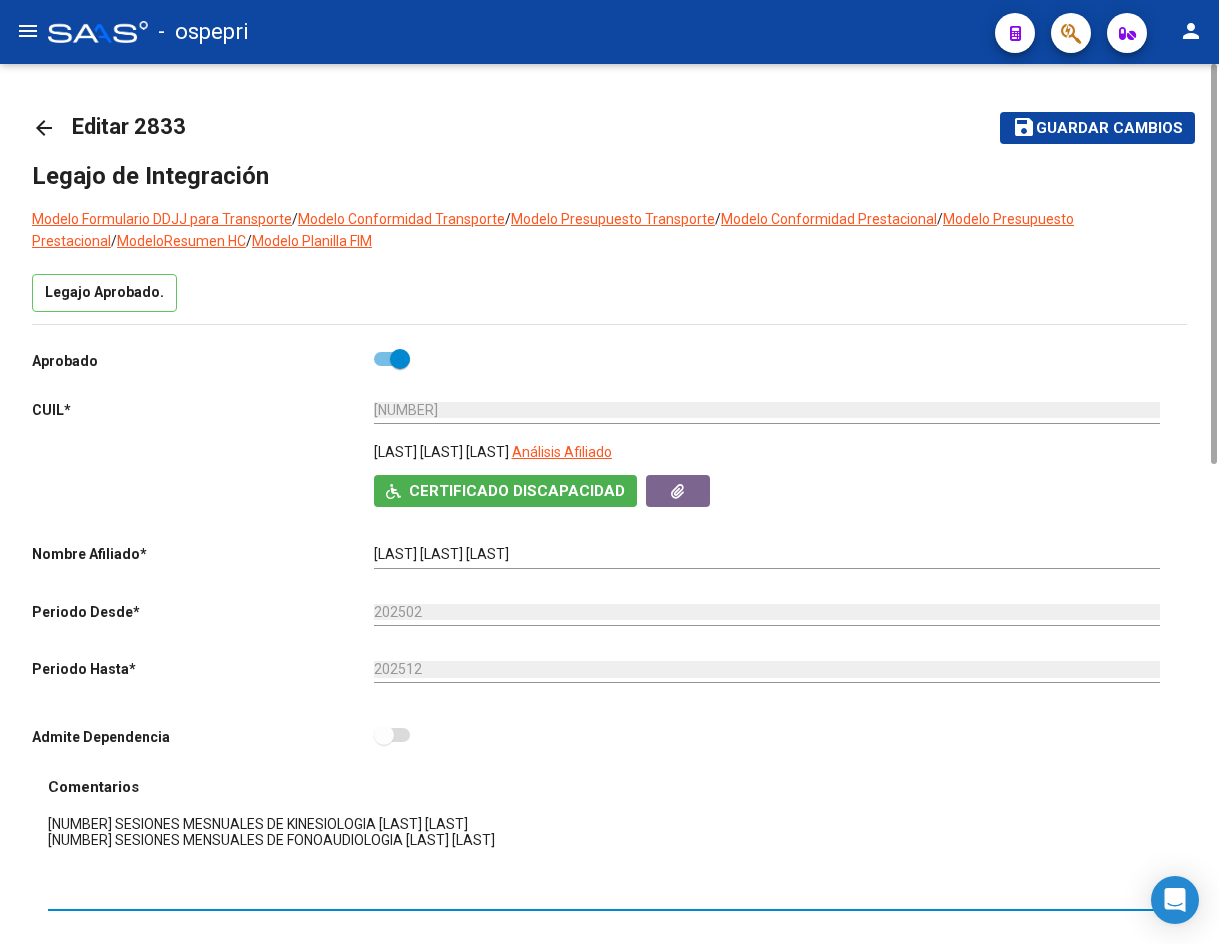 click on "arrow_back" 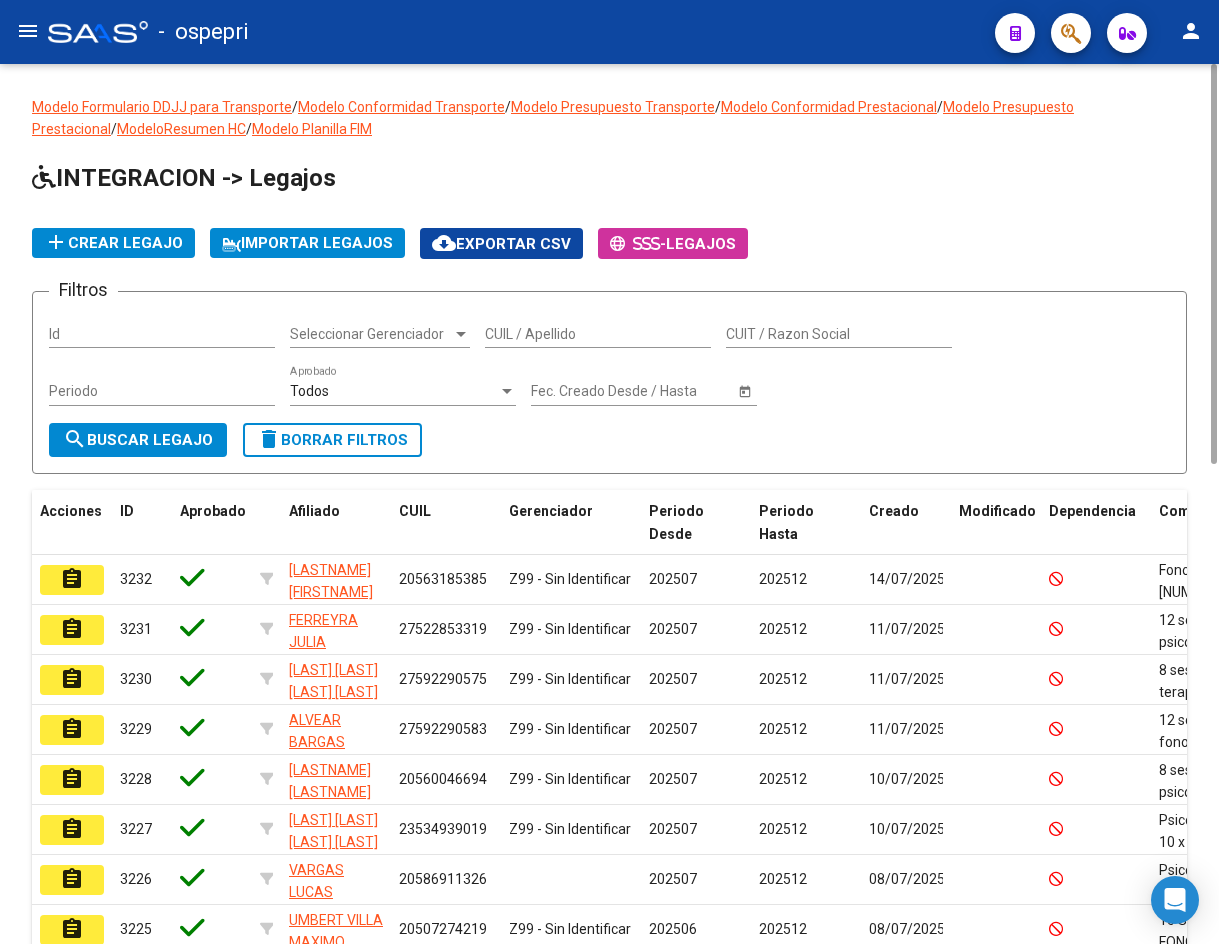 click on "CUIL / Apellido" at bounding box center [598, 334] 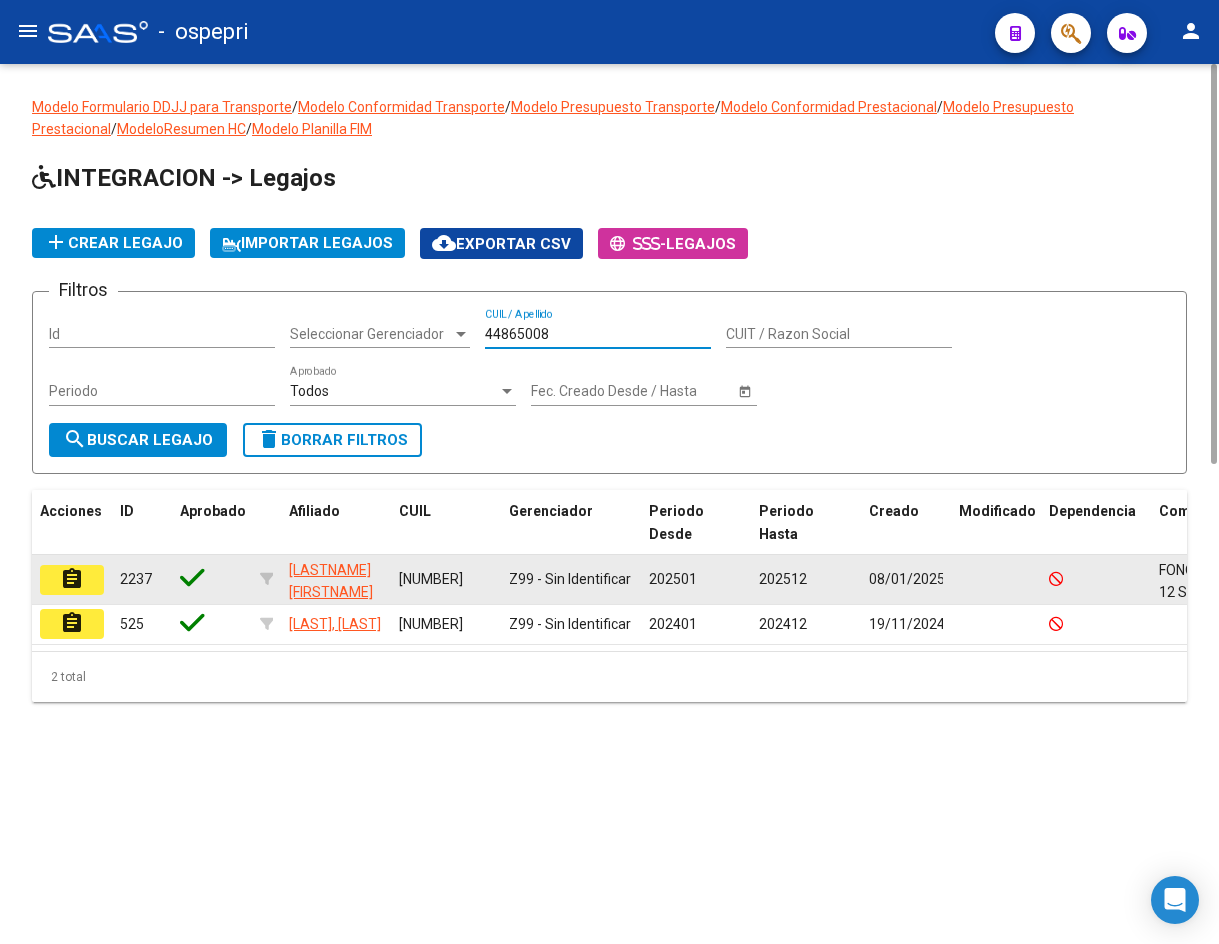type on "44865008" 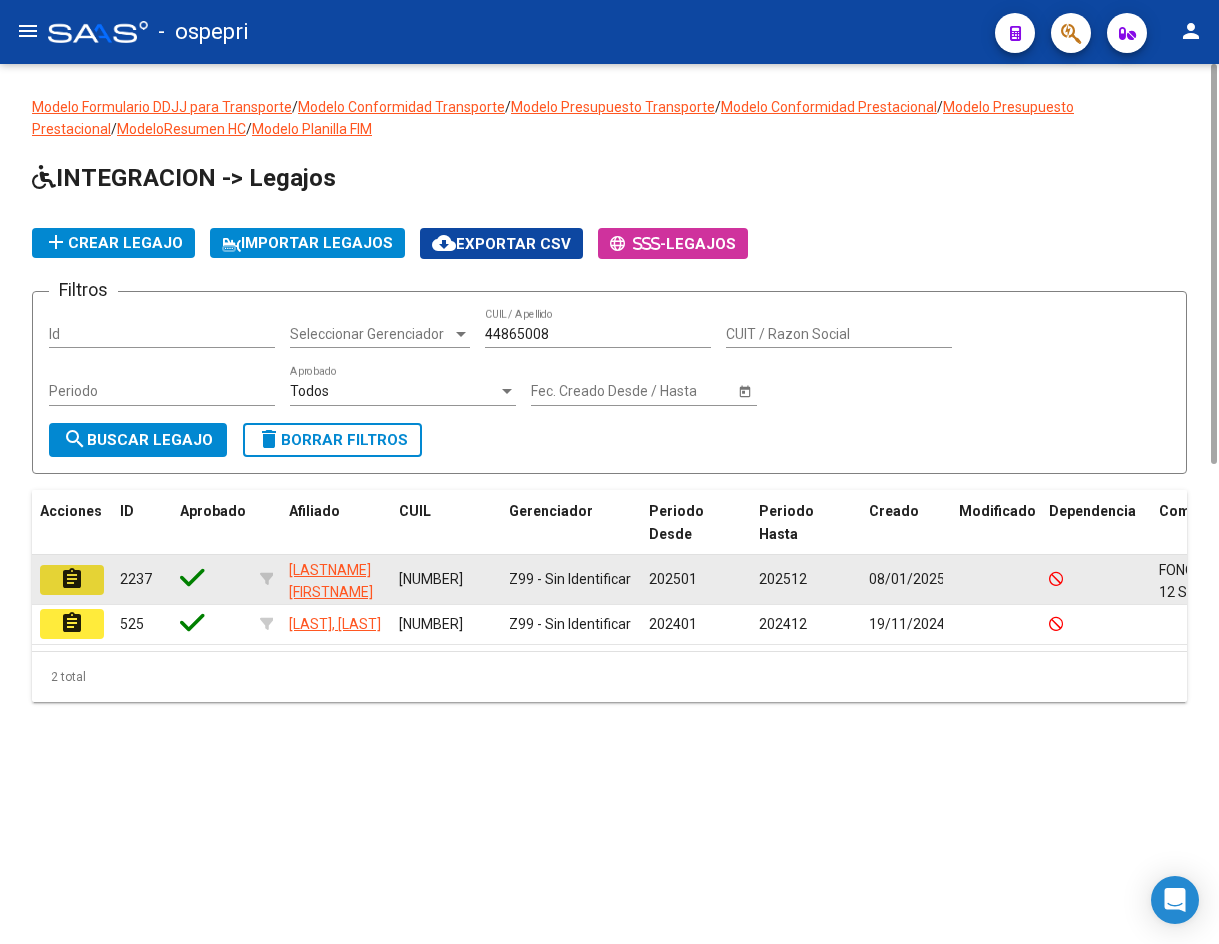 click on "assignment" 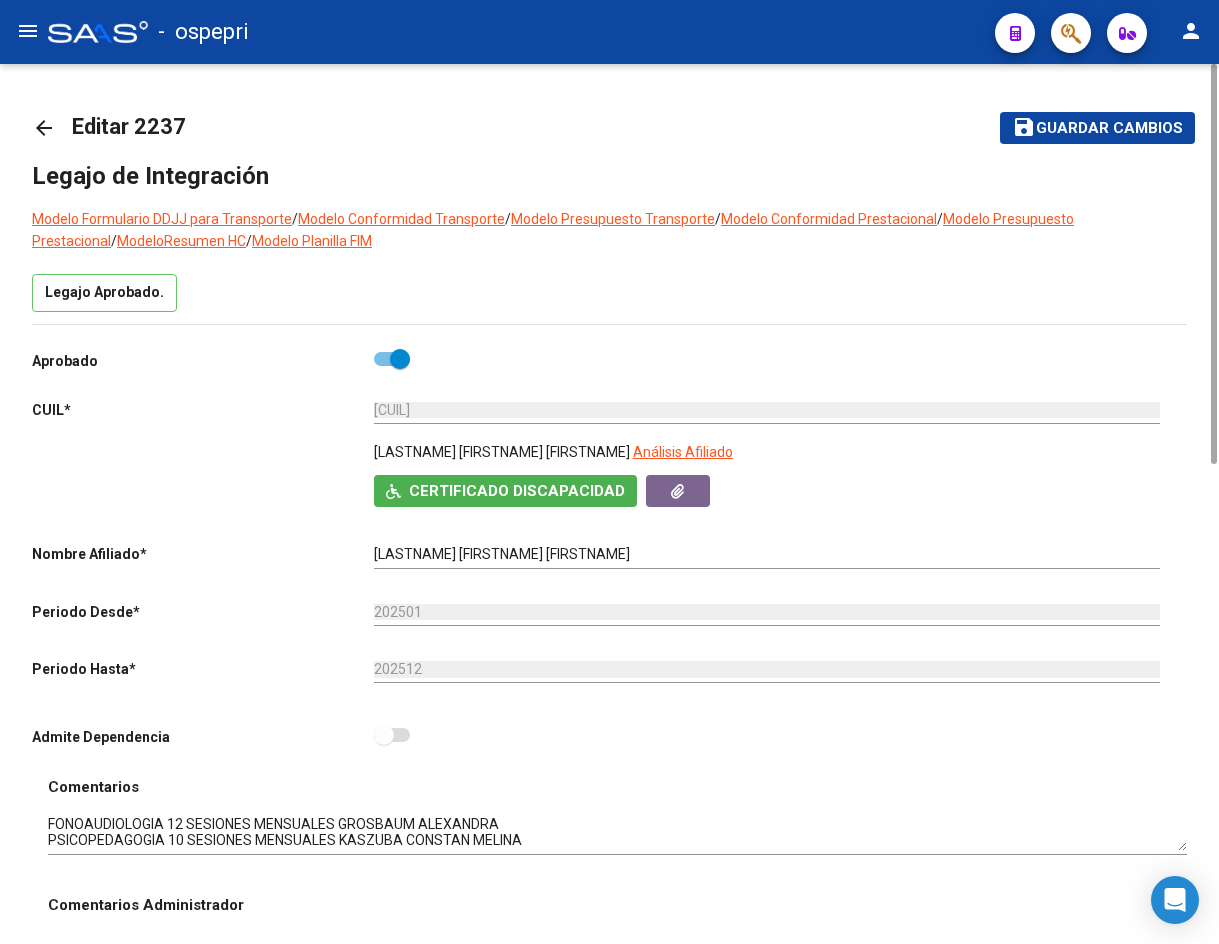 scroll, scrollTop: 600, scrollLeft: 0, axis: vertical 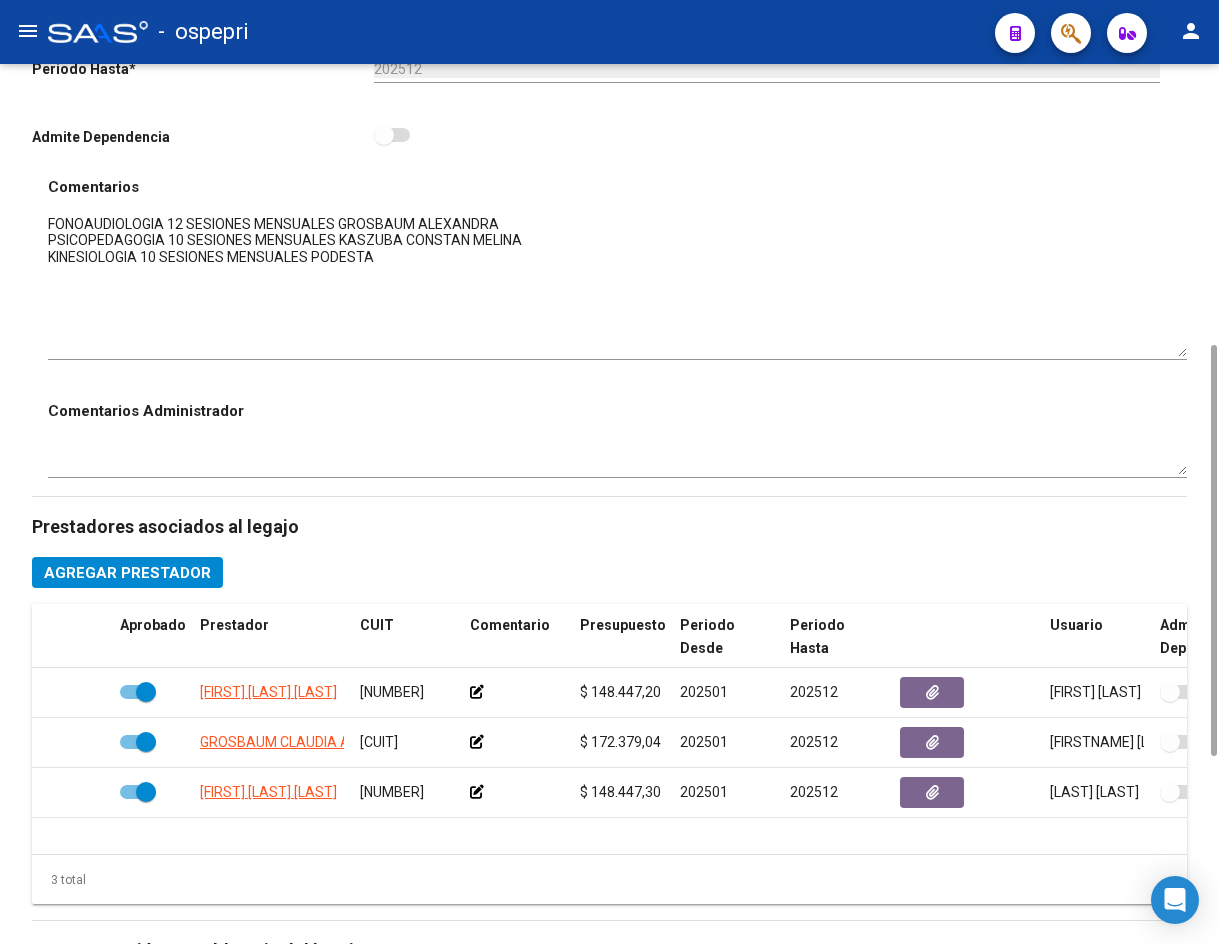 drag, startPoint x: 1182, startPoint y: 246, endPoint x: 1180, endPoint y: 351, distance: 105.01904 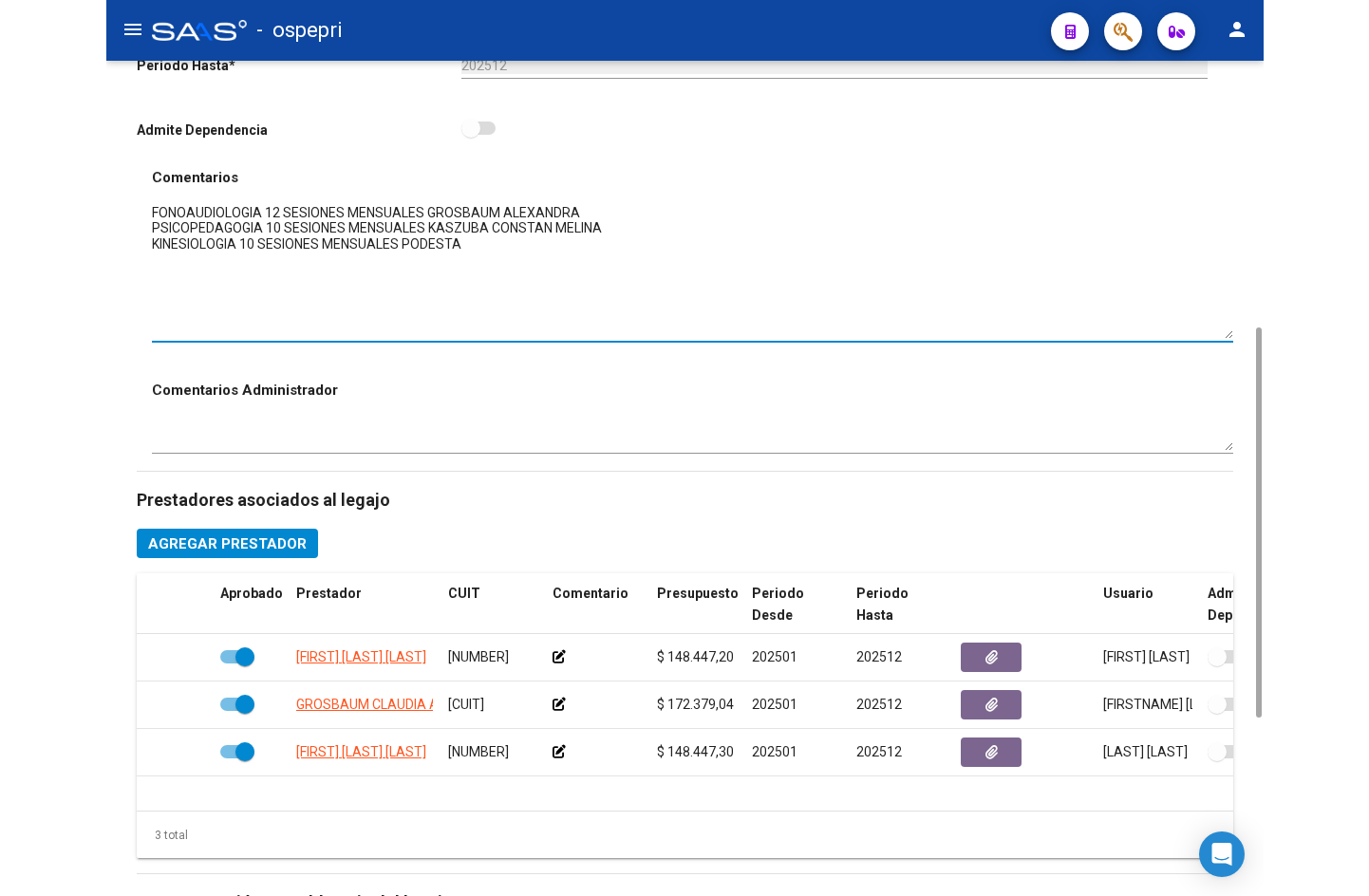 scroll, scrollTop: 0, scrollLeft: 0, axis: both 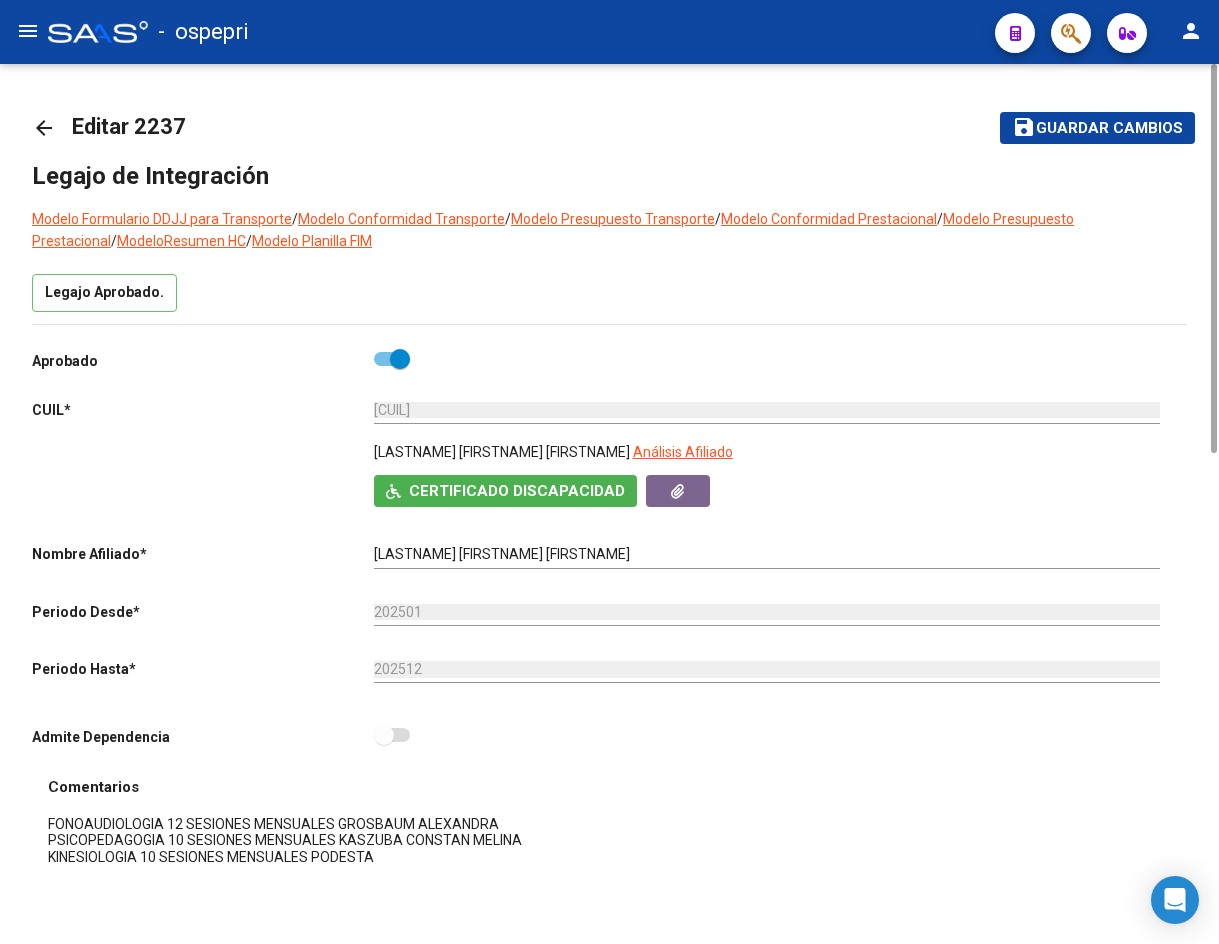 click on "arrow_back" 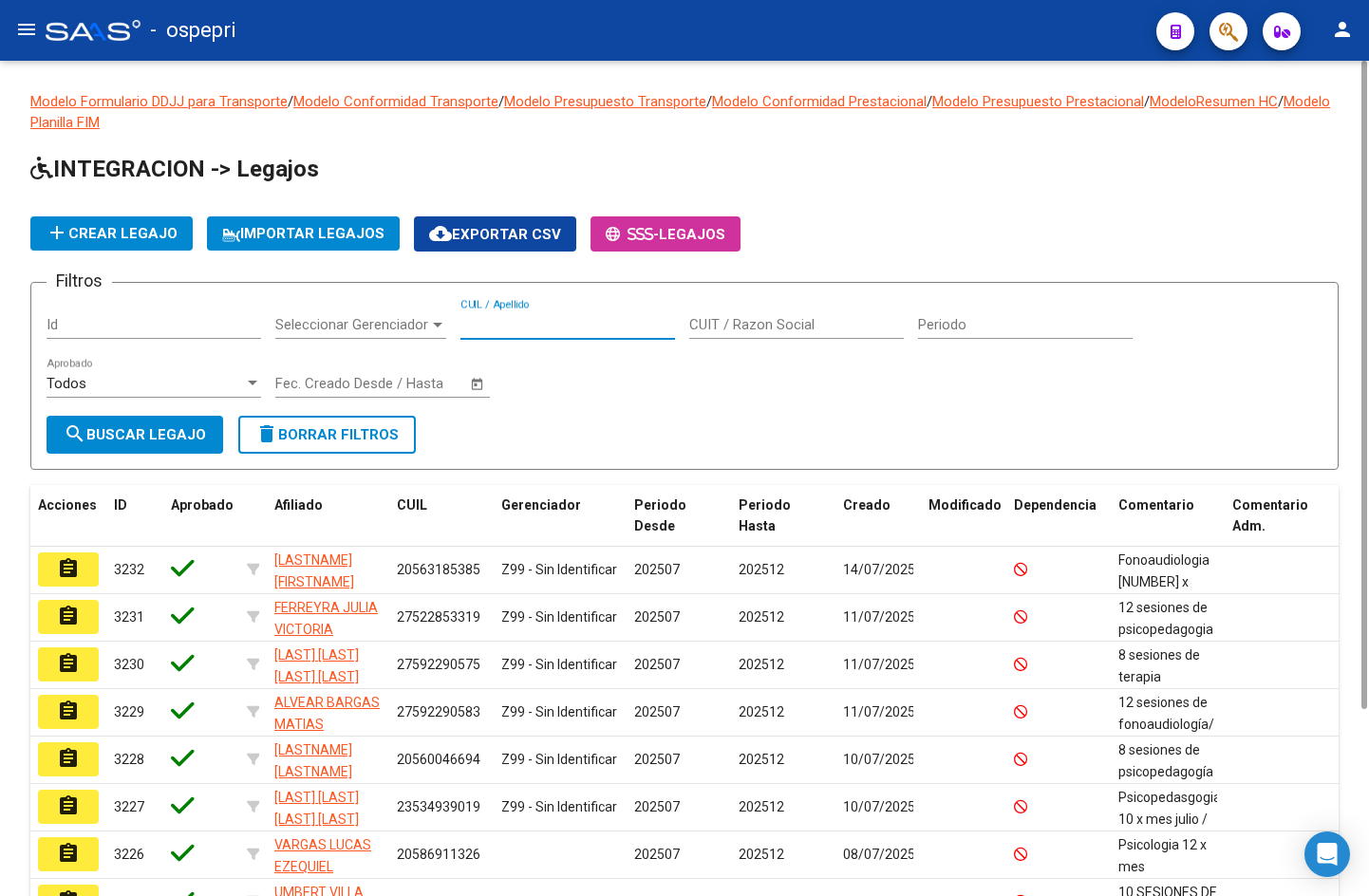 click on "CUIL / Apellido" at bounding box center [568, 325] 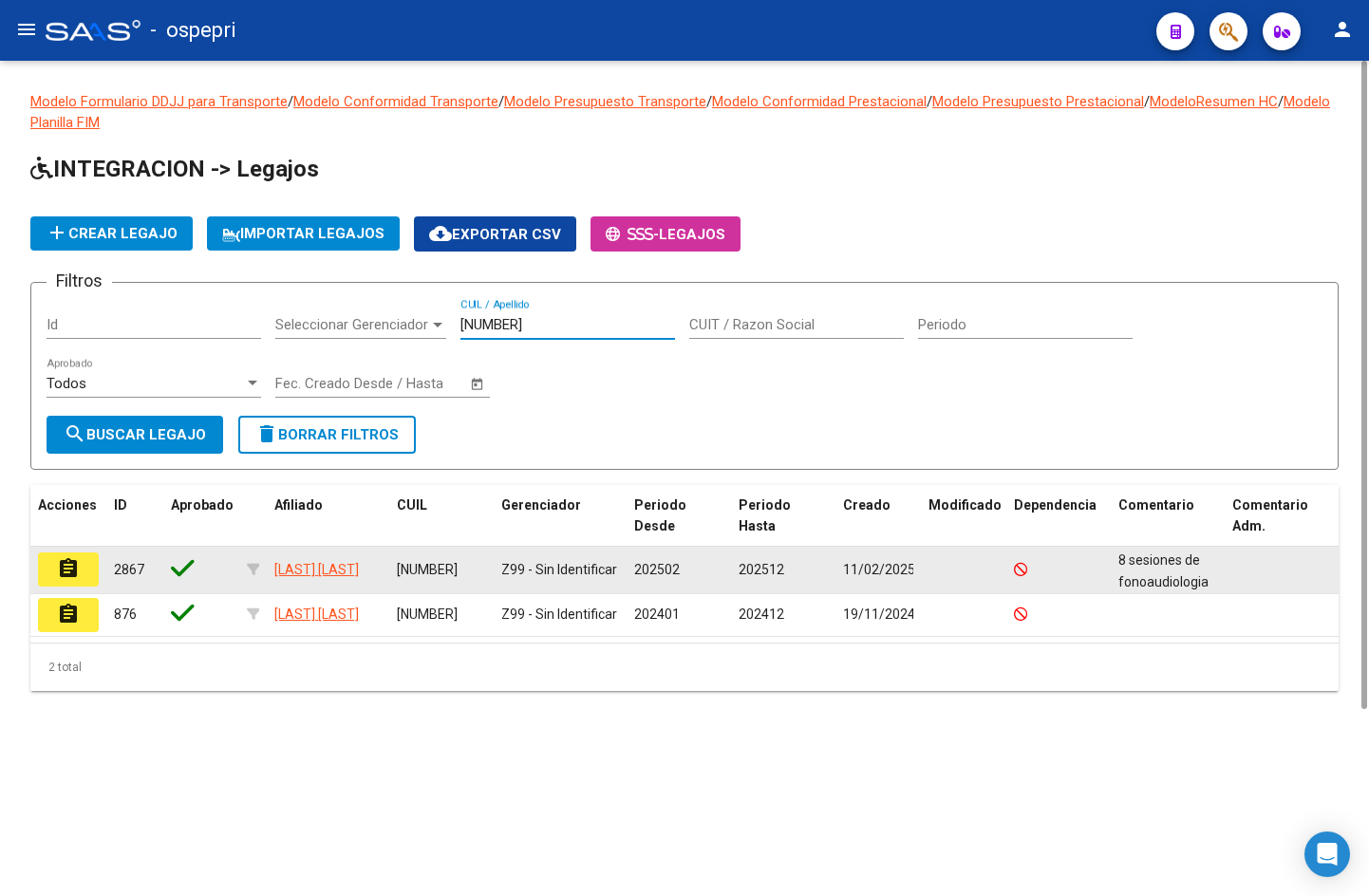 type on "[NUMBER]" 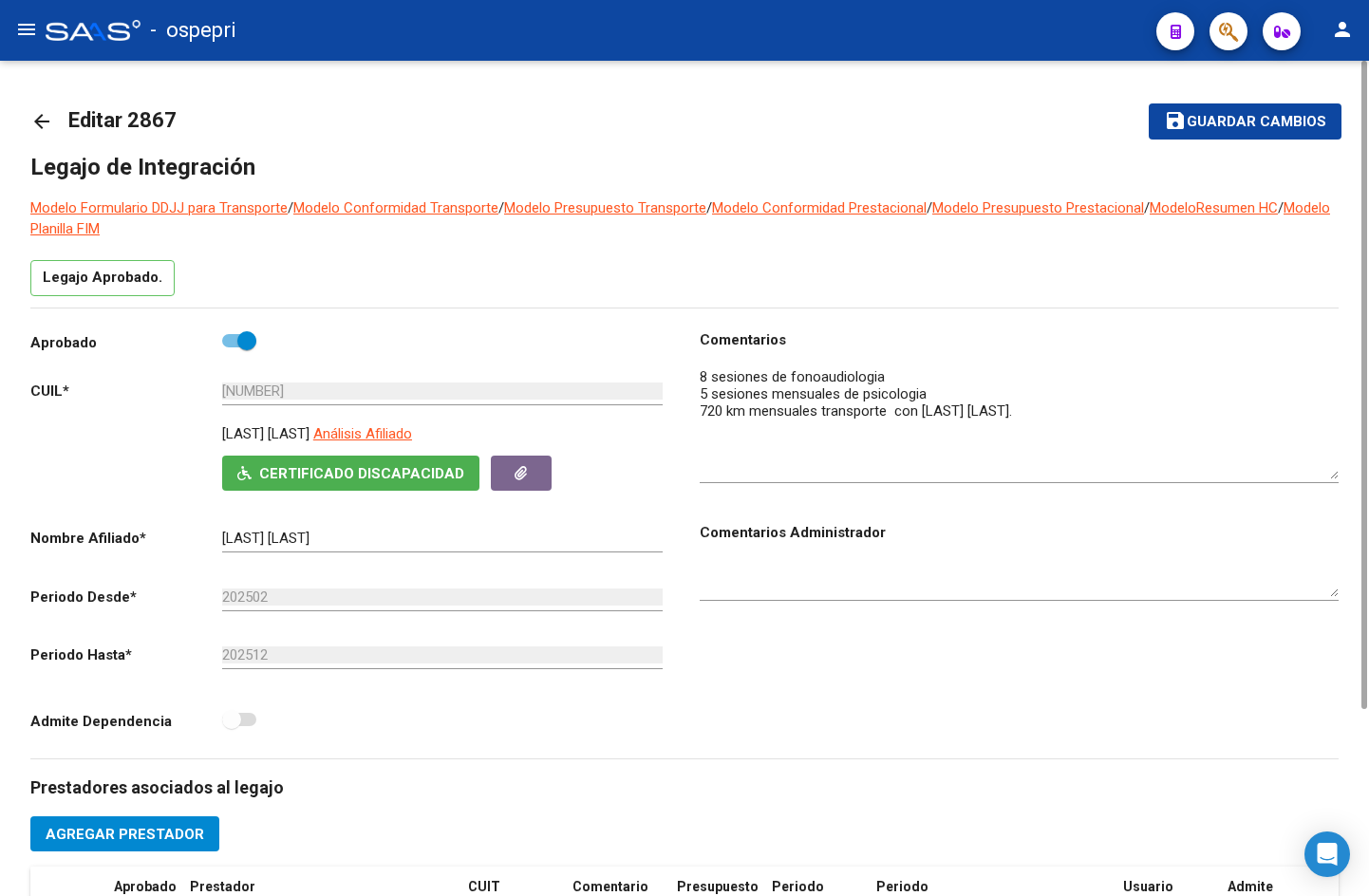 drag, startPoint x: 1328, startPoint y: 398, endPoint x: 1327, endPoint y: 473, distance: 75.00667 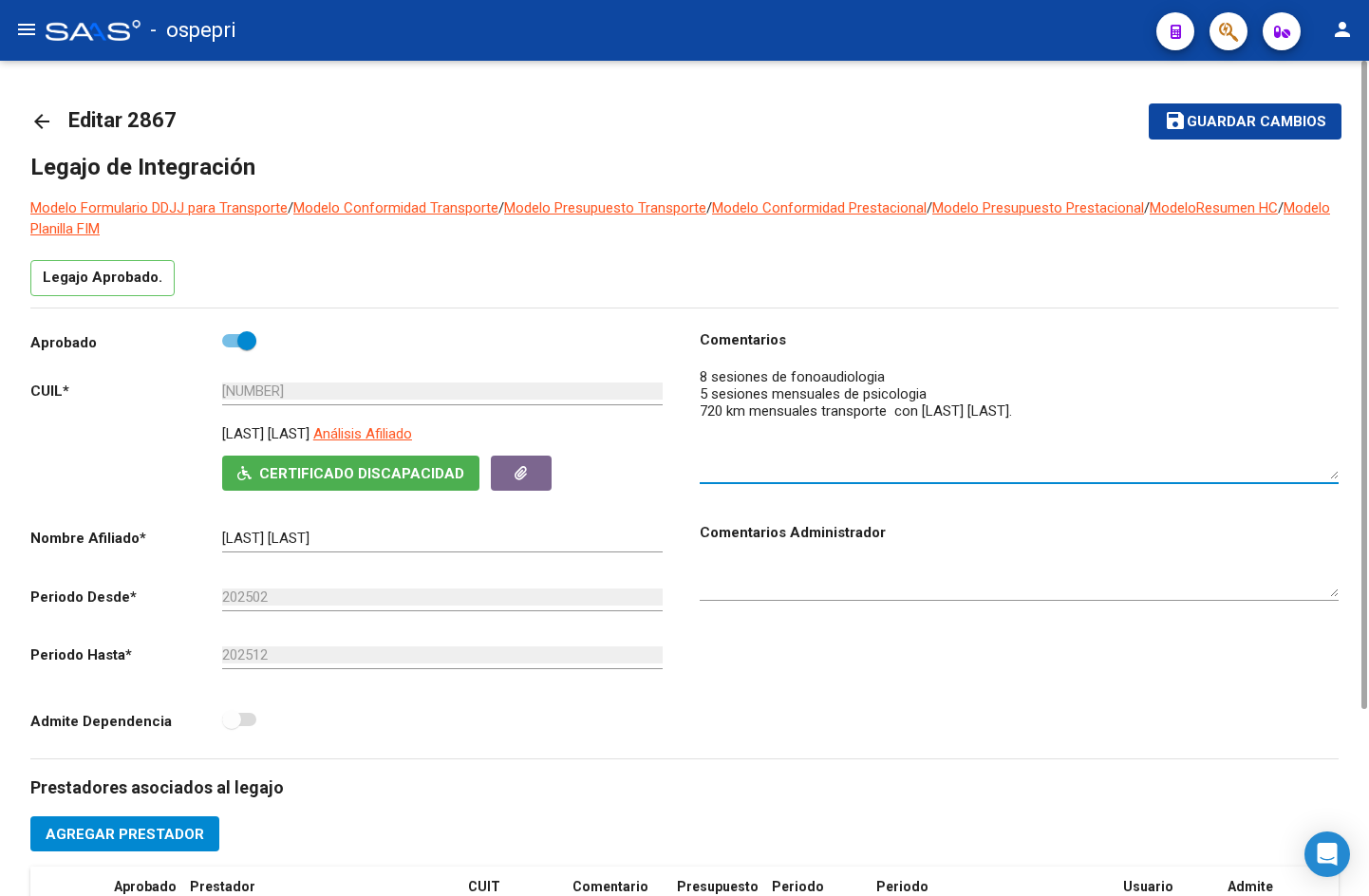 click on "arrow_back" 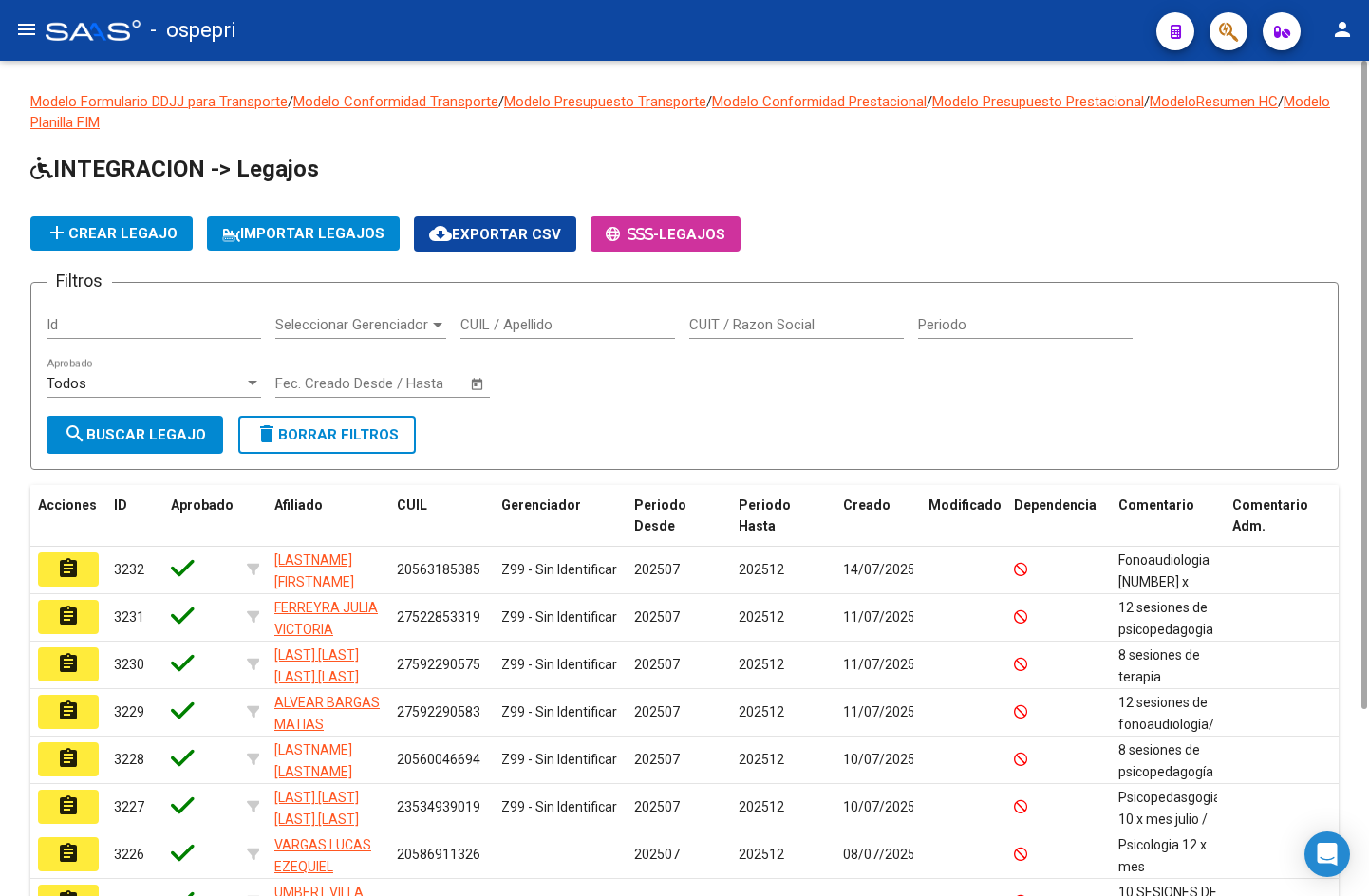 click on "CUIL / Apellido" at bounding box center [568, 325] 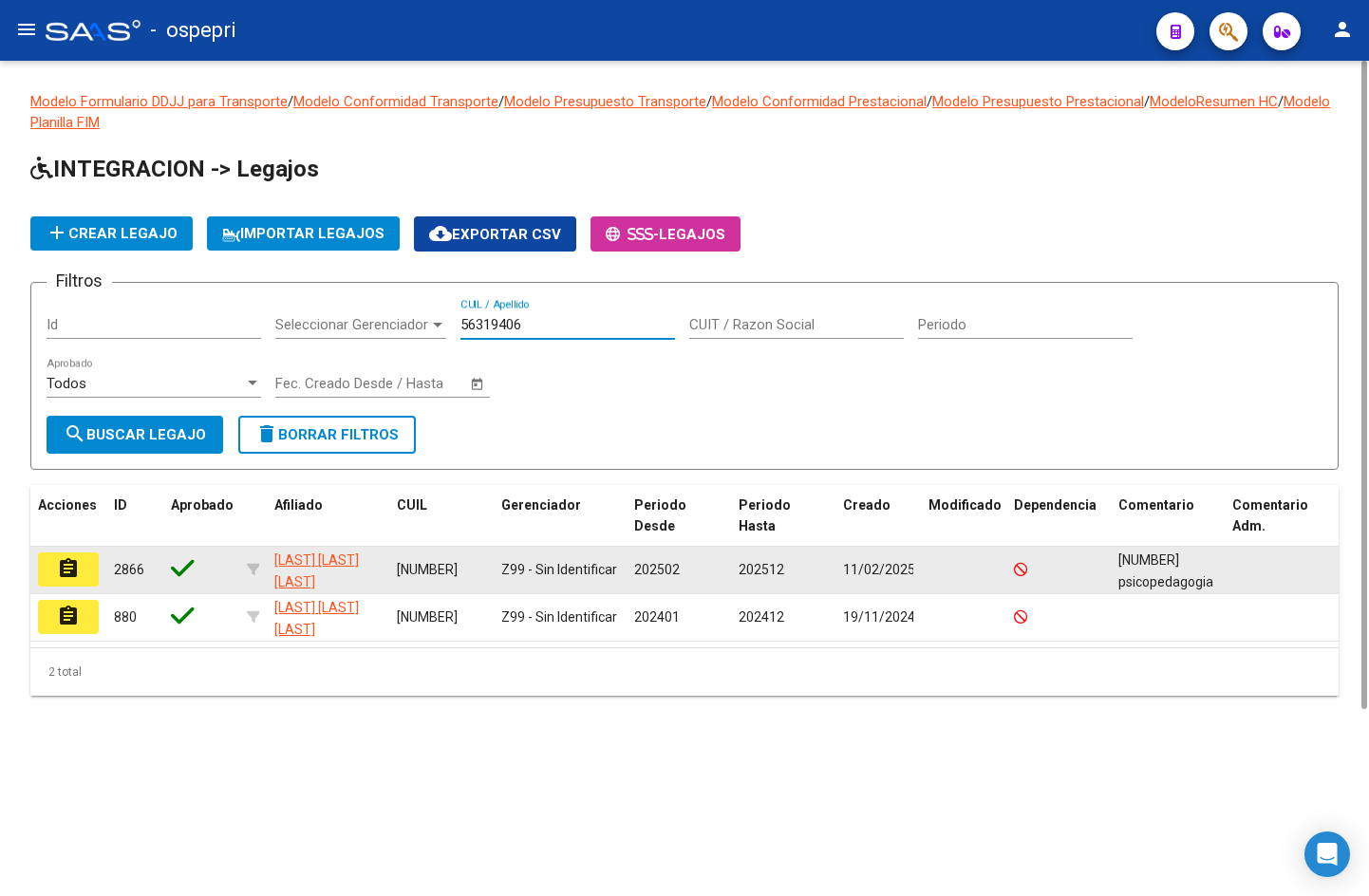 type on "56319406" 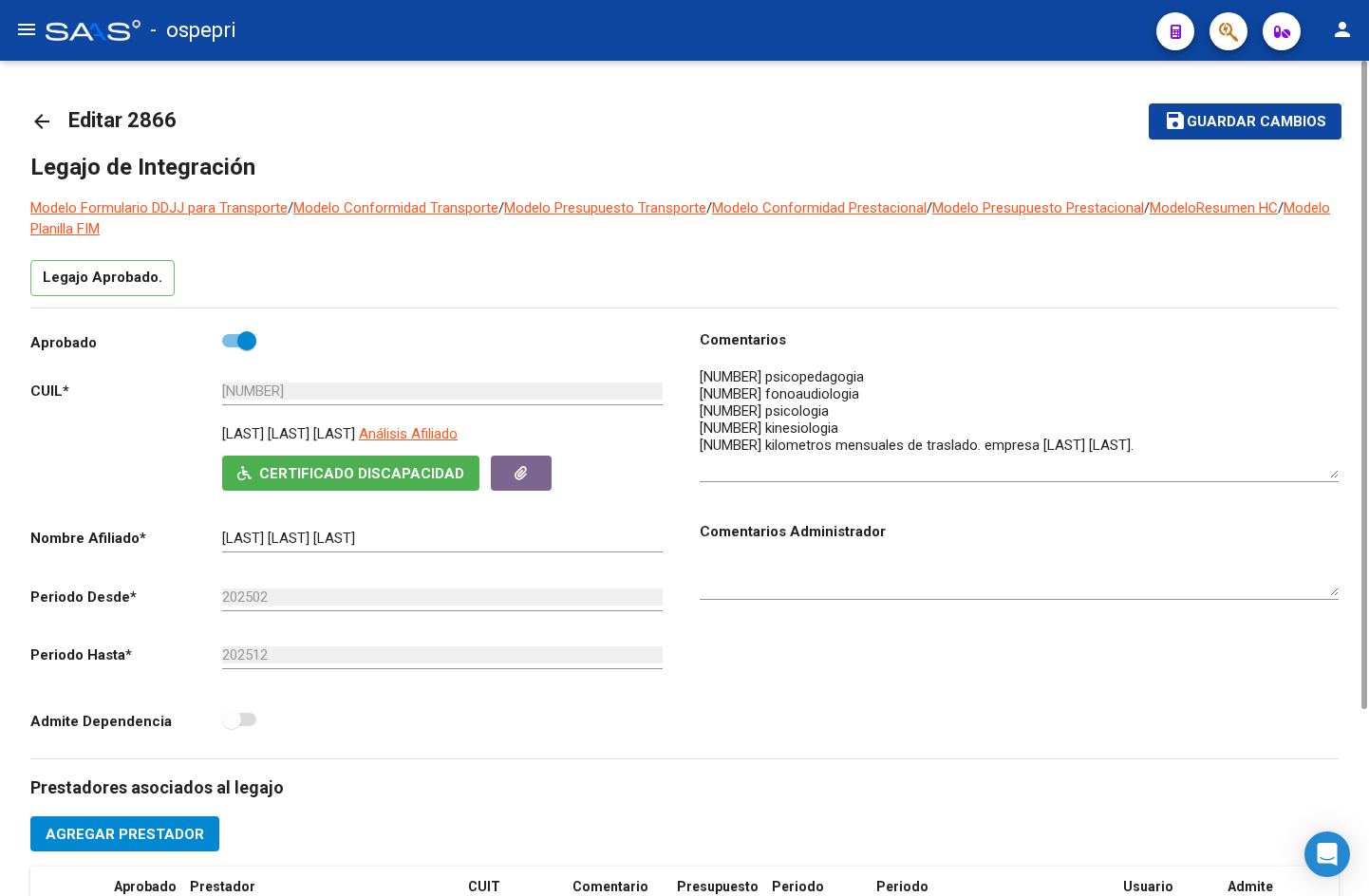 drag, startPoint x: 1333, startPoint y: 402, endPoint x: 1342, endPoint y: 470, distance: 68.593 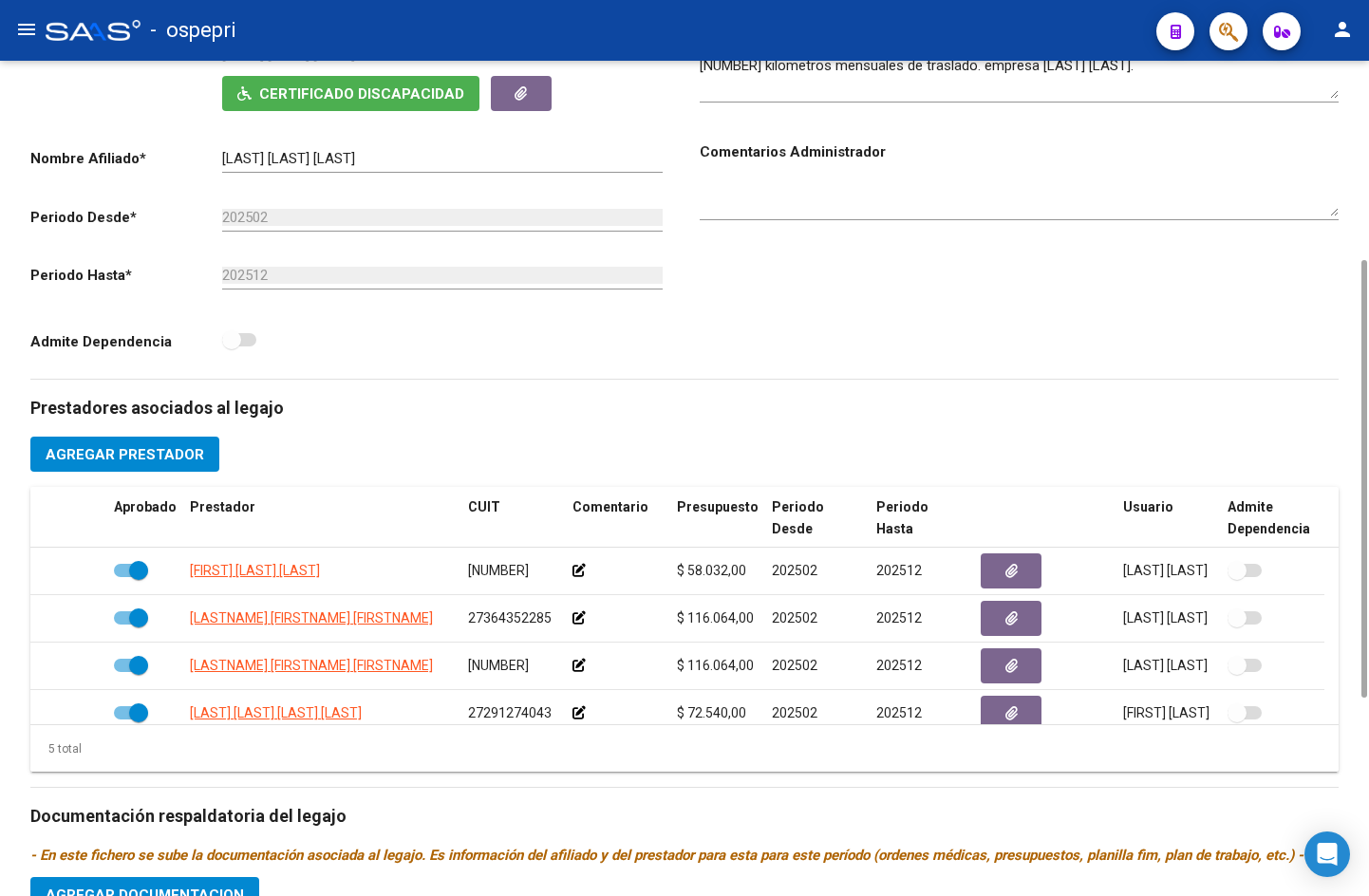 scroll, scrollTop: 0, scrollLeft: 0, axis: both 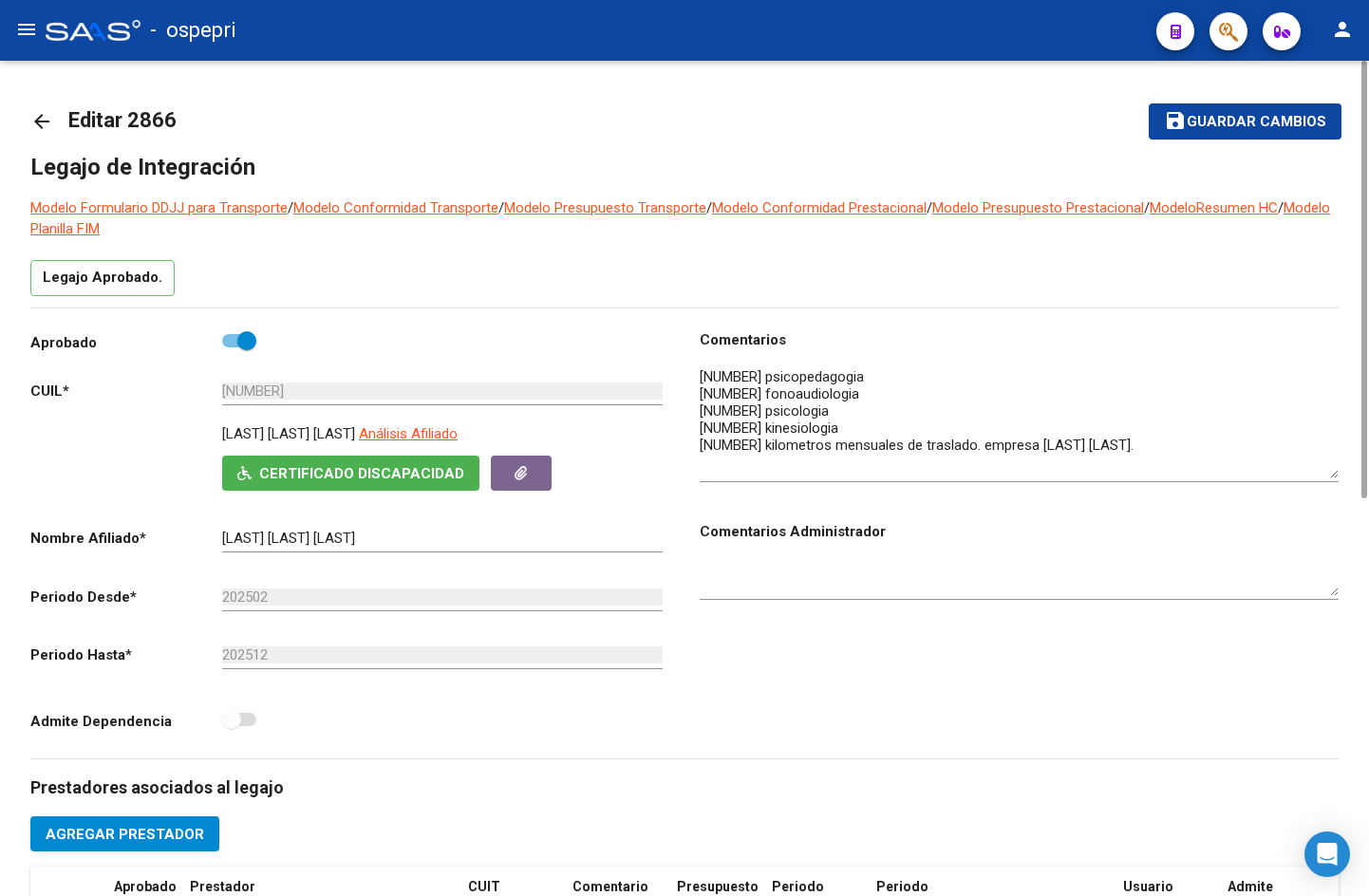 click on "arrow_back" 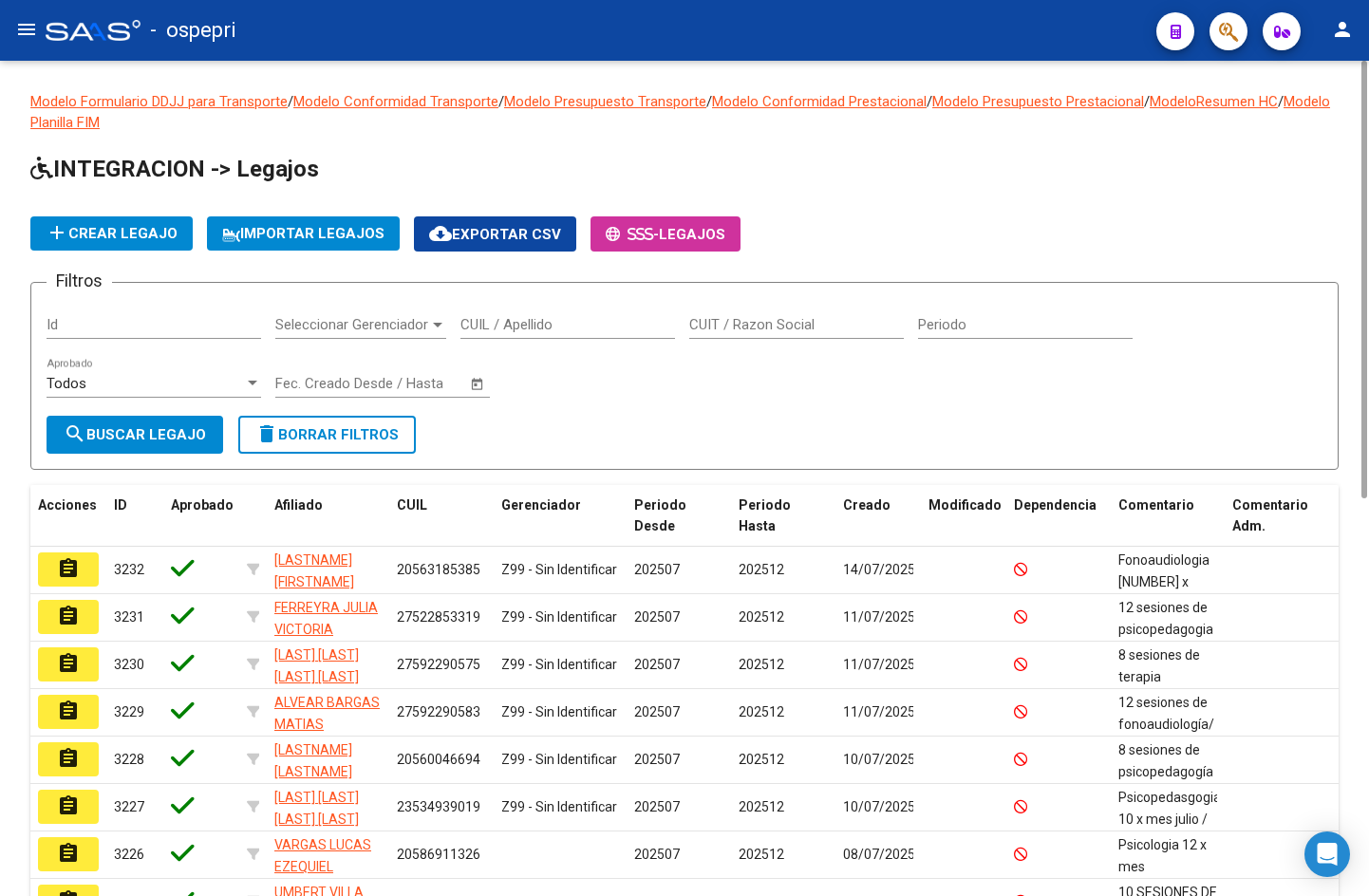 click on "CUIL / Apellido" at bounding box center [568, 325] 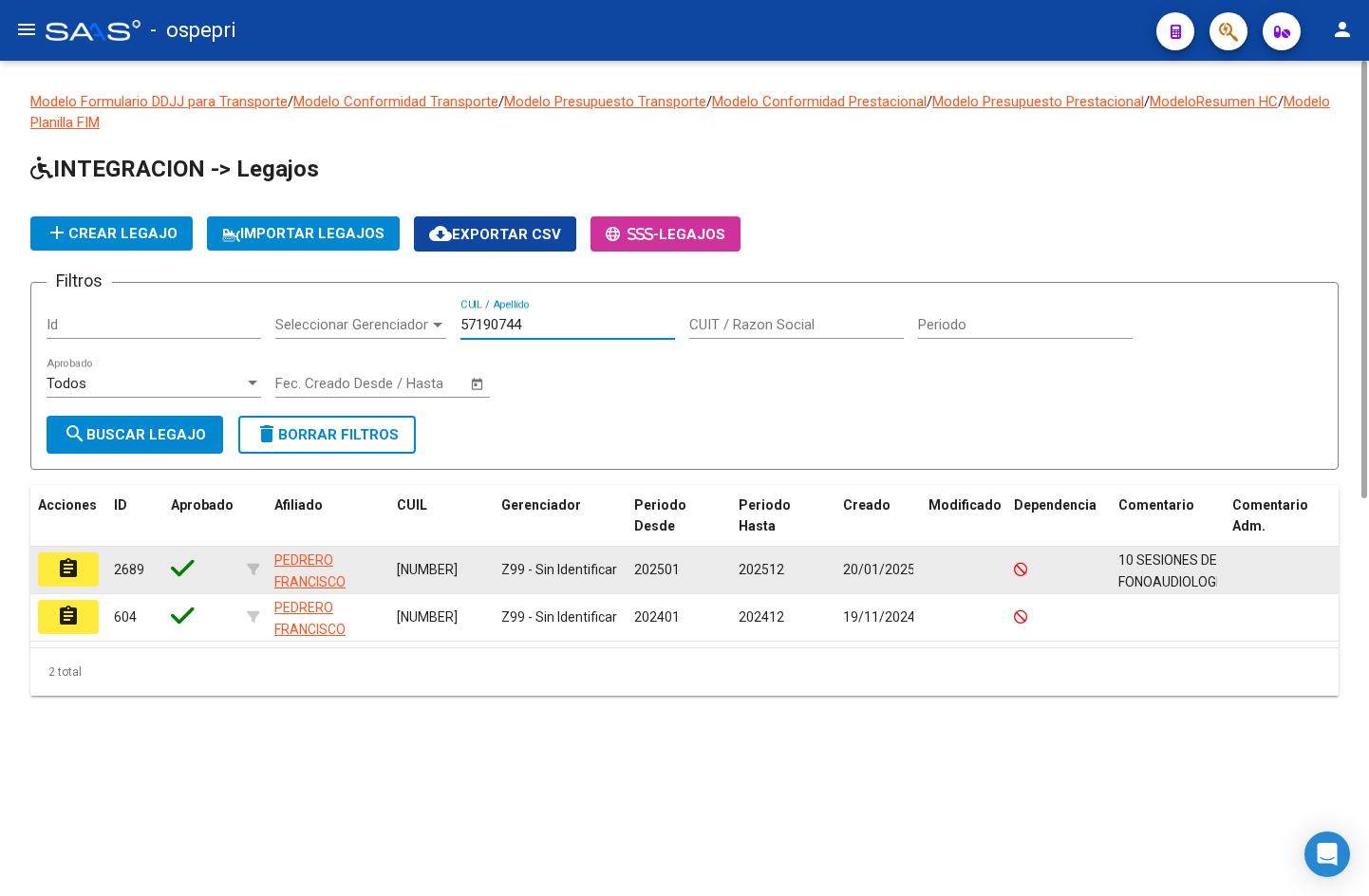 type on "57190744" 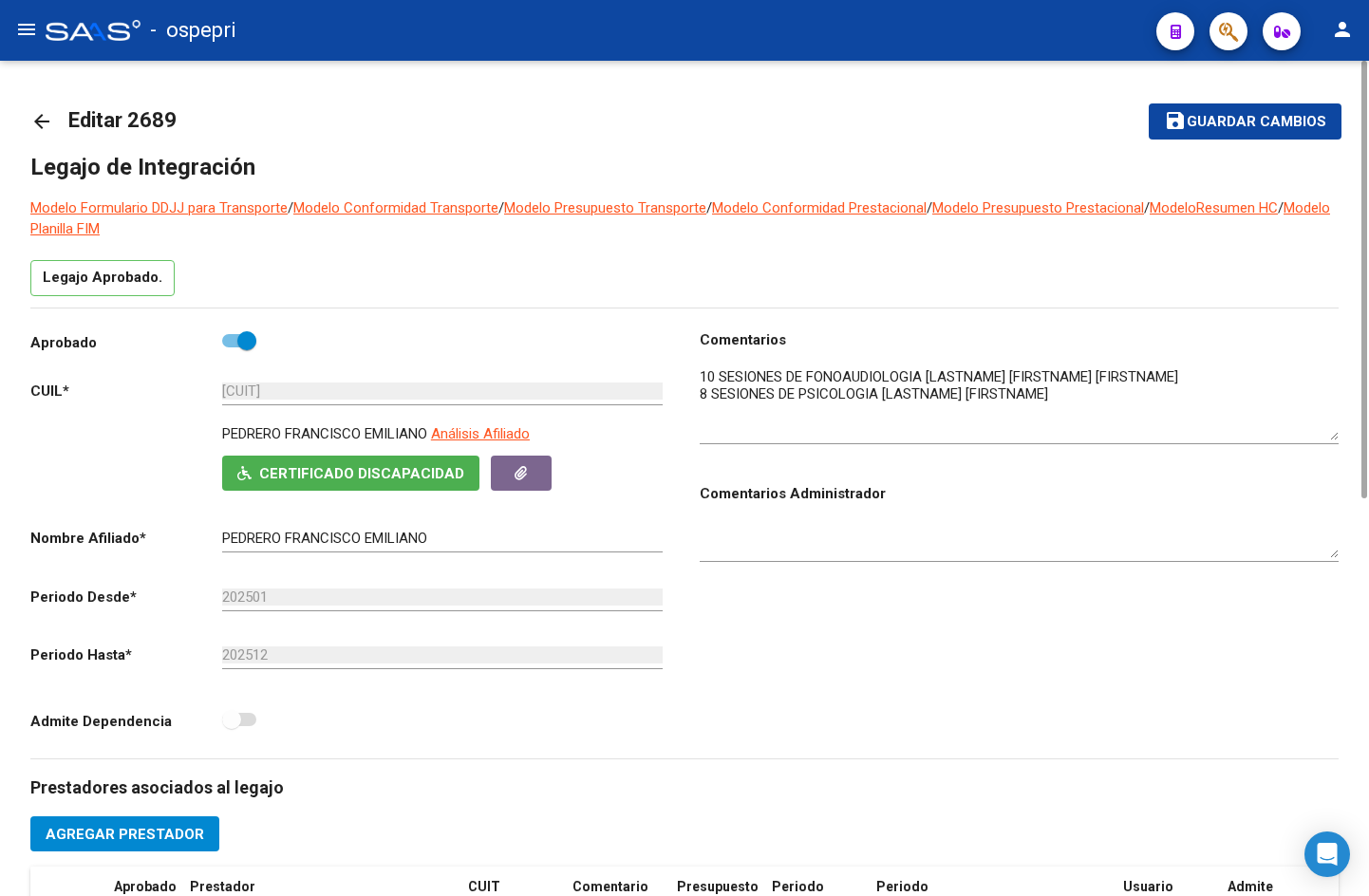drag, startPoint x: 1333, startPoint y: 400, endPoint x: 1332, endPoint y: 436, distance: 36.013886 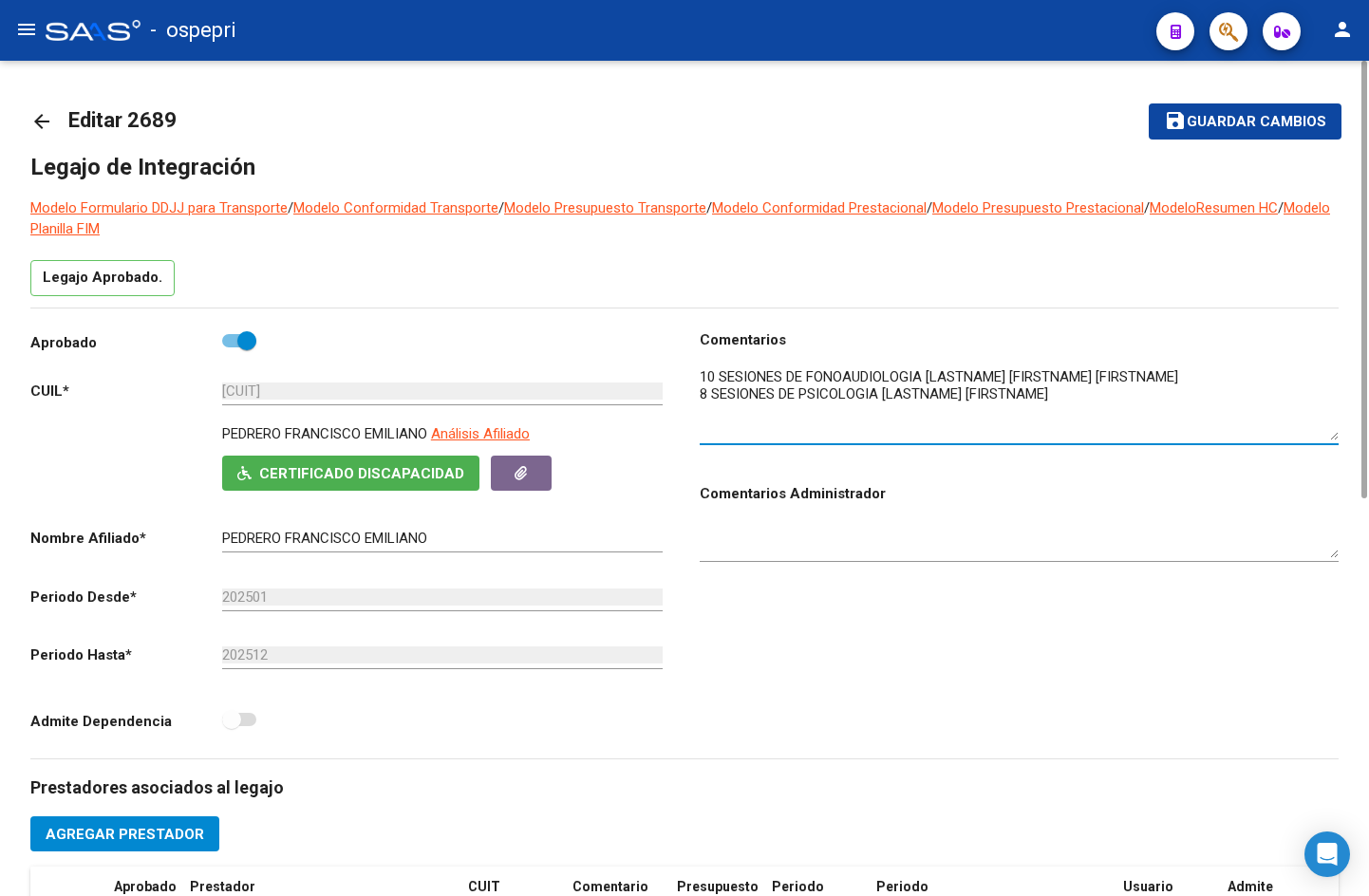 click on "arrow_back" 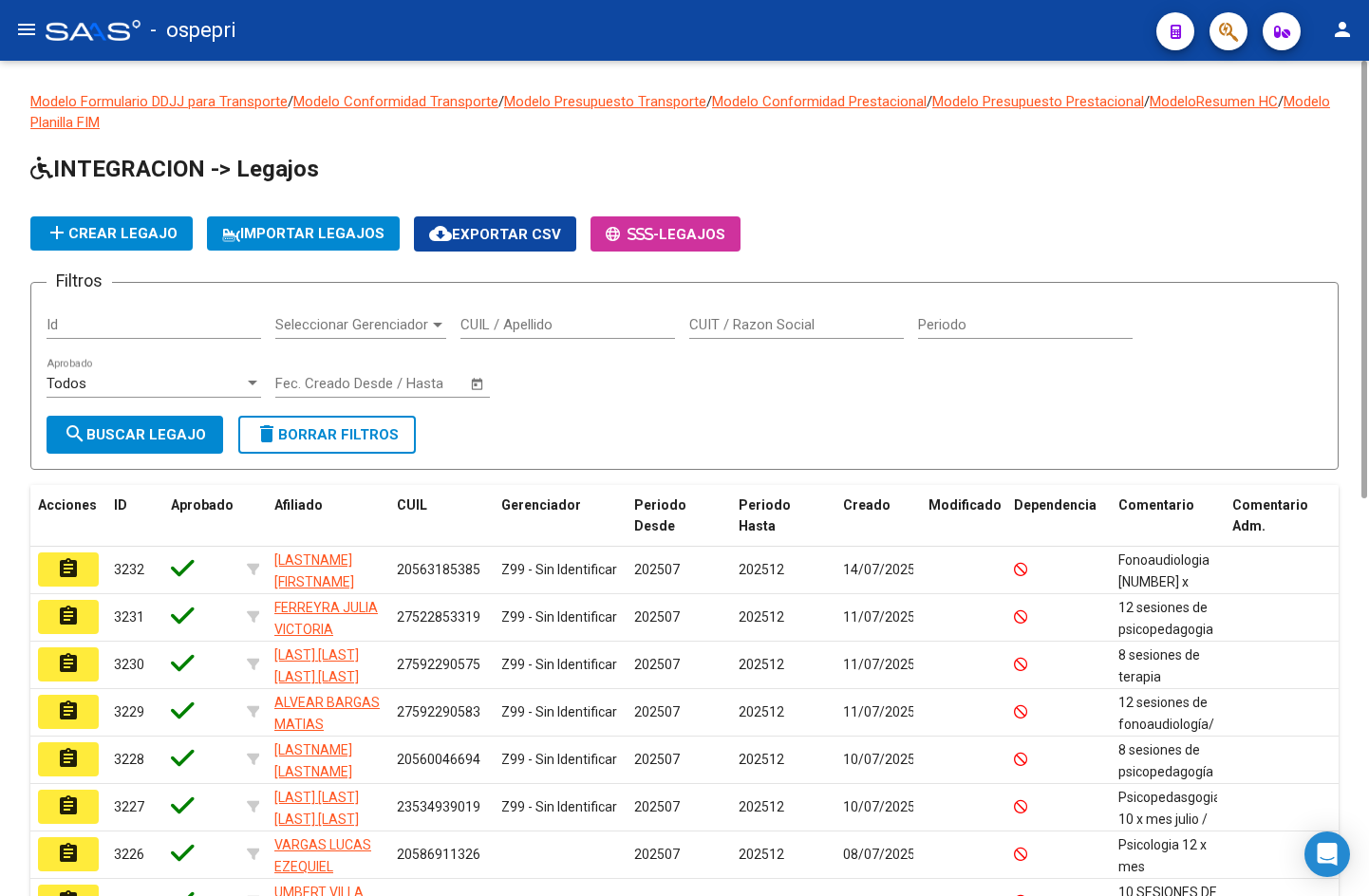 click on "CUIL / Apellido" at bounding box center [568, 325] 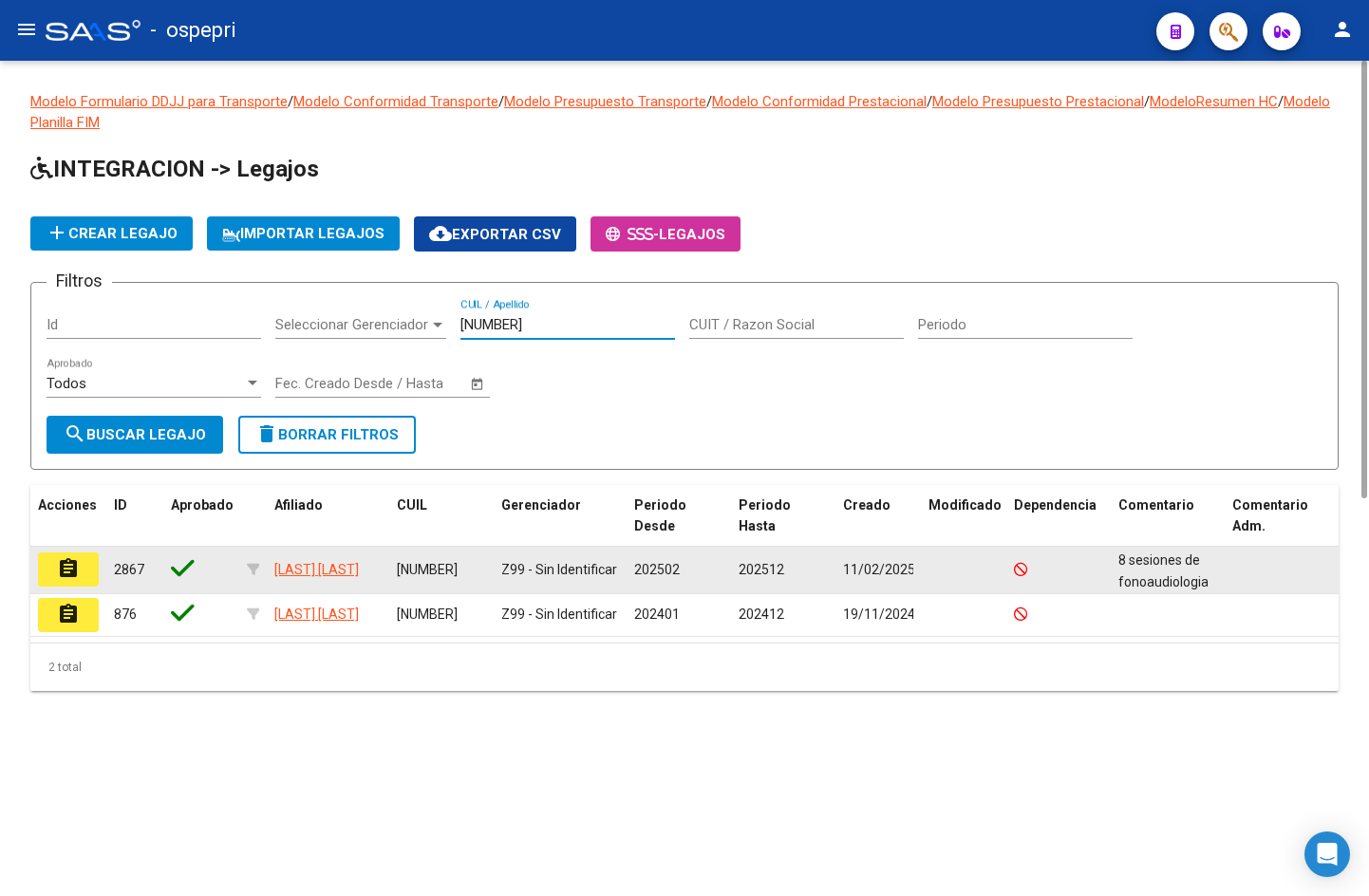 type on "[NUMBER]" 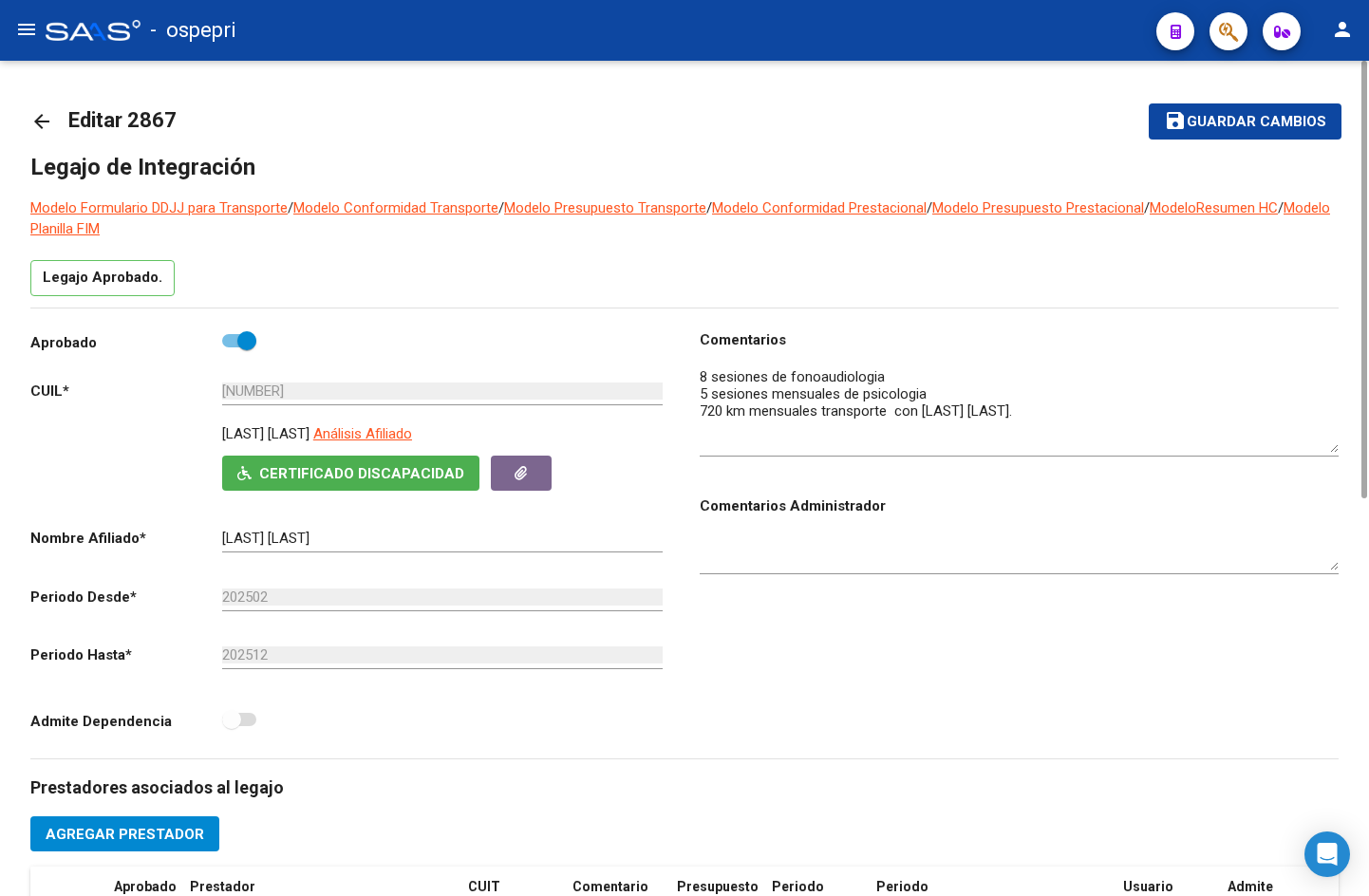 drag, startPoint x: 1329, startPoint y: 397, endPoint x: 1337, endPoint y: 459, distance: 62.514 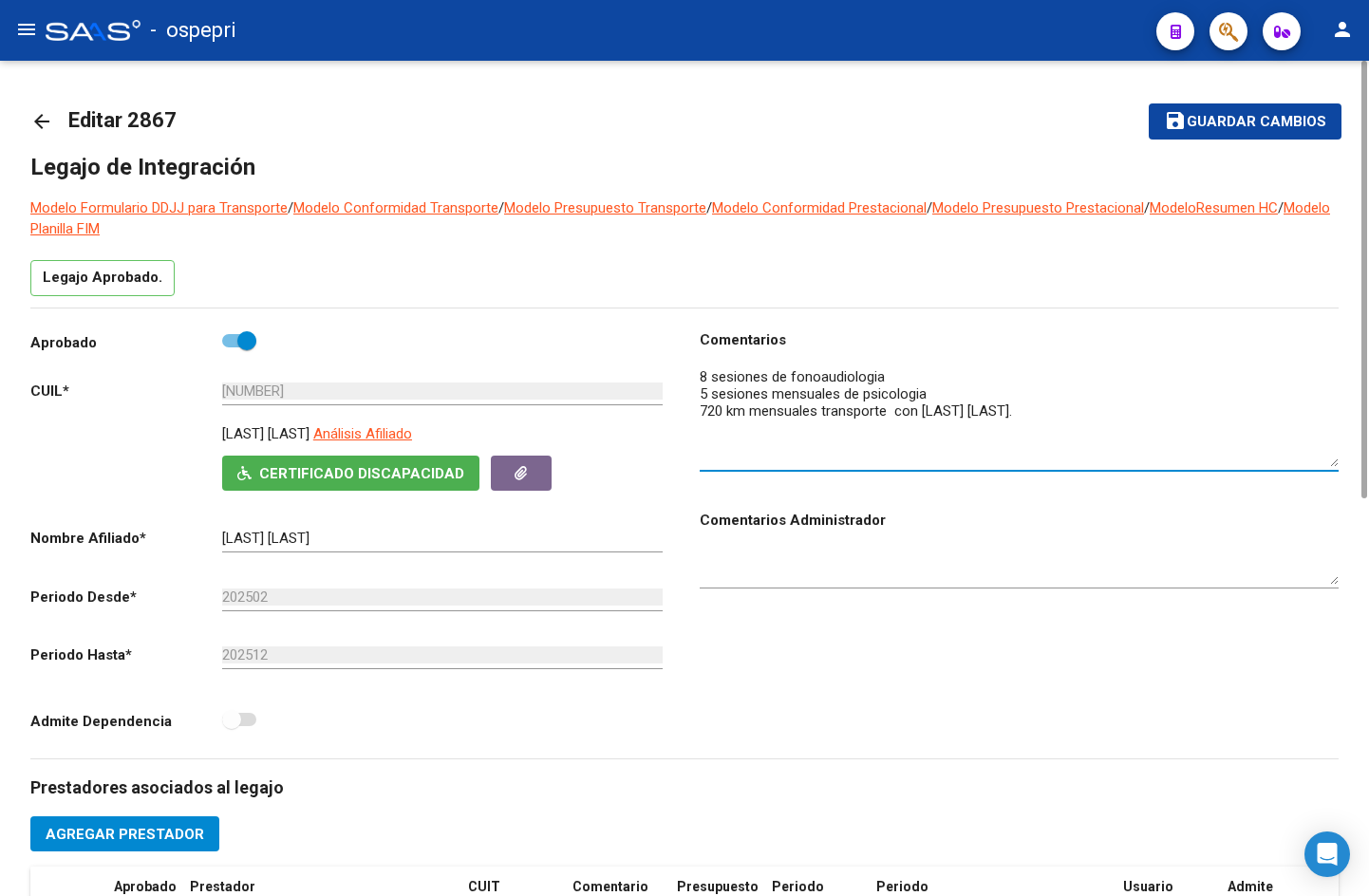 click on "arrow_back" 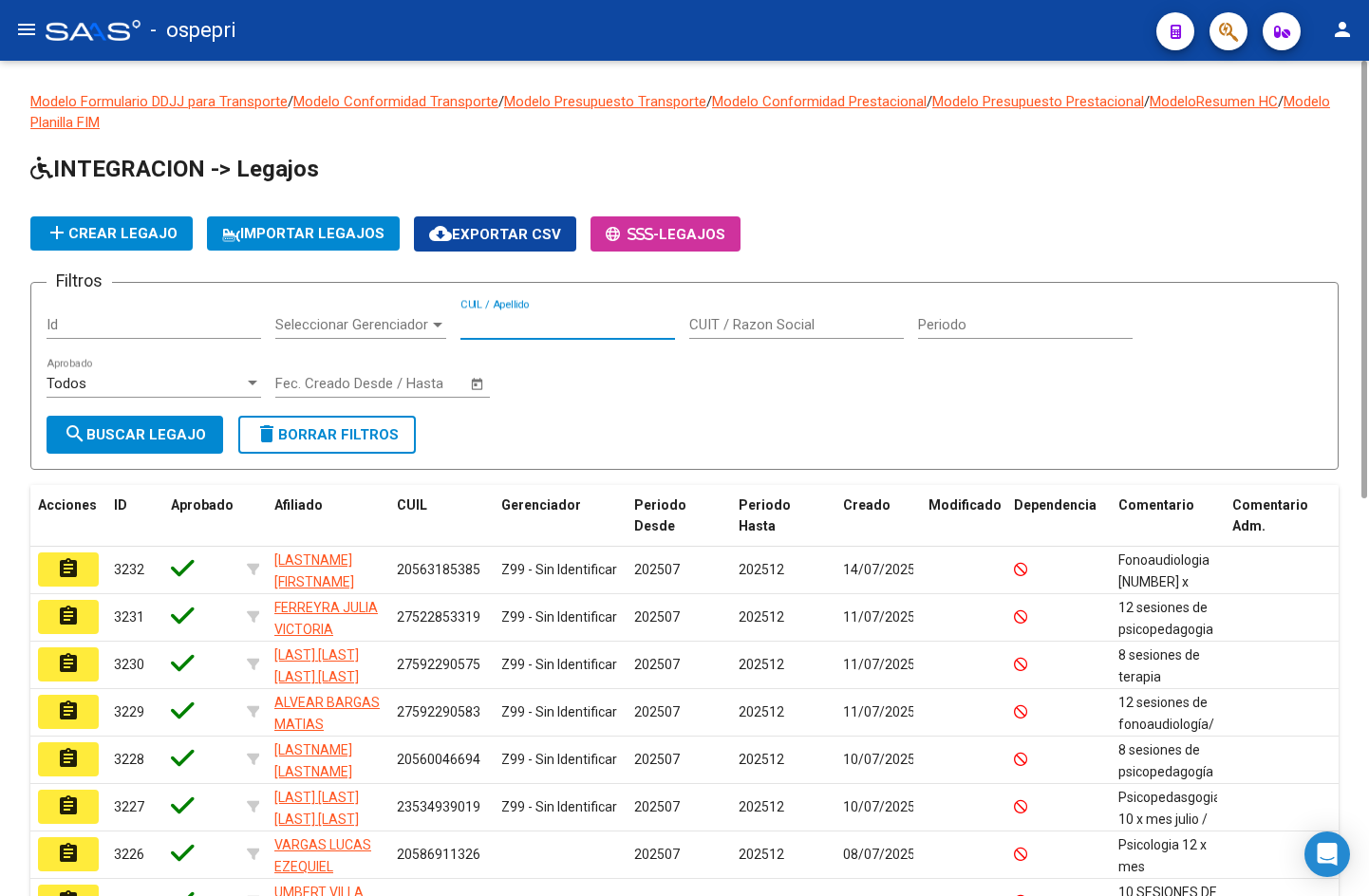 click on "CUIL / Apellido" at bounding box center (568, 325) 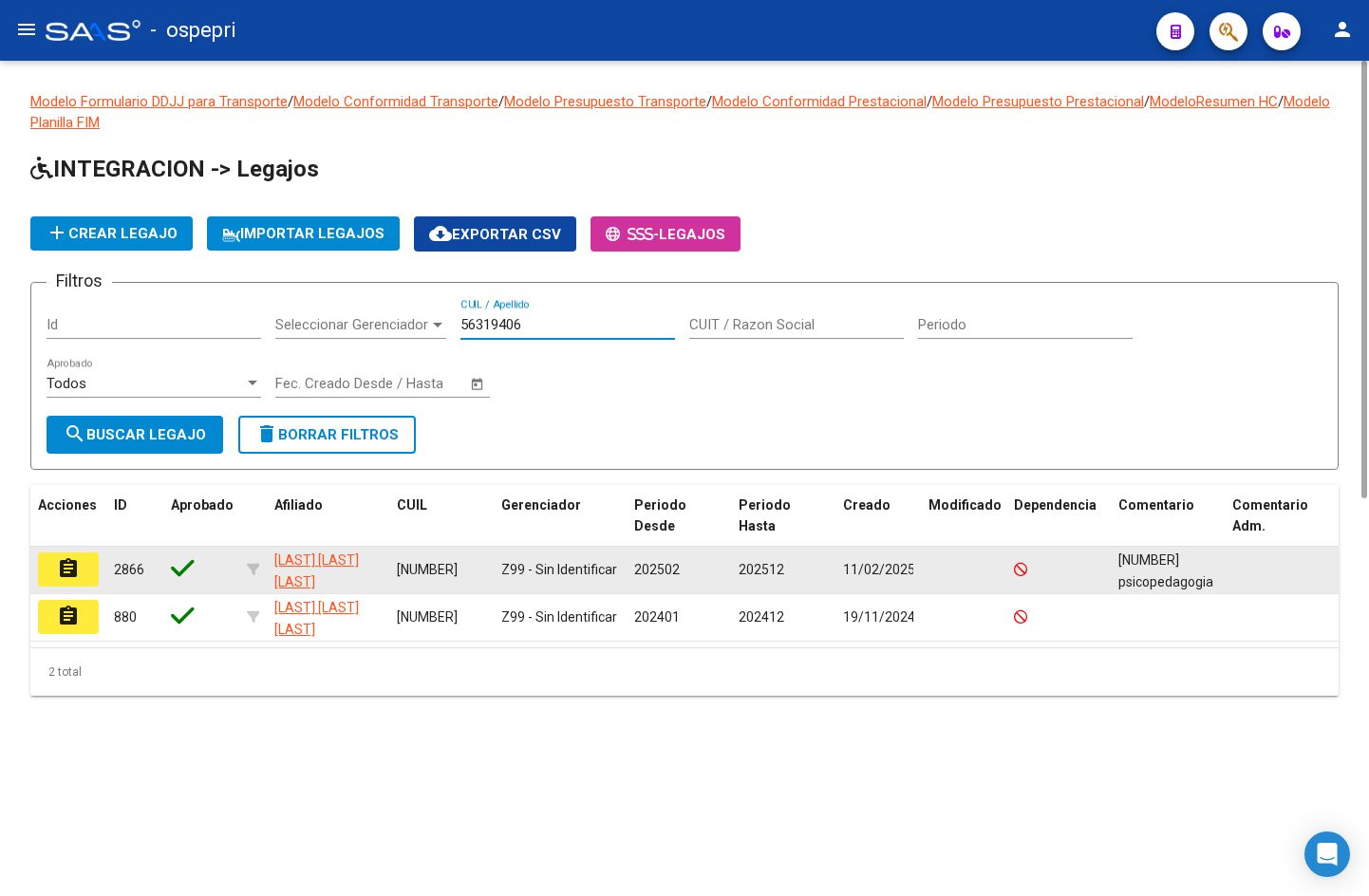 type on "56319406" 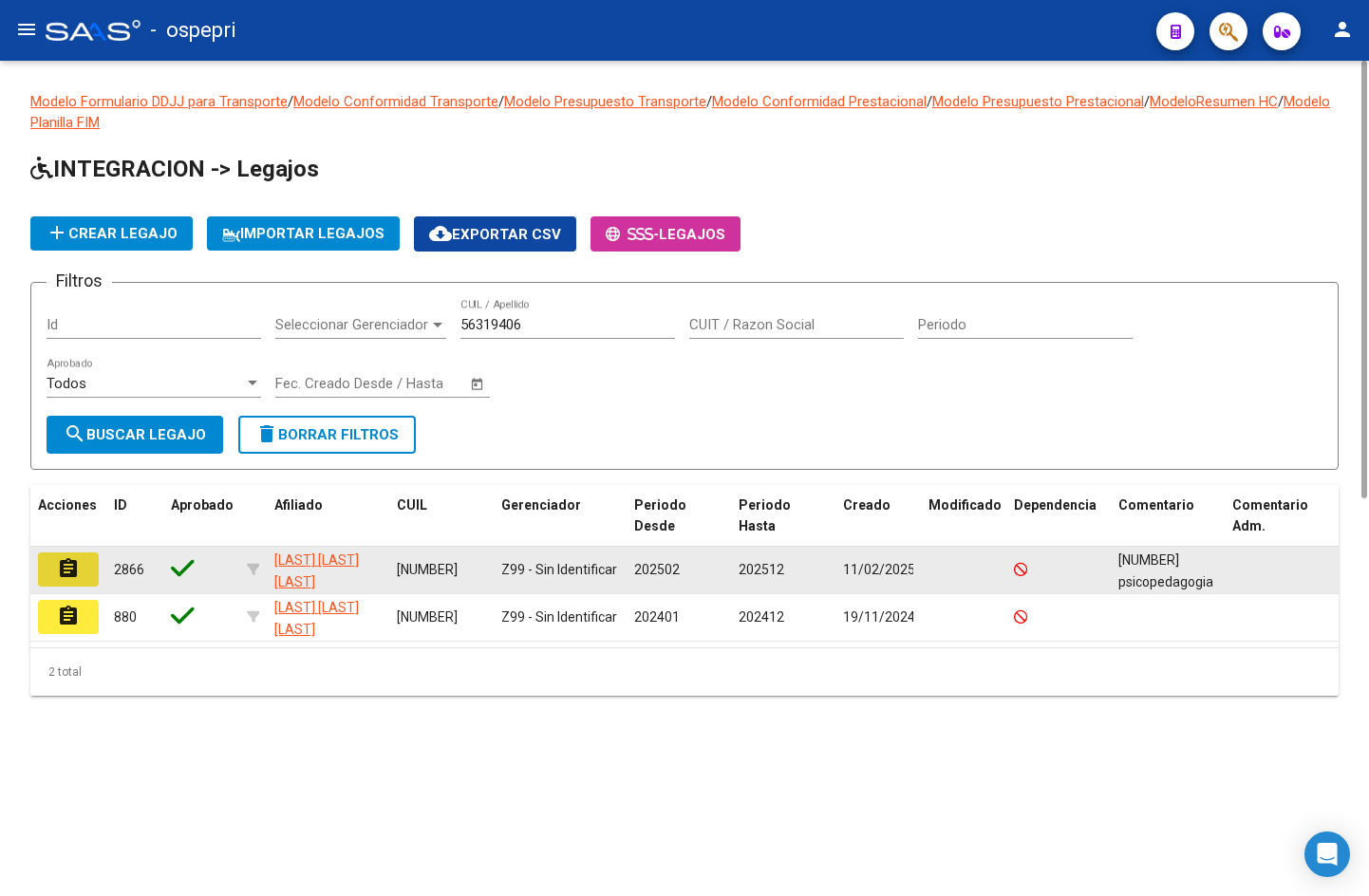 click on "assignment" 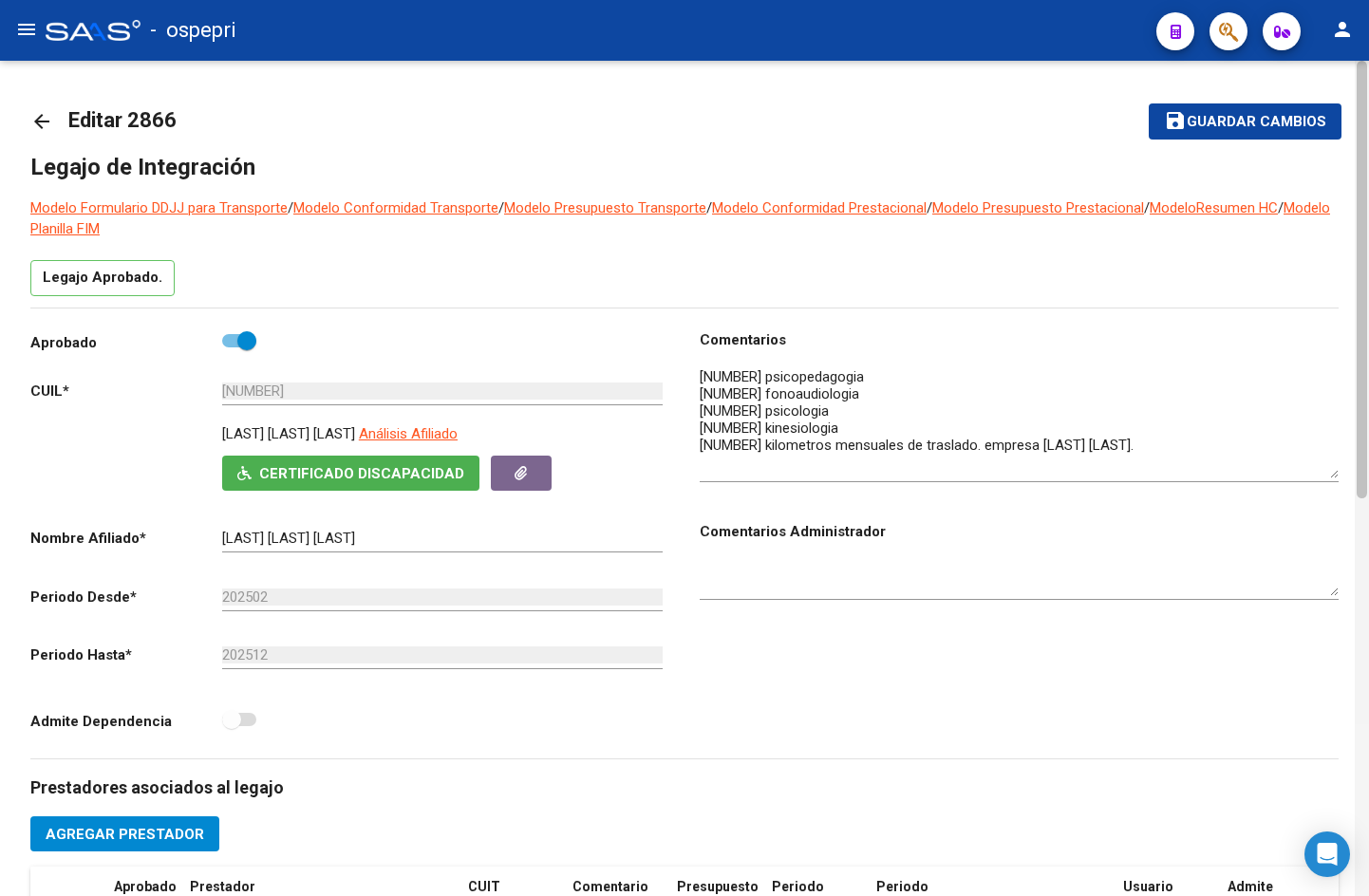 drag, startPoint x: 1330, startPoint y: 397, endPoint x: 1360, endPoint y: 471, distance: 79.8499 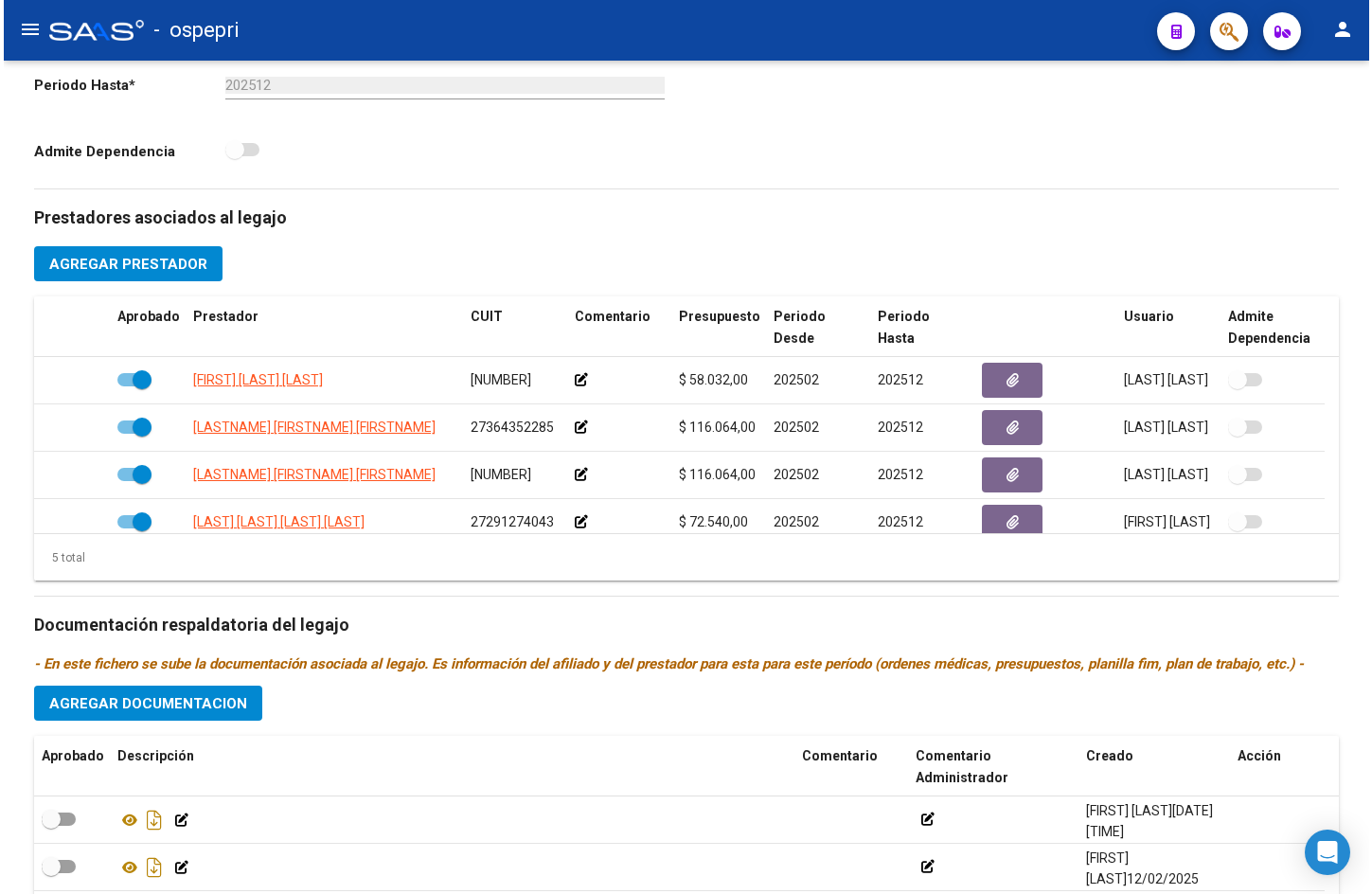 scroll, scrollTop: 0, scrollLeft: 0, axis: both 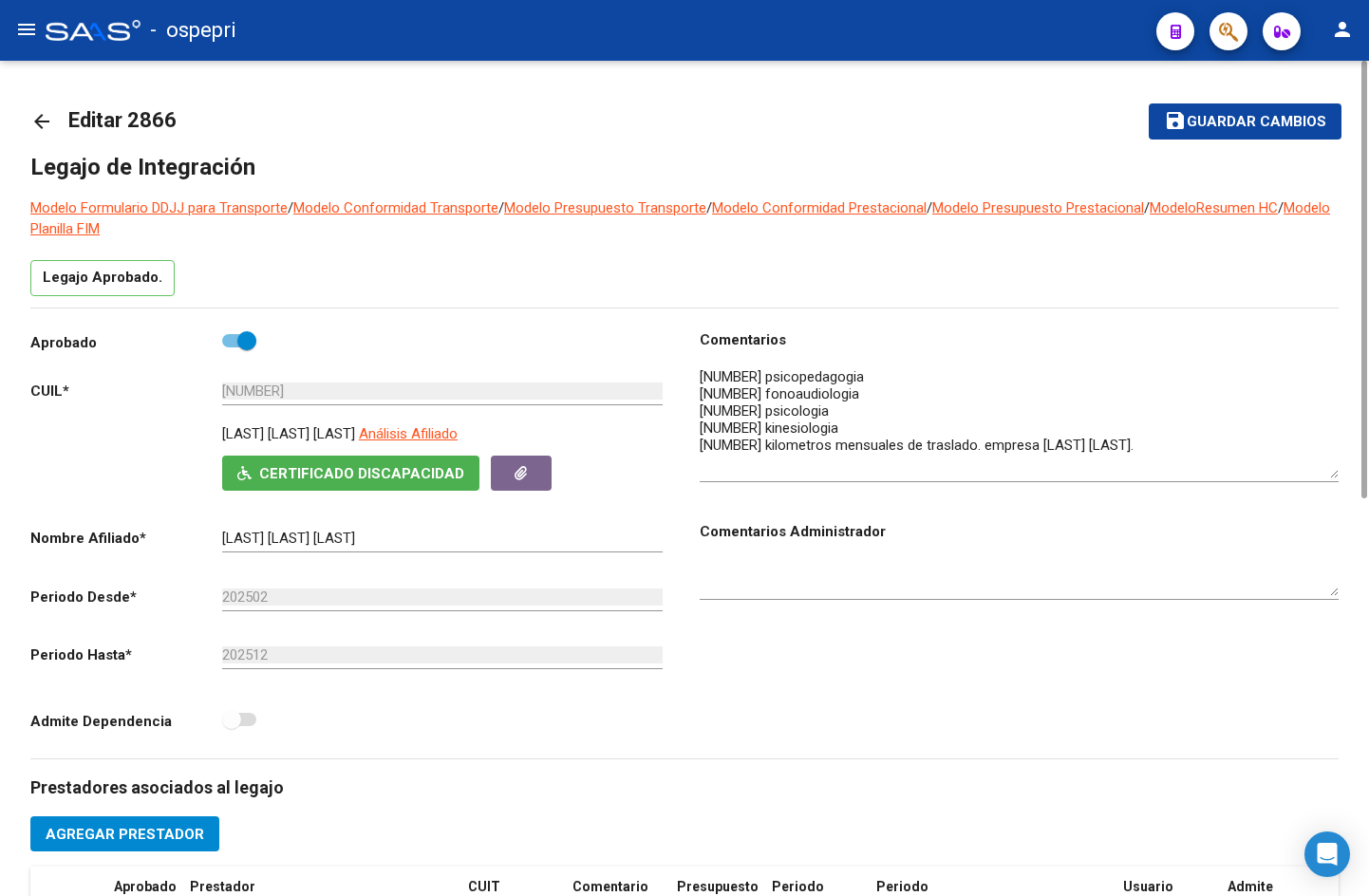 click on "arrow_back" 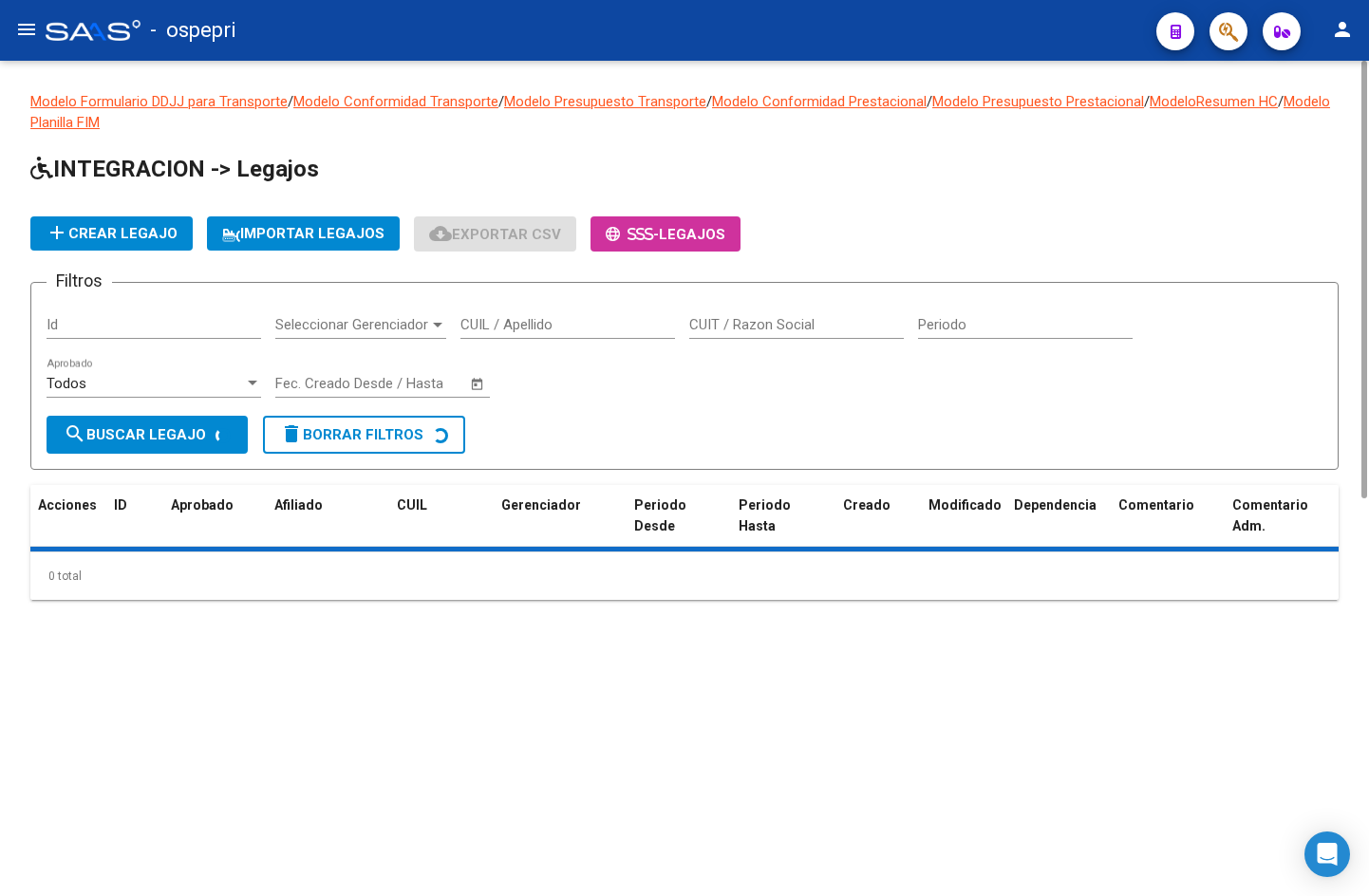 click on "CUIL / Apellido" at bounding box center (568, 325) 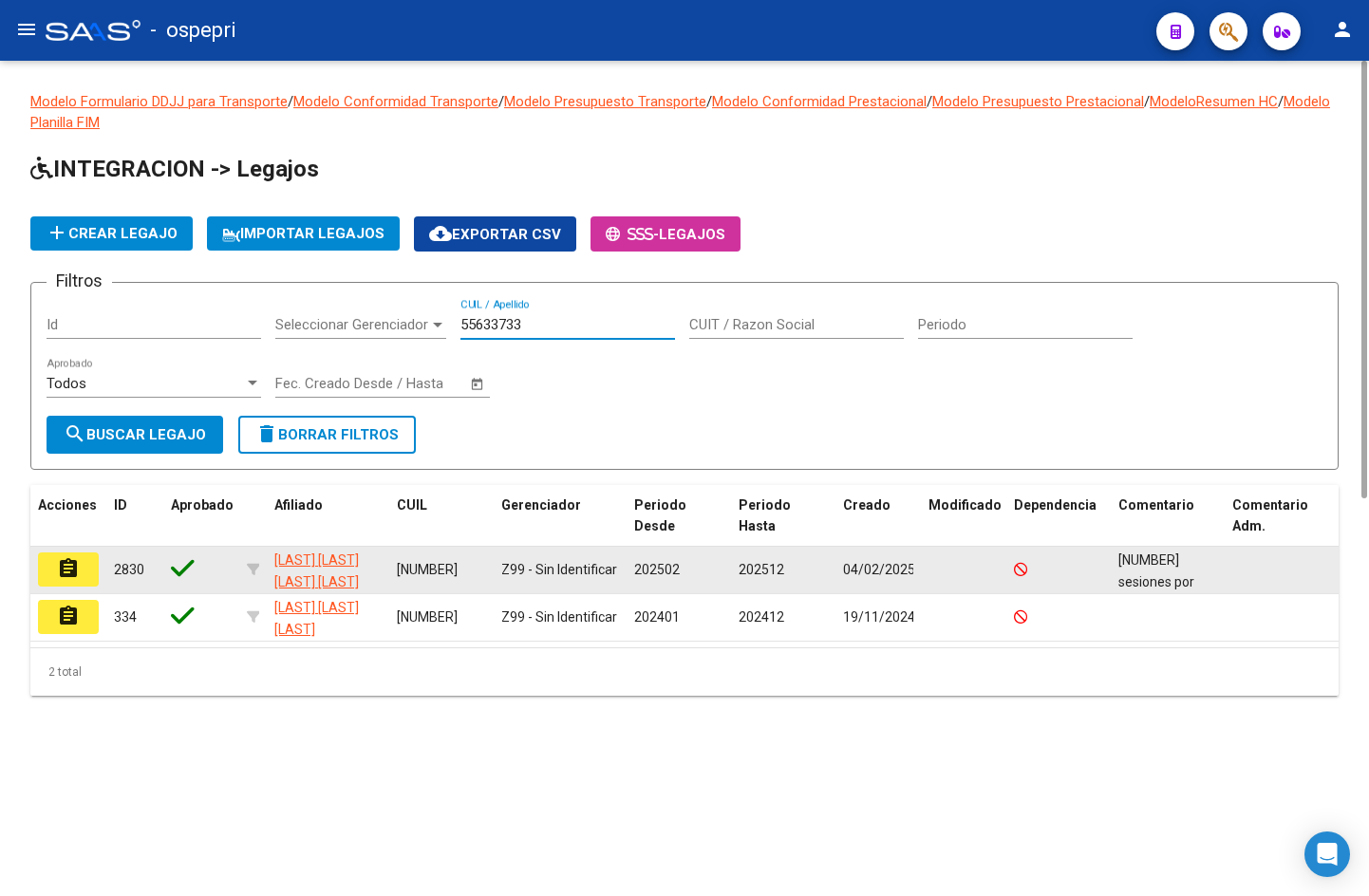 type on "55633733" 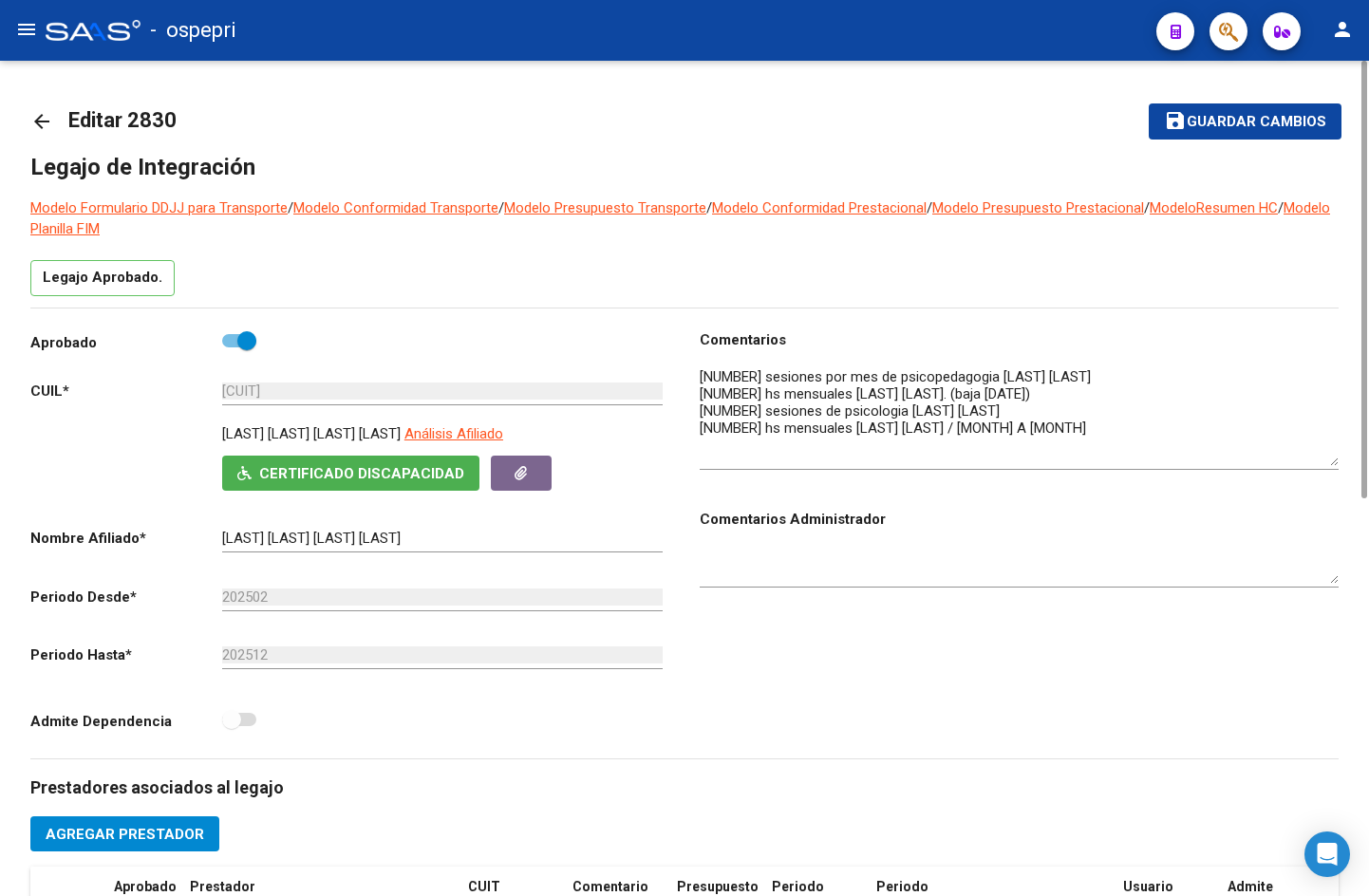drag, startPoint x: 1333, startPoint y: 400, endPoint x: 1326, endPoint y: 460, distance: 60.406953 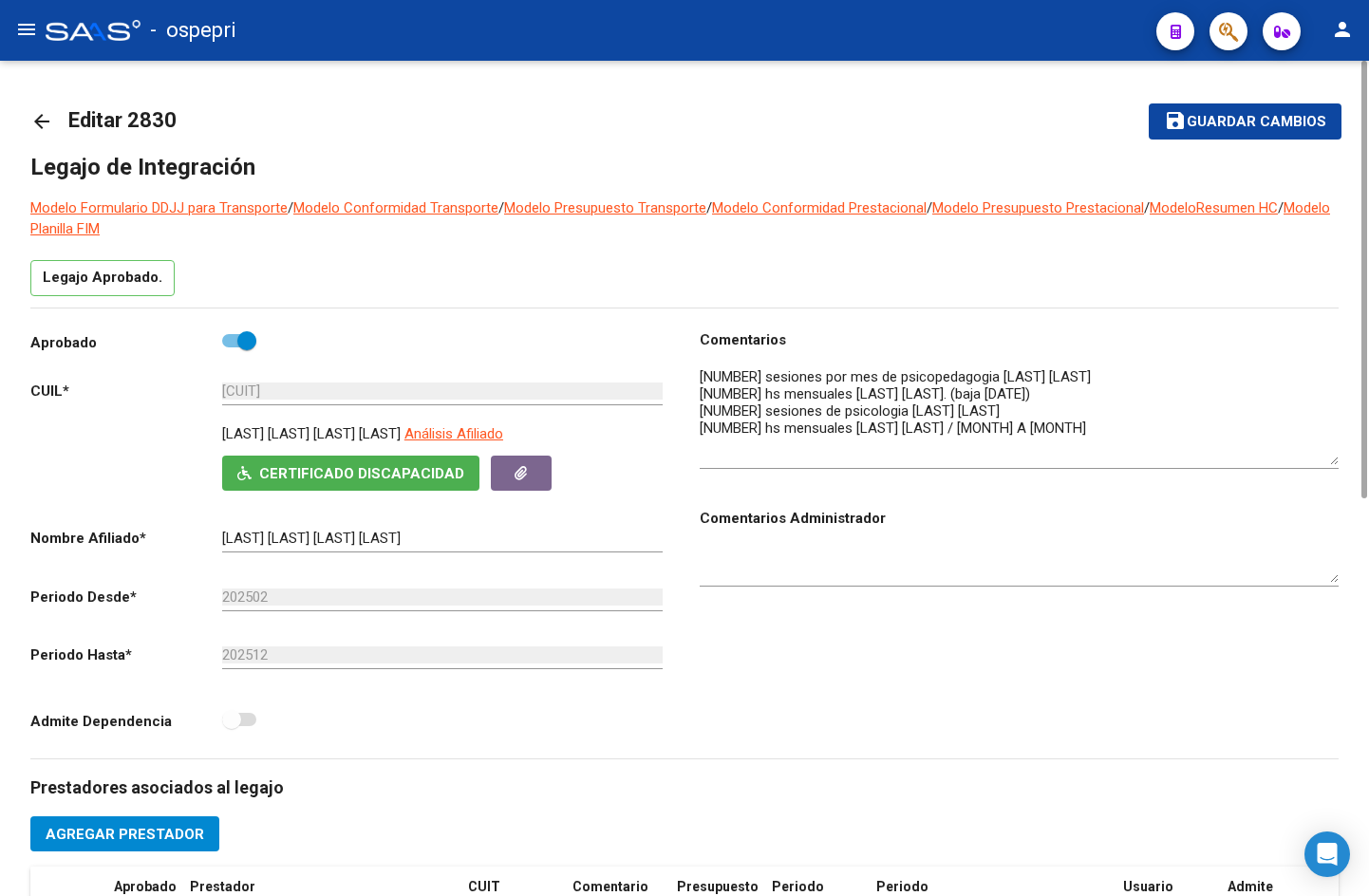click on "arrow_back" 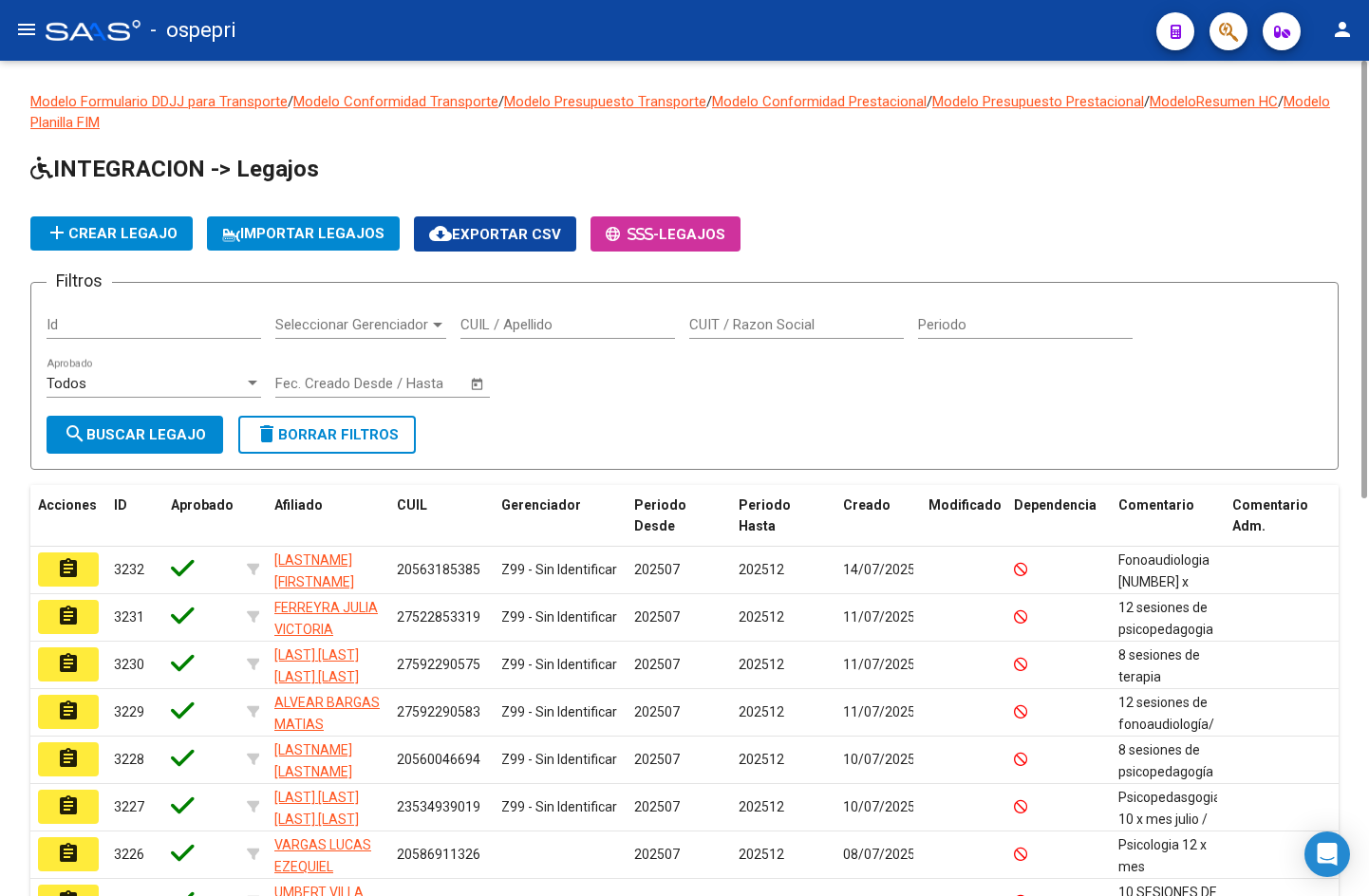 click on "CUIL / Apellido" at bounding box center (568, 325) 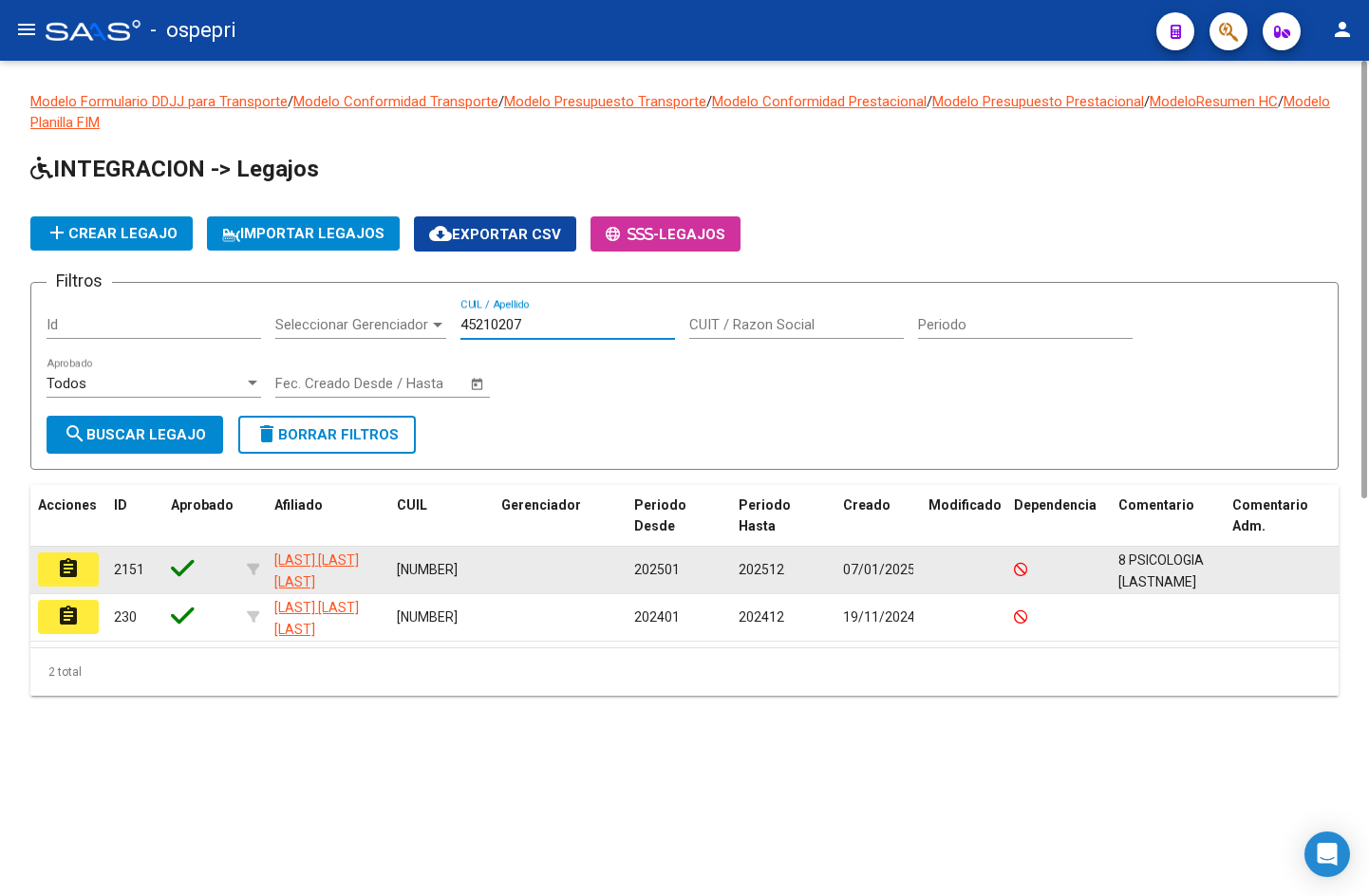 type on "45210207" 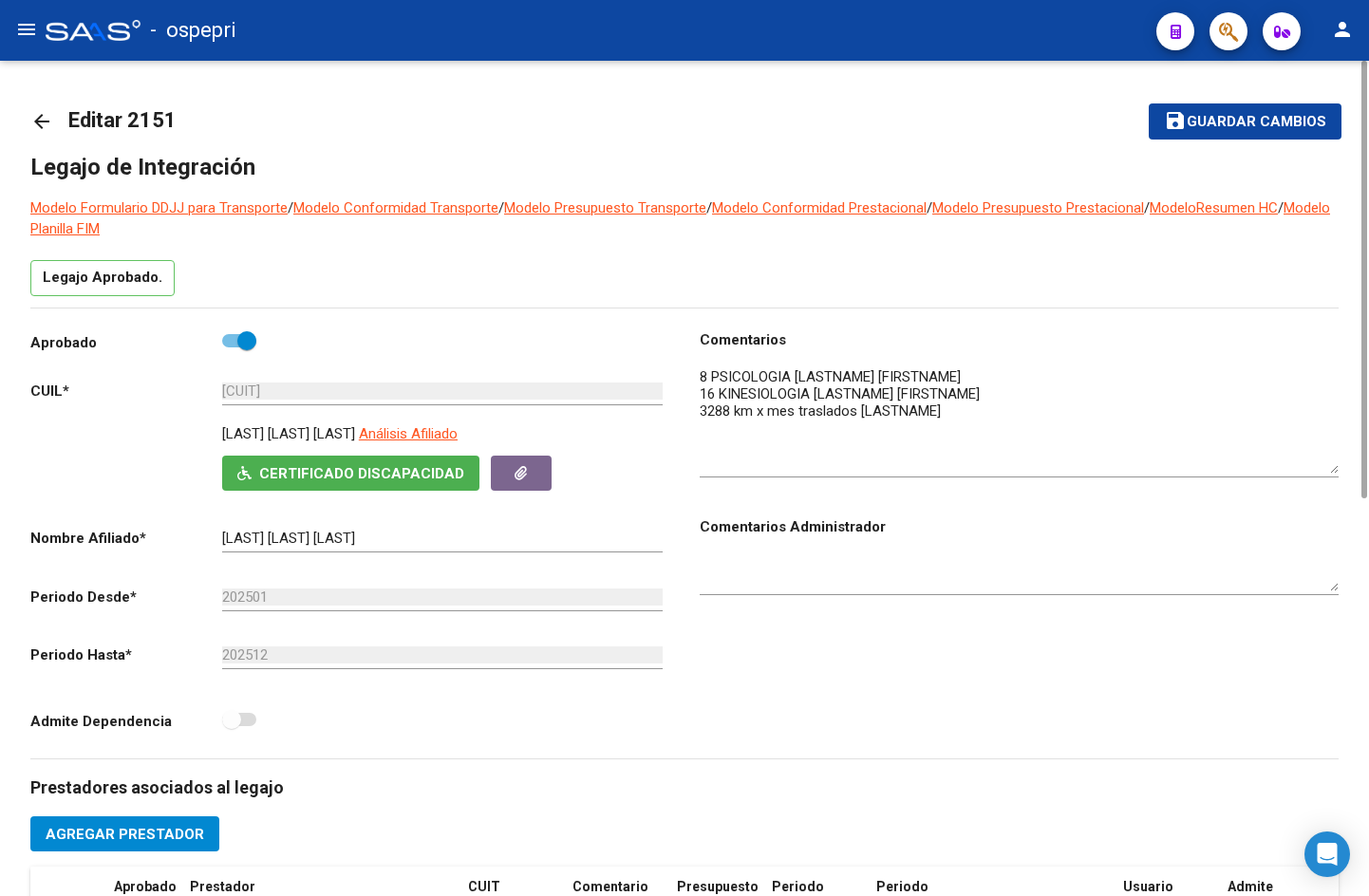 drag, startPoint x: 1338, startPoint y: 401, endPoint x: 1338, endPoint y: 479, distance: 78 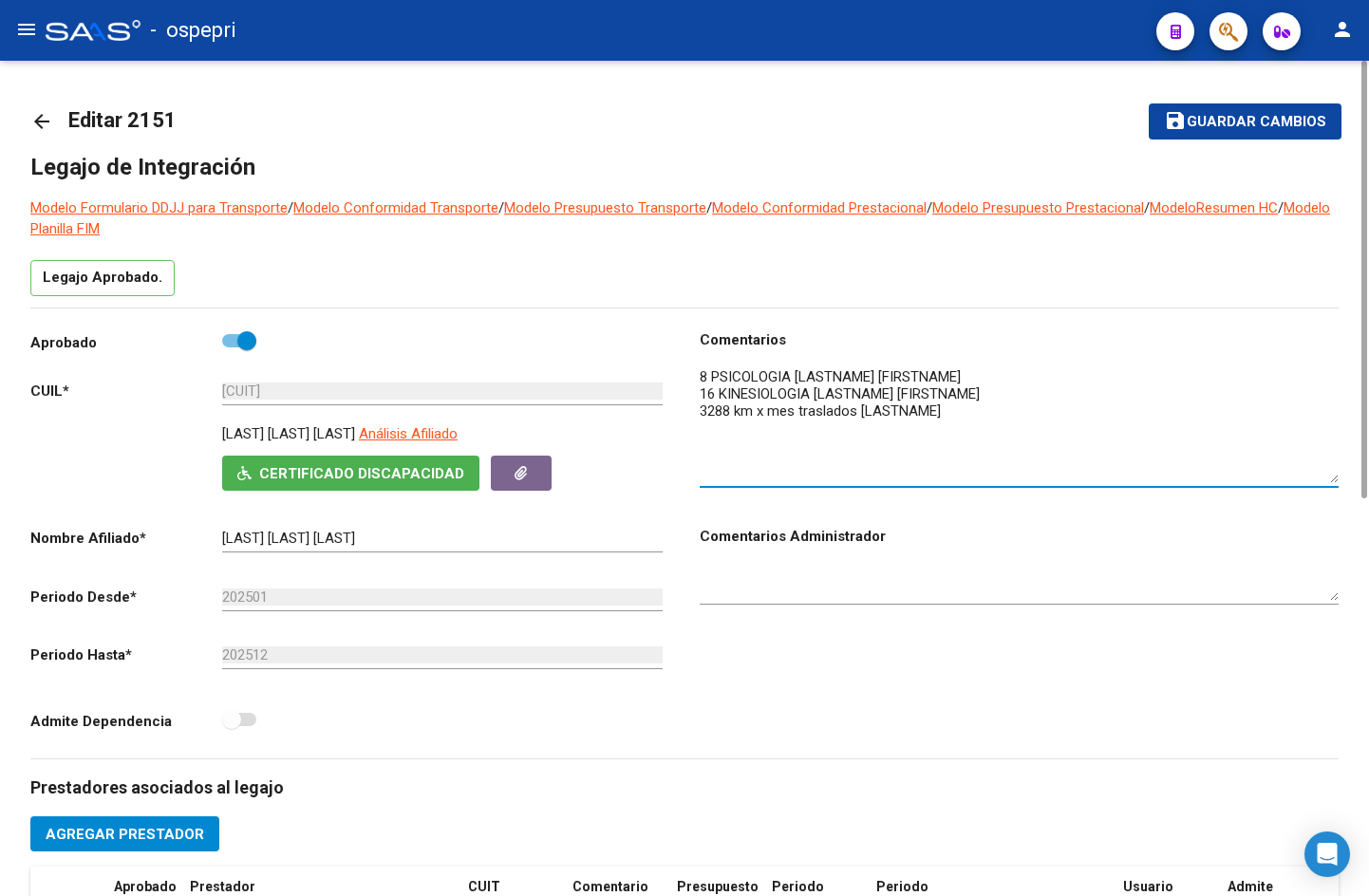 click on "arrow_back" 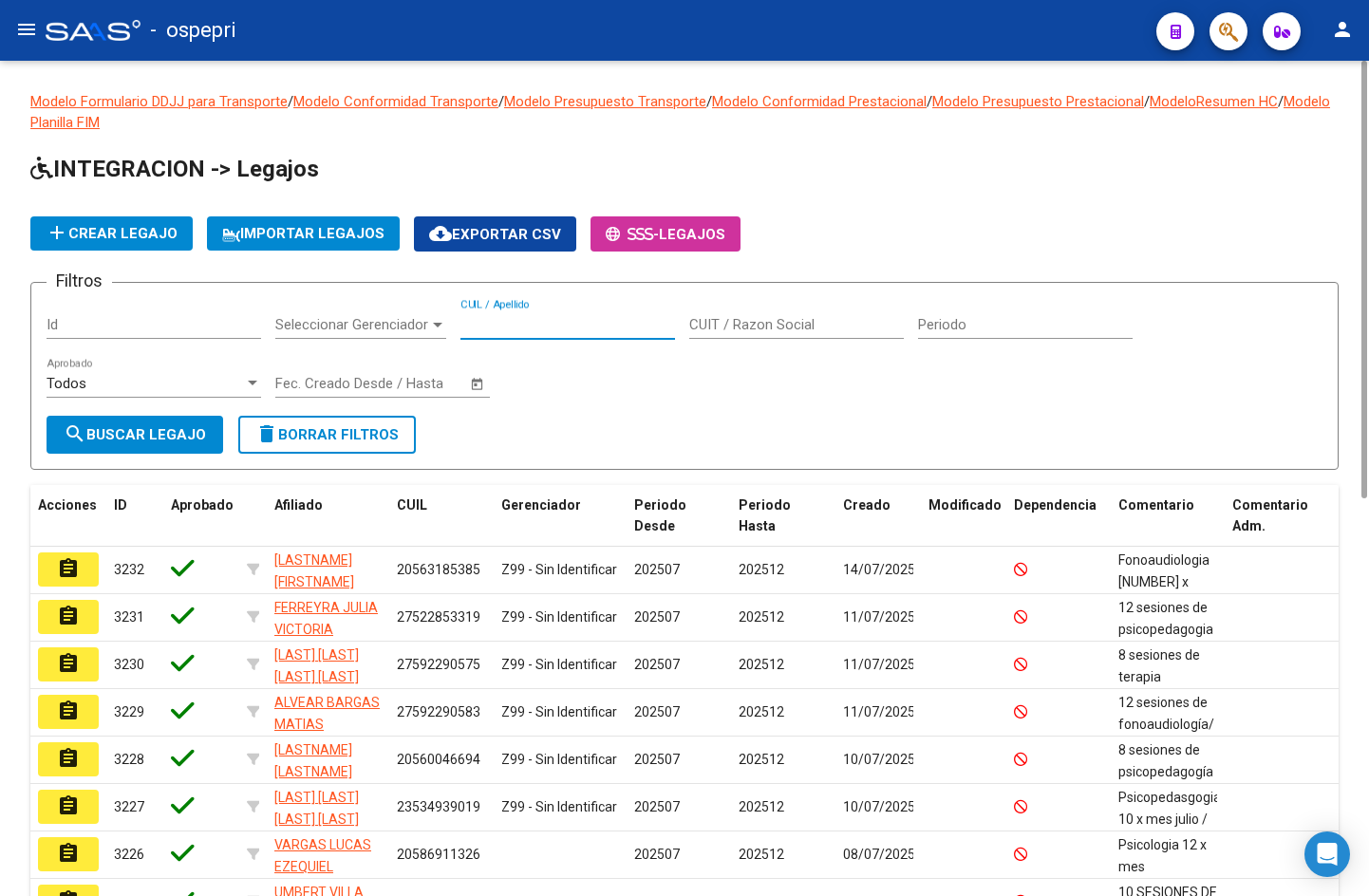click on "CUIL / Apellido" at bounding box center [568, 325] 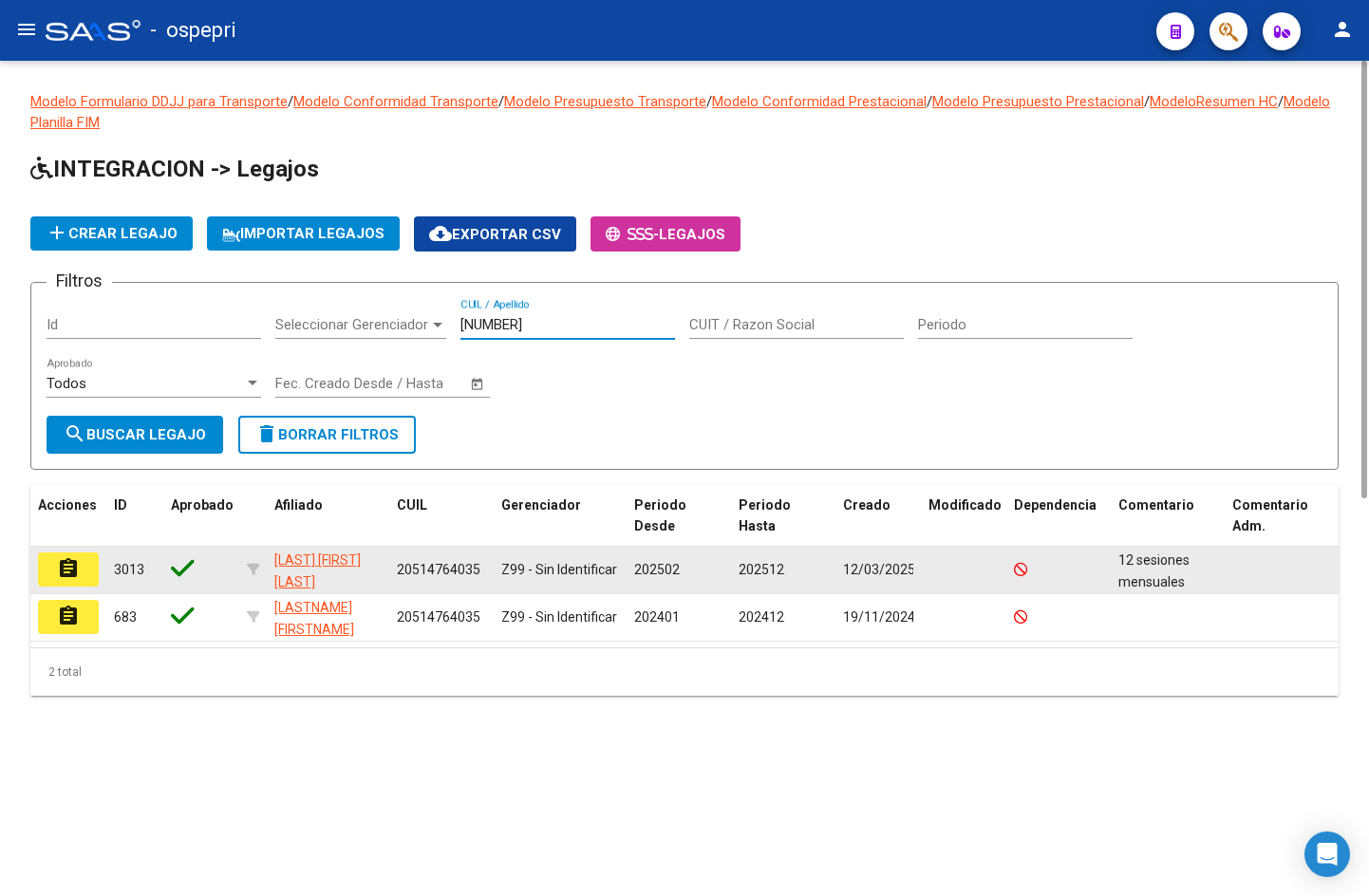 type on "[NUMBER]" 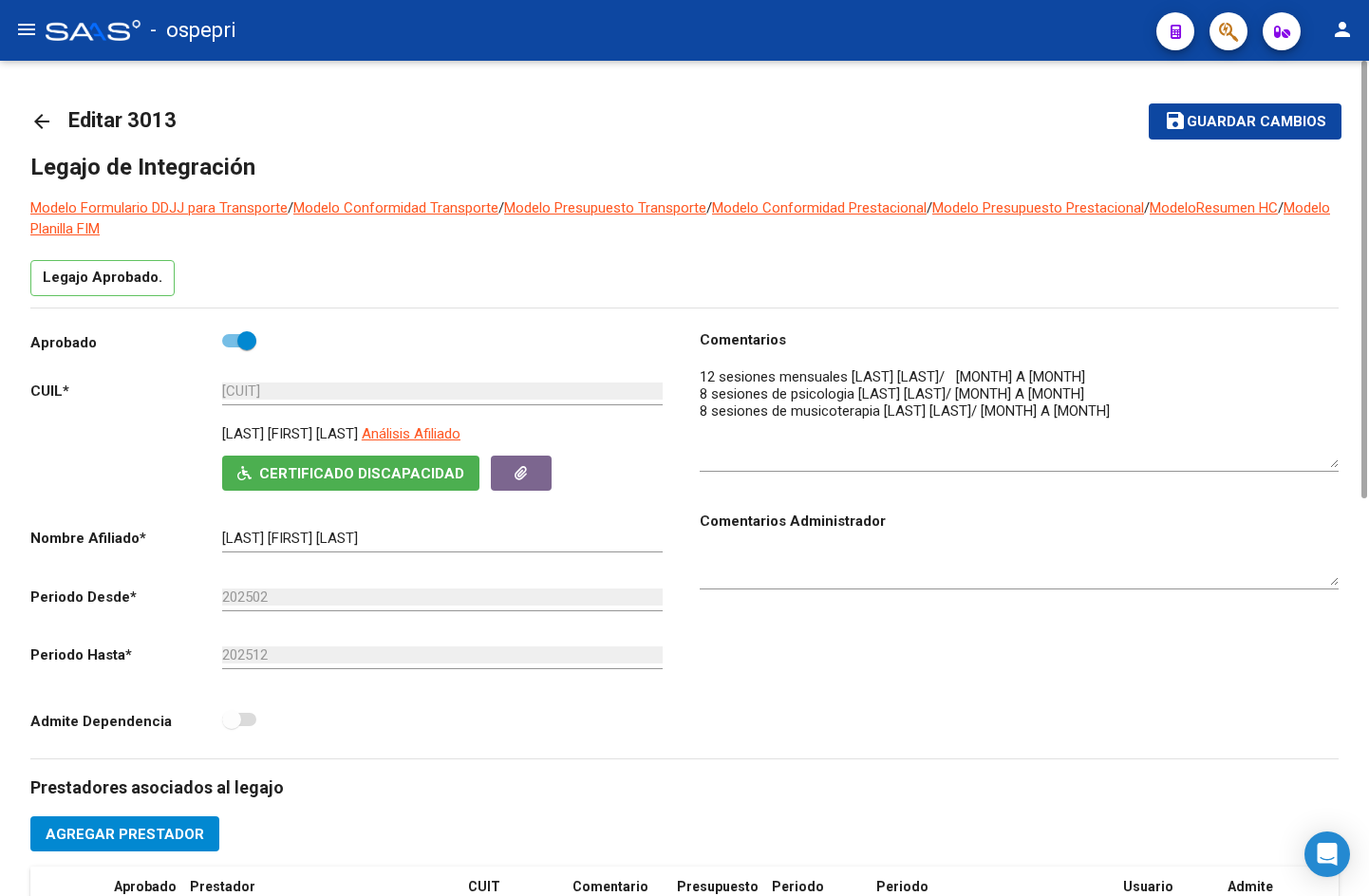 drag, startPoint x: 1333, startPoint y: 398, endPoint x: 1332, endPoint y: 461, distance: 63.00794 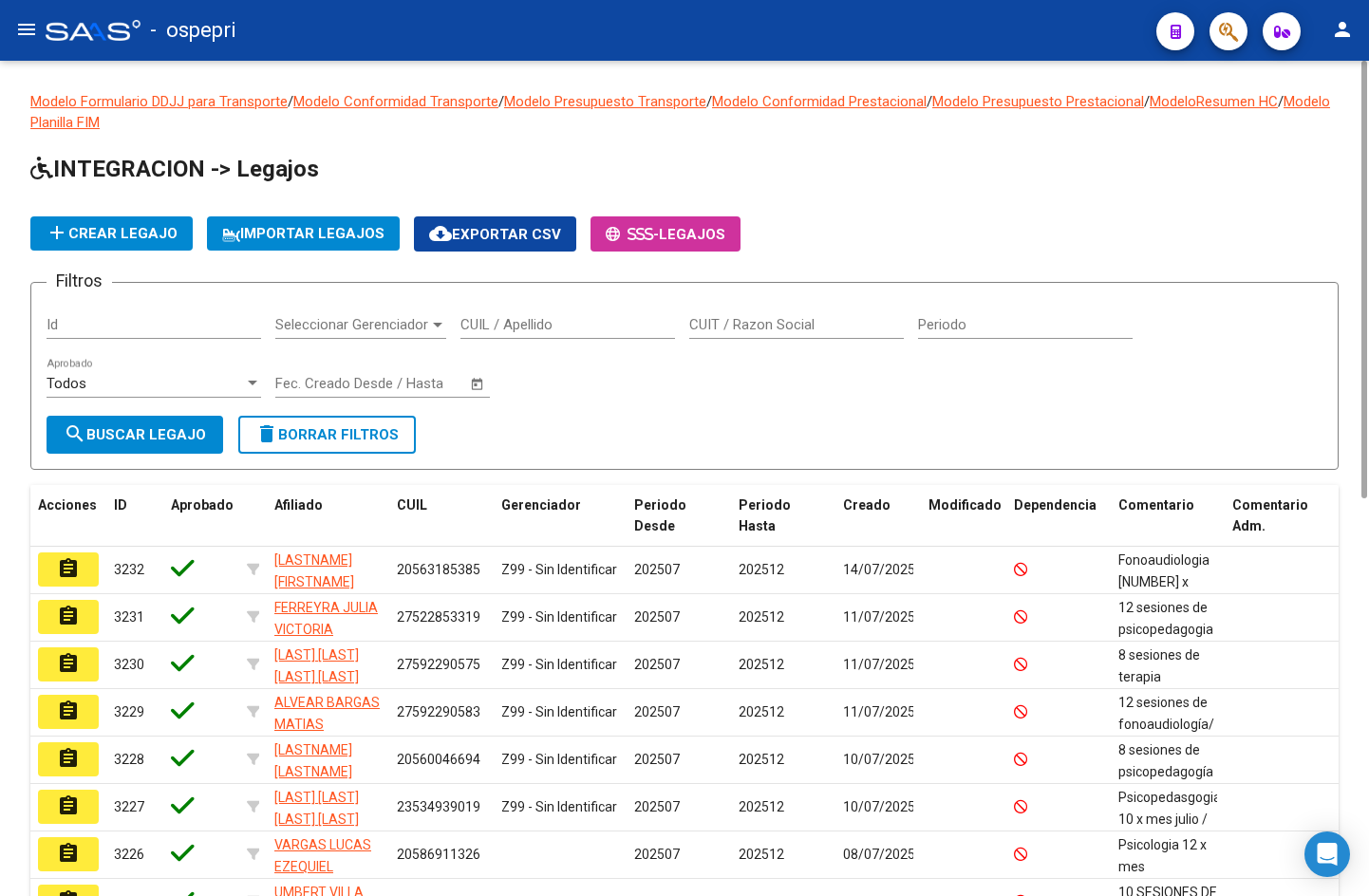 click on "CUIL / Apellido" at bounding box center (568, 325) 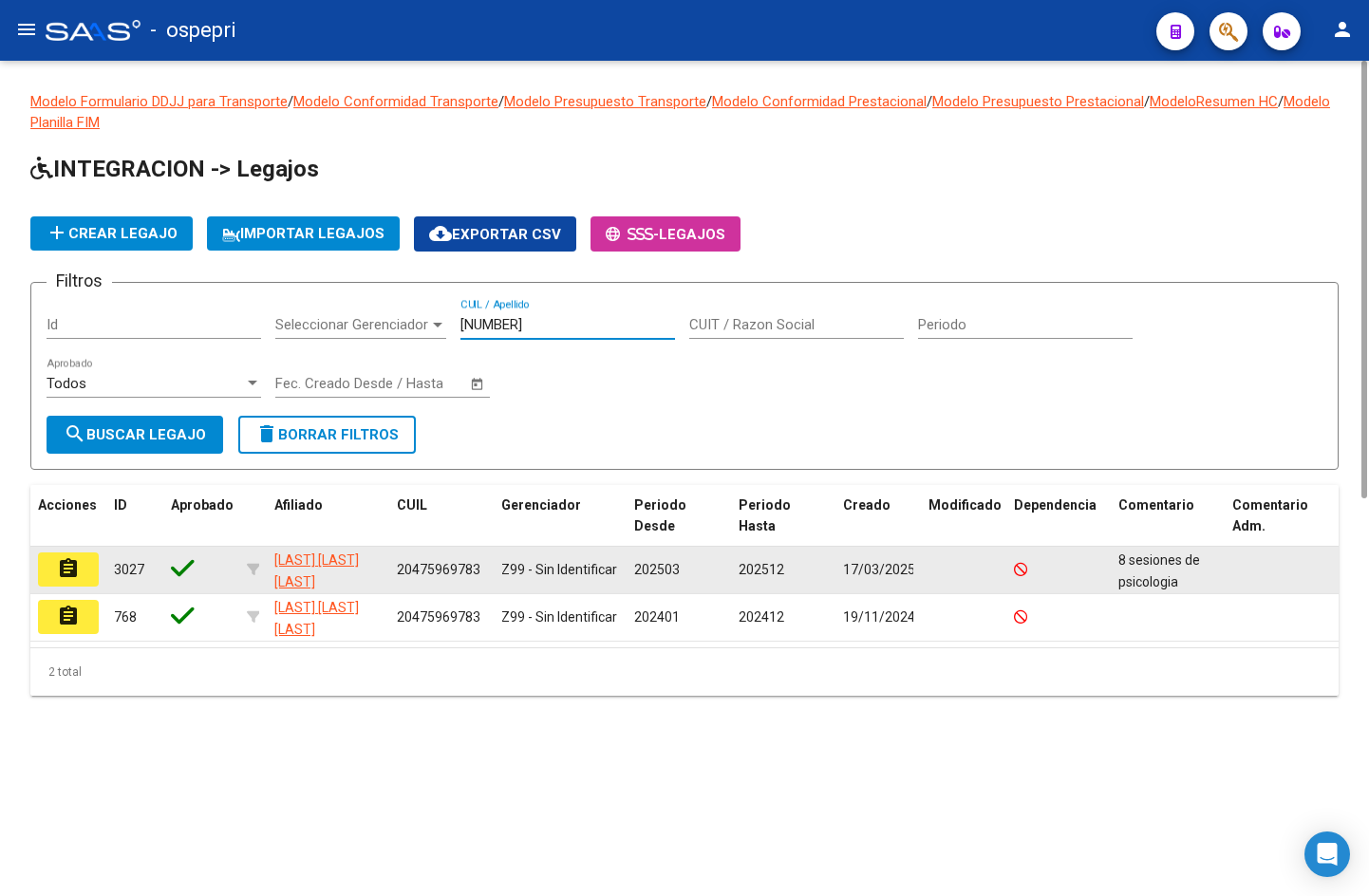 type on "[NUMBER]" 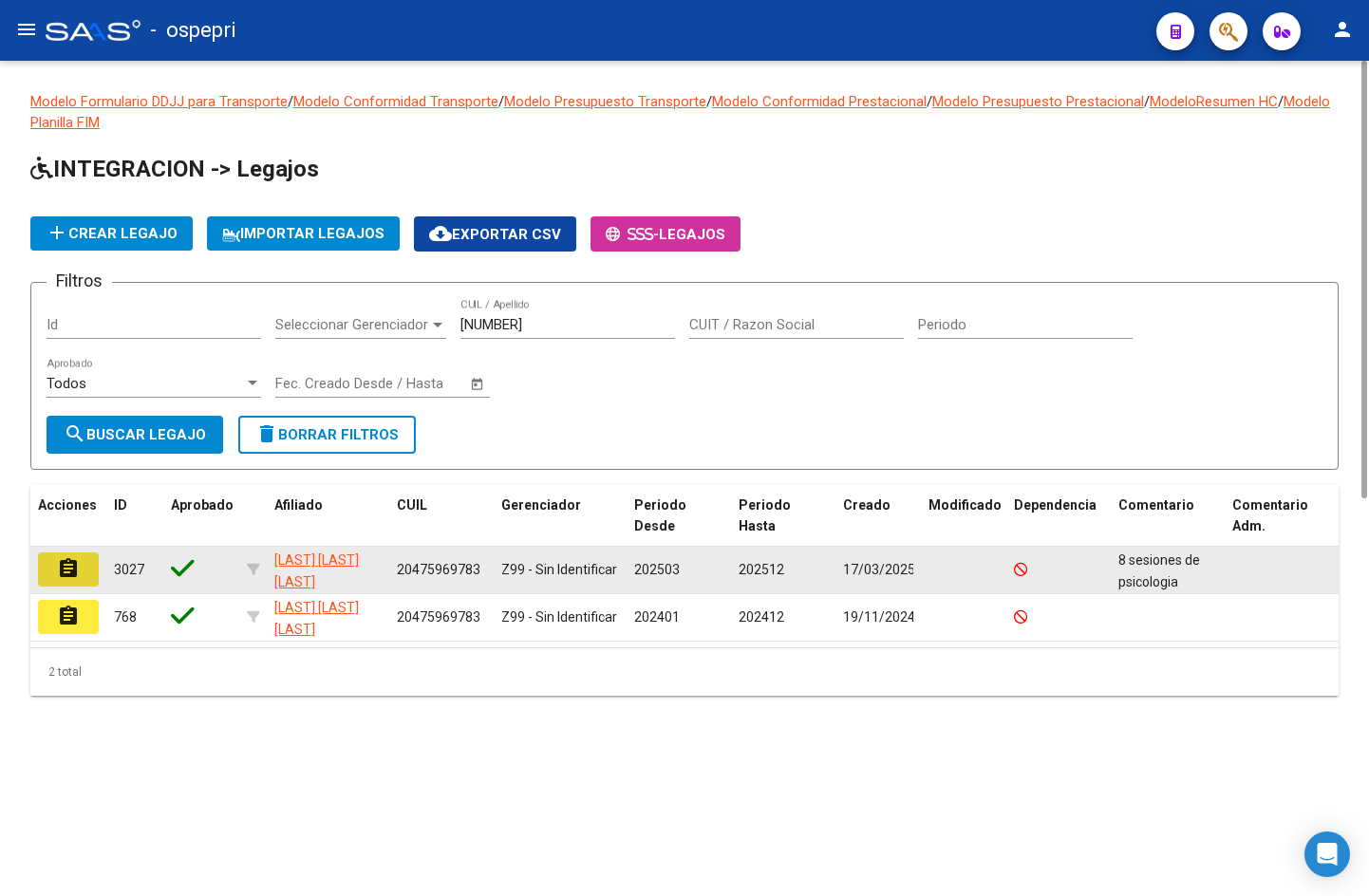 click on "assignment" 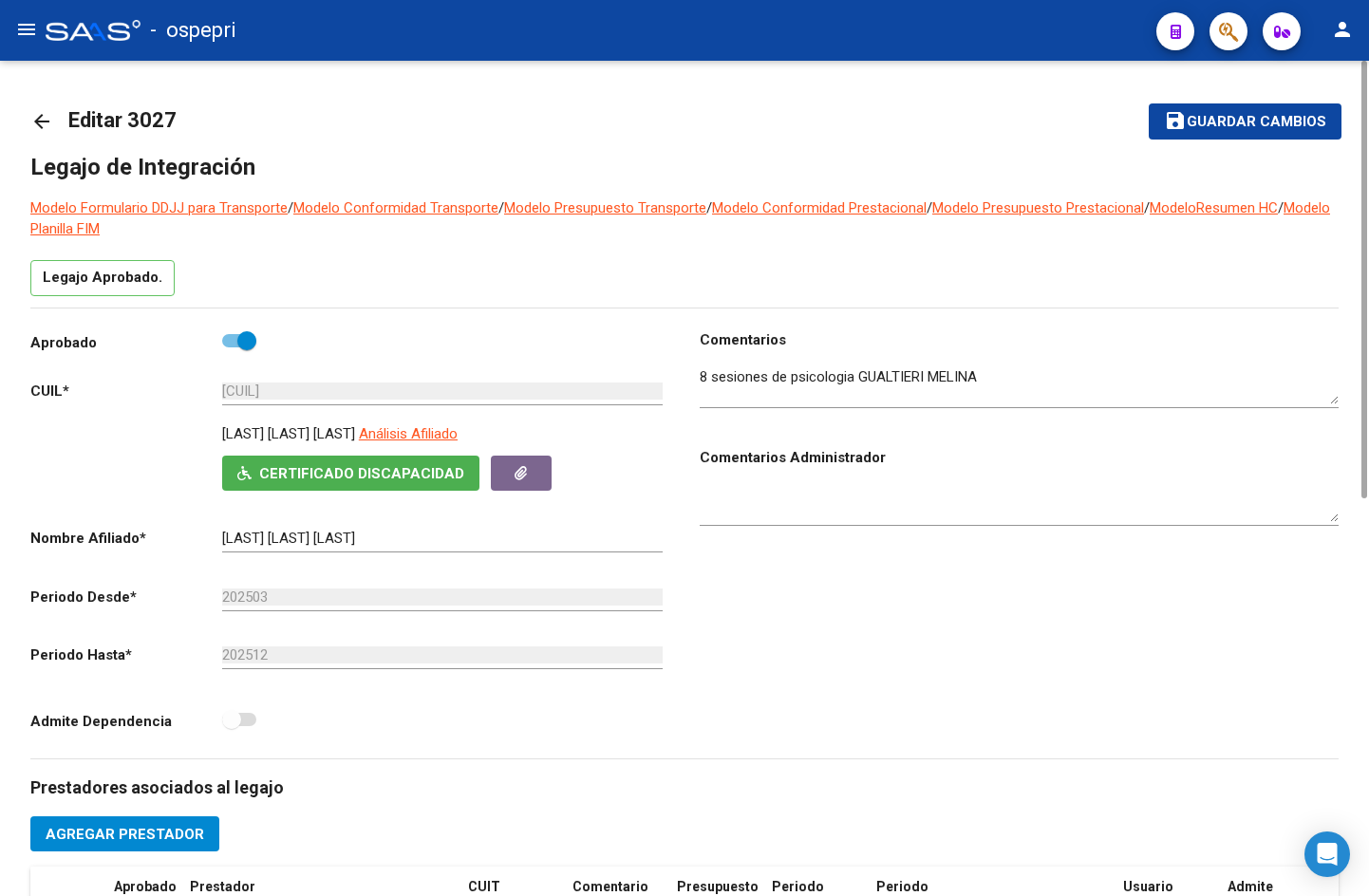 click on "arrow_back" 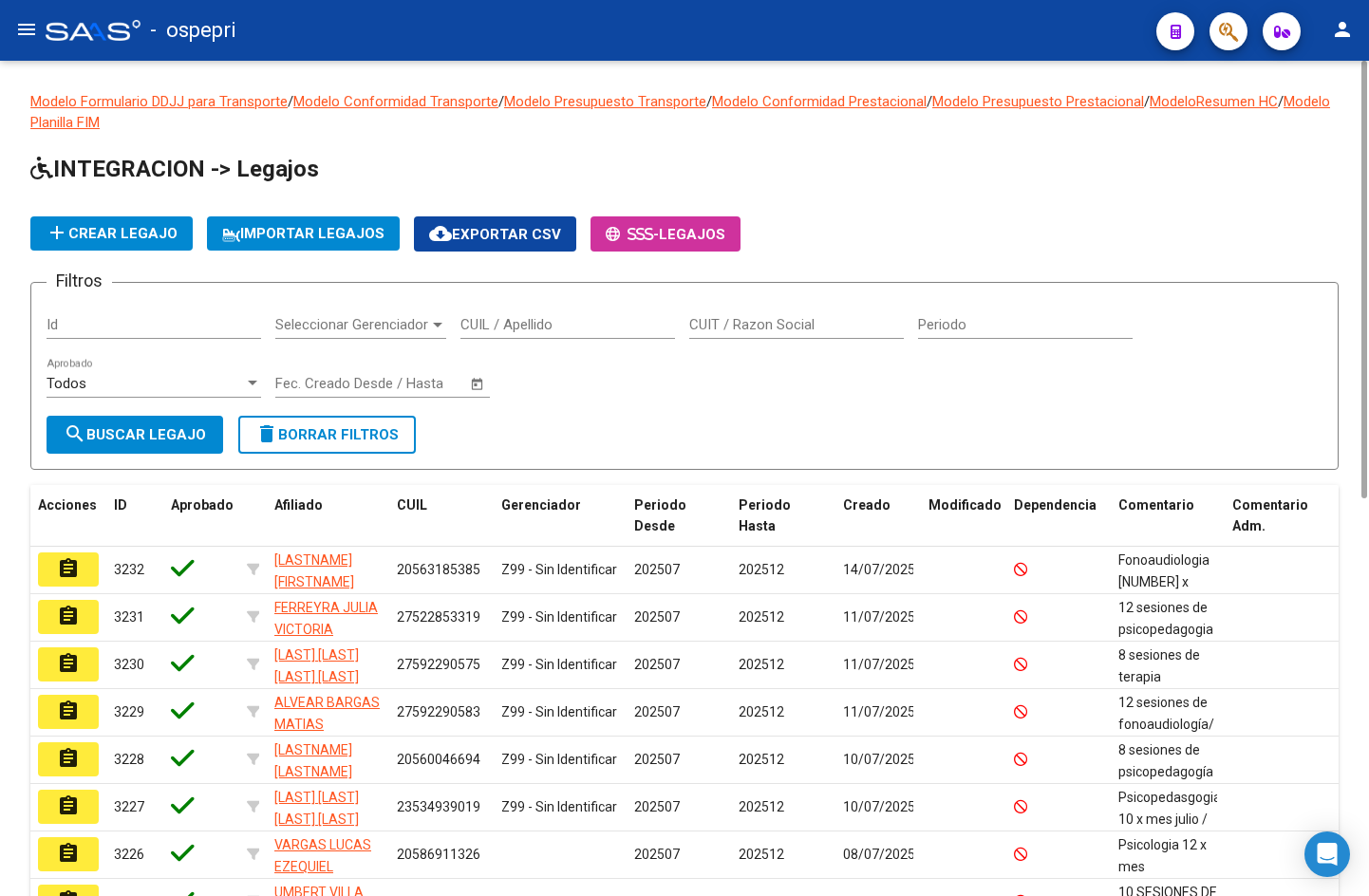 click on "CUIL / Apellido" at bounding box center (568, 325) 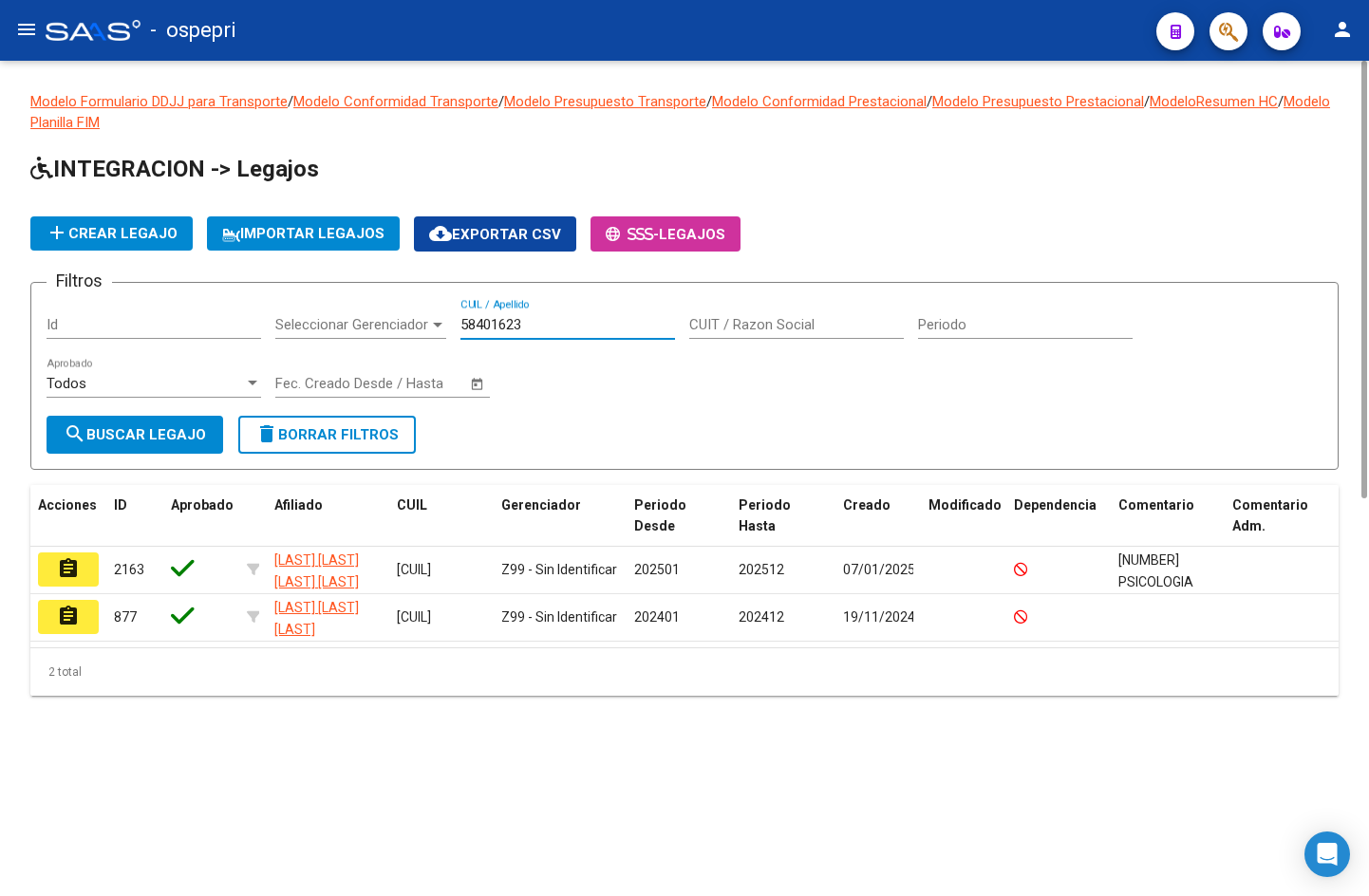 type on "58401623" 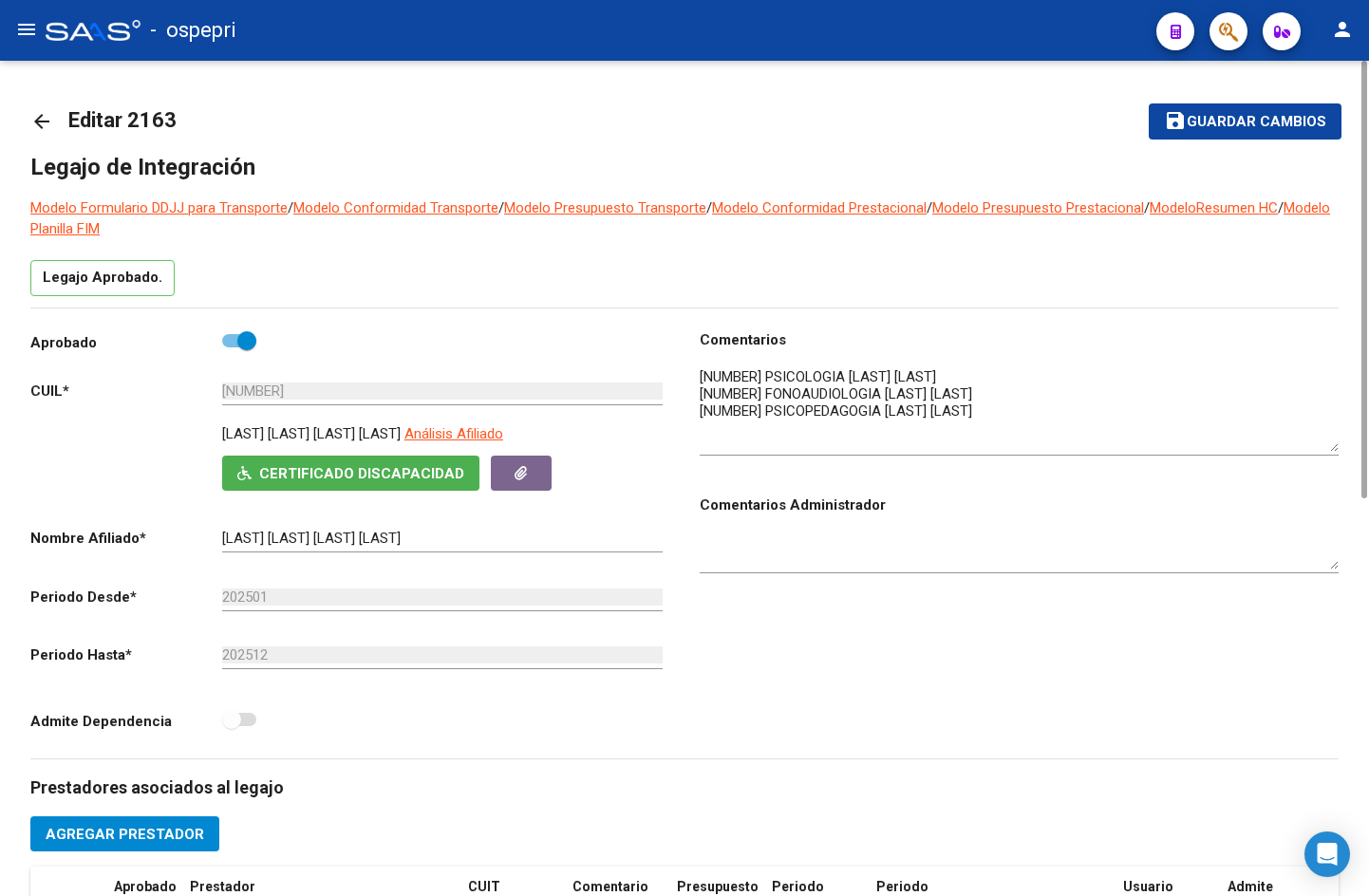 drag, startPoint x: 1334, startPoint y: 401, endPoint x: 1332, endPoint y: 450, distance: 49.0408 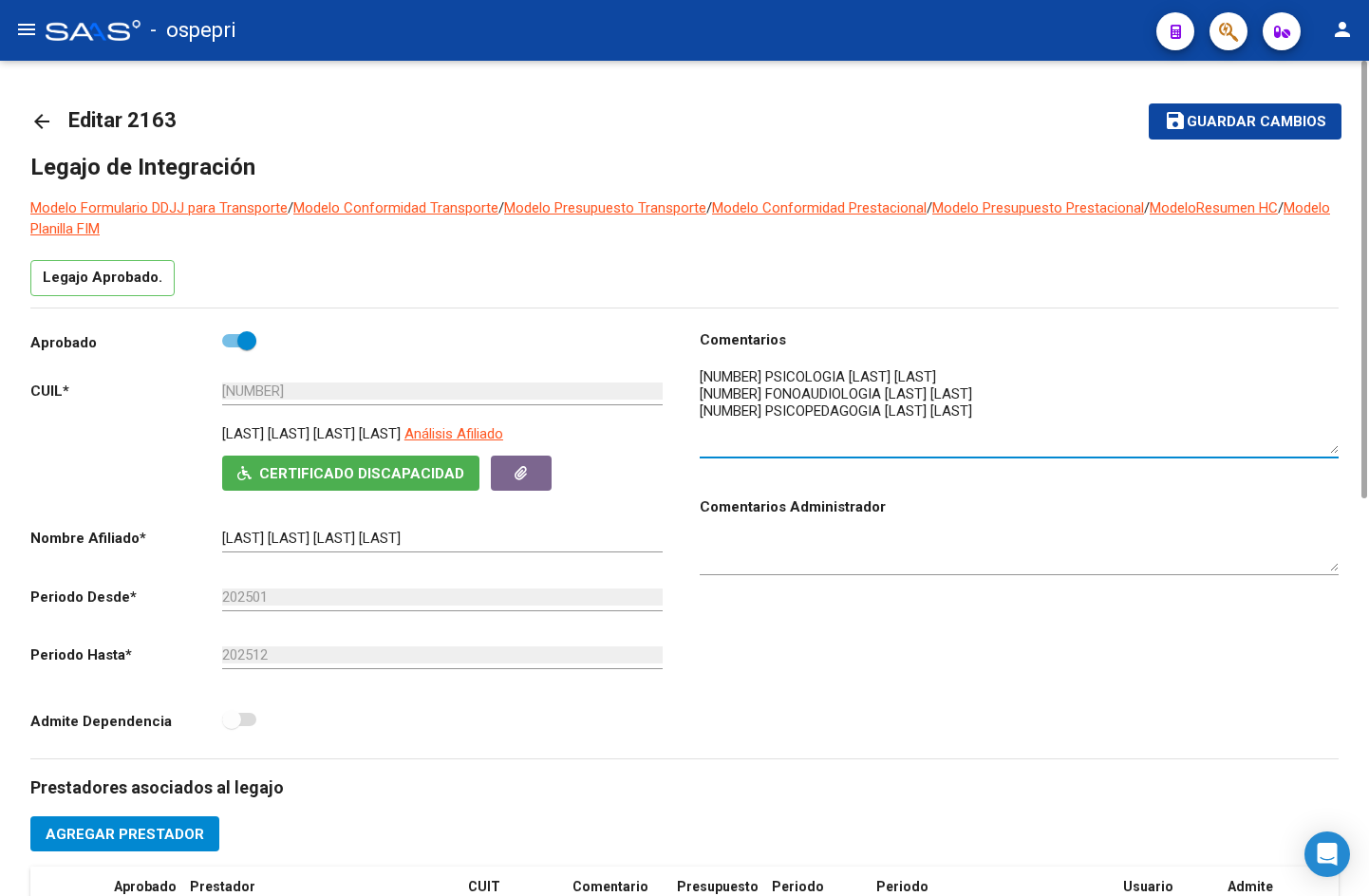 click on "arrow_back" 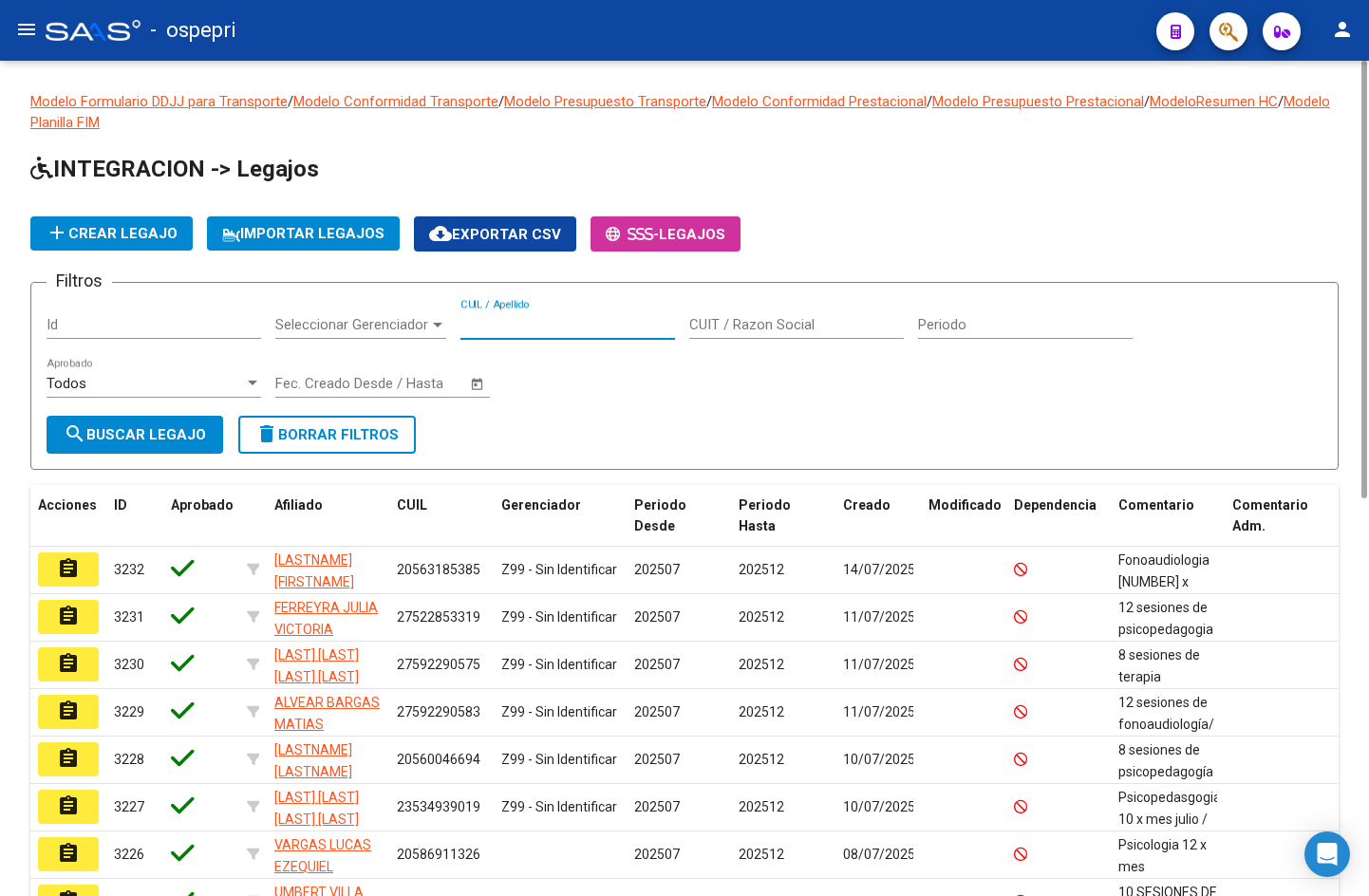 click on "CUIL / Apellido" at bounding box center [568, 325] 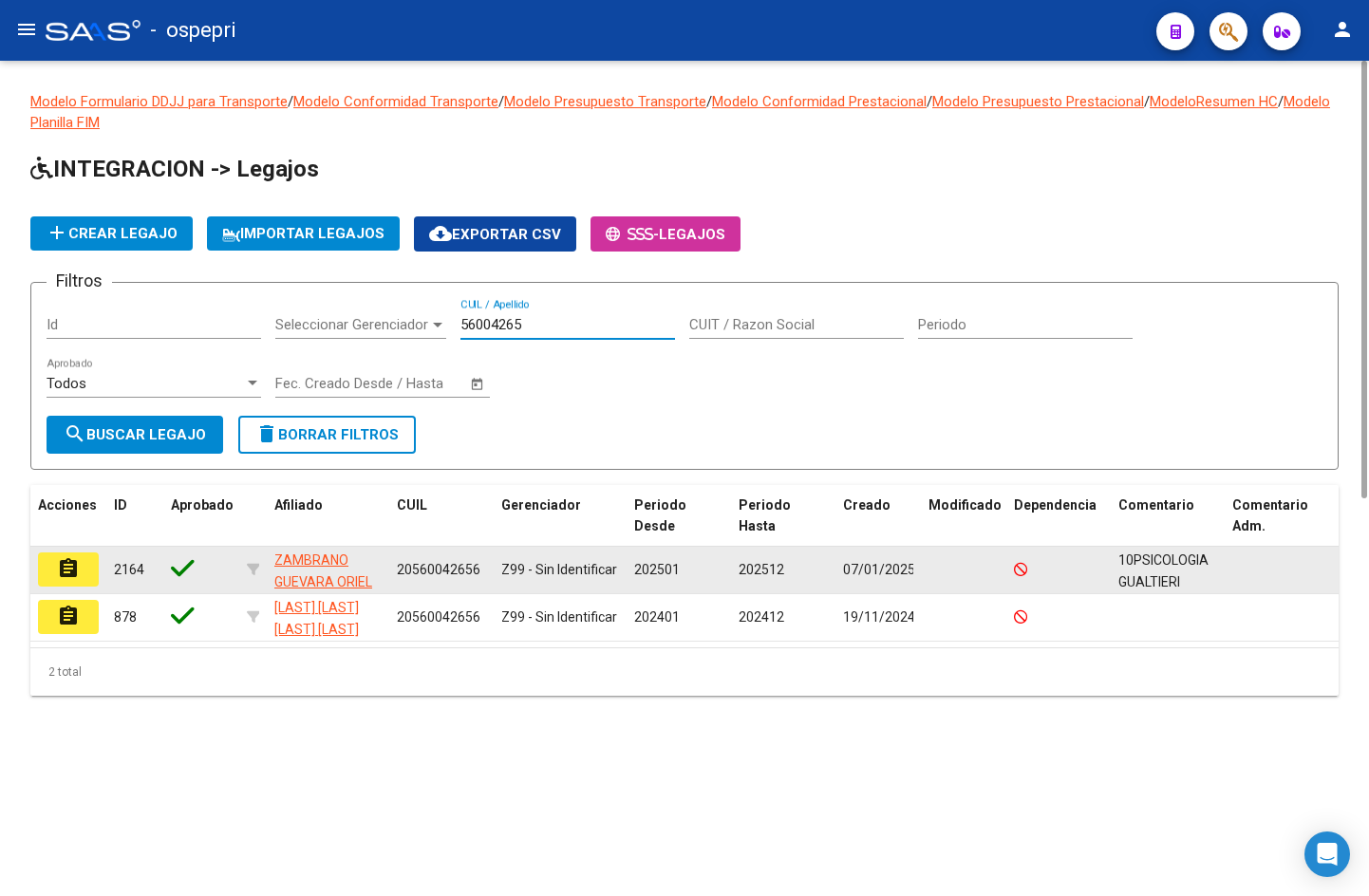 type on "56004265" 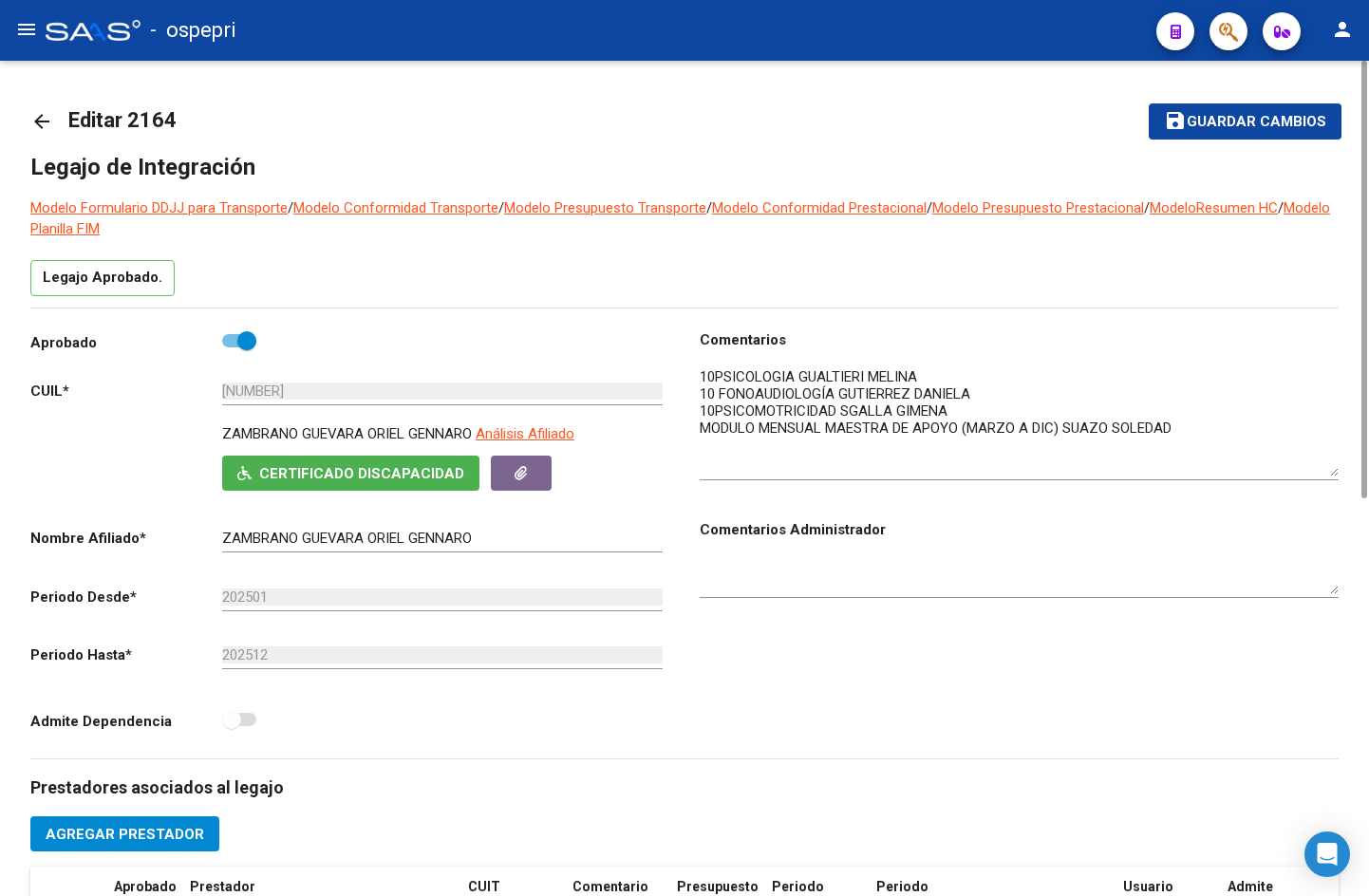 drag, startPoint x: 1330, startPoint y: 398, endPoint x: 1328, endPoint y: 470, distance: 72.02777 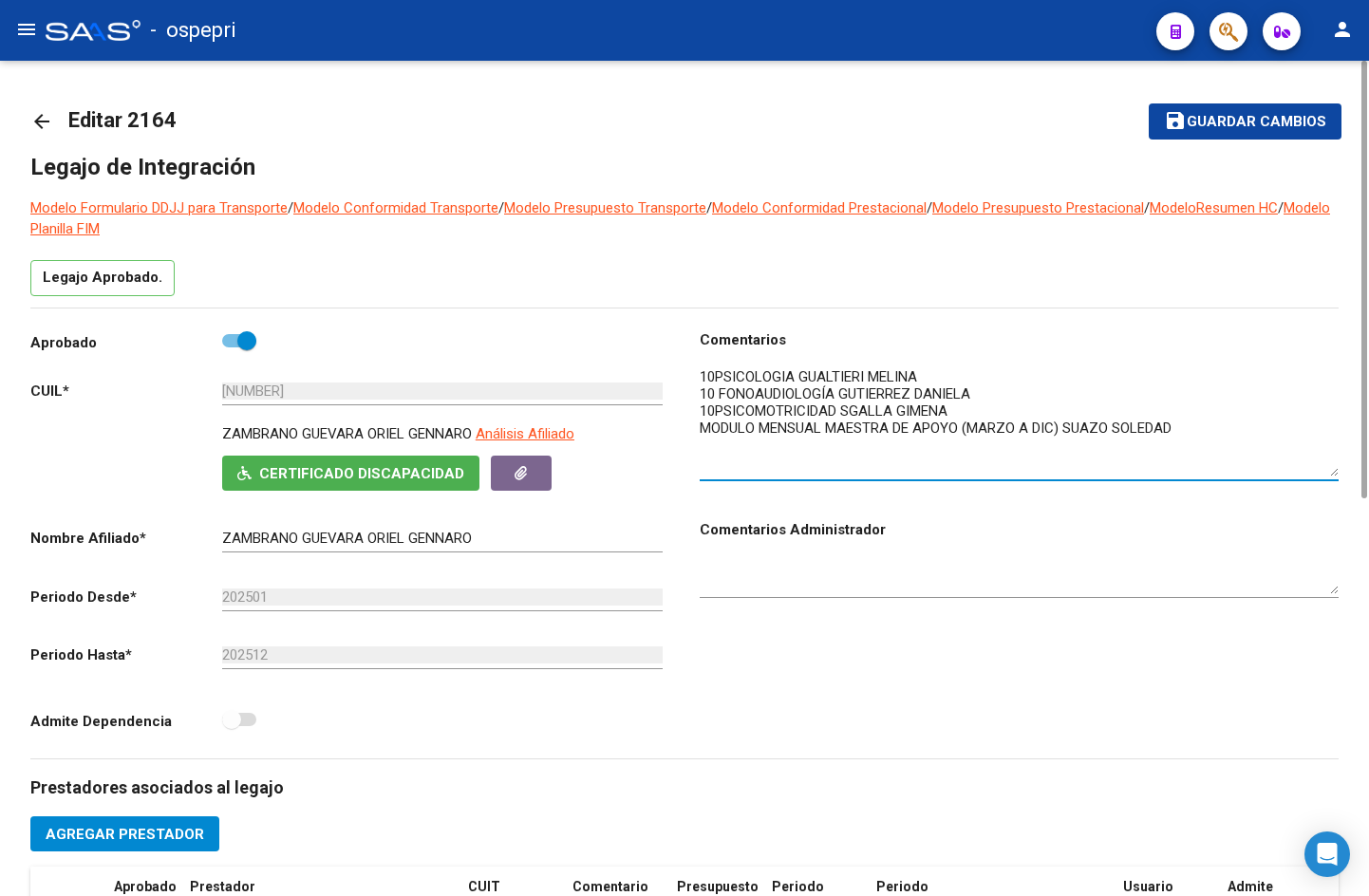 click on "arrow_back" 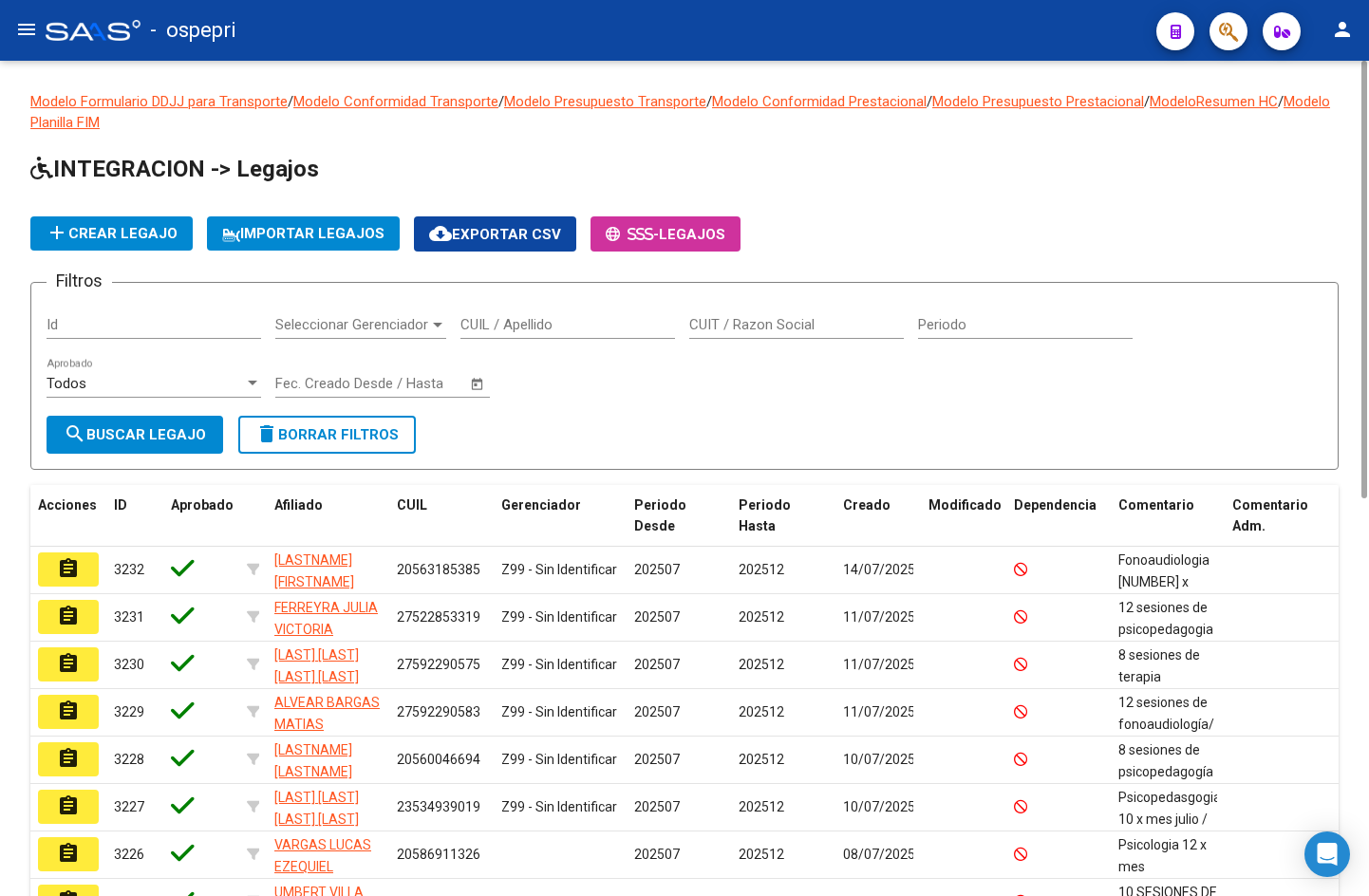 click on "CUIL / Apellido" at bounding box center [568, 325] 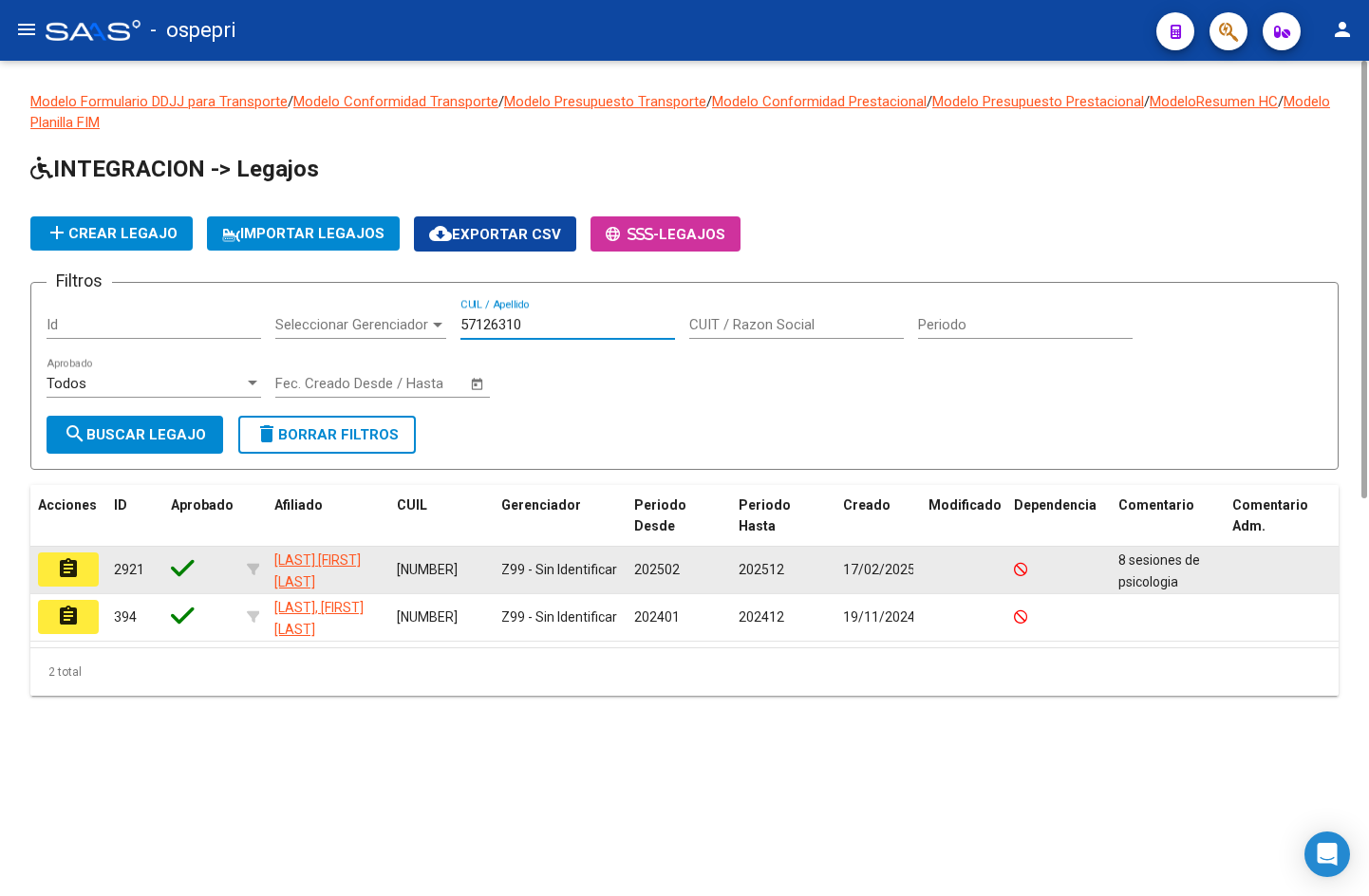 type on "57126310" 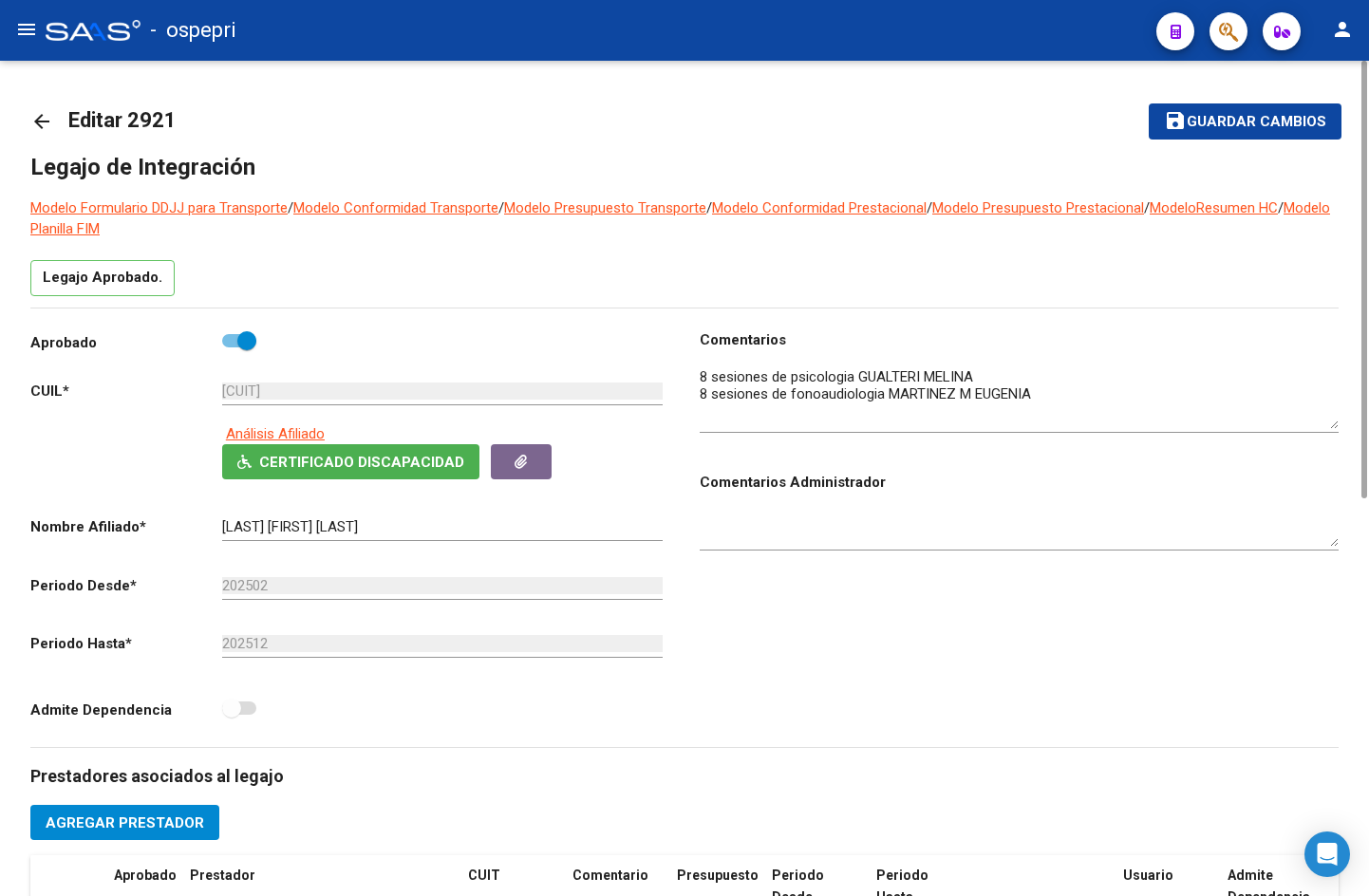 drag, startPoint x: 1330, startPoint y: 399, endPoint x: 1331, endPoint y: 431, distance: 32.0156 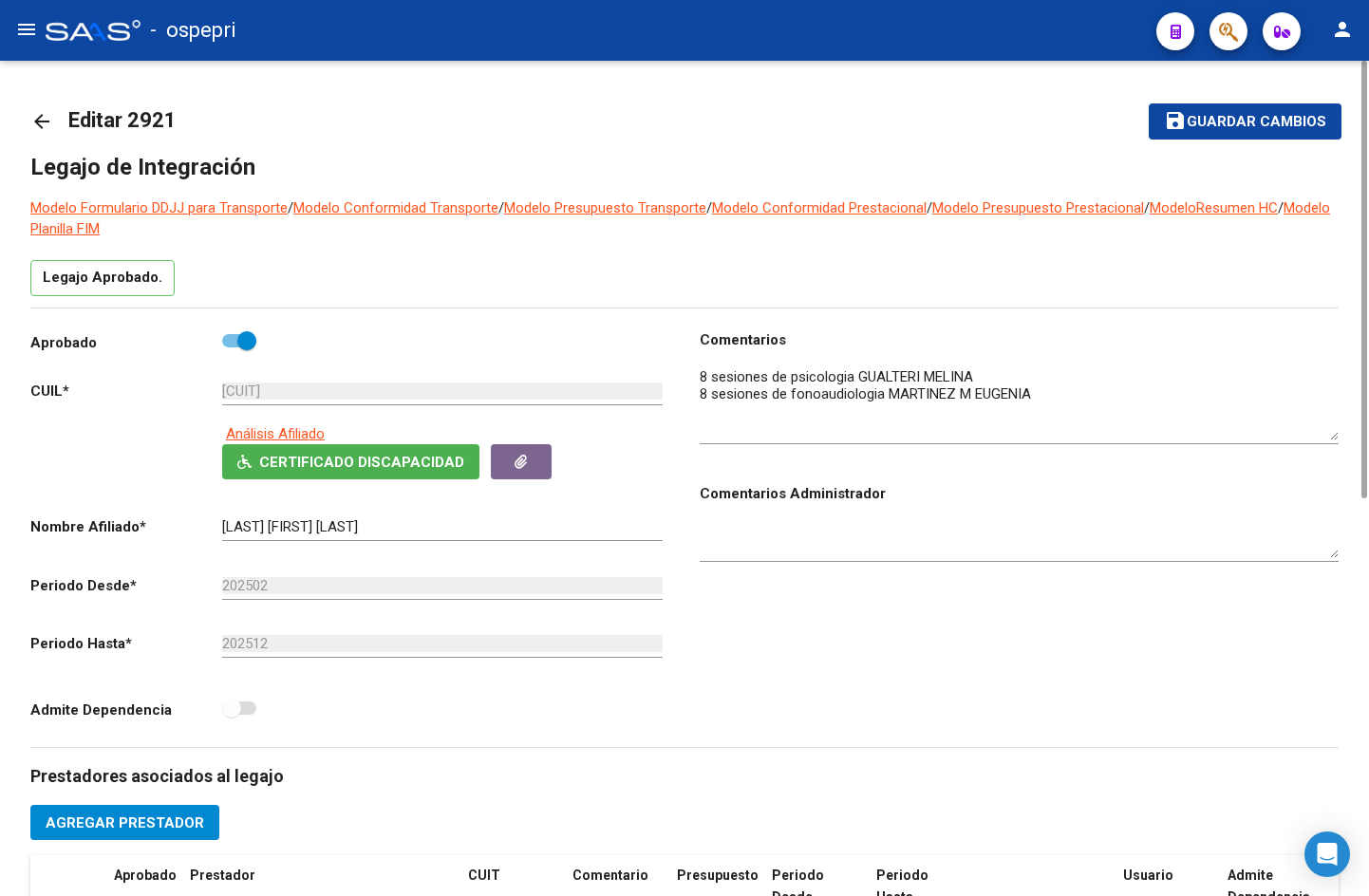 click on "arrow_back" 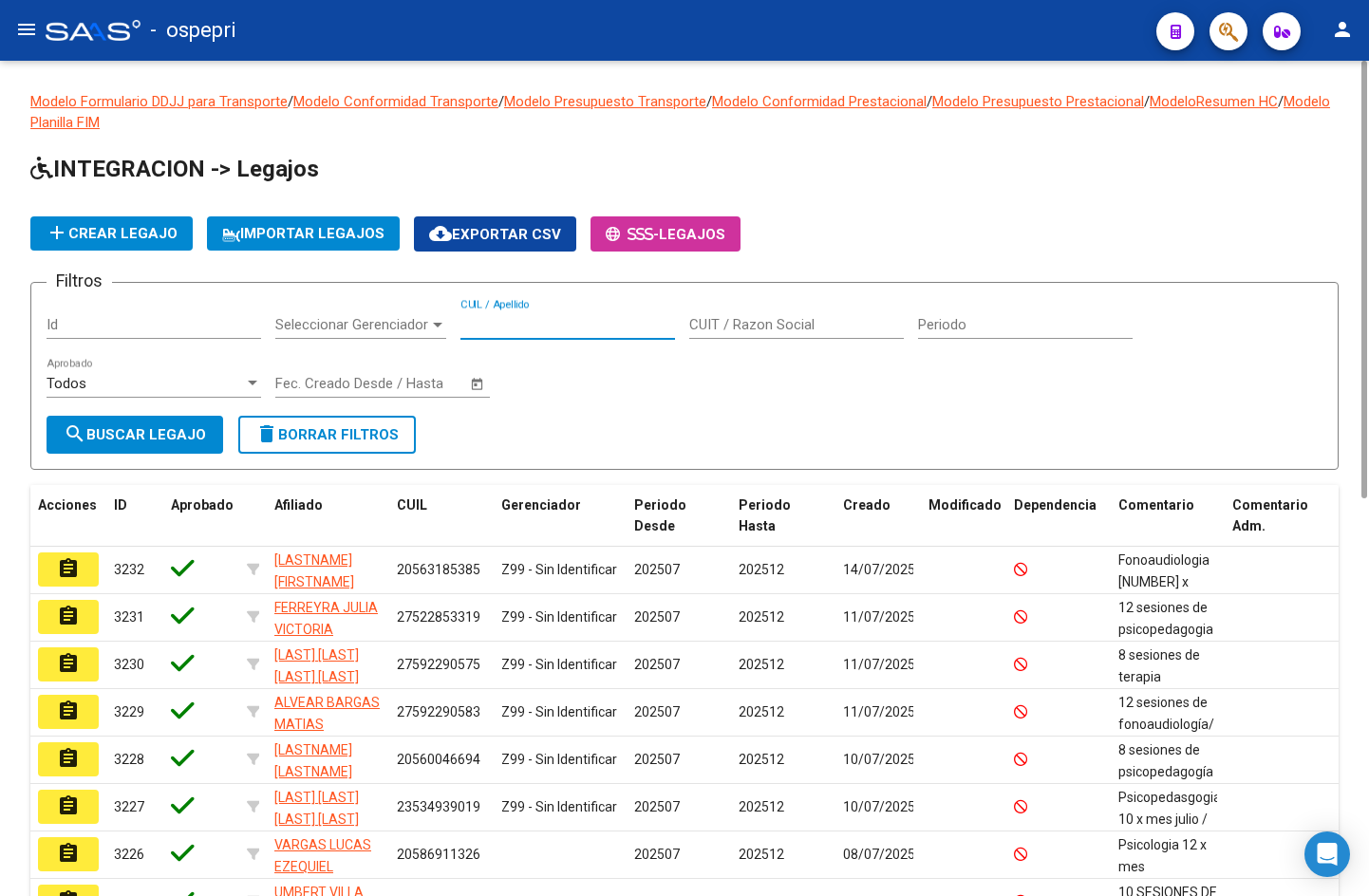 click on "CUIL / Apellido" at bounding box center (568, 325) 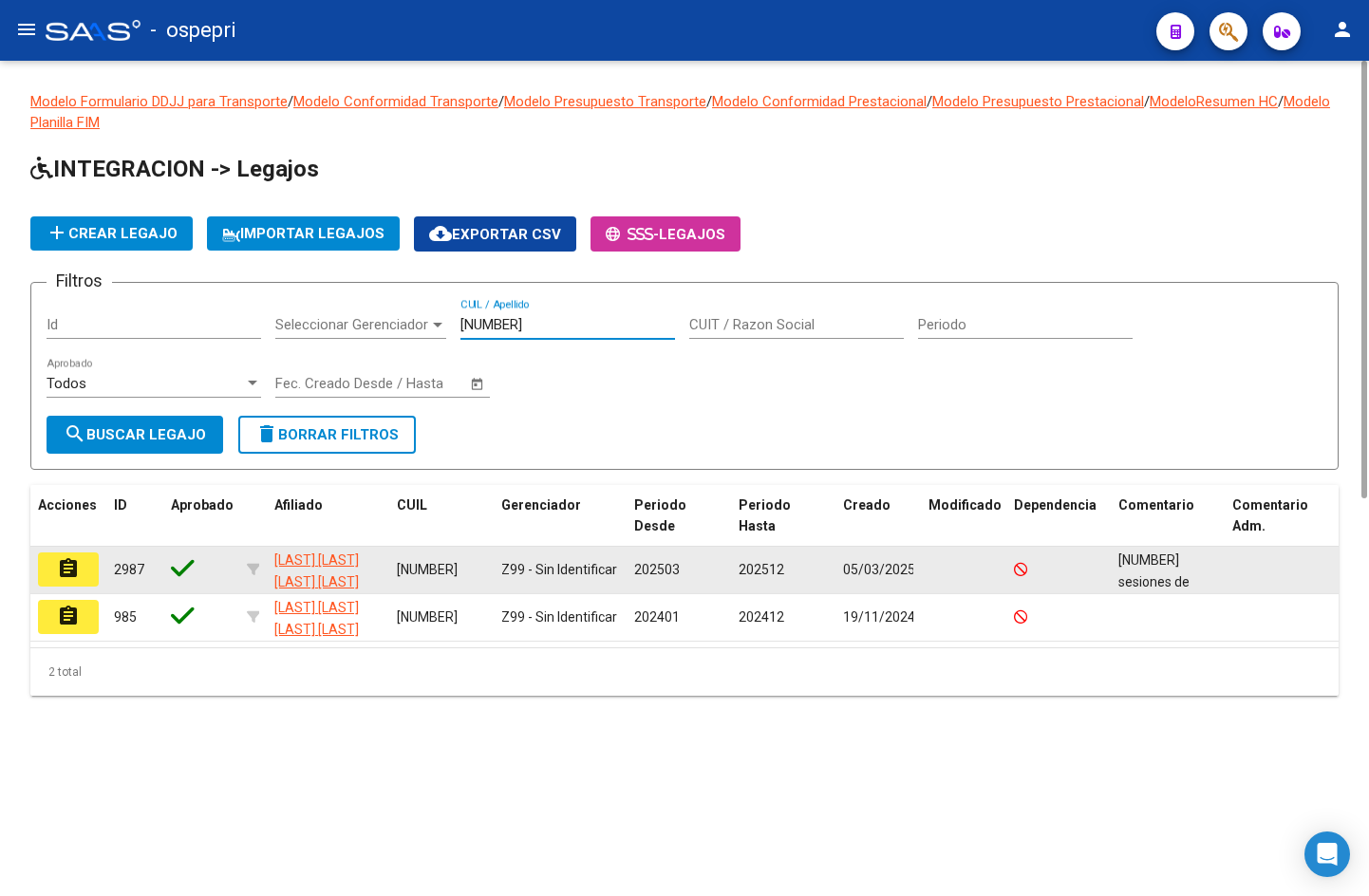 type on "[NUMBER]" 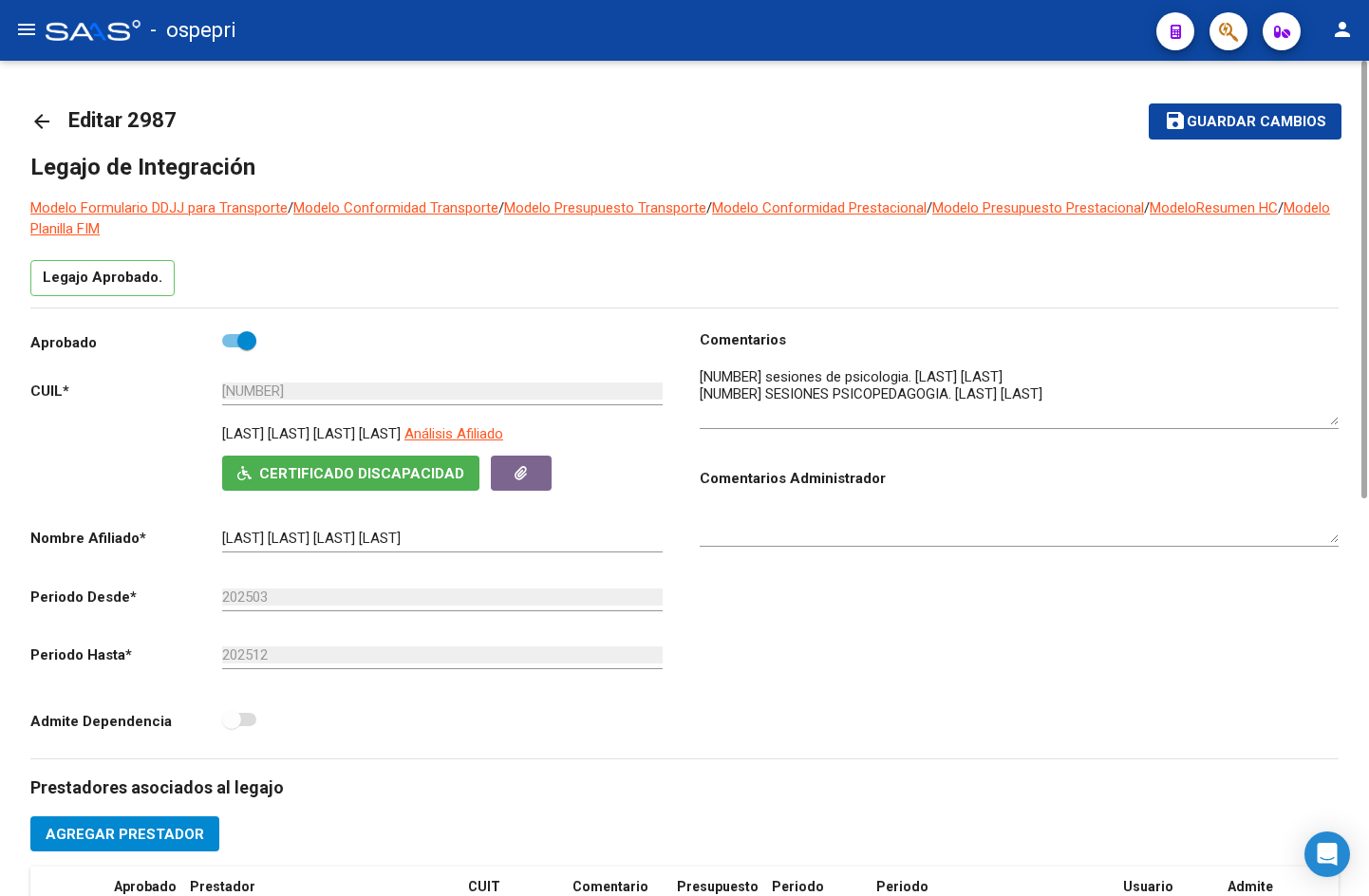 drag, startPoint x: 1332, startPoint y: 400, endPoint x: 1336, endPoint y: 420, distance: 20.39608 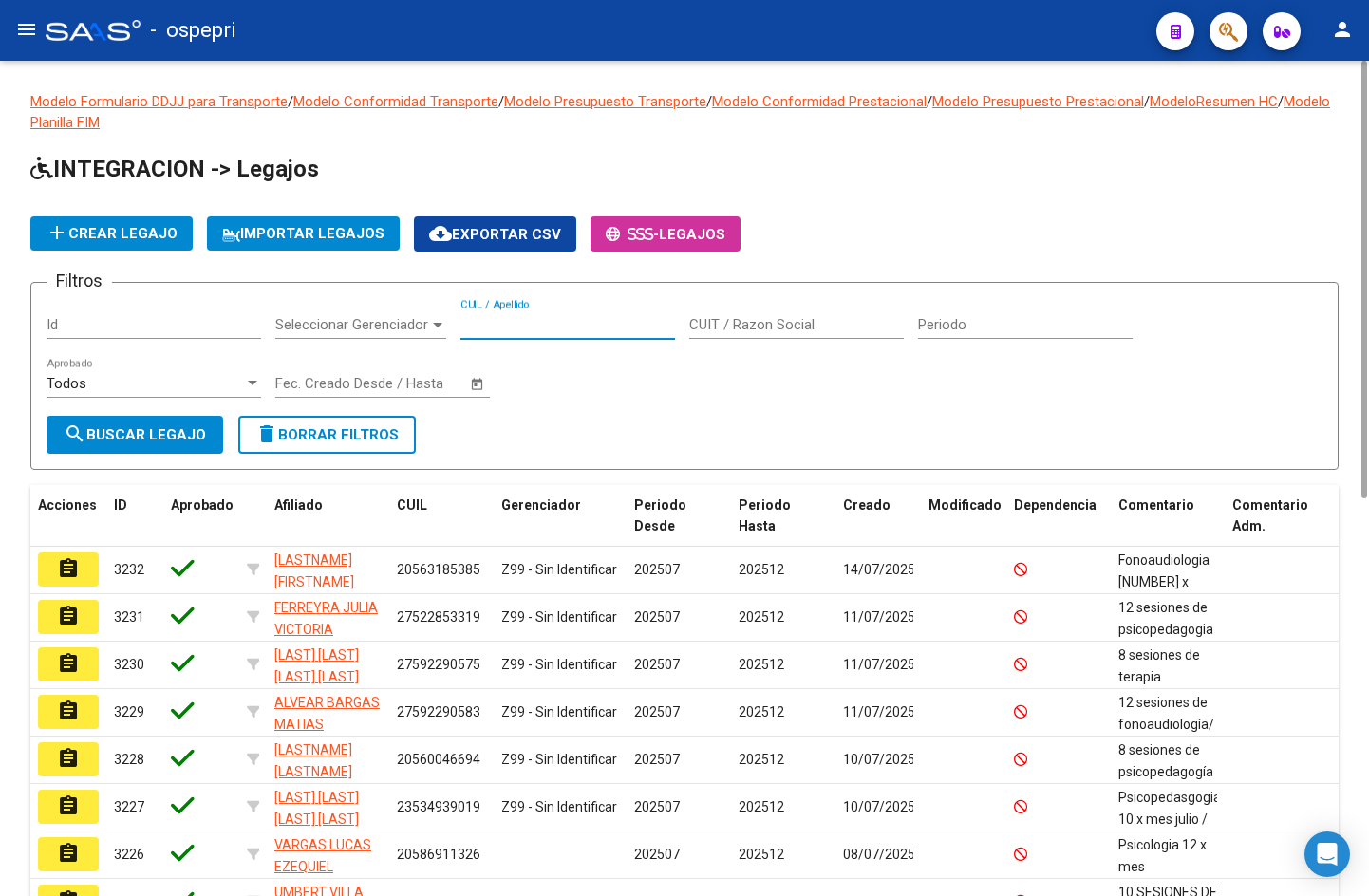 click on "CUIL / Apellido" at bounding box center (568, 325) 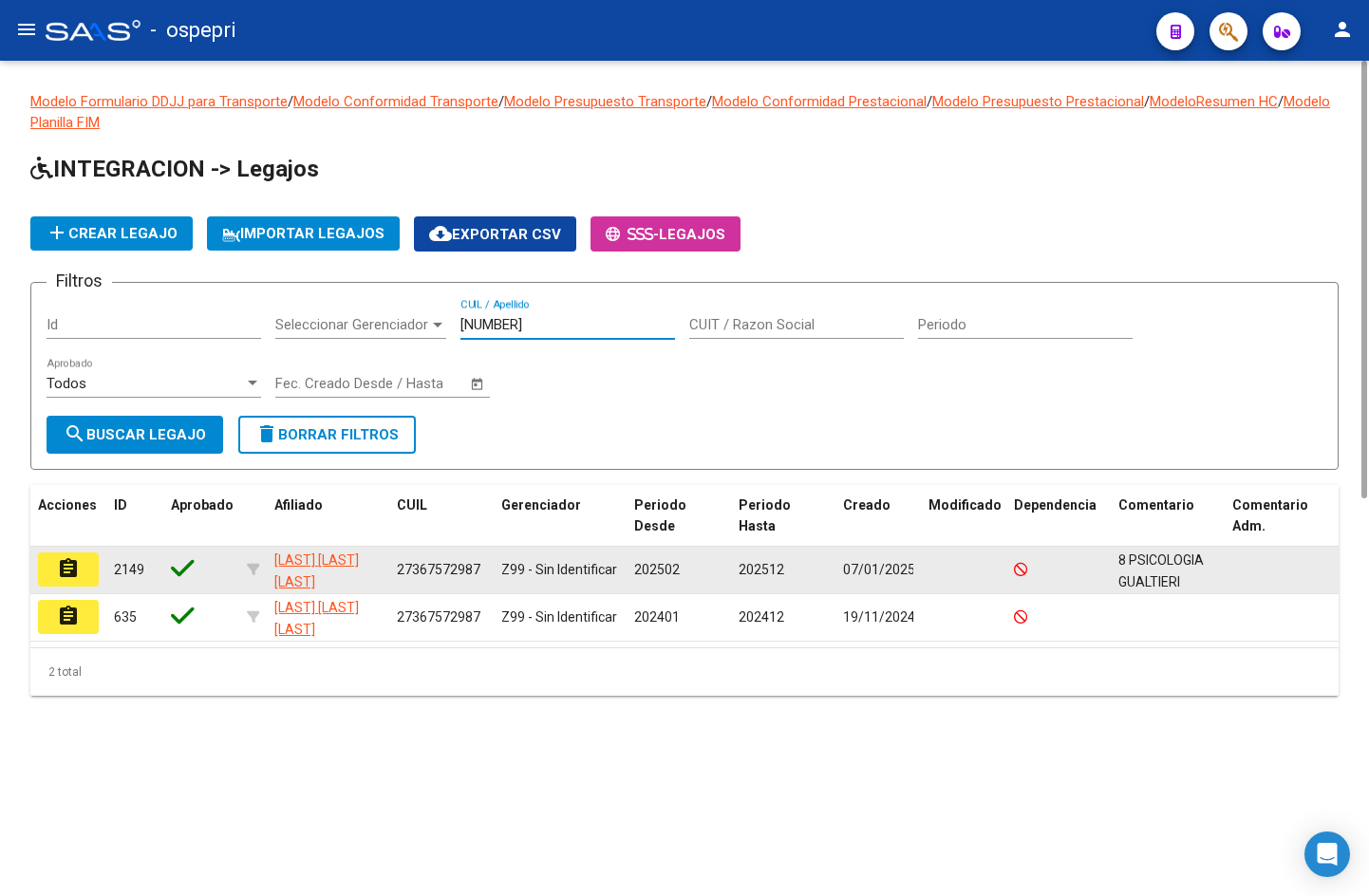 type on "[NUMBER]" 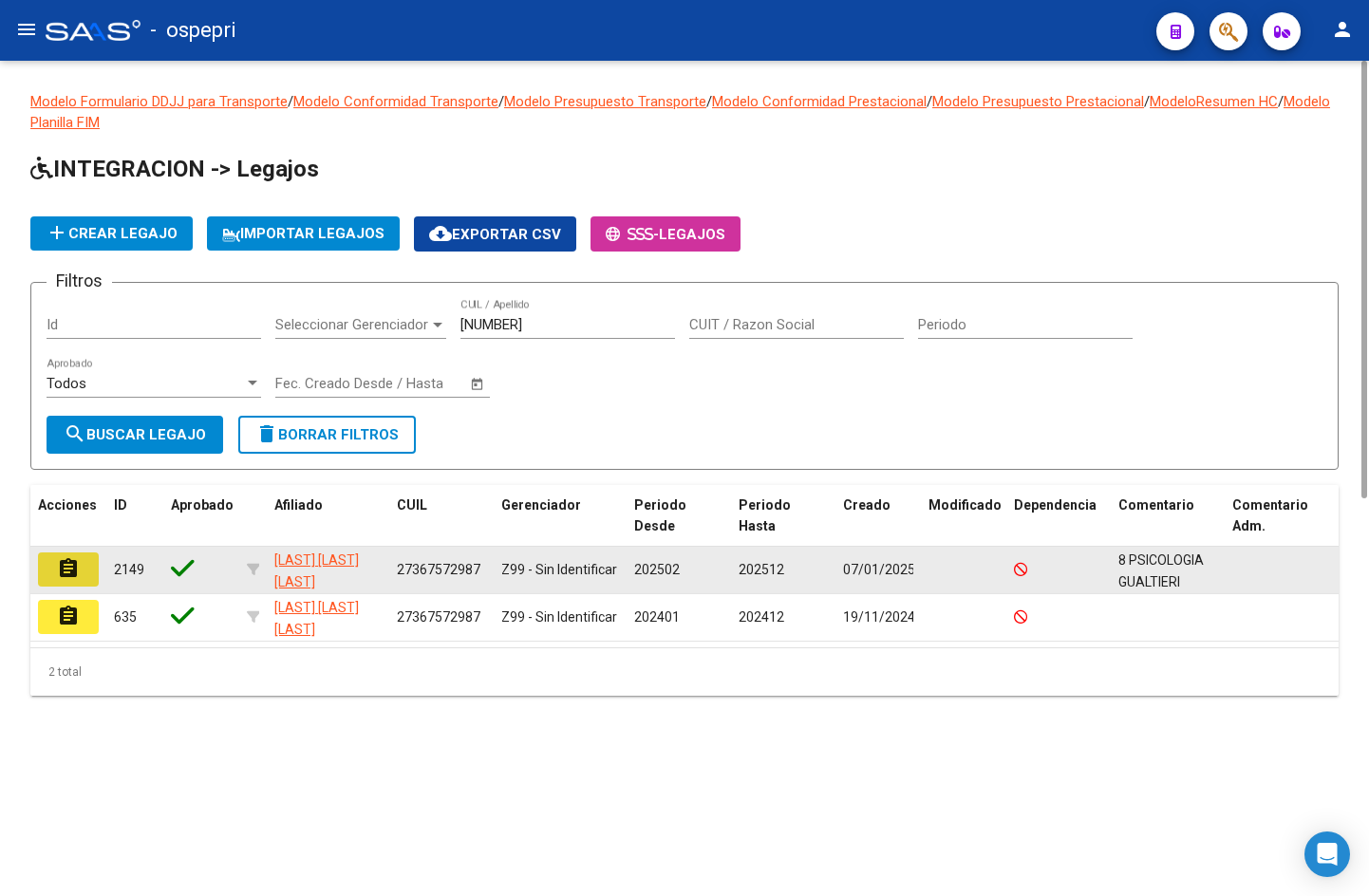 click on "assignment" 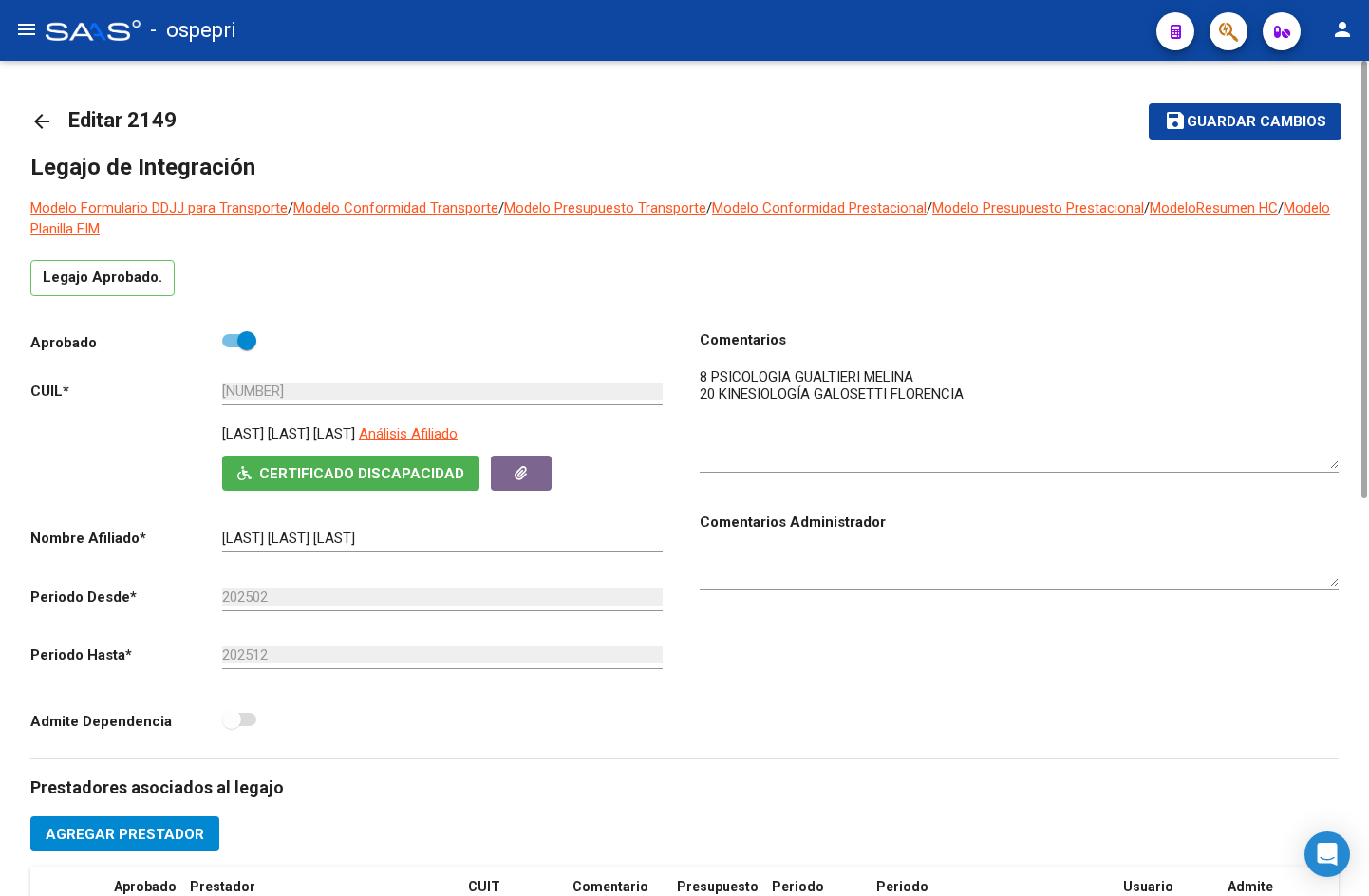 drag, startPoint x: 1335, startPoint y: 401, endPoint x: 1336, endPoint y: 465, distance: 64.007812 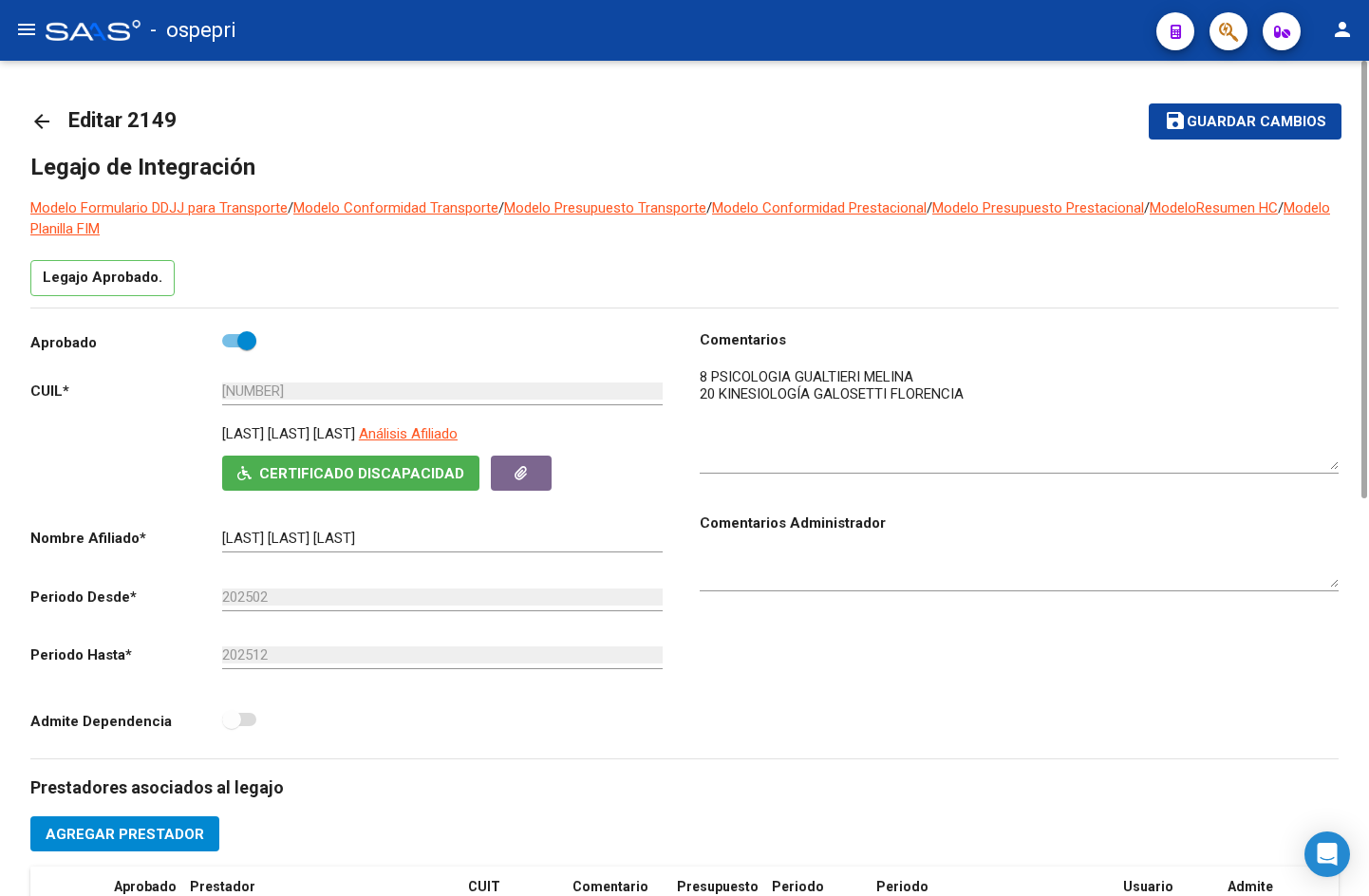 click on "arrow_back" 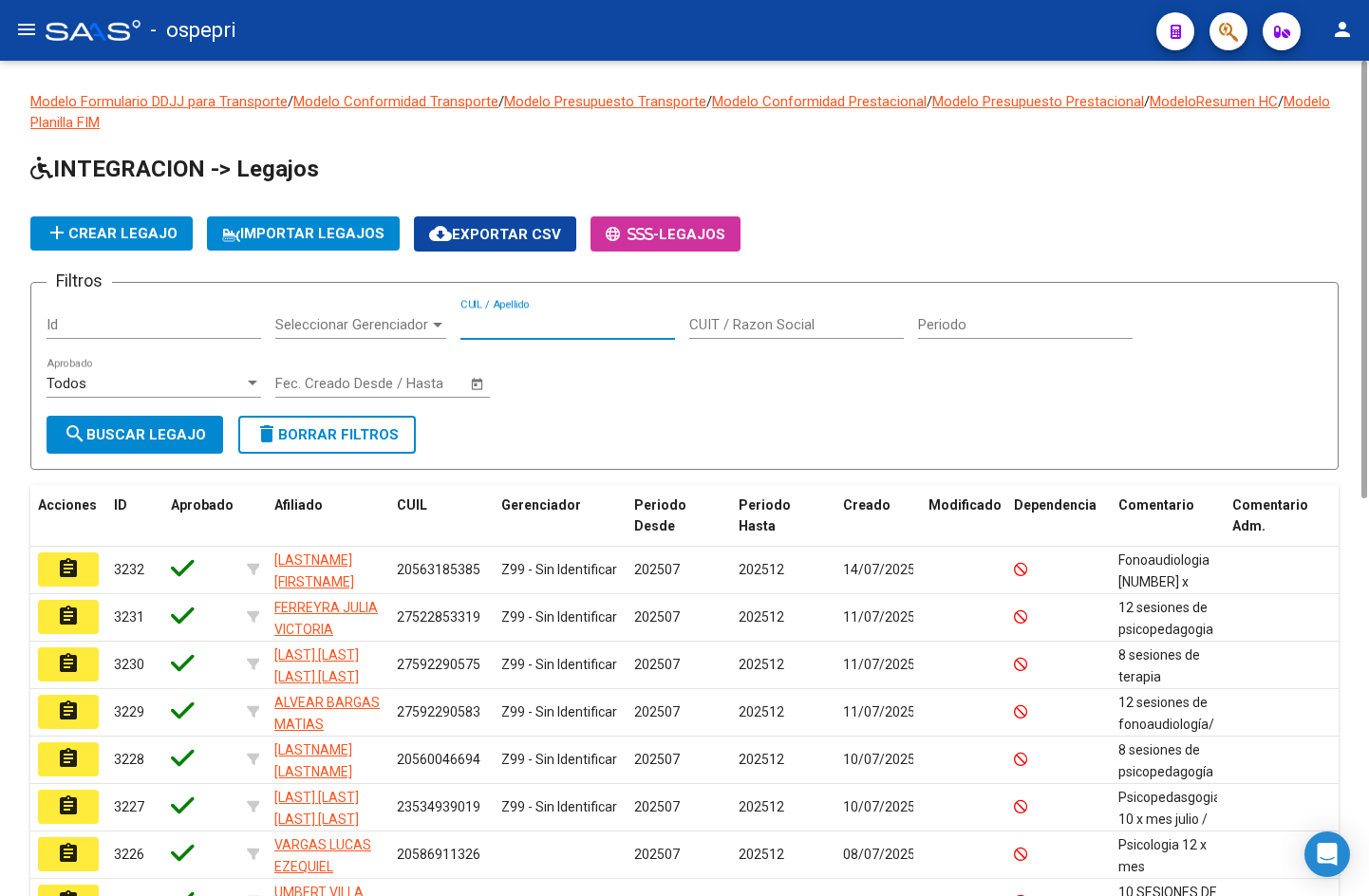 click on "CUIL / Apellido" at bounding box center [568, 325] 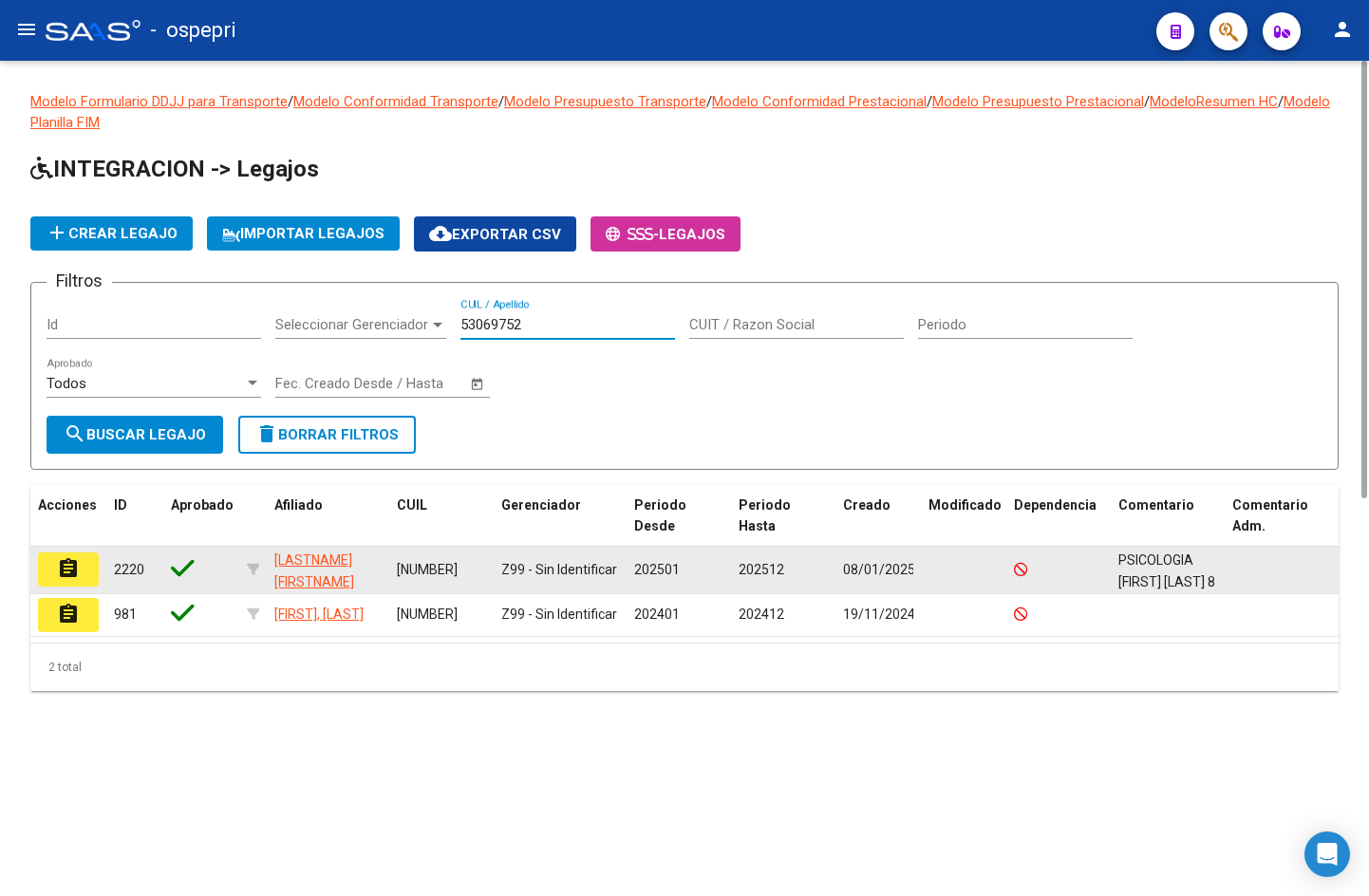type on "53069752" 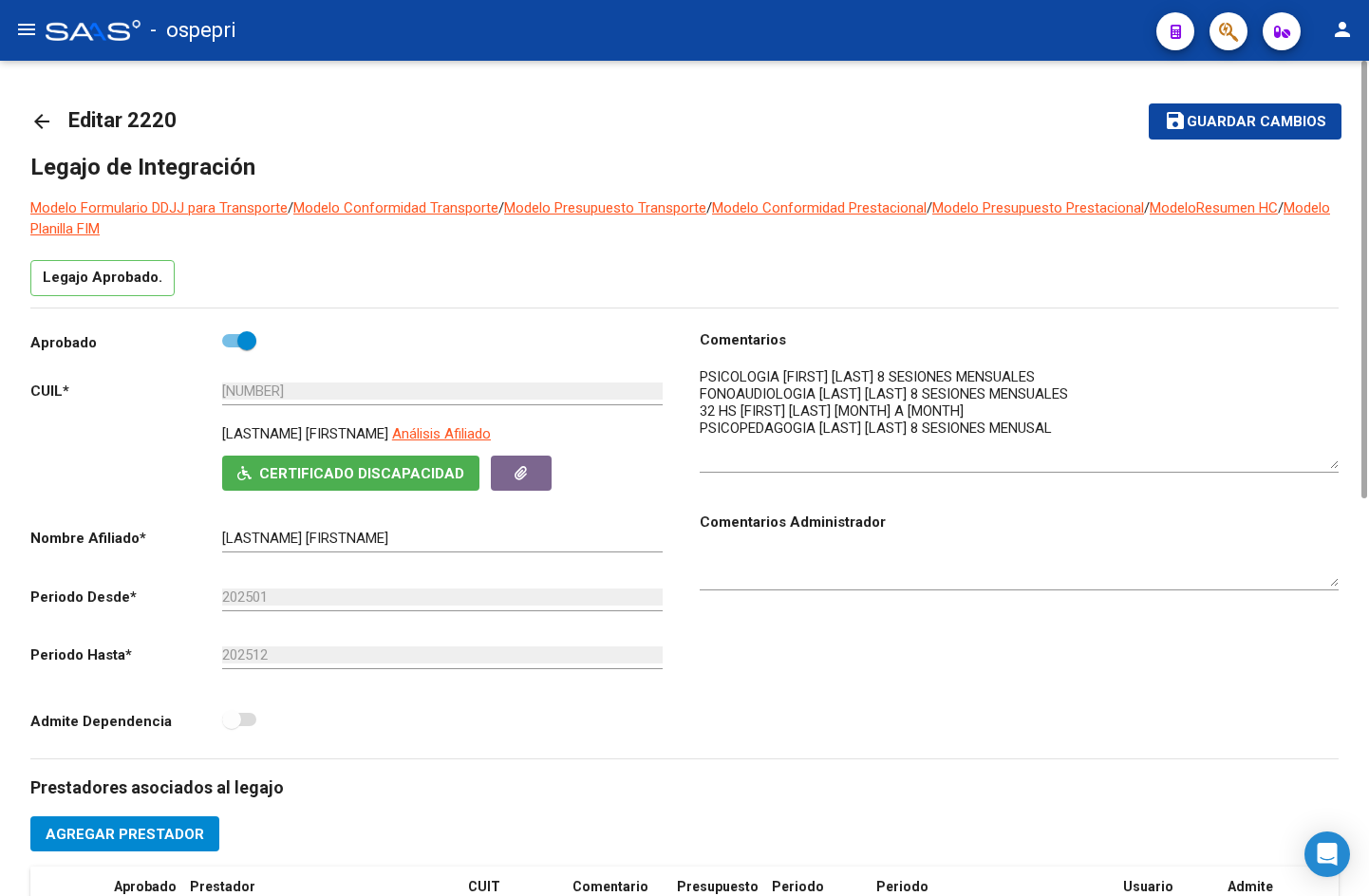 drag, startPoint x: 1331, startPoint y: 398, endPoint x: 1342, endPoint y: 462, distance: 64.938432 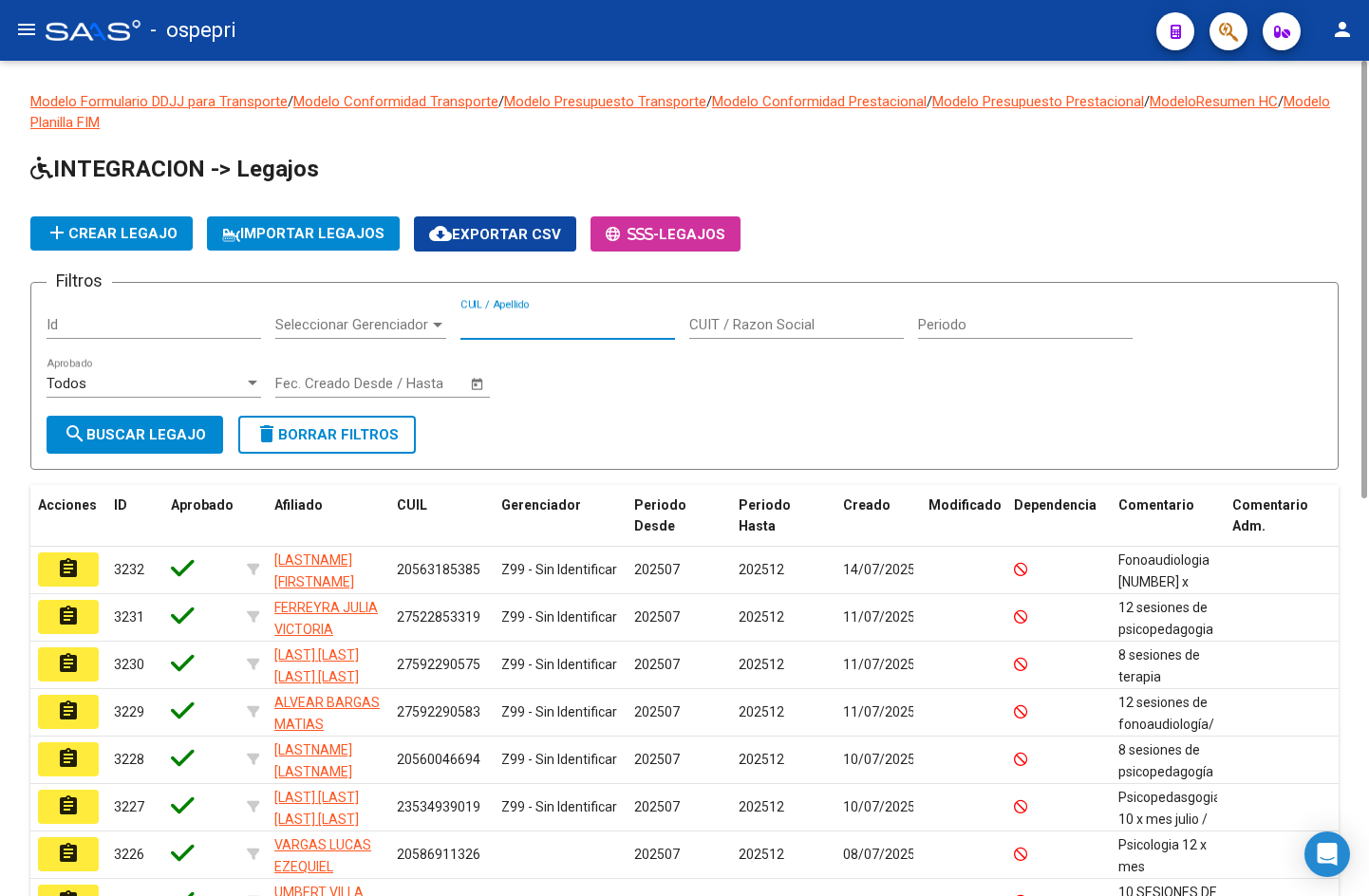 click on "CUIL / Apellido" at bounding box center (568, 325) 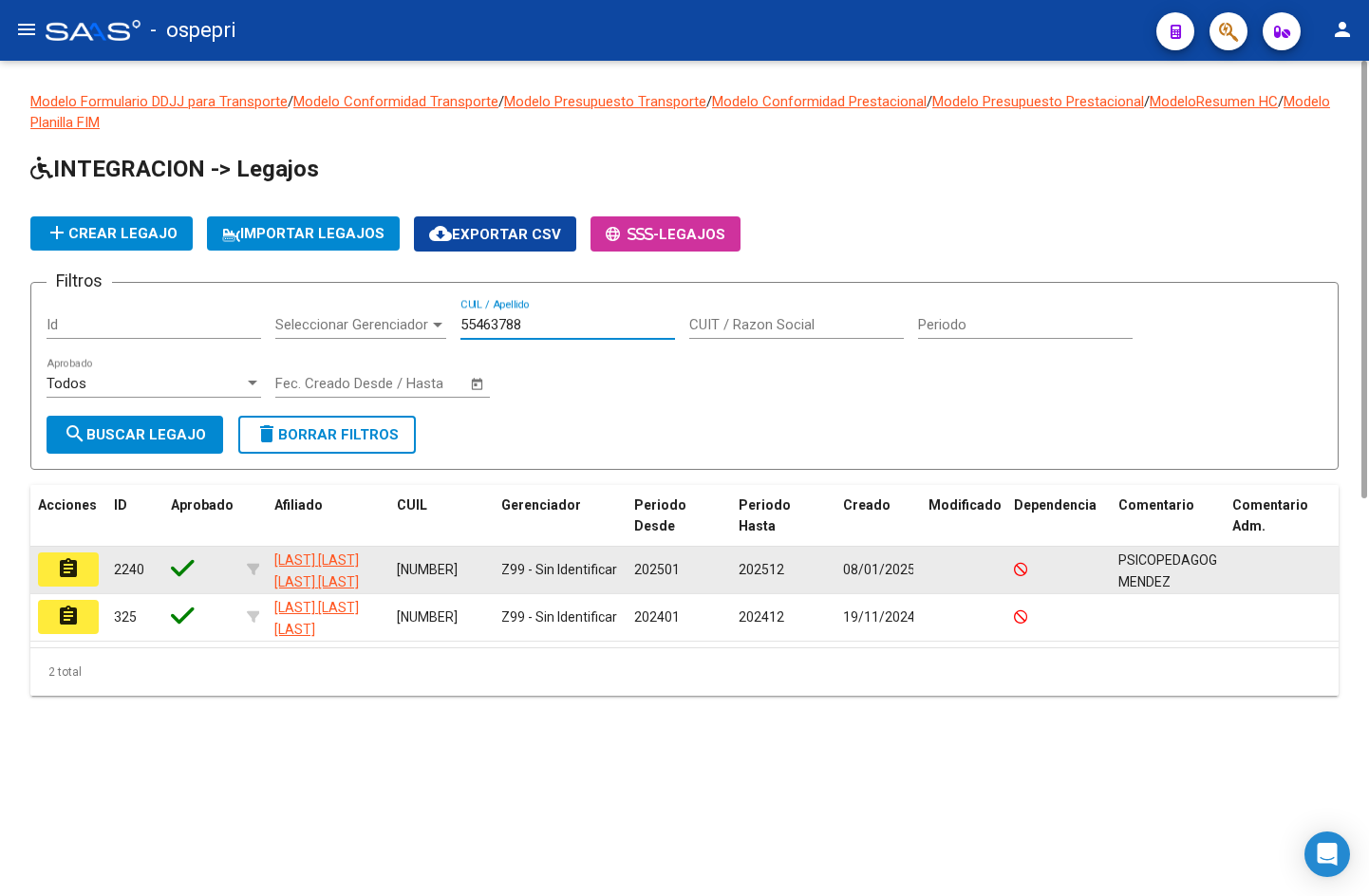type on "55463788" 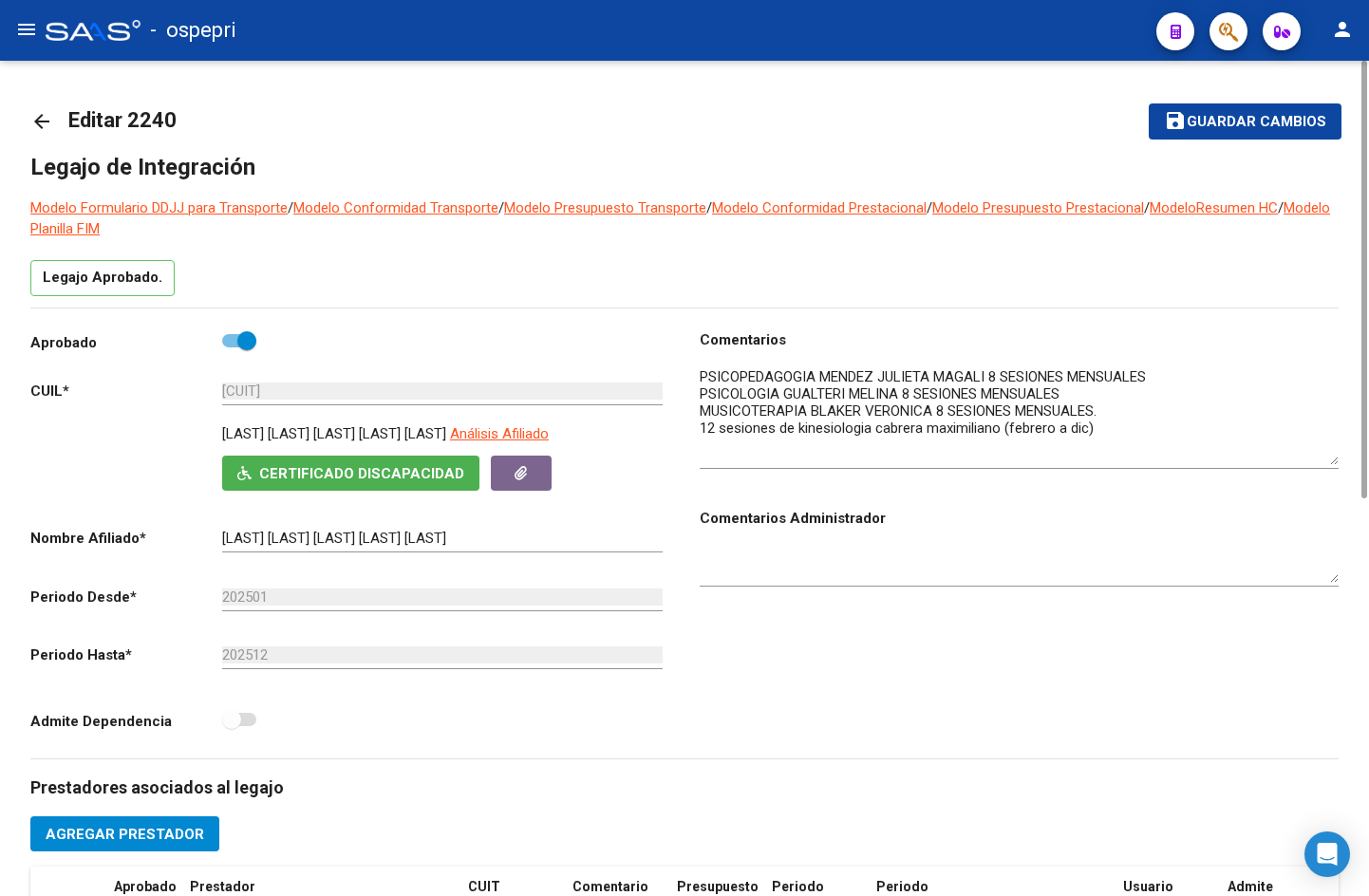 drag, startPoint x: 1333, startPoint y: 400, endPoint x: 1334, endPoint y: 460, distance: 60.00833 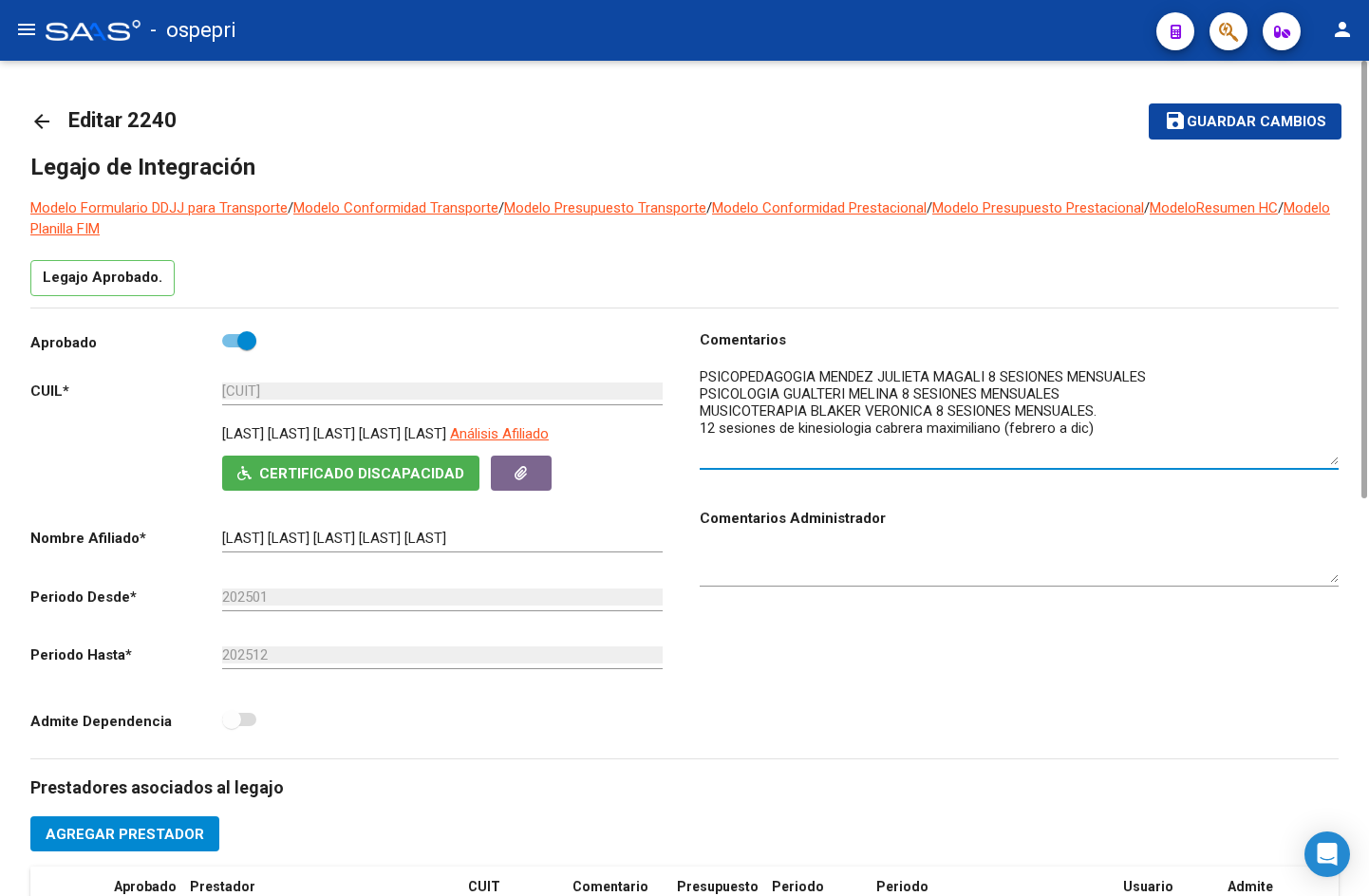 click on "arrow_back" 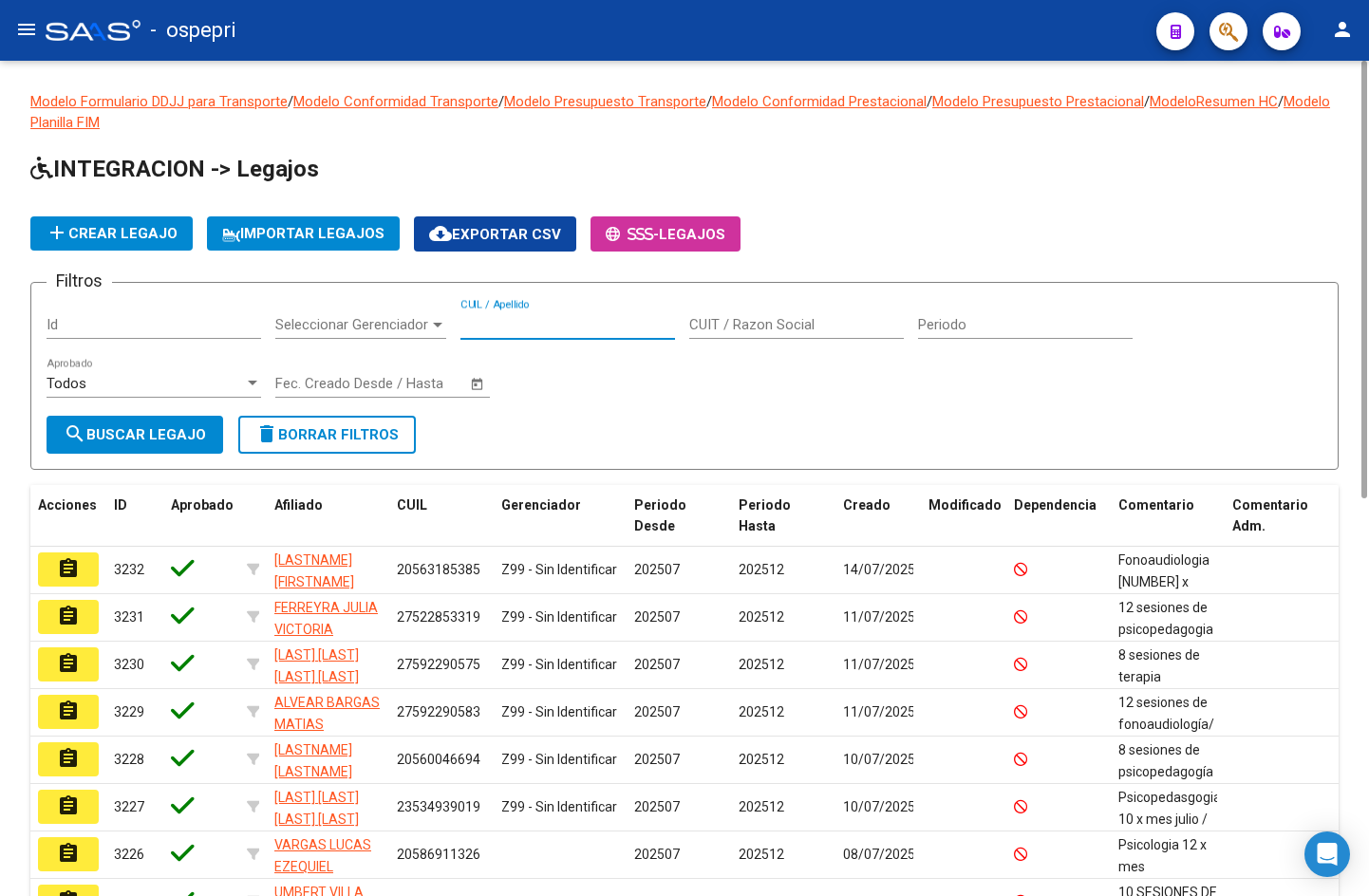 click on "CUIL / Apellido" at bounding box center (568, 325) 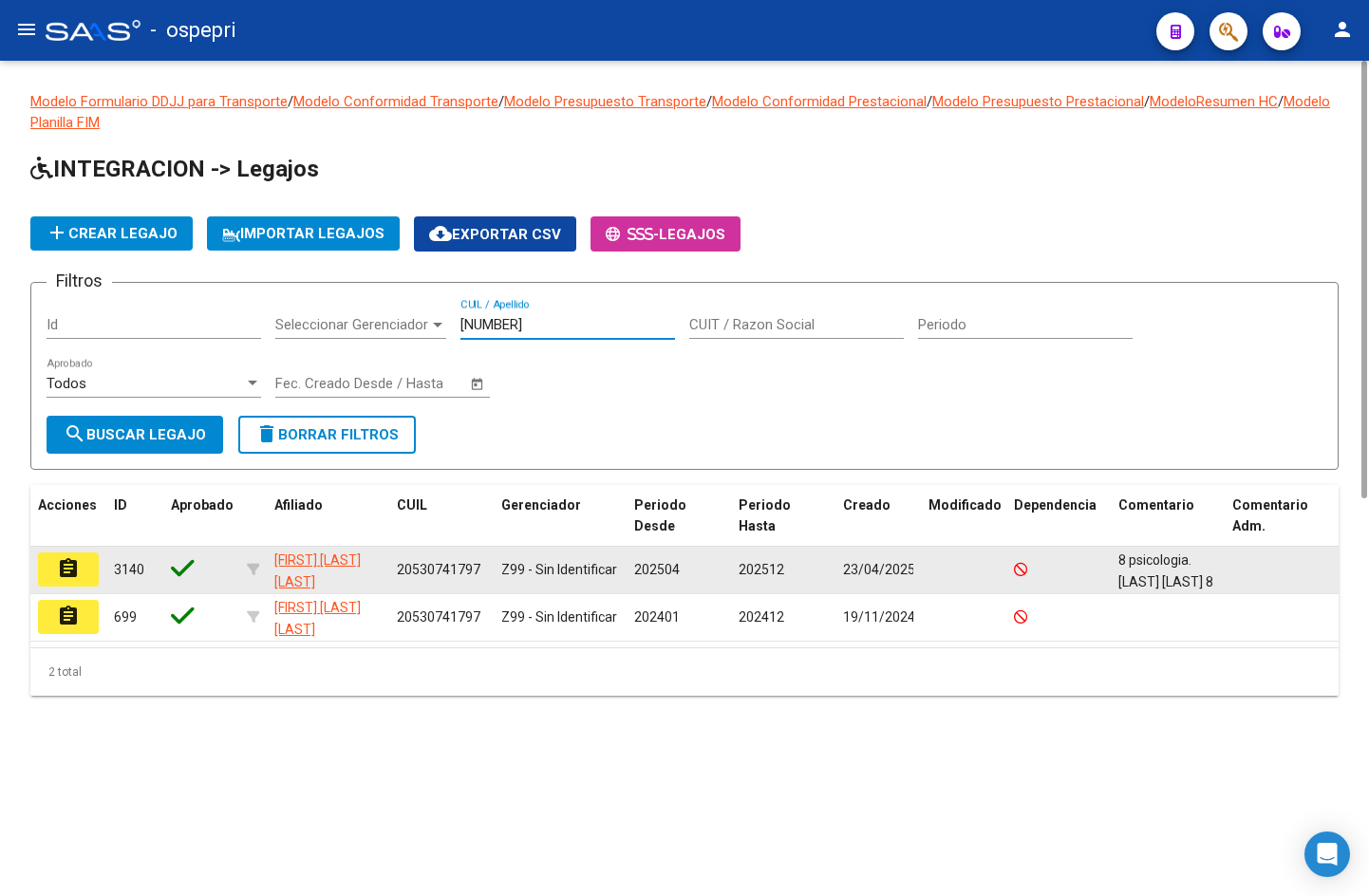 type on "[NUMBER]" 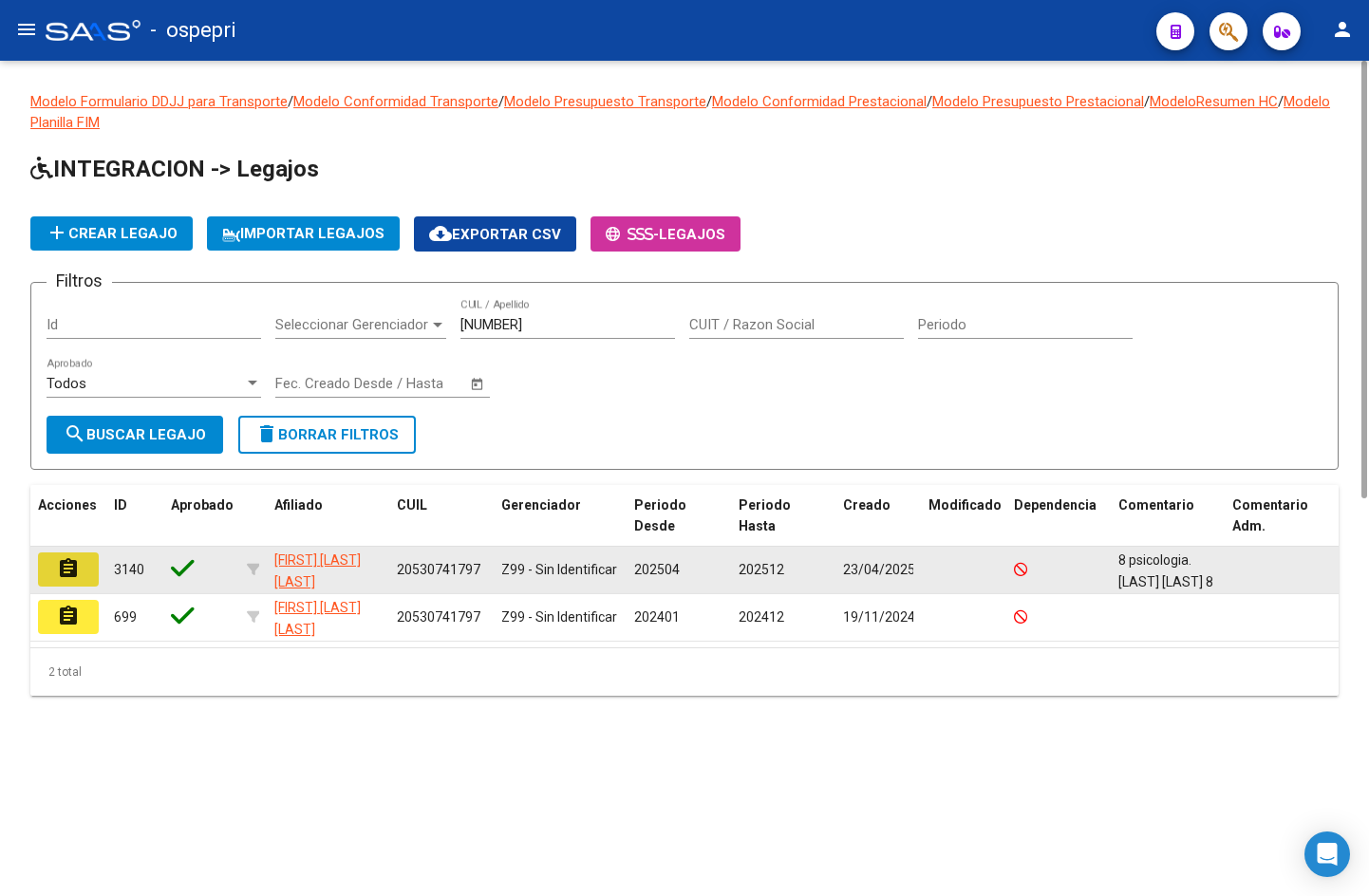 click on "assignment" 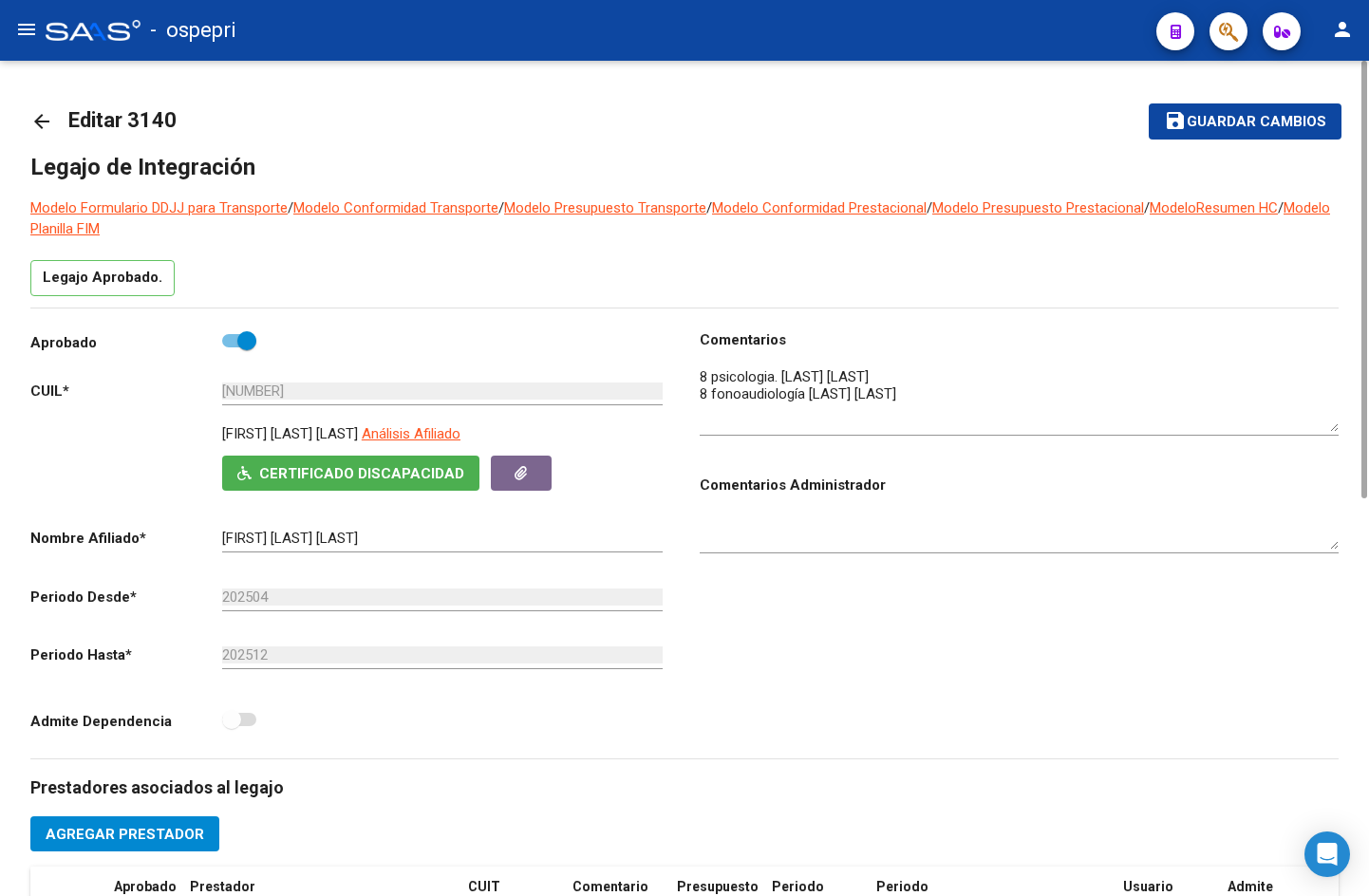 drag, startPoint x: 1331, startPoint y: 398, endPoint x: 1336, endPoint y: 433, distance: 35.355339 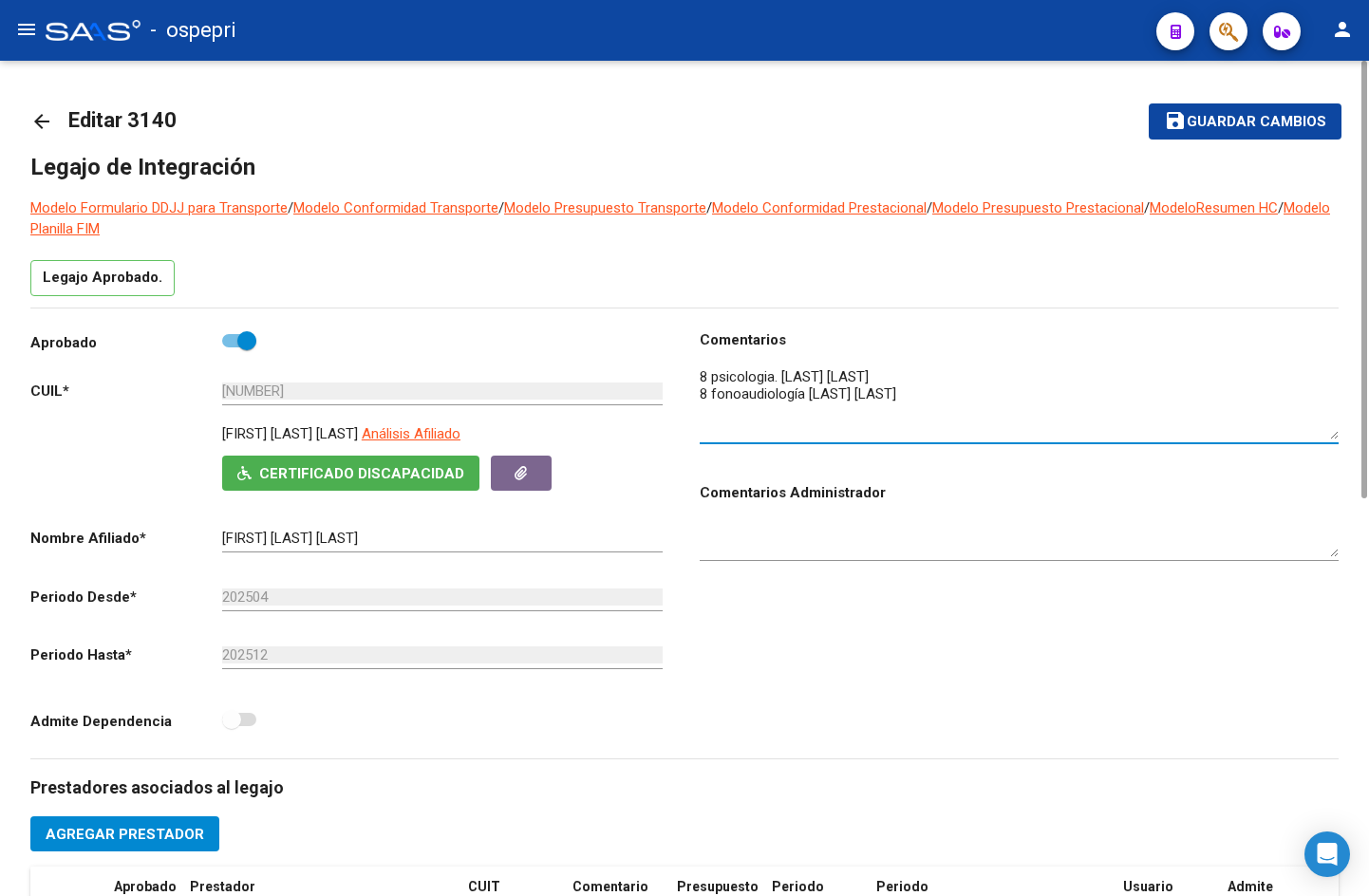 click on "arrow_back" 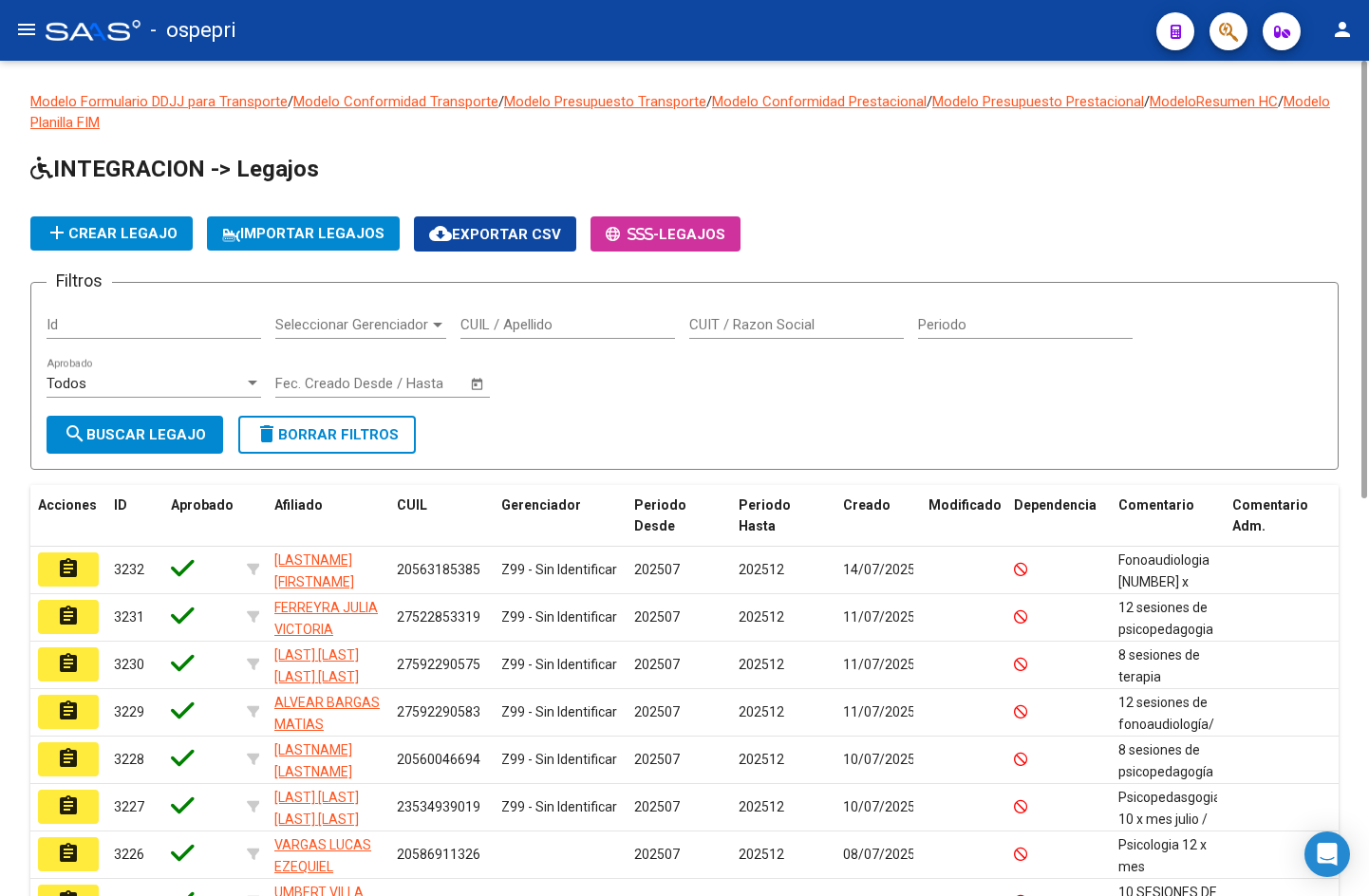 click on "CUIL / Apellido" at bounding box center (568, 325) 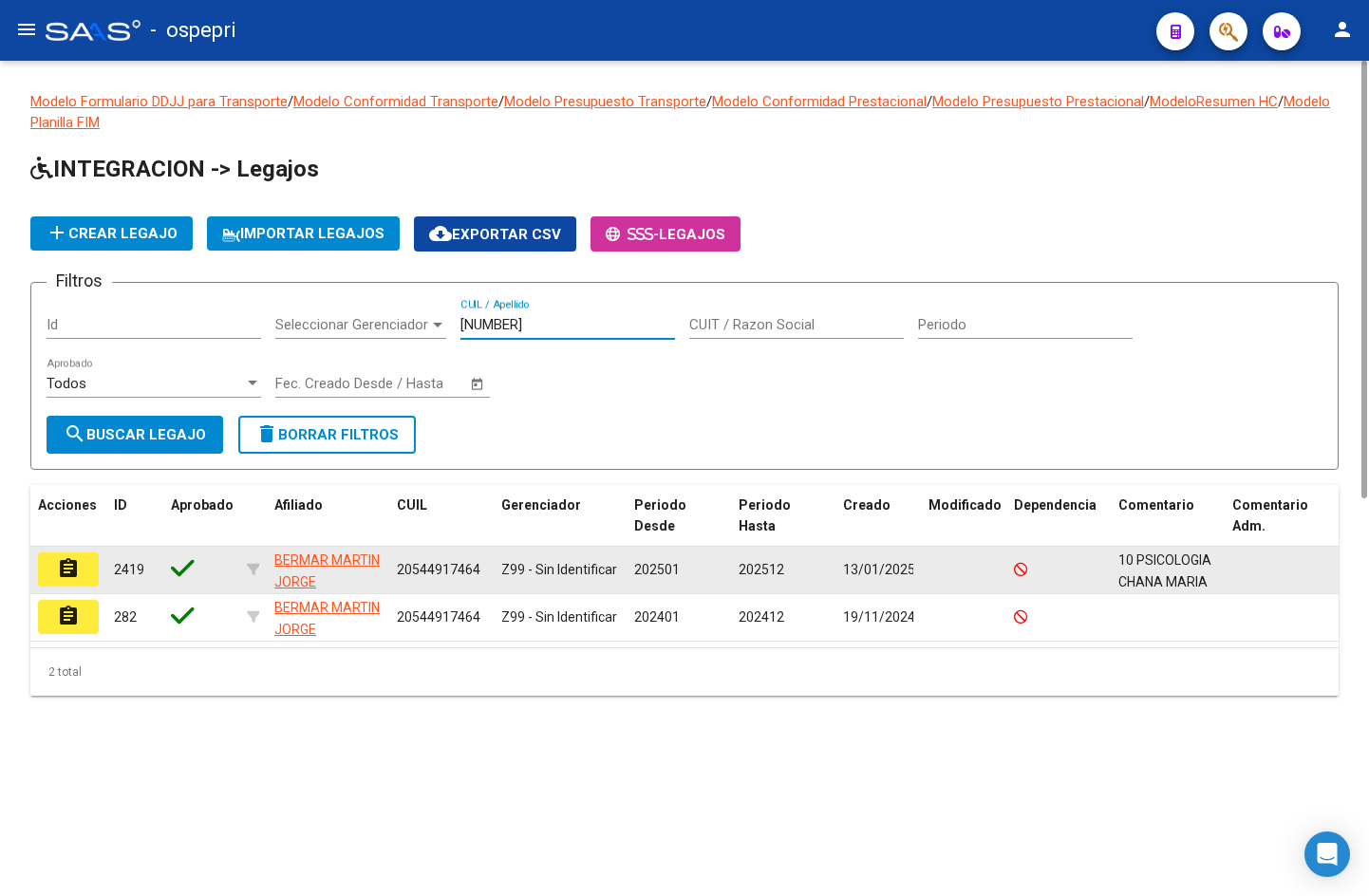 type on "[NUMBER]" 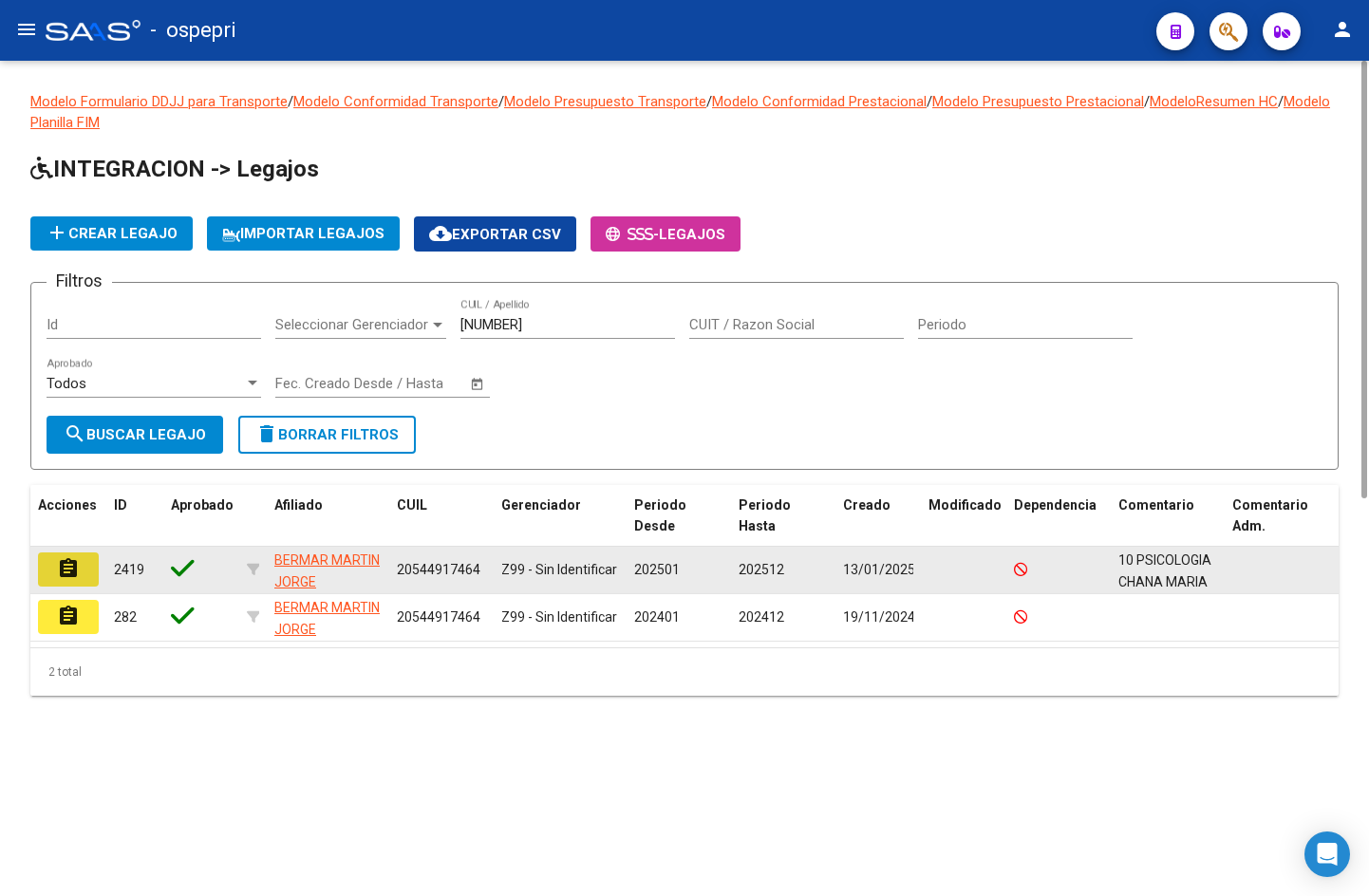 click on "assignment" 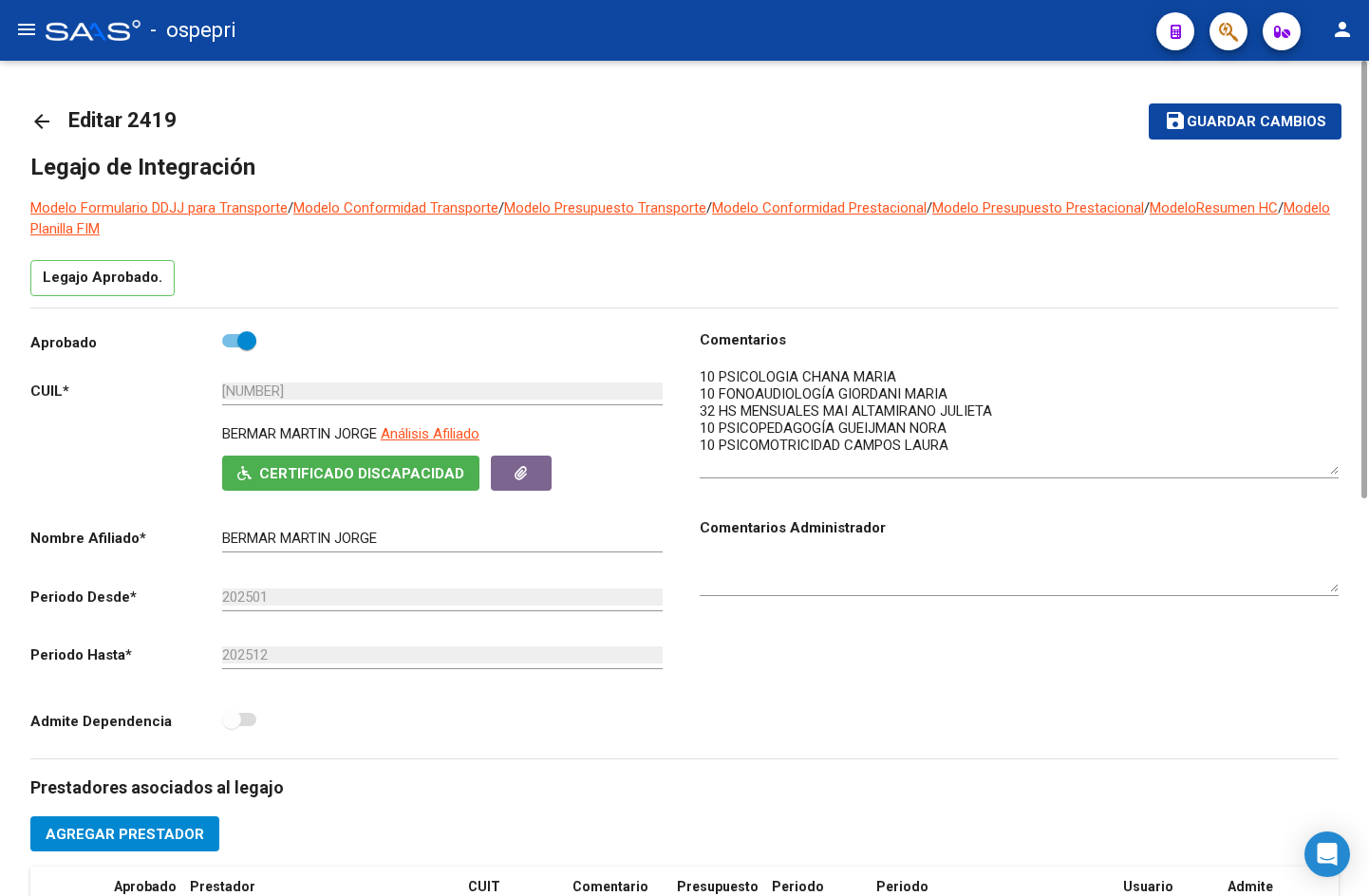 drag, startPoint x: 1334, startPoint y: 401, endPoint x: 1338, endPoint y: 475, distance: 74.10803 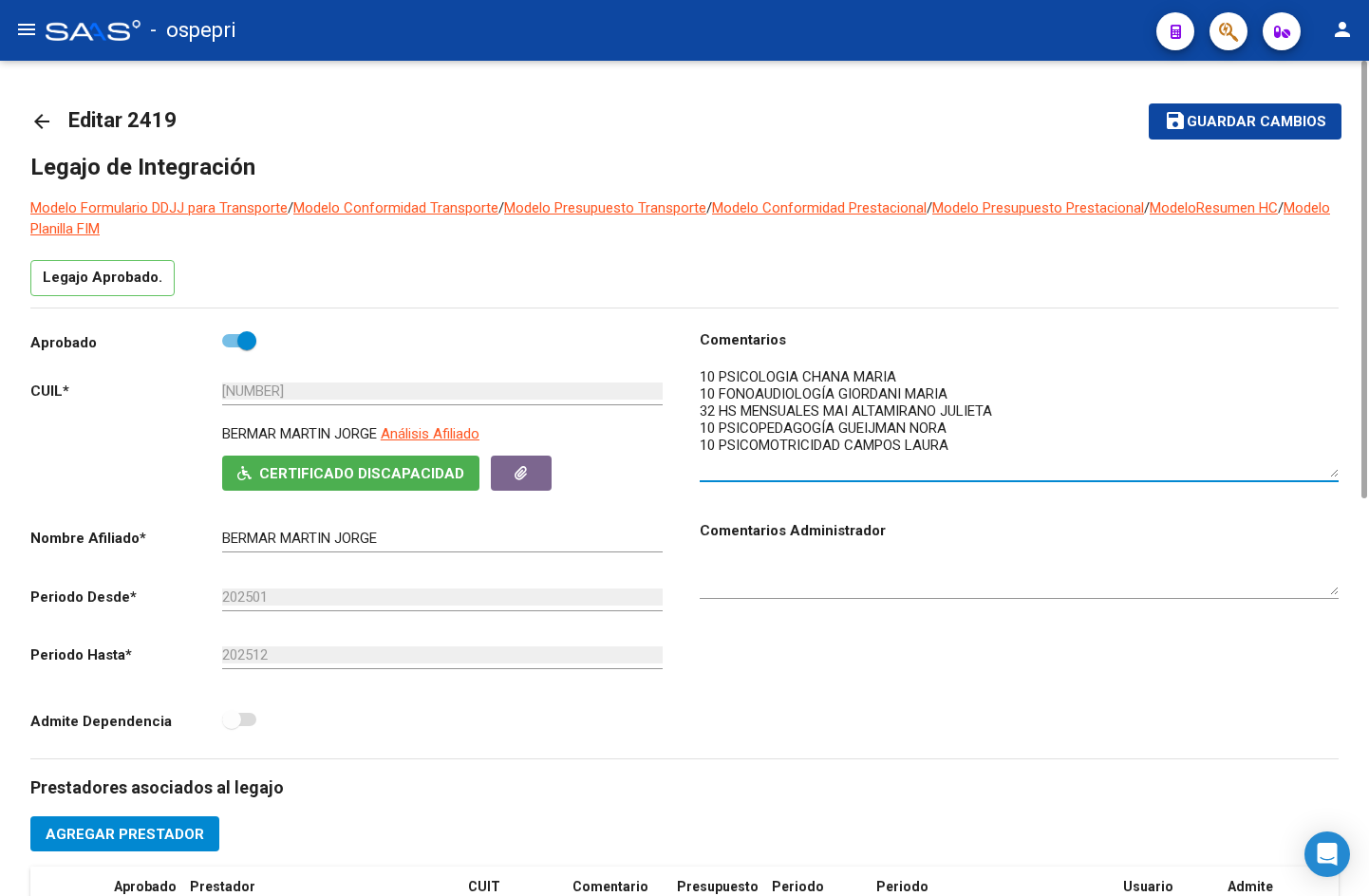 click on "arrow_back" 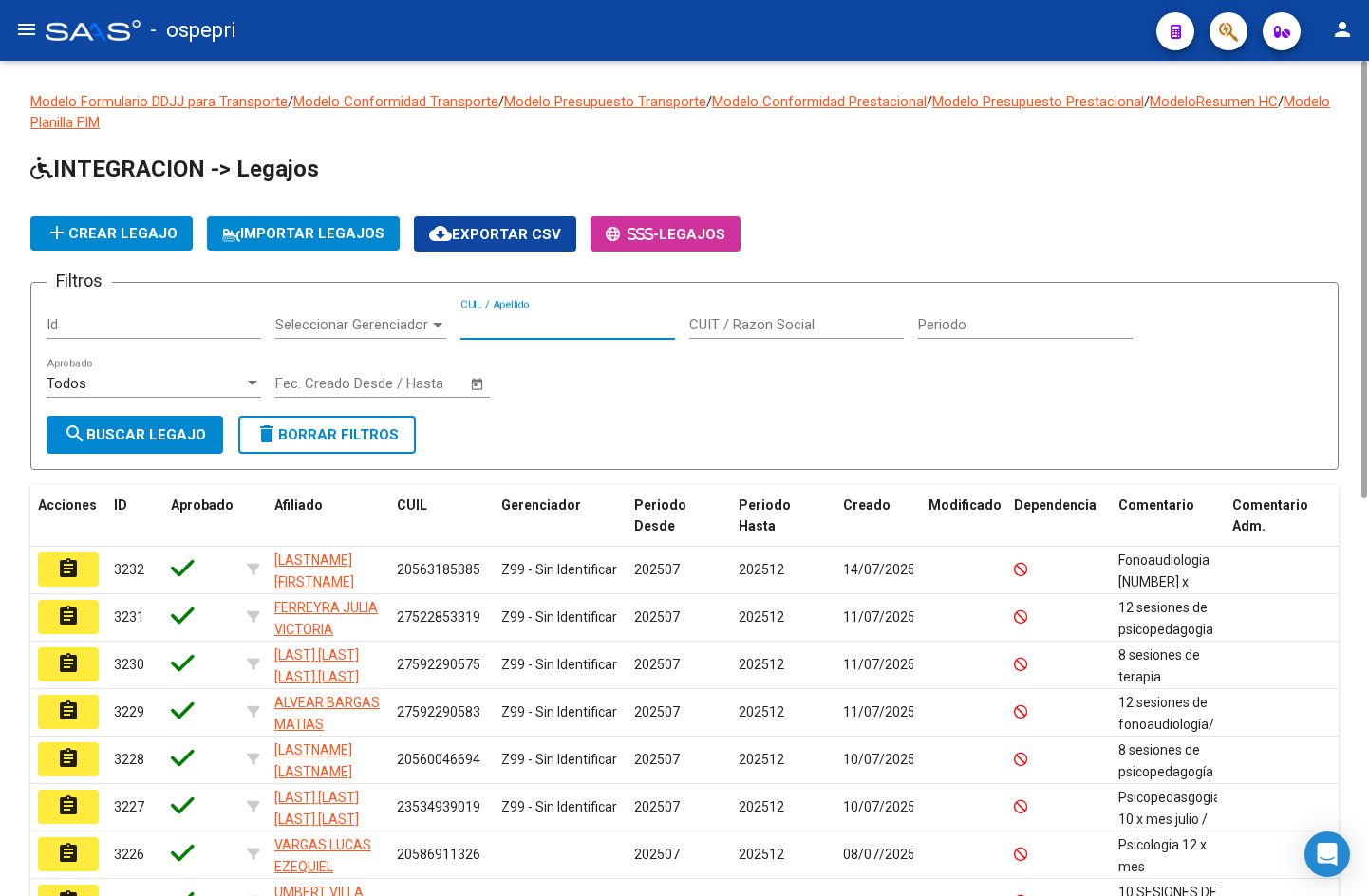 drag, startPoint x: 573, startPoint y: 324, endPoint x: 583, endPoint y: 322, distance: 10.198039 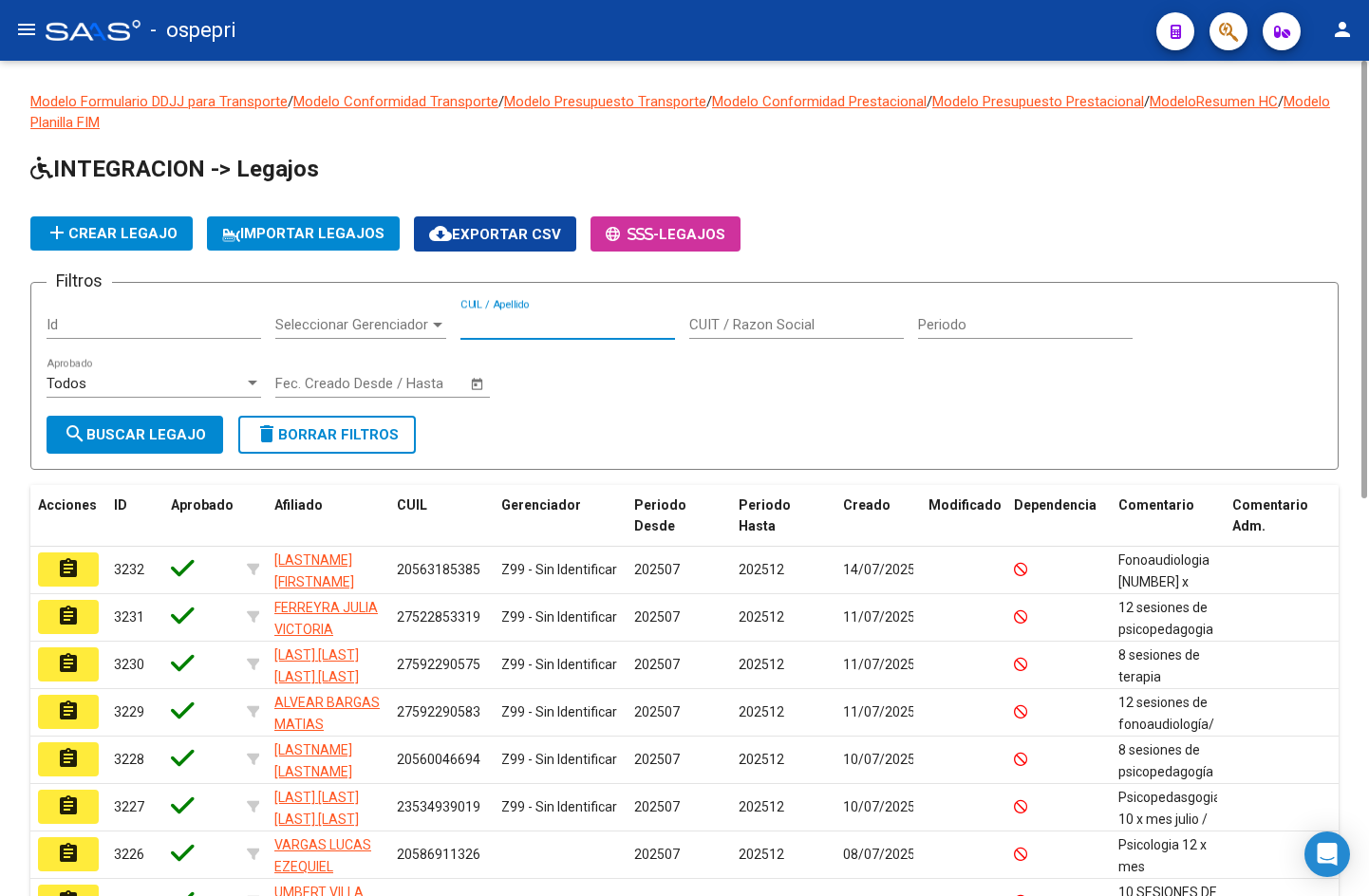click on "CUIL / Apellido" at bounding box center (568, 325) 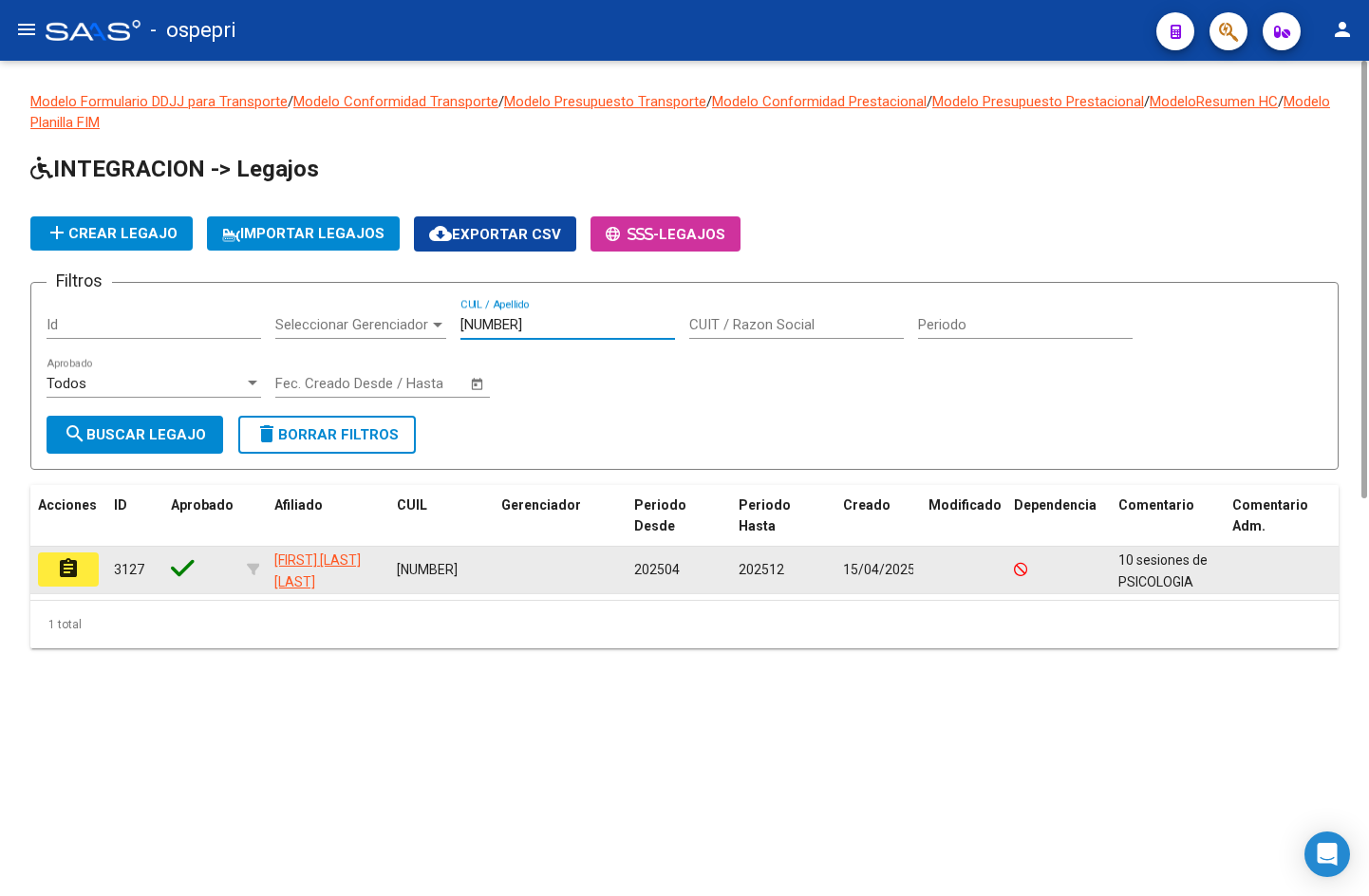 type on "[NUMBER]" 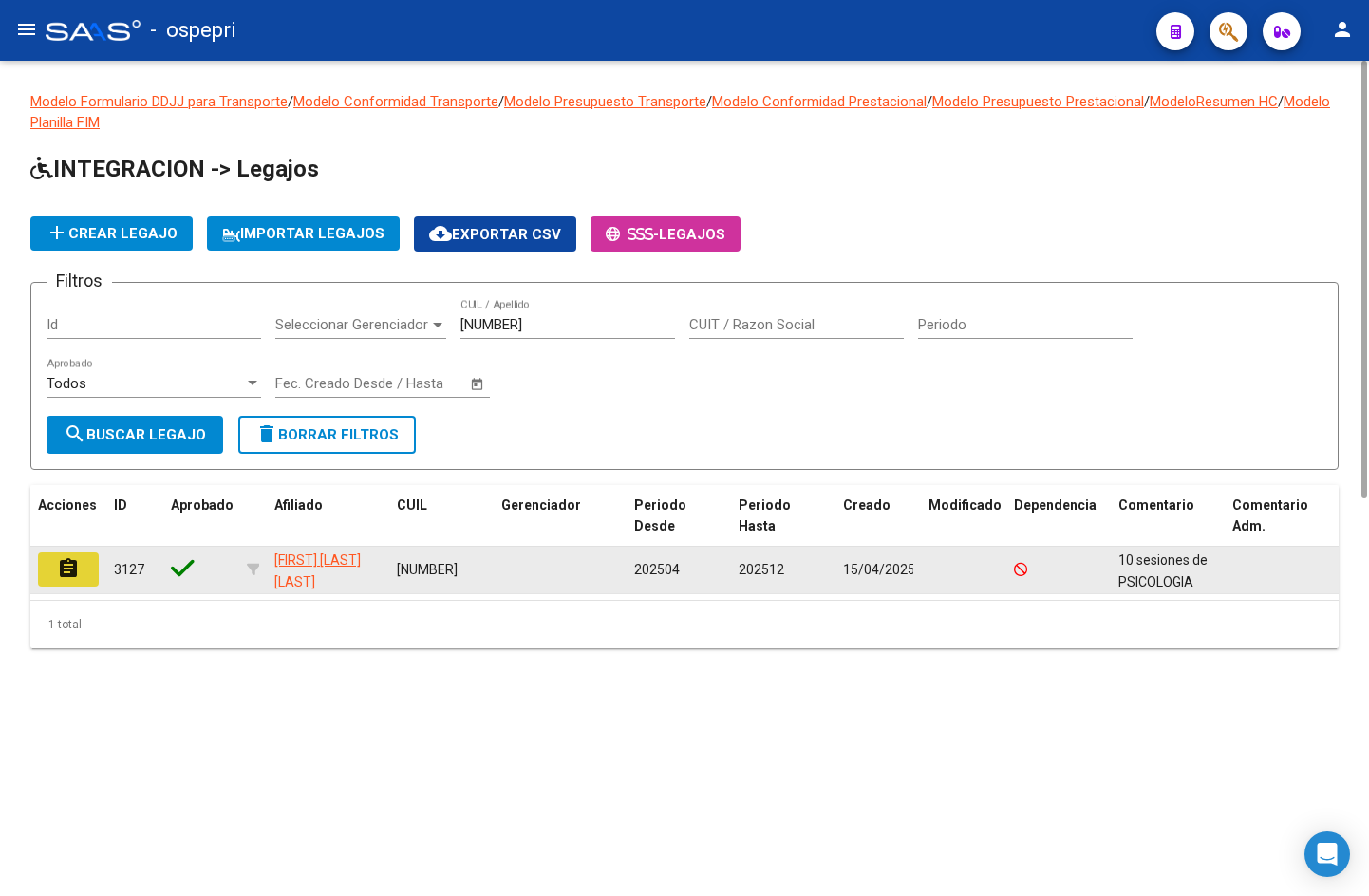 click on "assignment" 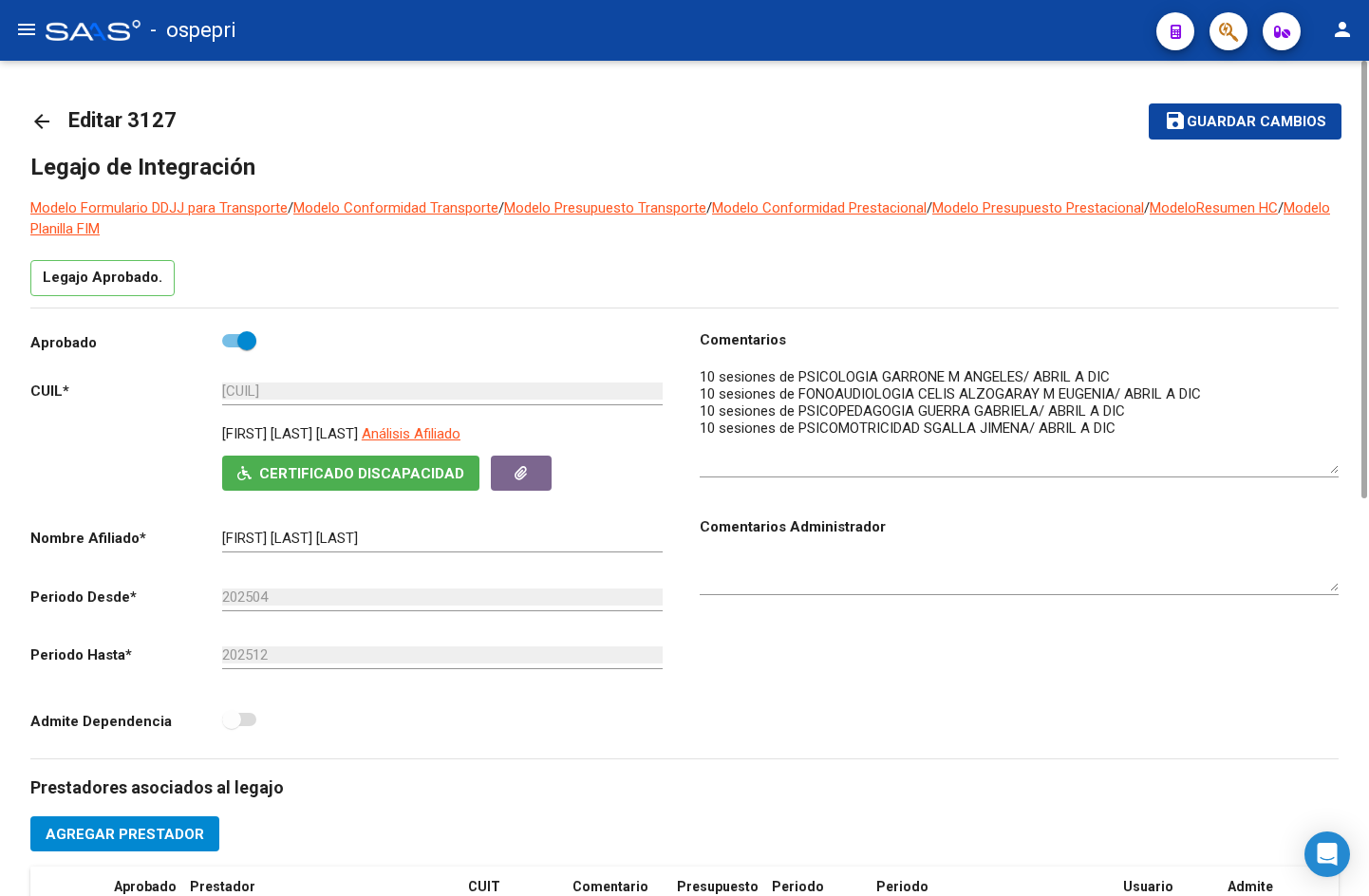 drag, startPoint x: 1334, startPoint y: 393, endPoint x: 1338, endPoint y: 462, distance: 69.115845 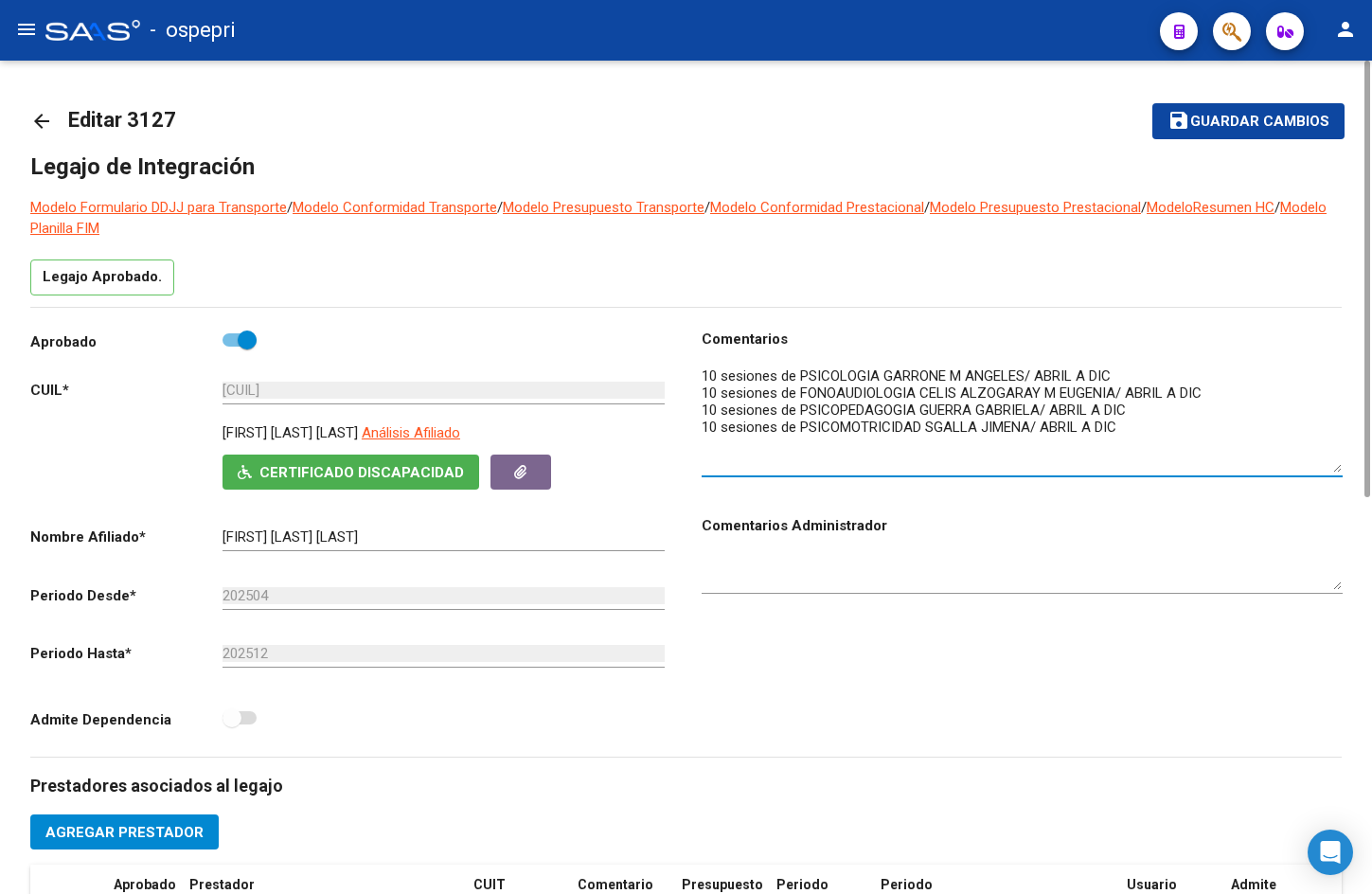 click on "arrow_back" 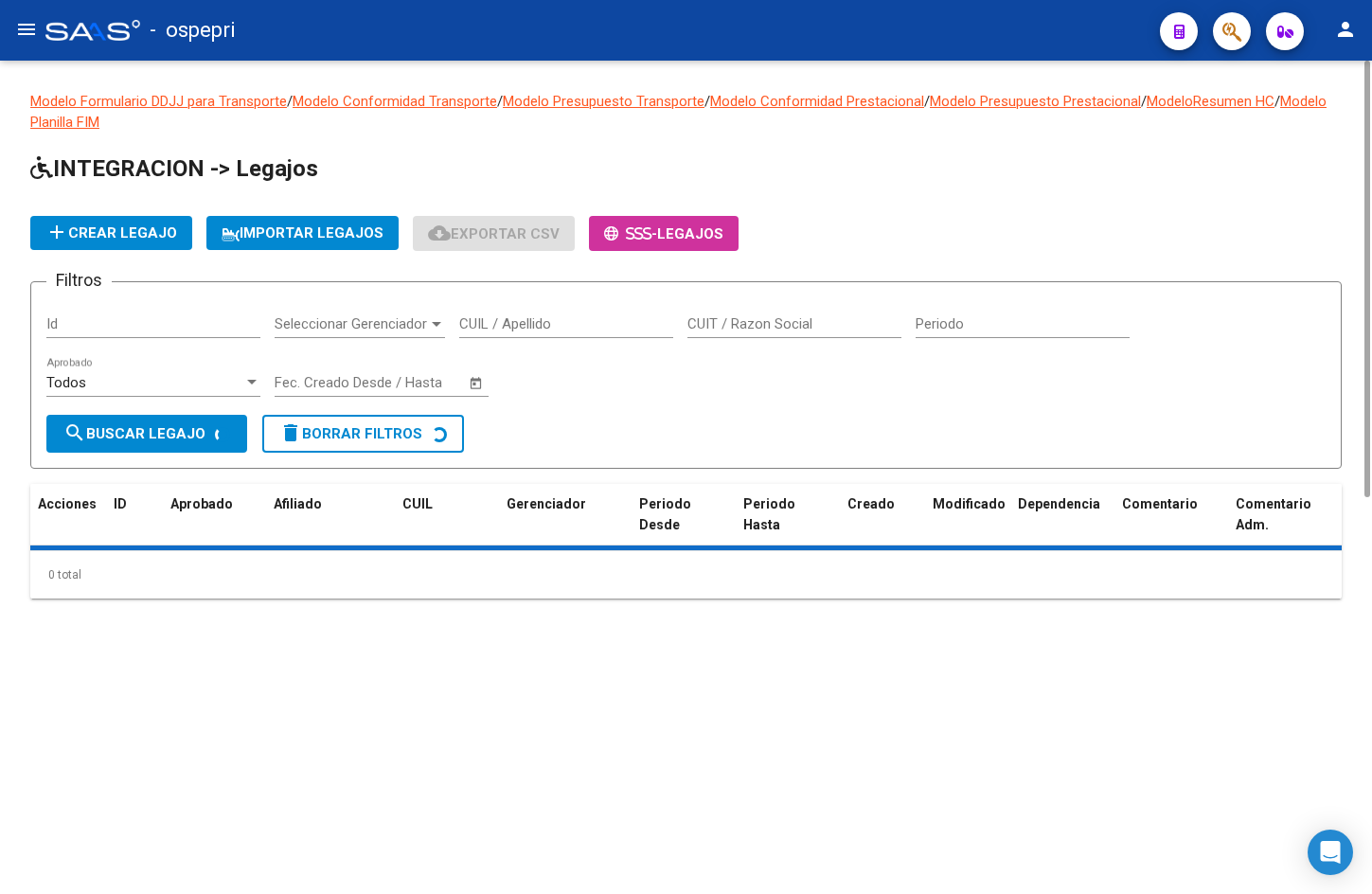 click on "CUIL / Apellido" at bounding box center [566, 324] 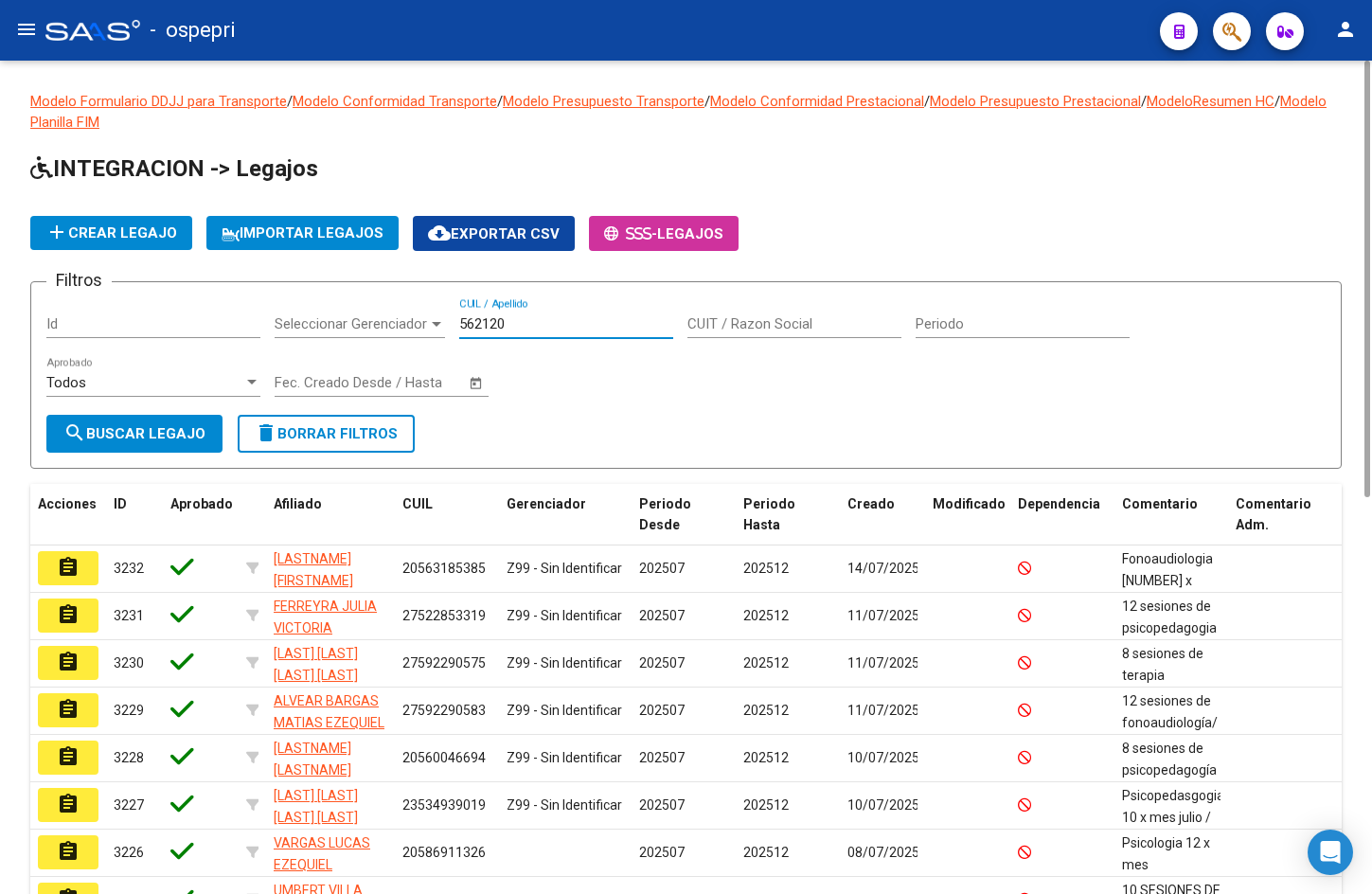 drag, startPoint x: 499, startPoint y: 325, endPoint x: 862, endPoint y: 378, distance: 366.84874 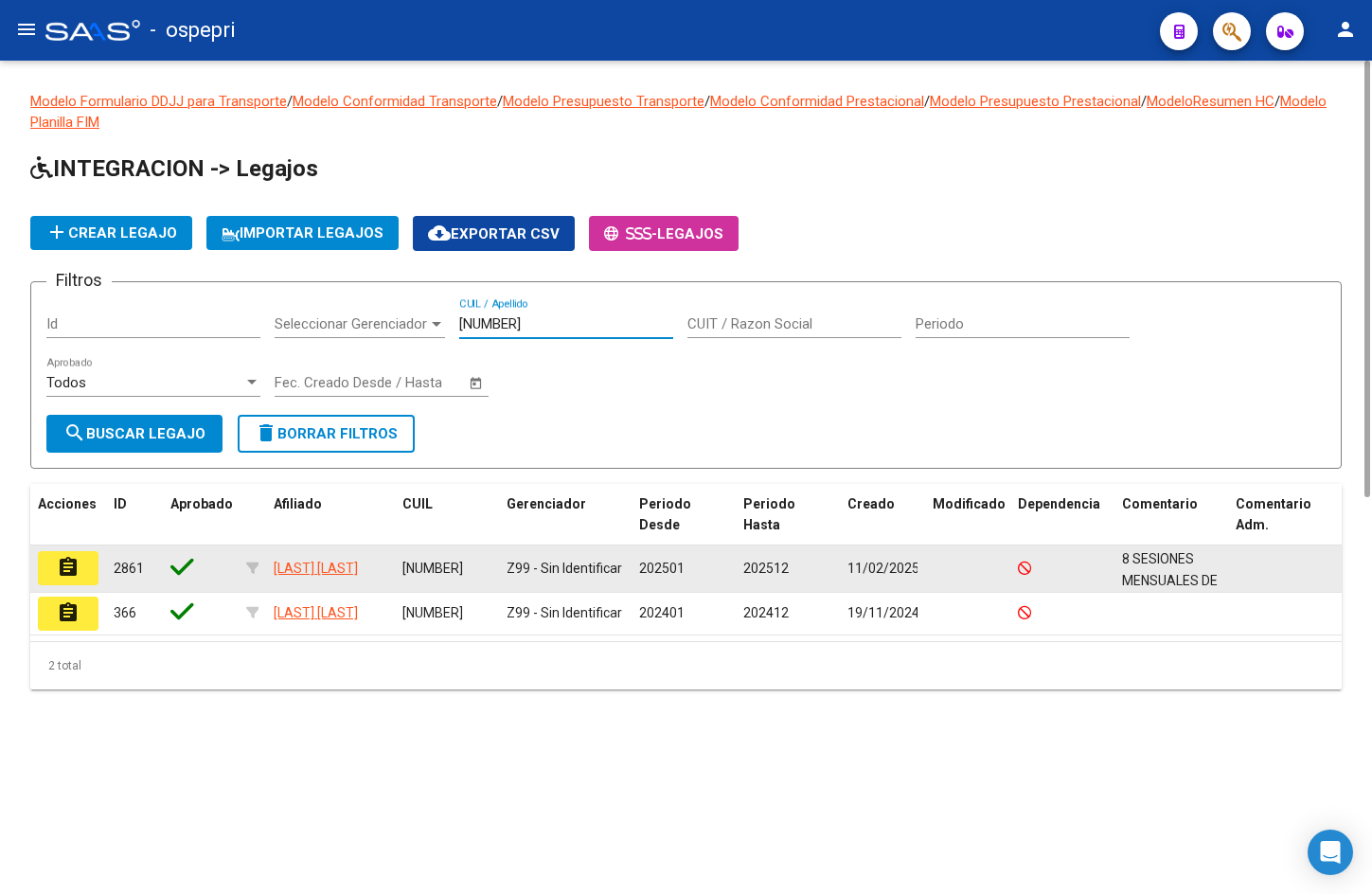 type on "[NUMBER]" 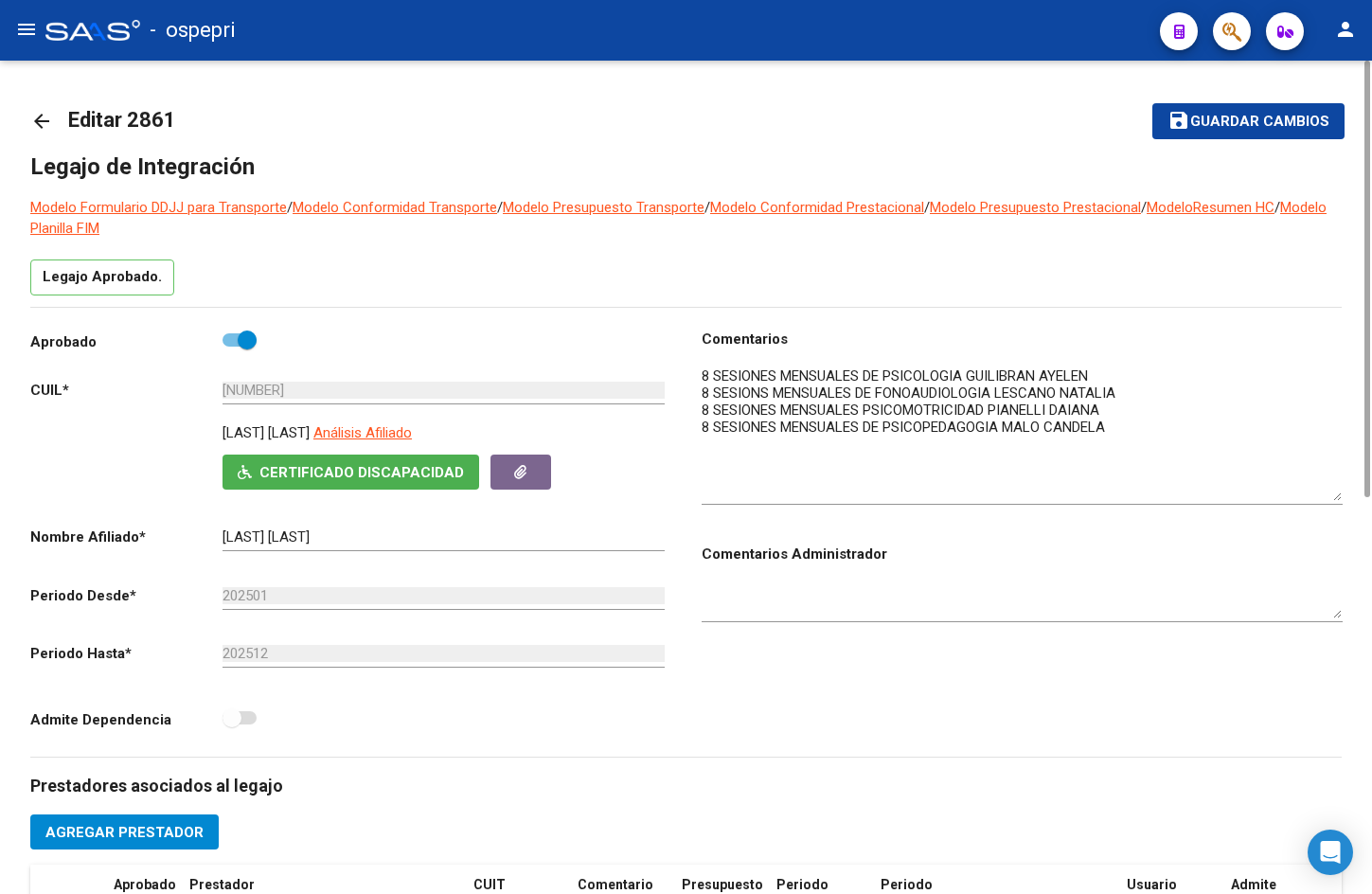 drag, startPoint x: 1335, startPoint y: 393, endPoint x: 1340, endPoint y: 491, distance: 98.127468 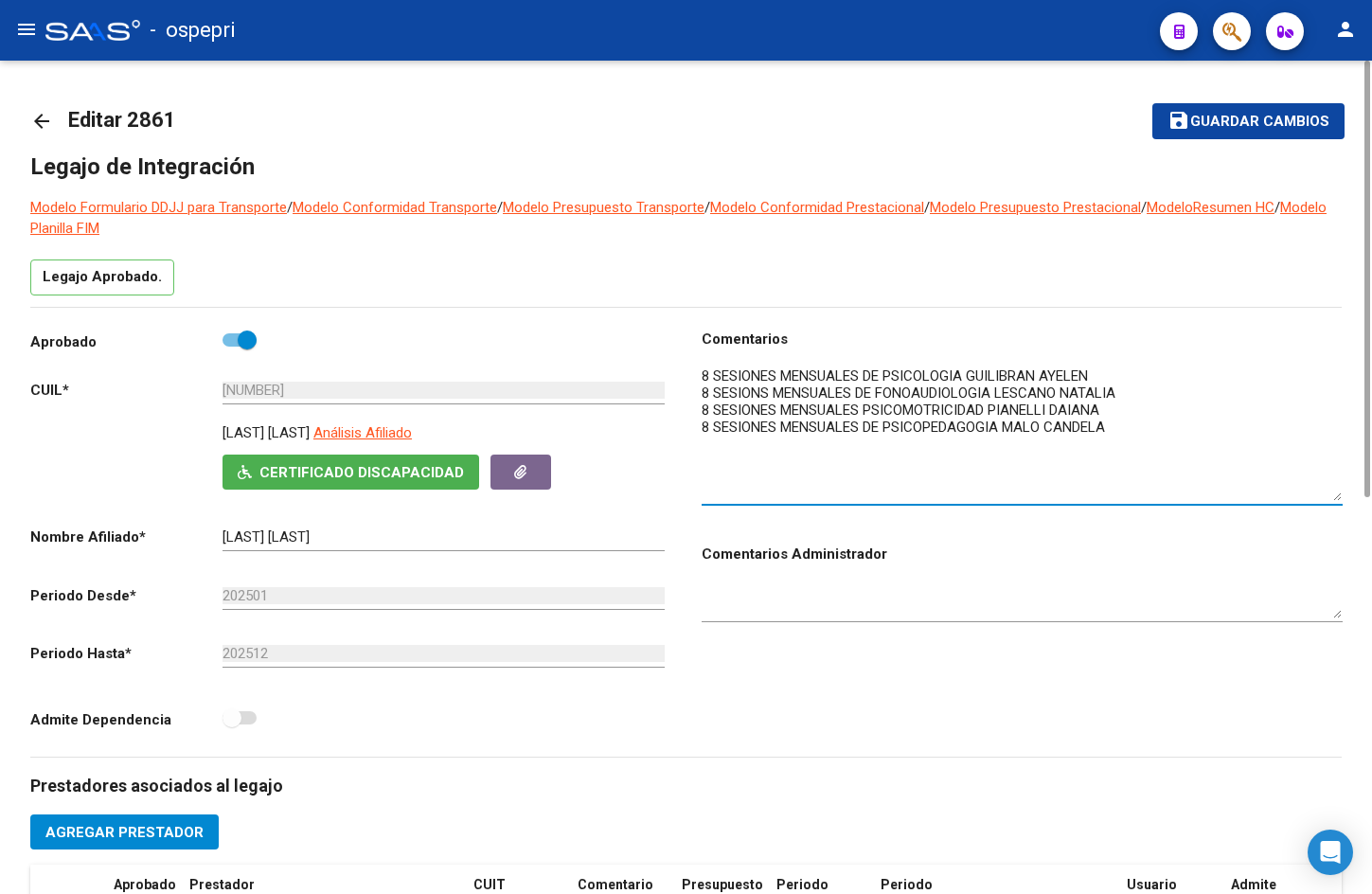 click on "arrow_back Editar [NUMBER]    save Guardar cambios Legajo de Integración Modelo Formulario DDJJ para Transporte  /  Modelo Conformidad Transporte  /  Modelo Presupuesto Transporte  /  Modelo Conformidad Prestacional  /  Modelo Presupuesto Prestacional  /  ModeloResumen HC  /  Modelo Planilla FIM  Legajo Aprobado.  Aprobado   CUIL  *   [NUMBER] Ingresar CUIL  [LASTNAME] [FIRSTNAME]     Análisis Afiliado    Certificado Discapacidad     ARCA Padrón Nombre Afiliado  *   [LASTNAME] [FIRSTNAME] Ingresar el nombre  Periodo Desde  *   [YEAR][MONTH] Ej: 202203  Periodo Hasta  *   [YEAR][MONTH] Ej: 202212  Admite Dependencia   Comentarios                                  Comentarios Administrador  Prestadores asociados al legajo Agregar Prestador Aprobado Prestador CUIT Comentario Presupuesto Periodo Desde Periodo HastaUsuario Admite Dependencia   [LASTNAME] [FIRSTNAME] [FIRSTNAME] [PHONE]      $ 14.508,53  [YEAR][MONTH] [YEAR][MONTH] [FIRSTNAME] [LASTNAME]   [DATE]      [LASTNAME] [FIRSTNAME] [FIRSTNAME] [PHONE]      $ 14.508,53  [YEAR][MONTH] [YEAR][MONTH]" 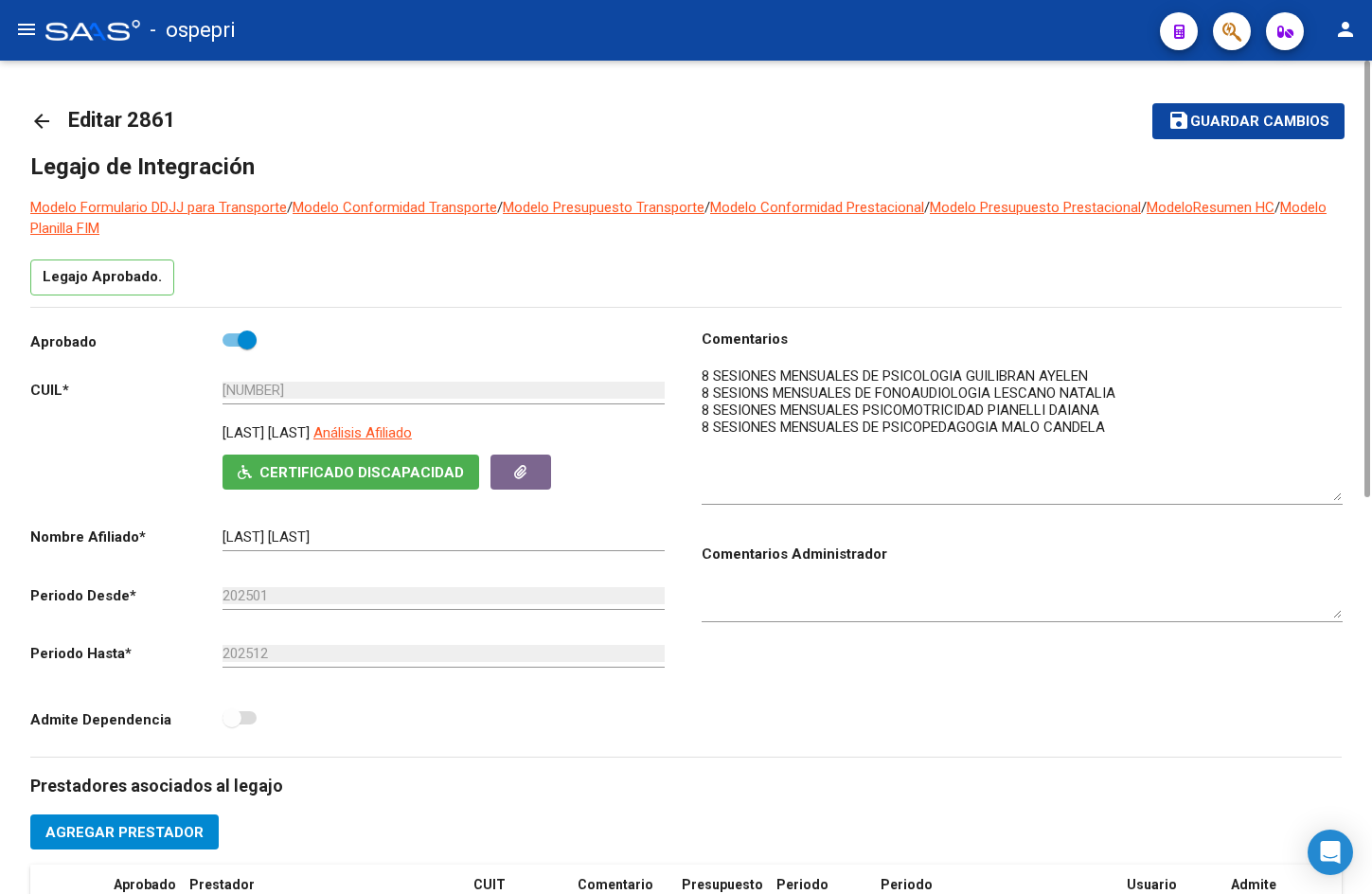 click on "arrow_back" 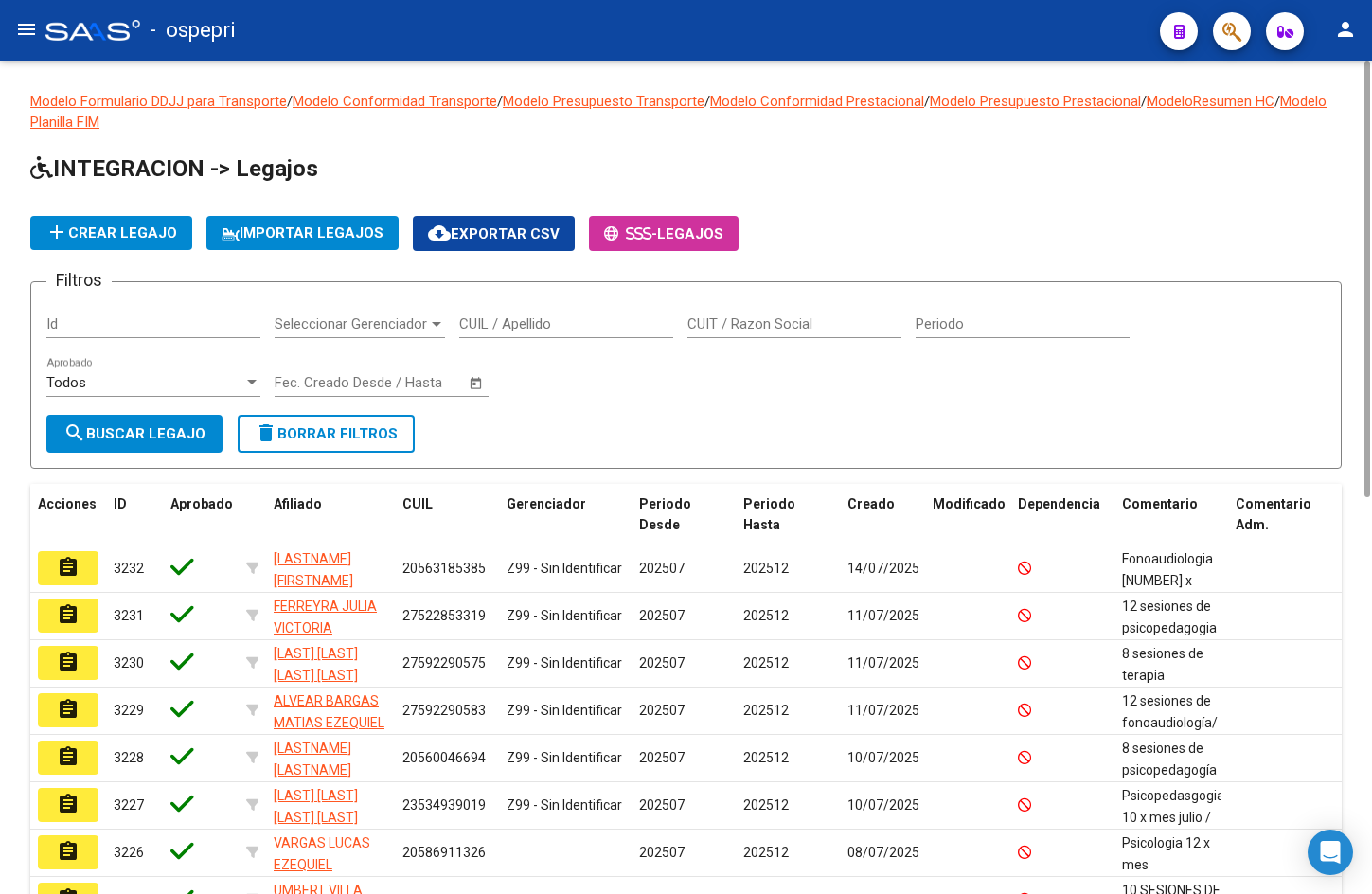 click on "CUIL / Apellido" 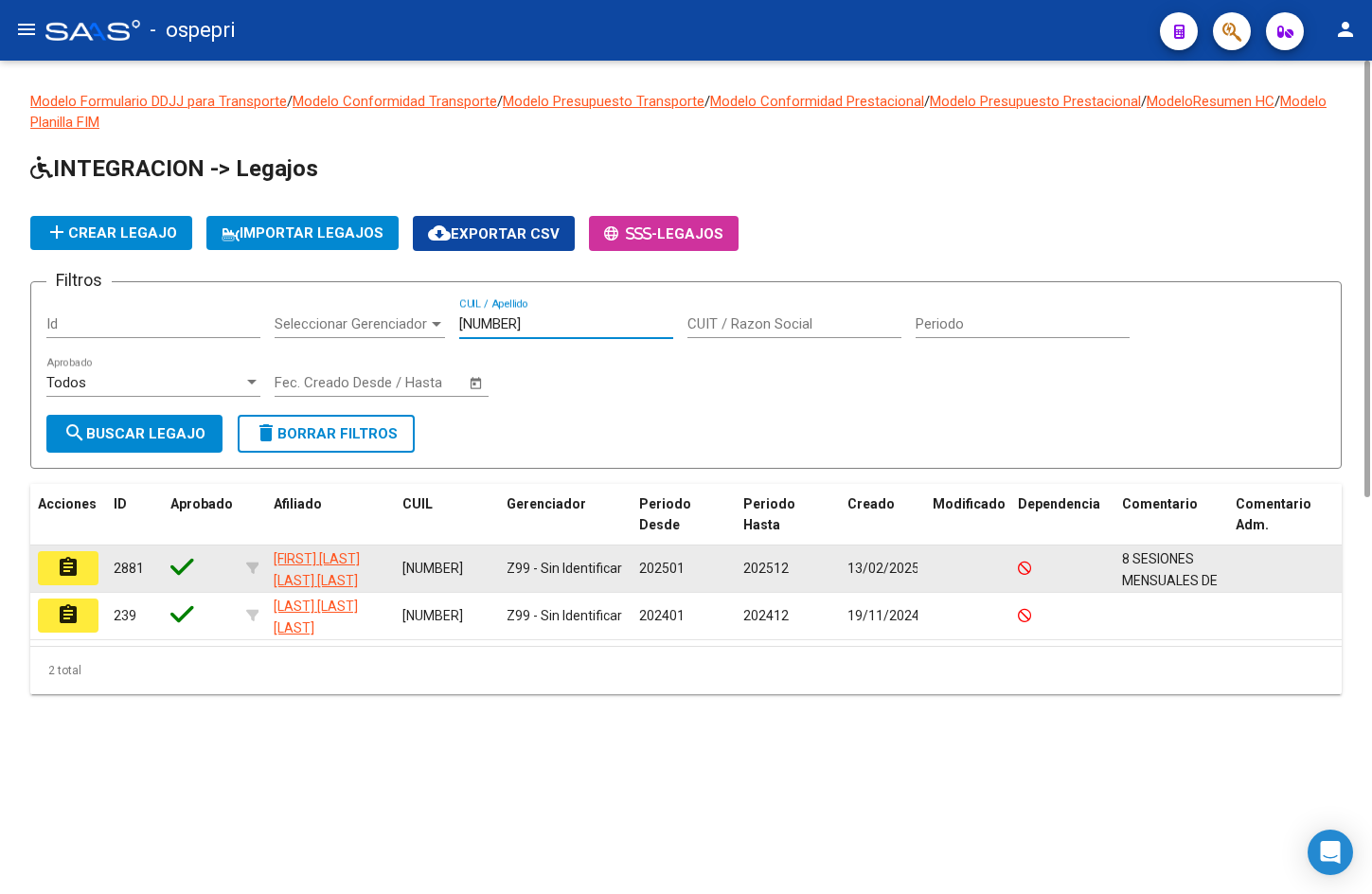 type on "[NUMBER]" 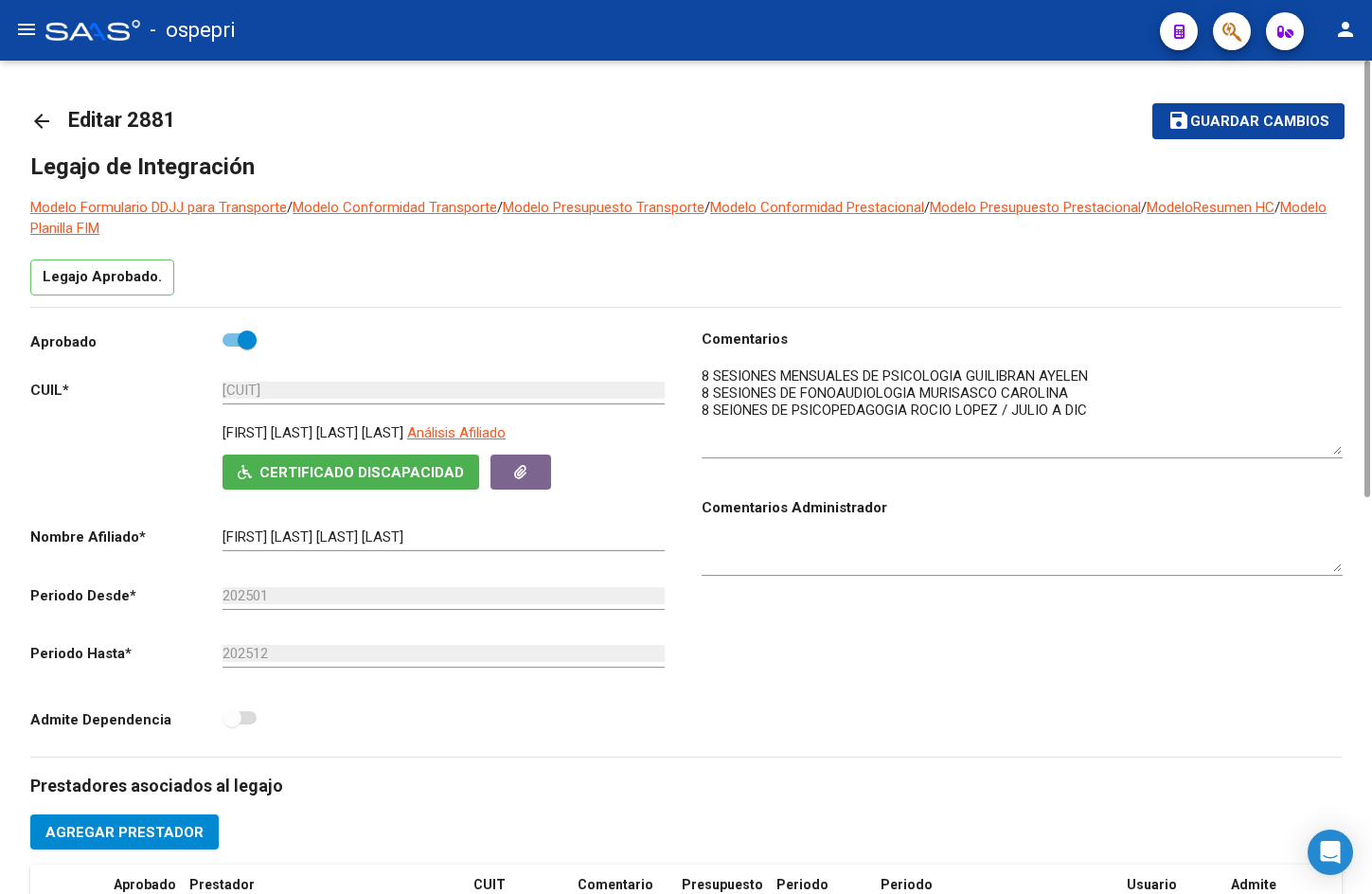 drag, startPoint x: 1337, startPoint y: 397, endPoint x: 1345, endPoint y: 448, distance: 51.623638 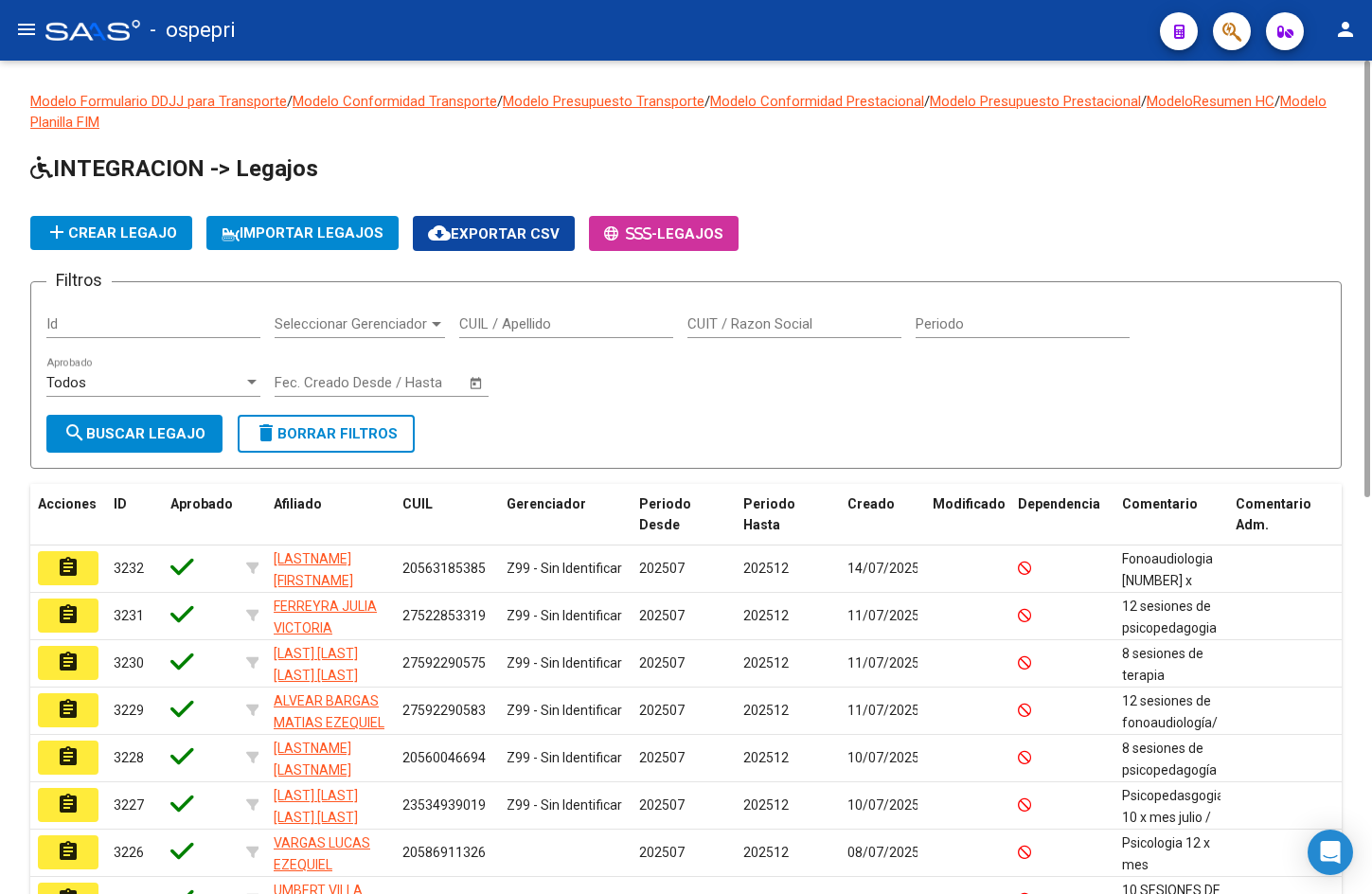 click on "CUIL / Apellido" at bounding box center (566, 324) 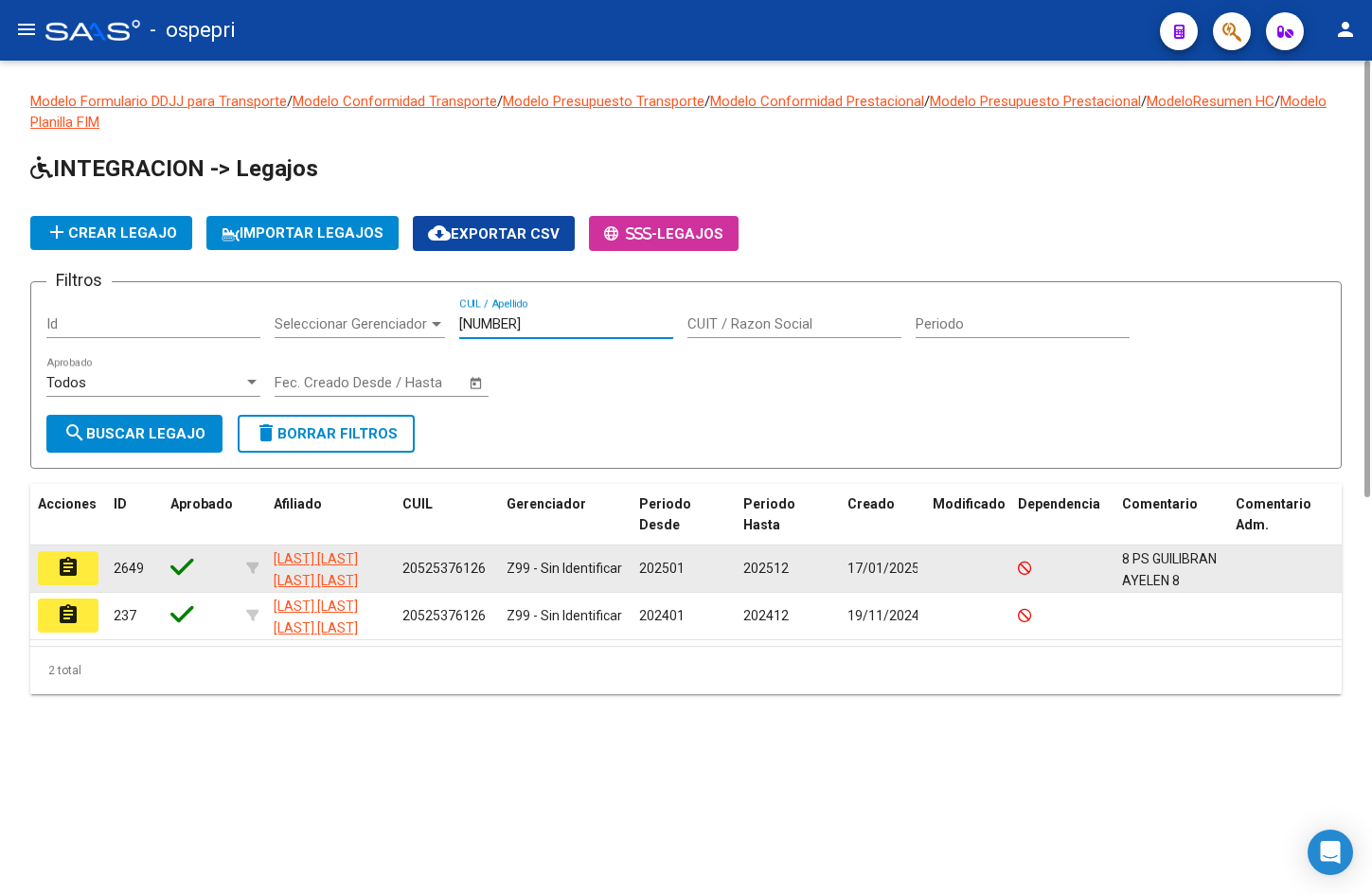 type on "[NUMBER]" 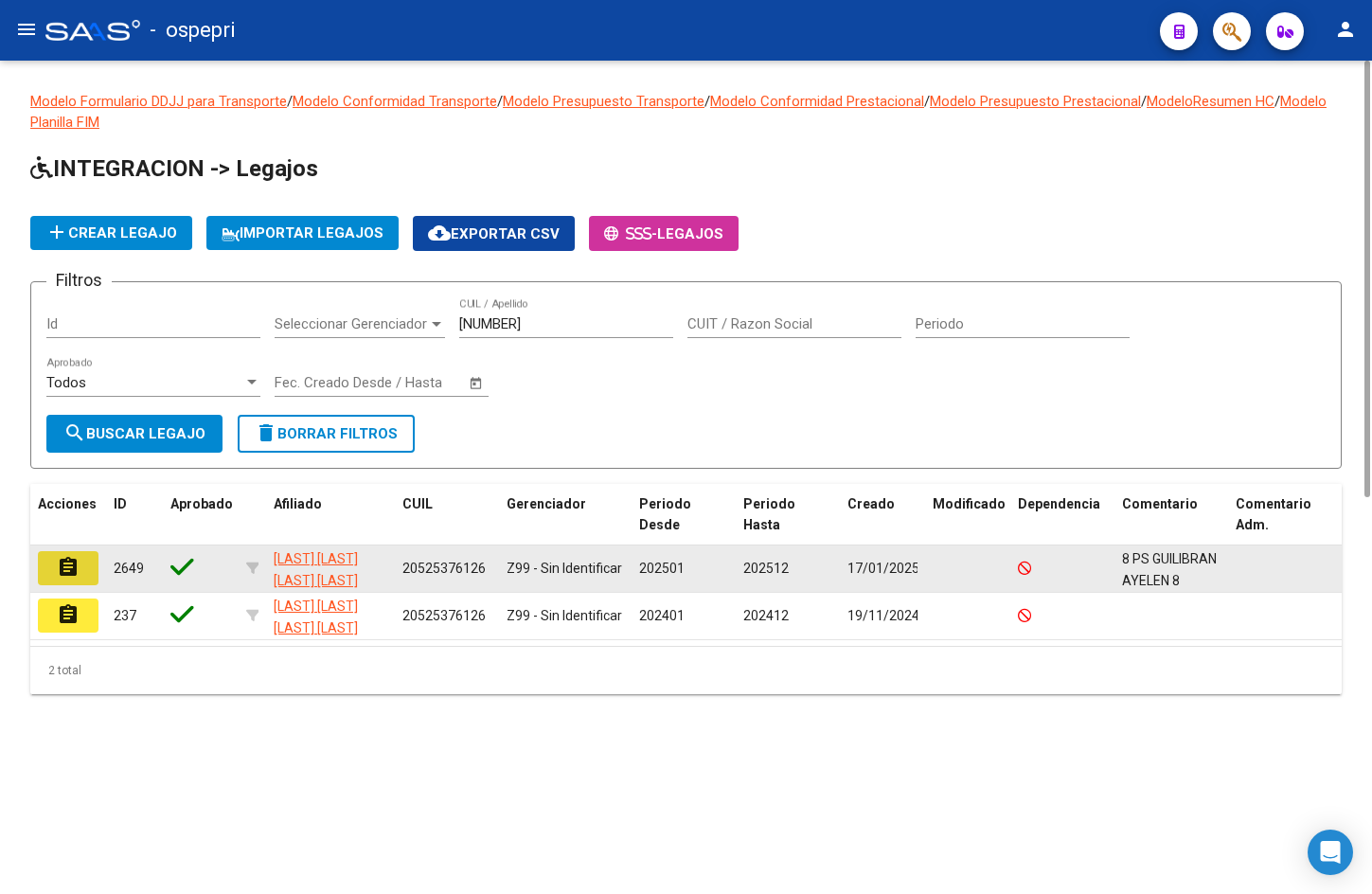 click on "assignment" 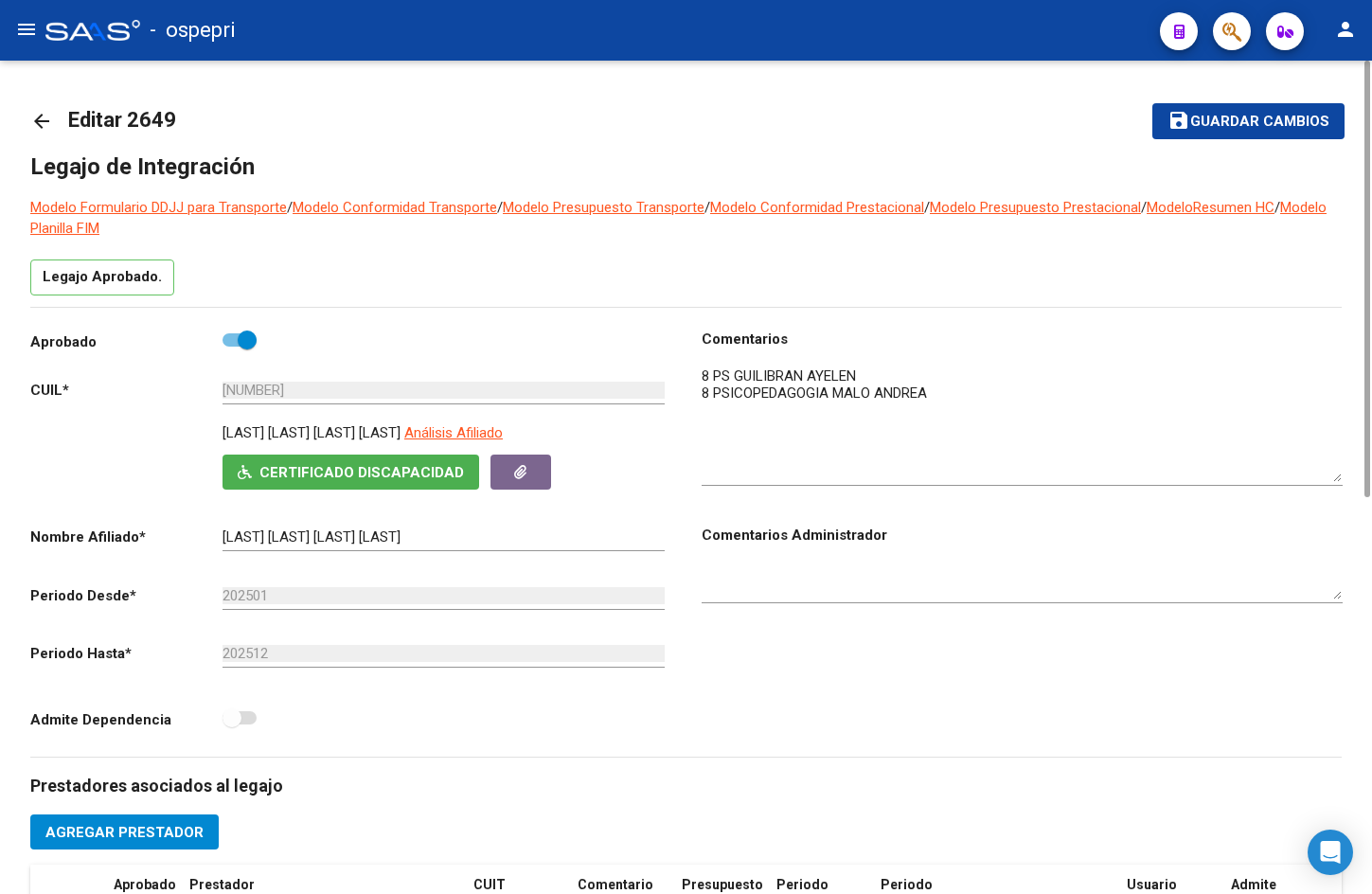 drag, startPoint x: 1336, startPoint y: 400, endPoint x: 1344, endPoint y: 478, distance: 78.40918 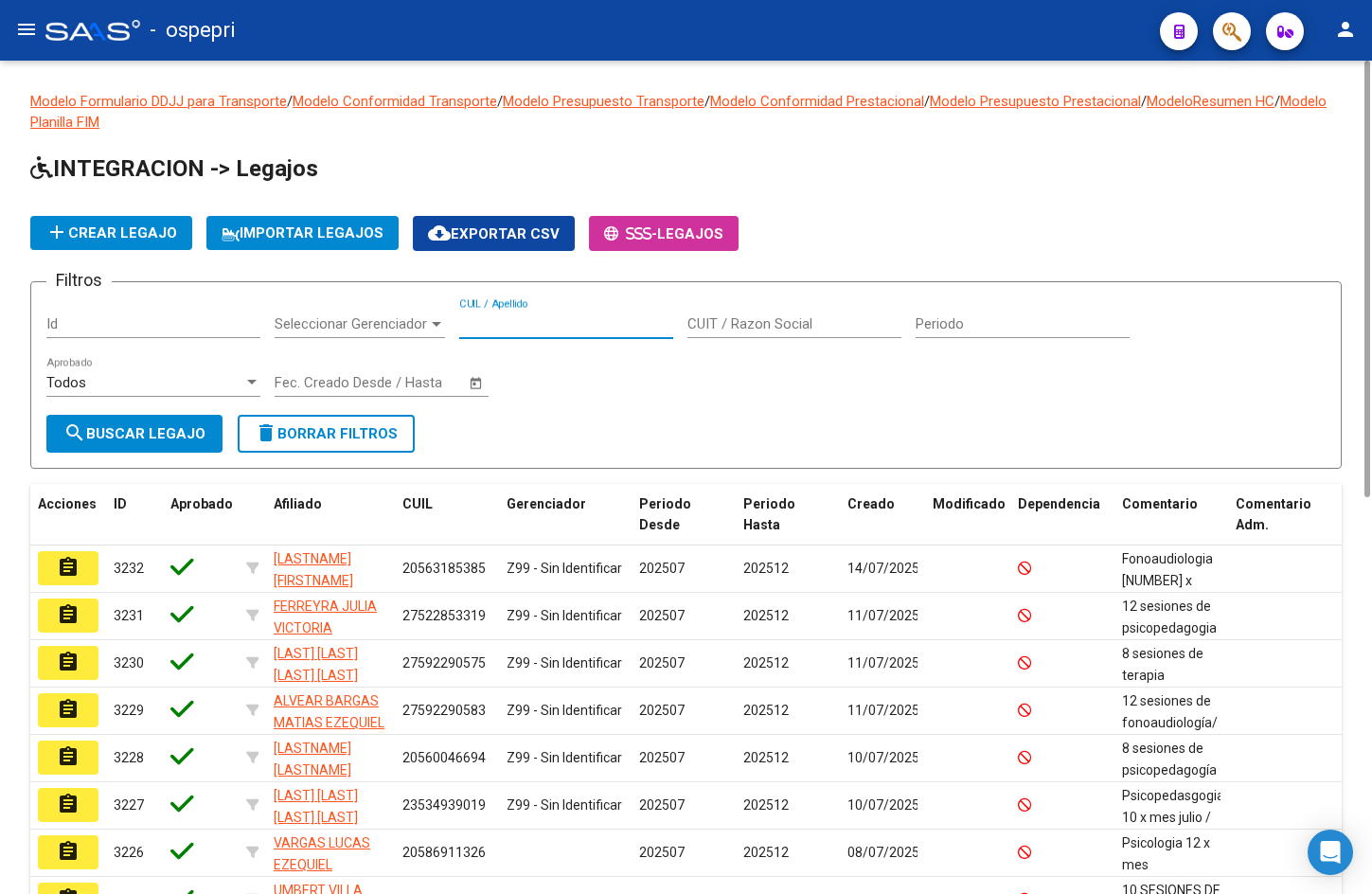 click on "CUIL / Apellido" at bounding box center [566, 324] 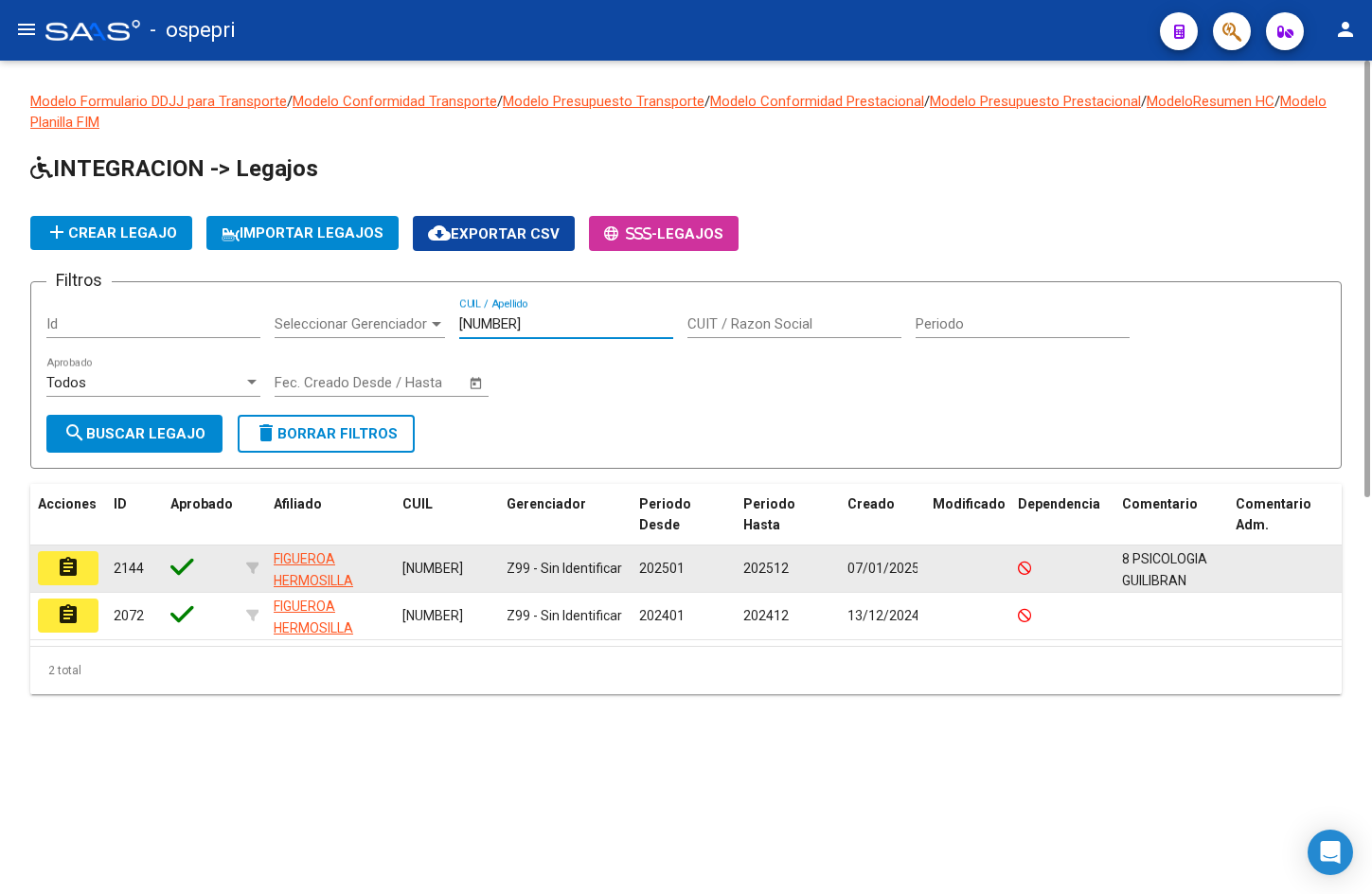 type on "[NUMBER]" 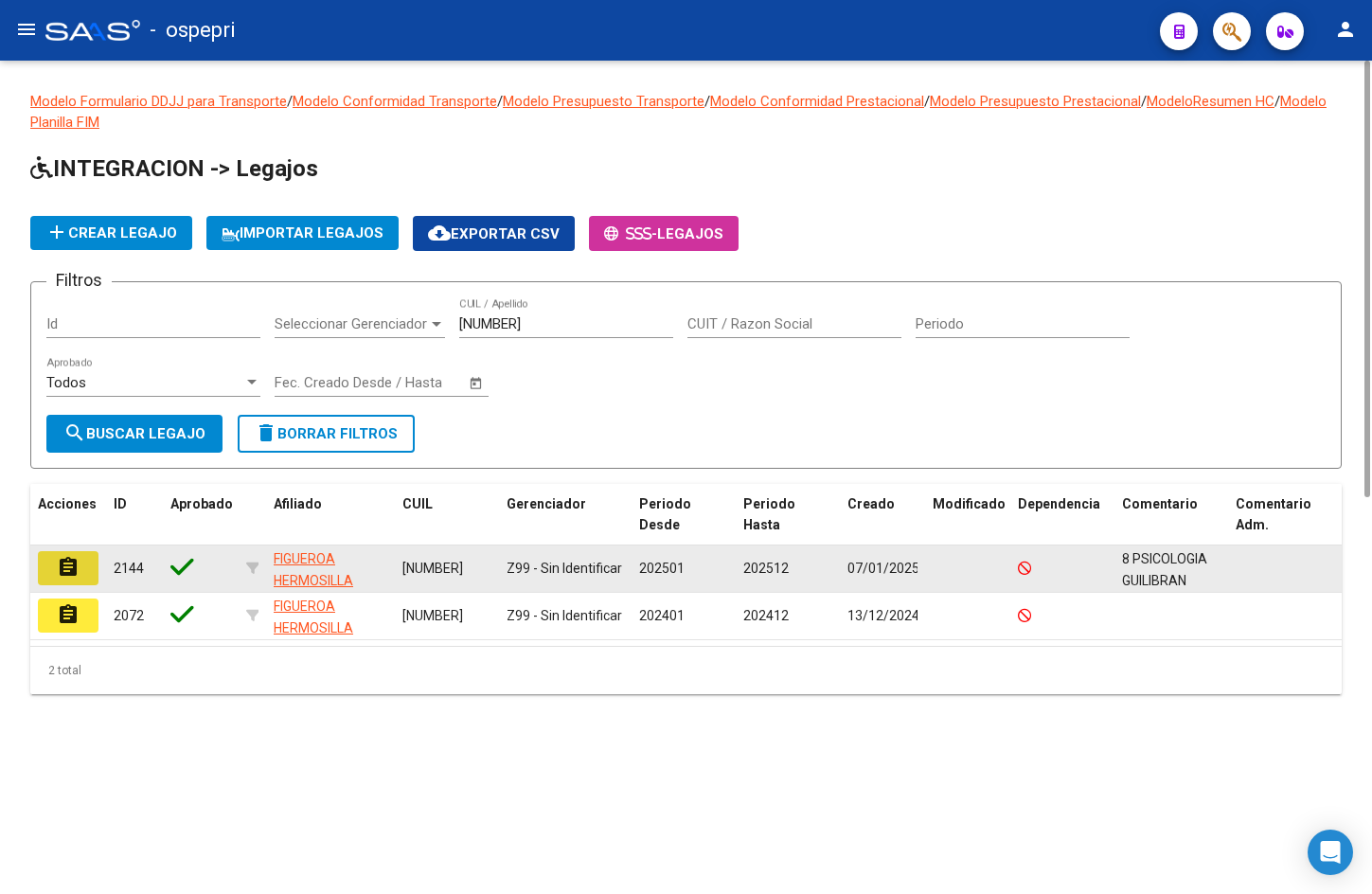 click on "assignment" 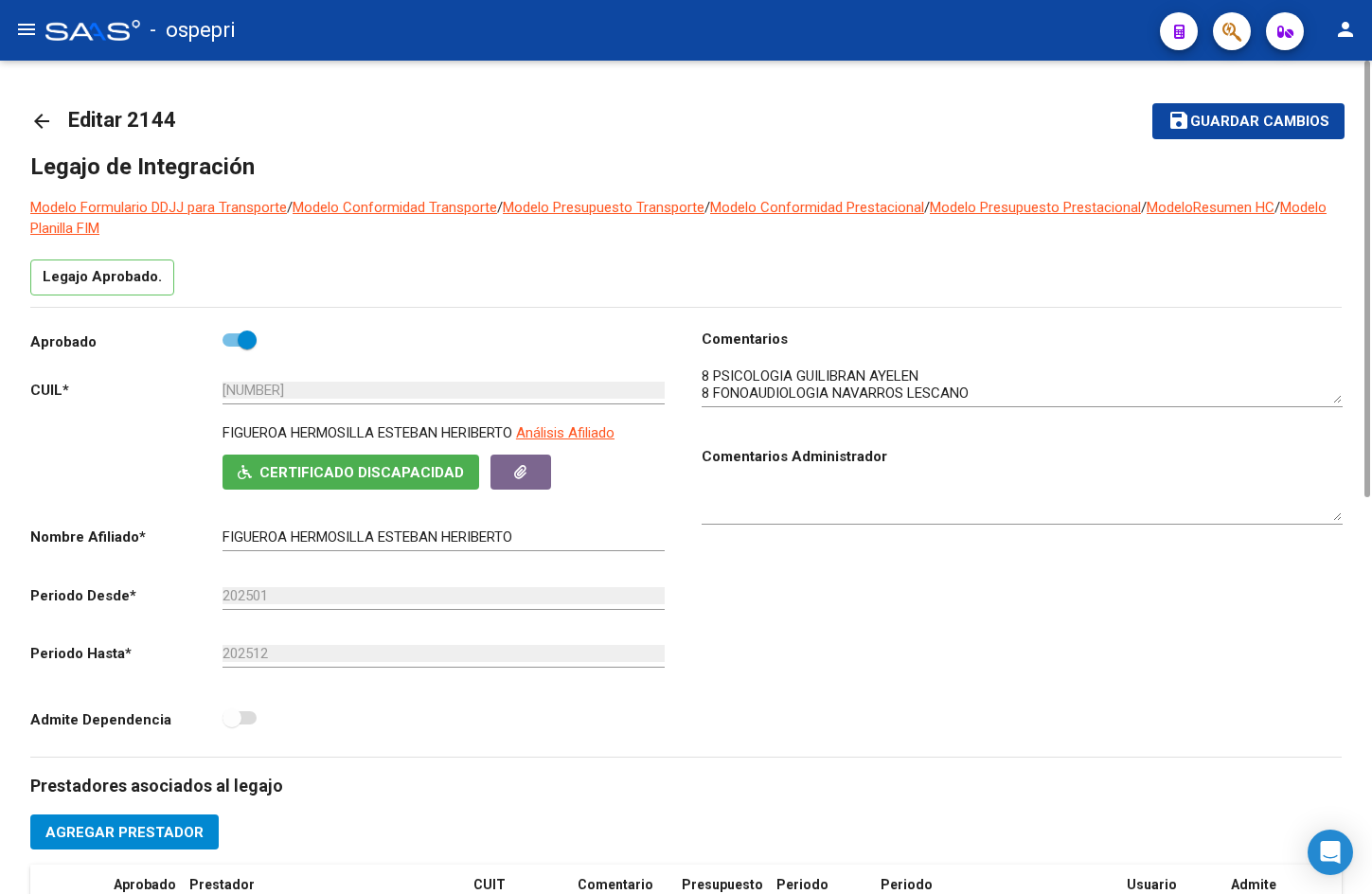 click on "arrow_back" 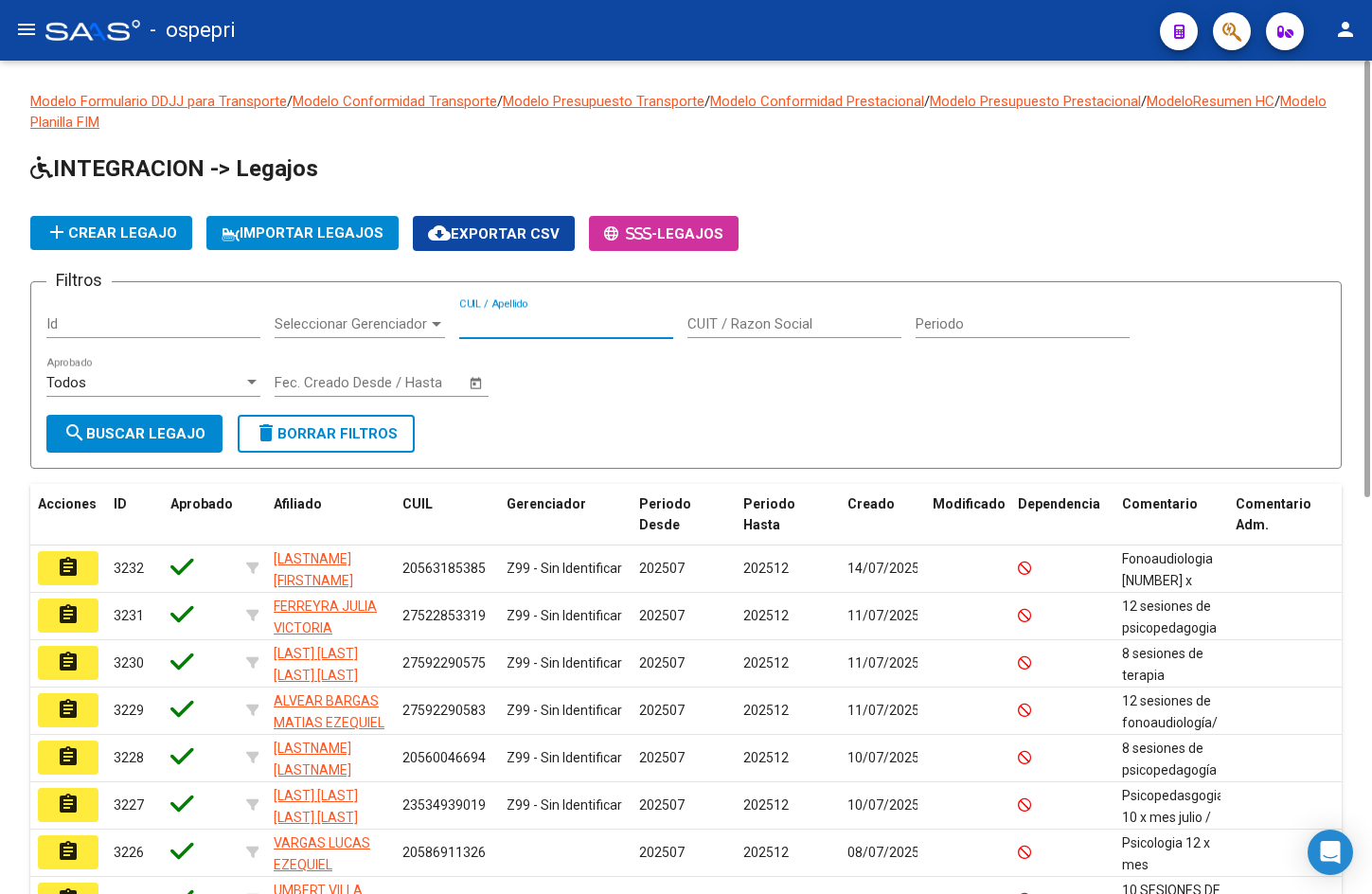 click on "CUIL / Apellido" at bounding box center [566, 324] 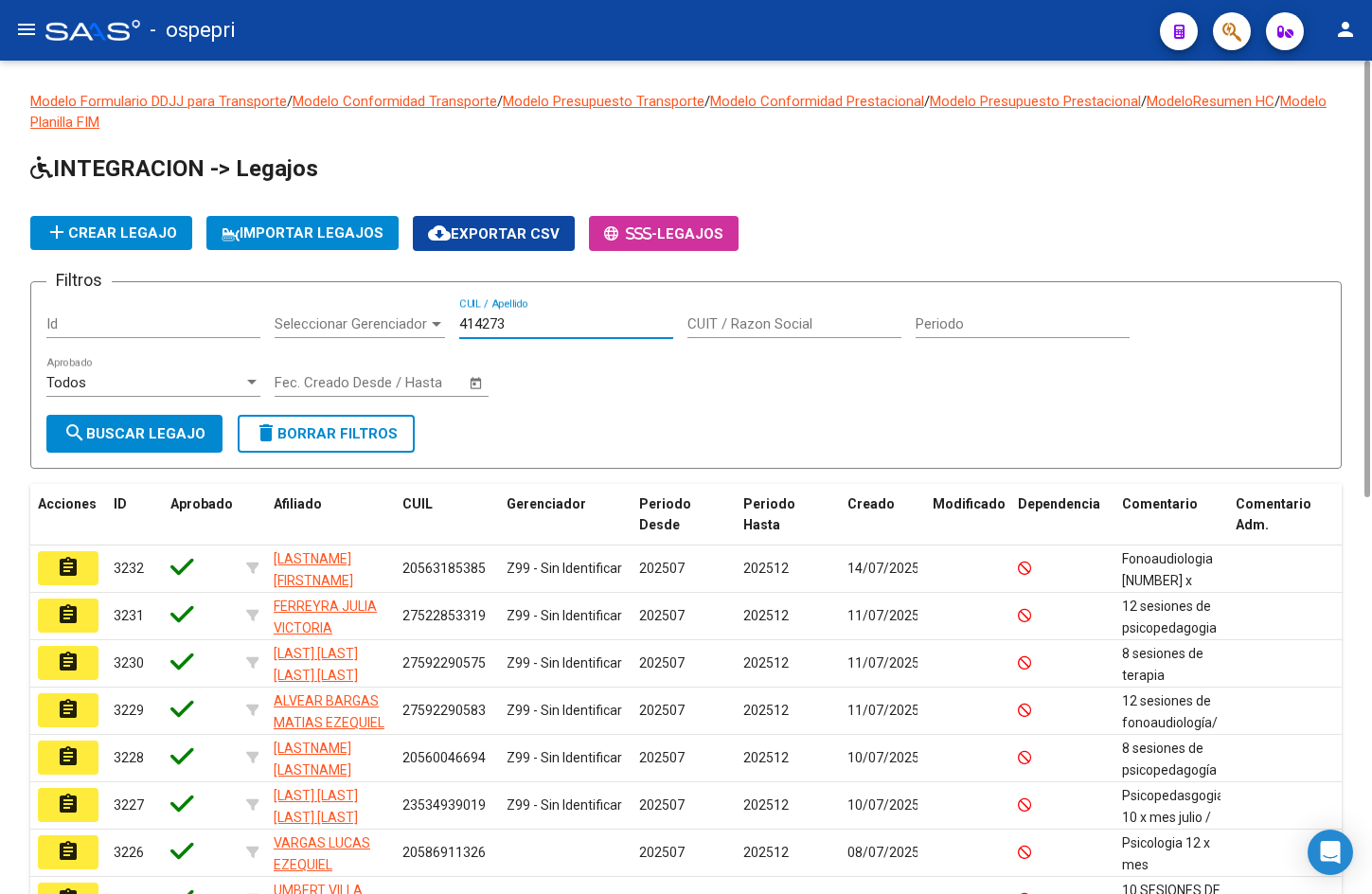 drag, startPoint x: 482, startPoint y: 322, endPoint x: 755, endPoint y: 373, distance: 277.72288 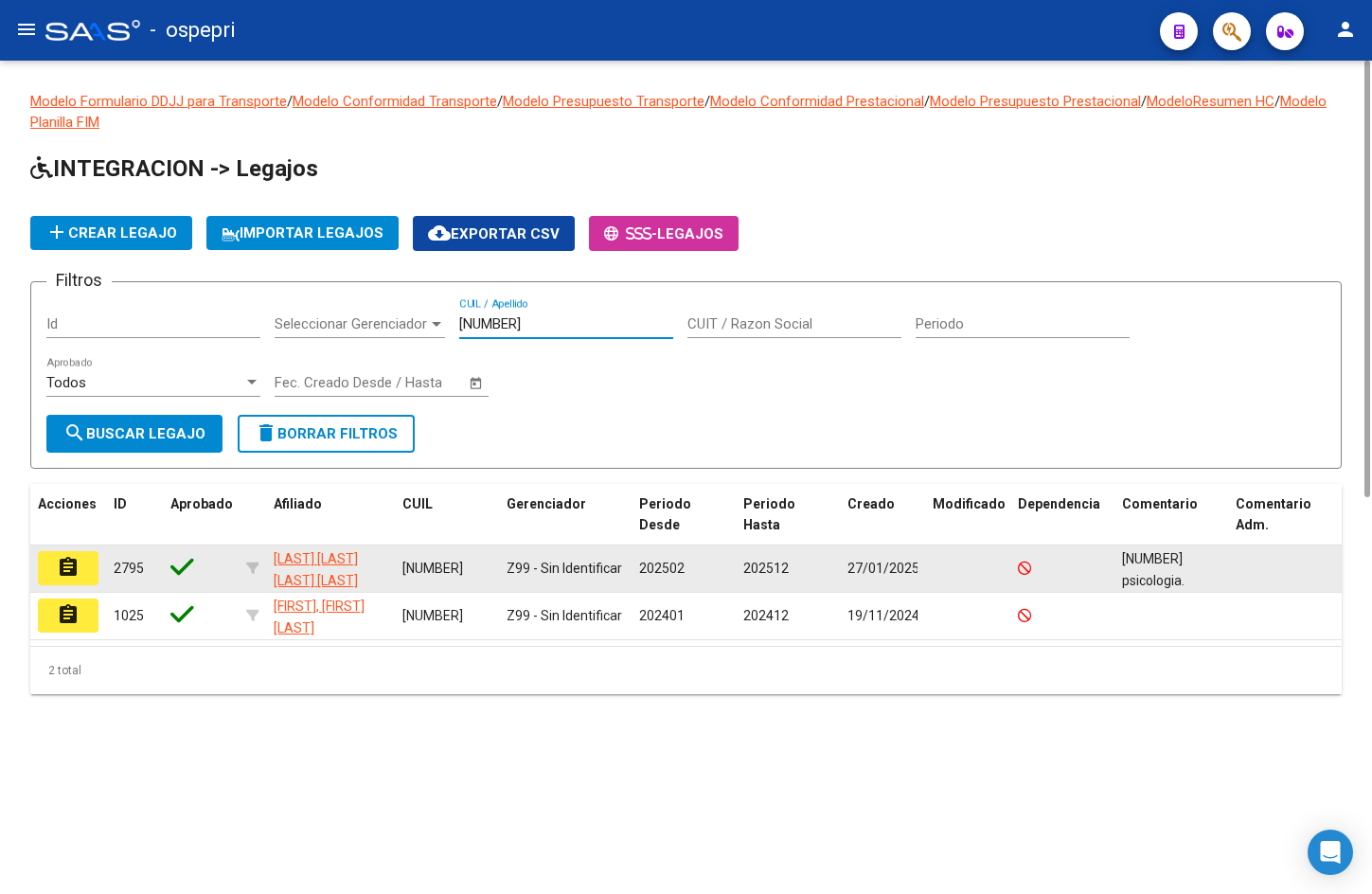 type on "[NUMBER]" 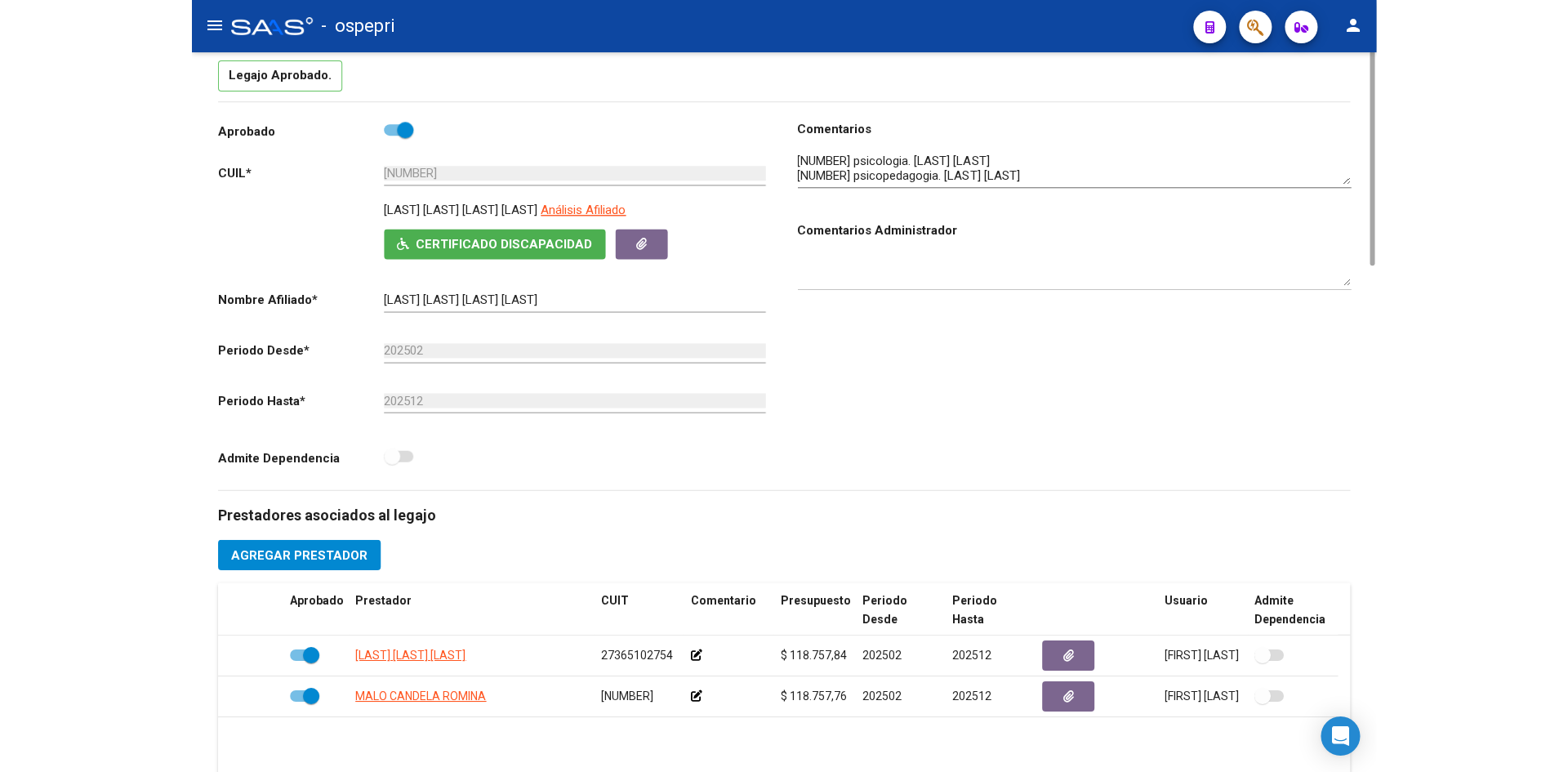 scroll, scrollTop: 0, scrollLeft: 0, axis: both 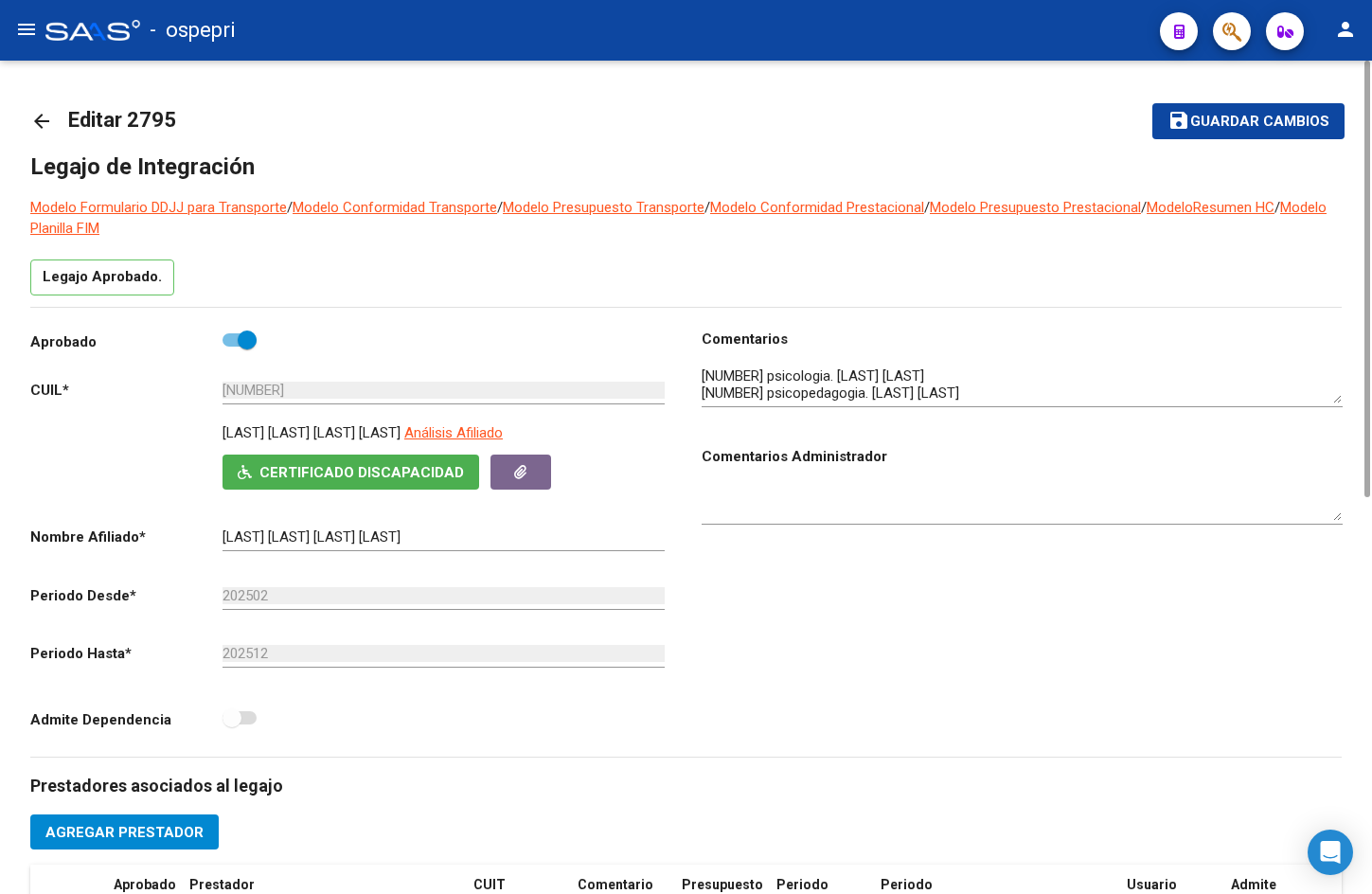 click on "arrow_back" 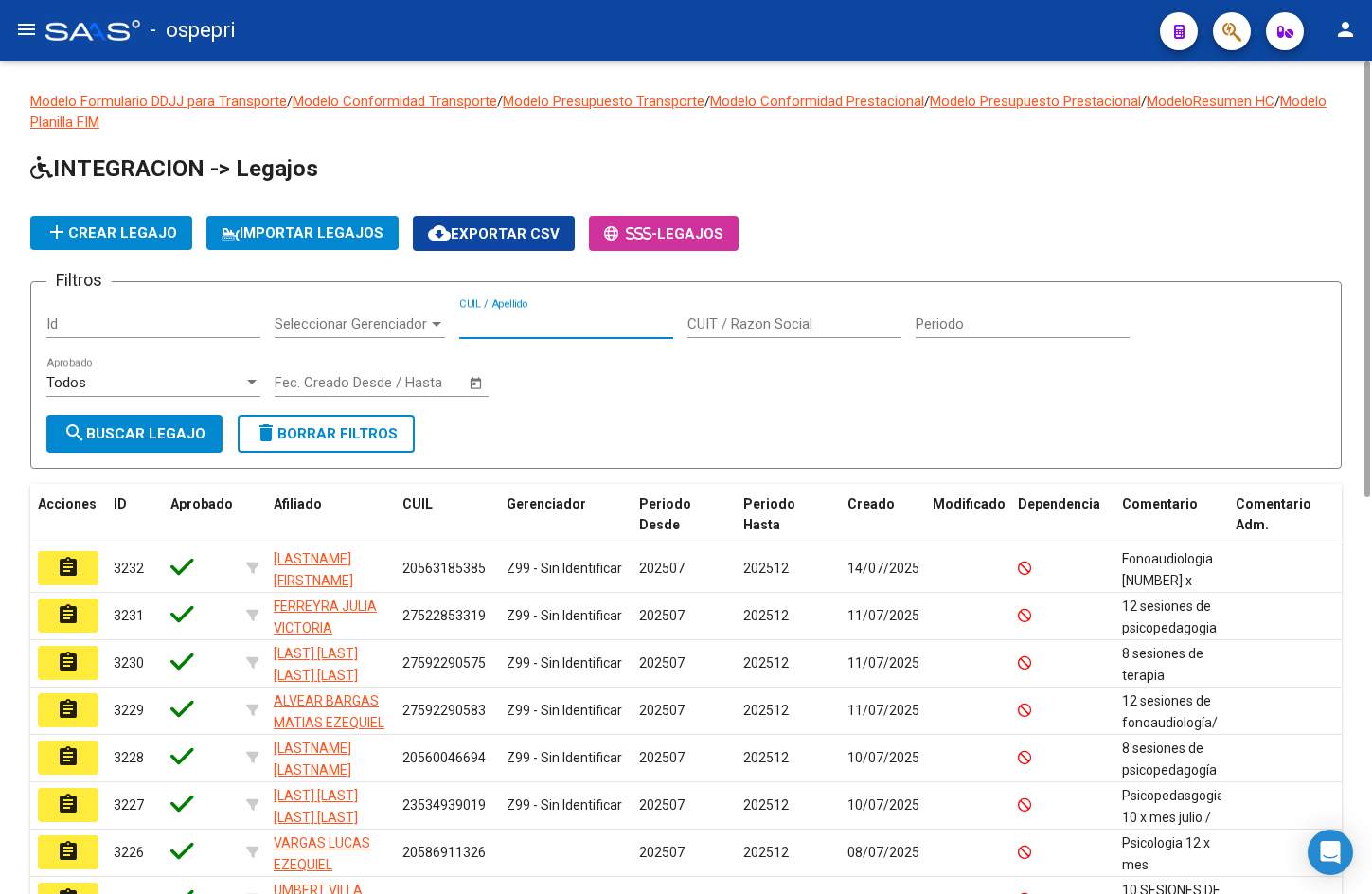 click on "CUIL / Apellido" at bounding box center [566, 324] 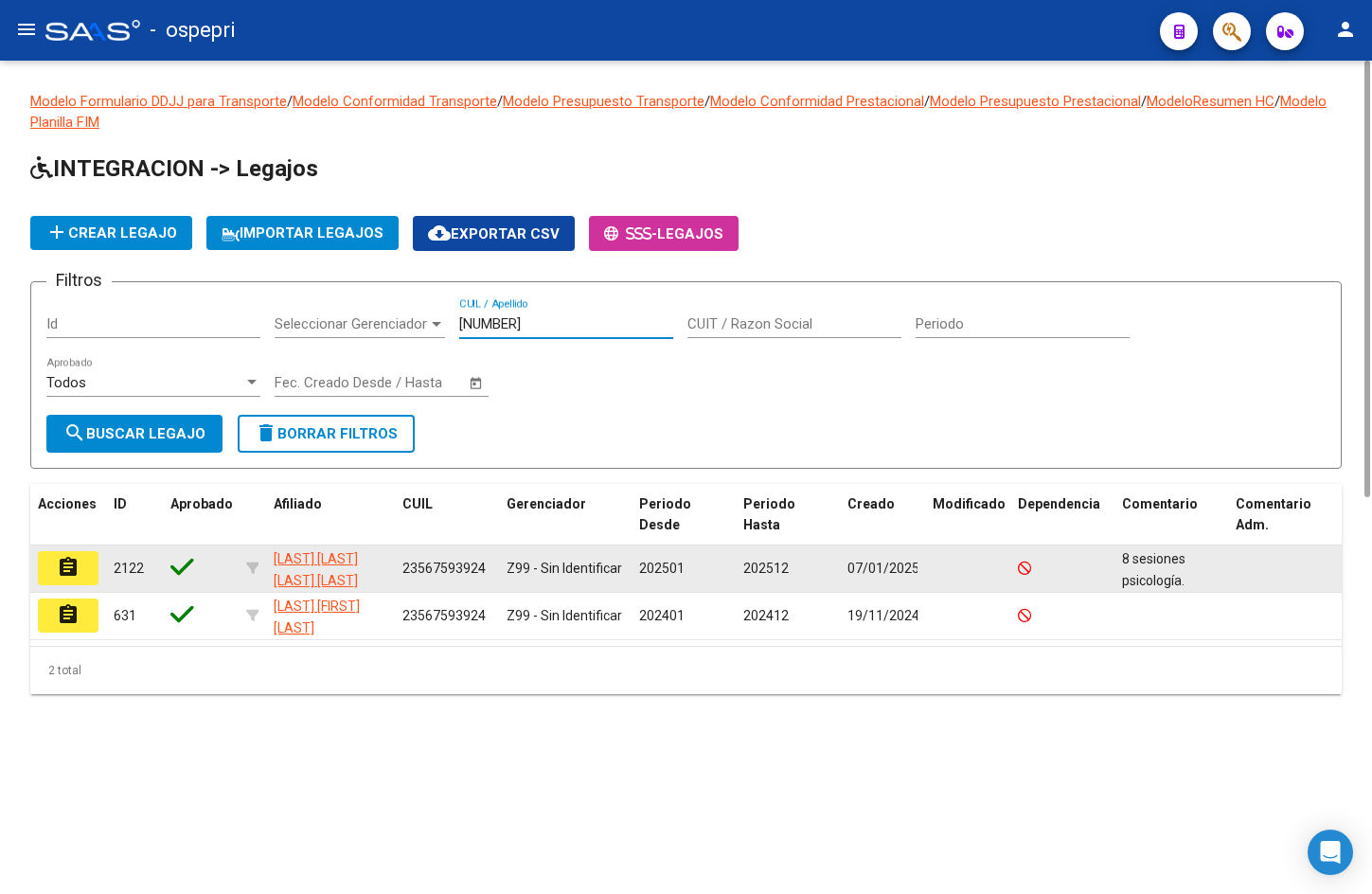 type on "[NUMBER]" 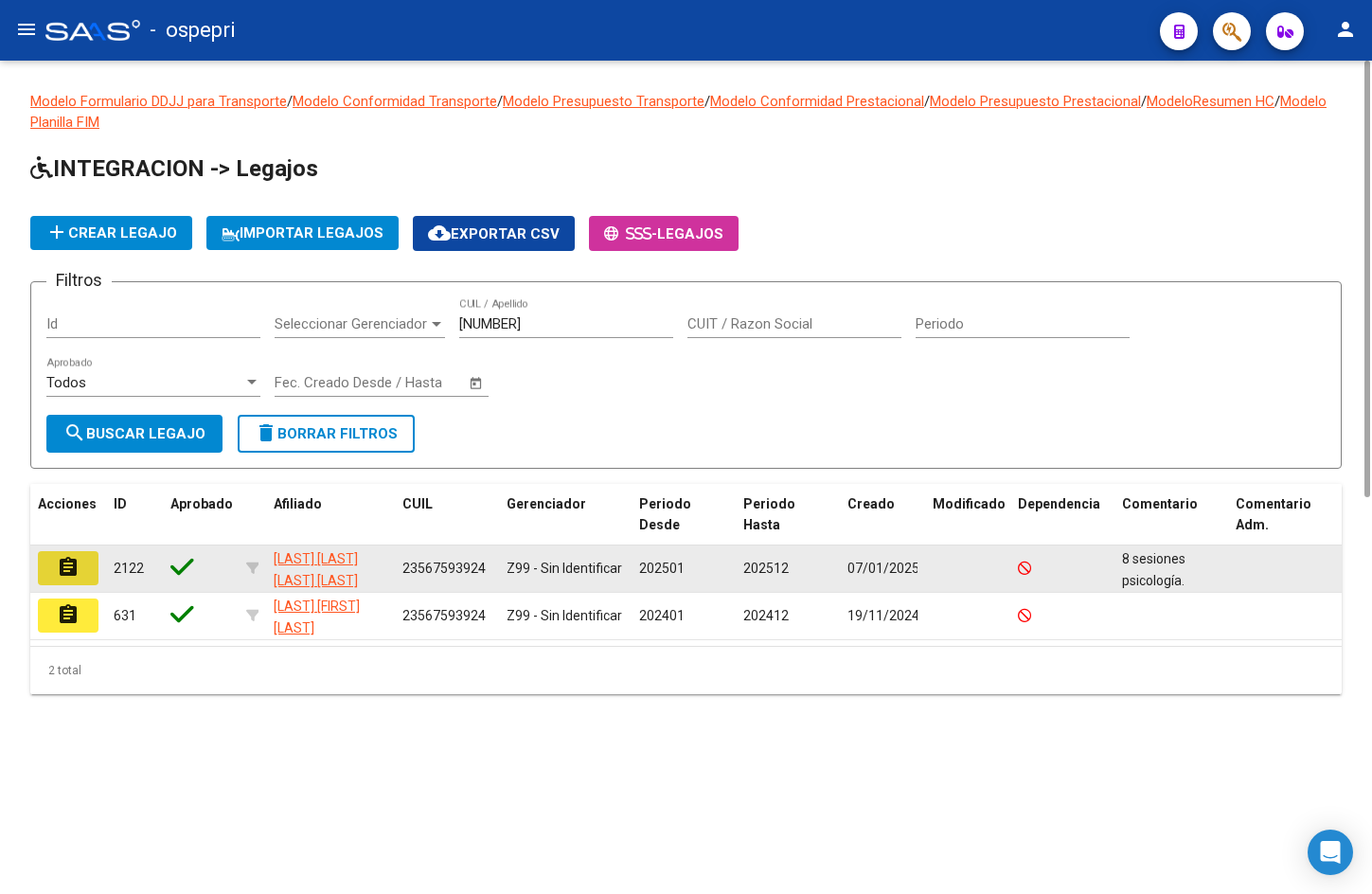 click on "assignment" 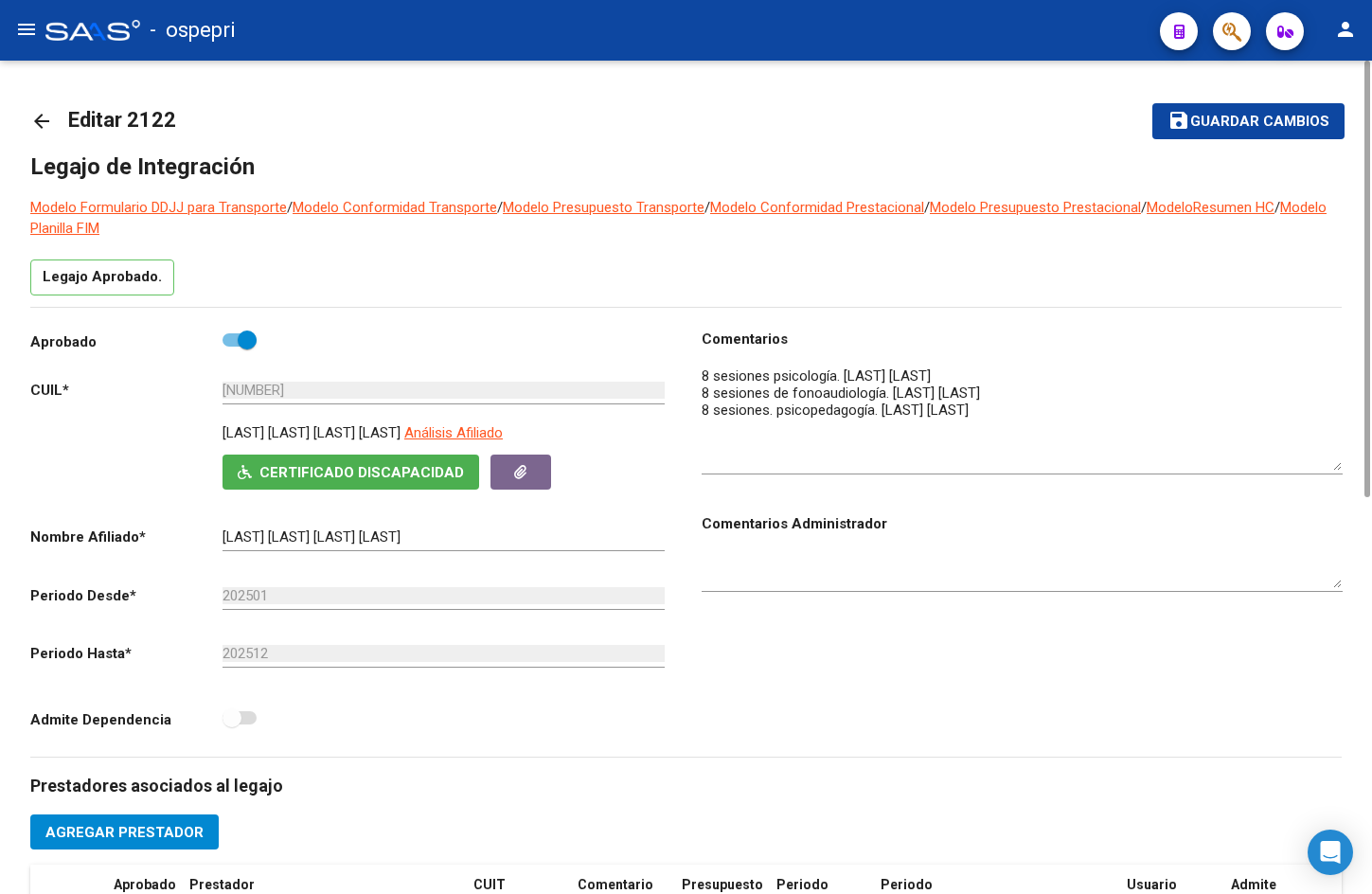 drag, startPoint x: 1336, startPoint y: 397, endPoint x: 1333, endPoint y: 467, distance: 70.06426 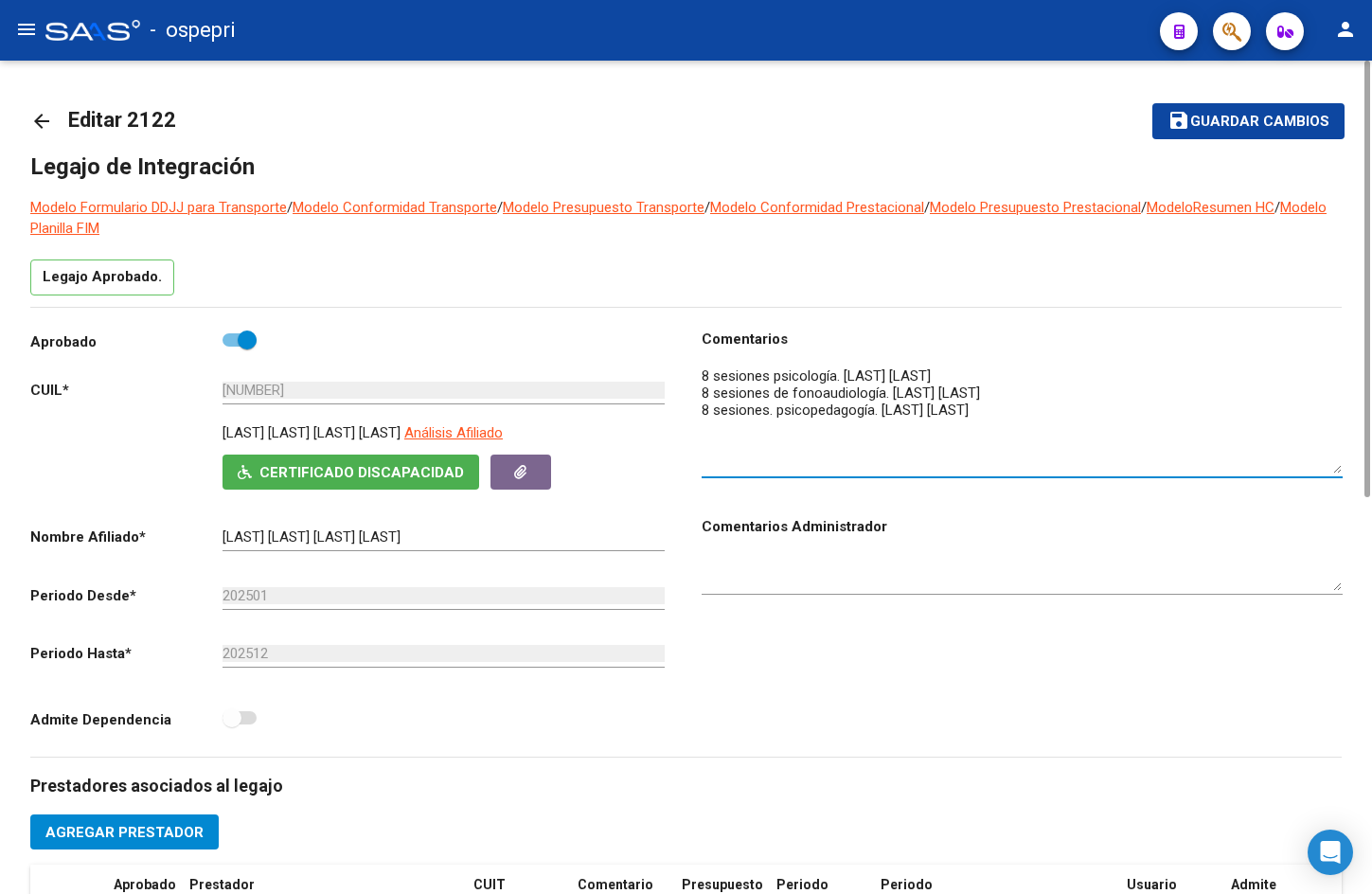 click on "arrow_back" 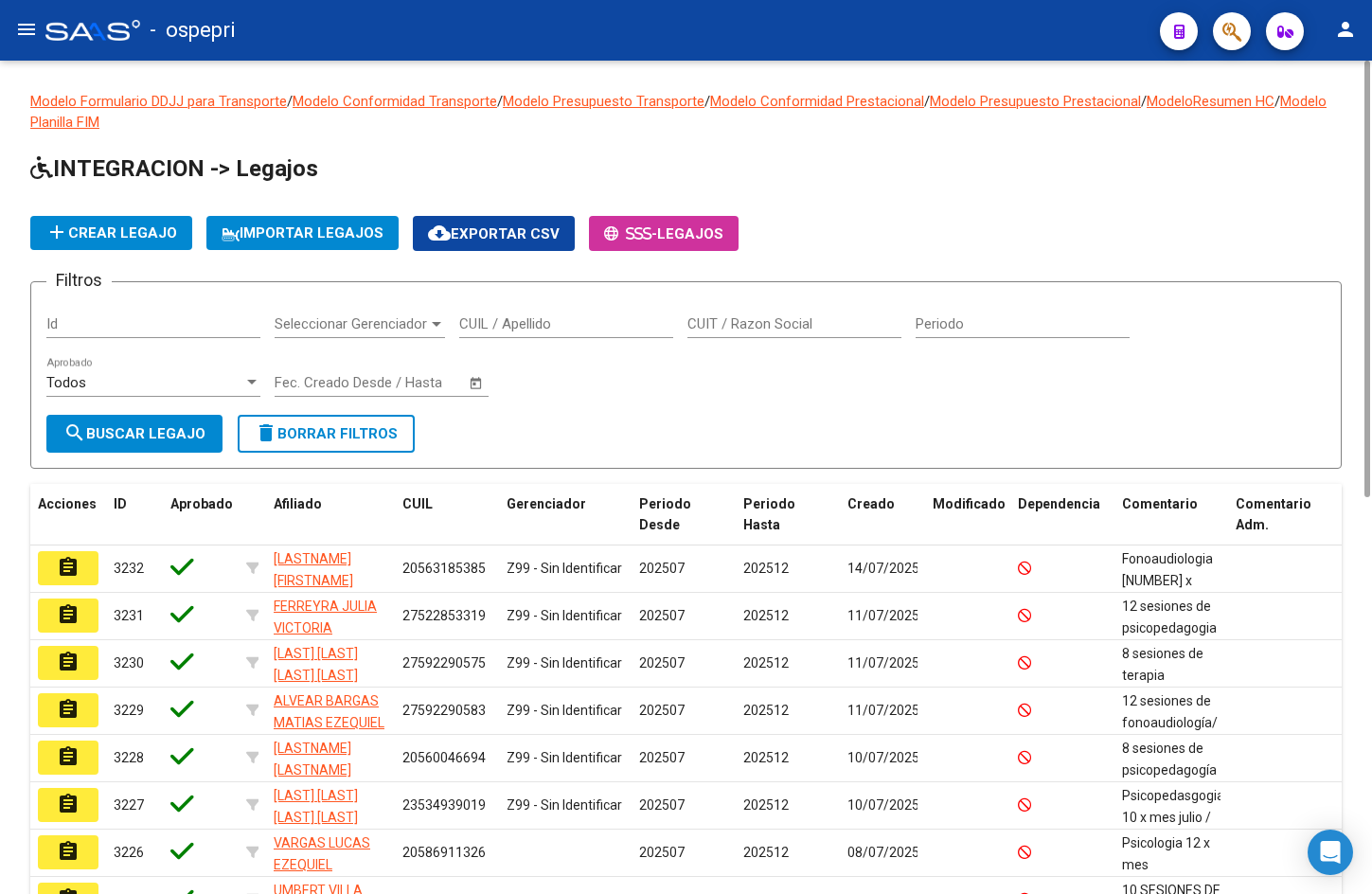click on "CUIL / Apellido" at bounding box center [566, 324] 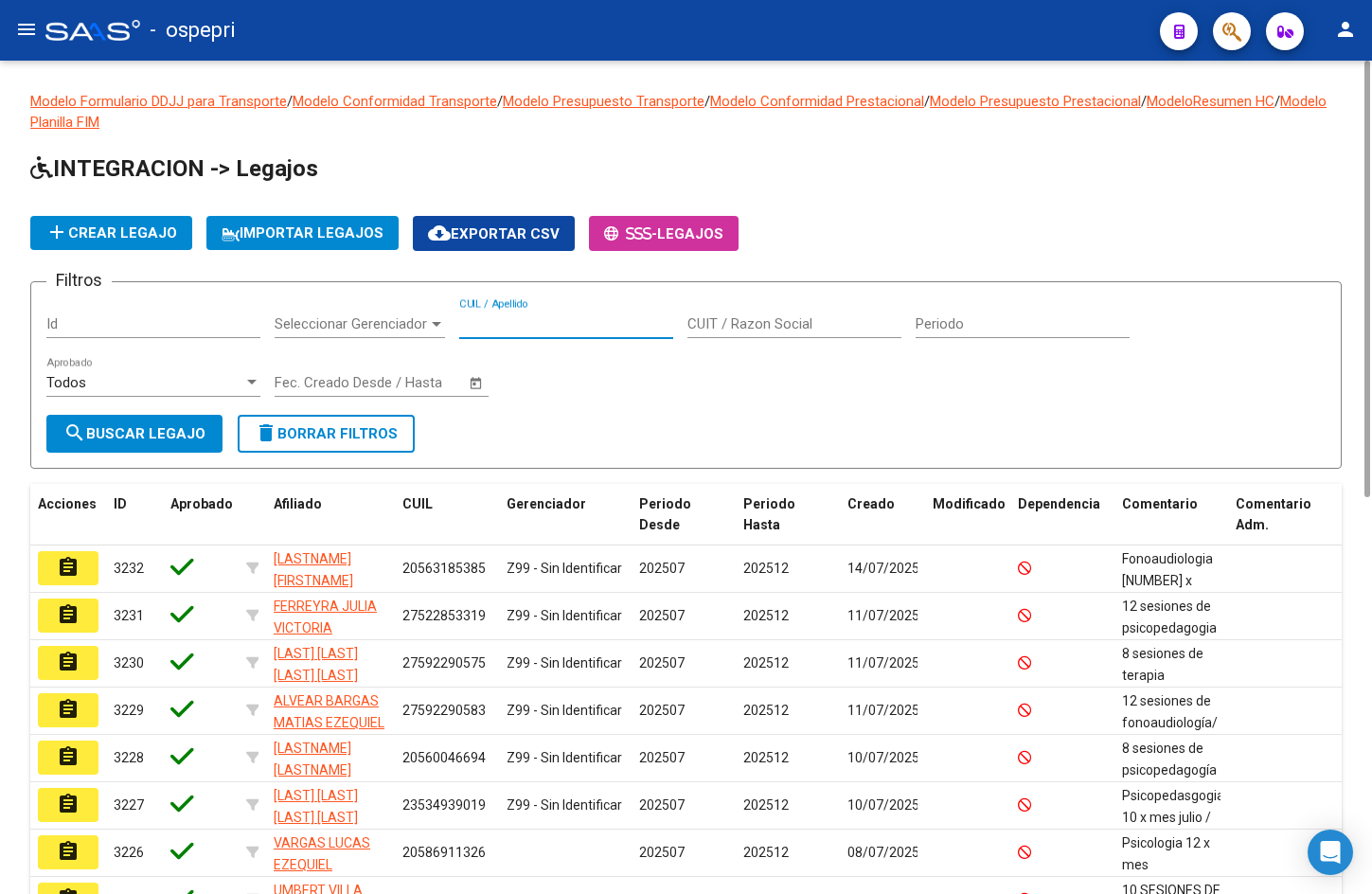 paste on "40927330" 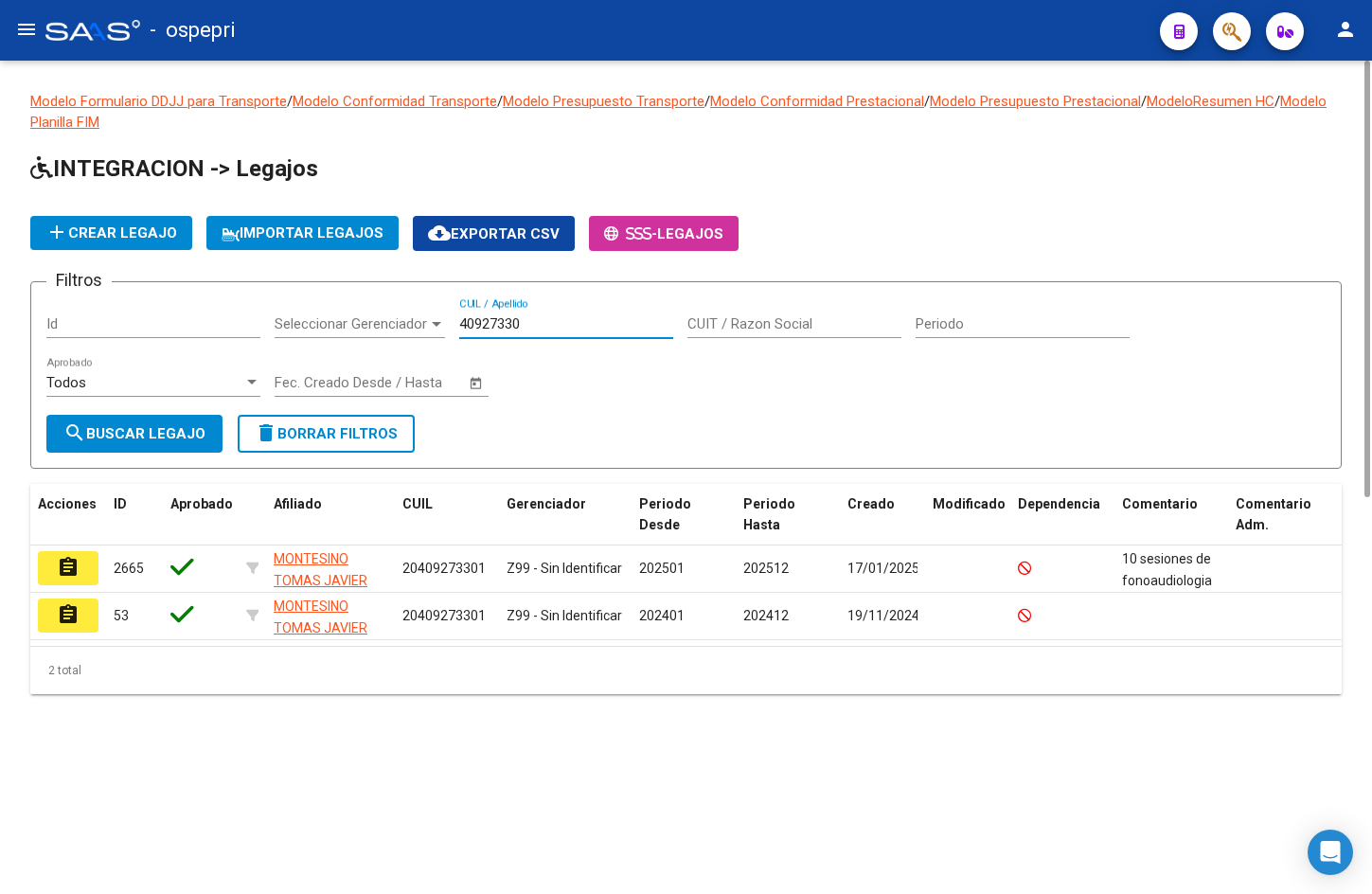 type on "40927330" 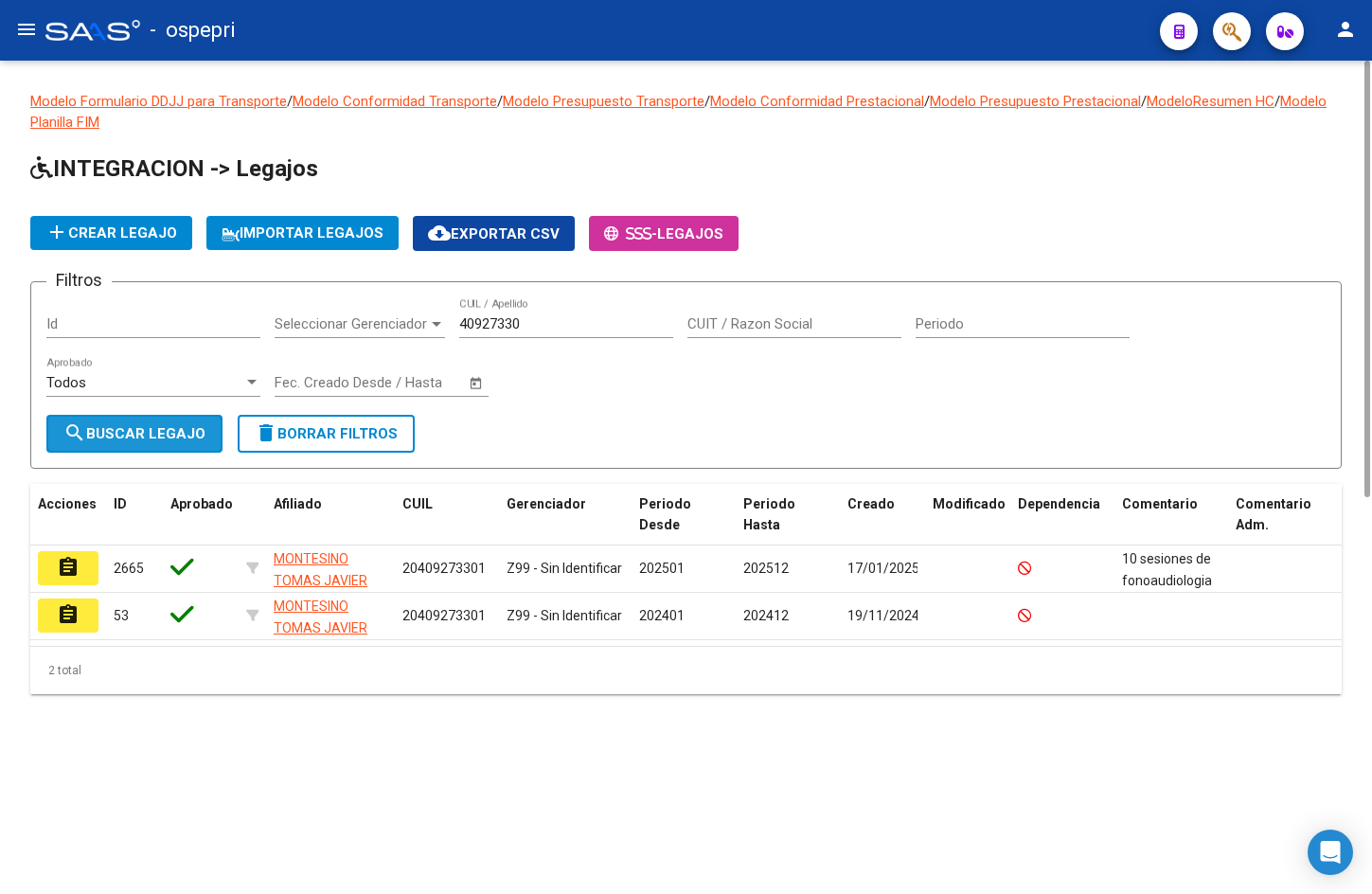 click on "search  Buscar Legajo" 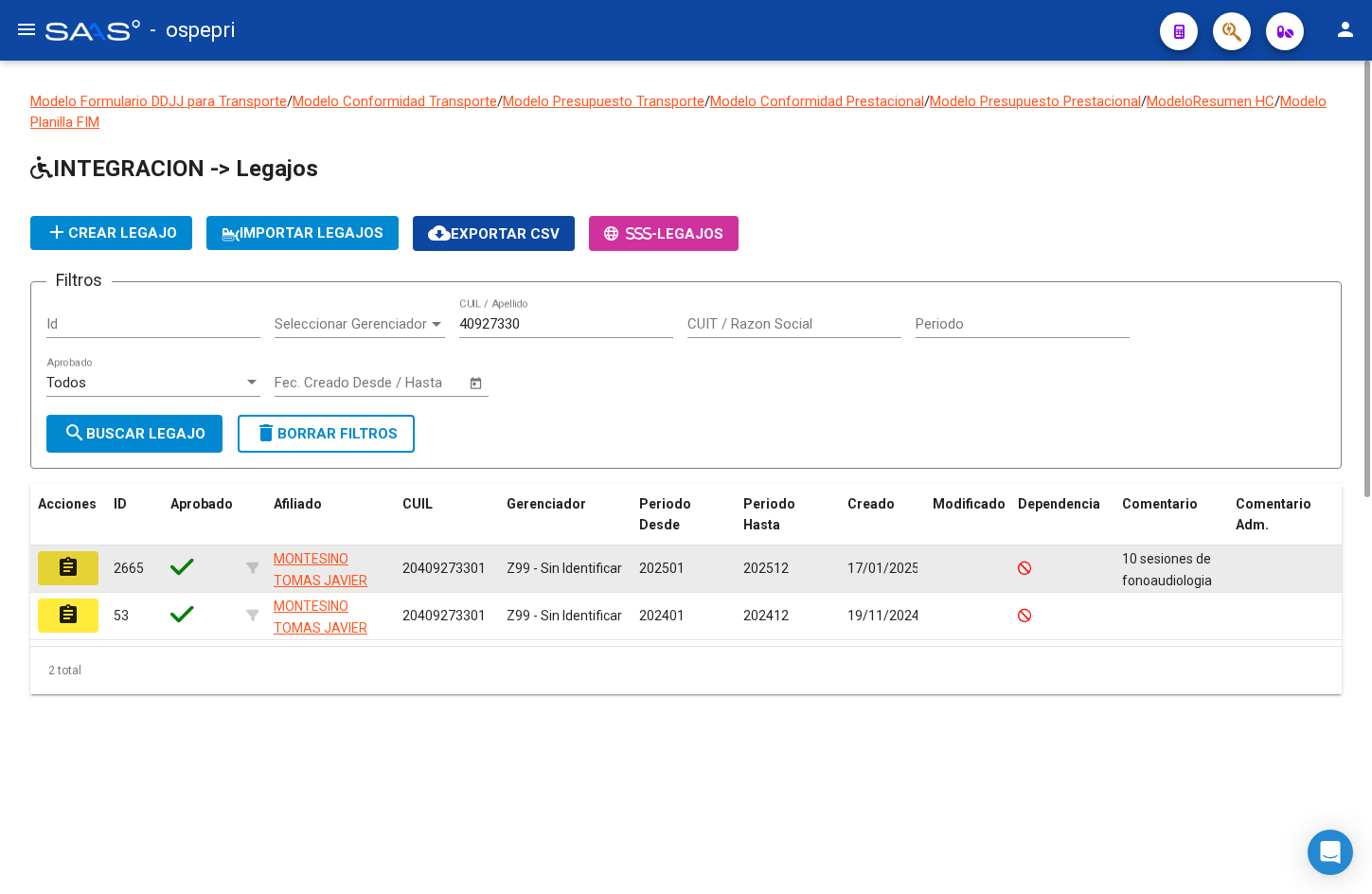 click on "assignment" 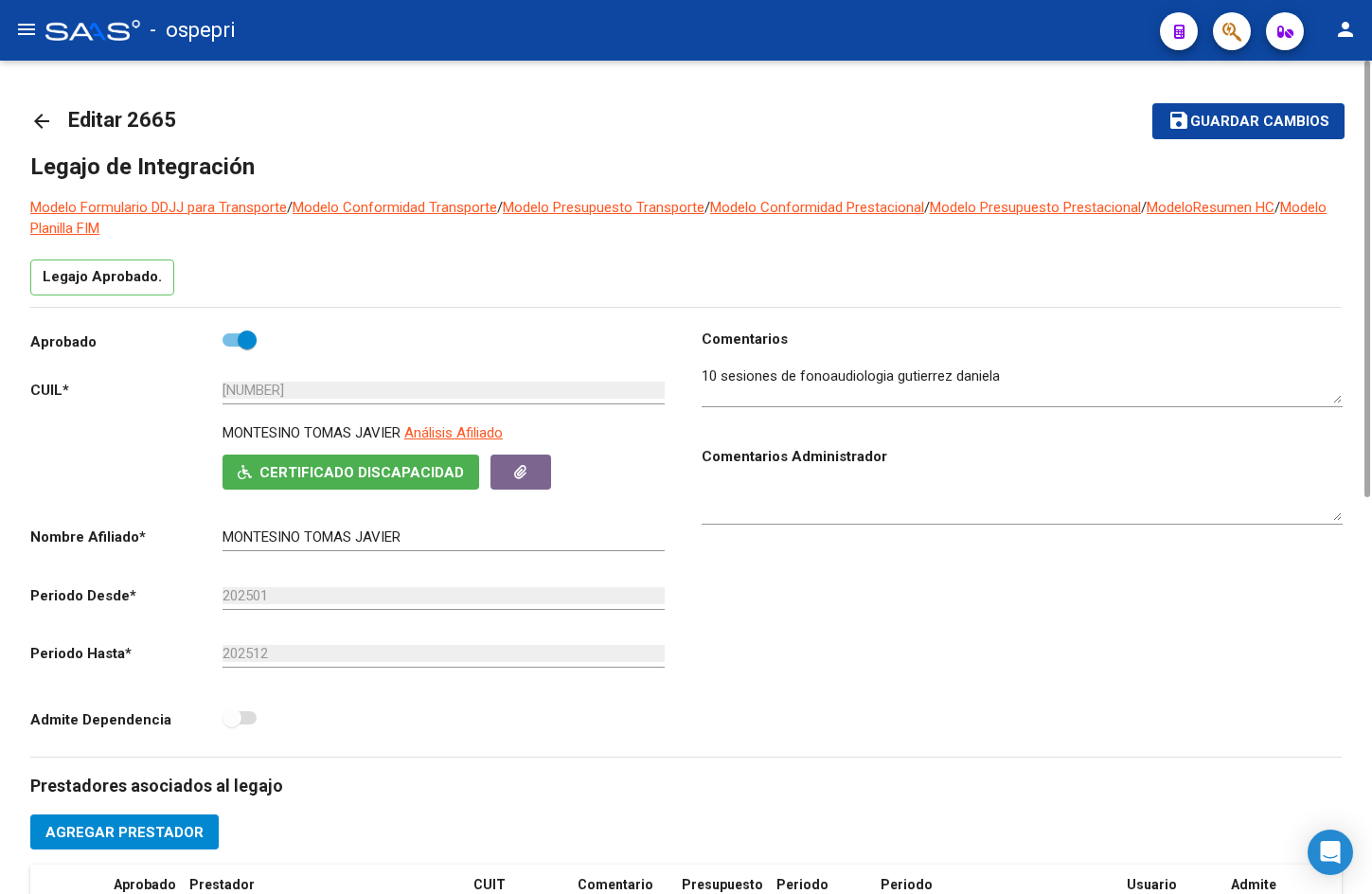click on "arrow_back" 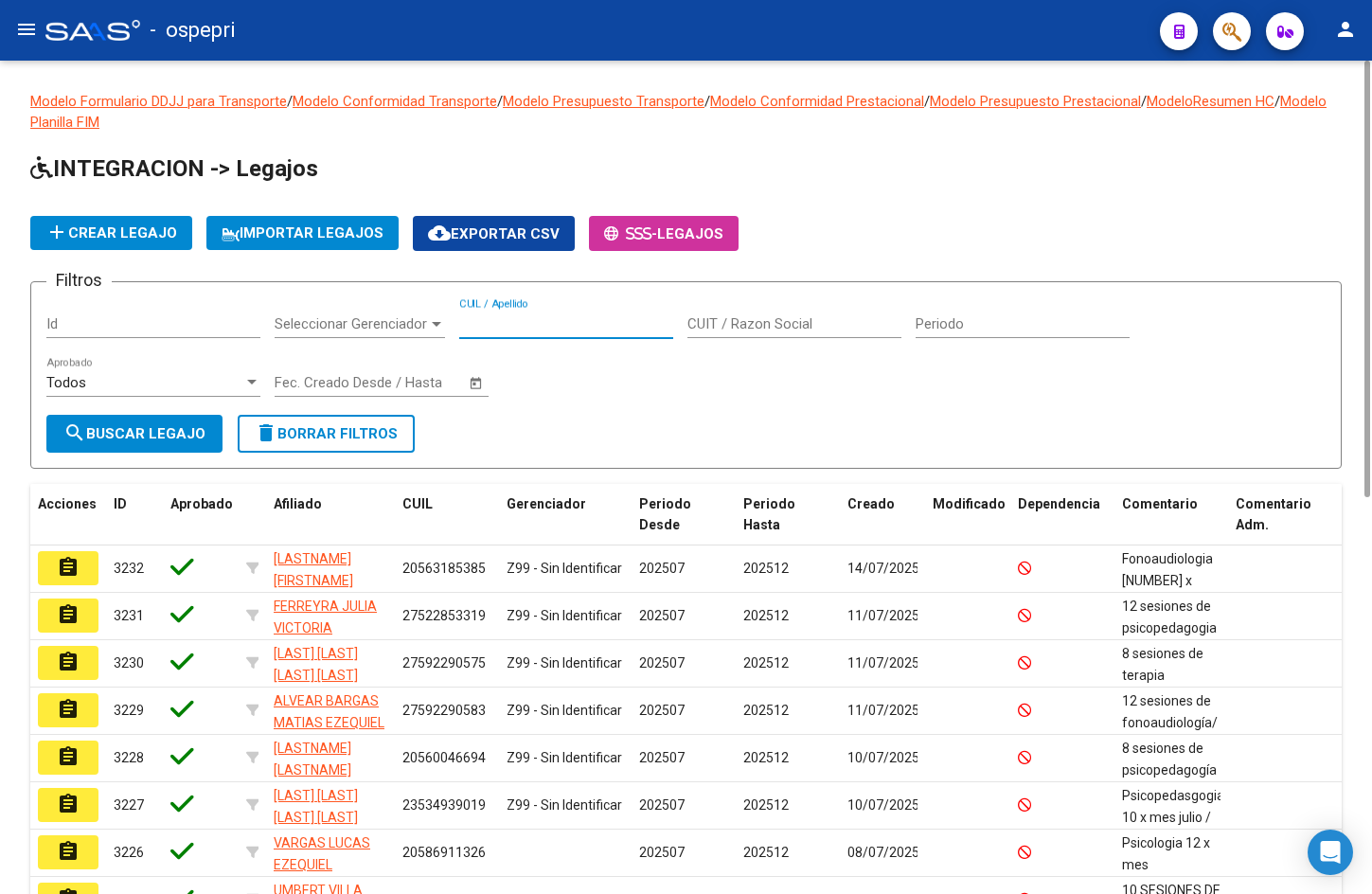 click on "CUIL / Apellido" at bounding box center (566, 324) 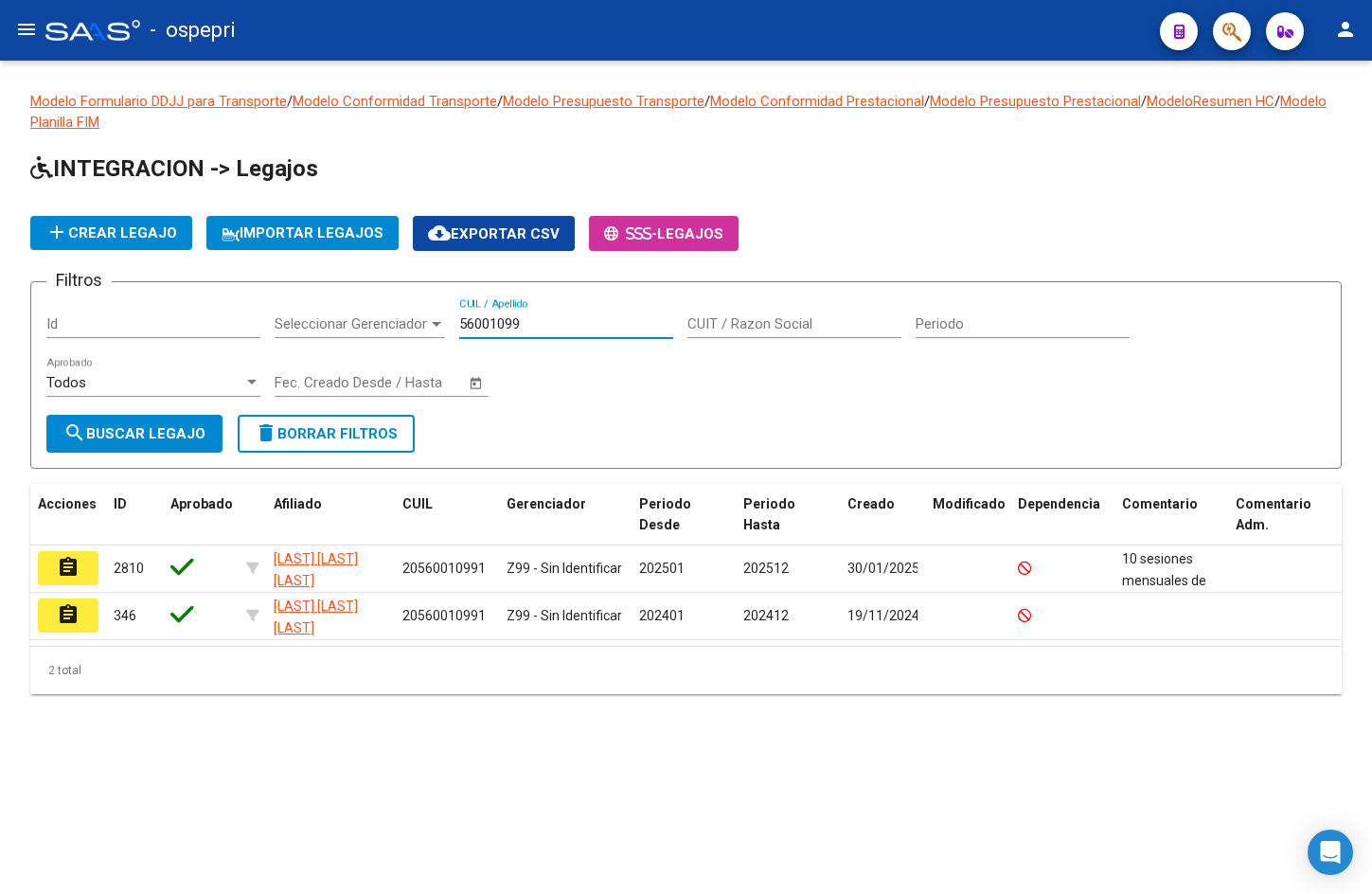 type on "56001099" 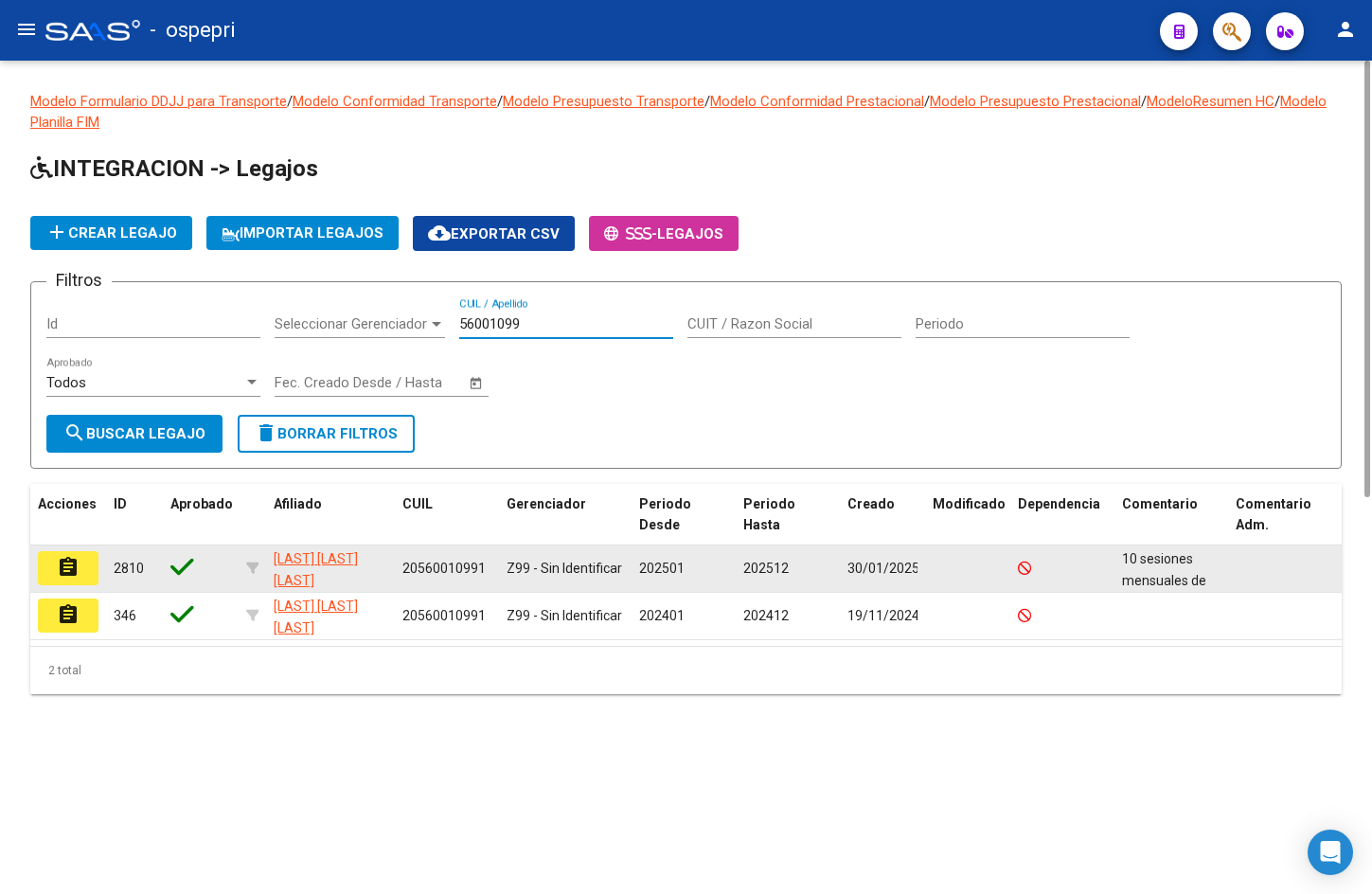 click on "assignment" 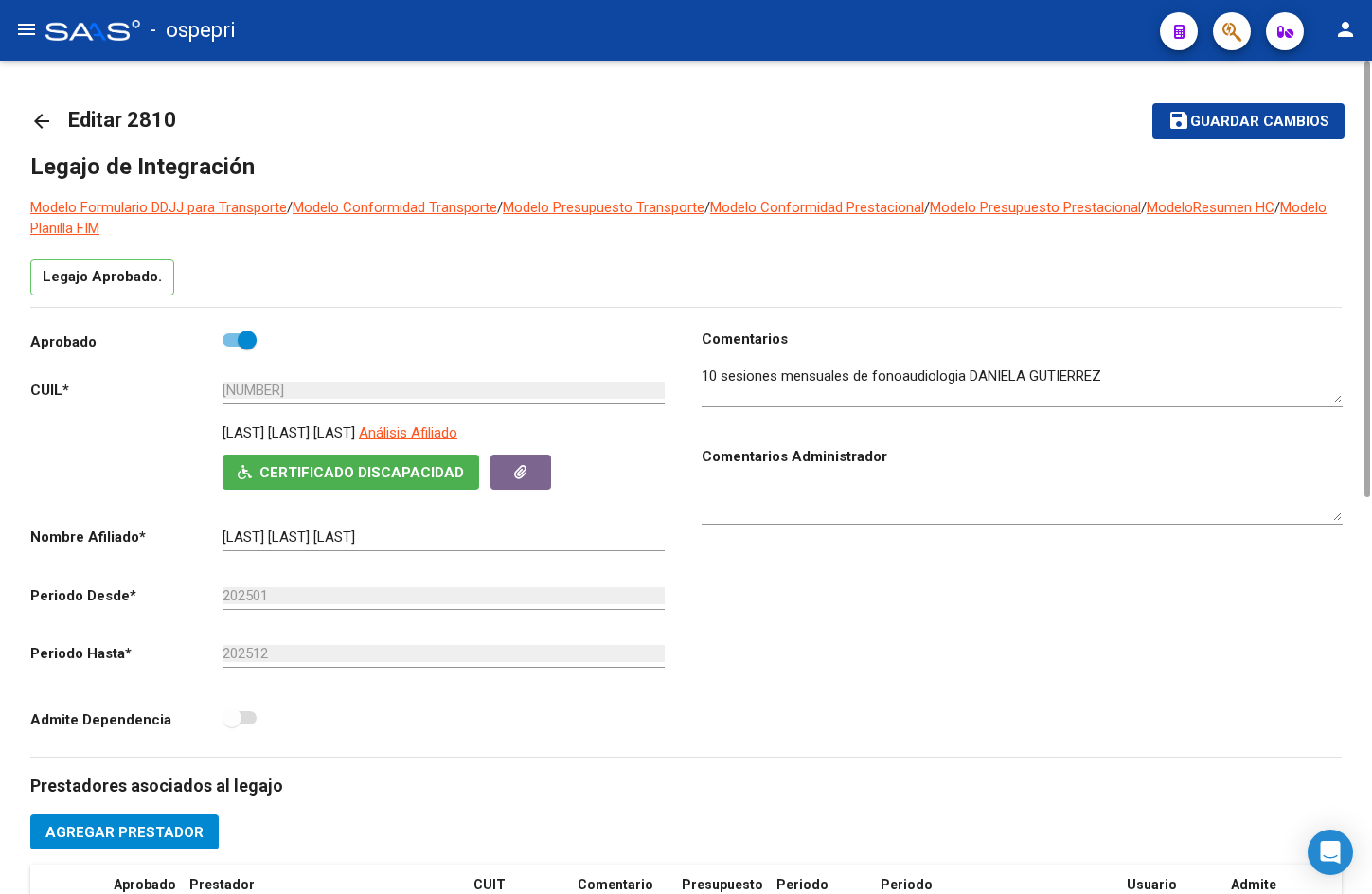 click on "arrow_back" 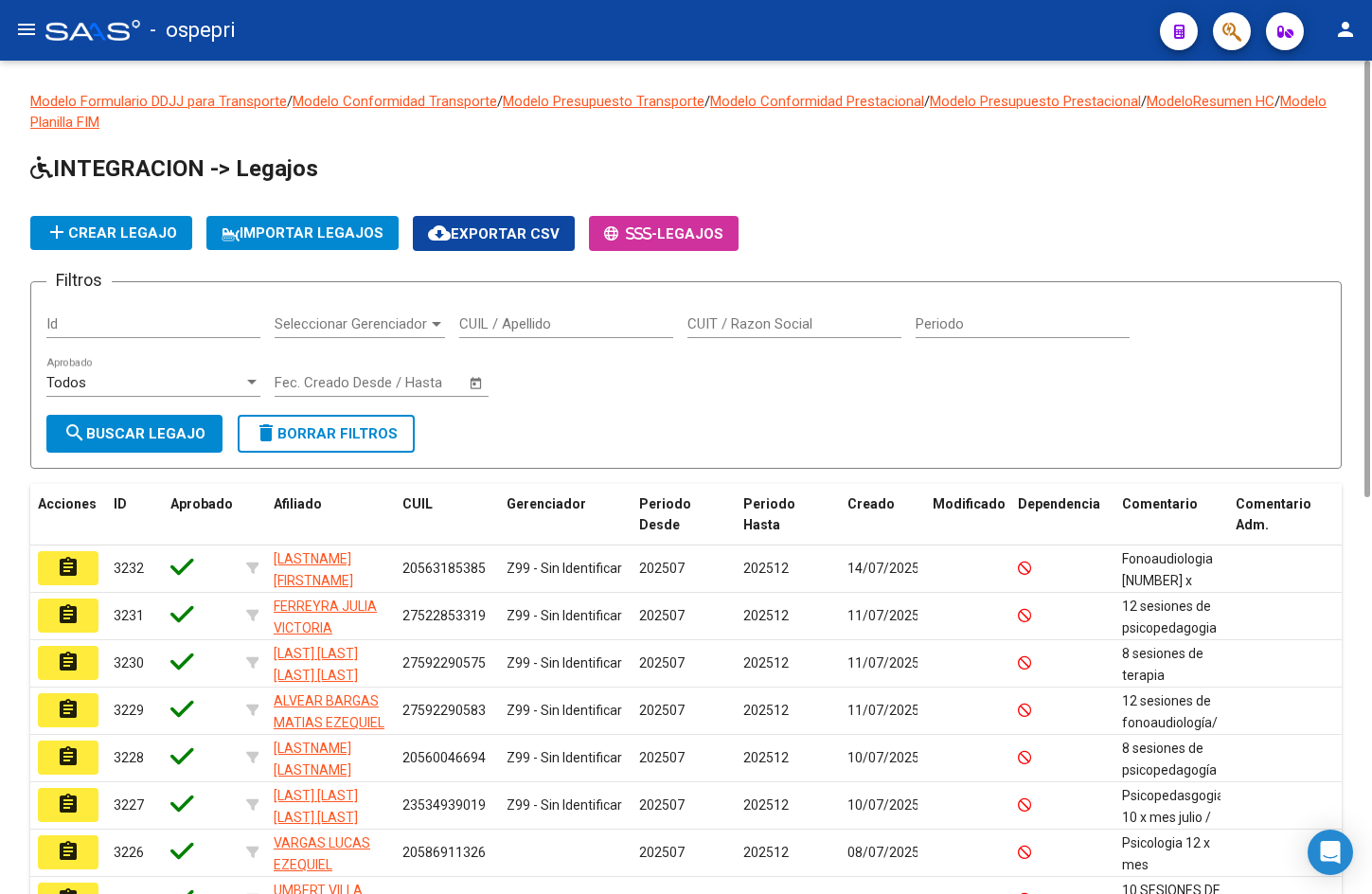 click on "CUIL / Apellido" at bounding box center (566, 324) 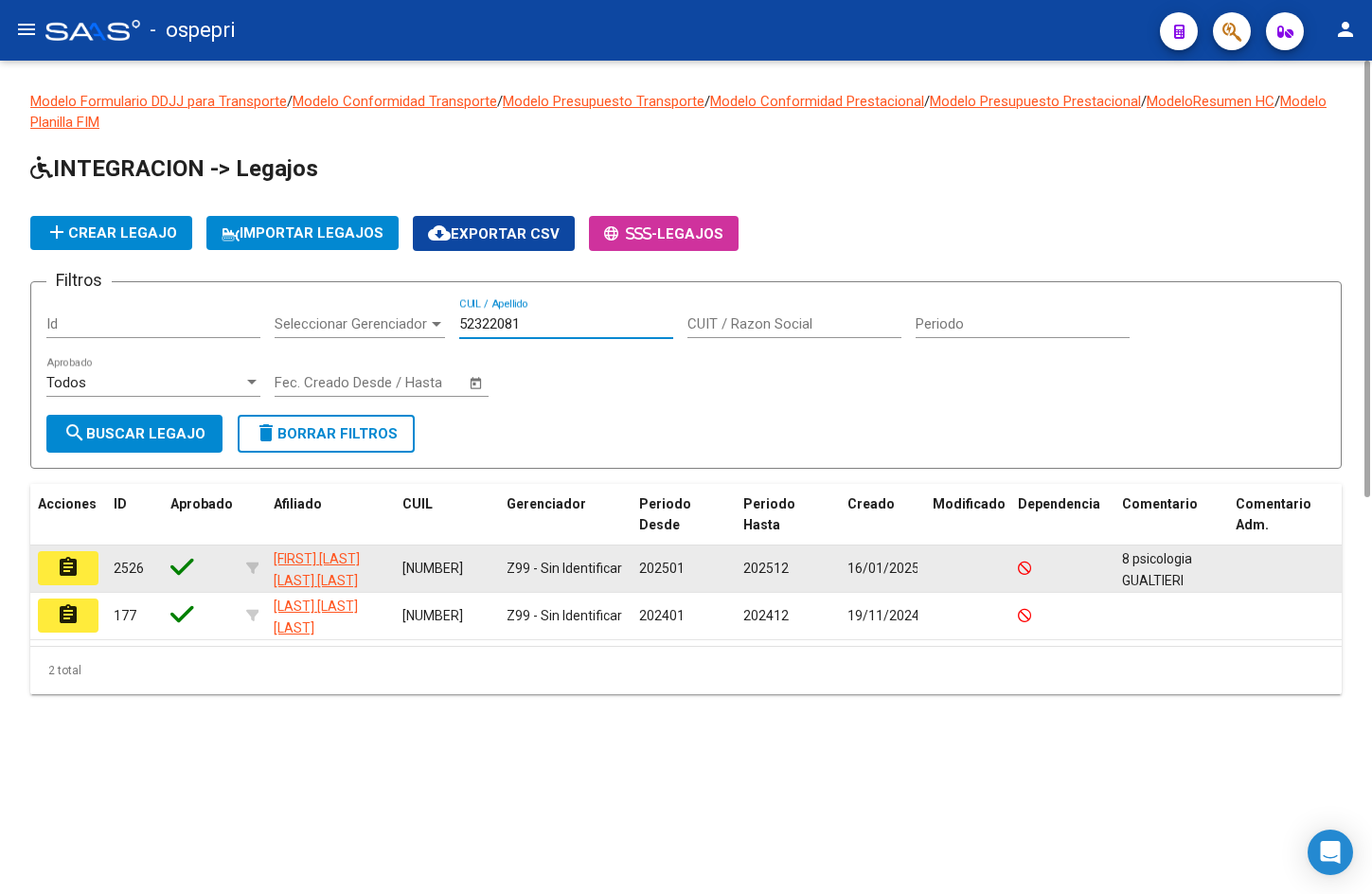 type on "52322081" 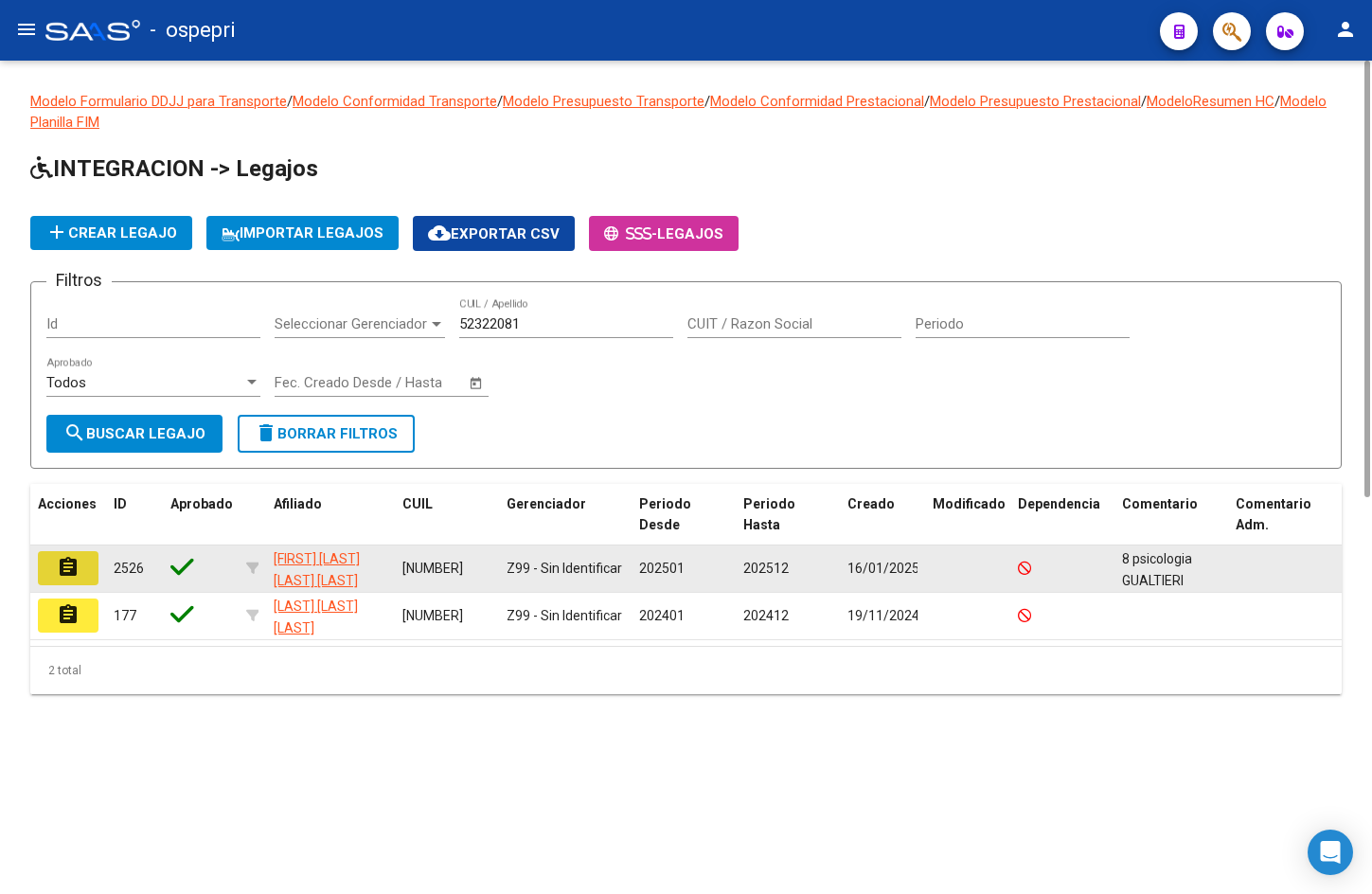 click on "assignment" 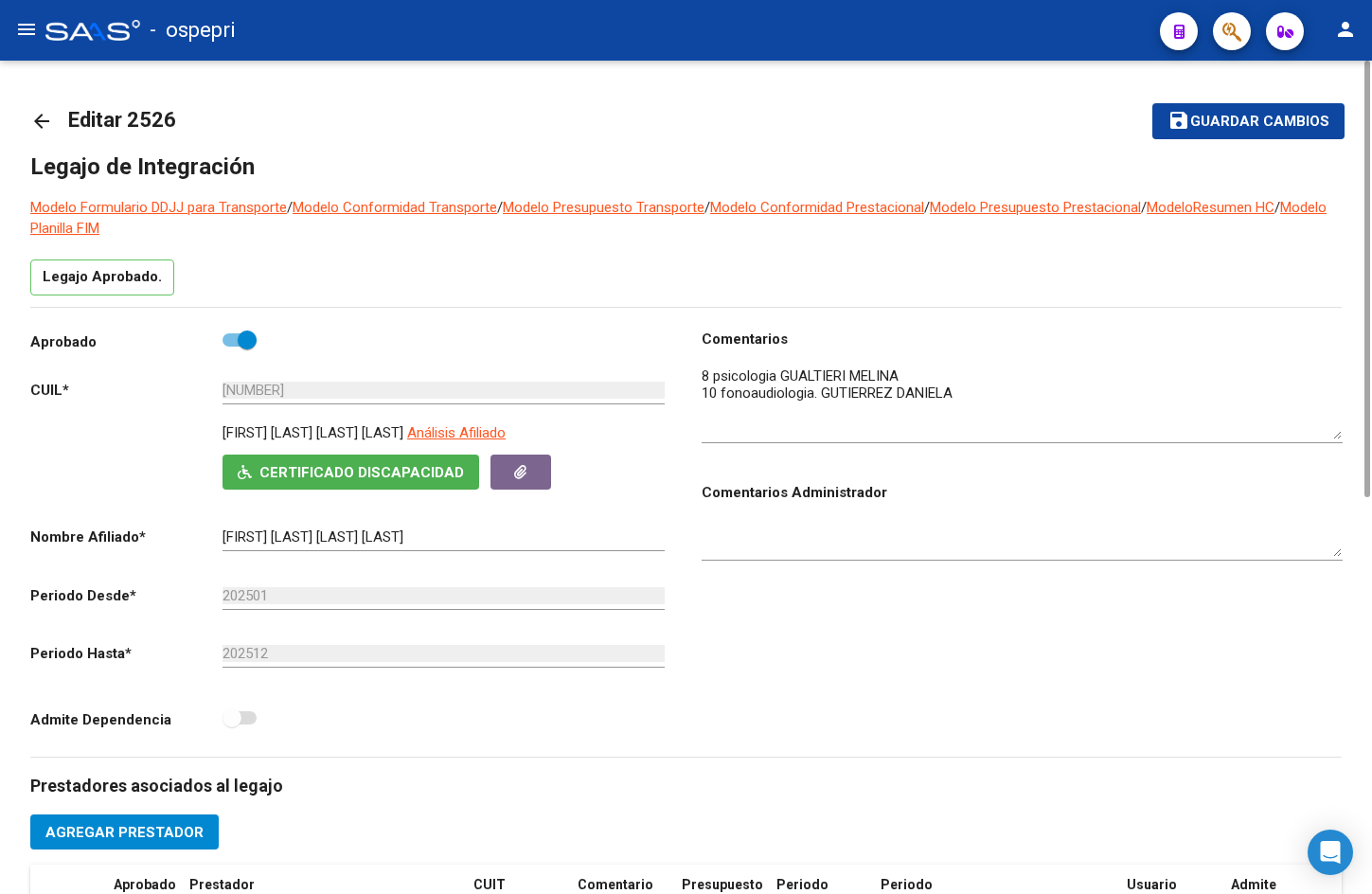 drag, startPoint x: 1339, startPoint y: 396, endPoint x: 1337, endPoint y: 432, distance: 36.055513 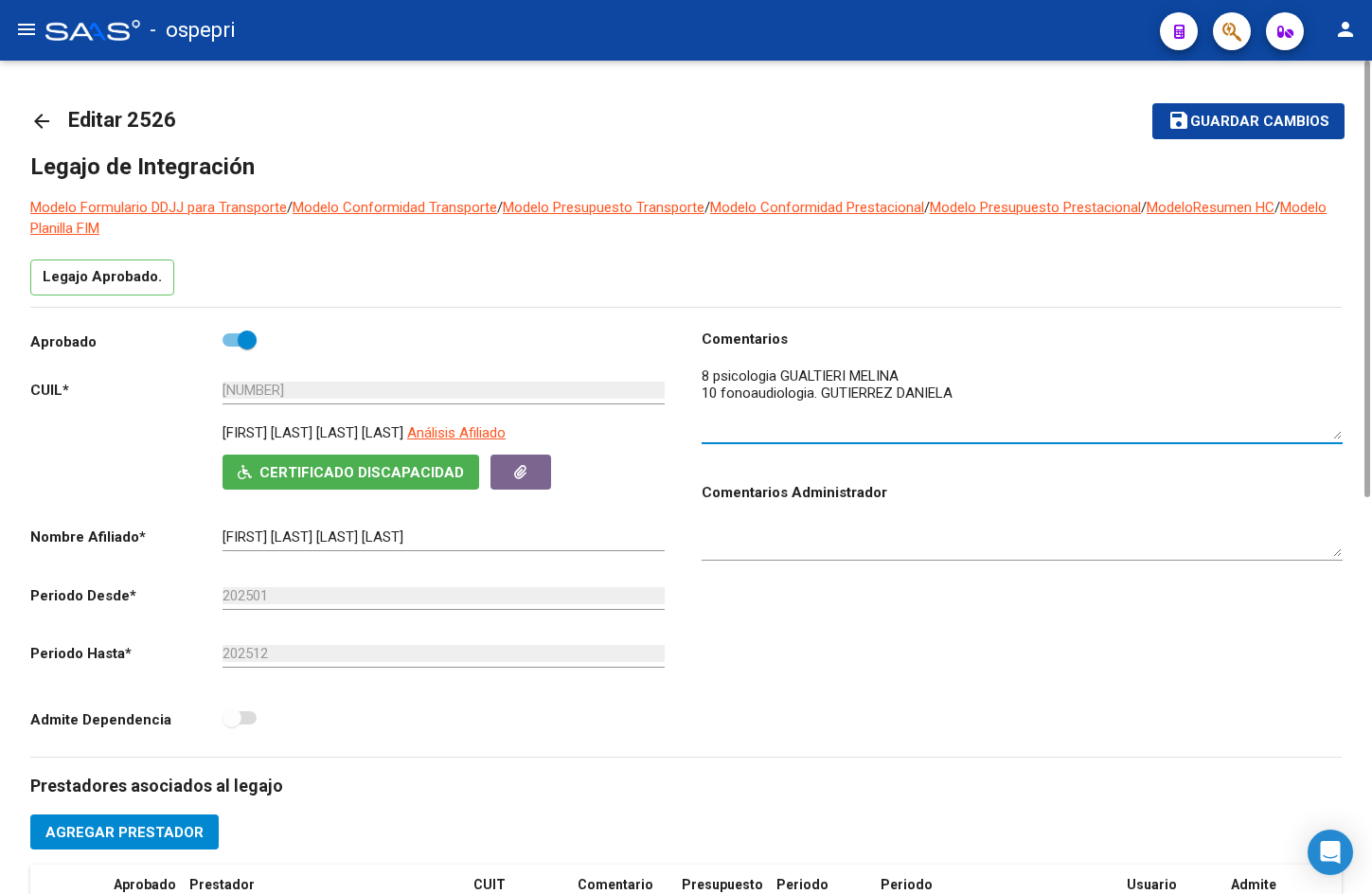click on "arrow_back" 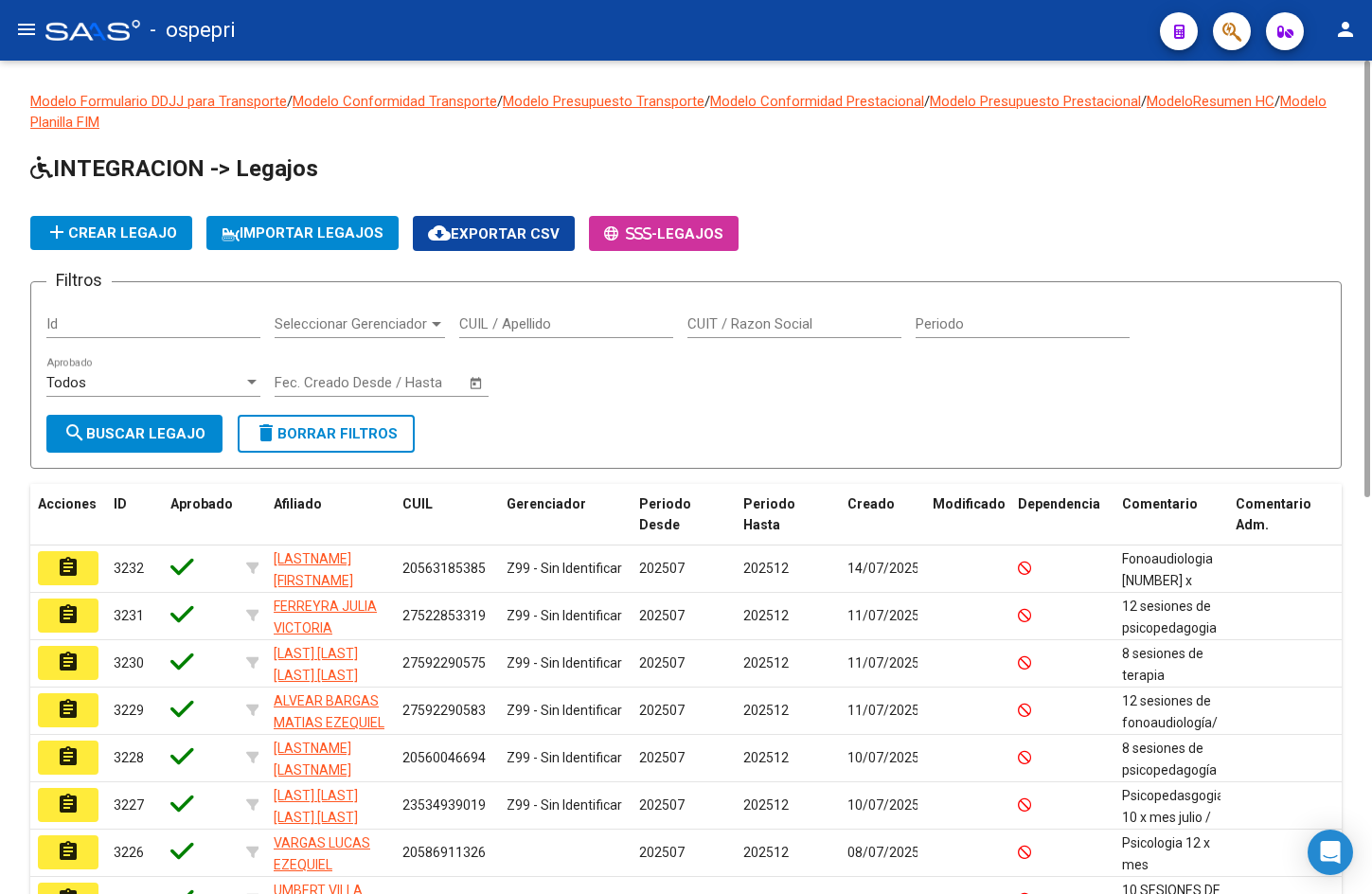 click on "CUIL / Apellido" at bounding box center (566, 324) 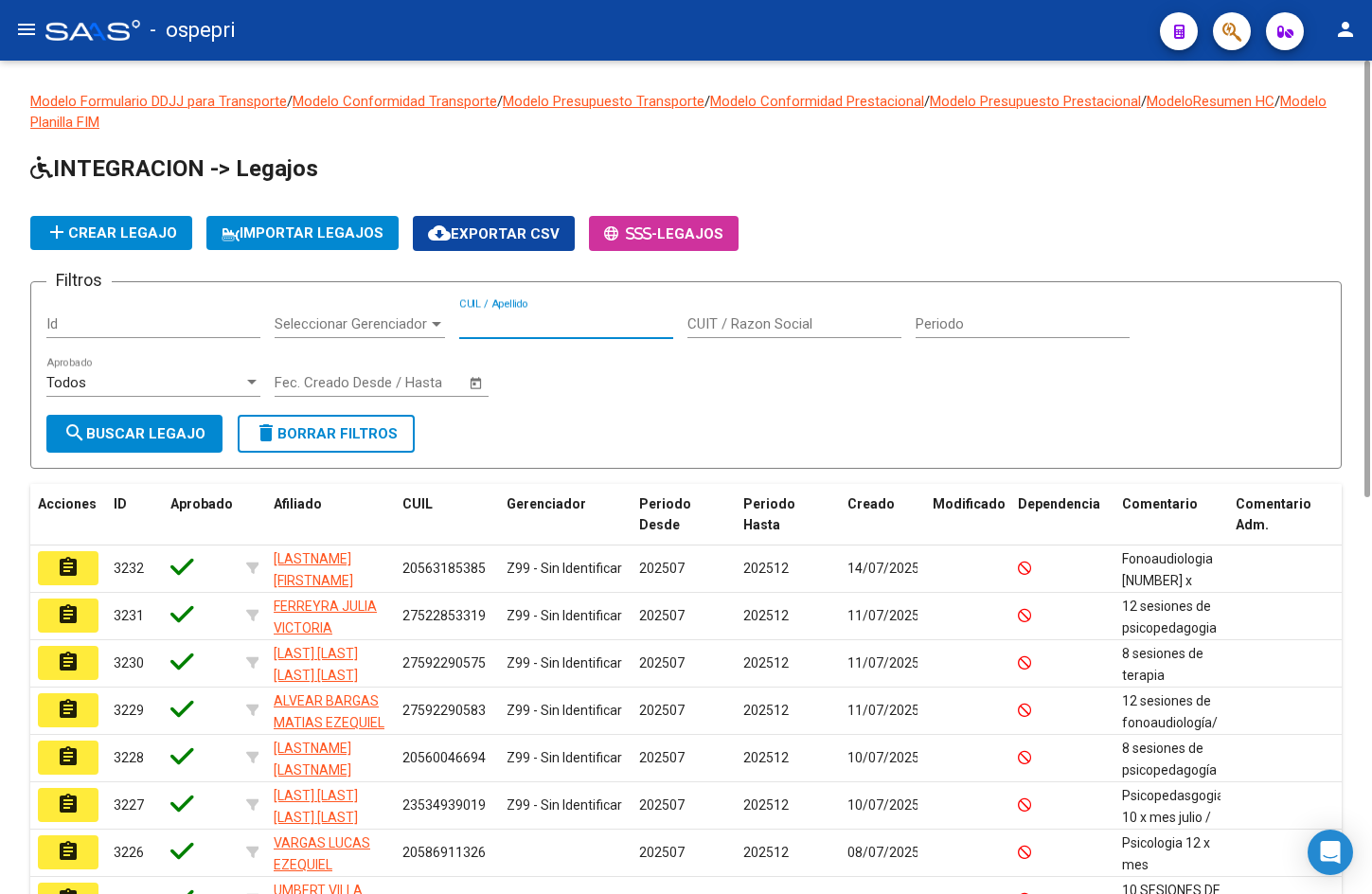 type on "6" 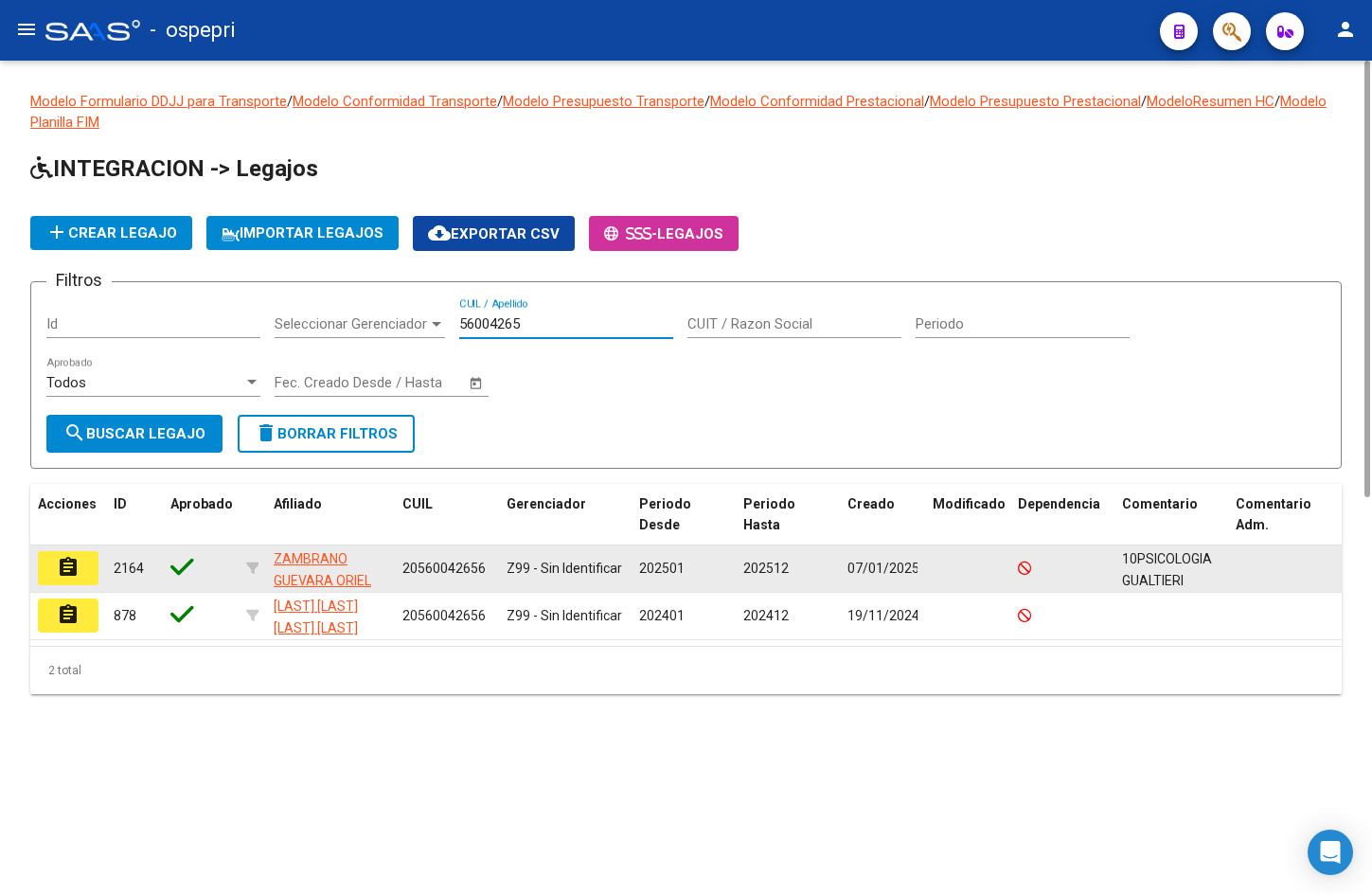 type on "56004265" 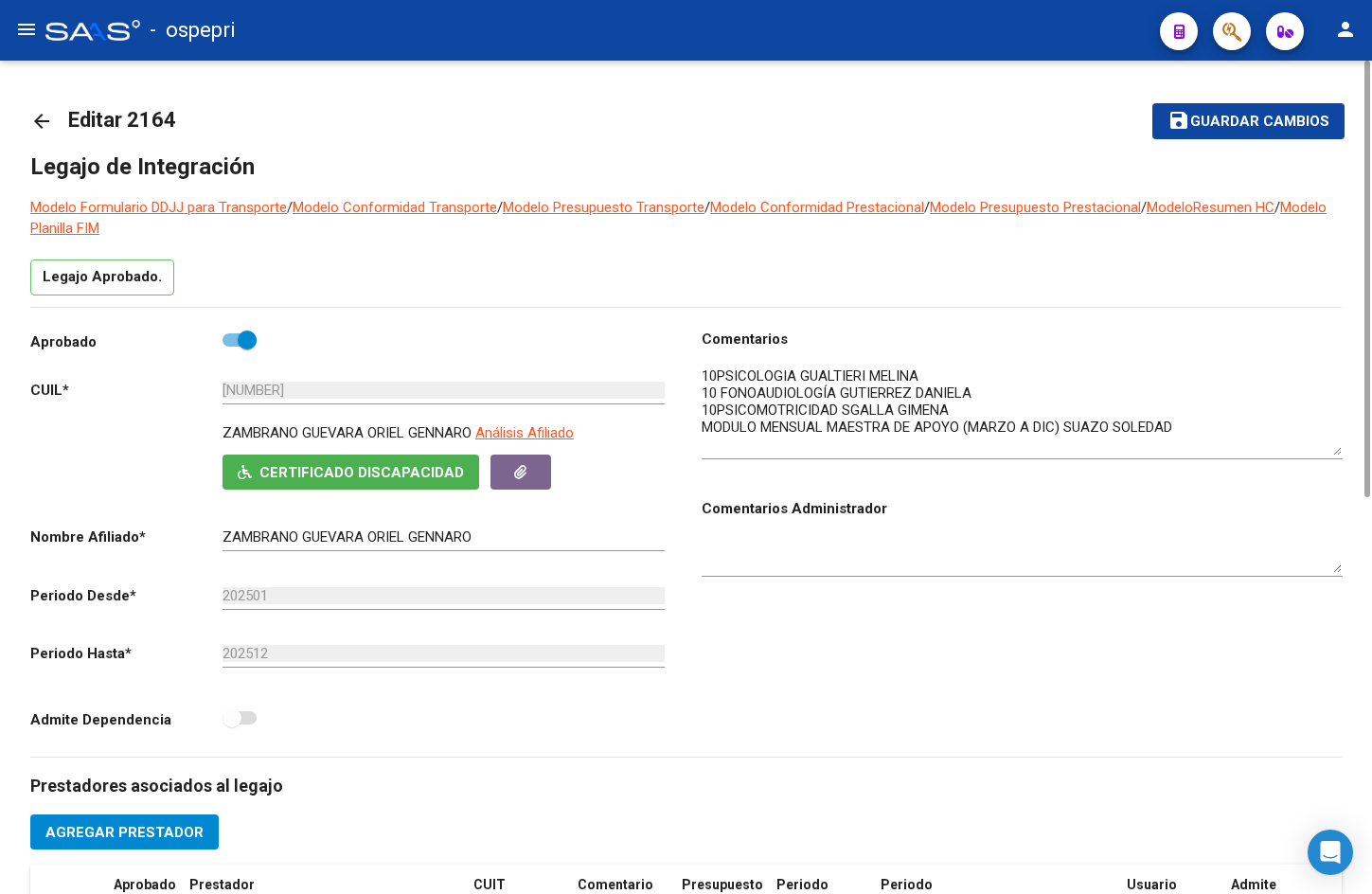 drag, startPoint x: 1336, startPoint y: 400, endPoint x: 1336, endPoint y: 453, distance: 53 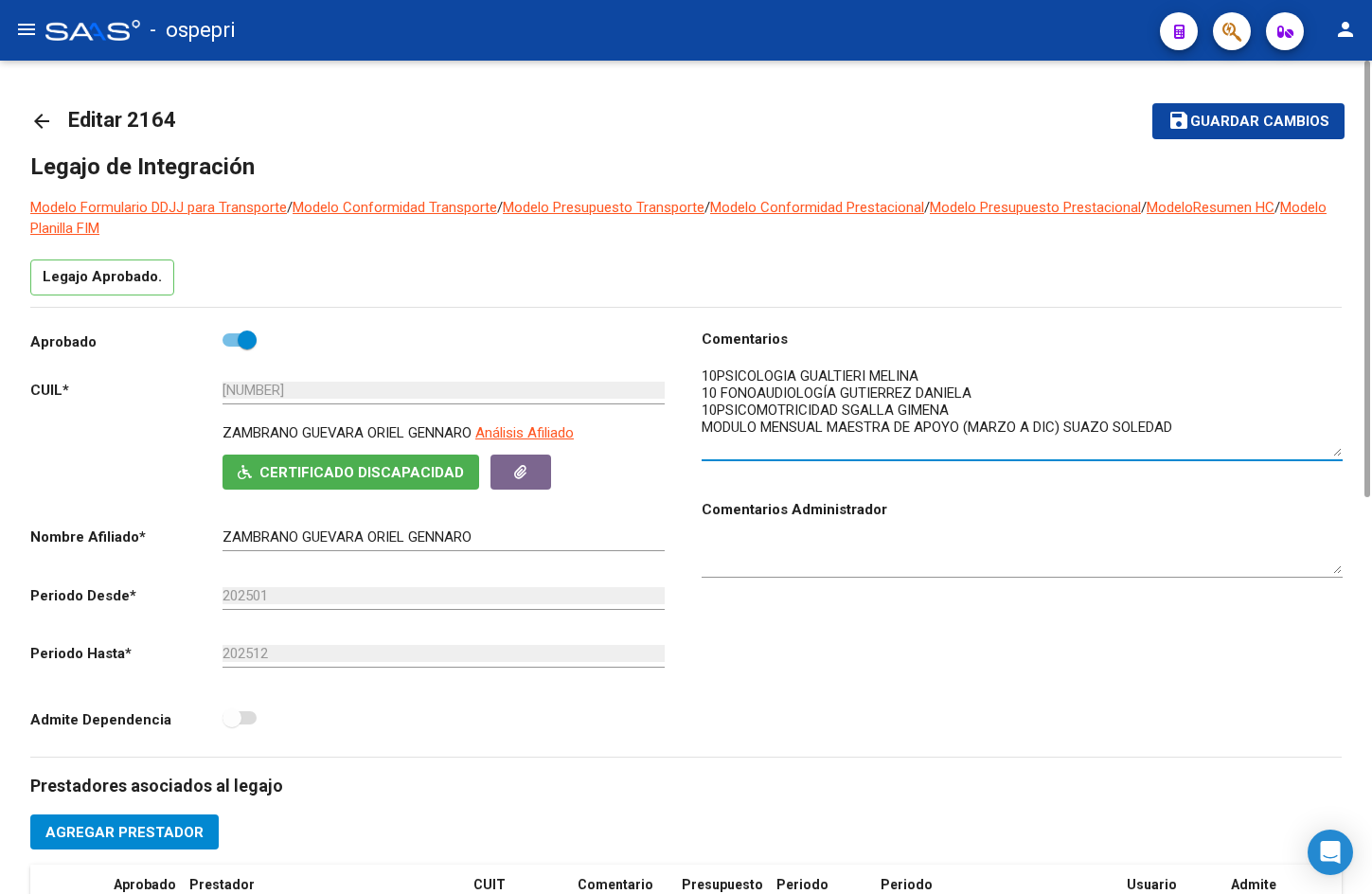 click on "arrow_back" 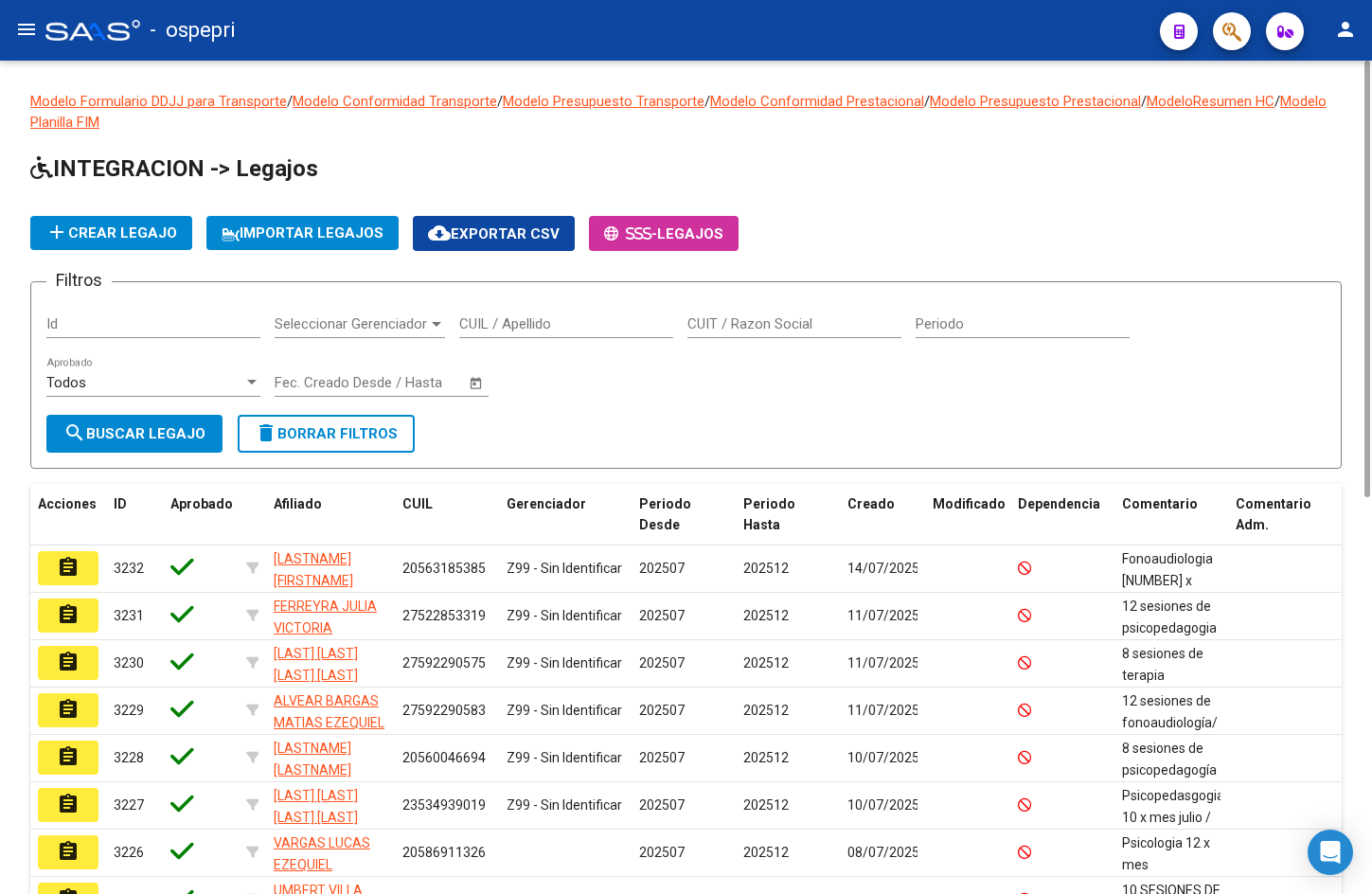 click on "CUIL / Apellido" at bounding box center [566, 324] 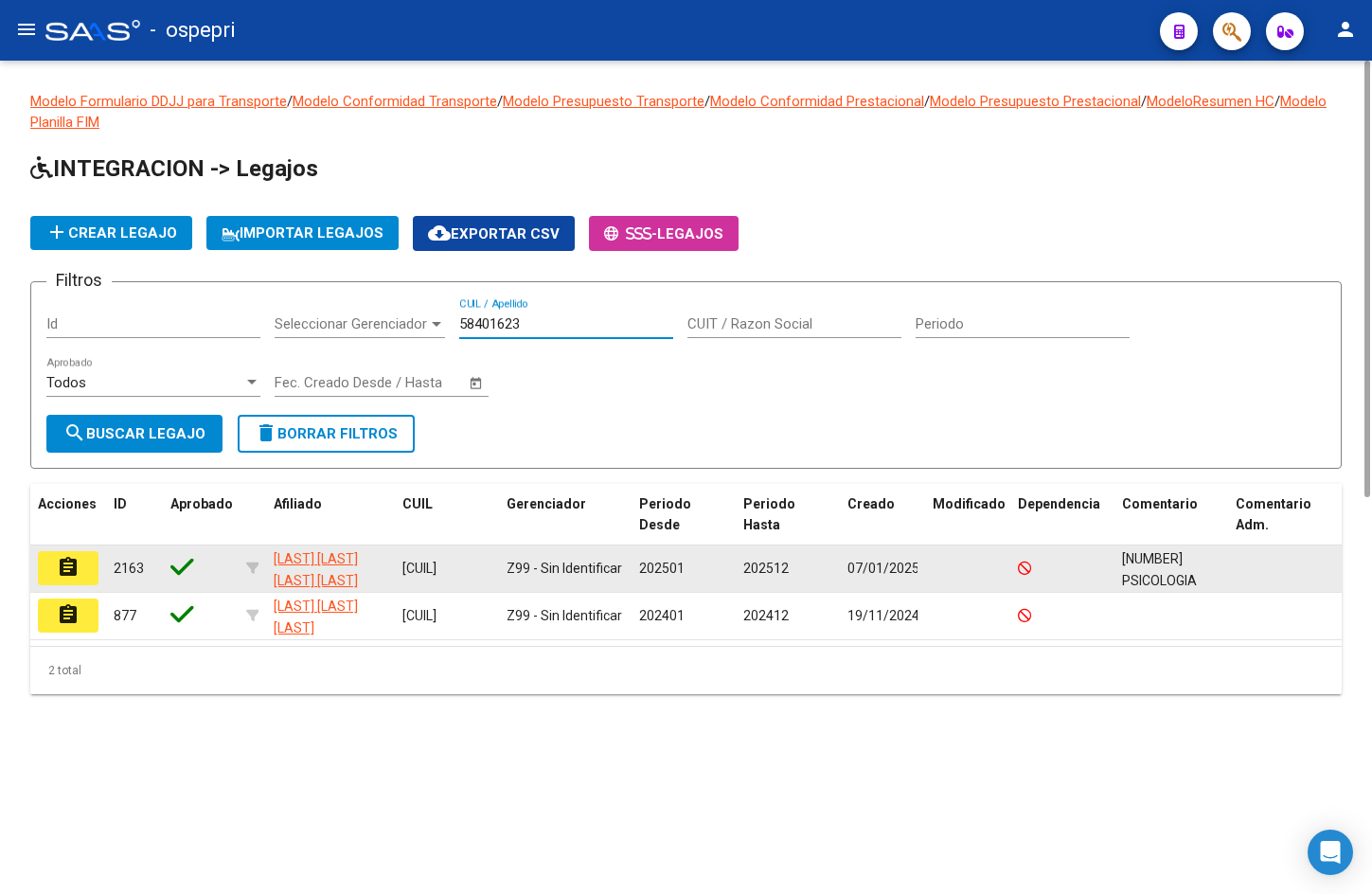 type on "58401623" 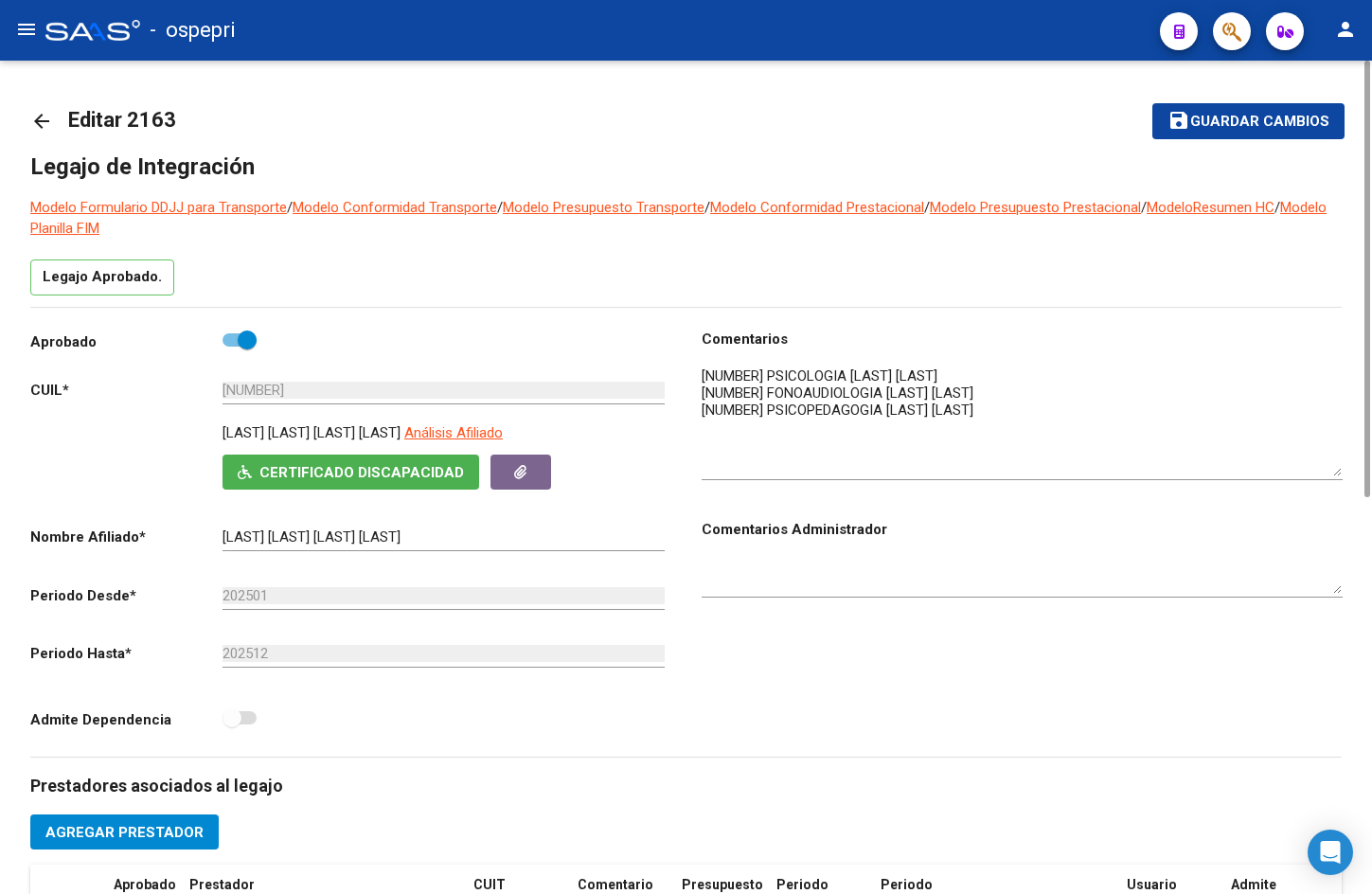 drag, startPoint x: 1333, startPoint y: 399, endPoint x: 1328, endPoint y: 490, distance: 91.13726 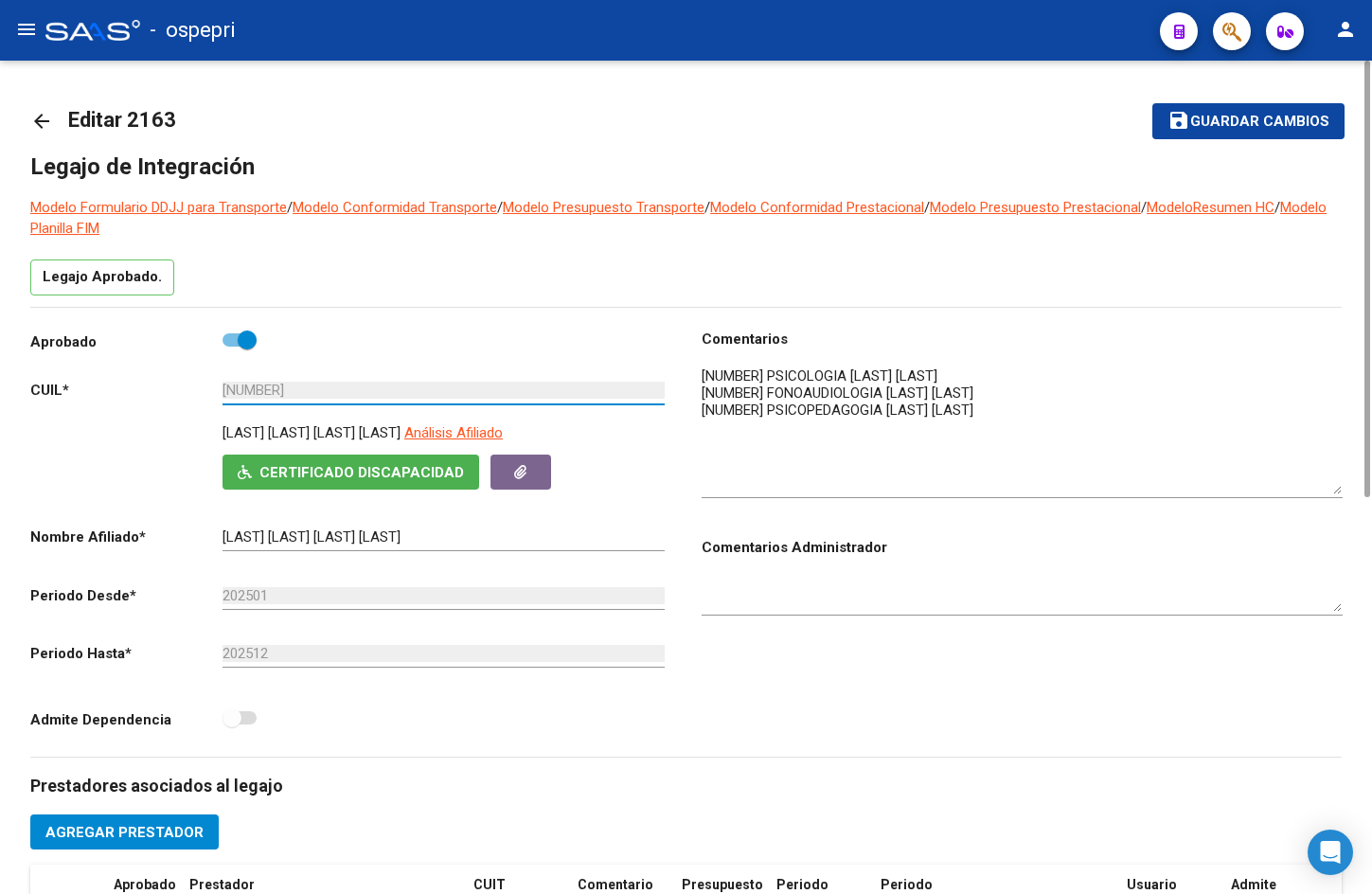 drag, startPoint x: 244, startPoint y: 386, endPoint x: 303, endPoint y: 386, distance: 59 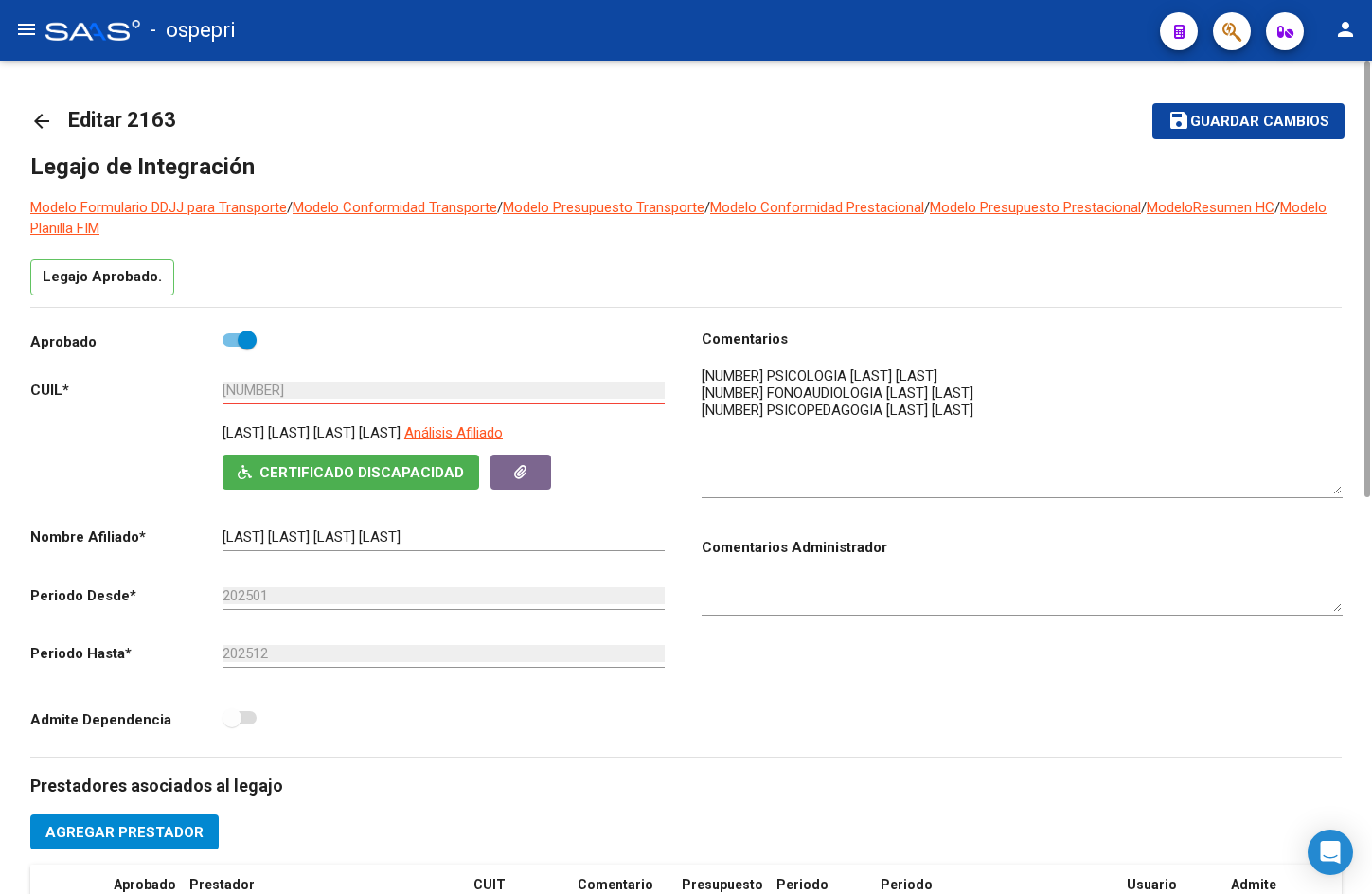 click on "arrow_back" 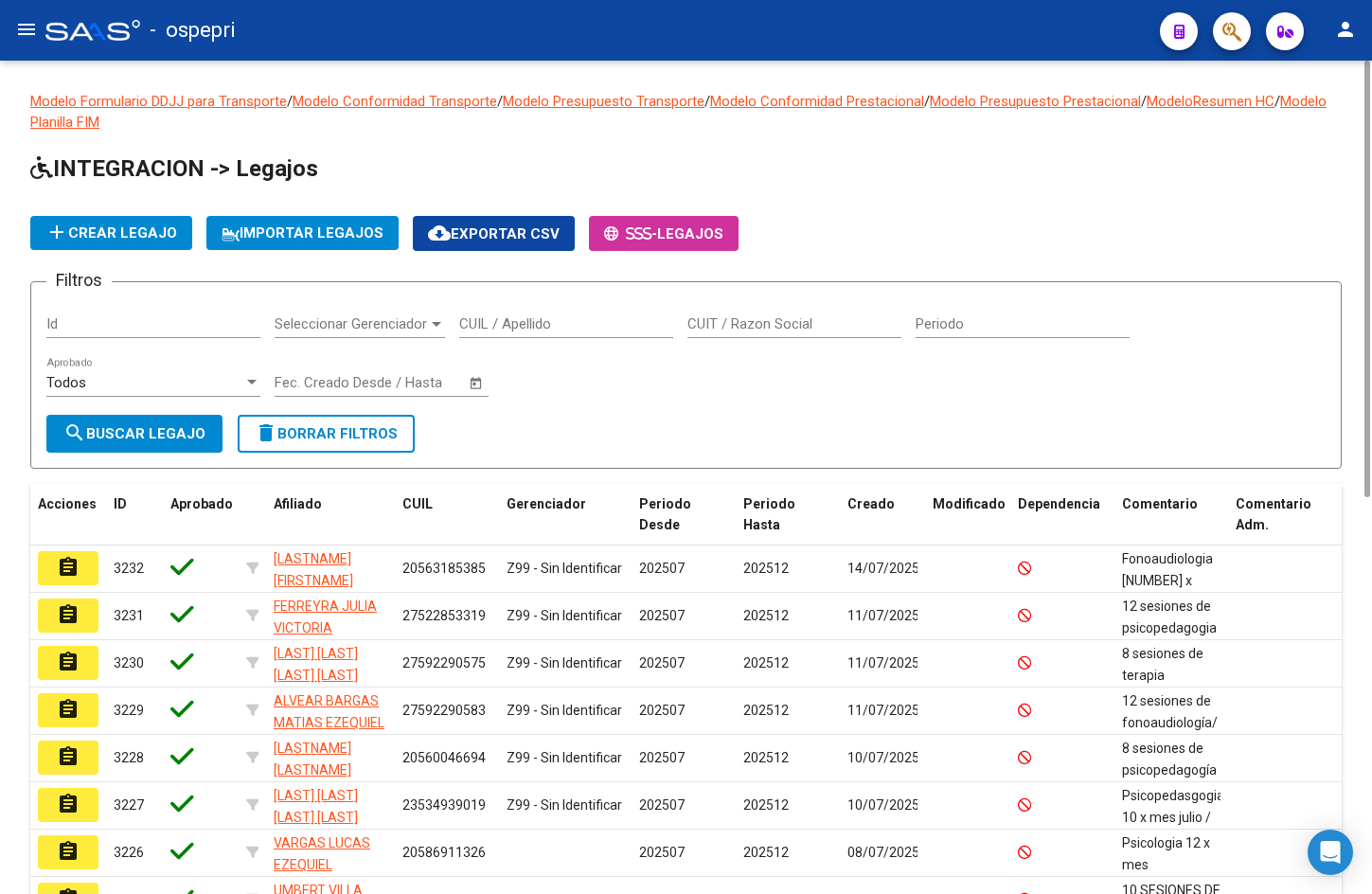 click on "CUIL / Apellido" at bounding box center [566, 324] 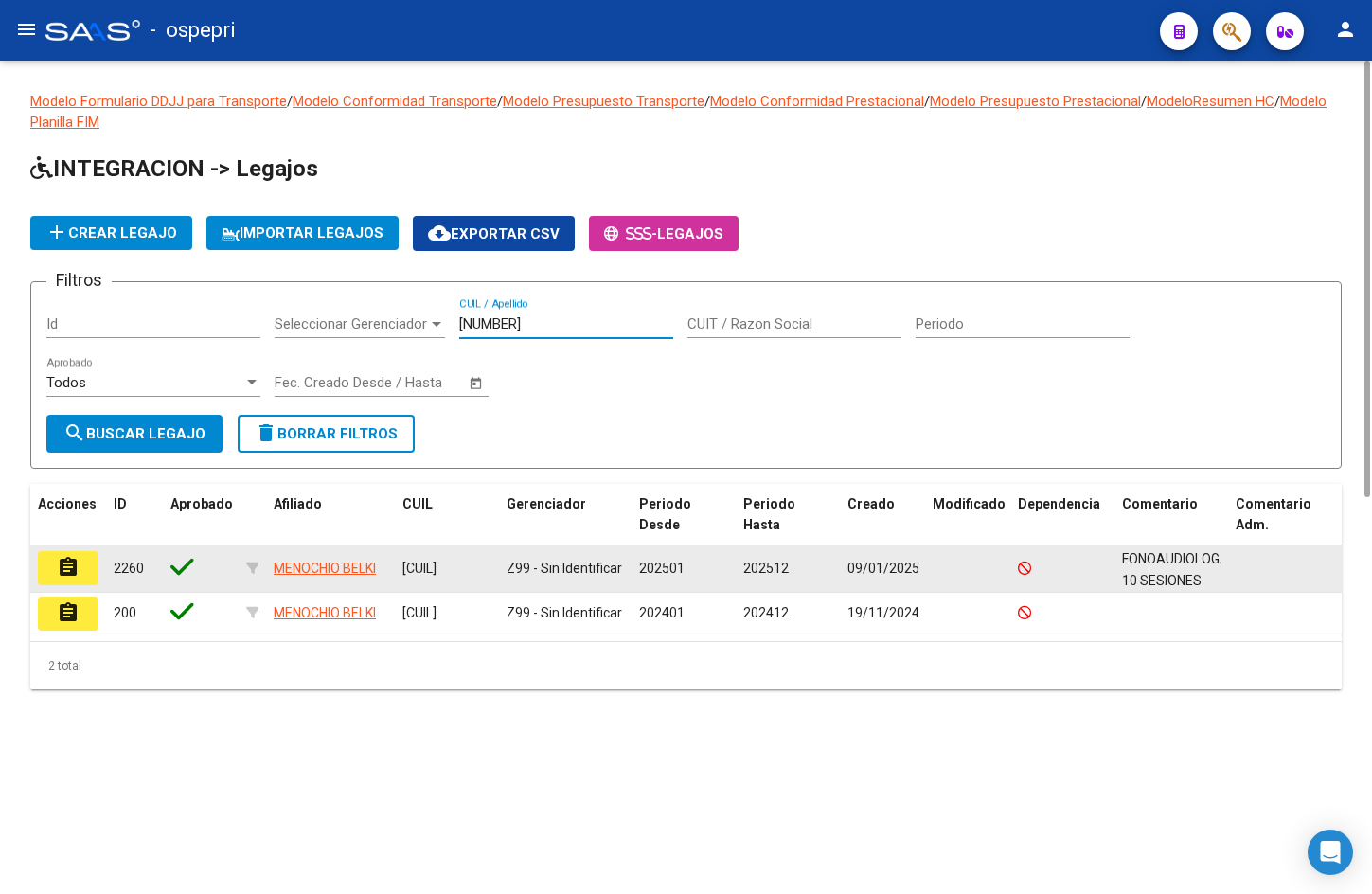 type on "[NUMBER]" 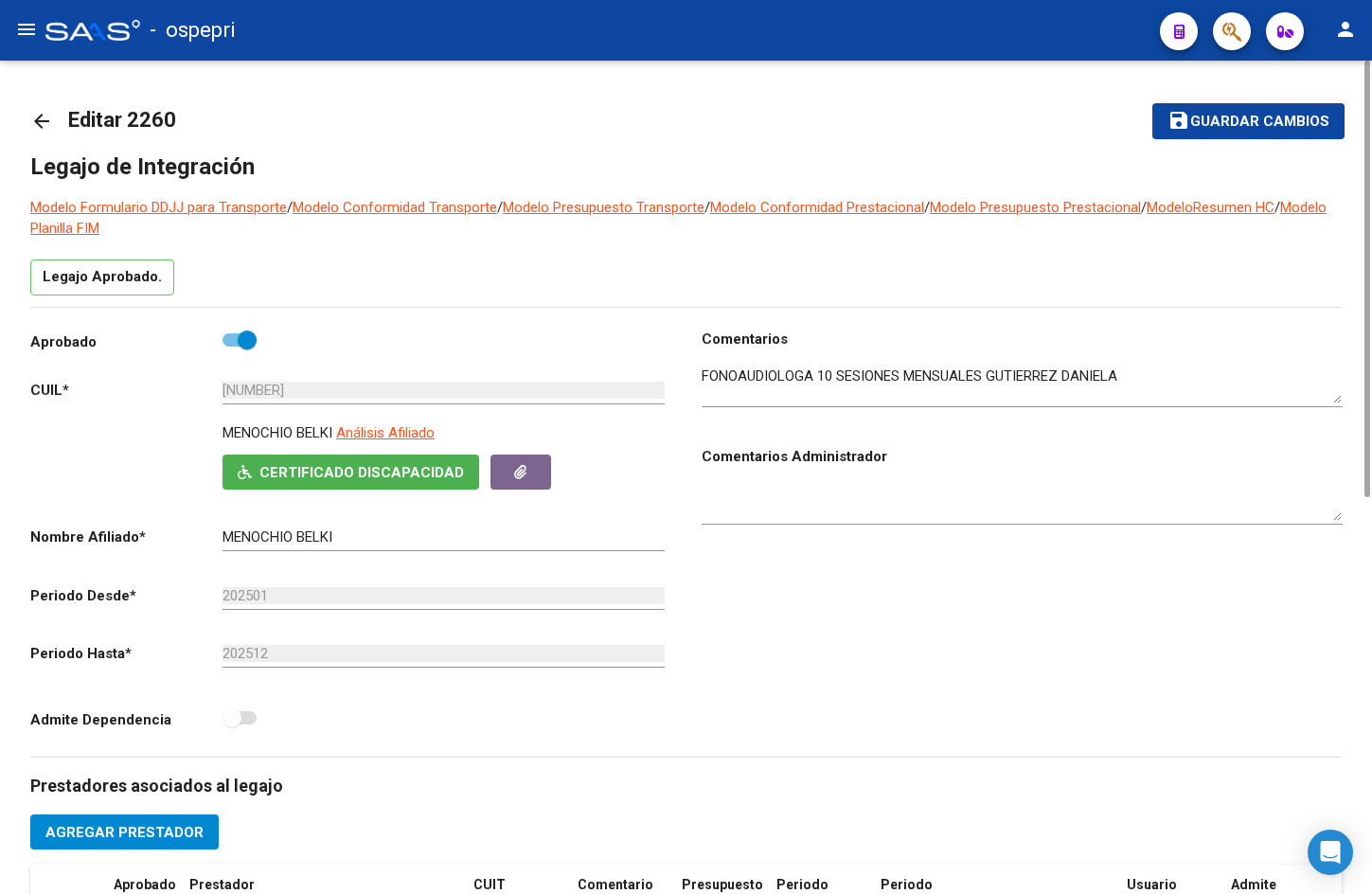 click on "arrow_back" 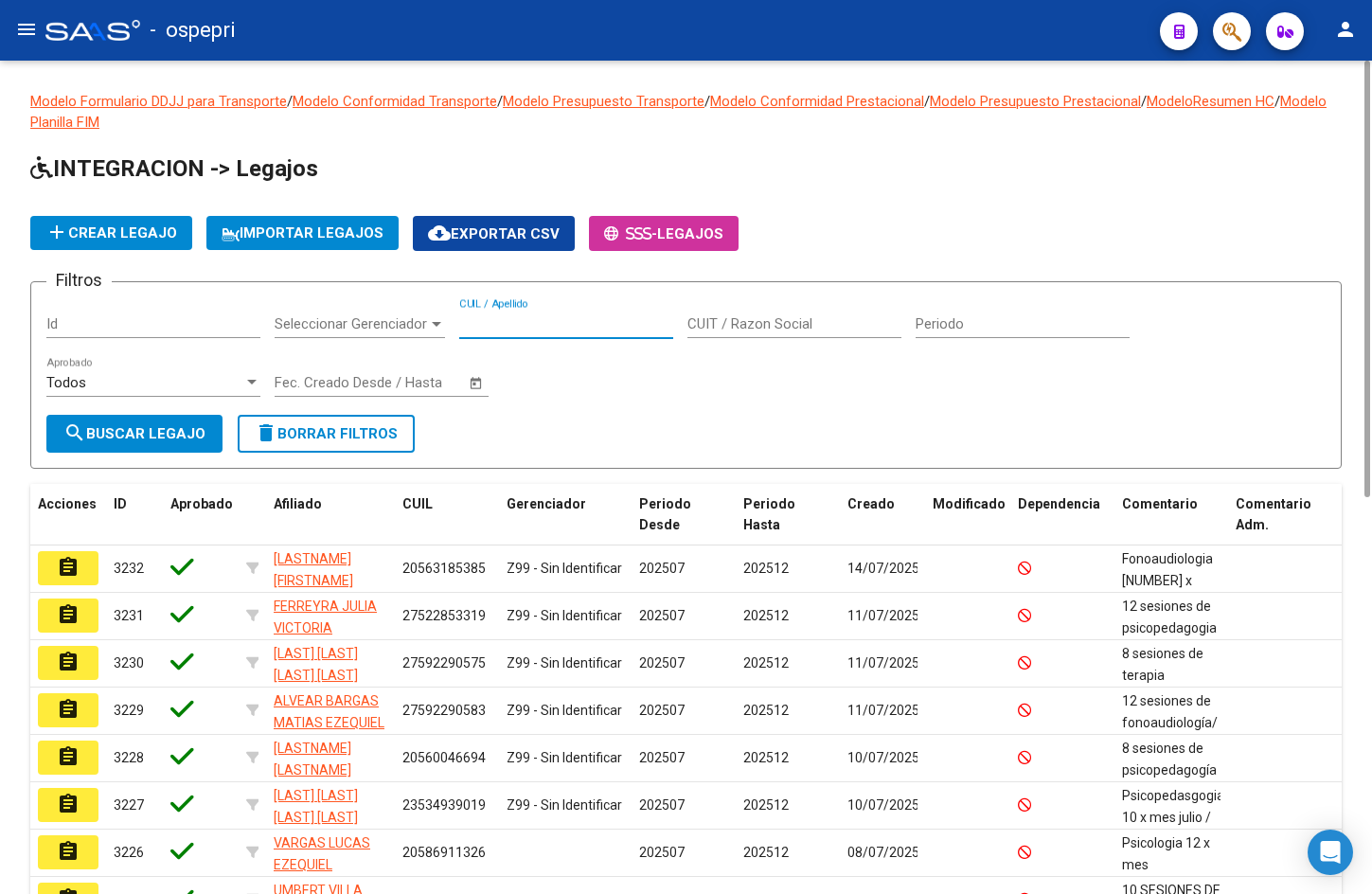 click on "CUIL / Apellido" at bounding box center [566, 324] 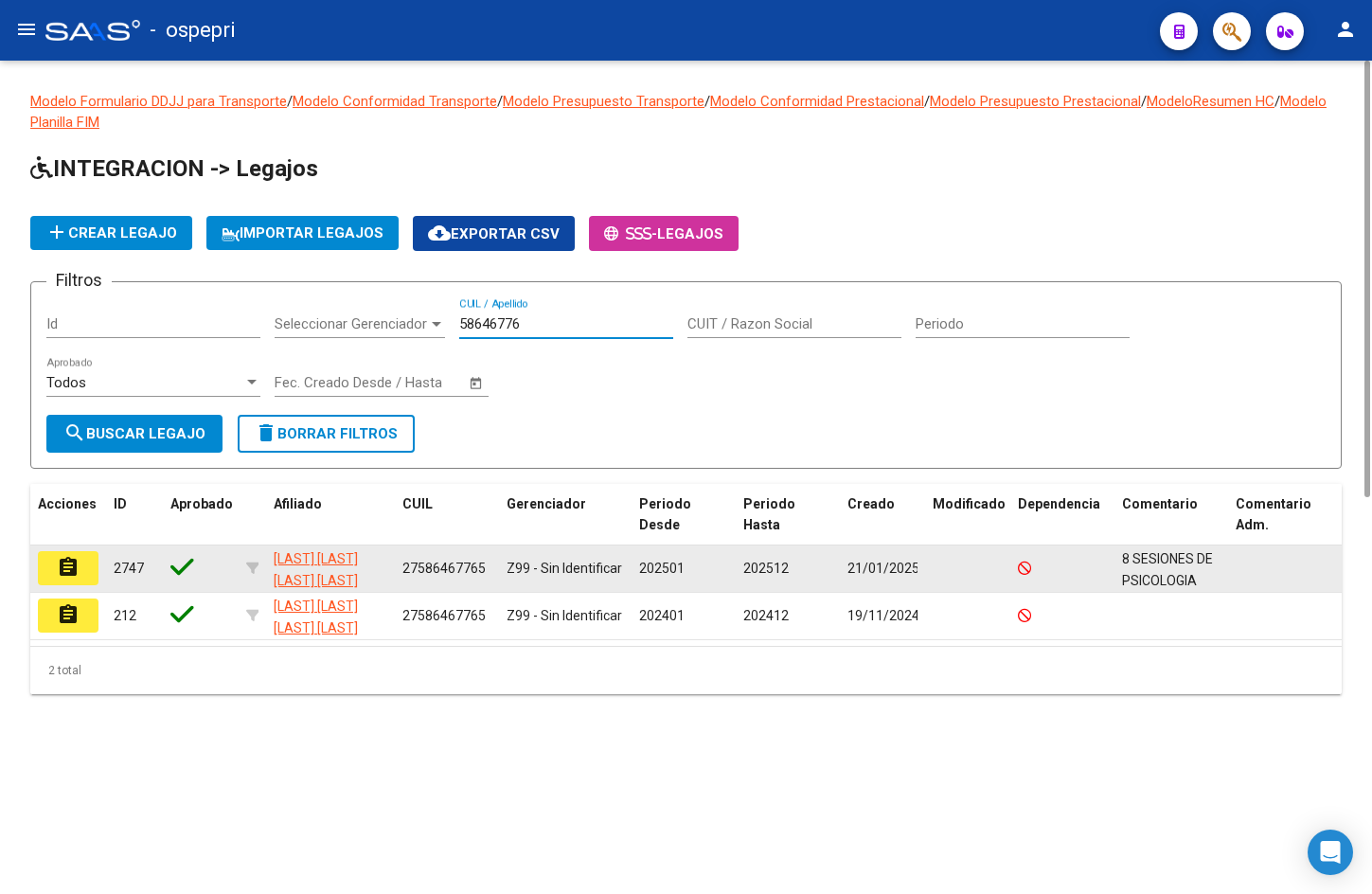 type on "58646776" 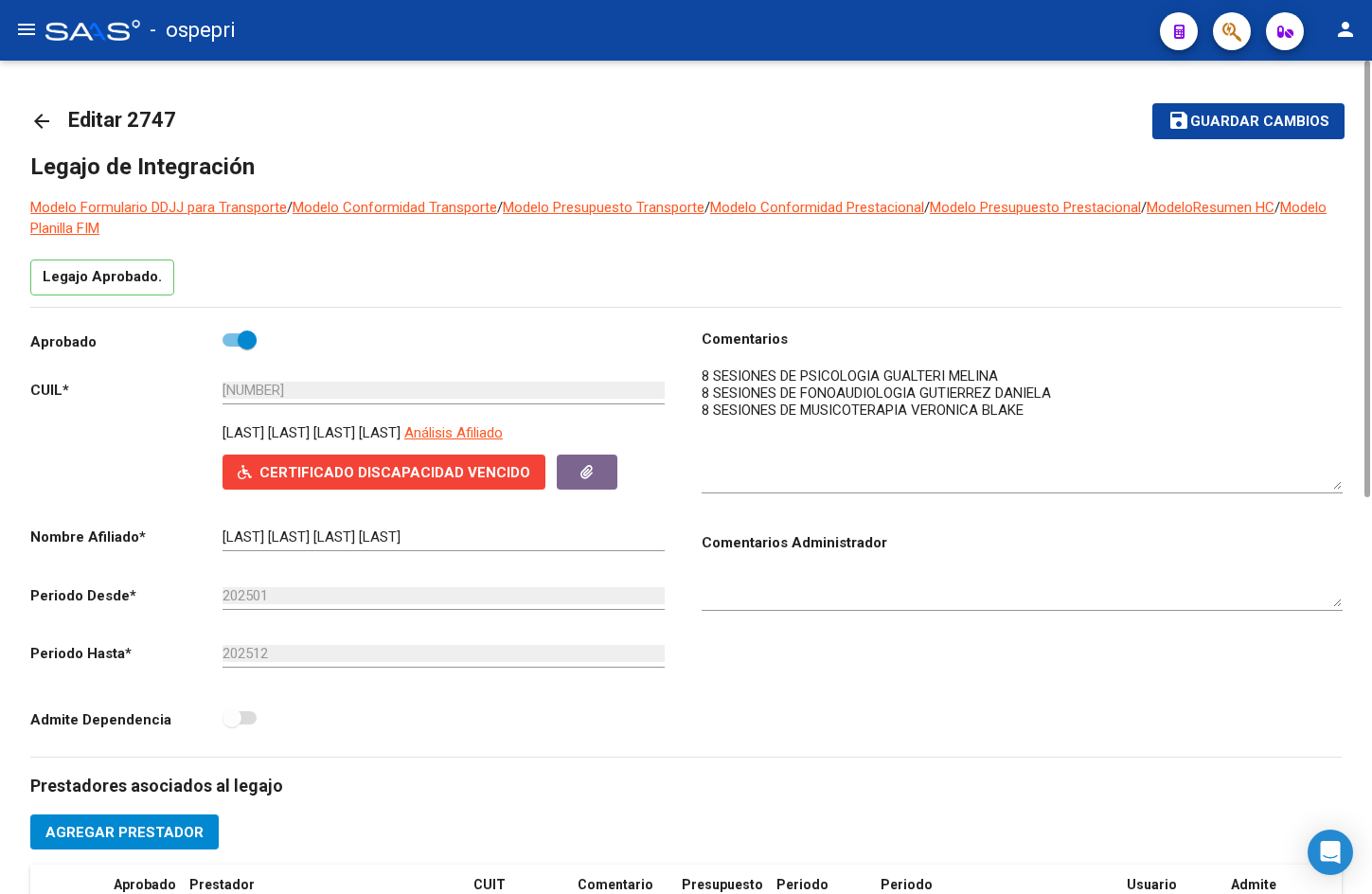 drag, startPoint x: 1340, startPoint y: 399, endPoint x: 1341, endPoint y: 488, distance: 89.00562 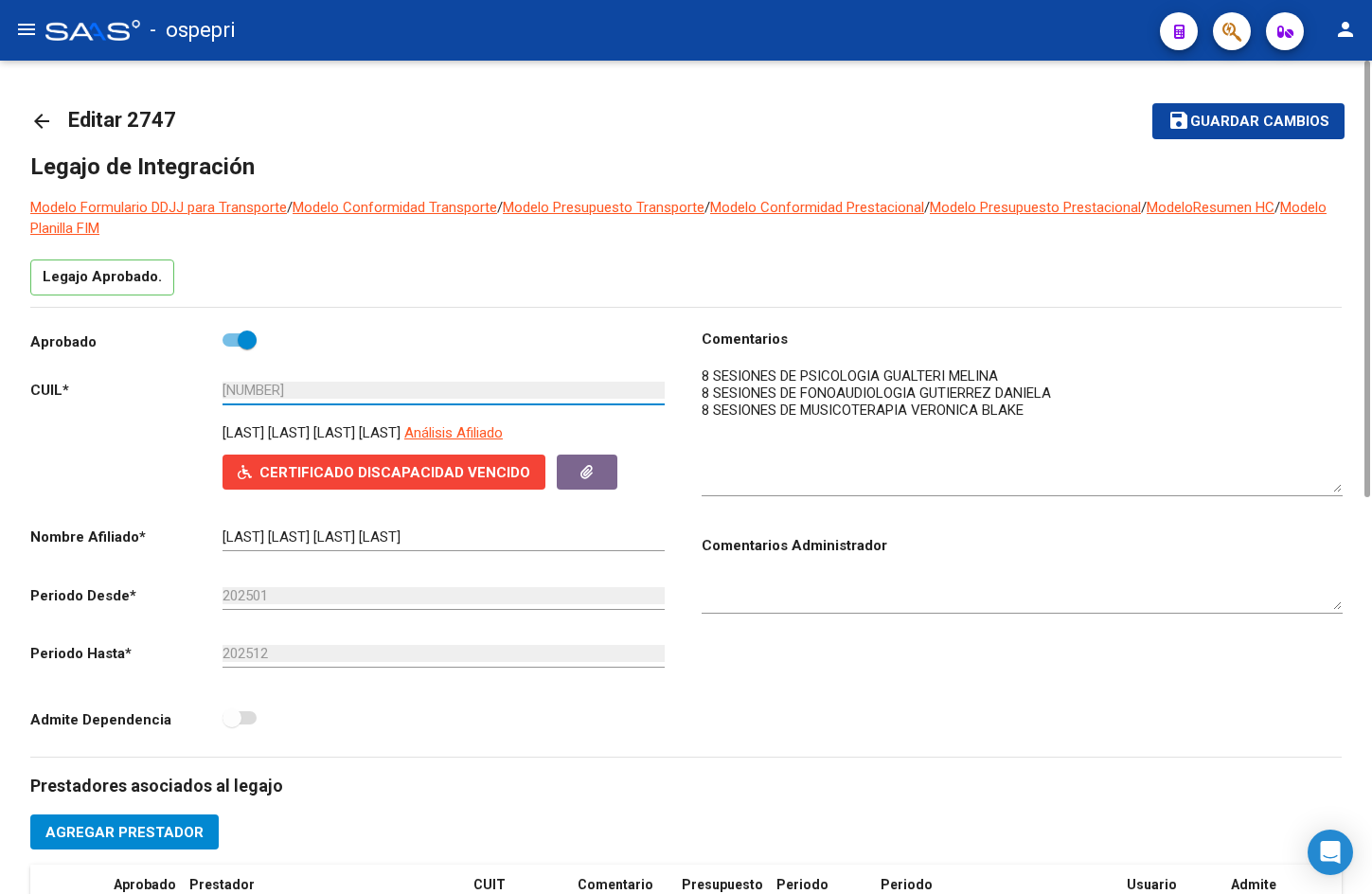 drag, startPoint x: 255, startPoint y: 386, endPoint x: 303, endPoint y: 388, distance: 48.0416 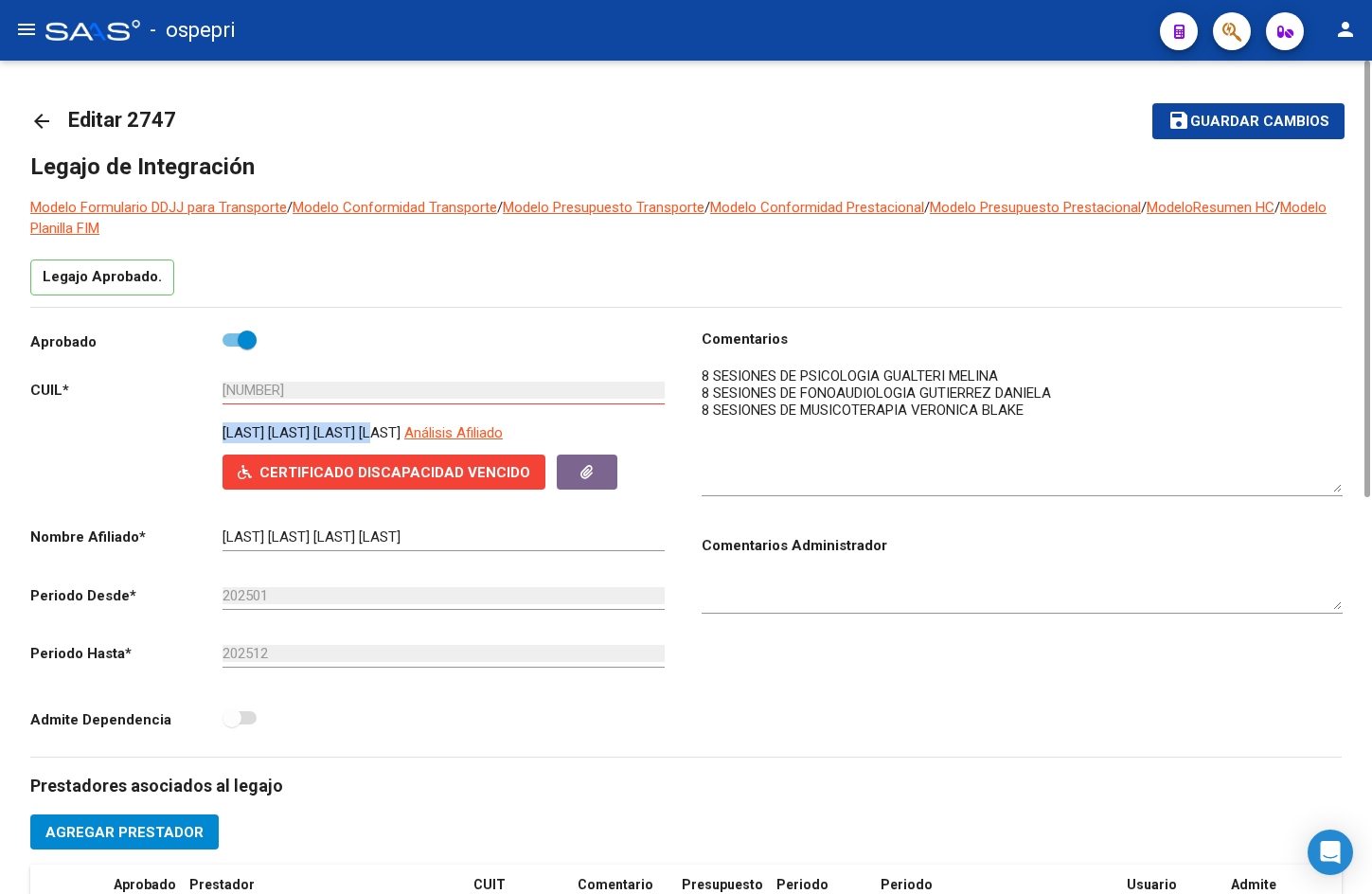 drag, startPoint x: 225, startPoint y: 429, endPoint x: 393, endPoint y: 430, distance: 168.00298 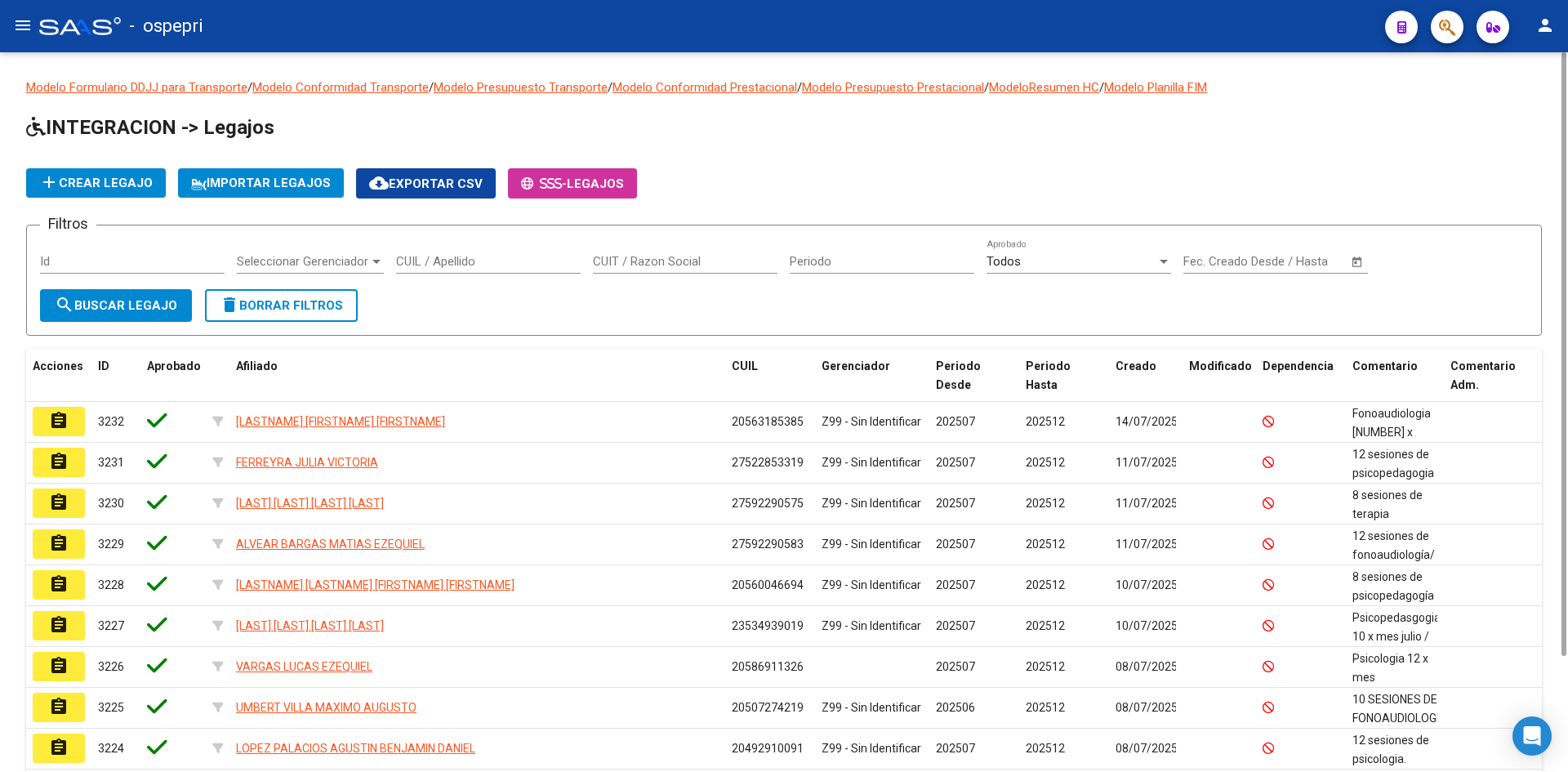 click on "menu" 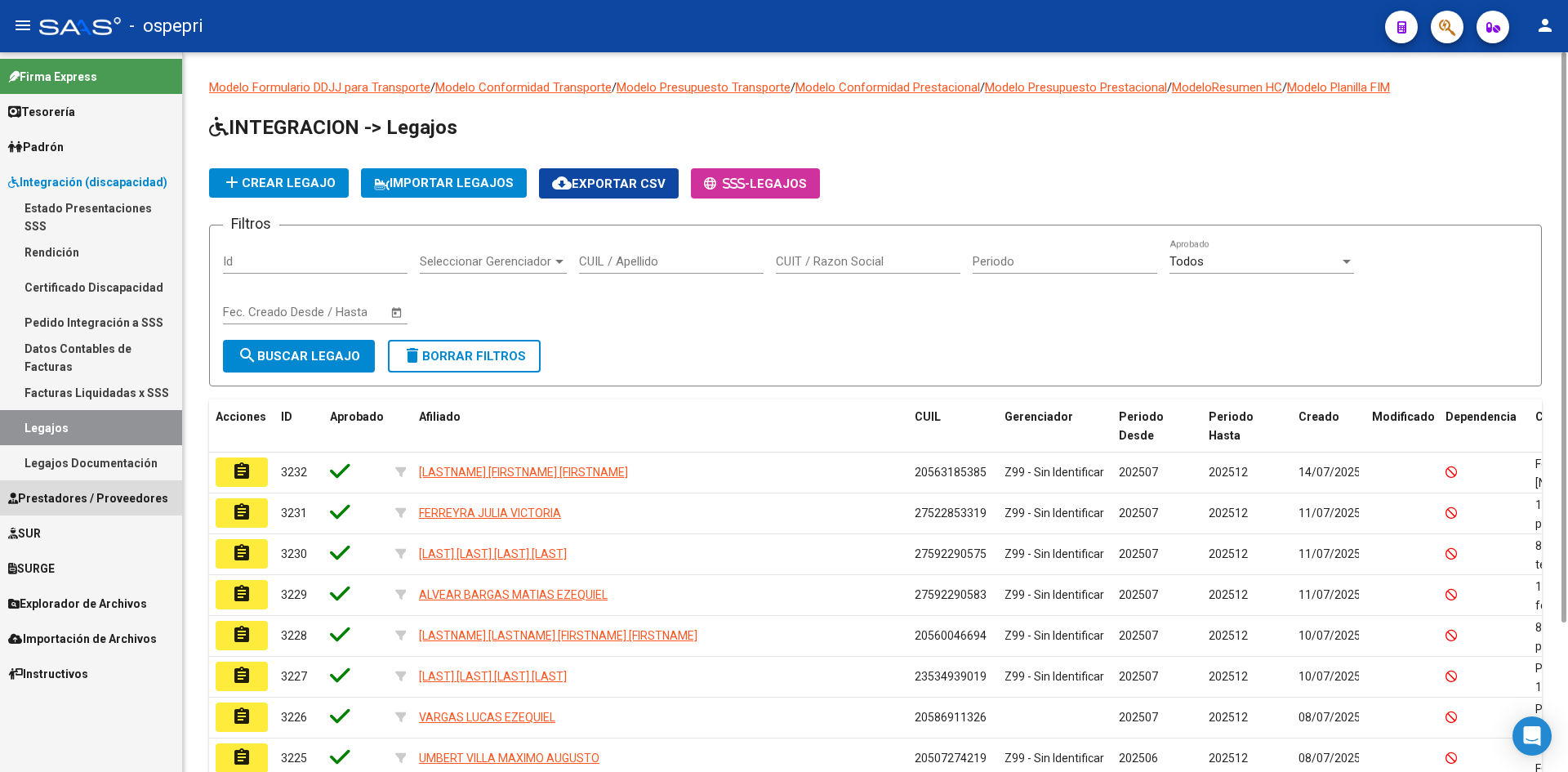 click on "Prestadores / Proveedores" at bounding box center (88, 498) 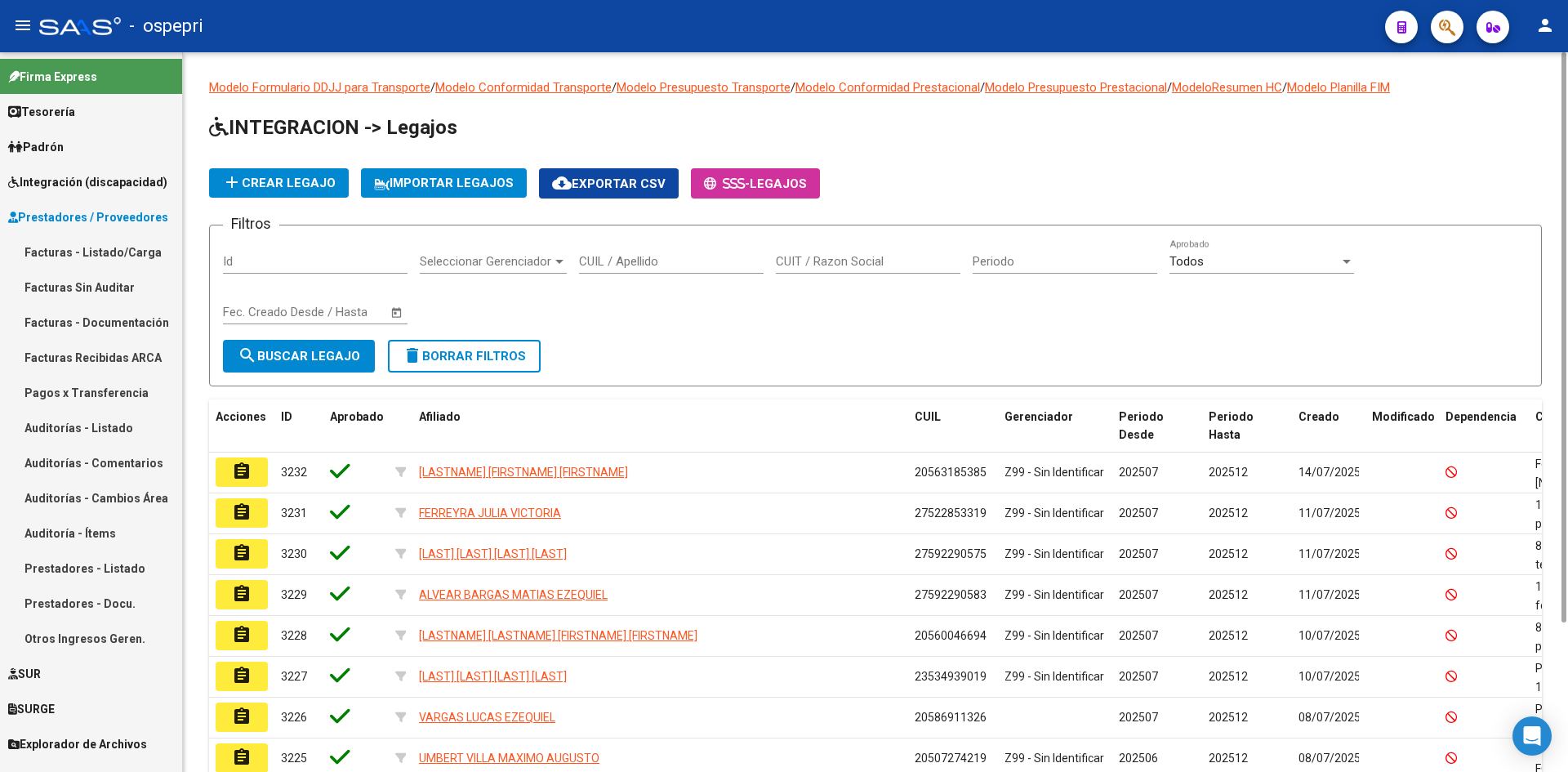 click on "Facturas - Listado/Carga" at bounding box center (91, 252) 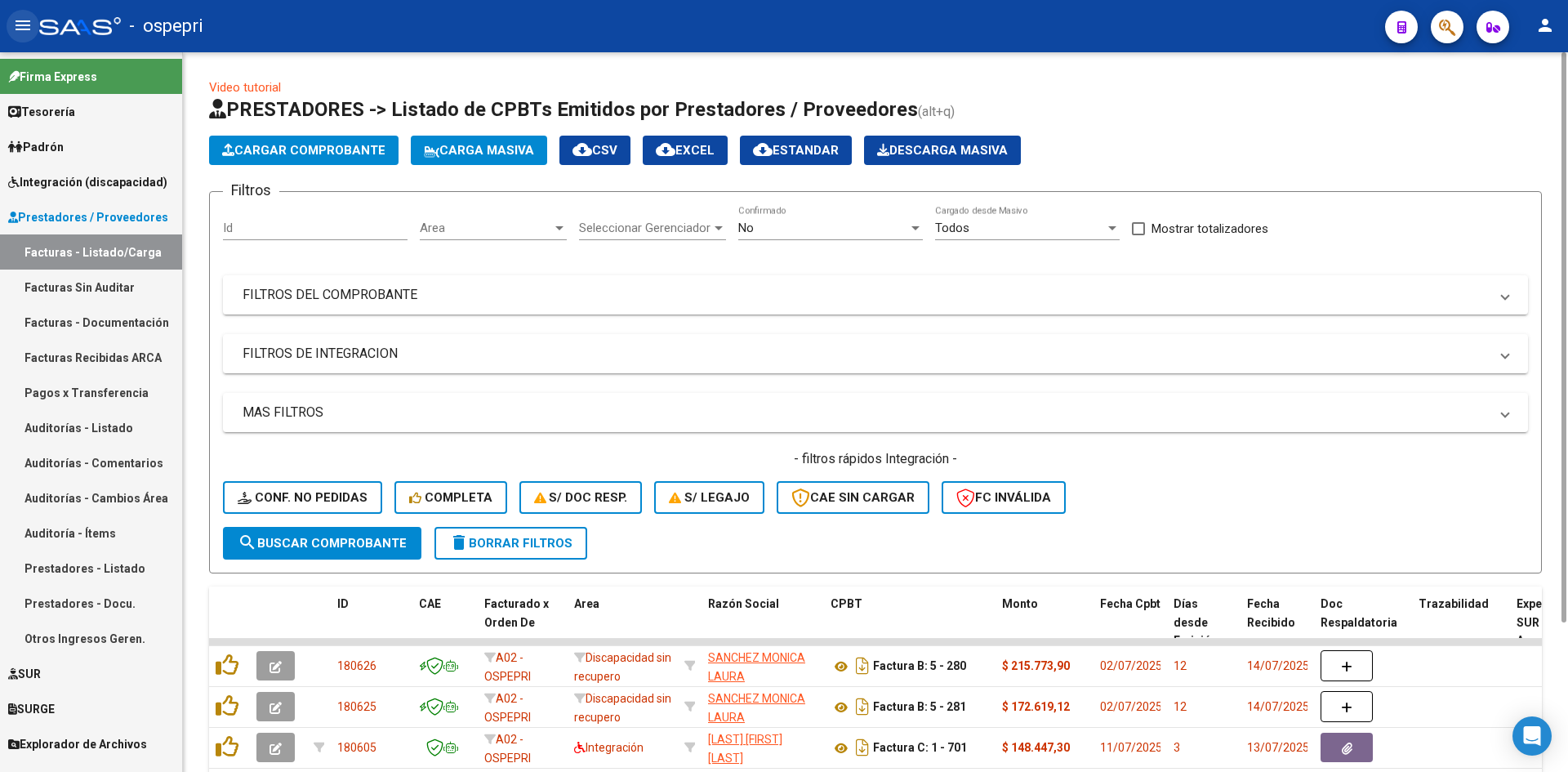 click on "menu" 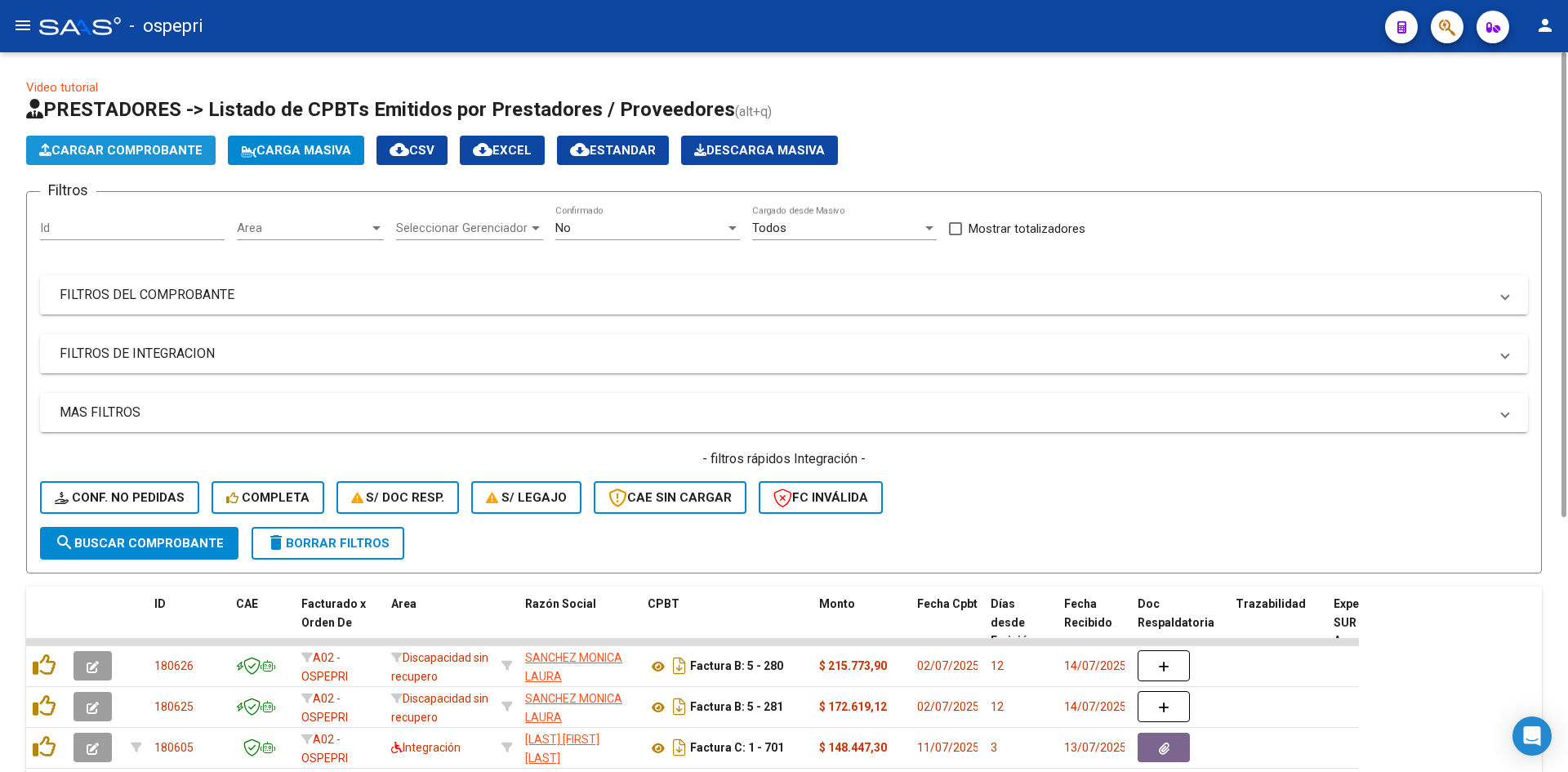 click on "Cargar Comprobante" 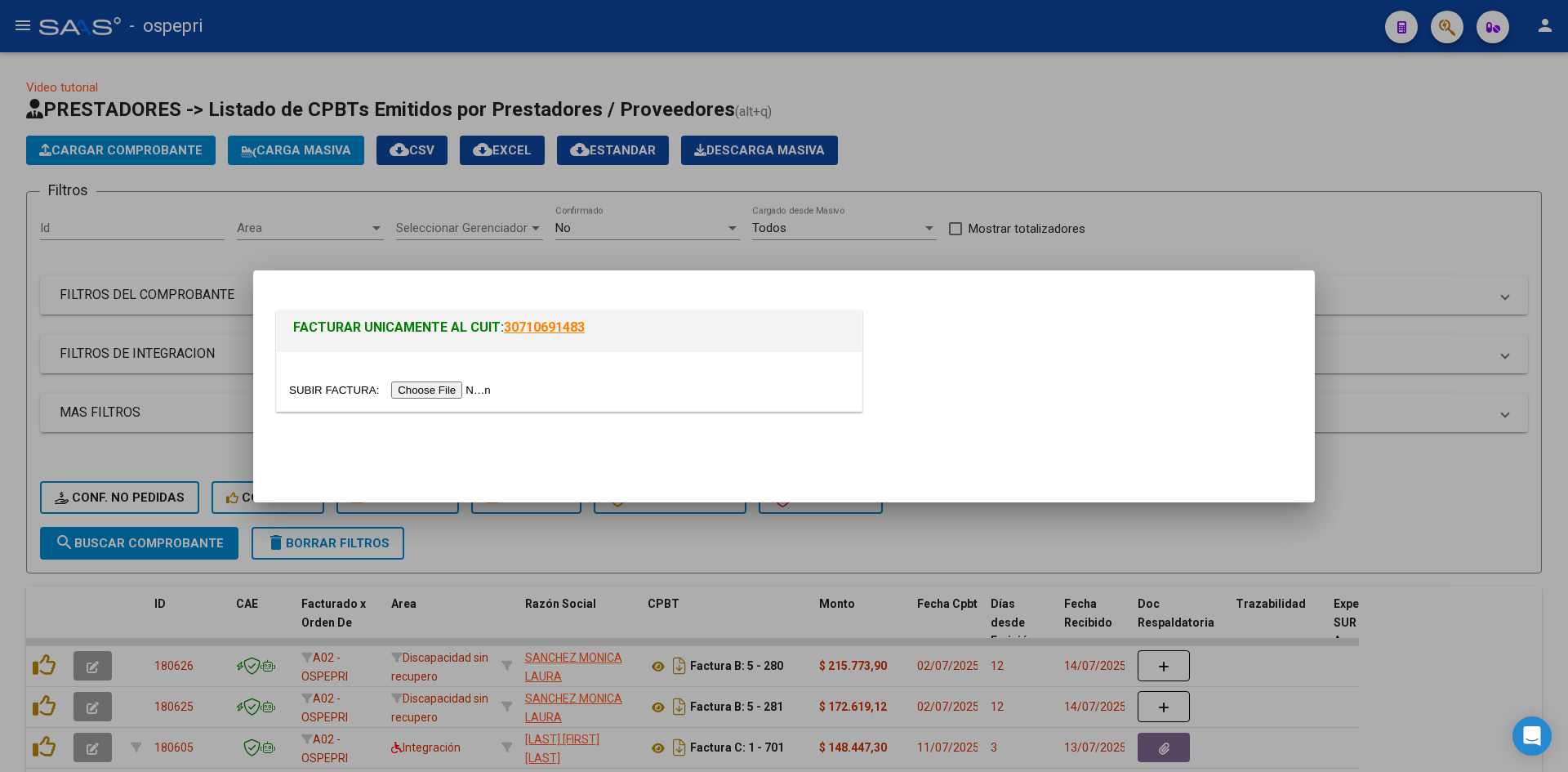 click at bounding box center [392, 390] 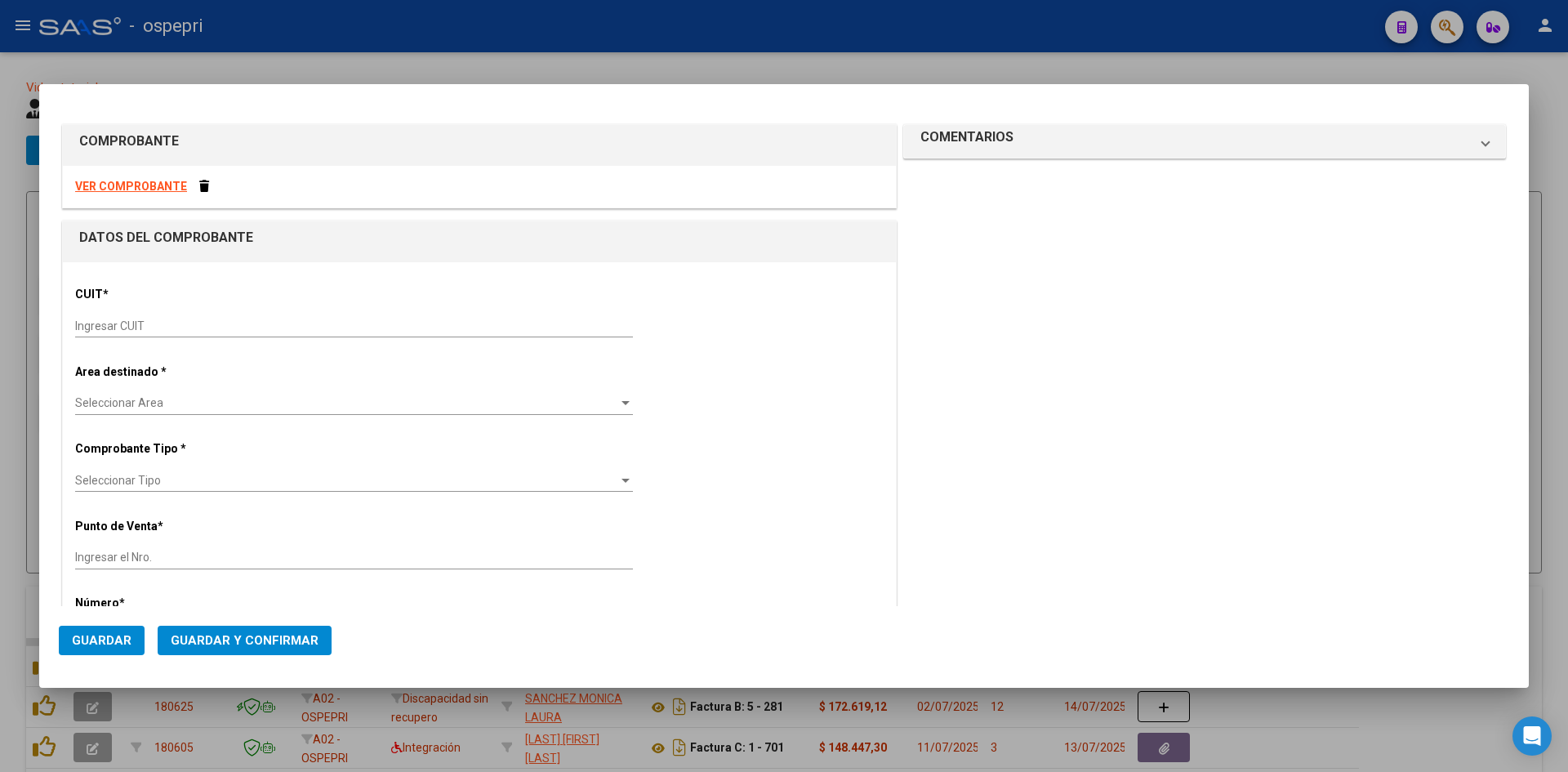 click on "Ingresar CUIT" at bounding box center (354, 326) 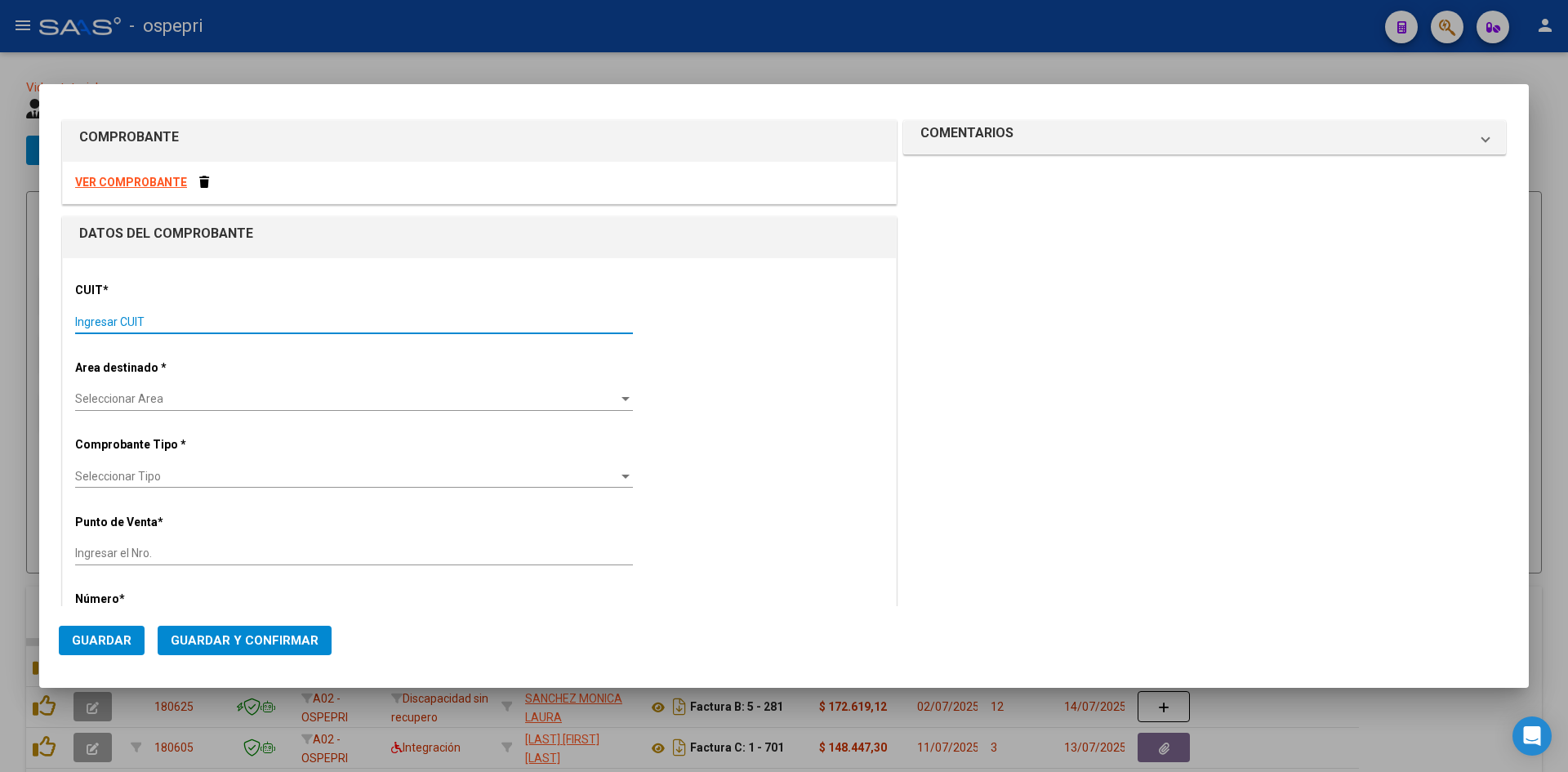 scroll, scrollTop: 0, scrollLeft: 0, axis: both 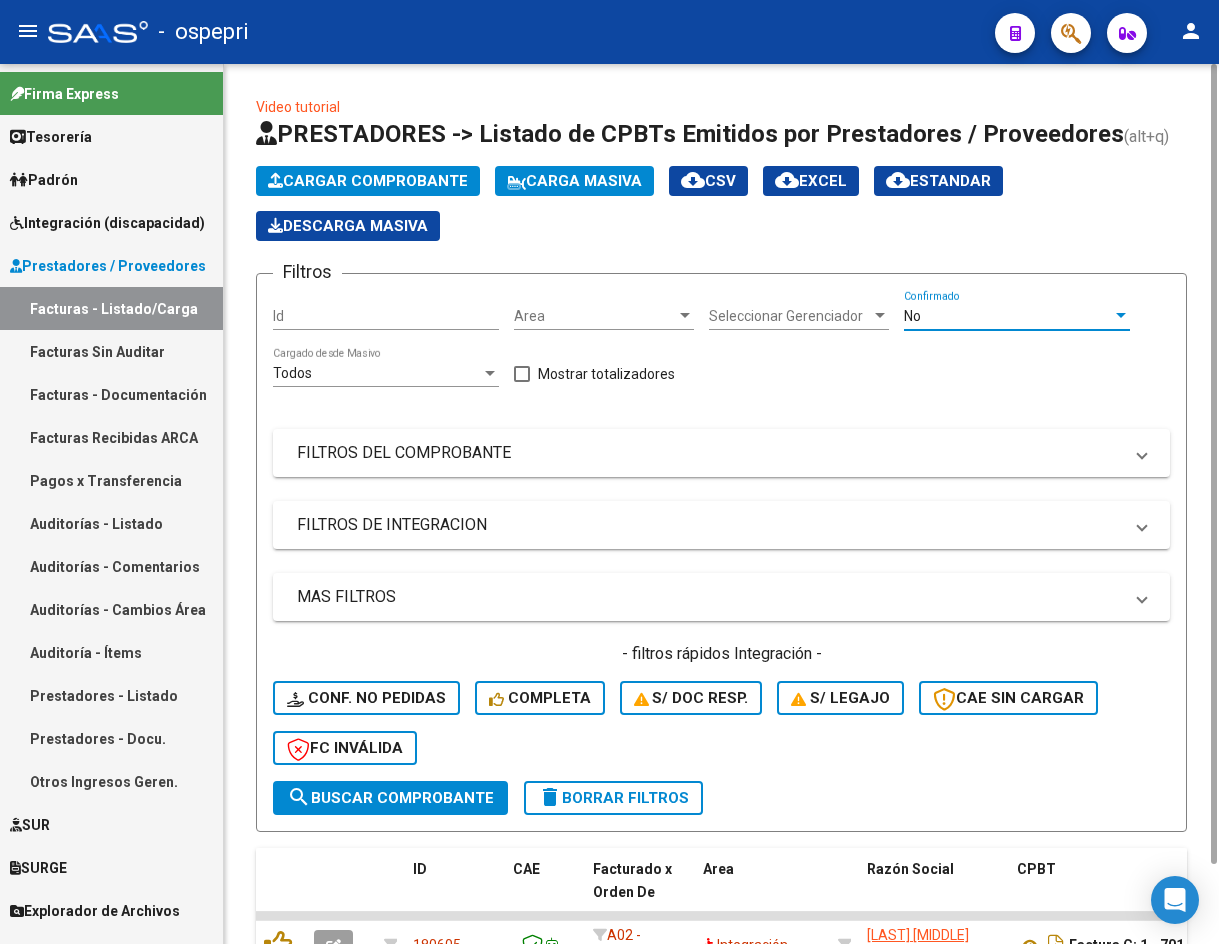 click on "No" at bounding box center [1008, 316] 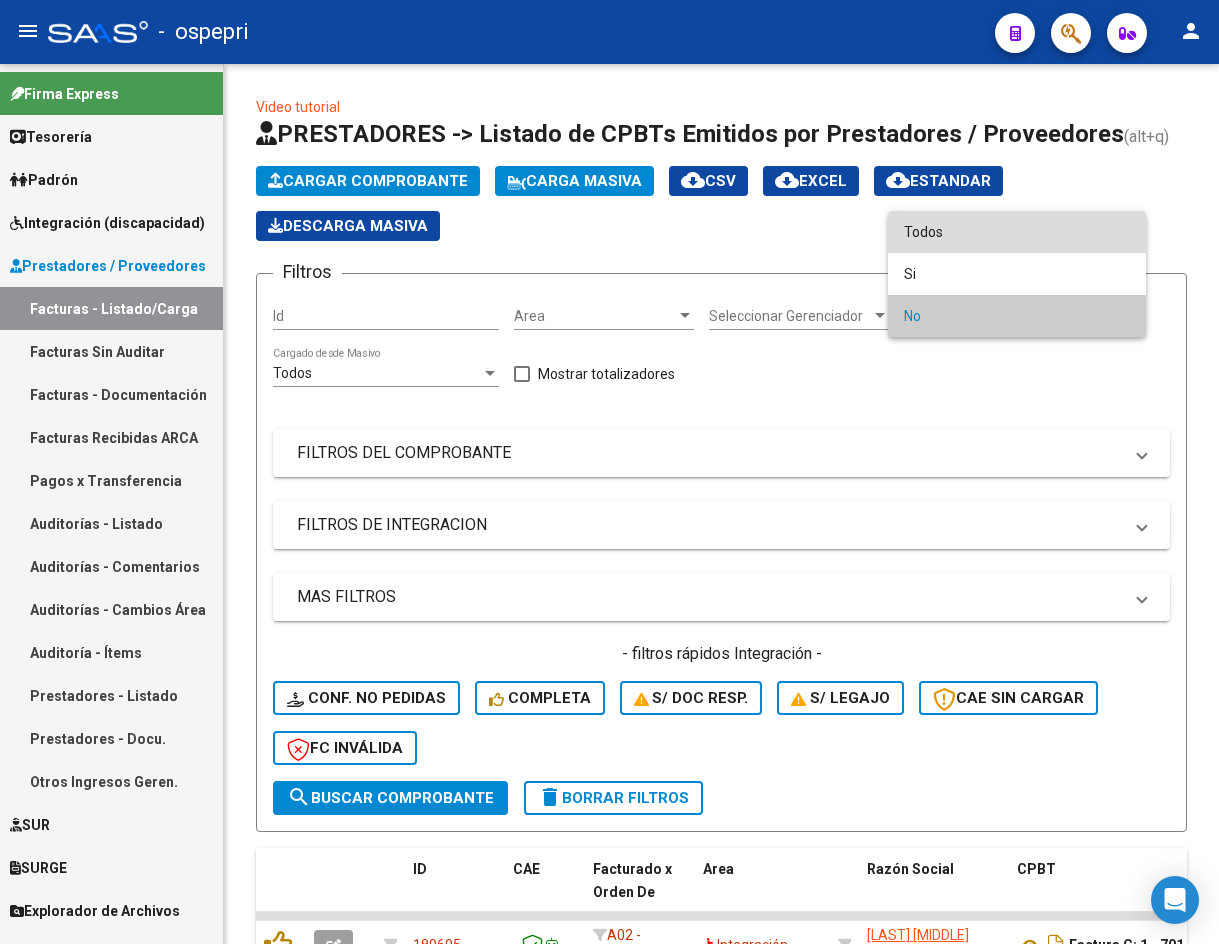 click on "Todos" at bounding box center (1017, 232) 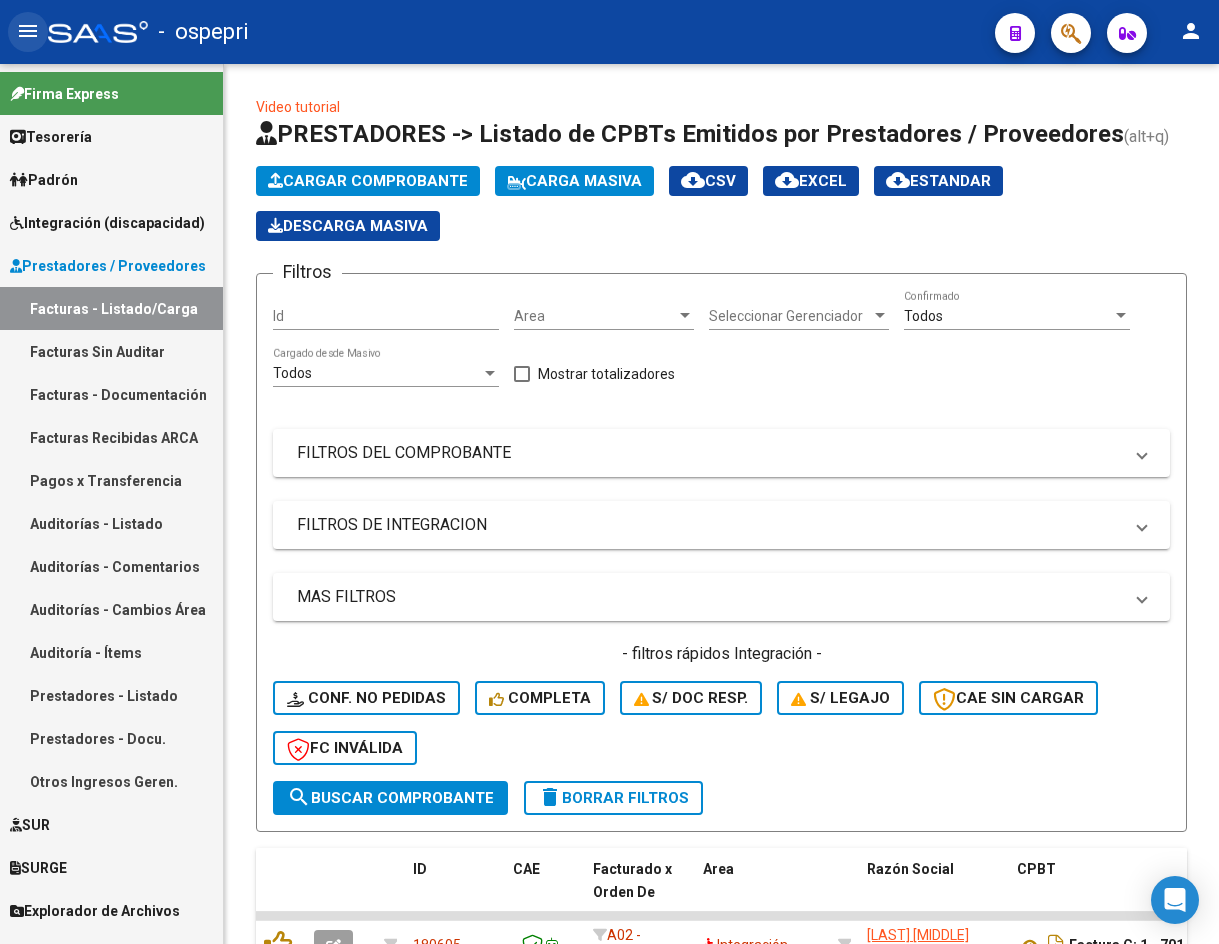 click on "menu" 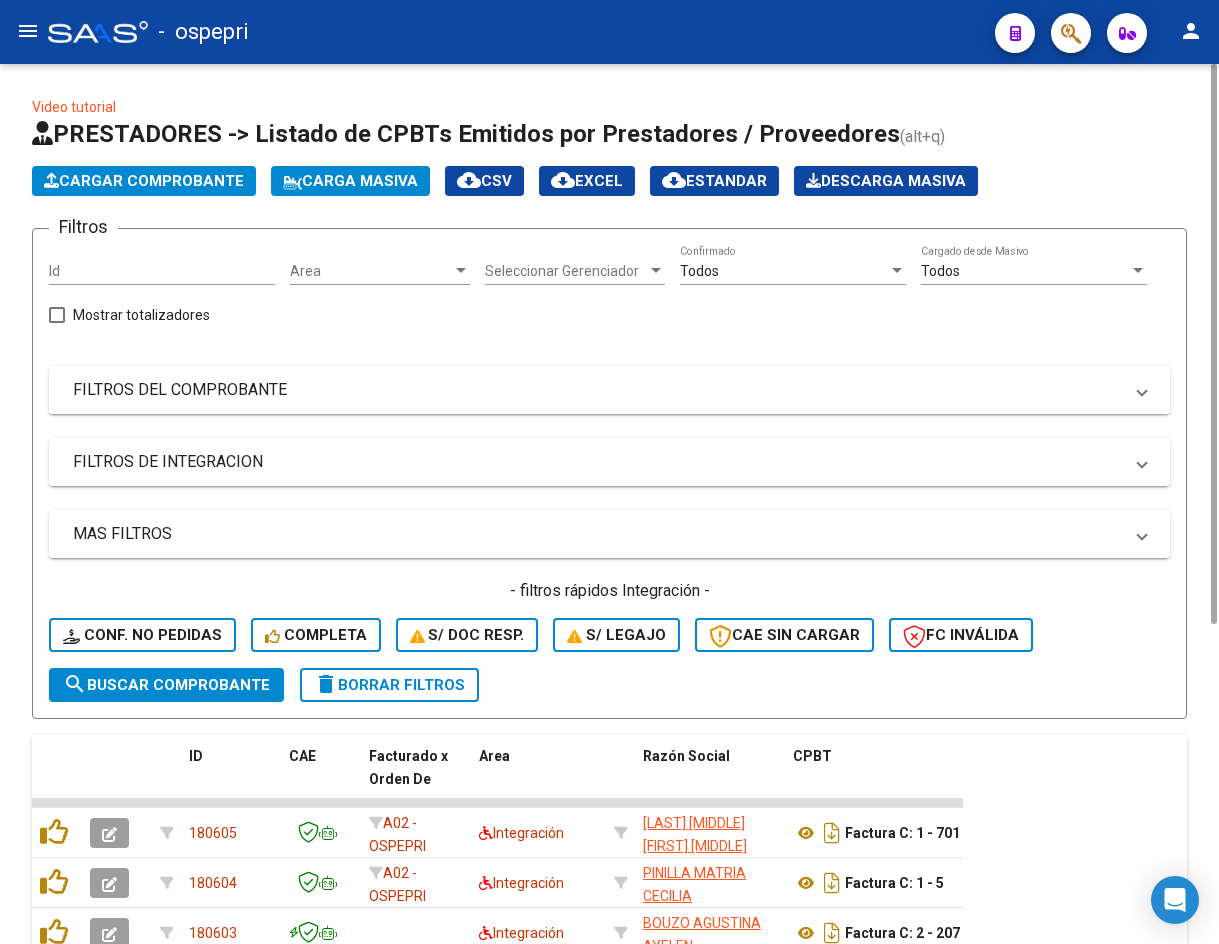 click on "FILTROS DEL COMPROBANTE" at bounding box center [597, 390] 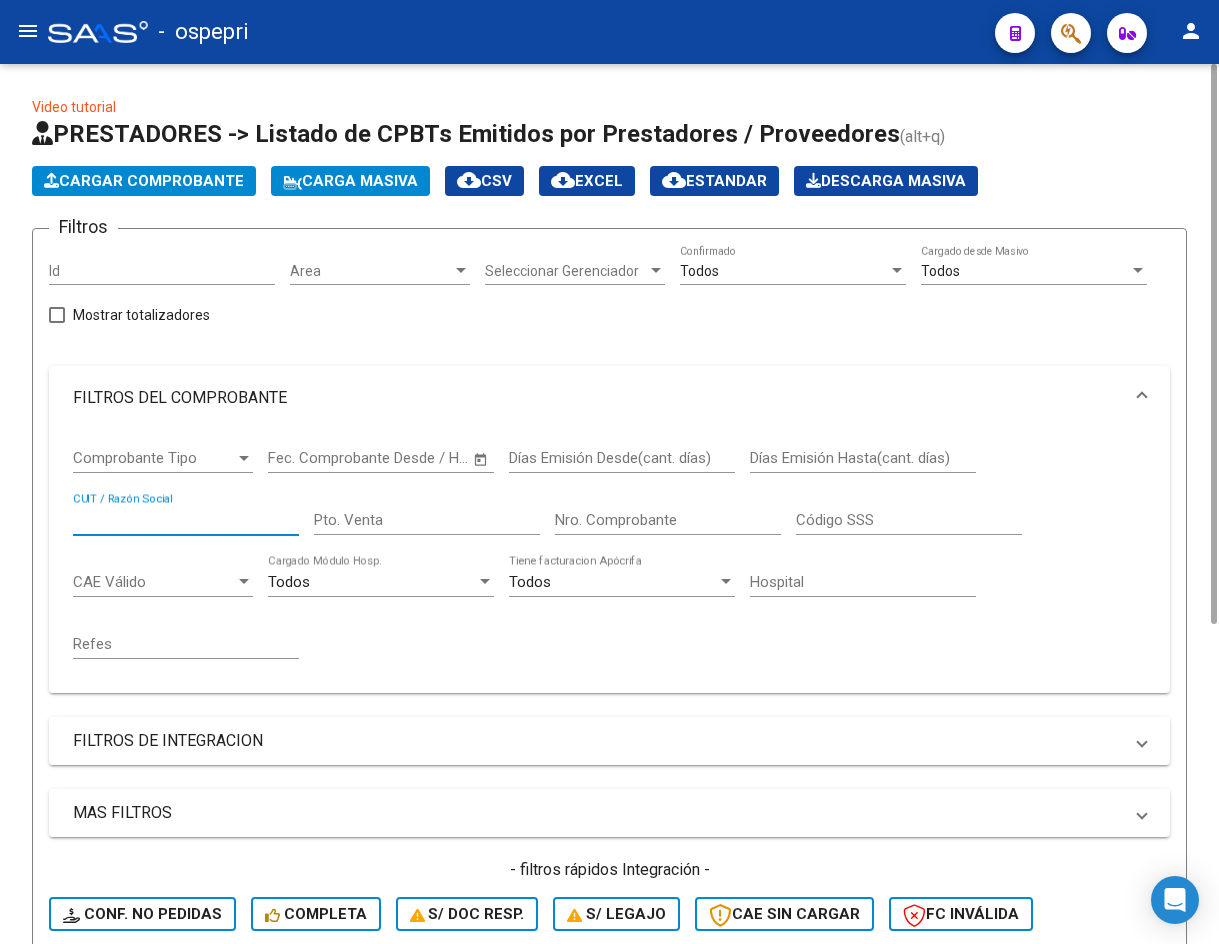 click on "CUIT / Razón Social" at bounding box center (186, 520) 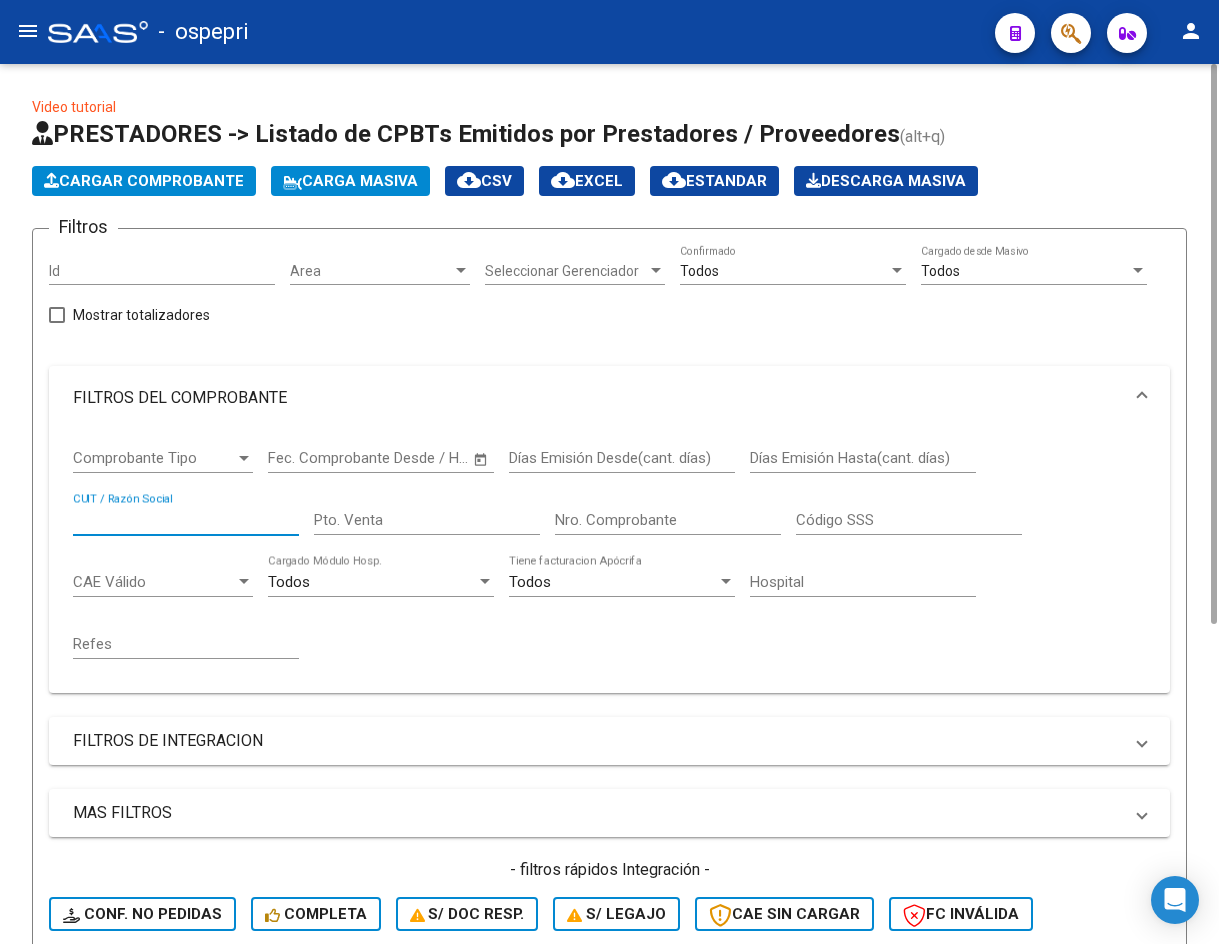 paste on "[NUMBER]" 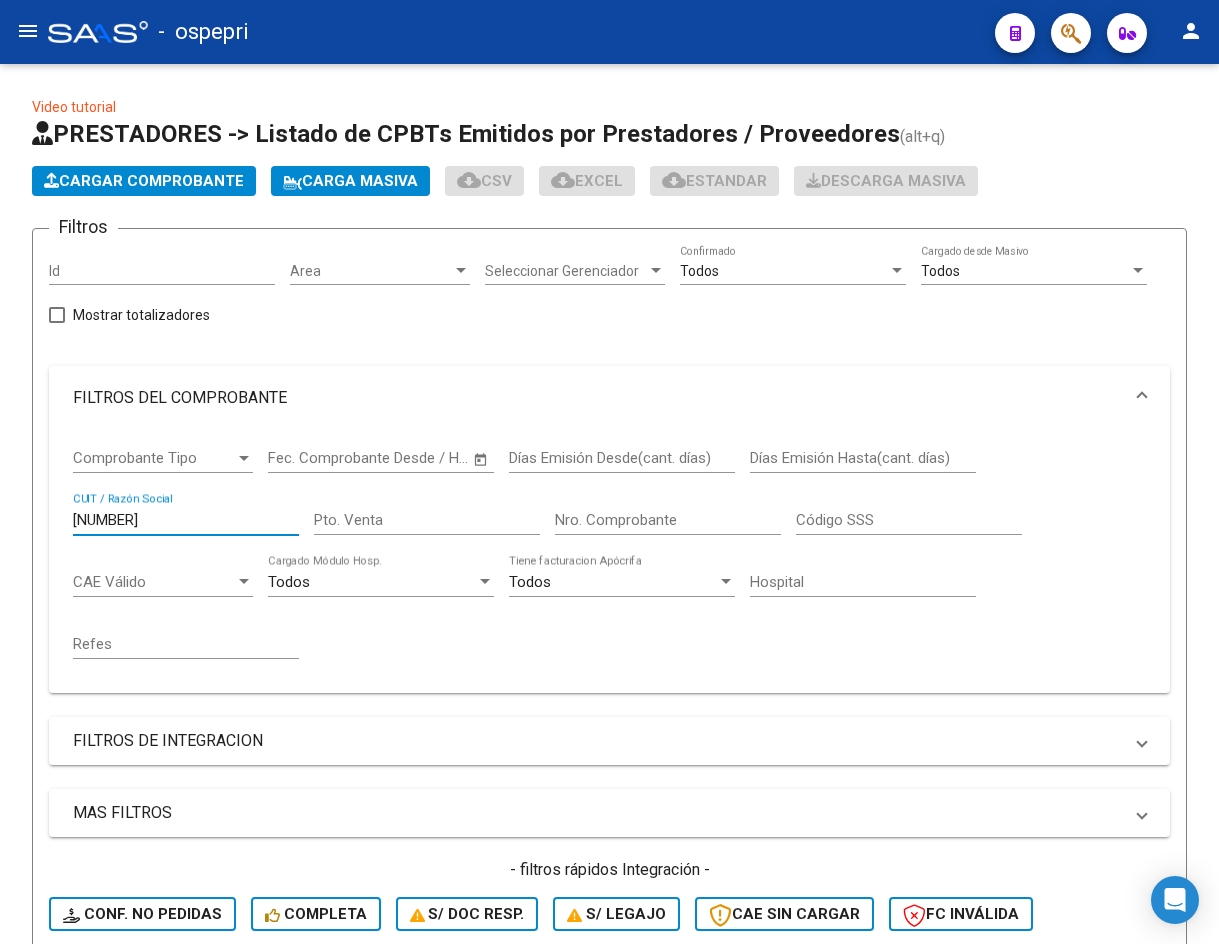 scroll, scrollTop: 785, scrollLeft: 0, axis: vertical 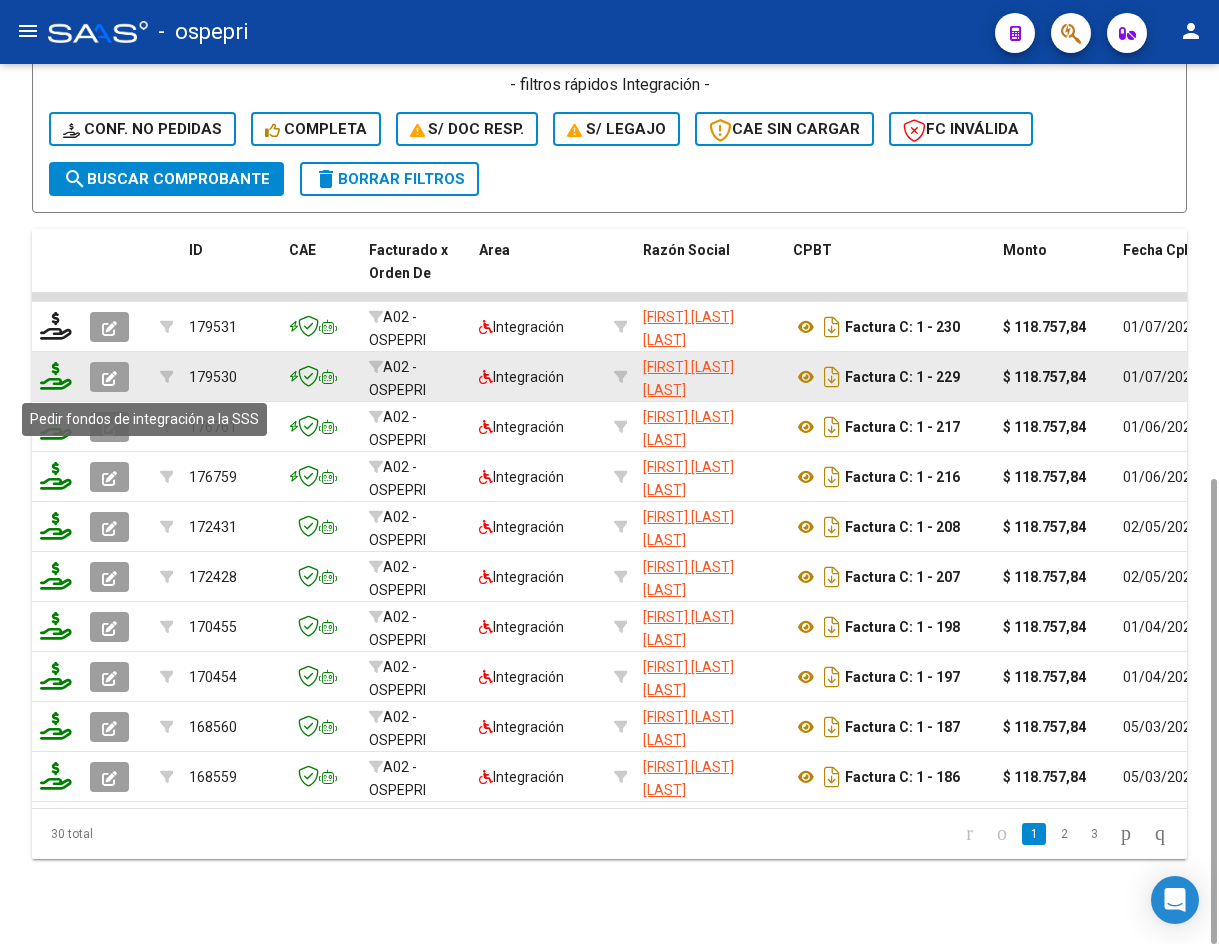 type on "[NUMBER]" 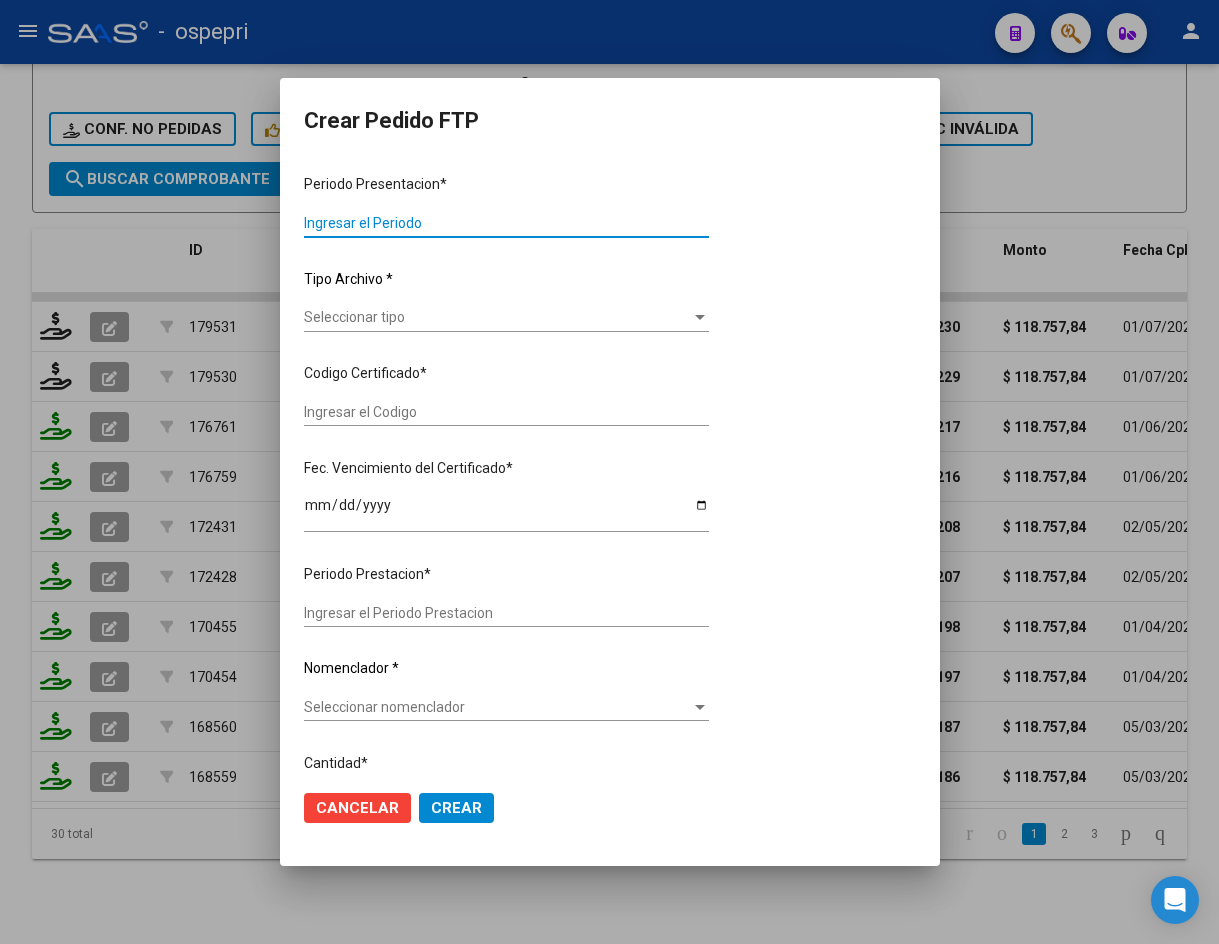 type on "202506" 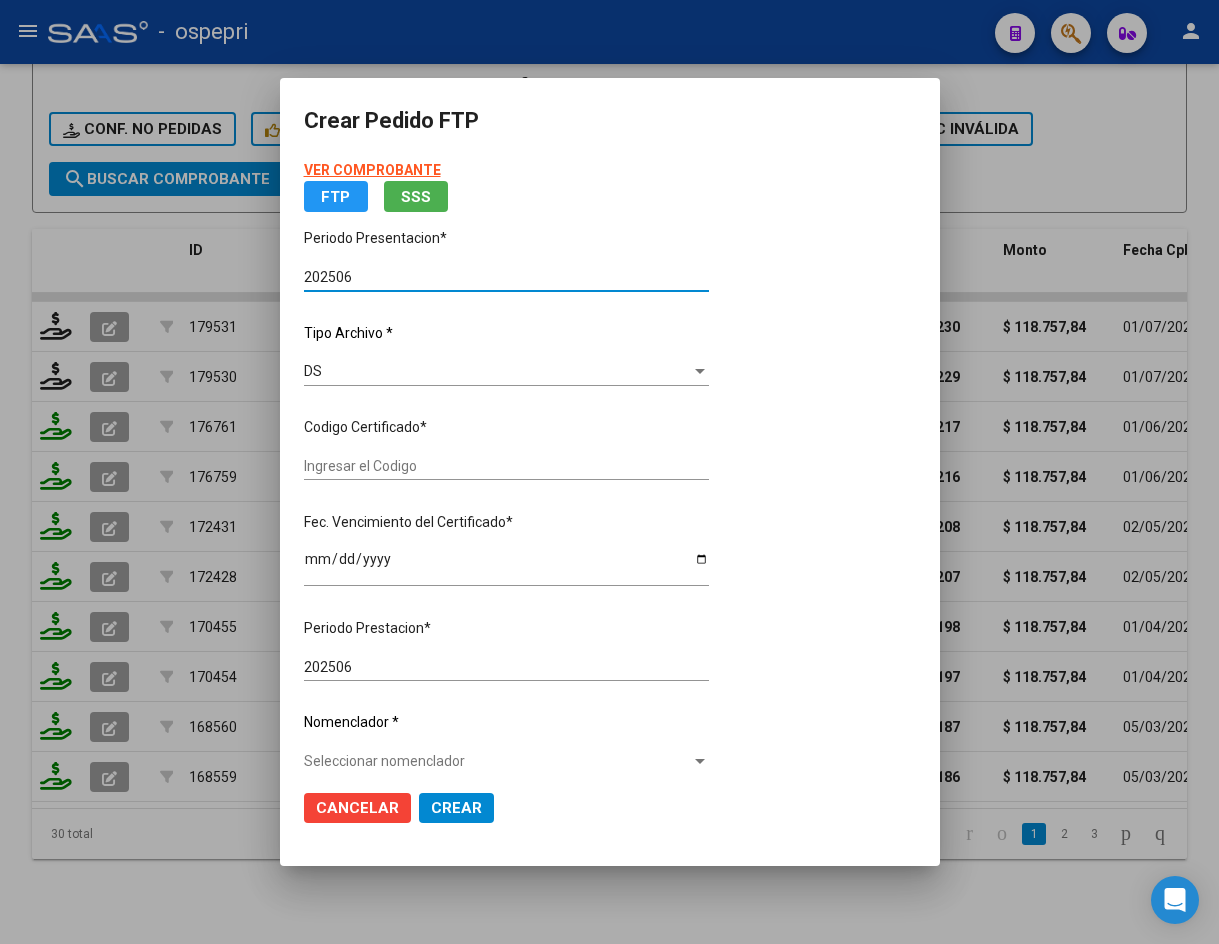 type on "2355633227-4" 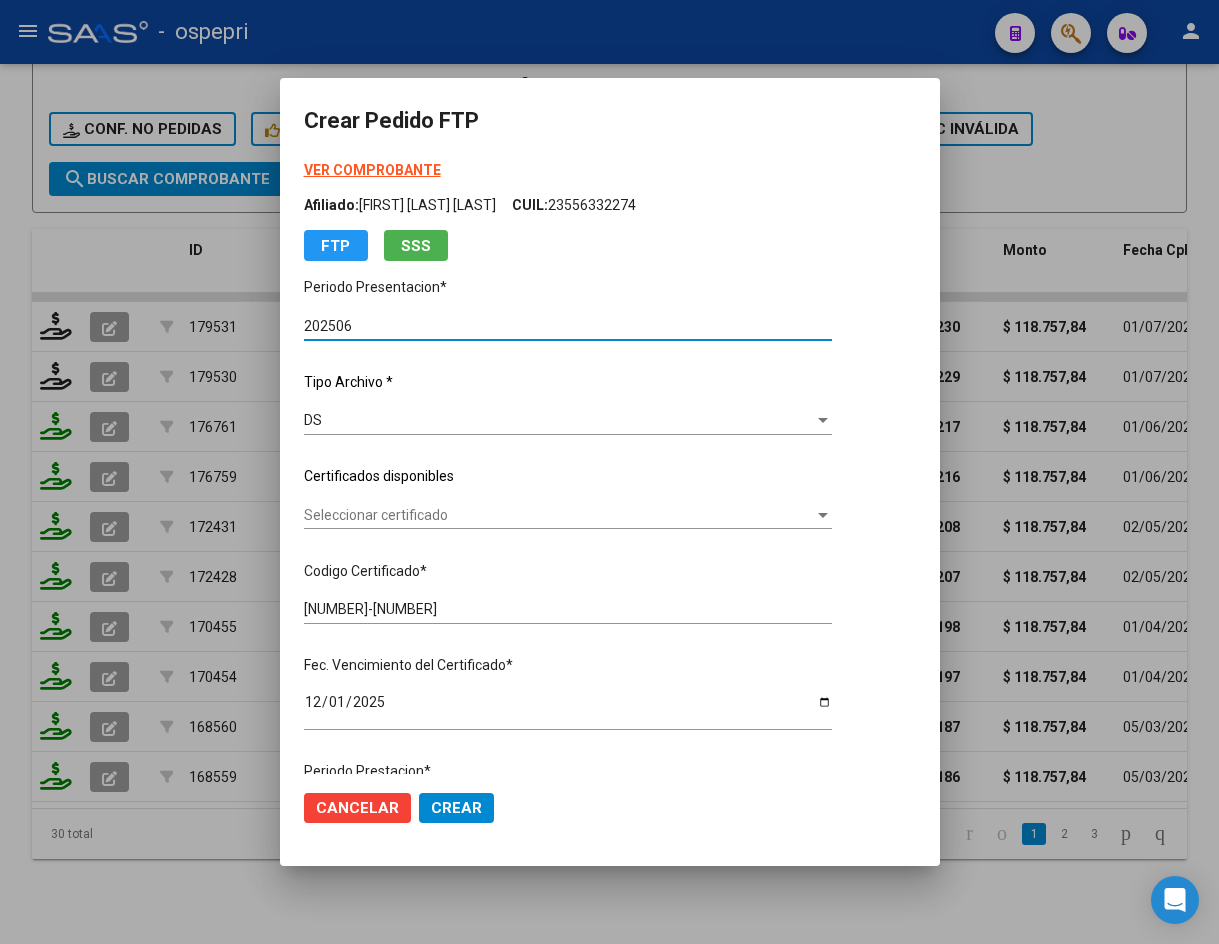 click on "Seleccionar certificado" at bounding box center (559, 515) 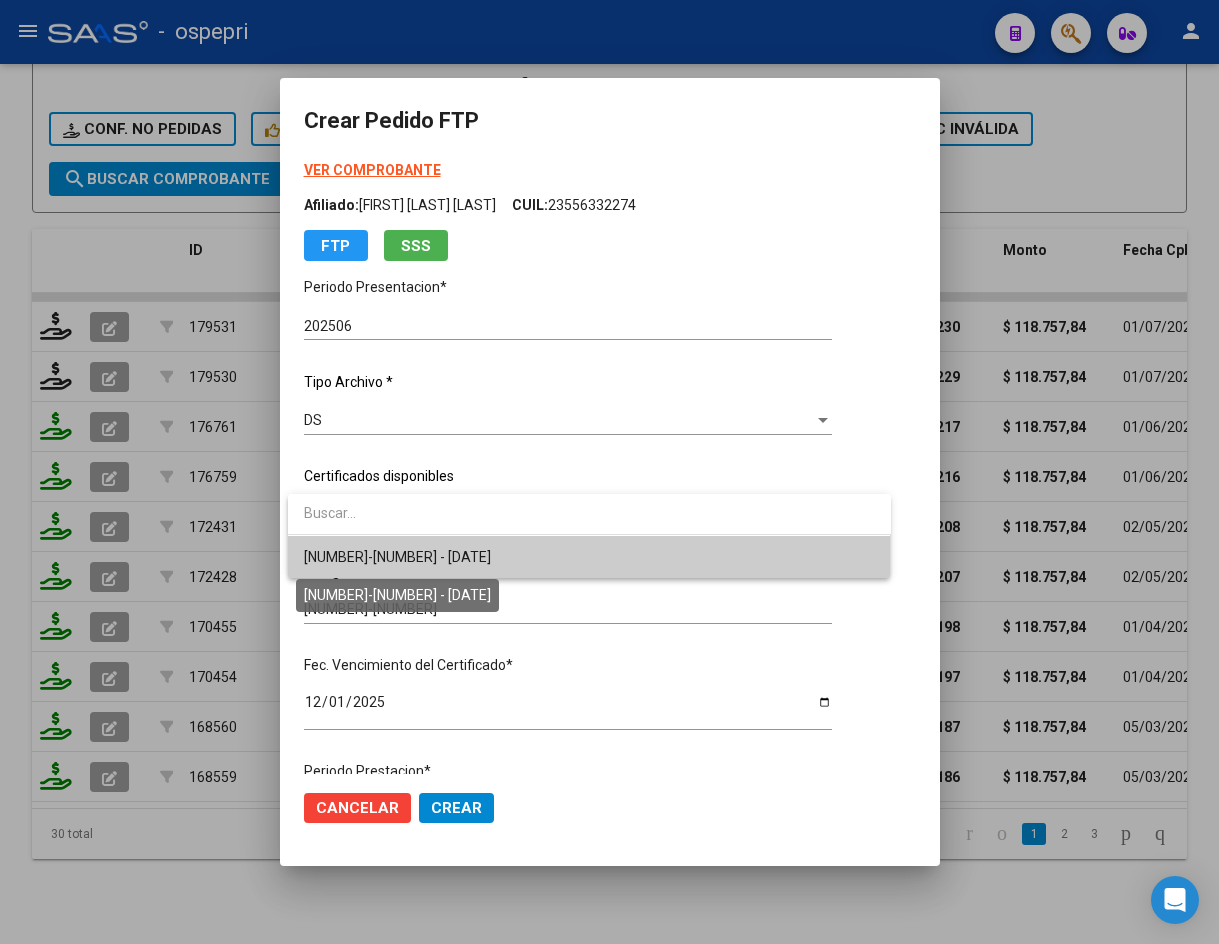 click on "2355633227-4 - 2025-12-01" at bounding box center (397, 557) 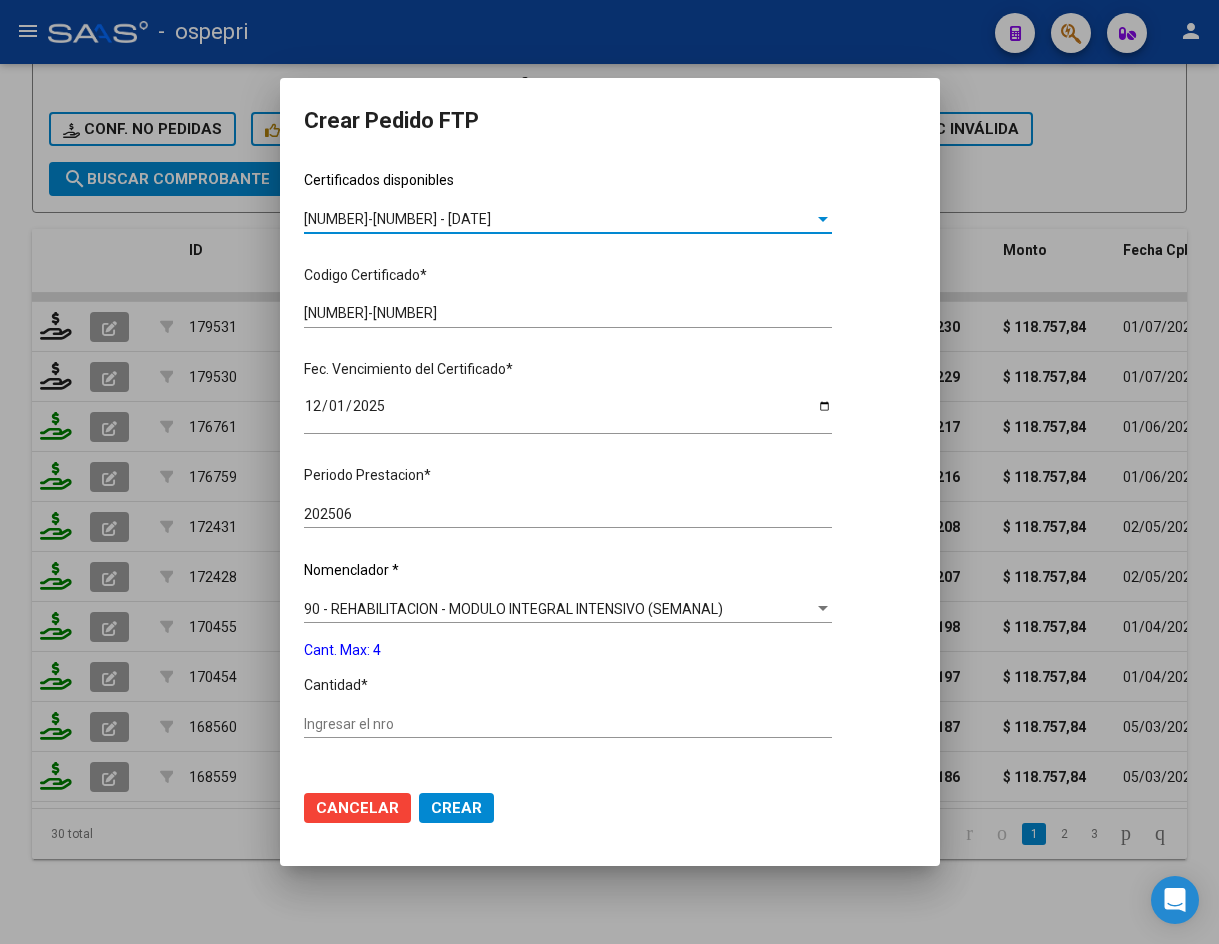 scroll, scrollTop: 400, scrollLeft: 0, axis: vertical 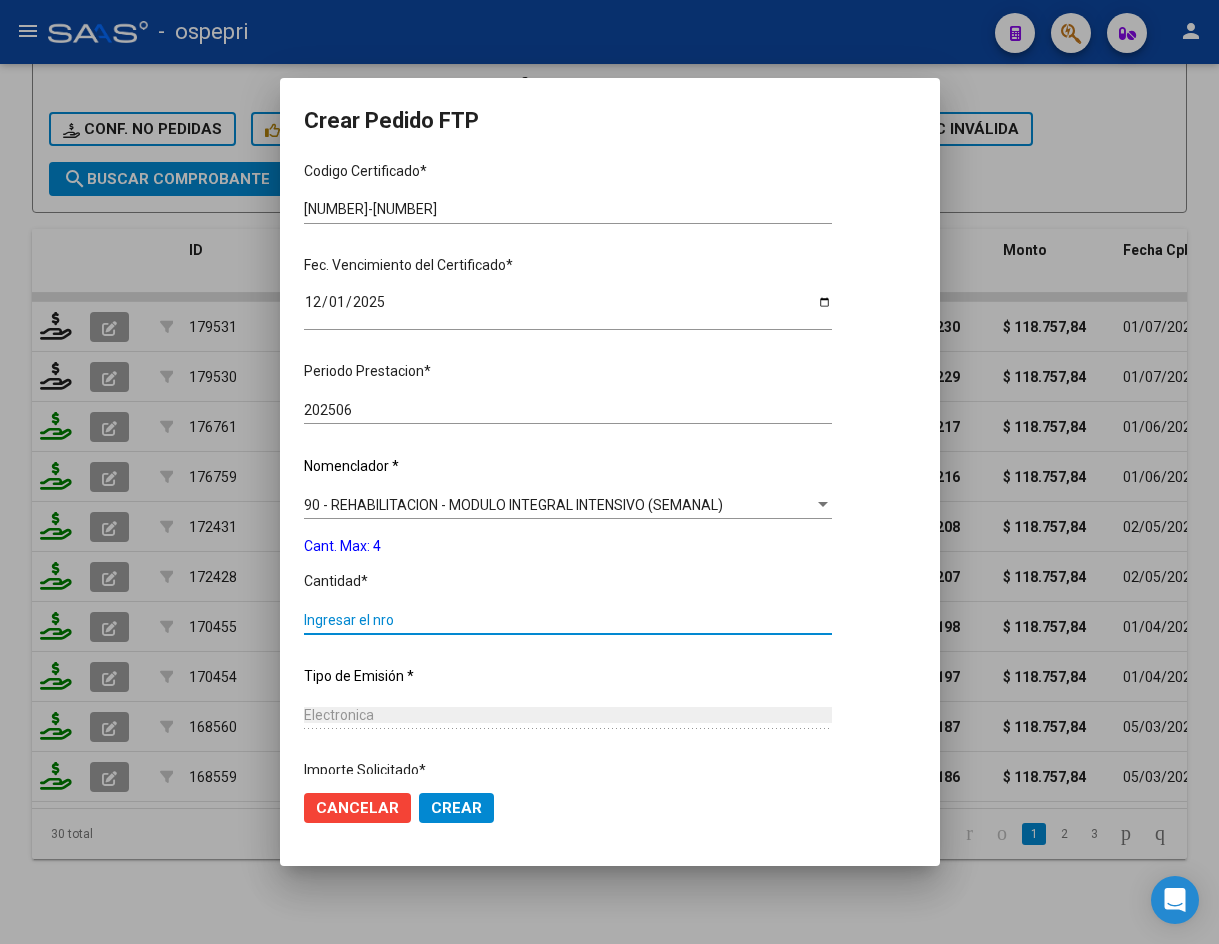 click on "Ingresar el nro" at bounding box center (568, 620) 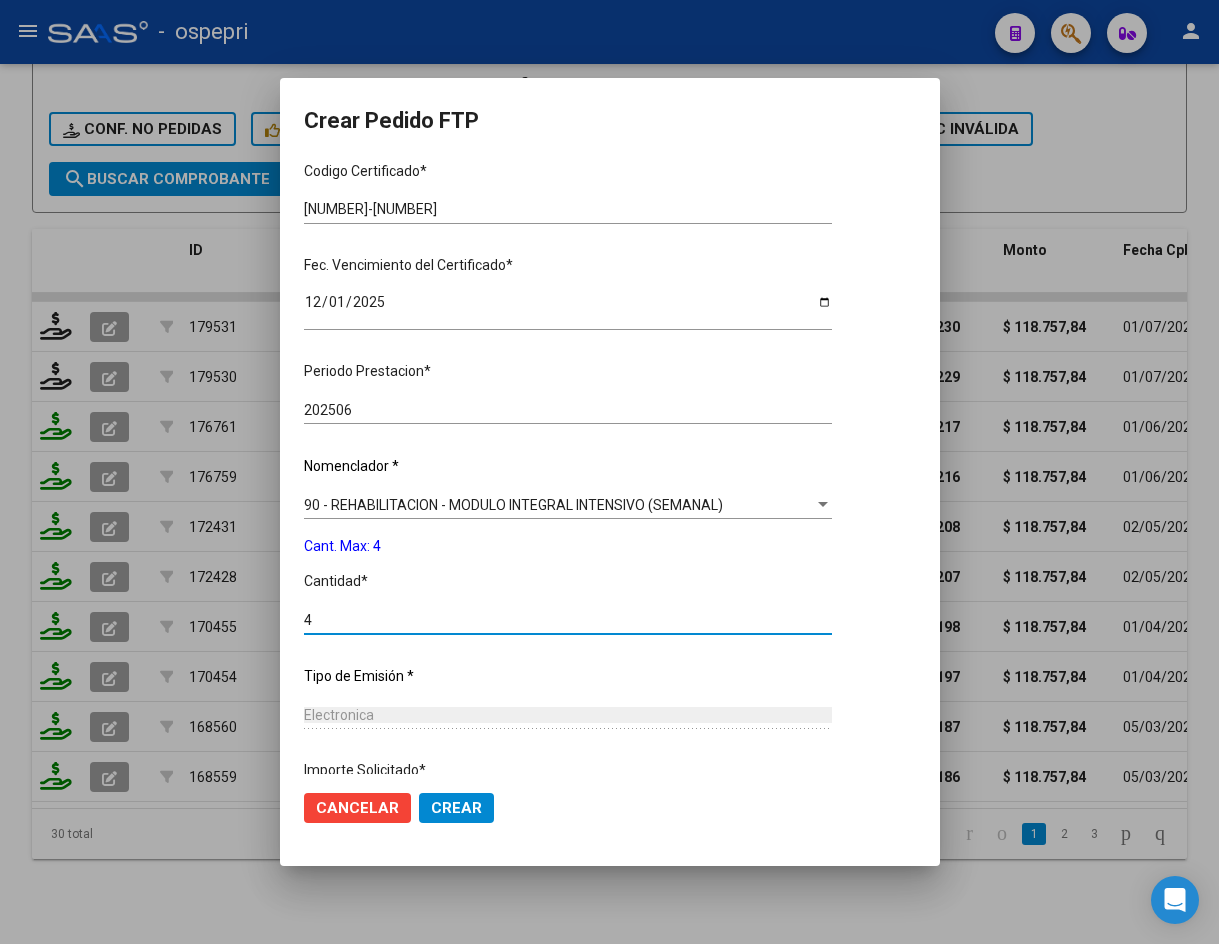 scroll, scrollTop: 561, scrollLeft: 0, axis: vertical 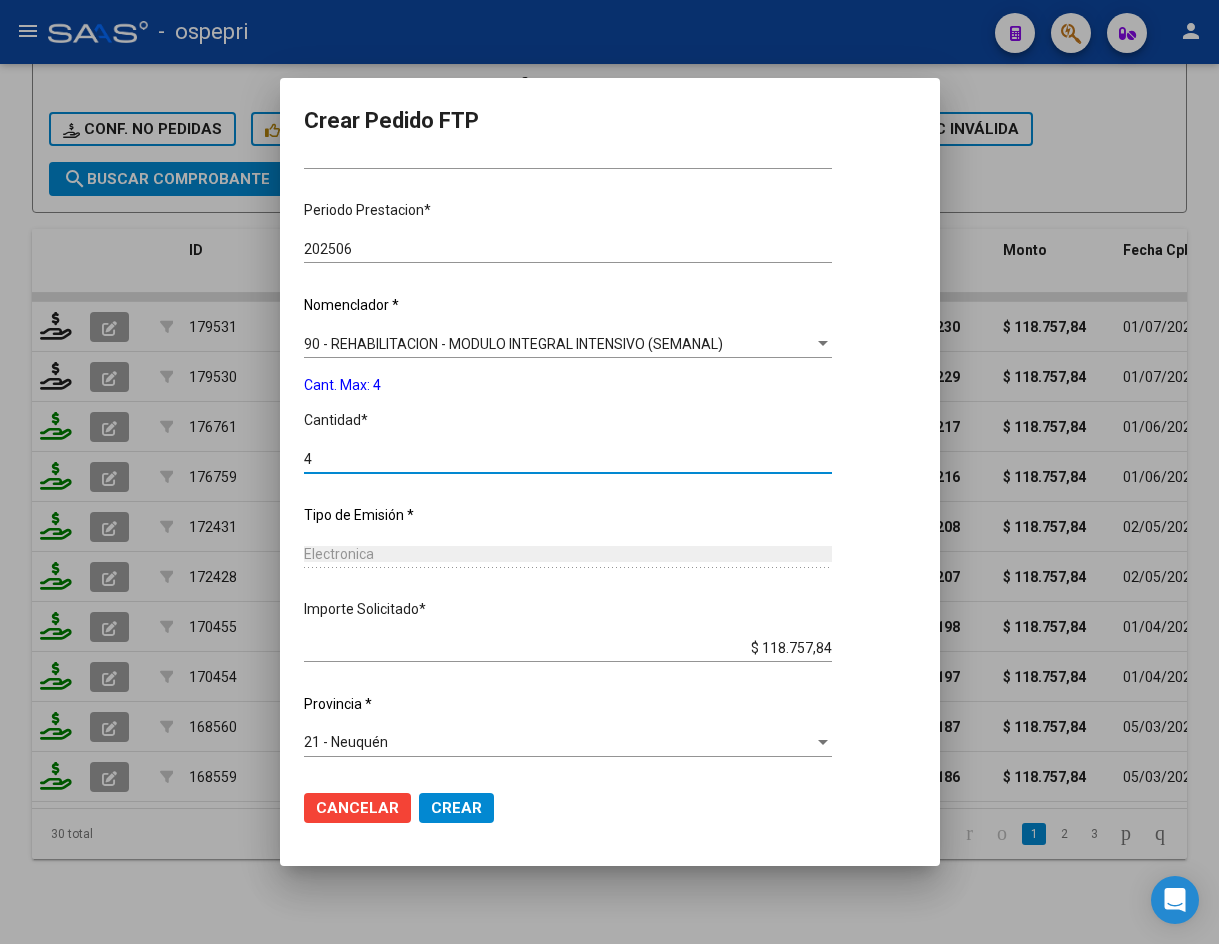 type on "4" 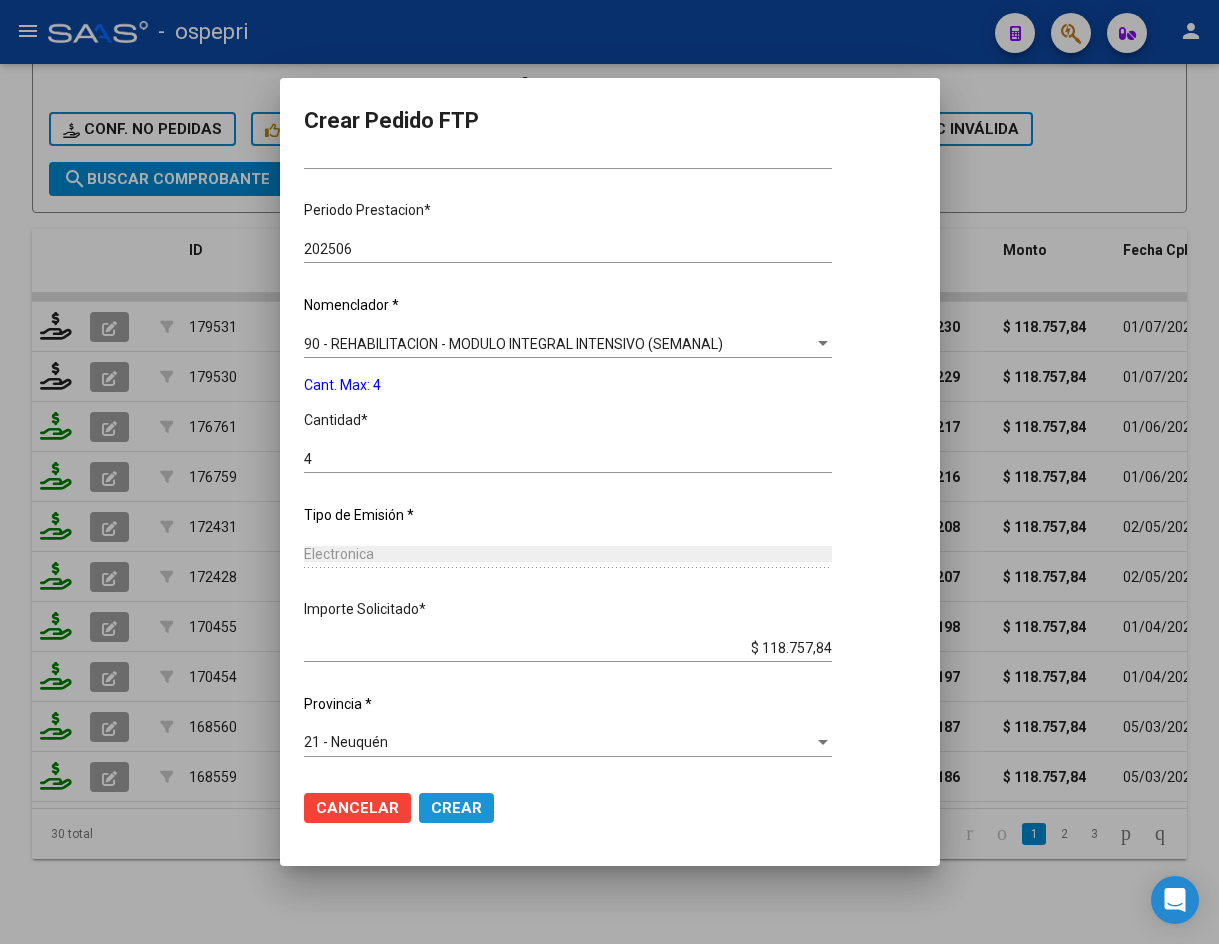 click on "Crear" 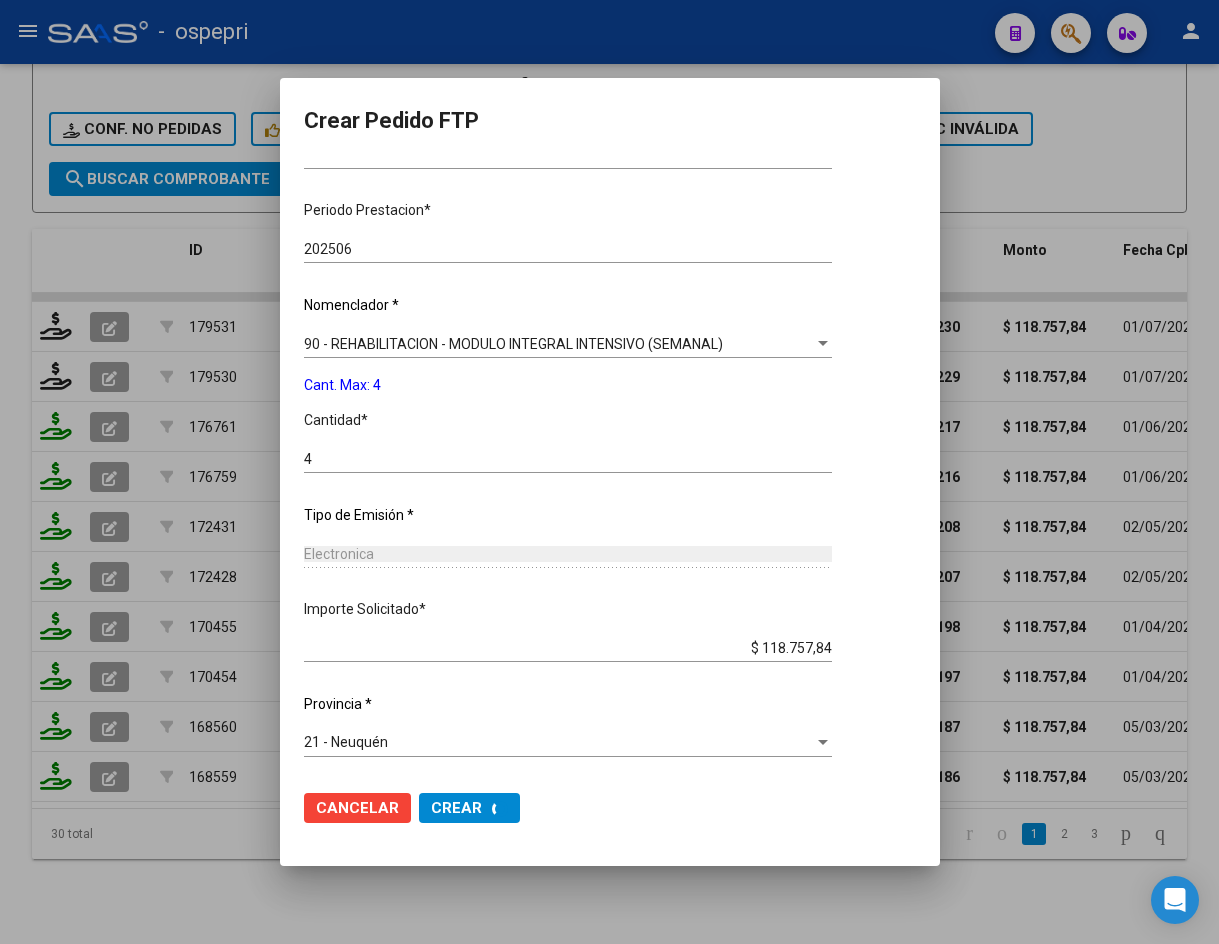 scroll, scrollTop: 458, scrollLeft: 0, axis: vertical 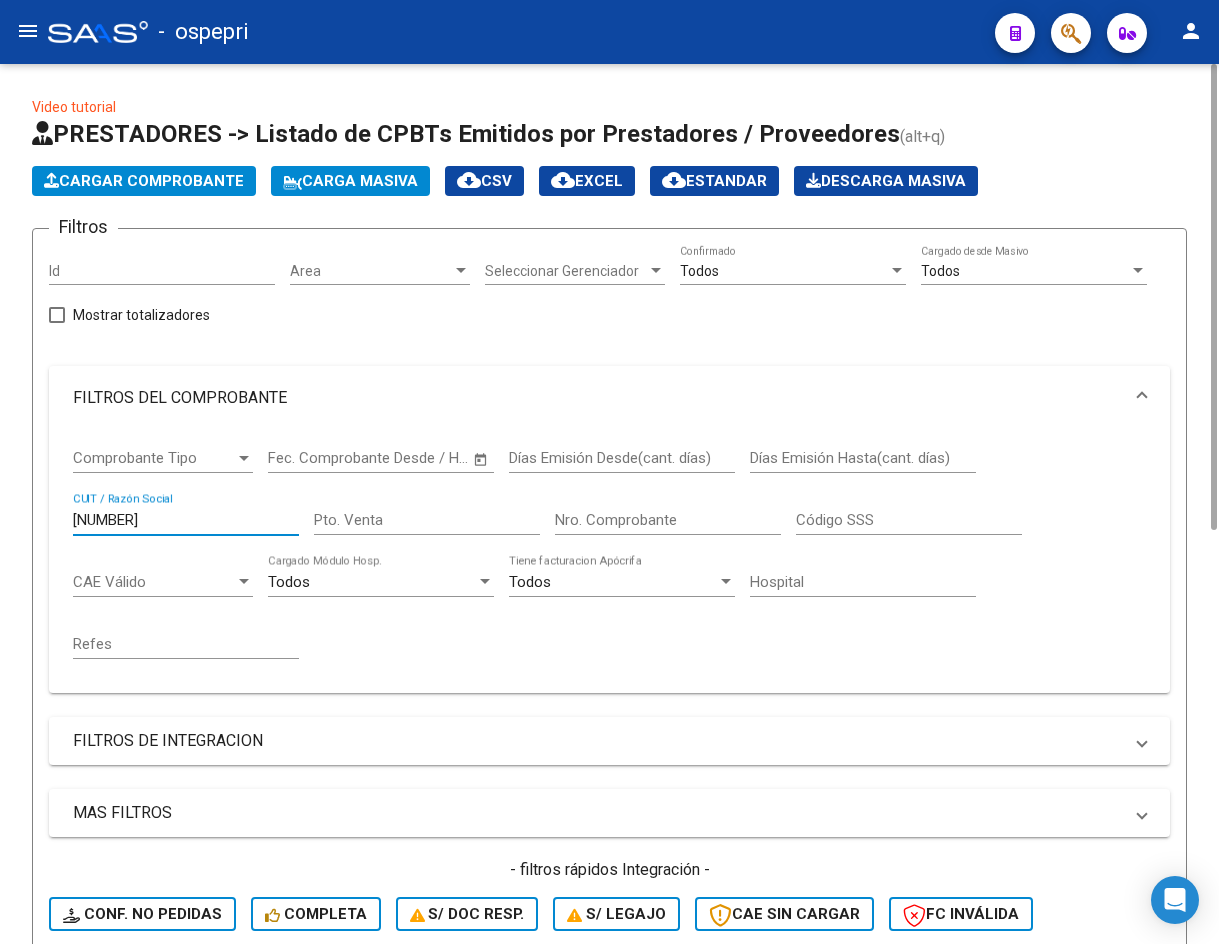 click on "[NUMBER]" at bounding box center (186, 520) 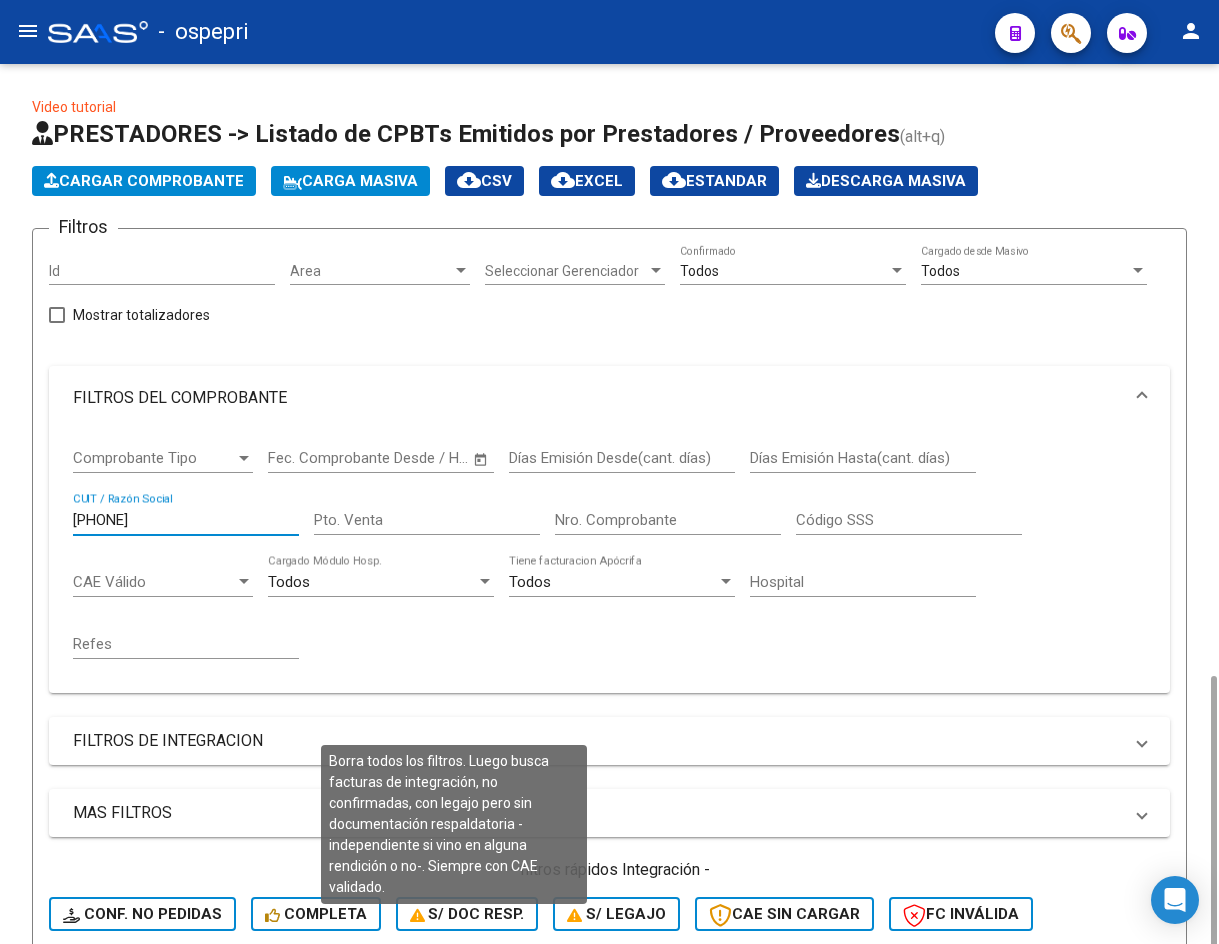 scroll, scrollTop: 400, scrollLeft: 0, axis: vertical 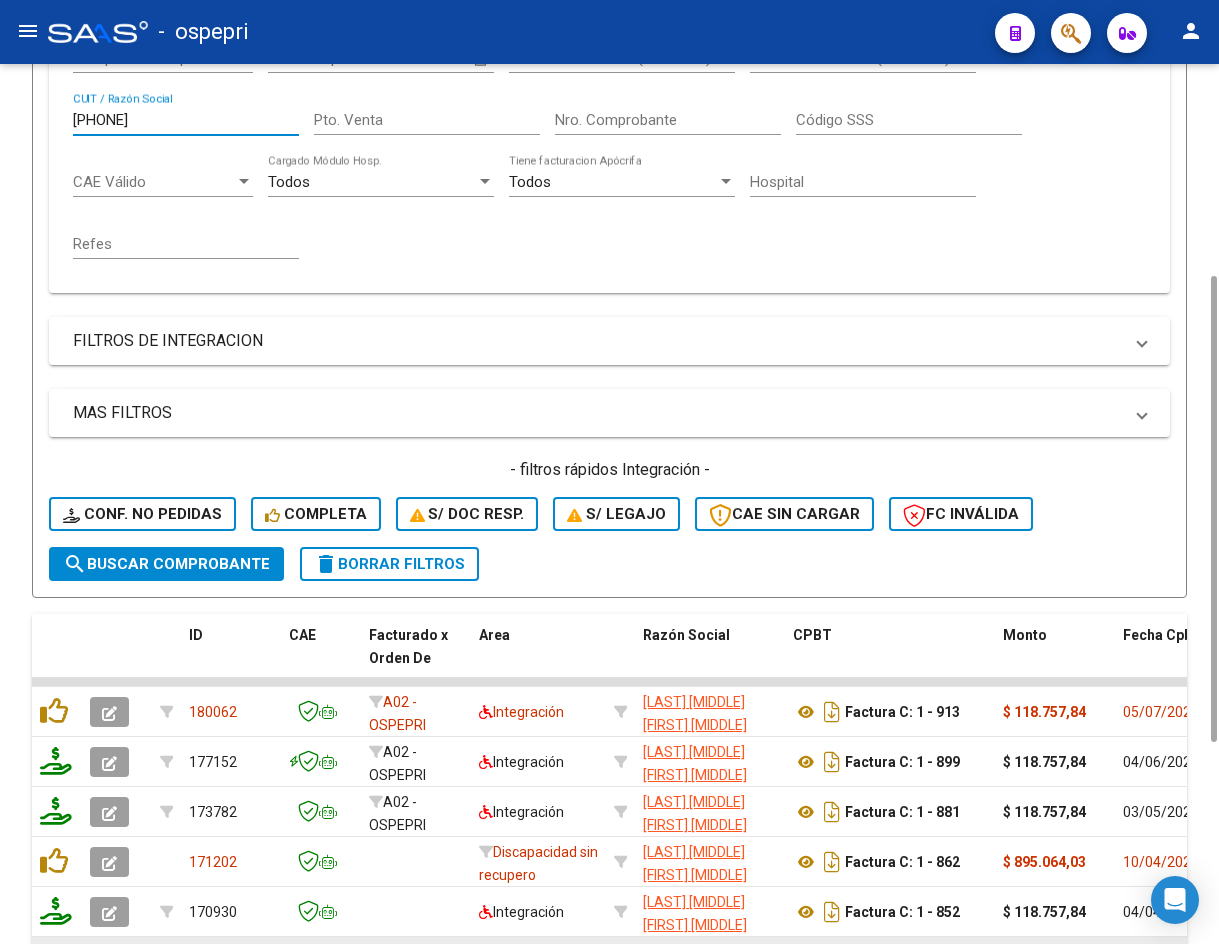 type on "[NUMBER]" 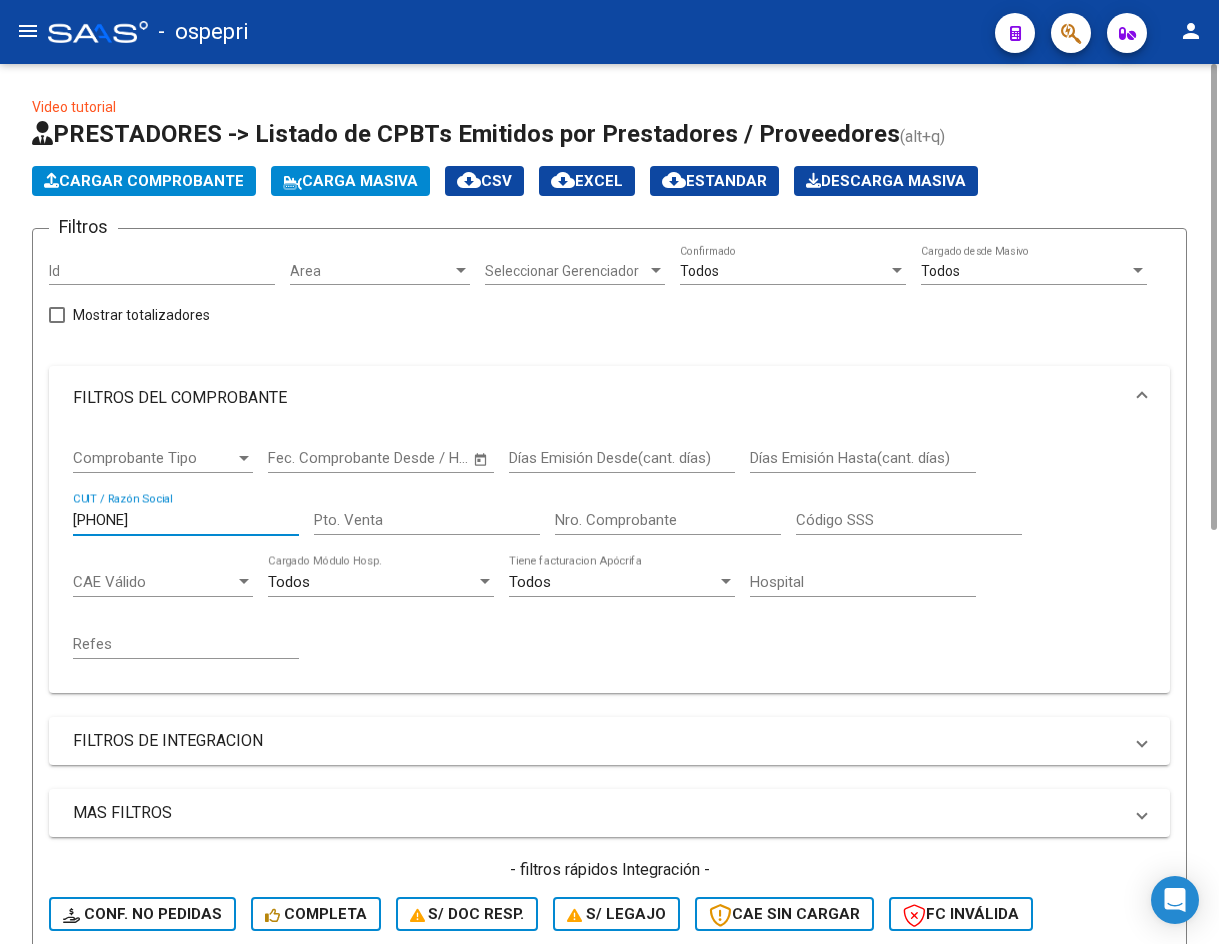 scroll, scrollTop: 780, scrollLeft: 0, axis: vertical 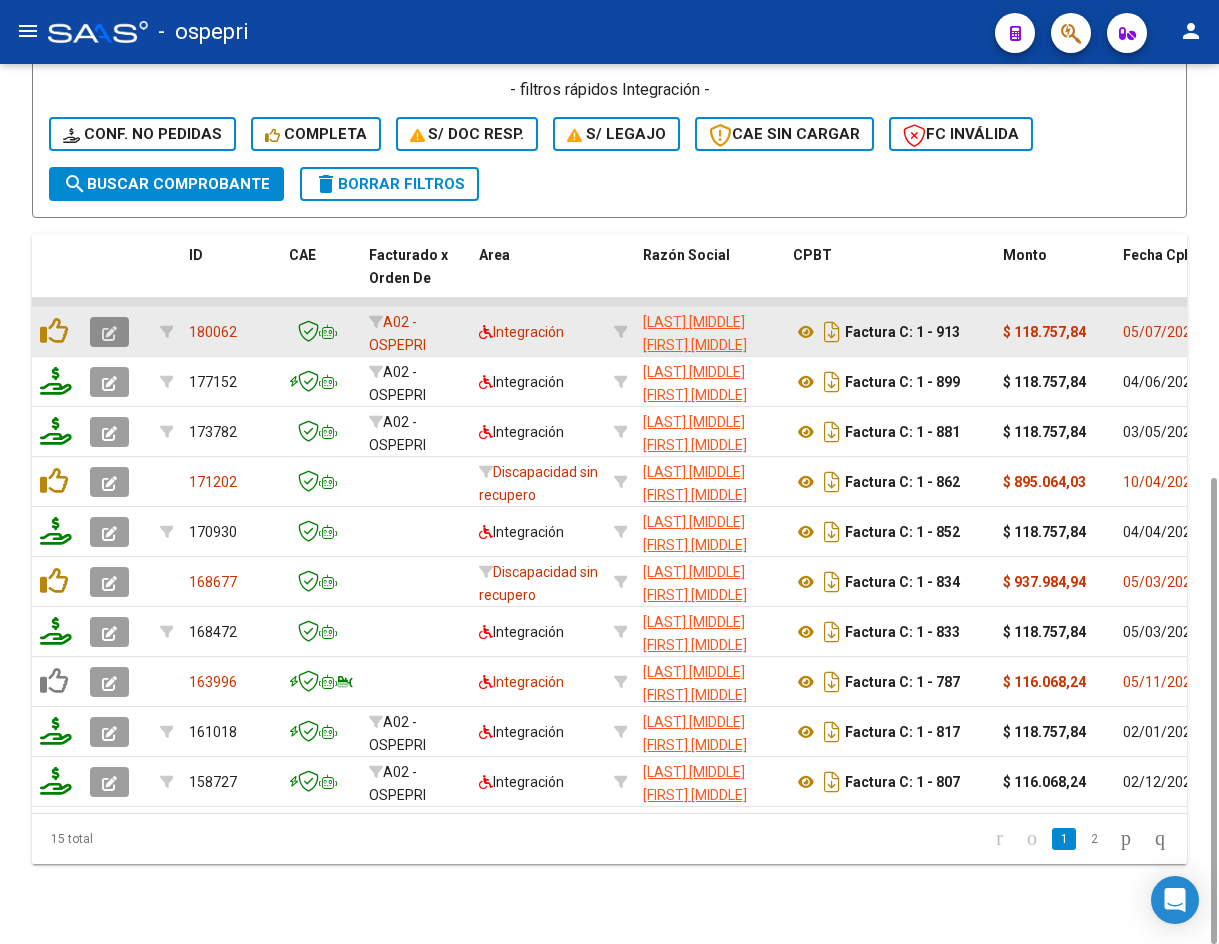click 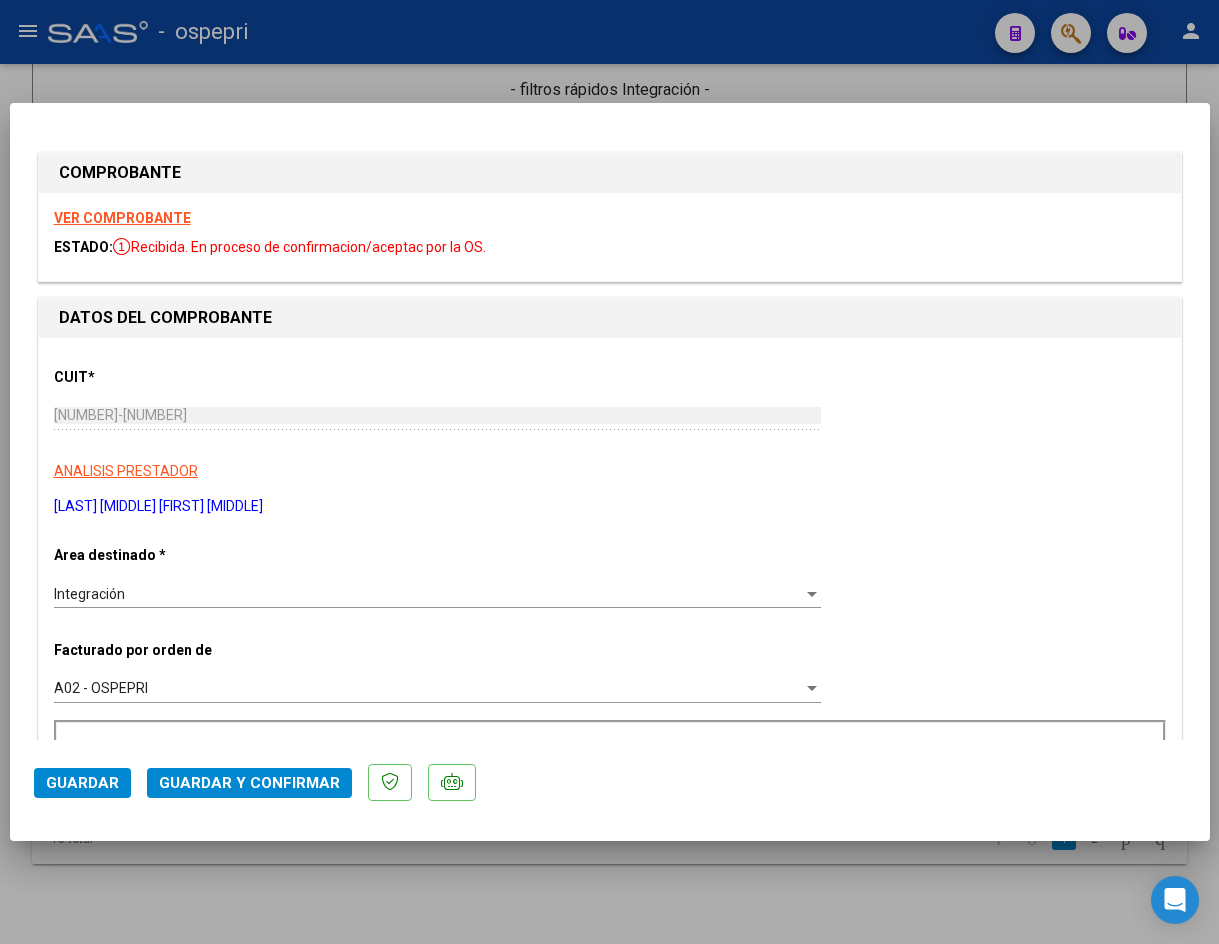click on "VER COMPROBANTE" at bounding box center [122, 218] 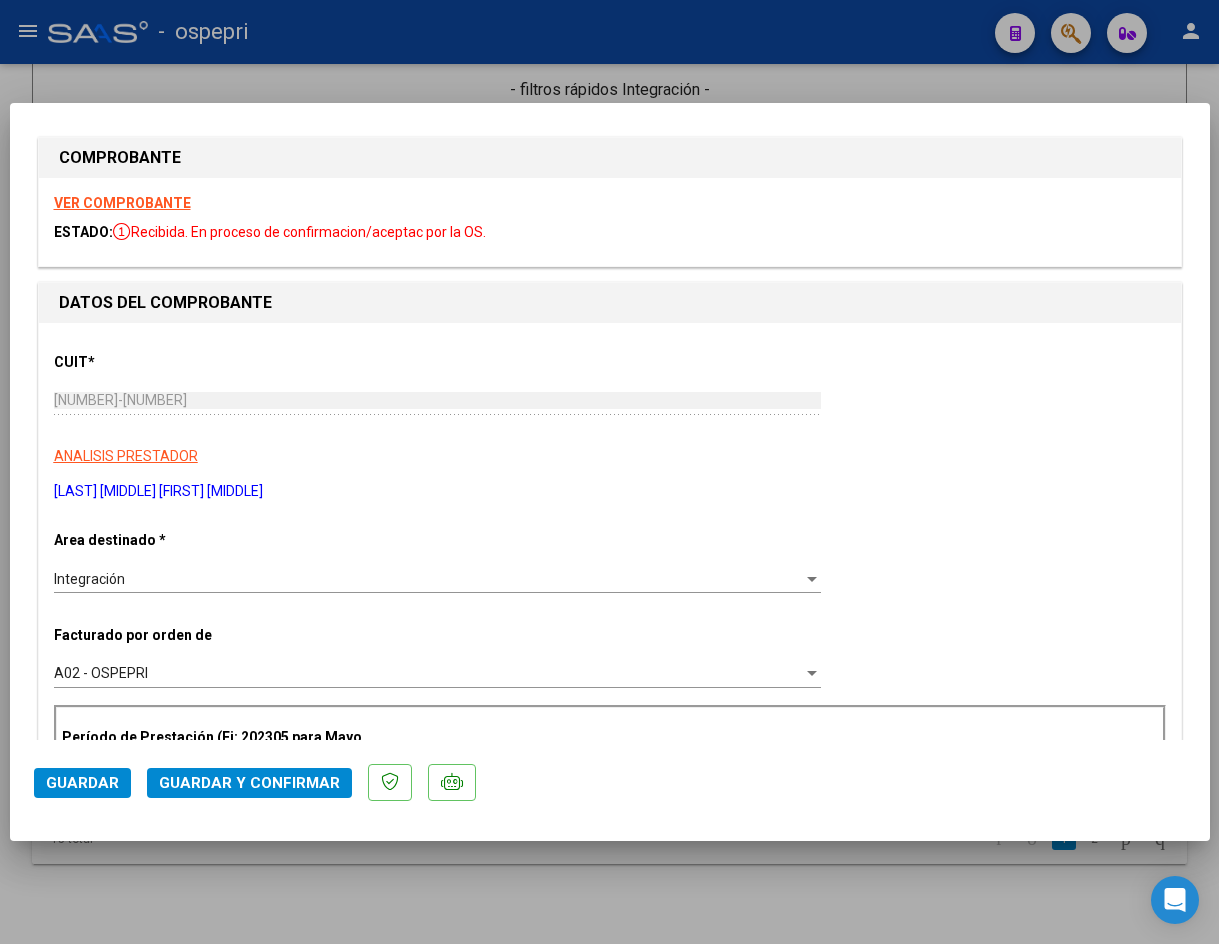 scroll, scrollTop: 0, scrollLeft: 0, axis: both 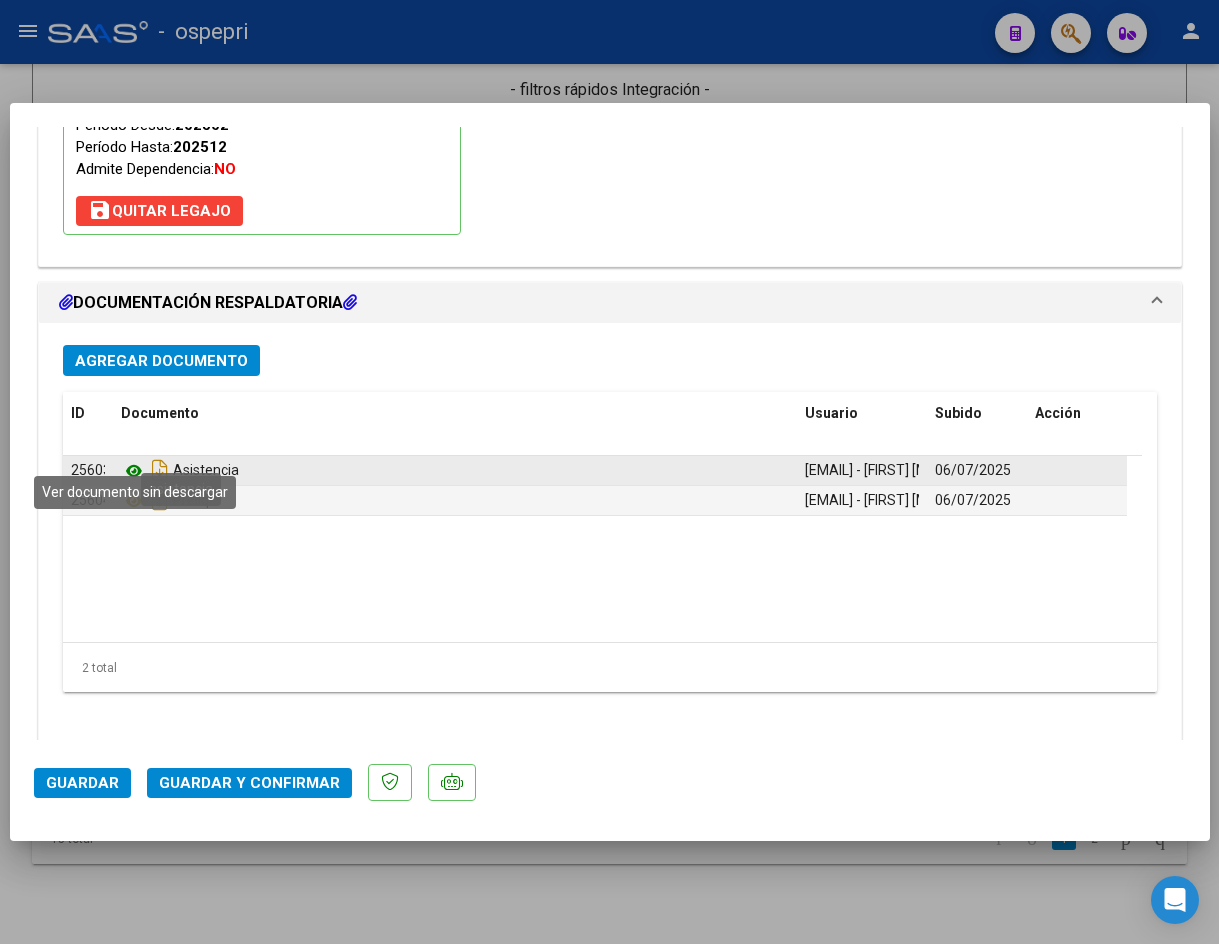 click 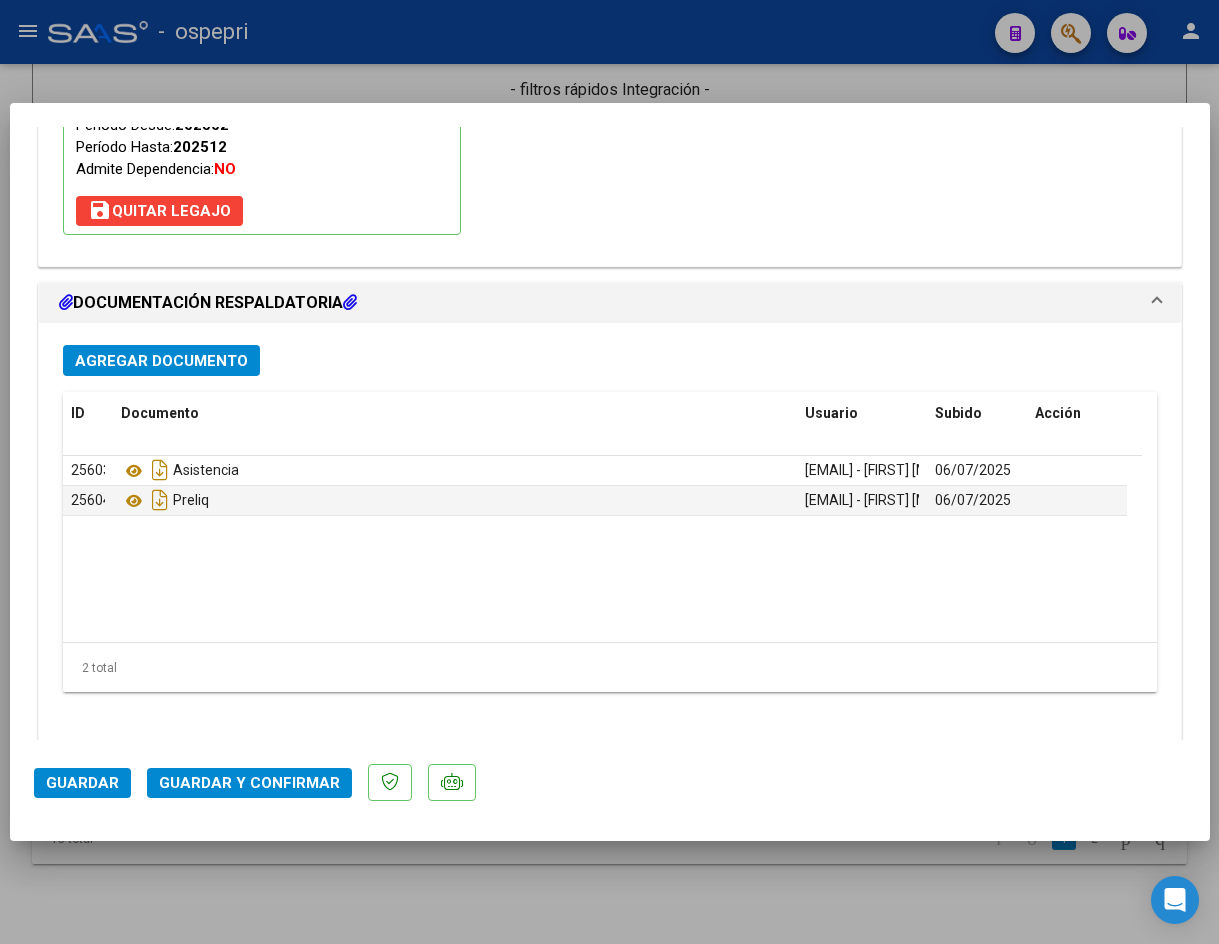 click on "Guardar y Confirmar" 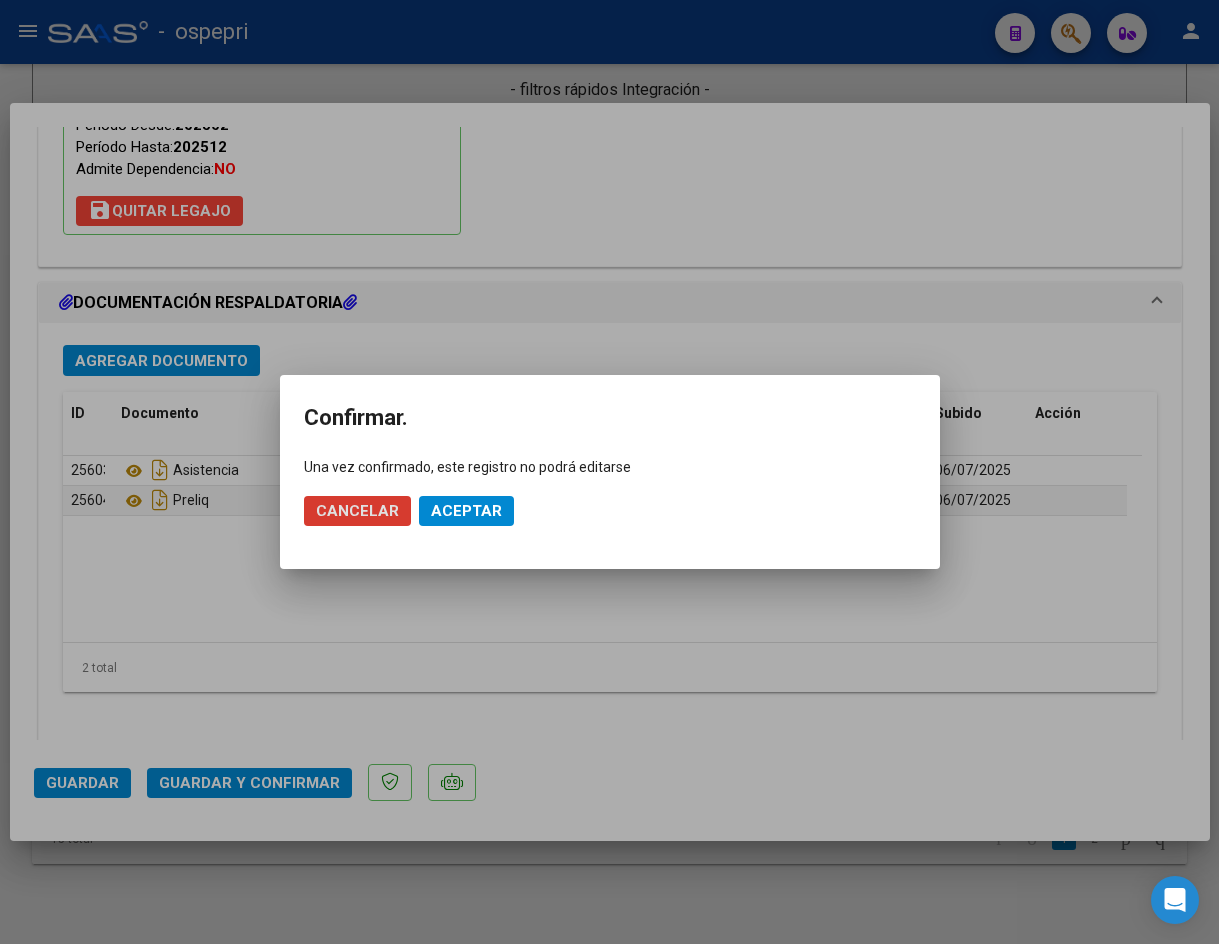 click on "Aceptar" 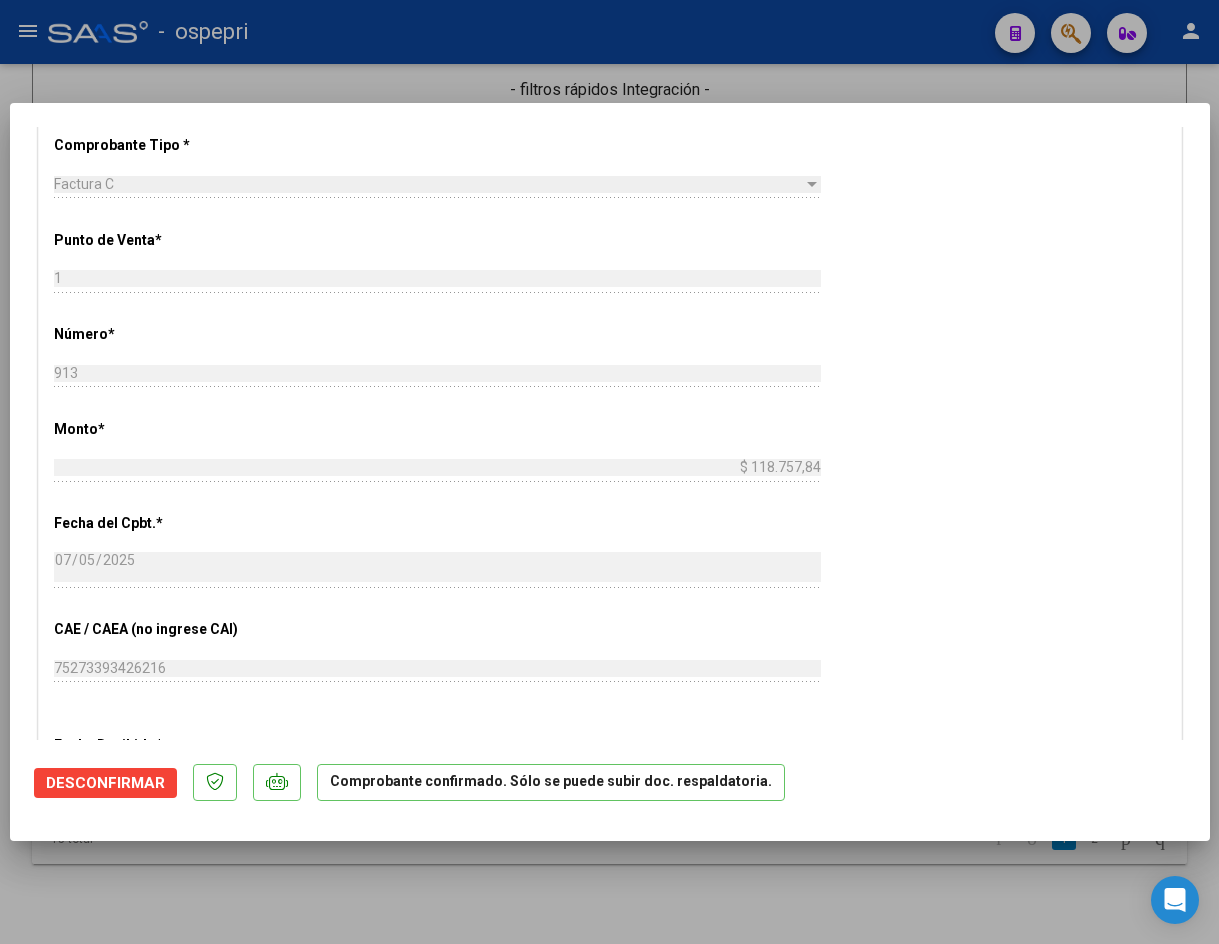 scroll, scrollTop: 600, scrollLeft: 0, axis: vertical 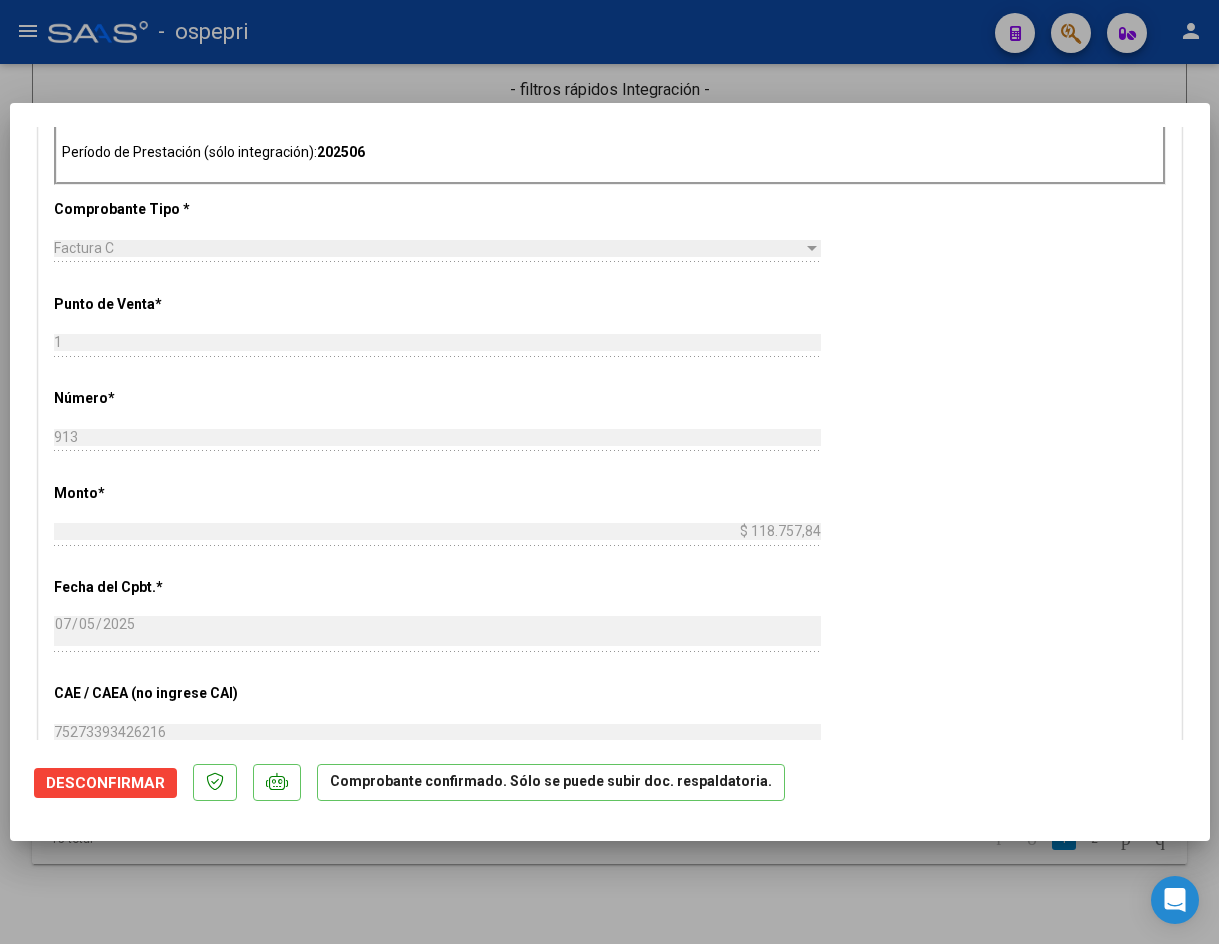 type 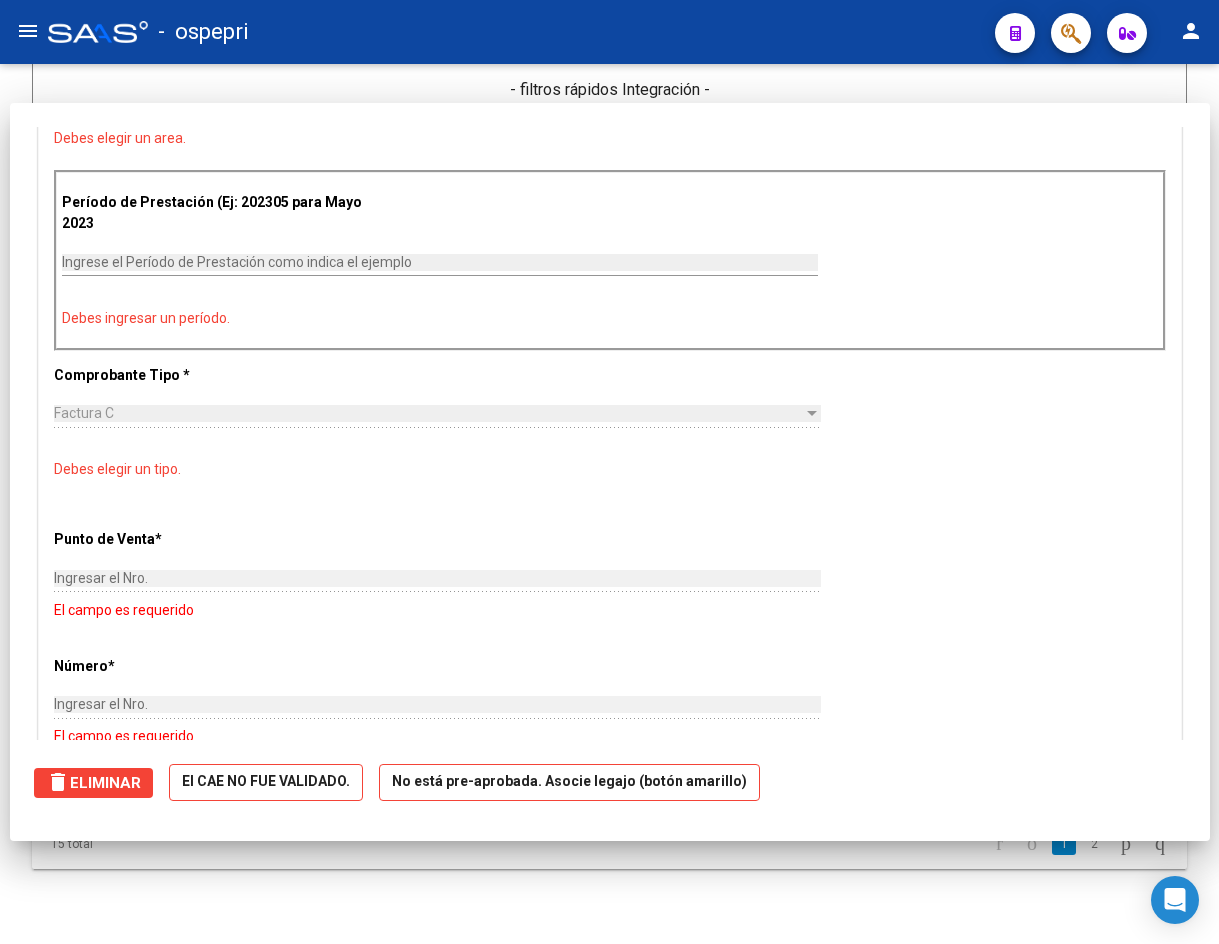 scroll, scrollTop: 745, scrollLeft: 0, axis: vertical 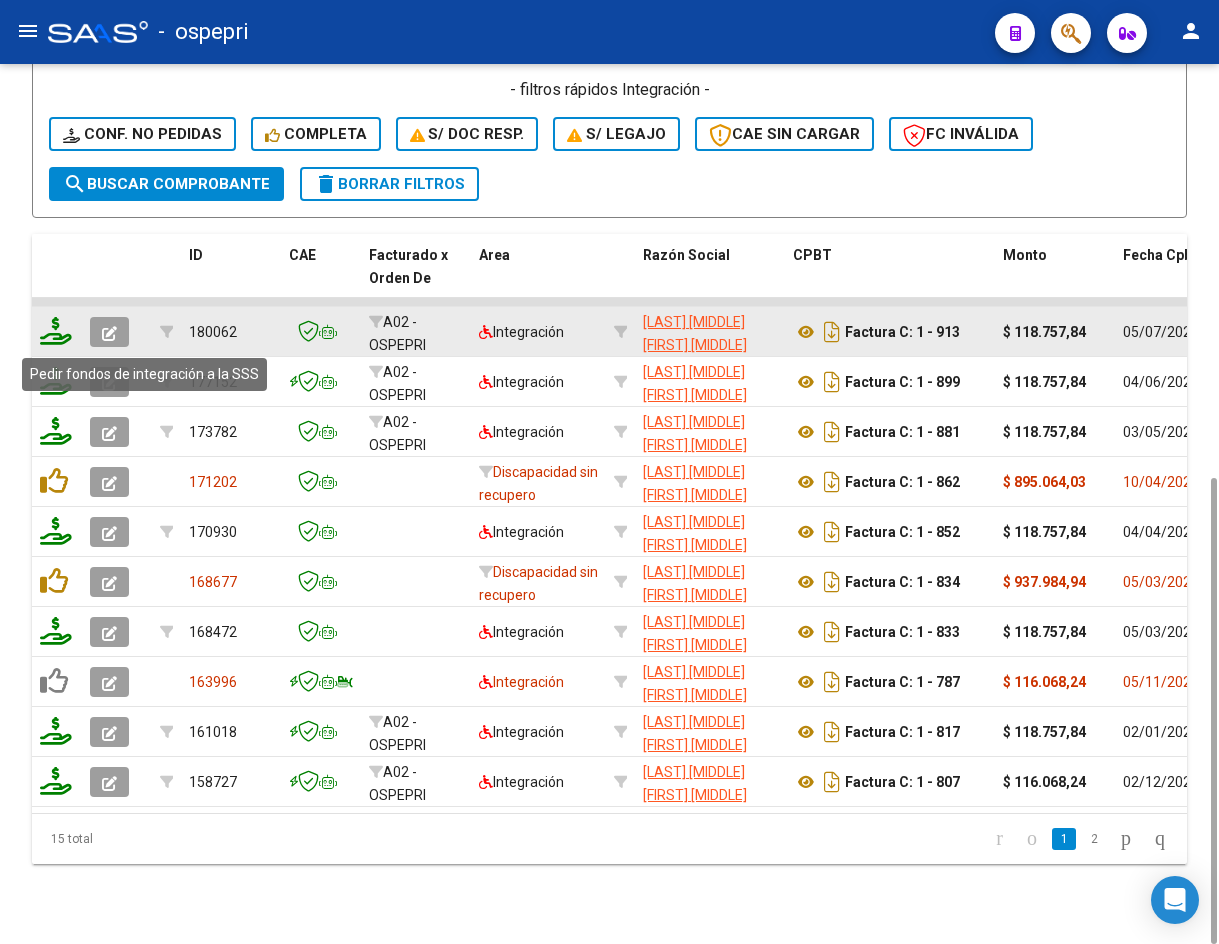 click 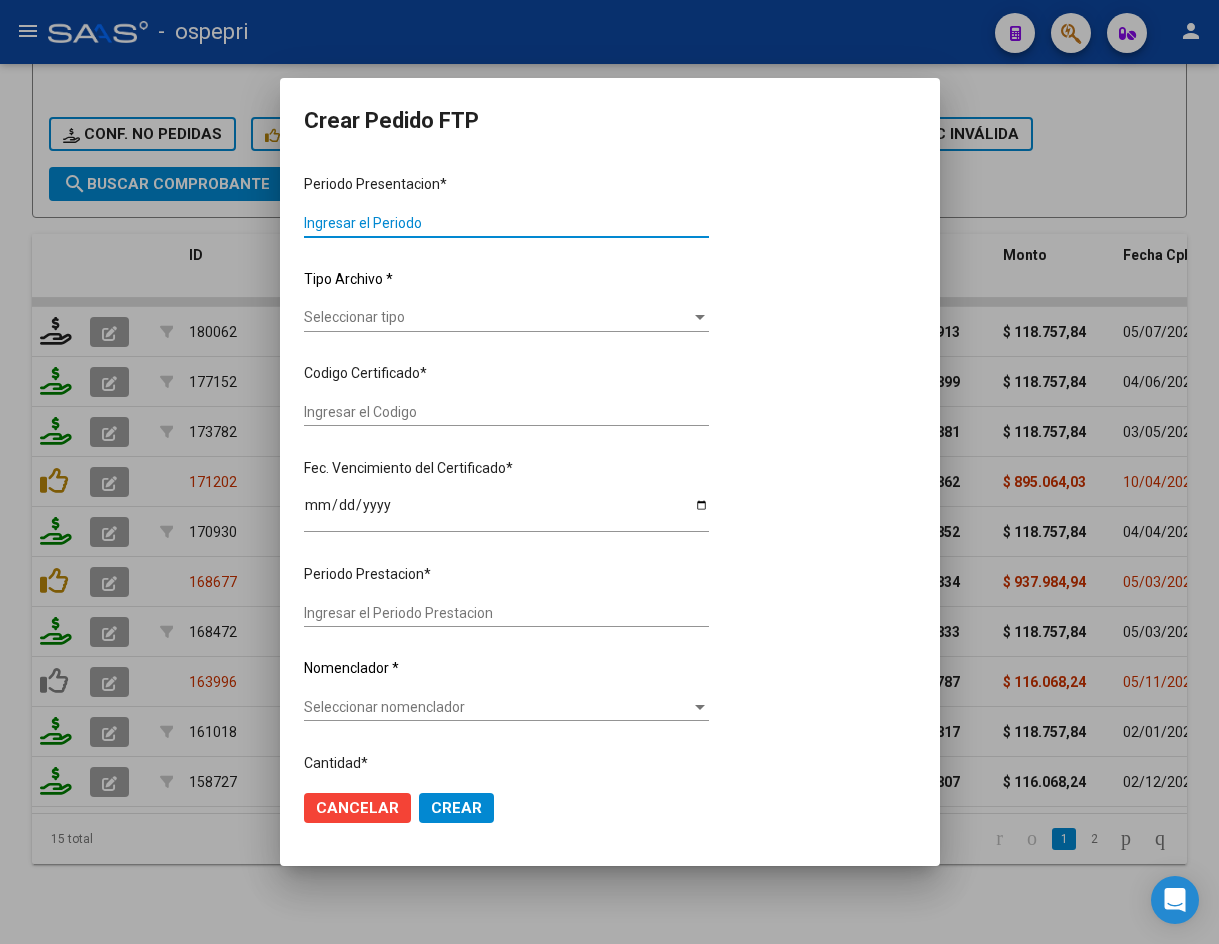 type on "202506" 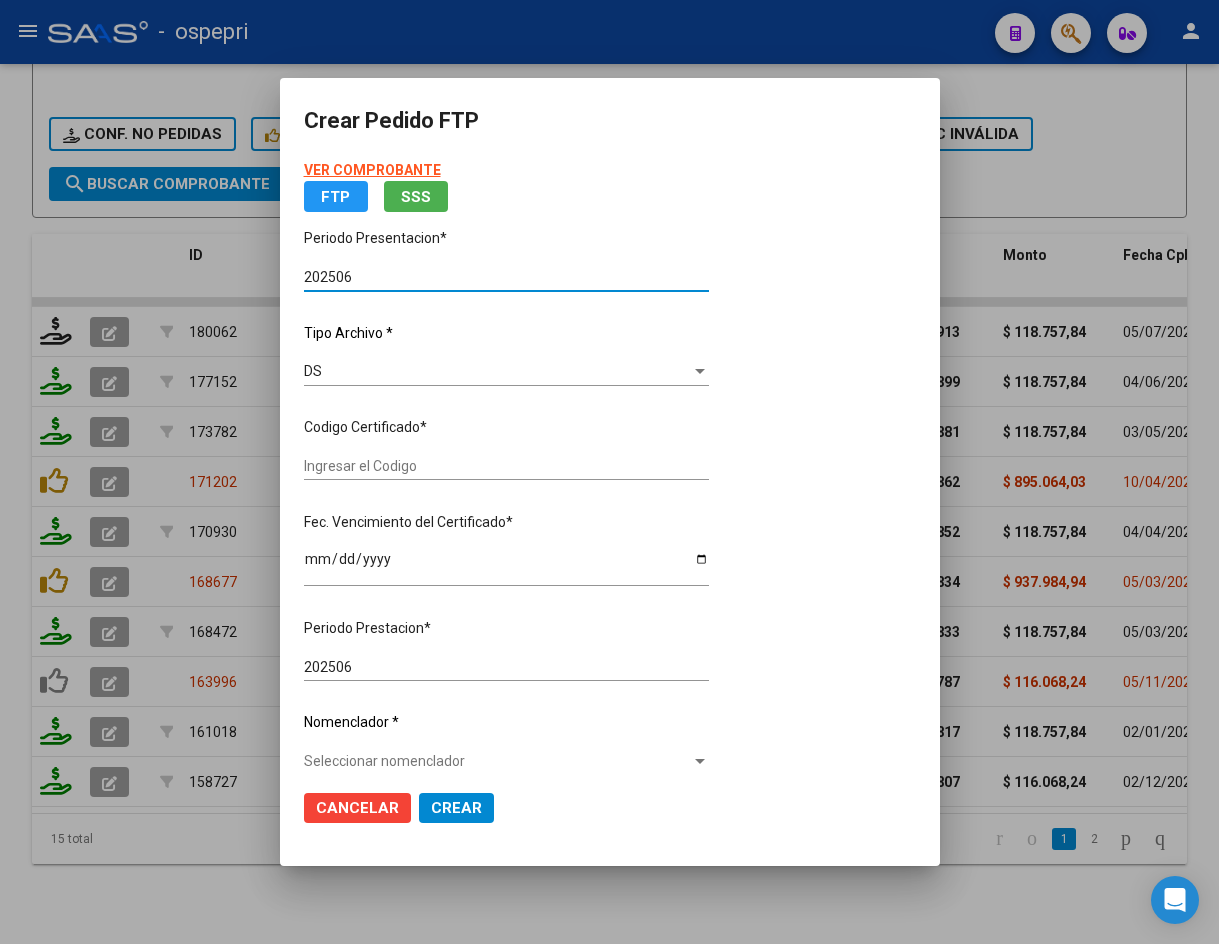 type on "[NUMBER]" 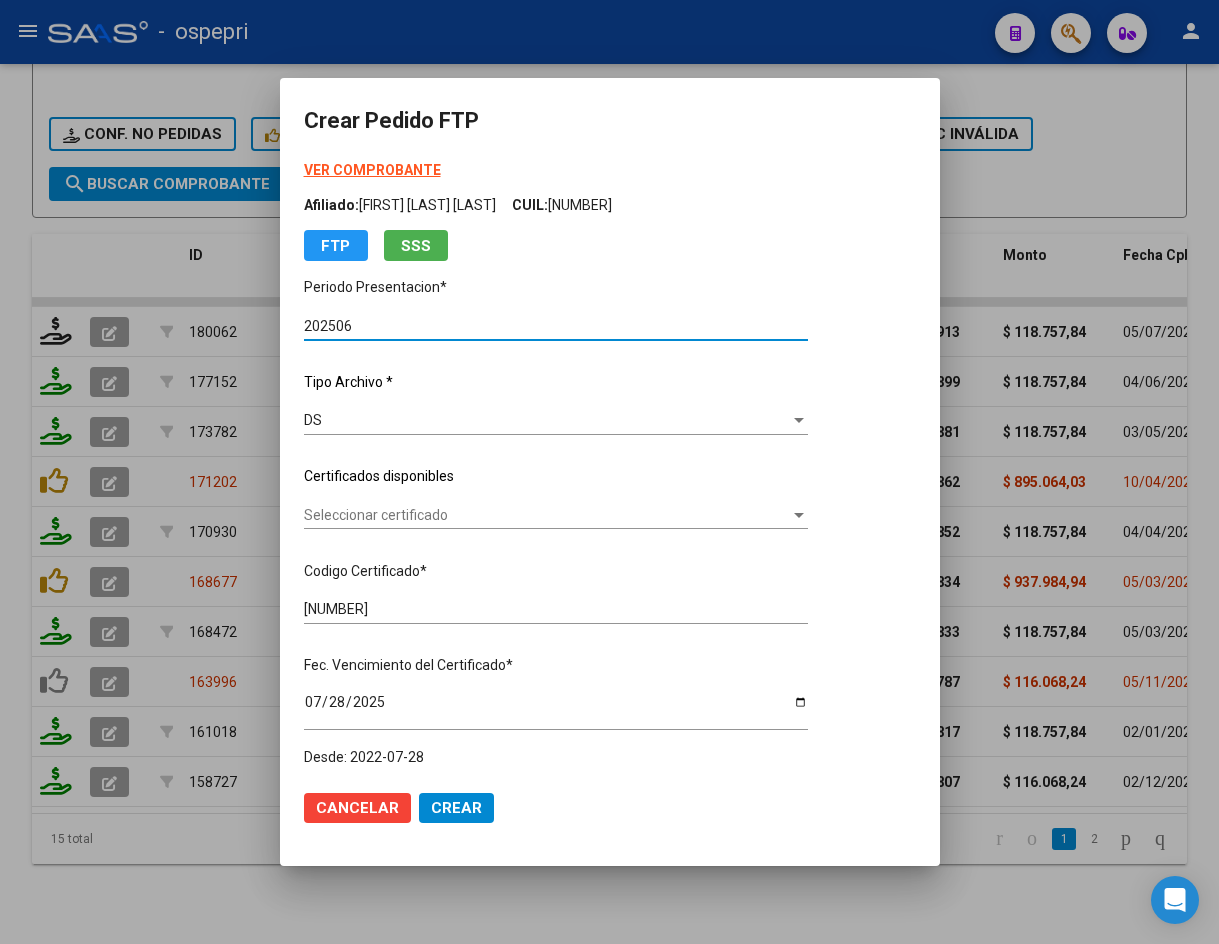 click on "Seleccionar certificado" at bounding box center [547, 515] 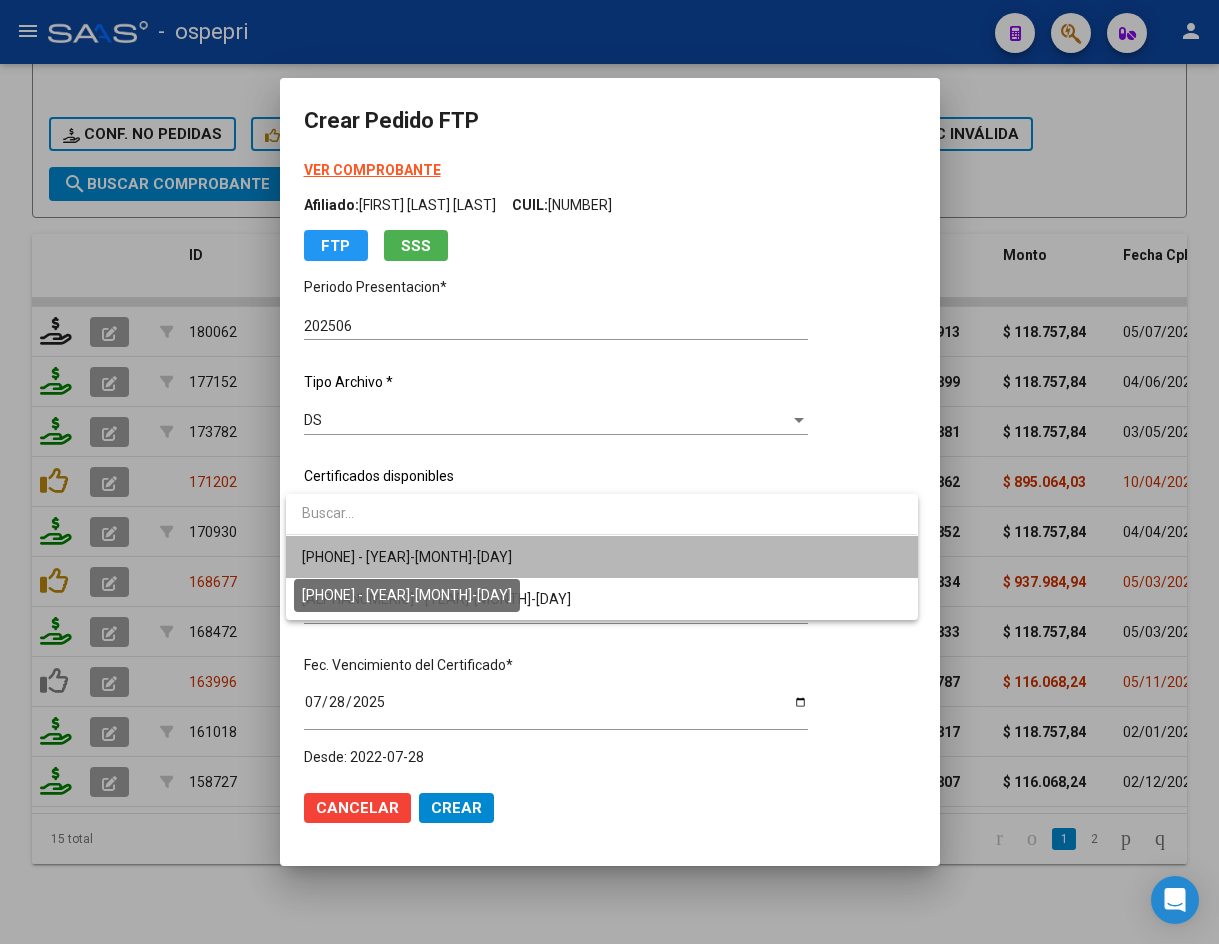 click on "20523257030 - 2025-07-28" at bounding box center (407, 557) 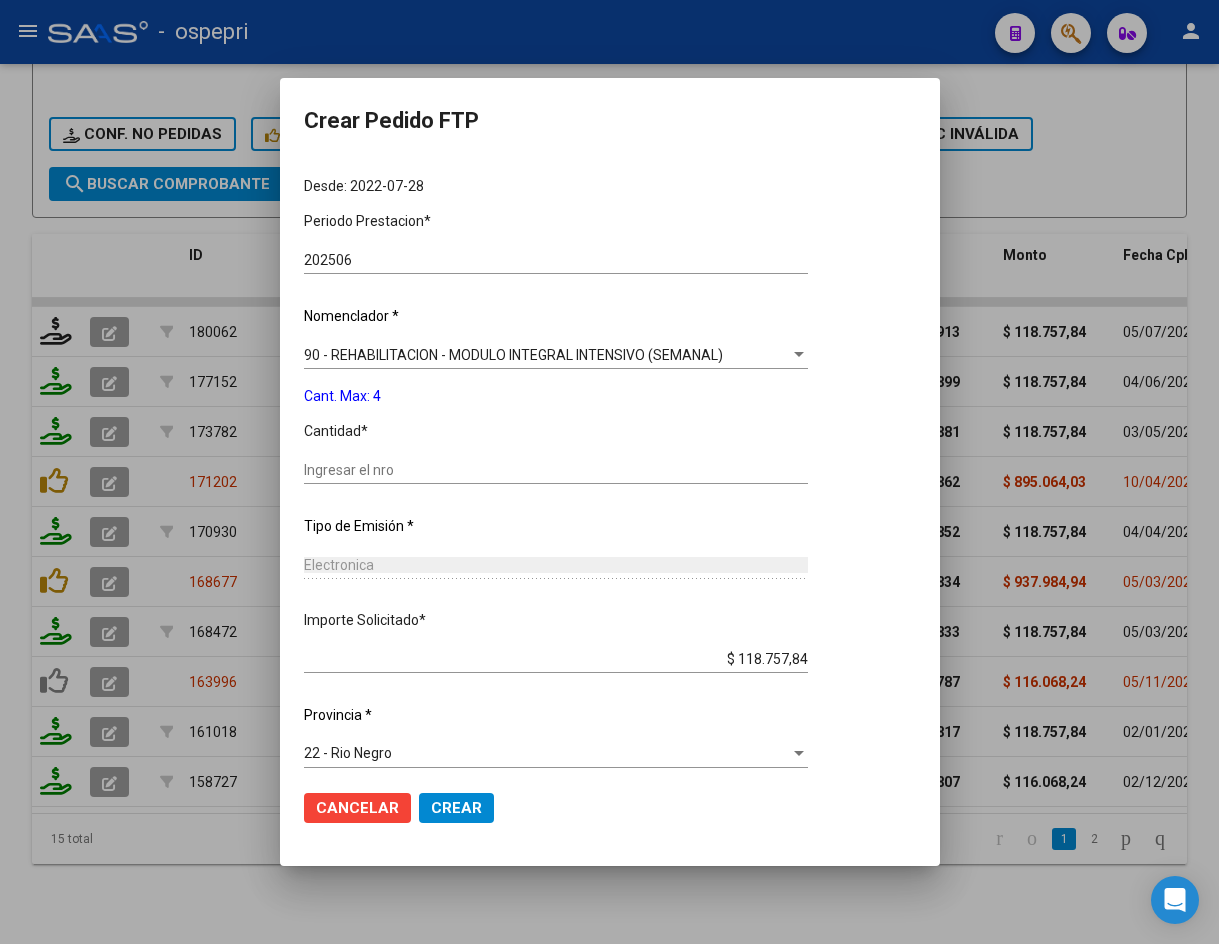 scroll, scrollTop: 582, scrollLeft: 0, axis: vertical 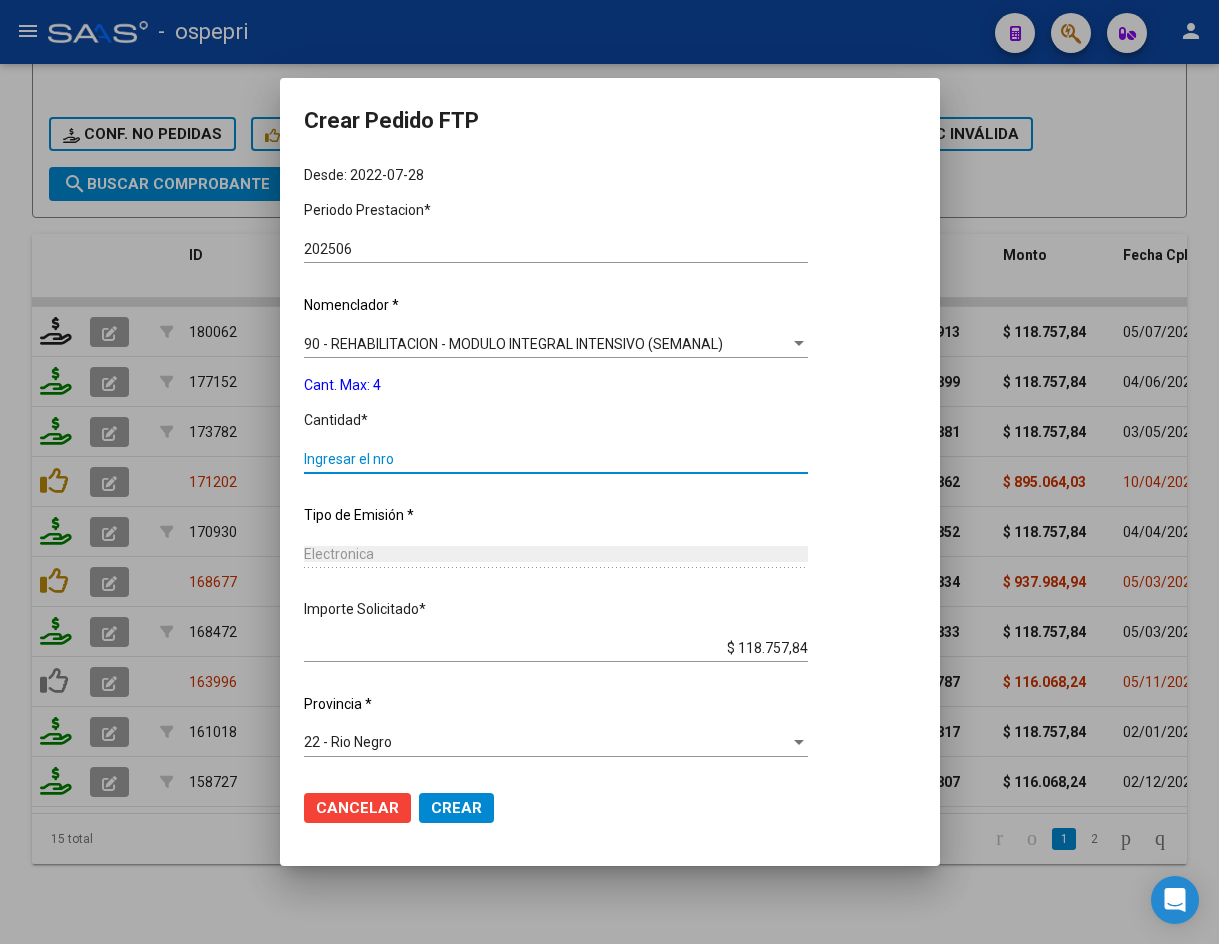 click on "Ingresar el nro" at bounding box center (556, 459) 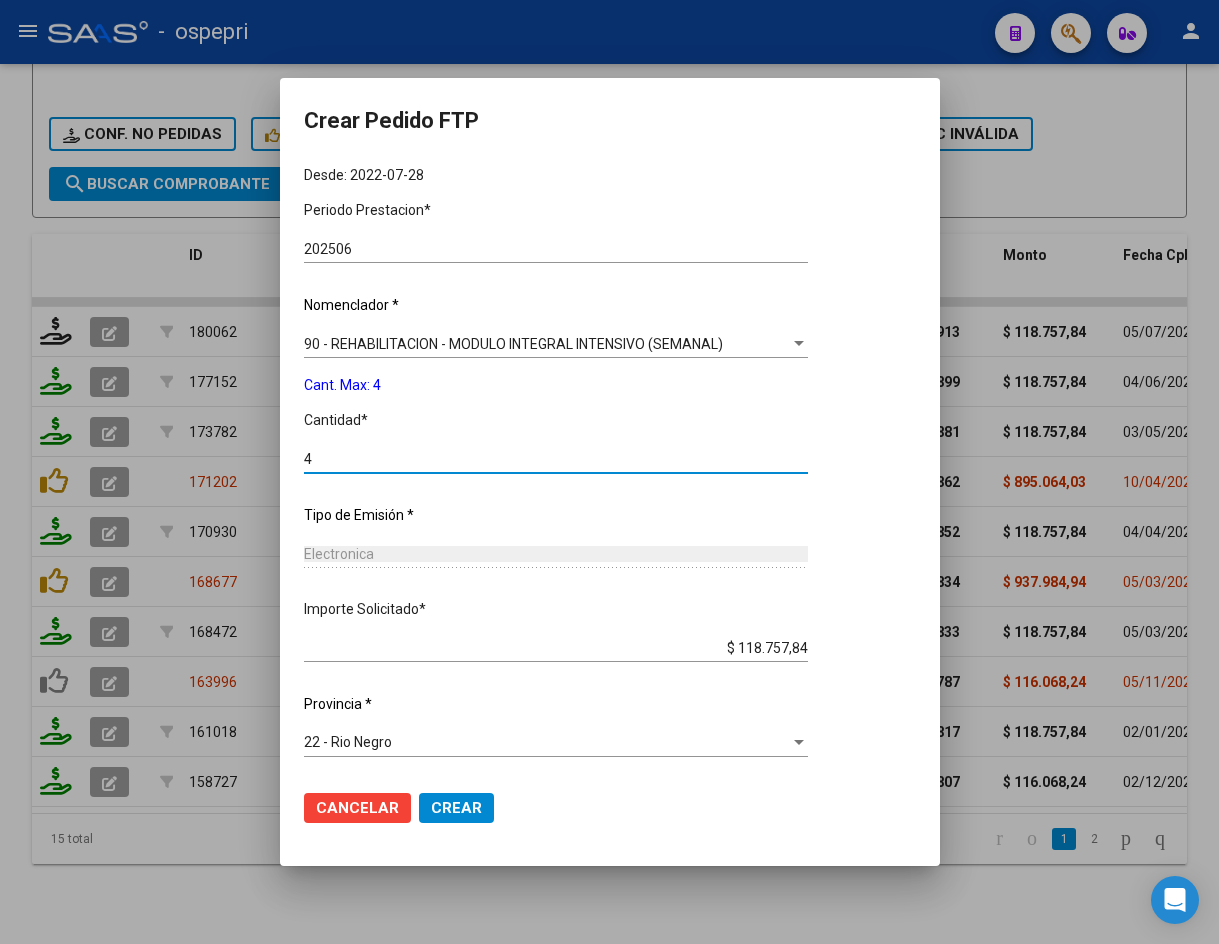 type on "4" 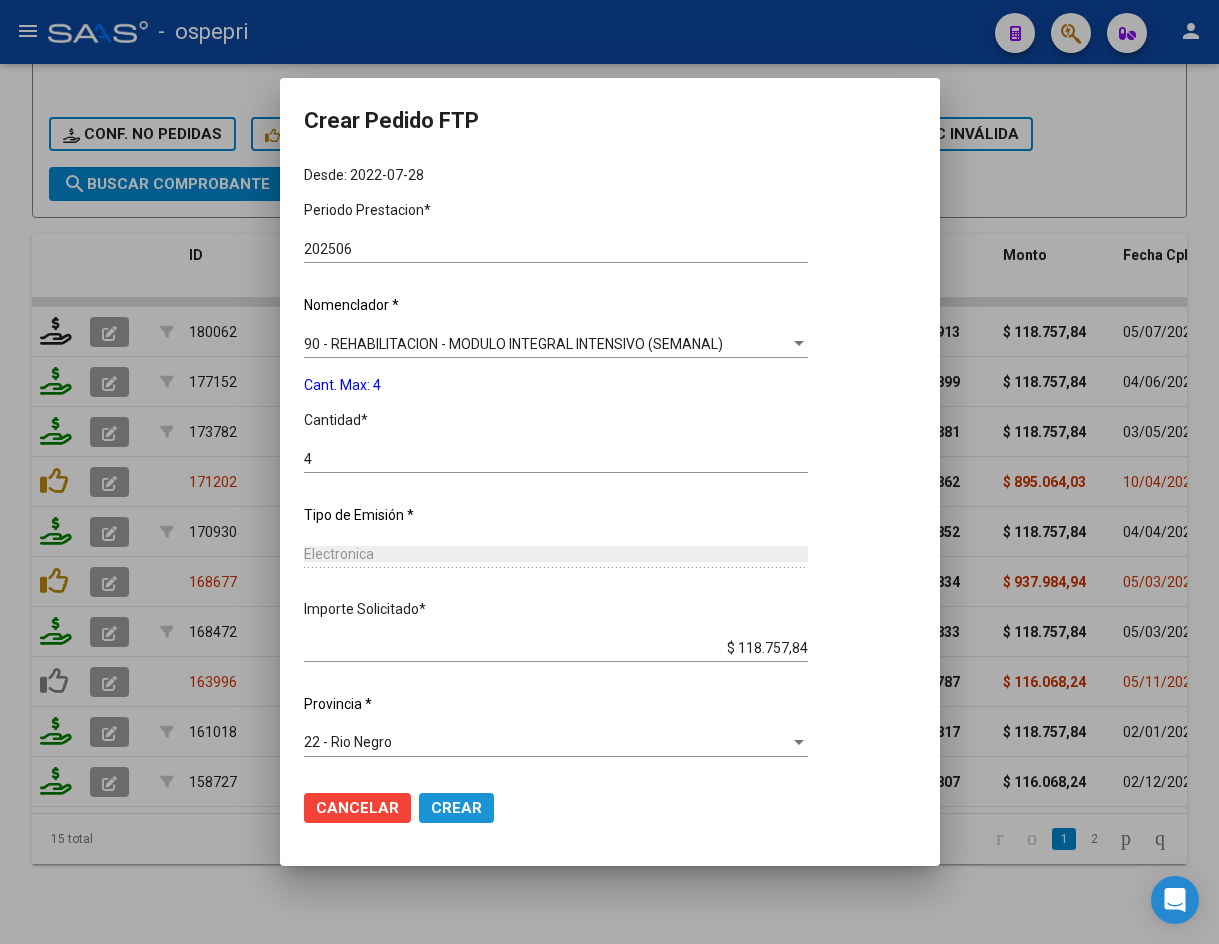 click on "Crear" 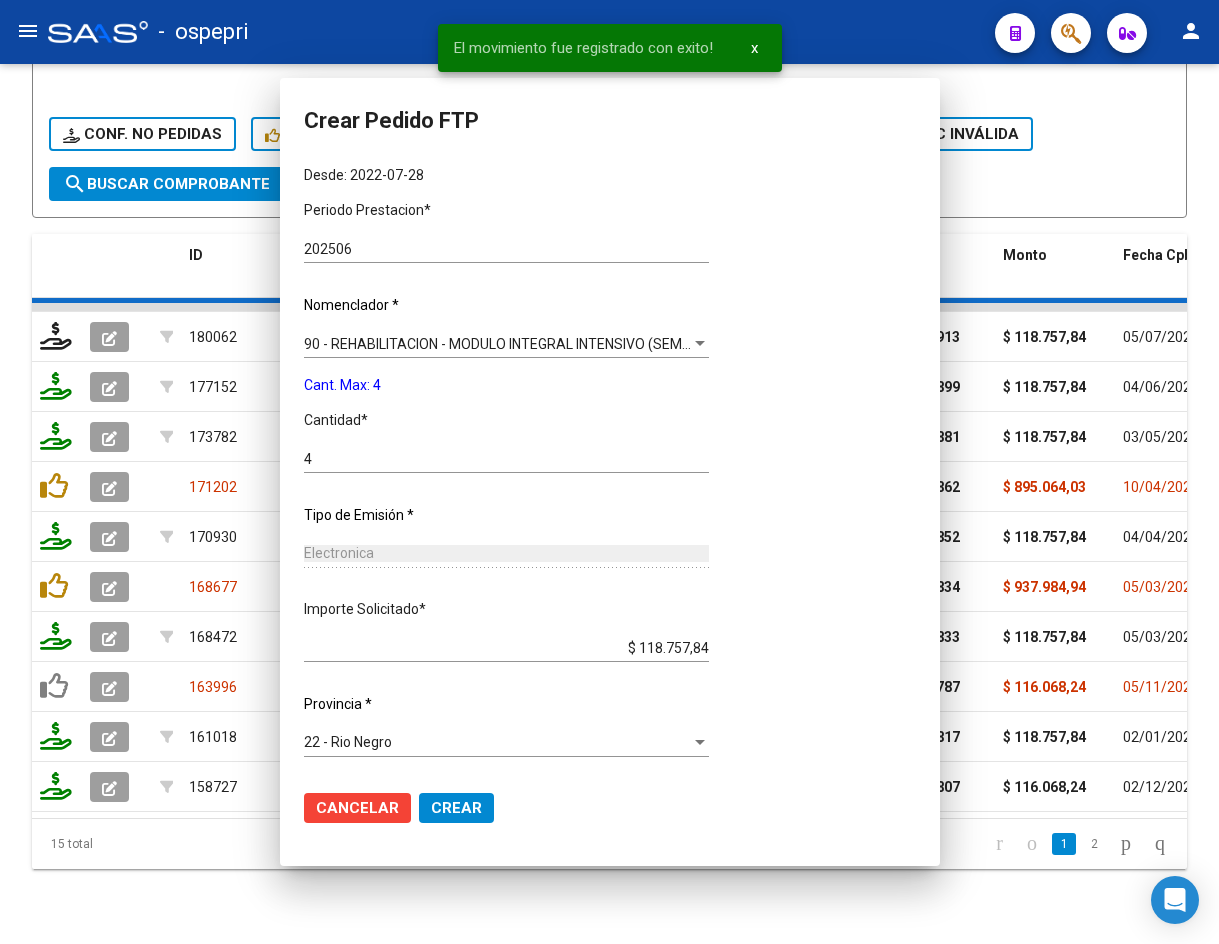 scroll, scrollTop: 479, scrollLeft: 0, axis: vertical 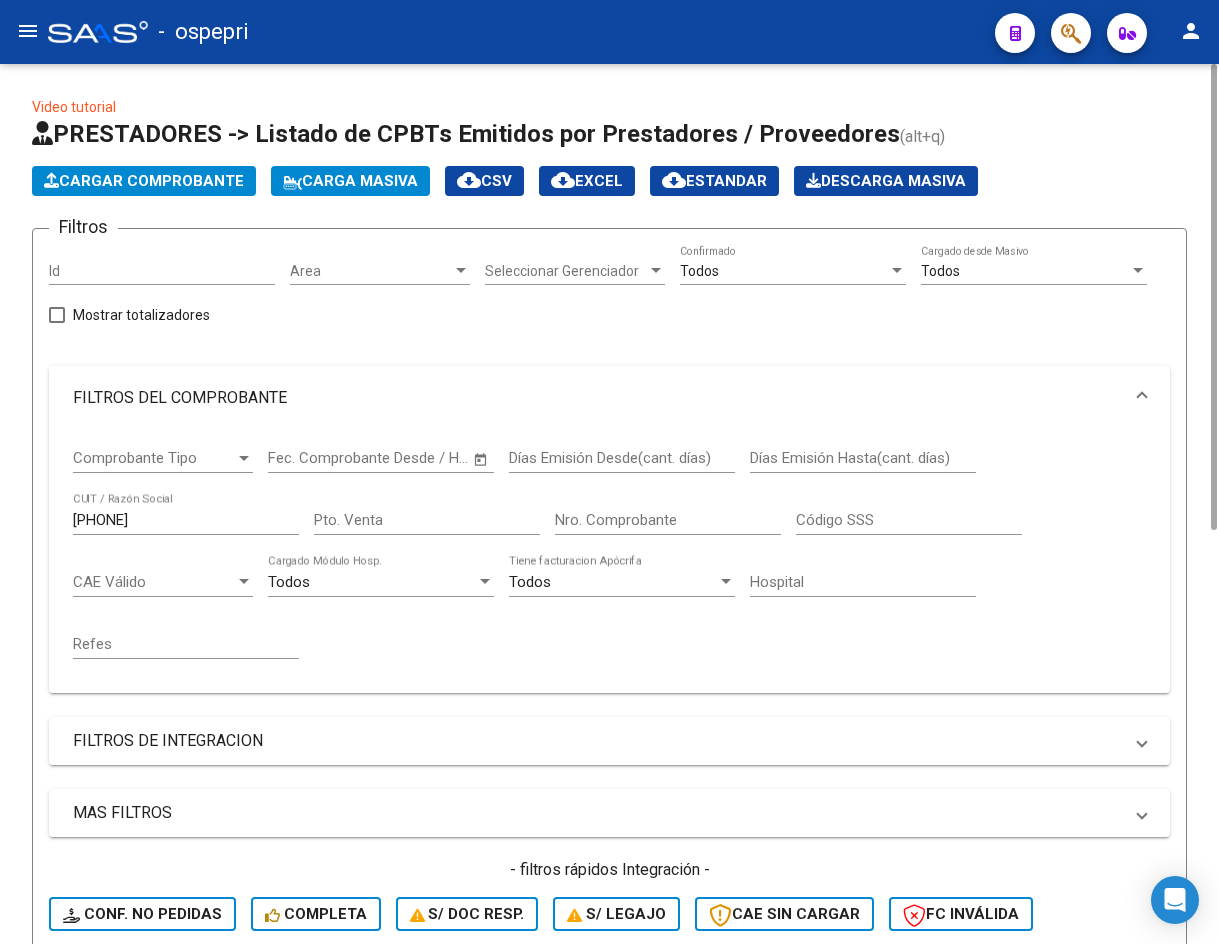 click on "[NUMBER]" at bounding box center [186, 520] 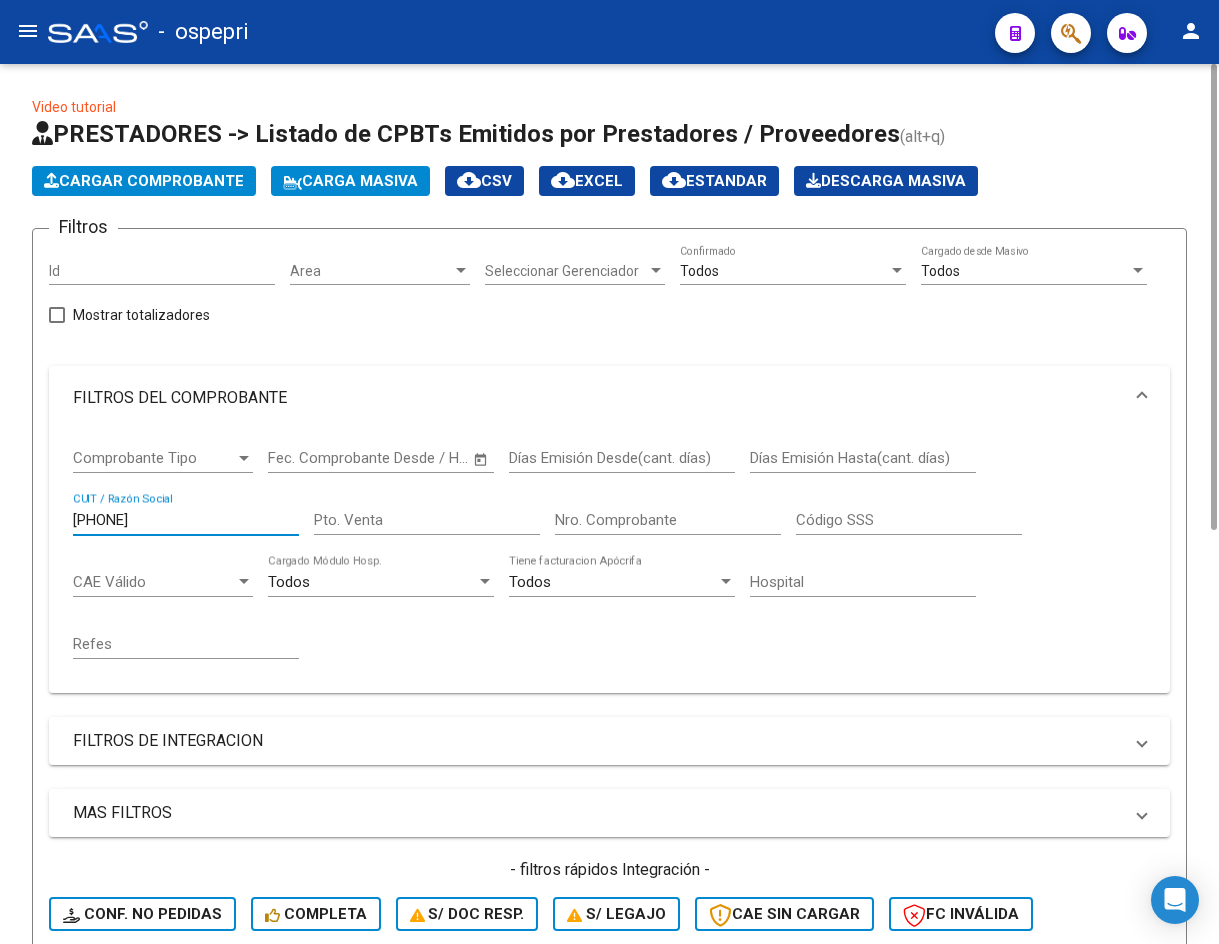 click on "[NUMBER]" at bounding box center (186, 520) 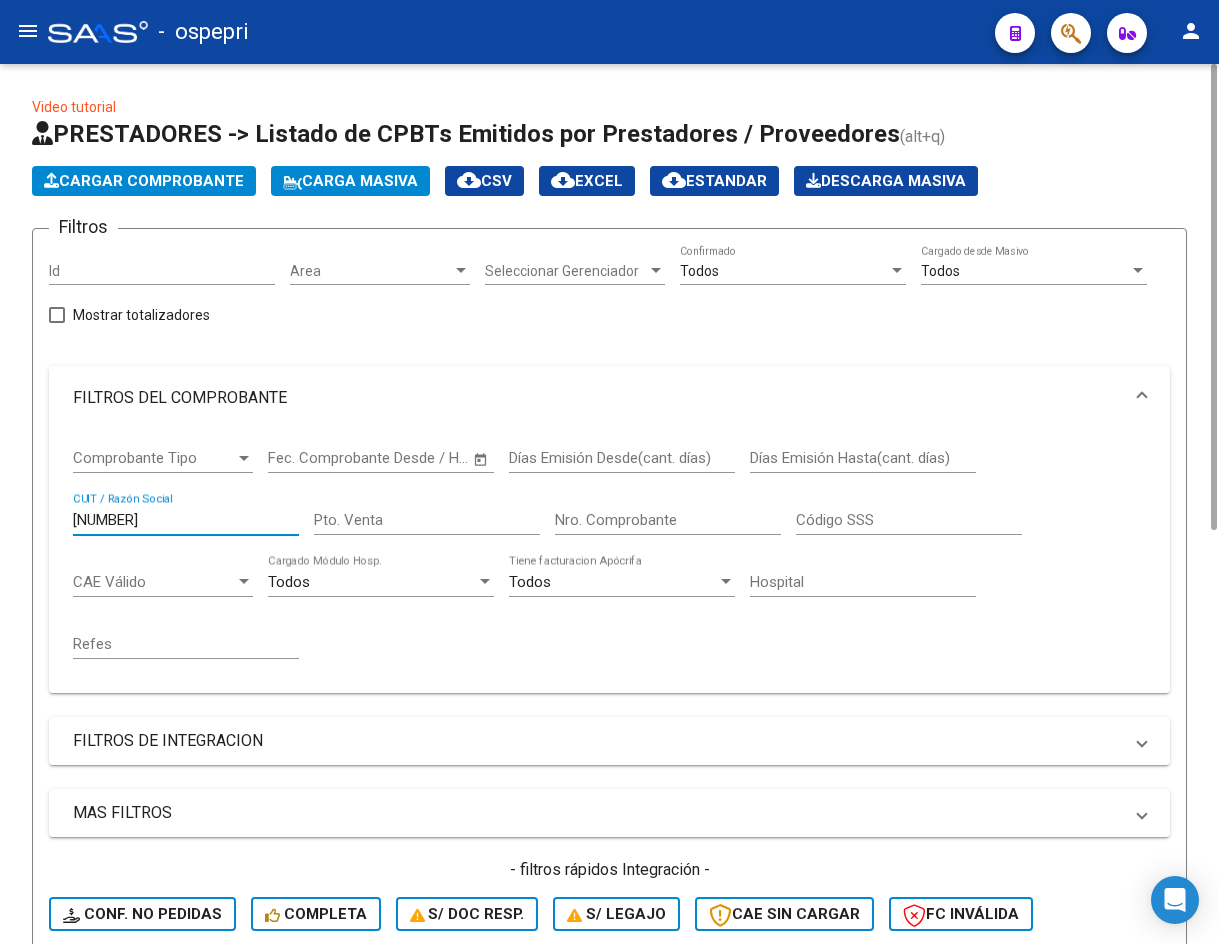 type on "[NUMBER]" 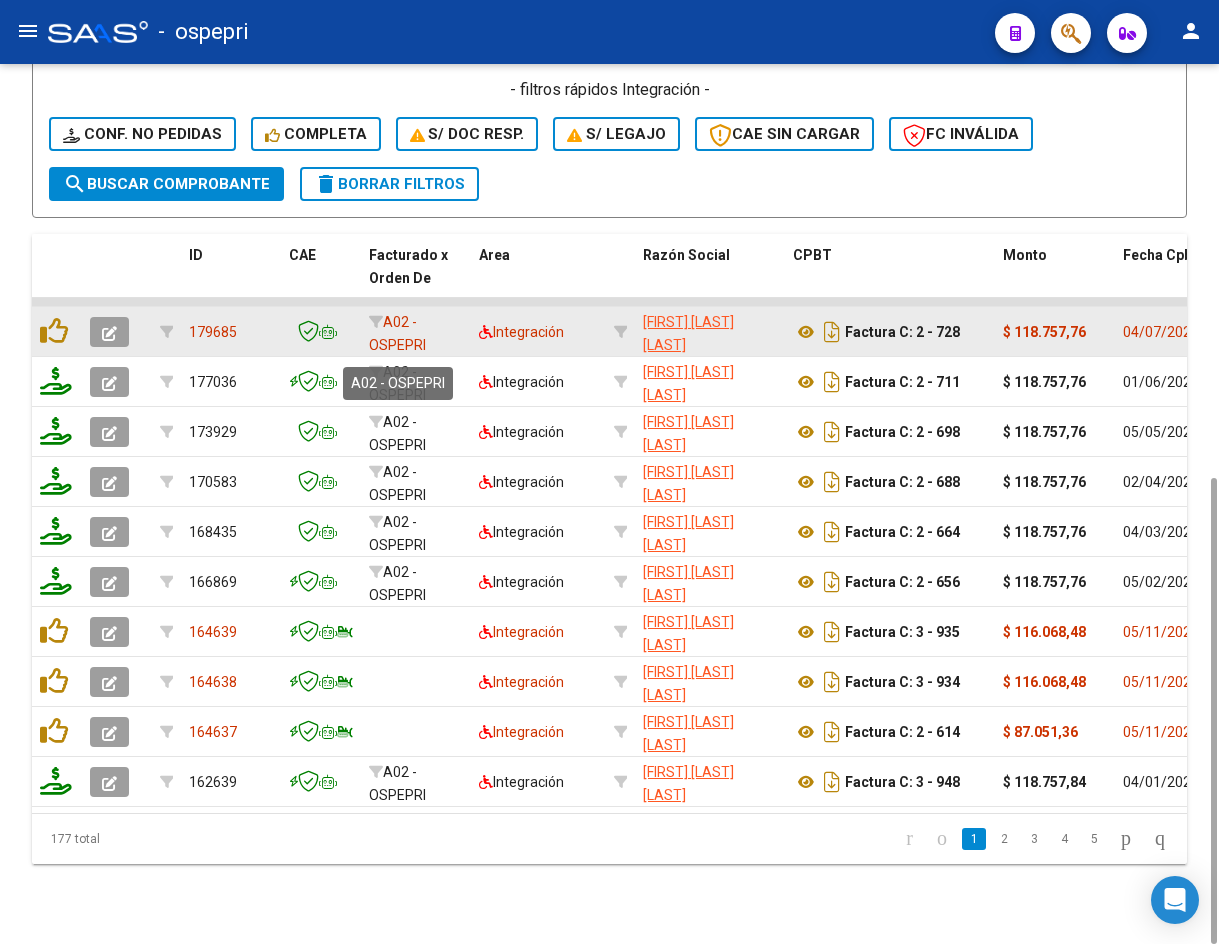 scroll, scrollTop: 1, scrollLeft: 0, axis: vertical 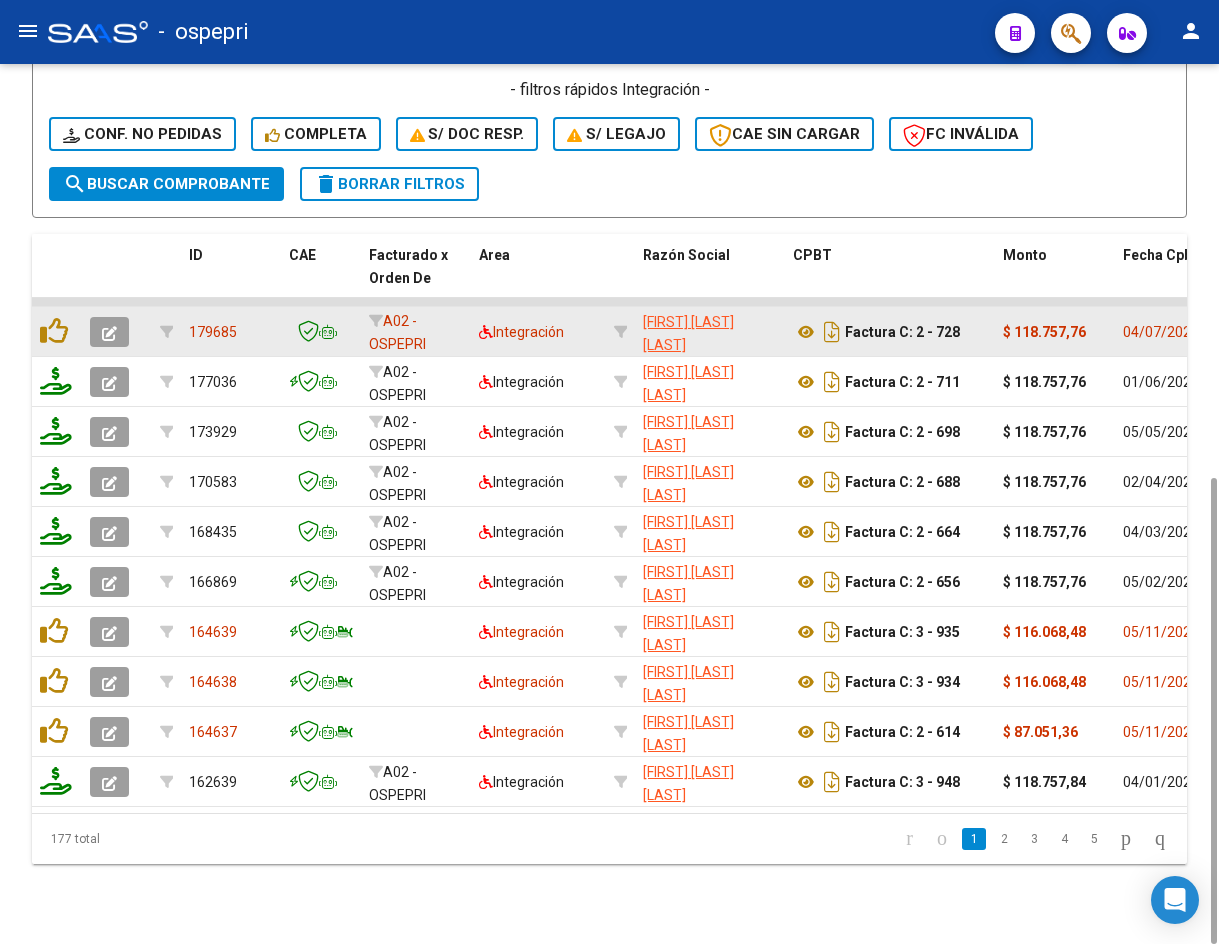 click 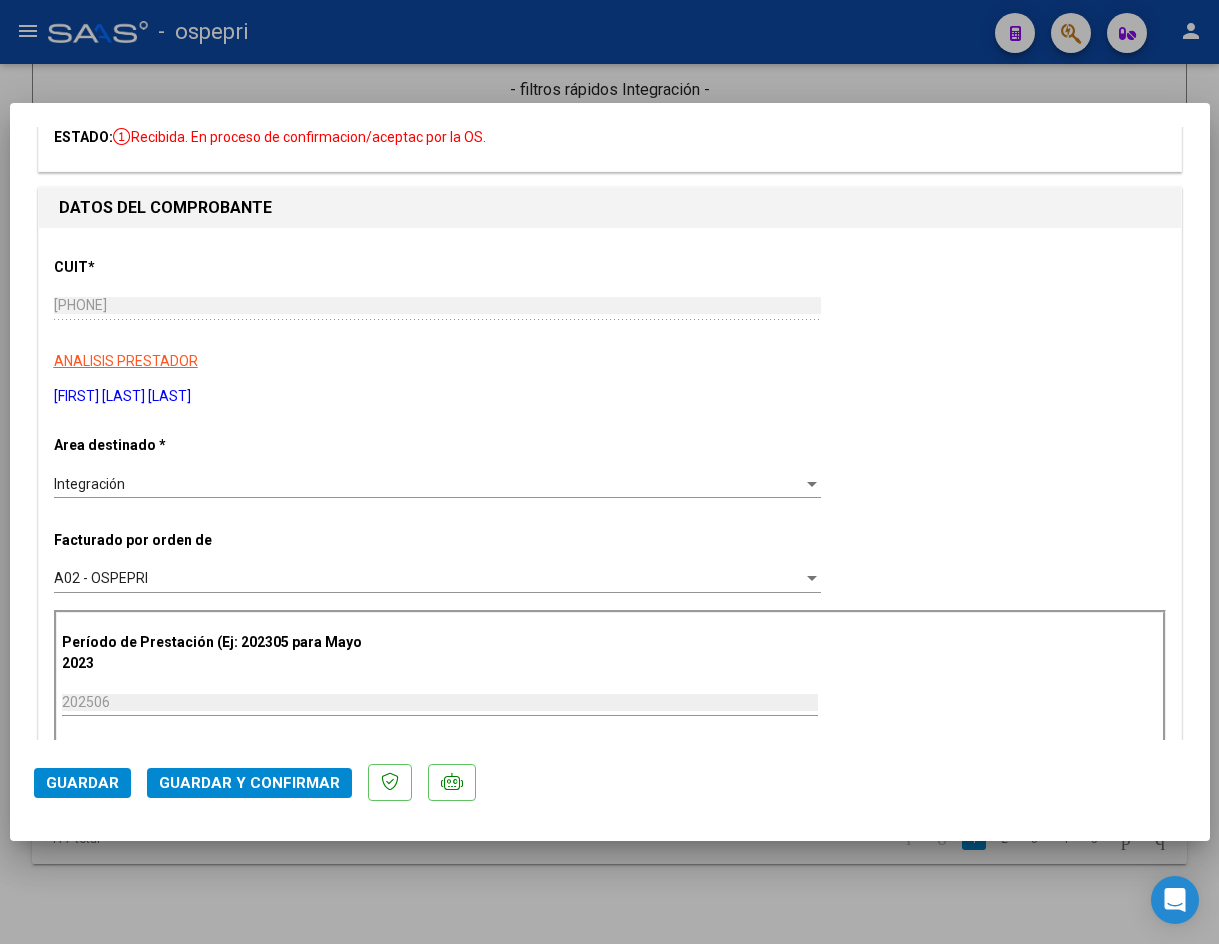 scroll, scrollTop: 200, scrollLeft: 0, axis: vertical 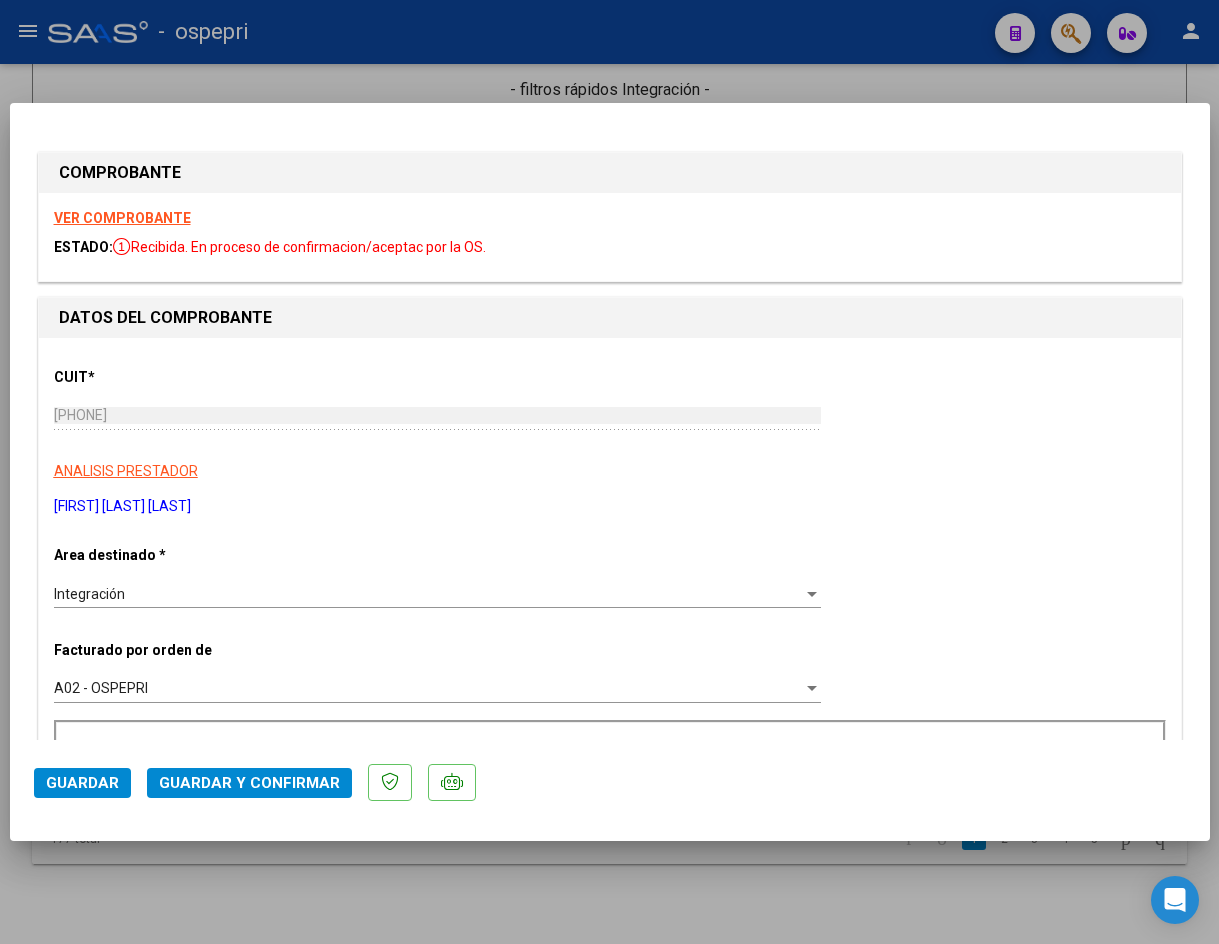 click on "VER COMPROBANTE" at bounding box center (122, 218) 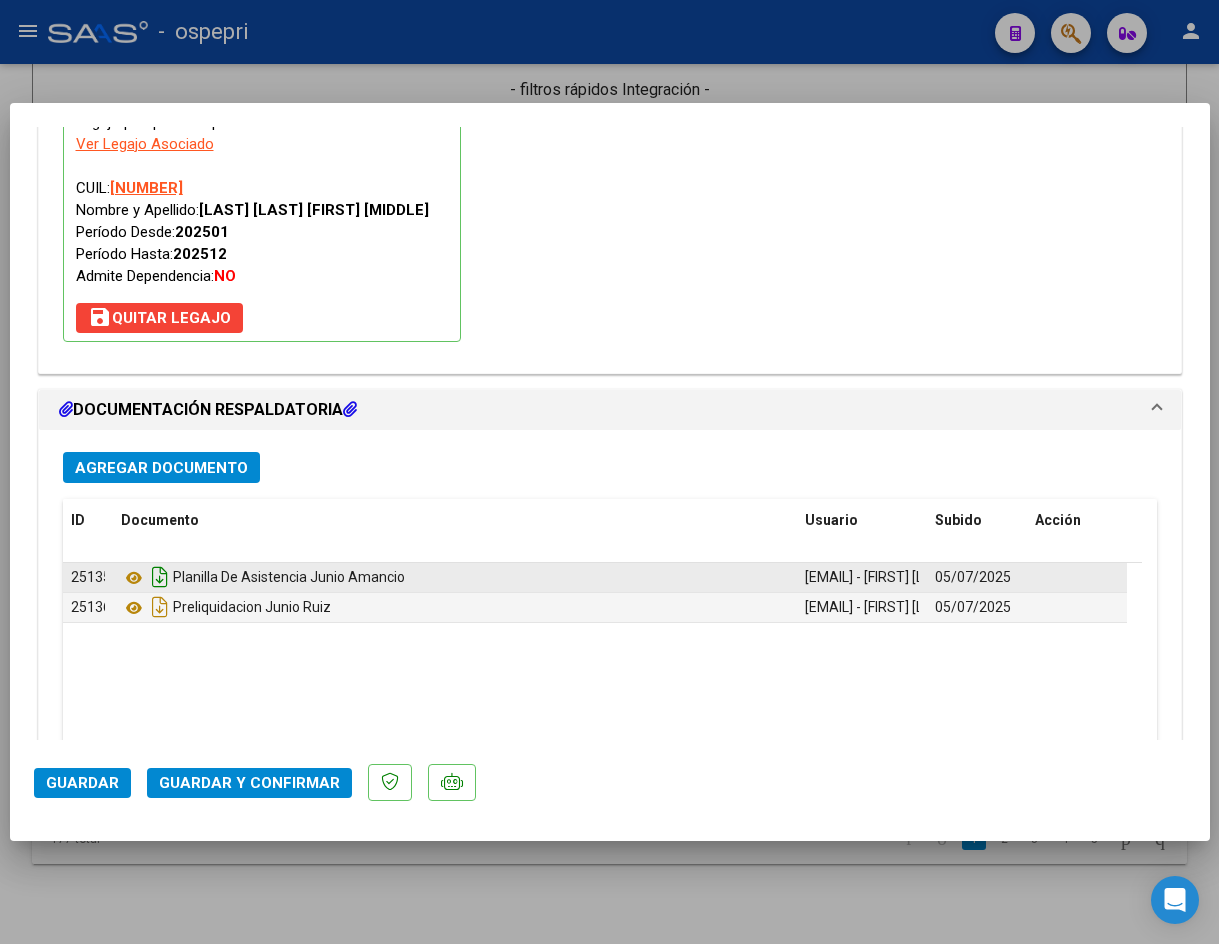 scroll, scrollTop: 2100, scrollLeft: 0, axis: vertical 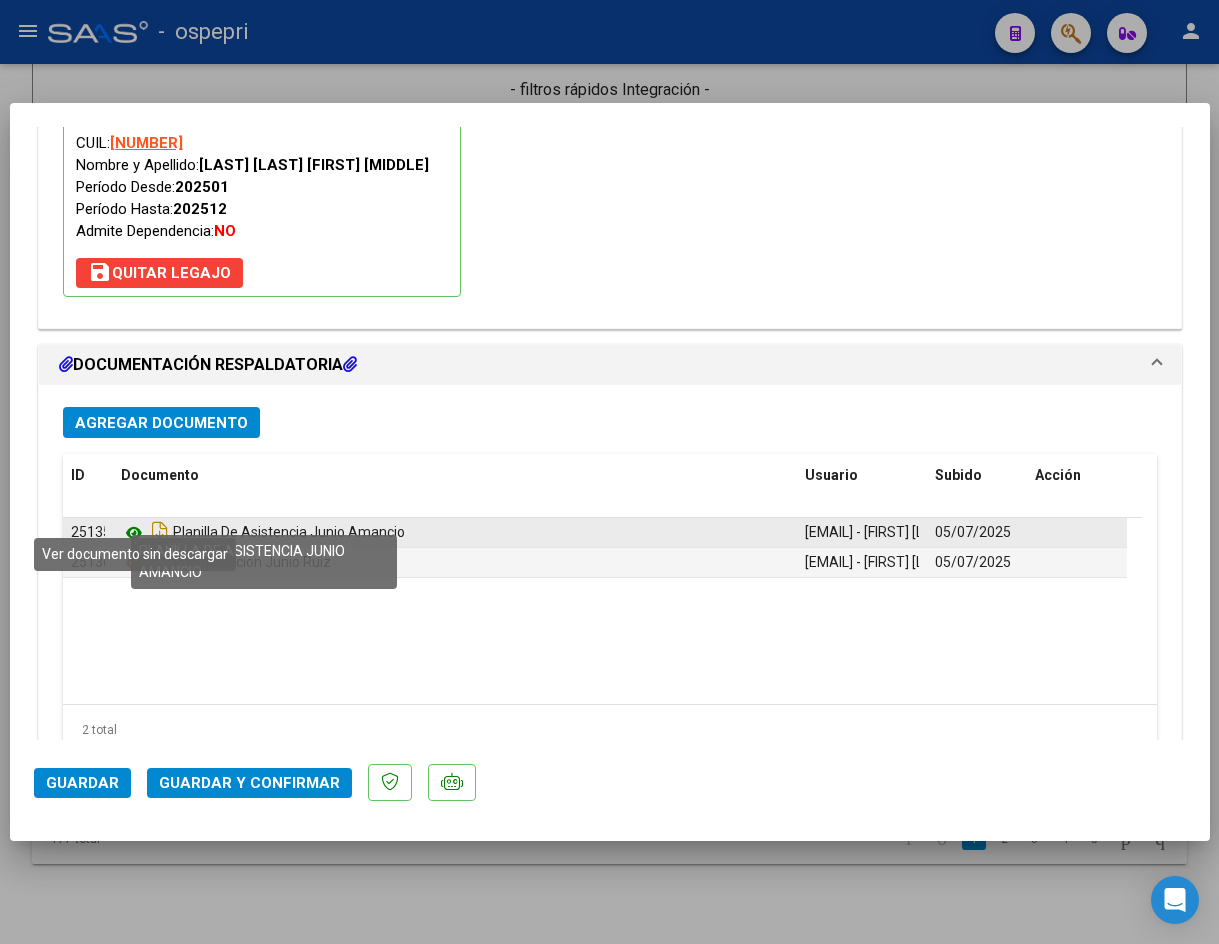 click 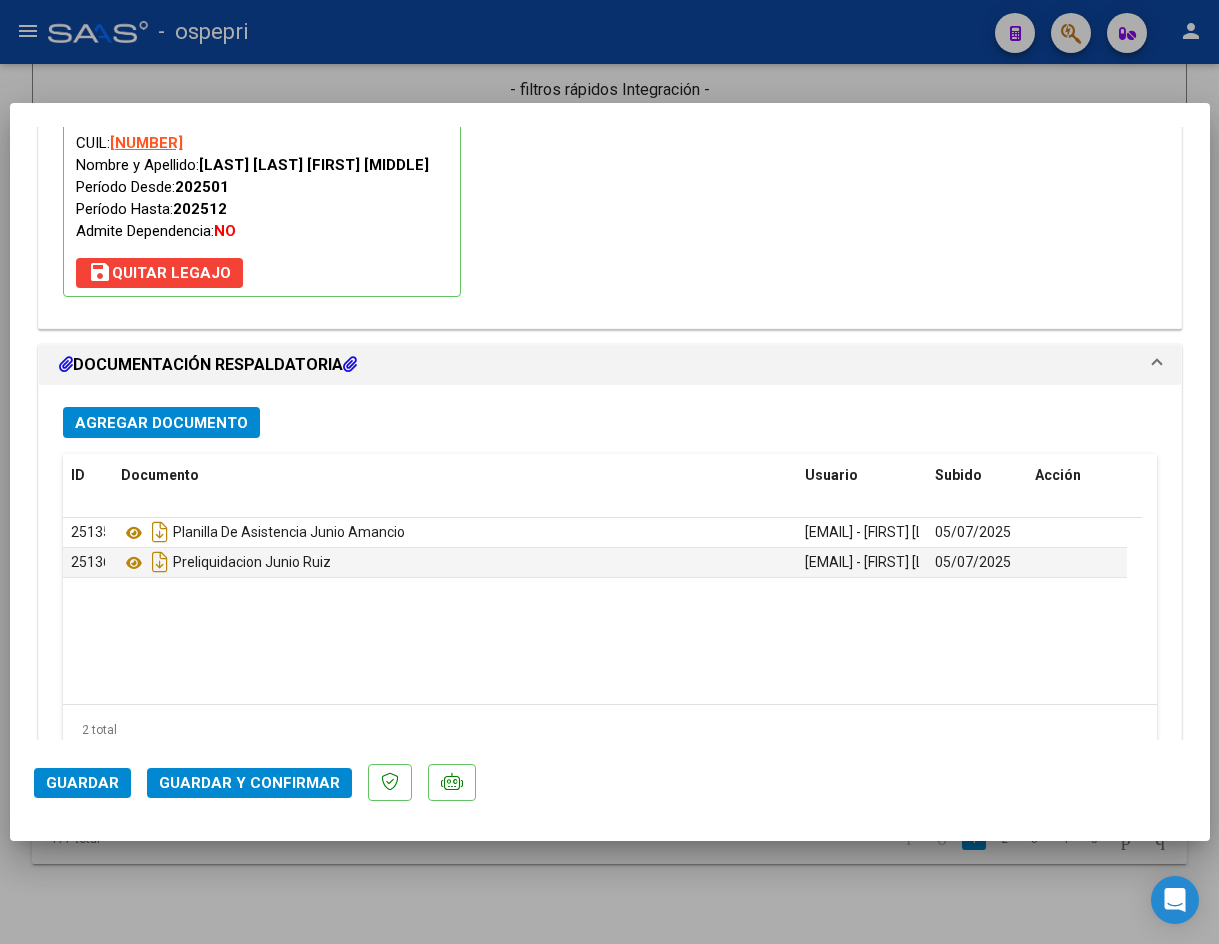 scroll, scrollTop: 2162, scrollLeft: 0, axis: vertical 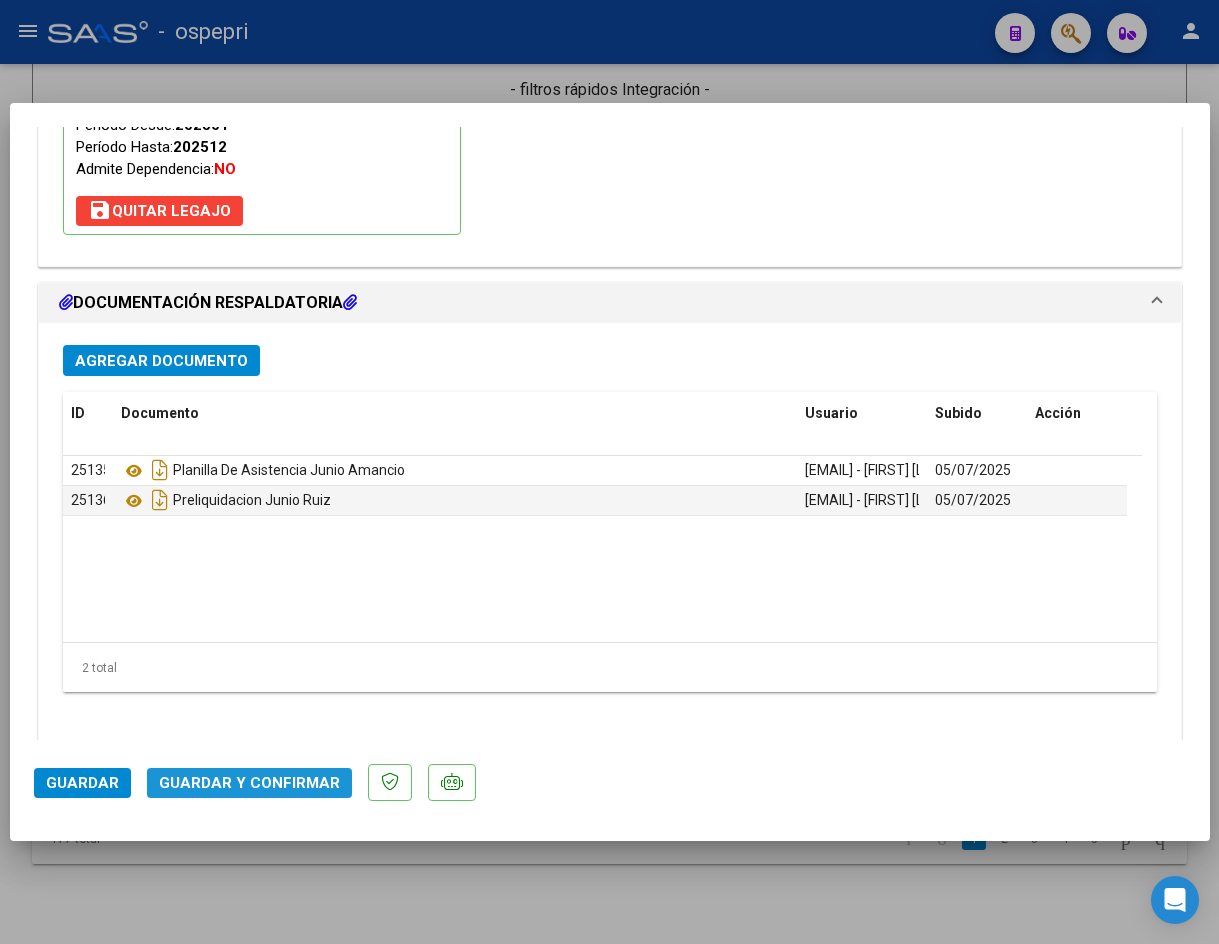 click on "Guardar y Confirmar" 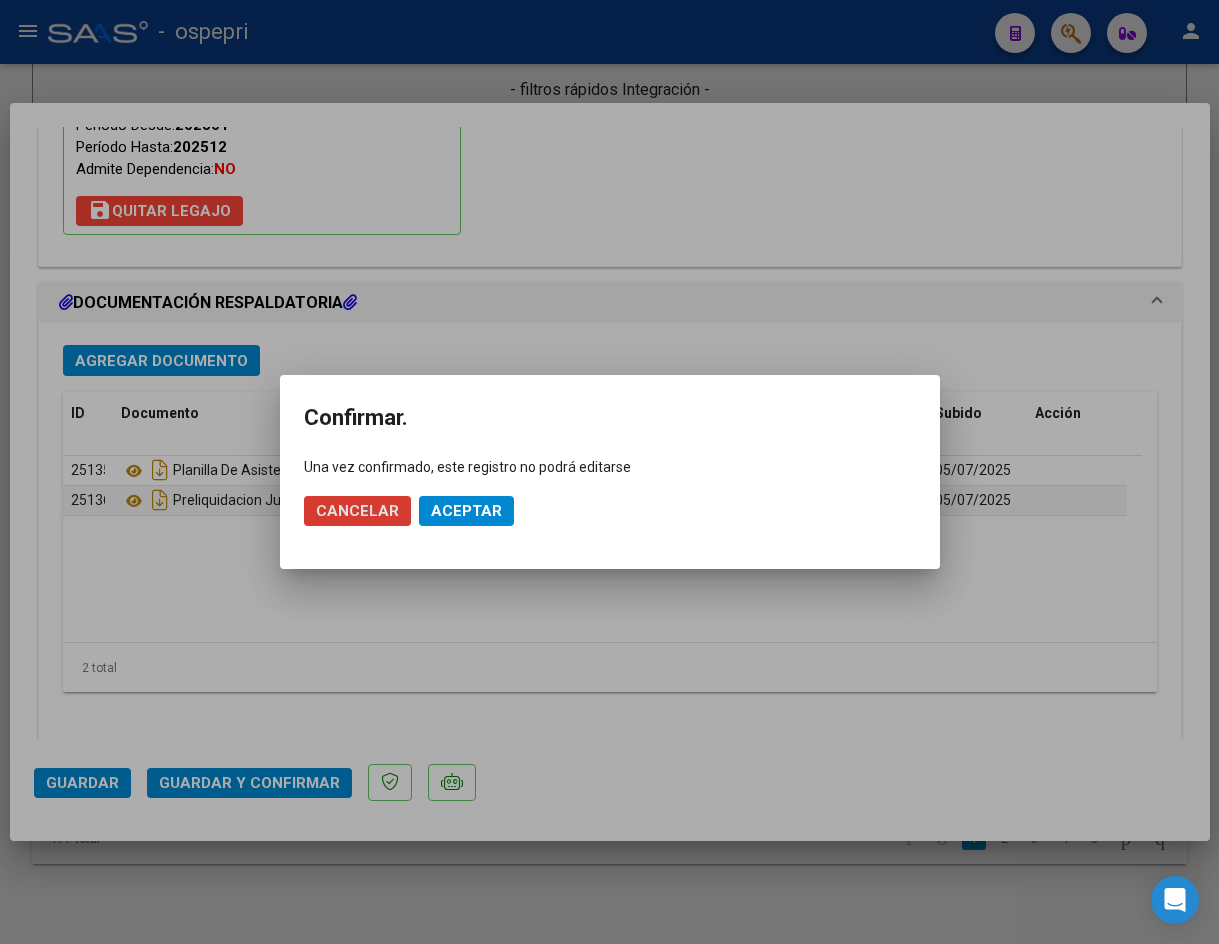 click on "Aceptar" 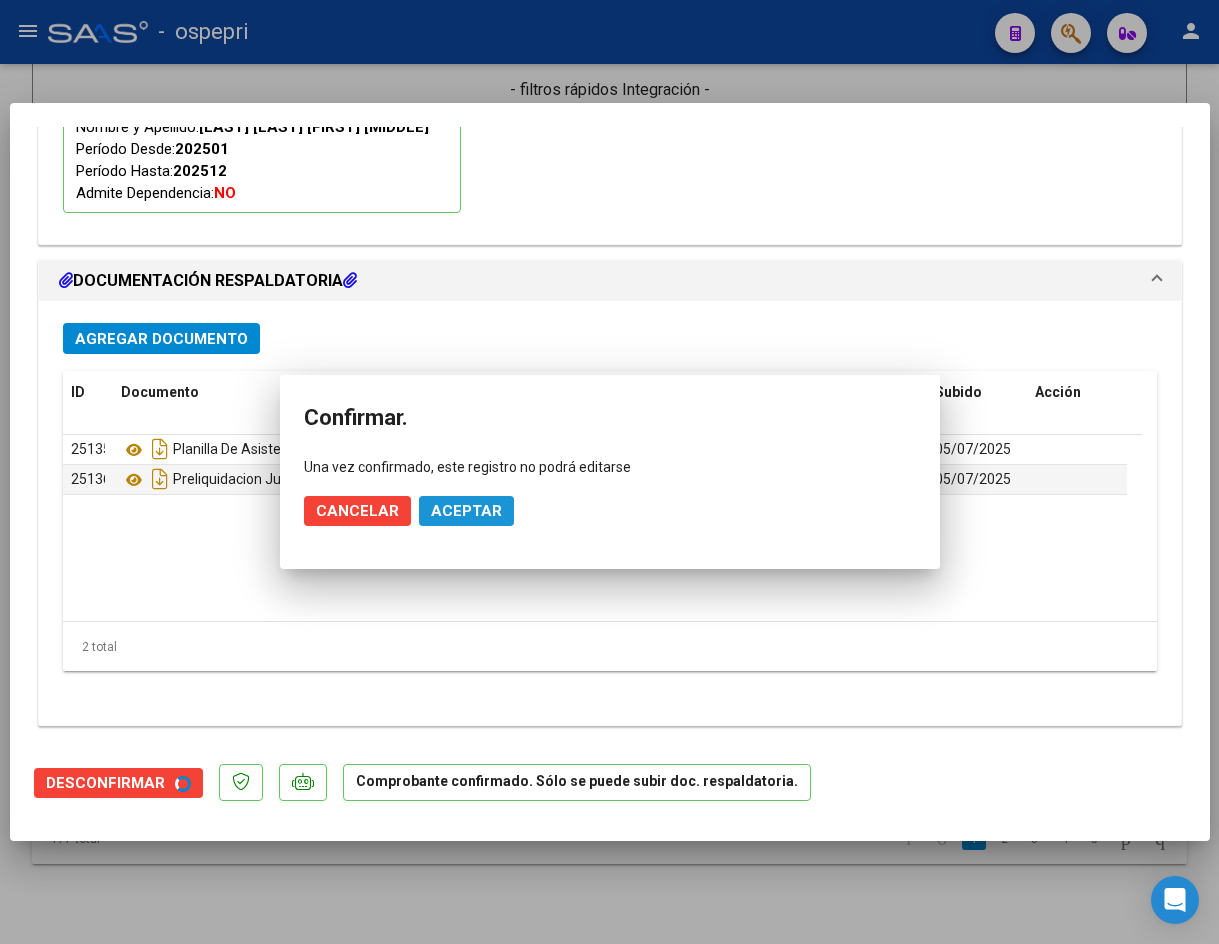 scroll, scrollTop: 1965, scrollLeft: 0, axis: vertical 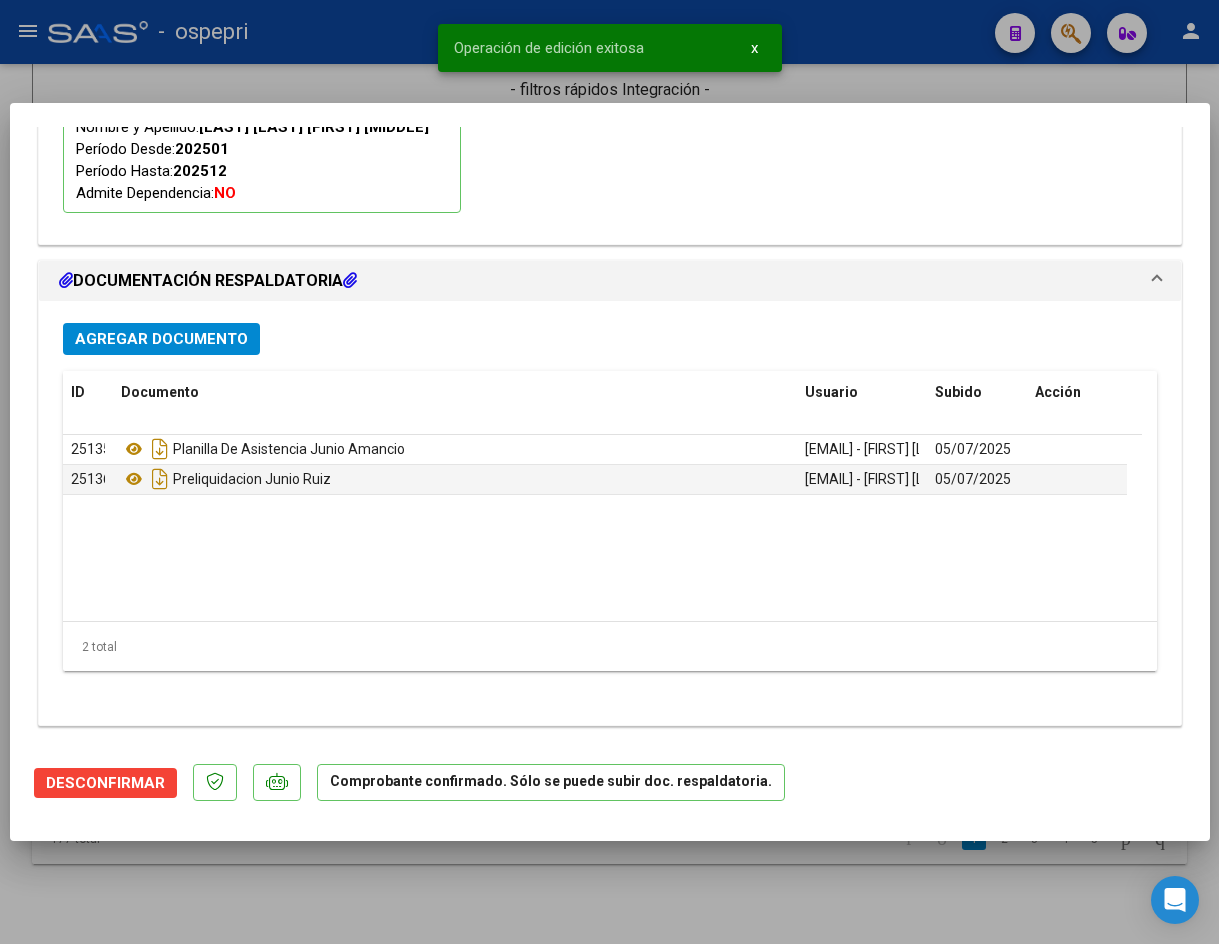 type 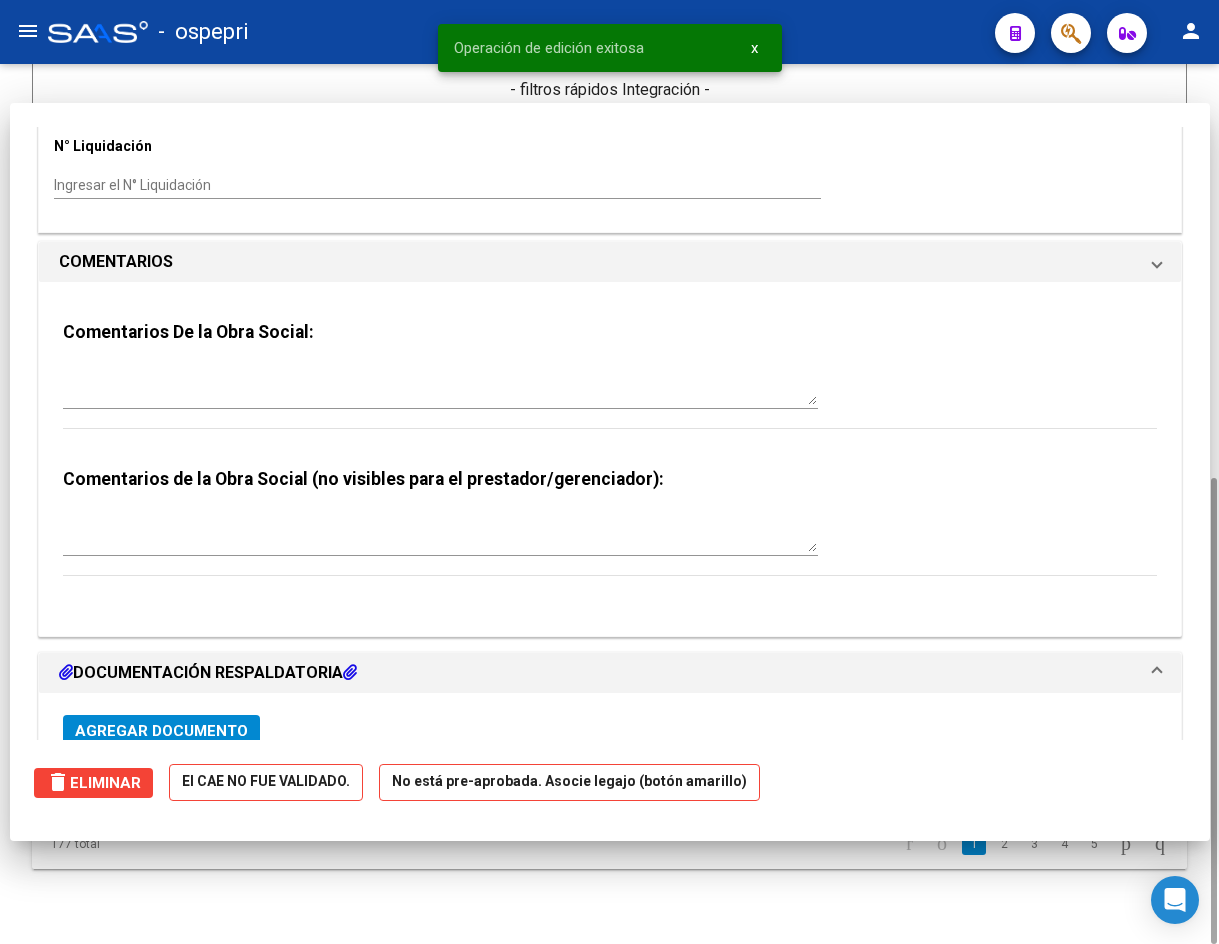 scroll, scrollTop: 0, scrollLeft: 0, axis: both 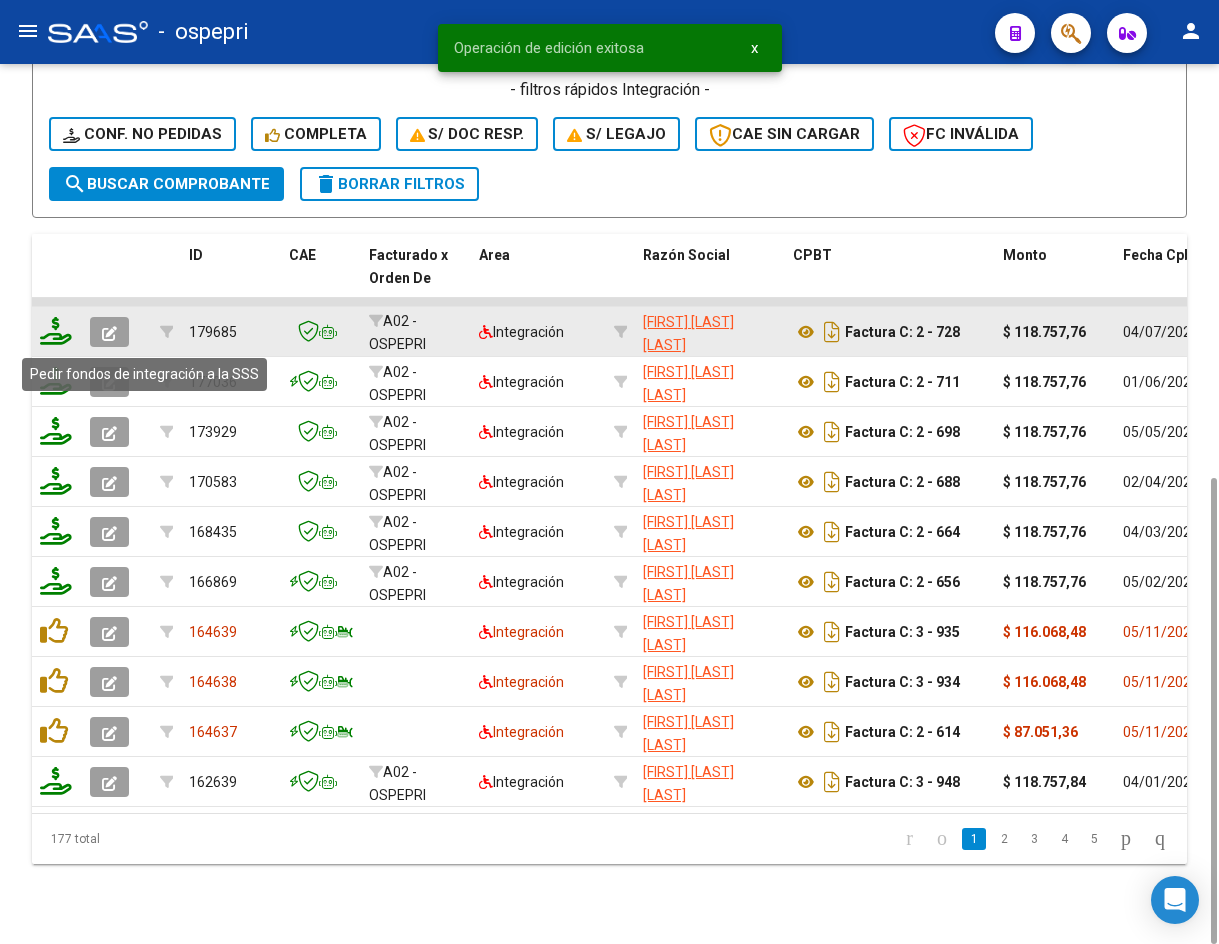 click 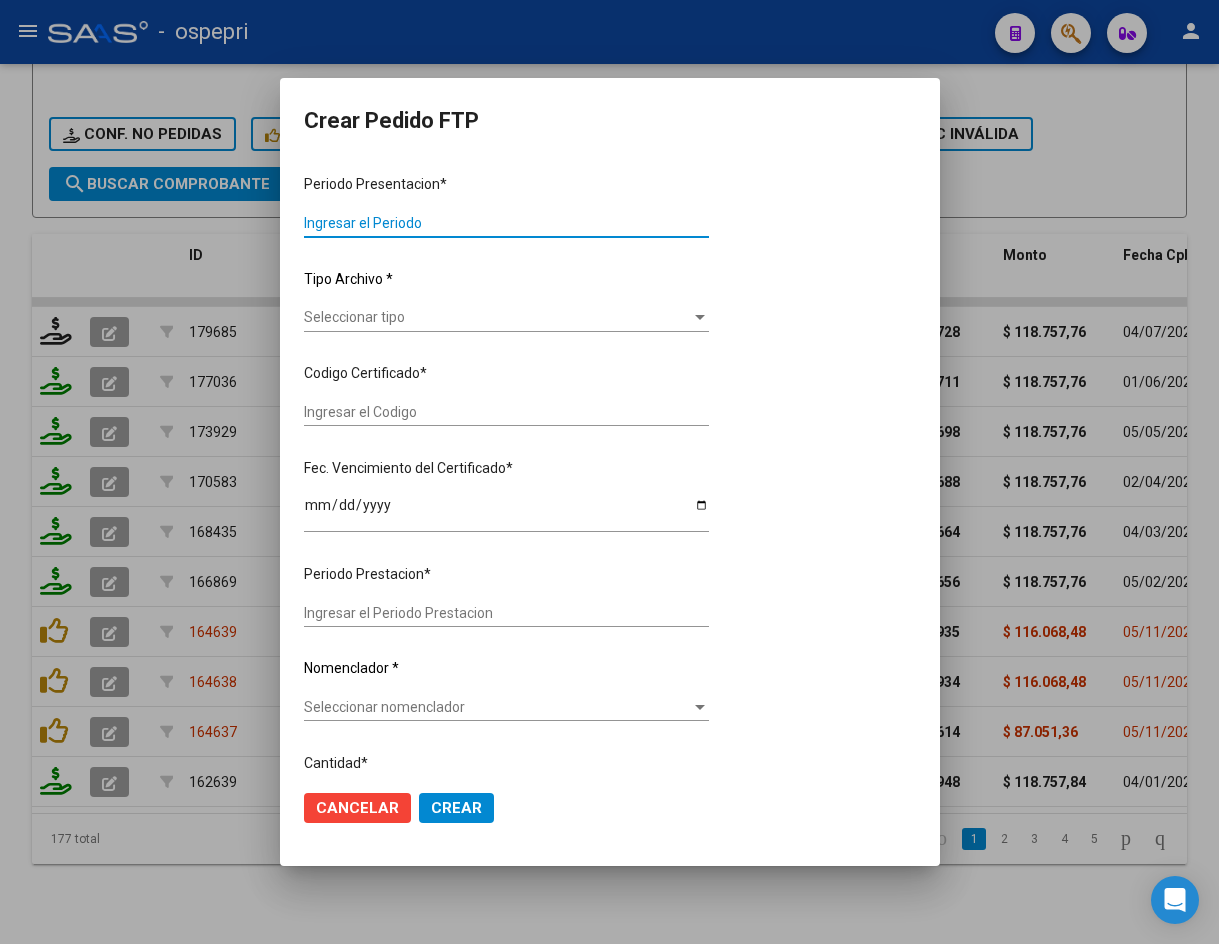 type on "202506" 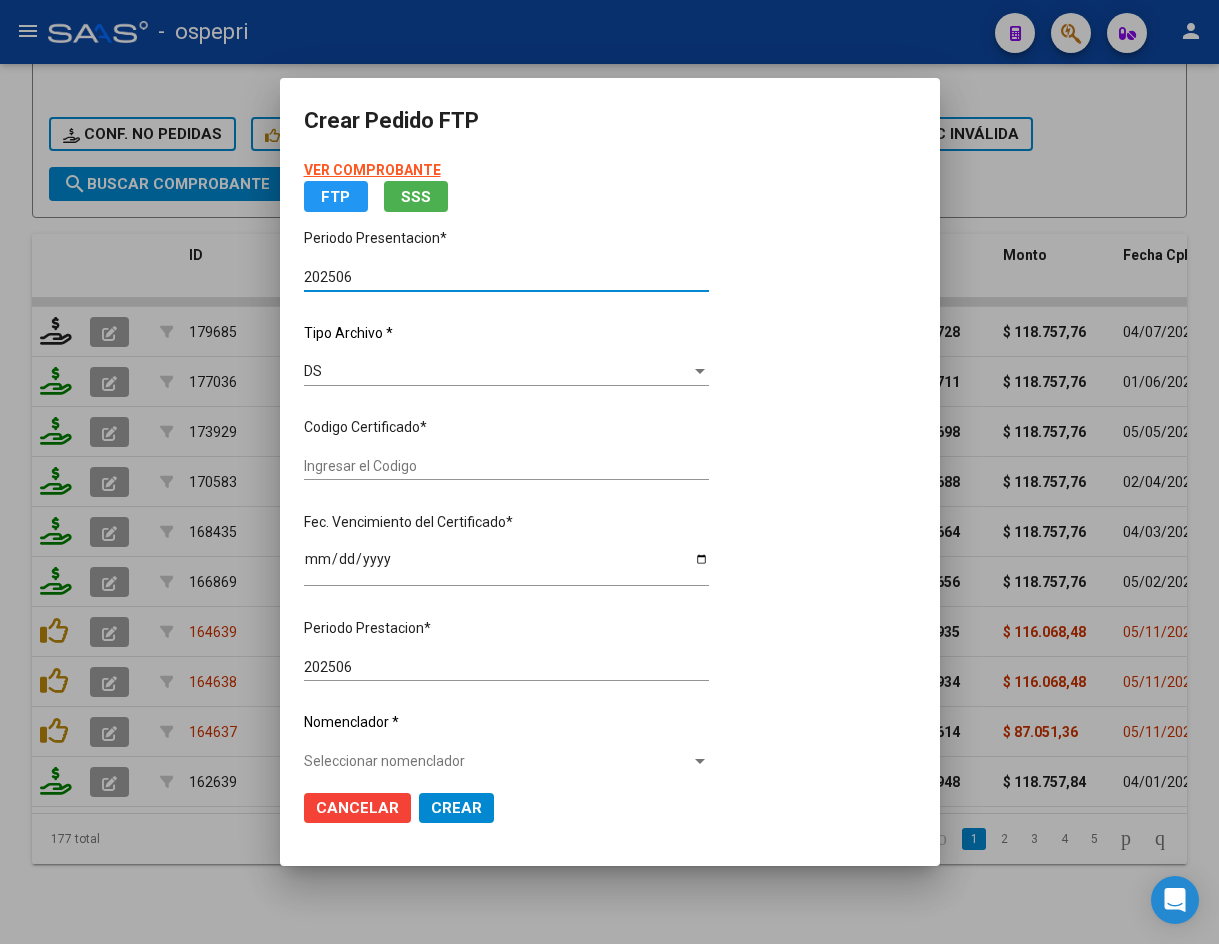 type on "[NUMBER]" 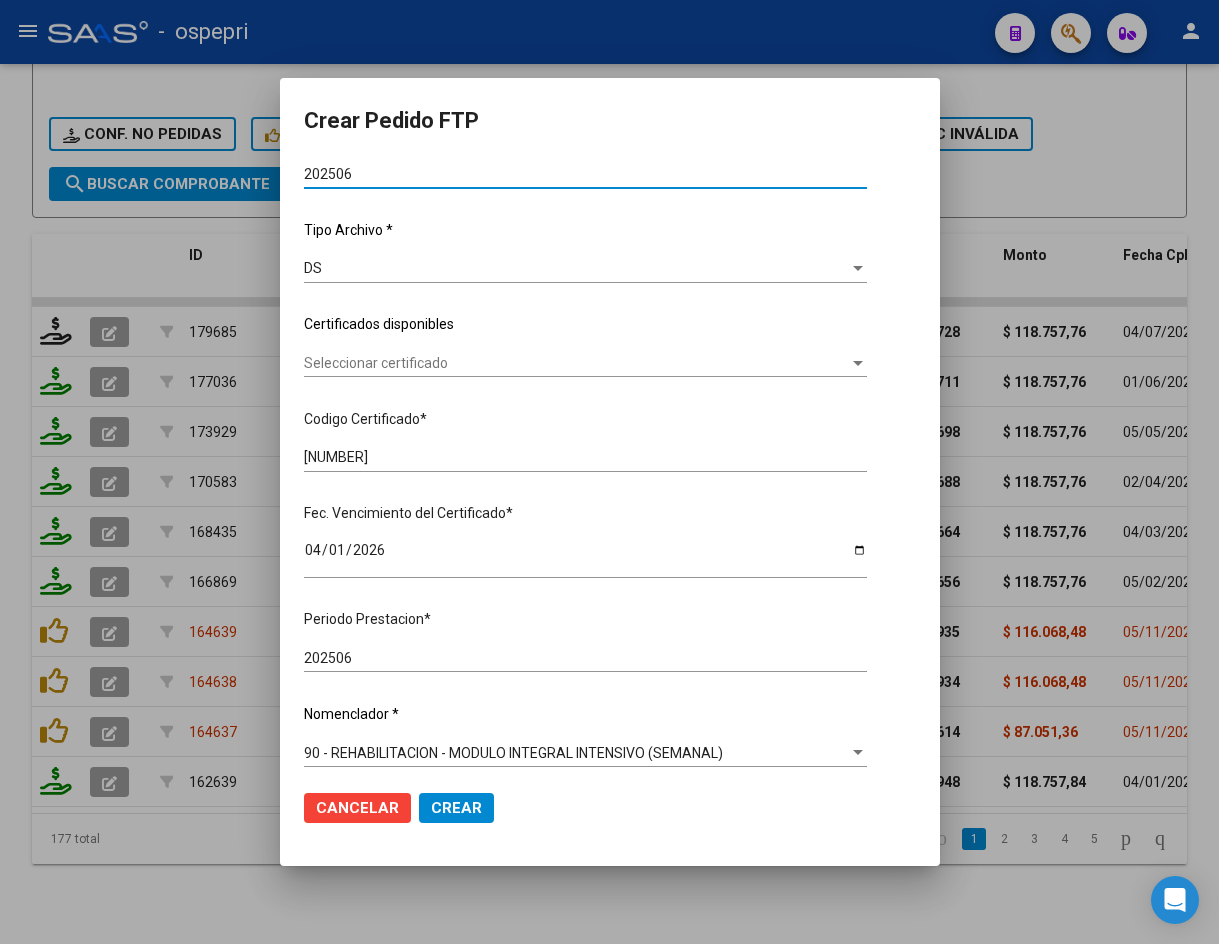scroll, scrollTop: 0, scrollLeft: 0, axis: both 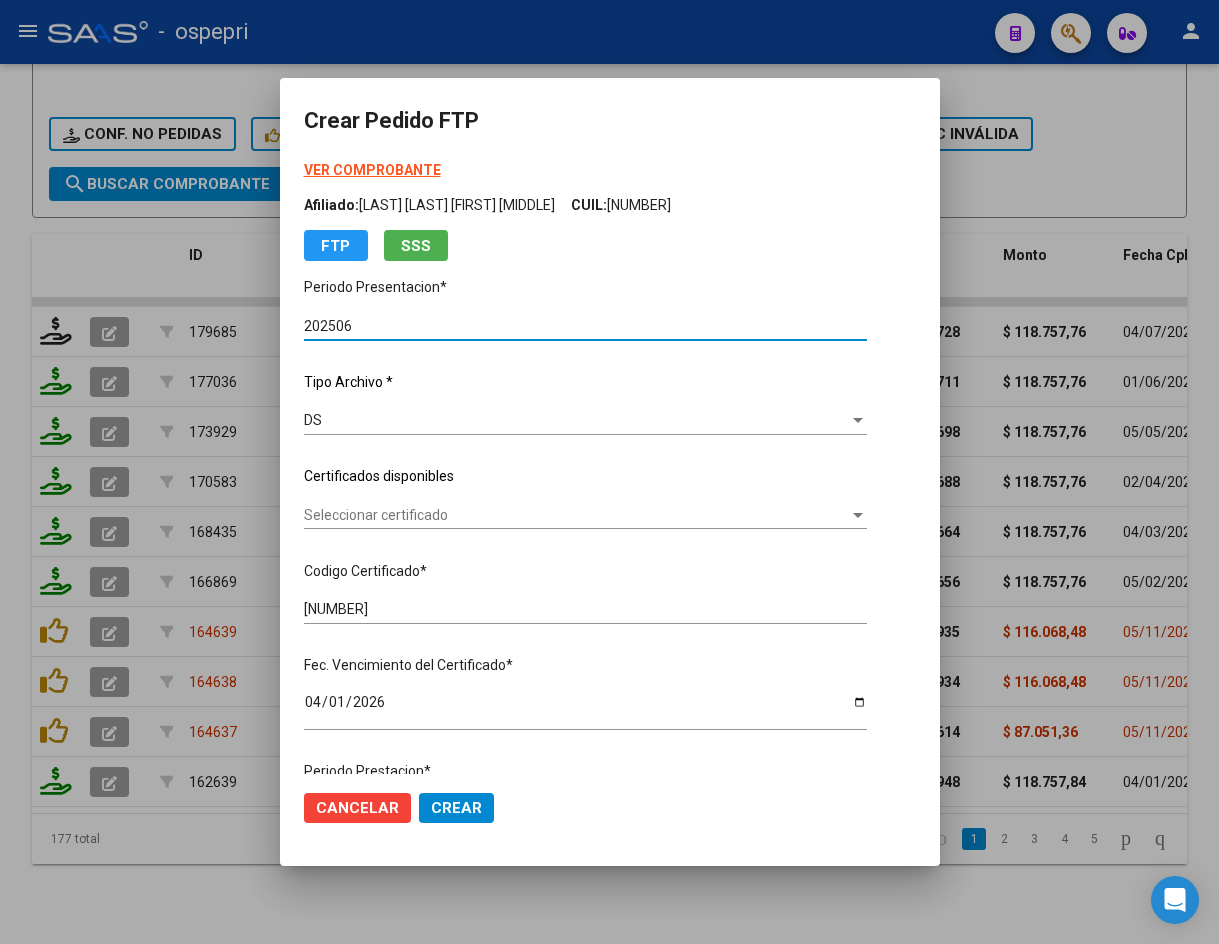 click on "Seleccionar certificado" at bounding box center [576, 515] 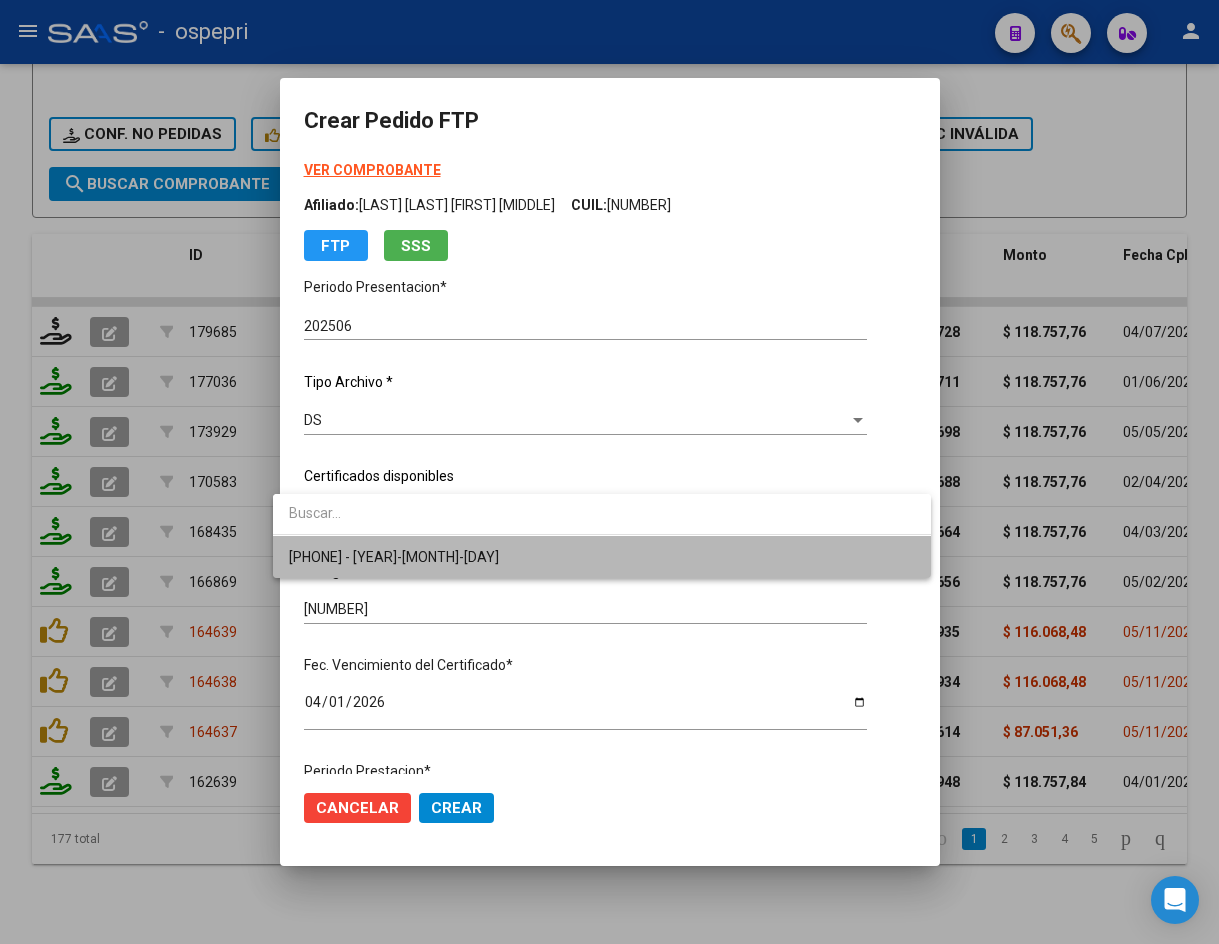 click on "20592291186 - 2026-04-01" at bounding box center [602, 557] 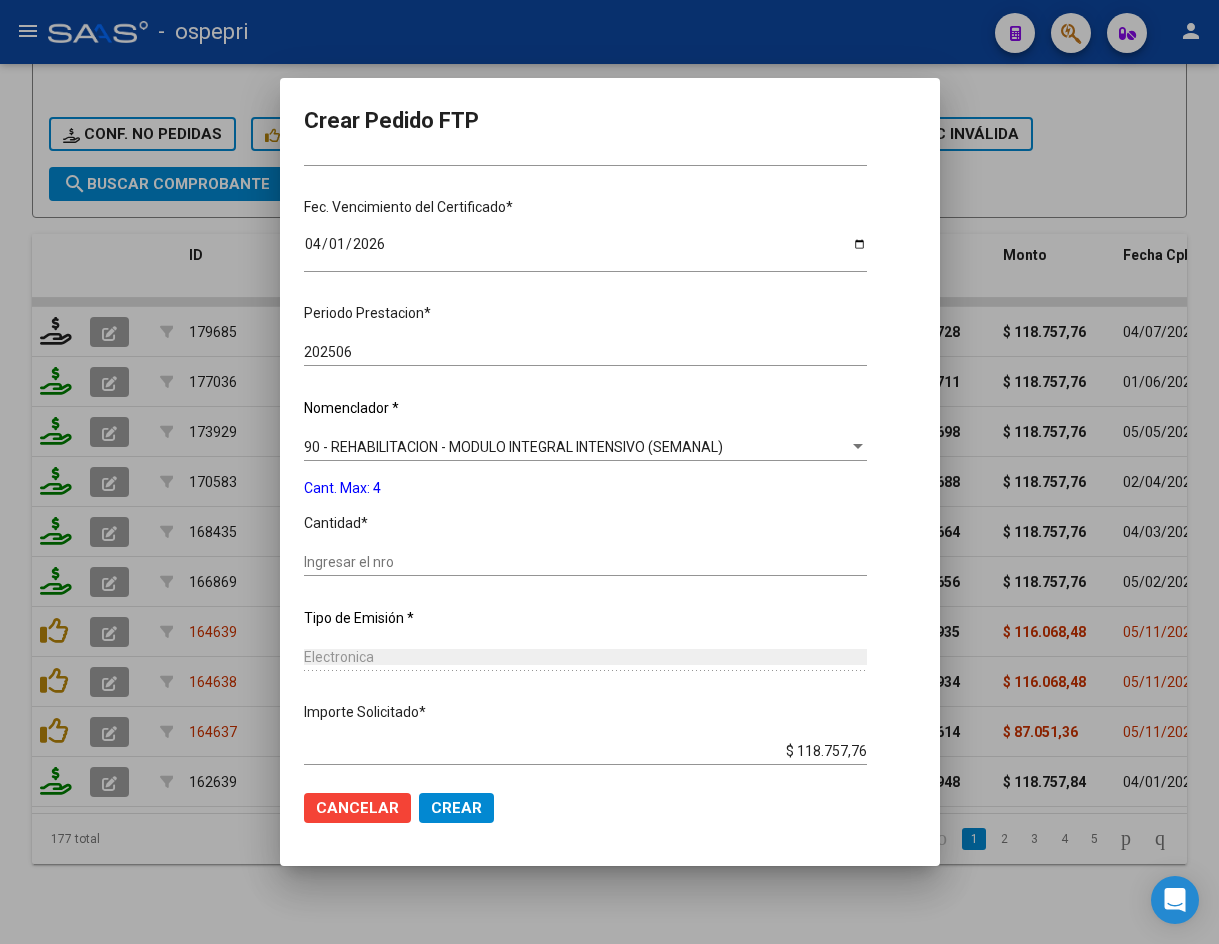 scroll, scrollTop: 561, scrollLeft: 0, axis: vertical 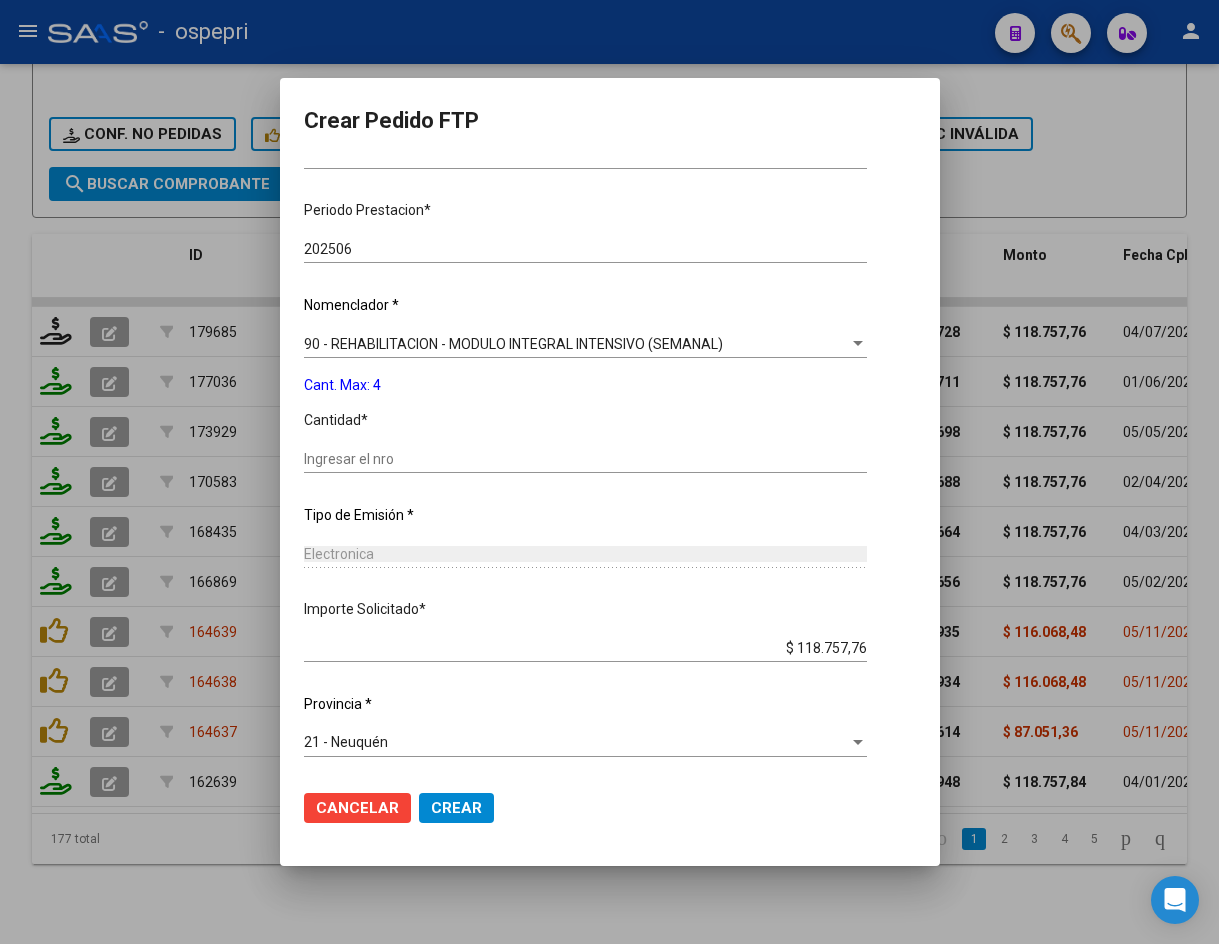 click on "Ingresar el nro" at bounding box center (585, 459) 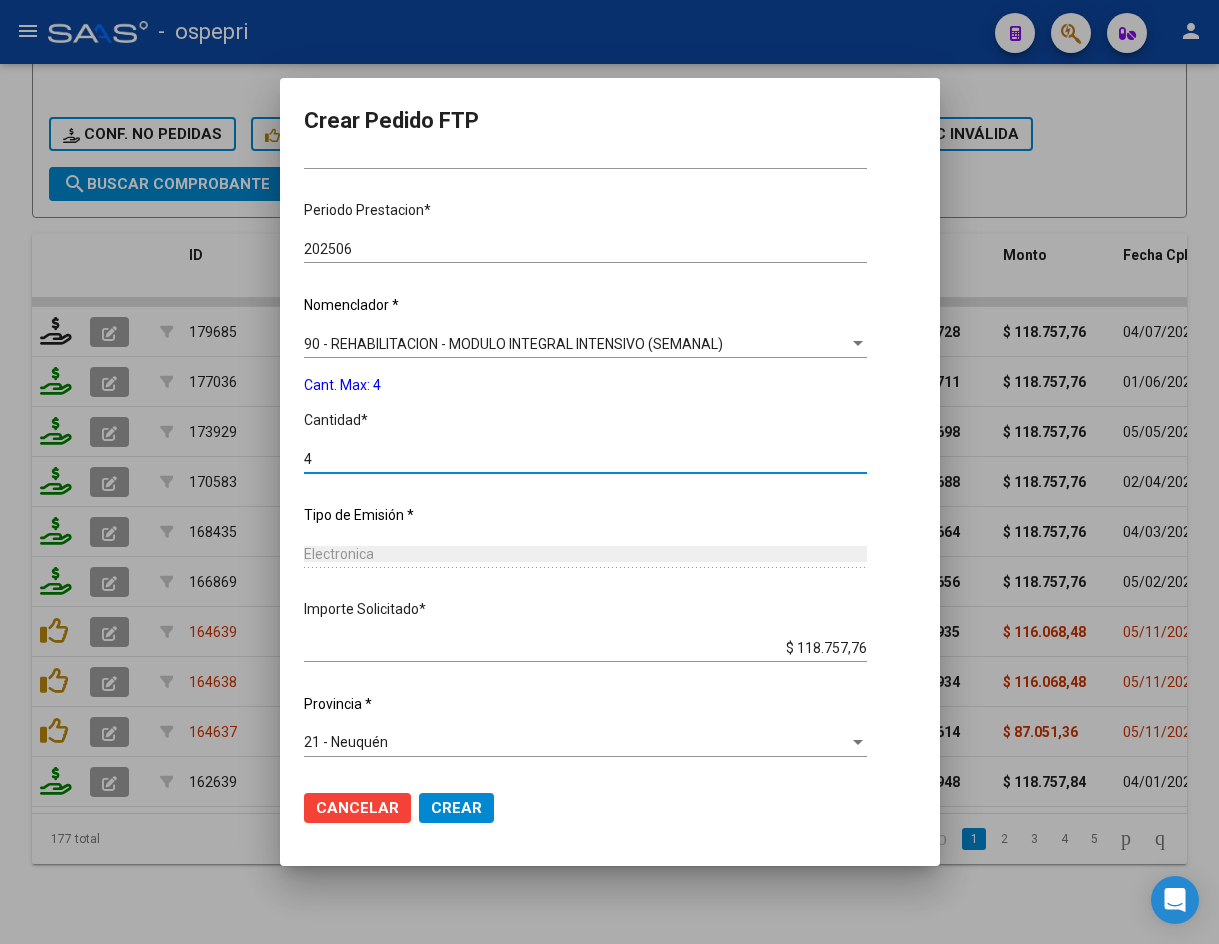 type on "4" 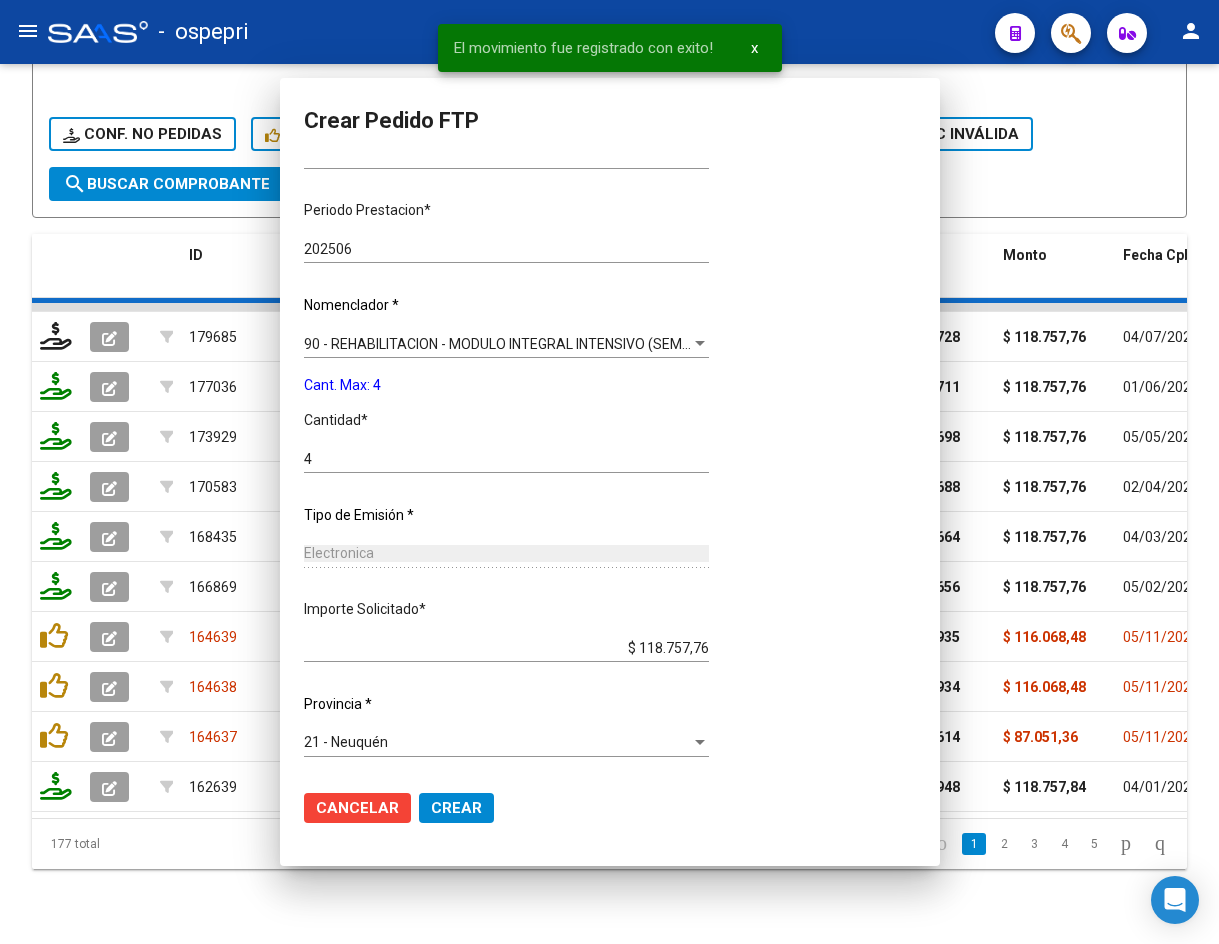 scroll, scrollTop: 458, scrollLeft: 0, axis: vertical 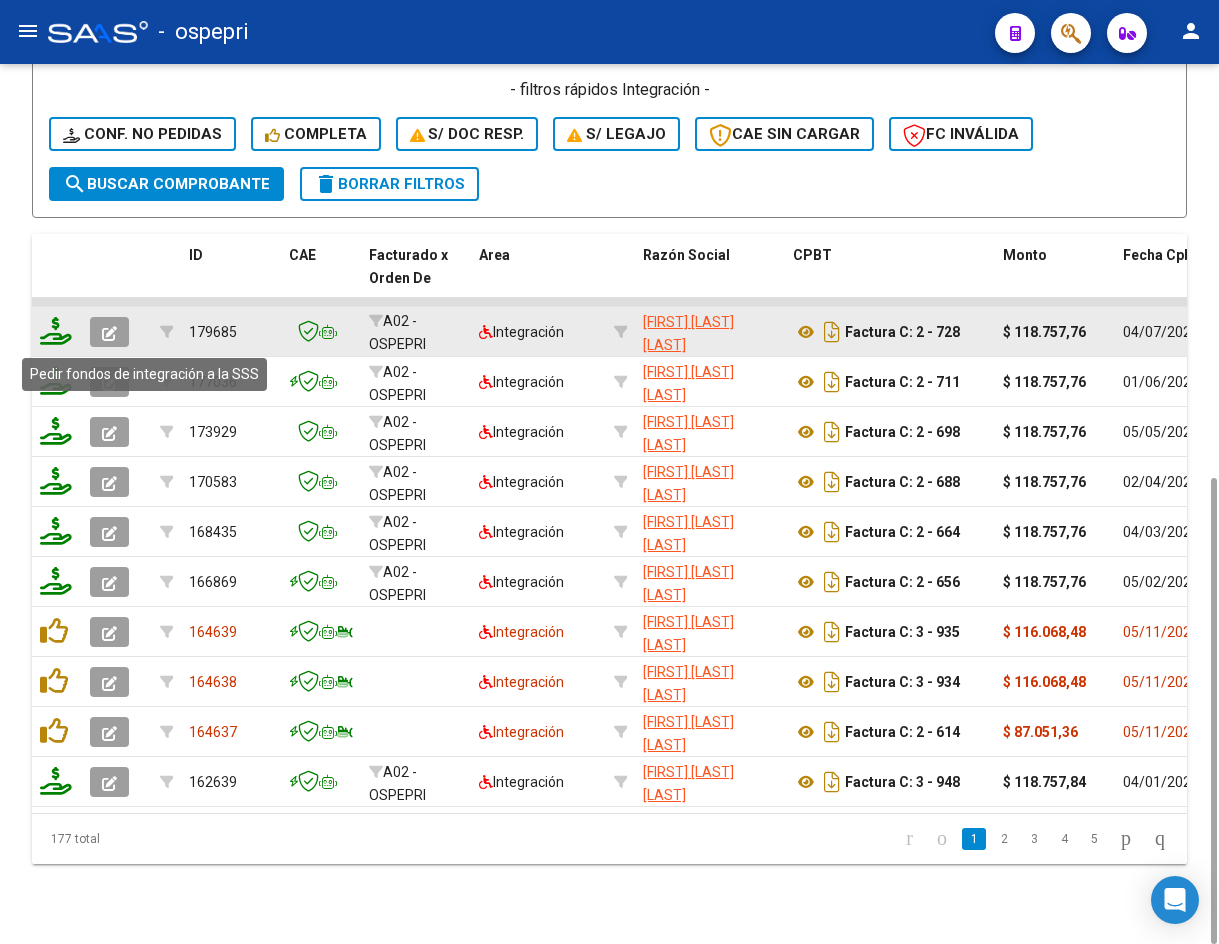 click 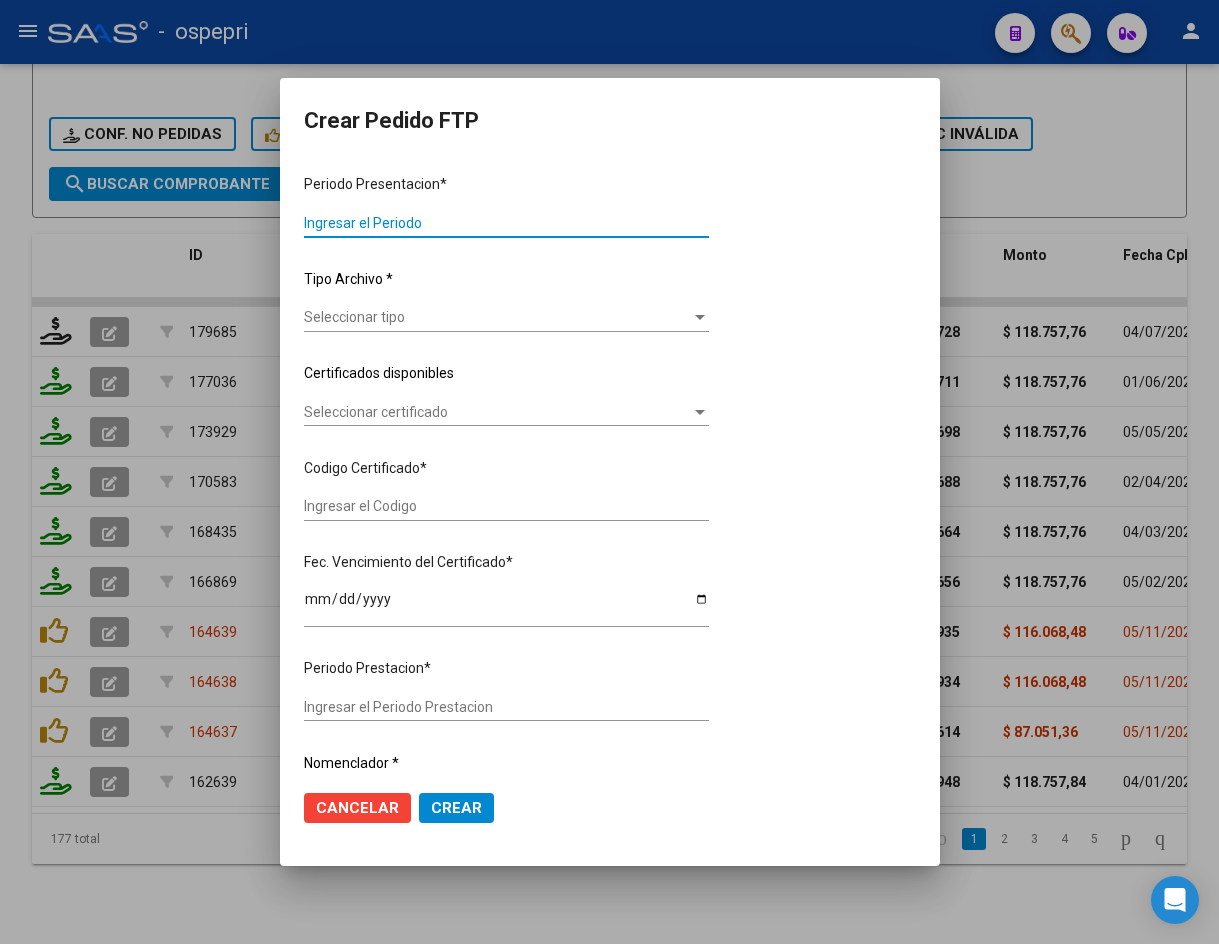 type on "202506" 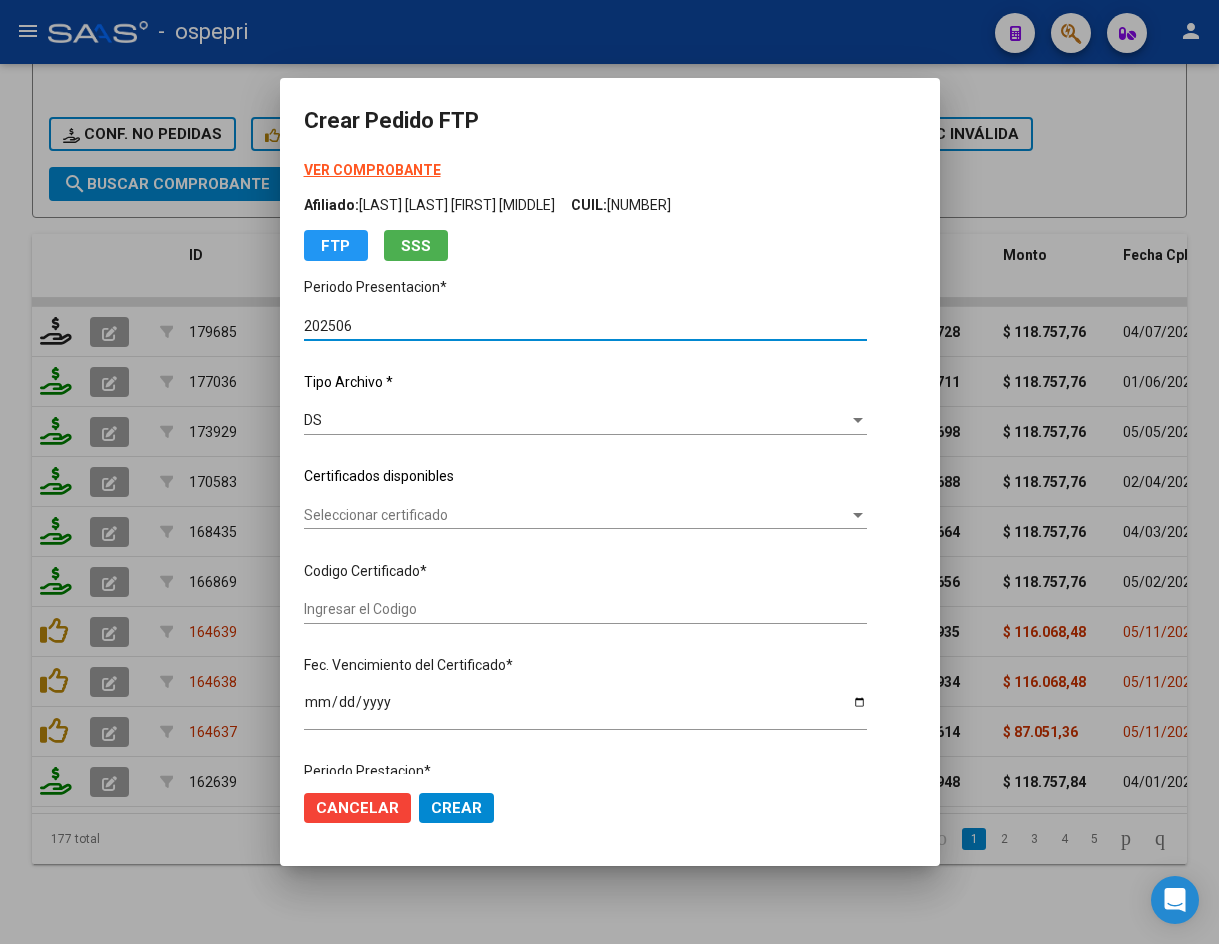 type on "[NUMBER]" 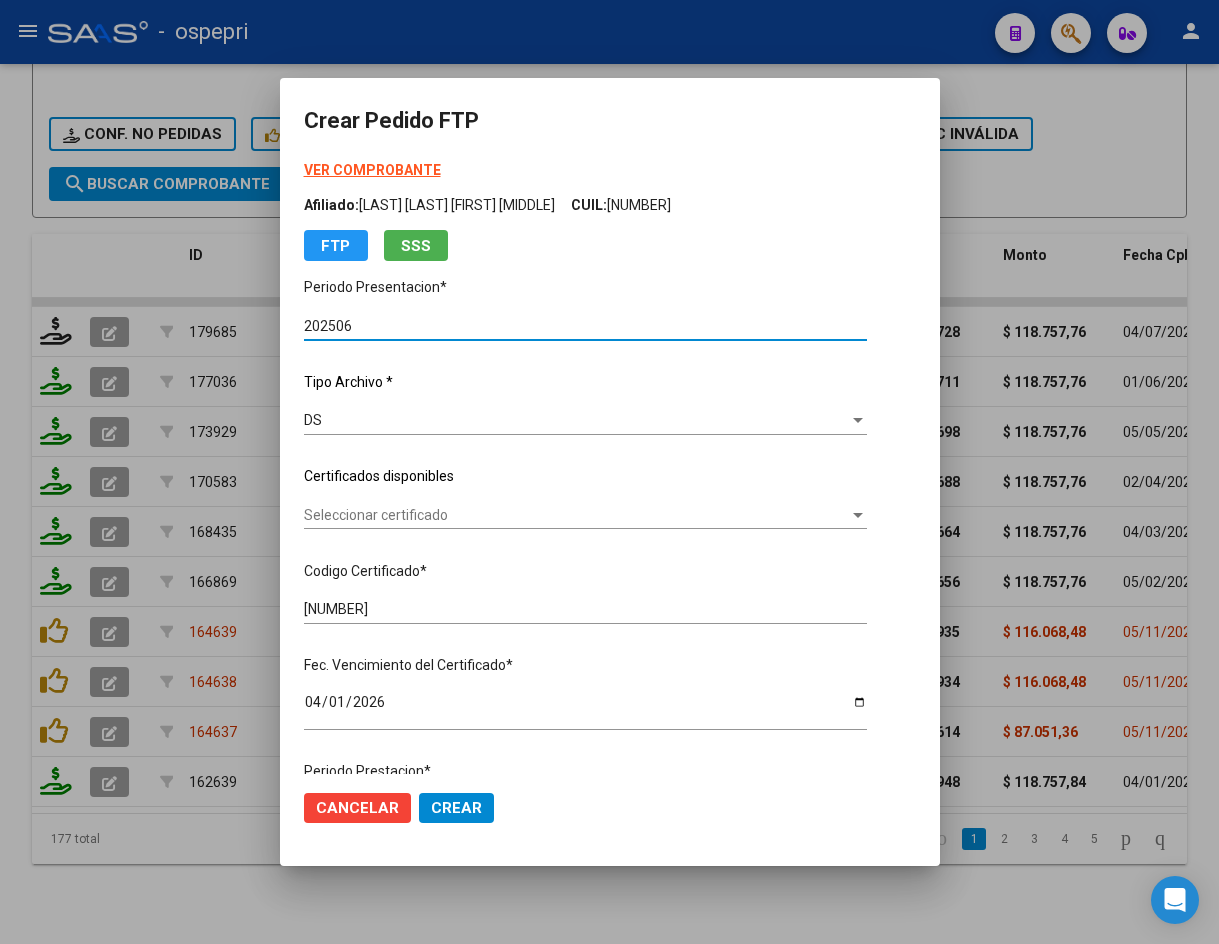 click on "Seleccionar certificado" at bounding box center [576, 515] 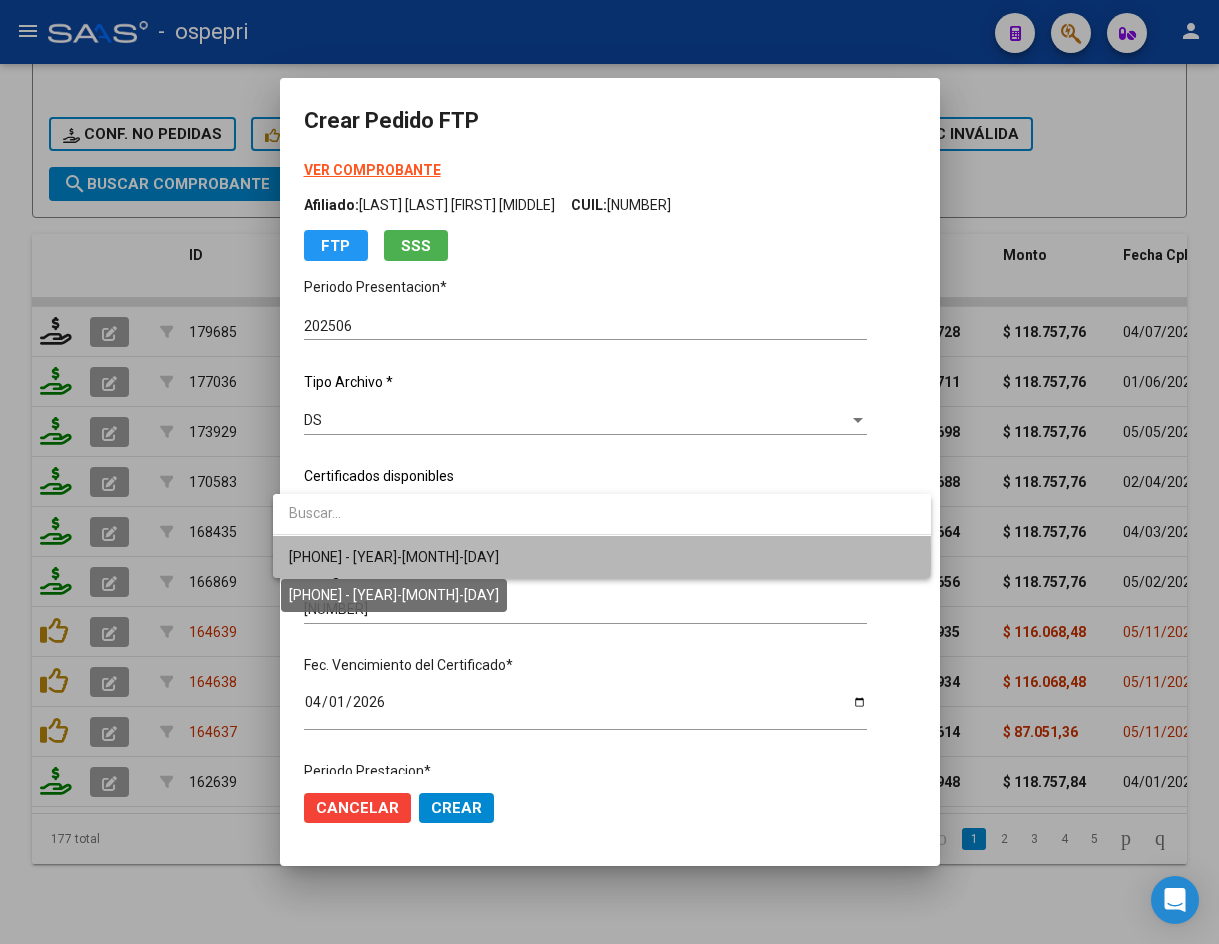 click on "20592291186 - 2026-04-01" at bounding box center [394, 557] 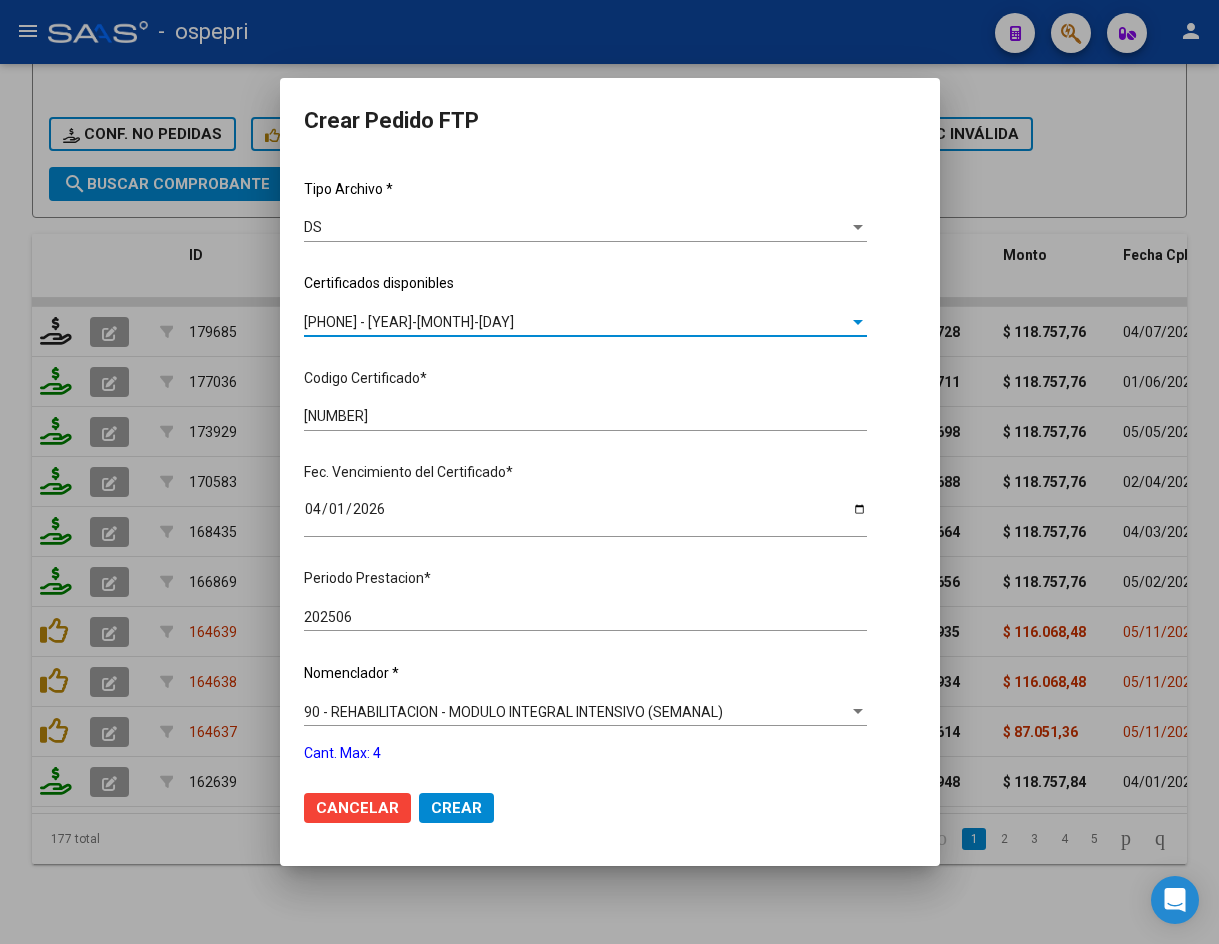scroll, scrollTop: 561, scrollLeft: 0, axis: vertical 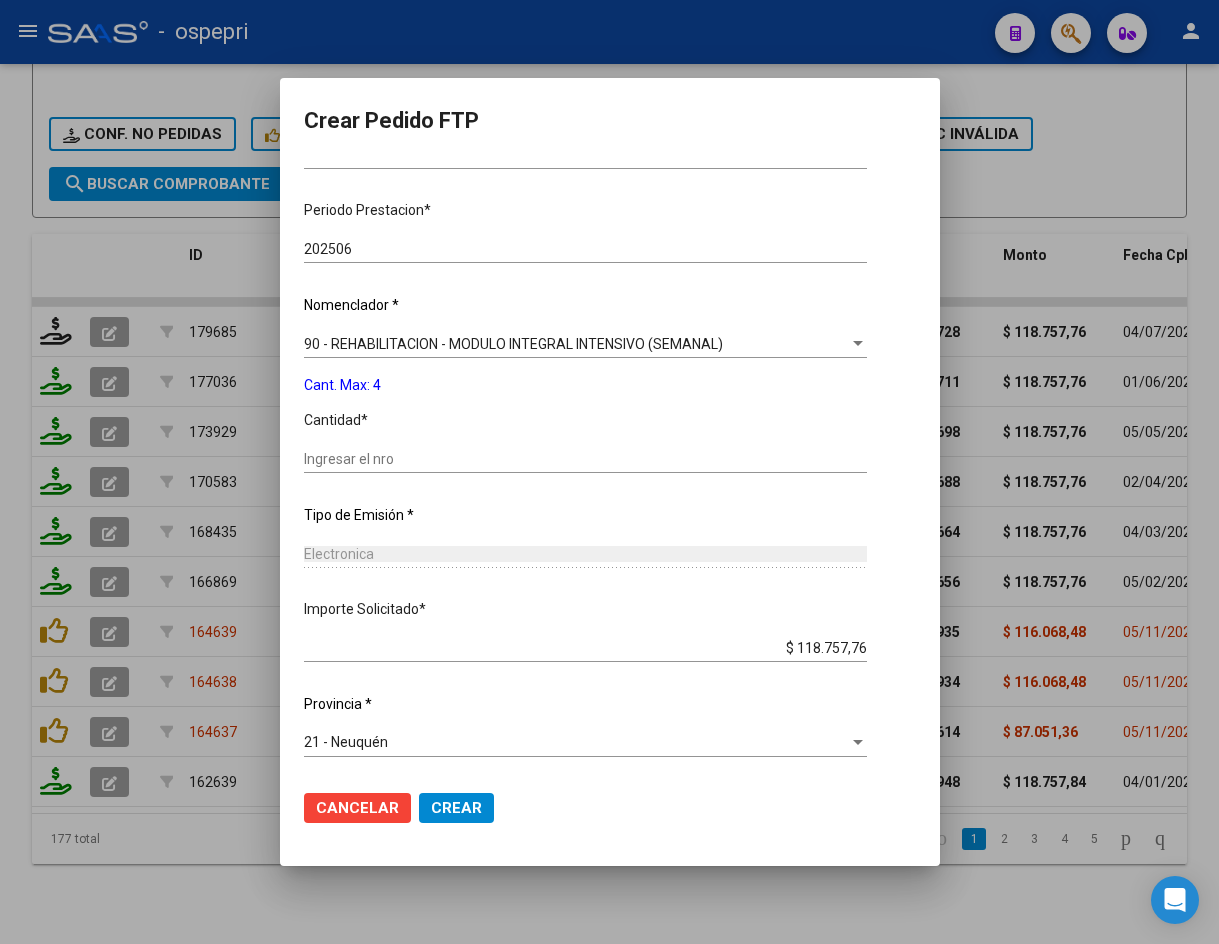 click on "Ingresar el nro" at bounding box center [585, 459] 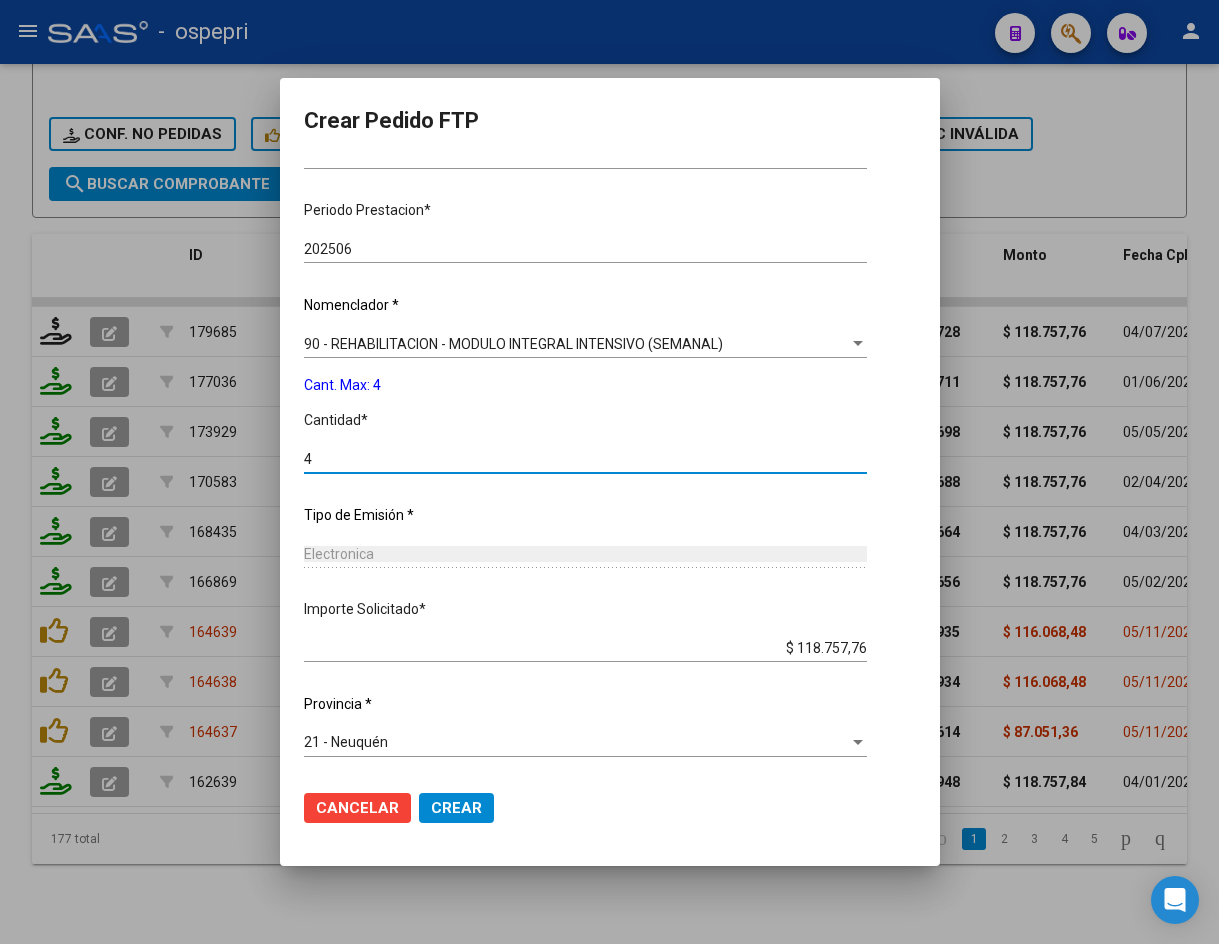 type on "4" 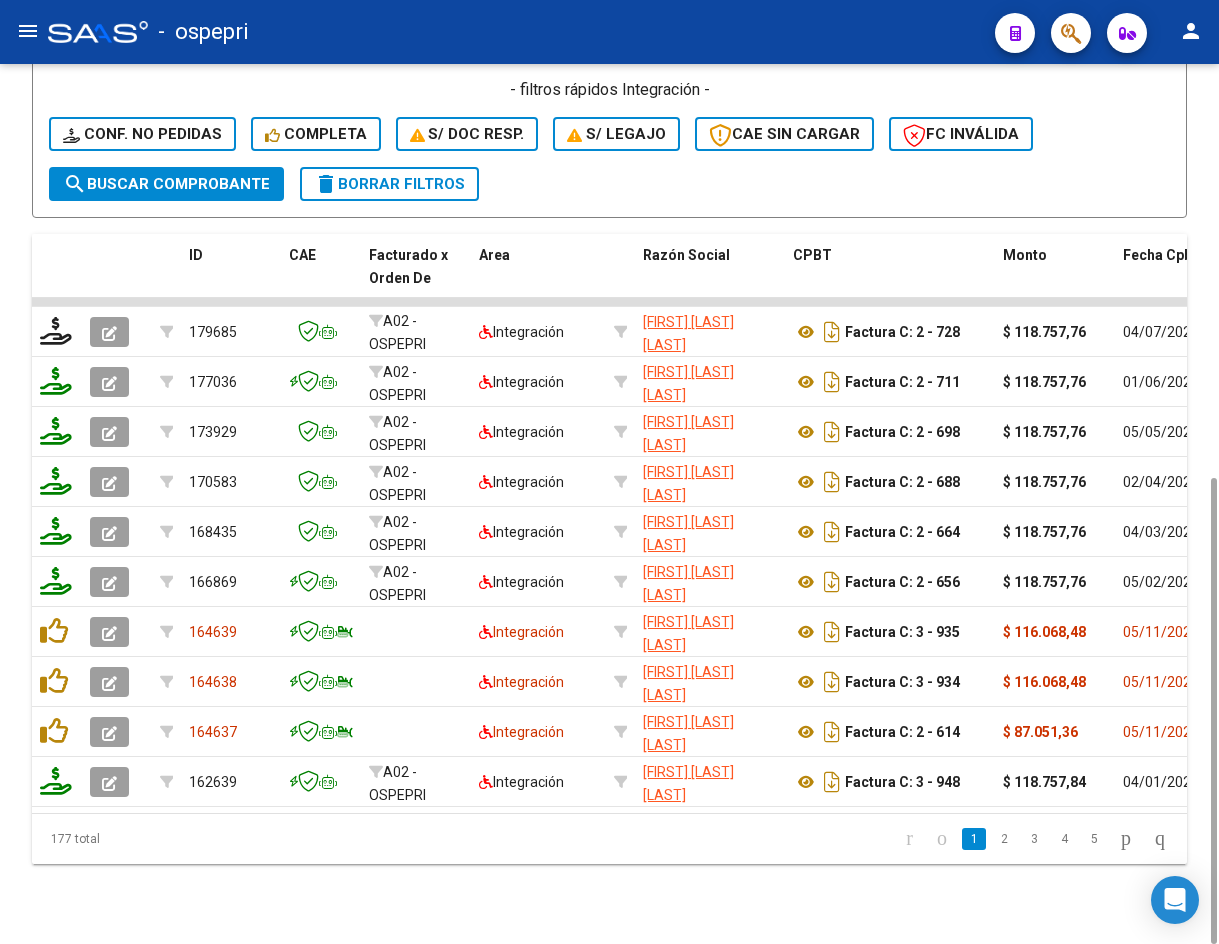 scroll, scrollTop: 0, scrollLeft: 0, axis: both 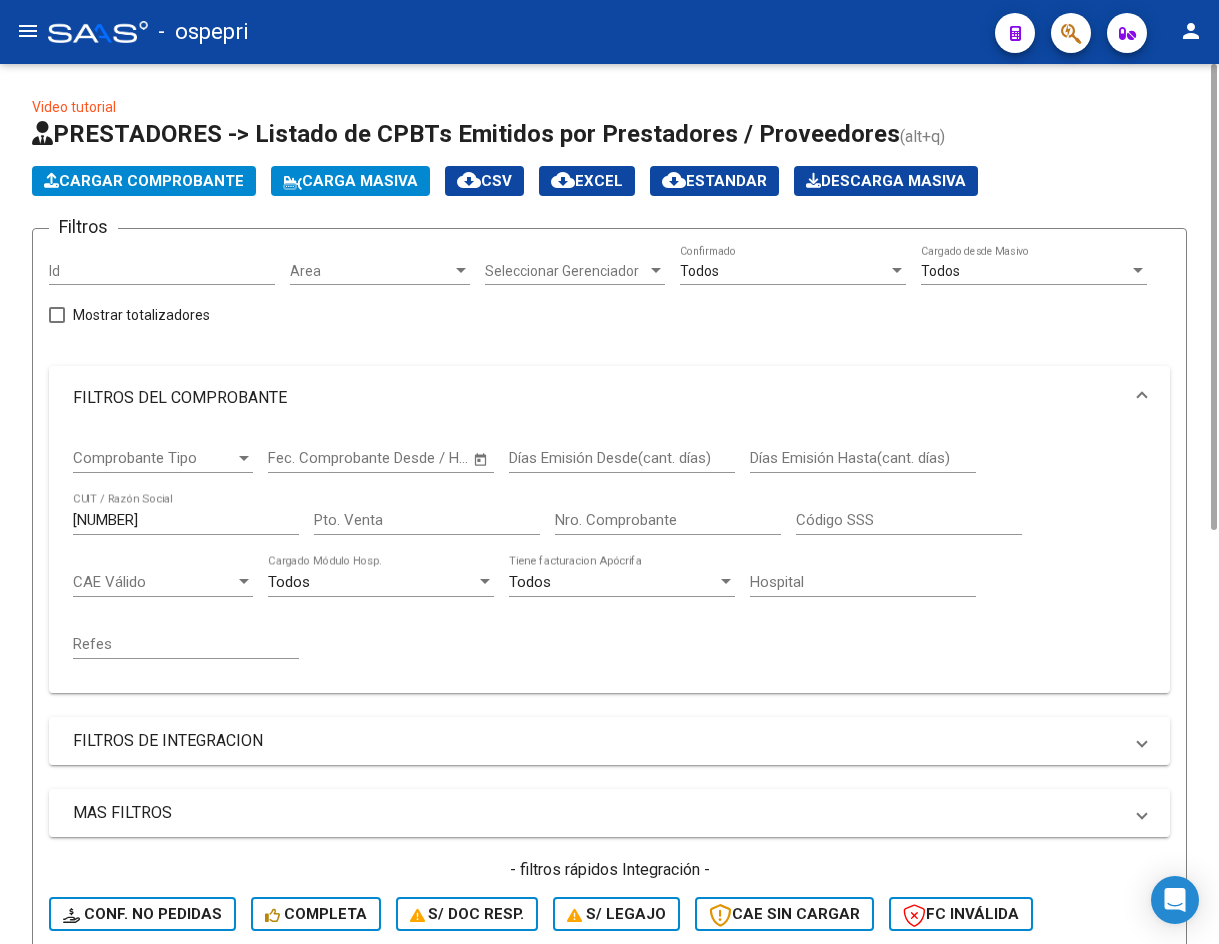 click on "[NUMBER]" at bounding box center [186, 520] 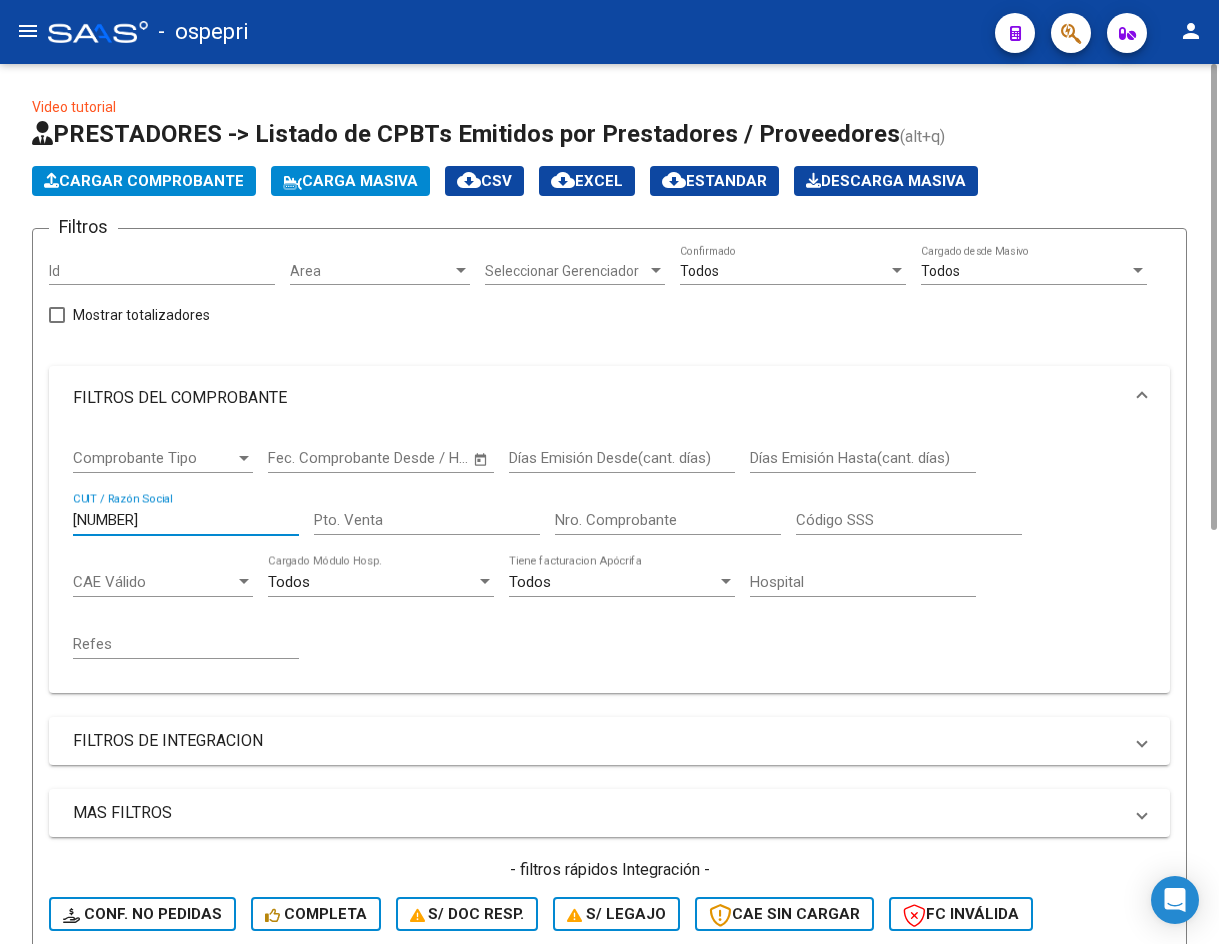 click on "[NUMBER]" at bounding box center (186, 520) 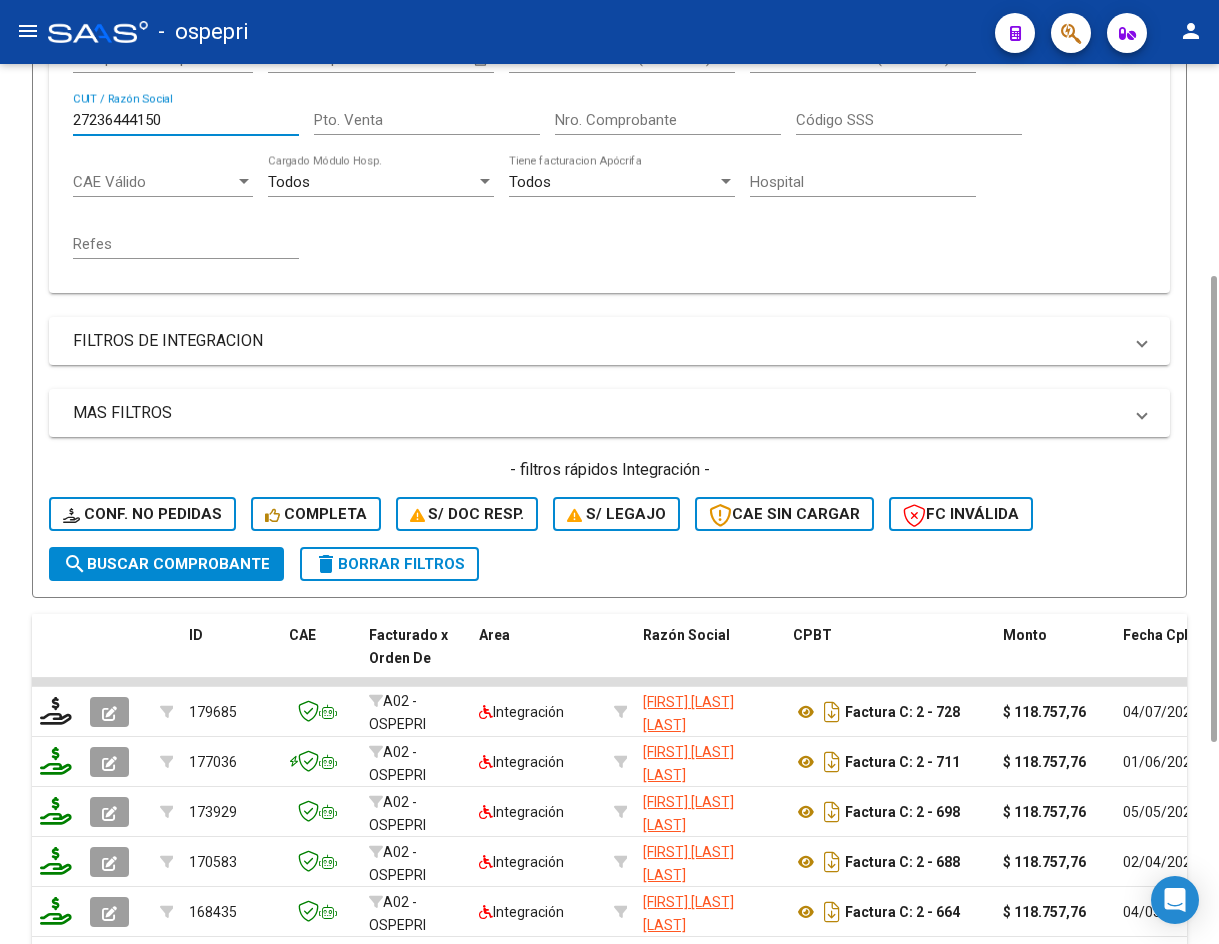 scroll, scrollTop: 600, scrollLeft: 0, axis: vertical 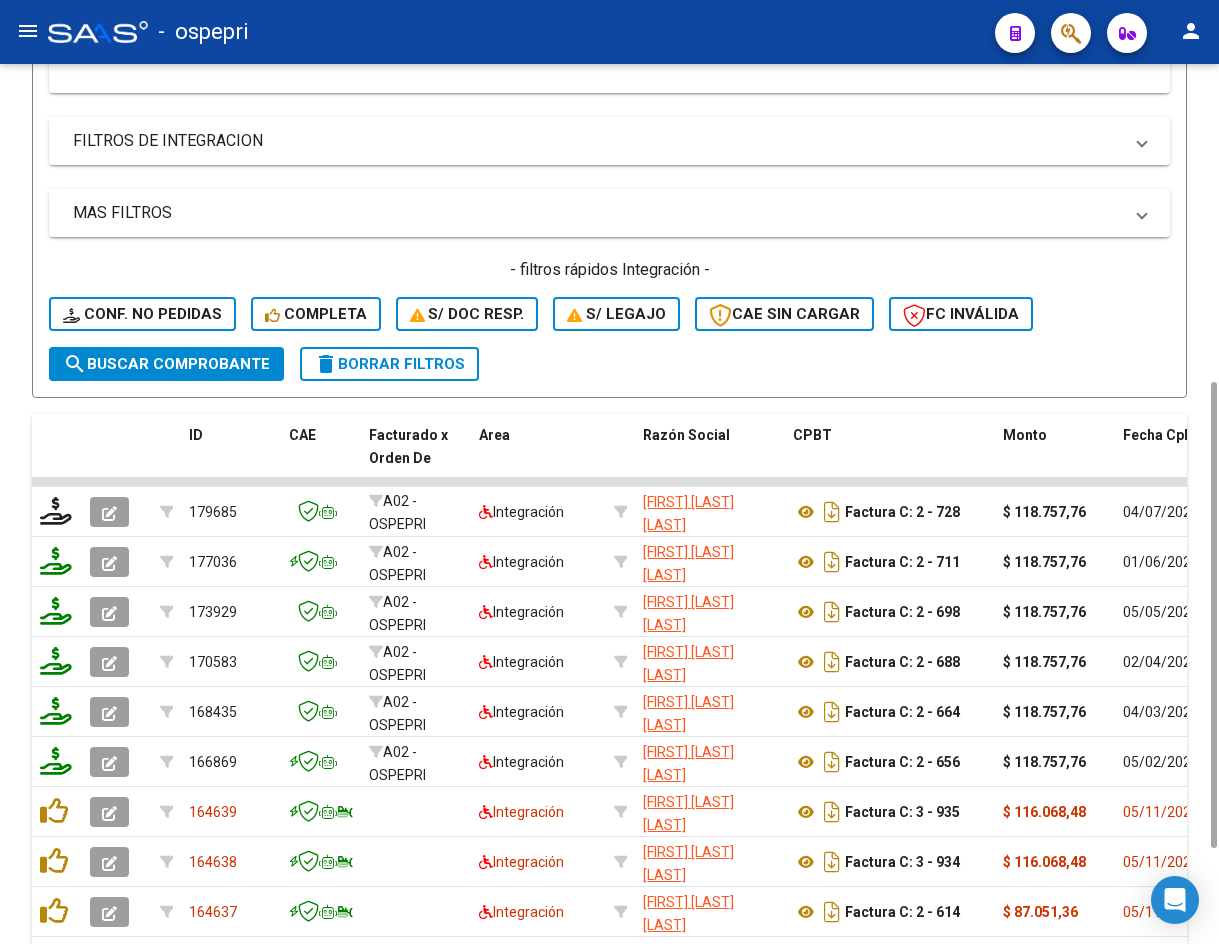type on "27236444150" 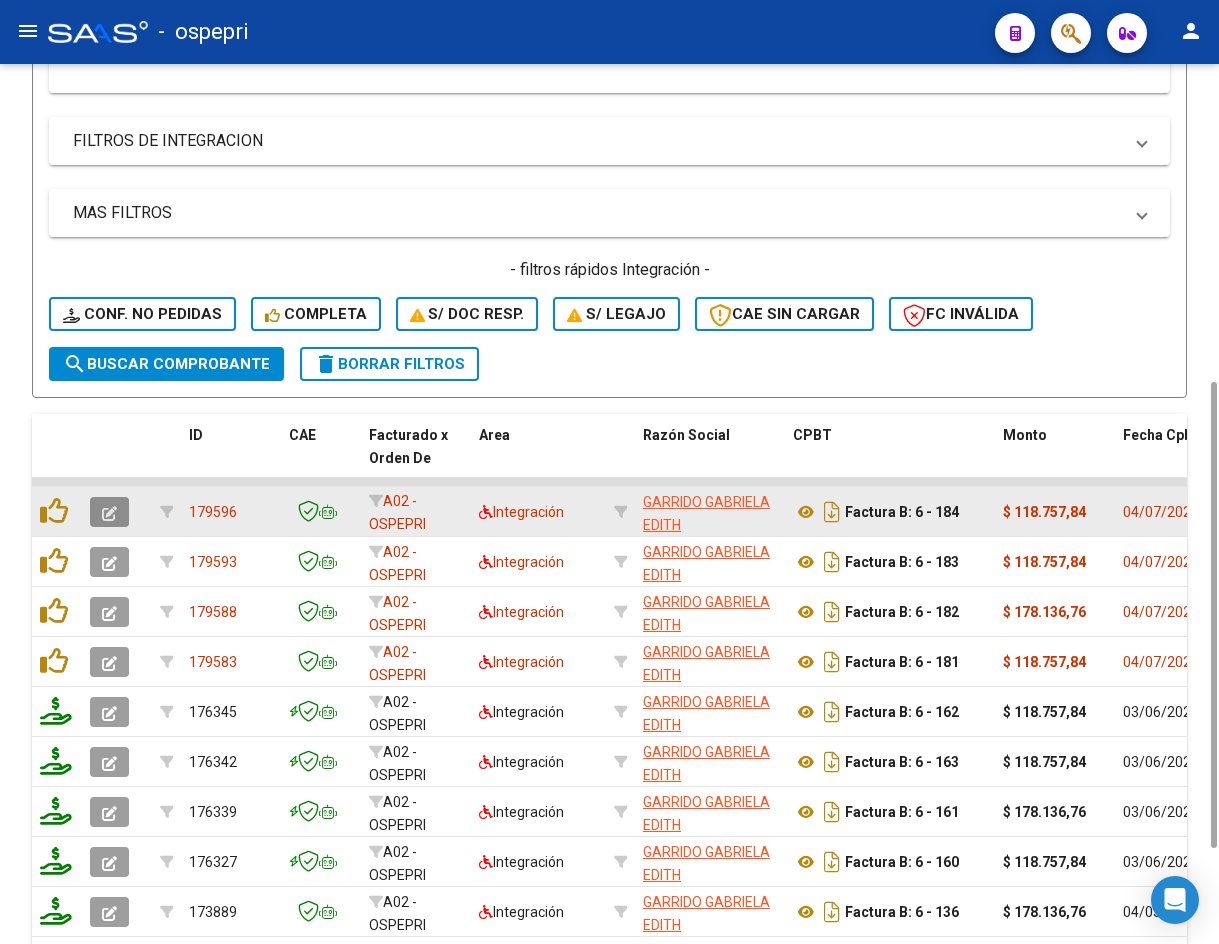 click 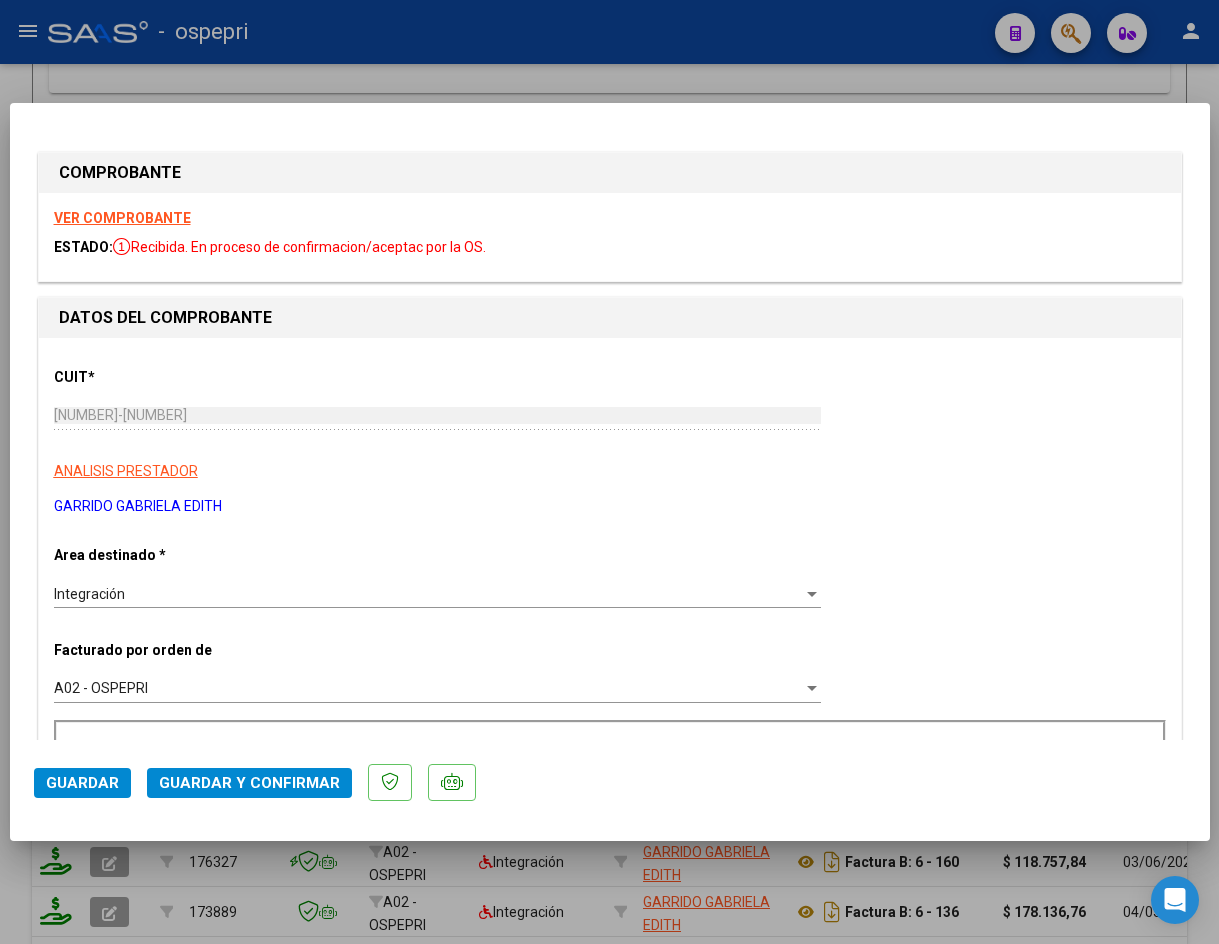 click on "VER COMPROBANTE" at bounding box center (122, 218) 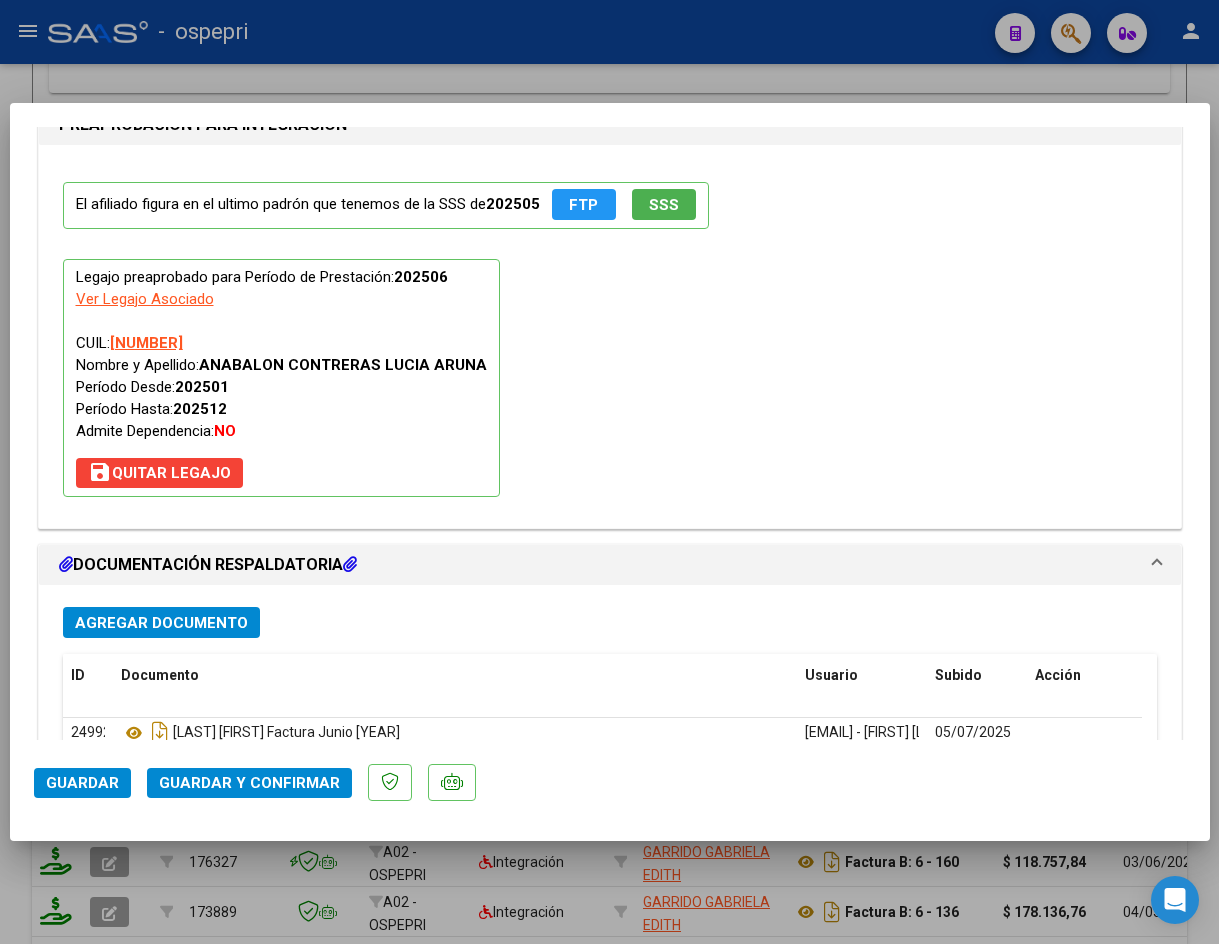 scroll, scrollTop: 2100, scrollLeft: 0, axis: vertical 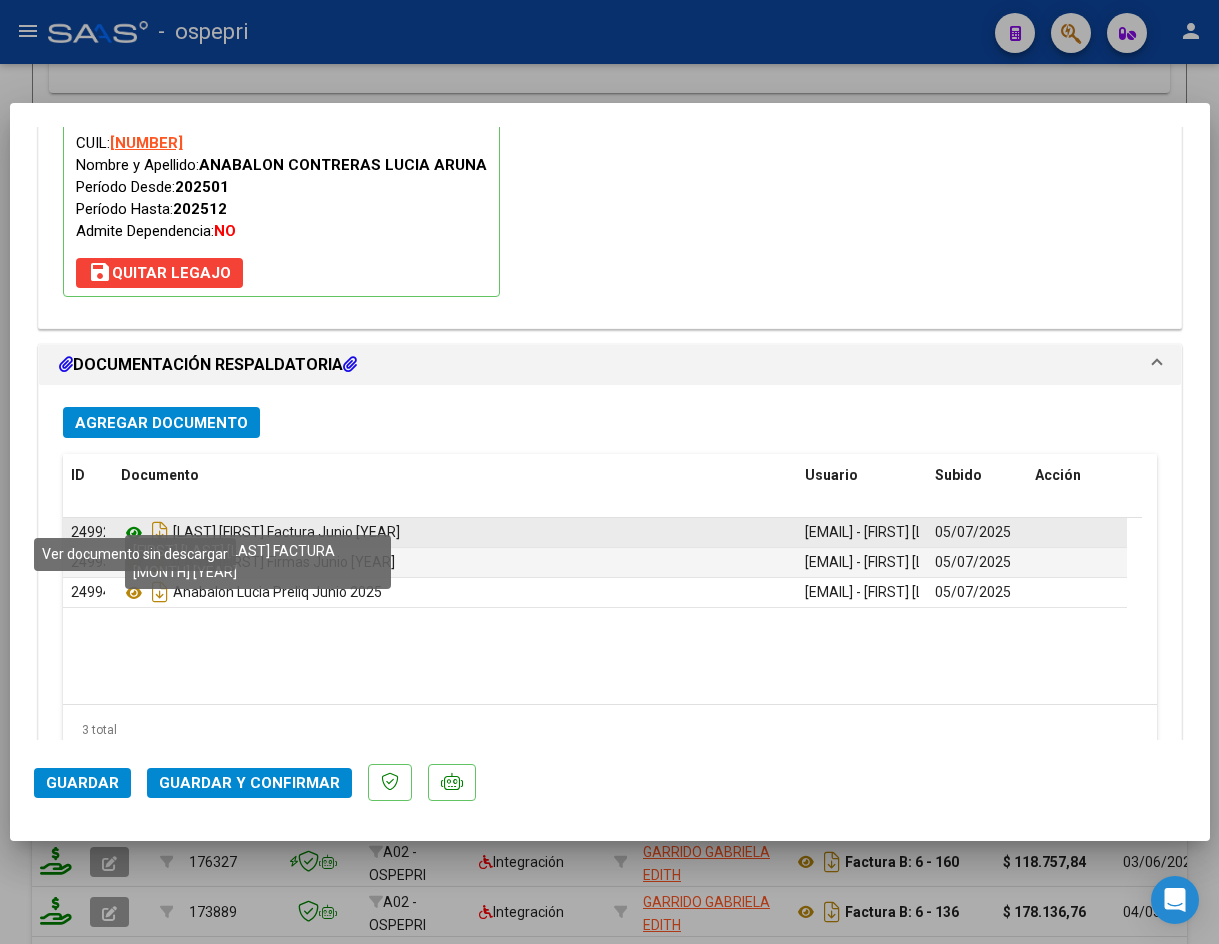 click 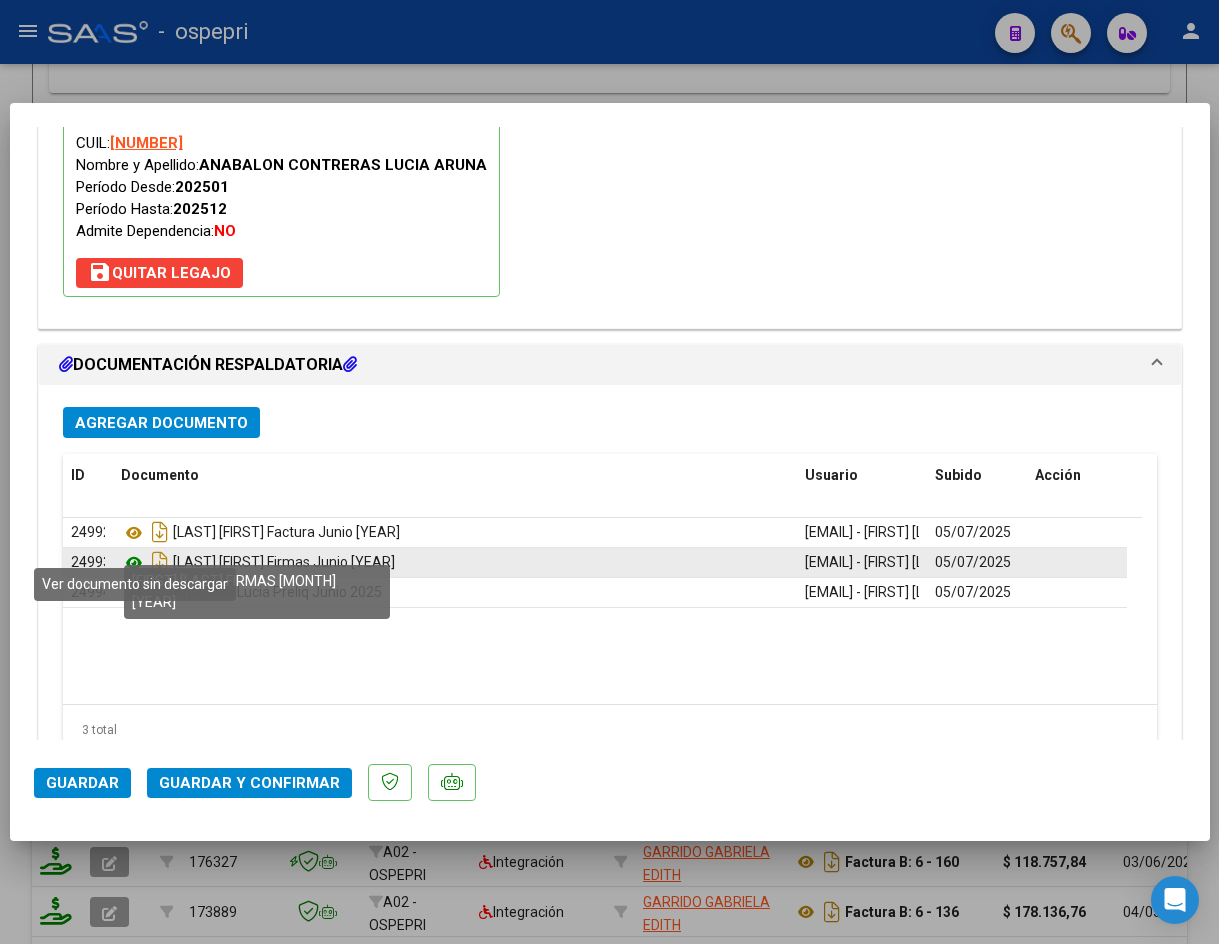 click 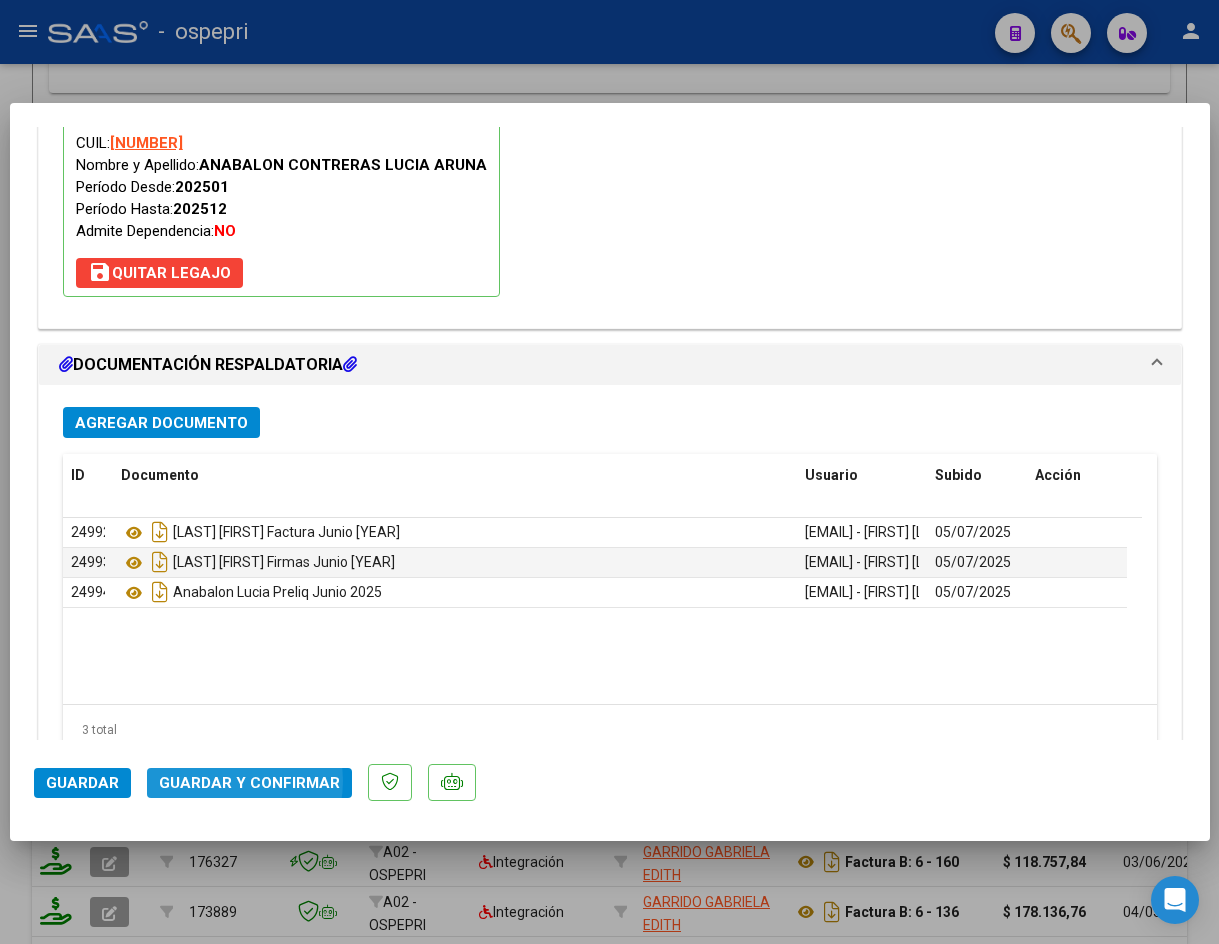 click on "Guardar y Confirmar" 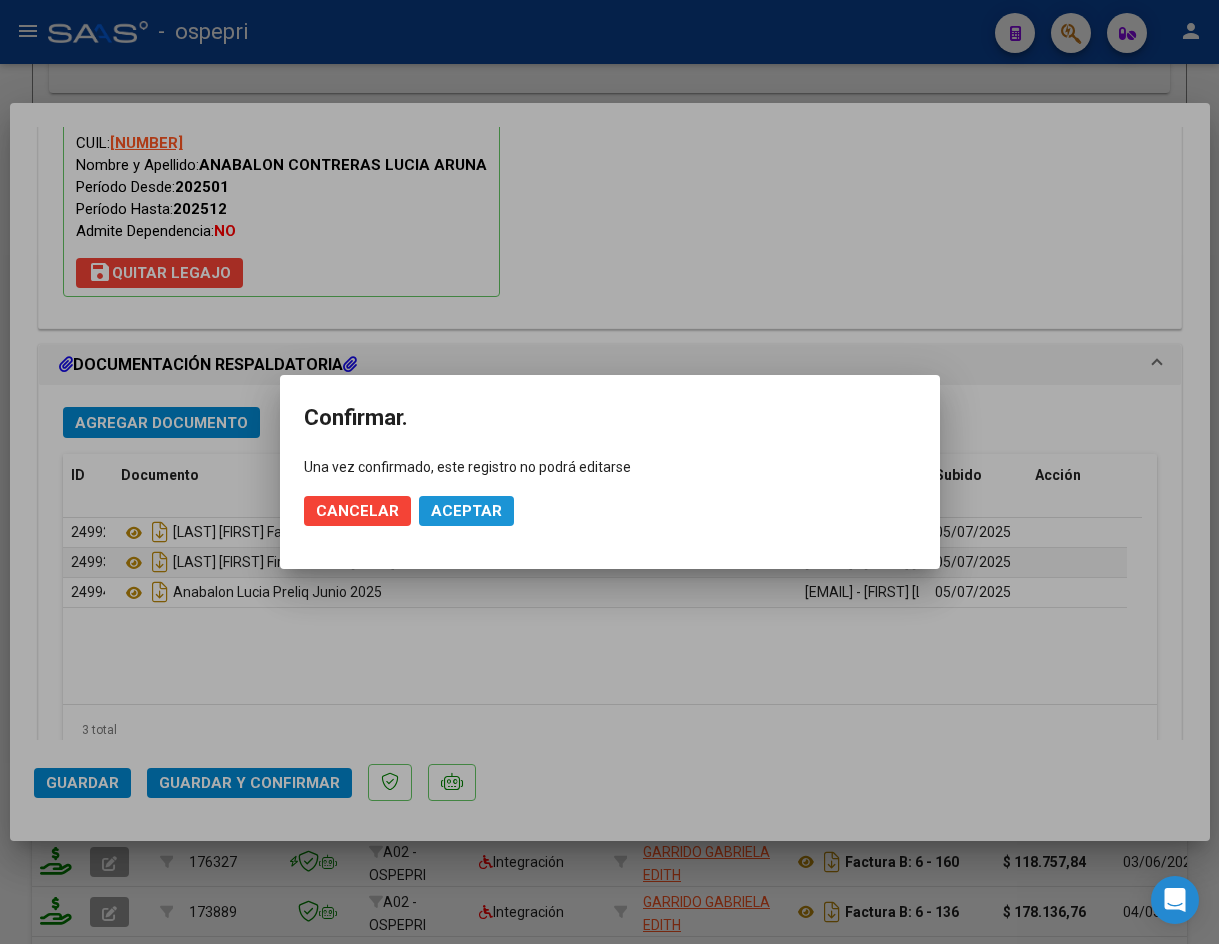 click on "Aceptar" 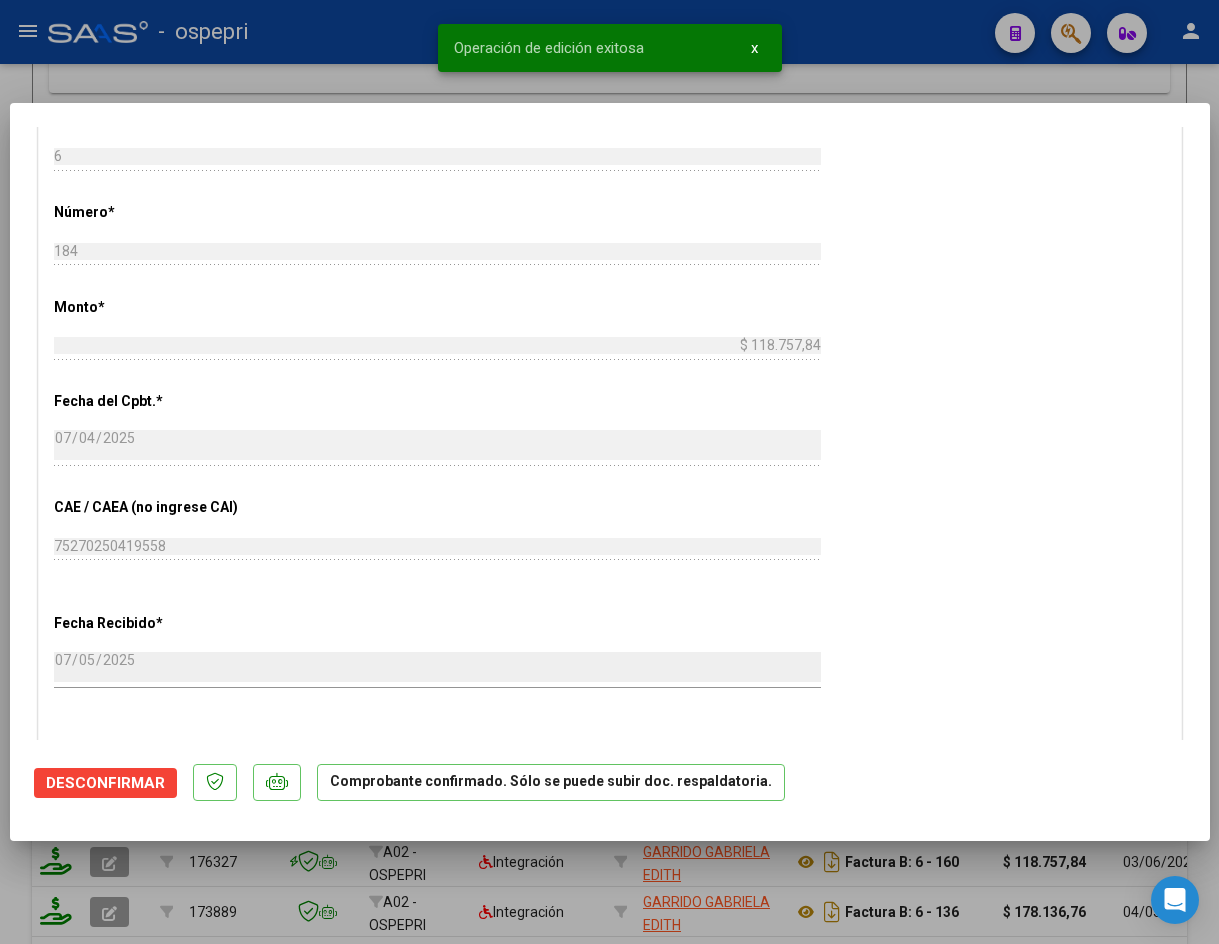 scroll, scrollTop: 749, scrollLeft: 0, axis: vertical 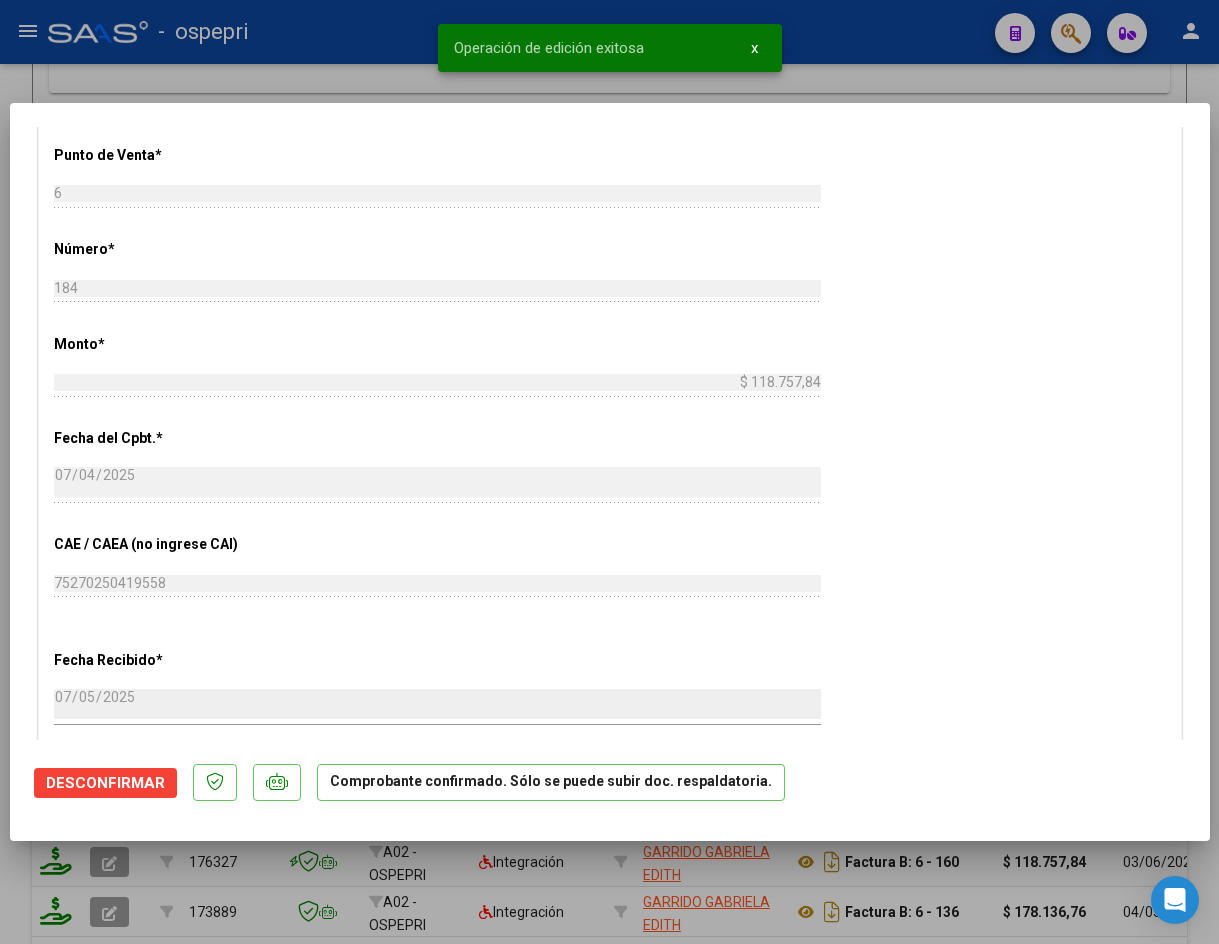 type 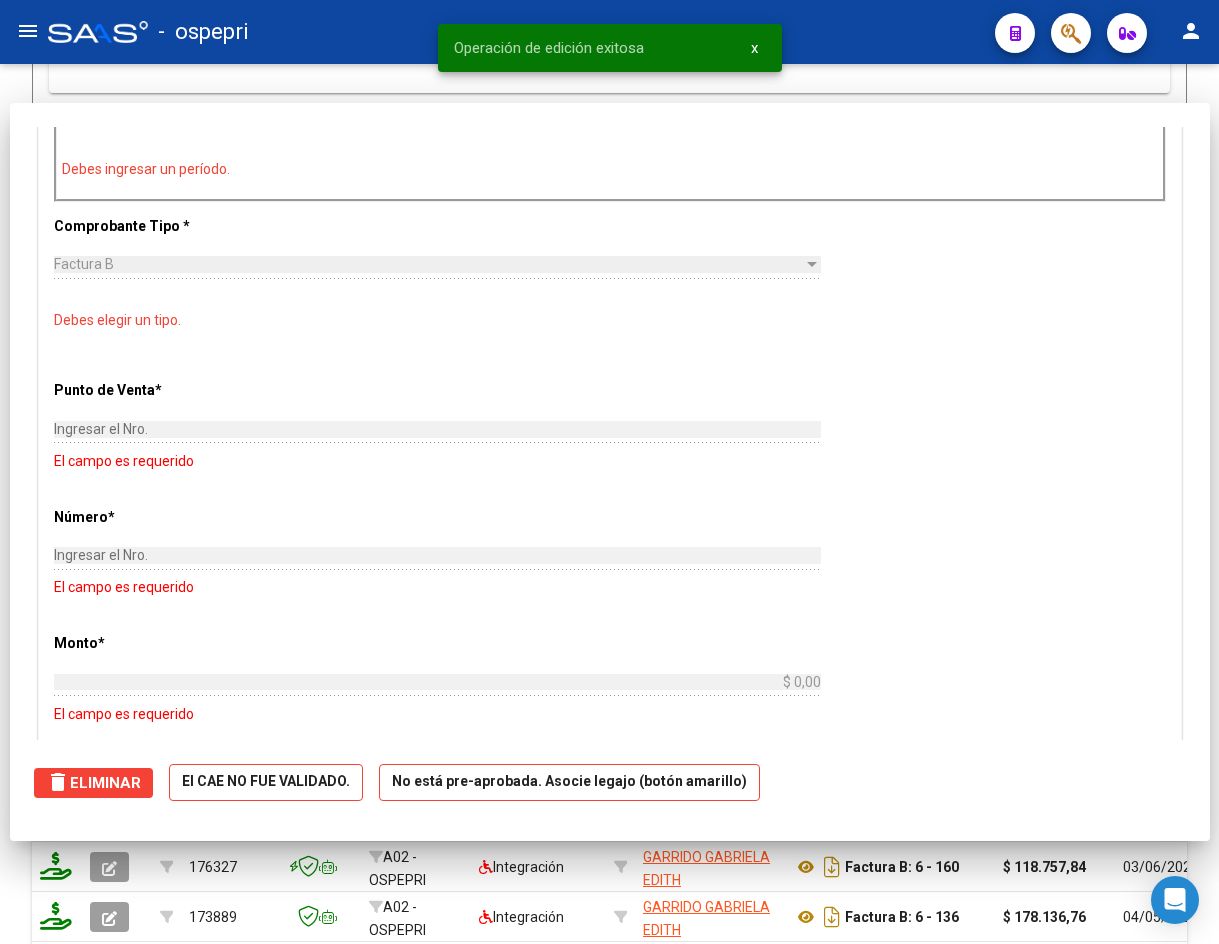 scroll, scrollTop: 1071, scrollLeft: 0, axis: vertical 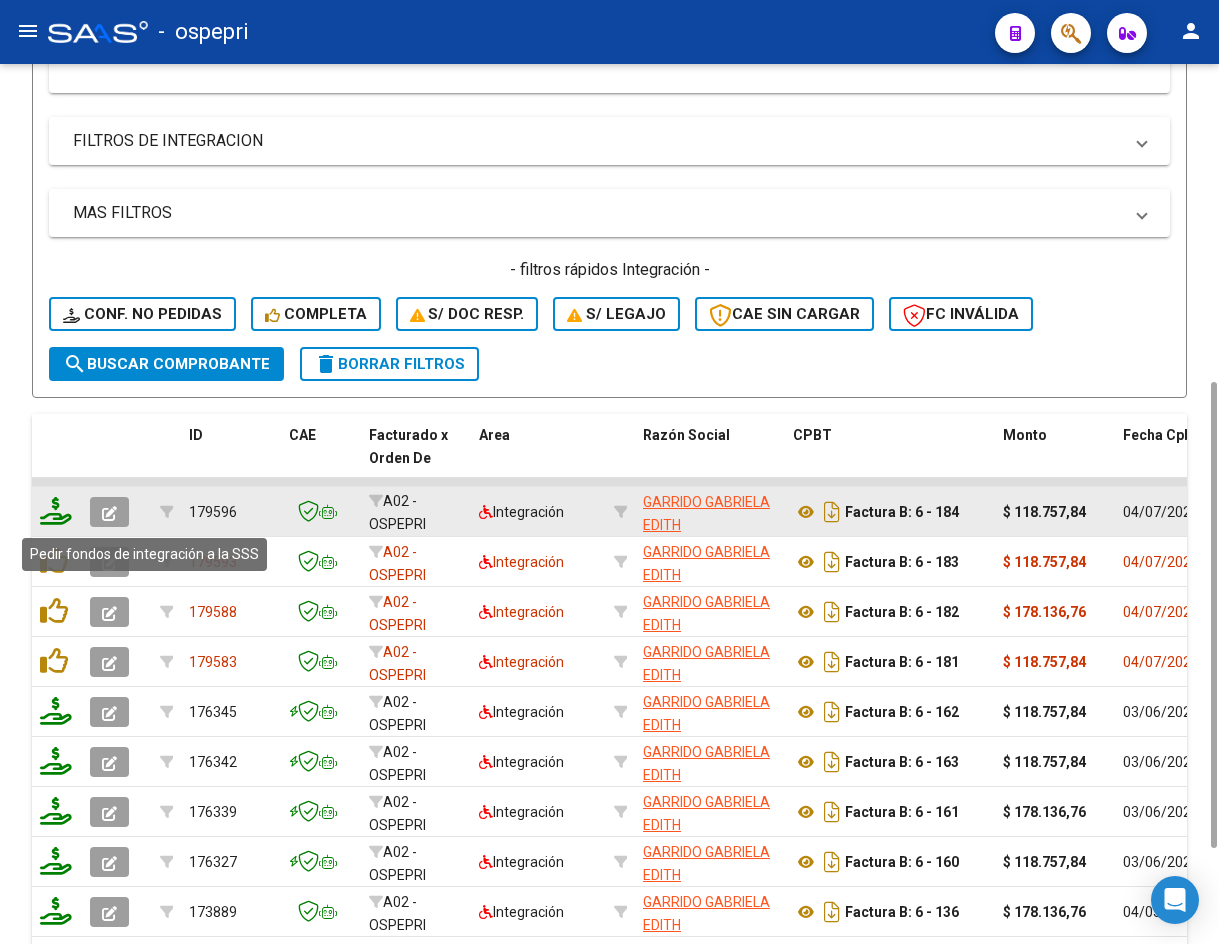 click 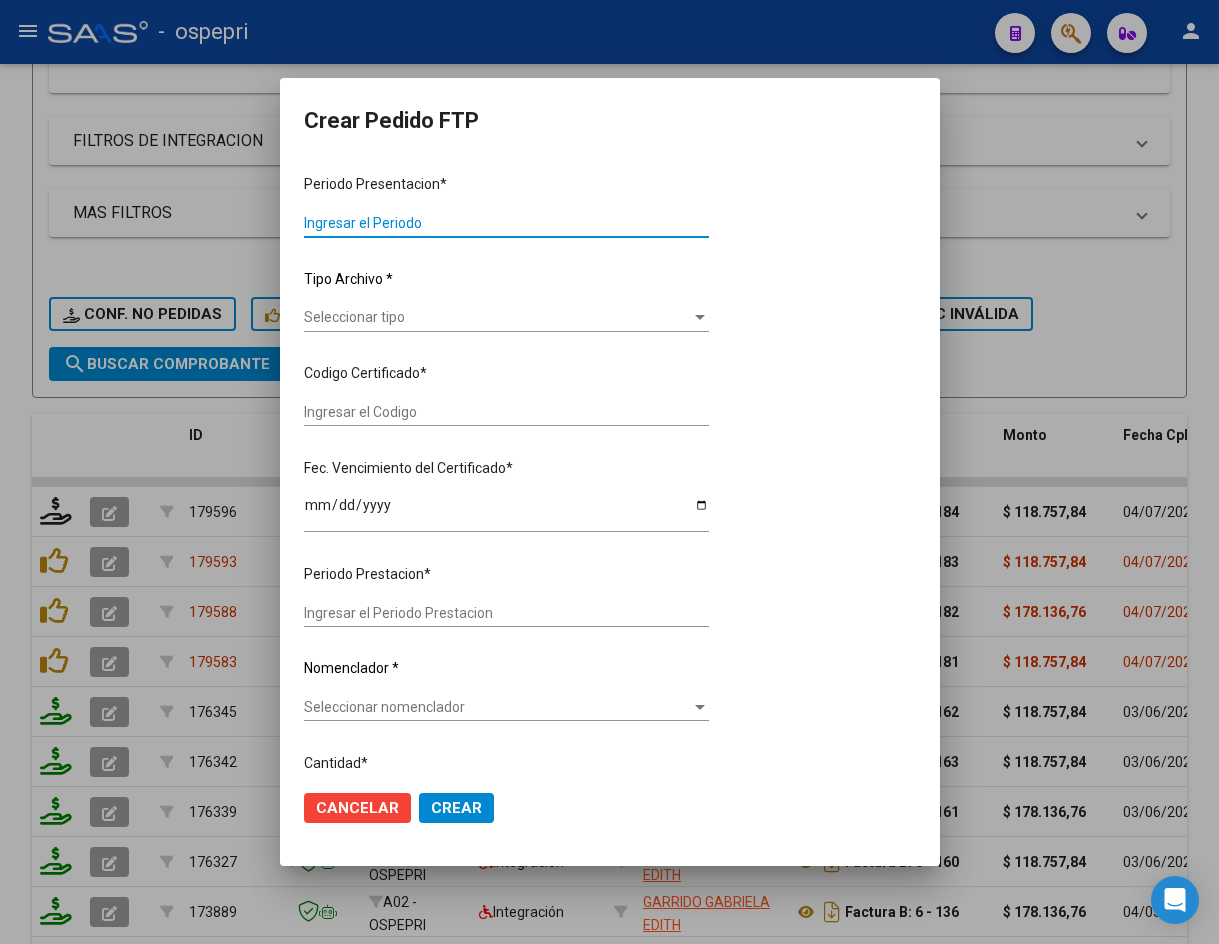 type on "202506" 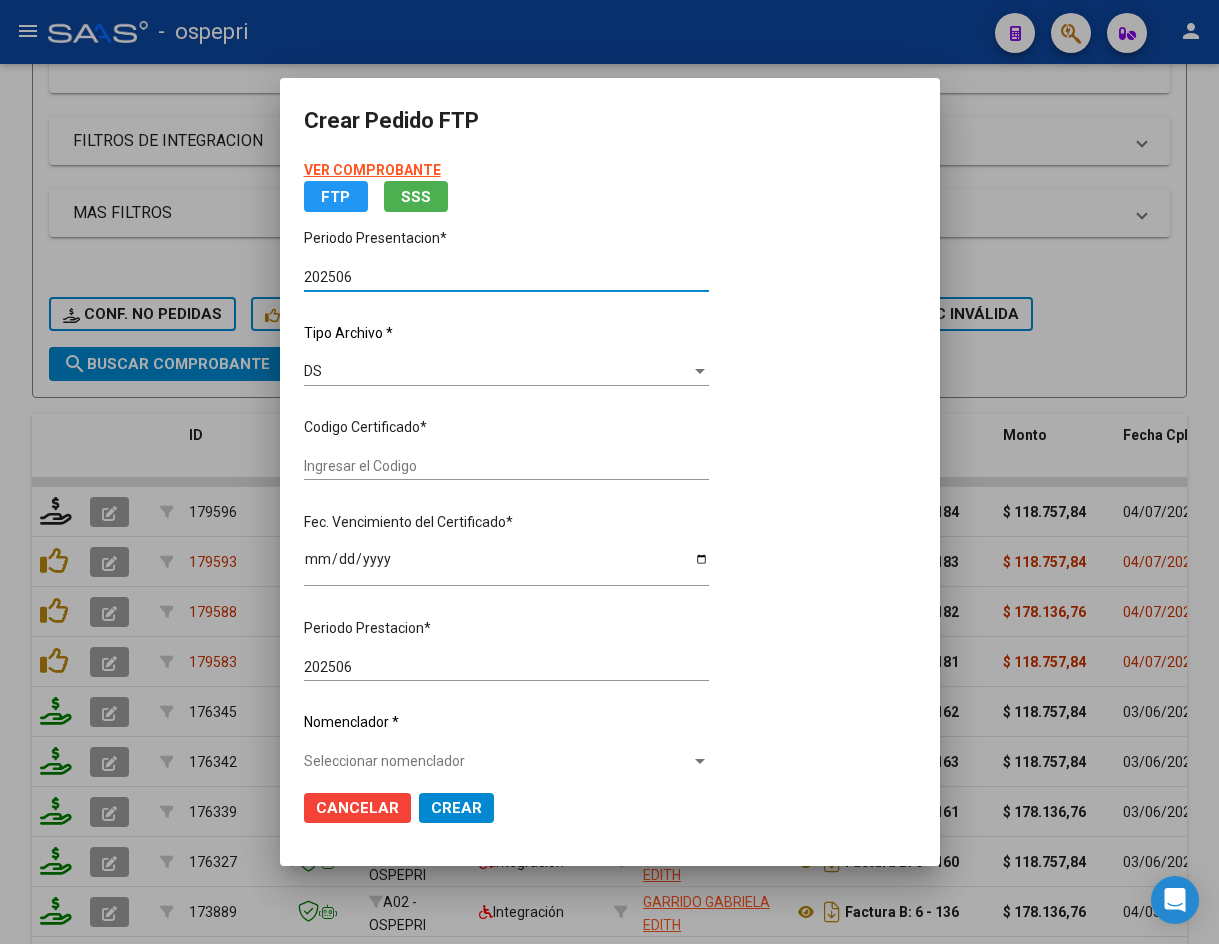 type on "2757190589-8" 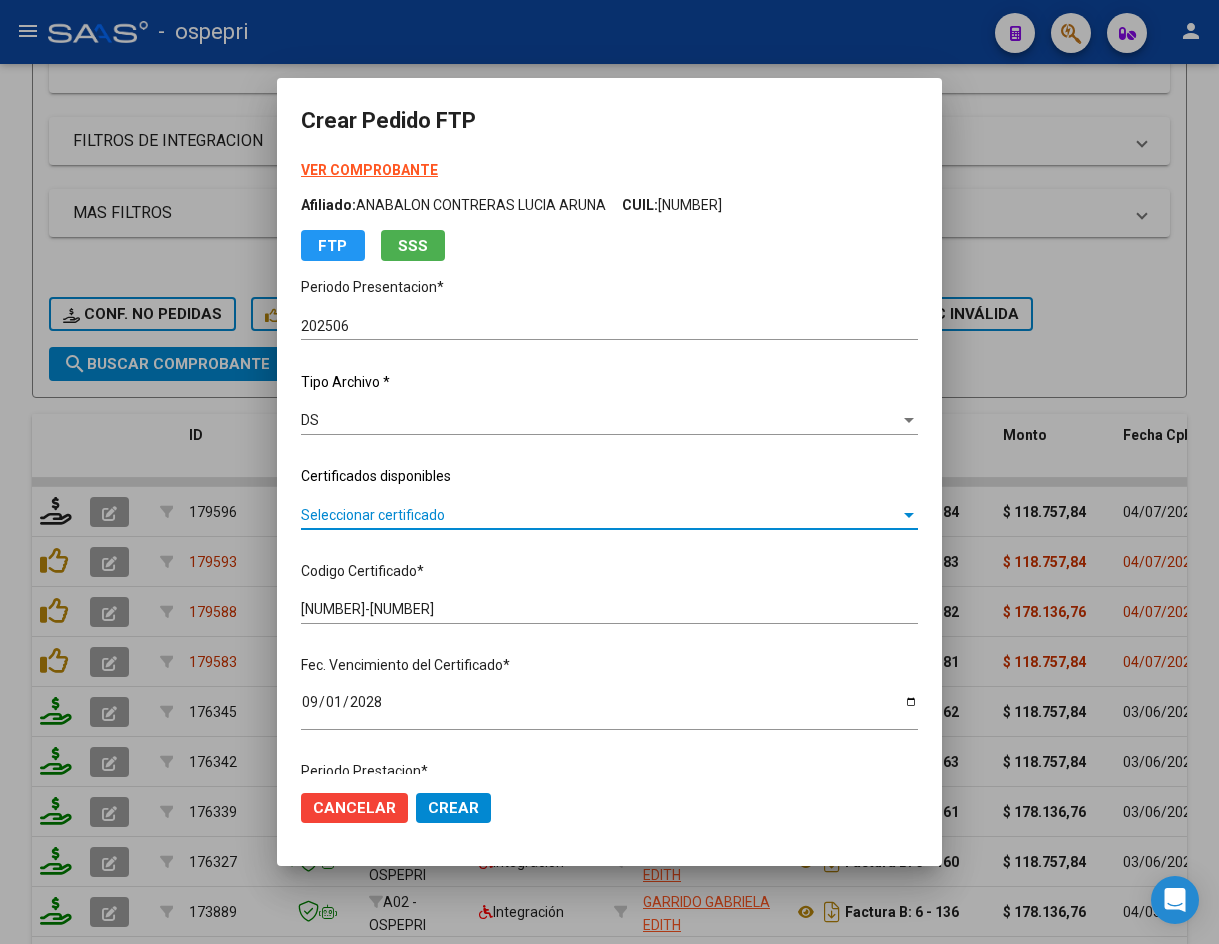 click on "Seleccionar certificado" at bounding box center [600, 515] 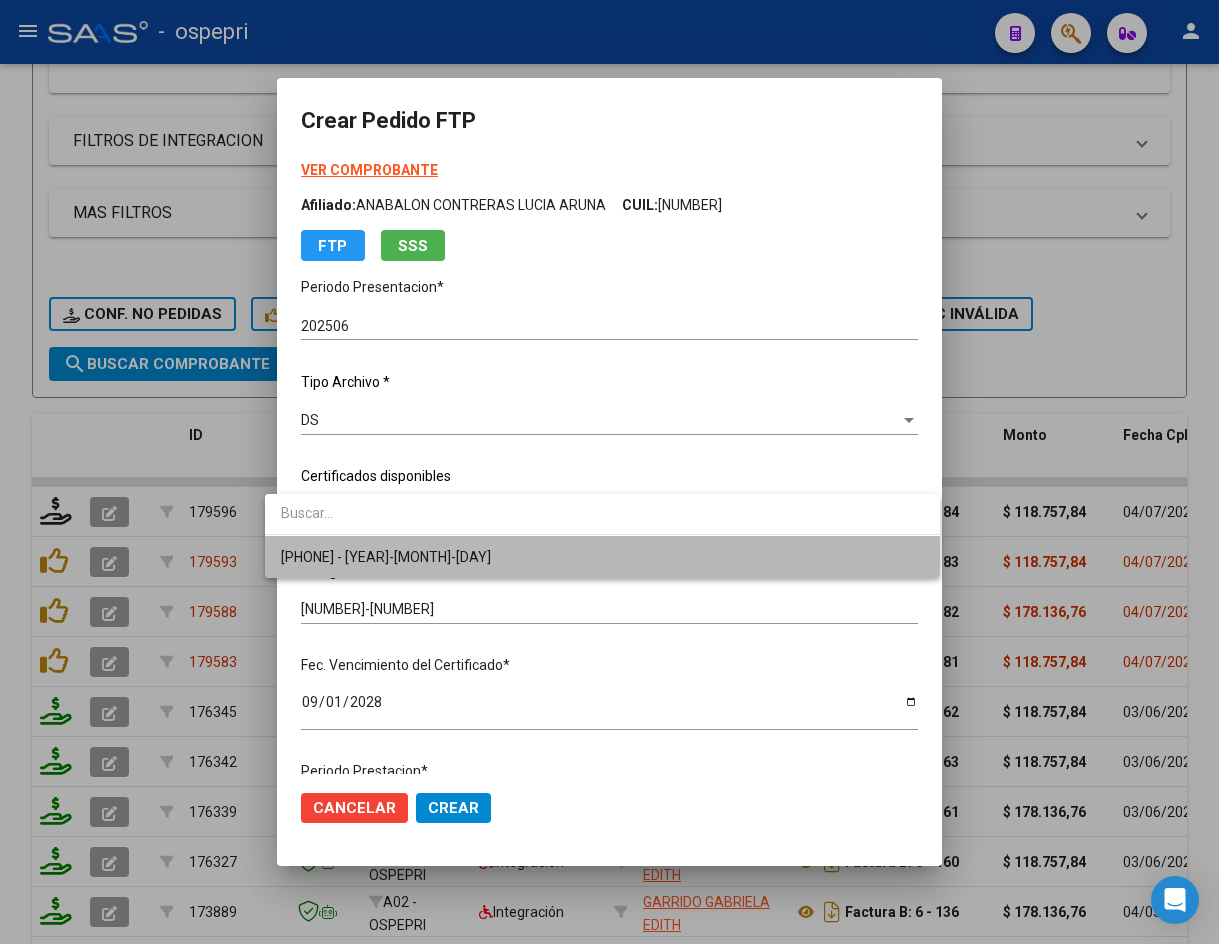 click on "2757190589-8 - 2028-09-01" at bounding box center (602, 557) 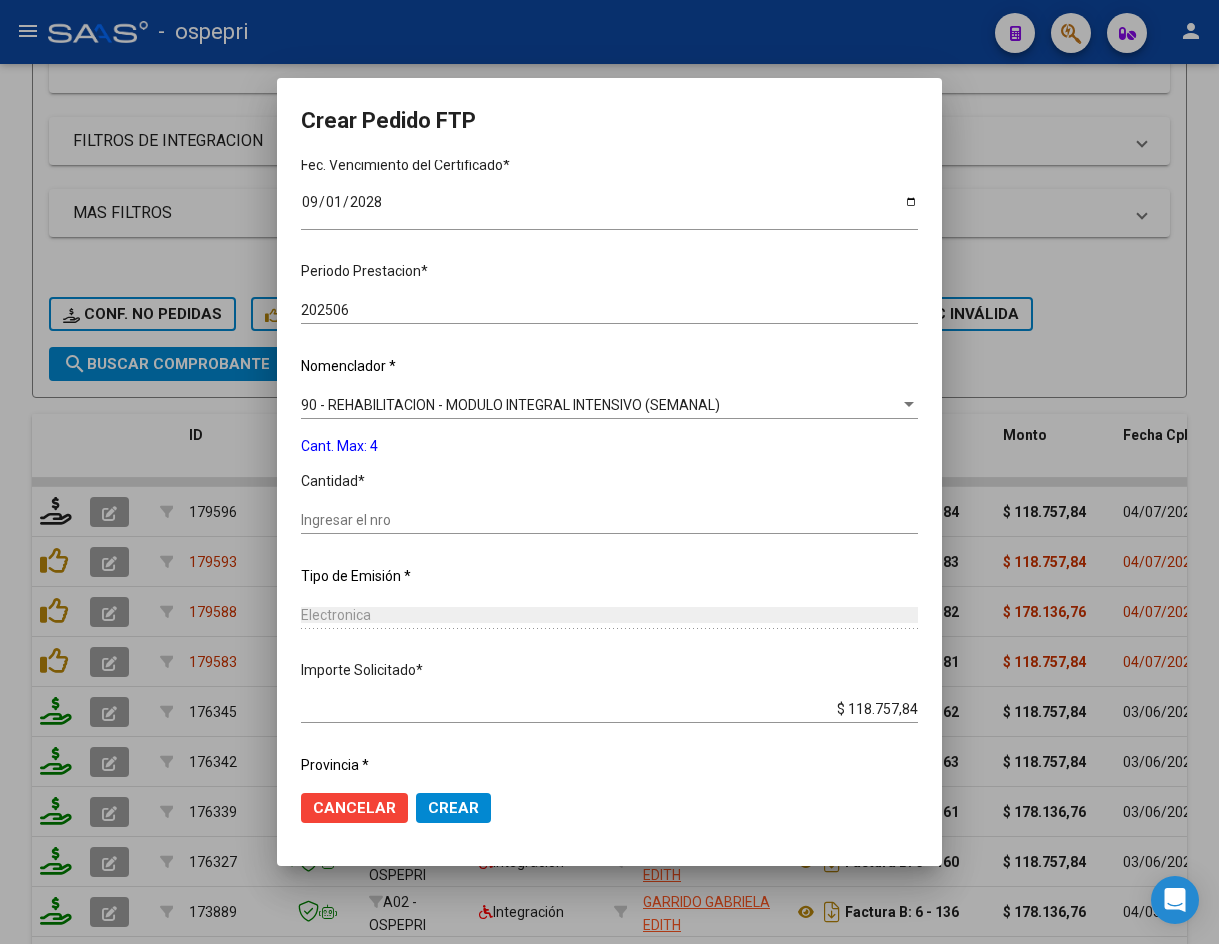 scroll, scrollTop: 561, scrollLeft: 0, axis: vertical 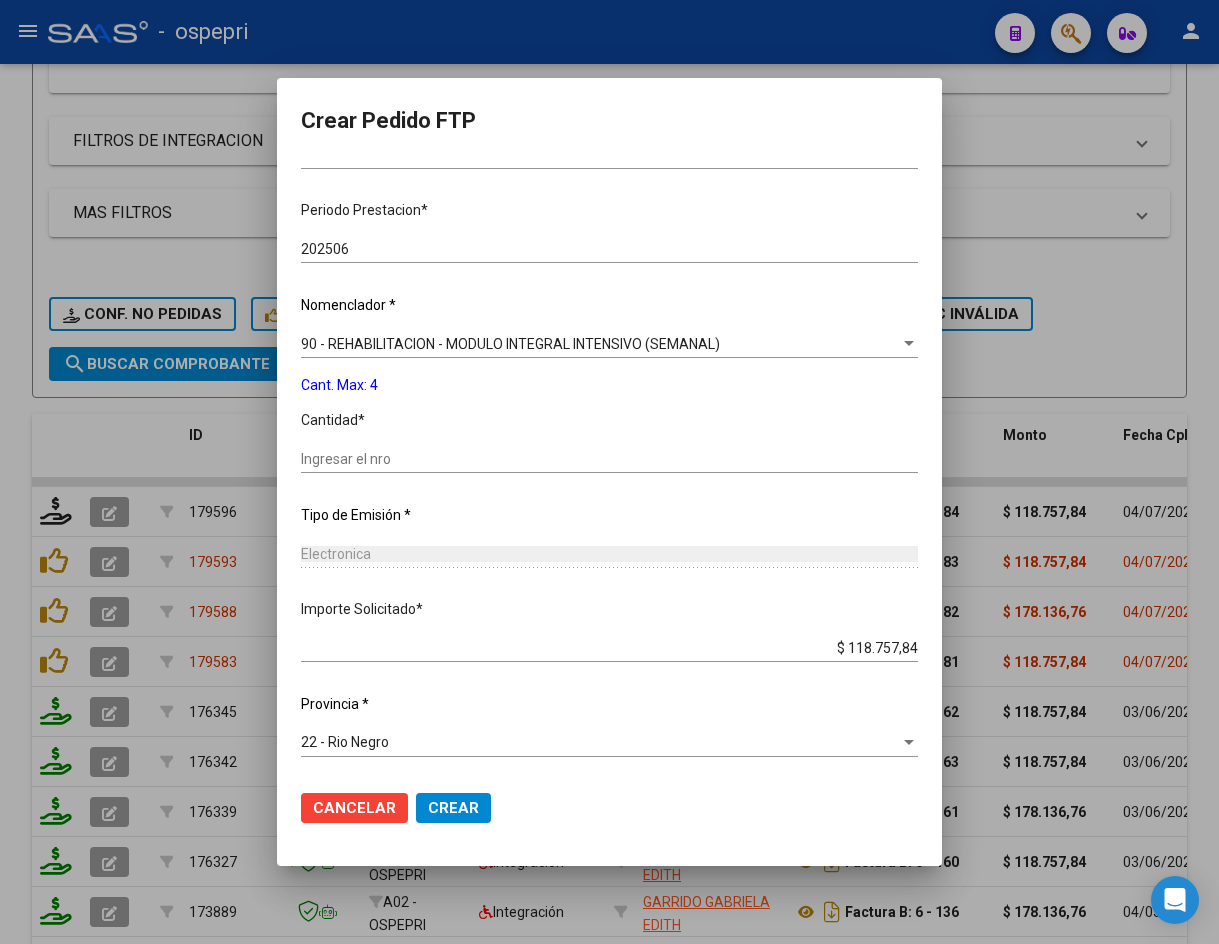 click on "Ingresar el nro" 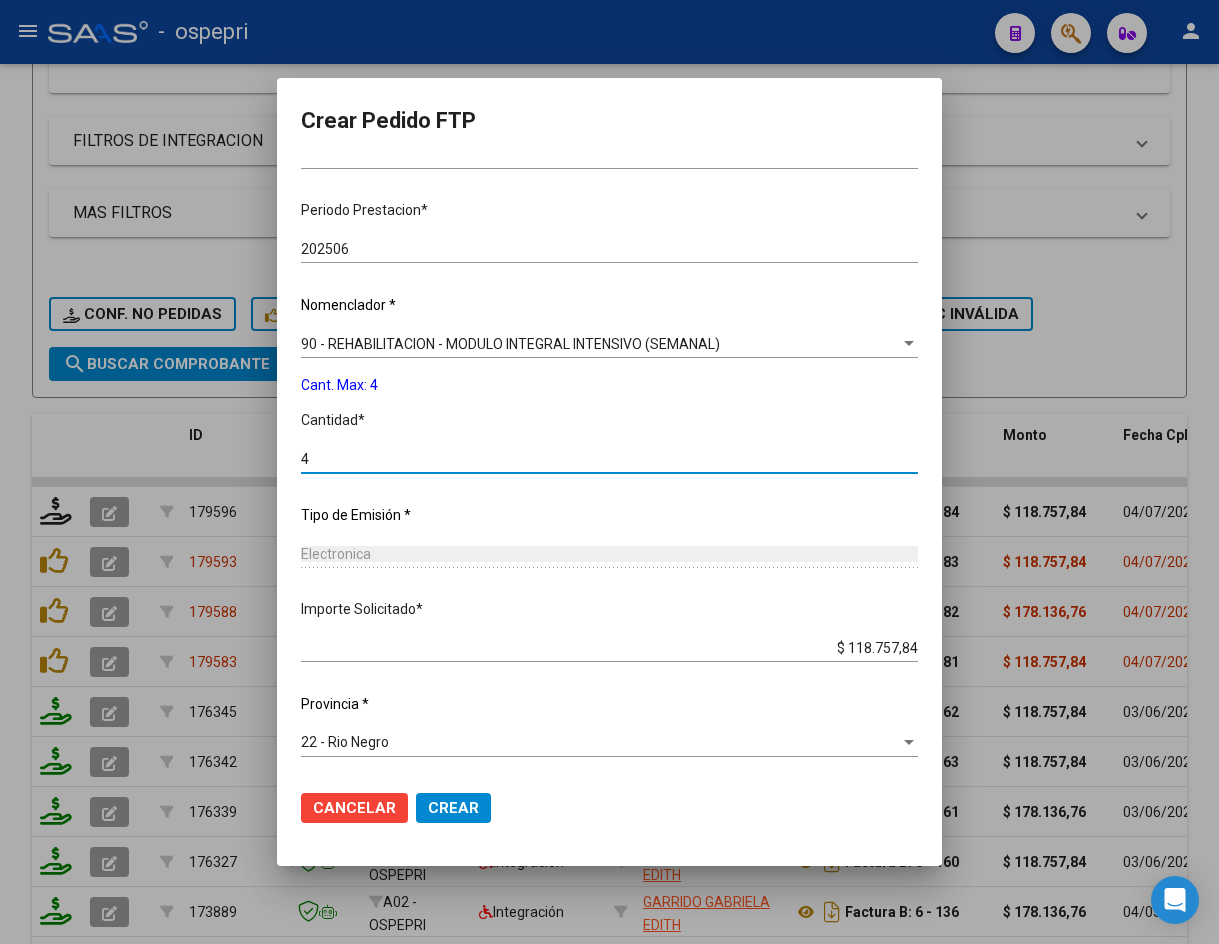 type on "4" 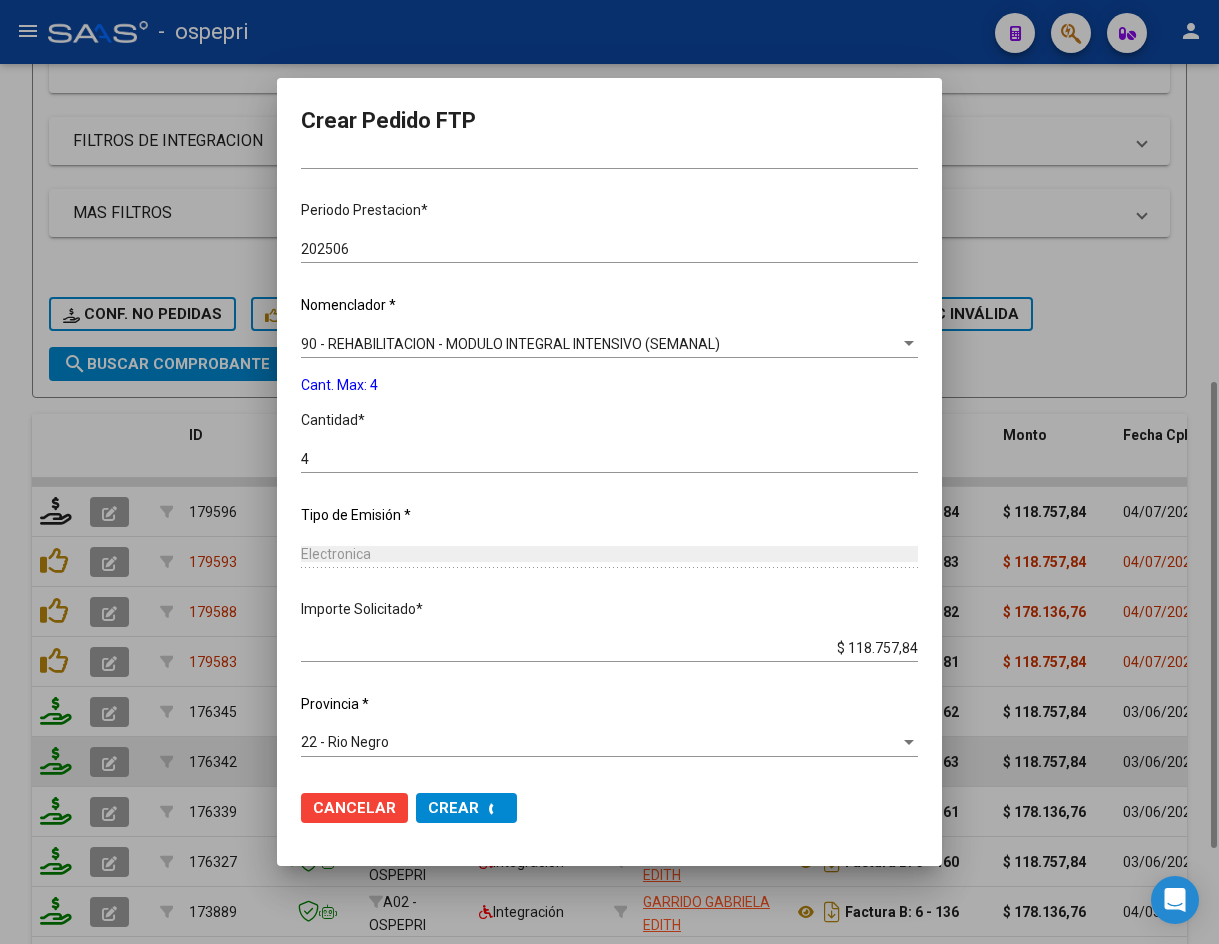 scroll, scrollTop: 458, scrollLeft: 0, axis: vertical 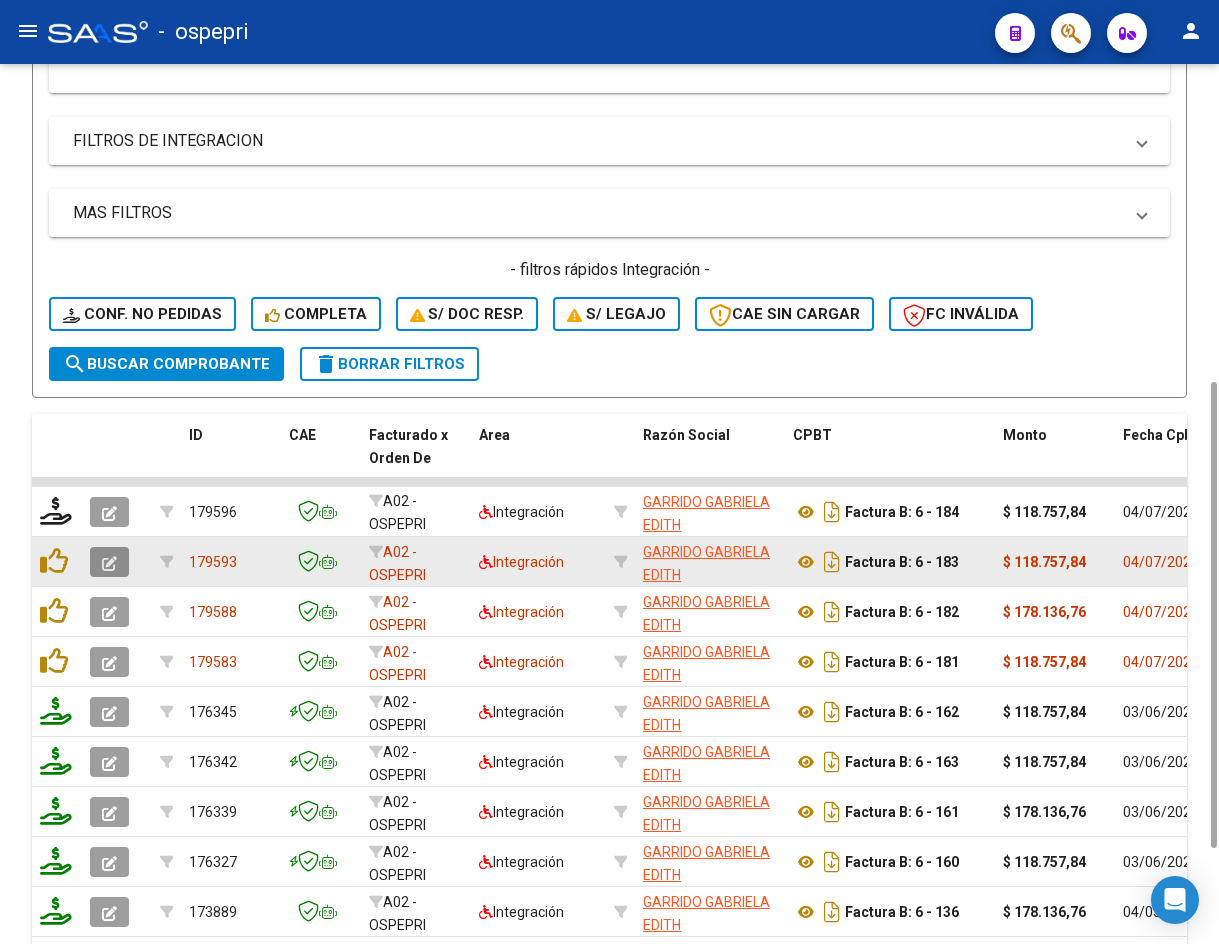 click 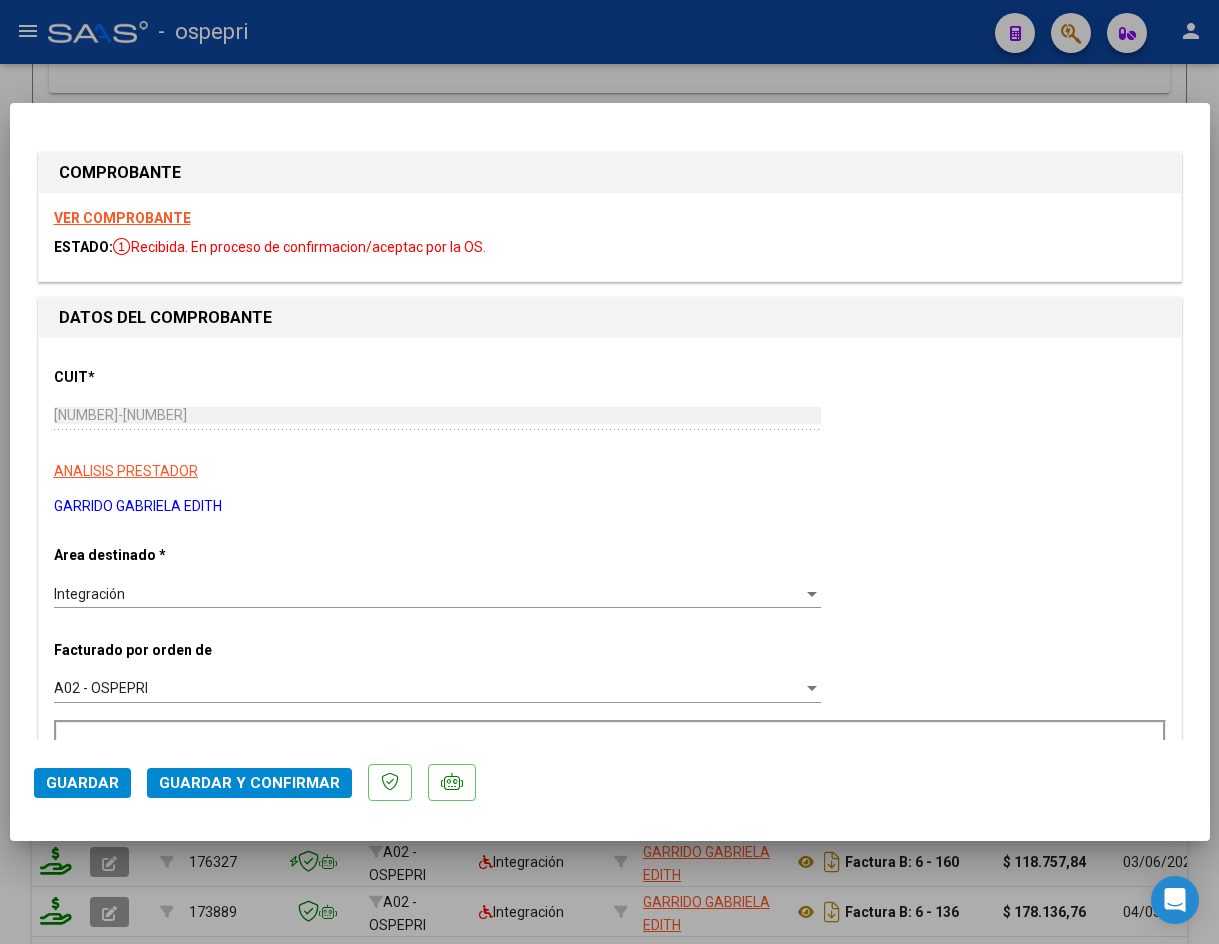 click on "VER COMPROBANTE" at bounding box center (122, 218) 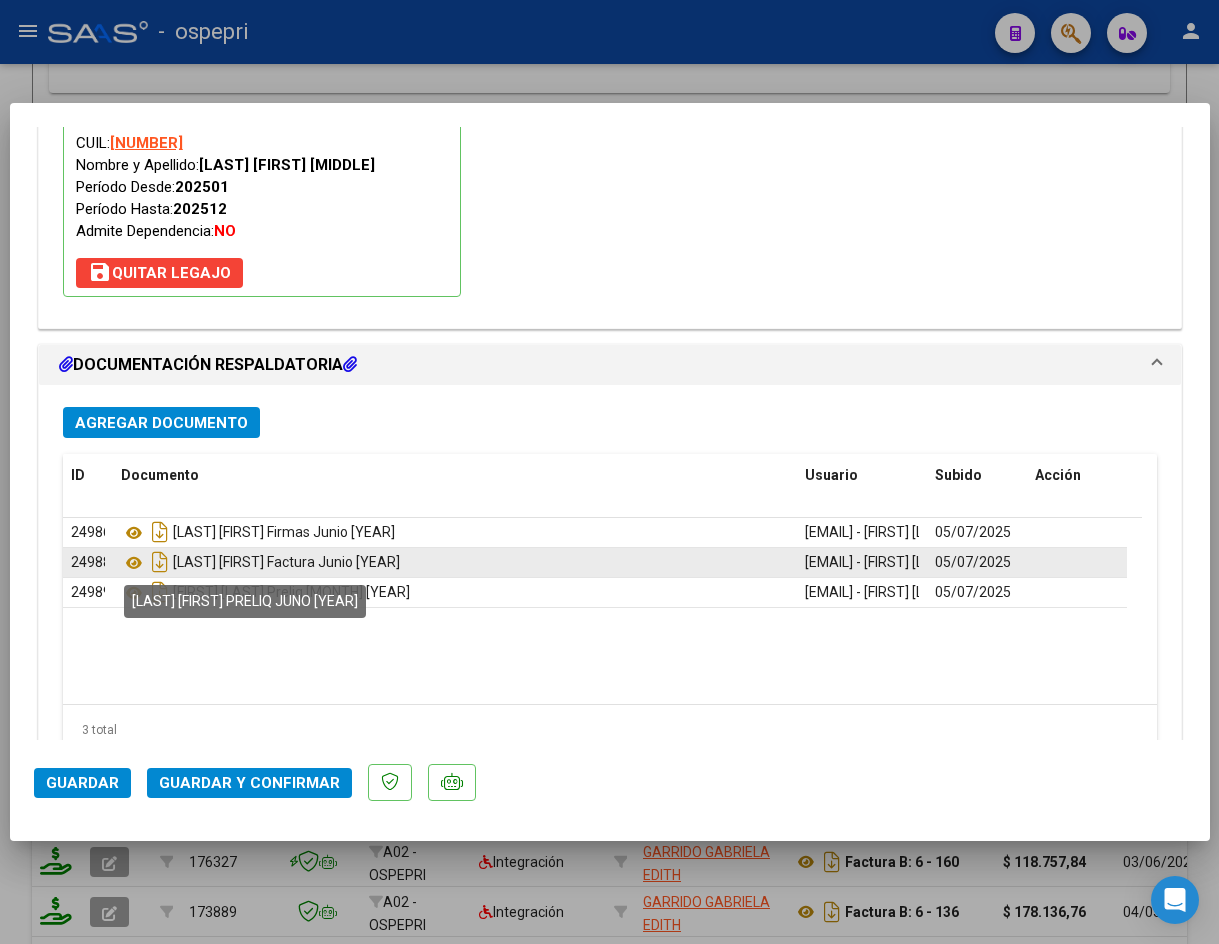 scroll, scrollTop: 2162, scrollLeft: 0, axis: vertical 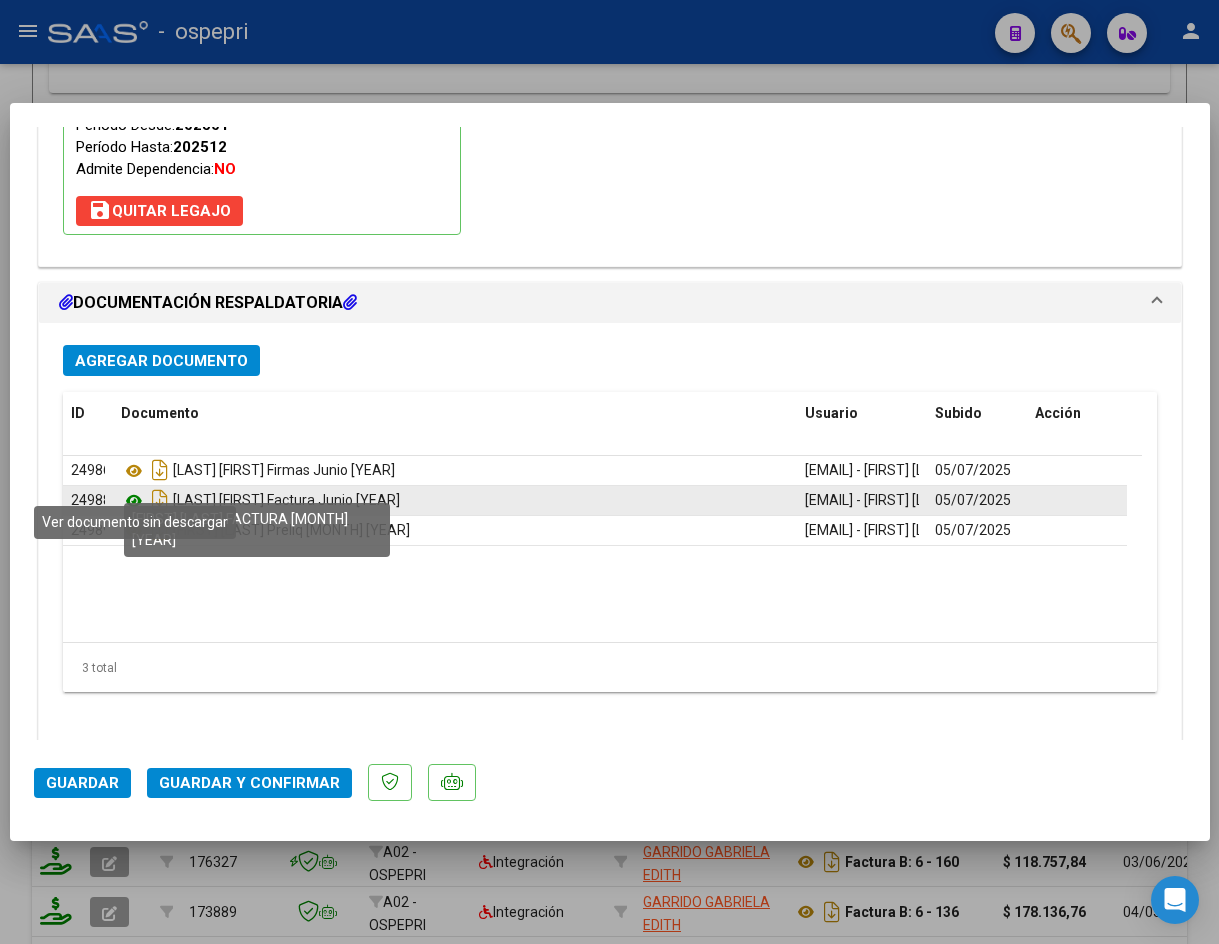click 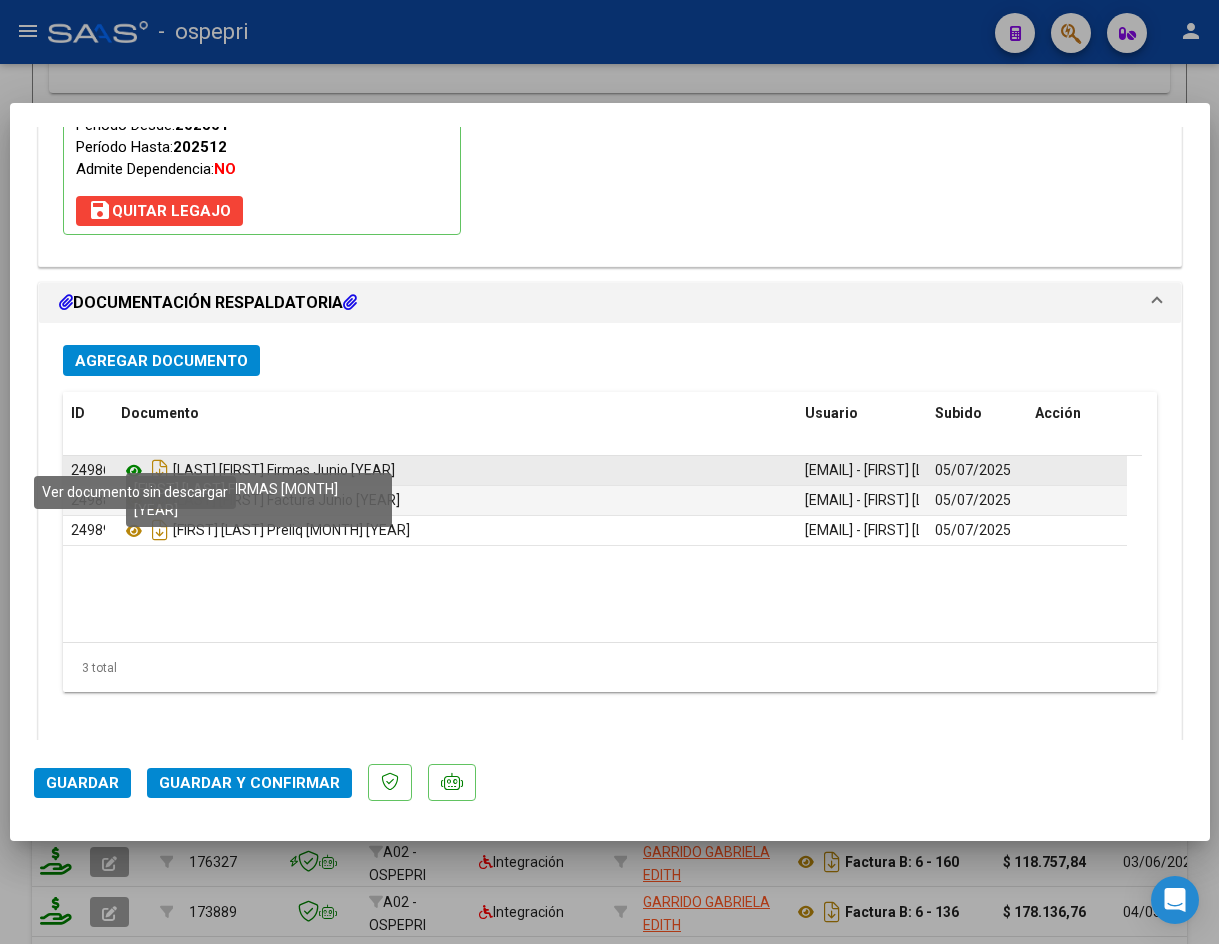 click 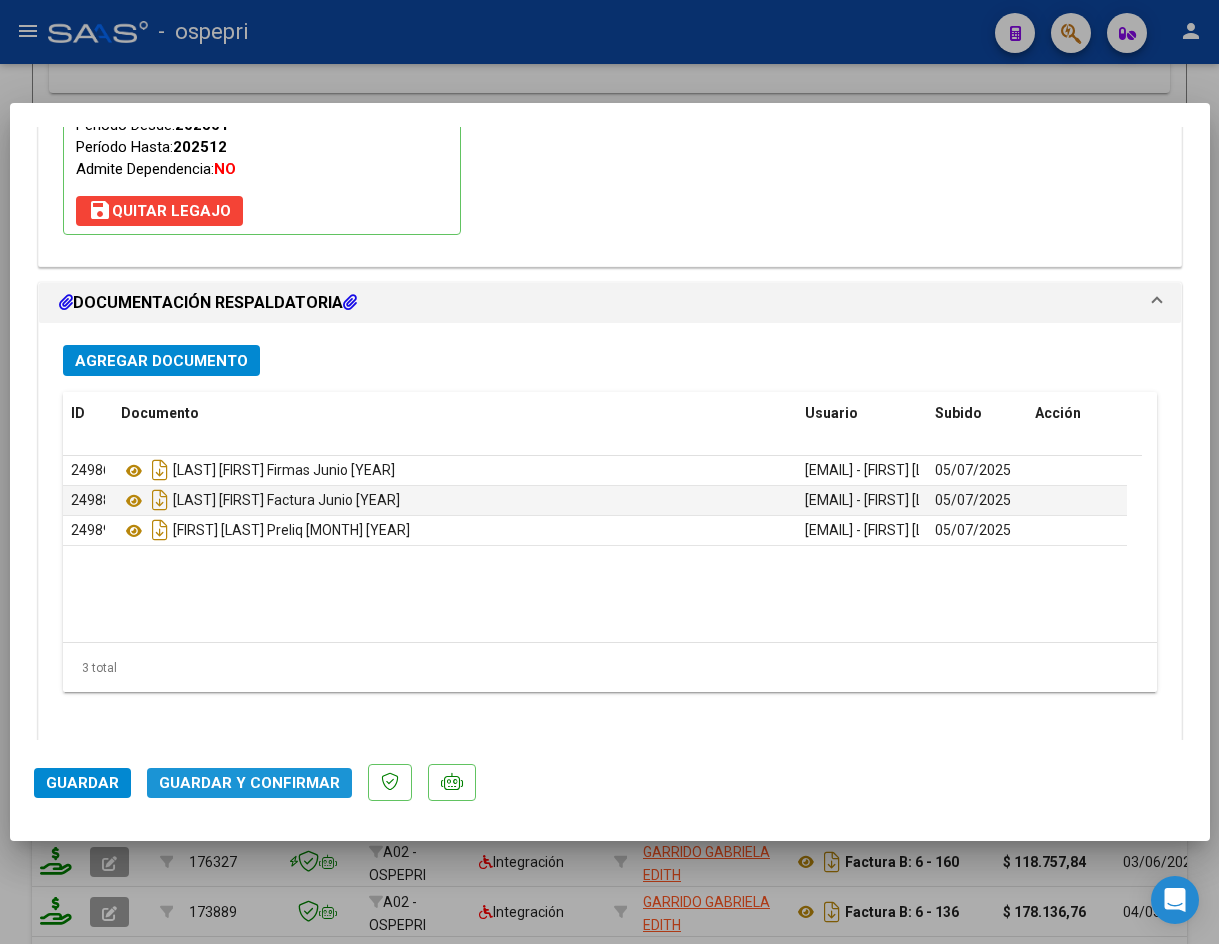 click on "Guardar y Confirmar" 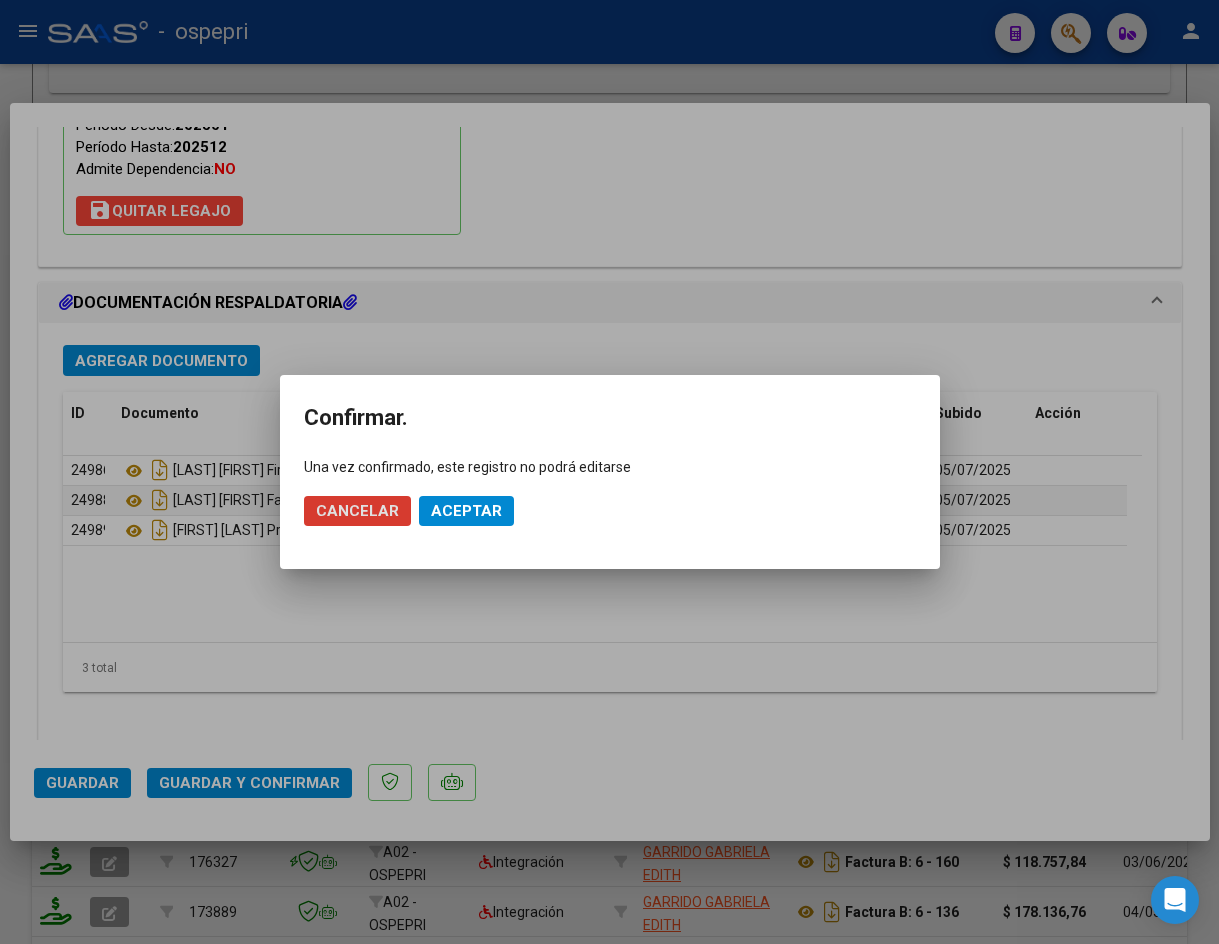 click on "Aceptar" 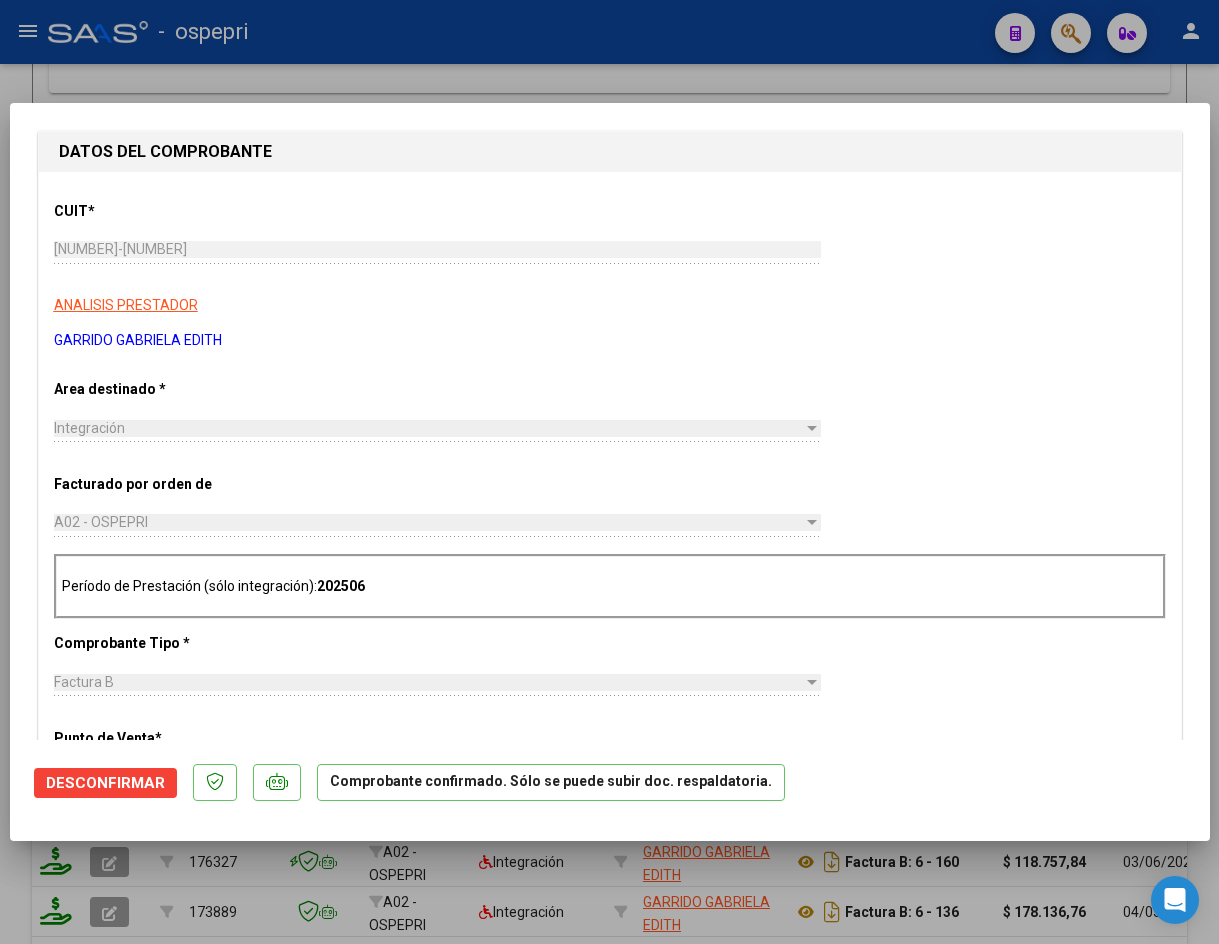 scroll, scrollTop: 466, scrollLeft: 0, axis: vertical 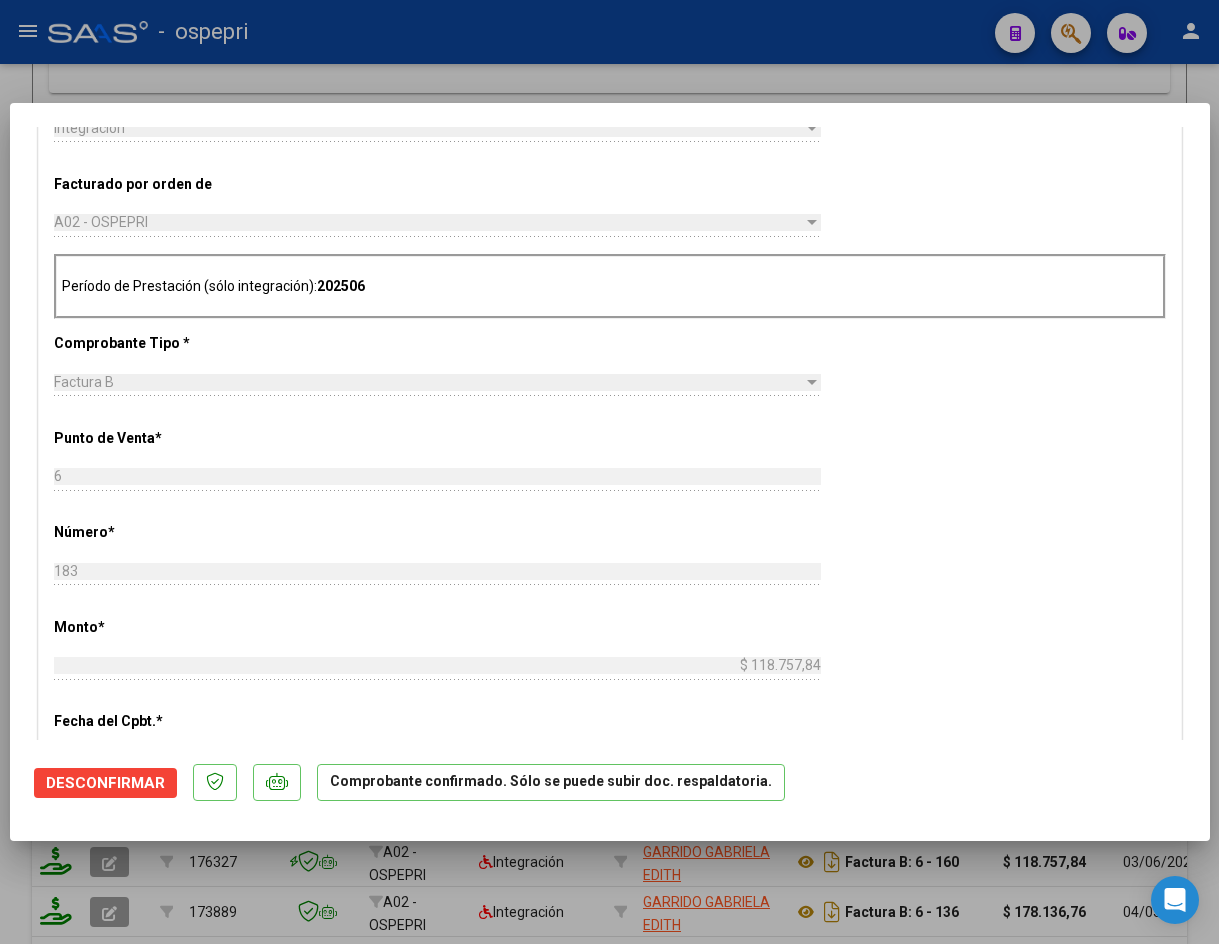 type 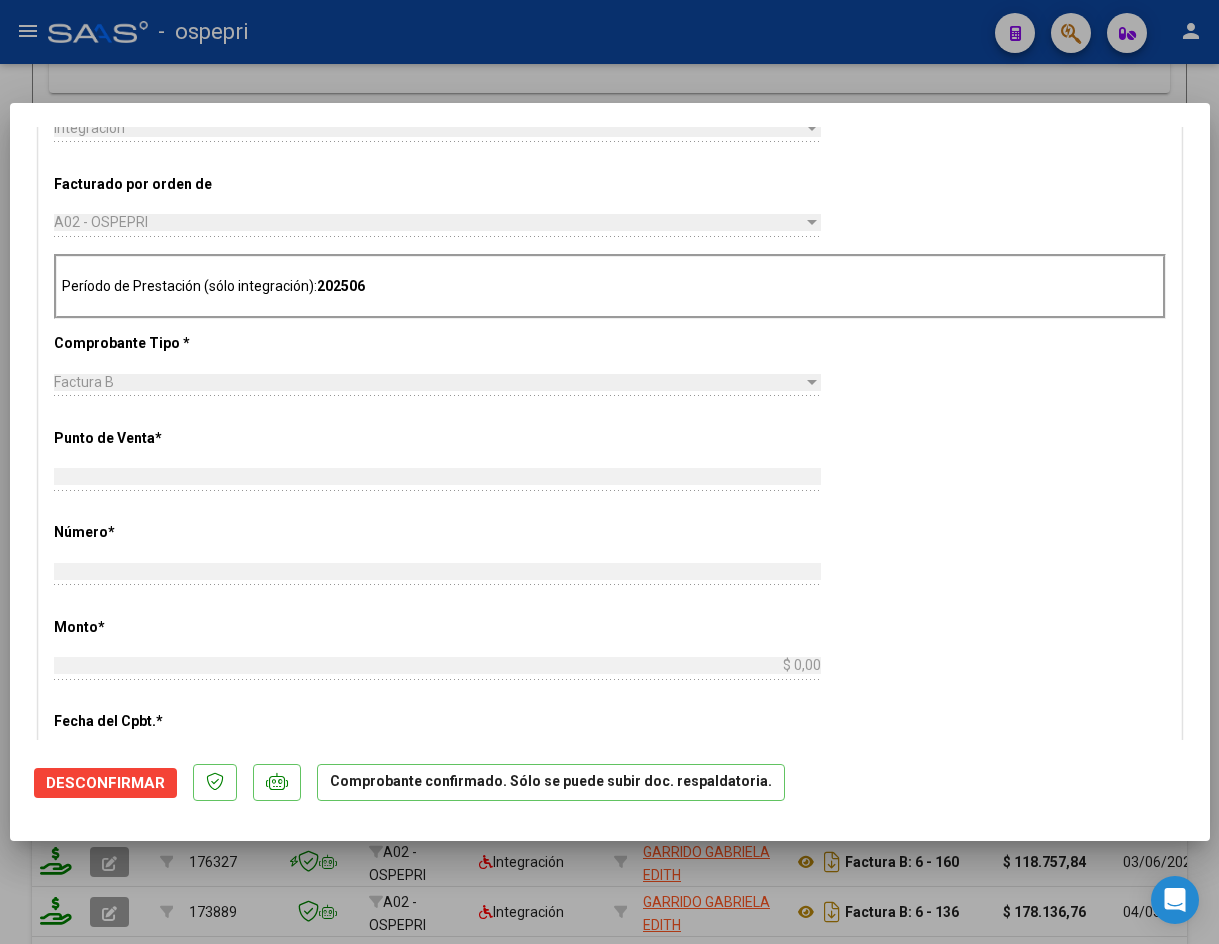 scroll, scrollTop: 0, scrollLeft: 0, axis: both 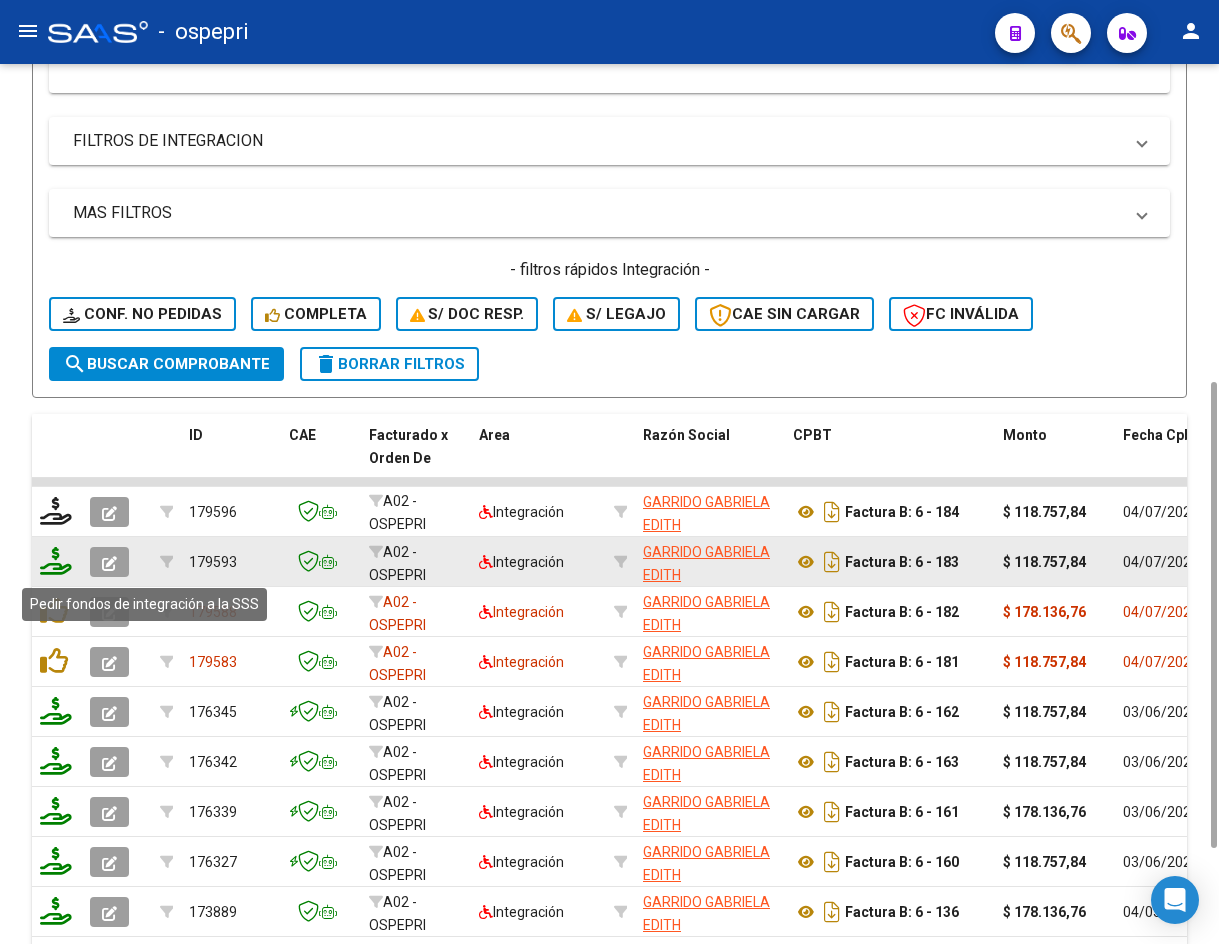 click 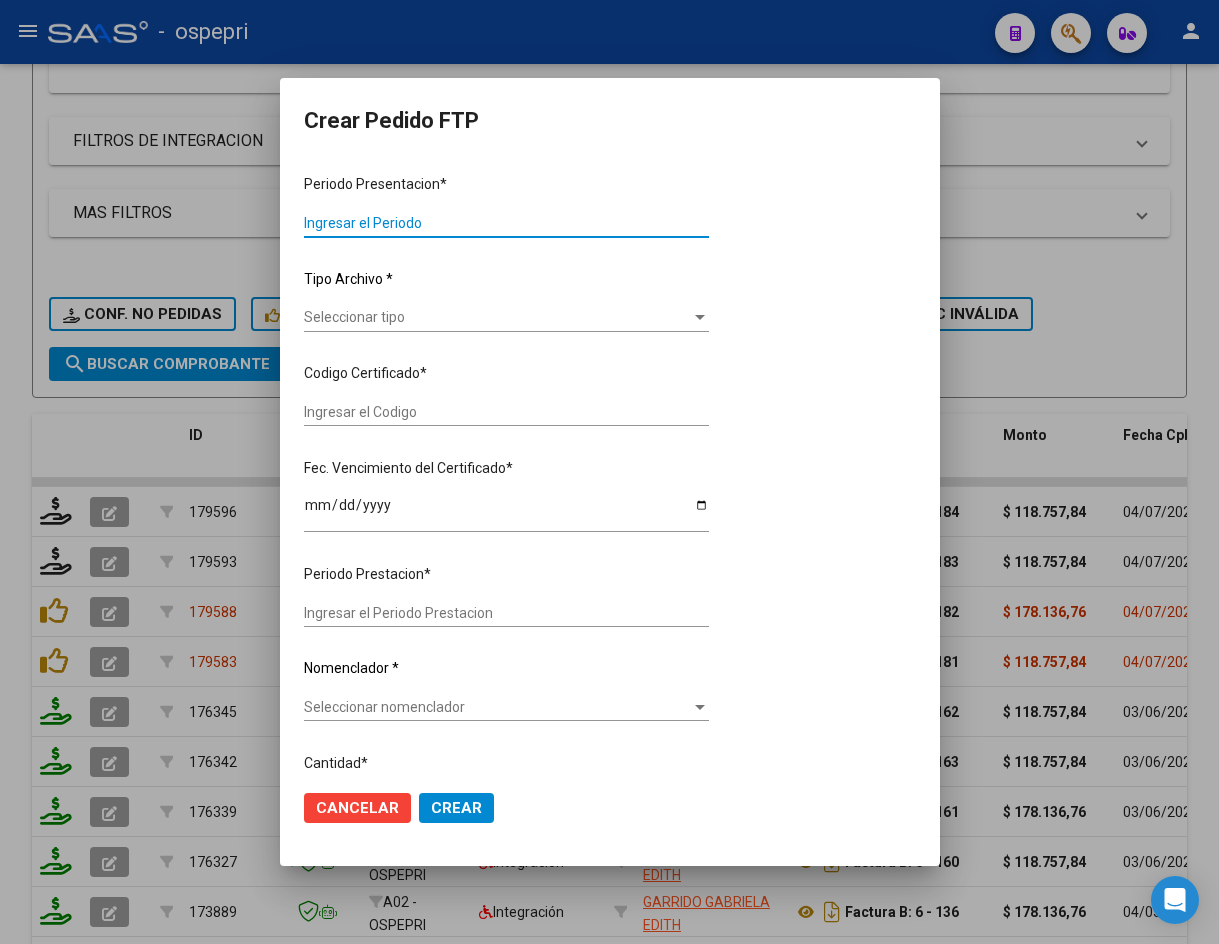 type on "202506" 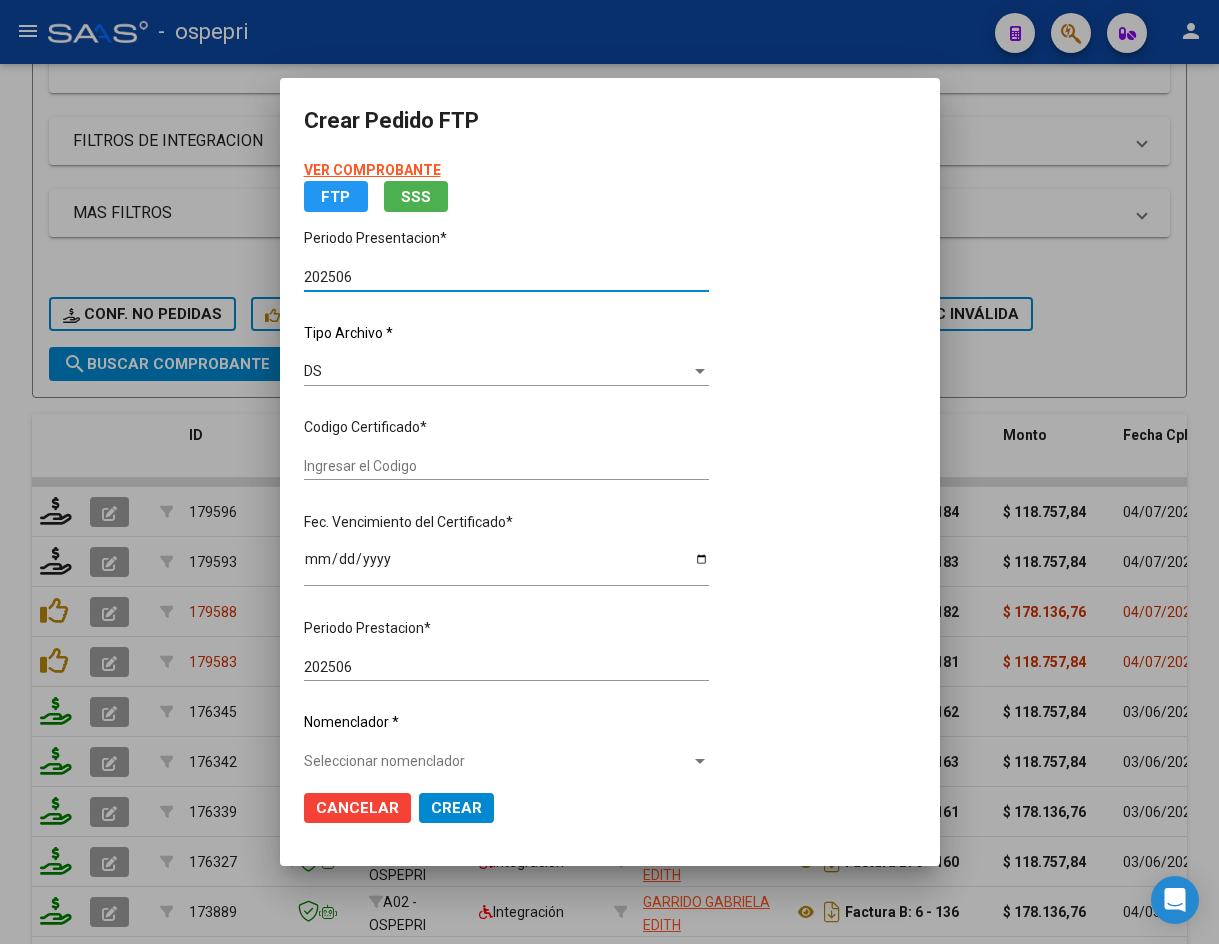 type on "20558458292" 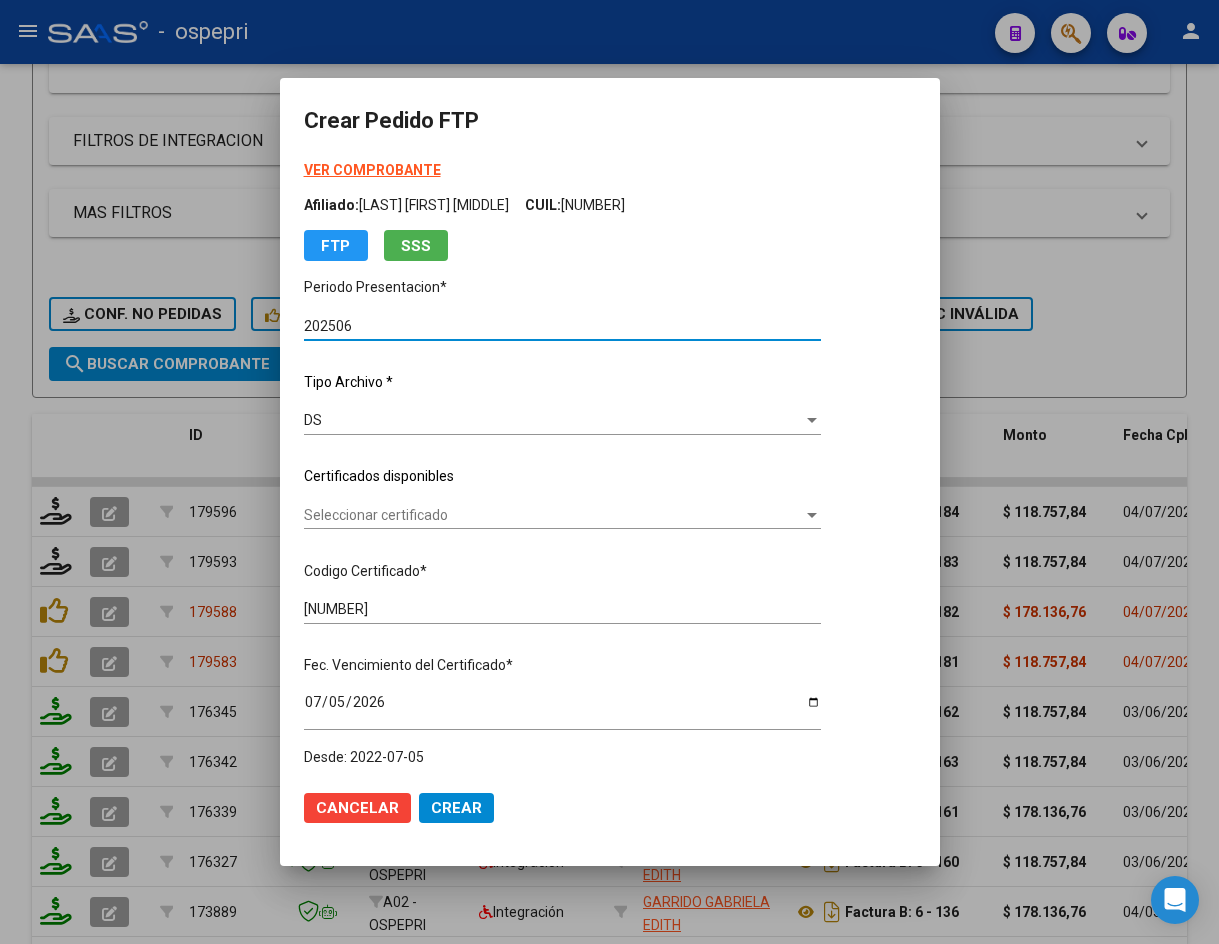 click on "Seleccionar certificado" at bounding box center (553, 515) 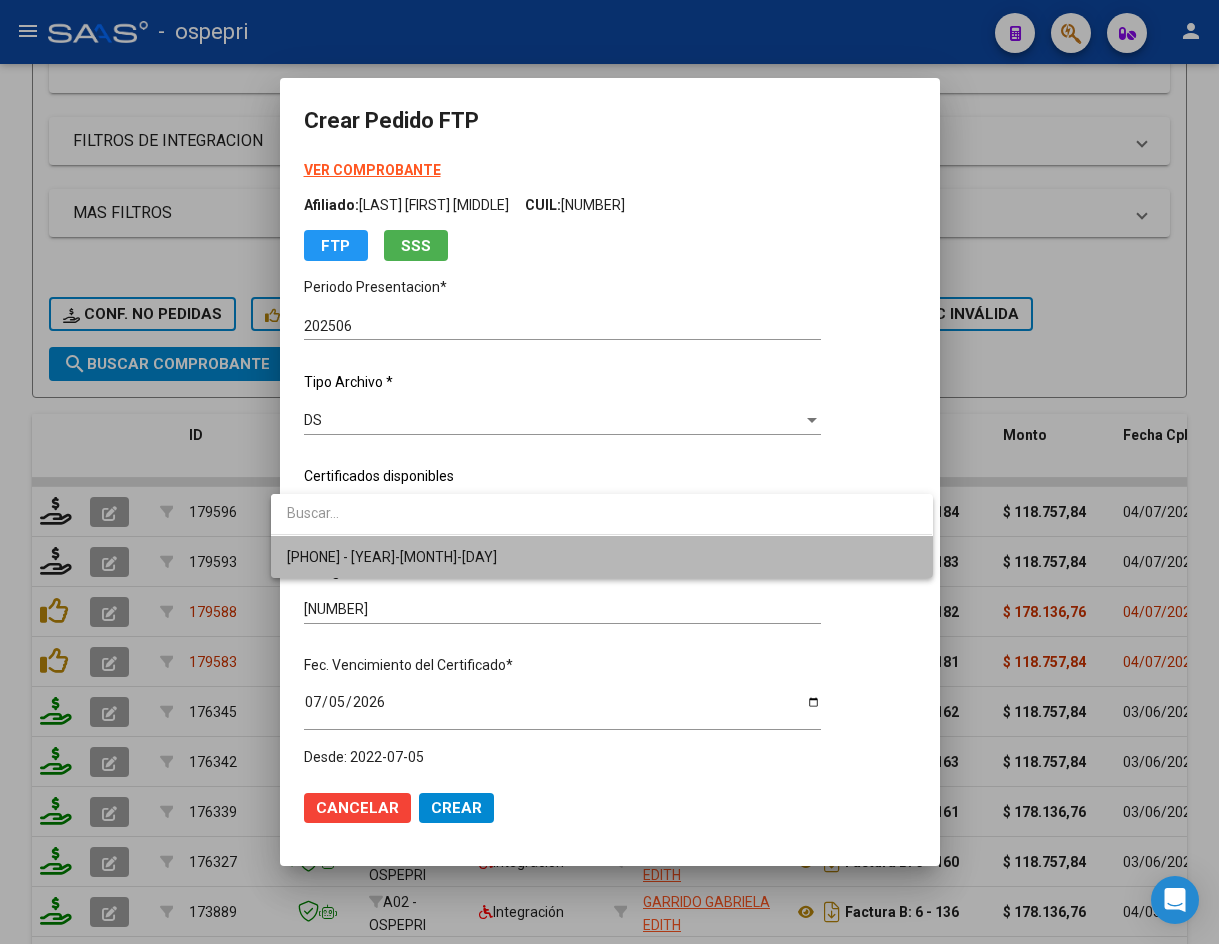 click on "20558458292 - 2026-07-05" at bounding box center (601, 557) 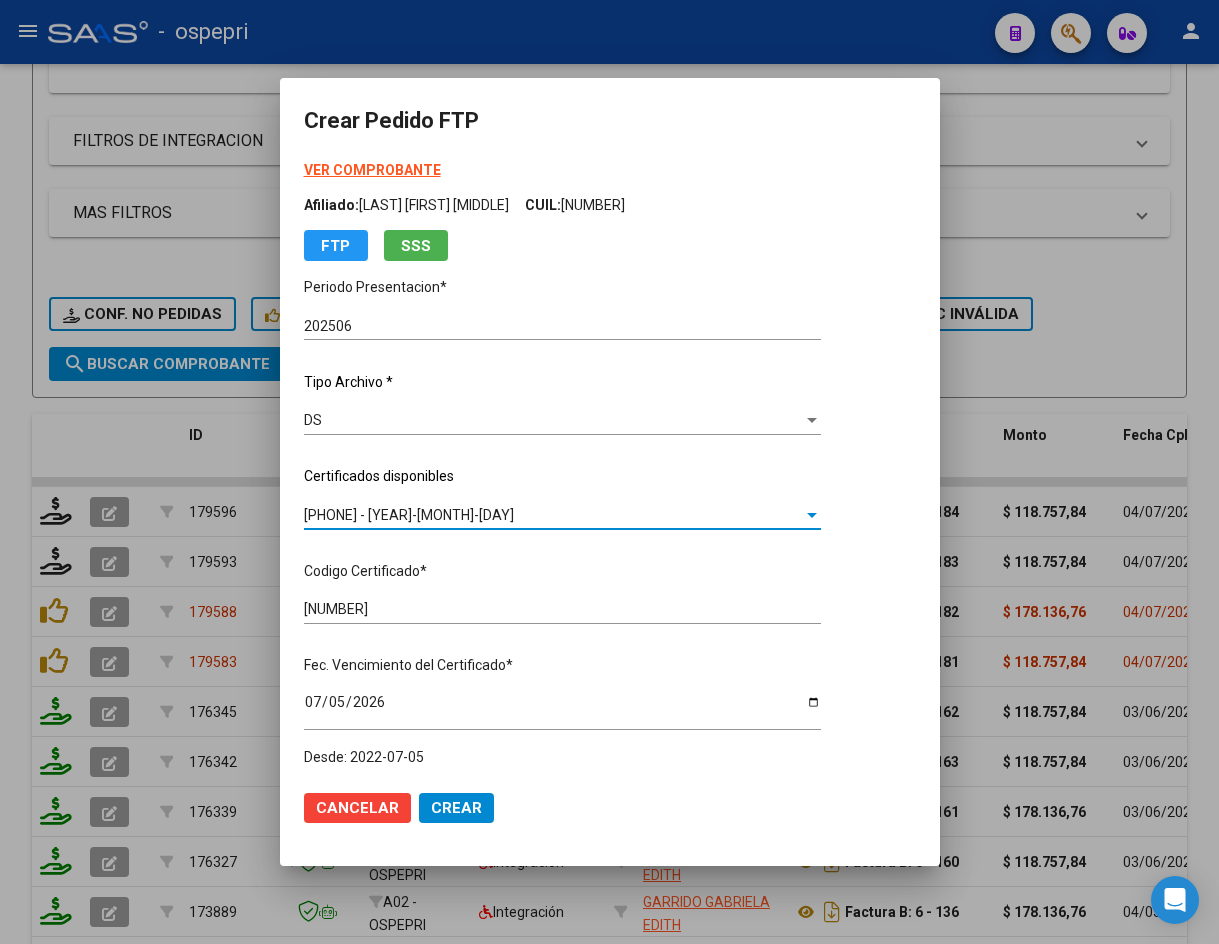 scroll, scrollTop: 582, scrollLeft: 0, axis: vertical 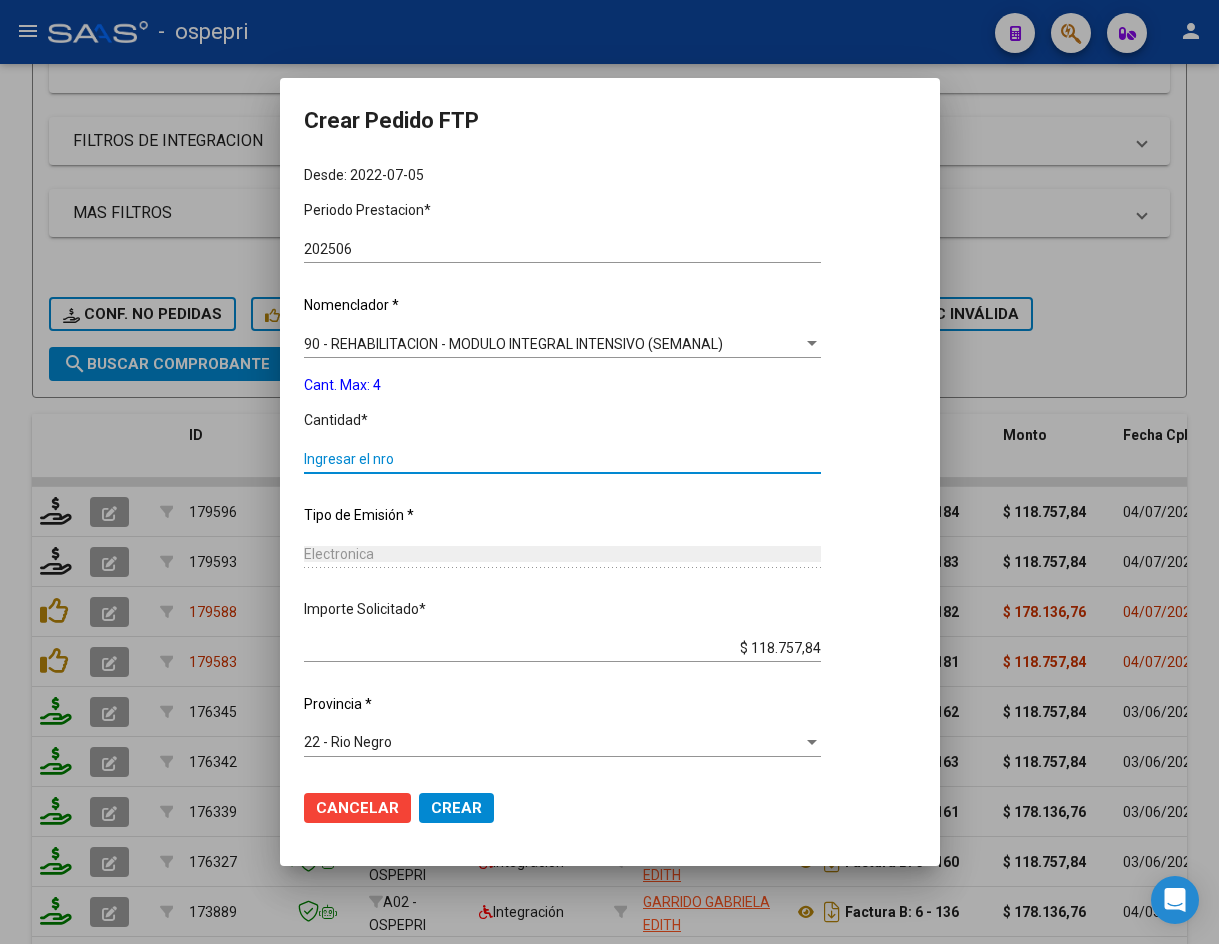 click on "Ingresar el nro" at bounding box center (562, 459) 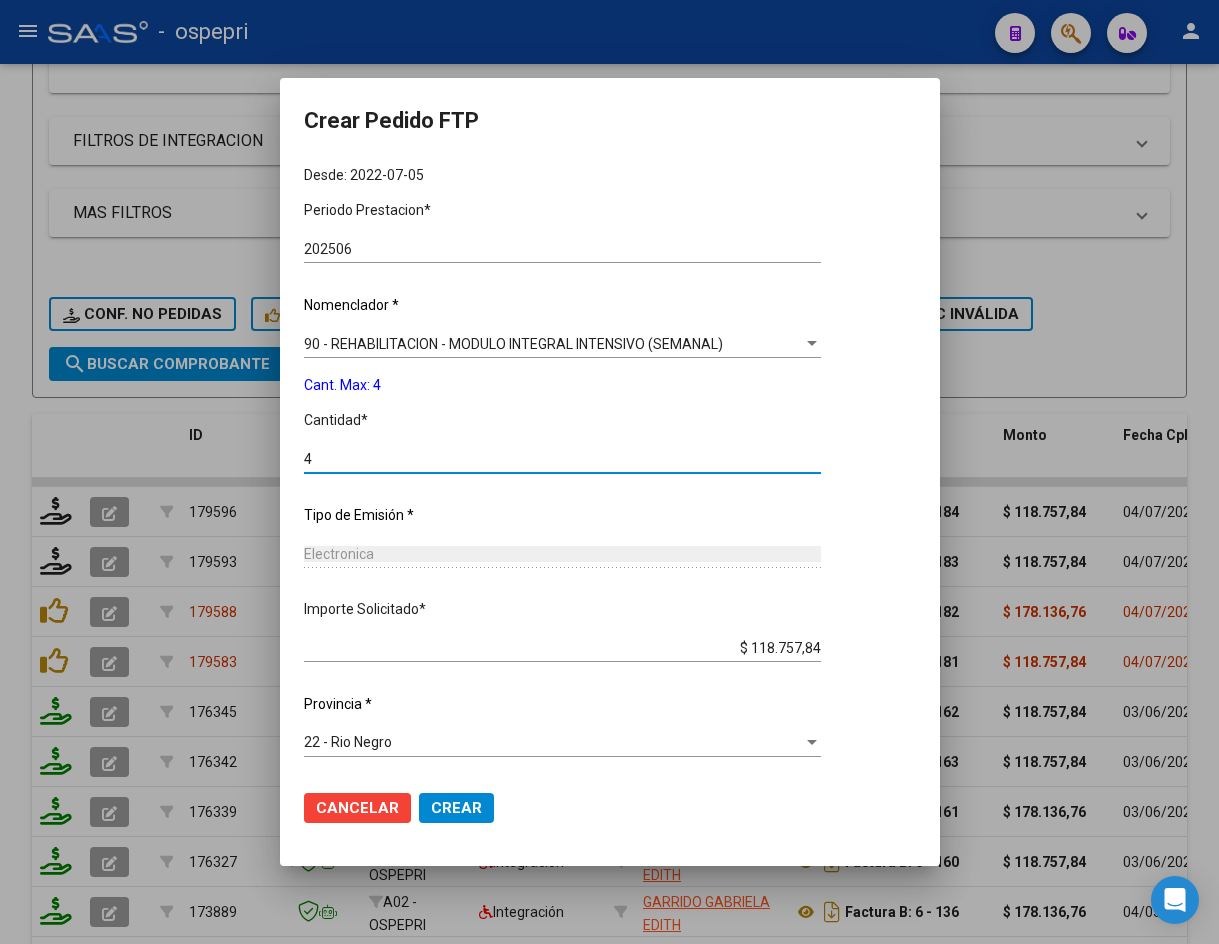 type on "4" 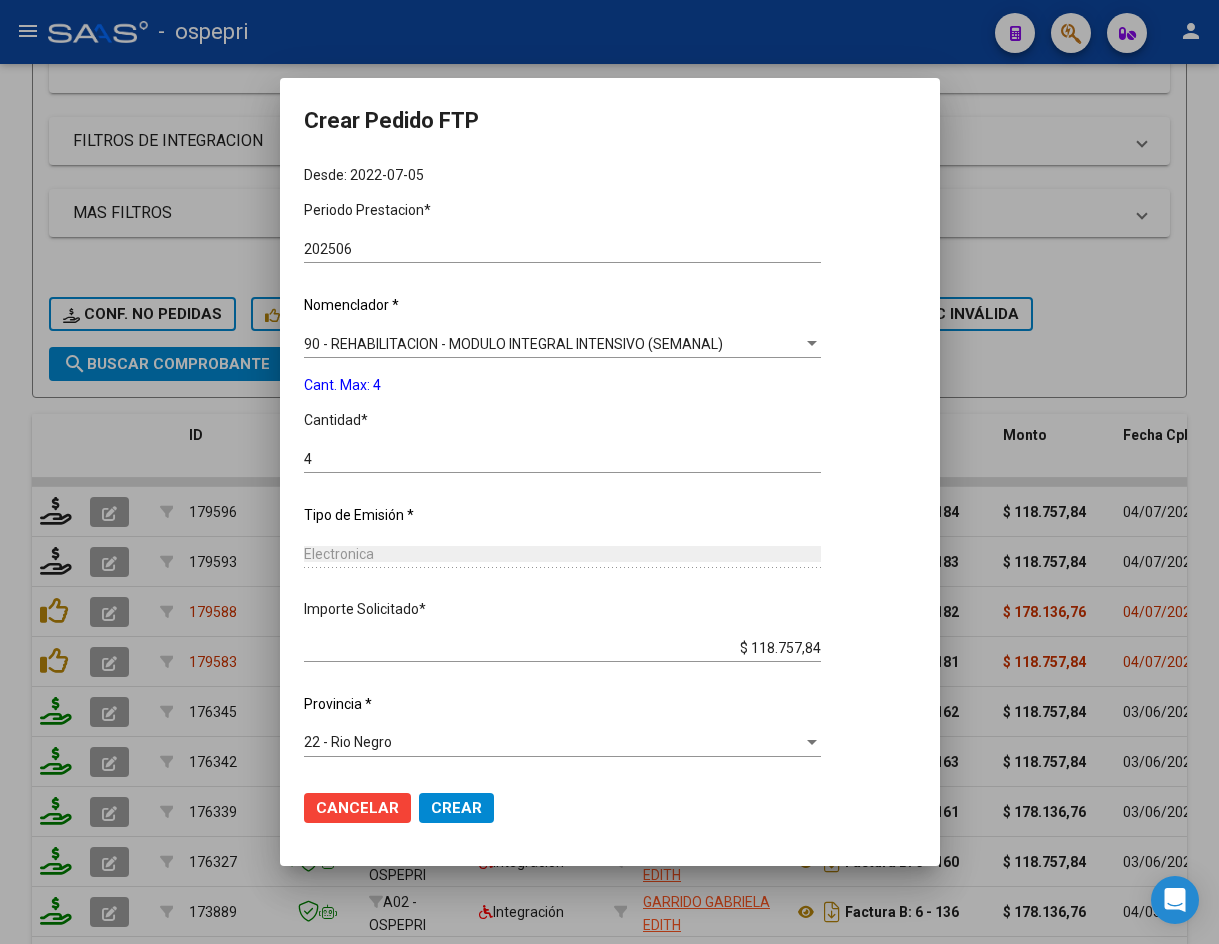 click on "Crear" 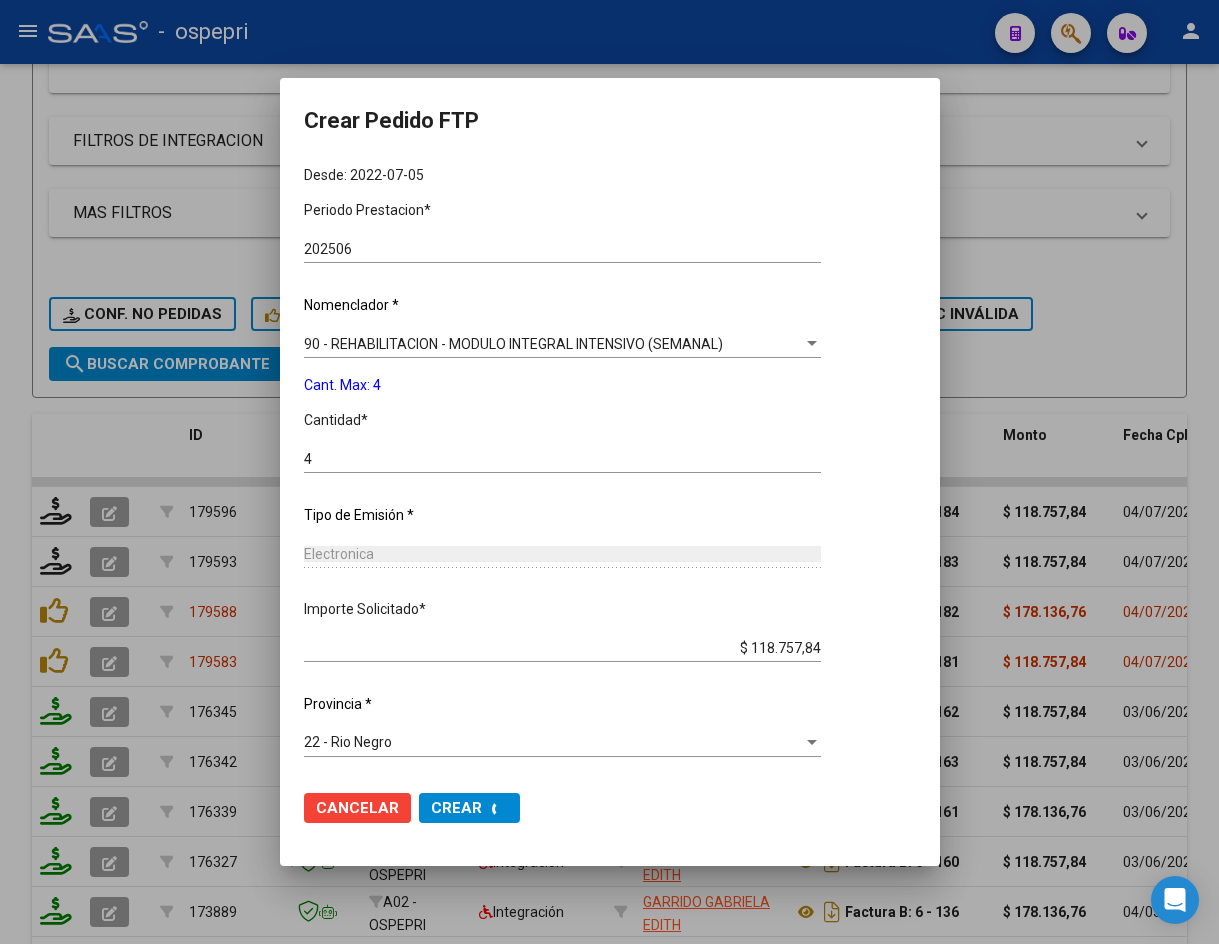 scroll, scrollTop: 0, scrollLeft: 0, axis: both 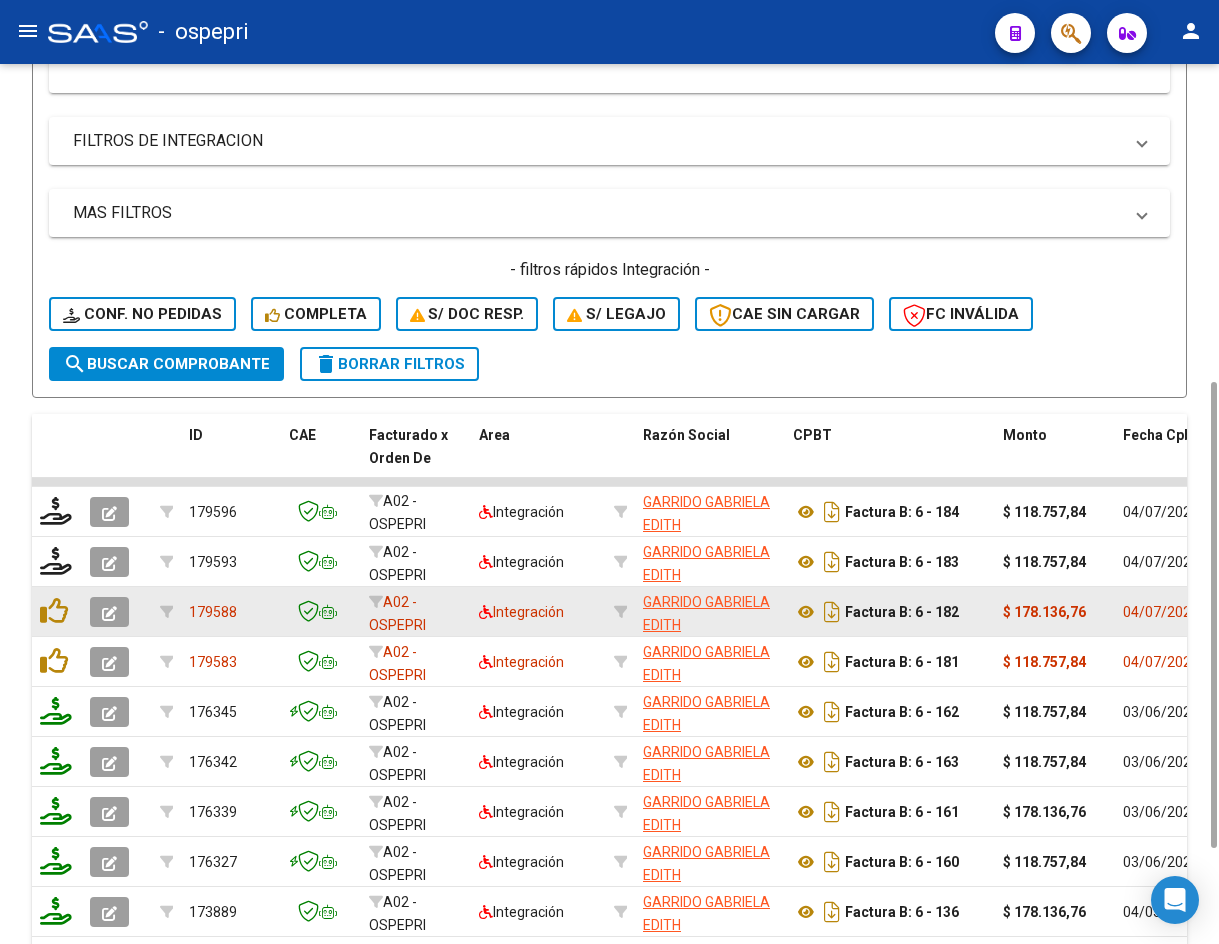click 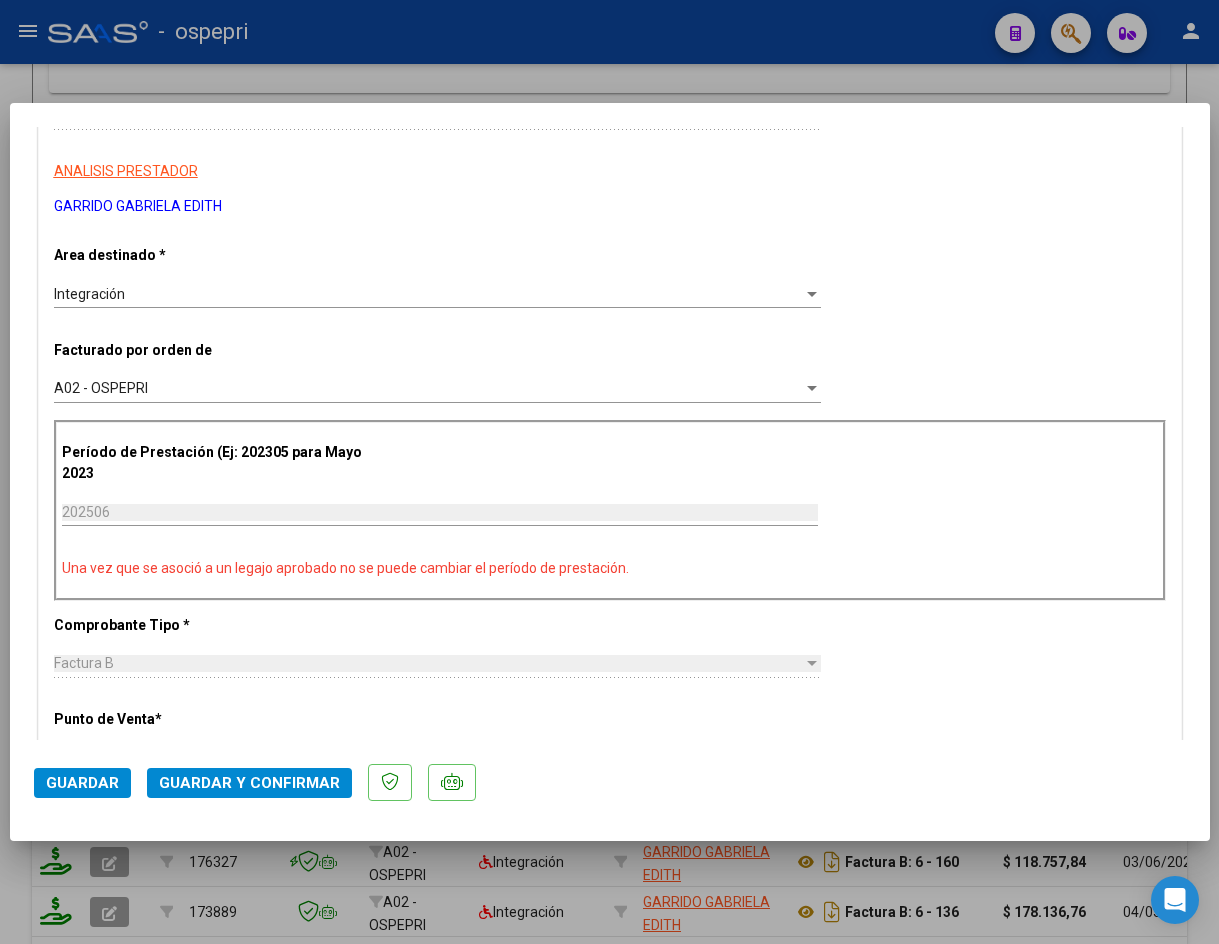 scroll, scrollTop: 0, scrollLeft: 0, axis: both 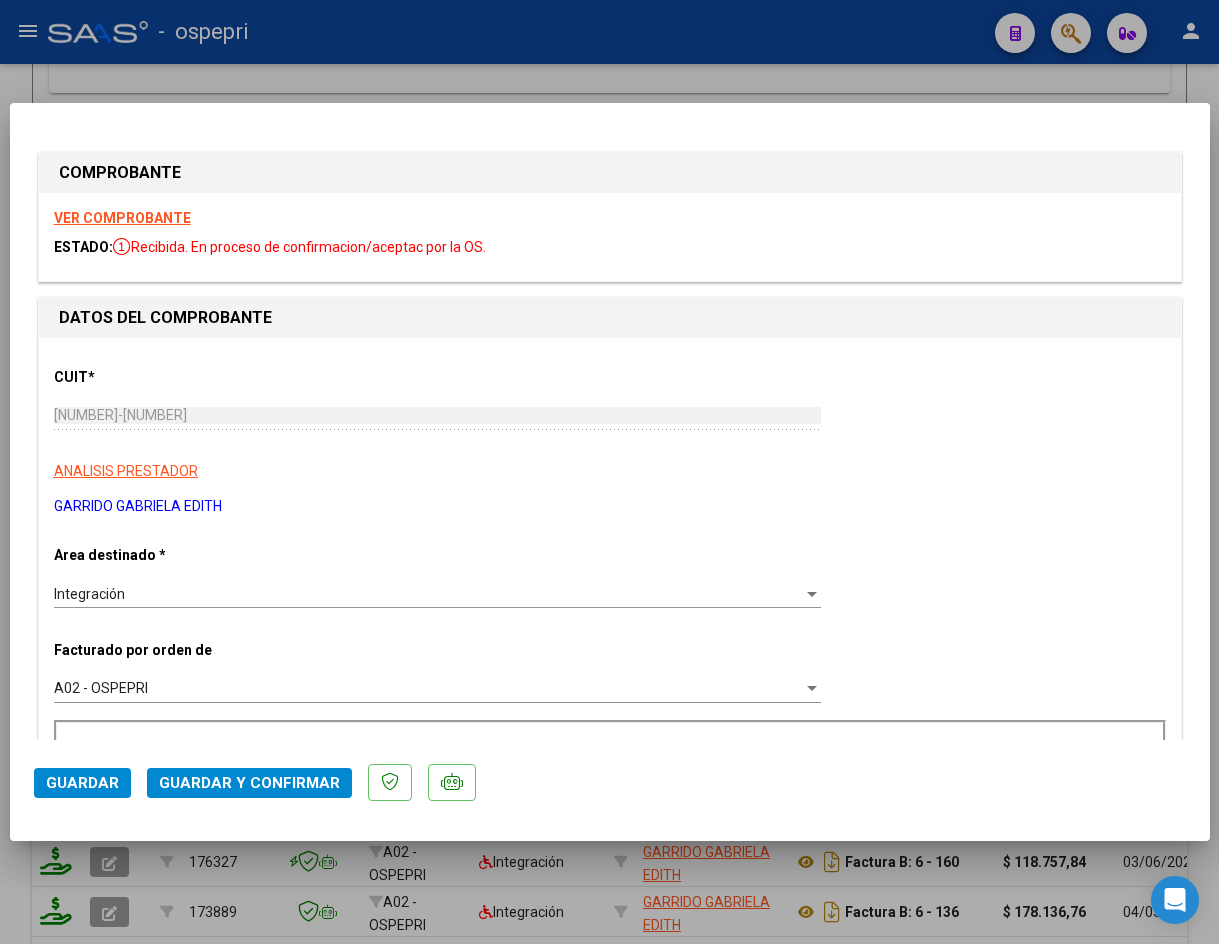 click on "VER COMPROBANTE" at bounding box center (122, 218) 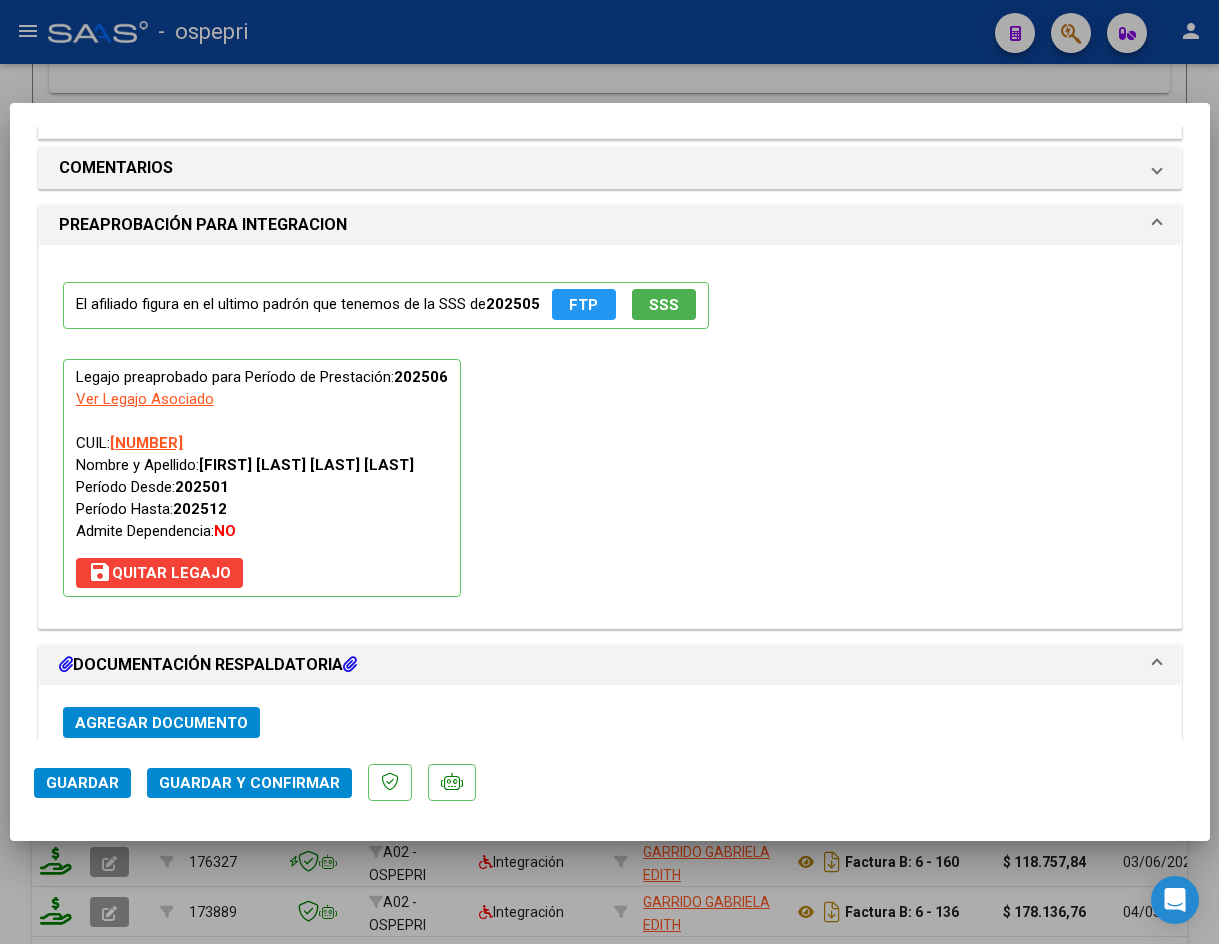 scroll, scrollTop: 2162, scrollLeft: 0, axis: vertical 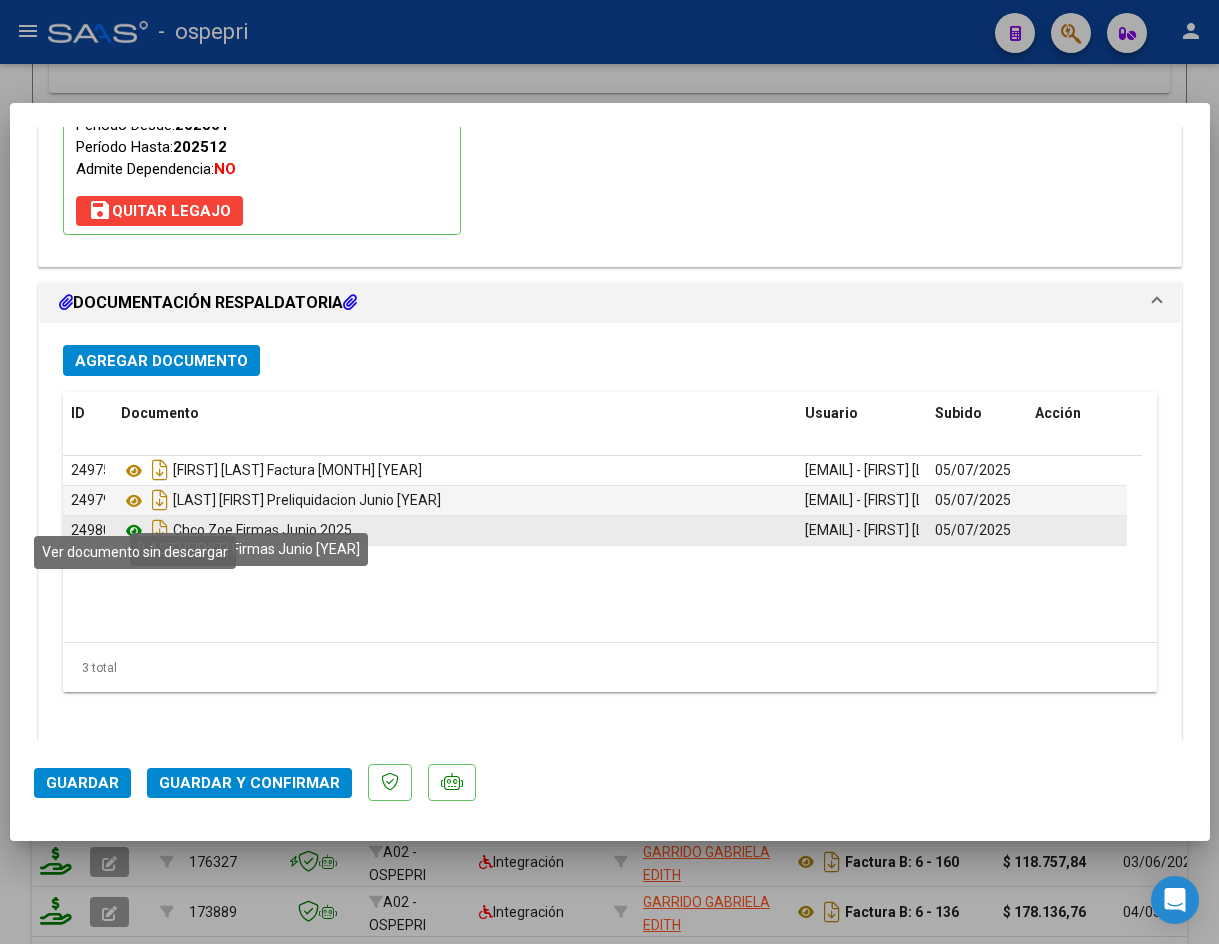 click 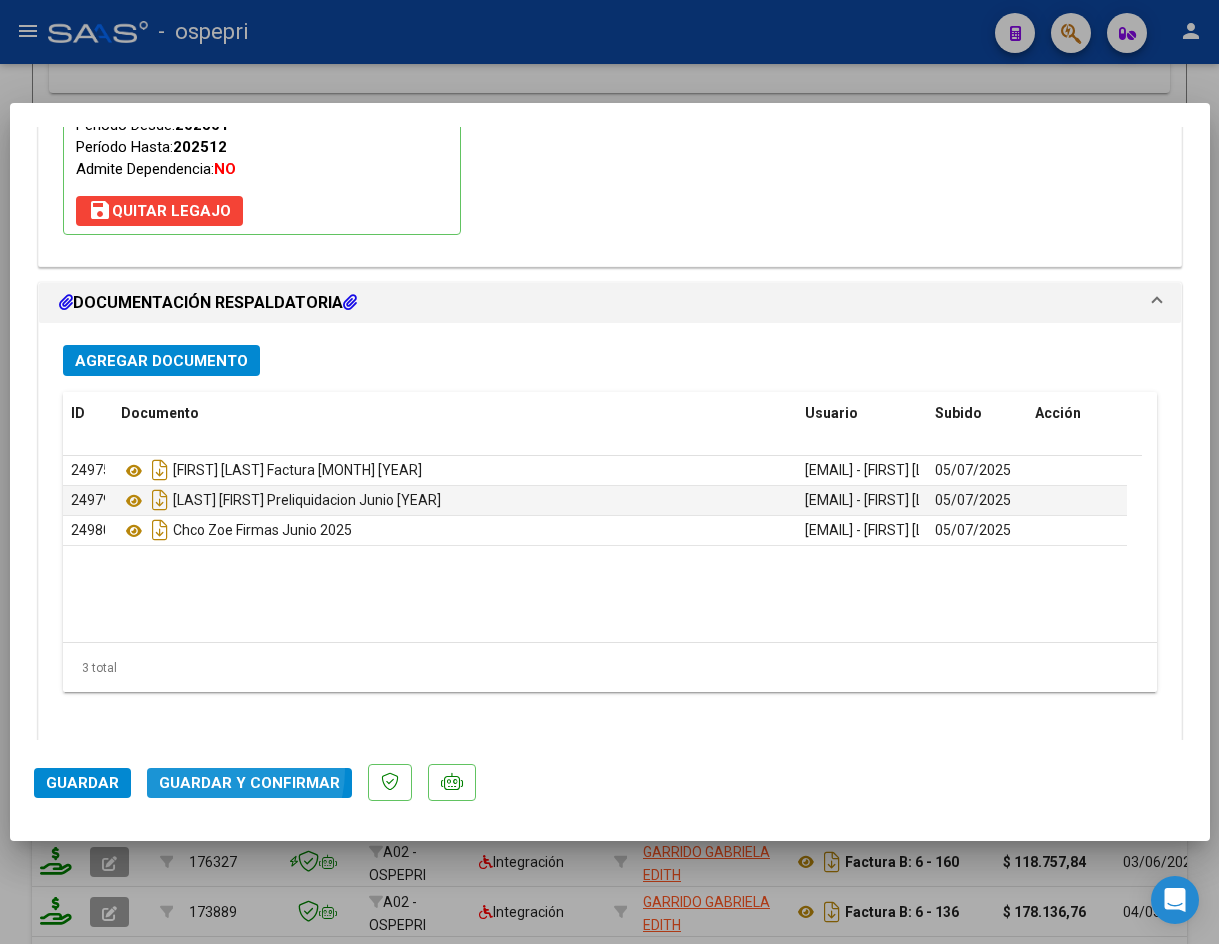 click on "Guardar y Confirmar" 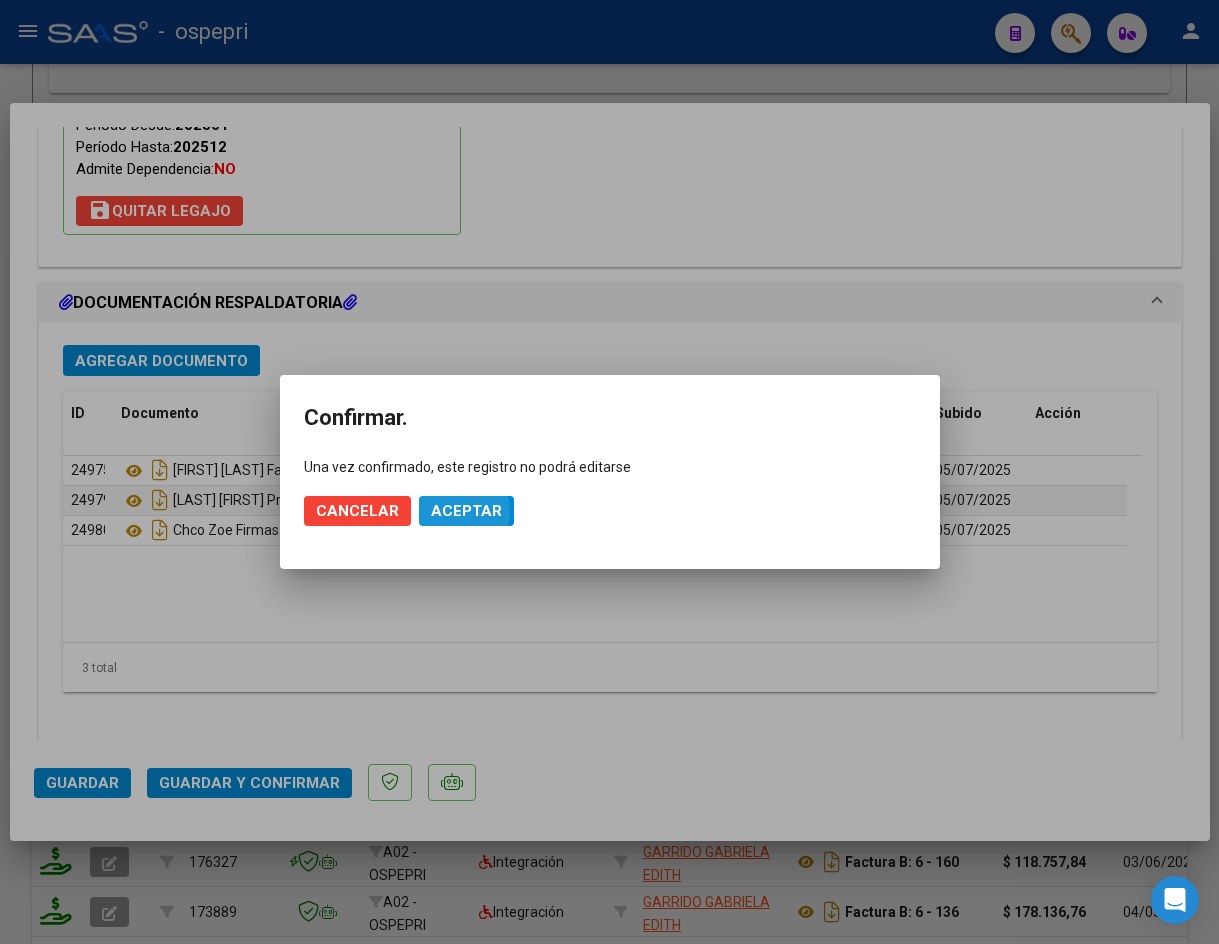 click on "Aceptar" 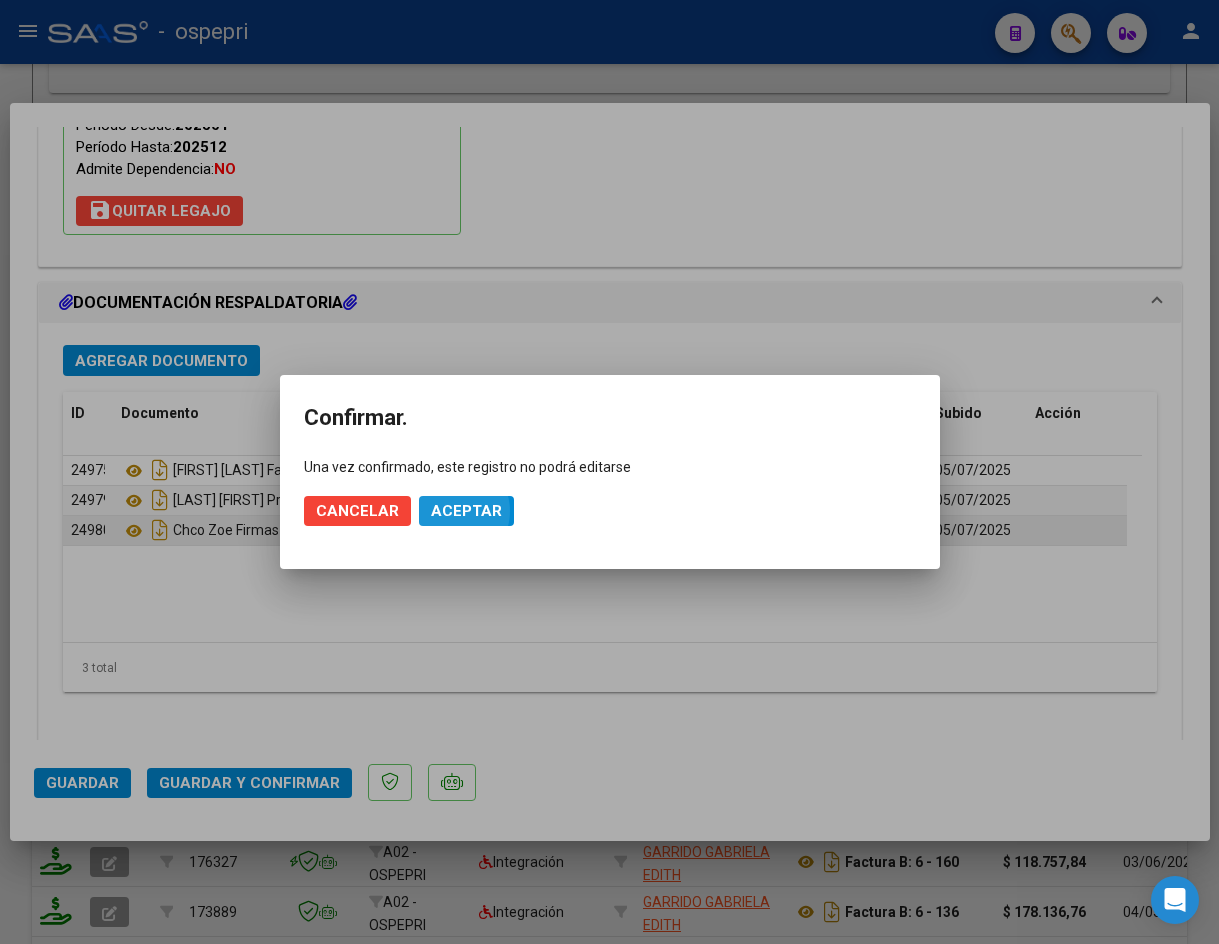 scroll, scrollTop: 1965, scrollLeft: 0, axis: vertical 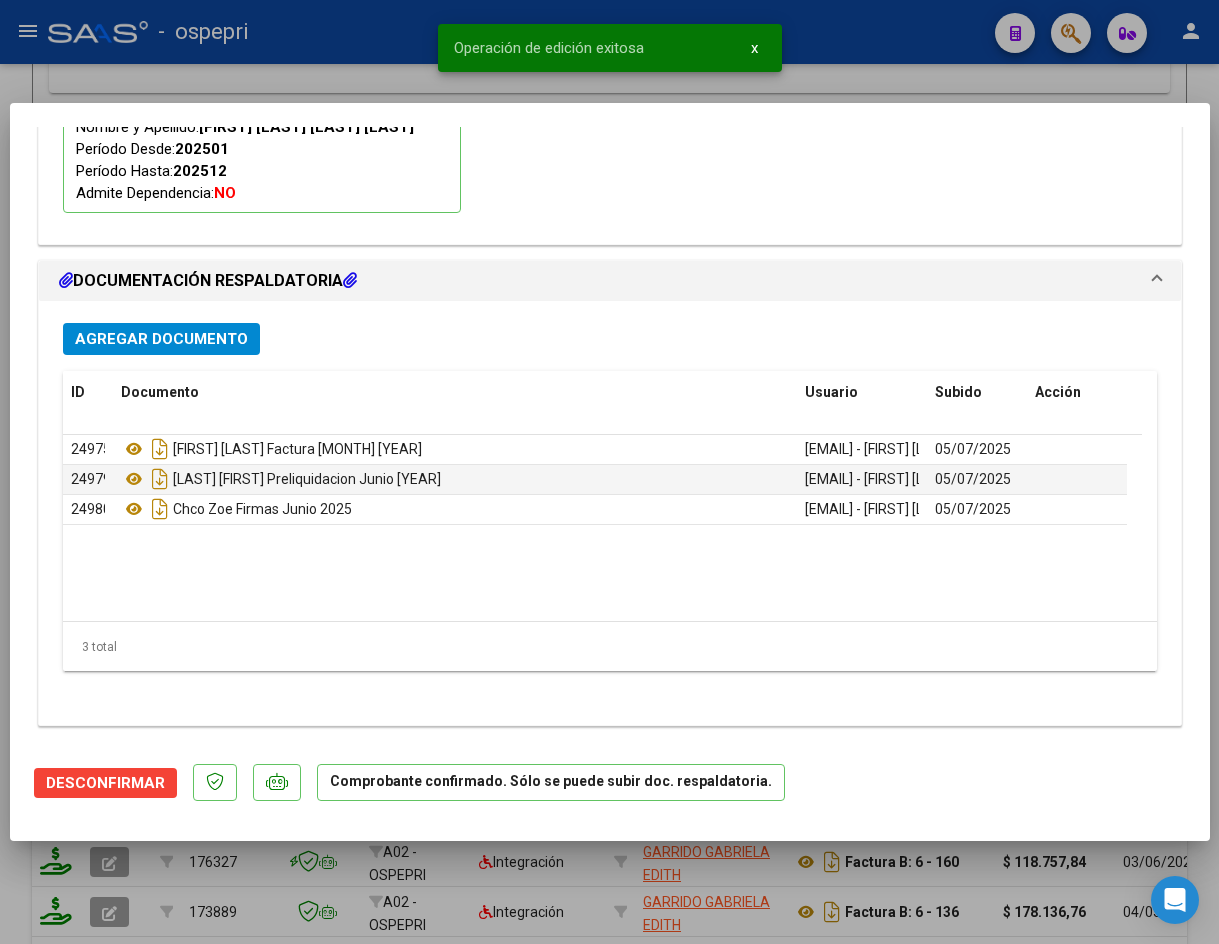 click on "COMPROBANTE VER COMPROBANTE       ESTADO:   El comprobante fue aceptado por la obra social. No fue codificado para enviar a SSS.  DATOS DEL COMPROBANTE CUIT  *   27-23644415-0 Ingresar CUIT  ANALISIS PRESTADOR  GARRIDO GABRIELA EDITH  ARCA Padrón  Area destinado * Integración Seleccionar Area  Facturado por orden de  A02 - OSPEPRI Seleccionar Gerenciador Período de Prestación (sólo integración):  202506  Comprobante Tipo * Factura B Seleccionar Tipo Punto de Venta  *   6 Ingresar el Nro.  Número  *   182 Ingresar el Nro.  Monto  *   $ 178.136,76 Ingresar el monto  Fecha del Cpbt.  *   2025-07-04 Ingresar la fecha  CAE / CAEA (no ingrese CAI)    75270250034077 Ingresar el CAE o CAEA (no ingrese CAI)  Fecha Recibido  *   2025-07-05 Ingresar la fecha  Fecha de Vencimiento    Ingresar la fecha  Ref. Externa    Ingresar la ref.  N° Liquidación    Ingresar el N° Liquidación  PREAPROBACIÓN PARA INTEGRACION  El afiliado figura en el ultimo padrón que tenemos de la SSS de  202505     FTP SSS 202506  NO" at bounding box center [610, 472] 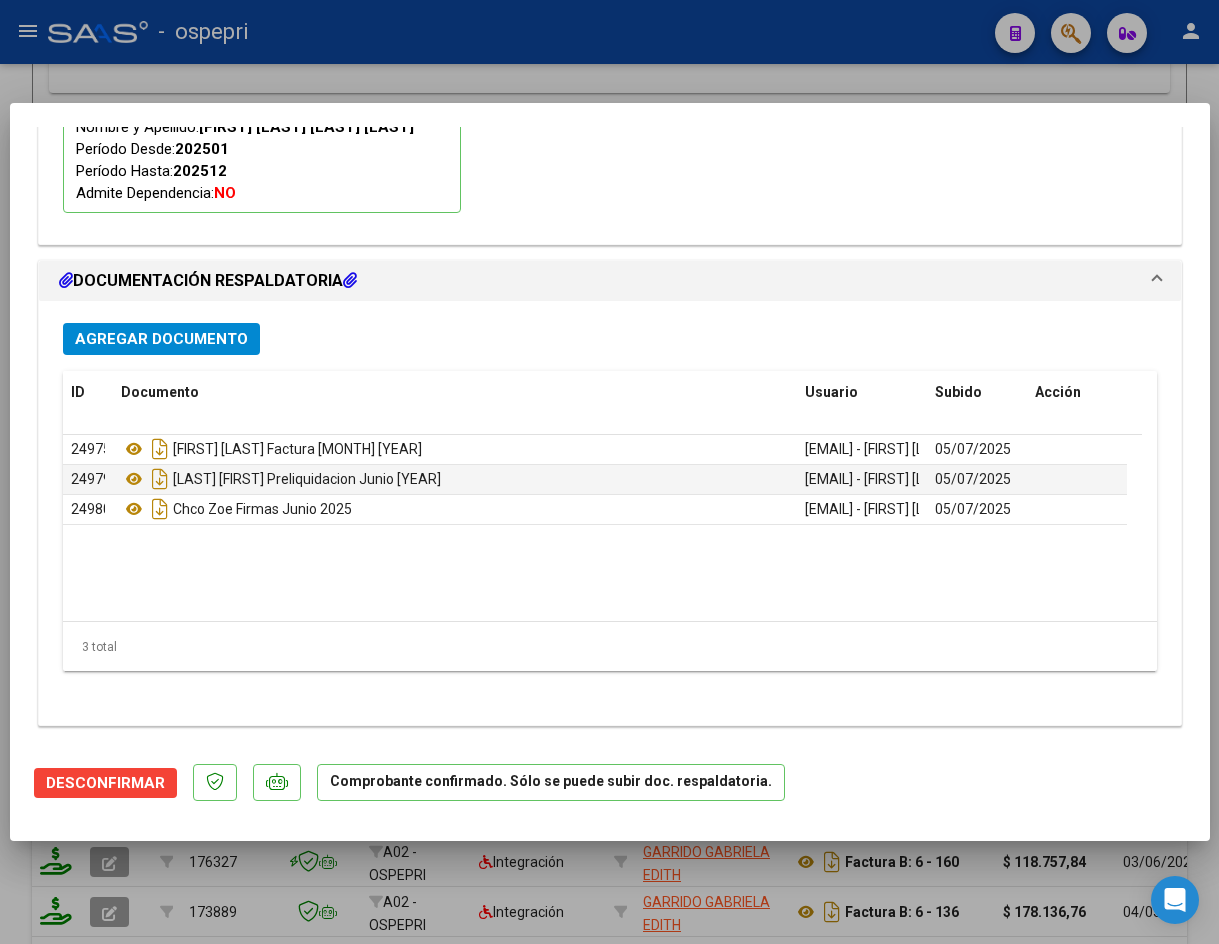 click on "COMPROBANTE VER COMPROBANTE       ESTADO:   El comprobante fue aceptado por la obra social. No fue codificado para enviar a SSS.  DATOS DEL COMPROBANTE CUIT  *   27-23644415-0 Ingresar CUIT  ANALISIS PRESTADOR  GARRIDO GABRIELA EDITH  ARCA Padrón  Area destinado * Integración Seleccionar Area  Facturado por orden de  A02 - OSPEPRI Seleccionar Gerenciador Período de Prestación (sólo integración):  202506  Comprobante Tipo * Factura B Seleccionar Tipo Punto de Venta  *   6 Ingresar el Nro.  Número  *   182 Ingresar el Nro.  Monto  *   $ 178.136,76 Ingresar el monto  Fecha del Cpbt.  *   2025-07-04 Ingresar la fecha  CAE / CAEA (no ingrese CAI)    75270250034077 Ingresar el CAE o CAEA (no ingrese CAI)  Fecha Recibido  *   2025-07-05 Ingresar la fecha  Fecha de Vencimiento    Ingresar la fecha  Ref. Externa    Ingresar la ref.  N° Liquidación    Ingresar el N° Liquidación  PREAPROBACIÓN PARA INTEGRACION  El afiliado figura en el ultimo padrón que tenemos de la SSS de  202505     FTP SSS 202506  NO" at bounding box center [610, 472] 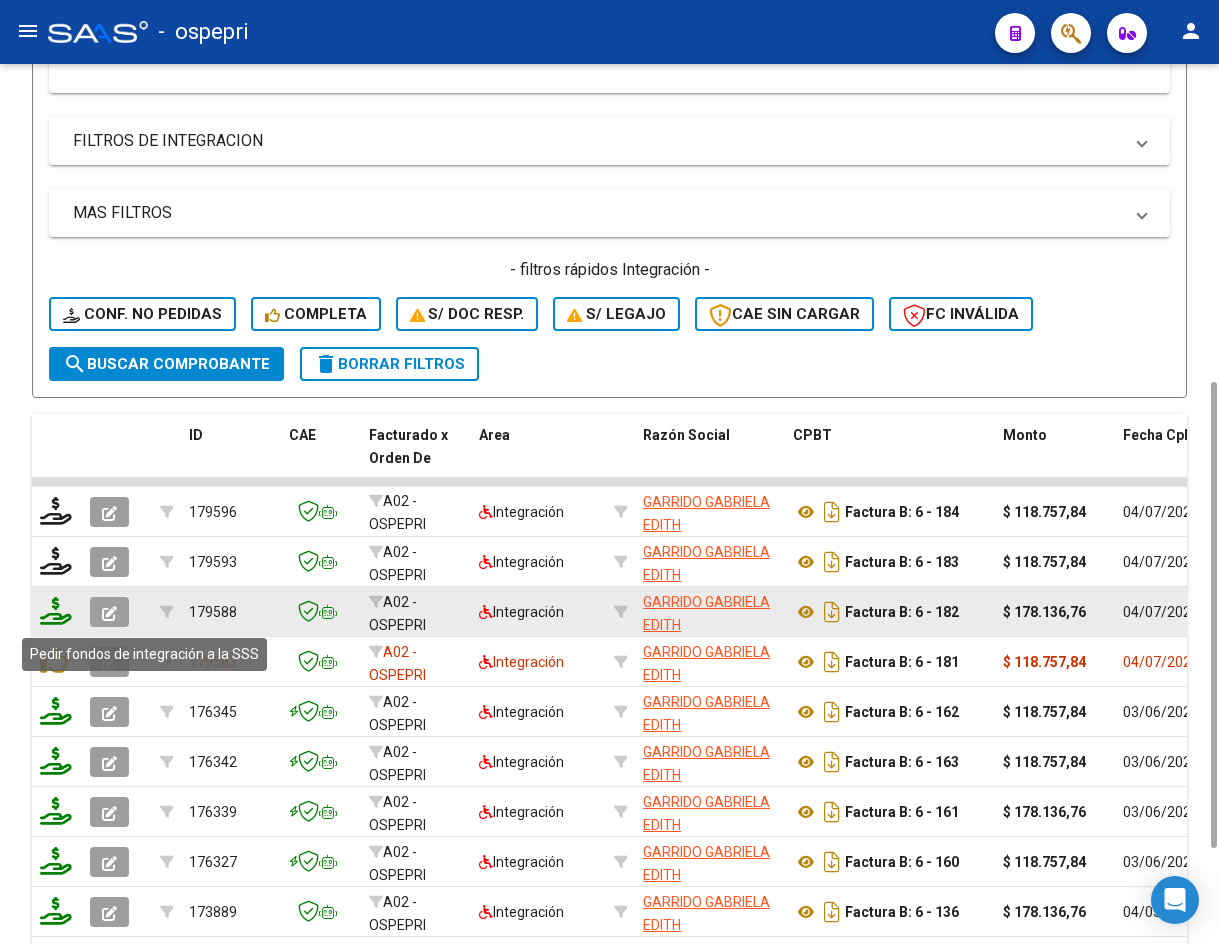 click 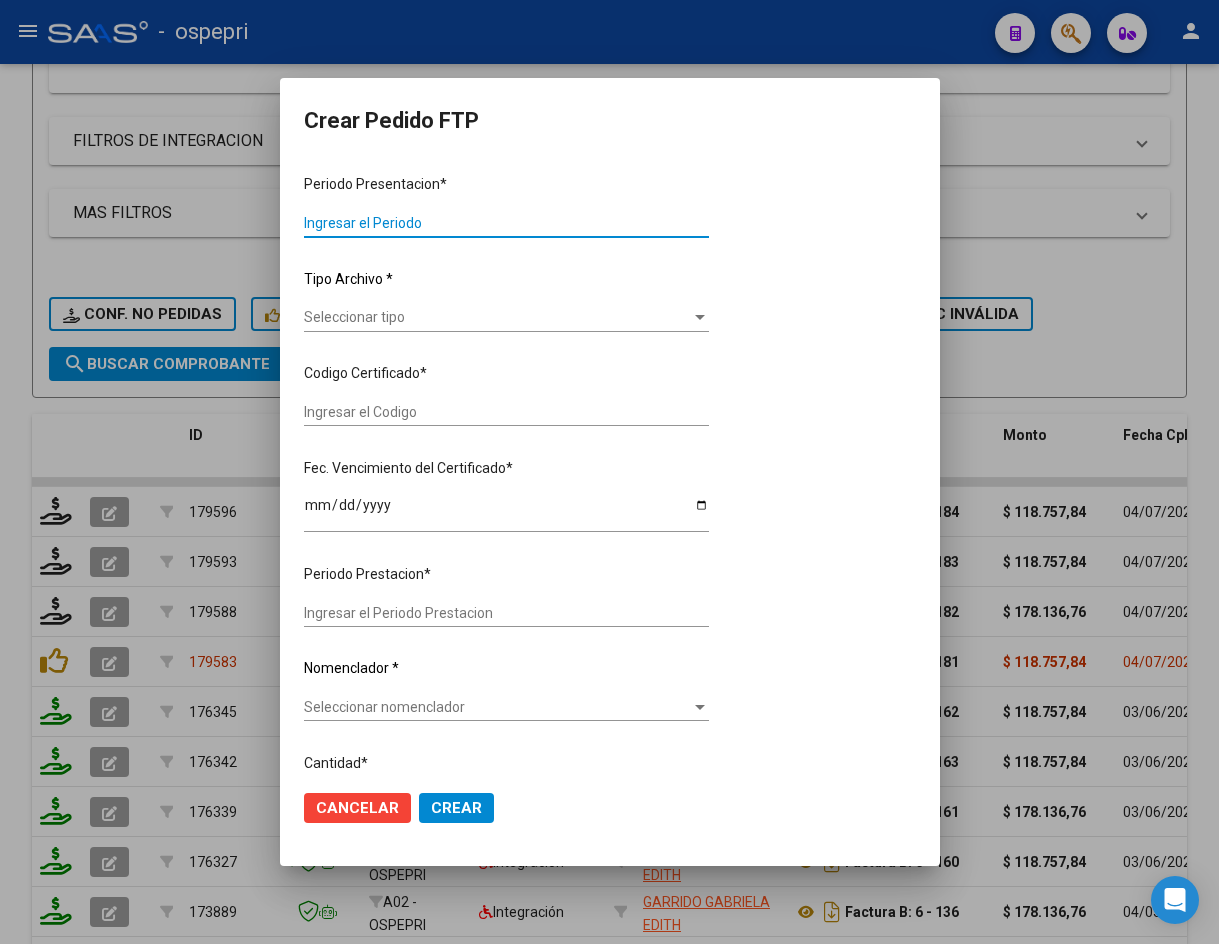 type on "202506" 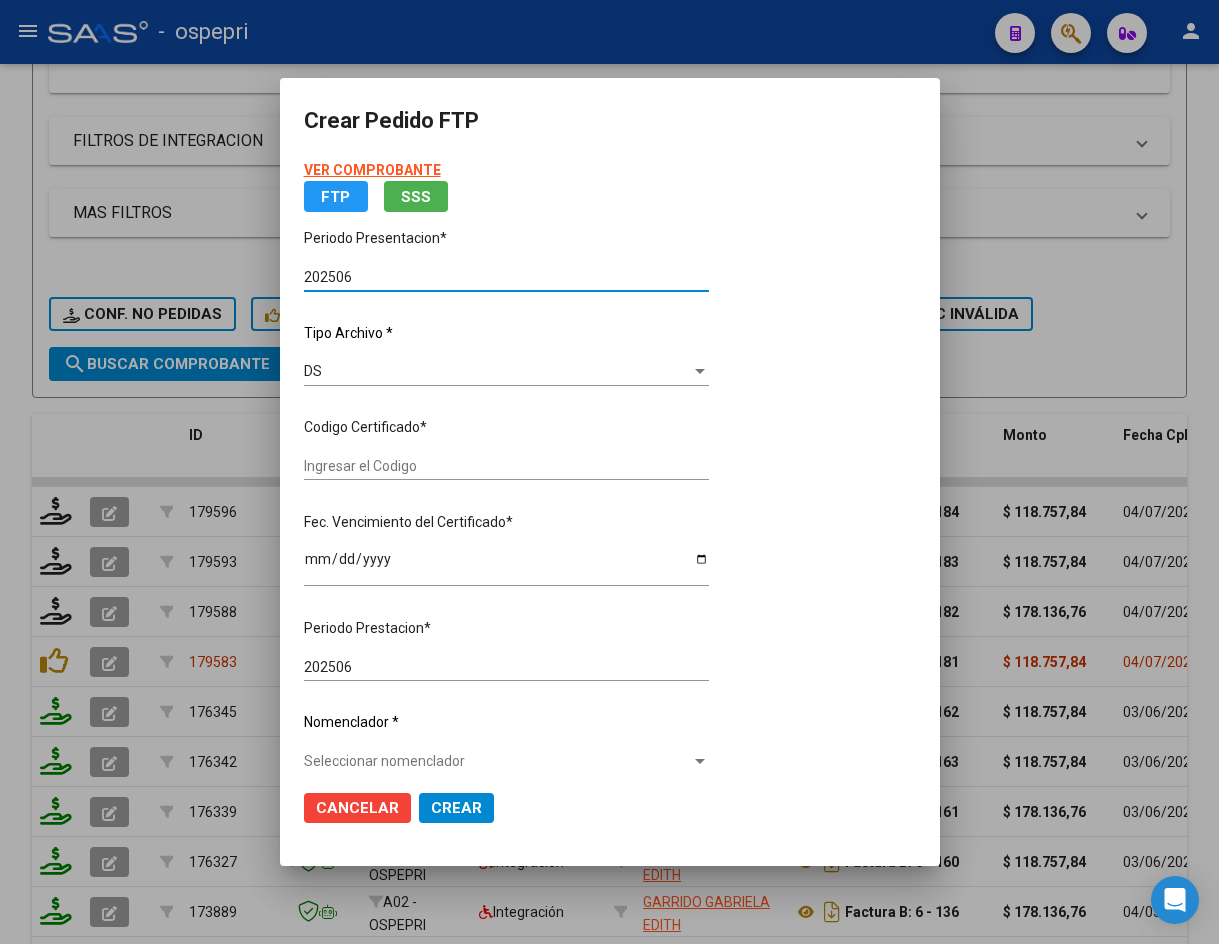 type on "2754855021-7" 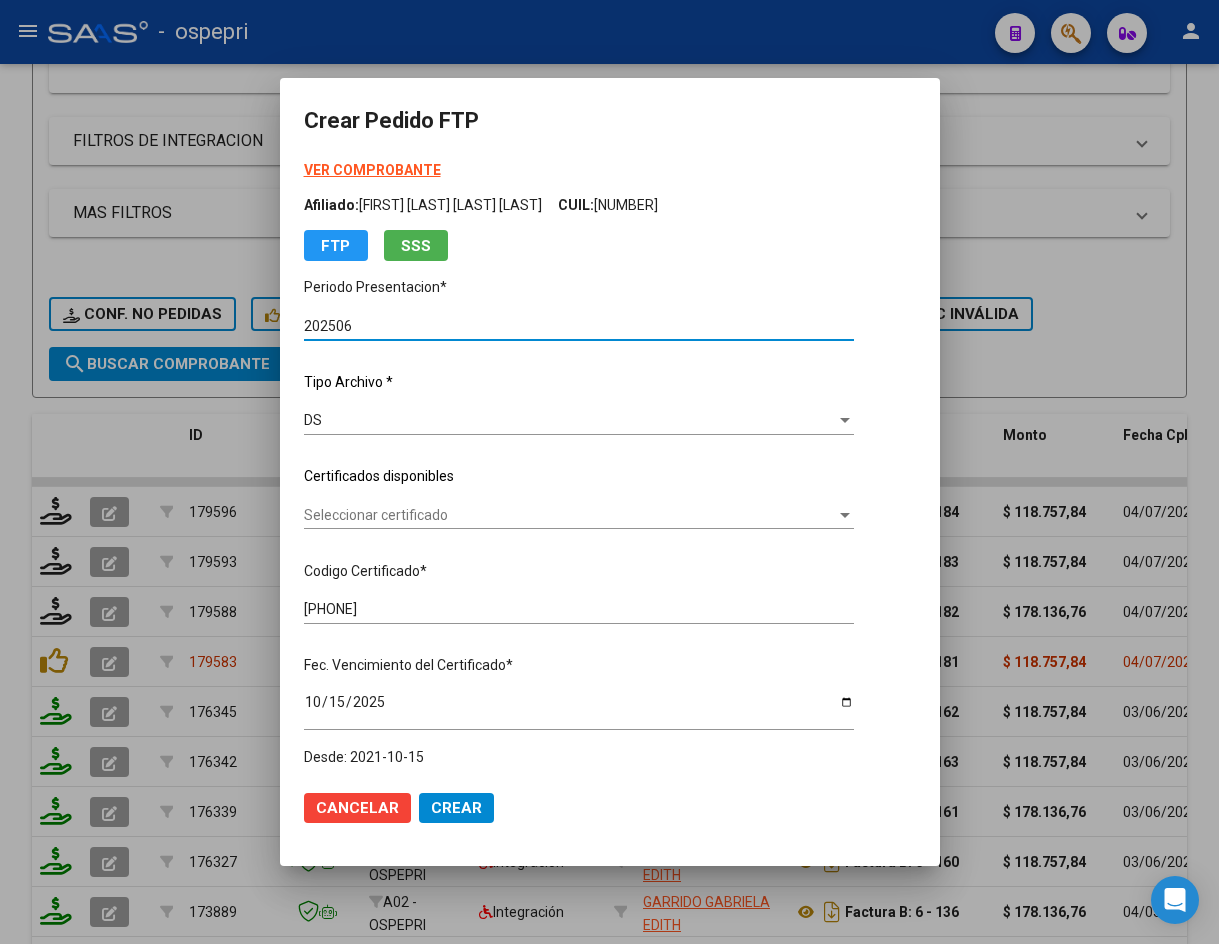 click on "Seleccionar certificado" at bounding box center (570, 515) 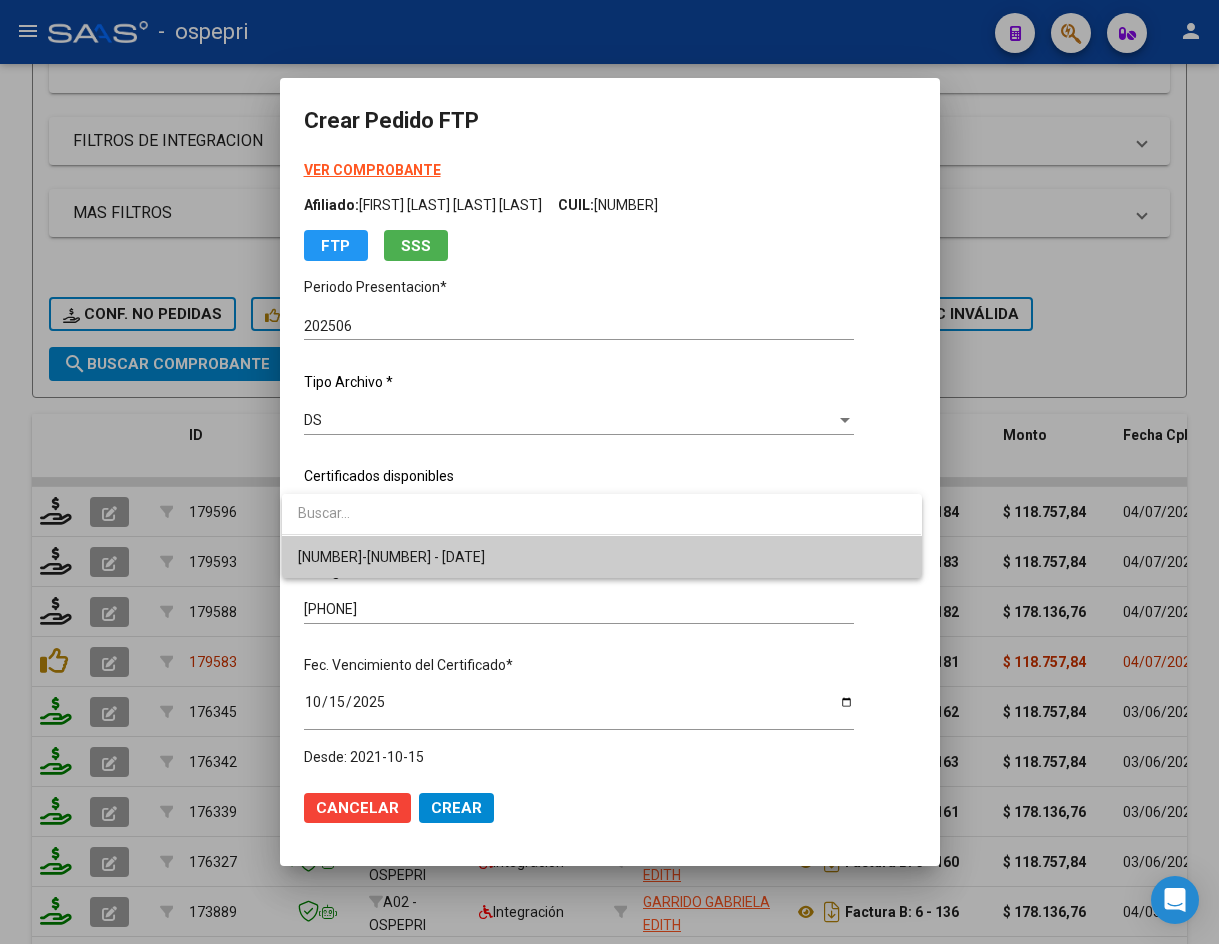 click on "2754855021-7 - 2025-10-15" at bounding box center [601, 557] 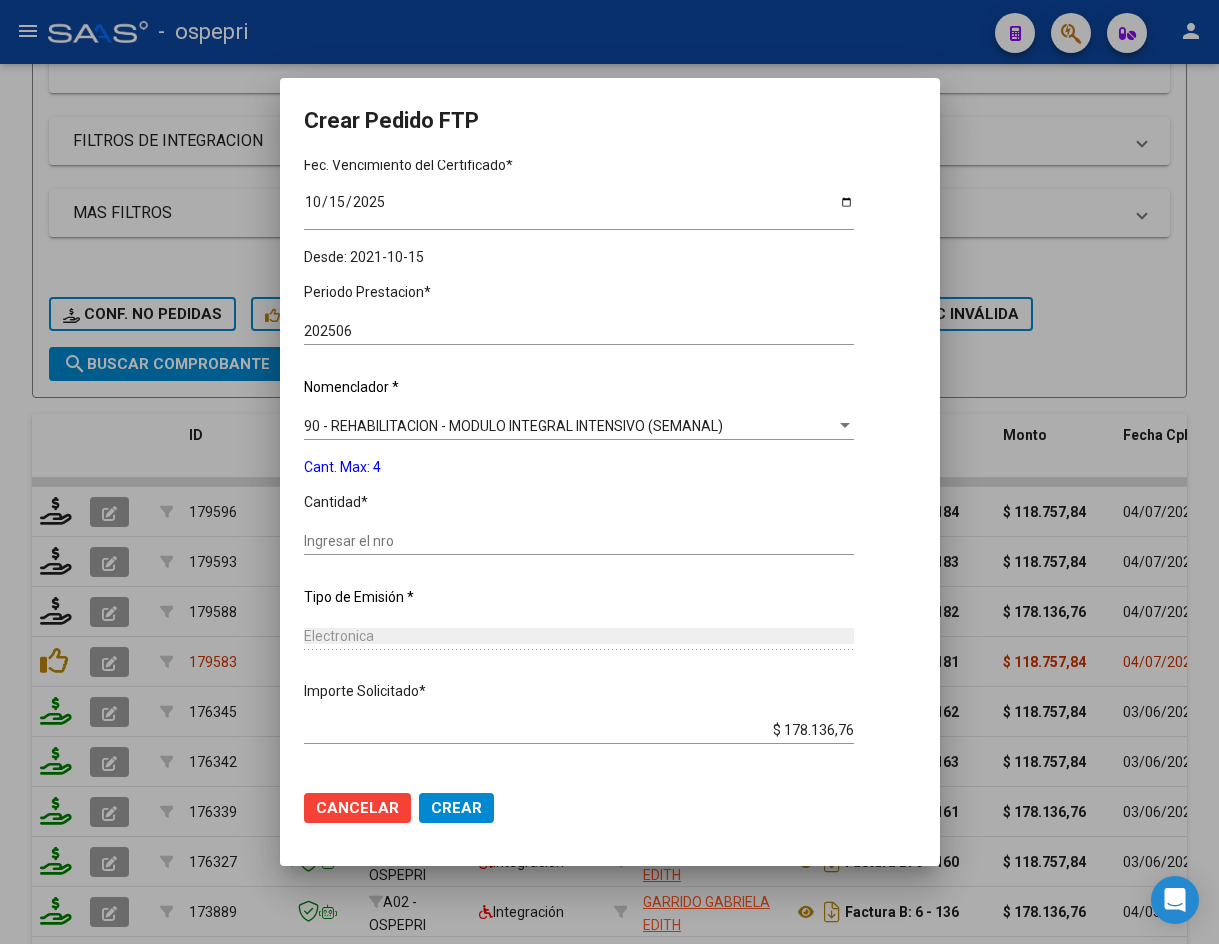 scroll, scrollTop: 582, scrollLeft: 0, axis: vertical 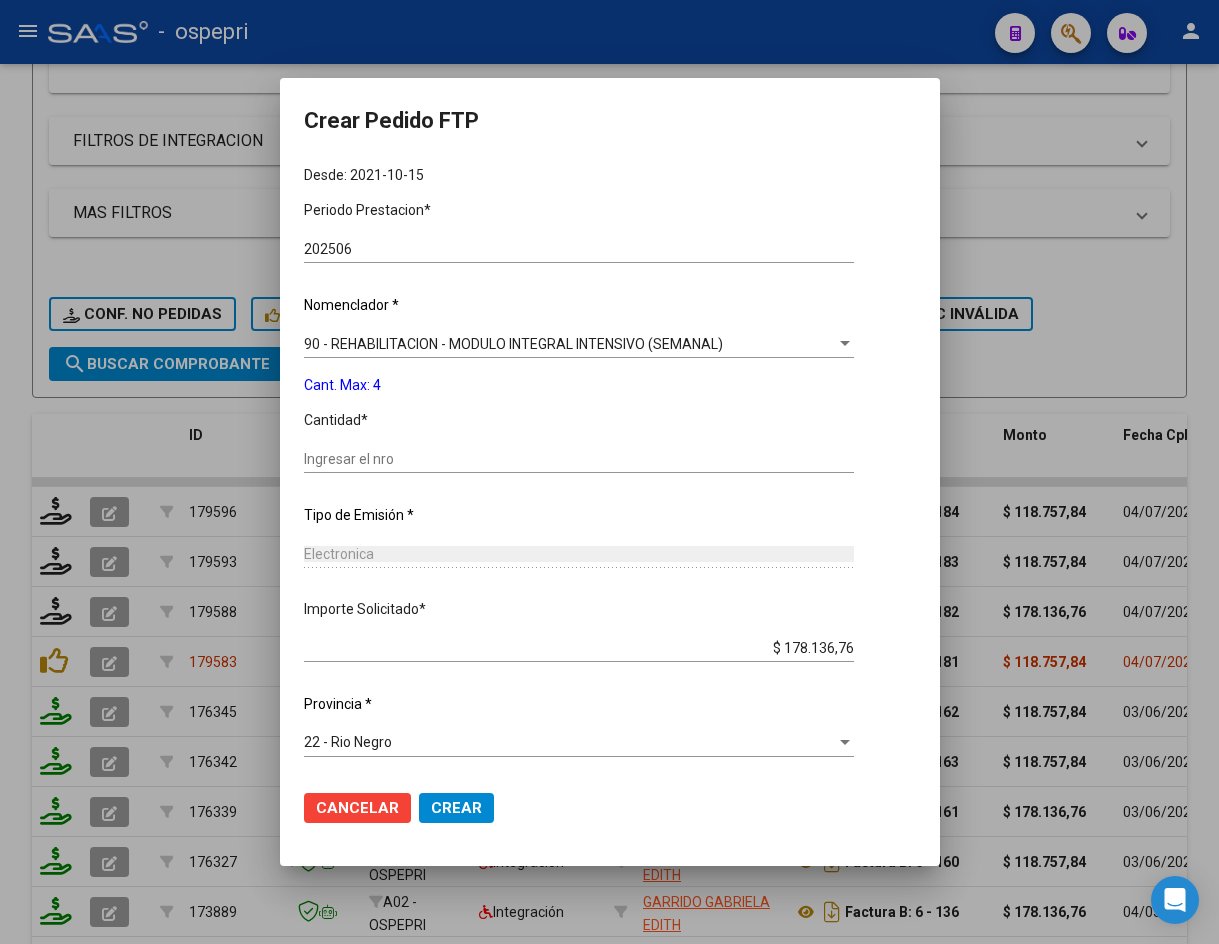 click on "Ingresar el nro" at bounding box center (579, 459) 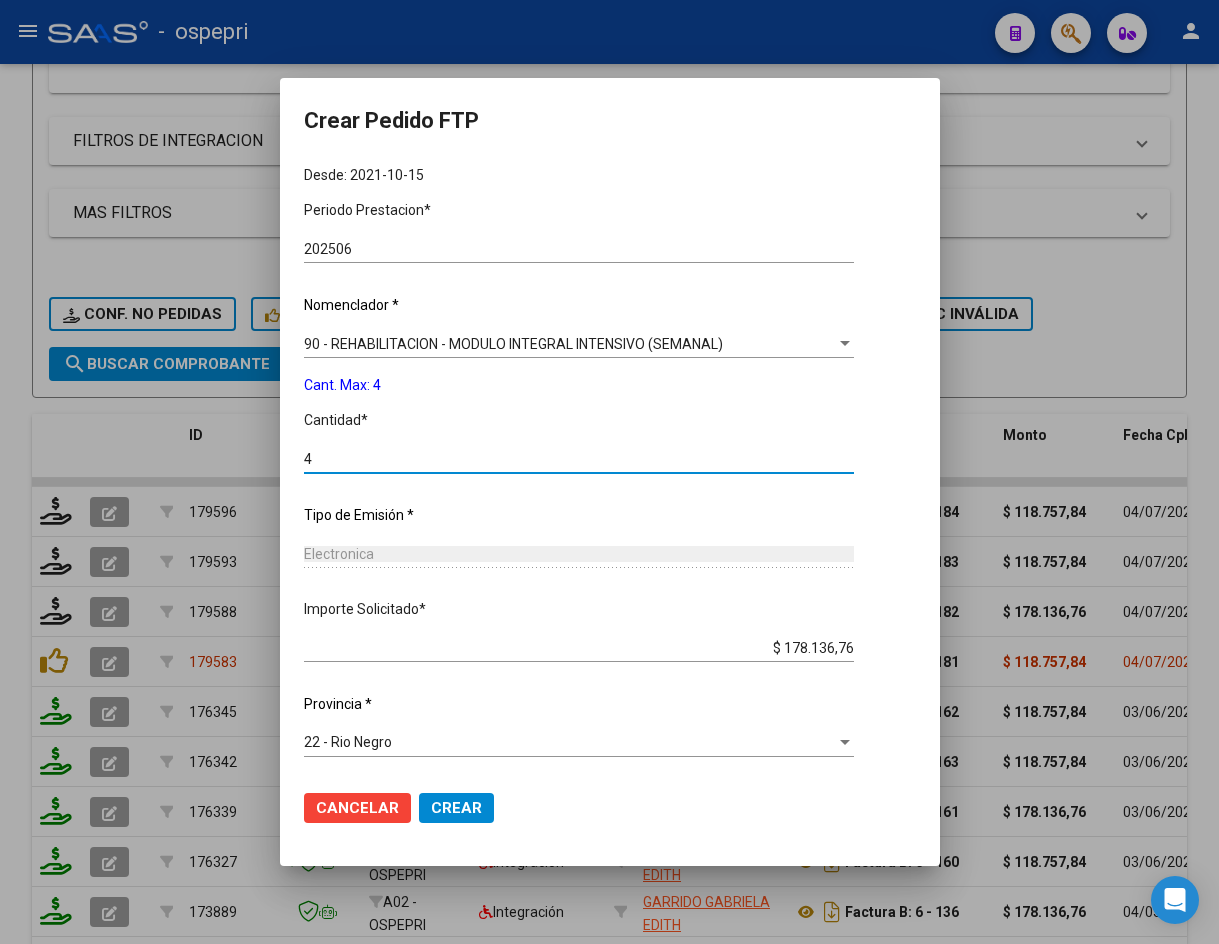 type on "4" 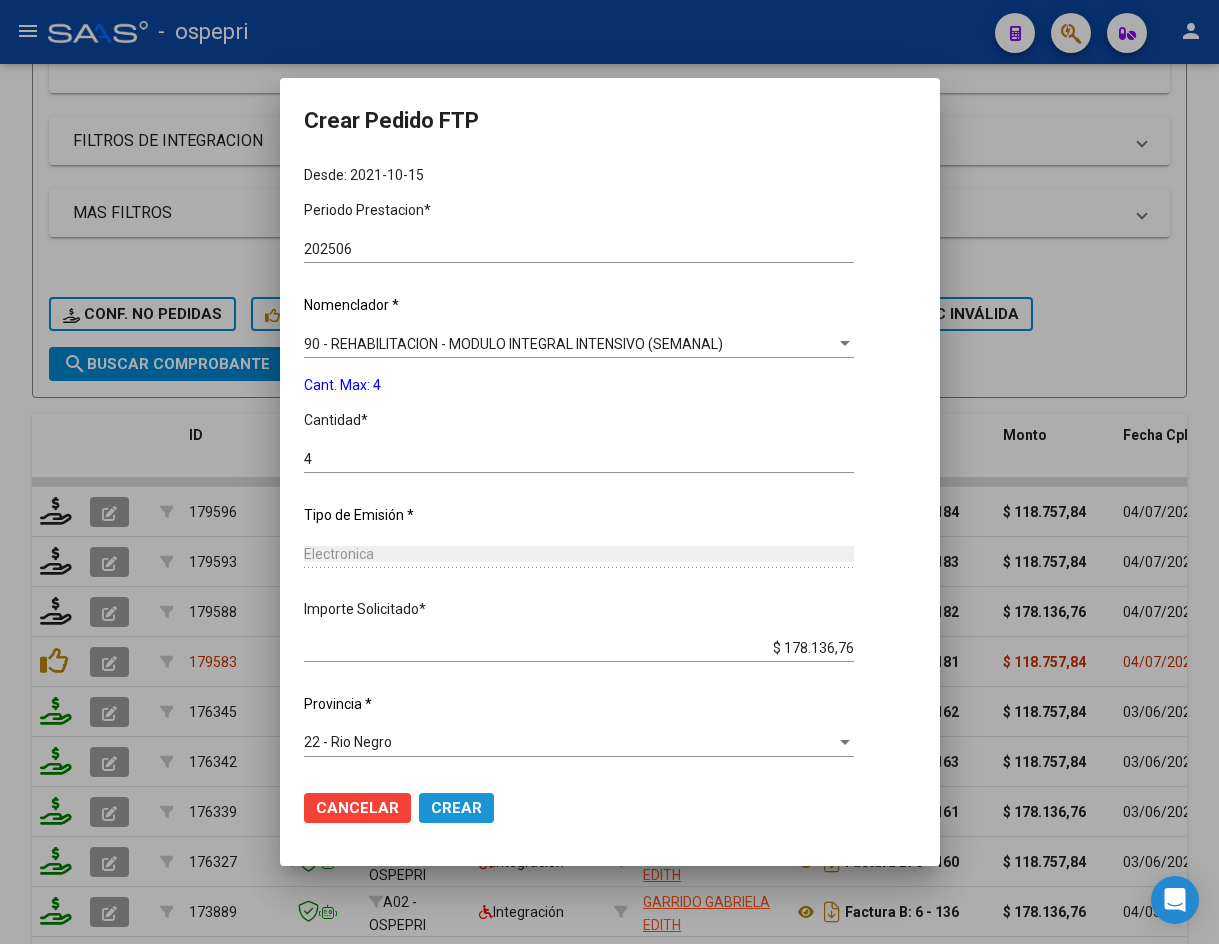 click on "Crear" 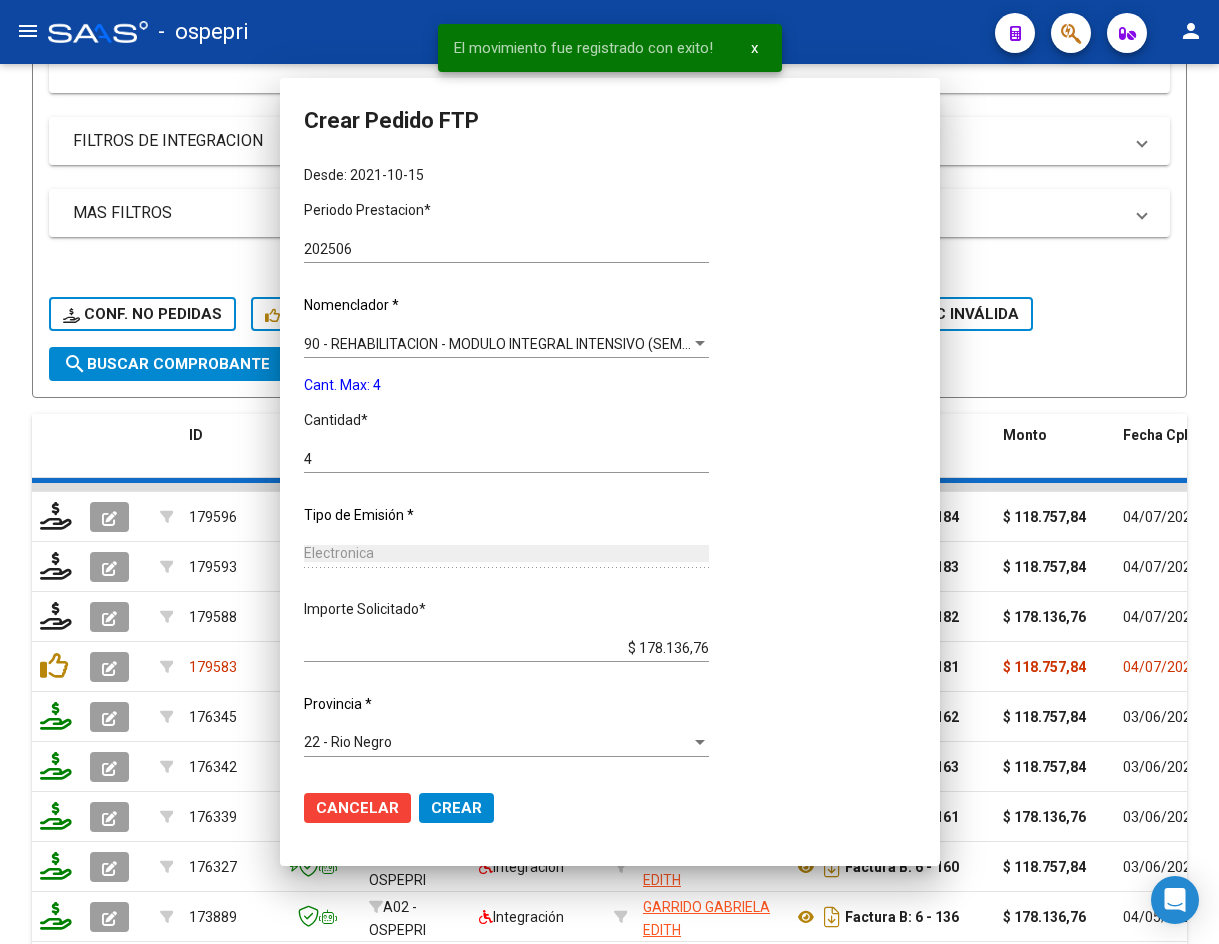 scroll, scrollTop: 0, scrollLeft: 0, axis: both 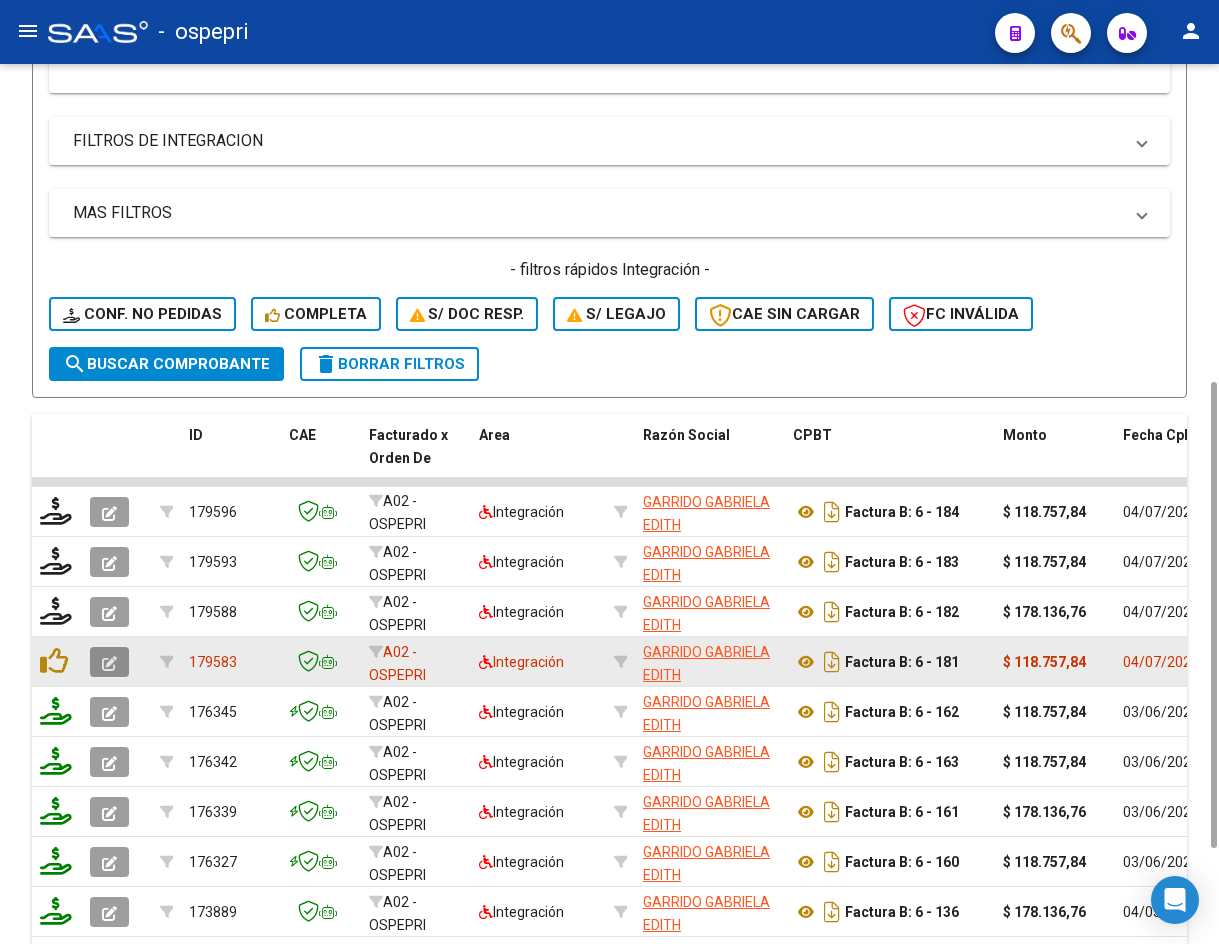 click 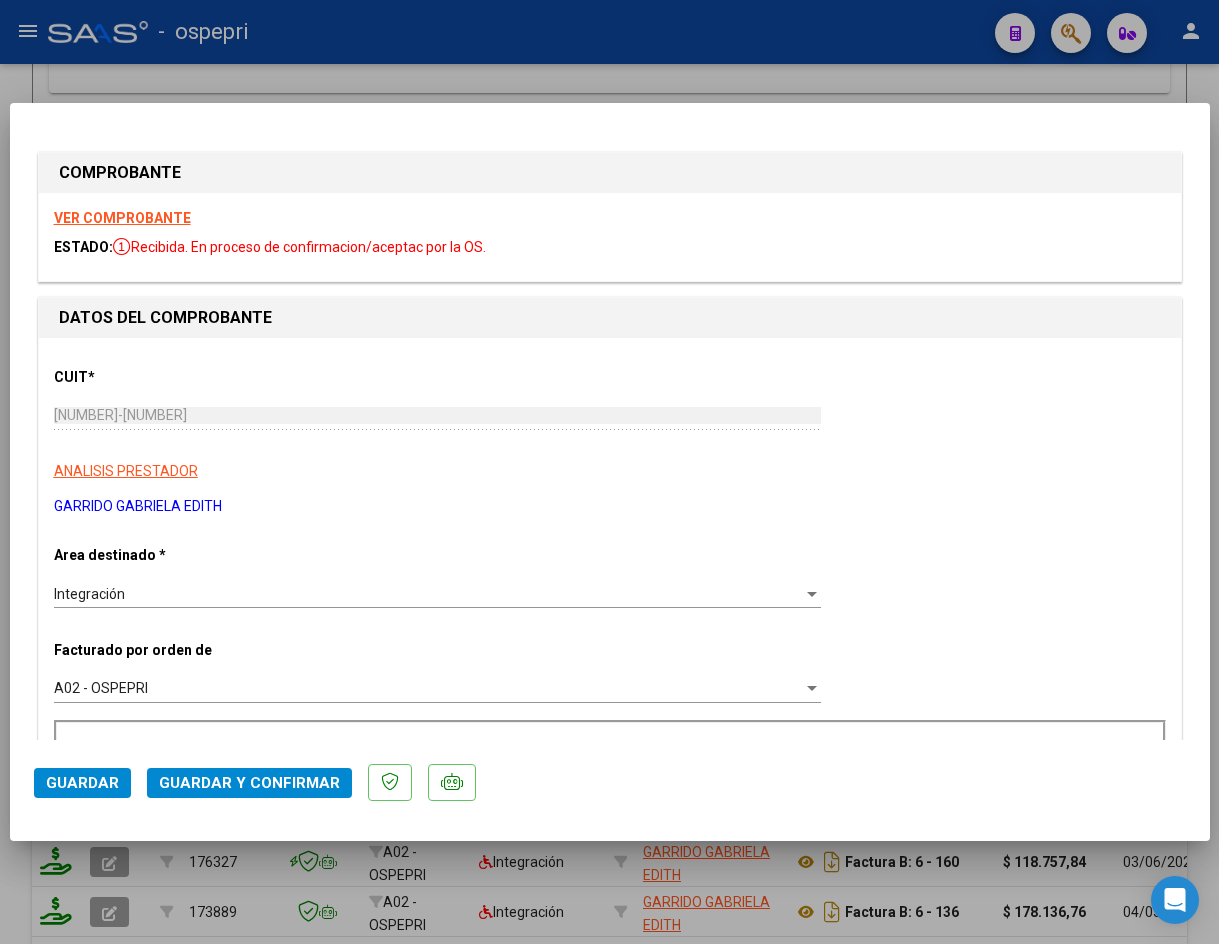 click on "VER COMPROBANTE" at bounding box center [122, 218] 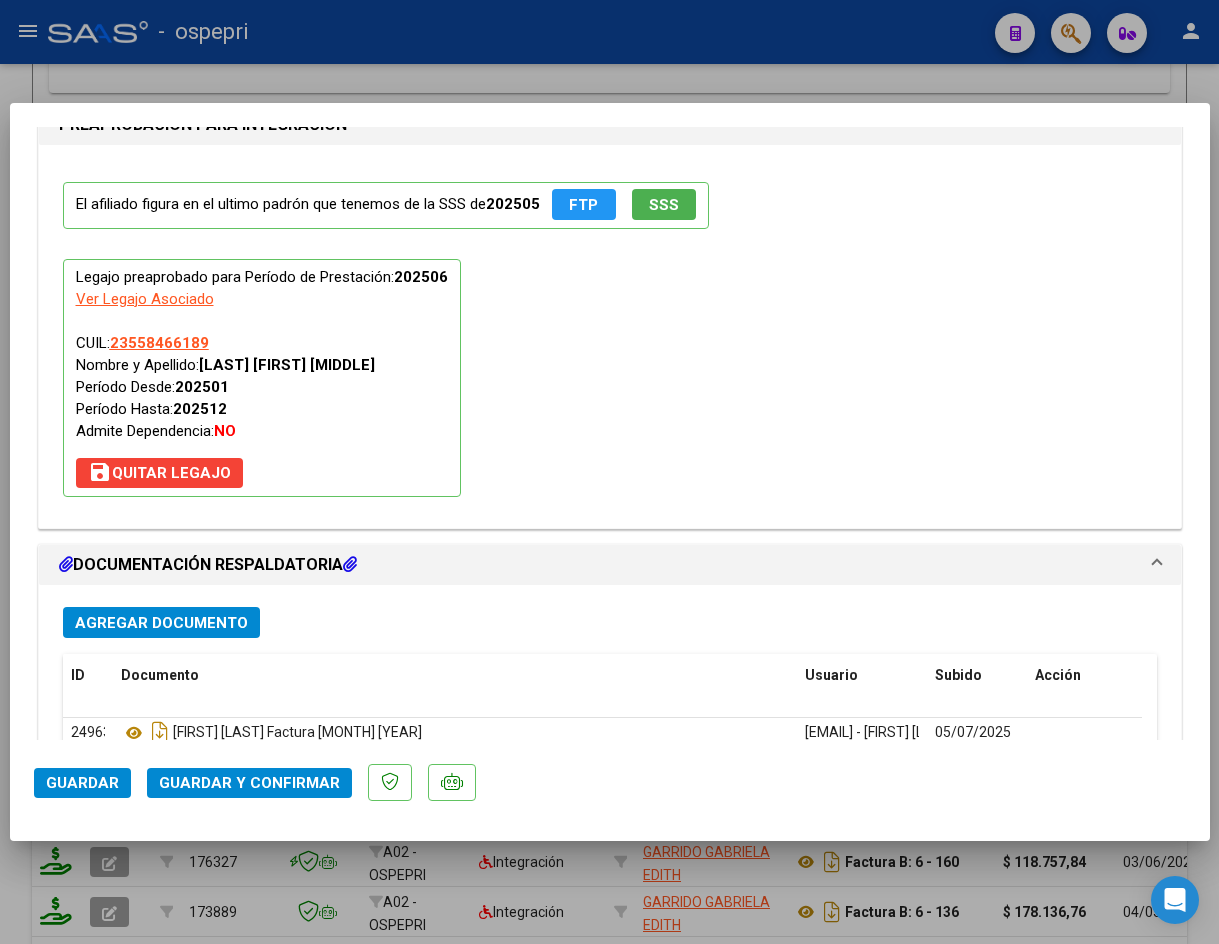 scroll, scrollTop: 2162, scrollLeft: 0, axis: vertical 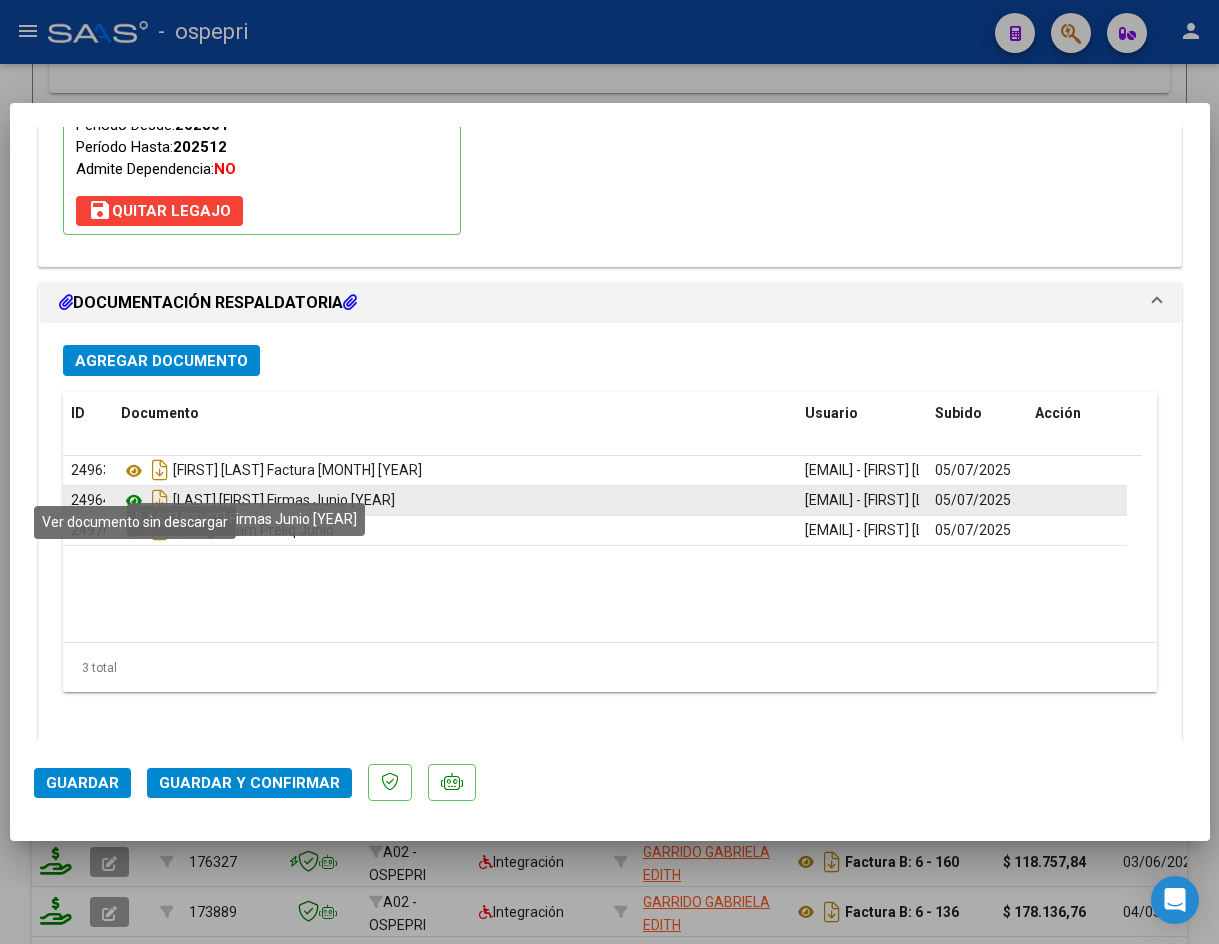 click 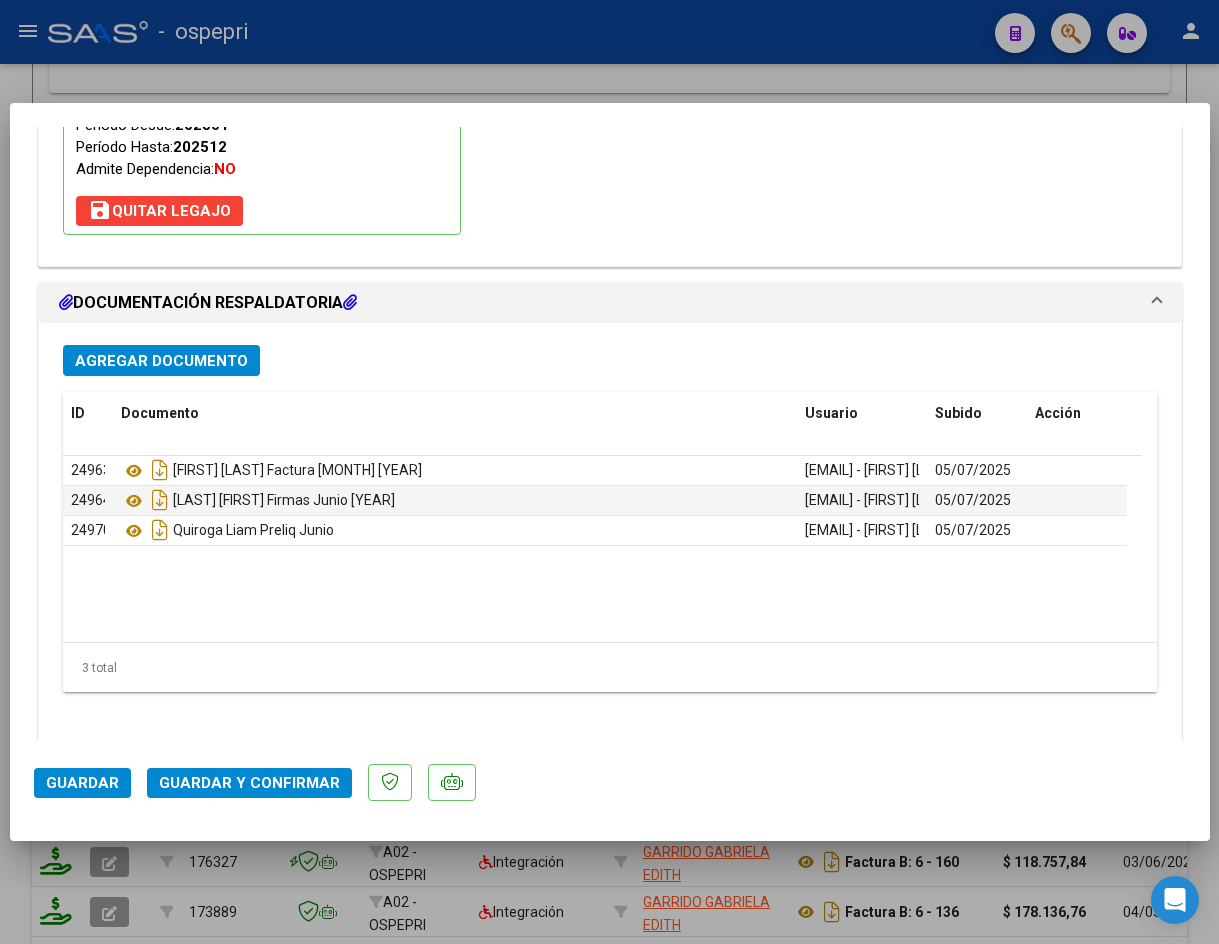 click on "Guardar y Confirmar" 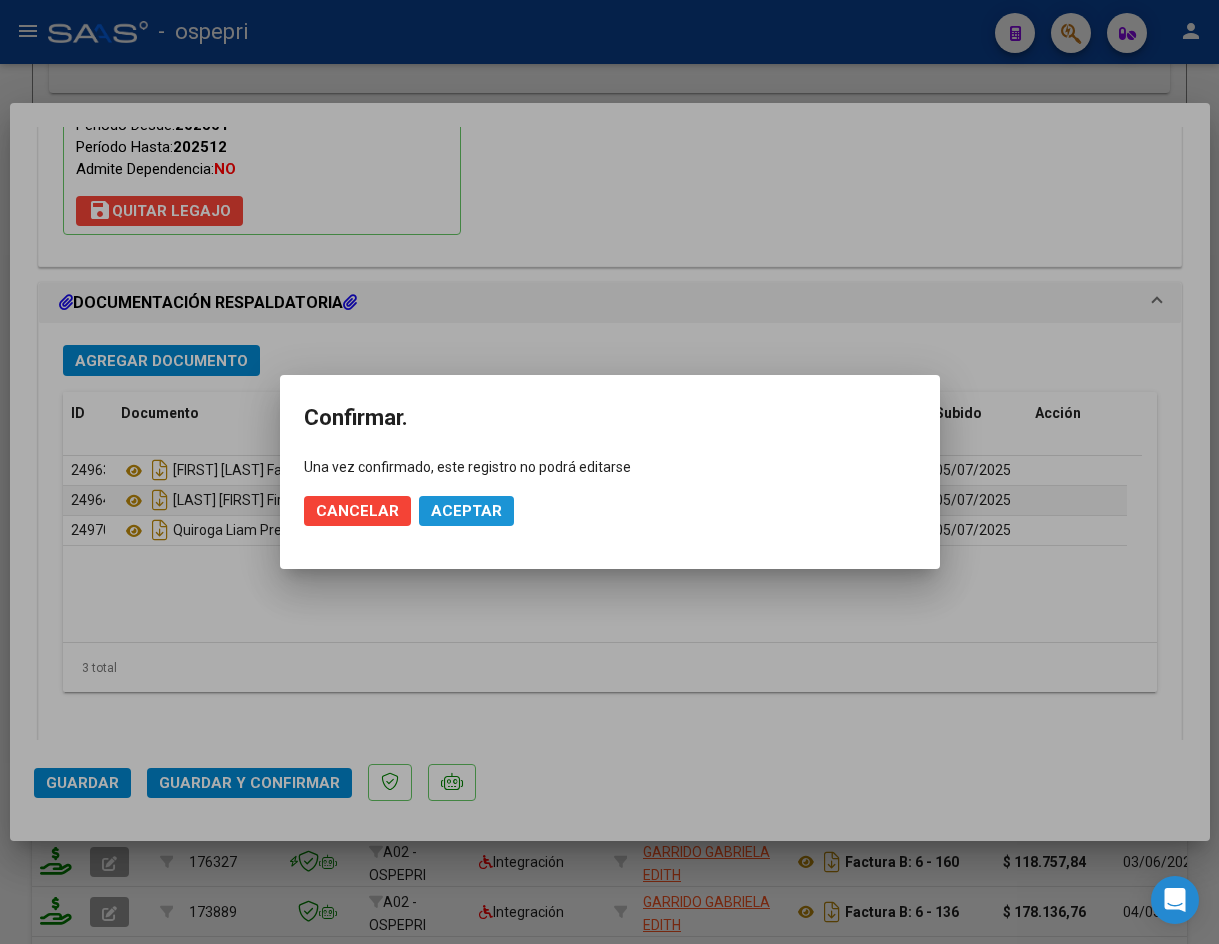 click on "Aceptar" 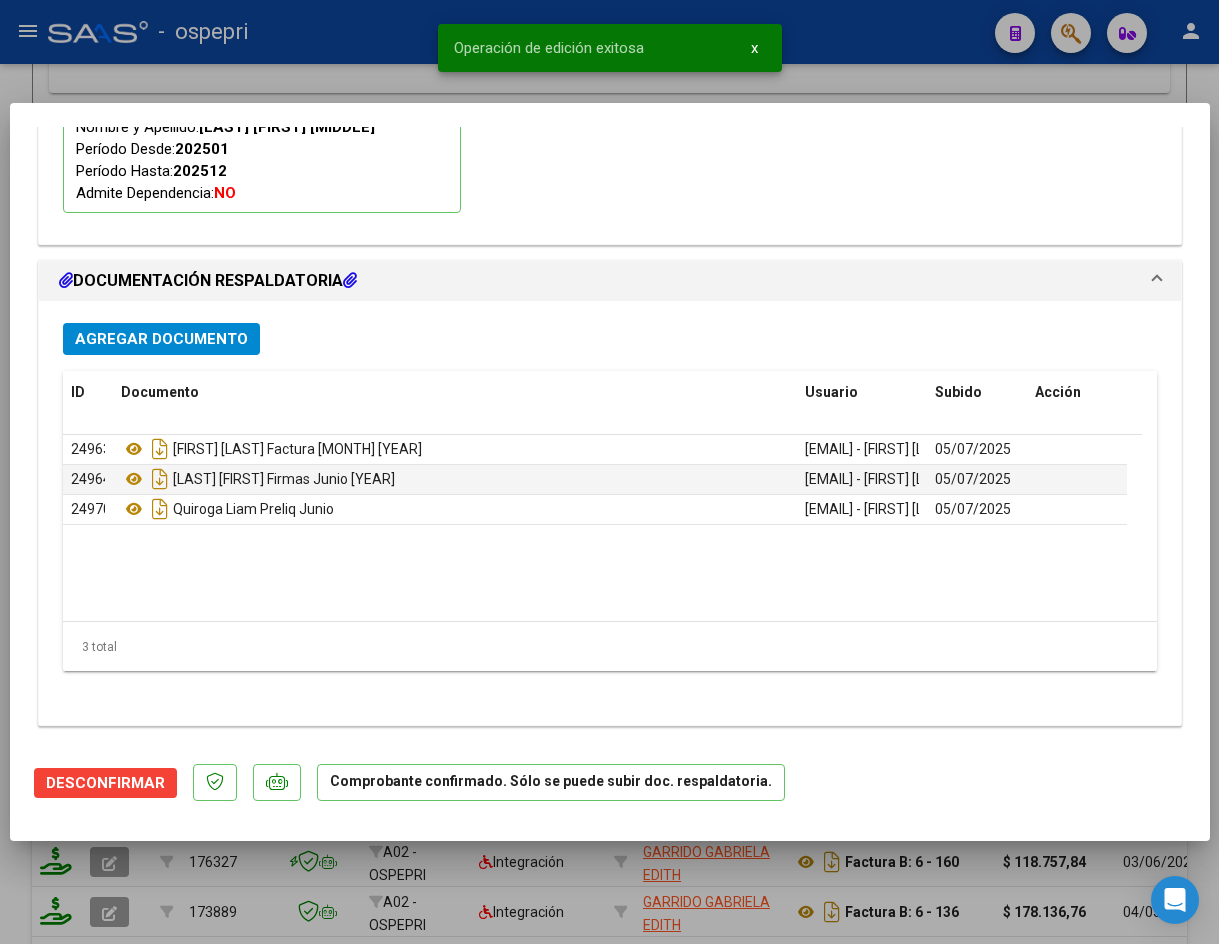 type 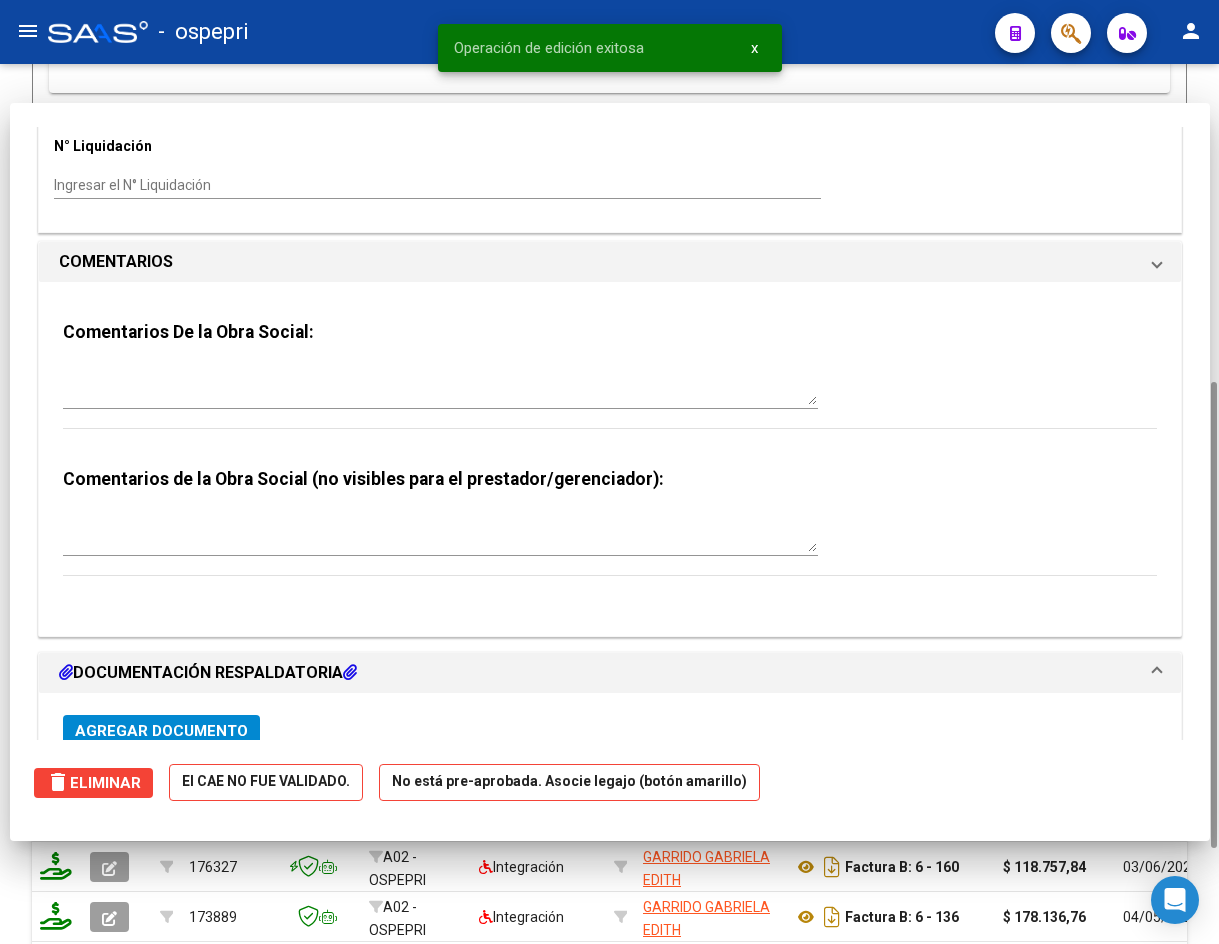 scroll, scrollTop: 1981, scrollLeft: 0, axis: vertical 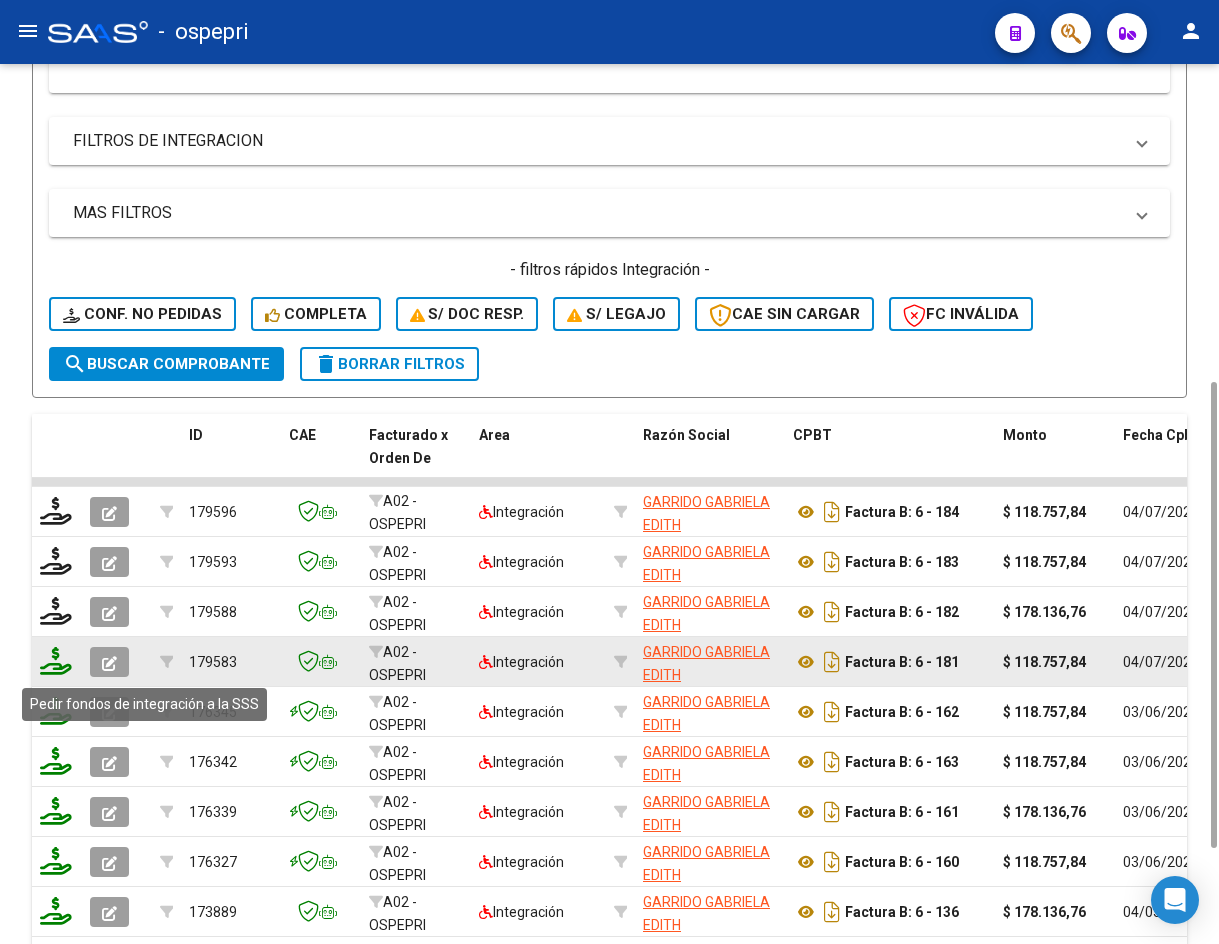 click 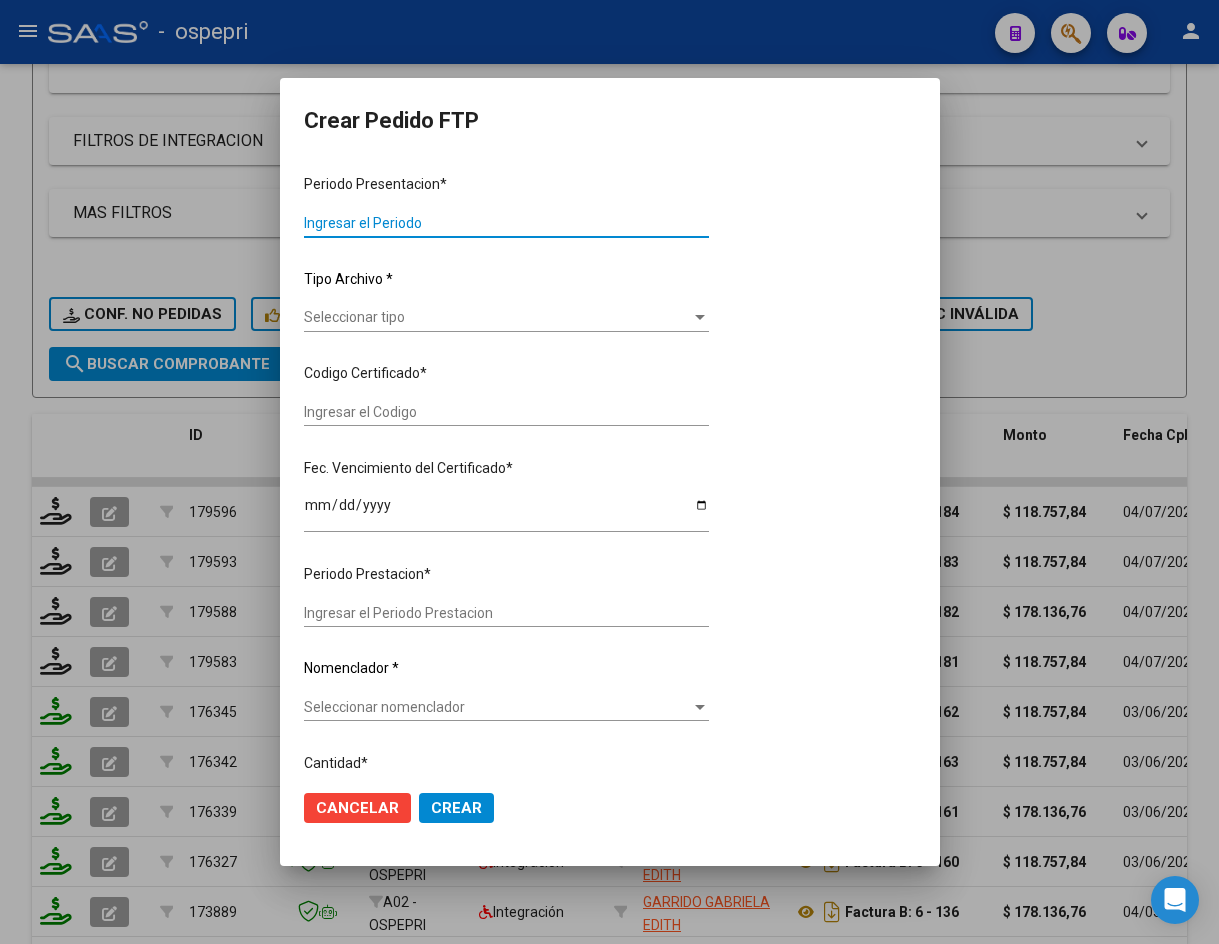 type on "202506" 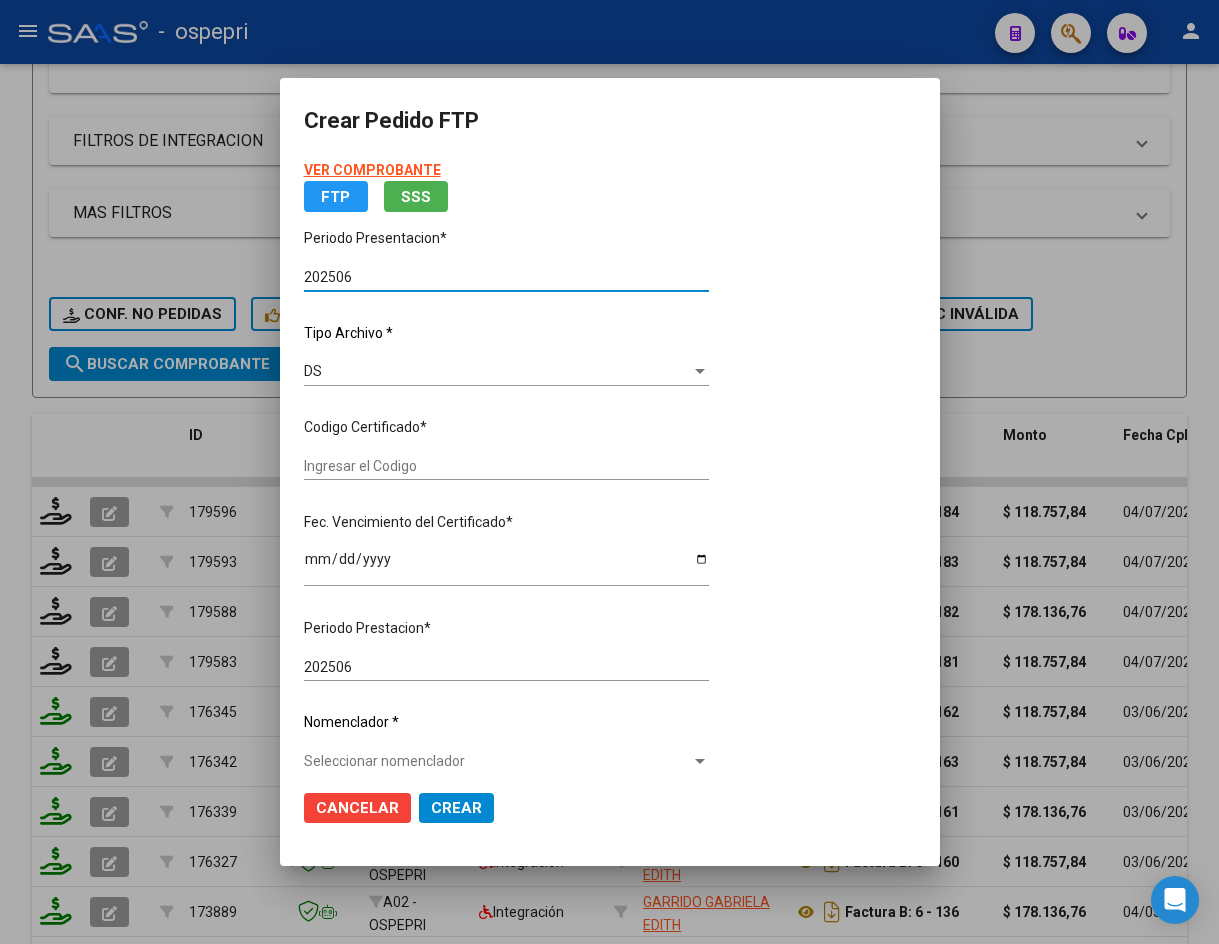 type on "2355846618-9" 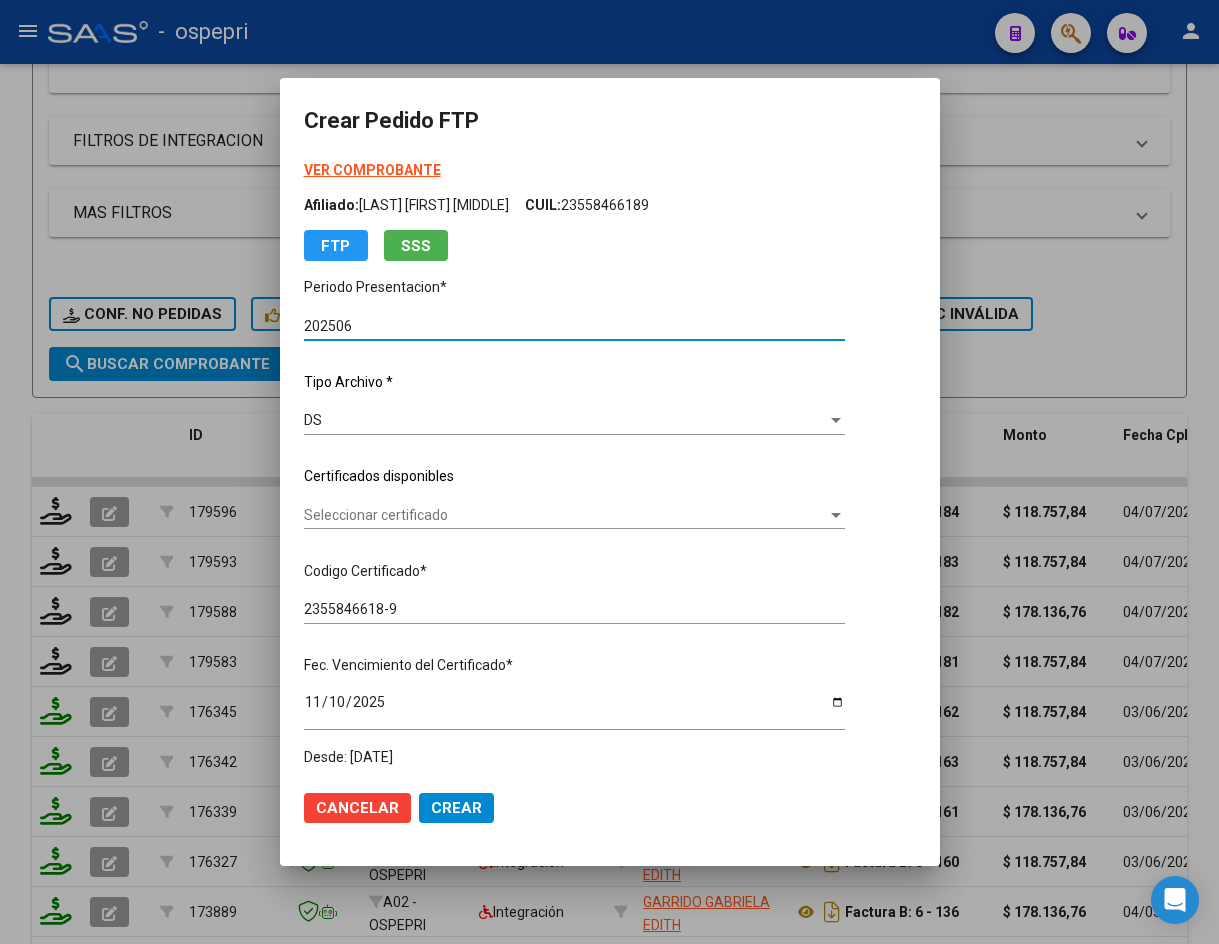 click on "Seleccionar certificado" at bounding box center [565, 515] 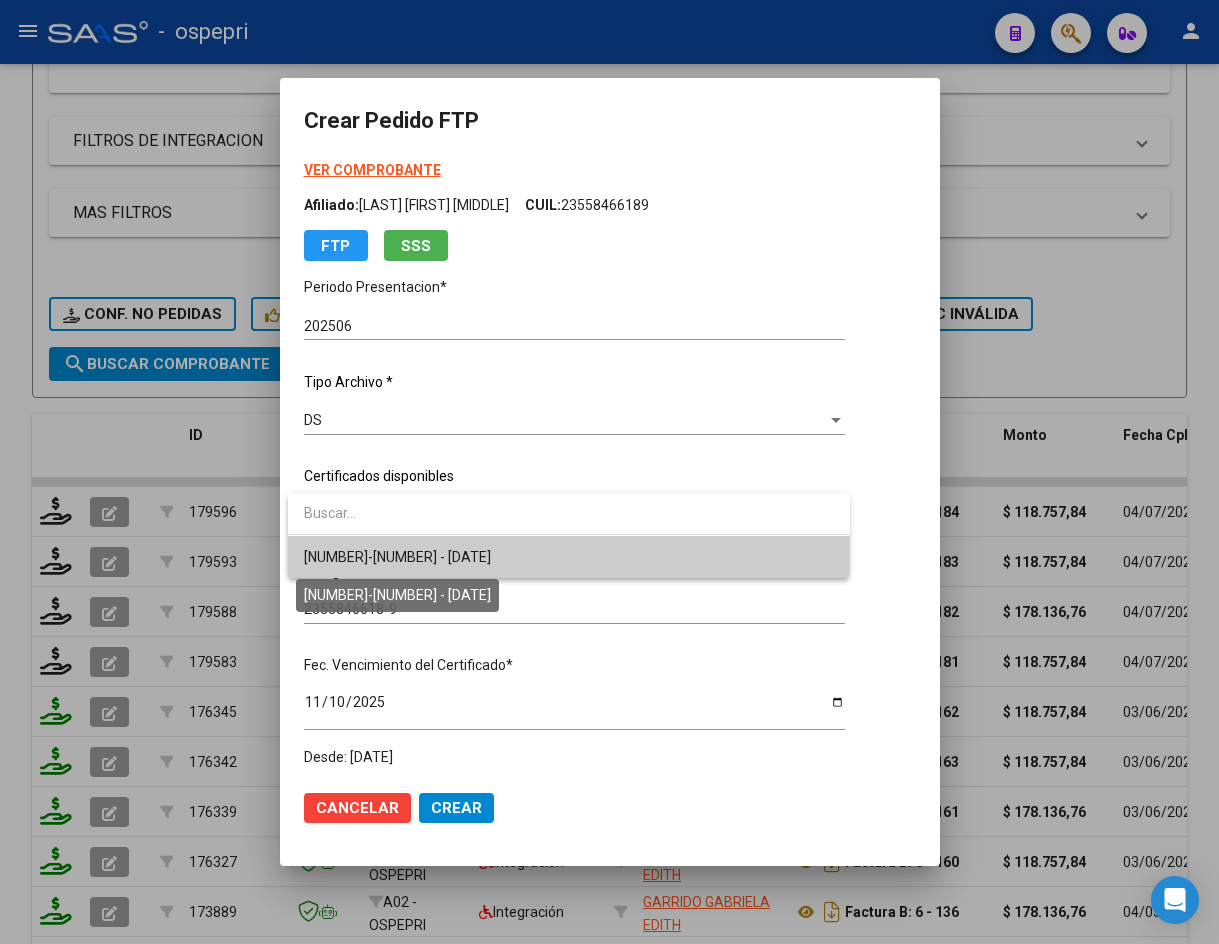 click on "2355846618-9 - 2025-11-10" at bounding box center (397, 557) 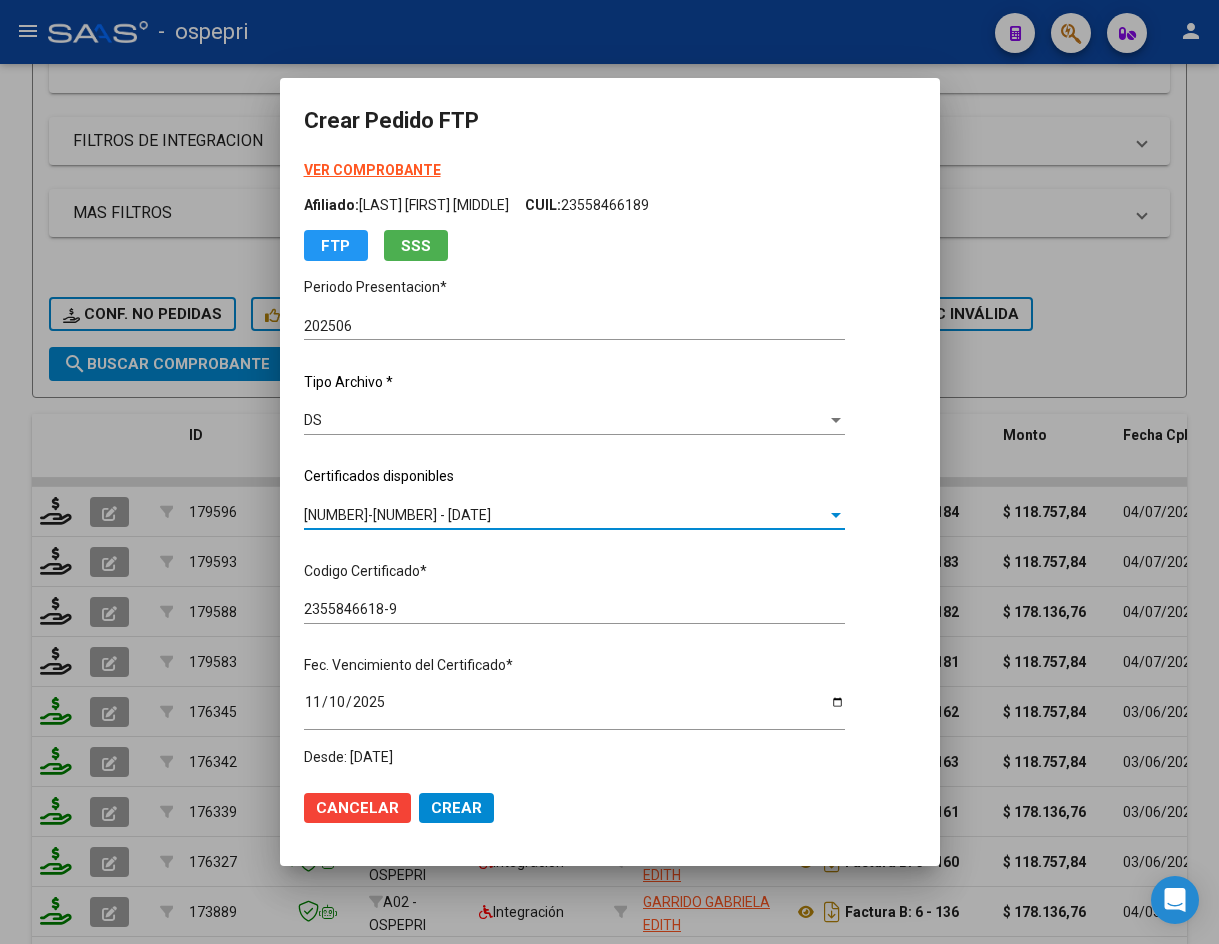 scroll, scrollTop: 400, scrollLeft: 0, axis: vertical 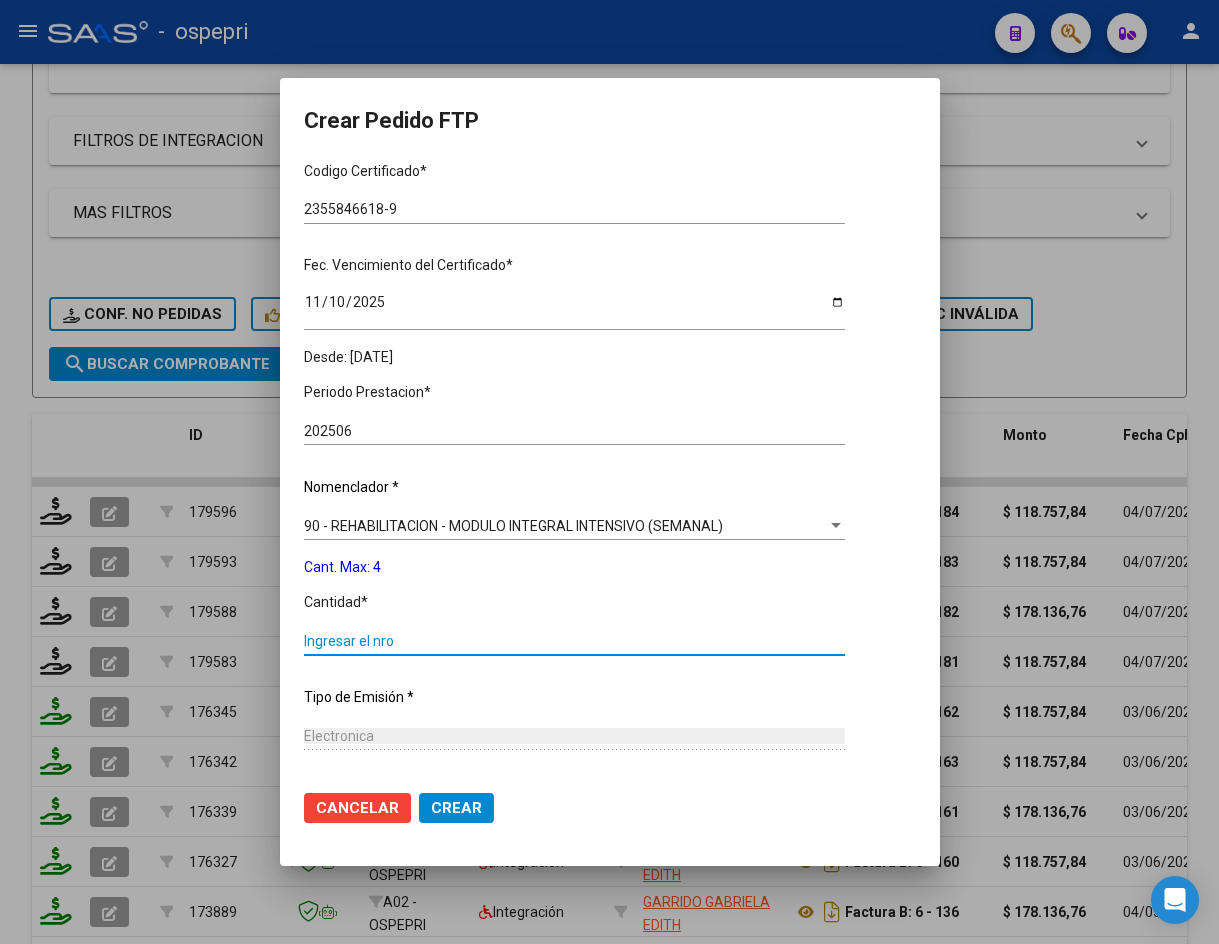 click on "Ingresar el nro" at bounding box center (574, 641) 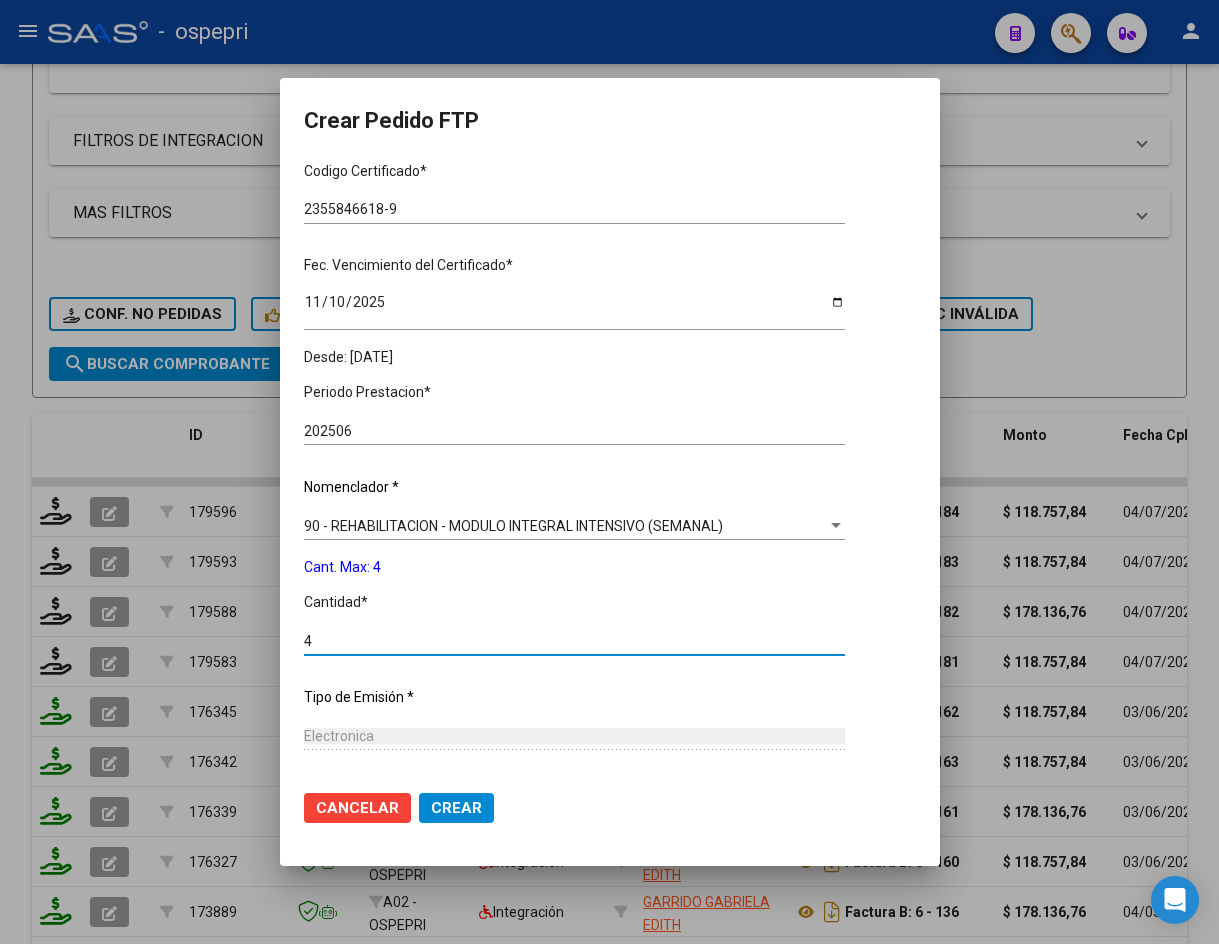 scroll, scrollTop: 582, scrollLeft: 0, axis: vertical 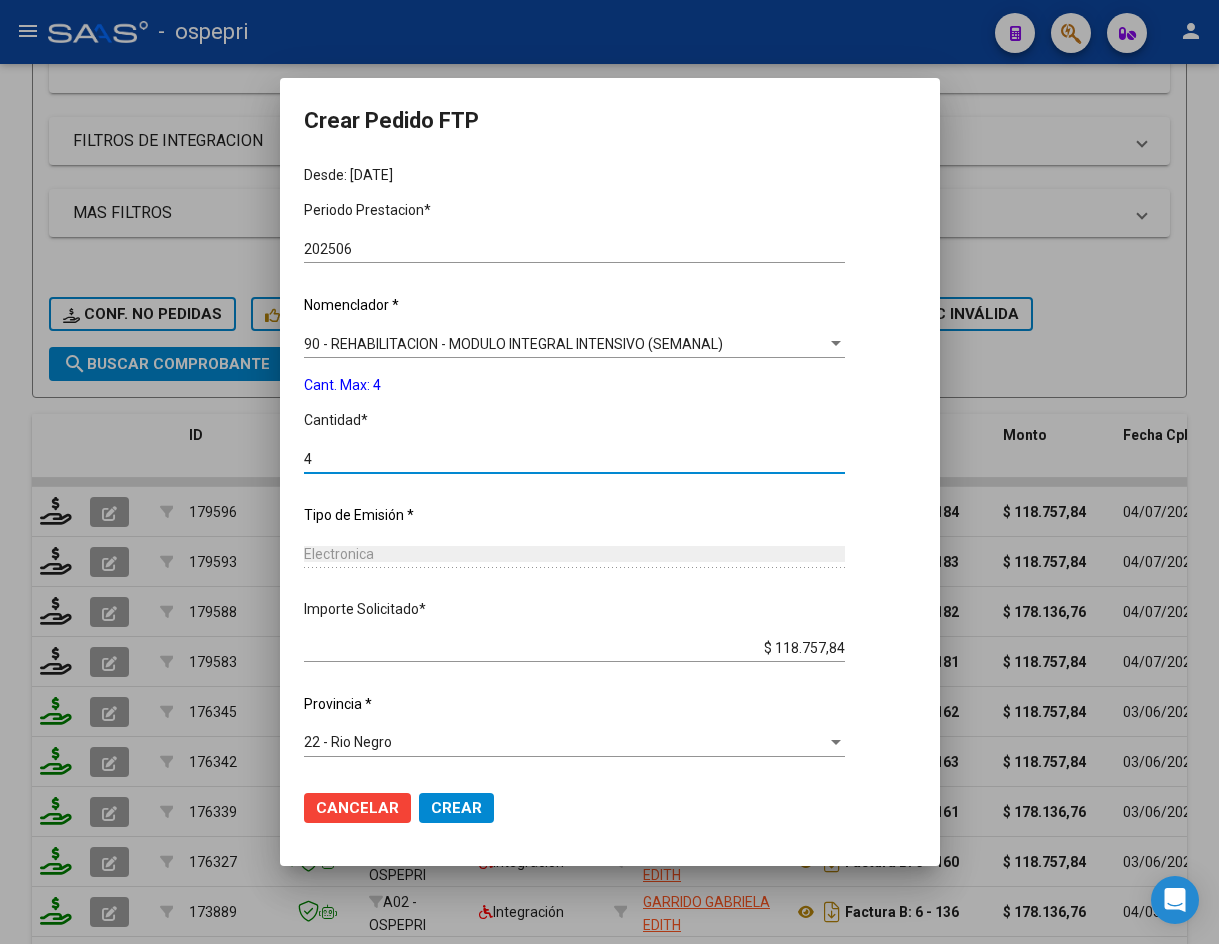 type on "4" 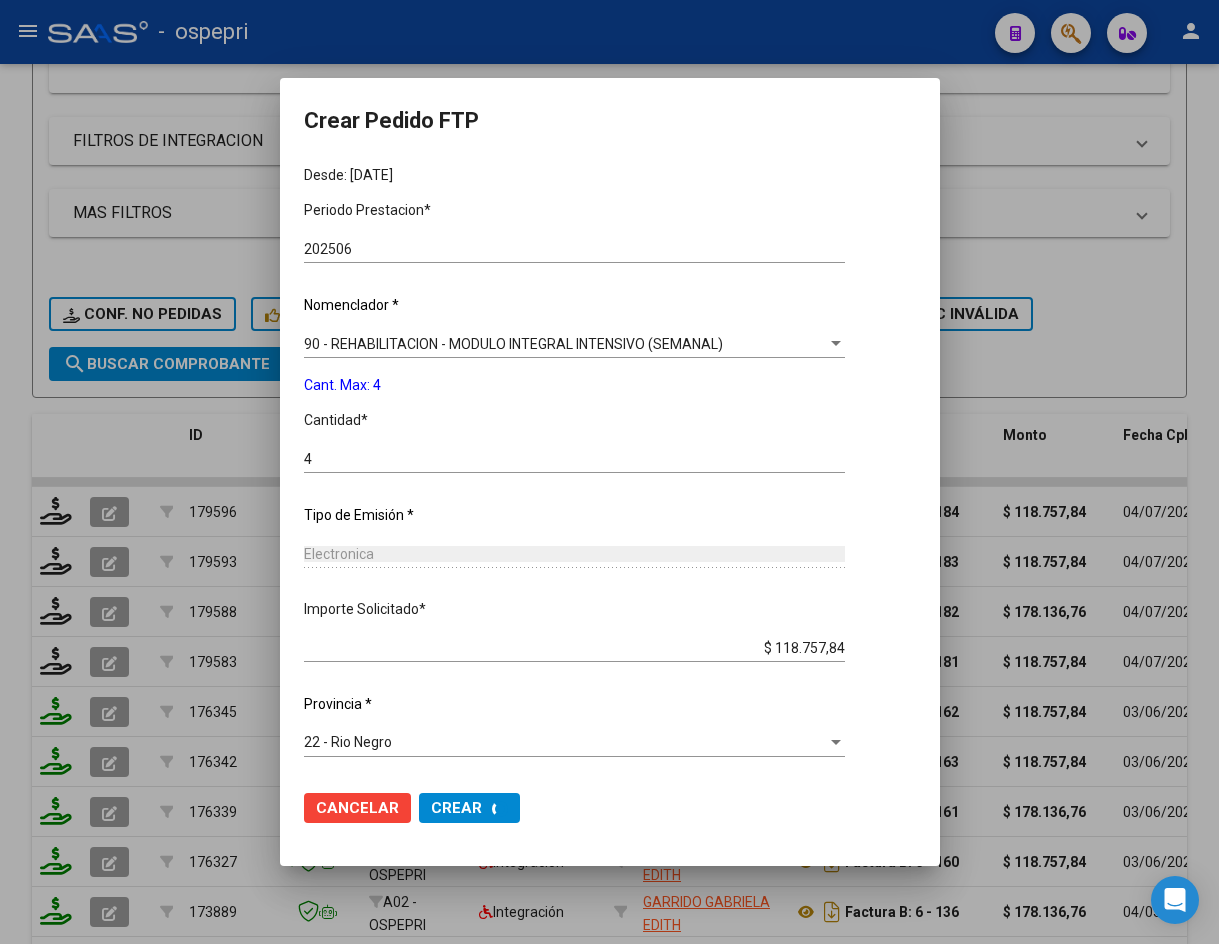 scroll, scrollTop: 0, scrollLeft: 0, axis: both 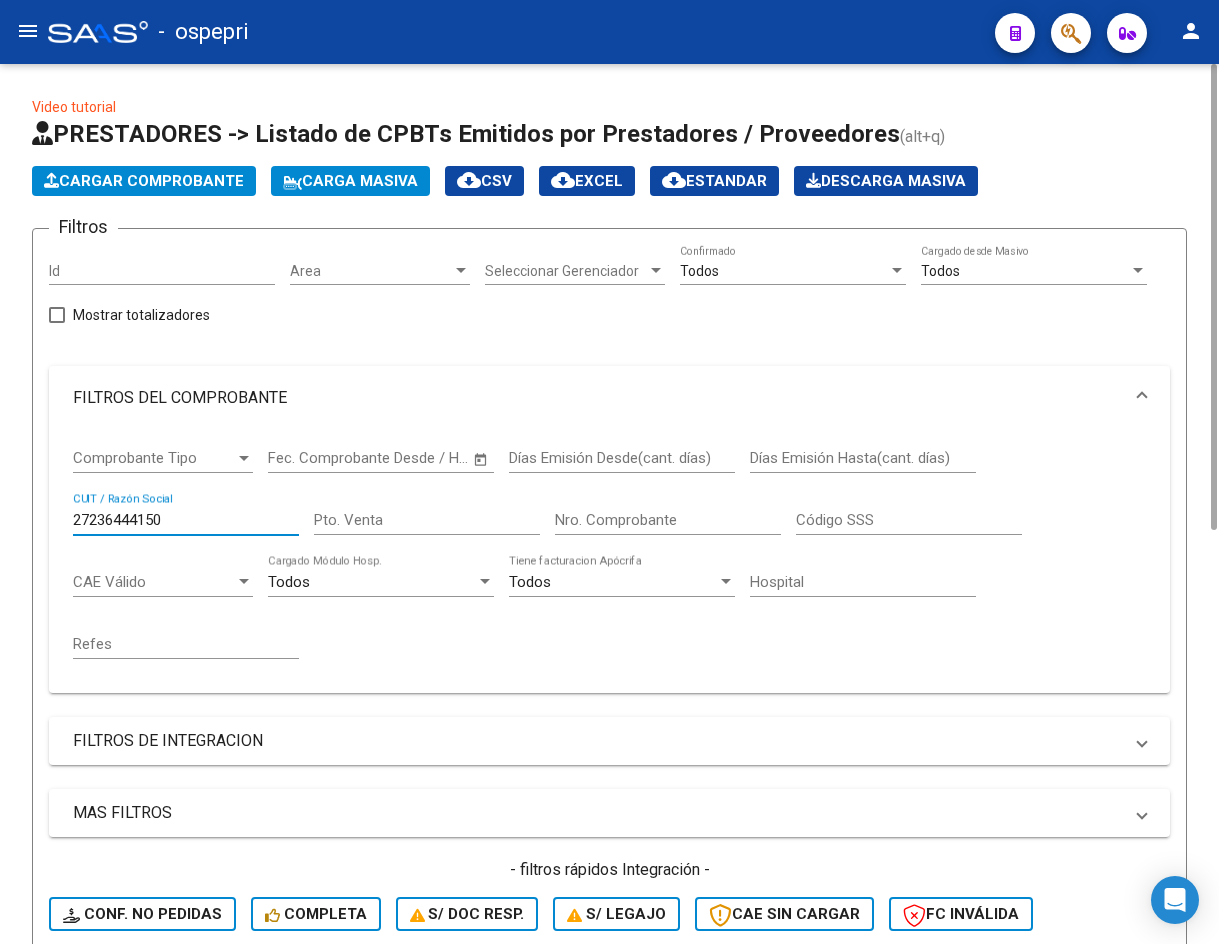 click on "27236444150" at bounding box center (186, 520) 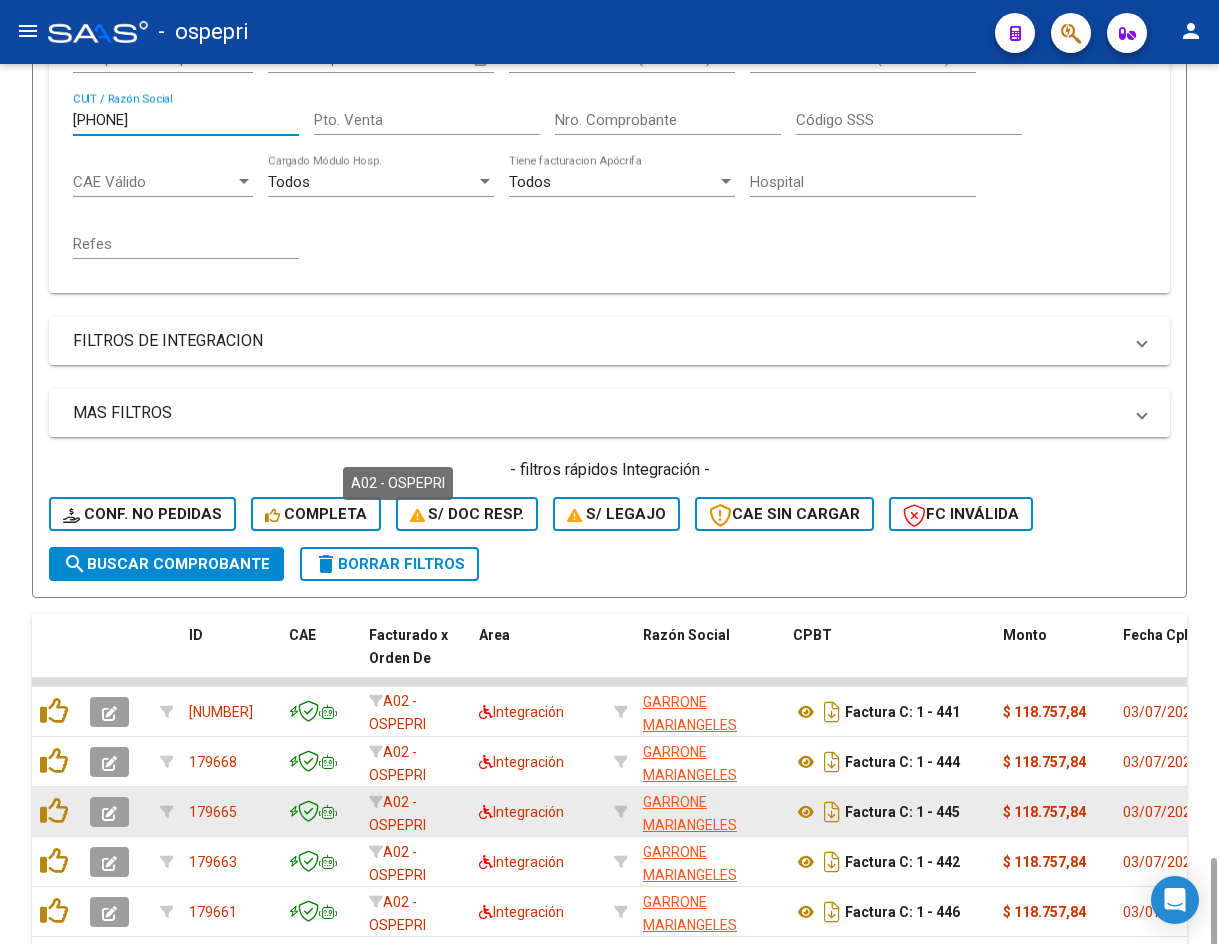 scroll, scrollTop: 780, scrollLeft: 0, axis: vertical 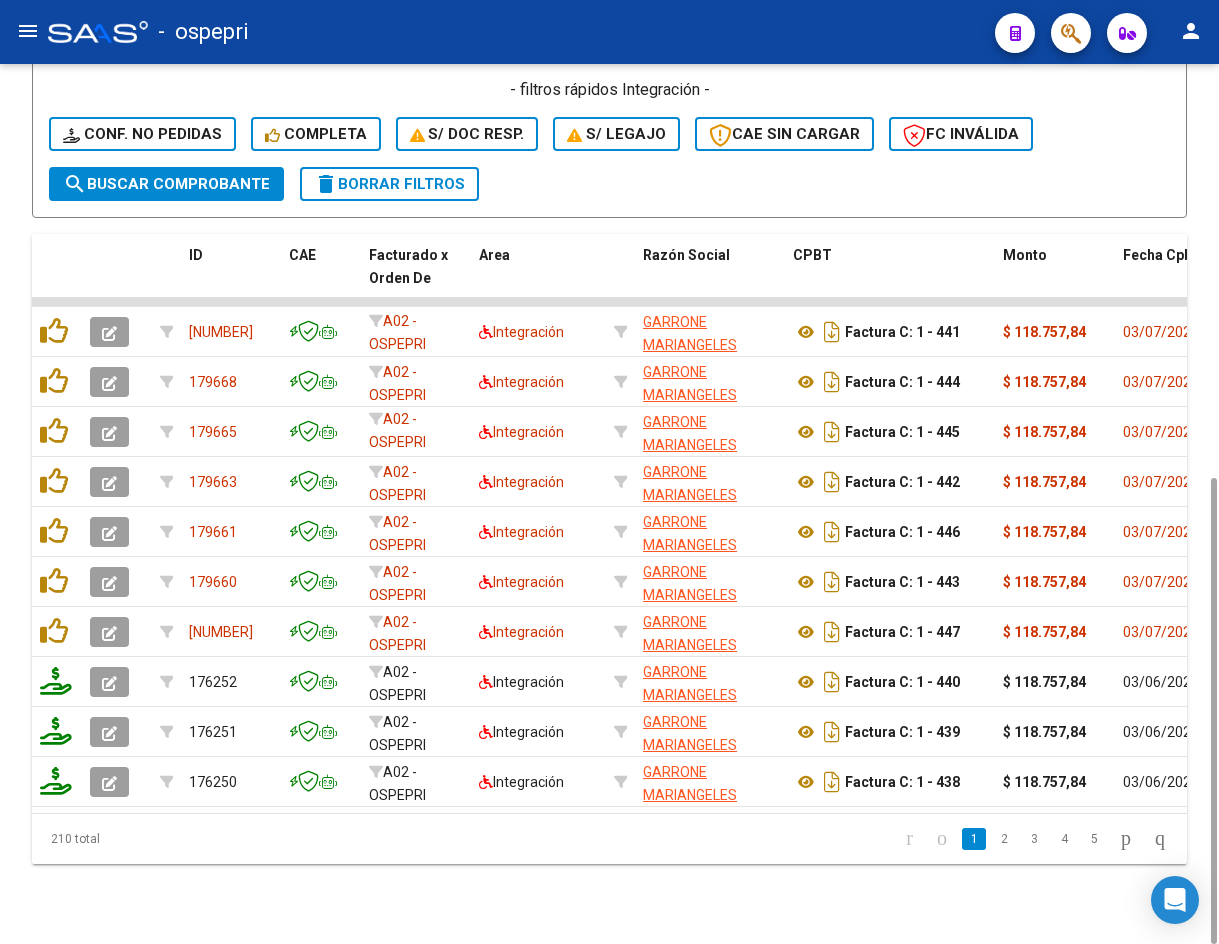 type on "23309003594" 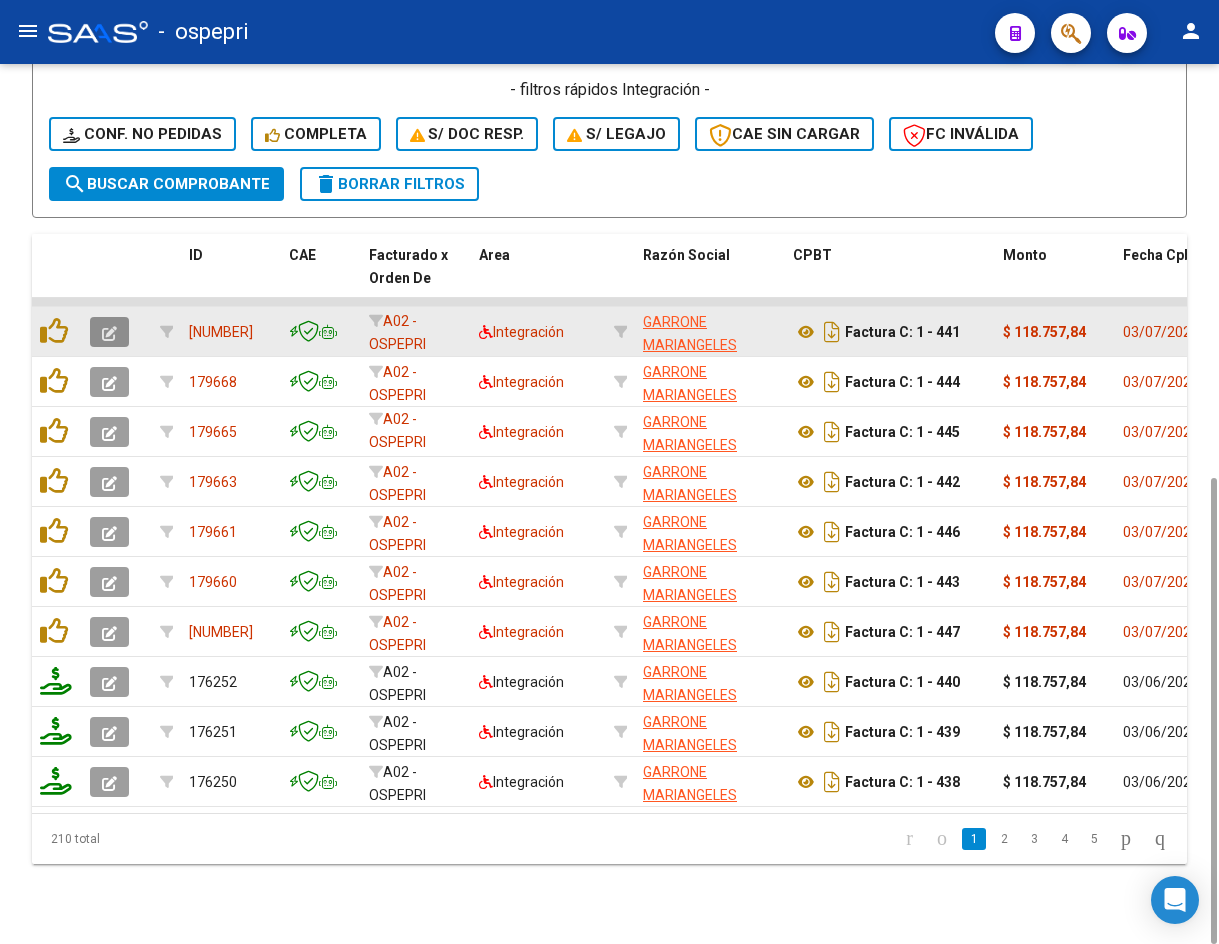 click 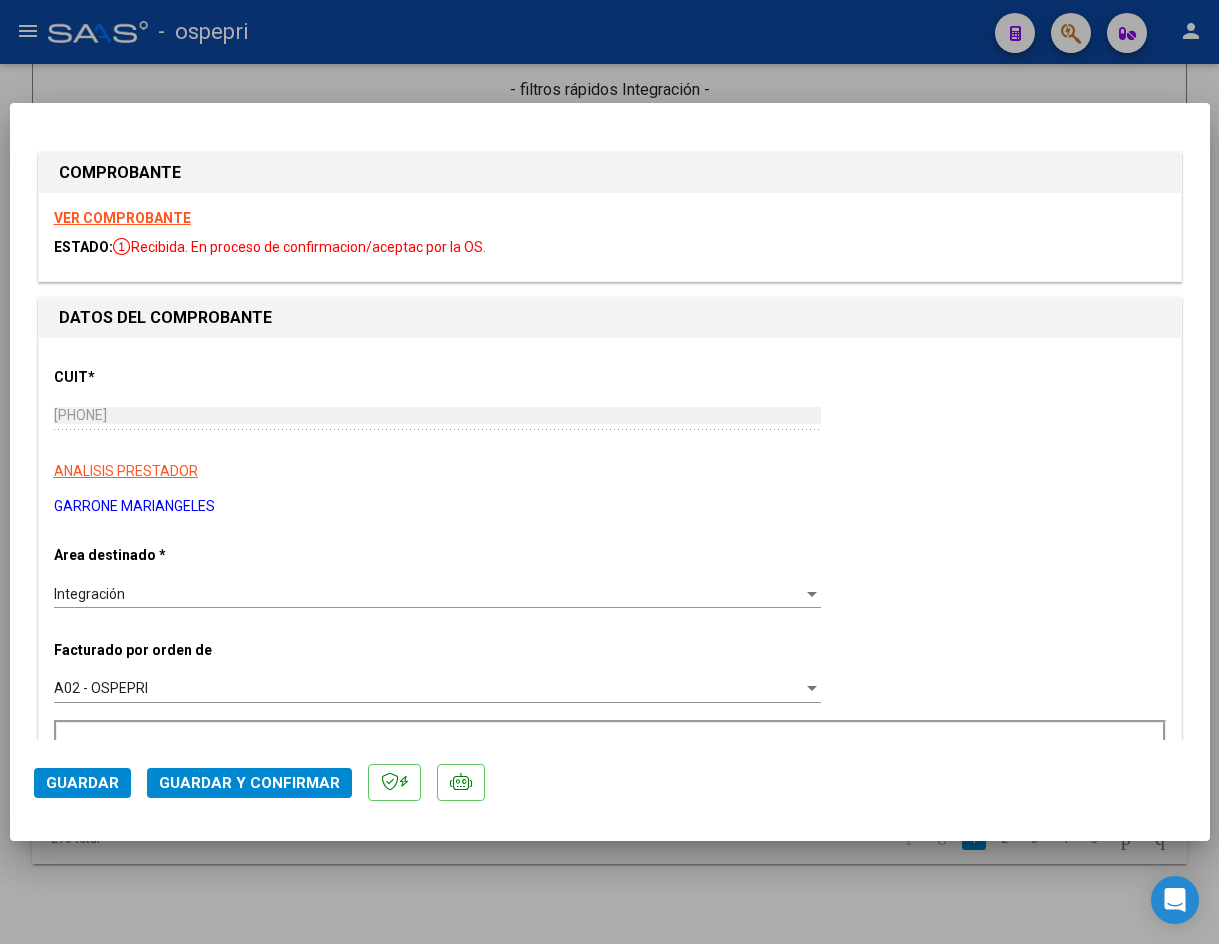 click on "VER COMPROBANTE" at bounding box center [122, 218] 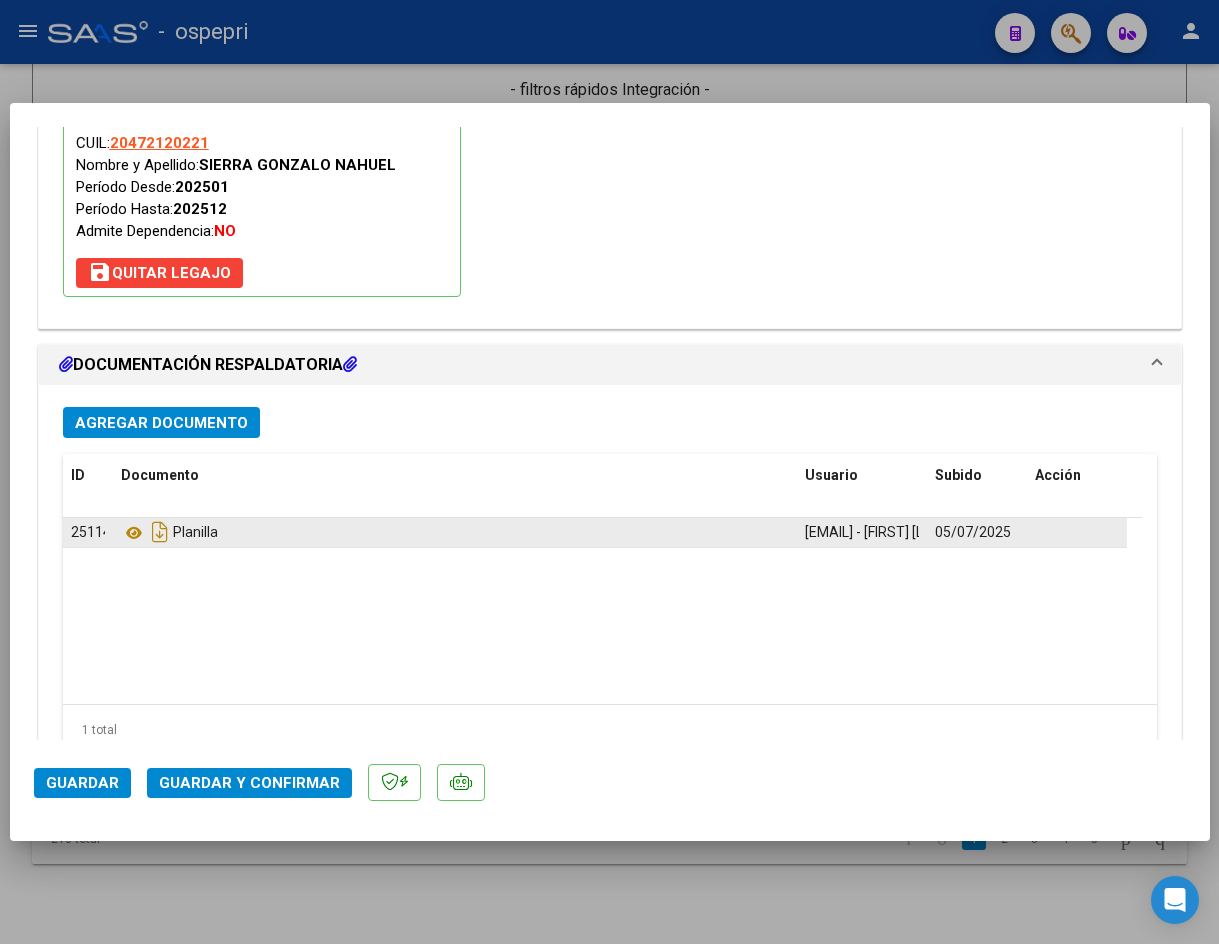 scroll, scrollTop: 2162, scrollLeft: 0, axis: vertical 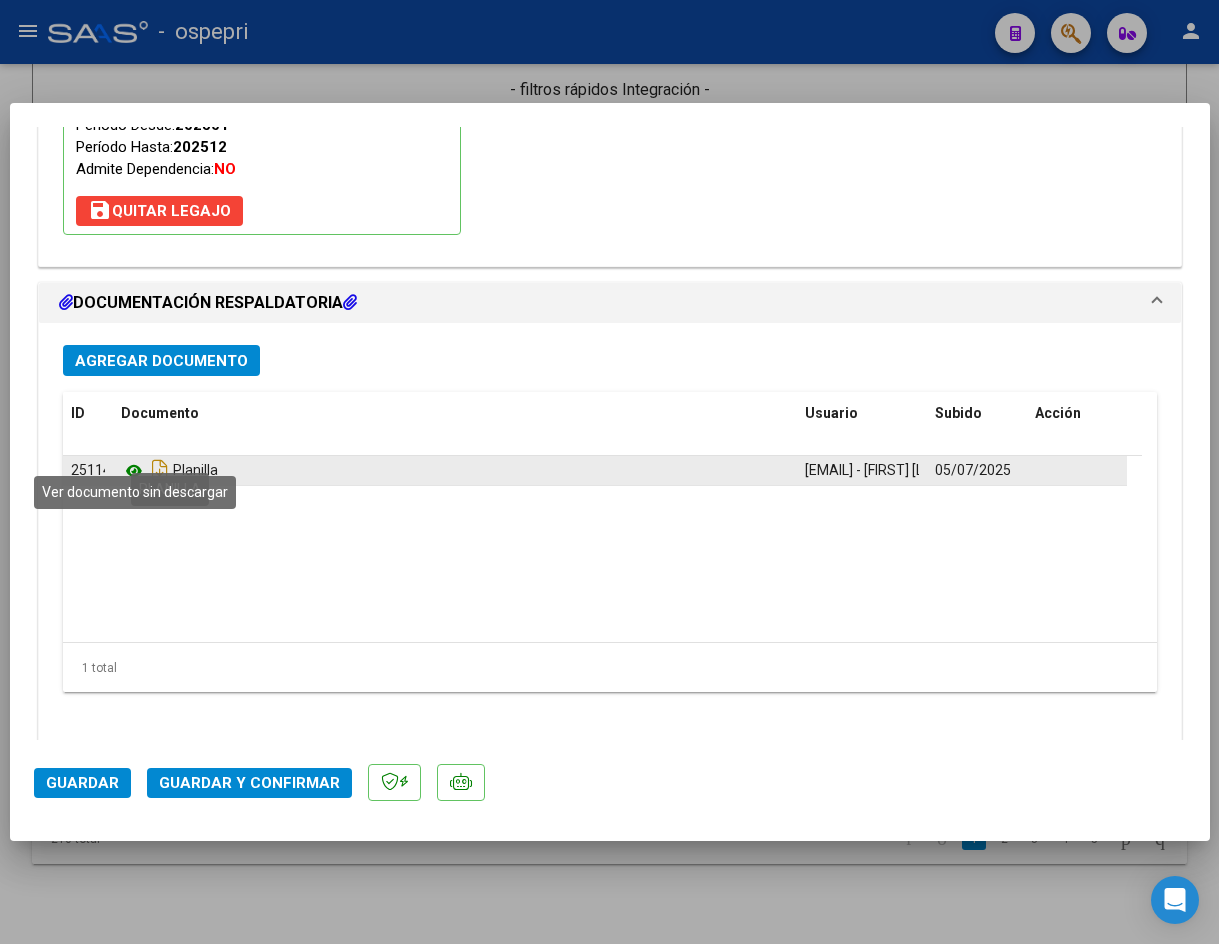 click 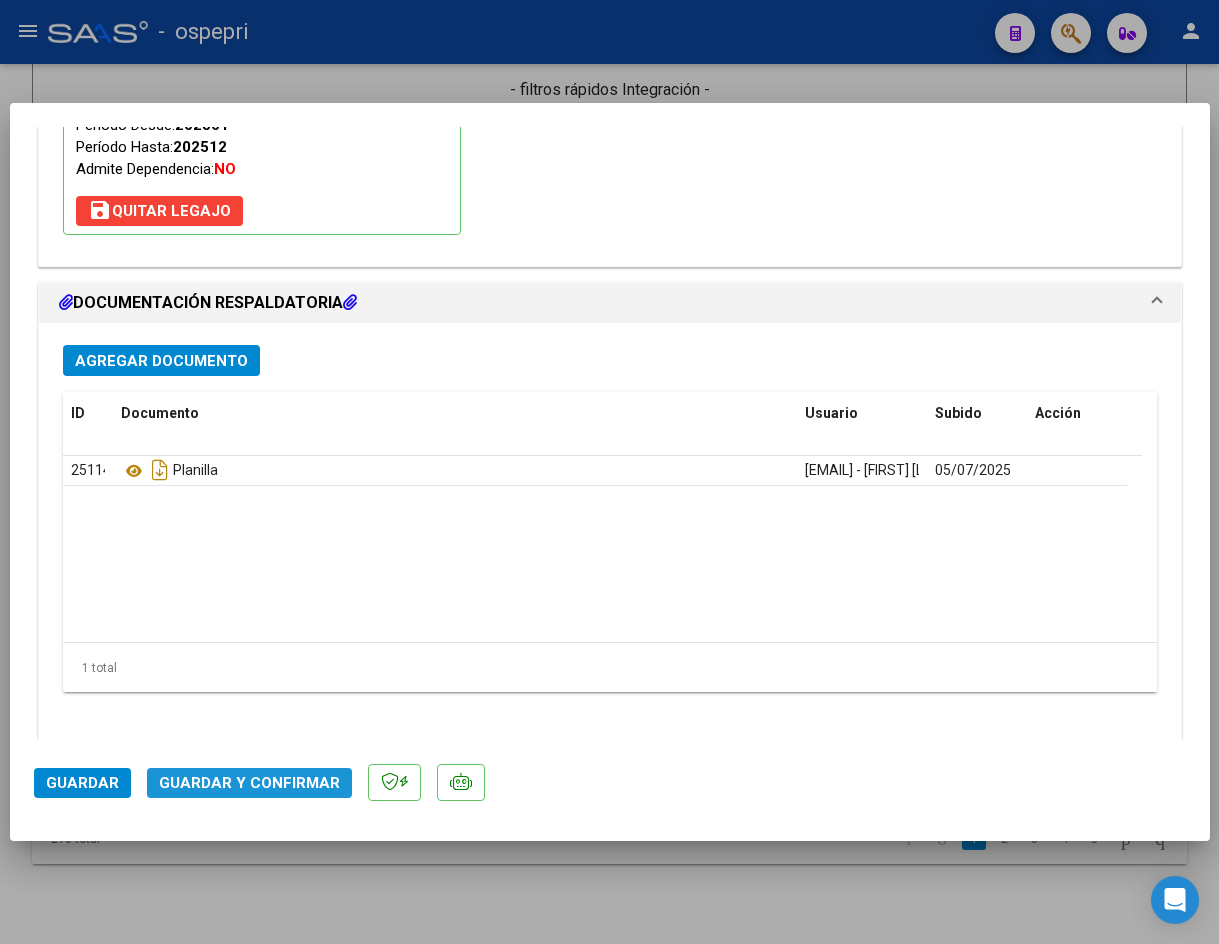 click on "Guardar y Confirmar" 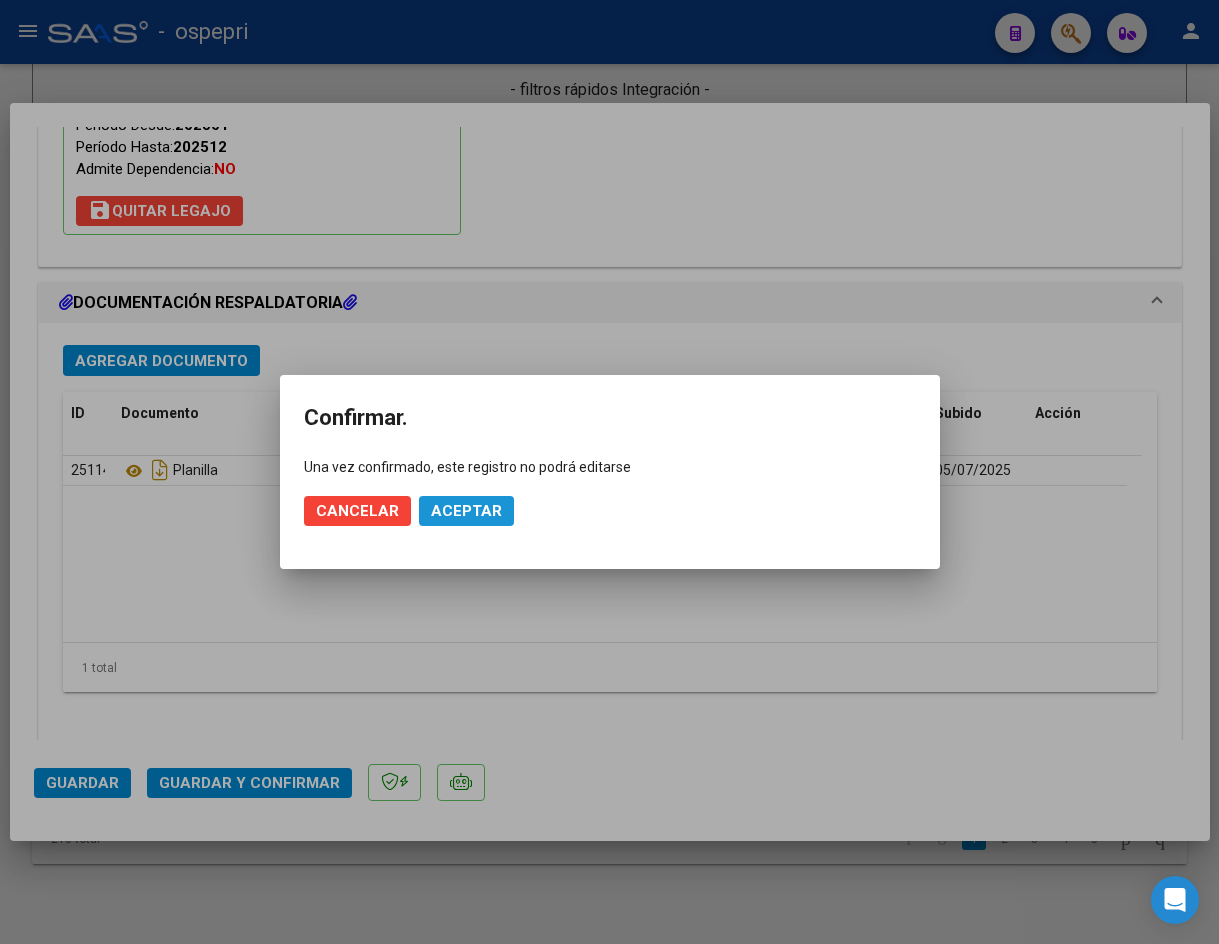 click on "Aceptar" 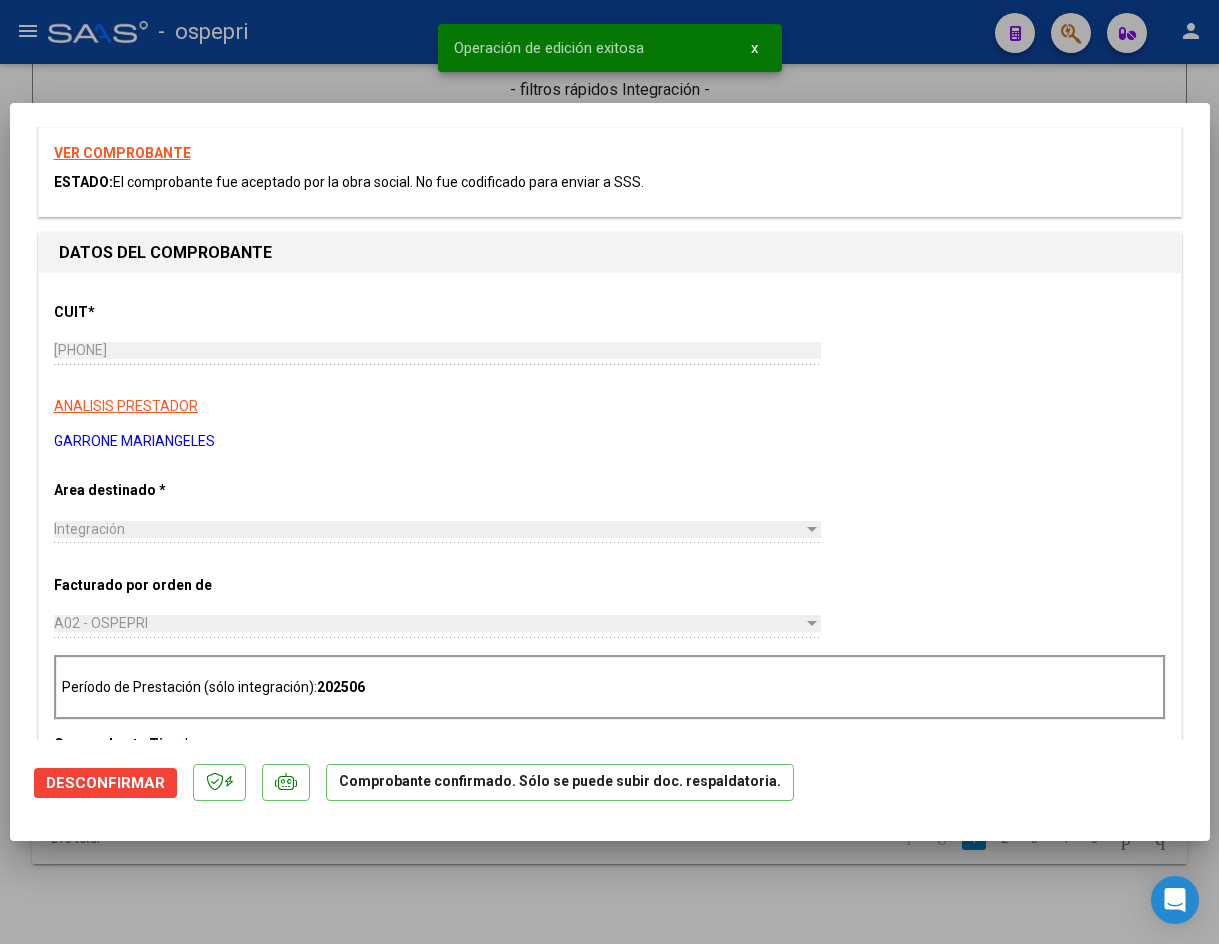 scroll, scrollTop: 0, scrollLeft: 0, axis: both 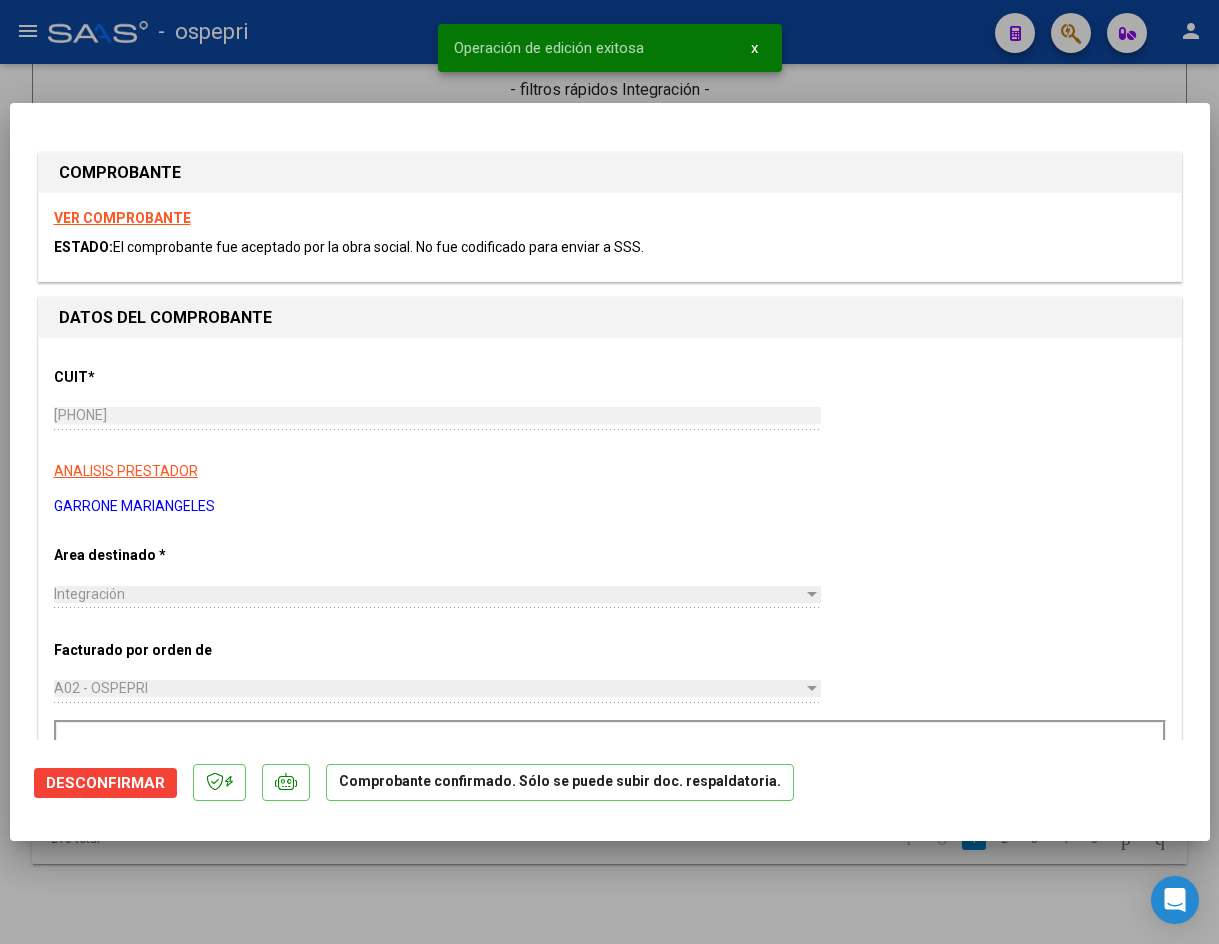 type 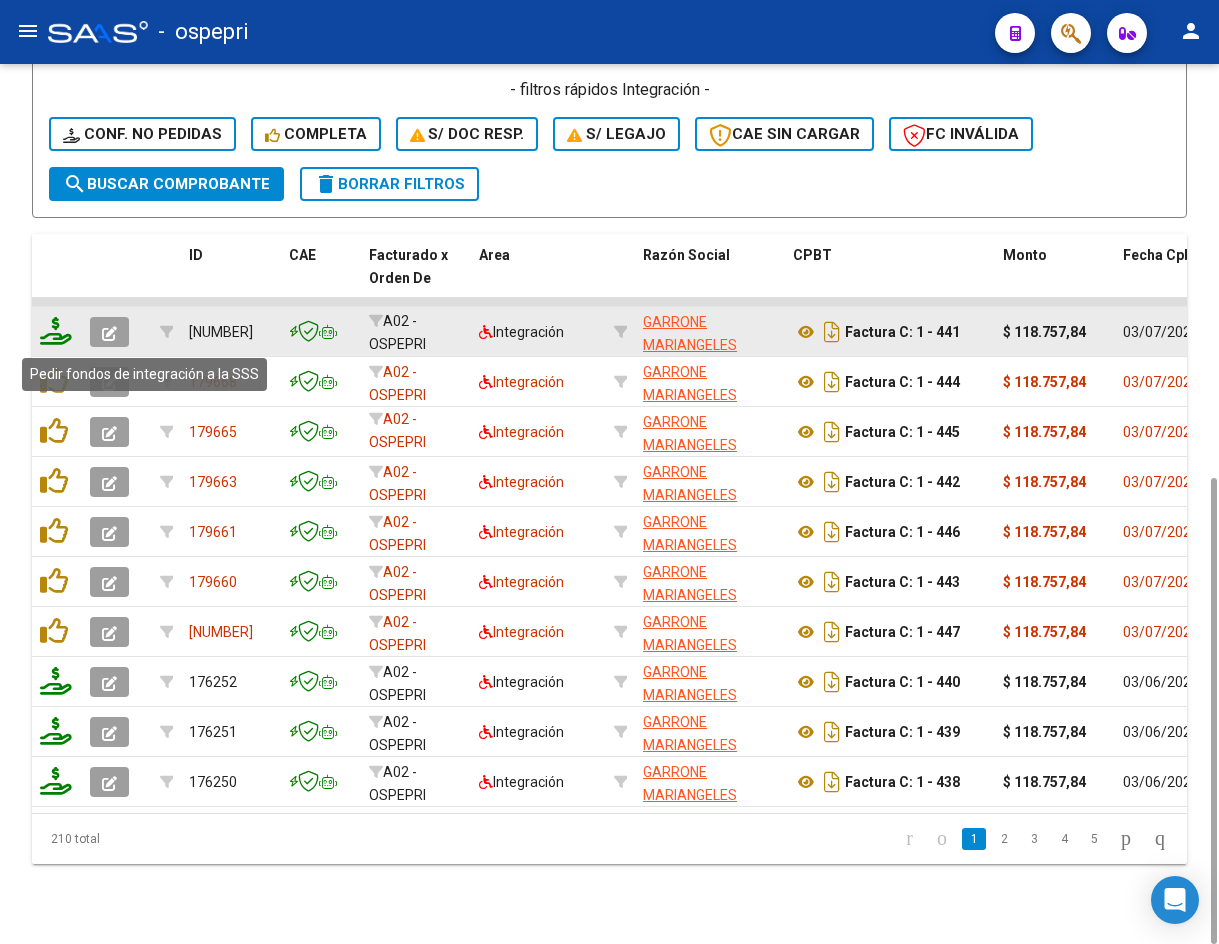 click 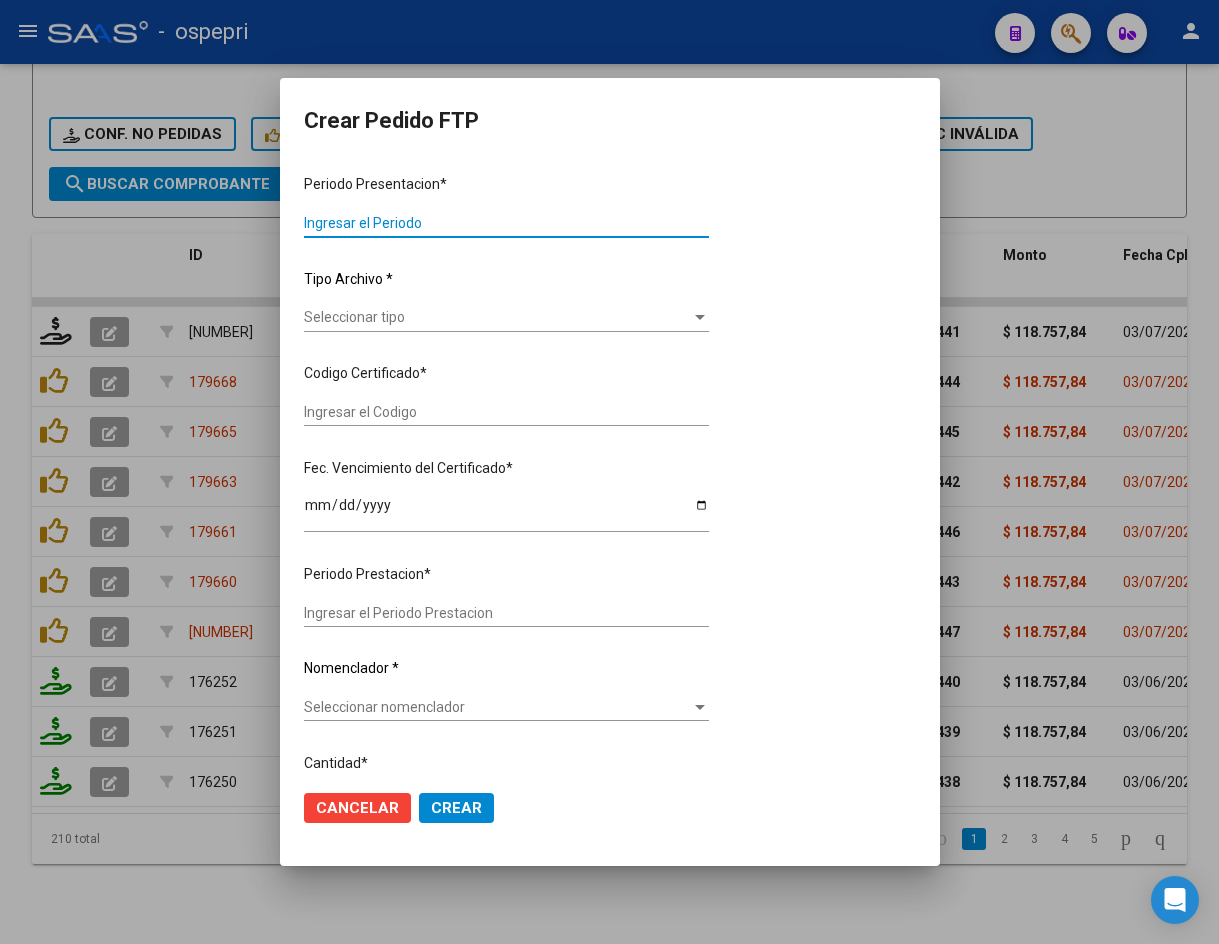 type on "202506" 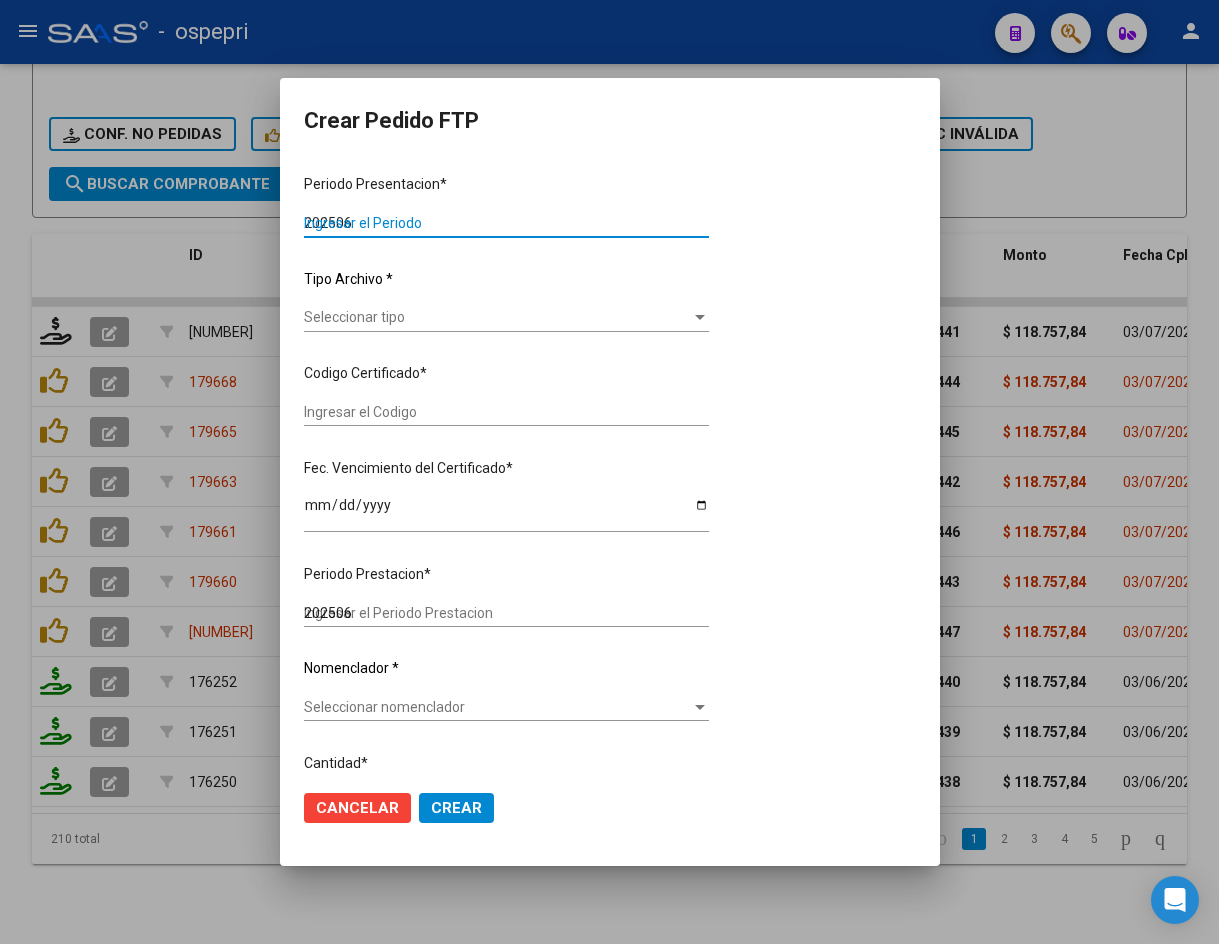 type on "$ 118.757,84" 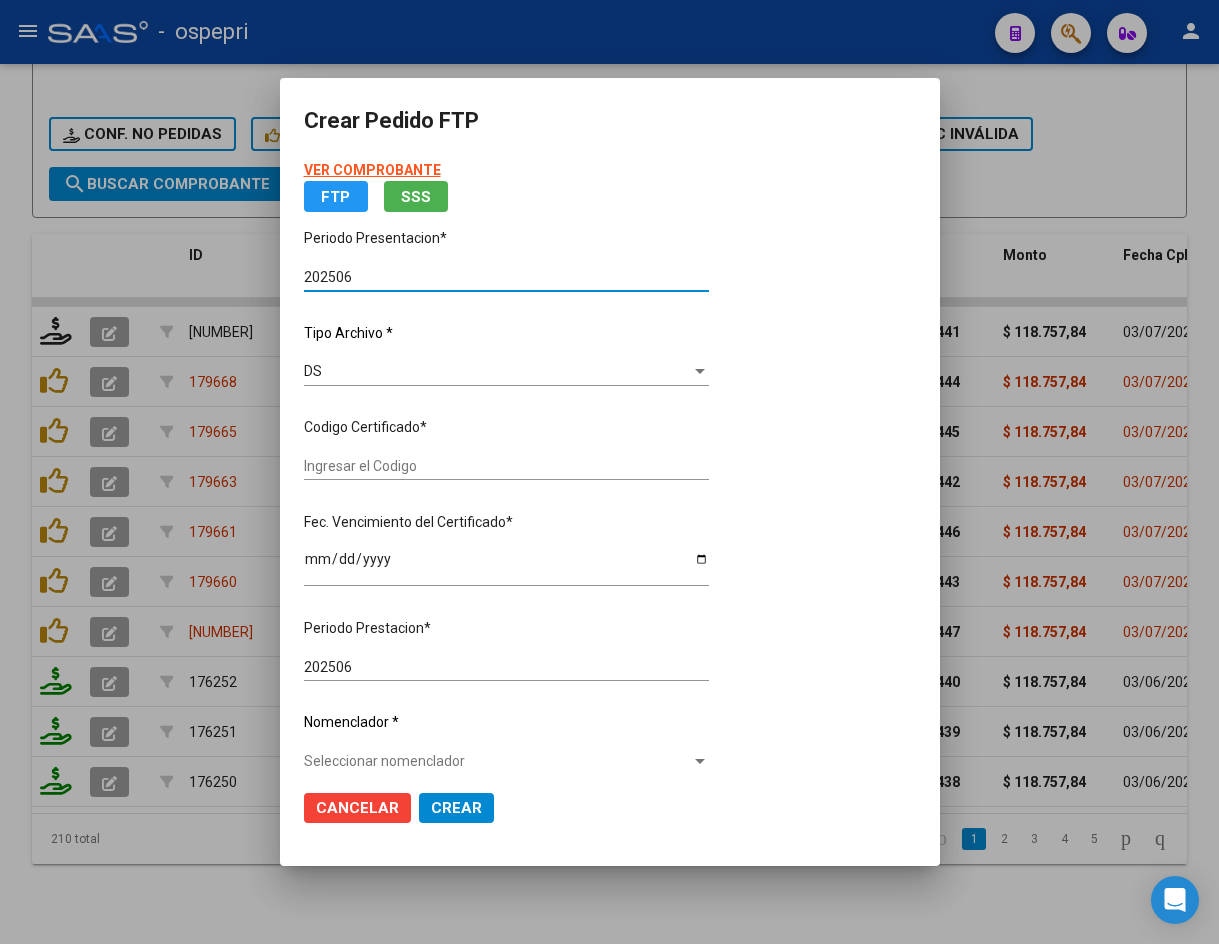 type on "ARG02000472120222017120420271204NQN249" 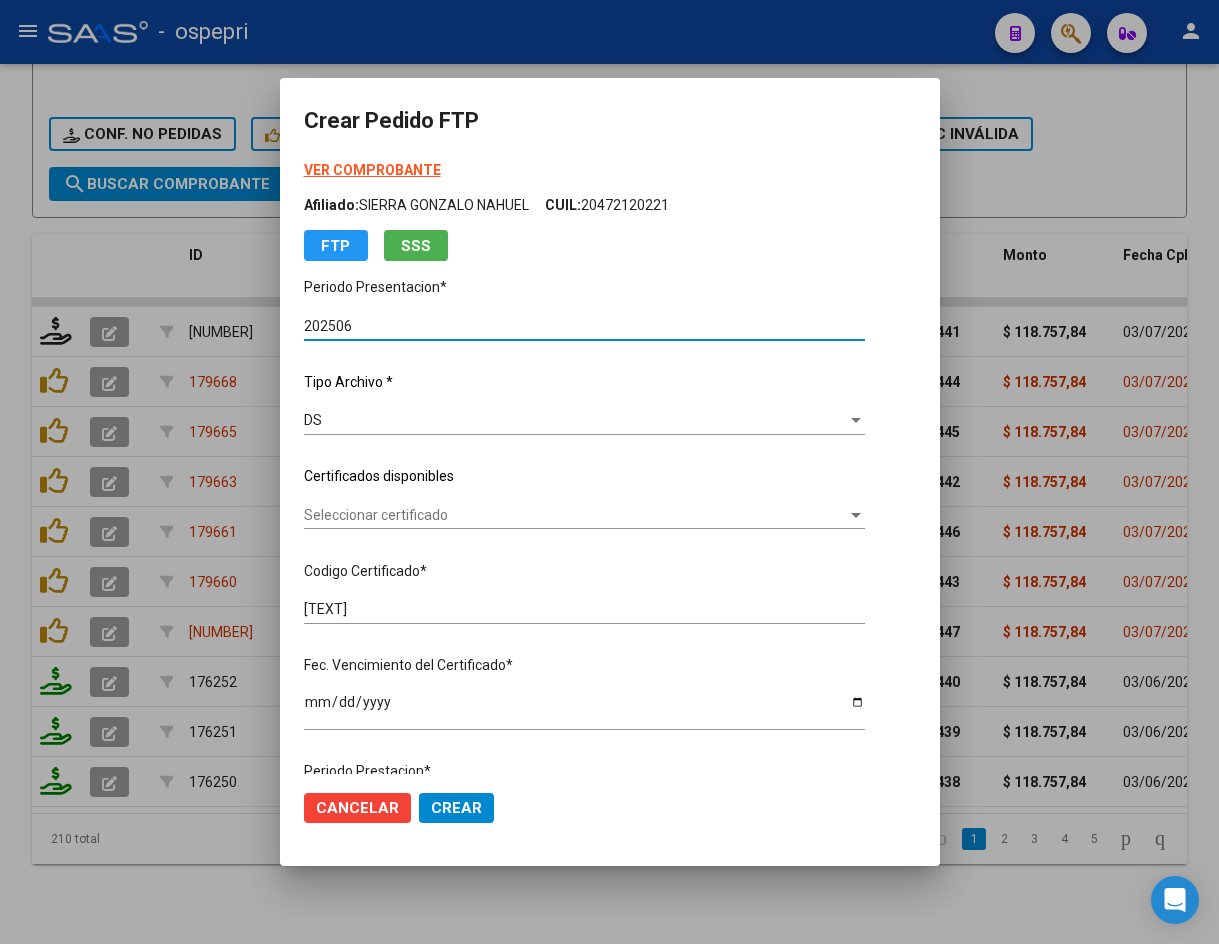 click on "Seleccionar certificado Seleccionar certificado" 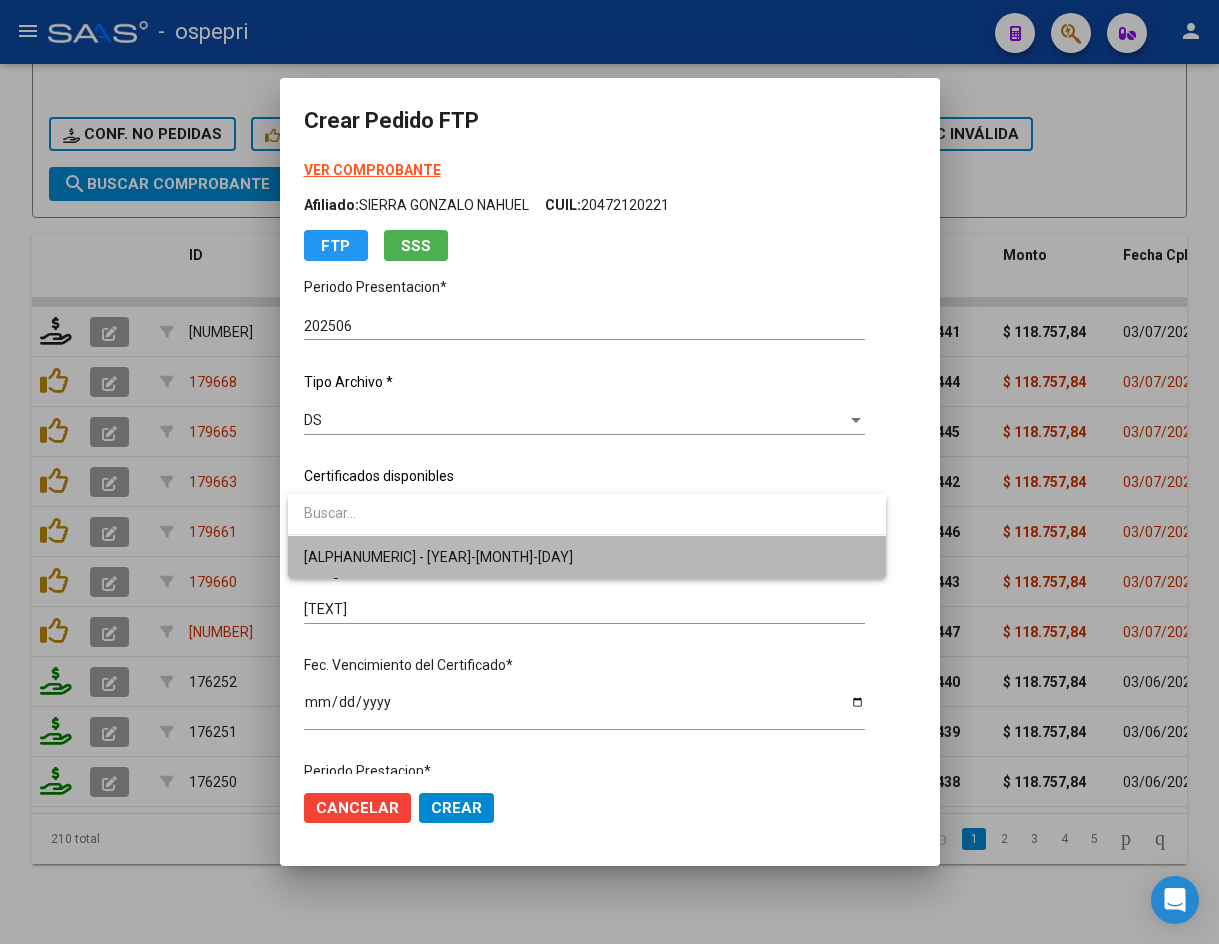 click on "ARG02000472120222017120420271204NQN249   - 2027-12-04" at bounding box center (587, 557) 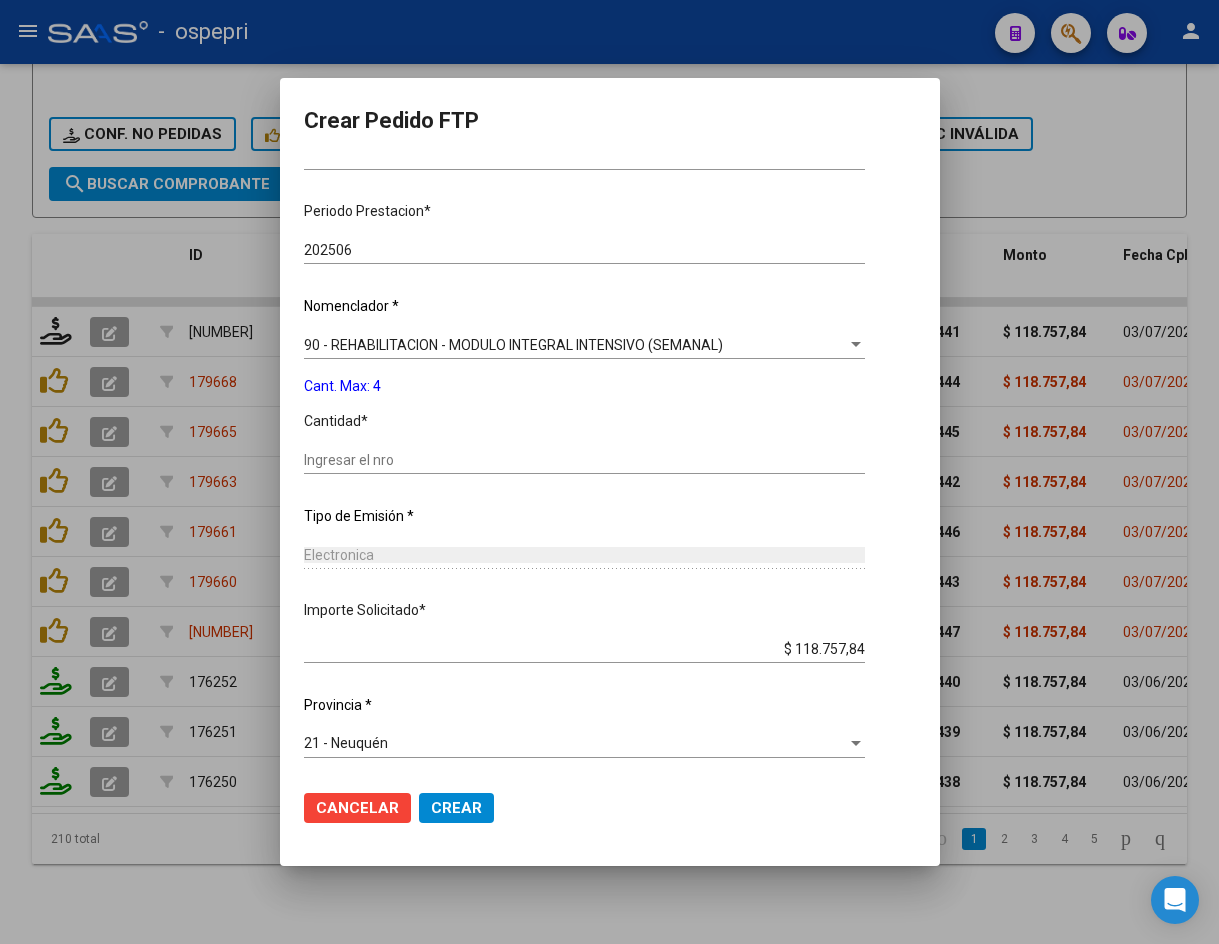 scroll, scrollTop: 561, scrollLeft: 0, axis: vertical 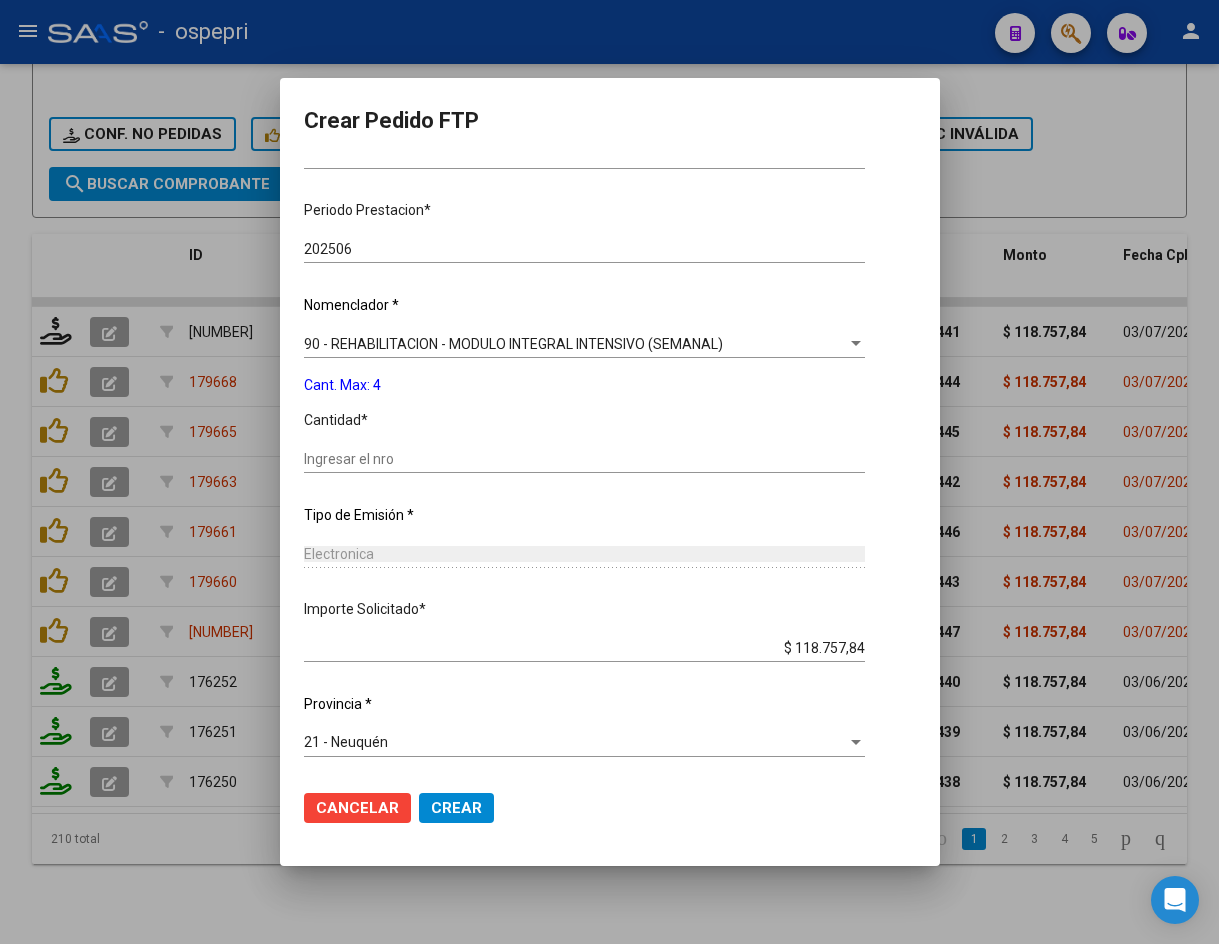 click on "Ingresar el nro" at bounding box center (584, 459) 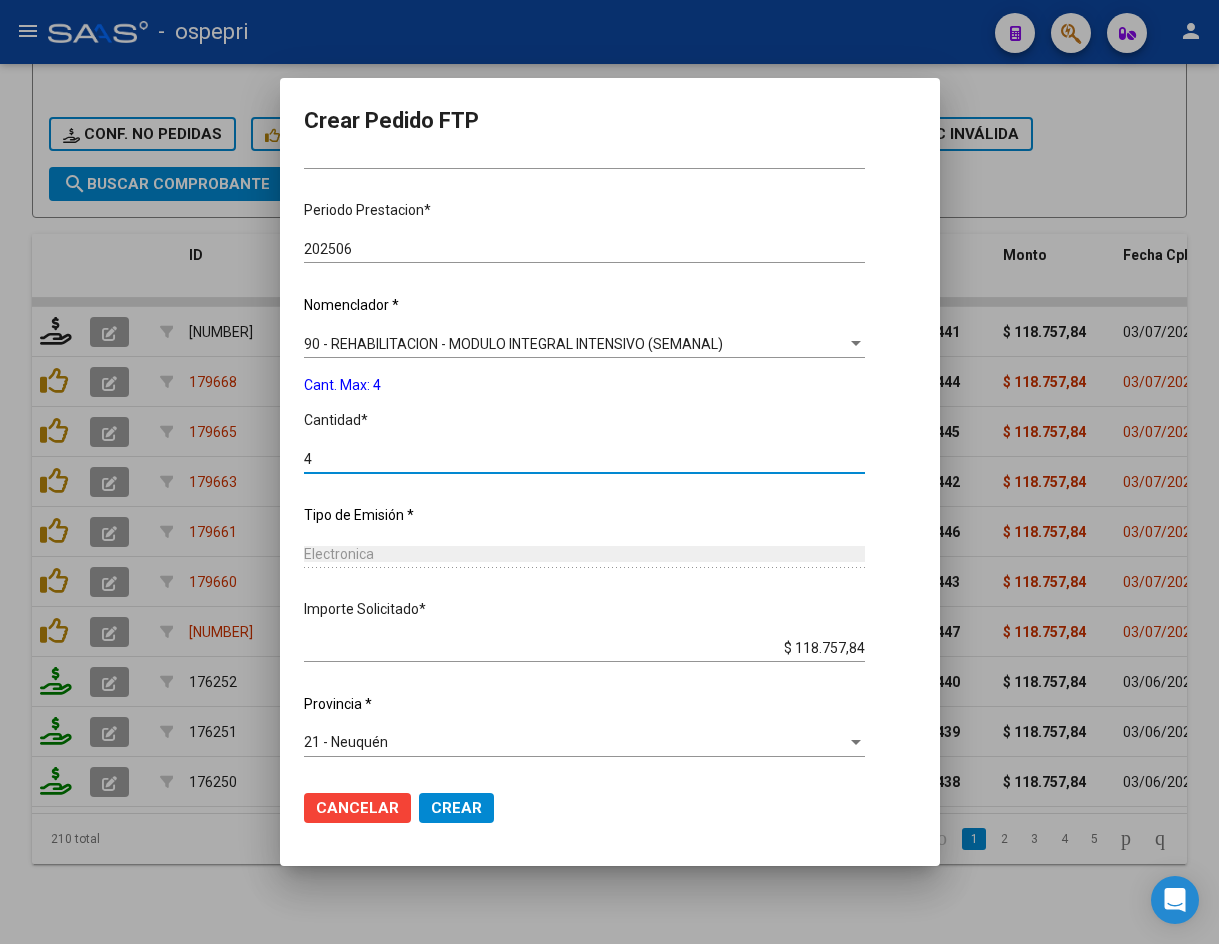 type on "4" 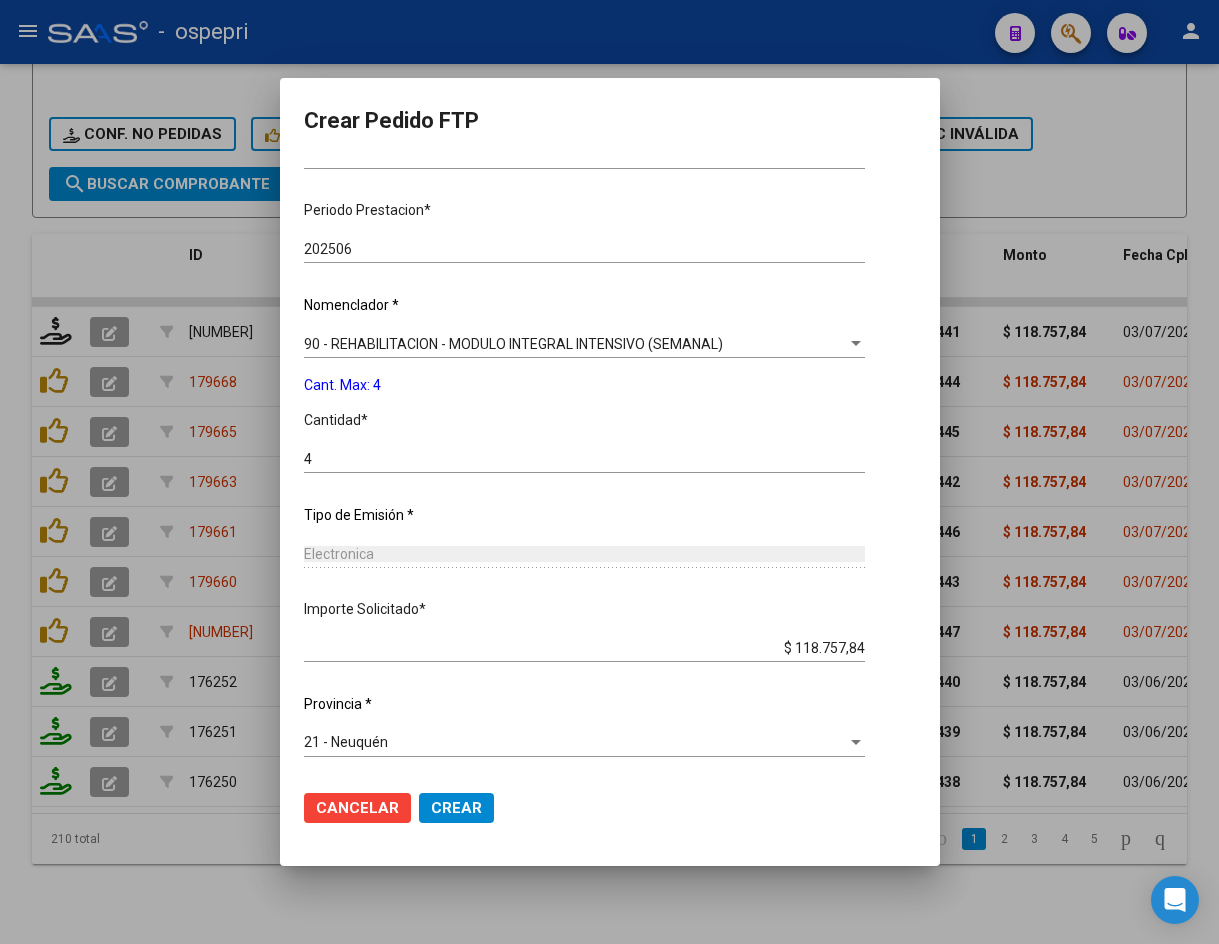 click on "Crear" 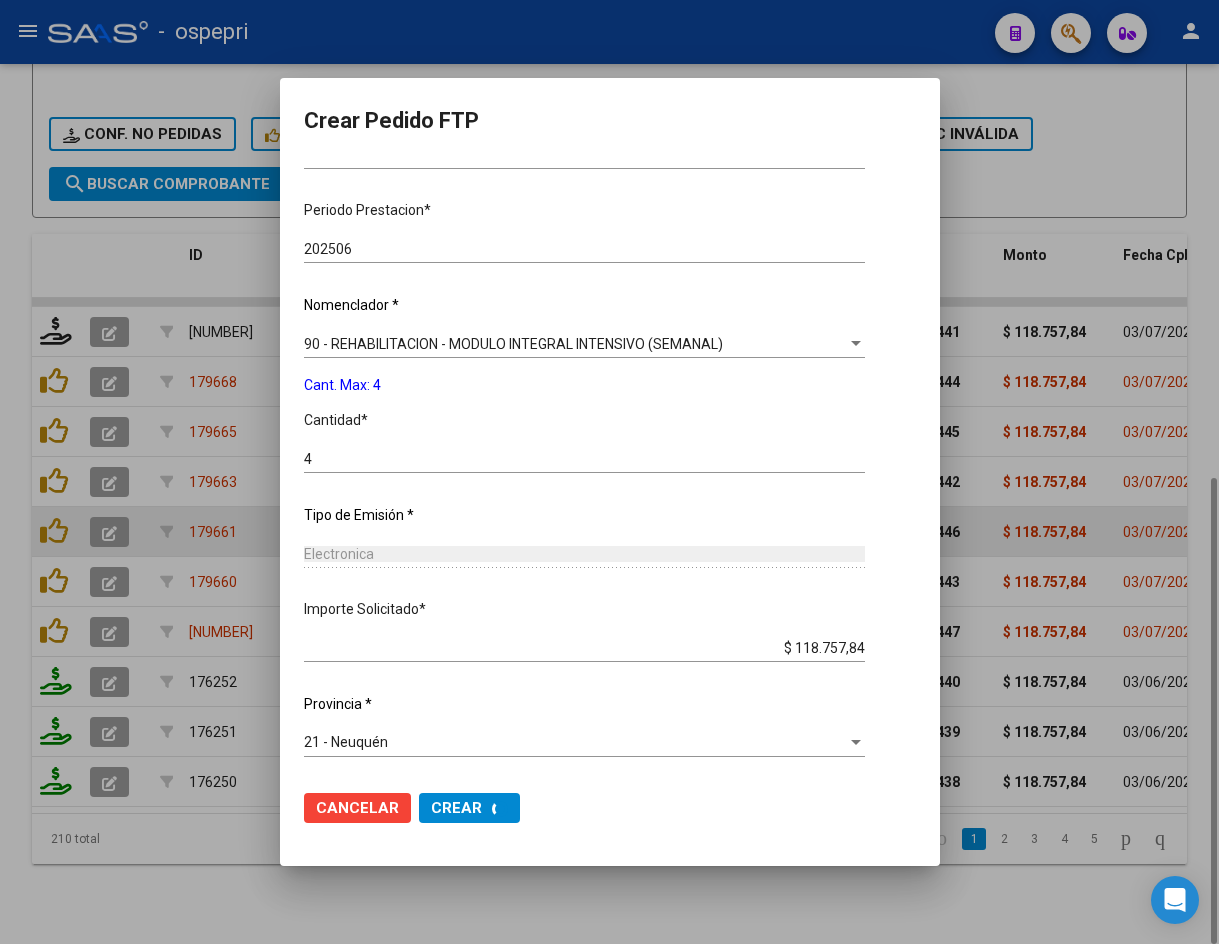 scroll, scrollTop: 0, scrollLeft: 0, axis: both 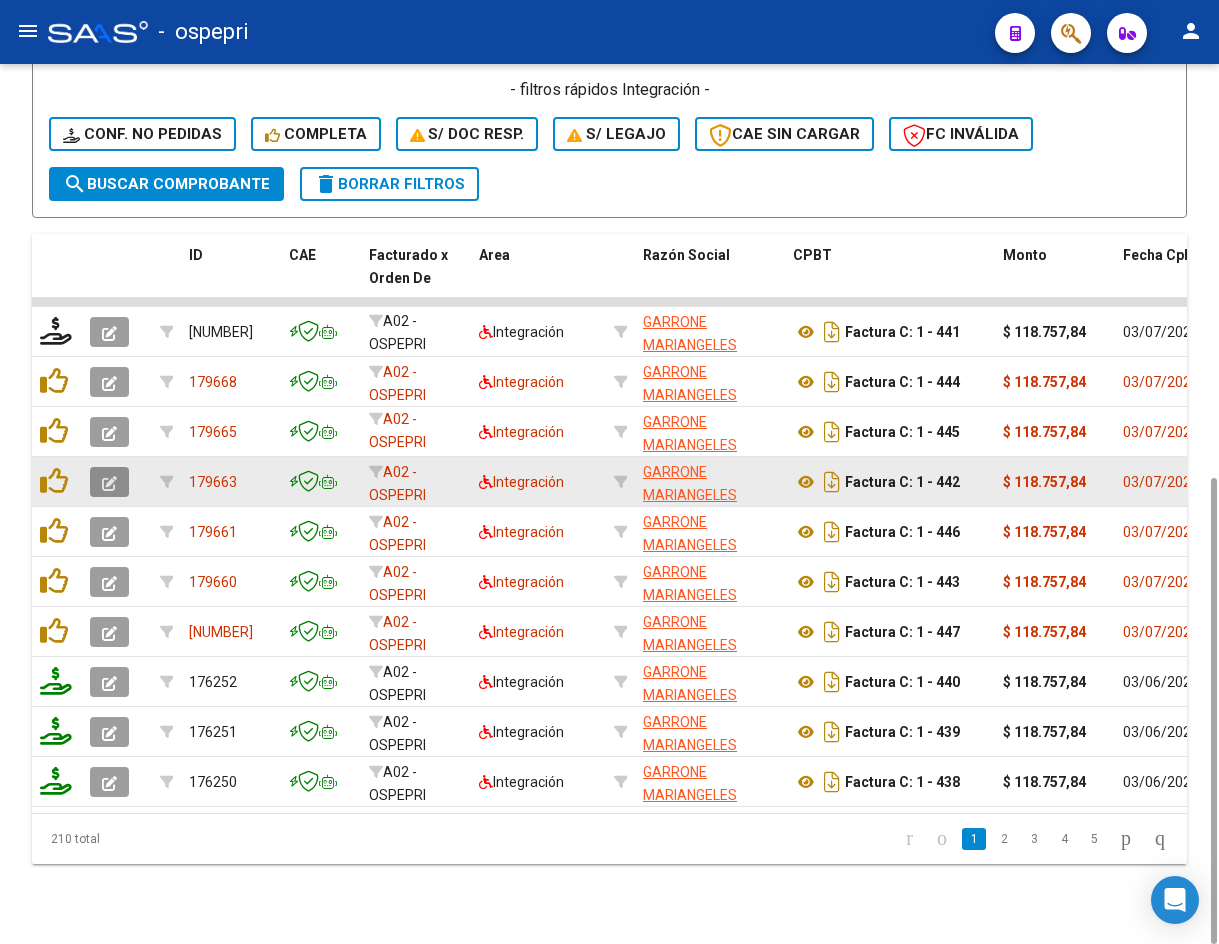 click 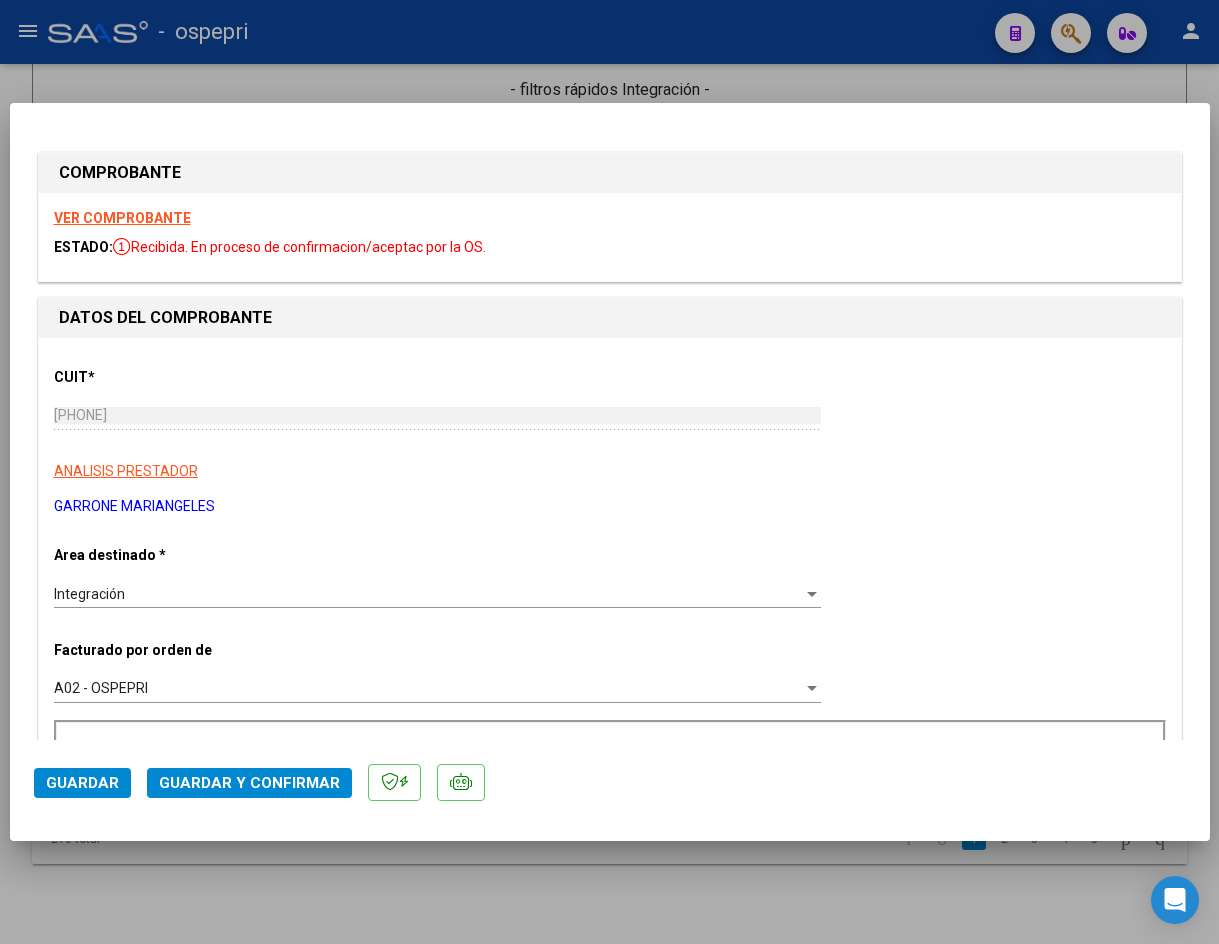 click on "VER COMPROBANTE" at bounding box center [122, 218] 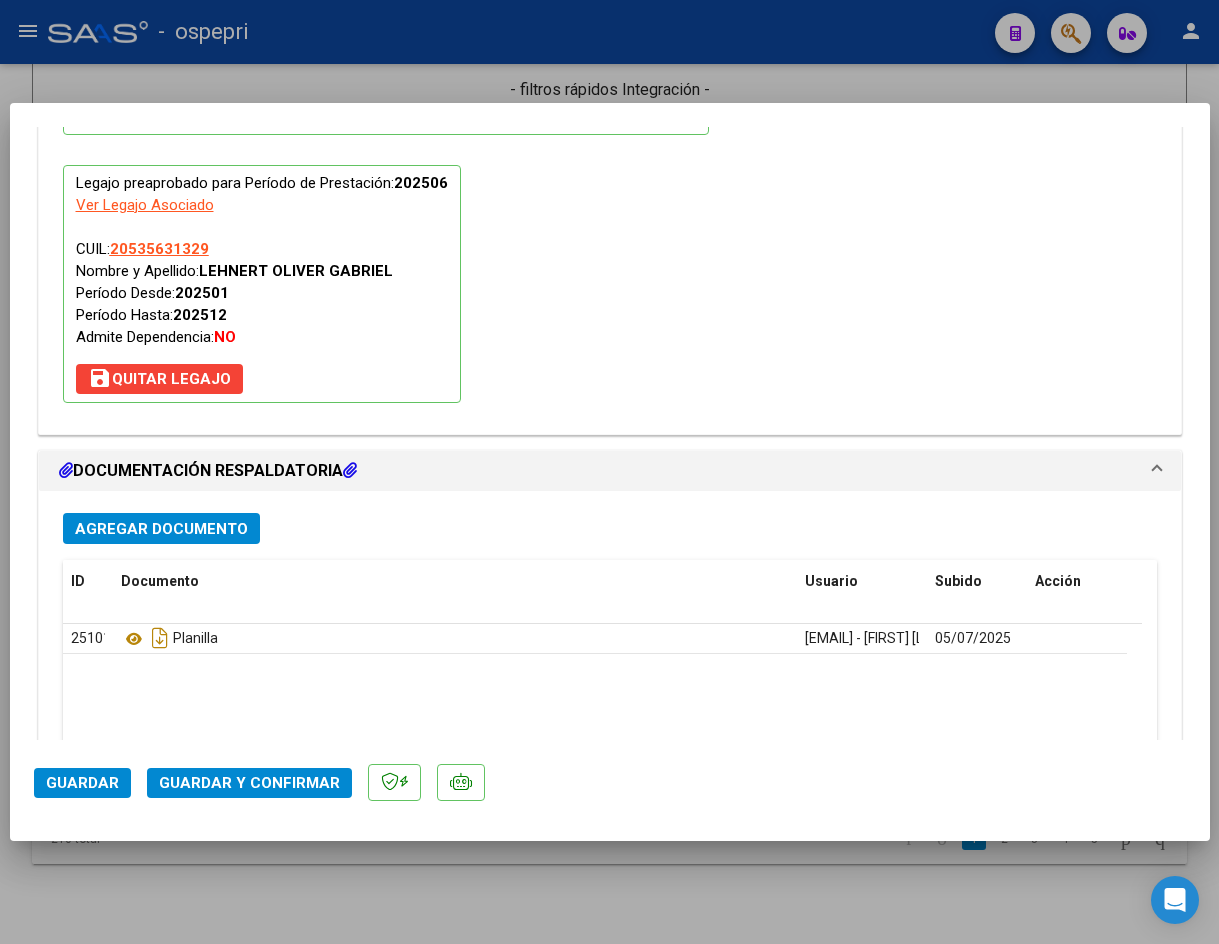 scroll, scrollTop: 2100, scrollLeft: 0, axis: vertical 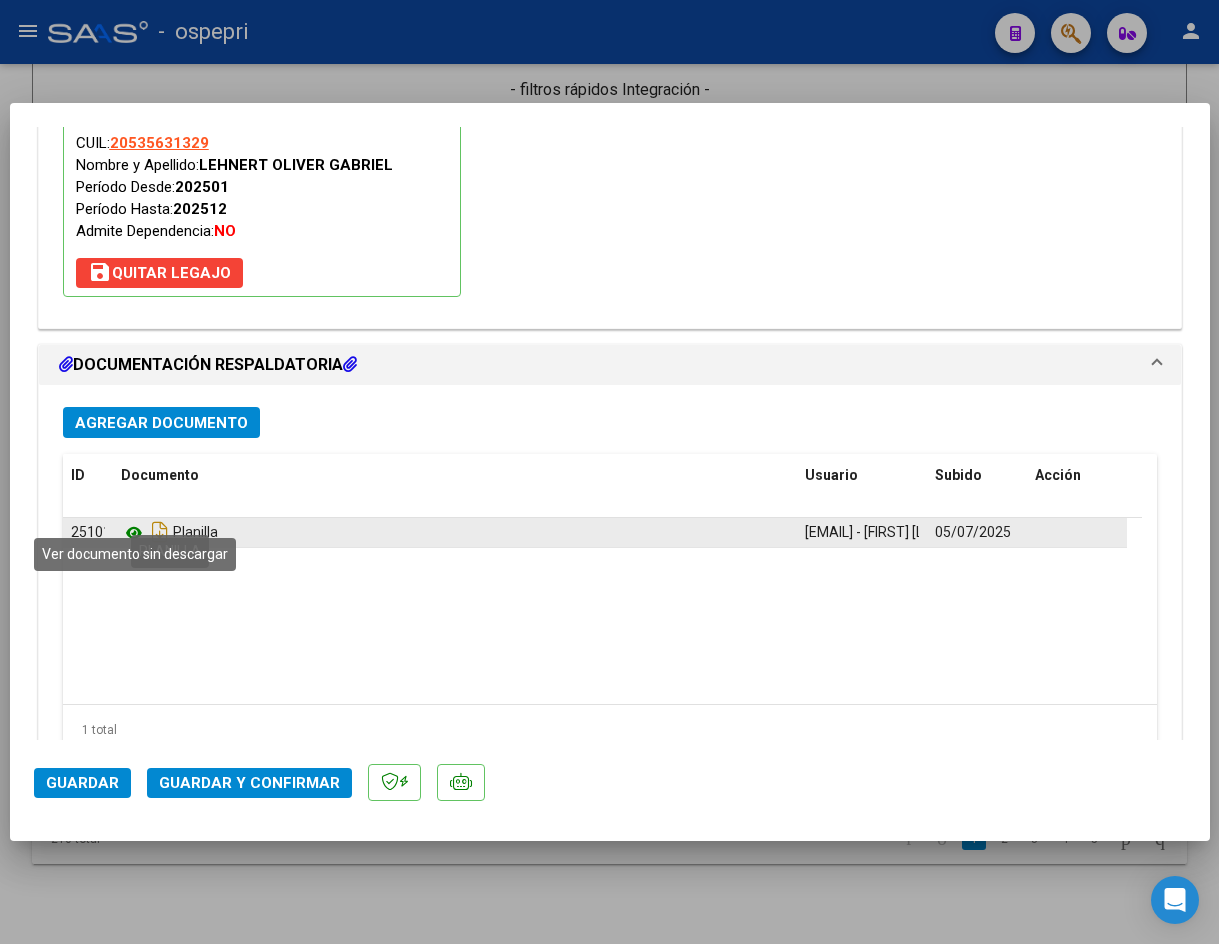 click 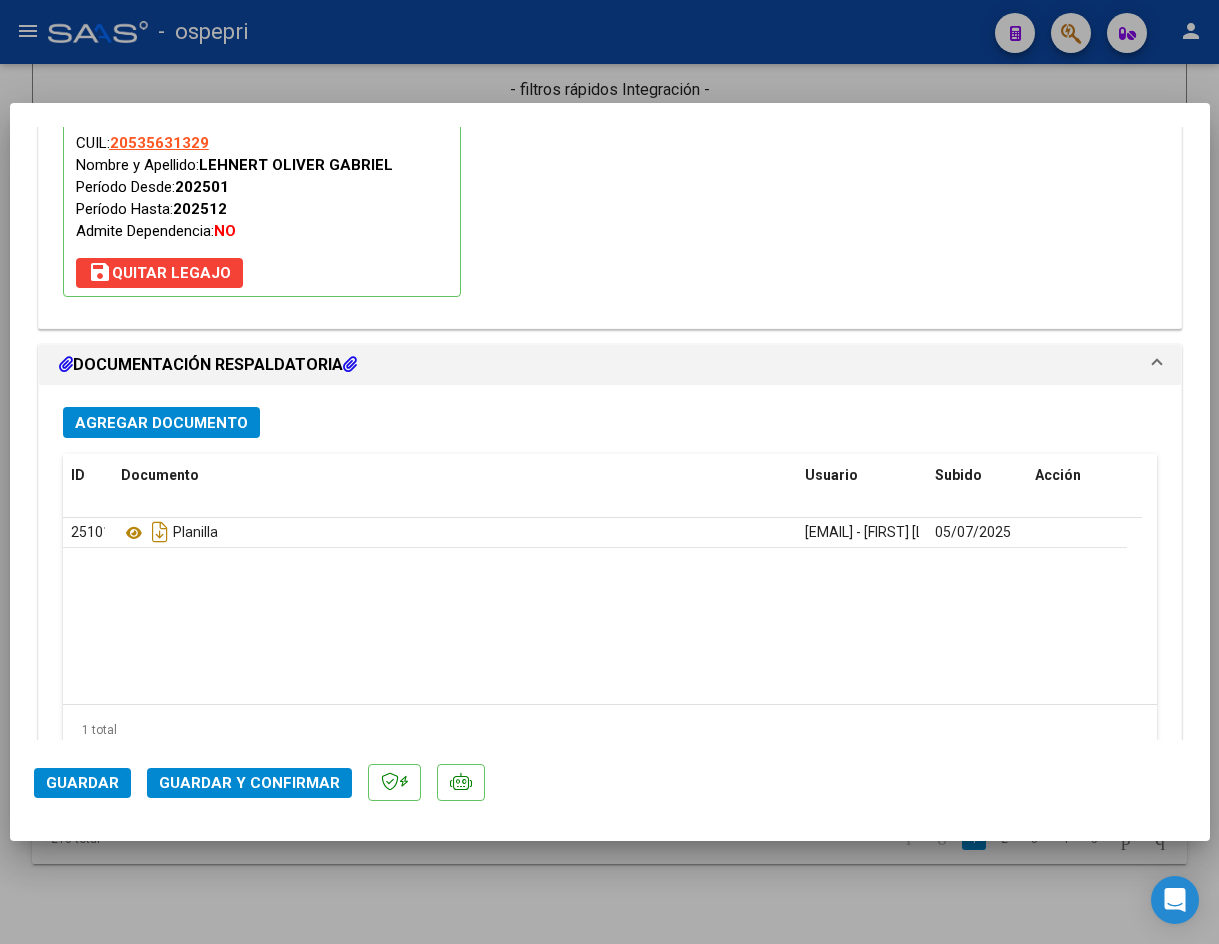 click on "Guardar y Confirmar" 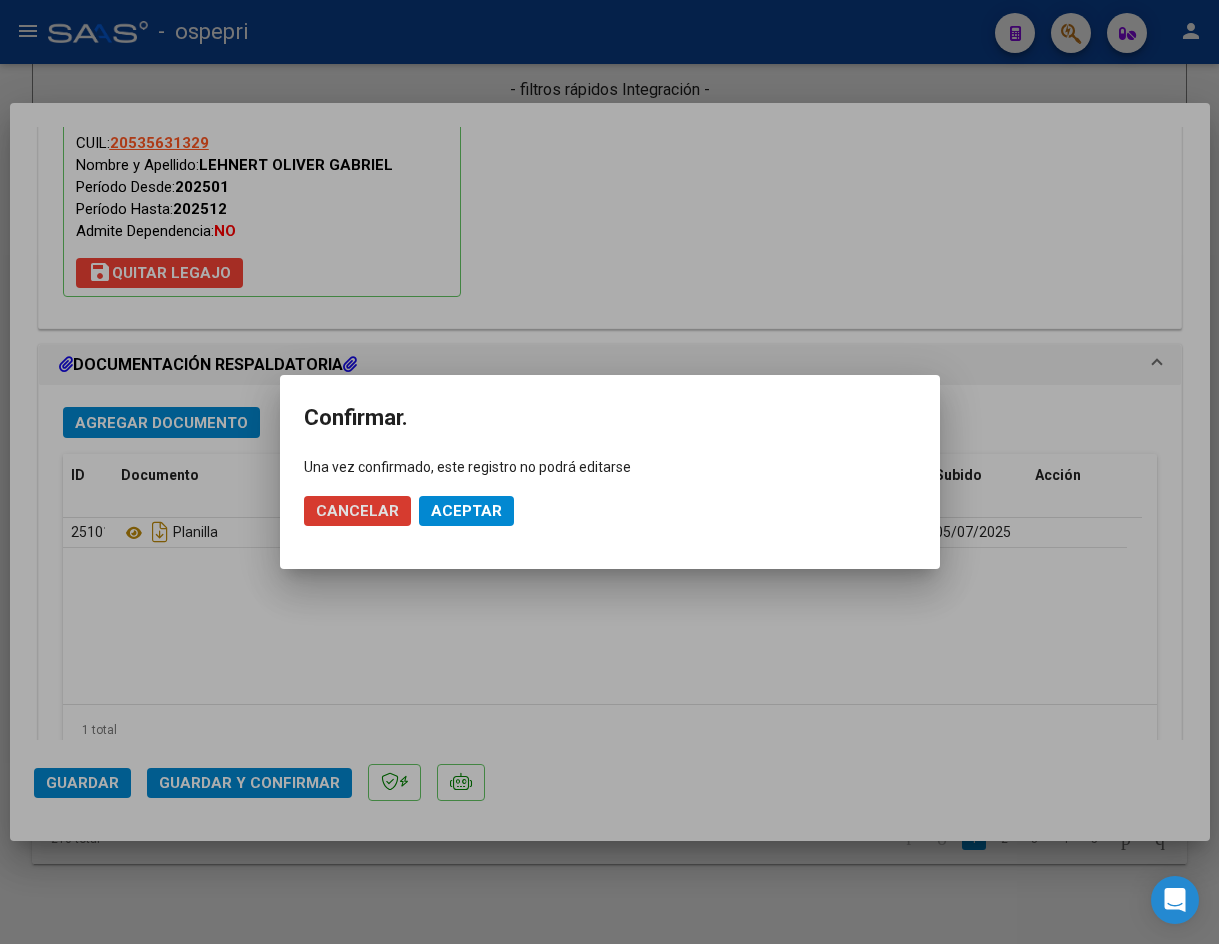 click on "Aceptar" 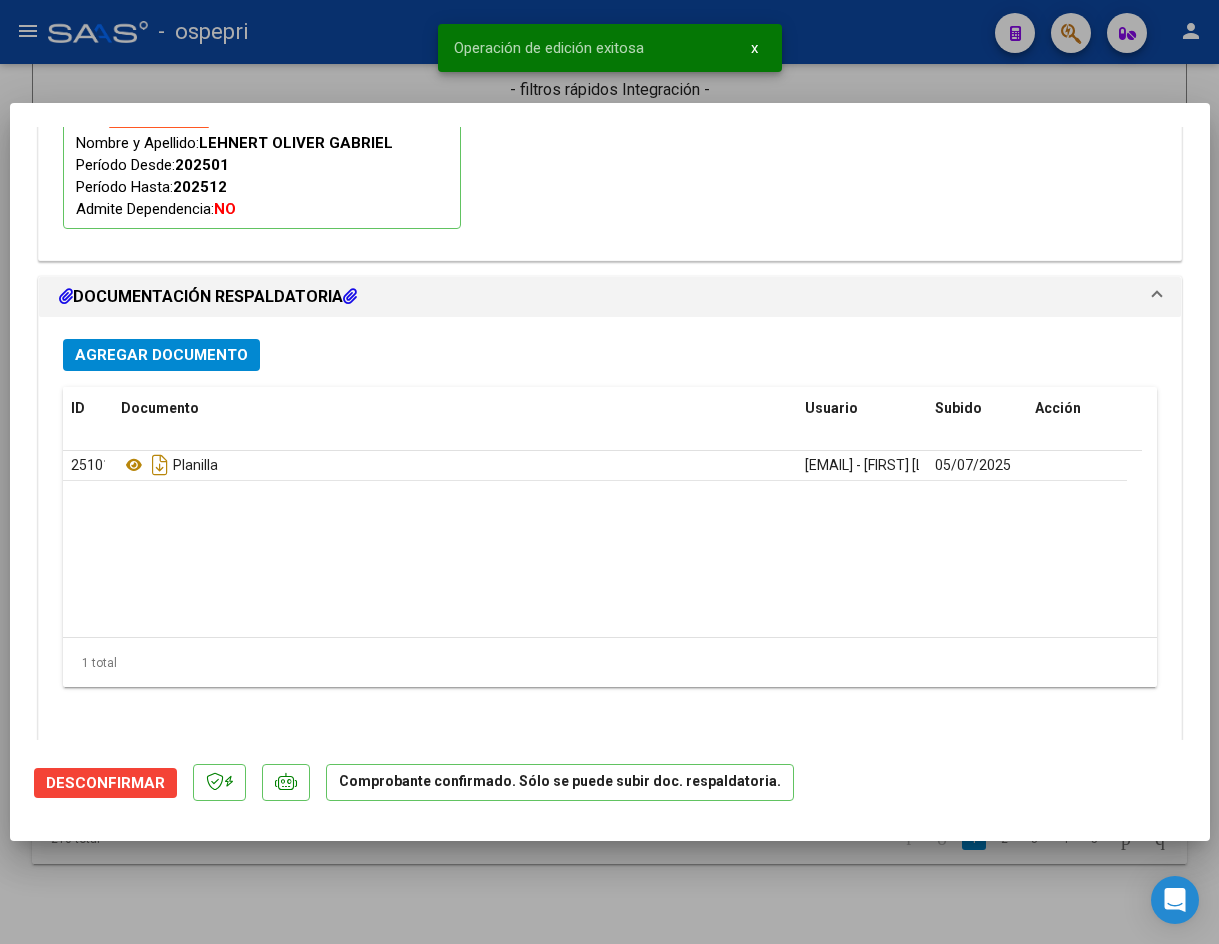 type 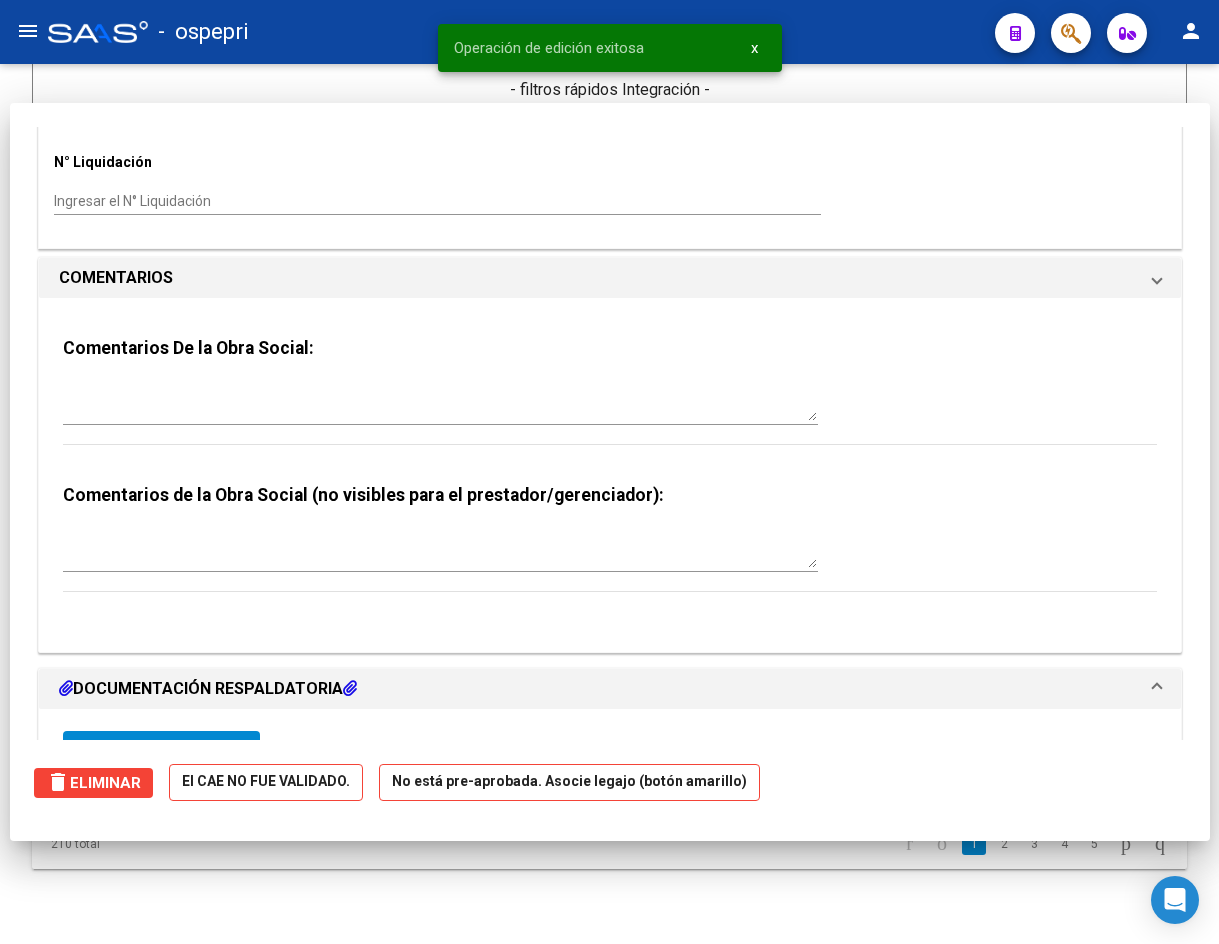 scroll, scrollTop: 0, scrollLeft: 0, axis: both 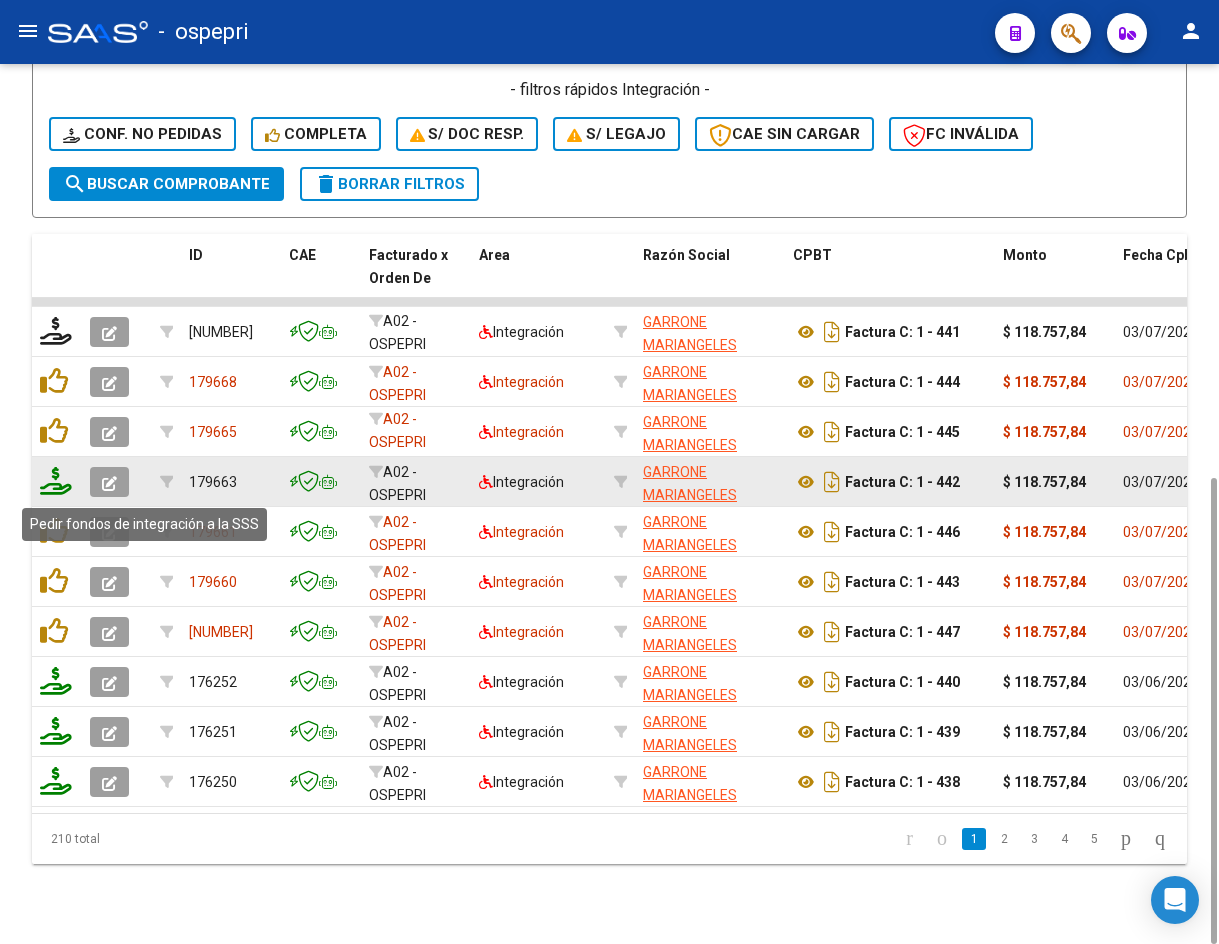click 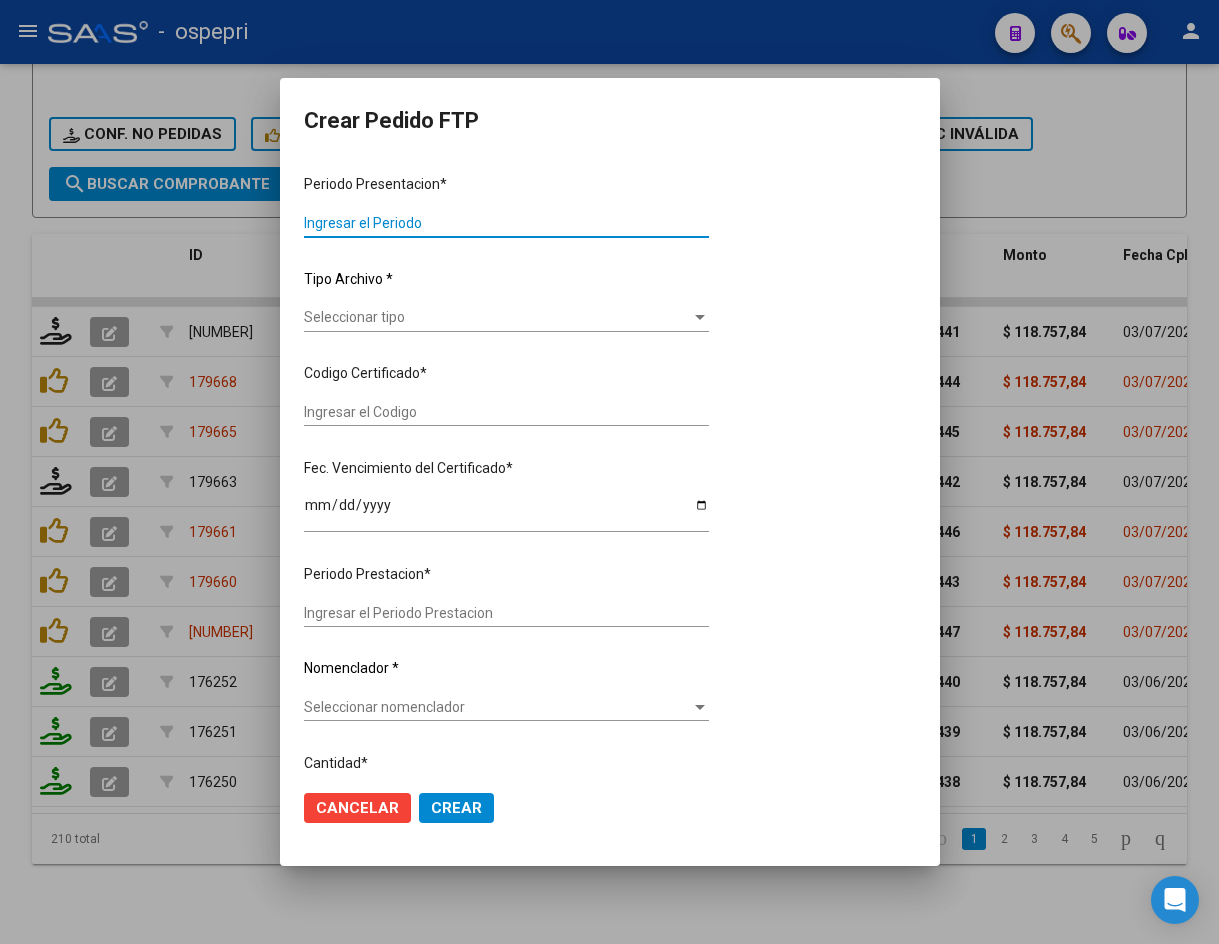 type on "202506" 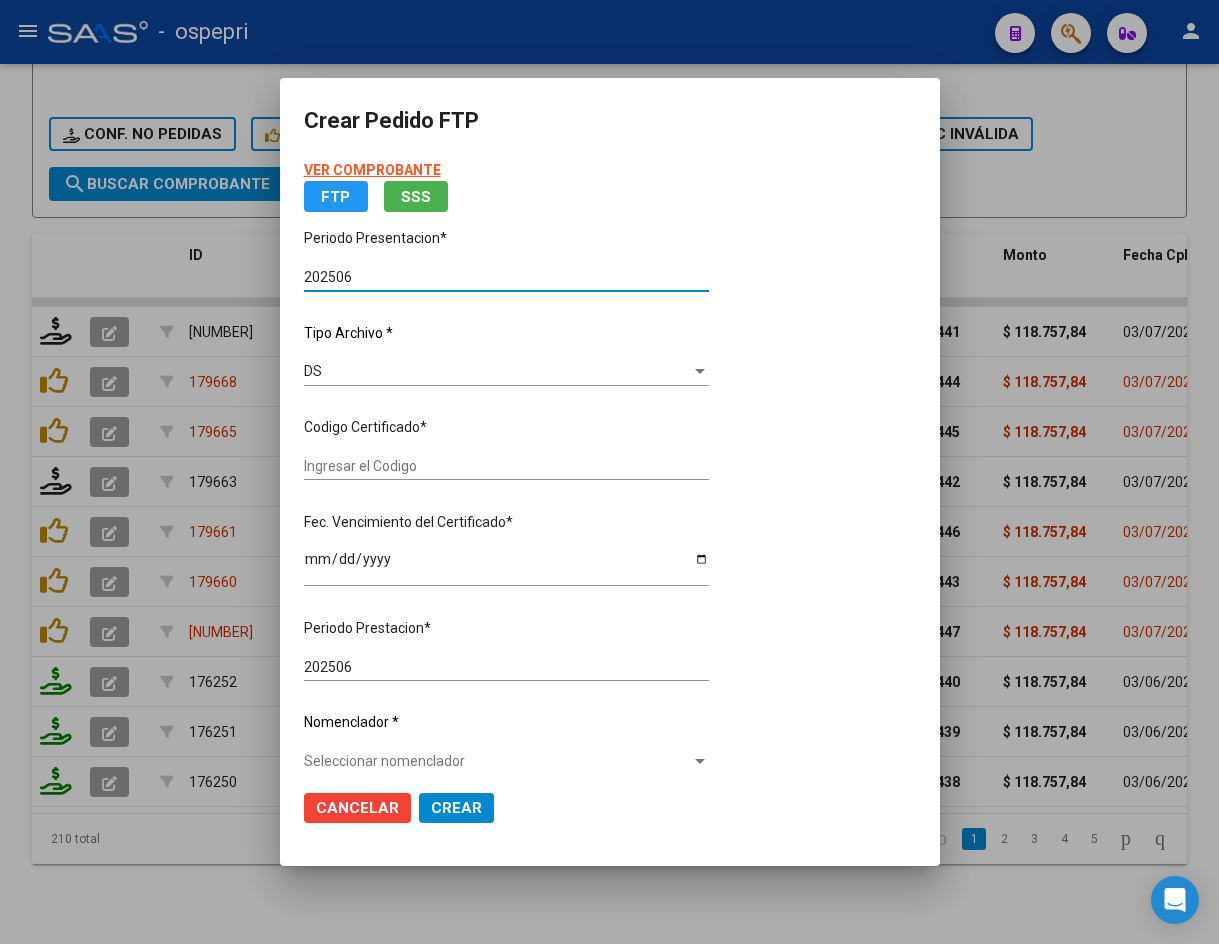 type on "2053563132-9" 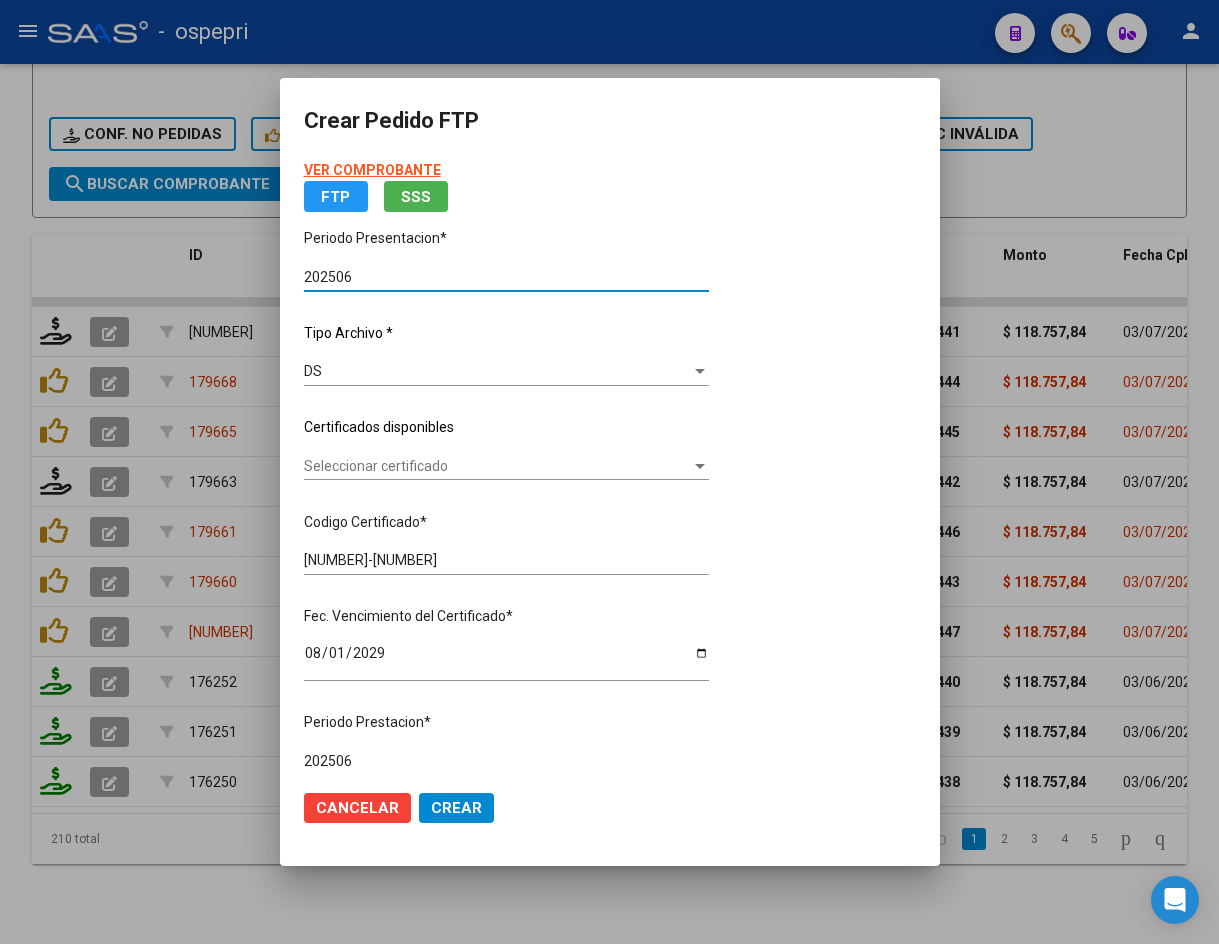 click on "Seleccionar certificado" at bounding box center (497, 466) 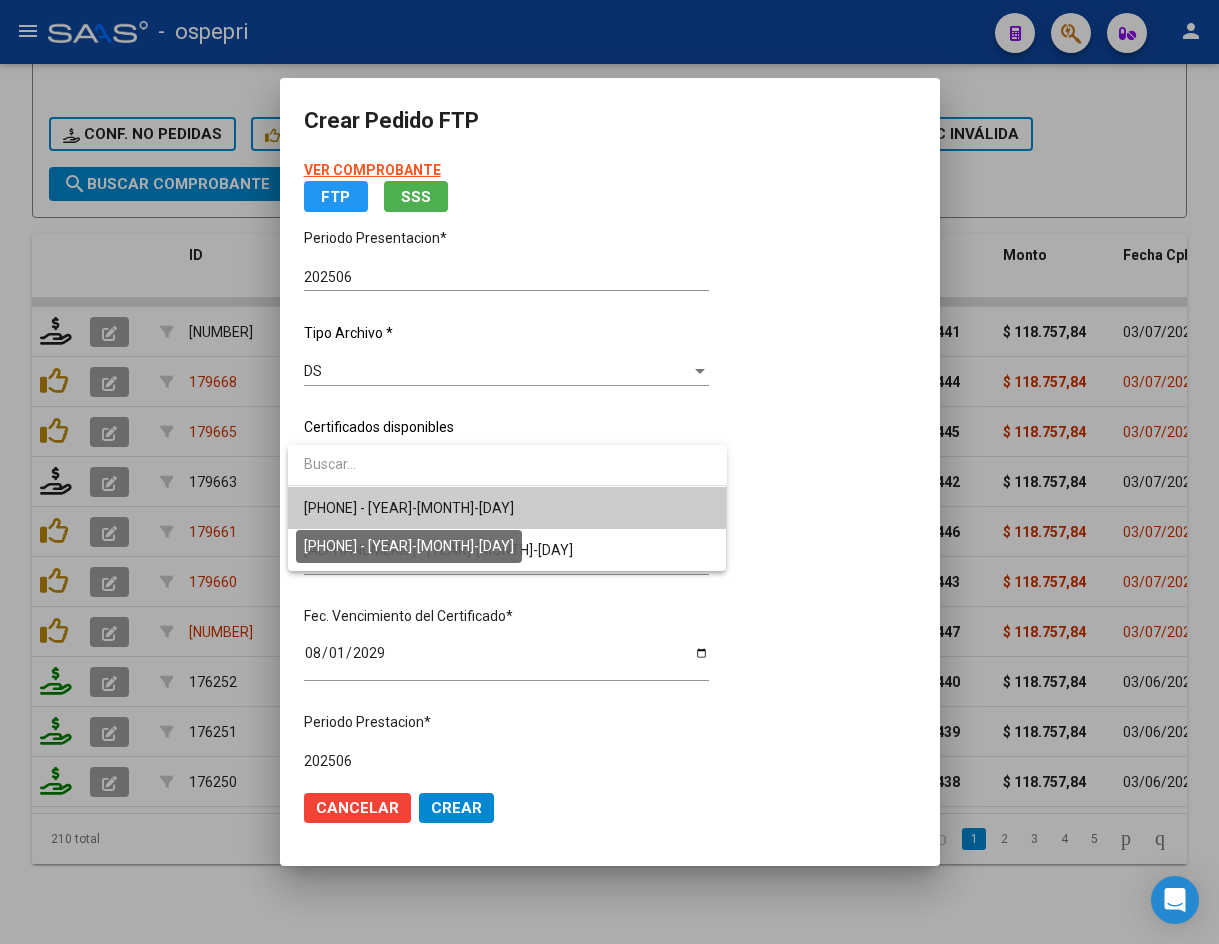 click on "2053563132-9 - 2029-08-01" at bounding box center (409, 508) 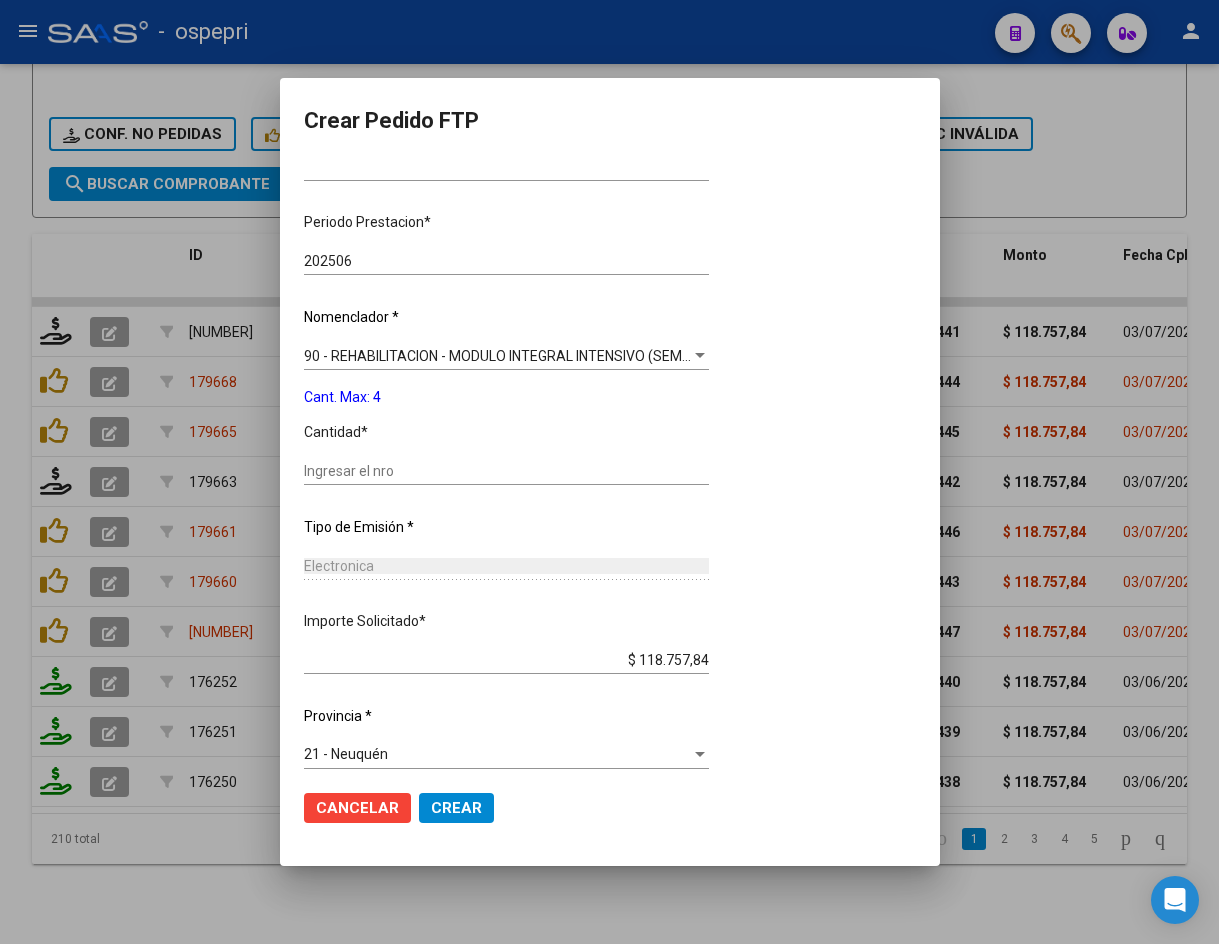 scroll, scrollTop: 512, scrollLeft: 0, axis: vertical 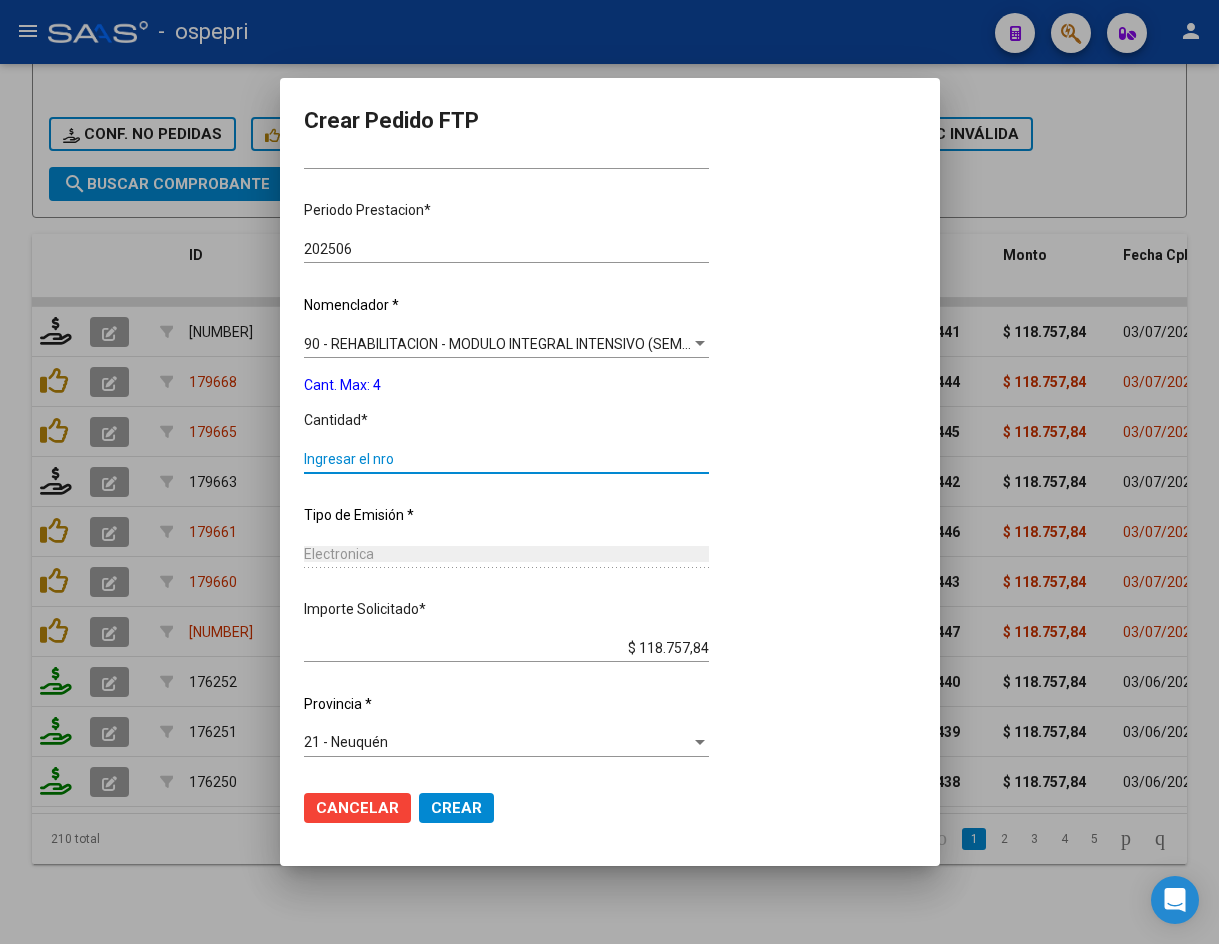 click on "Ingresar el nro" at bounding box center [506, 459] 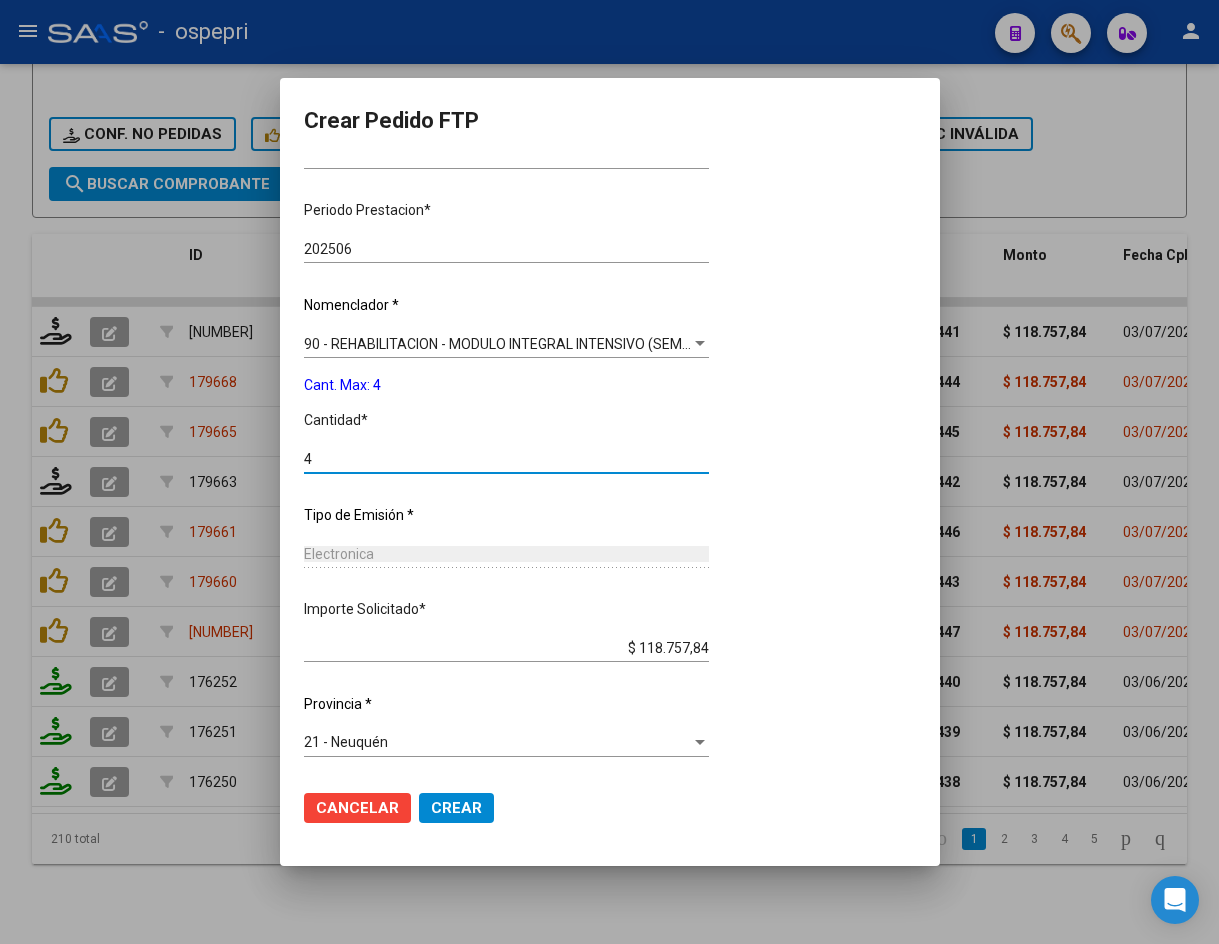 type on "4" 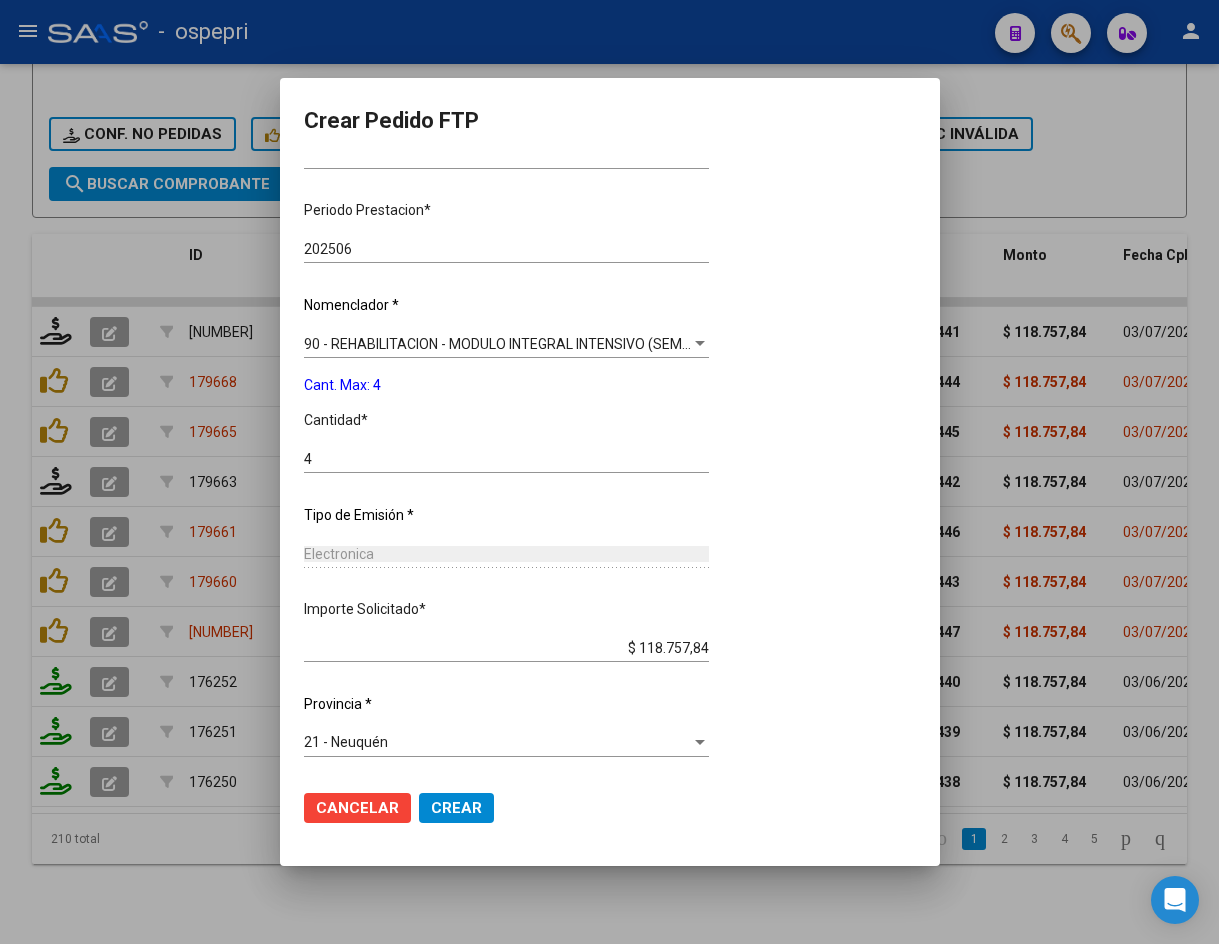 click on "Crear" 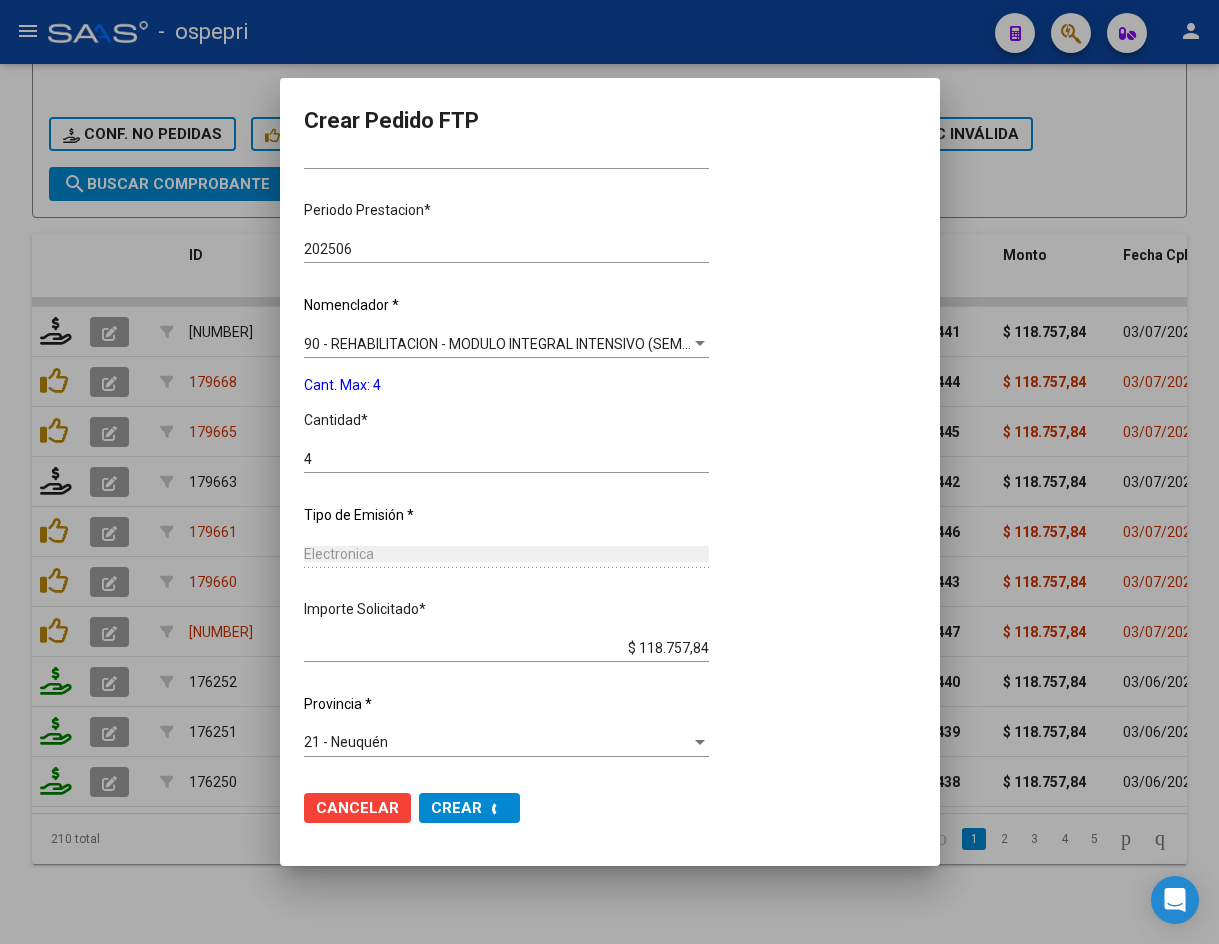 scroll, scrollTop: 458, scrollLeft: 0, axis: vertical 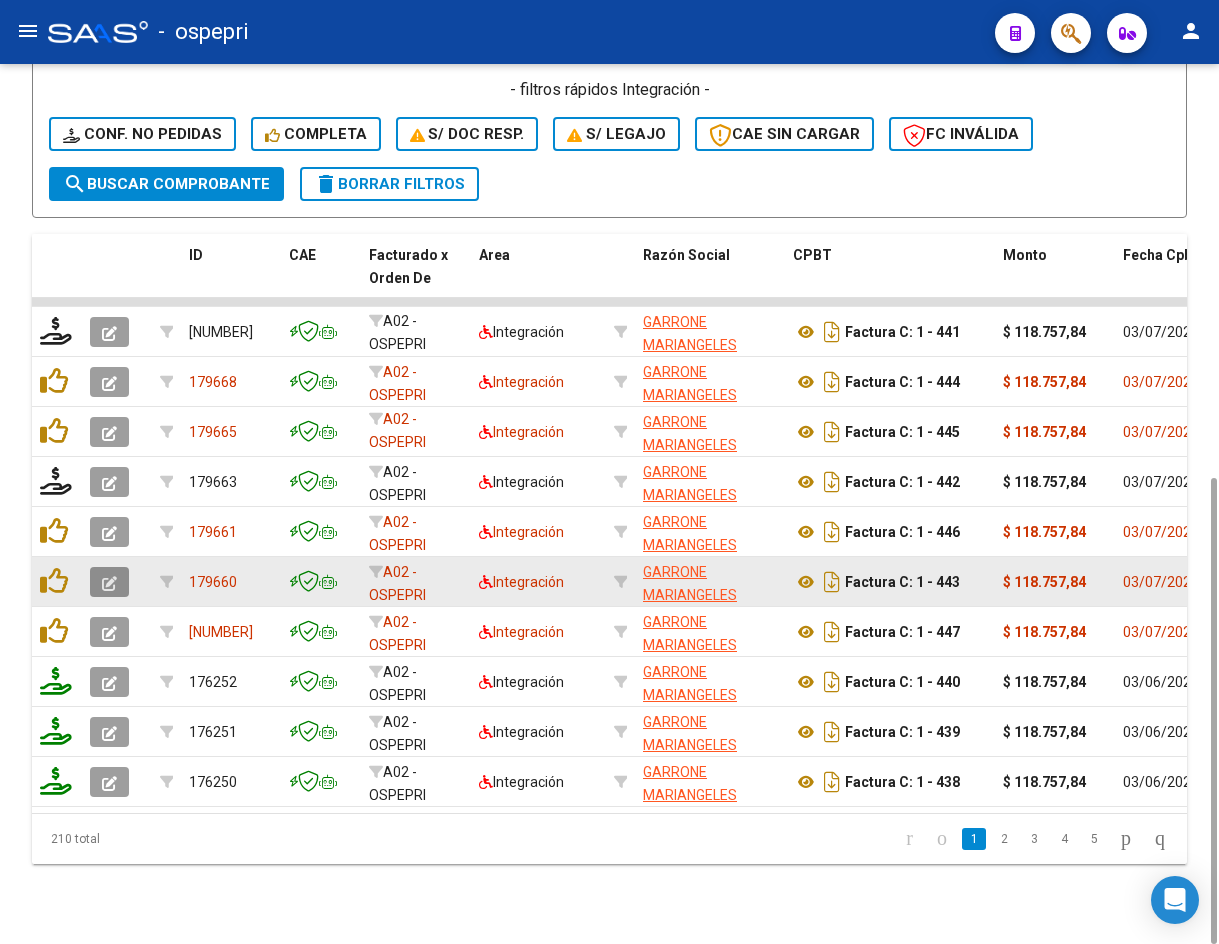 click 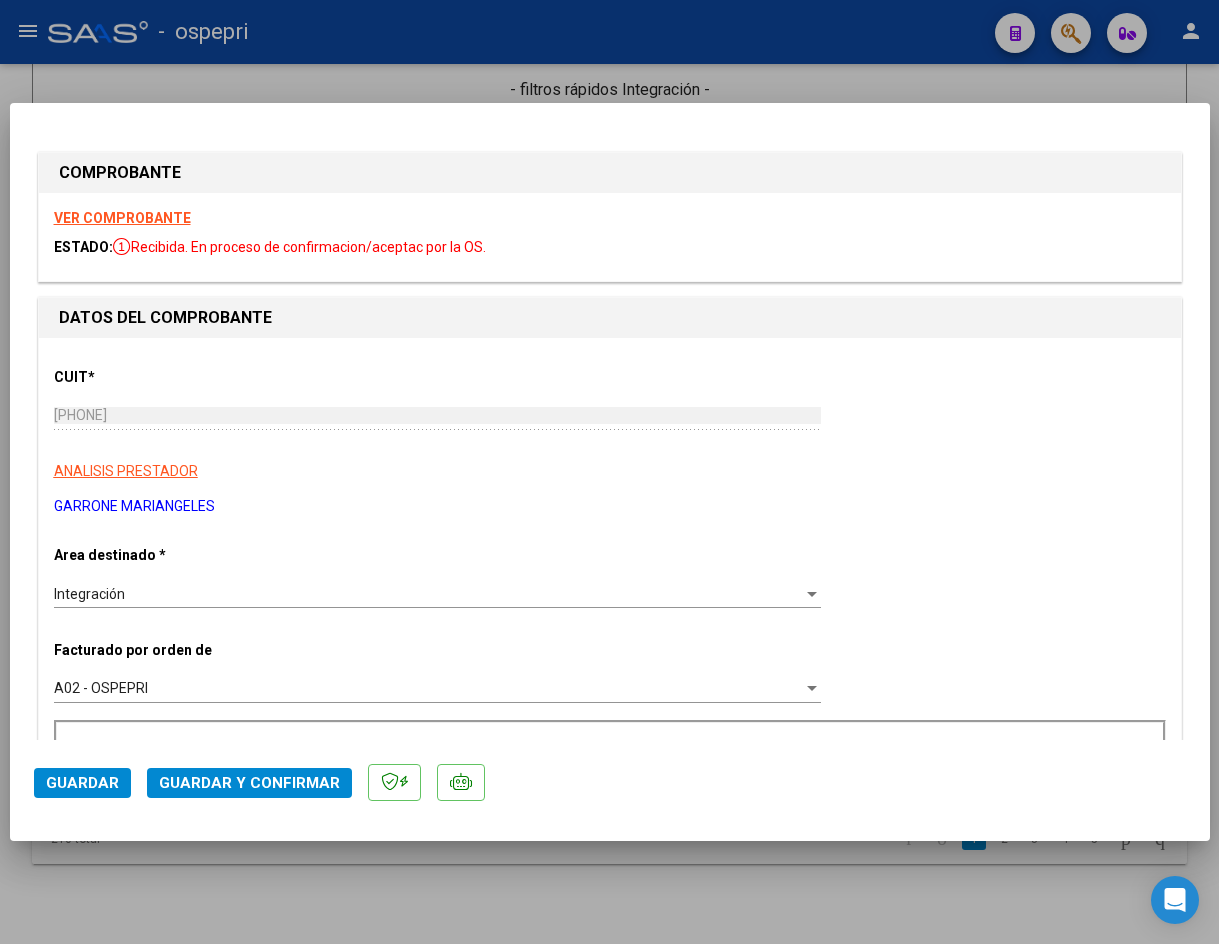 click on "VER COMPROBANTE" at bounding box center (122, 218) 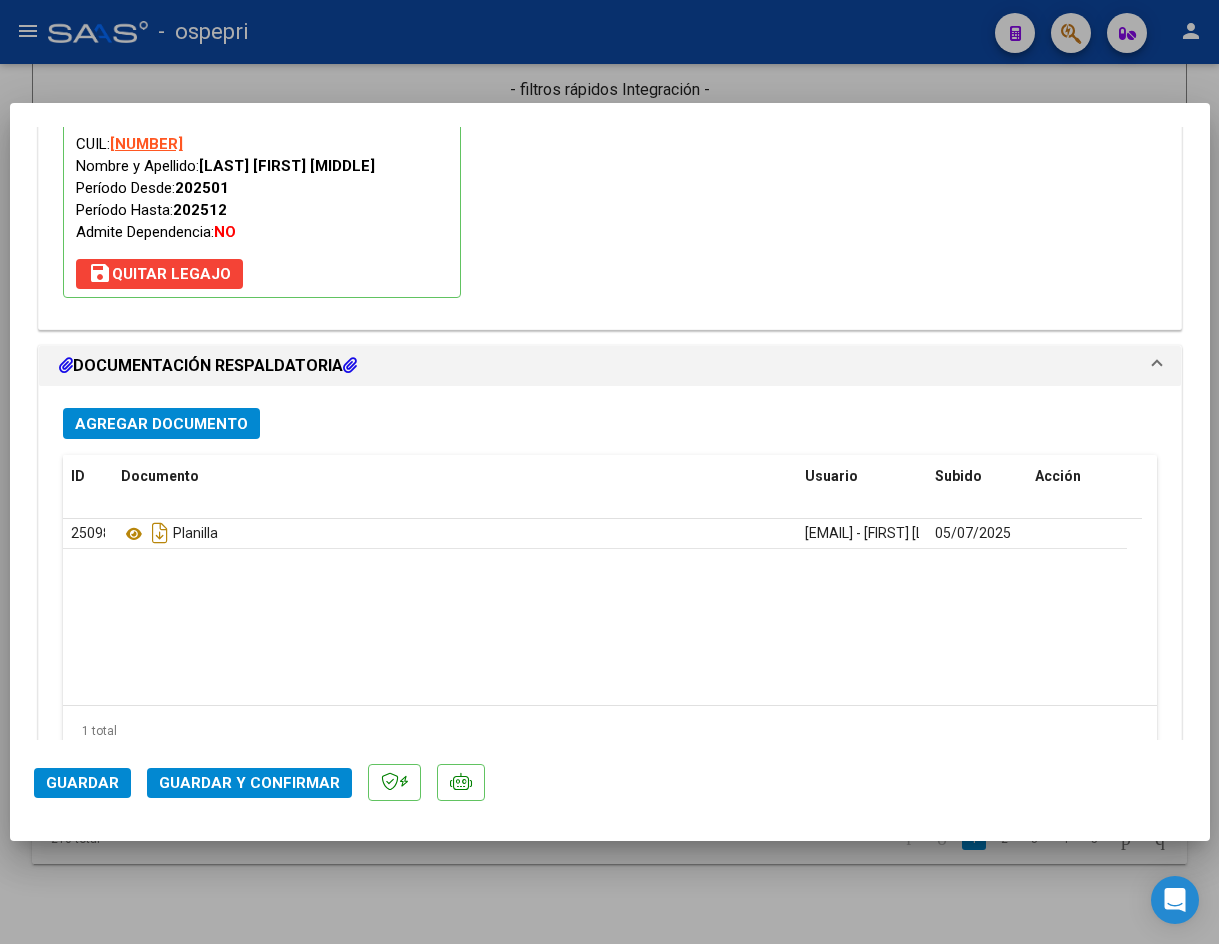 scroll, scrollTop: 2162, scrollLeft: 0, axis: vertical 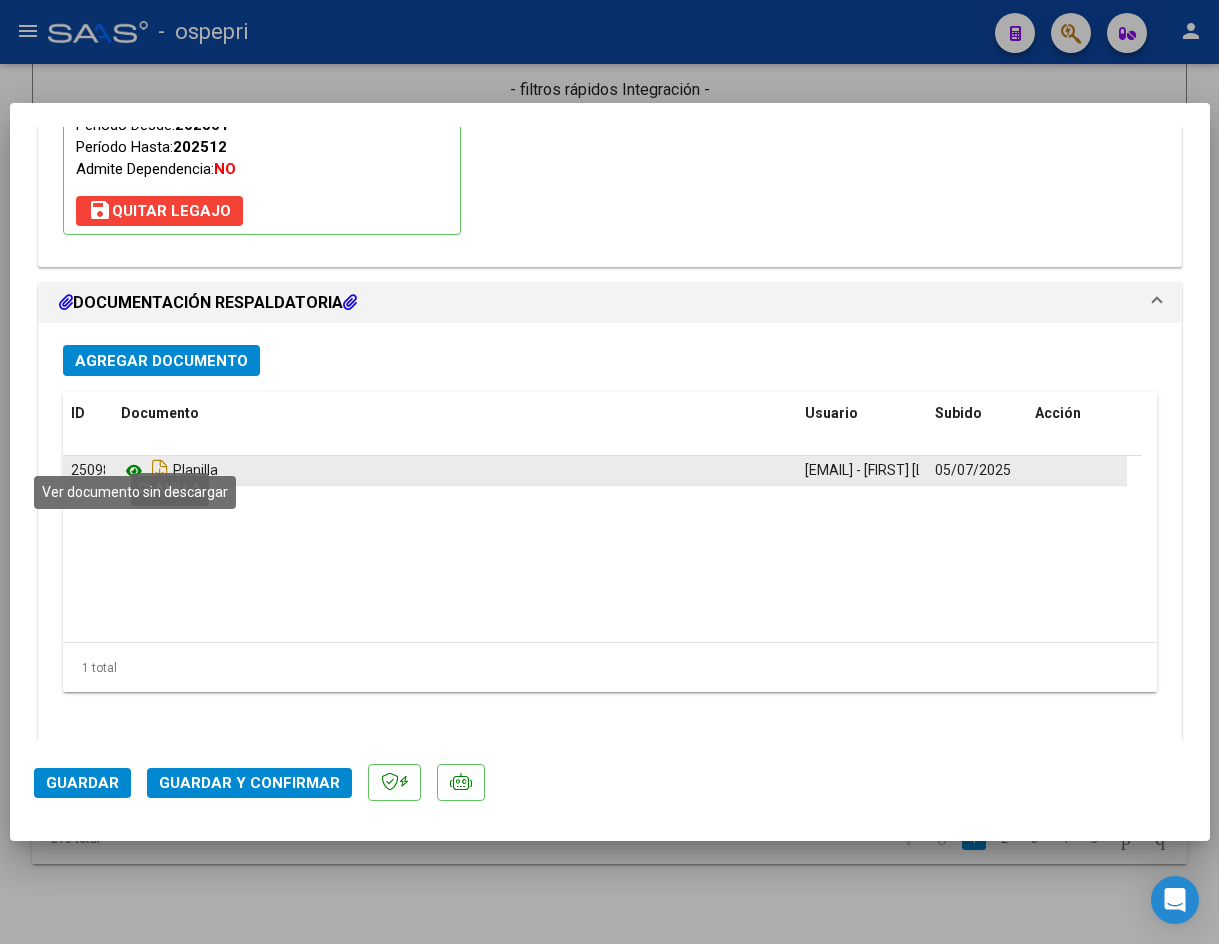 click 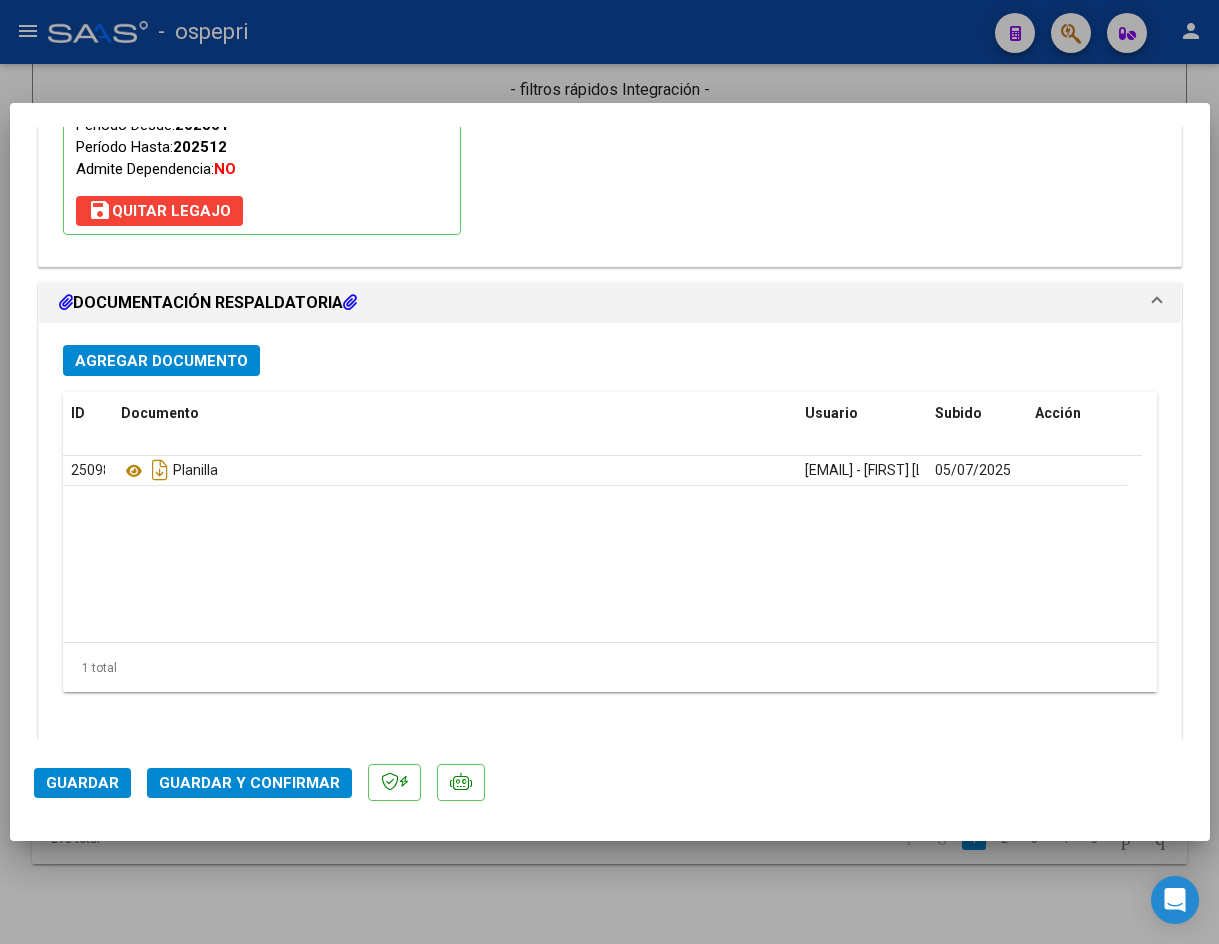 click on "Guardar y Confirmar" 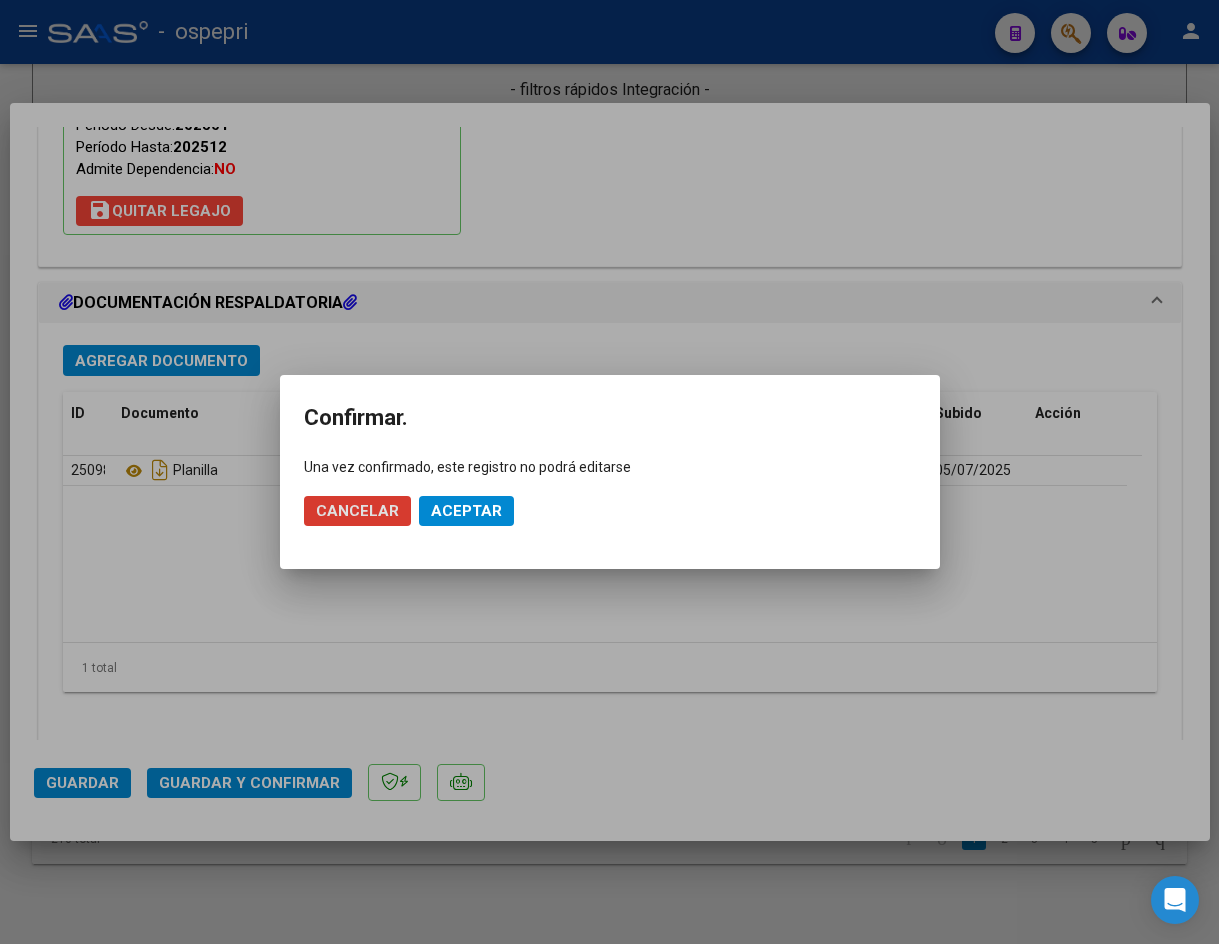click on "Aceptar" 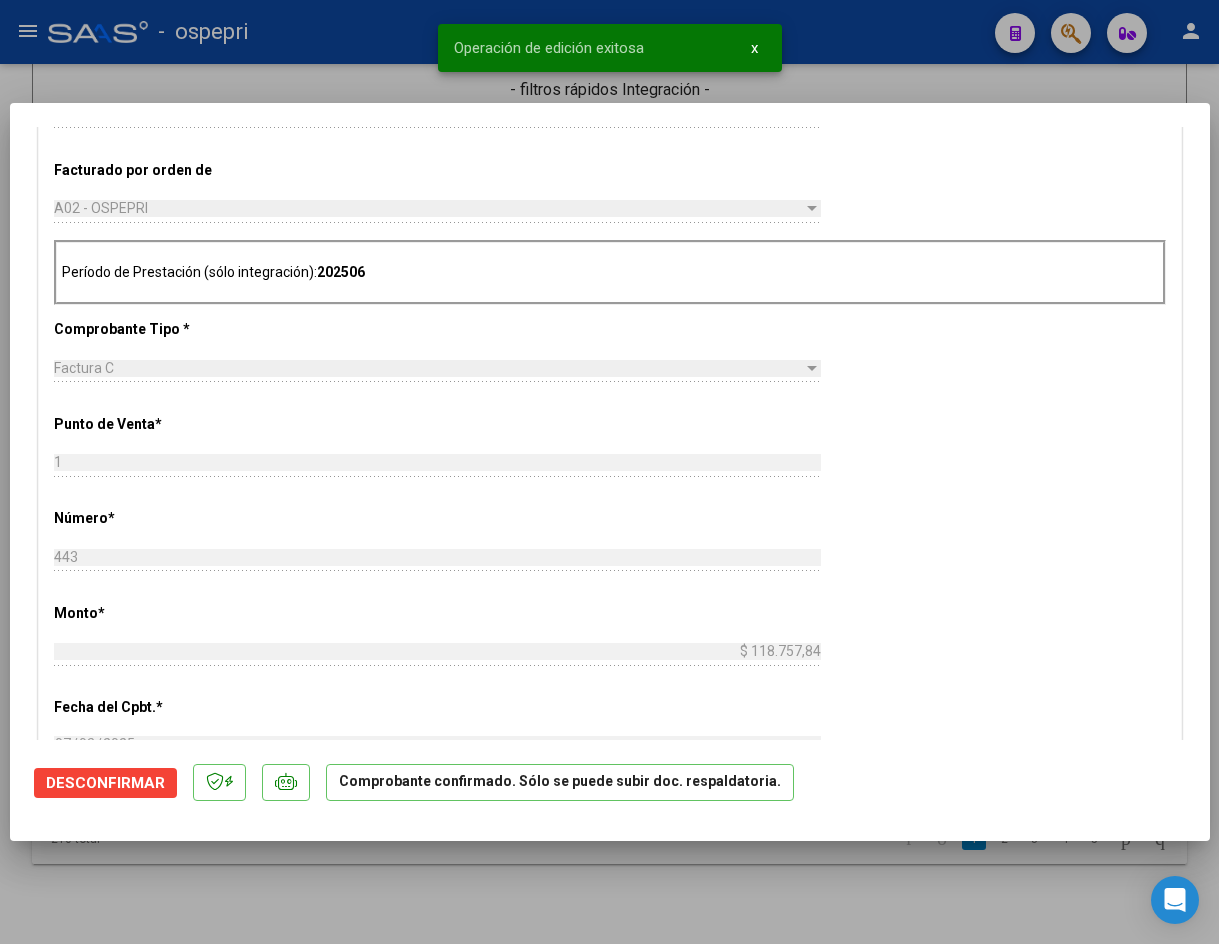 scroll, scrollTop: 465, scrollLeft: 0, axis: vertical 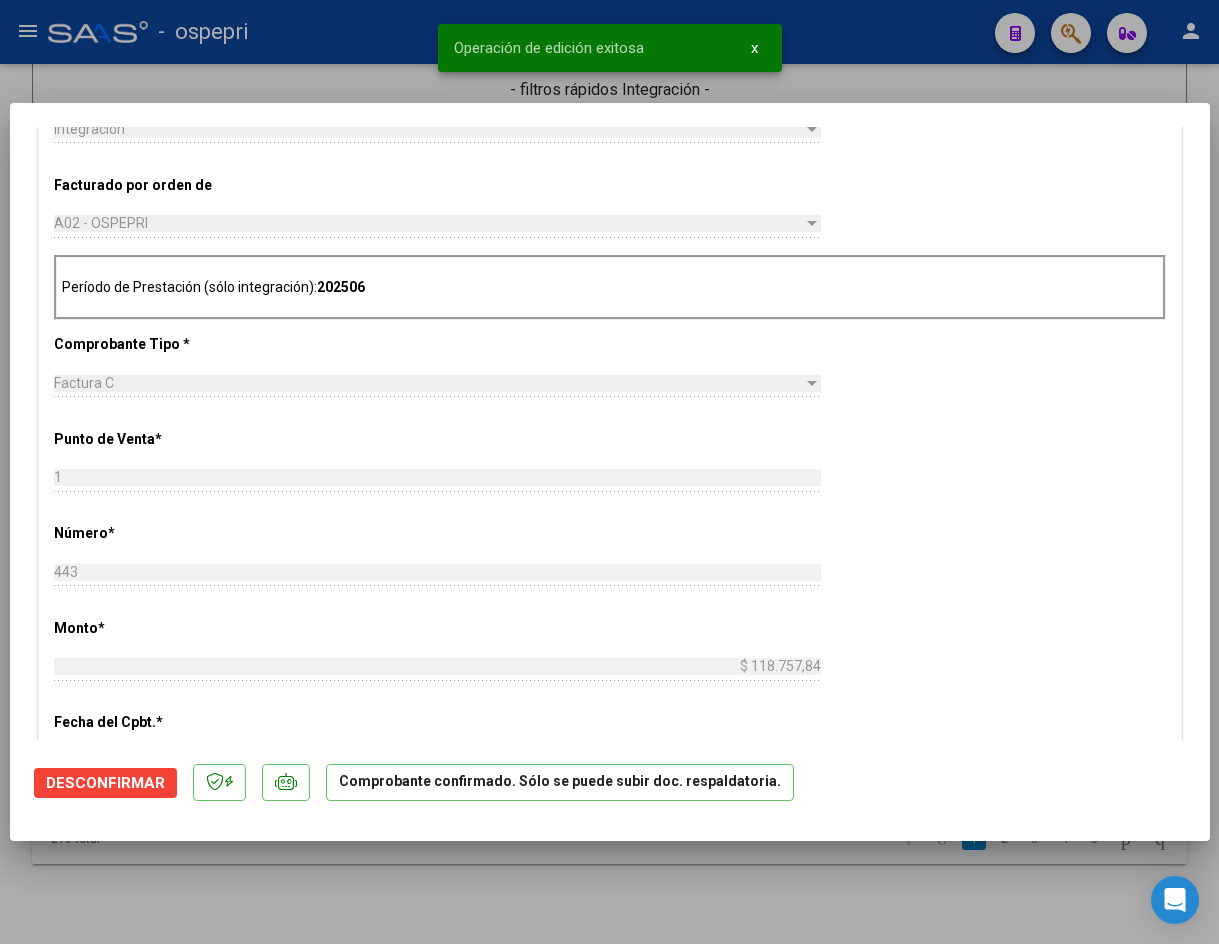 type 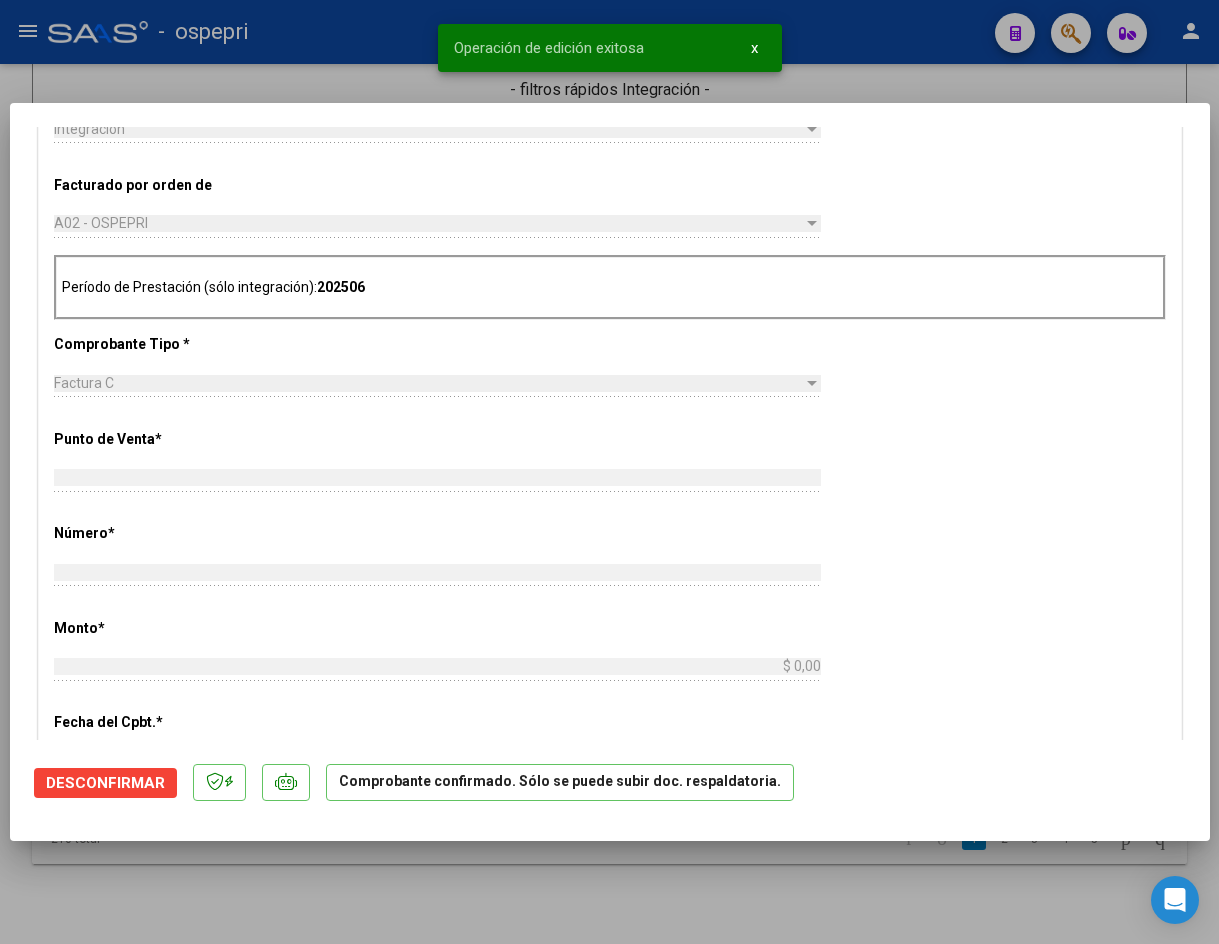 scroll, scrollTop: 0, scrollLeft: 0, axis: both 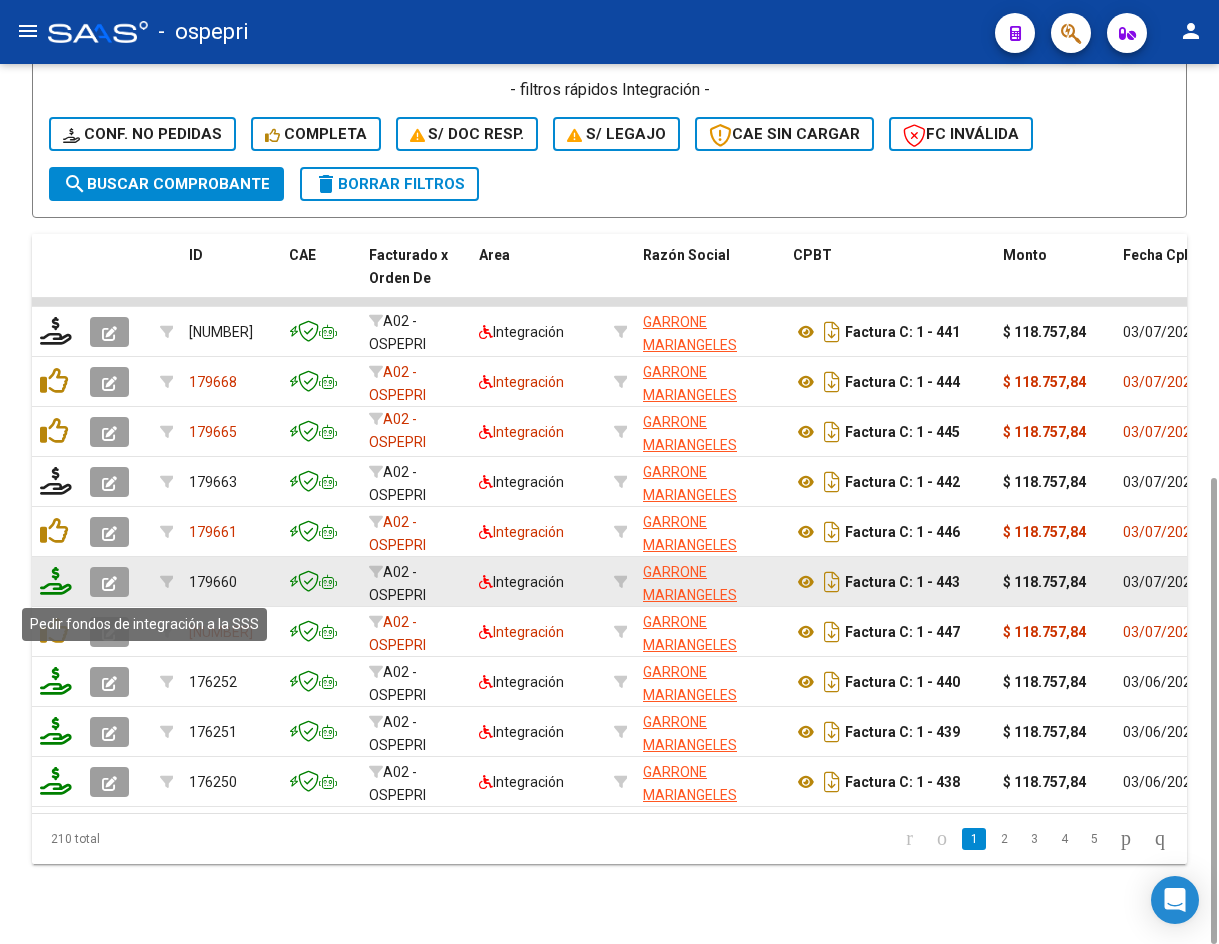 click 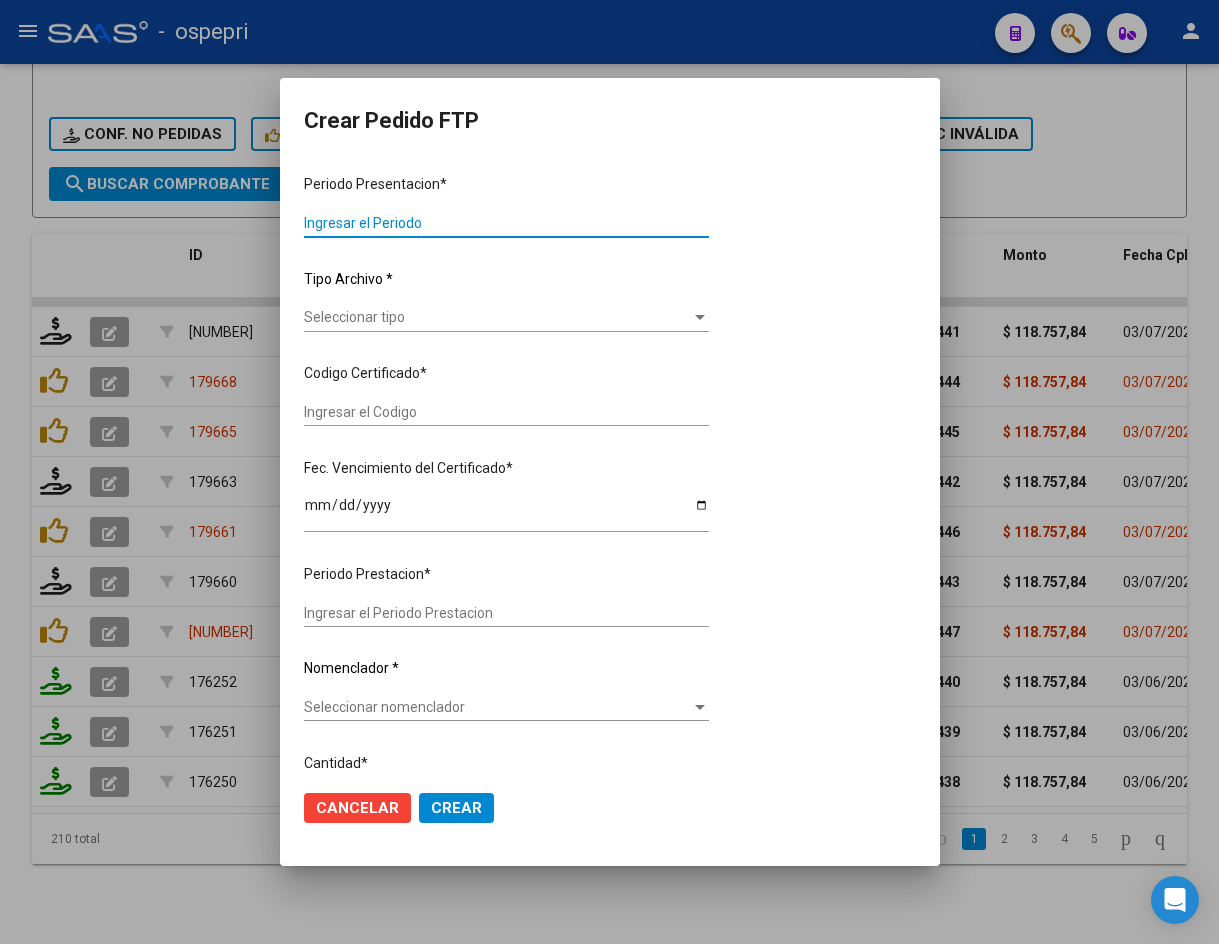 type on "202506" 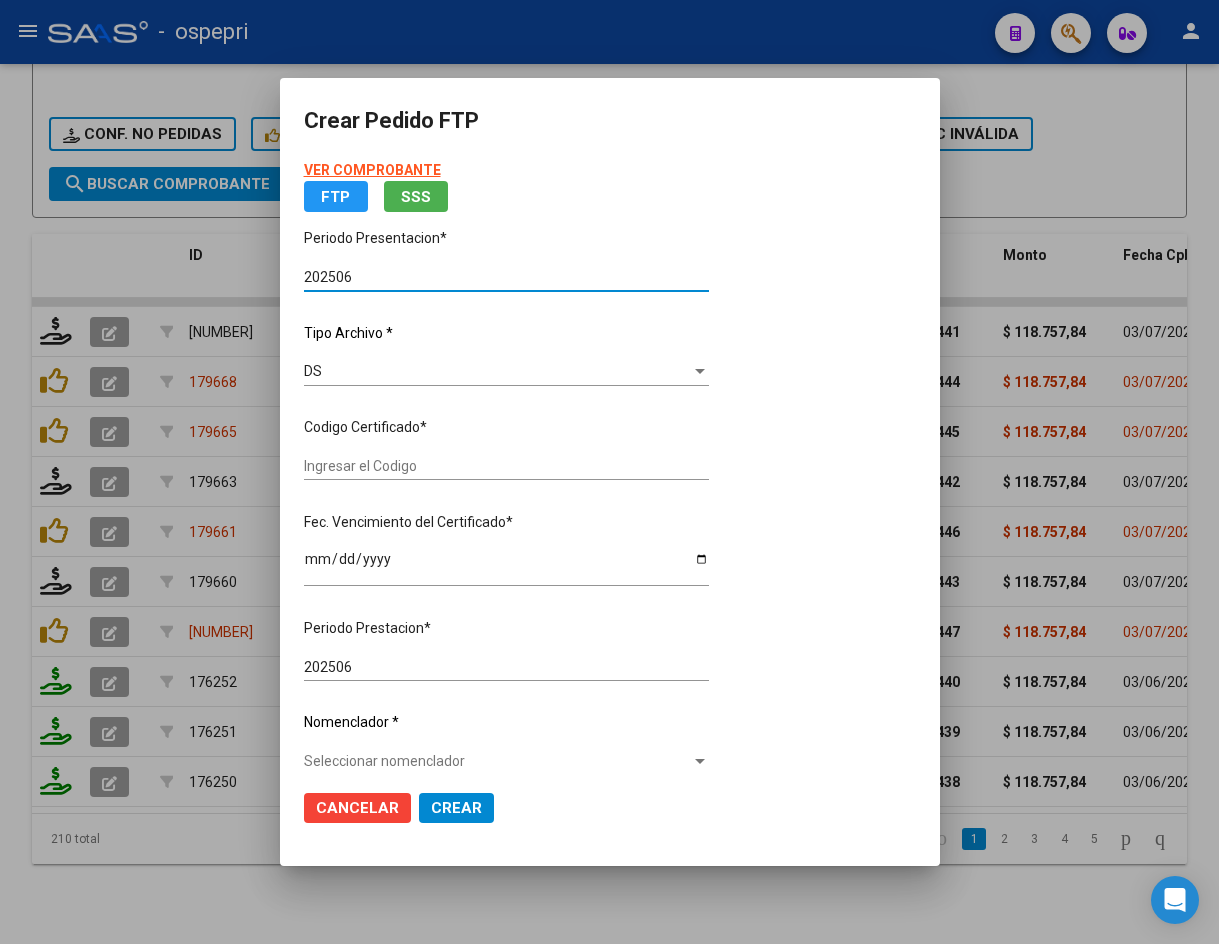 type on "2054853157-9" 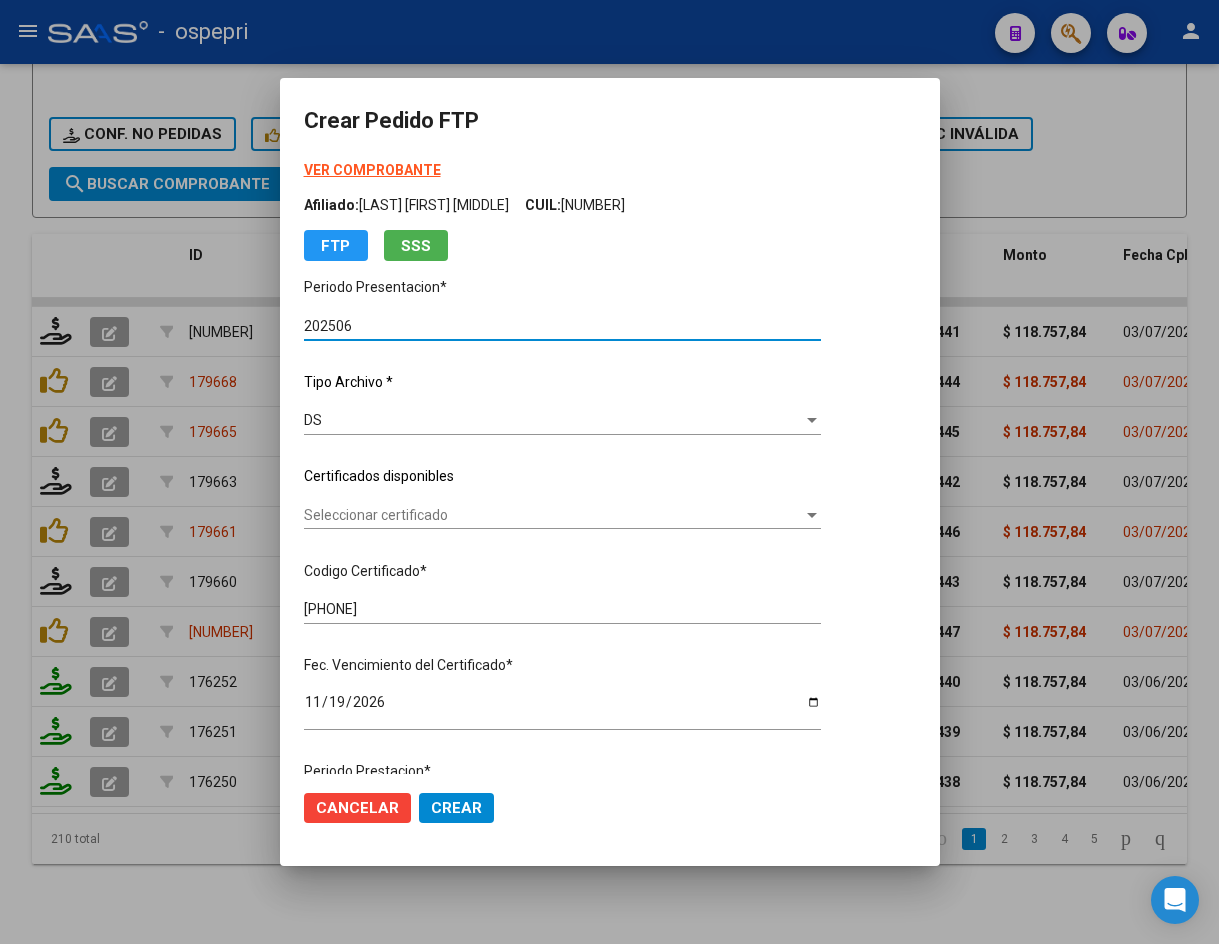 click on "Seleccionar certificado" at bounding box center (553, 515) 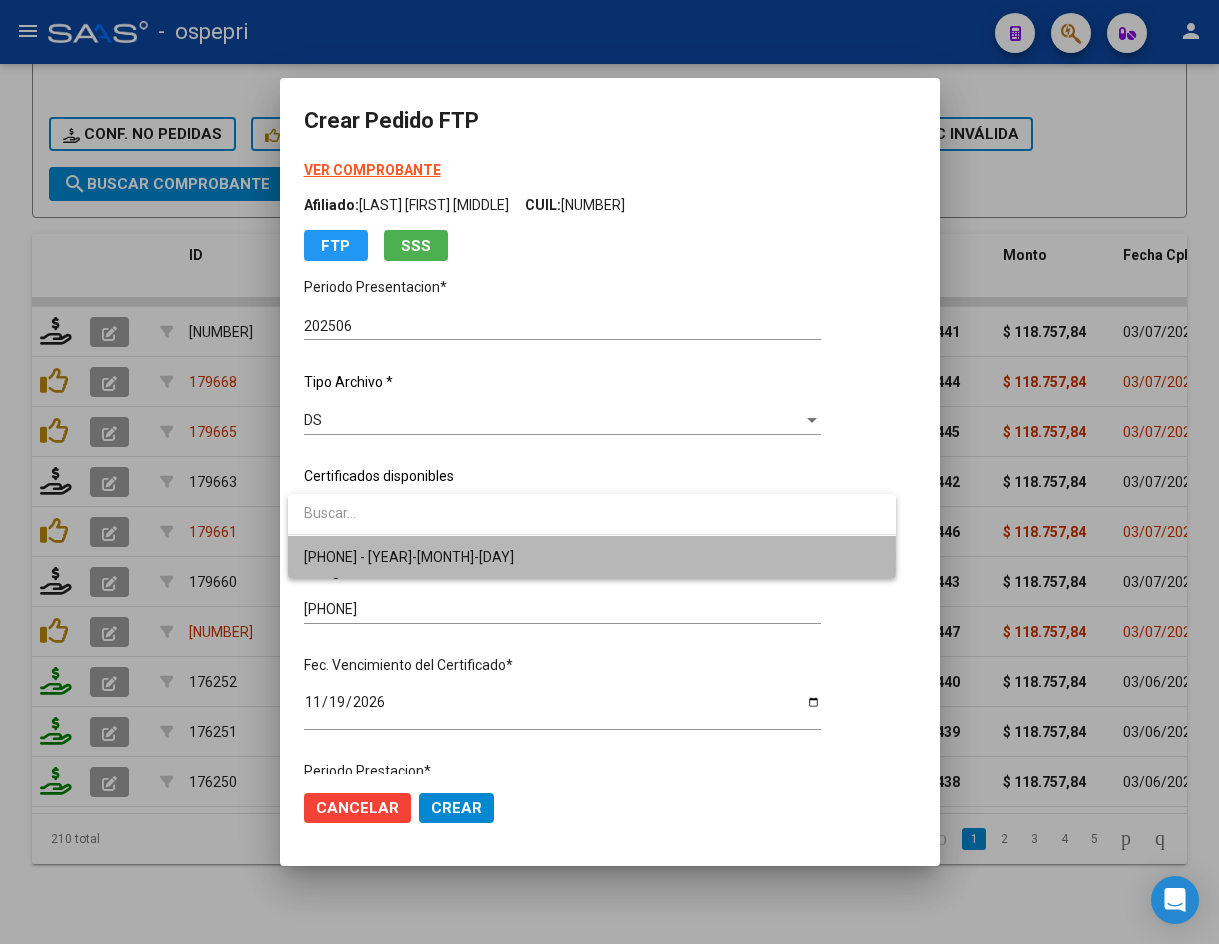 click on "2054853157-9 - 2026-11-19" at bounding box center (592, 557) 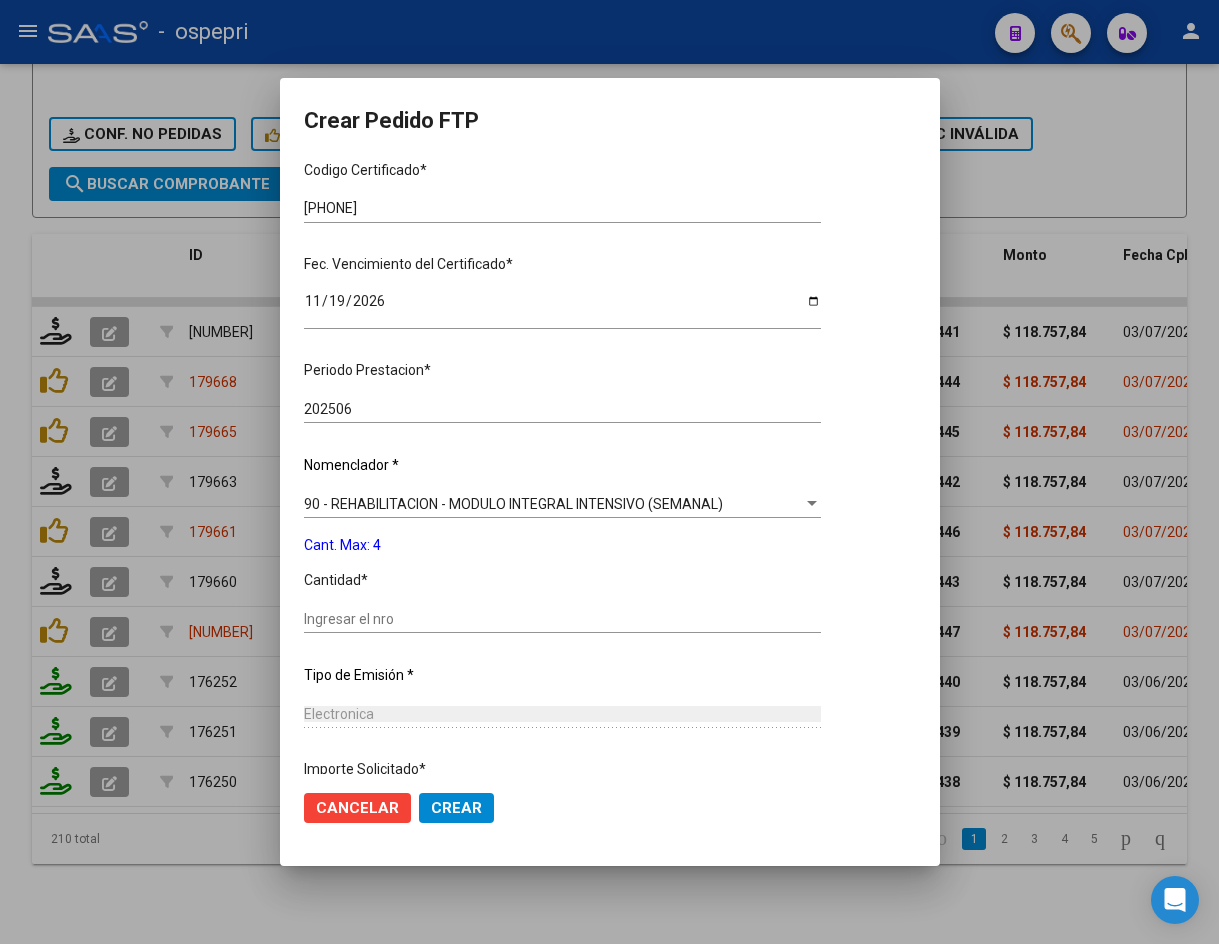 scroll, scrollTop: 561, scrollLeft: 0, axis: vertical 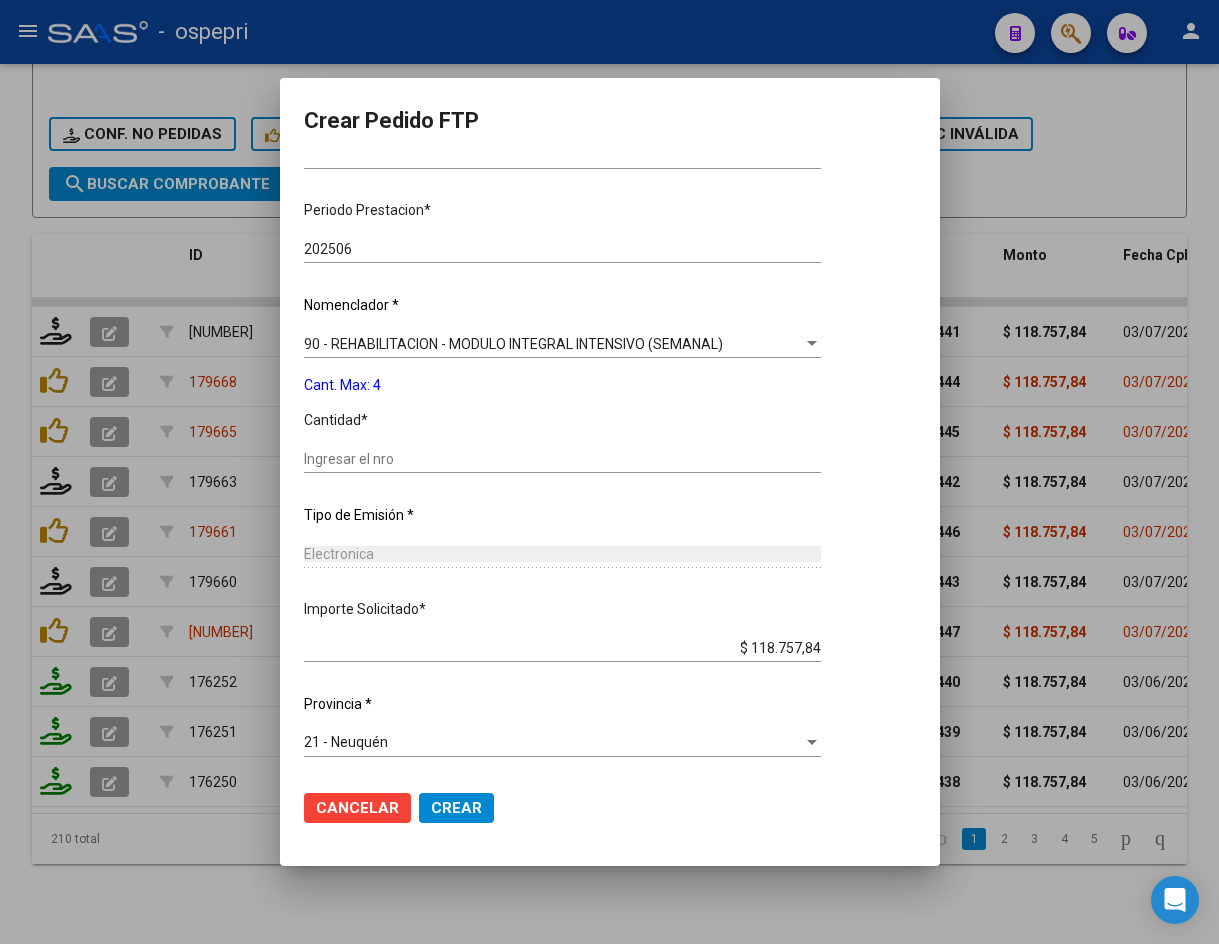 click on "Ingresar el nro" at bounding box center (562, 459) 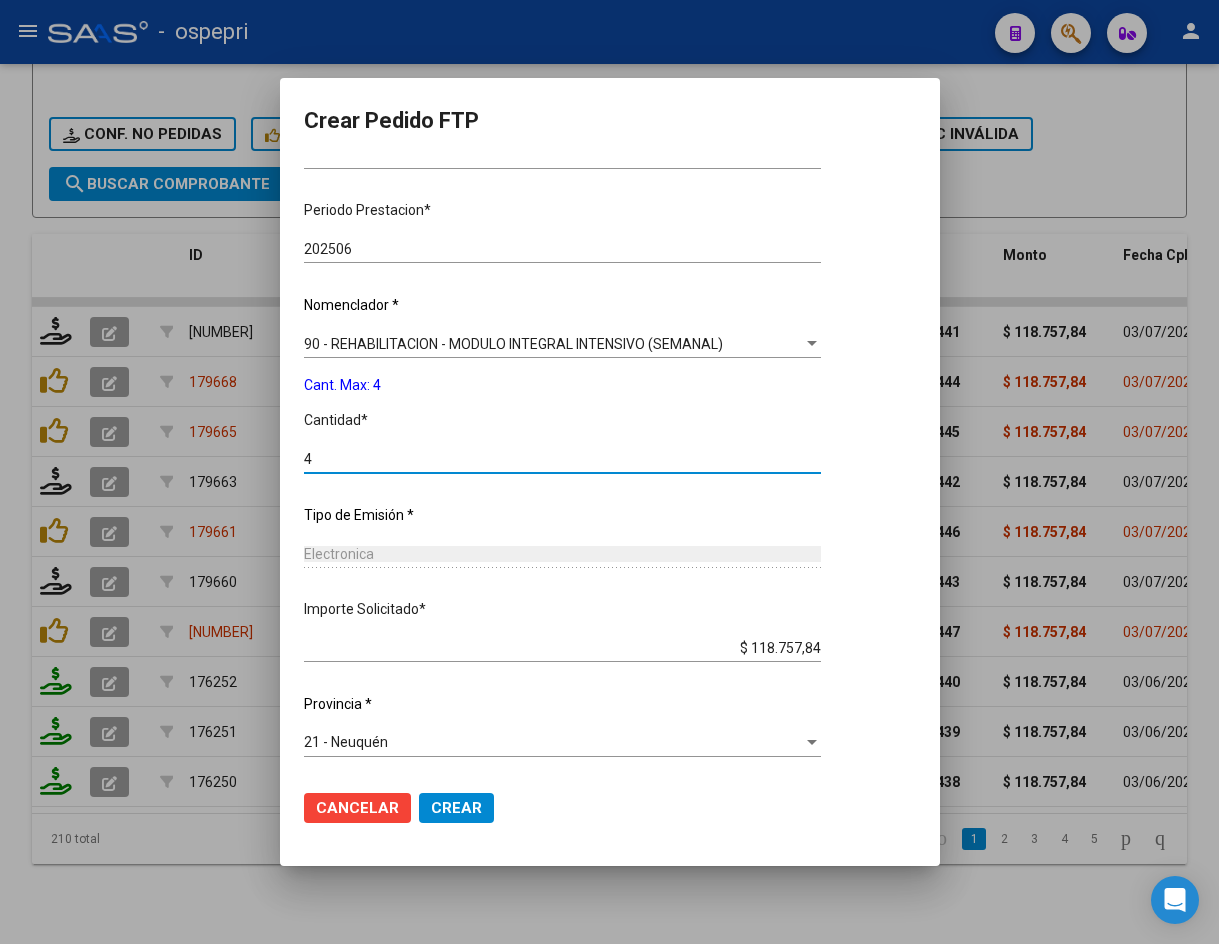 type on "4" 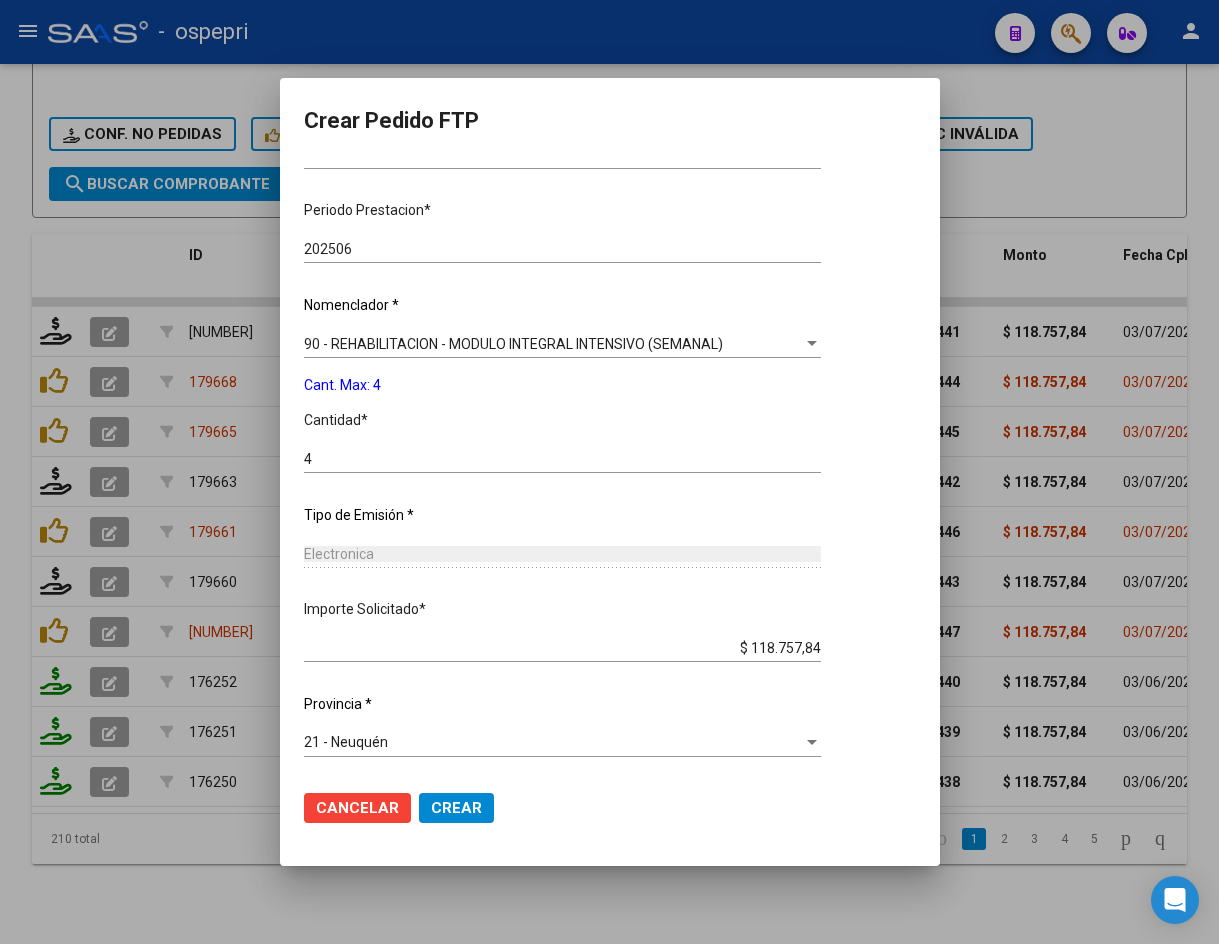 click on "Crear" 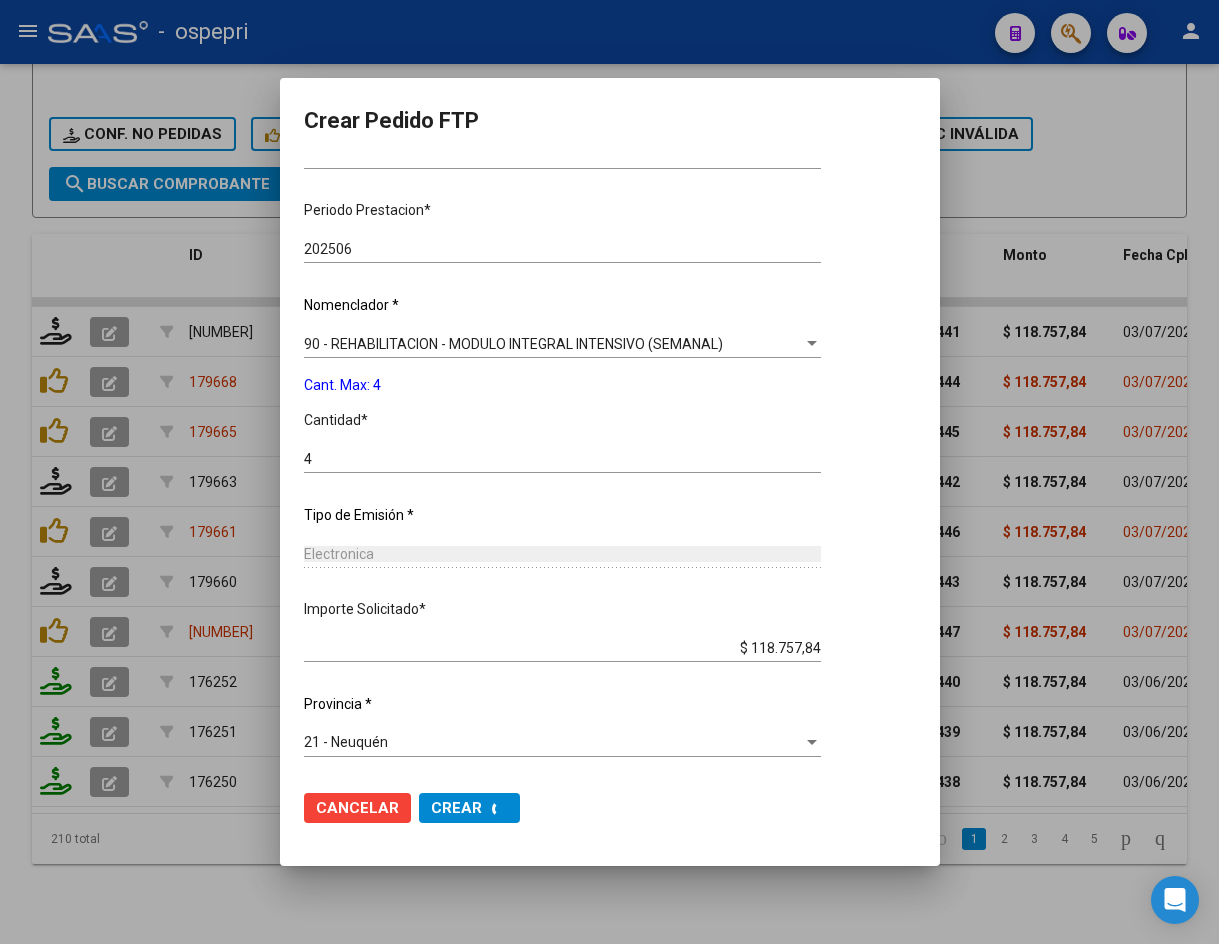 scroll, scrollTop: 0, scrollLeft: 0, axis: both 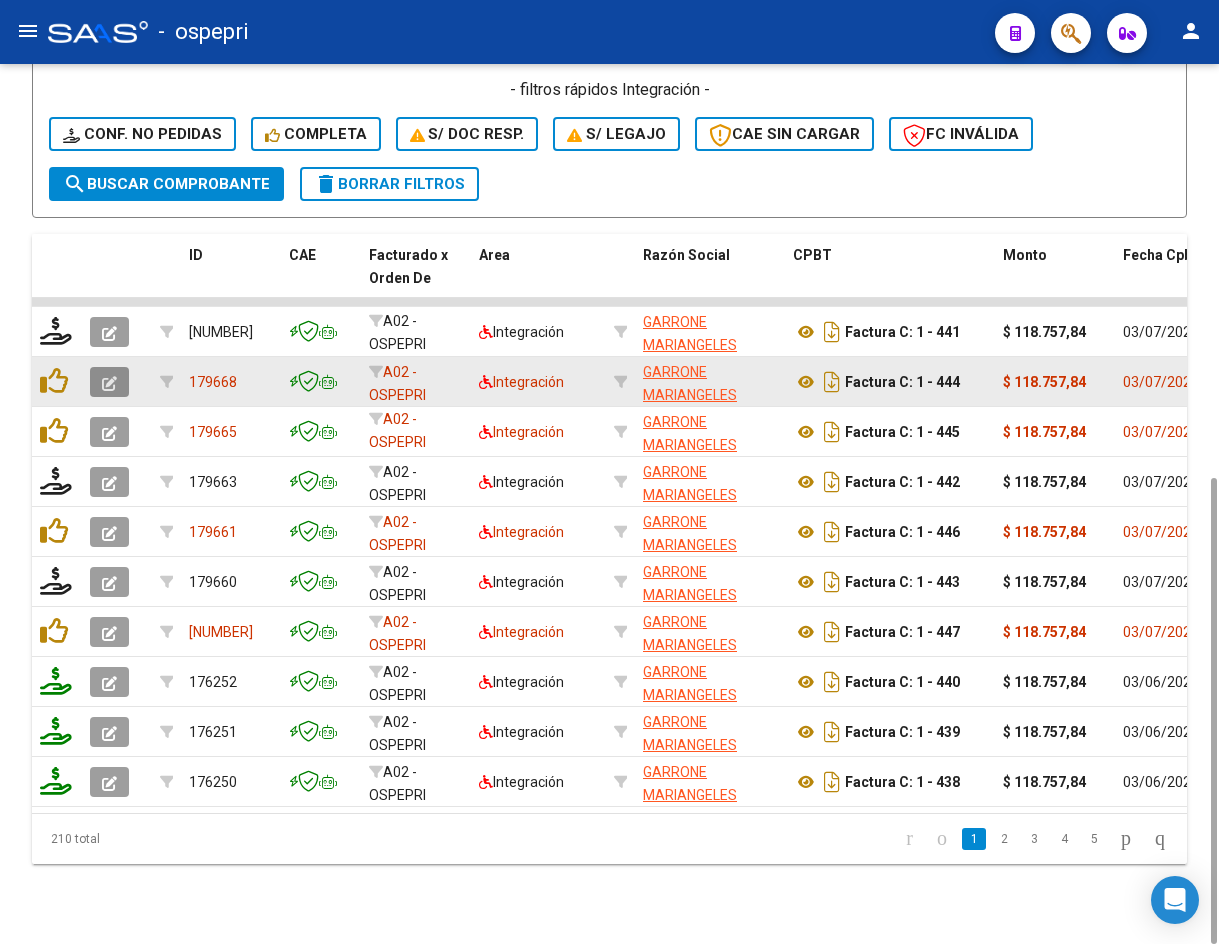 click 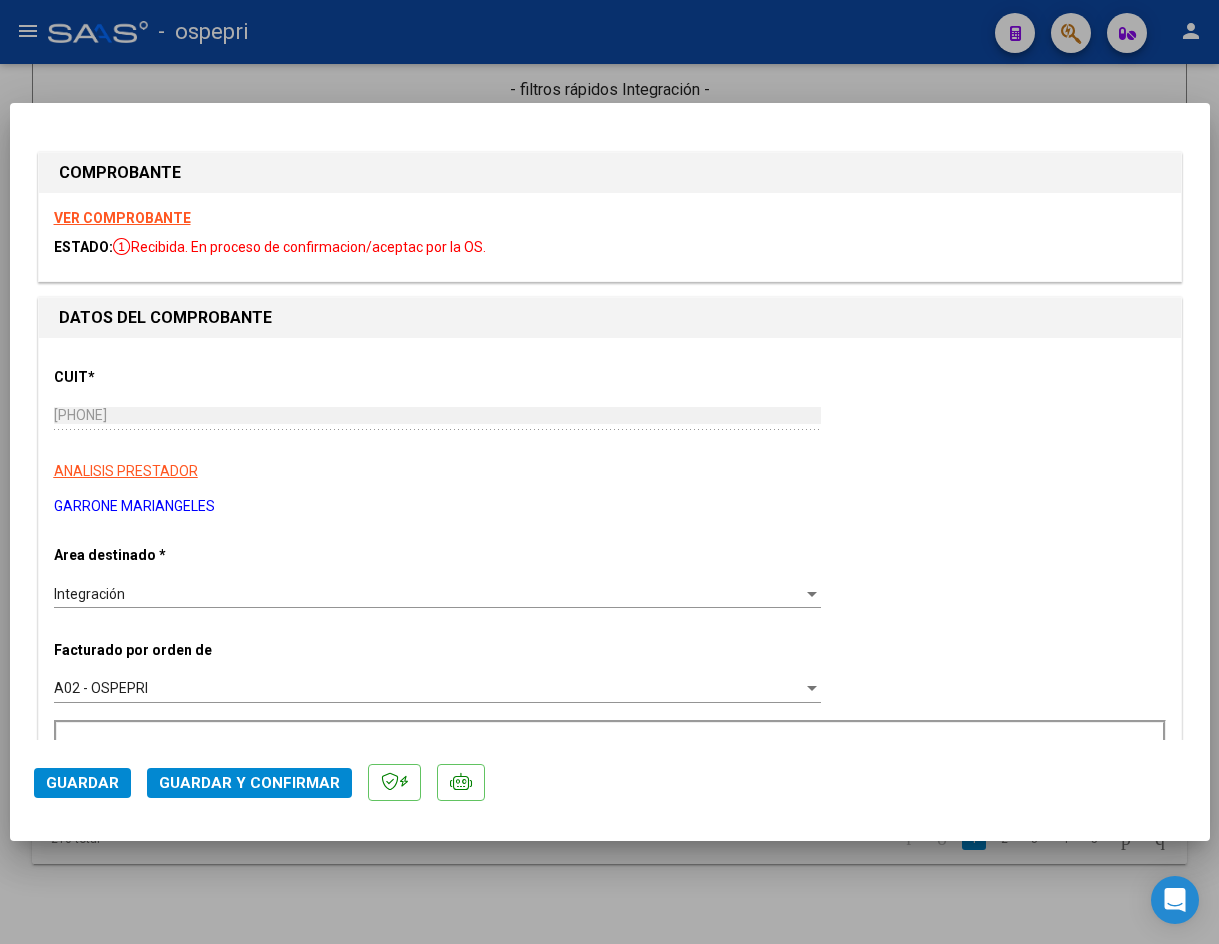 click on "VER COMPROBANTE" at bounding box center (122, 218) 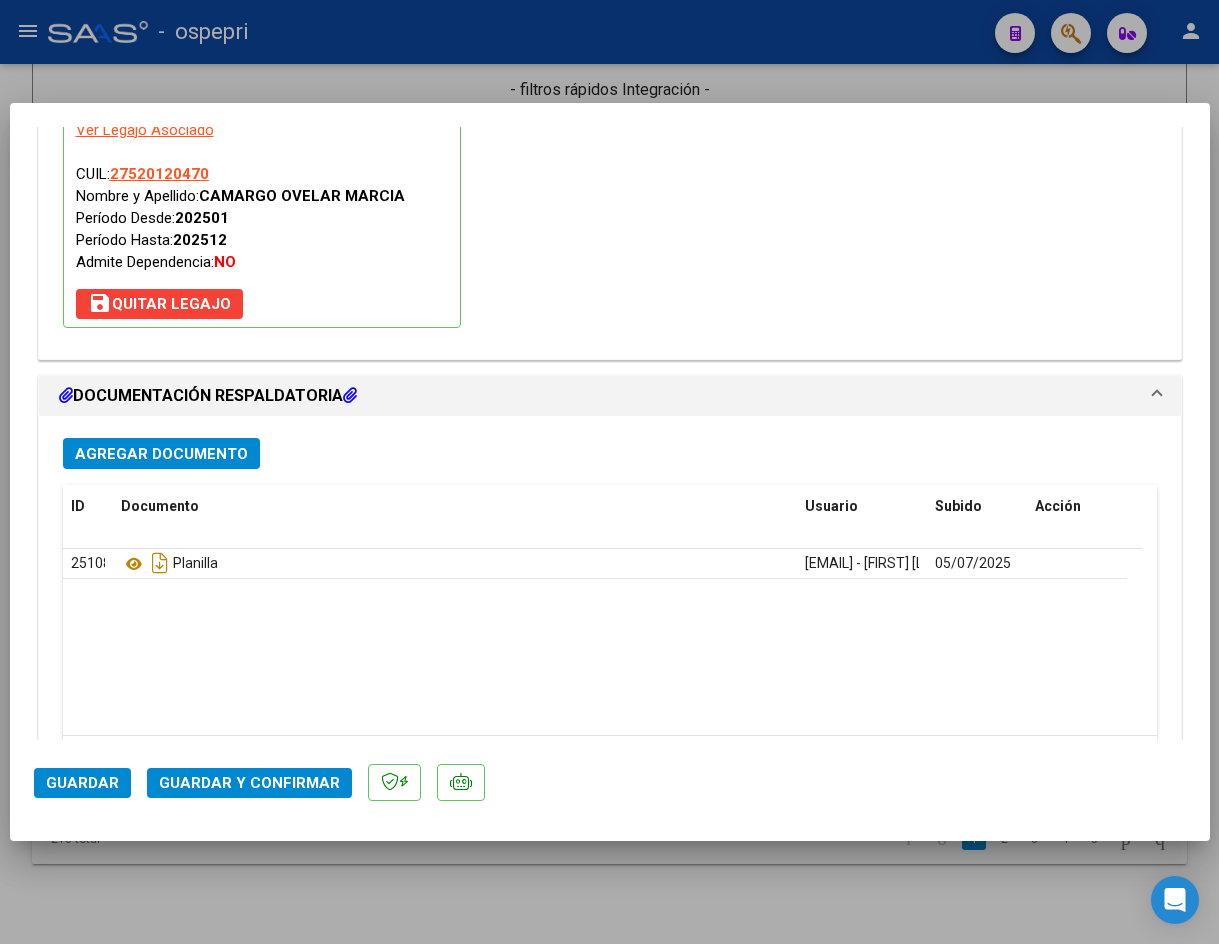 scroll, scrollTop: 2100, scrollLeft: 0, axis: vertical 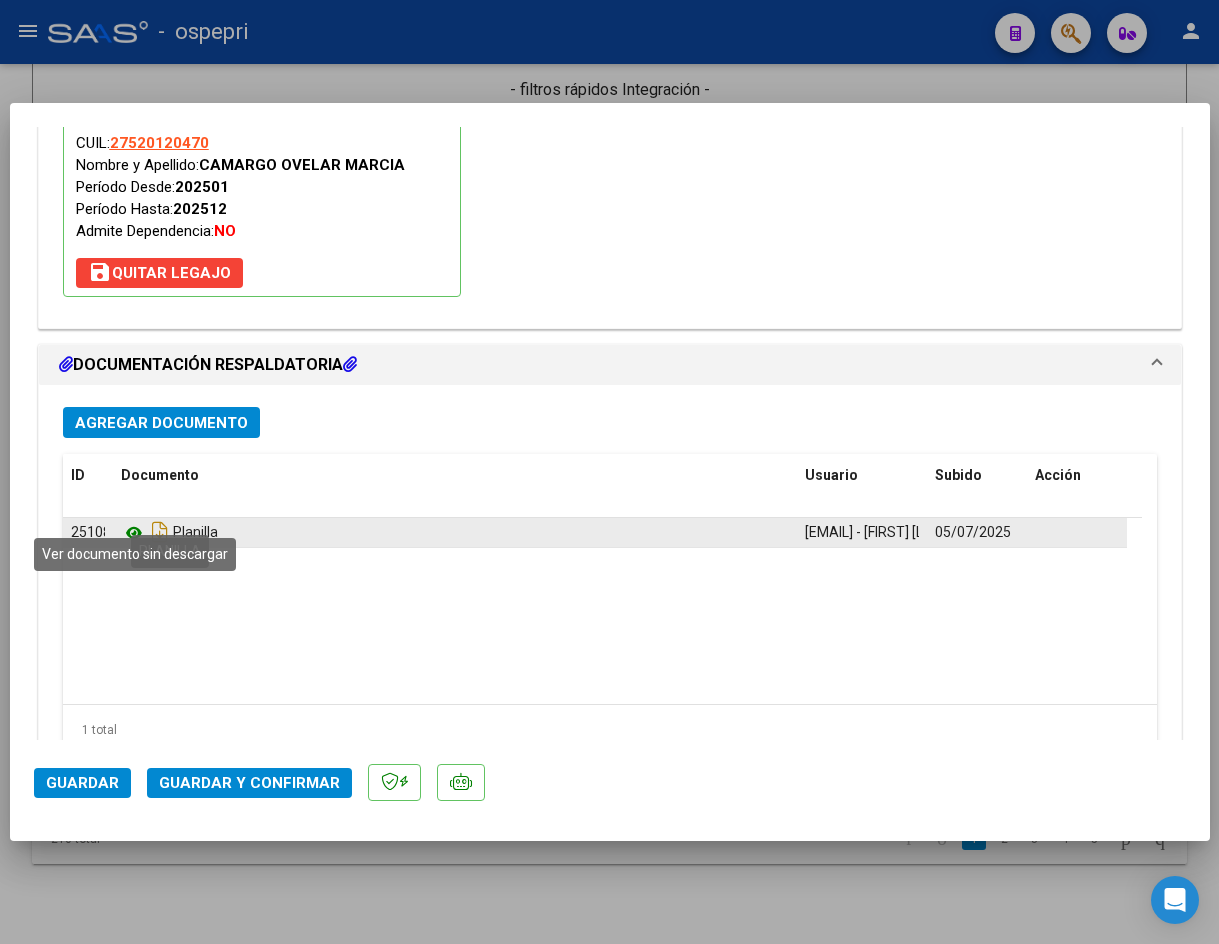 click 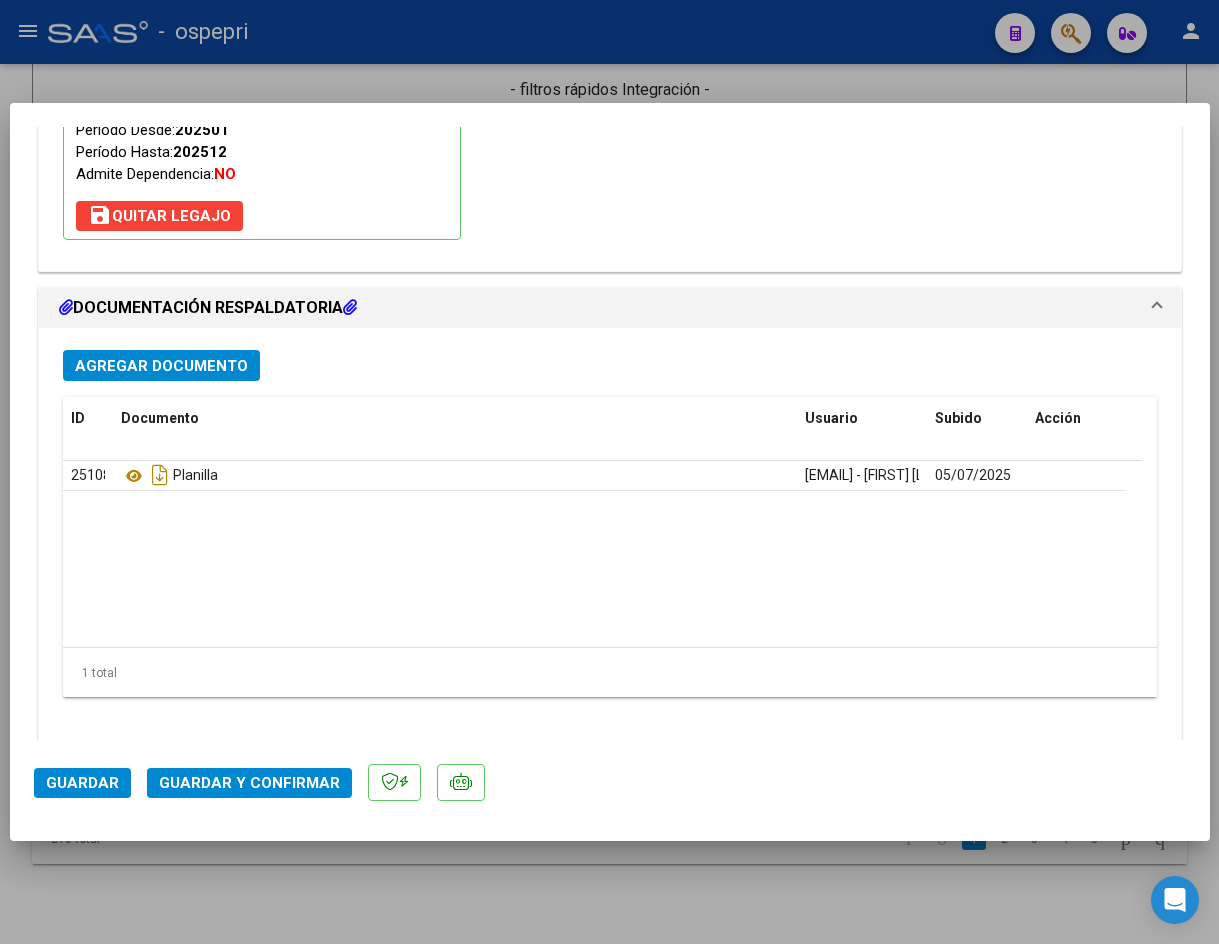 scroll, scrollTop: 2162, scrollLeft: 0, axis: vertical 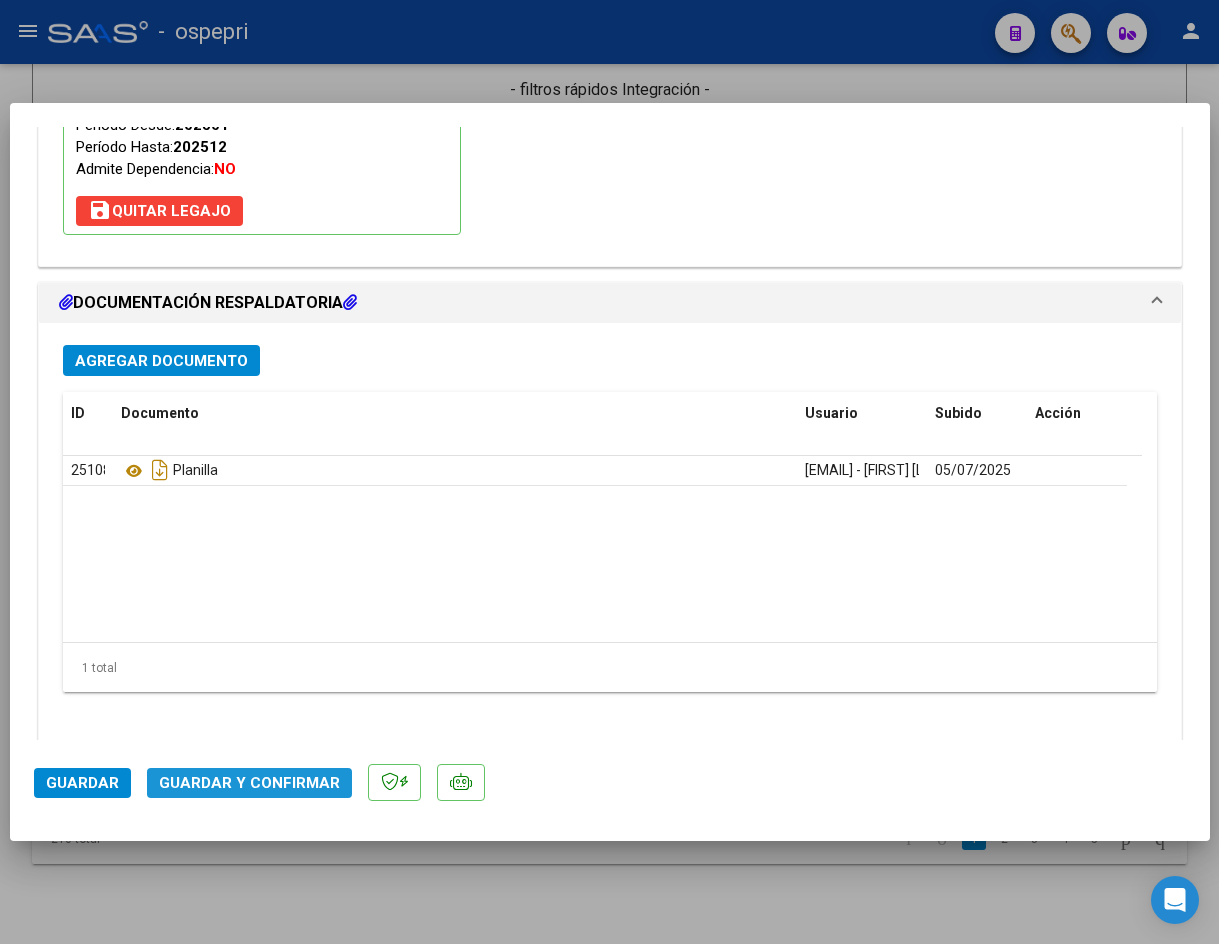 click on "Guardar y Confirmar" 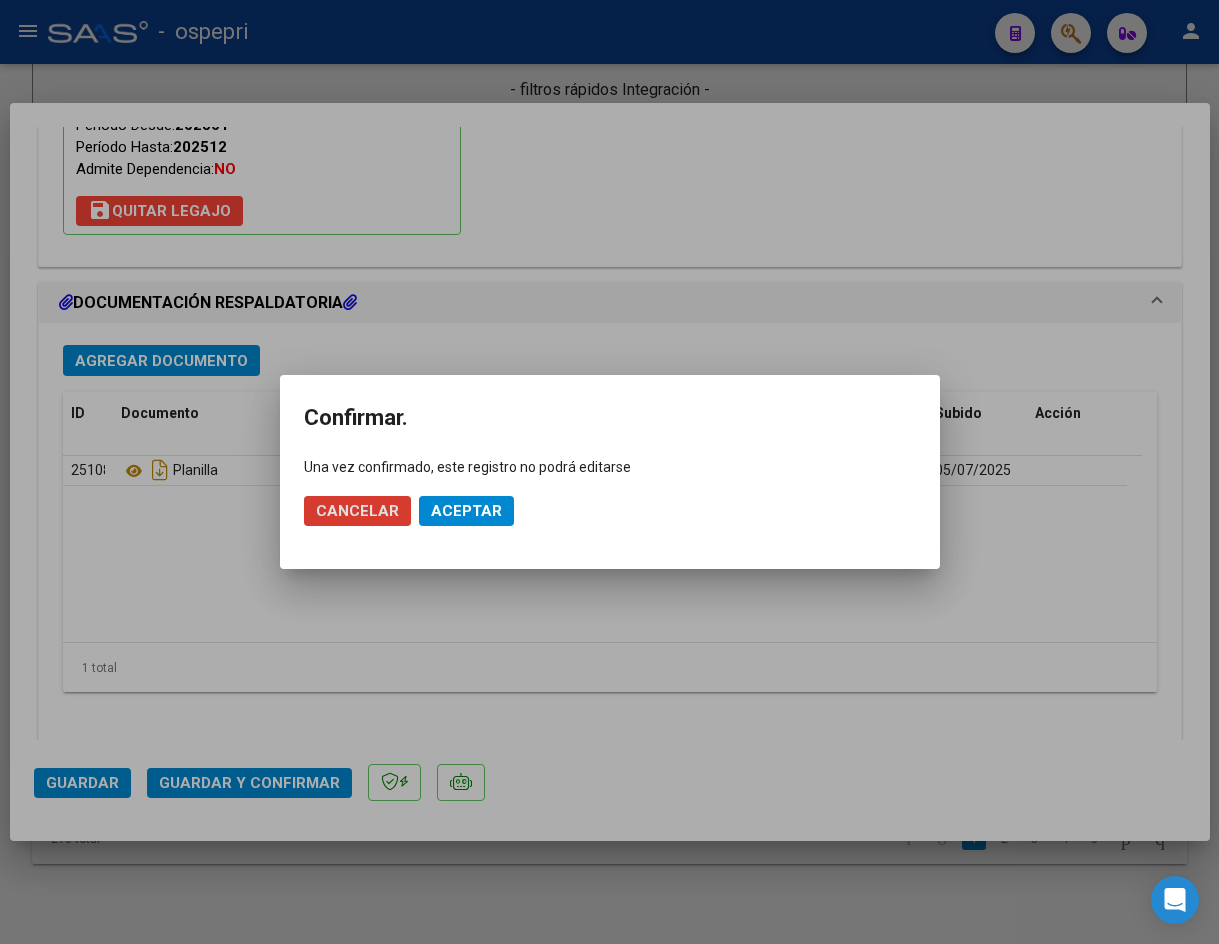 click on "Cancelar Aceptar" 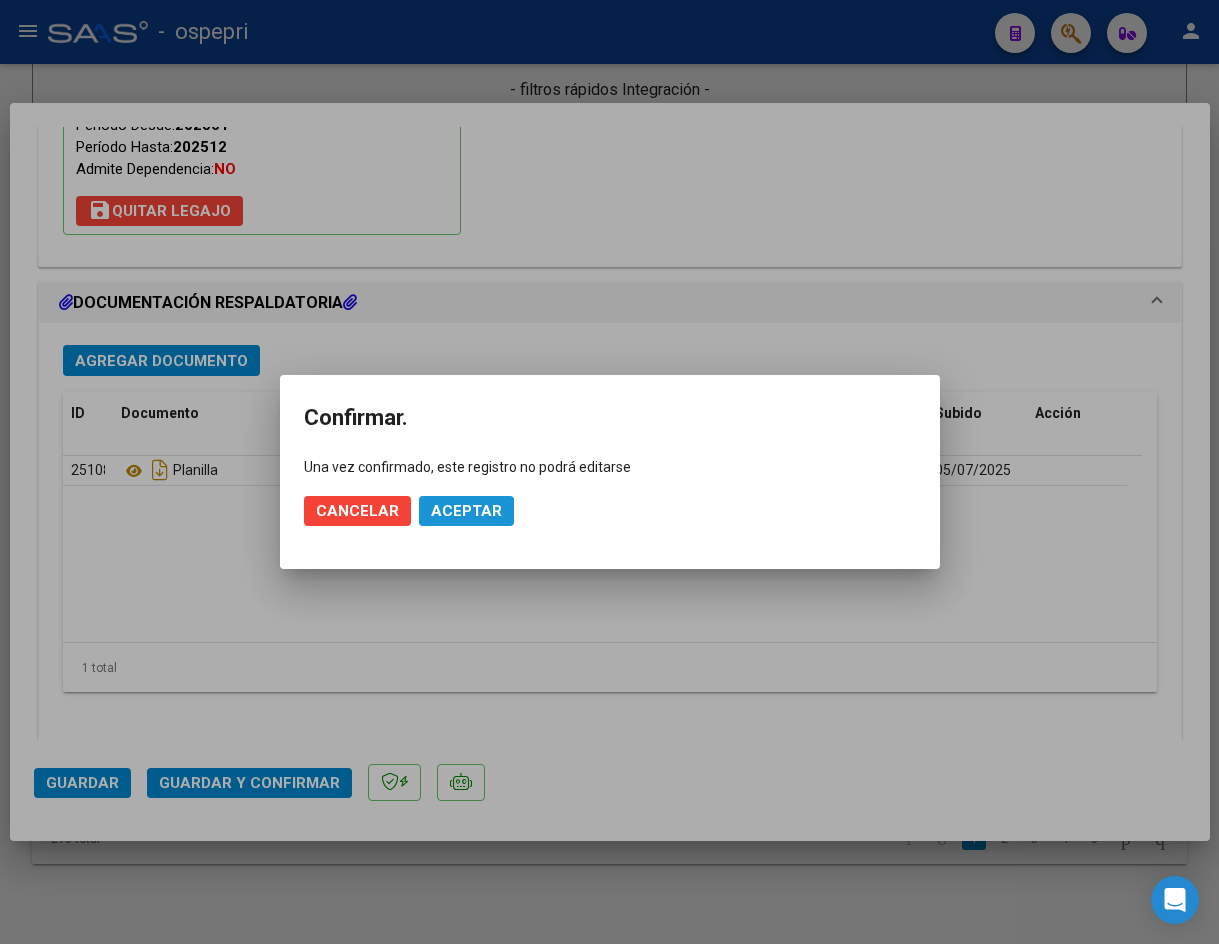 click on "Aceptar" 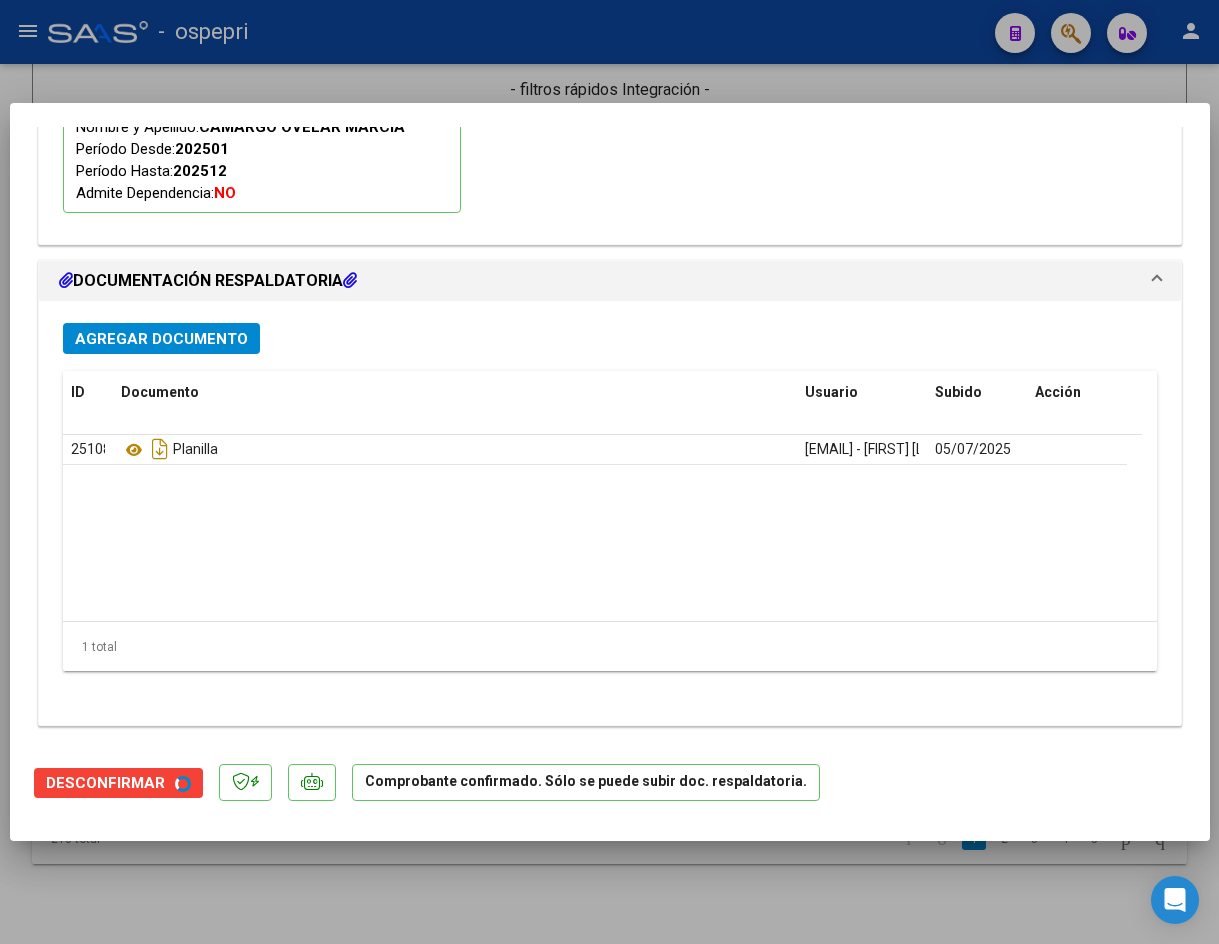 scroll, scrollTop: 1965, scrollLeft: 0, axis: vertical 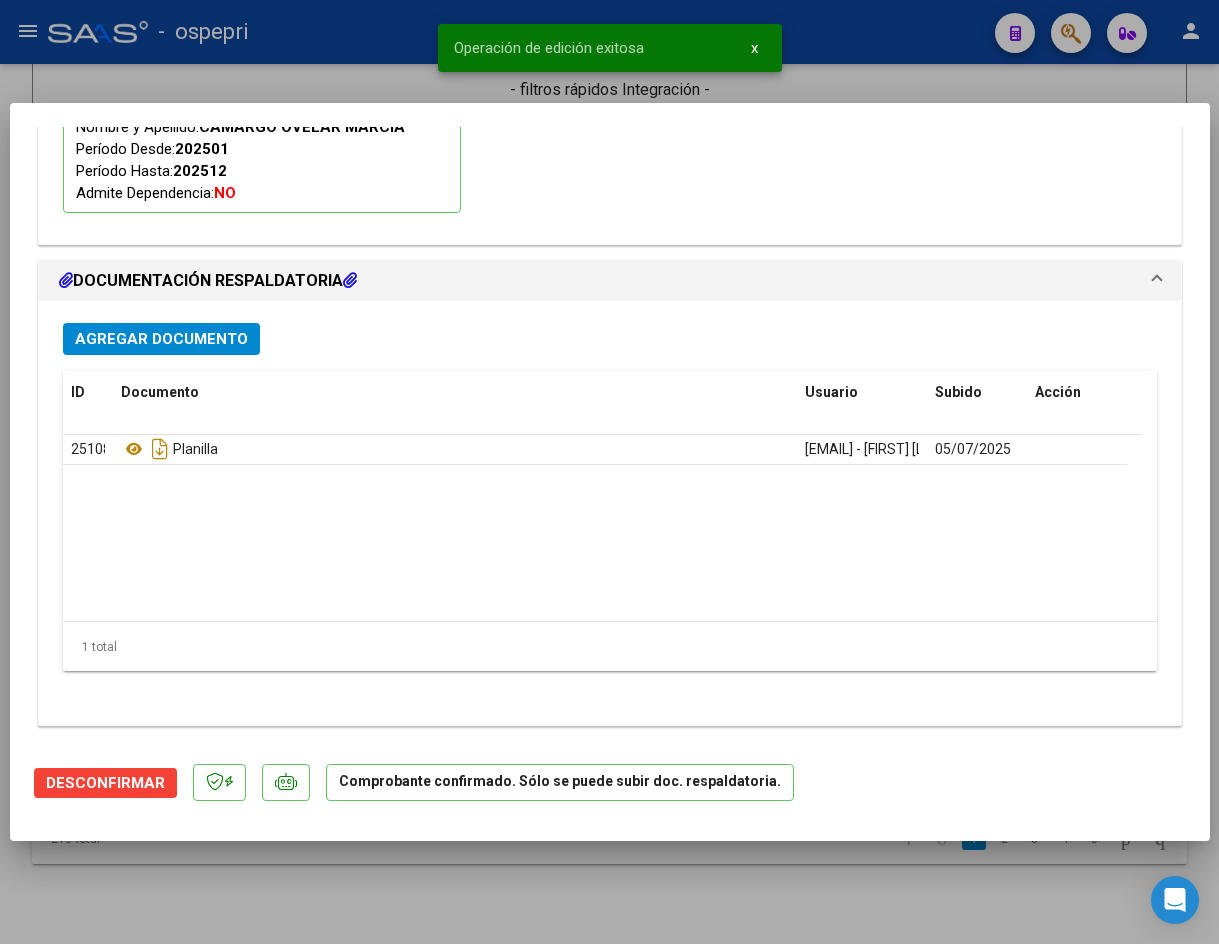 type 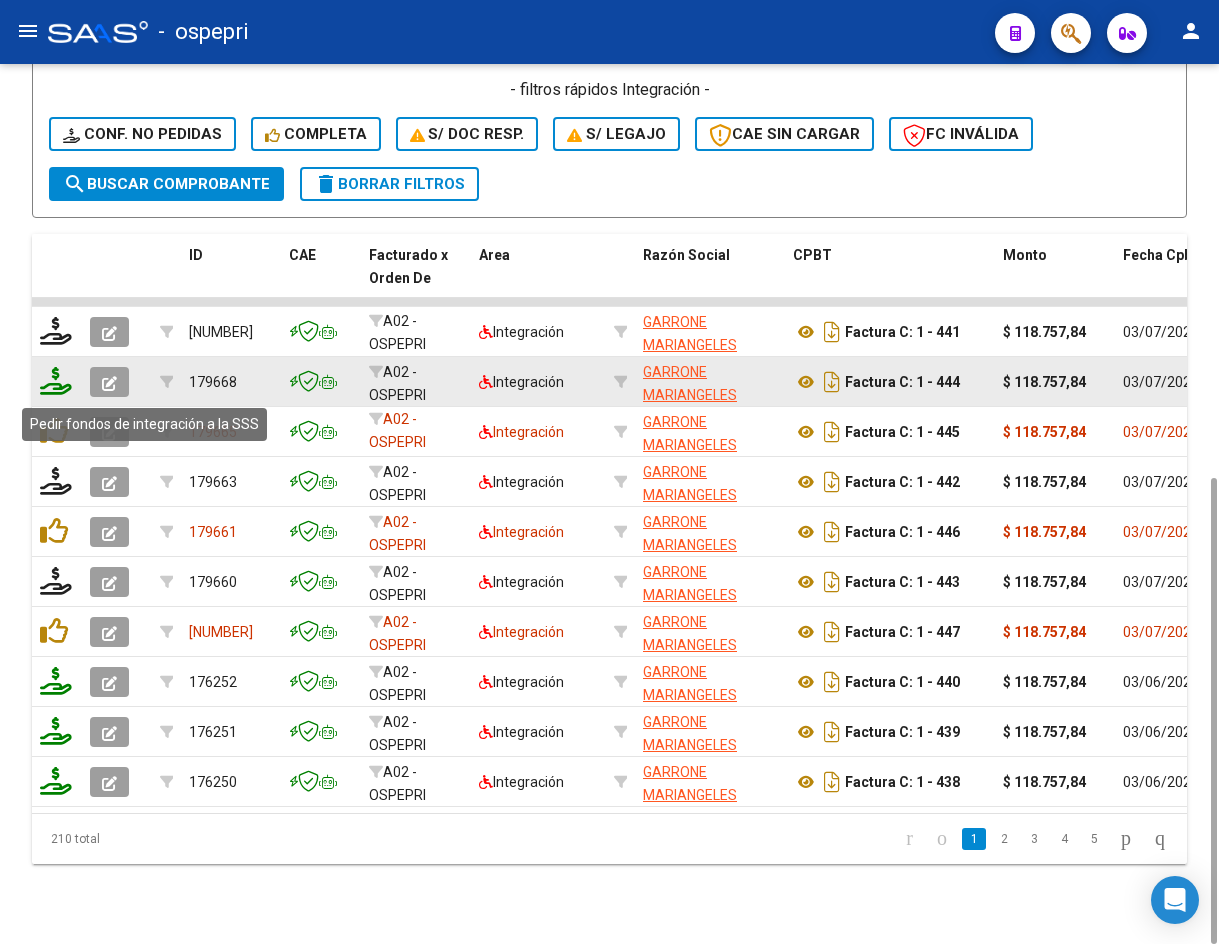 click 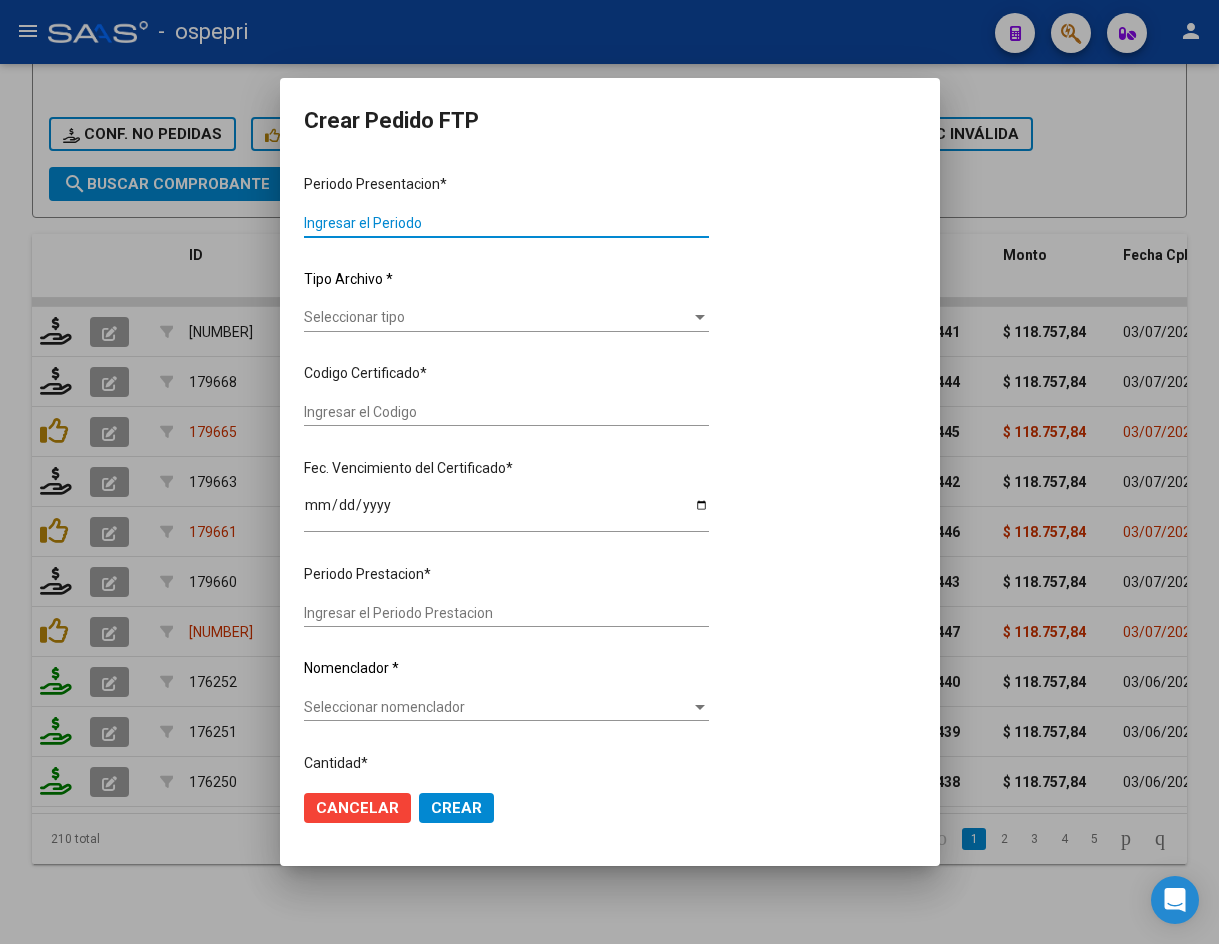 type on "202506" 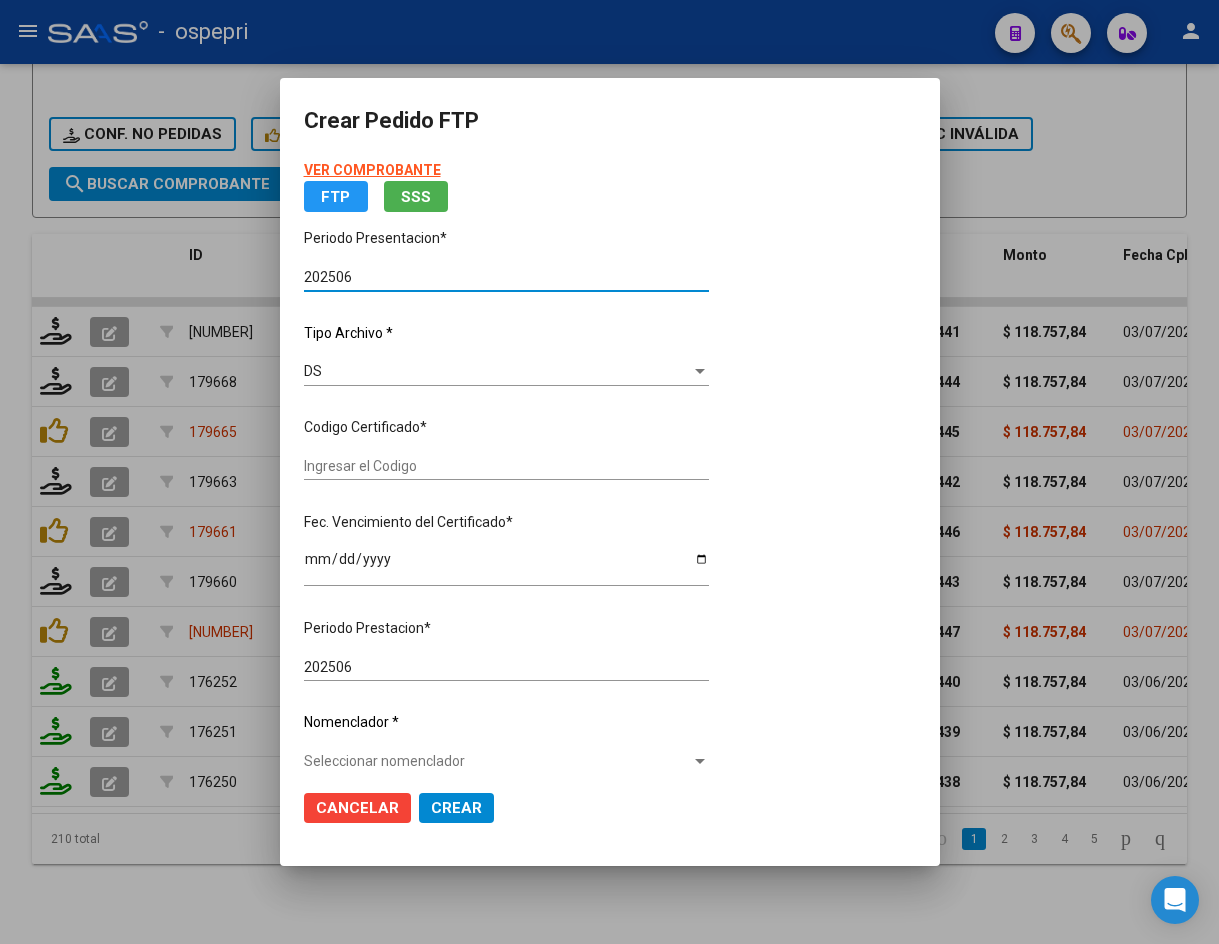 type on "ARG01000520120472018071920280719NQN249" 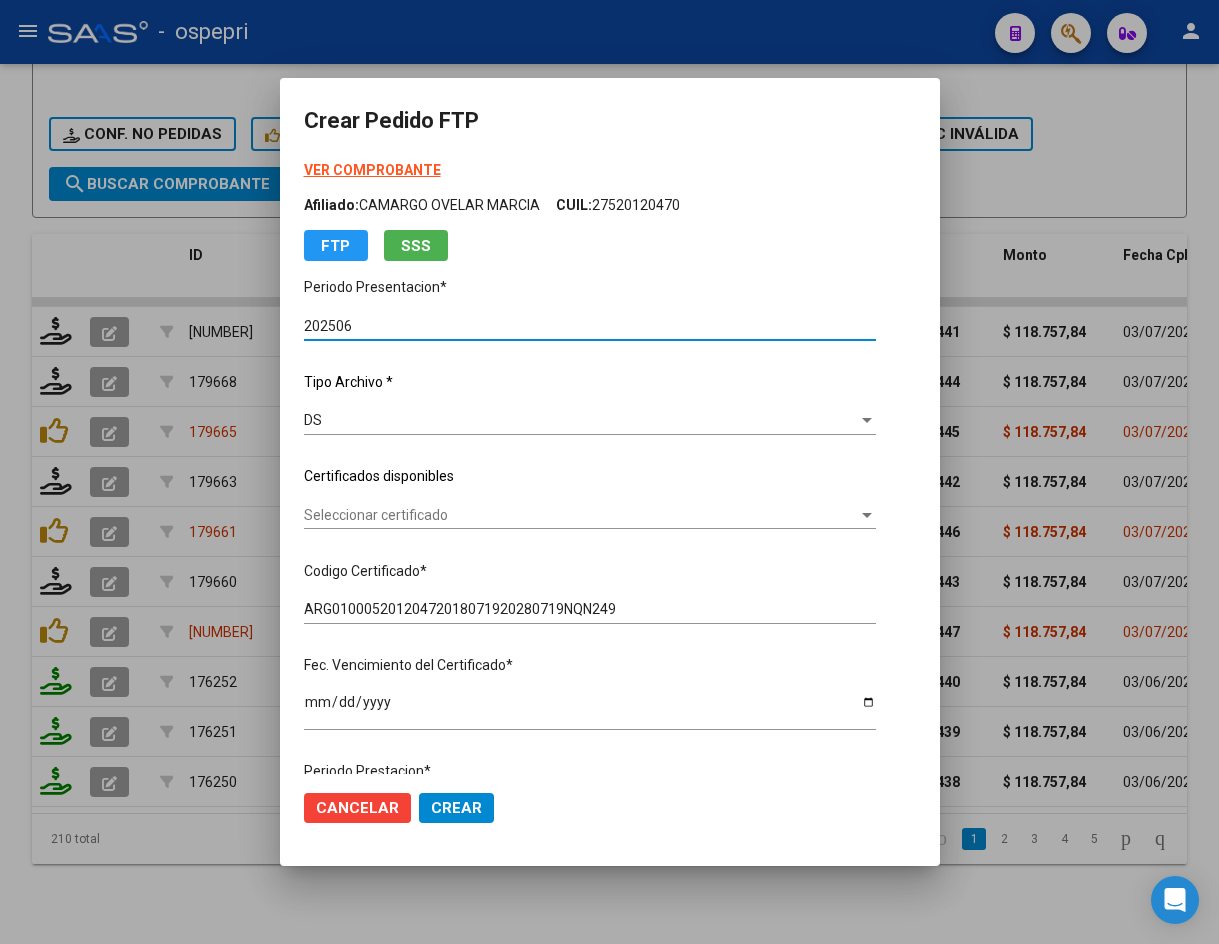 click on "Seleccionar certificado" at bounding box center (581, 515) 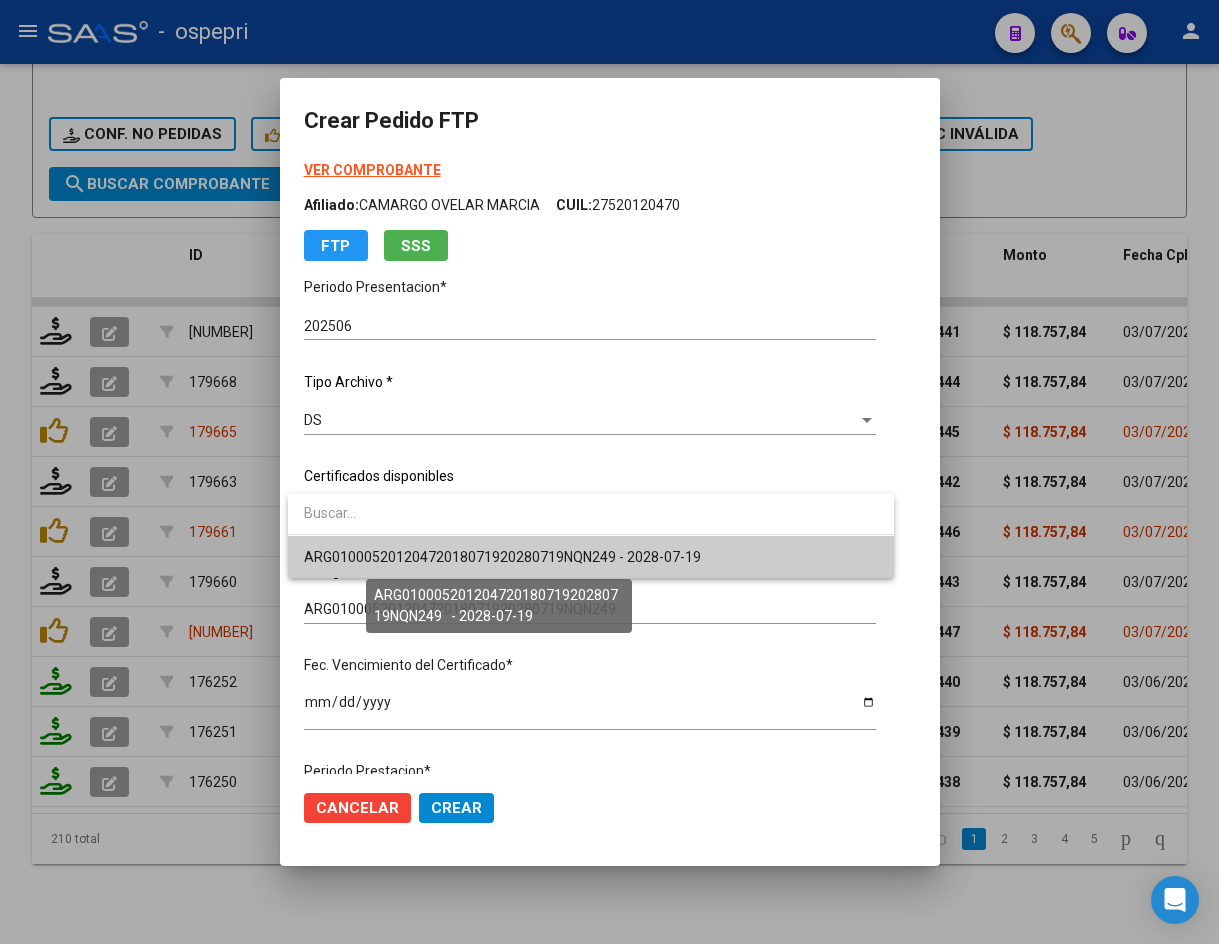 click on "ARG01000520120472018071920280719NQN249   - 2028-07-19" at bounding box center [502, 557] 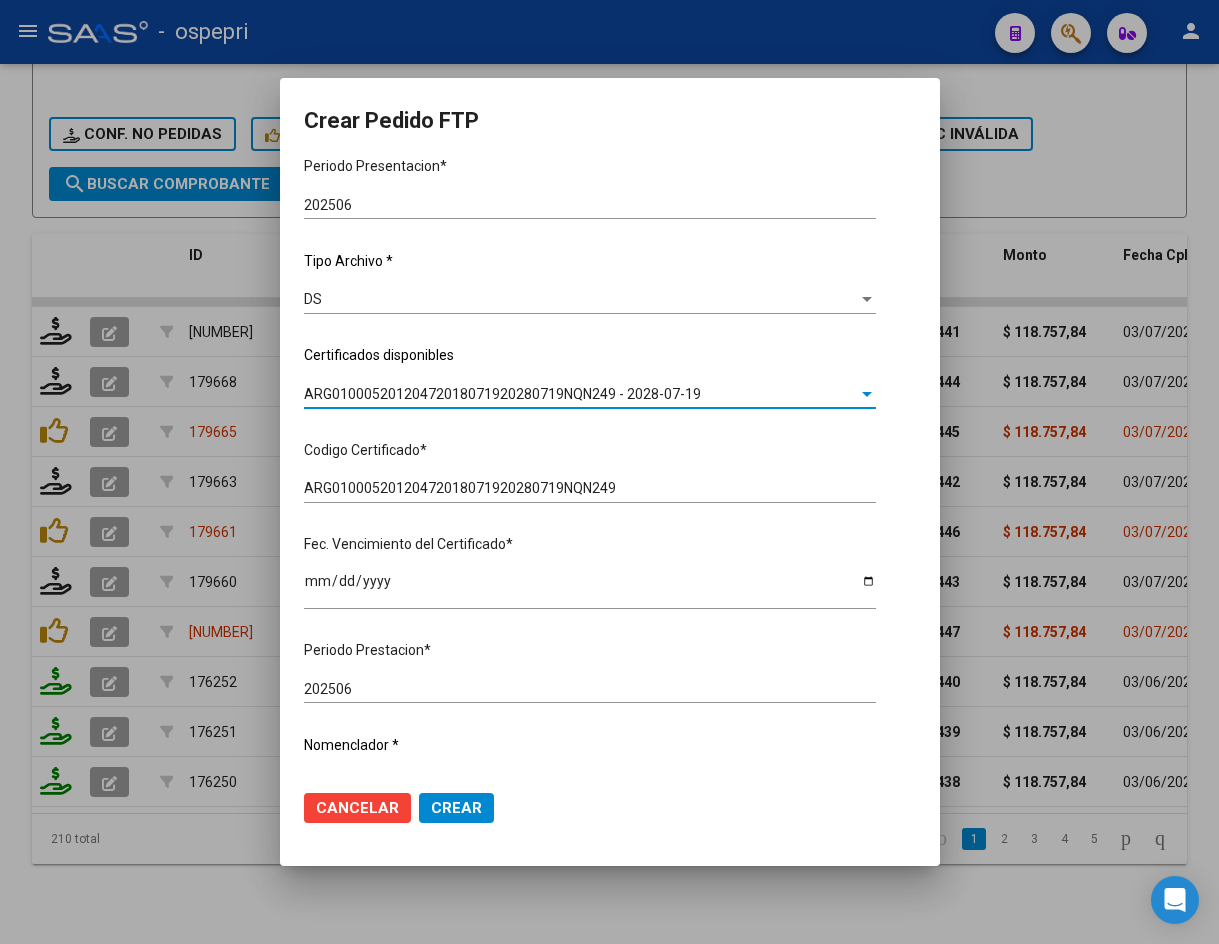 scroll, scrollTop: 561, scrollLeft: 0, axis: vertical 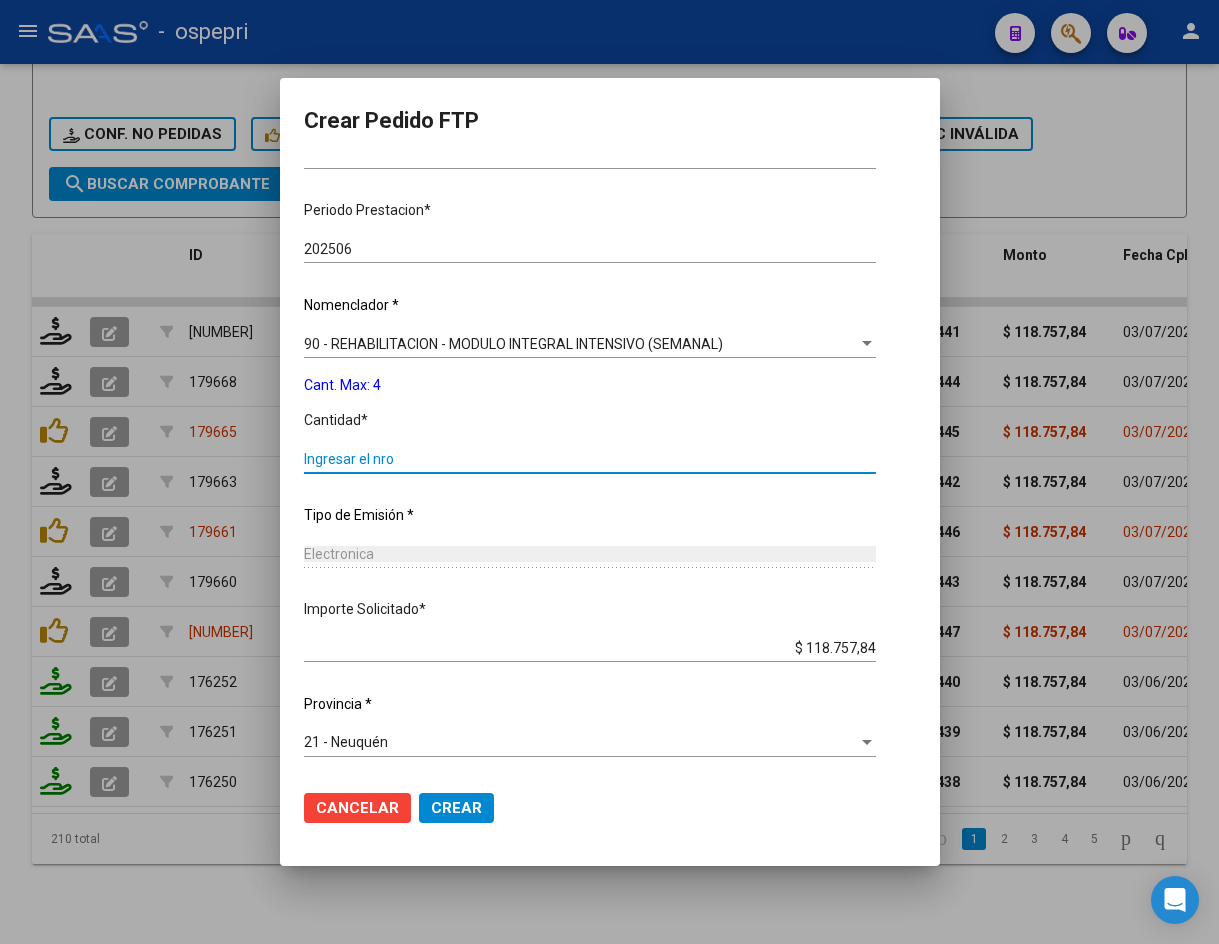 click on "Ingresar el nro" at bounding box center (590, 459) 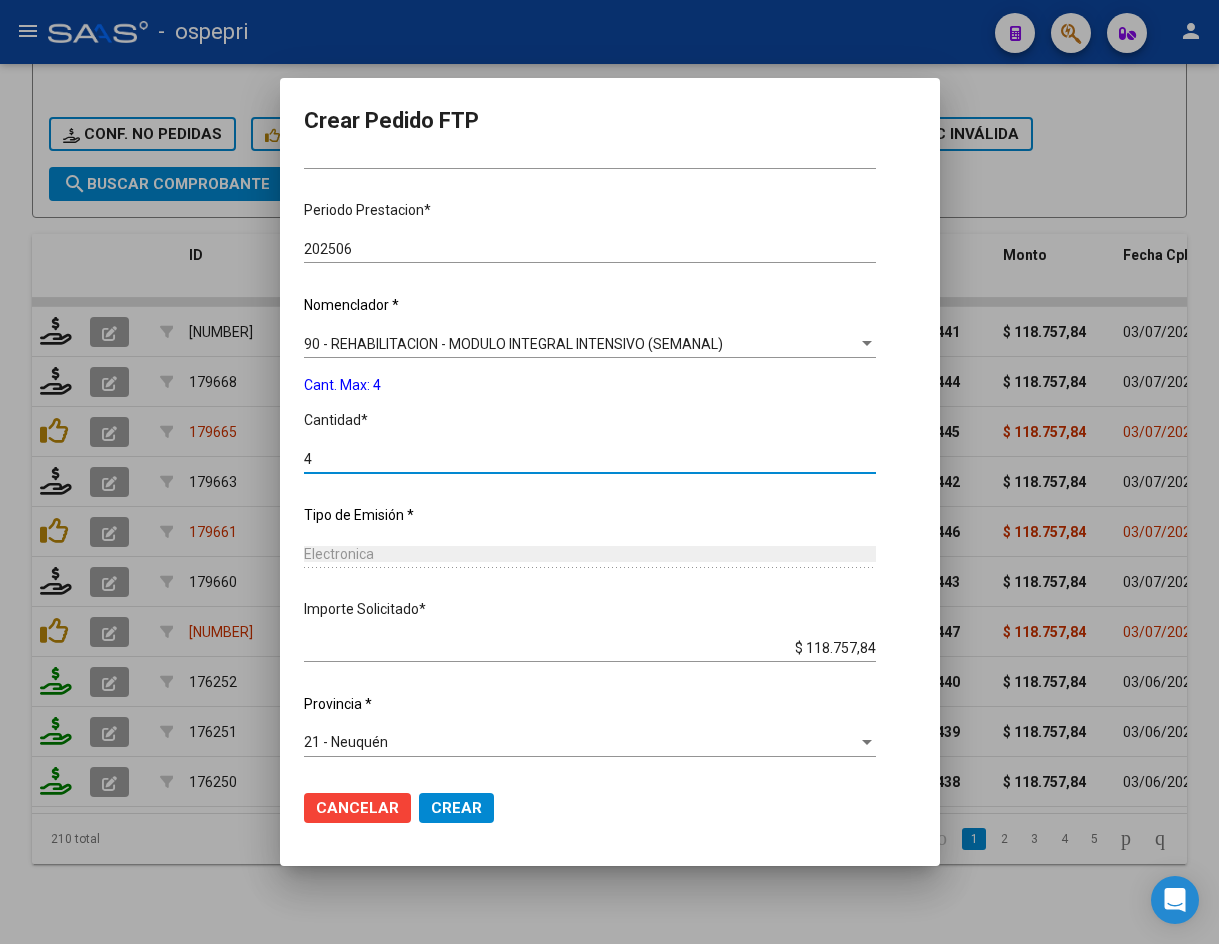 type on "4" 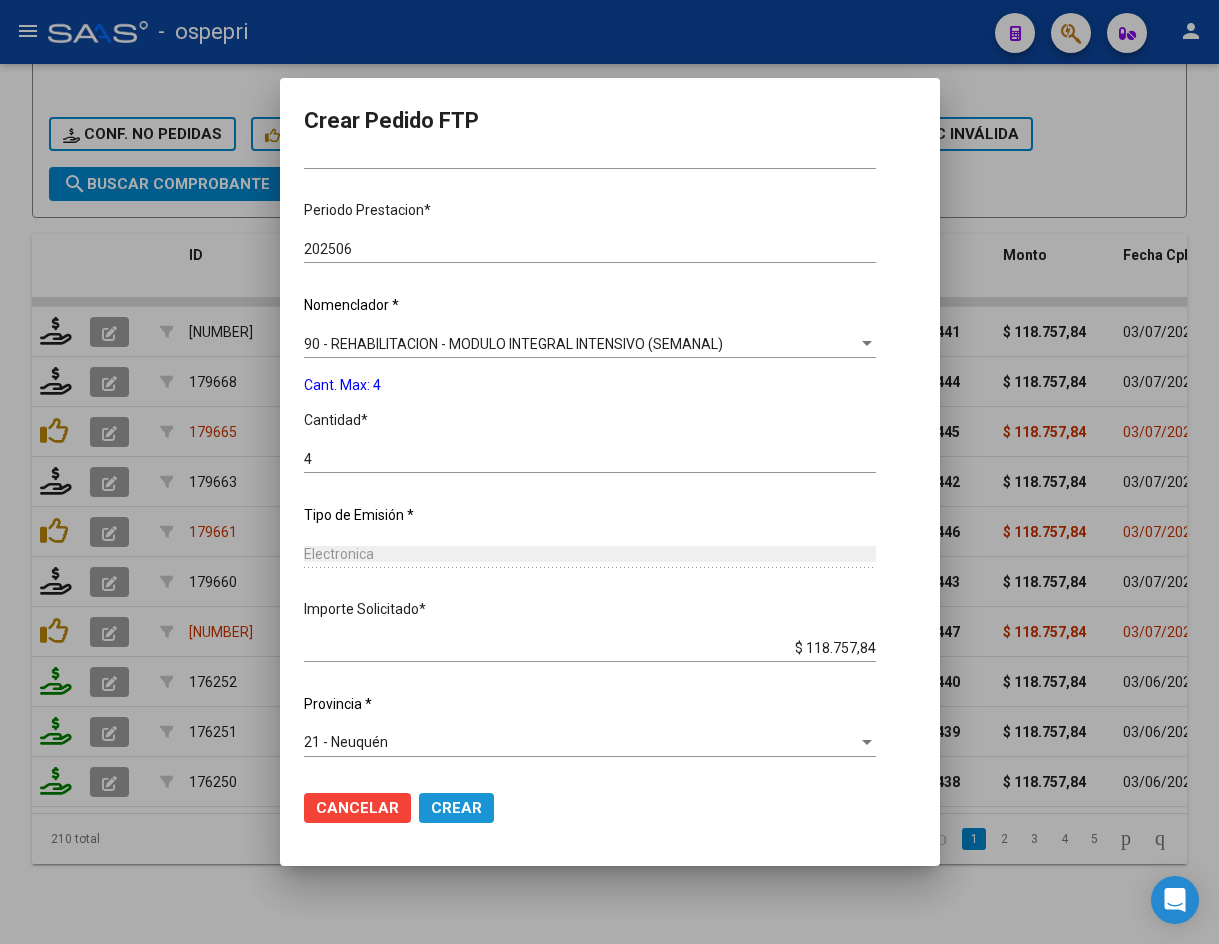 click on "Crear" 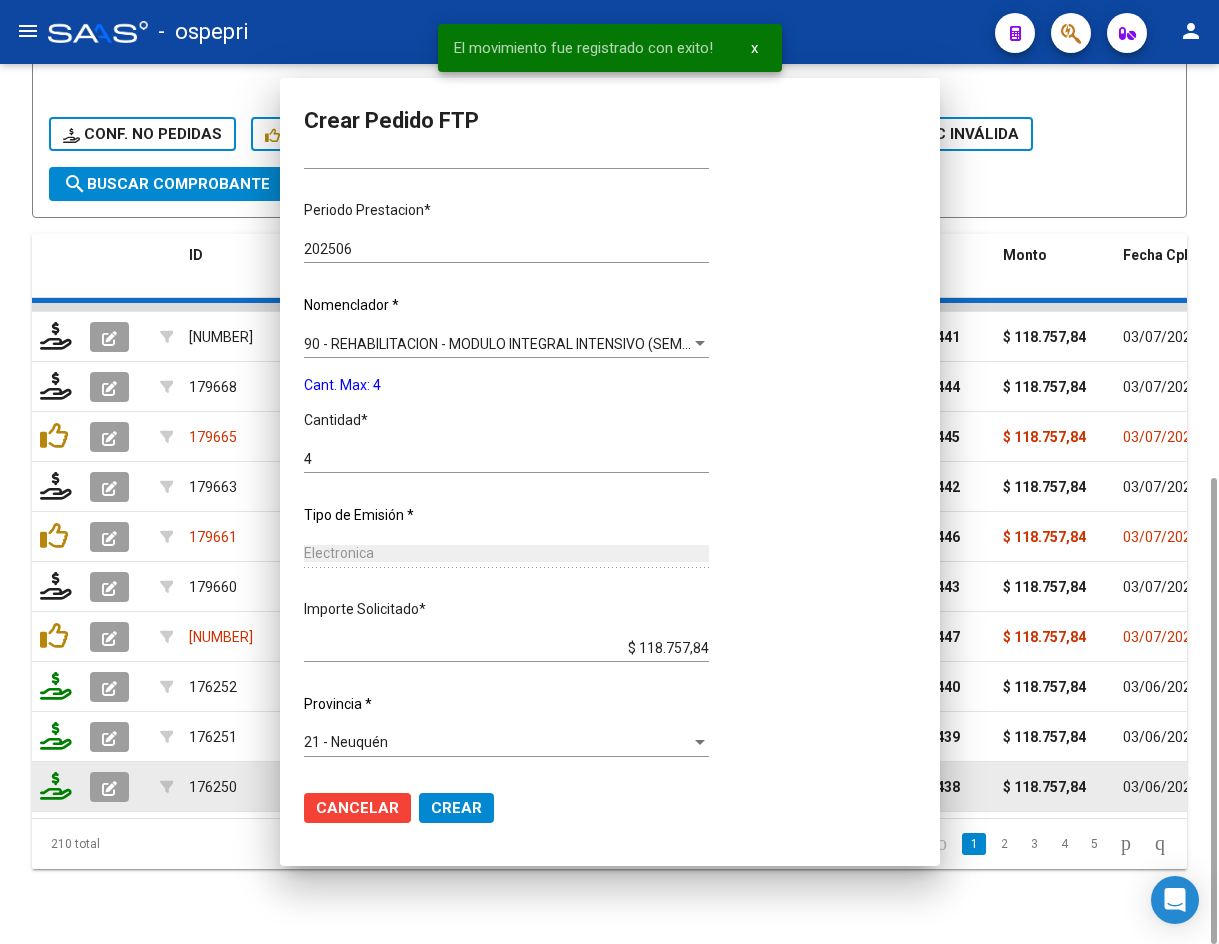 scroll, scrollTop: 0, scrollLeft: 0, axis: both 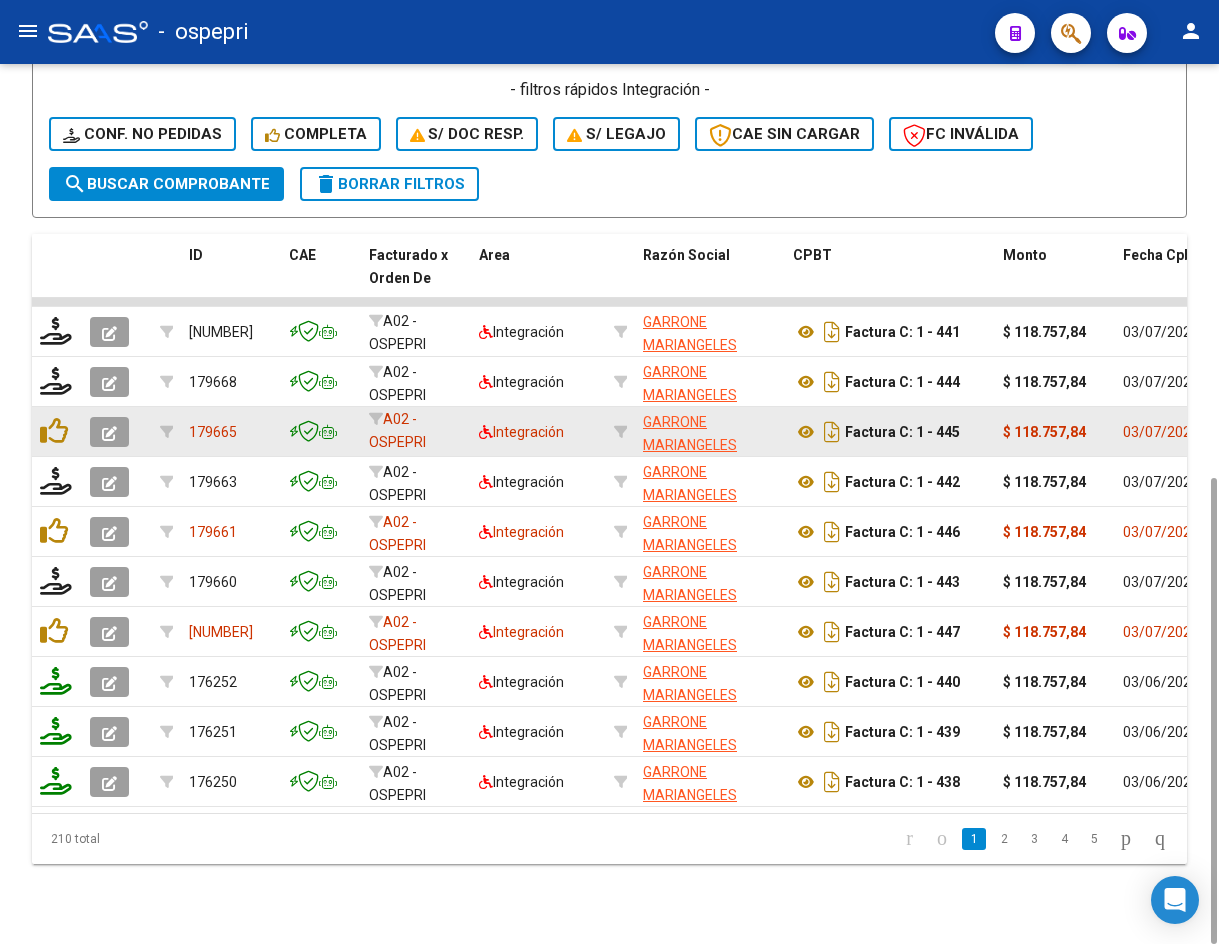click 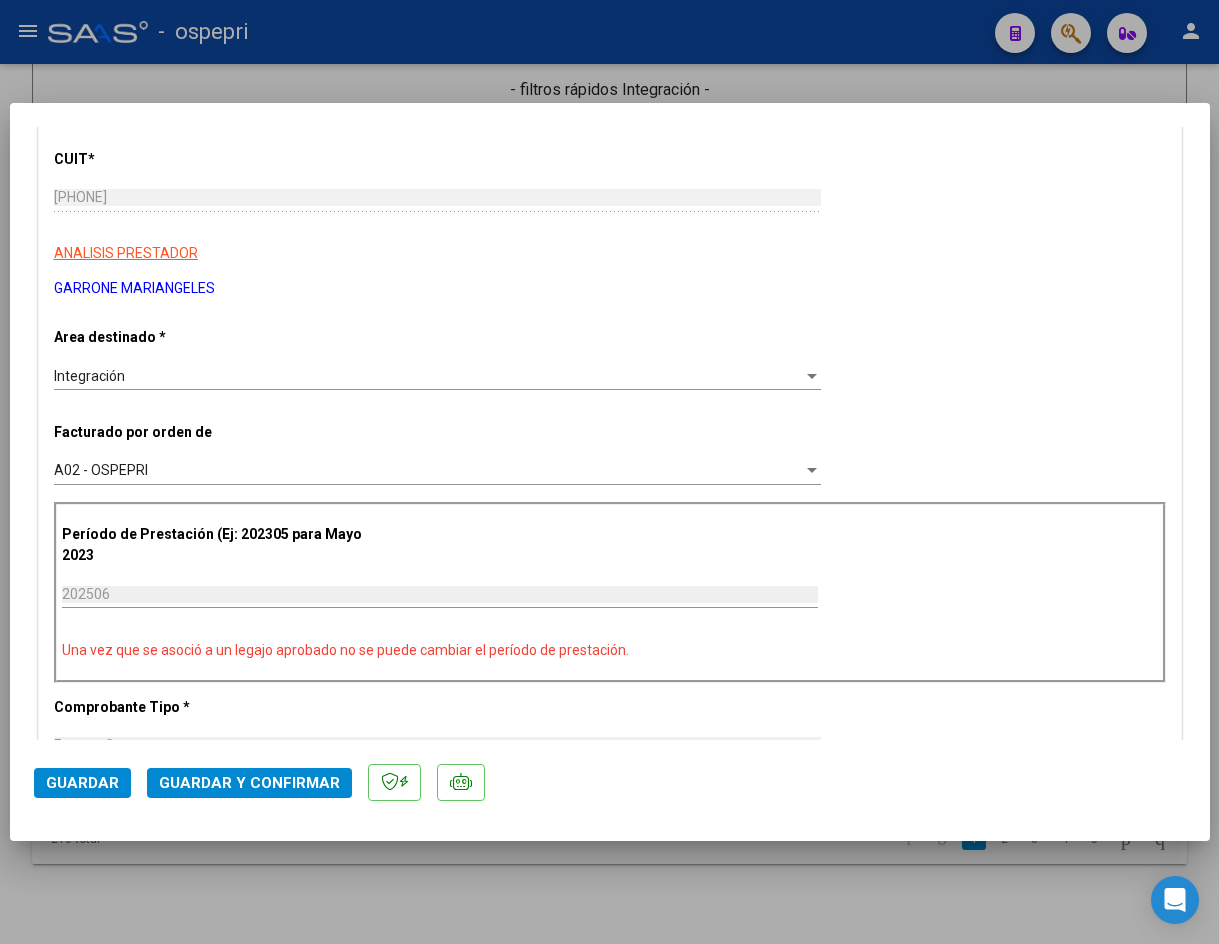 scroll, scrollTop: 0, scrollLeft: 0, axis: both 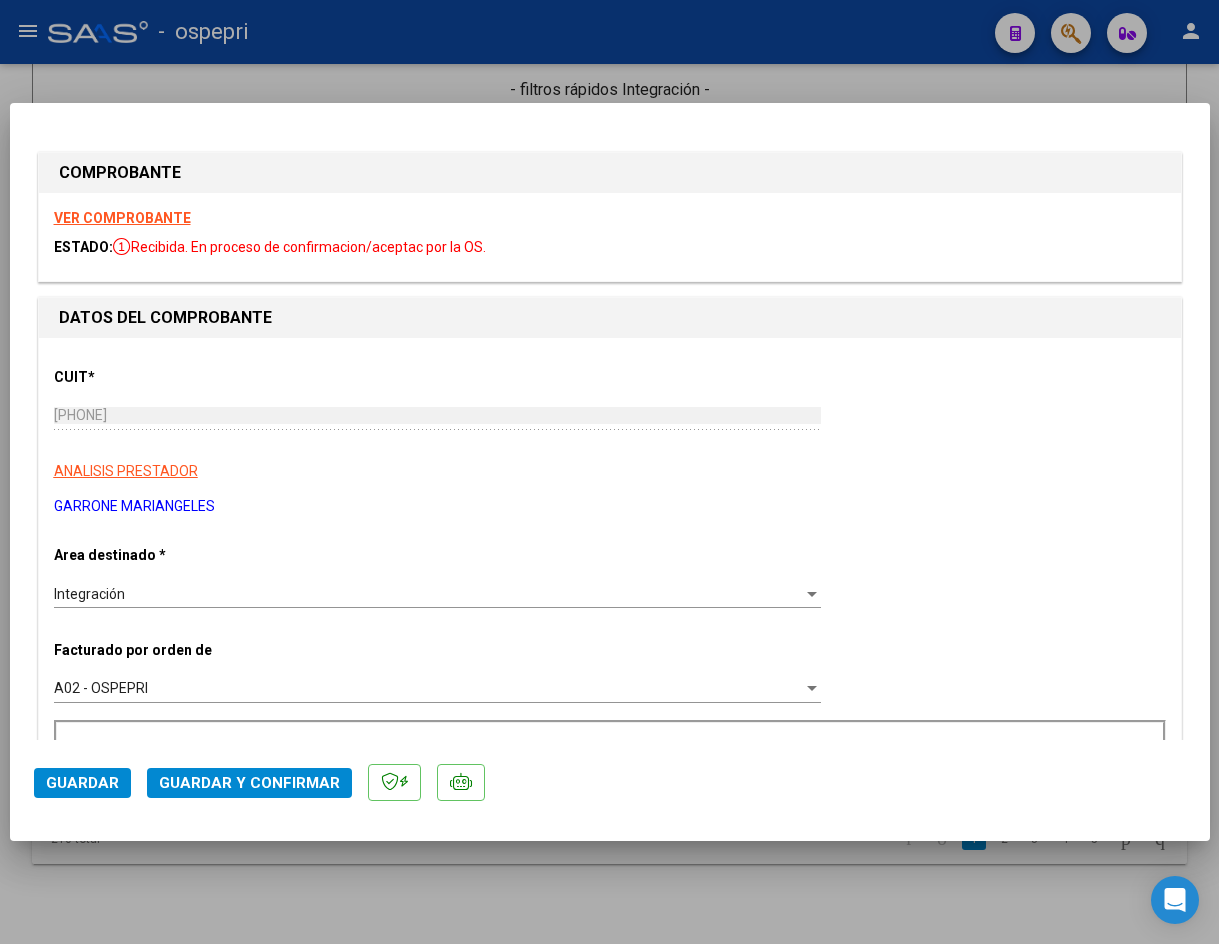 click on "VER COMPROBANTE" at bounding box center [122, 218] 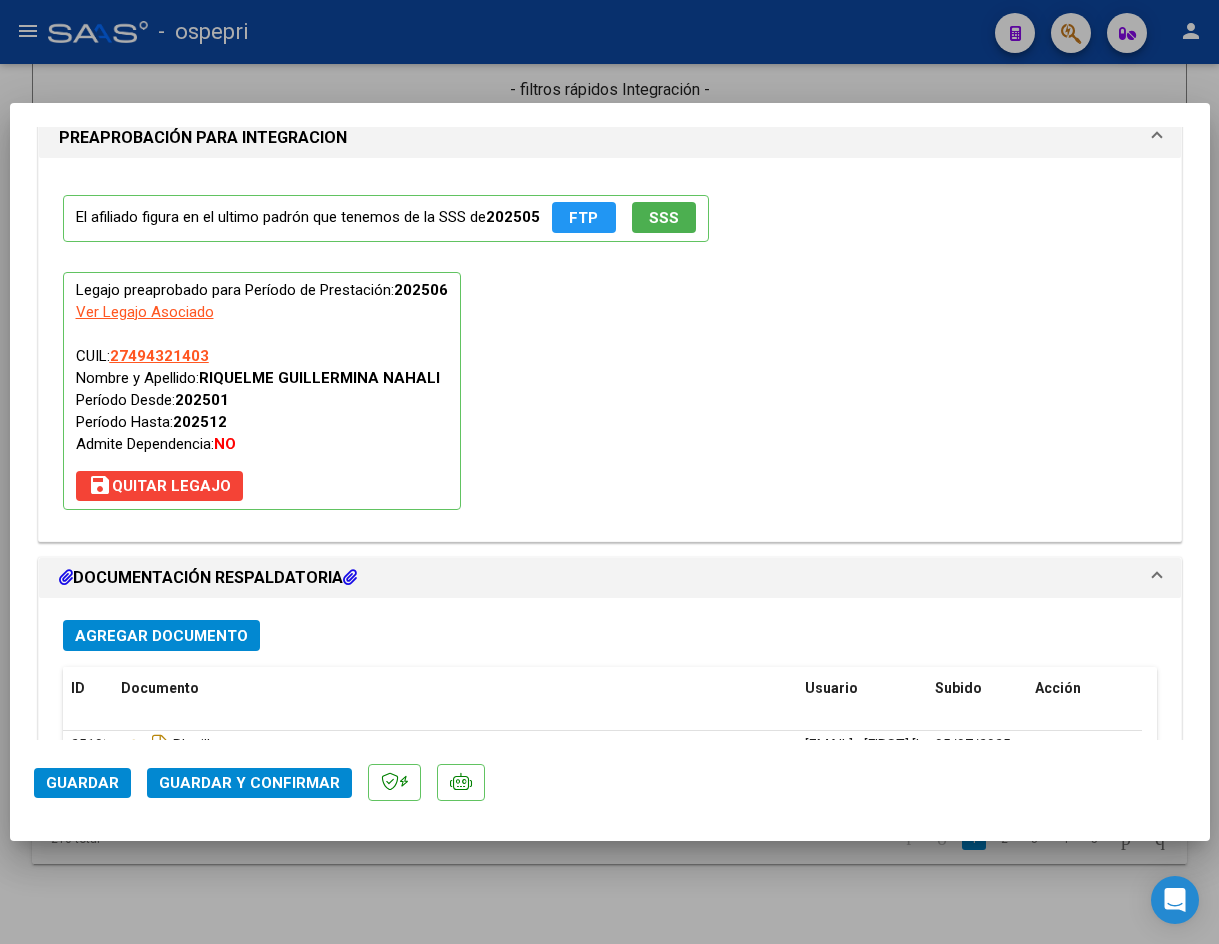 scroll, scrollTop: 2100, scrollLeft: 0, axis: vertical 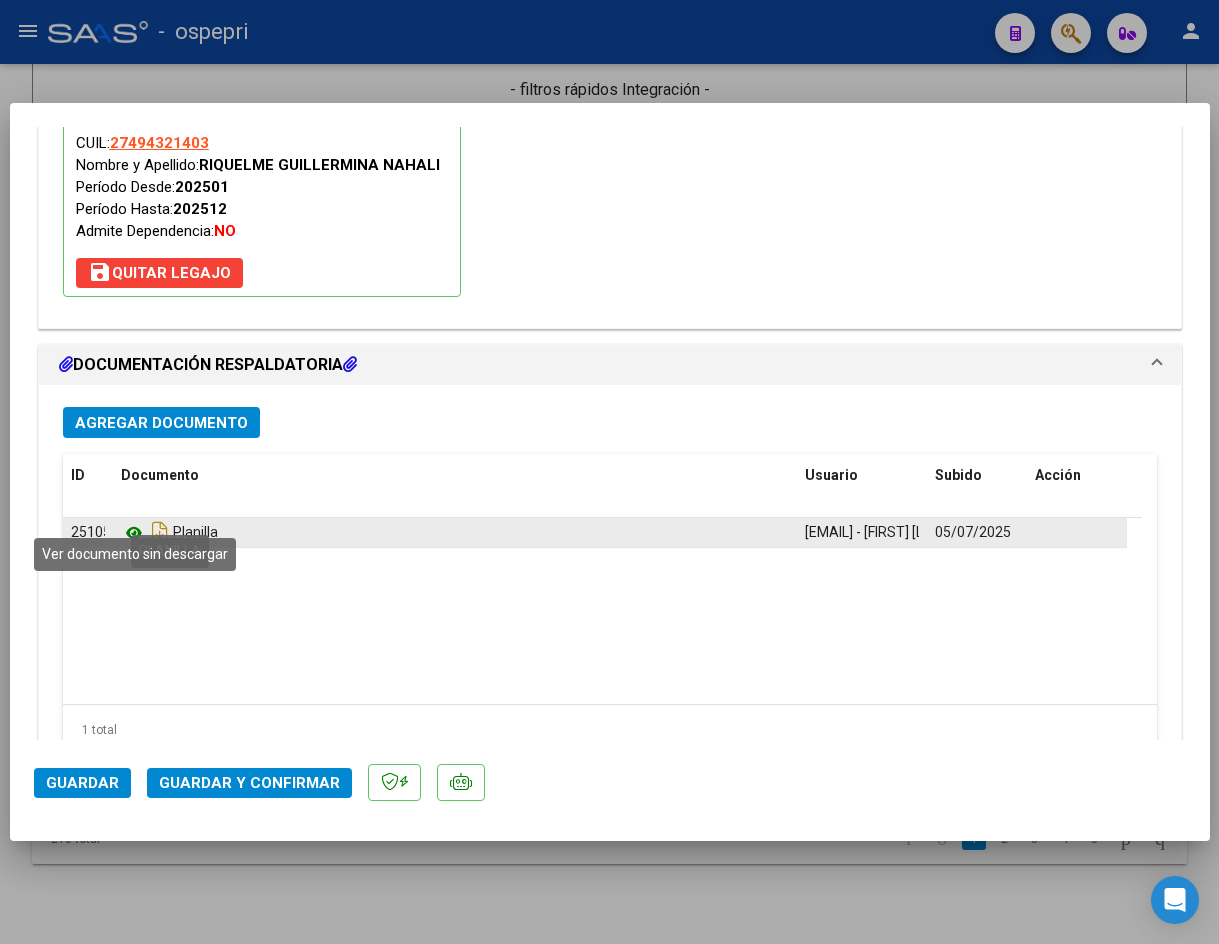 click 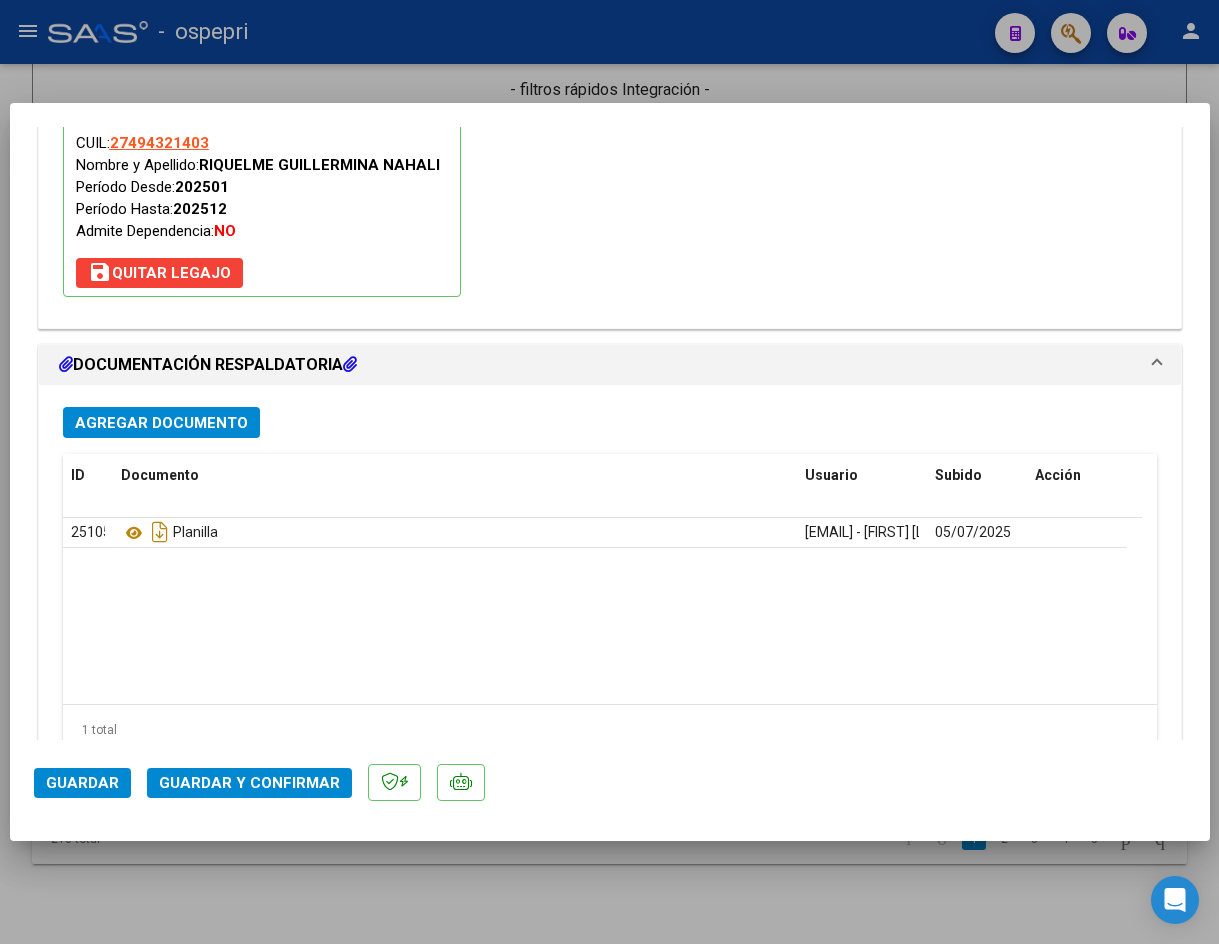 click on "Guardar y Confirmar" 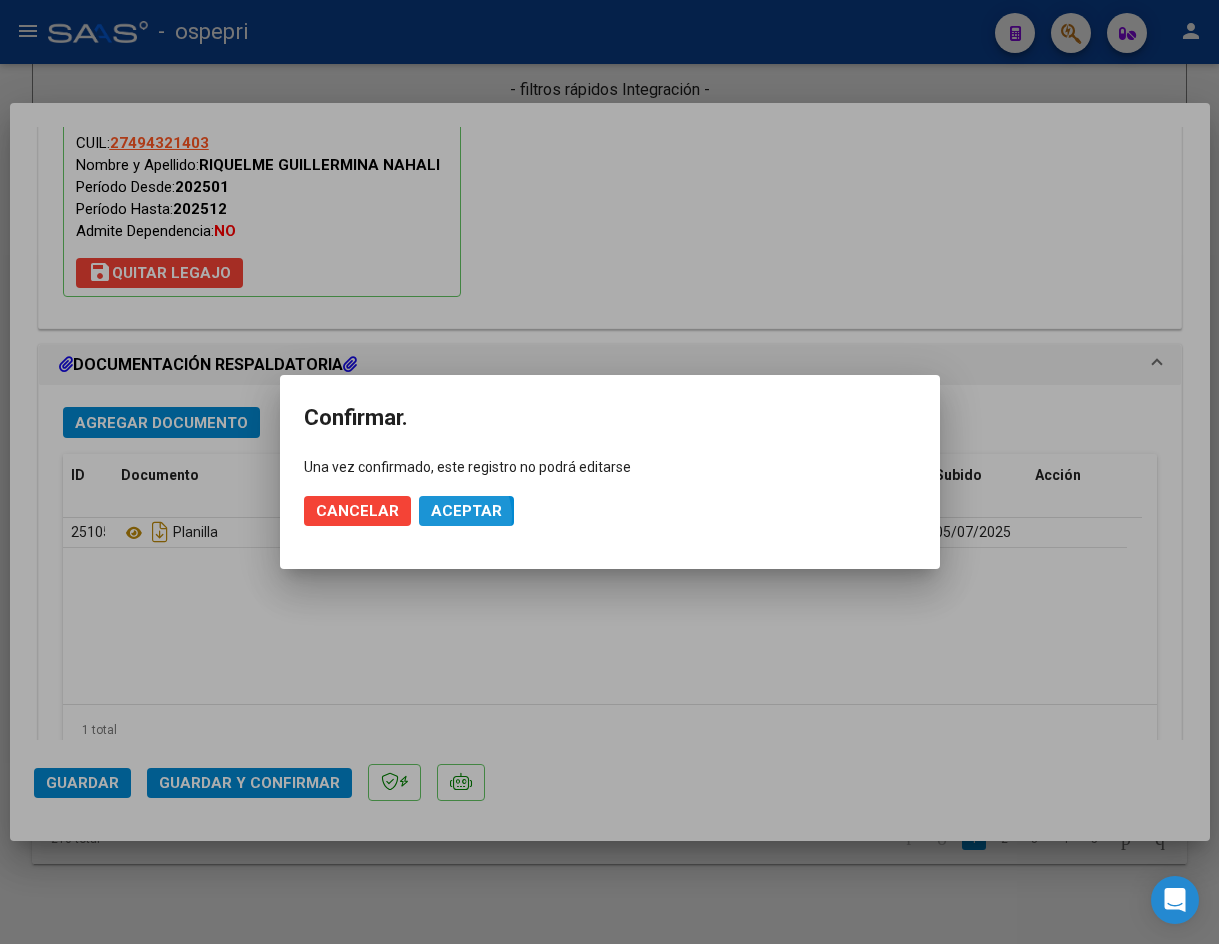 click on "Aceptar" 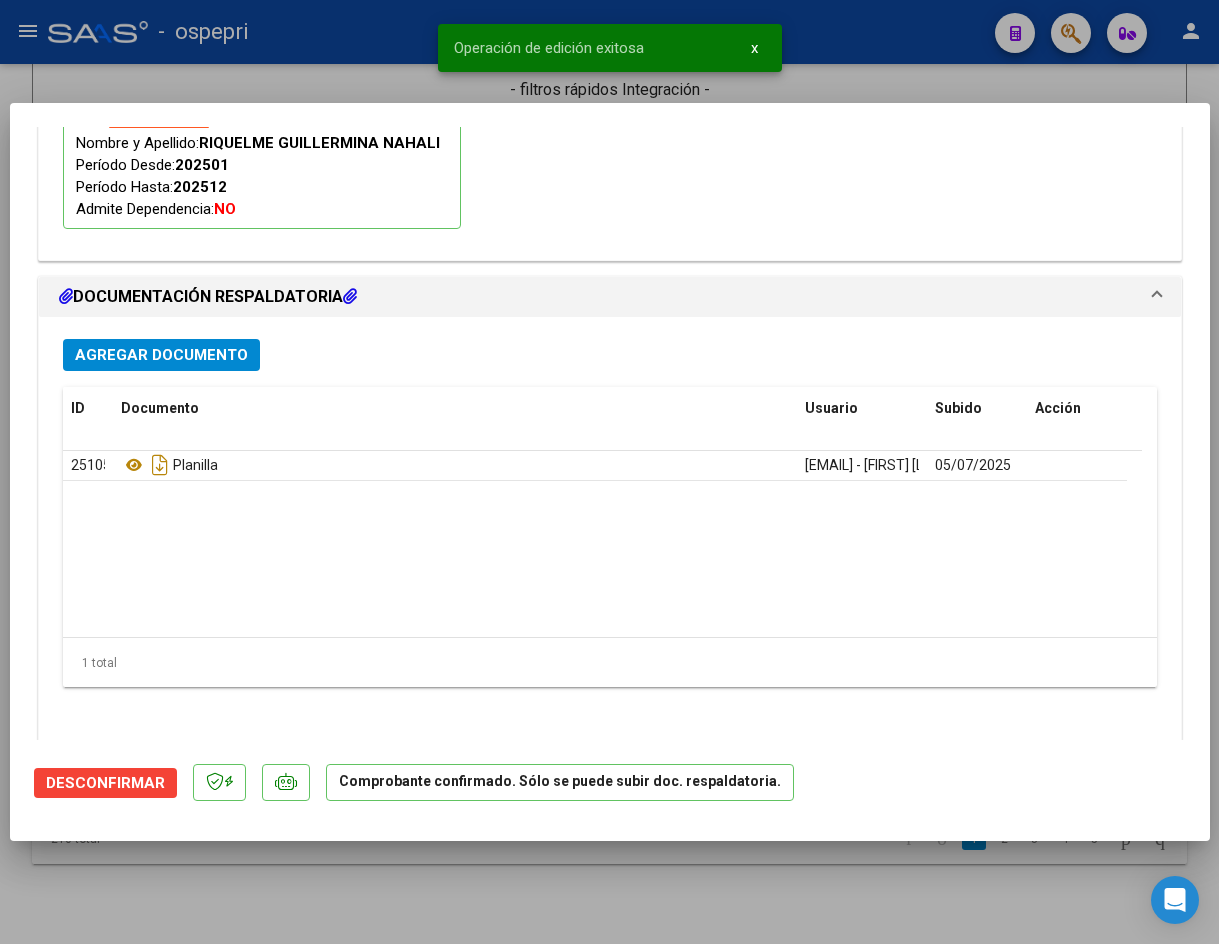 type 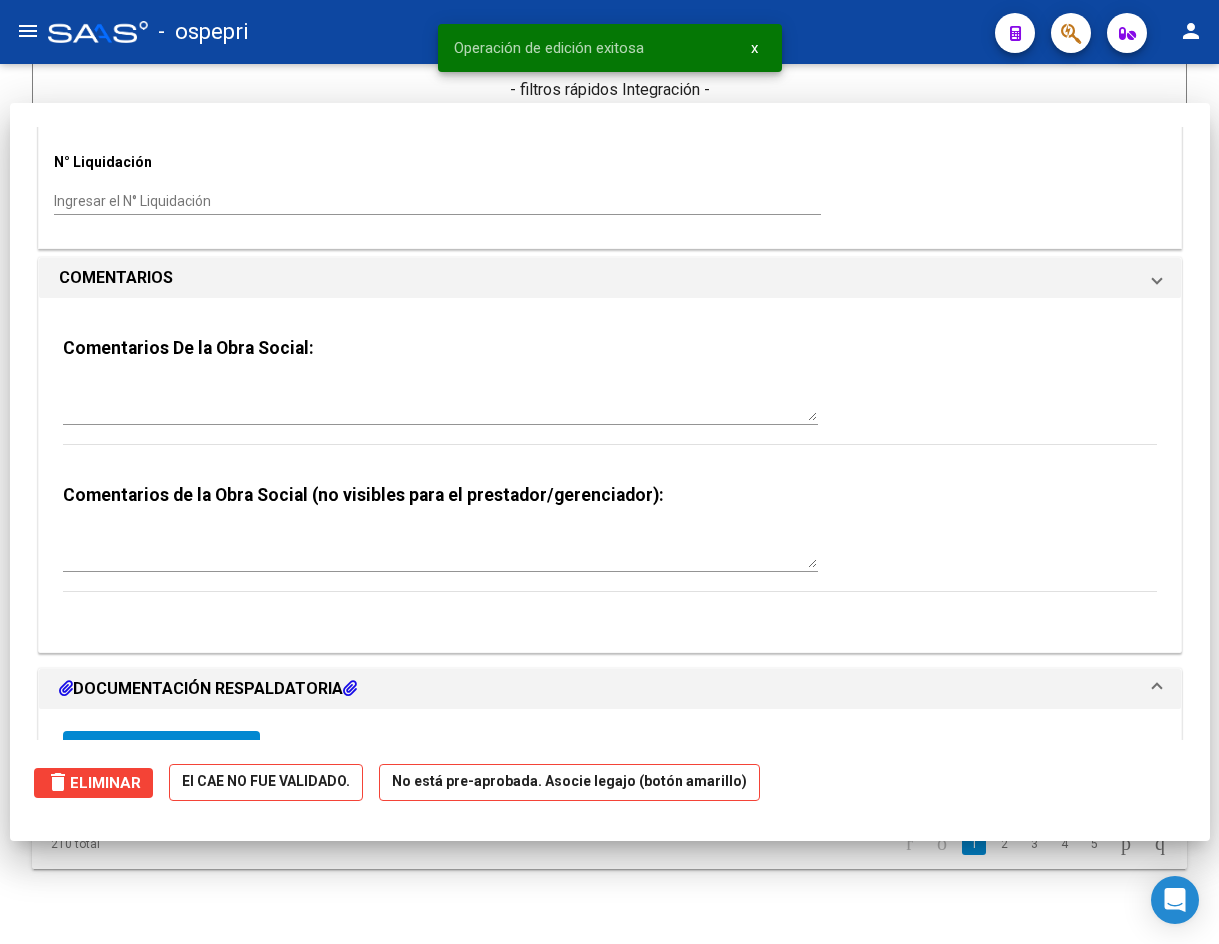 scroll, scrollTop: 1965, scrollLeft: 0, axis: vertical 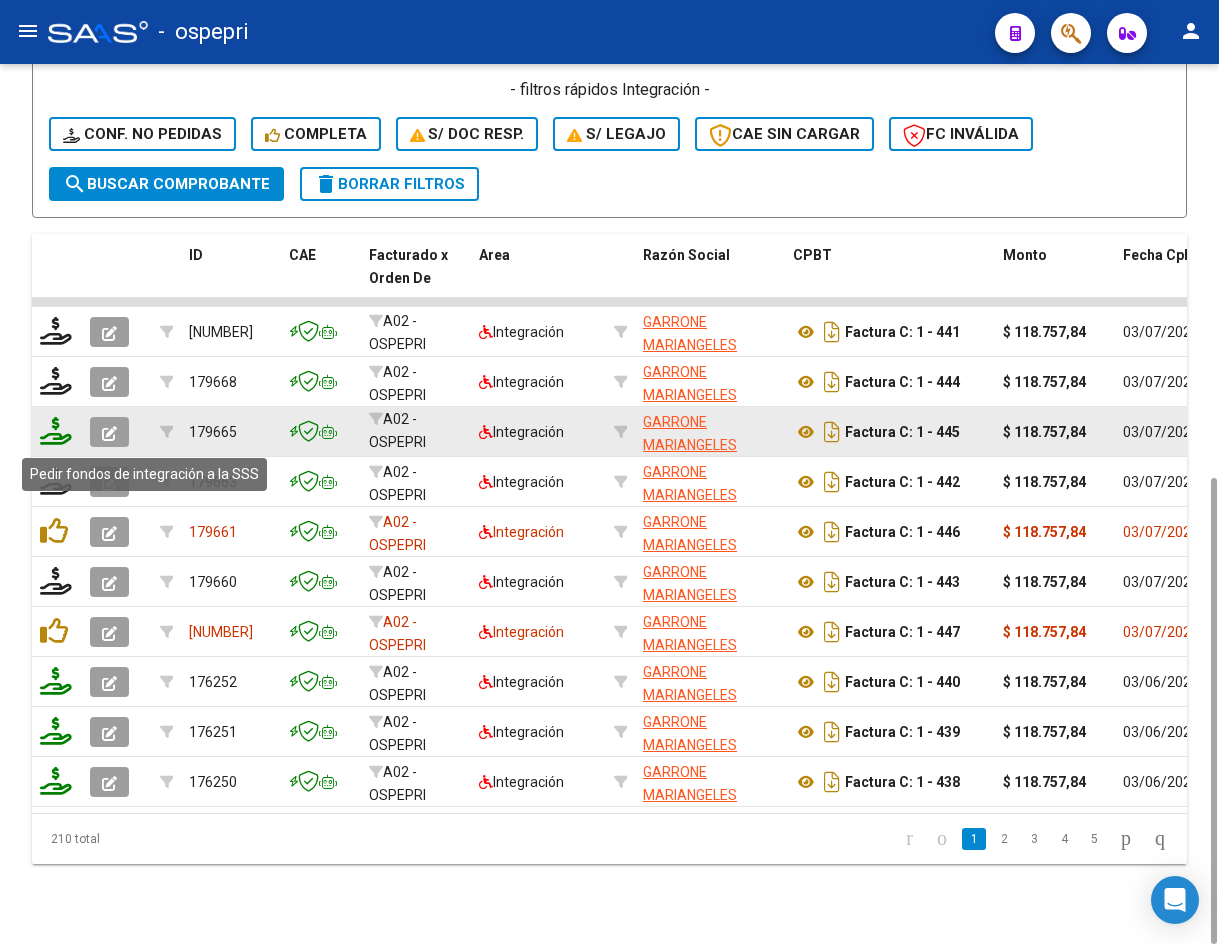 click 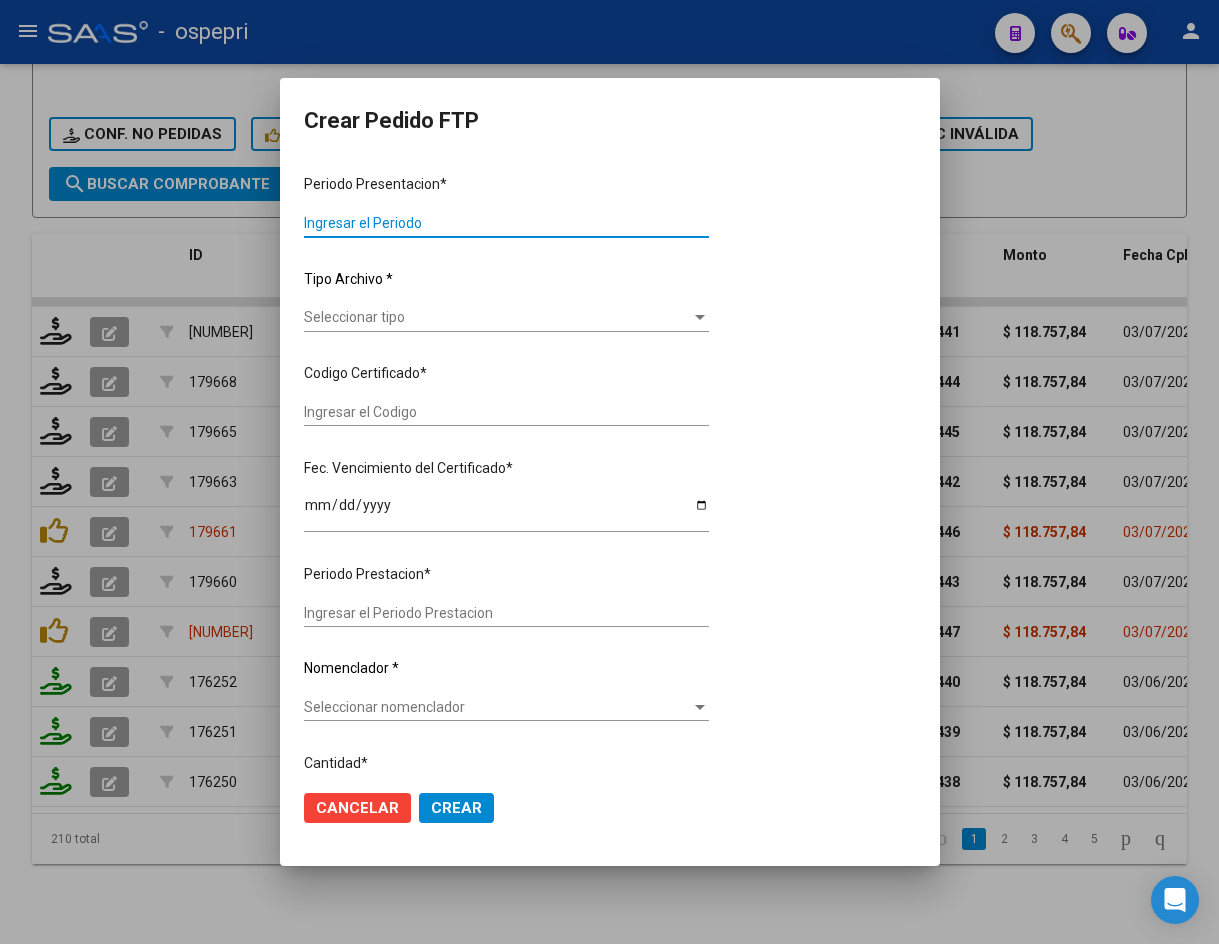type on "202506" 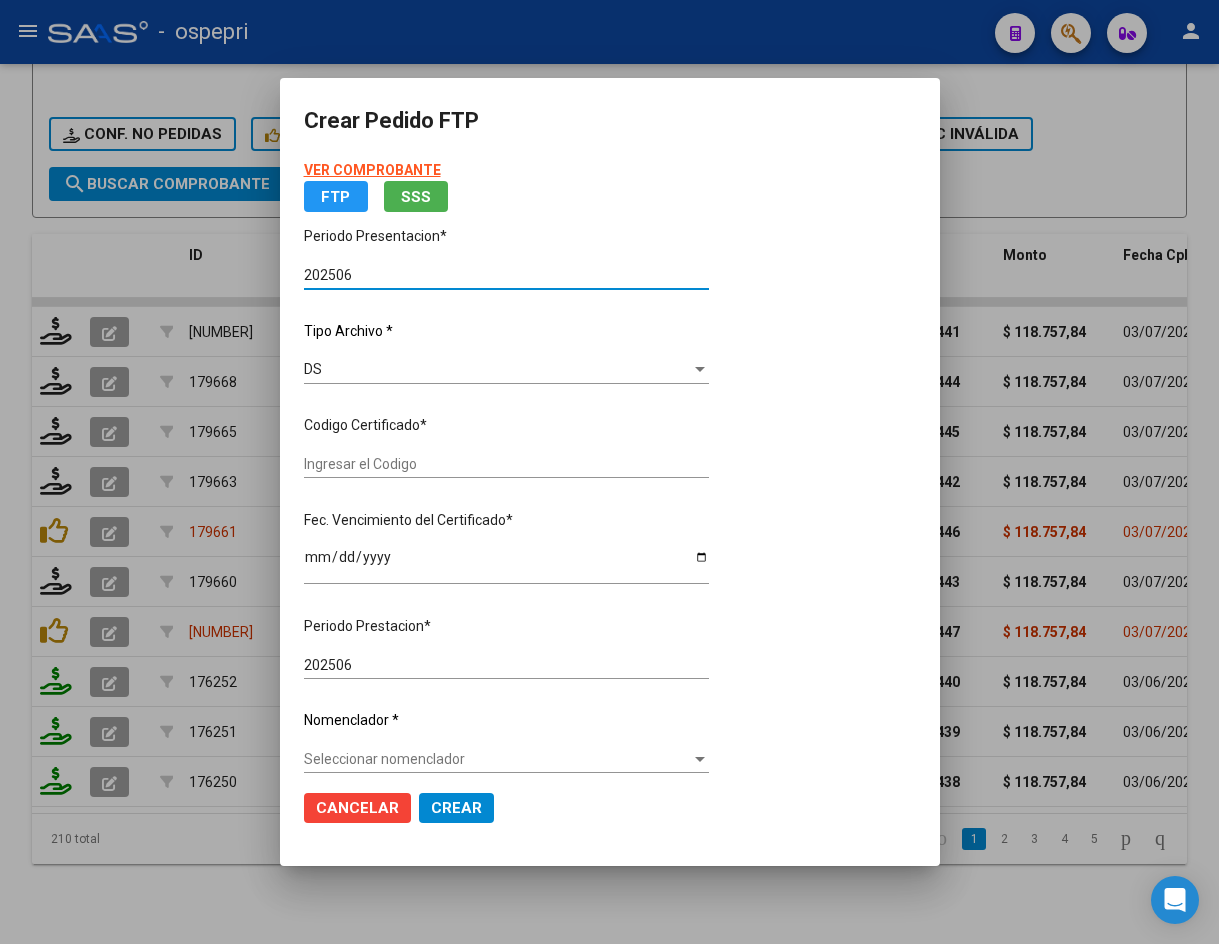 type on "2749432140-3" 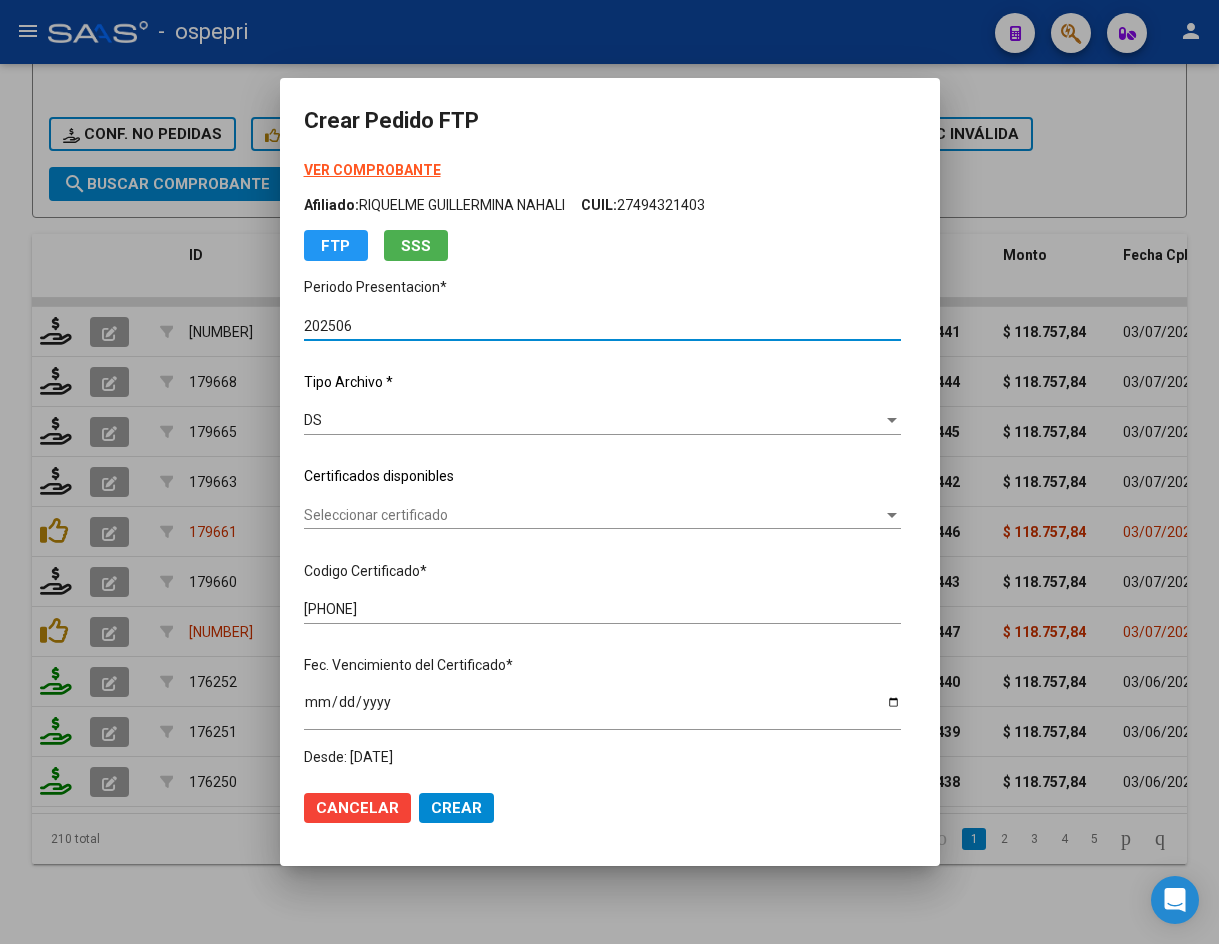 click on "Seleccionar certificado" at bounding box center (593, 515) 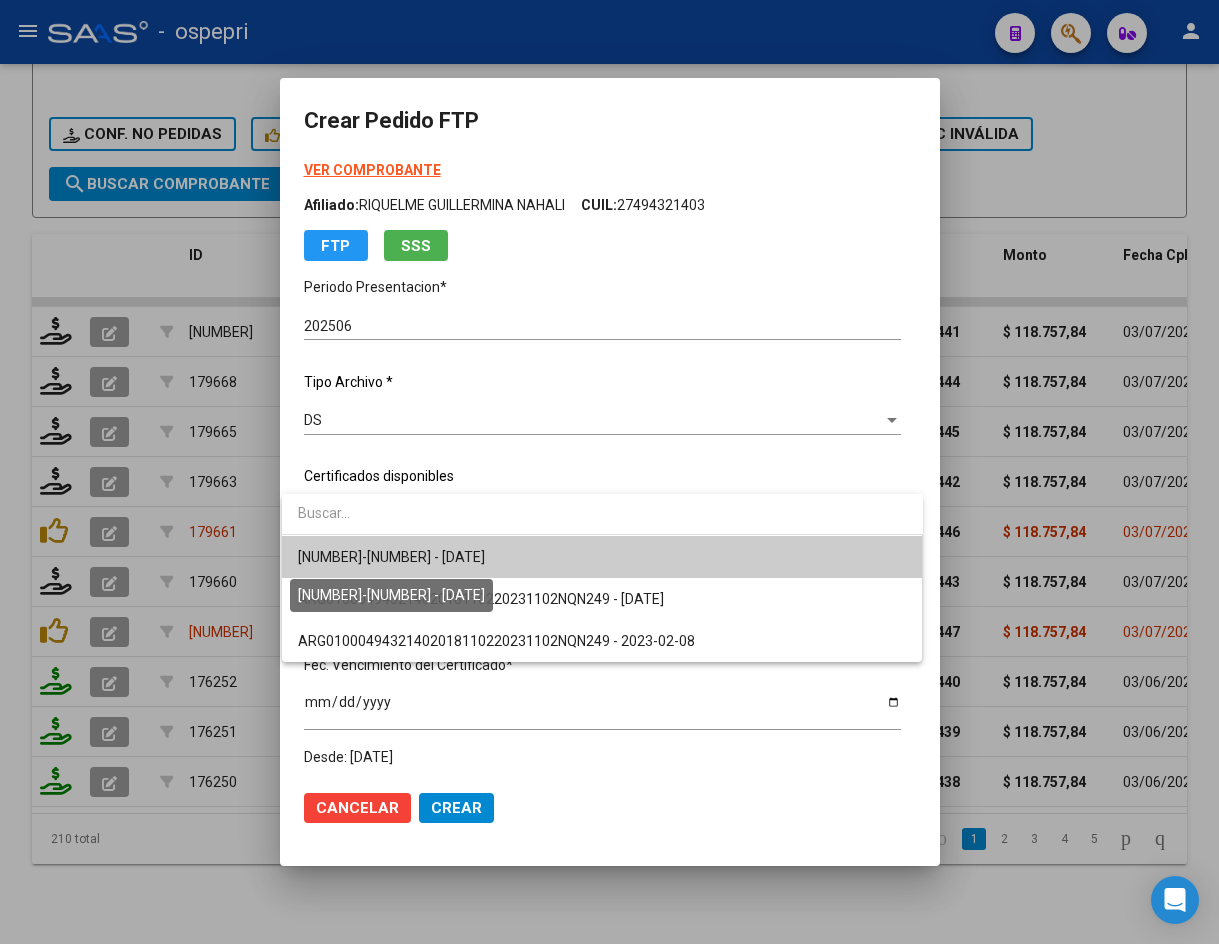 click on "2749432140-3 - 2029-02-23" at bounding box center (391, 557) 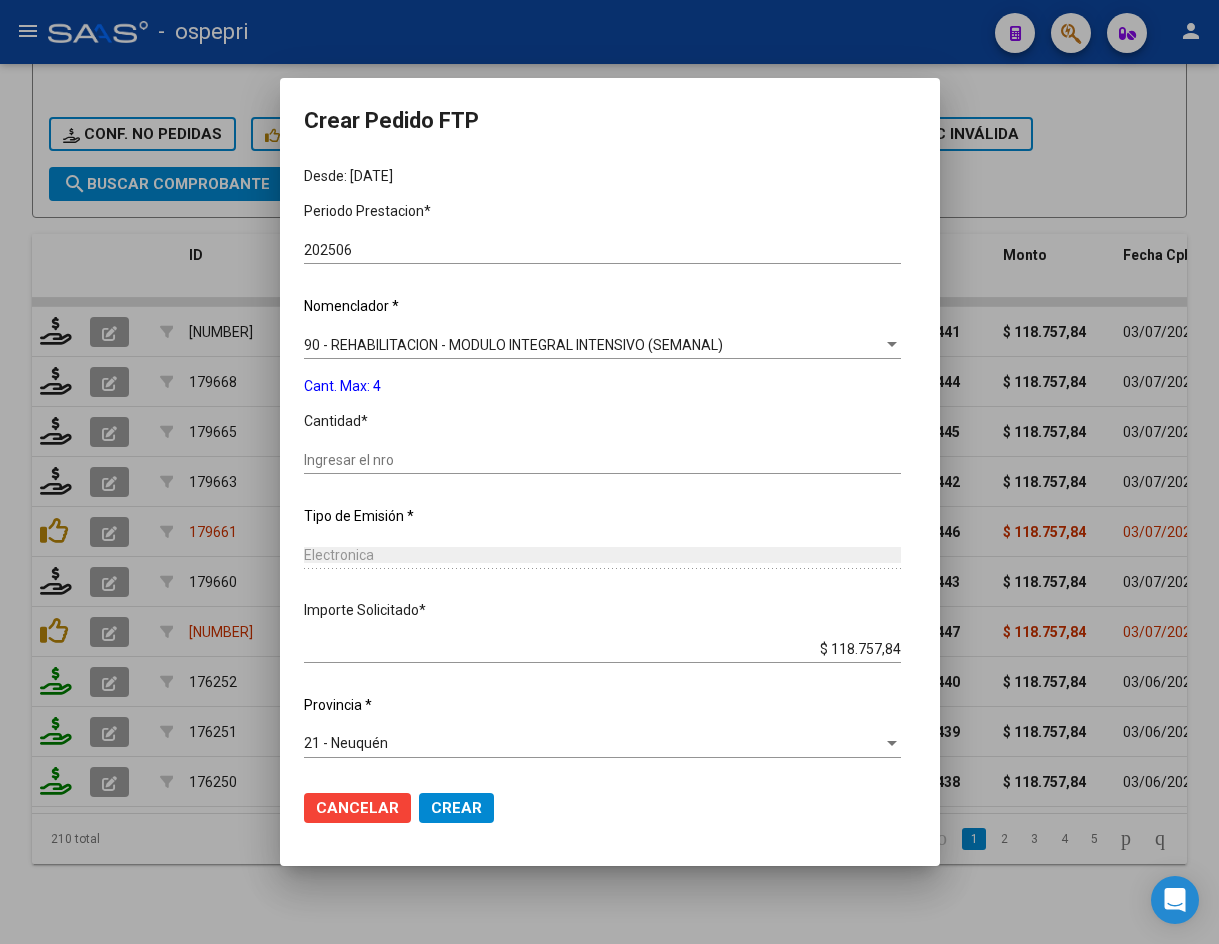scroll, scrollTop: 582, scrollLeft: 0, axis: vertical 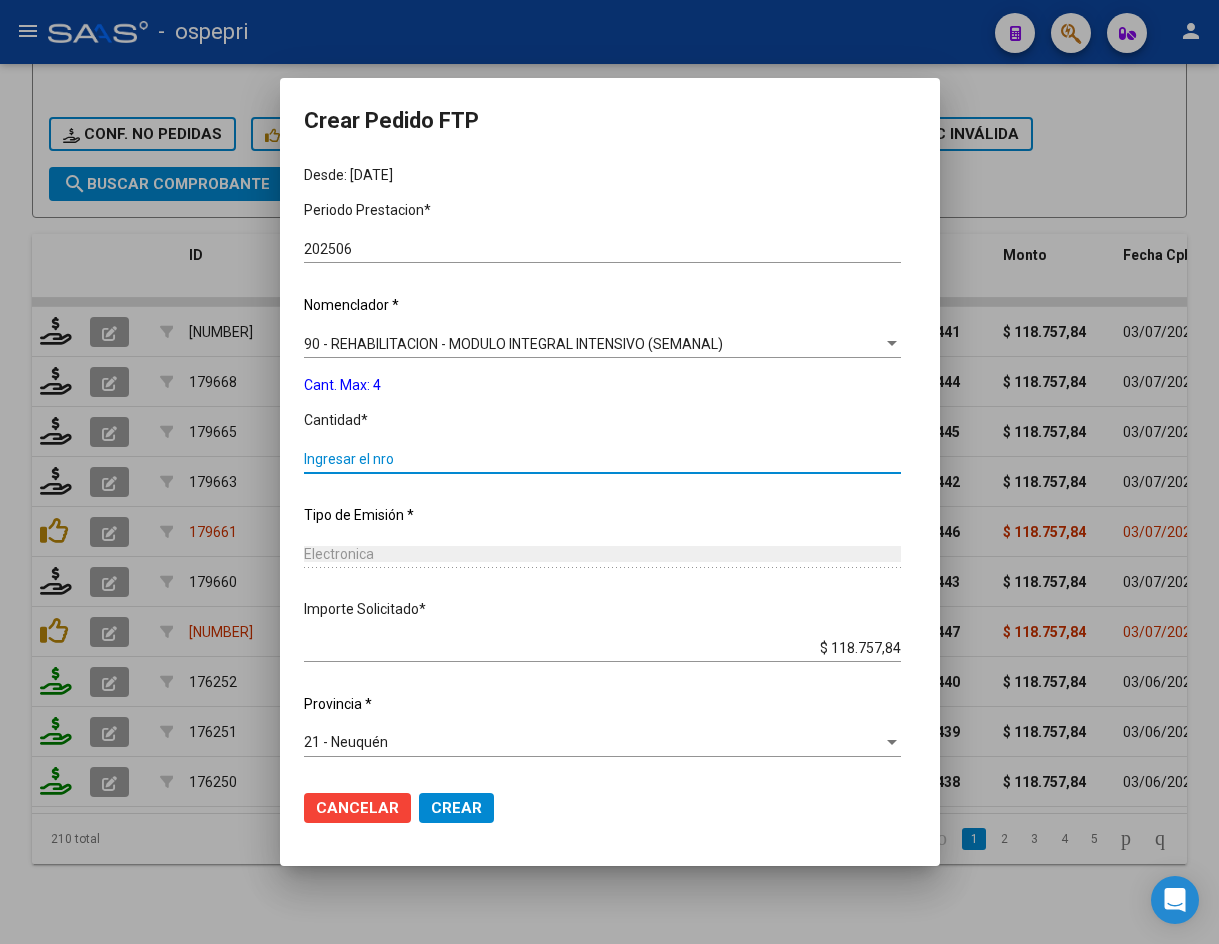 click on "Ingresar el nro" at bounding box center (602, 459) 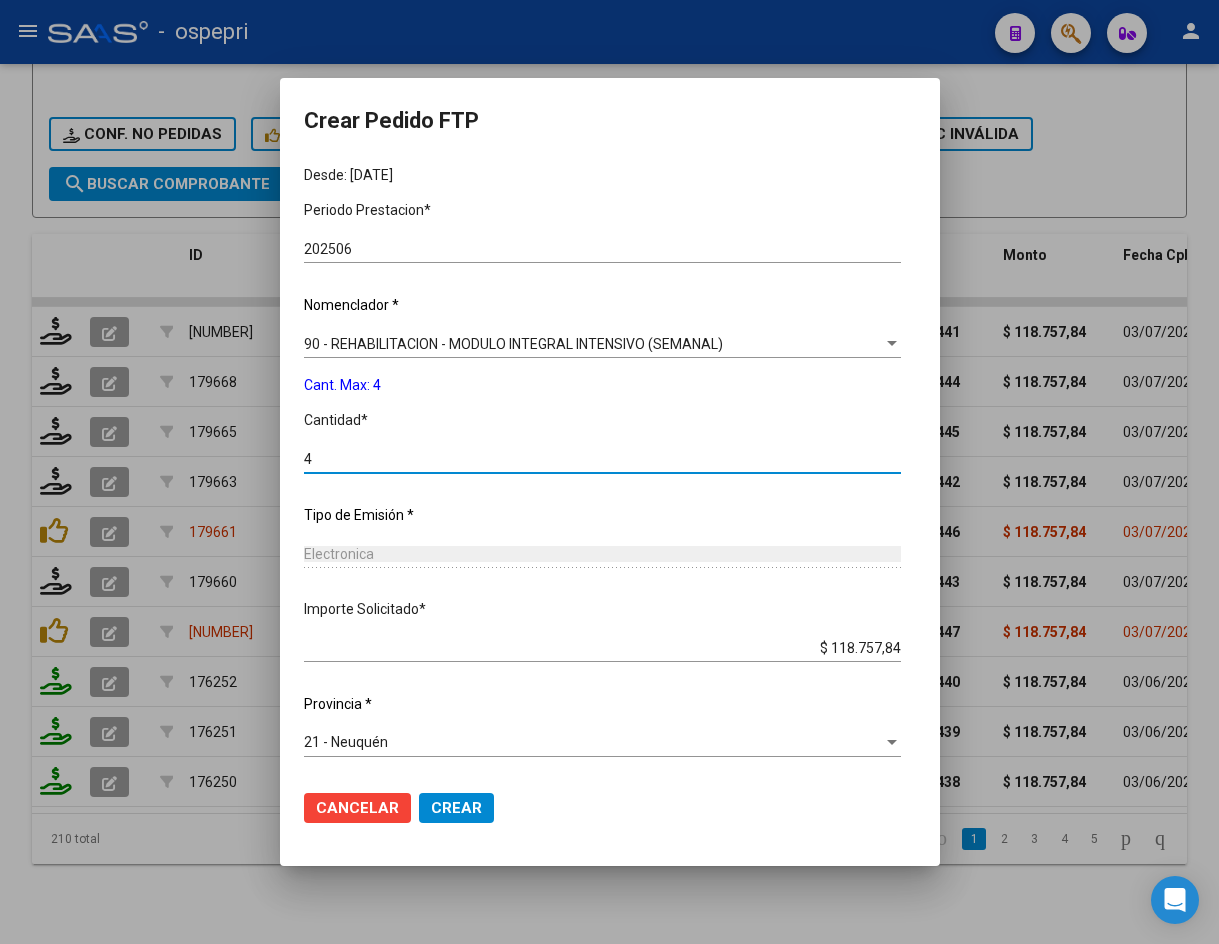 type on "4" 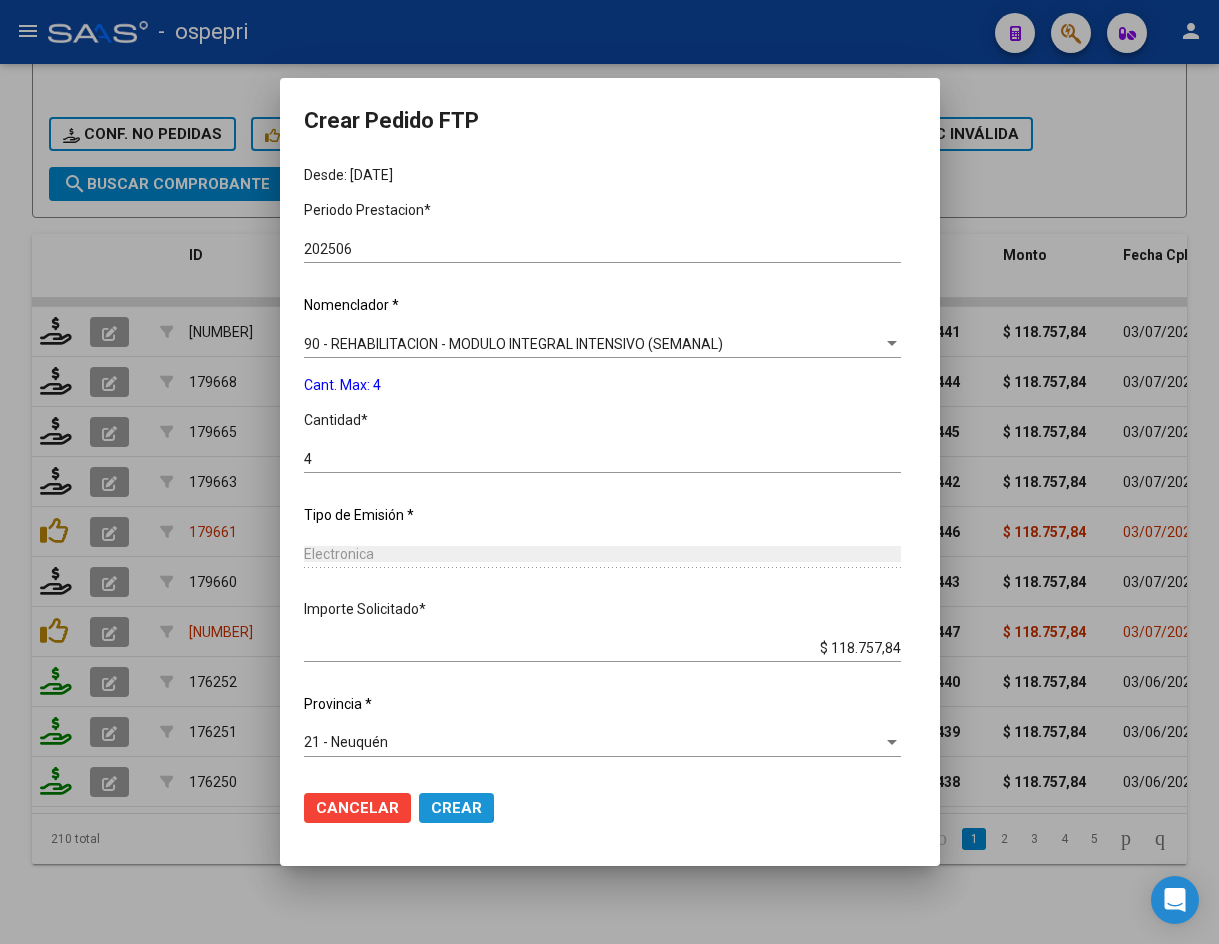 click on "Crear" 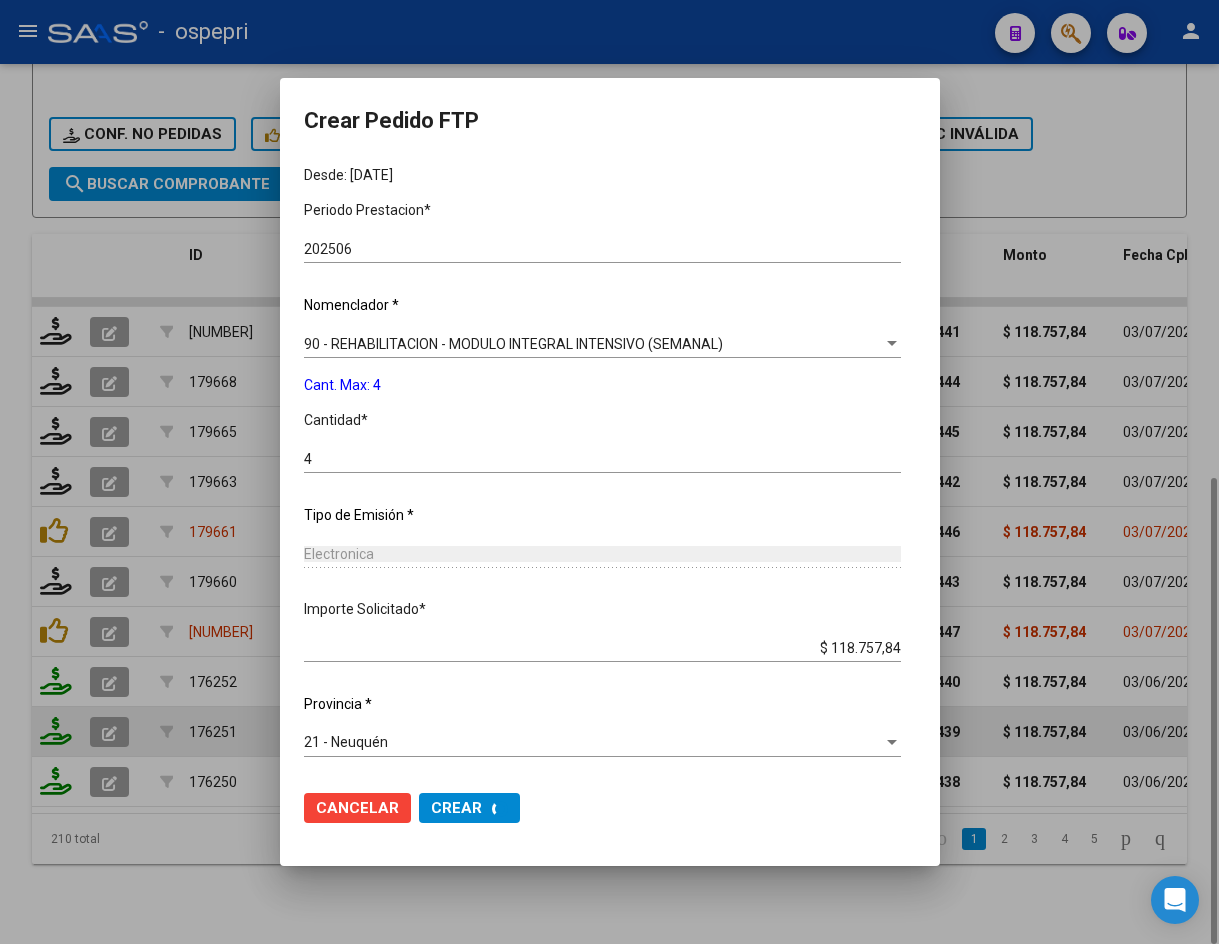scroll, scrollTop: 0, scrollLeft: 0, axis: both 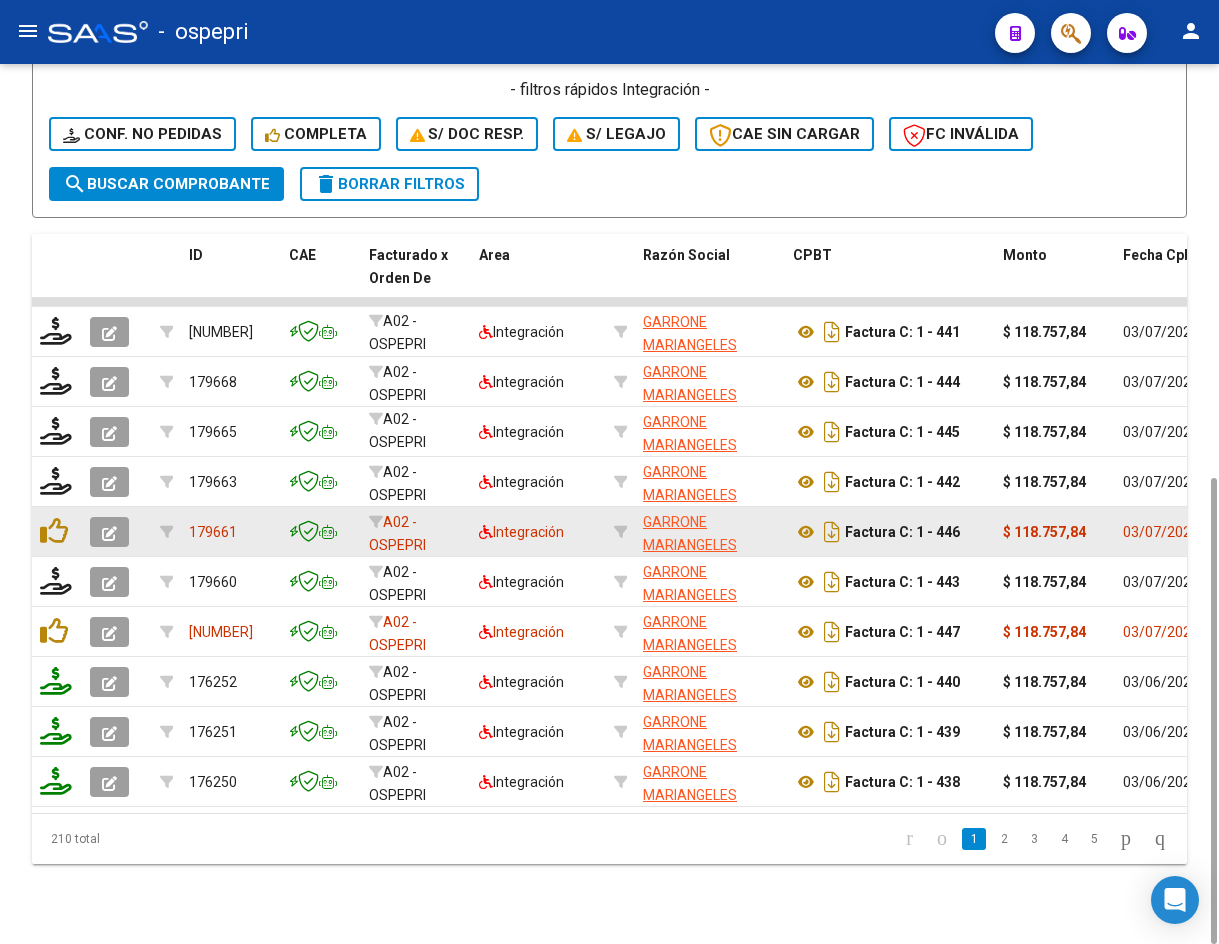 click 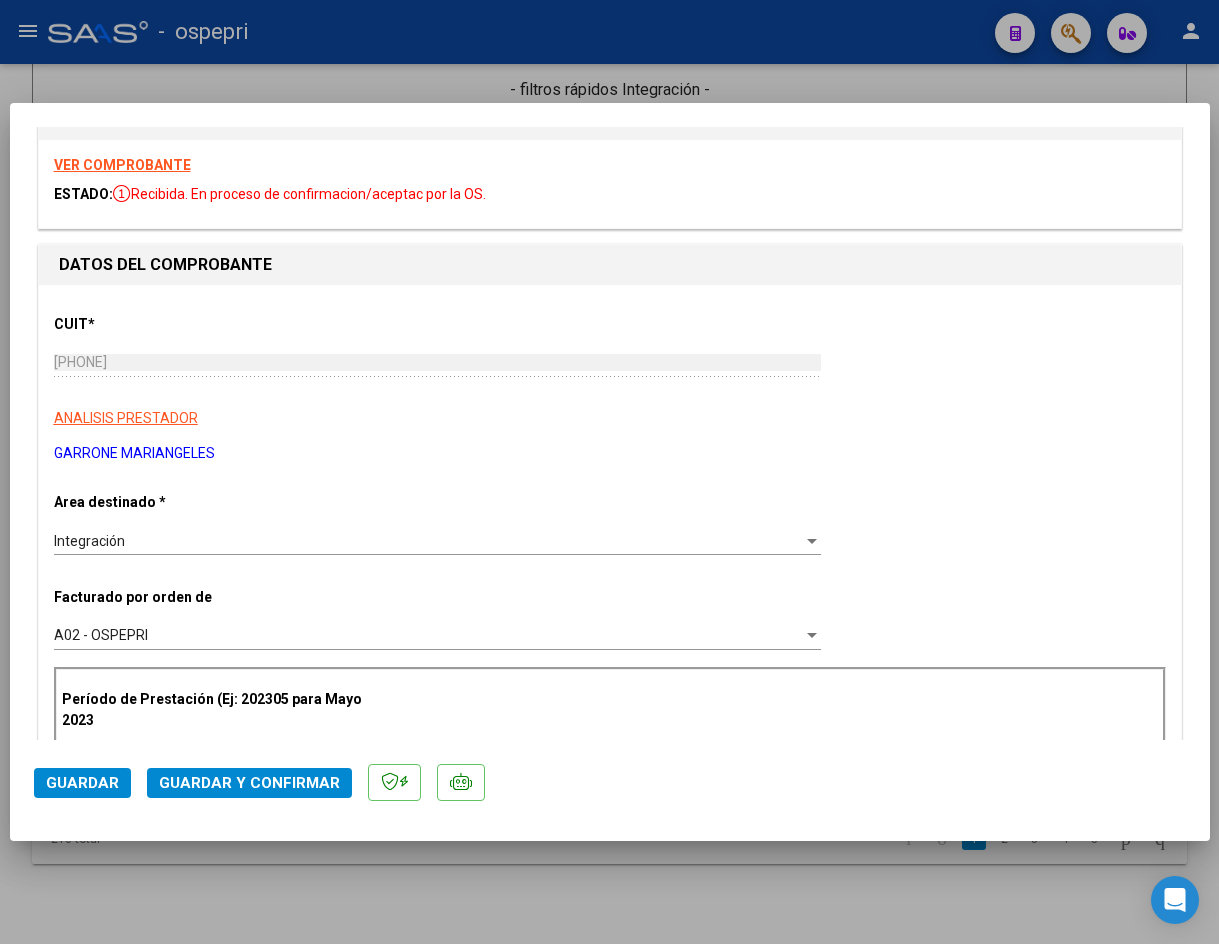 scroll, scrollTop: 0, scrollLeft: 0, axis: both 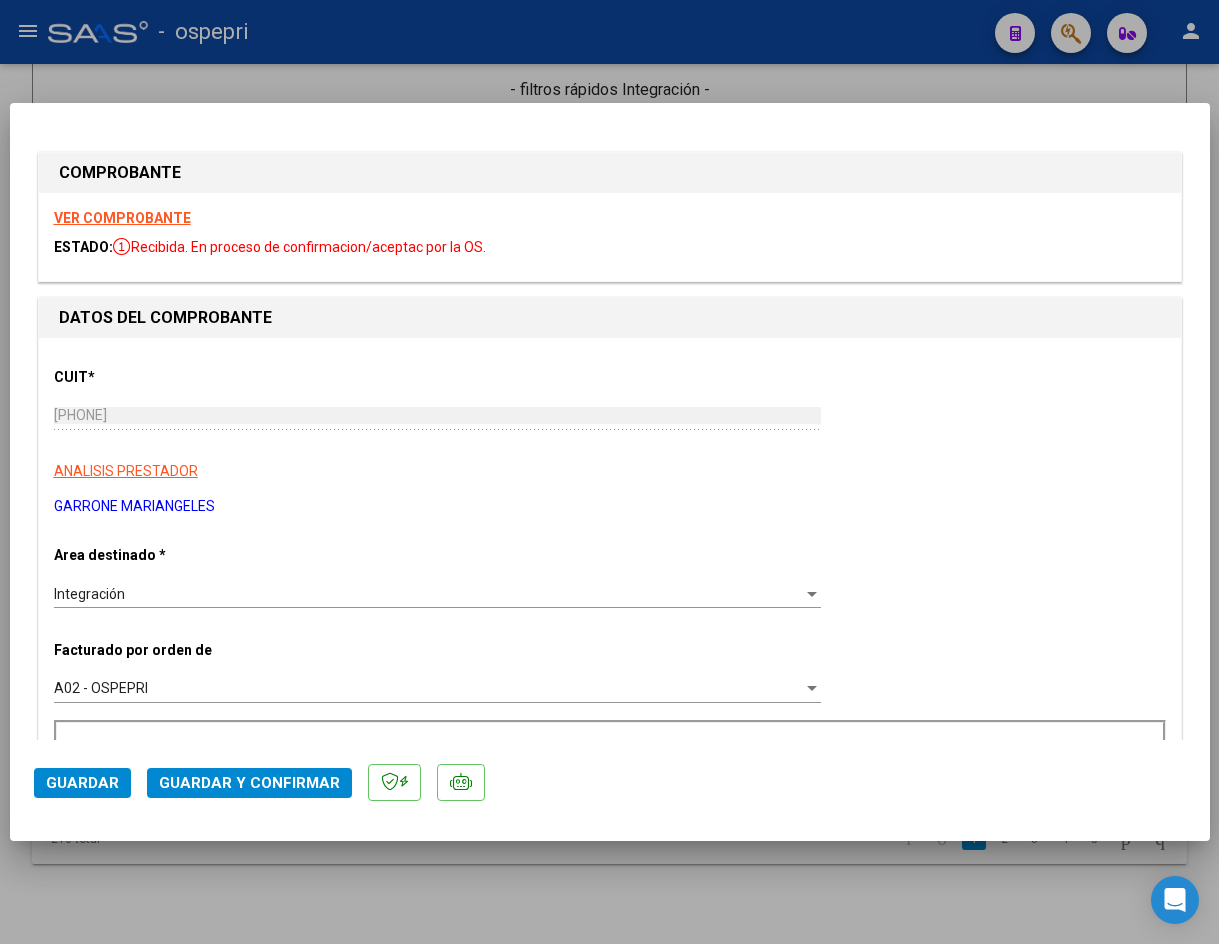 click on "VER COMPROBANTE" at bounding box center [122, 218] 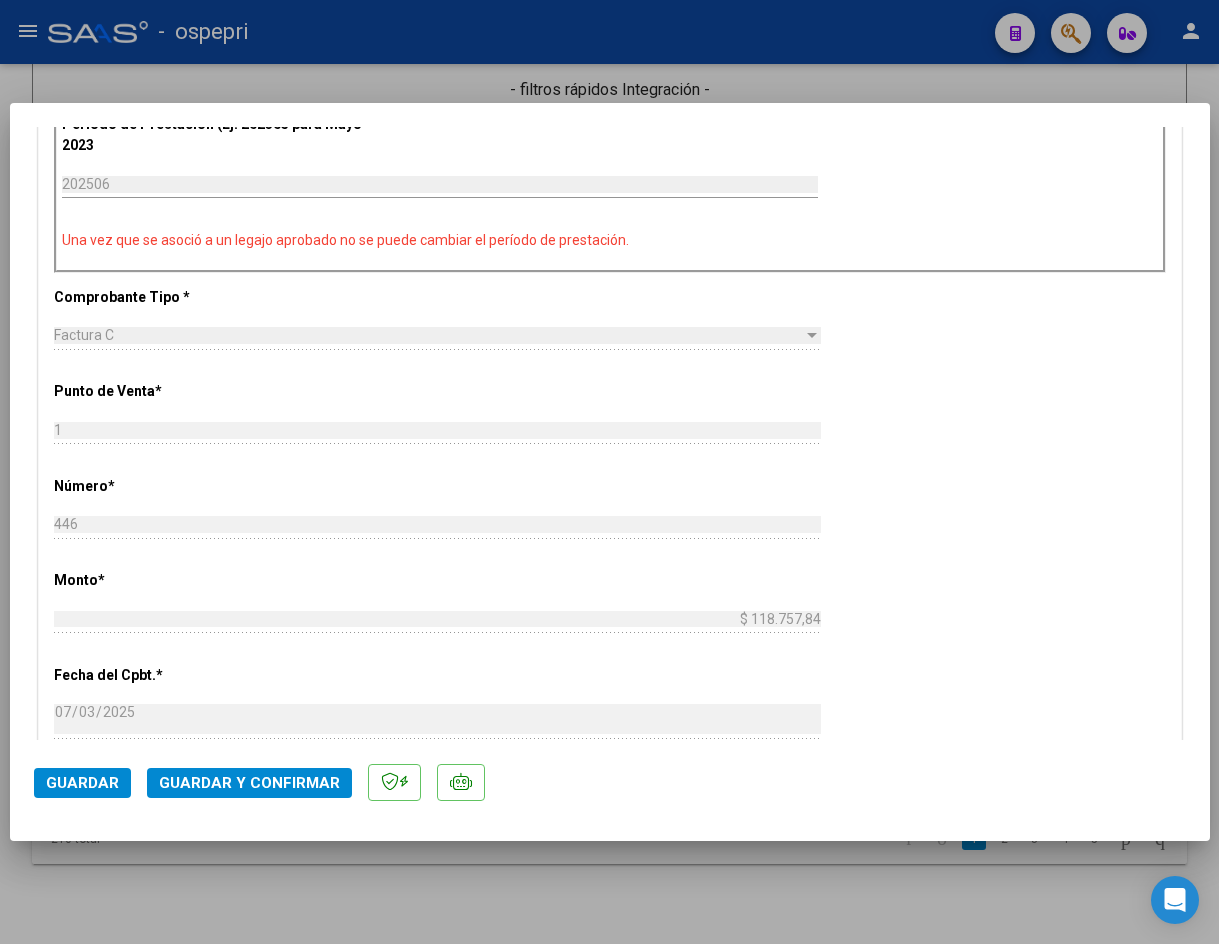 scroll, scrollTop: 800, scrollLeft: 0, axis: vertical 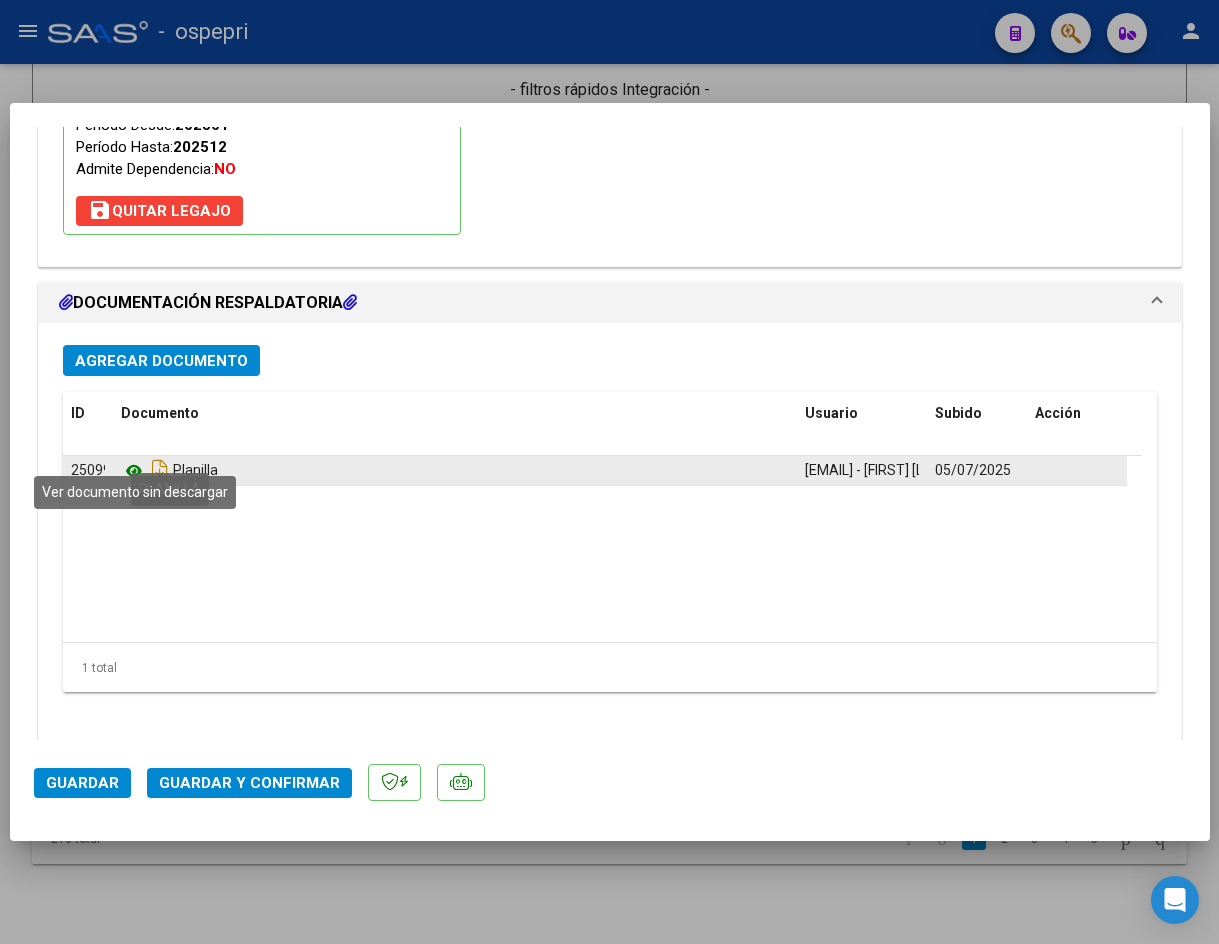 click 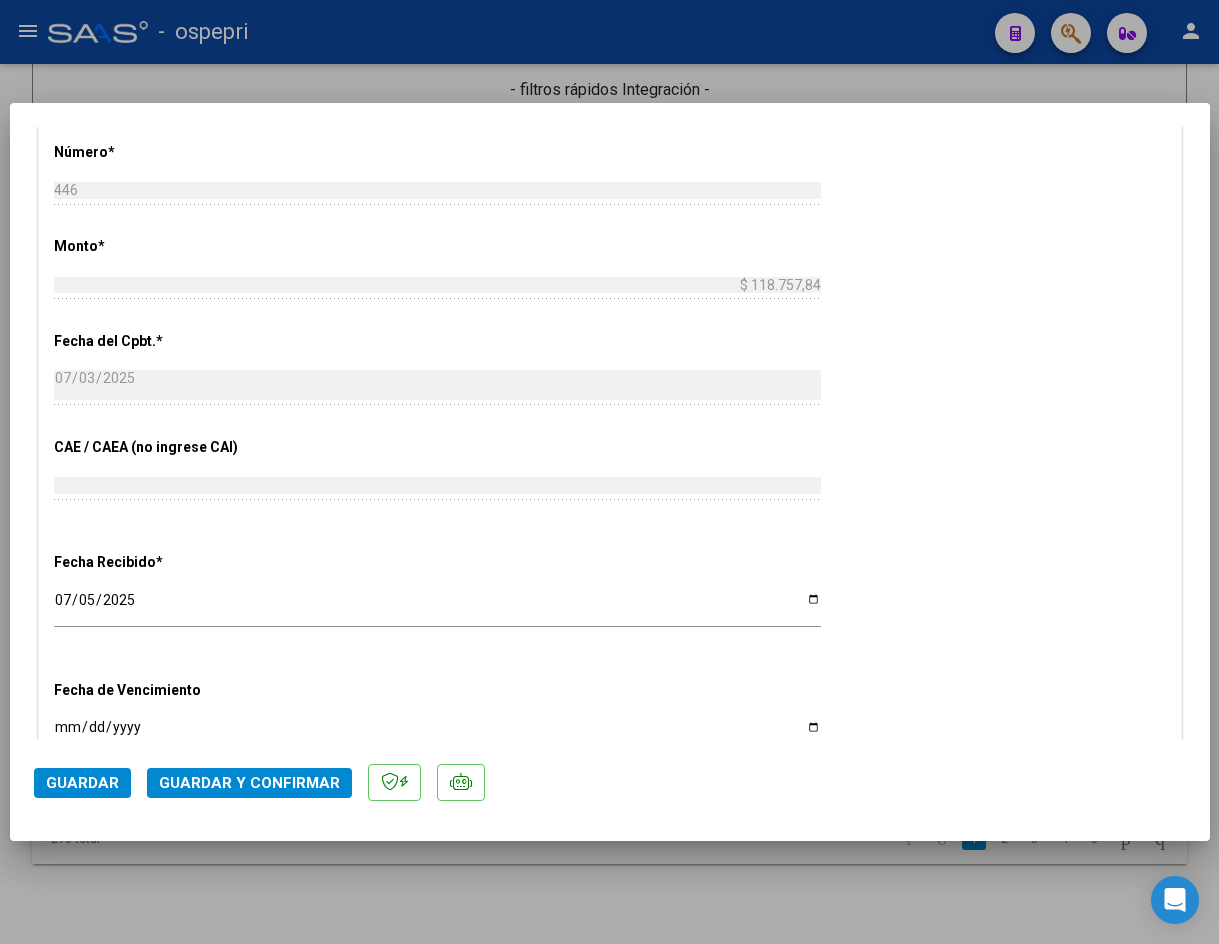 scroll, scrollTop: 462, scrollLeft: 0, axis: vertical 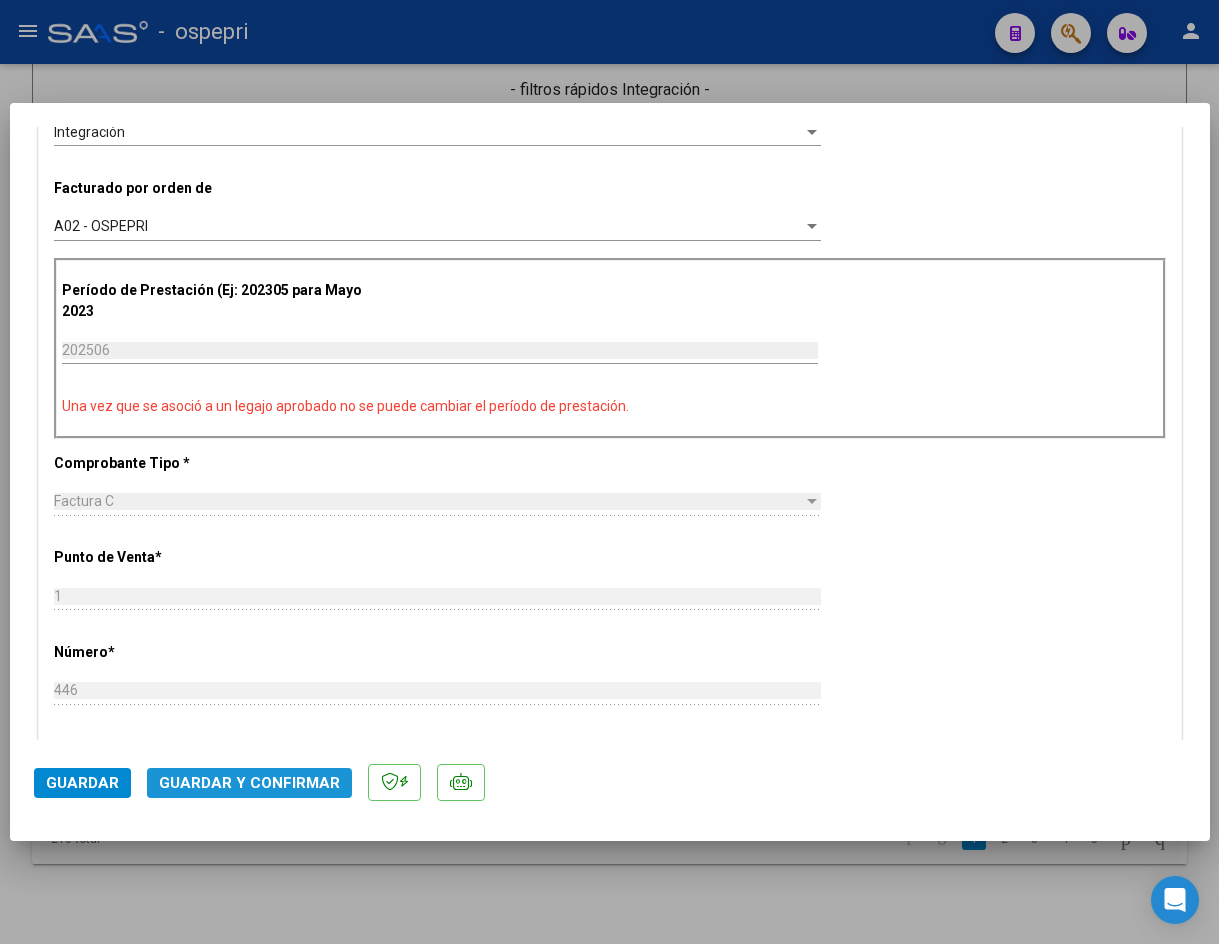 click on "Guardar y Confirmar" 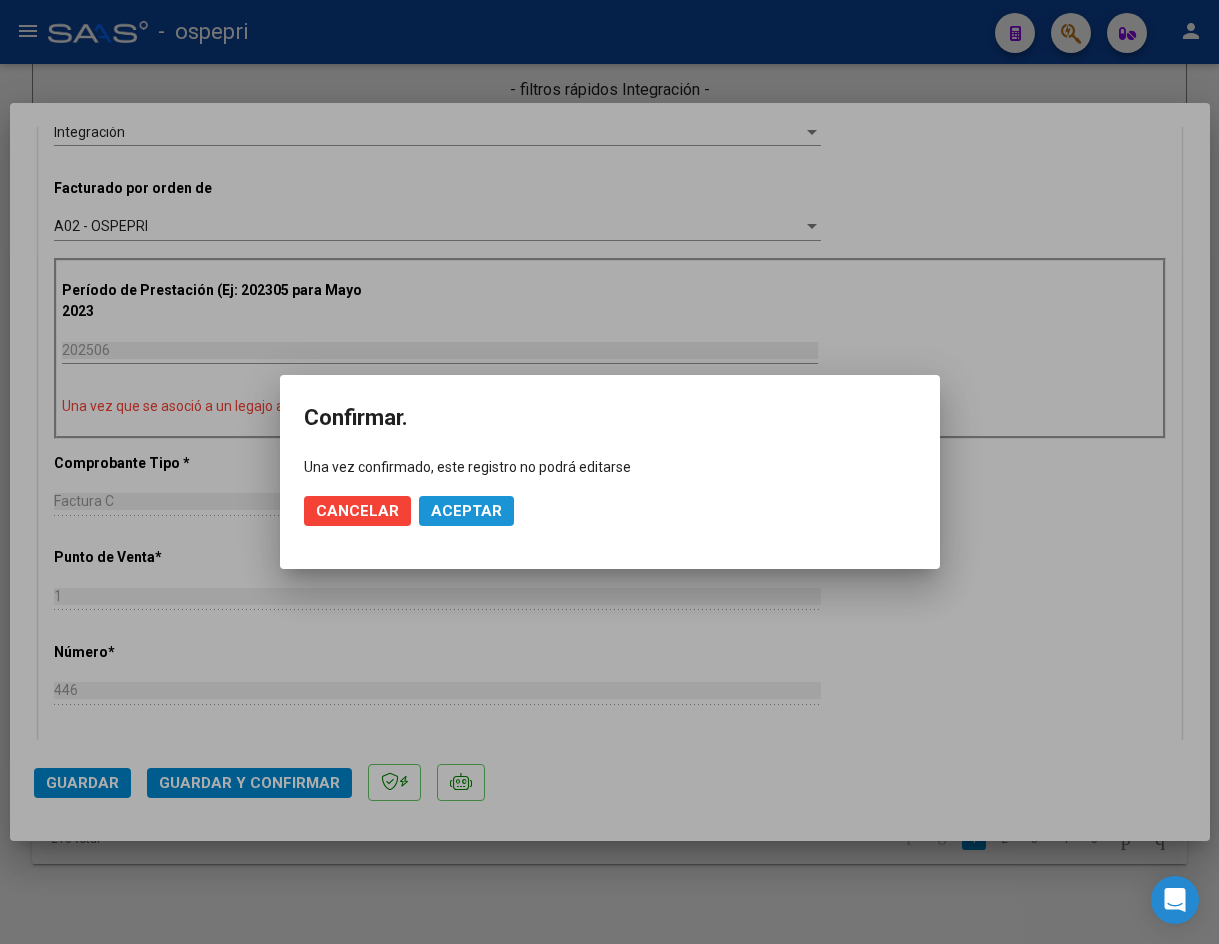 click on "Aceptar" 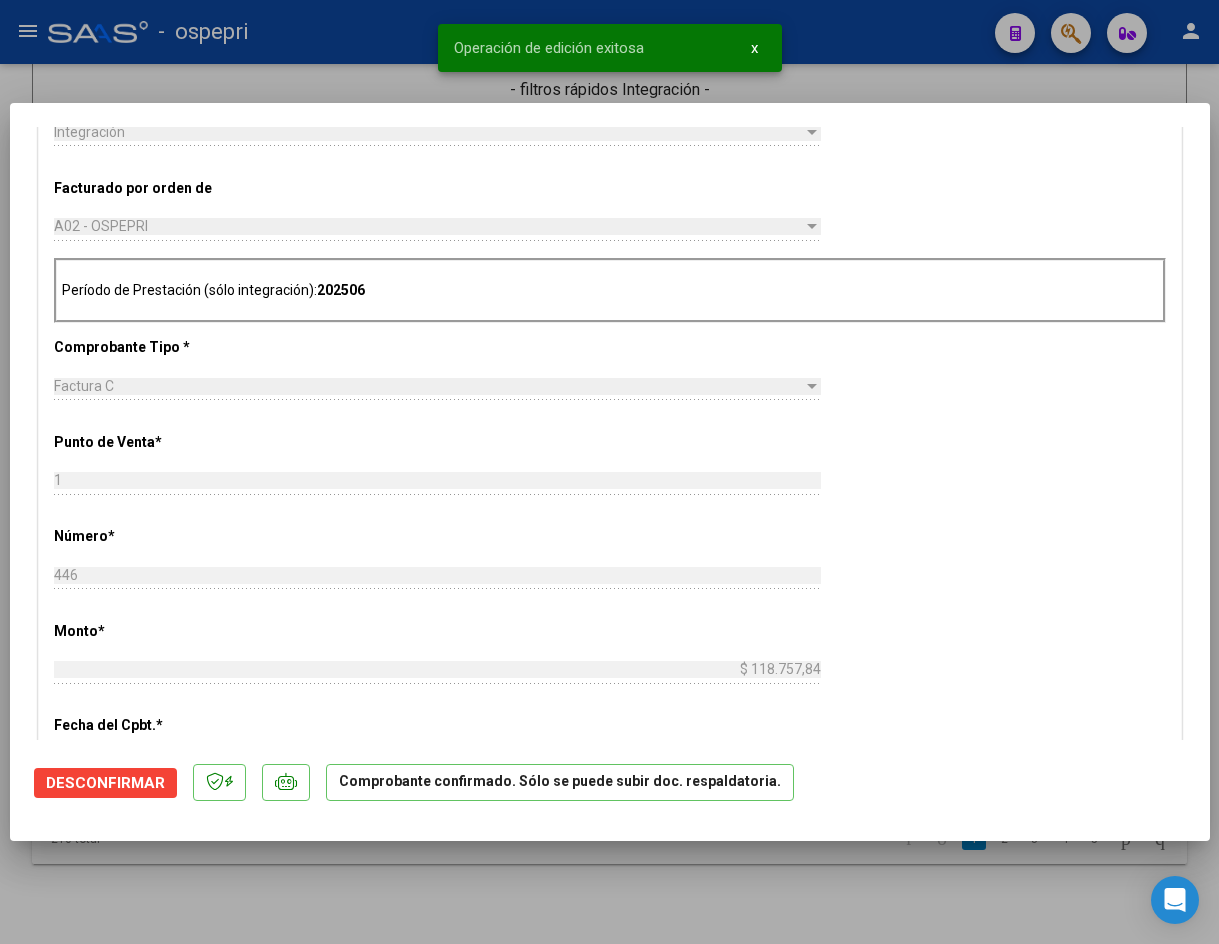 type 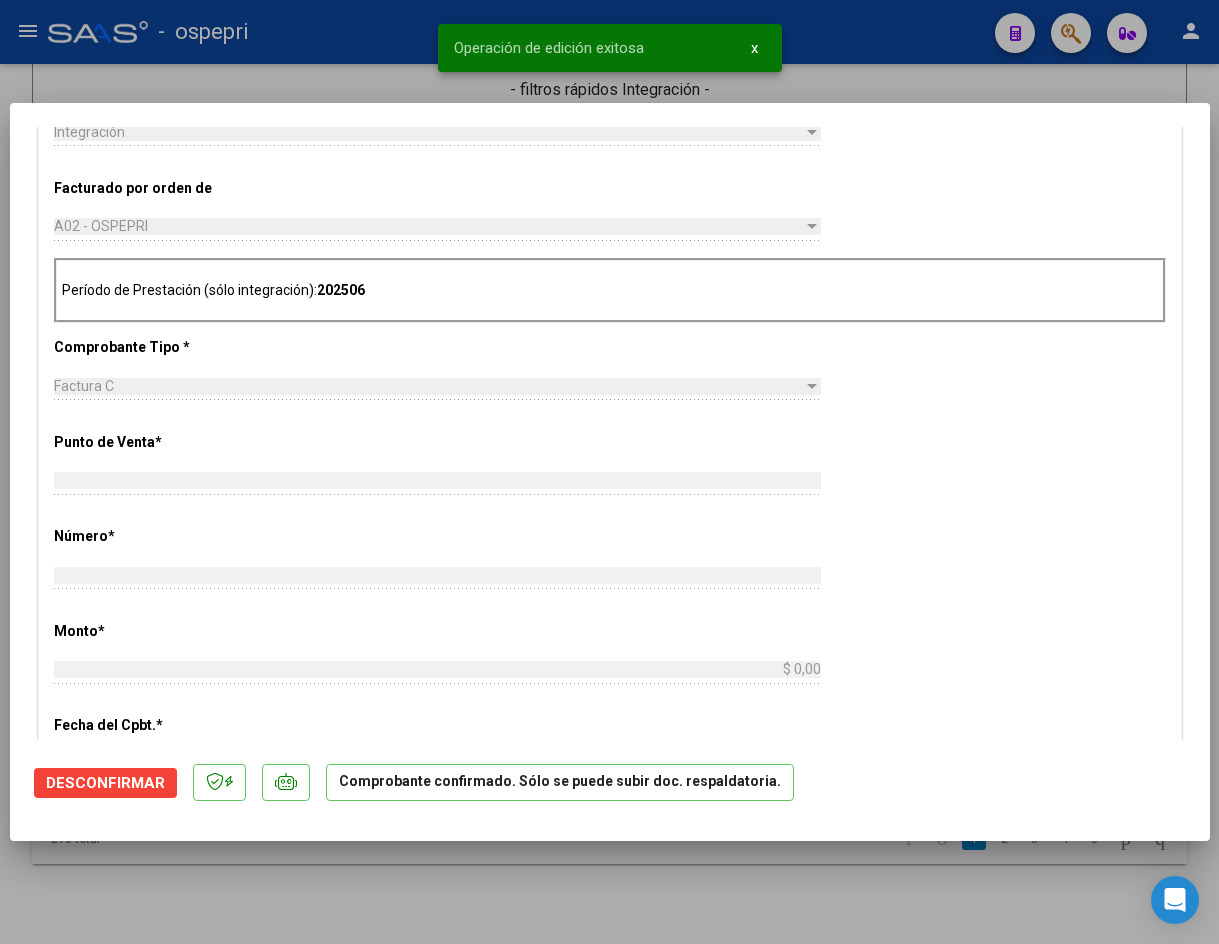 scroll, scrollTop: 494, scrollLeft: 0, axis: vertical 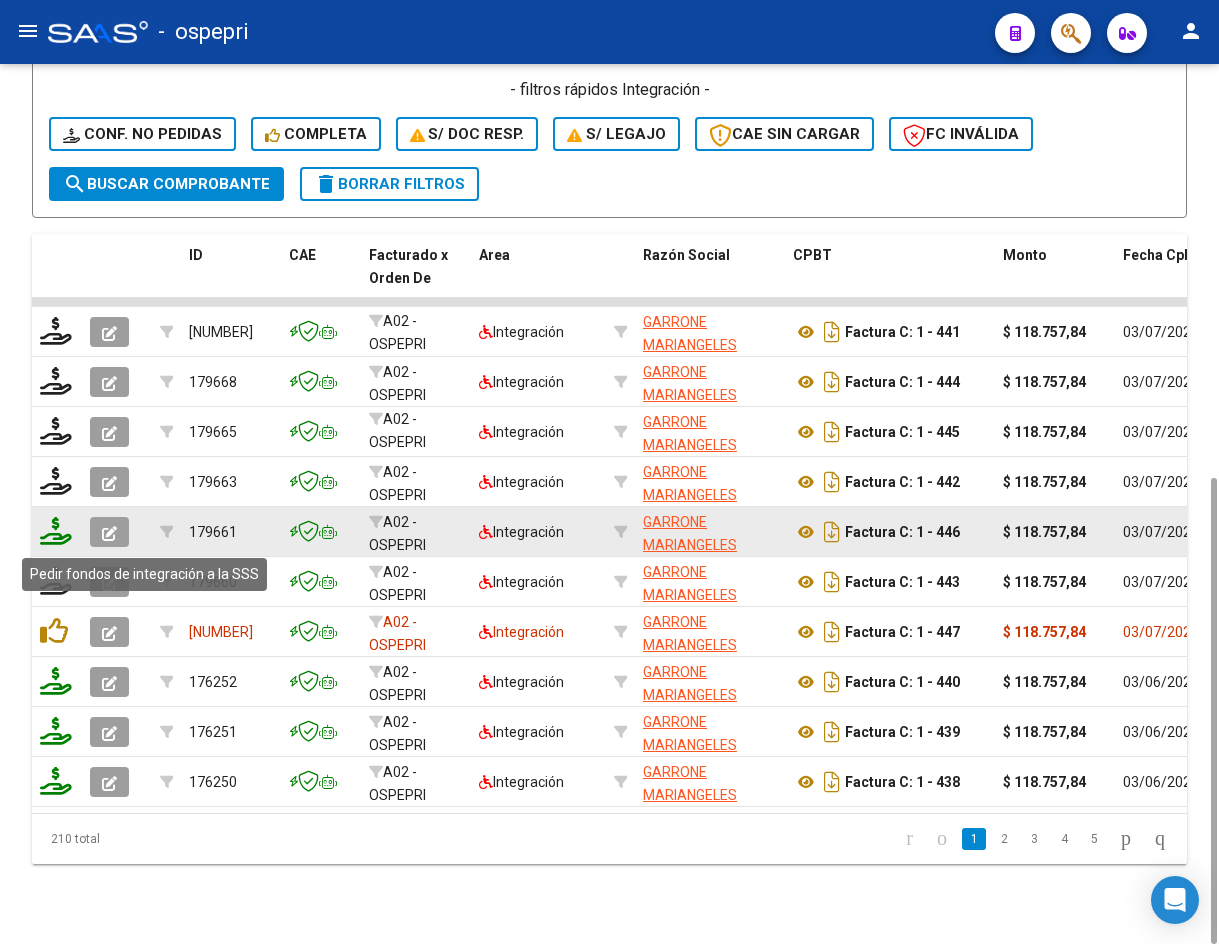 click 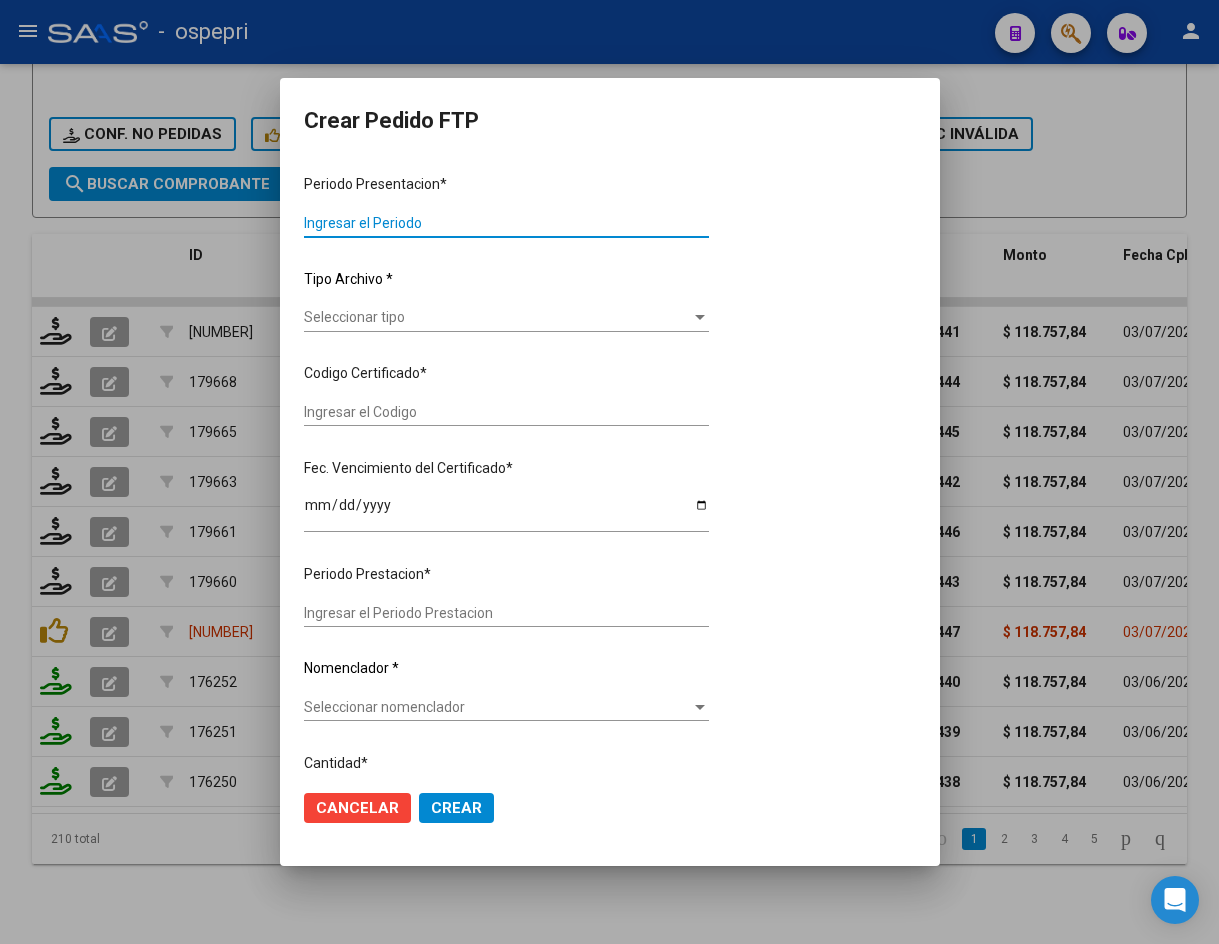 type on "202506" 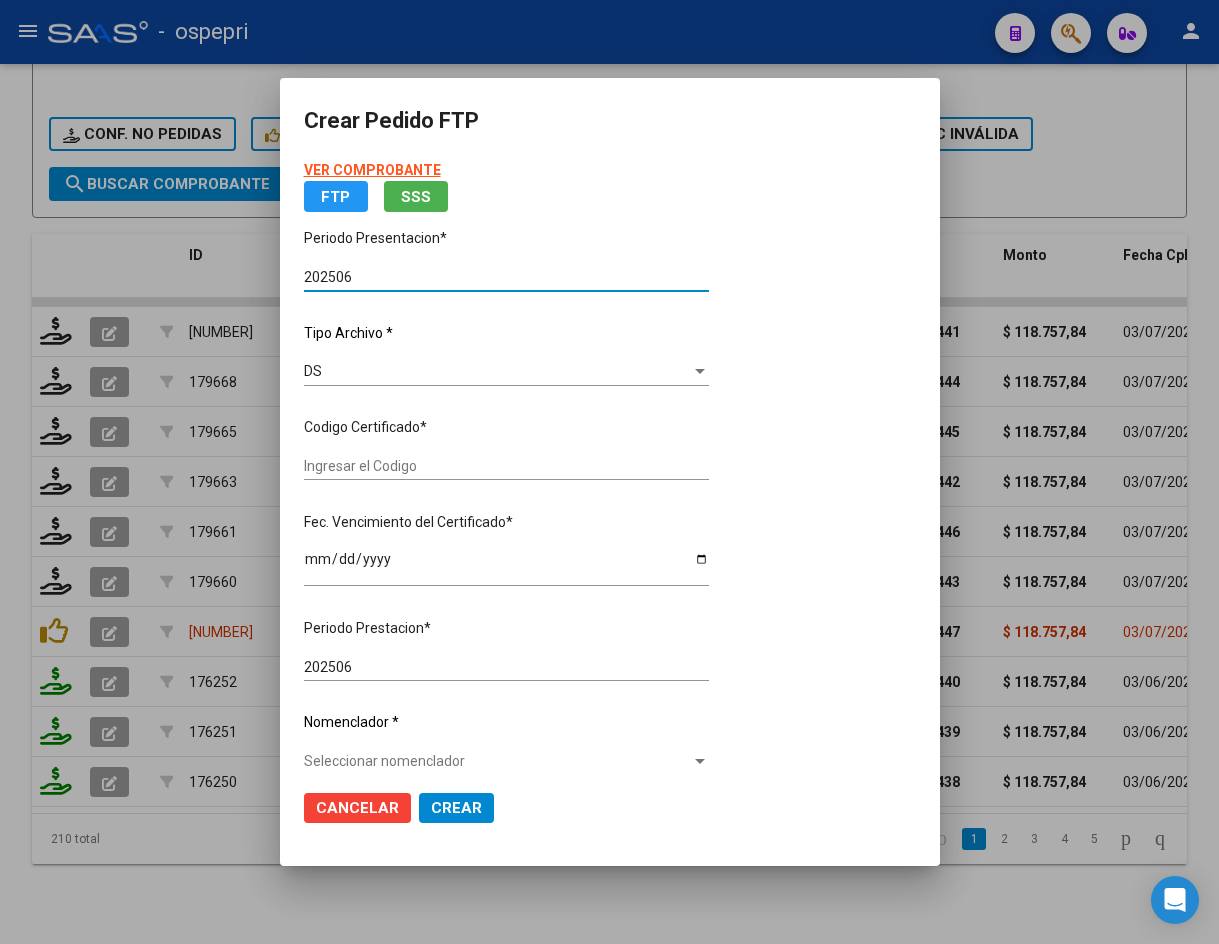 type on "2059331790-1" 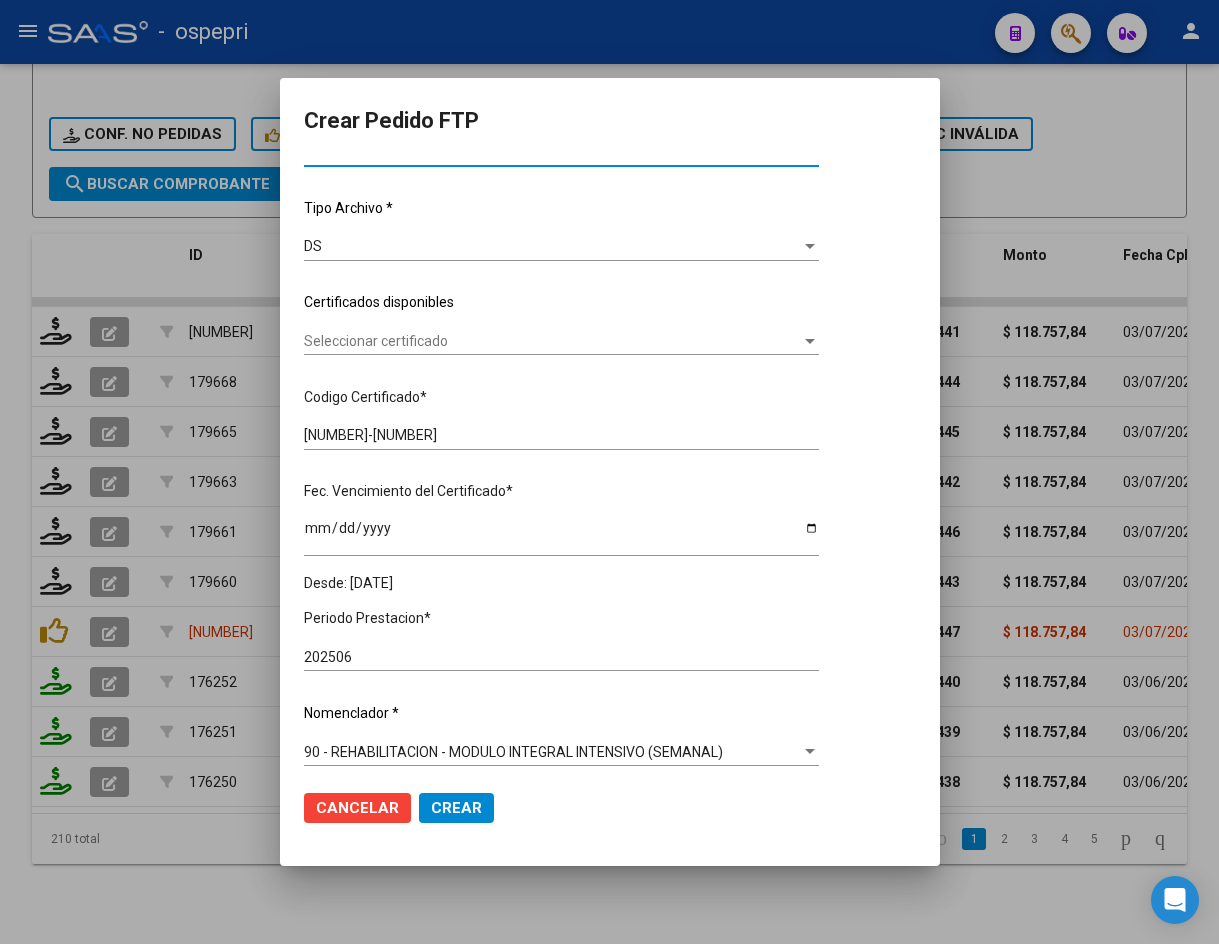scroll, scrollTop: 200, scrollLeft: 0, axis: vertical 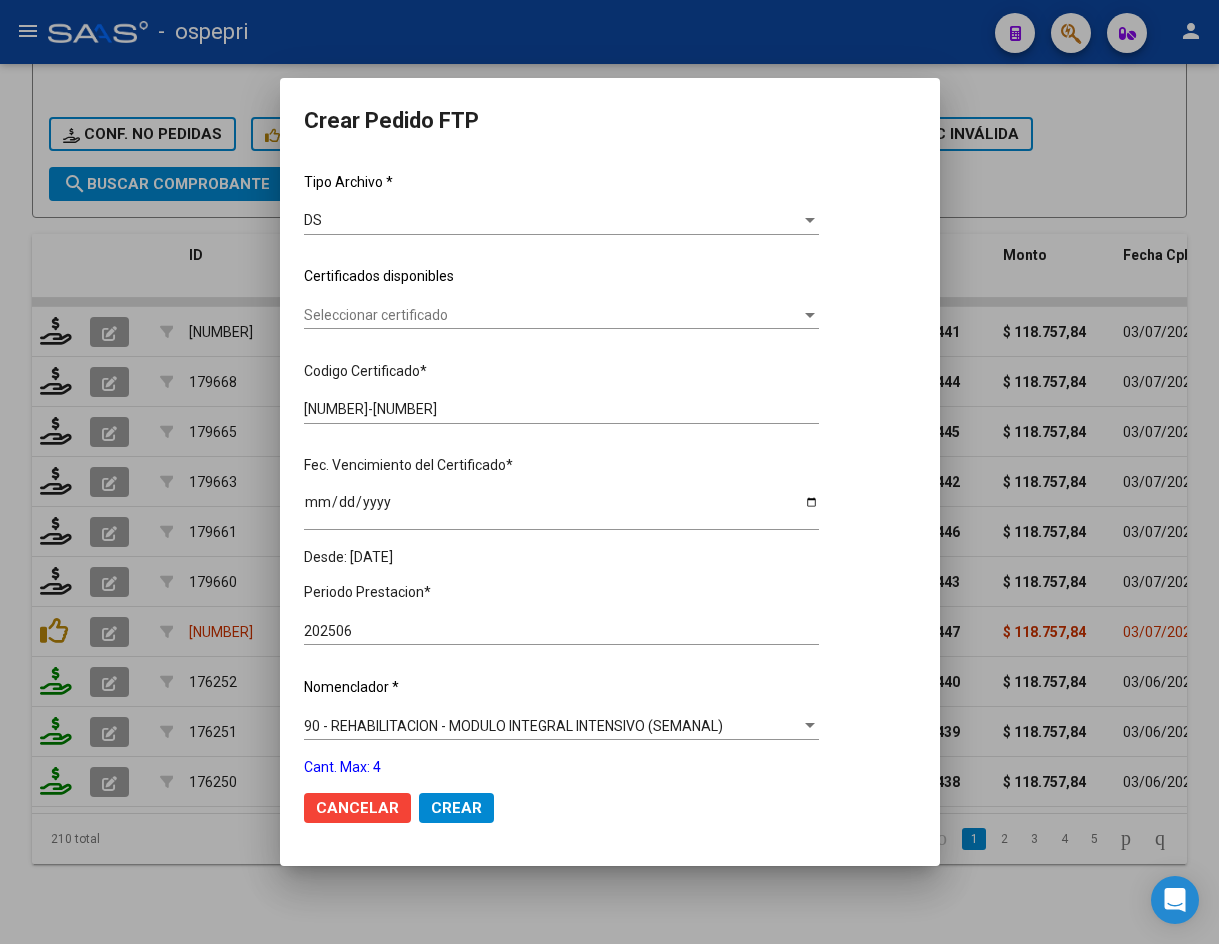 click on "Seleccionar certificado" at bounding box center (552, 315) 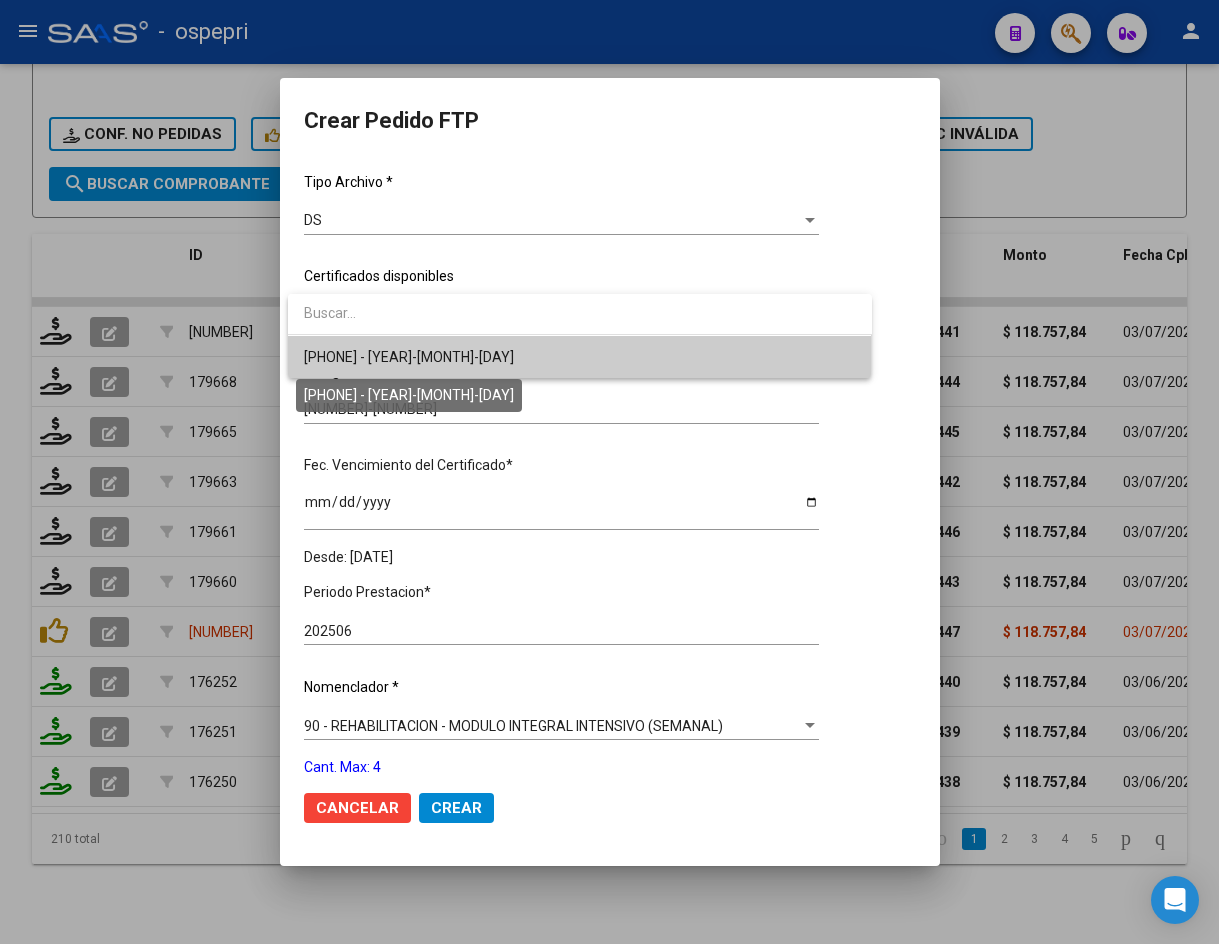 click on "2059331790-1 - 2026-09-06" at bounding box center [409, 357] 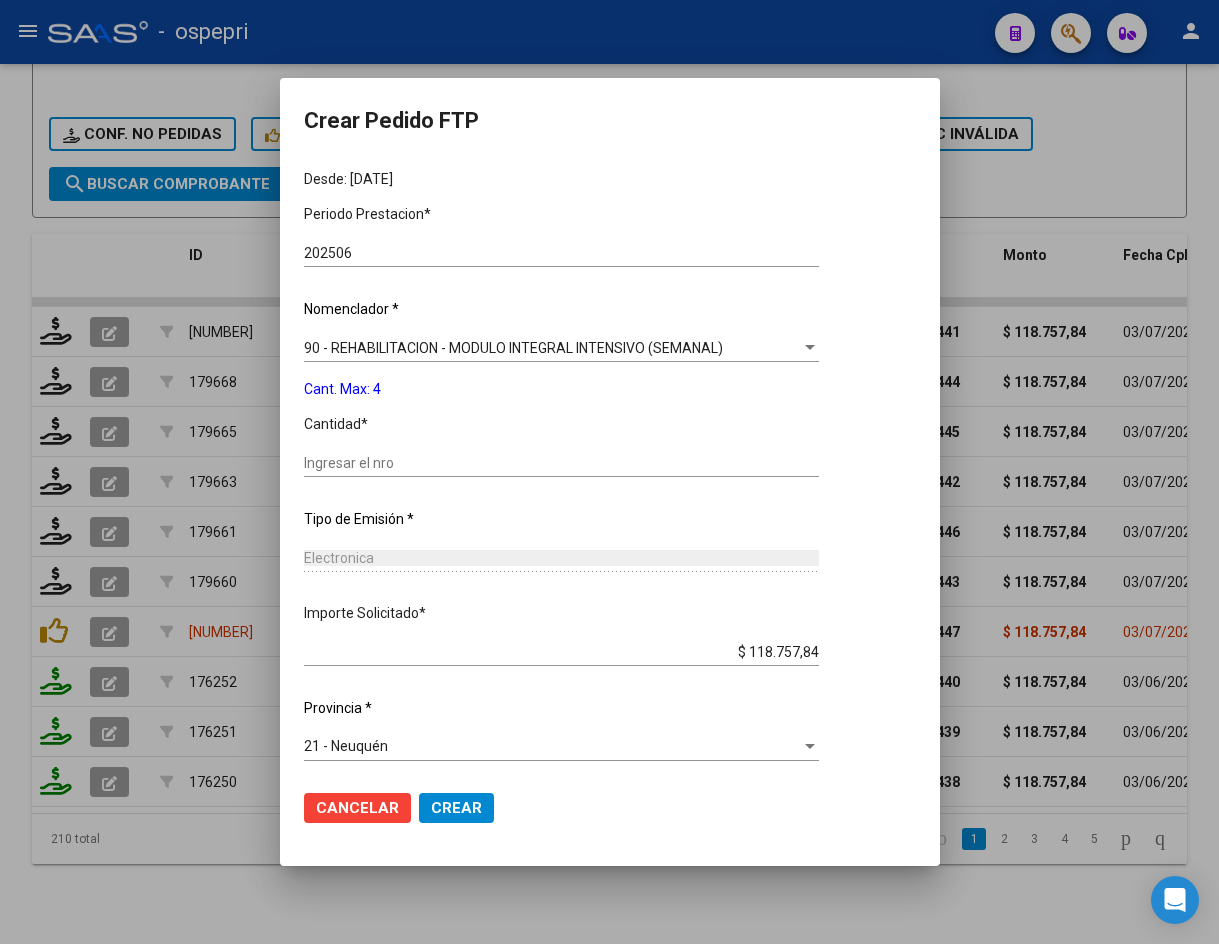 scroll, scrollTop: 582, scrollLeft: 0, axis: vertical 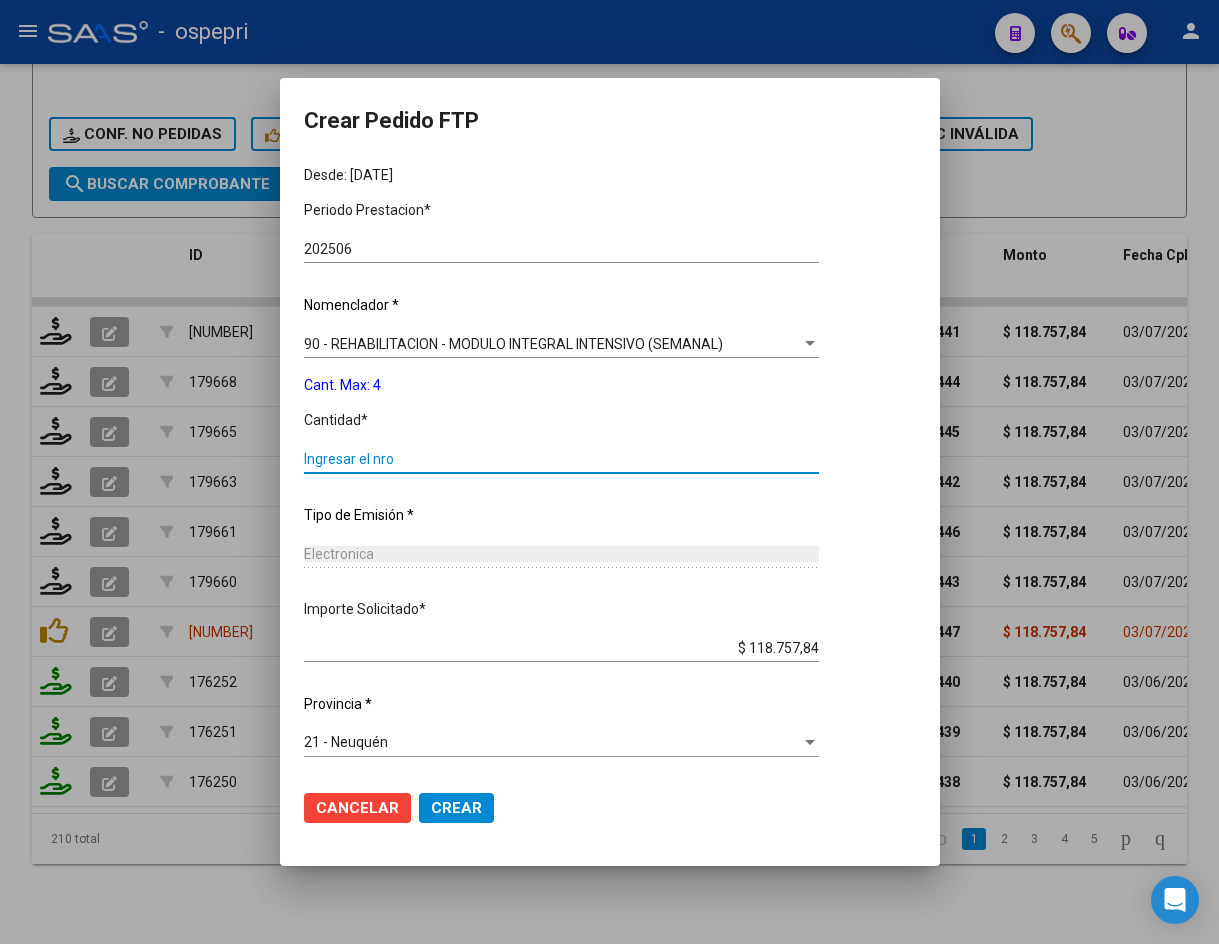 click on "Ingresar el nro" at bounding box center [561, 459] 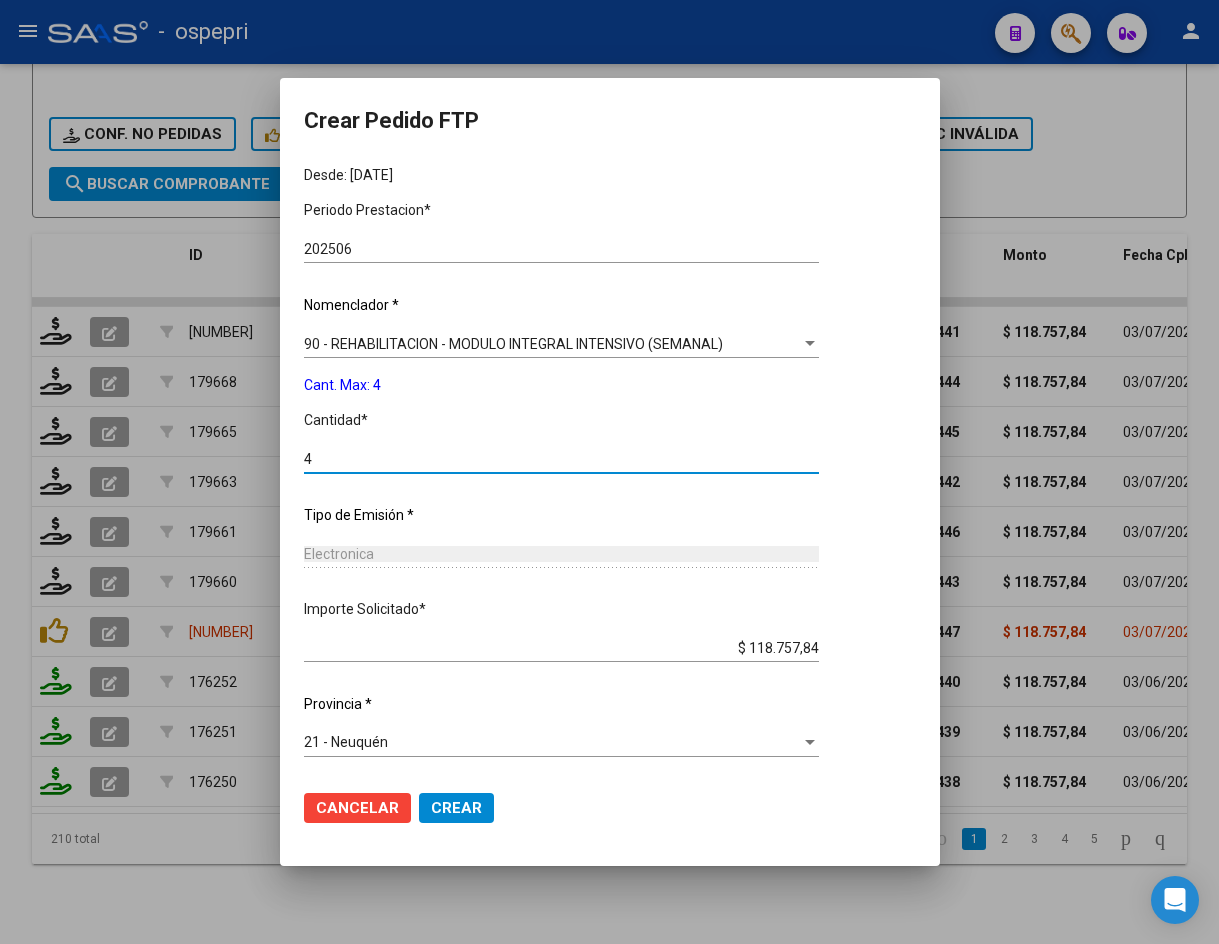 type on "4" 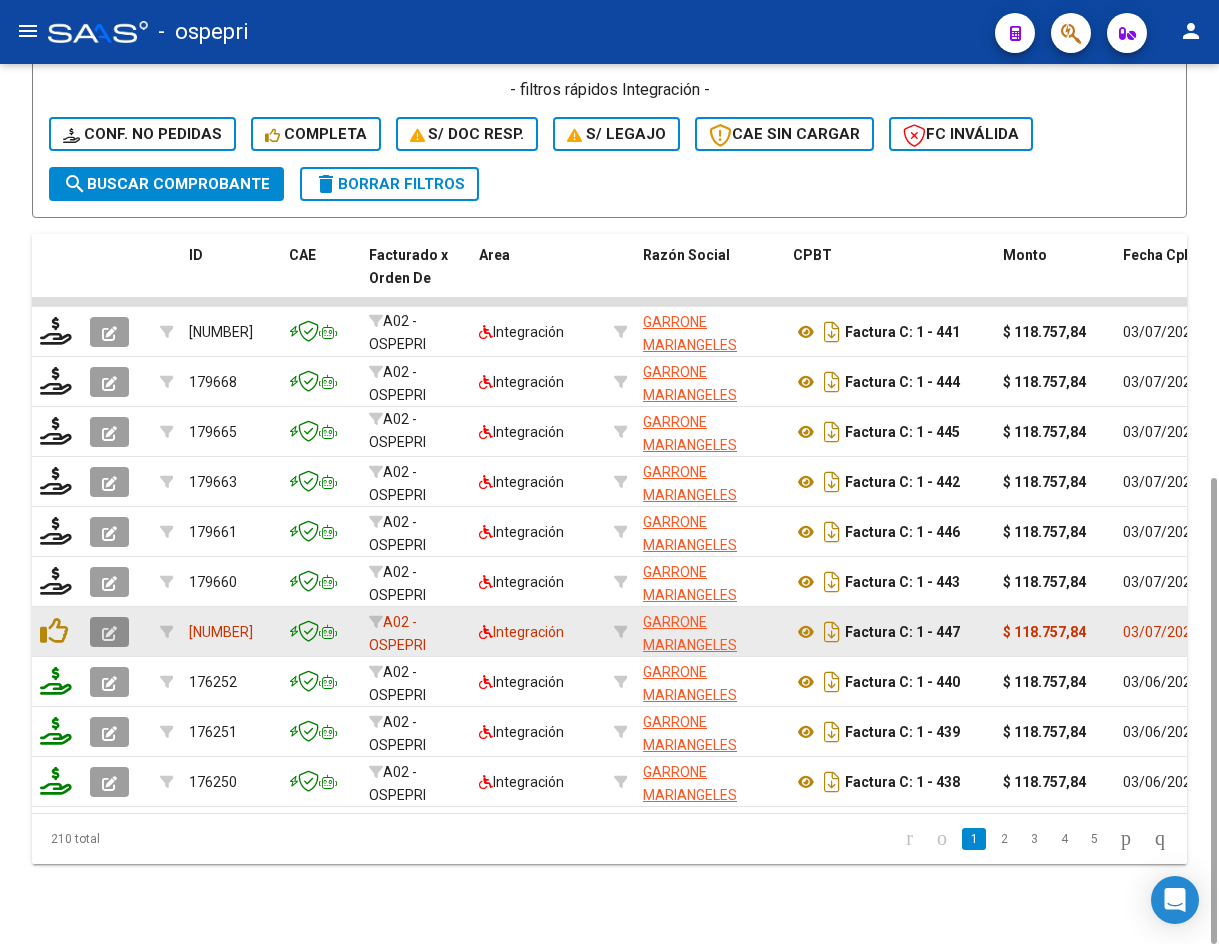 click 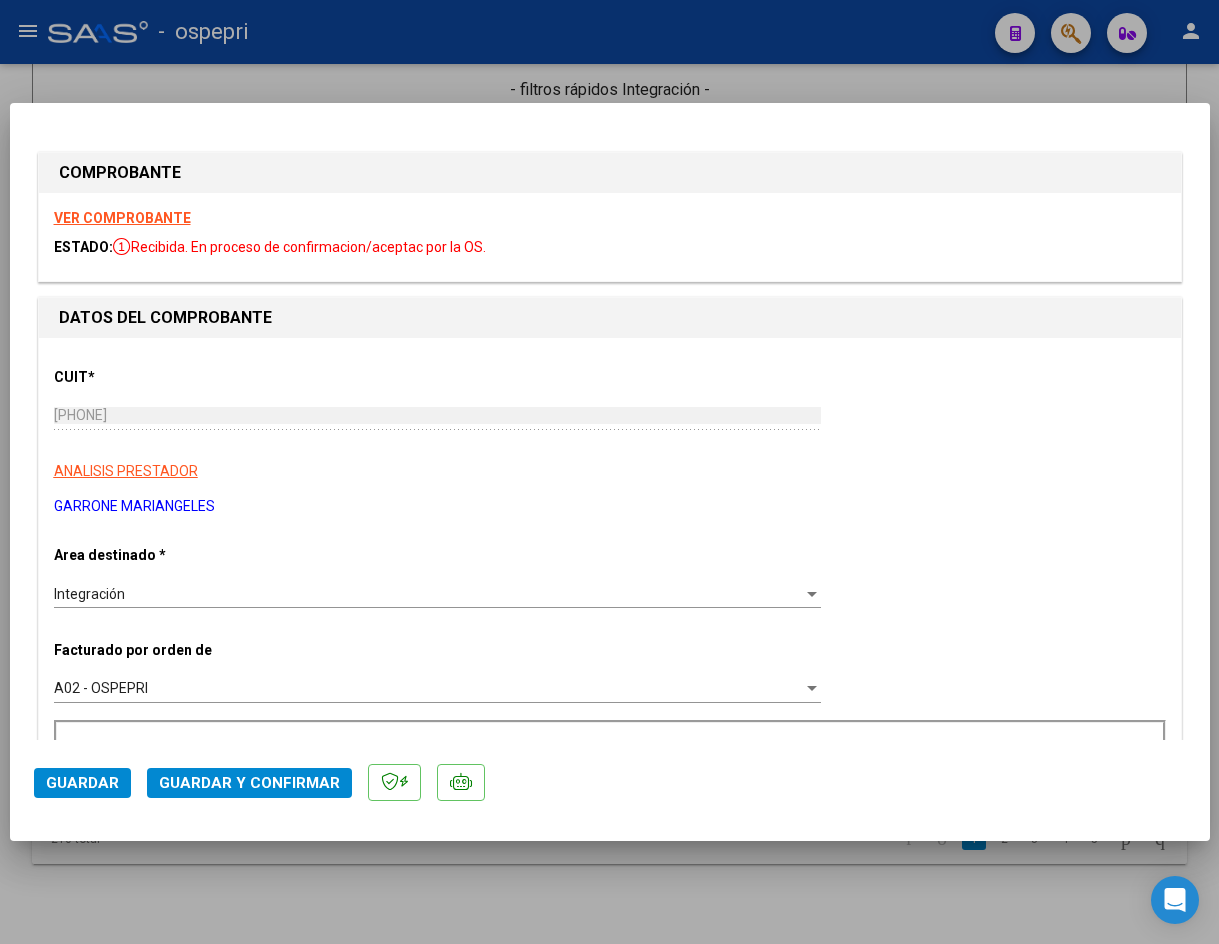 click on "VER COMPROBANTE" at bounding box center [122, 218] 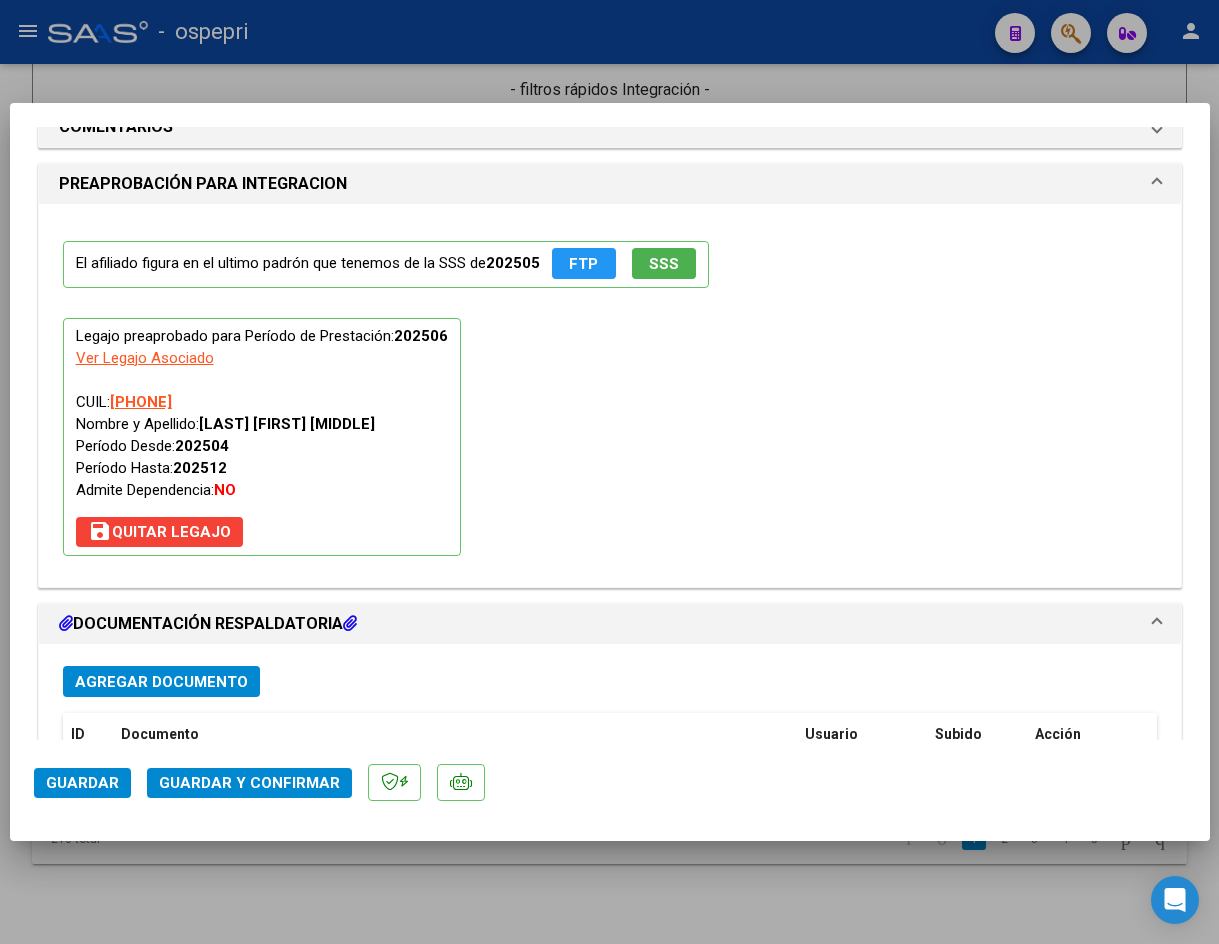 scroll, scrollTop: 2100, scrollLeft: 0, axis: vertical 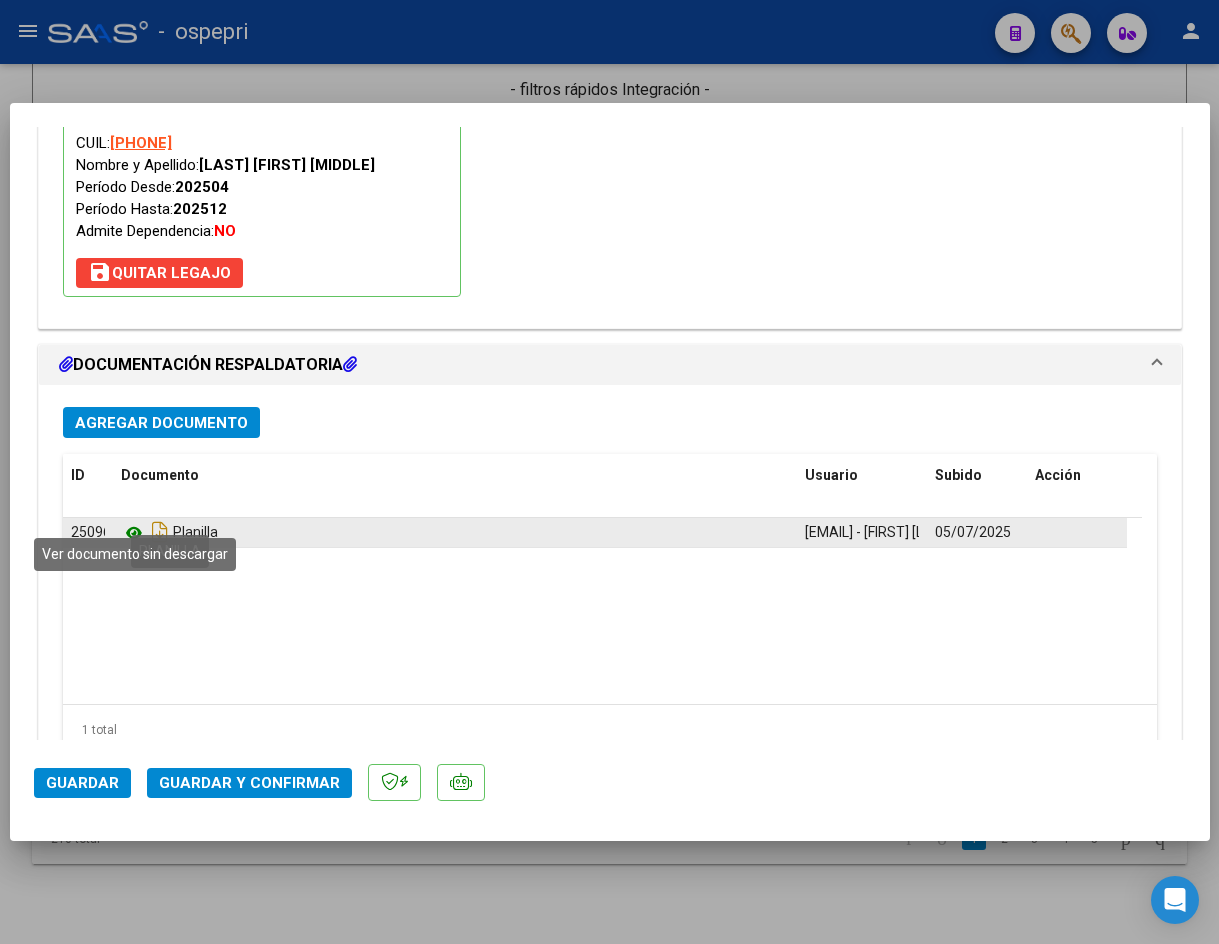 click 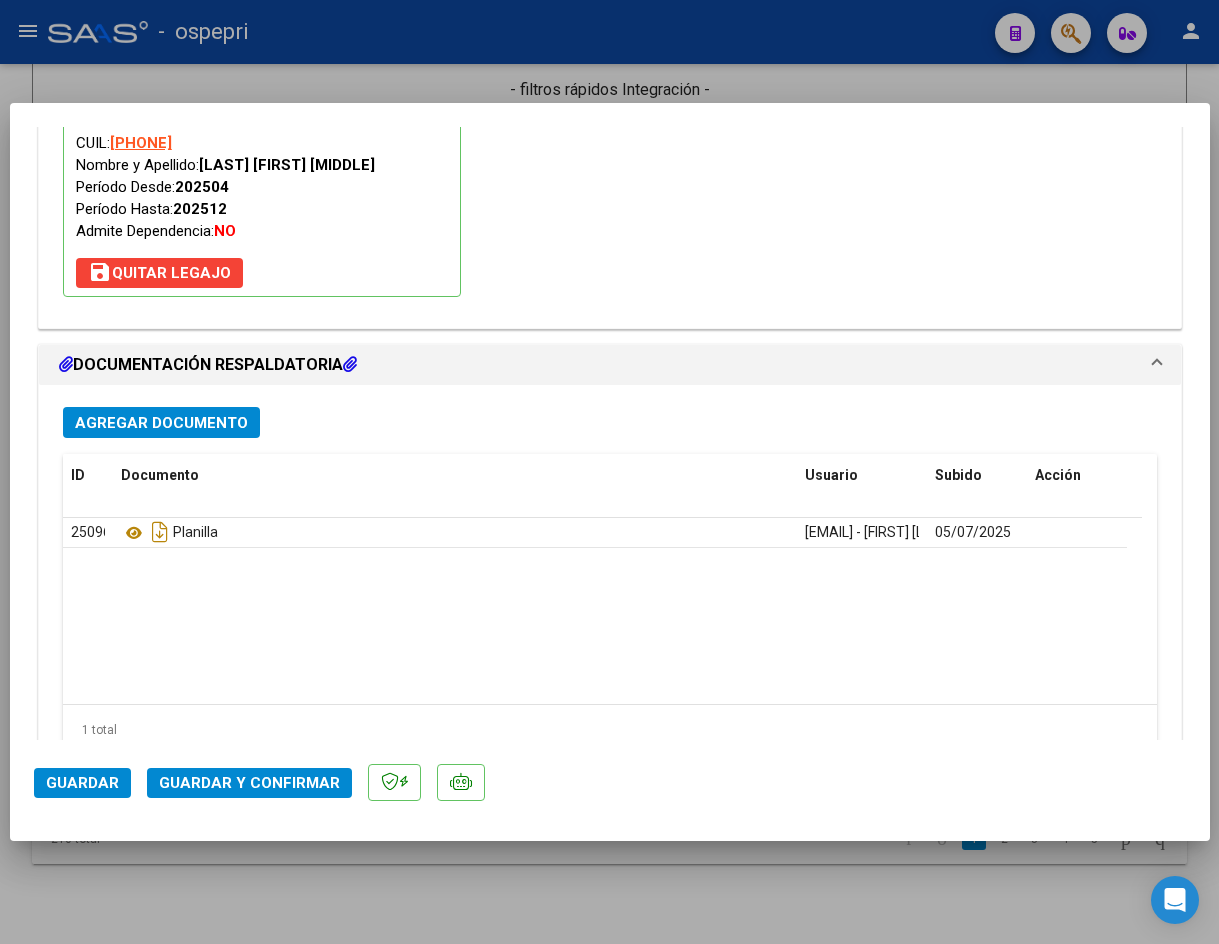 scroll, scrollTop: 2162, scrollLeft: 0, axis: vertical 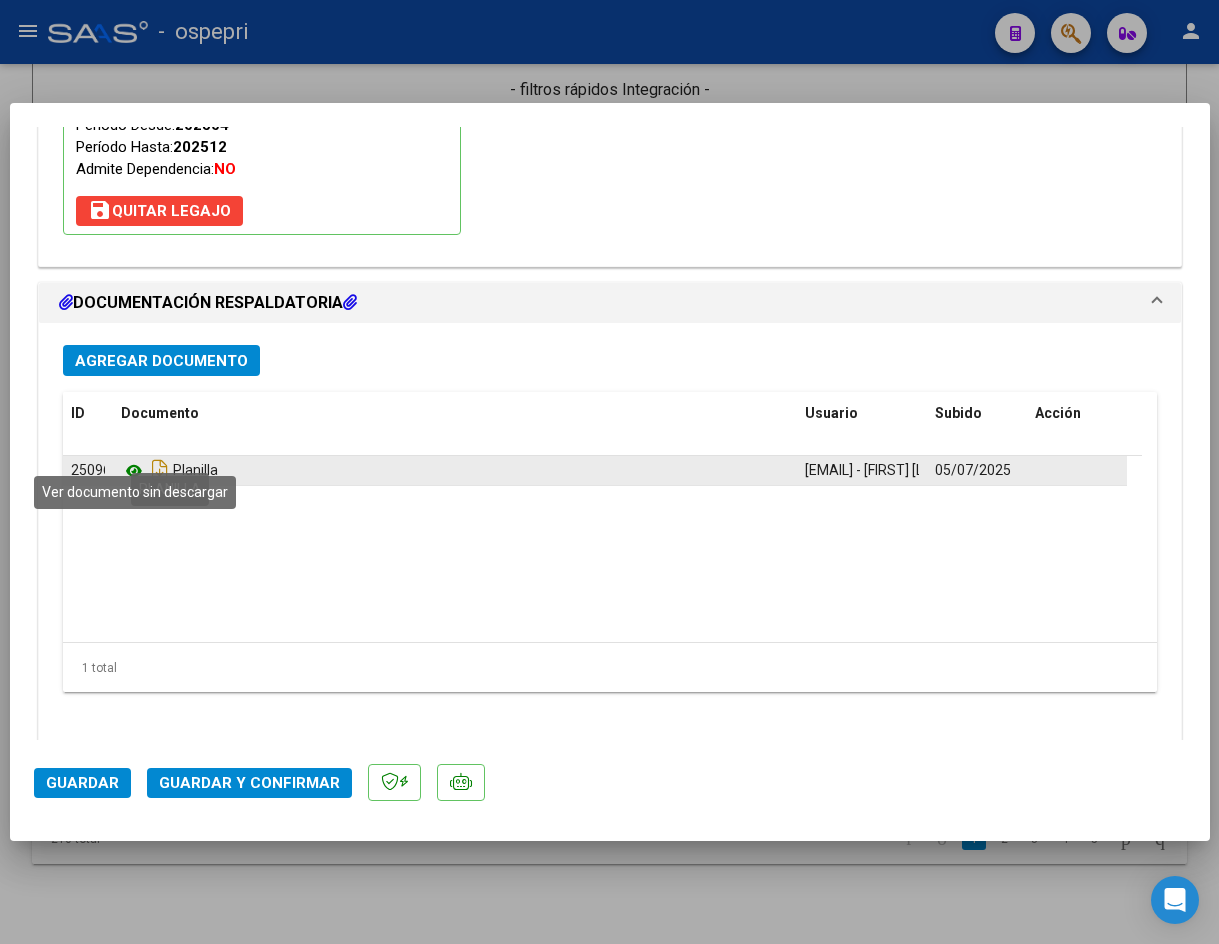 click 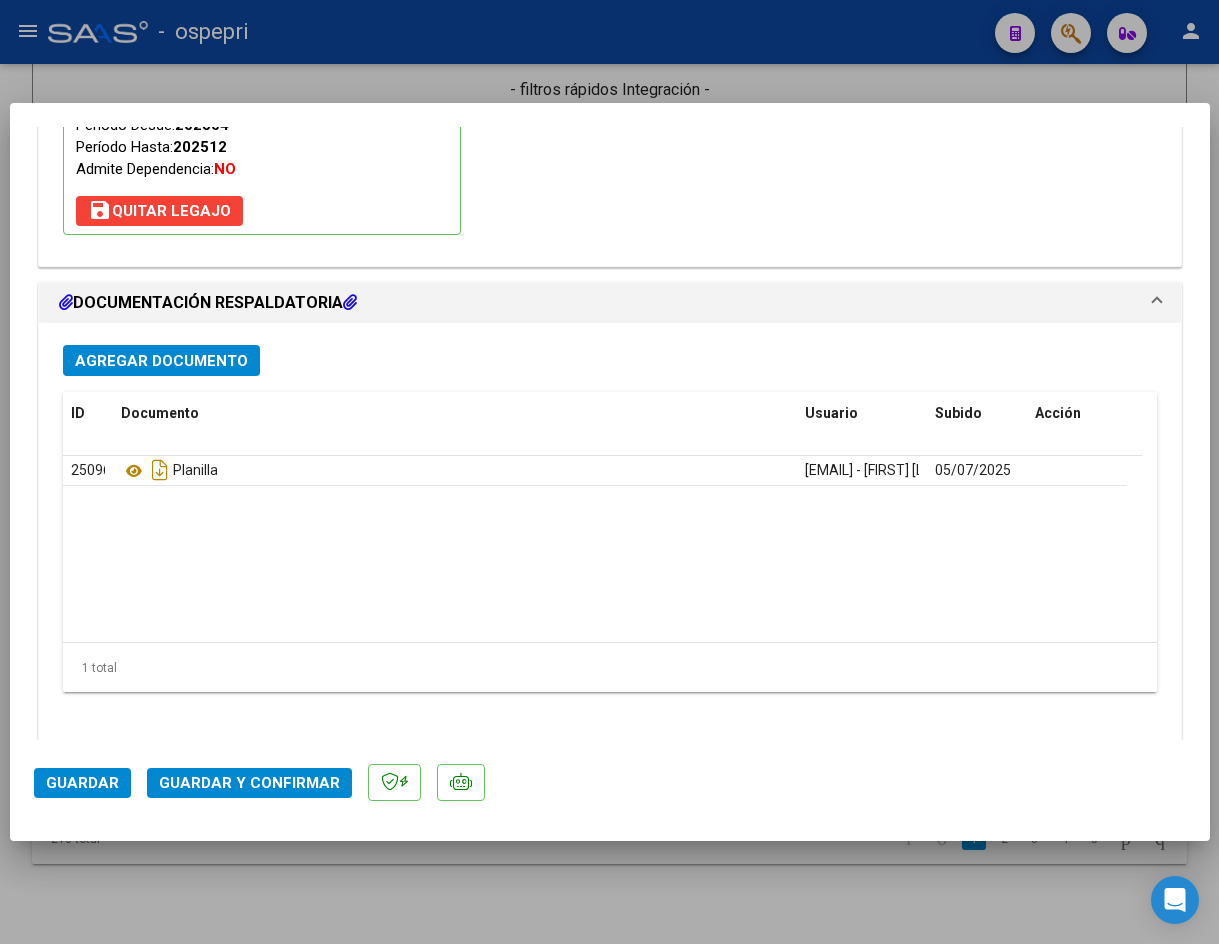 click on "Guardar y Confirmar" 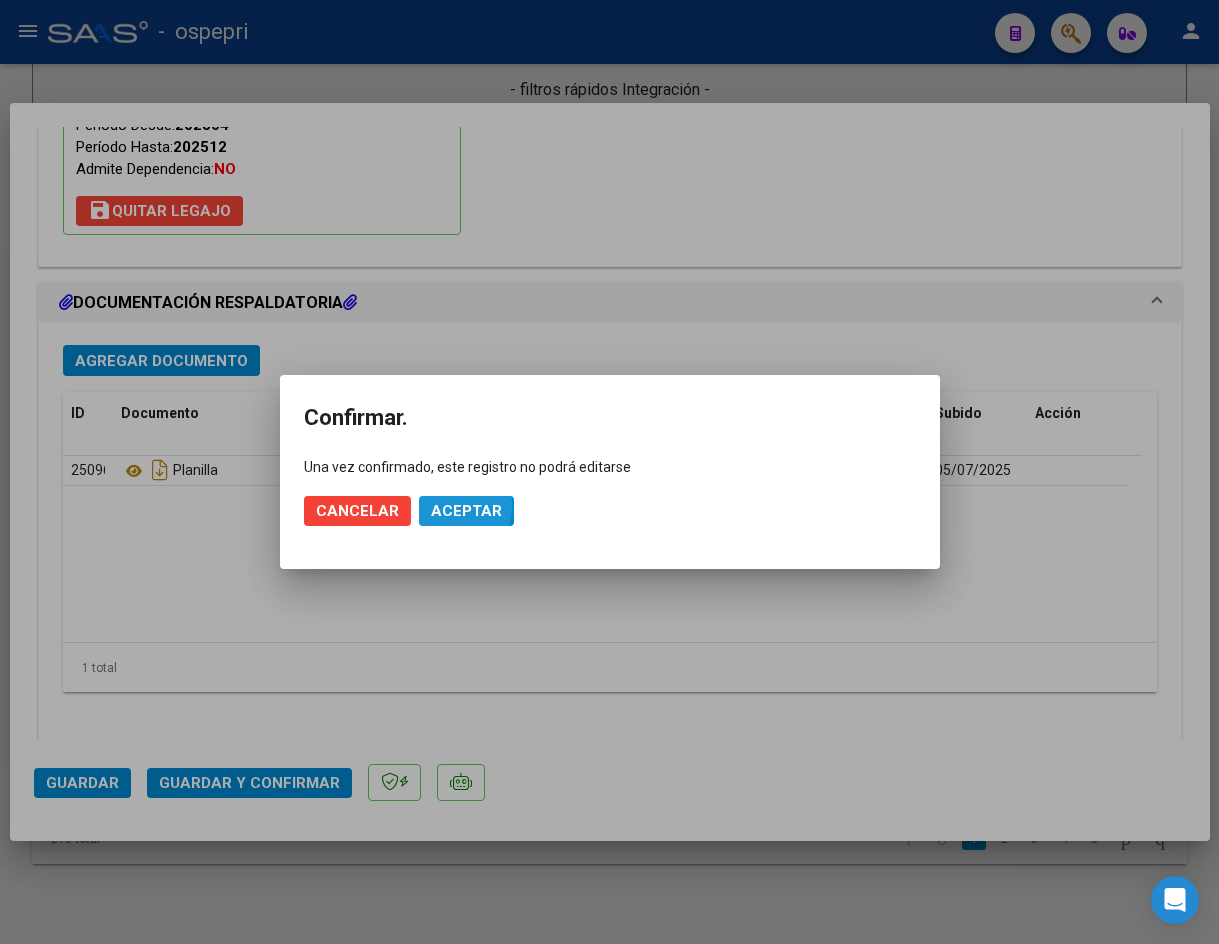 click on "Aceptar" 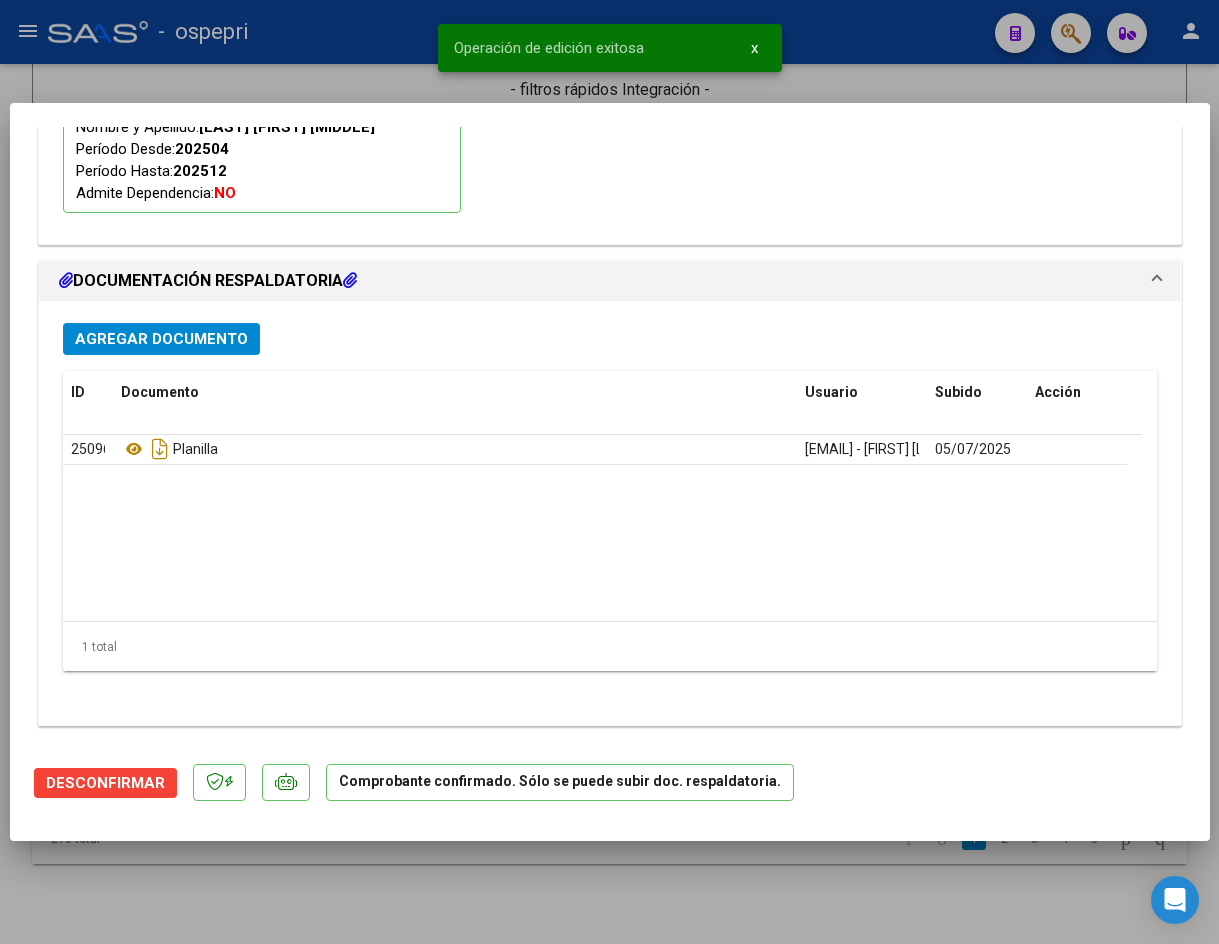 type 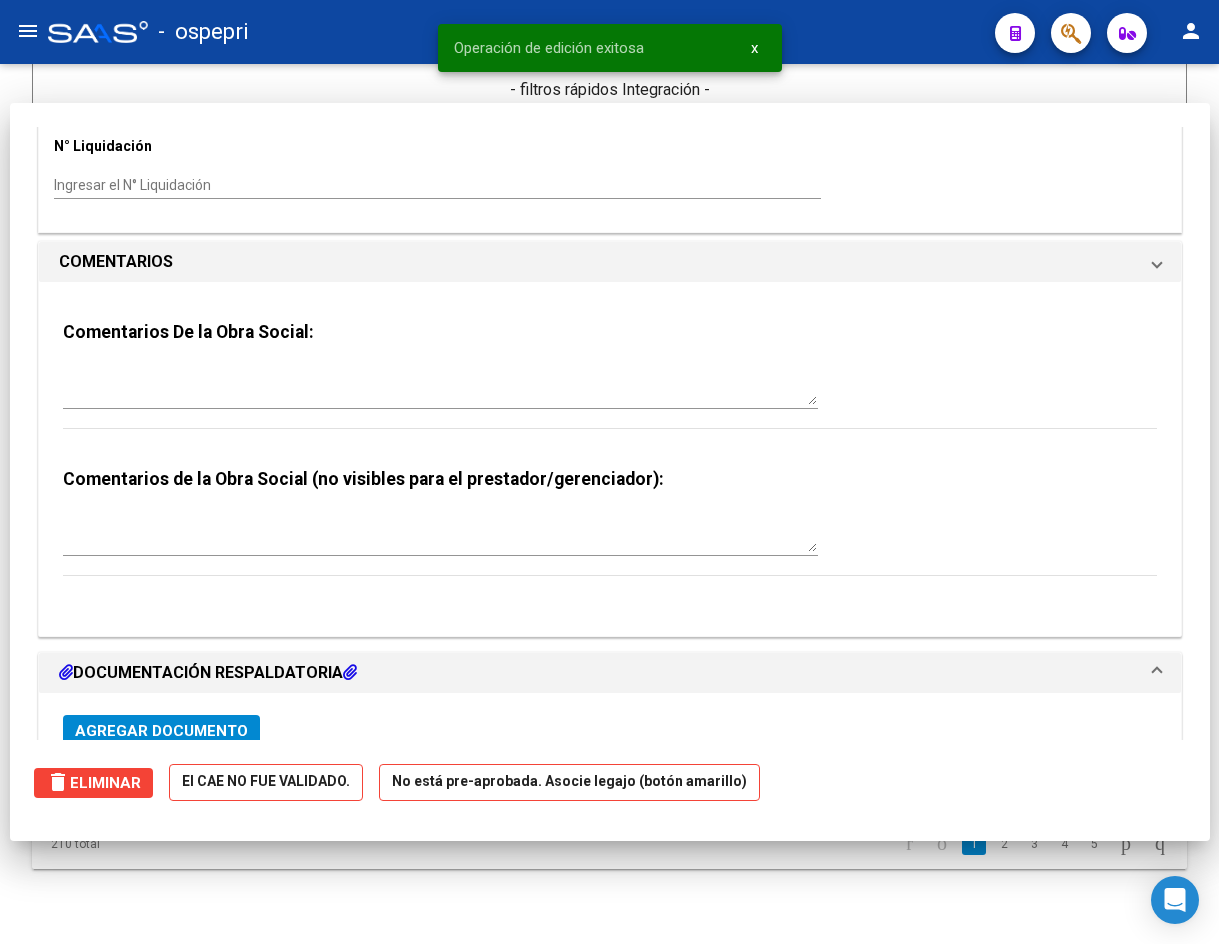 scroll, scrollTop: 0, scrollLeft: 0, axis: both 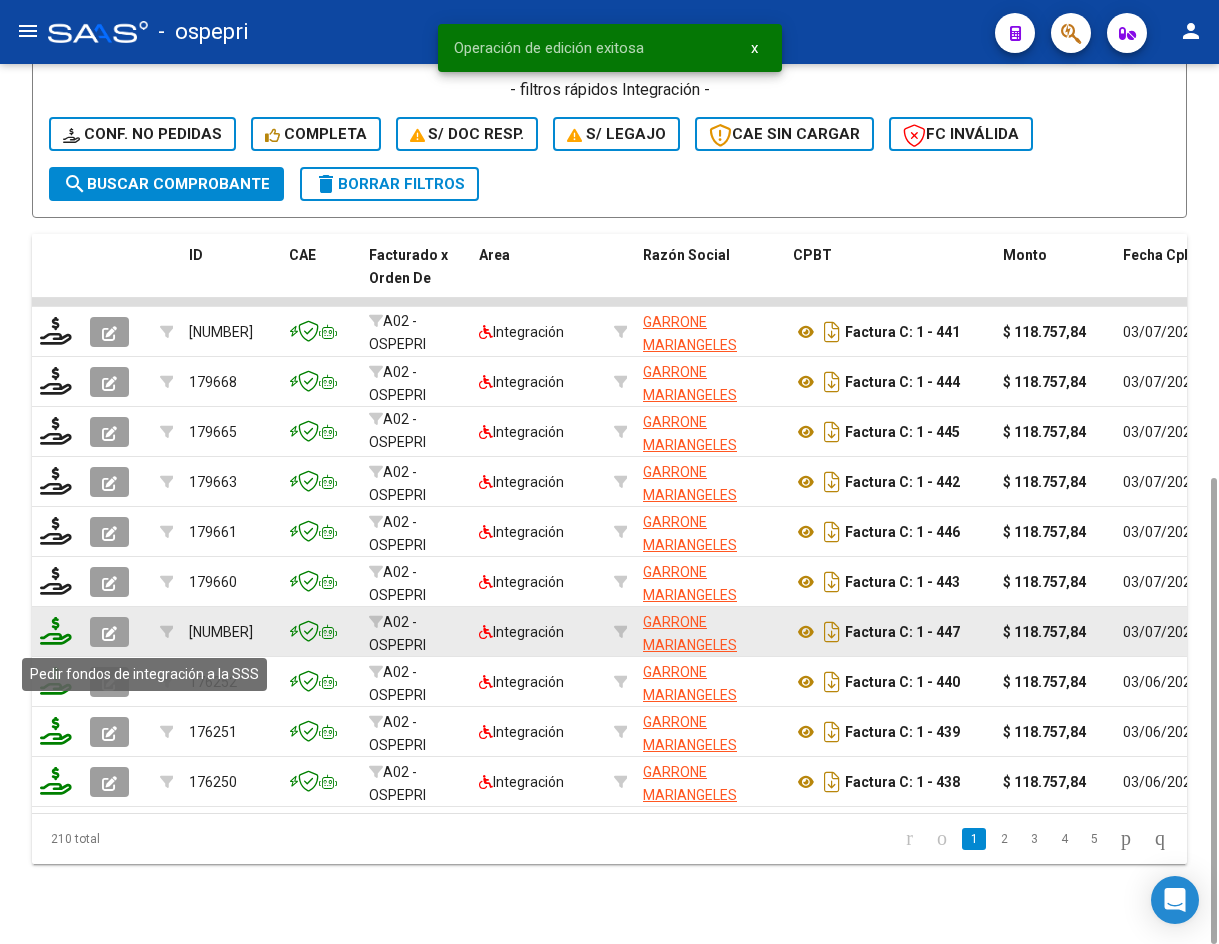 click 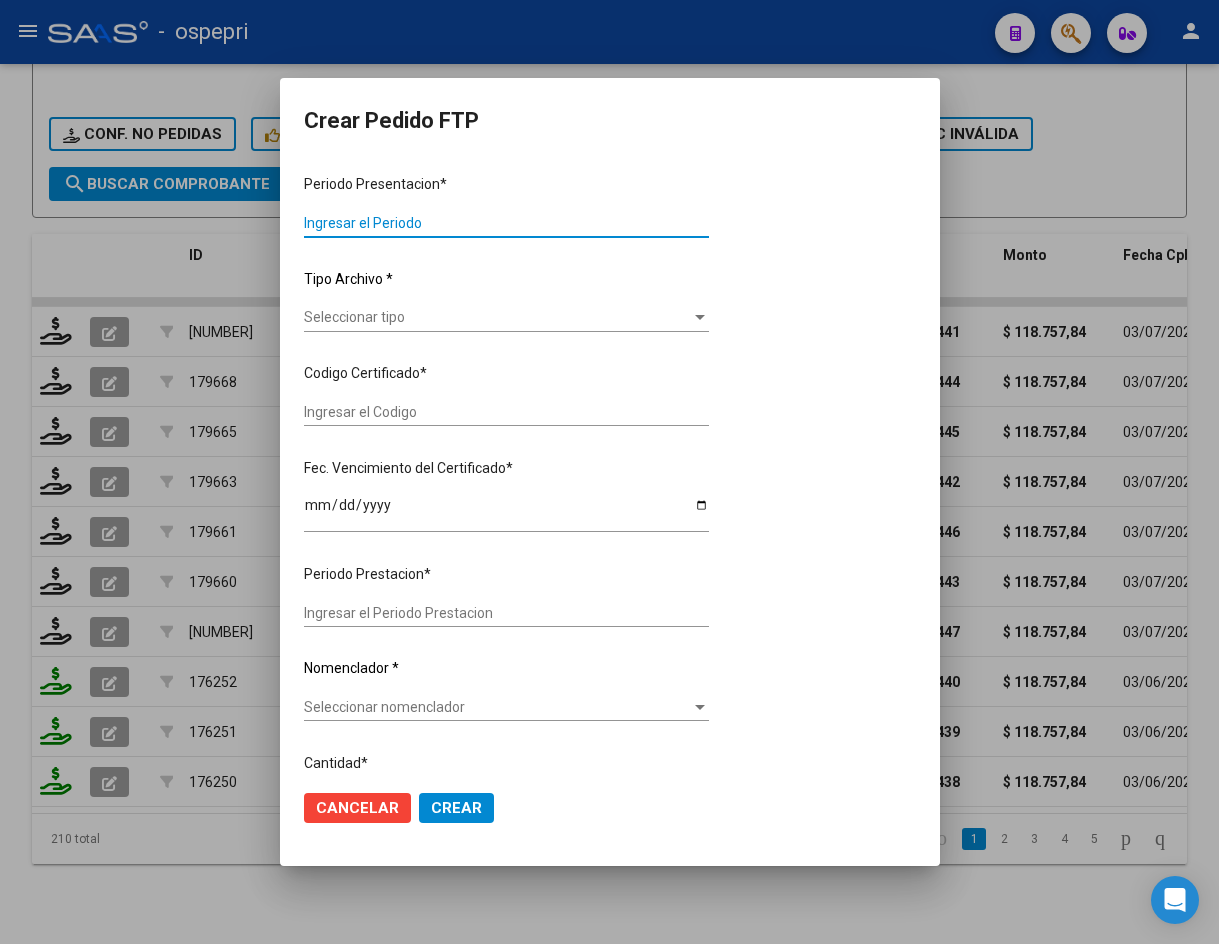 type on "202506" 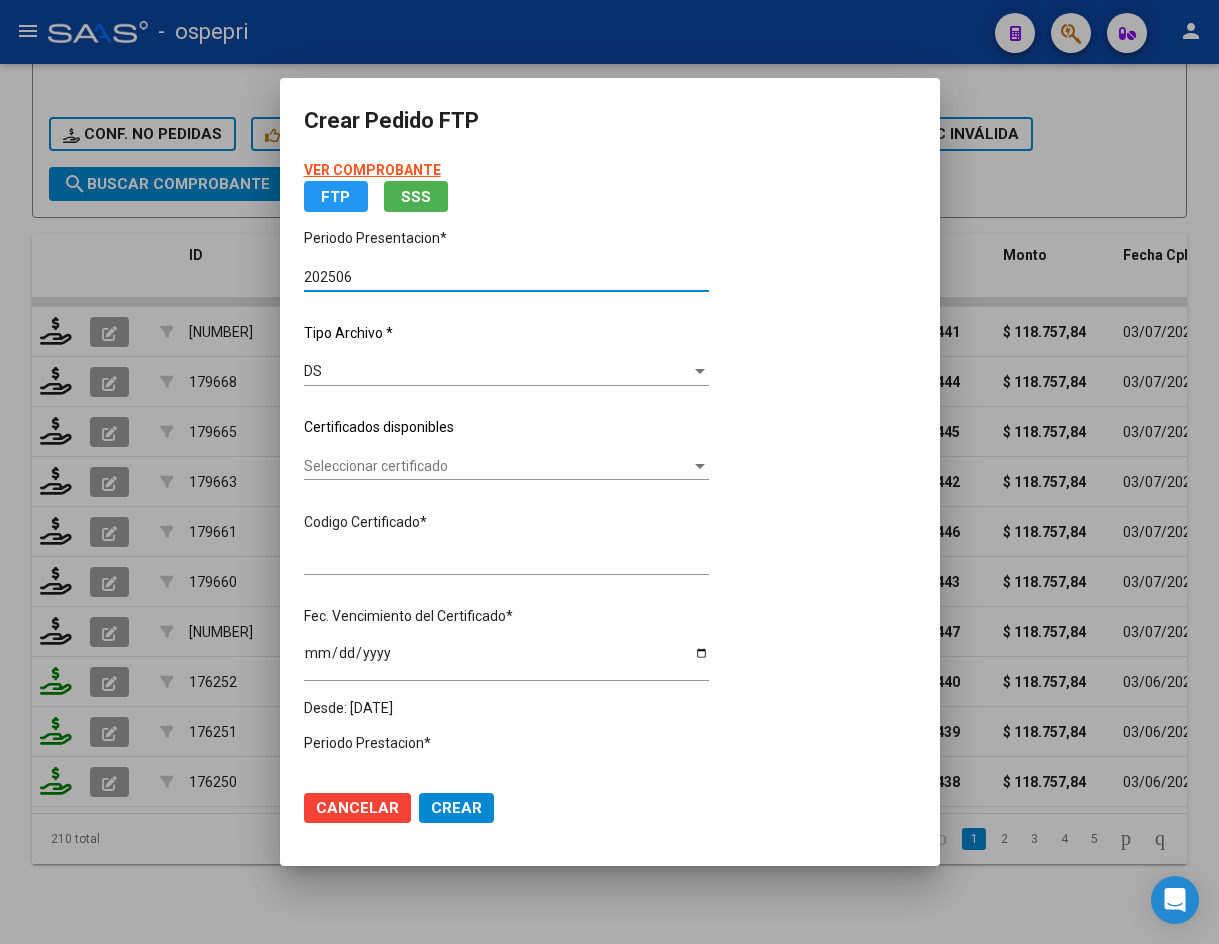 type on "[CUIT]" 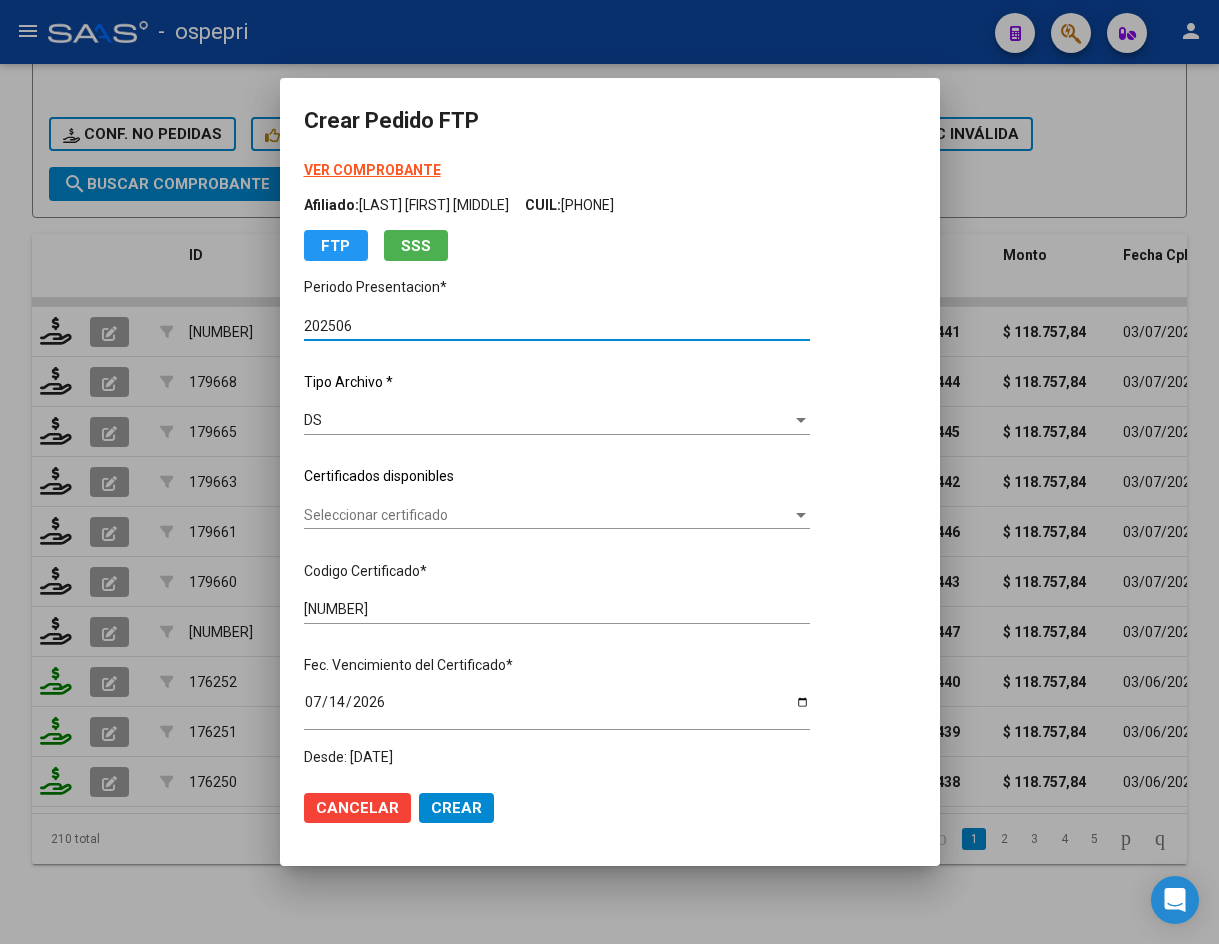 click on "Seleccionar certificado" at bounding box center (548, 515) 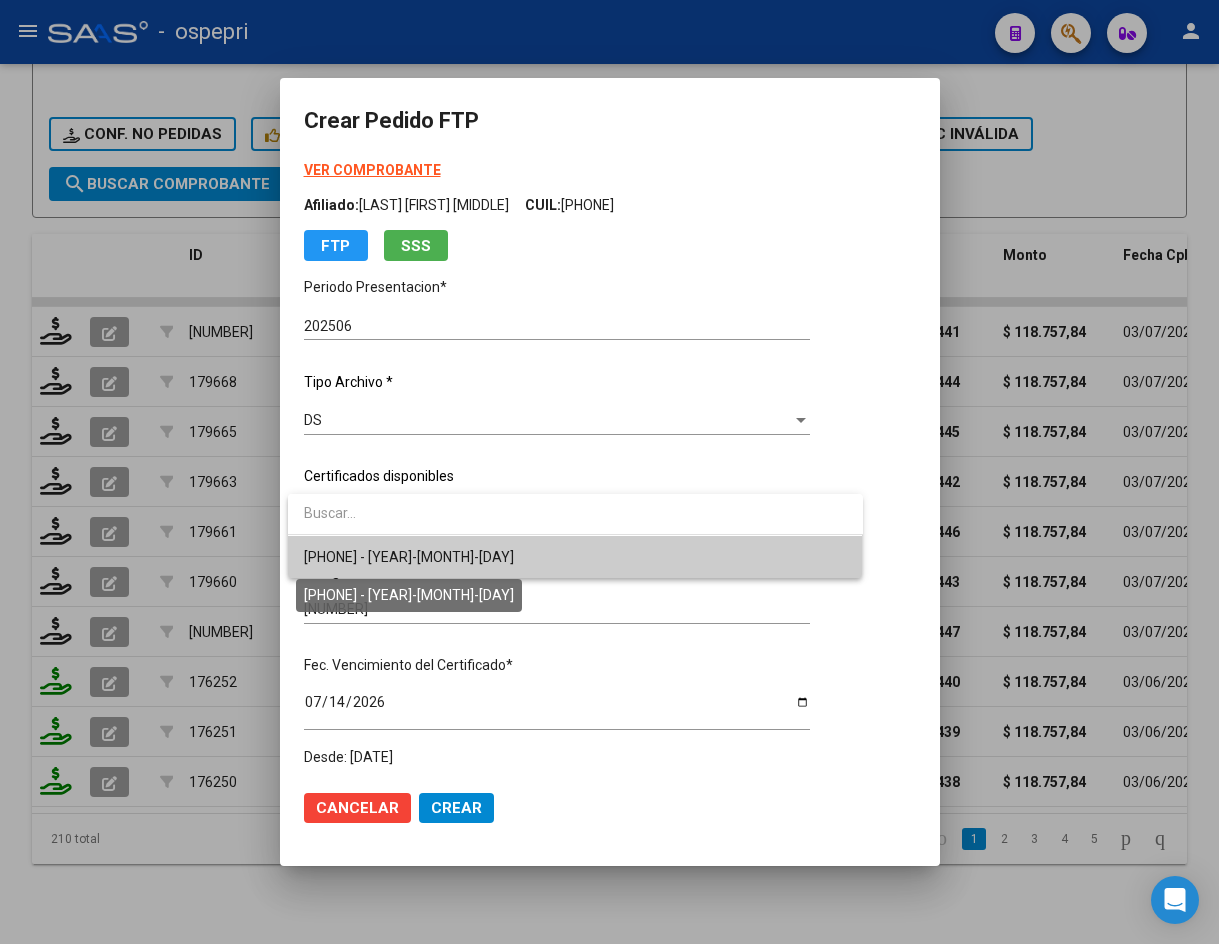 click on "[CUIL] - [DATE]" at bounding box center [409, 557] 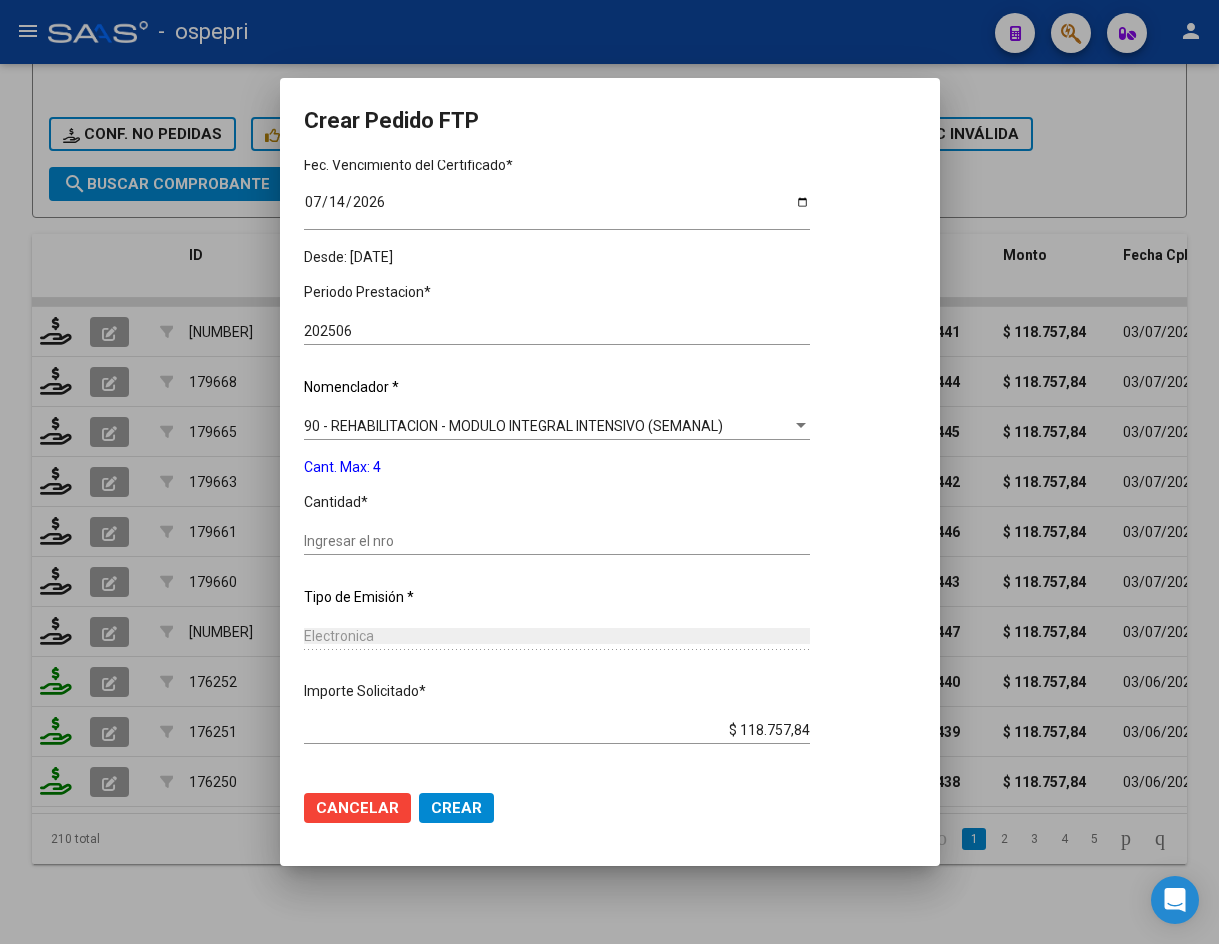 scroll, scrollTop: 582, scrollLeft: 0, axis: vertical 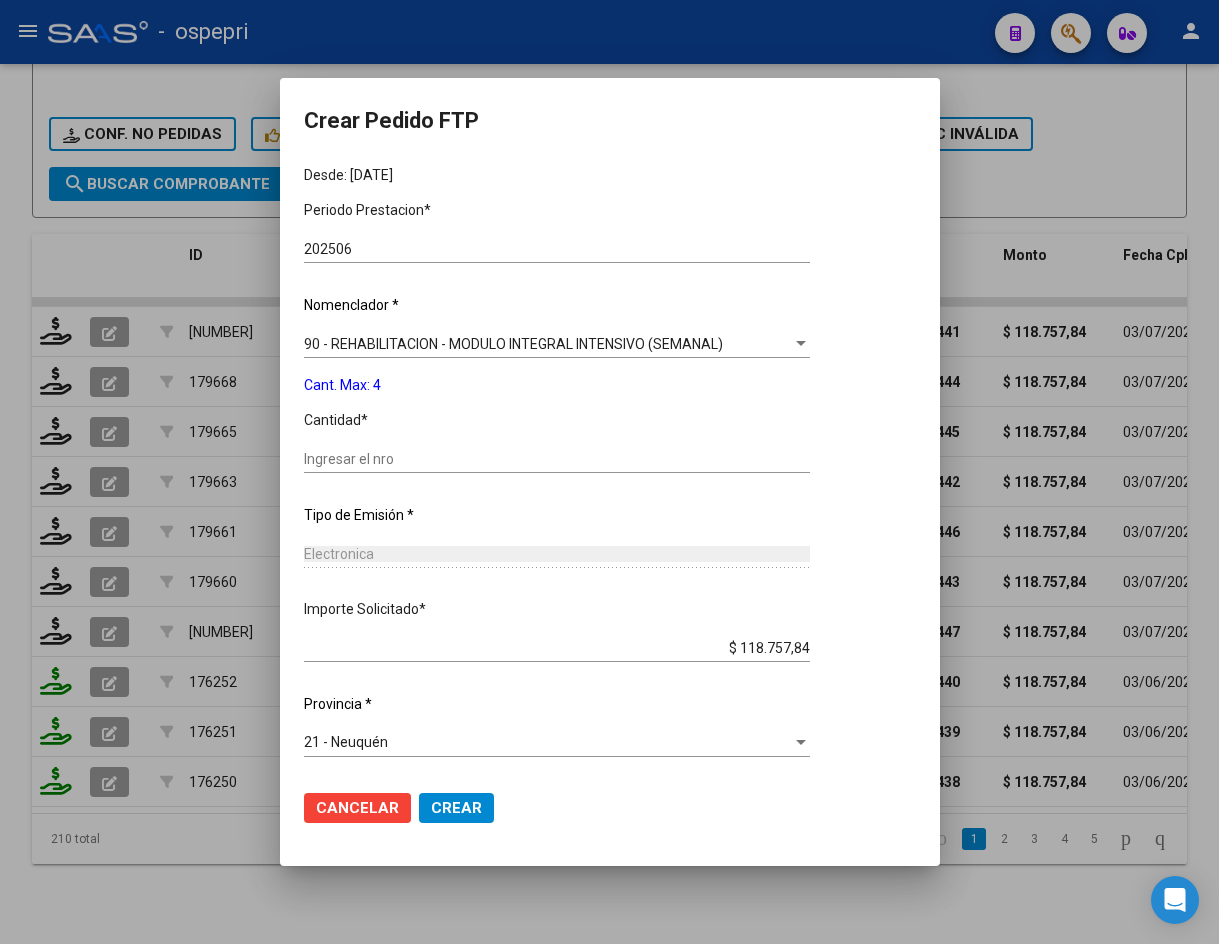 click on "Ingresar el nro" at bounding box center [557, 459] 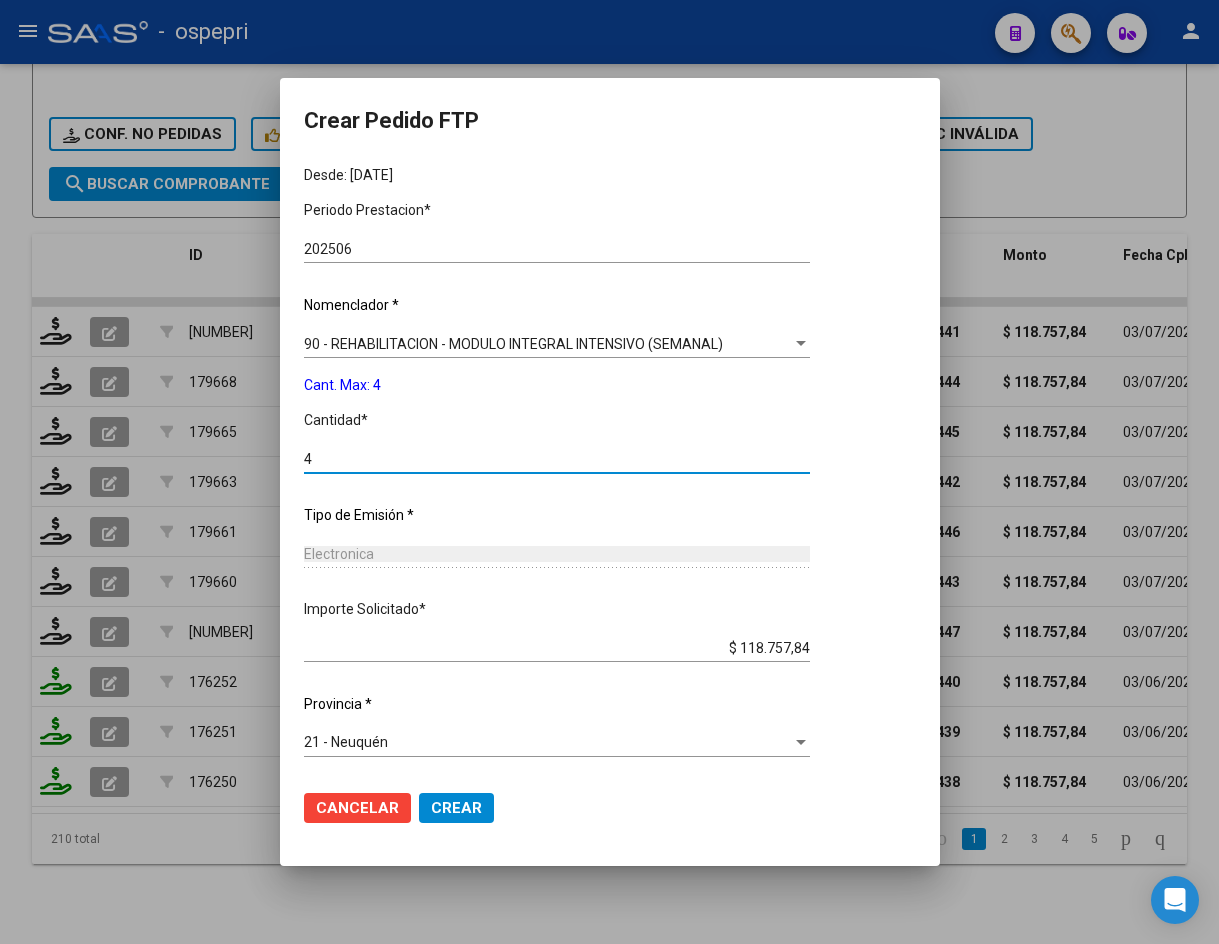 type on "4" 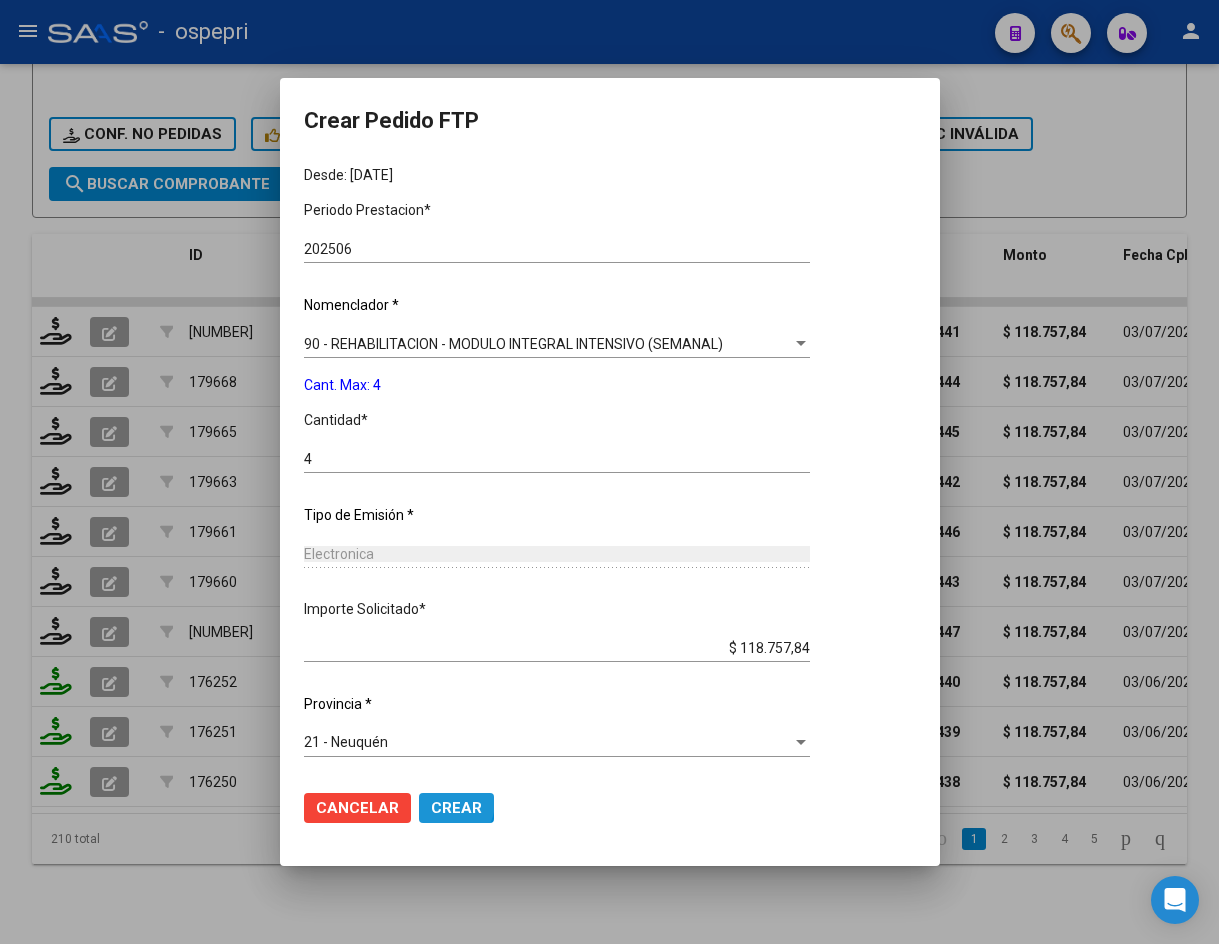 click on "Crear" 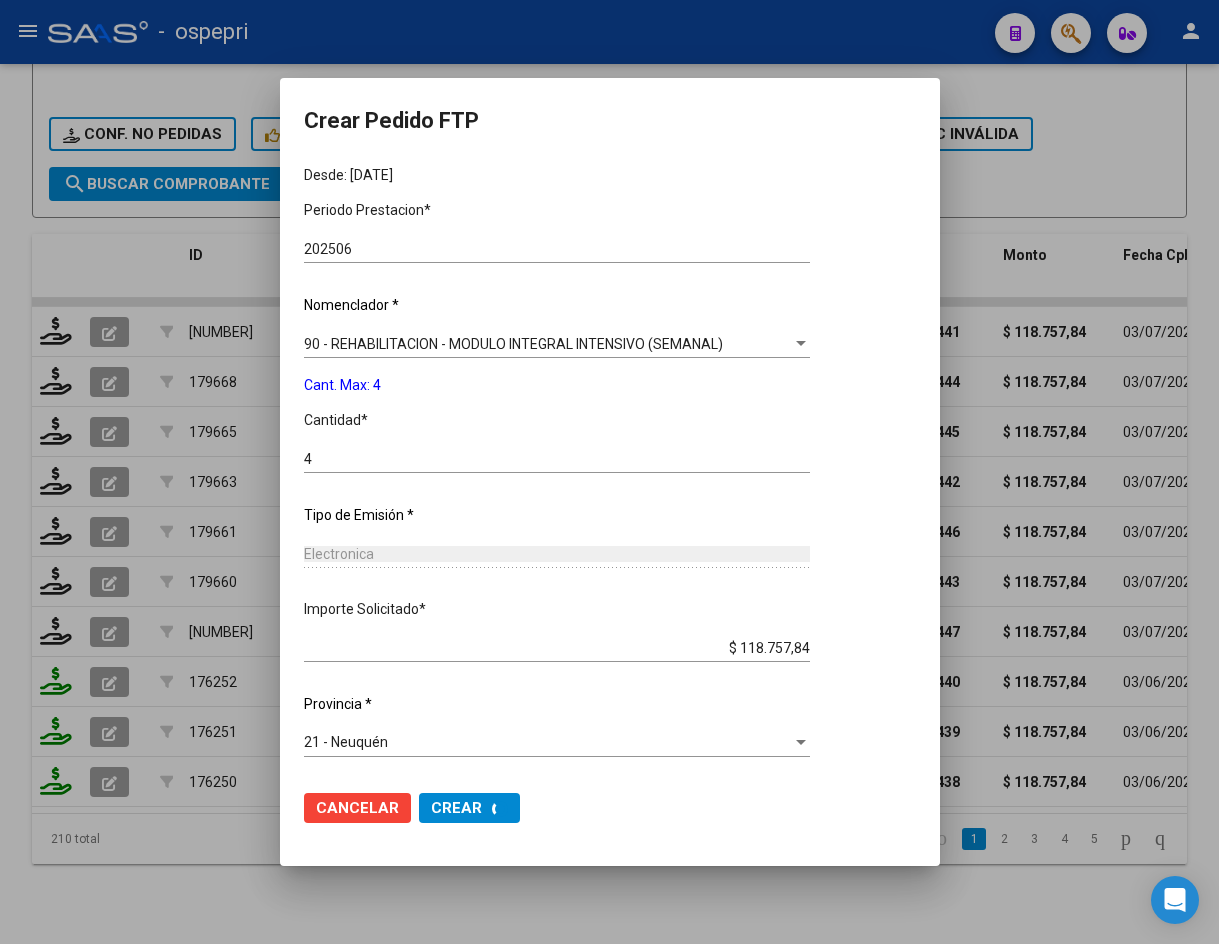 scroll, scrollTop: 0, scrollLeft: 0, axis: both 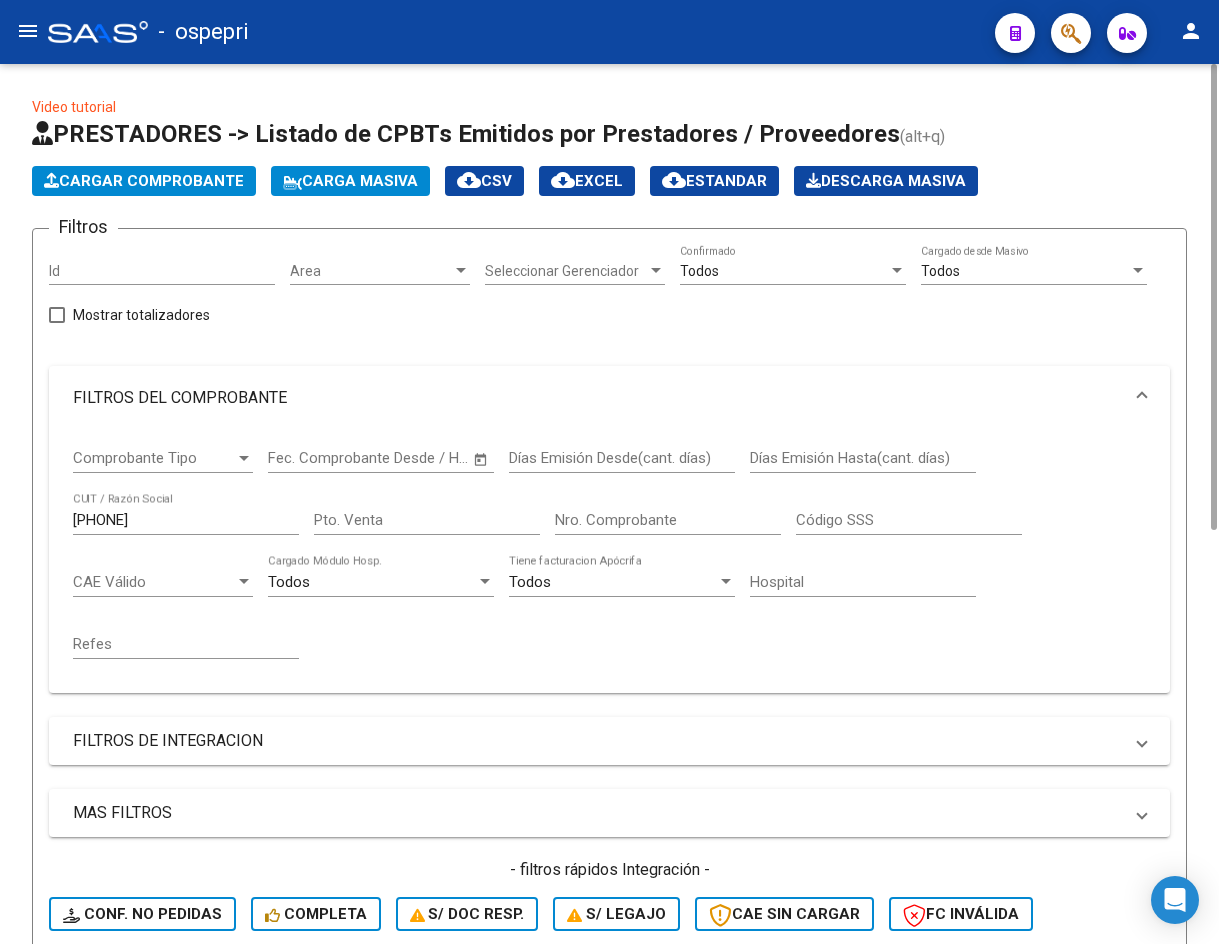 click on "23309003594 CUIT / Razón Social" 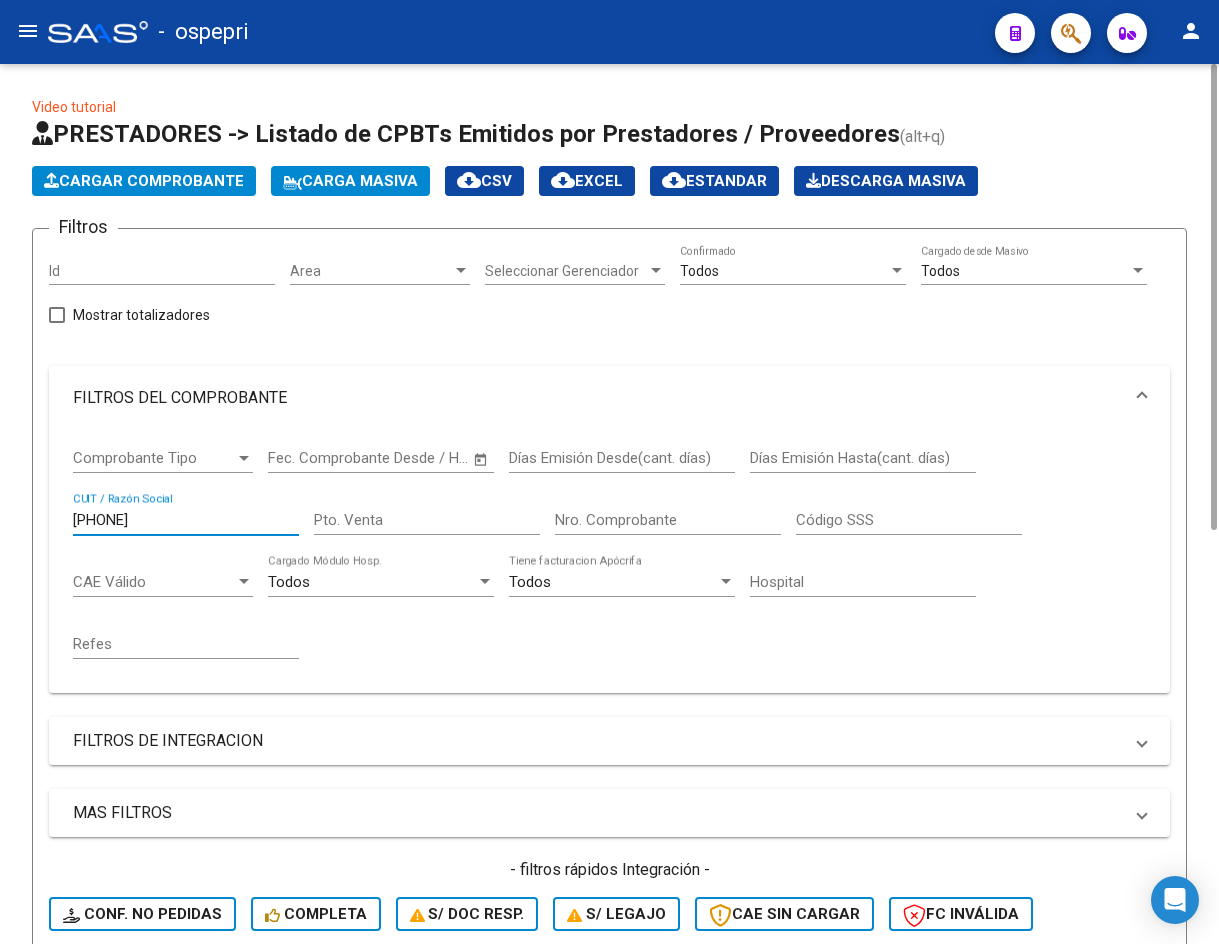 click on "23309003594" at bounding box center (186, 520) 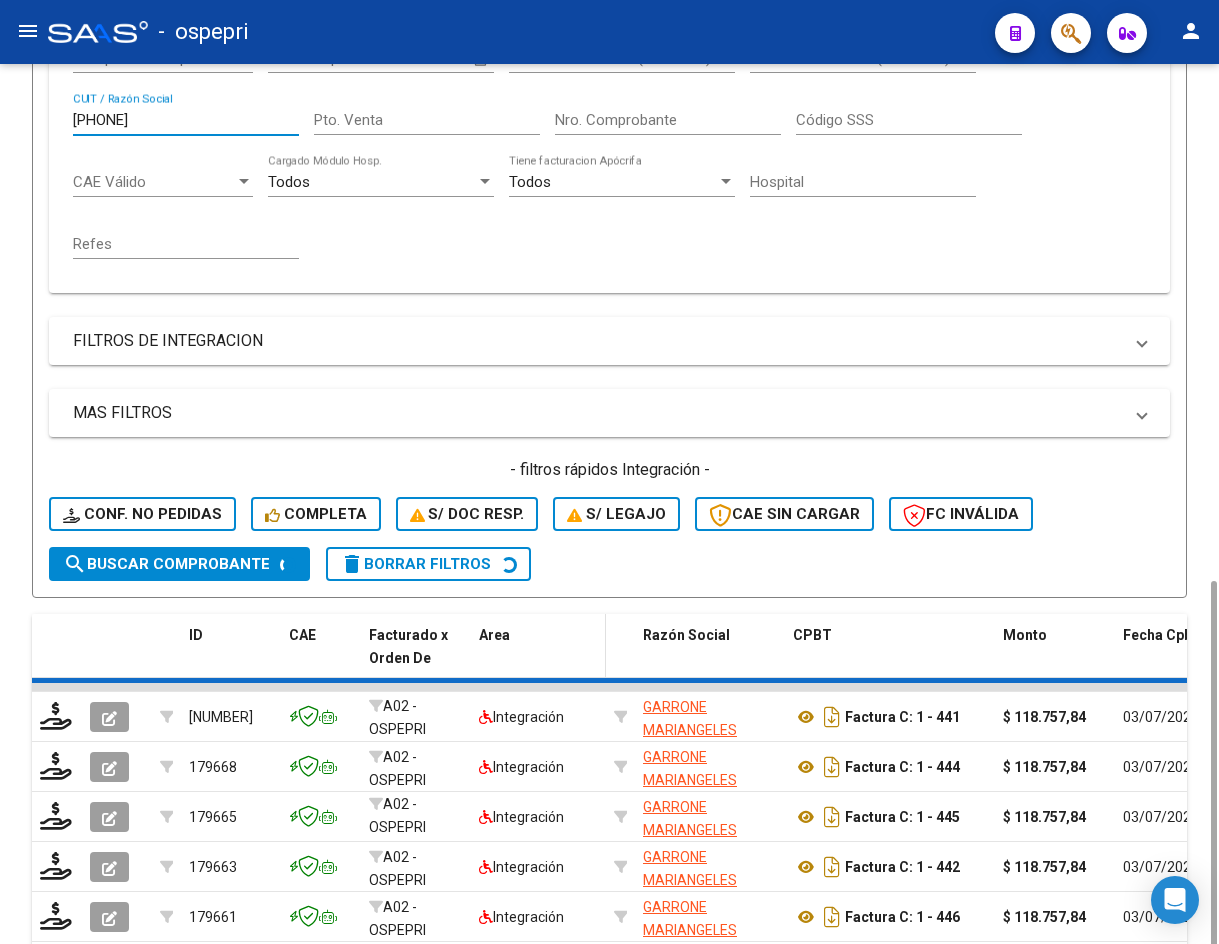 scroll, scrollTop: 785, scrollLeft: 0, axis: vertical 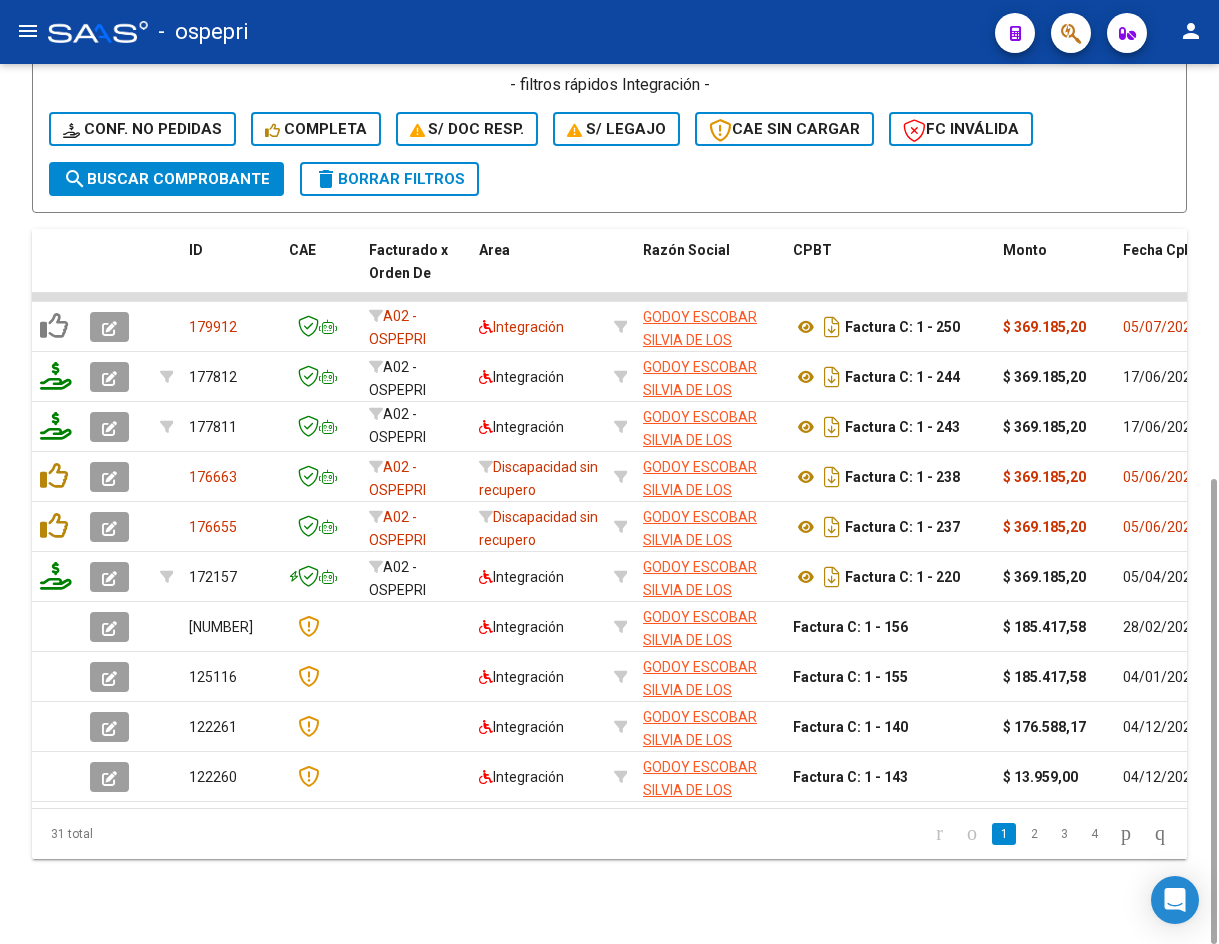 type on "27363881691" 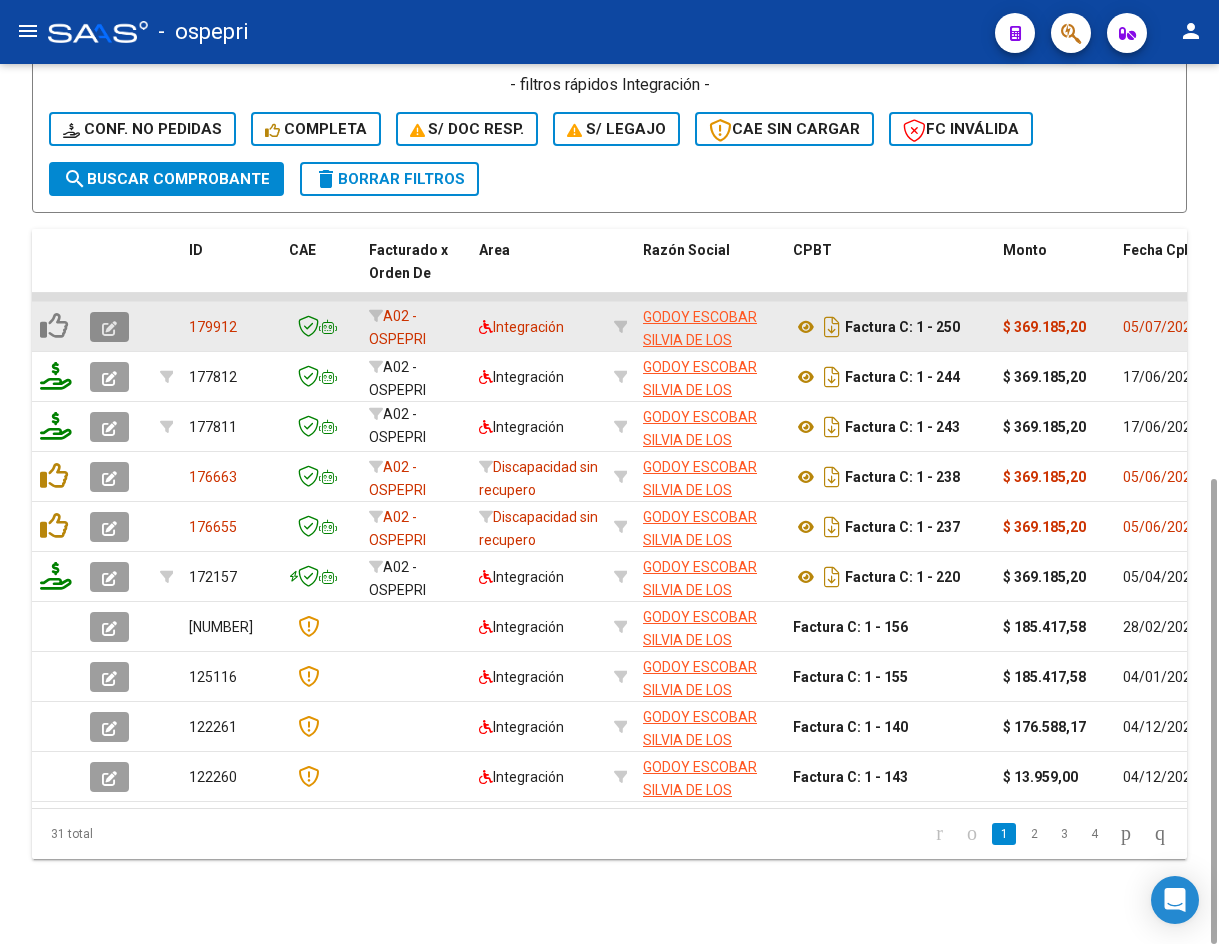 click 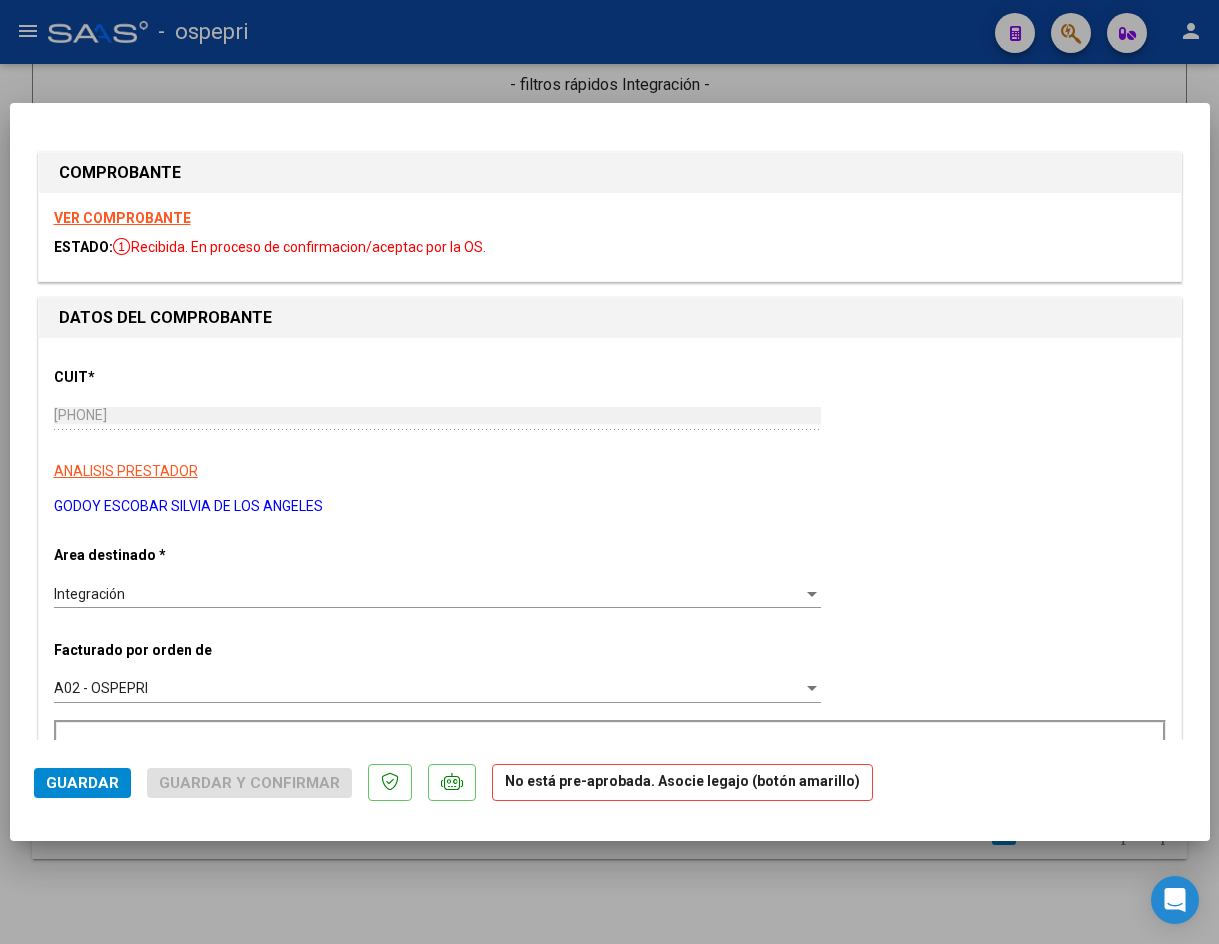 click on "VER COMPROBANTE" at bounding box center (122, 218) 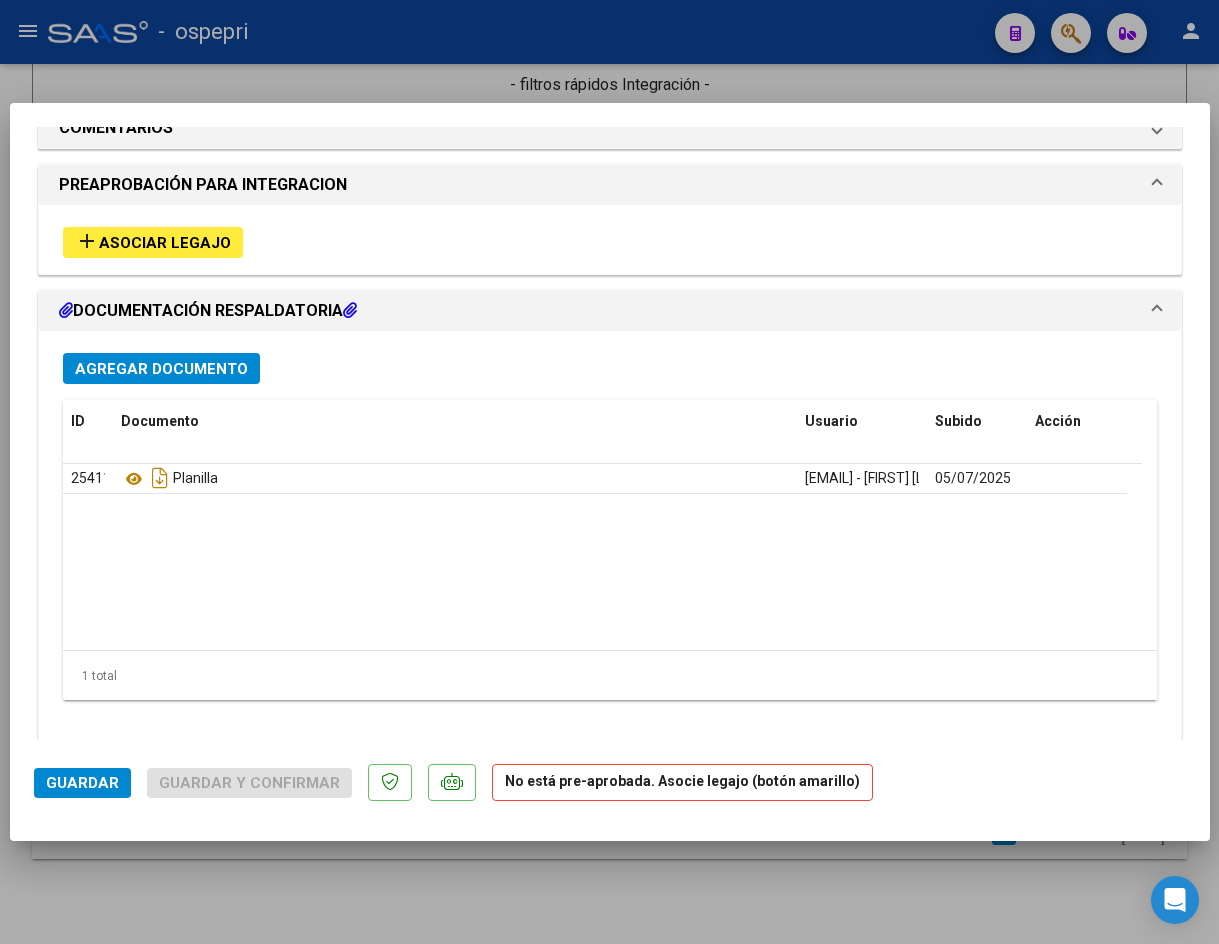 scroll, scrollTop: 1799, scrollLeft: 0, axis: vertical 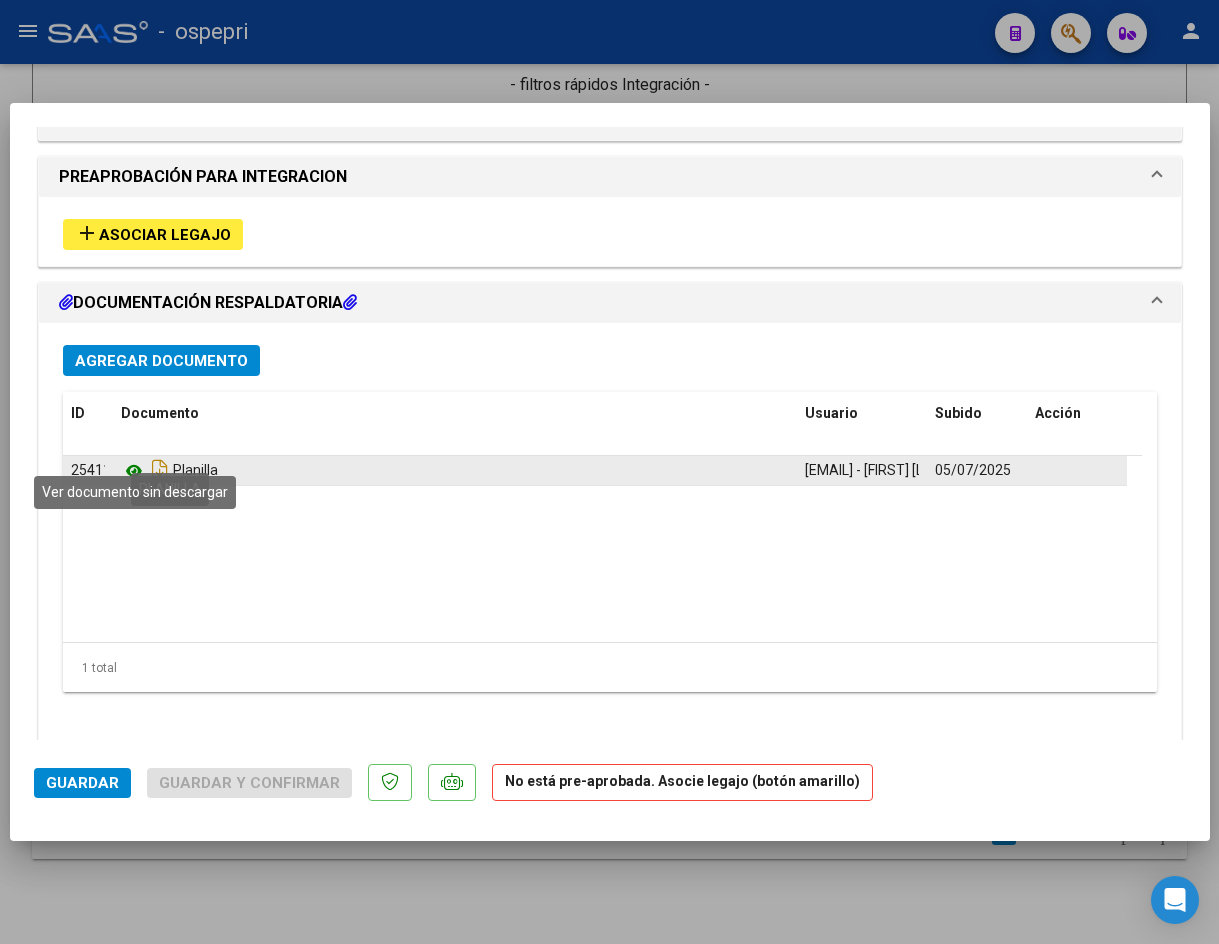 click 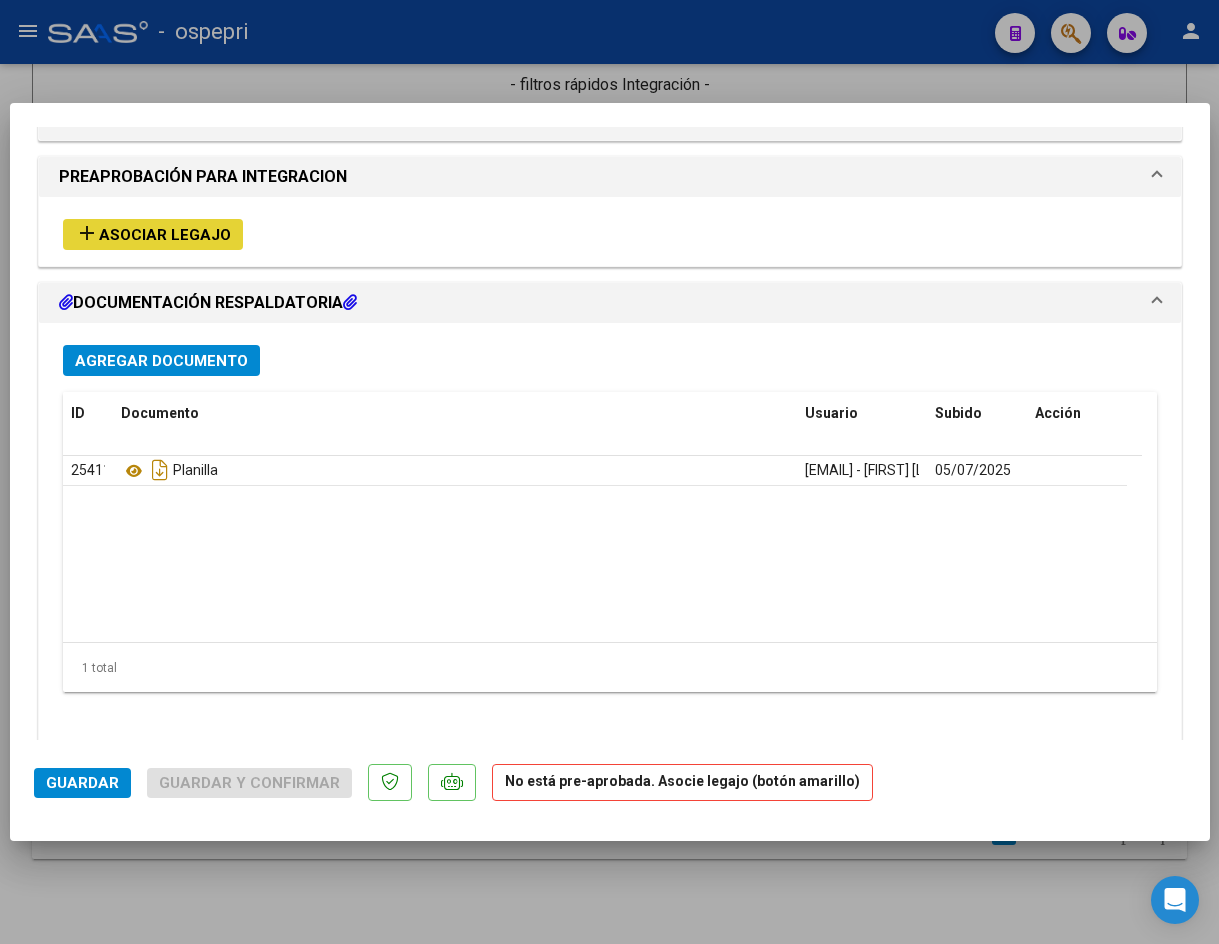 click on "Asociar Legajo" at bounding box center [165, 235] 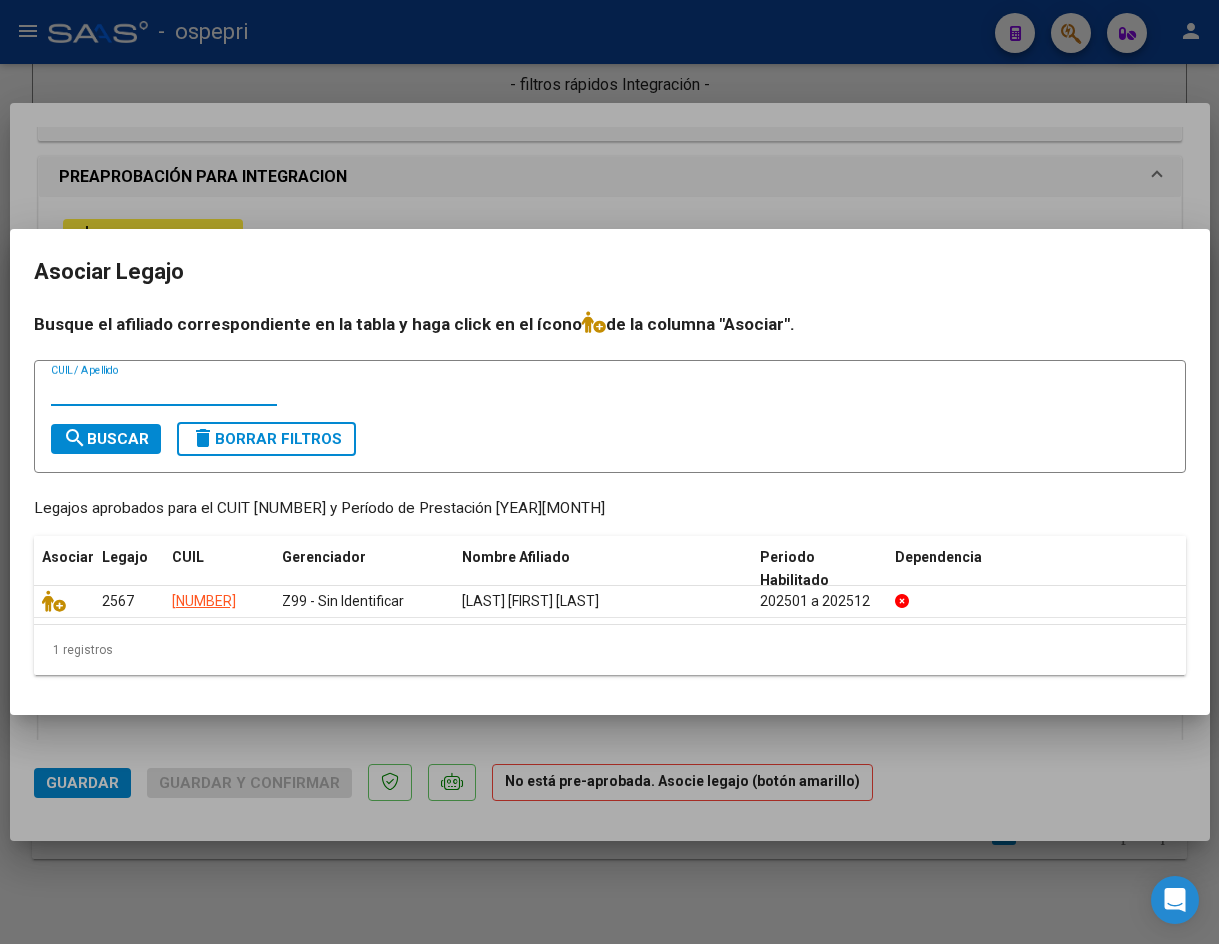 paste on "38710804" 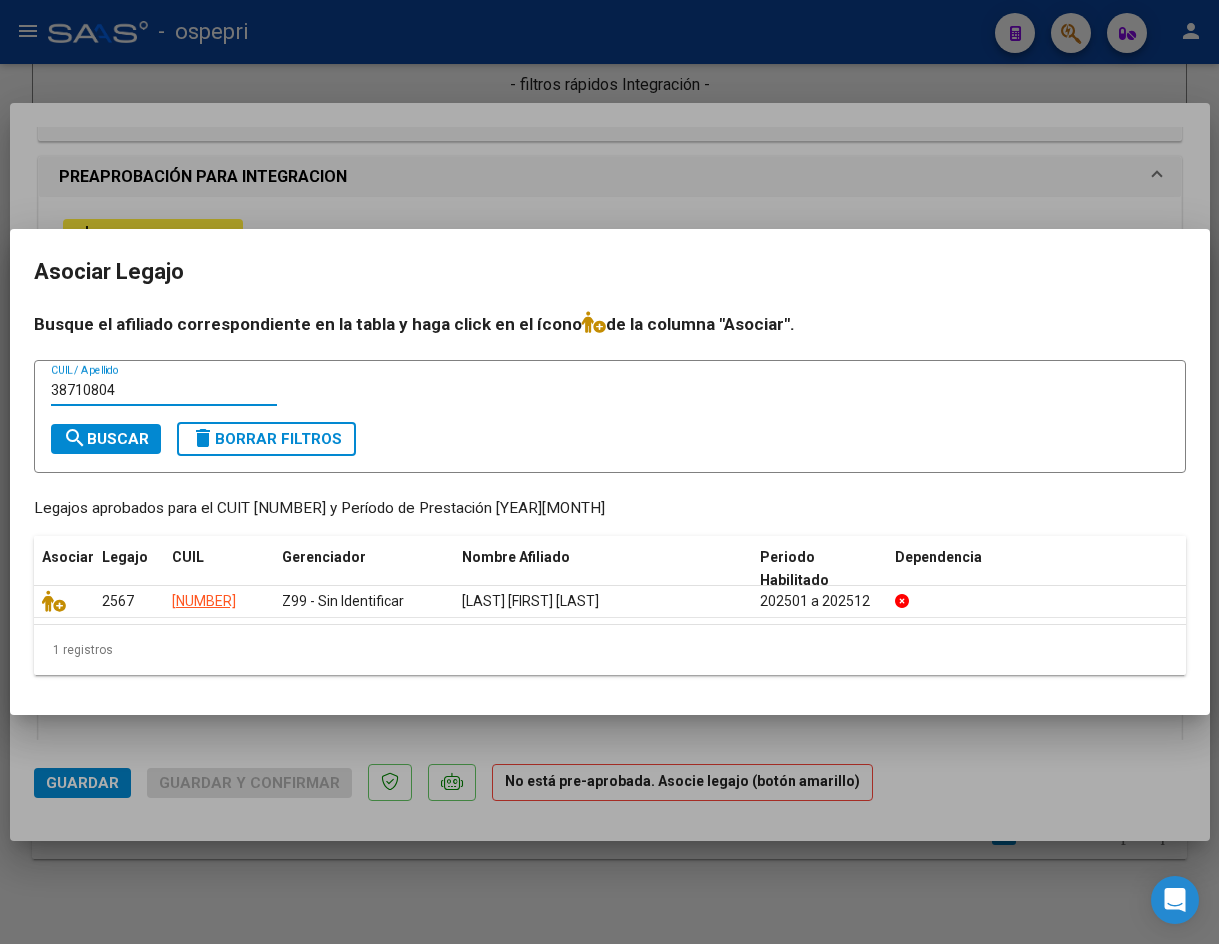 type on "38710804" 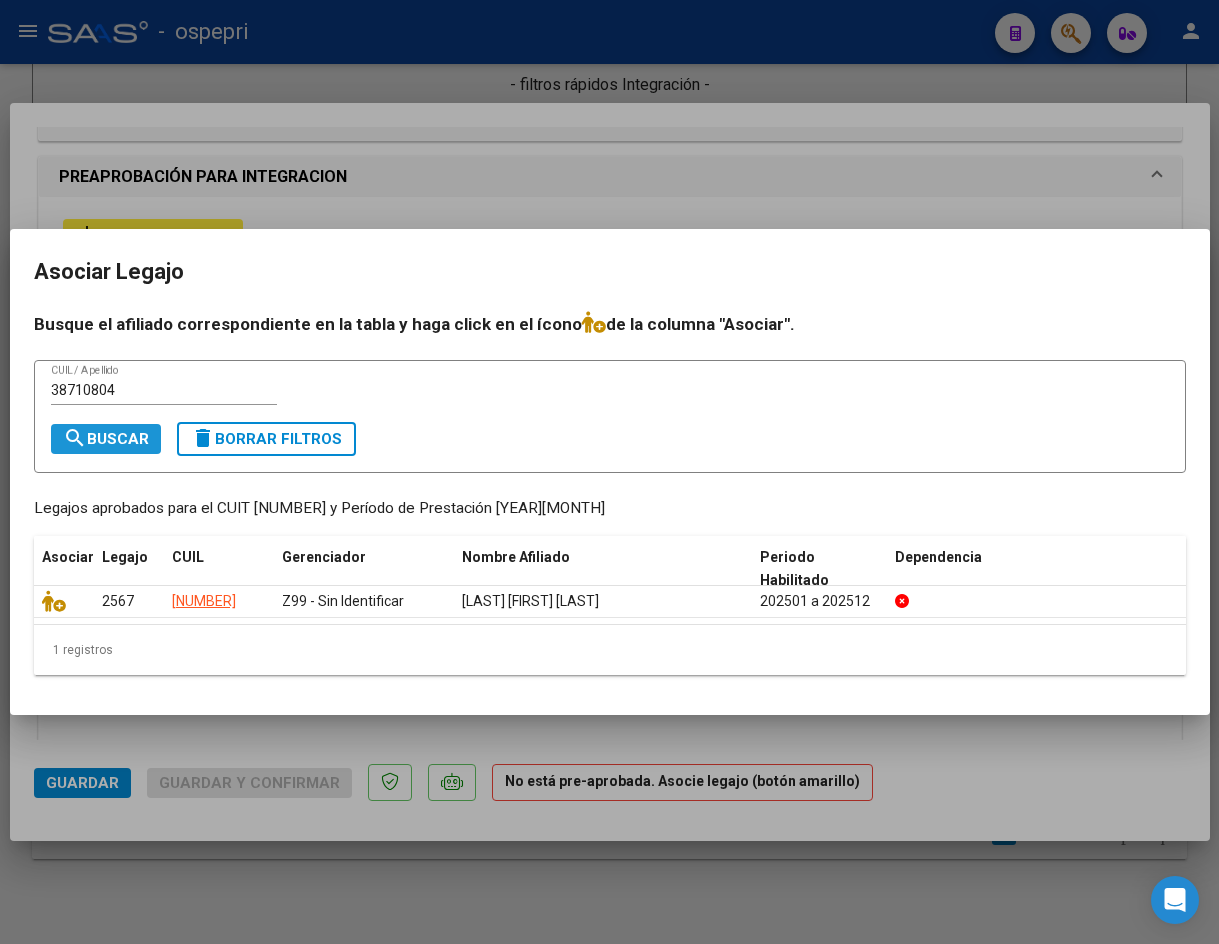 click on "search  Buscar" at bounding box center (106, 439) 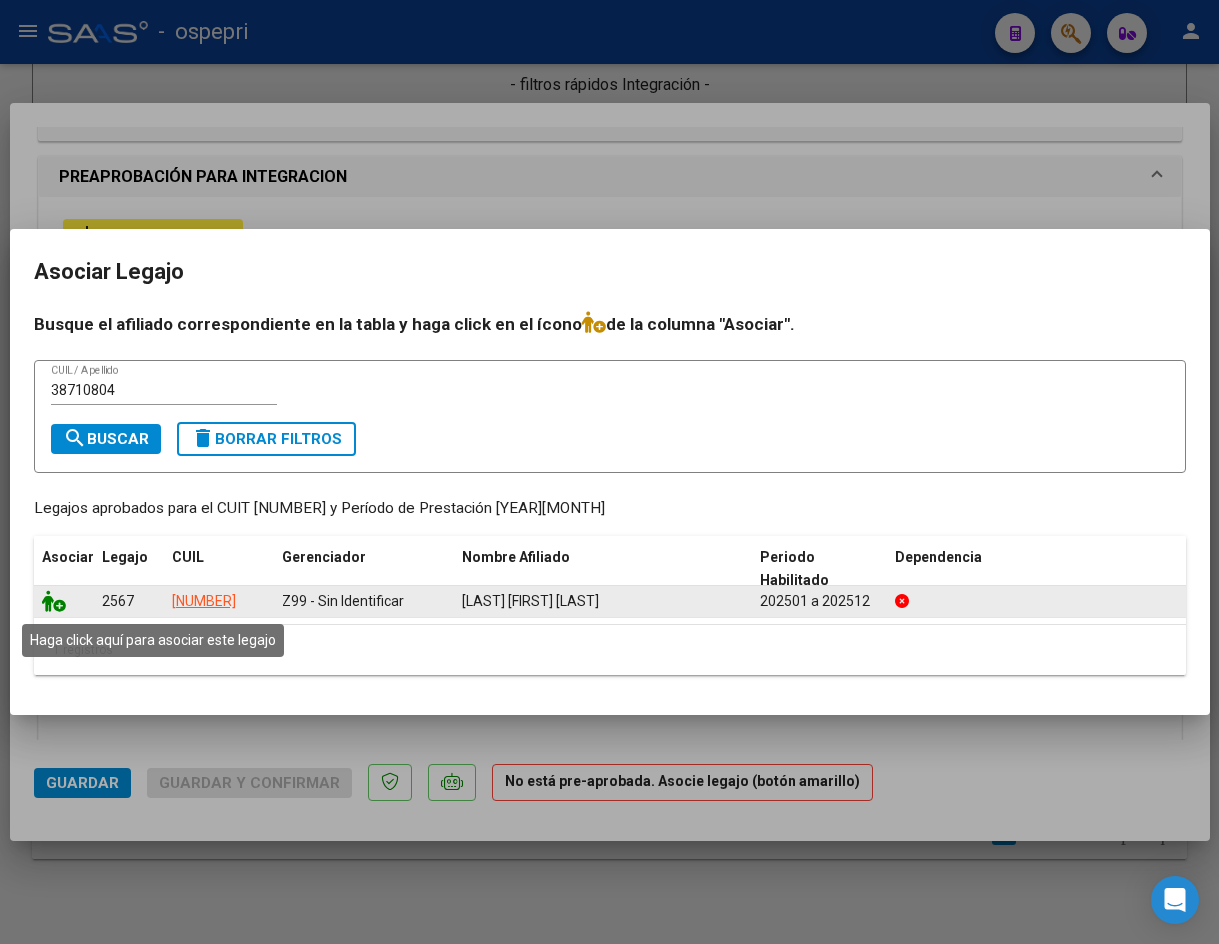 click 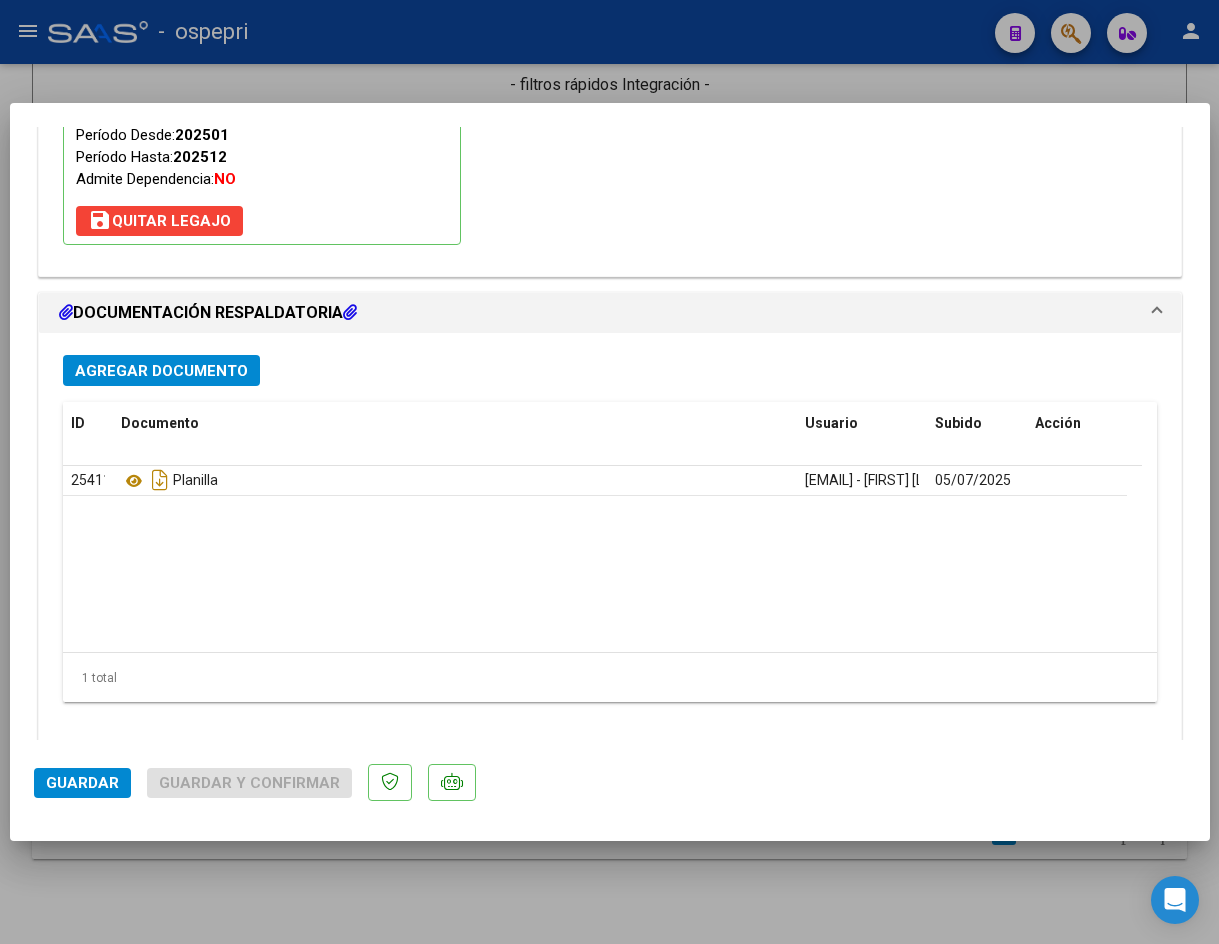scroll, scrollTop: 2085, scrollLeft: 0, axis: vertical 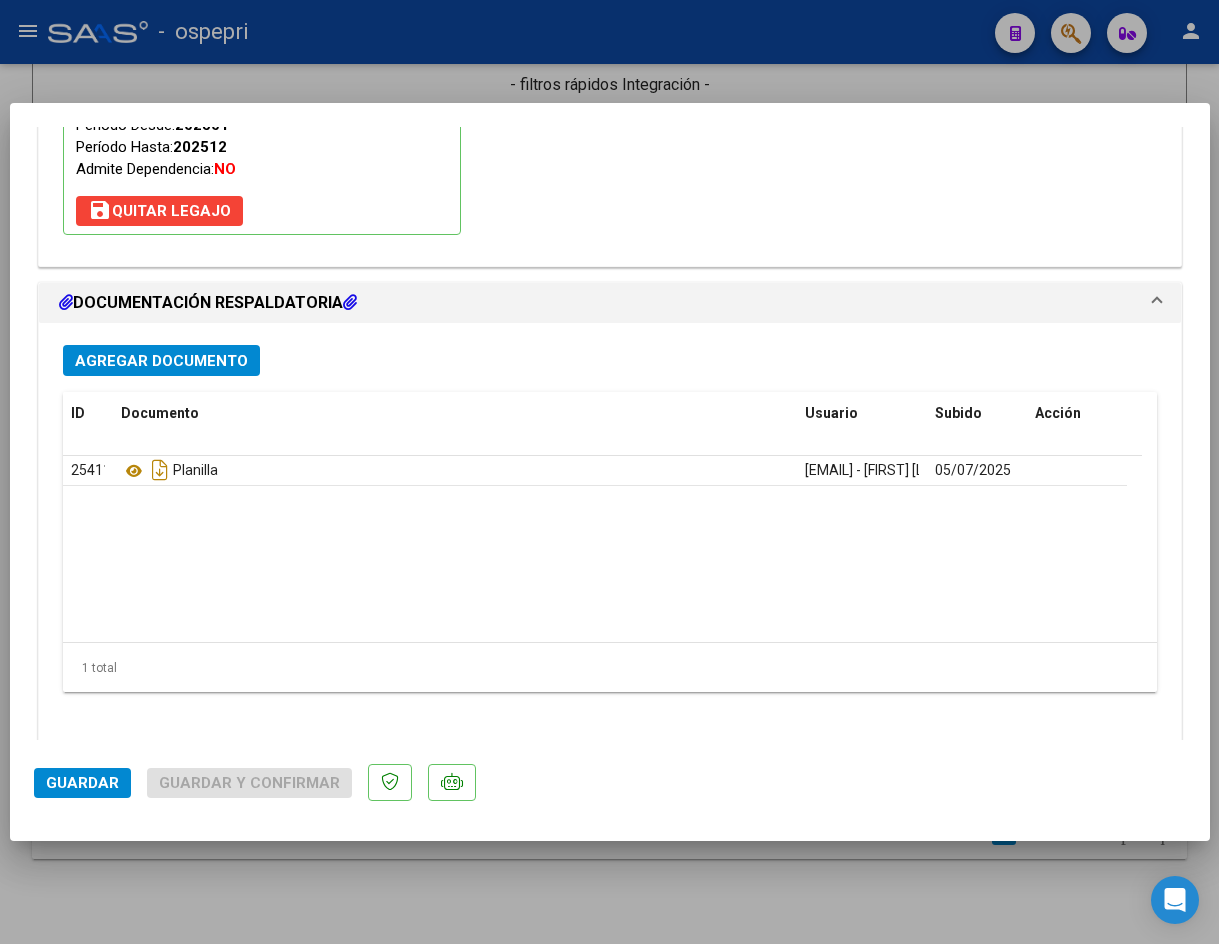 click on "Guardar" 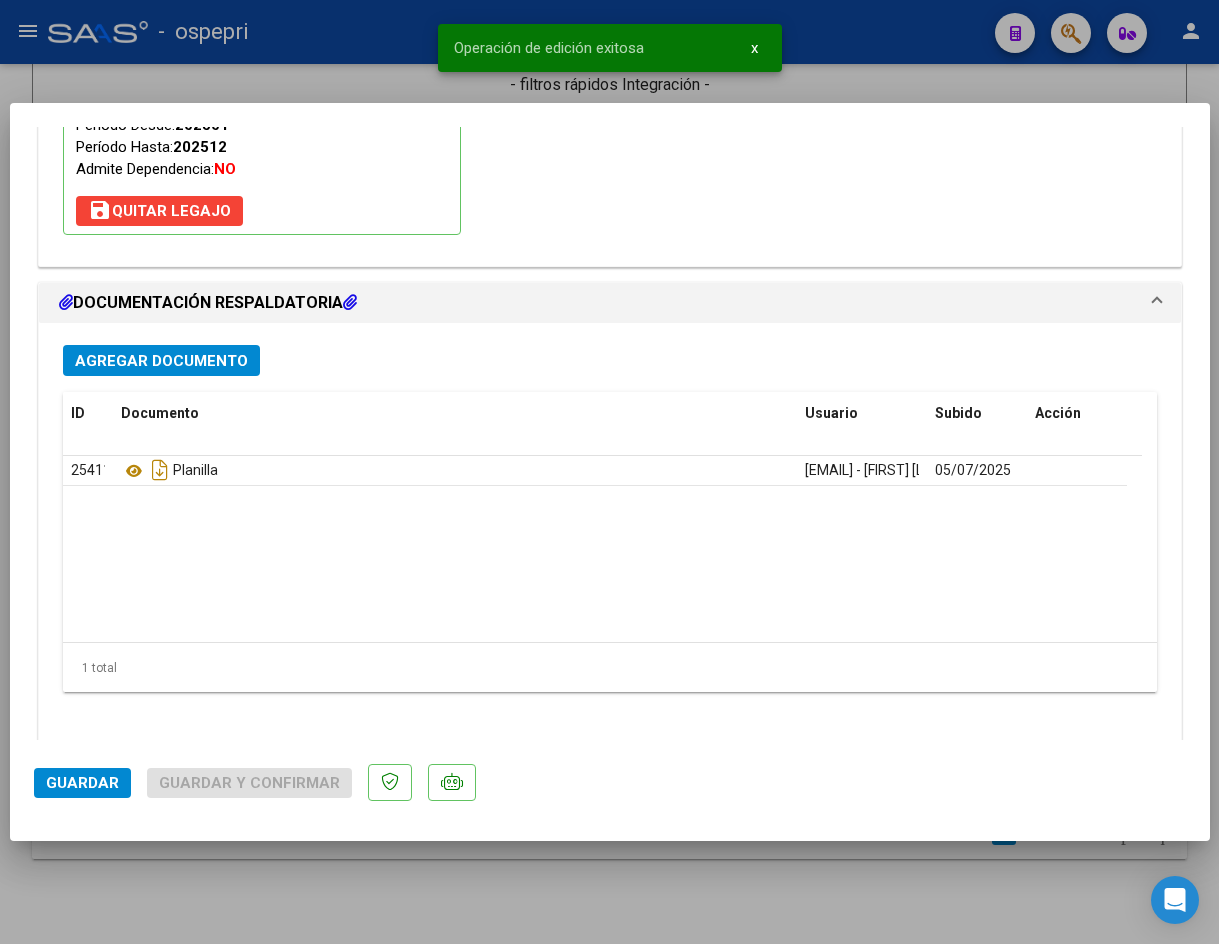 type 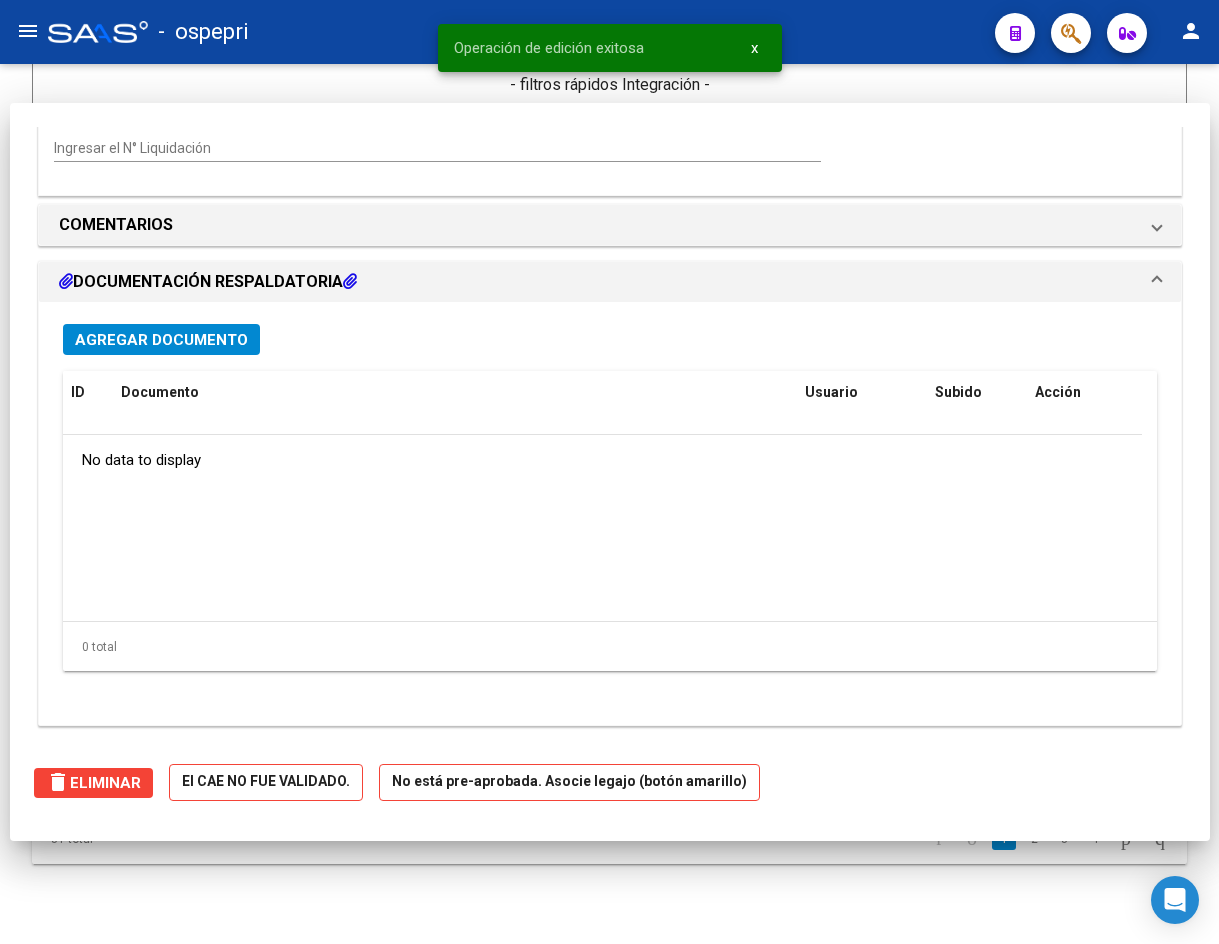 scroll, scrollTop: 1981, scrollLeft: 0, axis: vertical 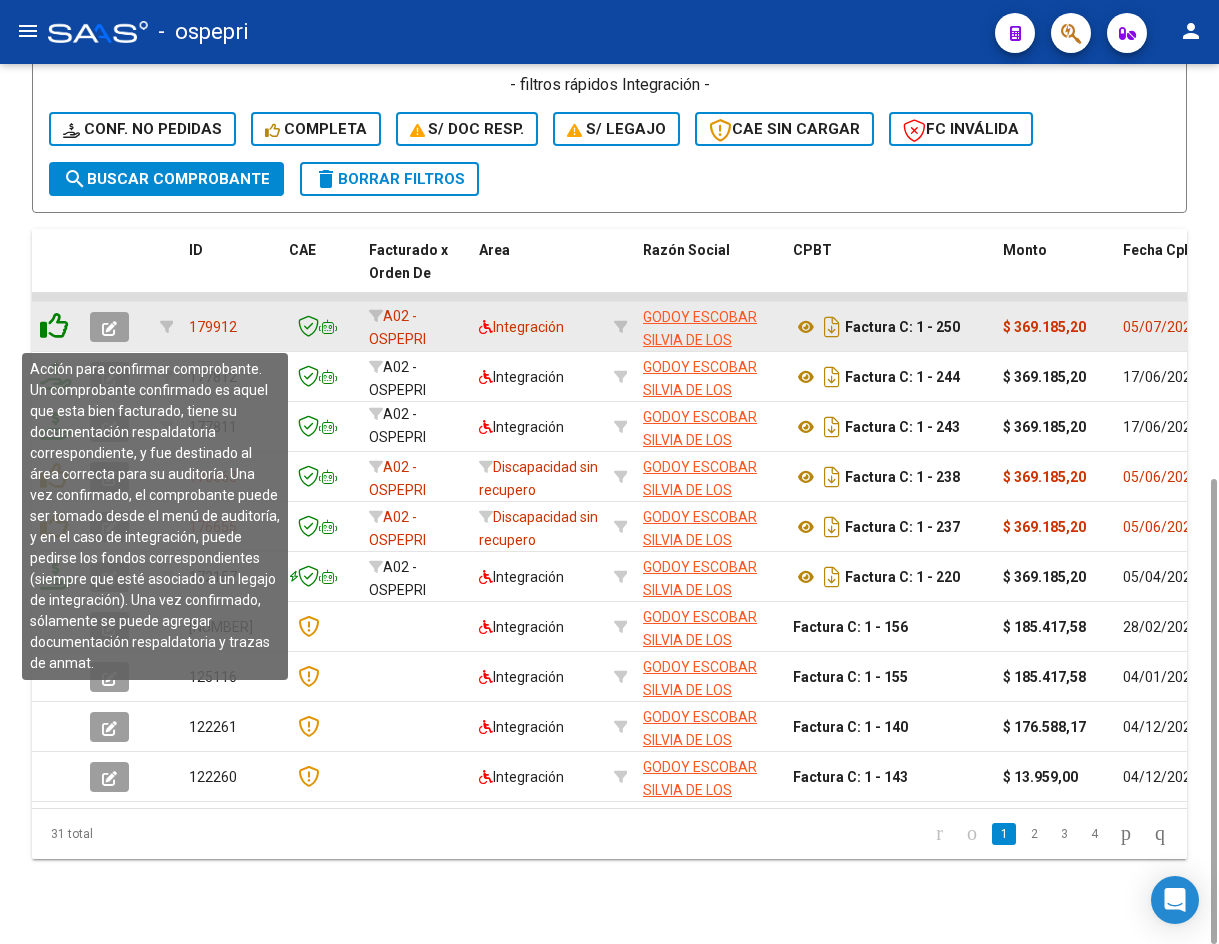 click 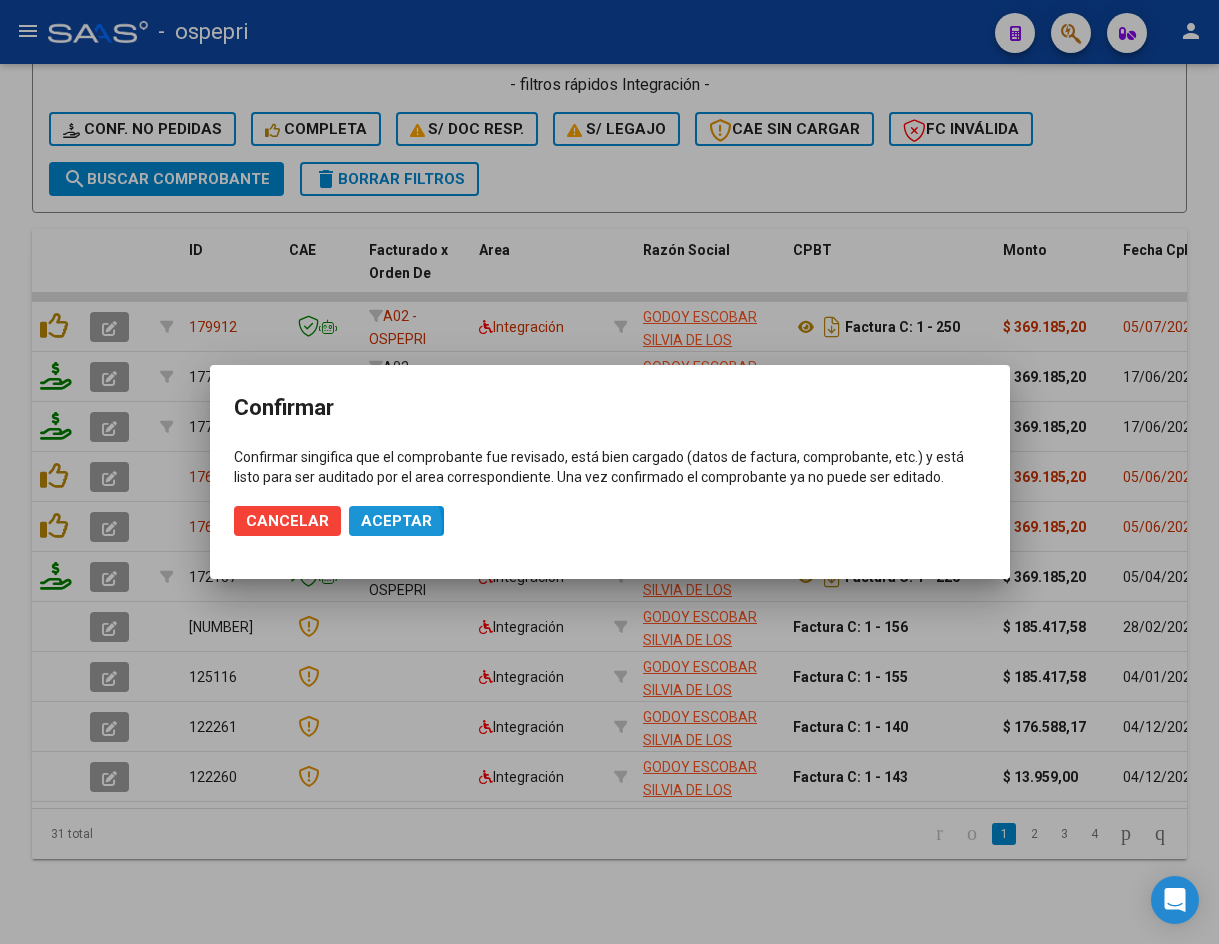 click on "Aceptar" 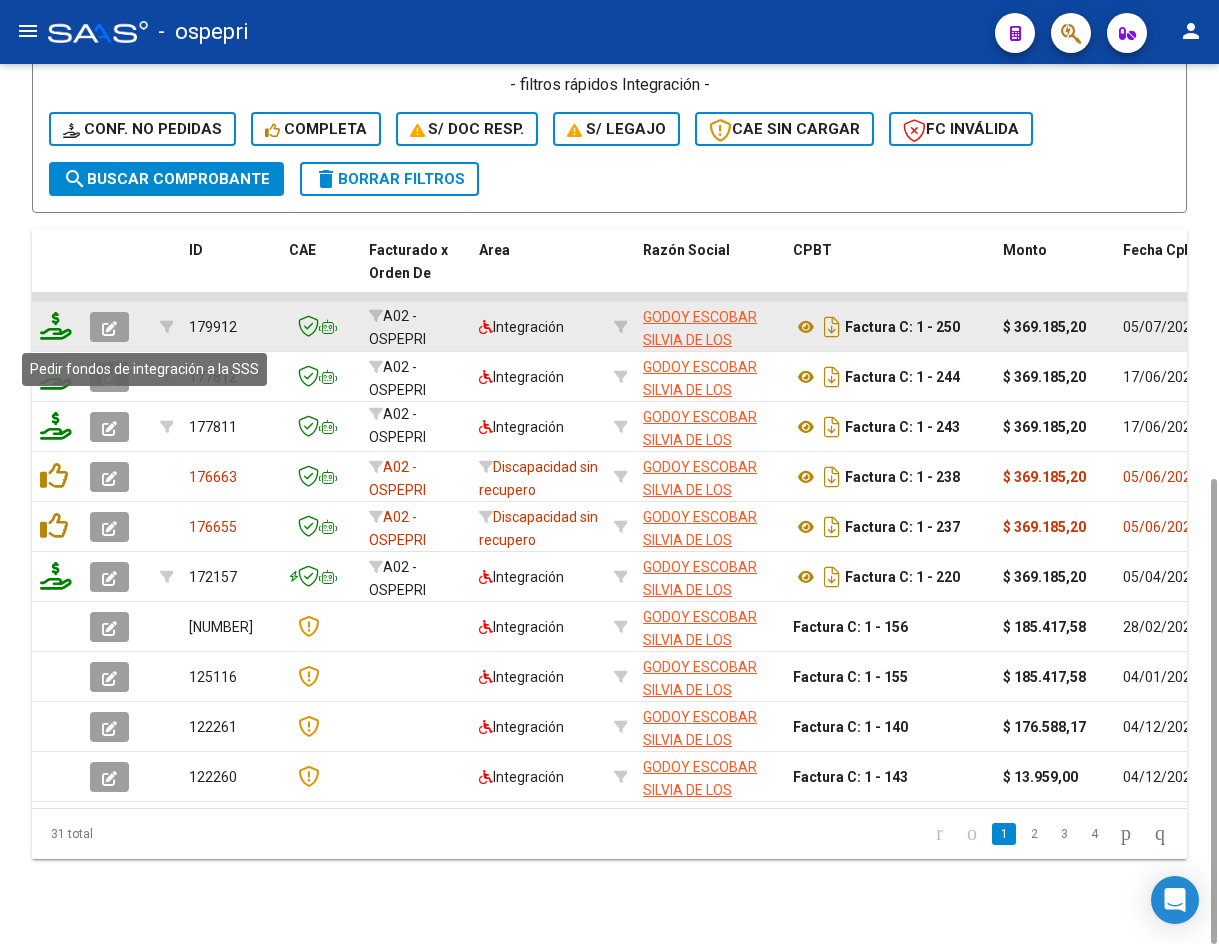 click 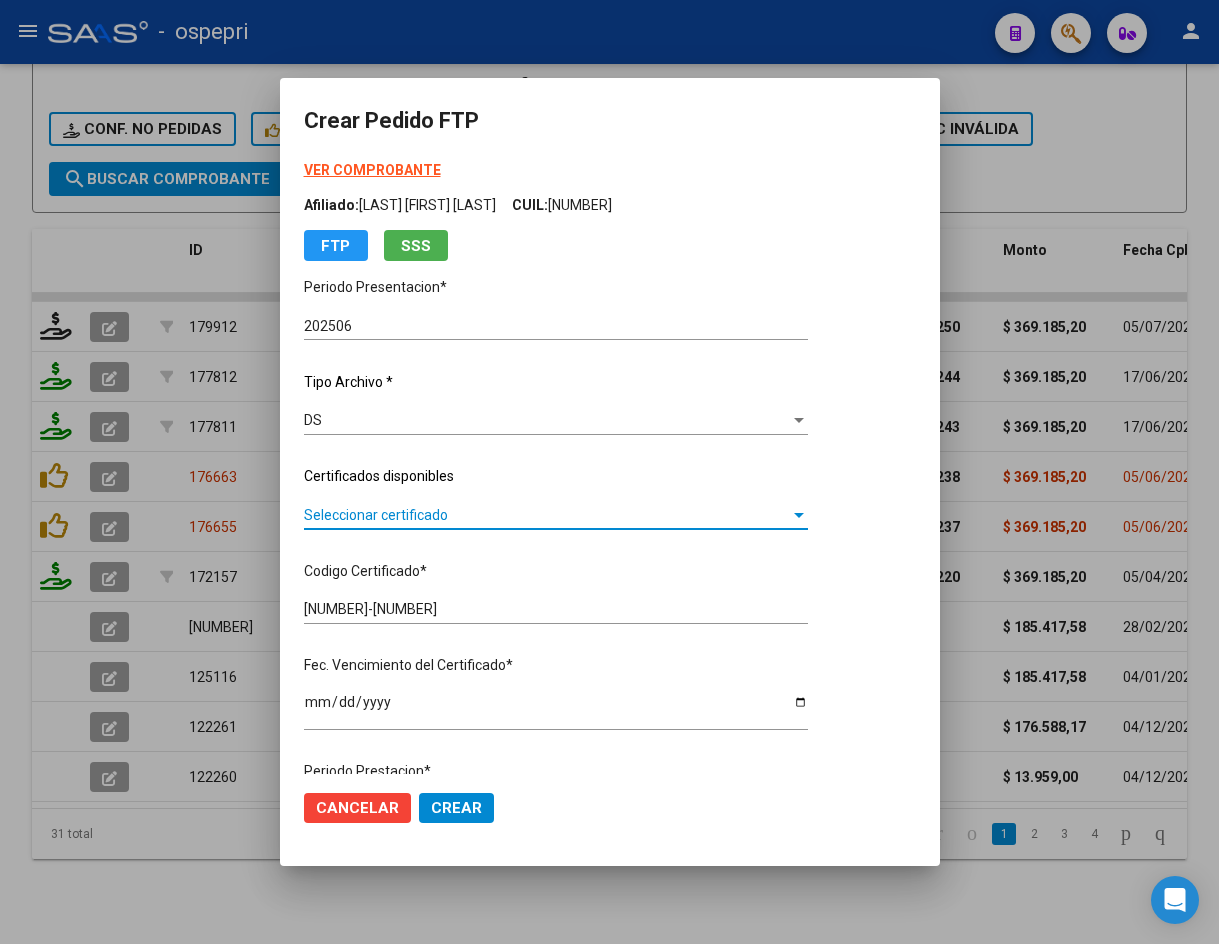 click on "Seleccionar certificado" at bounding box center [547, 515] 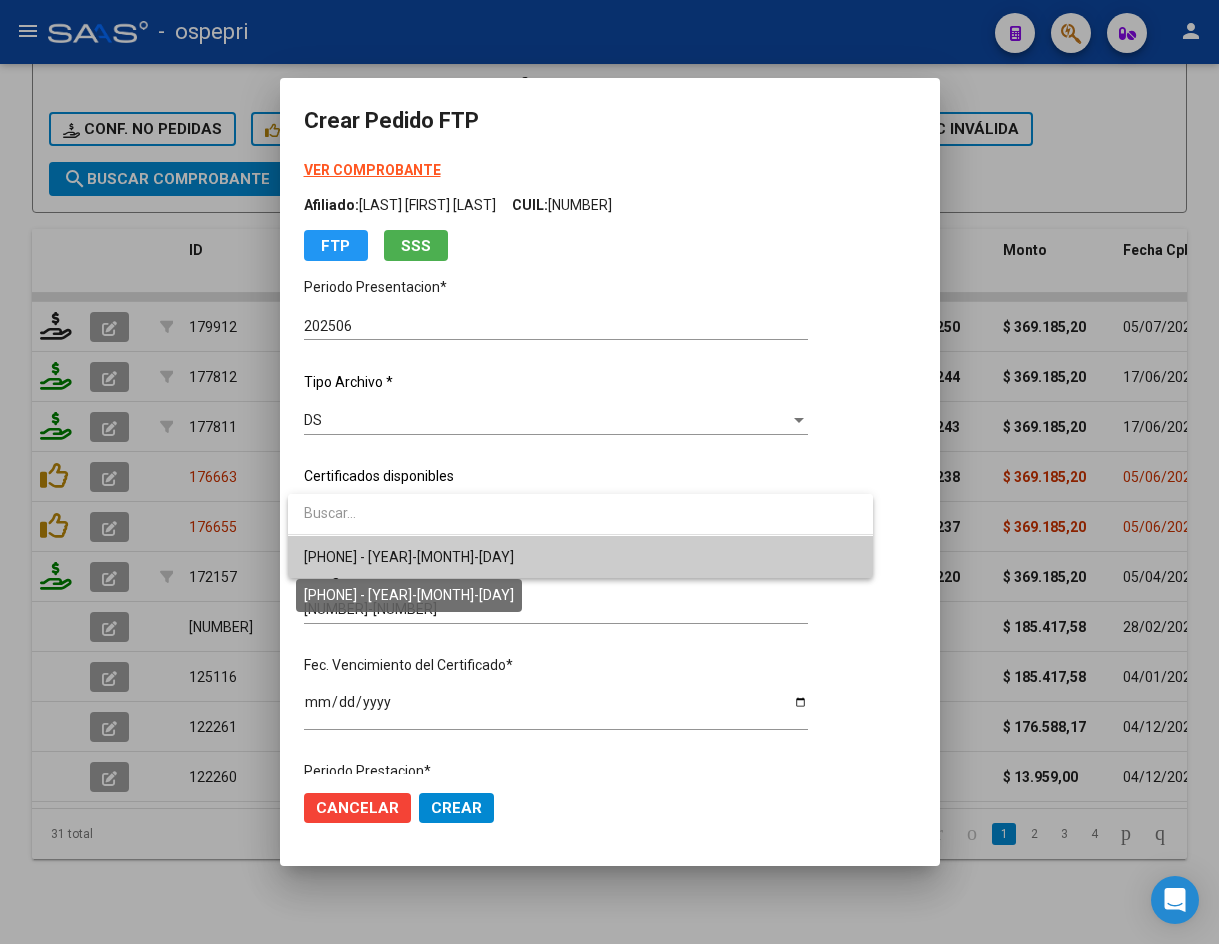 click on "2738710804-7 - 2032-09-23" at bounding box center [409, 557] 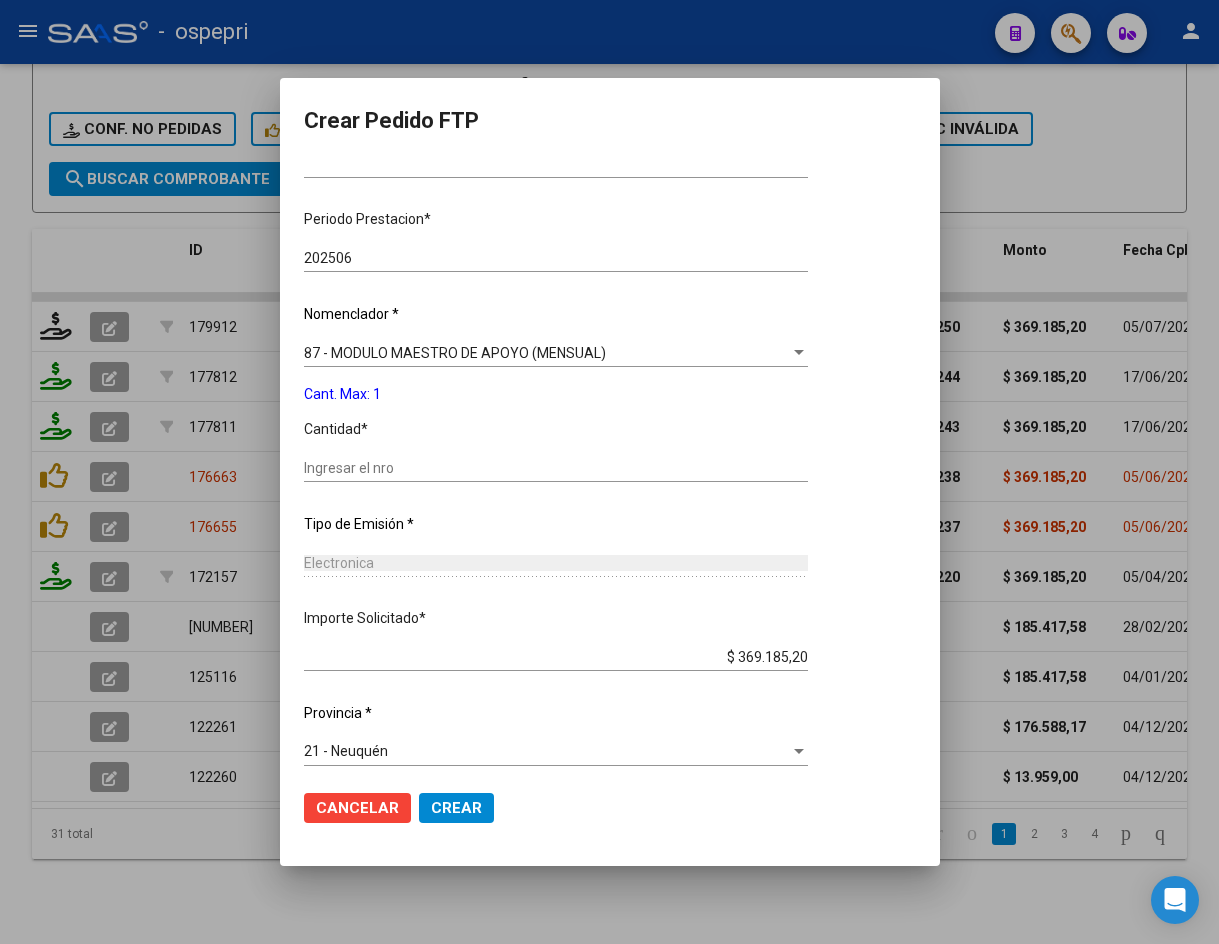 scroll, scrollTop: 561, scrollLeft: 0, axis: vertical 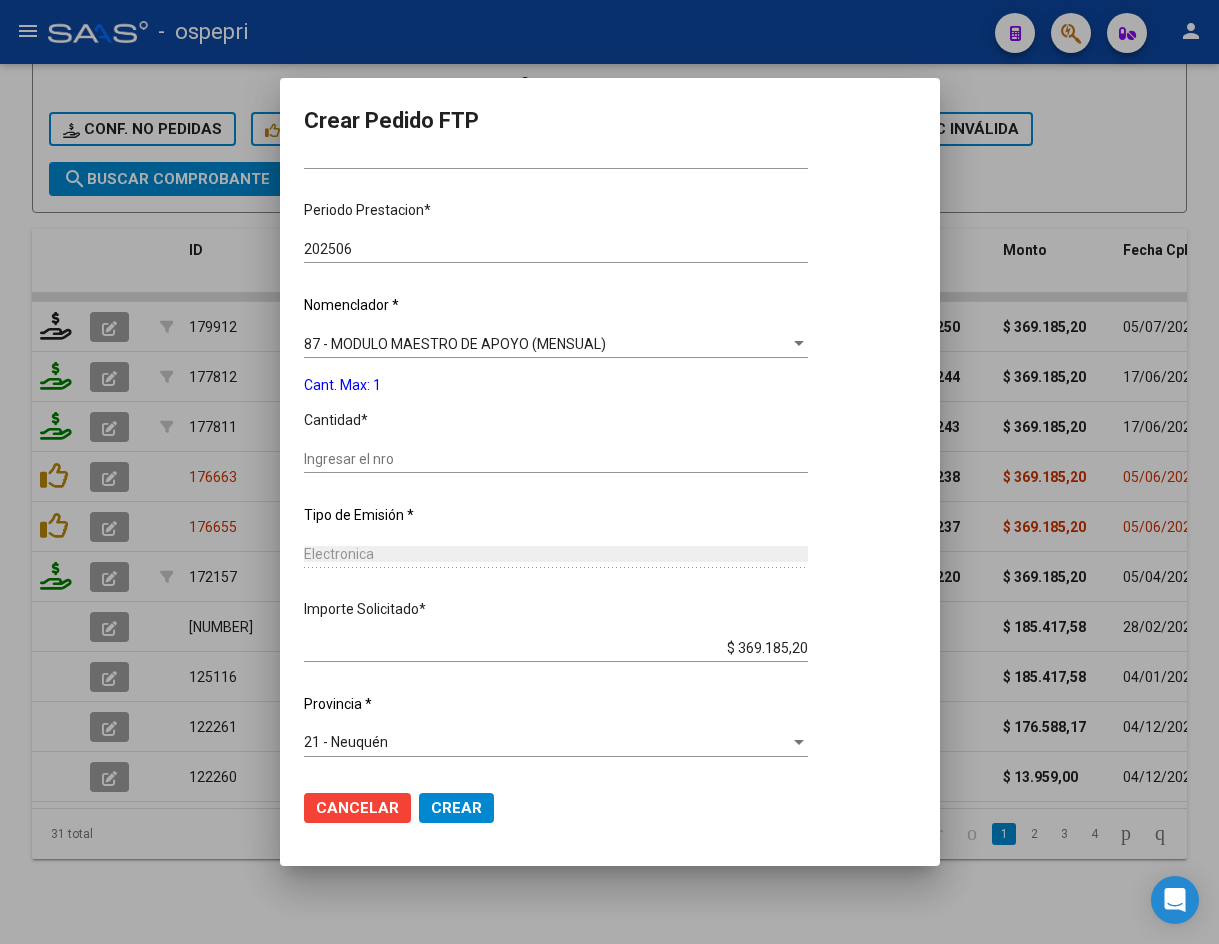 click on "Ingresar el nro" 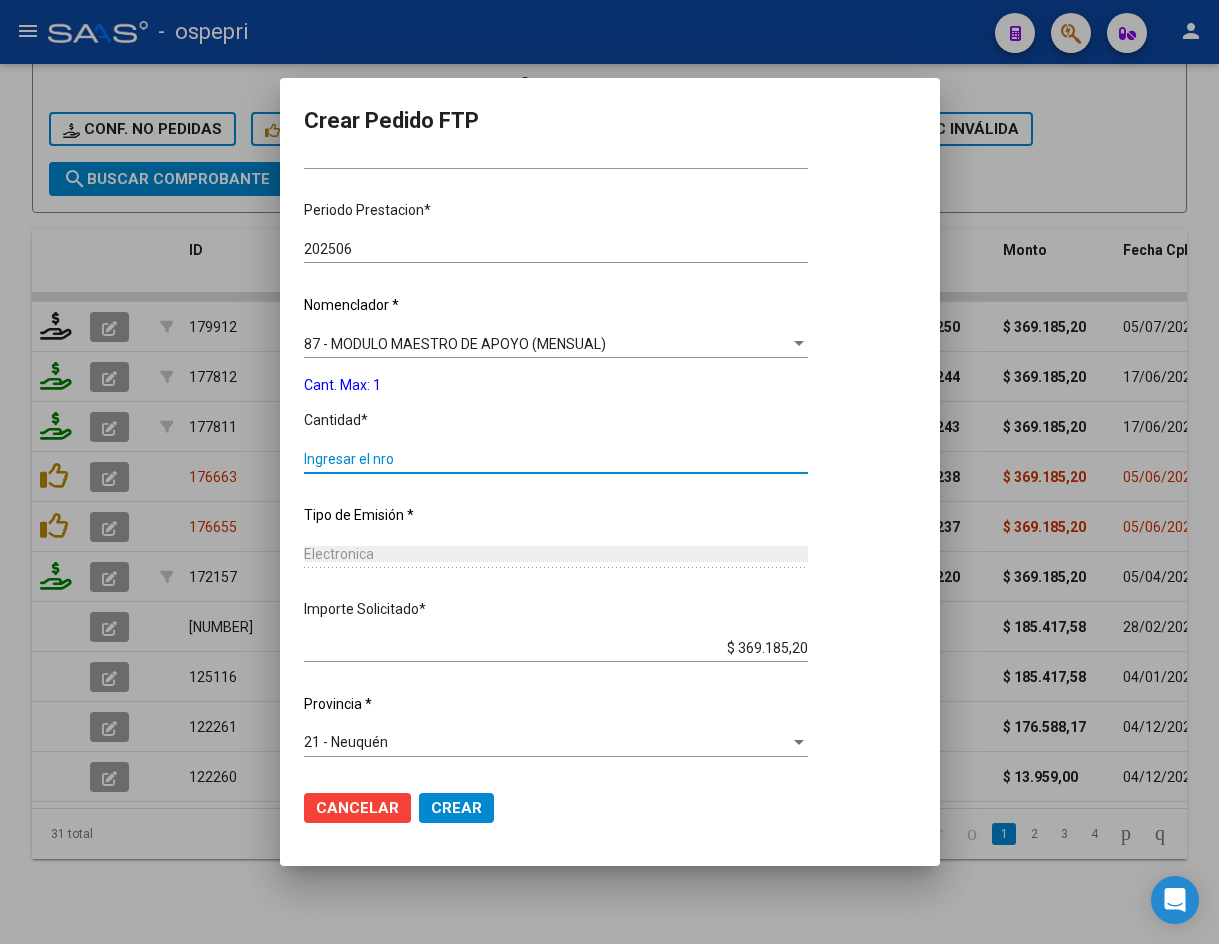 click on "Ingresar el nro" at bounding box center (556, 459) 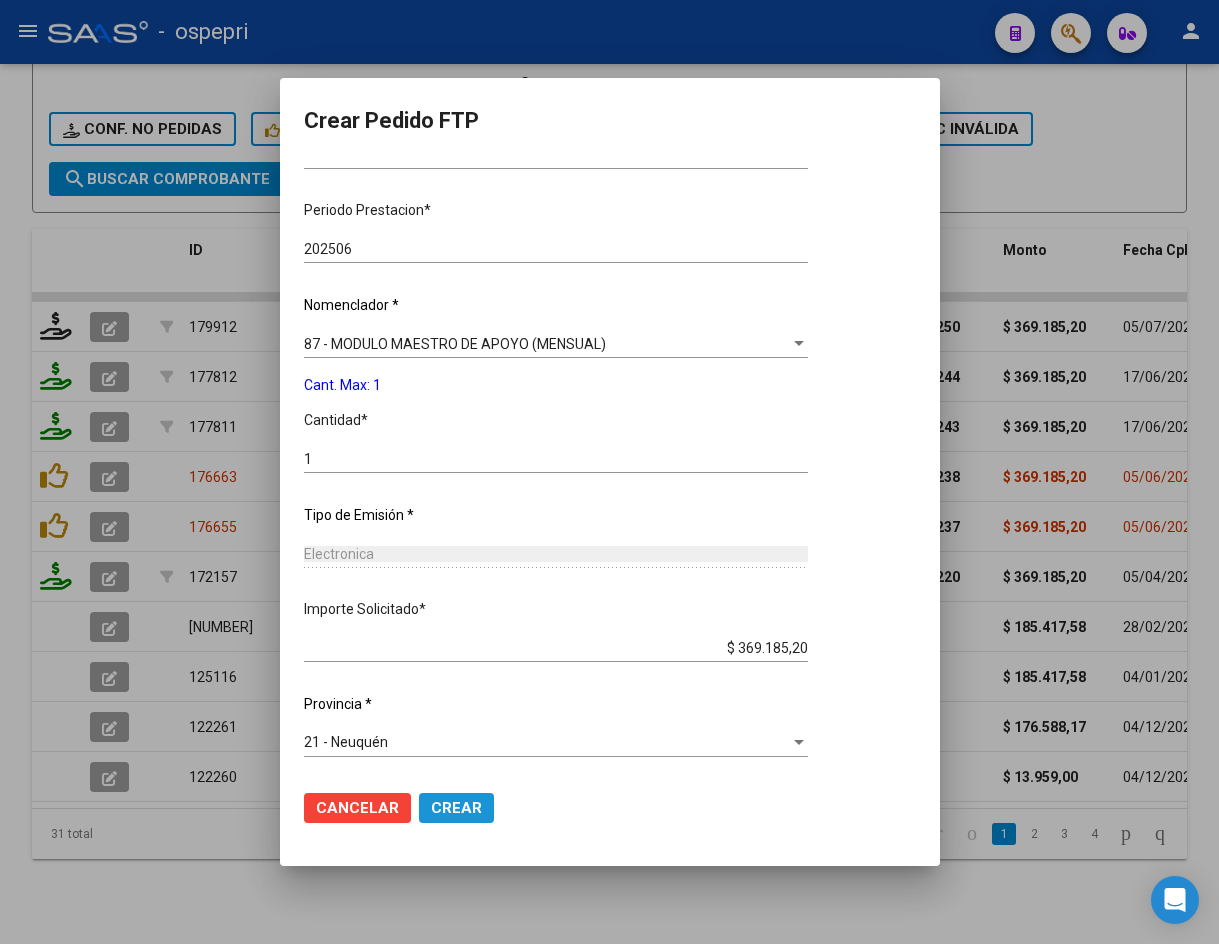 click on "Crear" 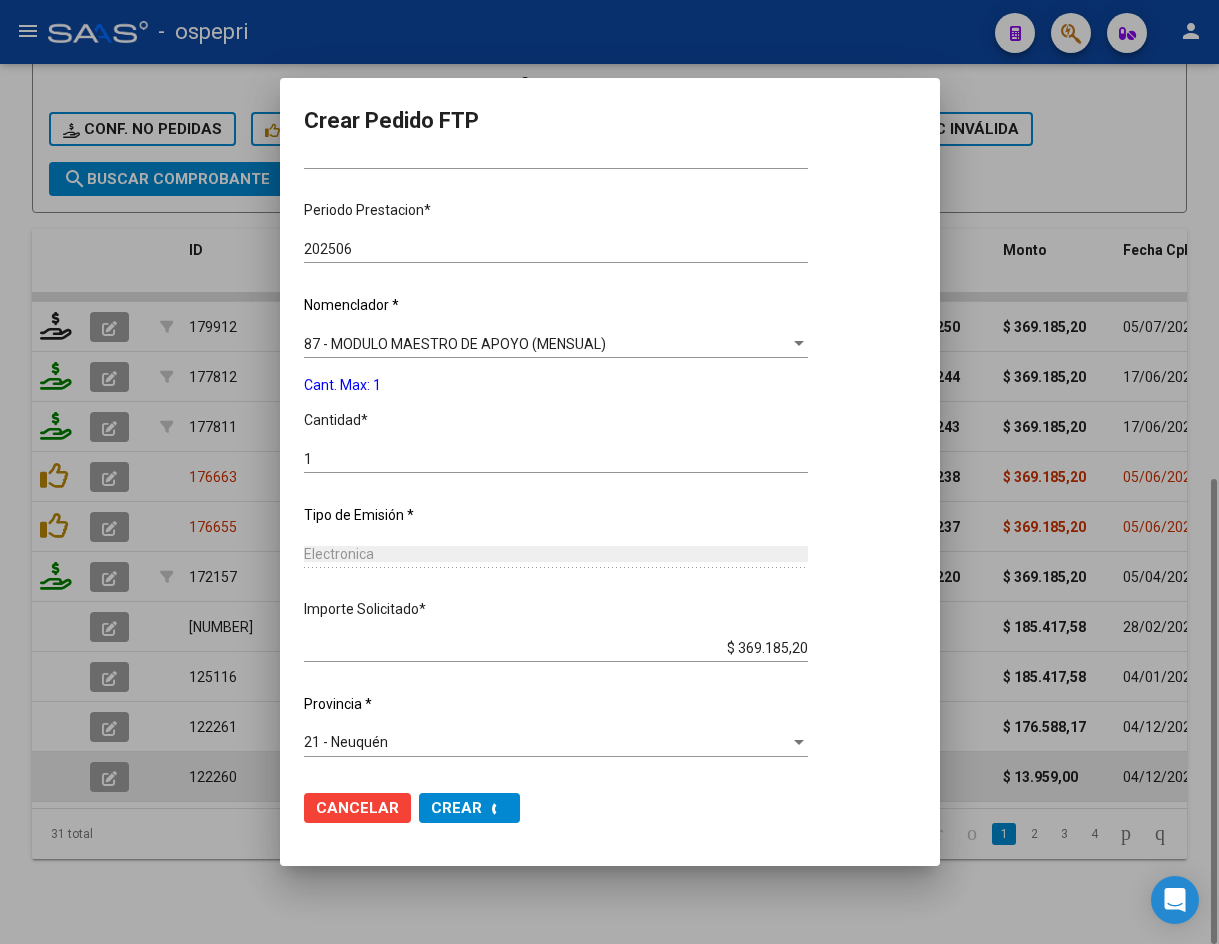scroll, scrollTop: 0, scrollLeft: 0, axis: both 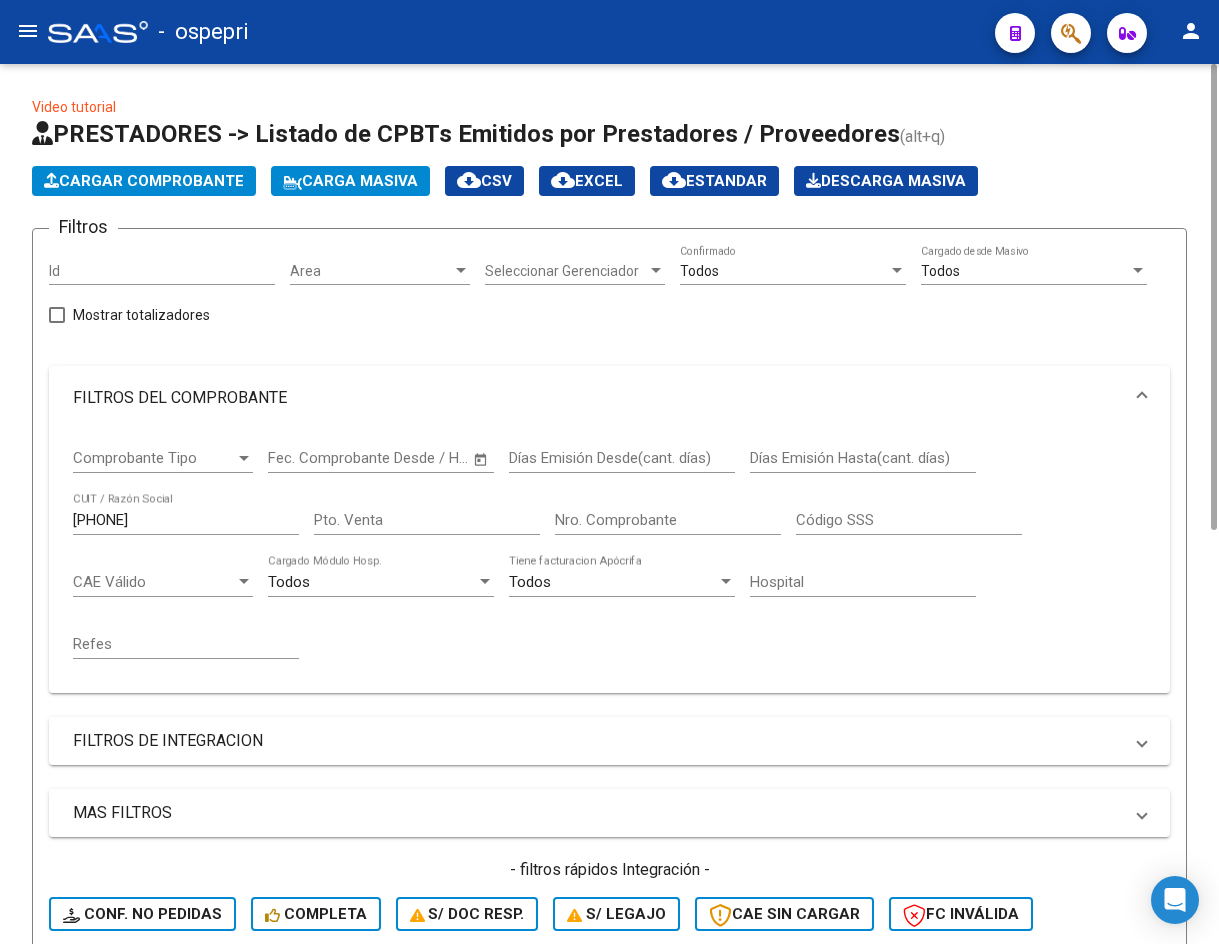 click on "27363881691" at bounding box center (186, 520) 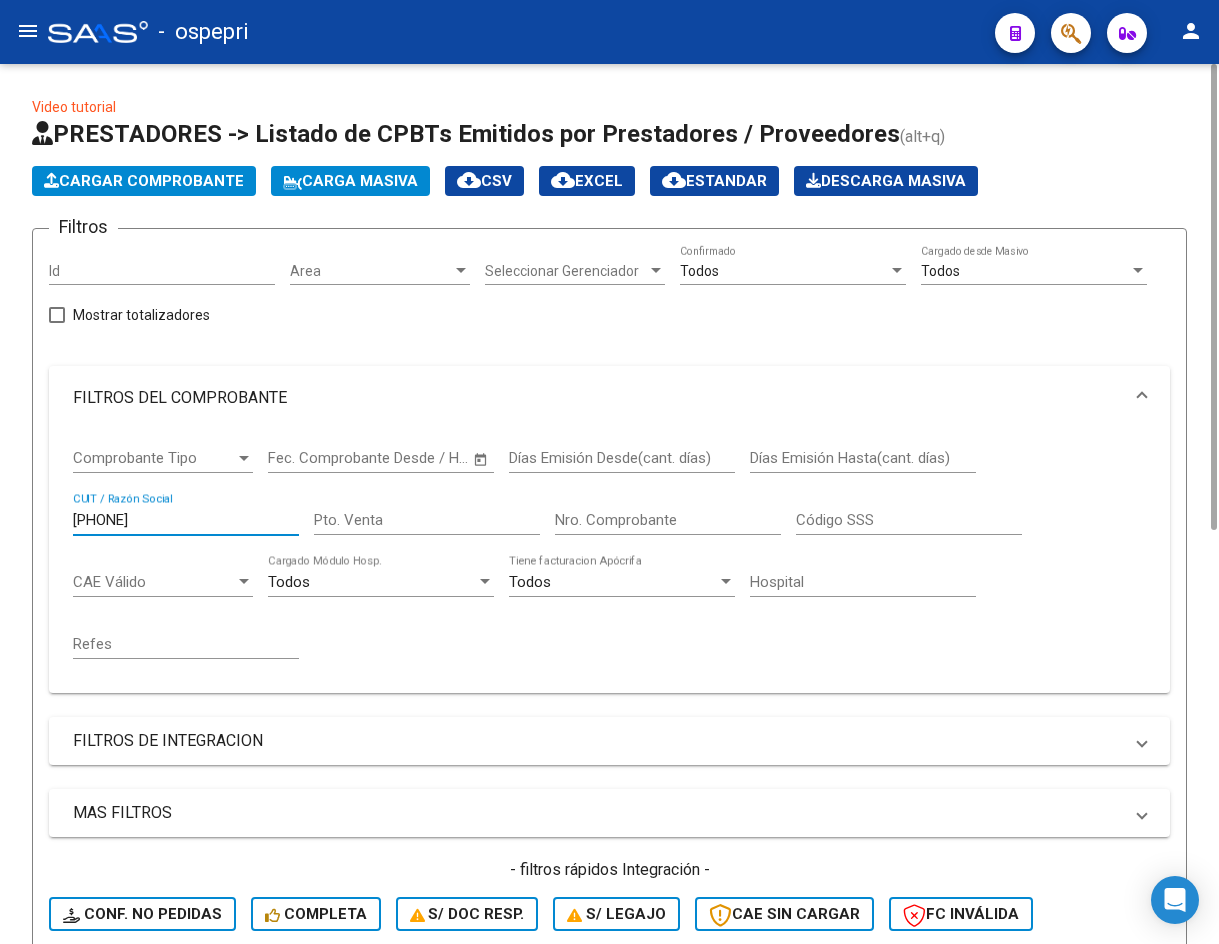 click on "27363881691" at bounding box center [186, 520] 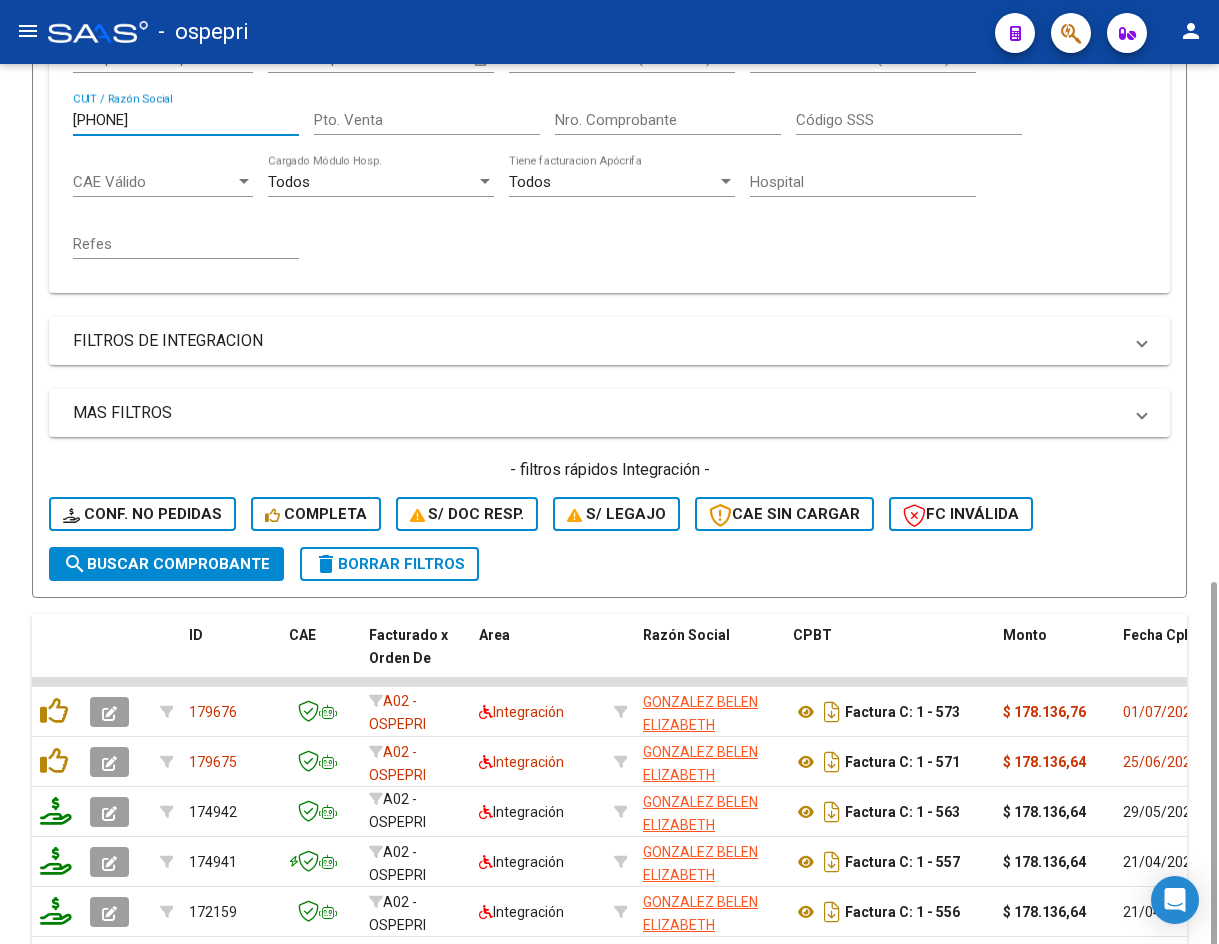 scroll, scrollTop: 600, scrollLeft: 0, axis: vertical 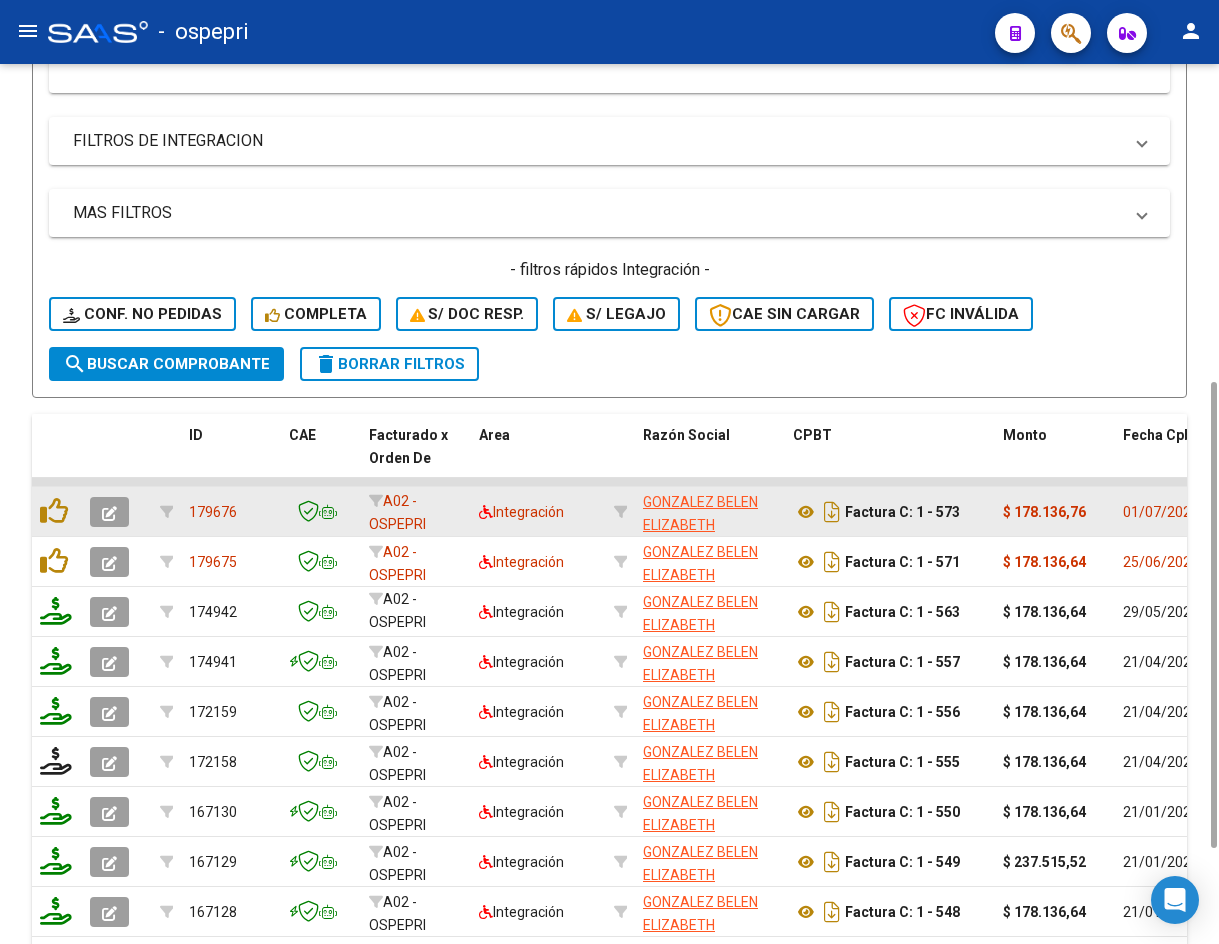 click 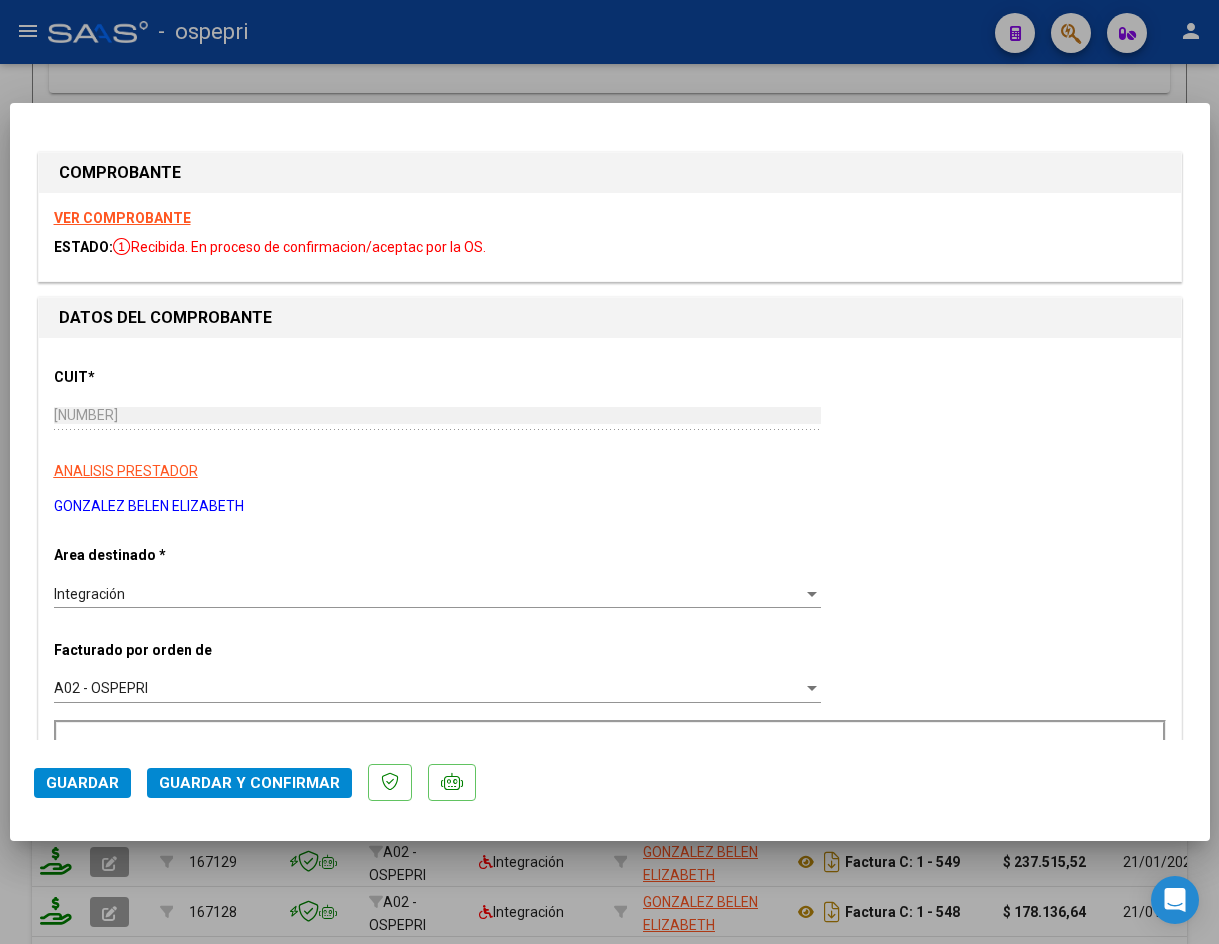click on "VER COMPROBANTE" at bounding box center (122, 218) 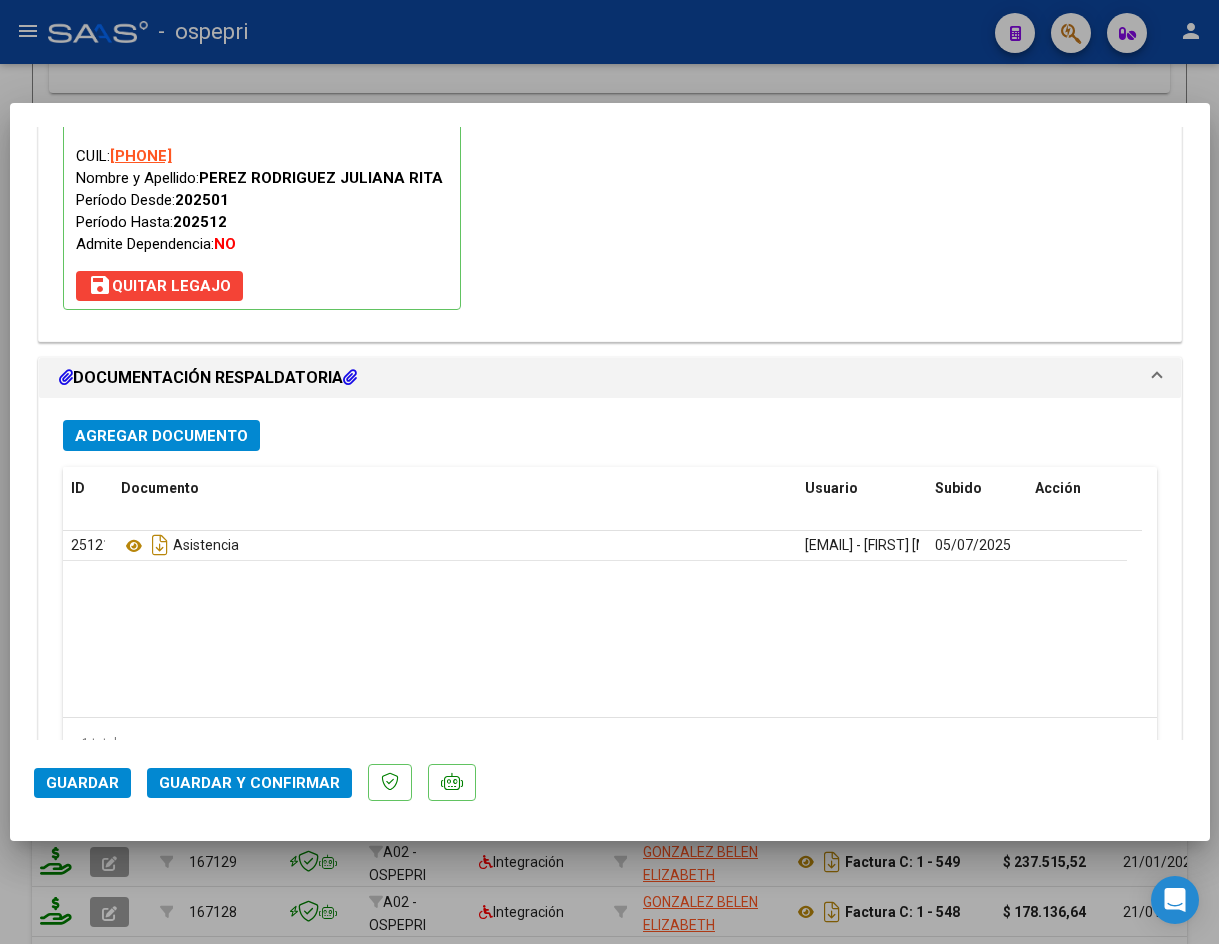 scroll, scrollTop: 2162, scrollLeft: 0, axis: vertical 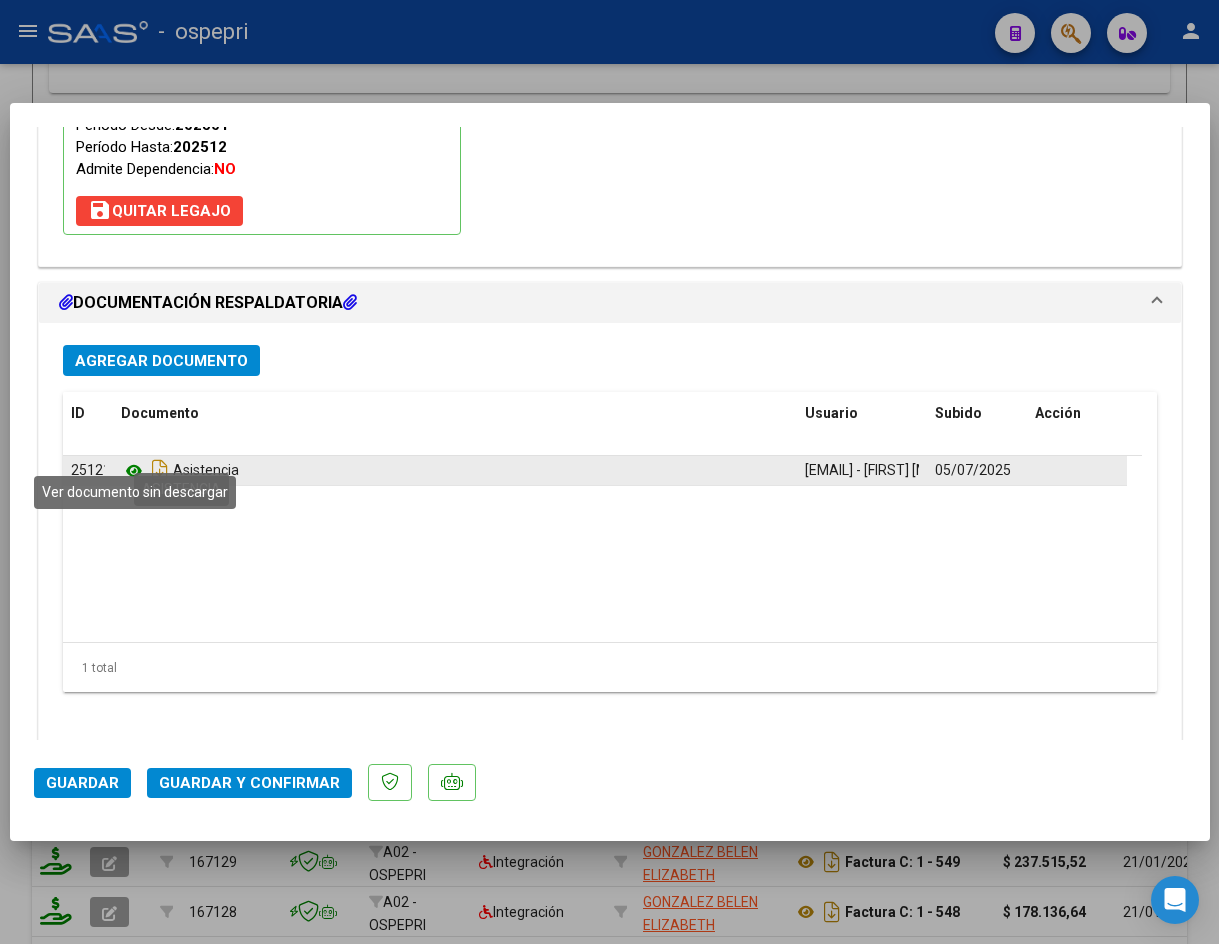 click 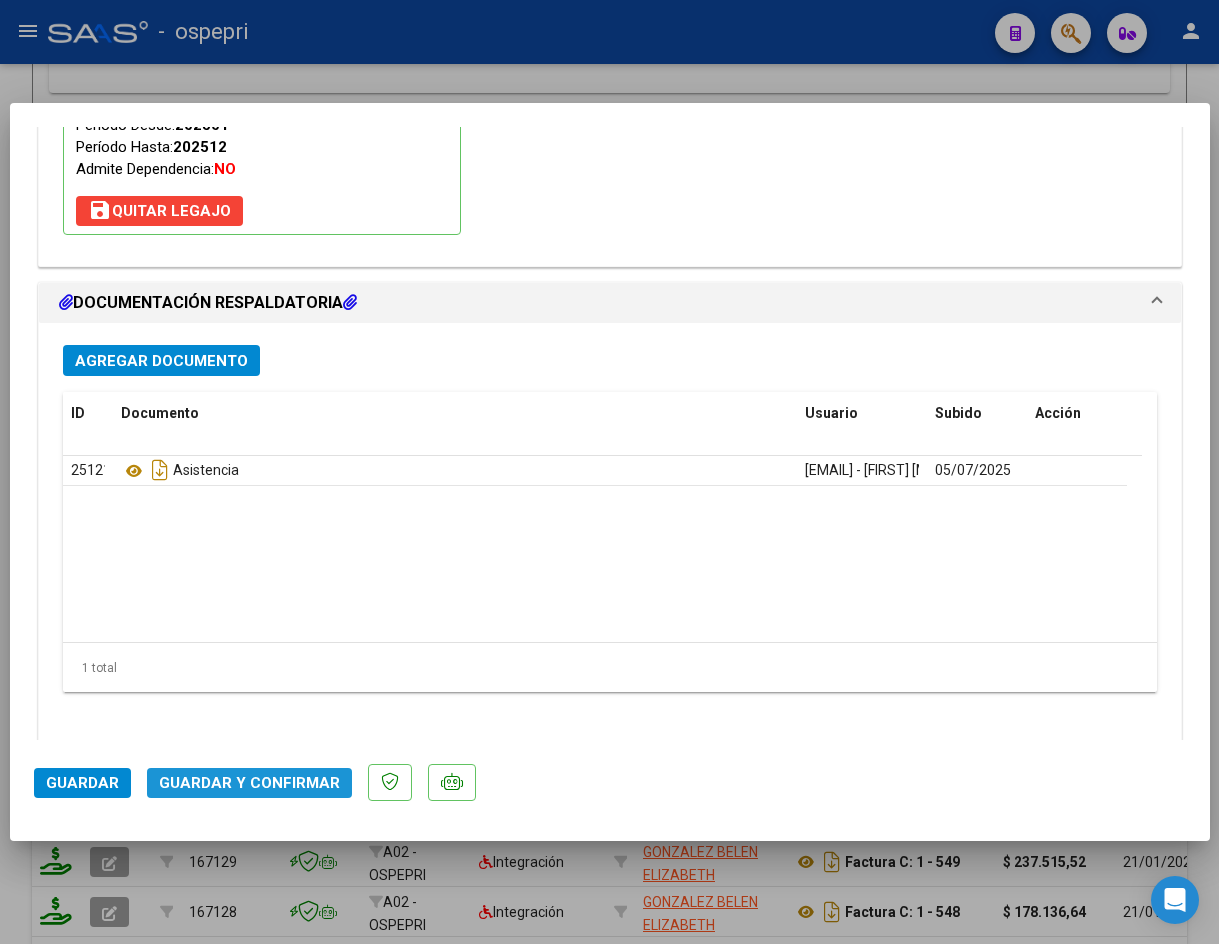 click on "Guardar y Confirmar" 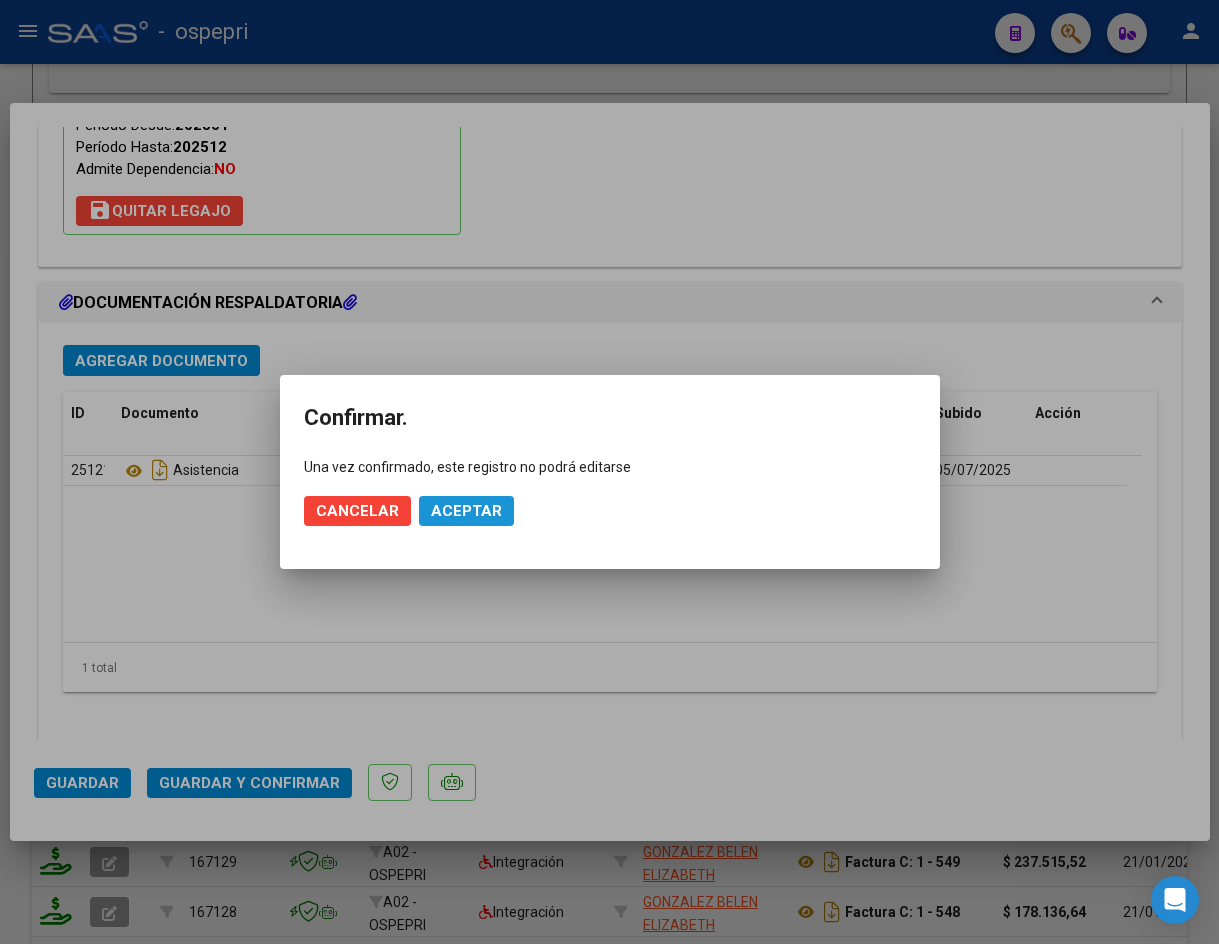 click on "Aceptar" 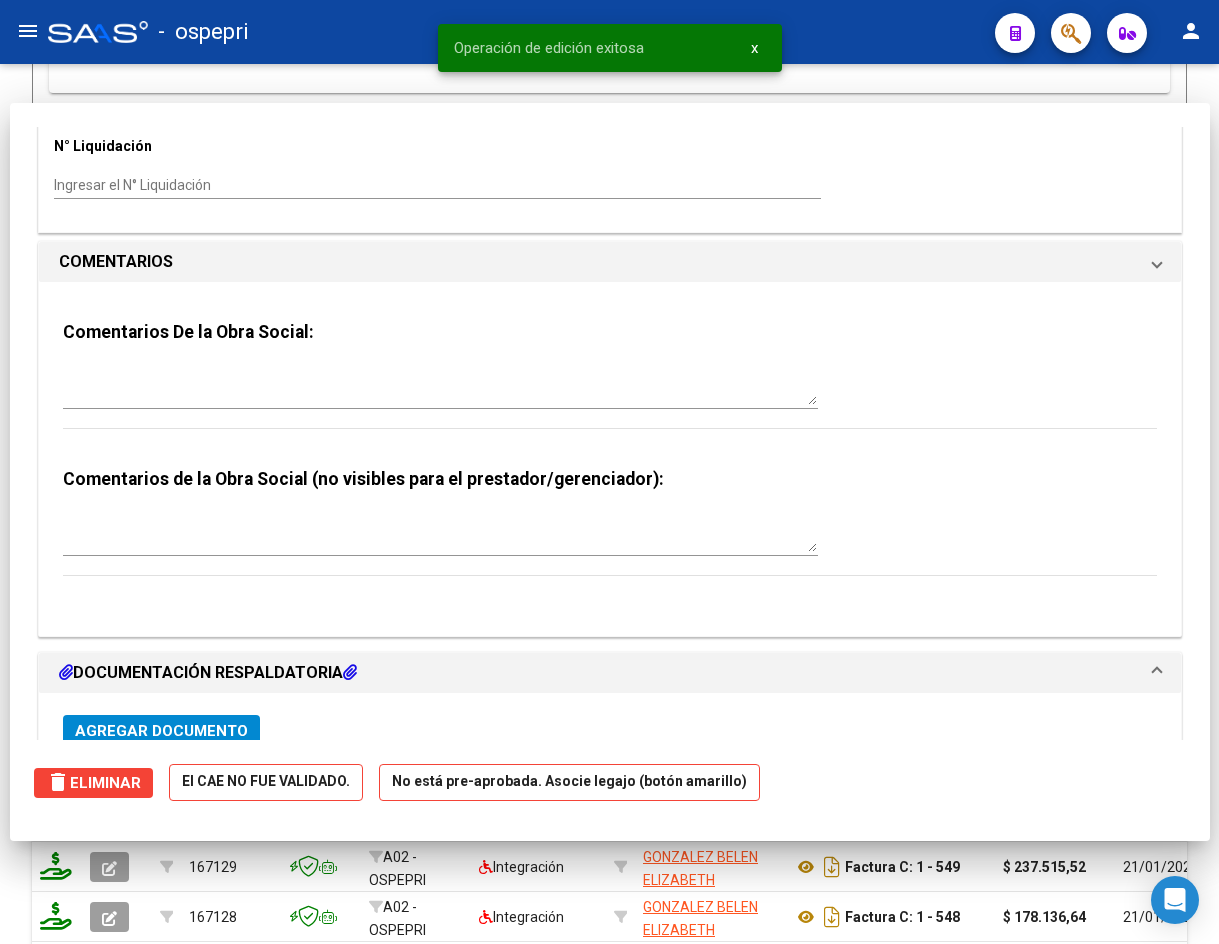 scroll, scrollTop: 0, scrollLeft: 0, axis: both 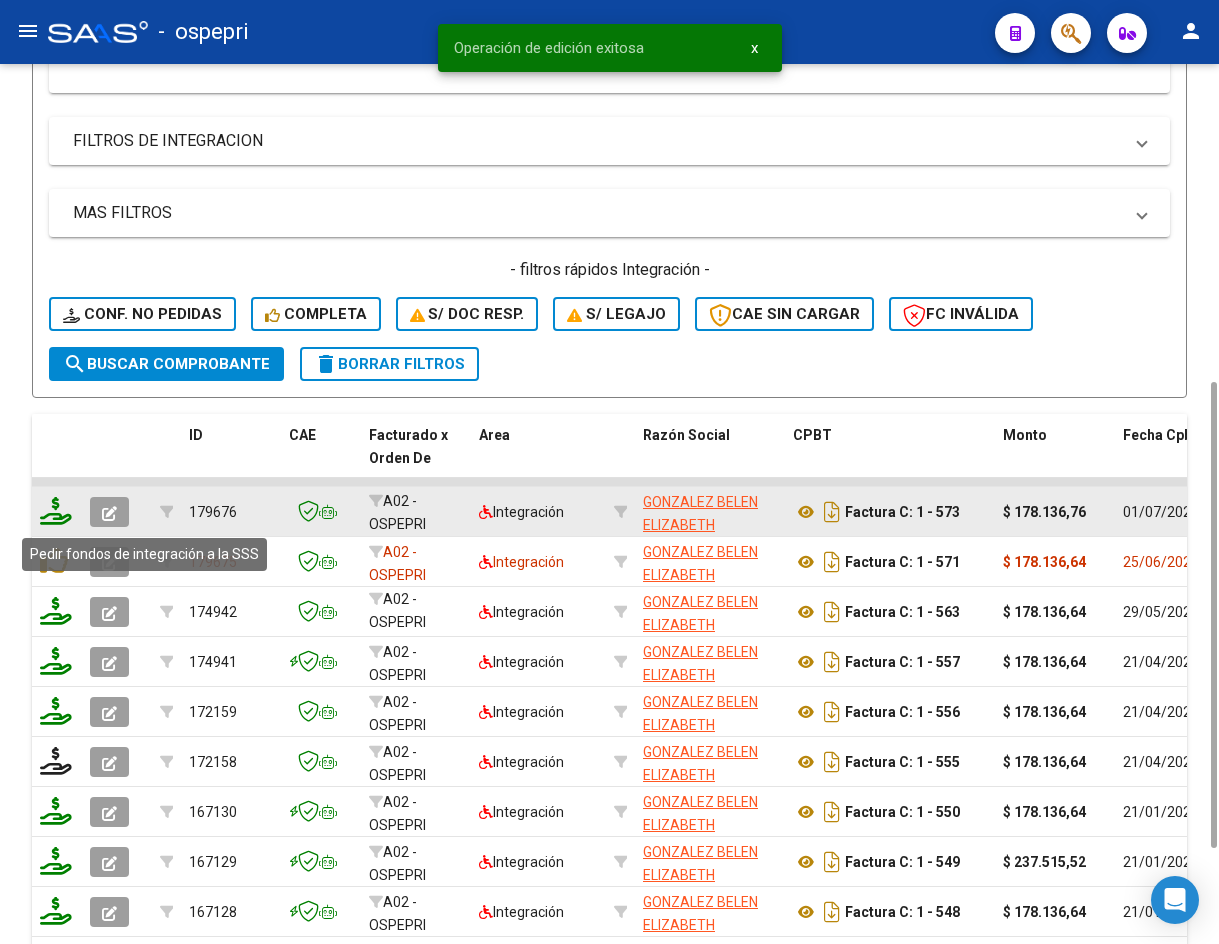 click 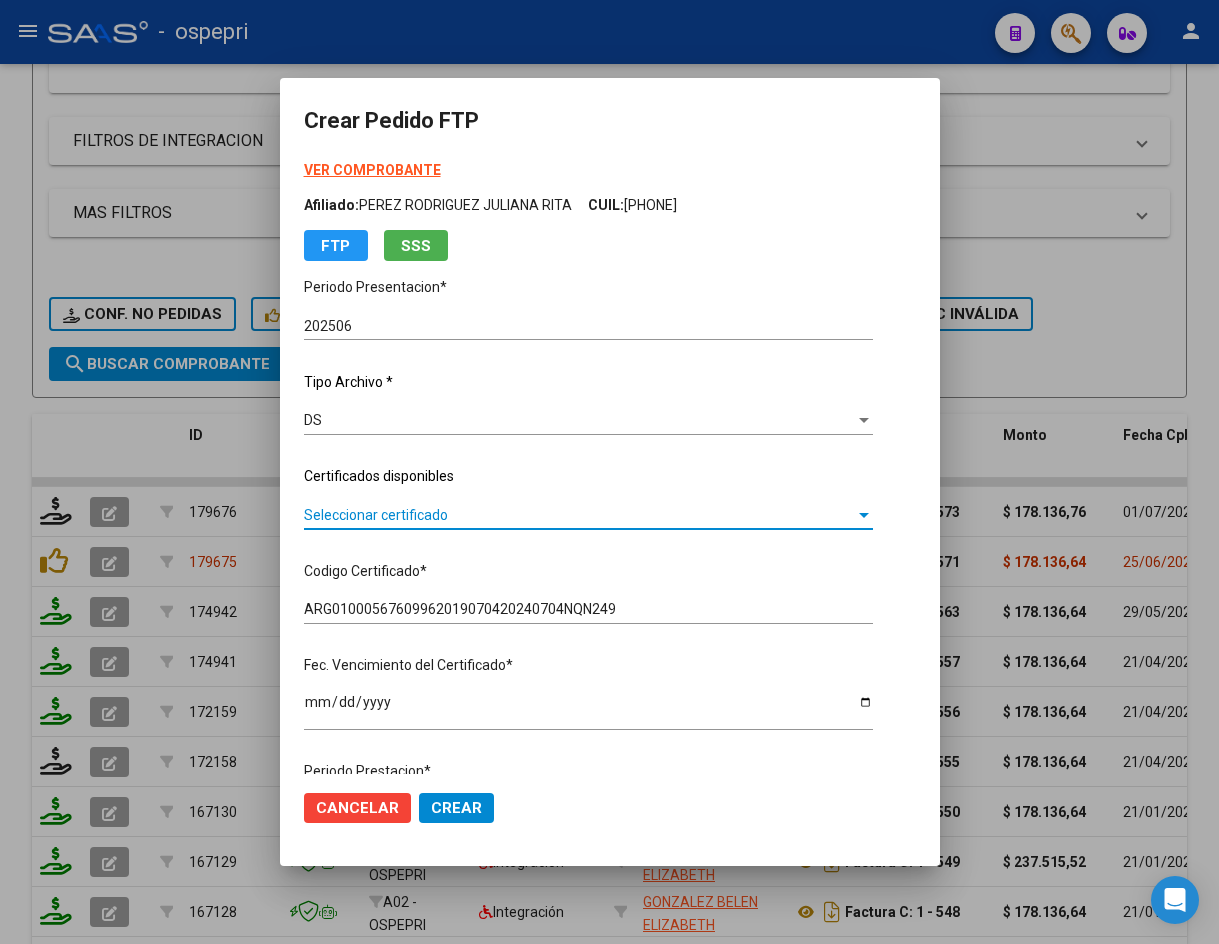 click on "Seleccionar certificado" at bounding box center [579, 515] 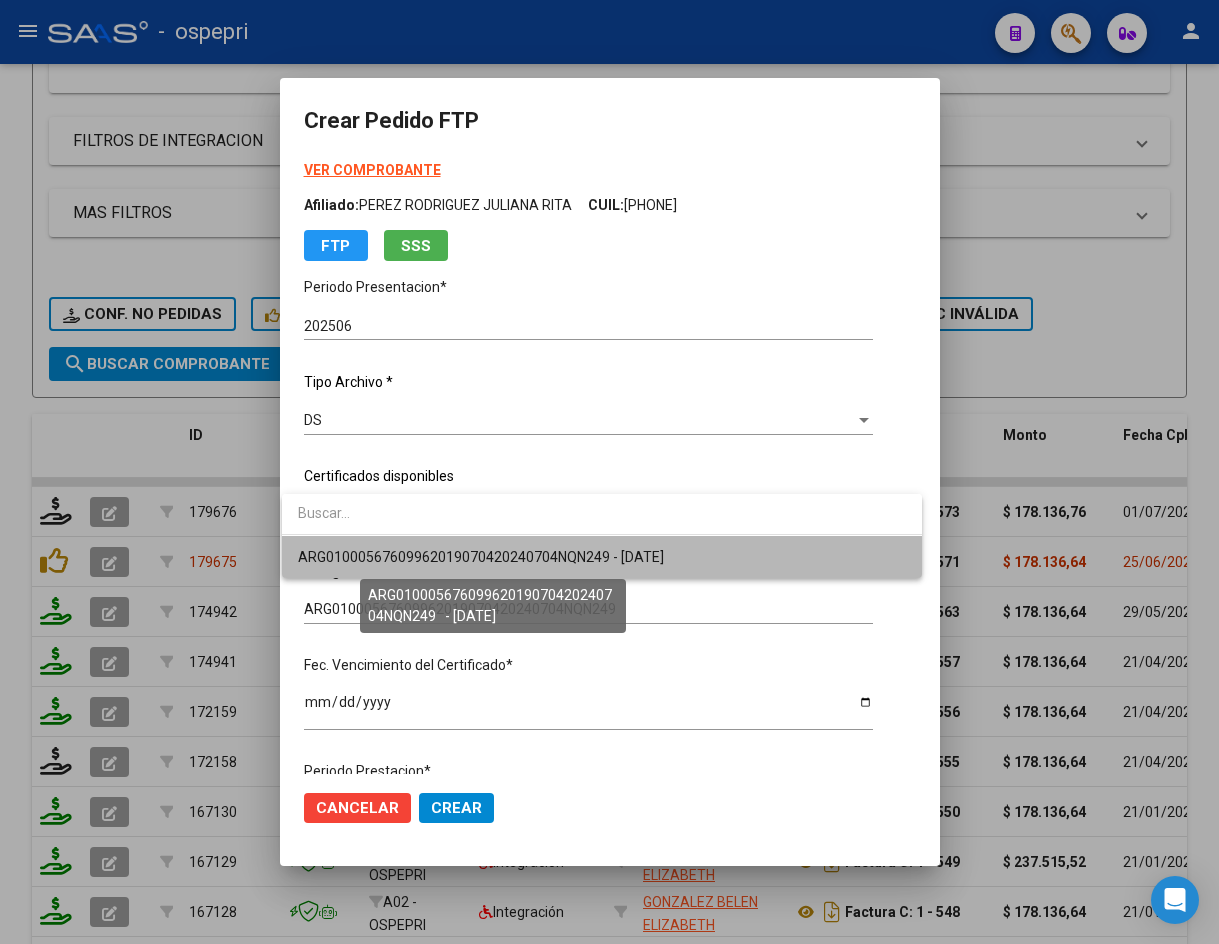 click on "ARG01000567609962019070420240704NQN249   - 2029-05-01" at bounding box center [481, 557] 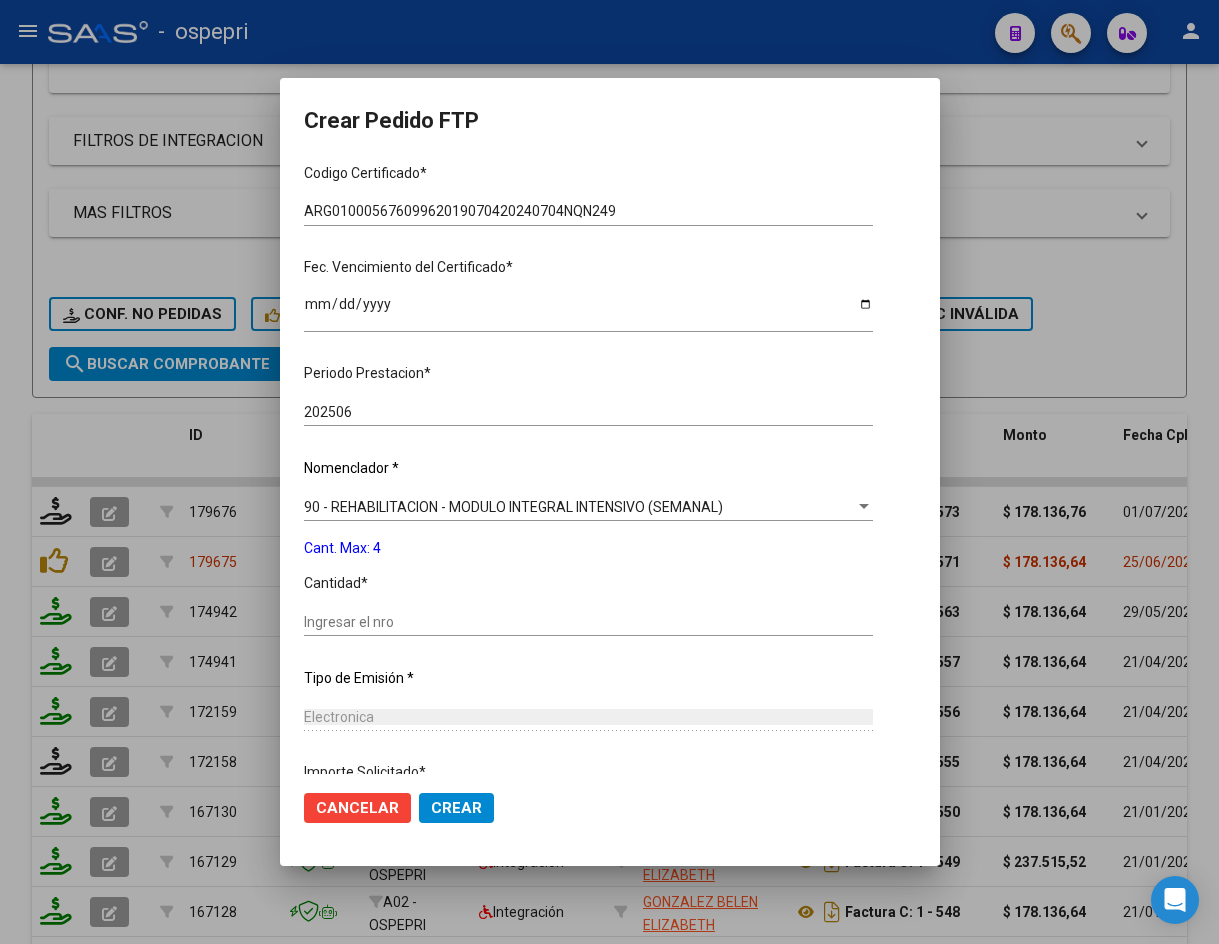 scroll, scrollTop: 561, scrollLeft: 0, axis: vertical 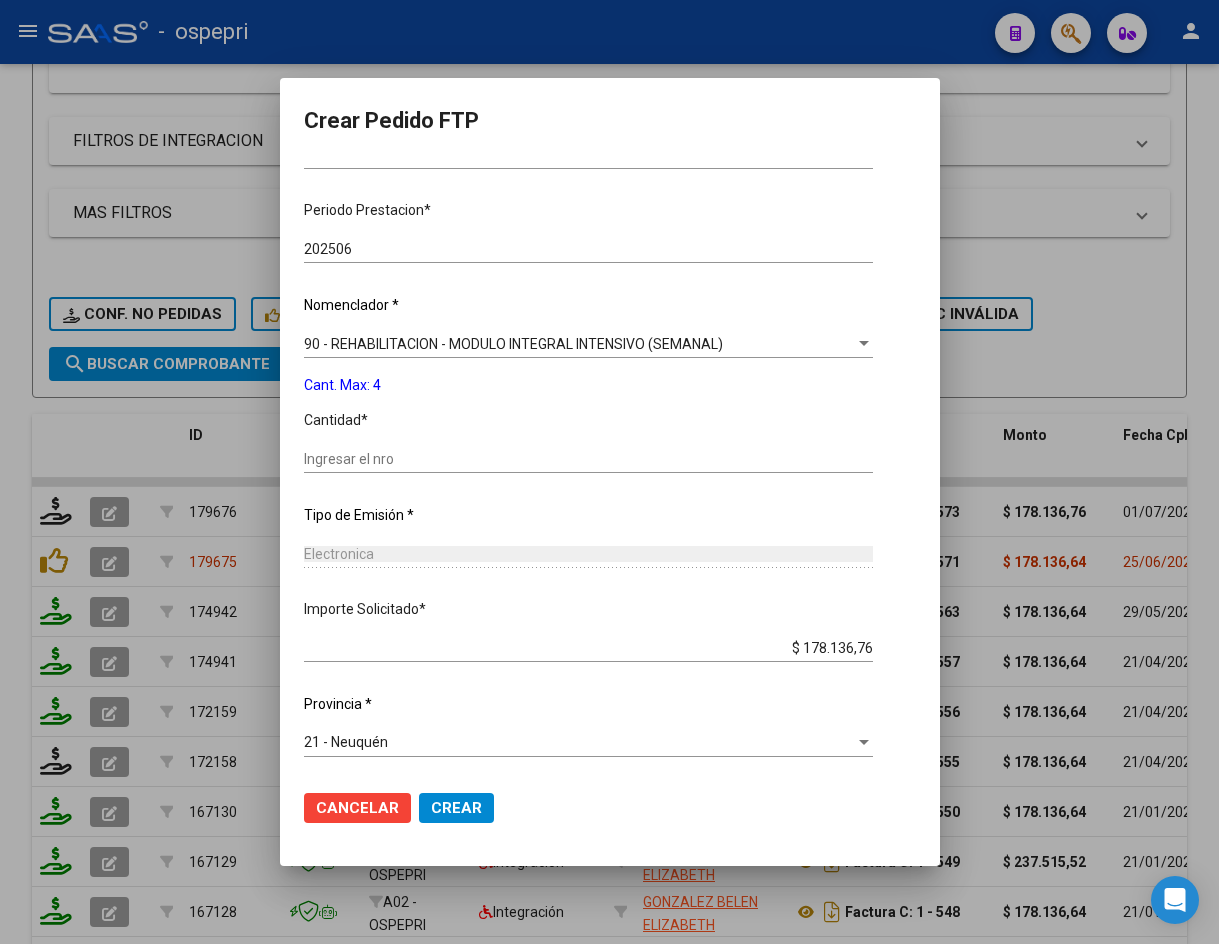 click on "Ingresar el nro" at bounding box center (588, 459) 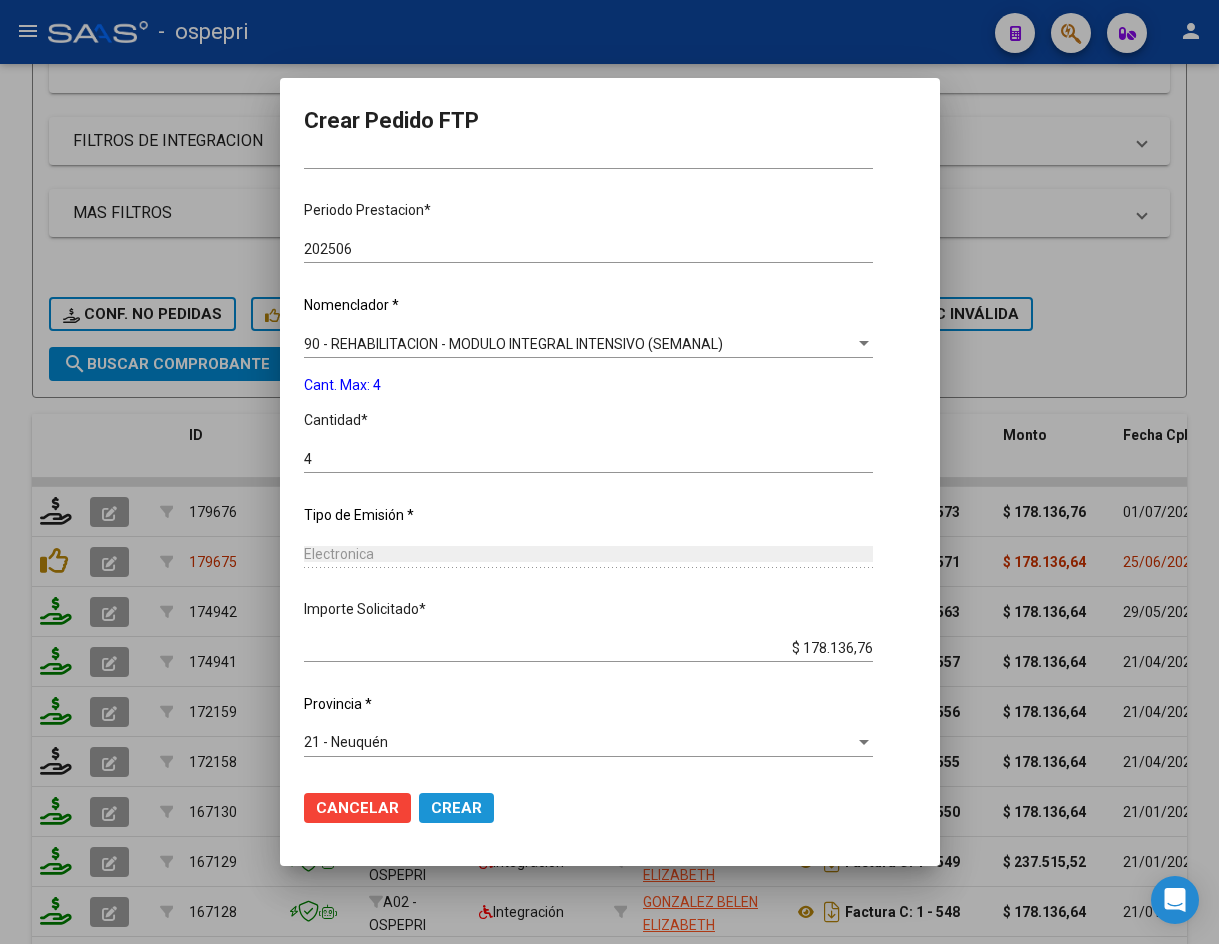 click on "Crear" 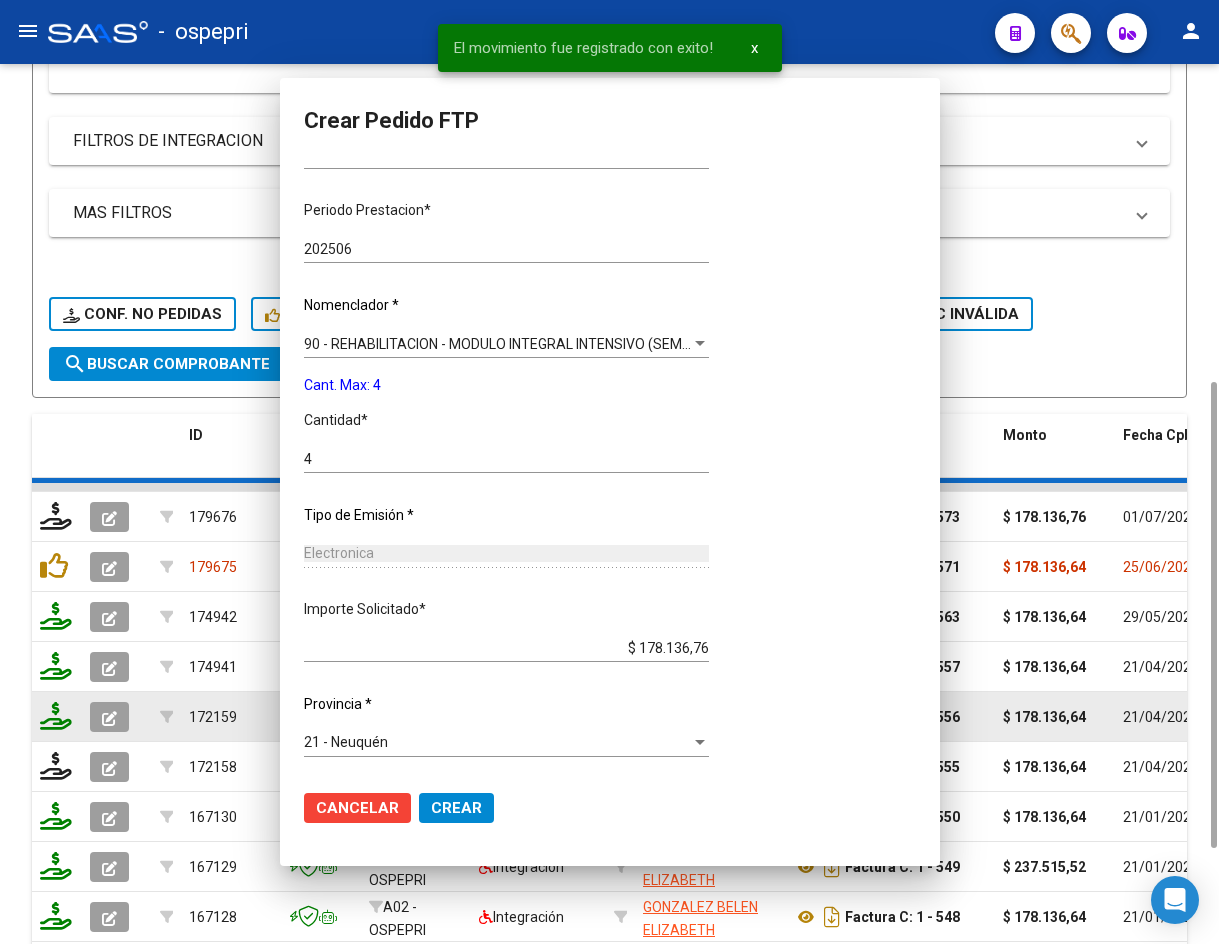 scroll, scrollTop: 0, scrollLeft: 0, axis: both 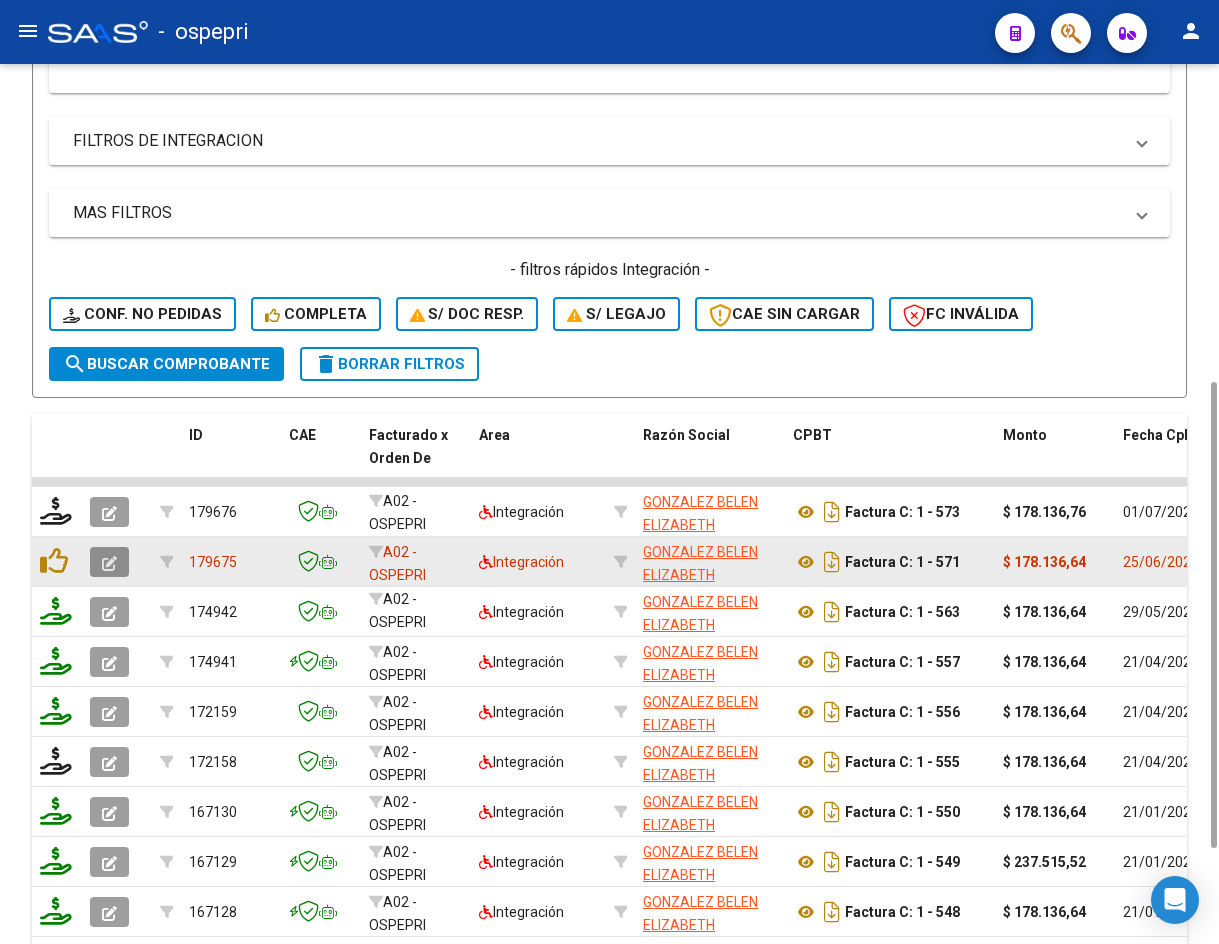click 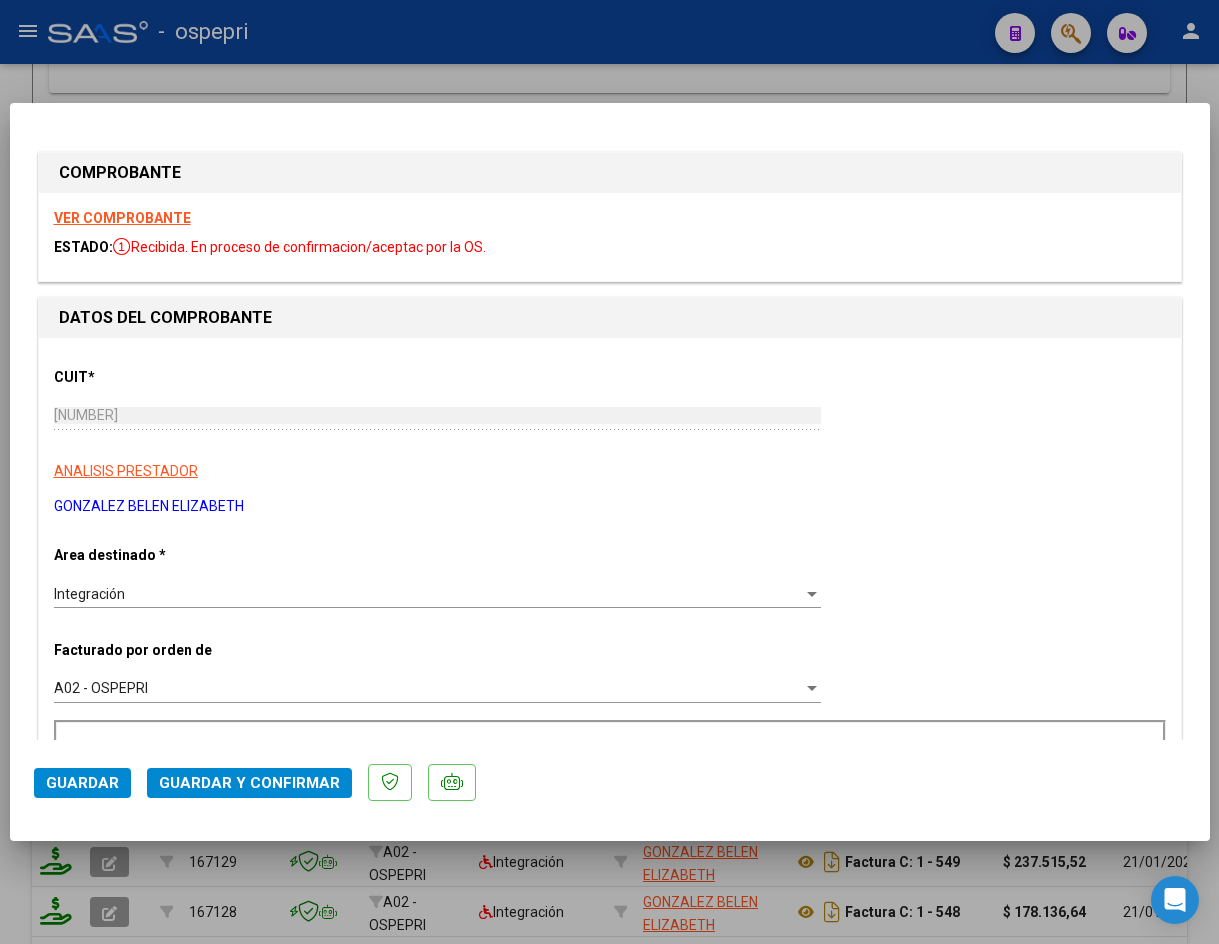 click on "VER COMPROBANTE" at bounding box center [122, 218] 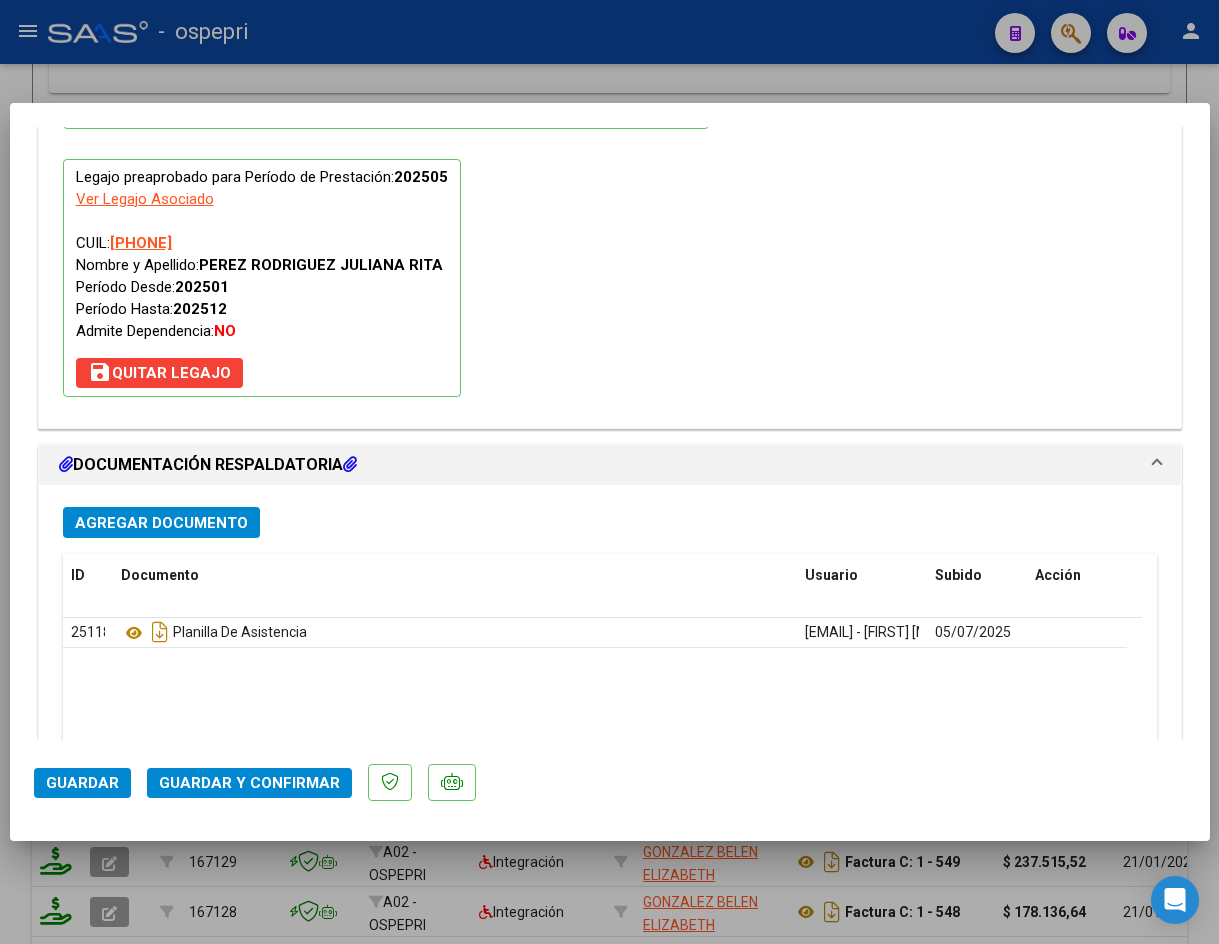 scroll, scrollTop: 2162, scrollLeft: 0, axis: vertical 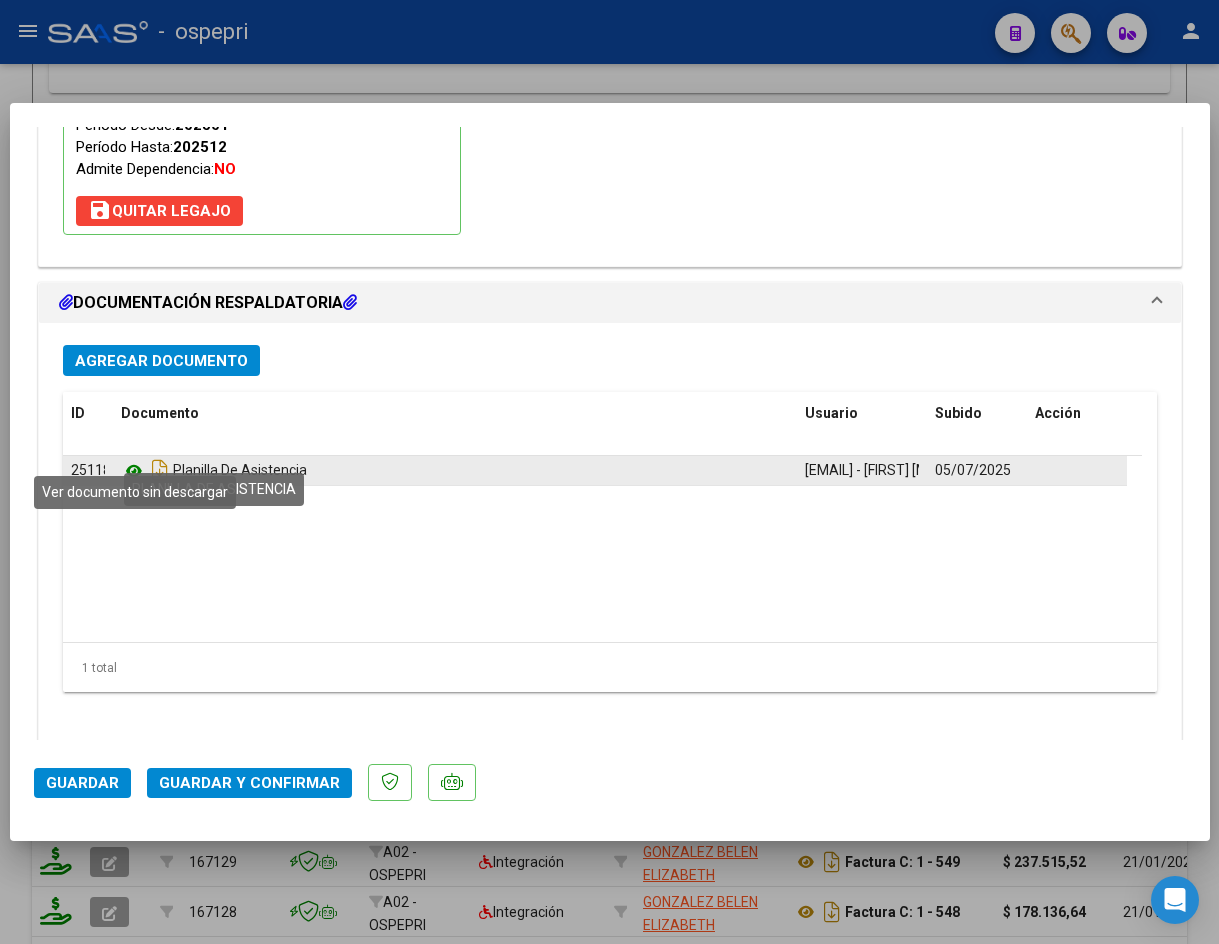 click 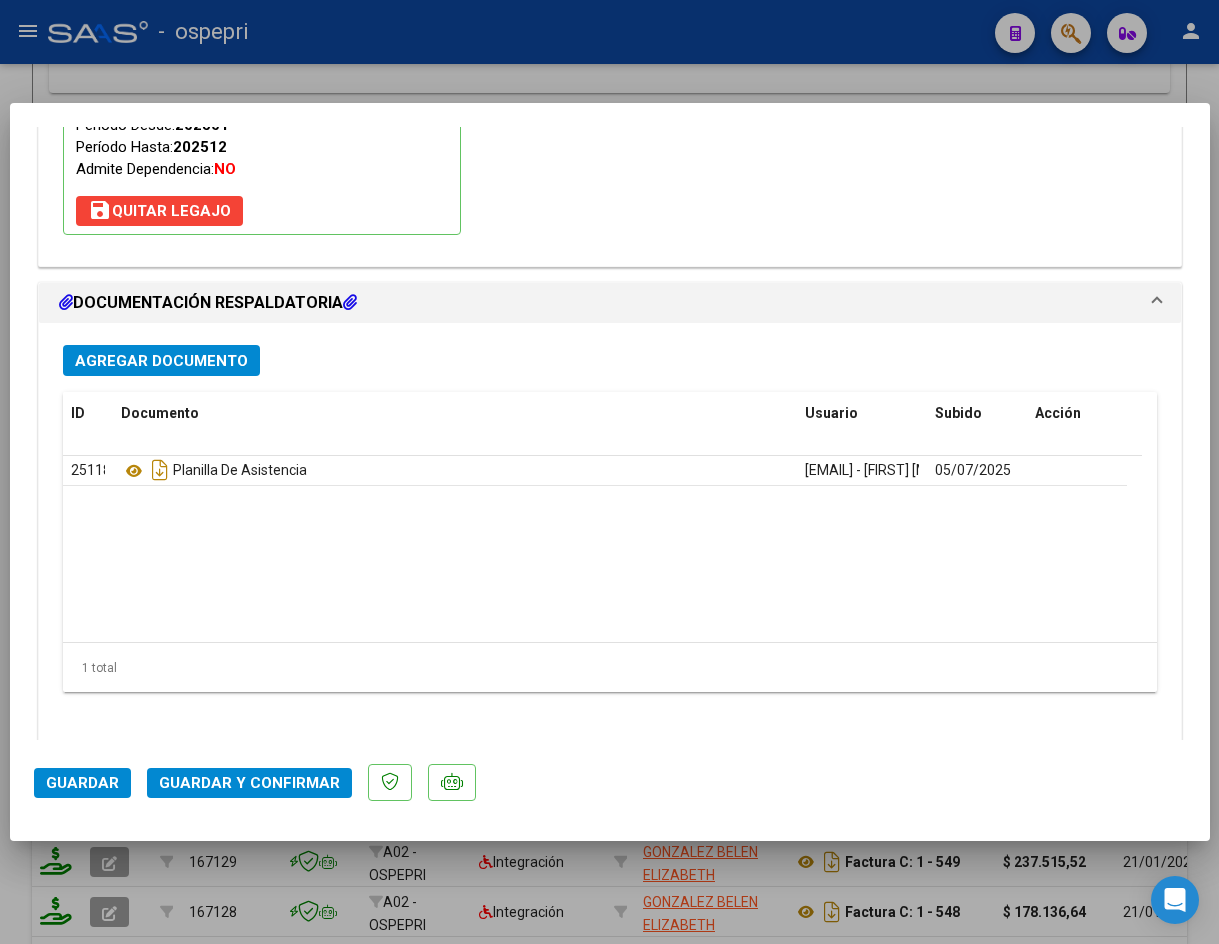 click on "Guardar y Confirmar" 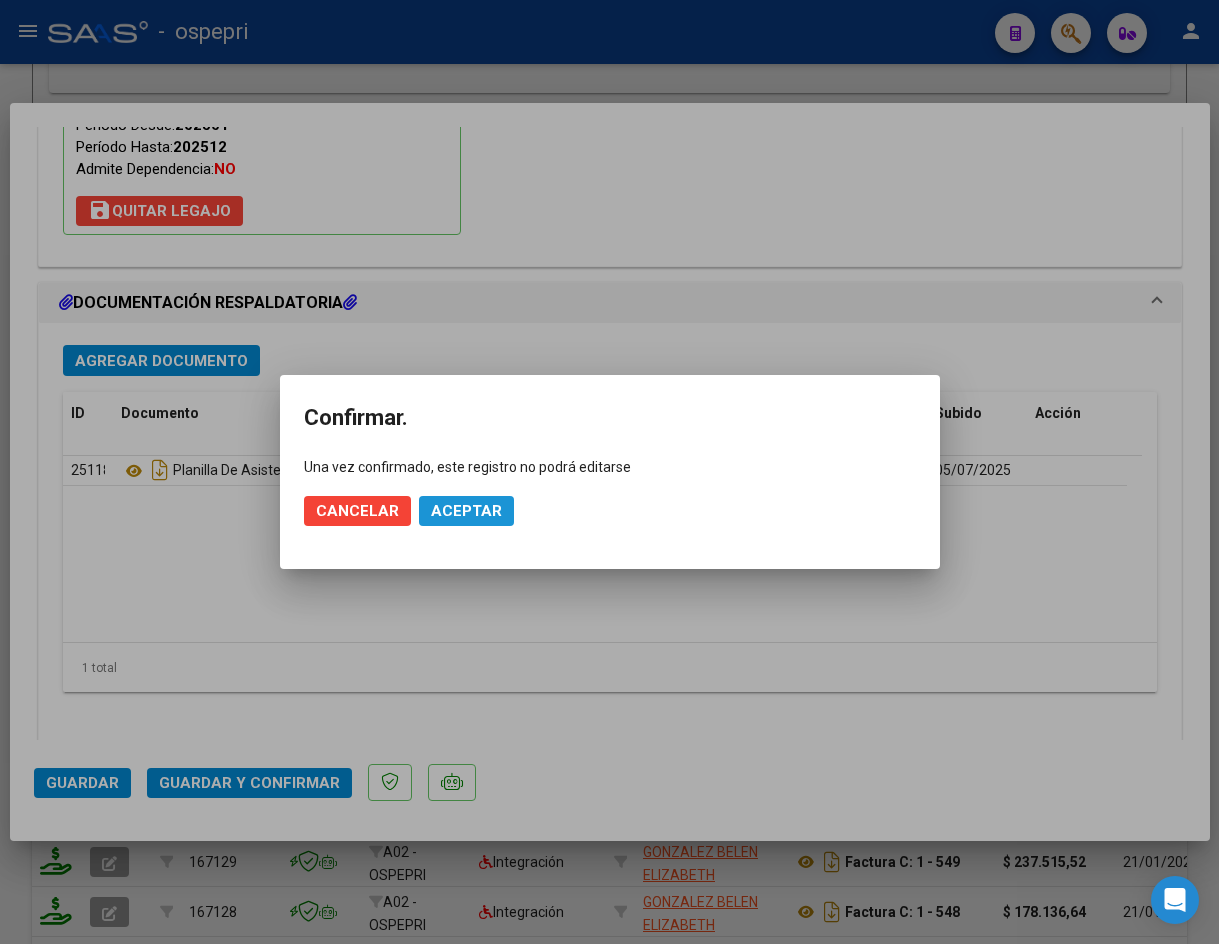 click on "Aceptar" 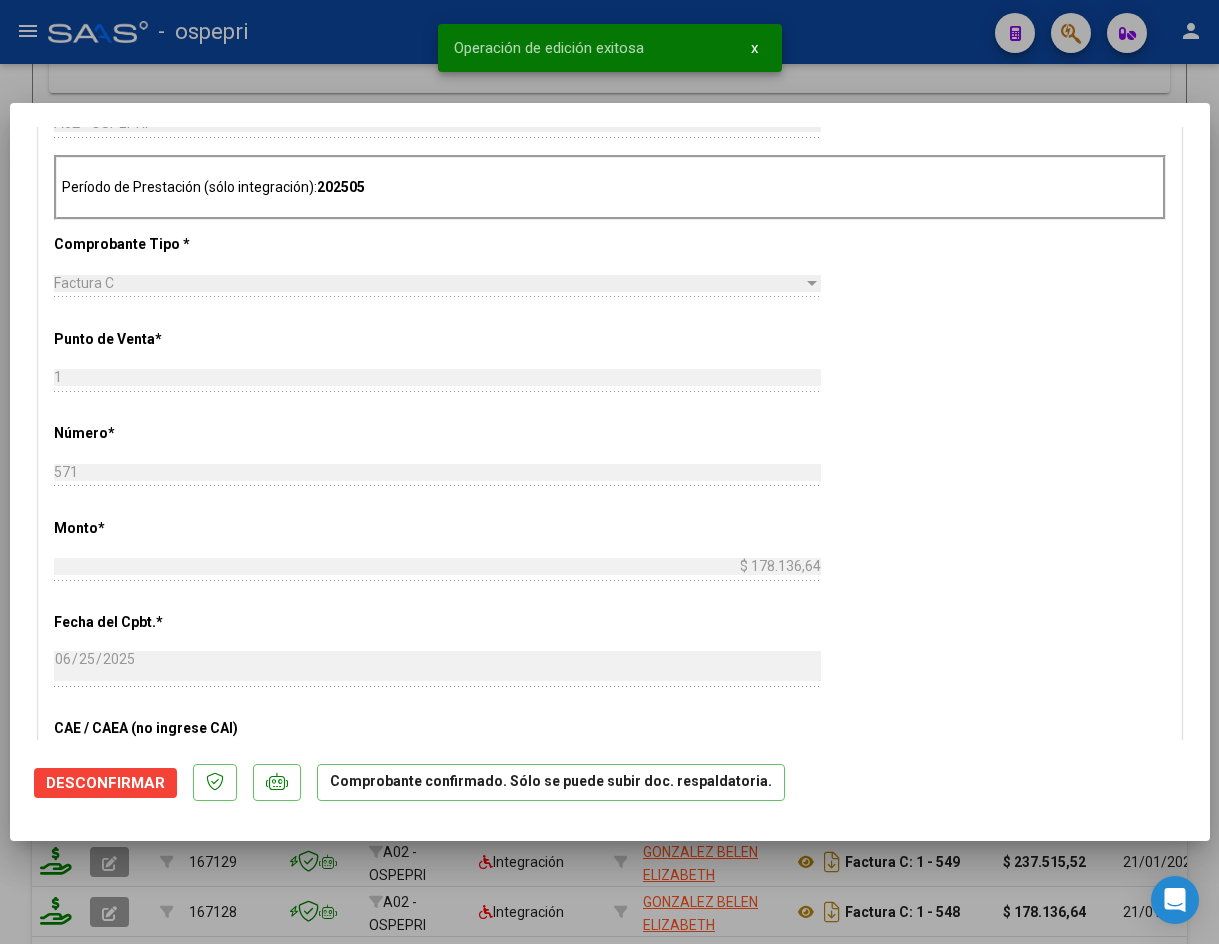 scroll, scrollTop: 65, scrollLeft: 0, axis: vertical 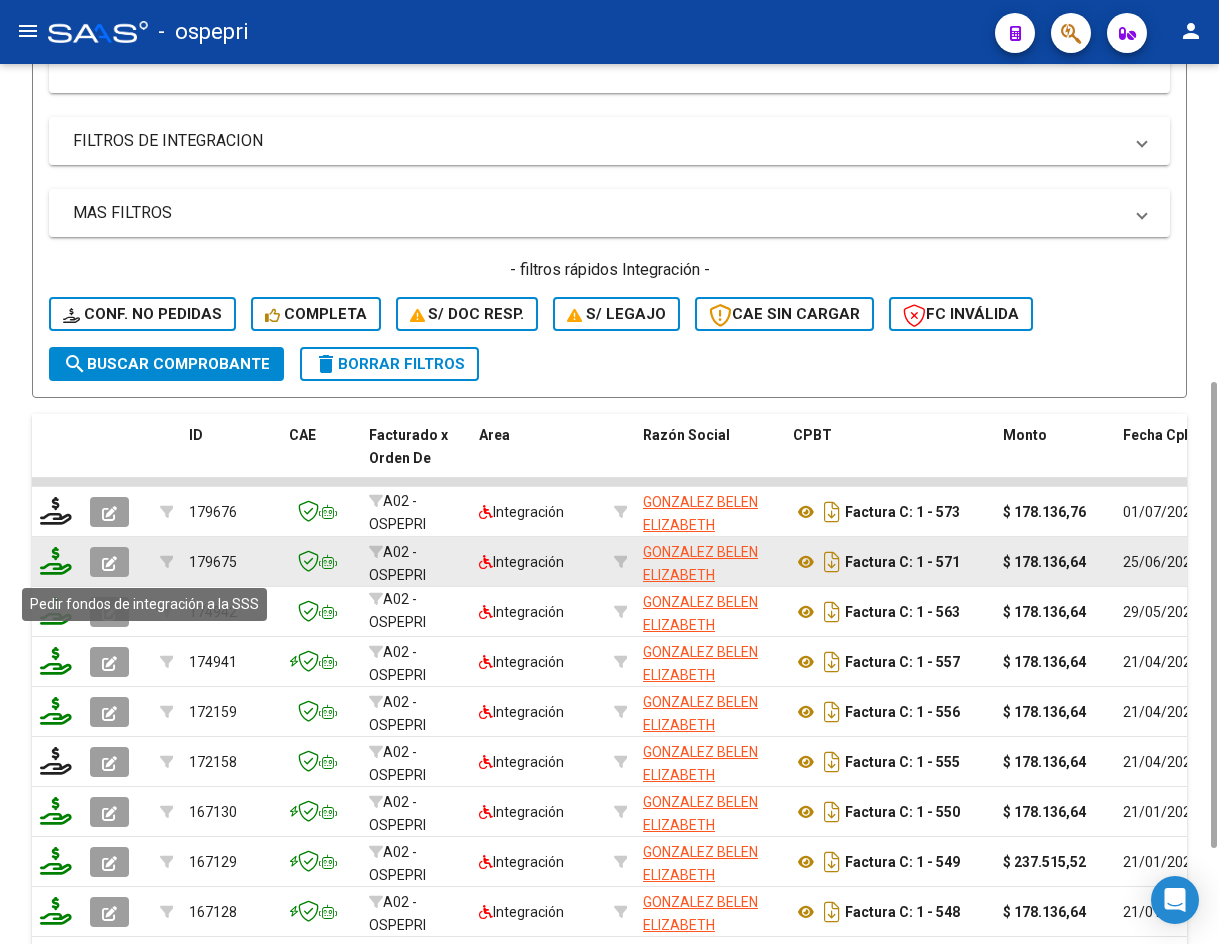 click 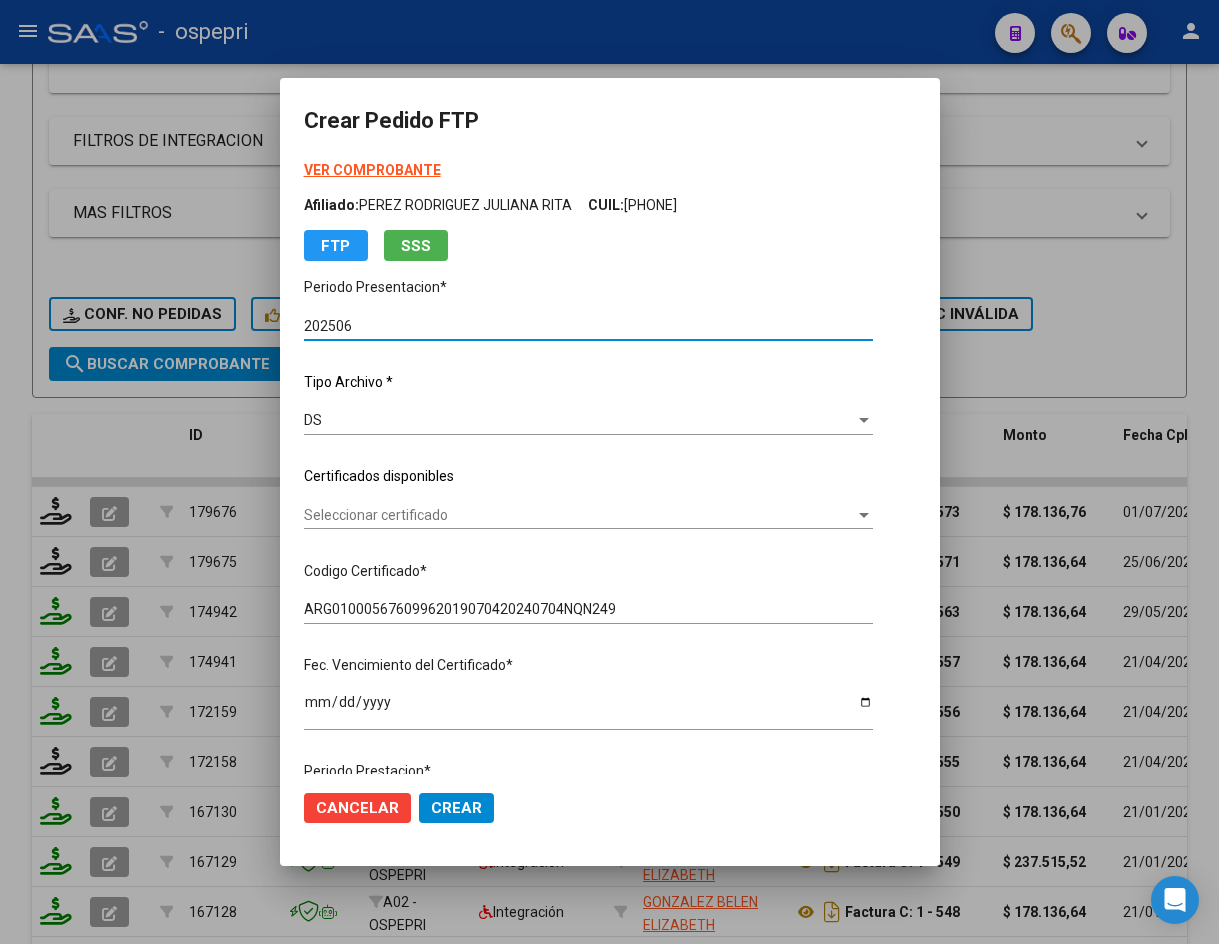 click on "Seleccionar certificado" at bounding box center [579, 515] 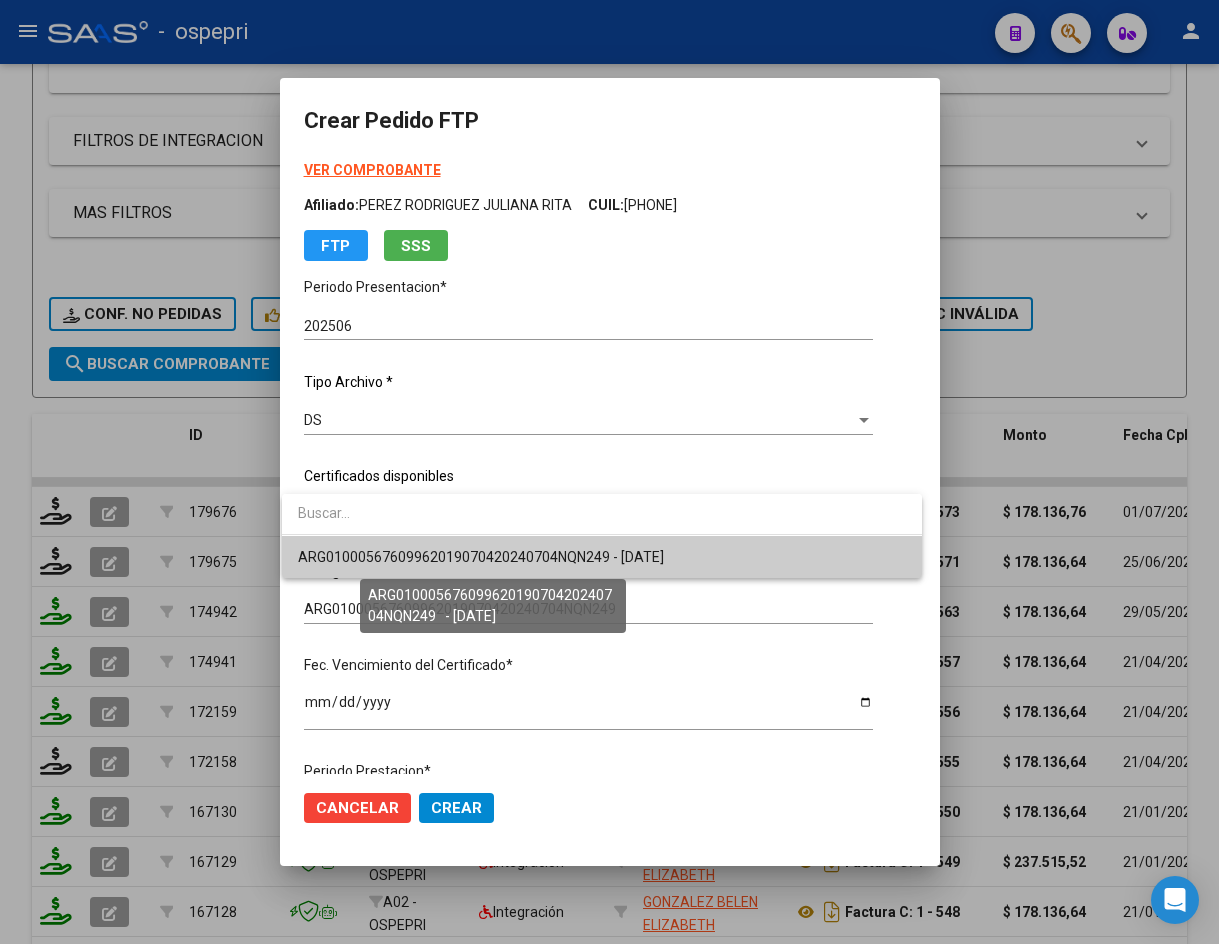 click on "ARG01000567609962019070420240704NQN249   - 2029-05-01" at bounding box center [481, 557] 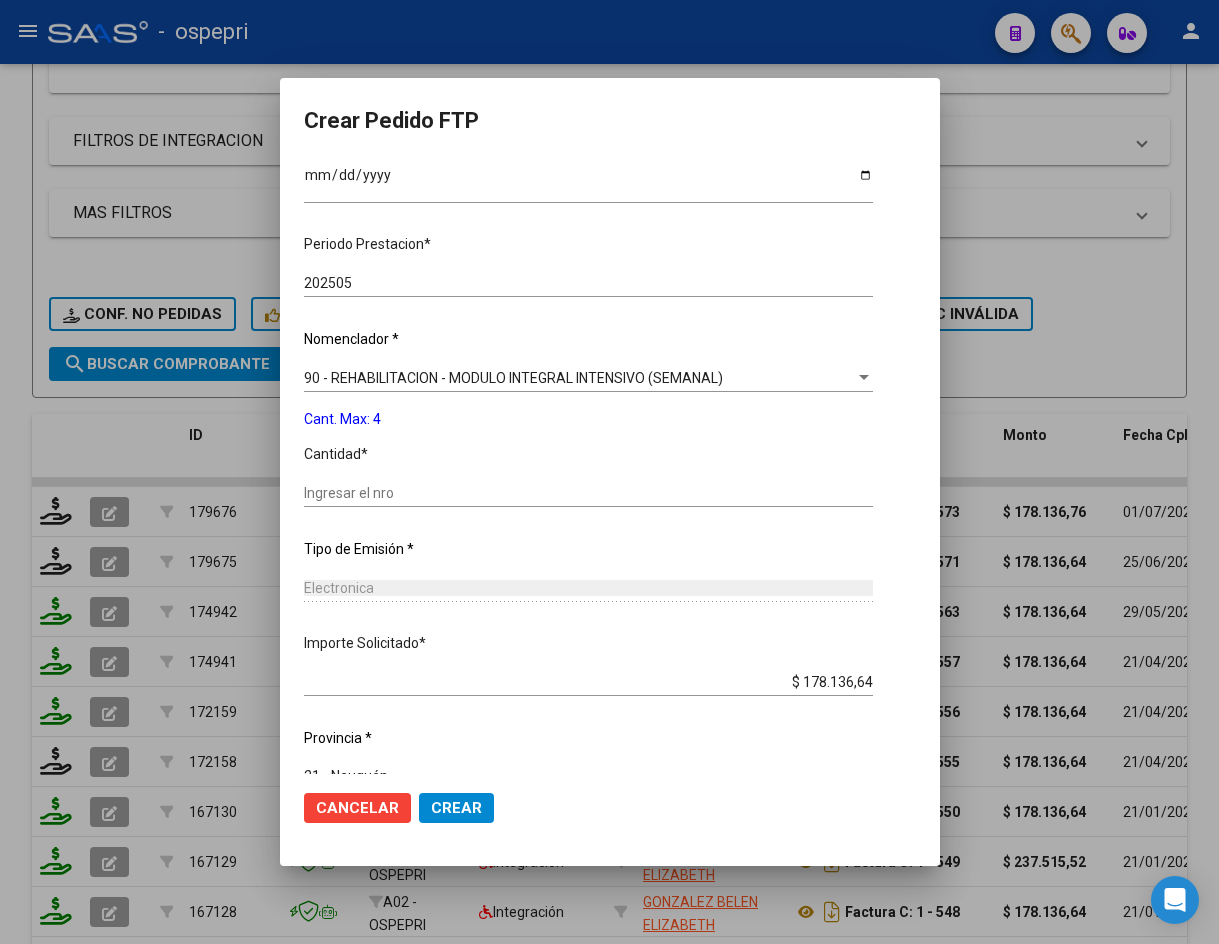 scroll, scrollTop: 561, scrollLeft: 0, axis: vertical 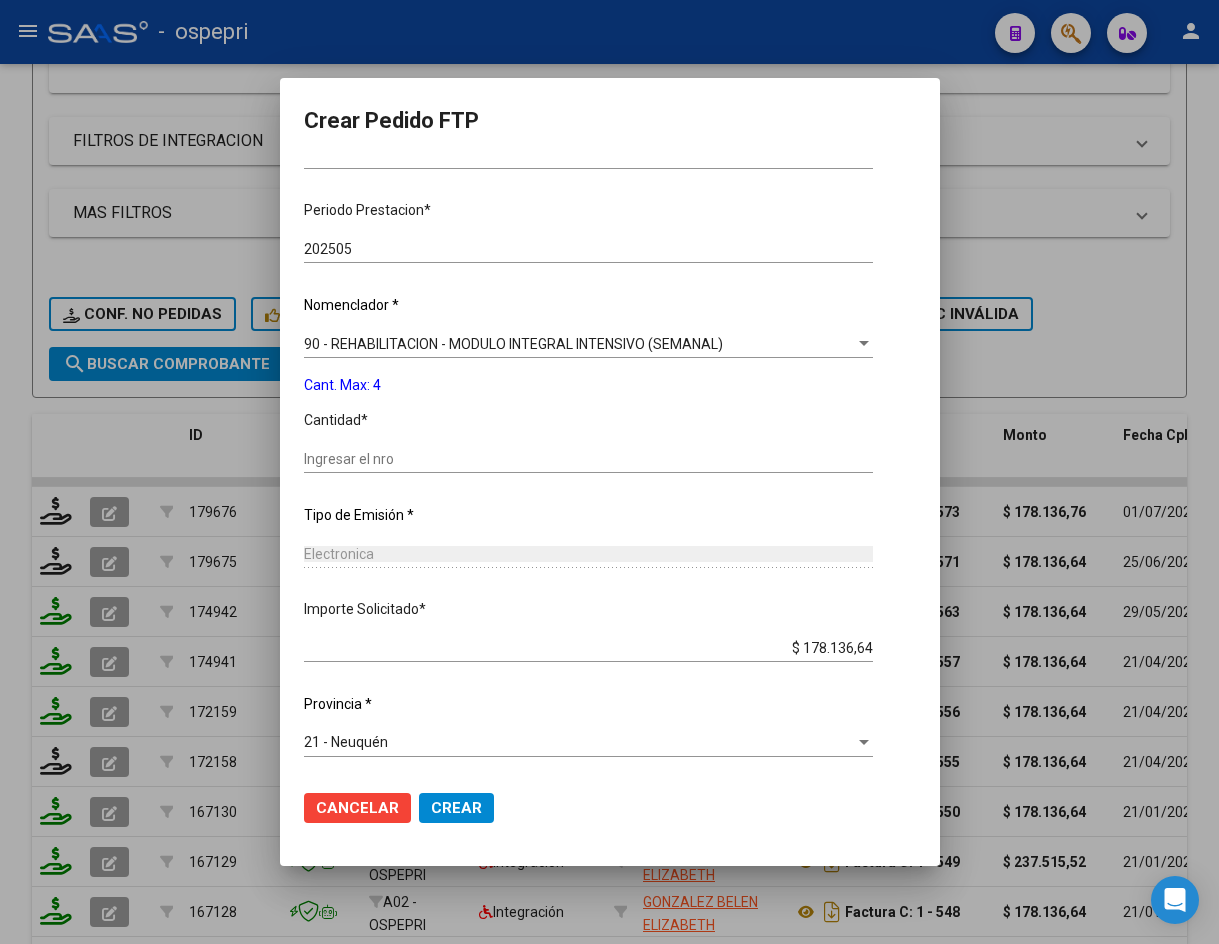 click on "Ingresar el nro" at bounding box center (588, 459) 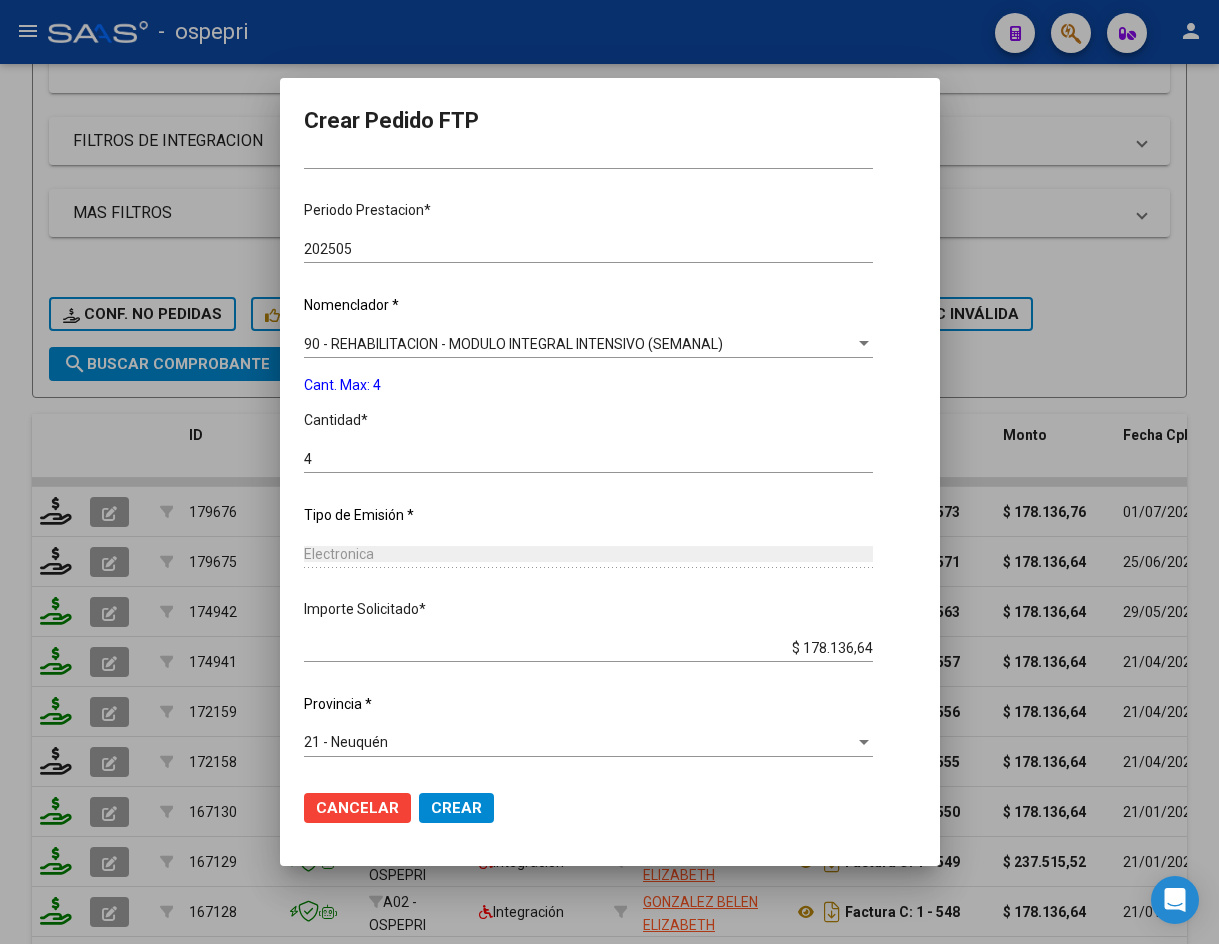 click on "Crear" 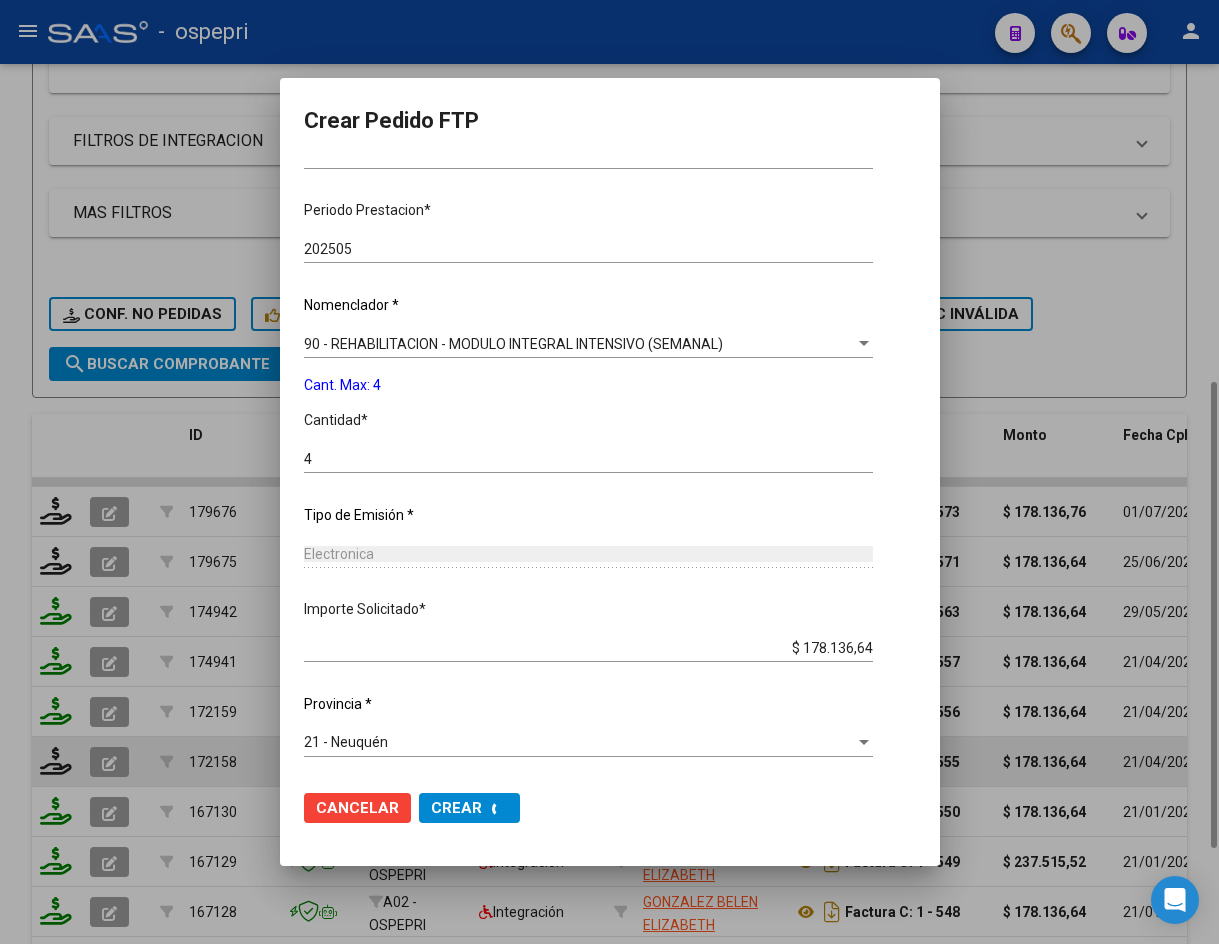 scroll, scrollTop: 0, scrollLeft: 0, axis: both 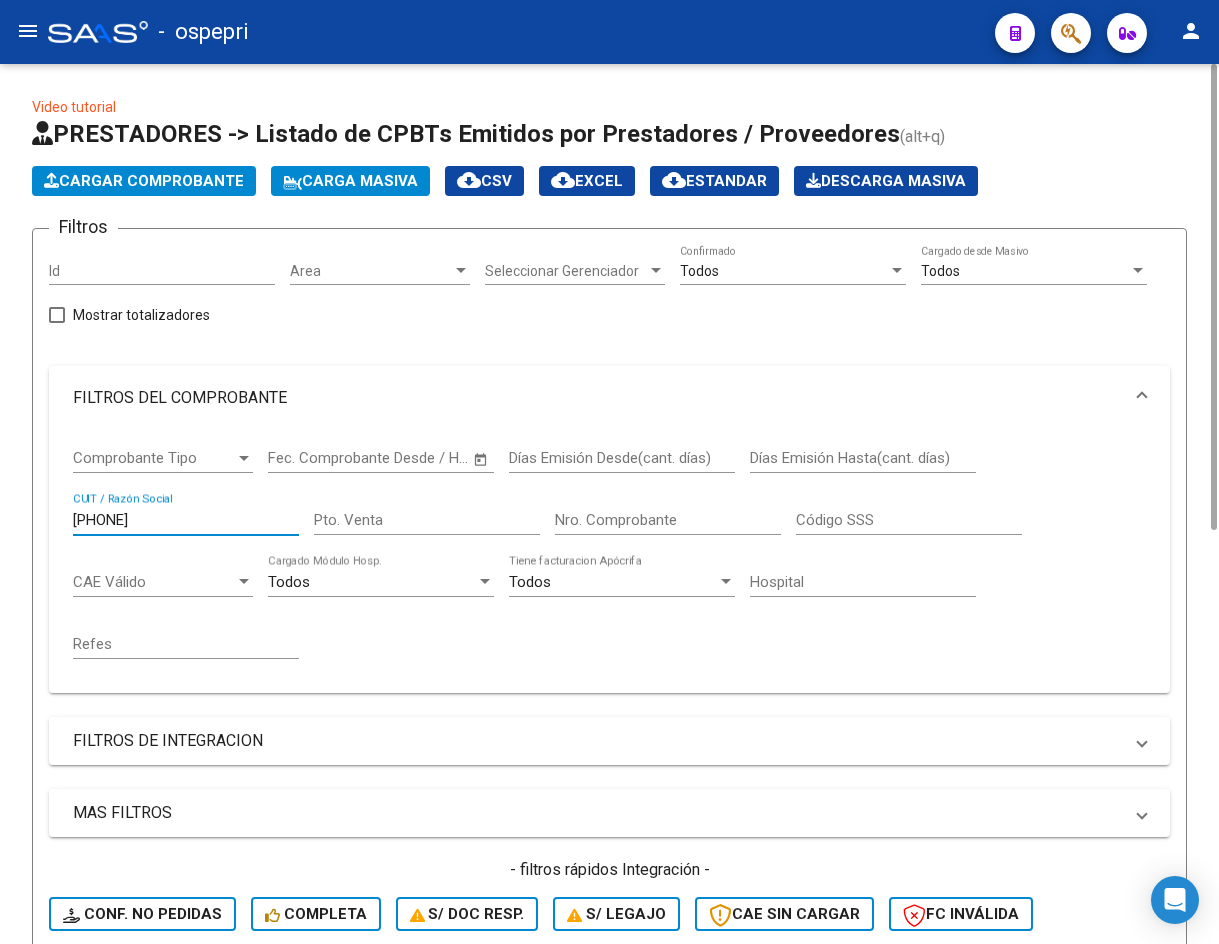 click on "27384302225" at bounding box center [186, 520] 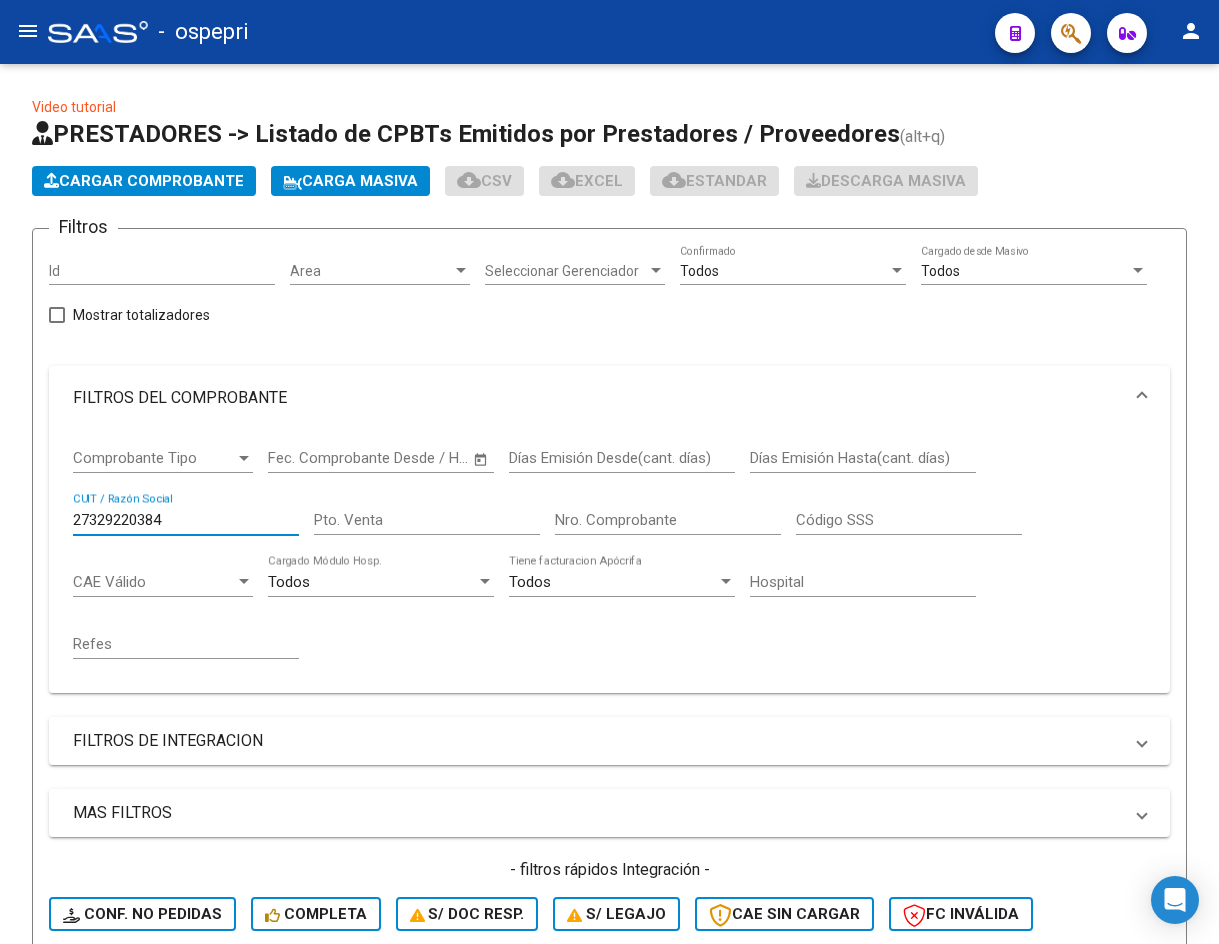 scroll, scrollTop: 600, scrollLeft: 0, axis: vertical 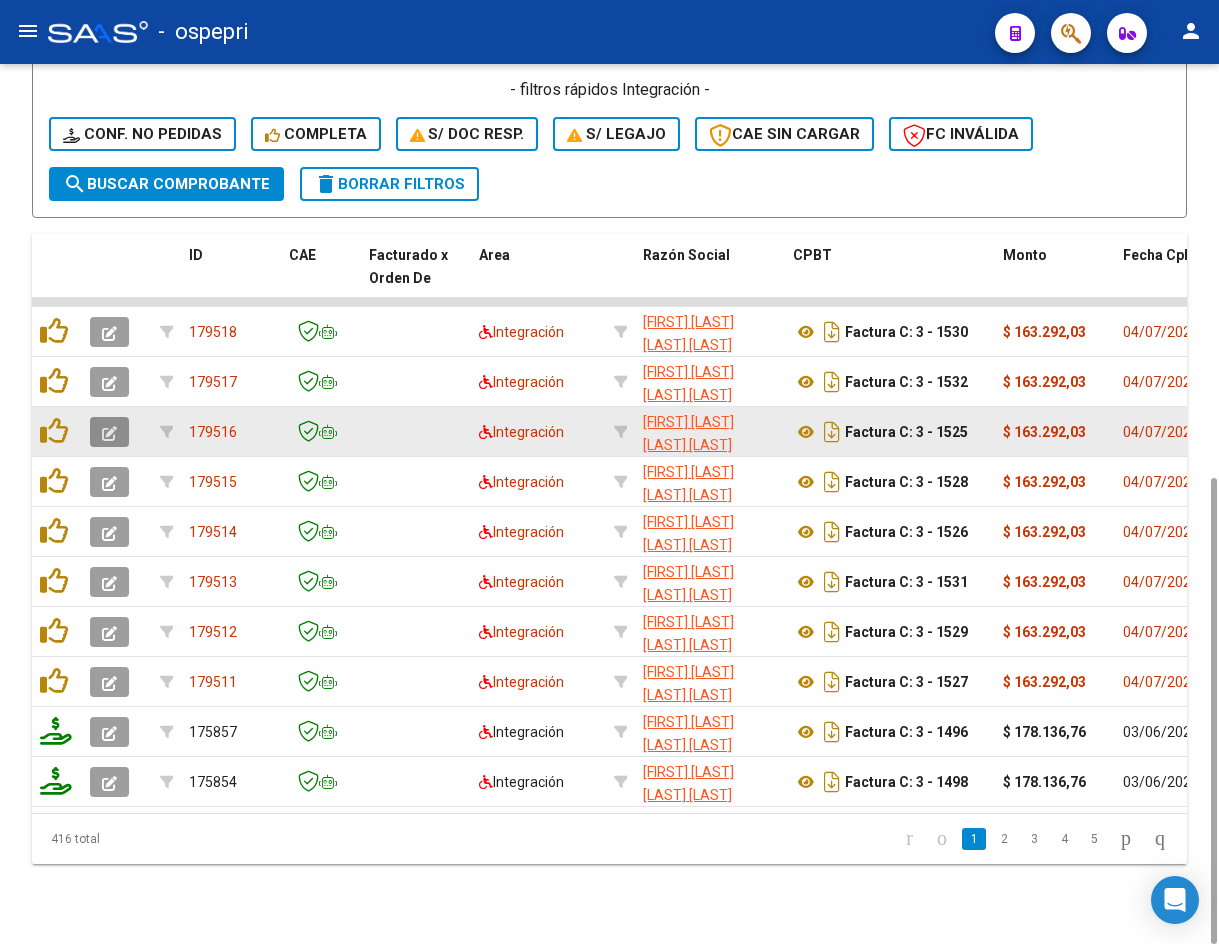 click 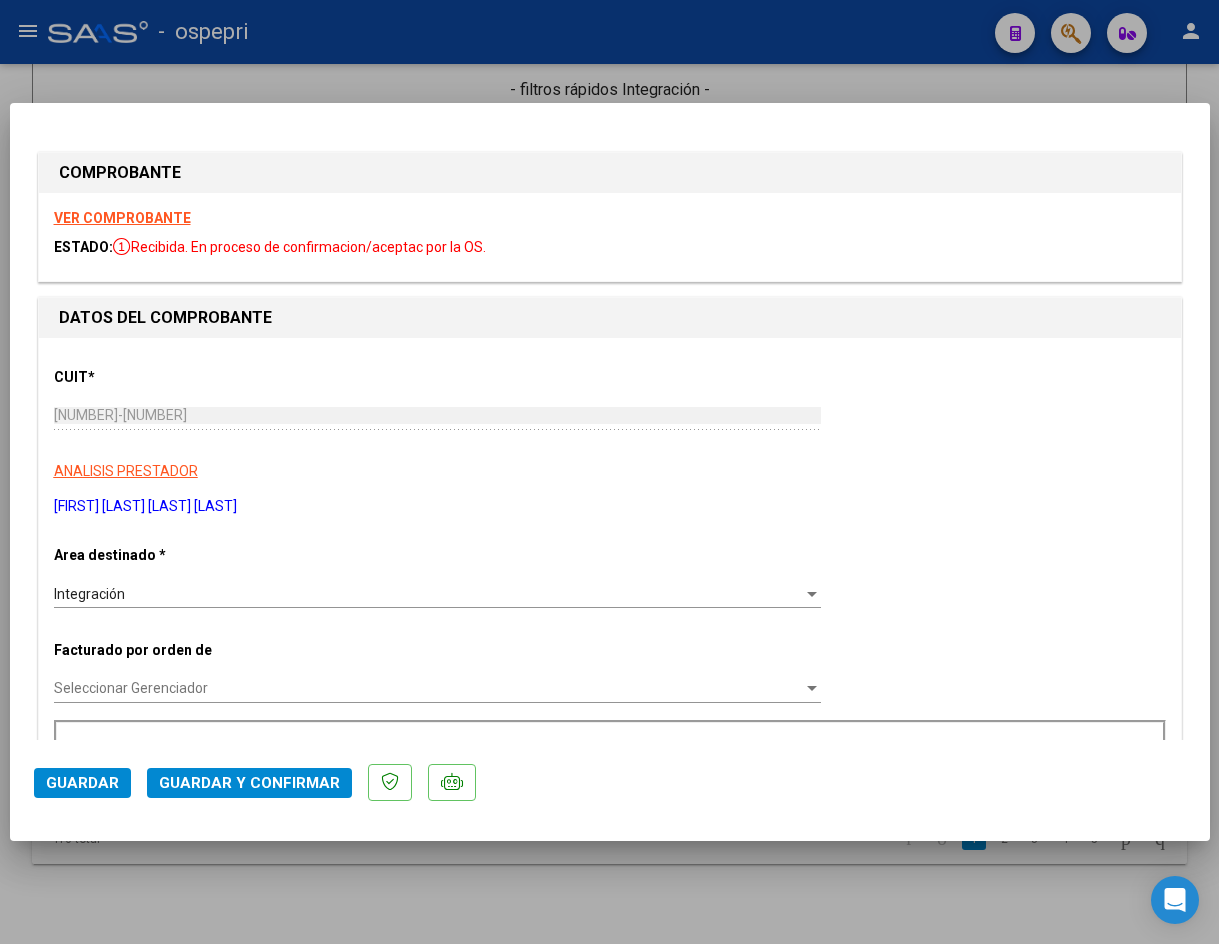 click on "VER COMPROBANTE" at bounding box center [122, 218] 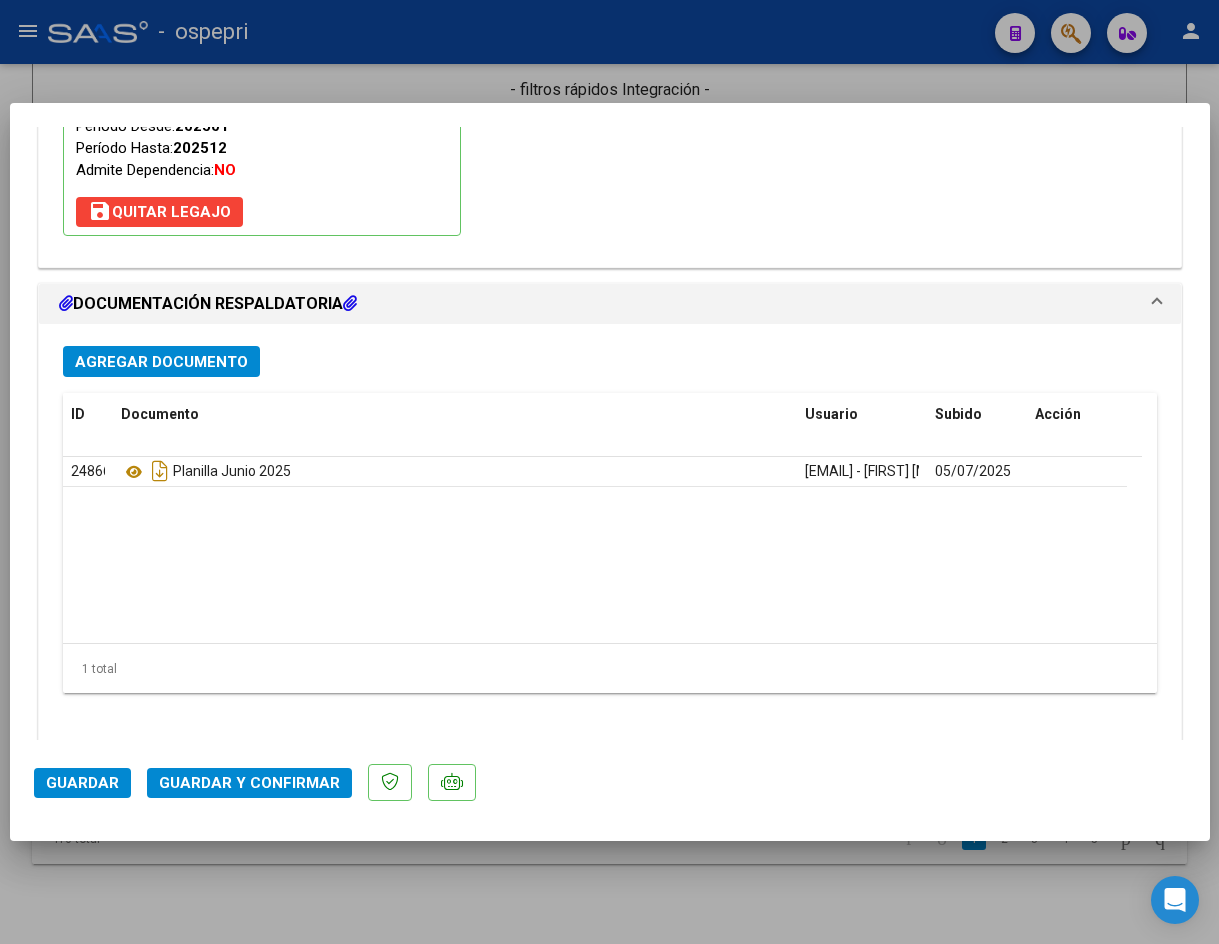 scroll, scrollTop: 2162, scrollLeft: 0, axis: vertical 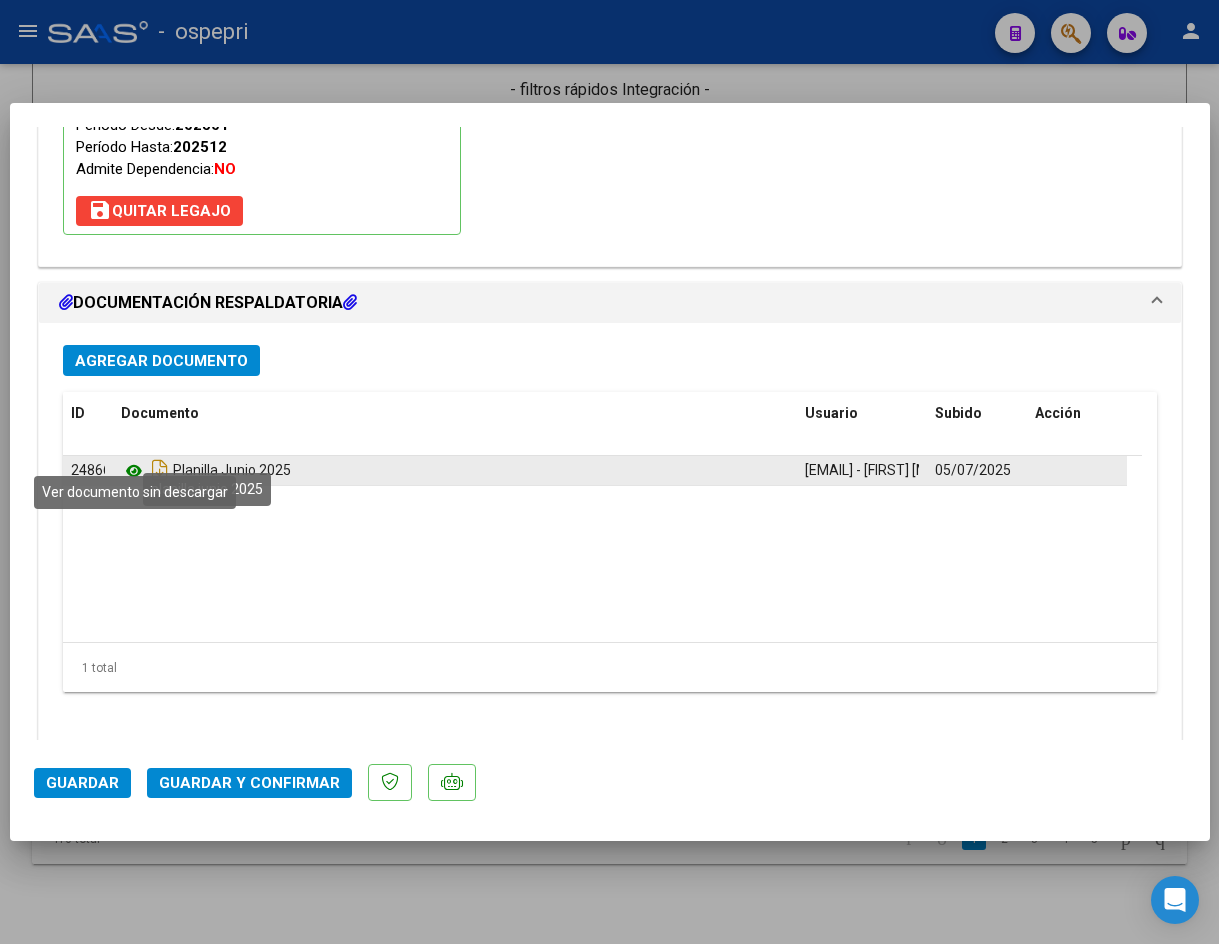 click 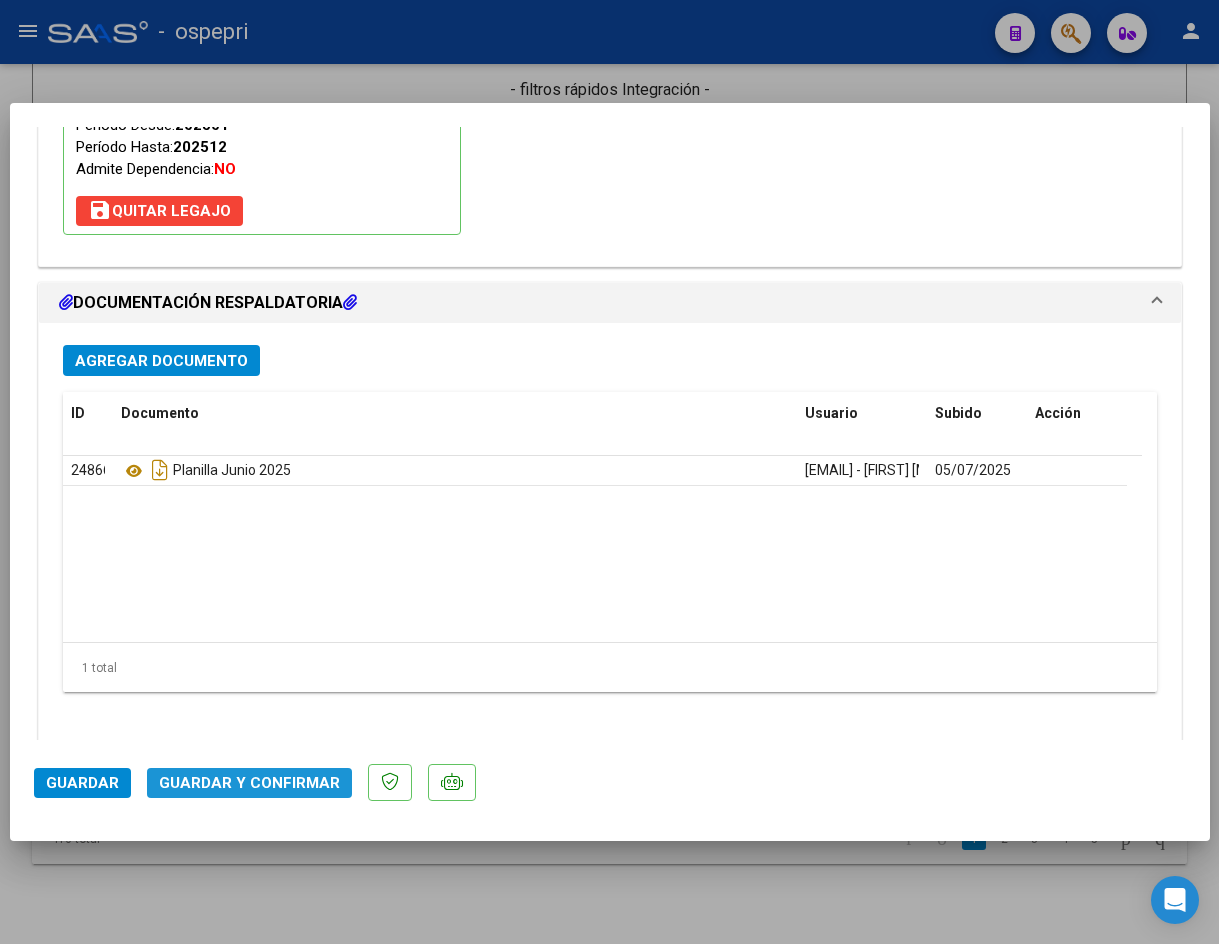 click on "Guardar y Confirmar" 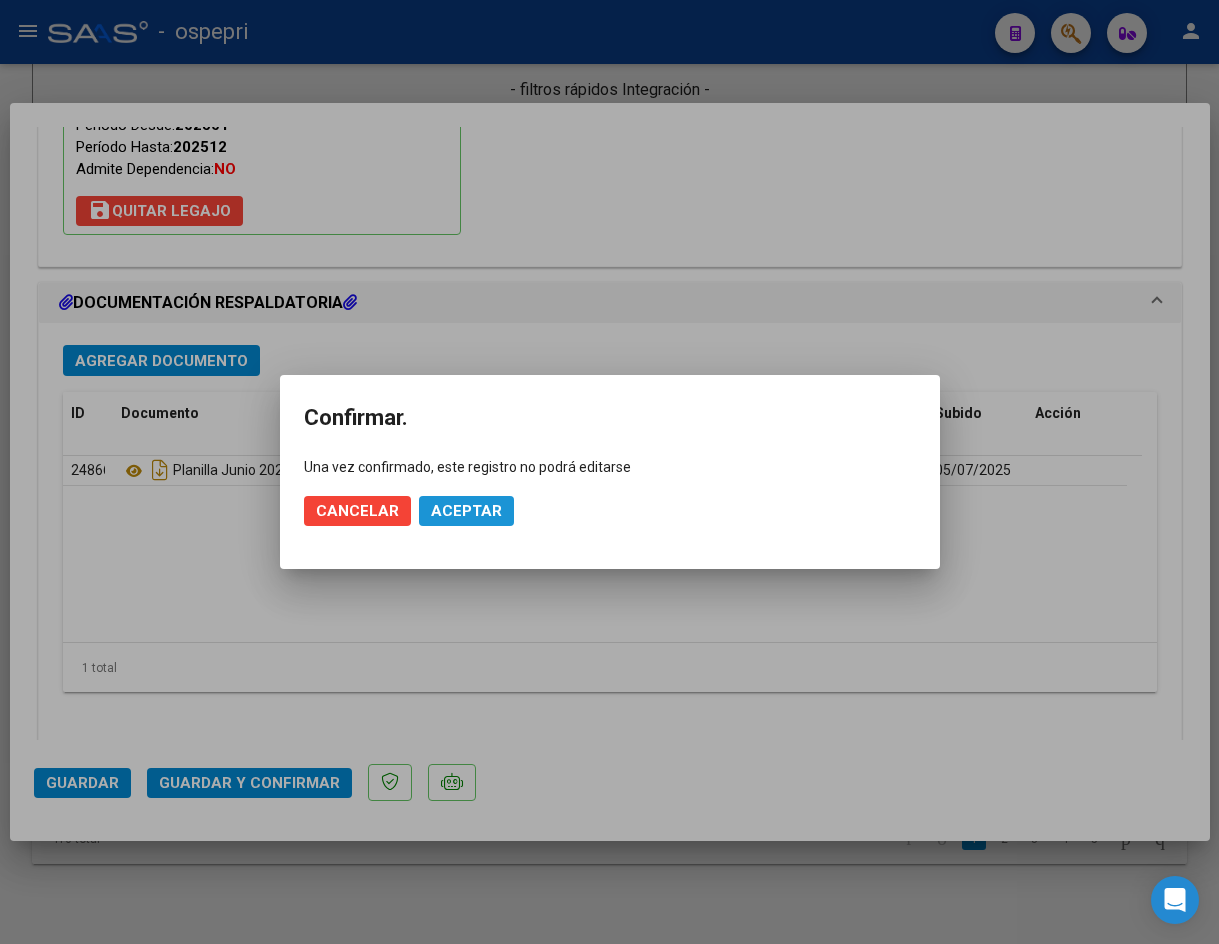 click on "Aceptar" 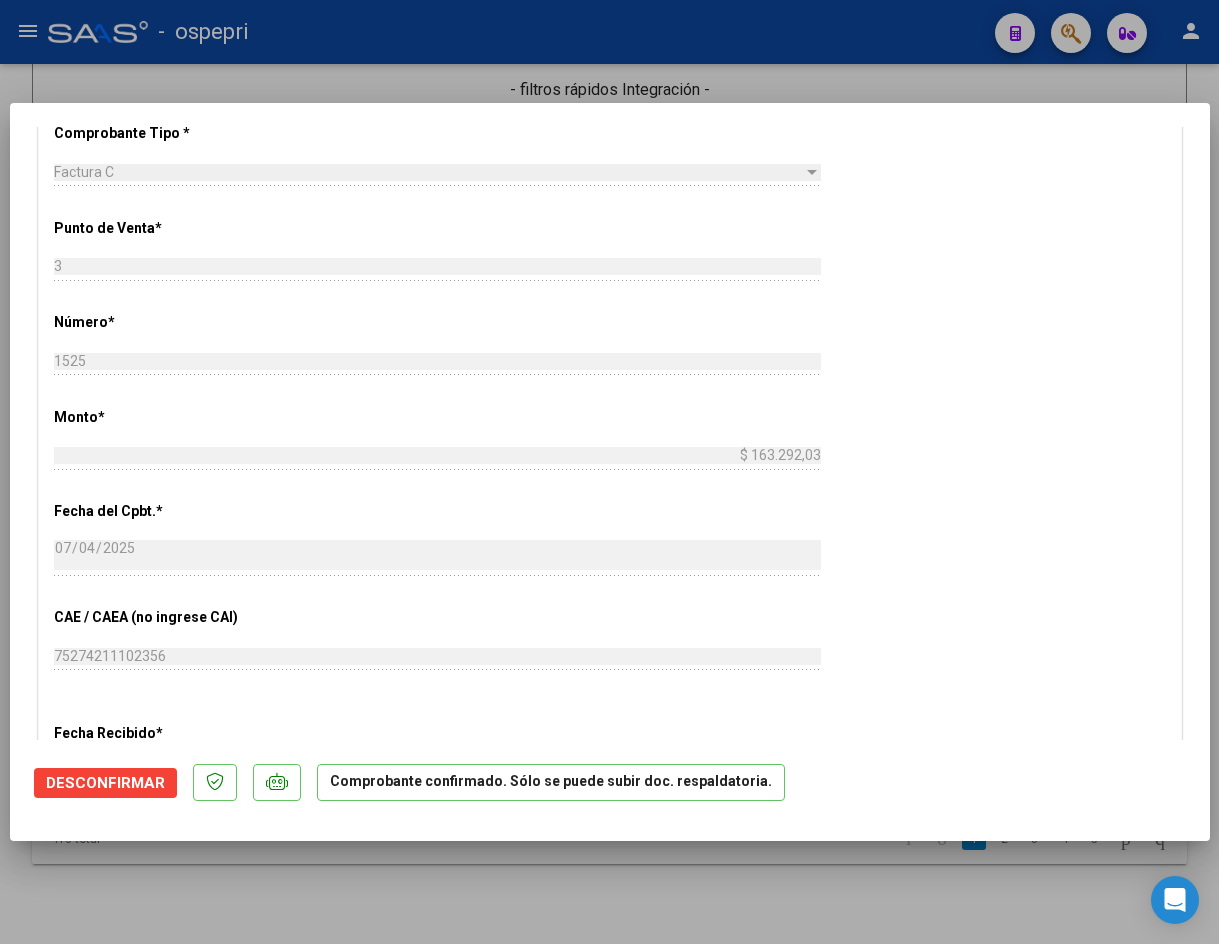 scroll, scrollTop: 665, scrollLeft: 0, axis: vertical 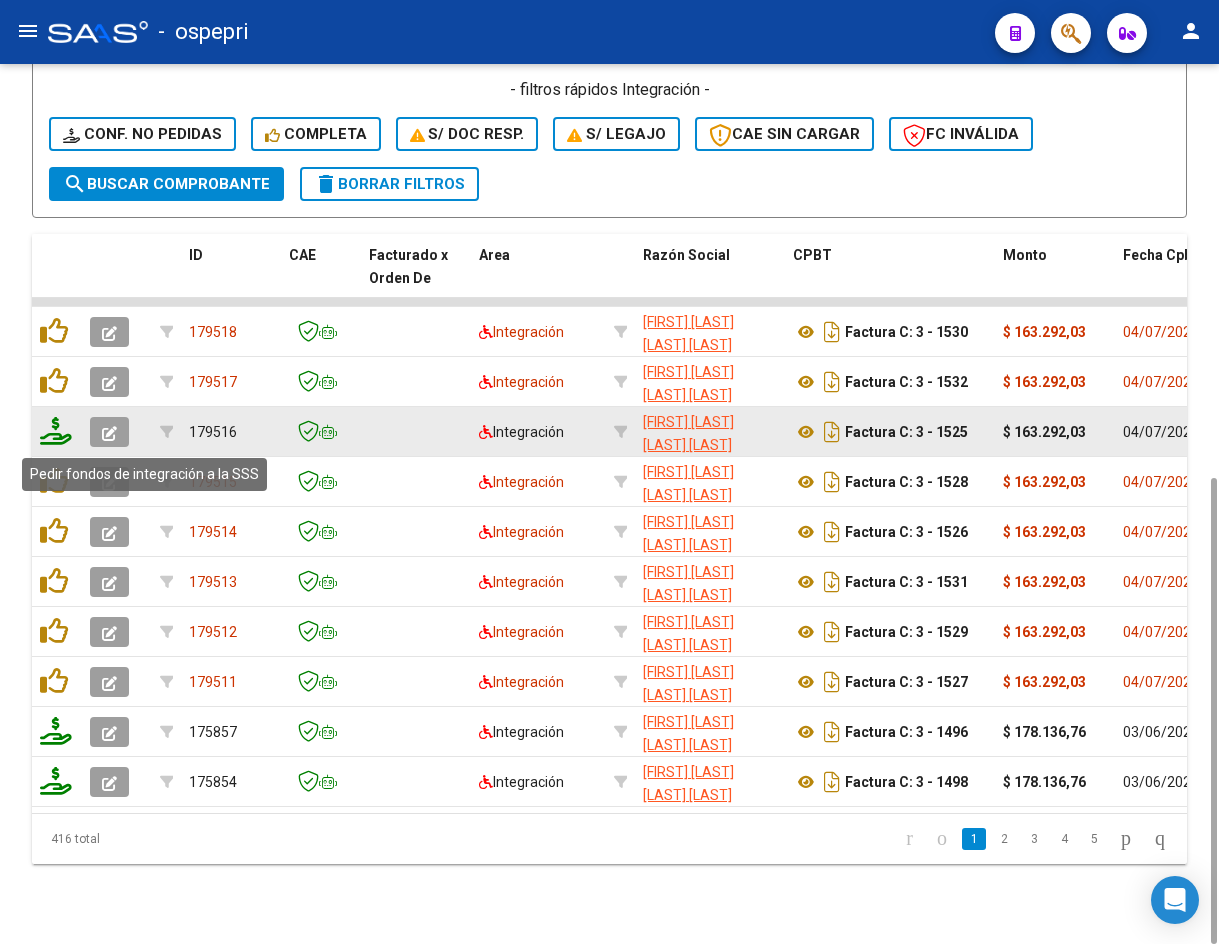 click 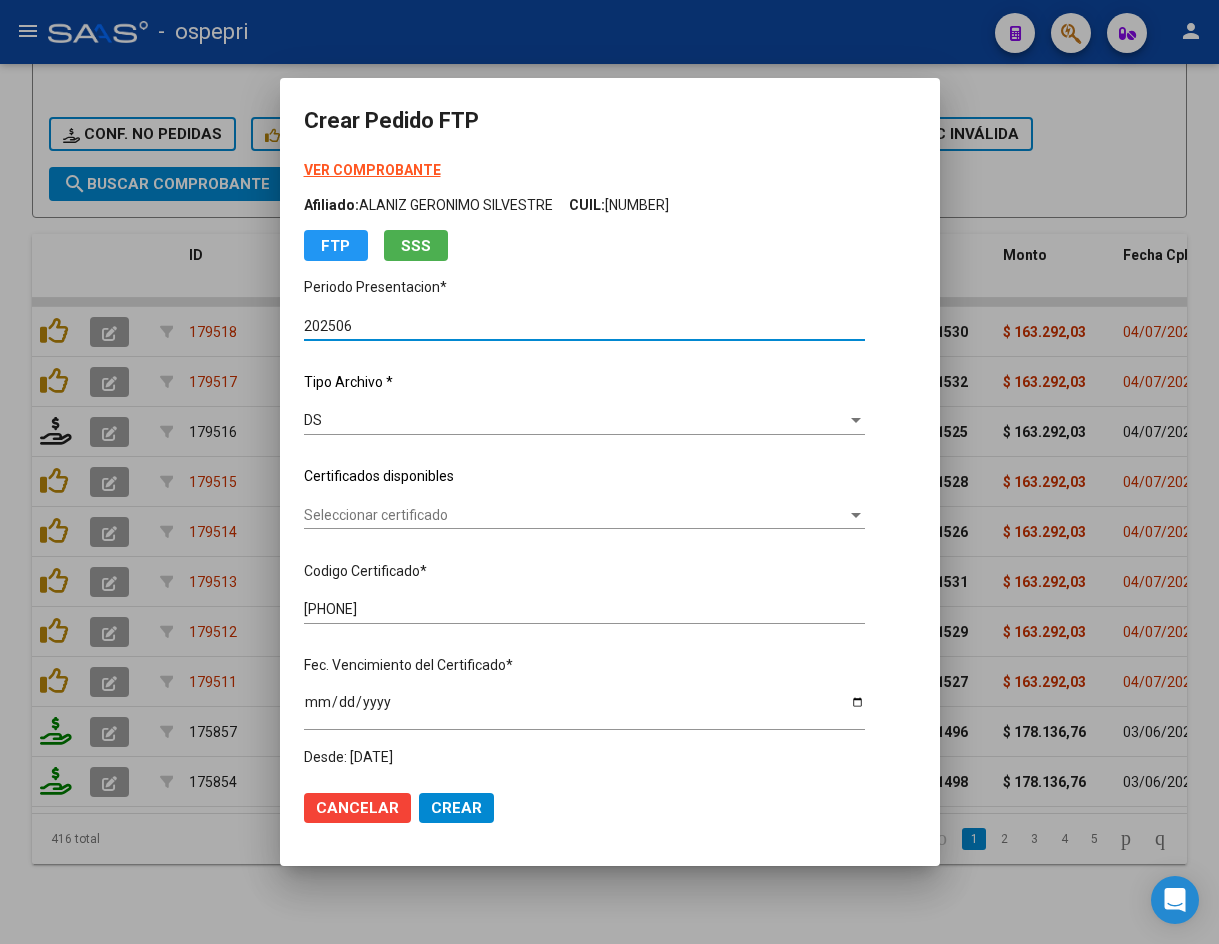 click on "Seleccionar certificado" at bounding box center [575, 515] 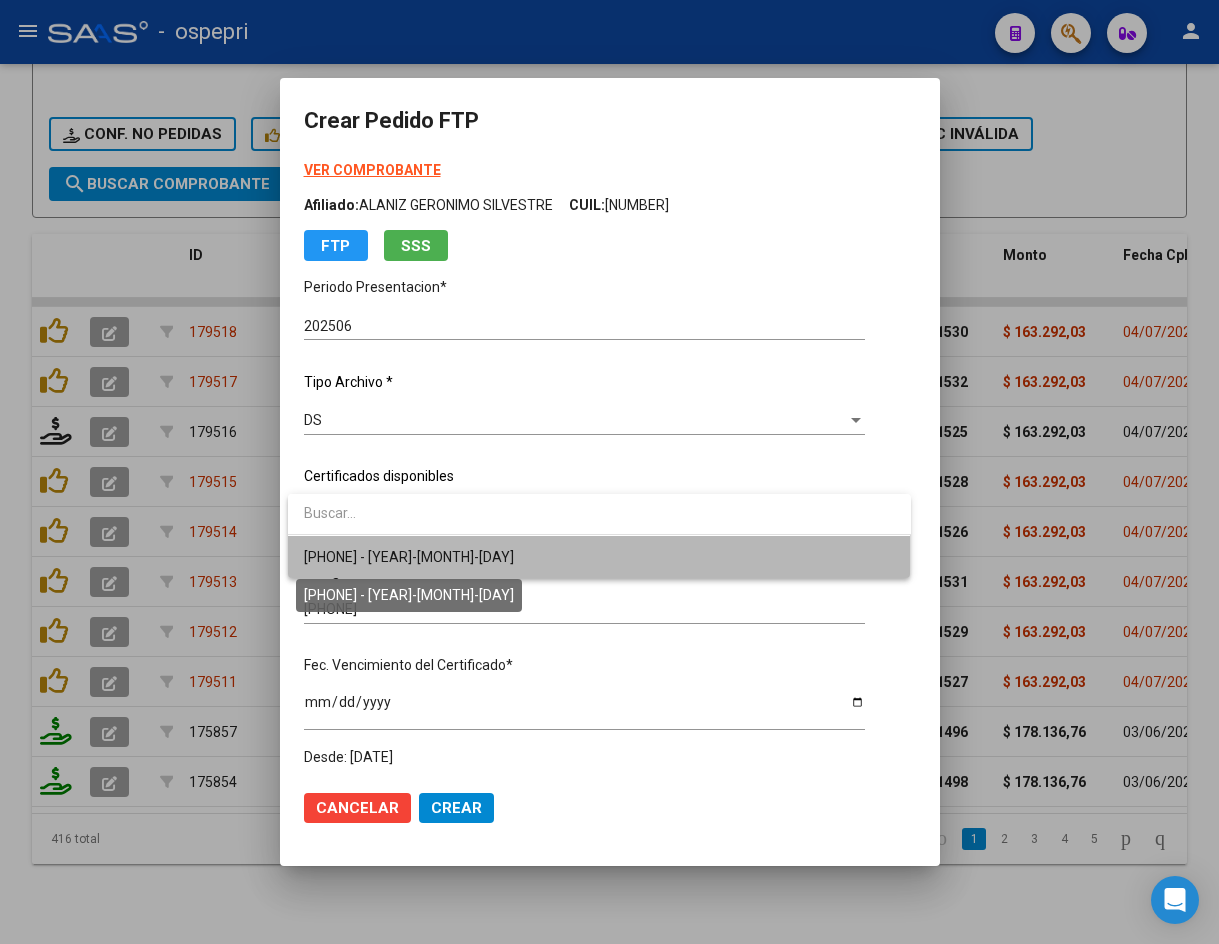 click on "2056005460-3 - 2027-11-18" at bounding box center [409, 557] 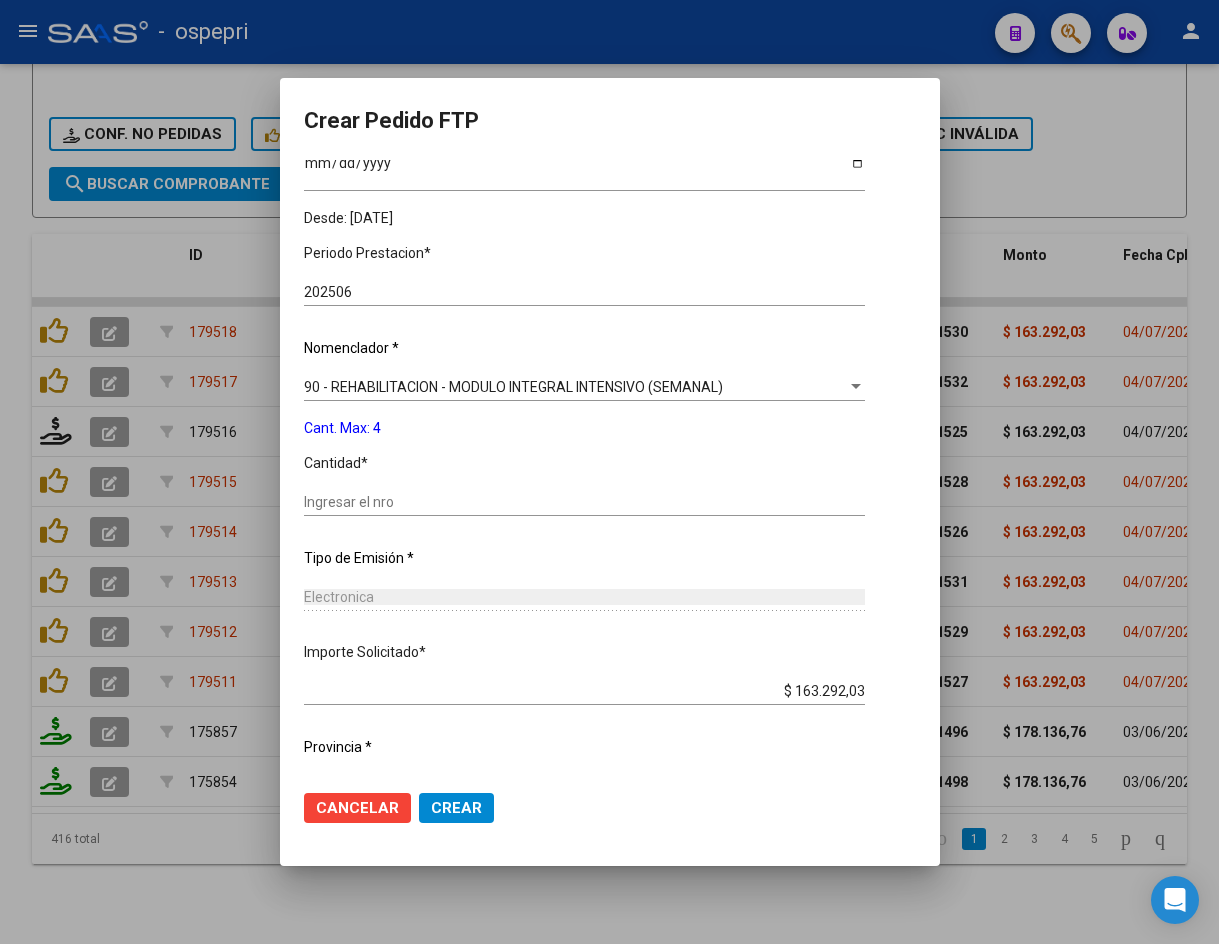 scroll, scrollTop: 582, scrollLeft: 0, axis: vertical 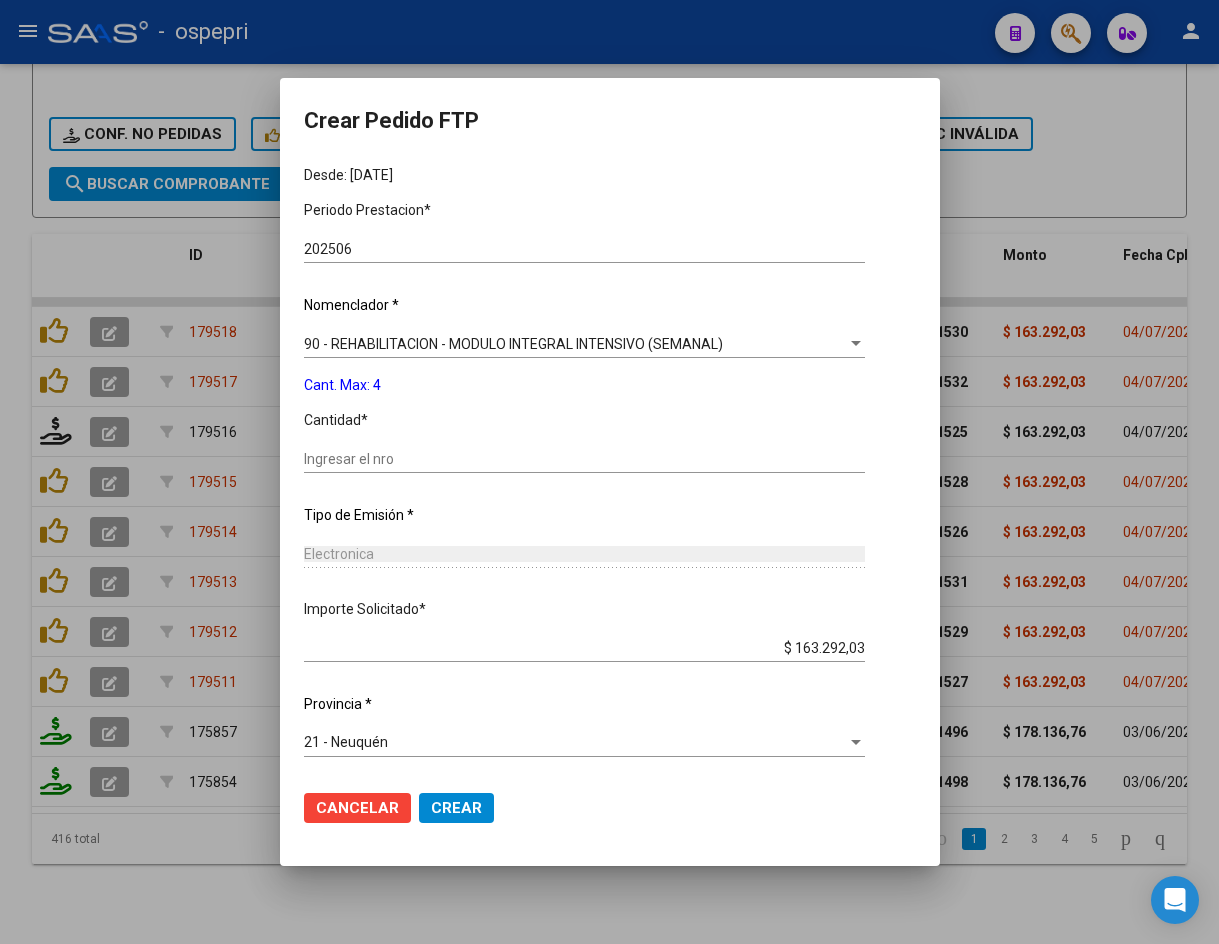 click on "Ingresar el nro" at bounding box center (584, 459) 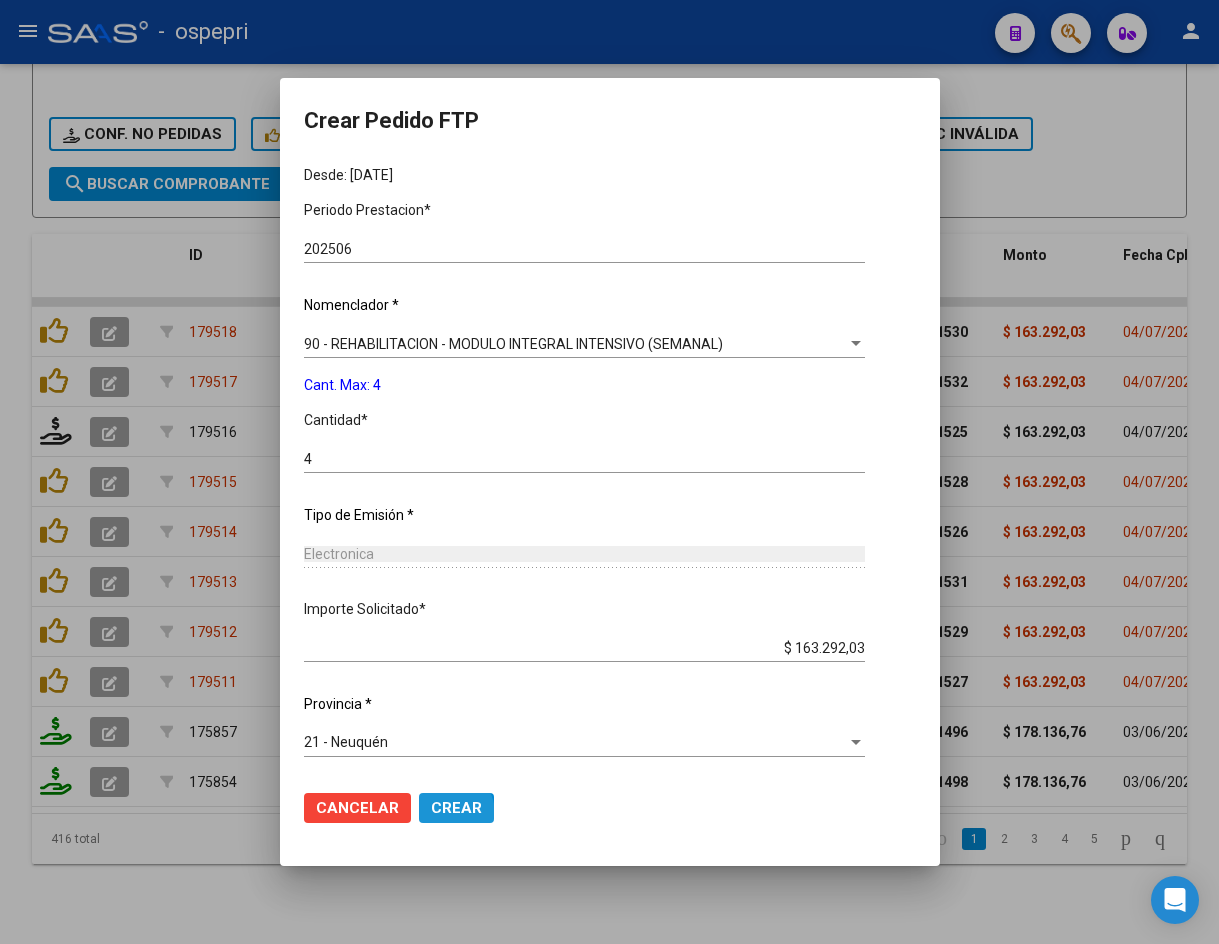 click on "Crear" 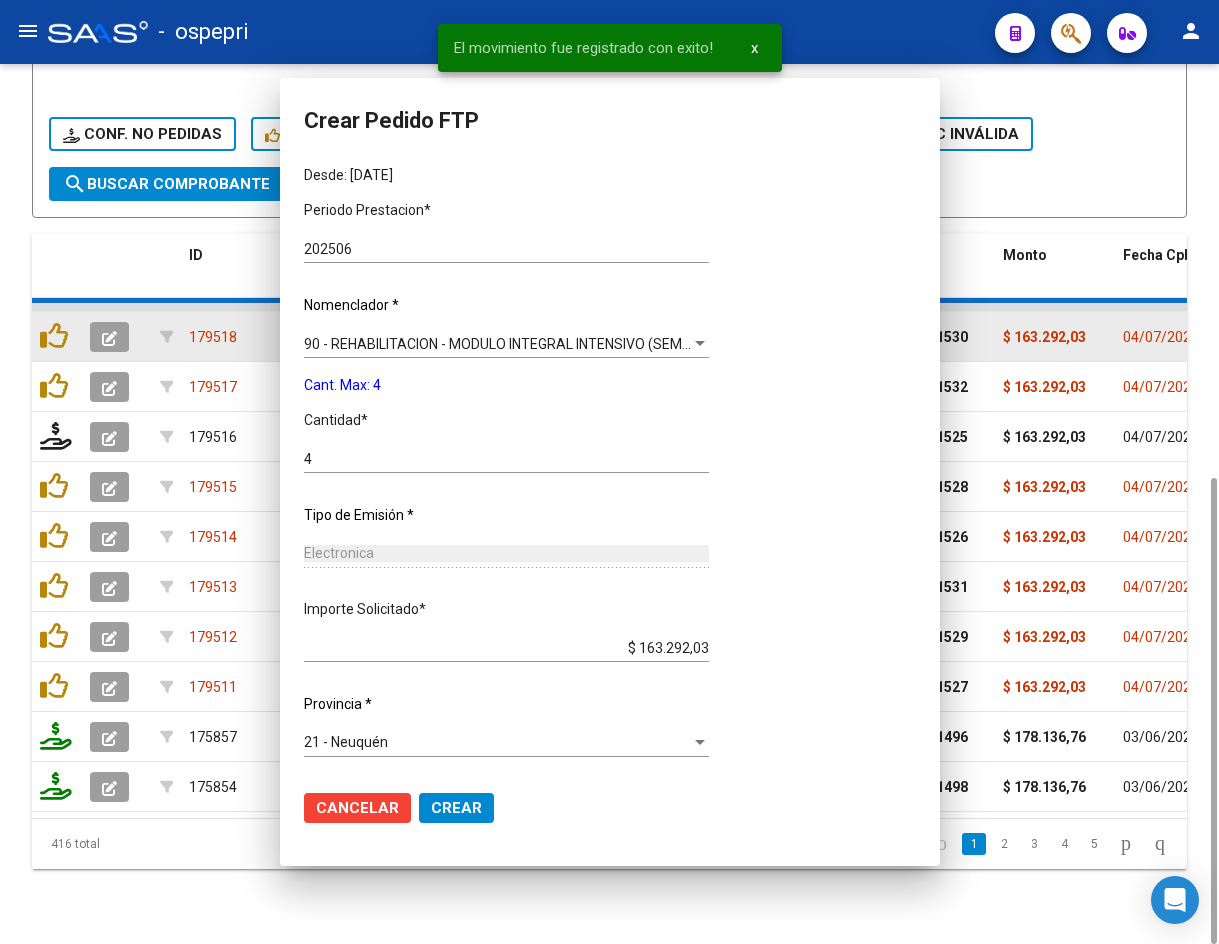 scroll, scrollTop: 0, scrollLeft: 0, axis: both 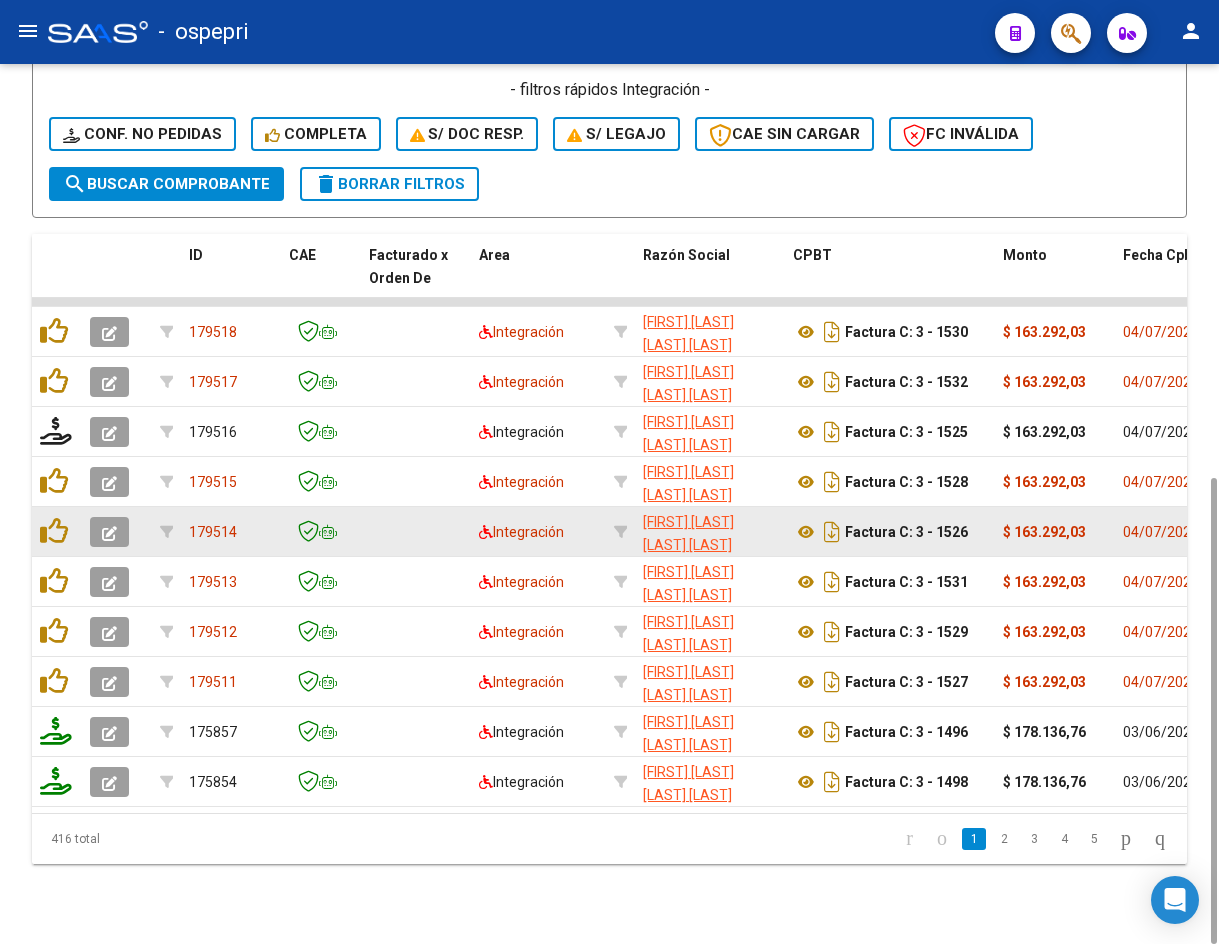 click 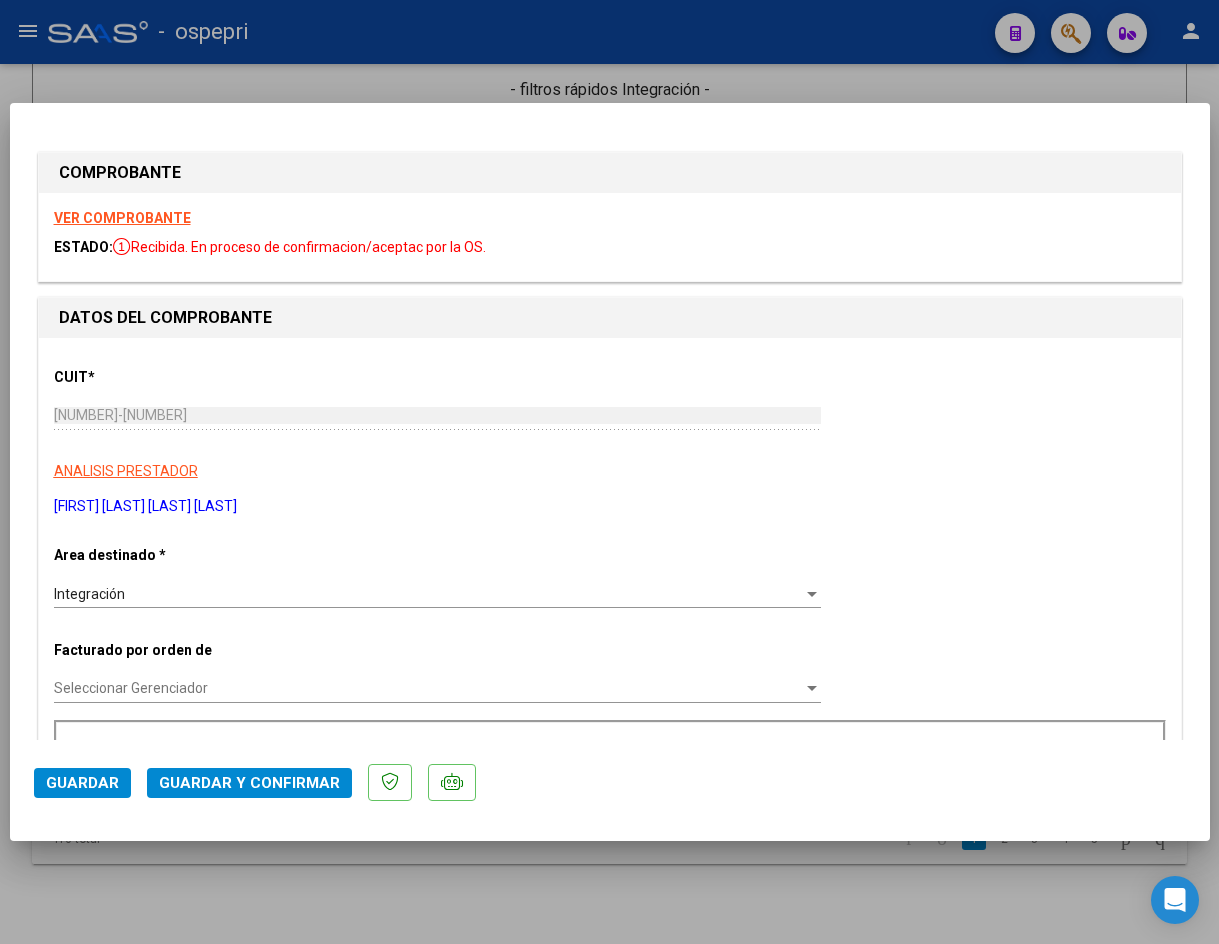 click on "VER COMPROBANTE       ESTADO:   Recibida. En proceso de confirmacion/aceptac por la OS." at bounding box center [610, 237] 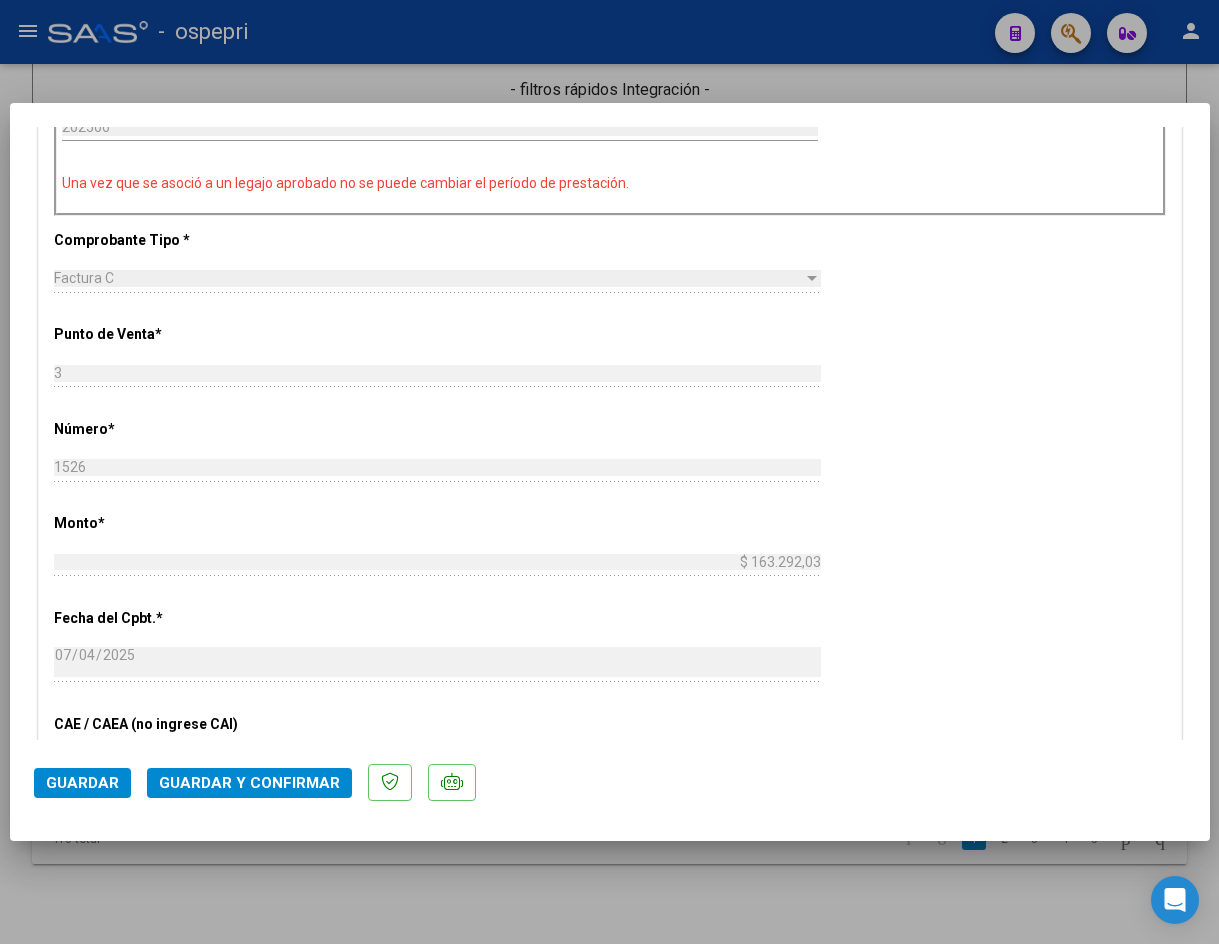 scroll, scrollTop: 700, scrollLeft: 0, axis: vertical 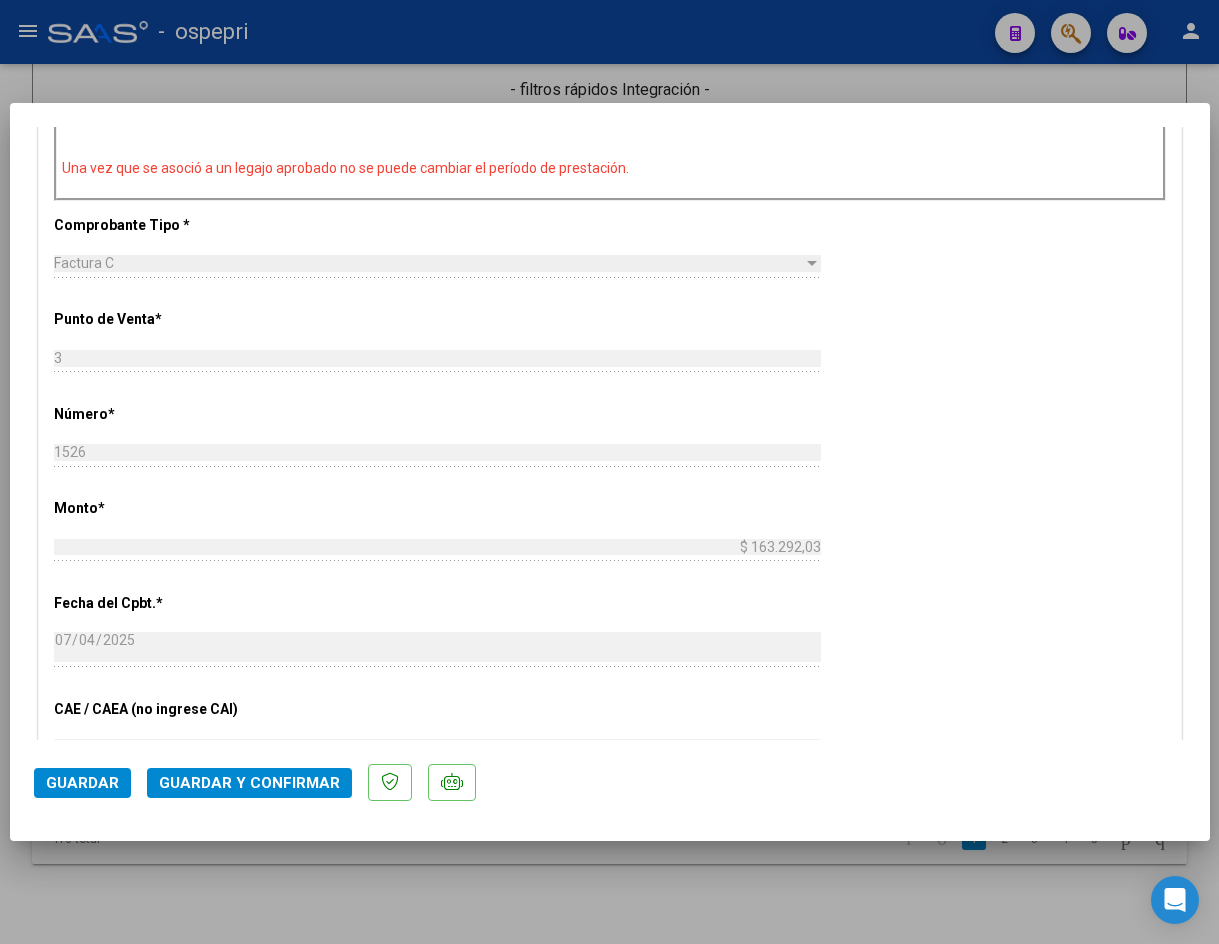 click on "Guardar y Confirmar" 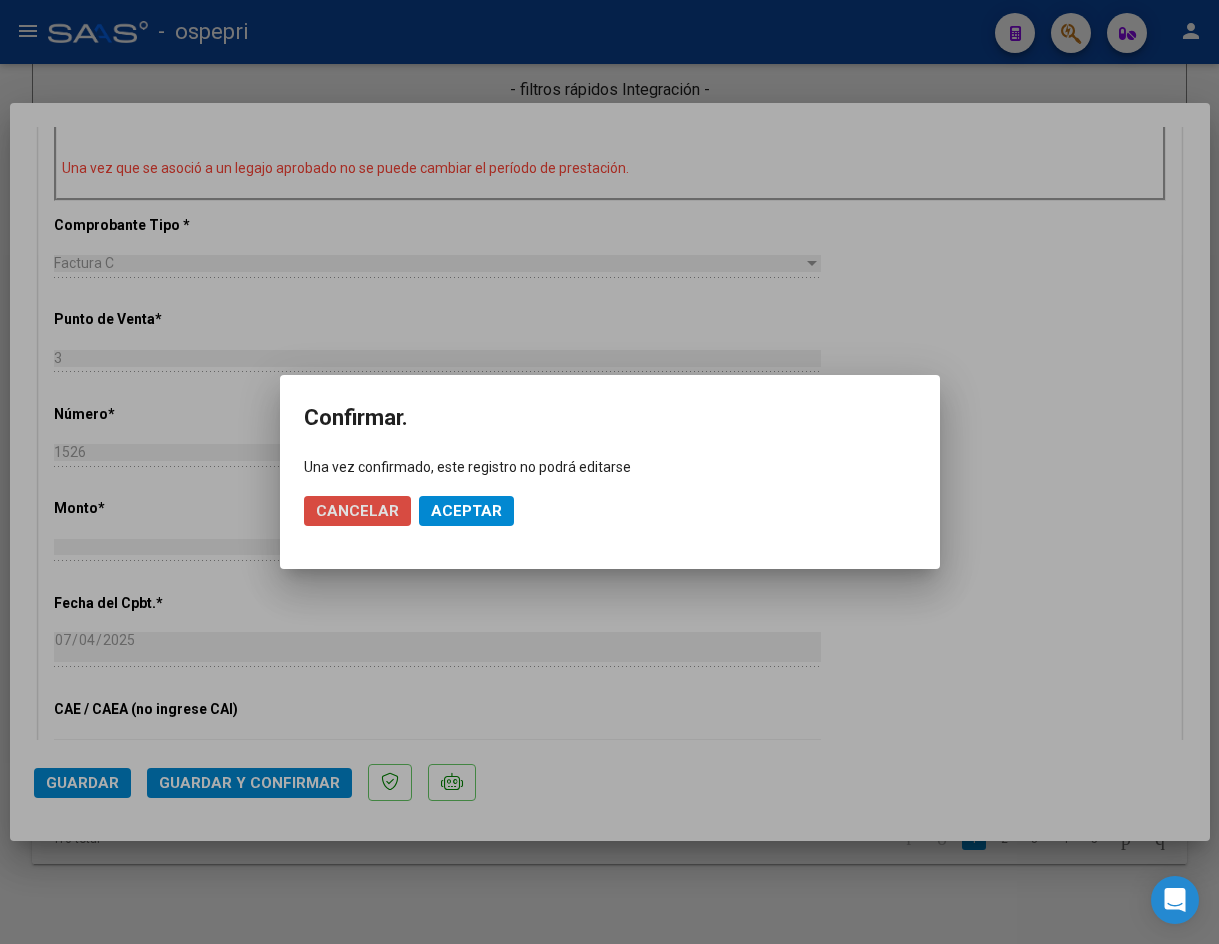 click on "Cancelar" 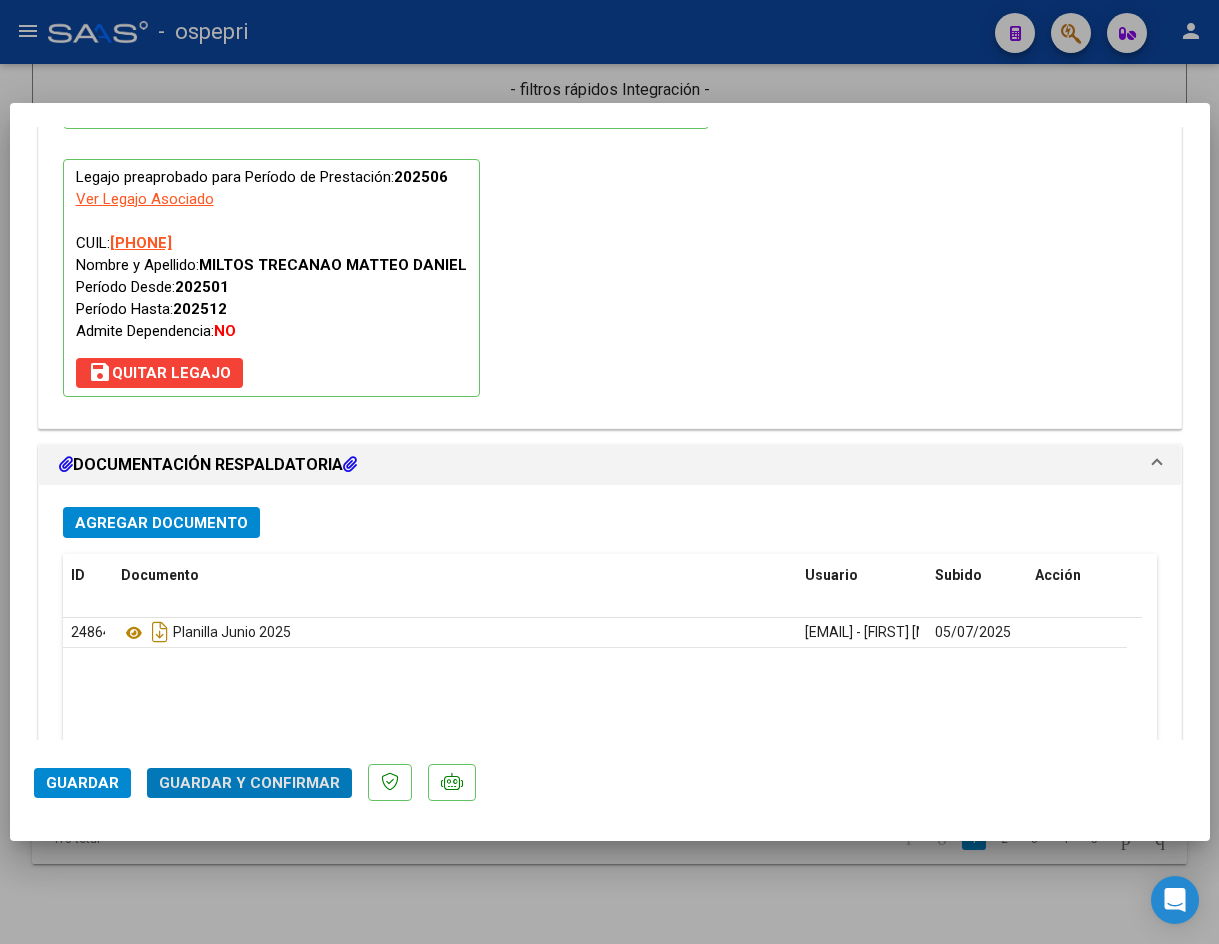 scroll, scrollTop: 2162, scrollLeft: 0, axis: vertical 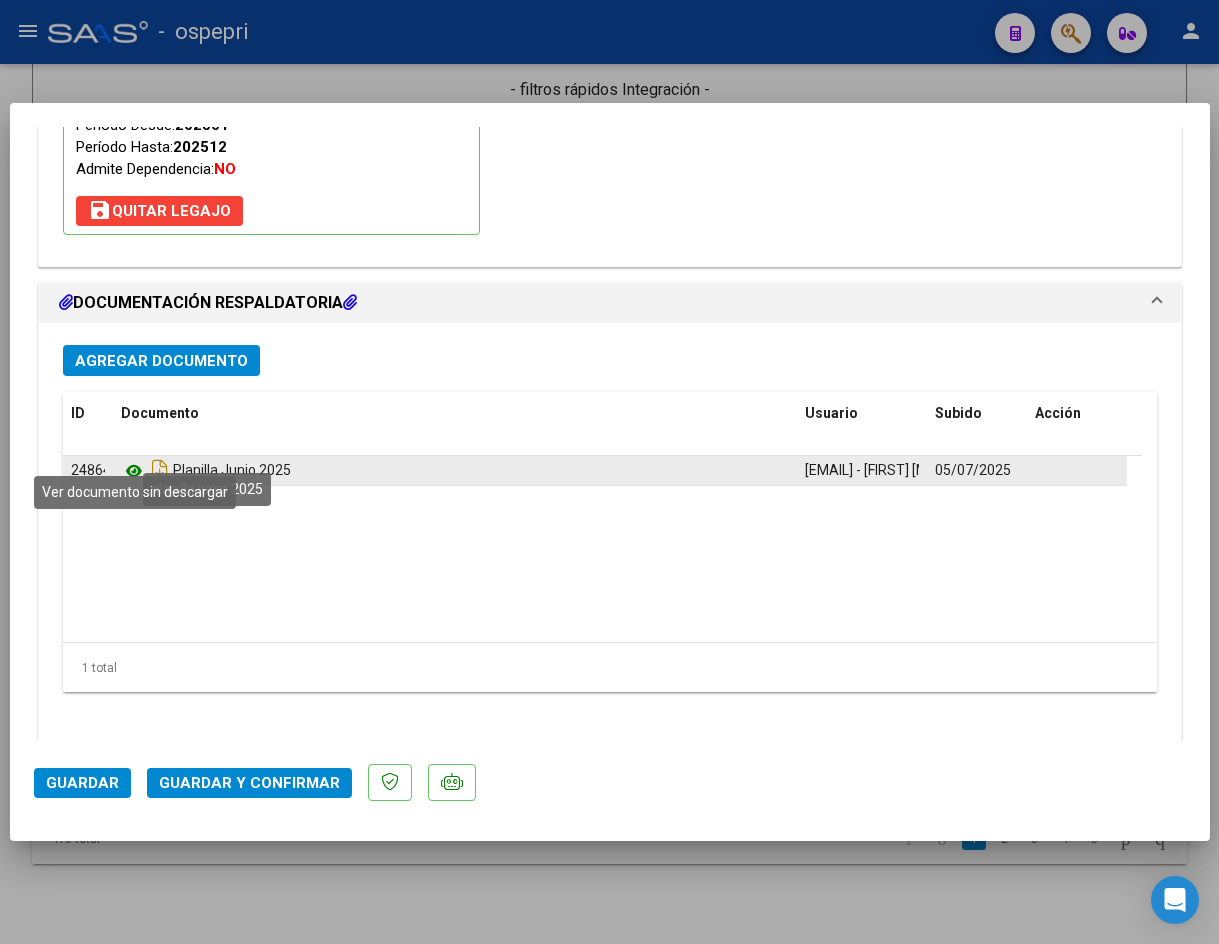 click 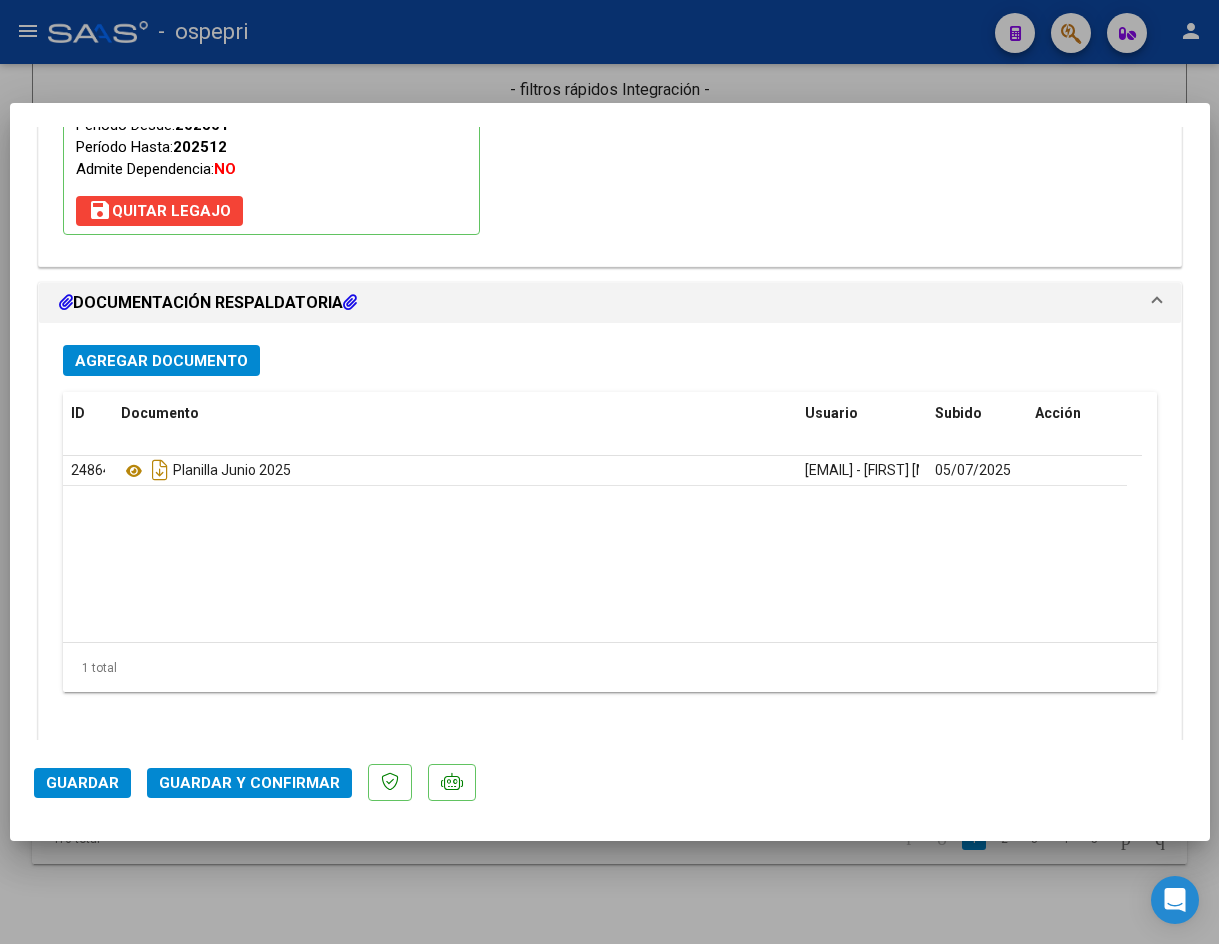 click on "Guardar y Confirmar" 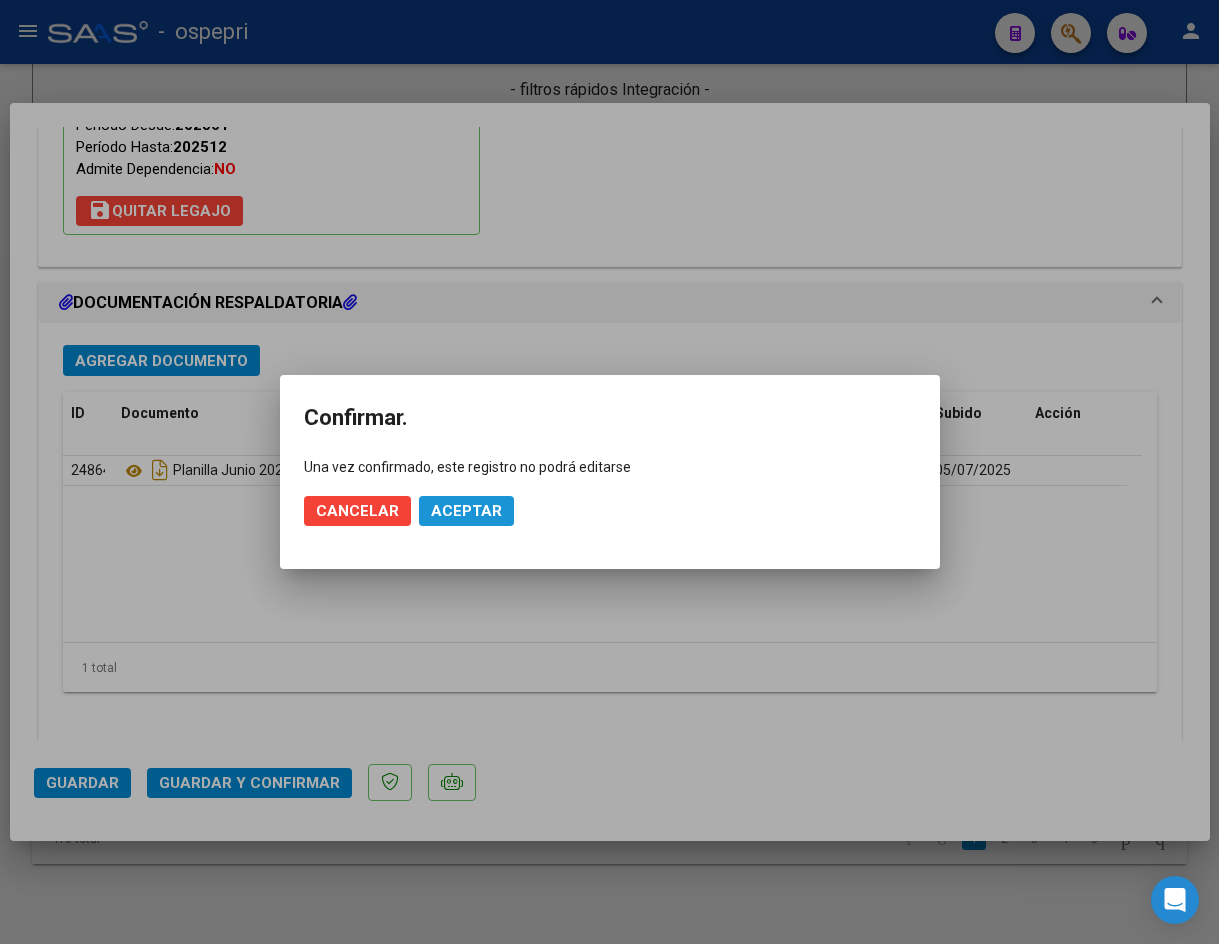 click on "Aceptar" 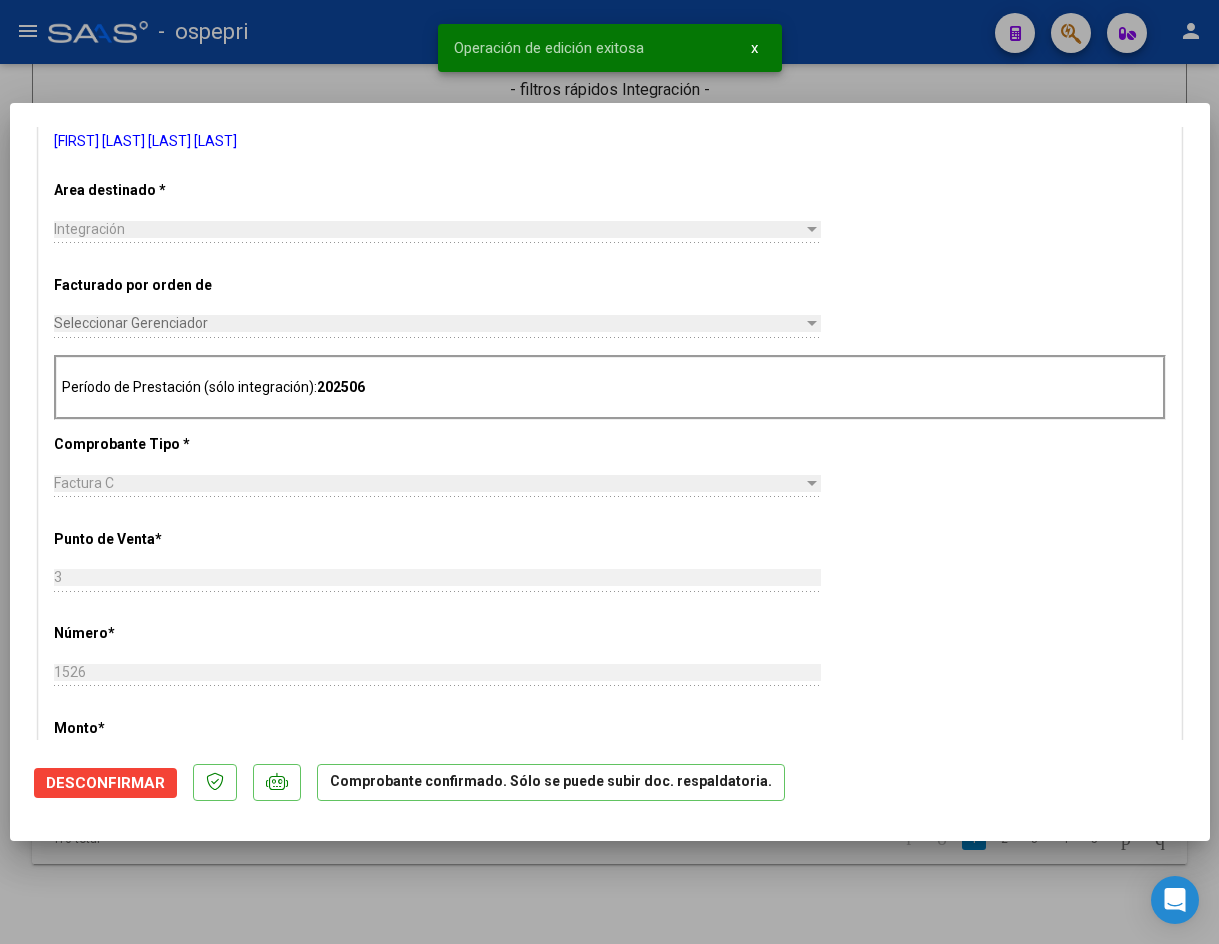 scroll, scrollTop: 0, scrollLeft: 0, axis: both 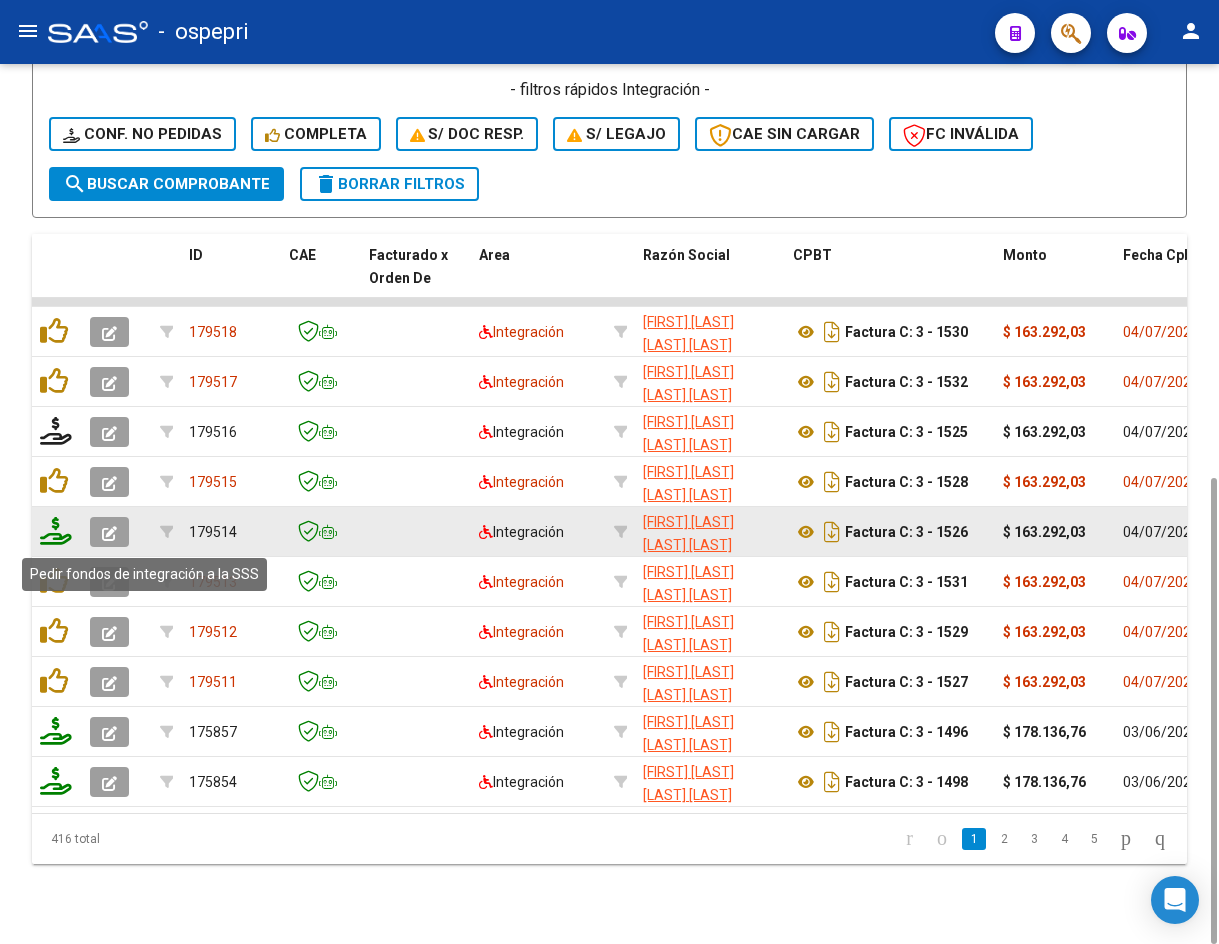 click 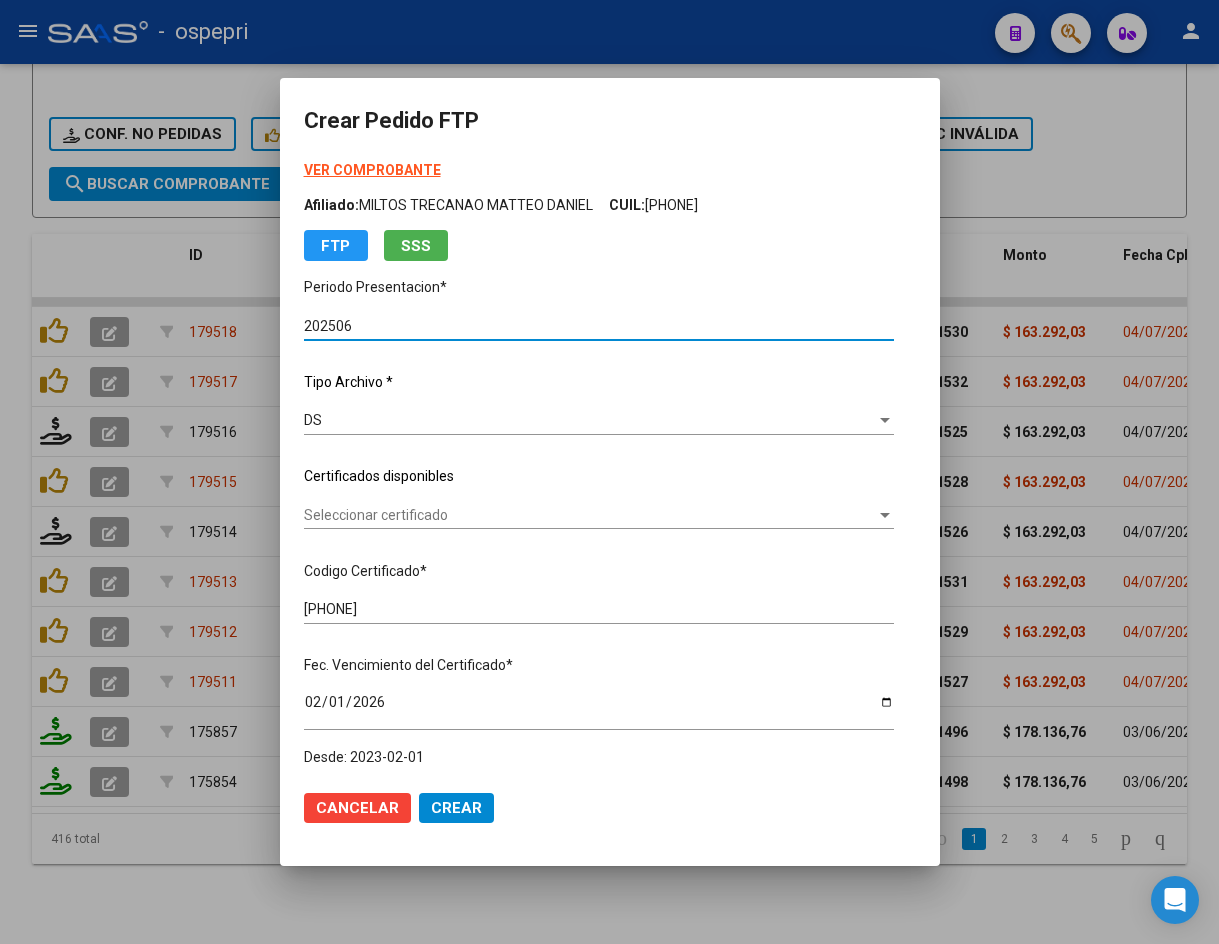 click on "Seleccionar certificado" at bounding box center (590, 515) 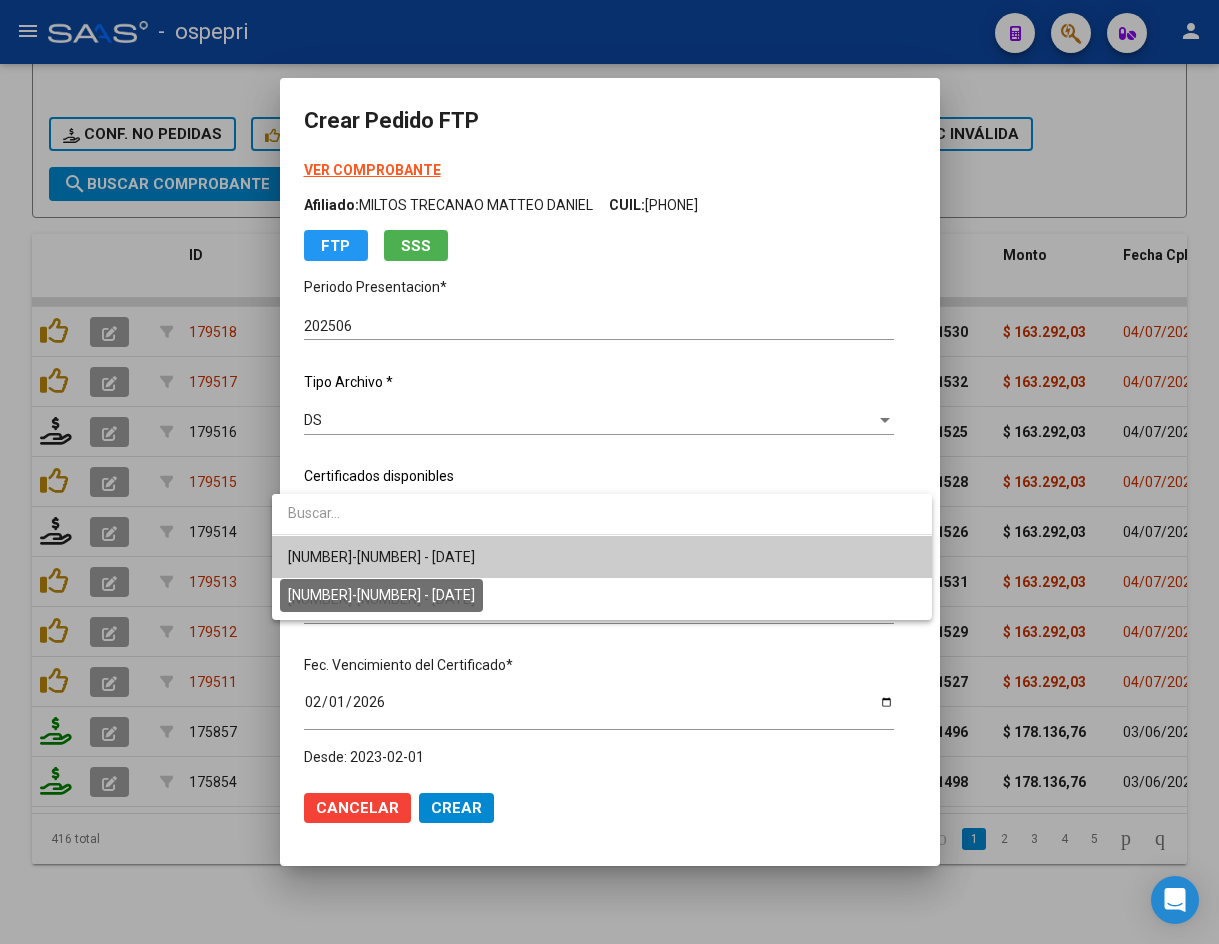 click on "23562931619 - 2026-02-01" at bounding box center [381, 557] 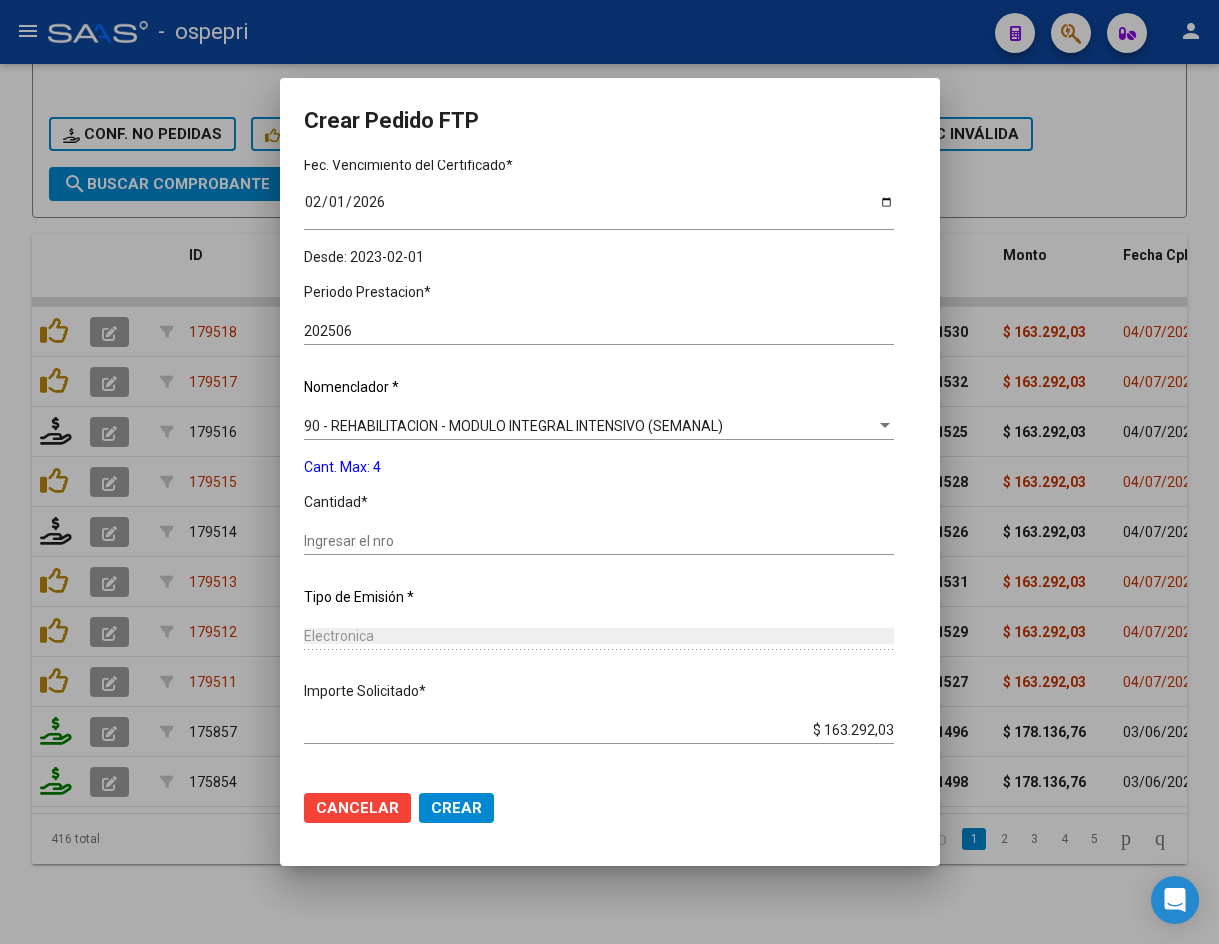 scroll, scrollTop: 582, scrollLeft: 0, axis: vertical 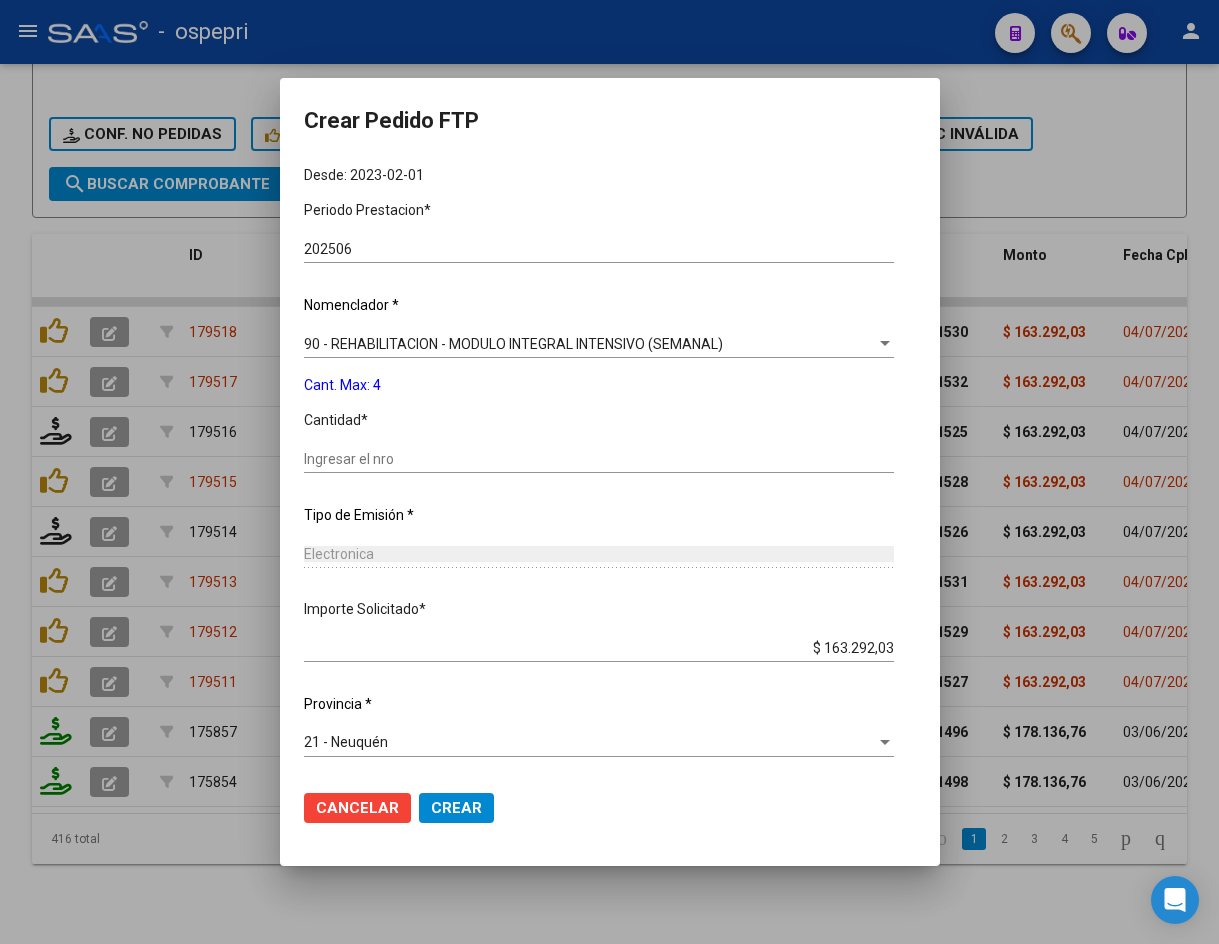 click on "Ingresar el nro" at bounding box center (599, 459) 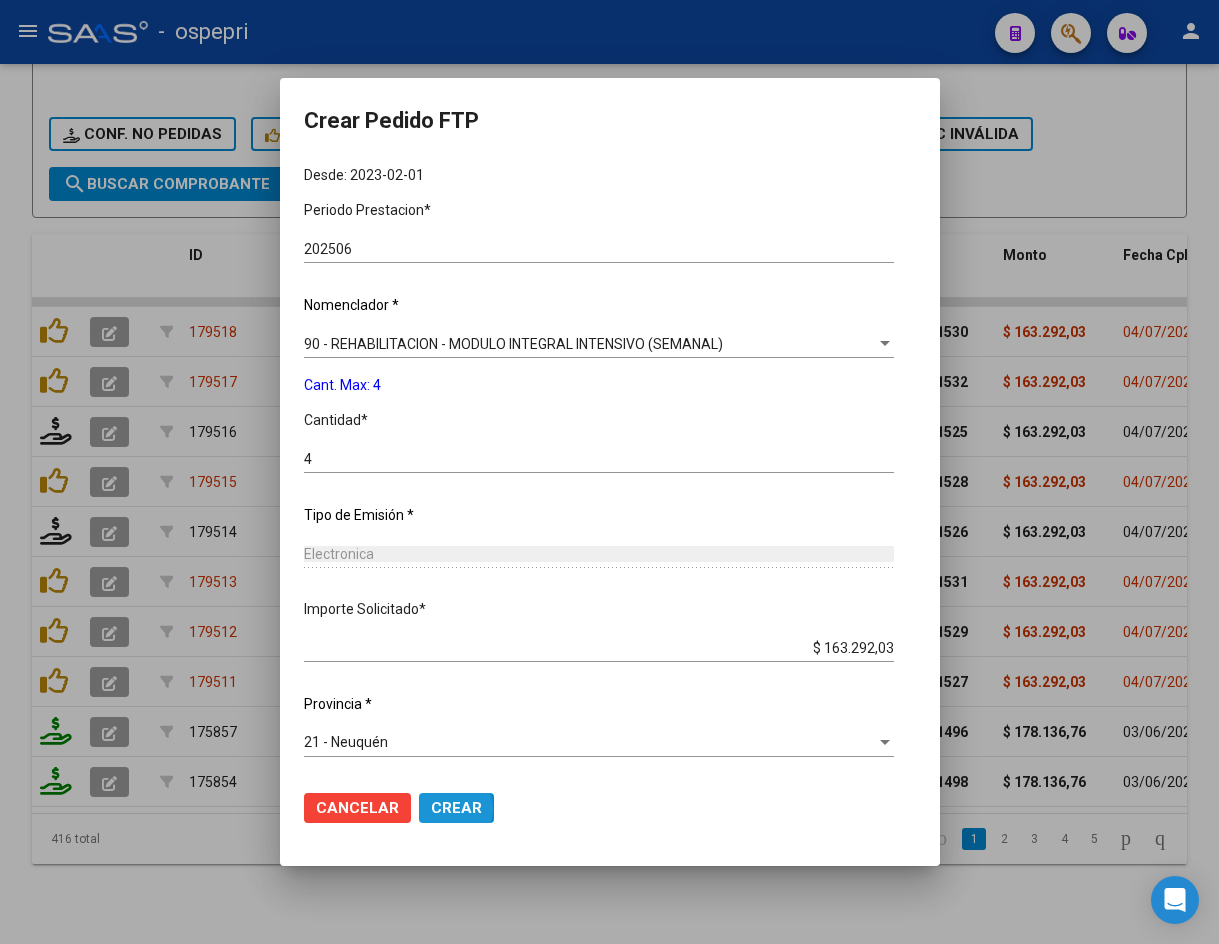 click on "Crear" 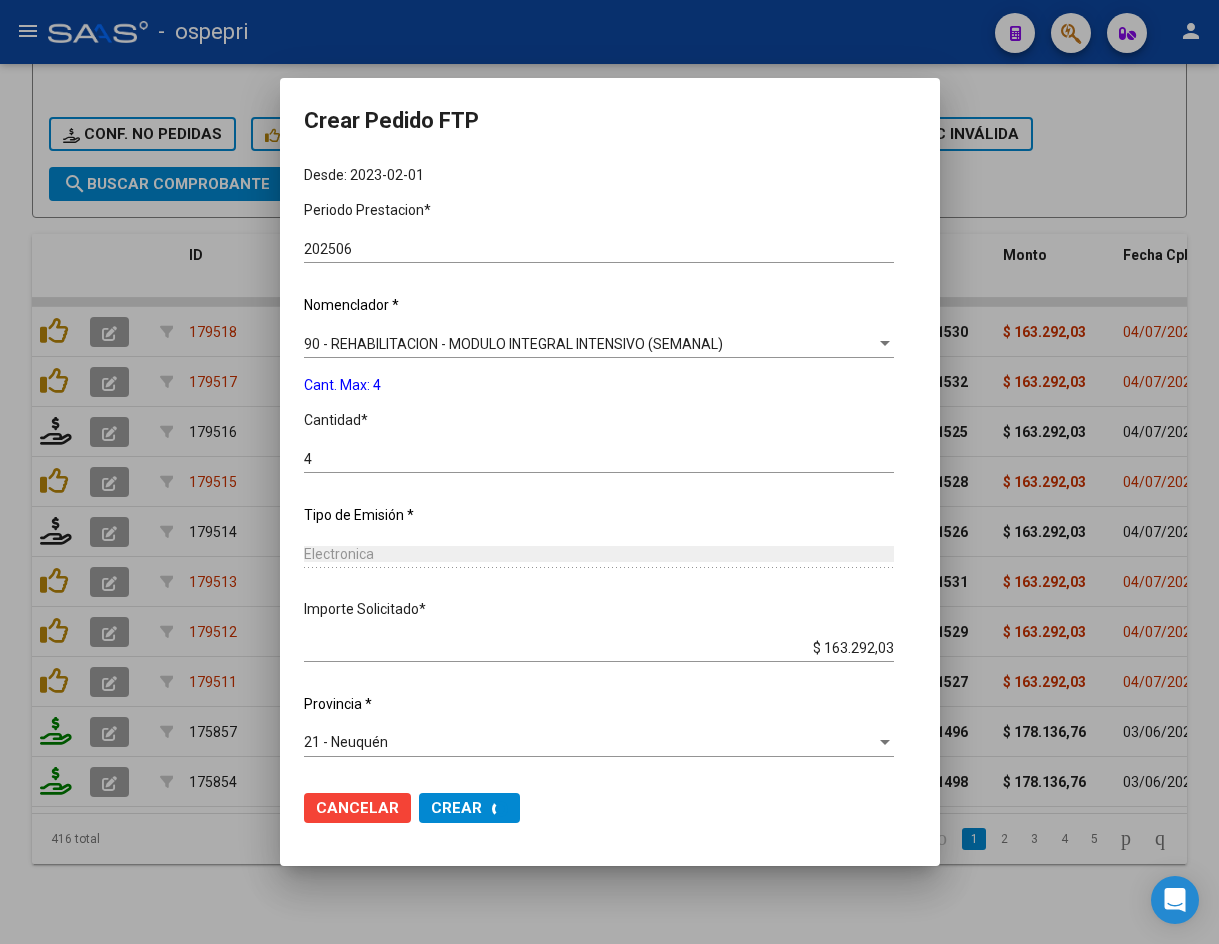 scroll, scrollTop: 0, scrollLeft: 0, axis: both 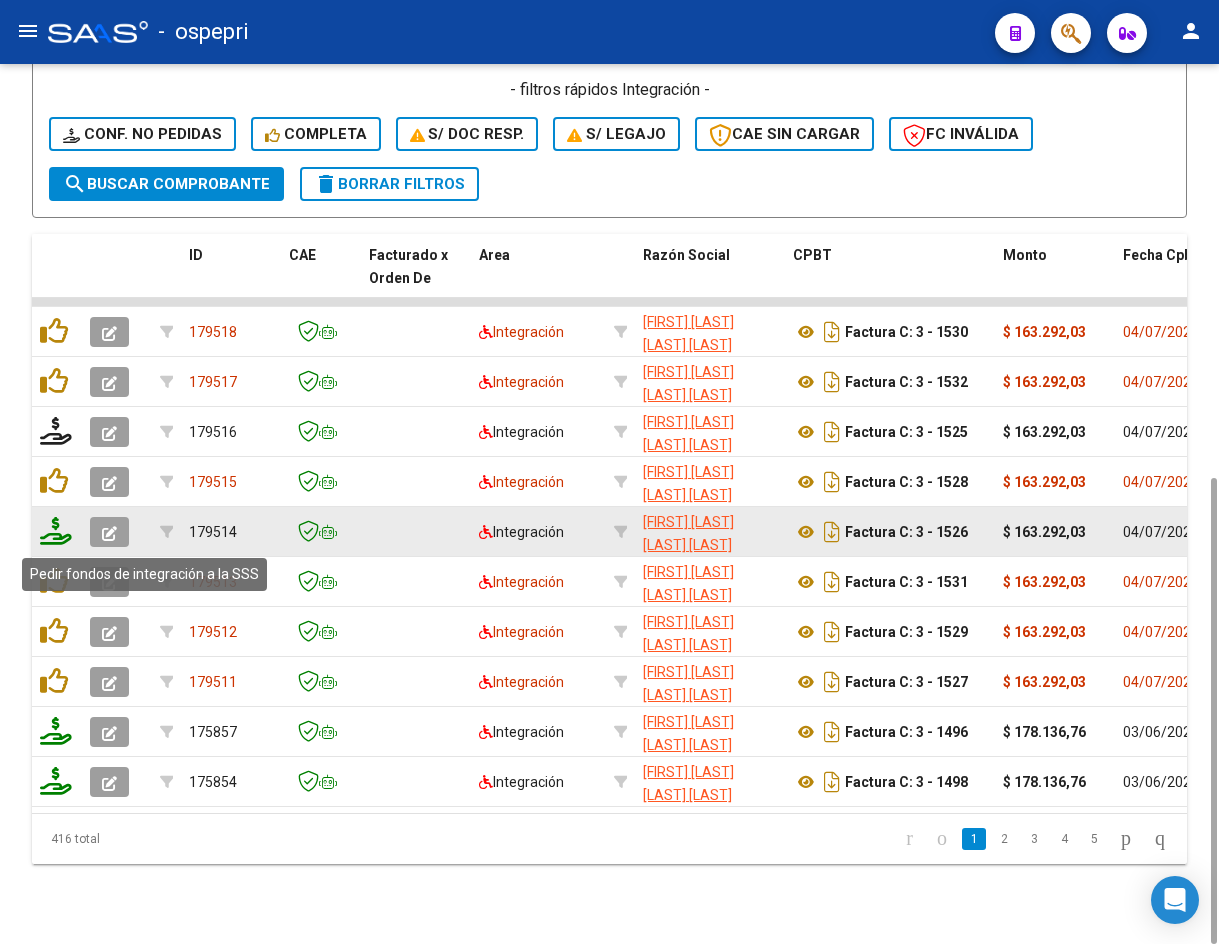 click 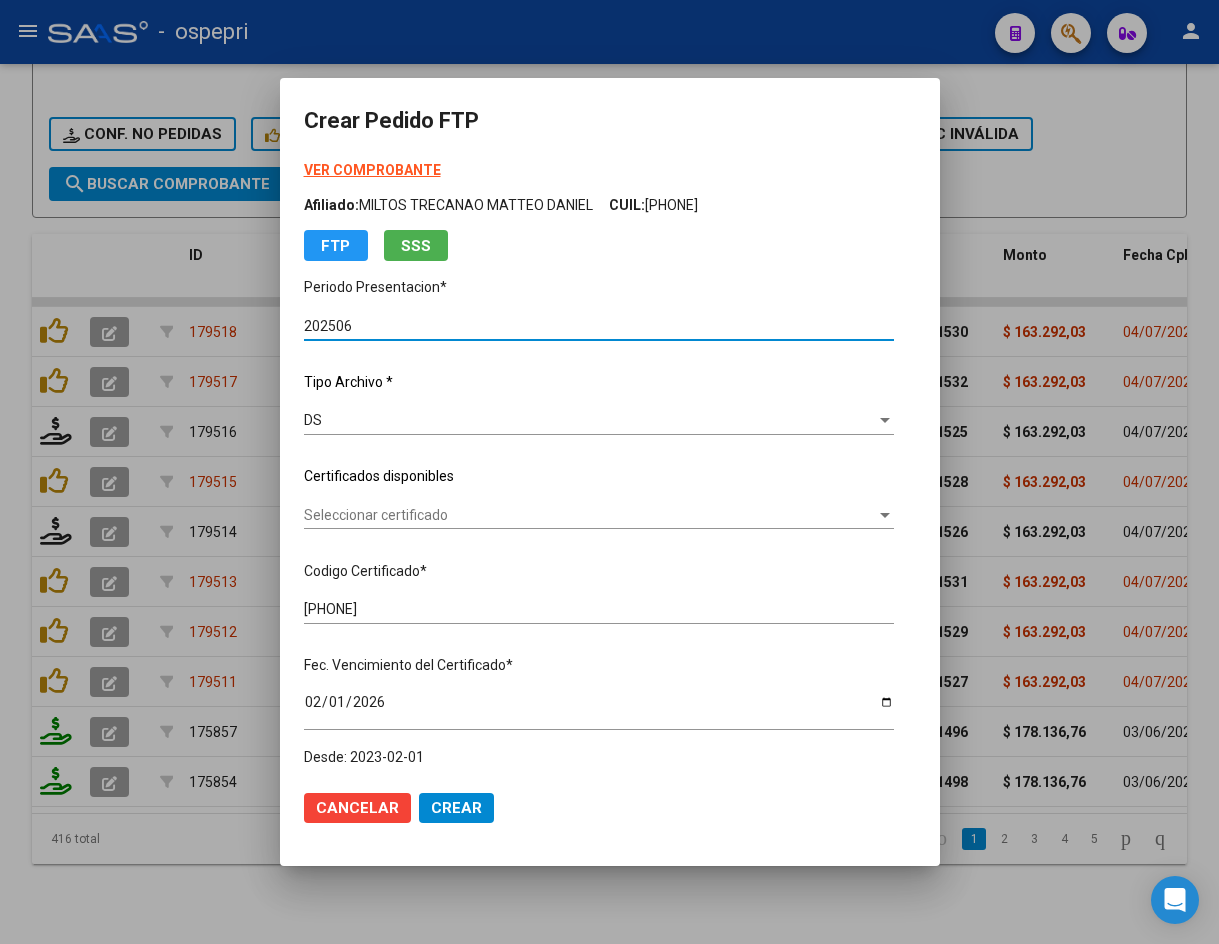 click on "Seleccionar certificado" at bounding box center (590, 515) 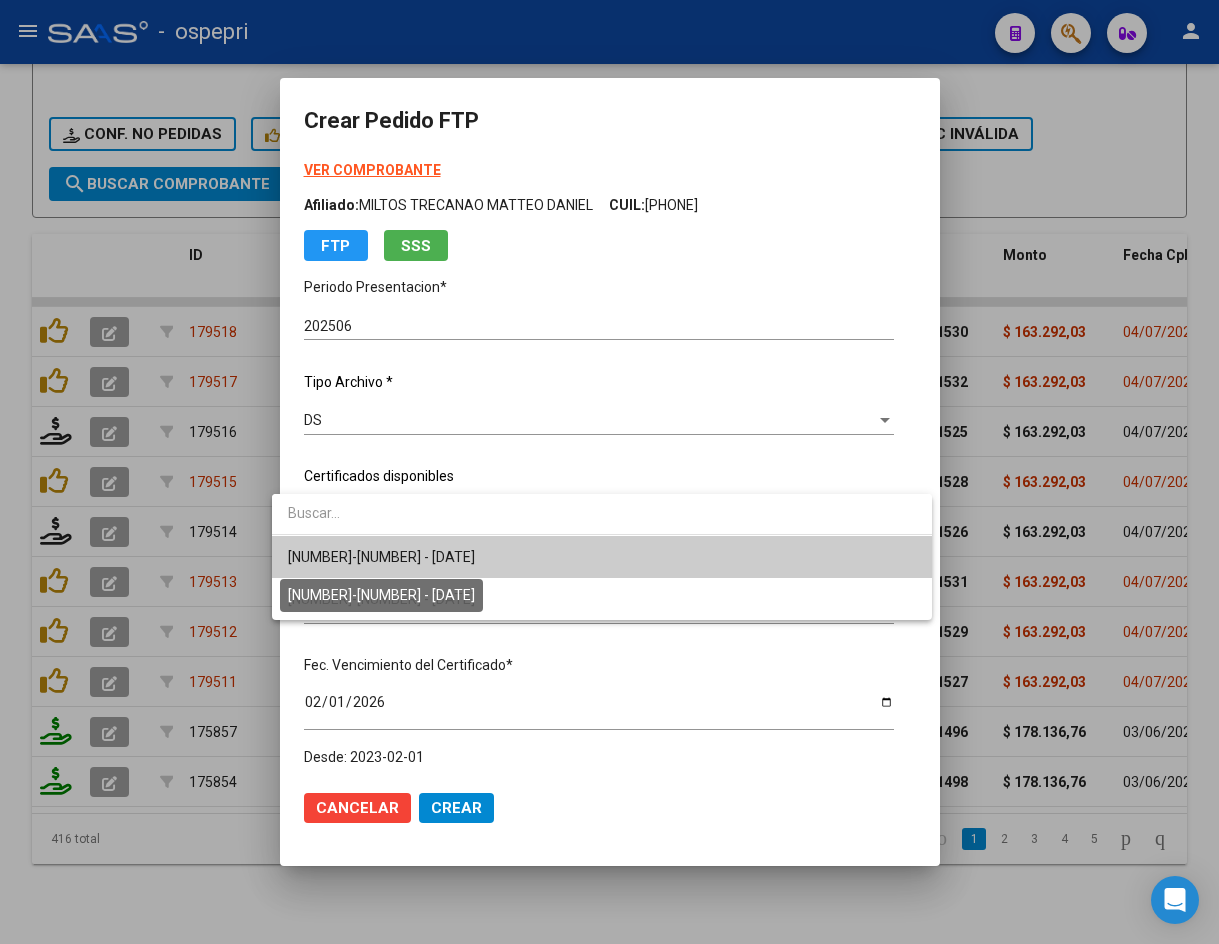 click on "23562931619 - 2026-02-01" at bounding box center (381, 557) 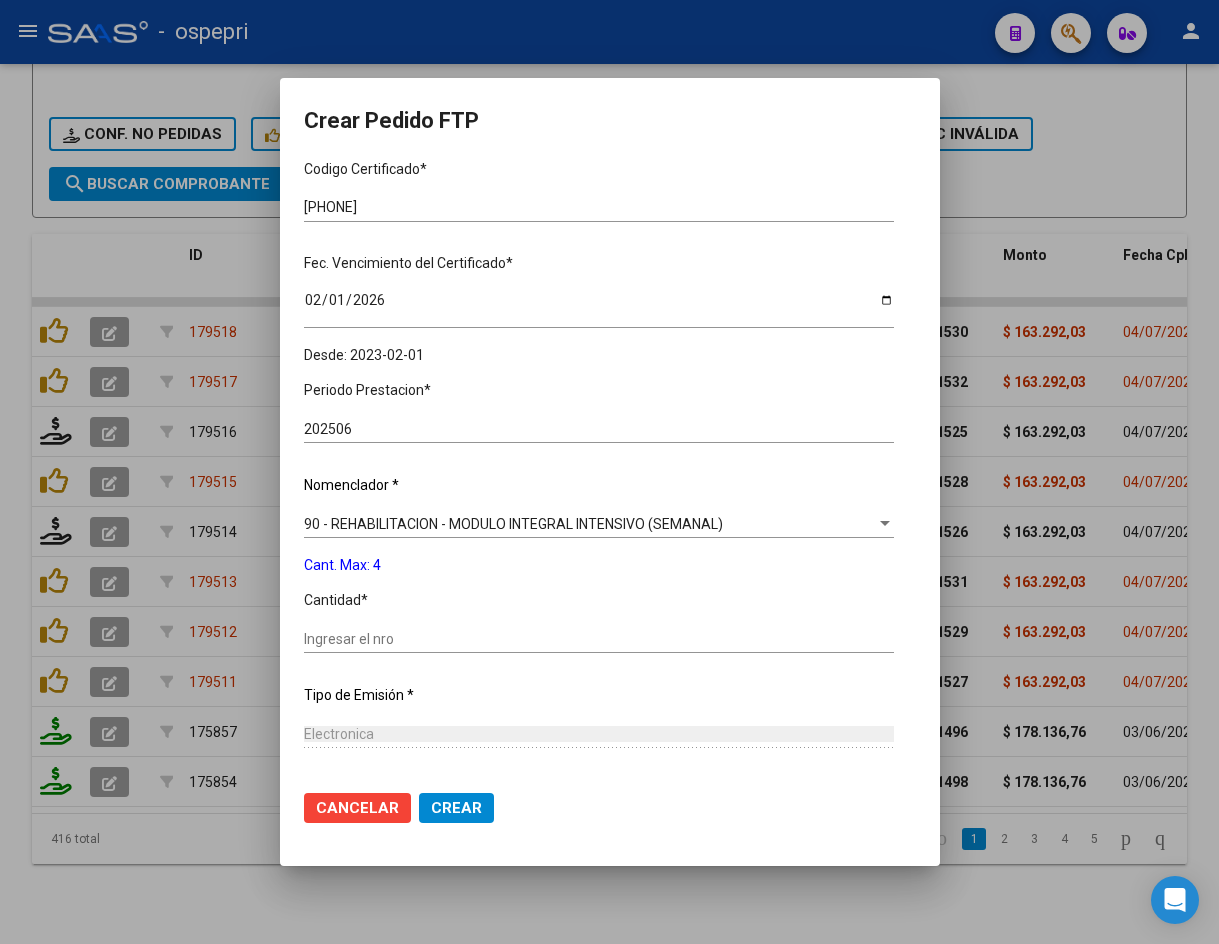 scroll, scrollTop: 582, scrollLeft: 0, axis: vertical 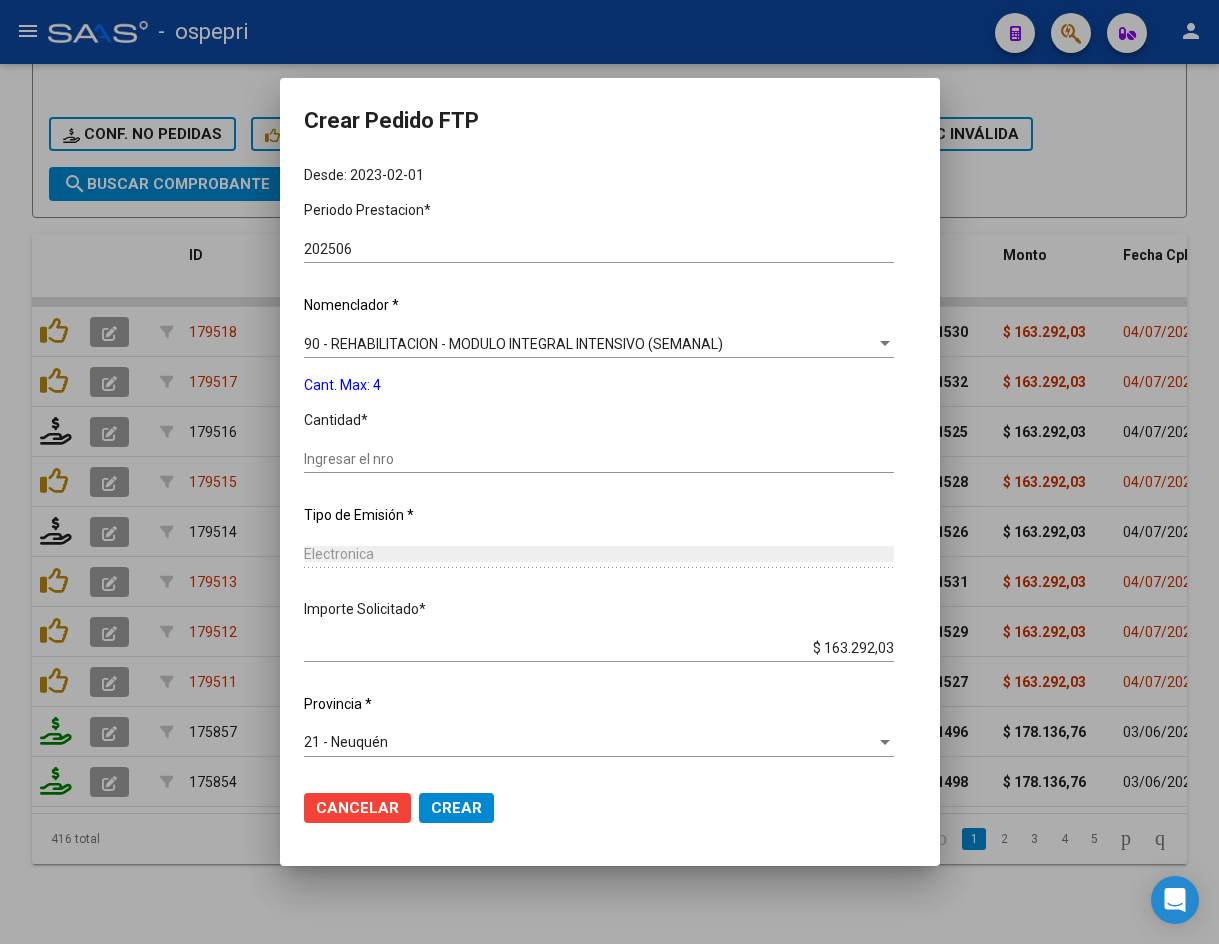 click on "Ingresar el nro" at bounding box center [599, 459] 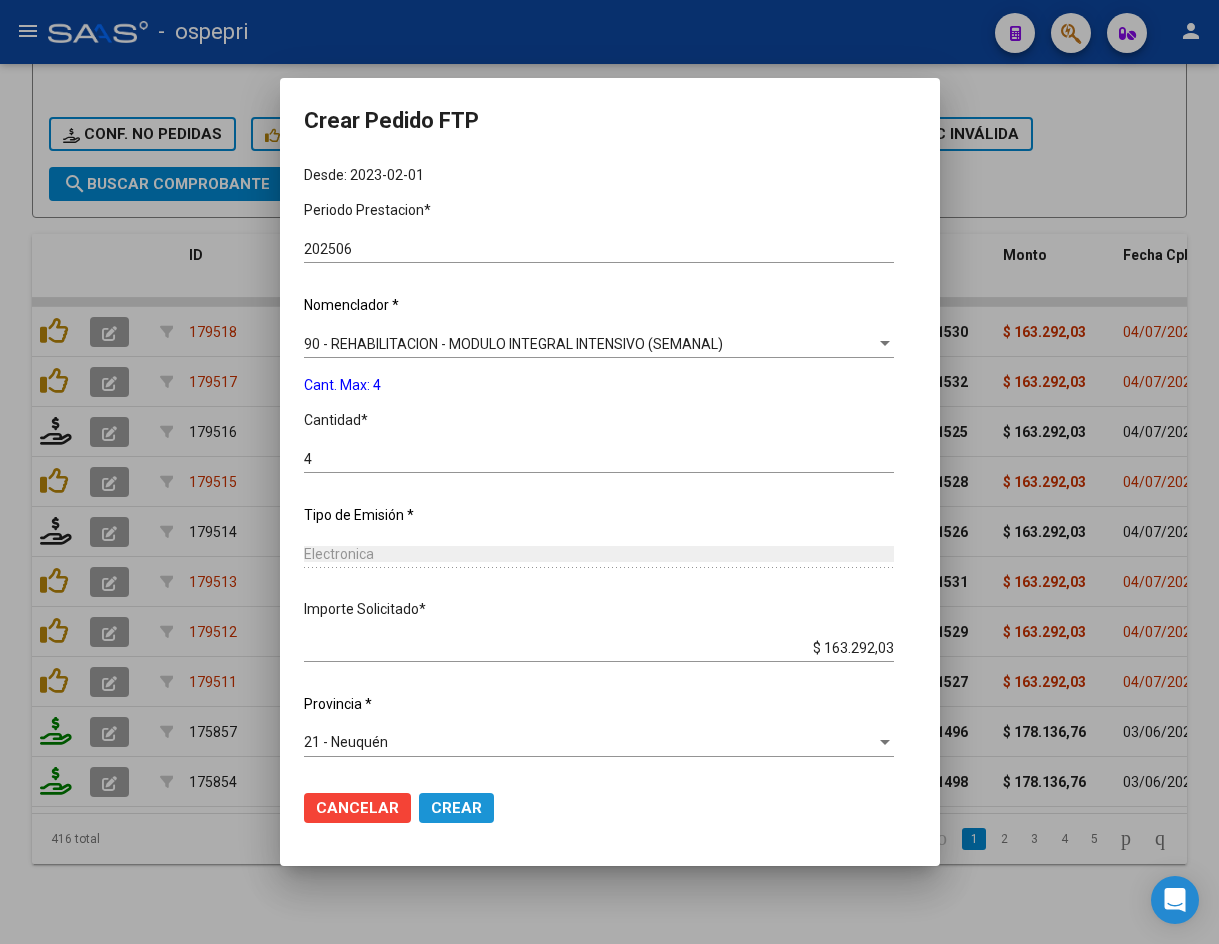 click on "Crear" 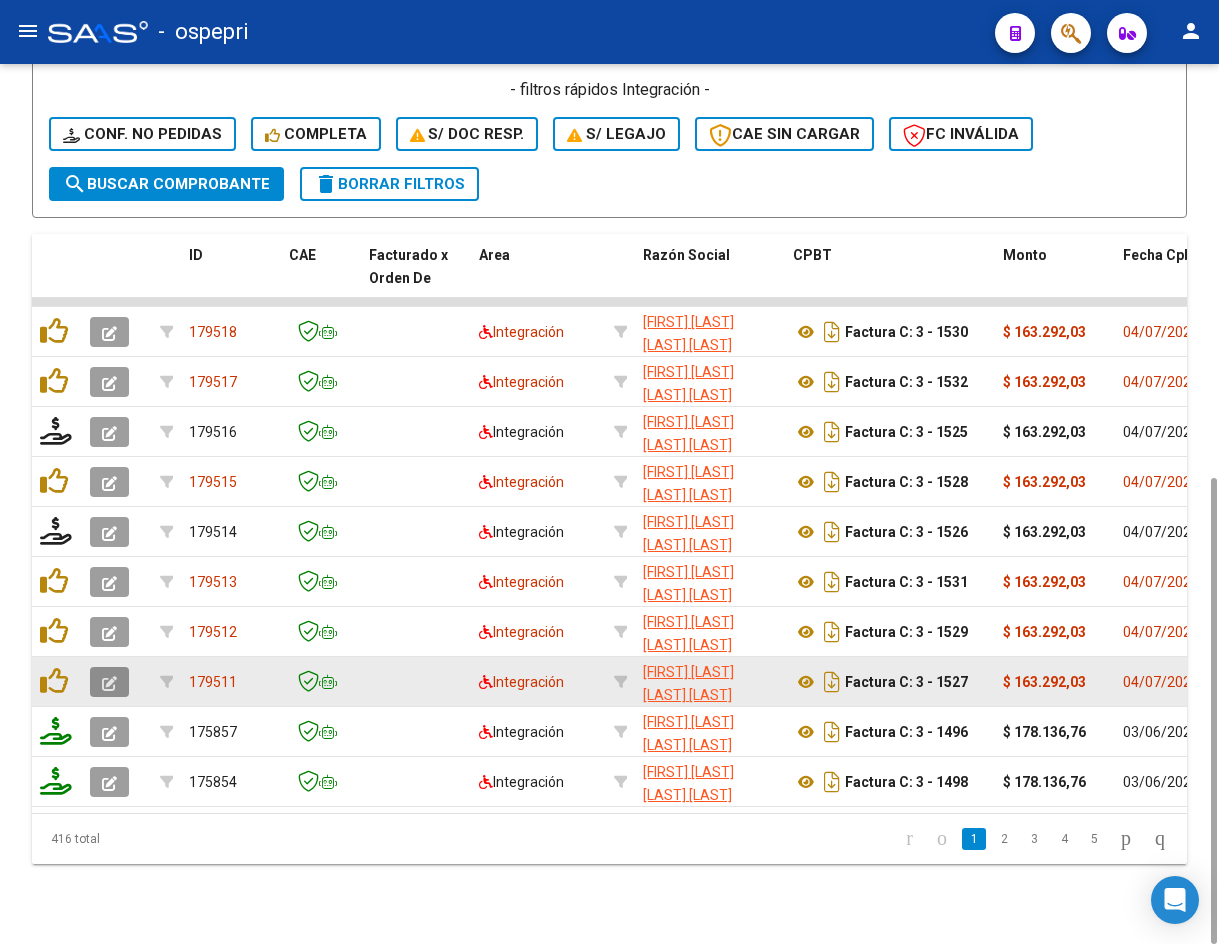 click 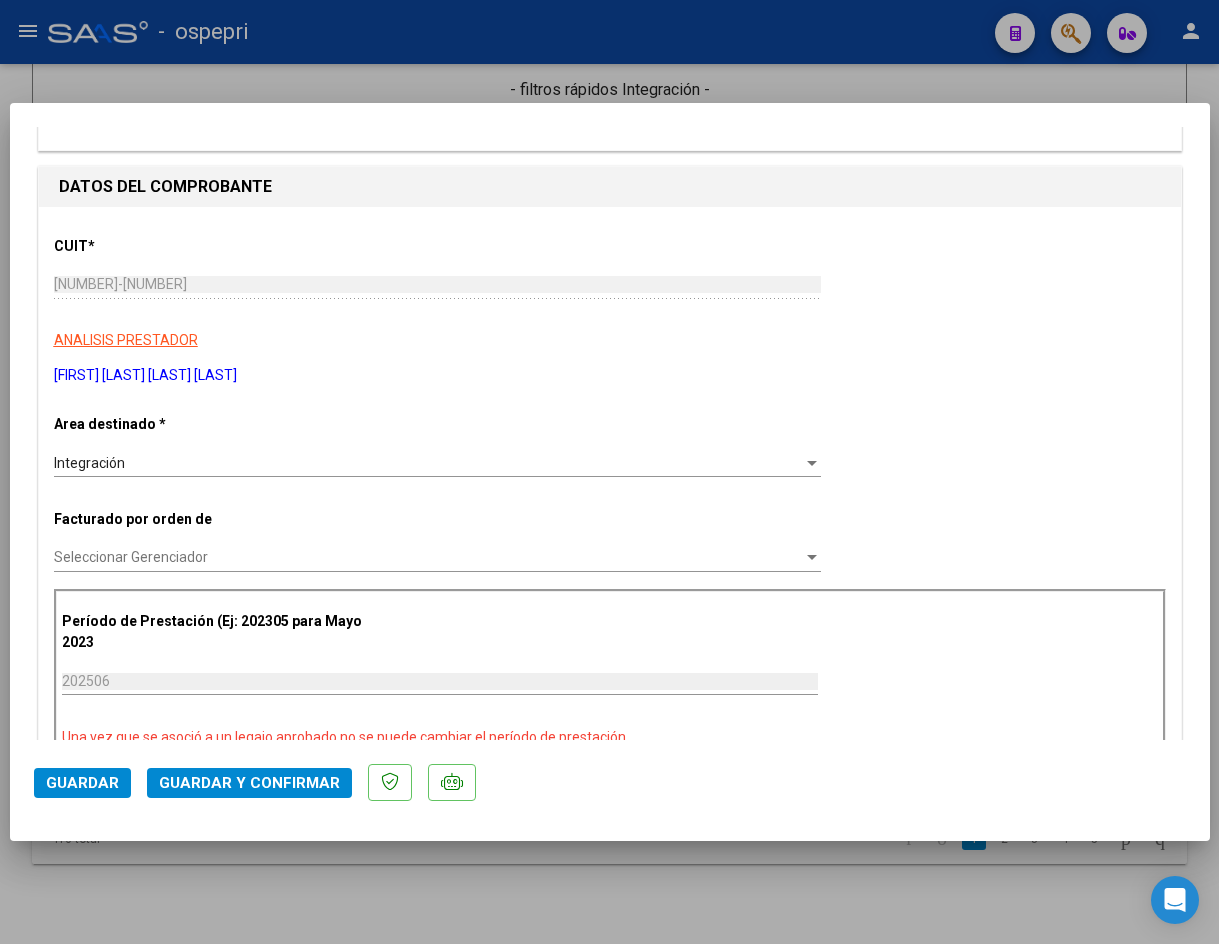 scroll, scrollTop: 0, scrollLeft: 0, axis: both 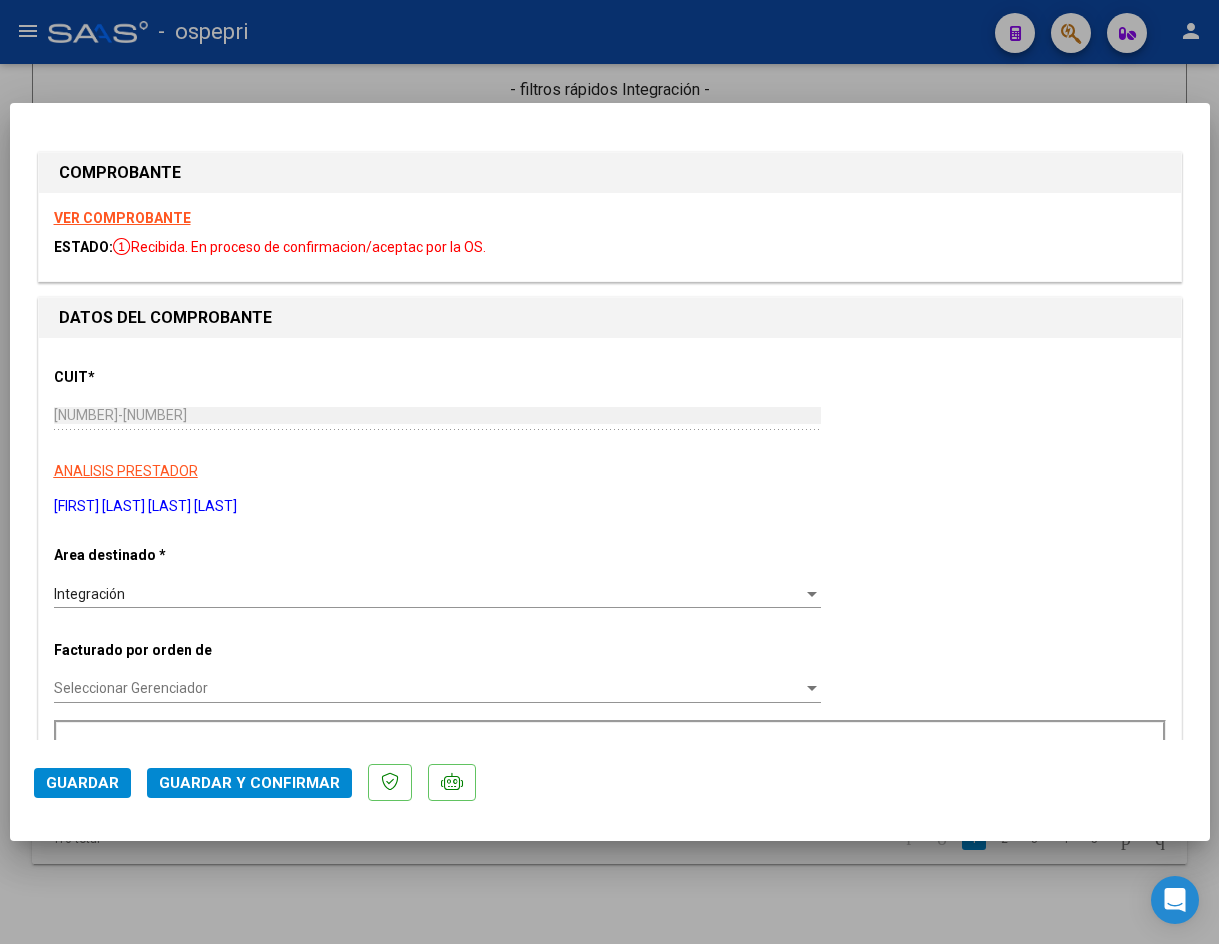 click on "VER COMPROBANTE" at bounding box center (122, 218) 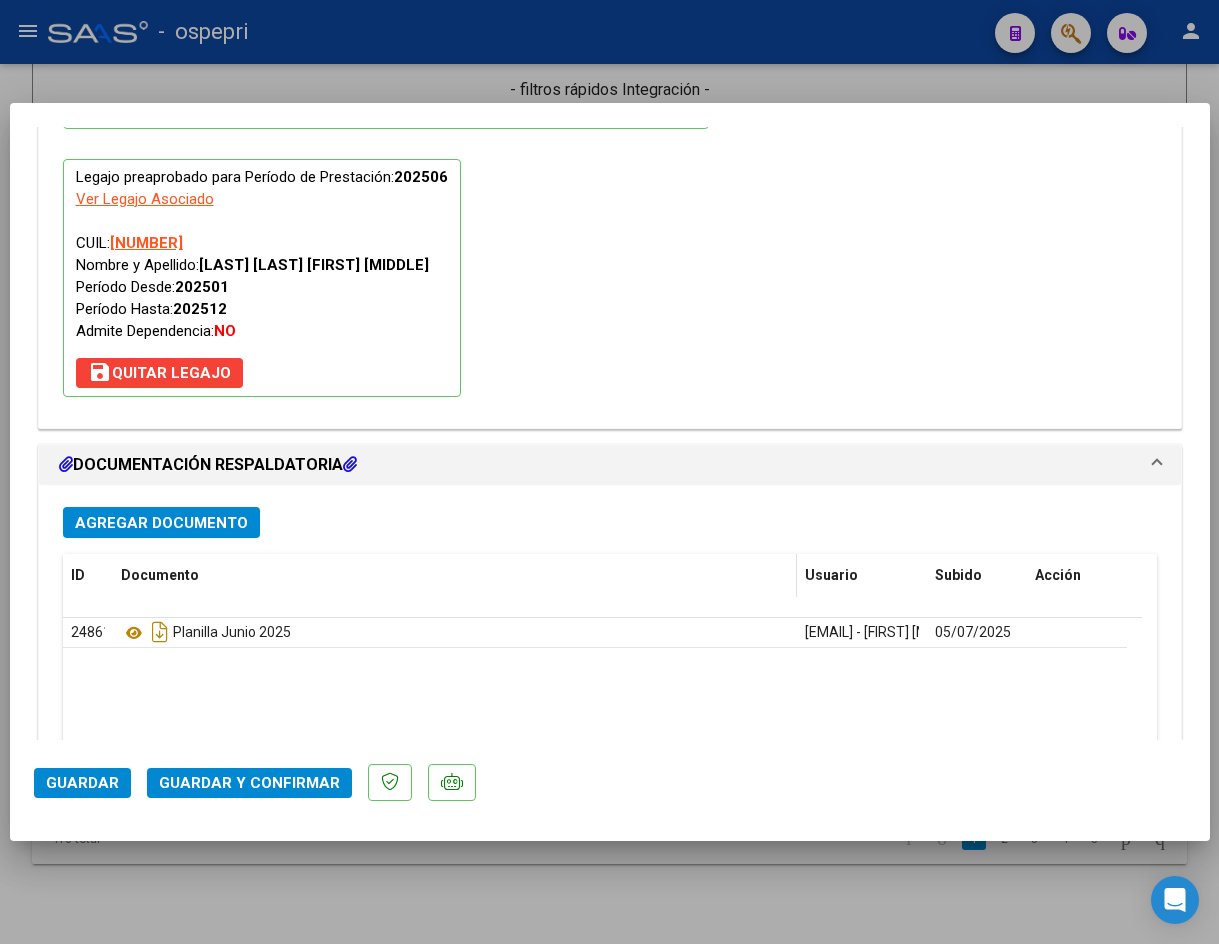 scroll, scrollTop: 2162, scrollLeft: 0, axis: vertical 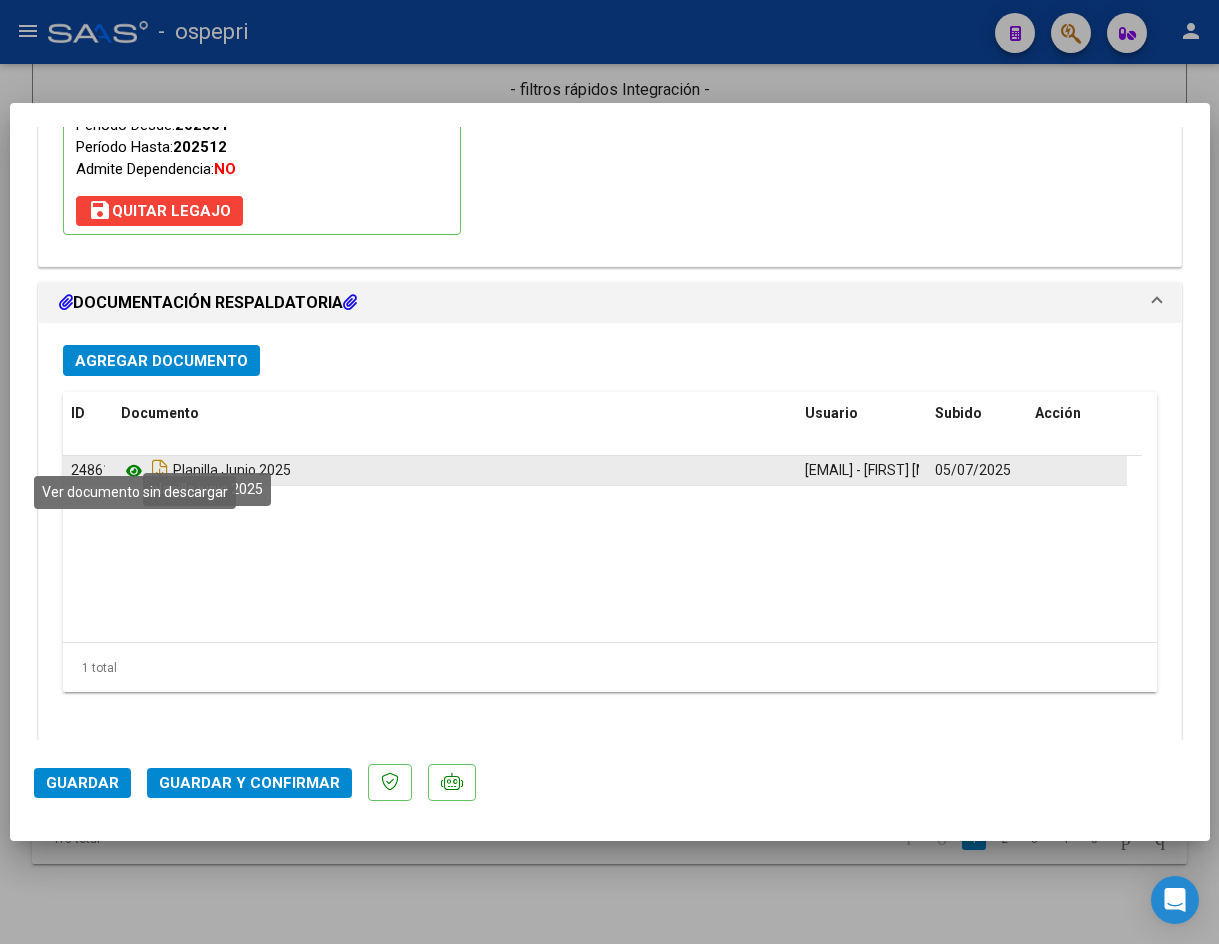 click 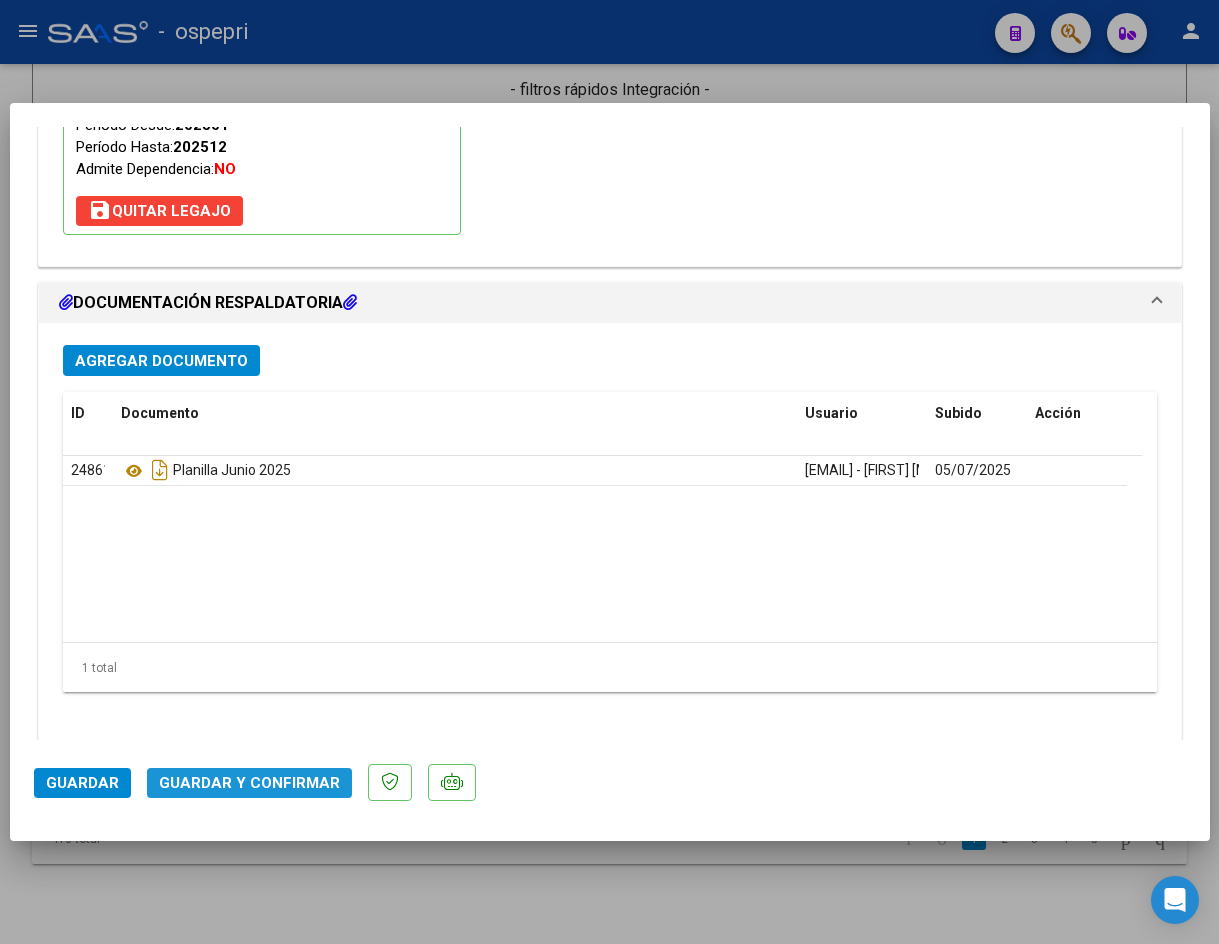 click on "Guardar y Confirmar" 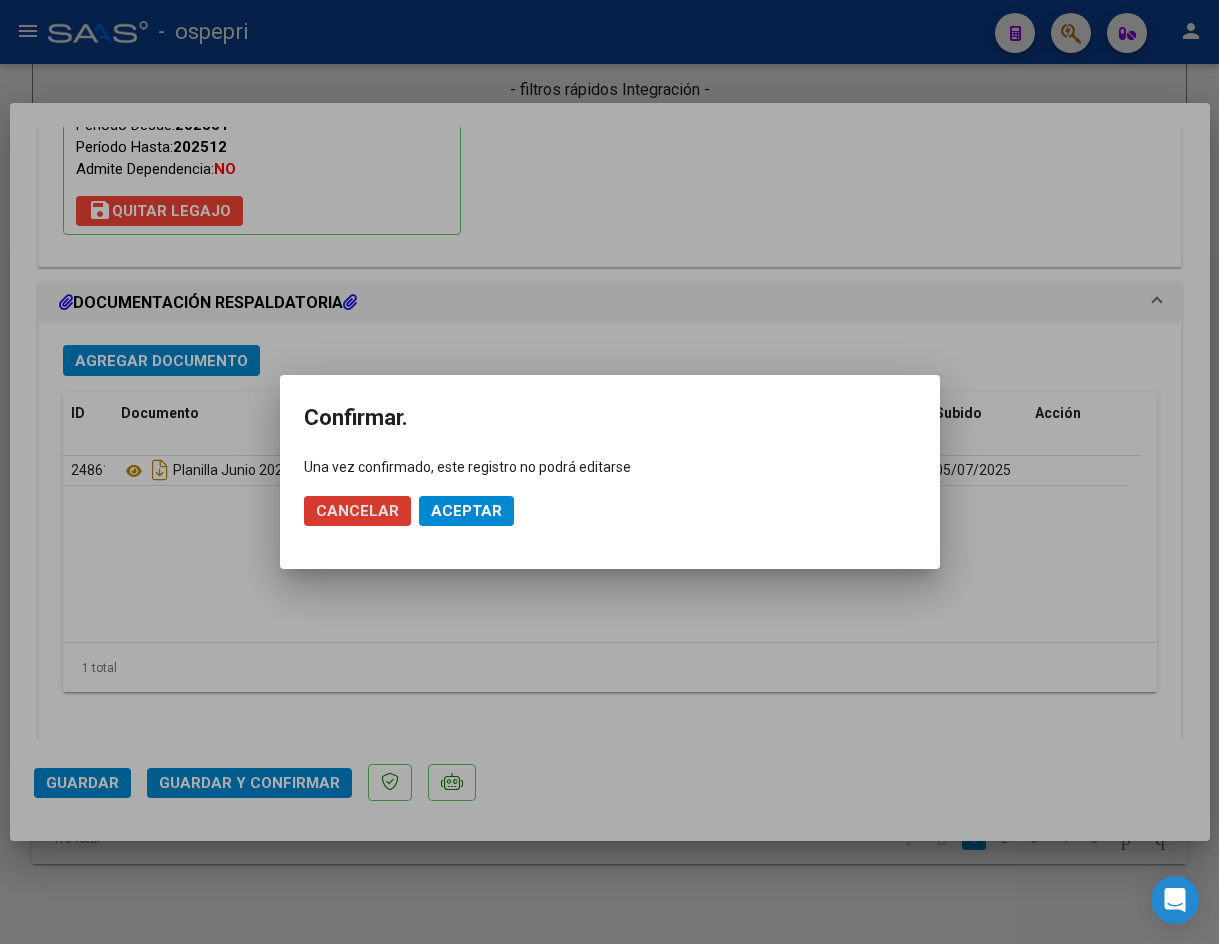 click on "Aceptar" 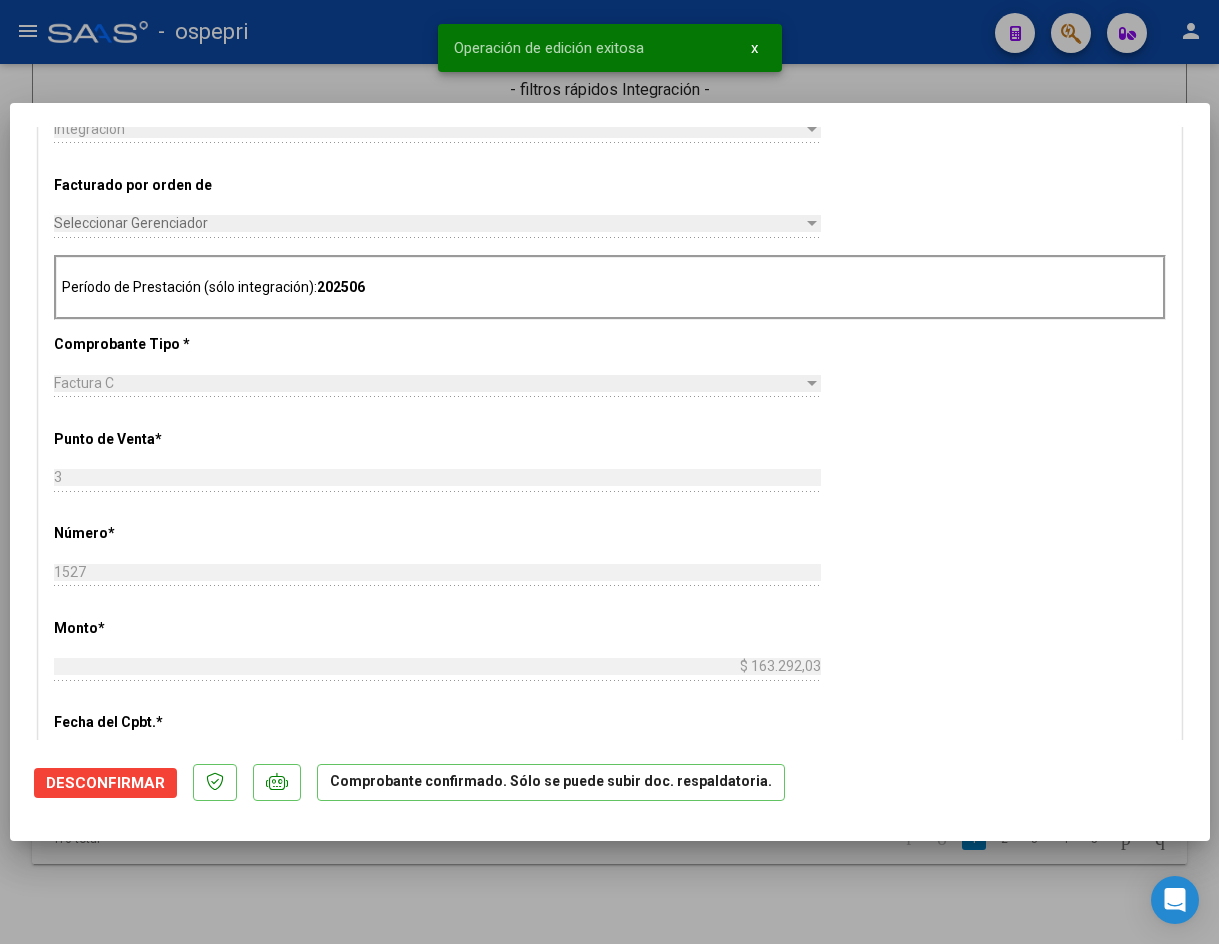 scroll, scrollTop: 0, scrollLeft: 0, axis: both 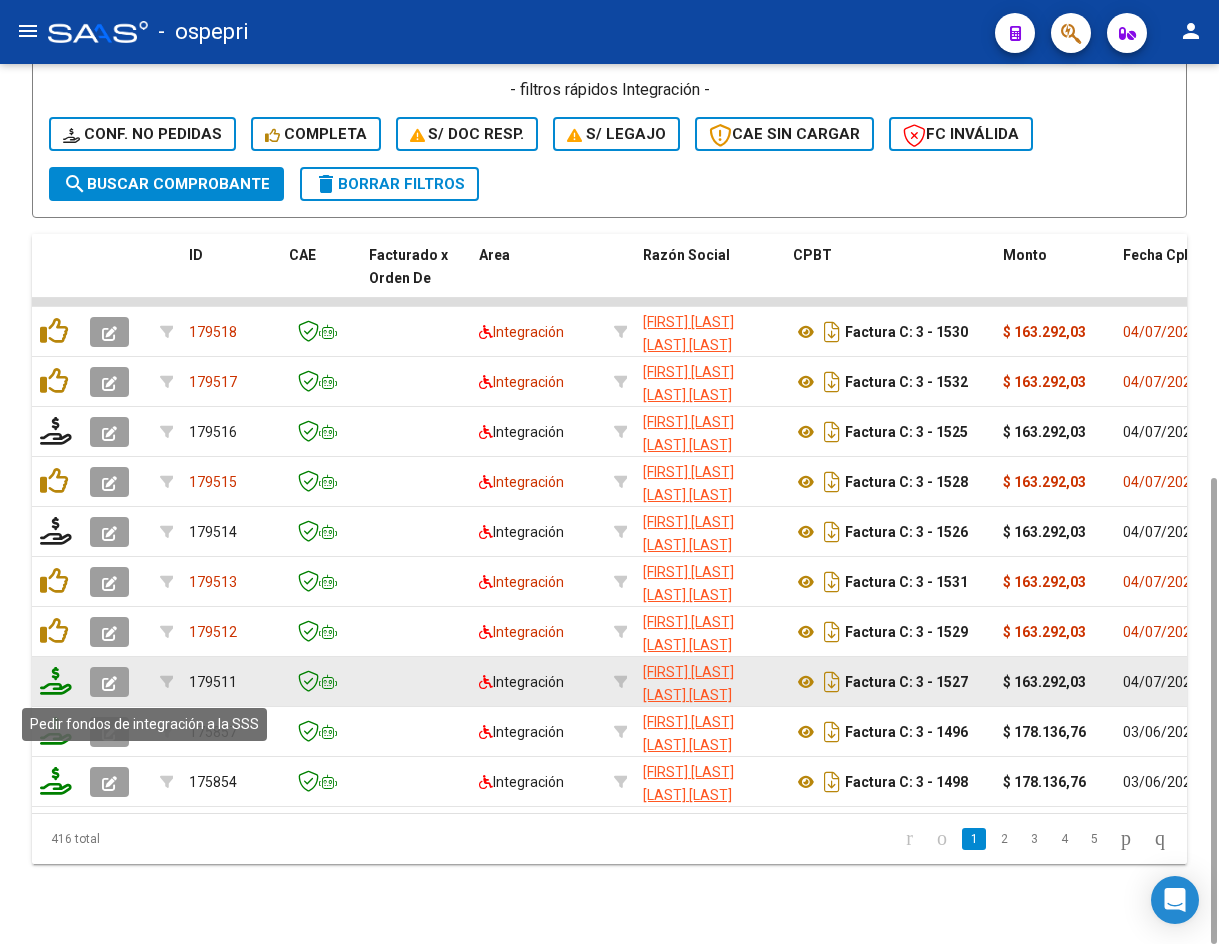 click 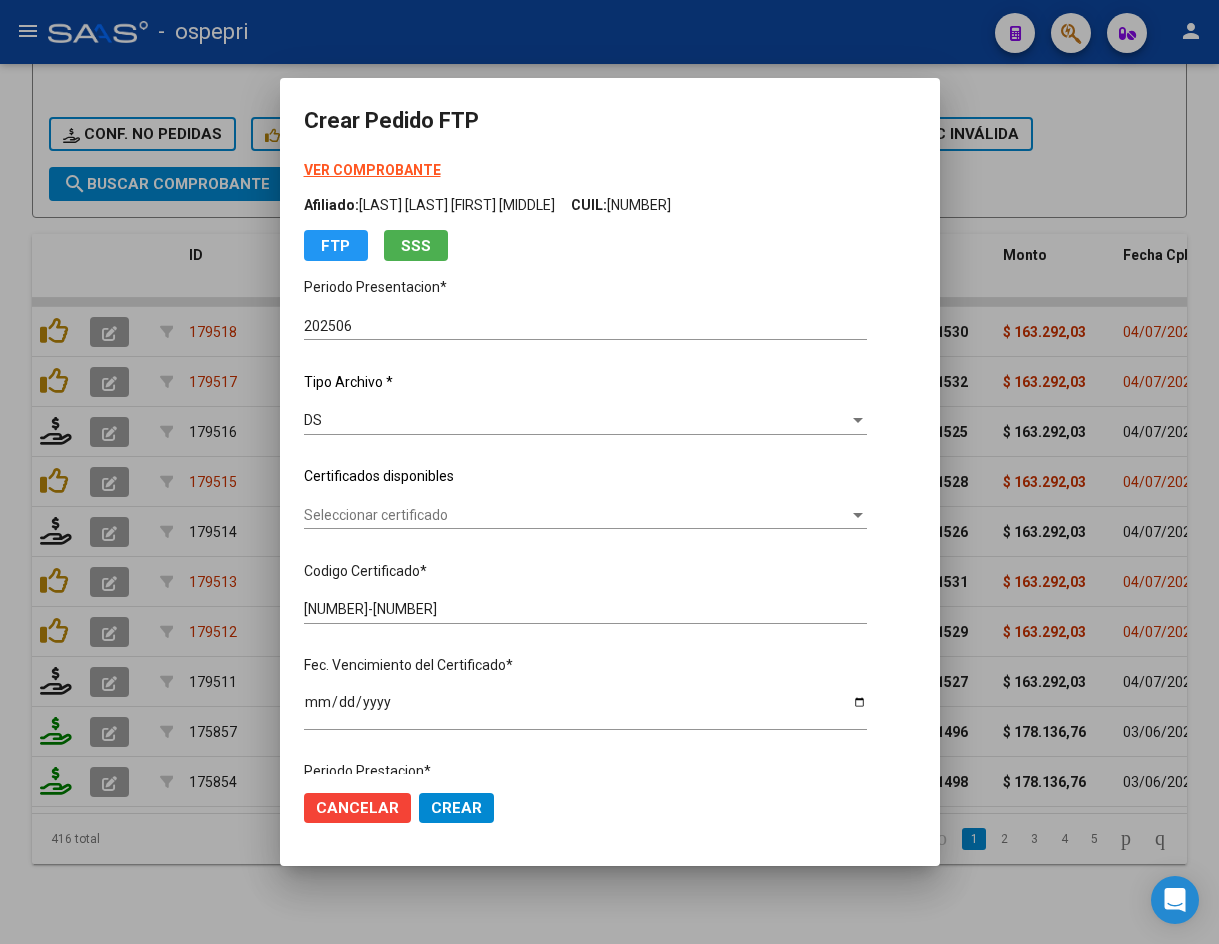 click on "Seleccionar certificado Seleccionar certificado" 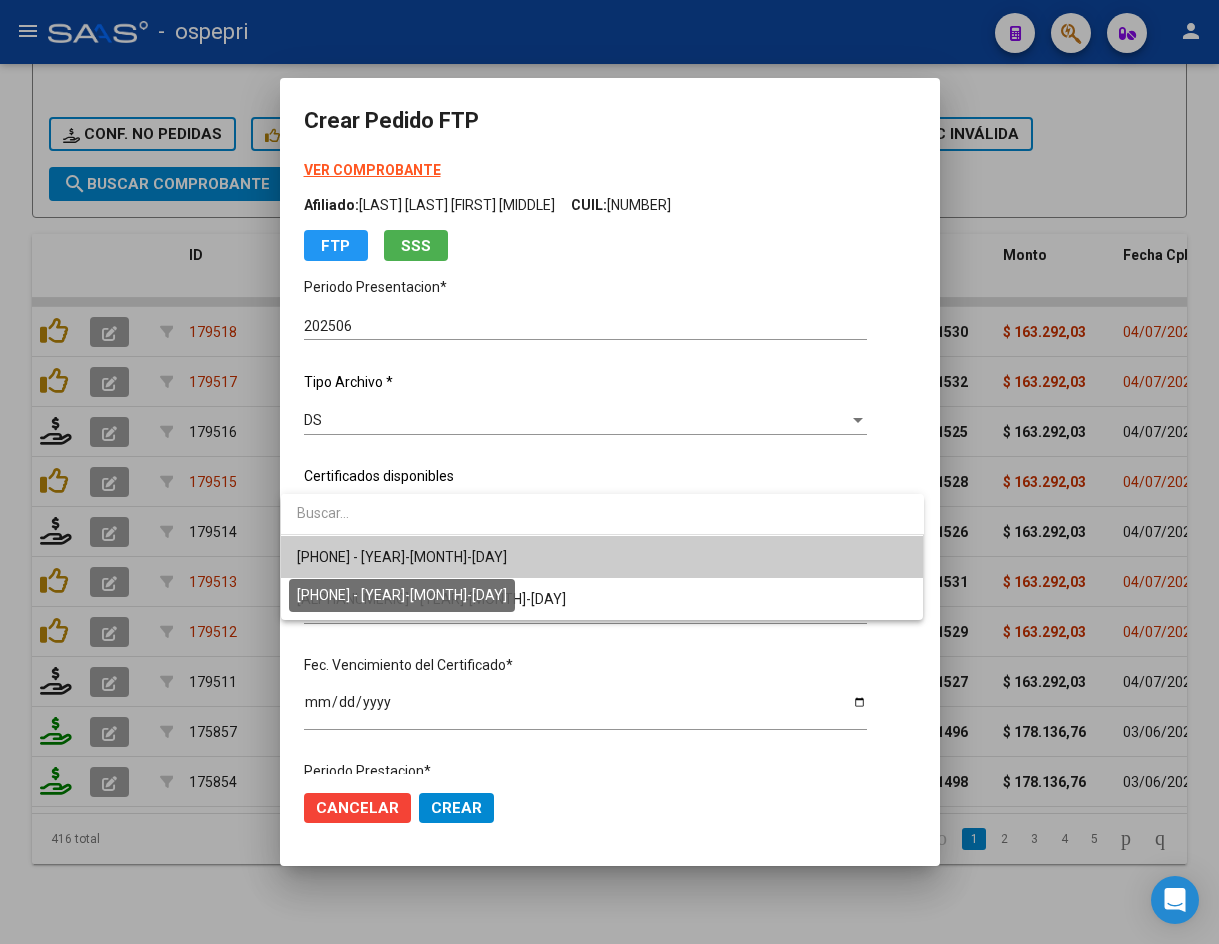 click on "2053562973-1 - 2028-01-23" at bounding box center (402, 557) 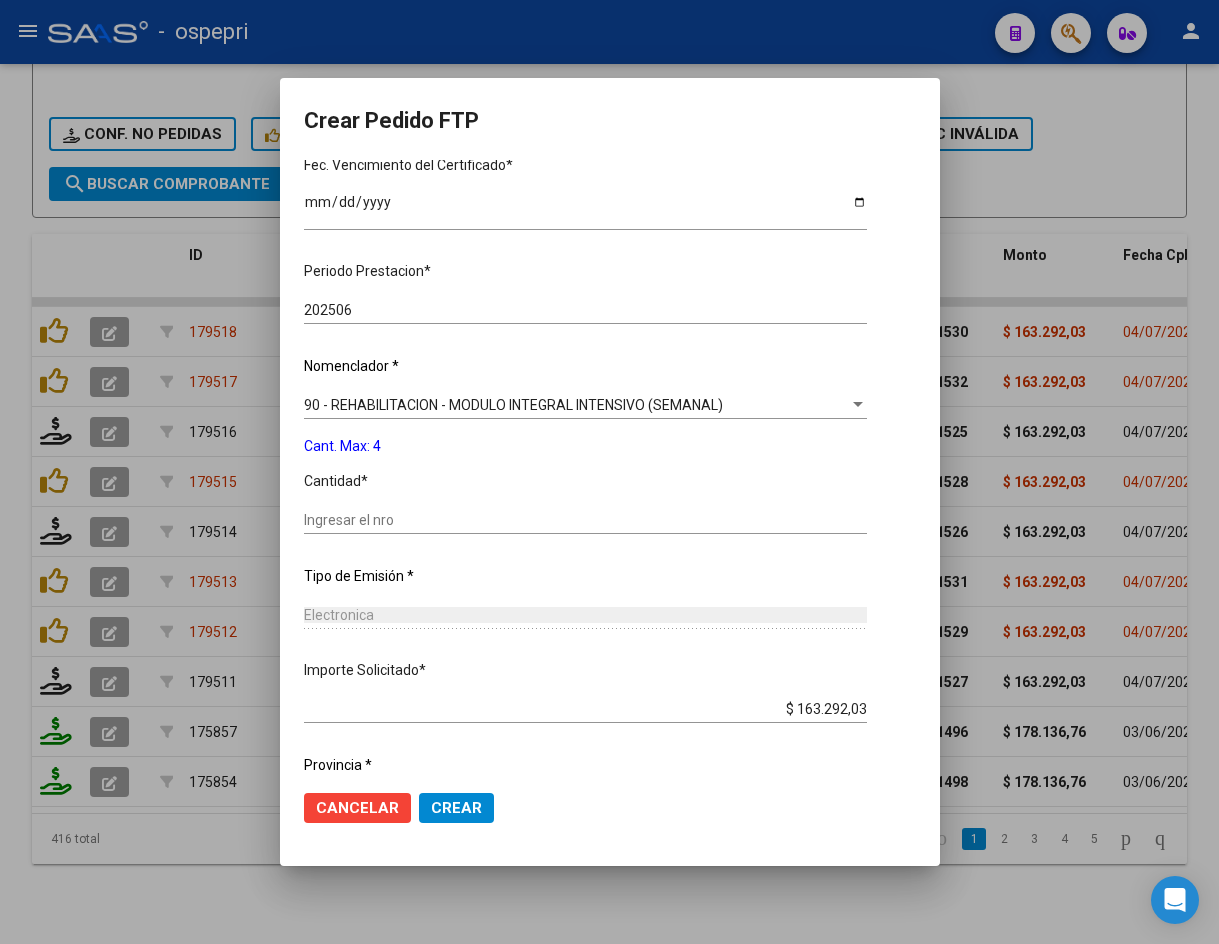 scroll, scrollTop: 561, scrollLeft: 0, axis: vertical 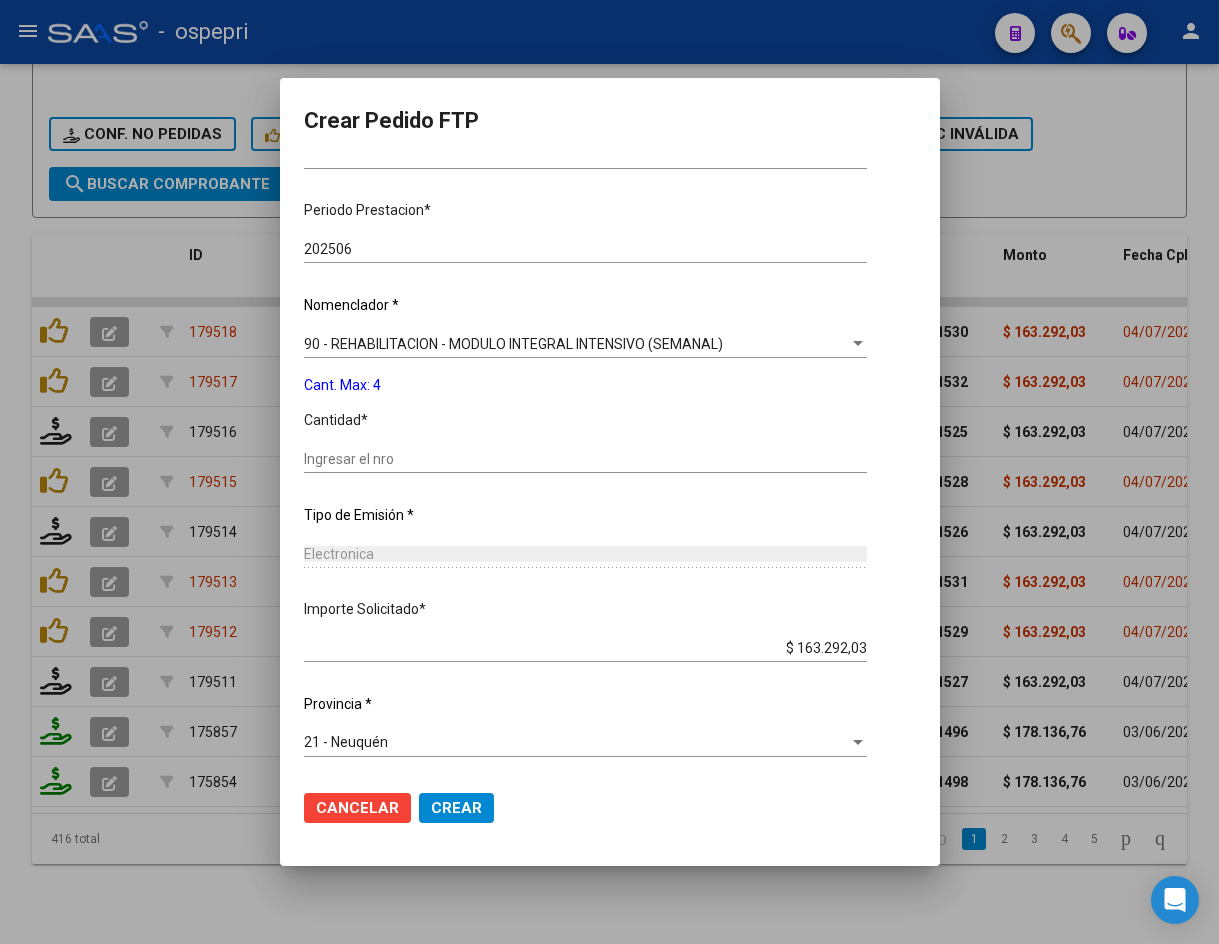 click on "Ingresar el nro" at bounding box center (585, 459) 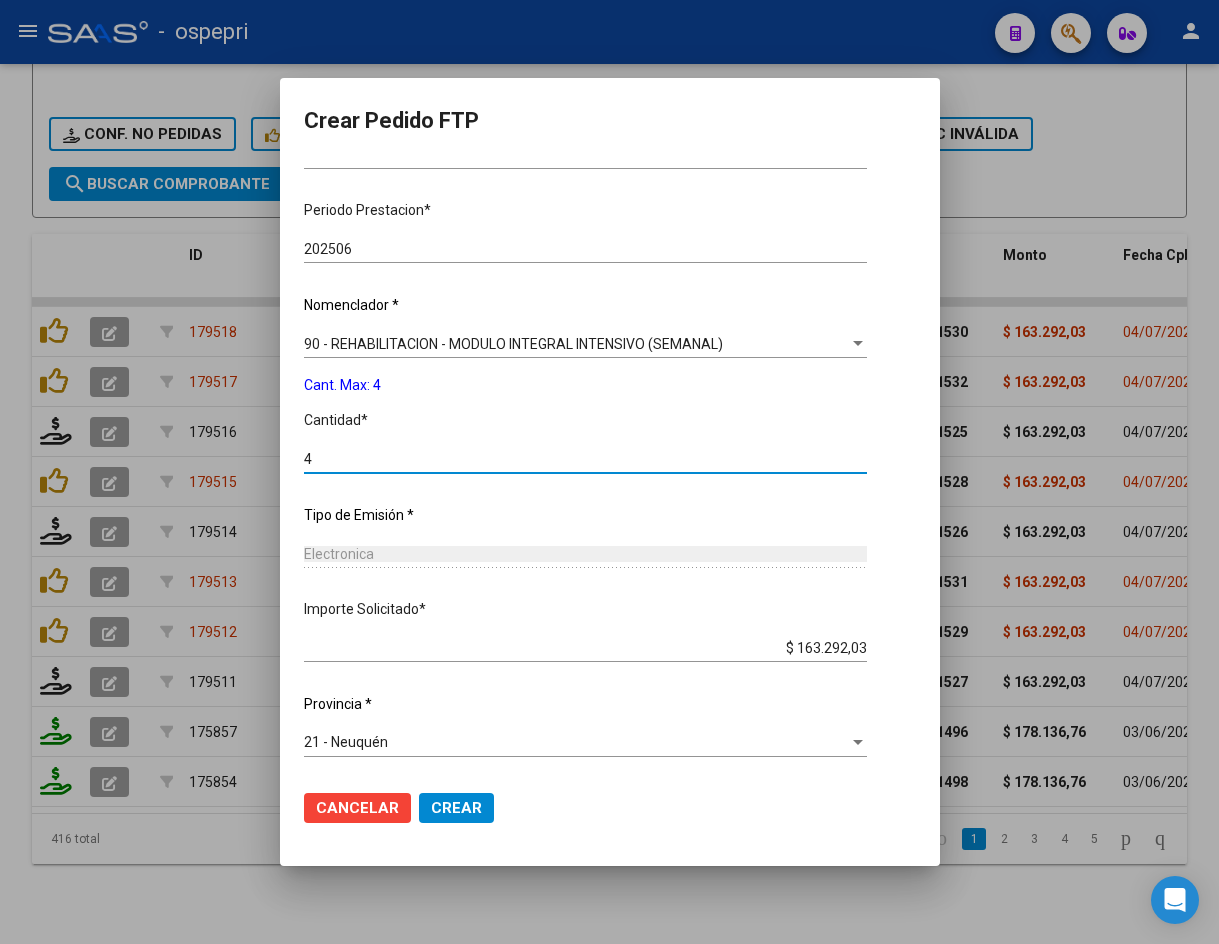 click on "Crear" 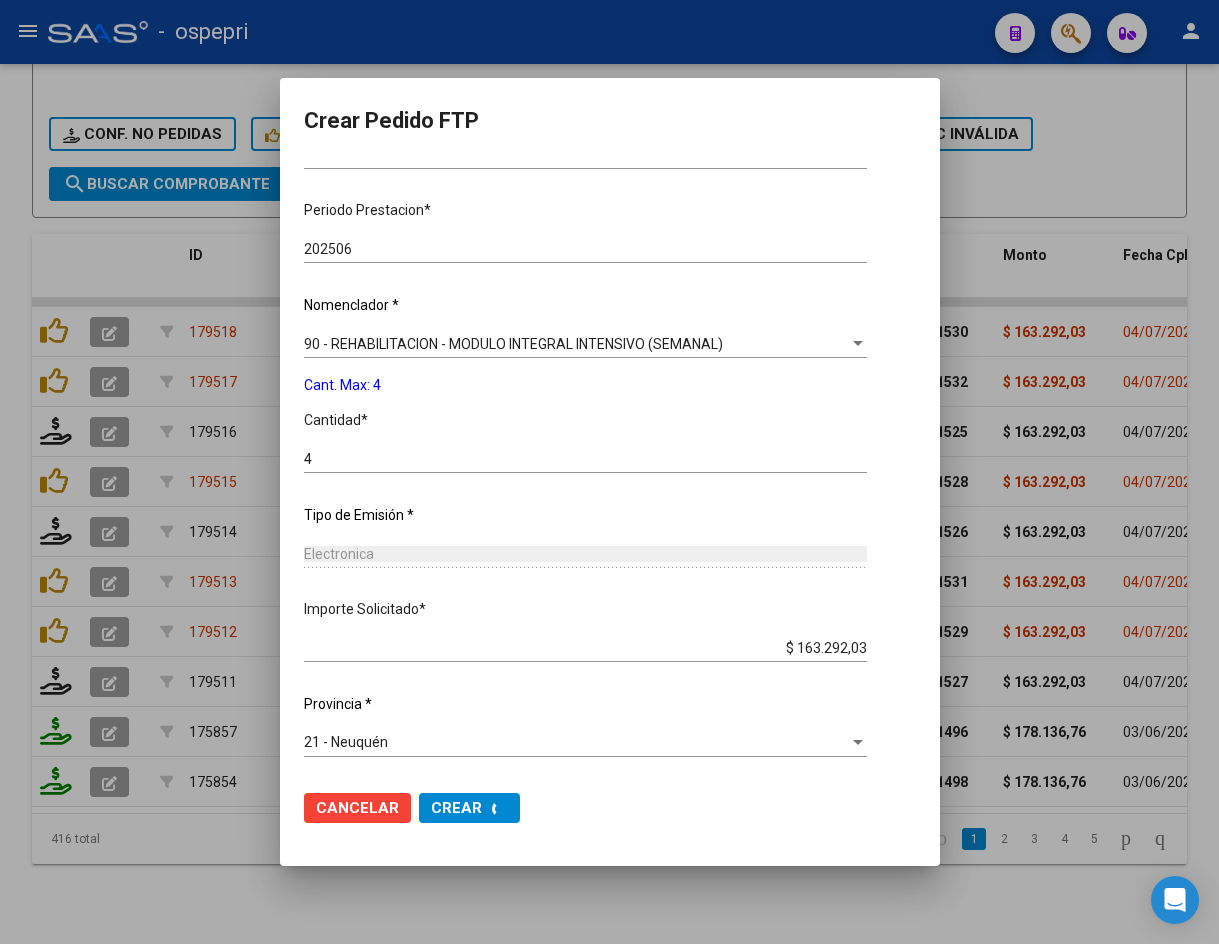 scroll, scrollTop: 0, scrollLeft: 0, axis: both 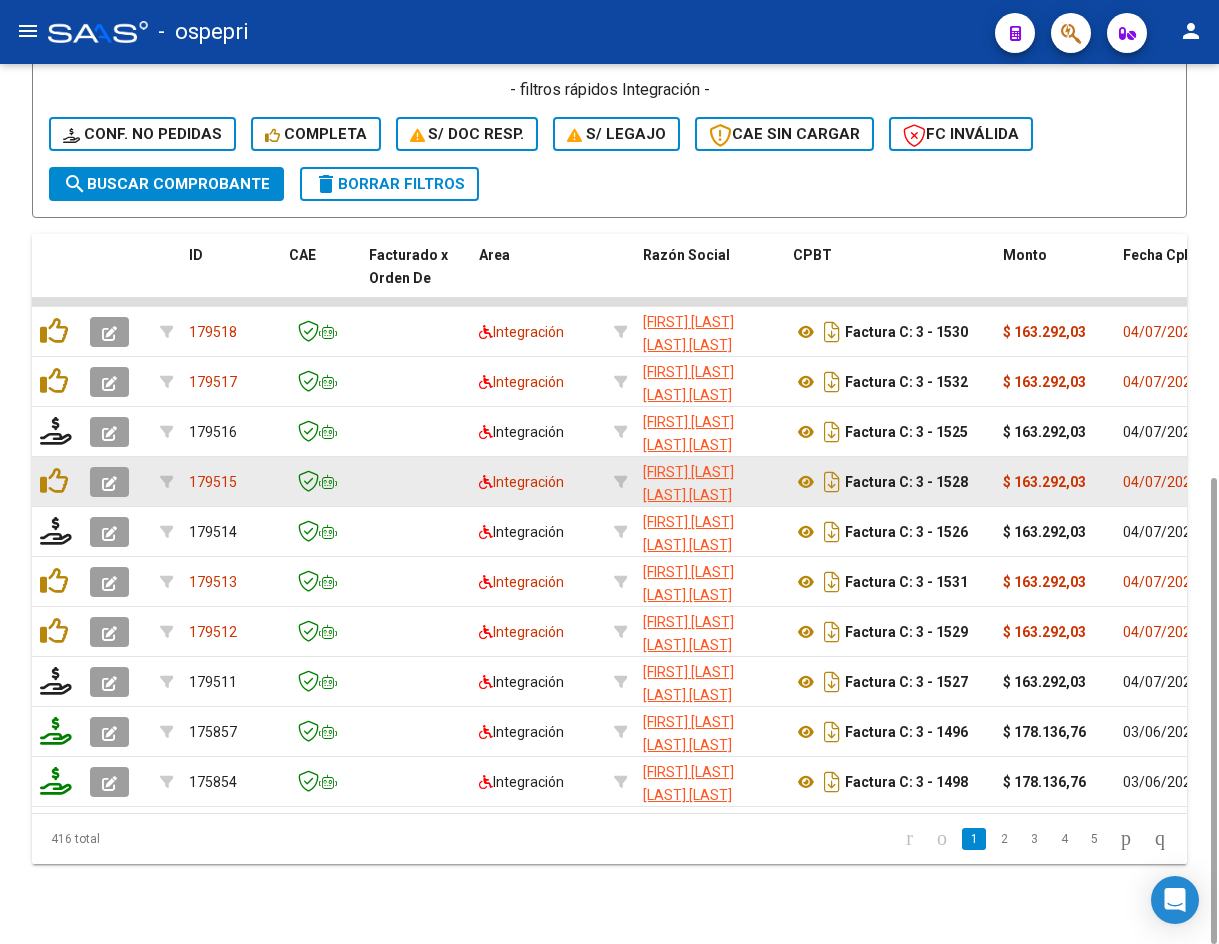 click 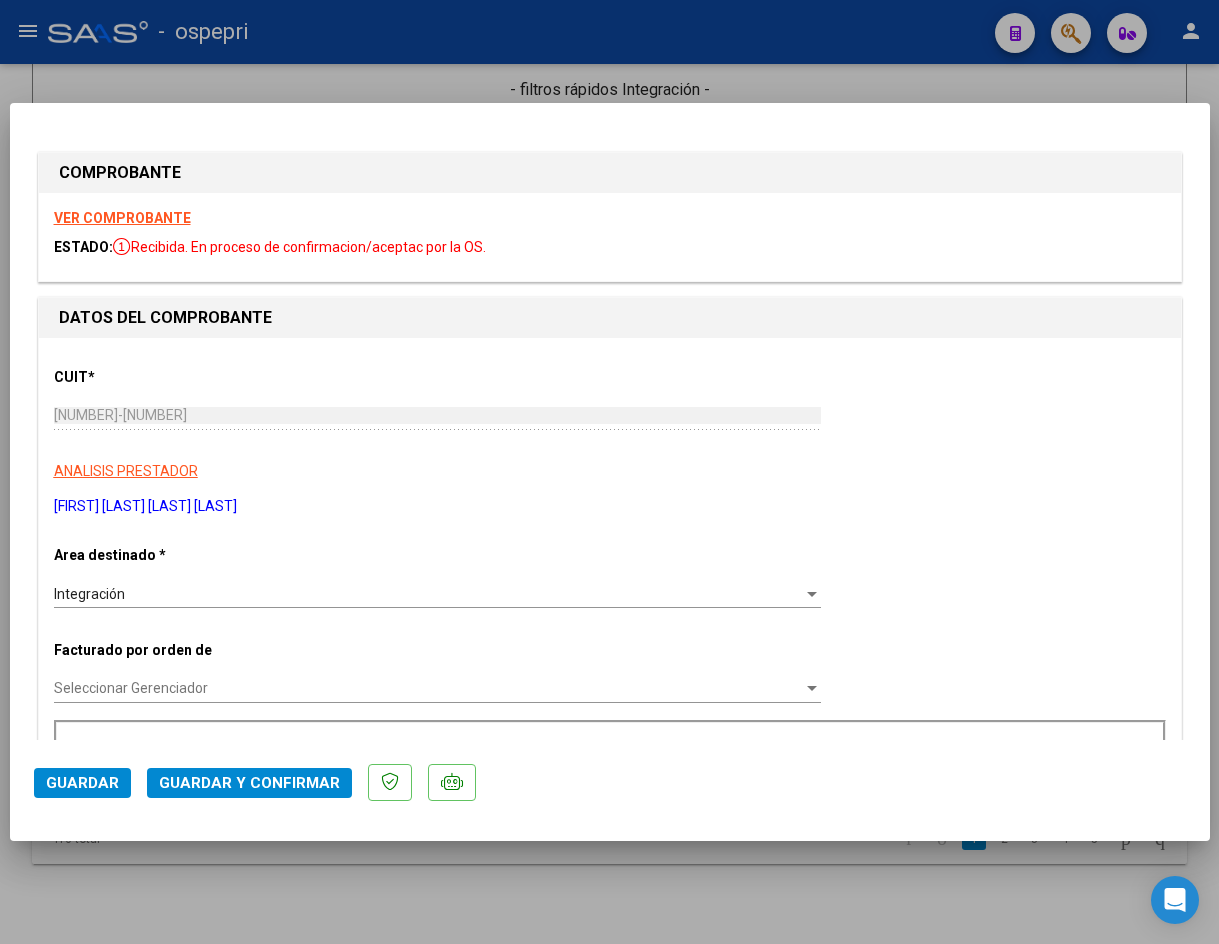 click on "VER COMPROBANTE" at bounding box center (122, 218) 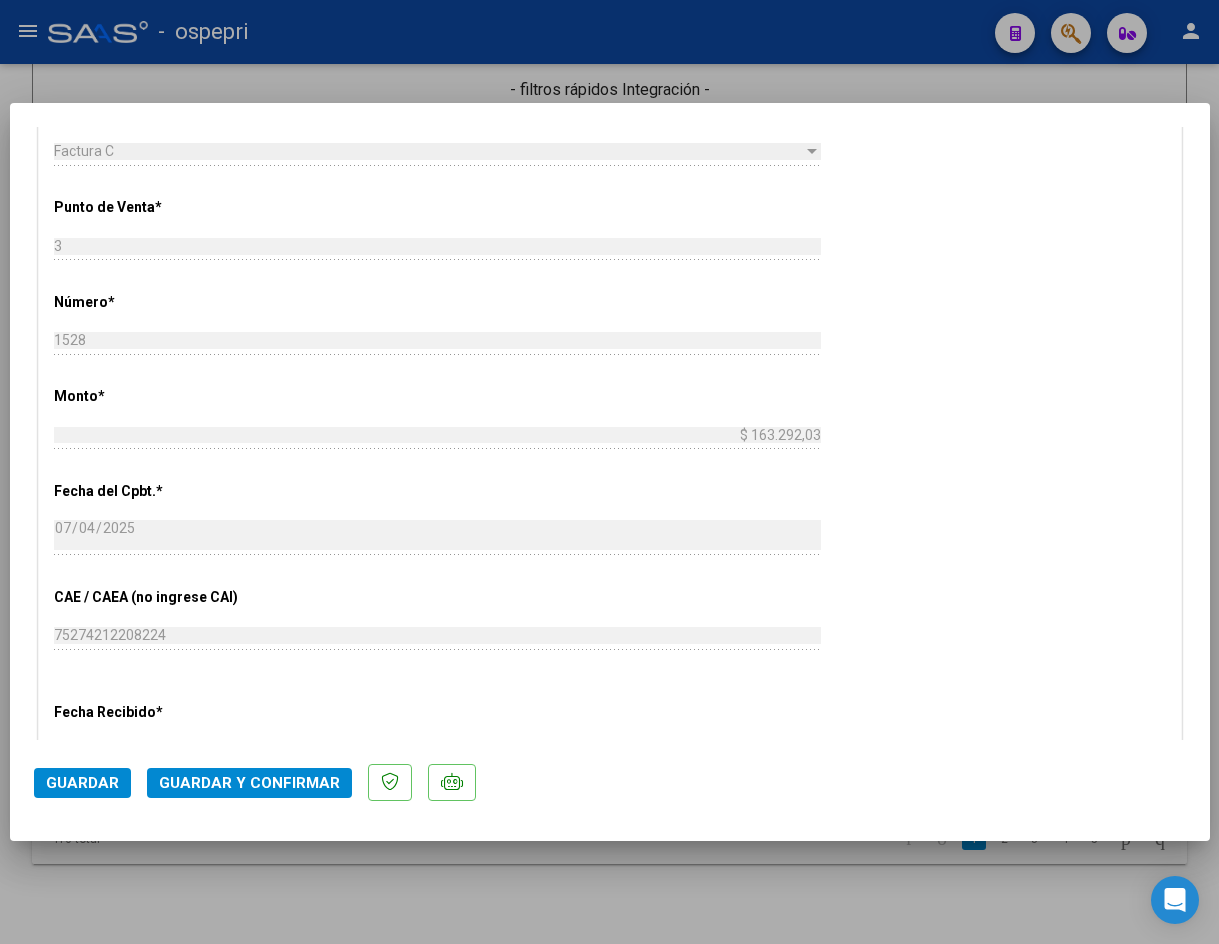 scroll, scrollTop: 700, scrollLeft: 0, axis: vertical 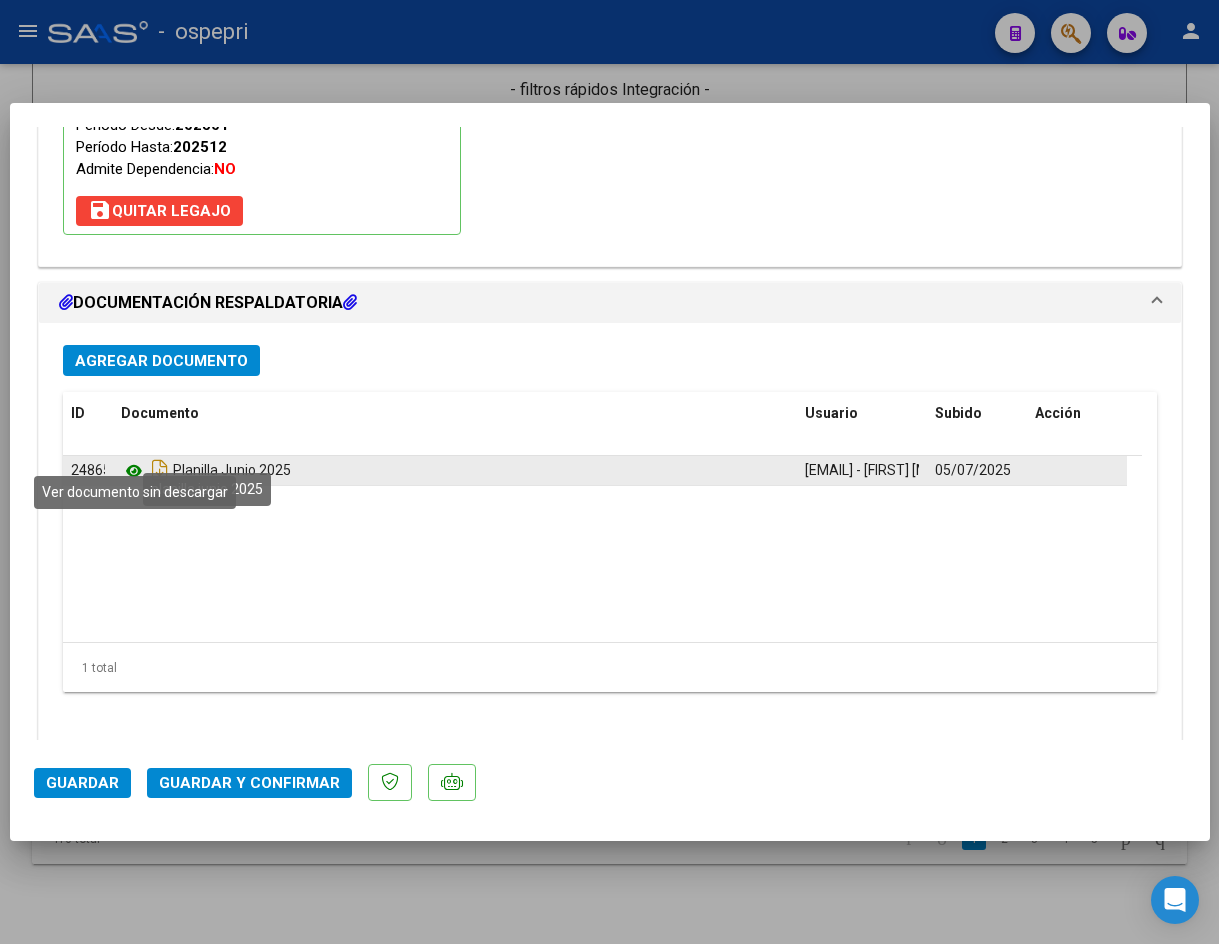 click 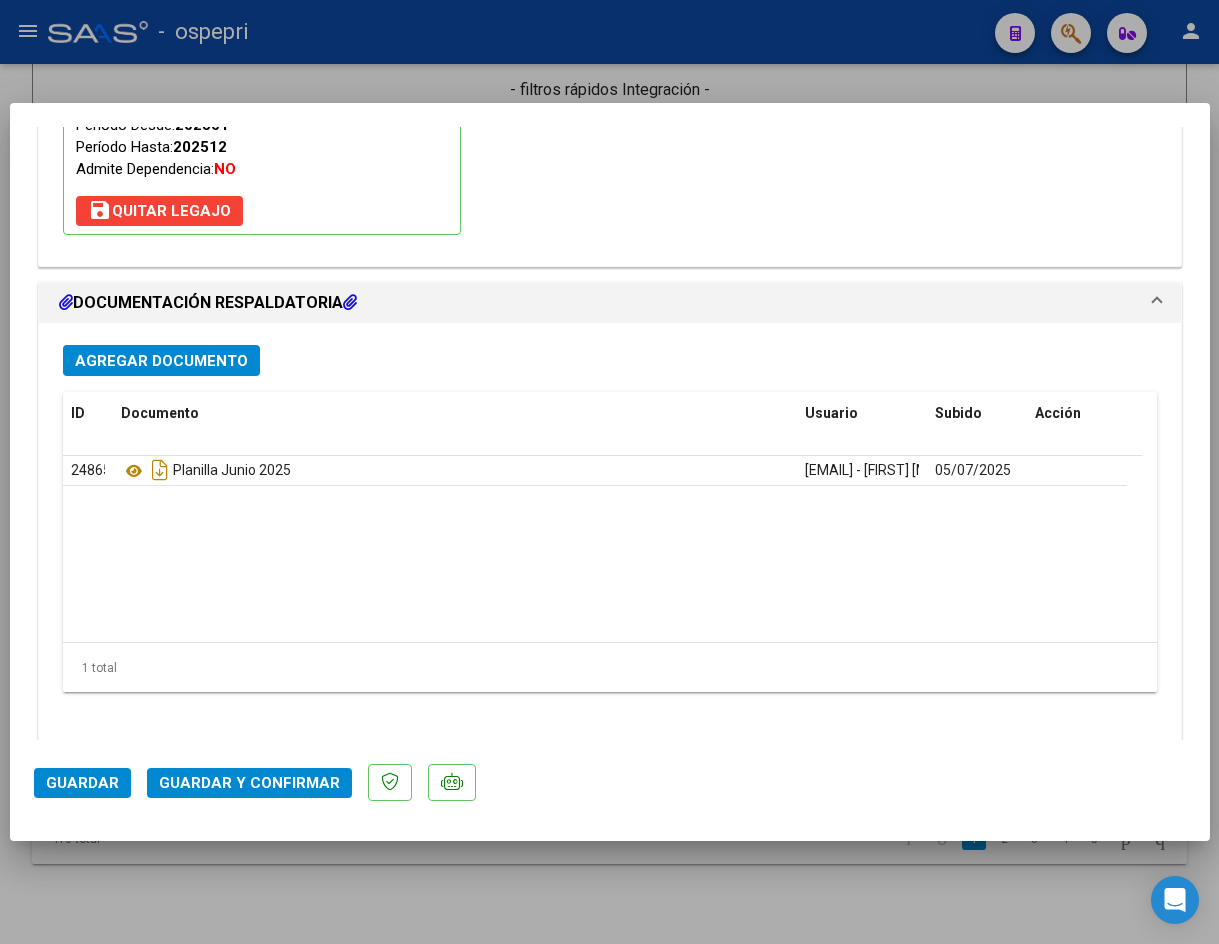 click on "Guardar y Confirmar" 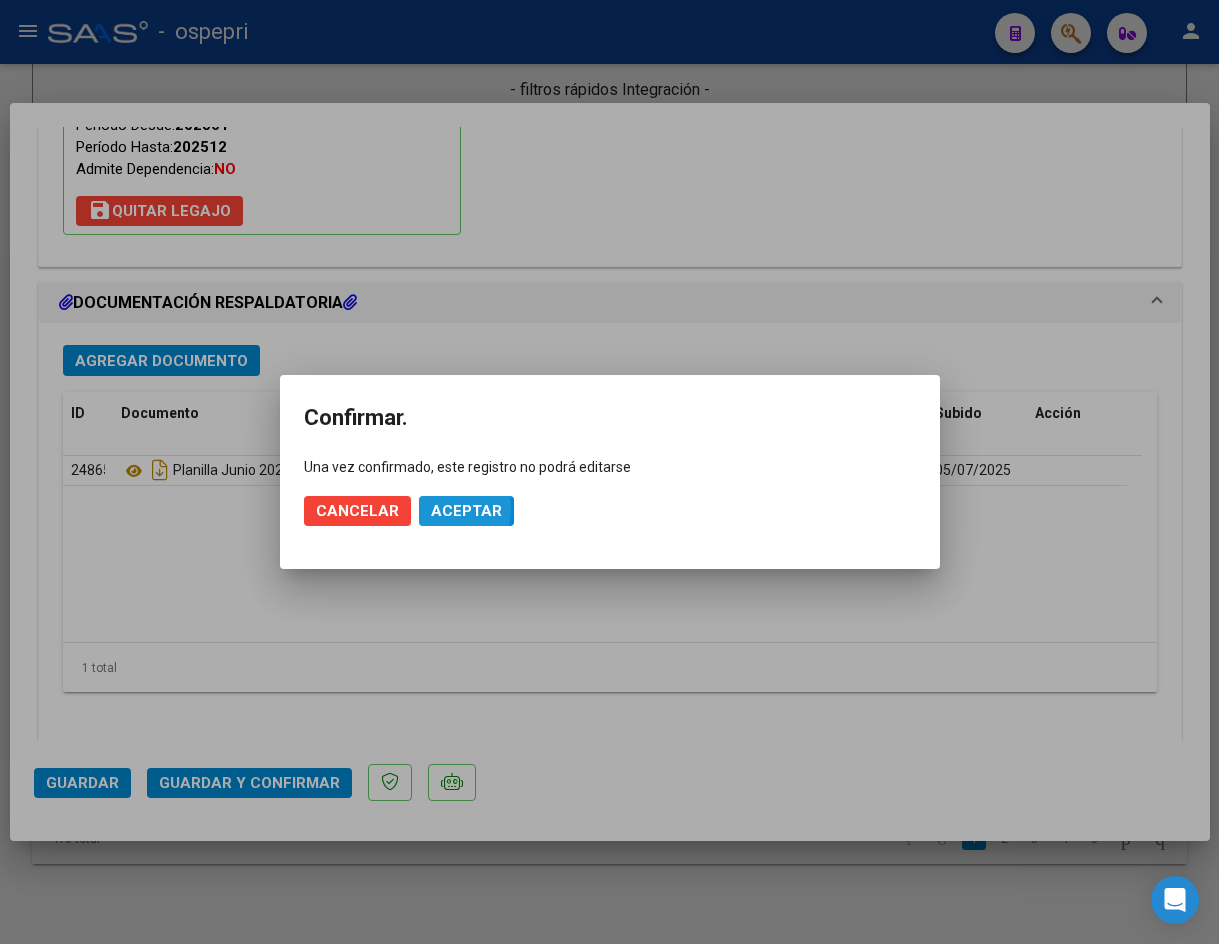 click on "Aceptar" 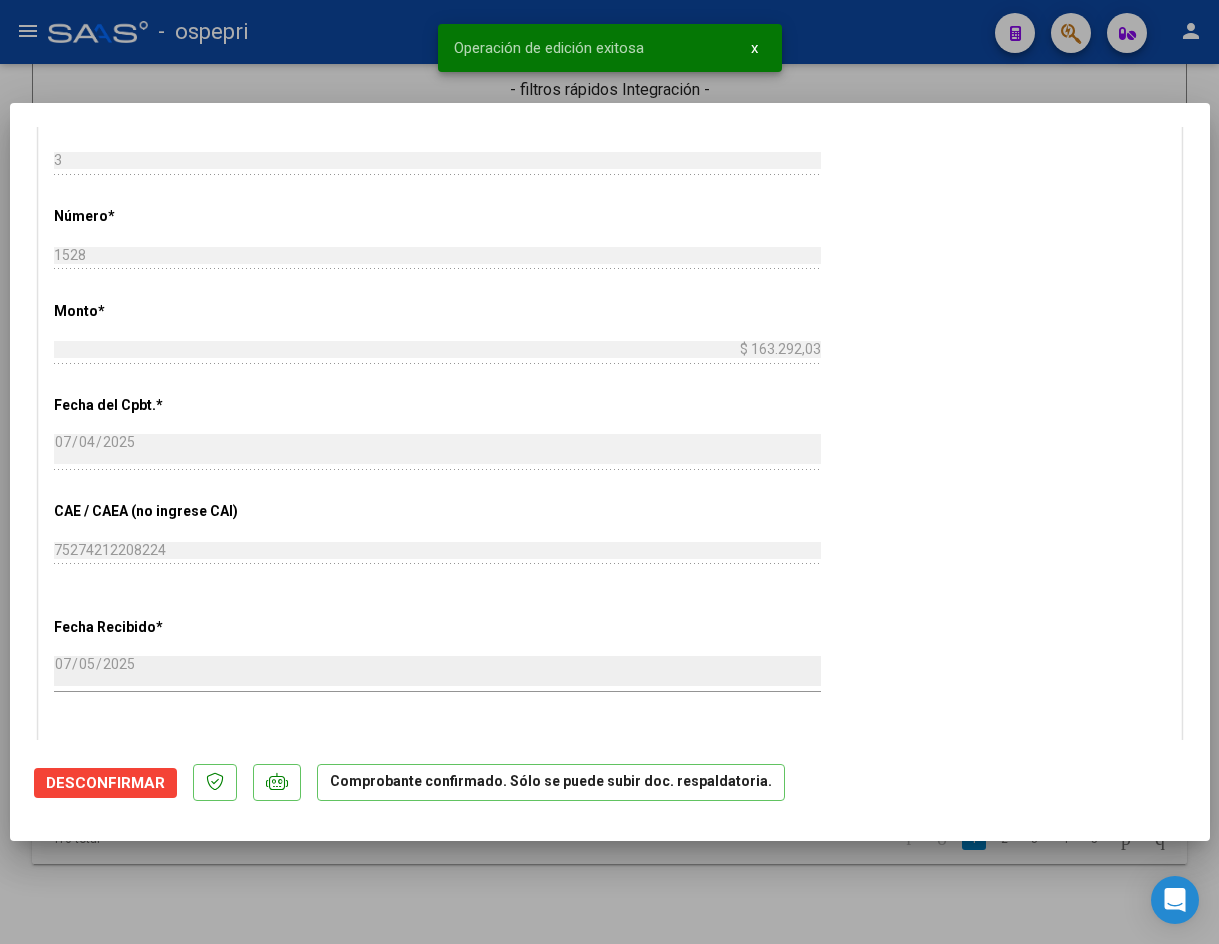 scroll, scrollTop: 765, scrollLeft: 0, axis: vertical 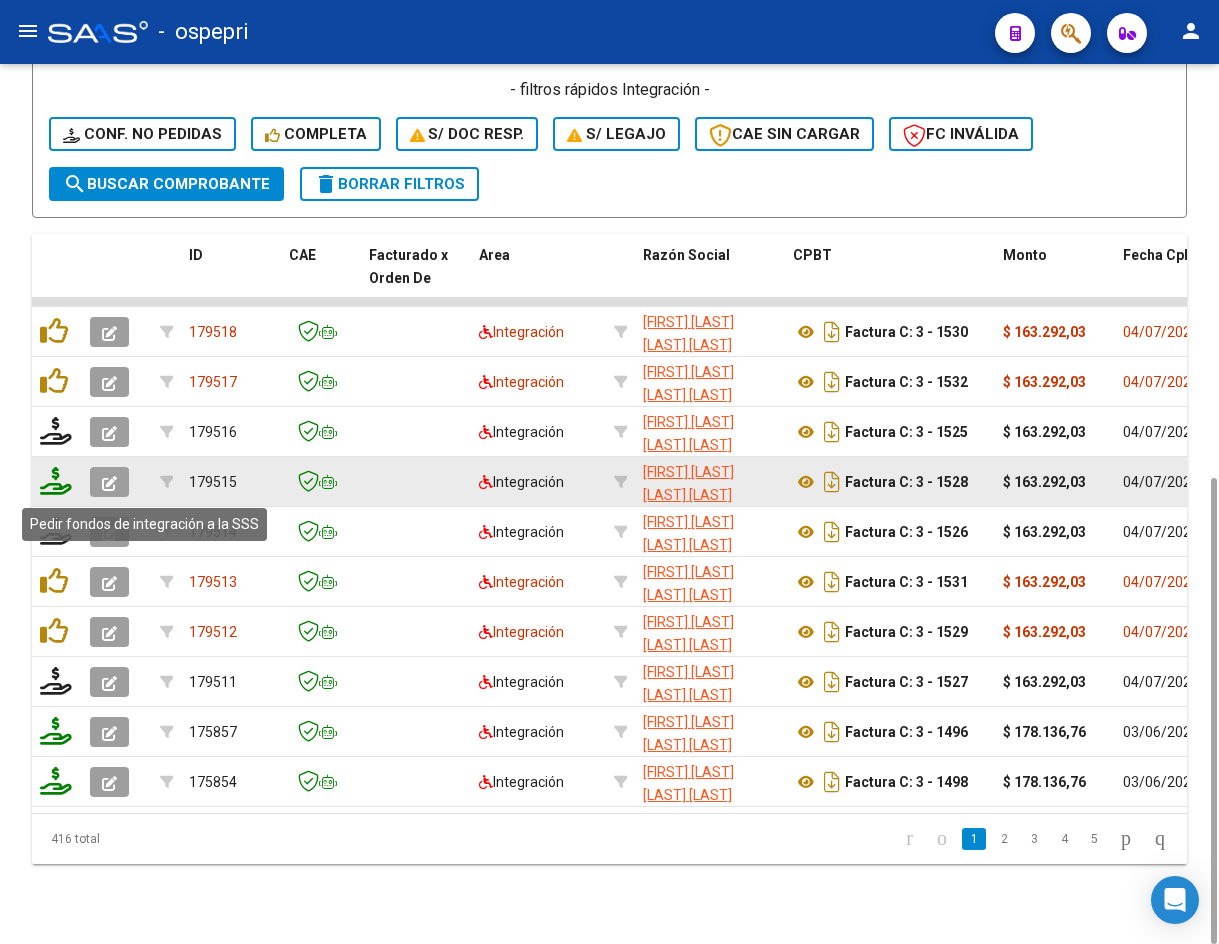 click 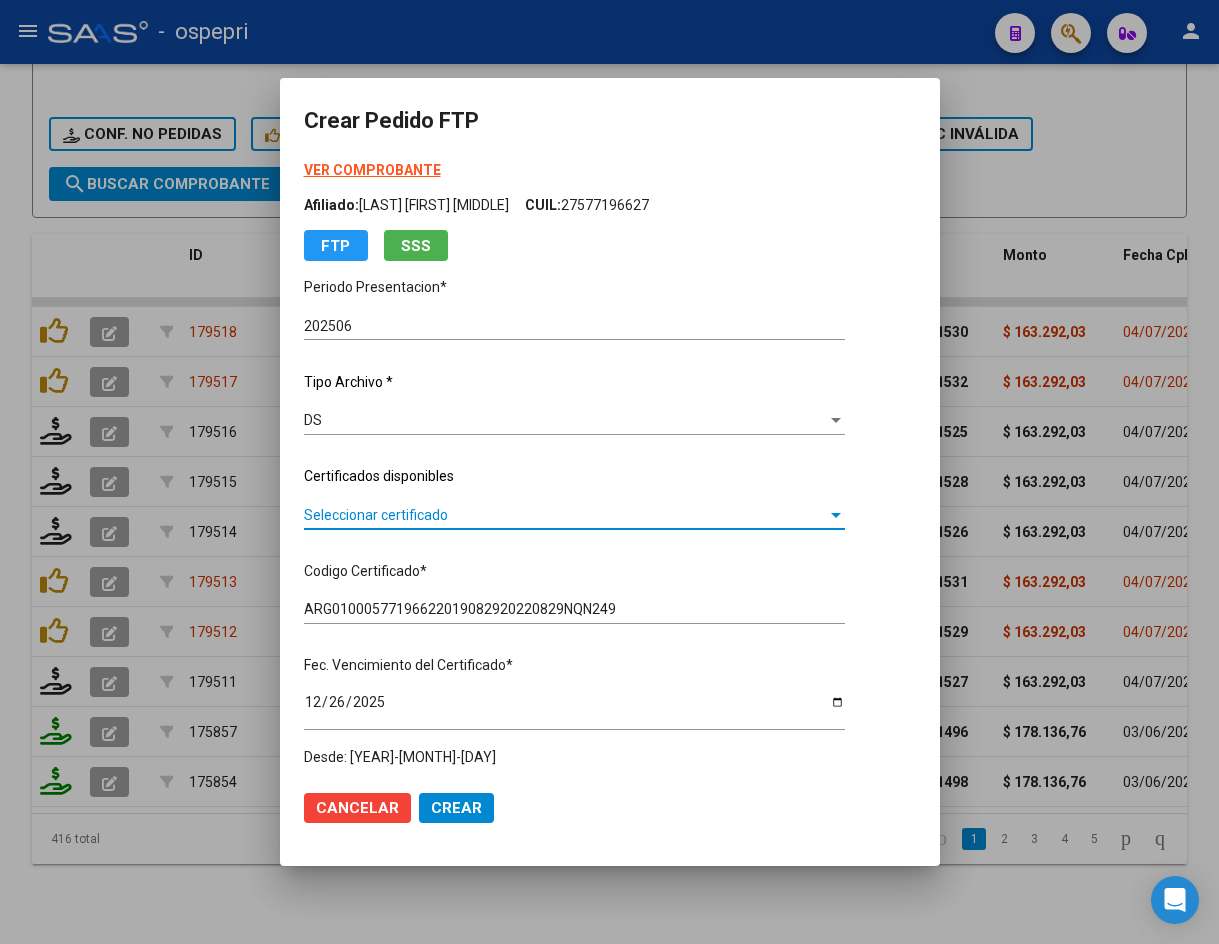 click on "Seleccionar certificado" at bounding box center [565, 515] 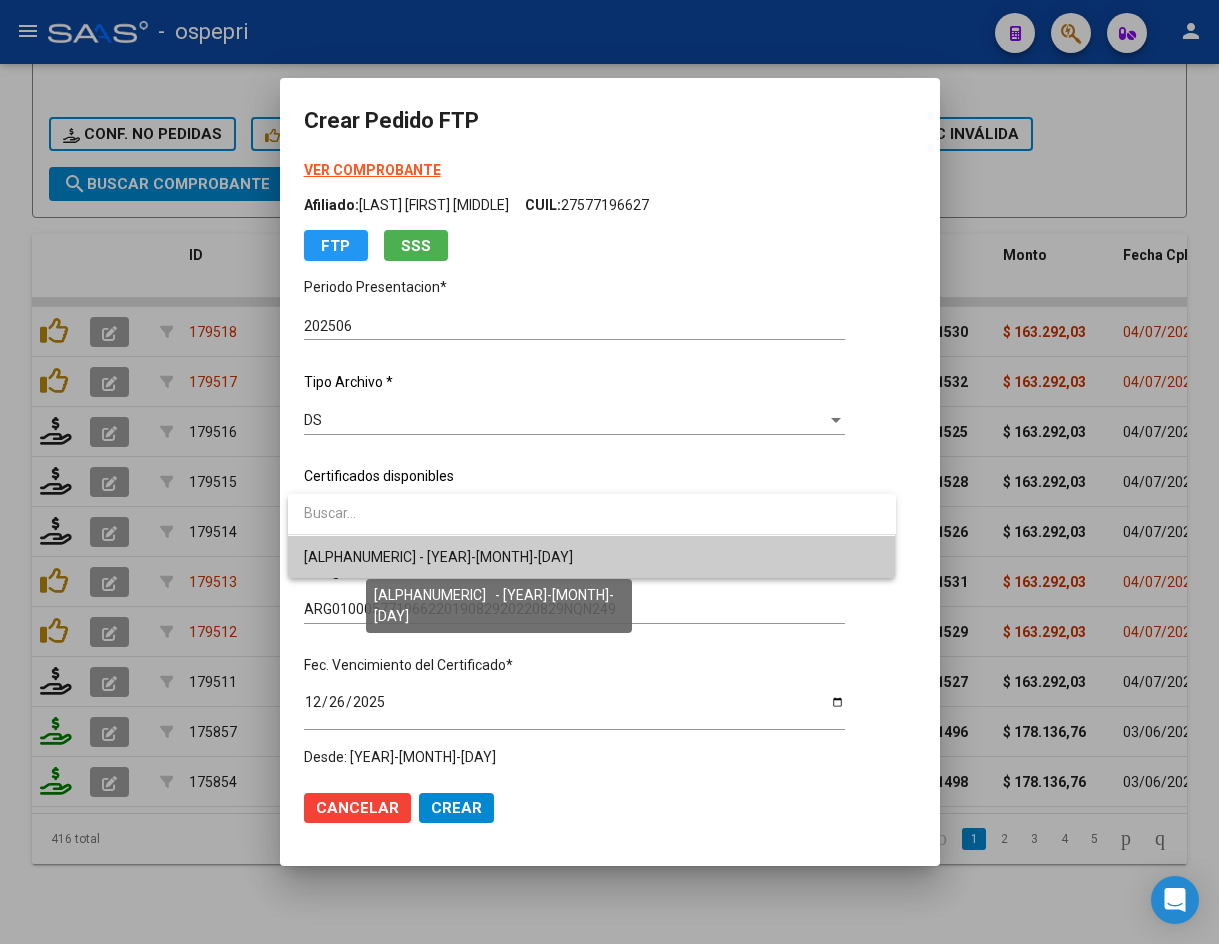 click on "ARG01000577196622019082920220829NQN249   - 2025-12-26" at bounding box center (438, 557) 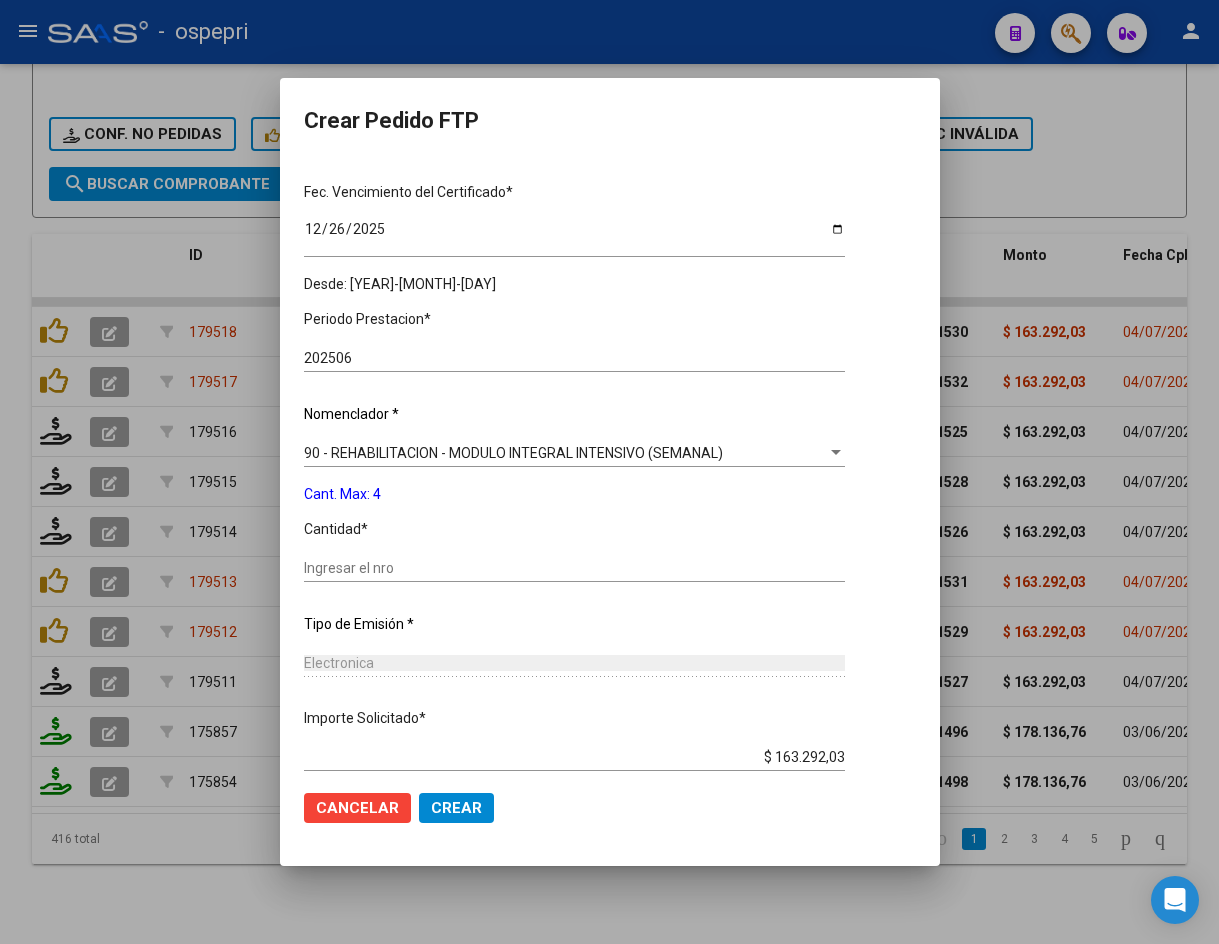 scroll, scrollTop: 500, scrollLeft: 0, axis: vertical 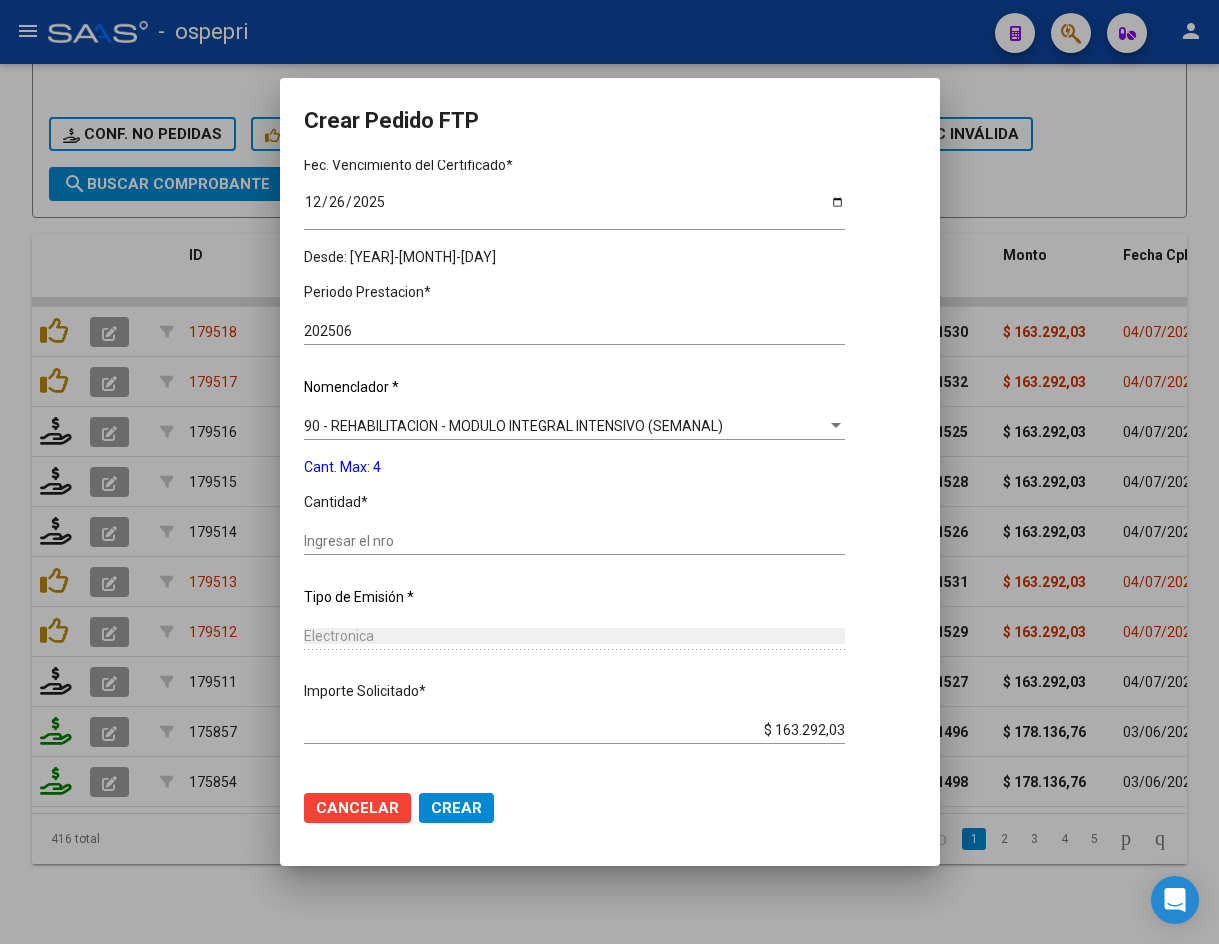 click on "Ingresar el nro" at bounding box center (574, 541) 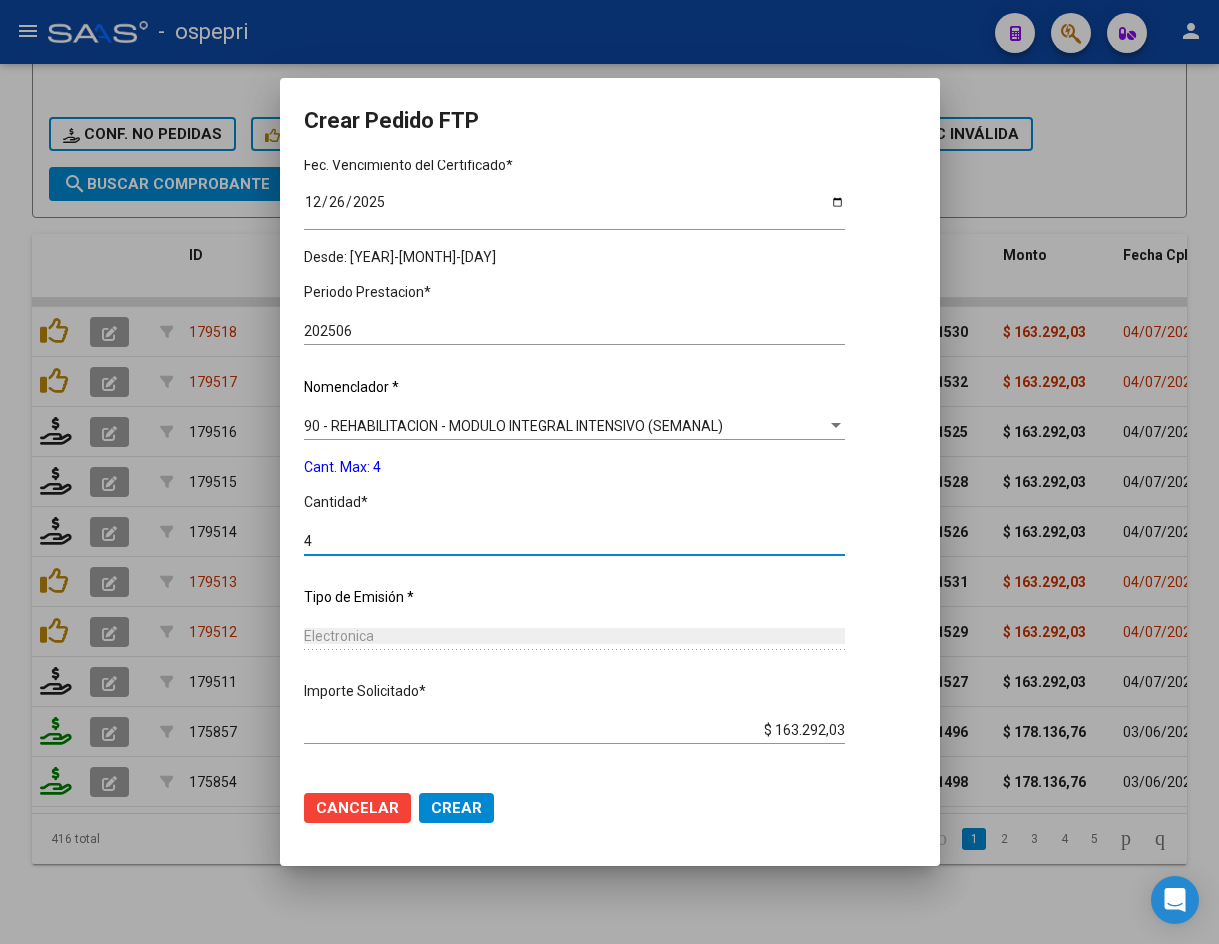scroll, scrollTop: 582, scrollLeft: 0, axis: vertical 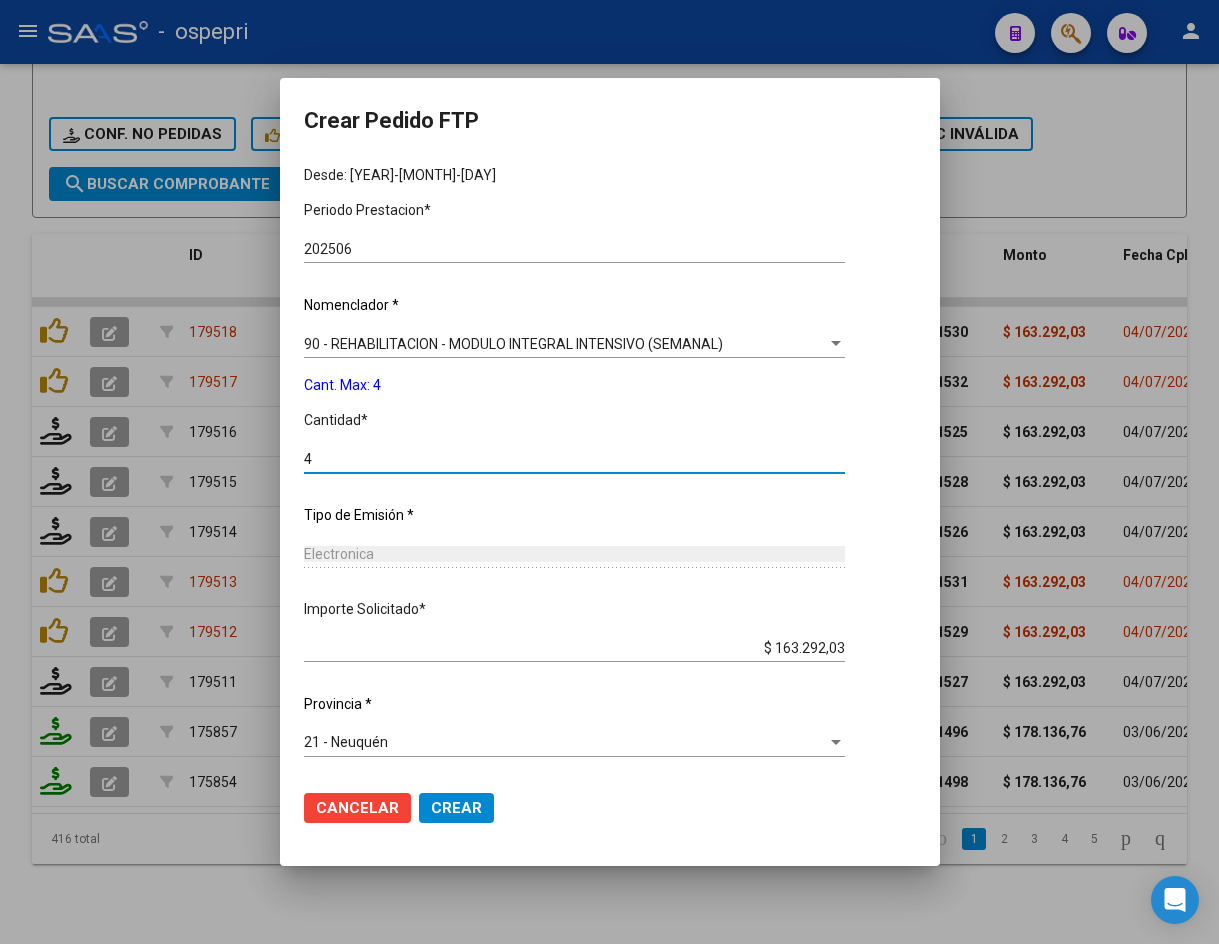click on "Crear" 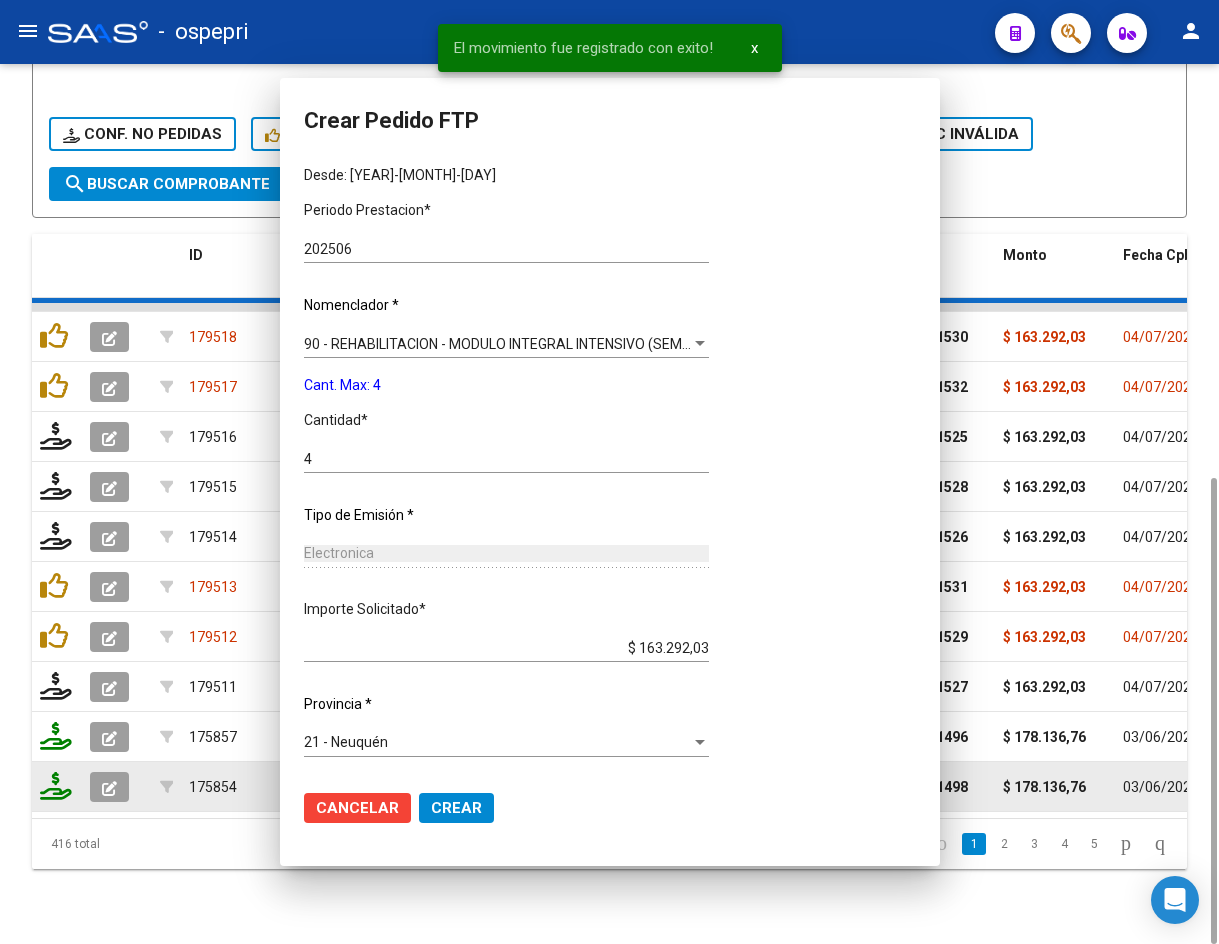 scroll, scrollTop: 0, scrollLeft: 0, axis: both 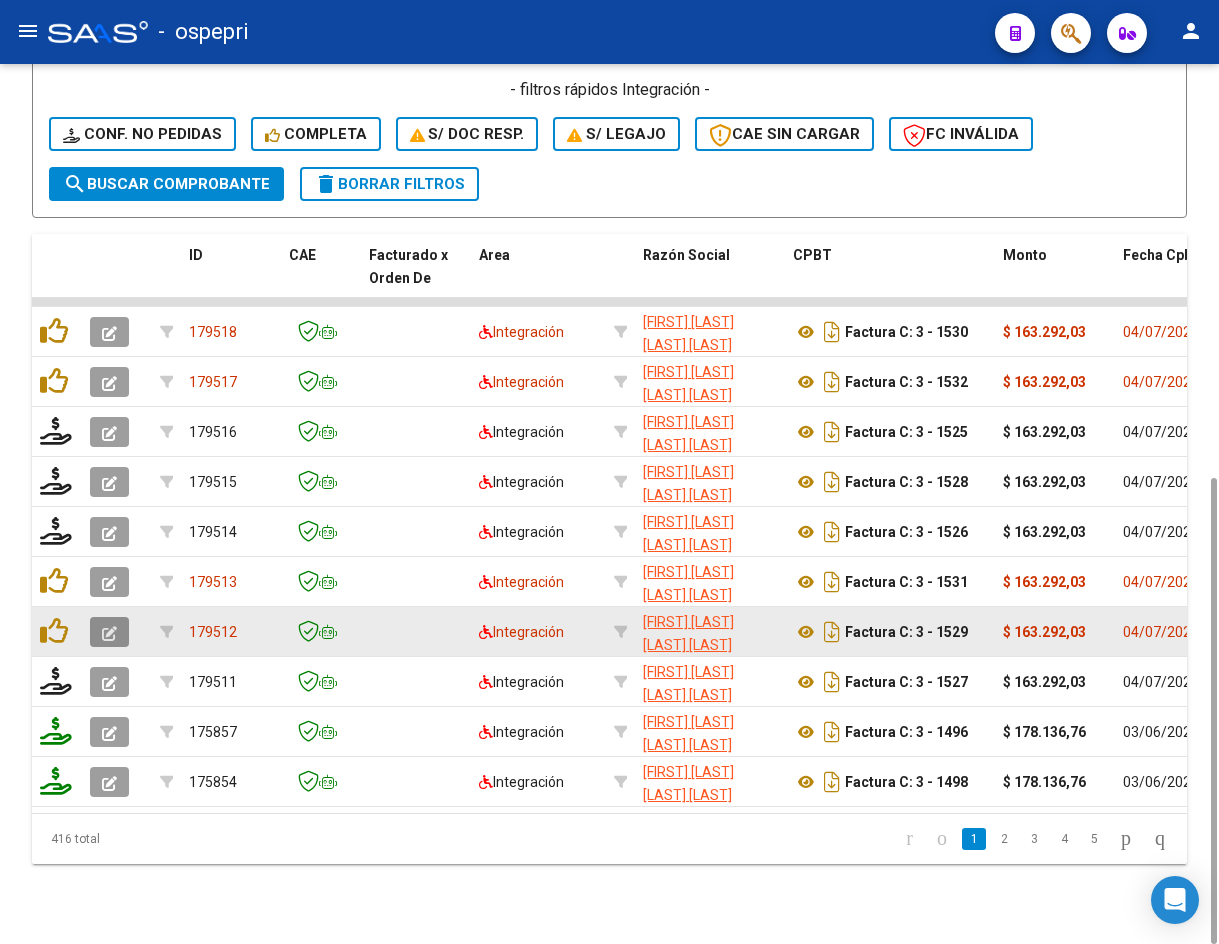 click 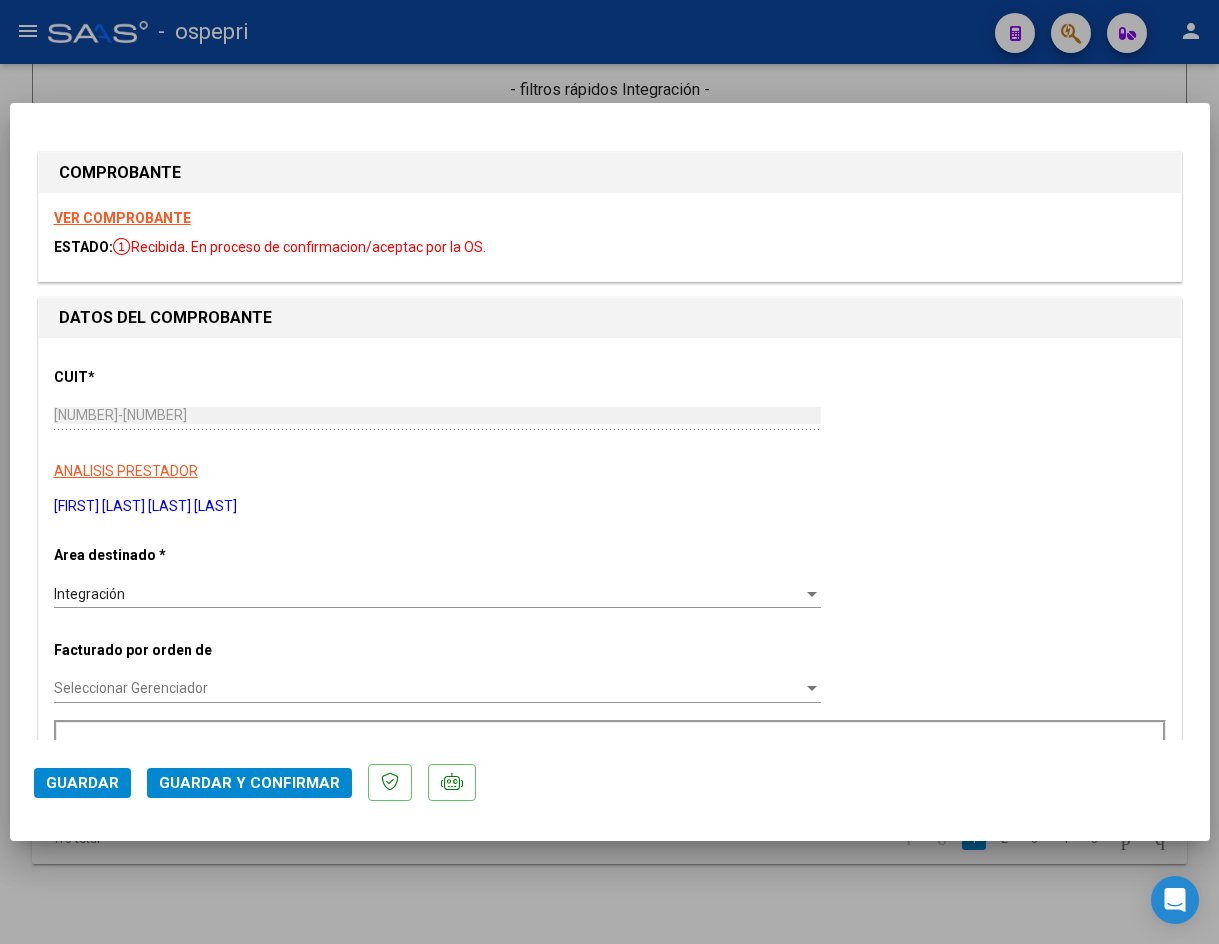 click on "VER COMPROBANTE" at bounding box center [122, 218] 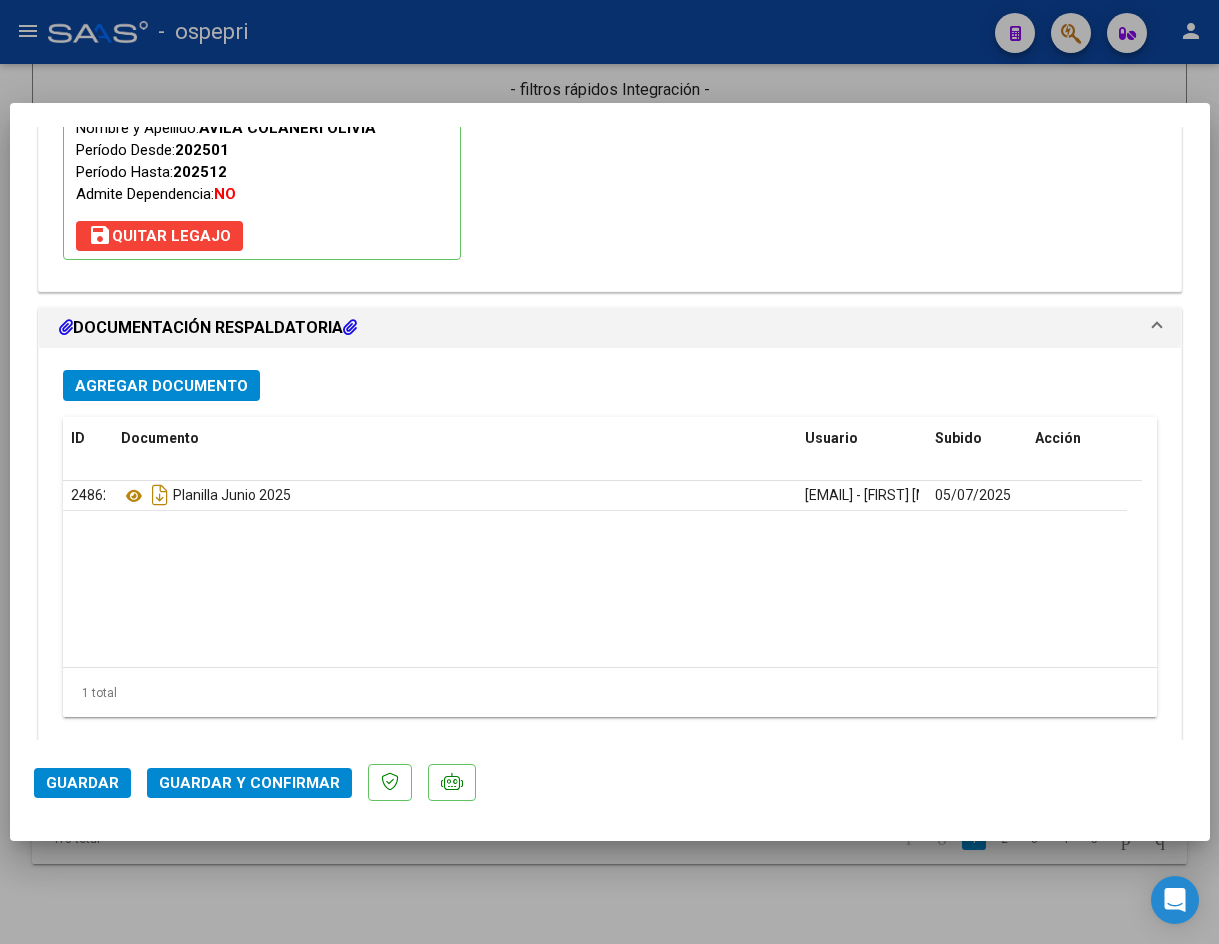 scroll, scrollTop: 2162, scrollLeft: 0, axis: vertical 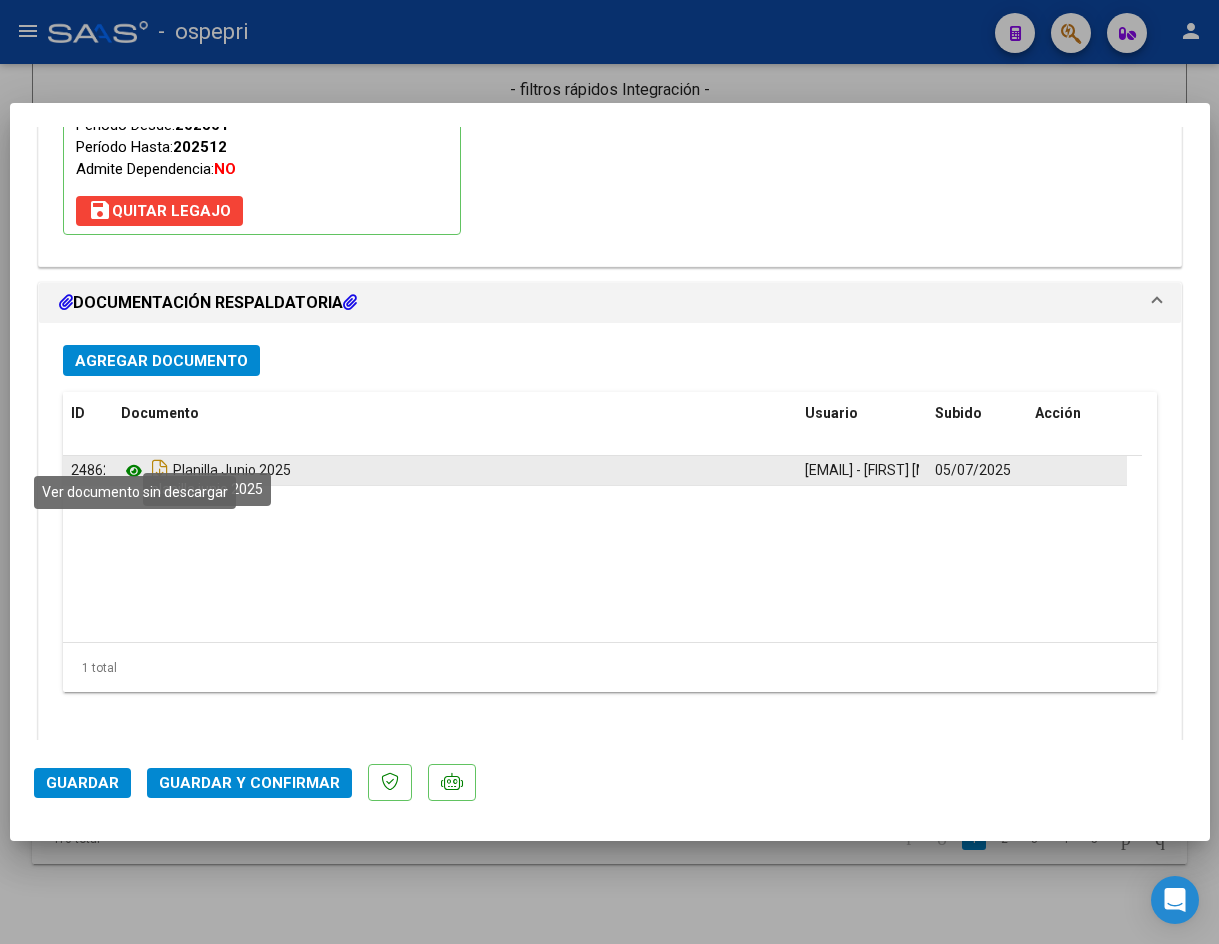 click 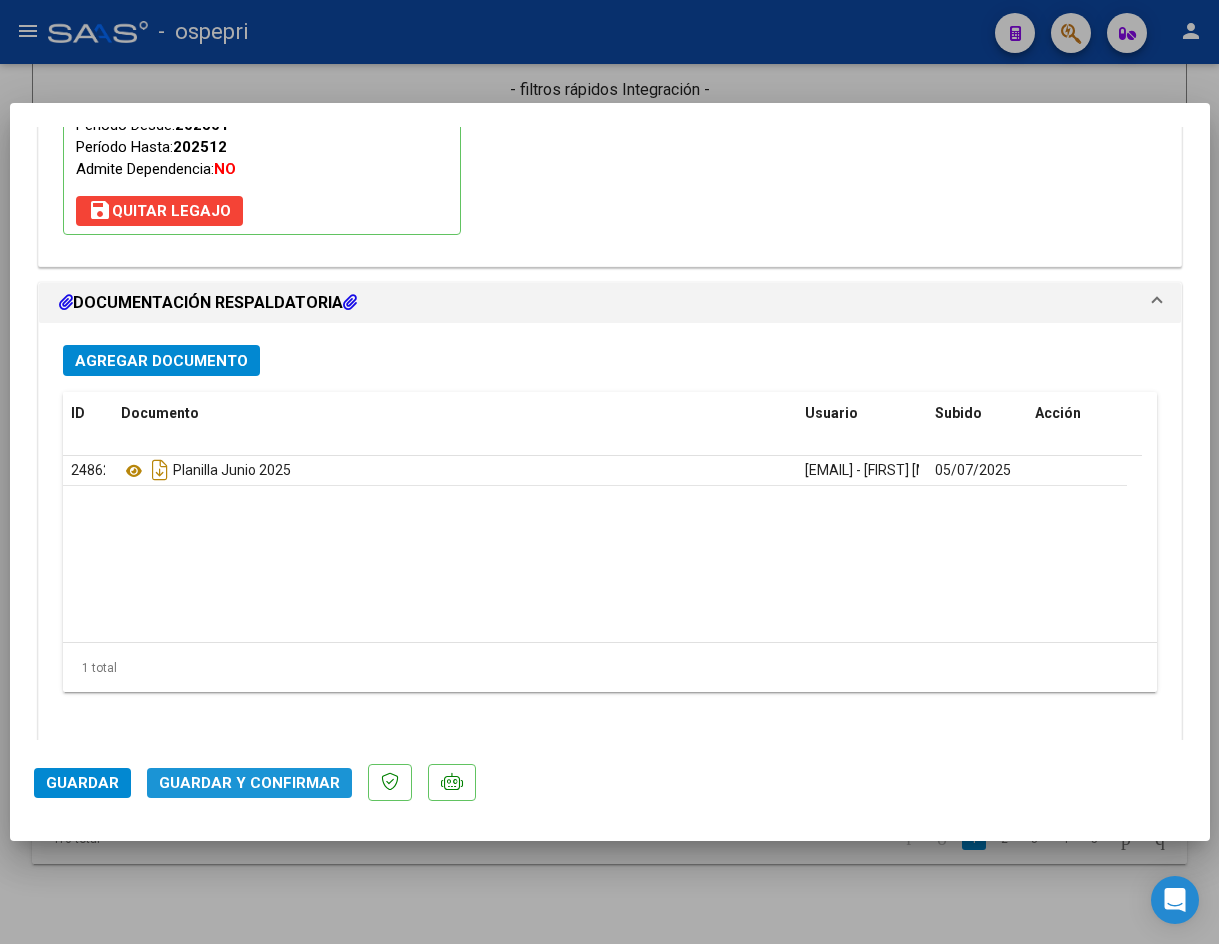 click on "Guardar y Confirmar" 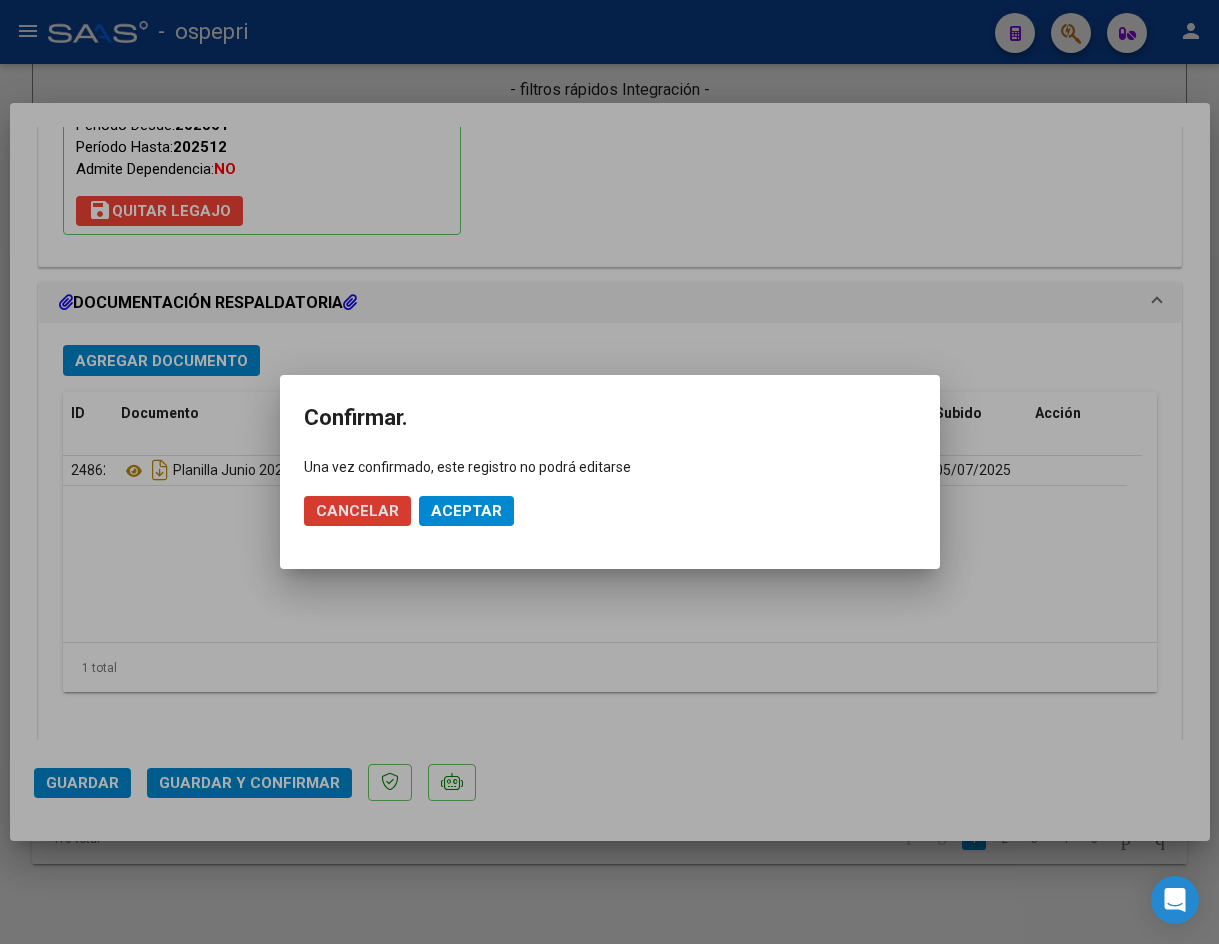 click on "Aceptar" 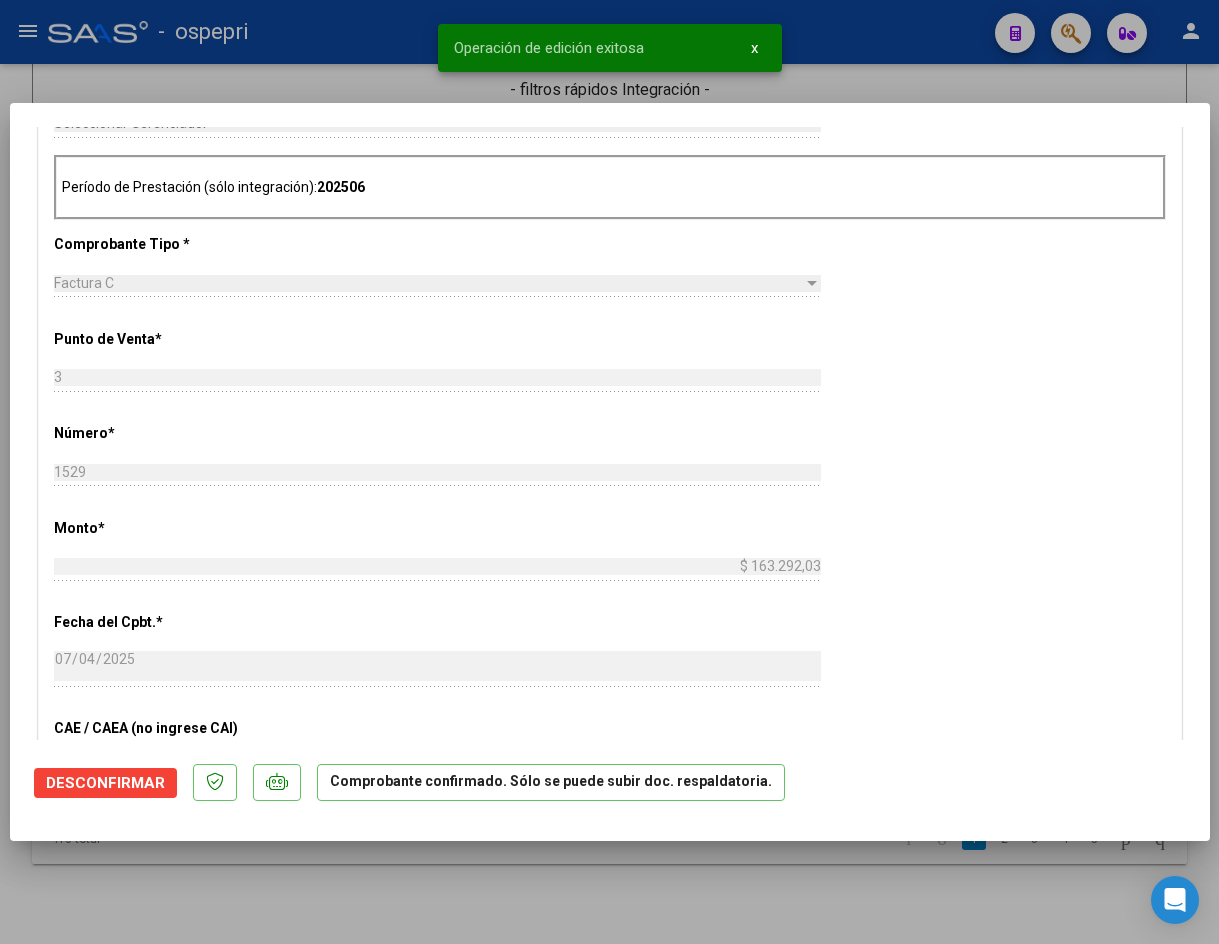 scroll, scrollTop: 765, scrollLeft: 0, axis: vertical 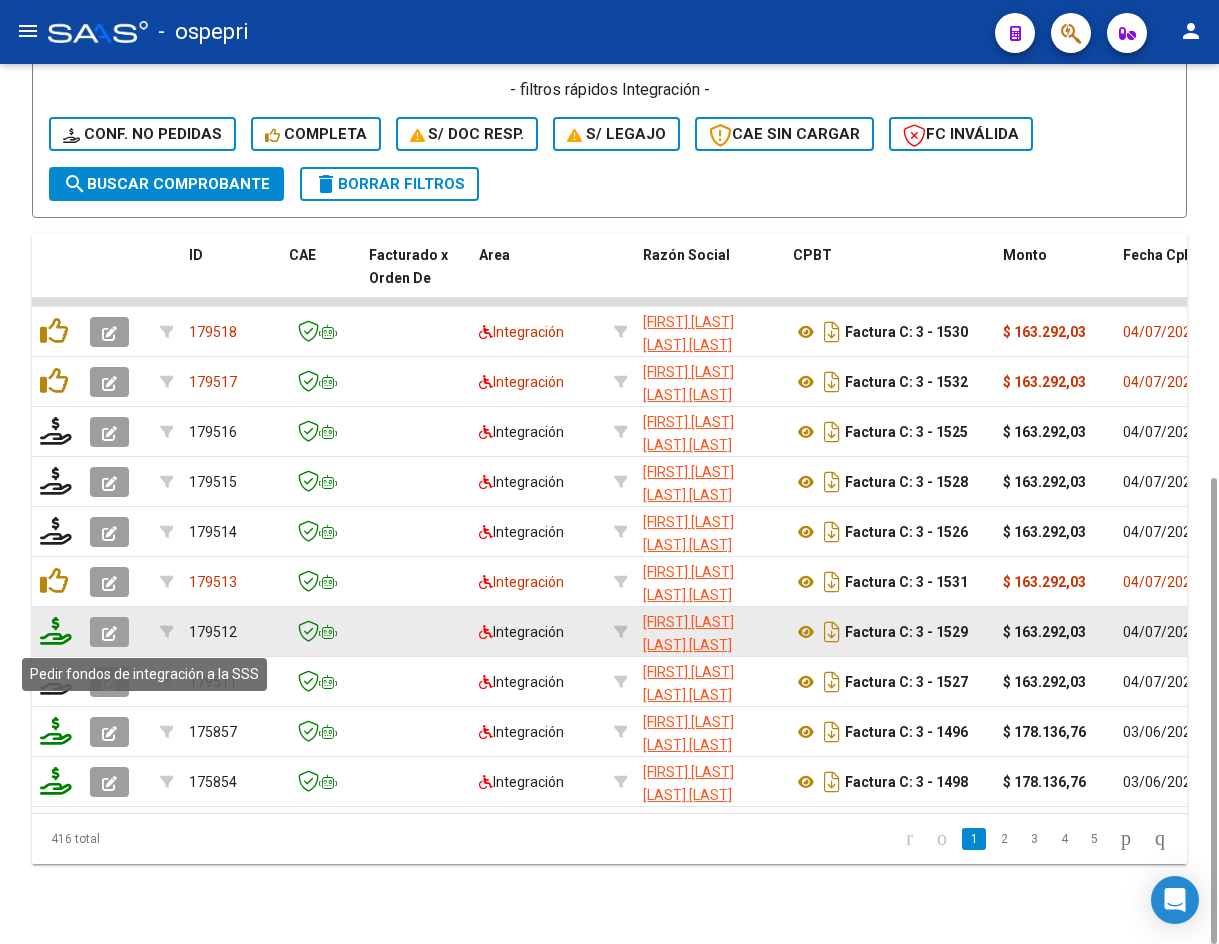 click 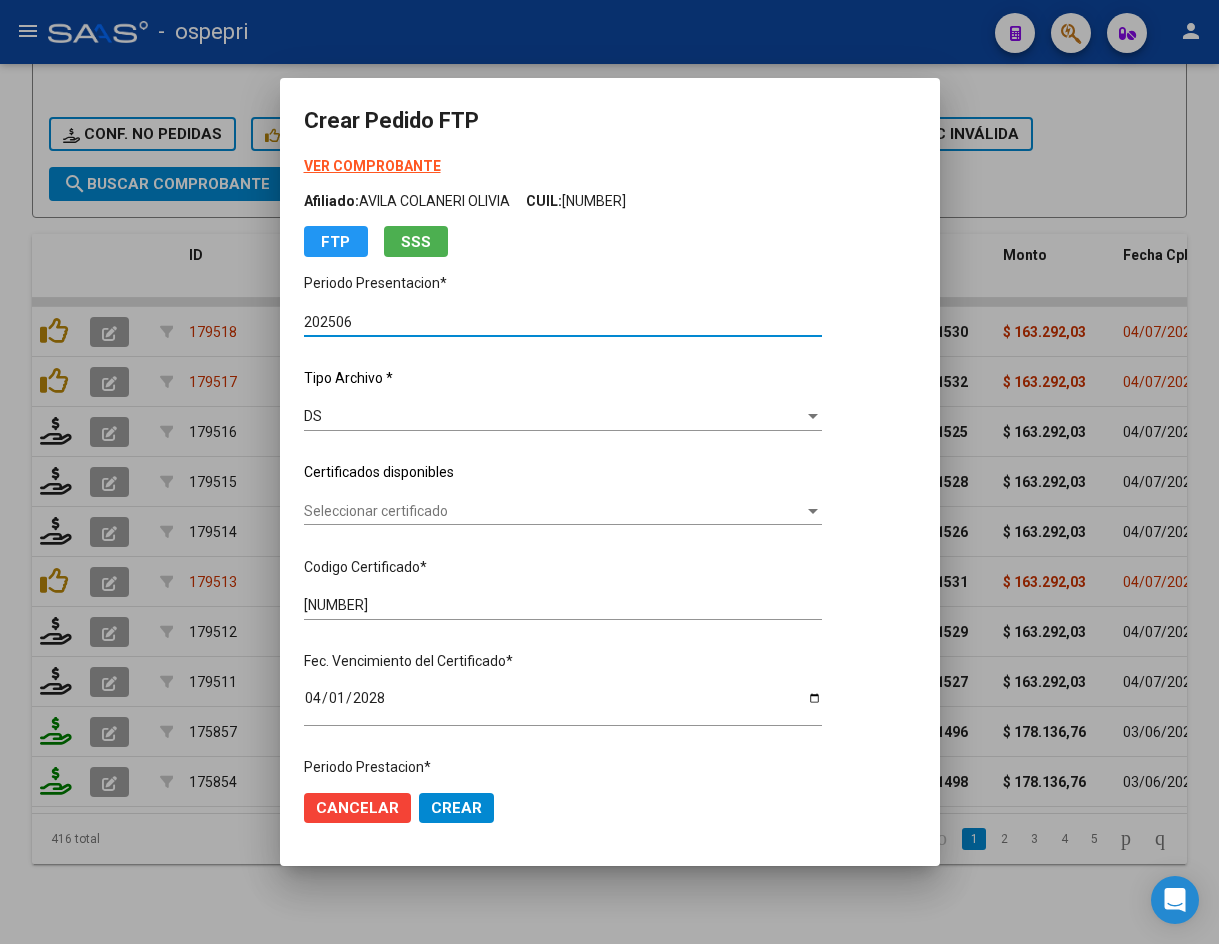 scroll, scrollTop: 0, scrollLeft: 0, axis: both 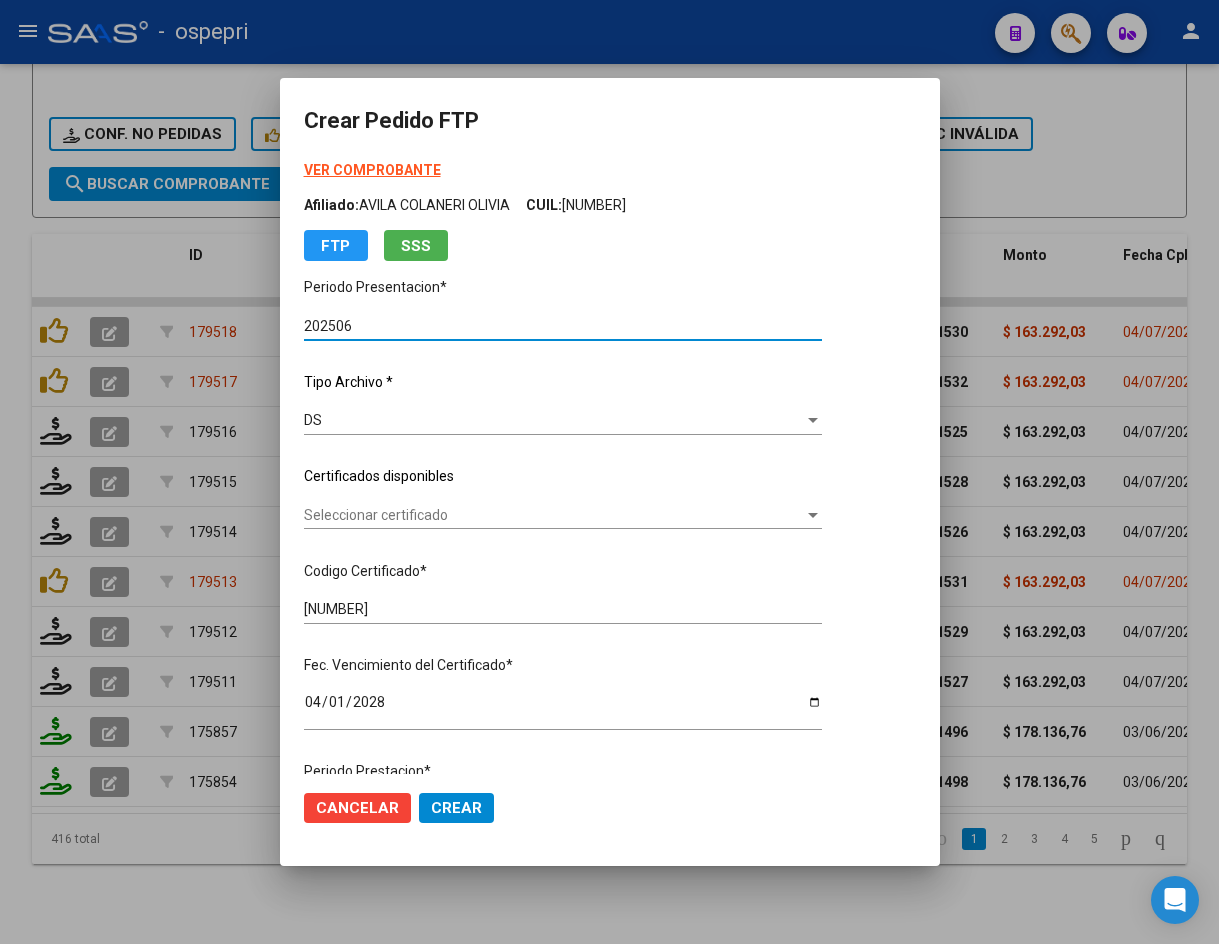click on "Seleccionar certificado" at bounding box center (554, 515) 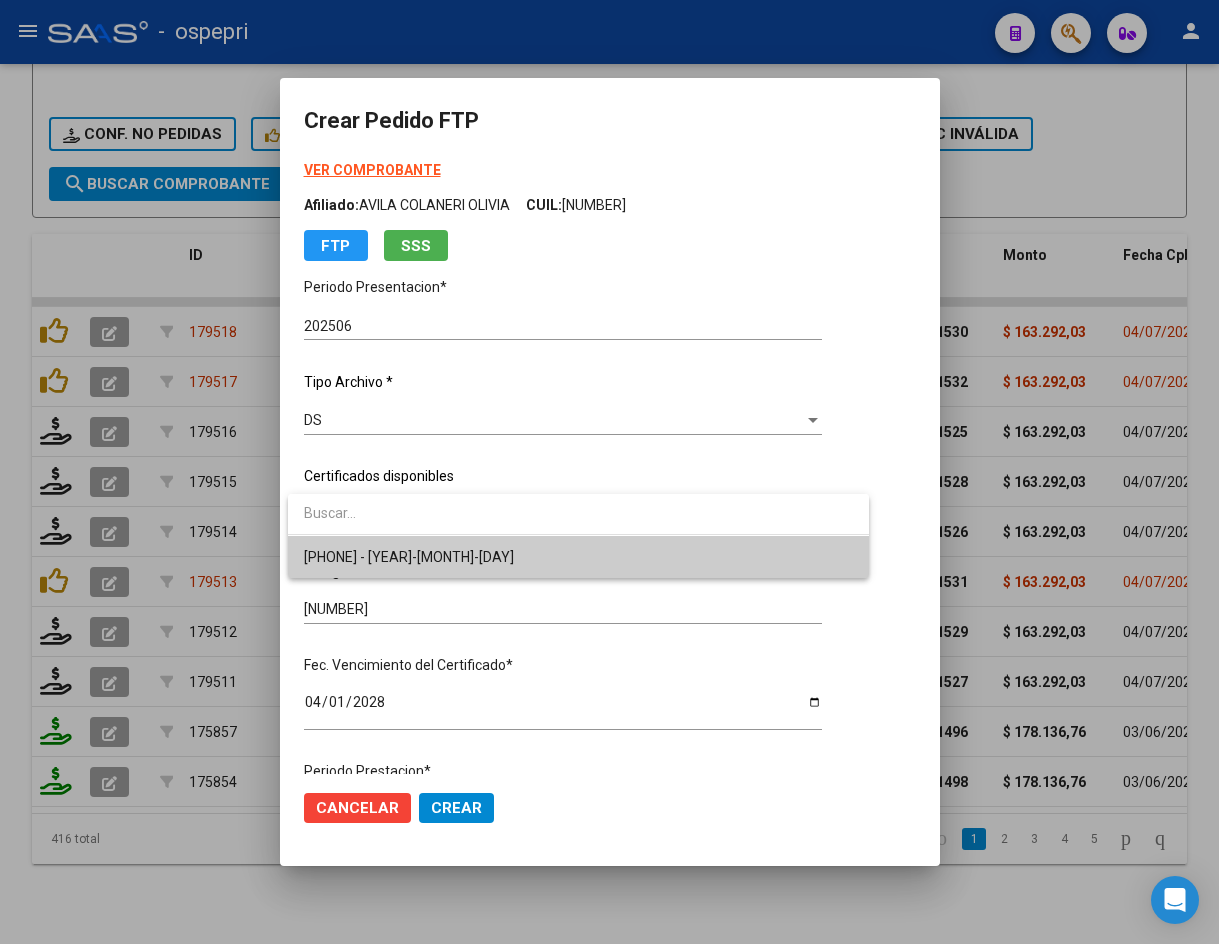 click on "2755633956-8 - 2028-04-01" at bounding box center (409, 557) 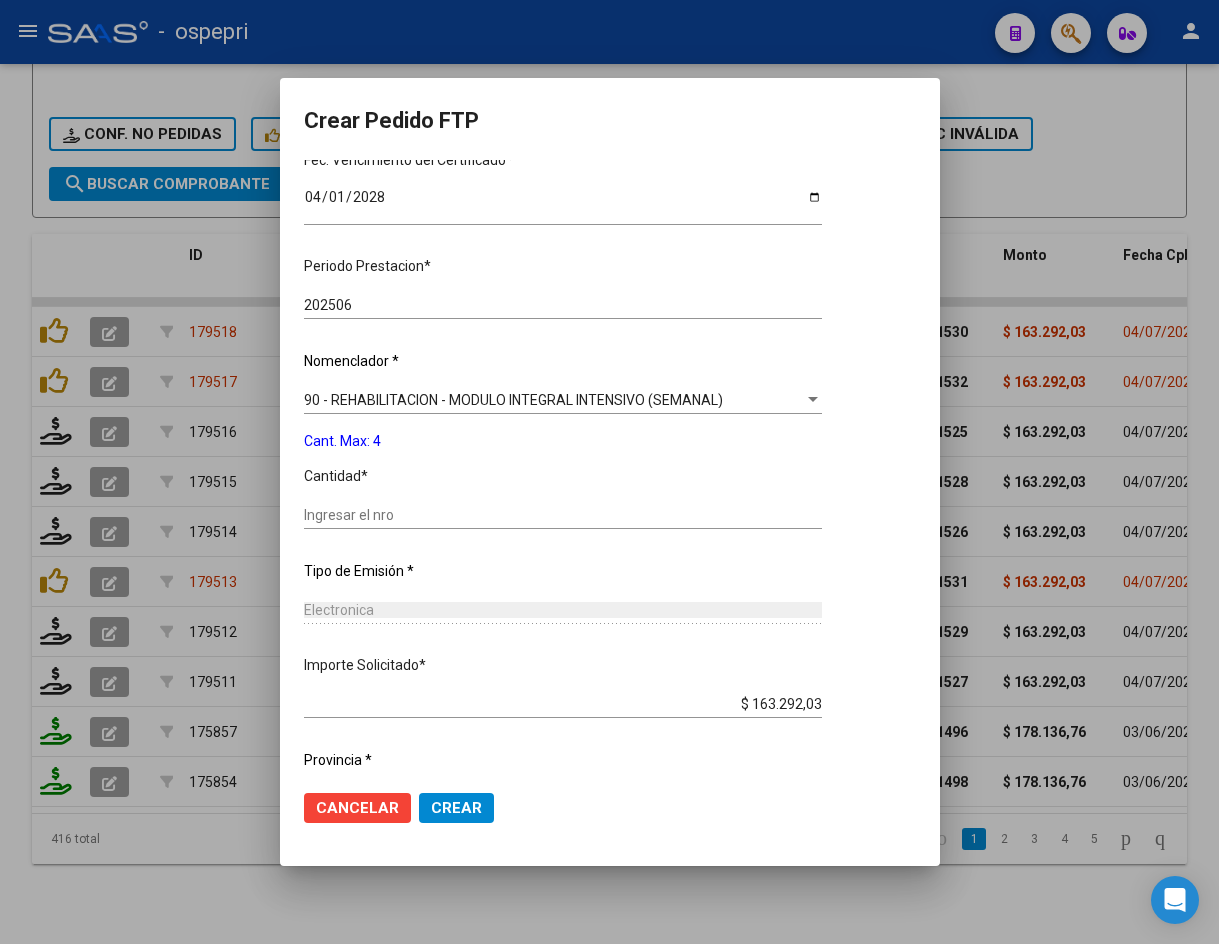 scroll, scrollTop: 561, scrollLeft: 0, axis: vertical 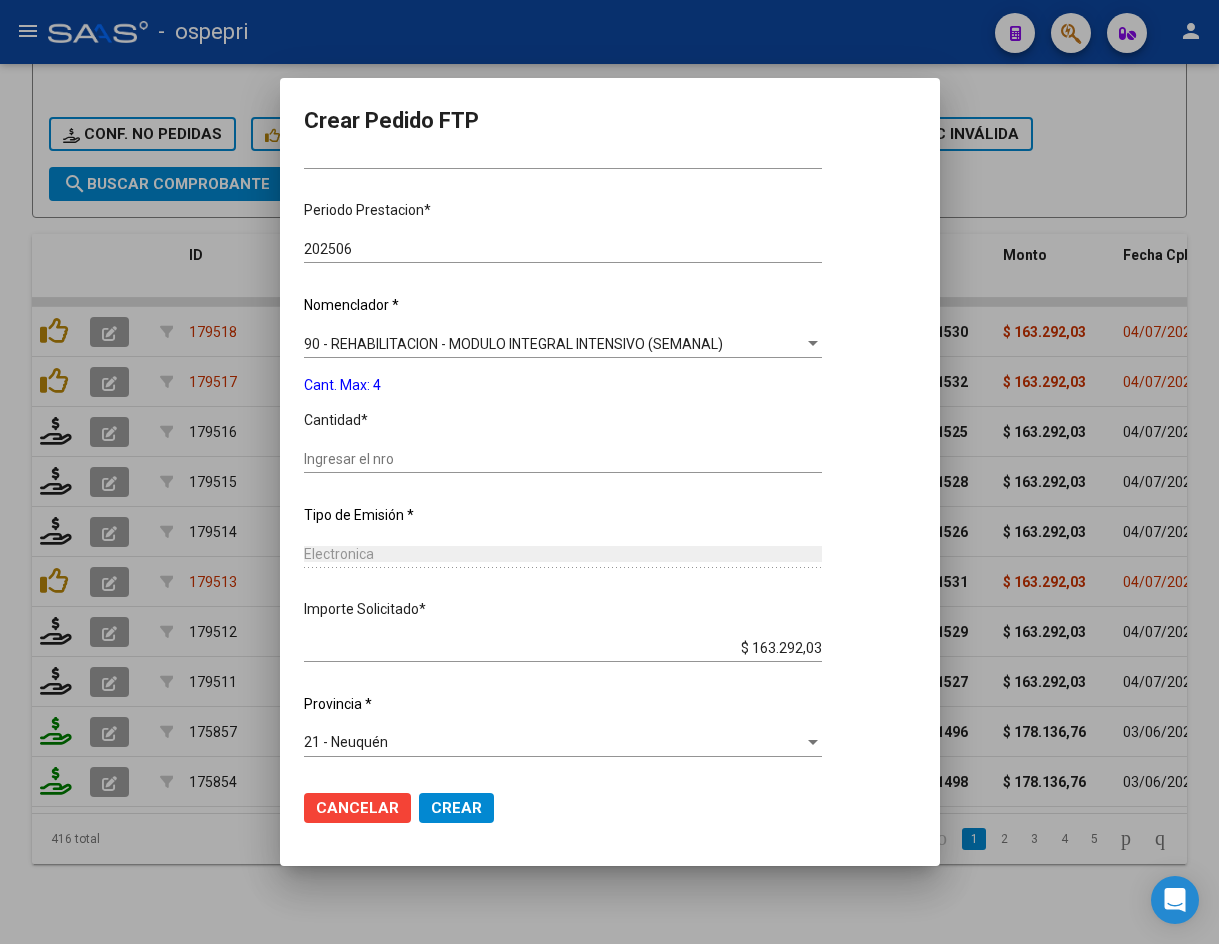 click on "Ingresar el nro" at bounding box center [563, 459] 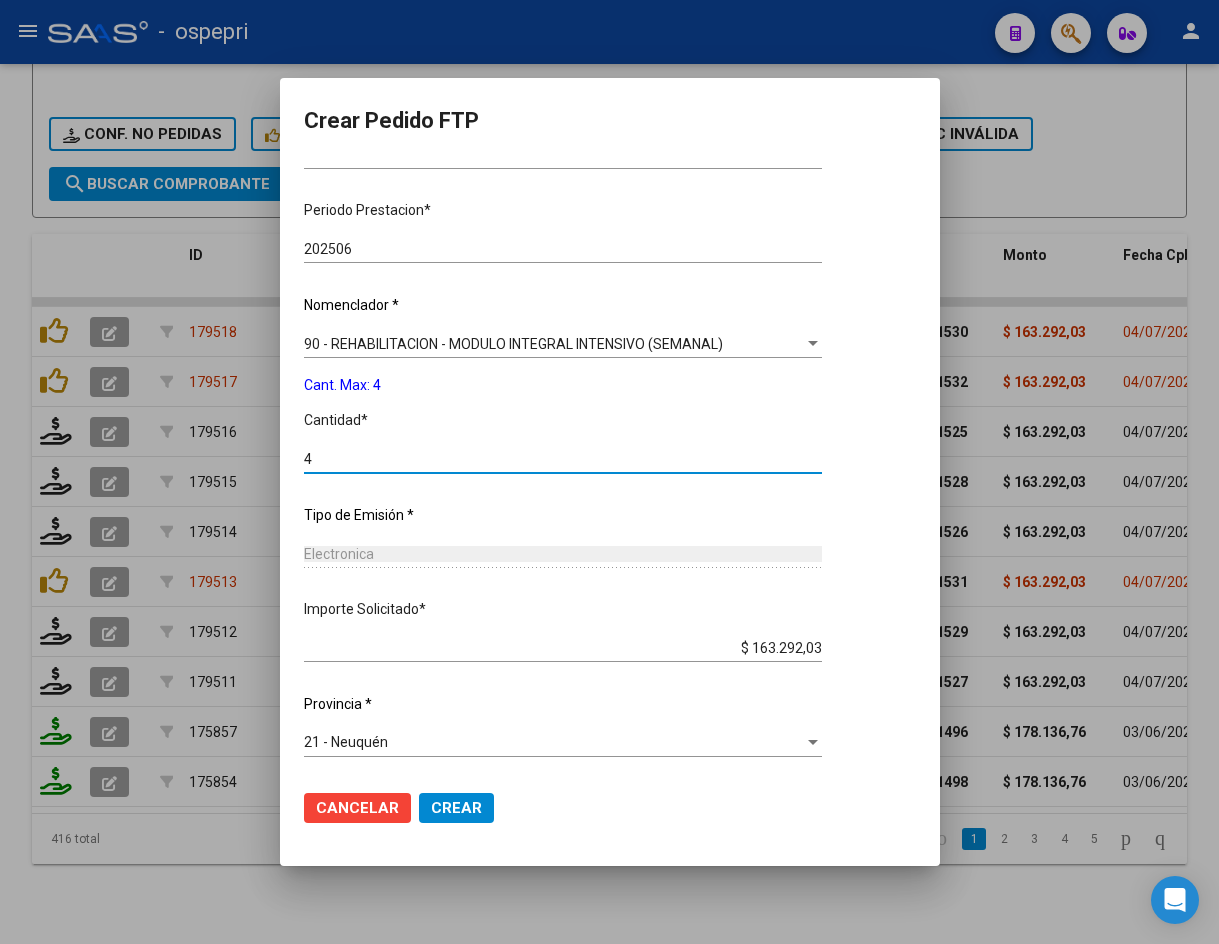 click on "Crear" 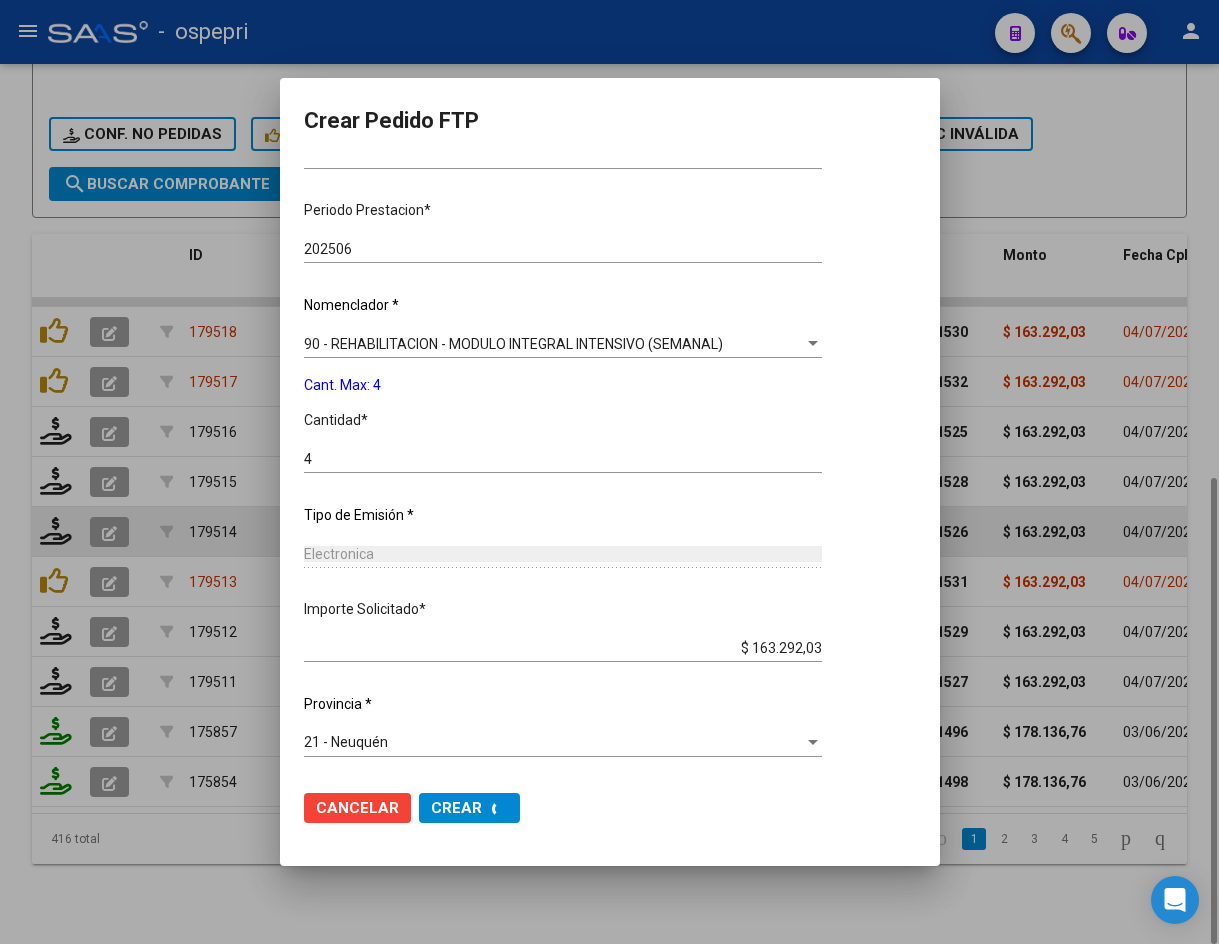 scroll, scrollTop: 458, scrollLeft: 0, axis: vertical 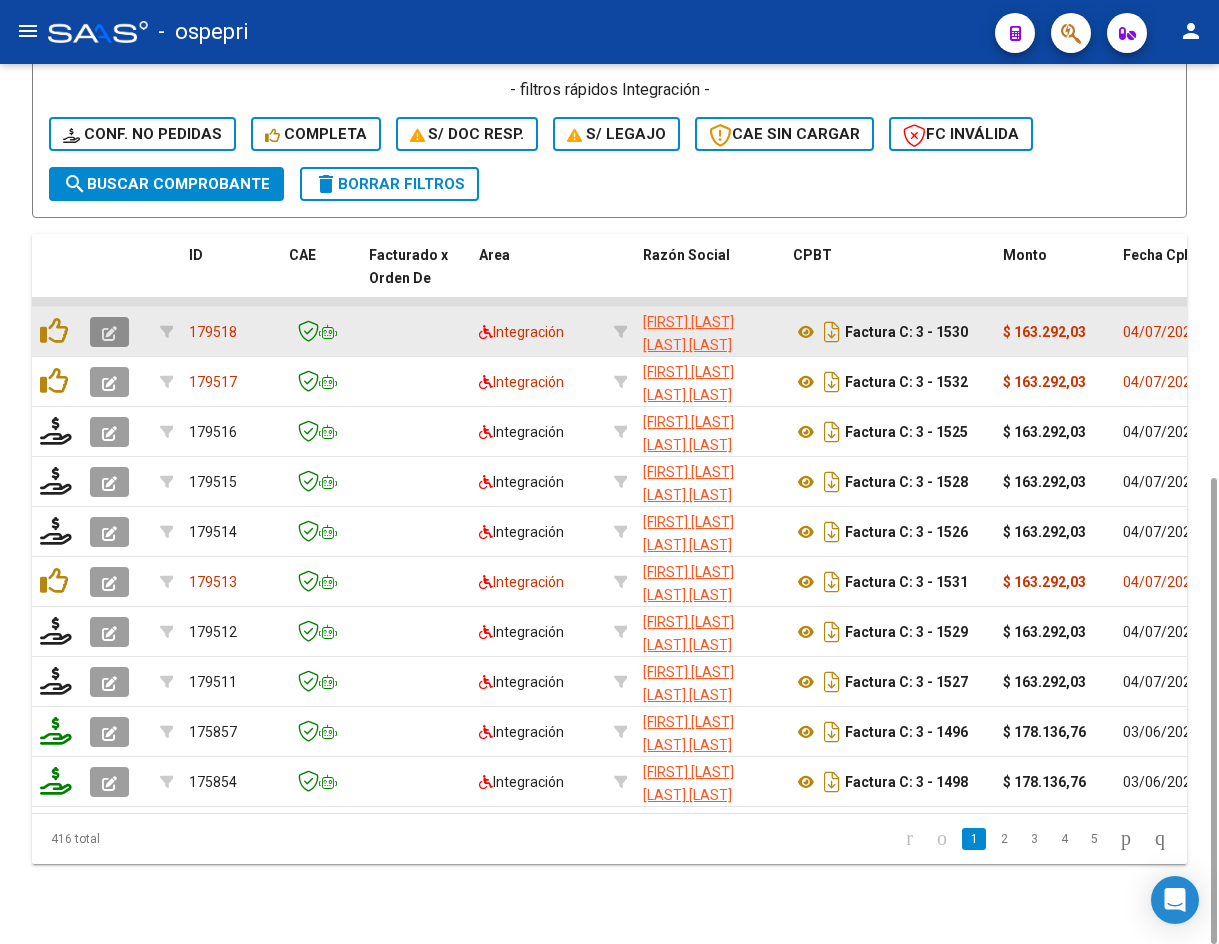 click 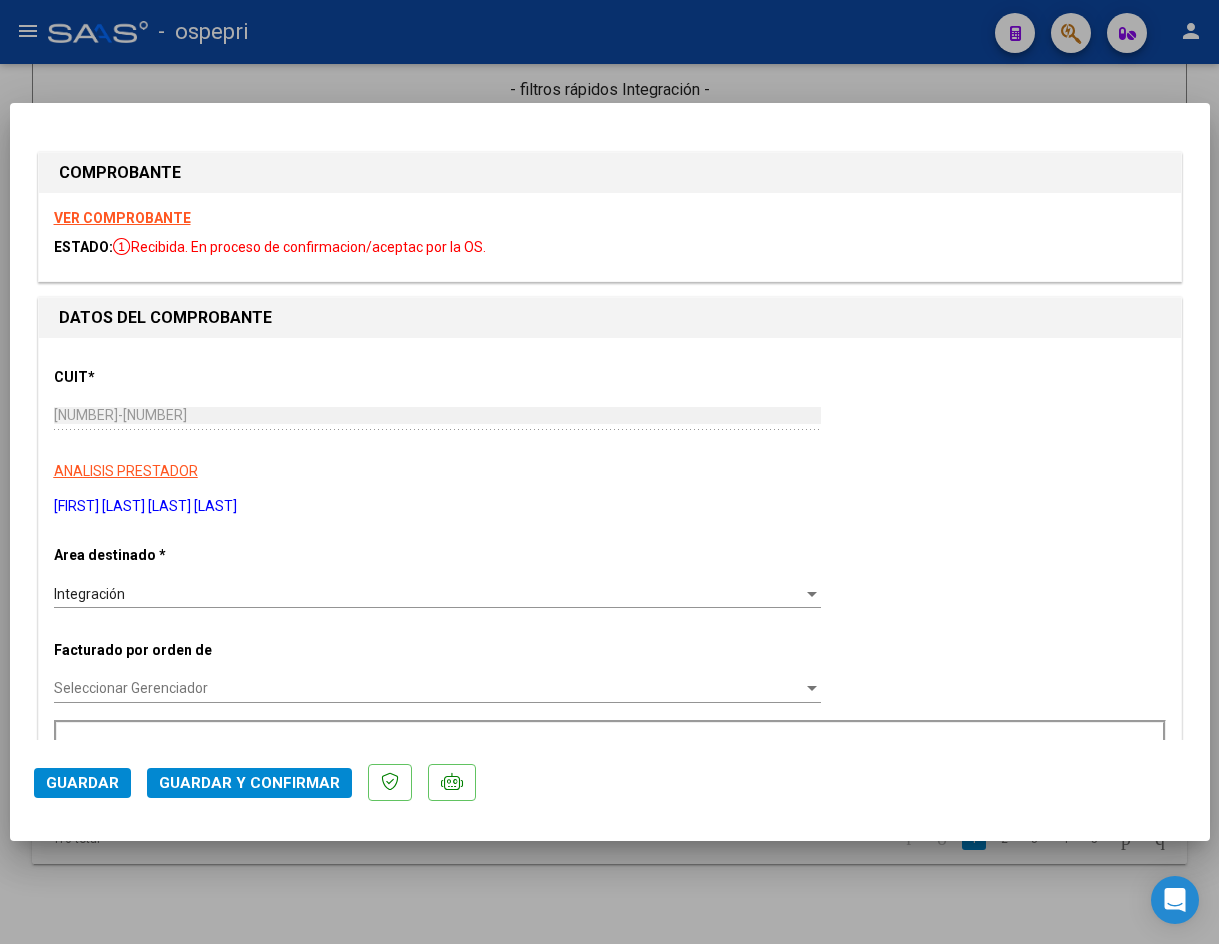 click on "VER COMPROBANTE" at bounding box center [122, 218] 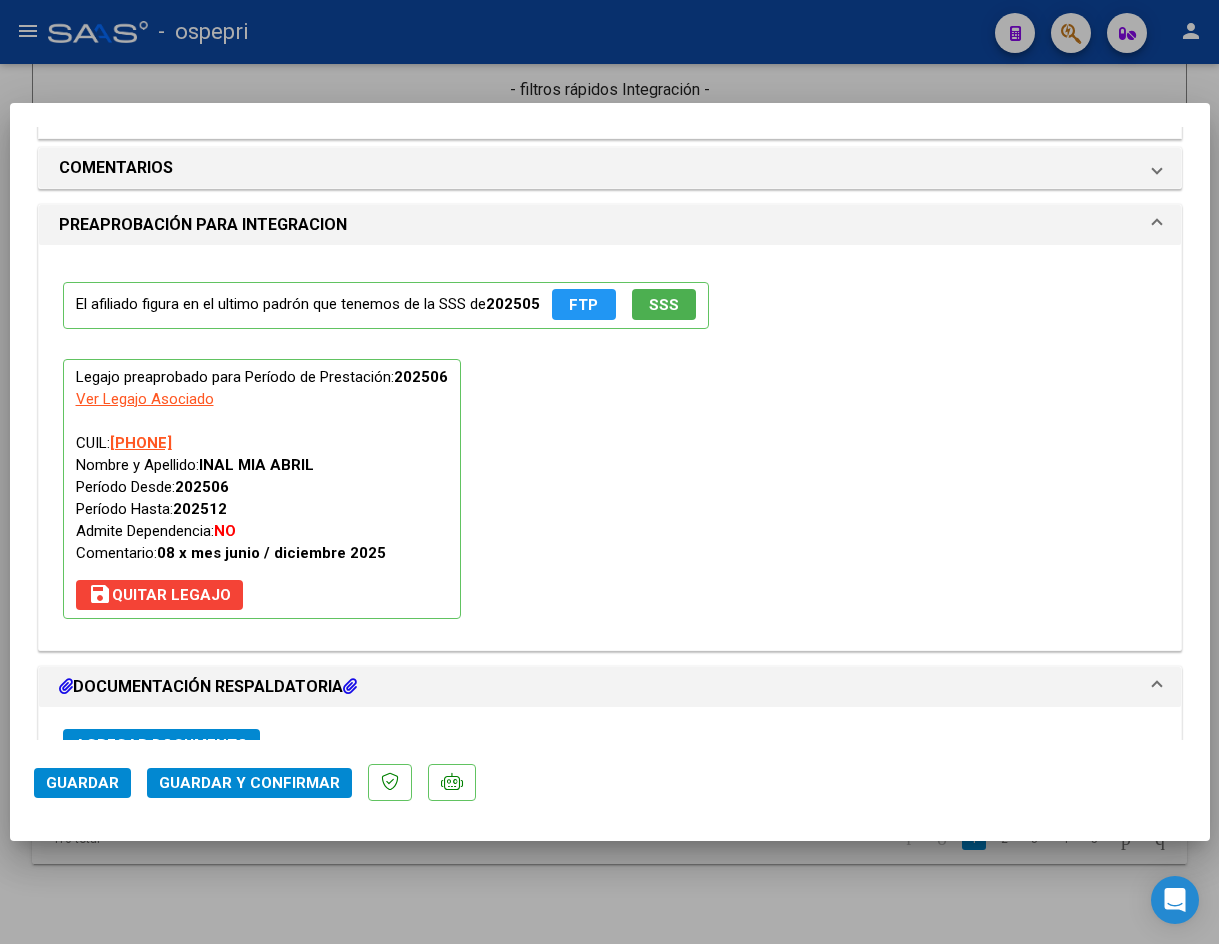 scroll, scrollTop: 2184, scrollLeft: 0, axis: vertical 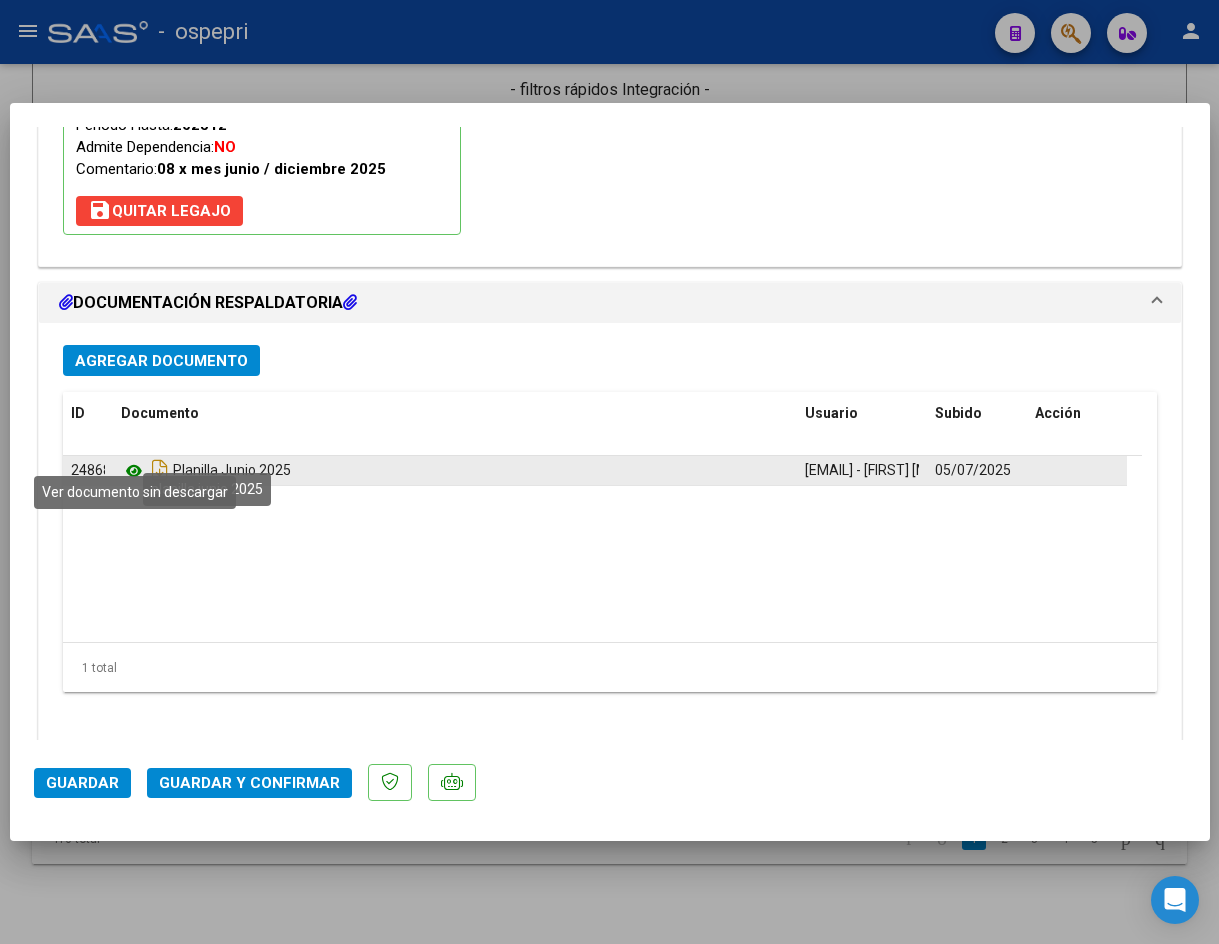 click 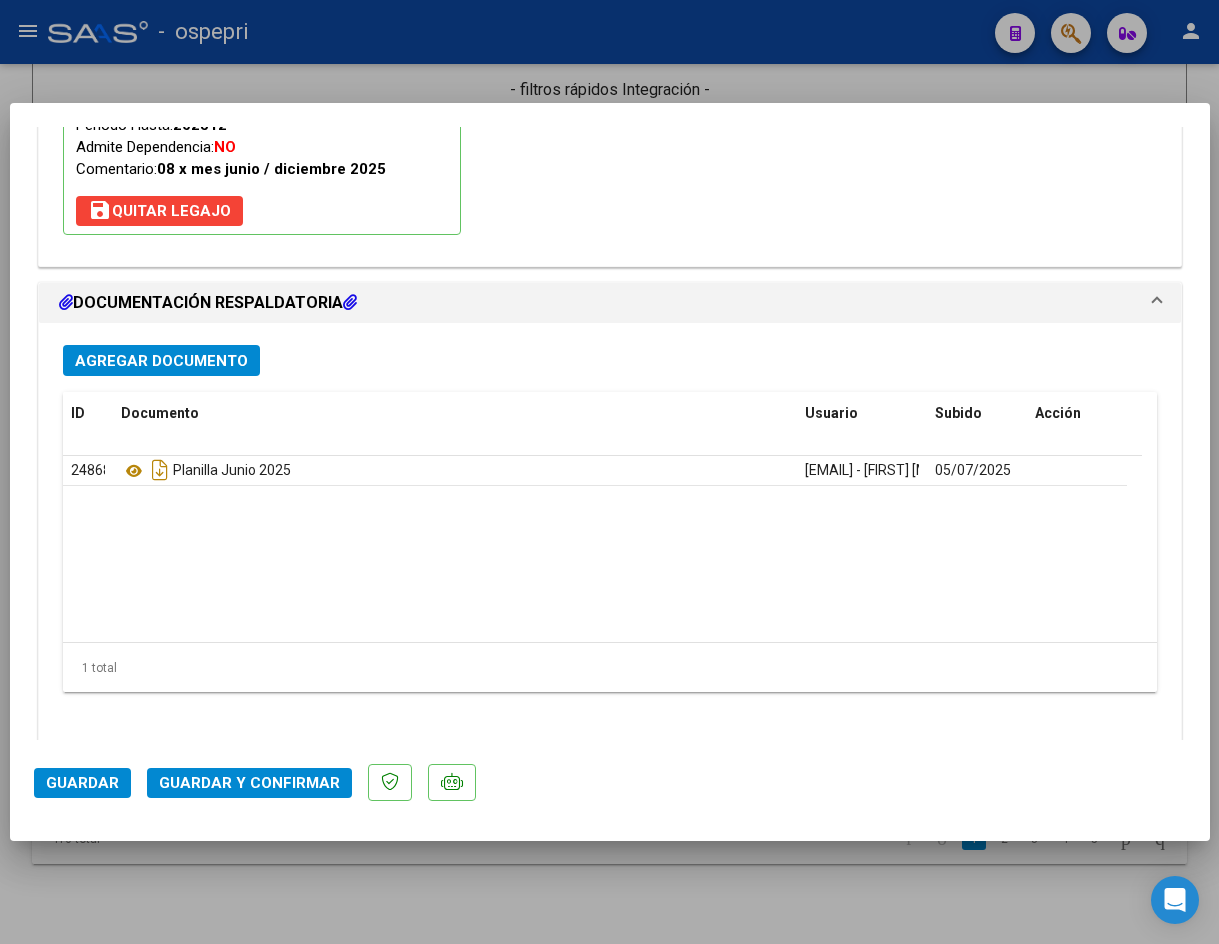 click on "Guardar y Confirmar" 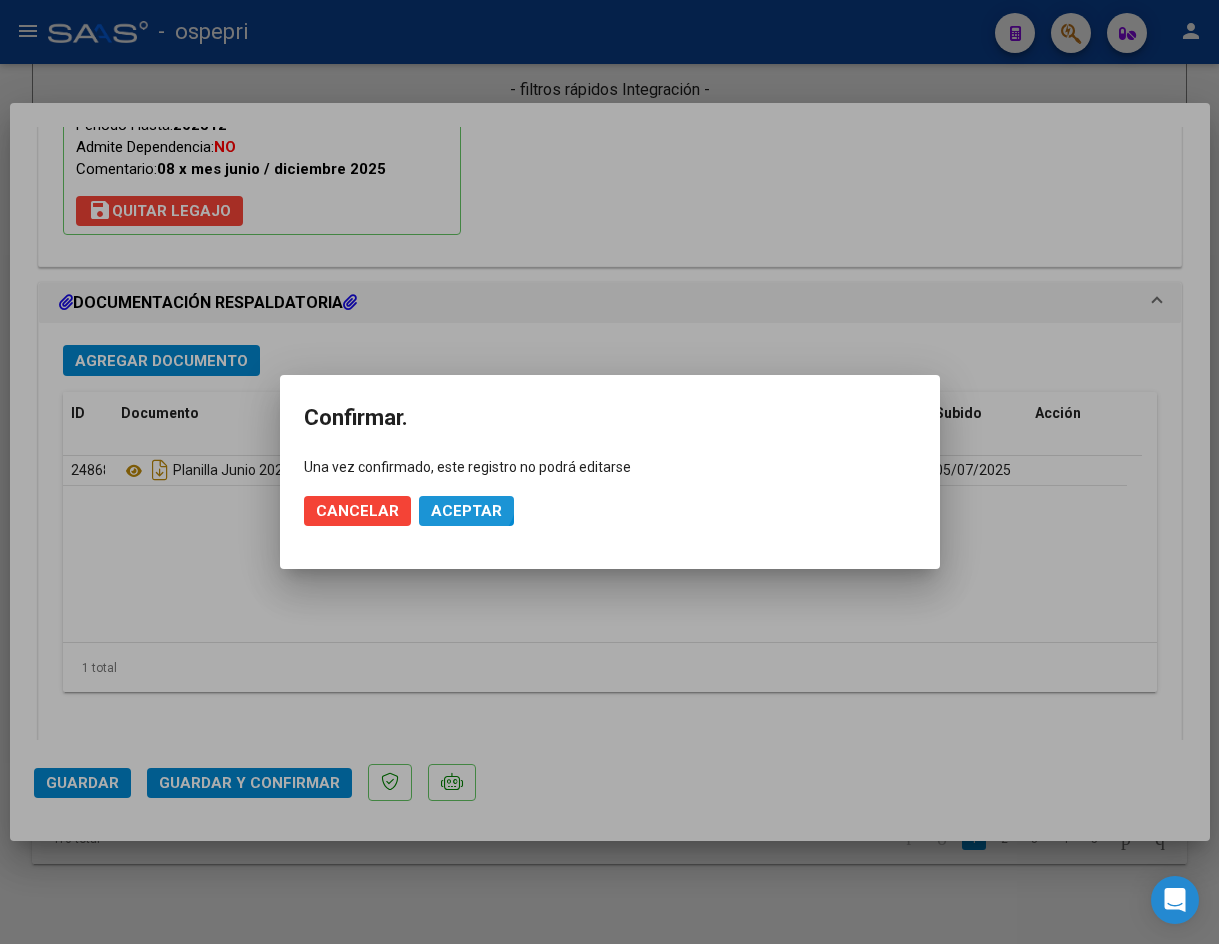 click on "Aceptar" 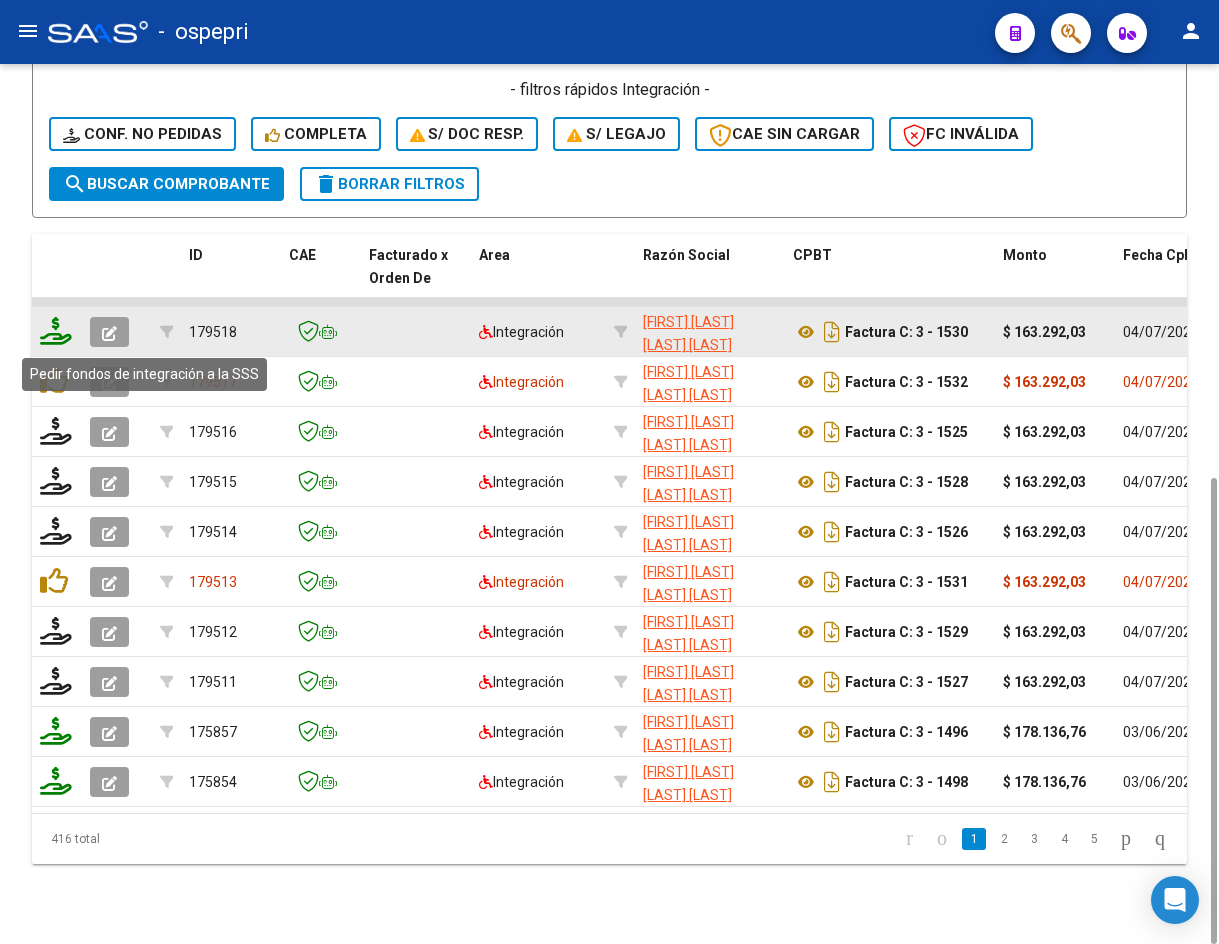 click 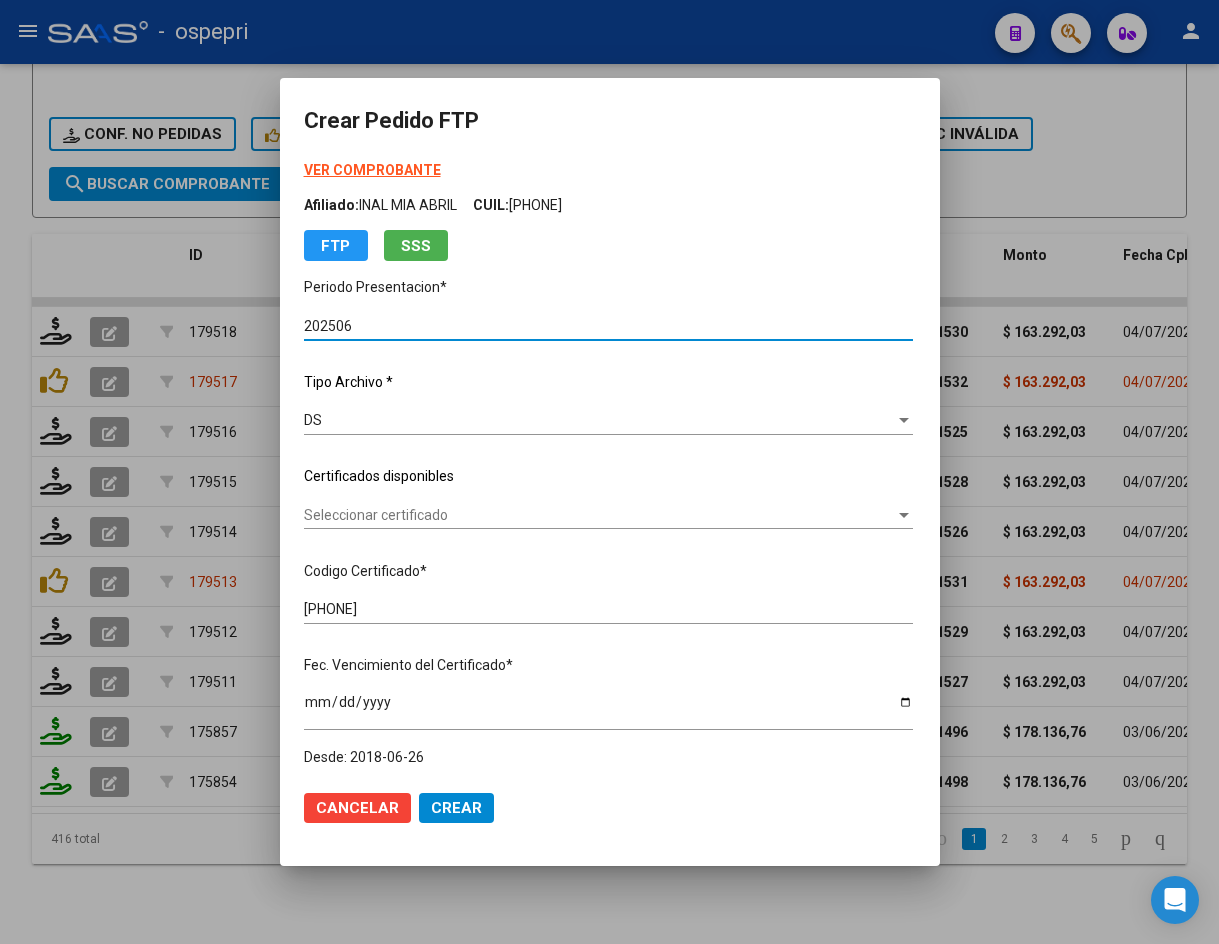 click on "Certificados disponibles" 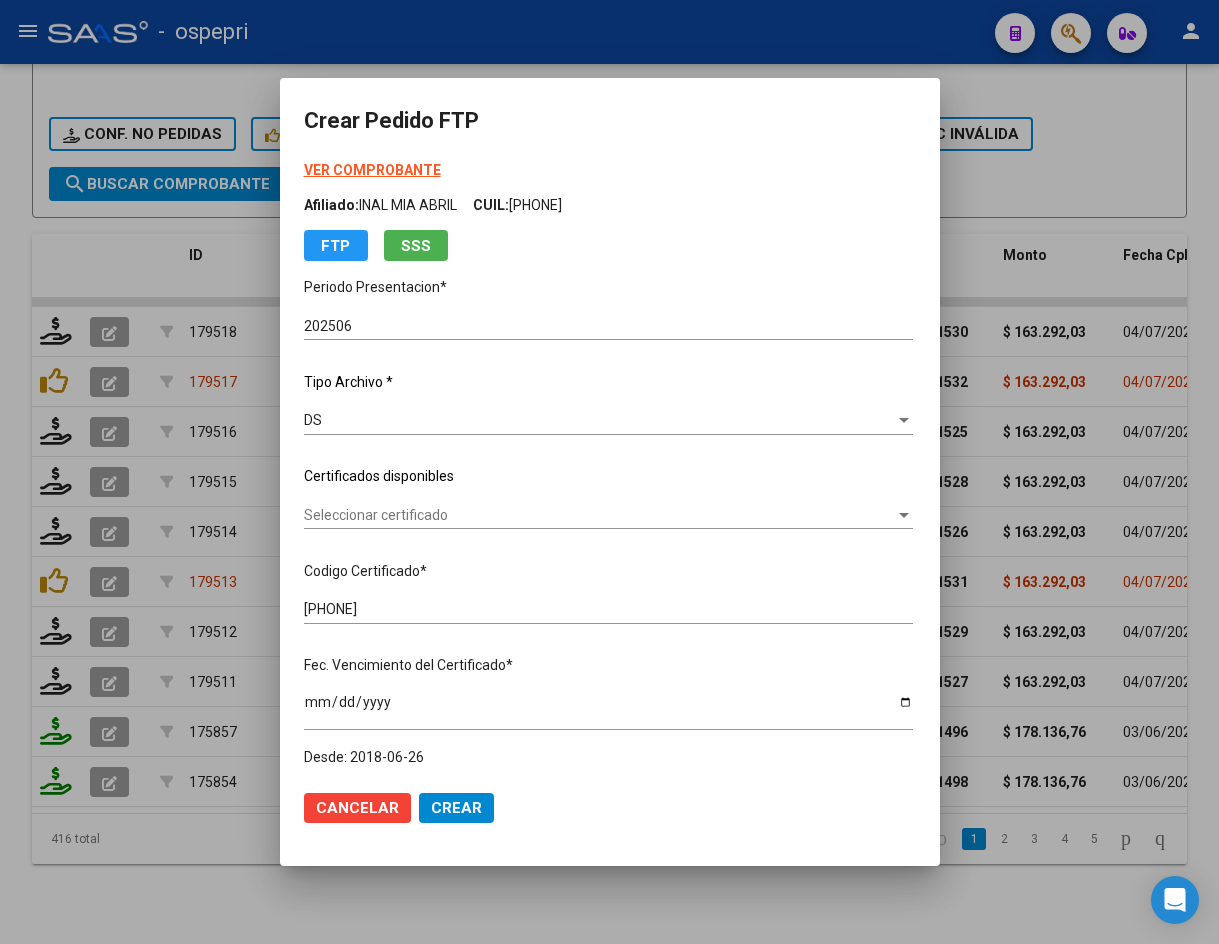 click on "VER COMPROBANTE ARCA Padrón Afiliado:  INAL MIA ABRIL  CUIL:  27499250571  FTP SSS Periodo Presentacion  *   202506 Ingresar el Periodo   Tipo Archivo * DS Seleccionar tipo  Certificados disponibles  Seleccionar certificado Seleccionar certificado Codigo Certificado  *   27499250571 Ingresar el Codigo  Fec. Vencimiento del Certificado  *   2026-05-26 Ingresar el fecha  Desde: 2018-06-26" at bounding box center [608, 464] 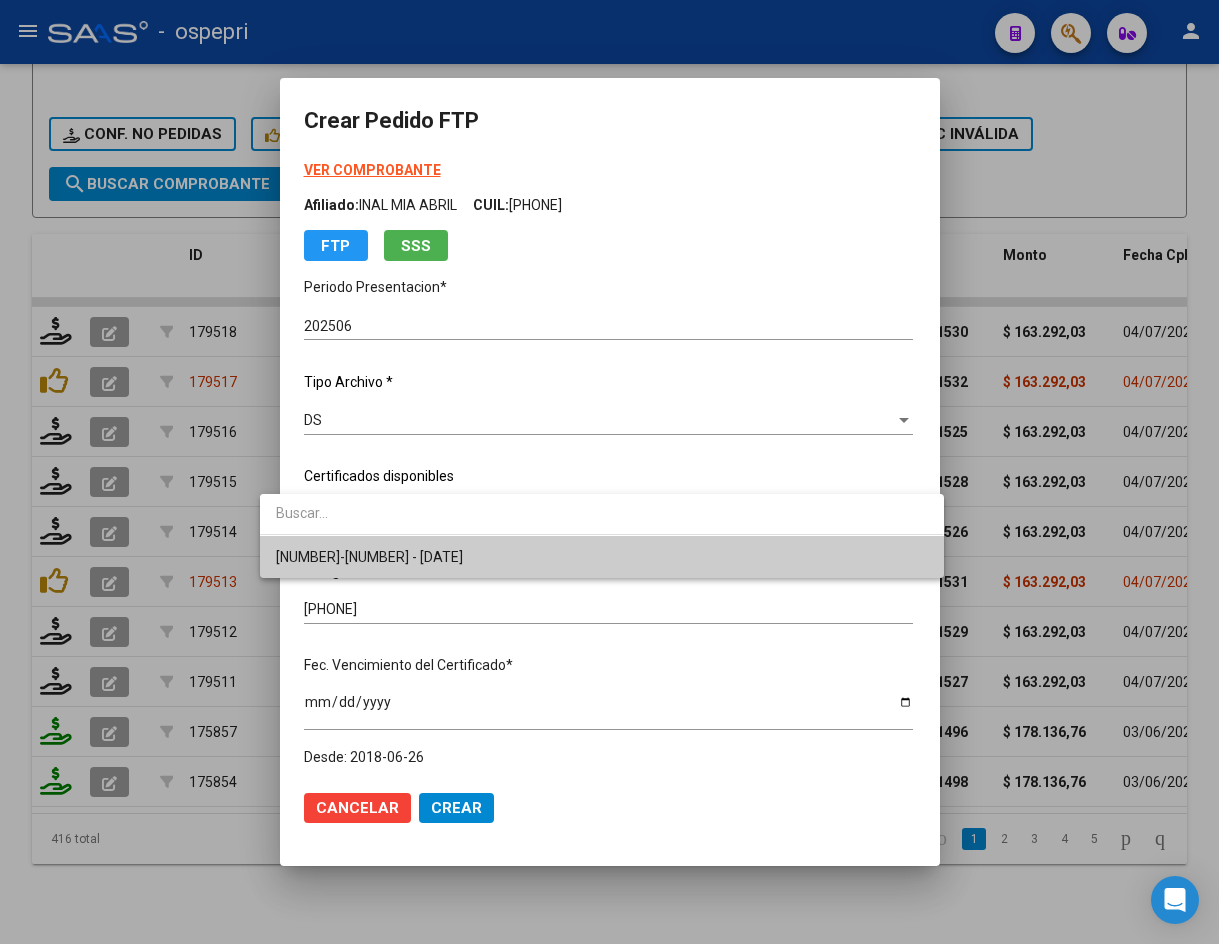 click on "27499250571 - 2026-05-26" at bounding box center [601, 557] 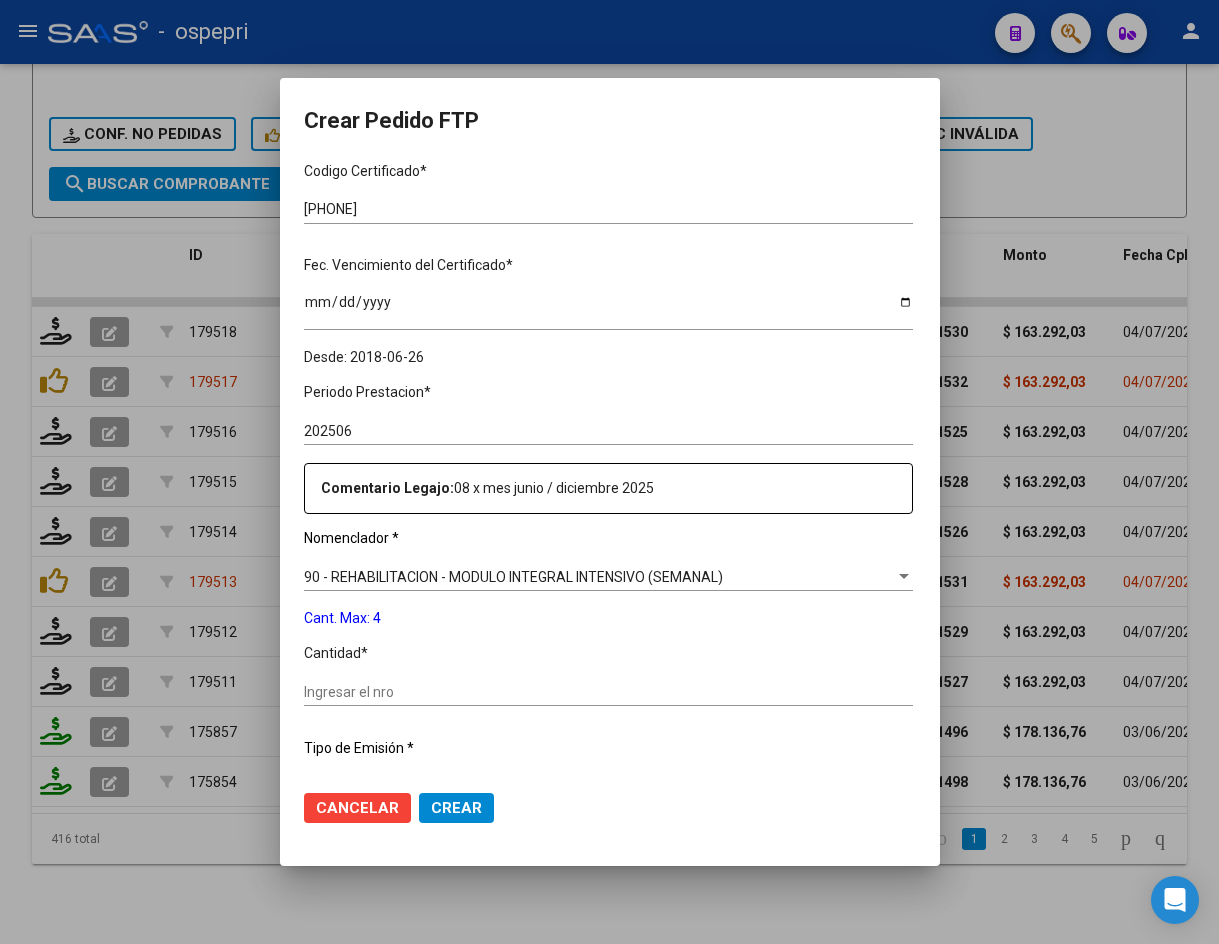 scroll, scrollTop: 633, scrollLeft: 0, axis: vertical 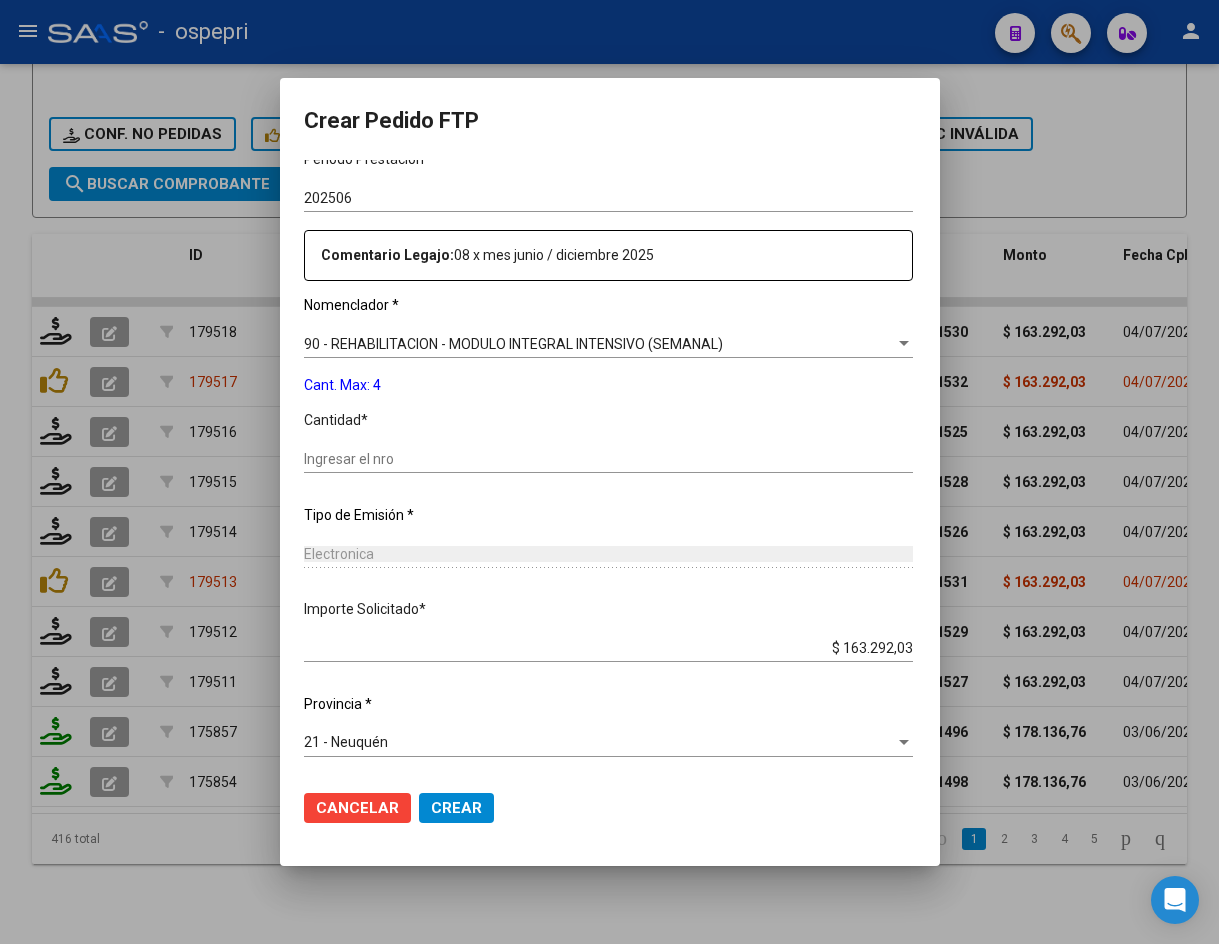 click on "Ingresar el nro" 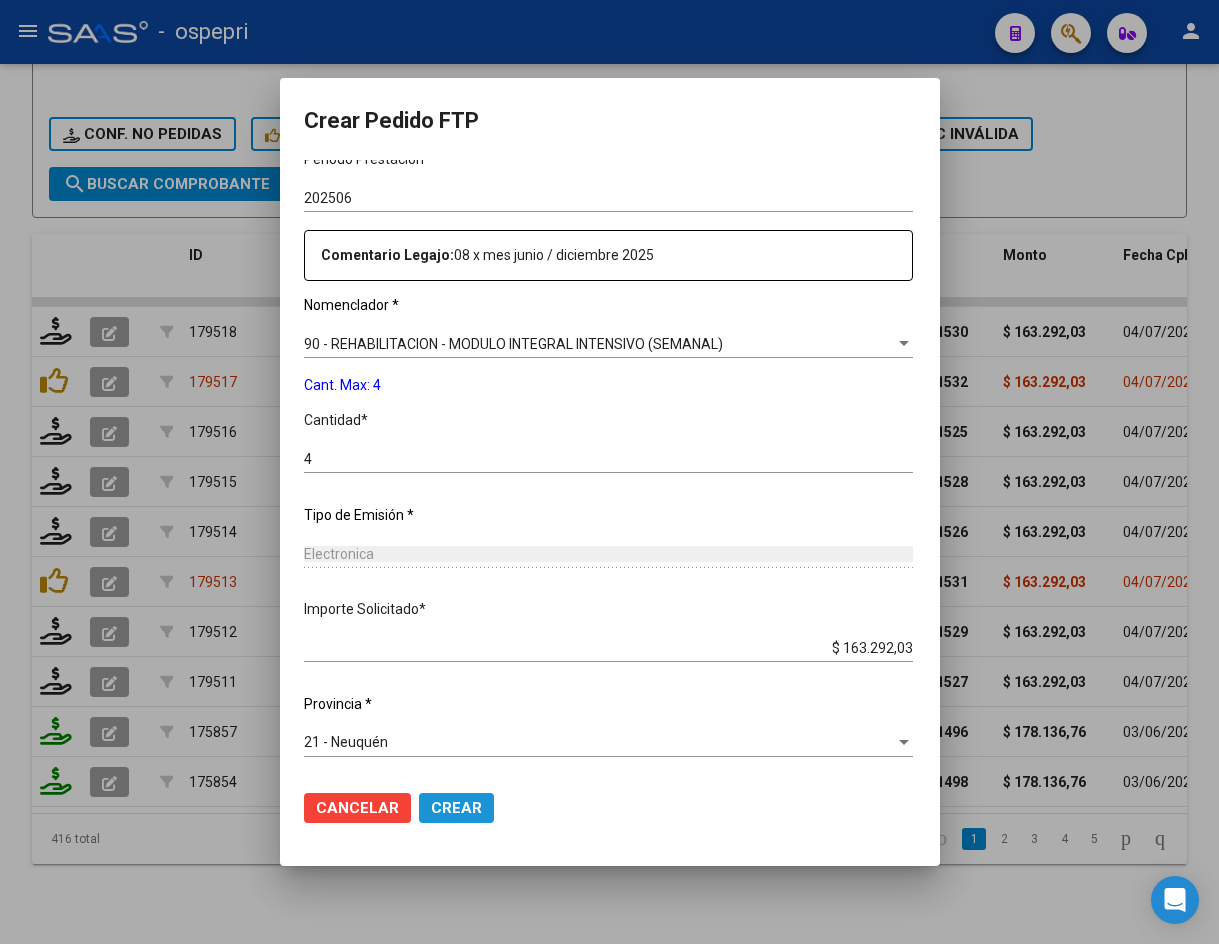 click on "Crear" 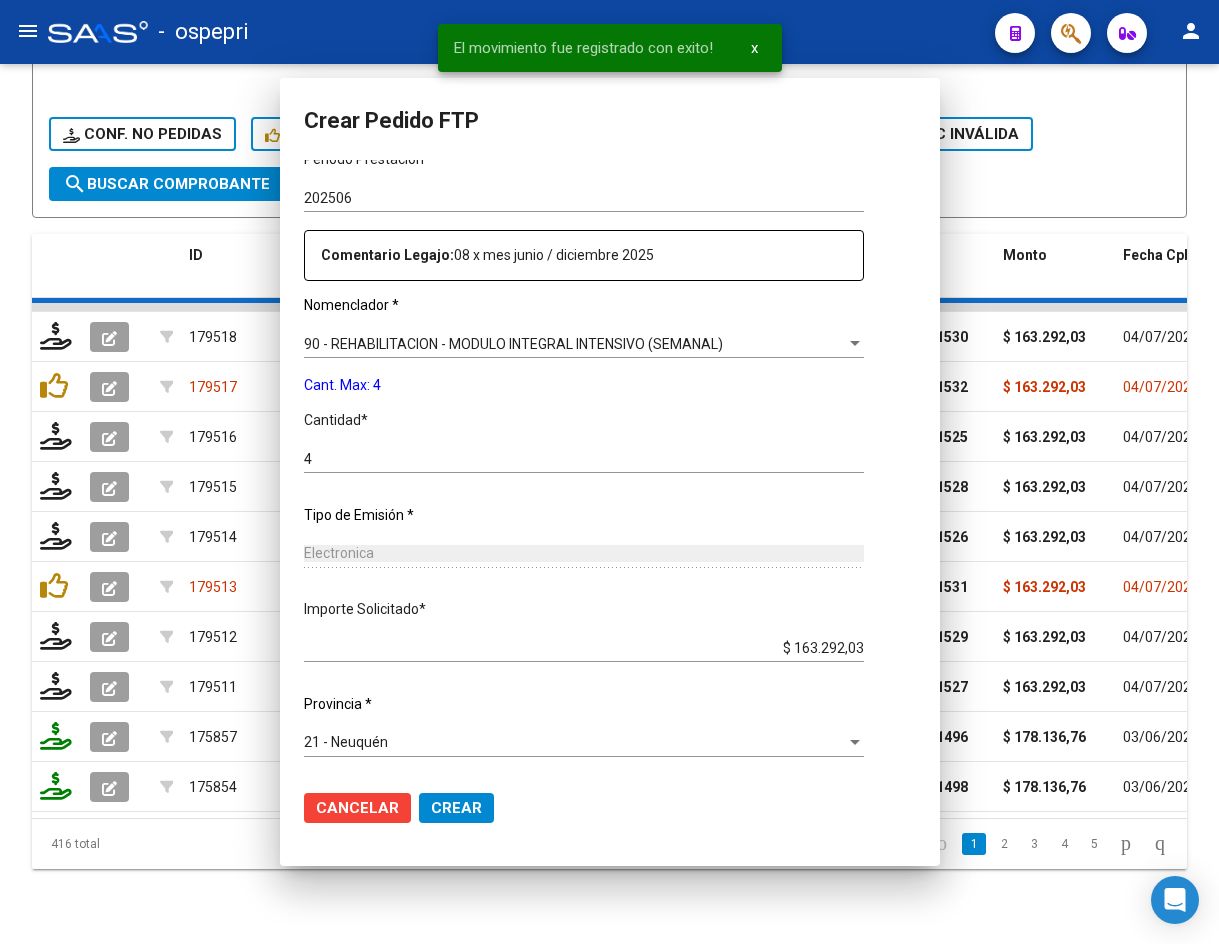 scroll, scrollTop: 0, scrollLeft: 0, axis: both 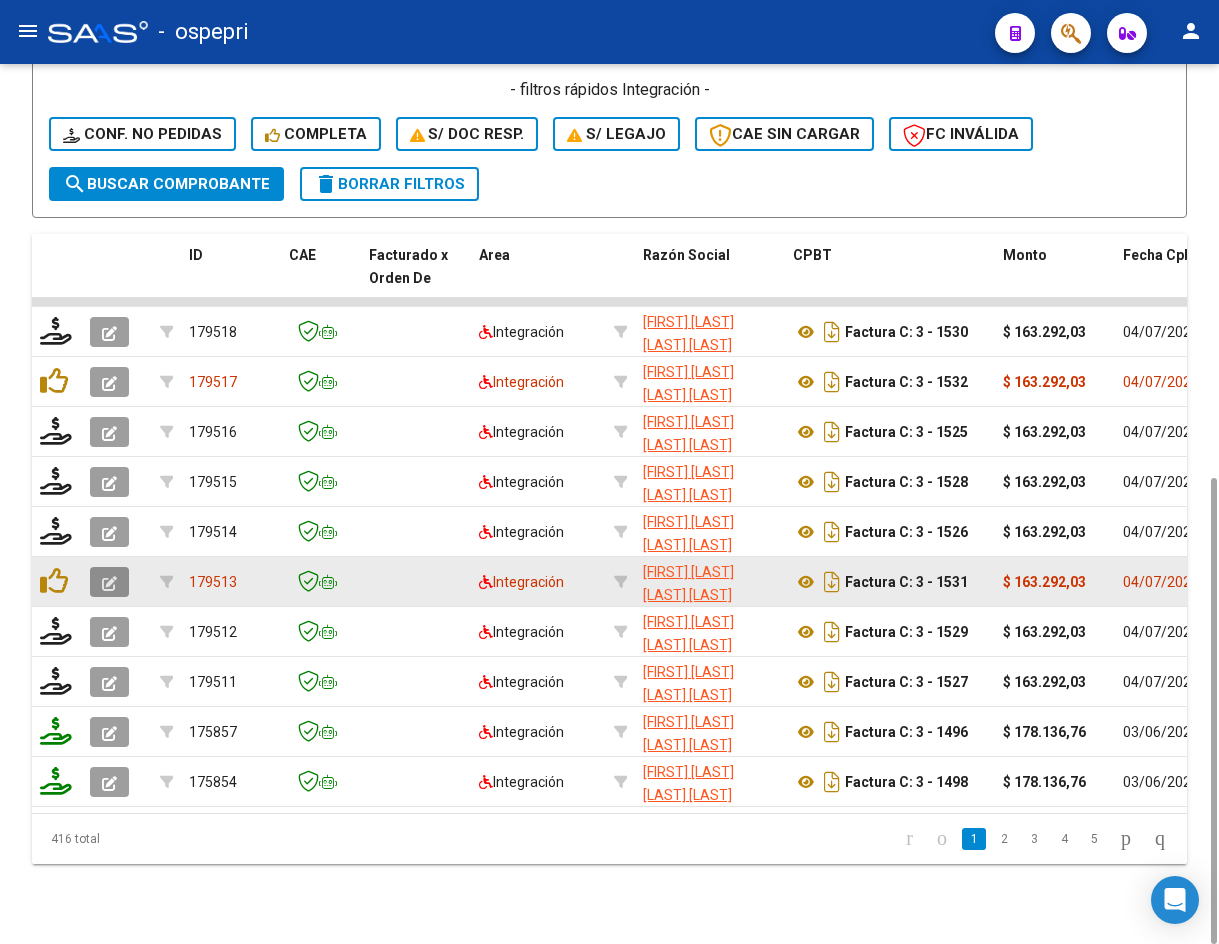 click 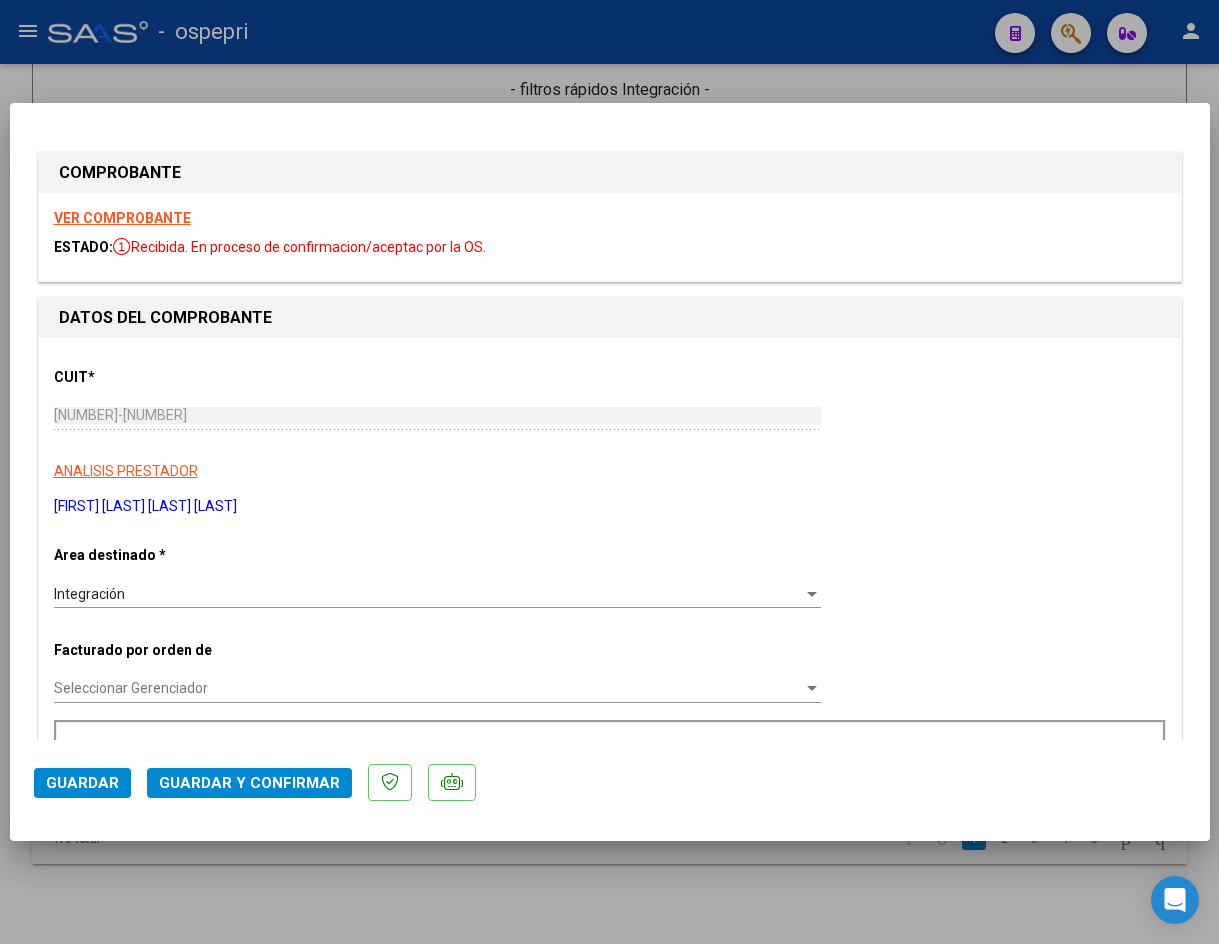 click on "VER COMPROBANTE" at bounding box center [122, 218] 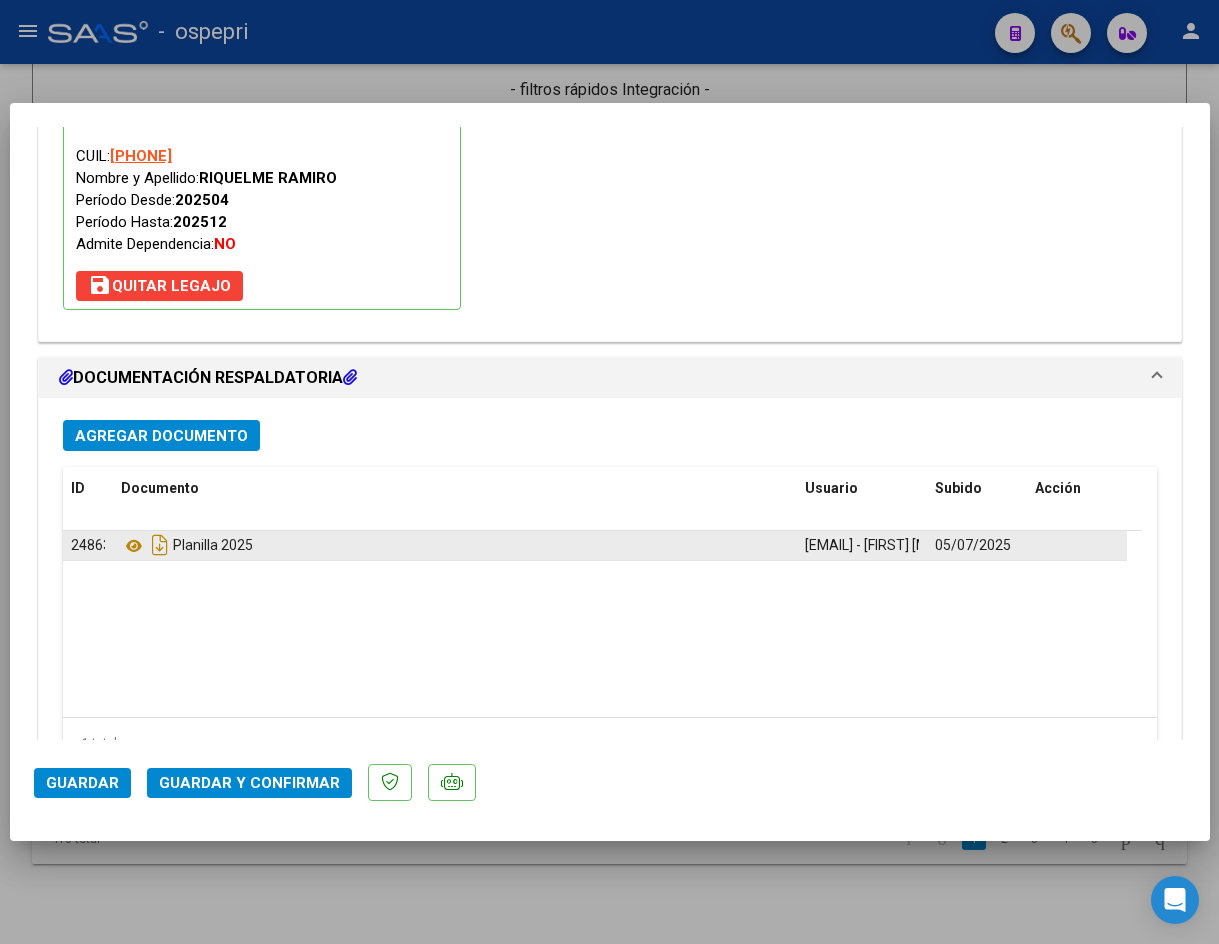 scroll, scrollTop: 2162, scrollLeft: 0, axis: vertical 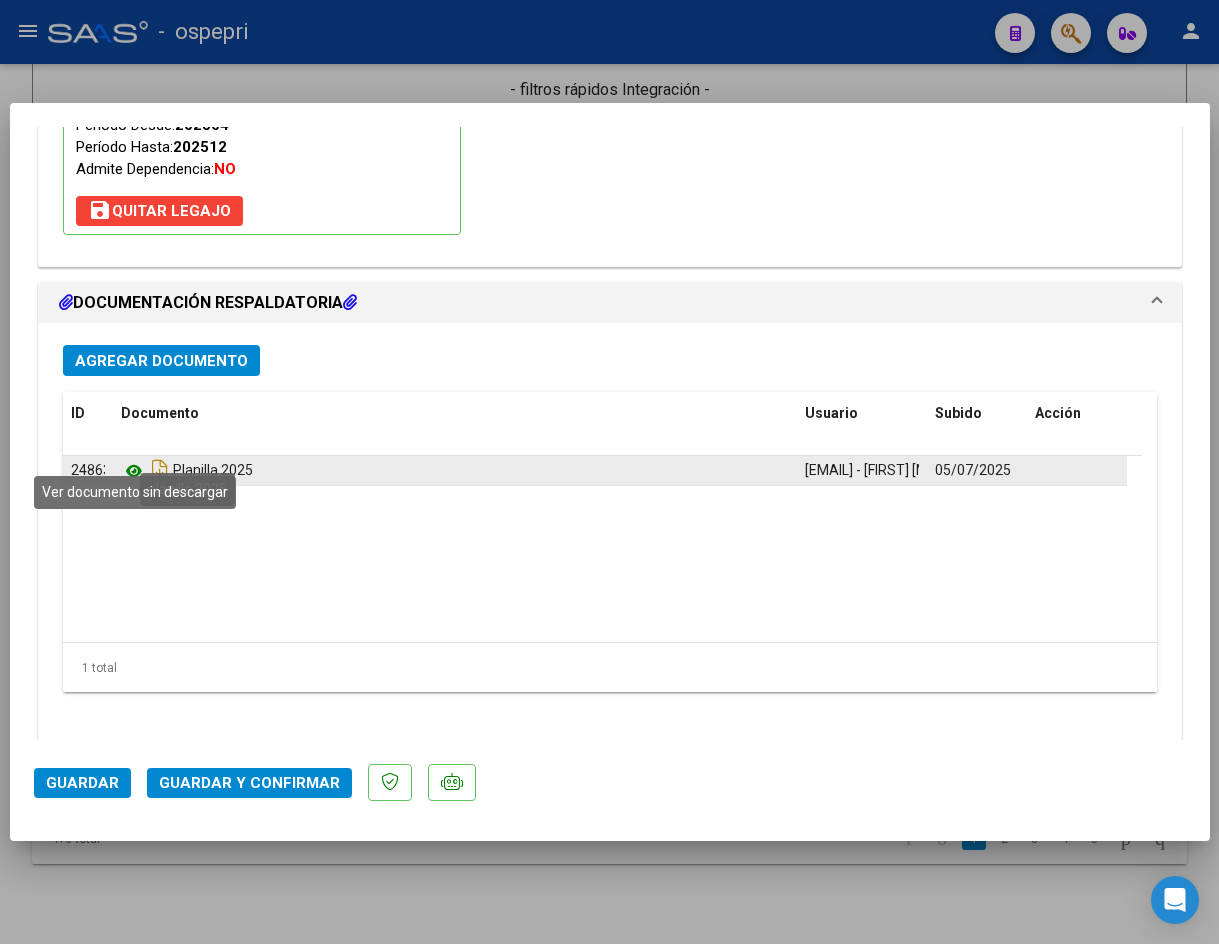 click 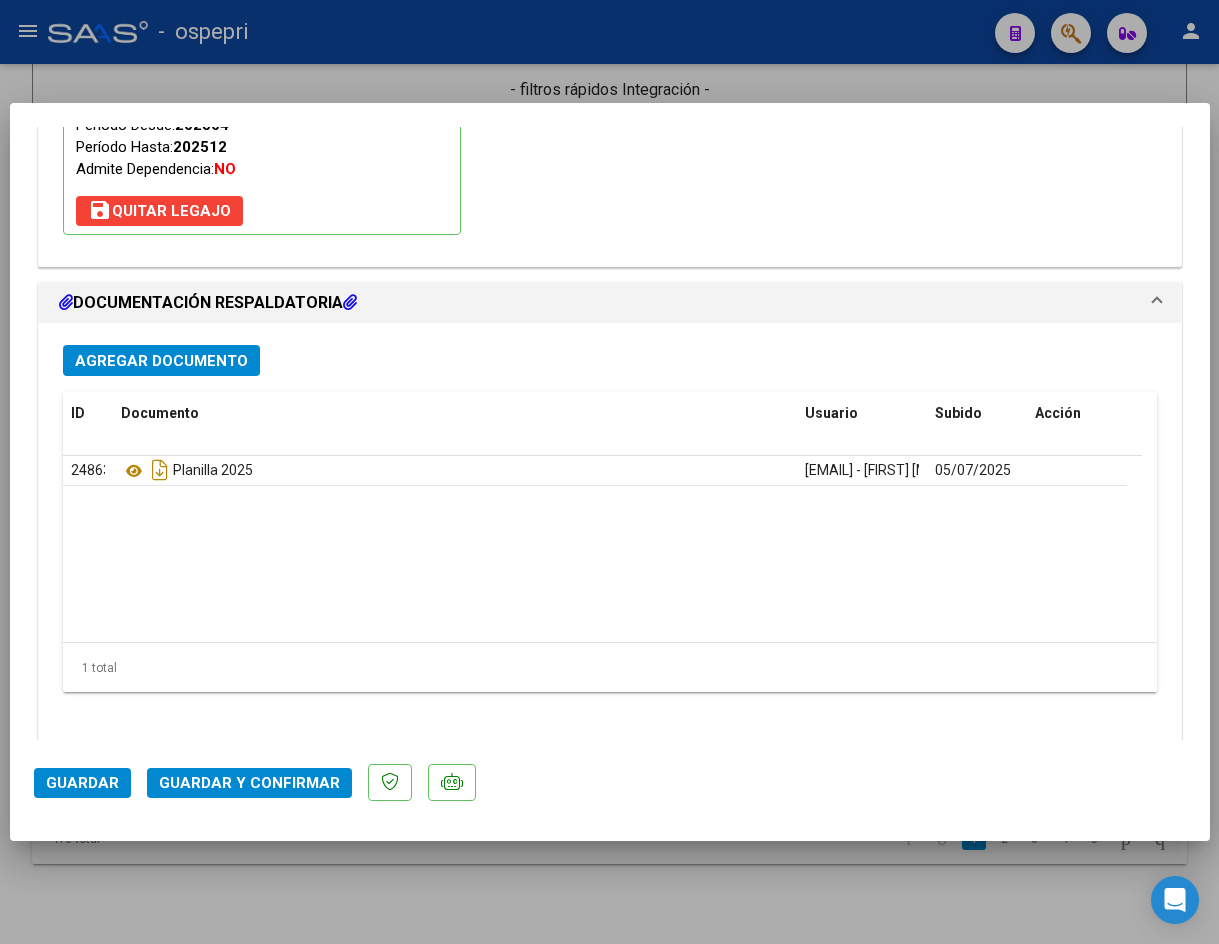 click on "Guardar y Confirmar" 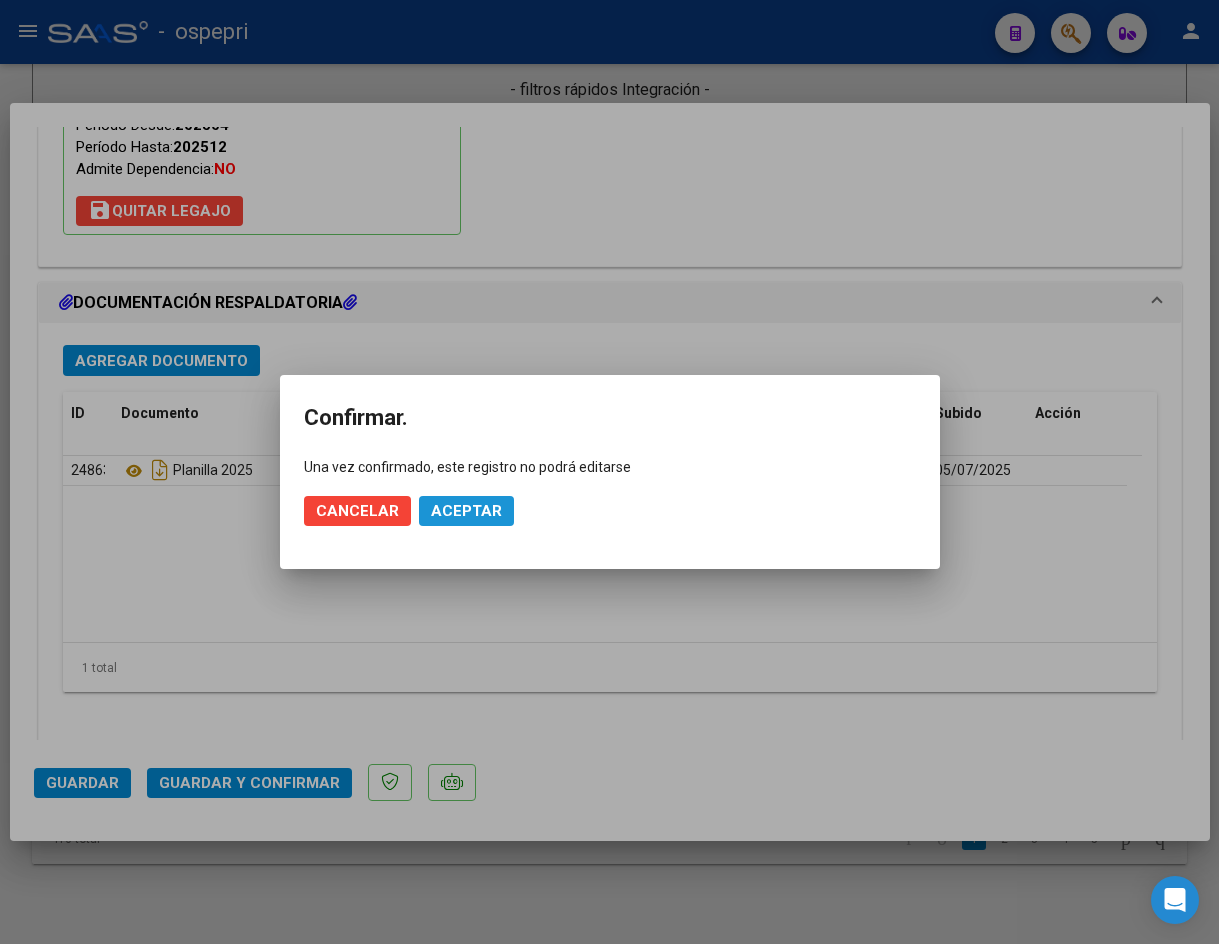 click on "Aceptar" 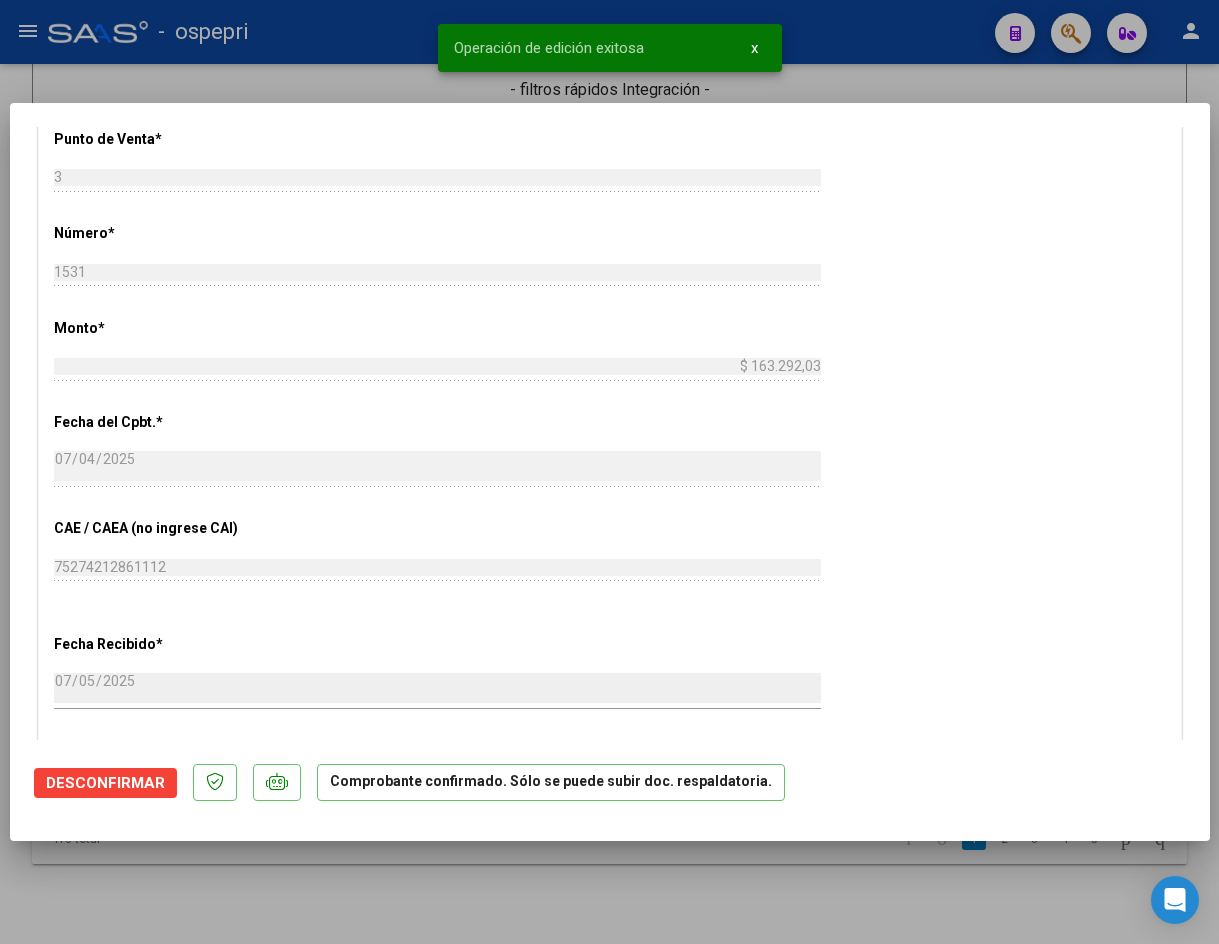 scroll, scrollTop: 665, scrollLeft: 0, axis: vertical 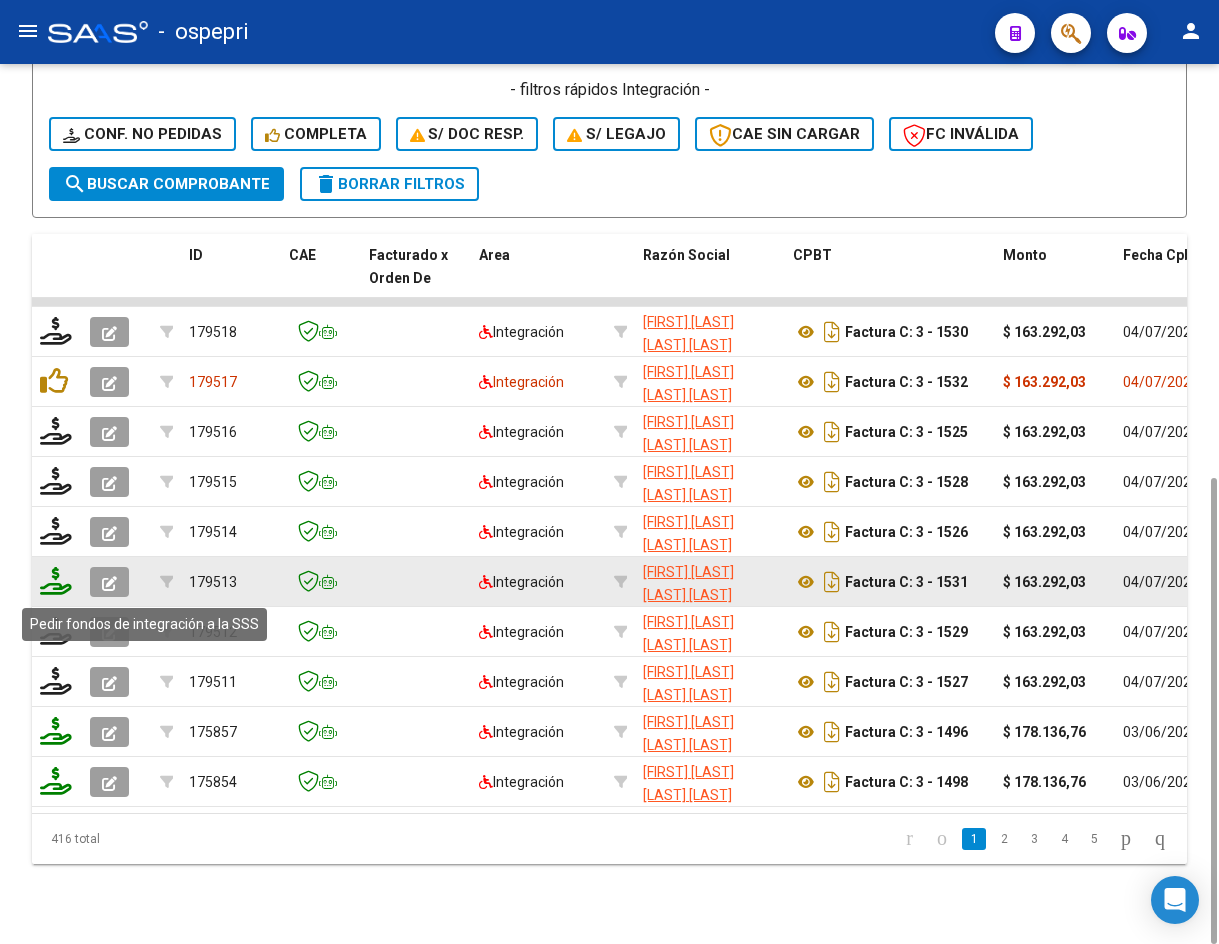 click 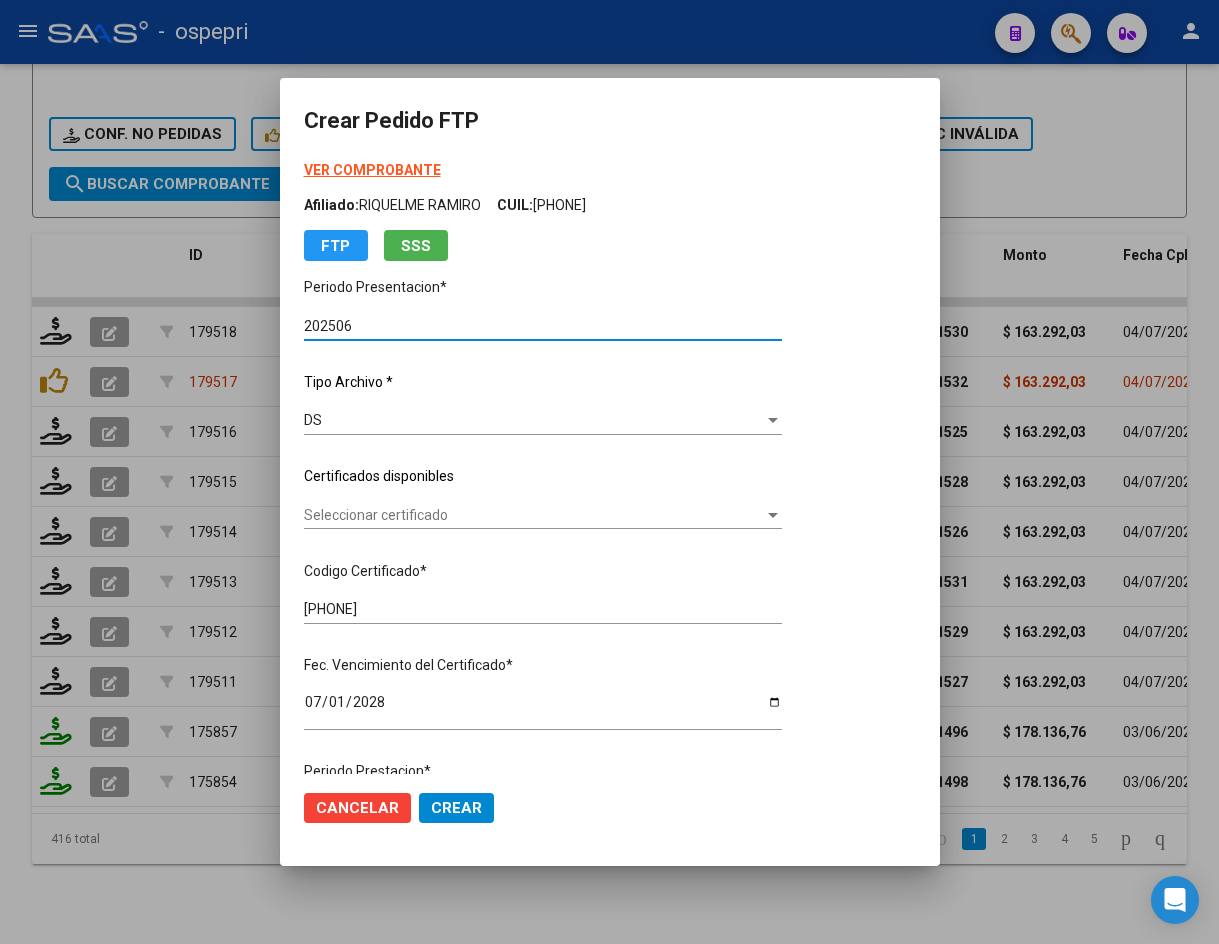 click on "Seleccionar certificado" at bounding box center [534, 515] 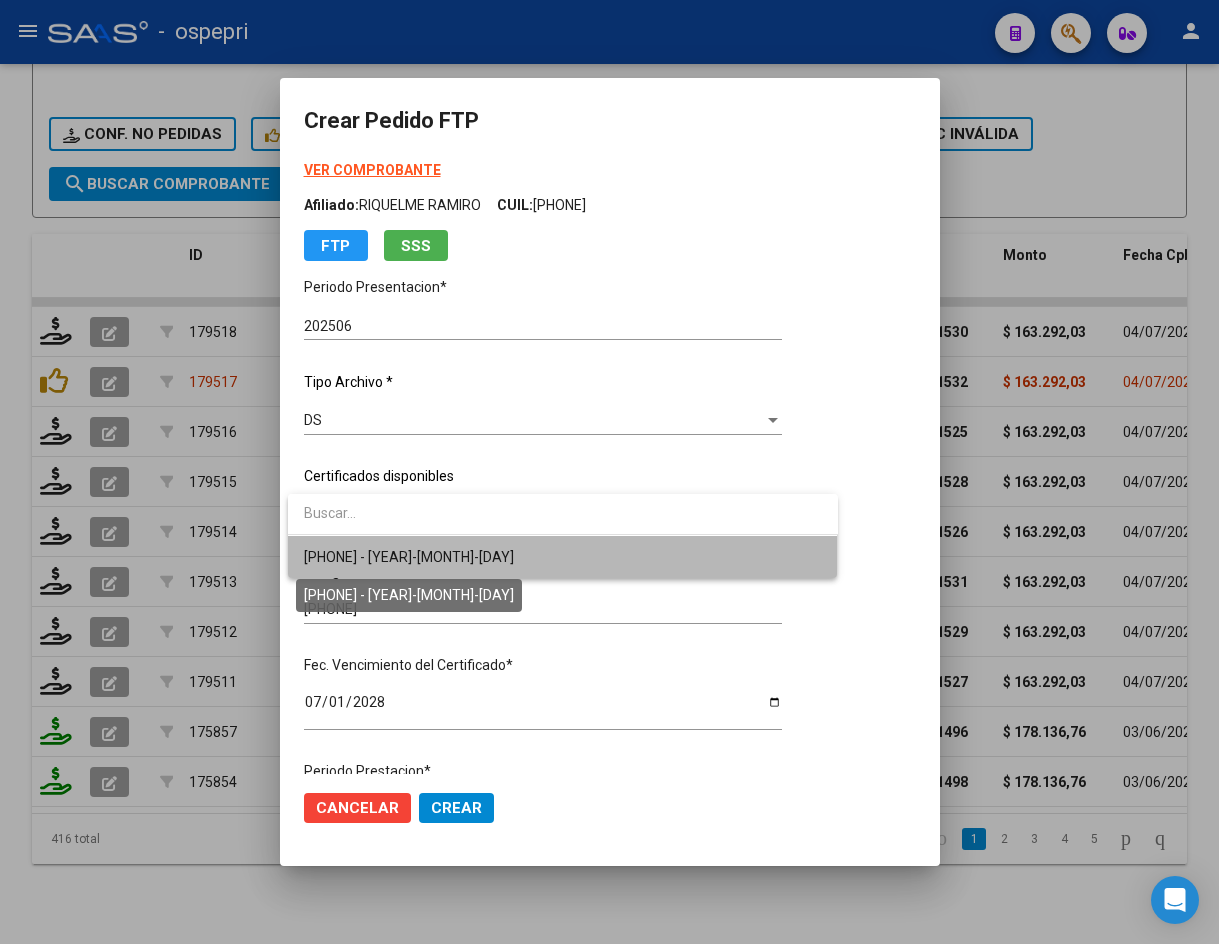click on "2053073668-8 - 2028-07-01" at bounding box center [409, 557] 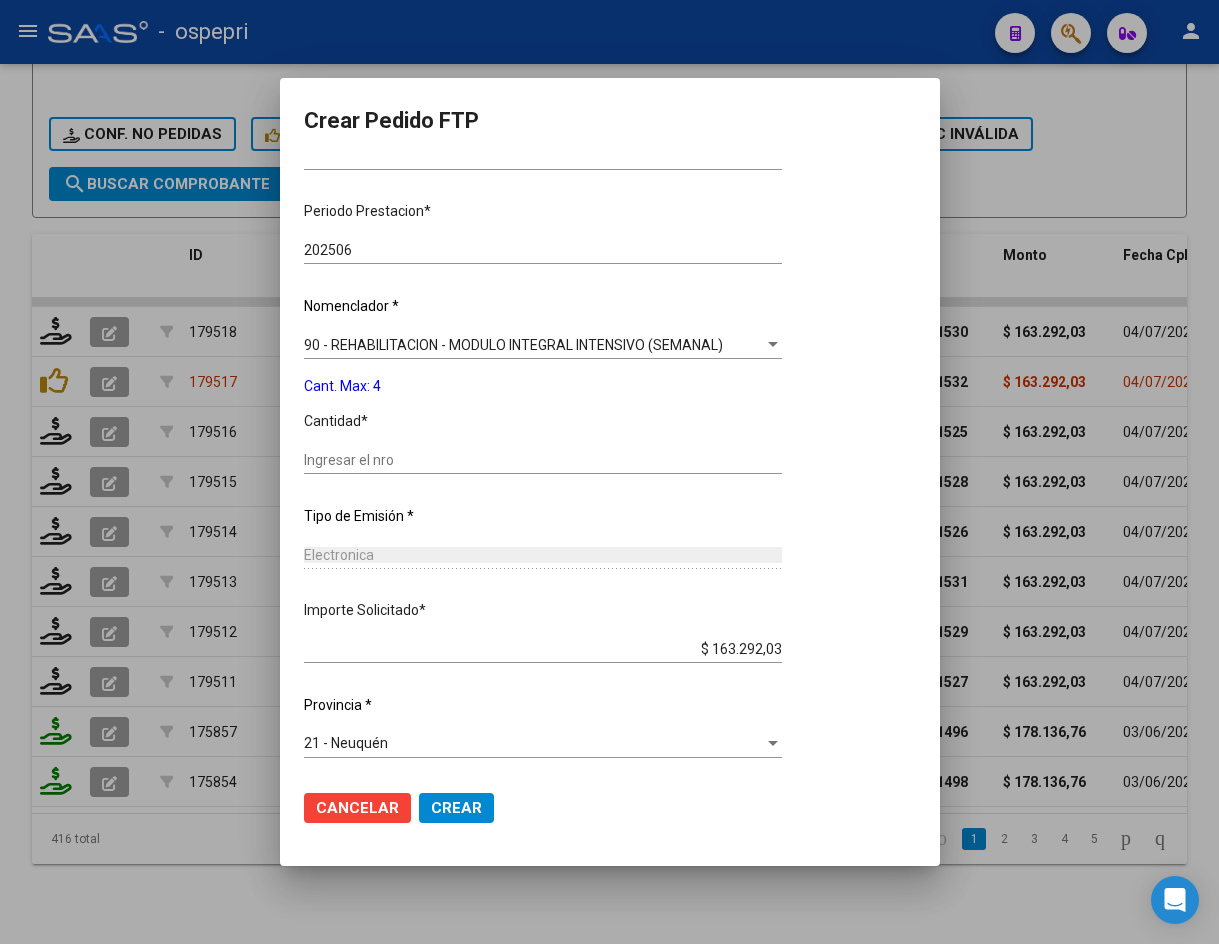 scroll, scrollTop: 561, scrollLeft: 0, axis: vertical 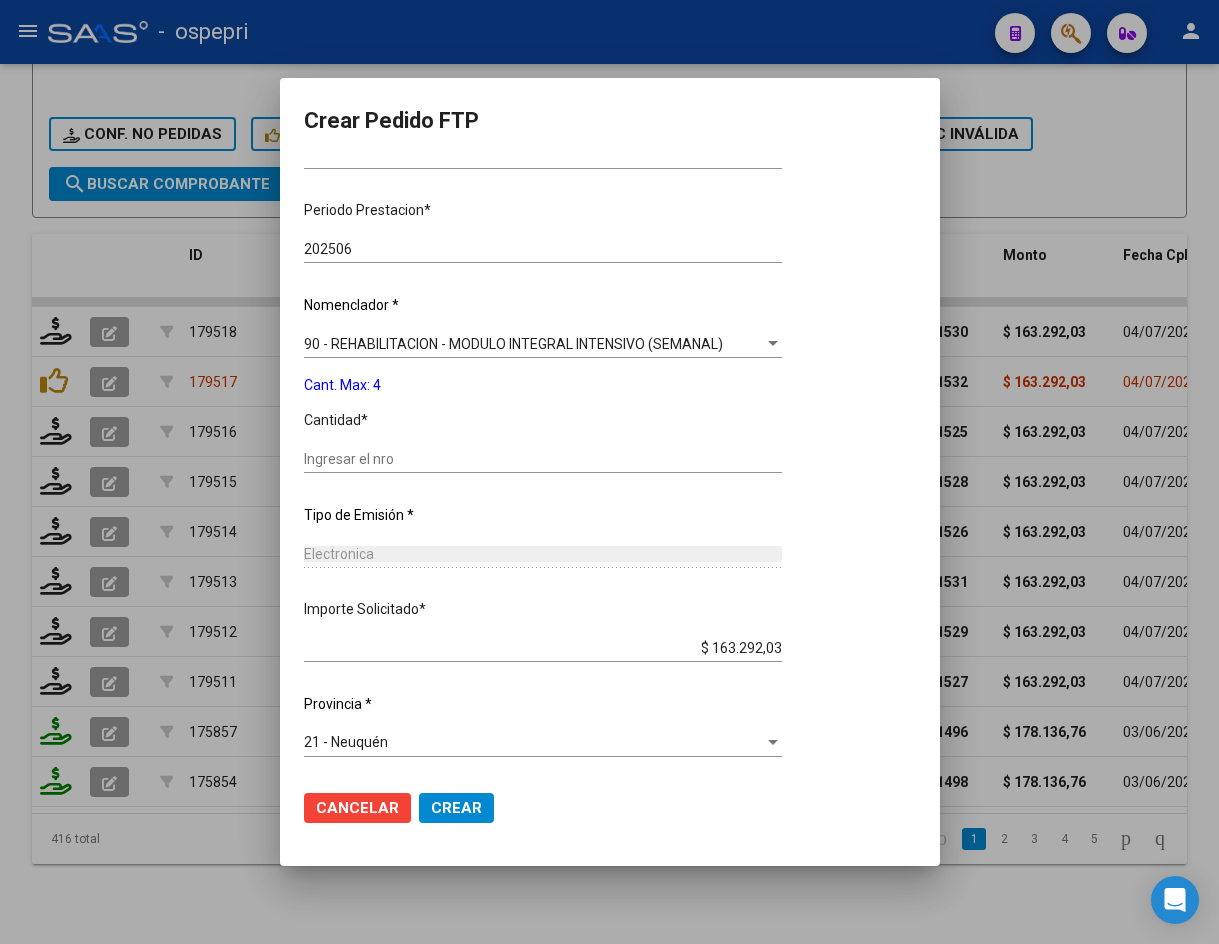 click on "Ingresar el nro" at bounding box center (543, 459) 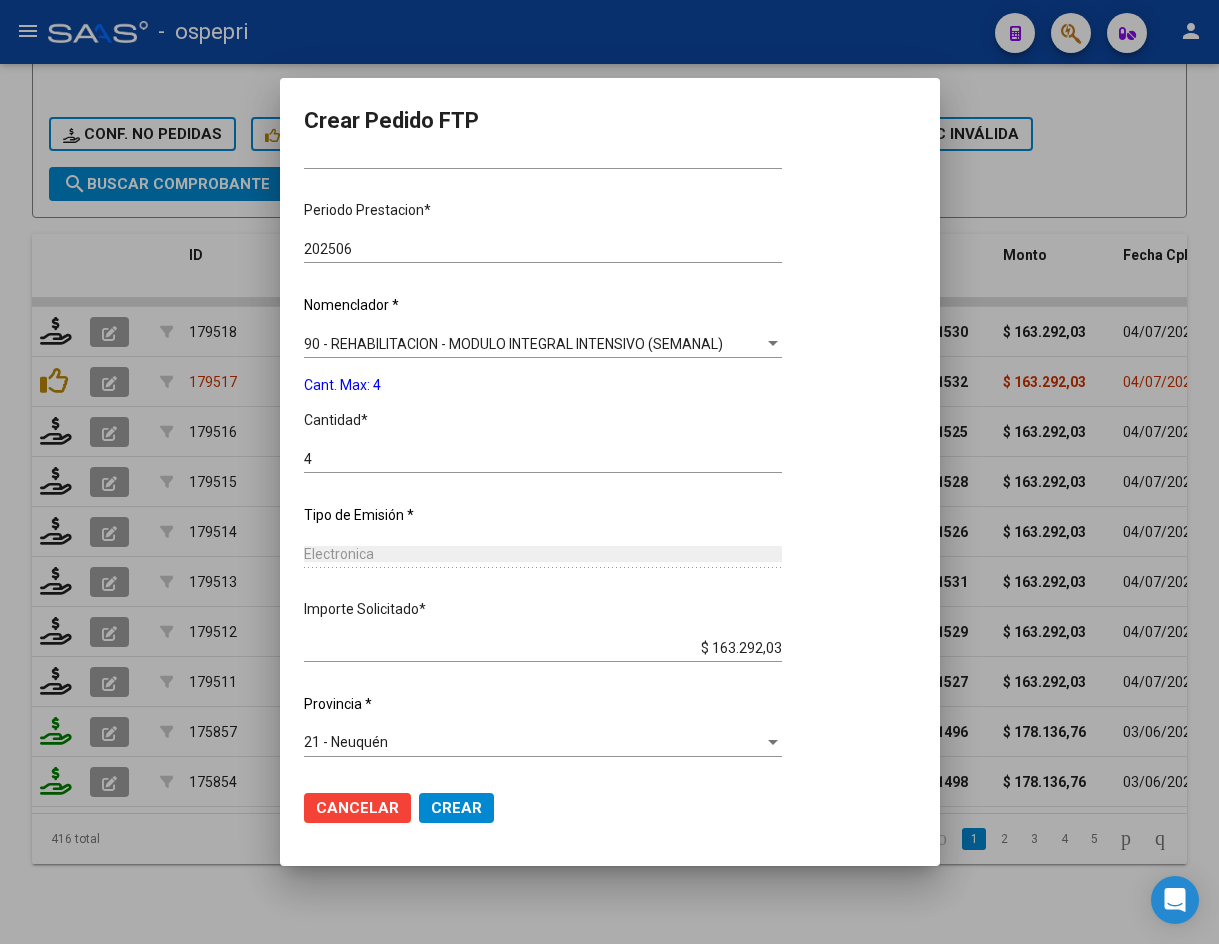 click on "Crear" 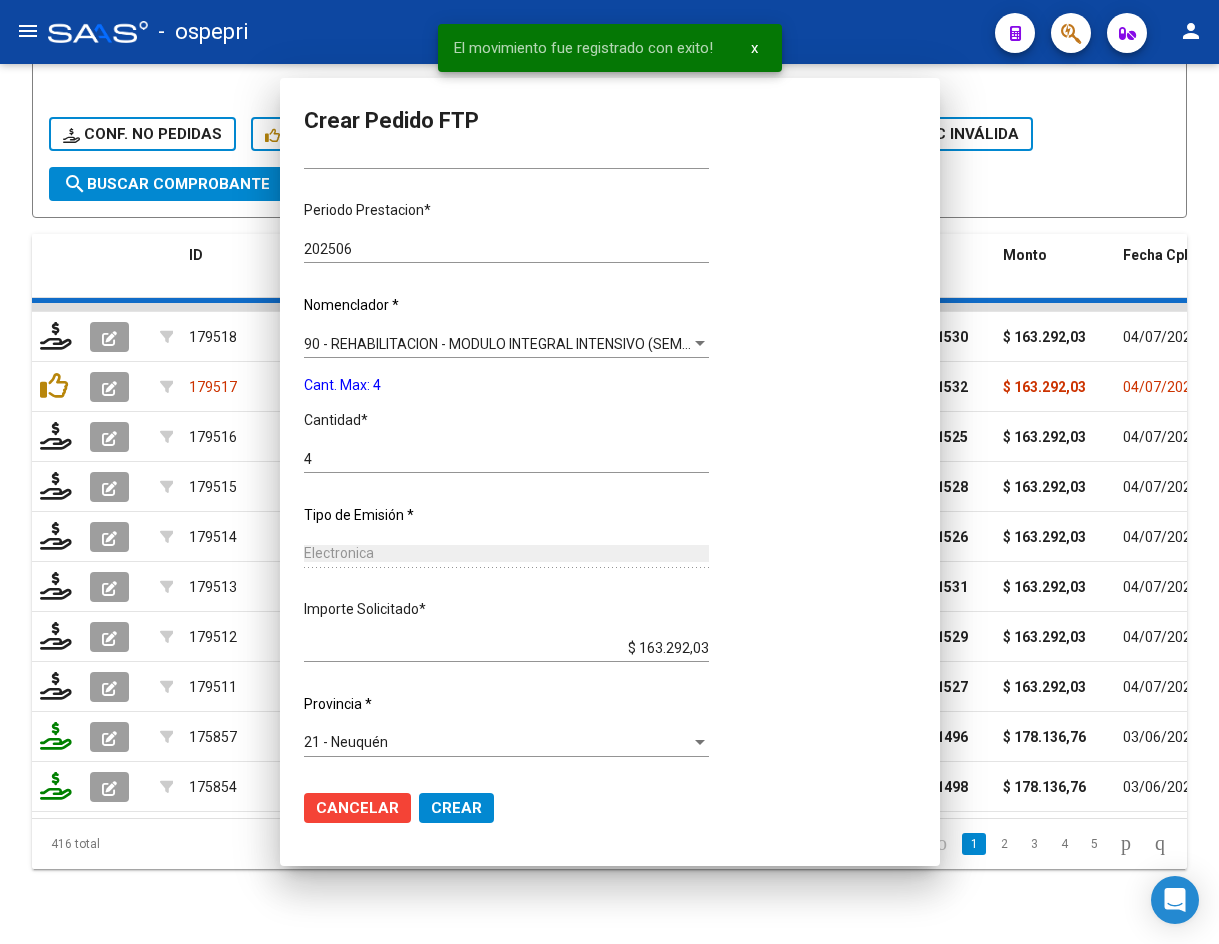 scroll, scrollTop: 0, scrollLeft: 0, axis: both 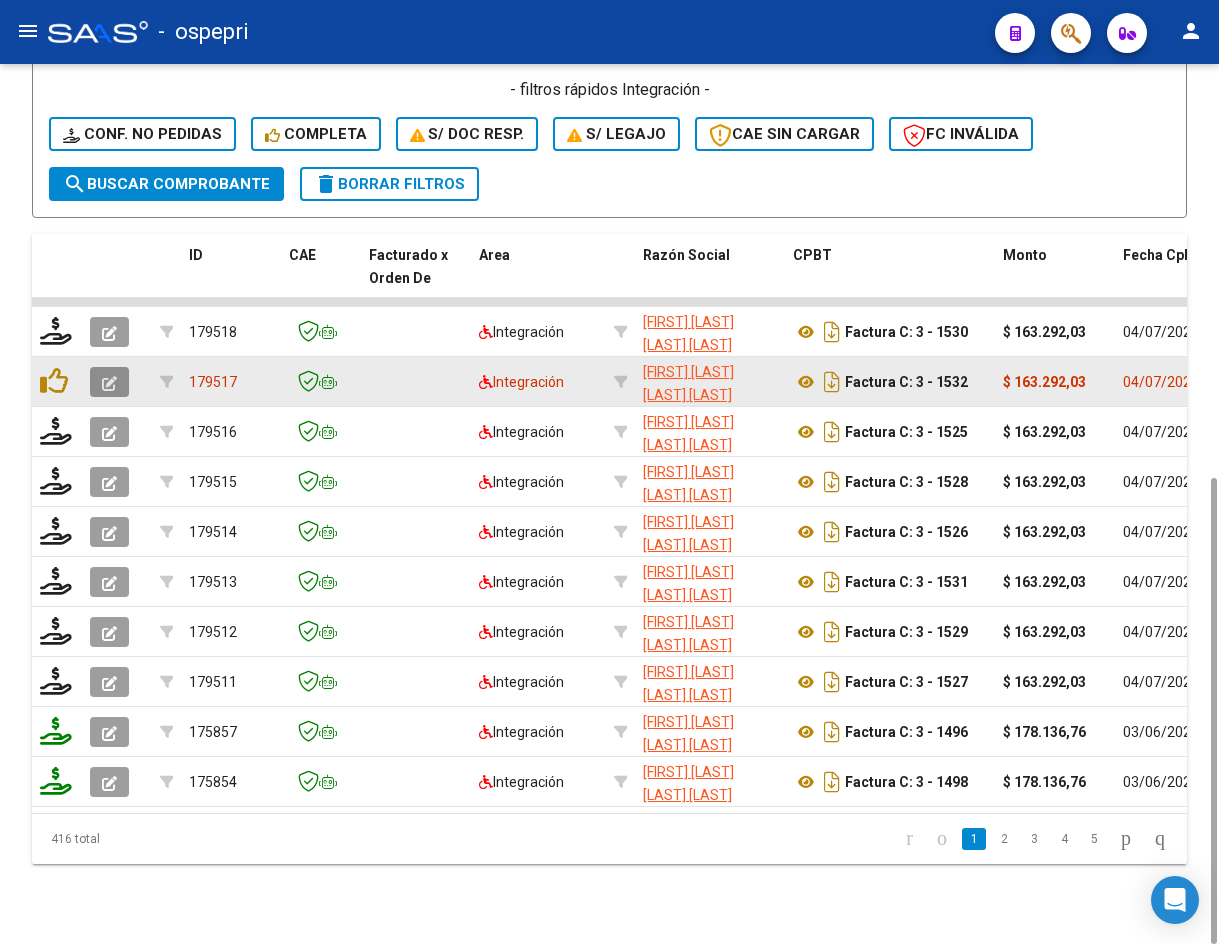 click 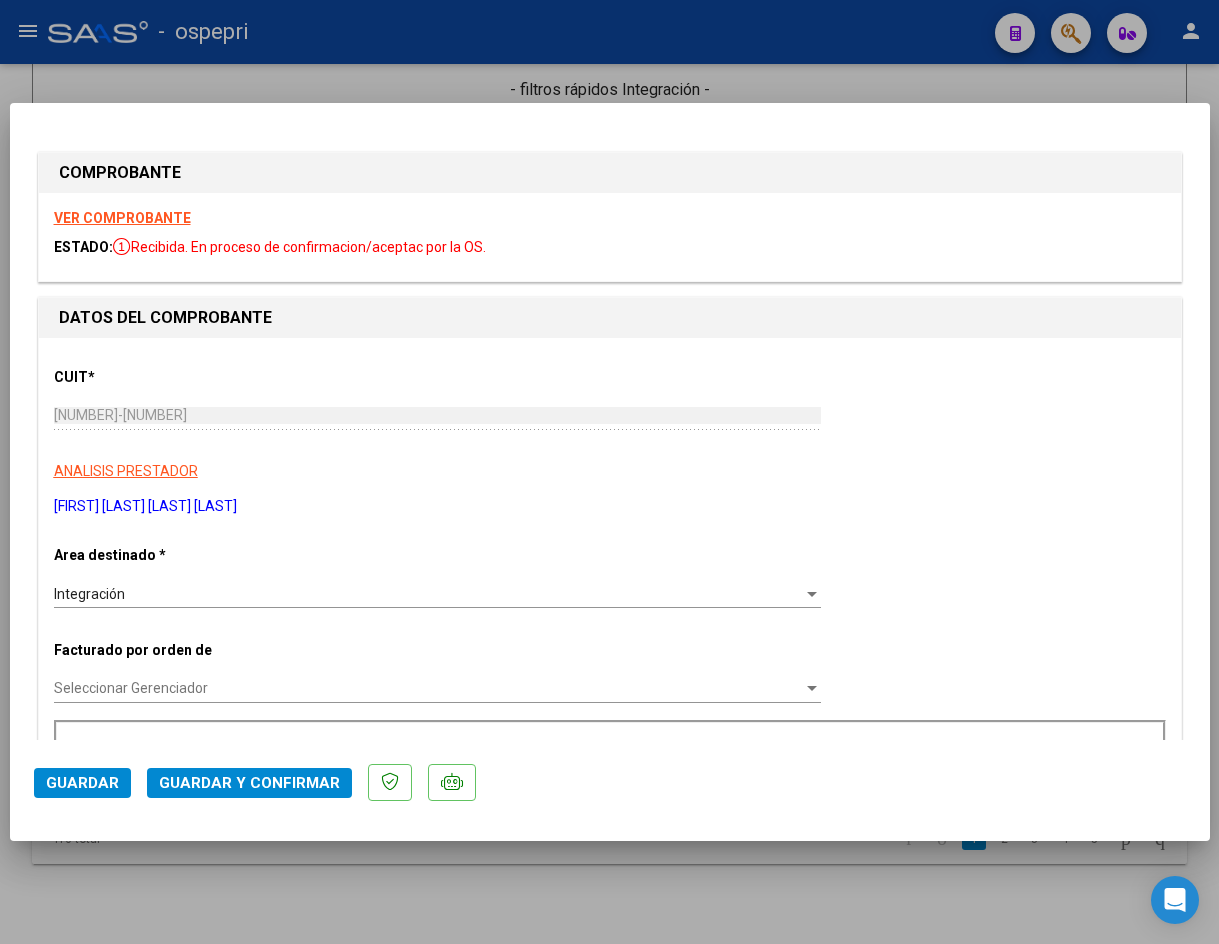 click on "VER COMPROBANTE" at bounding box center (122, 218) 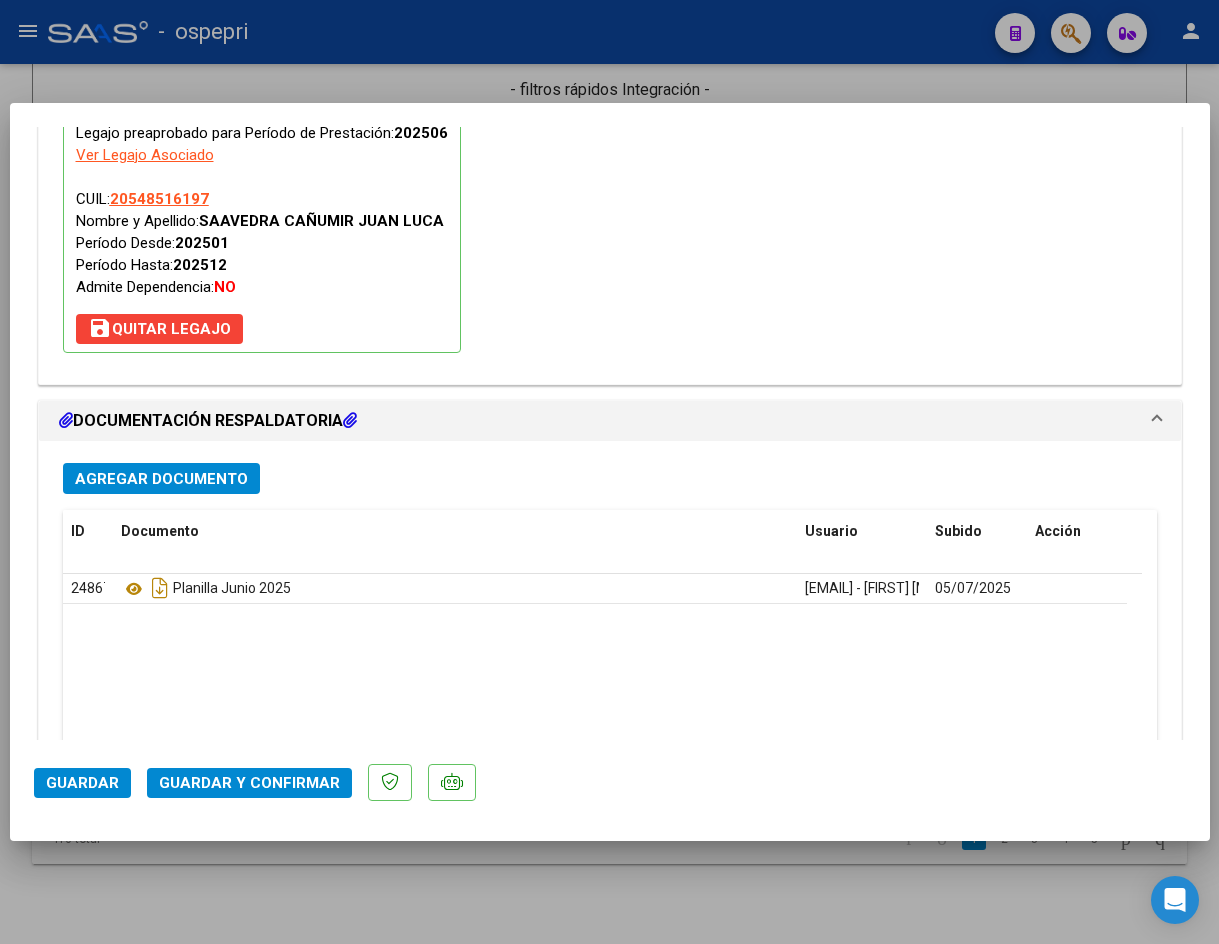 scroll, scrollTop: 2162, scrollLeft: 0, axis: vertical 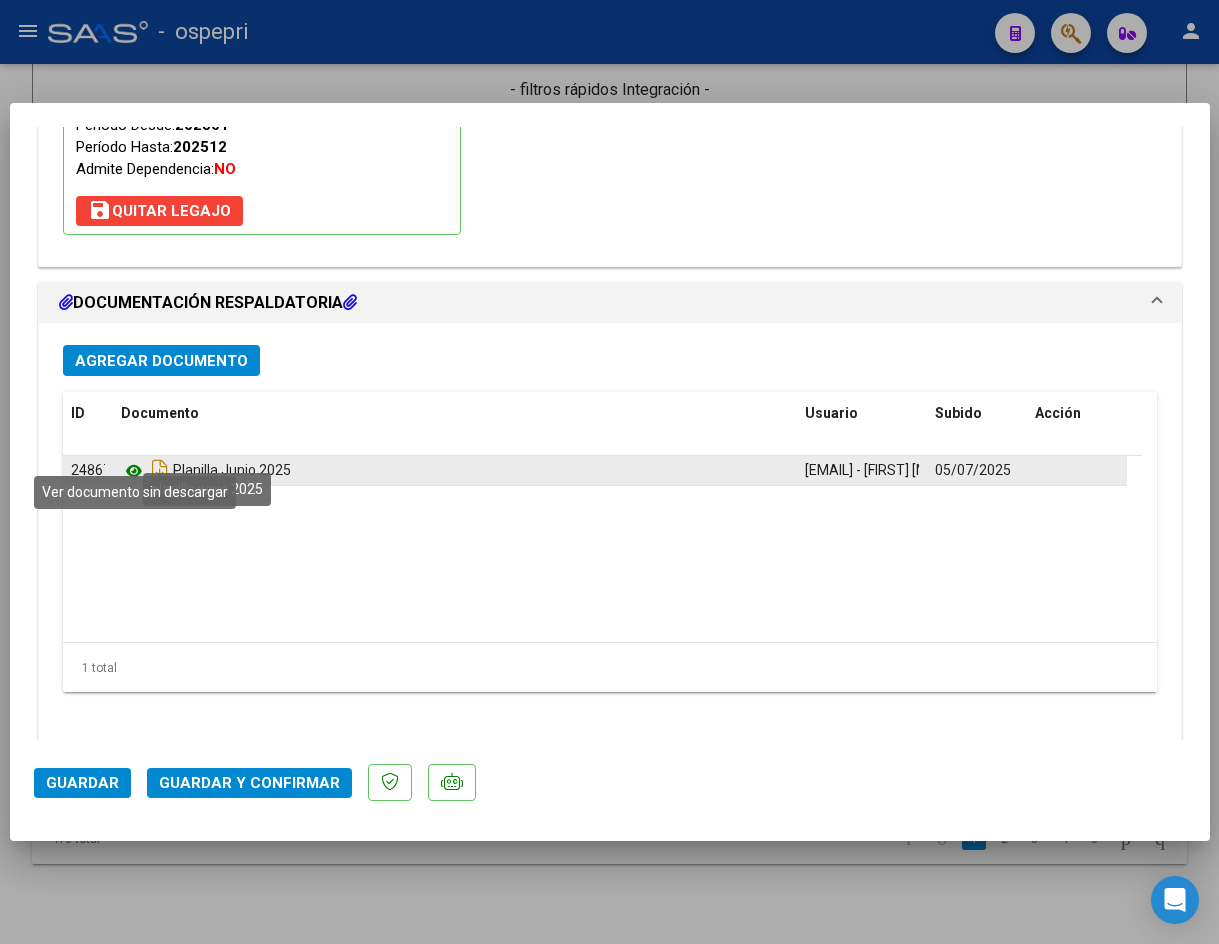 click 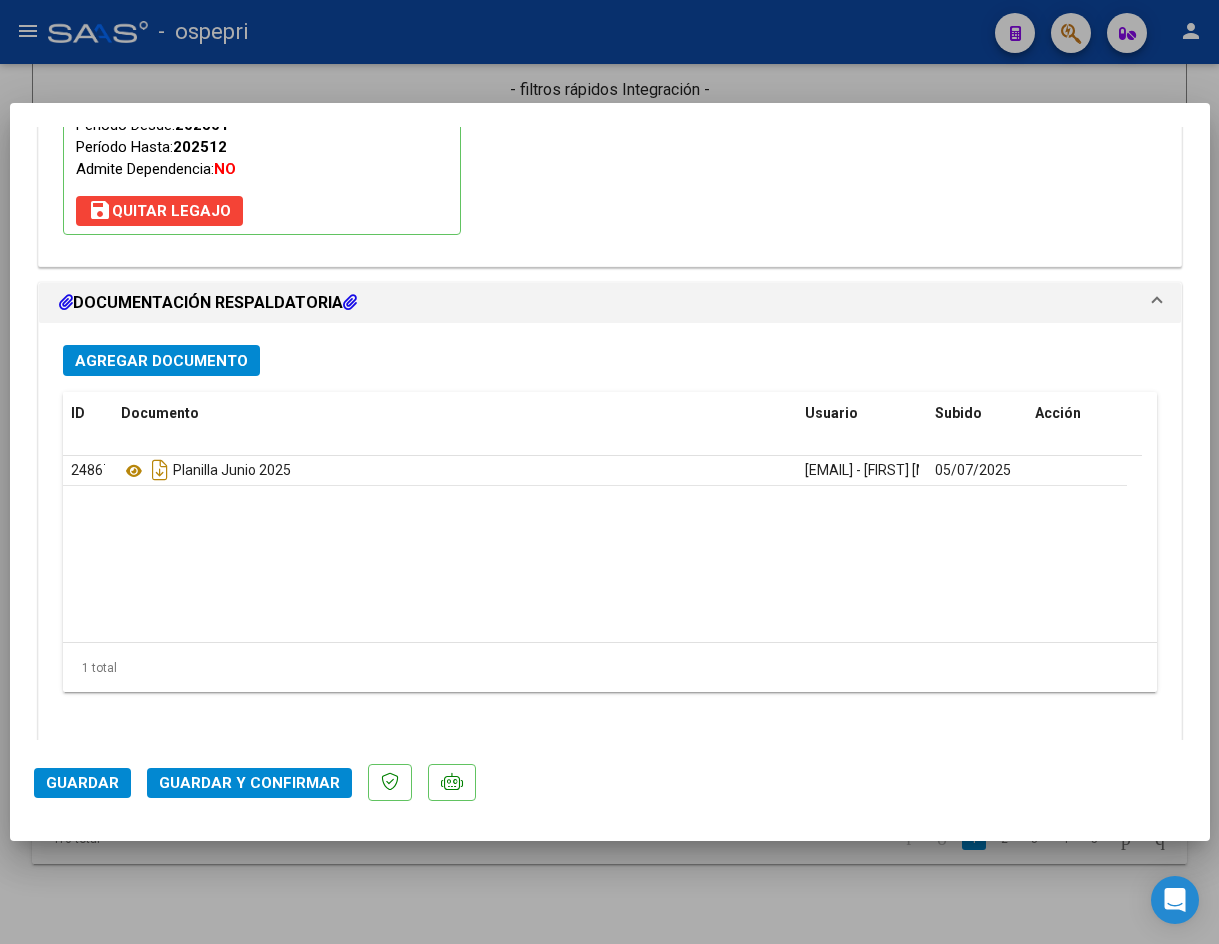 click on "Guardar y Confirmar" 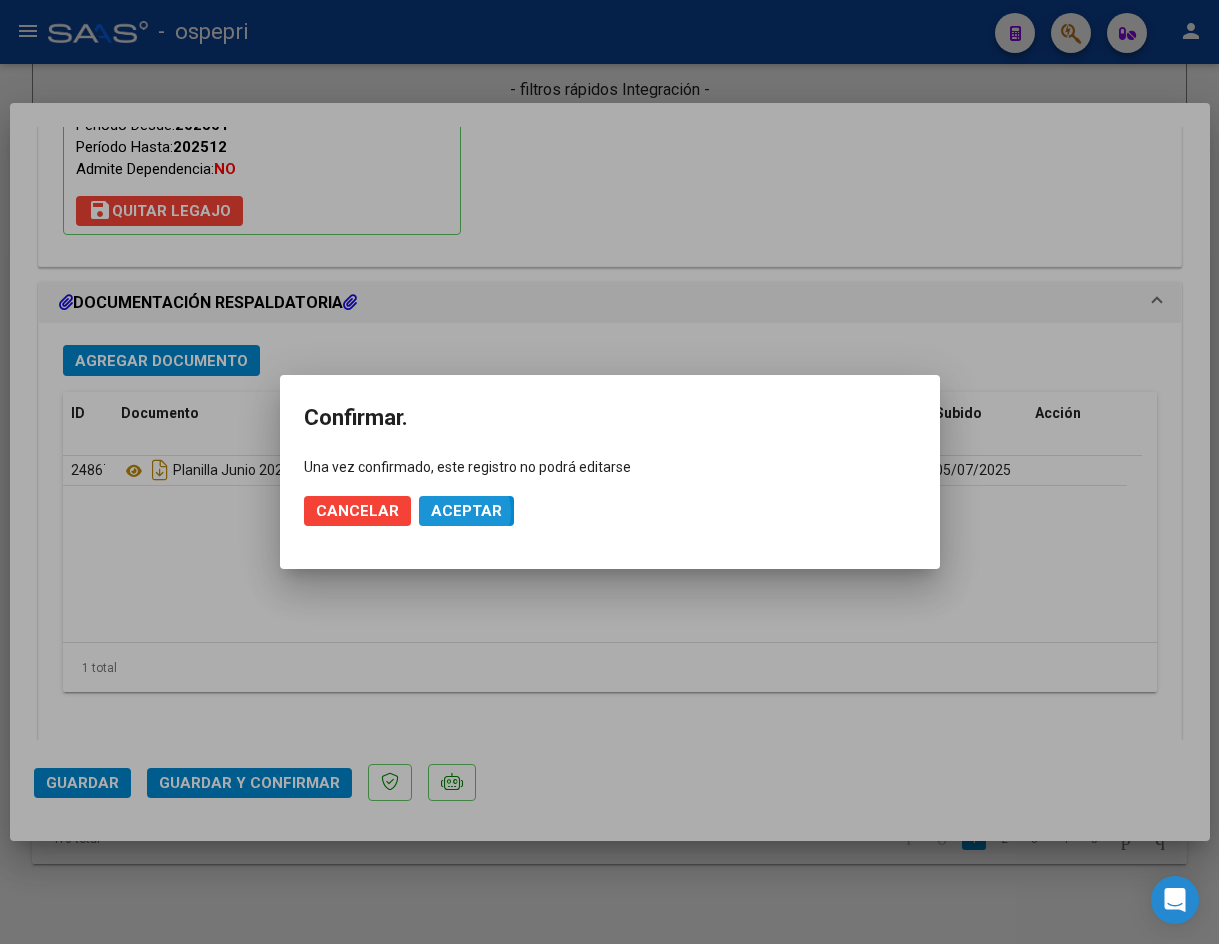 click on "Aceptar" 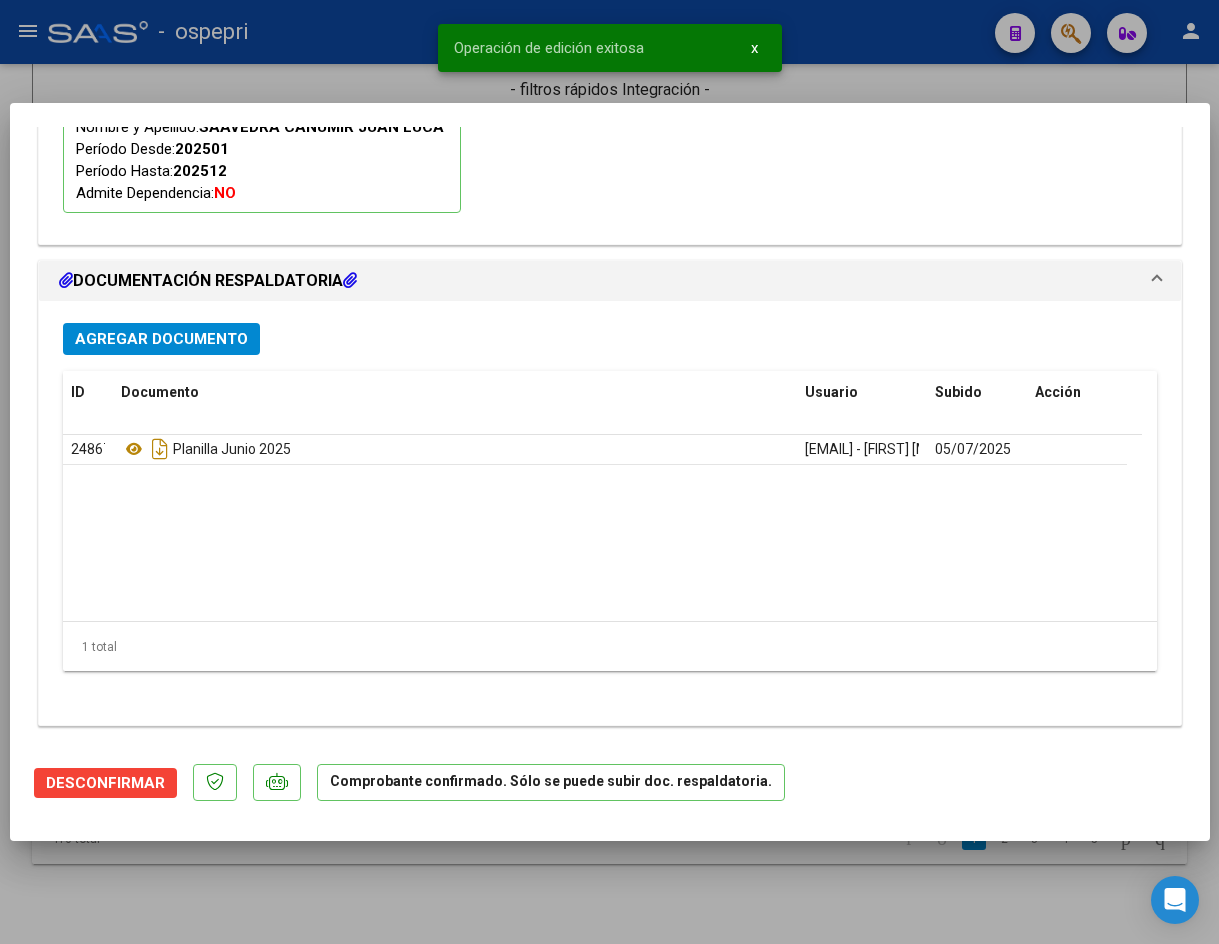 scroll, scrollTop: 1981, scrollLeft: 0, axis: vertical 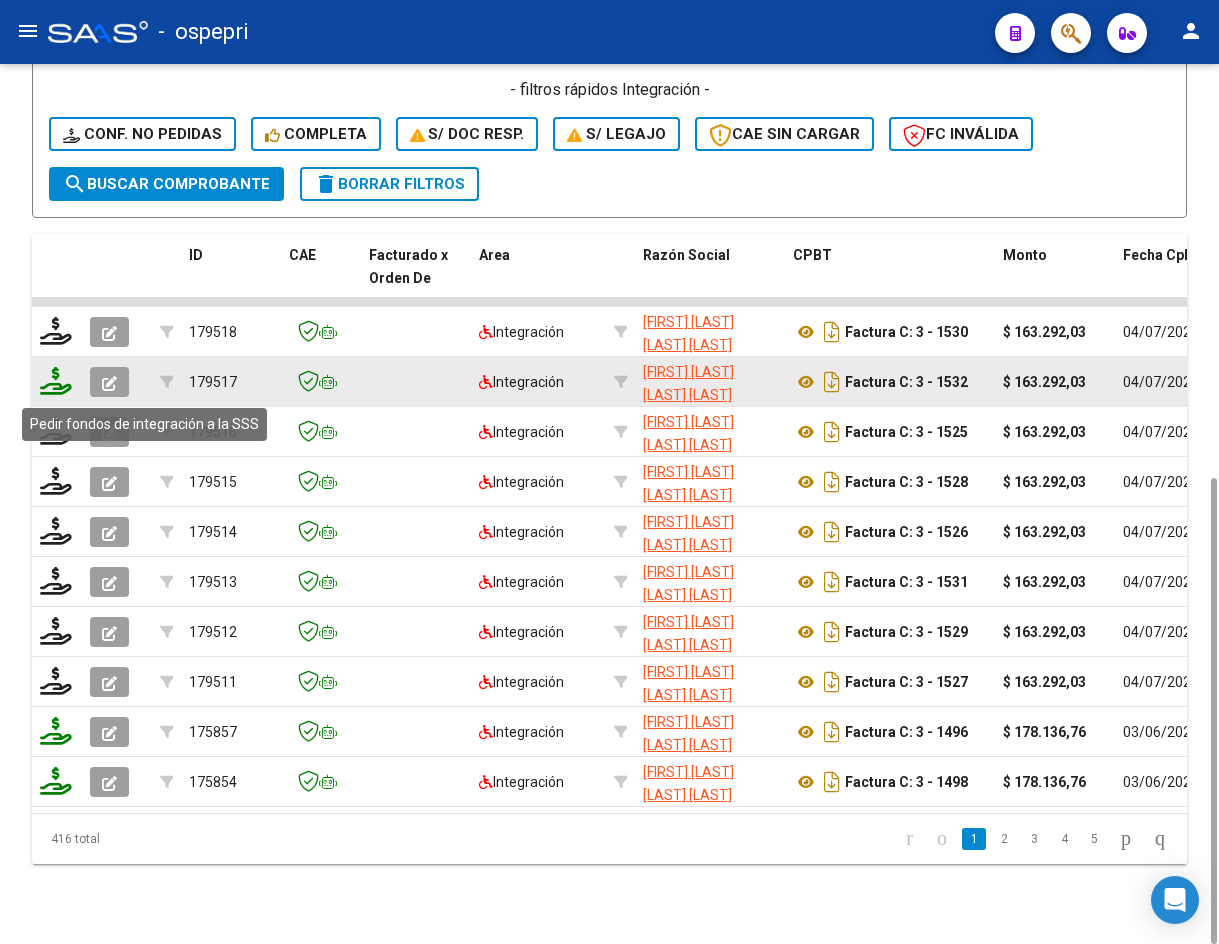 click 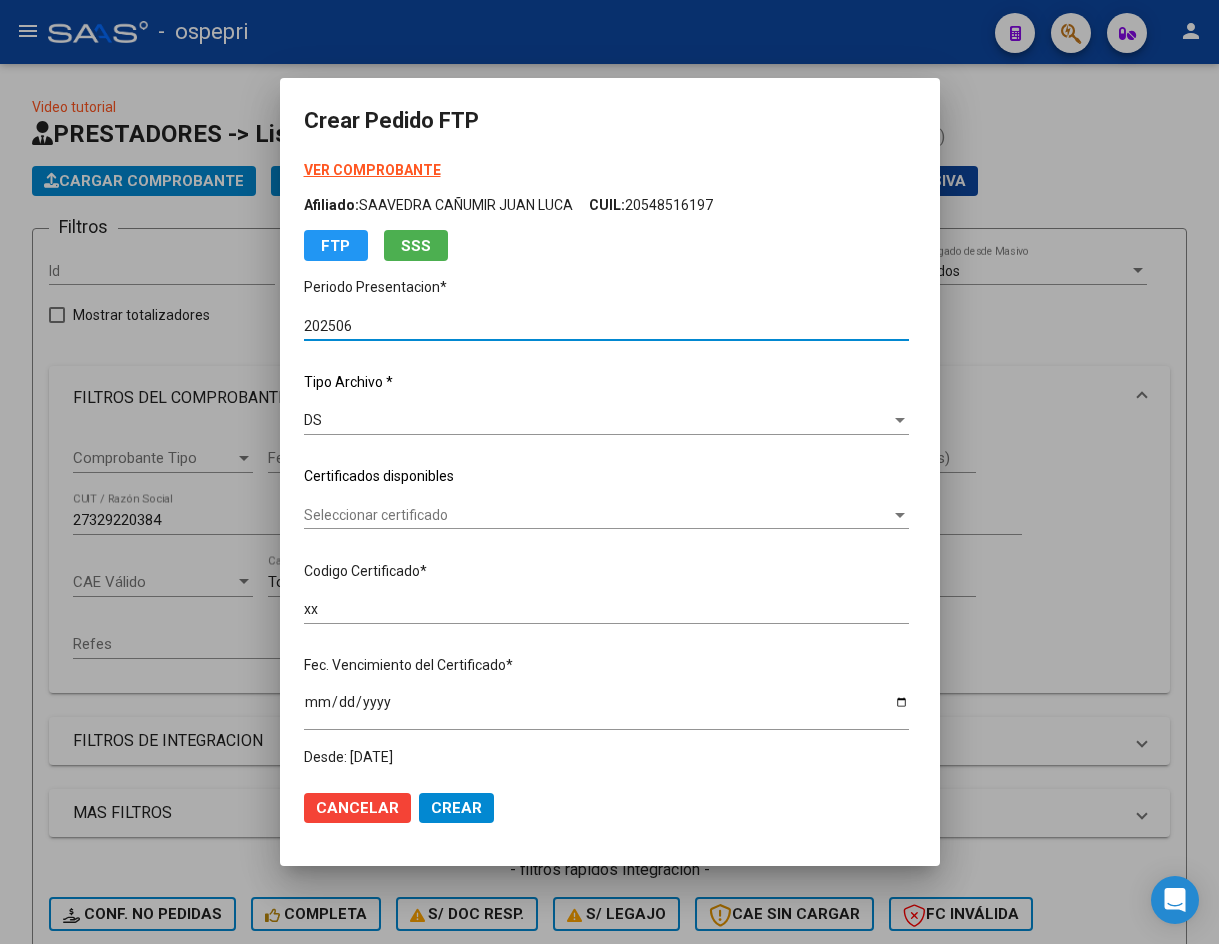 scroll, scrollTop: 0, scrollLeft: 0, axis: both 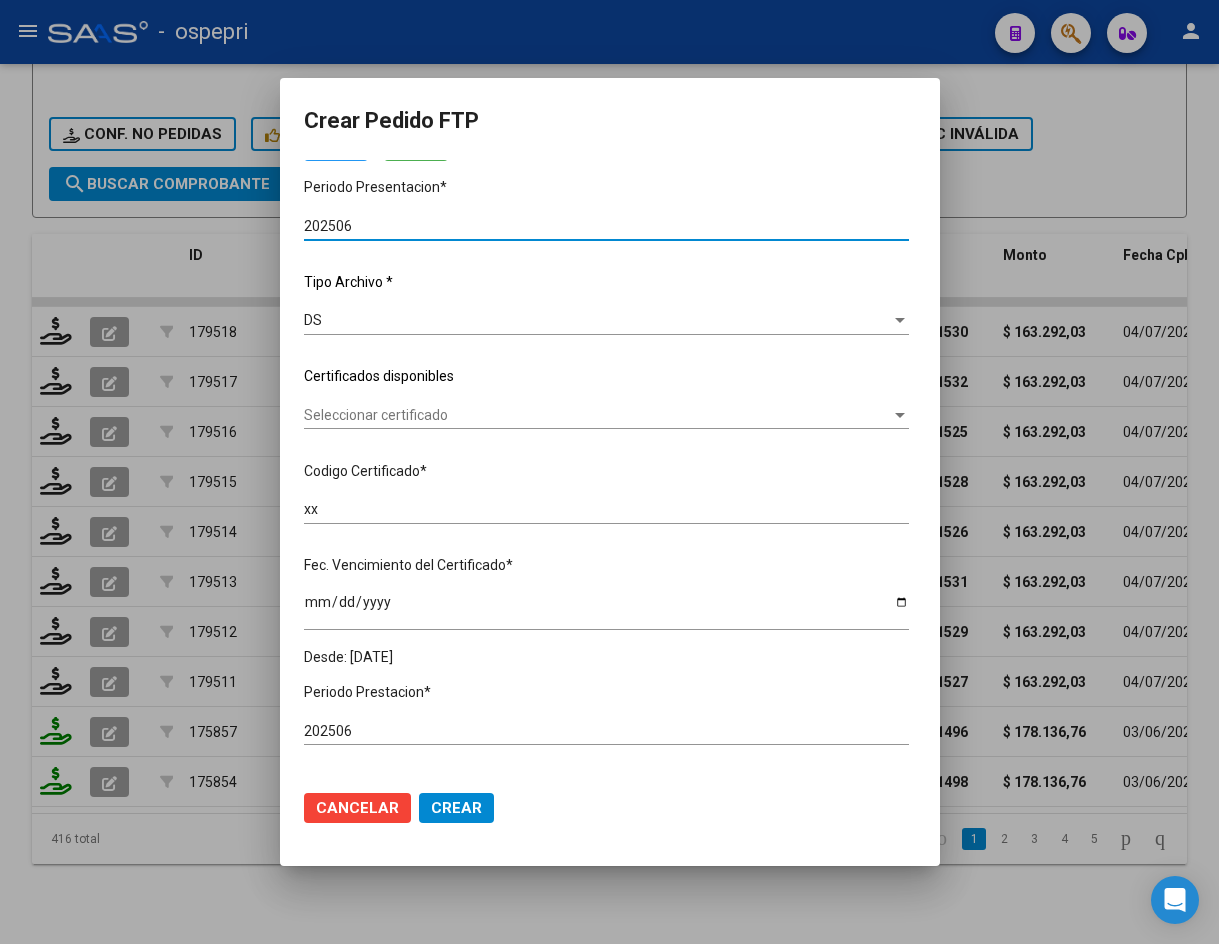 click on "Seleccionar certificado" at bounding box center (597, 415) 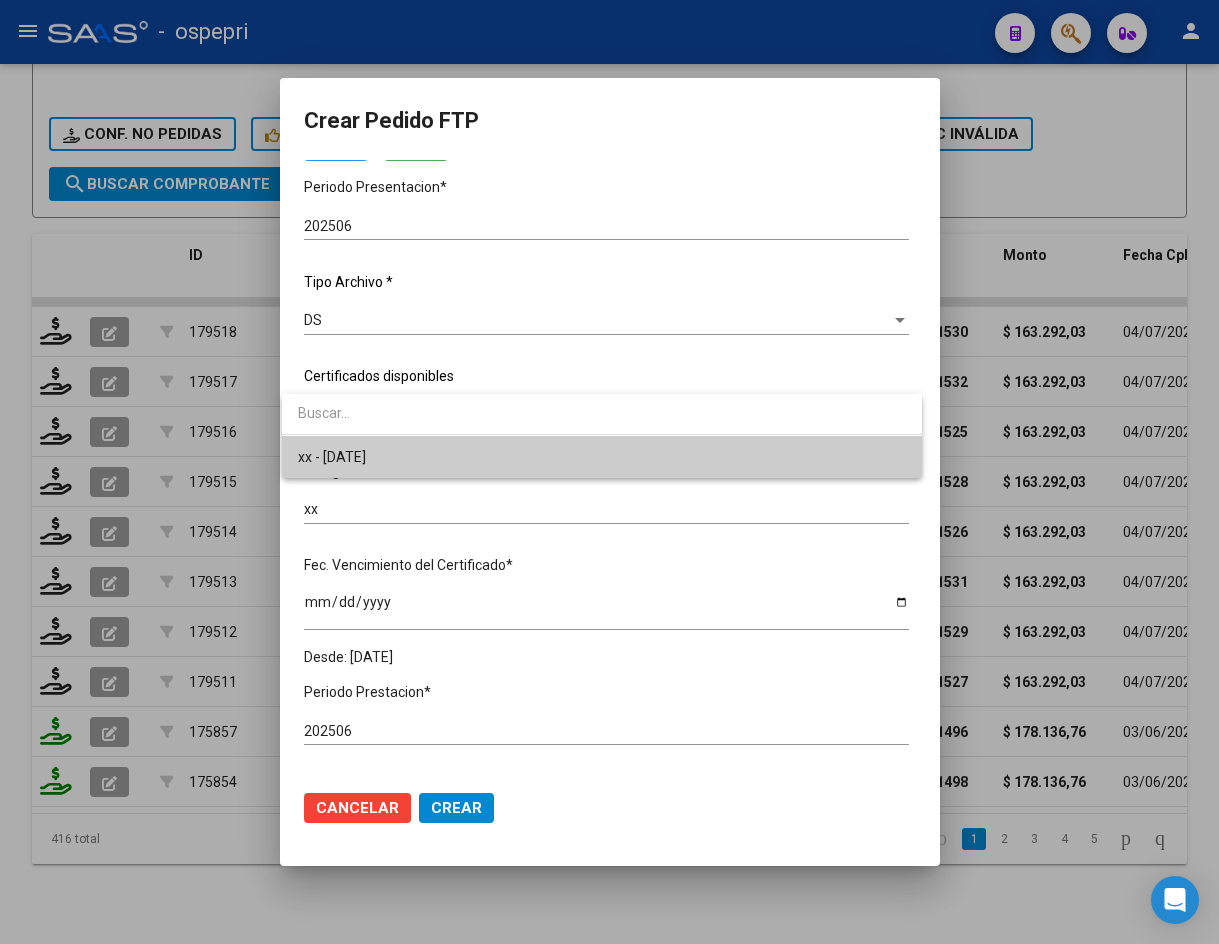 click on "xx - 2026-08-02" at bounding box center [602, 457] 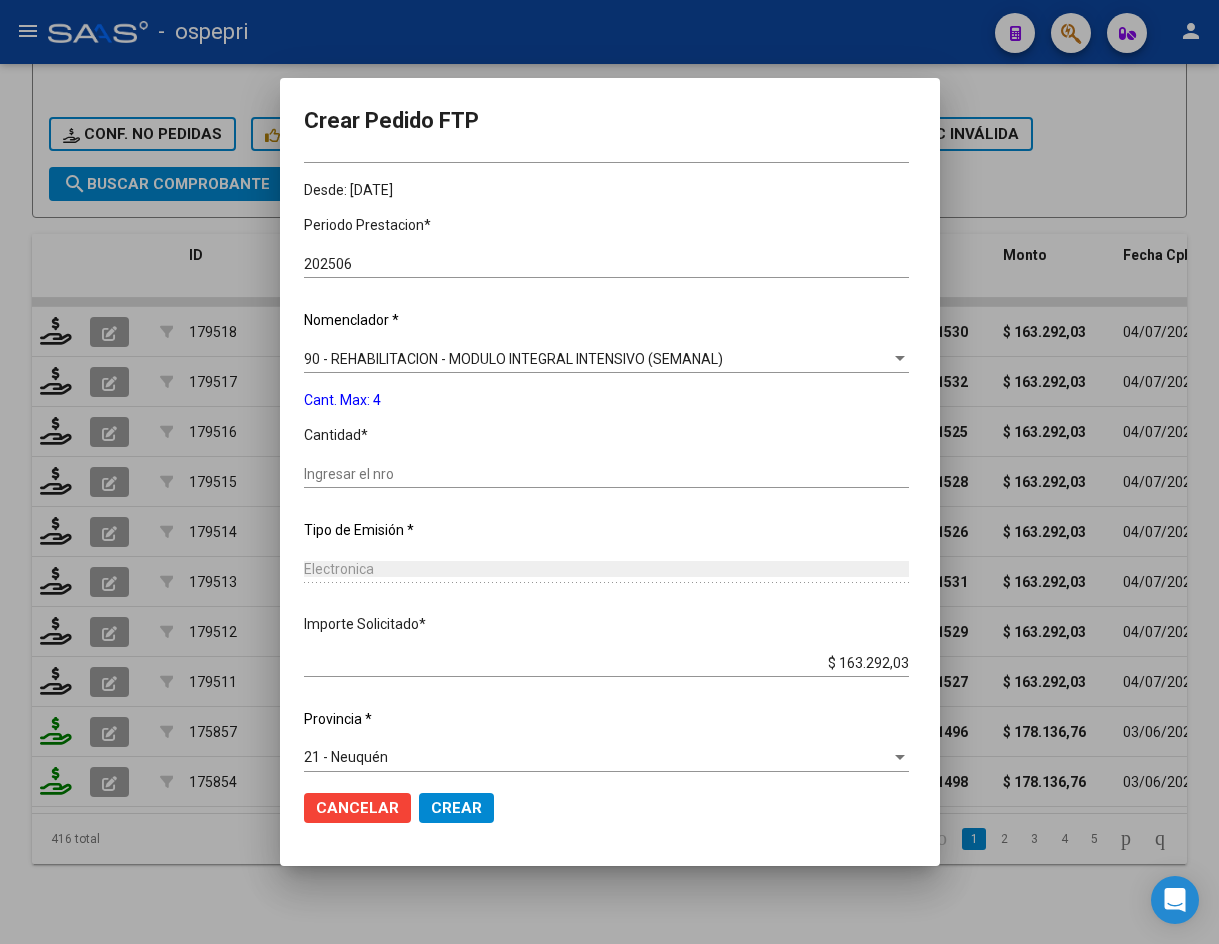 scroll, scrollTop: 582, scrollLeft: 0, axis: vertical 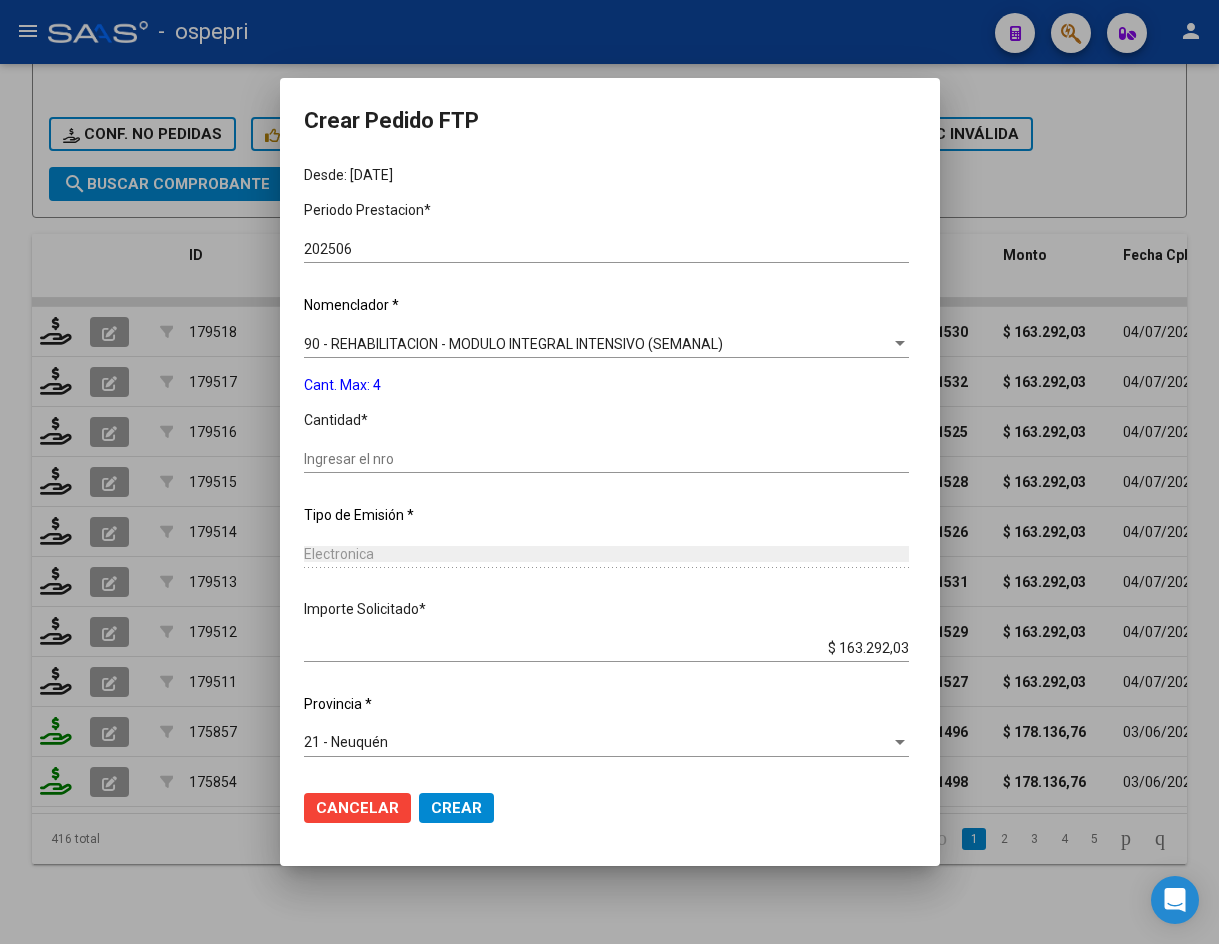 click on "Ingresar el nro" 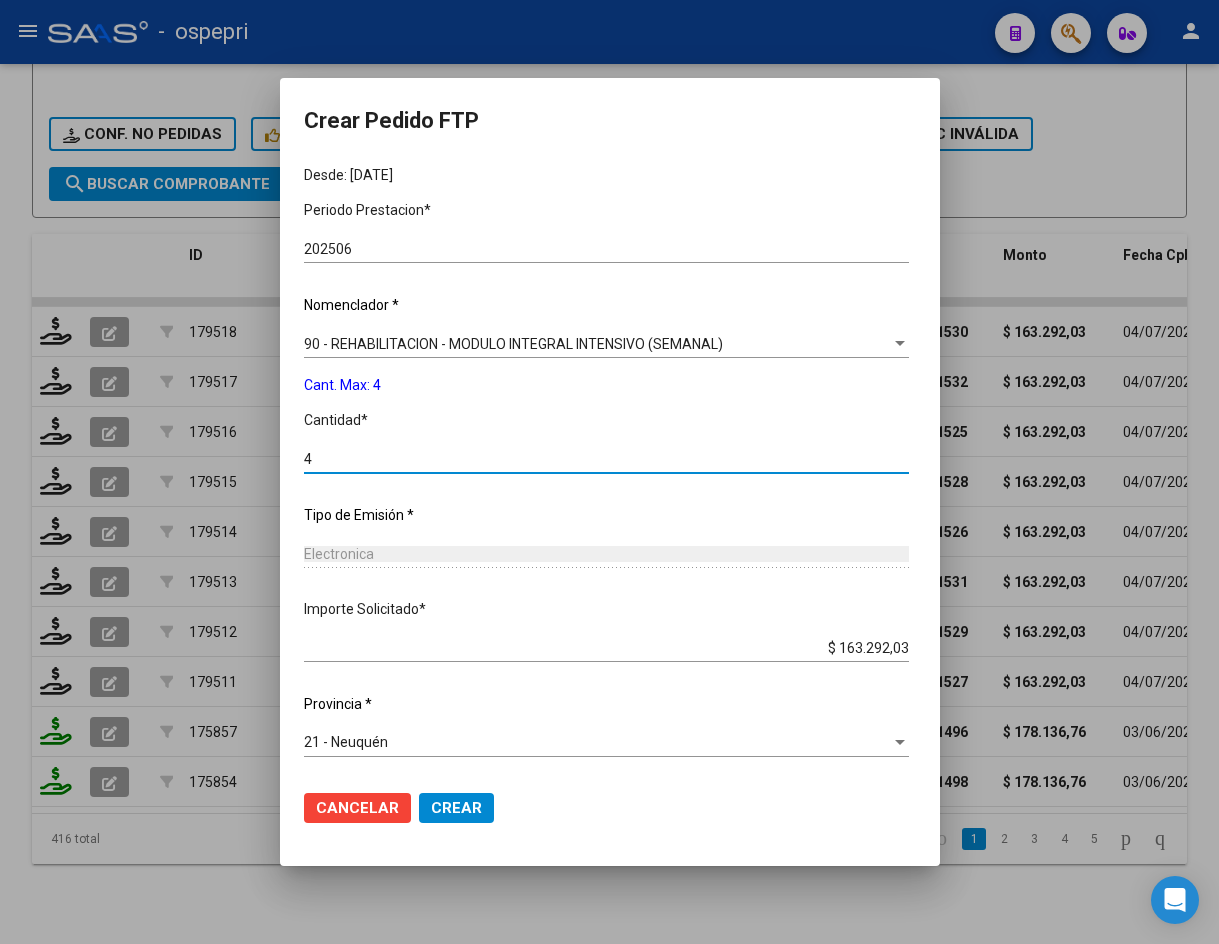 type on "4" 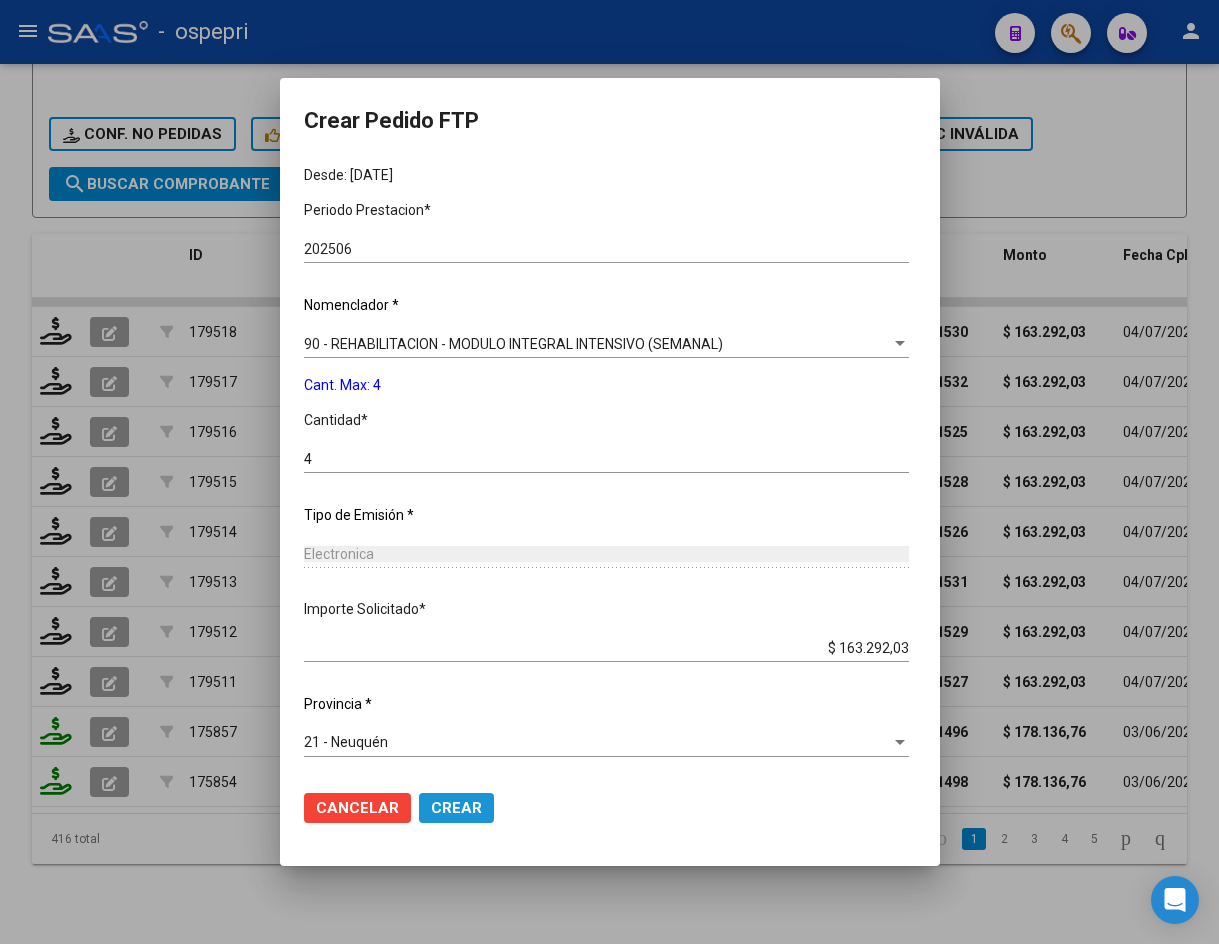 click on "Crear" 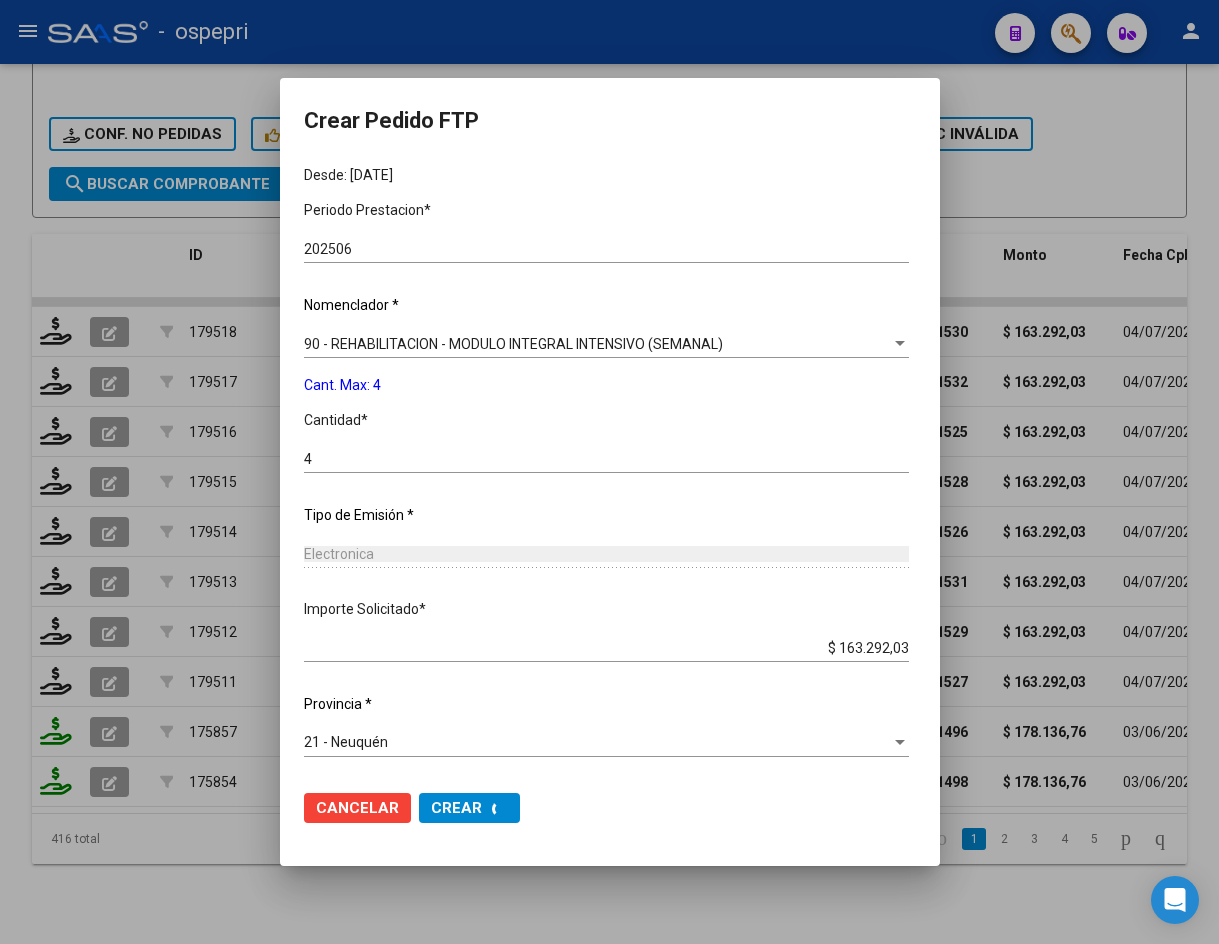 scroll, scrollTop: 0, scrollLeft: 0, axis: both 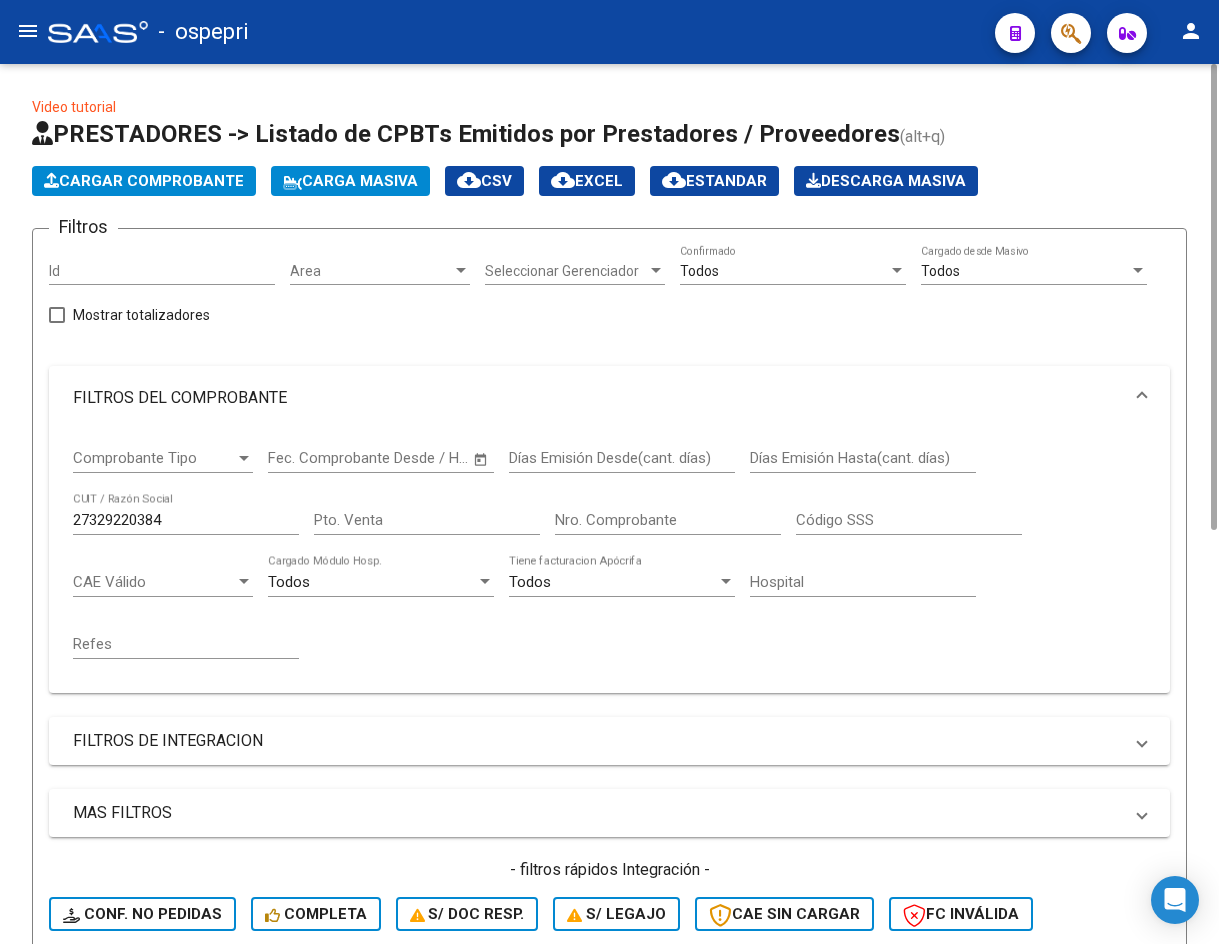click on "27329220384" at bounding box center (186, 520) 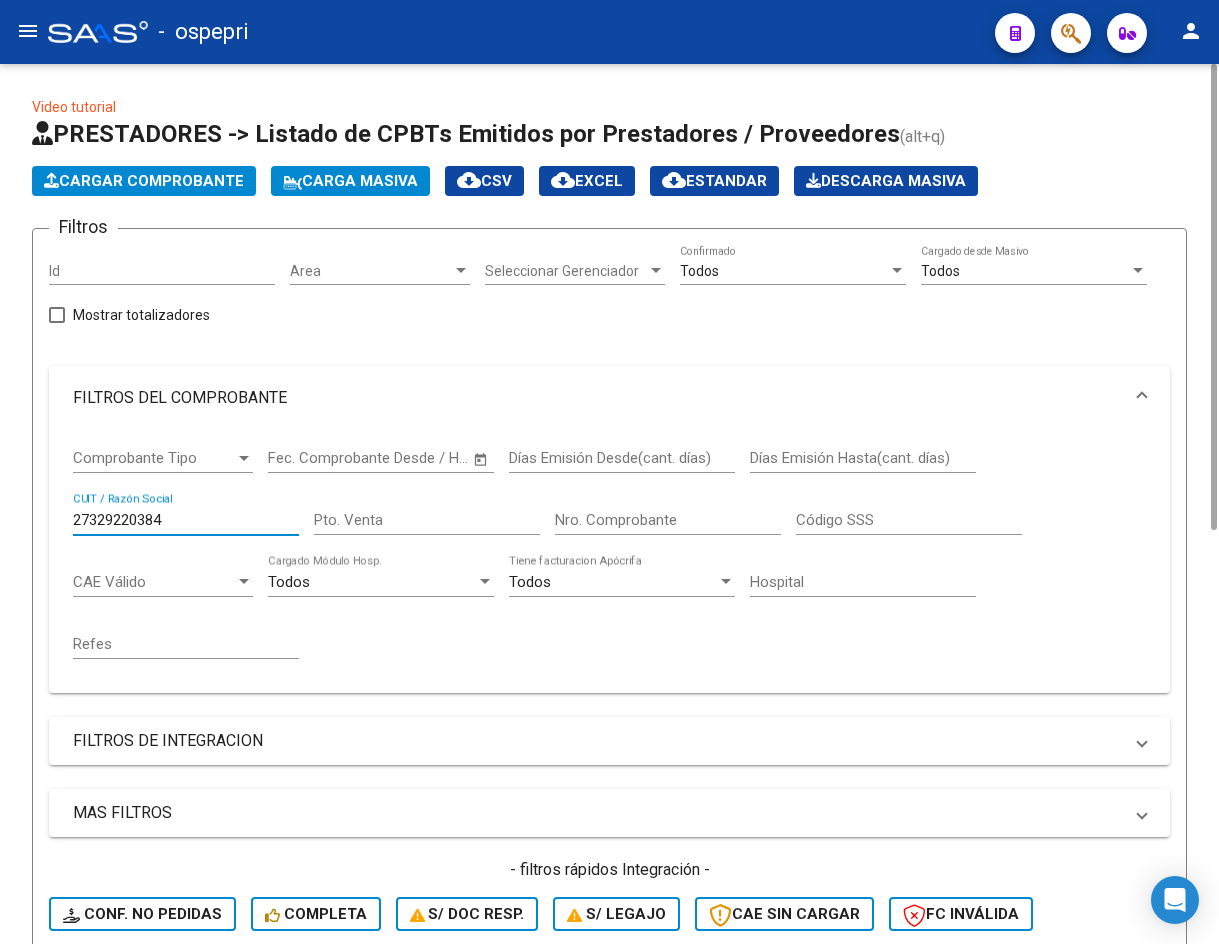 click on "27329220384" at bounding box center (186, 520) 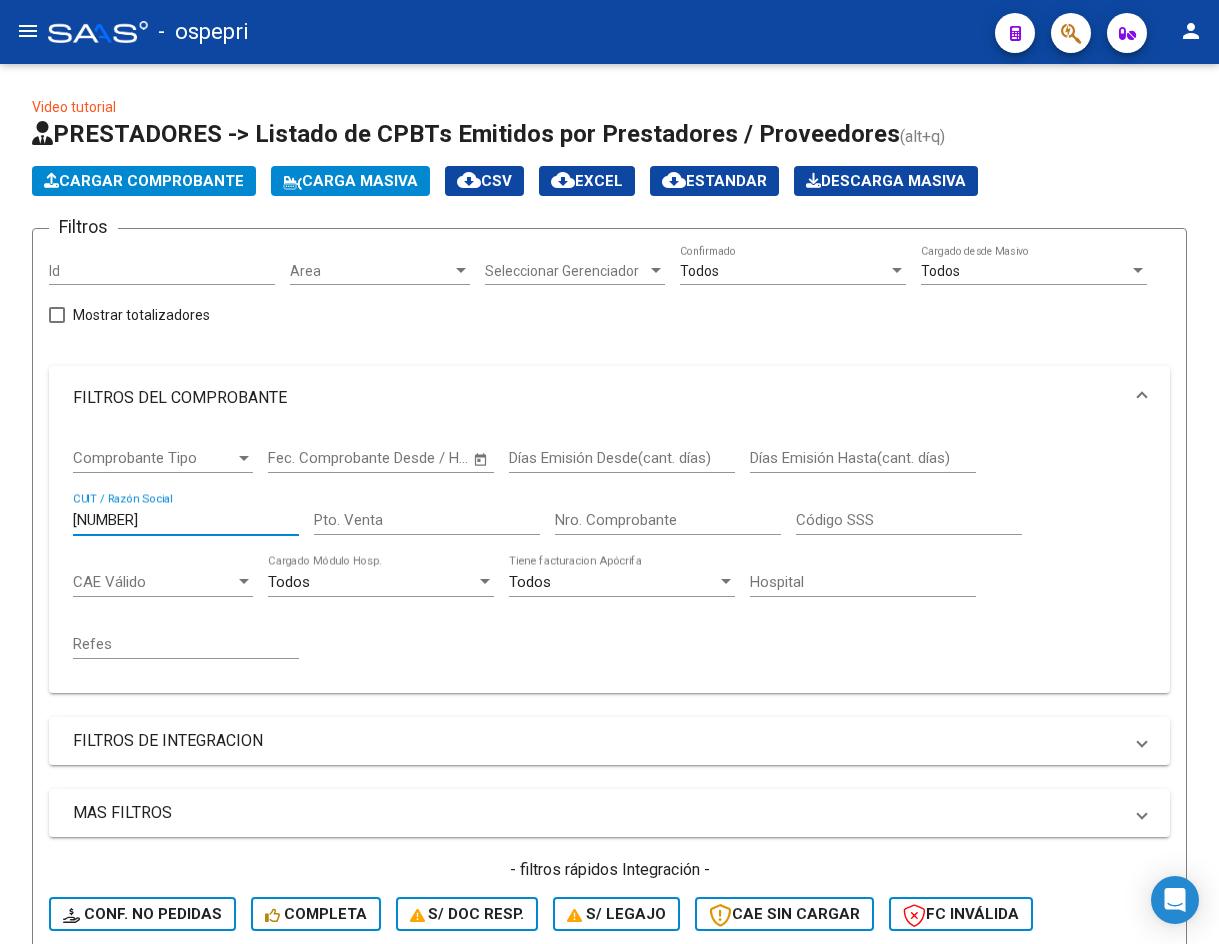 scroll, scrollTop: 780, scrollLeft: 0, axis: vertical 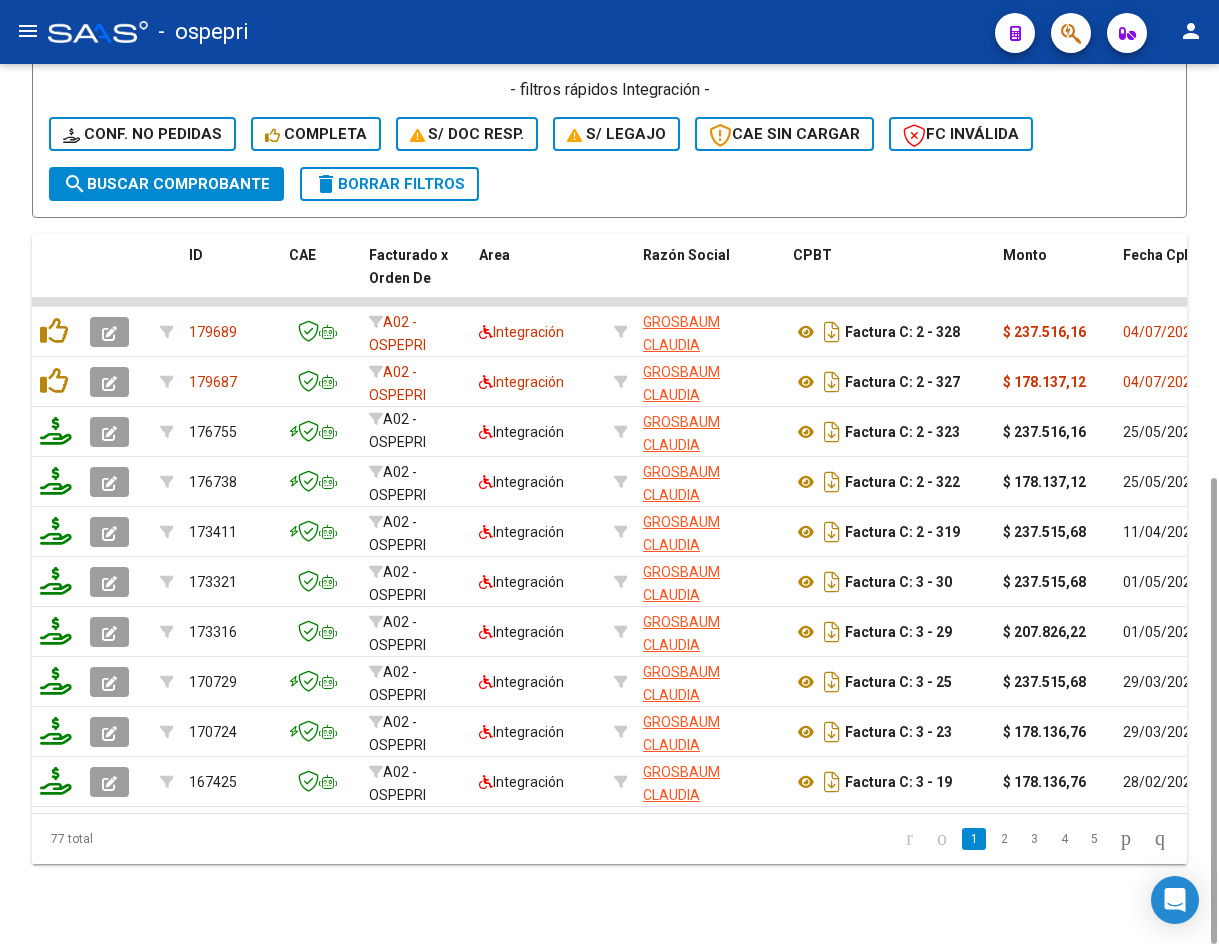 type on "[CUIT]" 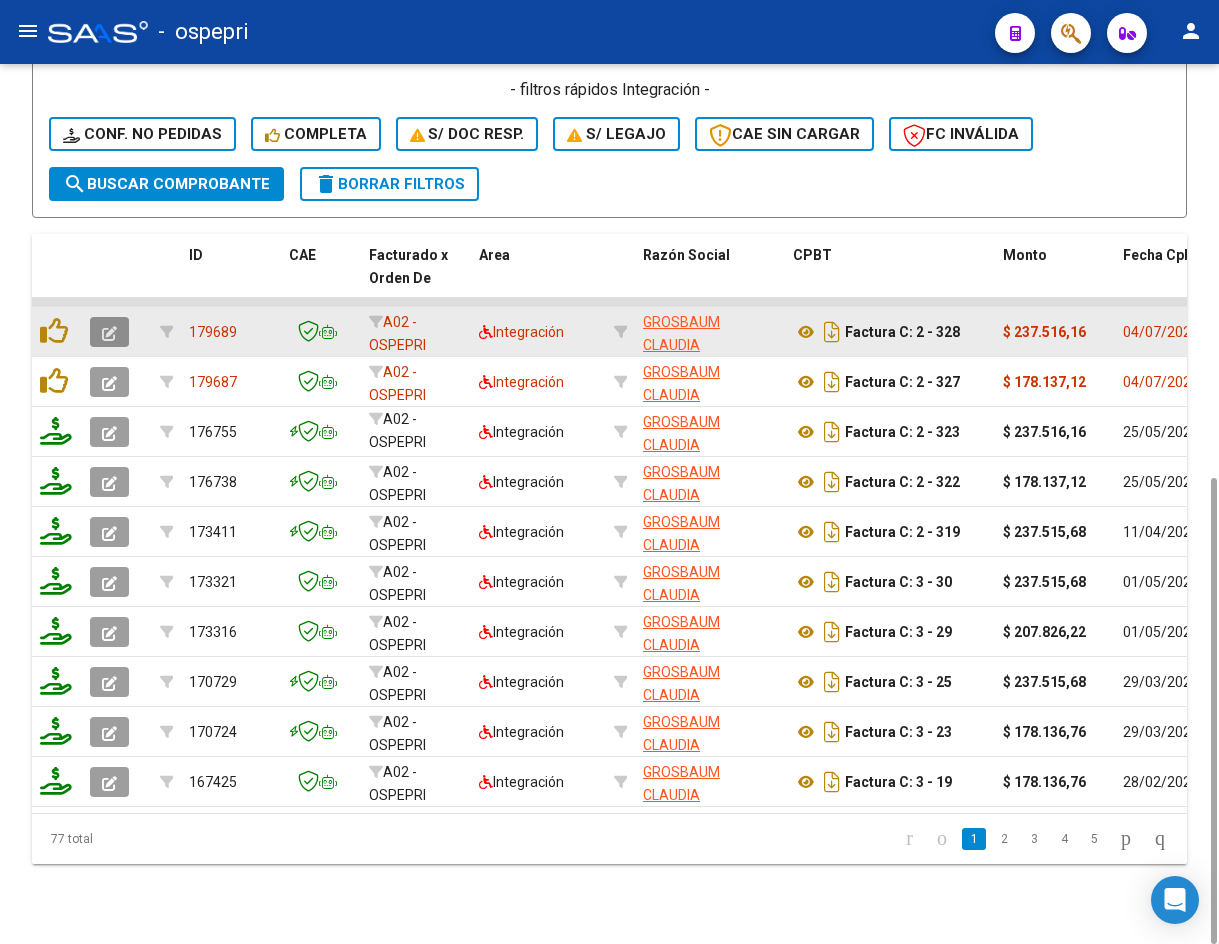 click 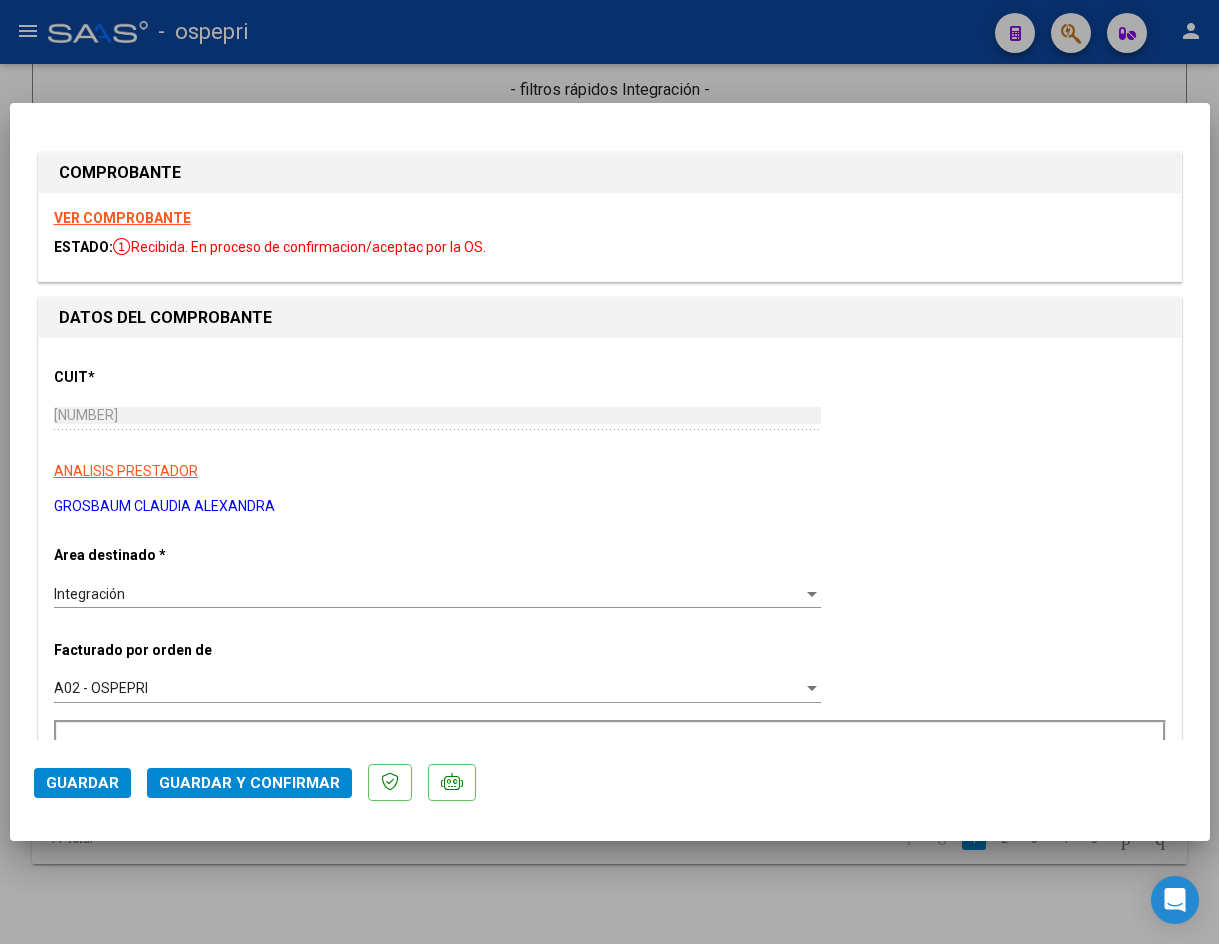 click on "VER COMPROBANTE" at bounding box center [122, 218] 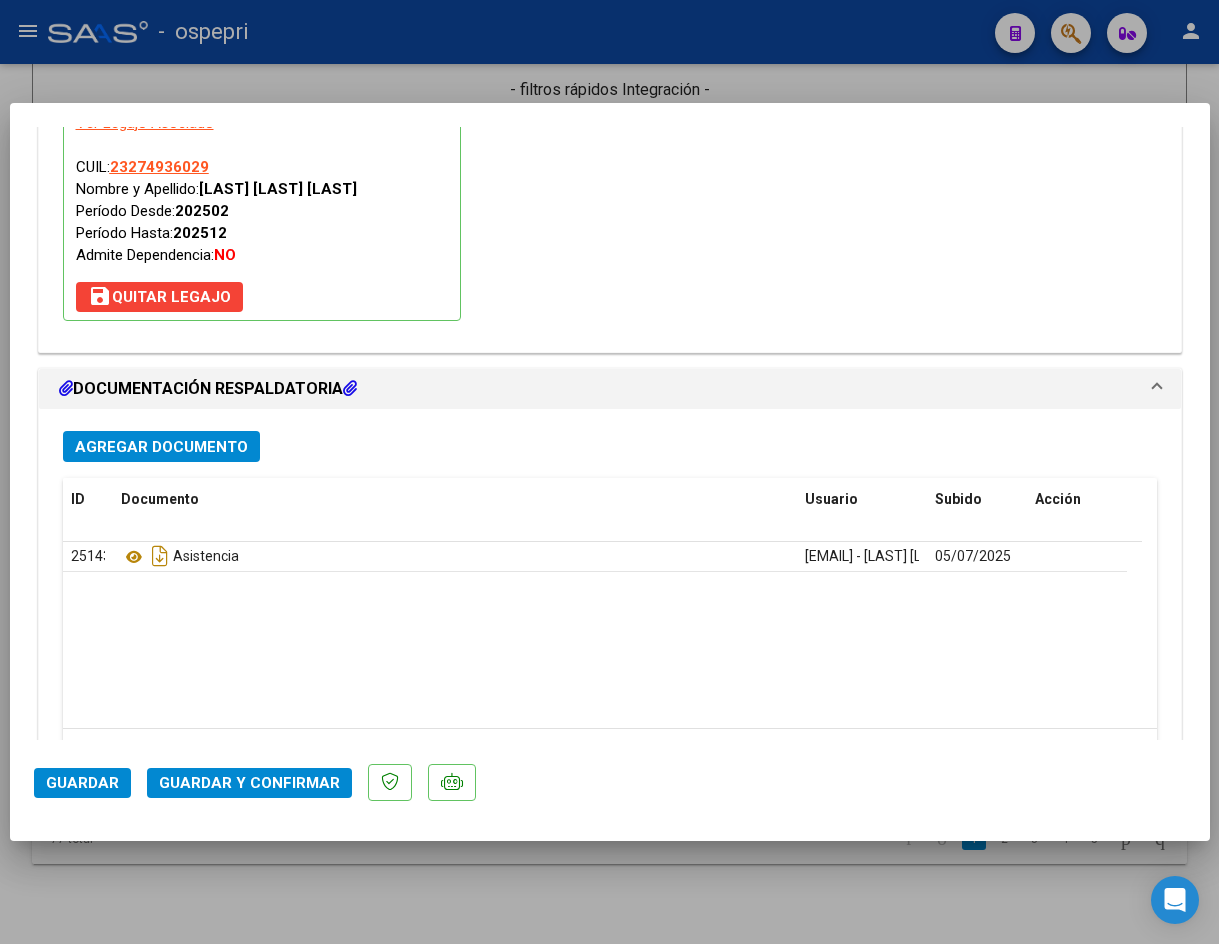 scroll, scrollTop: 2162, scrollLeft: 0, axis: vertical 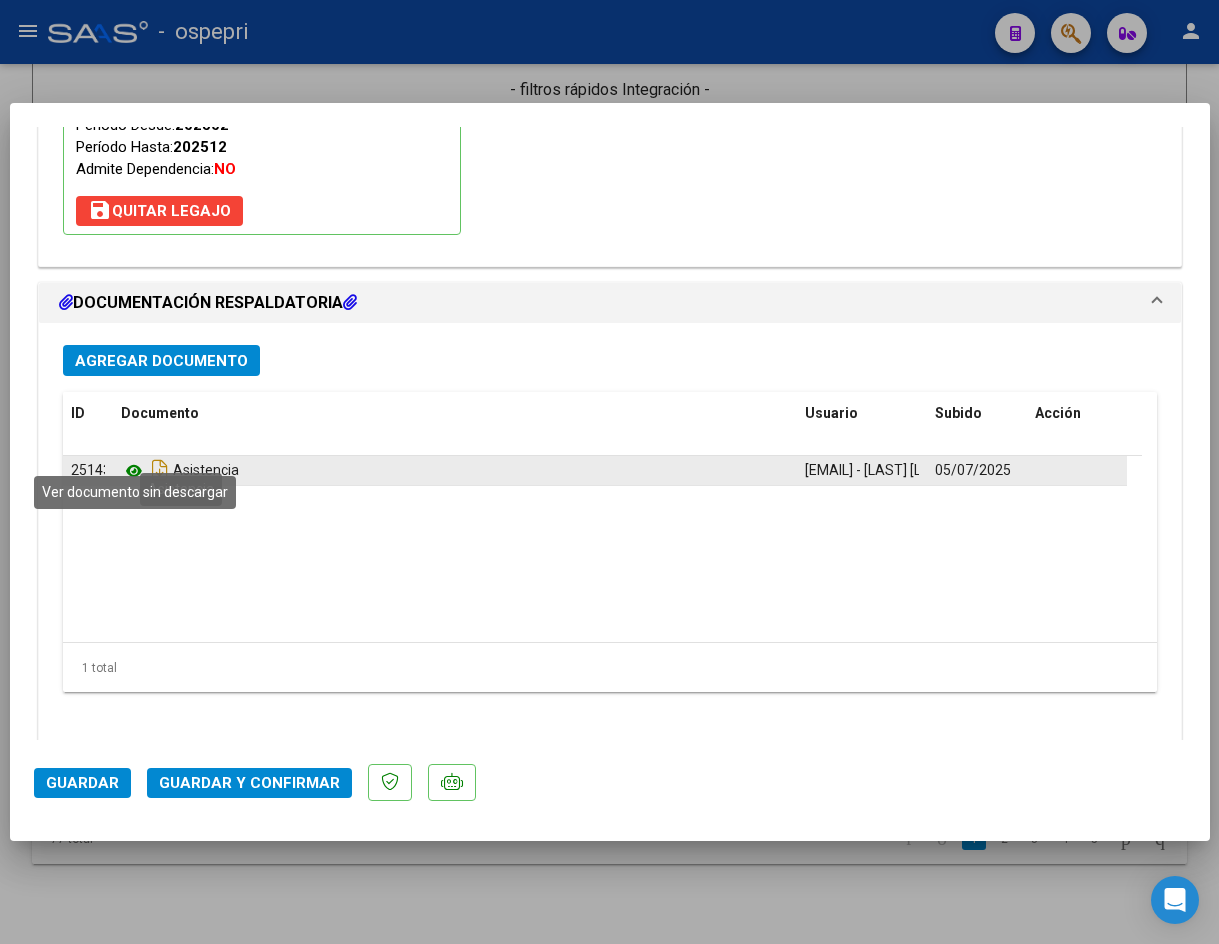click 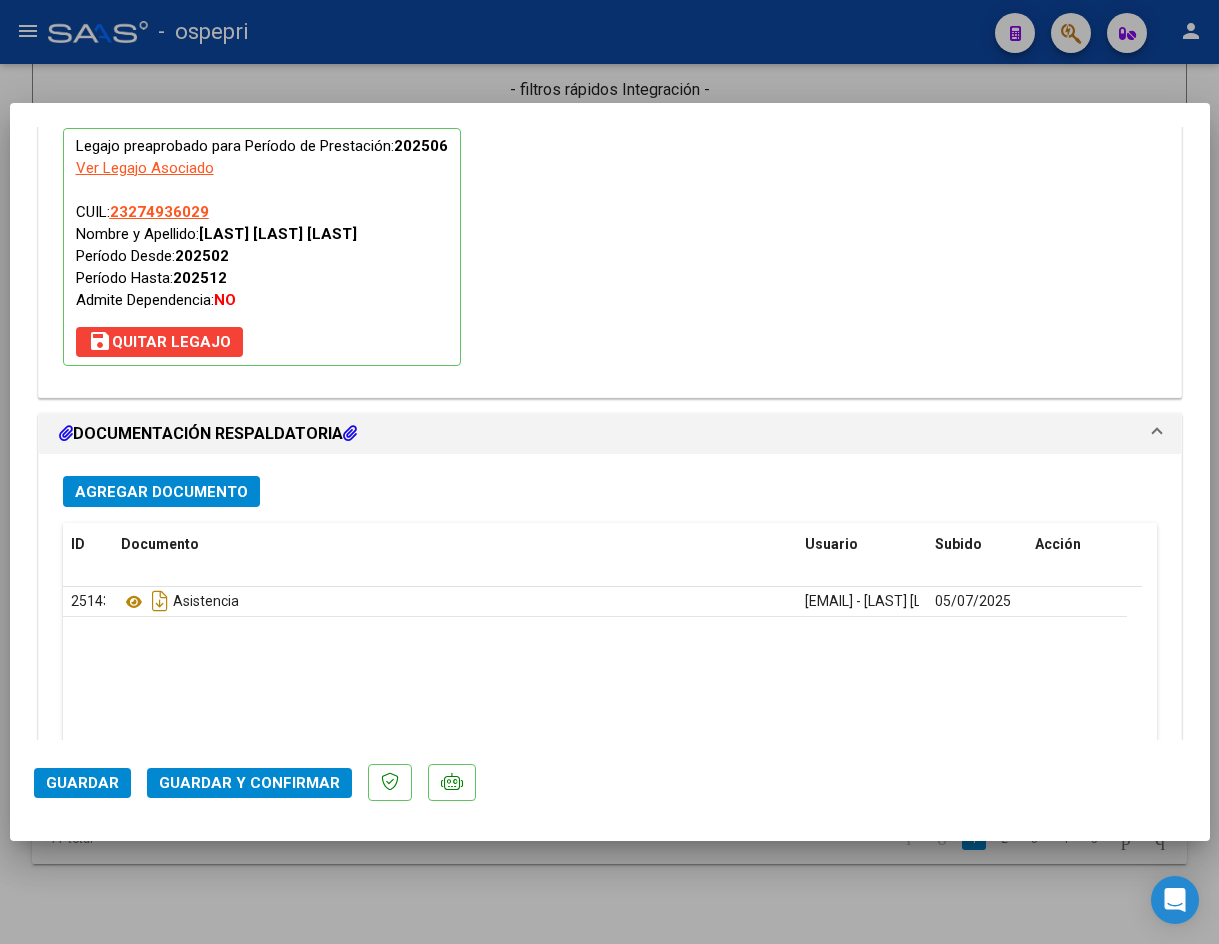 scroll, scrollTop: 2062, scrollLeft: 0, axis: vertical 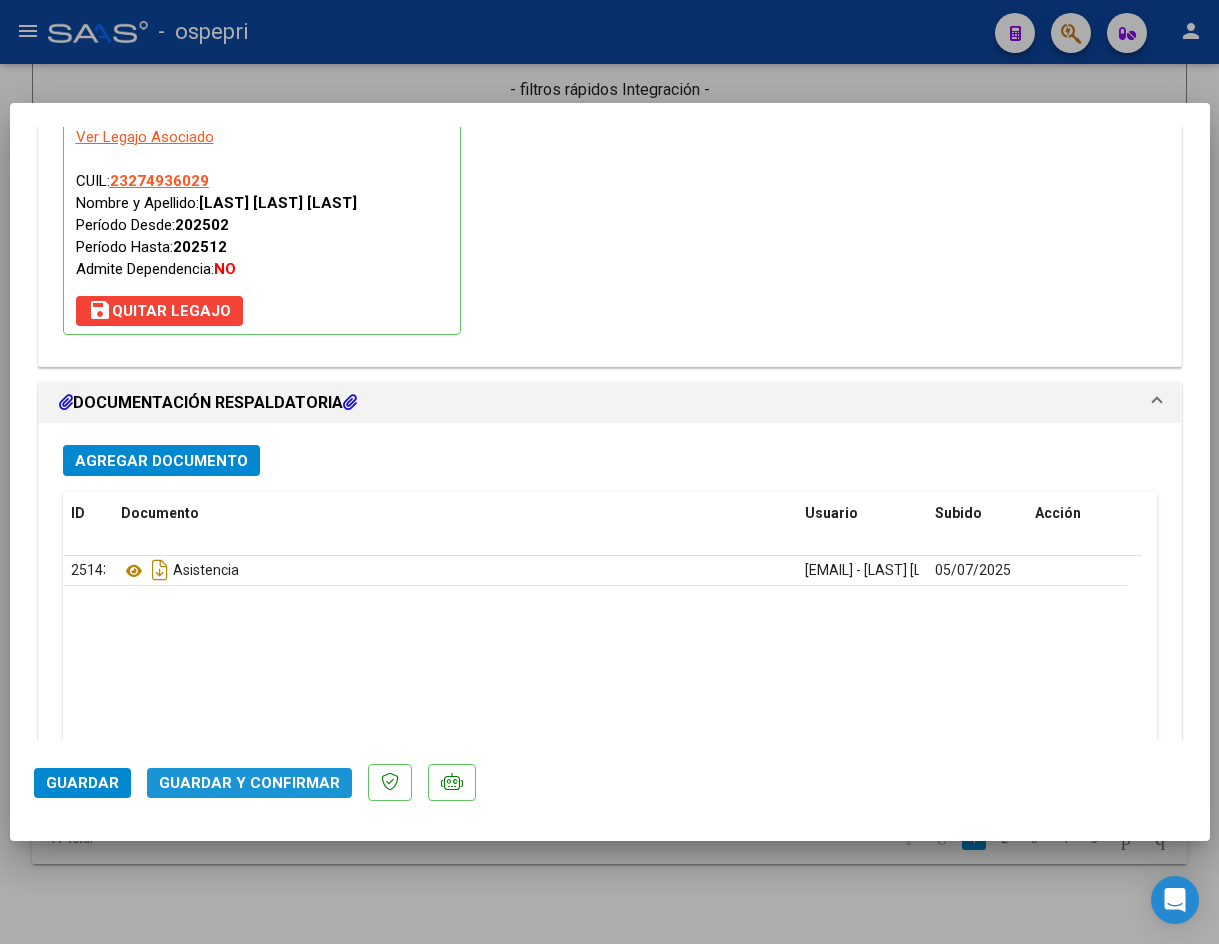 click on "Guardar y Confirmar" 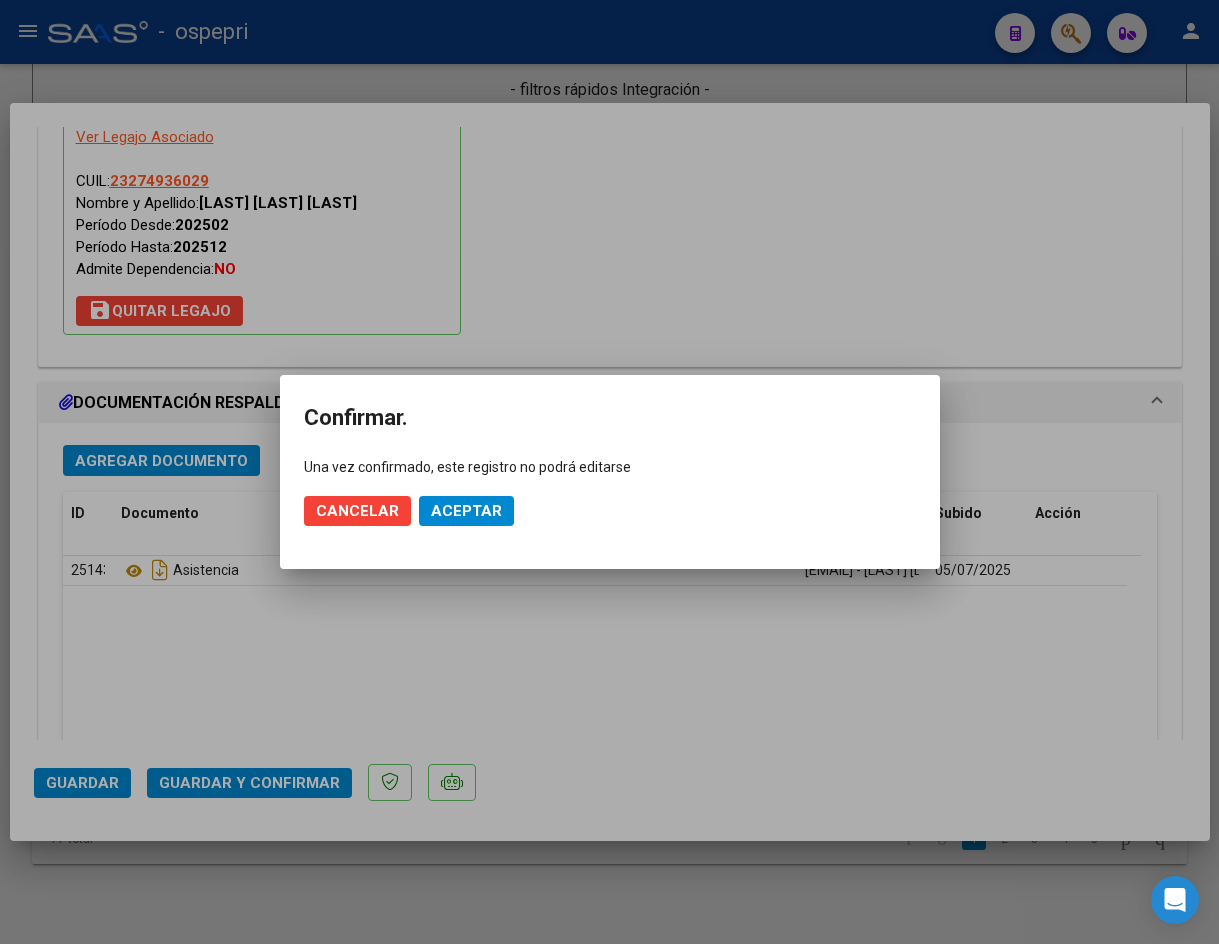 click on "Cancelar Aceptar" 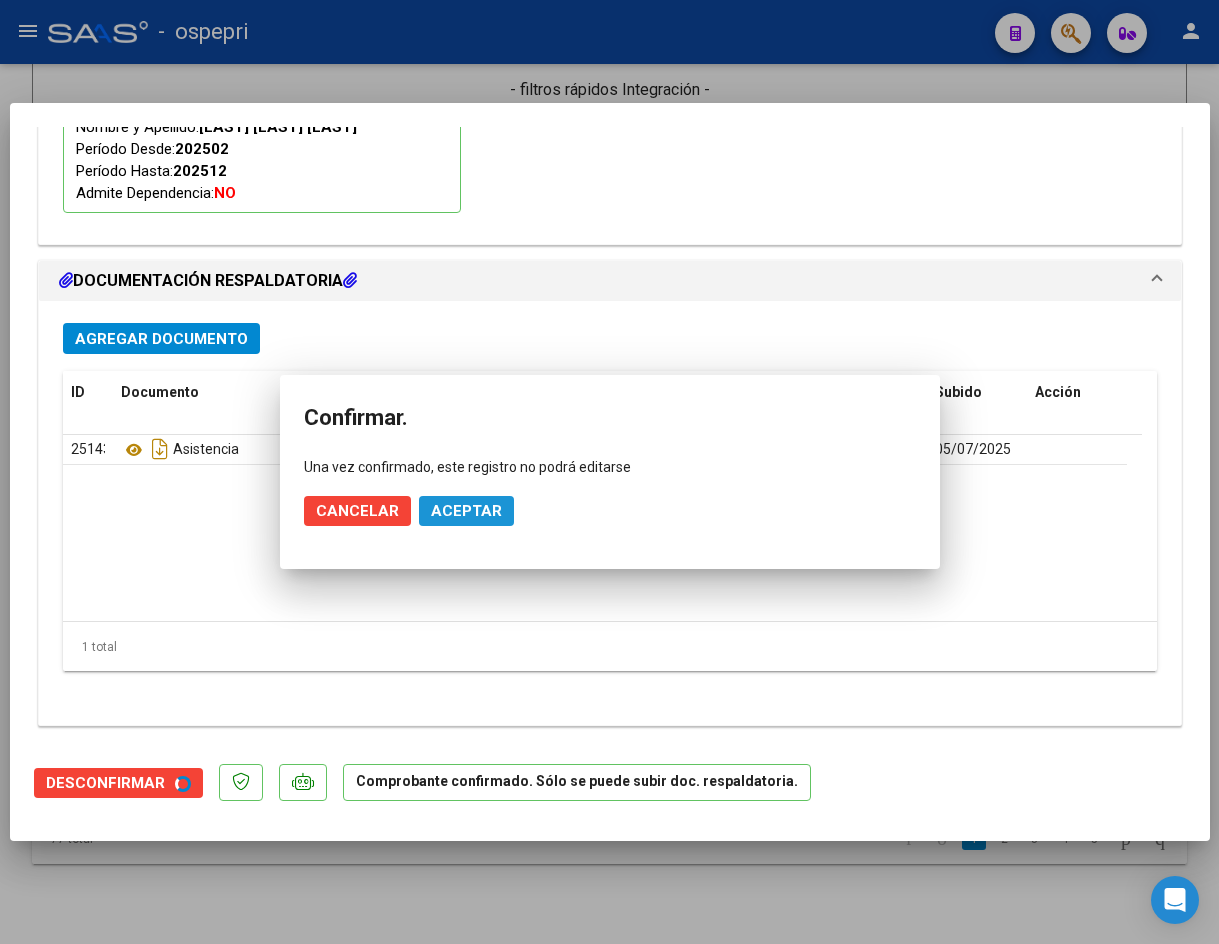 scroll, scrollTop: 1911, scrollLeft: 0, axis: vertical 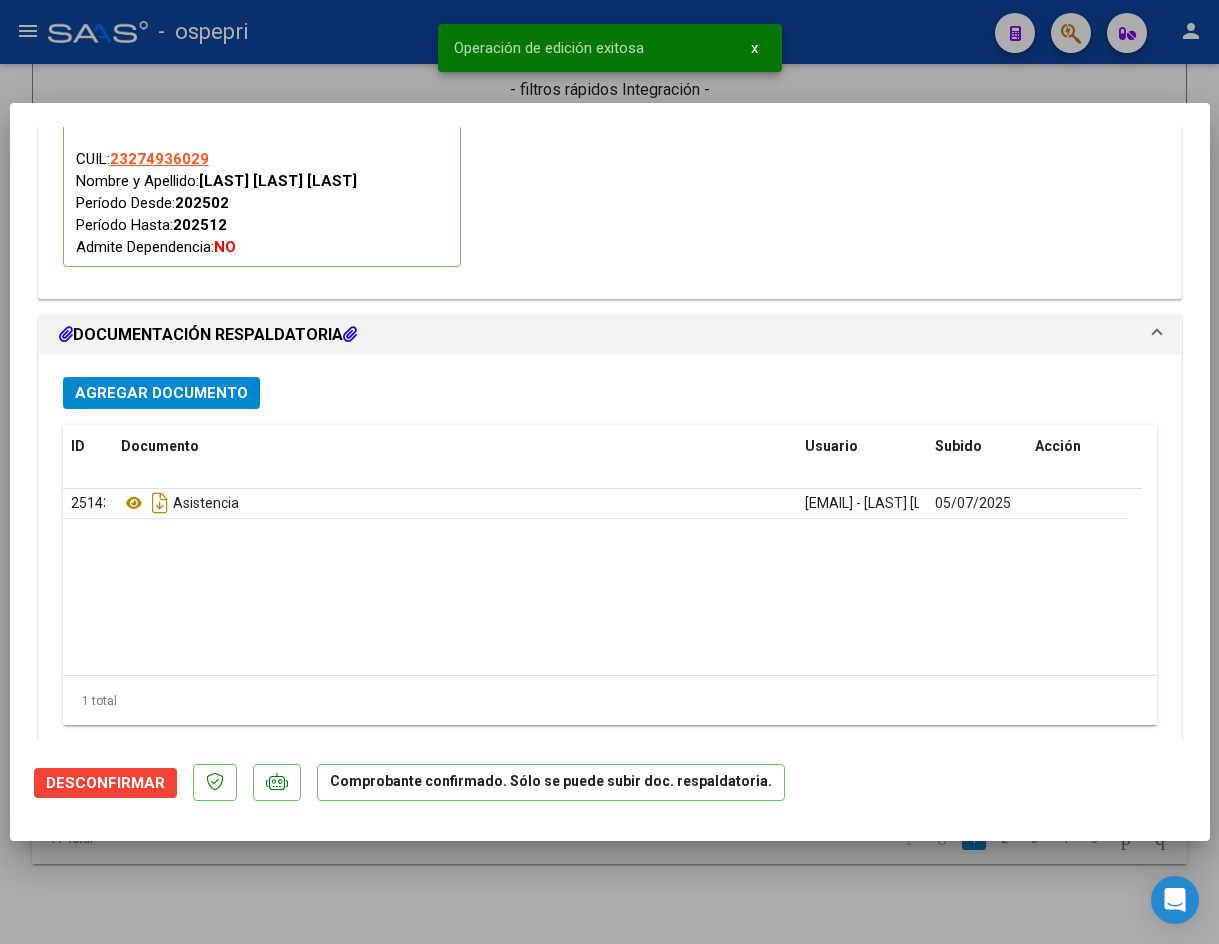 type 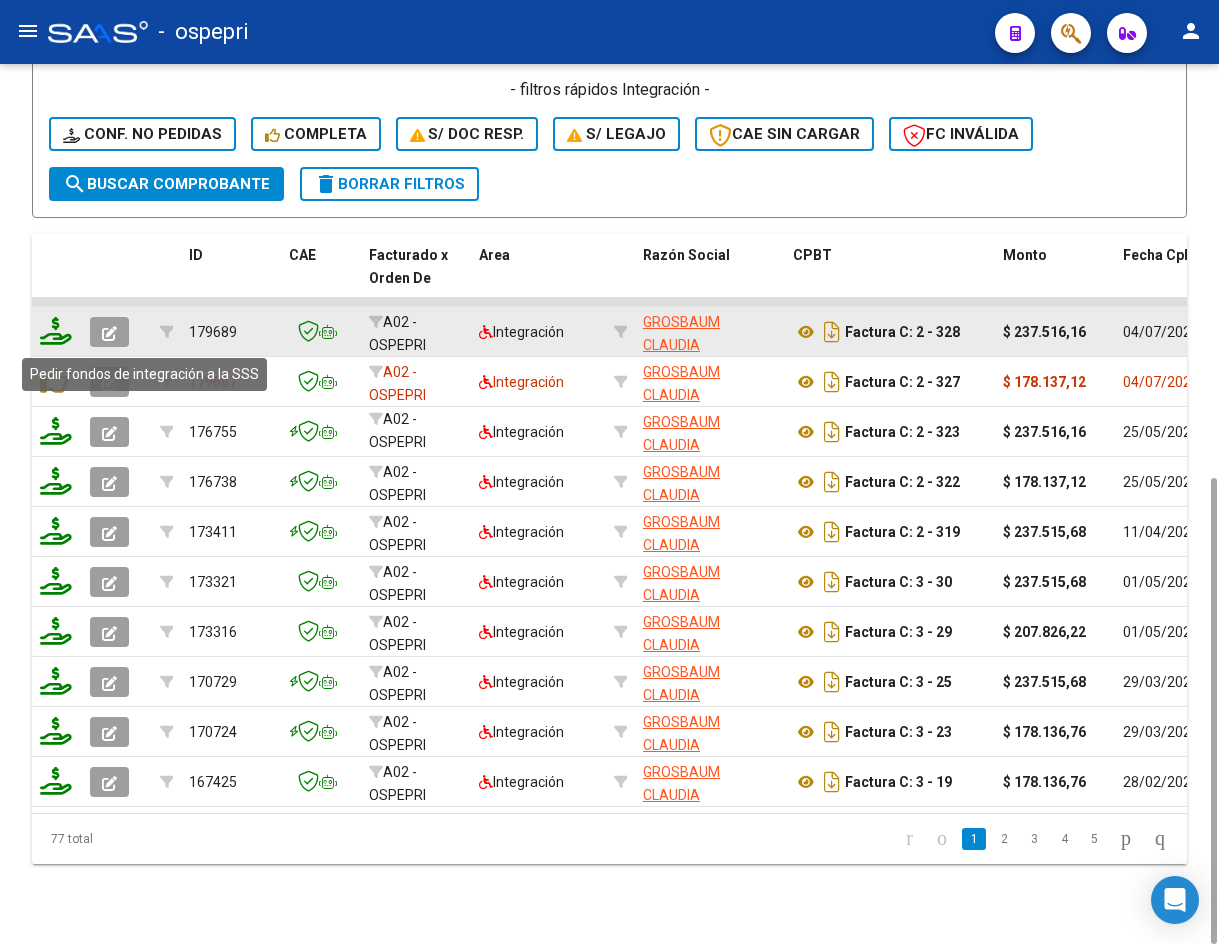 click 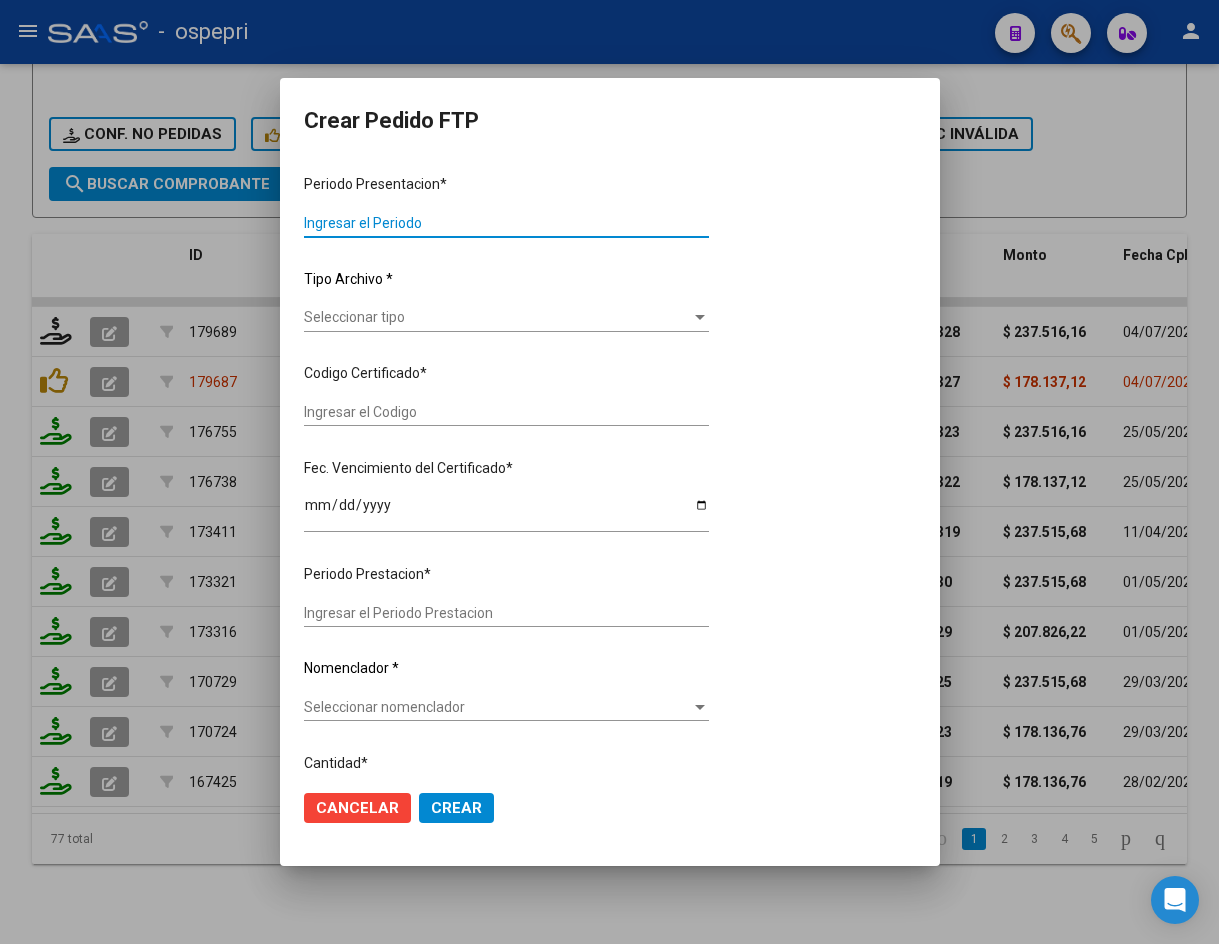 type on "202506" 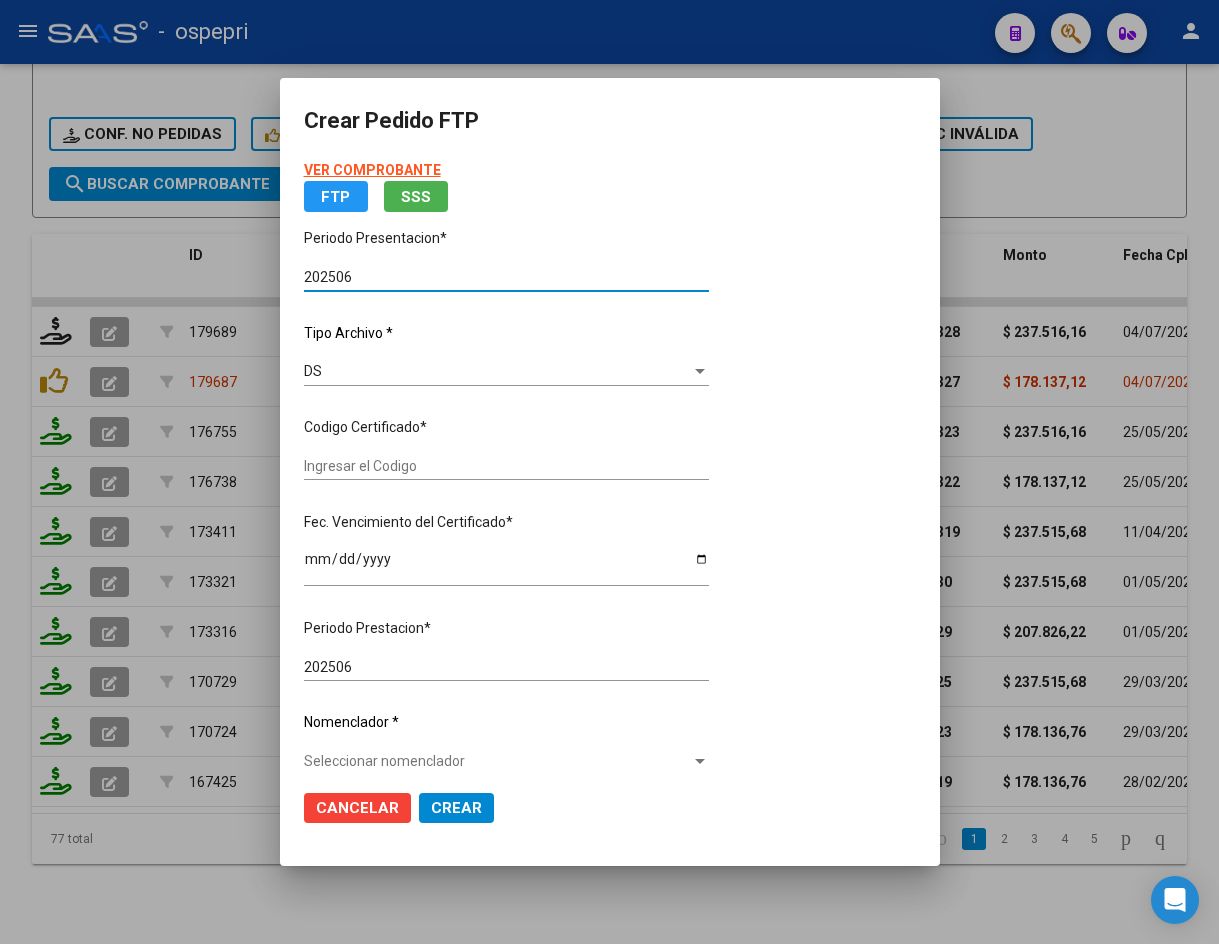 type on "23274936029" 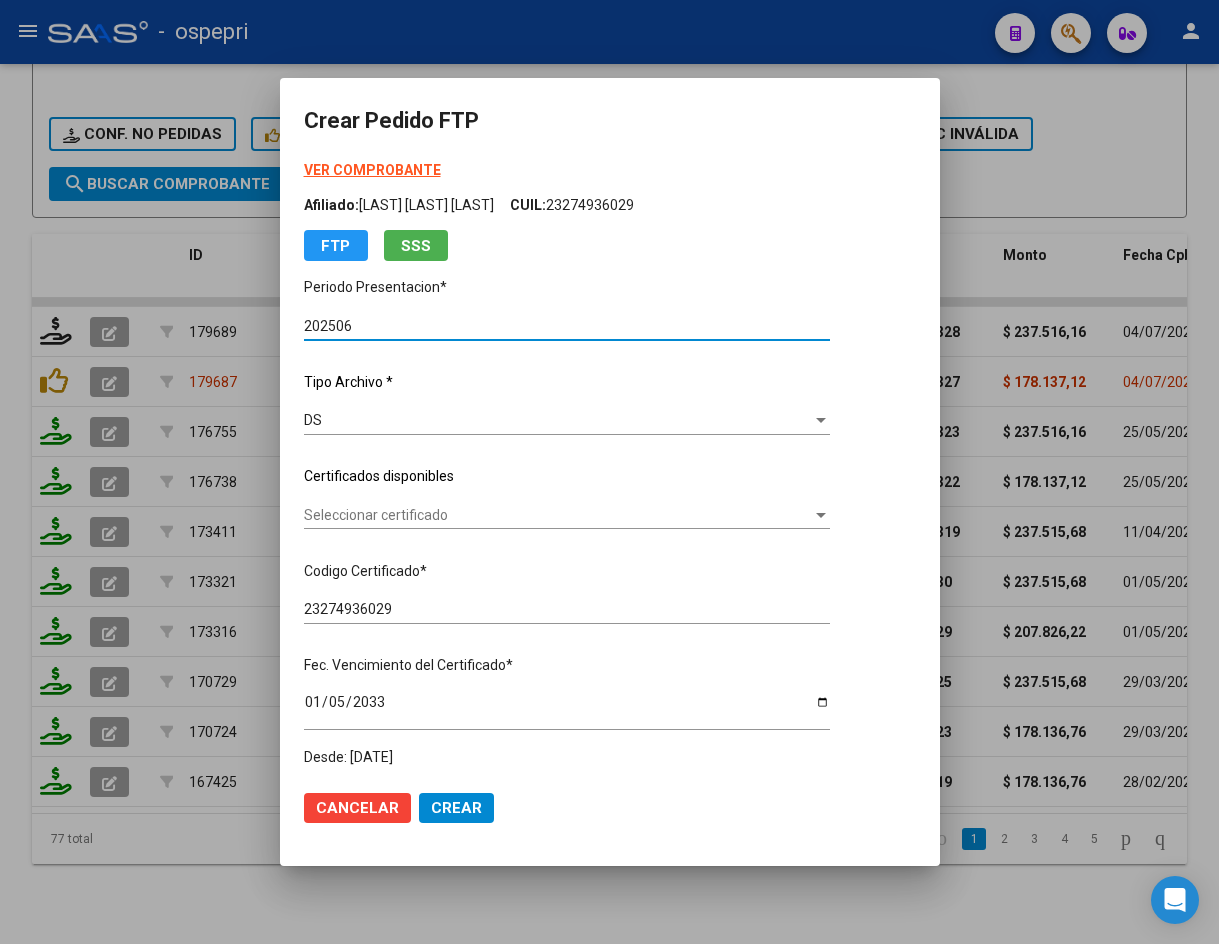 click on "Seleccionar certificado" at bounding box center (558, 515) 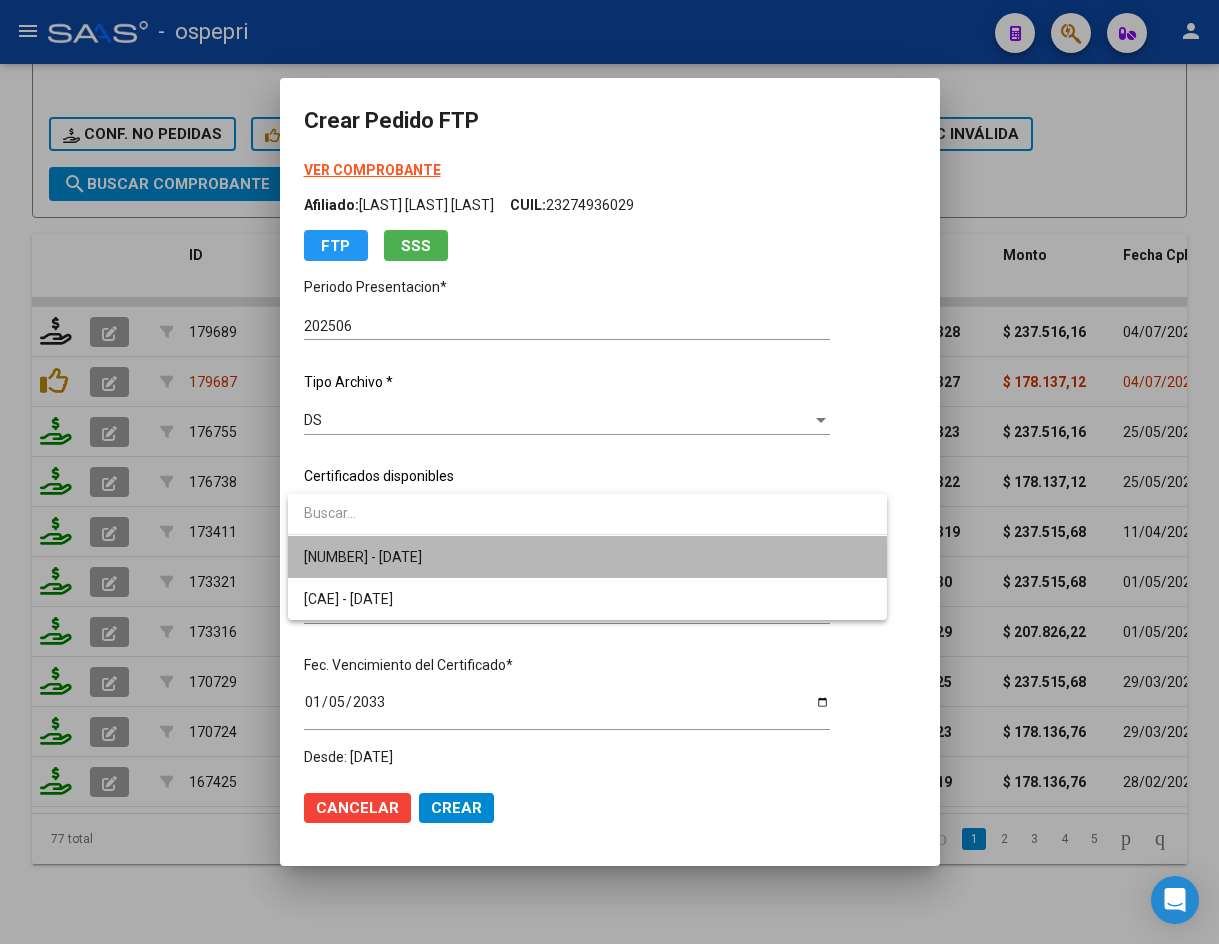 click on "23274936029 - 2033-01-05" at bounding box center (587, 557) 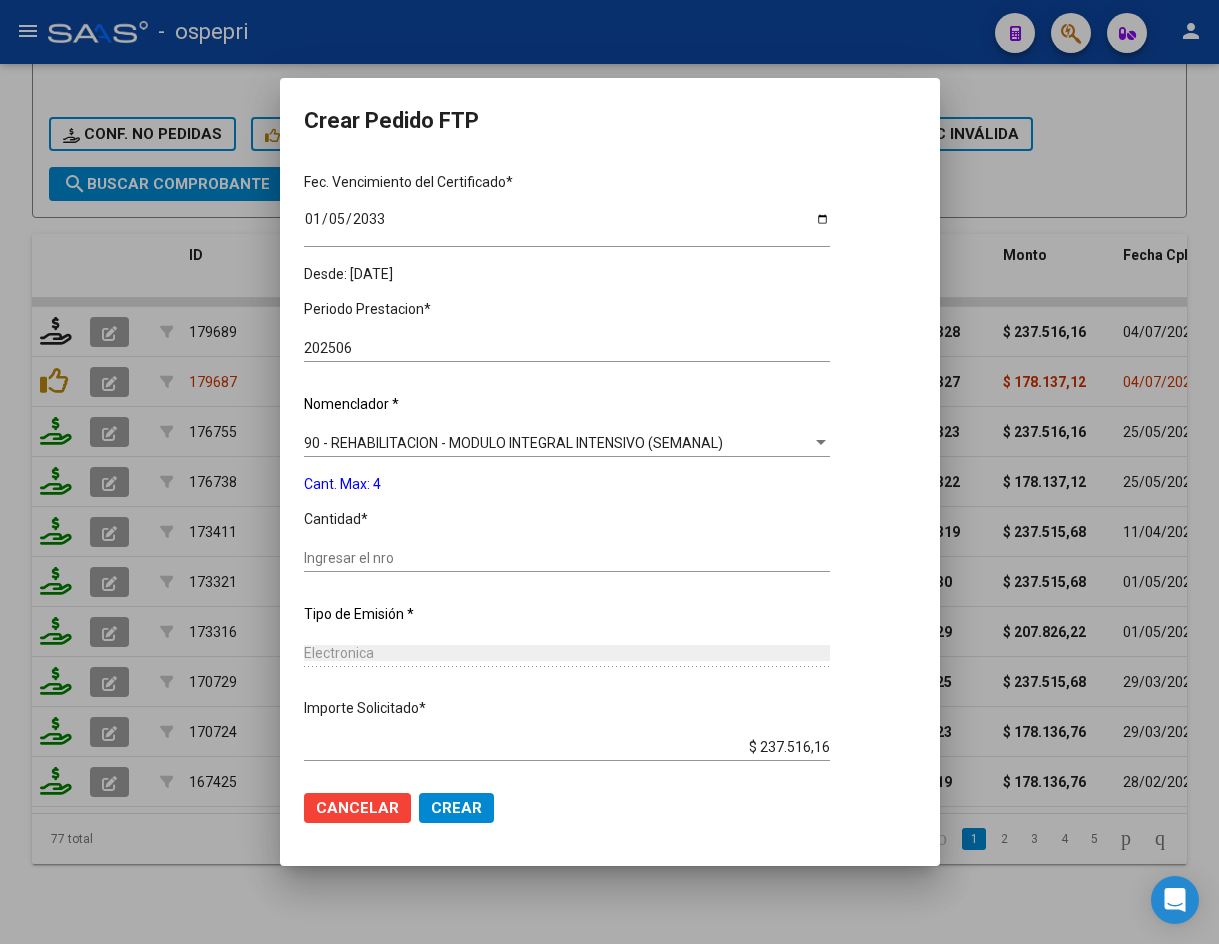 scroll, scrollTop: 582, scrollLeft: 0, axis: vertical 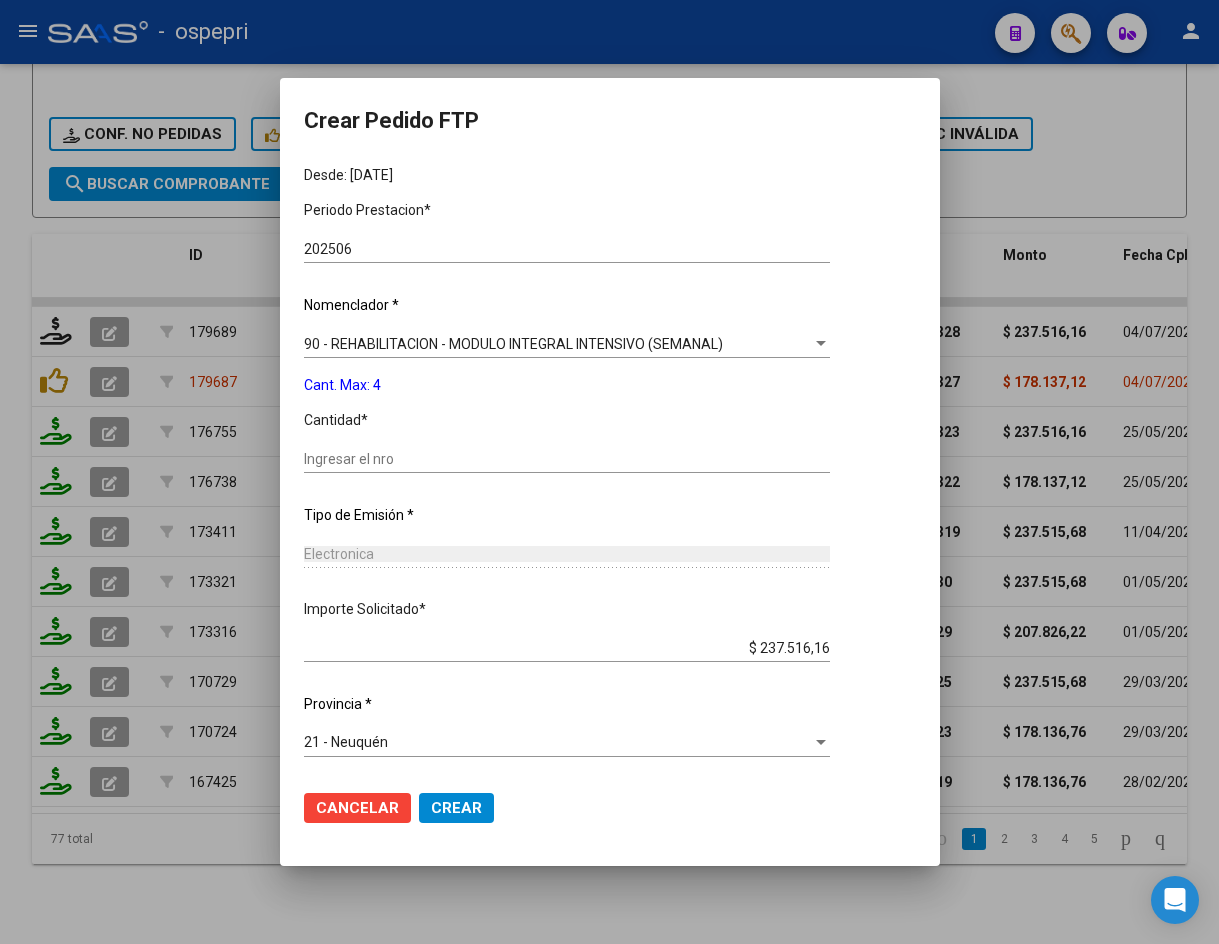 click on "Ingresar el nro" 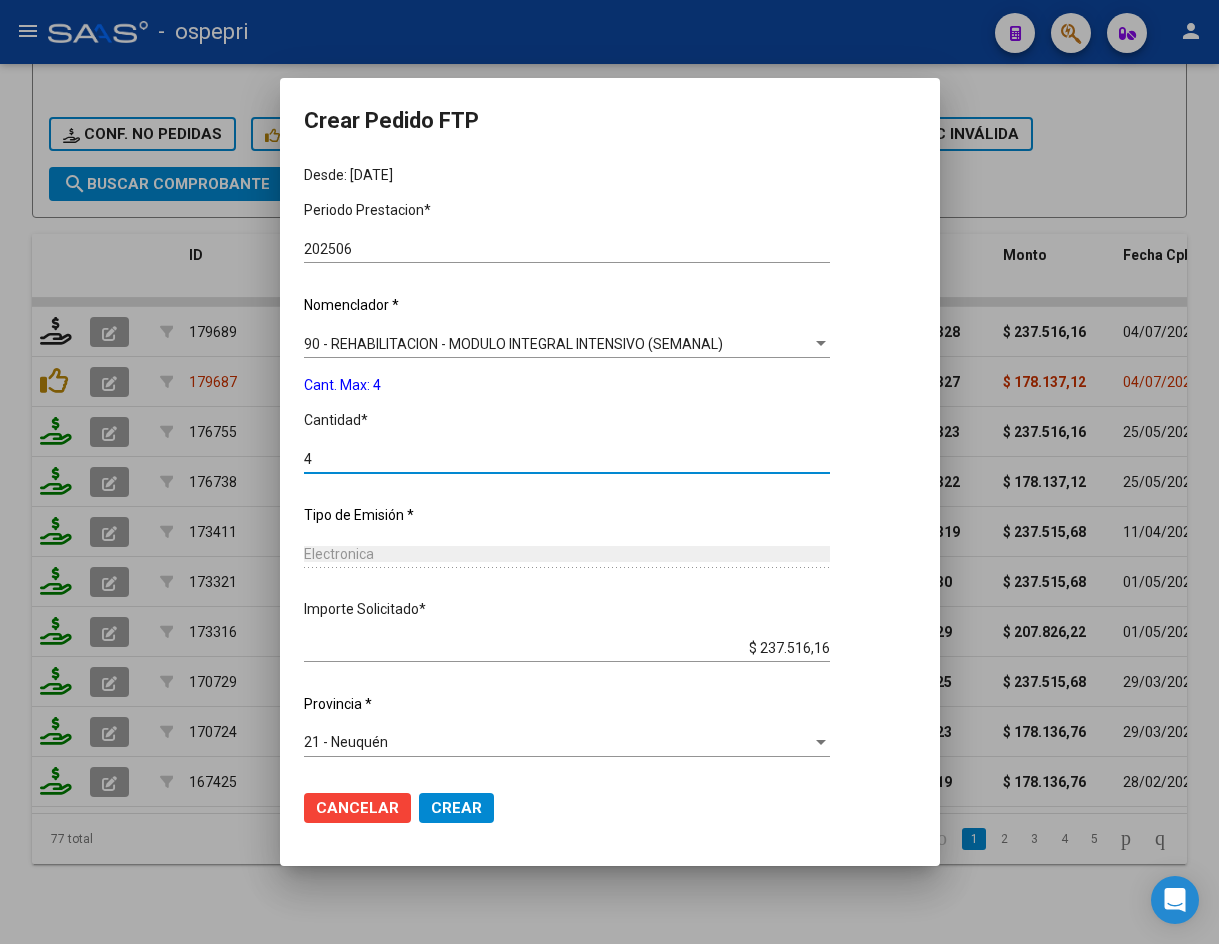 type on "4" 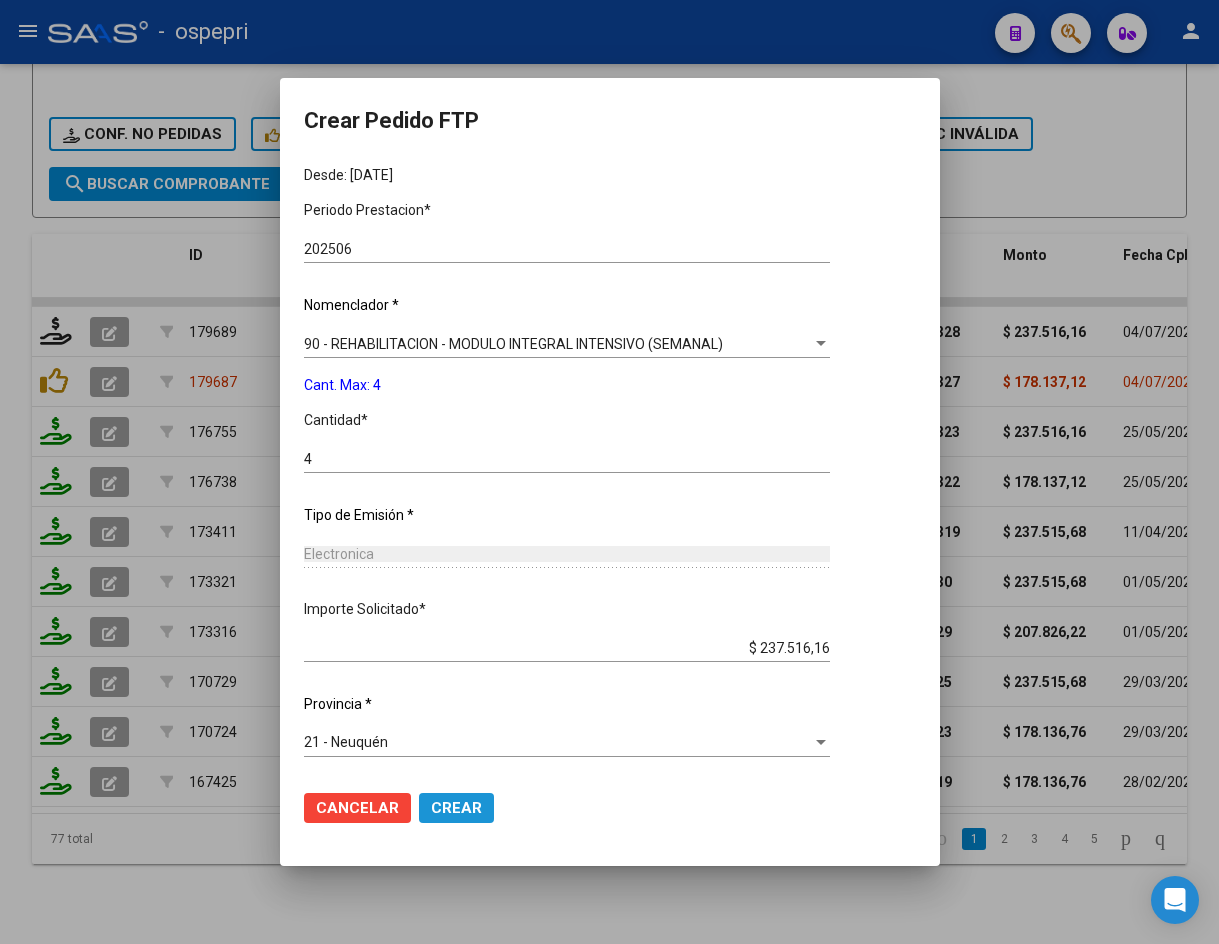 click on "Crear" 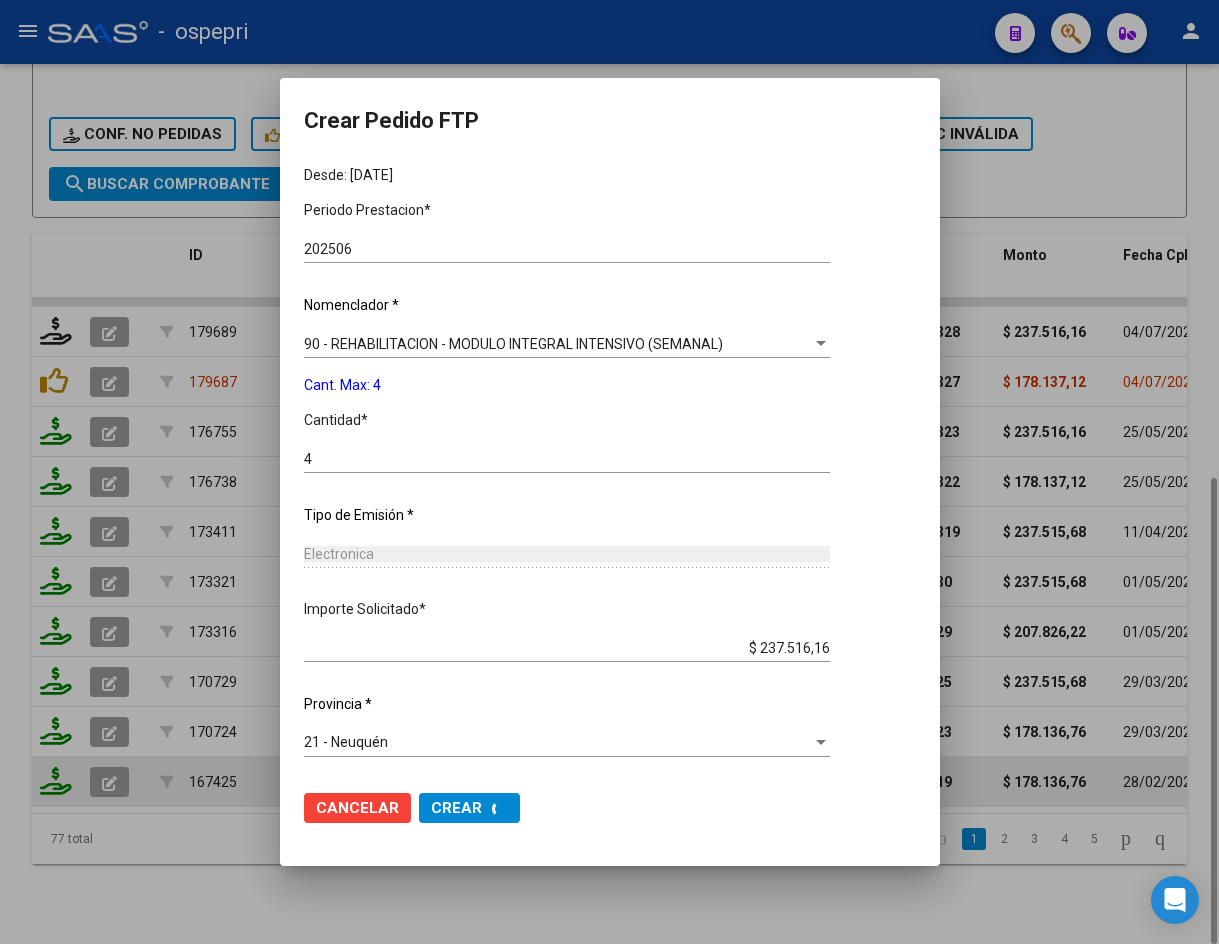 scroll, scrollTop: 0, scrollLeft: 0, axis: both 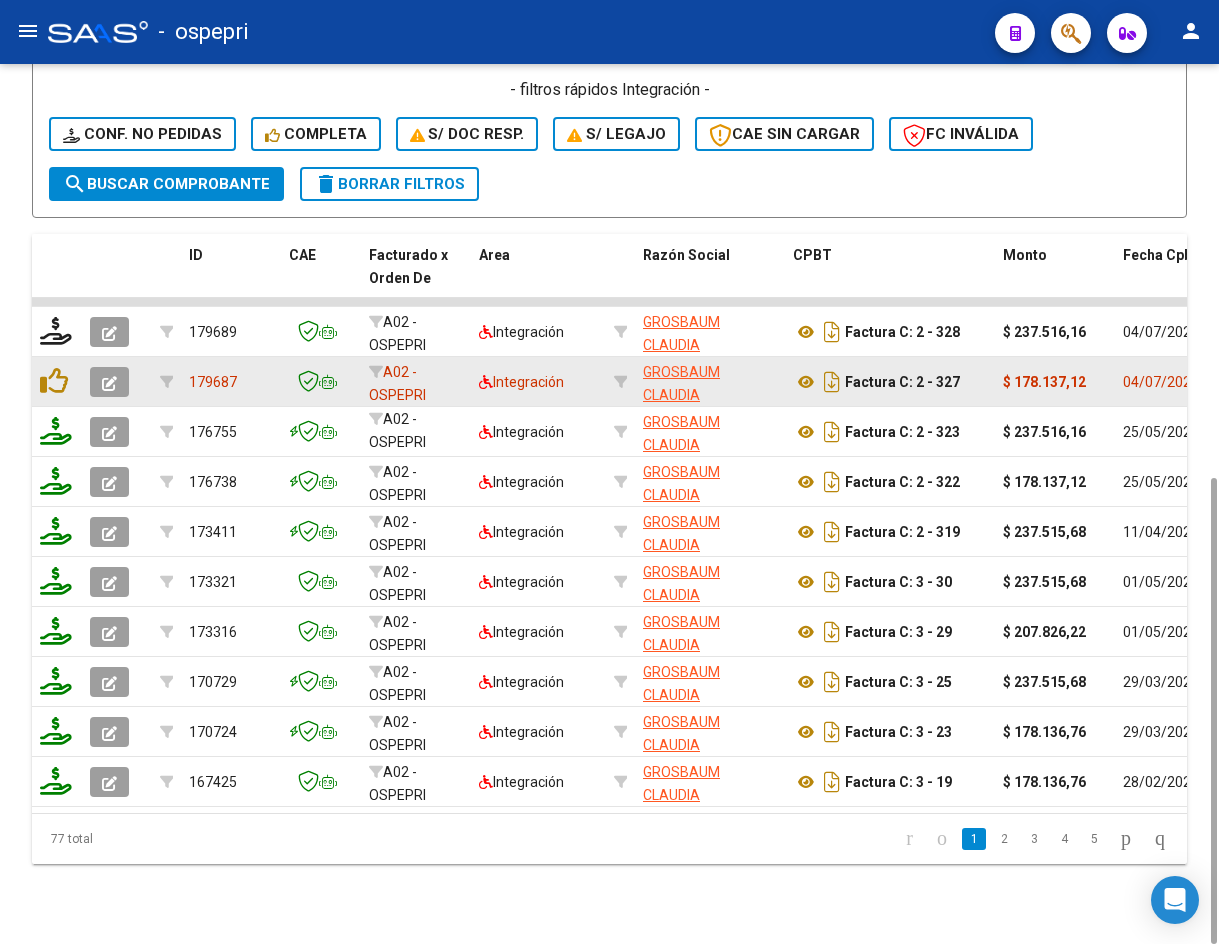 click 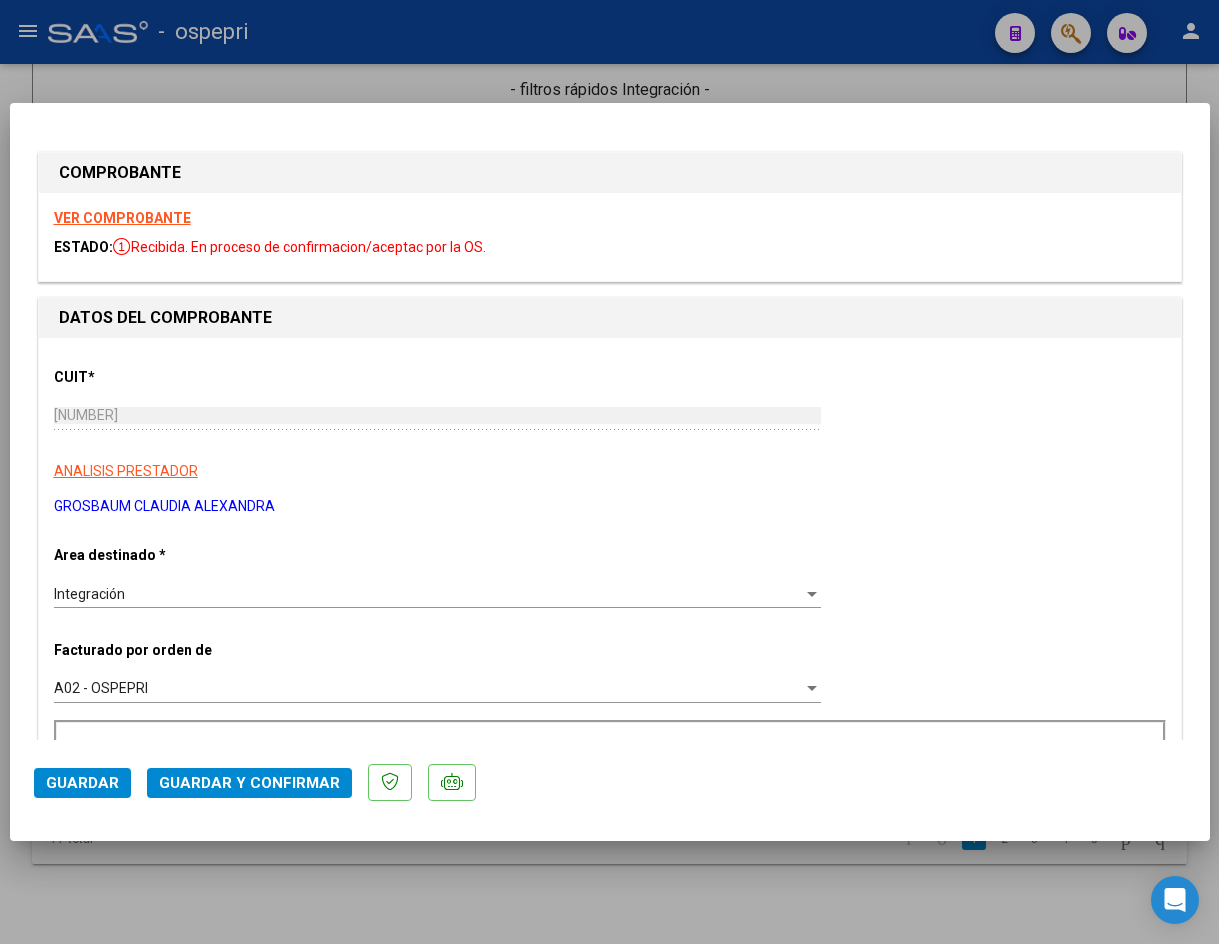 click on "VER COMPROBANTE" at bounding box center [122, 218] 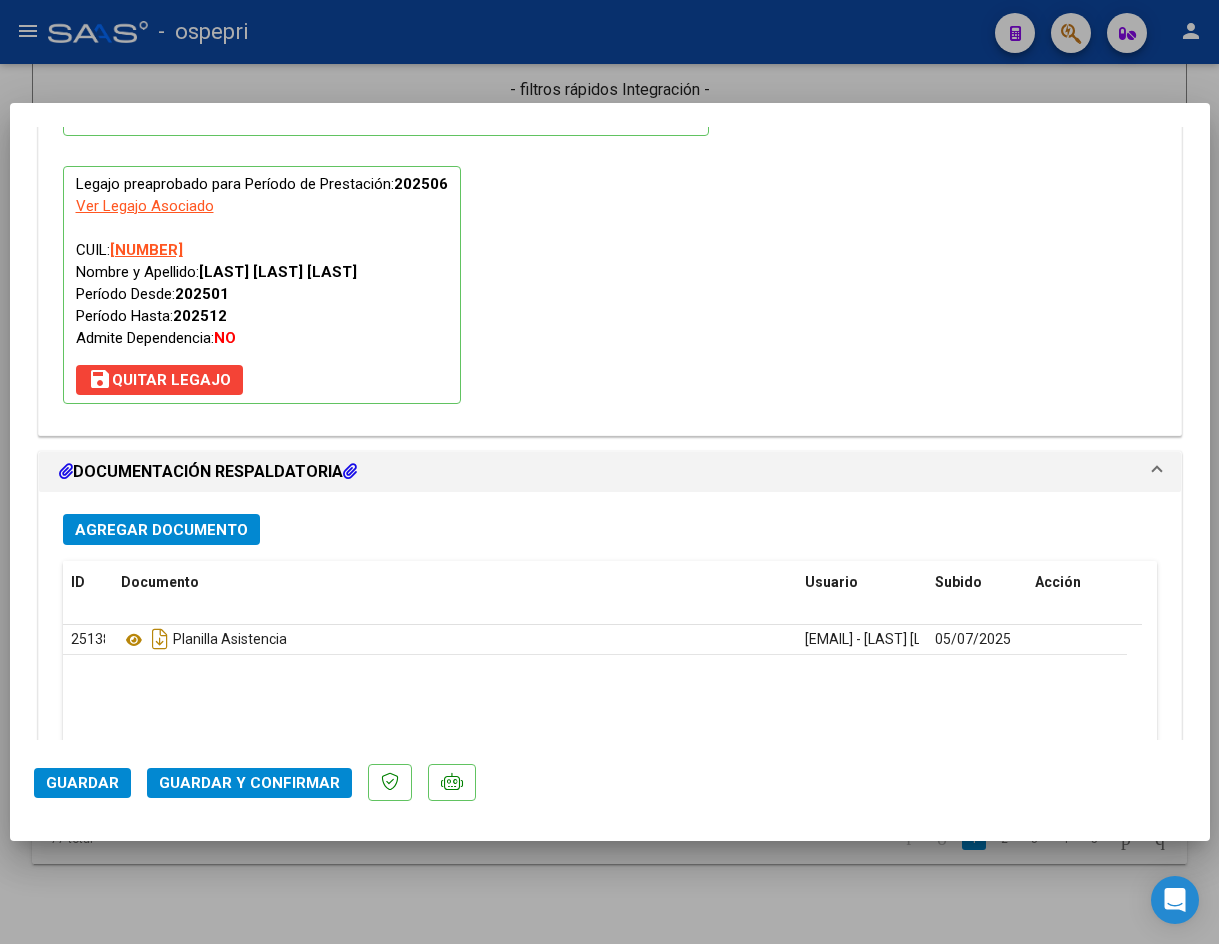 scroll, scrollTop: 2000, scrollLeft: 0, axis: vertical 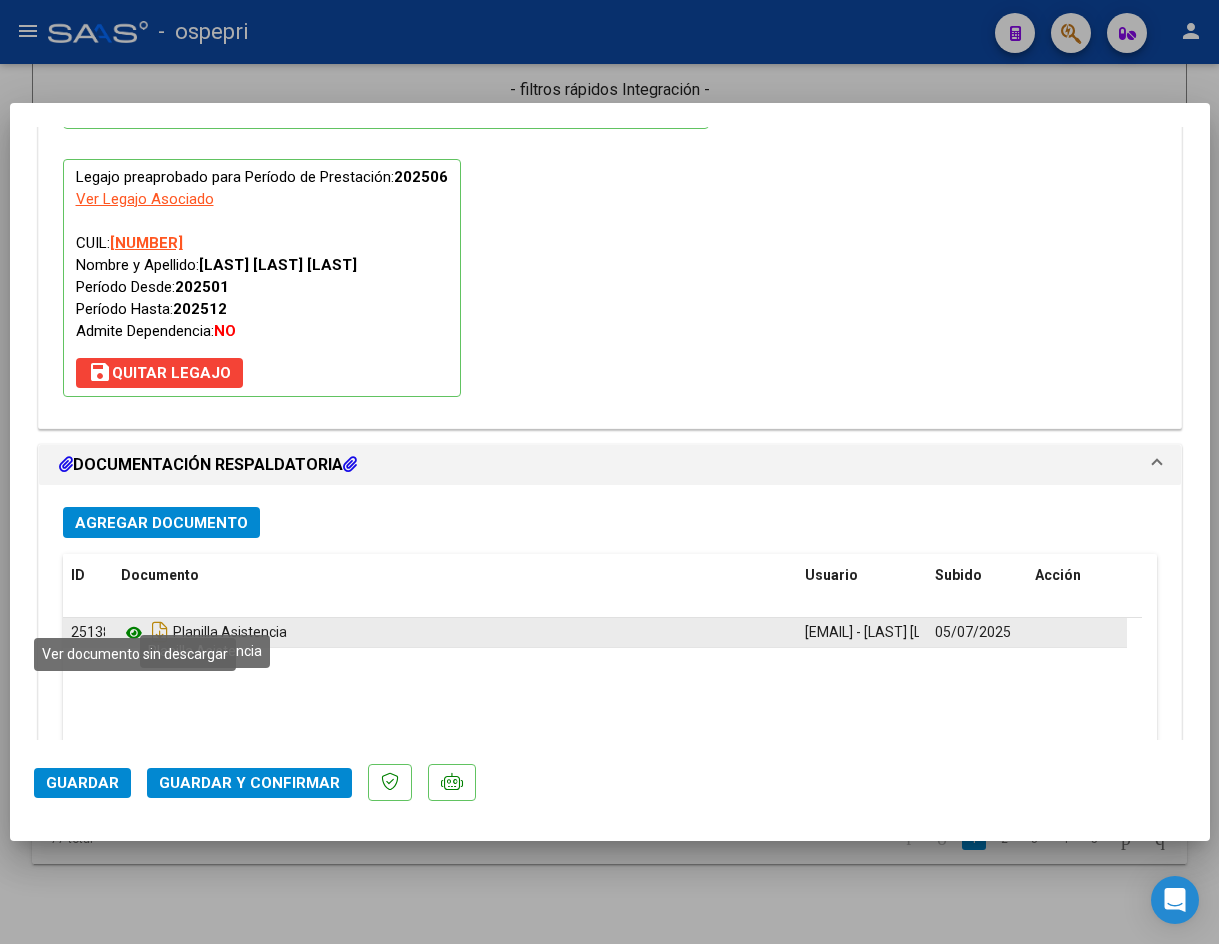 click 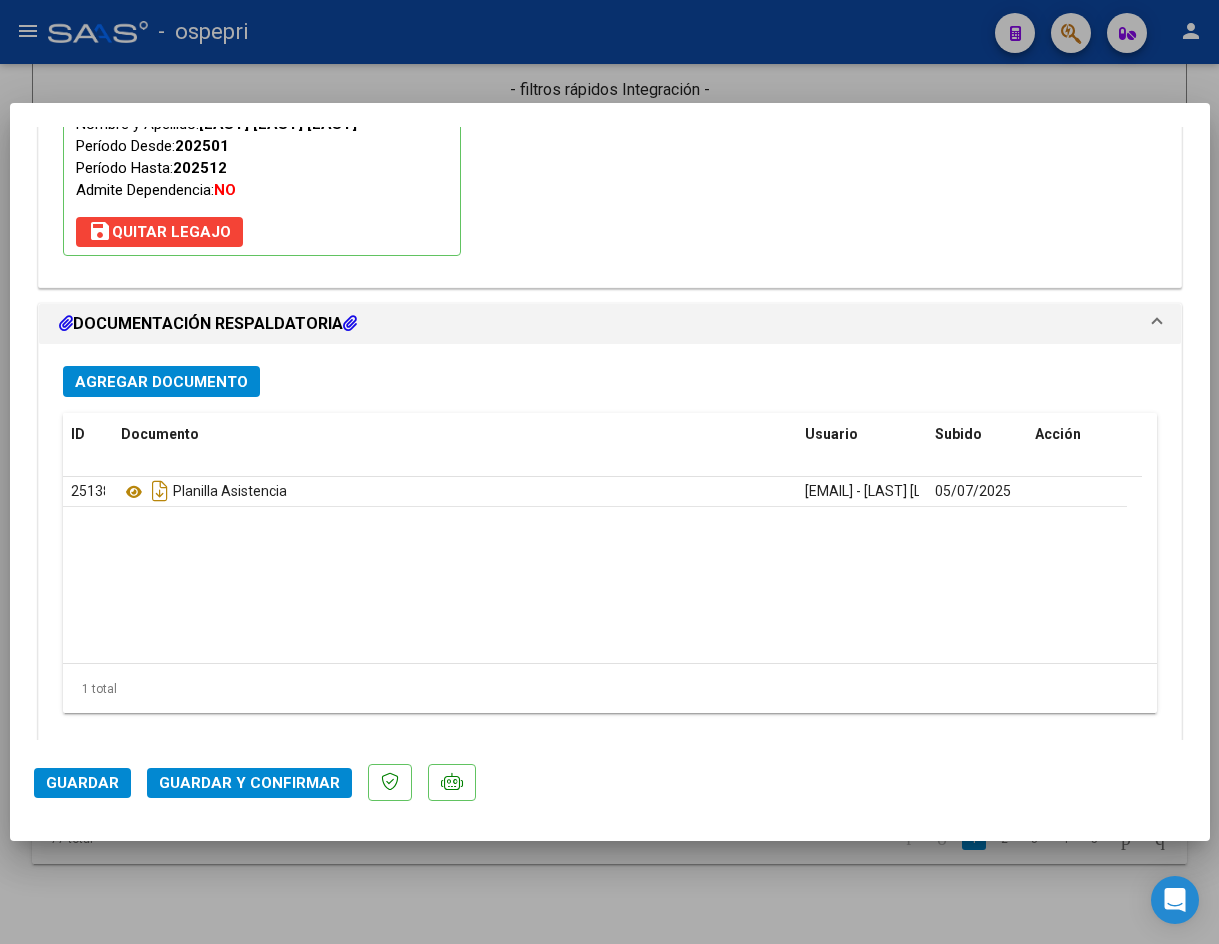 scroll, scrollTop: 2162, scrollLeft: 0, axis: vertical 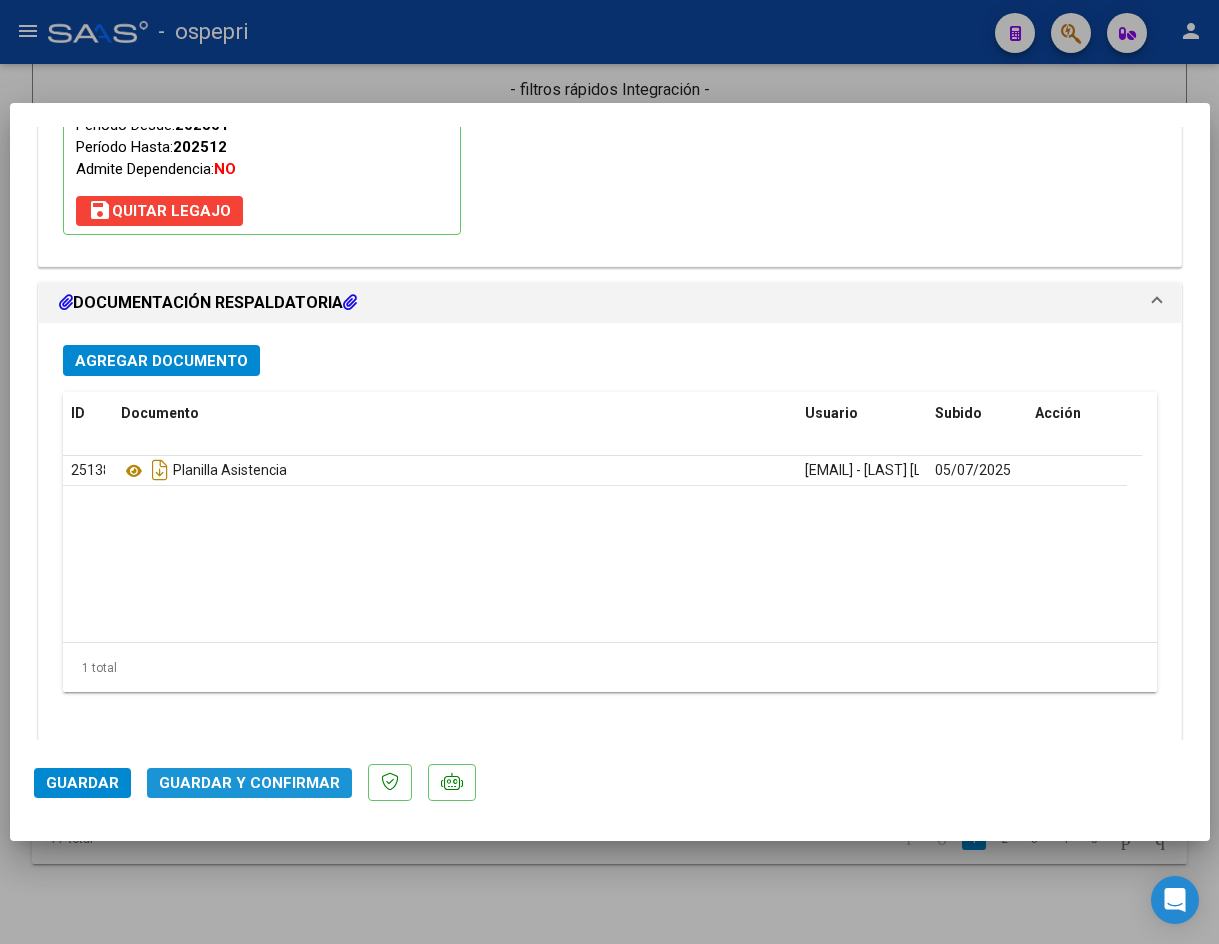 click on "Guardar y Confirmar" 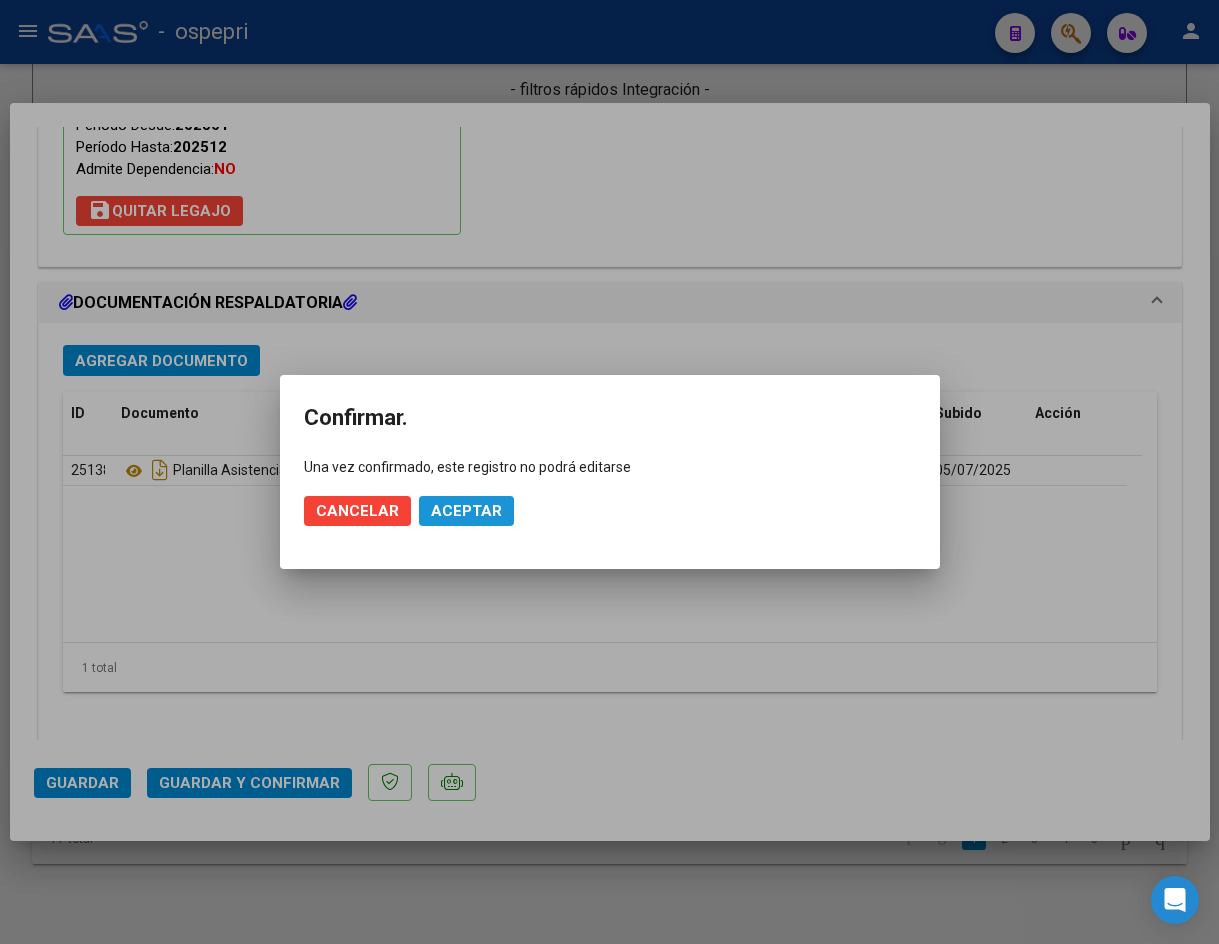 click on "Aceptar" 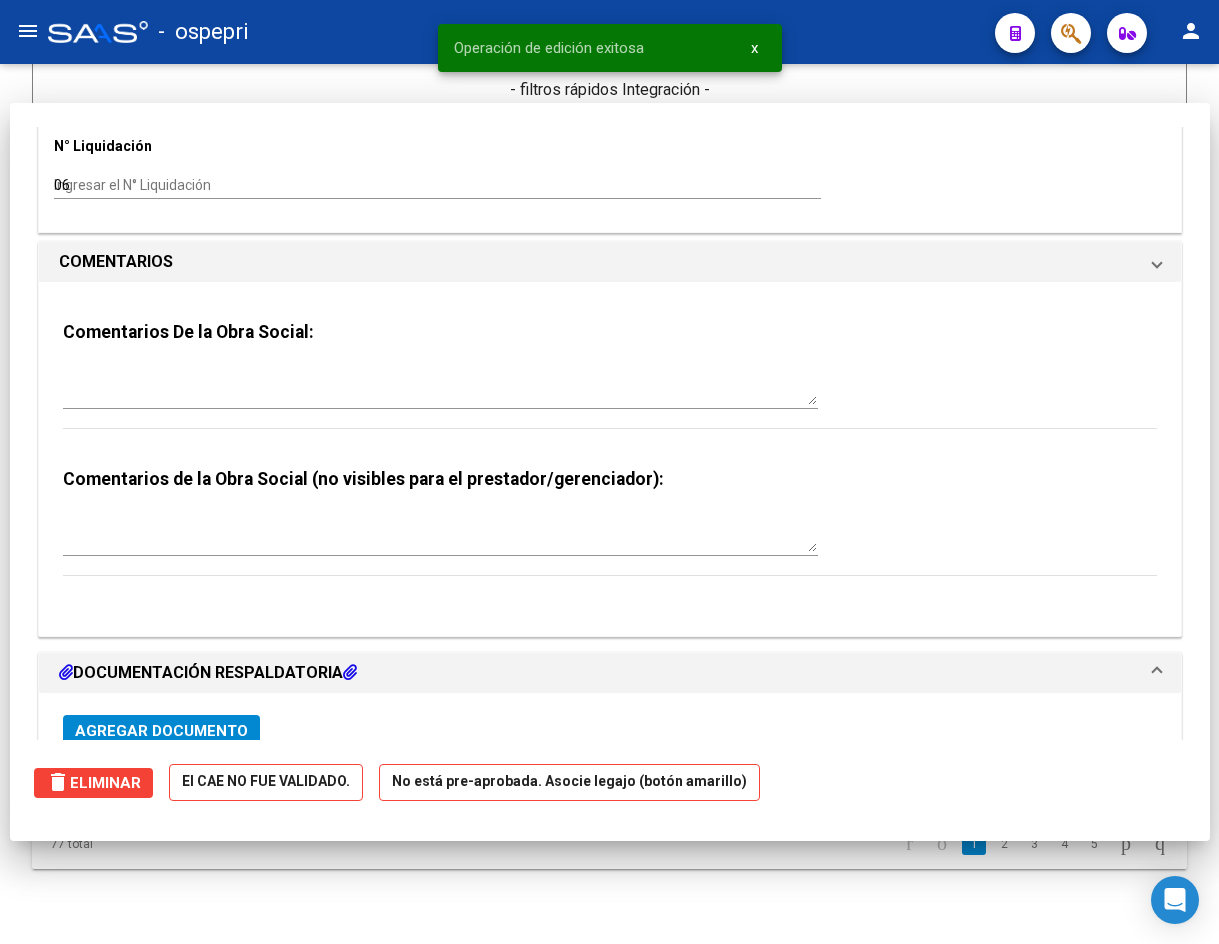 type 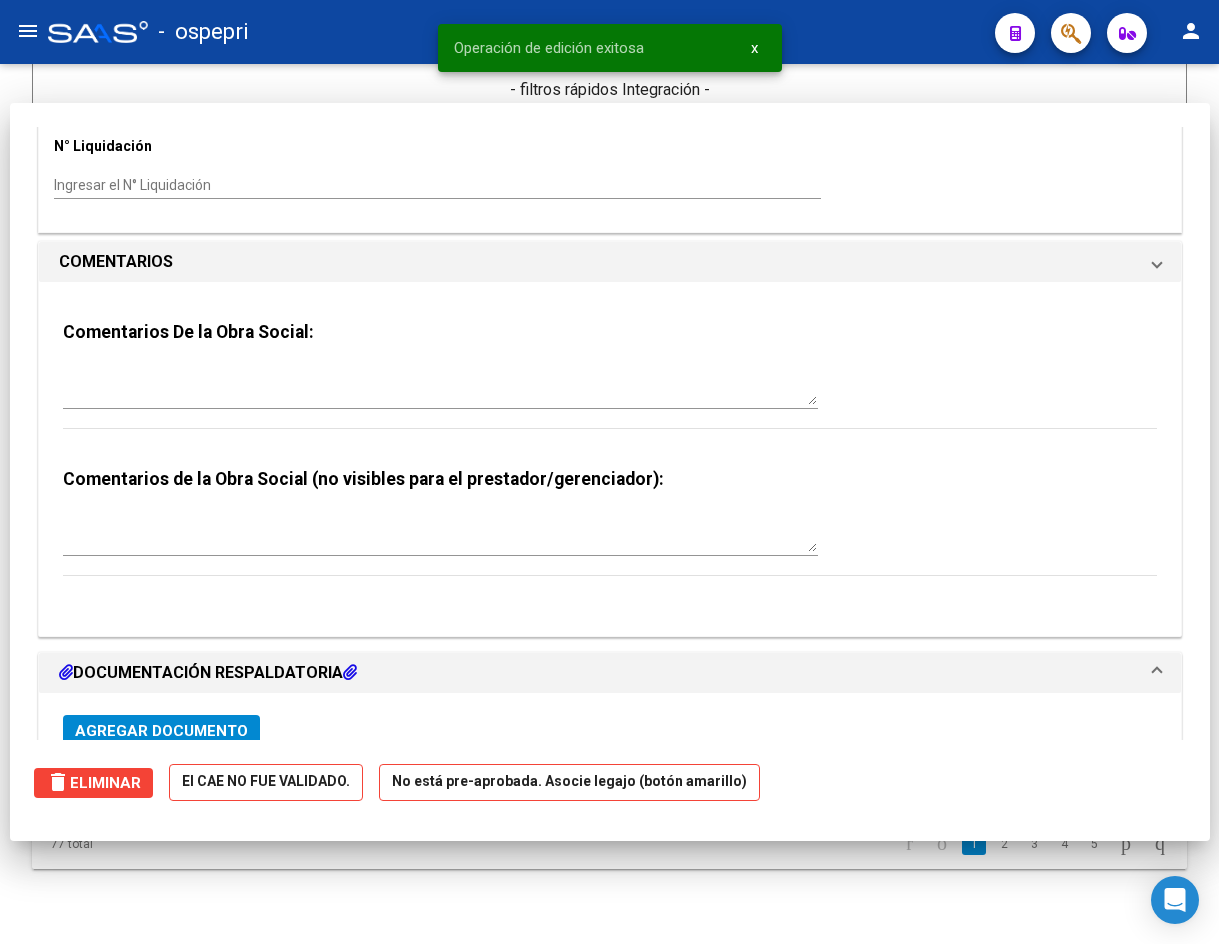 scroll, scrollTop: 0, scrollLeft: 0, axis: both 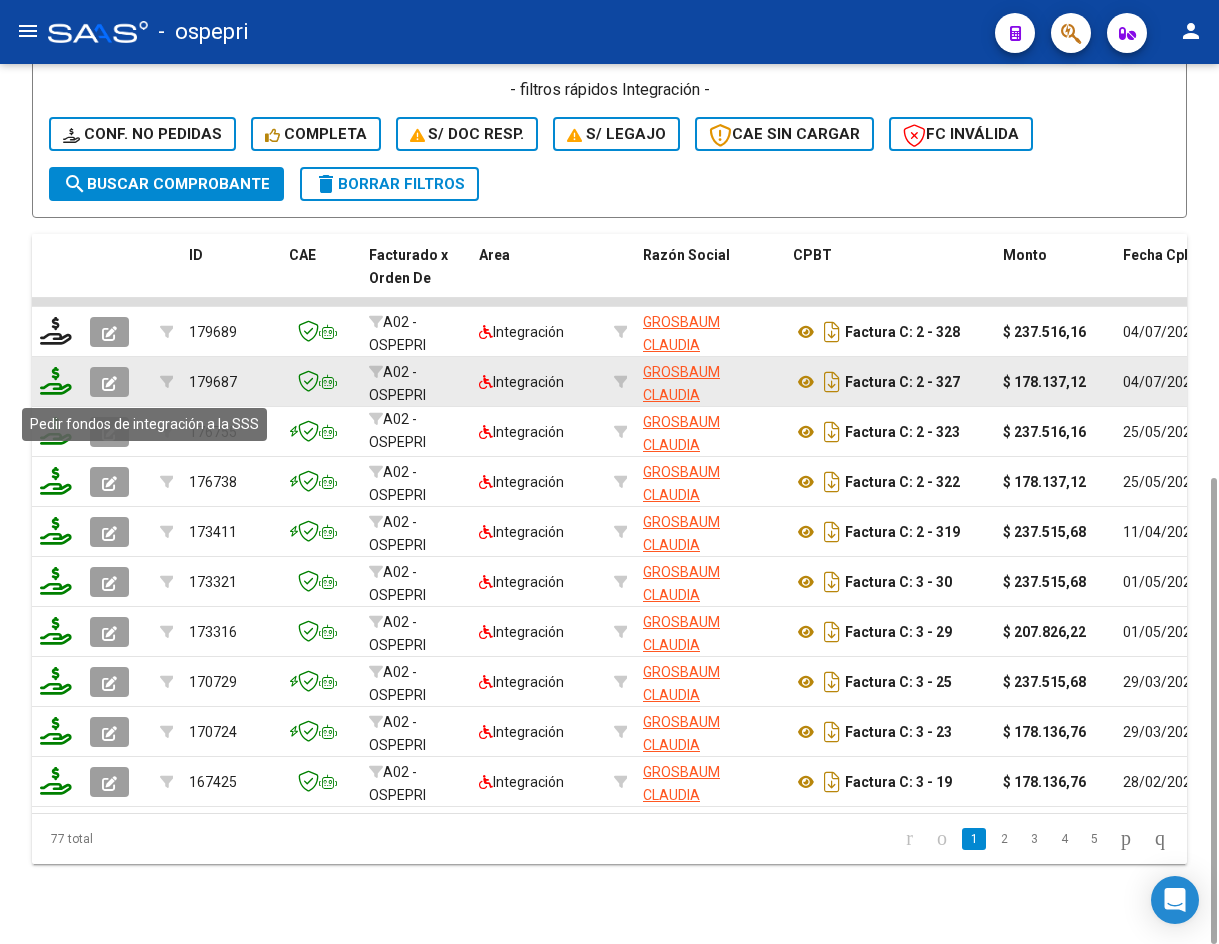 click 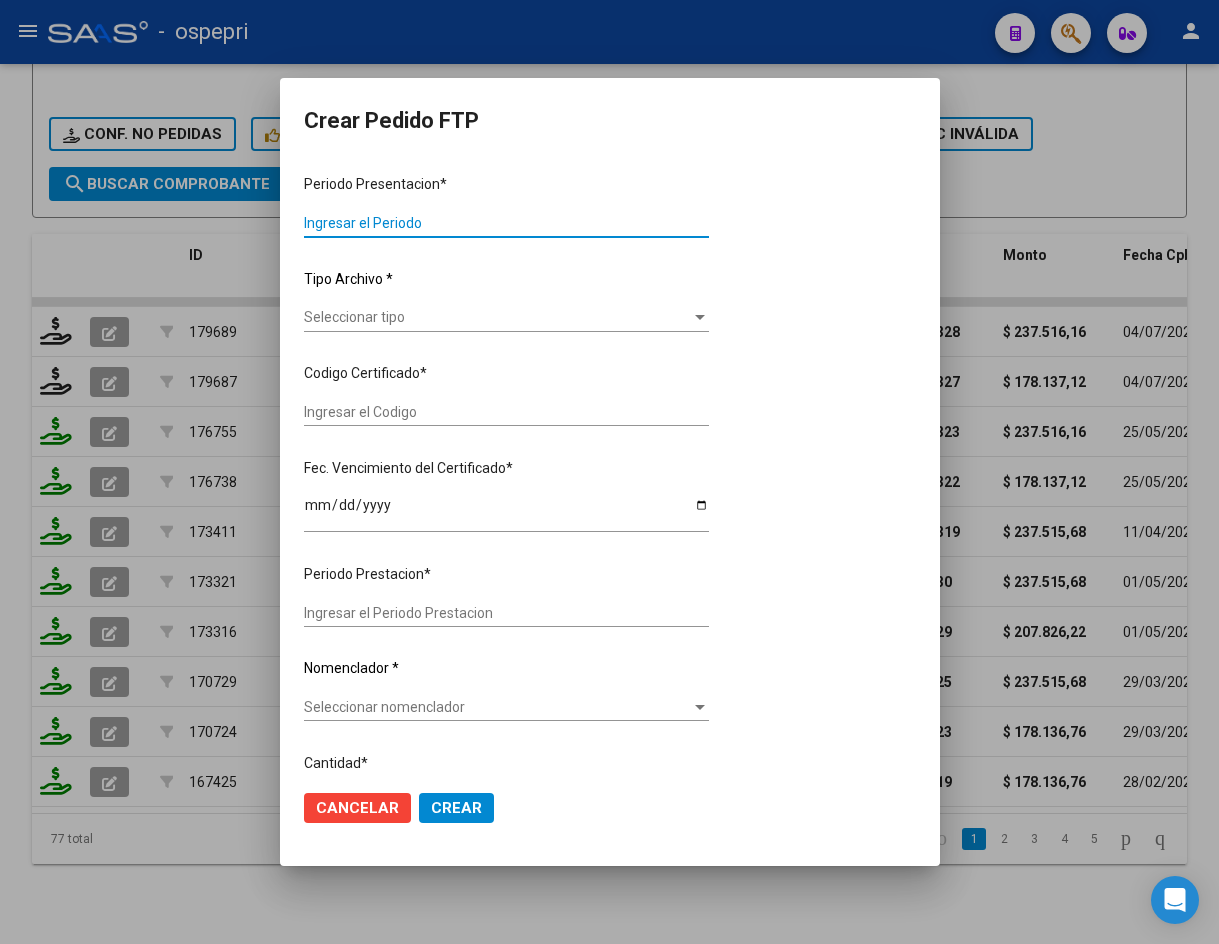 type on "202506" 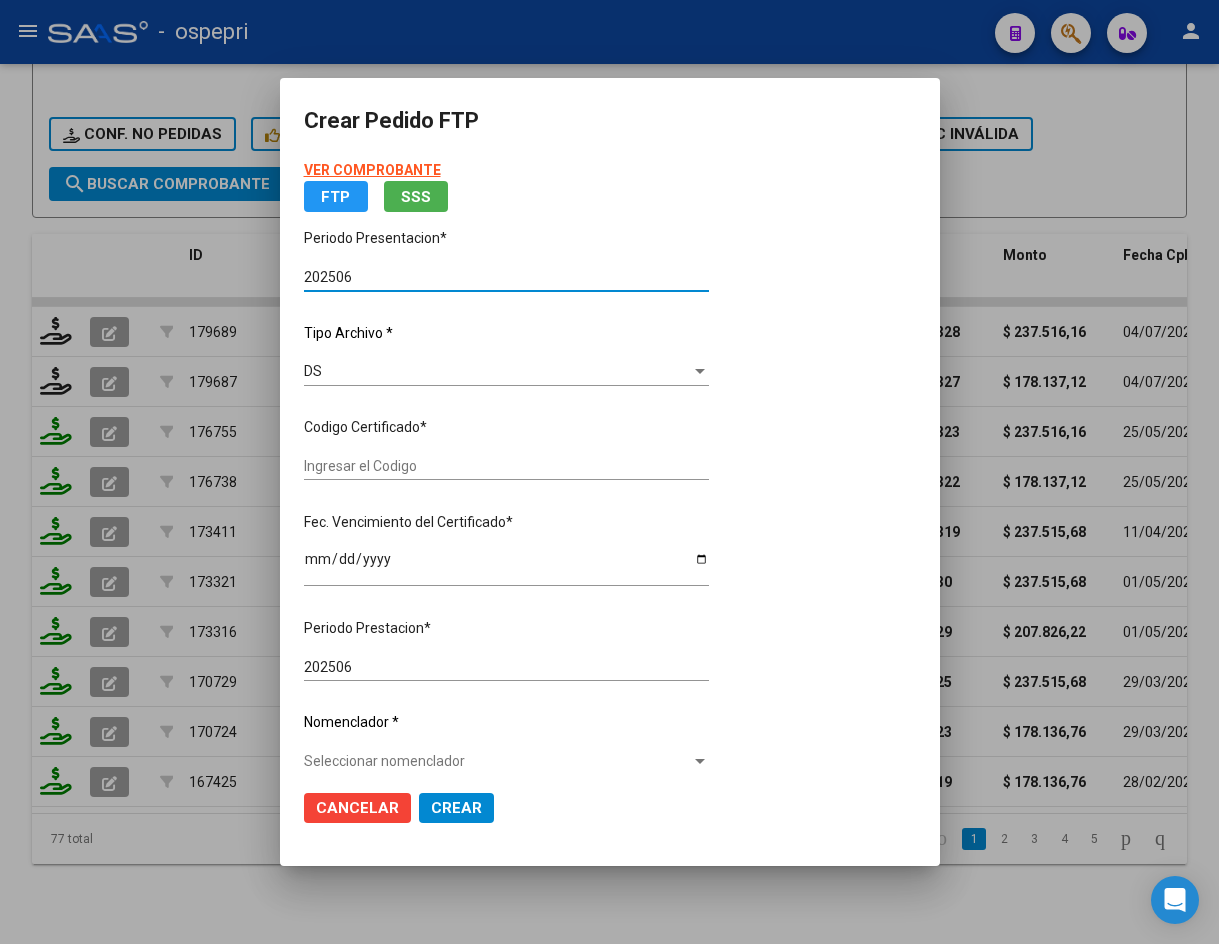 type on "ARG02000448650082018051120280511NQN798" 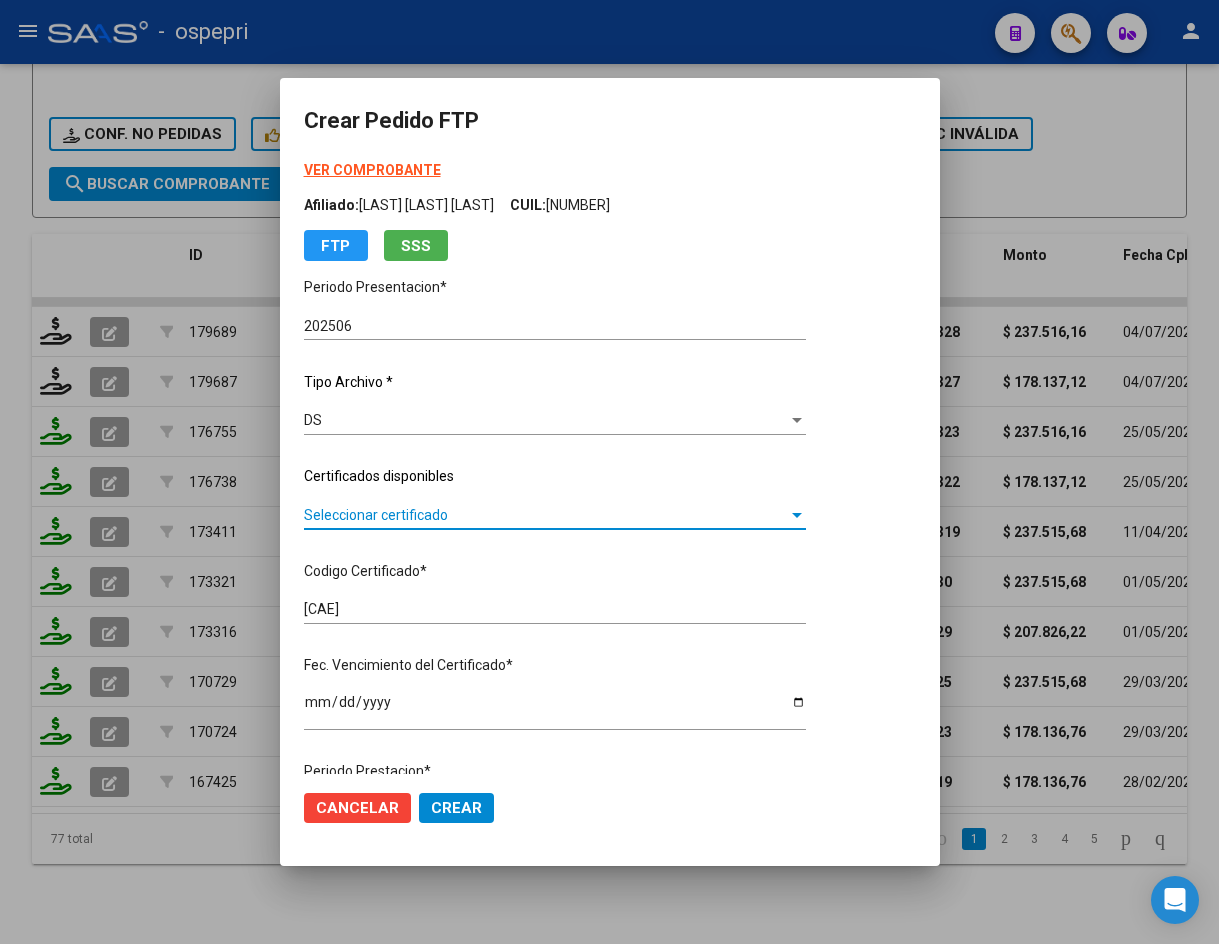 click on "Seleccionar certificado" at bounding box center (546, 515) 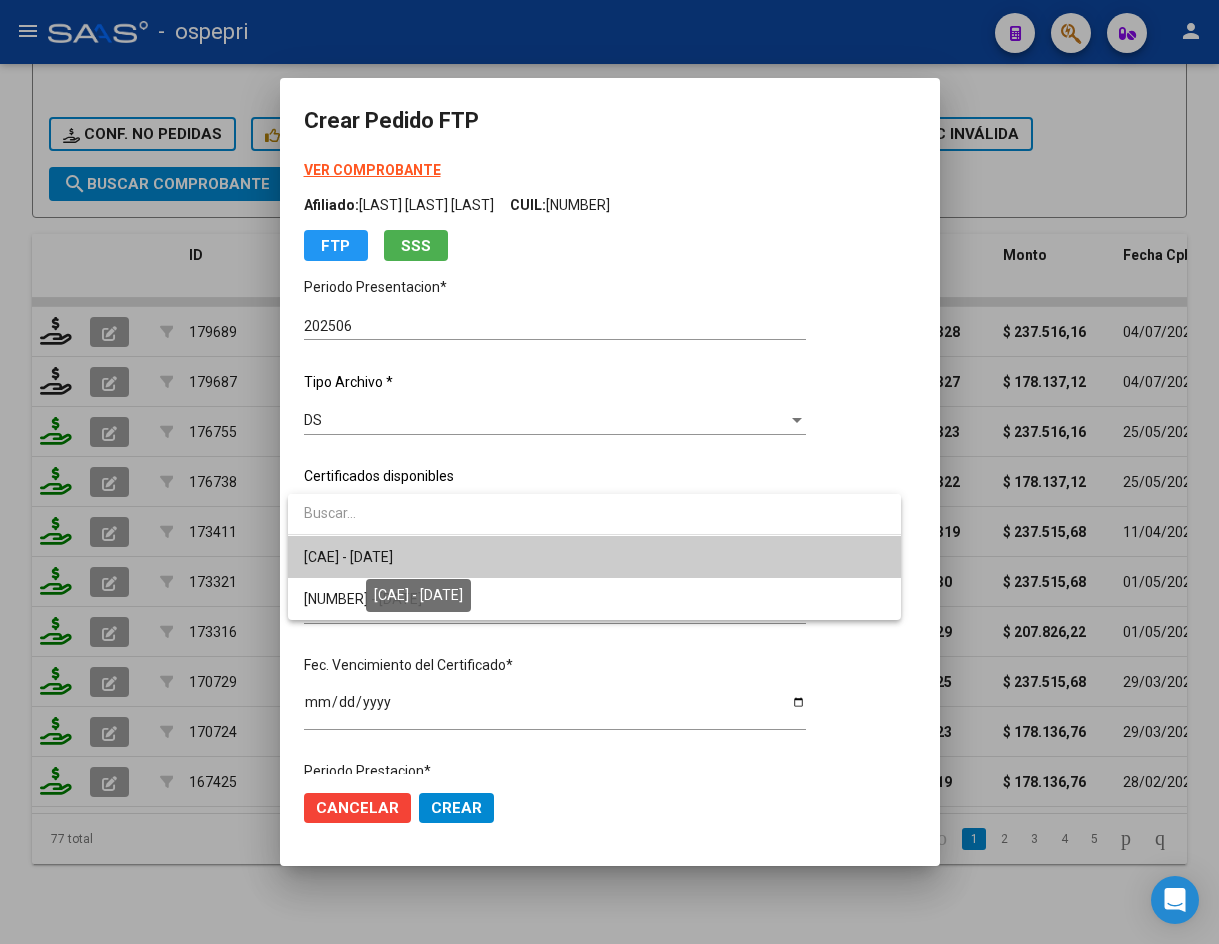 click on "ARG02000448650082018051120280511NQN798   - 2028-05-11" at bounding box center [348, 557] 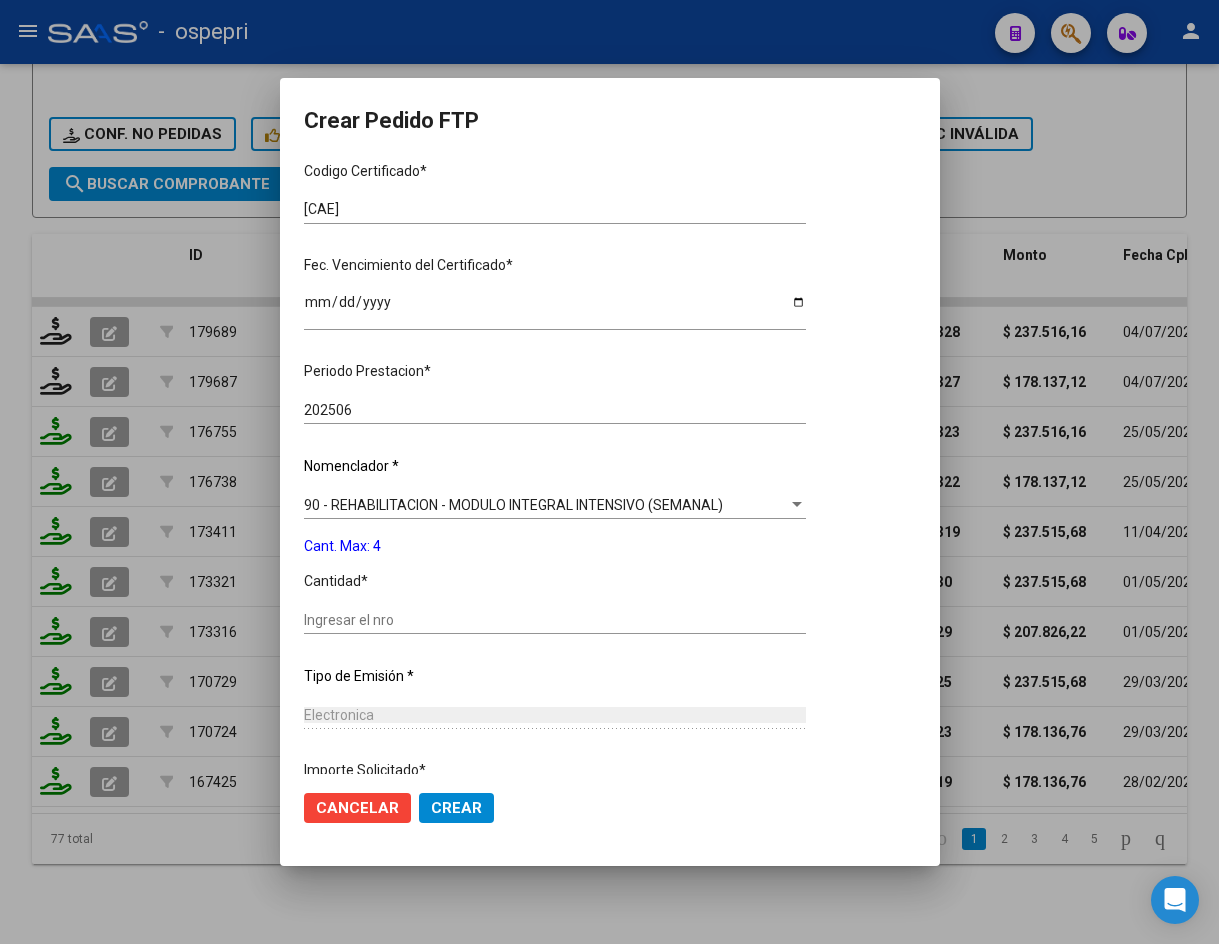 scroll, scrollTop: 561, scrollLeft: 0, axis: vertical 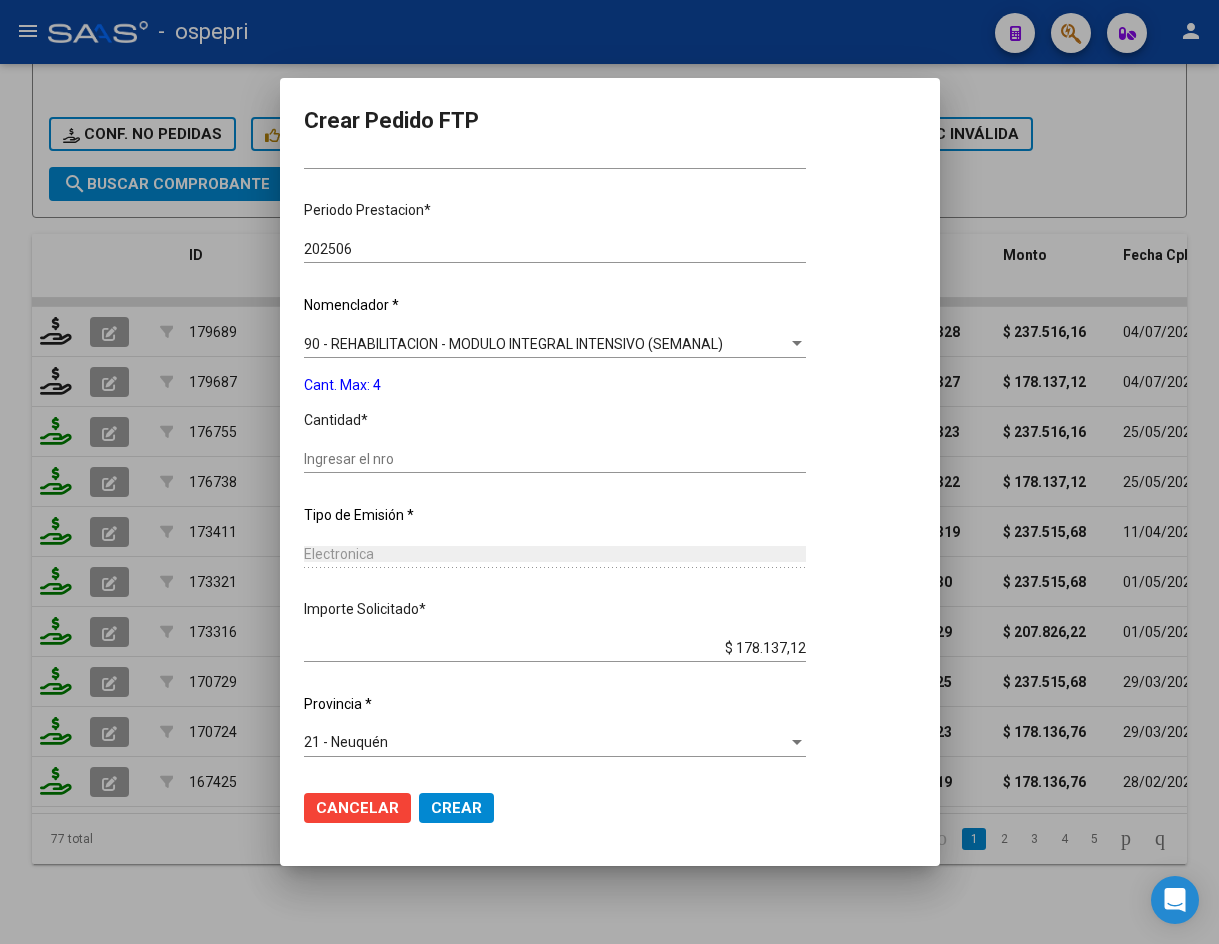 click on "Ingresar el nro" at bounding box center (555, 459) 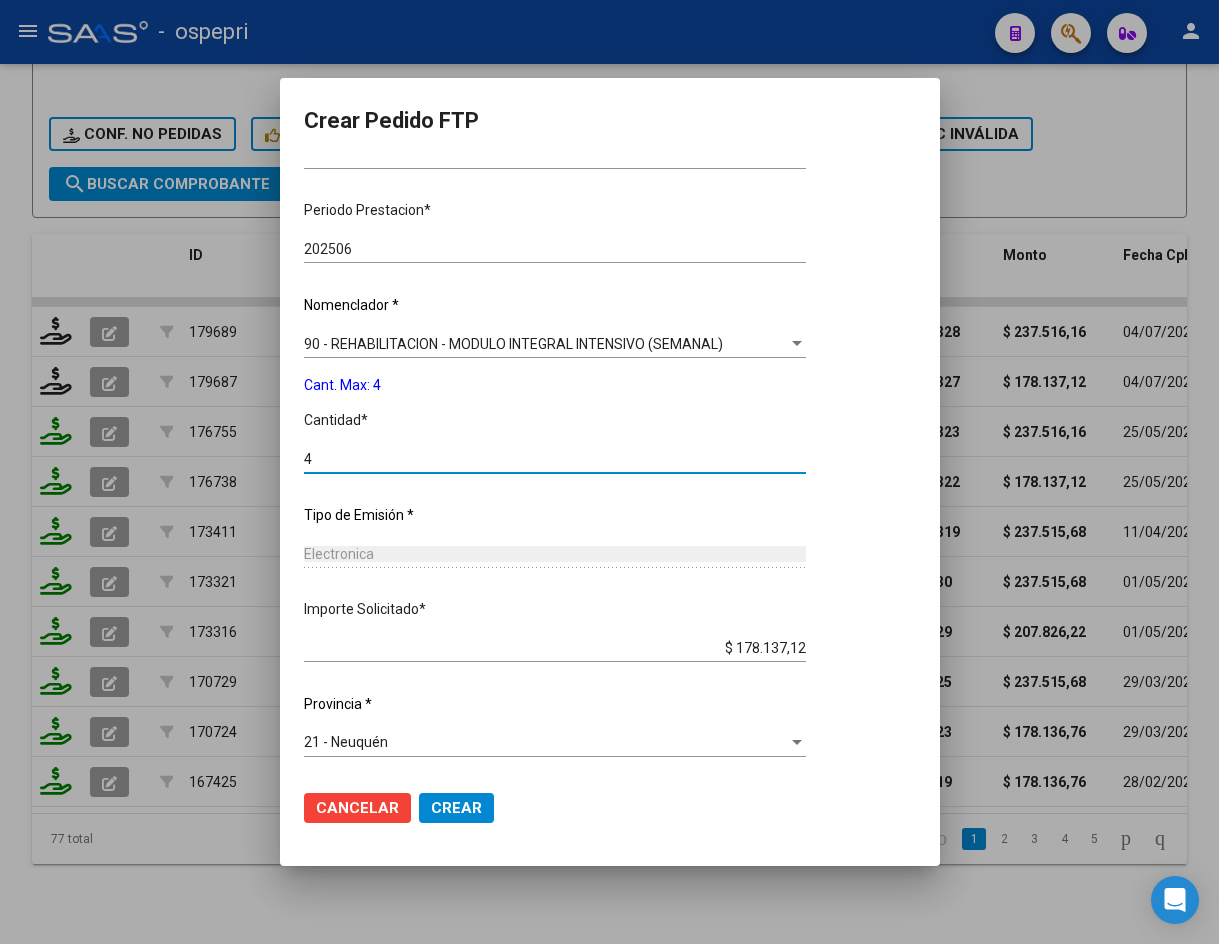 type on "4" 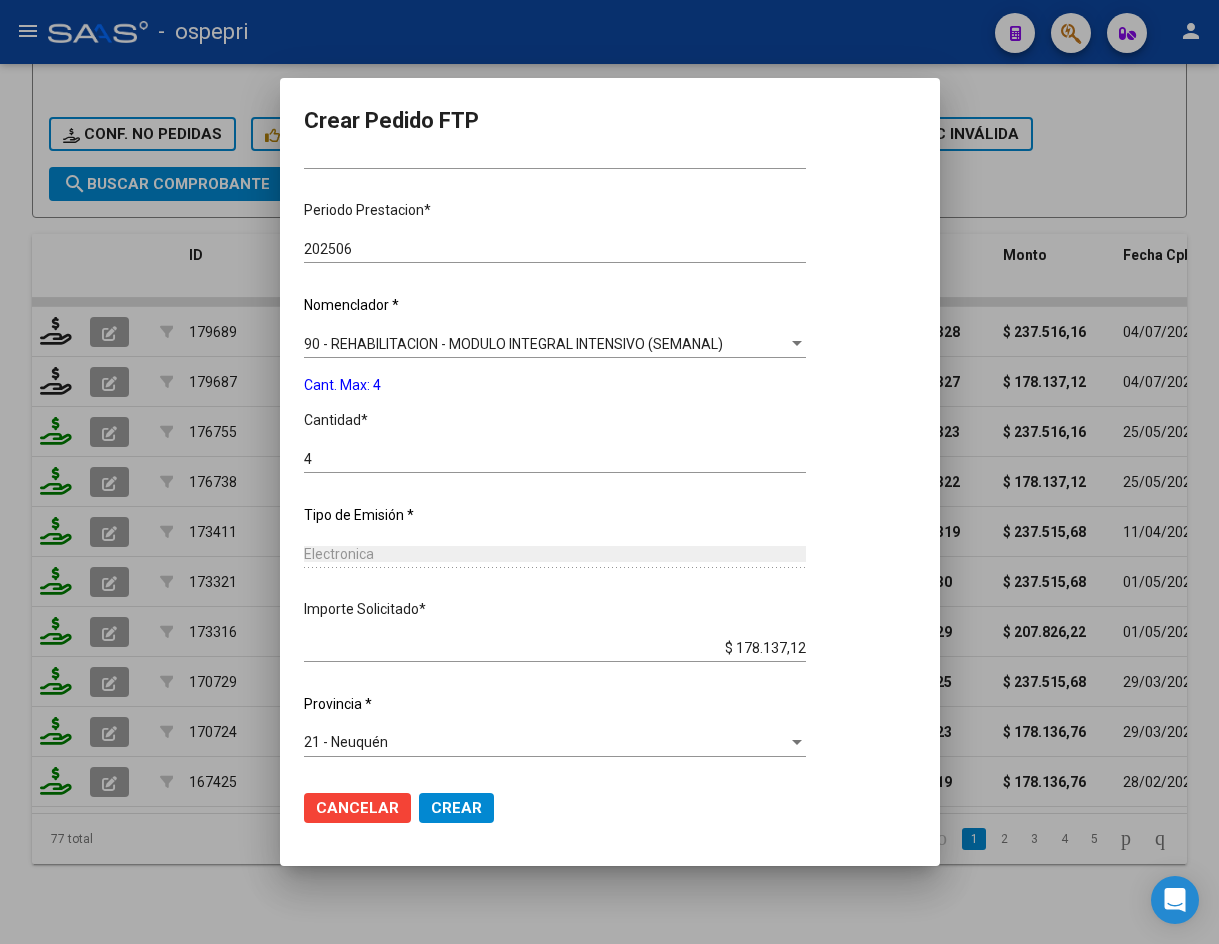 click on "Crear" 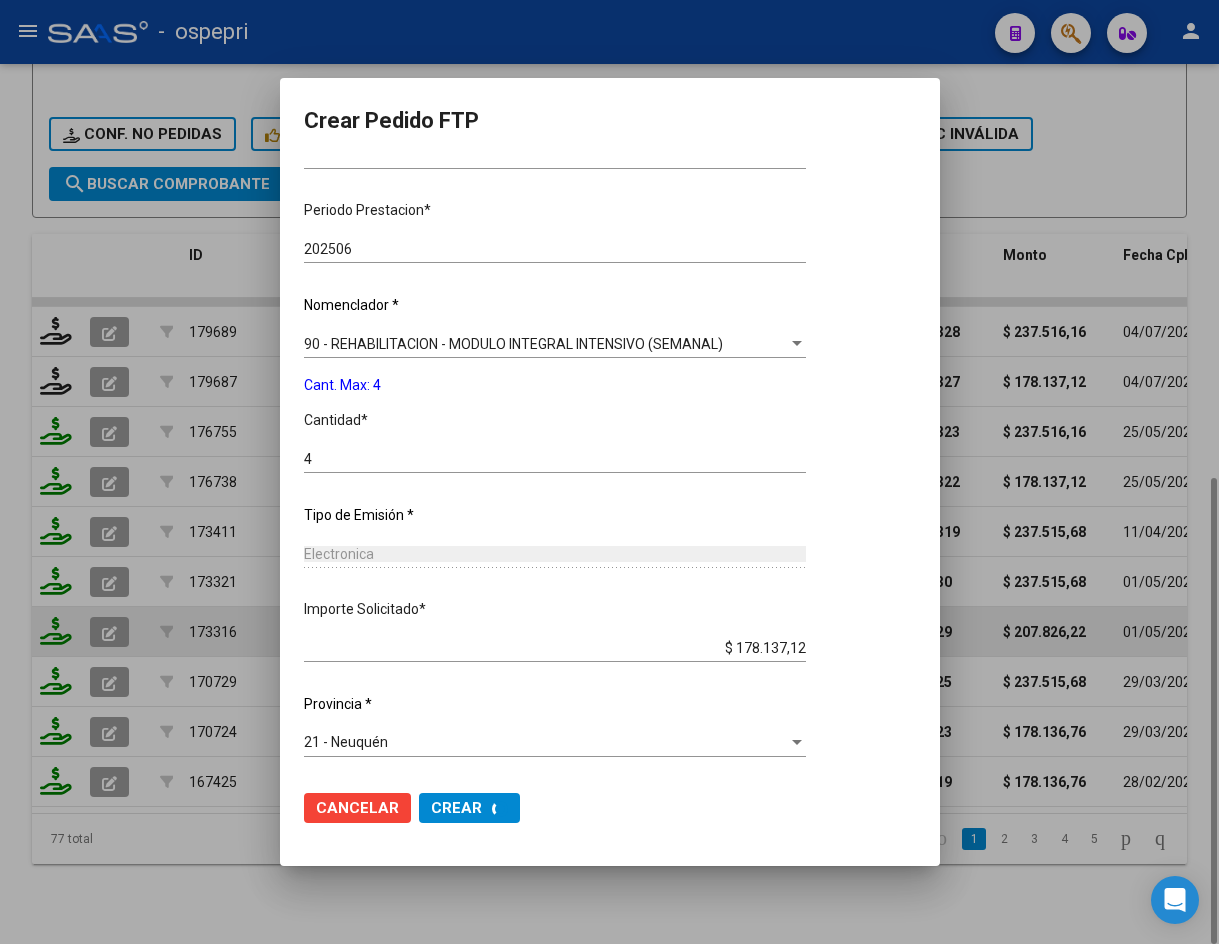 scroll, scrollTop: 458, scrollLeft: 0, axis: vertical 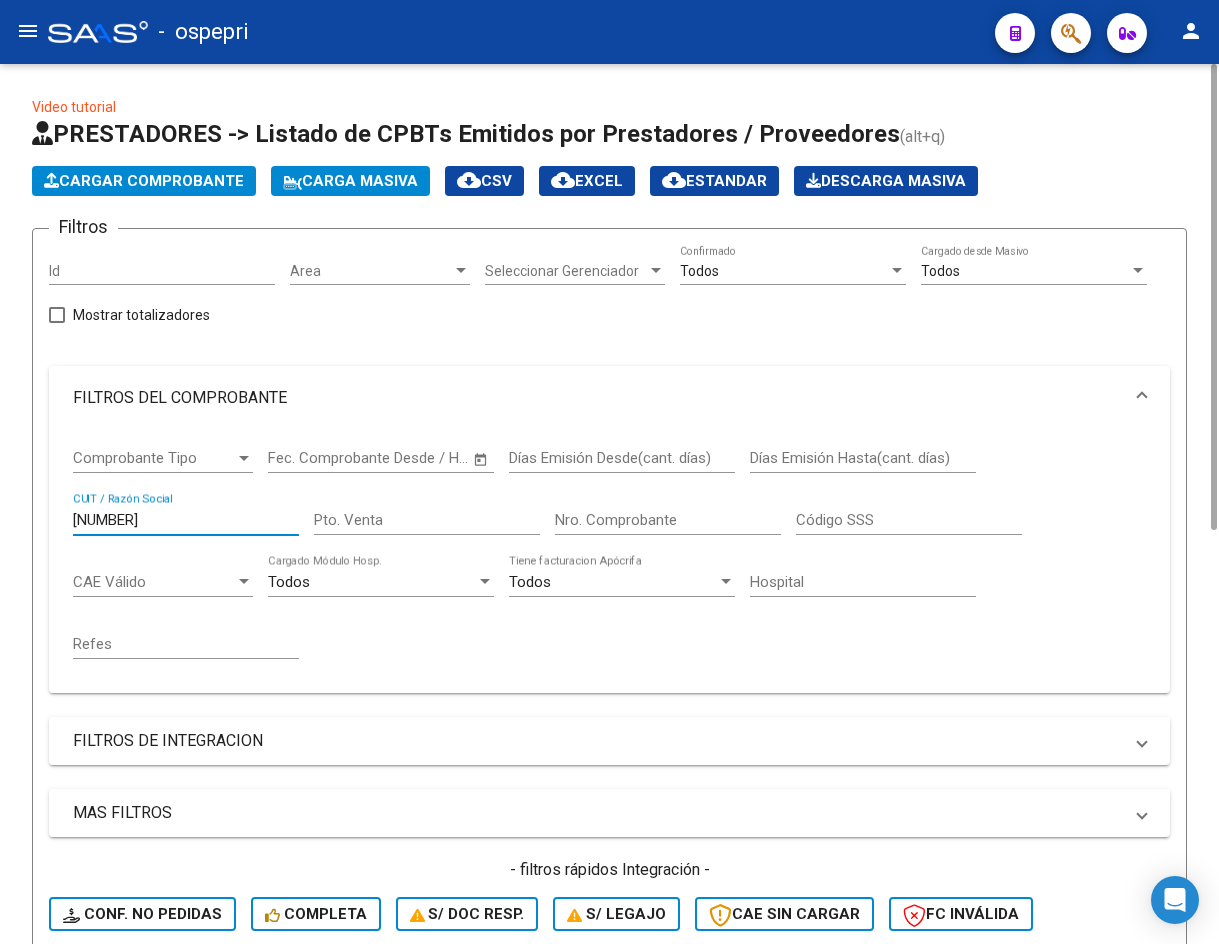 click on "[CUIT]" at bounding box center (186, 520) 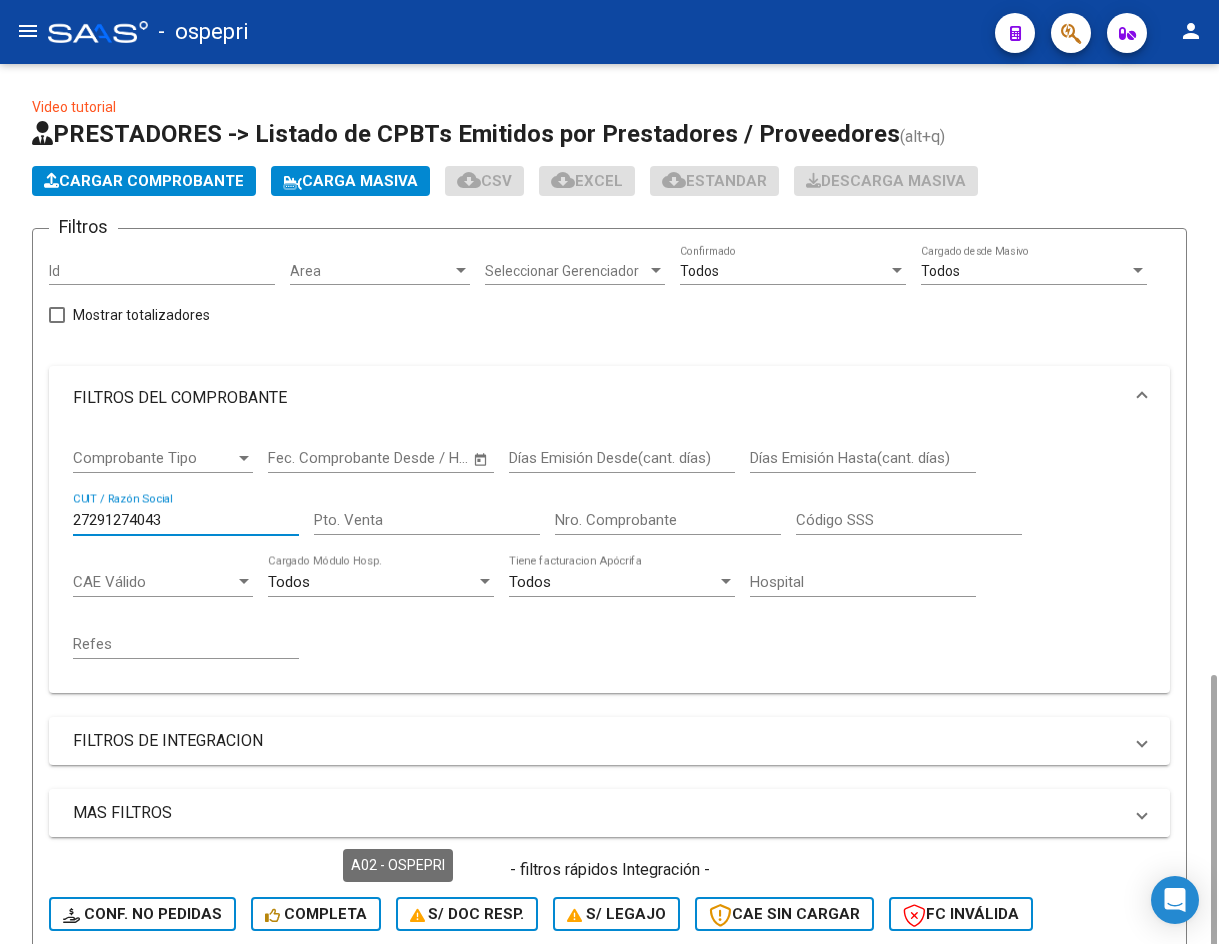 scroll, scrollTop: 400, scrollLeft: 0, axis: vertical 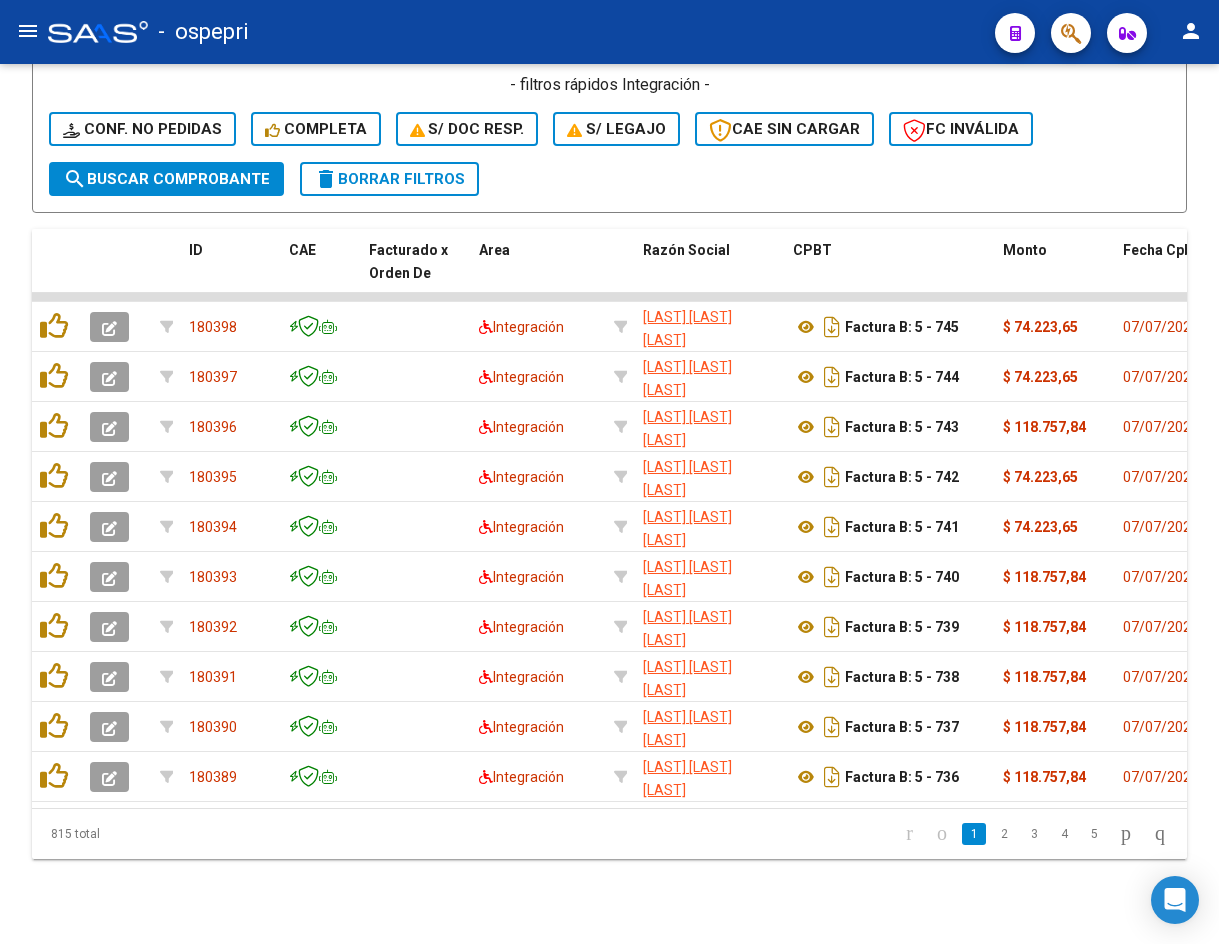 type on "27291274043" 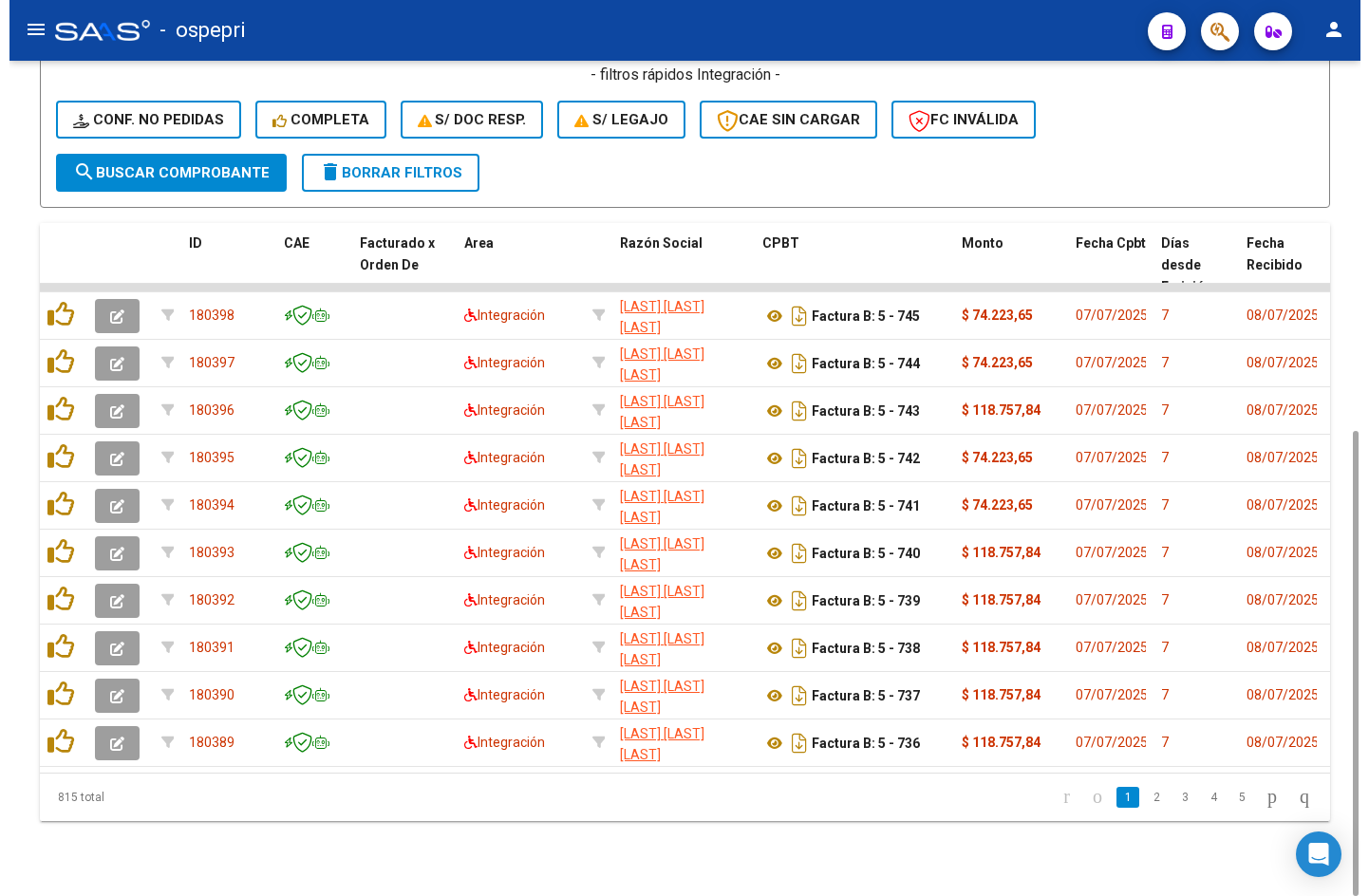 scroll, scrollTop: 664, scrollLeft: 0, axis: vertical 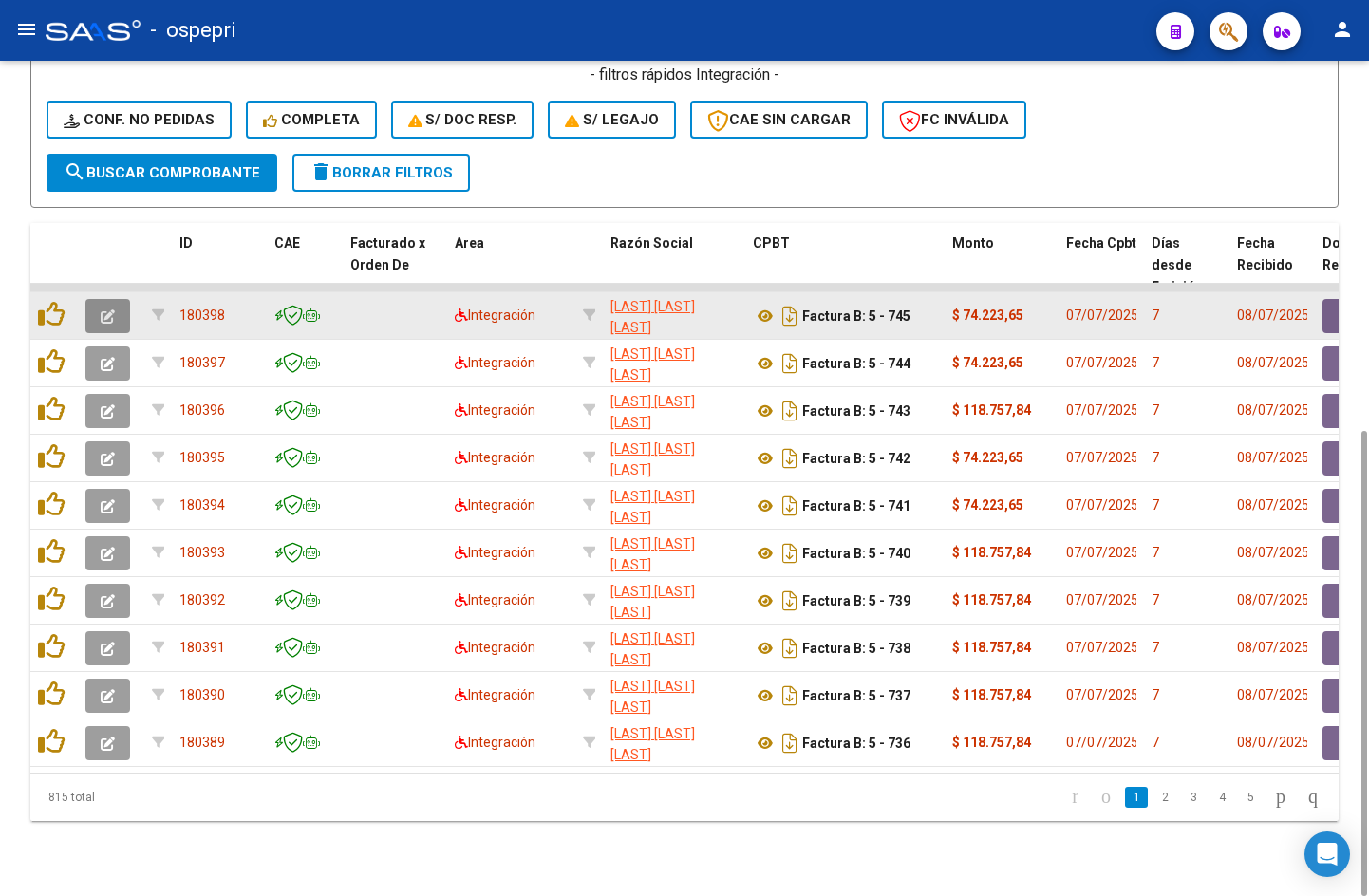 click 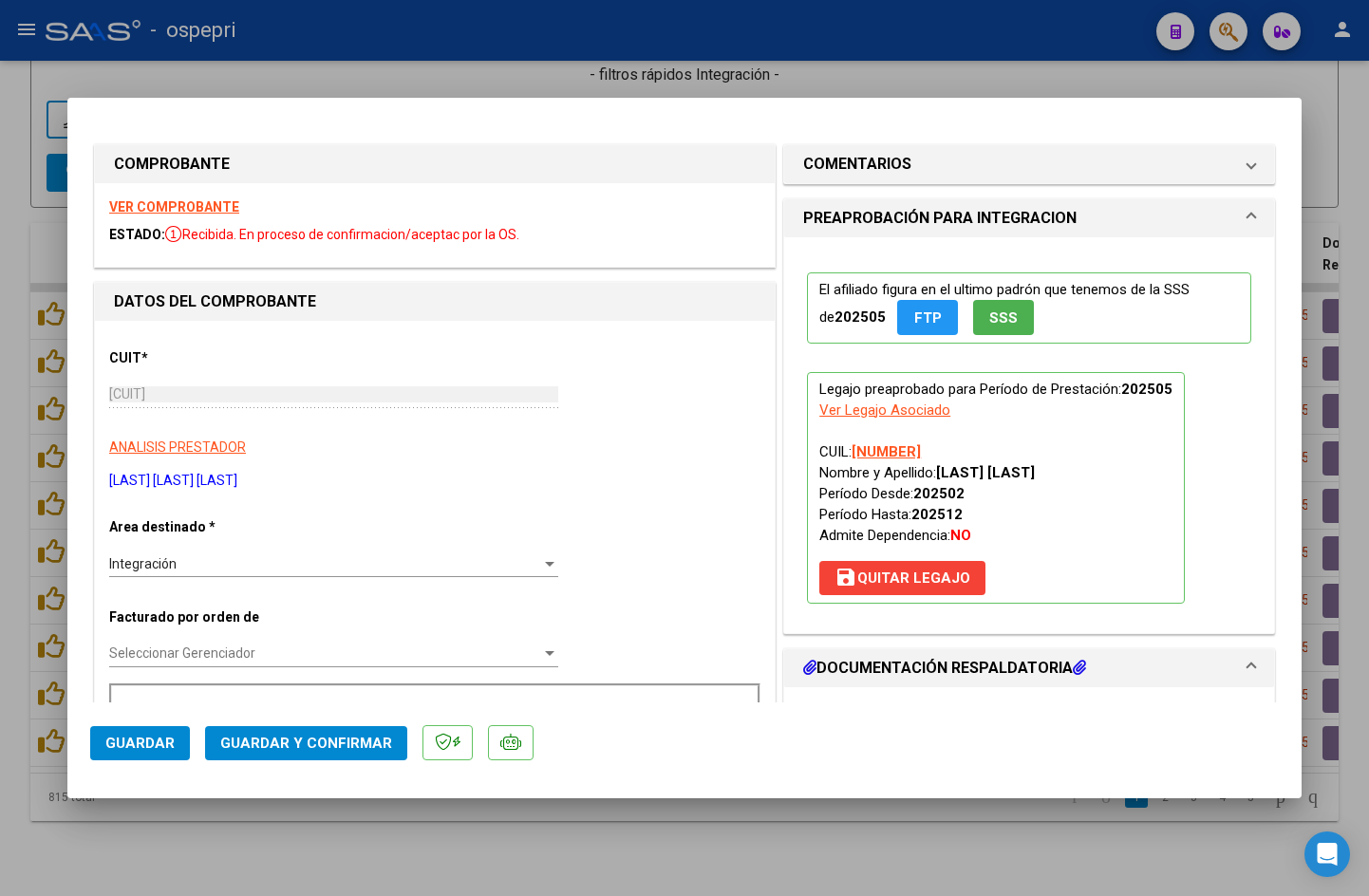 click on "VER COMPROBANTE" at bounding box center [174, 207] 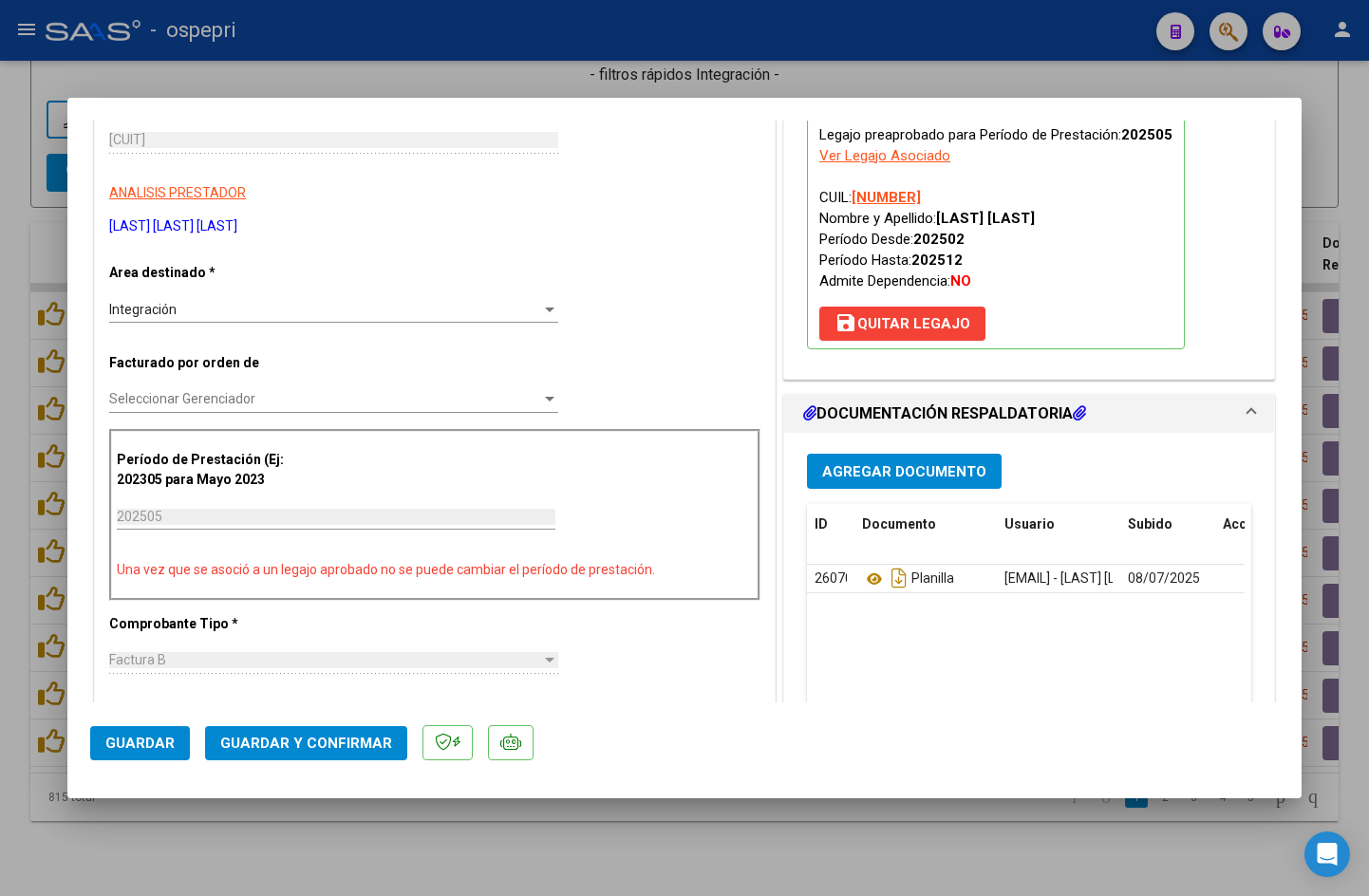 scroll, scrollTop: 285, scrollLeft: 0, axis: vertical 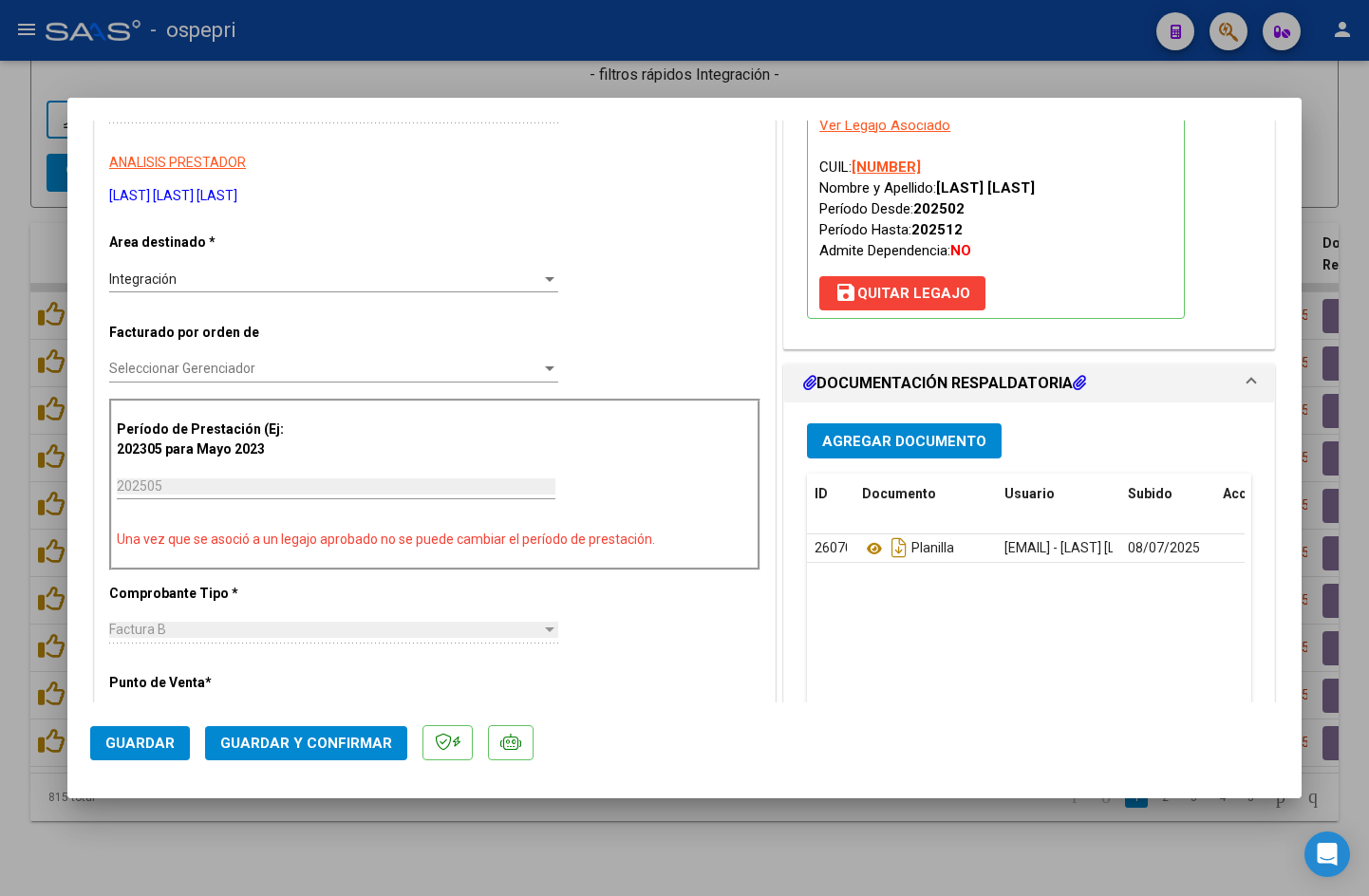 type 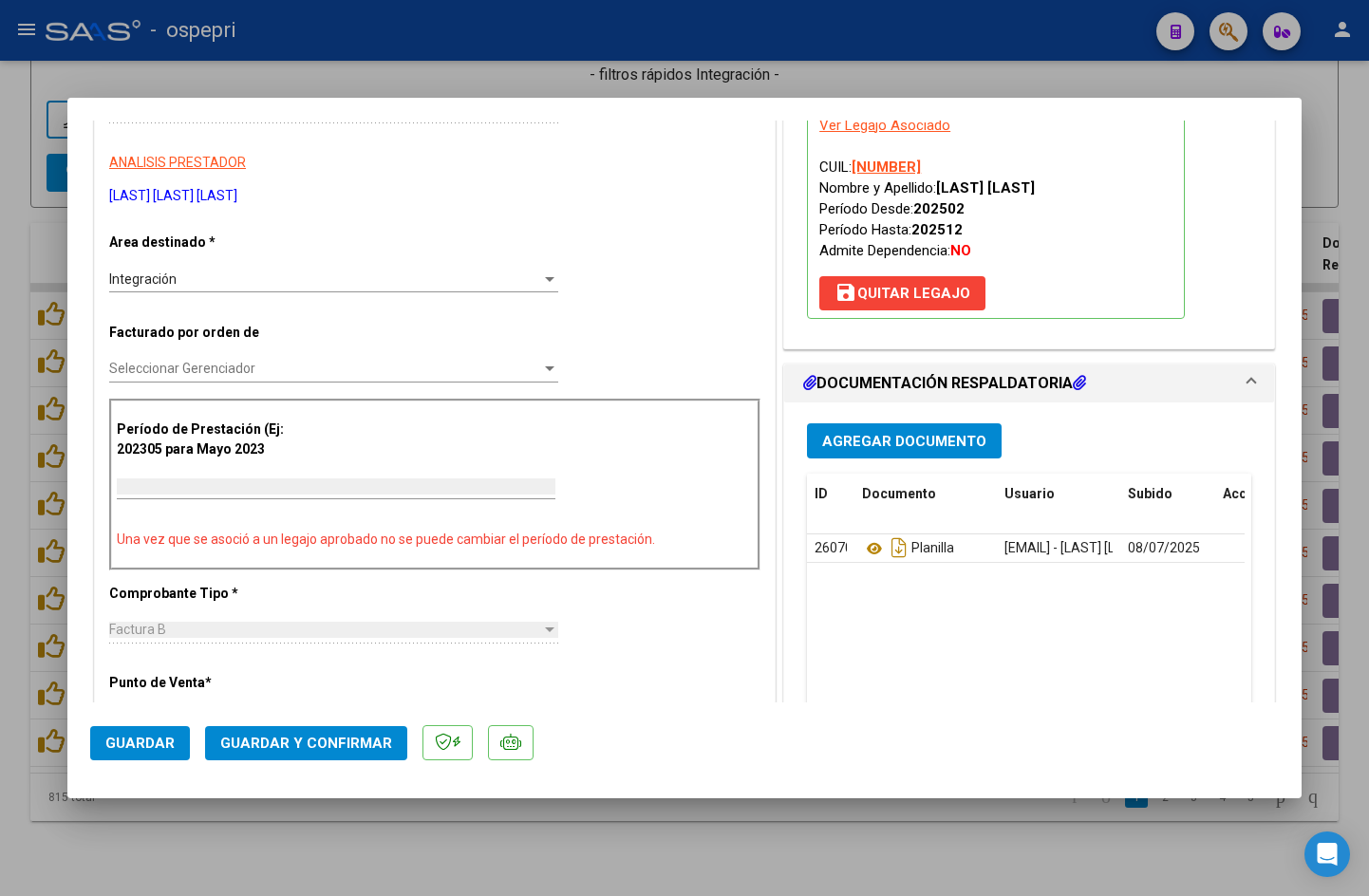 scroll, scrollTop: 305, scrollLeft: 0, axis: vertical 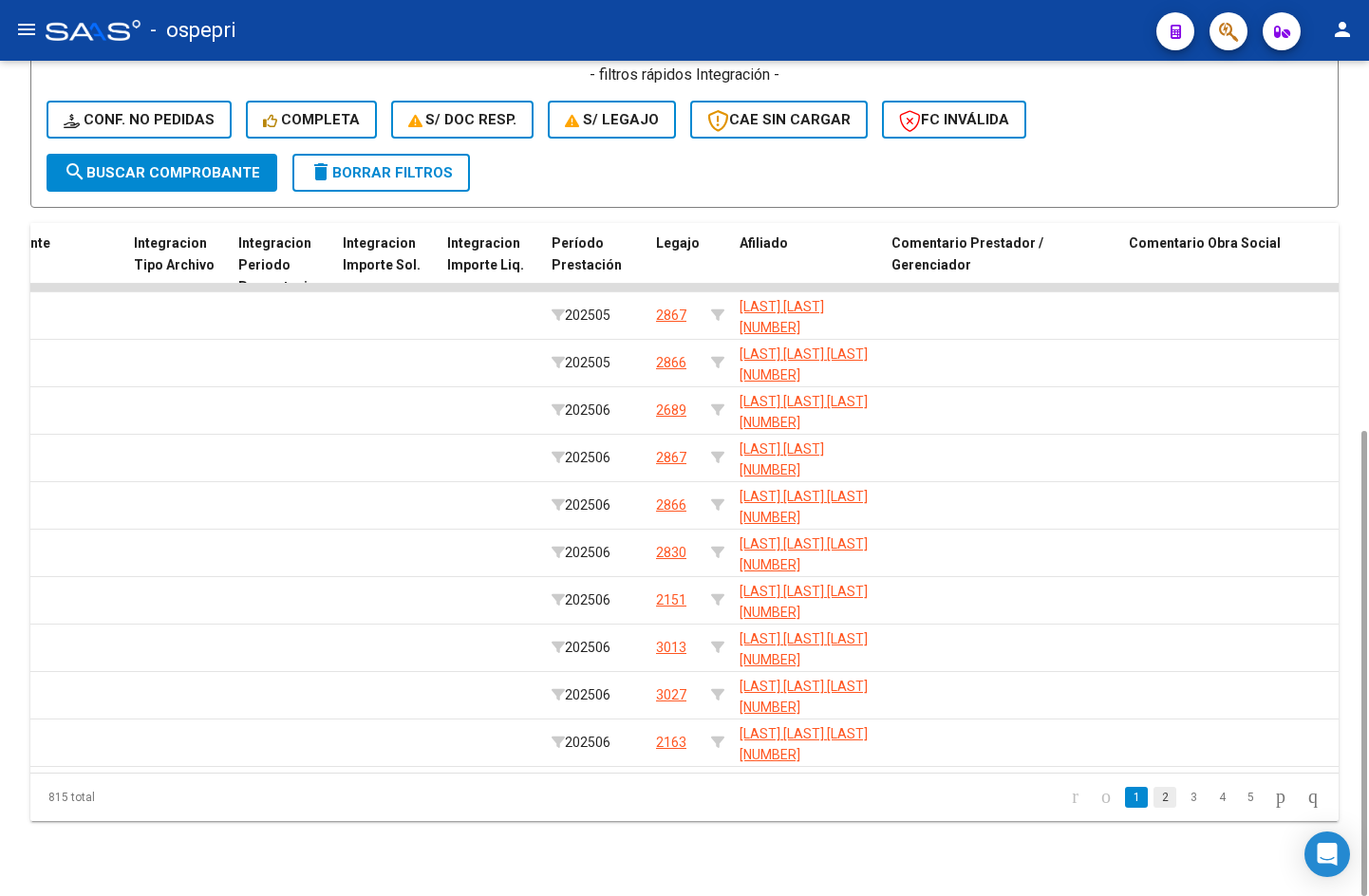 click on "2" 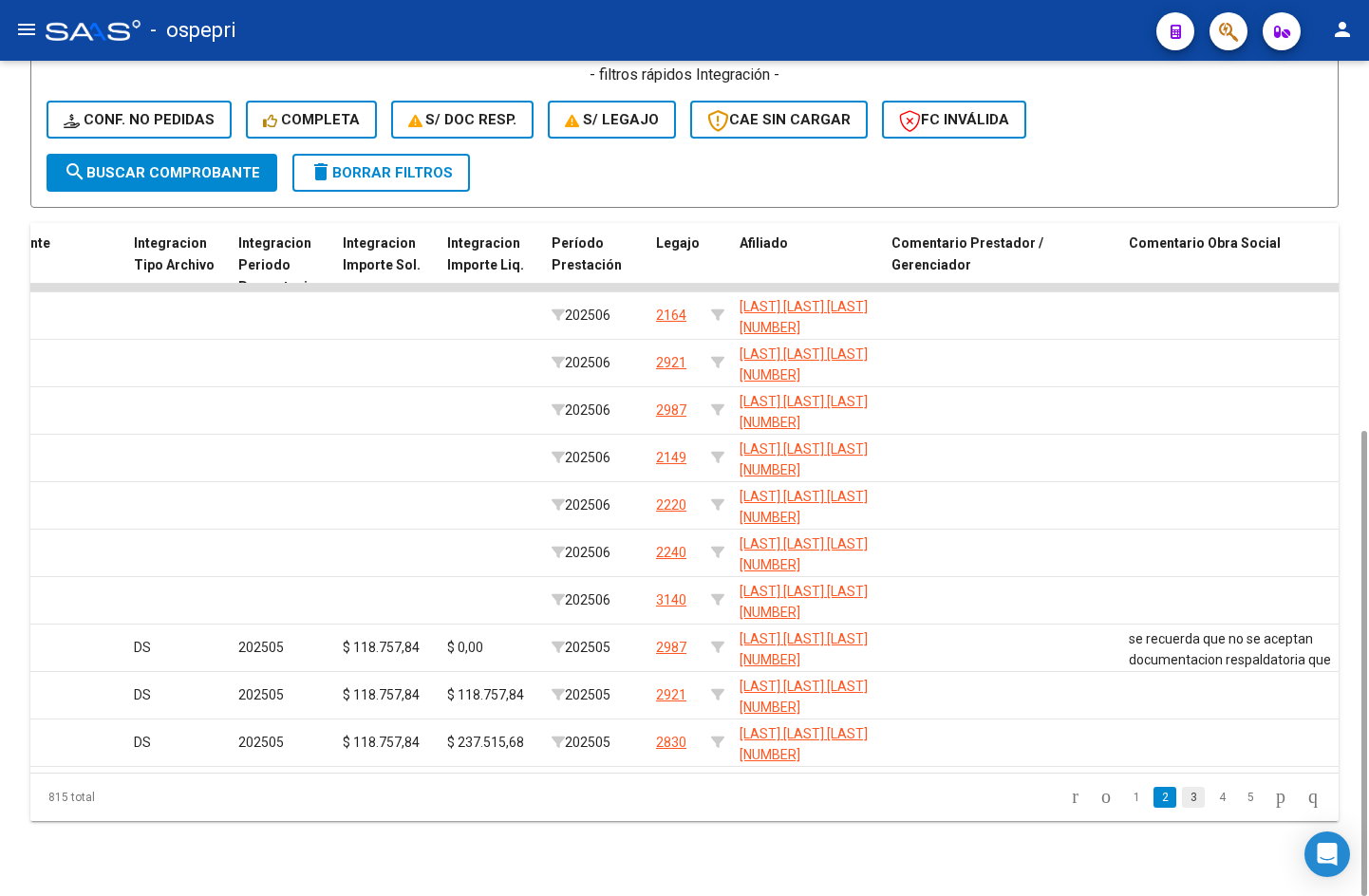click on "3" 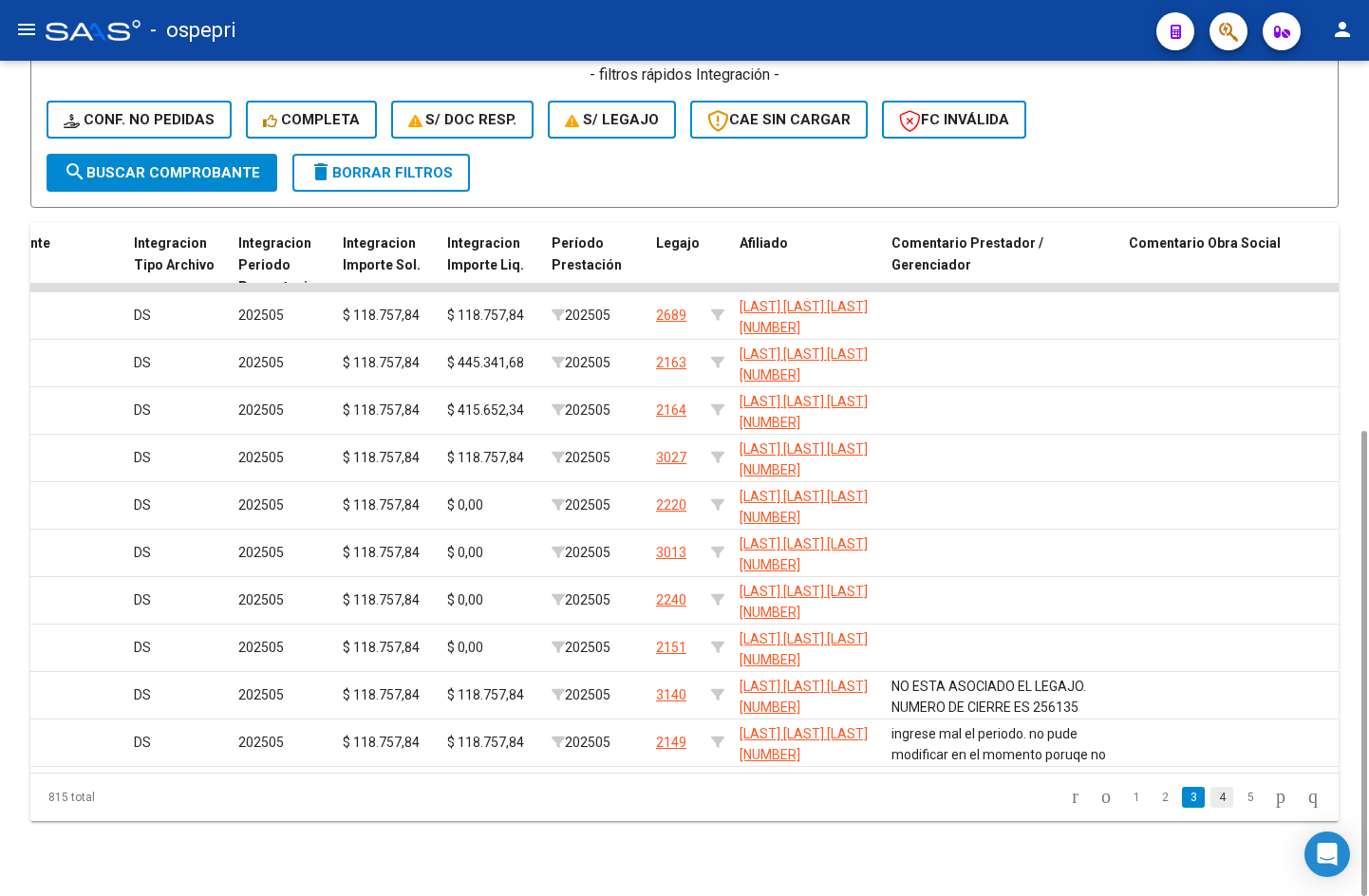click on "4" 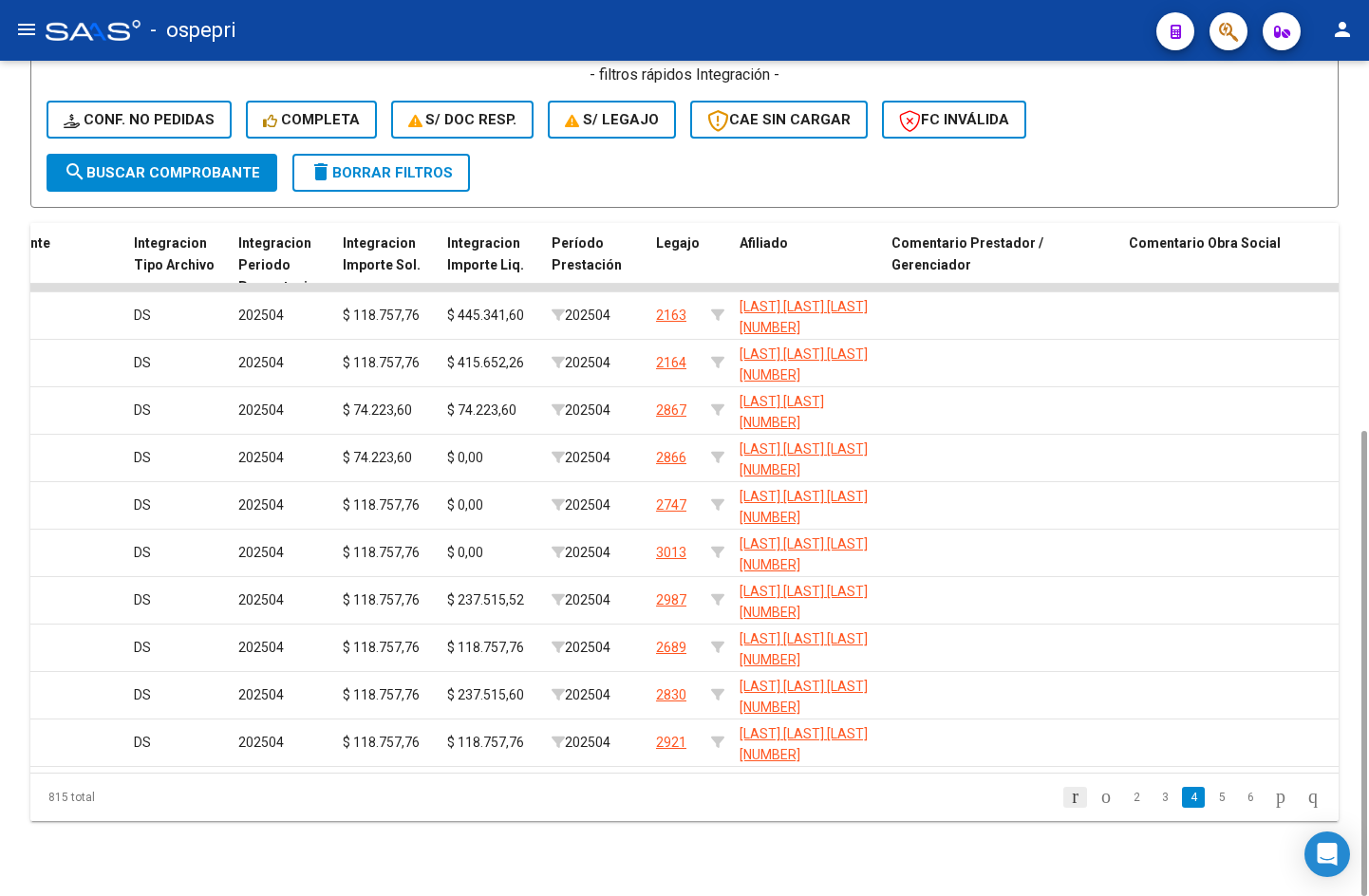 click 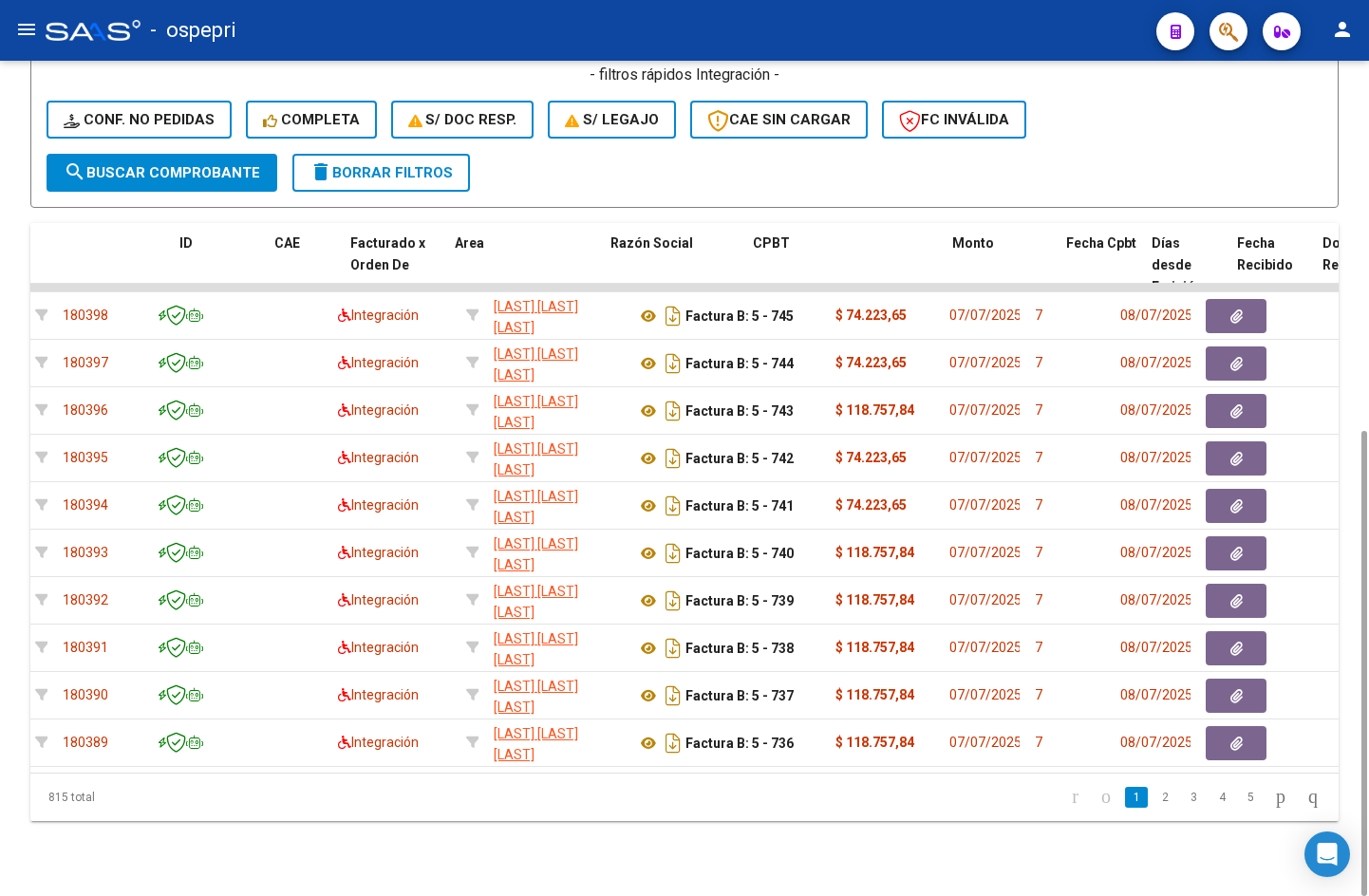 scroll, scrollTop: 0, scrollLeft: 0, axis: both 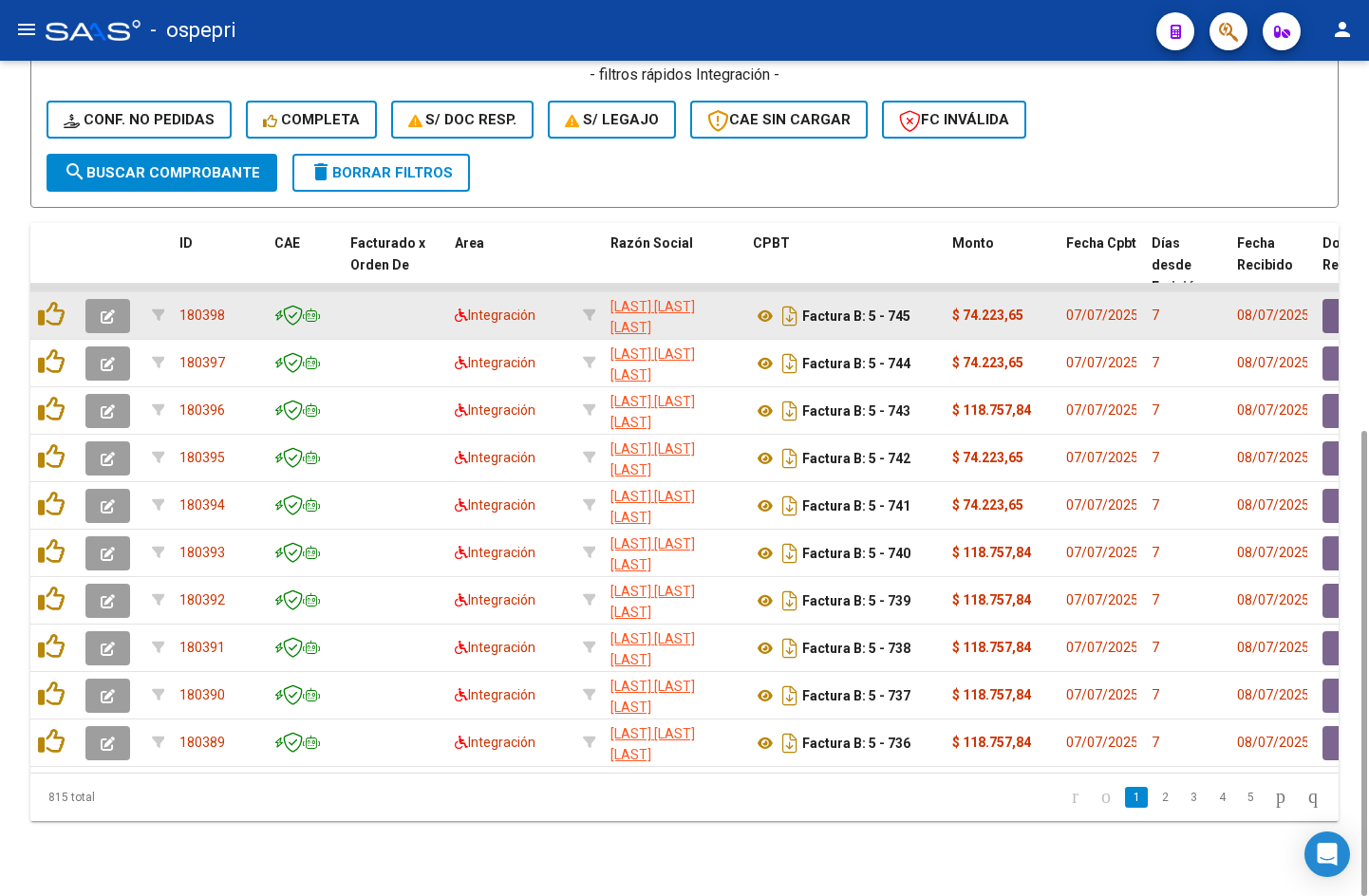 click 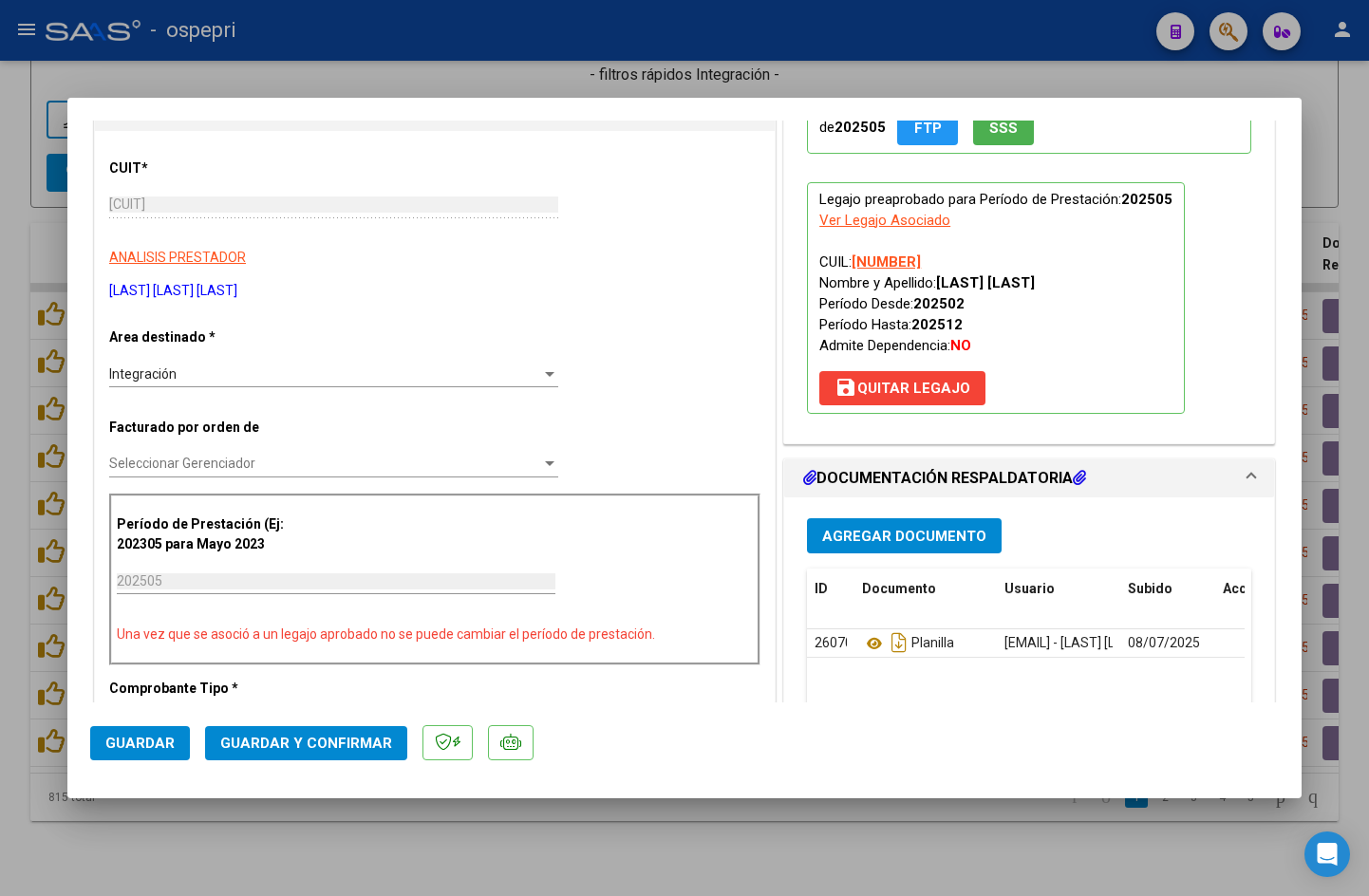 scroll, scrollTop: 380, scrollLeft: 0, axis: vertical 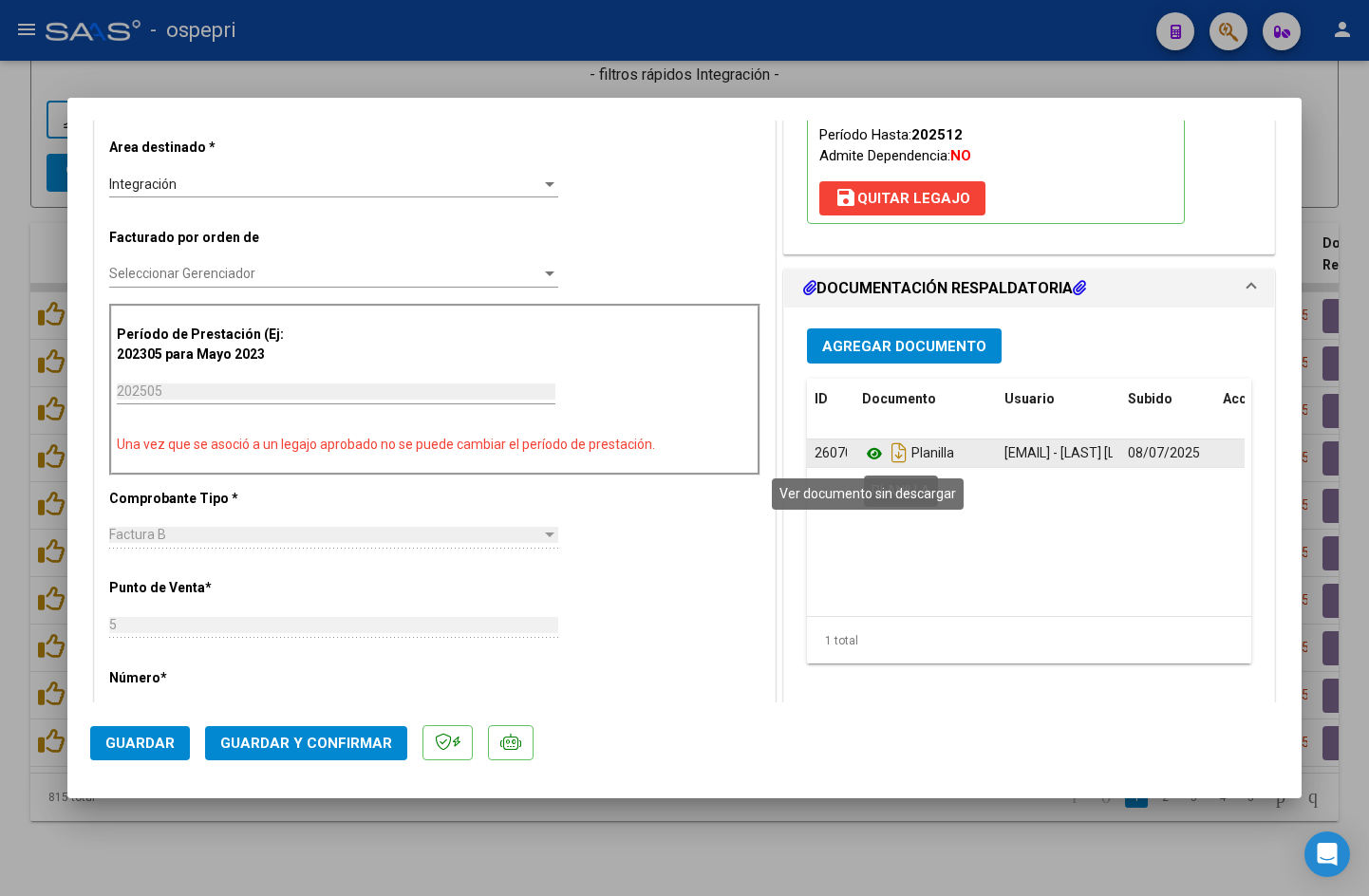click 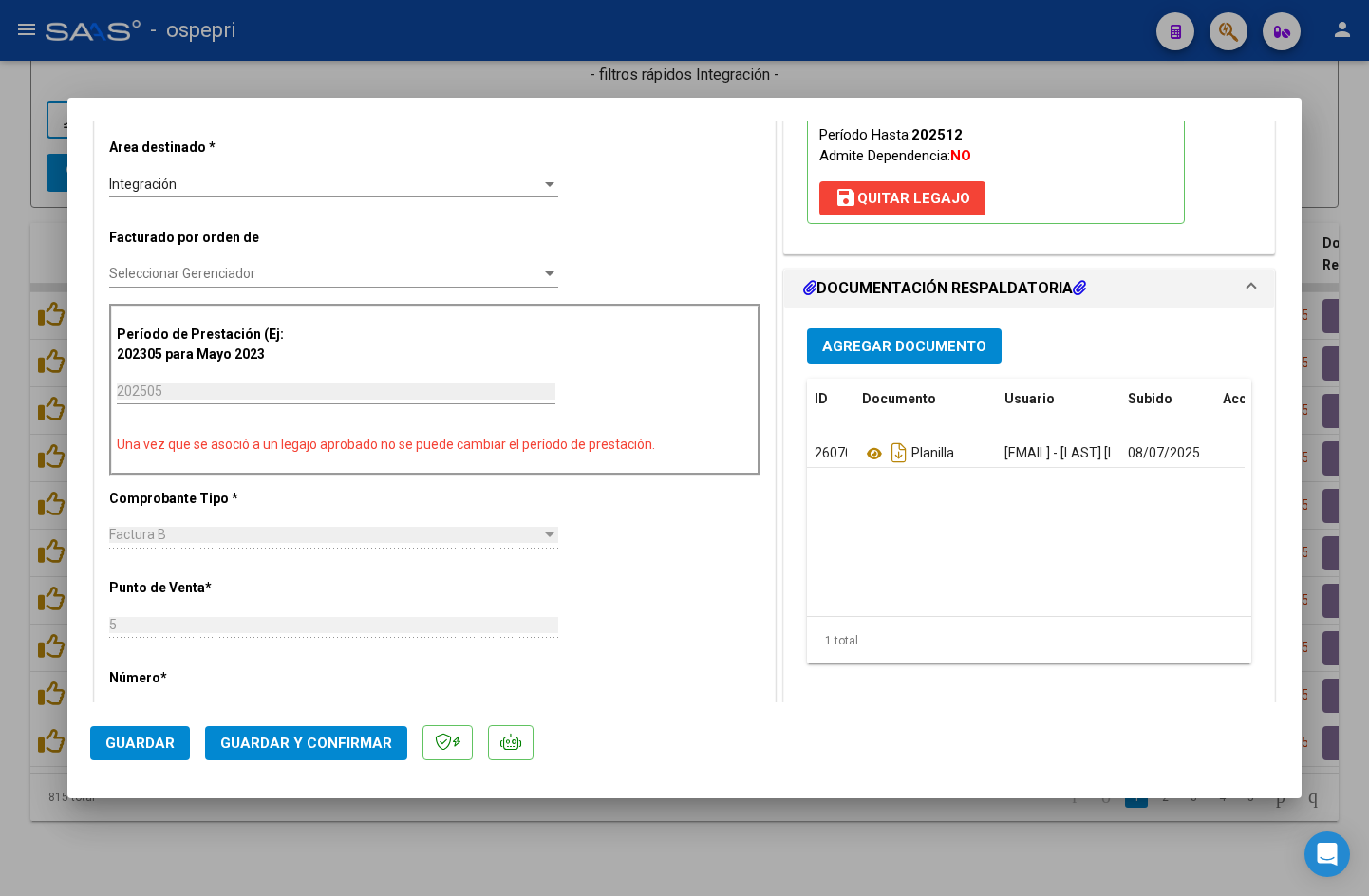 click on "Guardar y Confirmar" 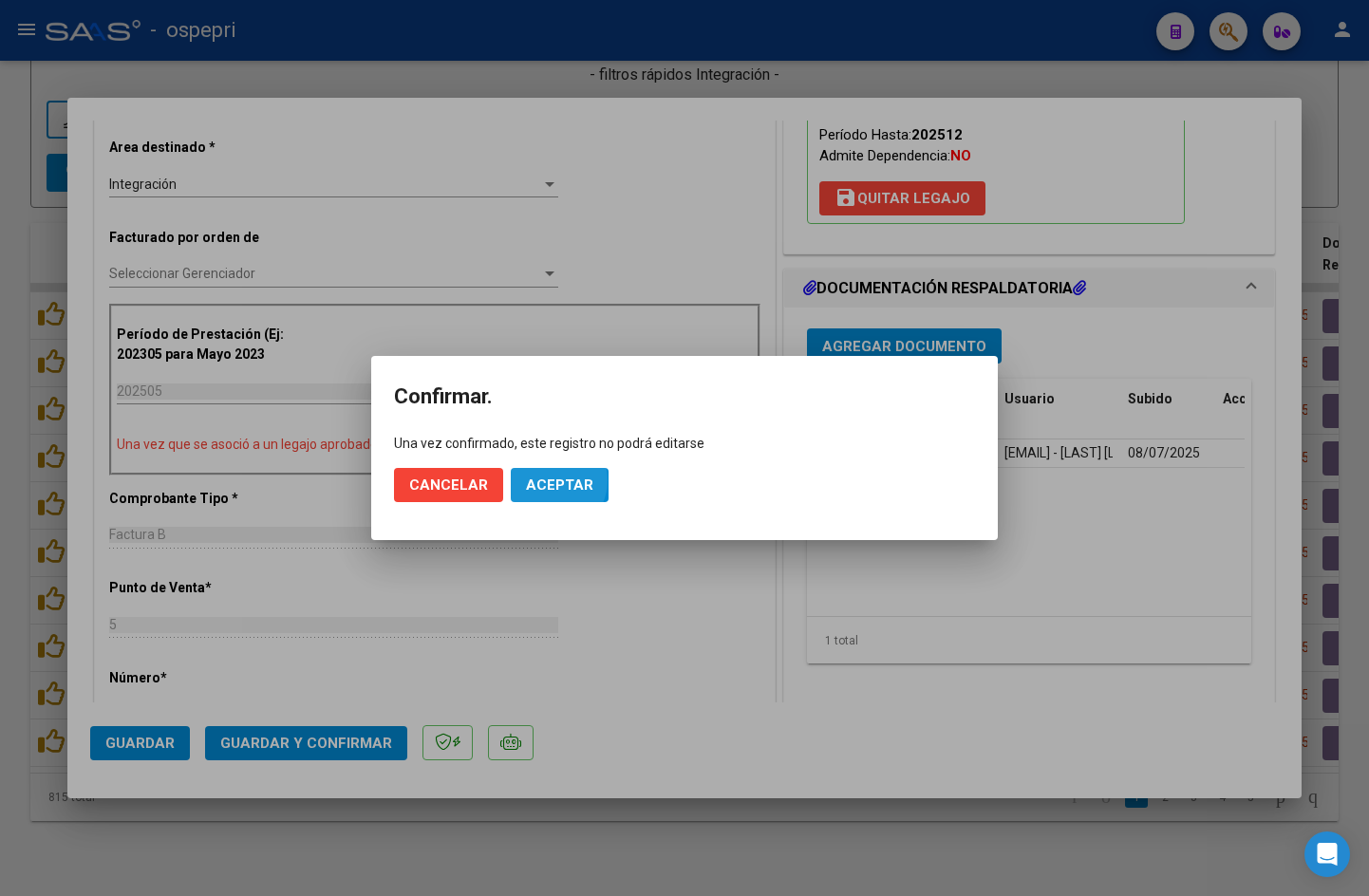click on "Aceptar" 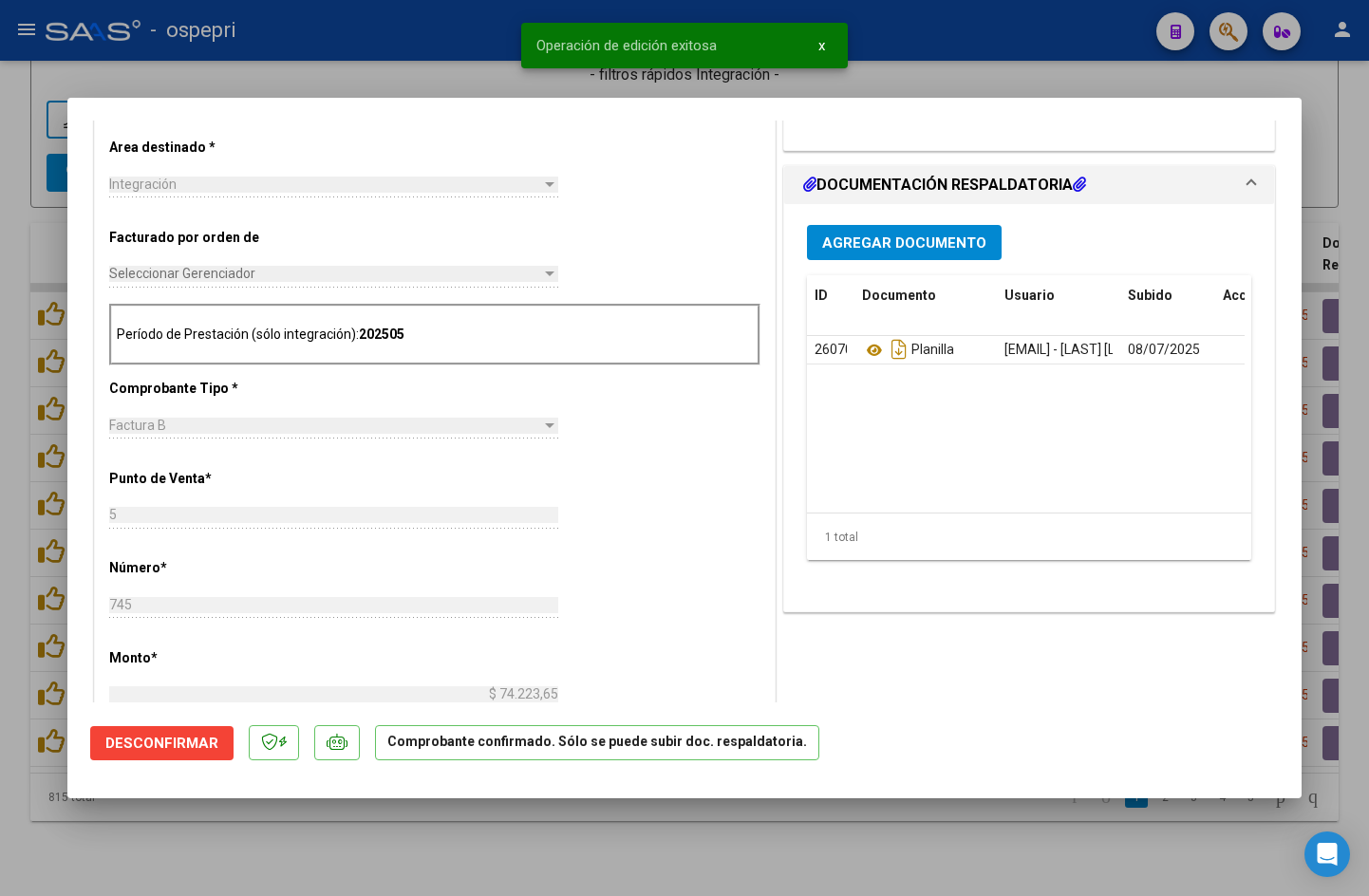 type 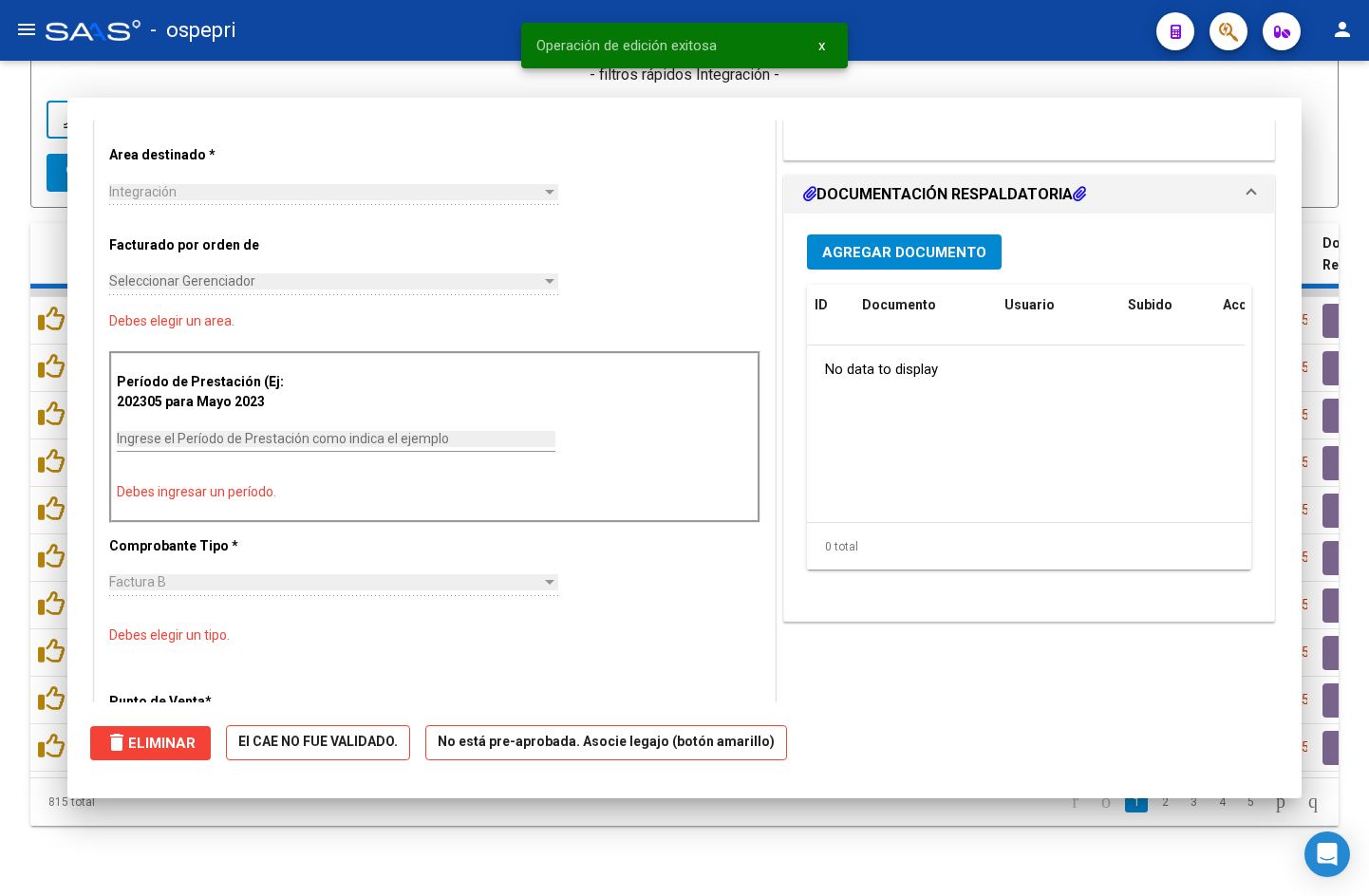 scroll, scrollTop: 0, scrollLeft: 0, axis: both 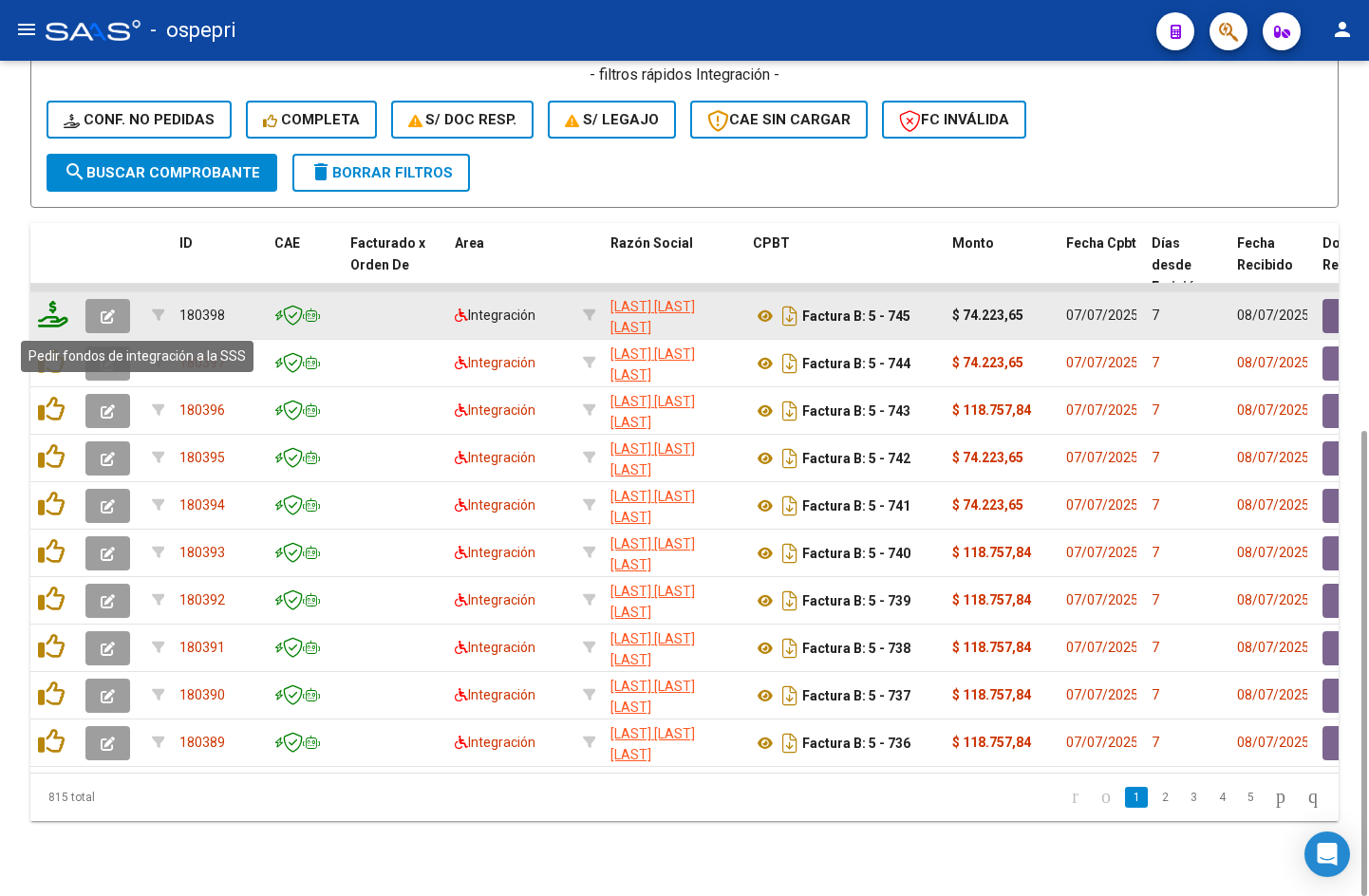 click 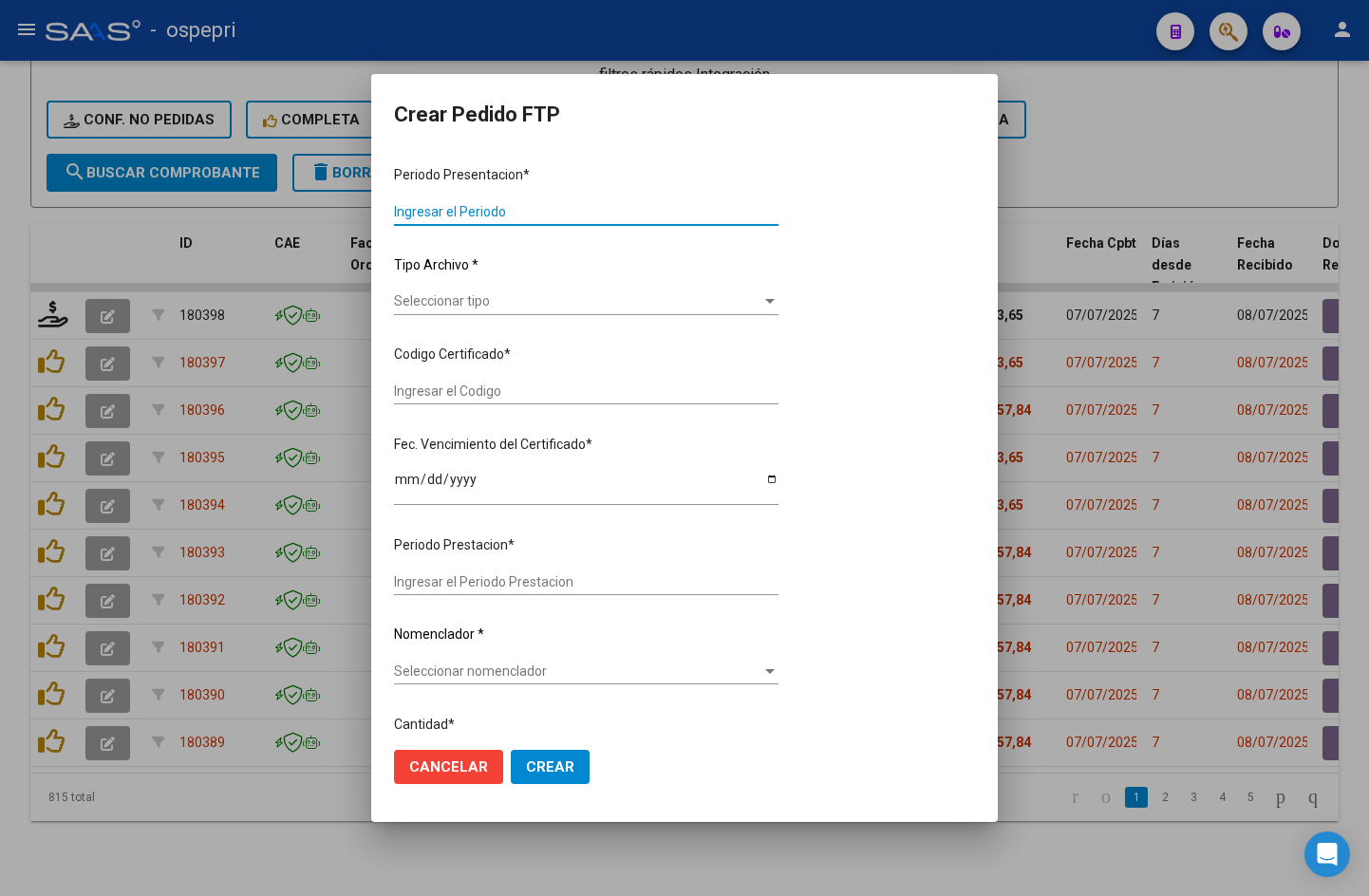 type on "202506" 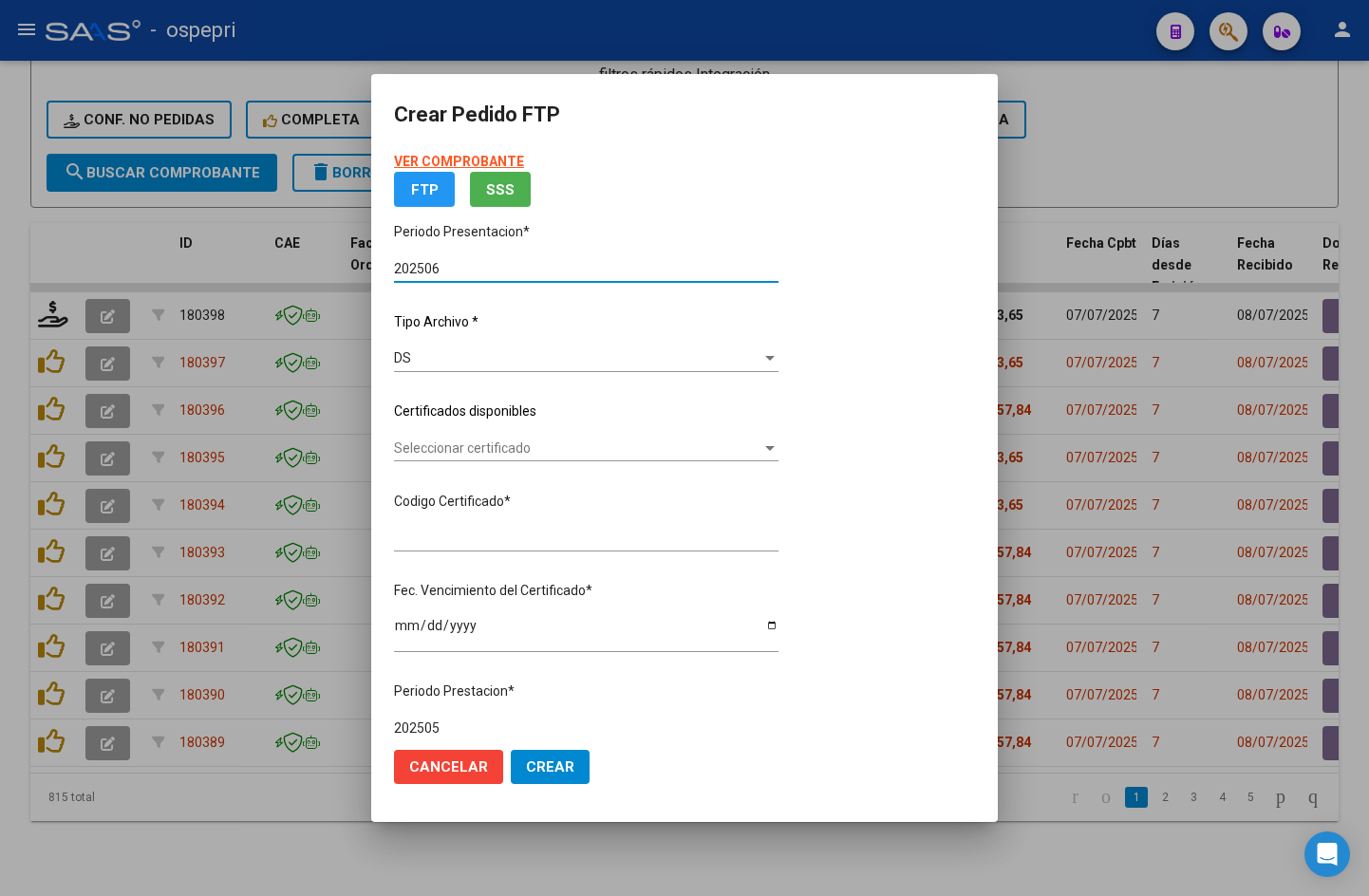 type on "2758077814-9" 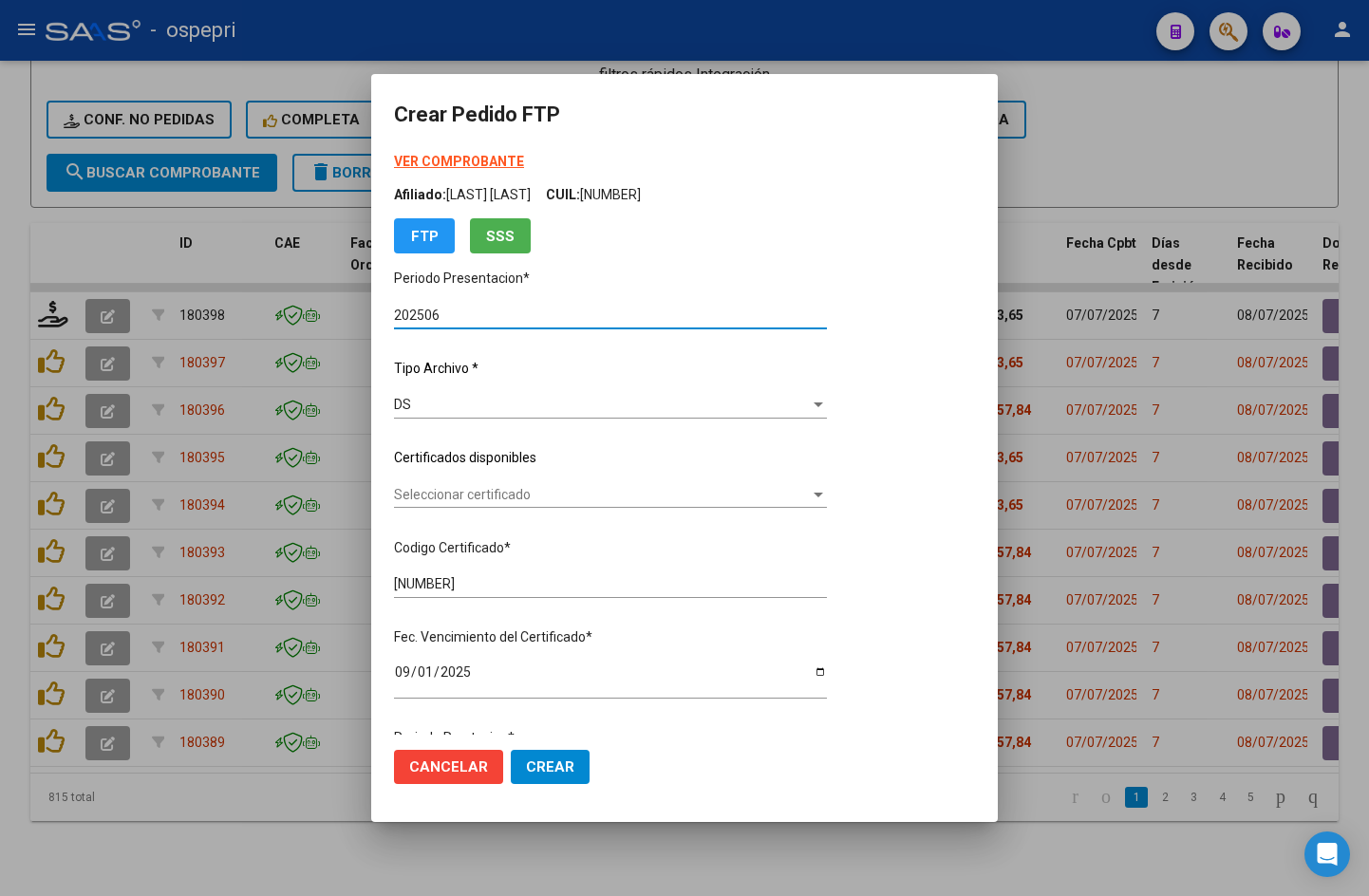 click on "Seleccionar certificado" at bounding box center (602, 495) 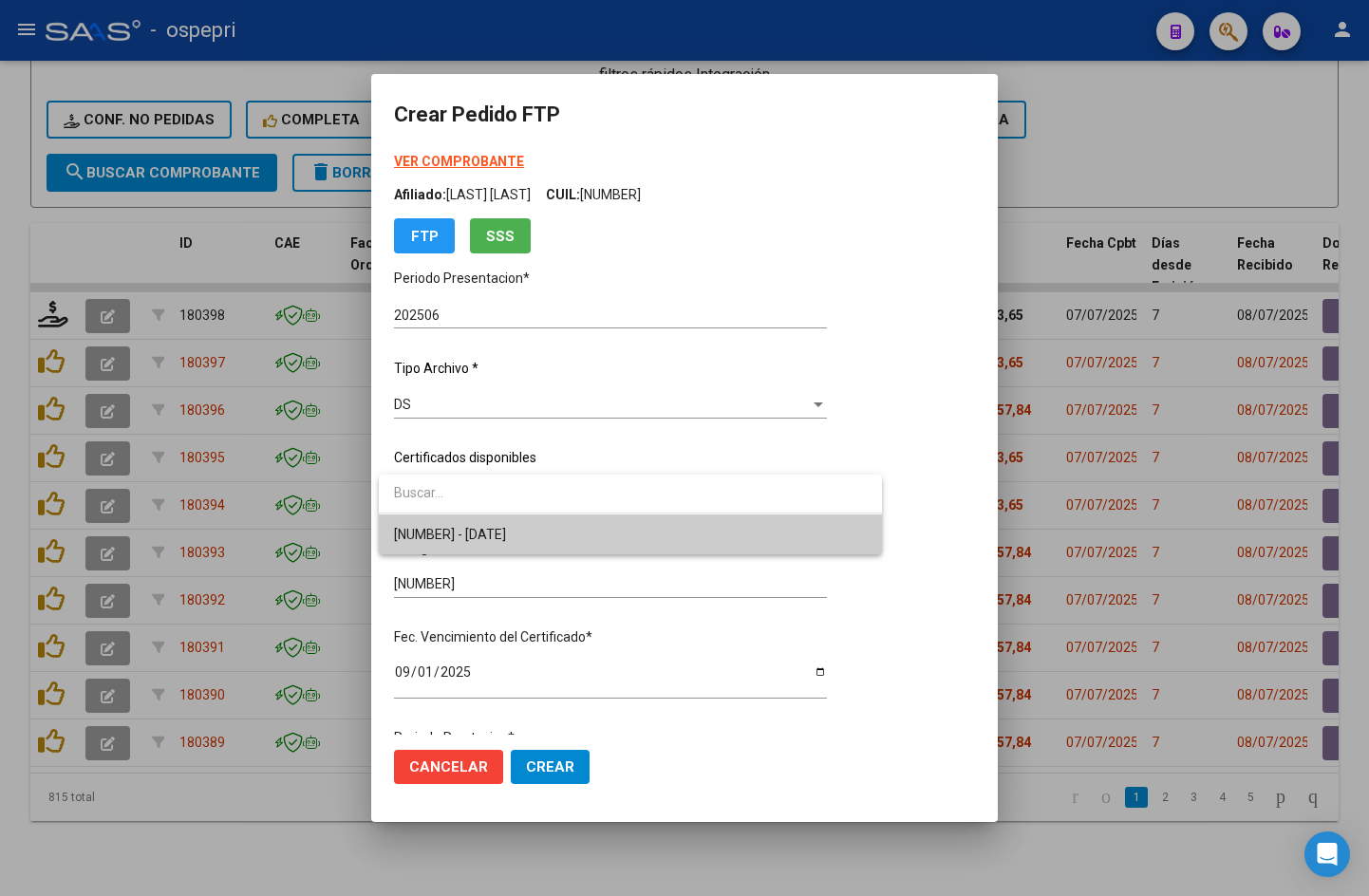 click on "2758077814-9 - 2025-09-01" at bounding box center (630, 534) 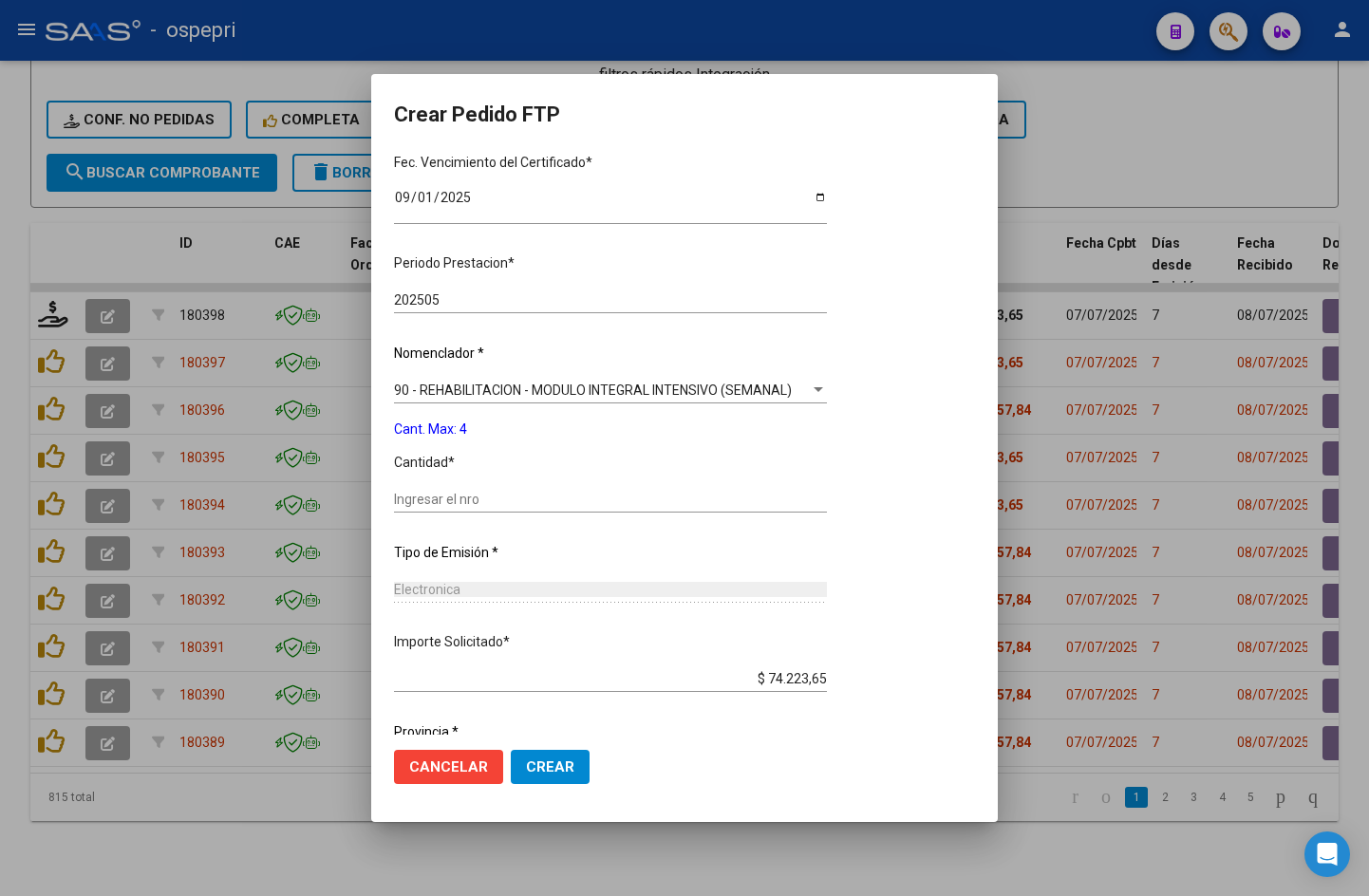 scroll, scrollTop: 538, scrollLeft: 0, axis: vertical 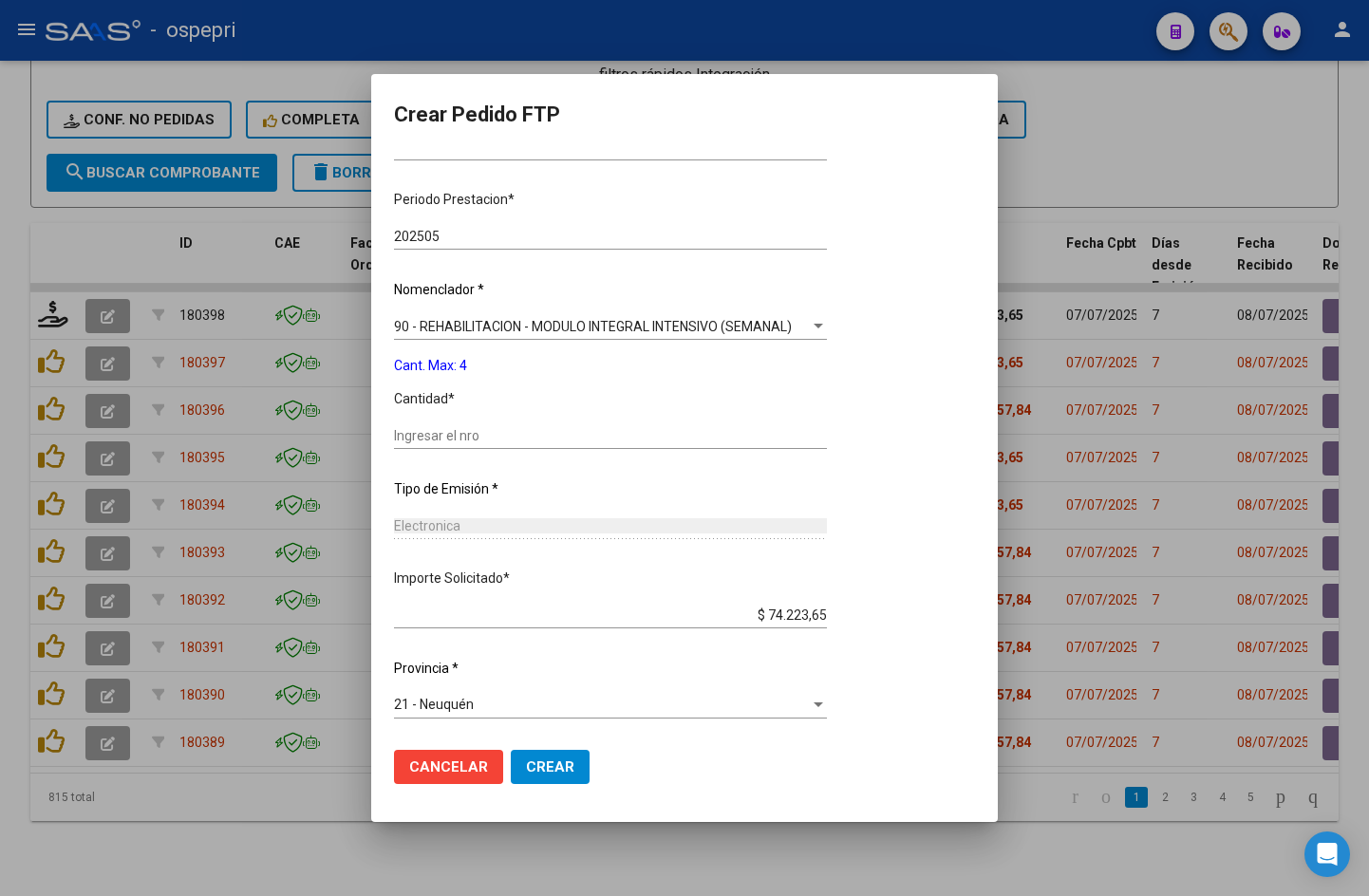click on "Ingresar el nro" at bounding box center (610, 436) 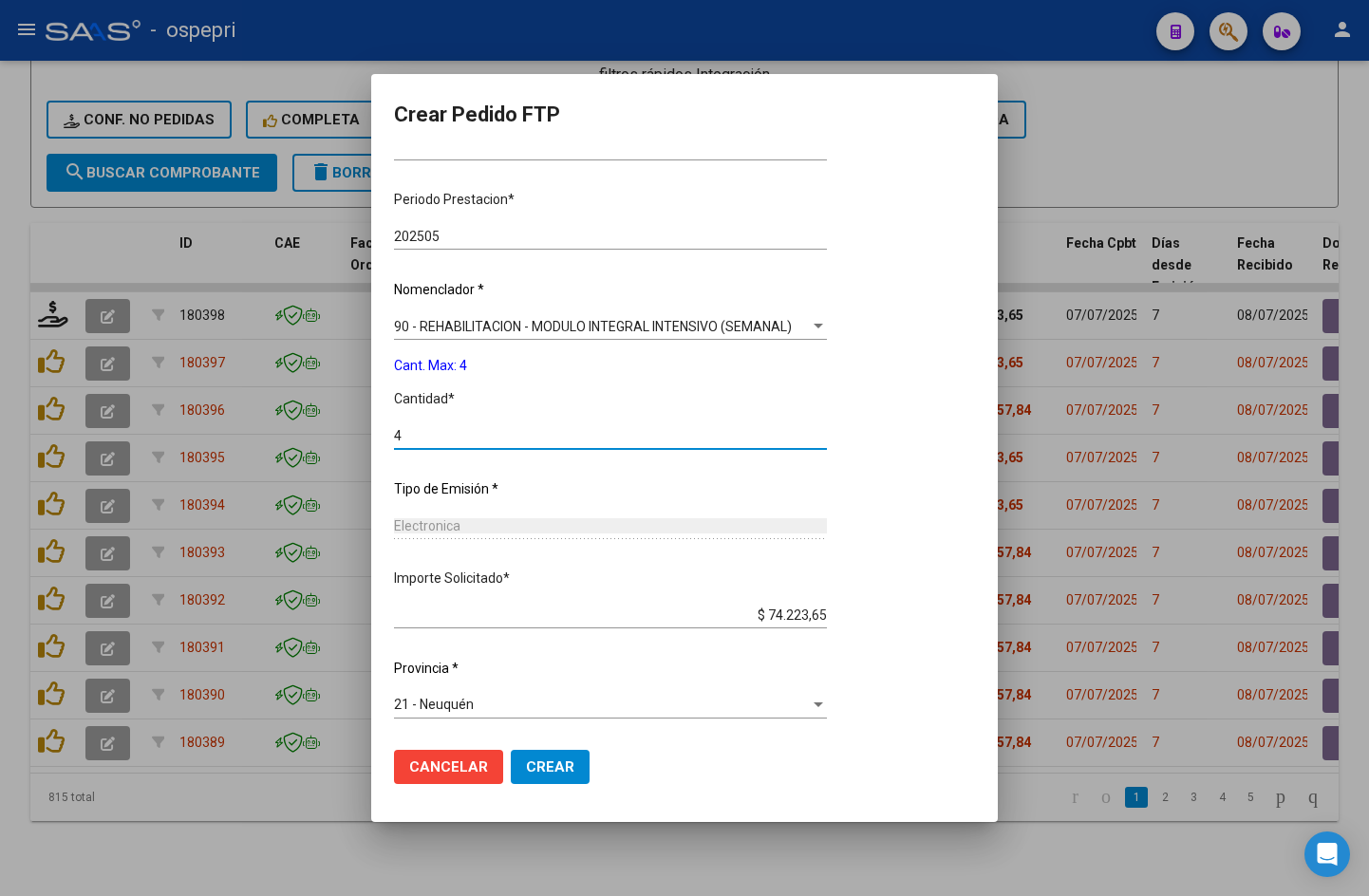 type on "4" 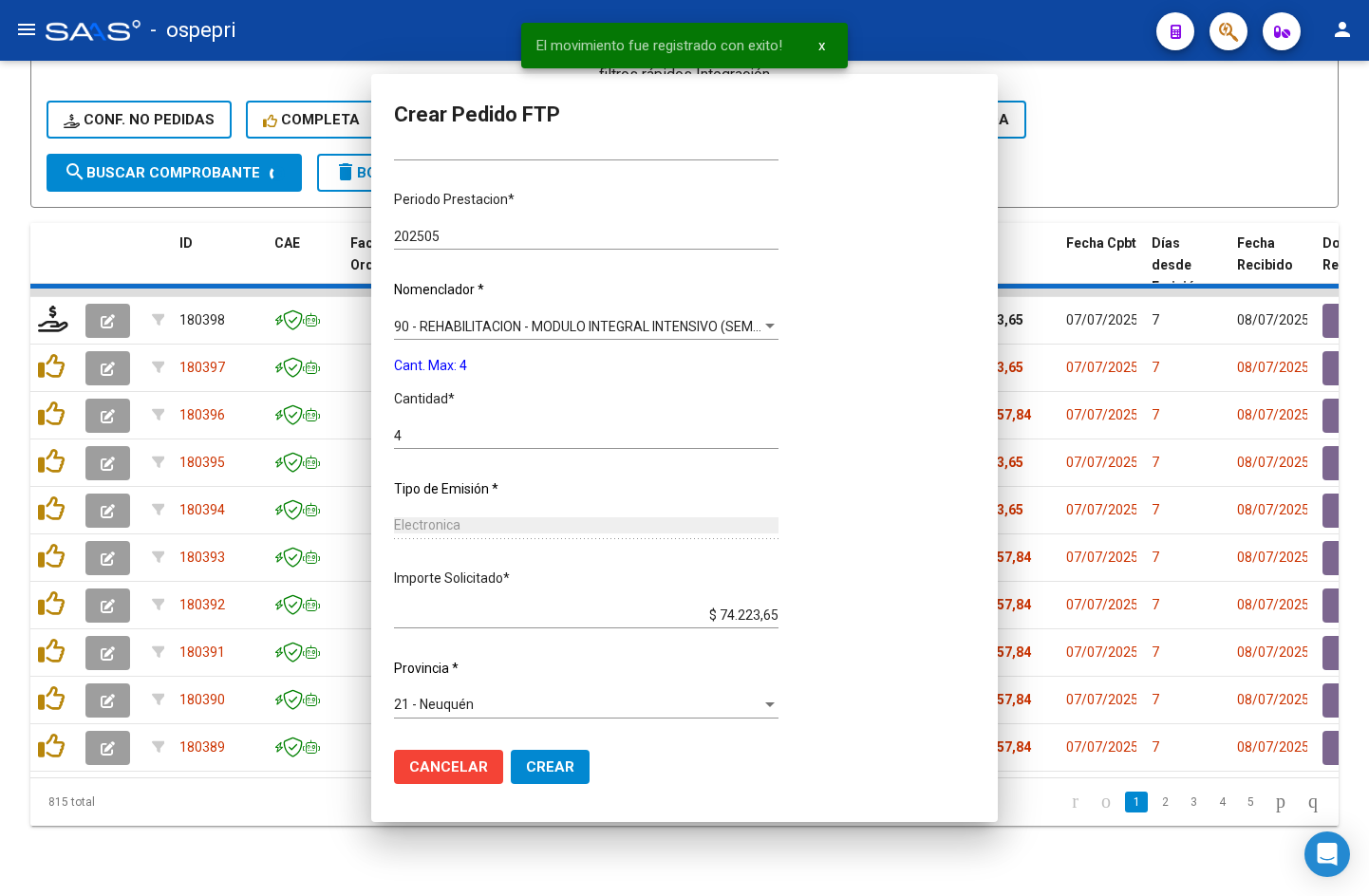 scroll, scrollTop: 0, scrollLeft: 0, axis: both 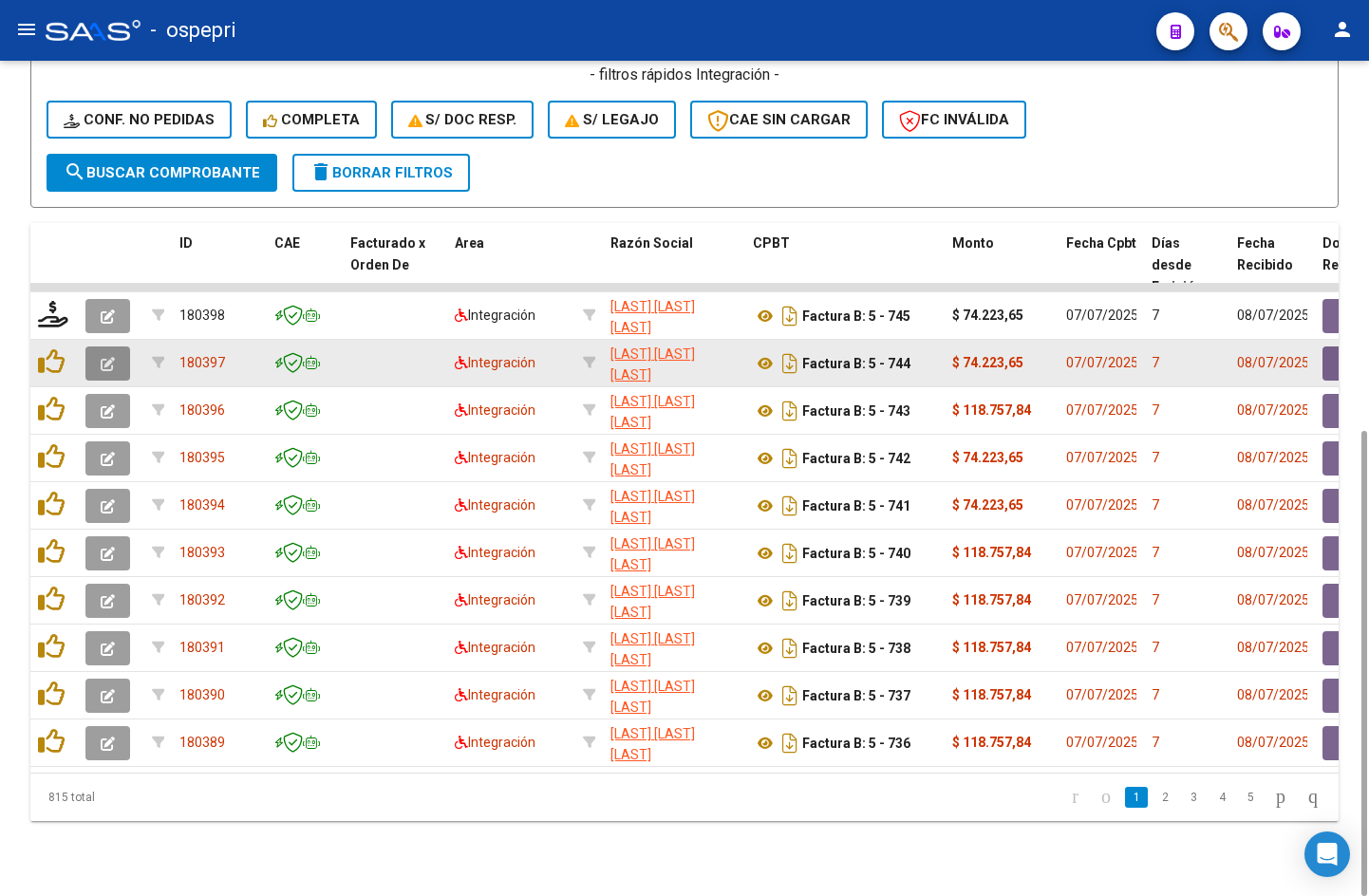 click 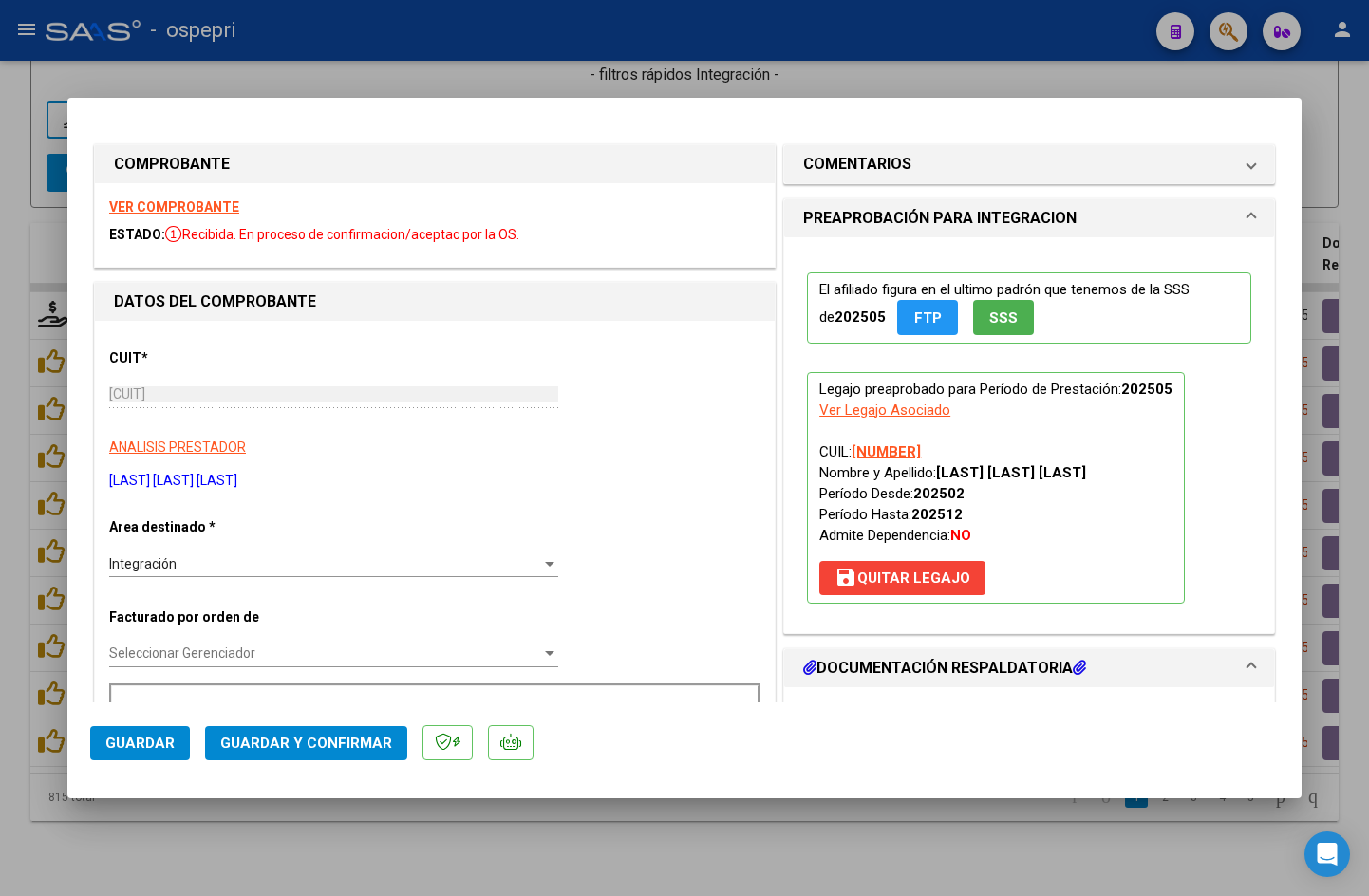 click on "VER COMPROBANTE" at bounding box center (174, 207) 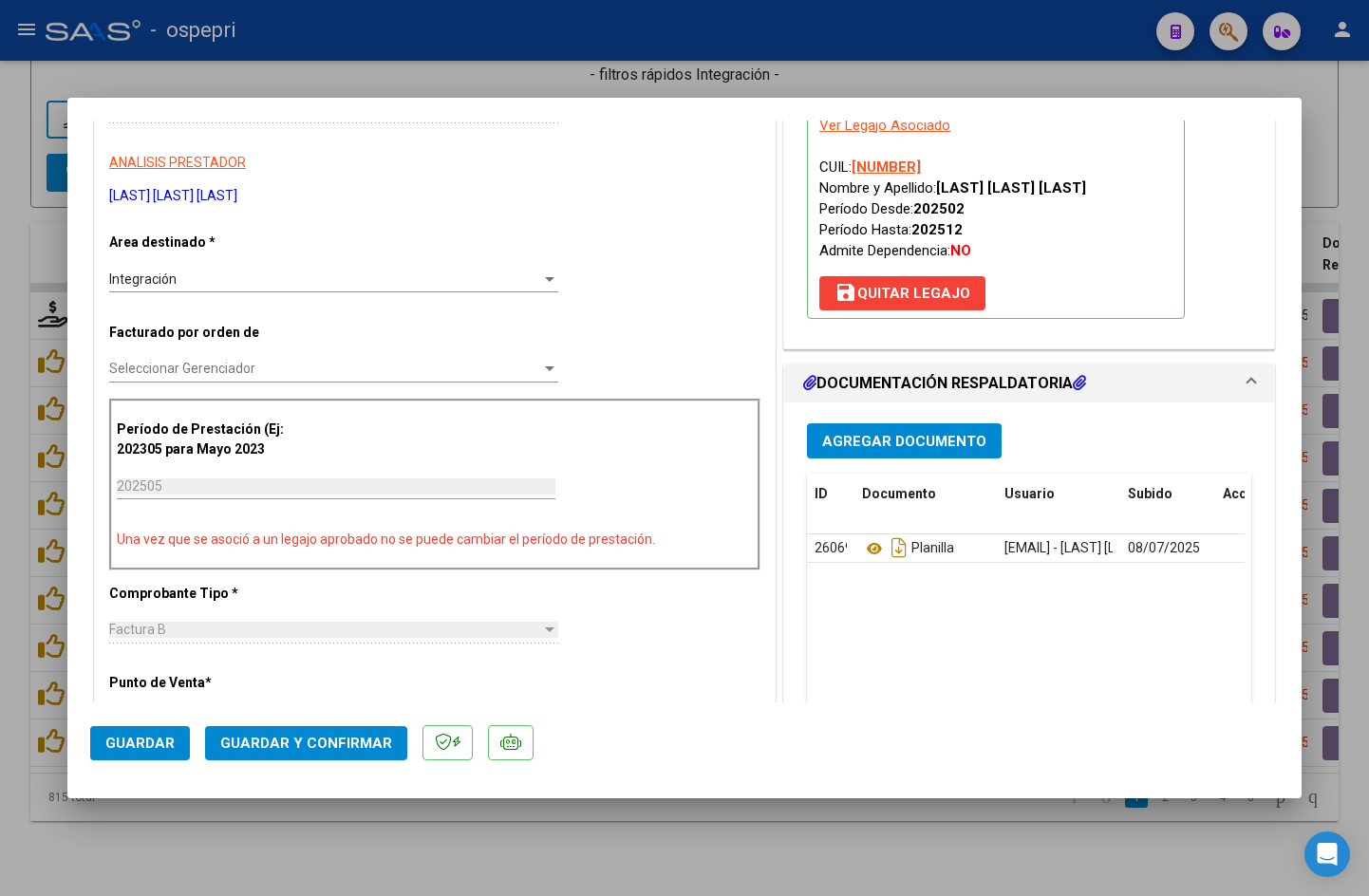 scroll, scrollTop: 475, scrollLeft: 0, axis: vertical 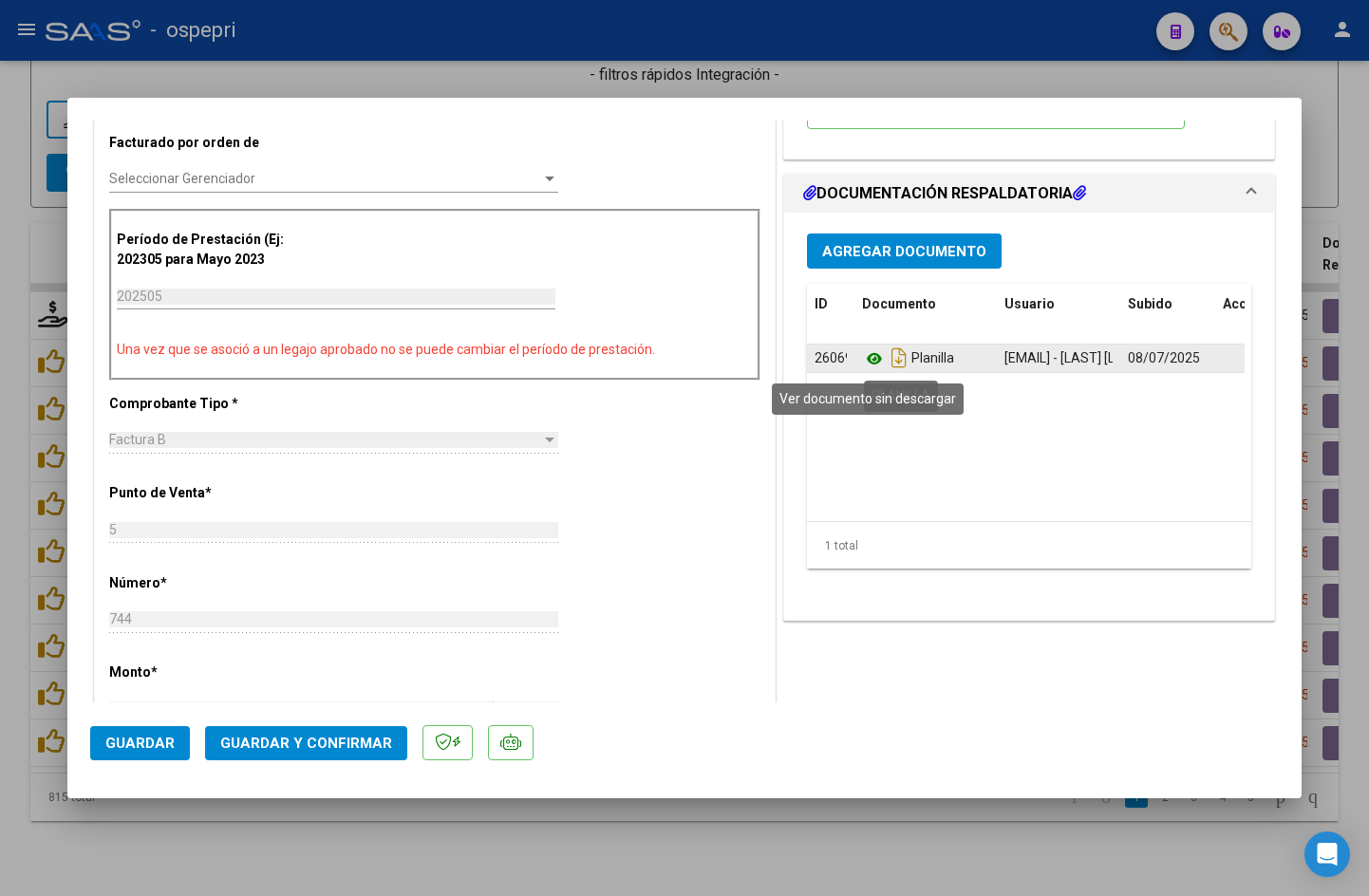 click 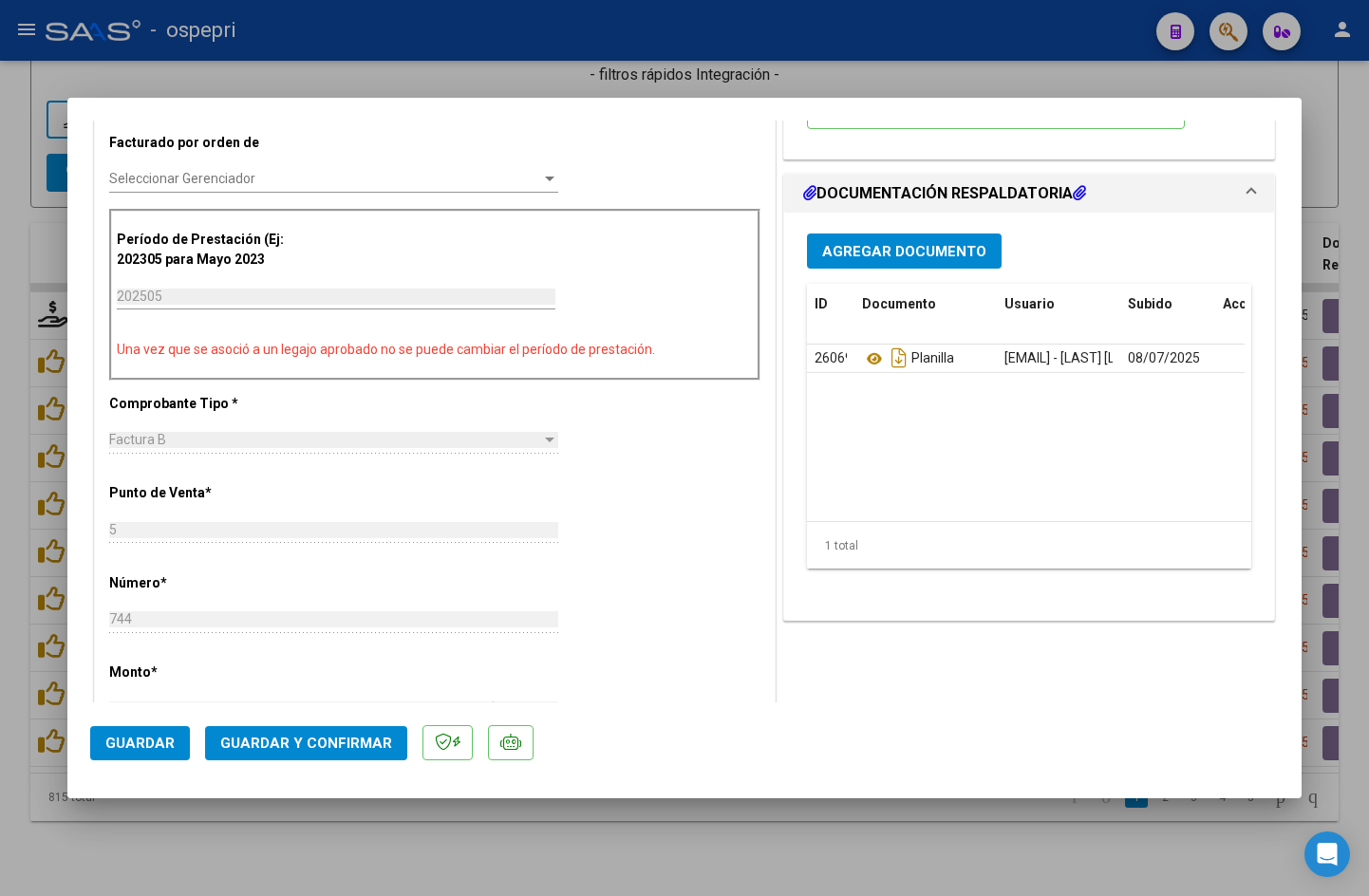 click on "Guardar y Confirmar" 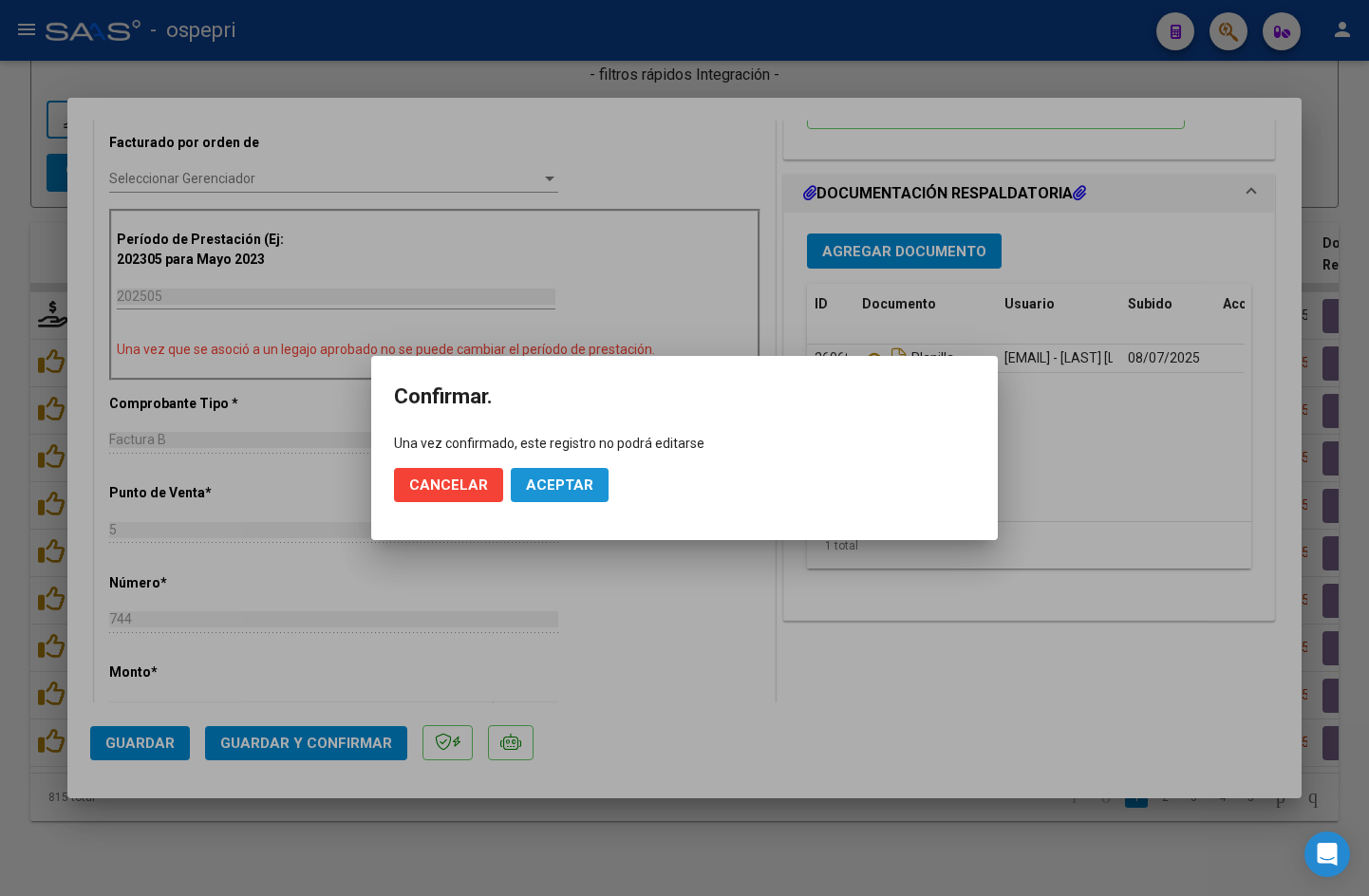 click on "Aceptar" 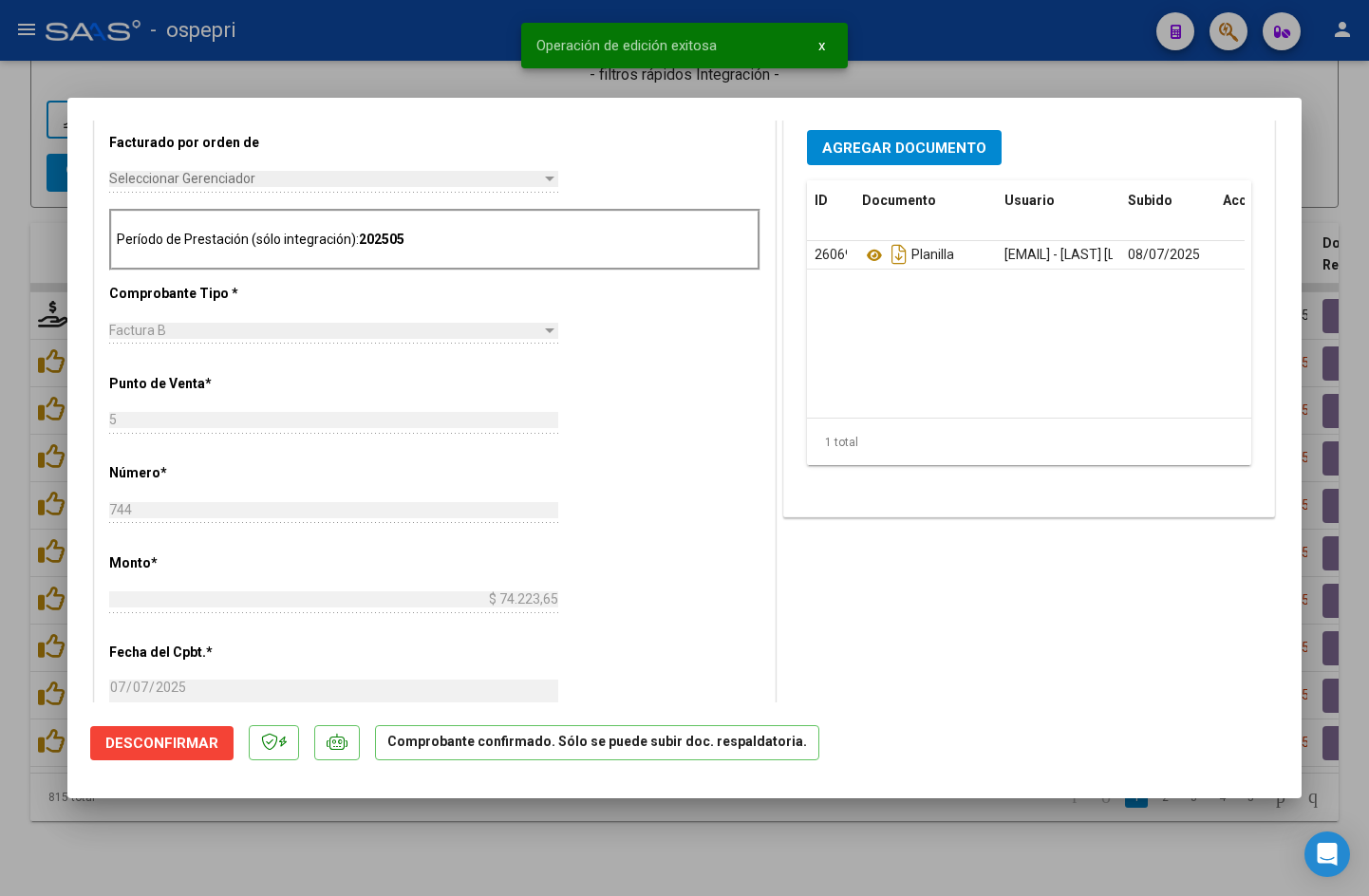 type 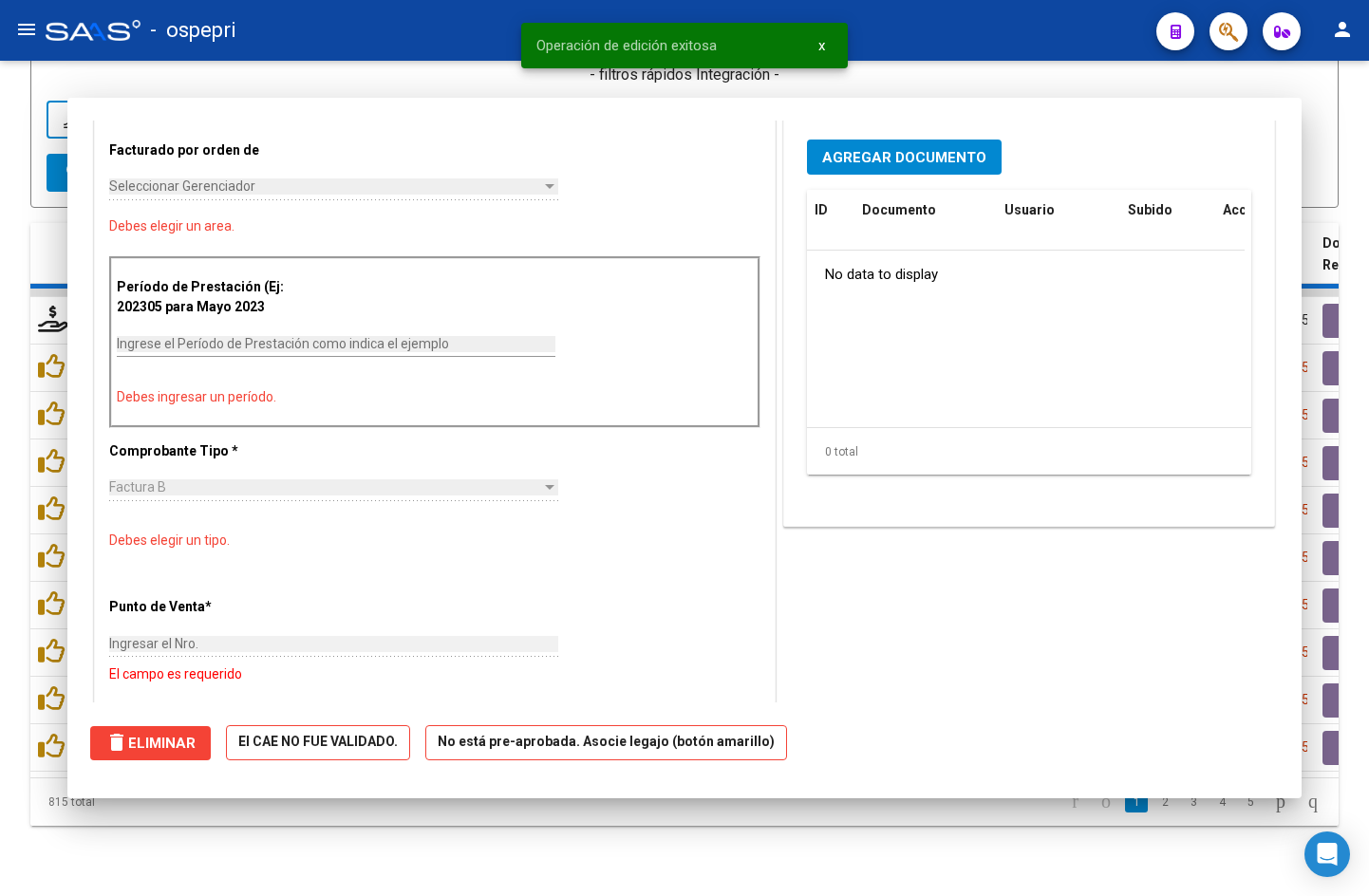scroll, scrollTop: 0, scrollLeft: 0, axis: both 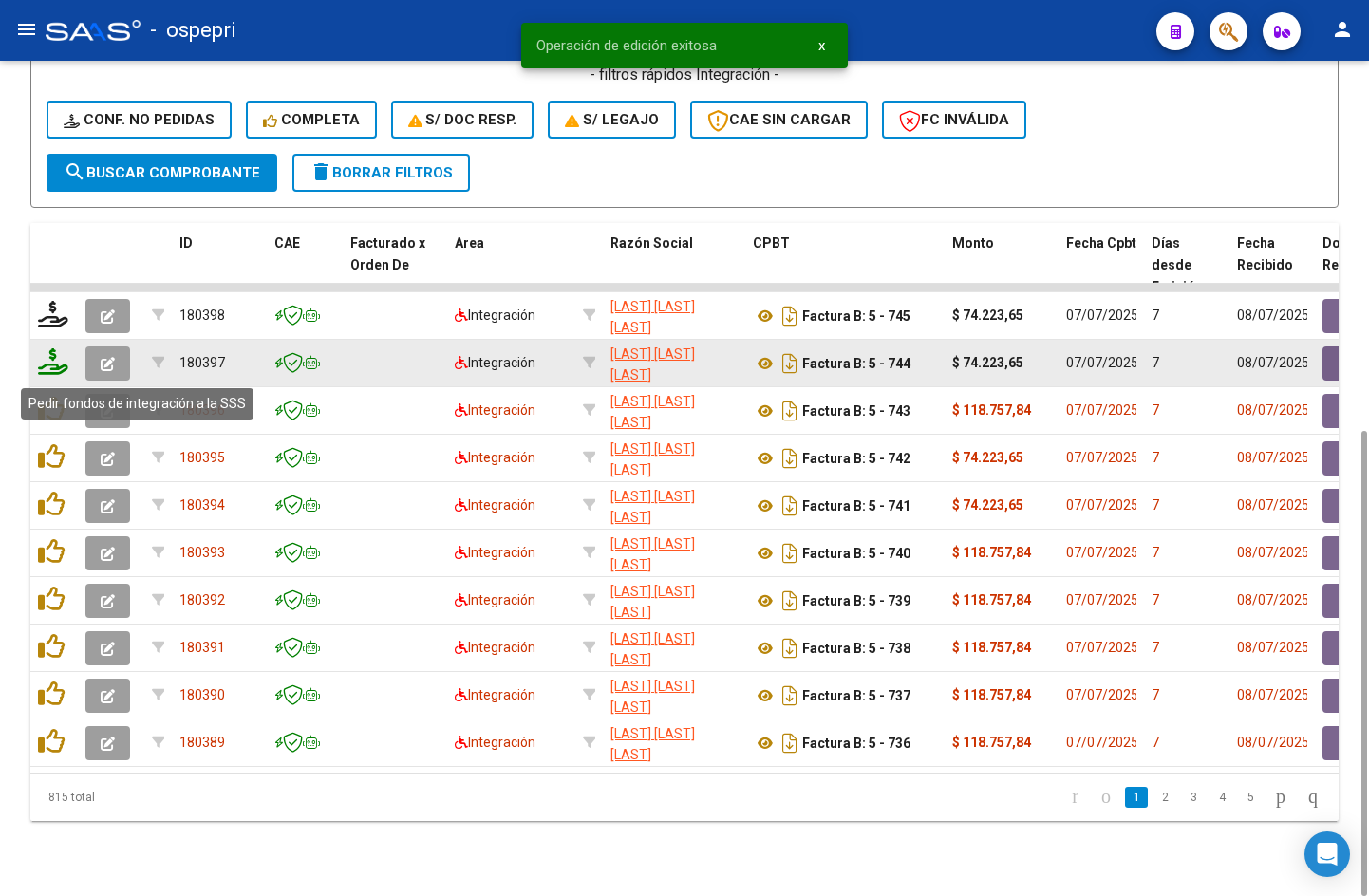 click 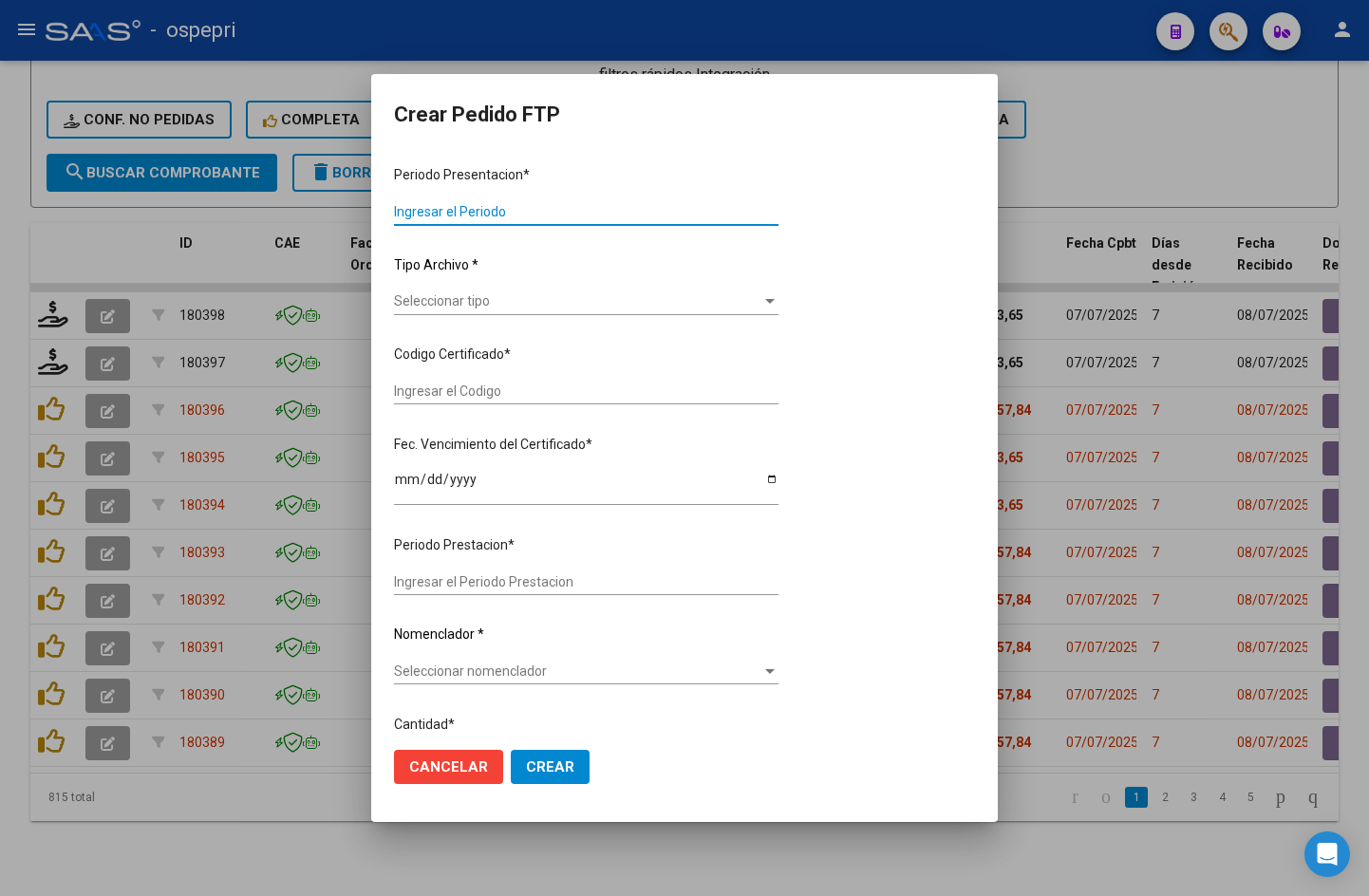 type on "202506" 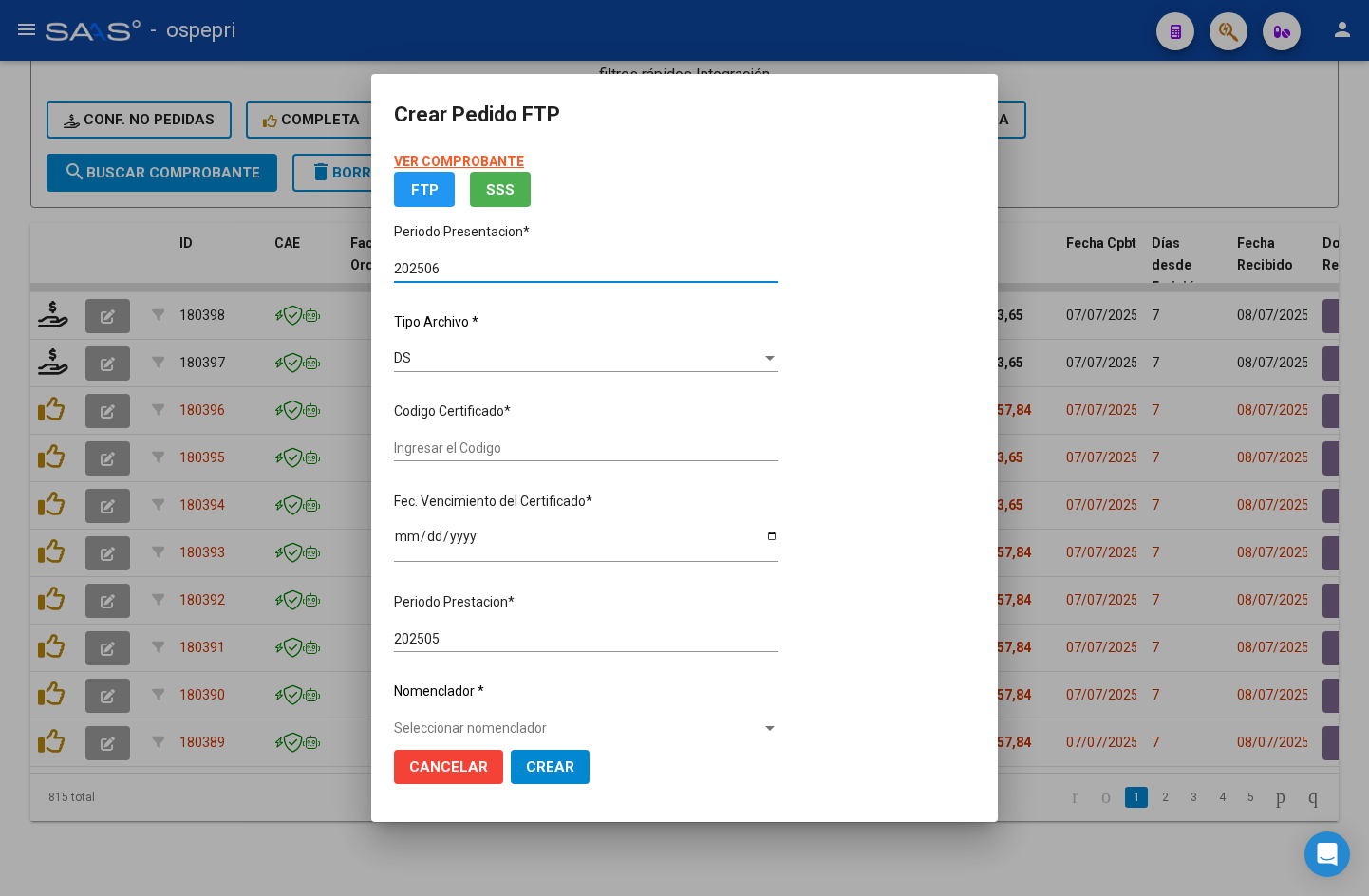 type on "ARG02000563194062018040320230403NQN798" 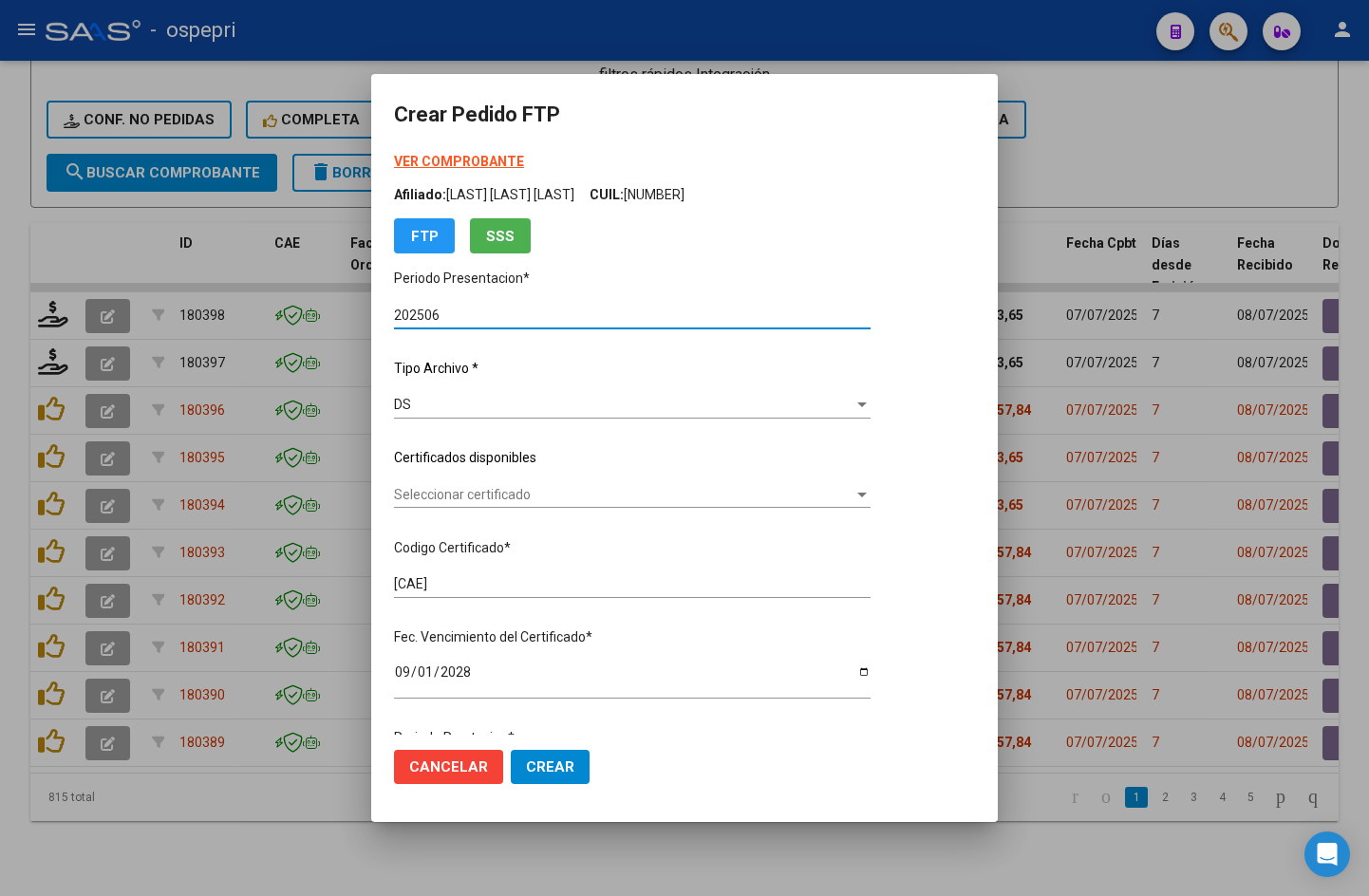 click on "Seleccionar certificado" at bounding box center (624, 495) 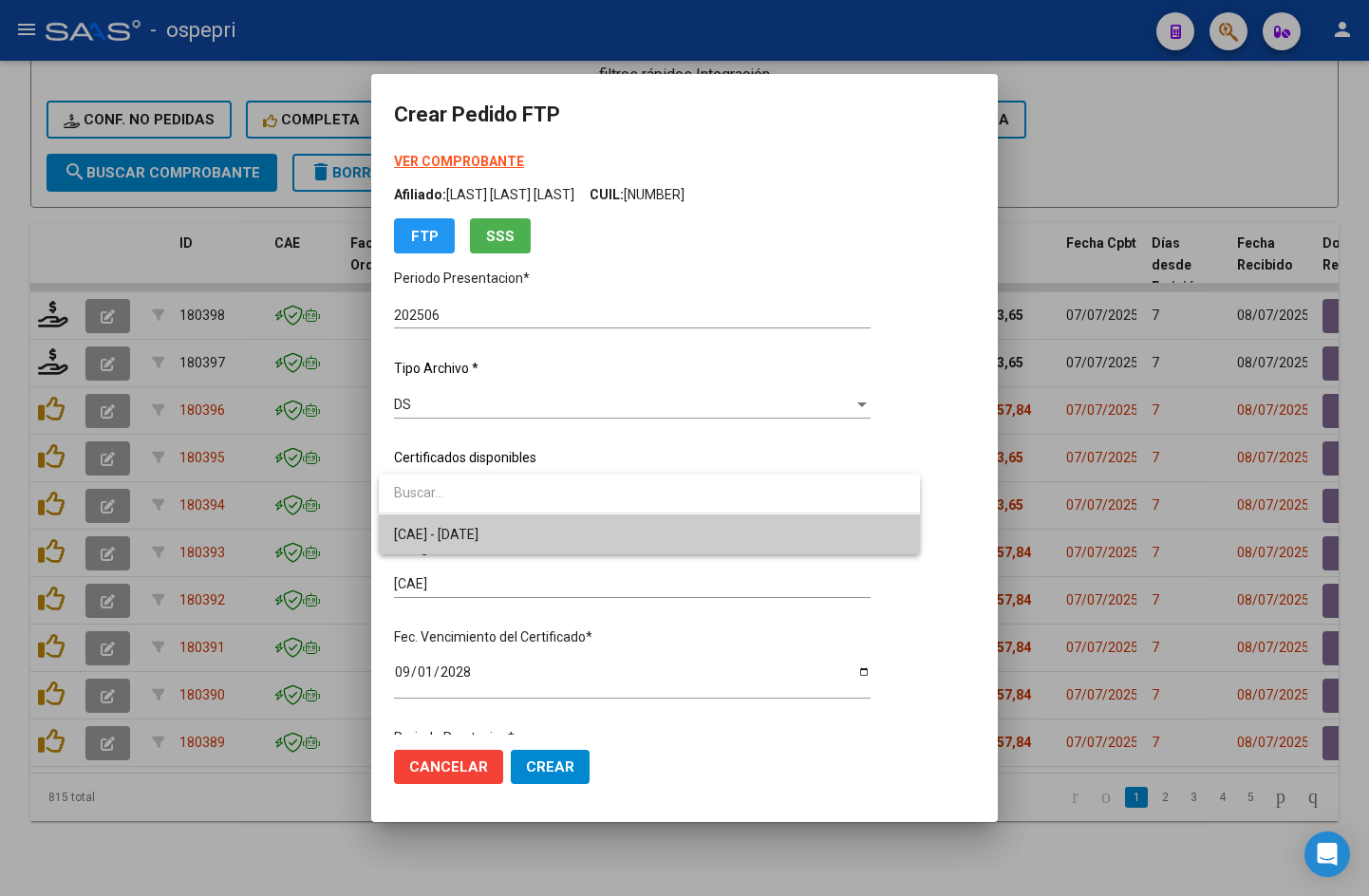 click on "ARG02000563194062018040320230403NQN798   - 2028-09-01" at bounding box center (436, 534) 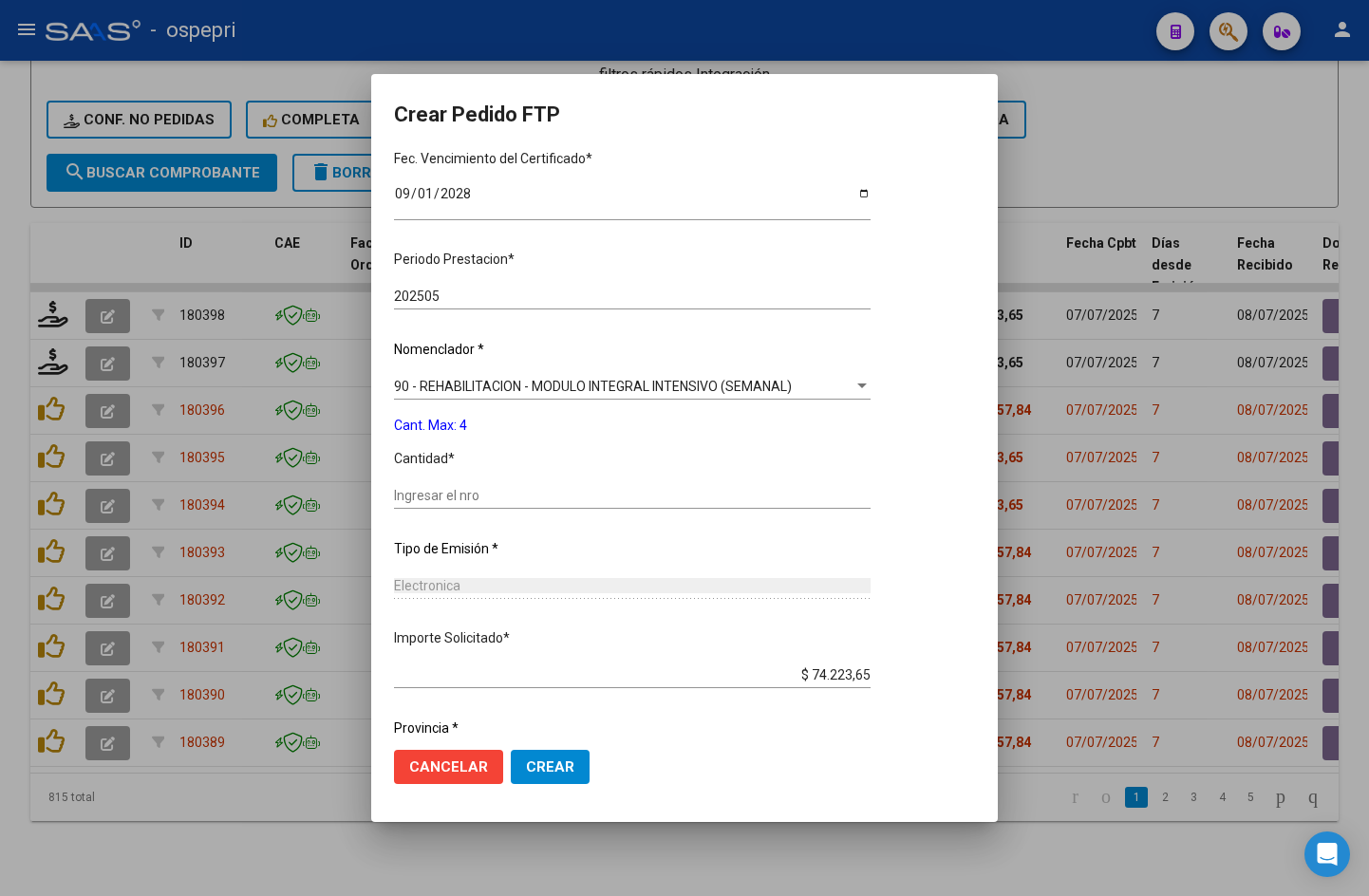 scroll, scrollTop: 538, scrollLeft: 0, axis: vertical 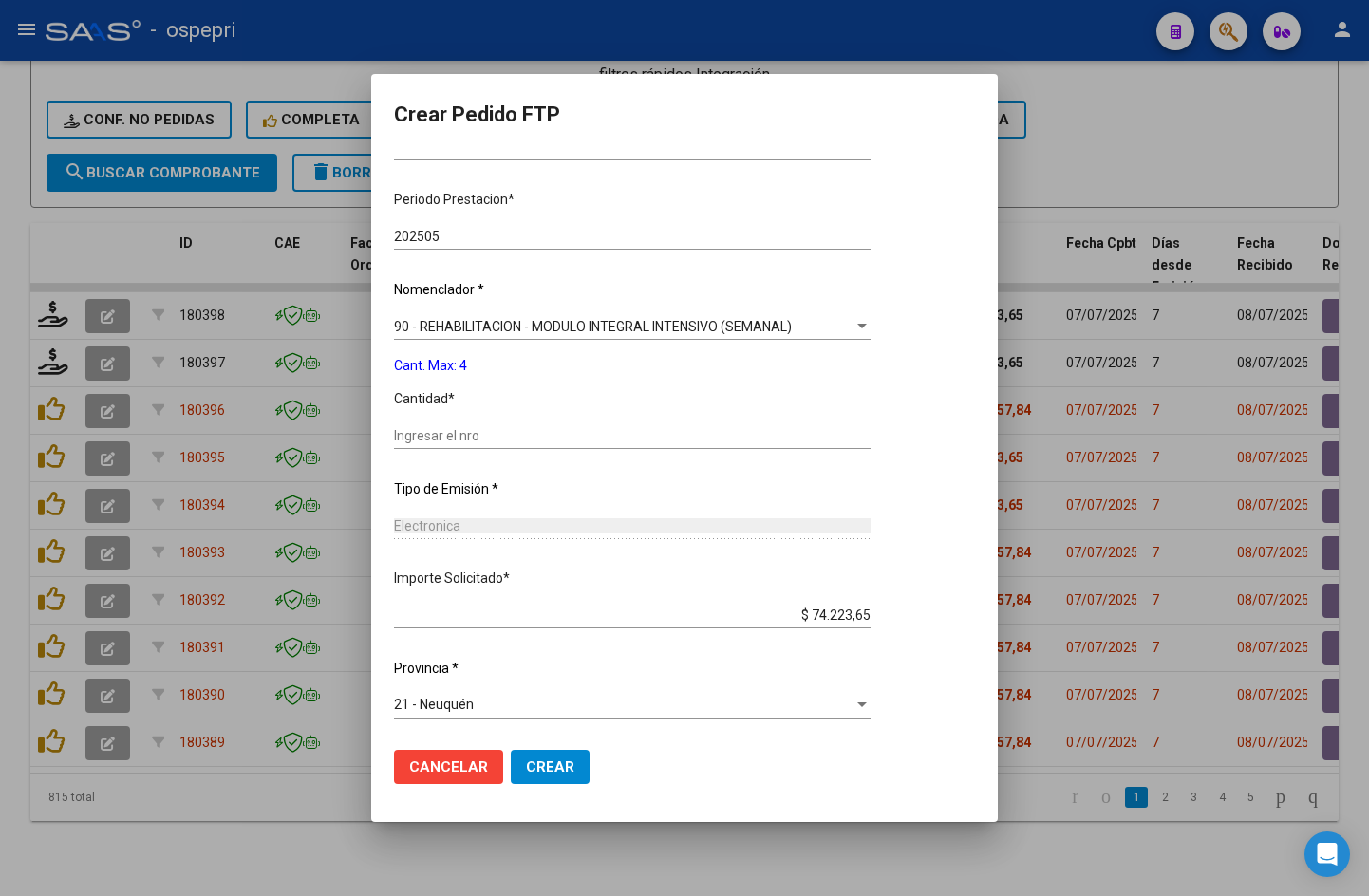 click on "Ingresar el nro" at bounding box center (632, 436) 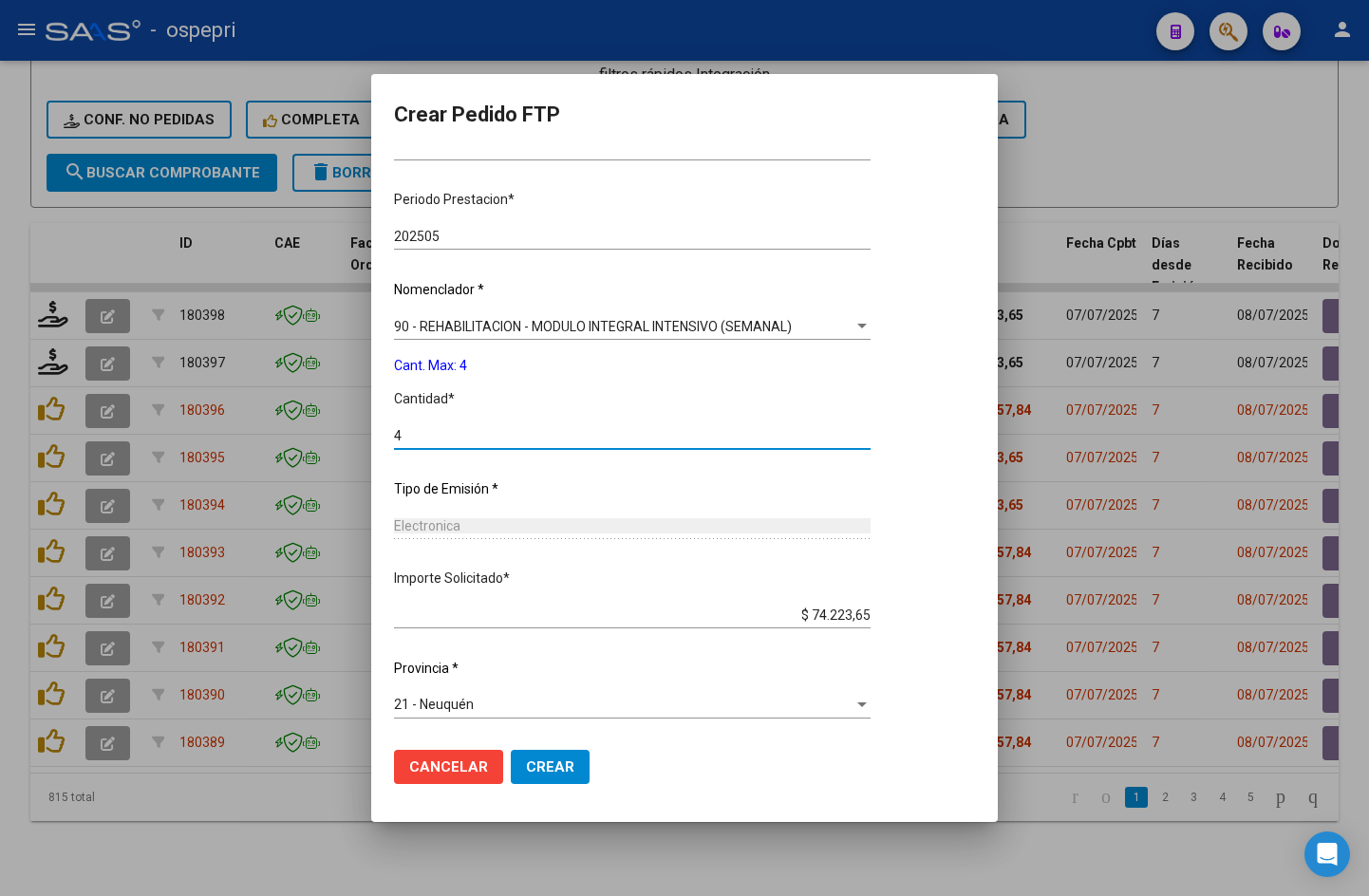 type on "4" 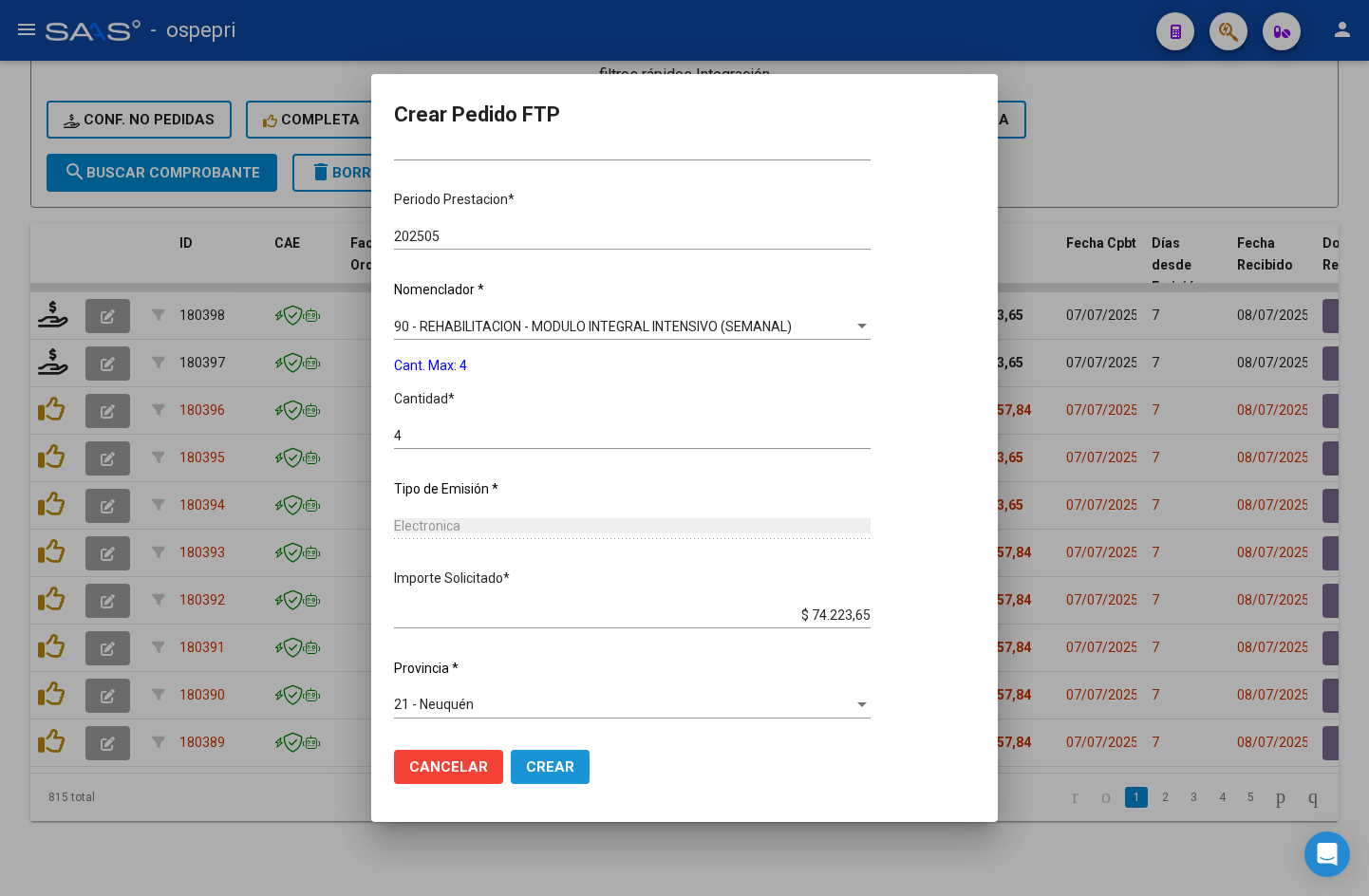 click on "Crear" 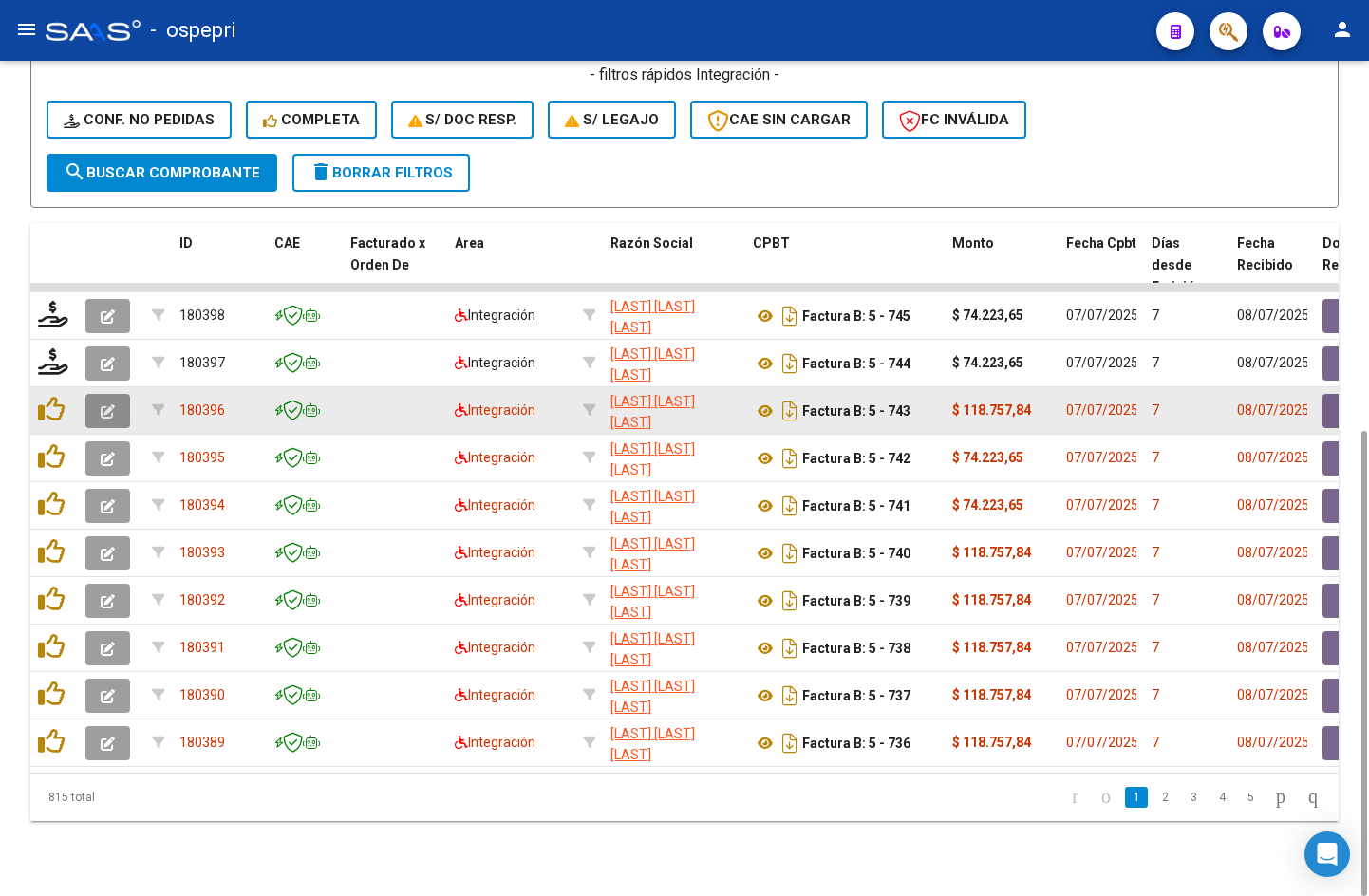 click 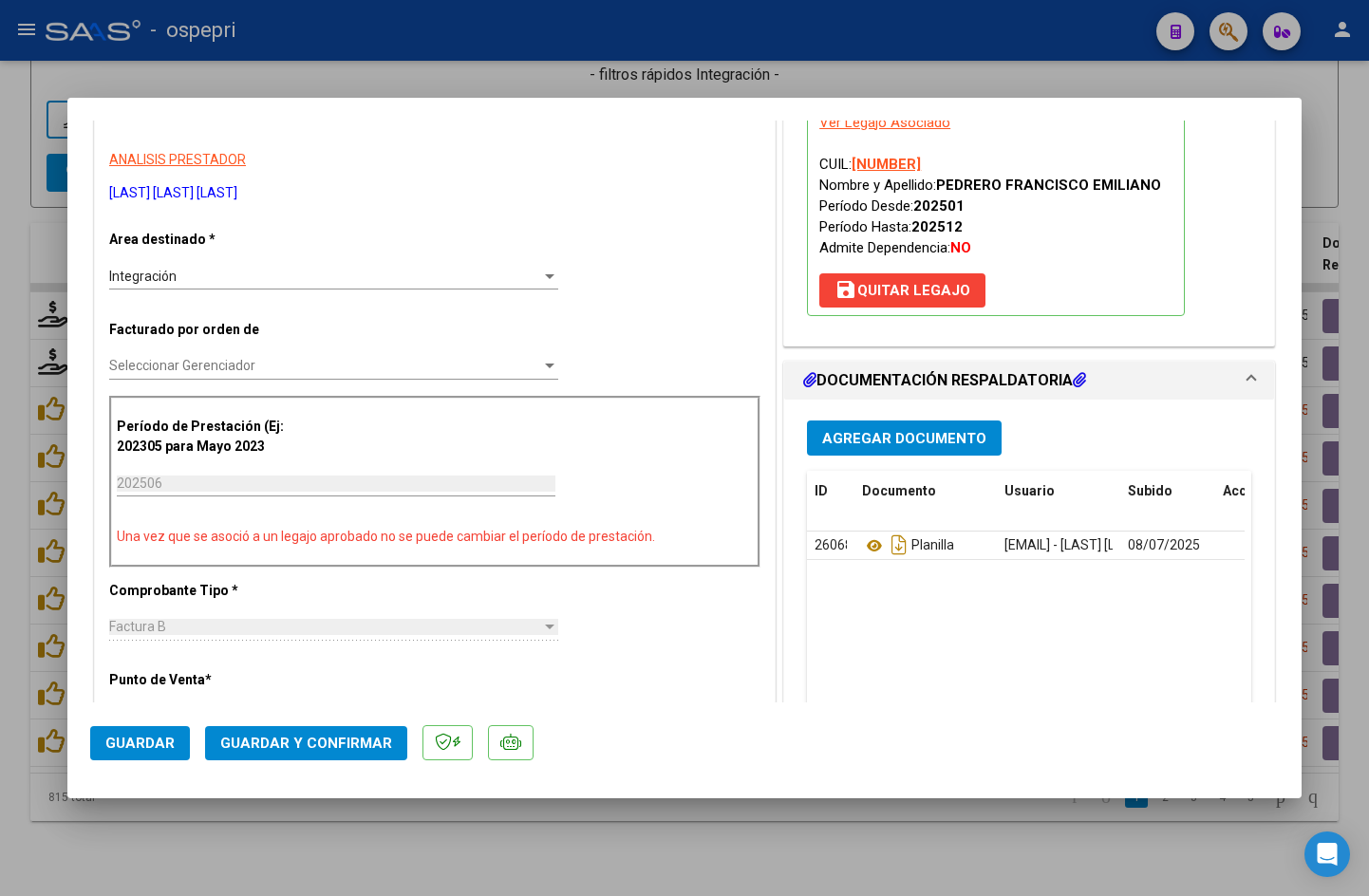 scroll, scrollTop: 285, scrollLeft: 0, axis: vertical 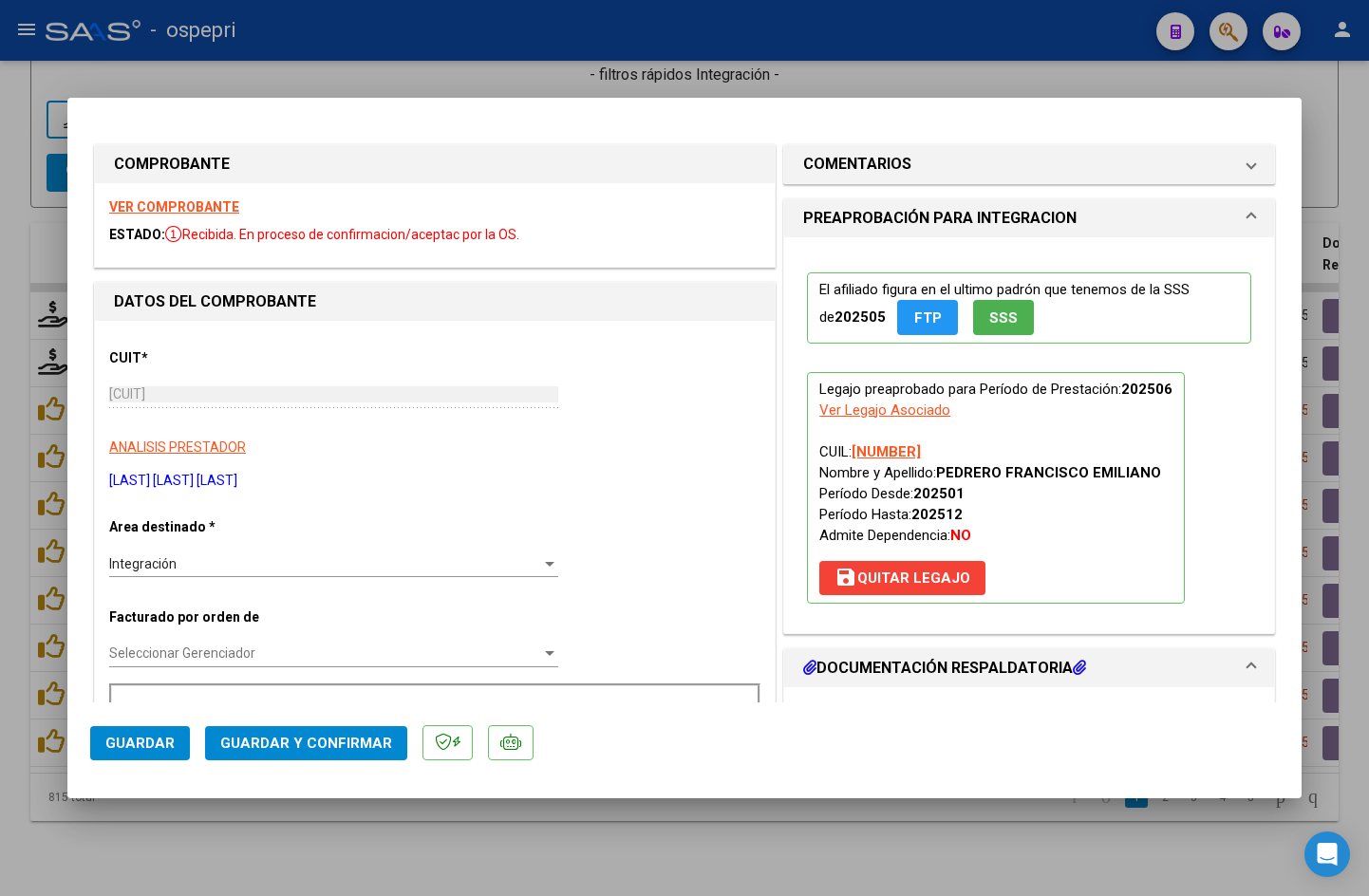 click on "VER COMPROBANTE" at bounding box center (174, 207) 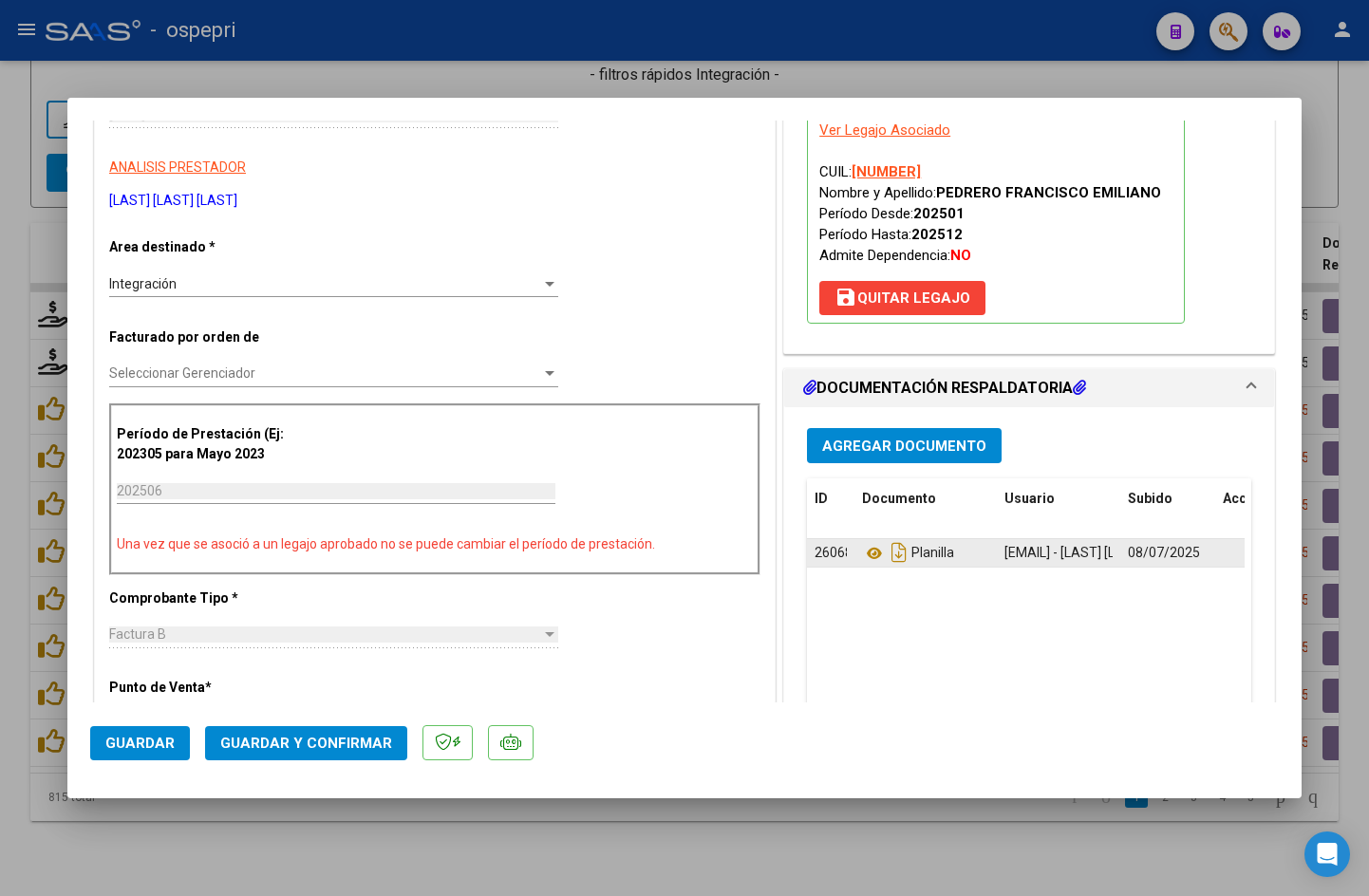 scroll, scrollTop: 380, scrollLeft: 0, axis: vertical 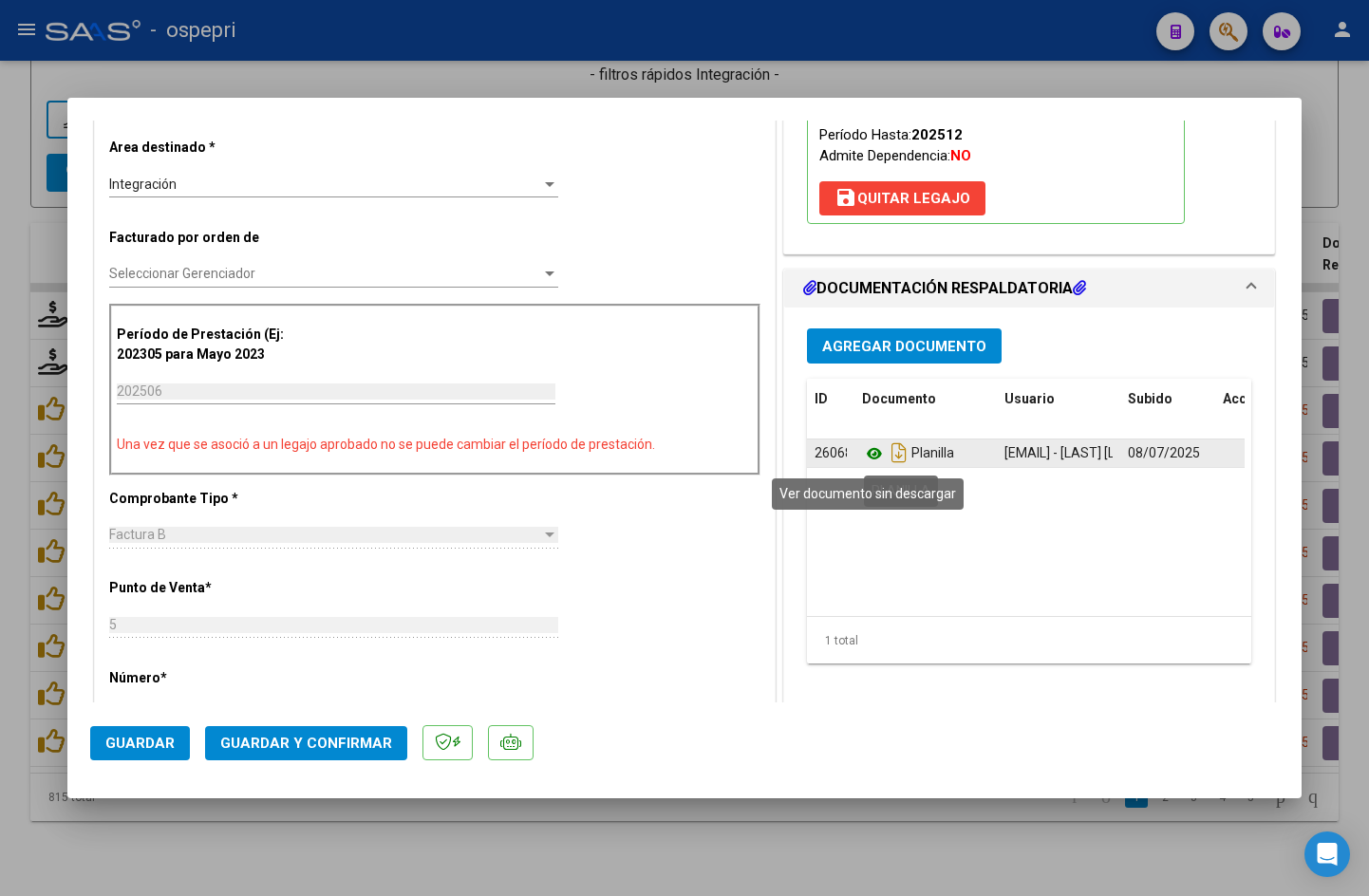 click 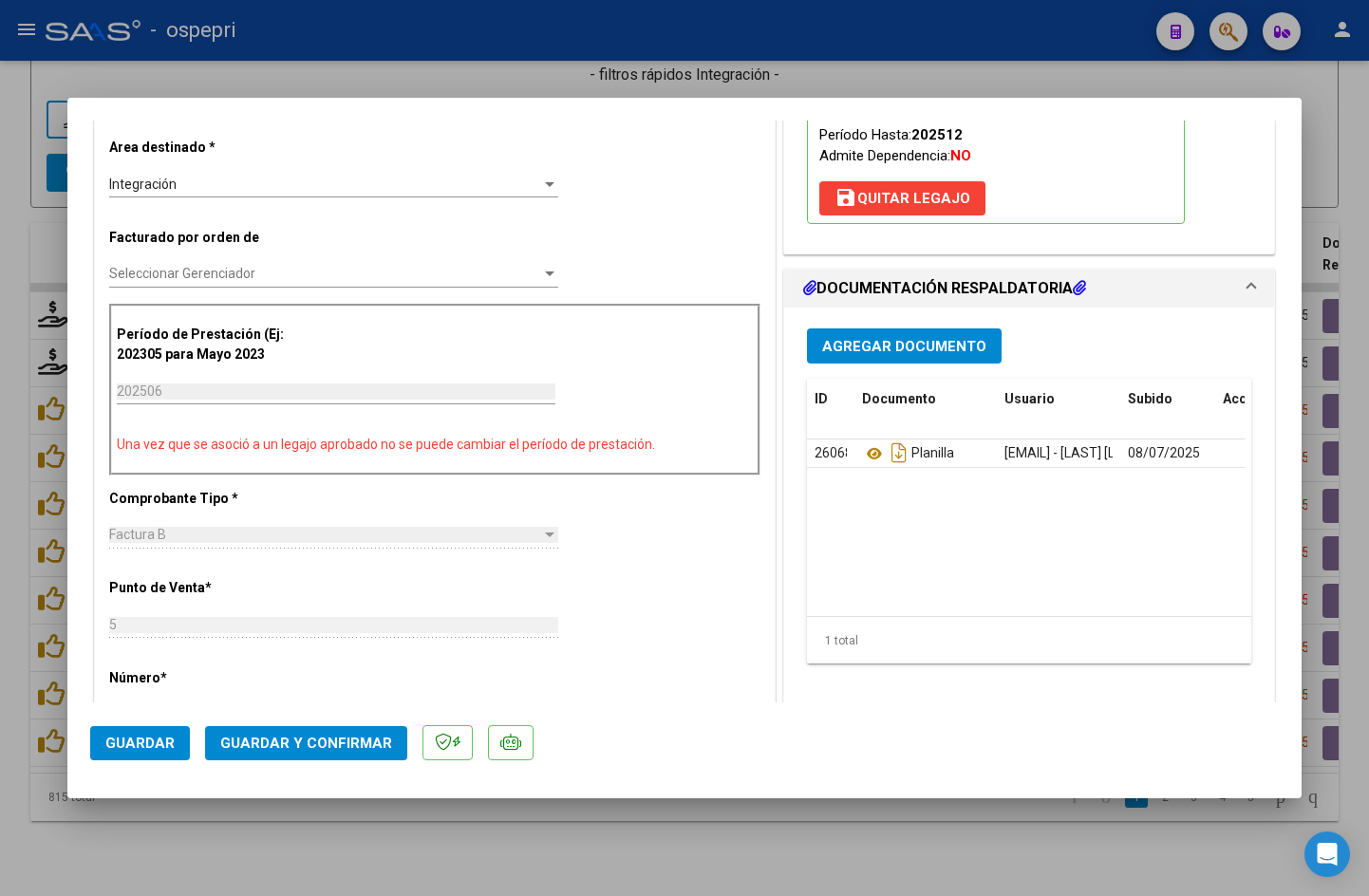 scroll, scrollTop: 475, scrollLeft: 0, axis: vertical 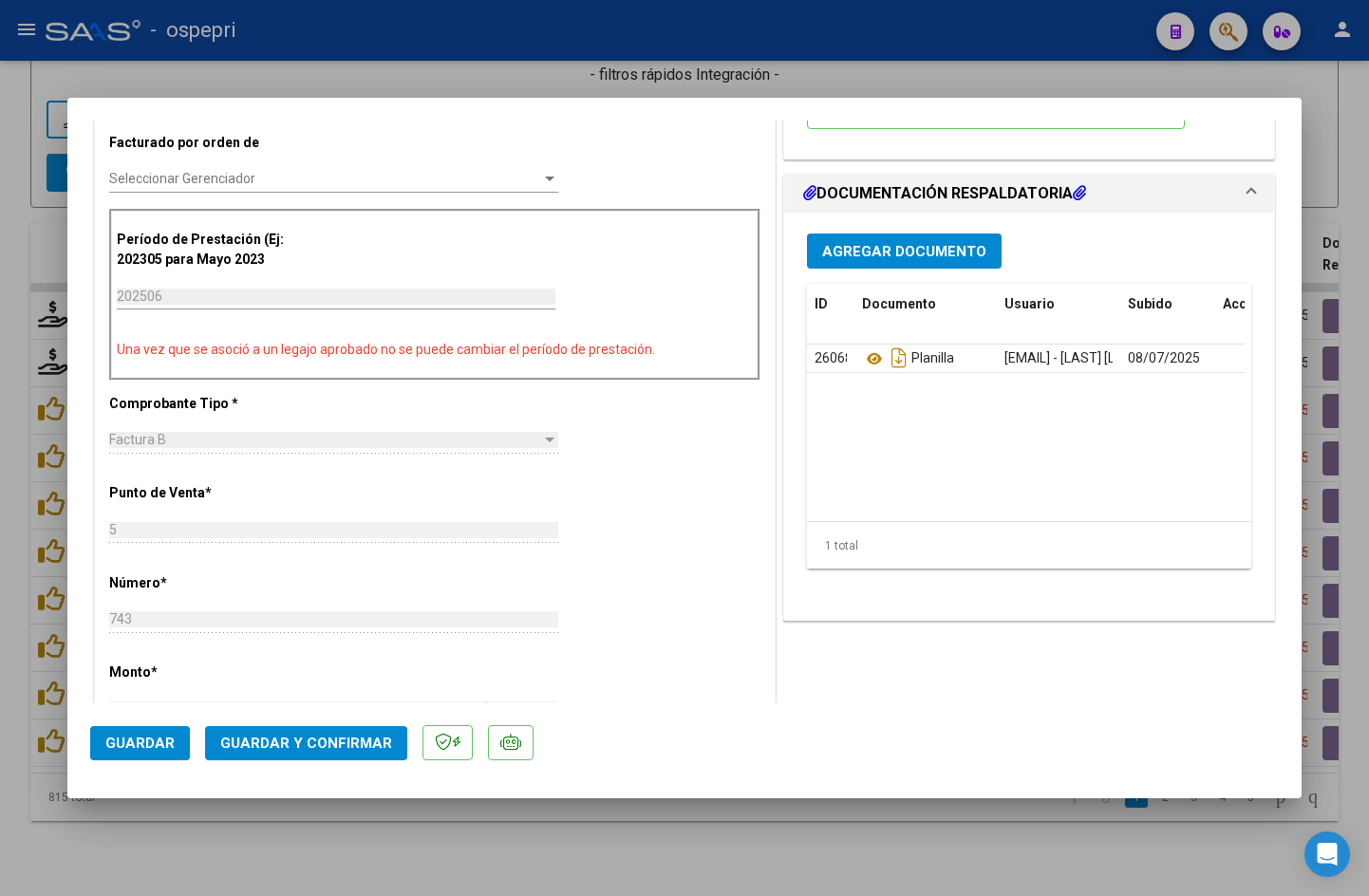 click on "Guardar y Confirmar" 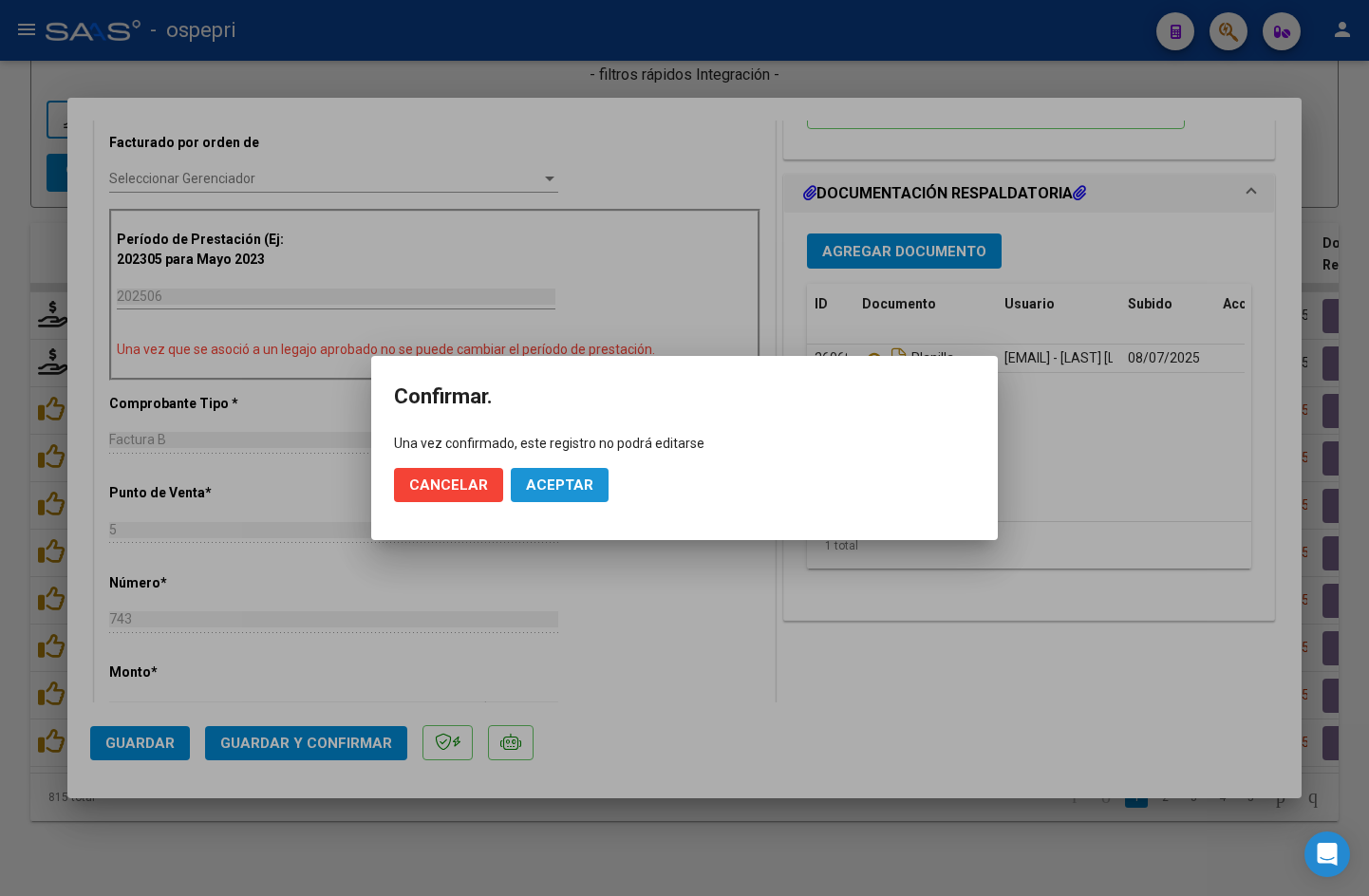 click on "Aceptar" 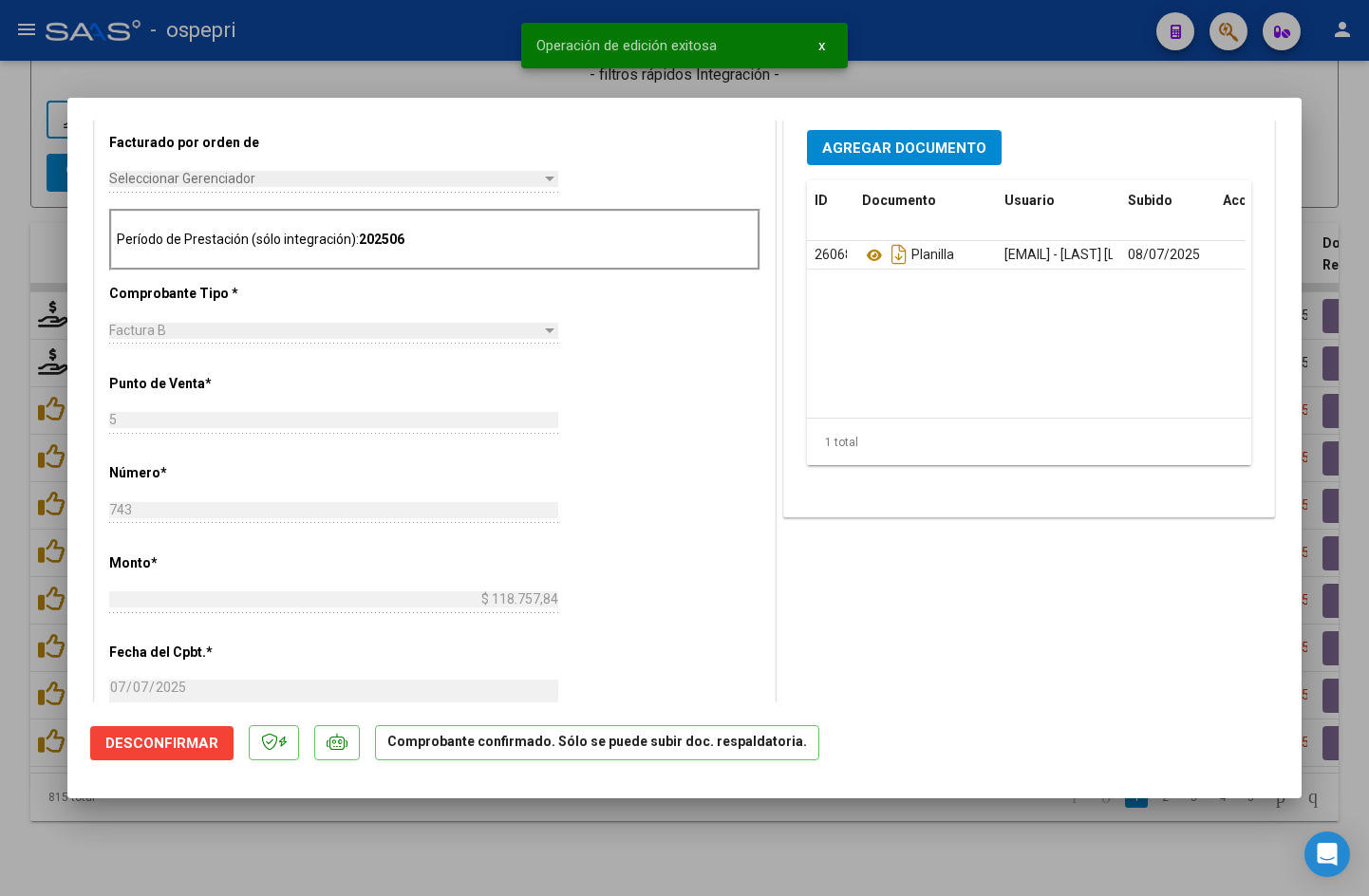 type 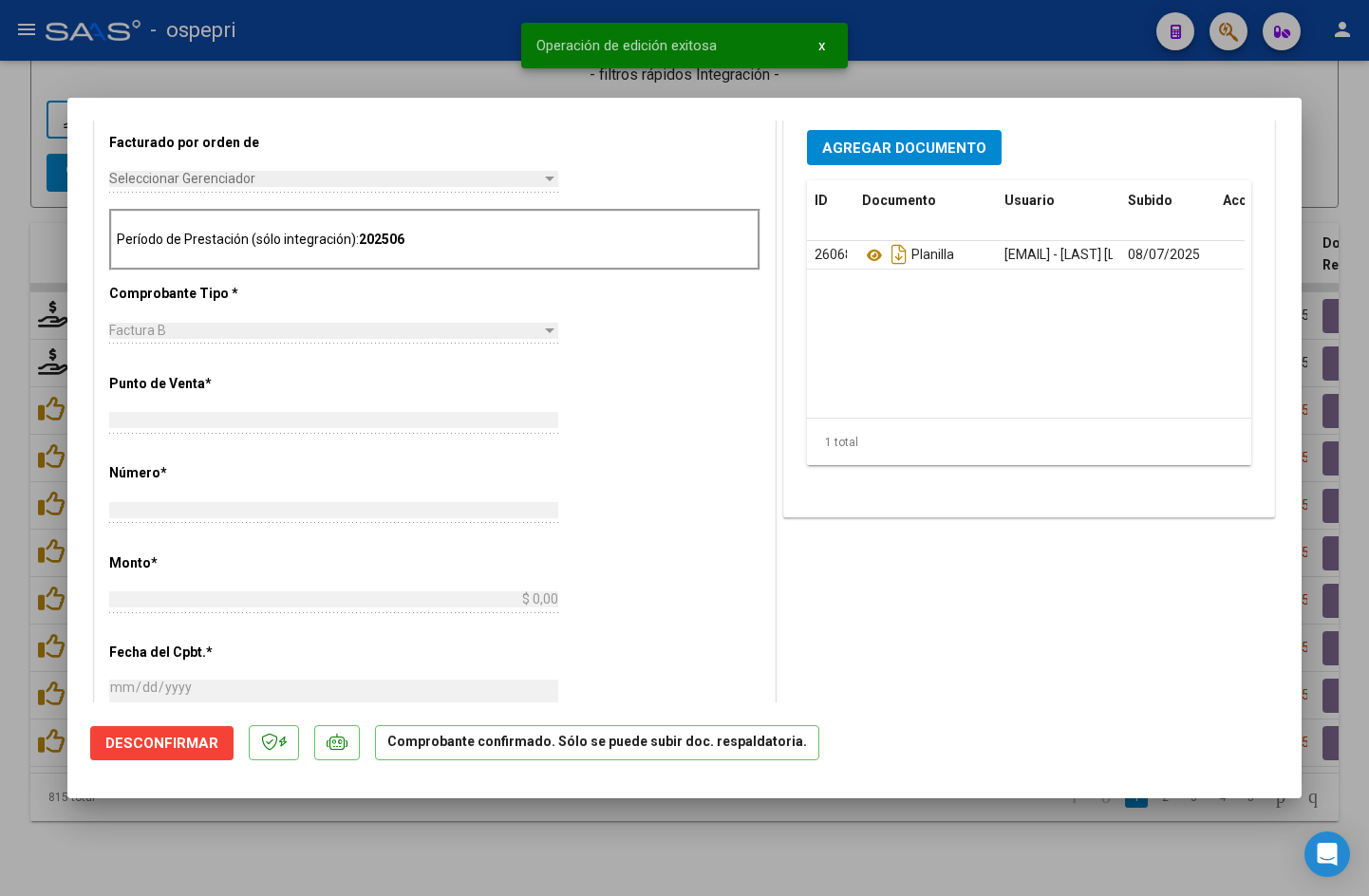 scroll, scrollTop: 505, scrollLeft: 0, axis: vertical 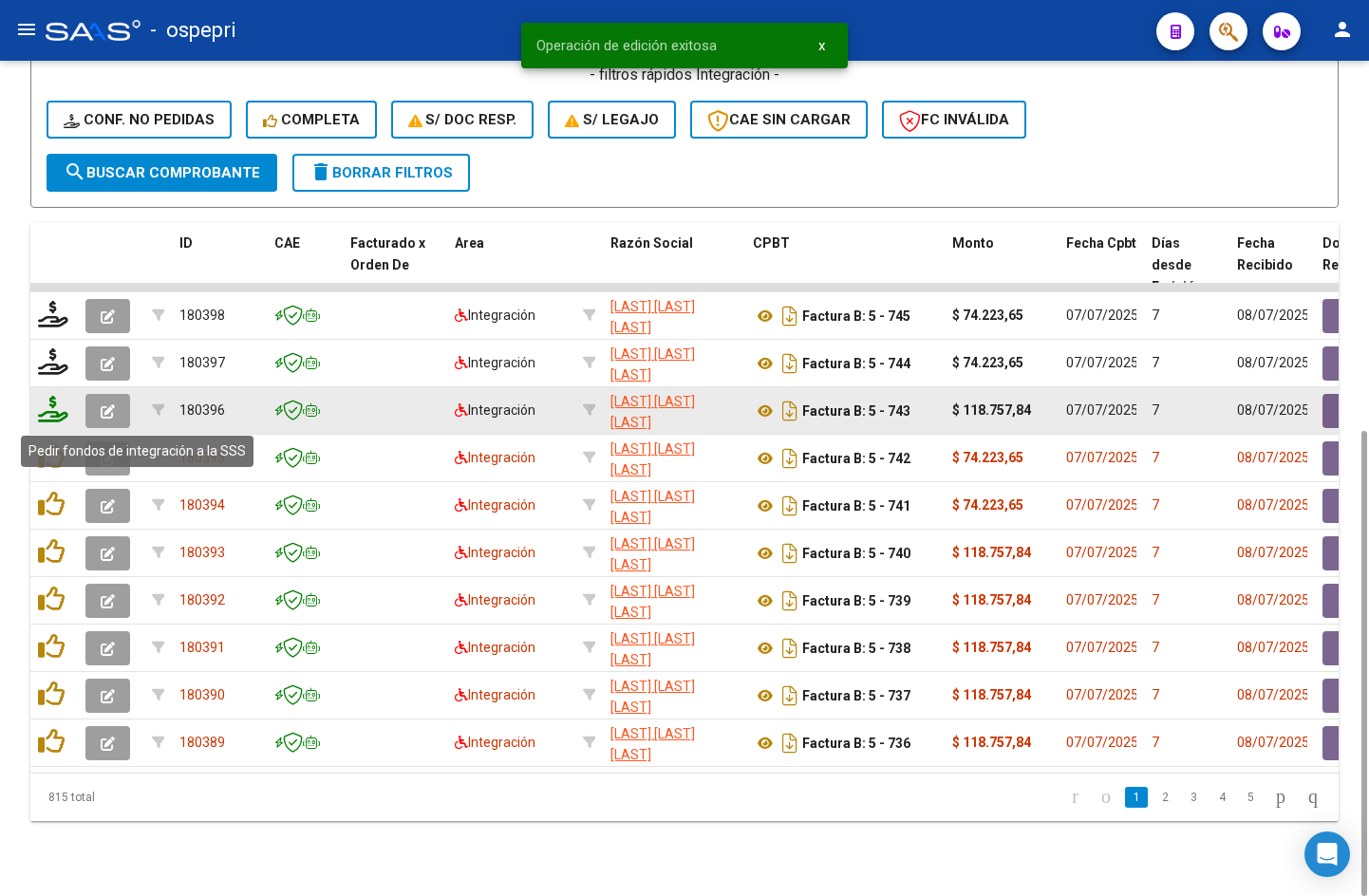 click 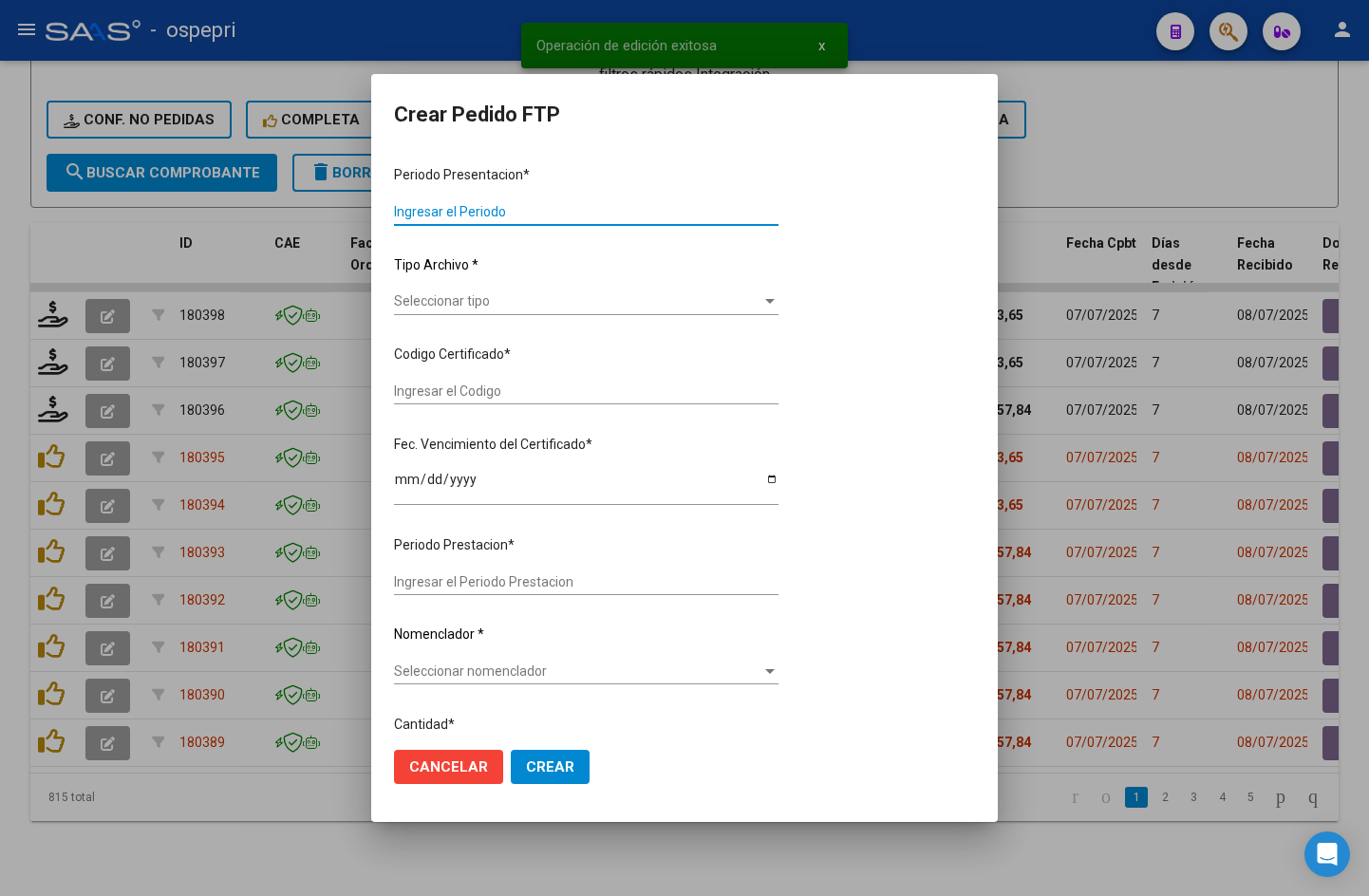 type on "202506" 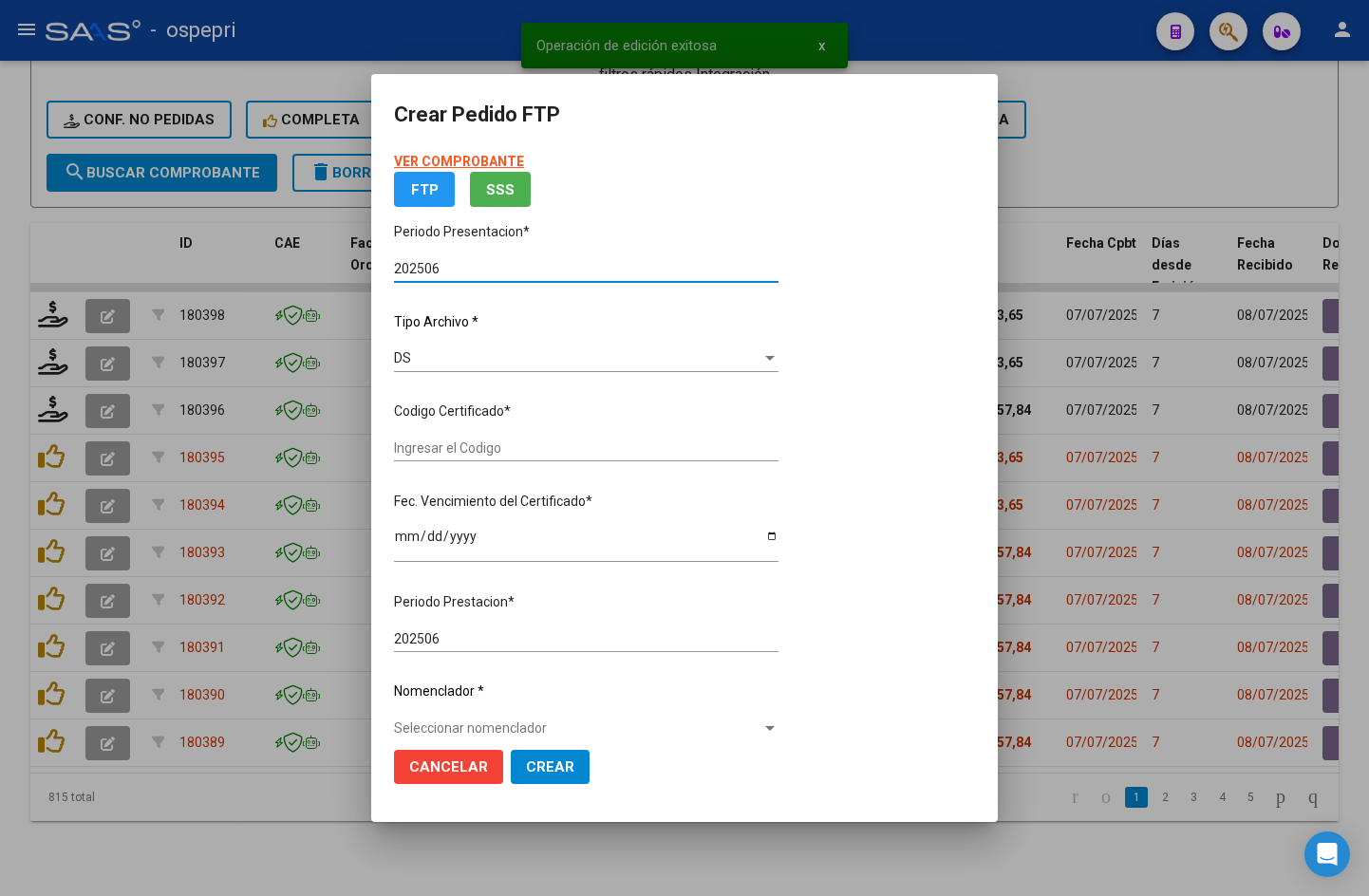 type on "2057190744-6" 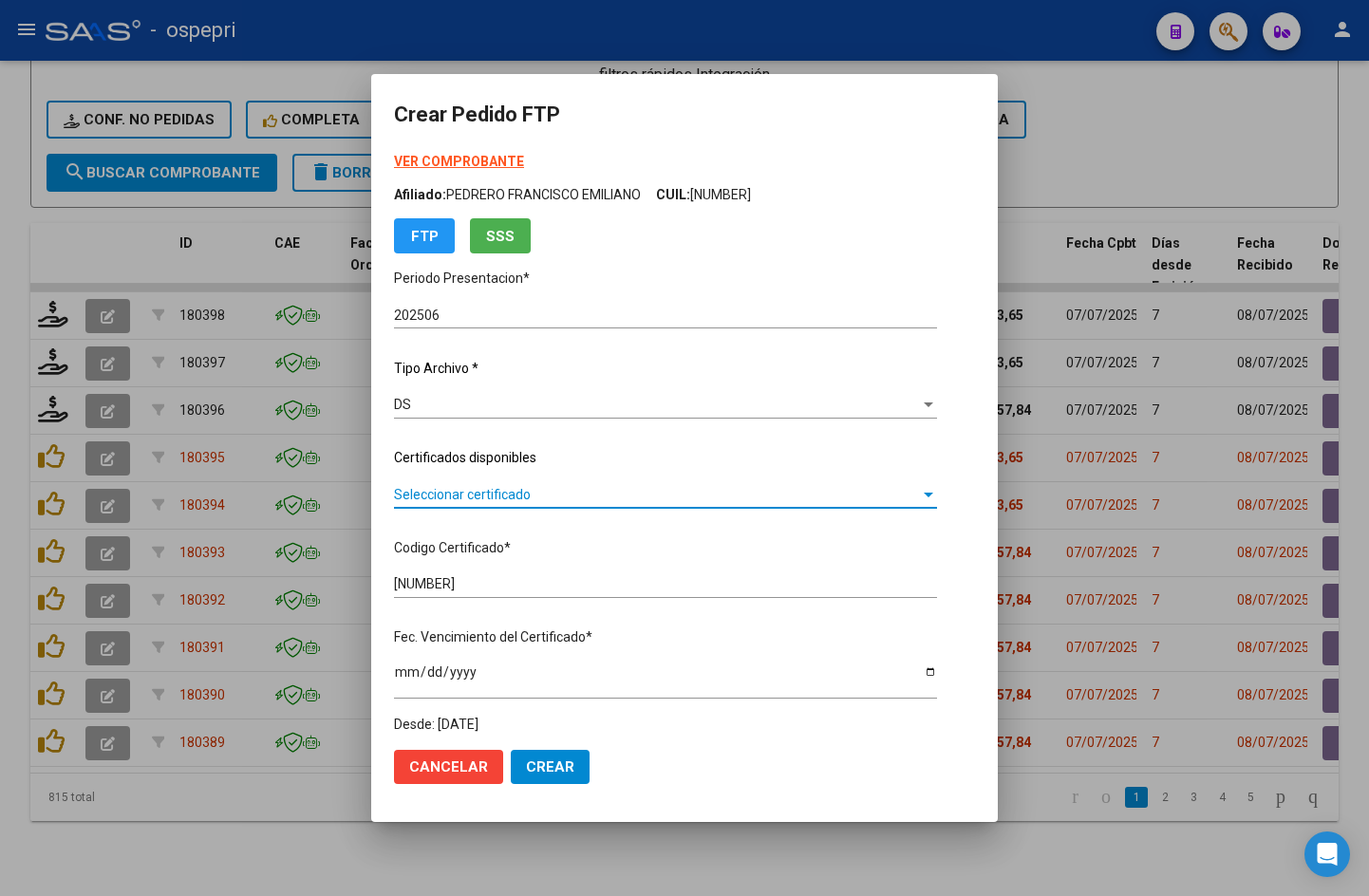 click on "Seleccionar certificado" at bounding box center (657, 495) 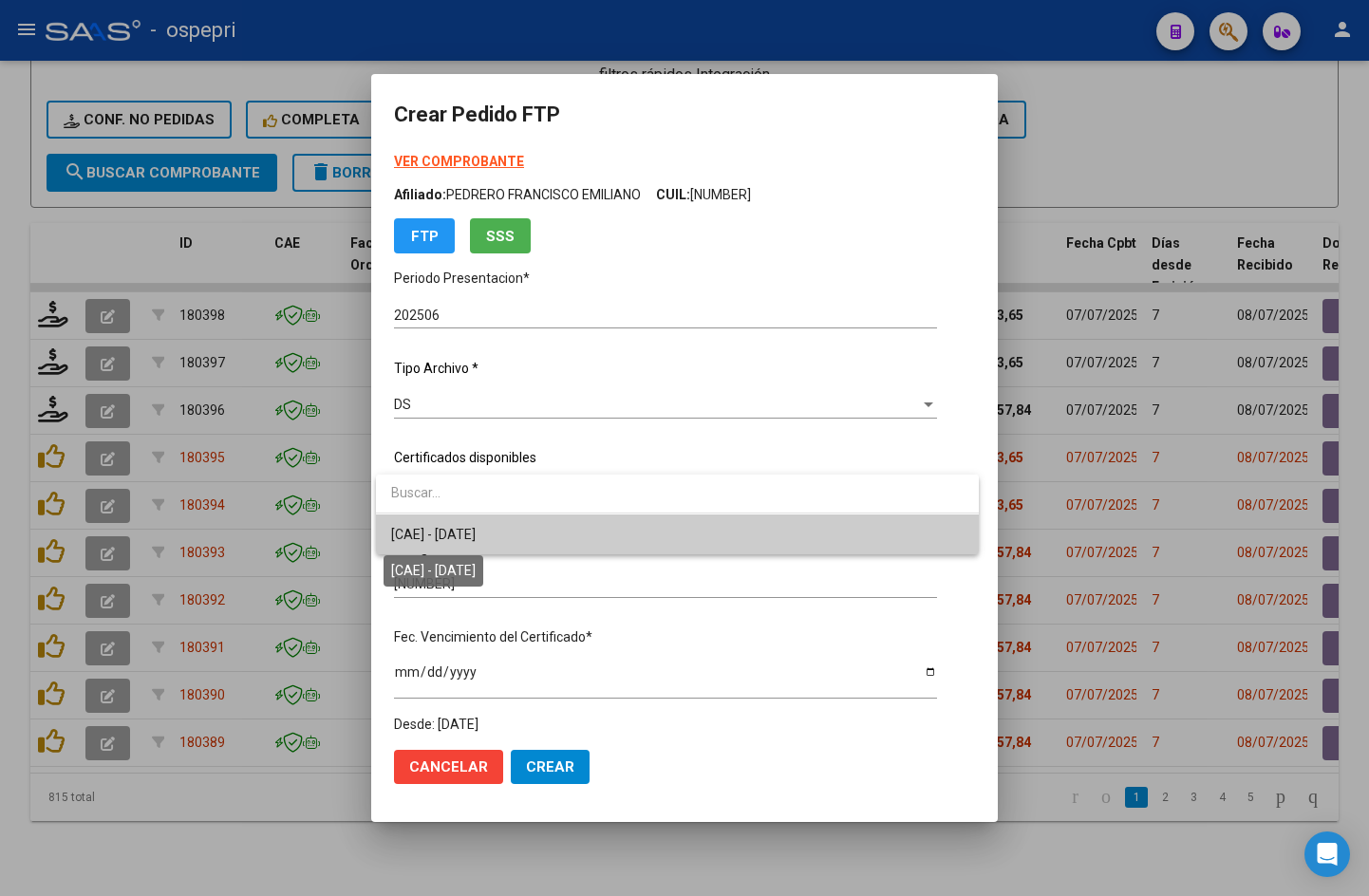 click on "2057190744-6 - 2027-08-05" at bounding box center [433, 534] 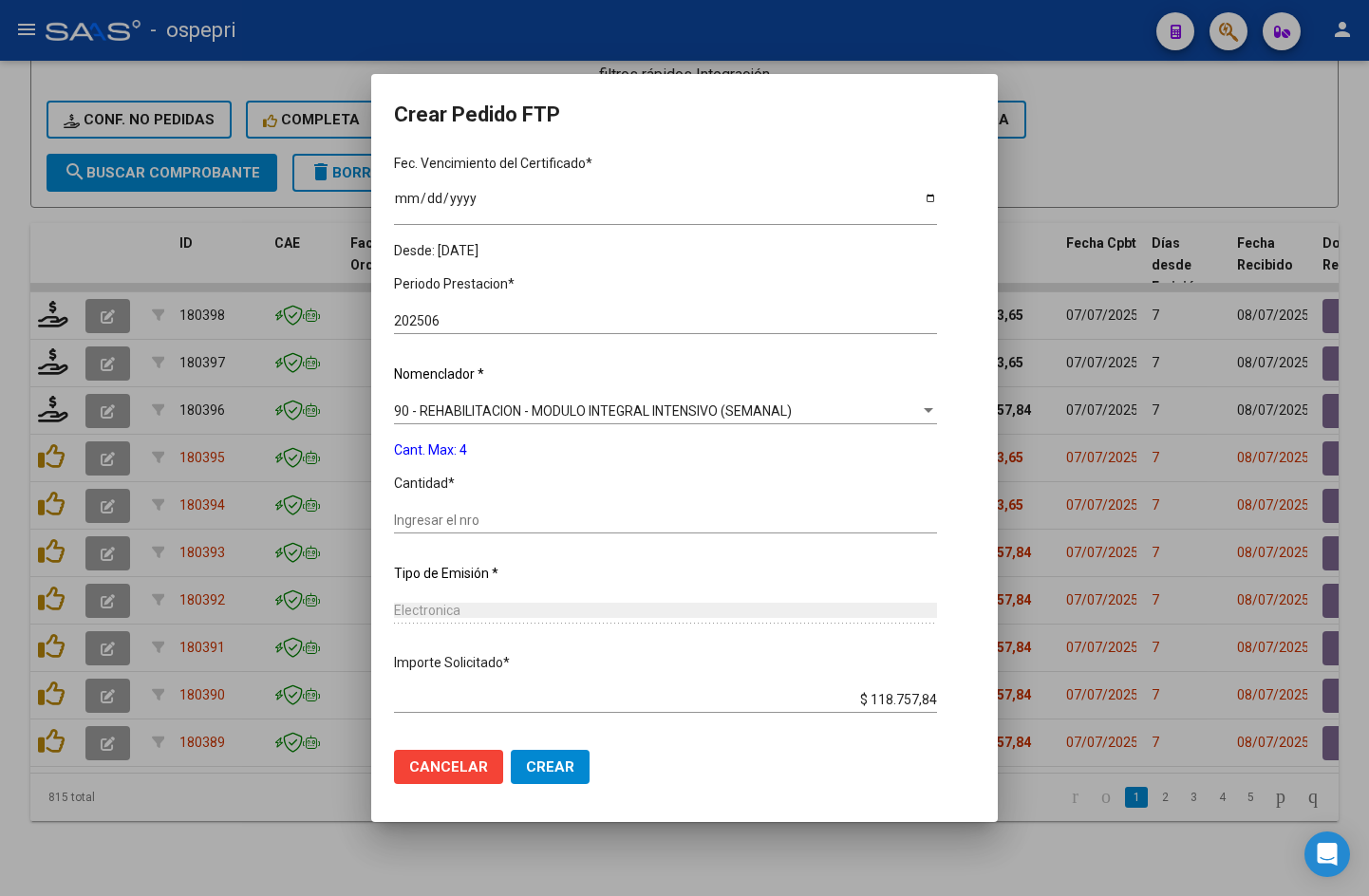 scroll, scrollTop: 475, scrollLeft: 0, axis: vertical 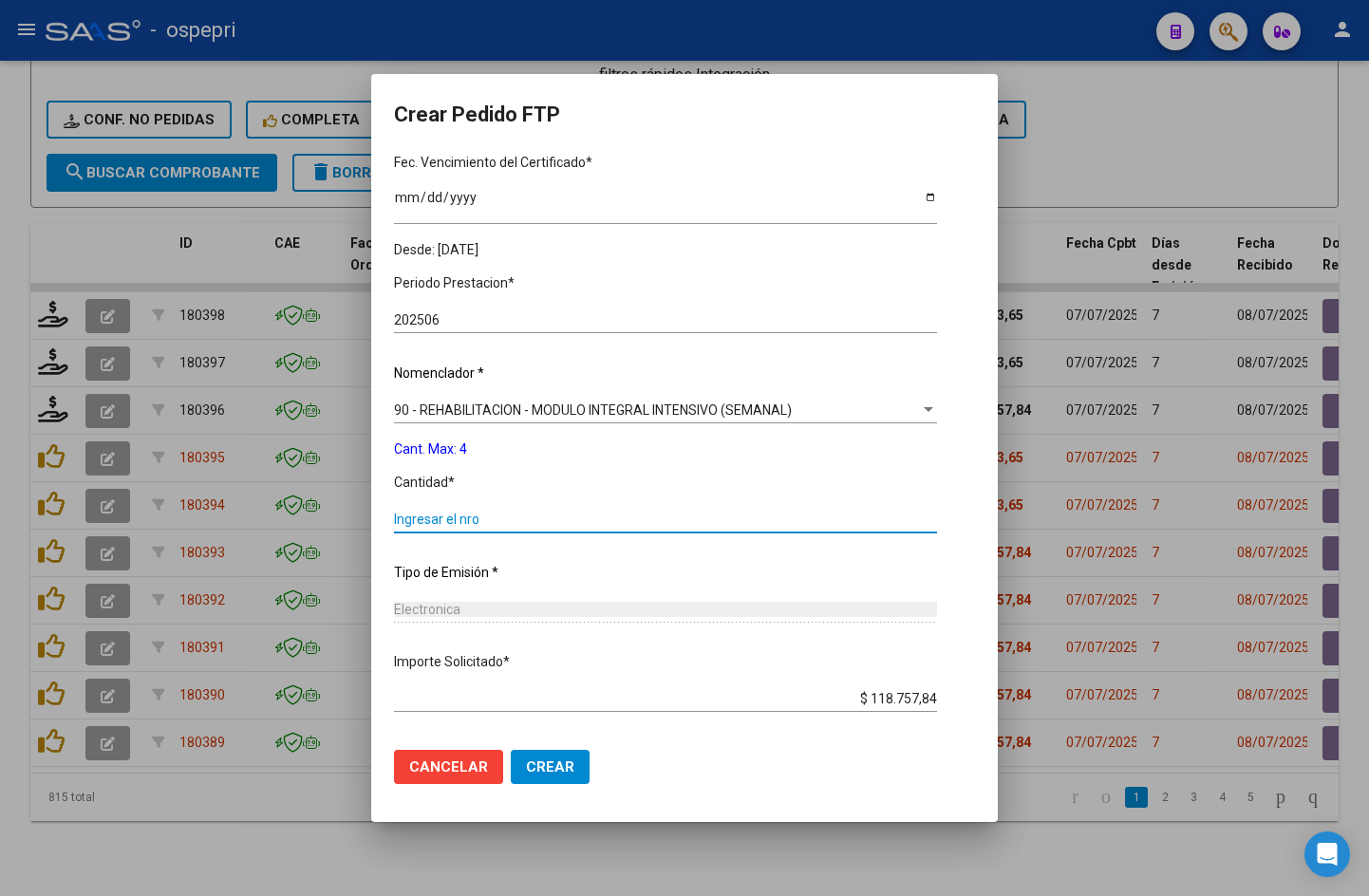 click on "Ingresar el nro" at bounding box center (666, 519) 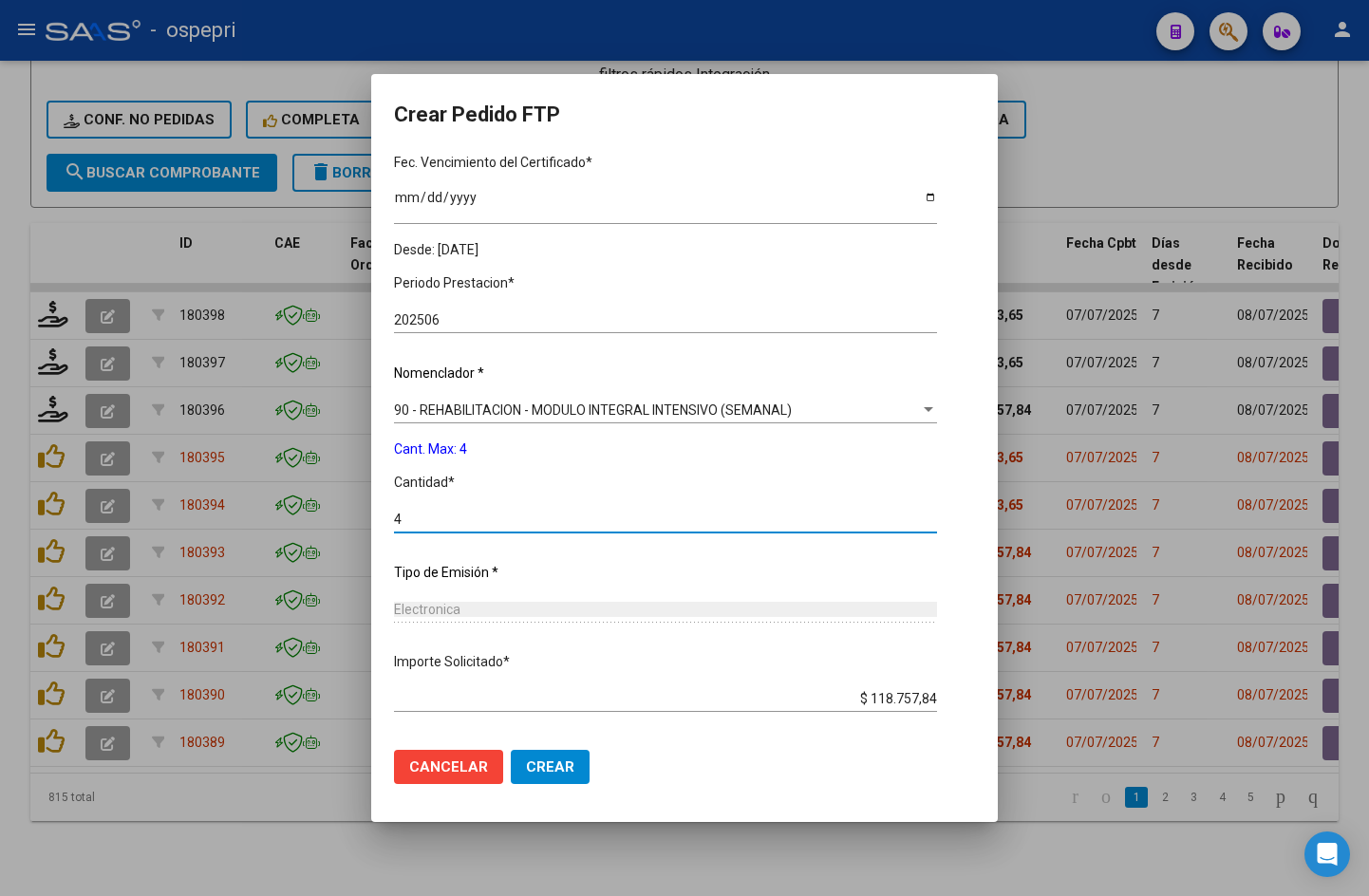 scroll, scrollTop: 558, scrollLeft: 0, axis: vertical 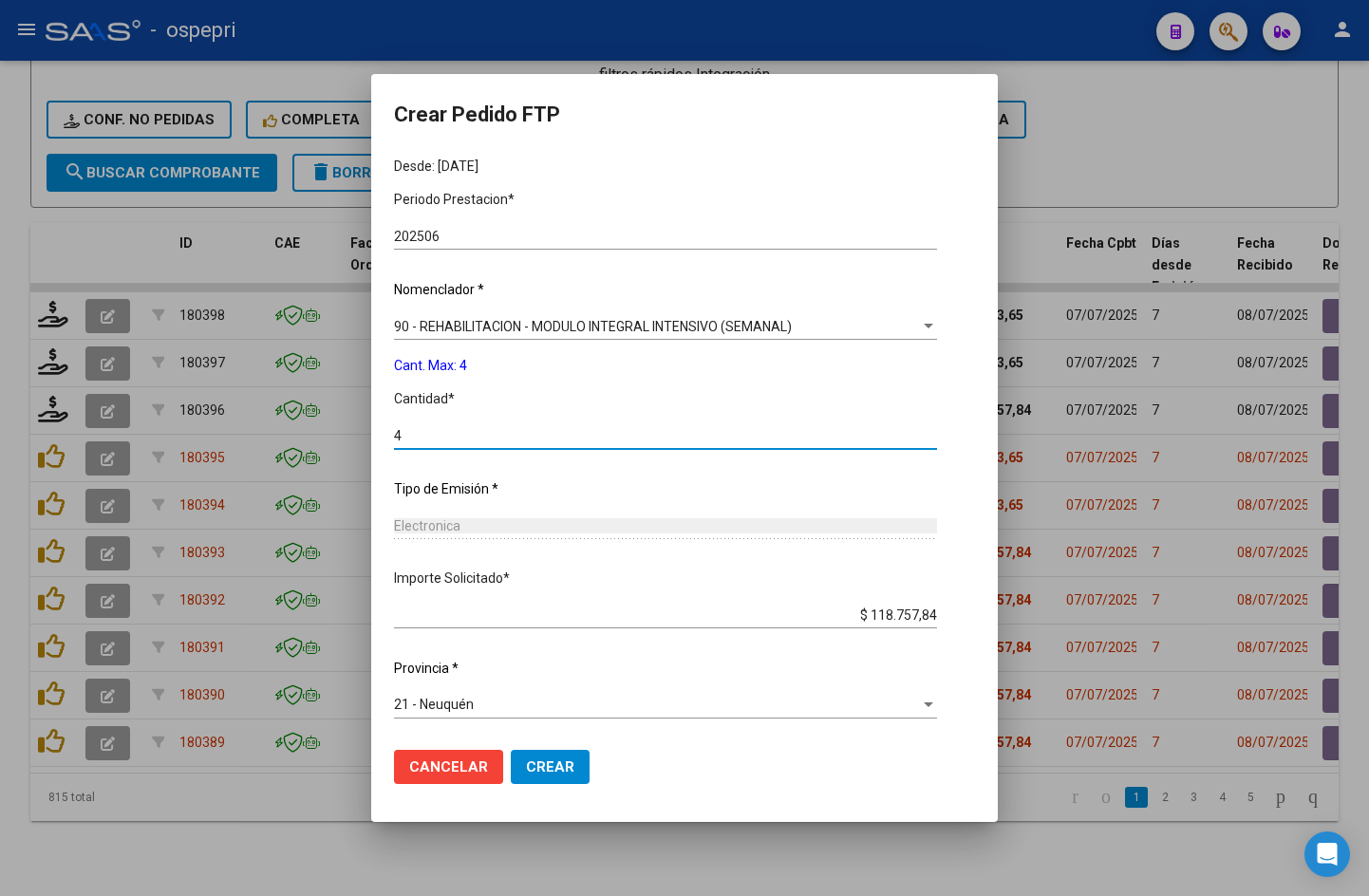 type on "4" 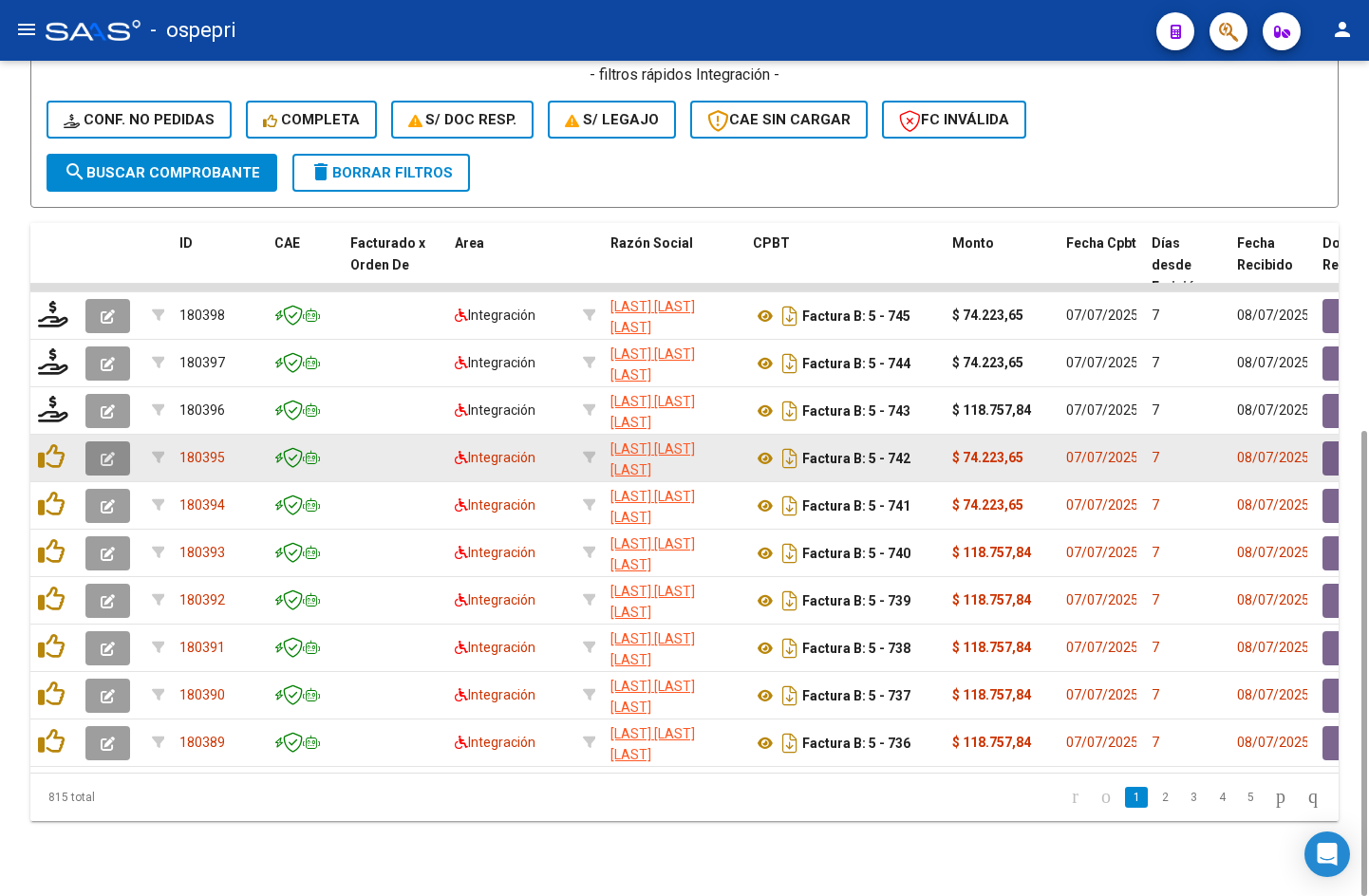 click 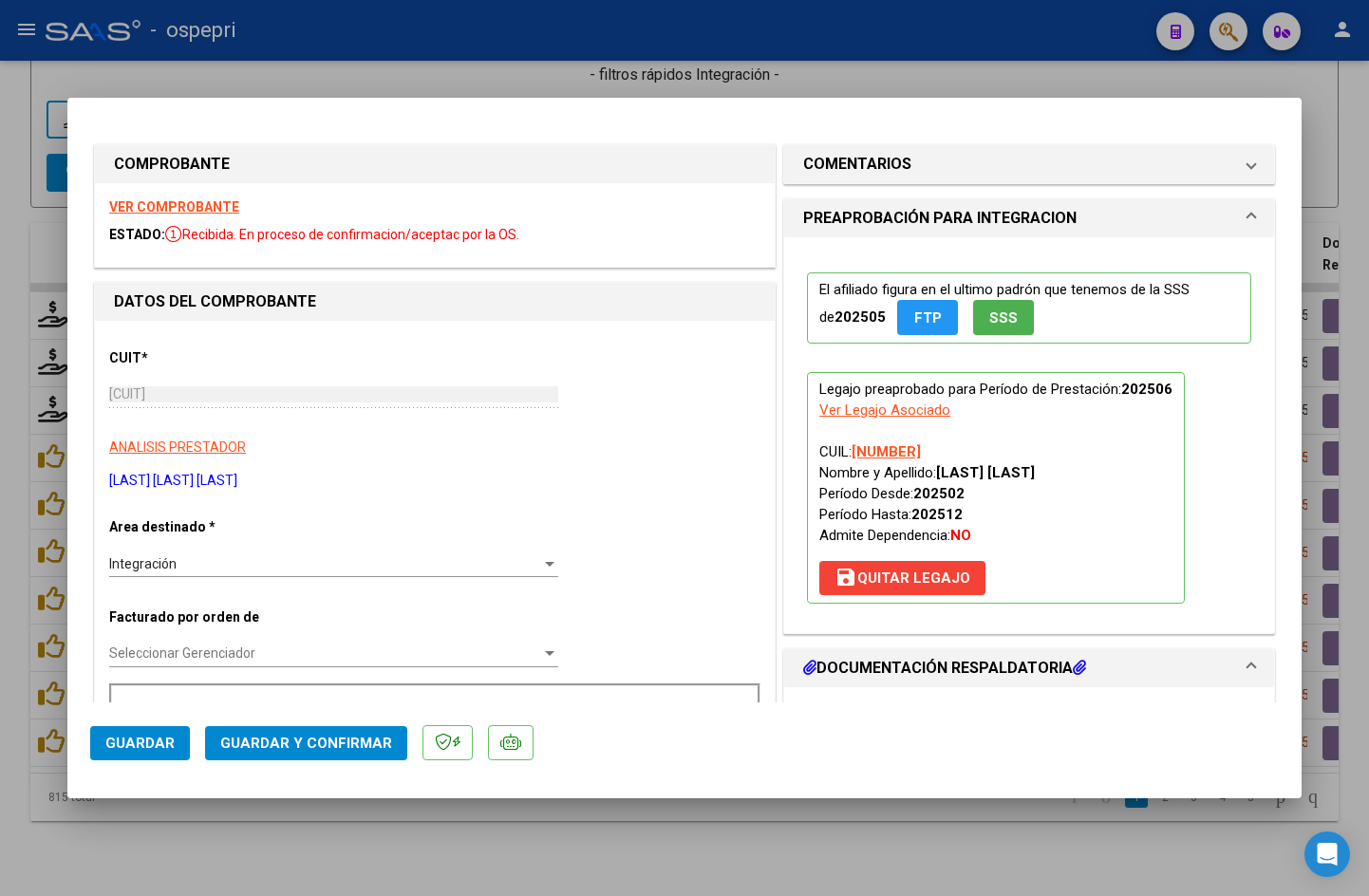 click on "VER COMPROBANTE" at bounding box center (174, 207) 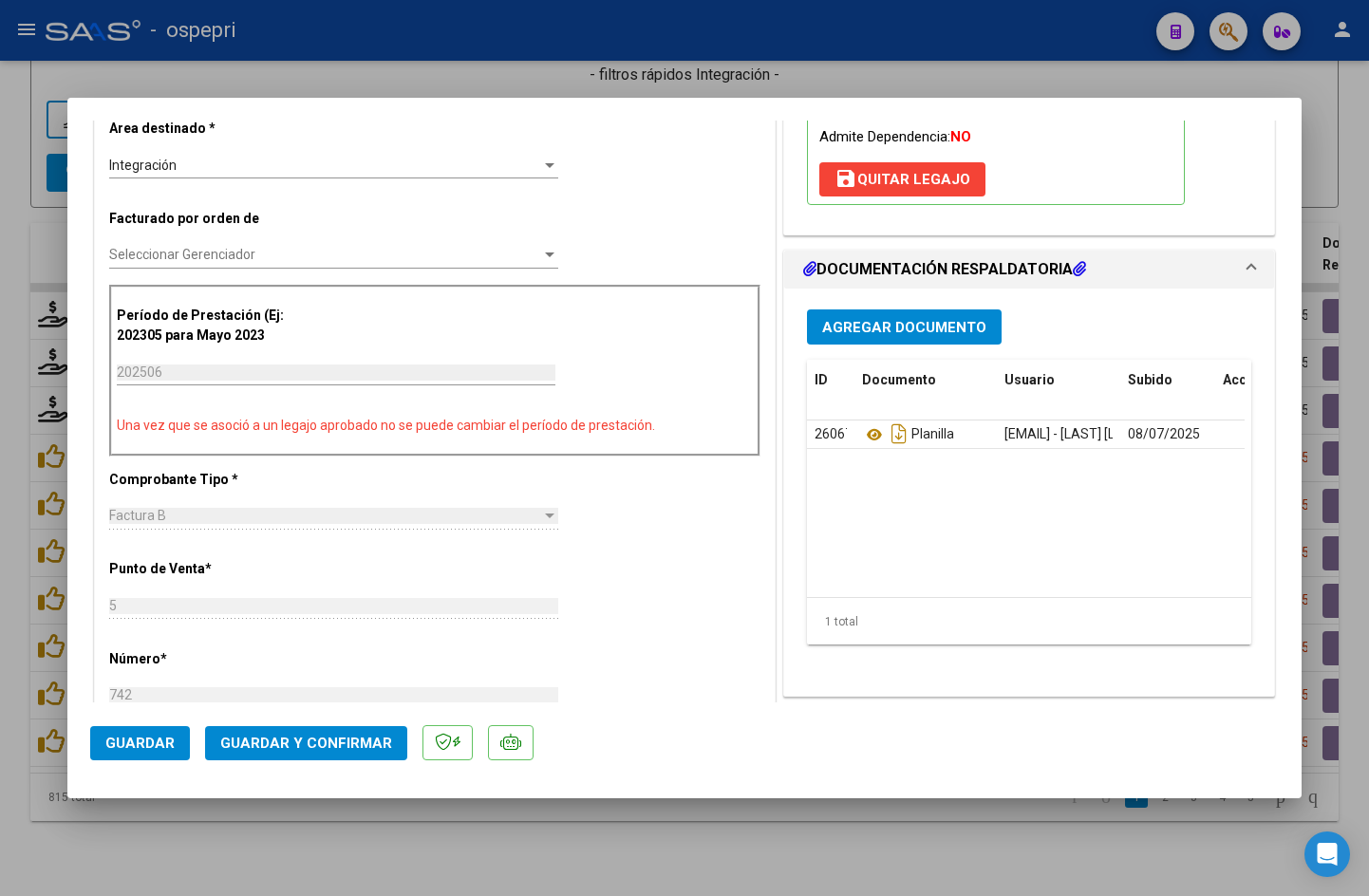 scroll, scrollTop: 475, scrollLeft: 0, axis: vertical 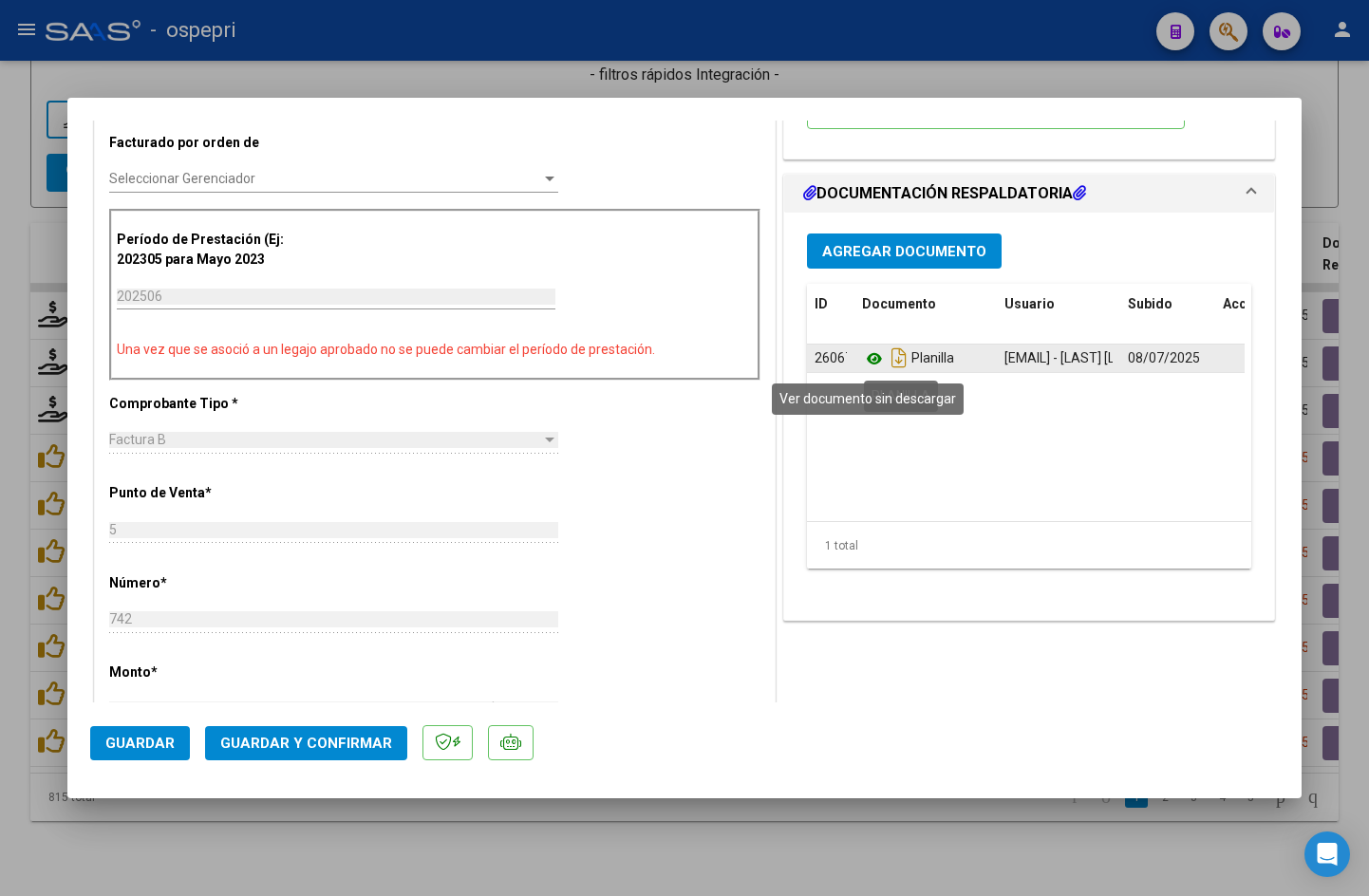 click 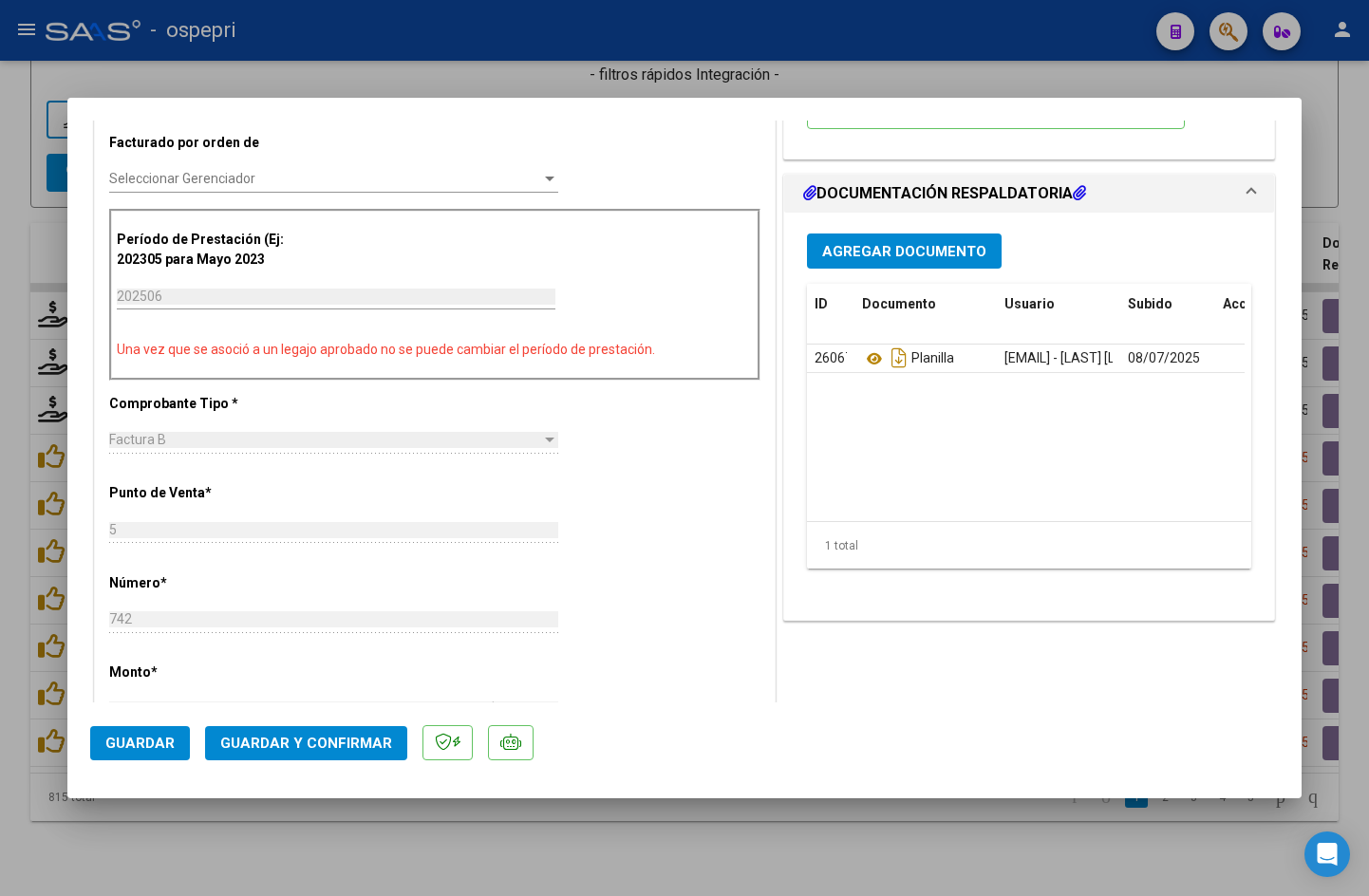 click on "Guardar y Confirmar" 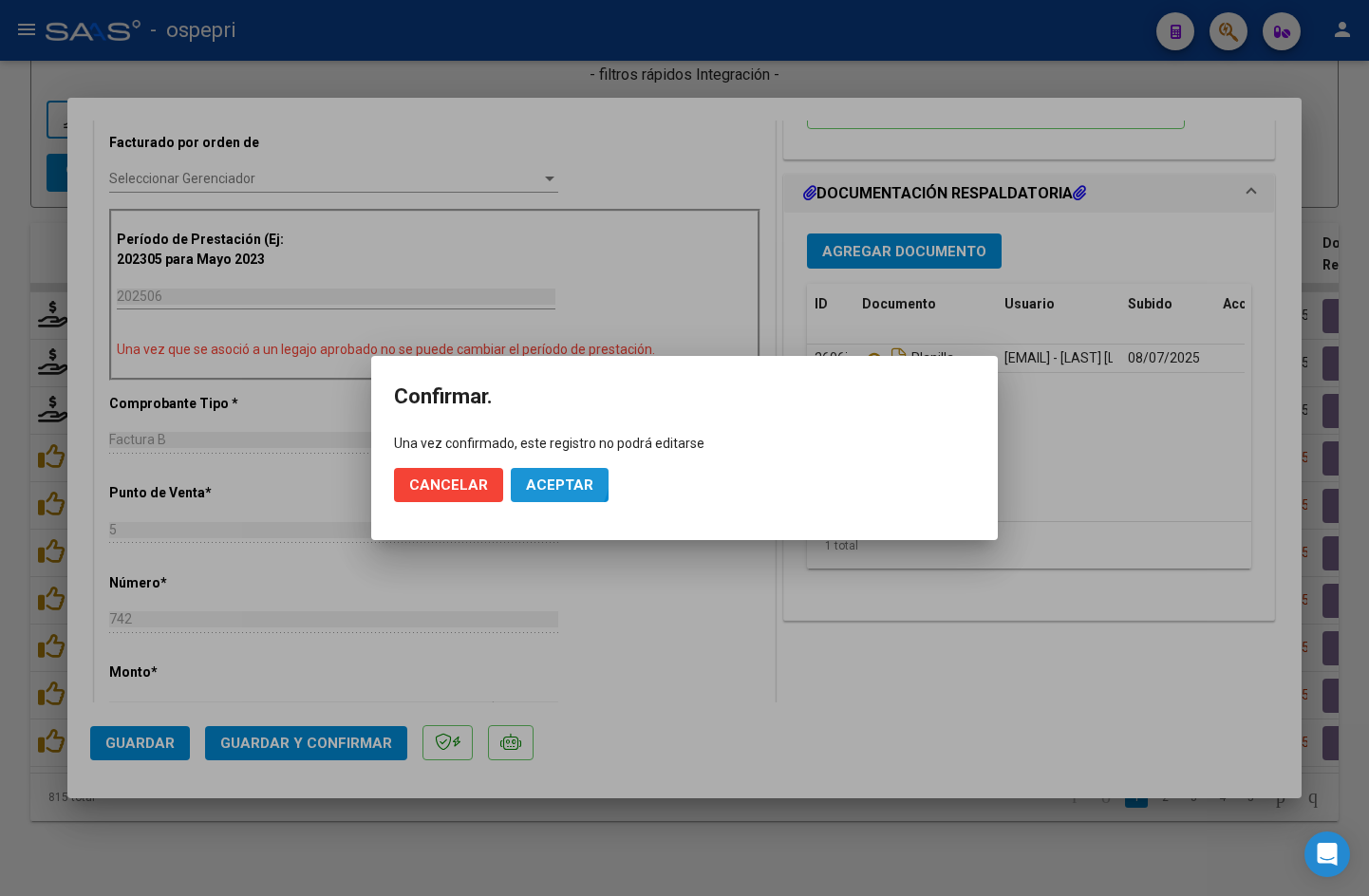 click on "Aceptar" 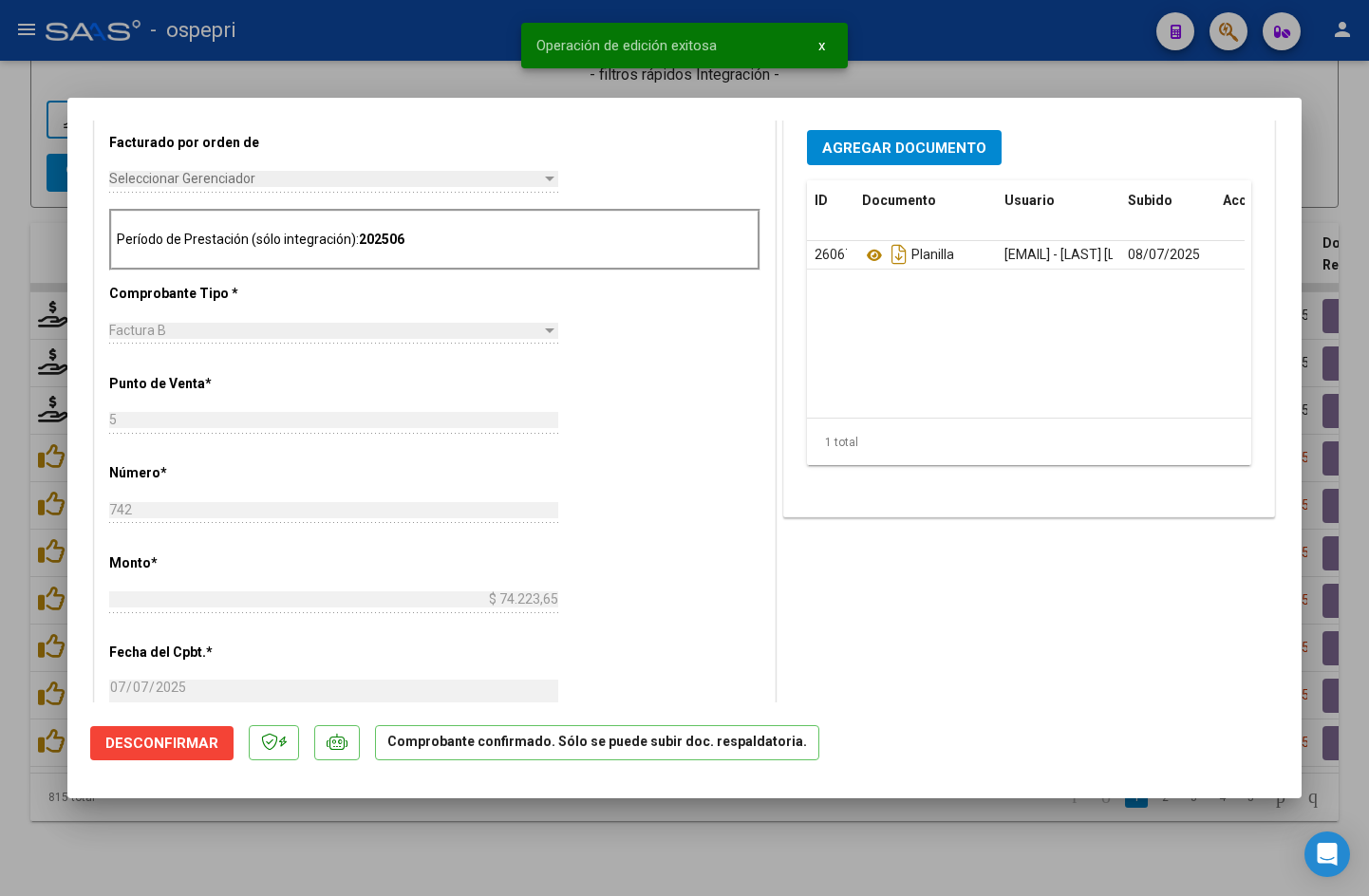 type 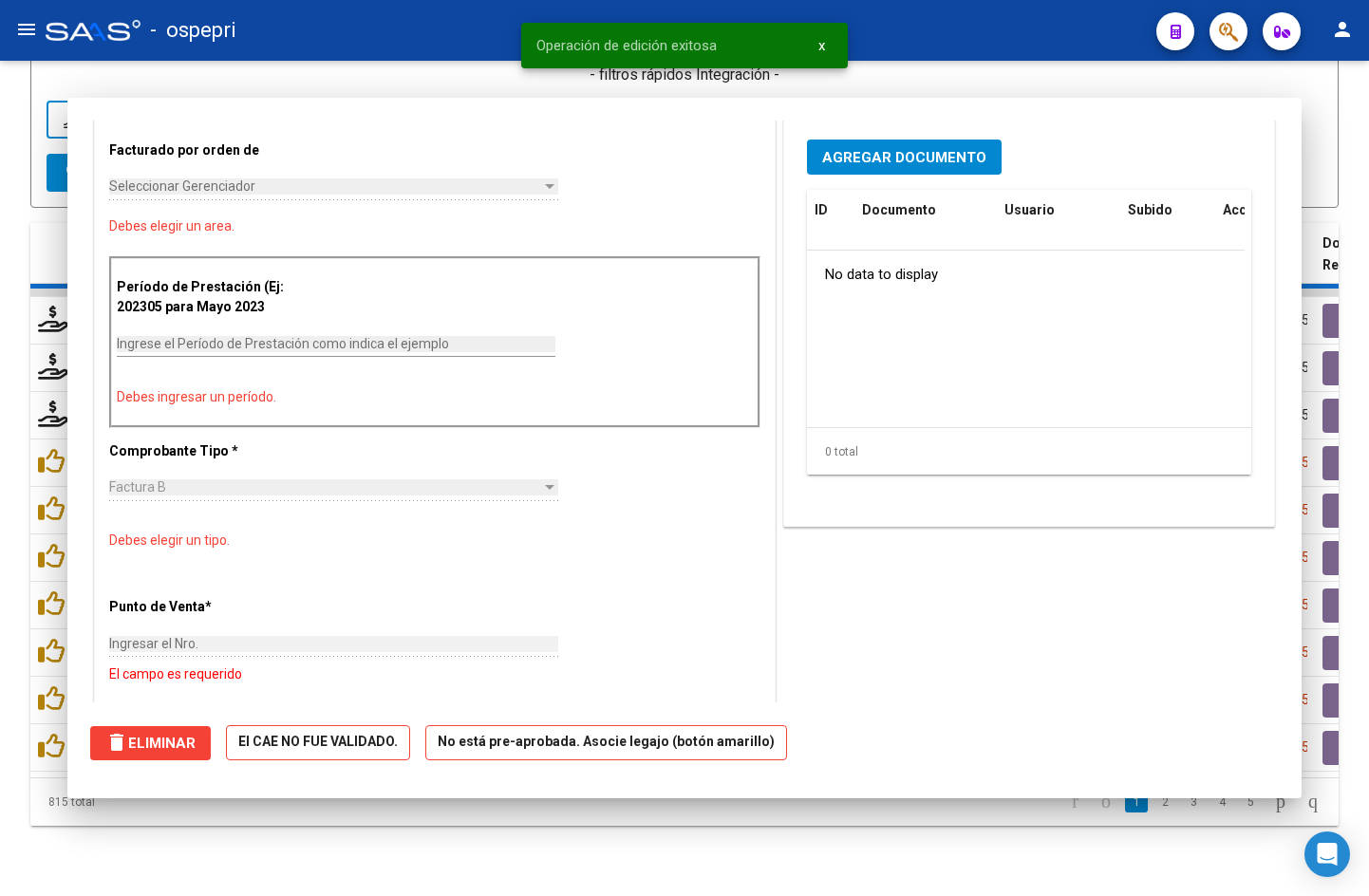 scroll, scrollTop: 505, scrollLeft: 0, axis: vertical 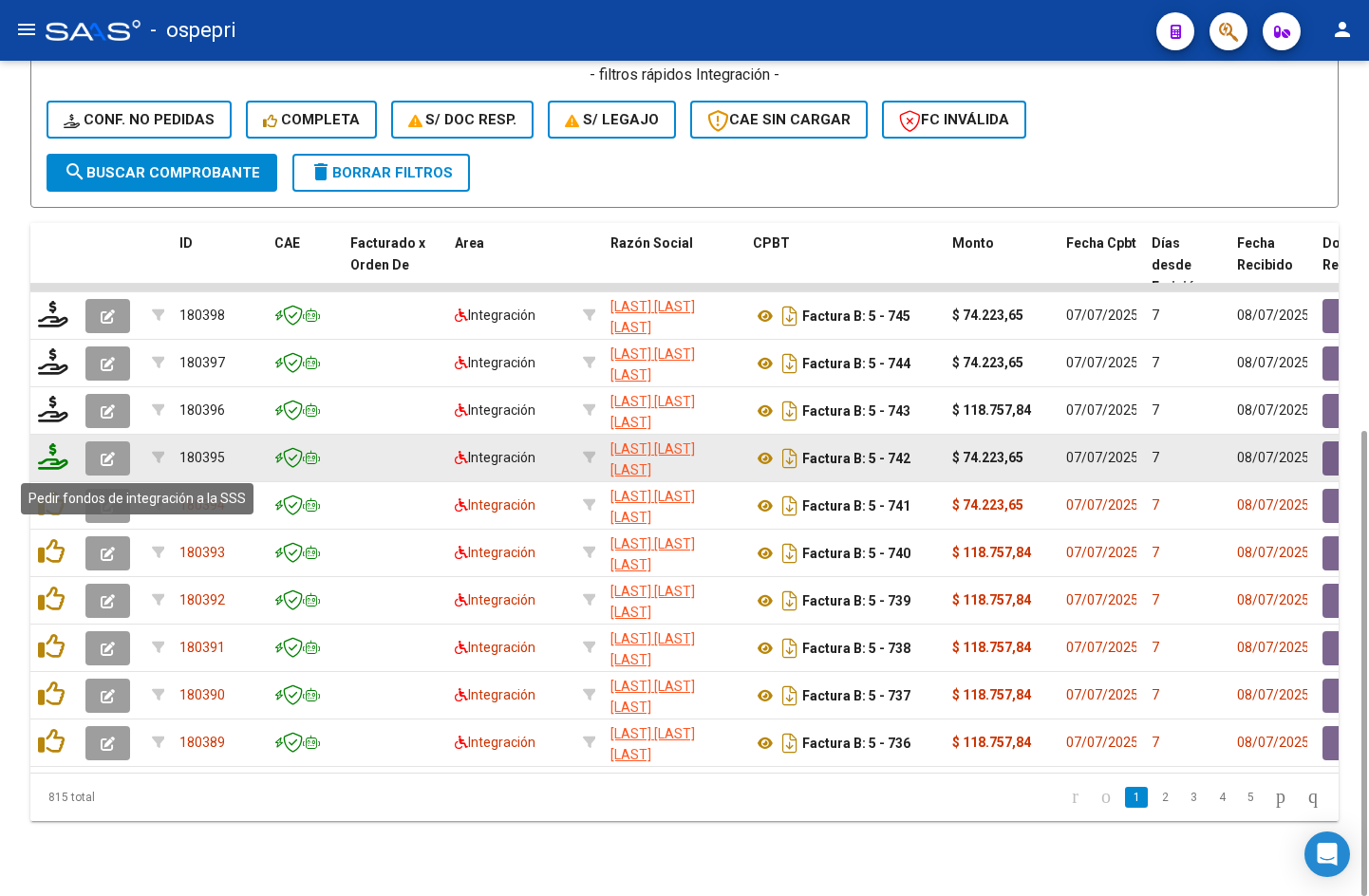 click 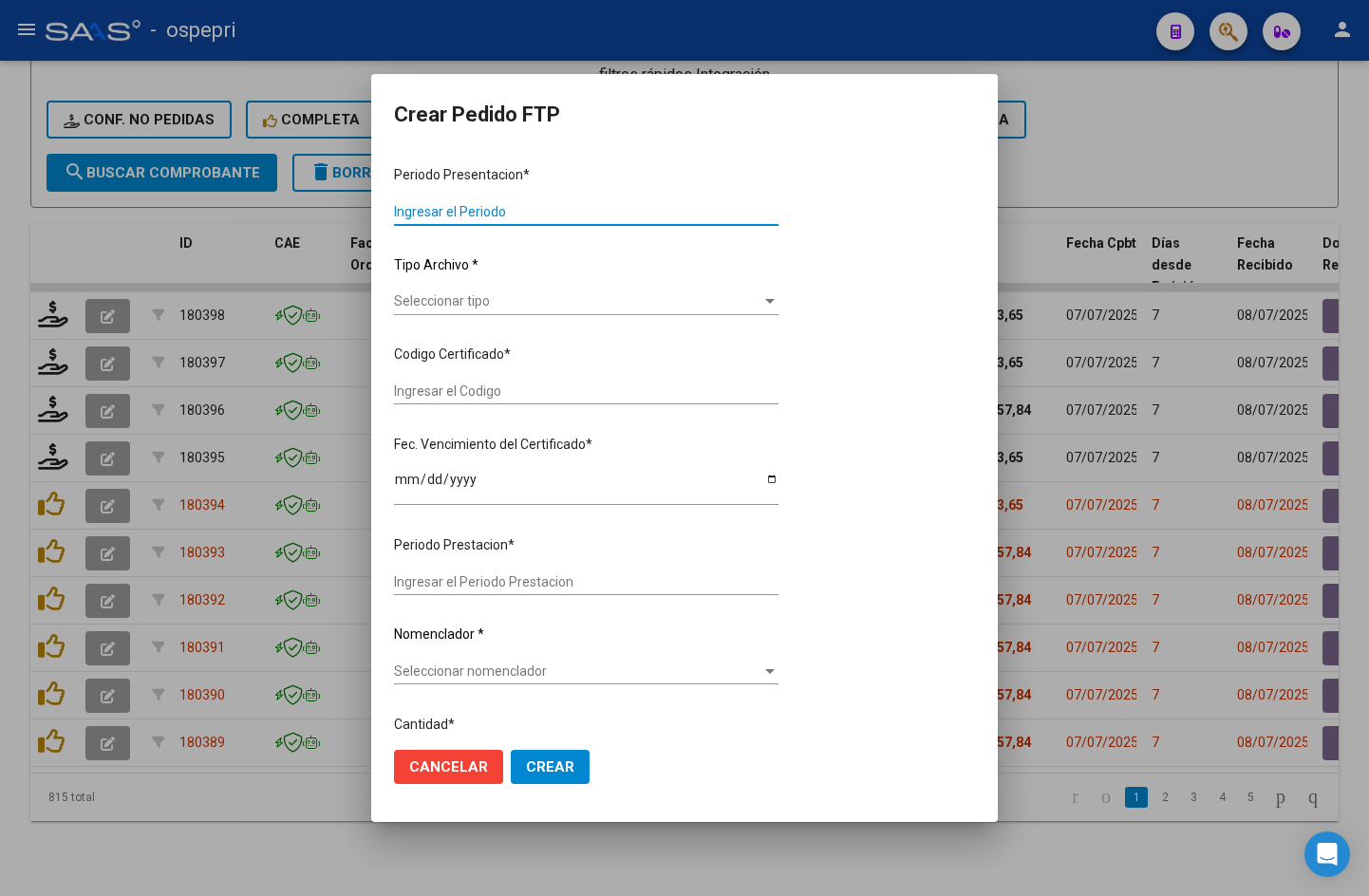 type on "202506" 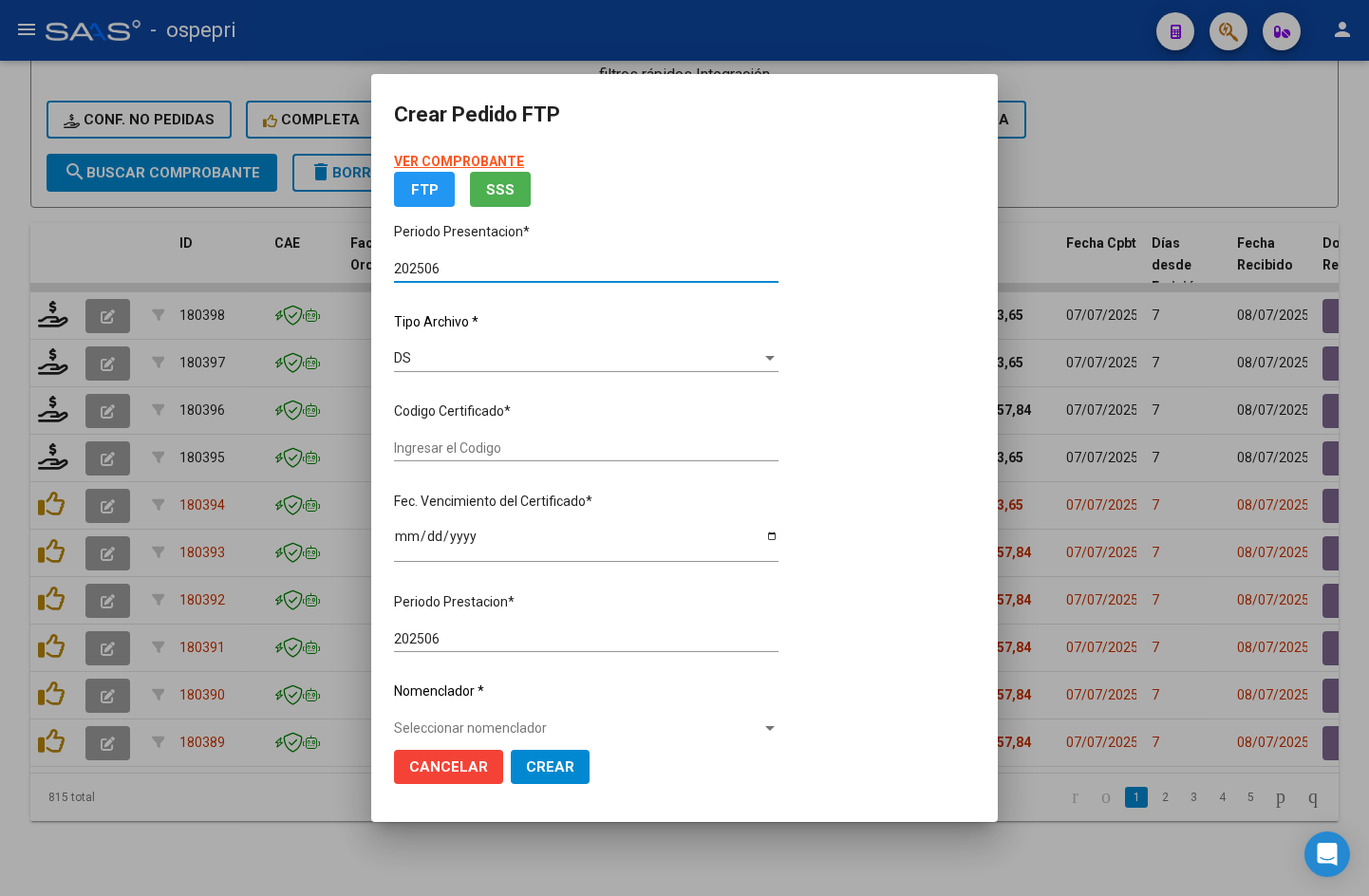 type on "2758077814-9" 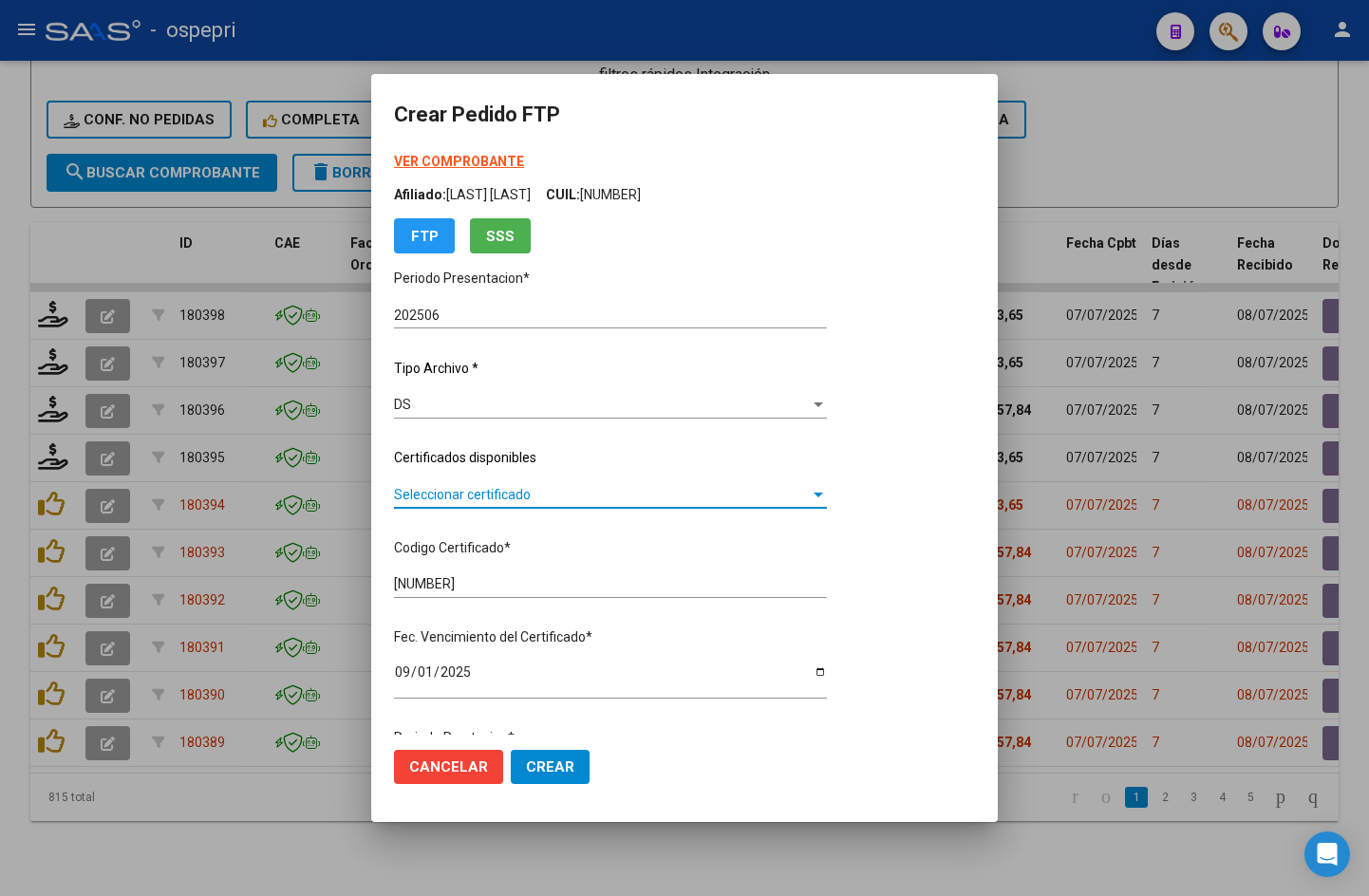 click on "Seleccionar certificado" at bounding box center (602, 495) 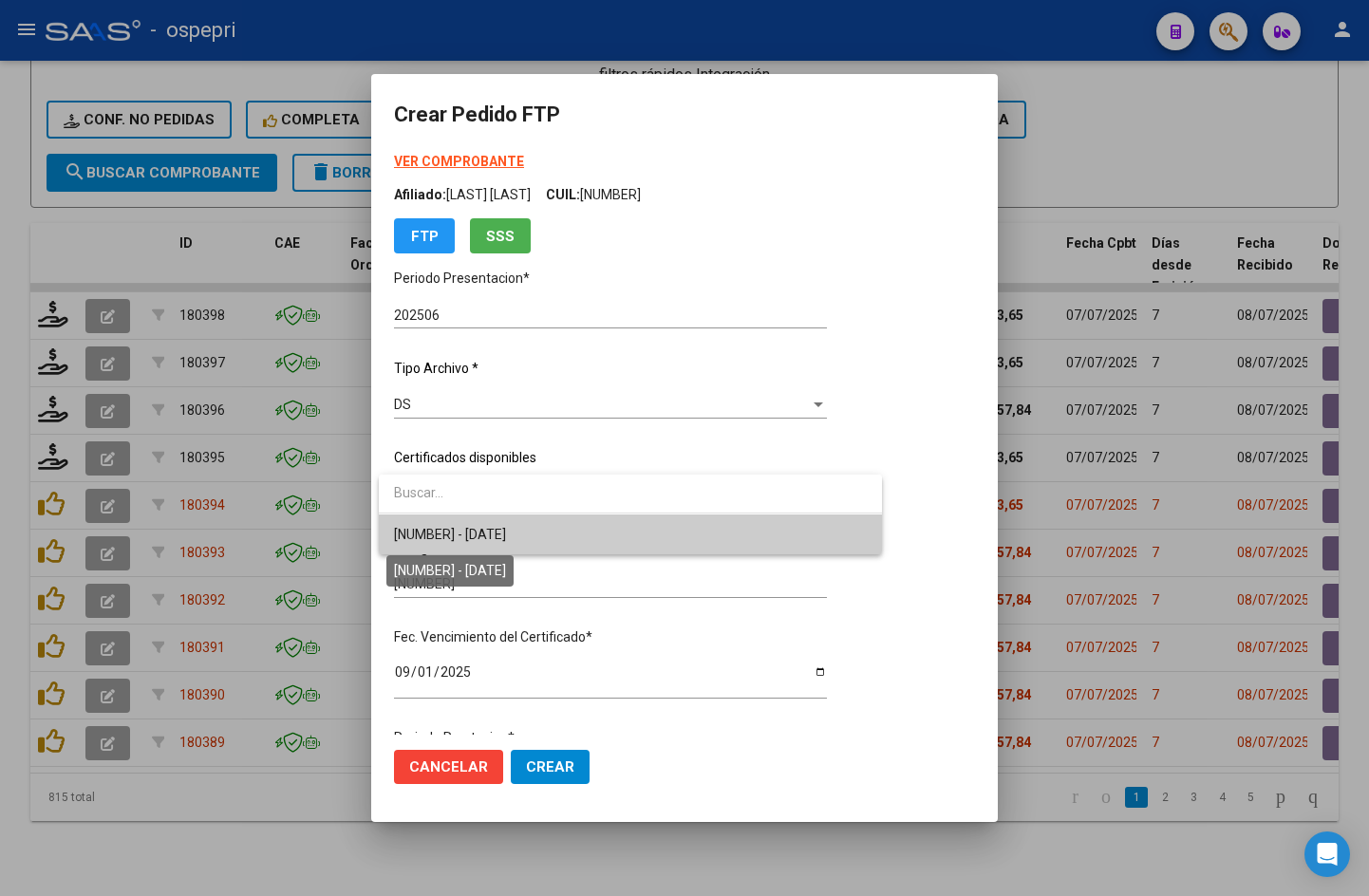 click on "2758077814-9 - 2025-09-01" at bounding box center [450, 534] 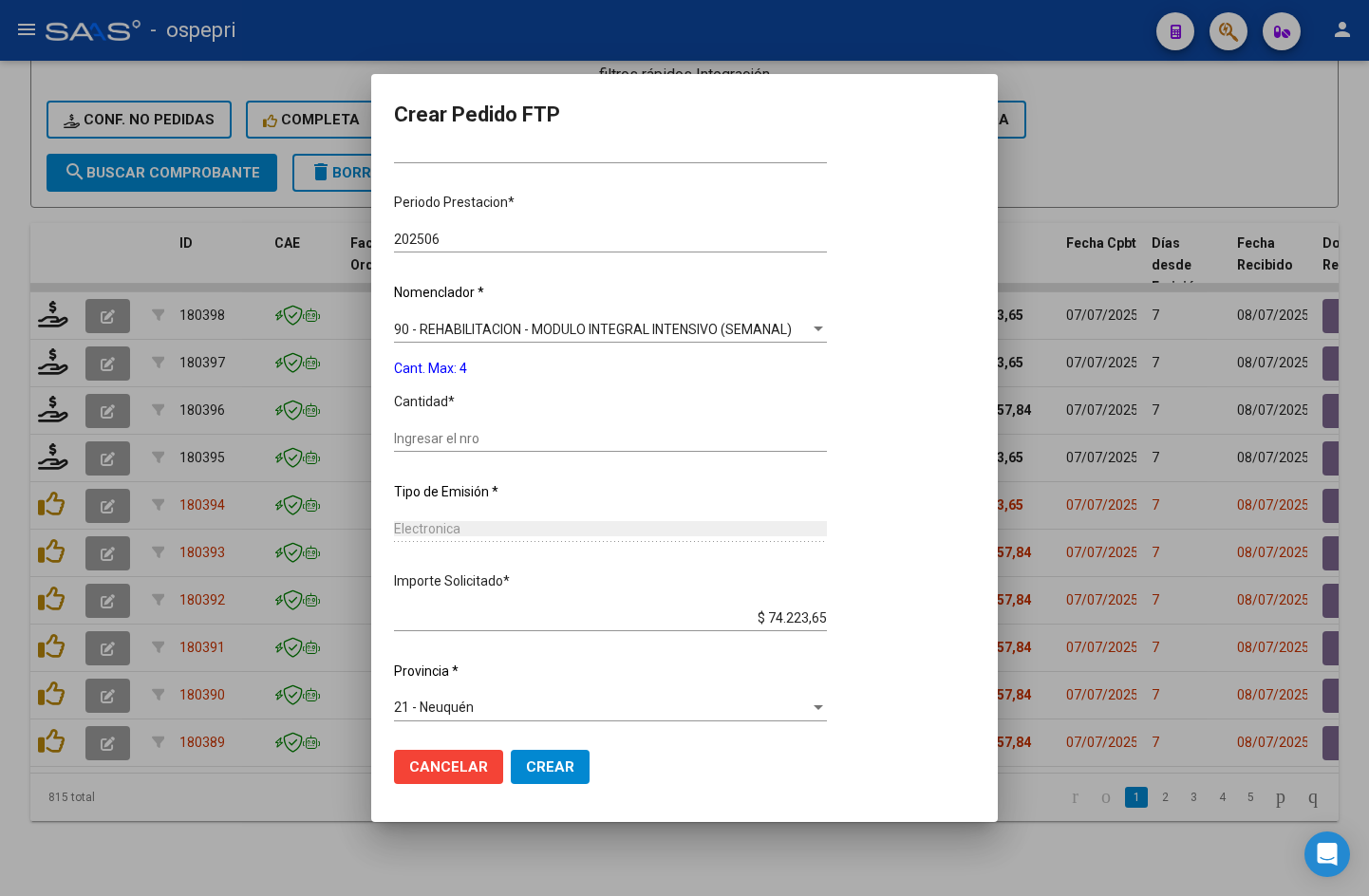 scroll, scrollTop: 538, scrollLeft: 0, axis: vertical 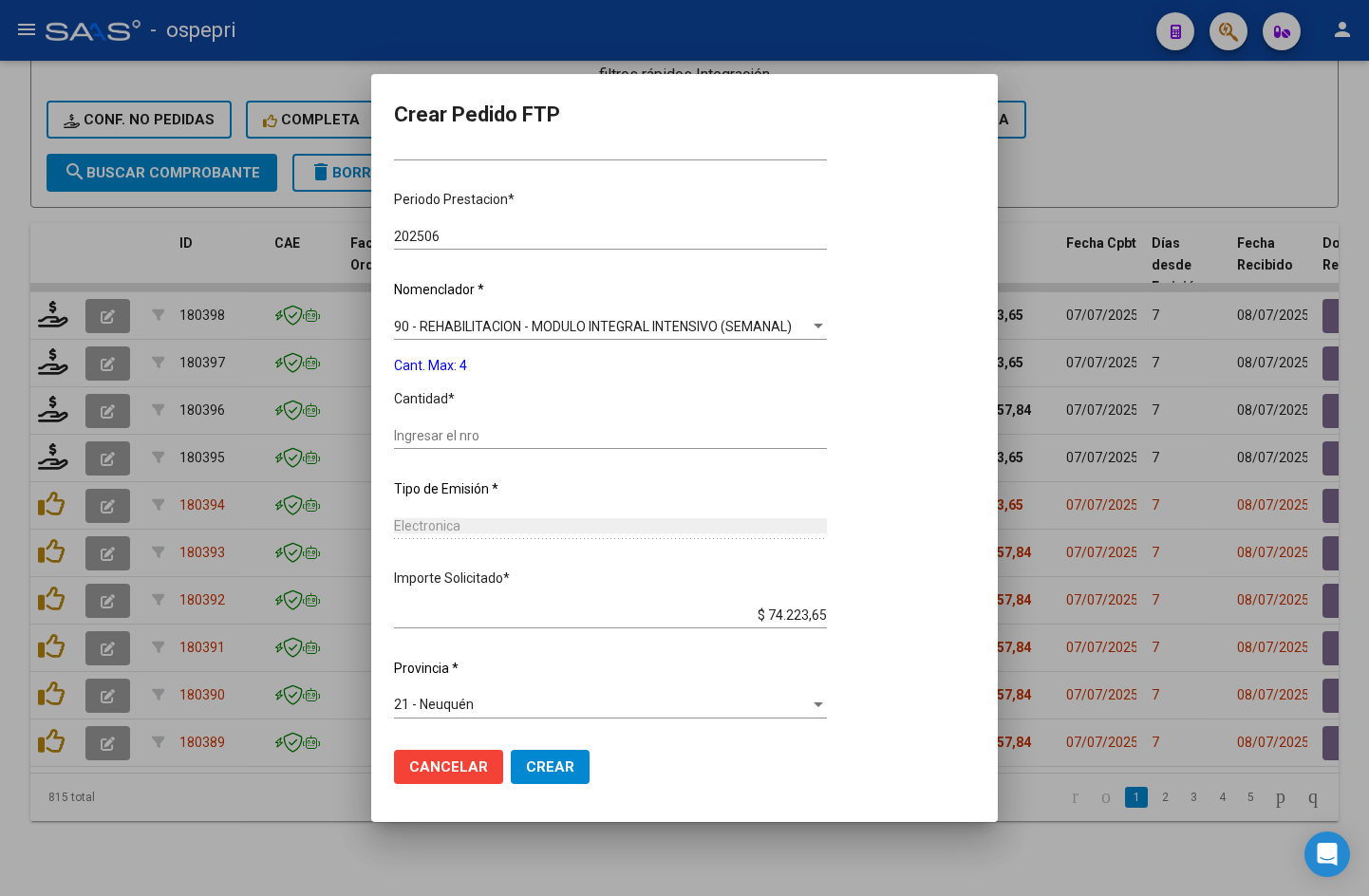 click on "Ingresar el nro" at bounding box center [610, 436] 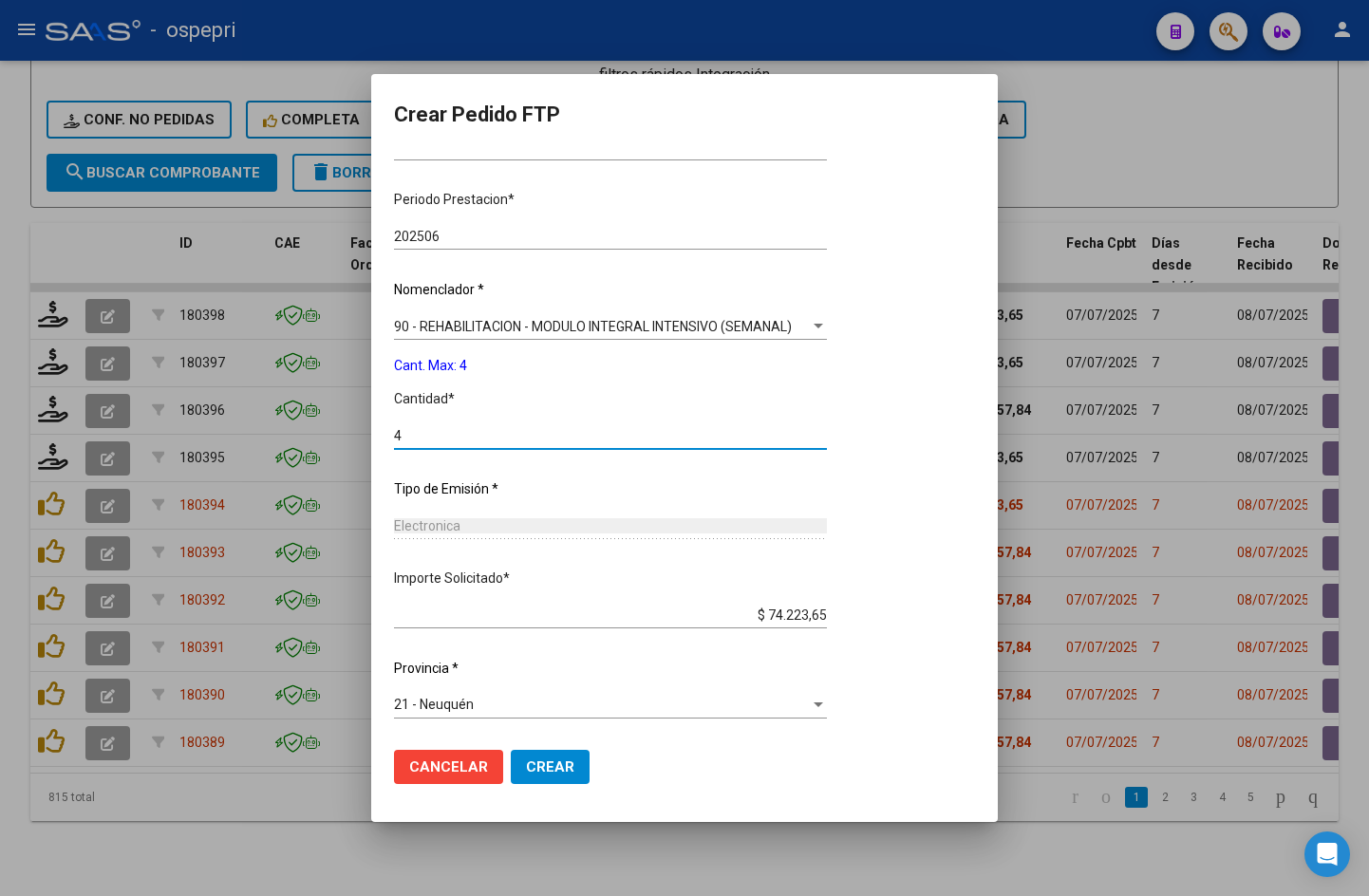 type on "4" 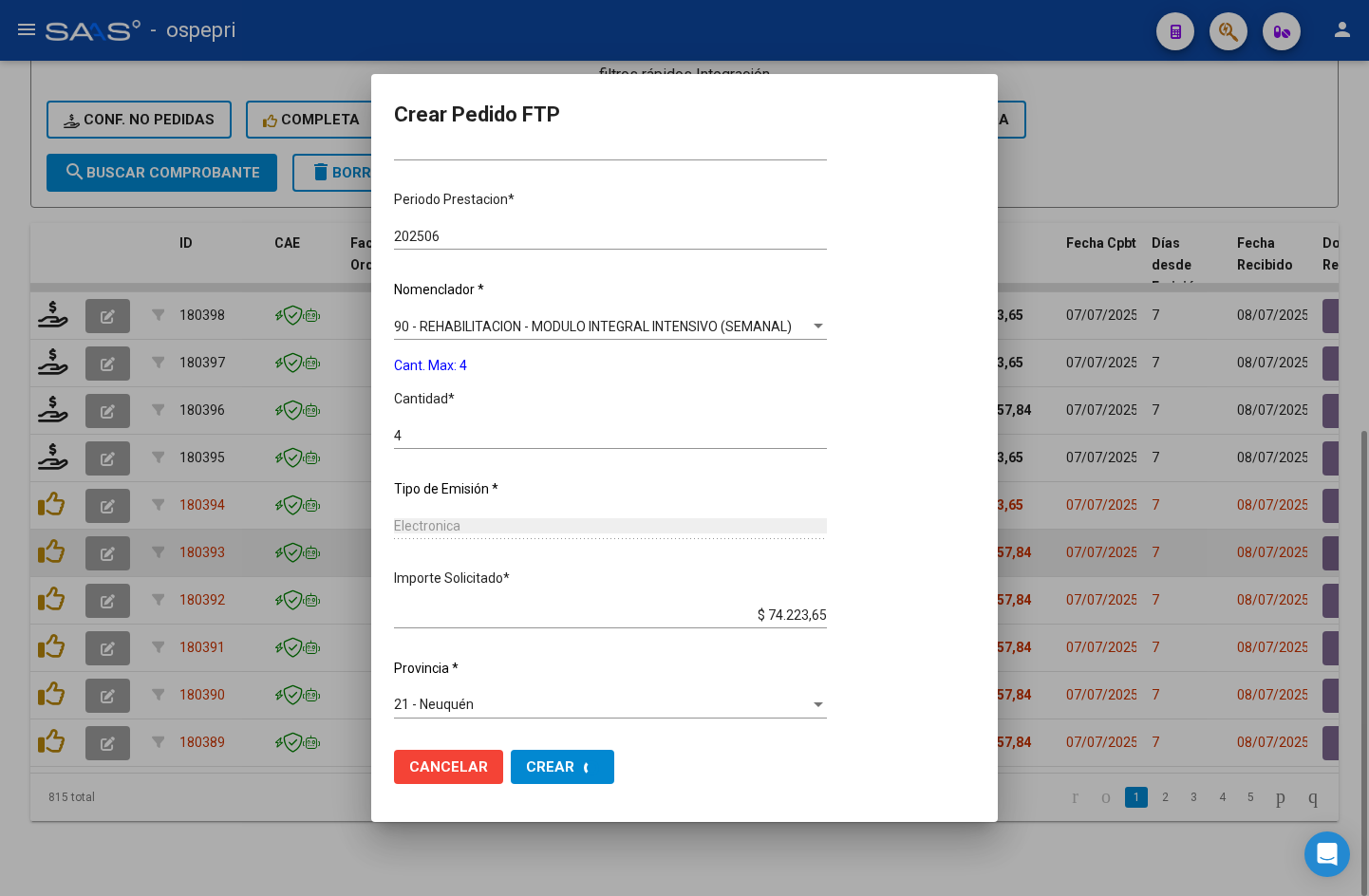 scroll, scrollTop: 0, scrollLeft: 0, axis: both 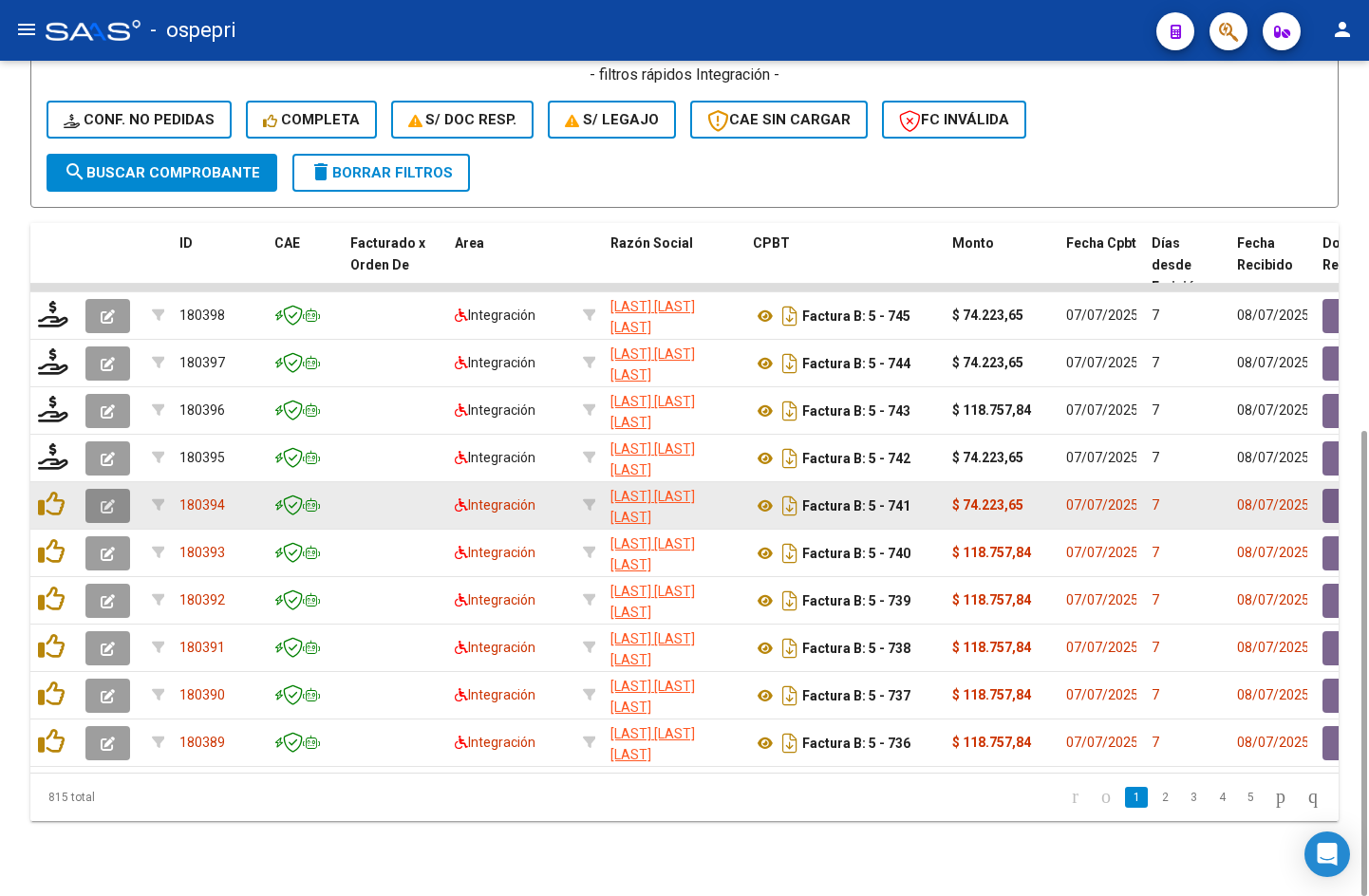 click 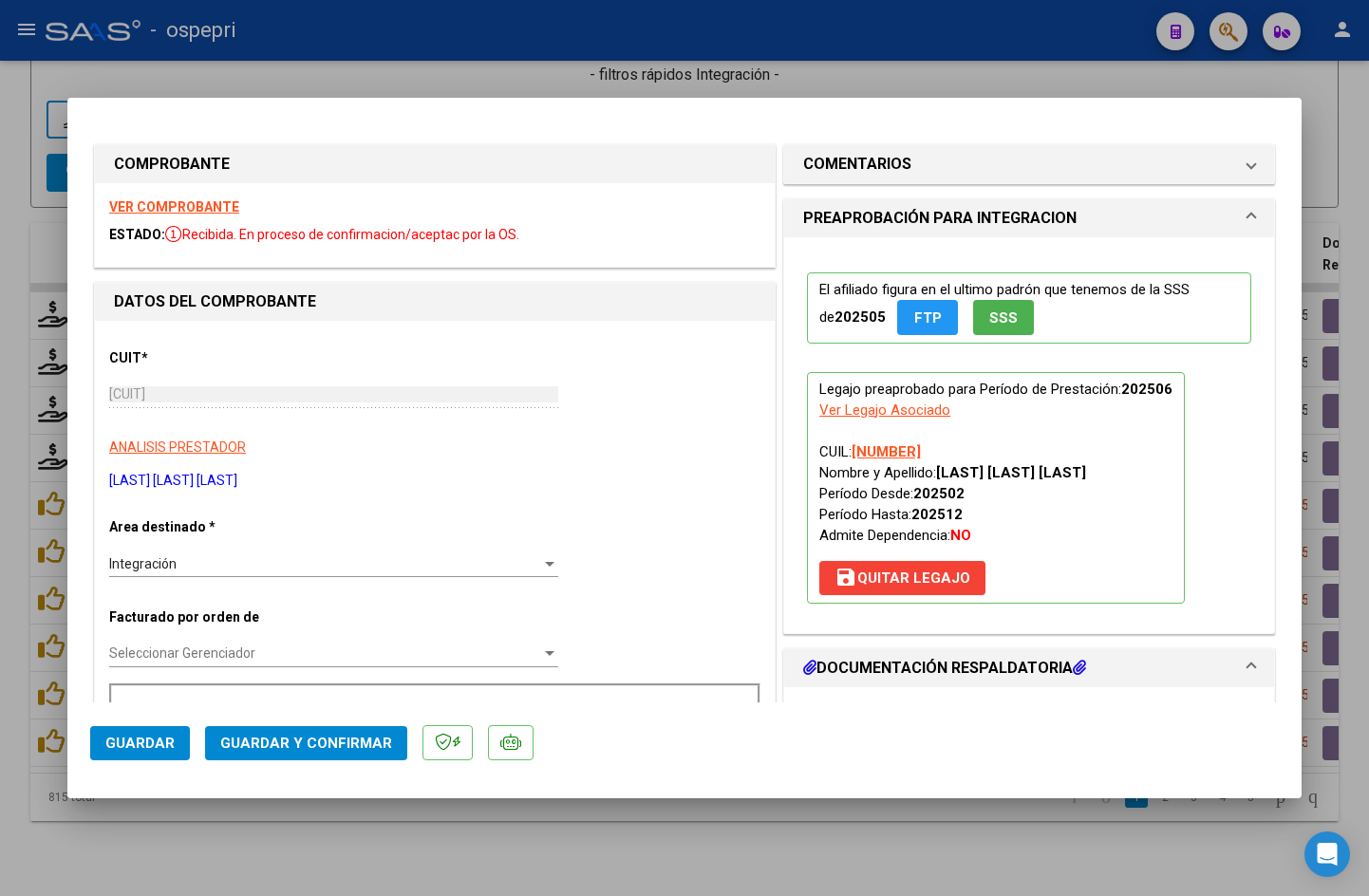 click on "VER COMPROBANTE" at bounding box center (174, 207) 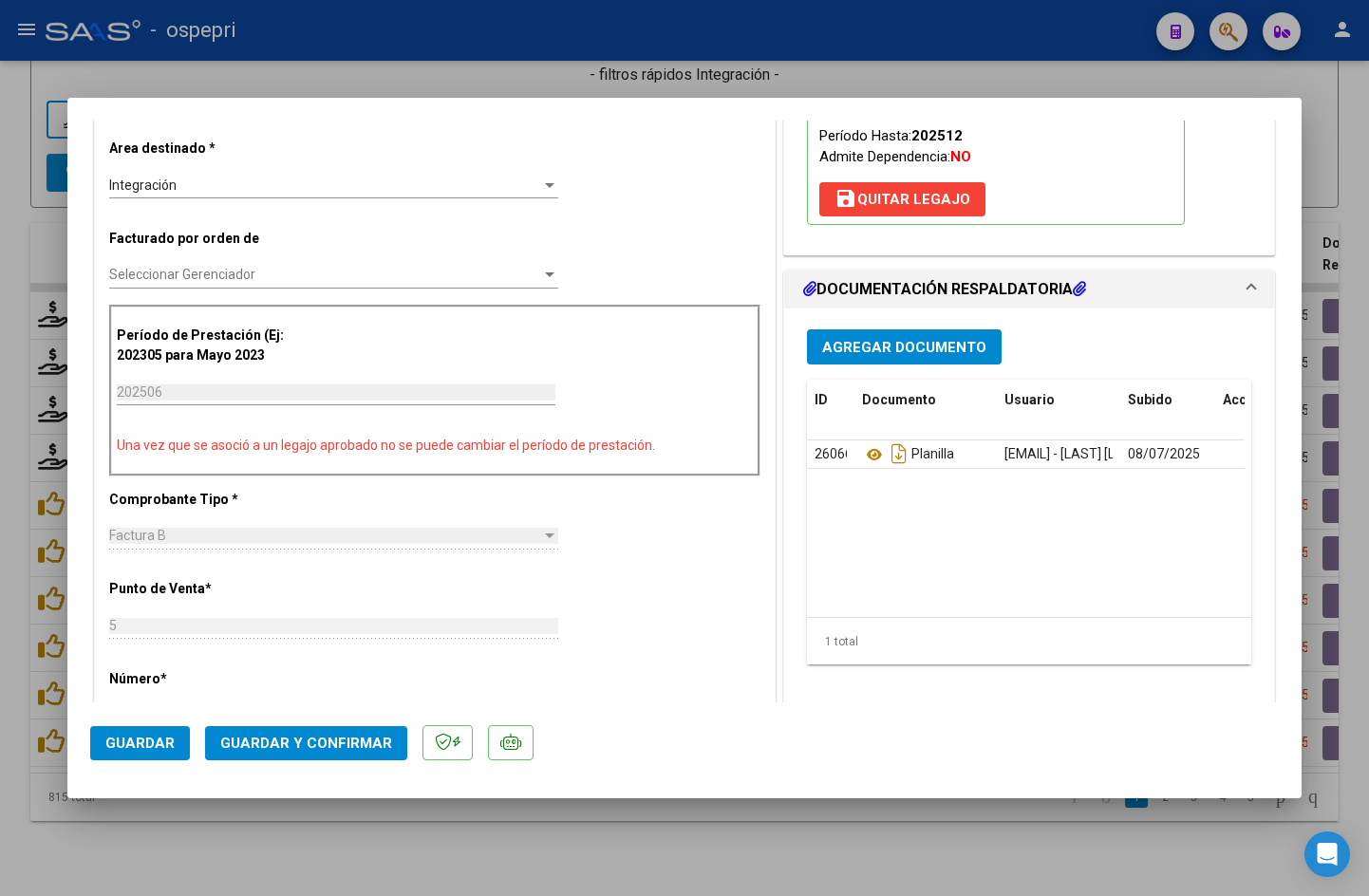 scroll, scrollTop: 475, scrollLeft: 0, axis: vertical 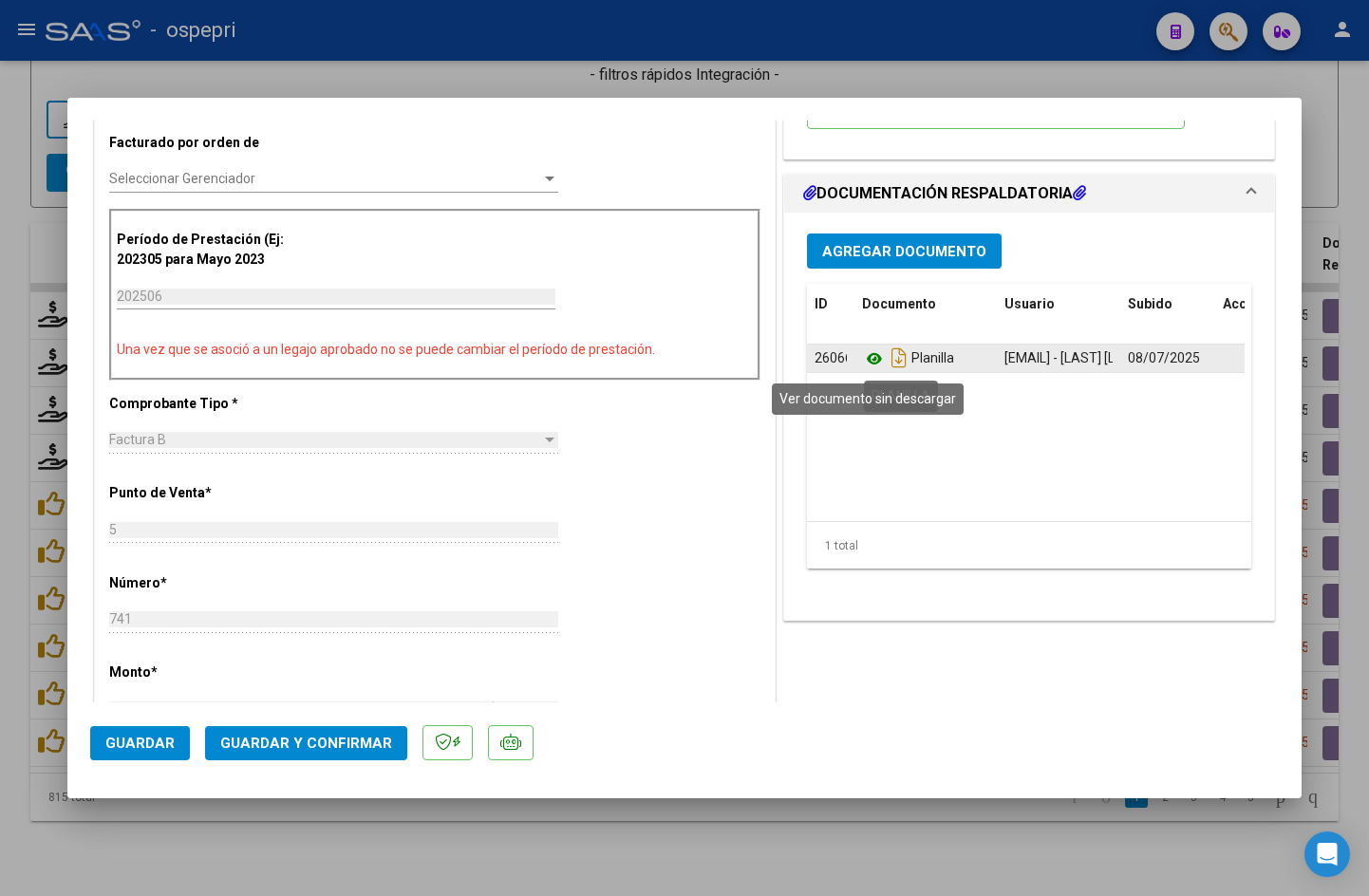 click 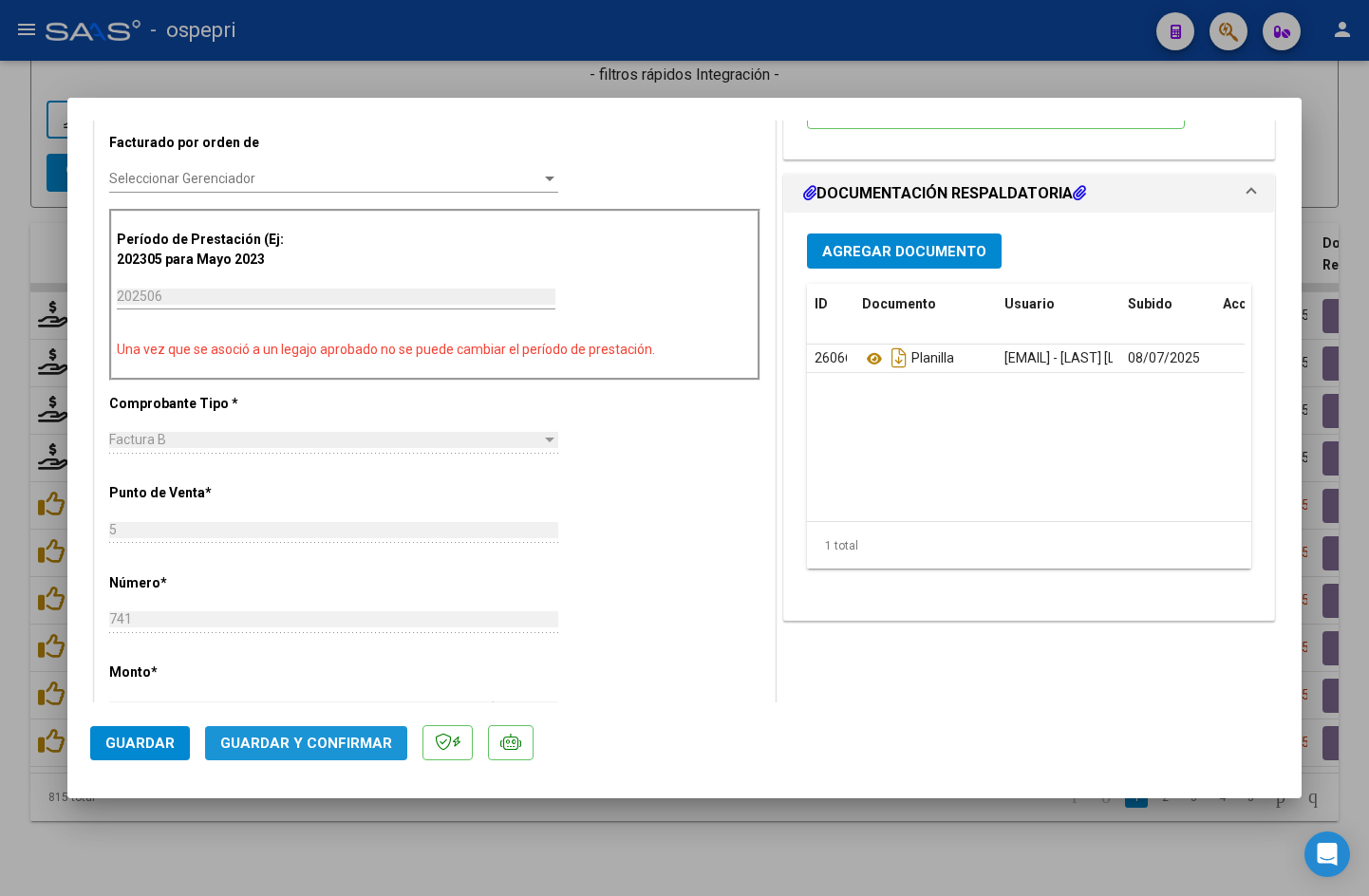 click on "Guardar y Confirmar" 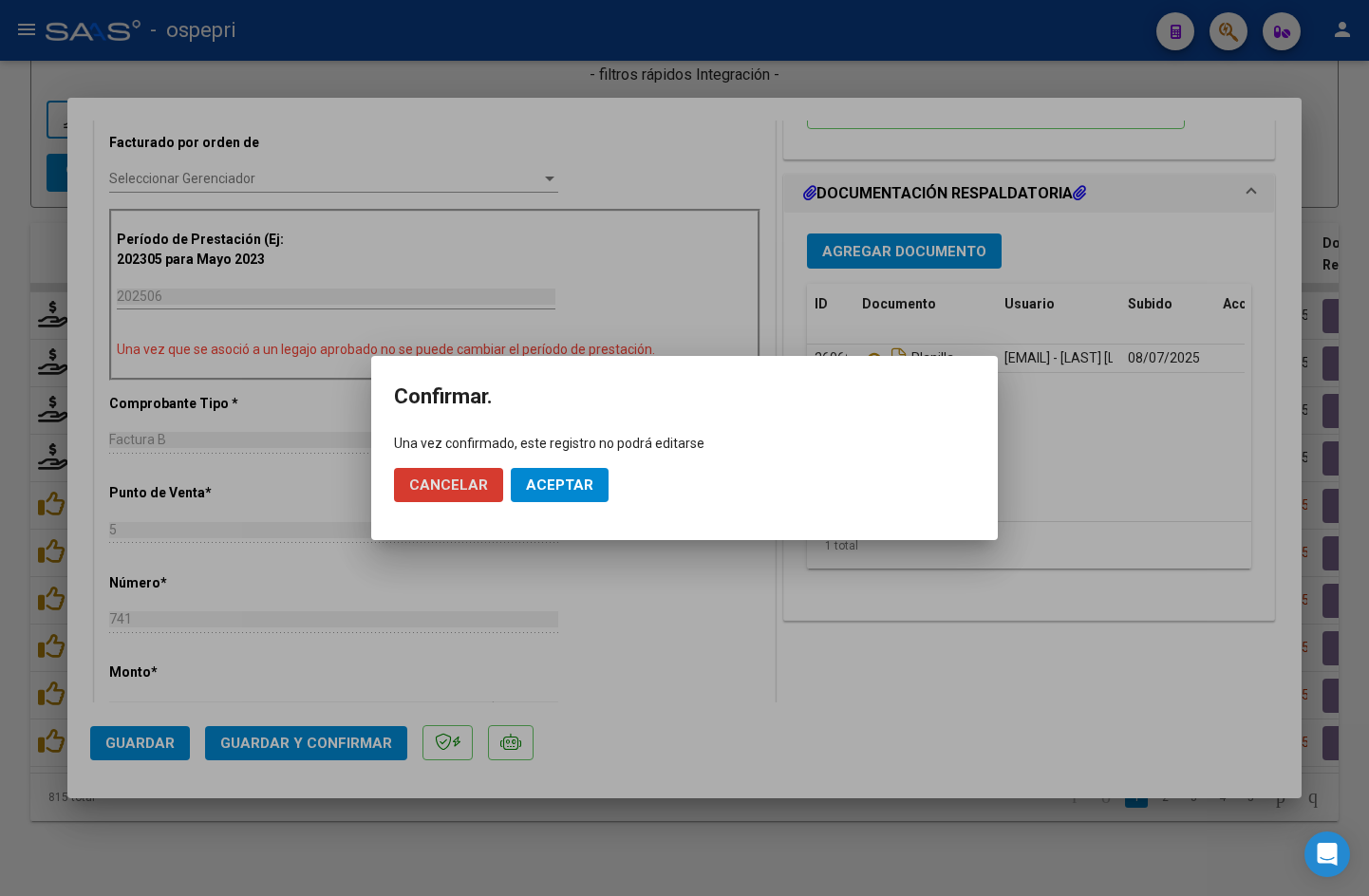click on "Aceptar" 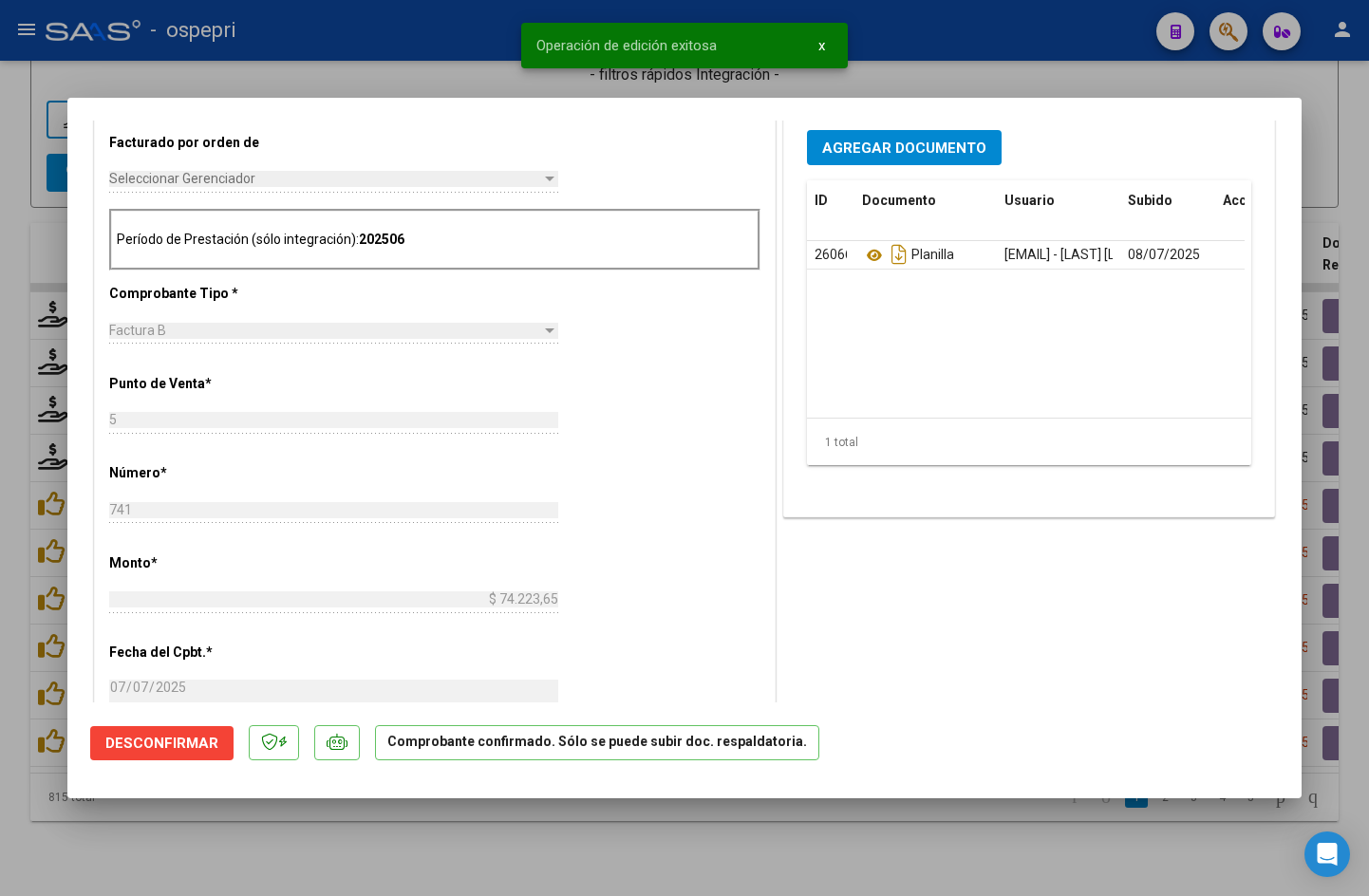 type 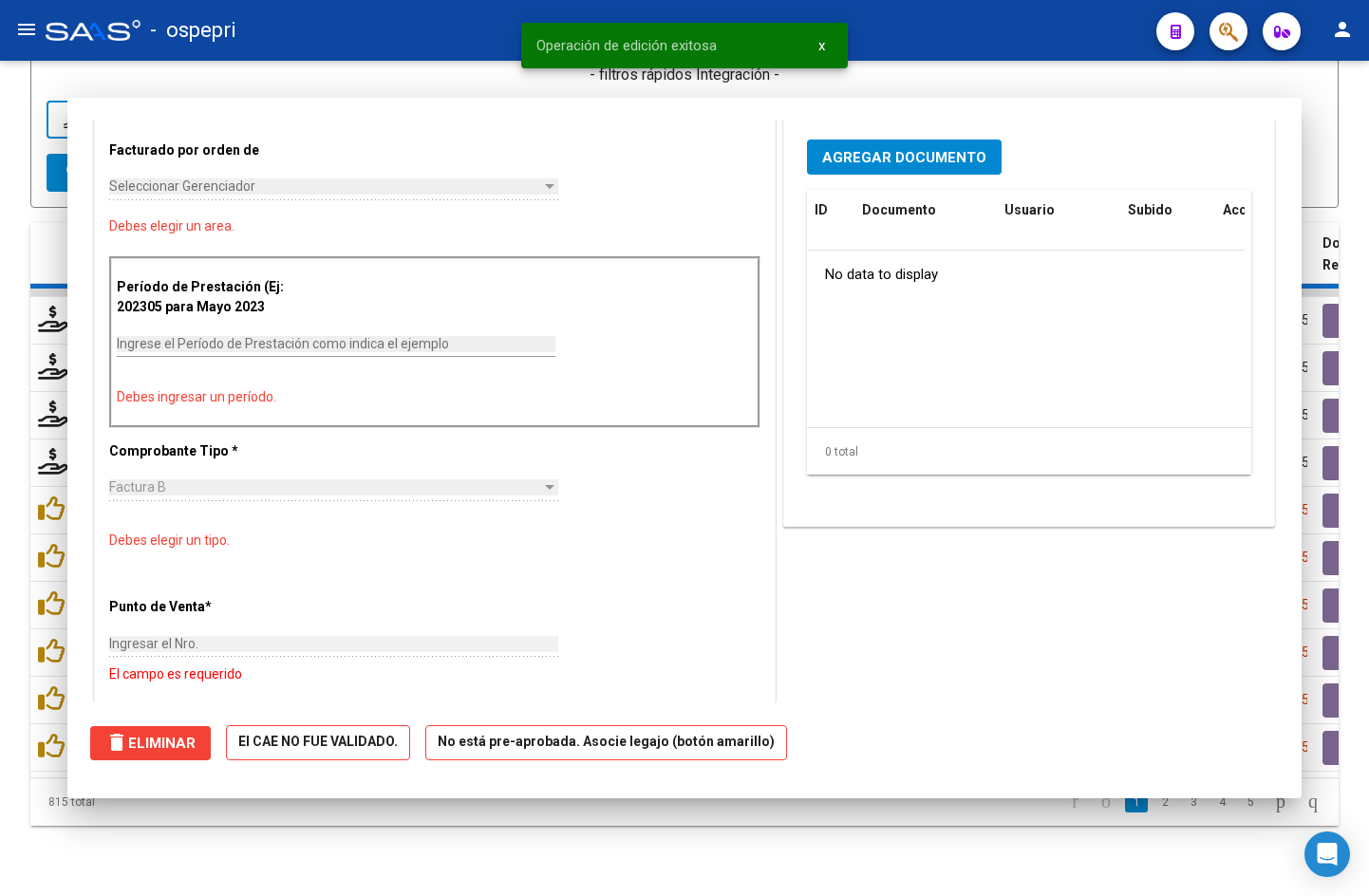 scroll, scrollTop: 0, scrollLeft: 0, axis: both 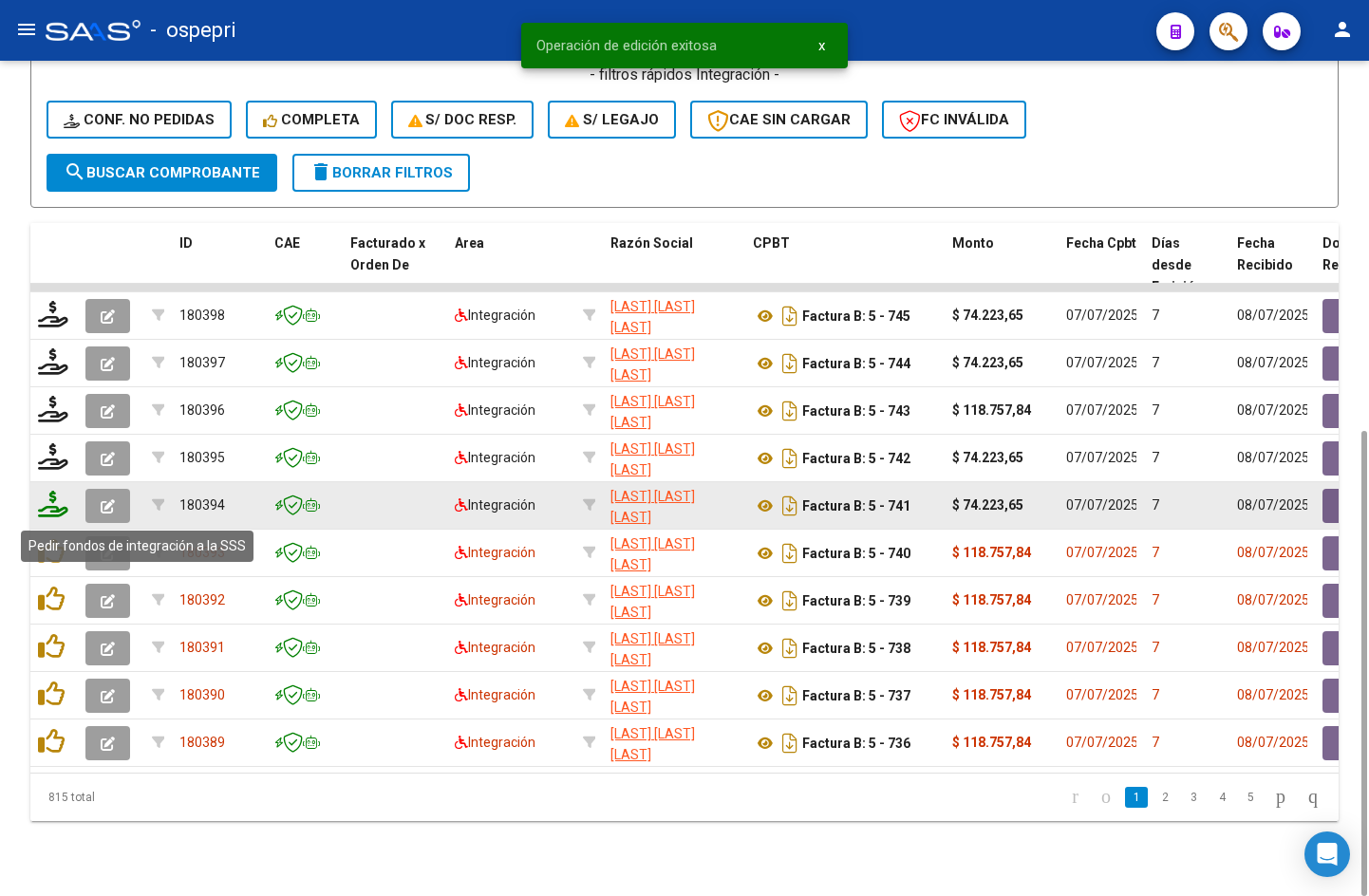 click 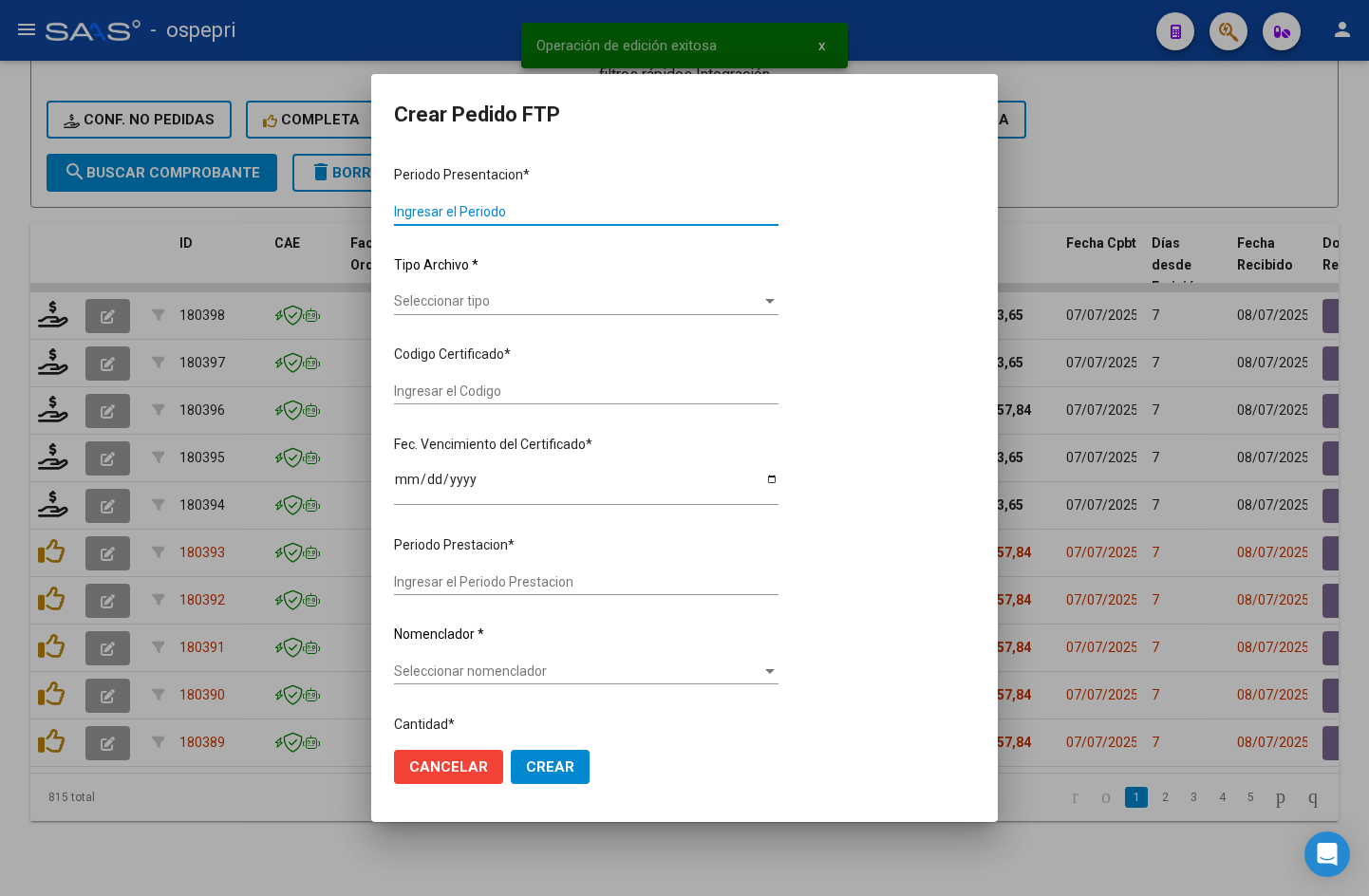 type on "202506" 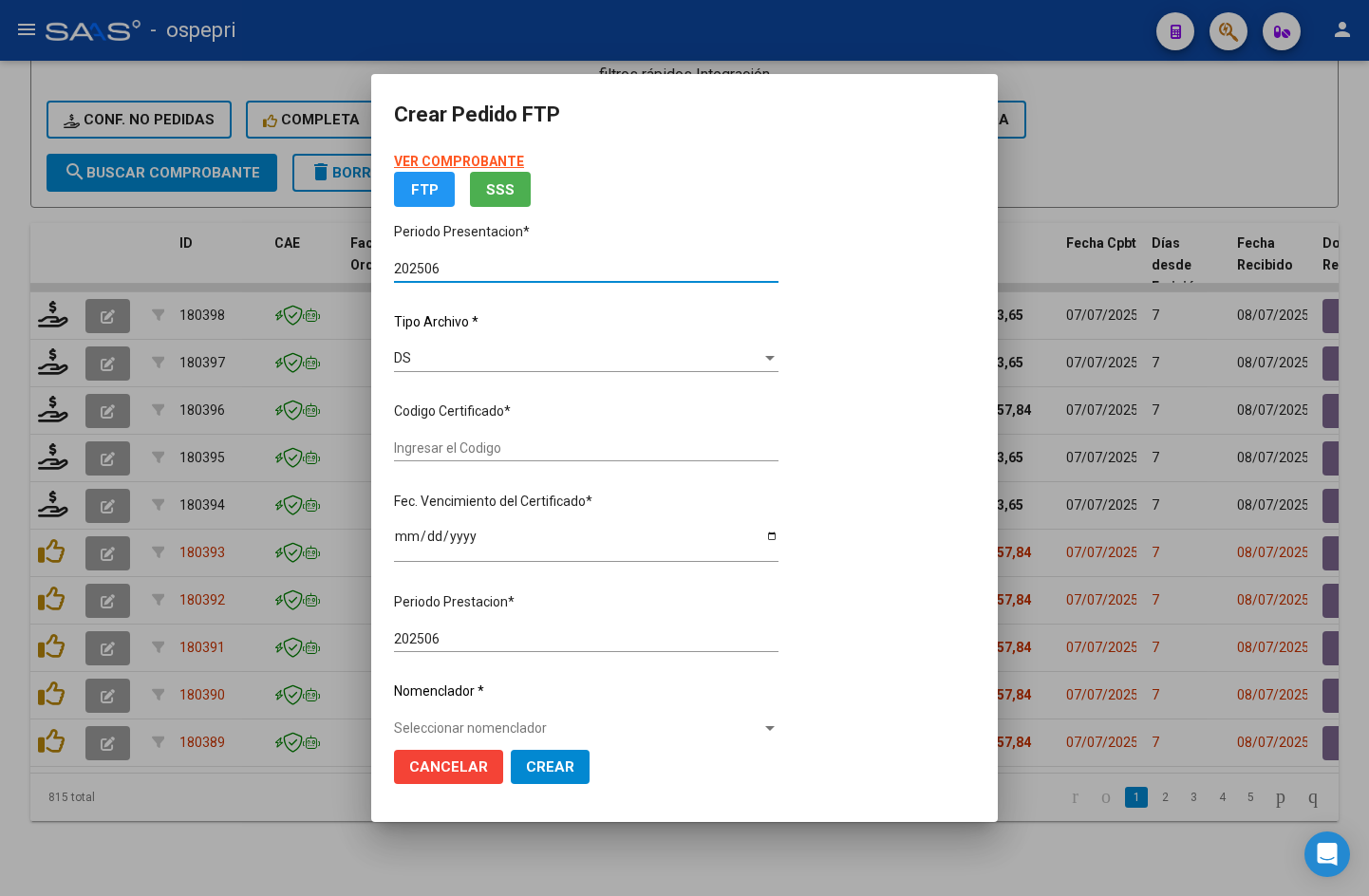 type on "ARG02000563194062018040320230403NQN798" 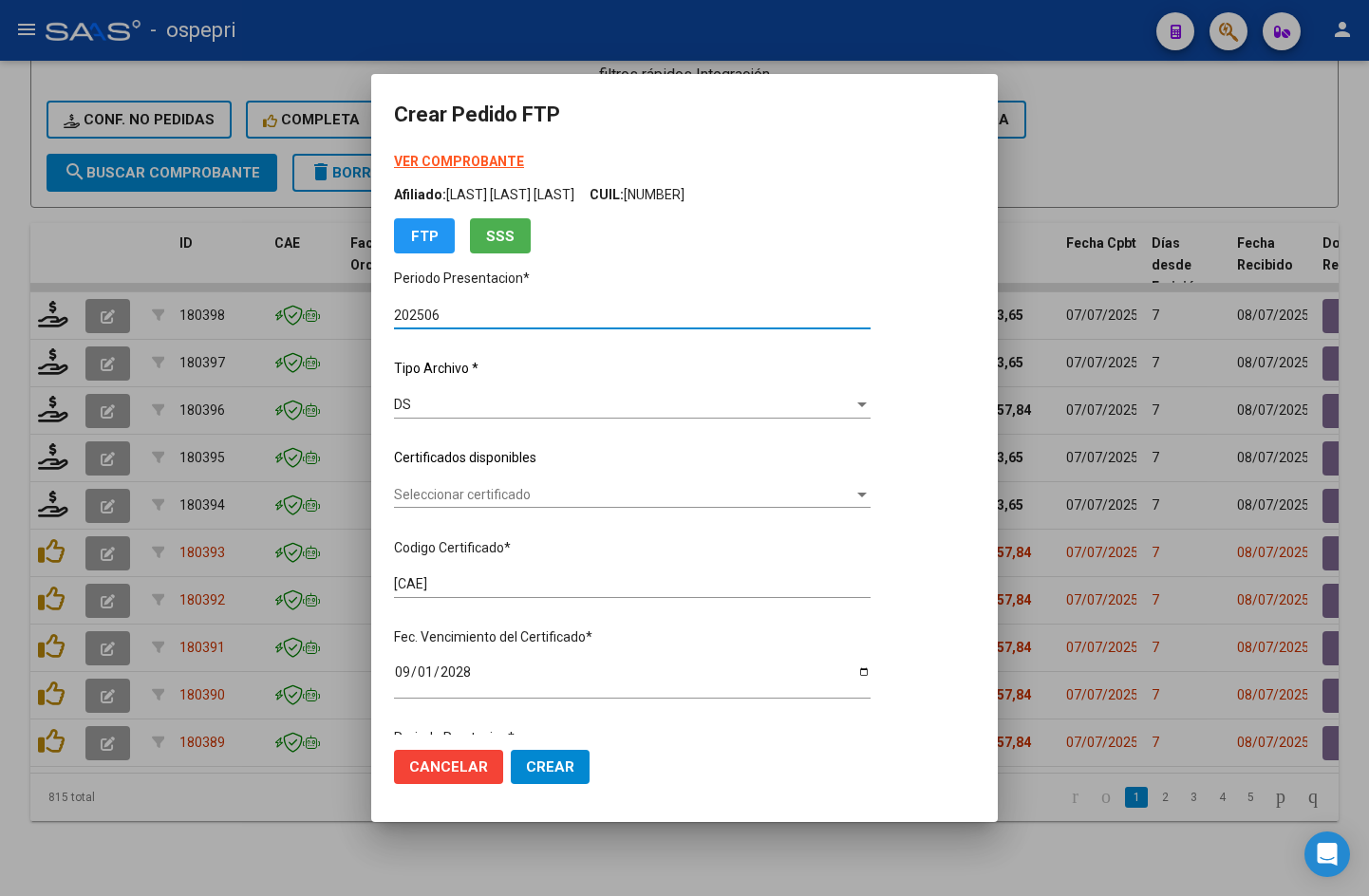 click on "Seleccionar certificado" at bounding box center (624, 495) 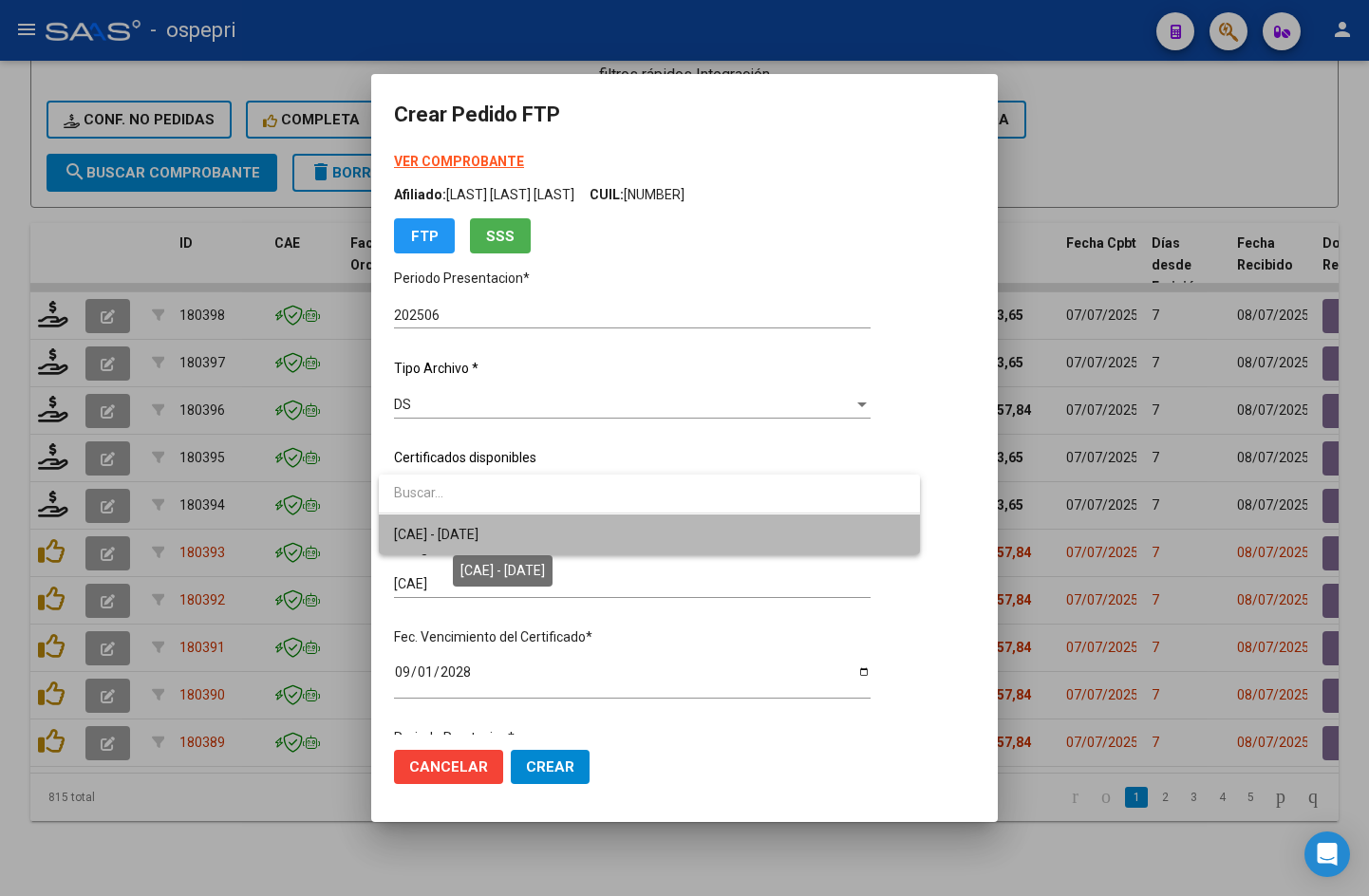 click on "ARG02000563194062018040320230403NQN798   - 2028-09-01" at bounding box center (436, 534) 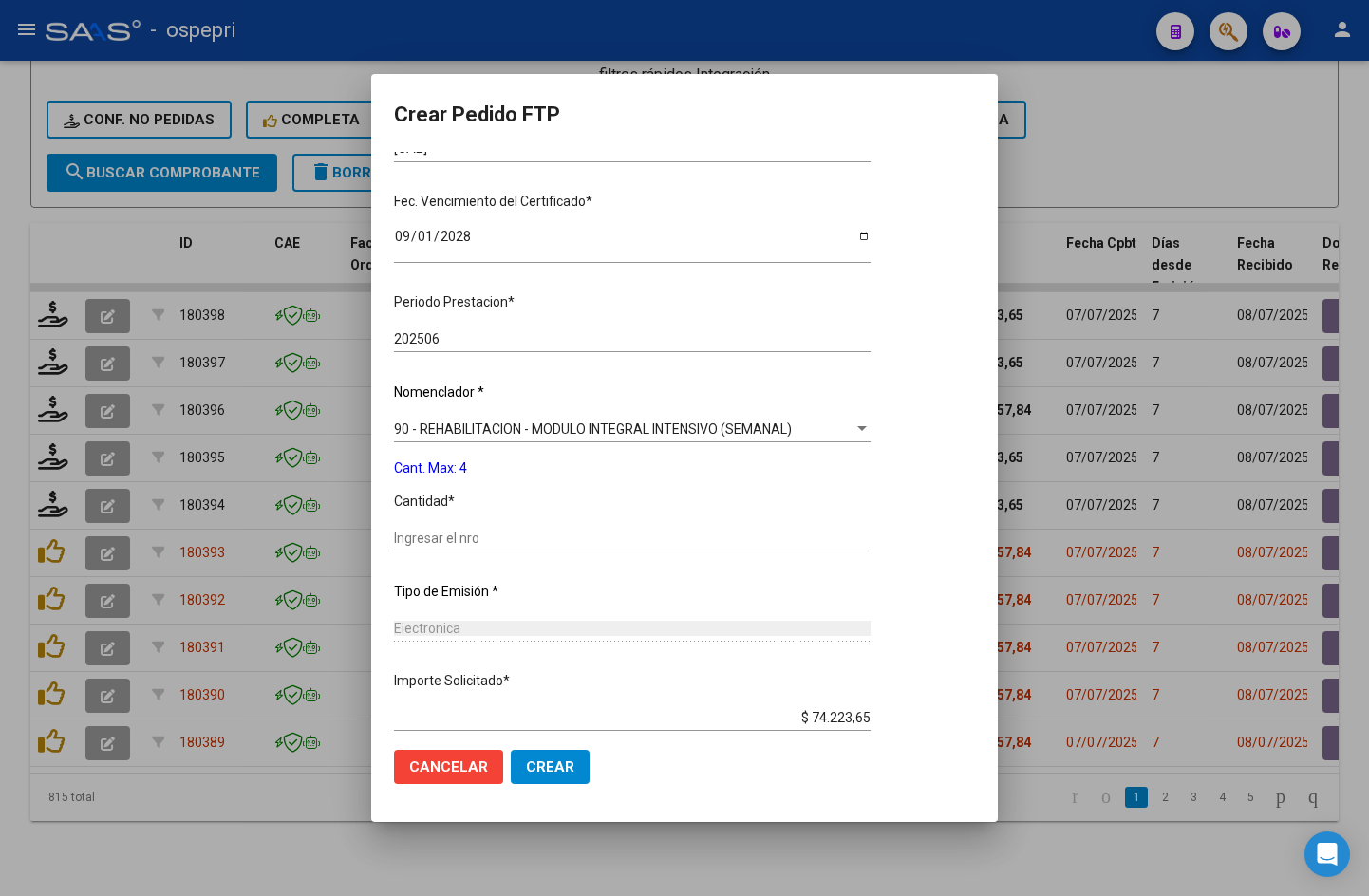 scroll, scrollTop: 475, scrollLeft: 0, axis: vertical 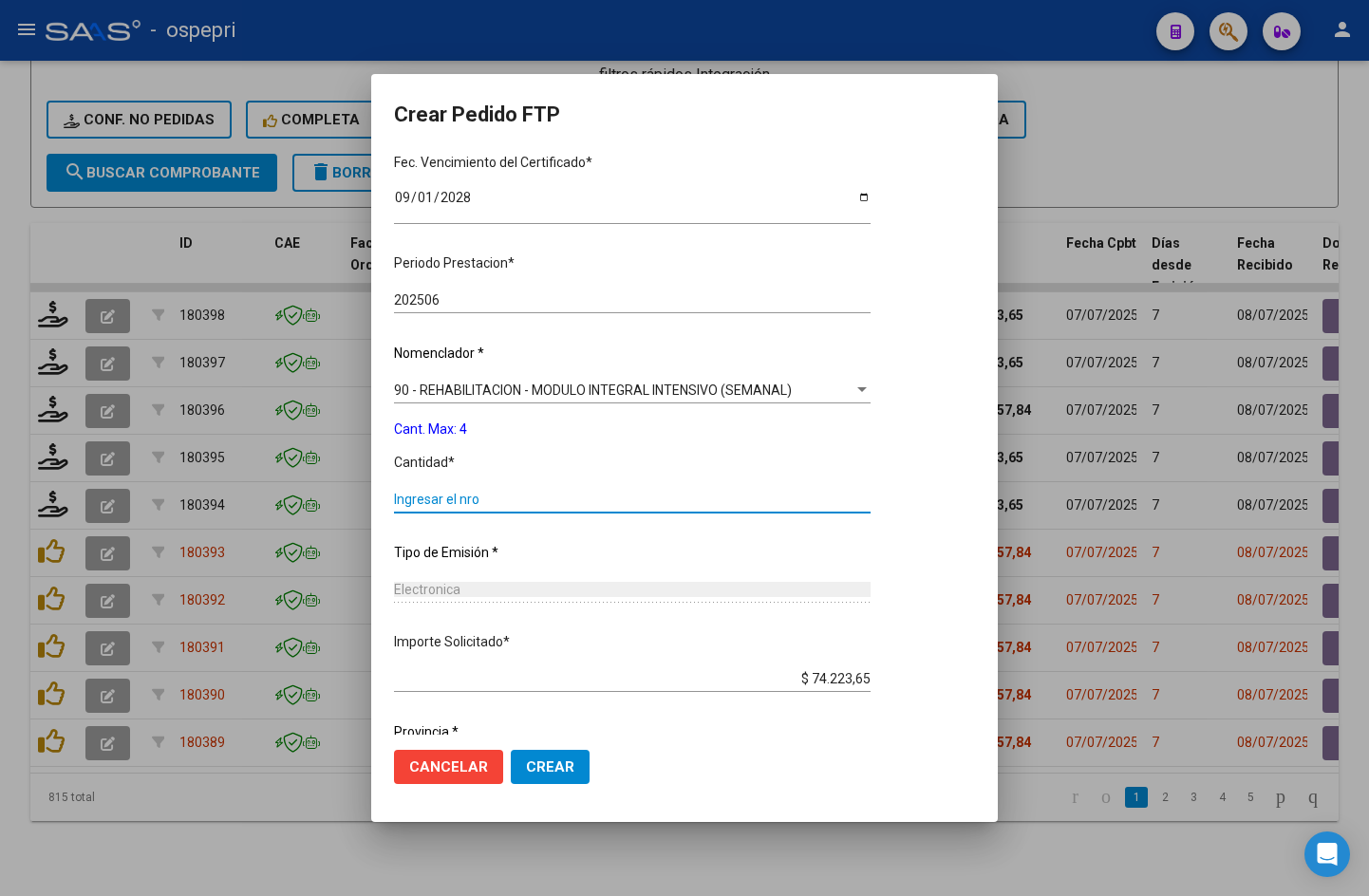 click on "Ingresar el nro" at bounding box center (632, 499) 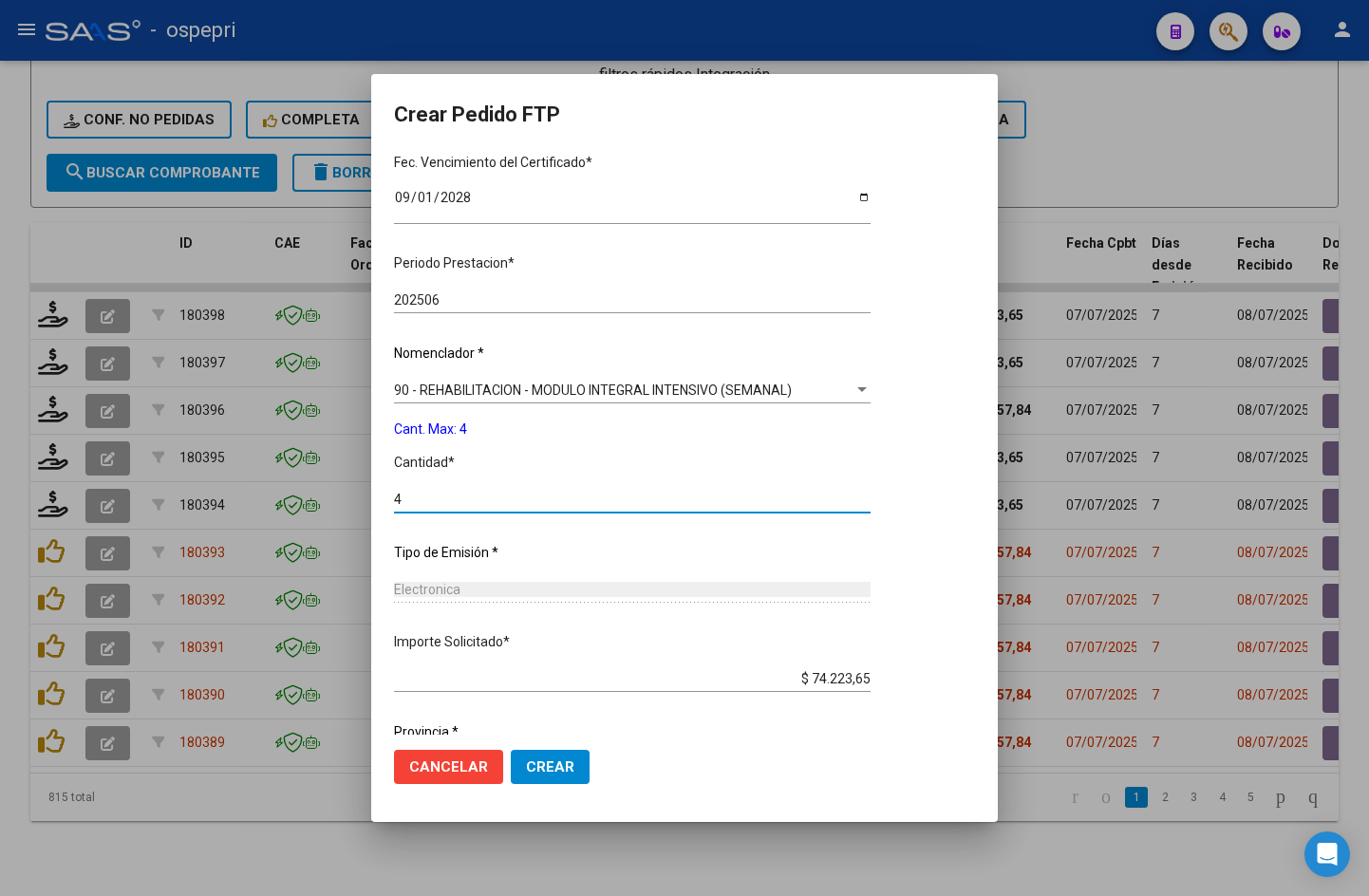 type on "4" 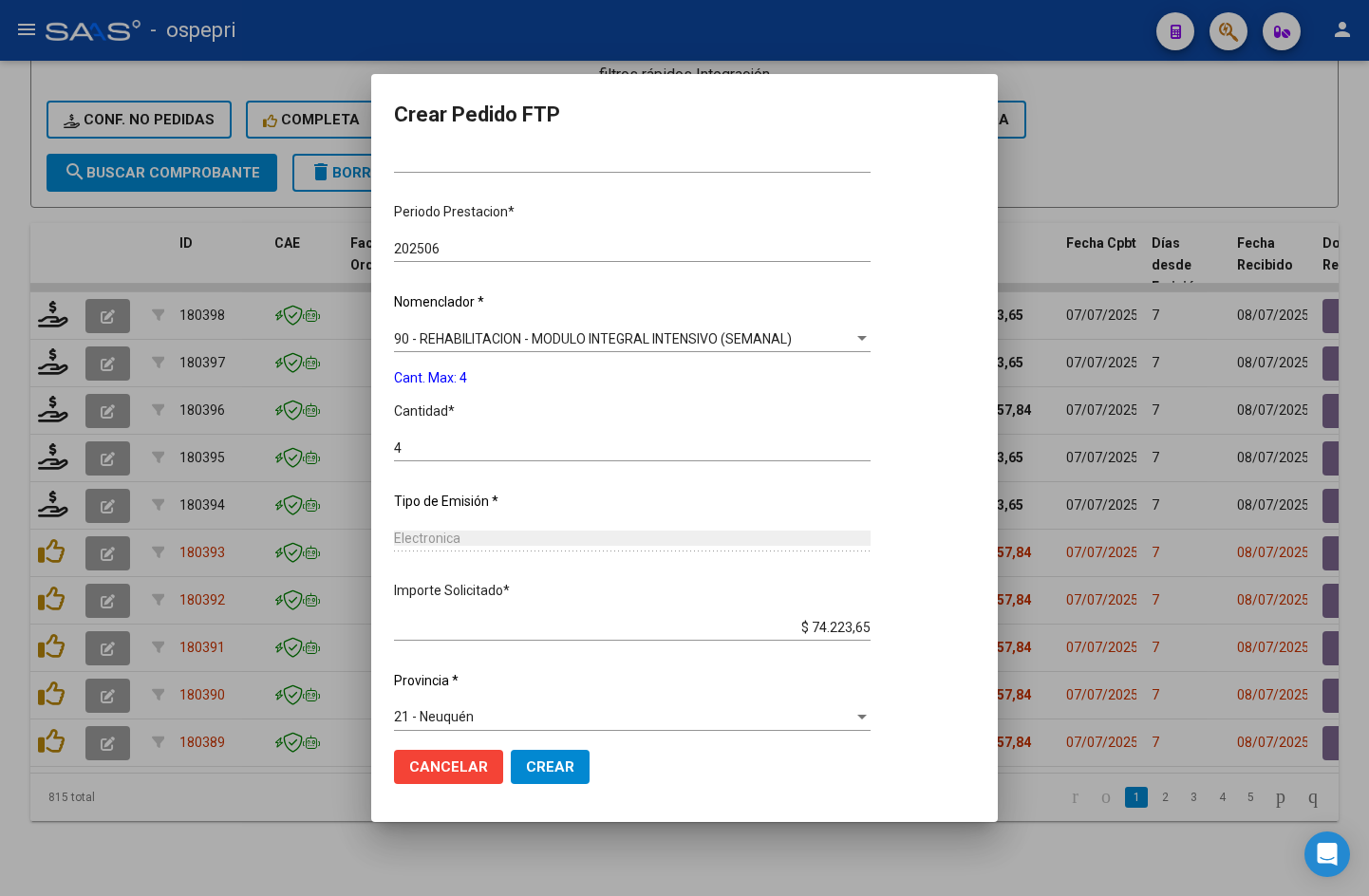 scroll, scrollTop: 538, scrollLeft: 0, axis: vertical 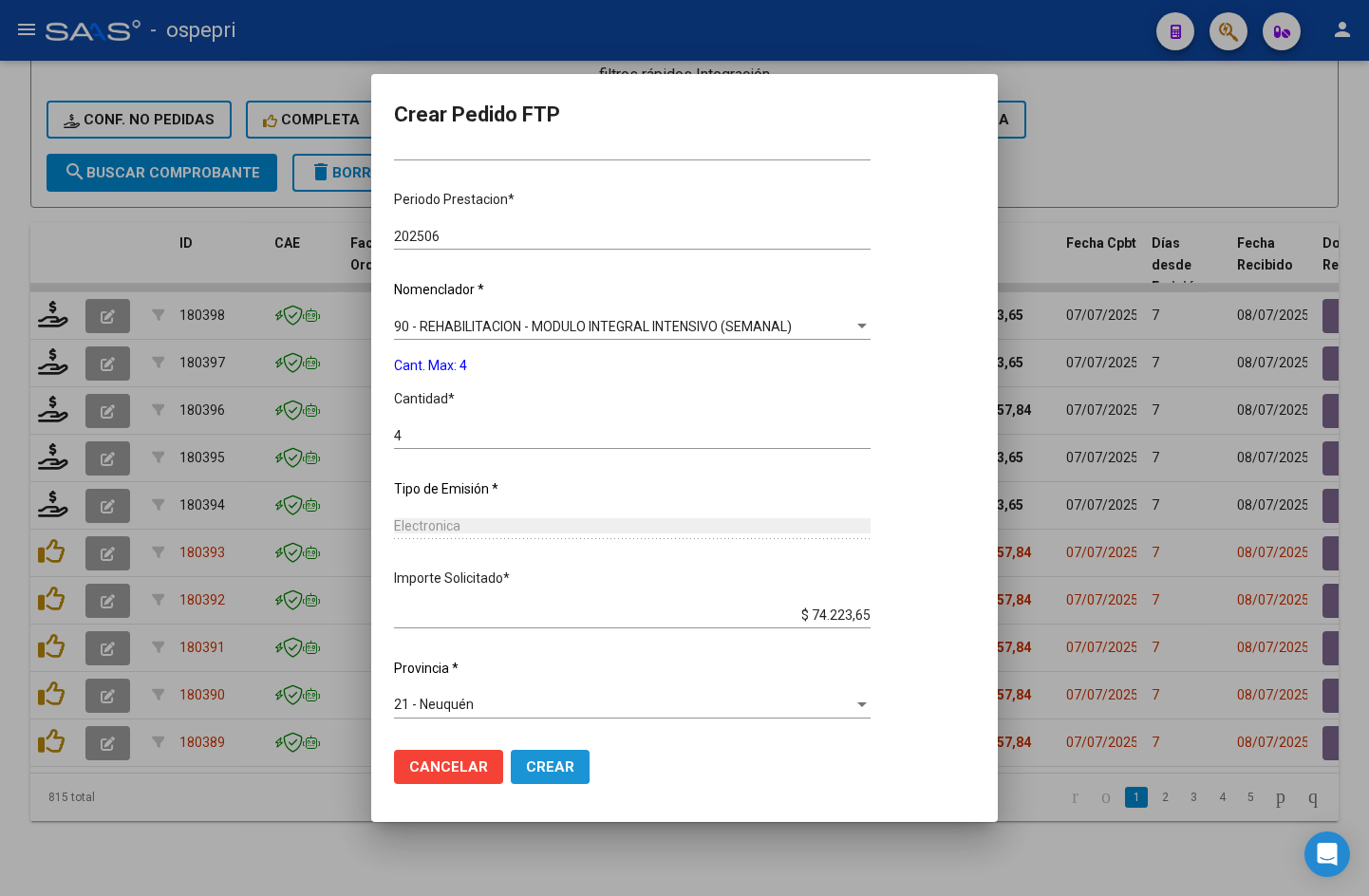 click on "Crear" 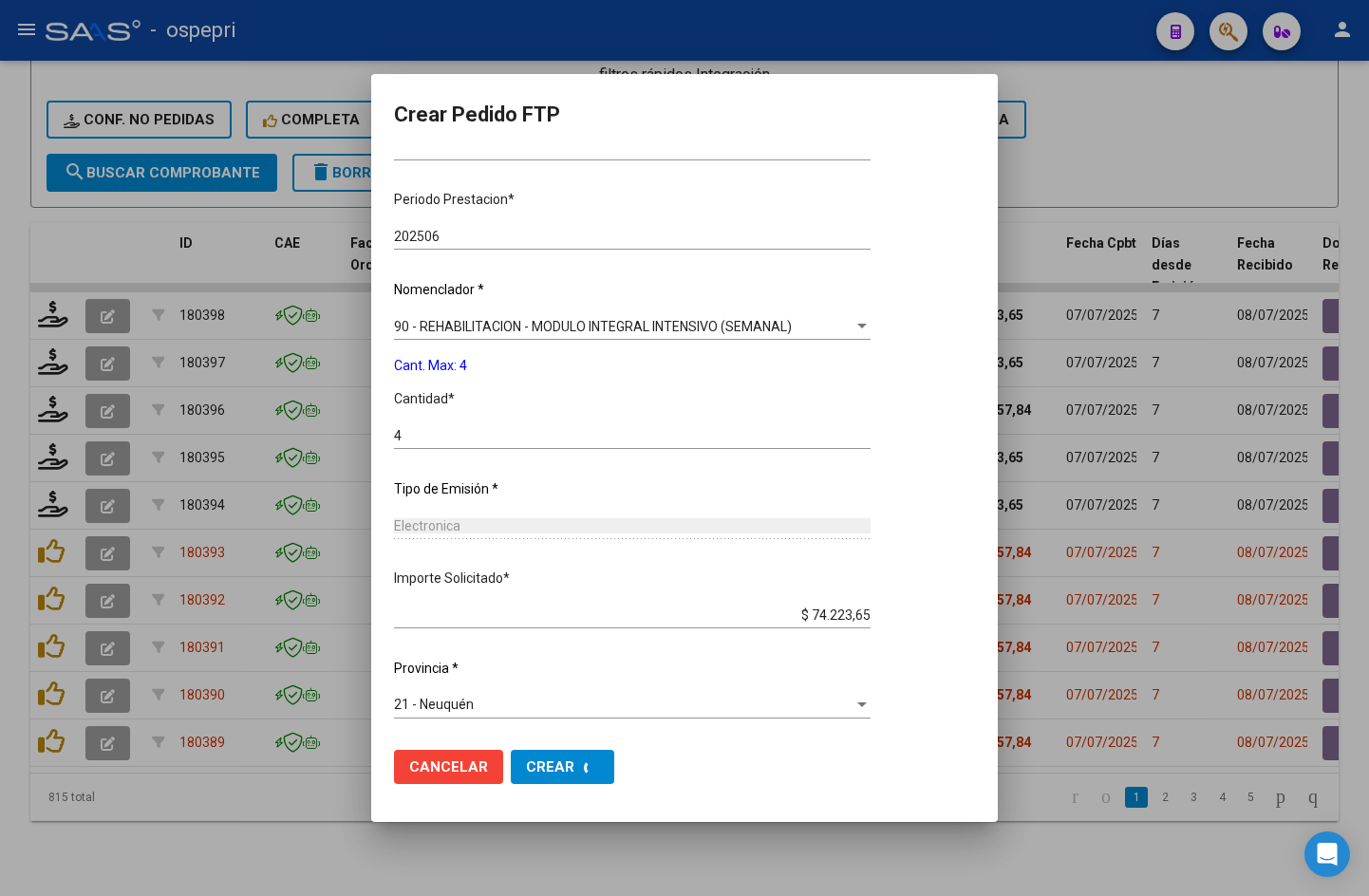 scroll, scrollTop: 0, scrollLeft: 0, axis: both 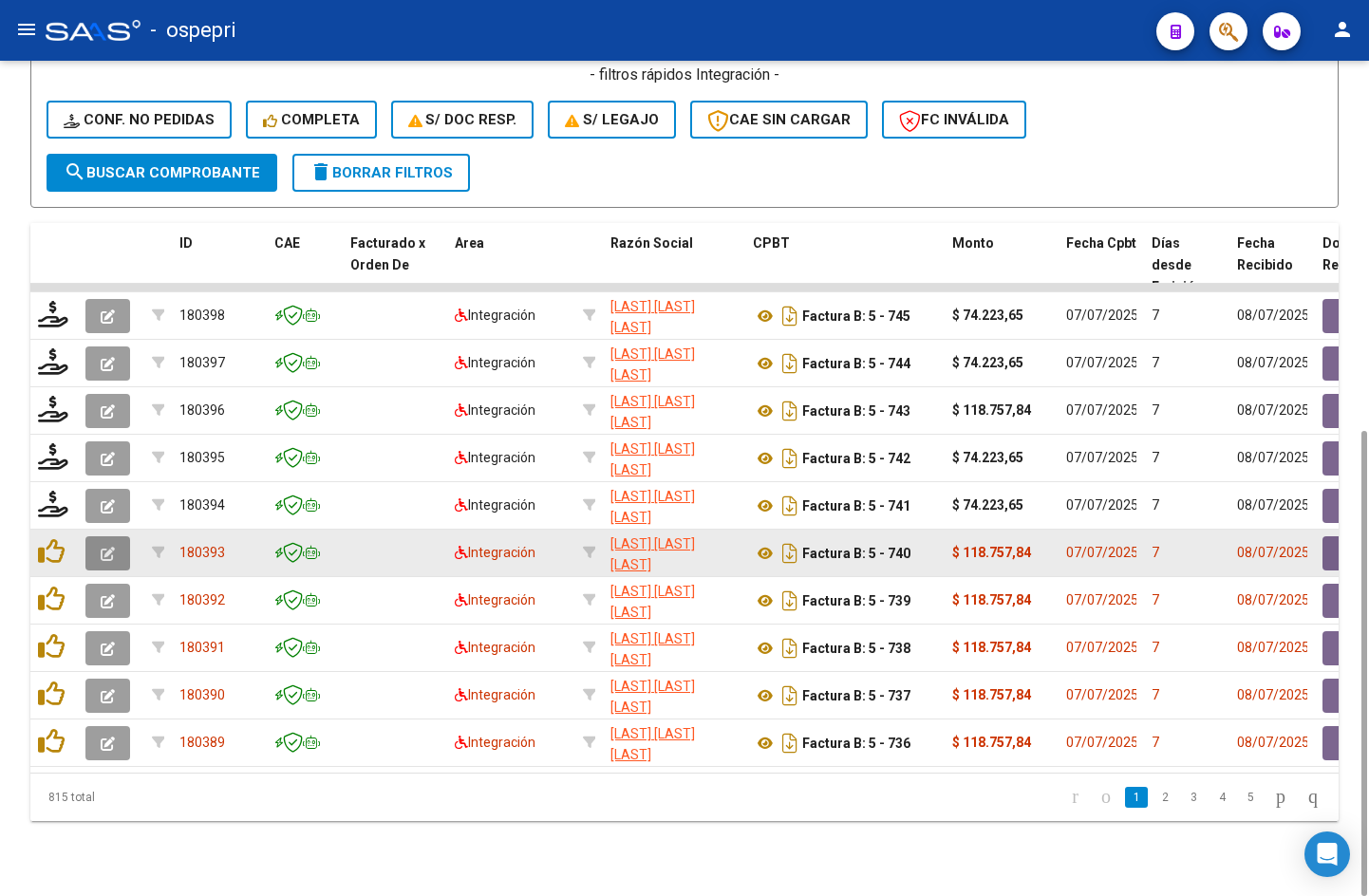 click 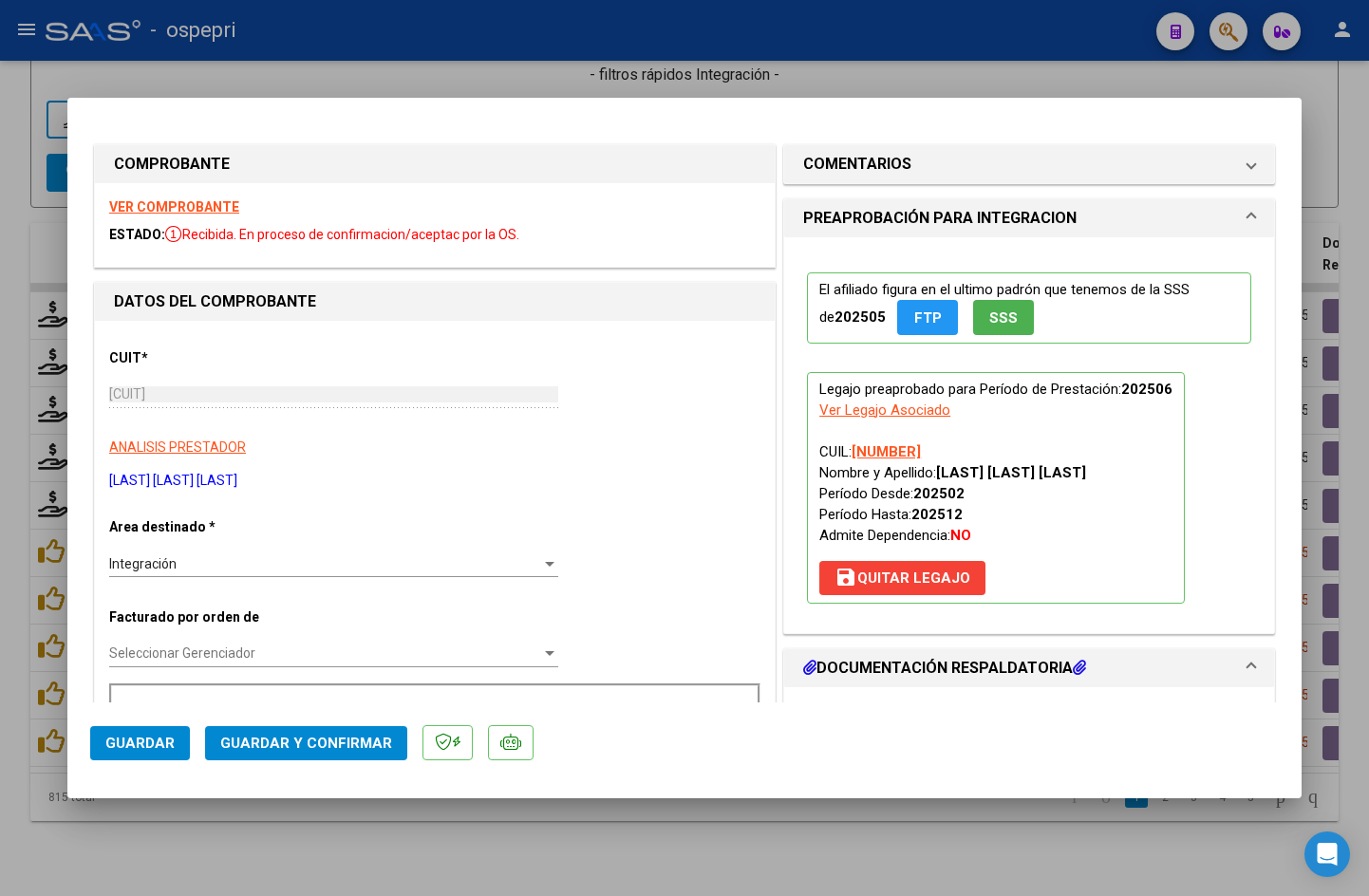 click on "VER COMPROBANTE" at bounding box center [174, 207] 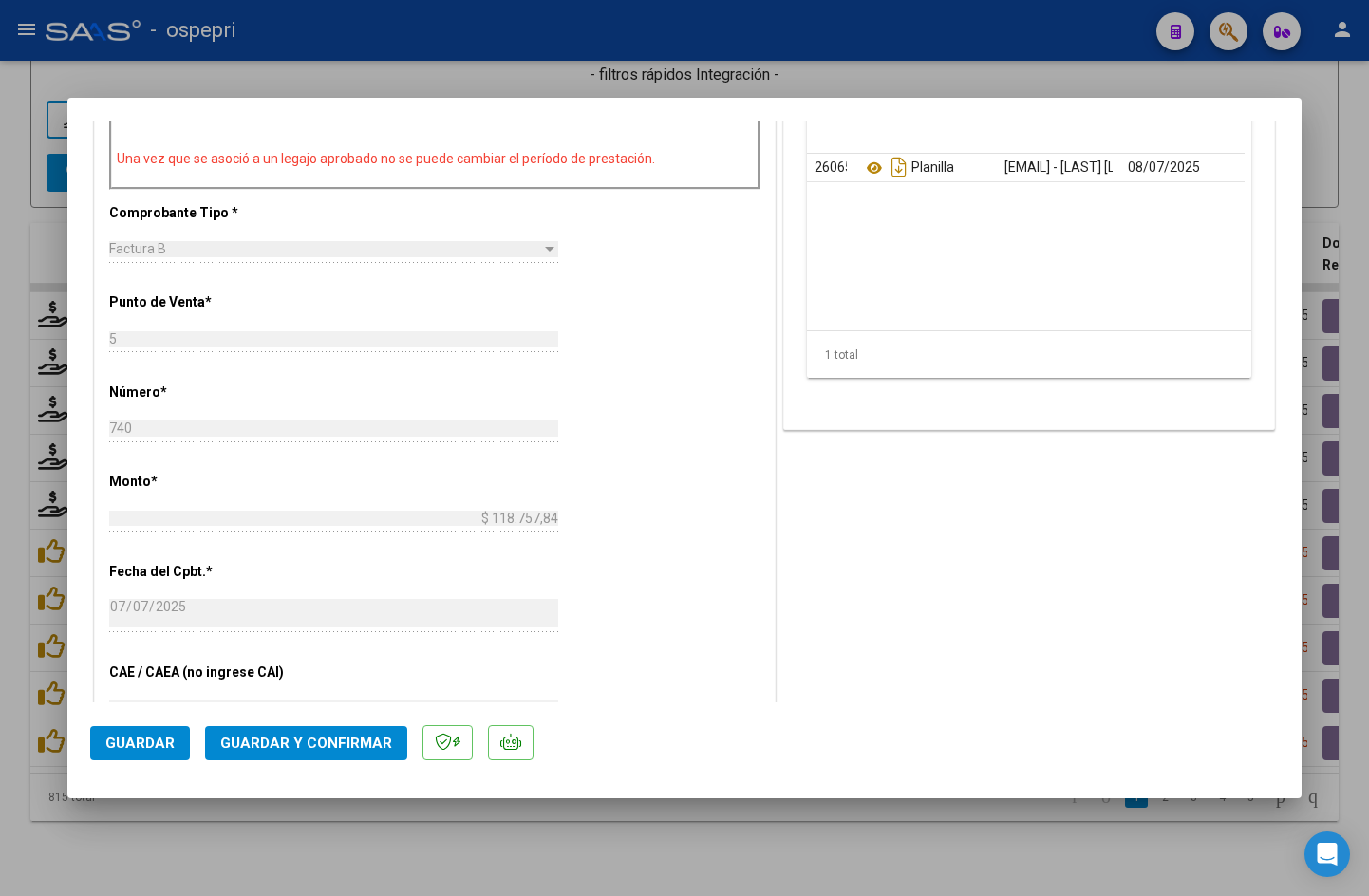 scroll, scrollTop: 759, scrollLeft: 0, axis: vertical 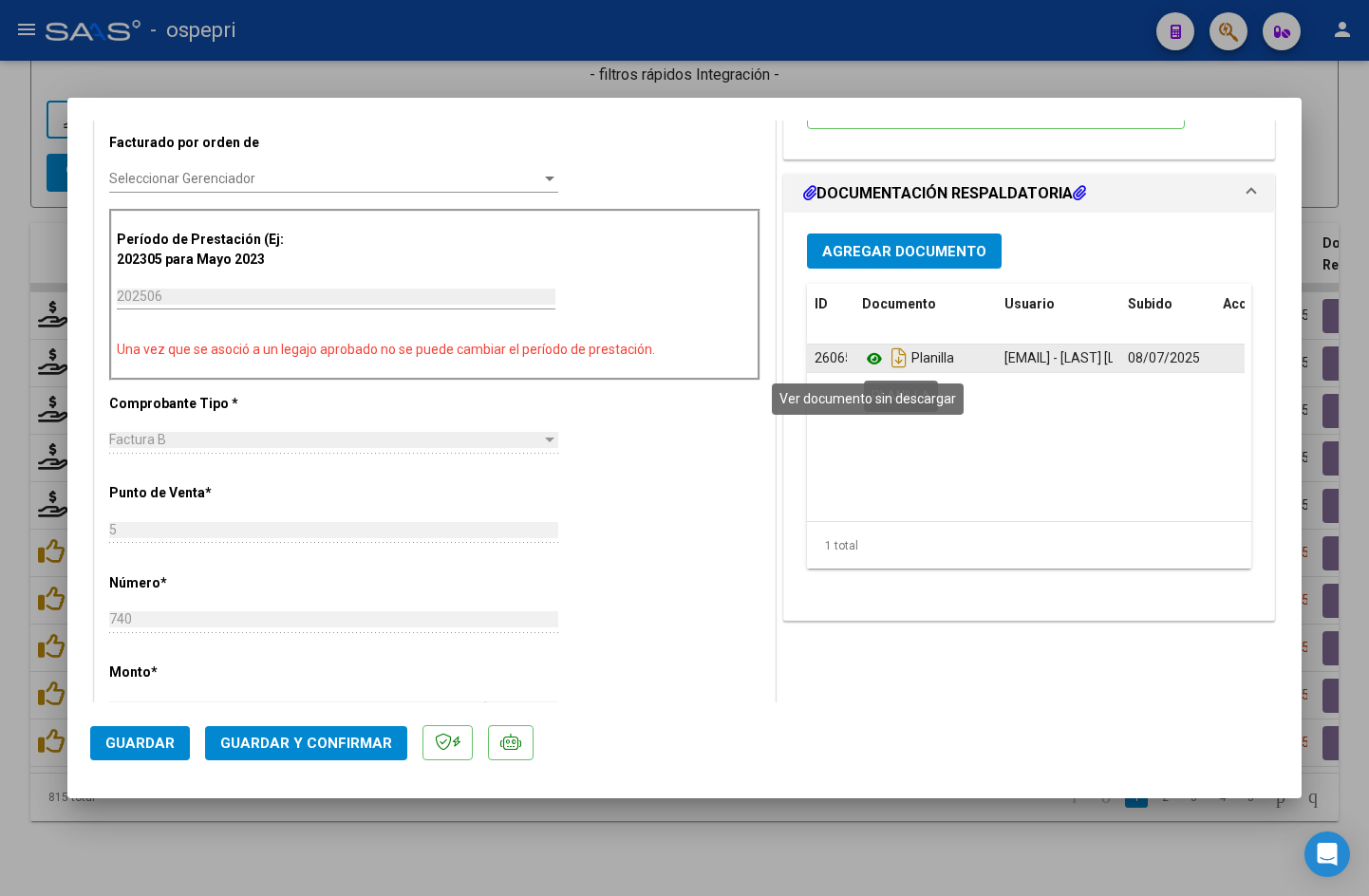 click 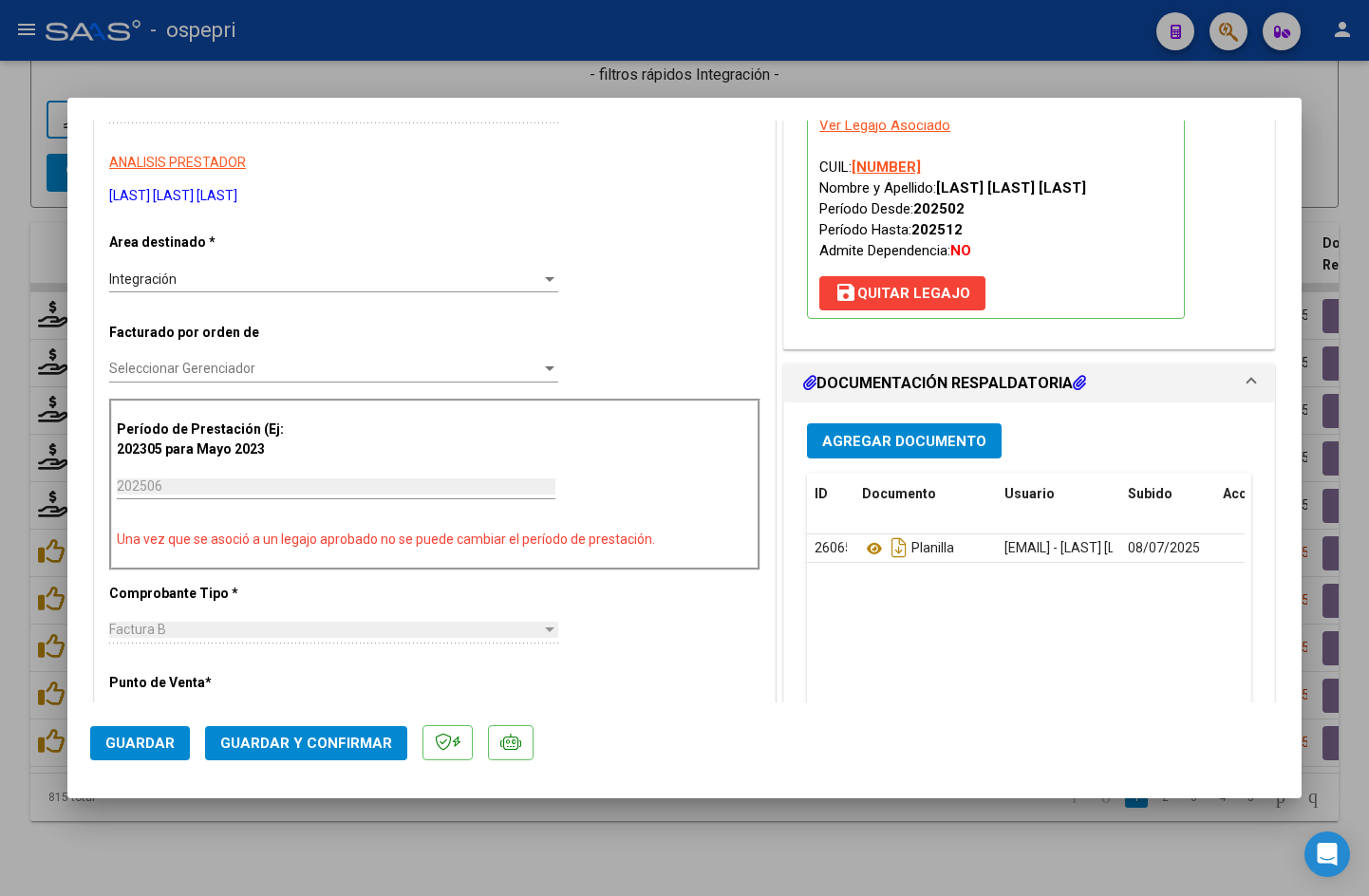 scroll, scrollTop: 569, scrollLeft: 0, axis: vertical 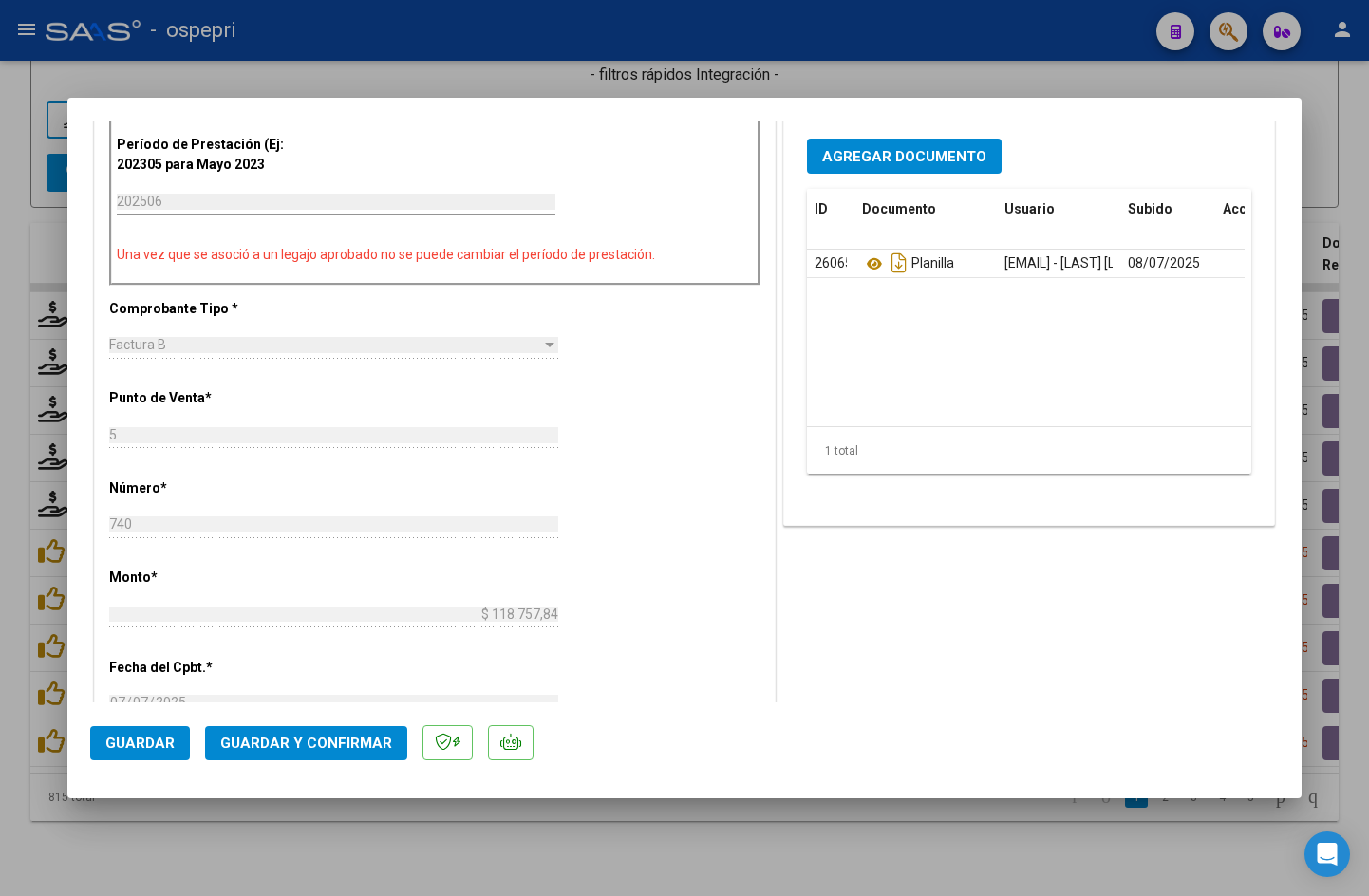 click on "Guardar y Confirmar" 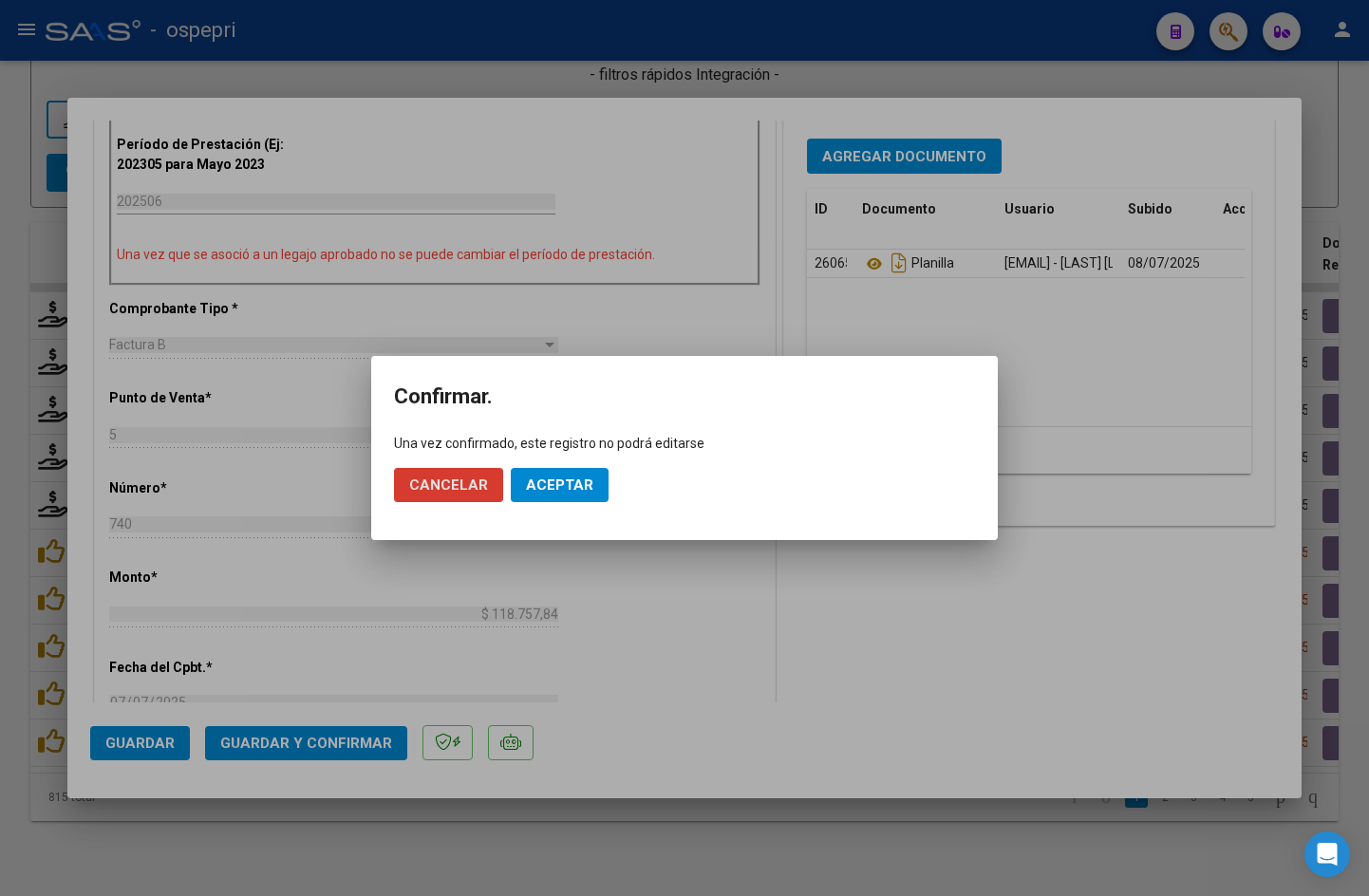 click on "Aceptar" 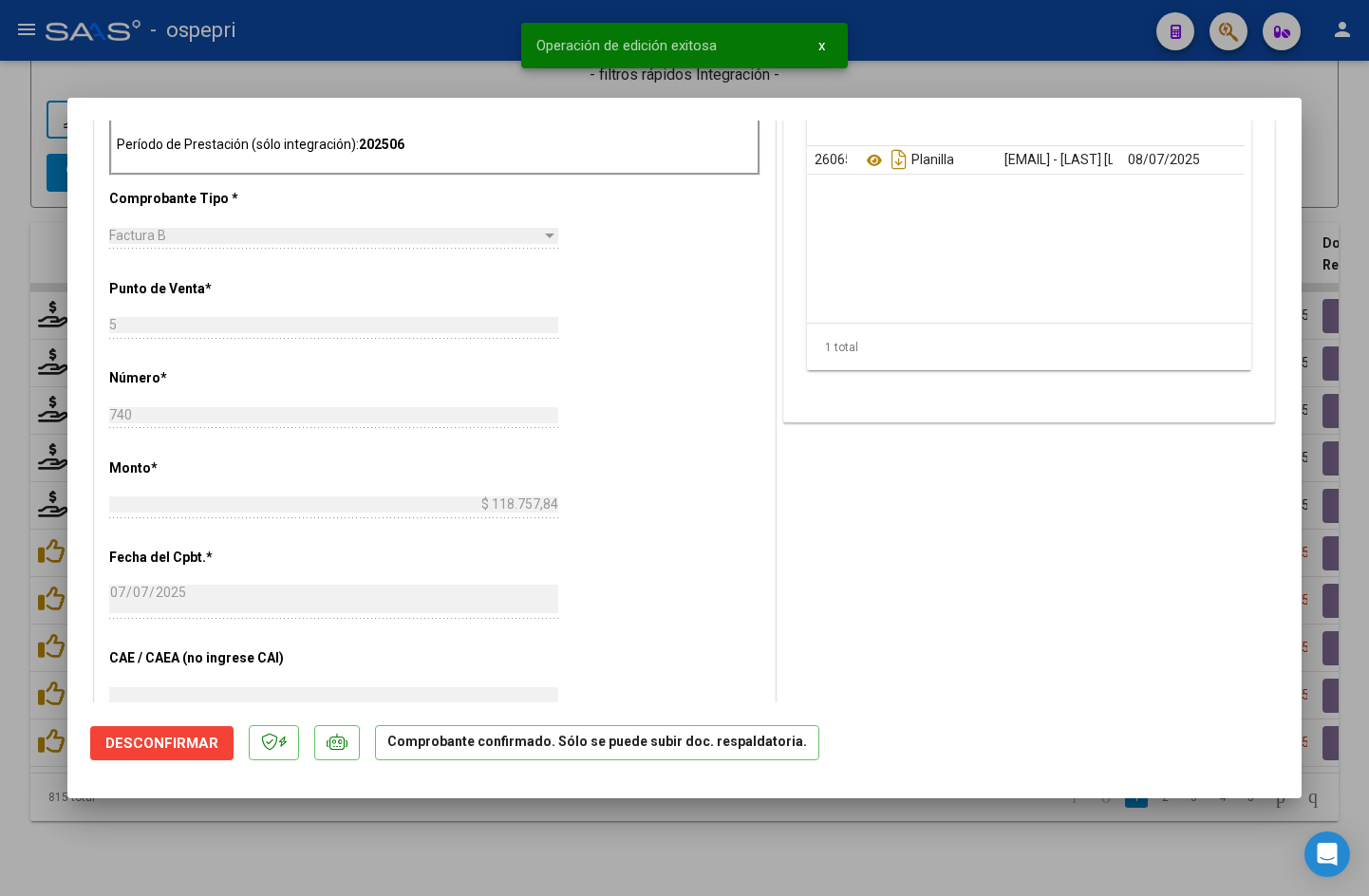 type 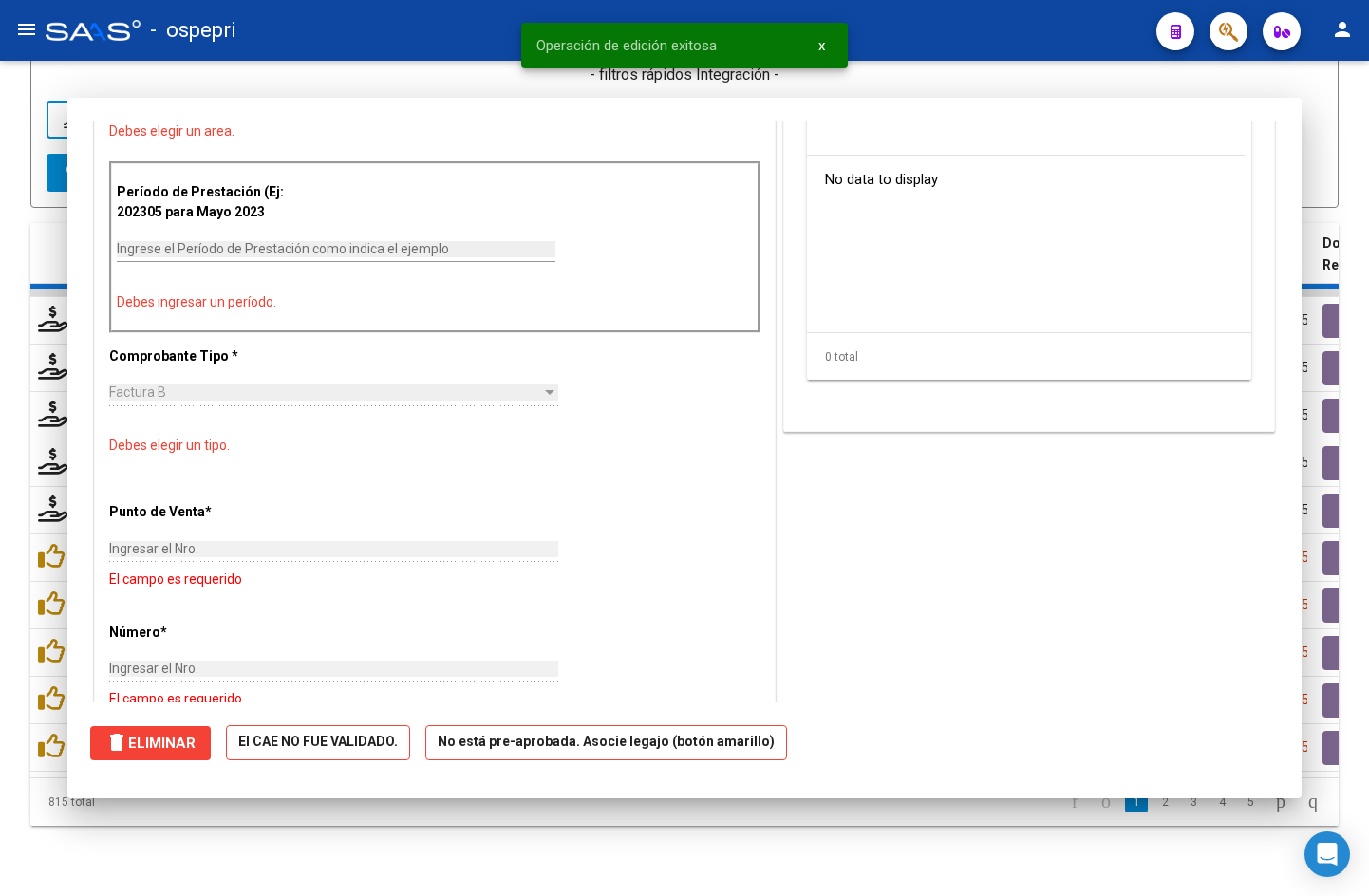 scroll, scrollTop: 0, scrollLeft: 0, axis: both 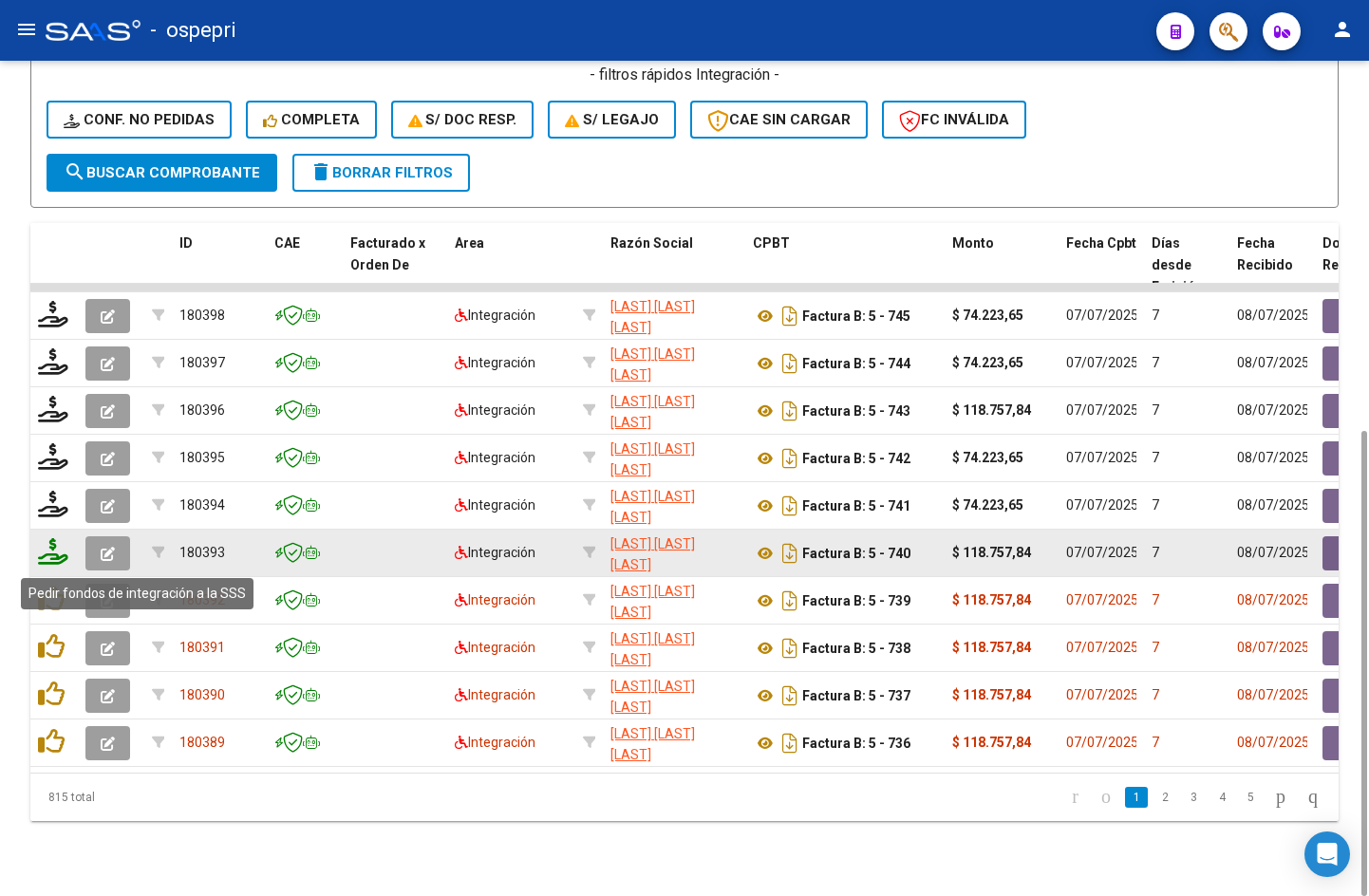 click 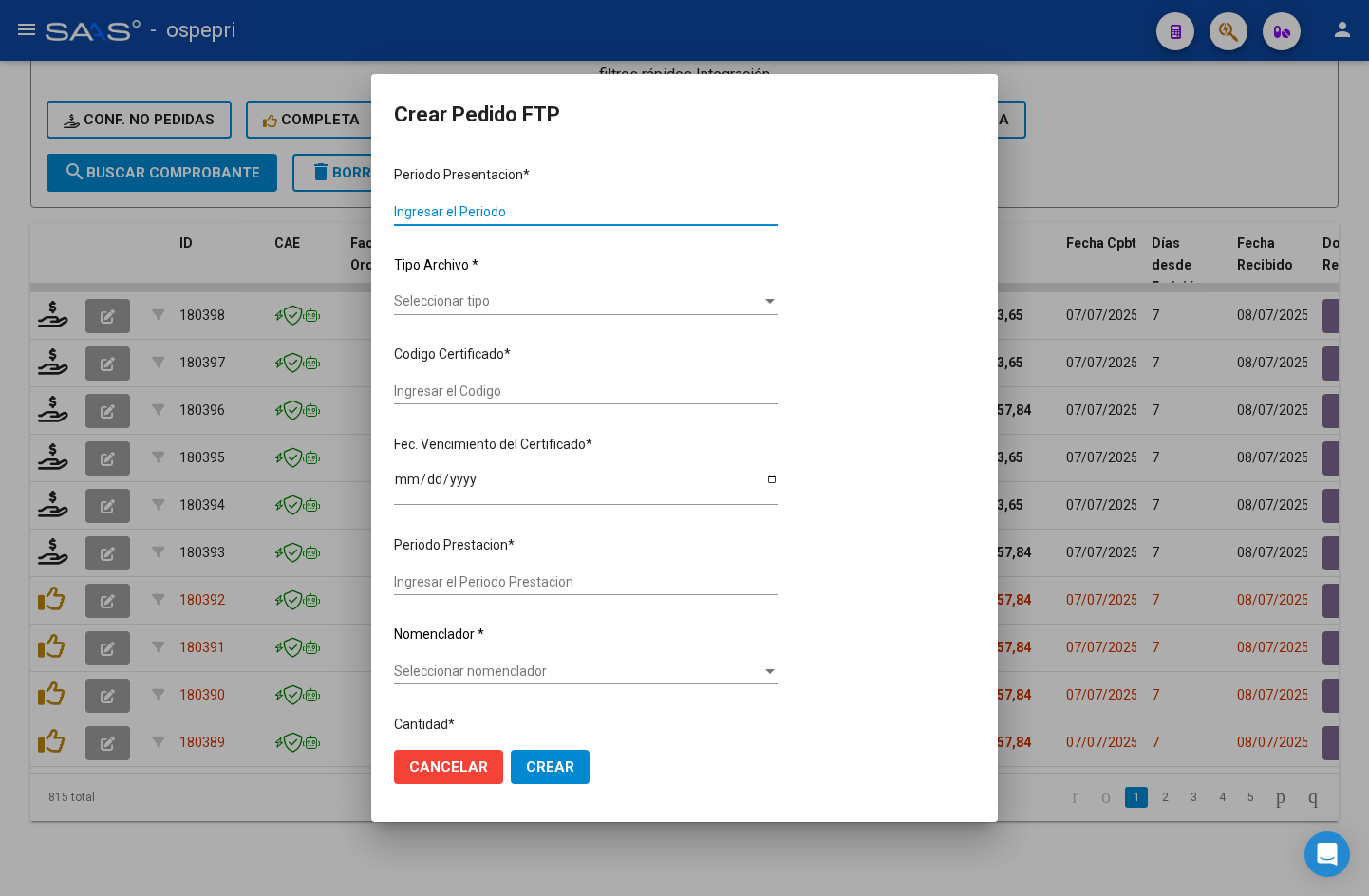 type on "202506" 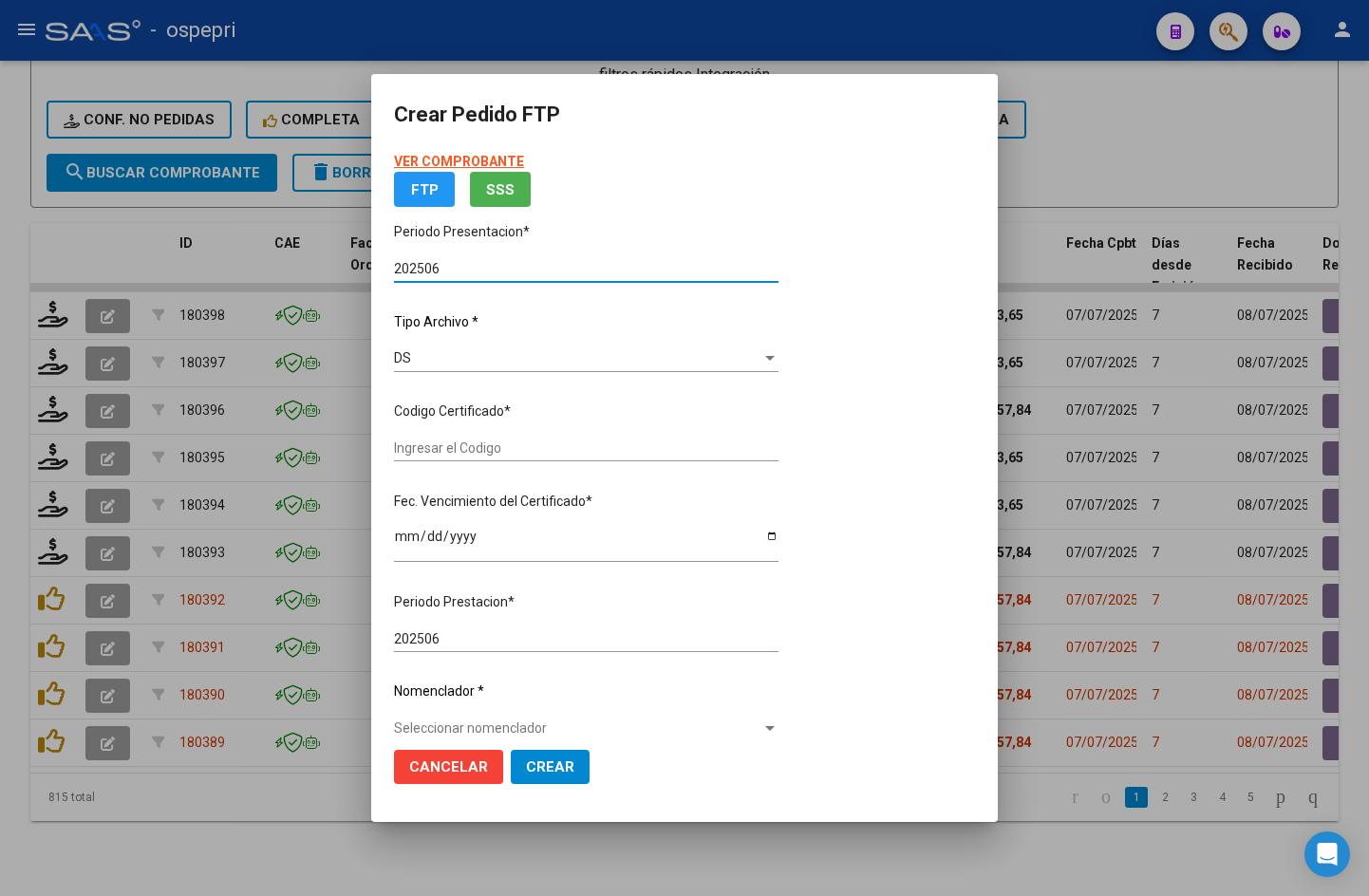 type on "2055633733-1" 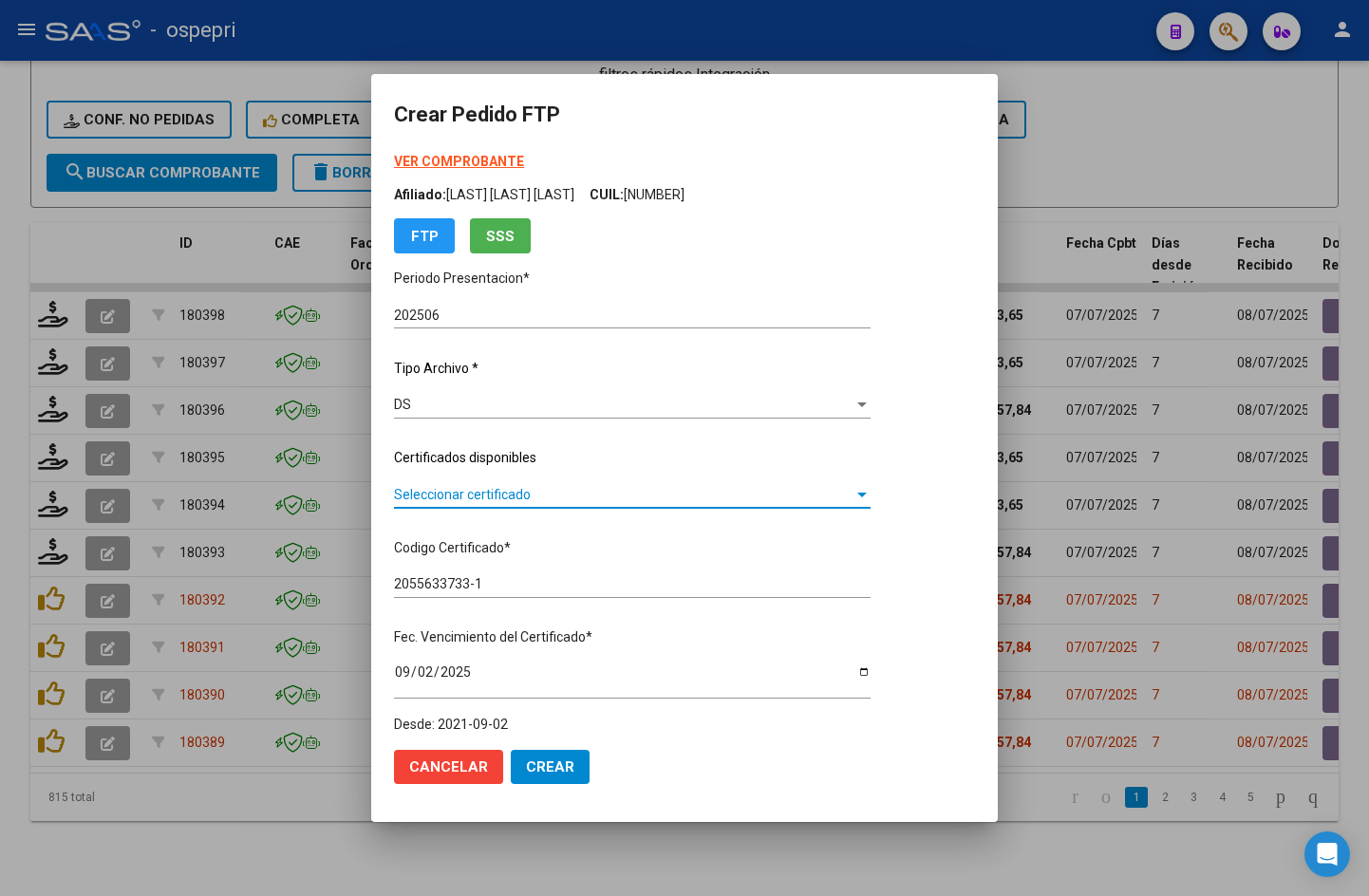 click on "Seleccionar certificado" at bounding box center (624, 495) 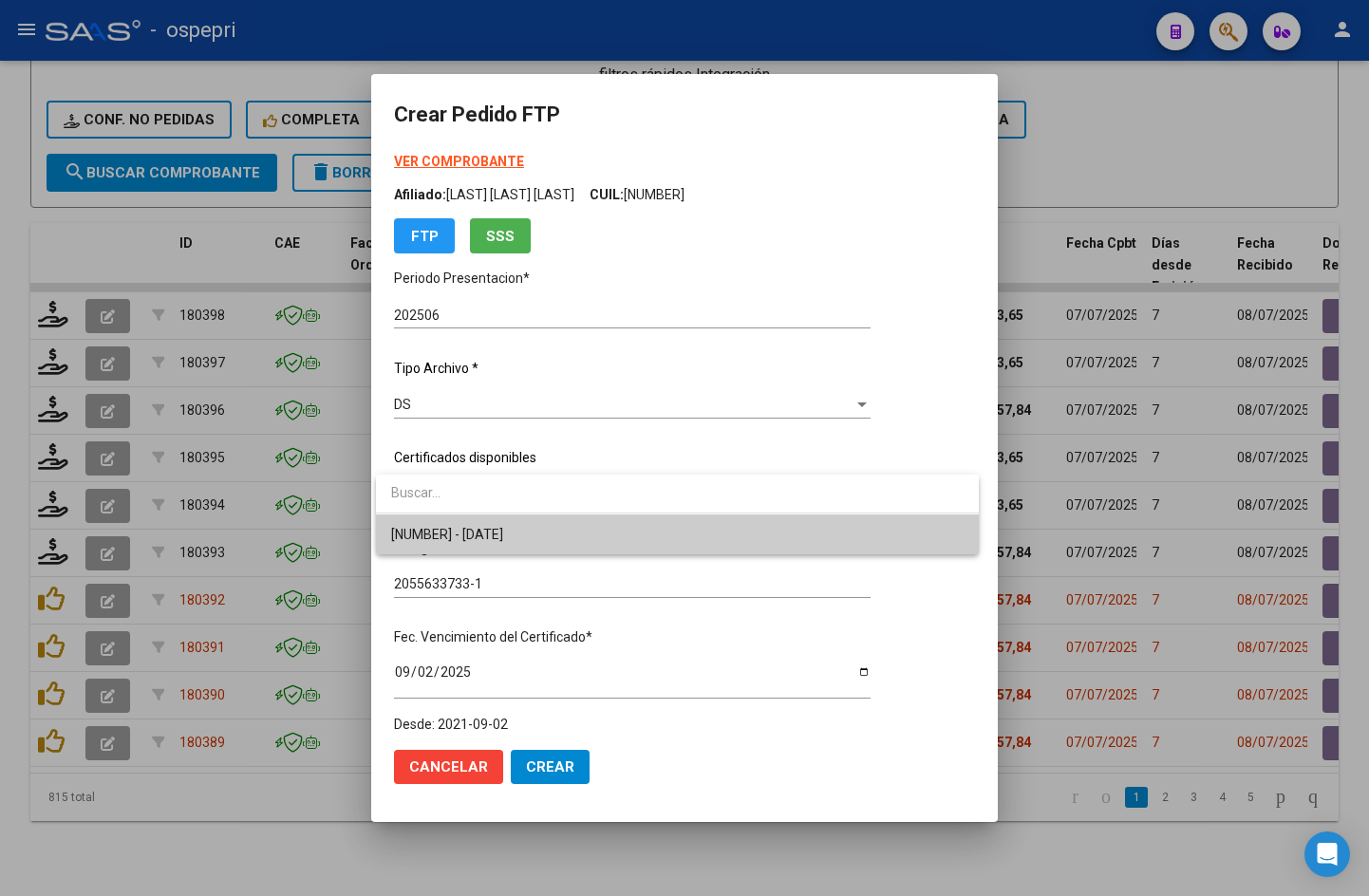 click on "2055633733-1 - 2025-09-02" at bounding box center [677, 534] 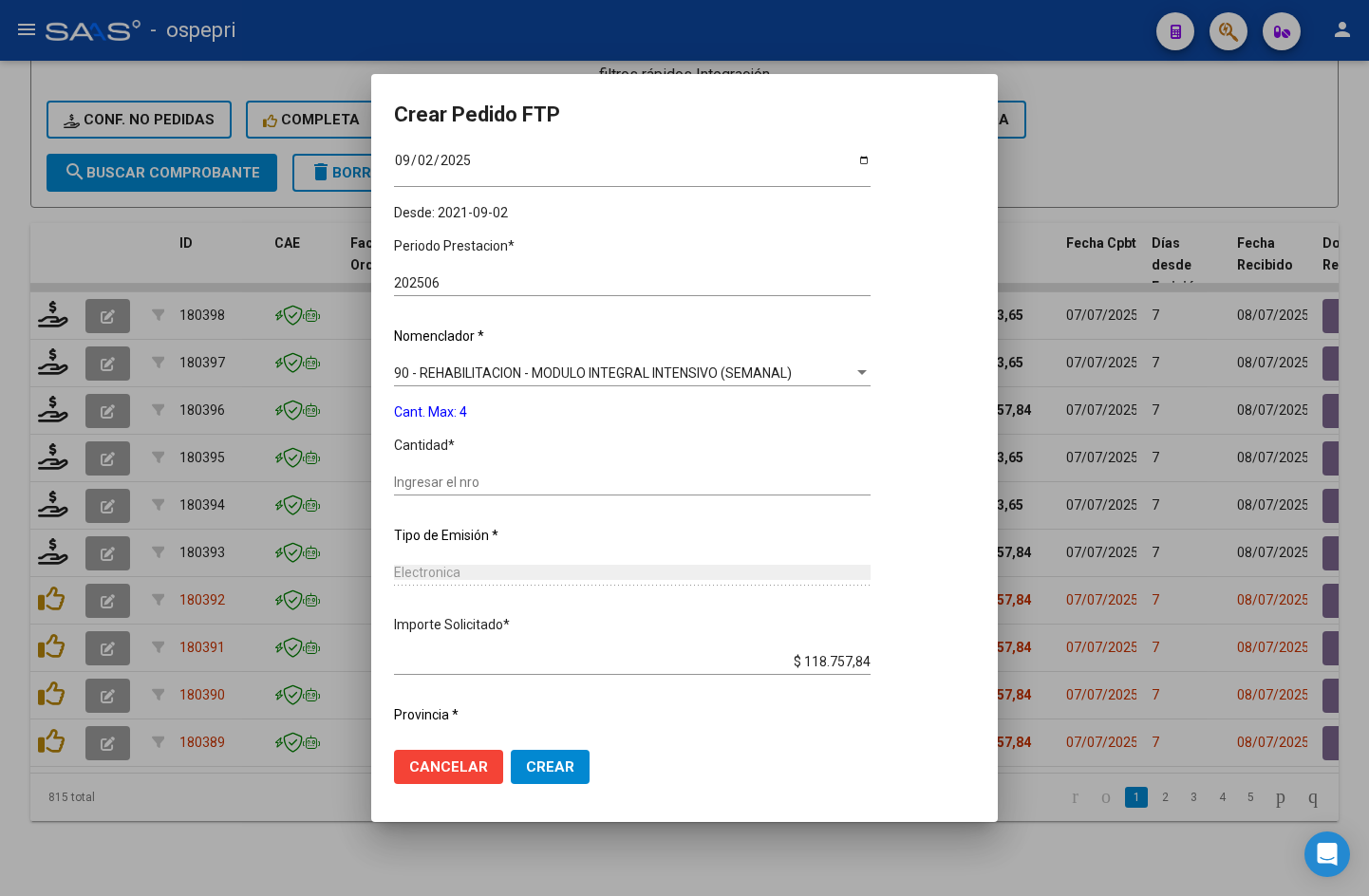 scroll, scrollTop: 558, scrollLeft: 0, axis: vertical 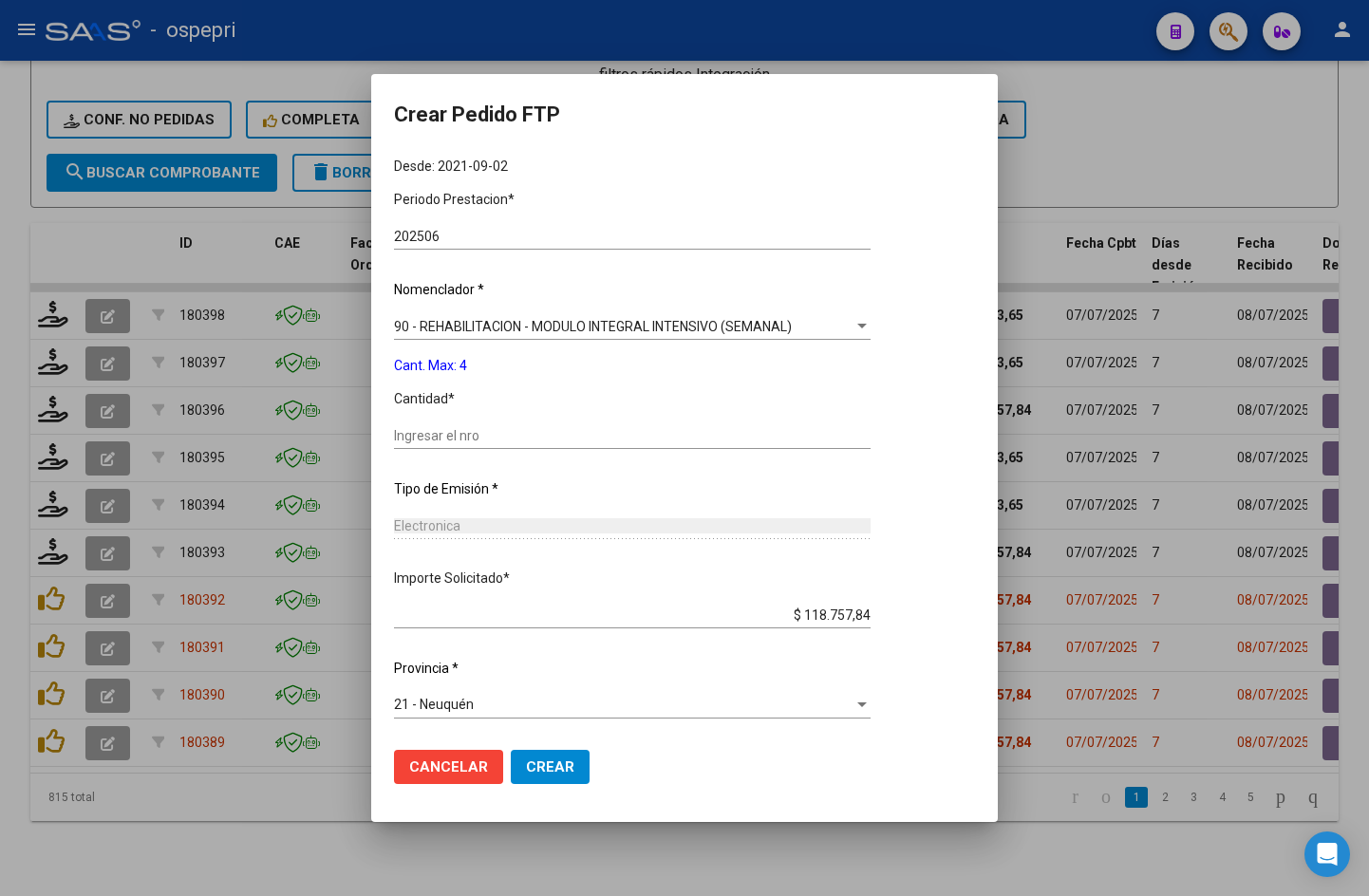 click on "Ingresar el nro" at bounding box center [632, 436] 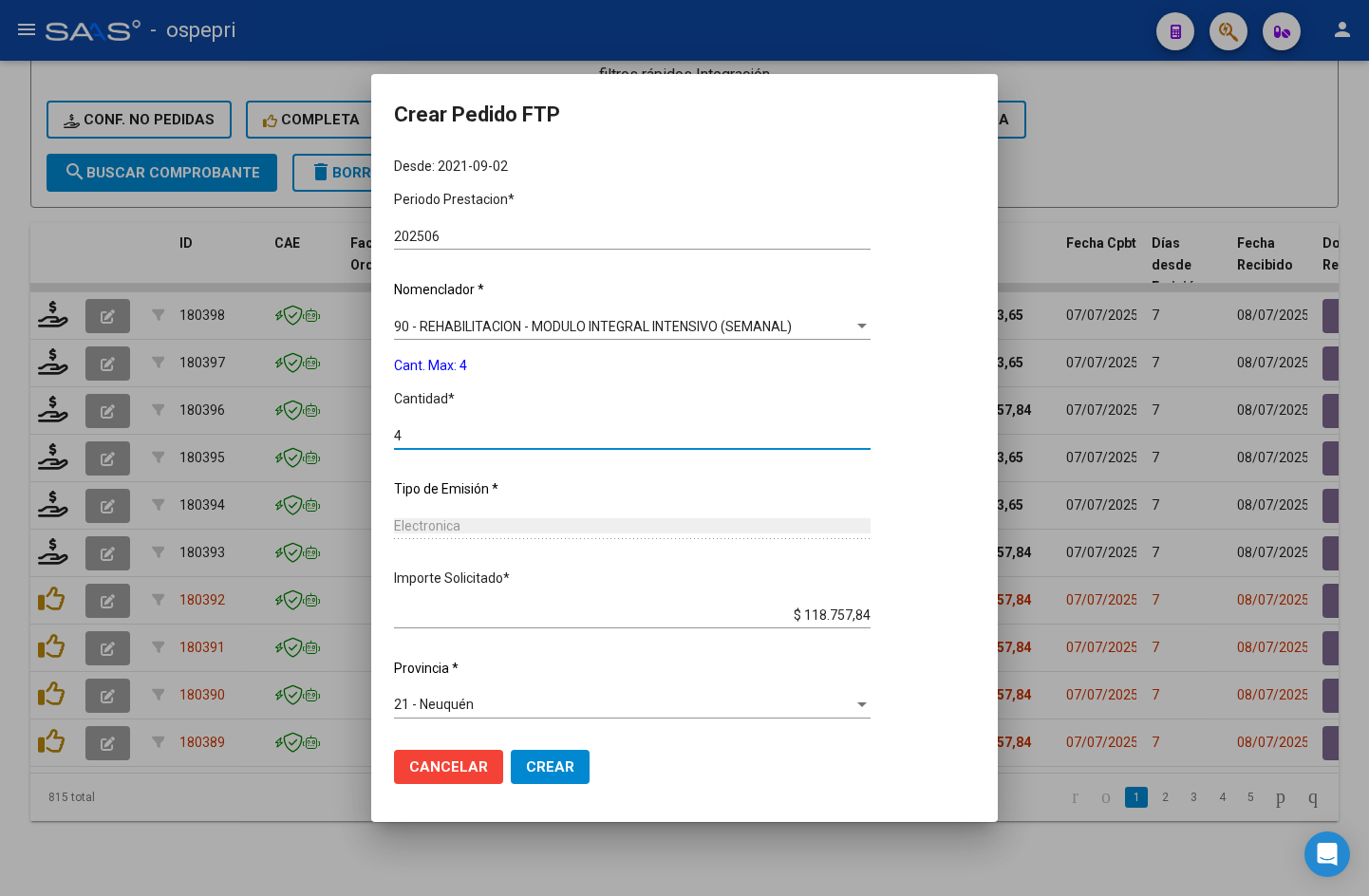type on "4" 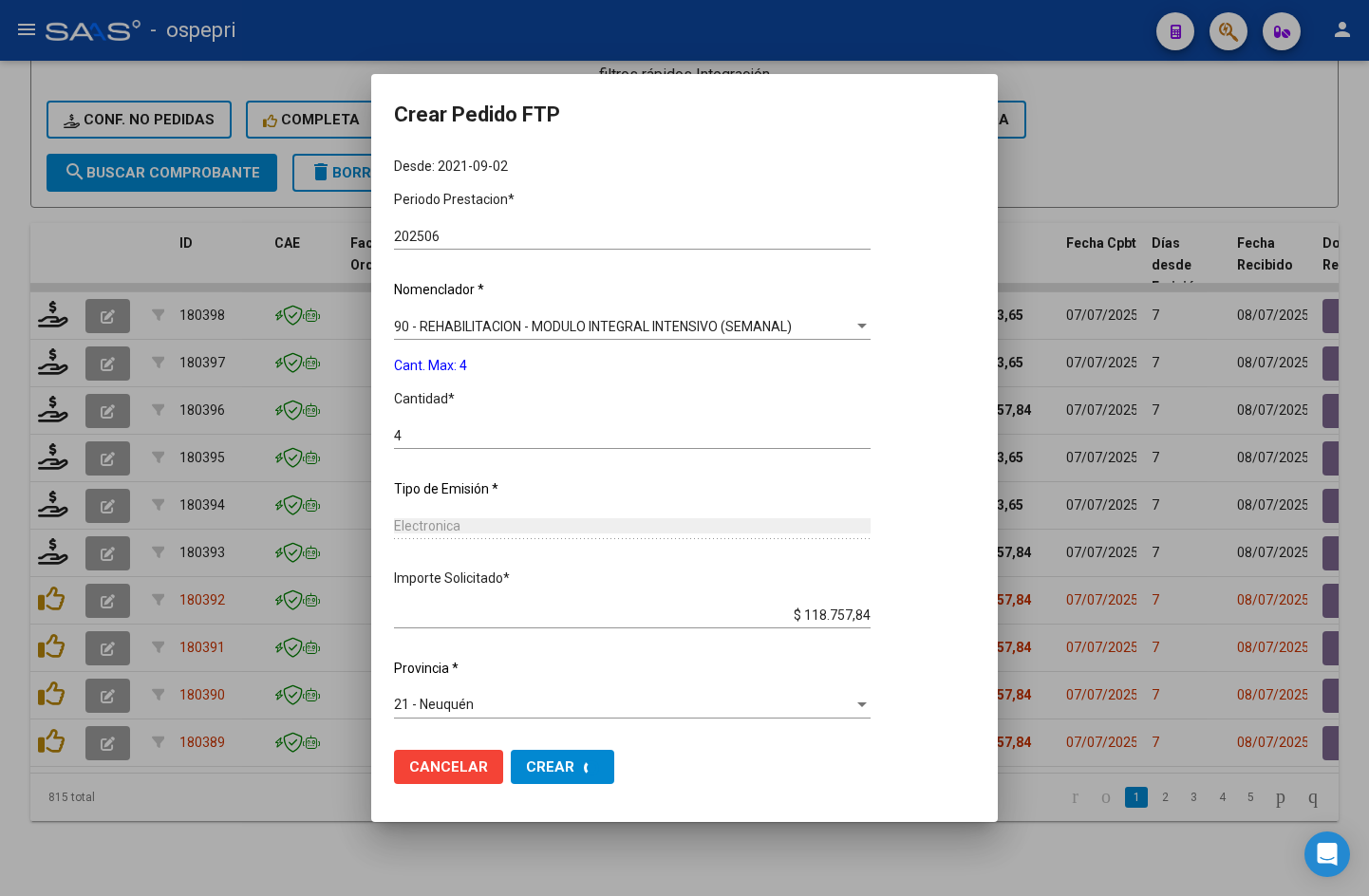 scroll, scrollTop: 455, scrollLeft: 0, axis: vertical 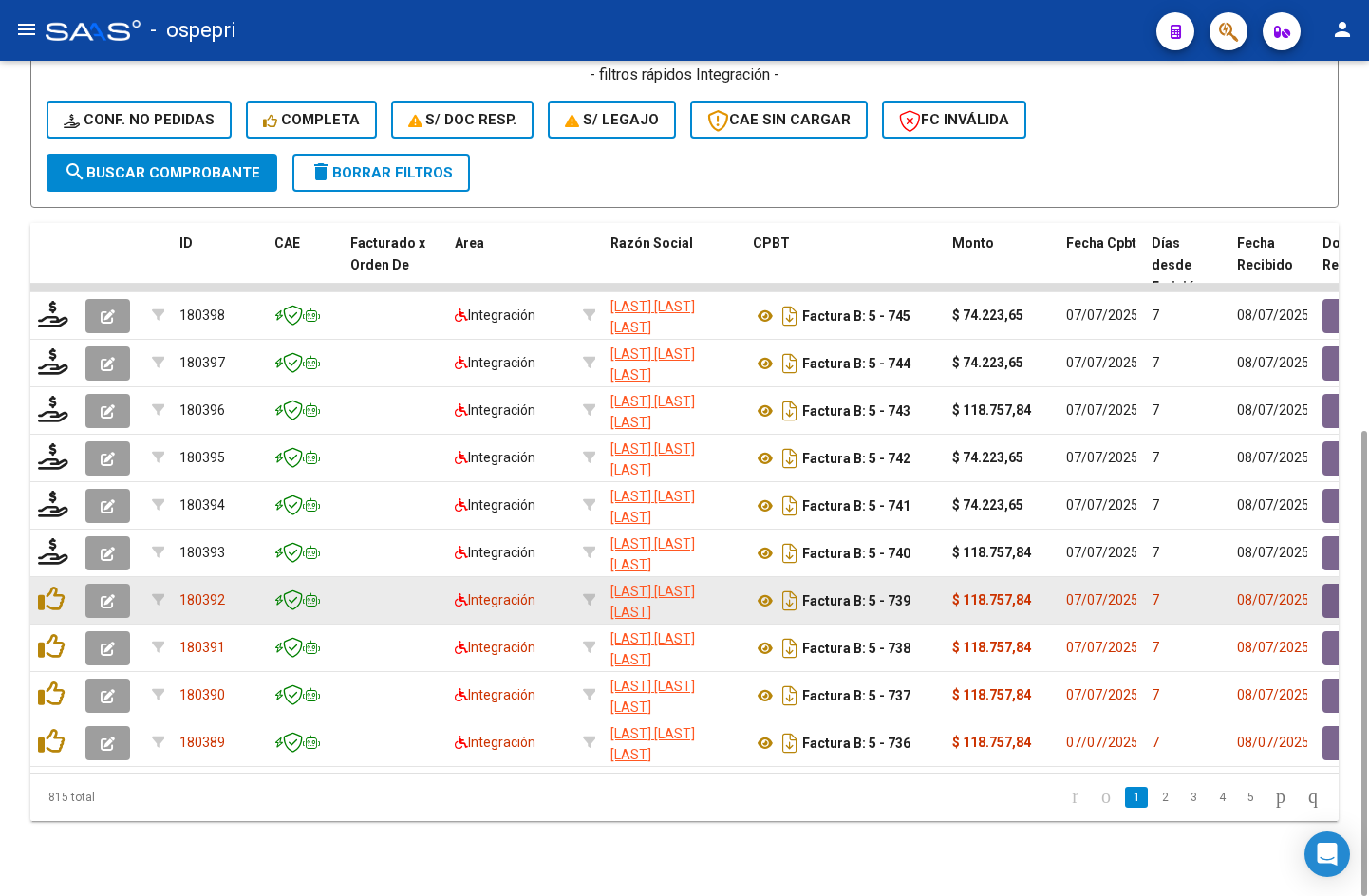 click 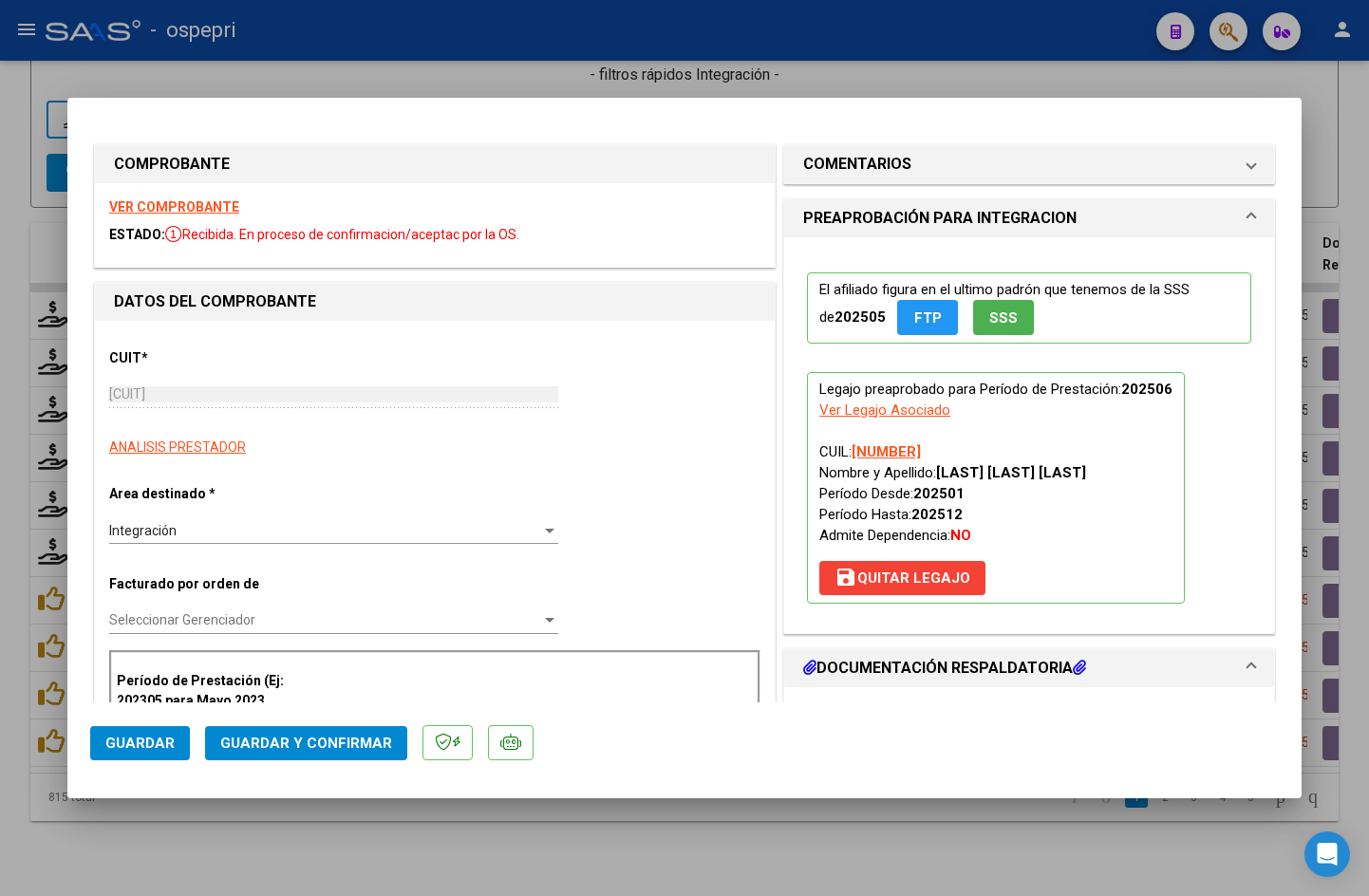 click on "VER COMPROBANTE" at bounding box center (174, 207) 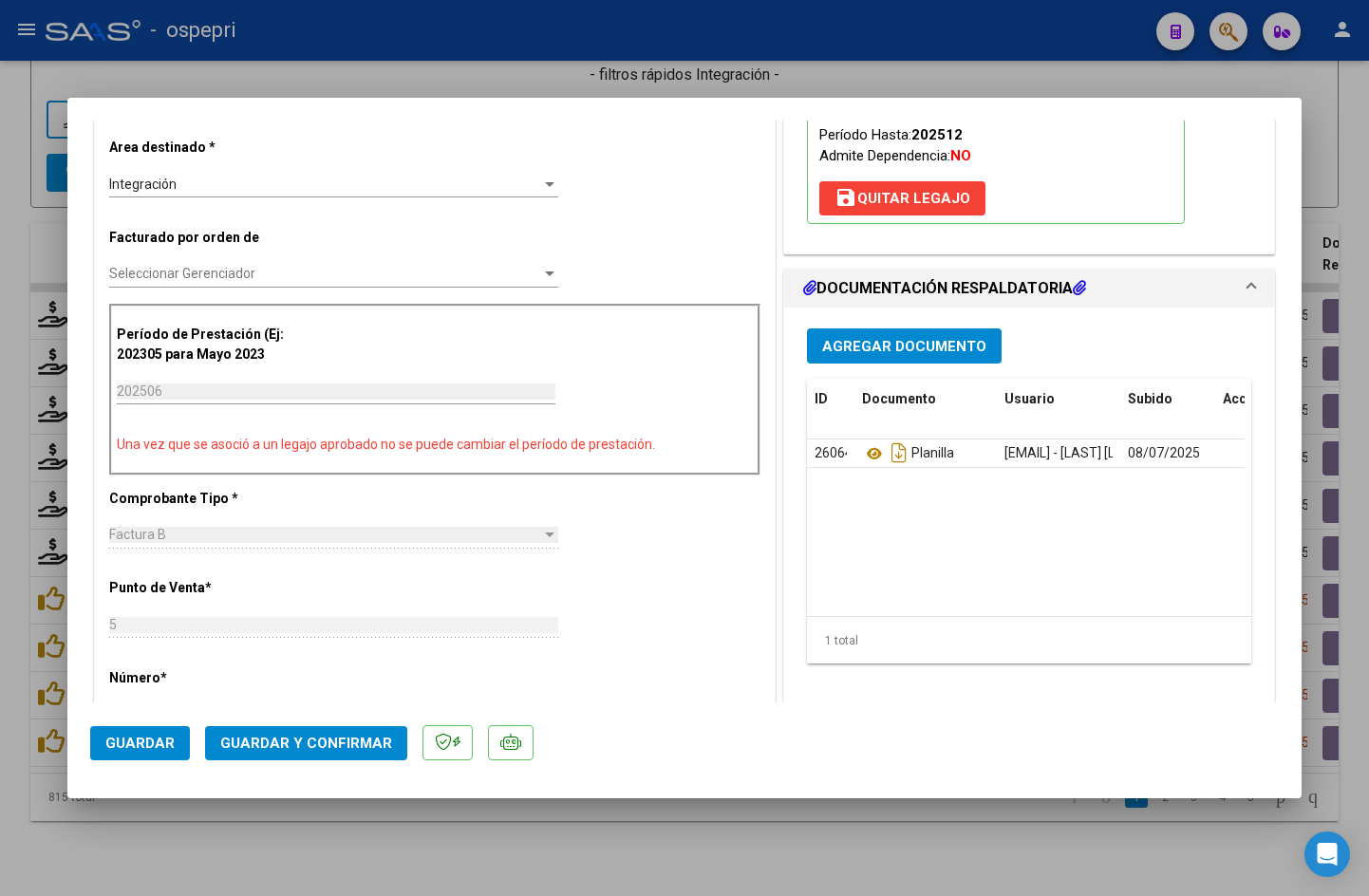 scroll, scrollTop: 569, scrollLeft: 0, axis: vertical 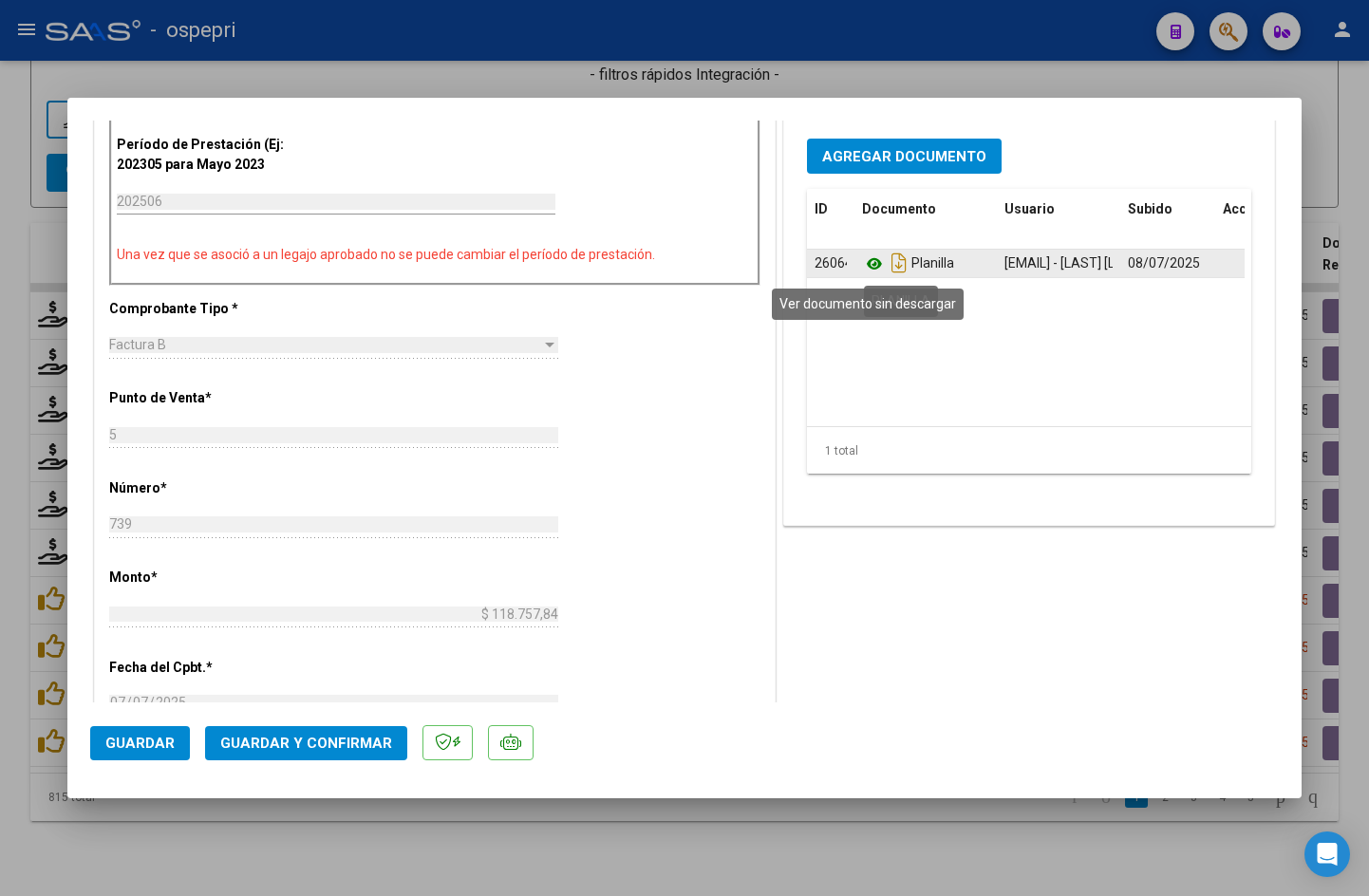 click 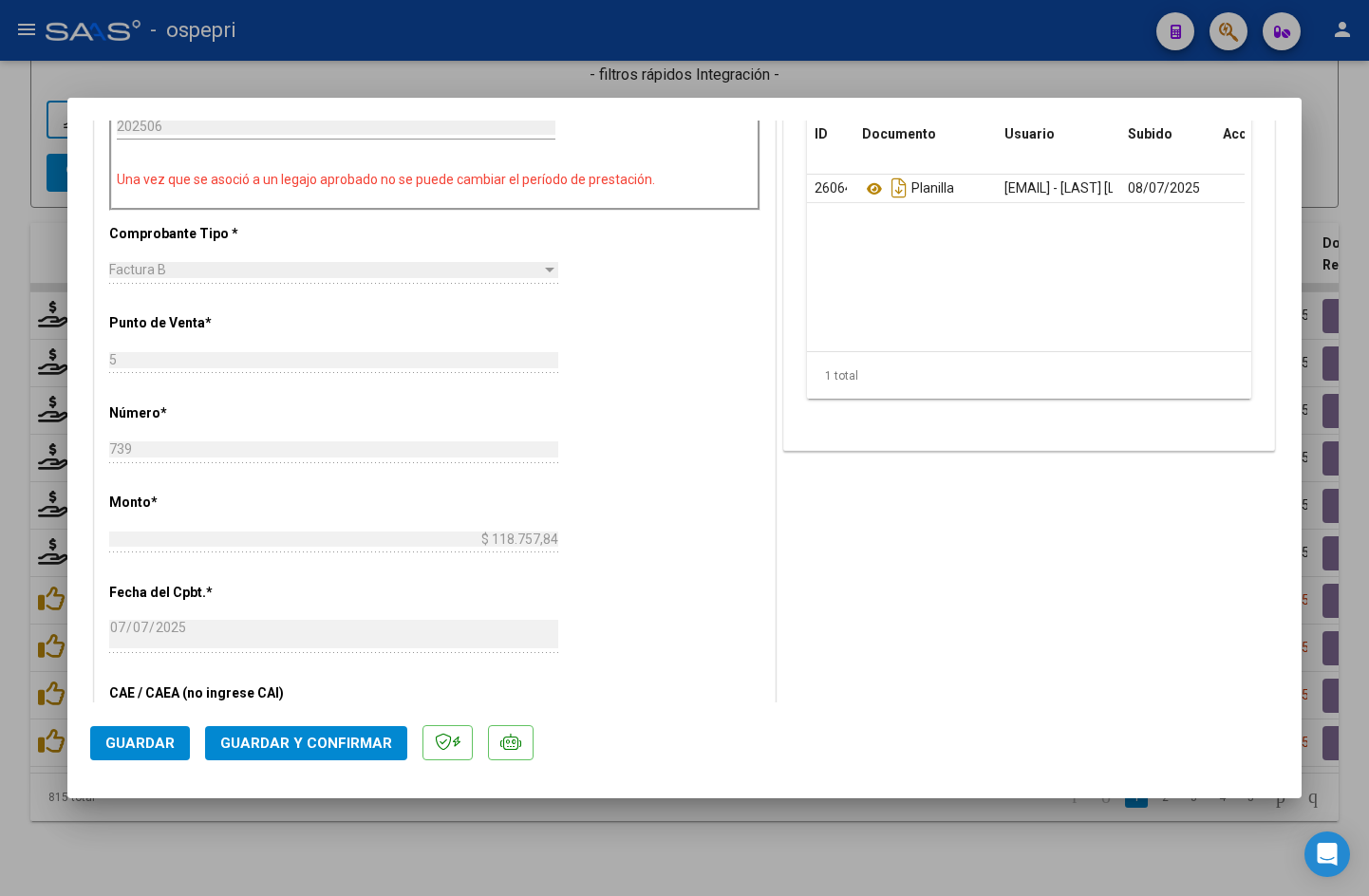 scroll, scrollTop: 664, scrollLeft: 0, axis: vertical 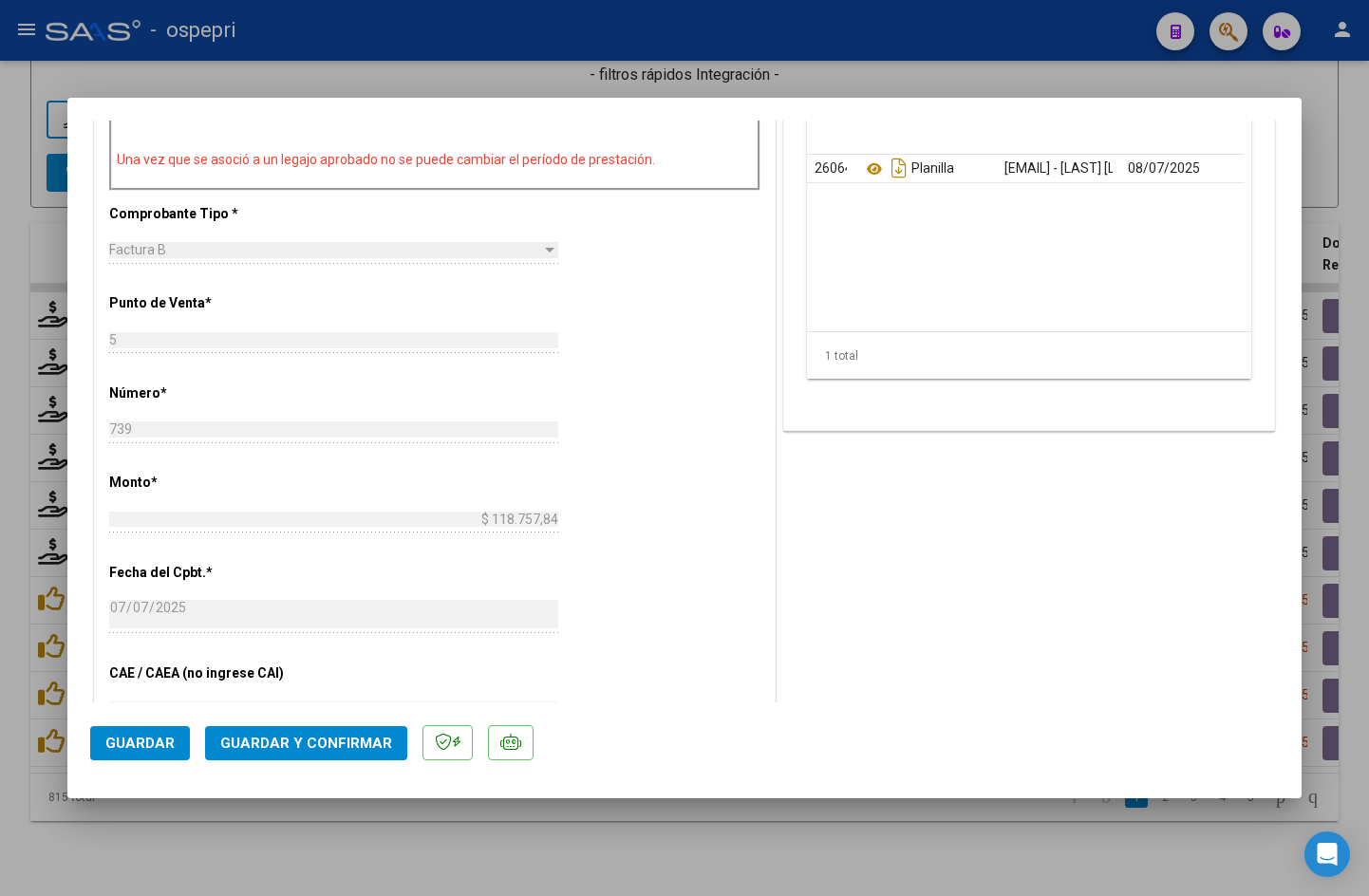 click on "Guardar y Confirmar" 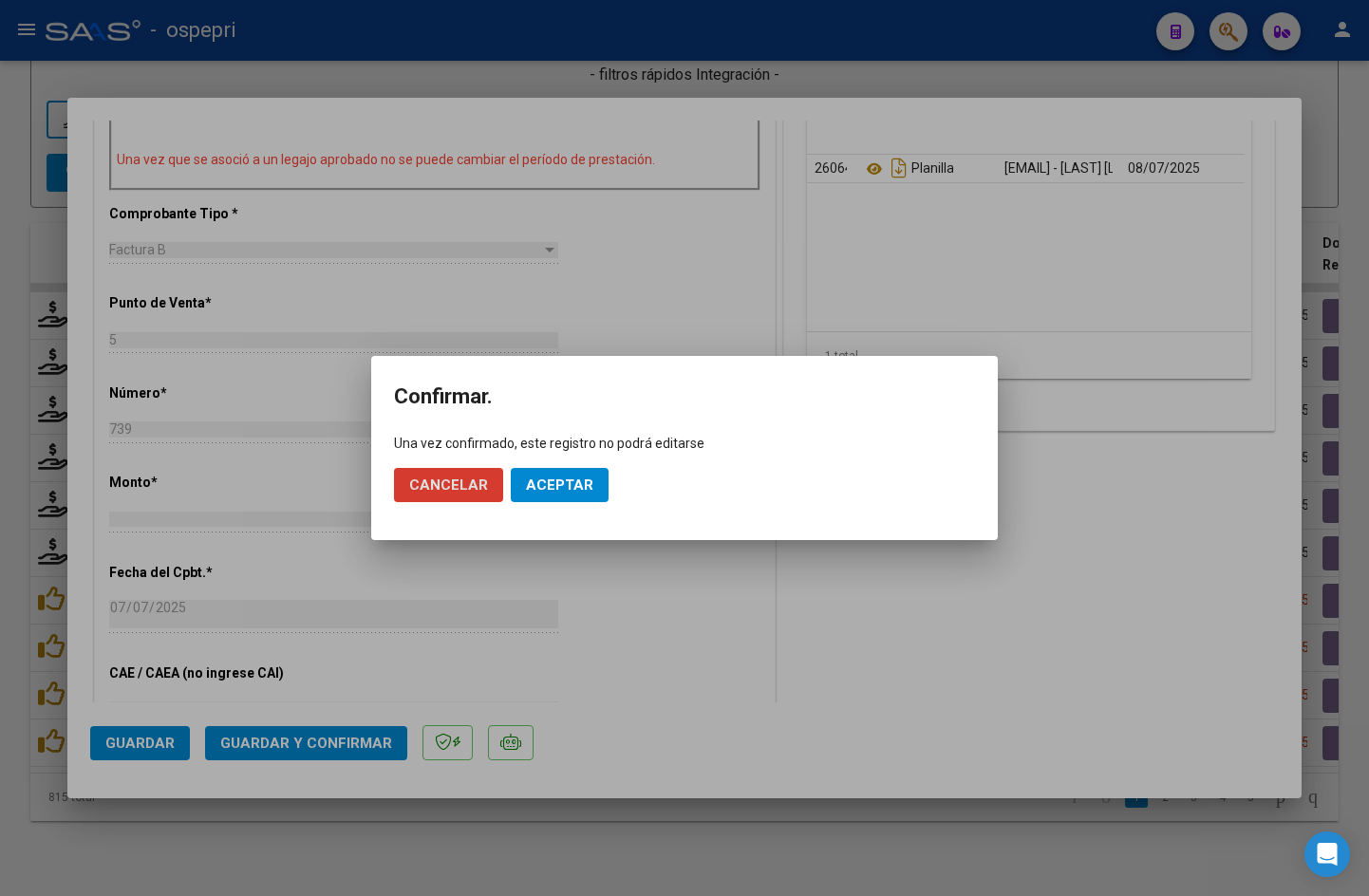 click on "Aceptar" 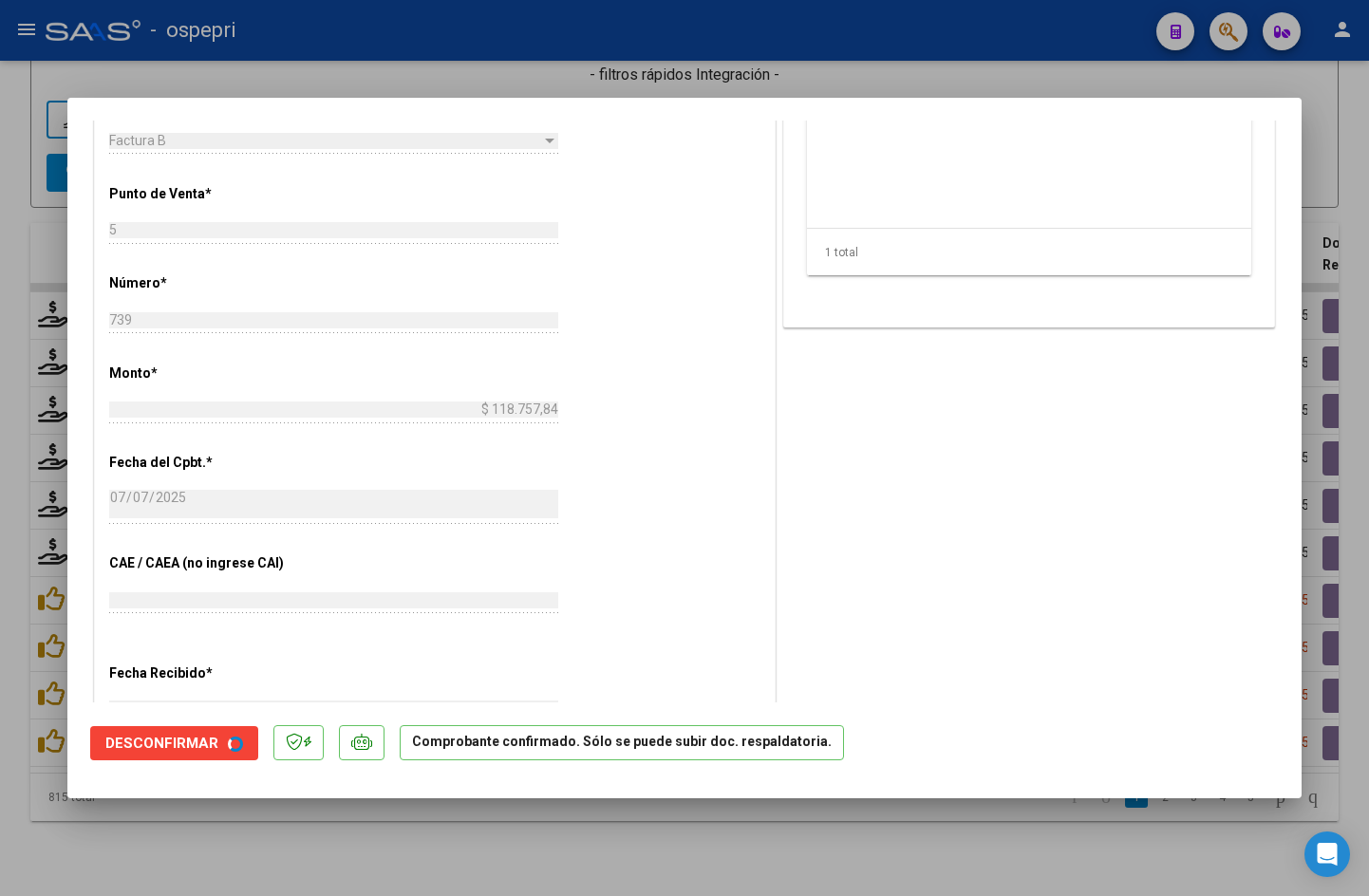 type 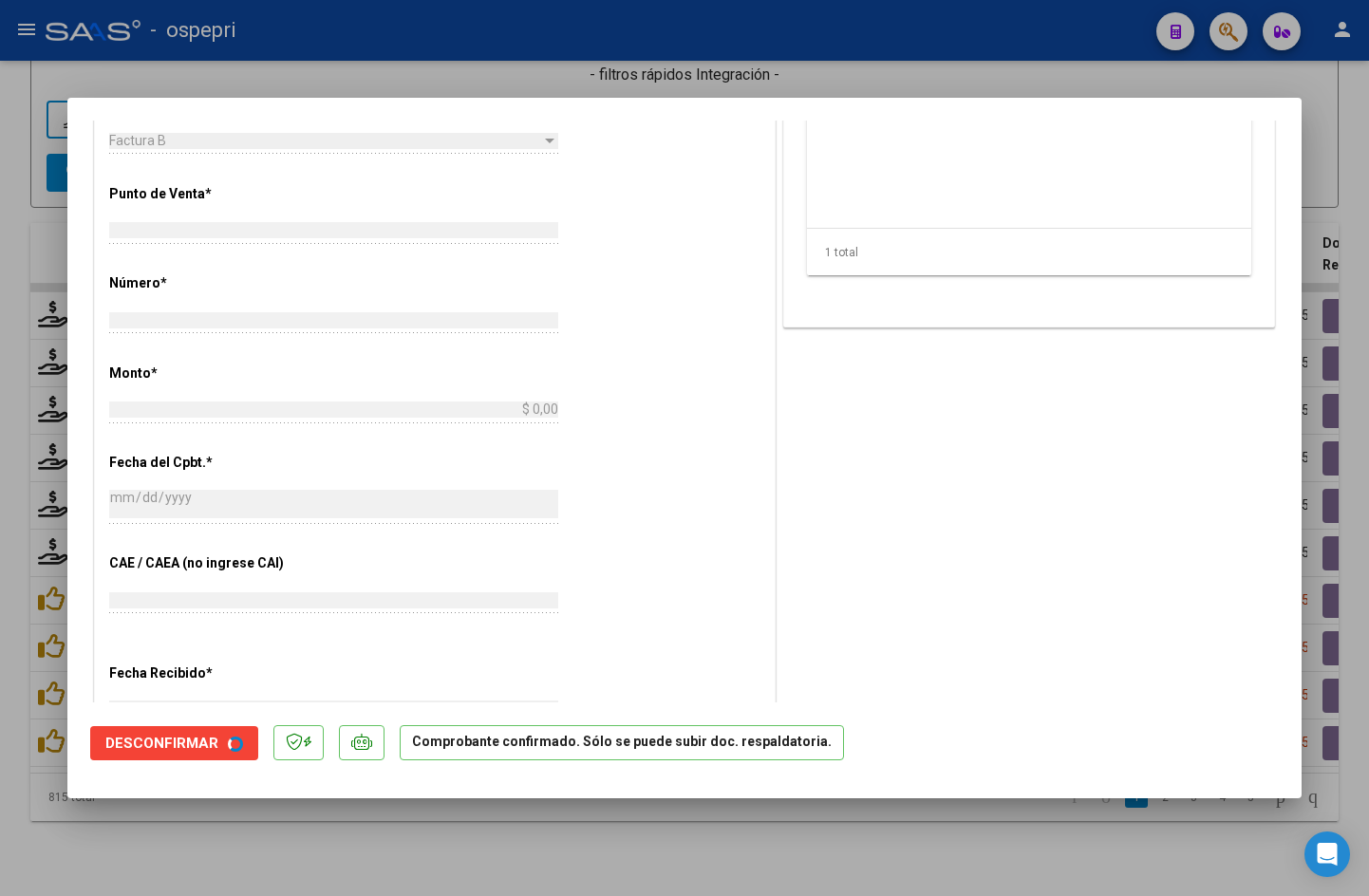 scroll, scrollTop: 695, scrollLeft: 0, axis: vertical 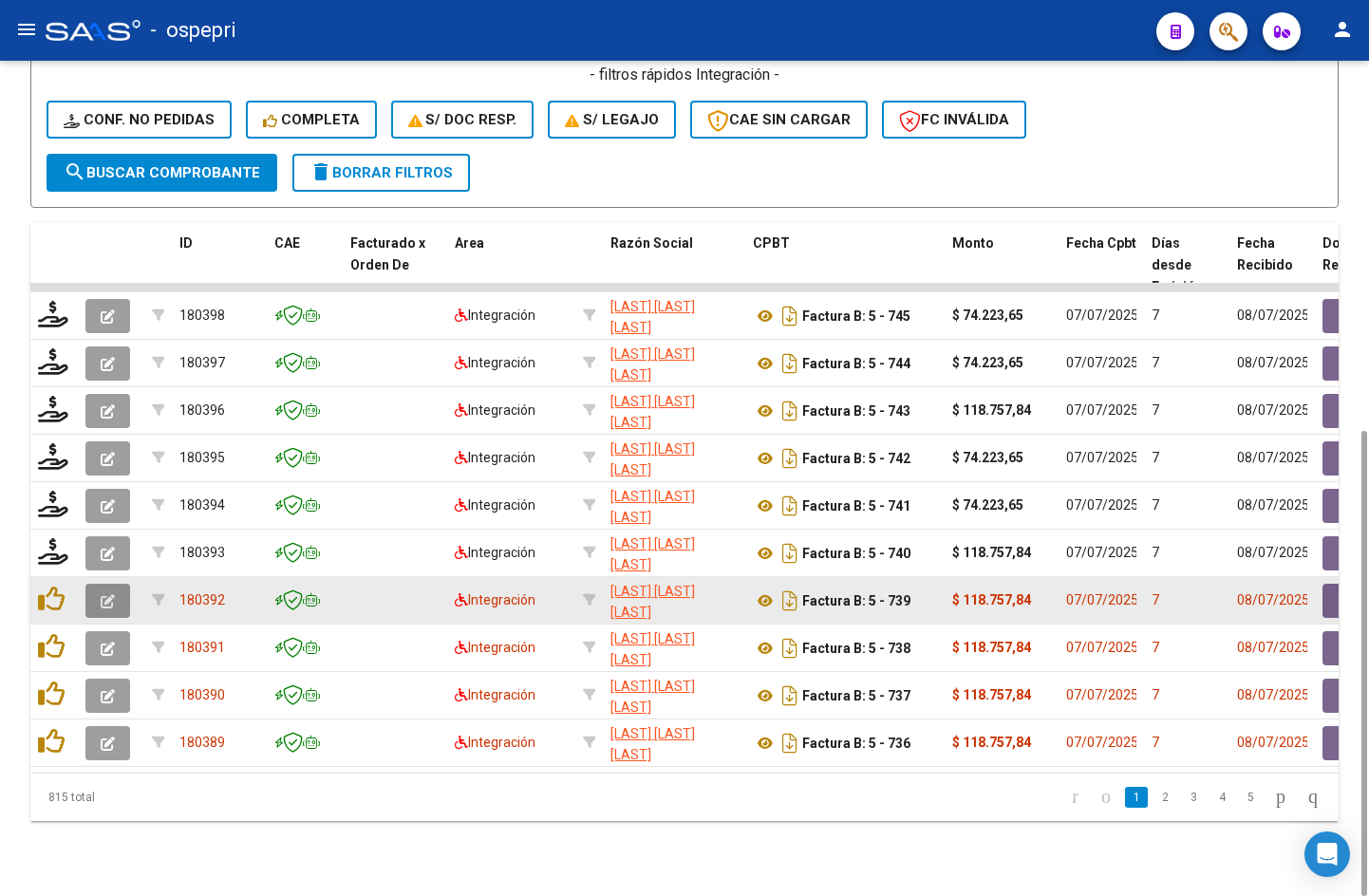 click 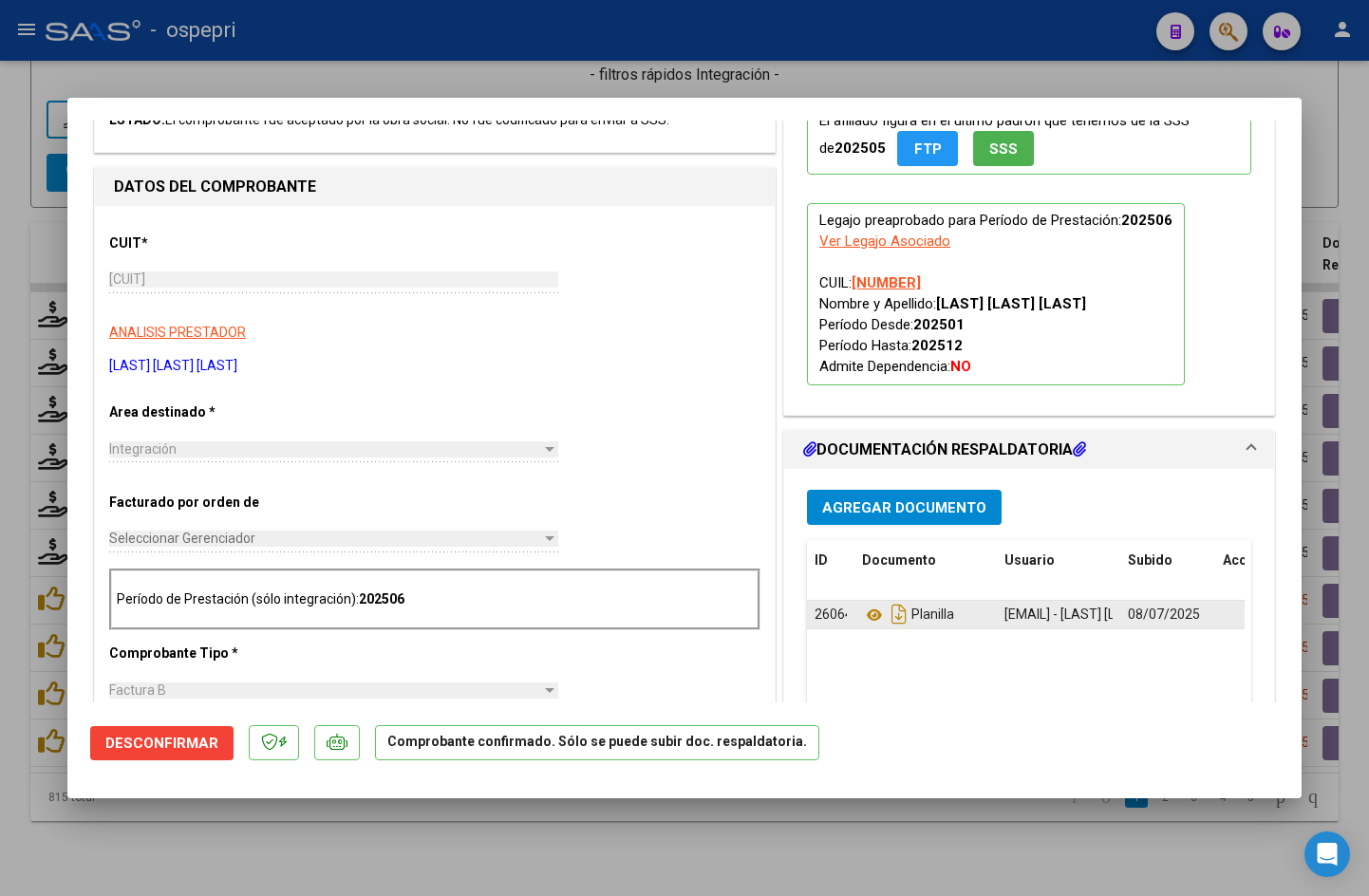 scroll, scrollTop: 285, scrollLeft: 0, axis: vertical 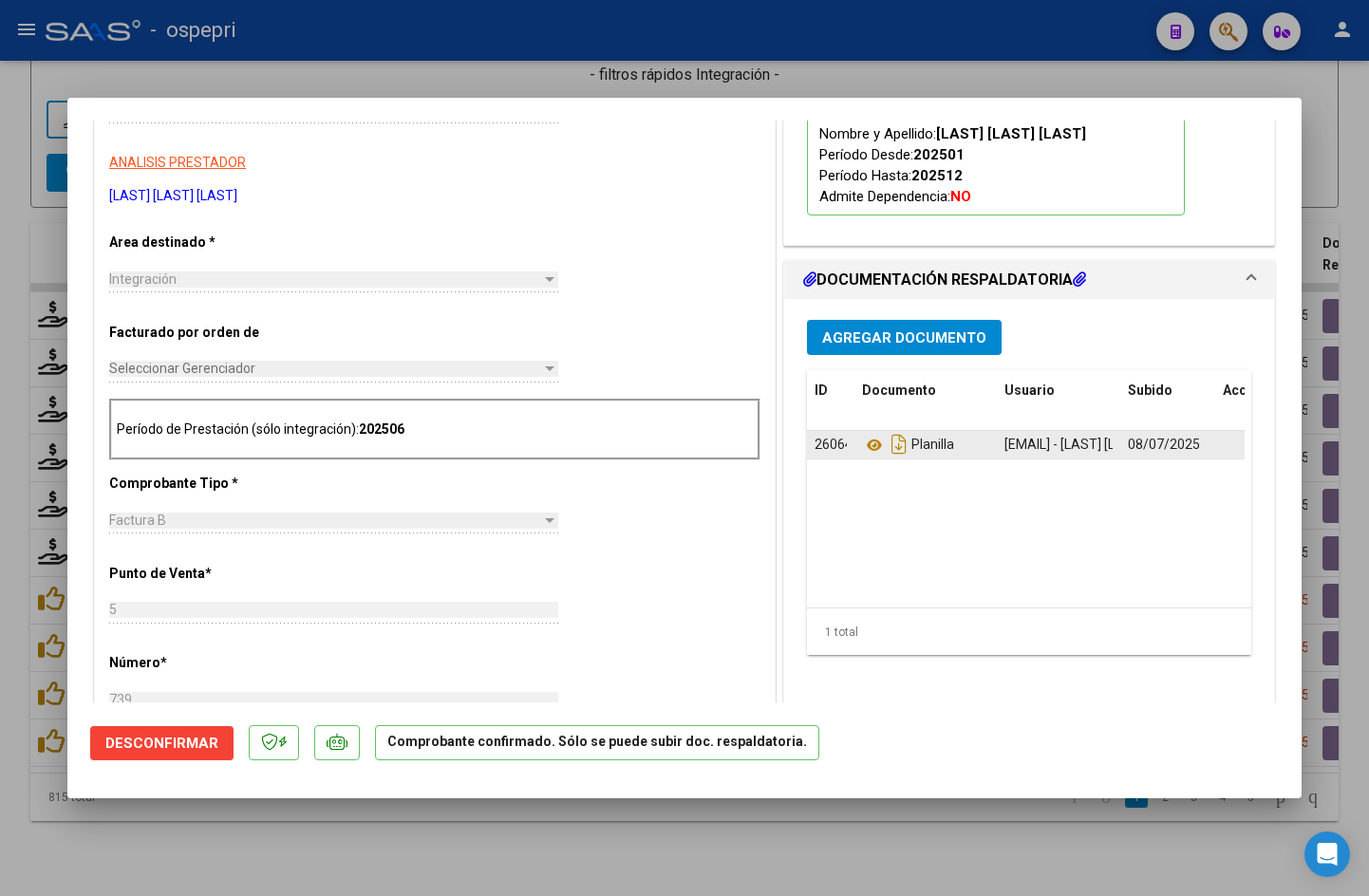 type 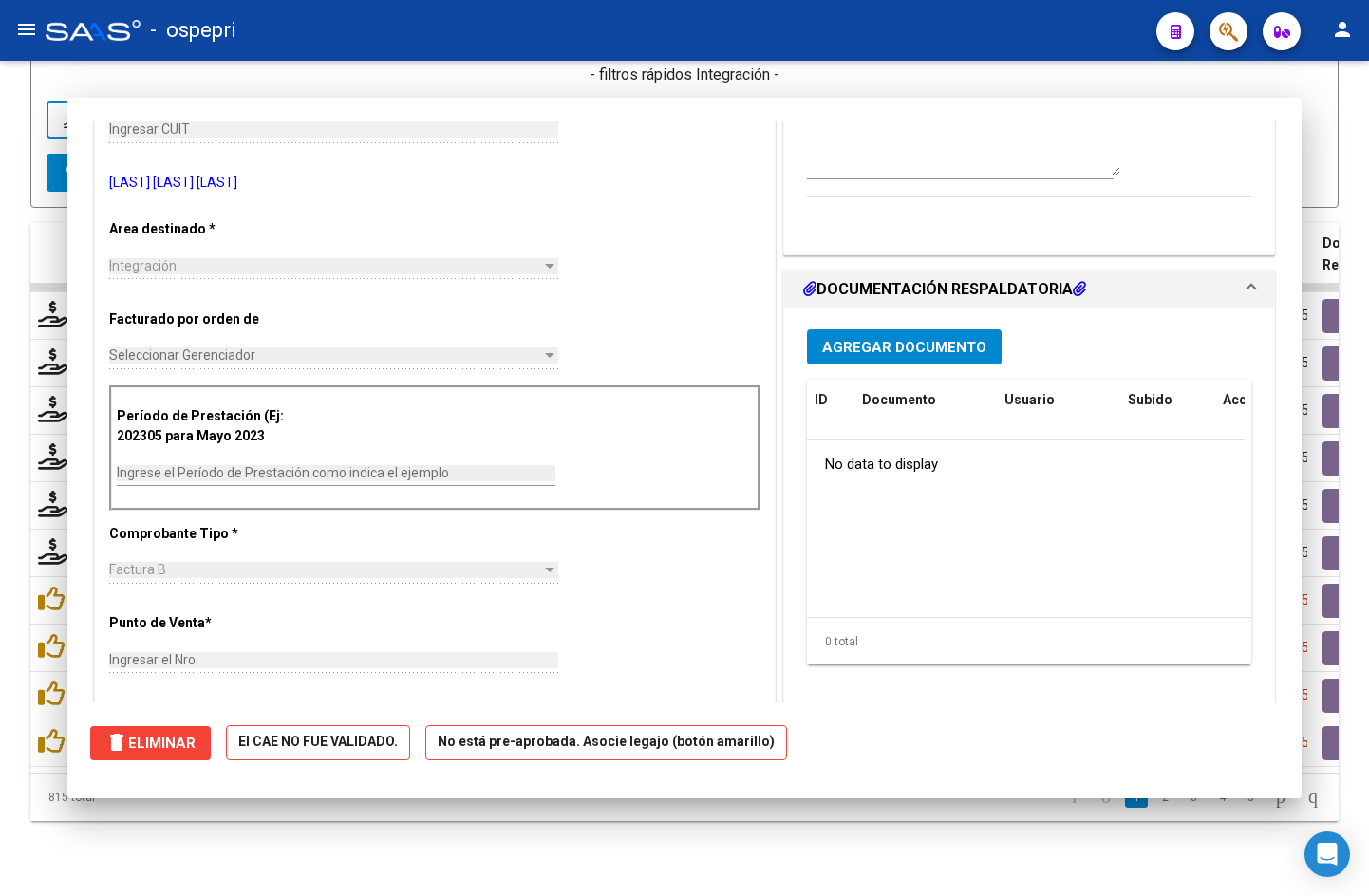 scroll, scrollTop: 0, scrollLeft: 0, axis: both 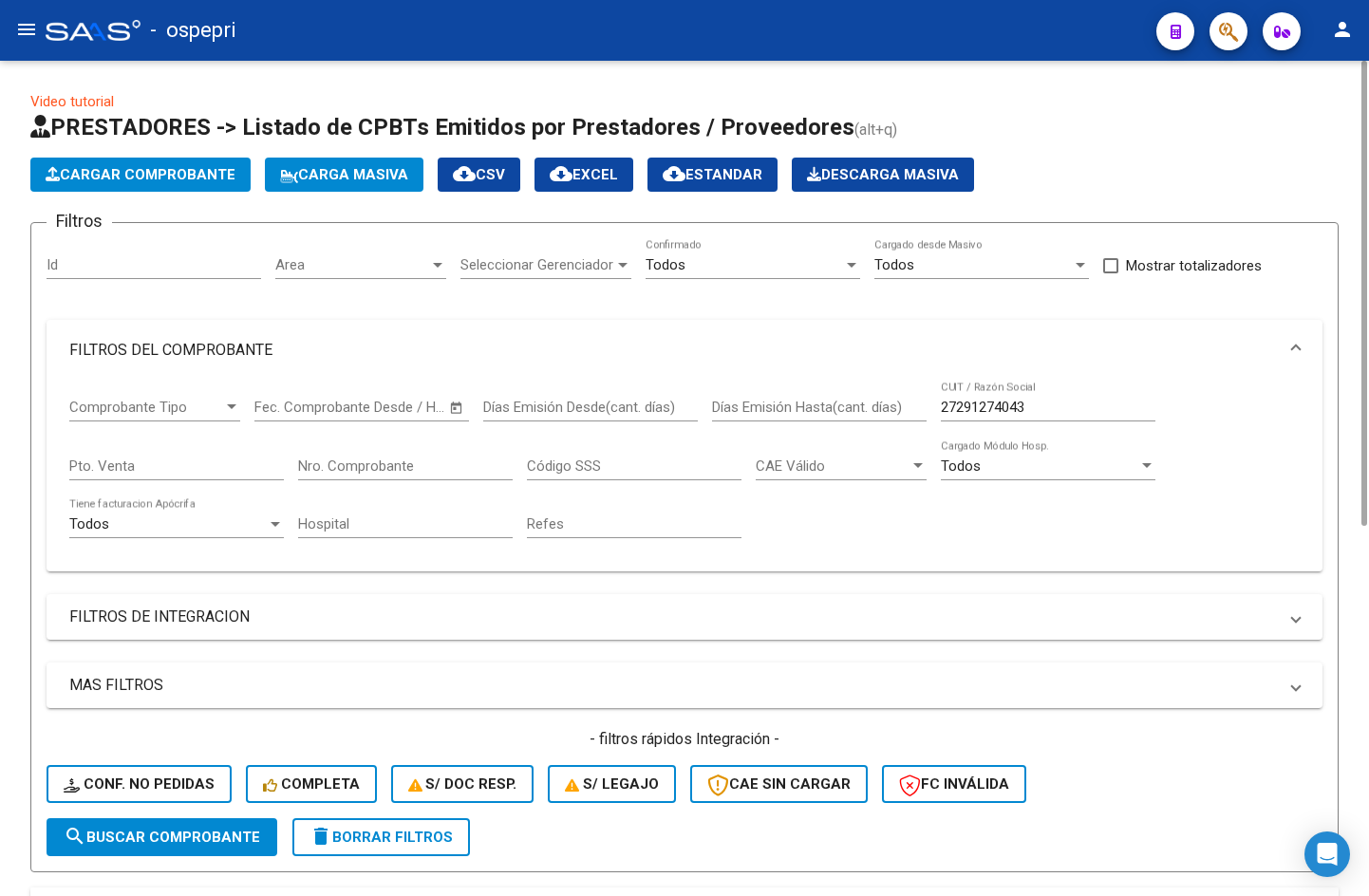 click on "27291274043" at bounding box center (1048, 407) 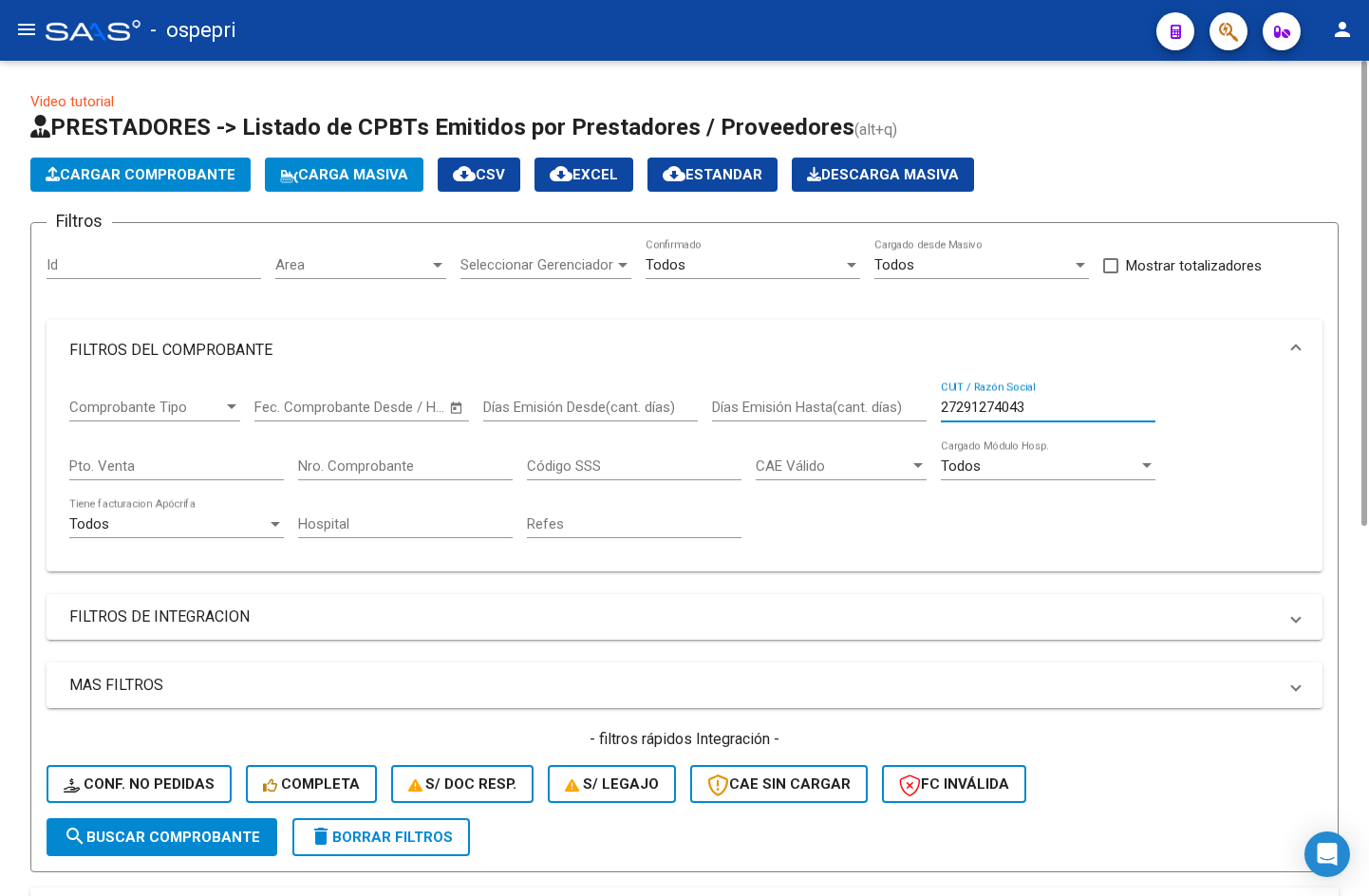 click on "27291274043" at bounding box center [1048, 407] 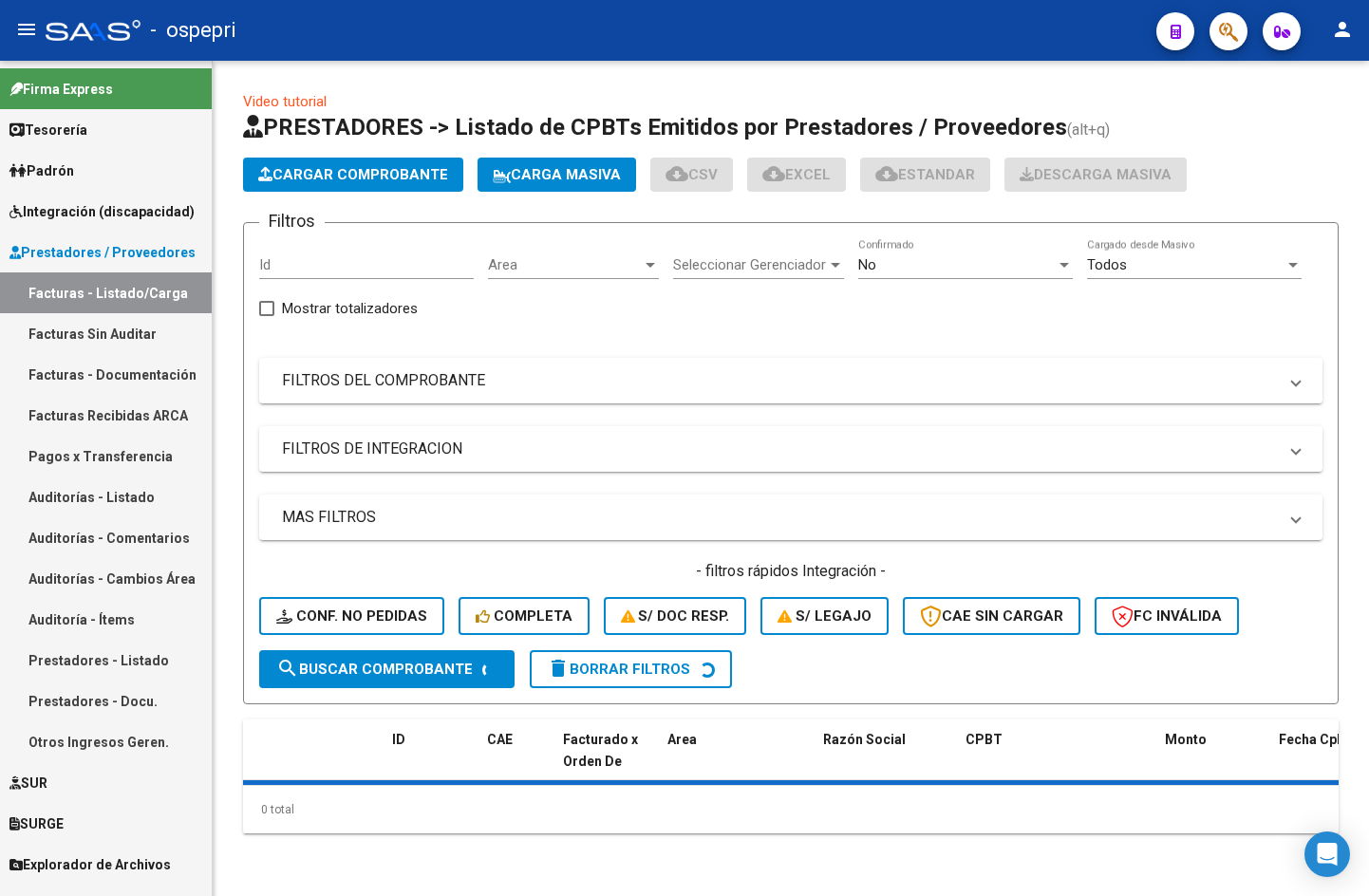 scroll, scrollTop: 0, scrollLeft: 0, axis: both 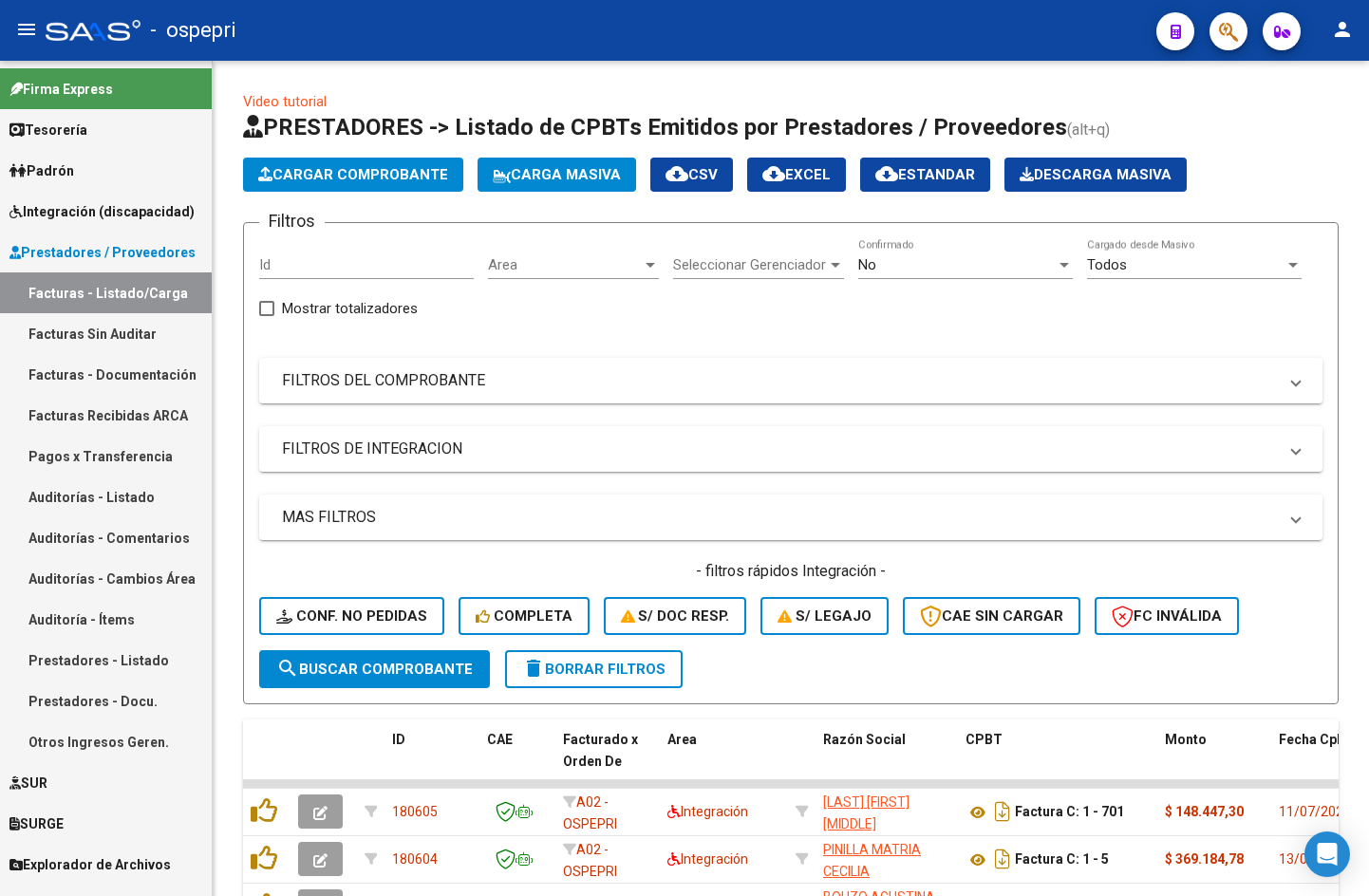 click on "menu" 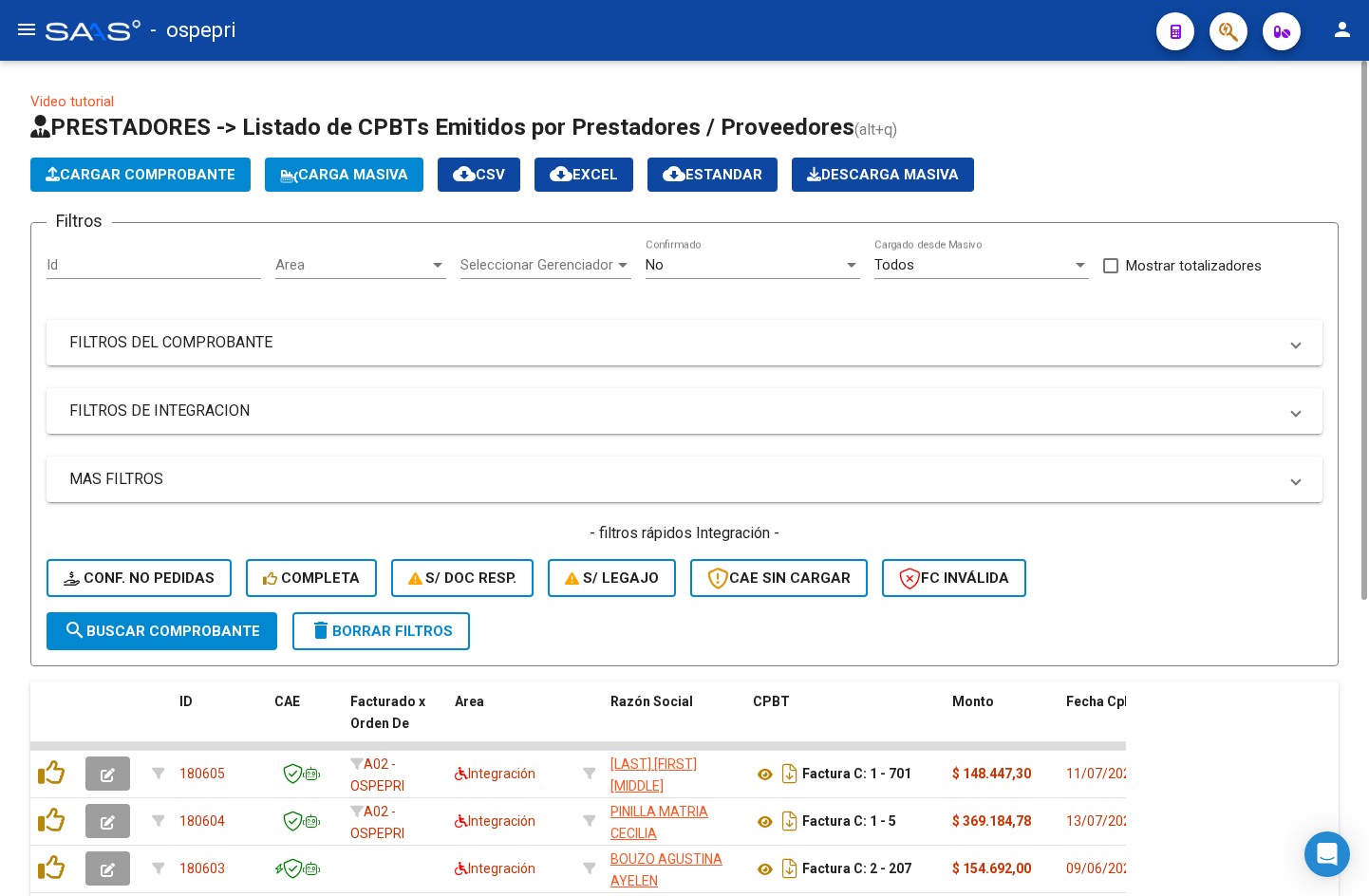 click on "No" at bounding box center (744, 265) 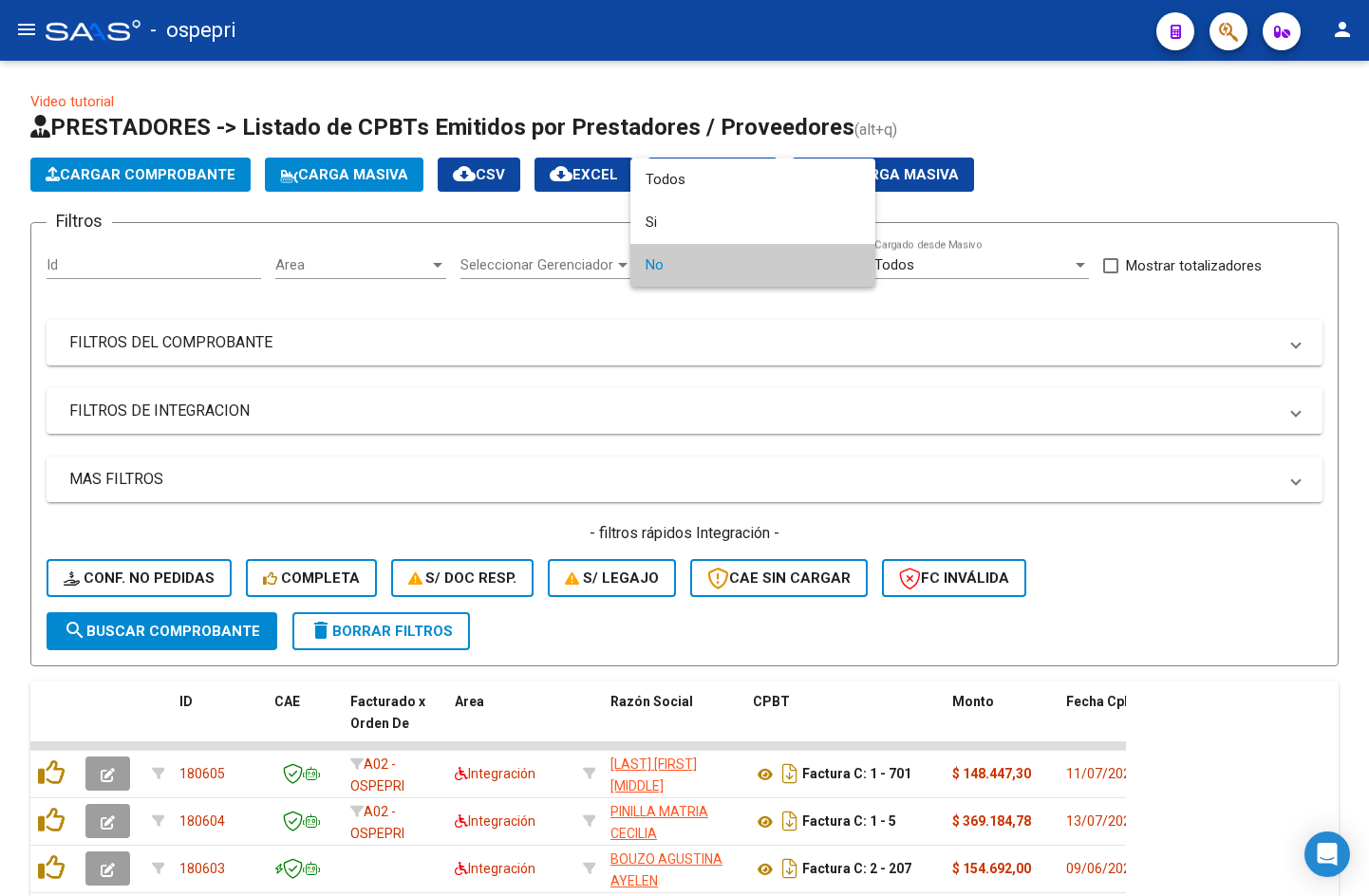click at bounding box center (684, 448) 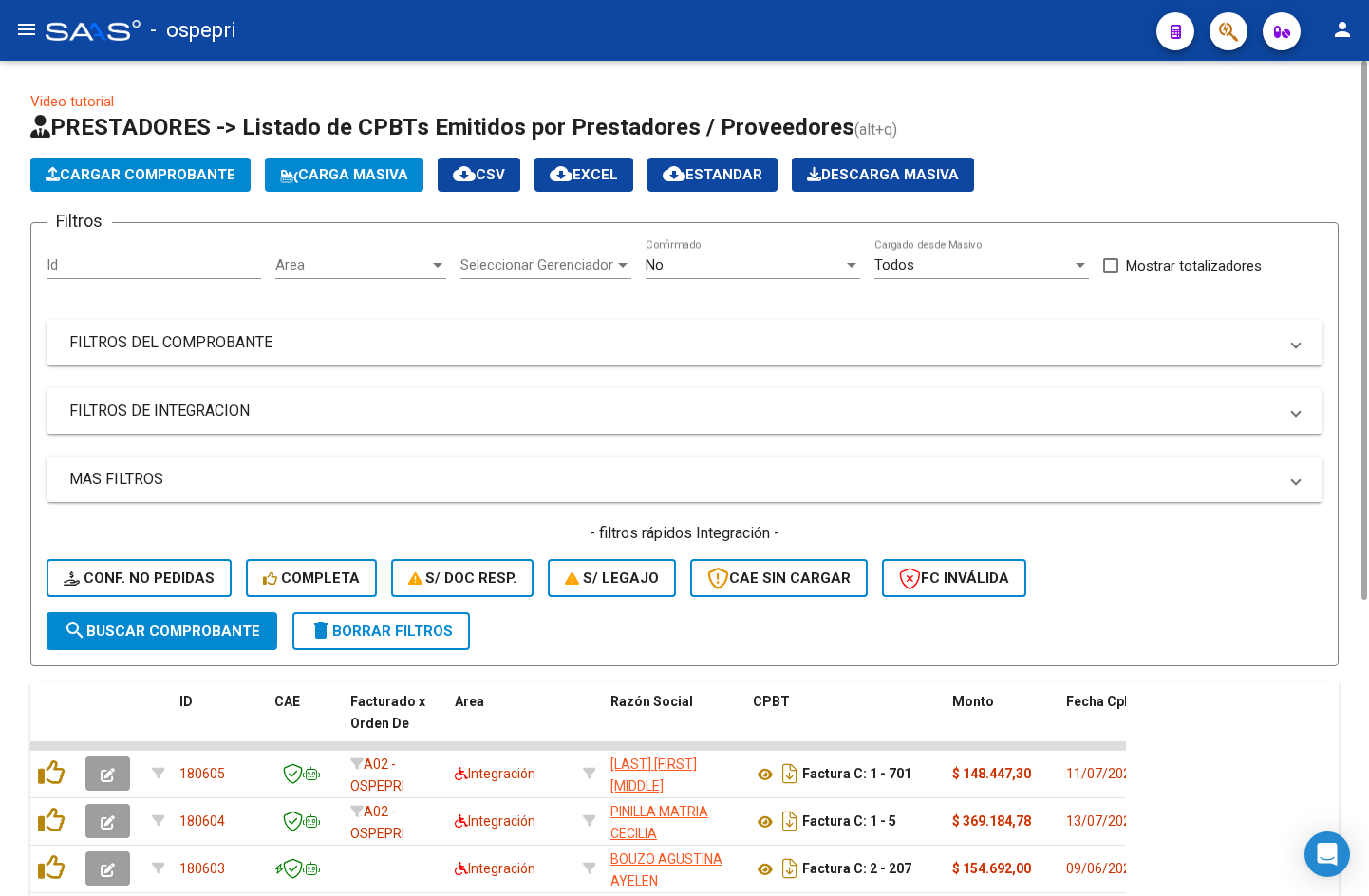 click on "FILTROS DEL COMPROBANTE" at bounding box center [673, 343] 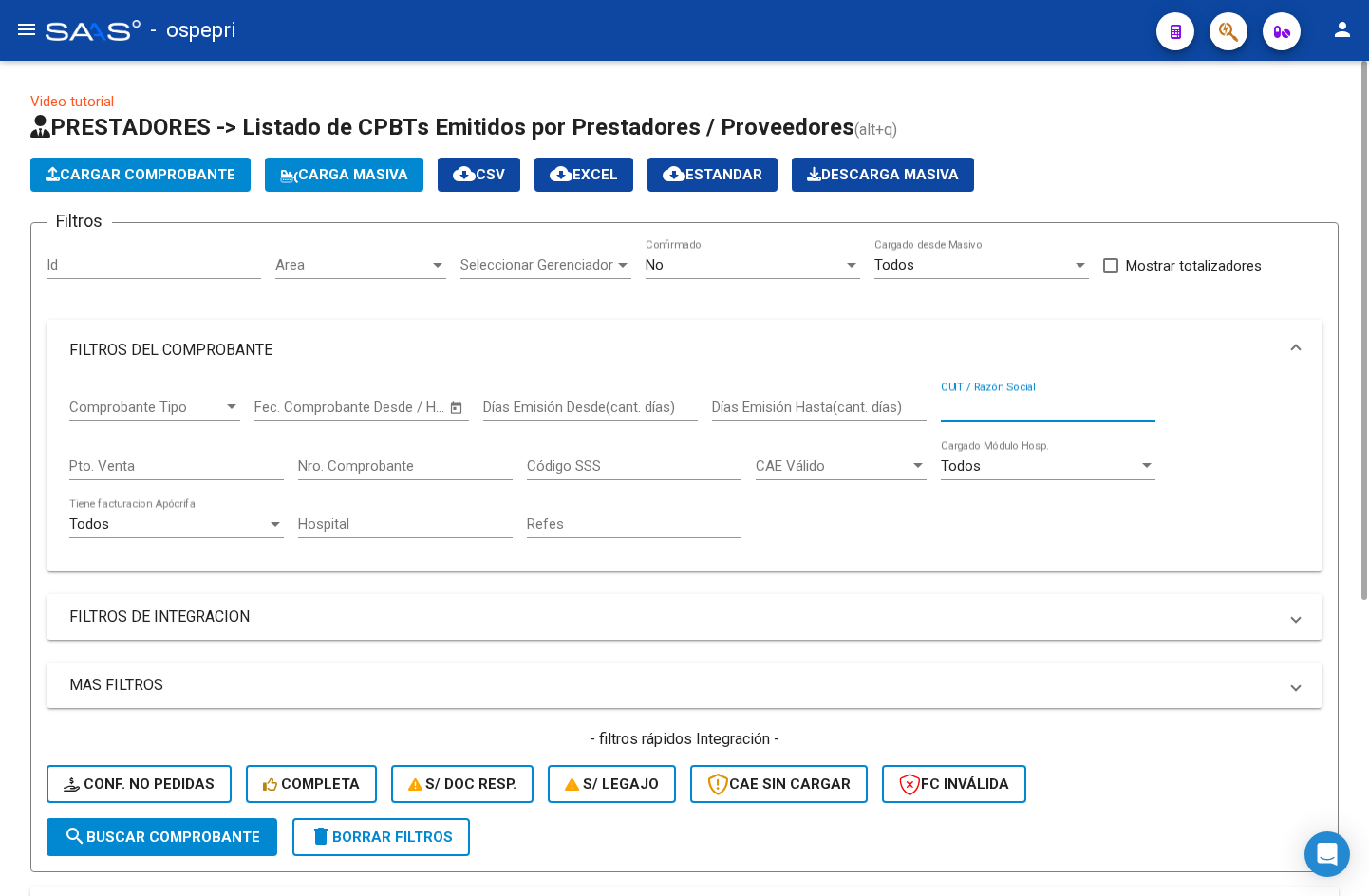 click on "CUIT / Razón Social" at bounding box center [1048, 407] 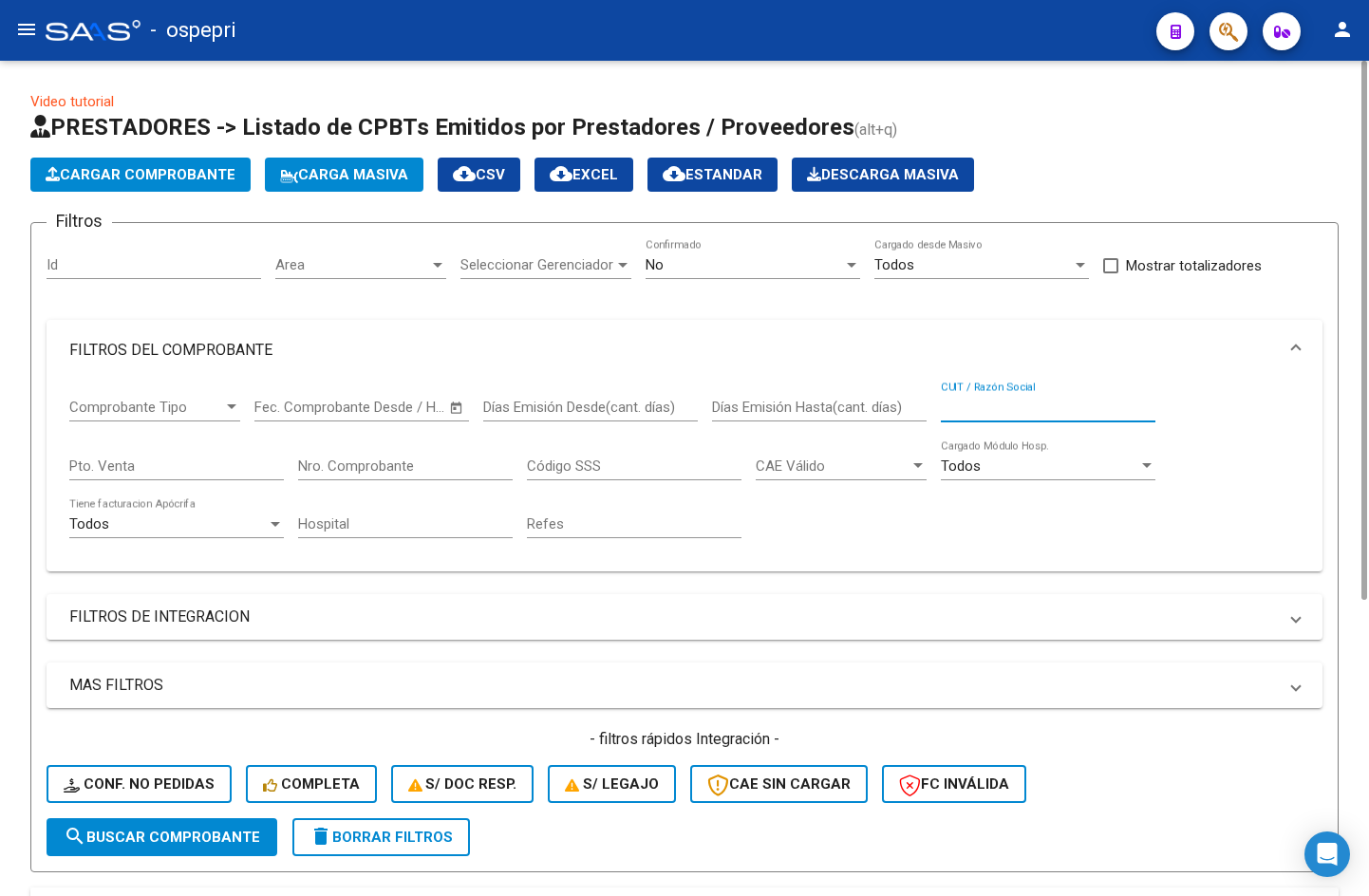paste on "27291274043" 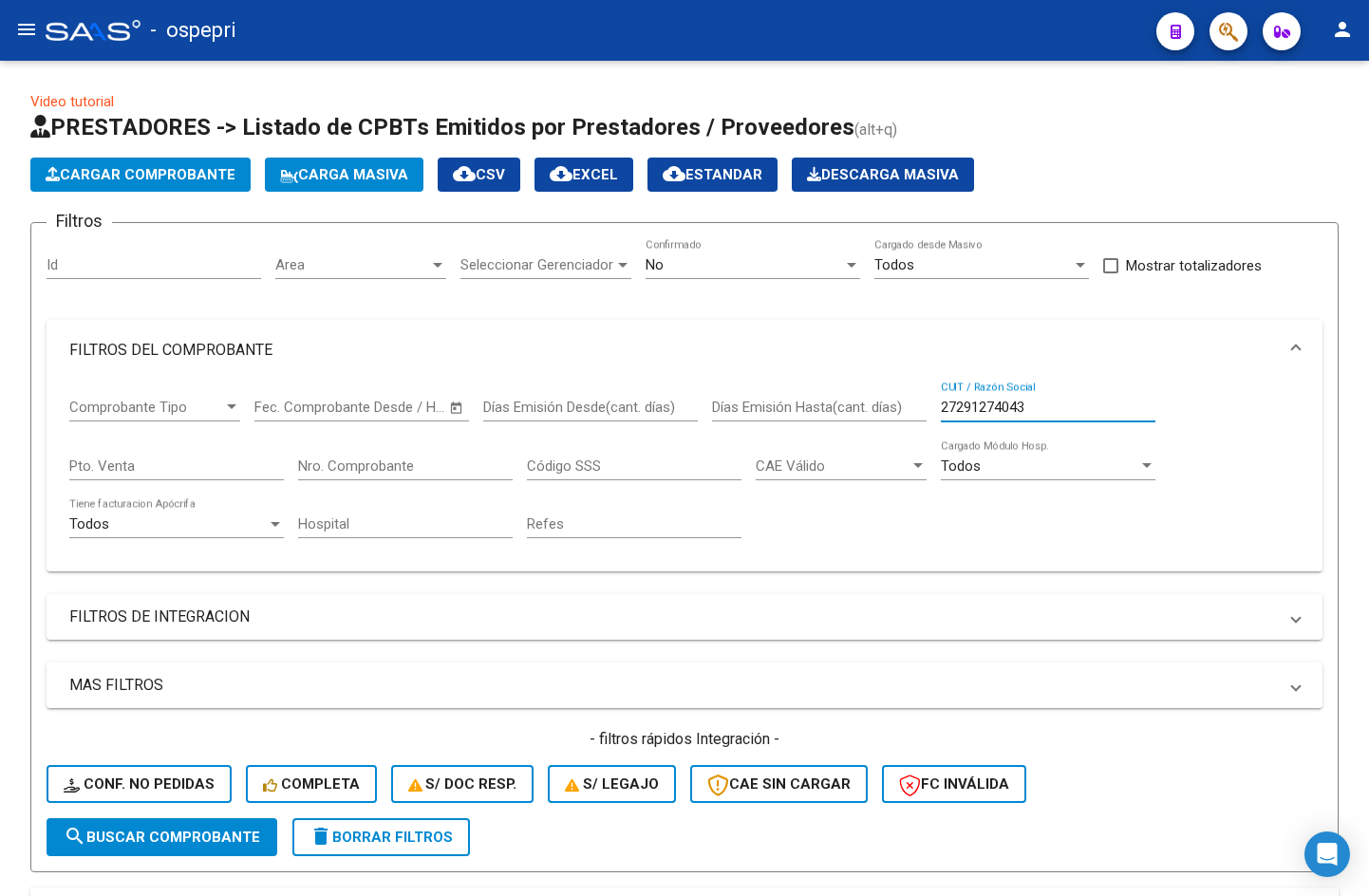 scroll, scrollTop: 569, scrollLeft: 0, axis: vertical 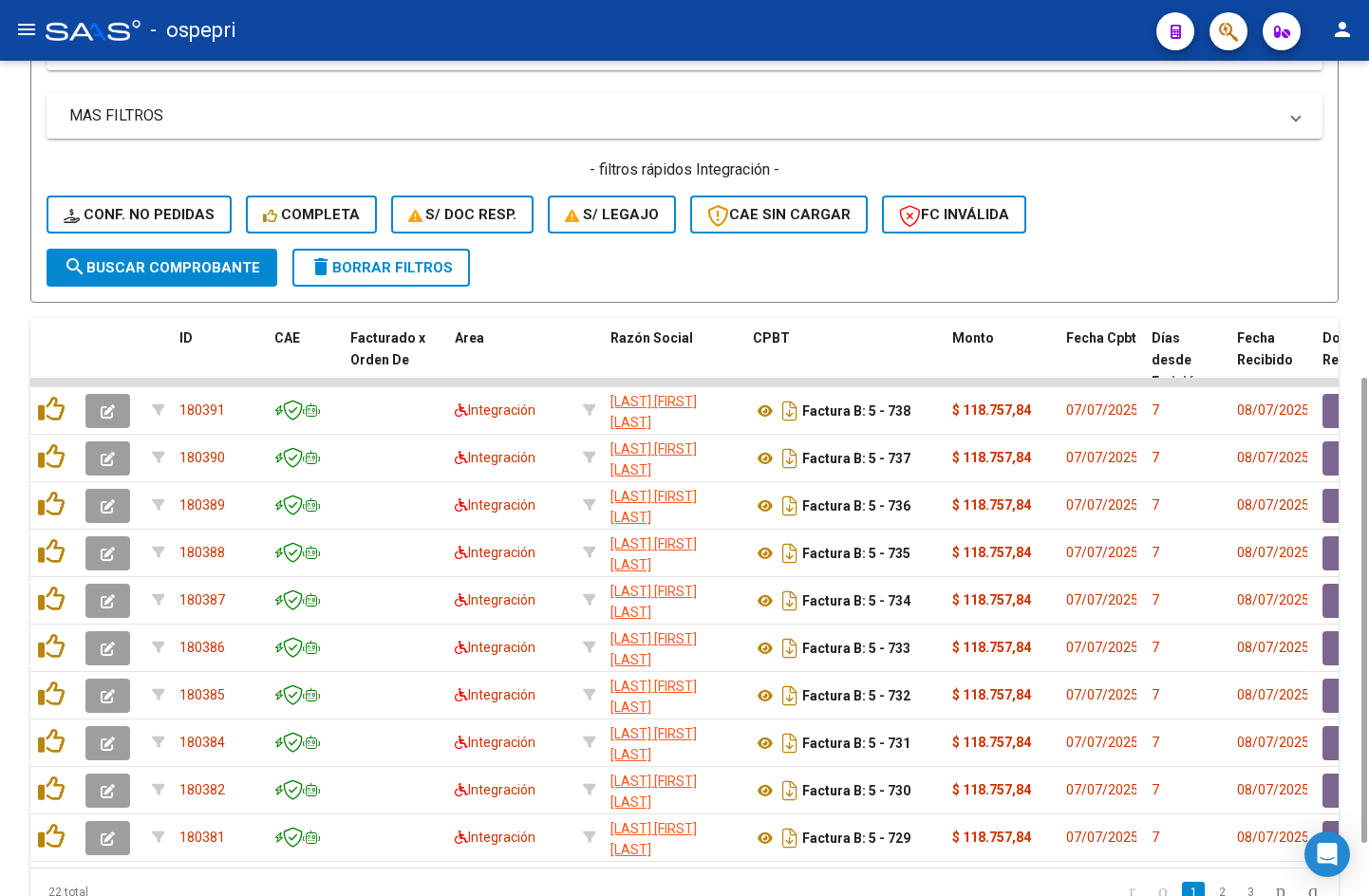 type on "27291274043" 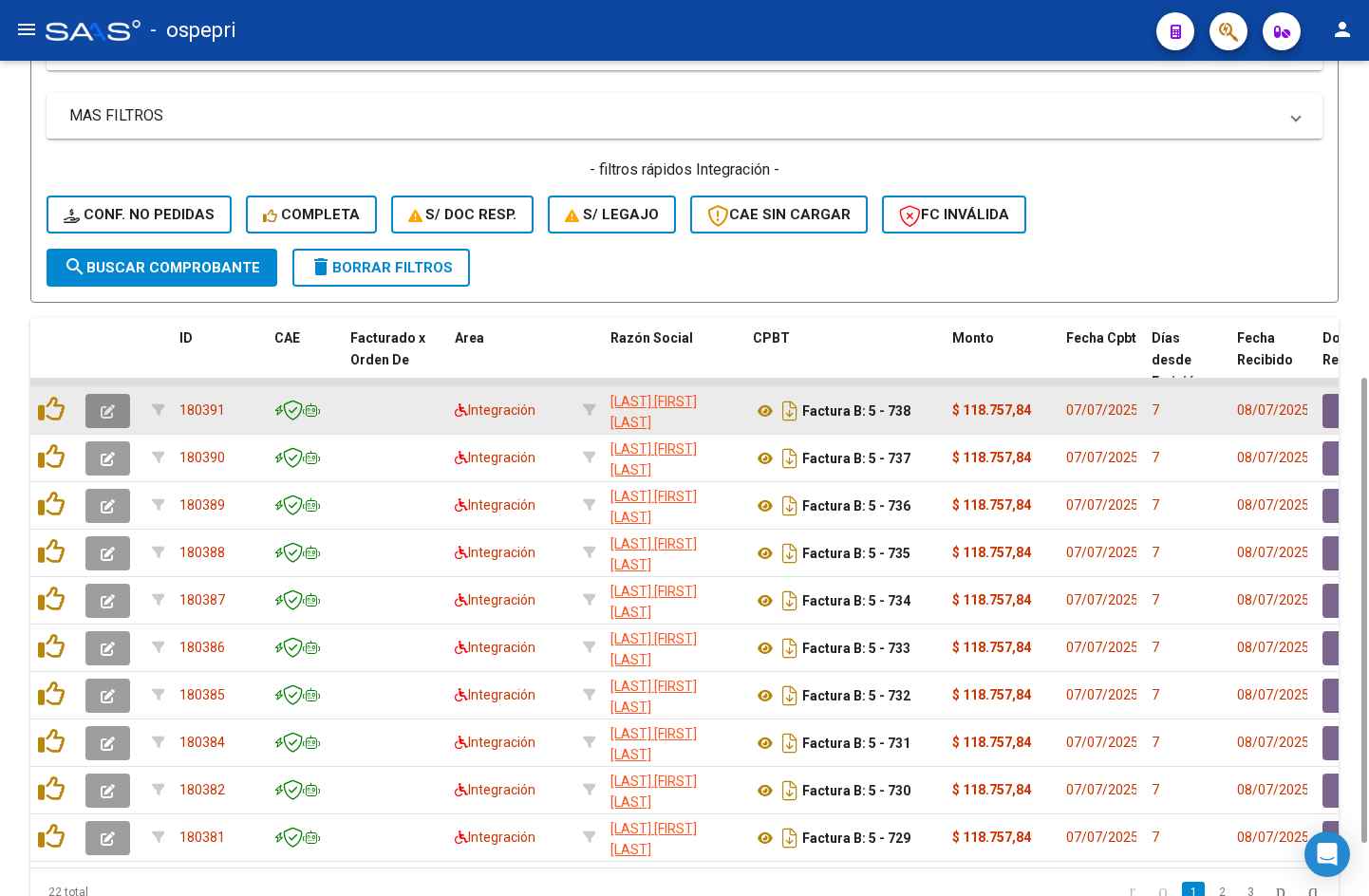 click 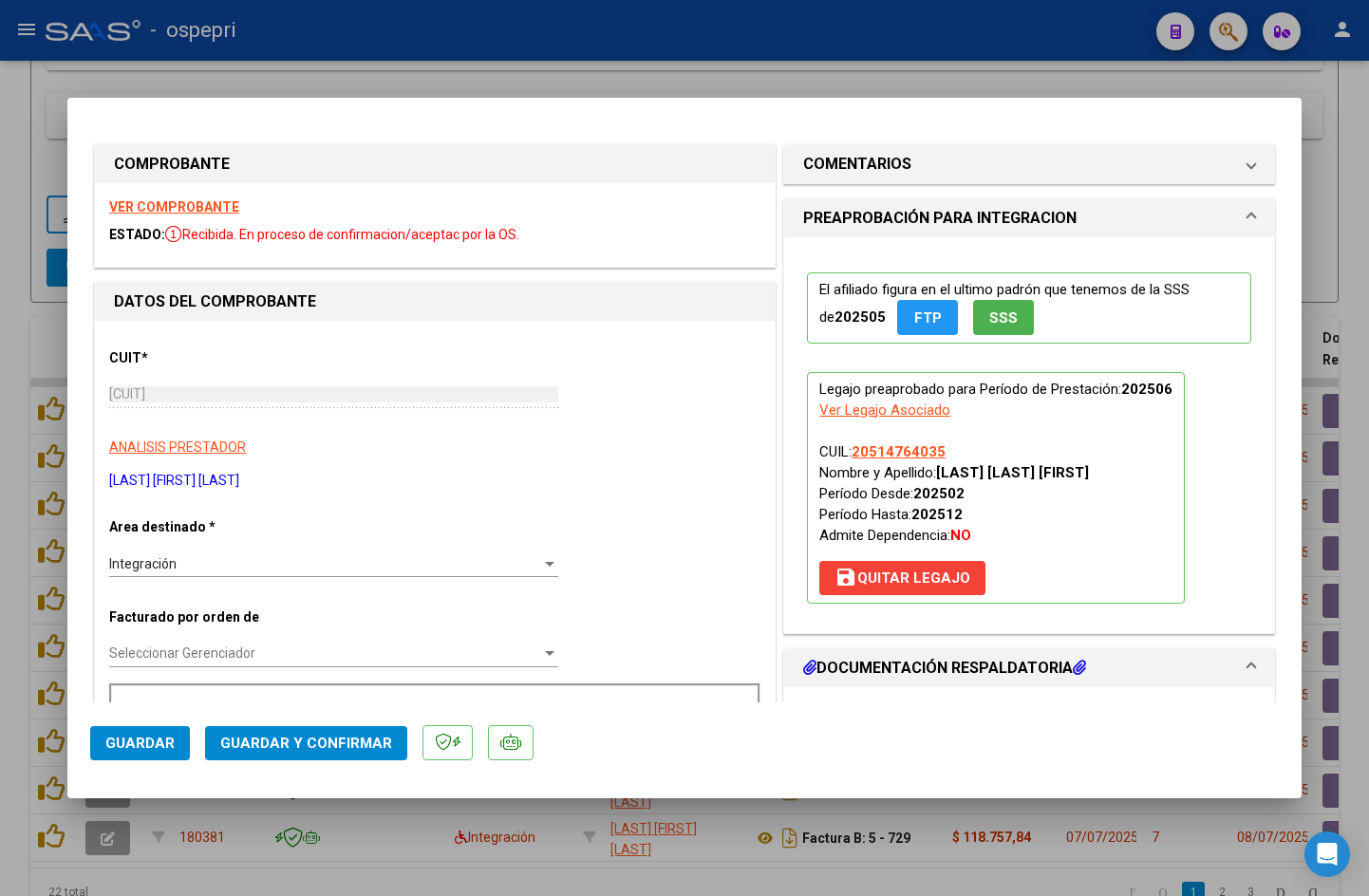 click on "VER COMPROBANTE" at bounding box center (174, 207) 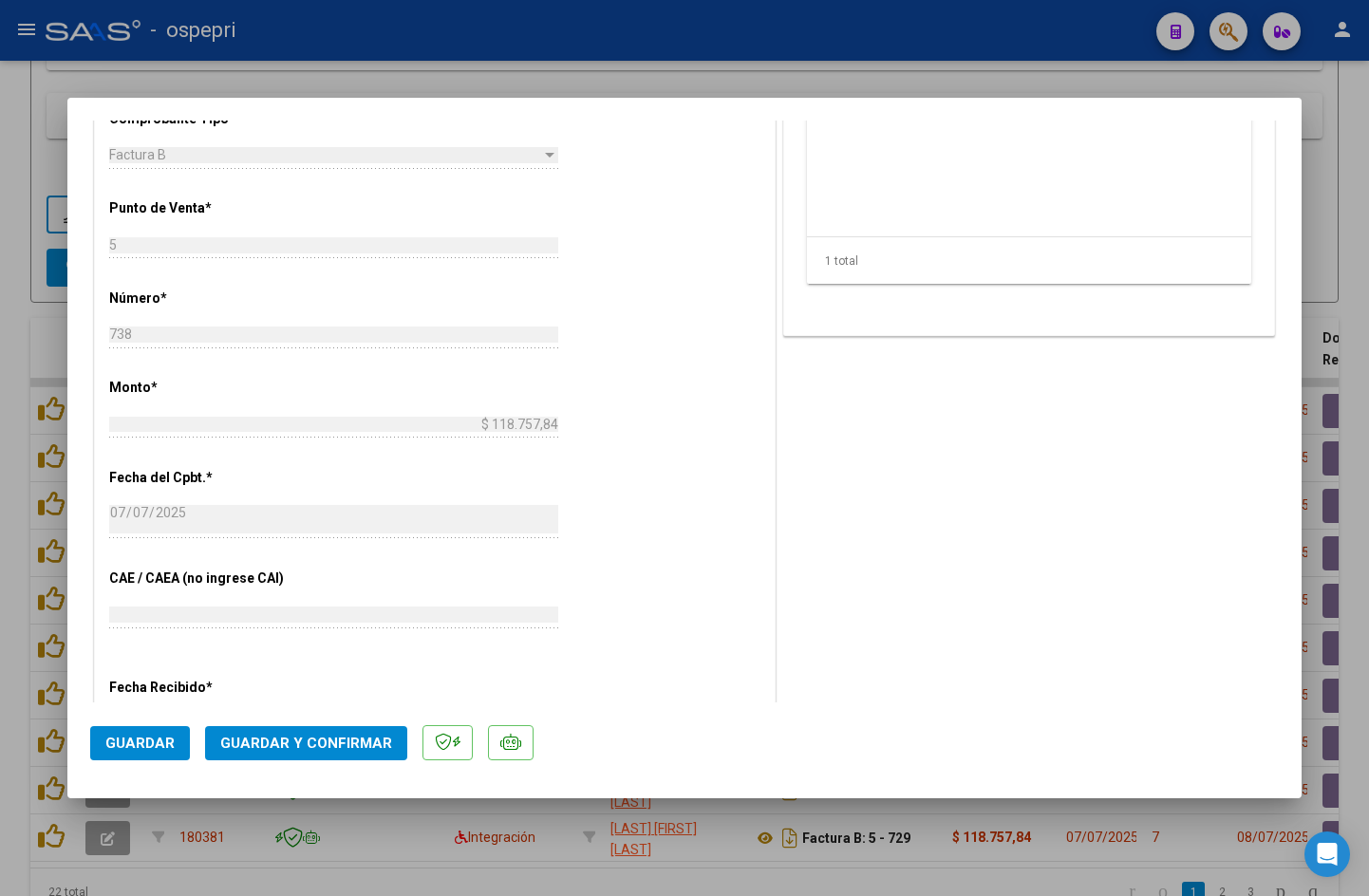 scroll, scrollTop: 569, scrollLeft: 0, axis: vertical 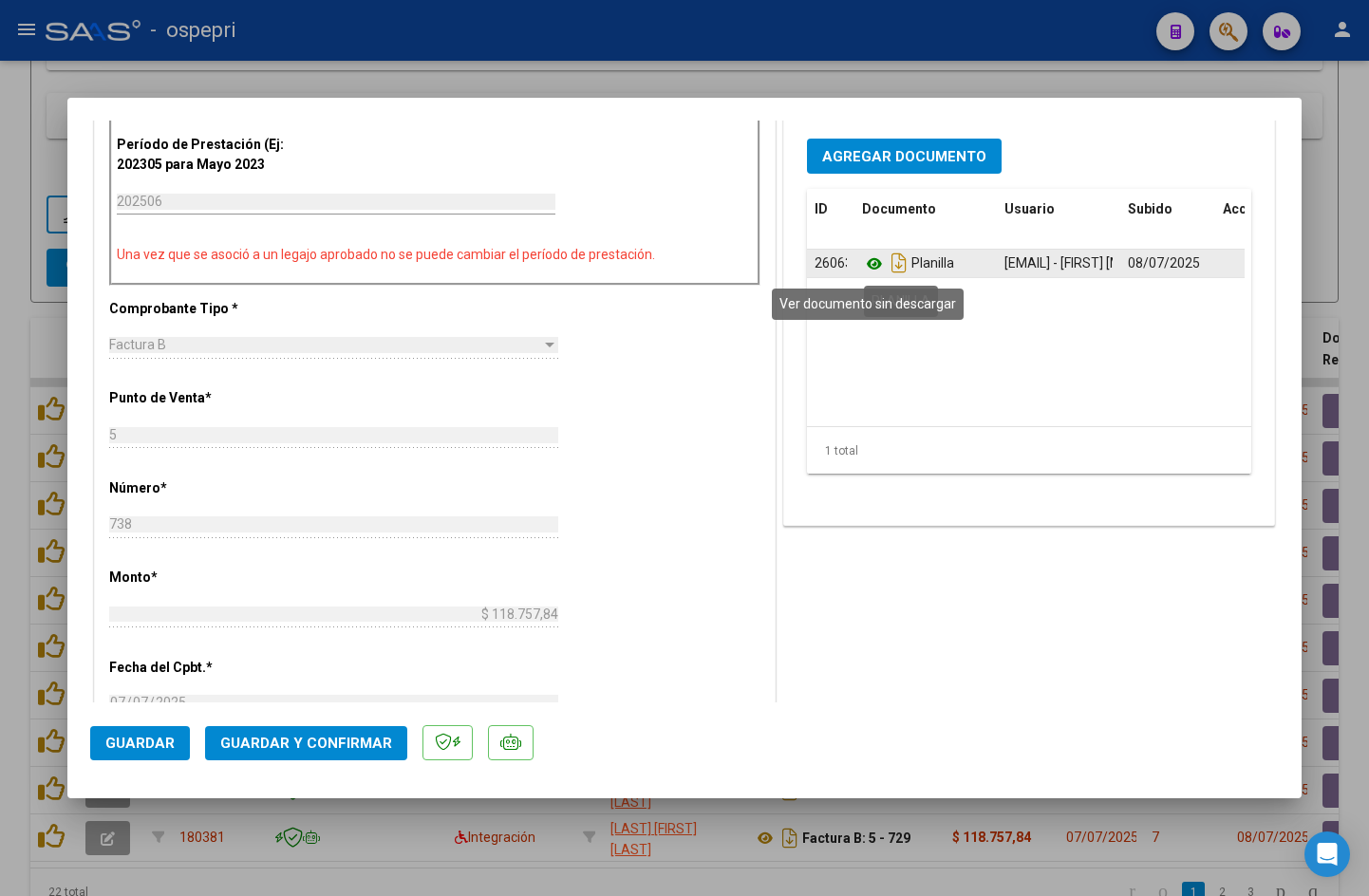 click 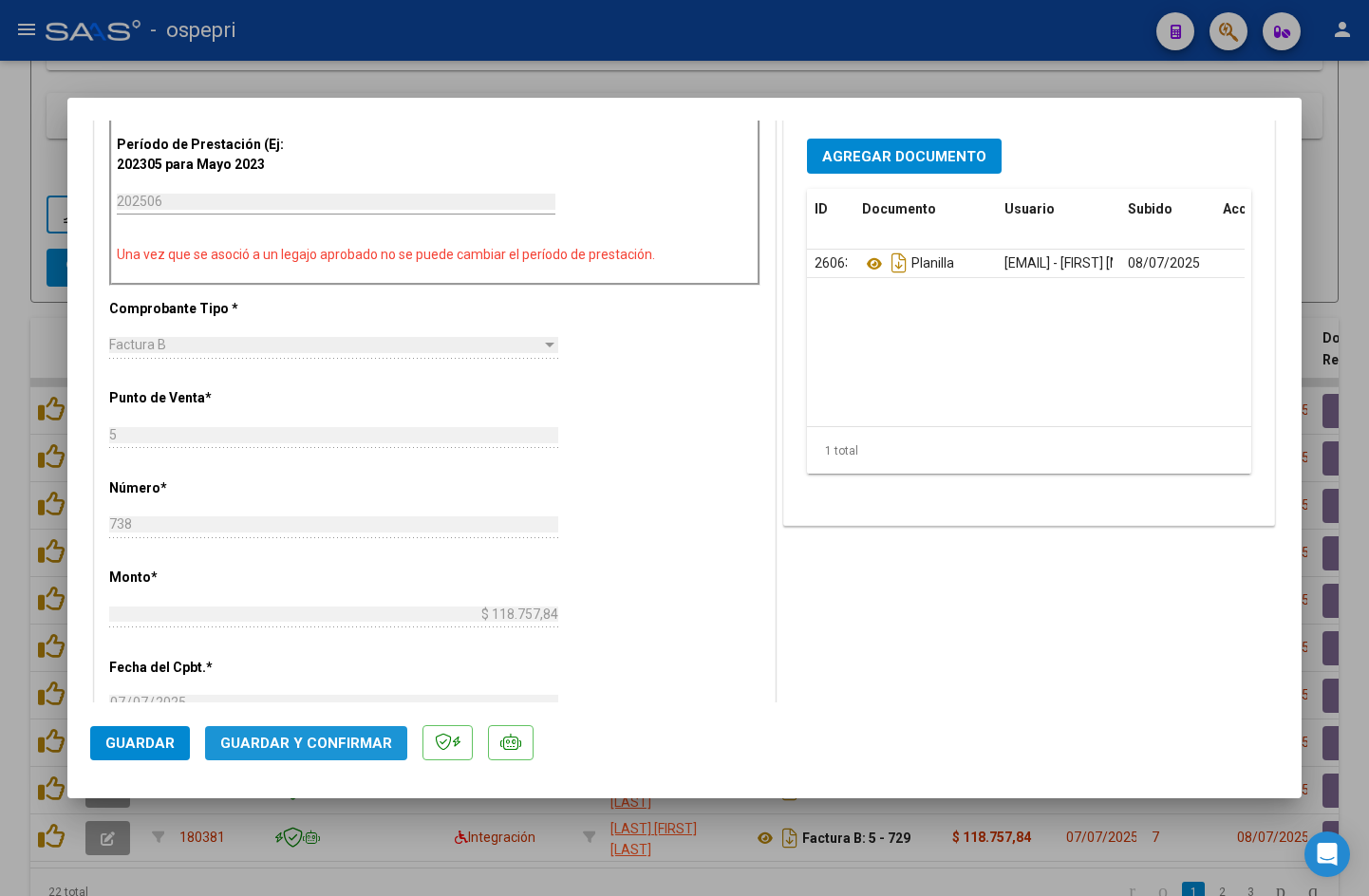 click on "Guardar y Confirmar" 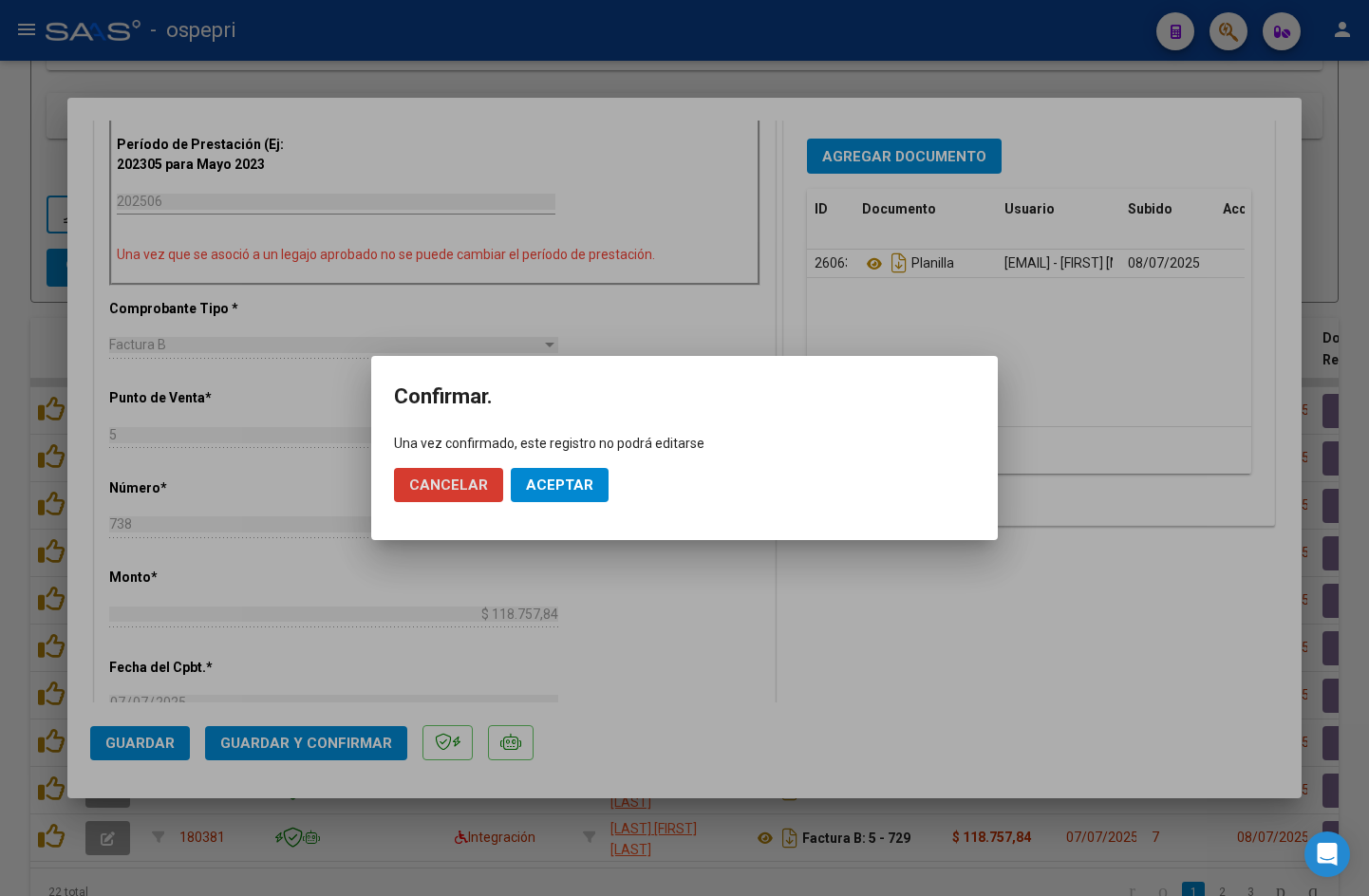 click on "Aceptar" 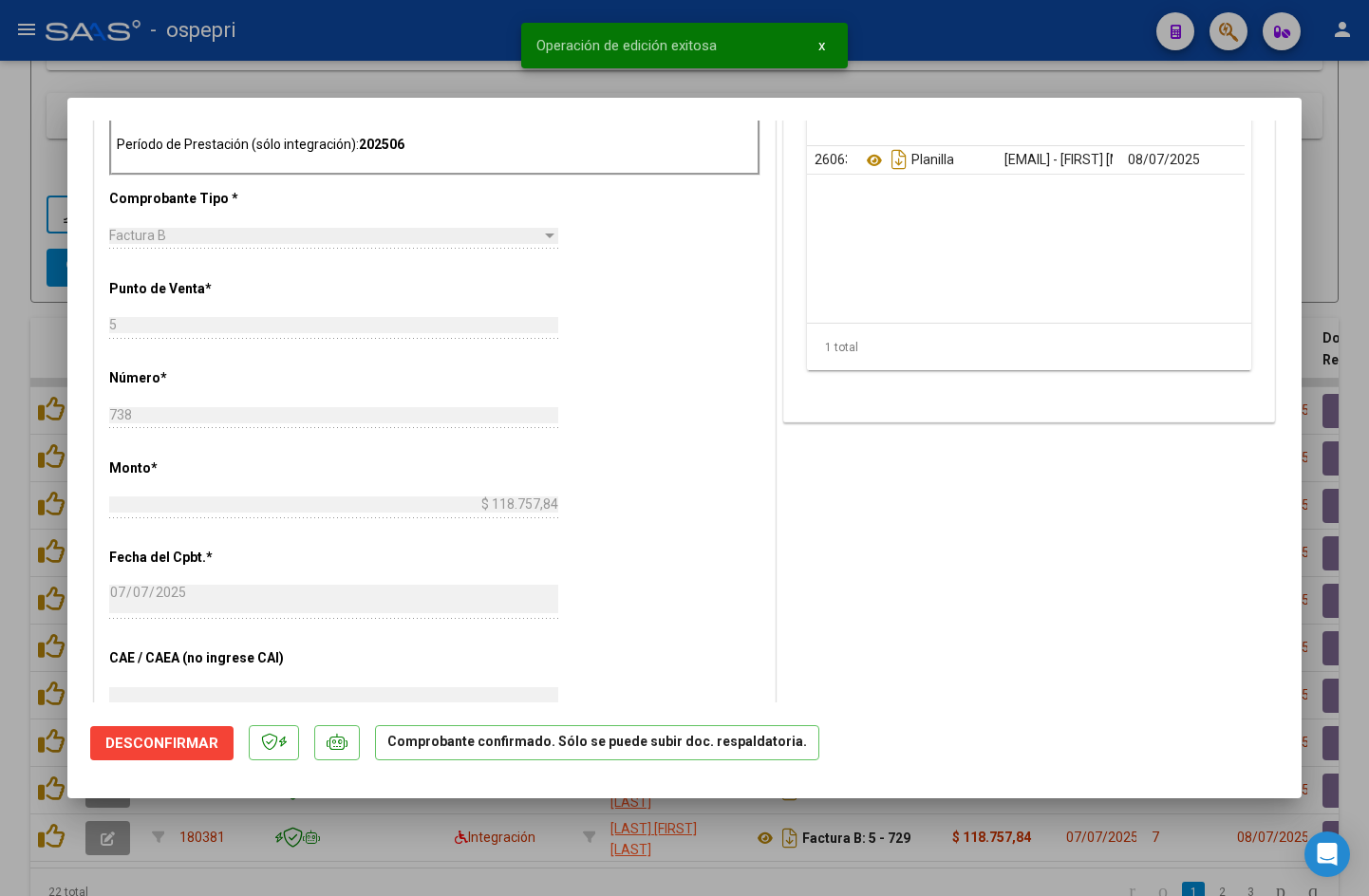 type 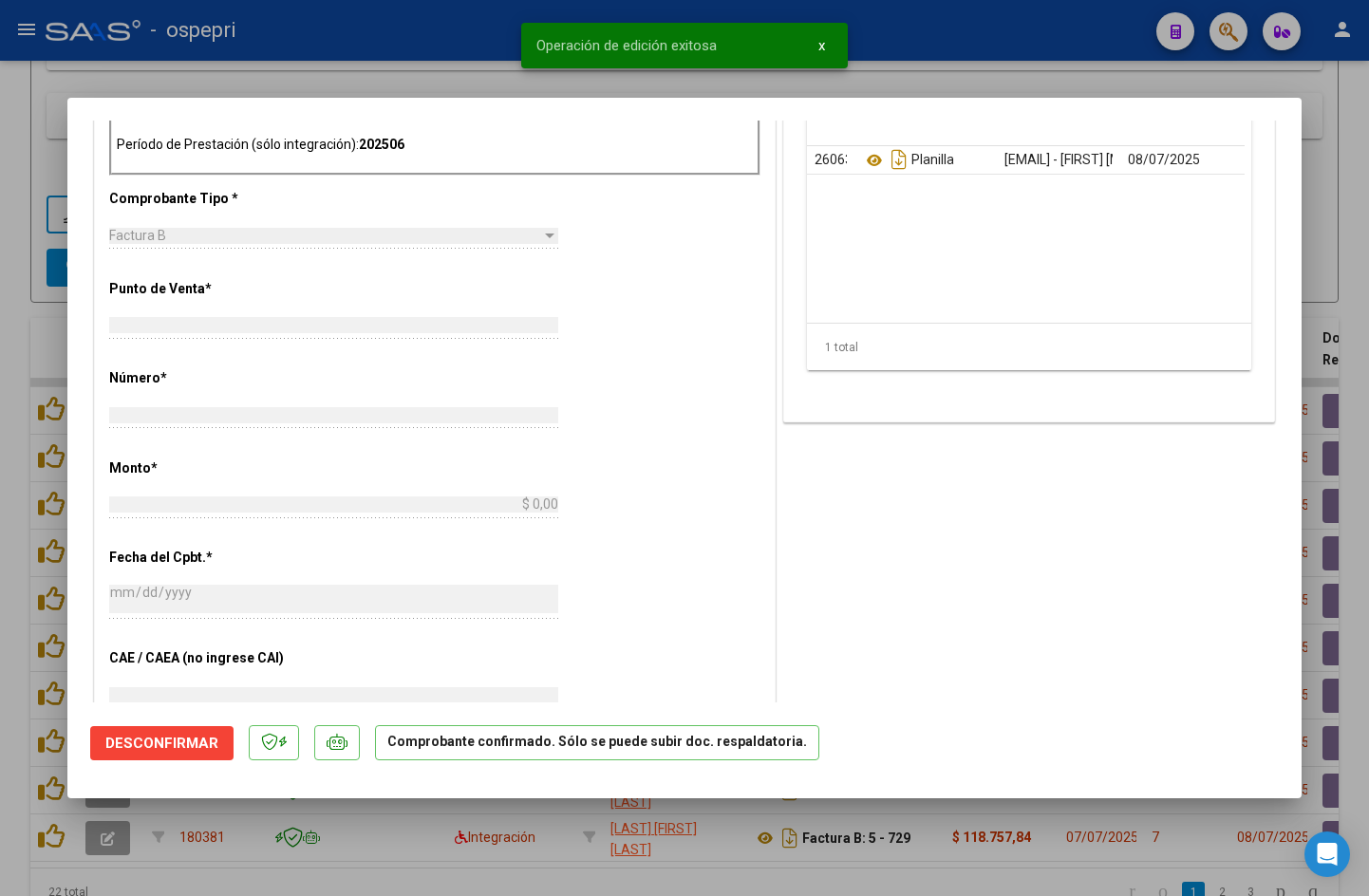 scroll, scrollTop: 0, scrollLeft: 0, axis: both 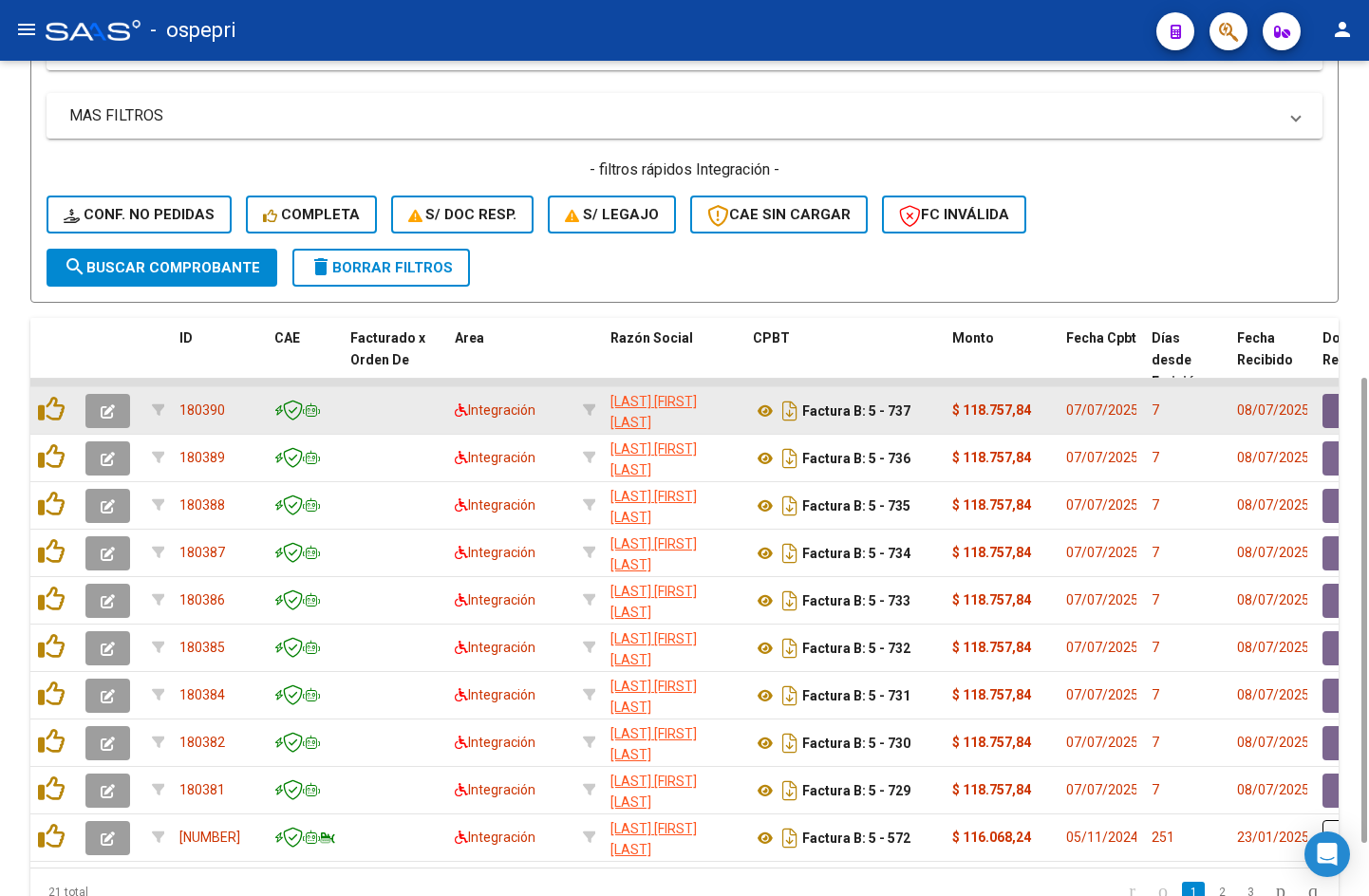 click 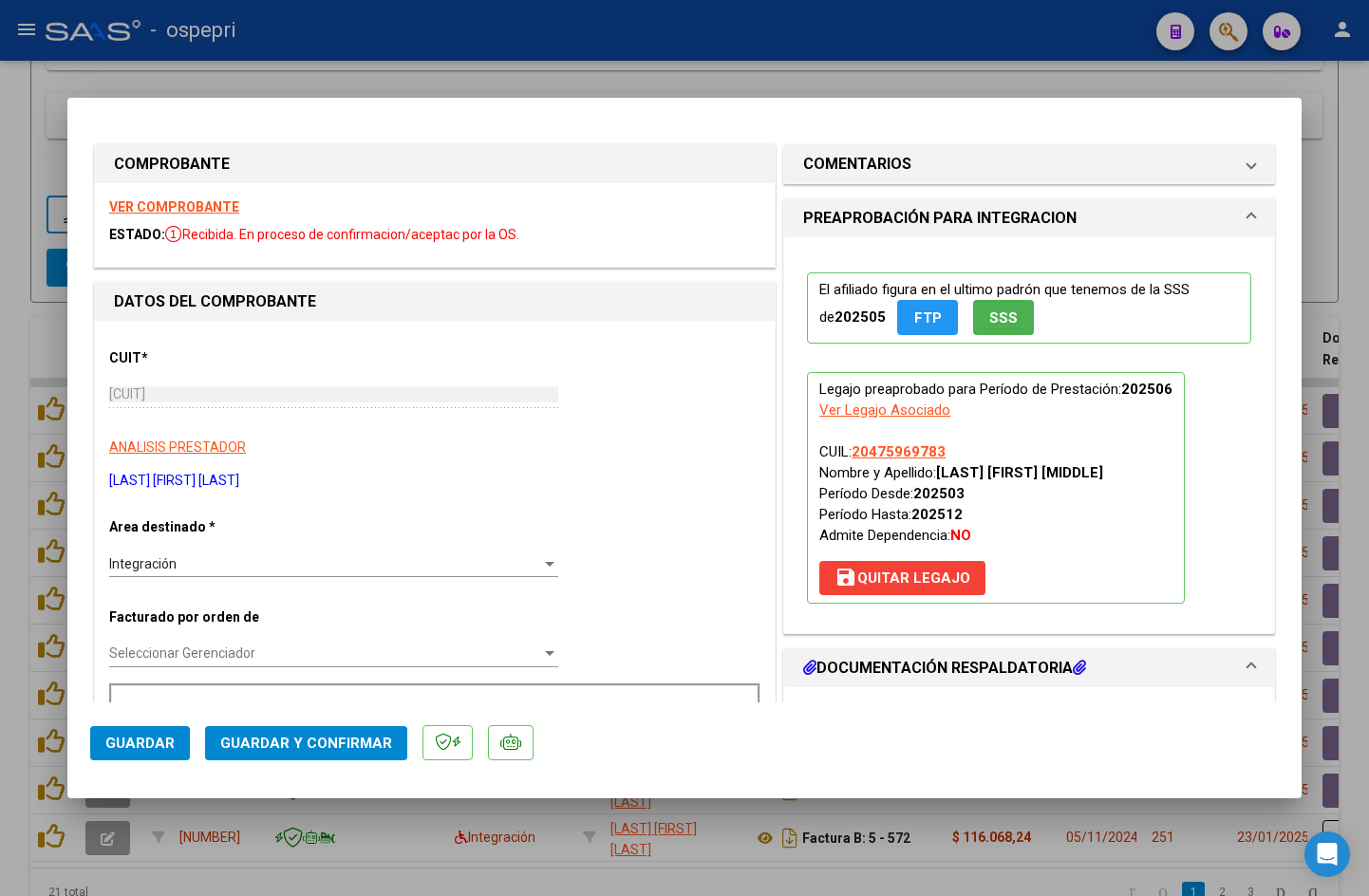 click on "VER COMPROBANTE" at bounding box center (174, 207) 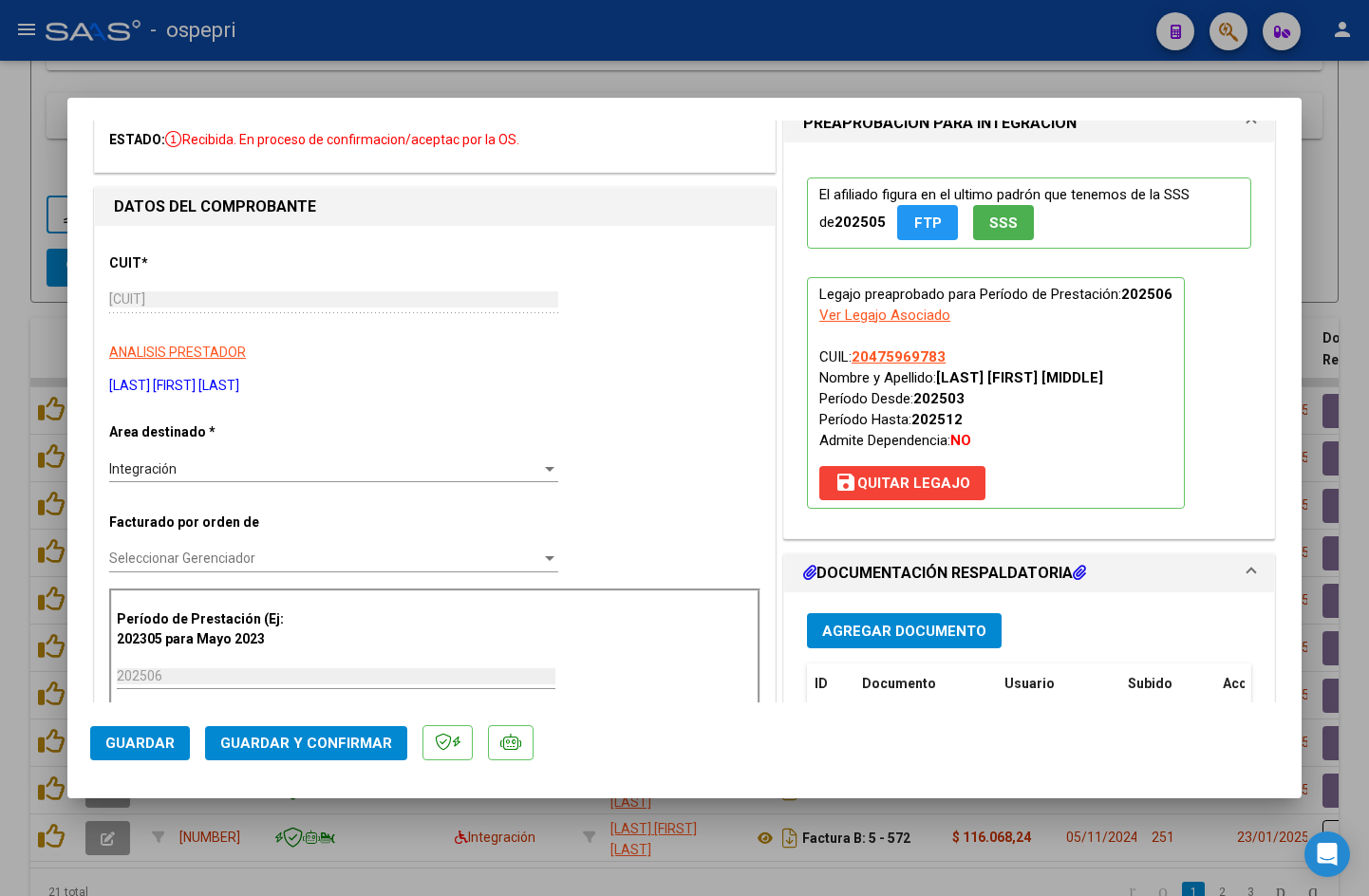 scroll, scrollTop: 0, scrollLeft: 0, axis: both 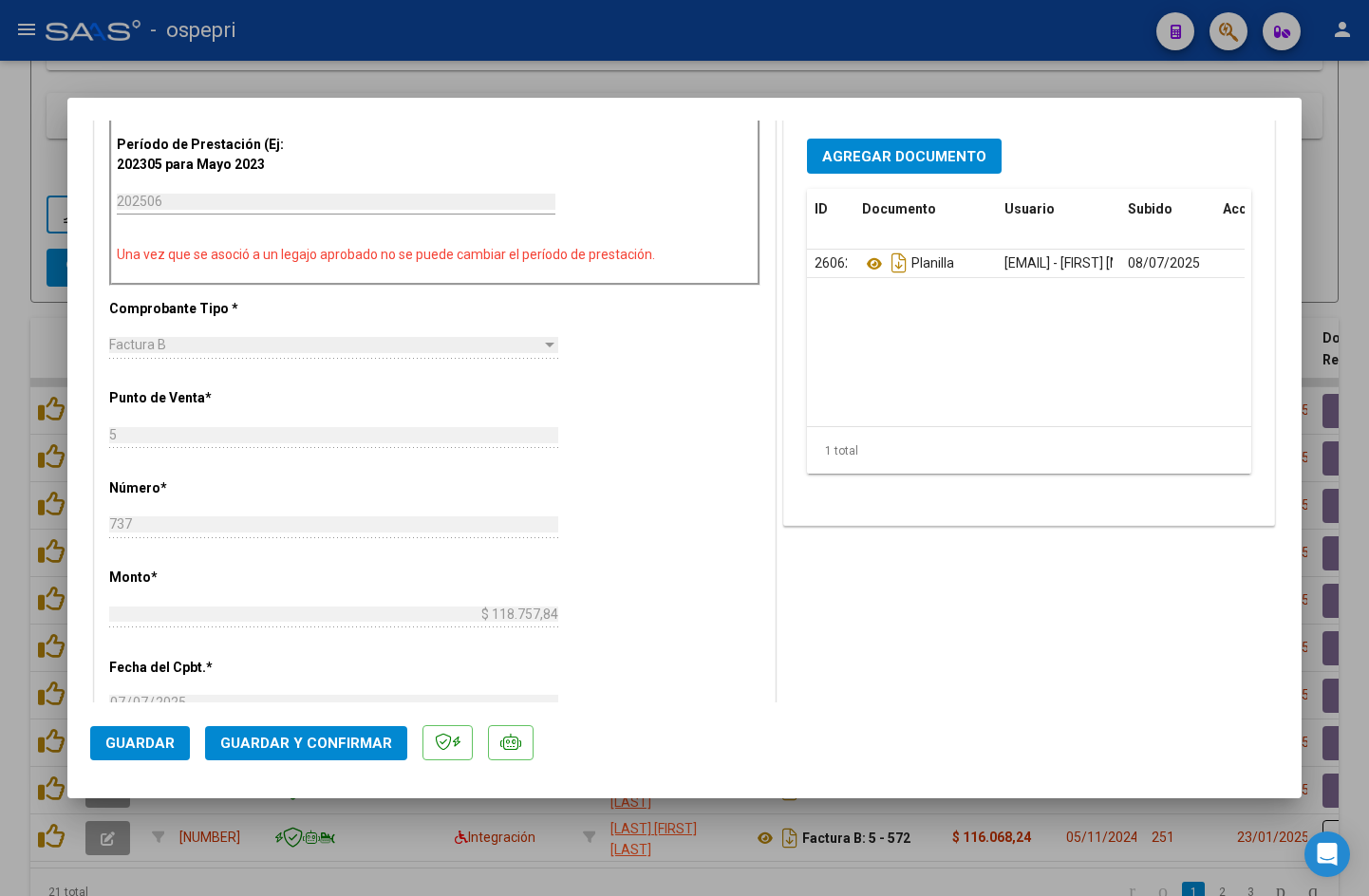 click on "Guardar y Confirmar" 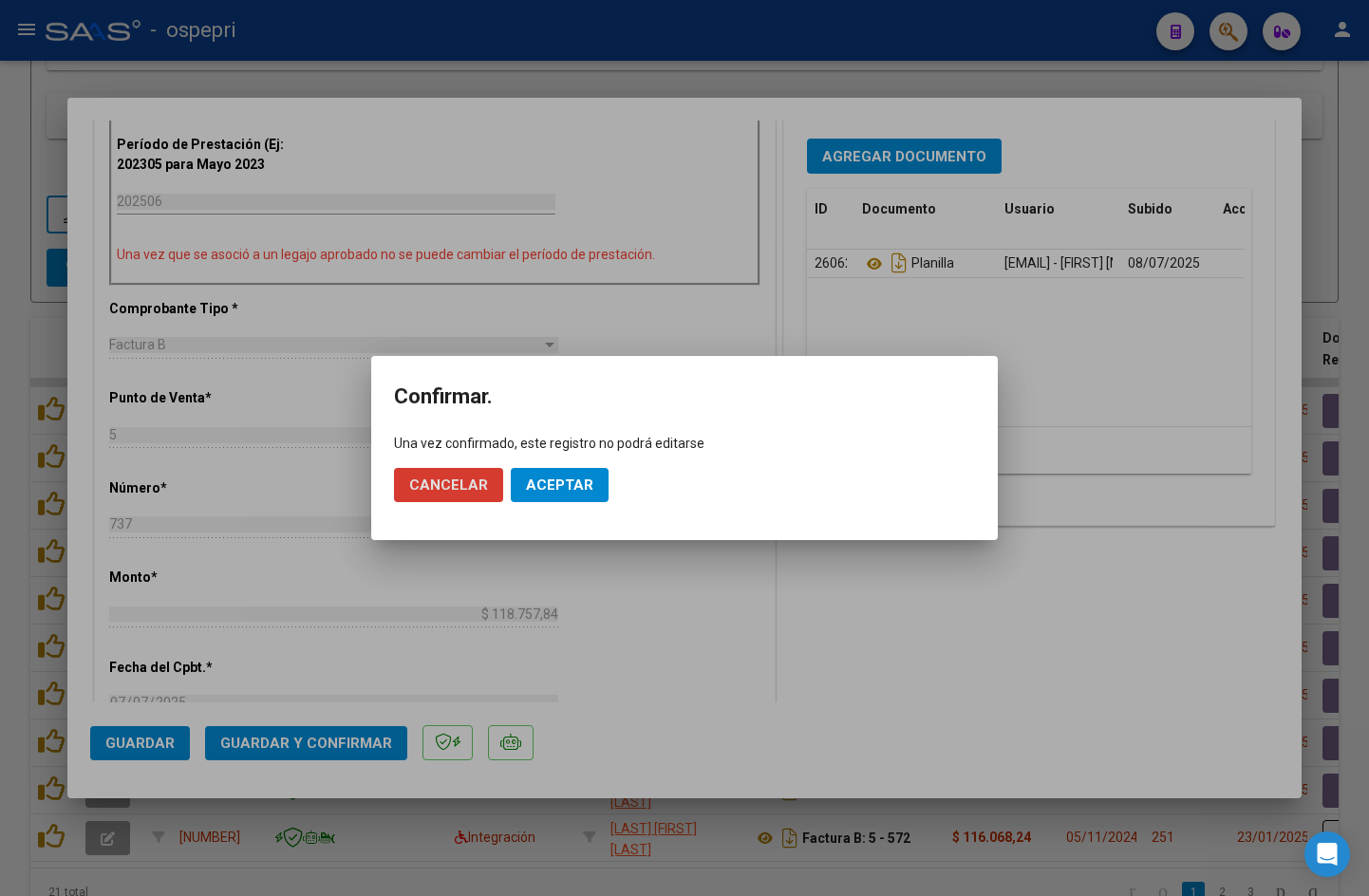 click on "Cancelar" 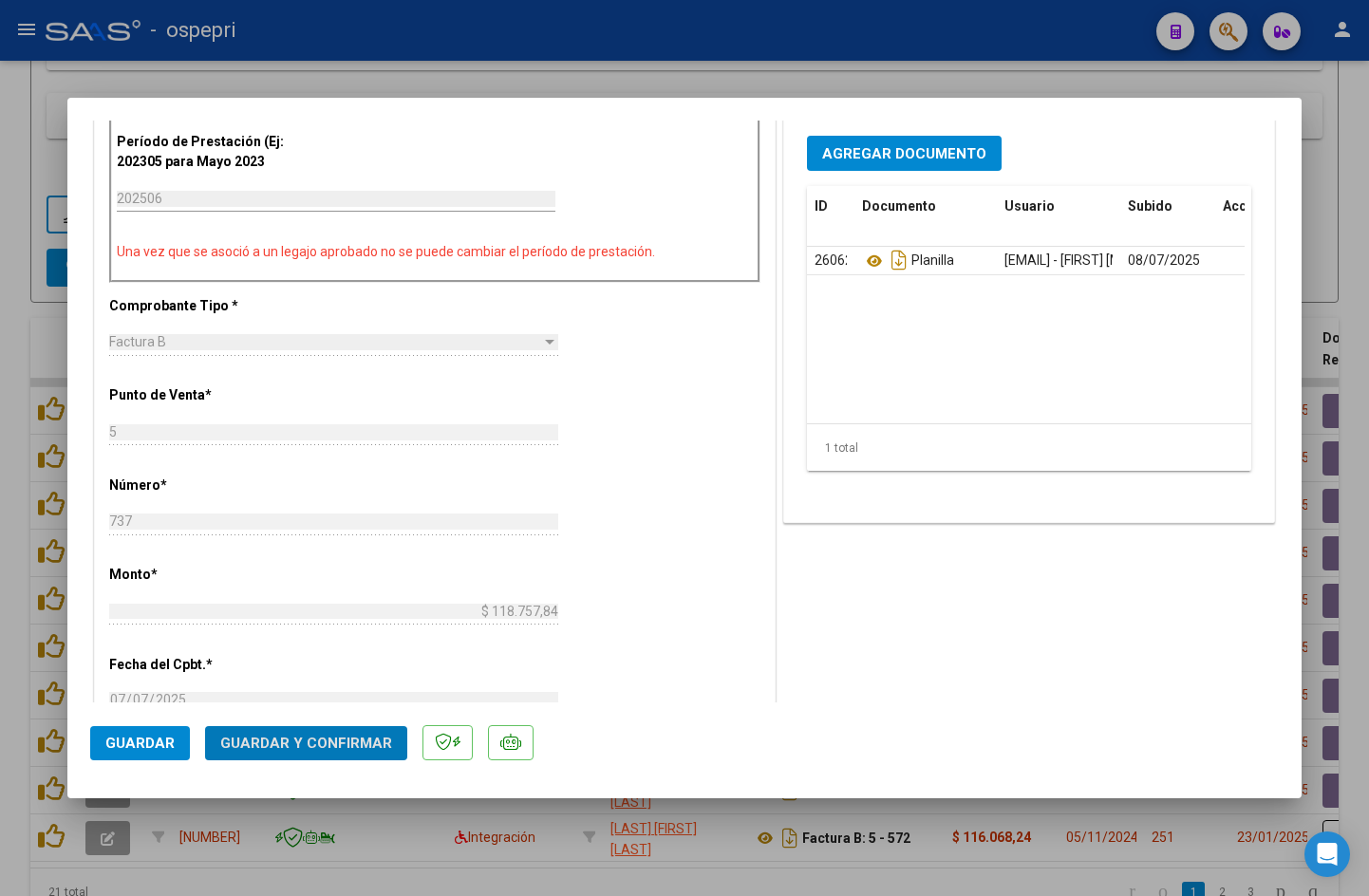 scroll, scrollTop: 569, scrollLeft: 0, axis: vertical 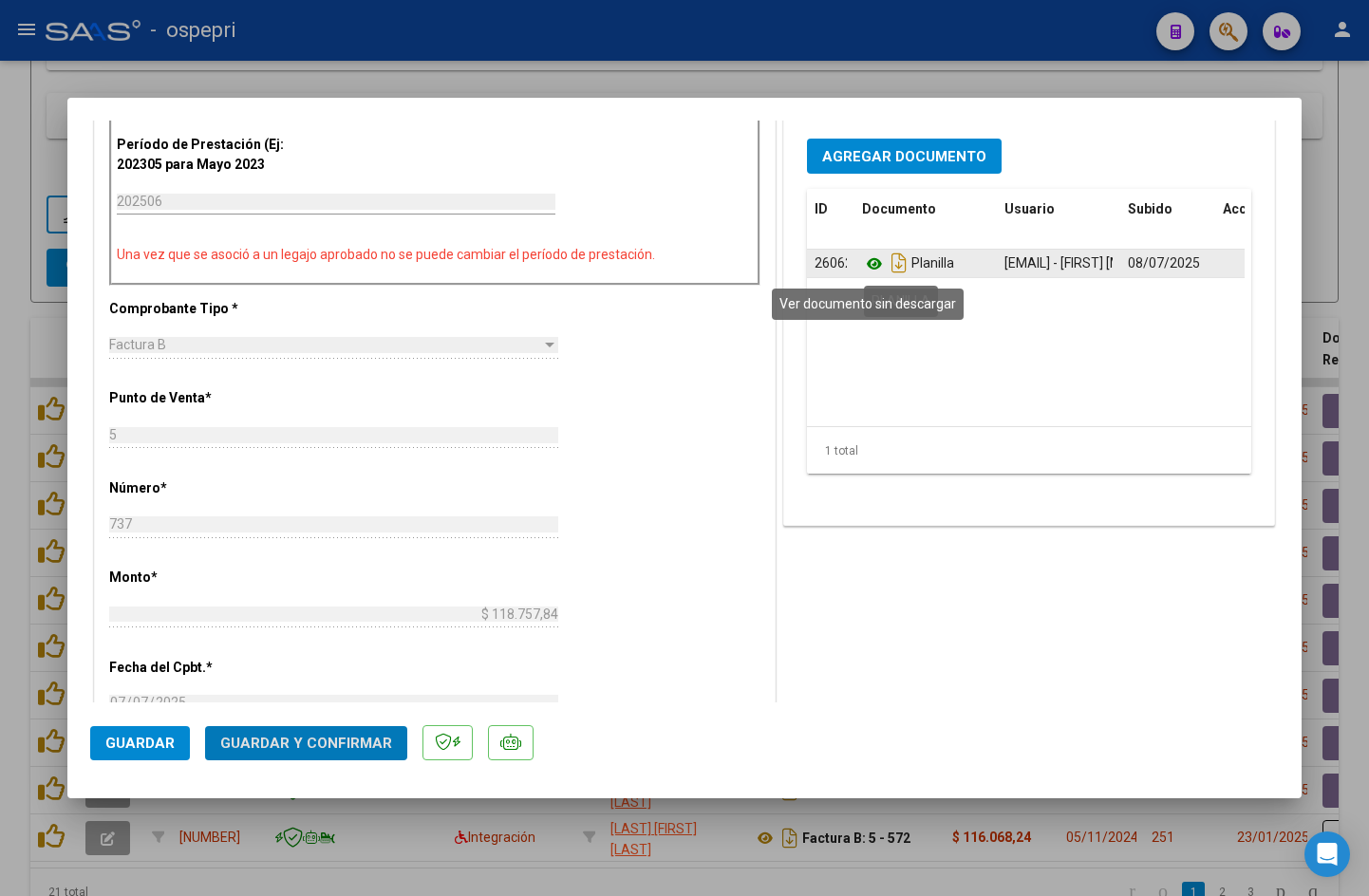 click 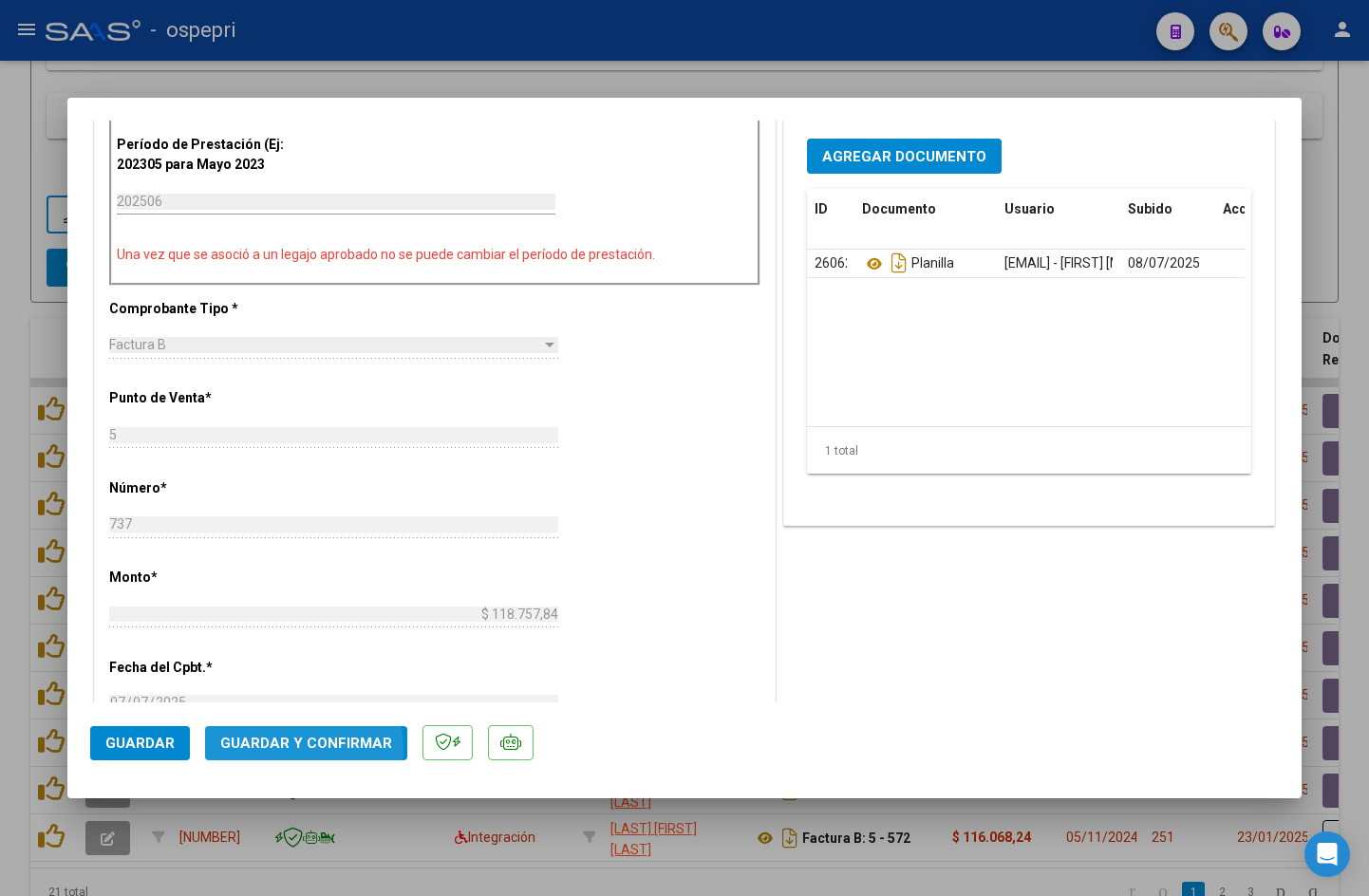 click on "Guardar y Confirmar" 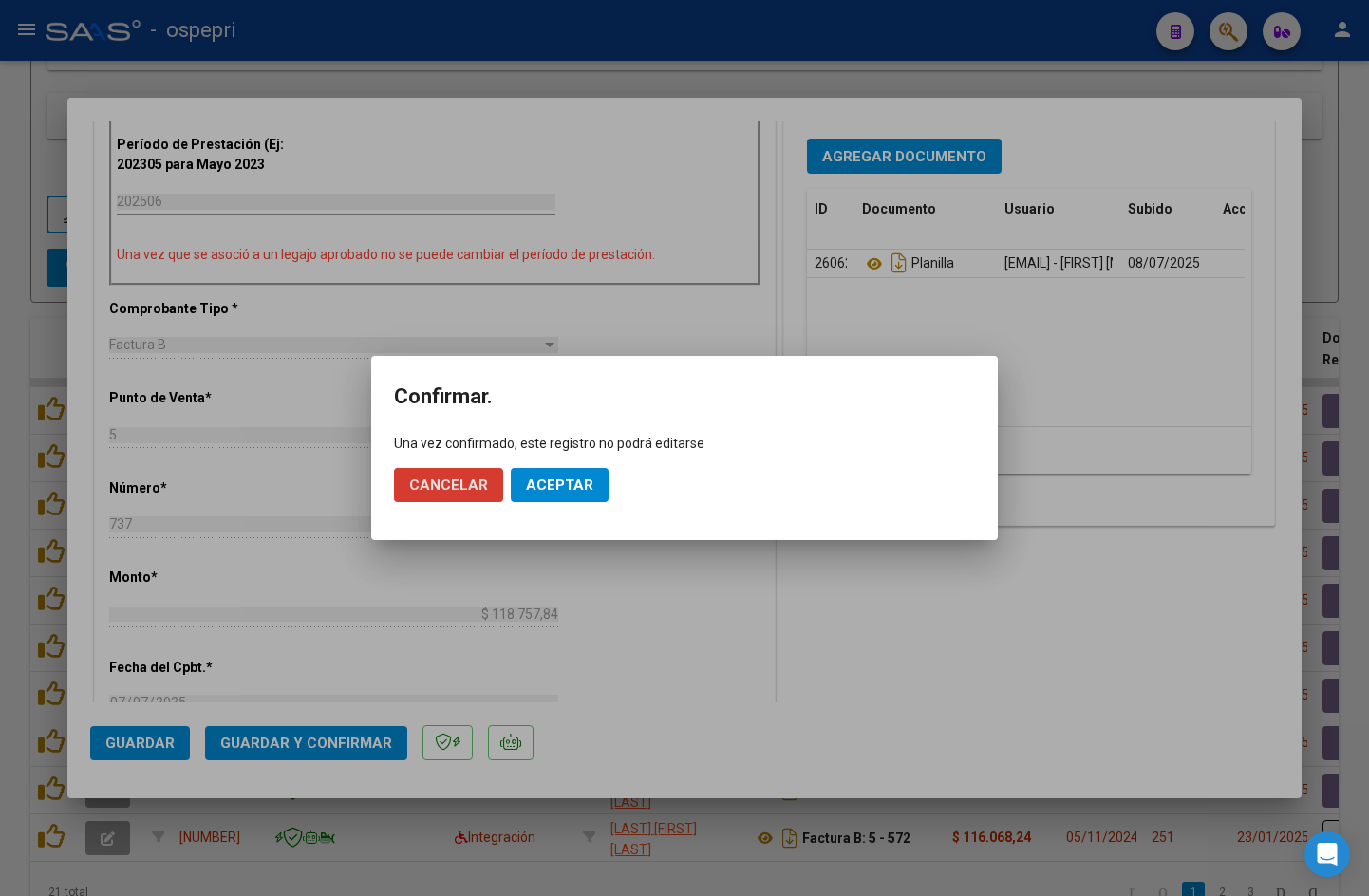 click on "Aceptar" 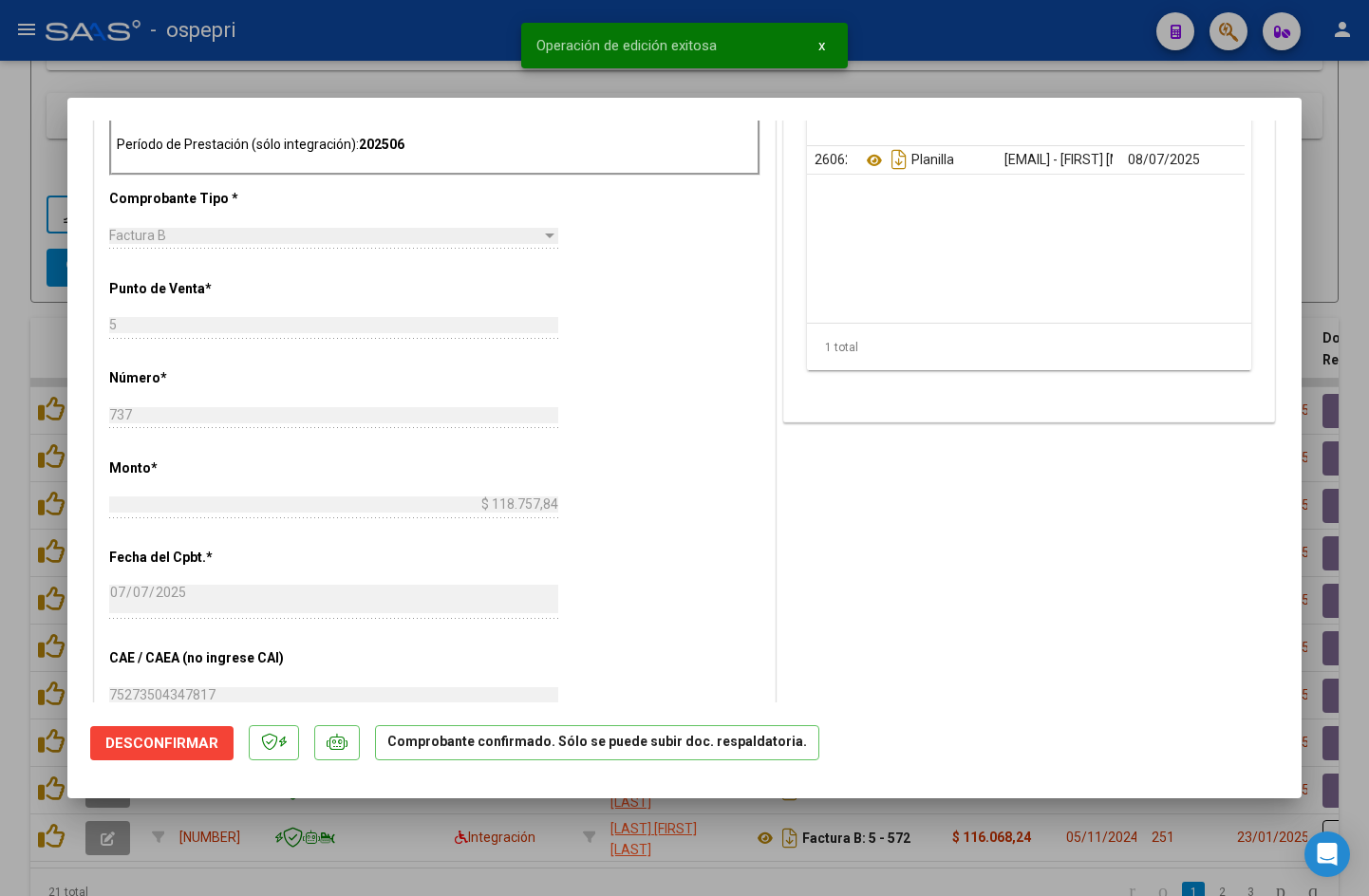 type 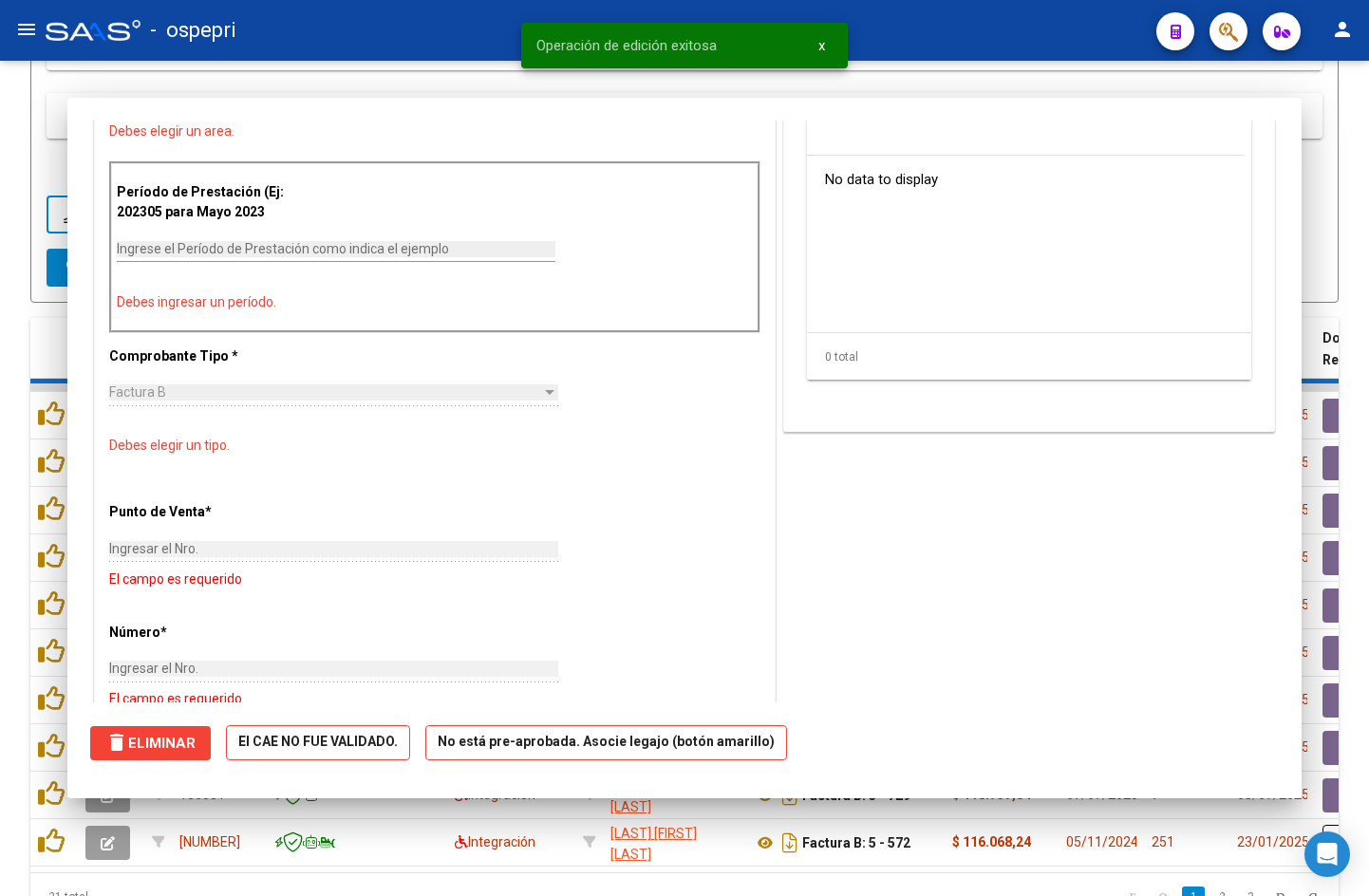 scroll, scrollTop: 0, scrollLeft: 0, axis: both 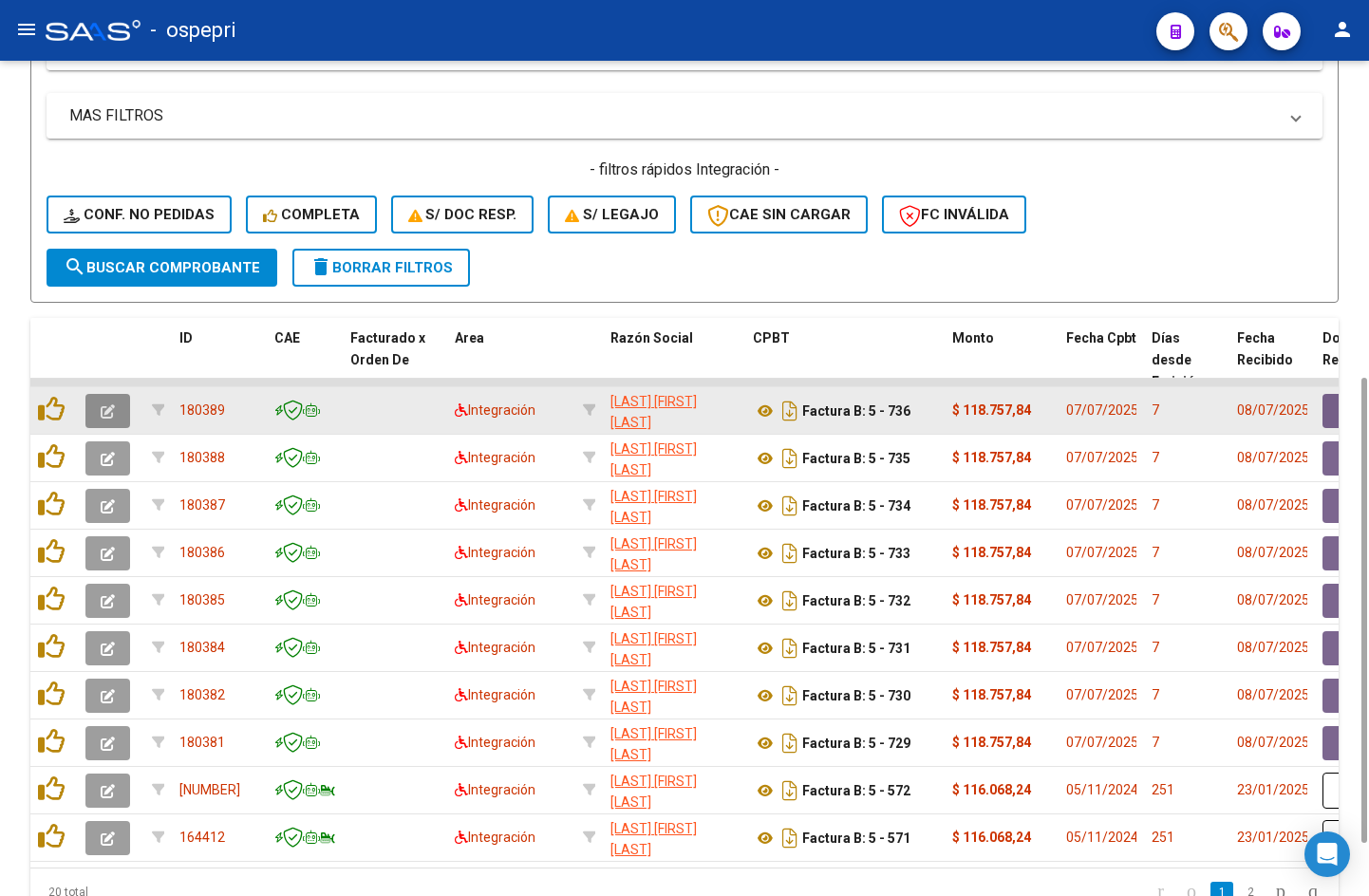 click 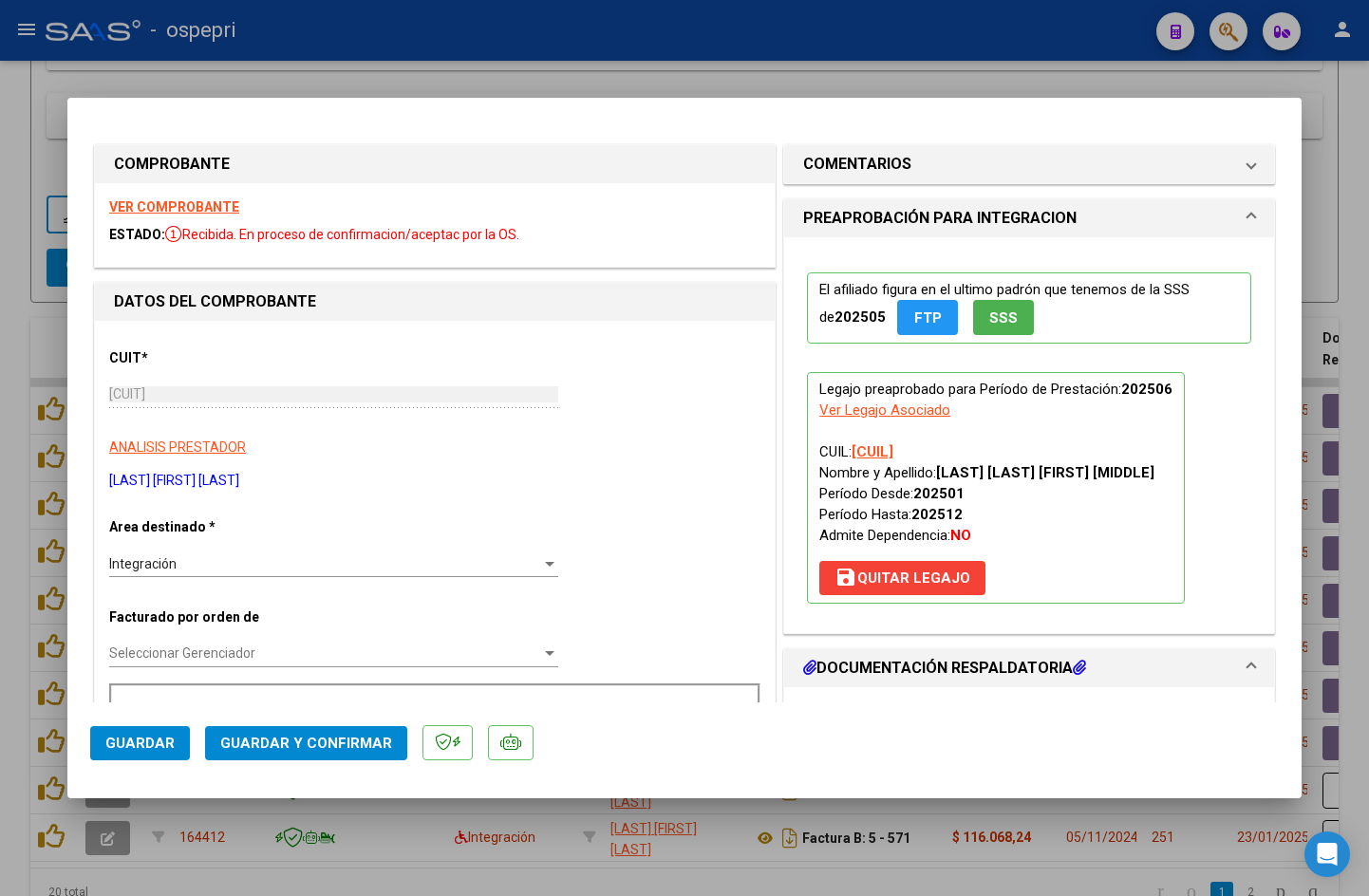 click on "VER COMPROBANTE" at bounding box center (174, 207) 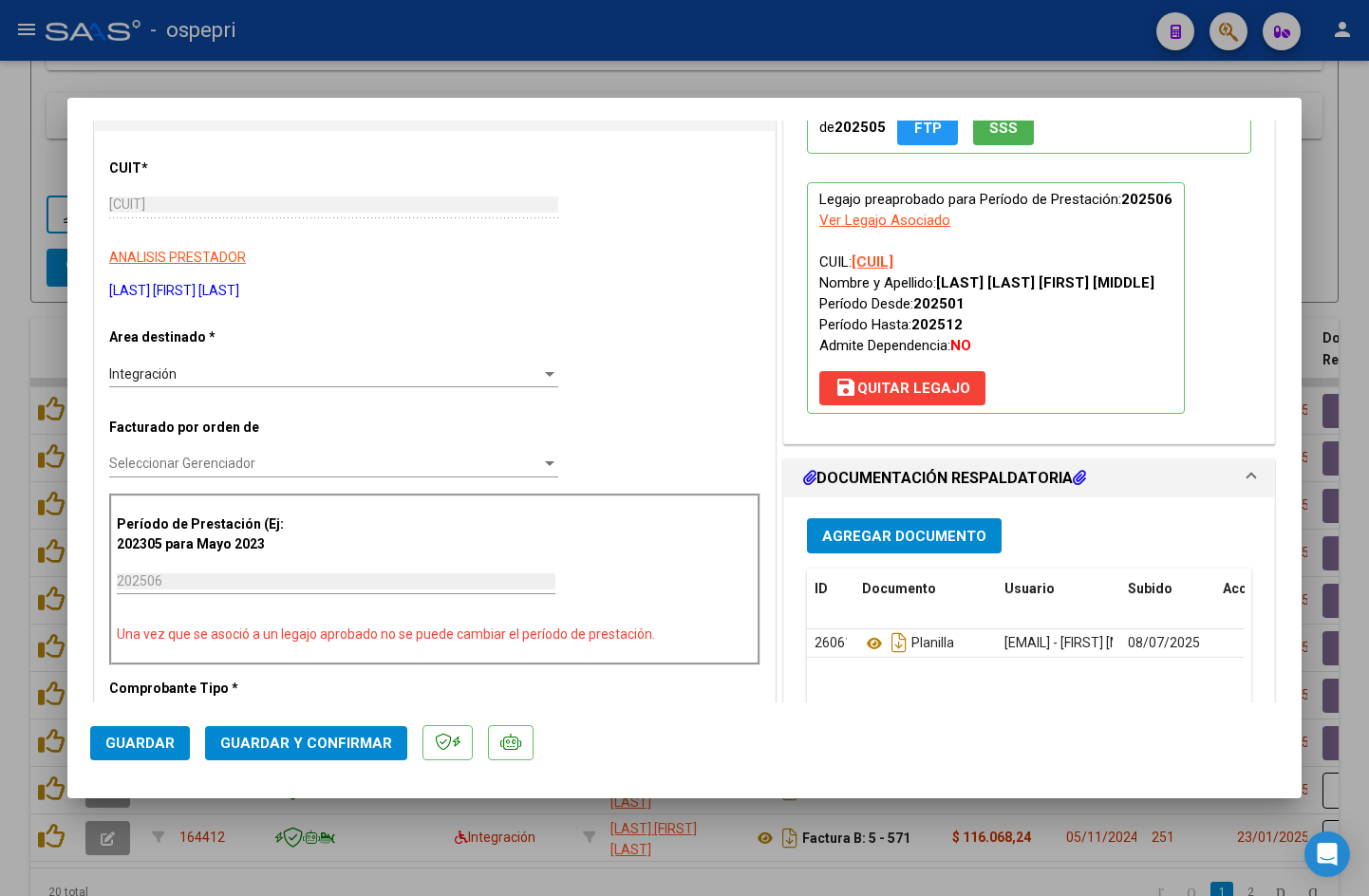 scroll, scrollTop: 380, scrollLeft: 0, axis: vertical 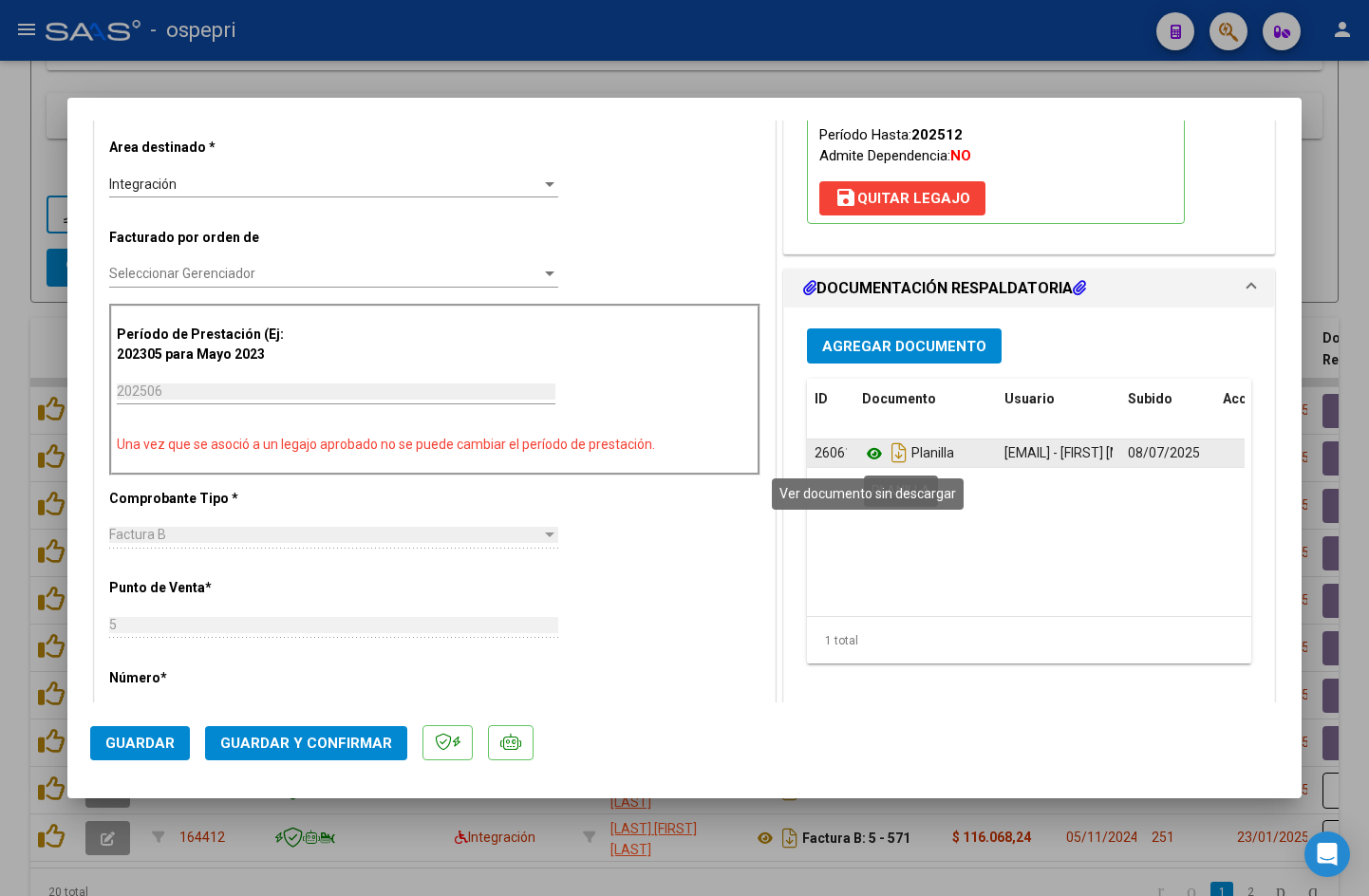 click 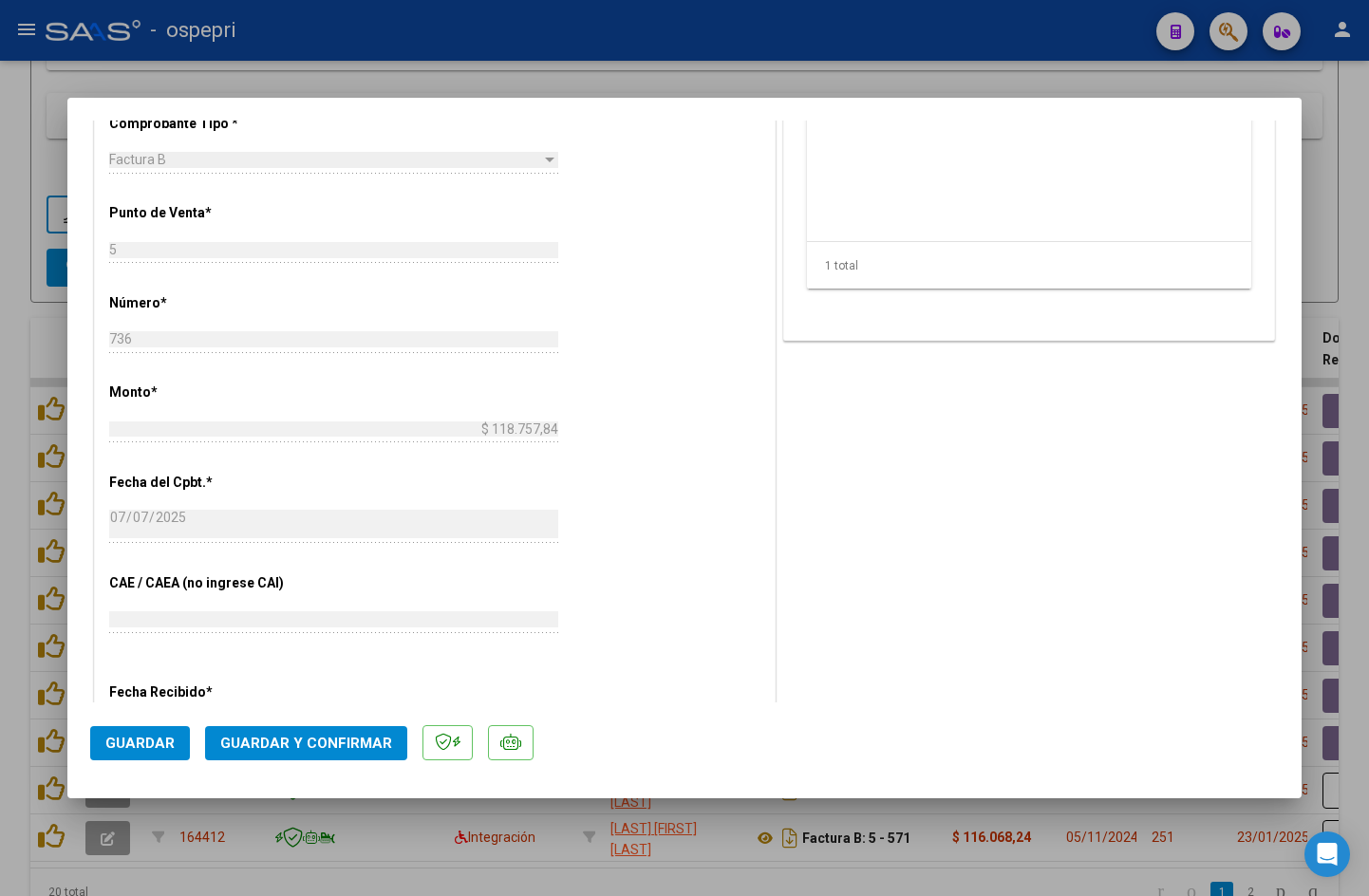 scroll, scrollTop: 759, scrollLeft: 0, axis: vertical 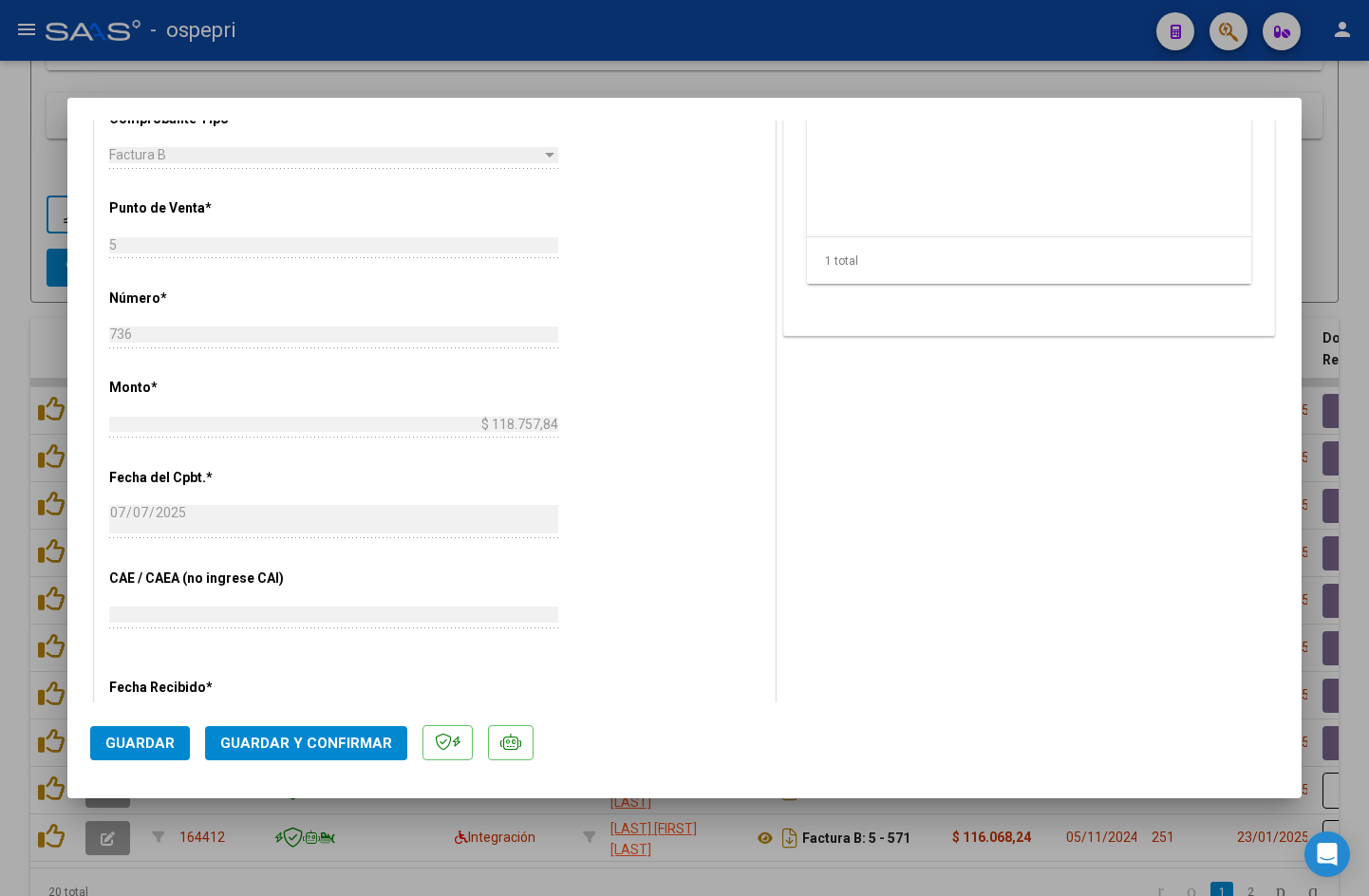 click on "Guardar y Confirmar" 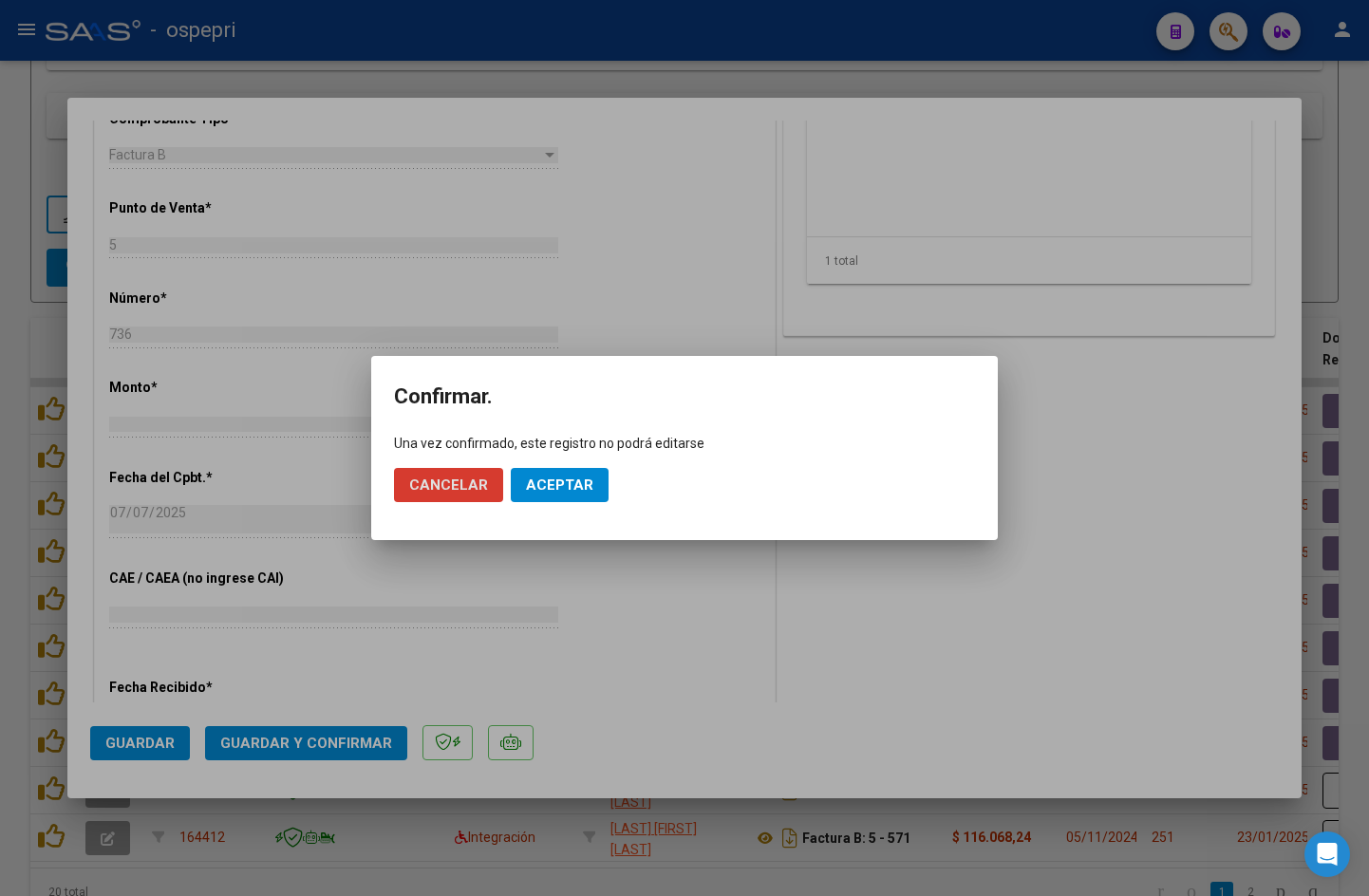 click on "Aceptar" 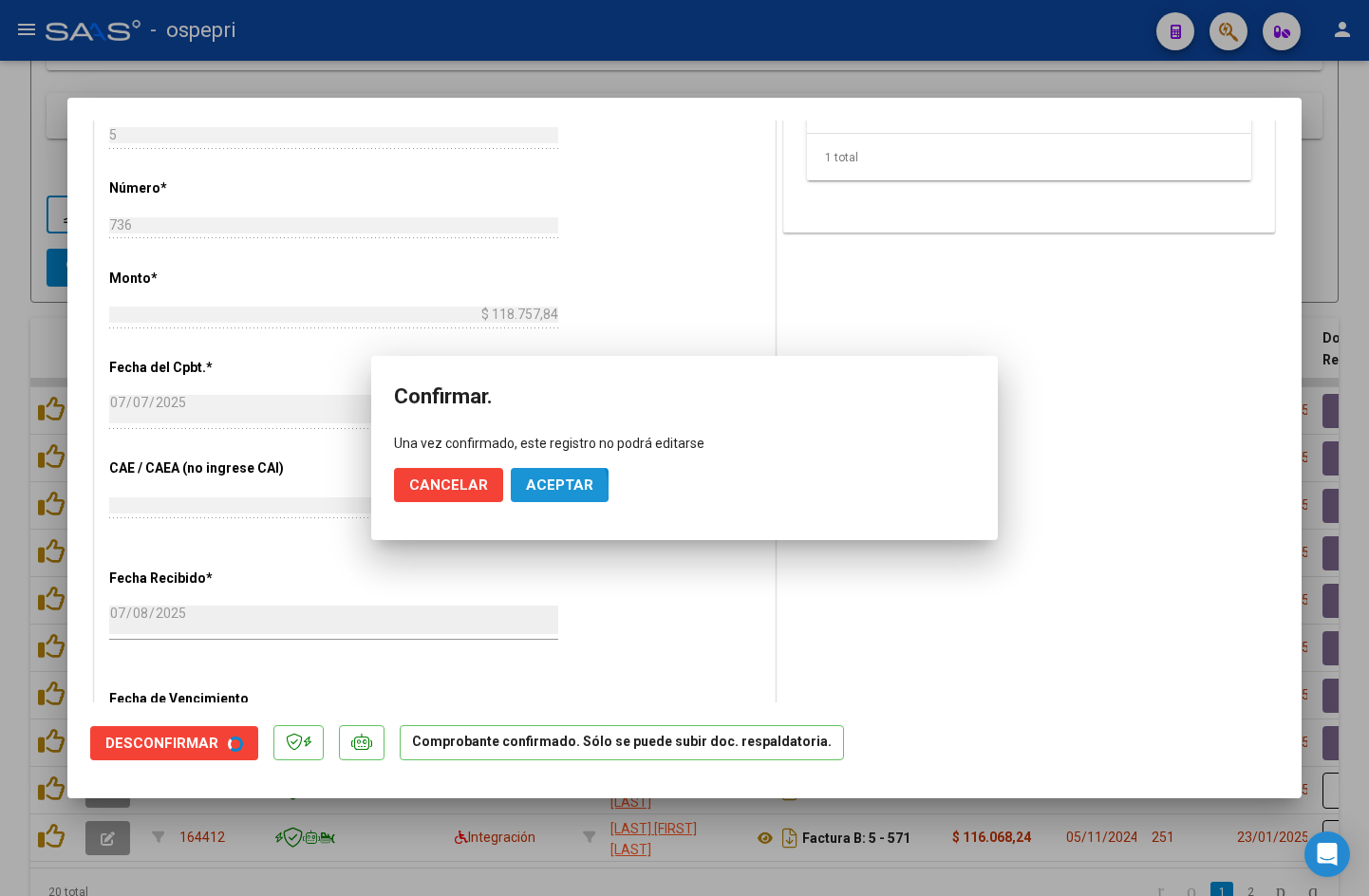 scroll, scrollTop: 649, scrollLeft: 0, axis: vertical 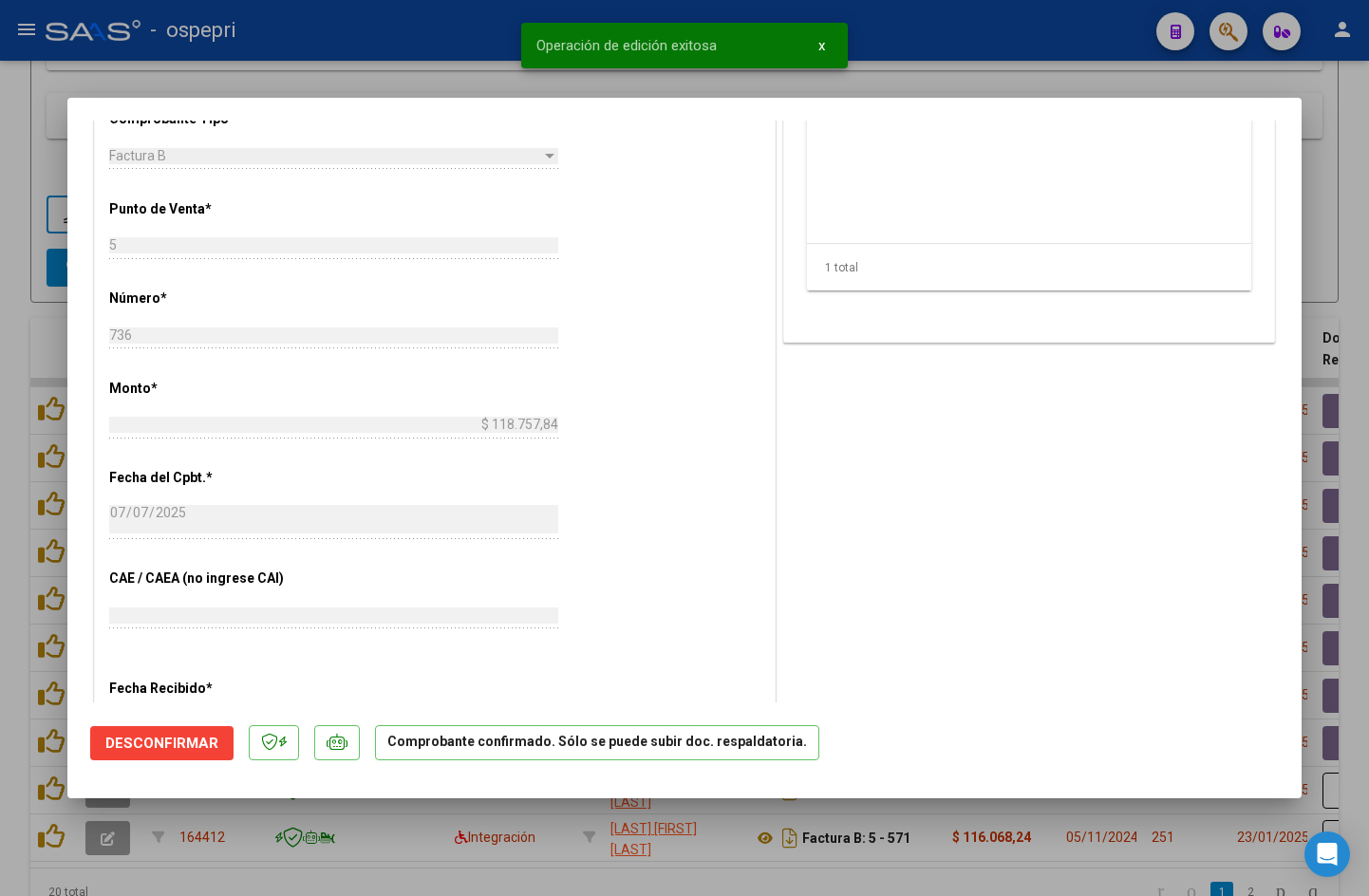 type 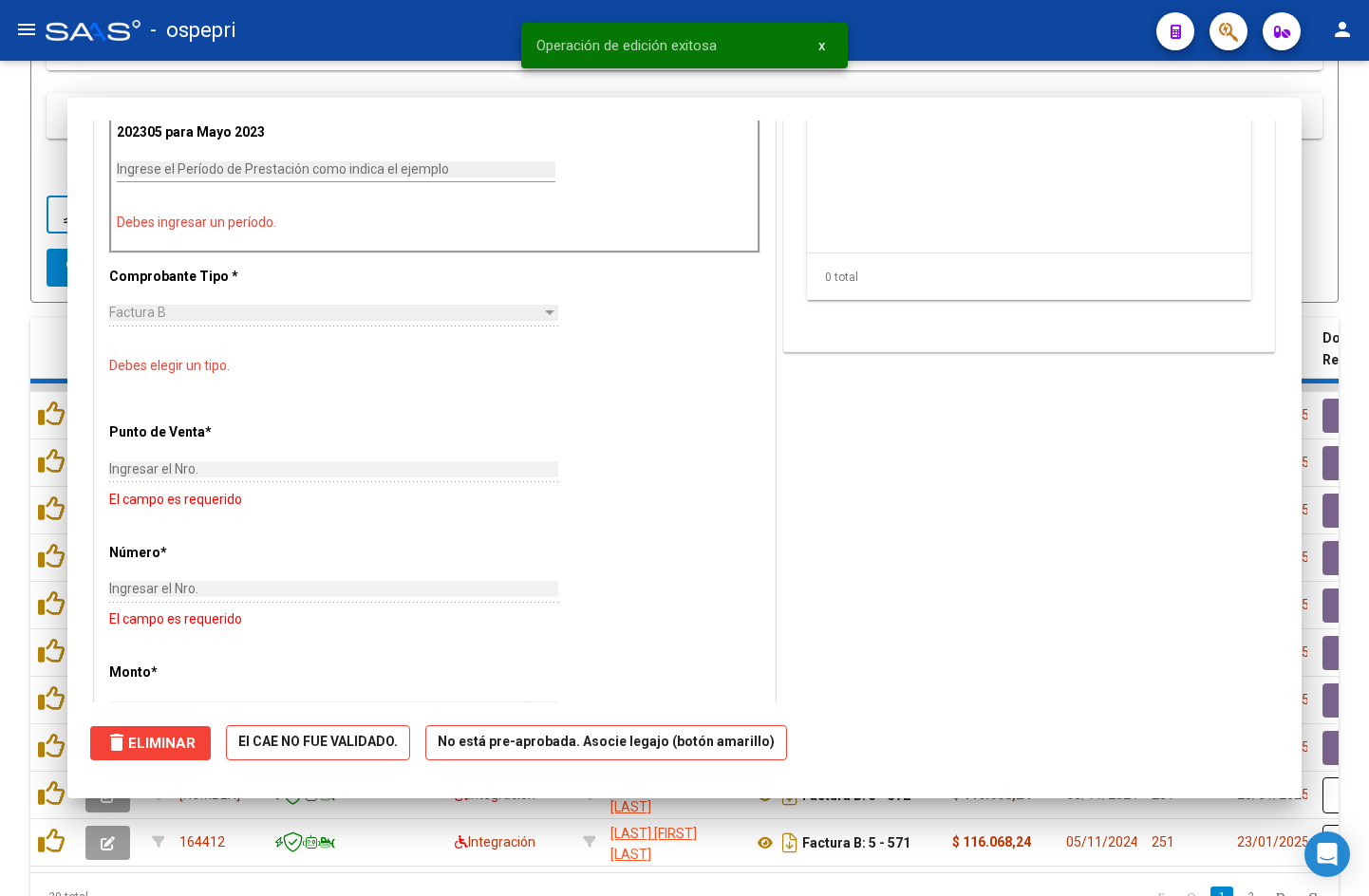 scroll, scrollTop: 0, scrollLeft: 0, axis: both 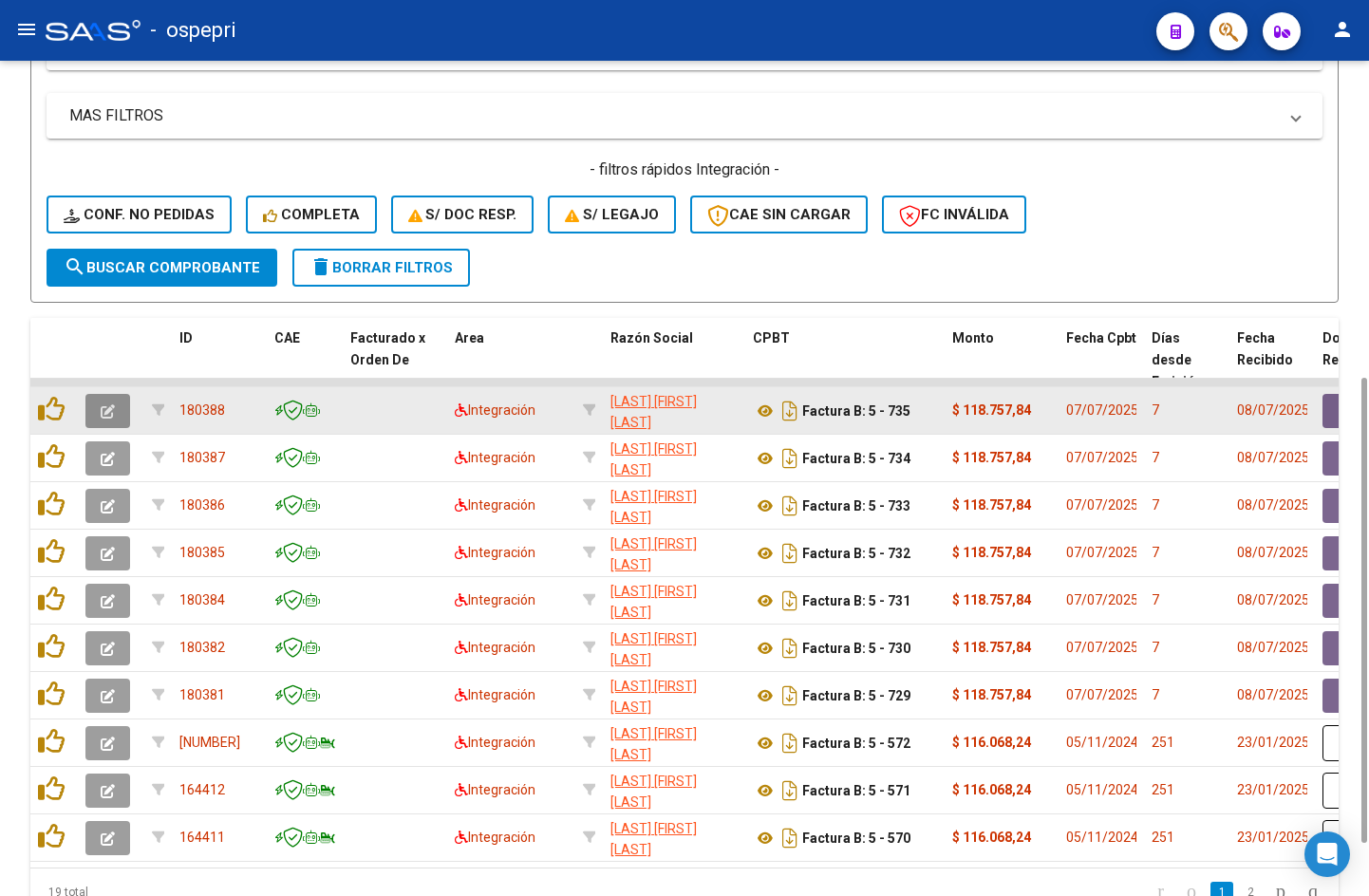 click 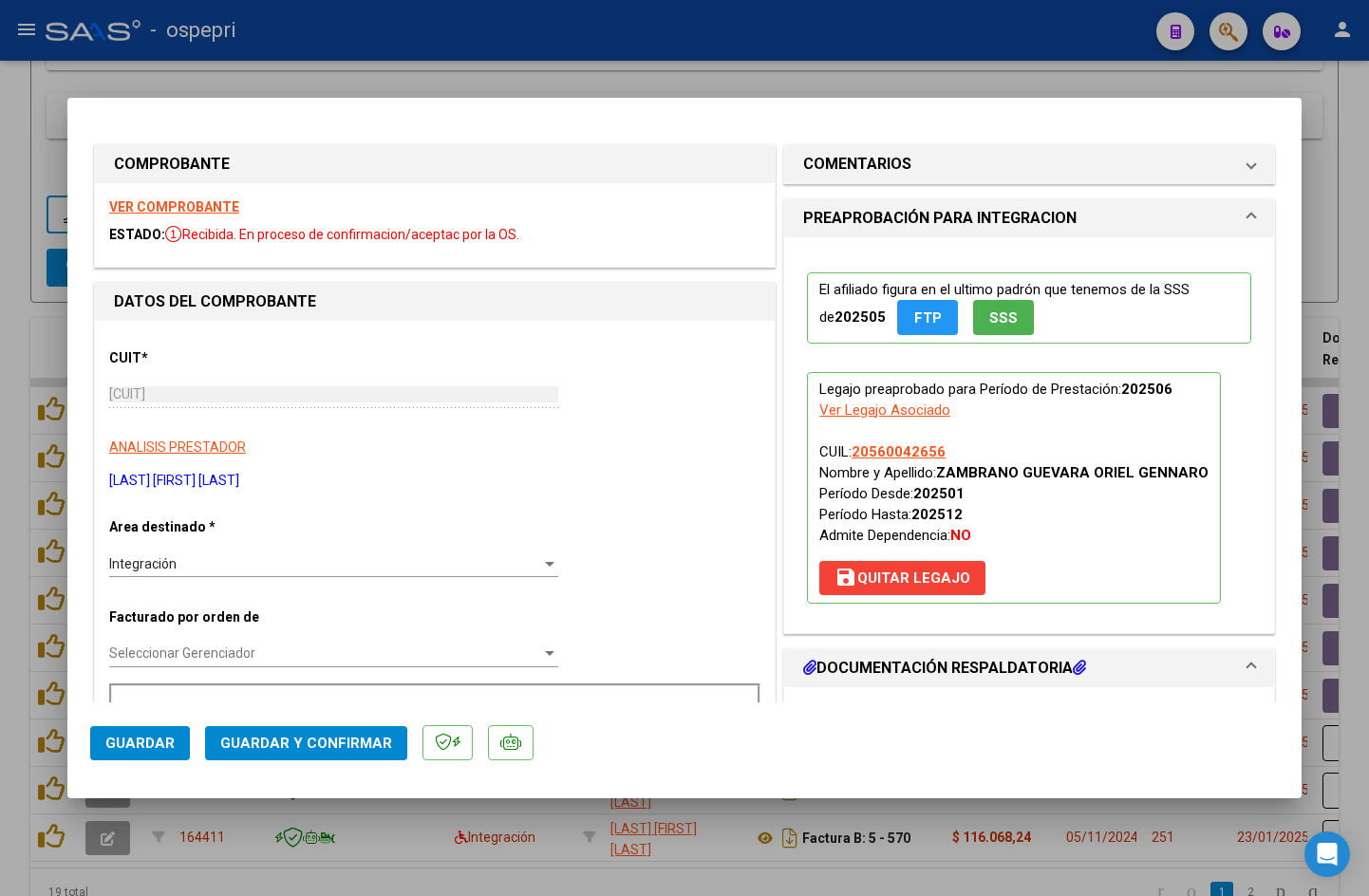 click on "VER COMPROBANTE" at bounding box center [174, 207] 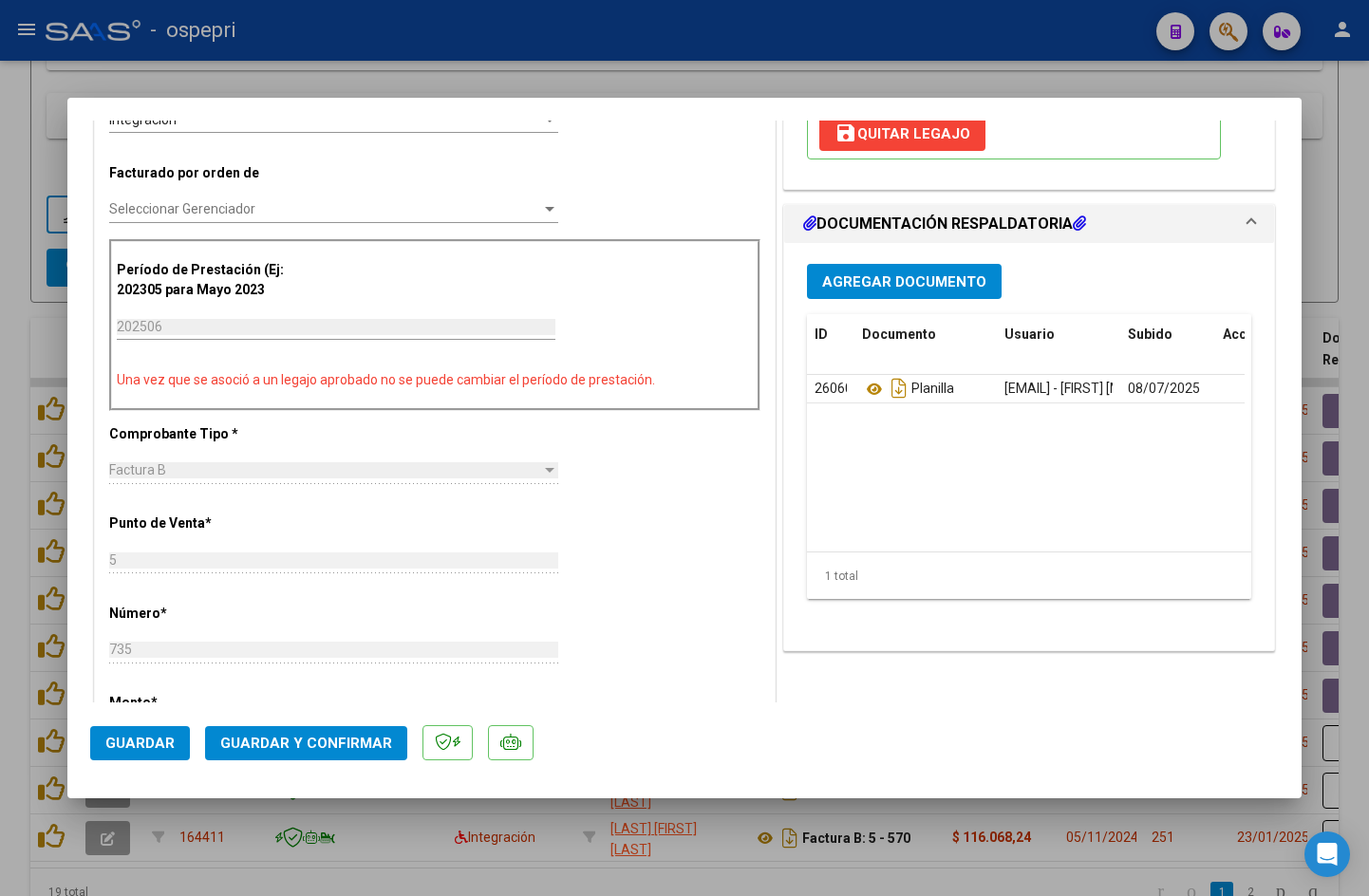 scroll, scrollTop: 569, scrollLeft: 0, axis: vertical 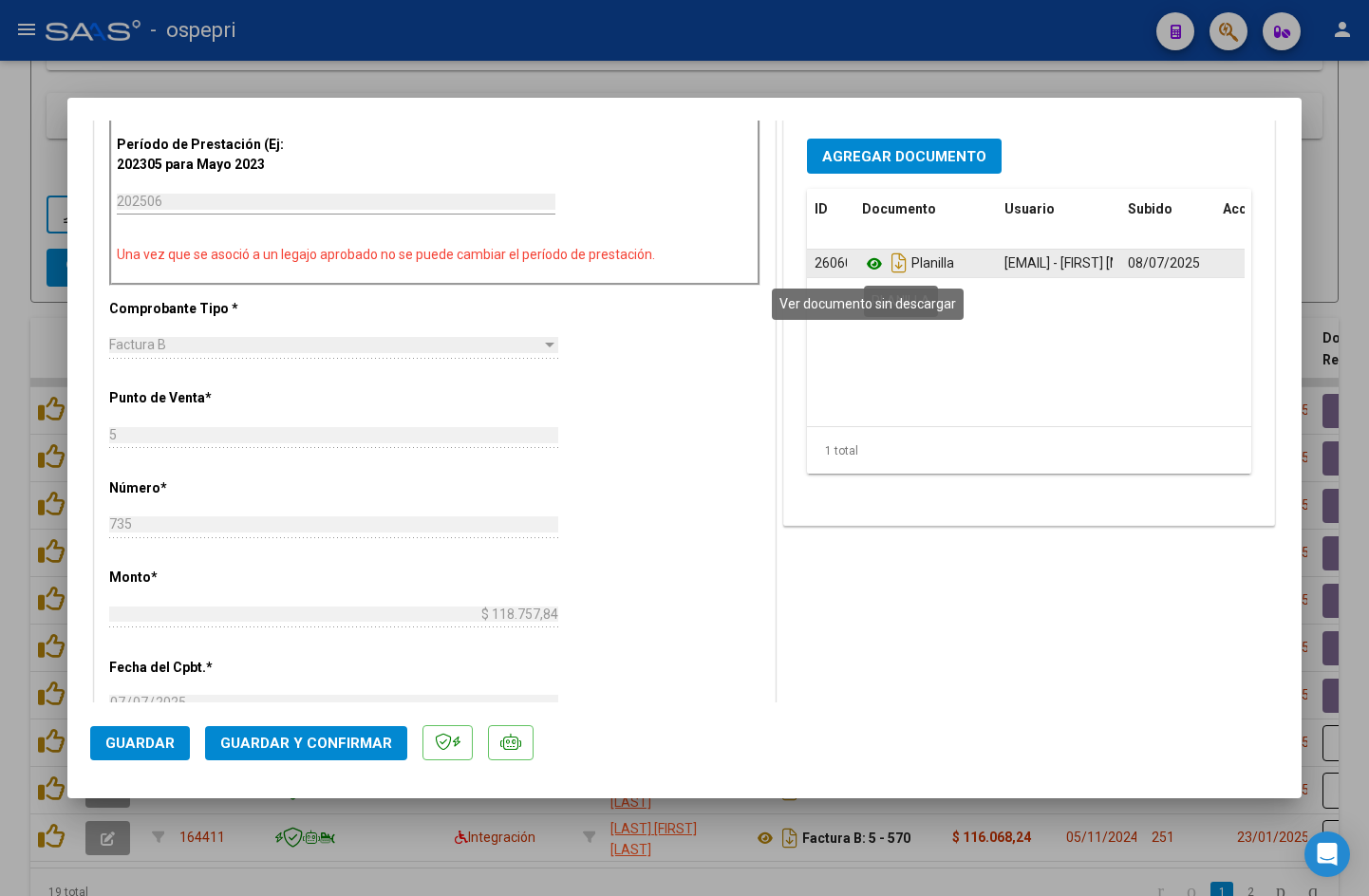click 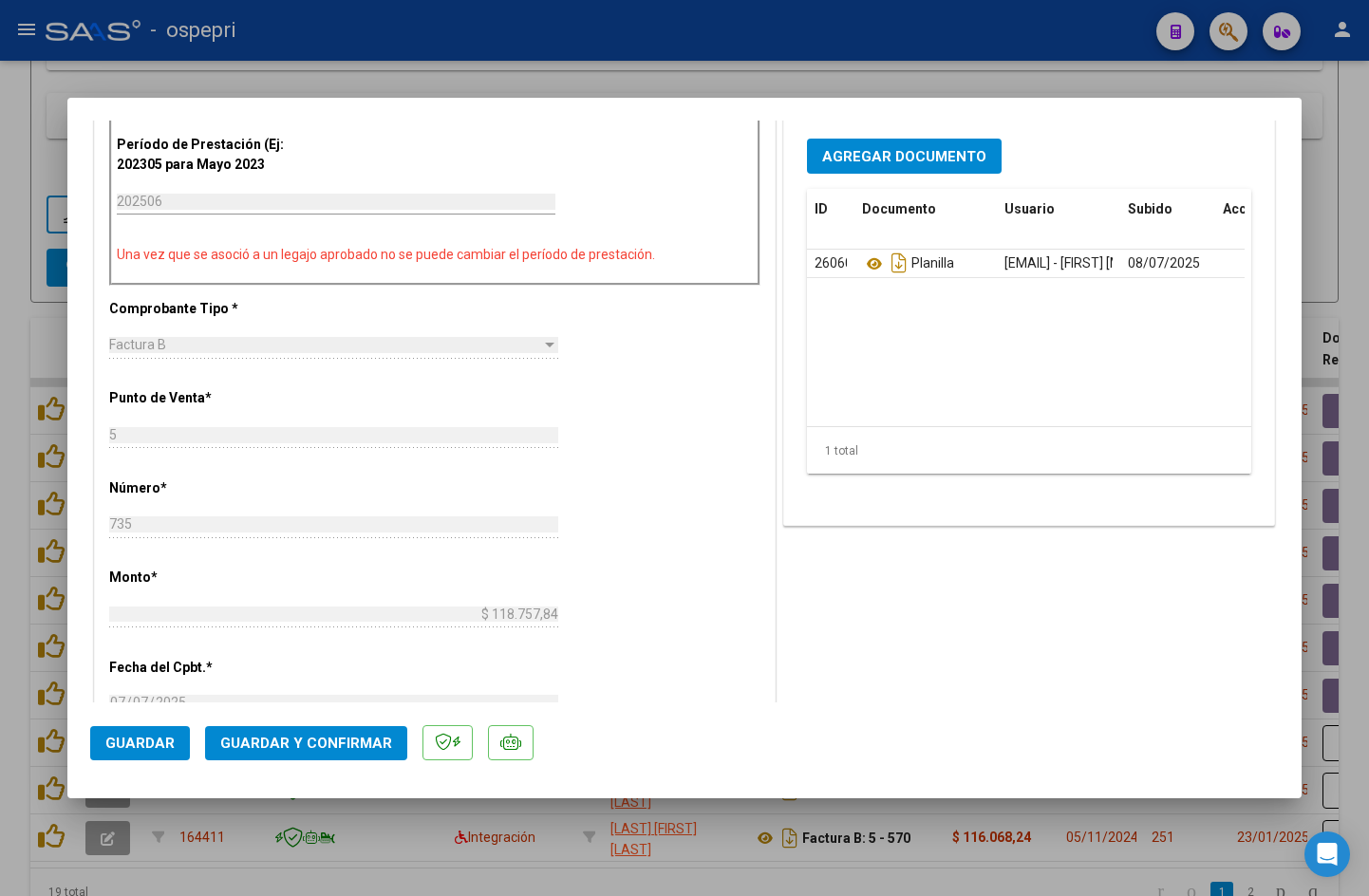 click on "Guardar y Confirmar" 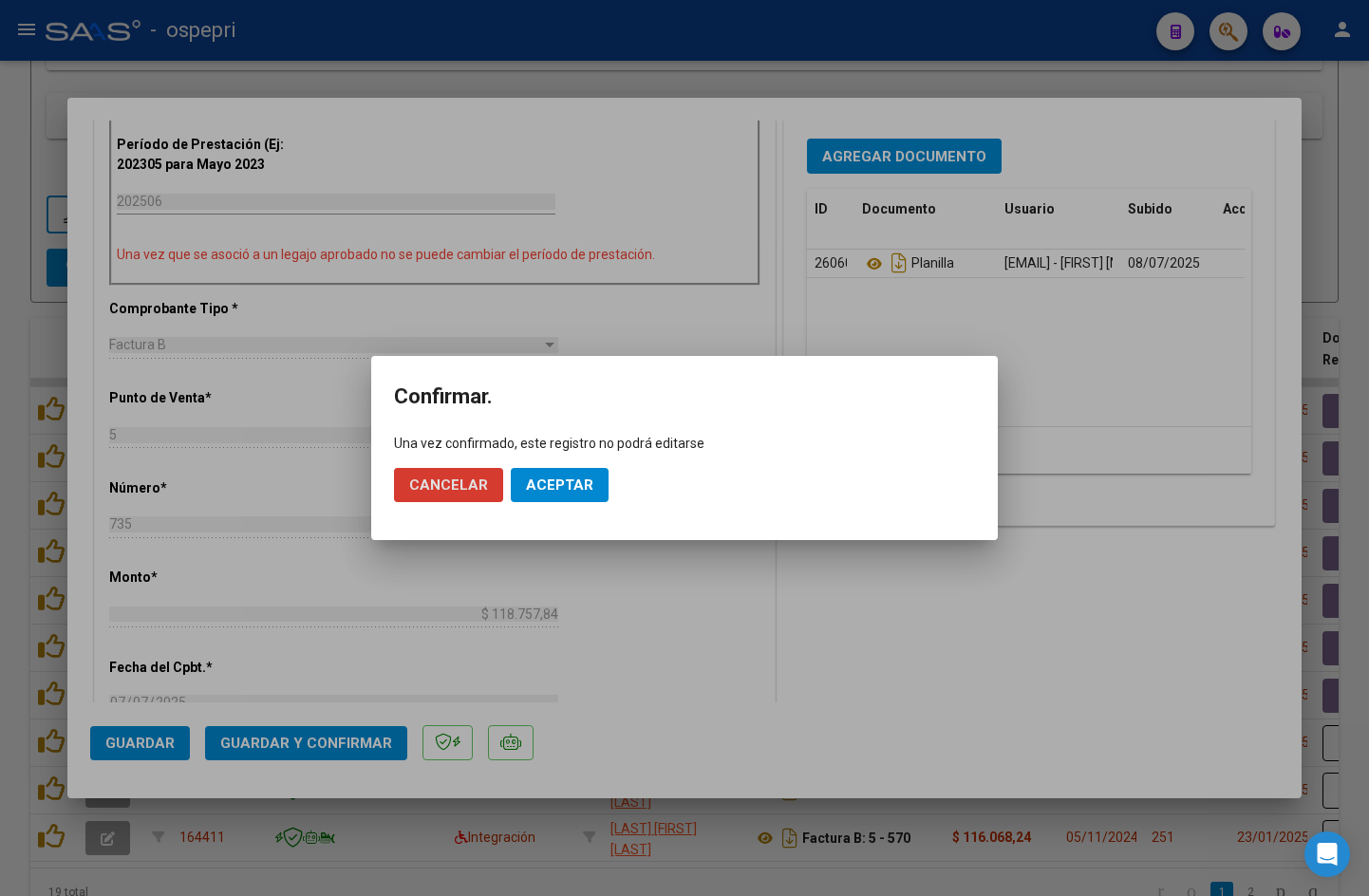 click on "Aceptar" 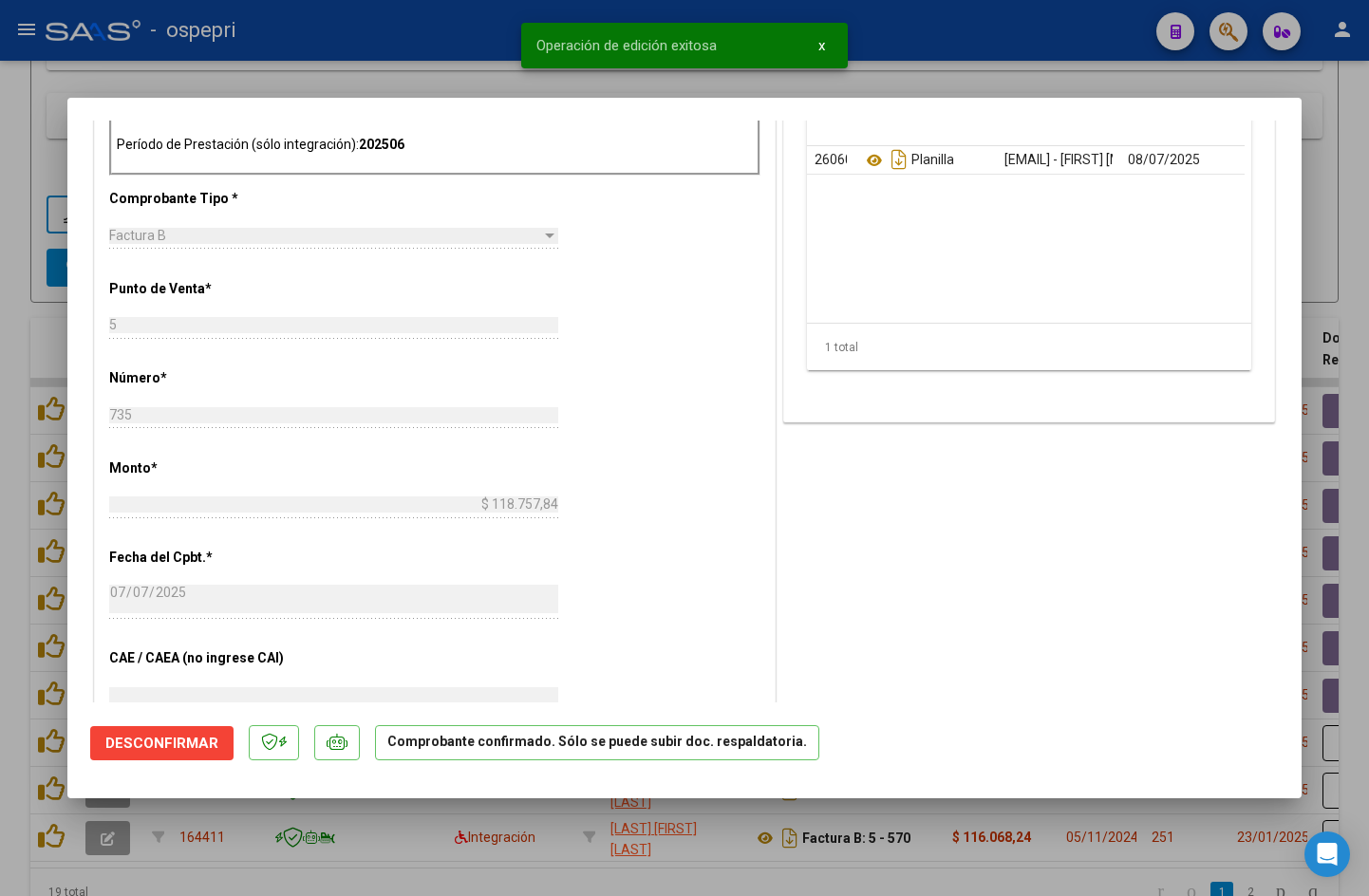 type 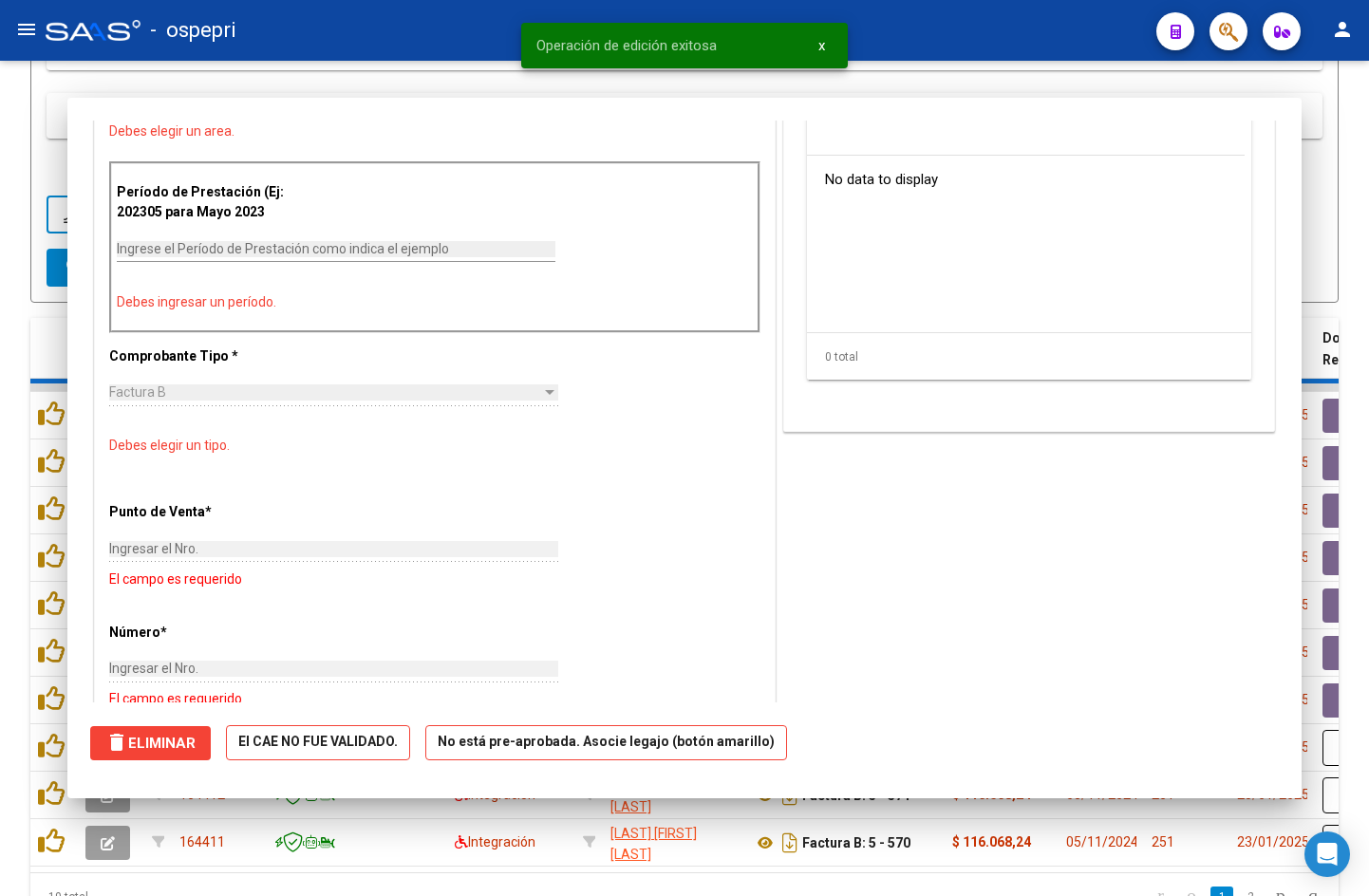 scroll, scrollTop: 0, scrollLeft: 0, axis: both 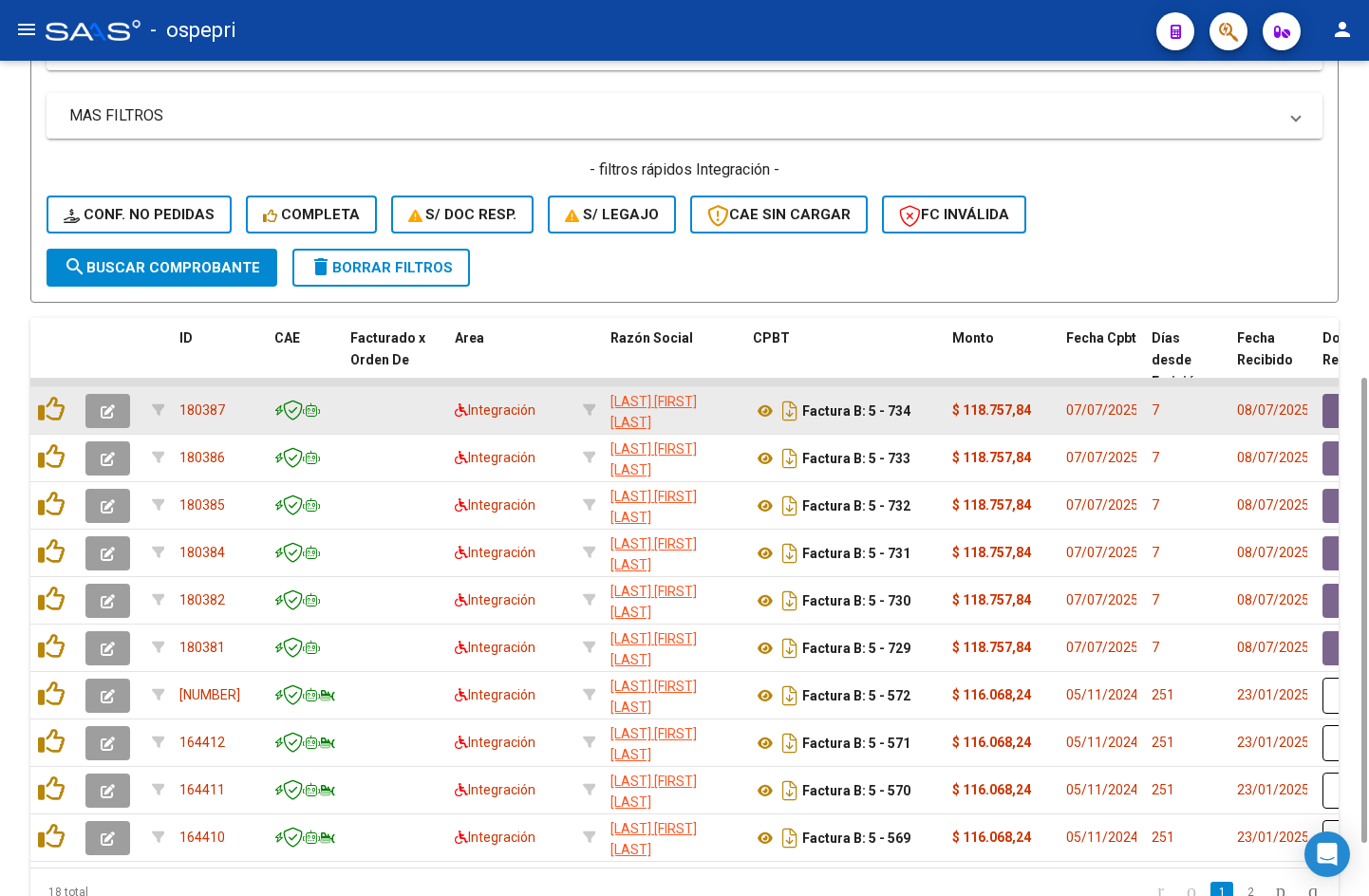 click 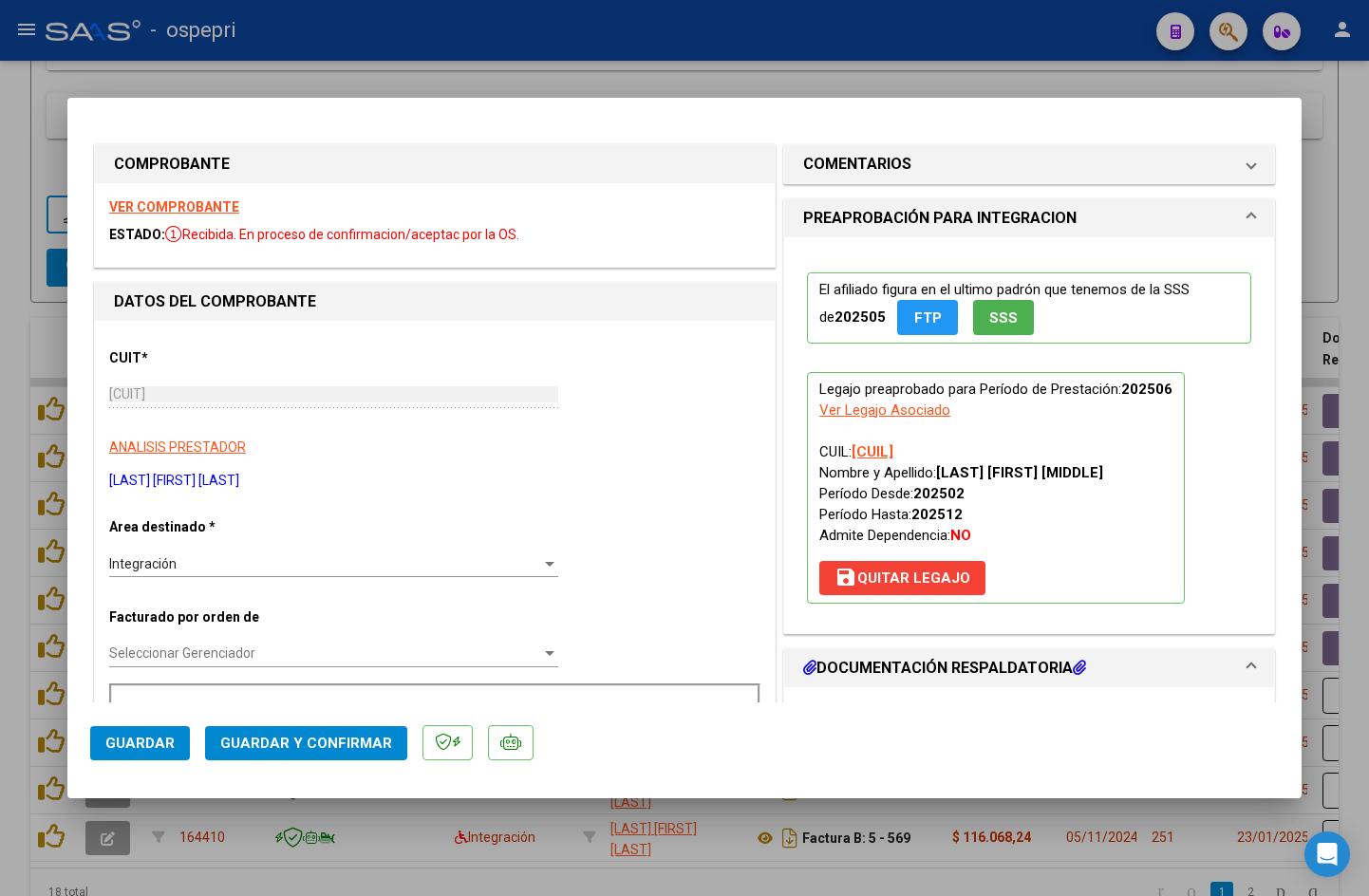 click on "VER COMPROBANTE" at bounding box center (174, 207) 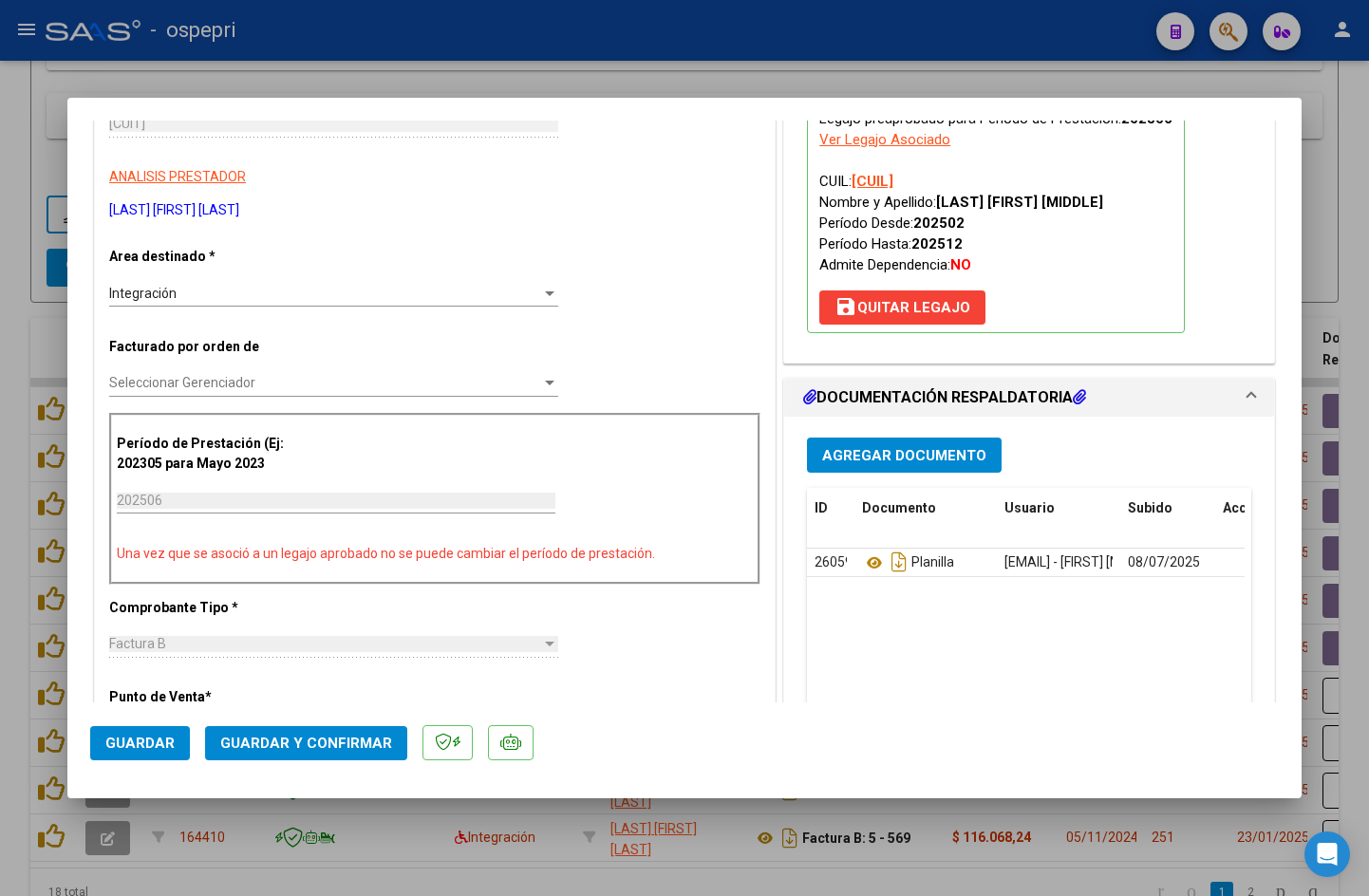 scroll, scrollTop: 475, scrollLeft: 0, axis: vertical 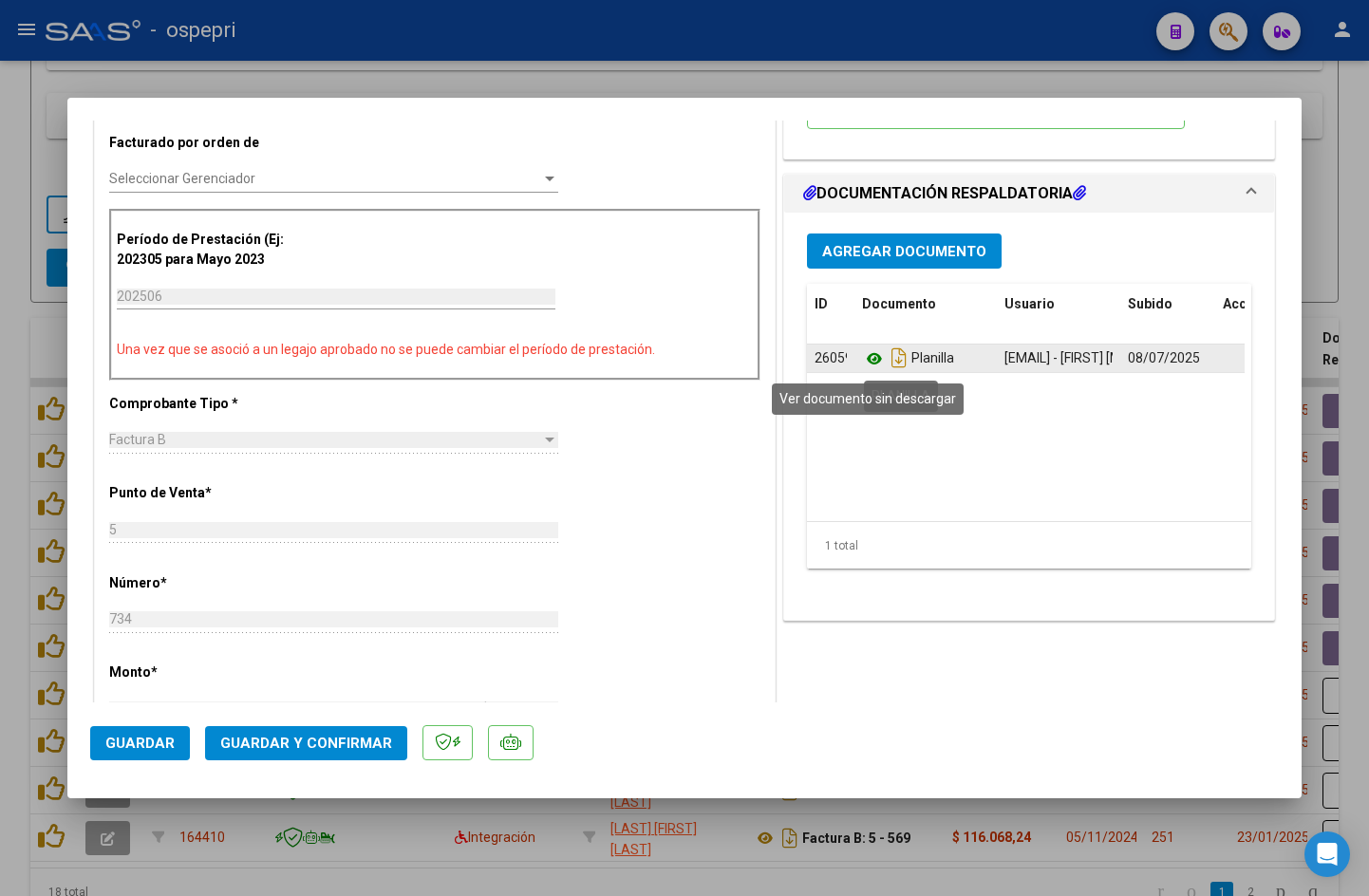click 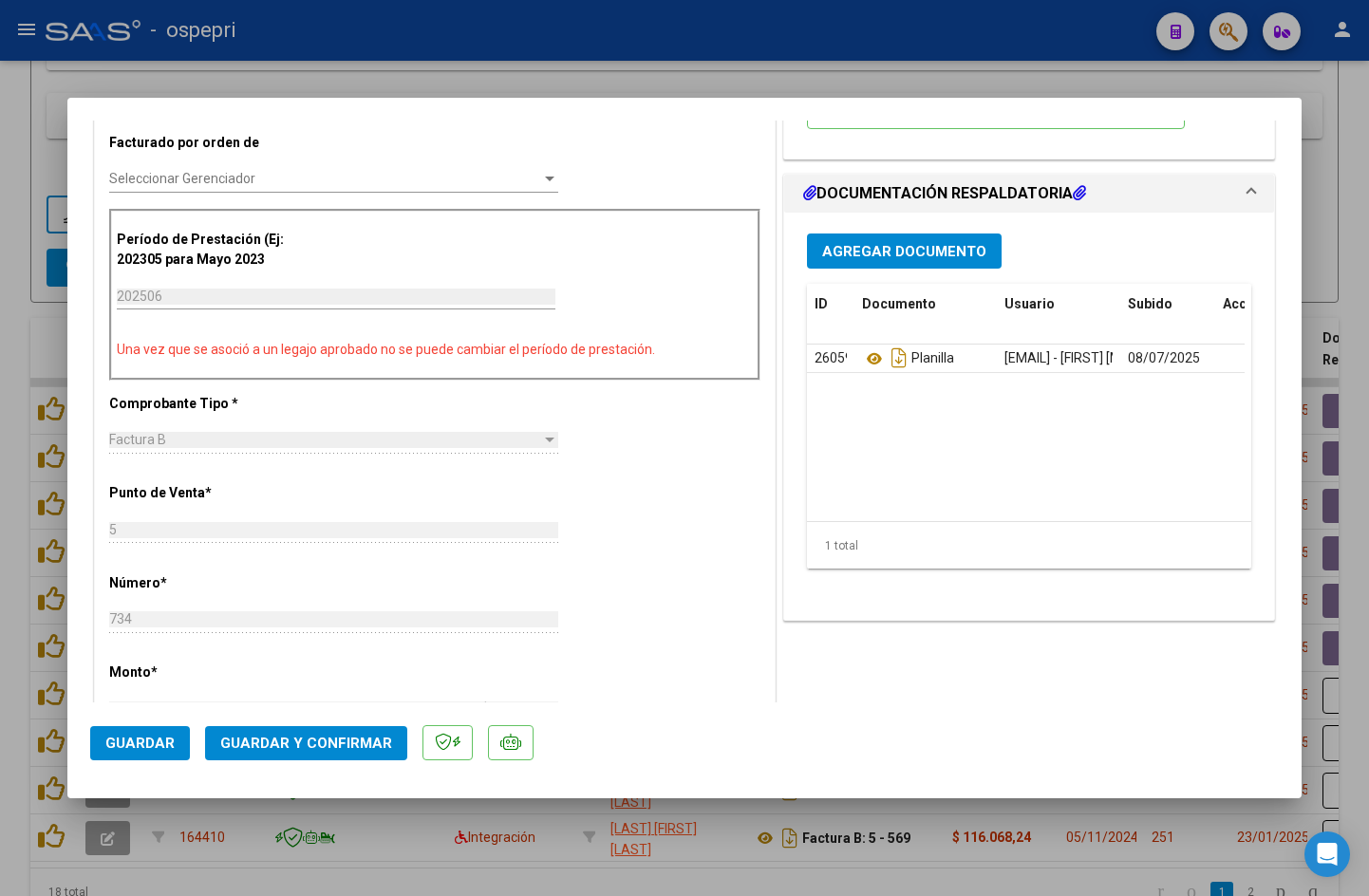 click on "Guardar y Confirmar" 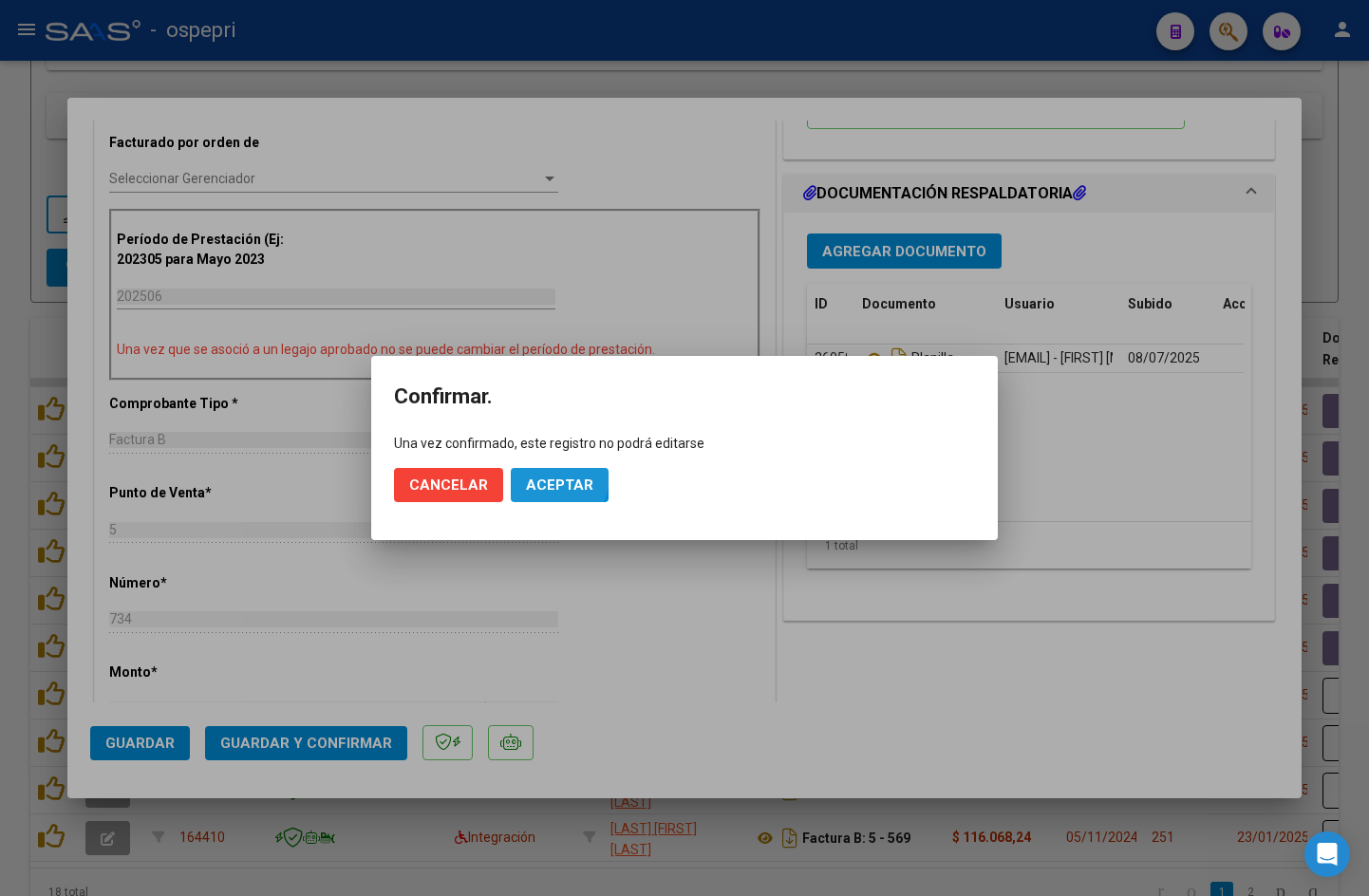 click on "Aceptar" 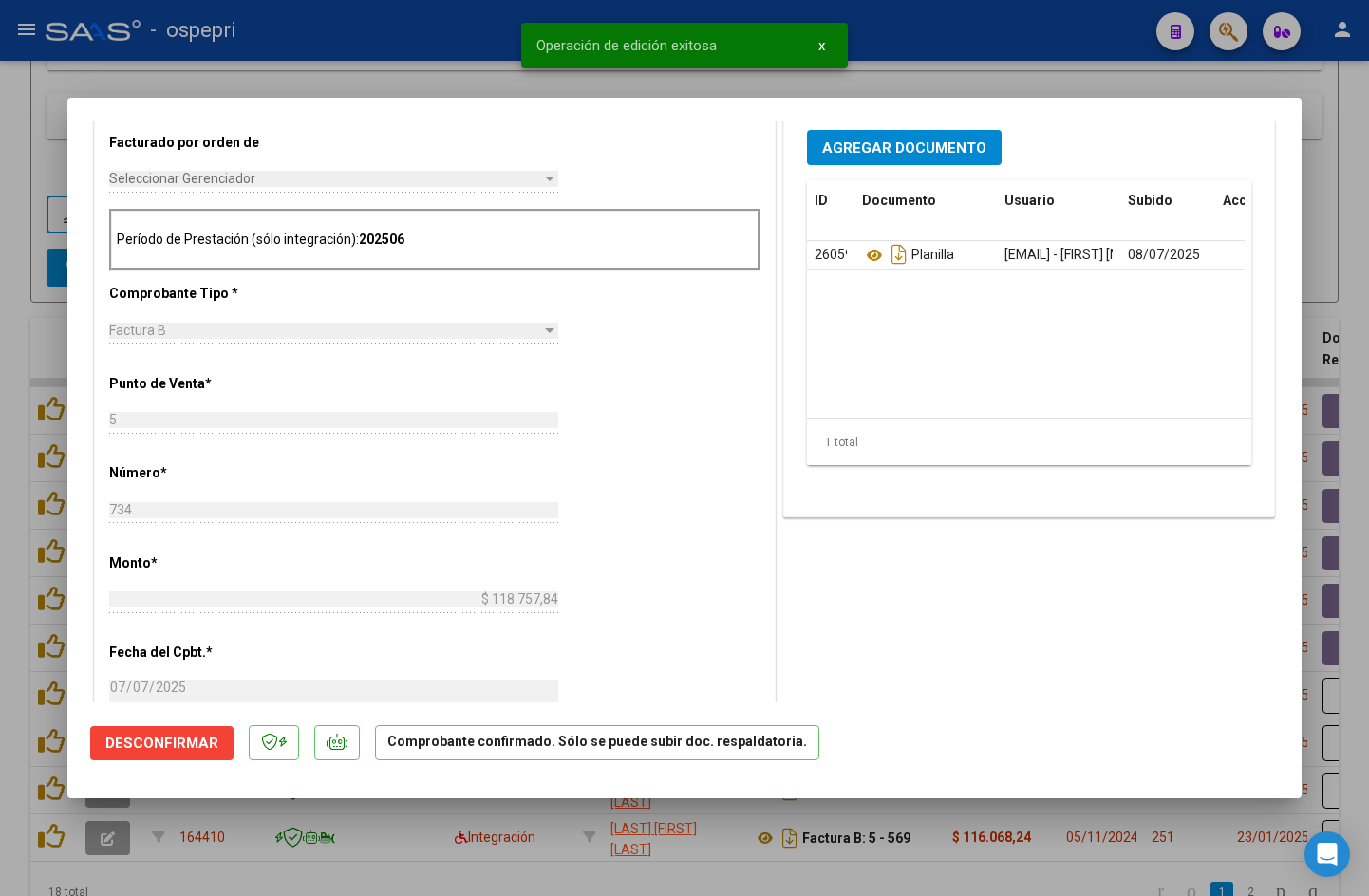type 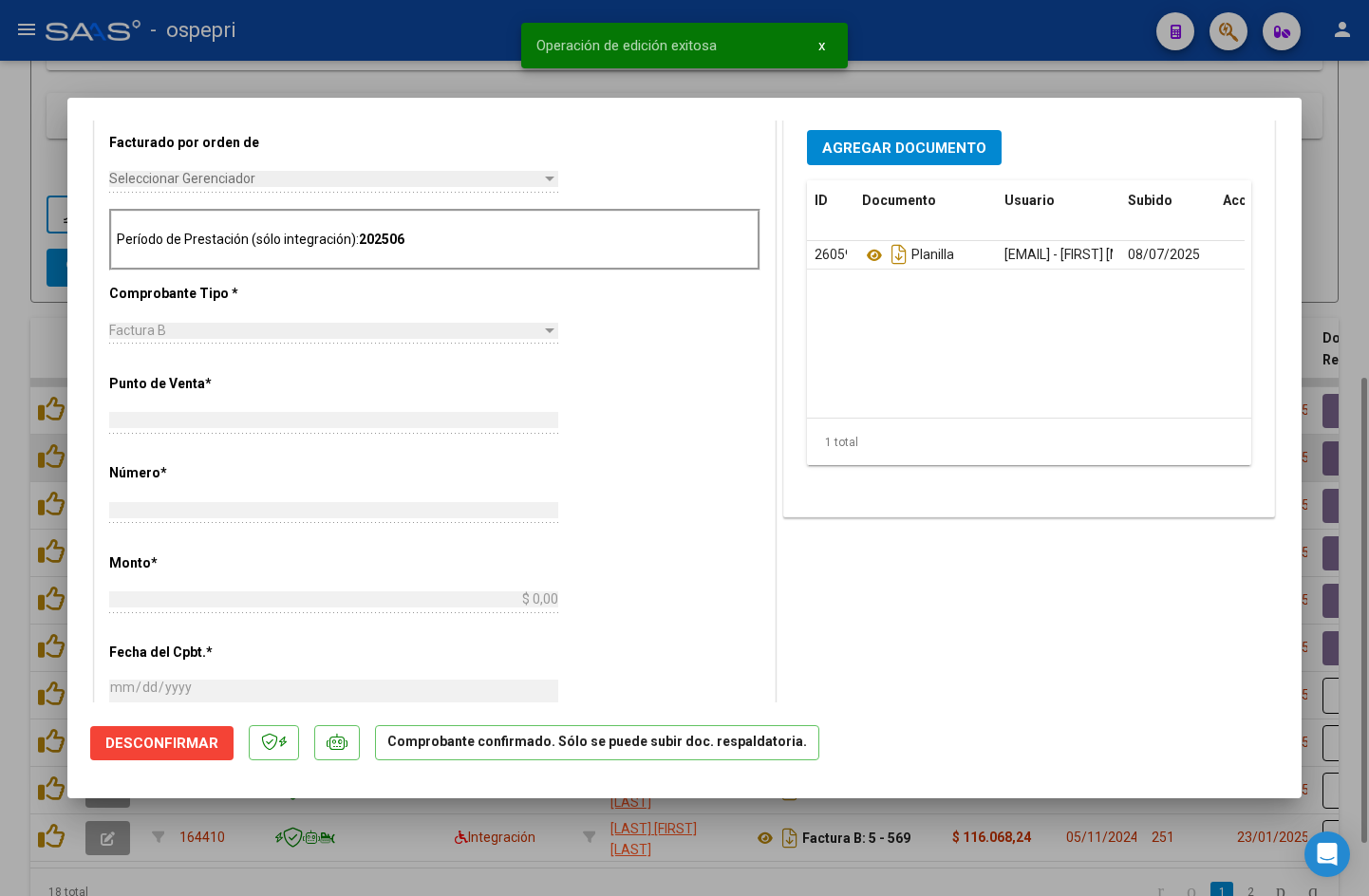scroll, scrollTop: 0, scrollLeft: 0, axis: both 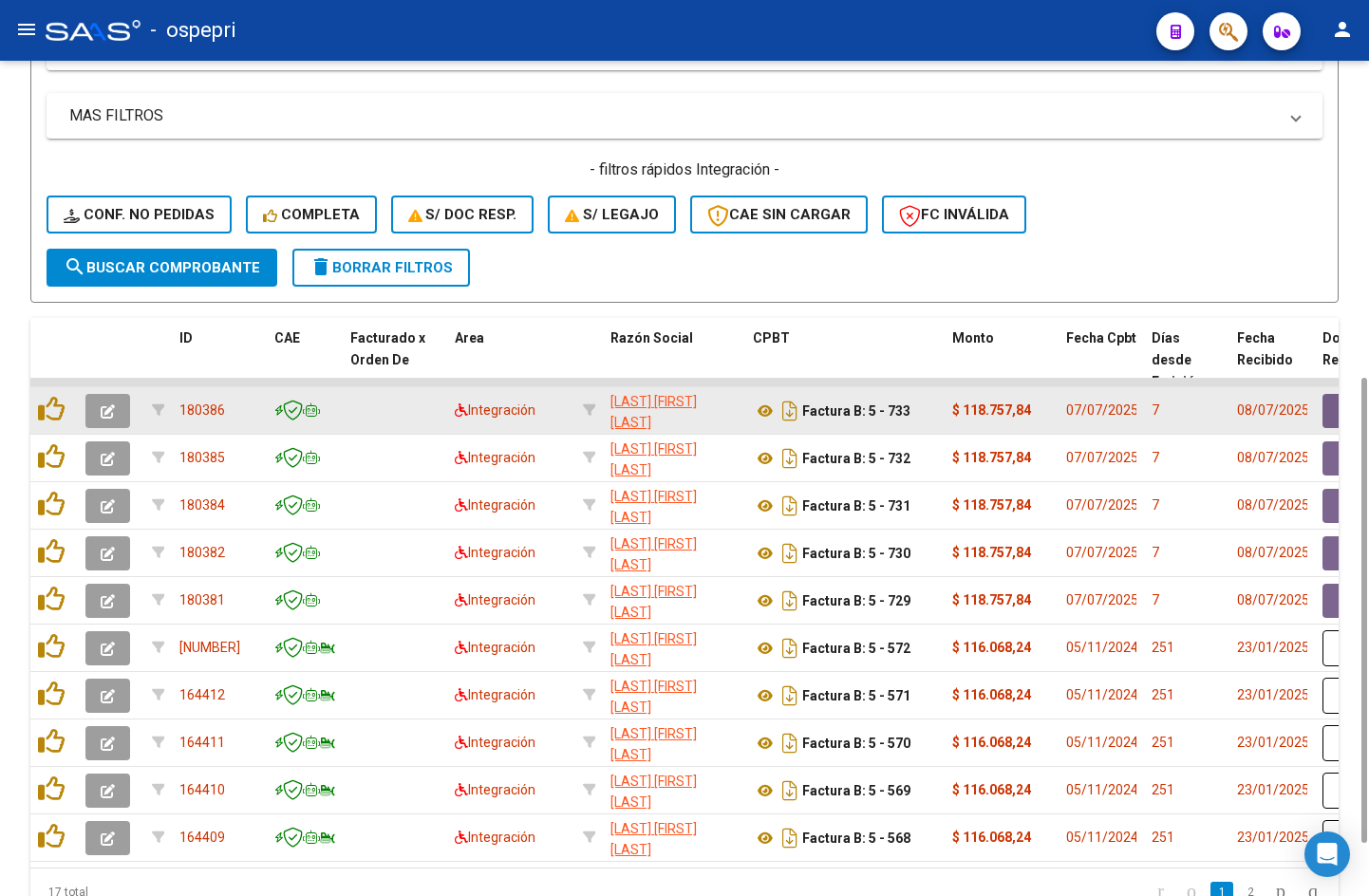click 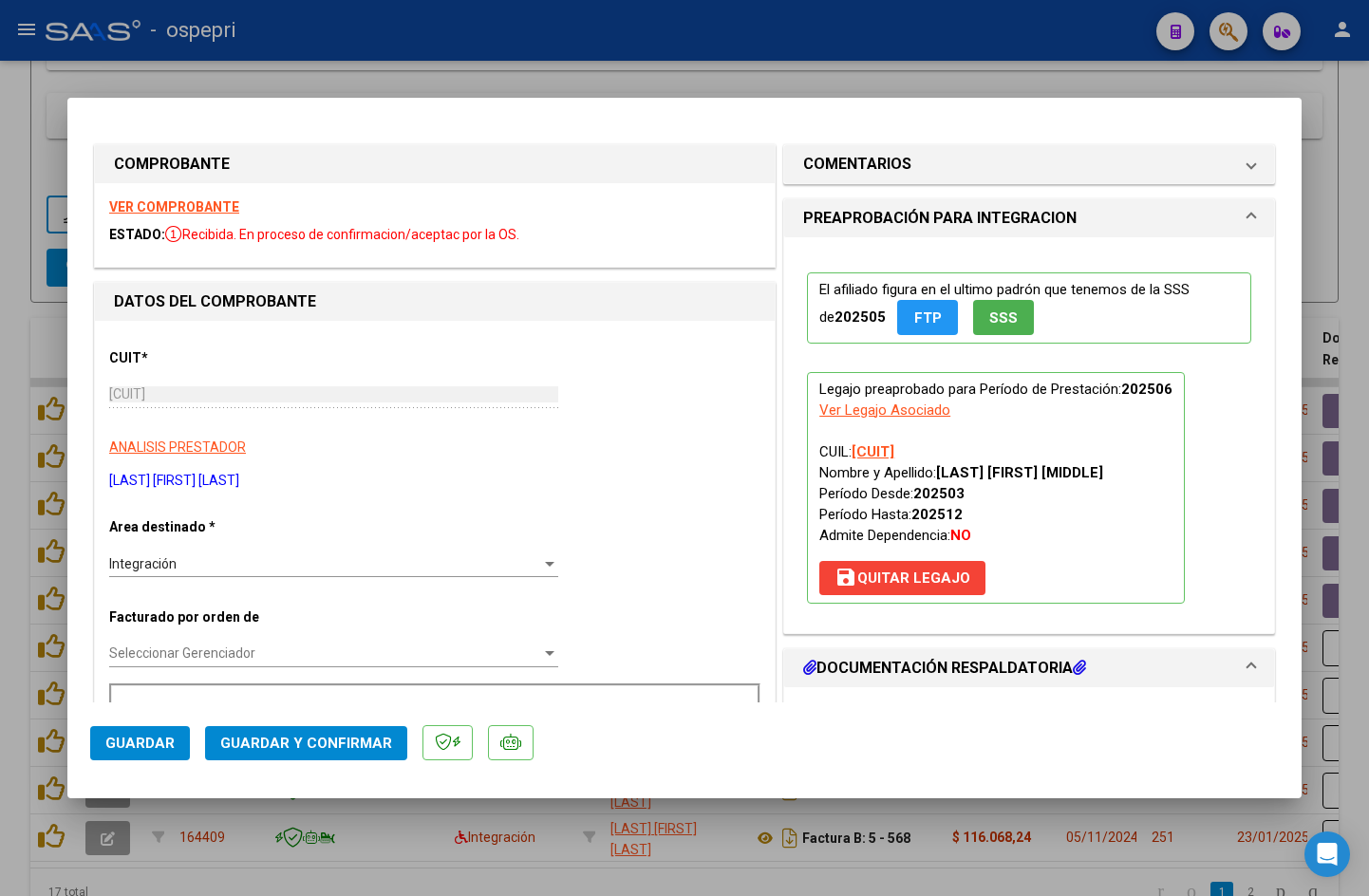 click on "VER COMPROBANTE" at bounding box center (174, 207) 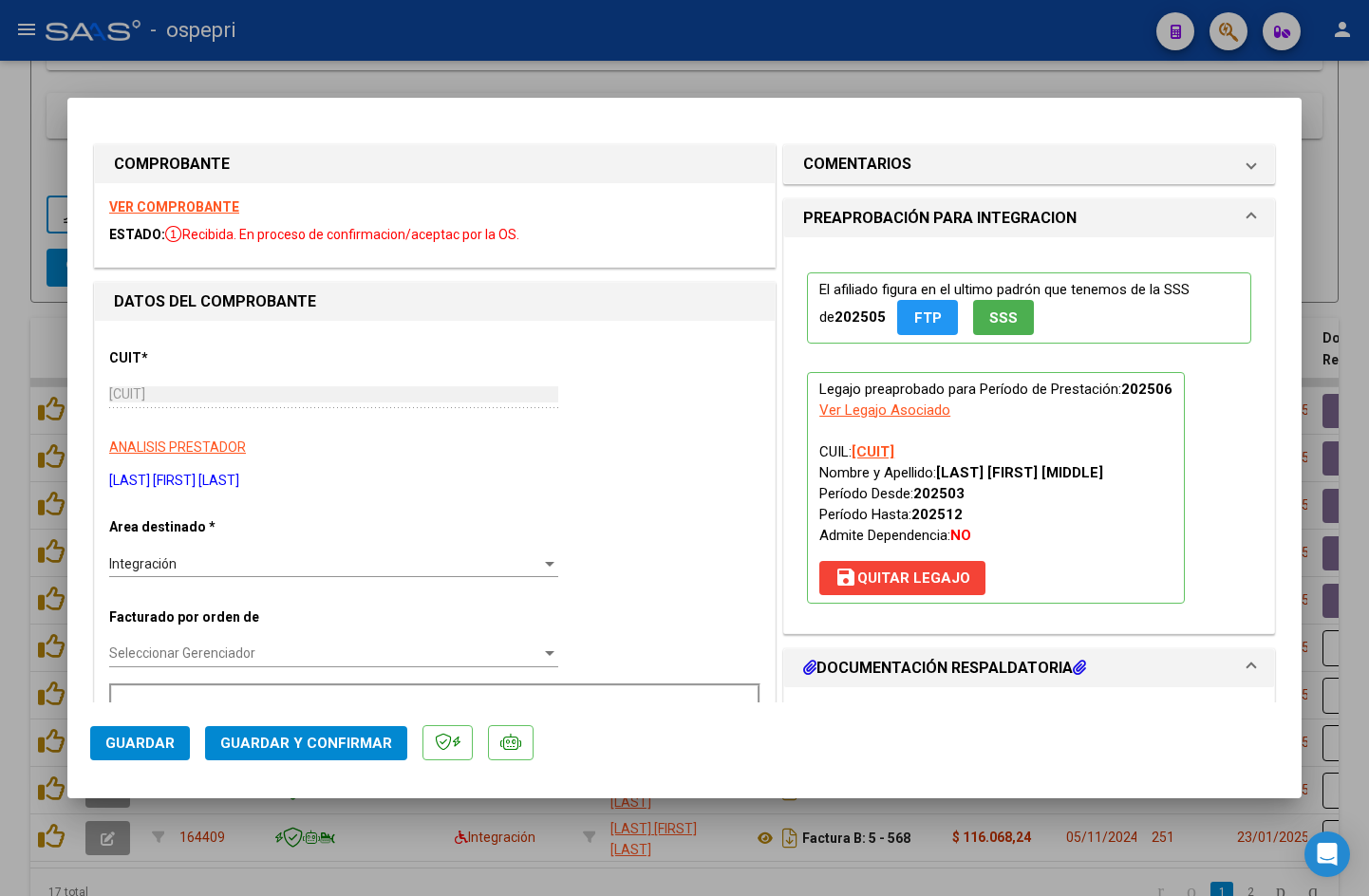 scroll, scrollTop: 475, scrollLeft: 0, axis: vertical 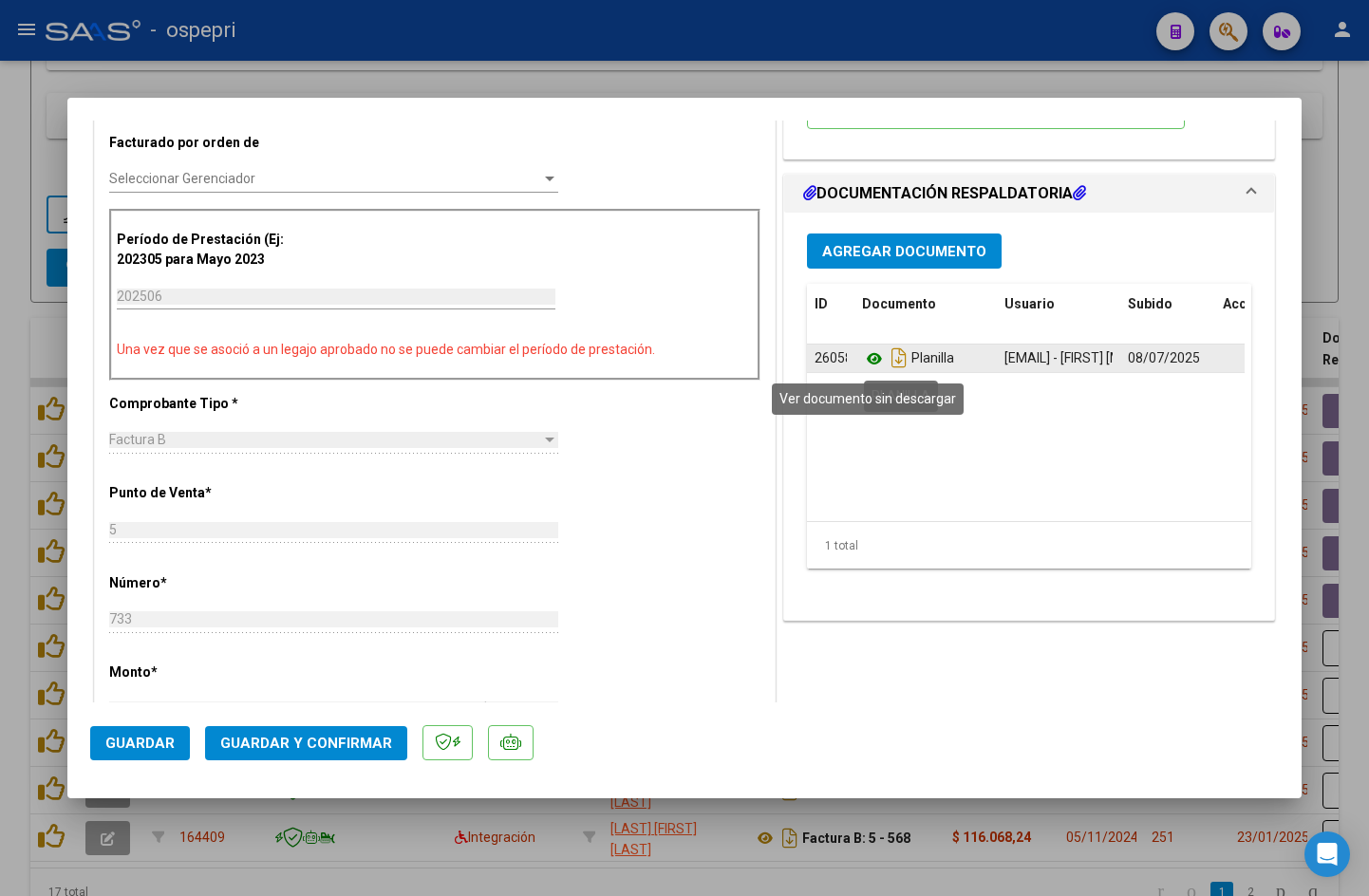 click 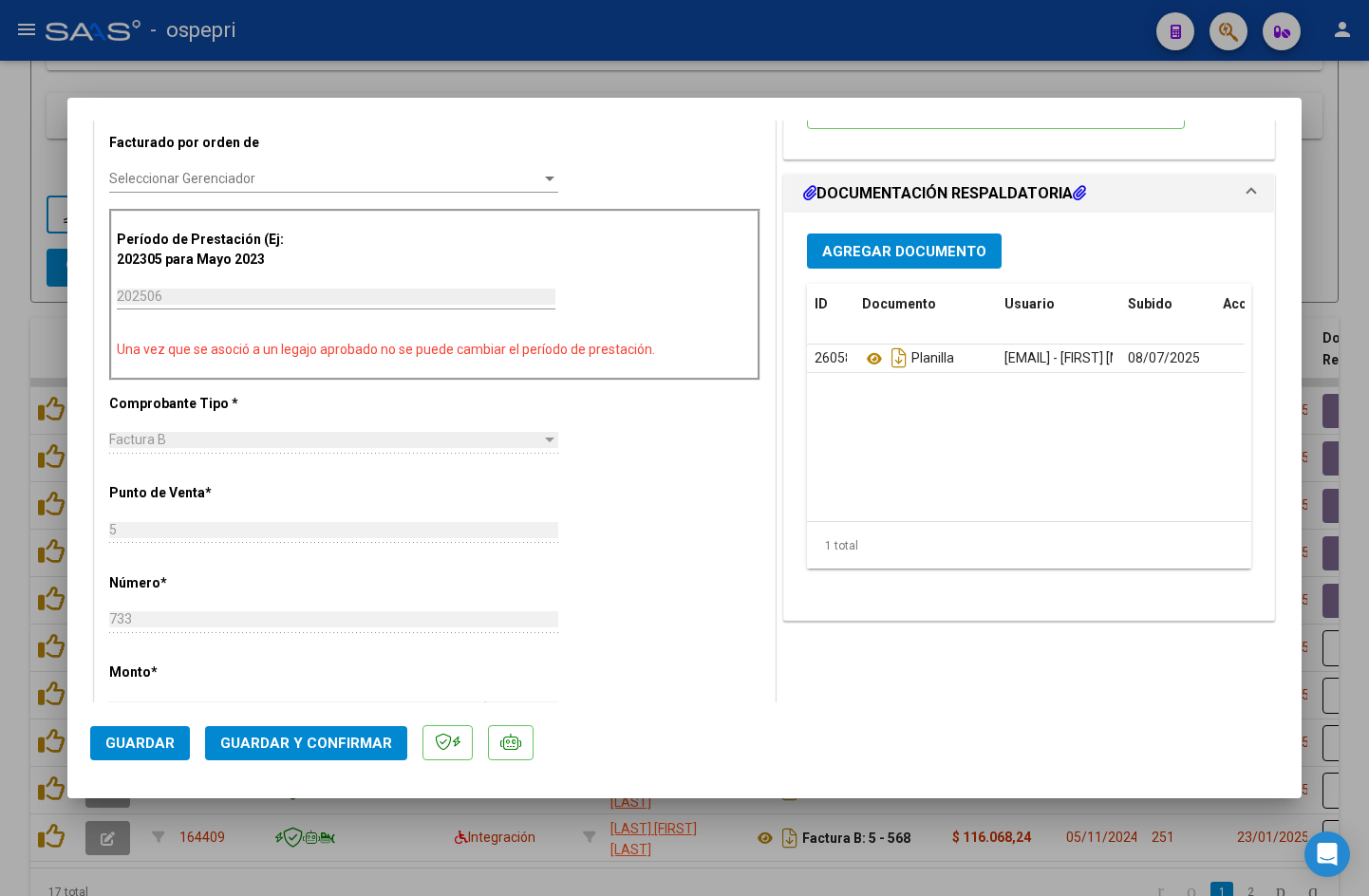 click on "Guardar y Confirmar" 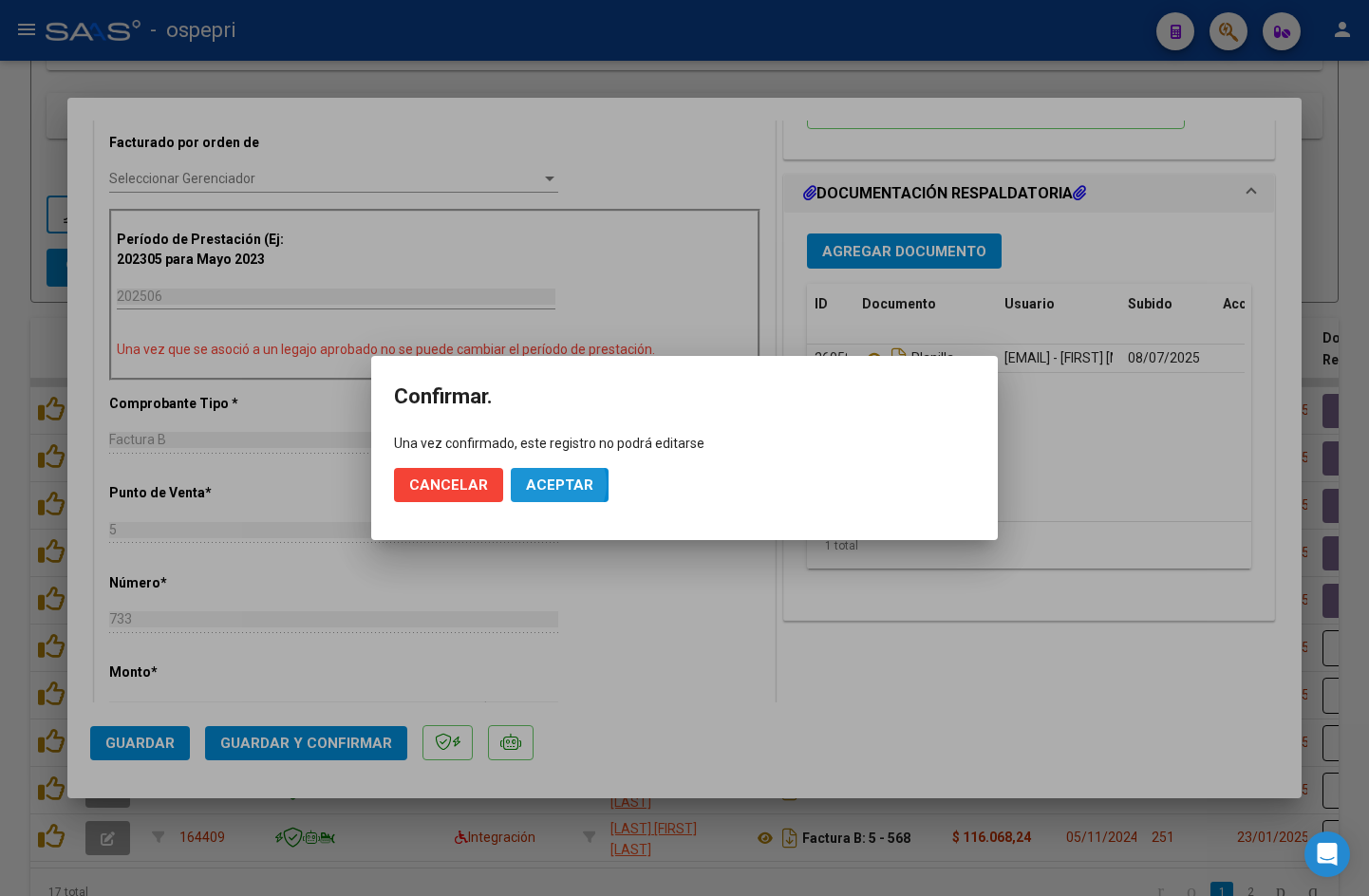 click on "Aceptar" 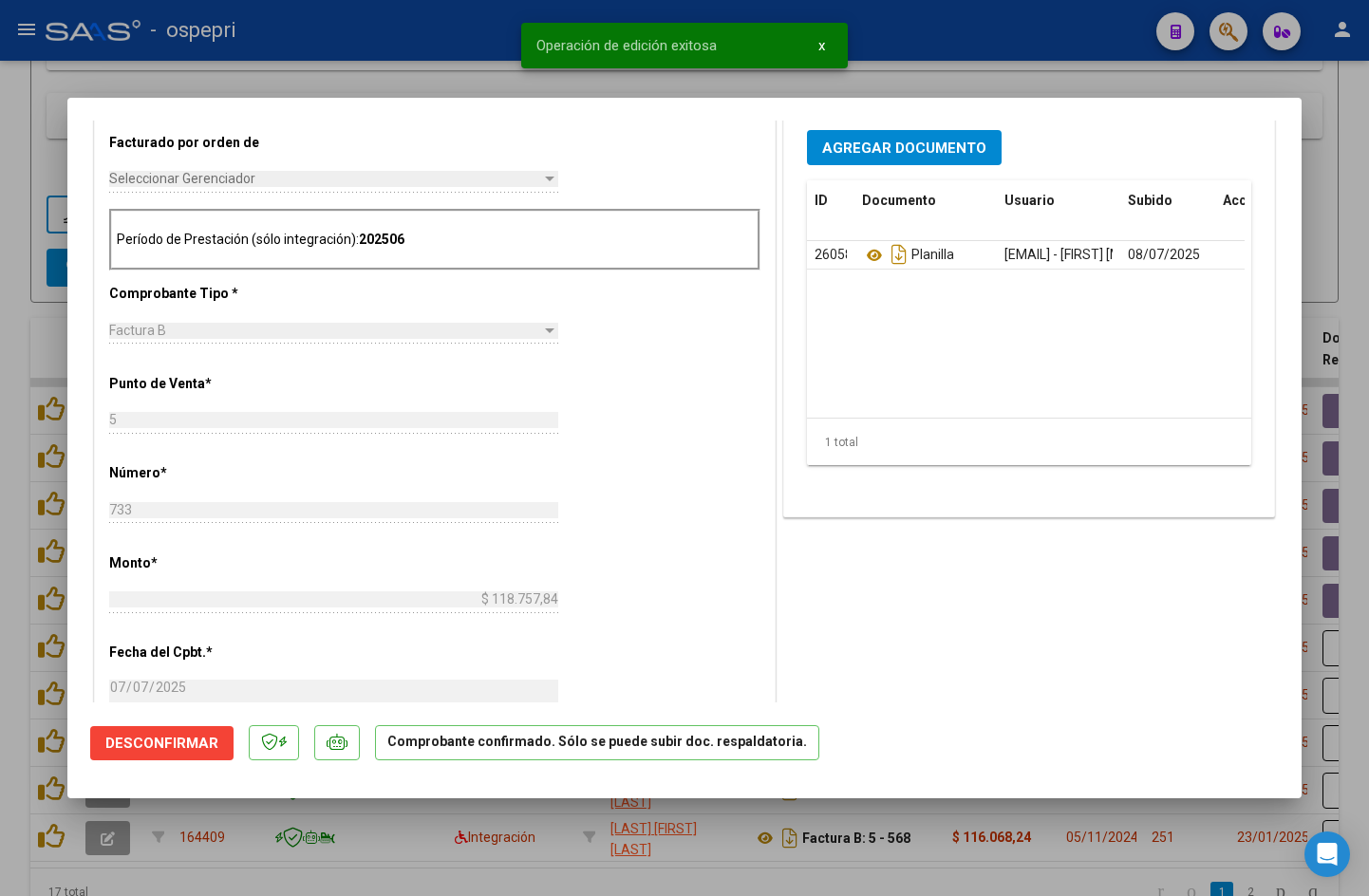 type 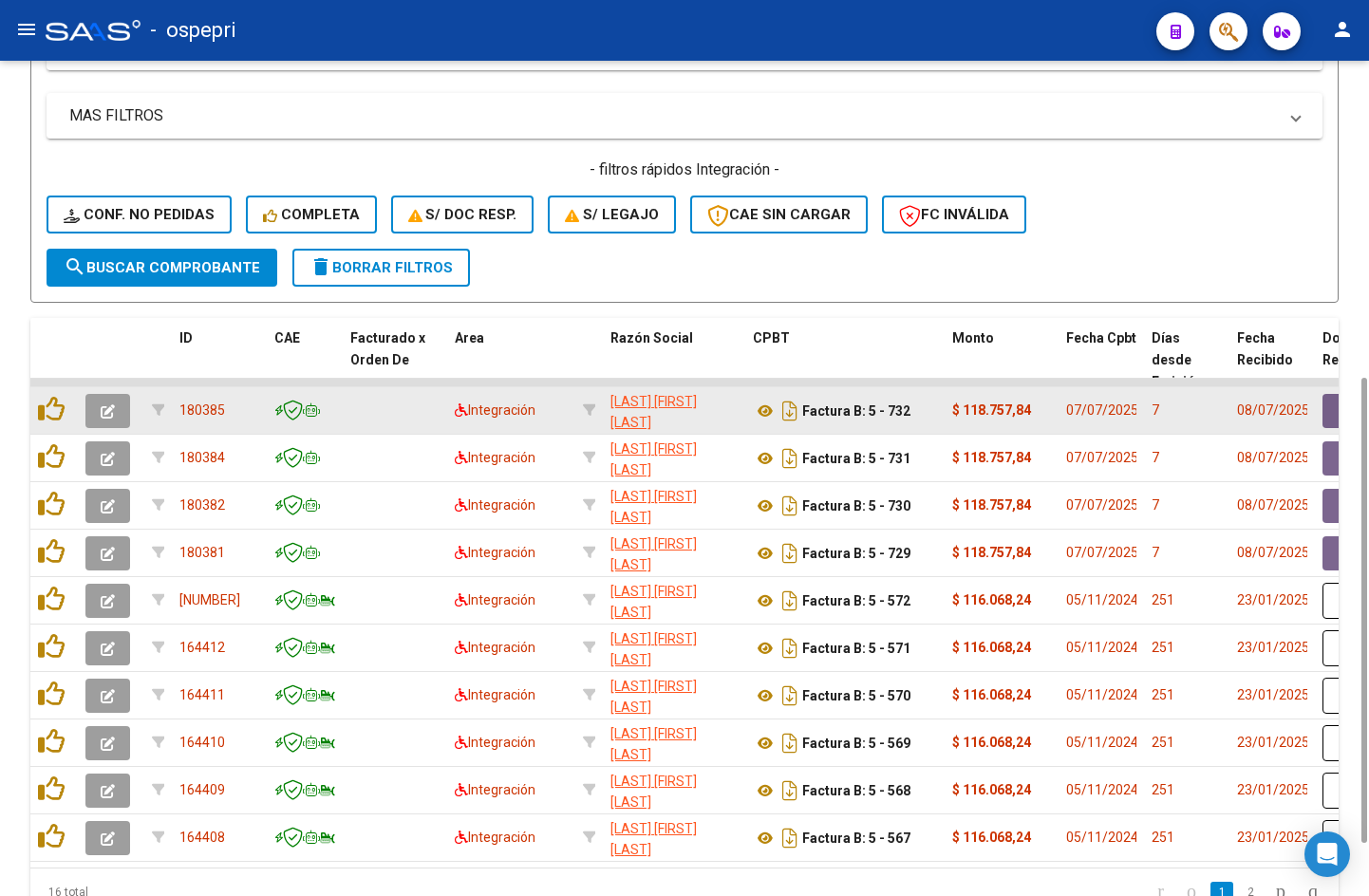 click 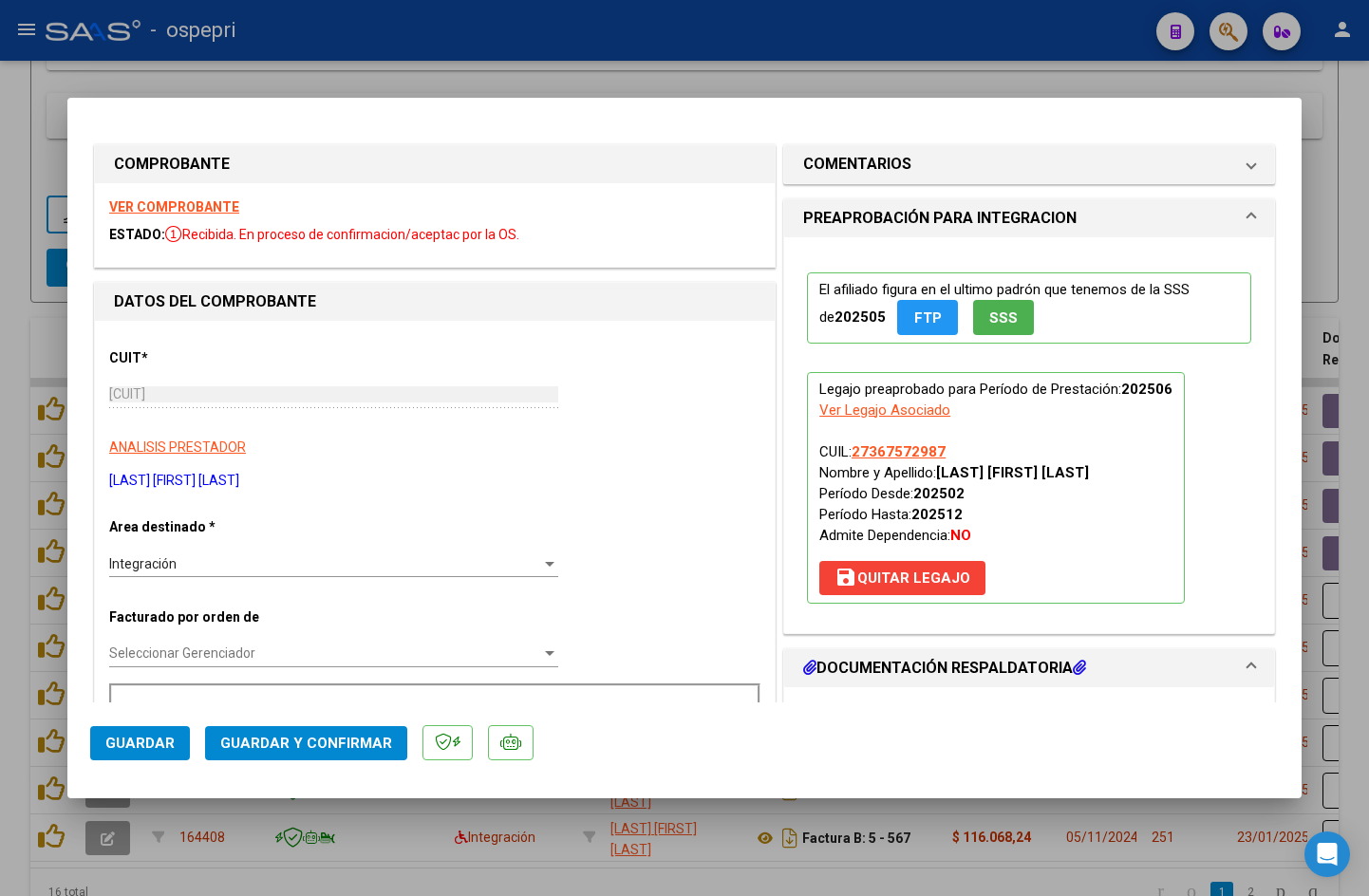 click on "VER COMPROBANTE" at bounding box center (174, 207) 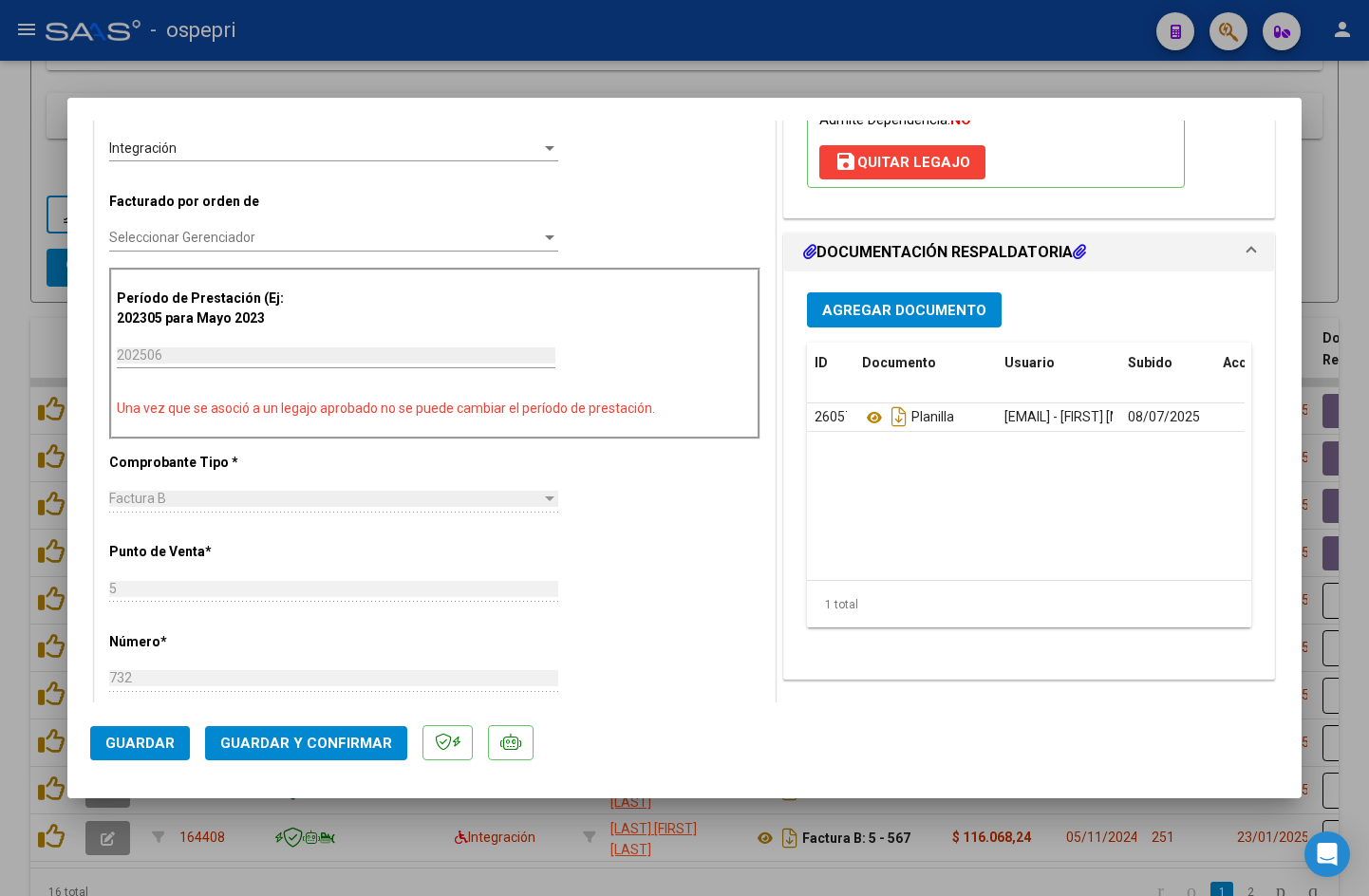 scroll, scrollTop: 475, scrollLeft: 0, axis: vertical 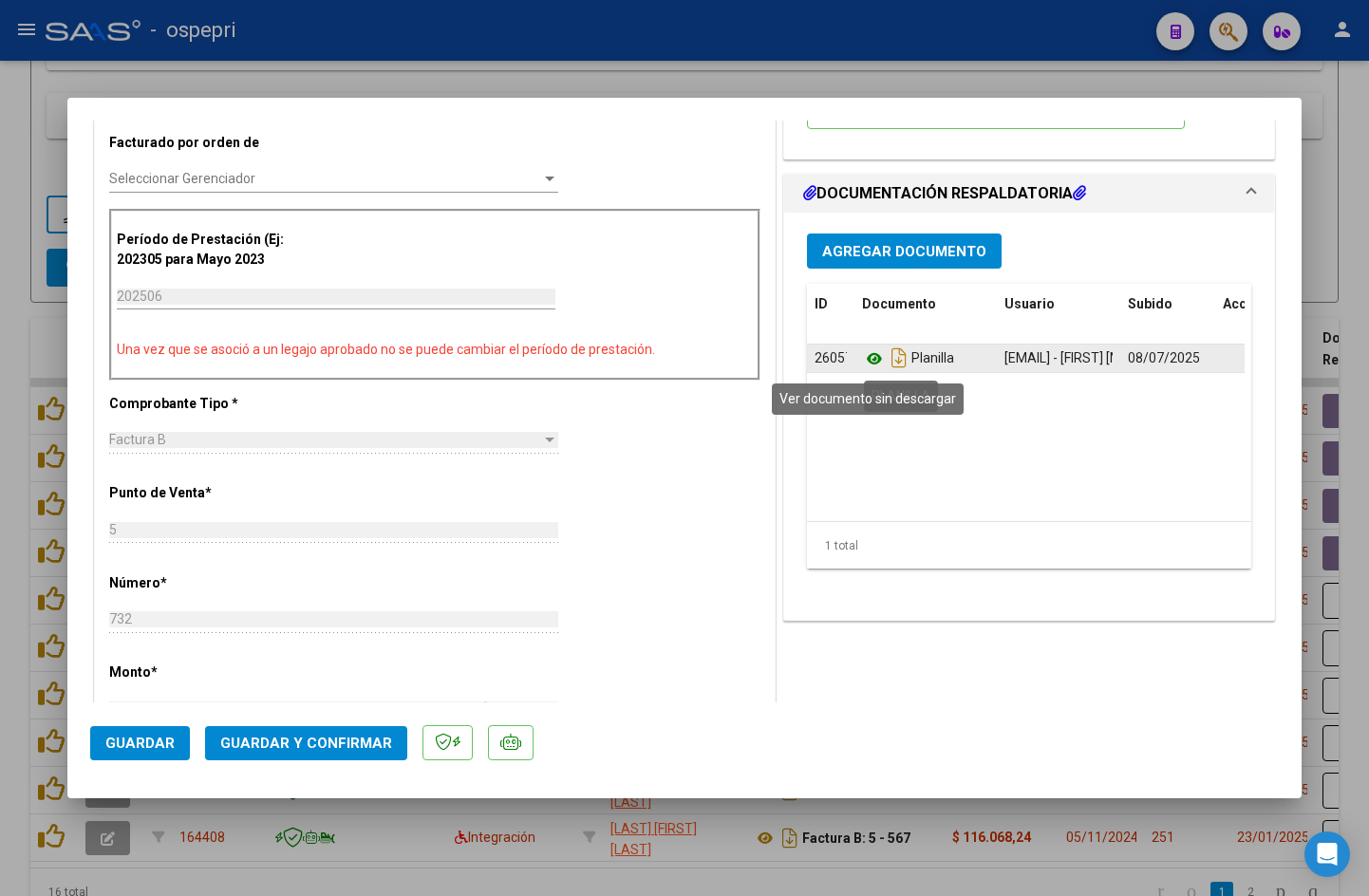 click 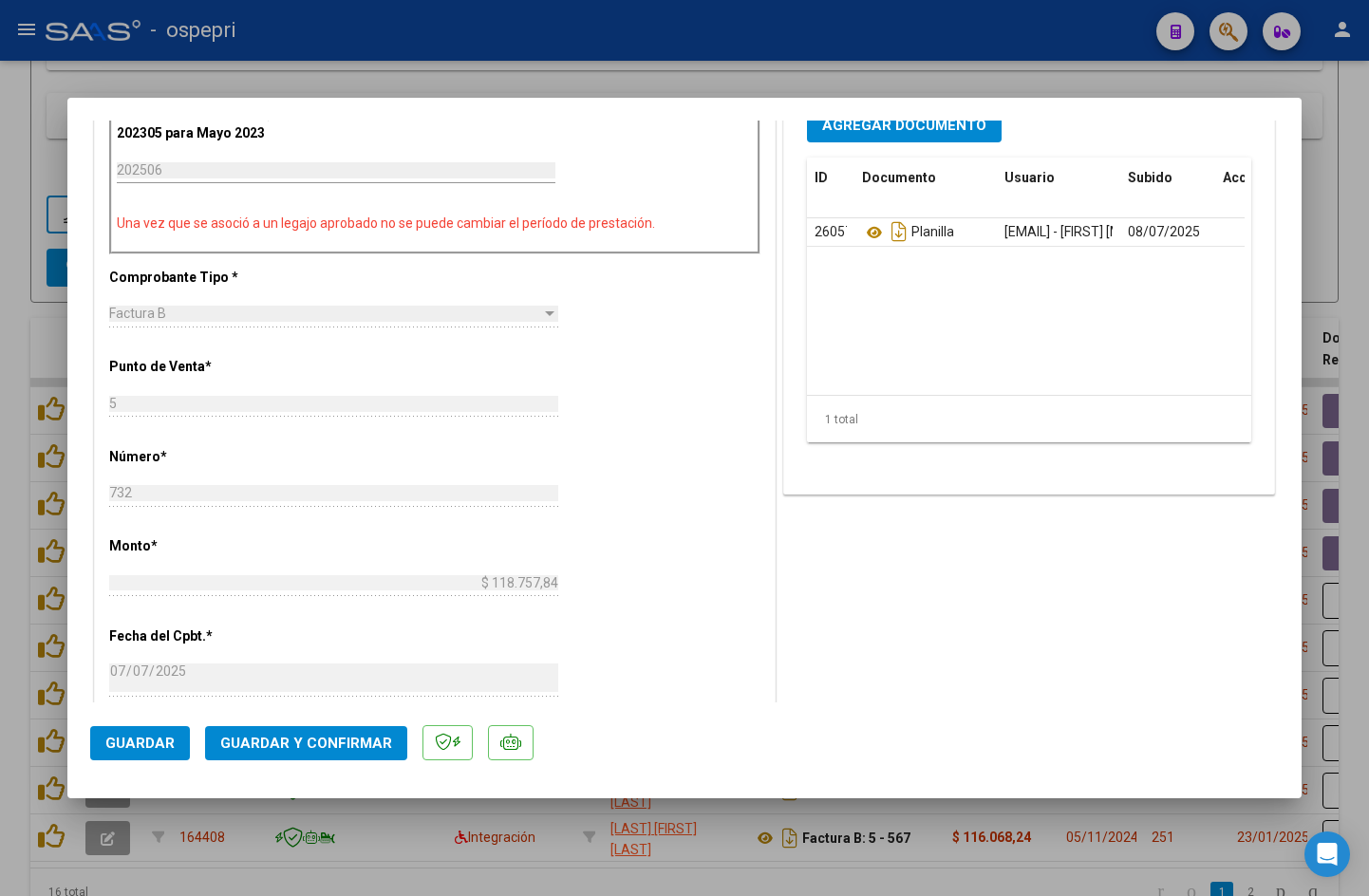 scroll, scrollTop: 664, scrollLeft: 0, axis: vertical 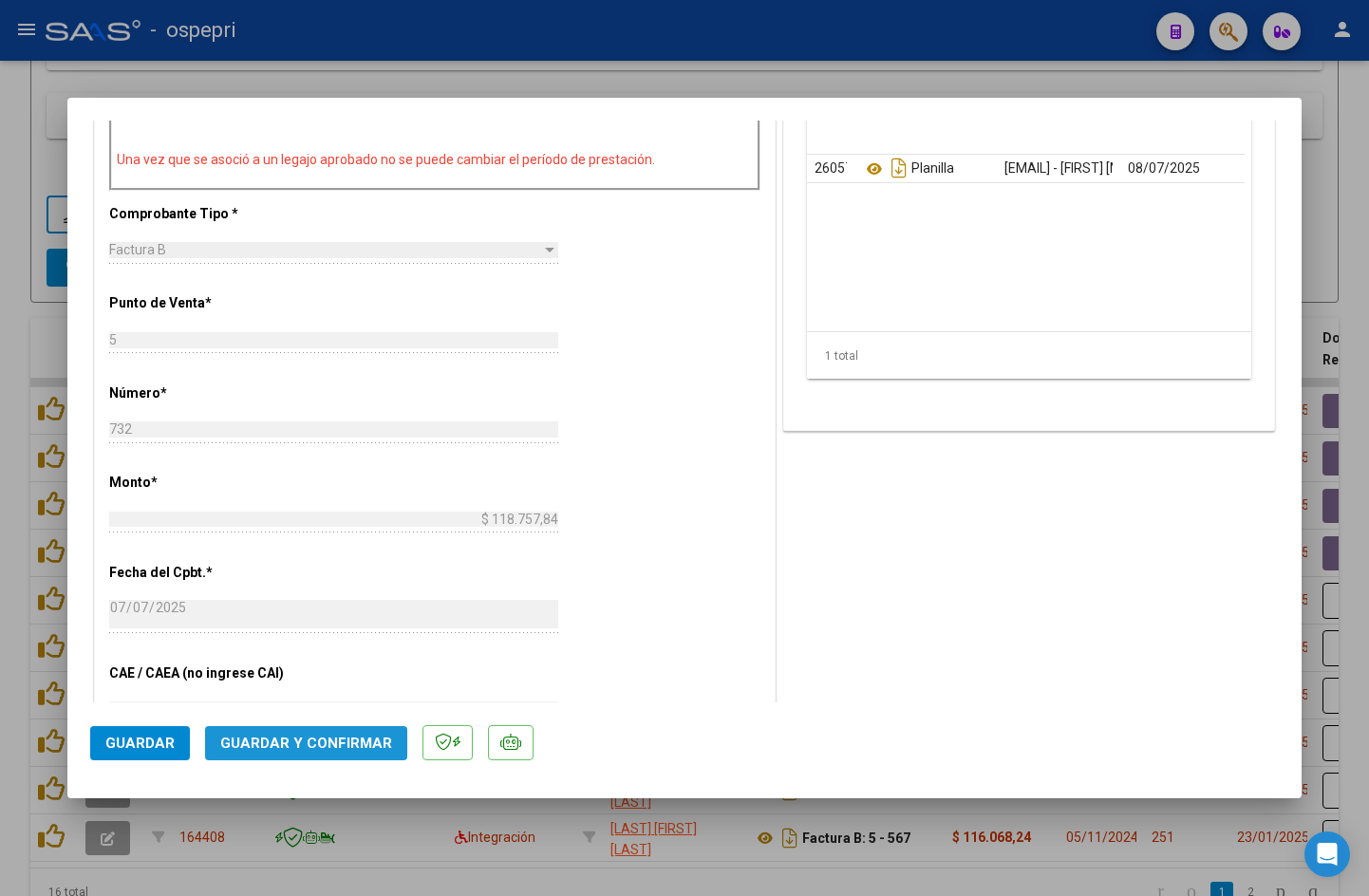 click on "Guardar y Confirmar" 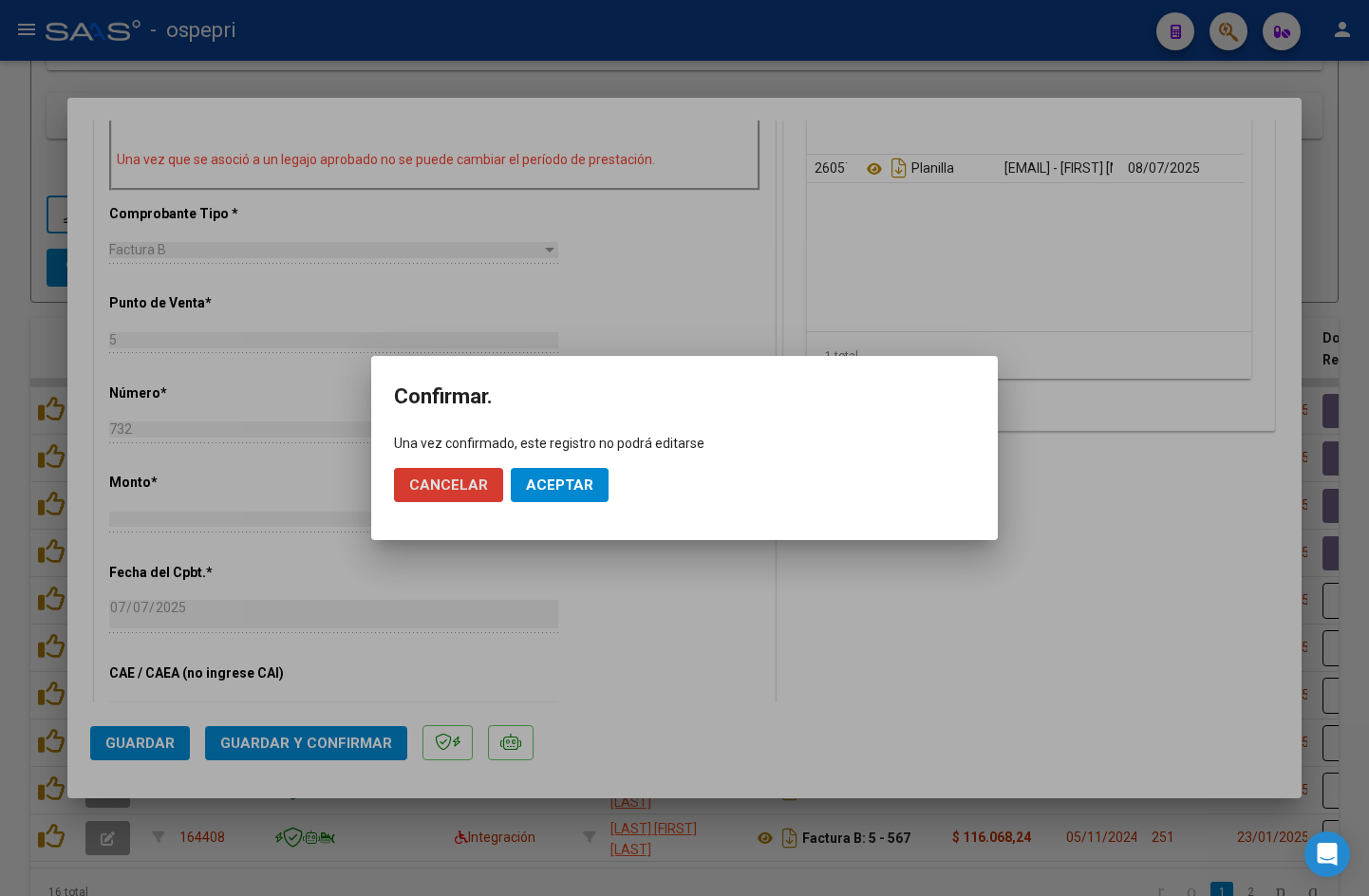 click on "Aceptar" 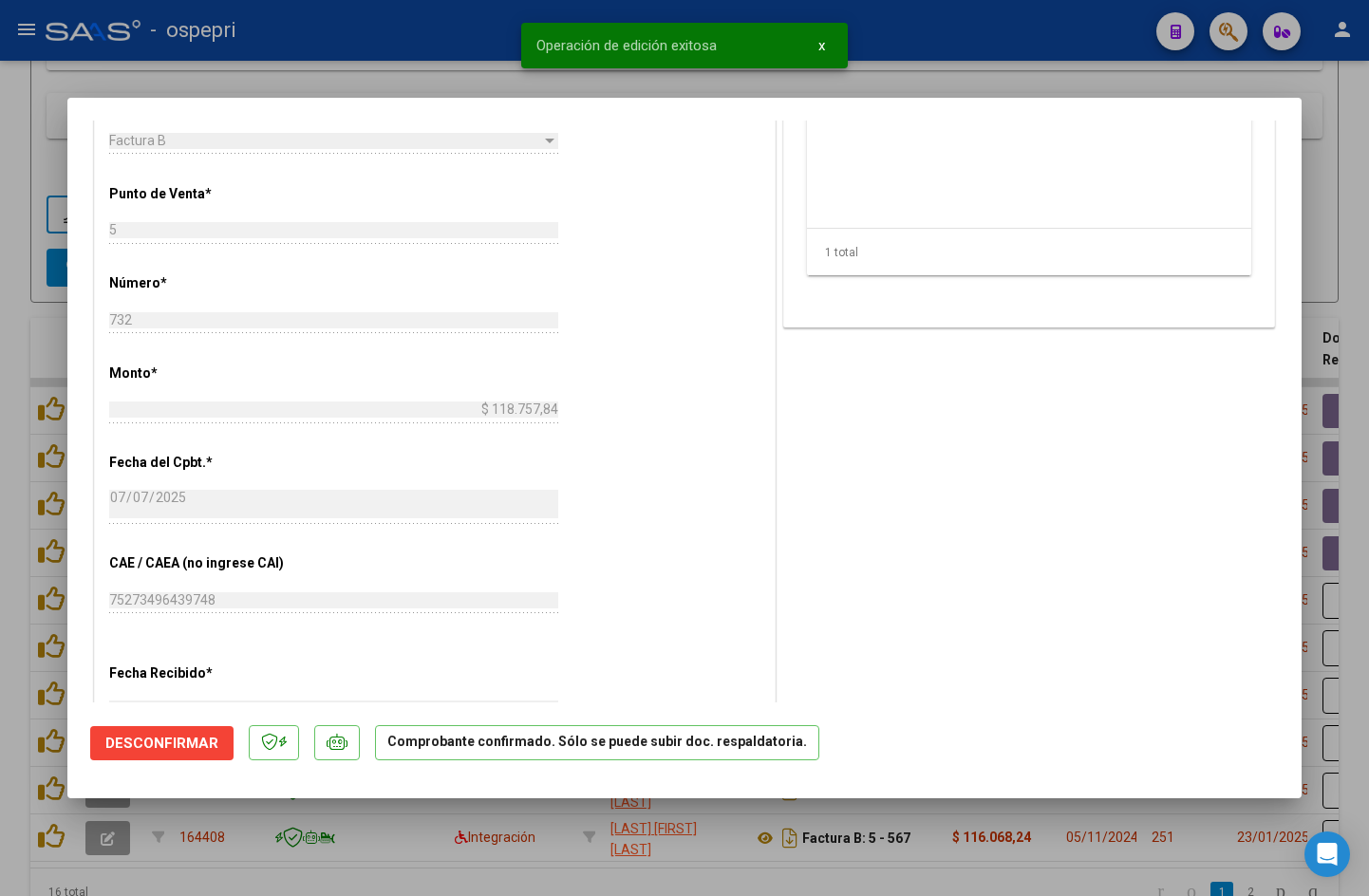 type 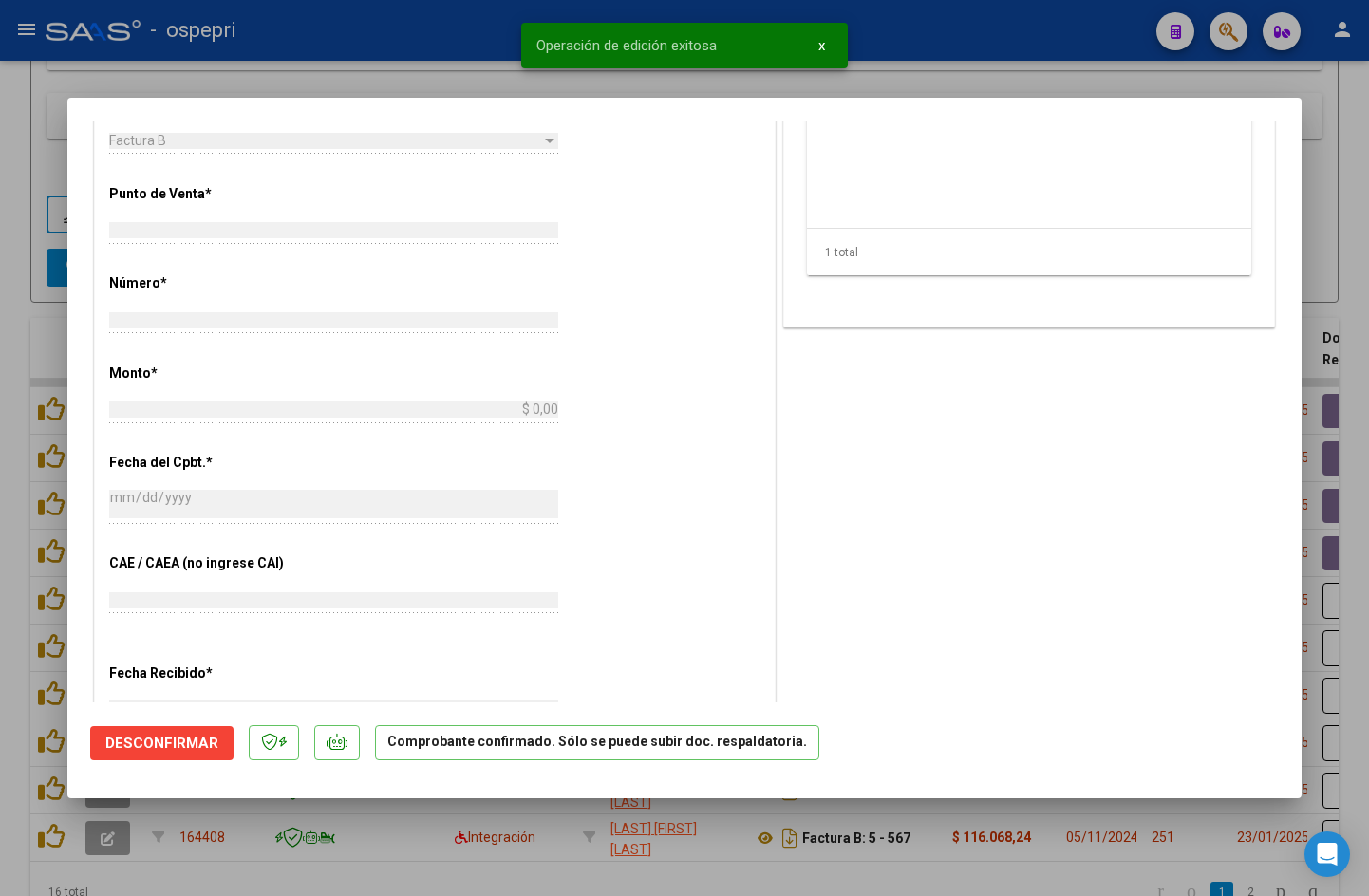 scroll, scrollTop: 0, scrollLeft: 0, axis: both 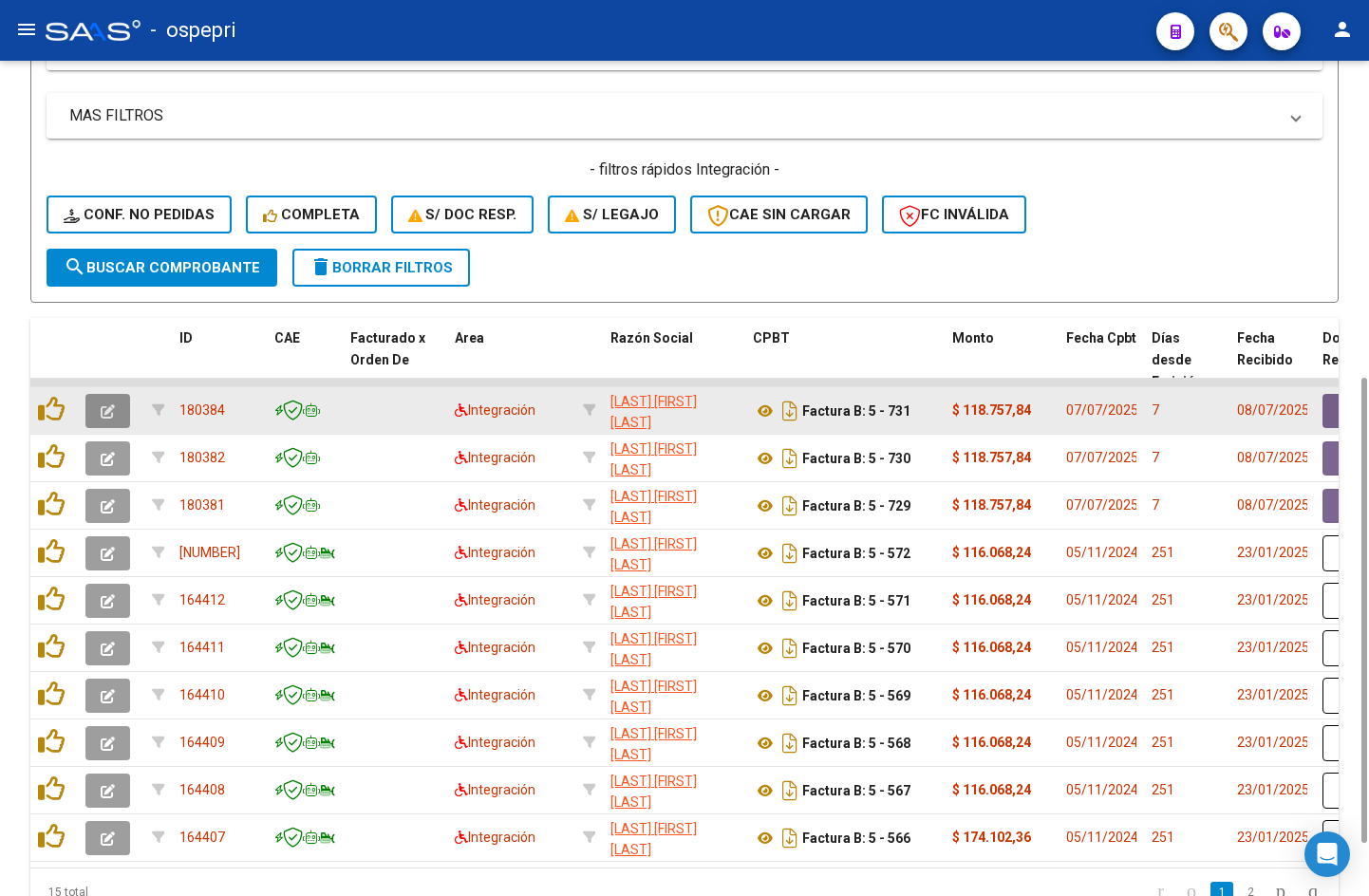click 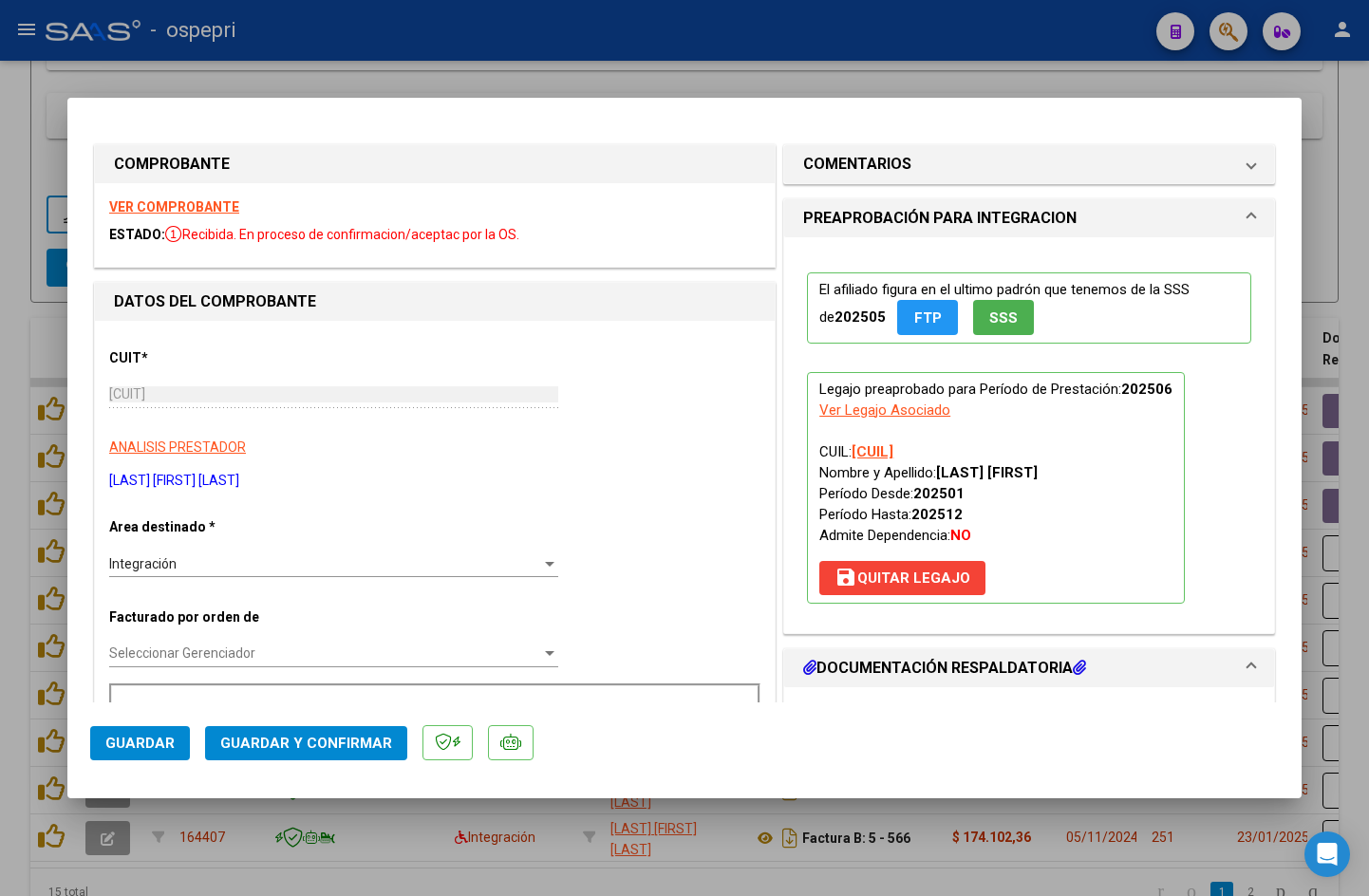 click on "VER COMPROBANTE       ESTADO:   Recibida. En proceso de confirmacion/aceptac por la OS." at bounding box center (435, 225) 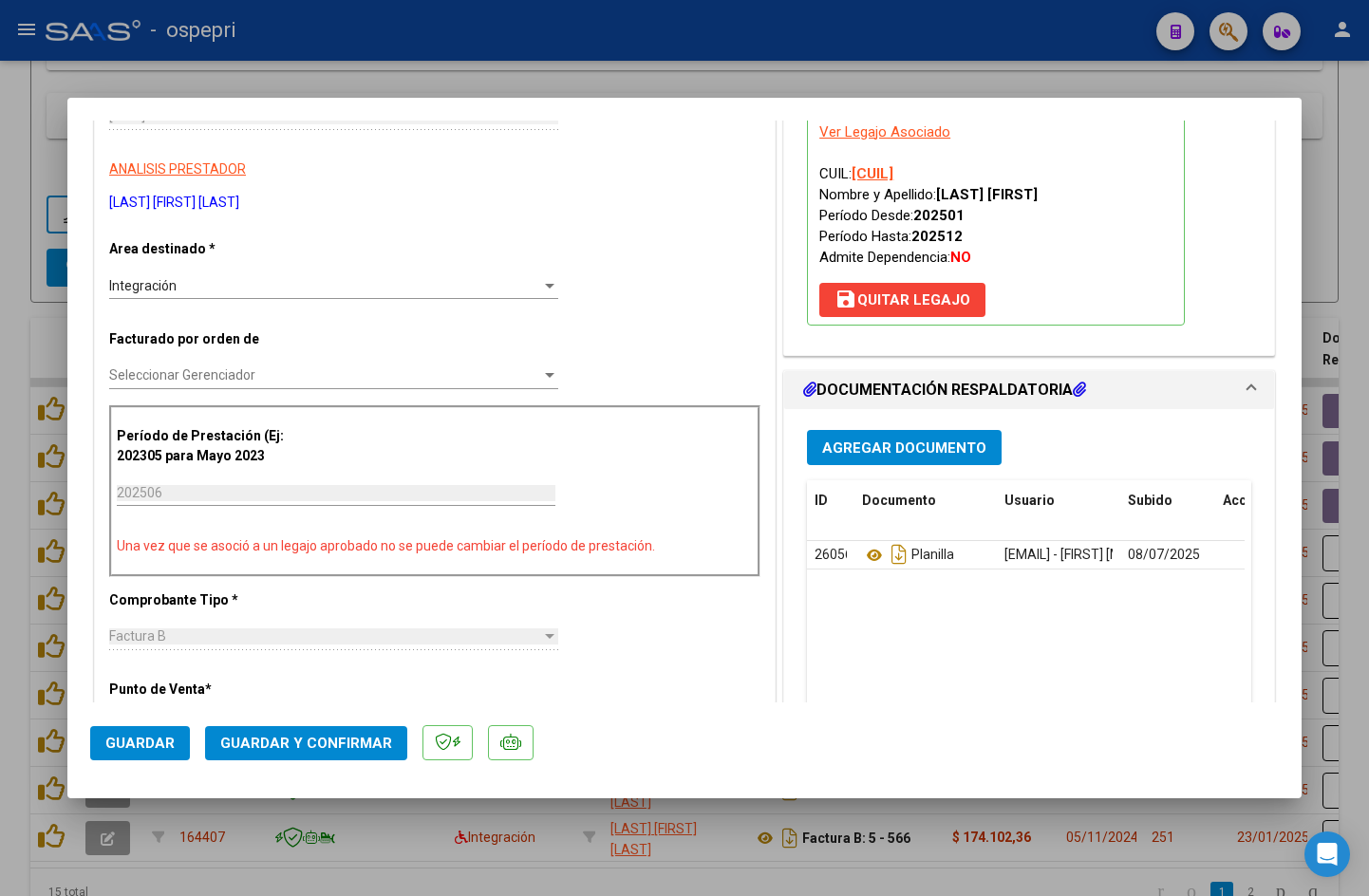 scroll, scrollTop: 285, scrollLeft: 0, axis: vertical 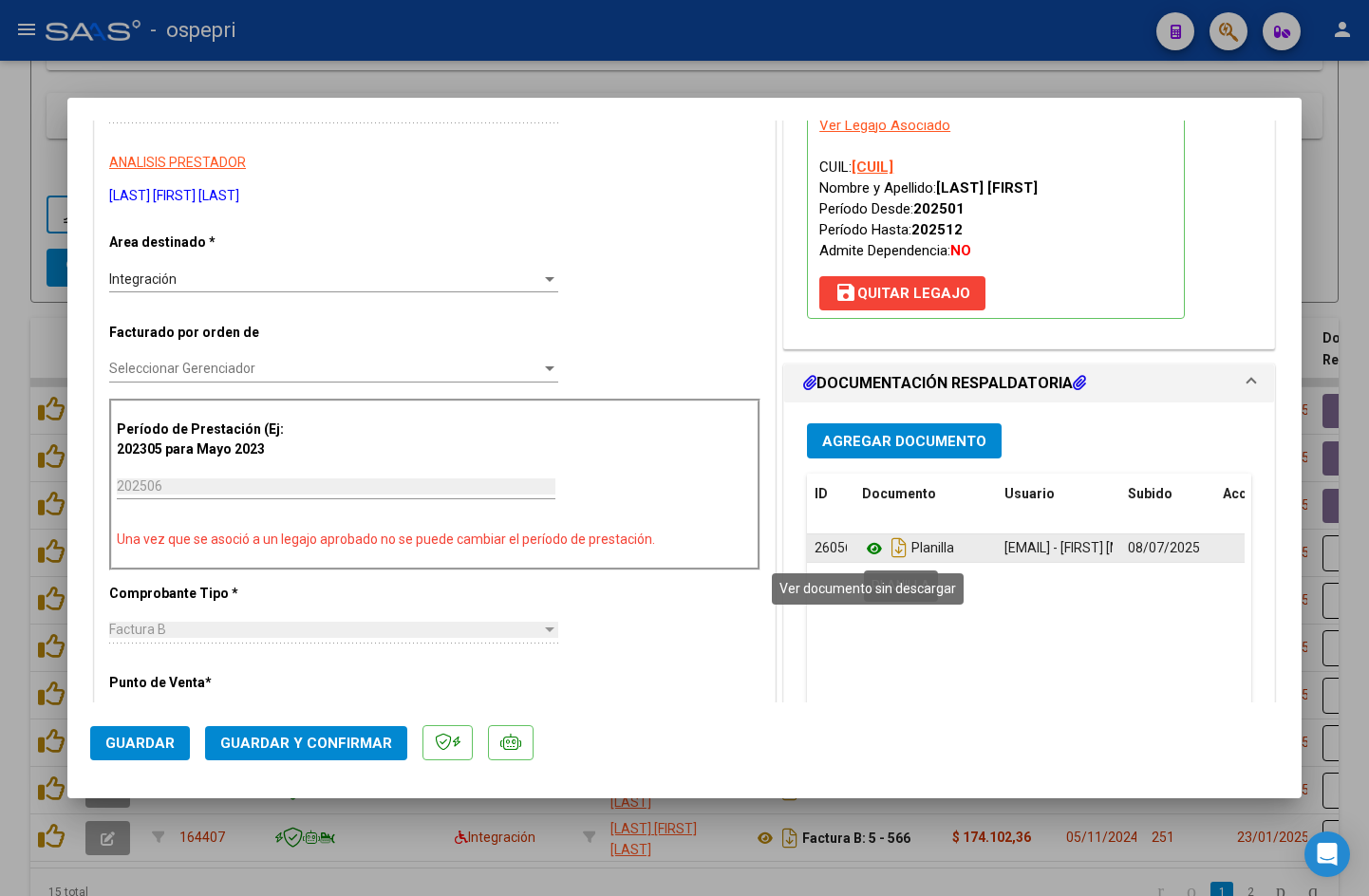 click 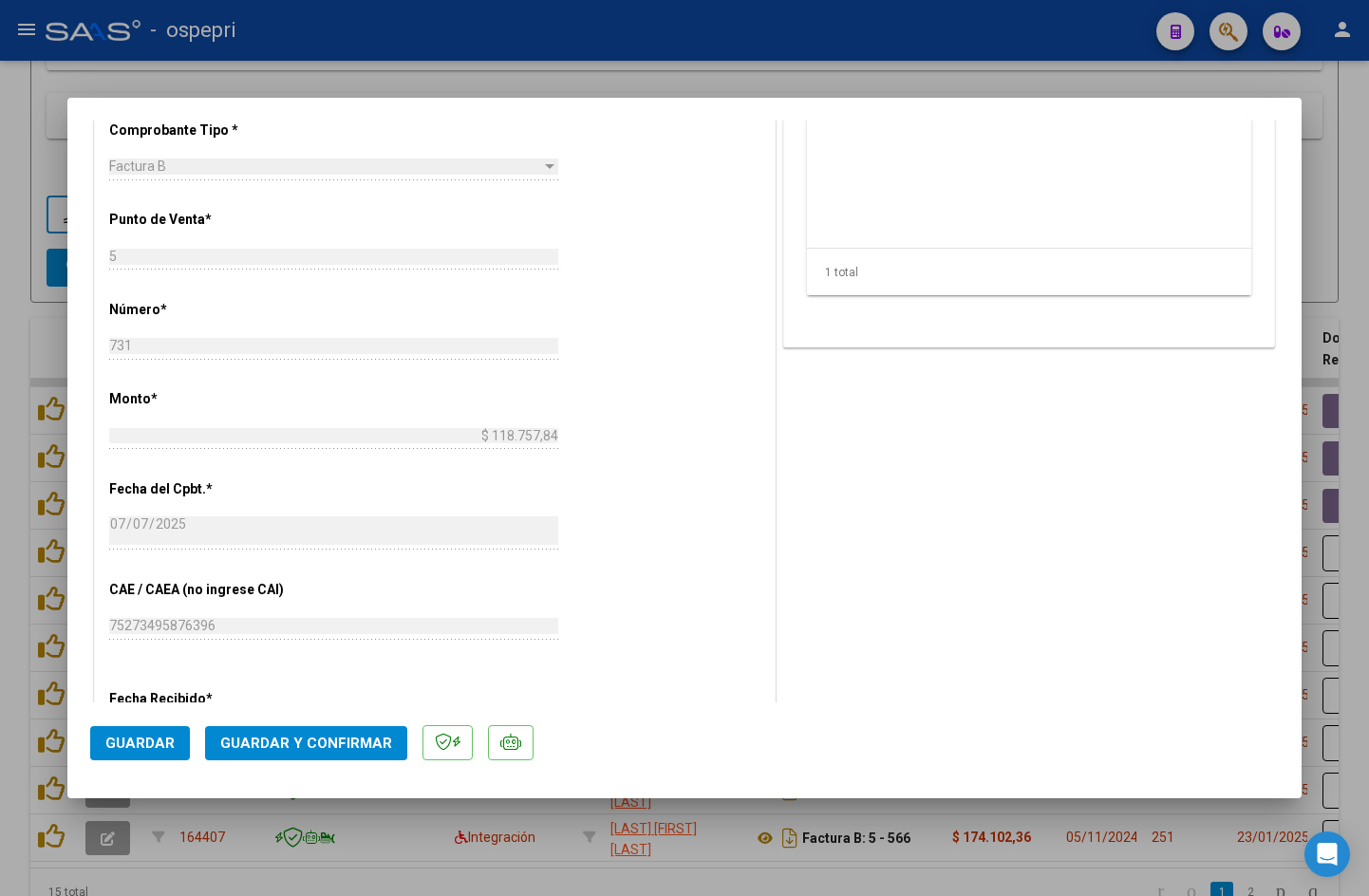scroll, scrollTop: 759, scrollLeft: 0, axis: vertical 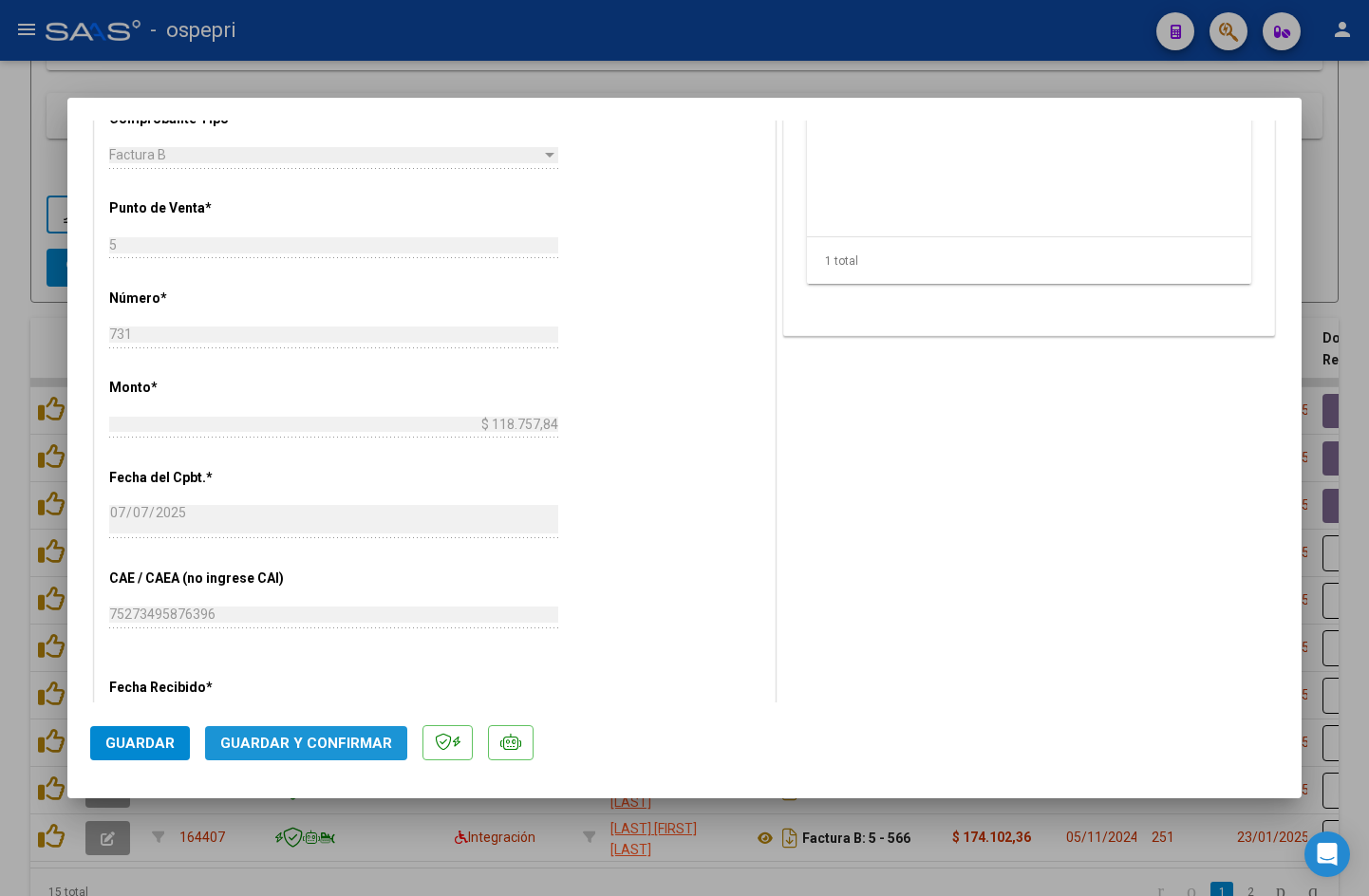 click on "Guardar y Confirmar" 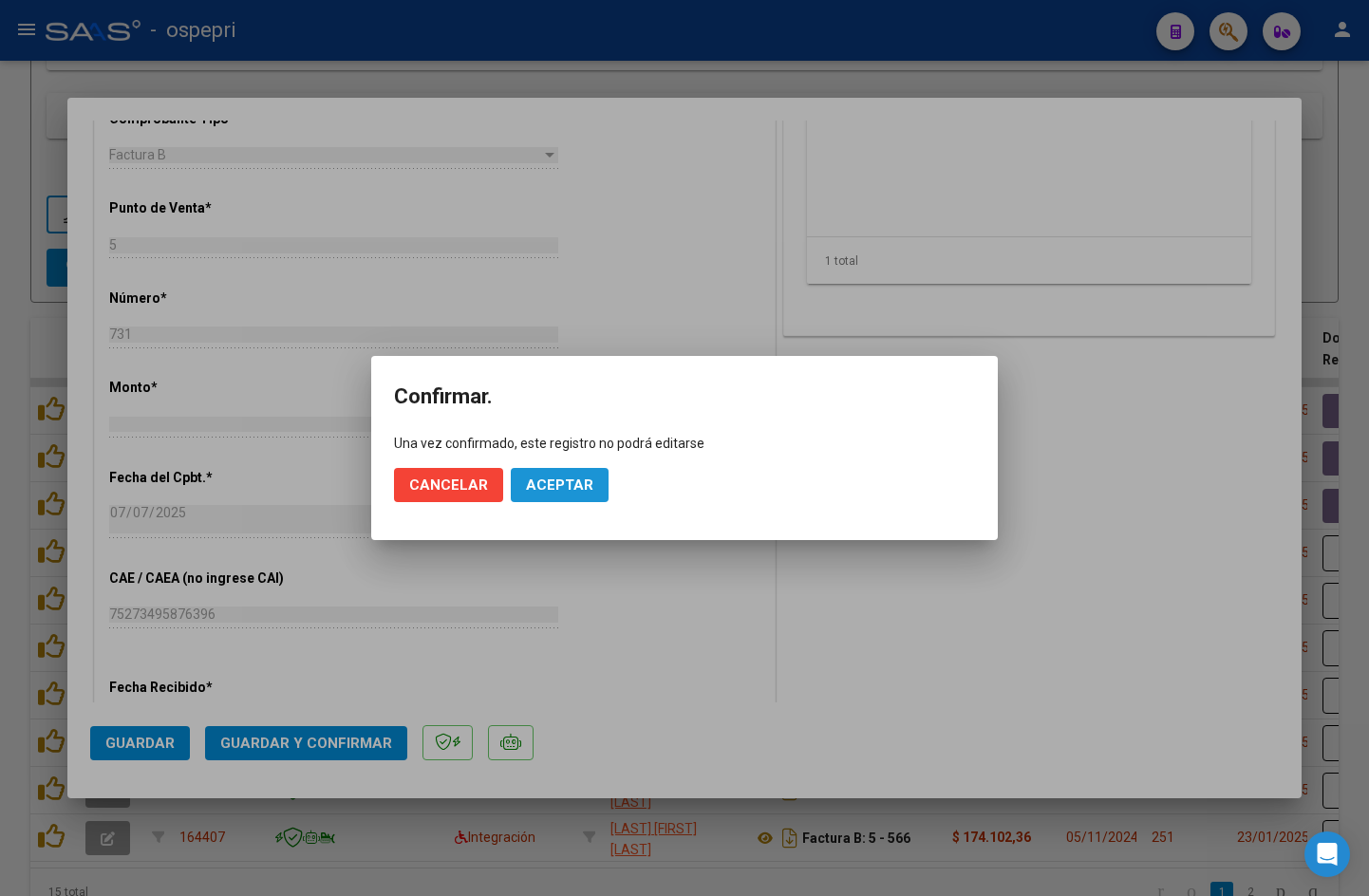 click on "Aceptar" 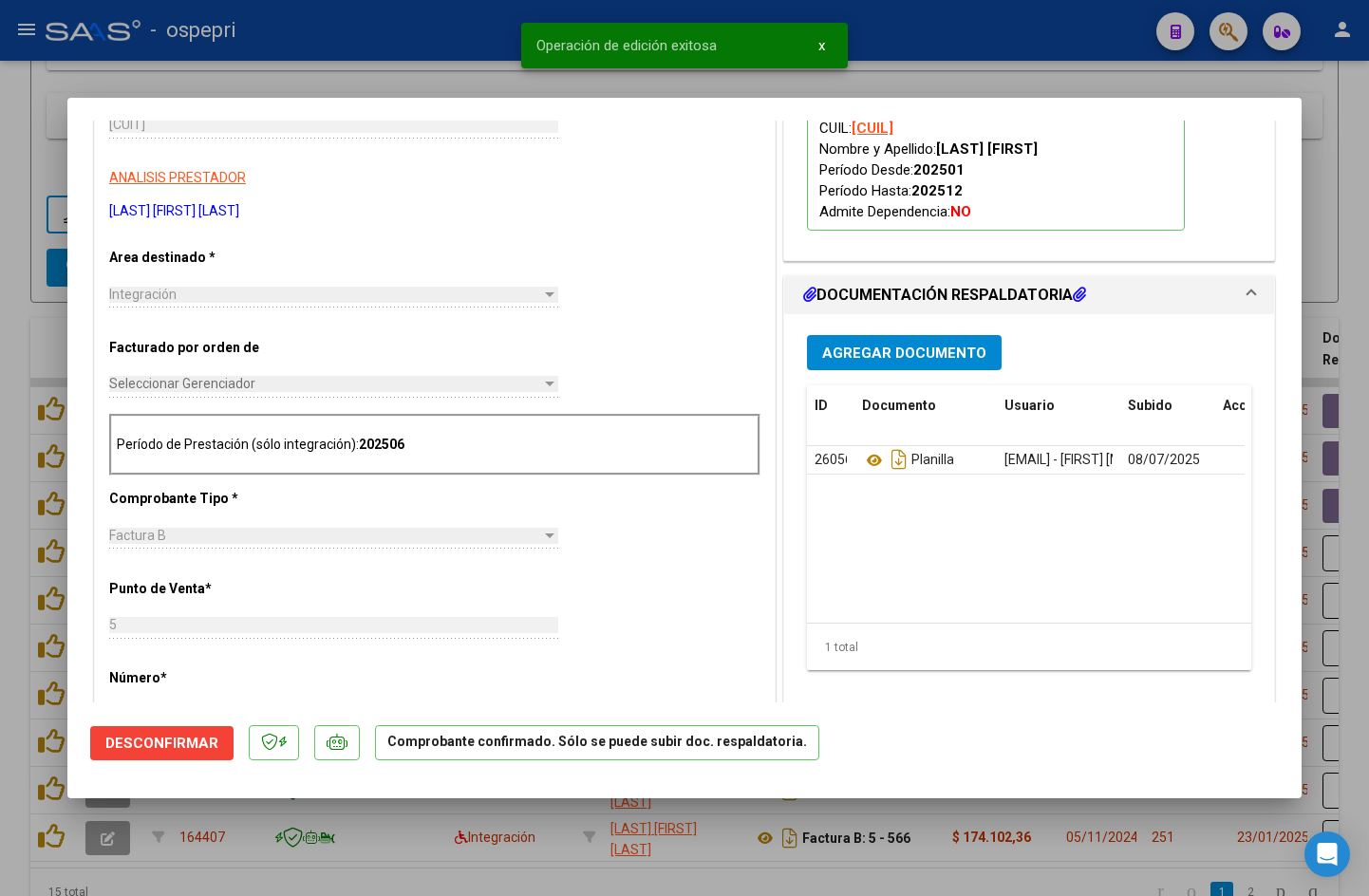 scroll, scrollTop: 459, scrollLeft: 0, axis: vertical 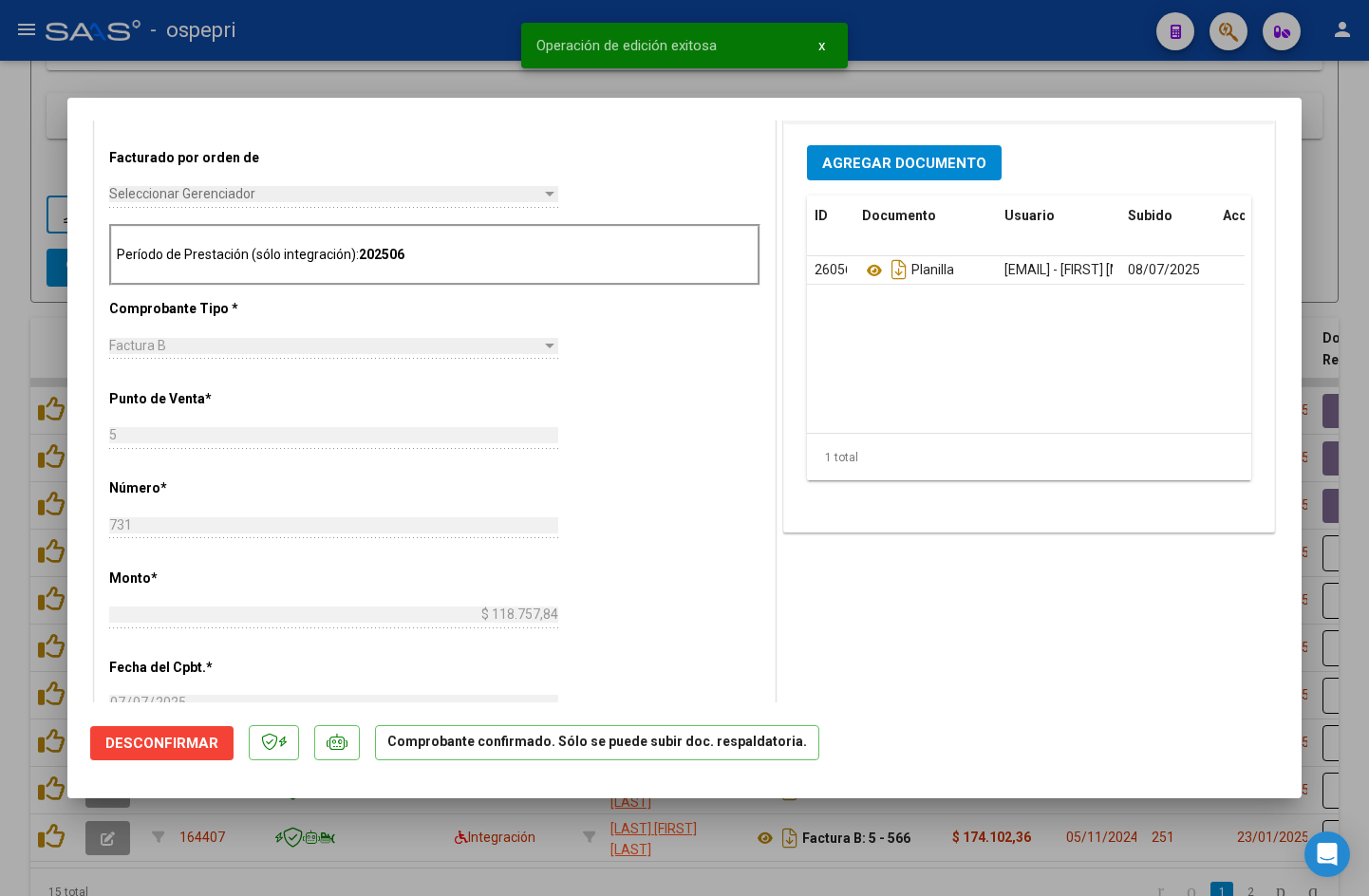 type 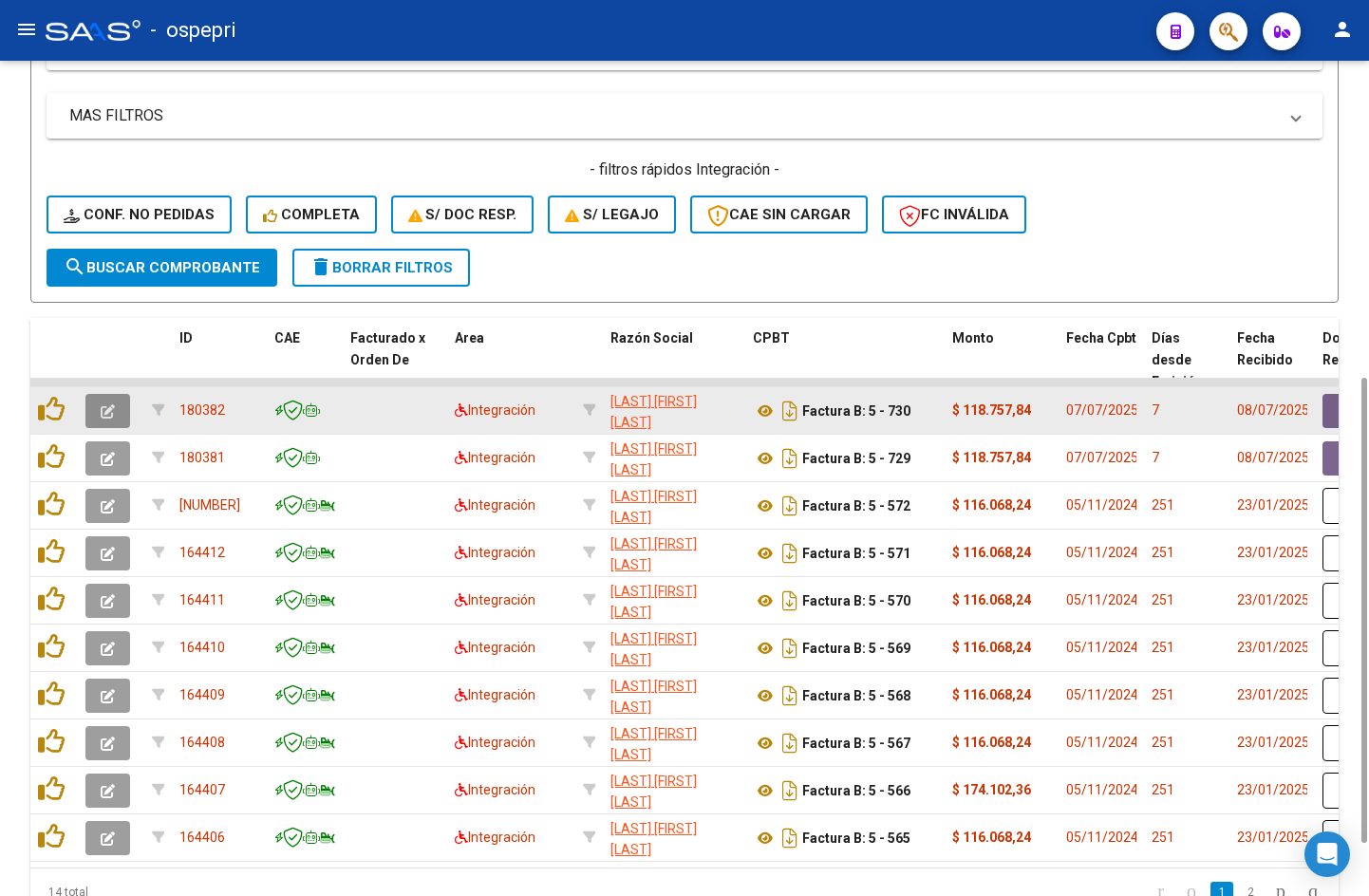 click 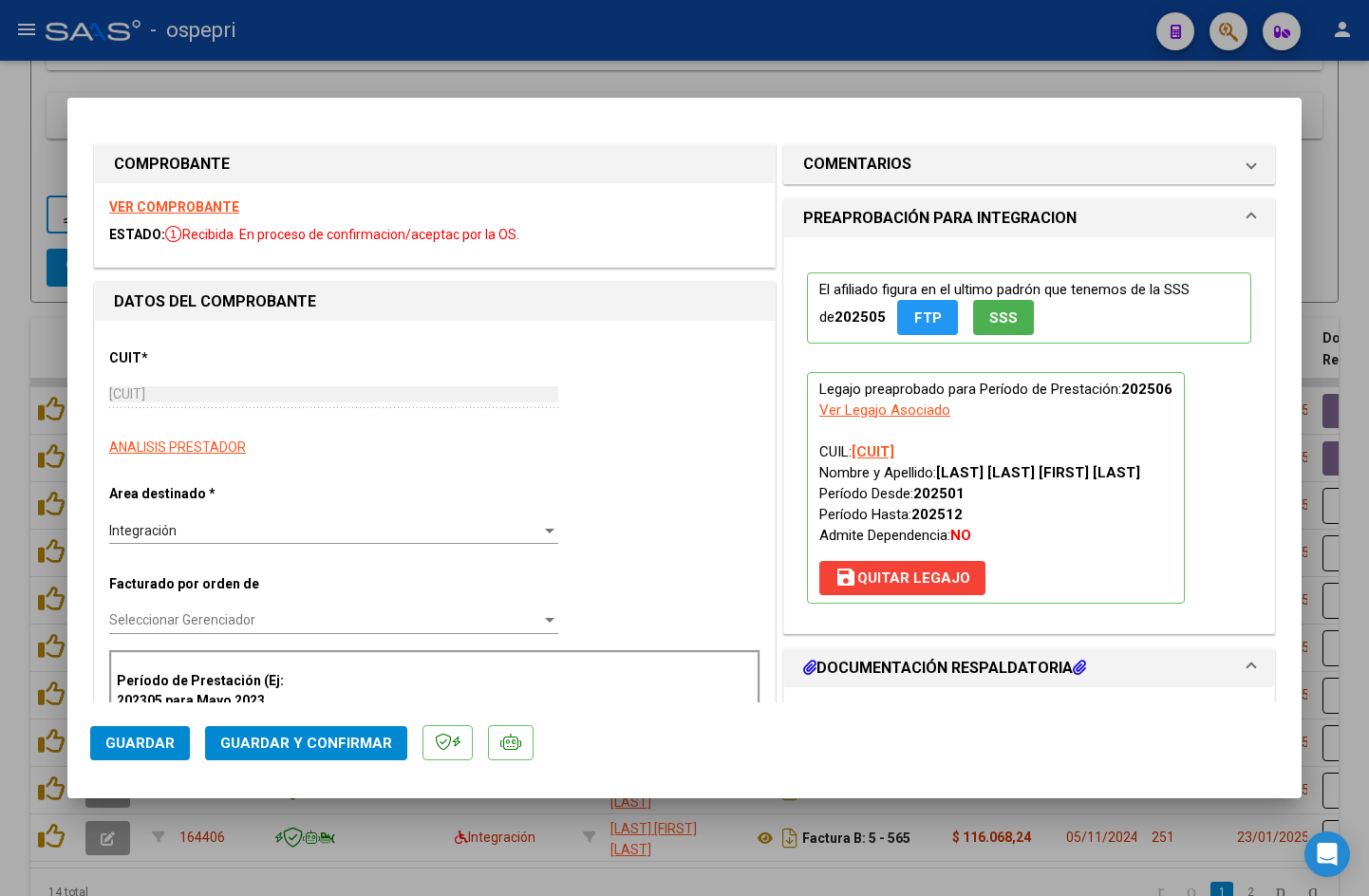 click on "VER COMPROBANTE" at bounding box center [174, 207] 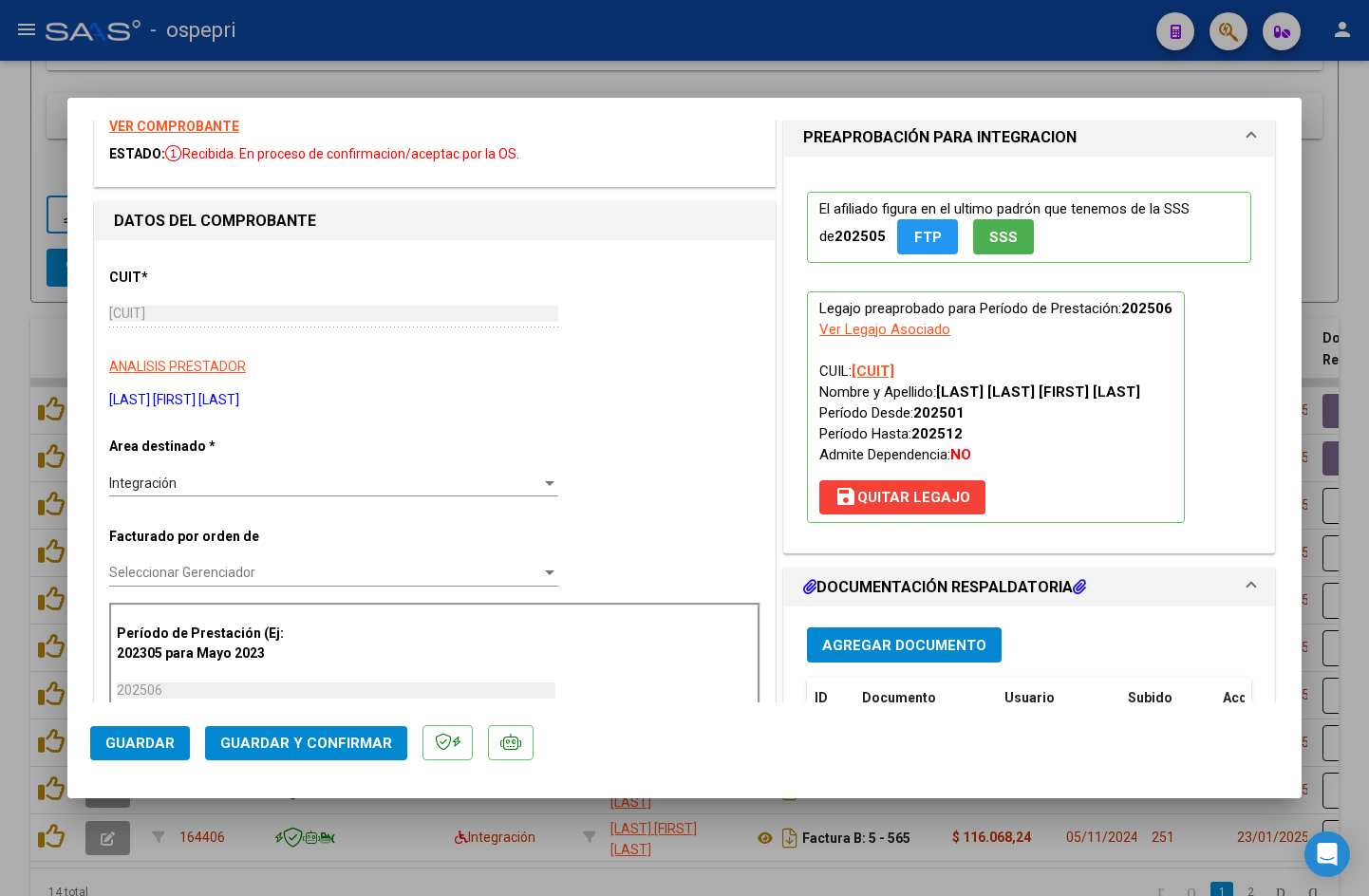 scroll, scrollTop: 190, scrollLeft: 0, axis: vertical 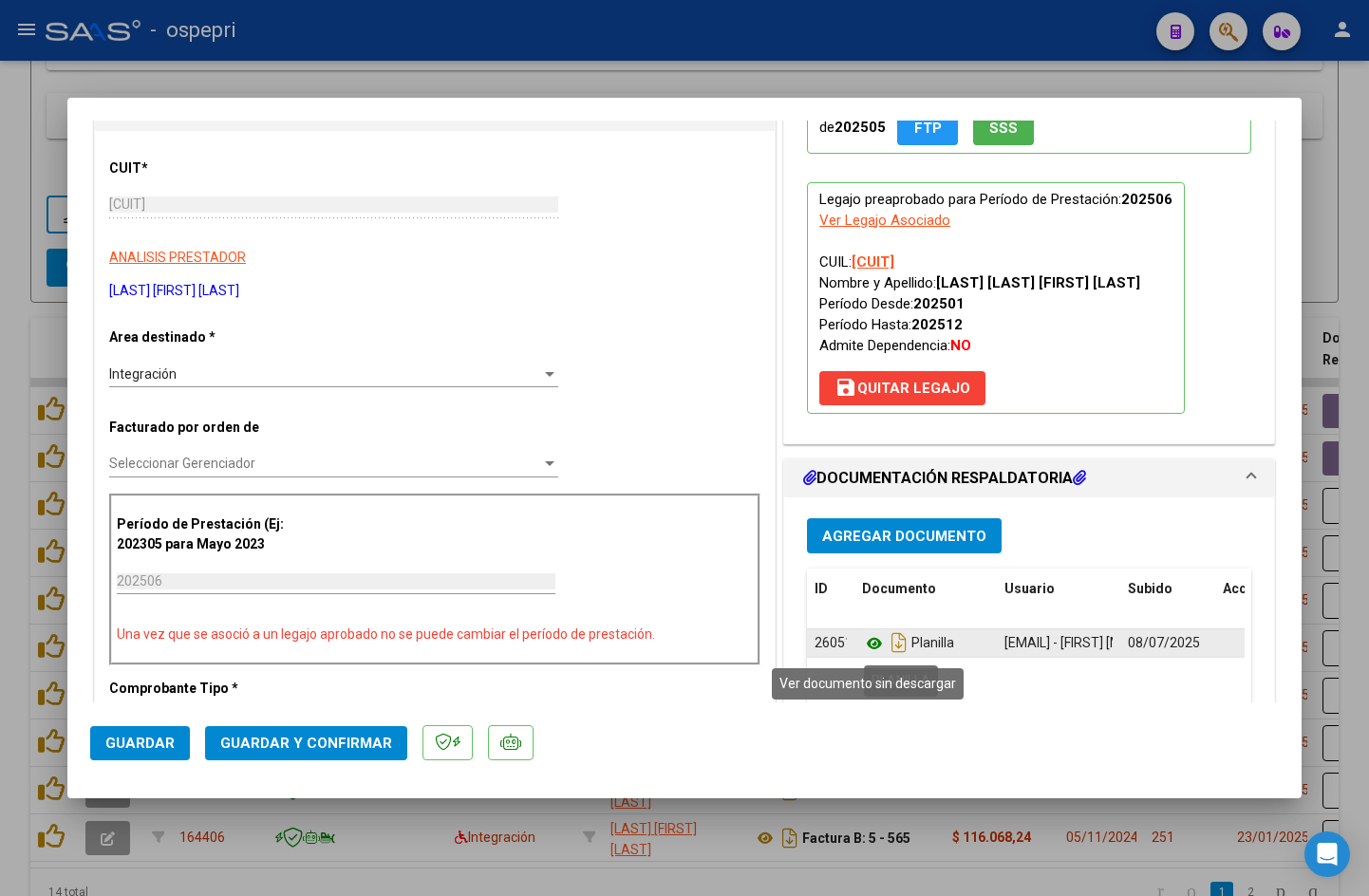 click 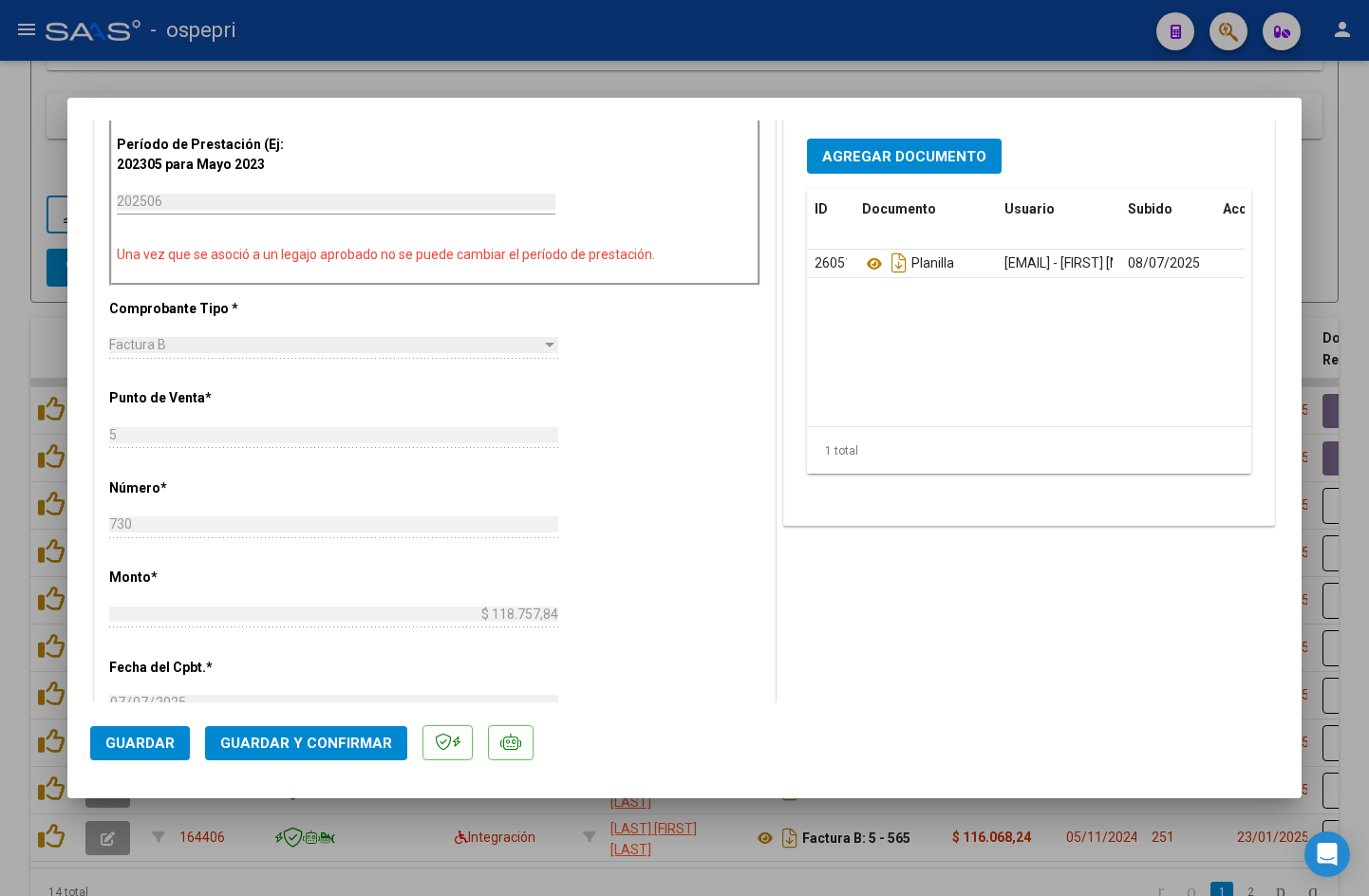 scroll, scrollTop: 664, scrollLeft: 0, axis: vertical 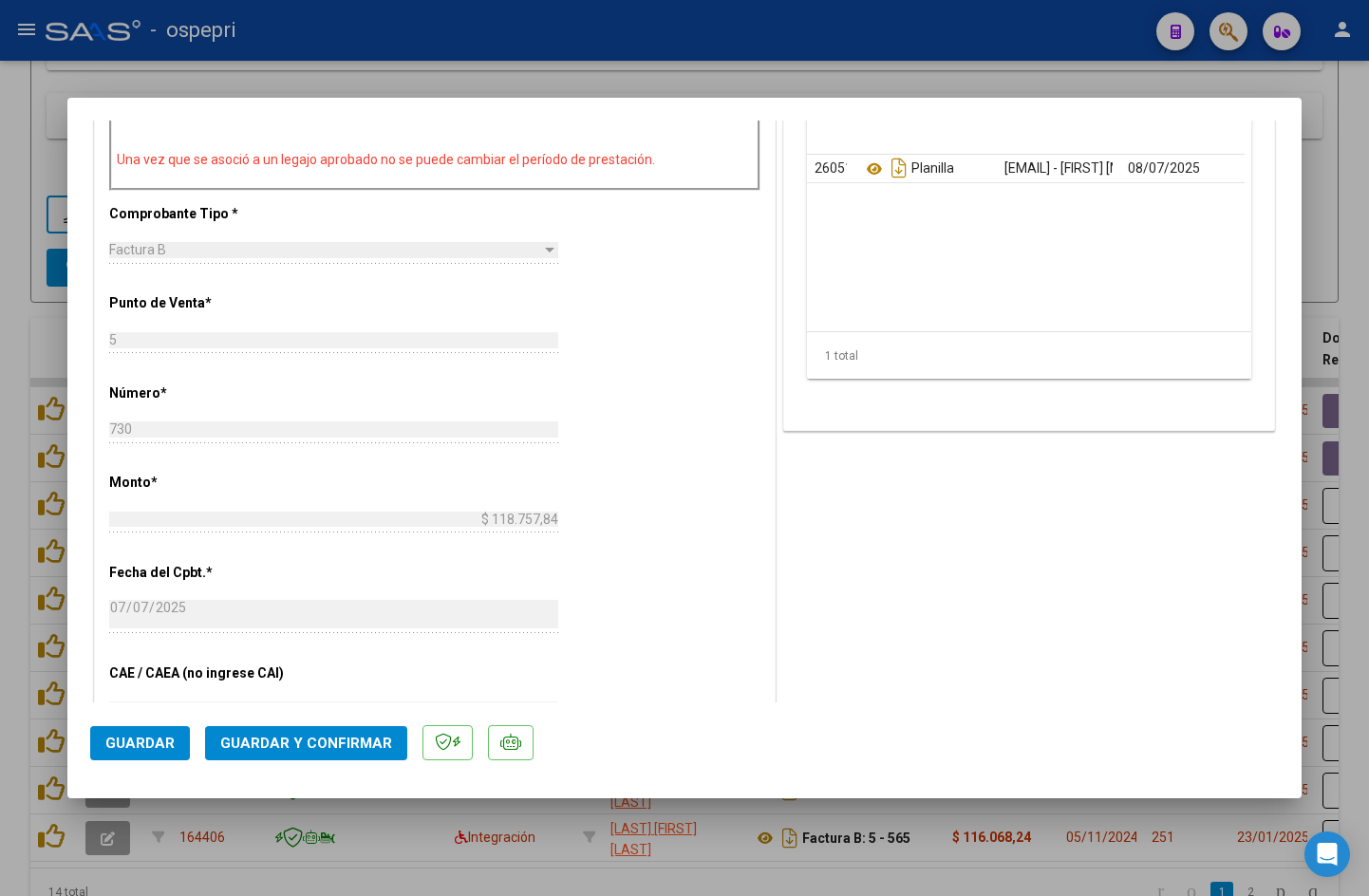 click on "Guardar y Confirmar" 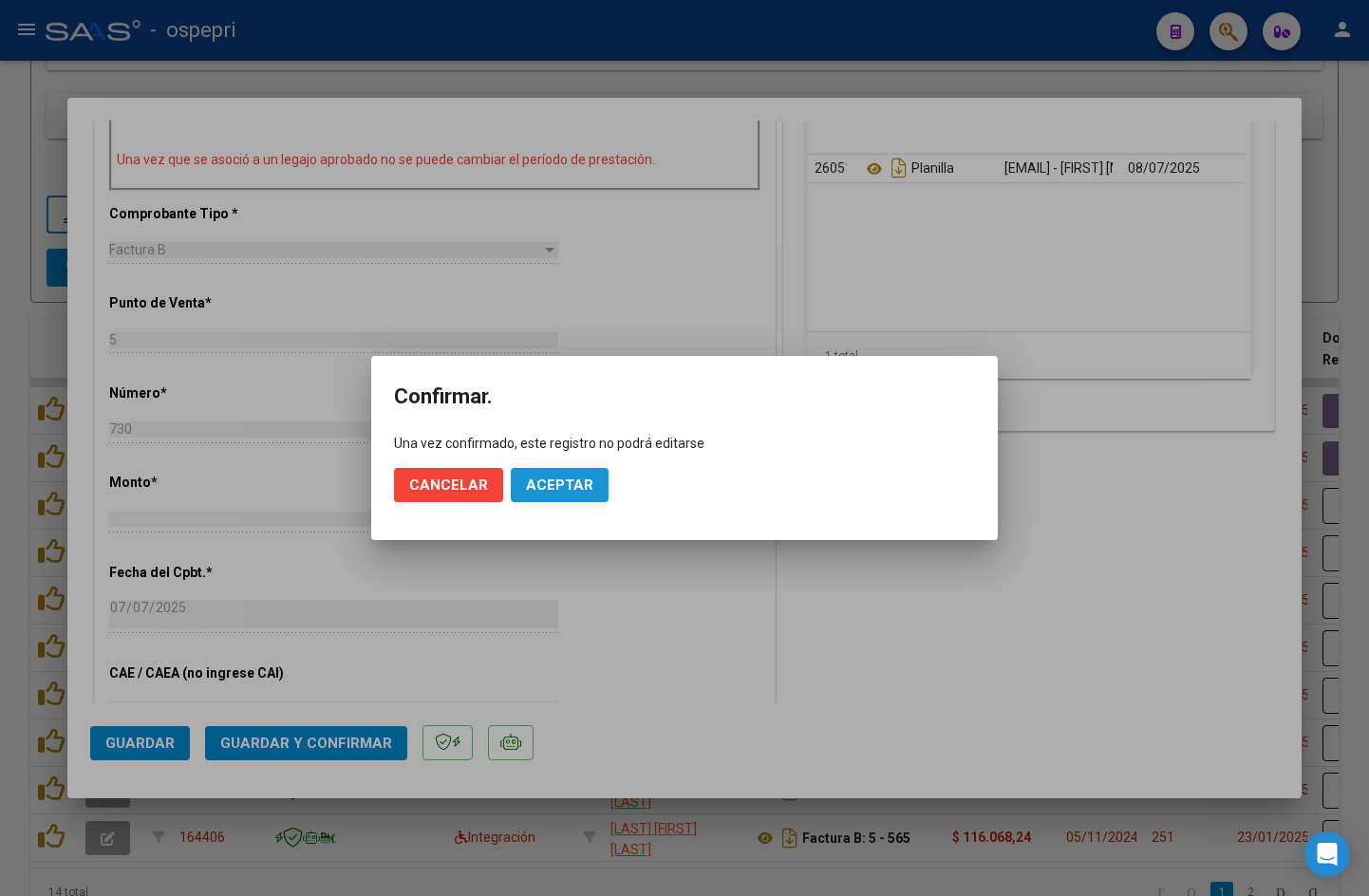 click on "Aceptar" 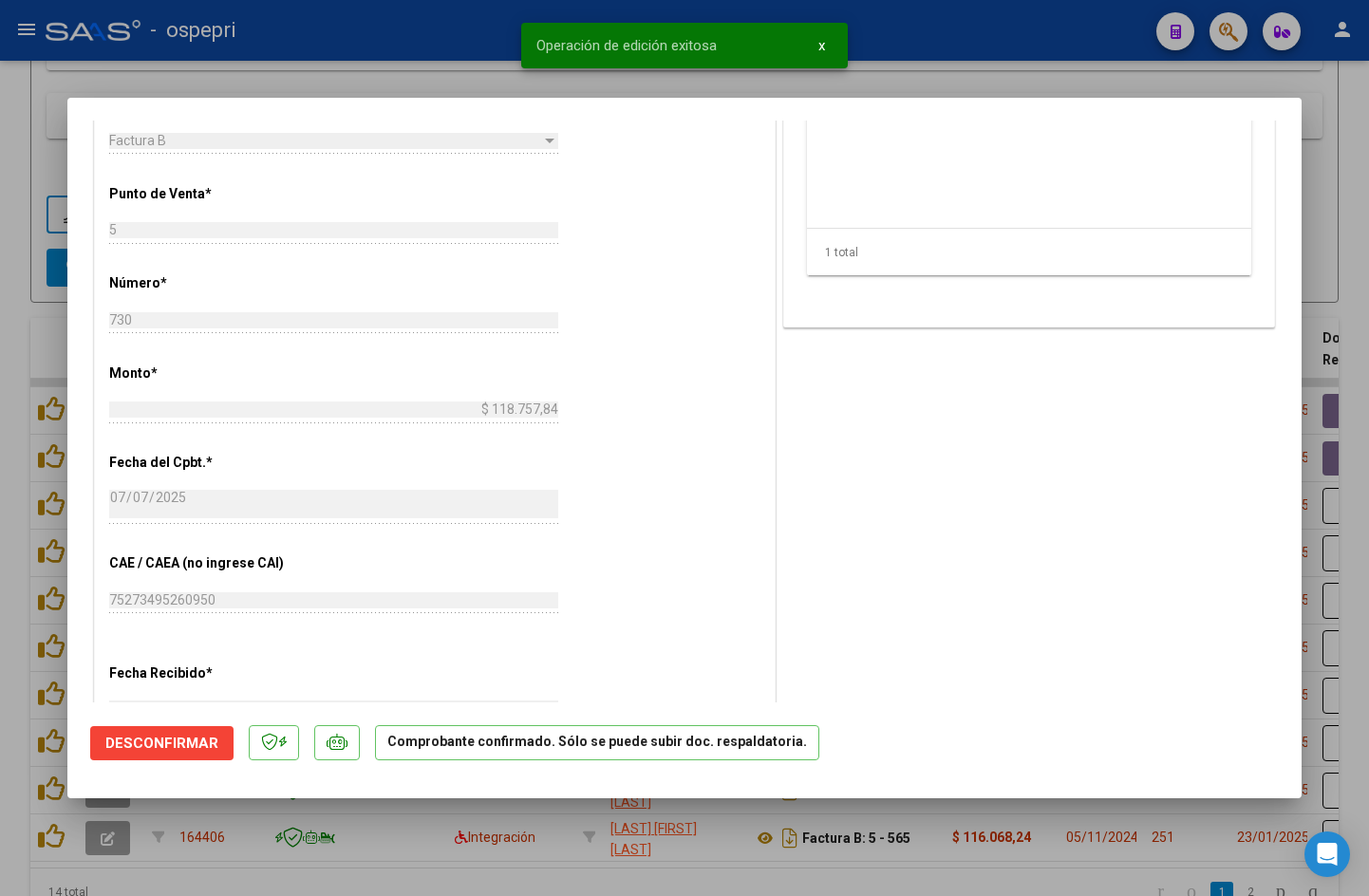 type 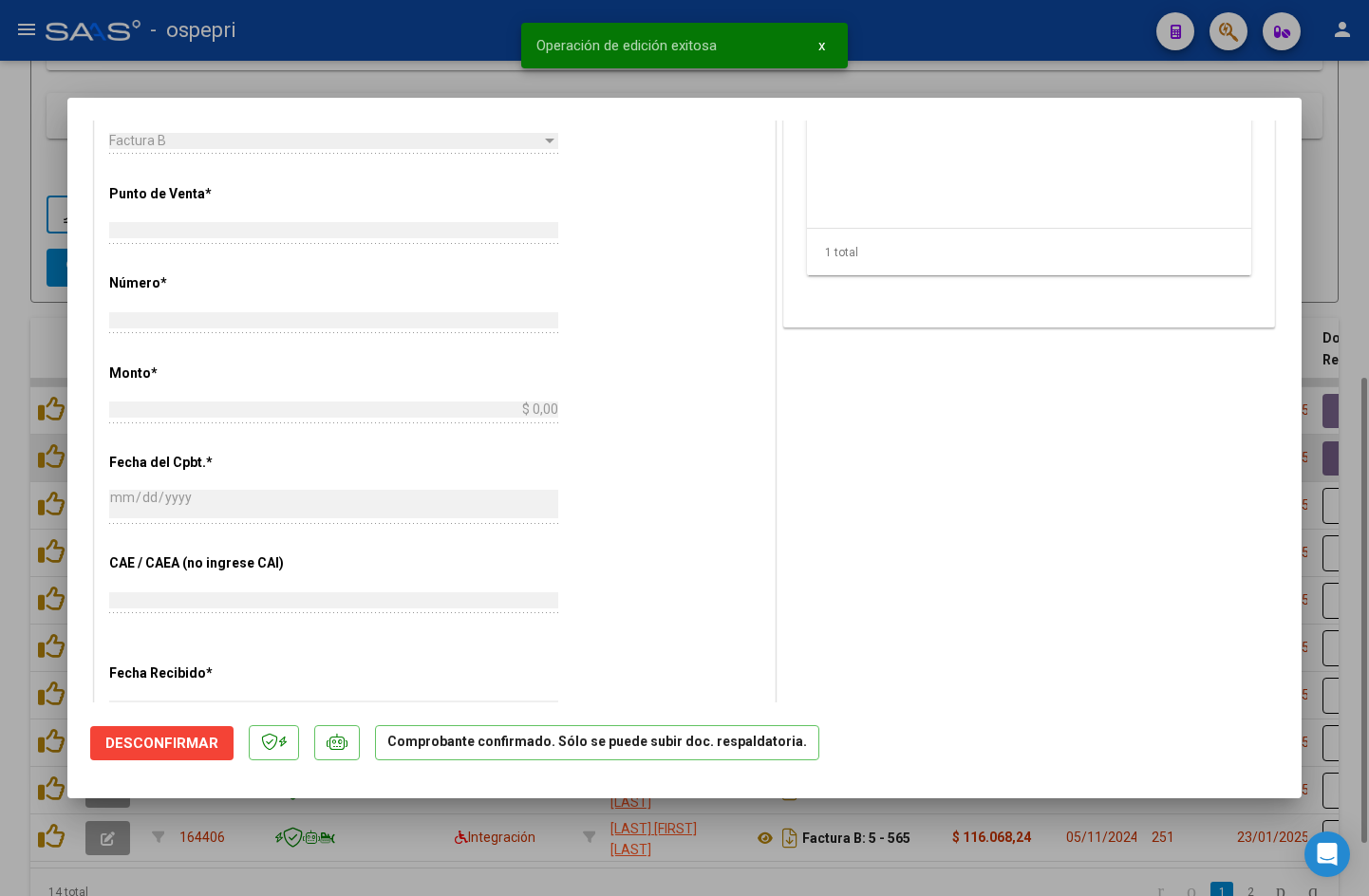 scroll, scrollTop: 0, scrollLeft: 0, axis: both 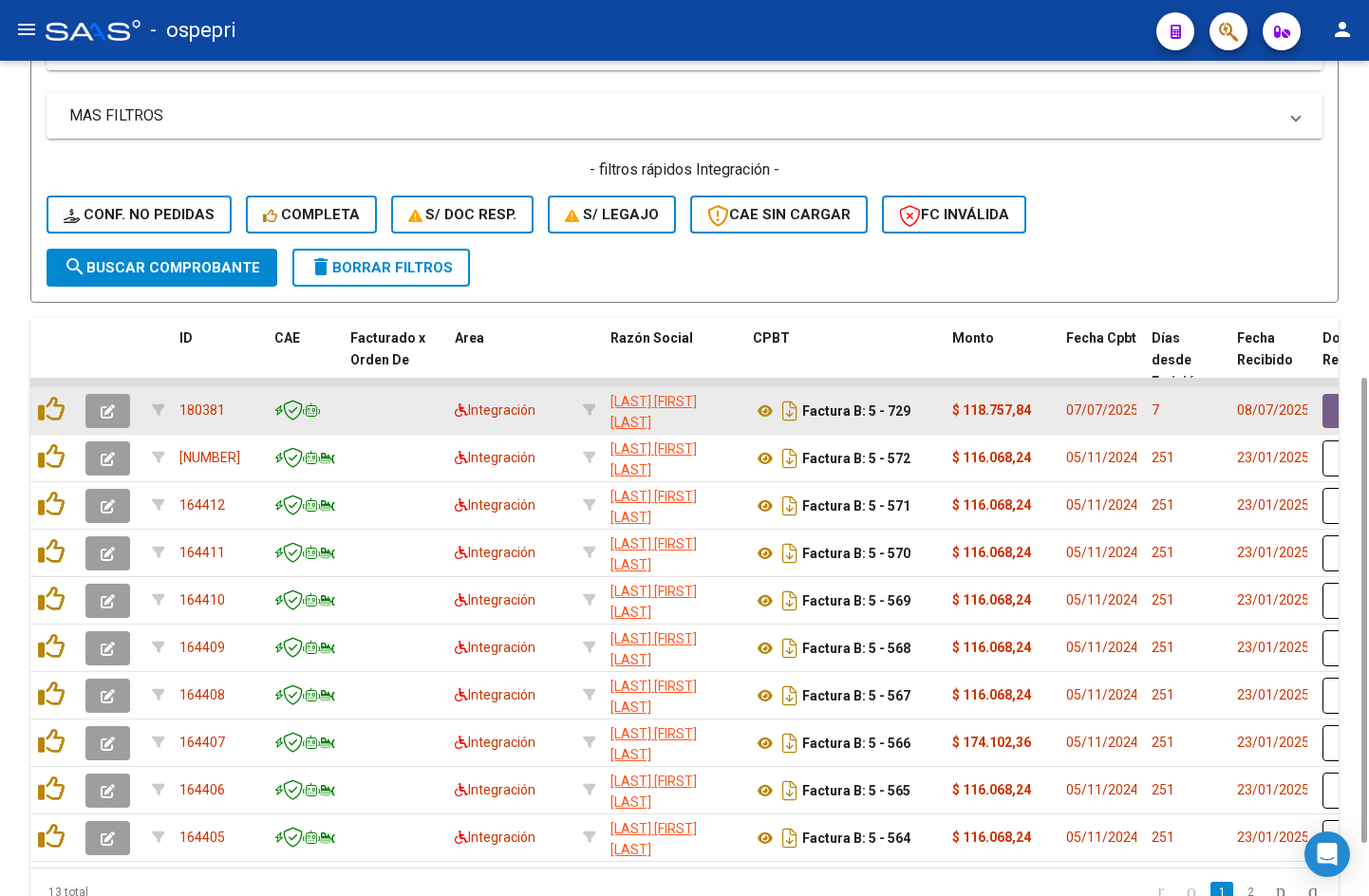 click 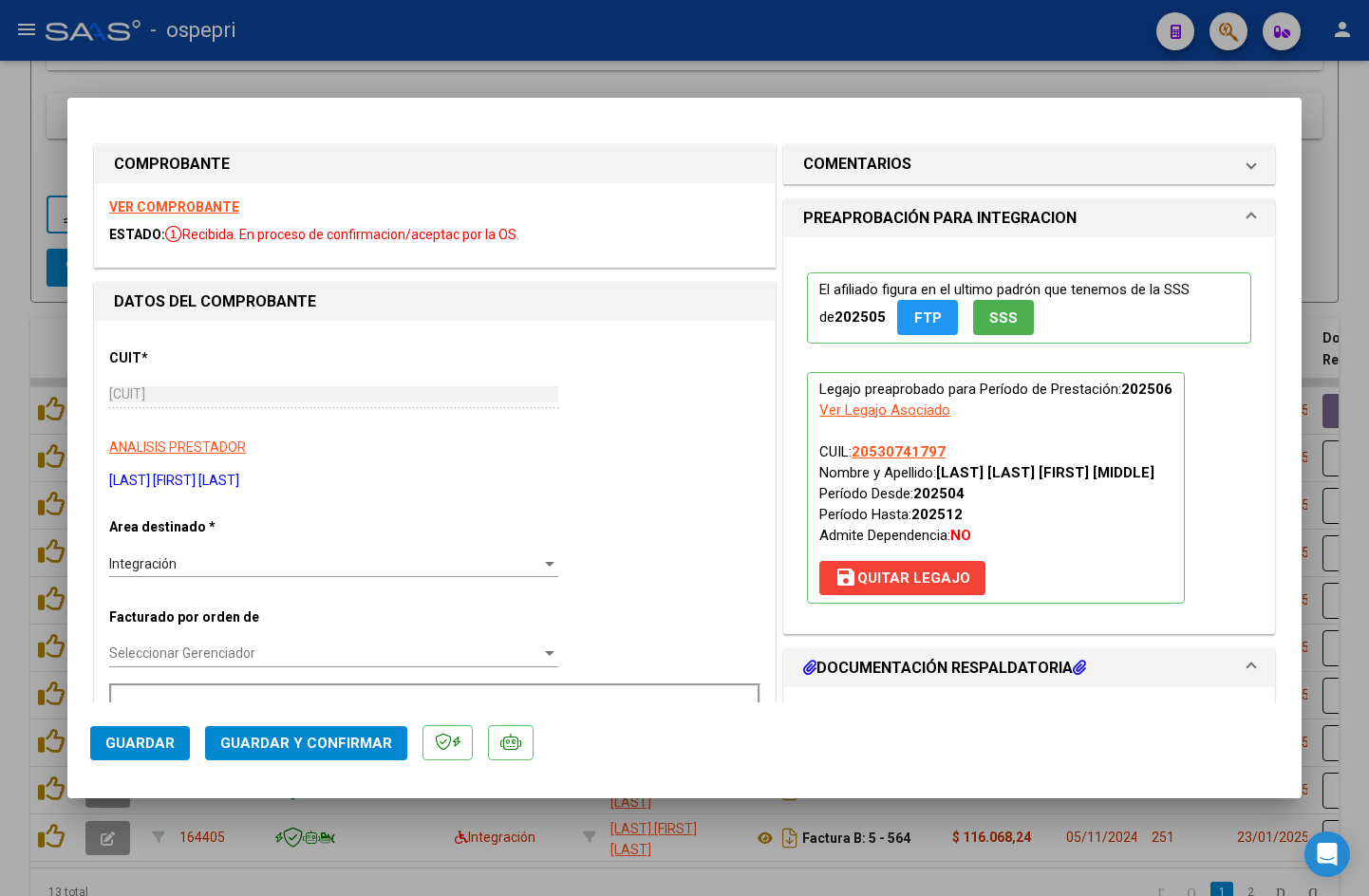 click on "VER COMPROBANTE" at bounding box center [174, 207] 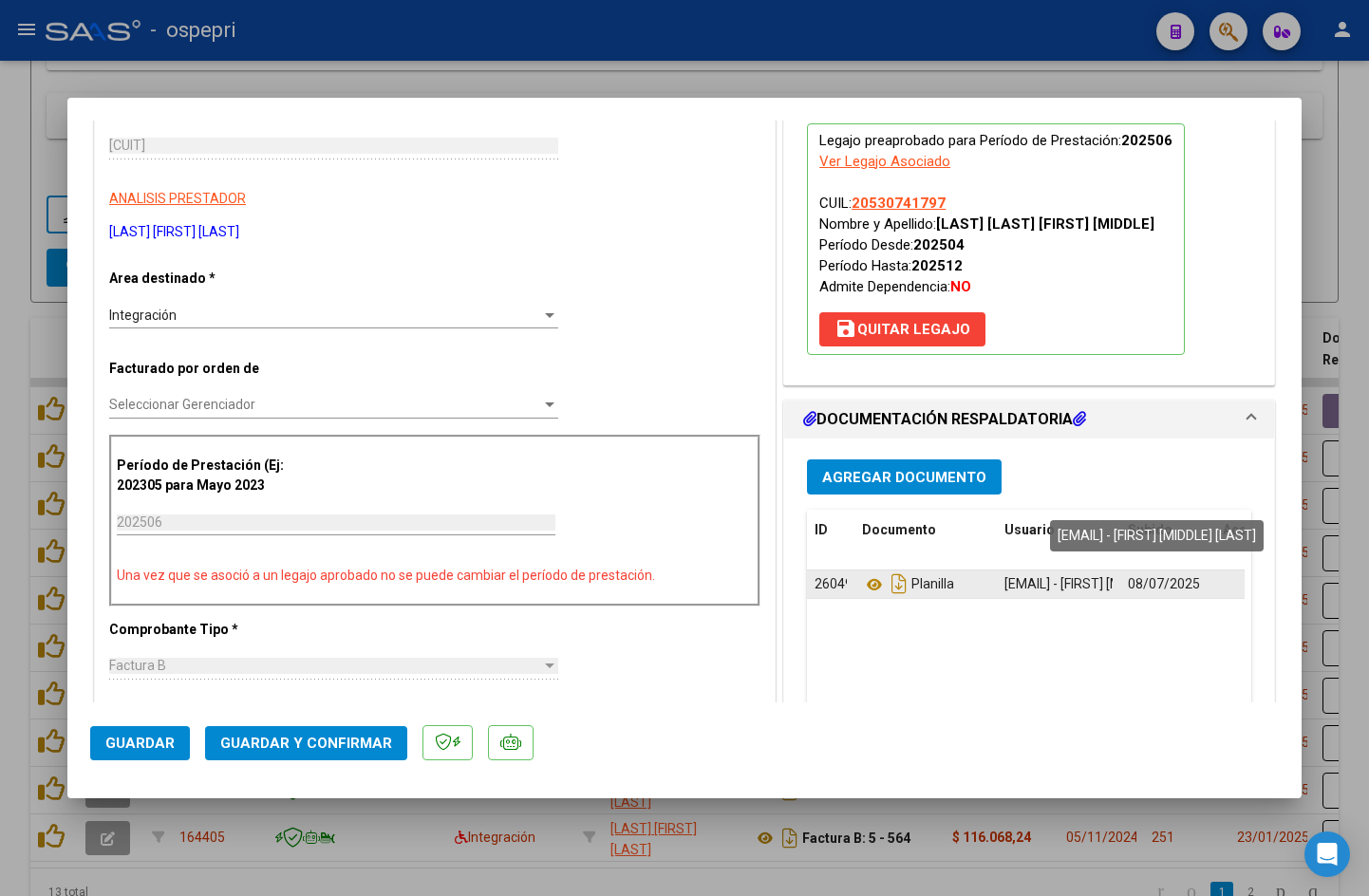 scroll, scrollTop: 380, scrollLeft: 0, axis: vertical 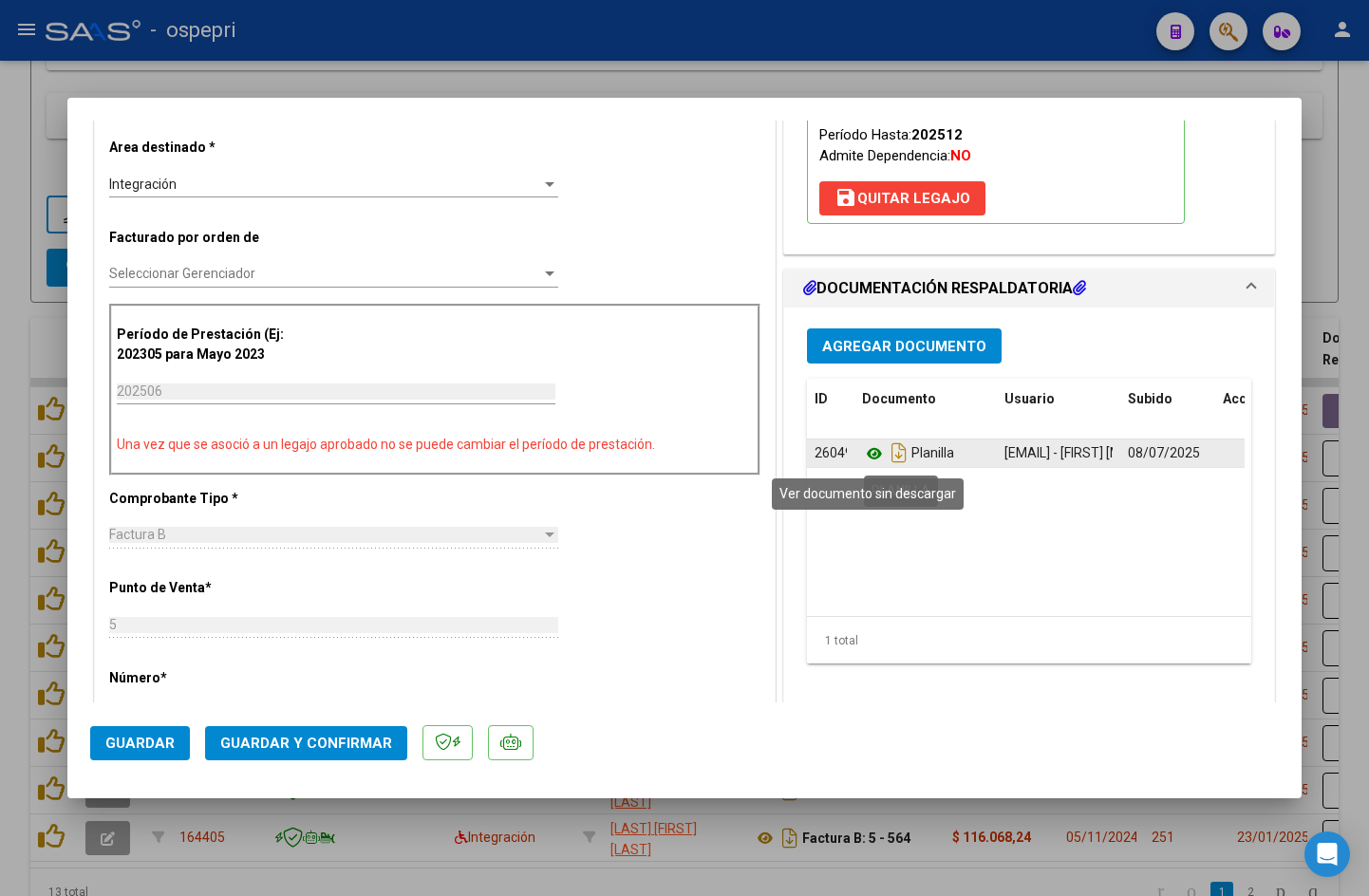 click 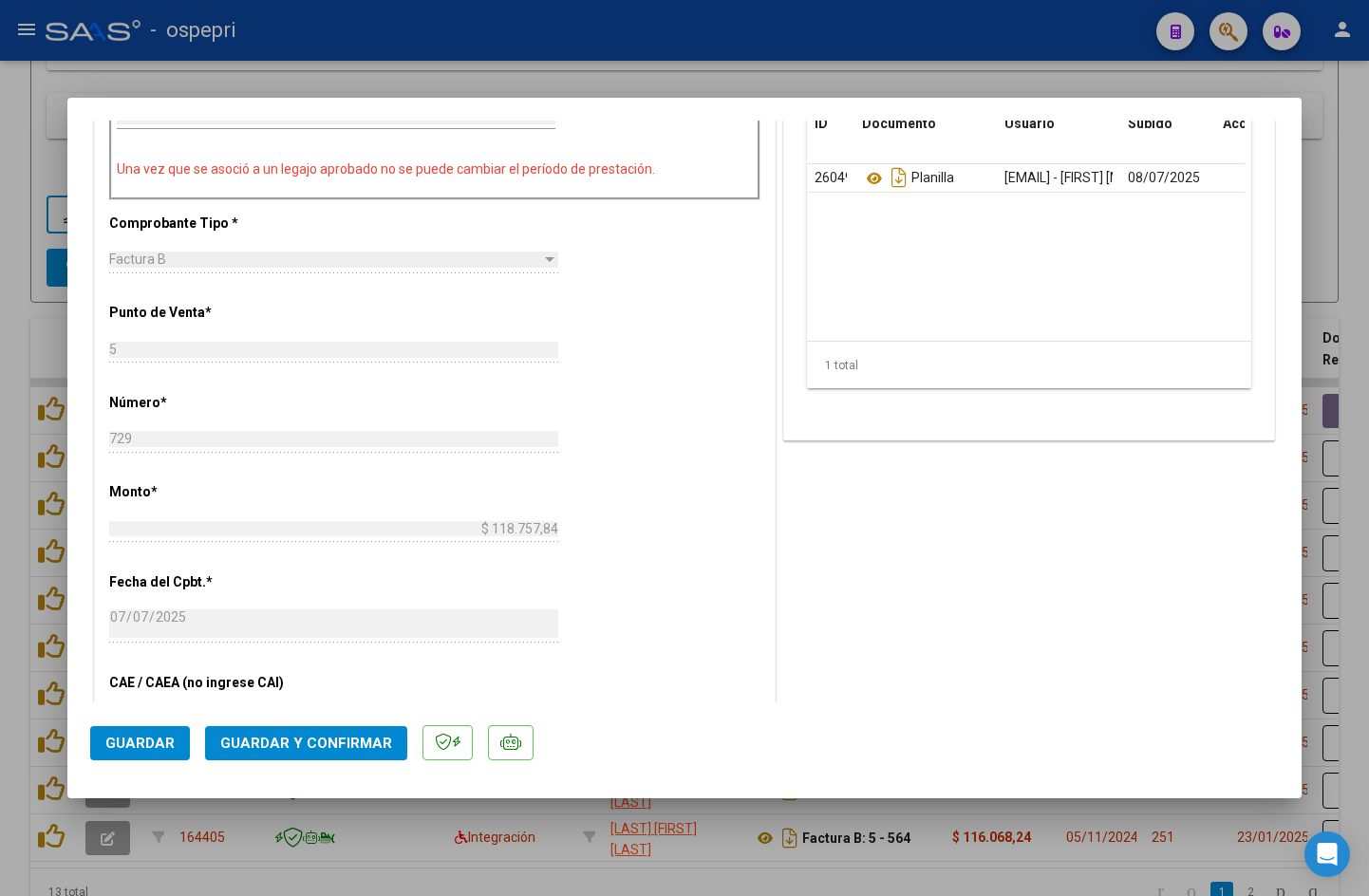 scroll, scrollTop: 664, scrollLeft: 0, axis: vertical 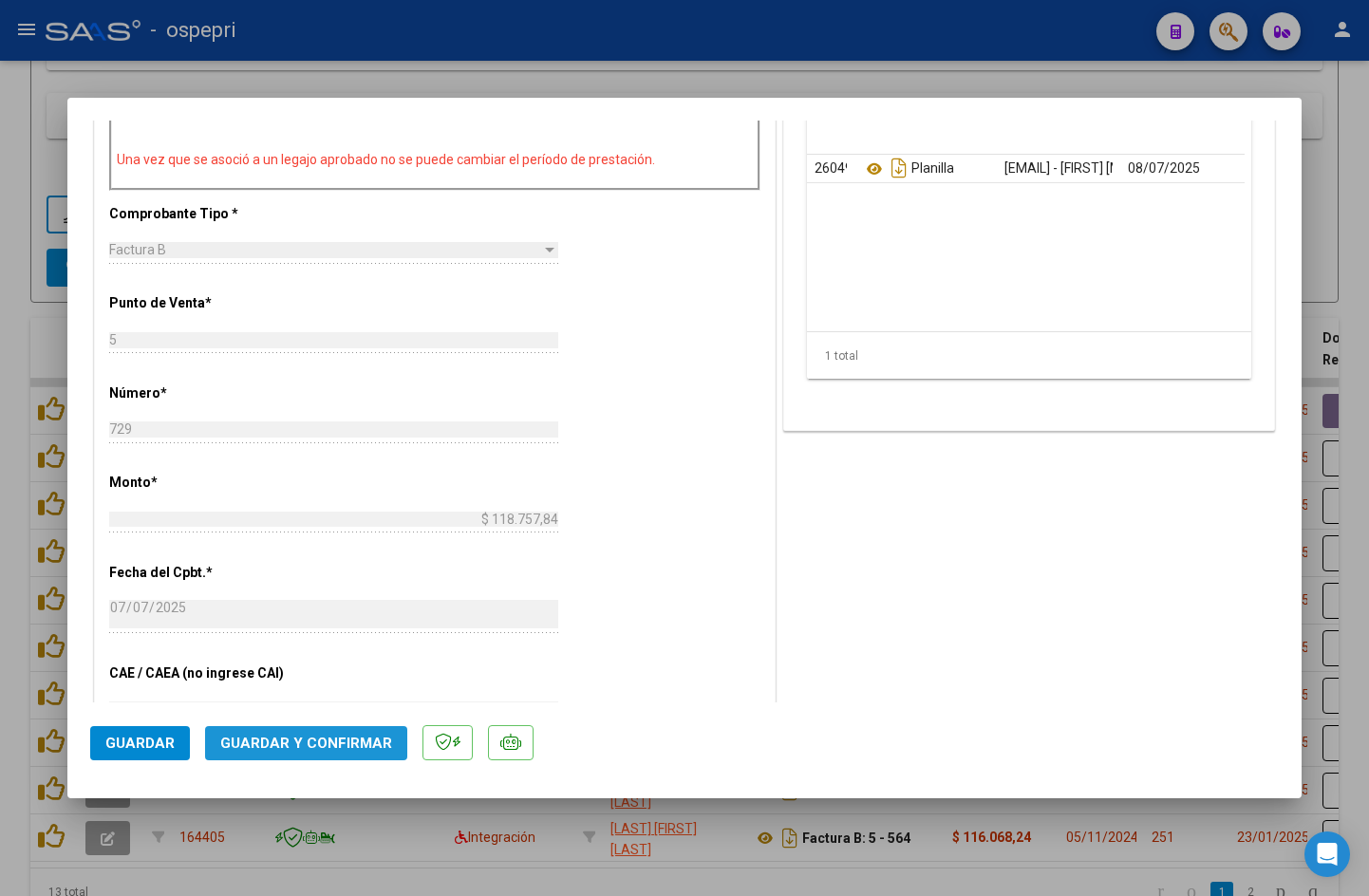 click on "Guardar y Confirmar" 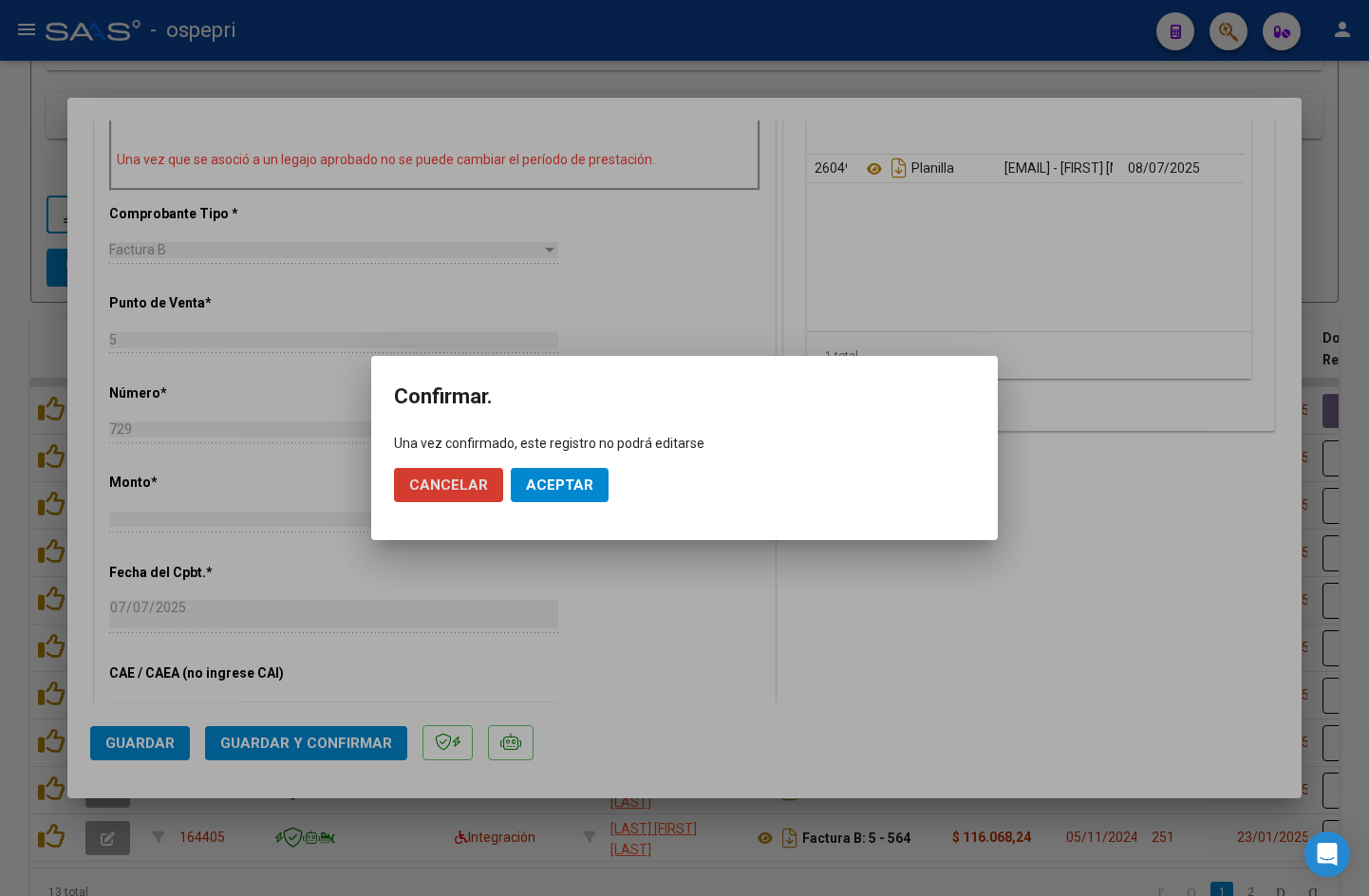 click on "Aceptar" 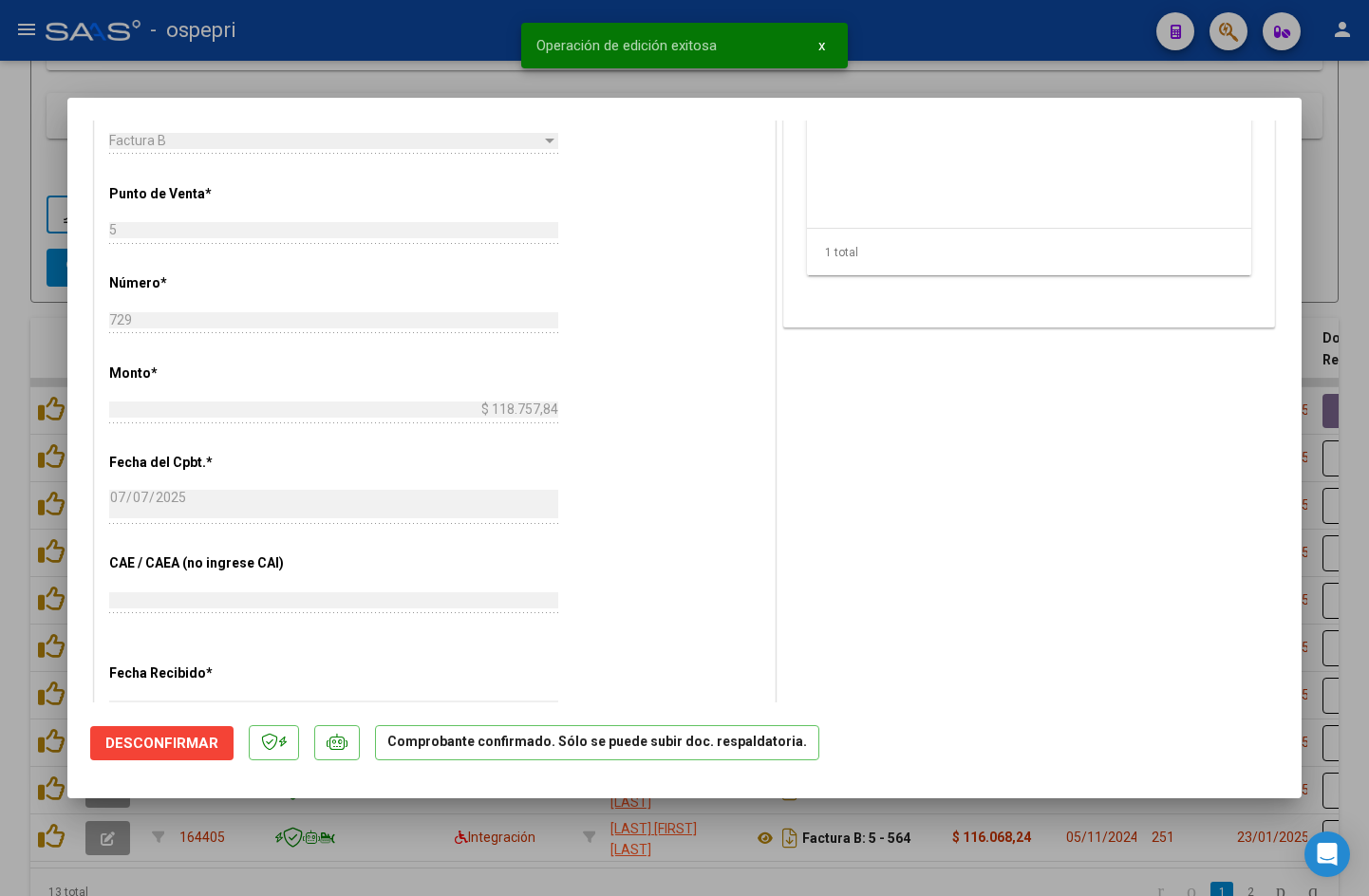 type 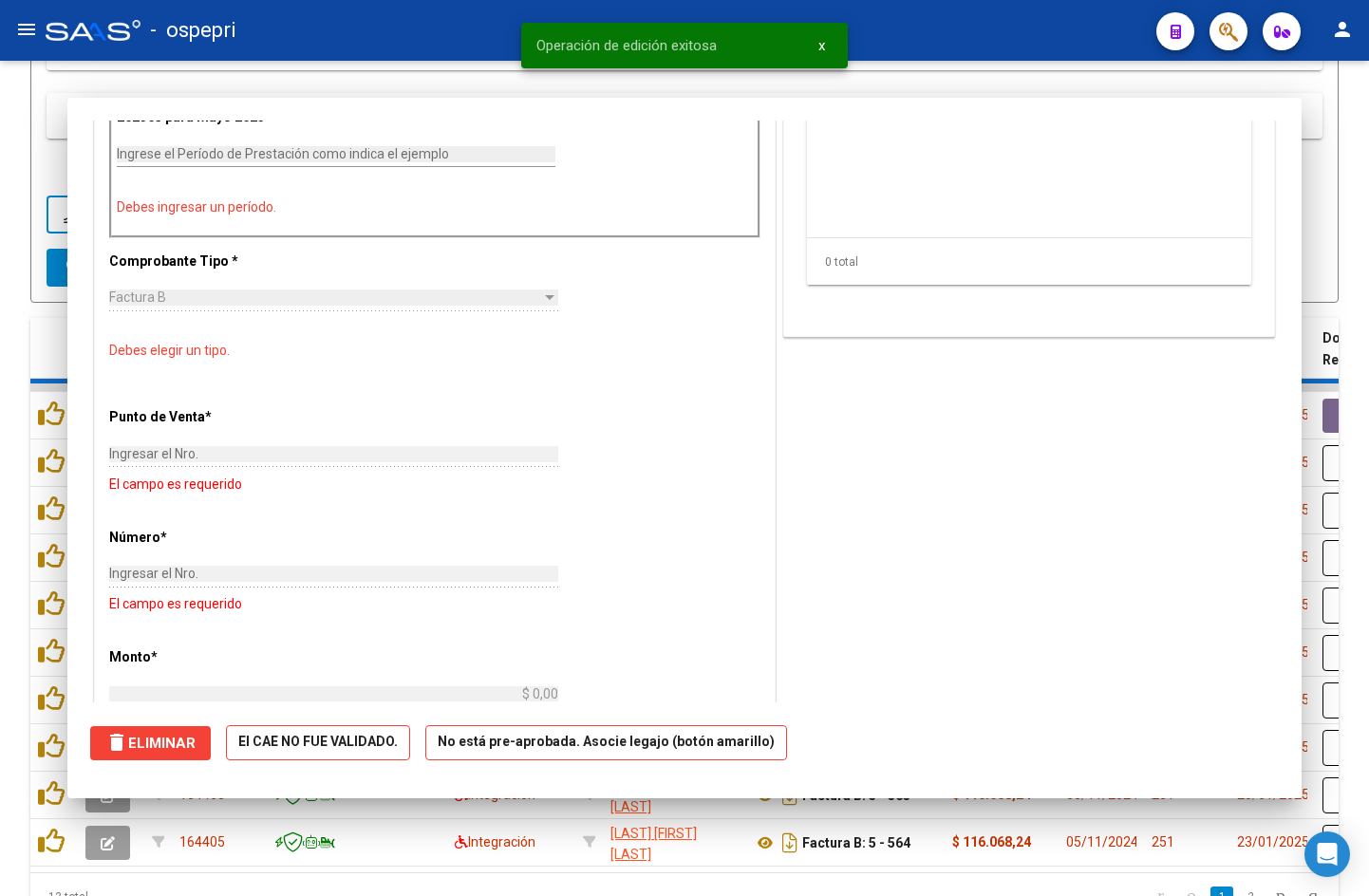 scroll, scrollTop: 0, scrollLeft: 0, axis: both 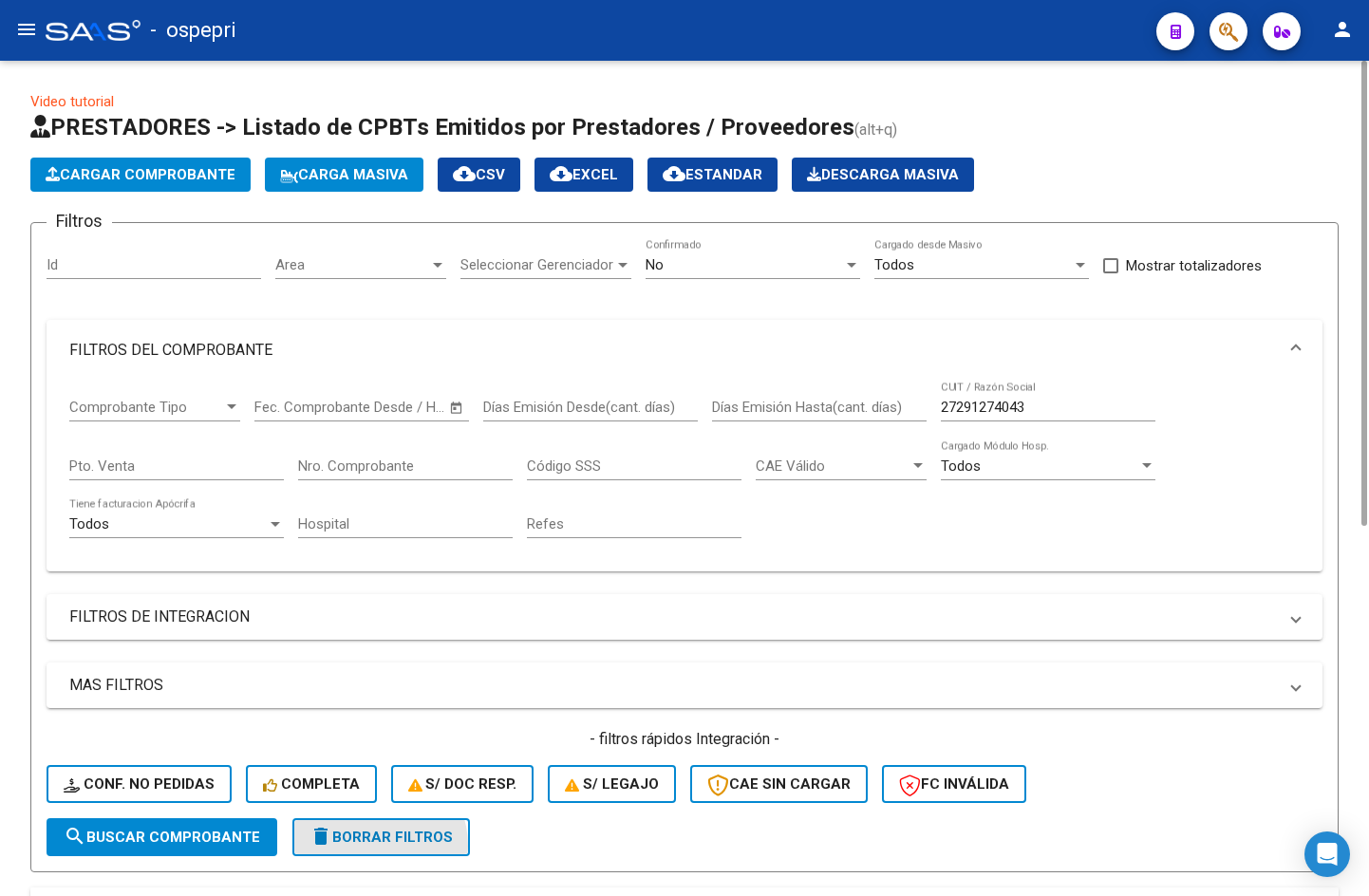 click on "delete  Borrar Filtros" 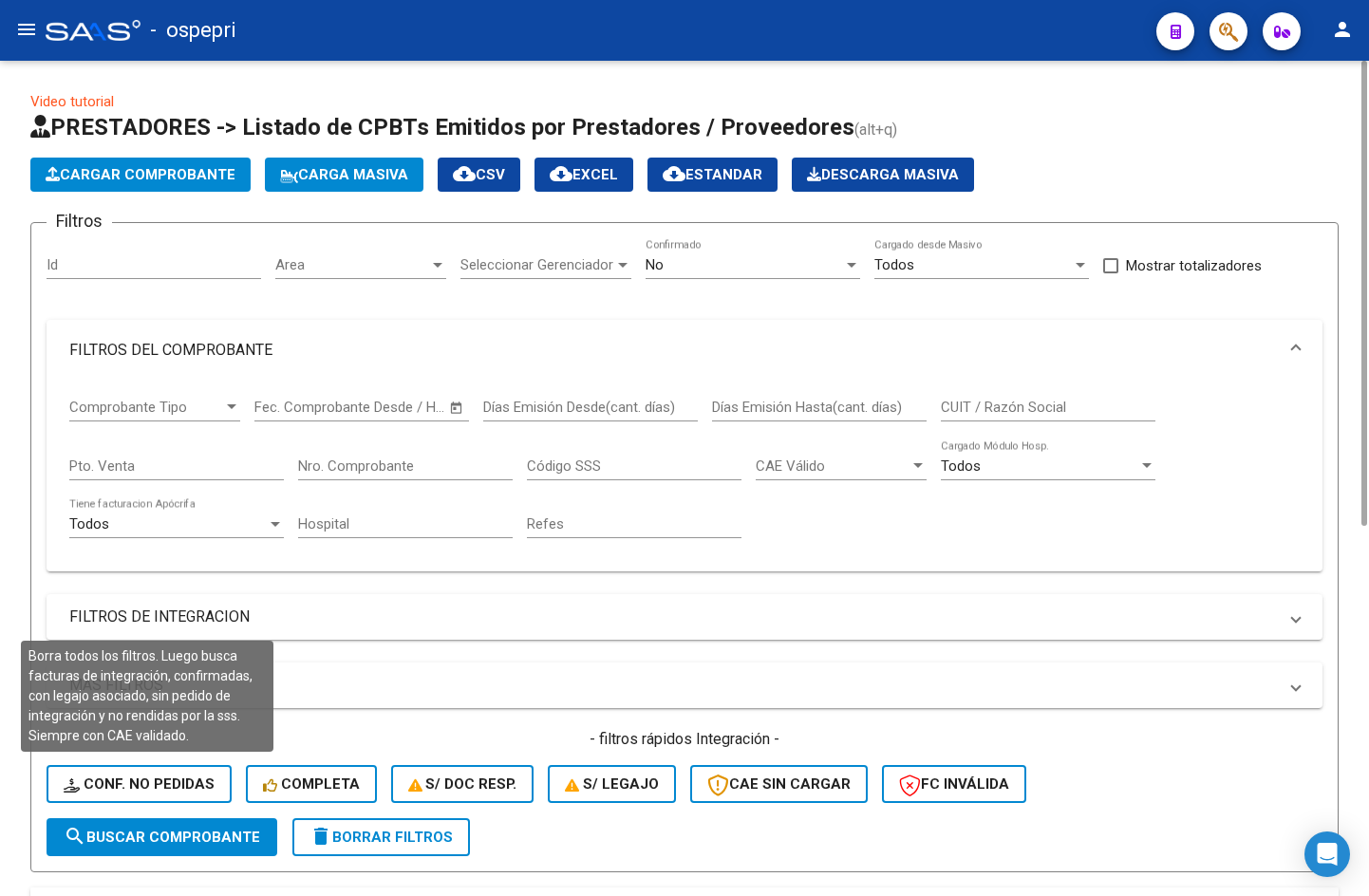 click on "Conf. no pedidas" 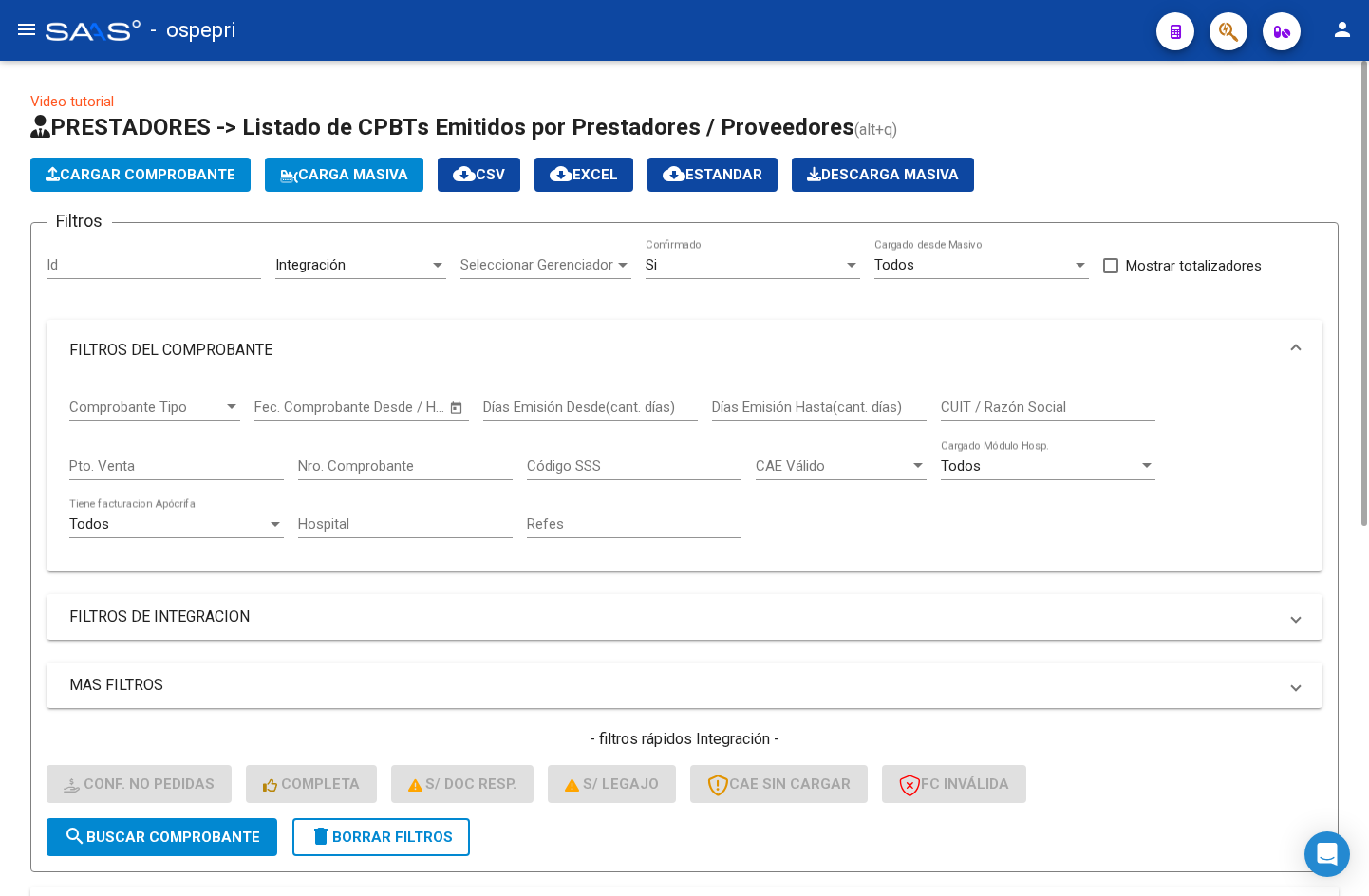 click on "CUIT / Razón Social" at bounding box center [1048, 407] 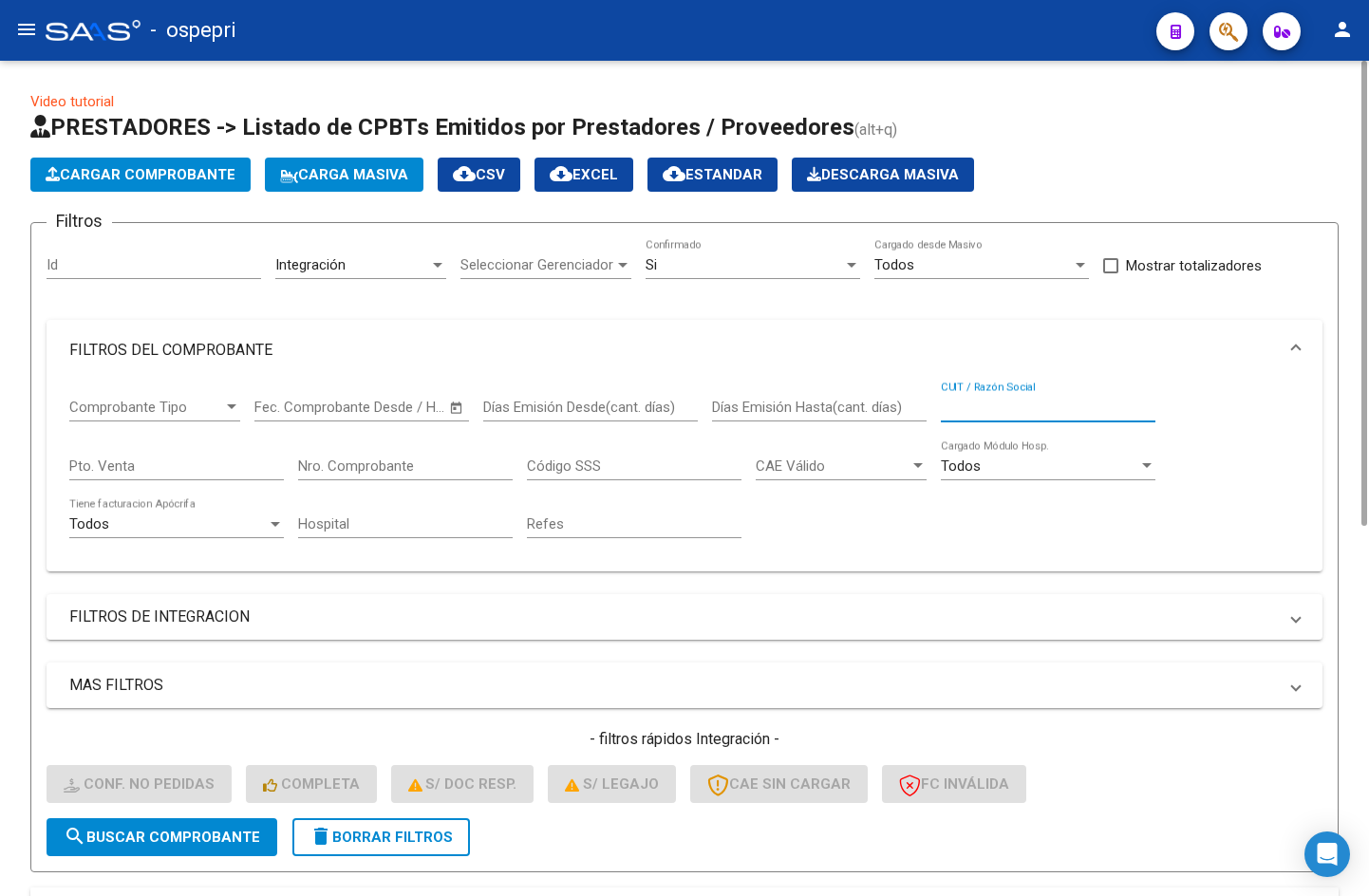 paste on "27291274043" 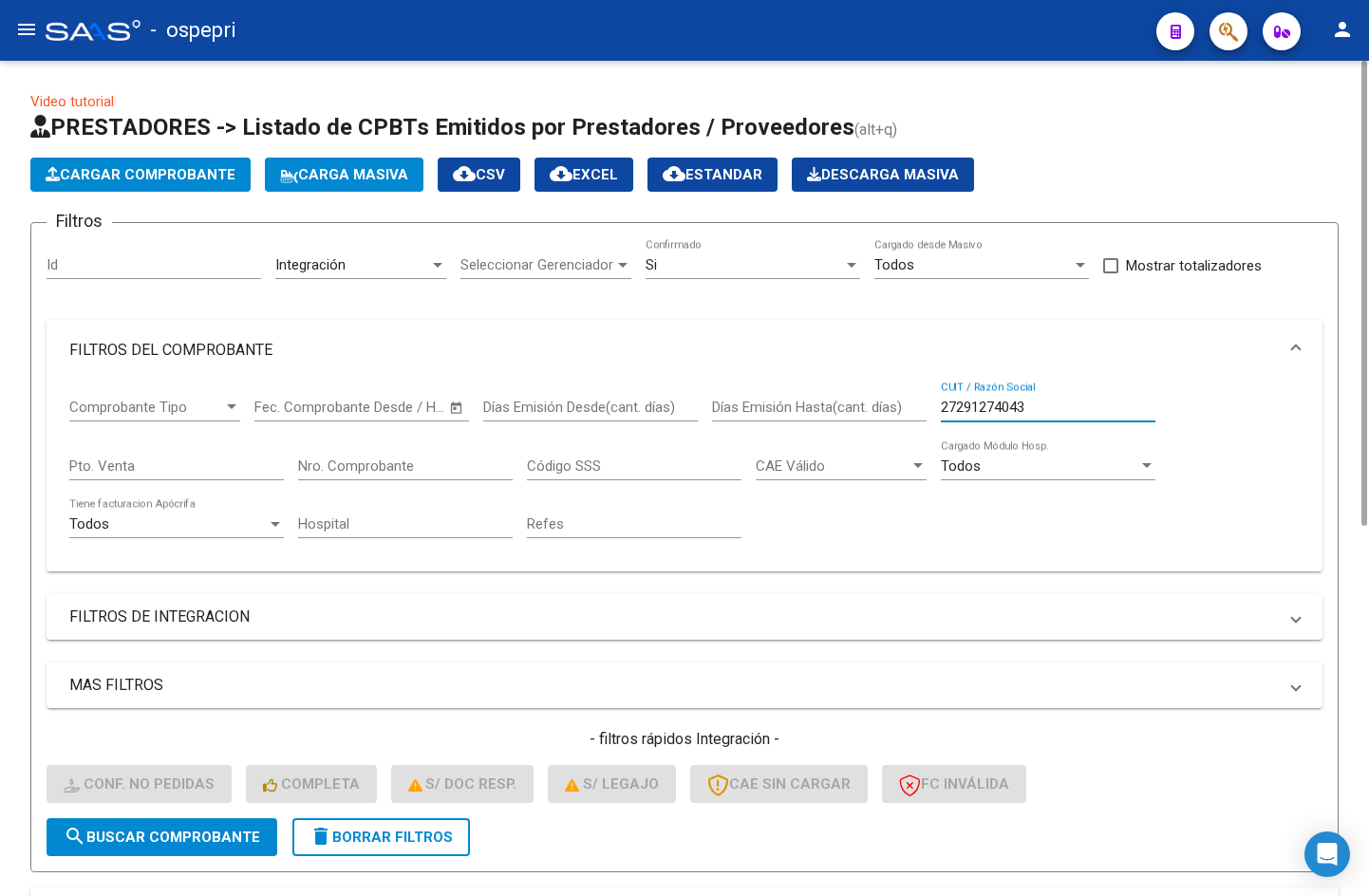 scroll, scrollTop: 380, scrollLeft: 0, axis: vertical 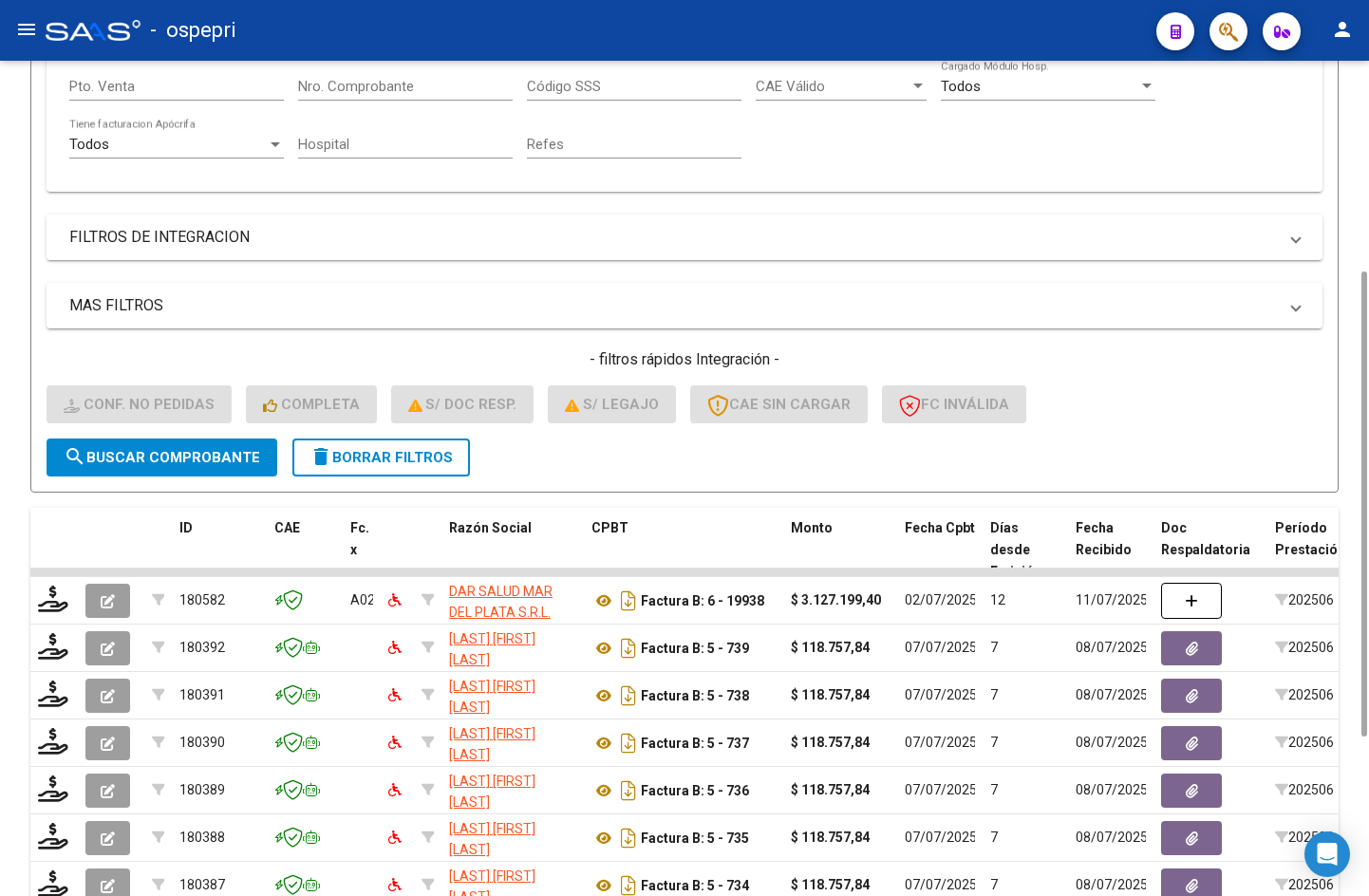 type on "27291274043" 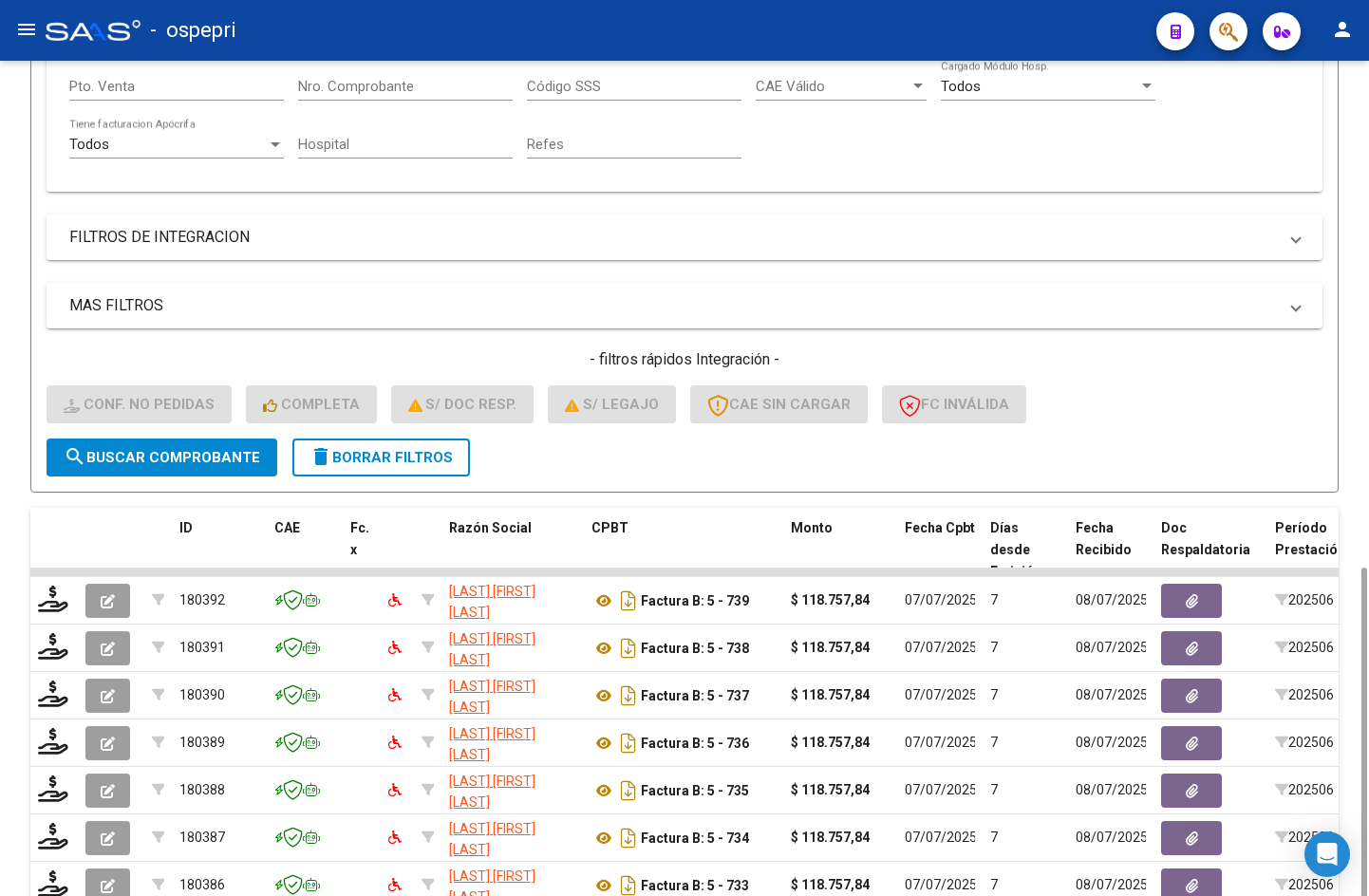 scroll, scrollTop: 569, scrollLeft: 0, axis: vertical 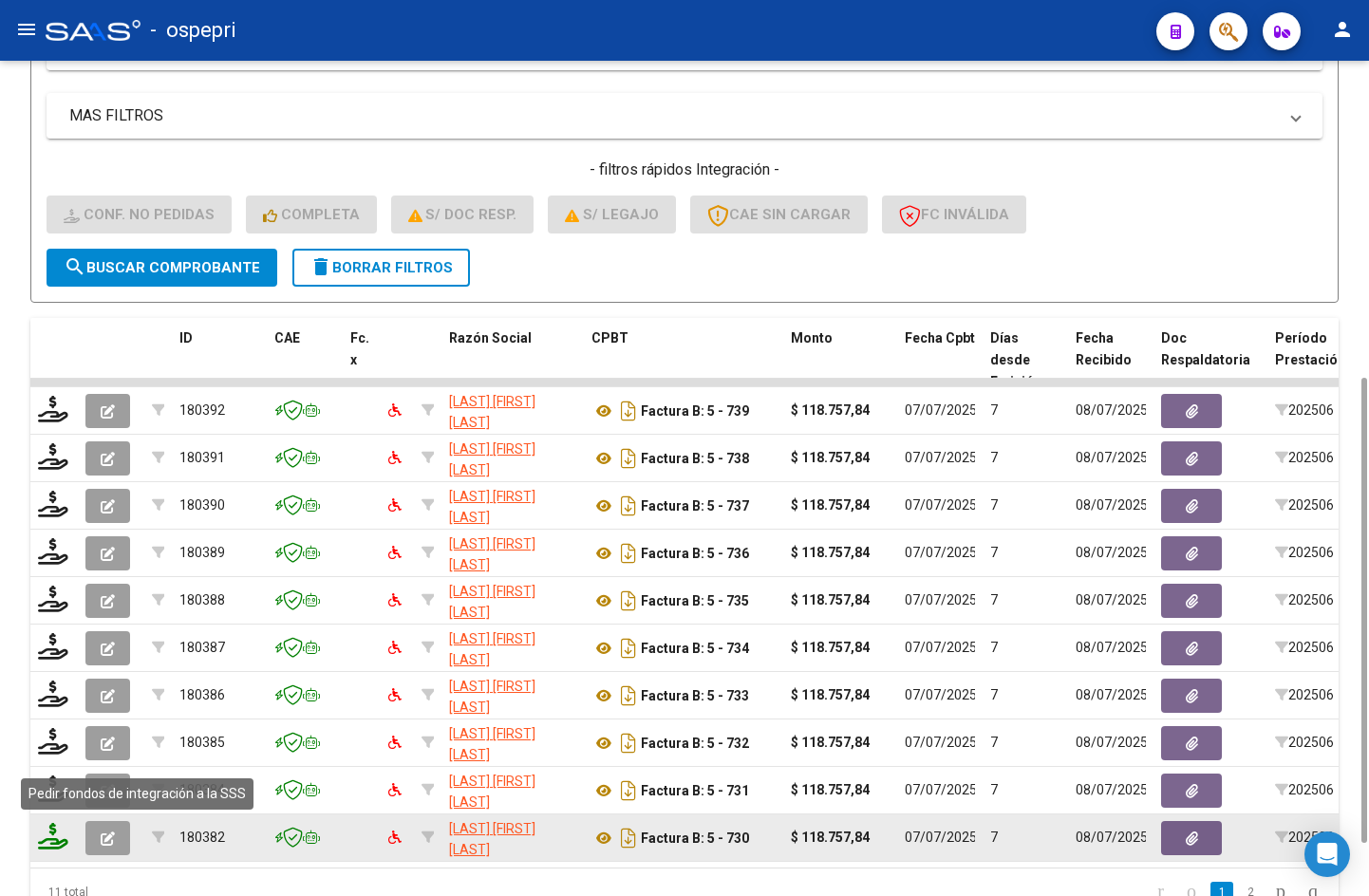 click 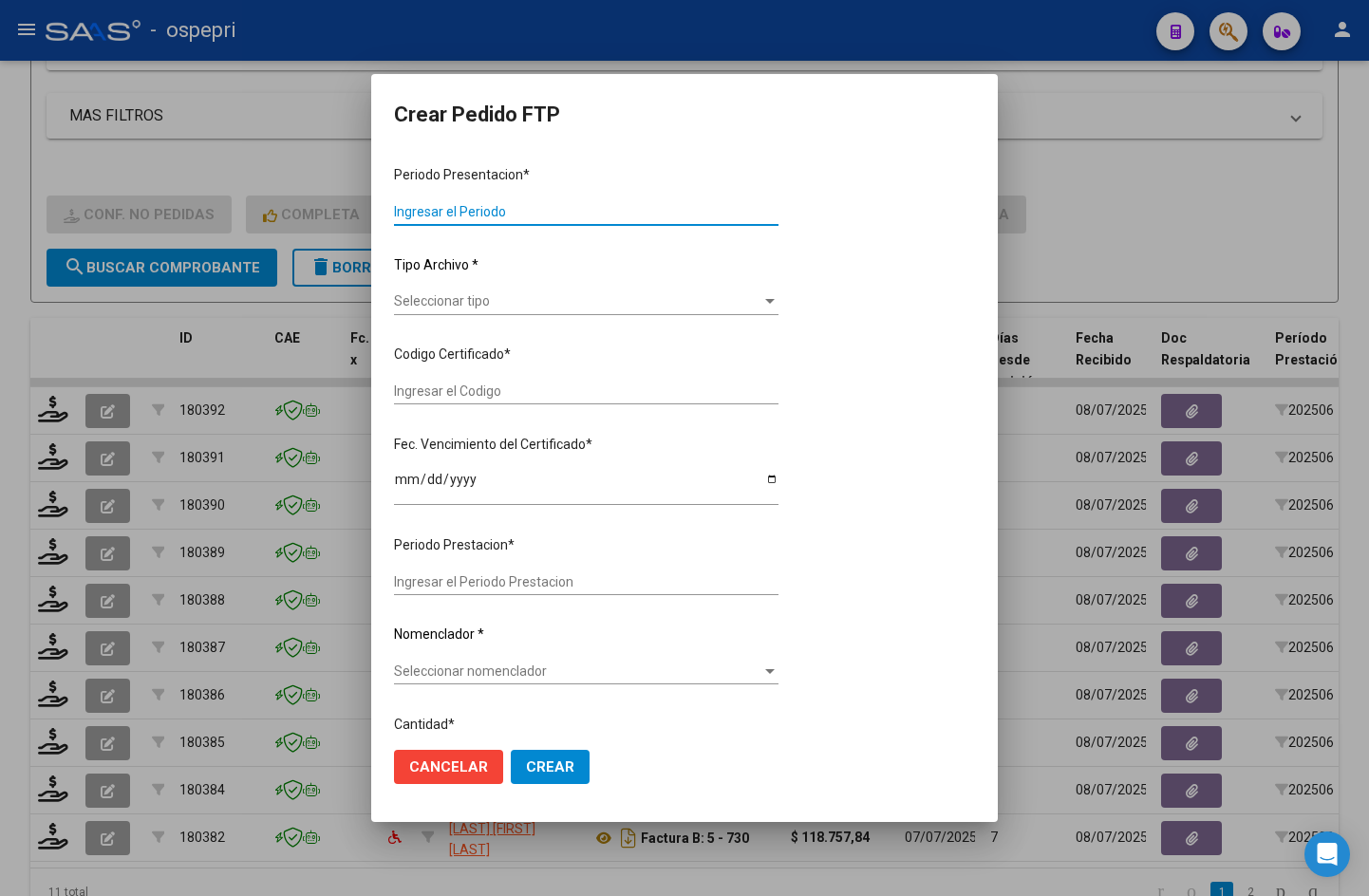 type on "202506" 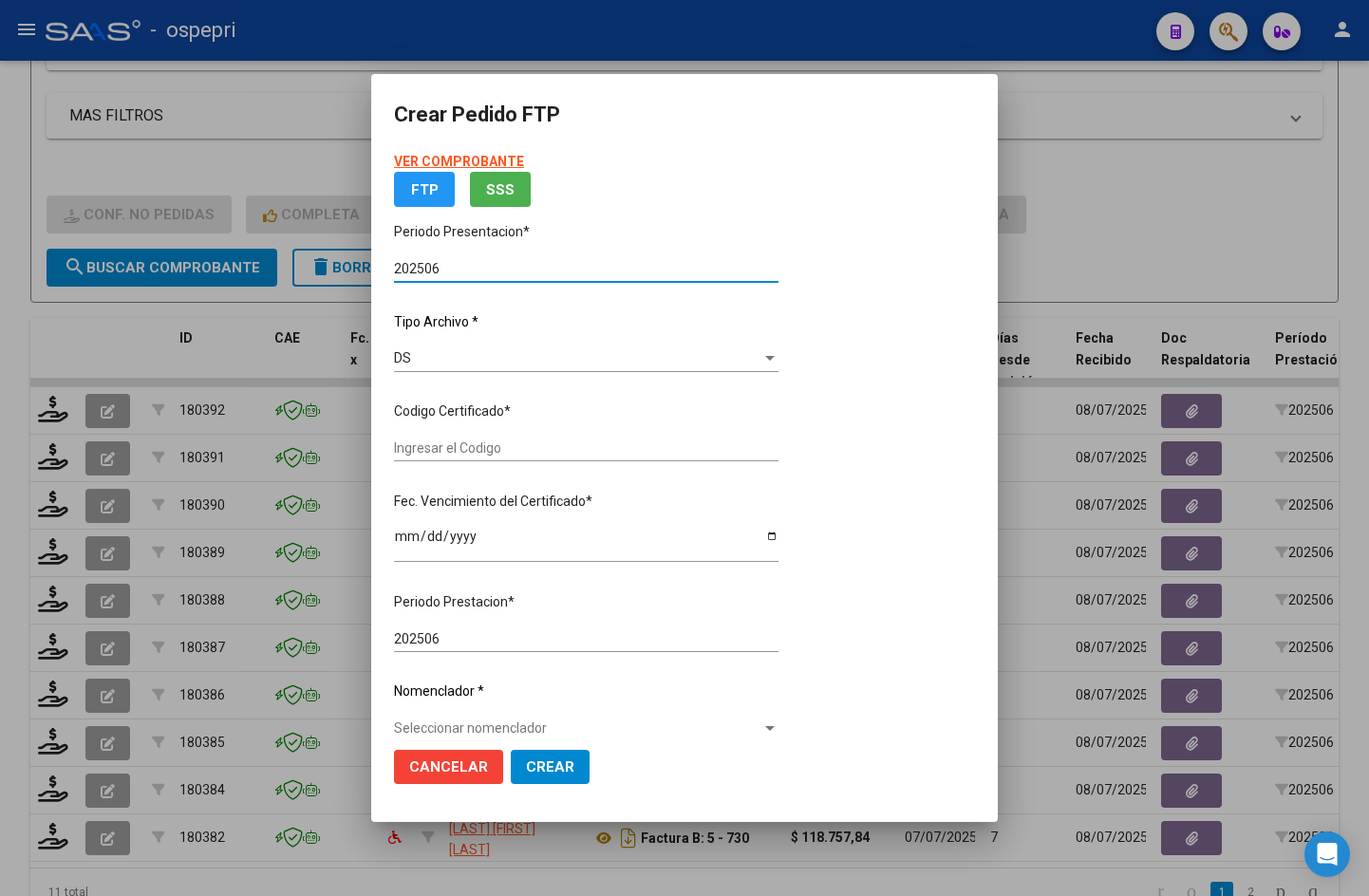 type on "2055463788-5" 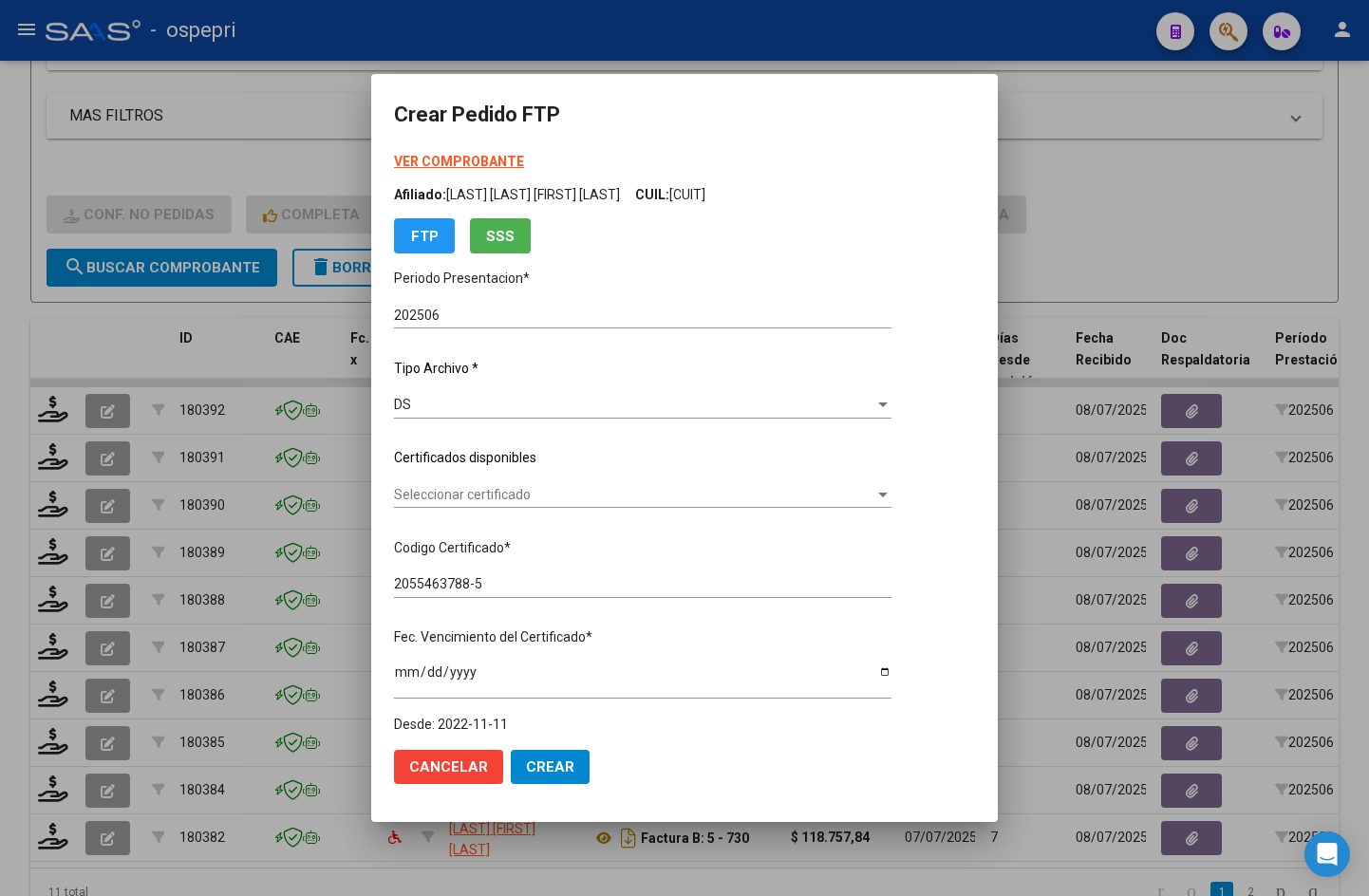 click on "Certificados disponibles" 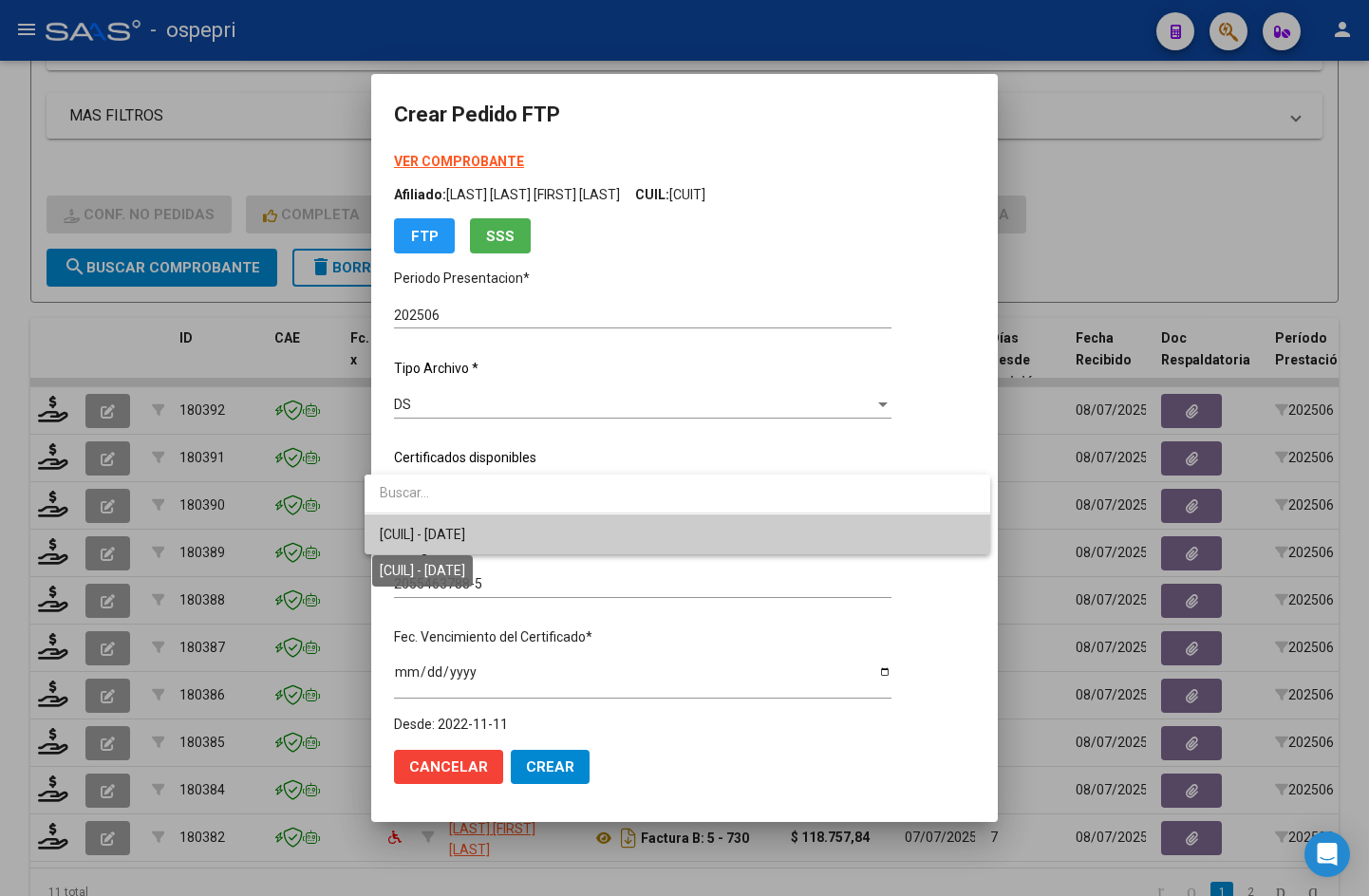 click on "[CUIL] - [DATE]" at bounding box center [422, 534] 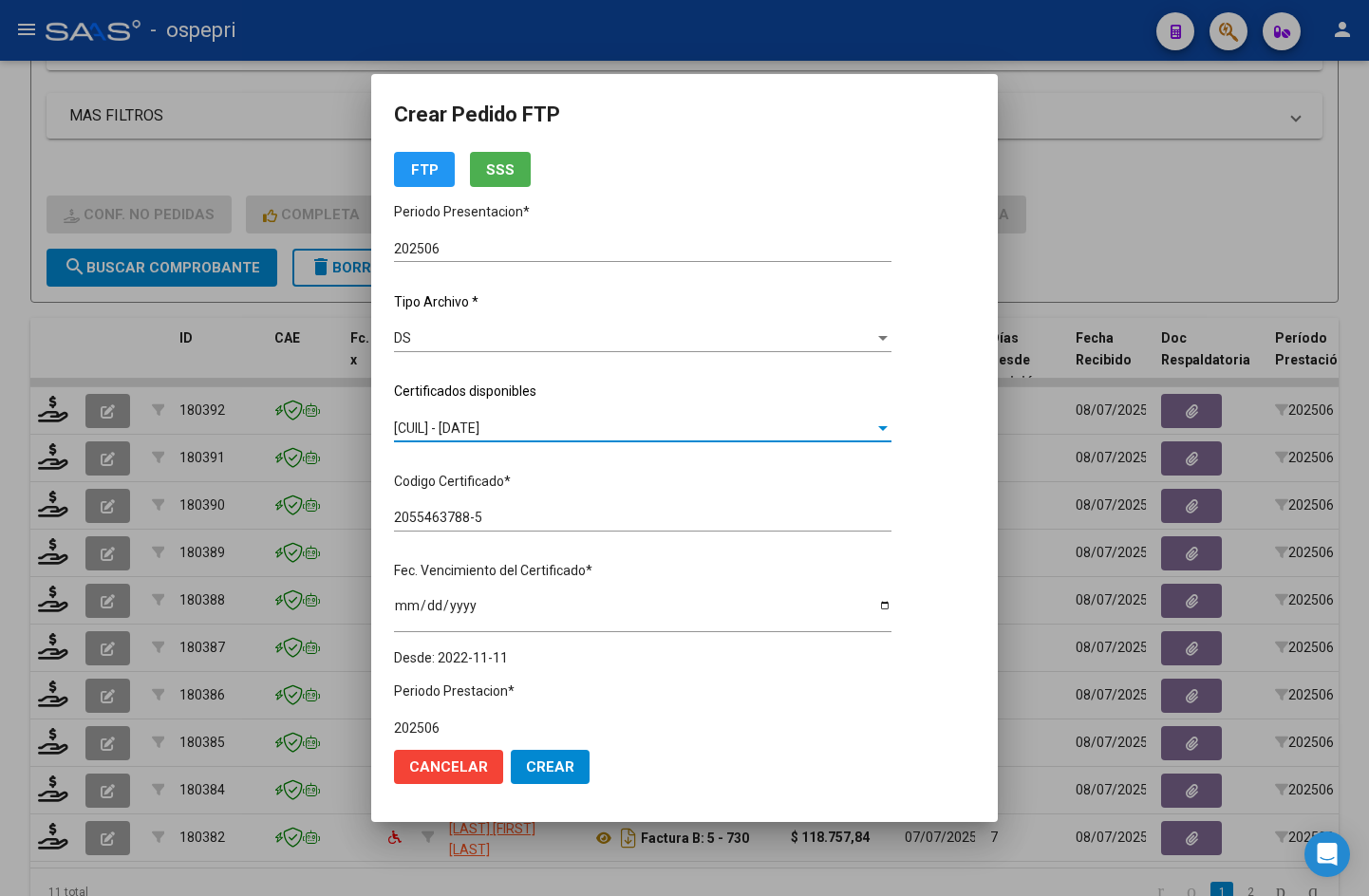 scroll, scrollTop: 475, scrollLeft: 0, axis: vertical 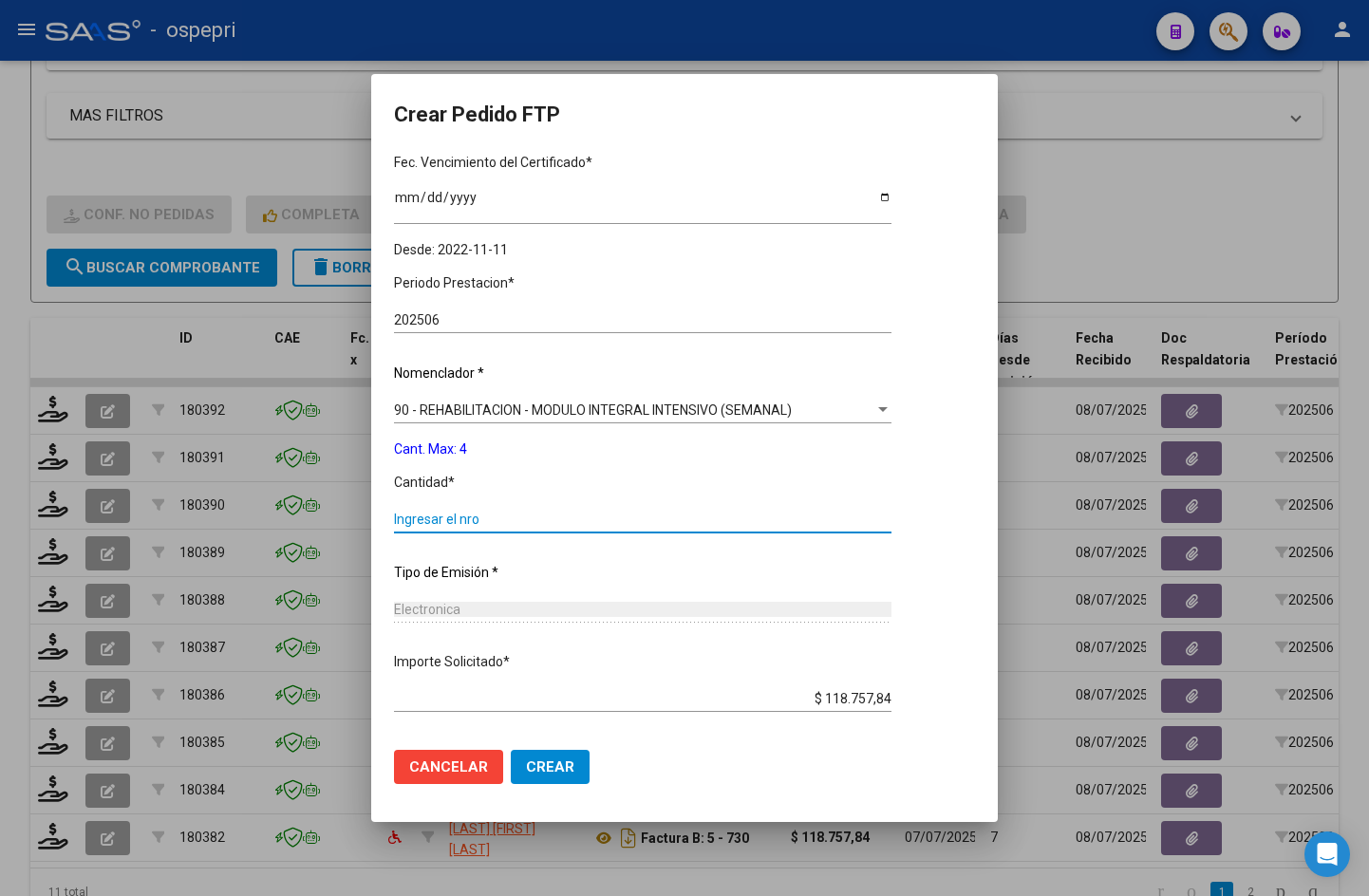 click on "Ingresar el nro" at bounding box center (643, 519) 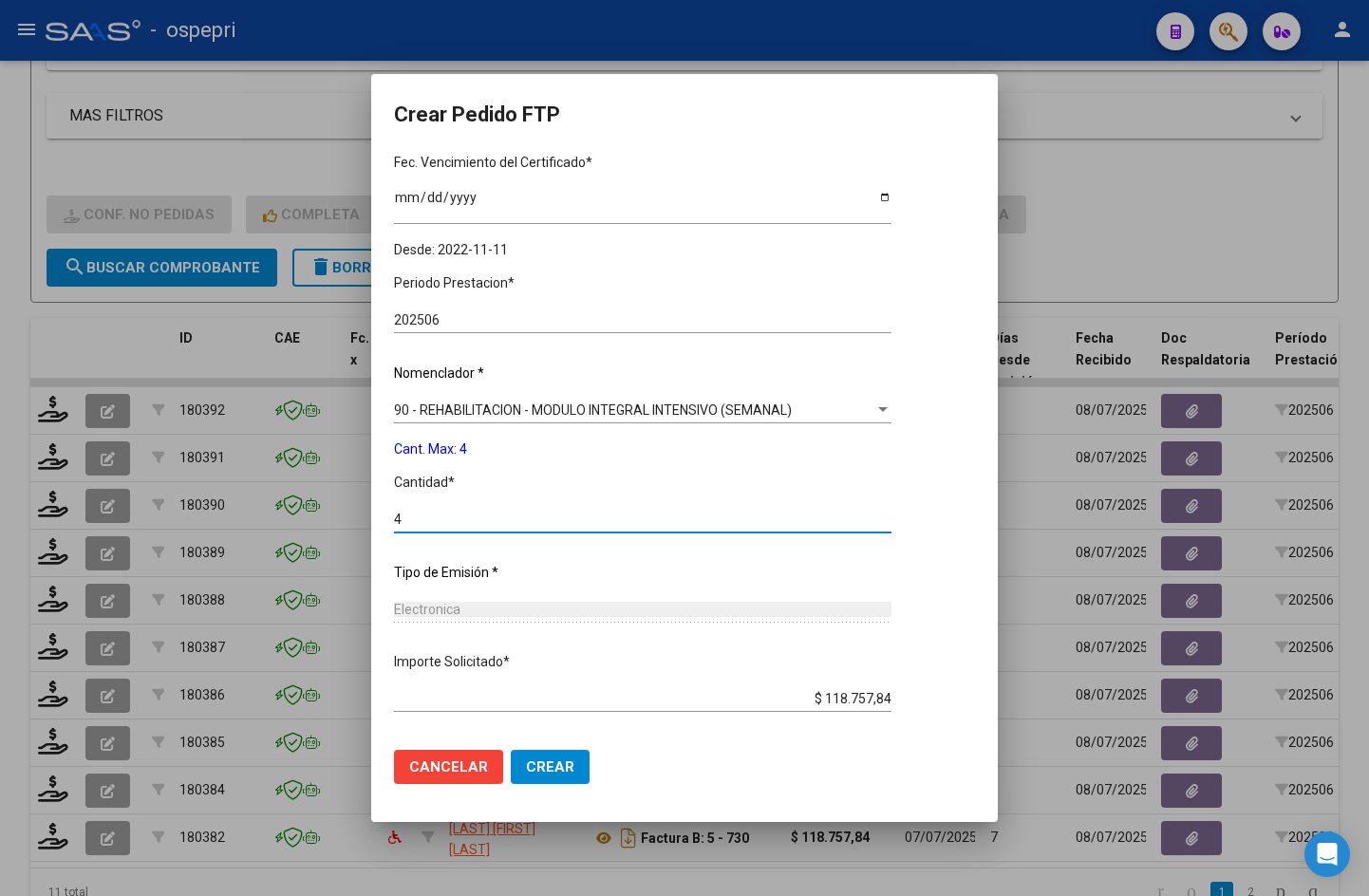 scroll, scrollTop: 558, scrollLeft: 0, axis: vertical 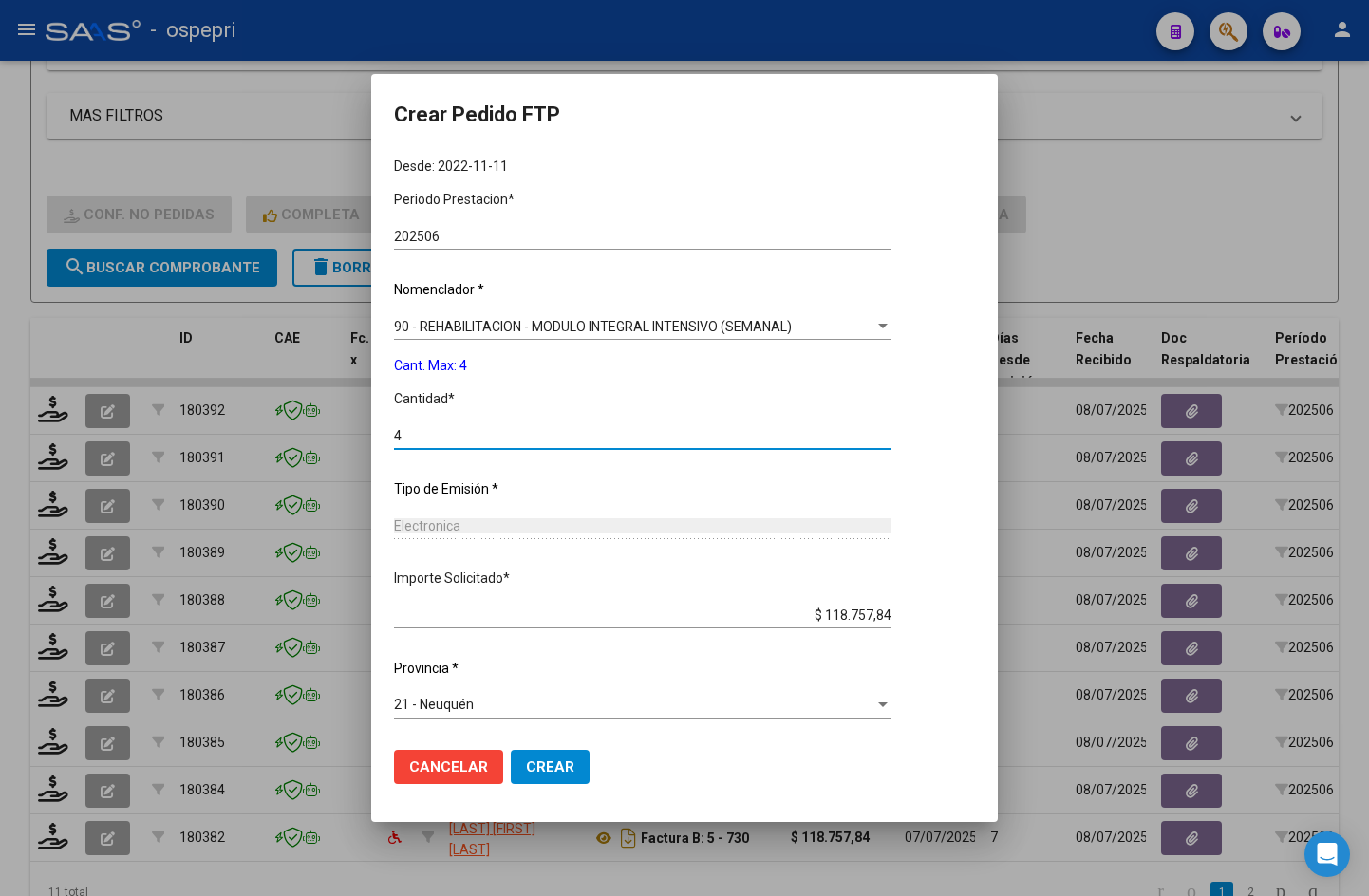 type on "4" 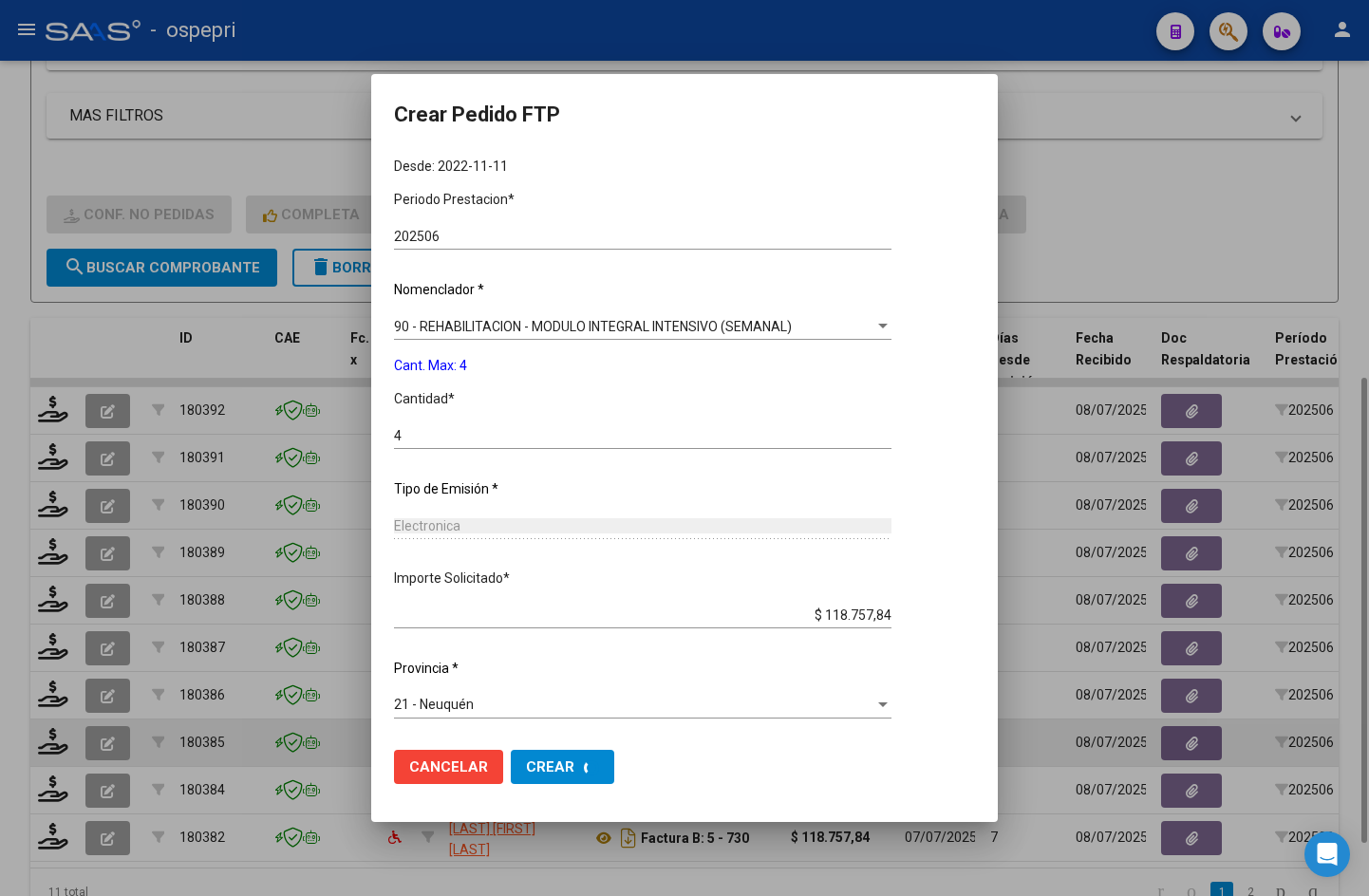 scroll, scrollTop: 0, scrollLeft: 0, axis: both 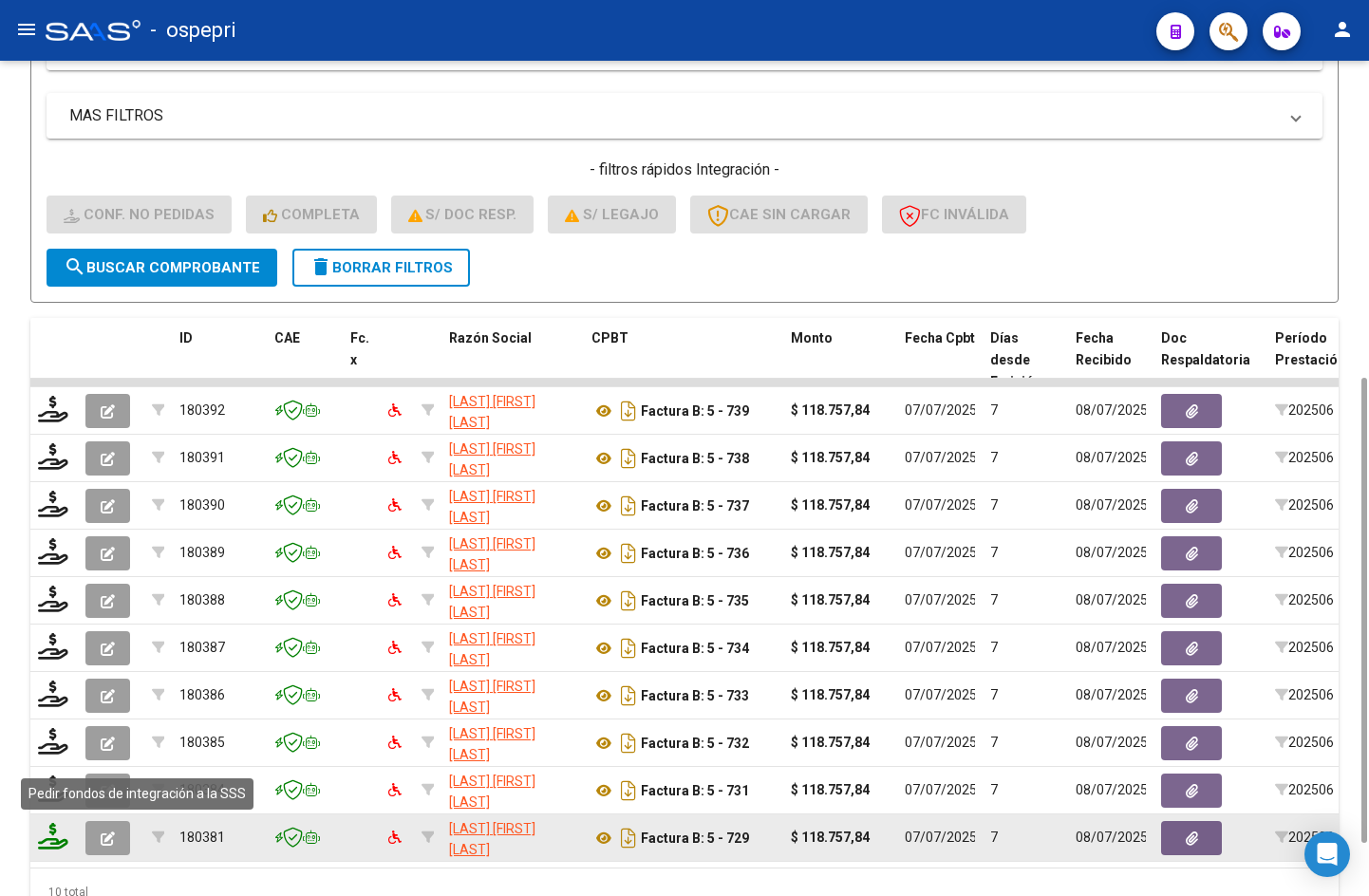 click 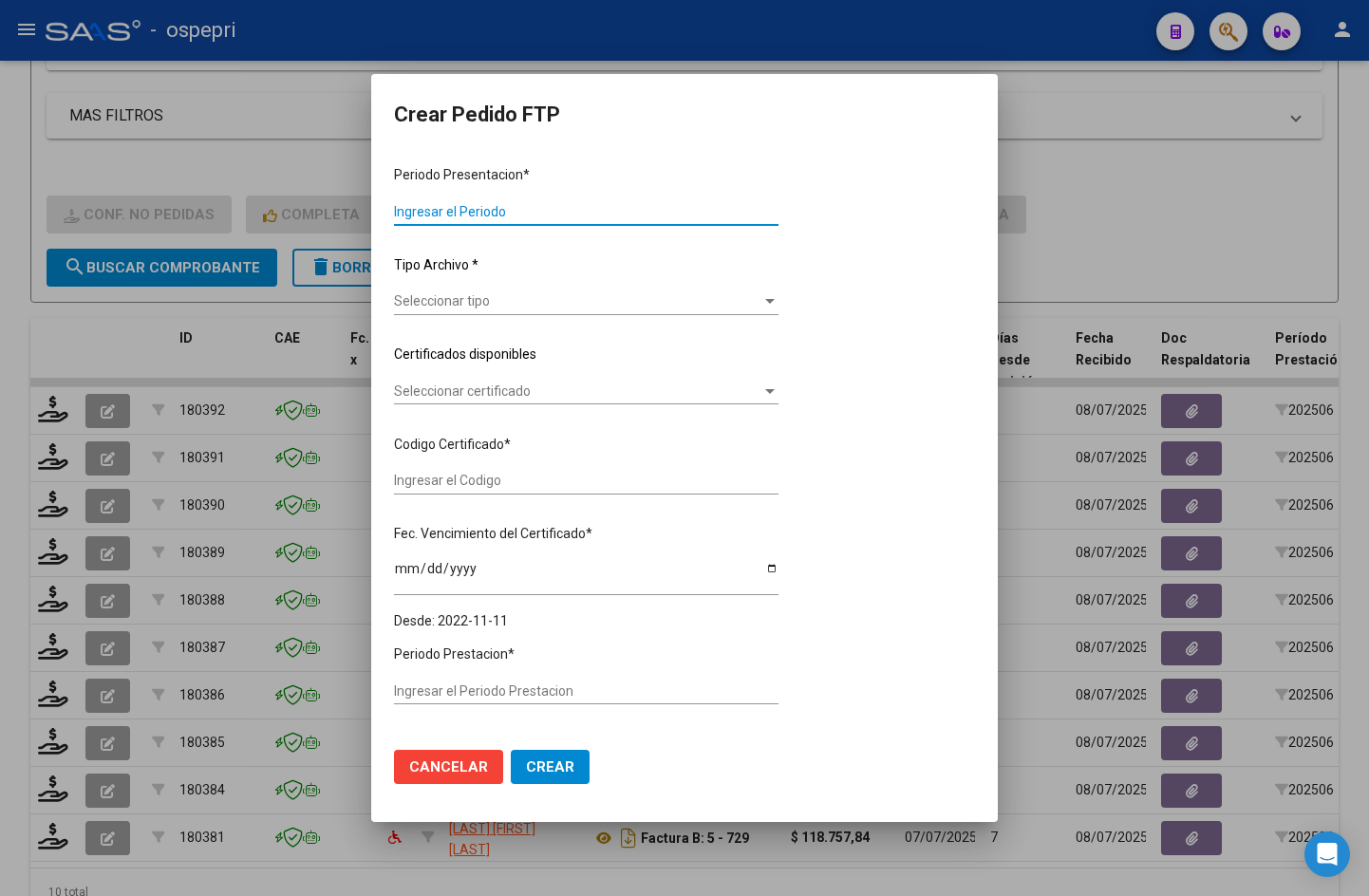type on "202506" 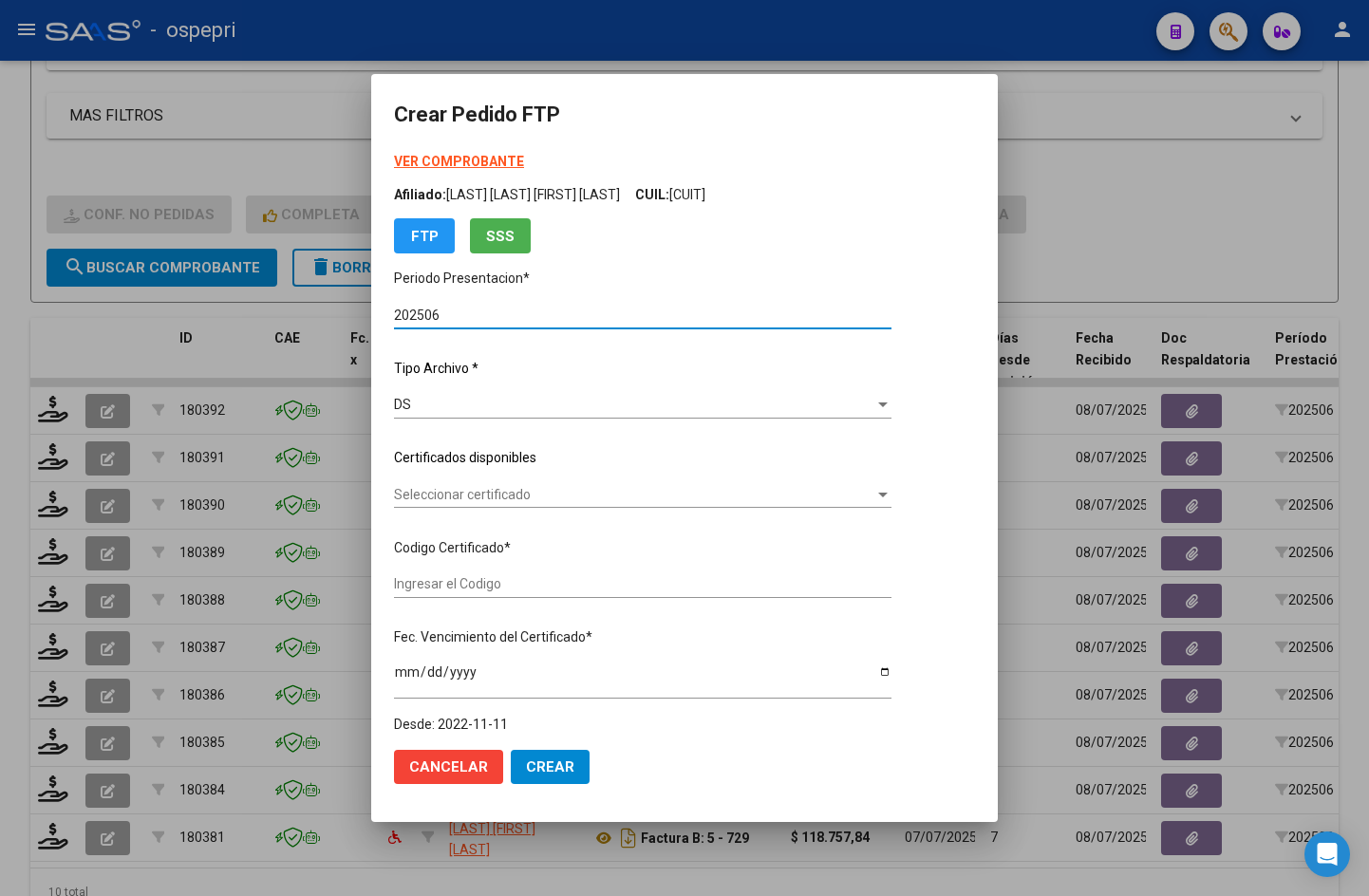 type on "[DOCUMENT_ID]" 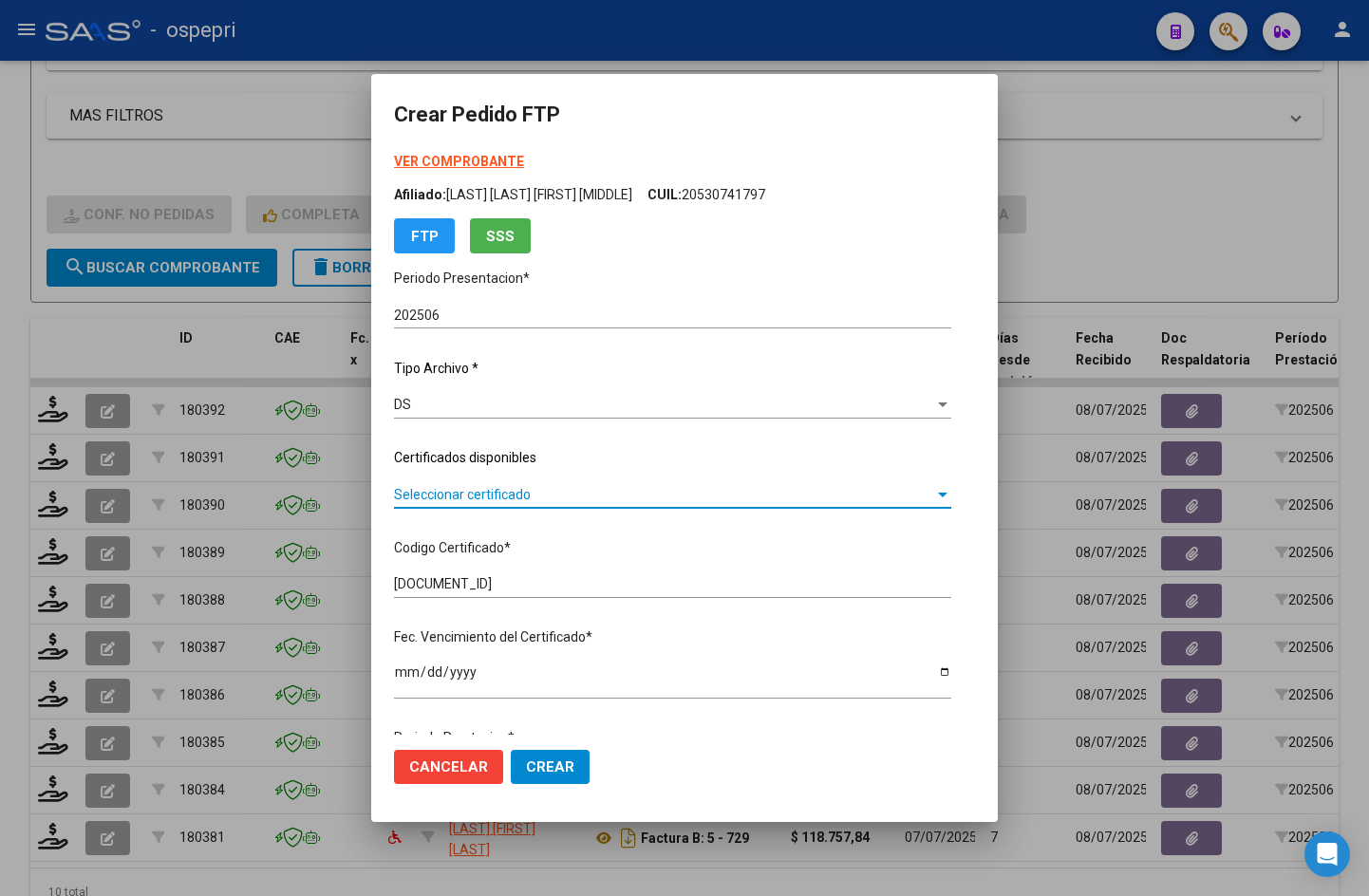 click on "Seleccionar certificado" at bounding box center [664, 495] 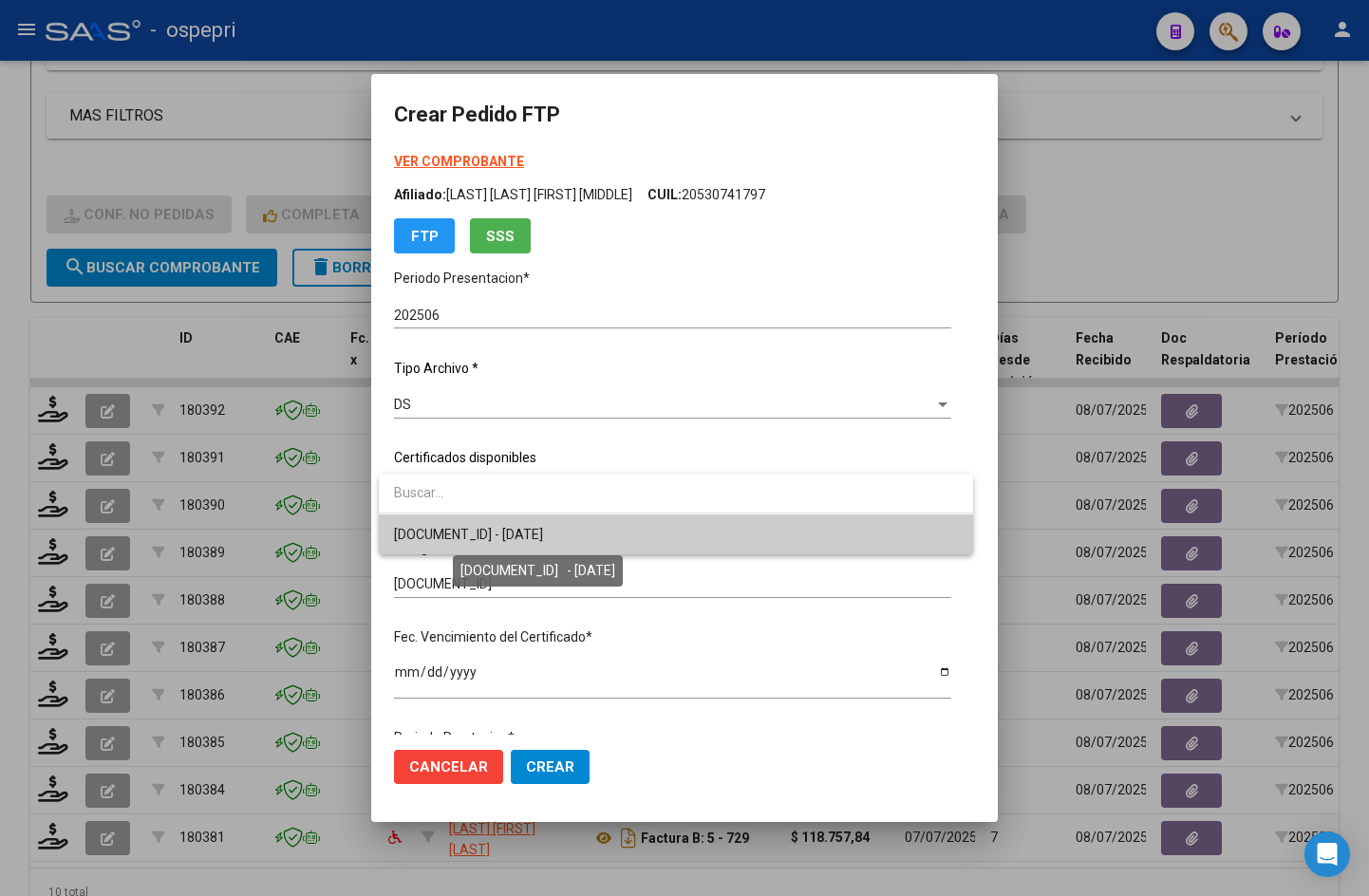 click on "[DOCUMENT_ID]   - [DATE]" at bounding box center [468, 534] 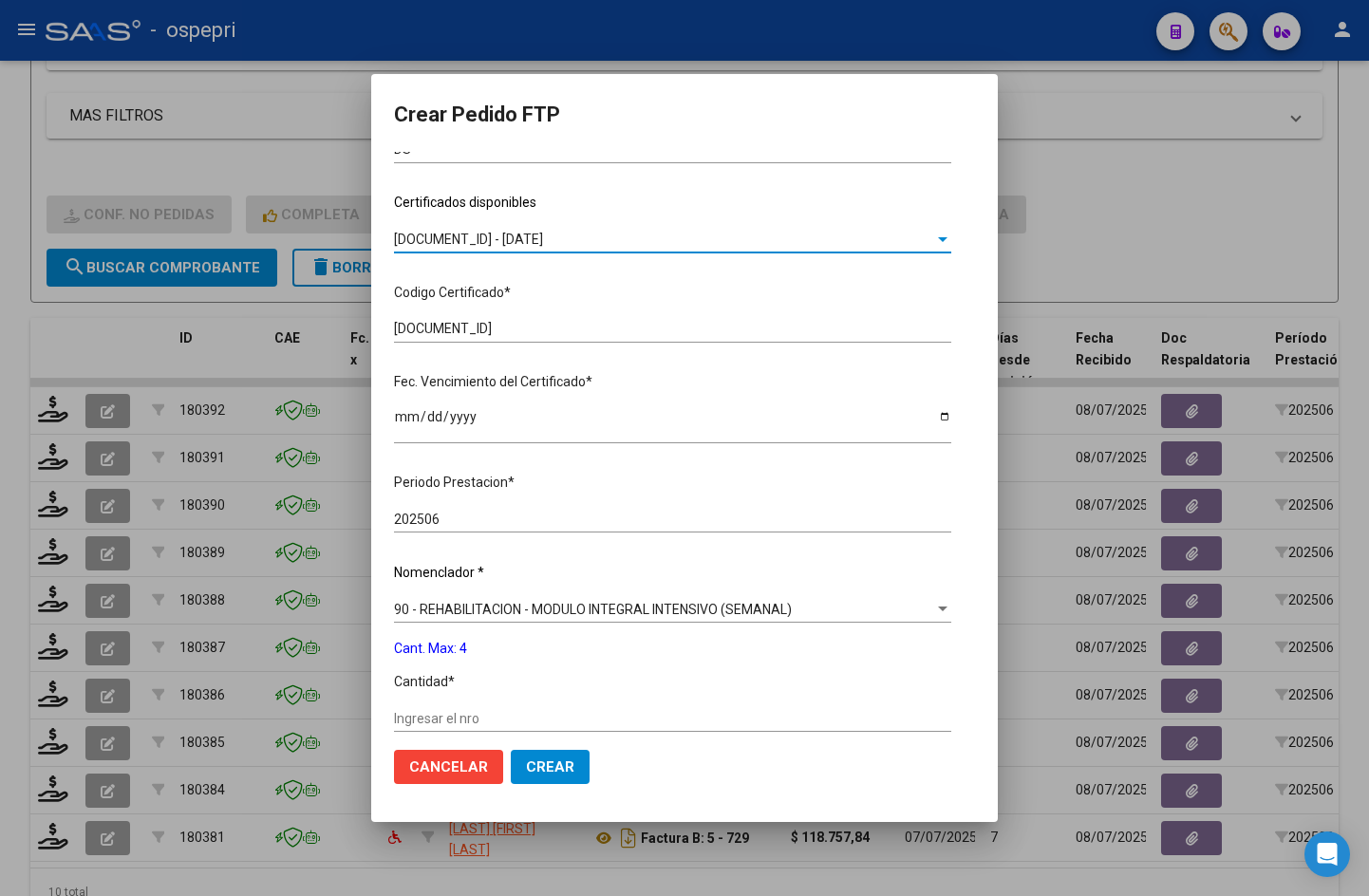 scroll, scrollTop: 538, scrollLeft: 0, axis: vertical 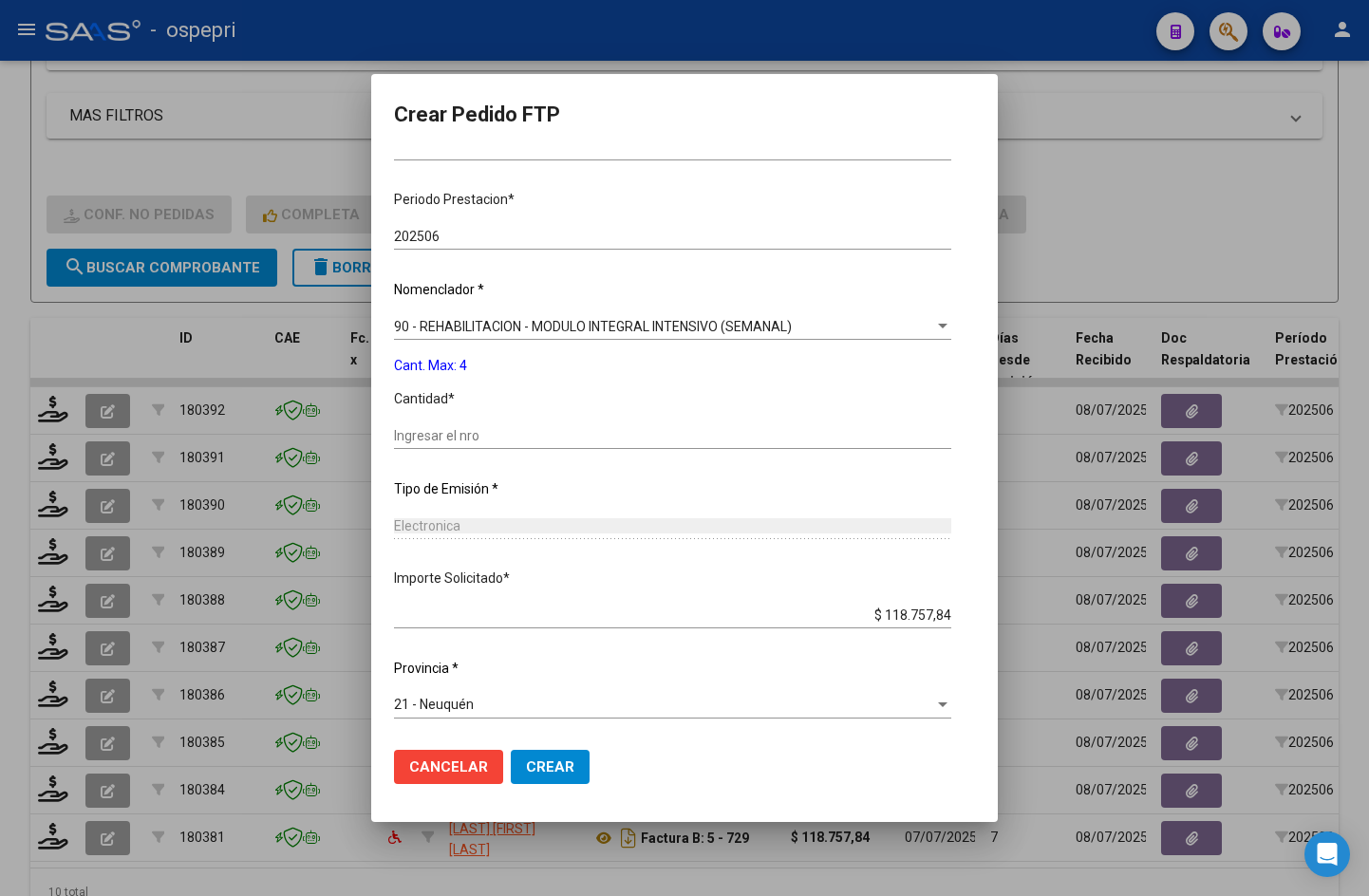 click on "Ingresar el nro" at bounding box center [672, 436] 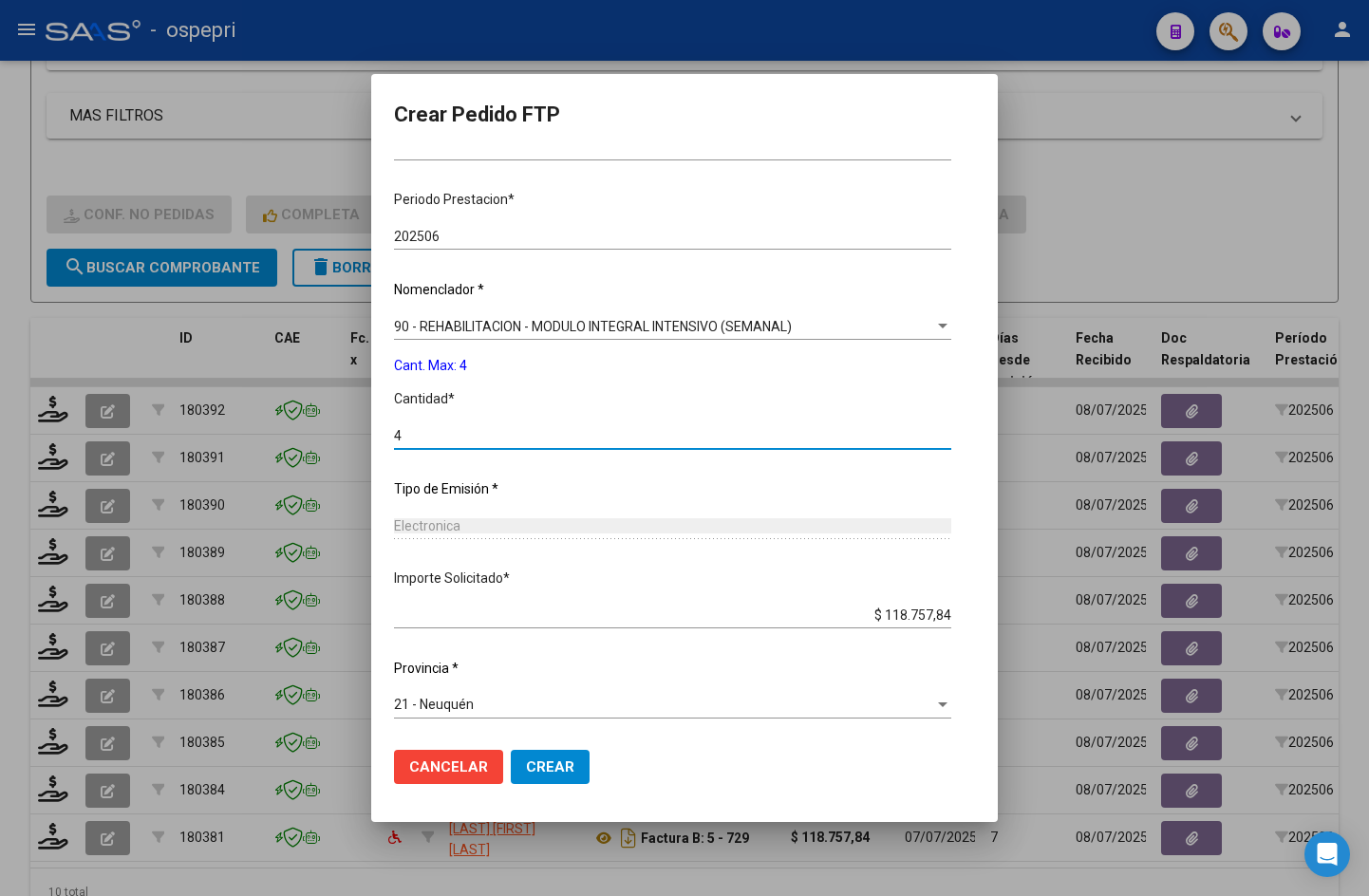 type on "4" 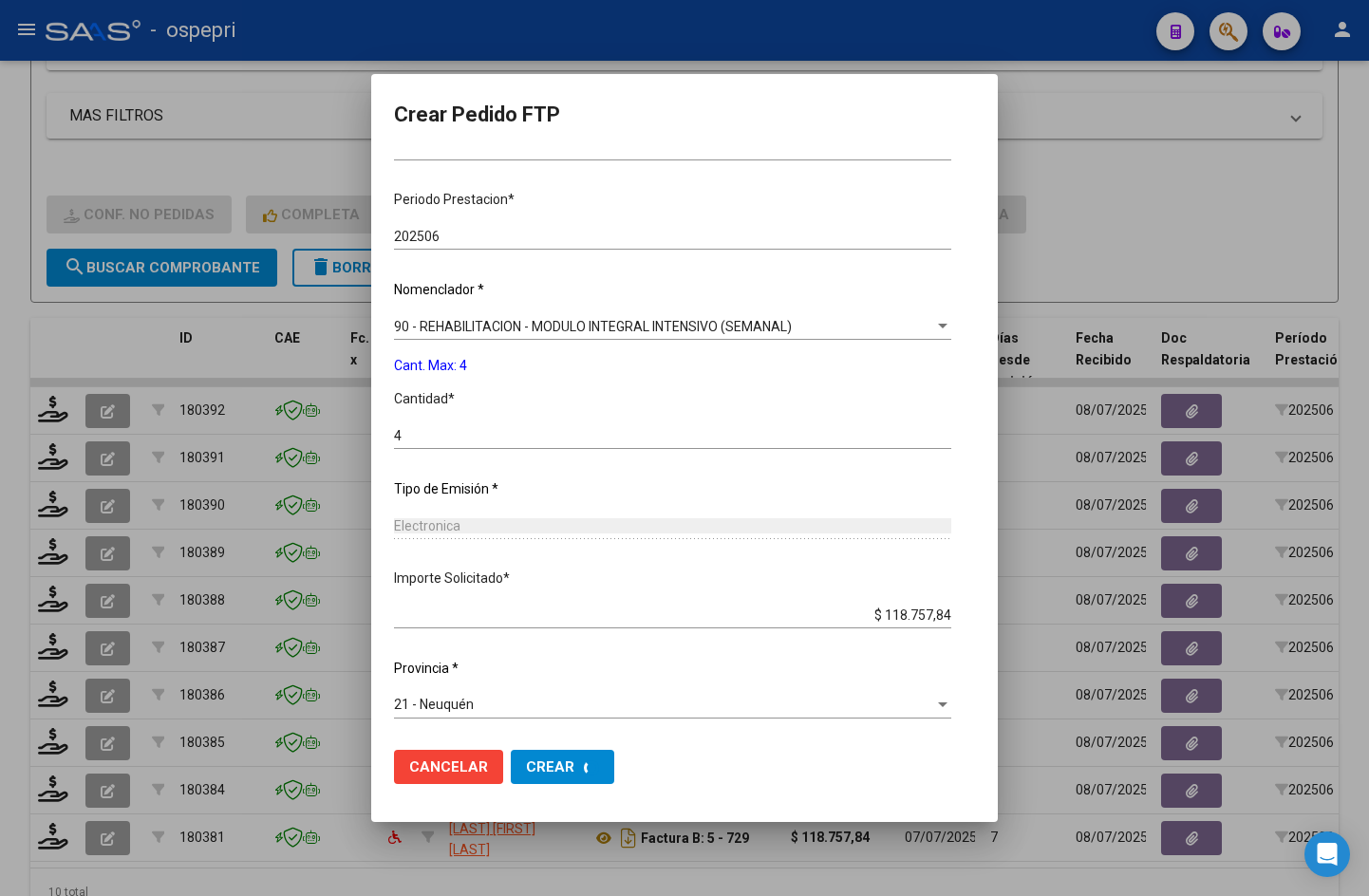 scroll, scrollTop: 0, scrollLeft: 0, axis: both 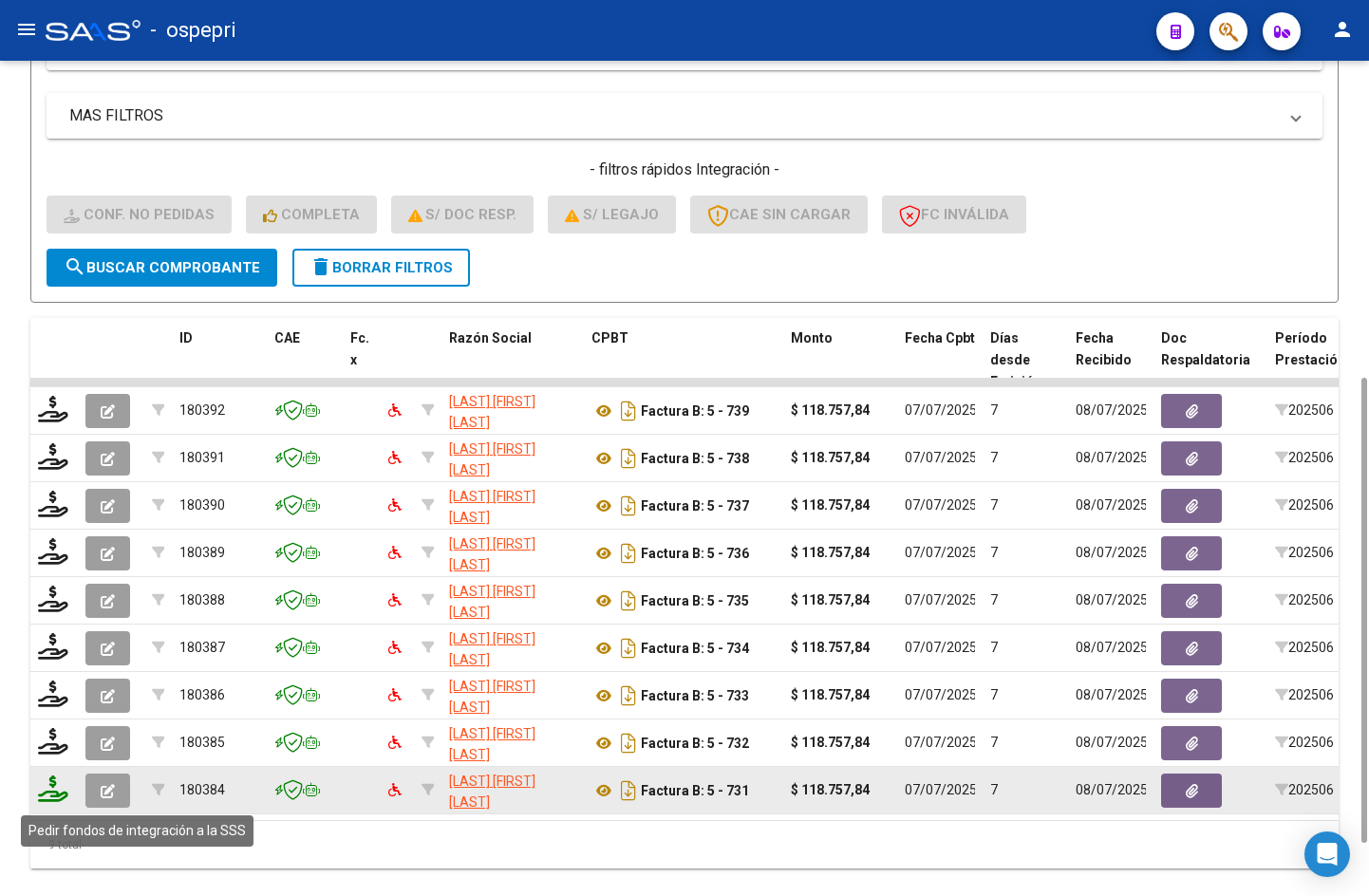 click 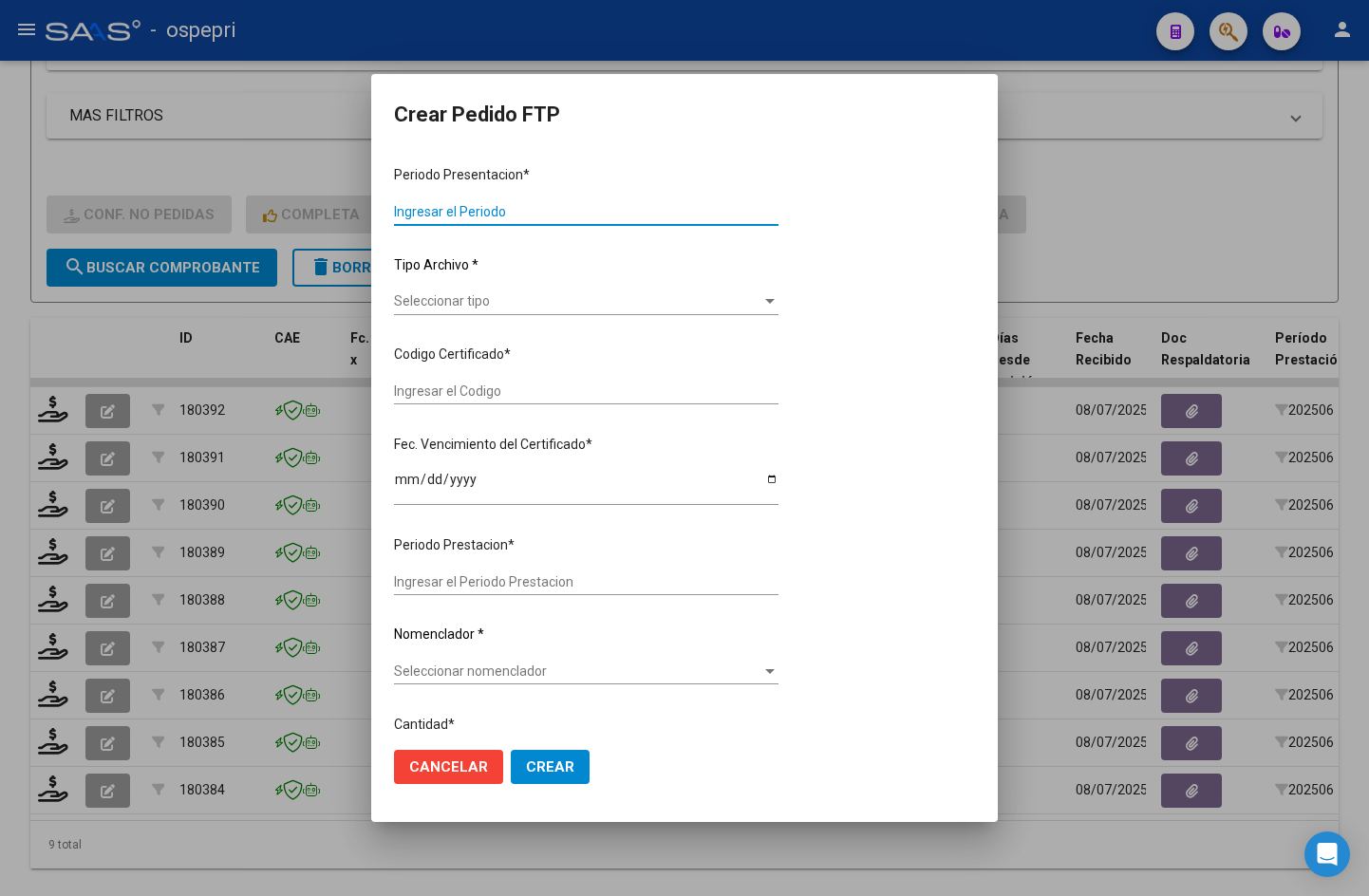 type on "202506" 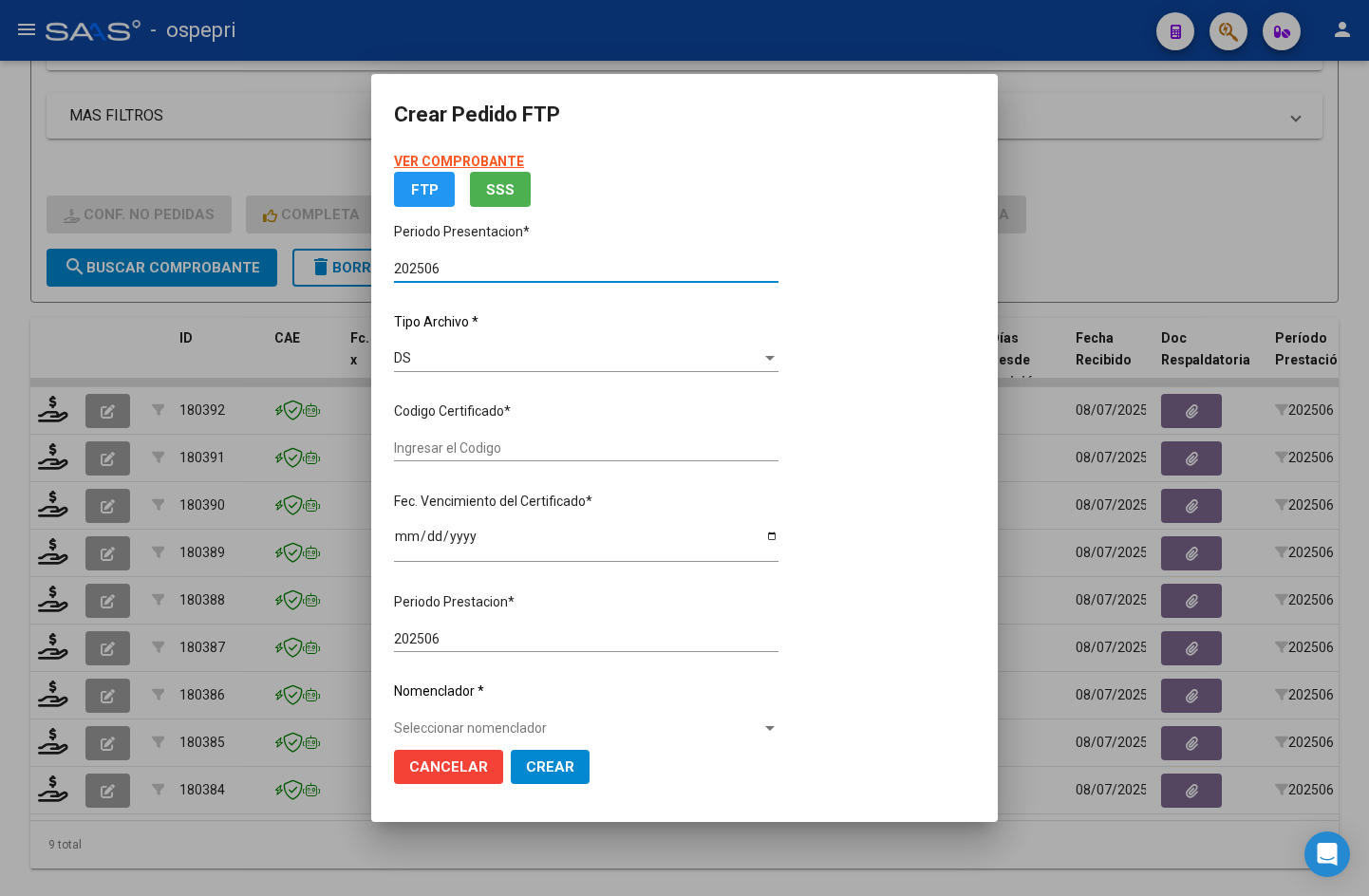 type on "[CUIT]" 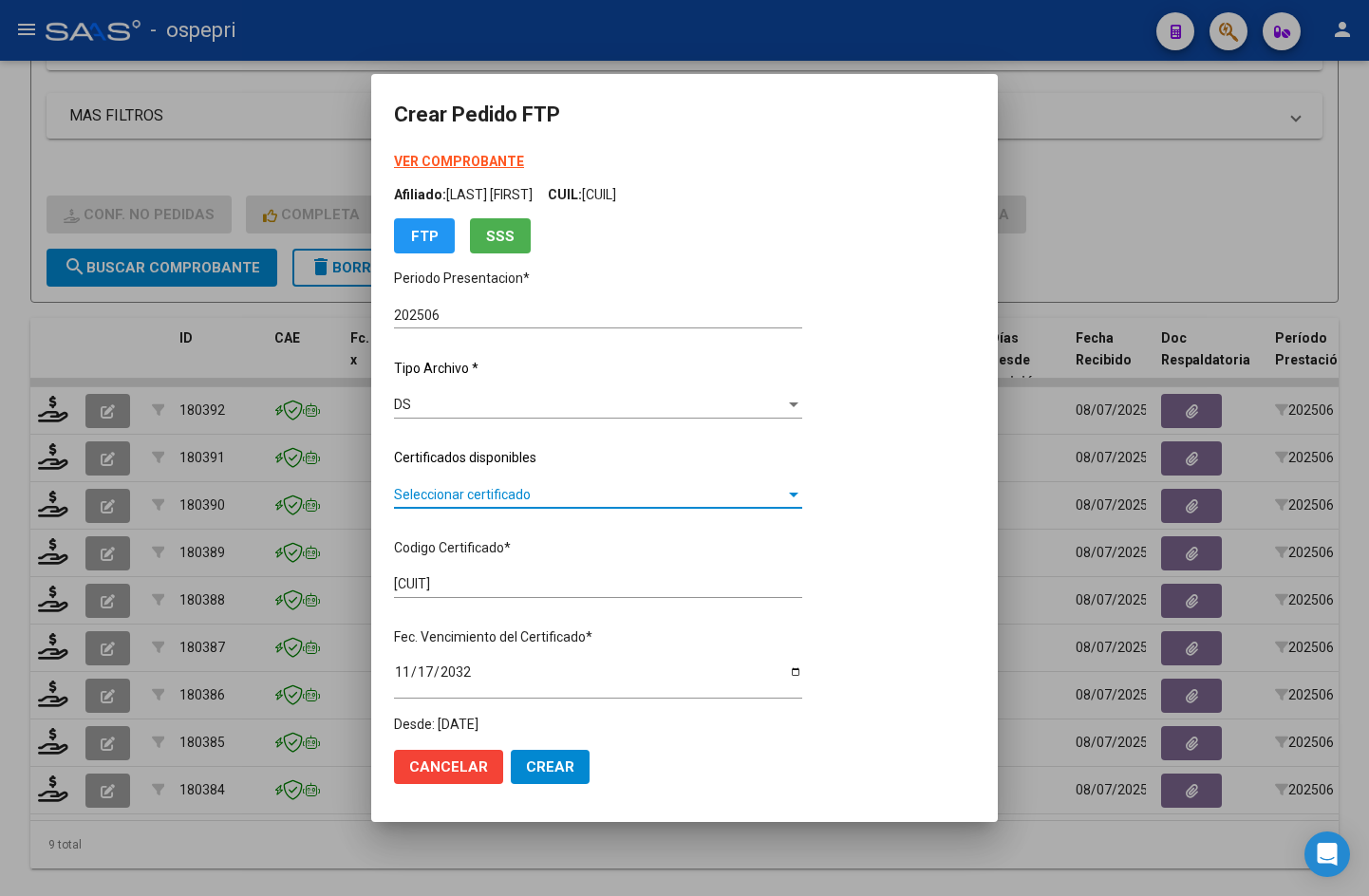 click on "Seleccionar certificado" at bounding box center (590, 495) 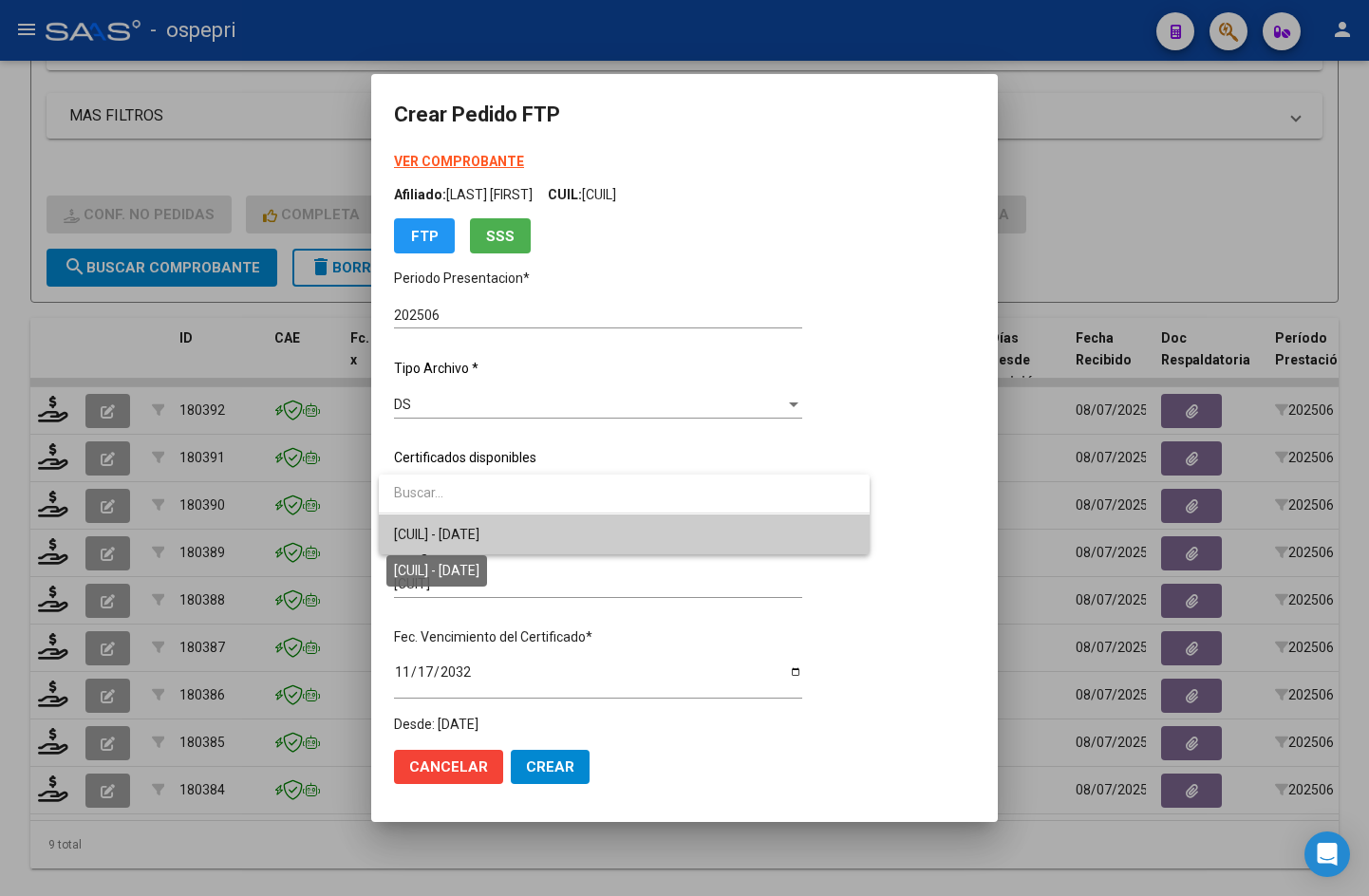 click on "[CUIL] - [DATE]" at bounding box center (437, 534) 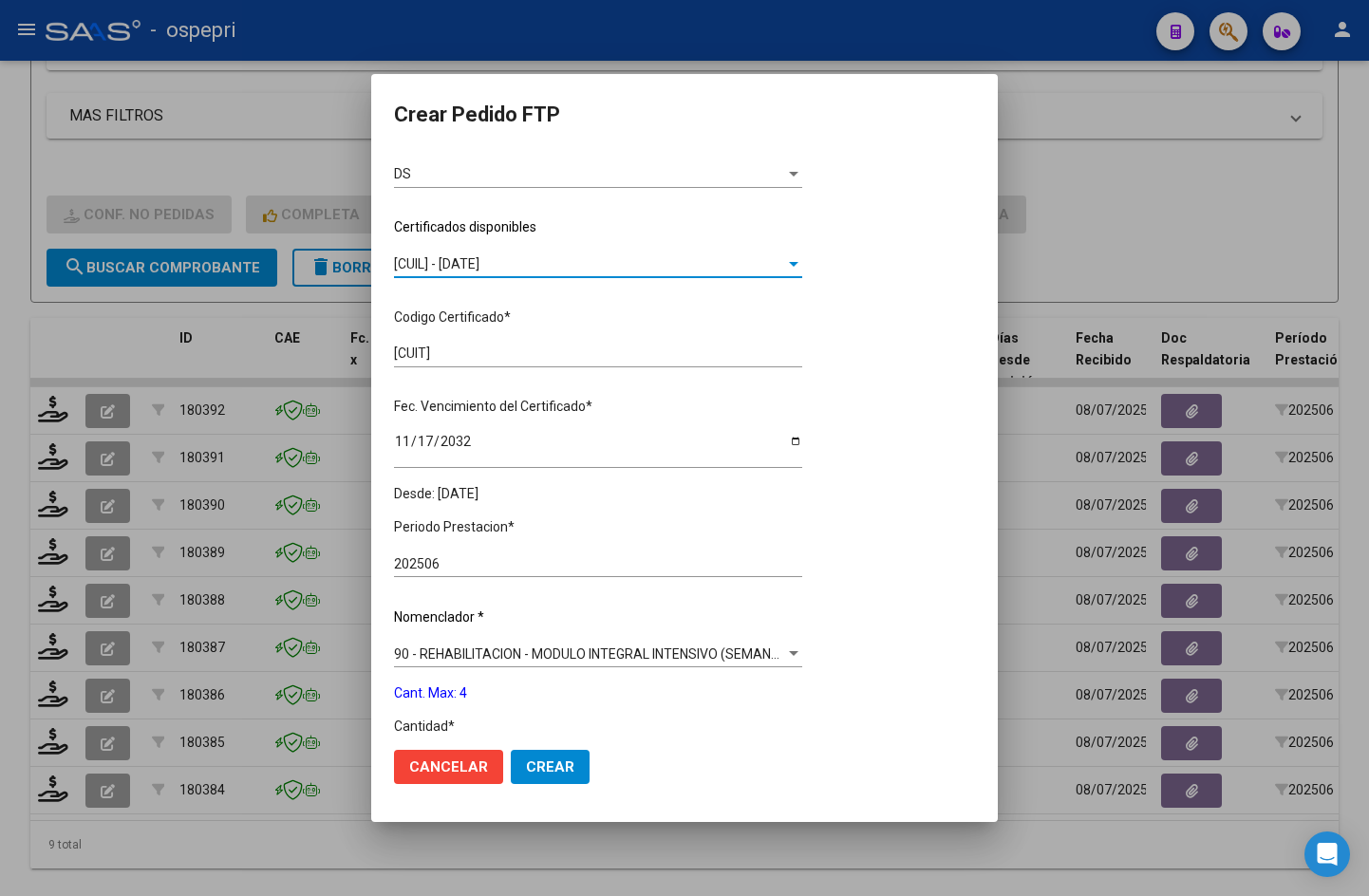 scroll, scrollTop: 285, scrollLeft: 0, axis: vertical 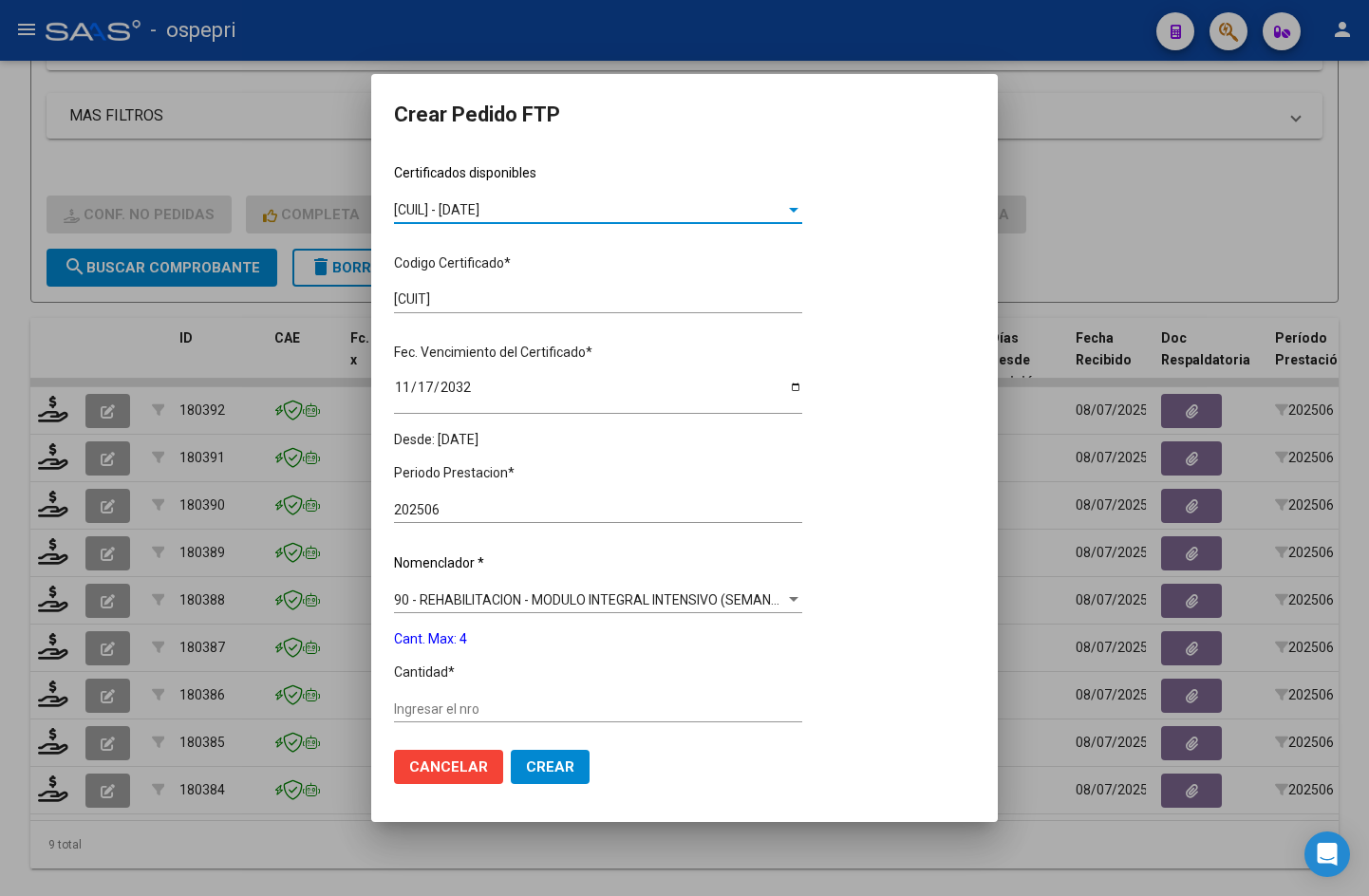 click on "Ingresar el nro" at bounding box center [598, 709] 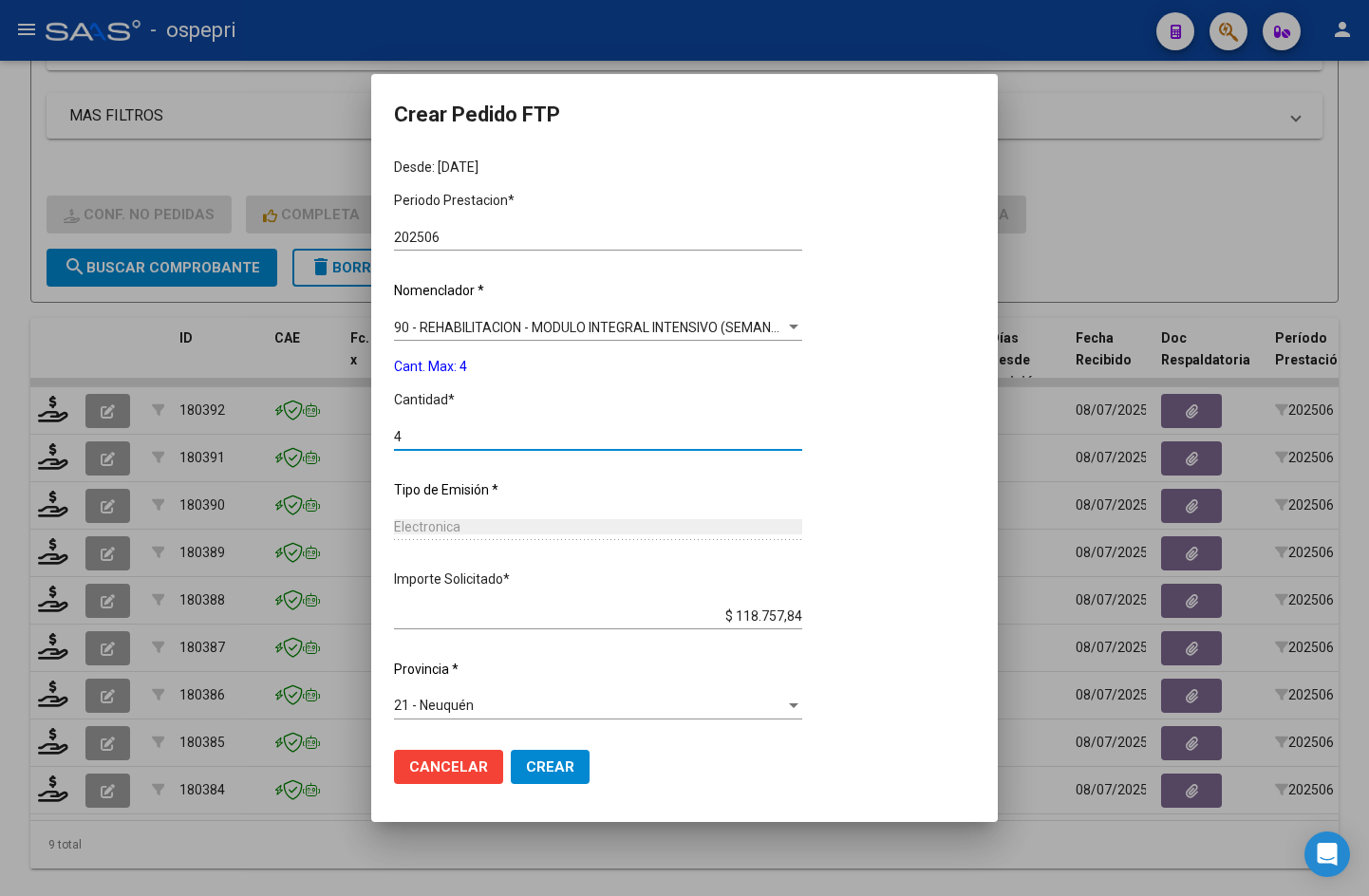 scroll, scrollTop: 558, scrollLeft: 0, axis: vertical 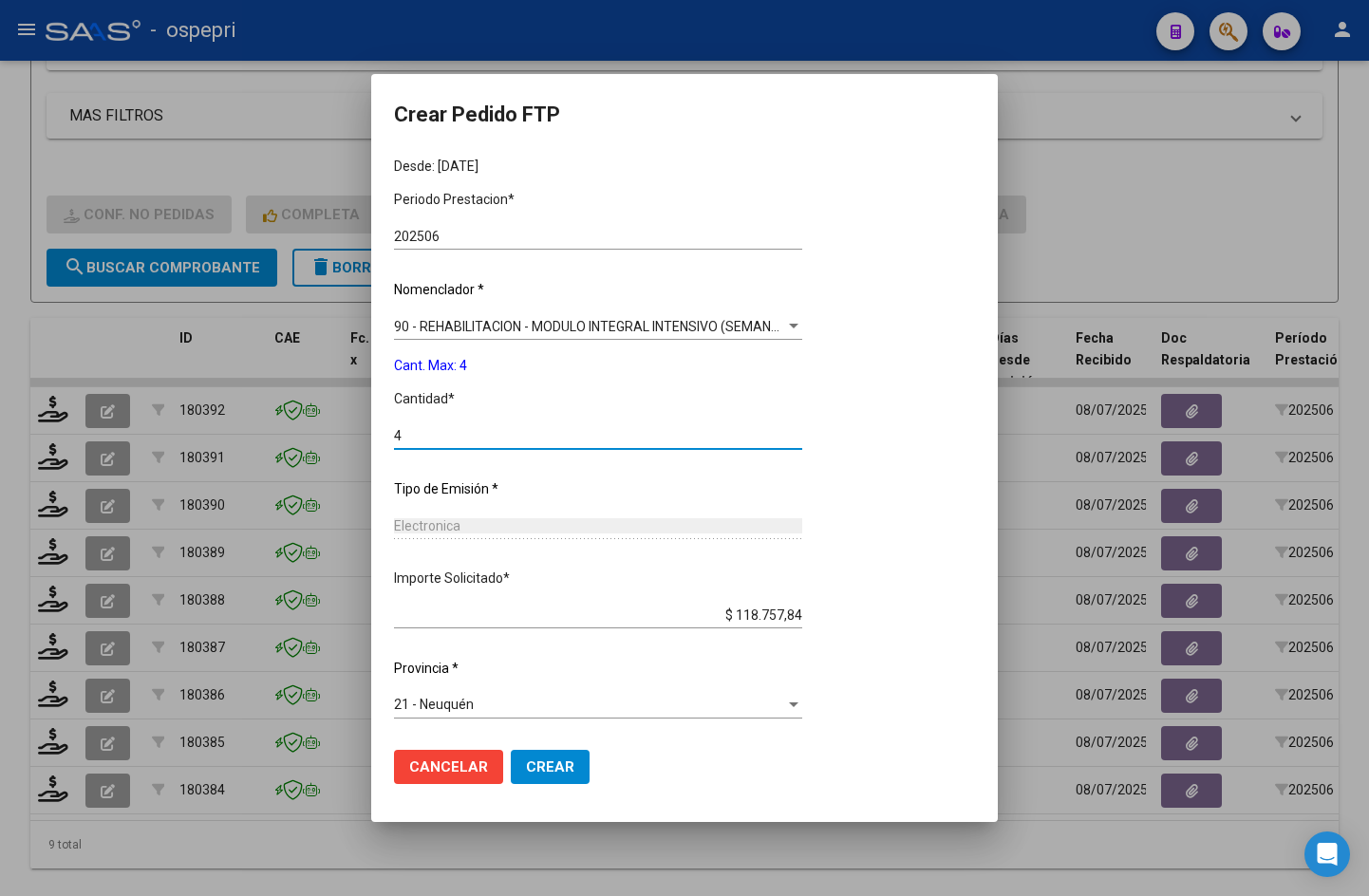 type on "4" 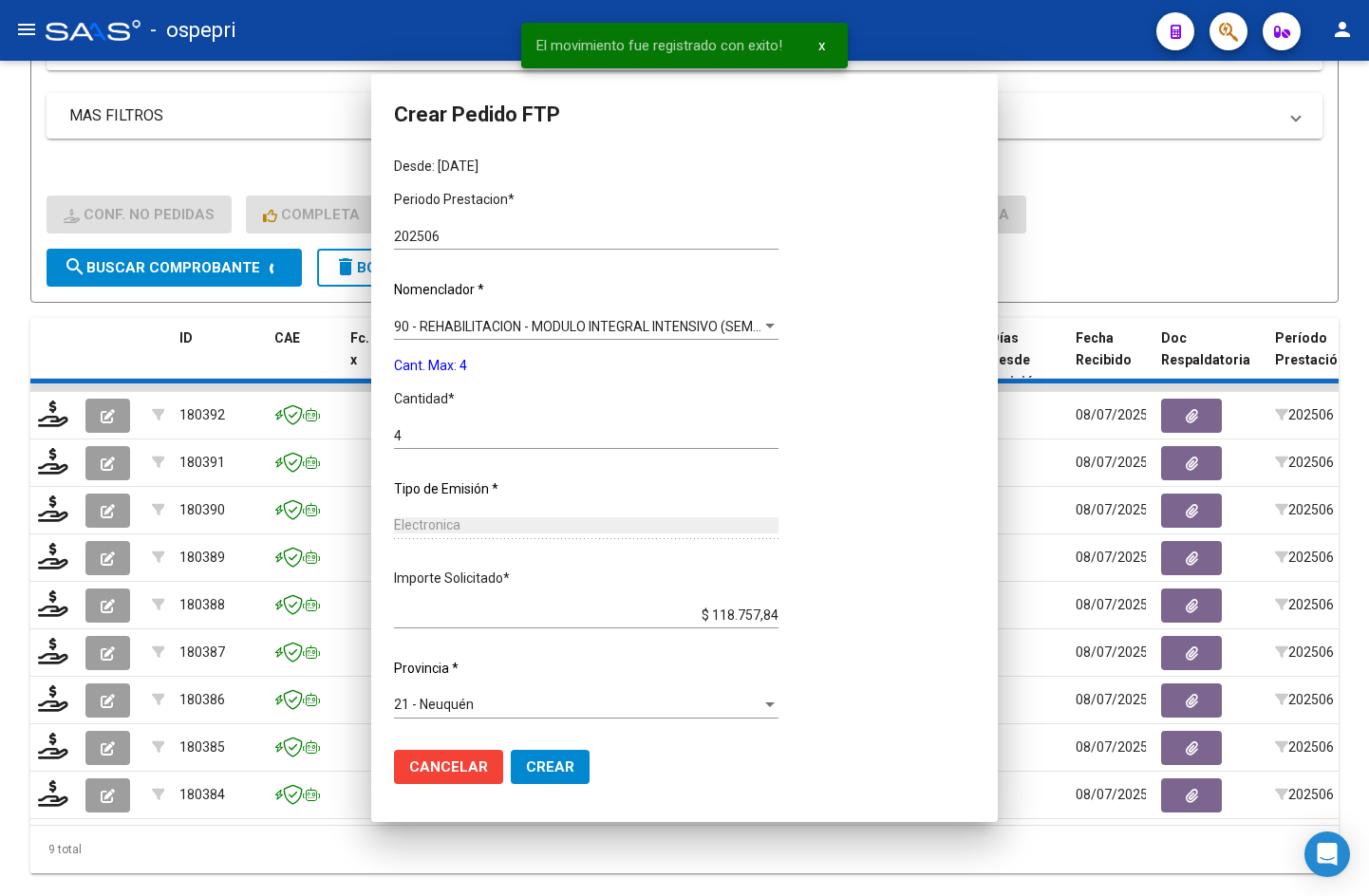 scroll, scrollTop: 0, scrollLeft: 0, axis: both 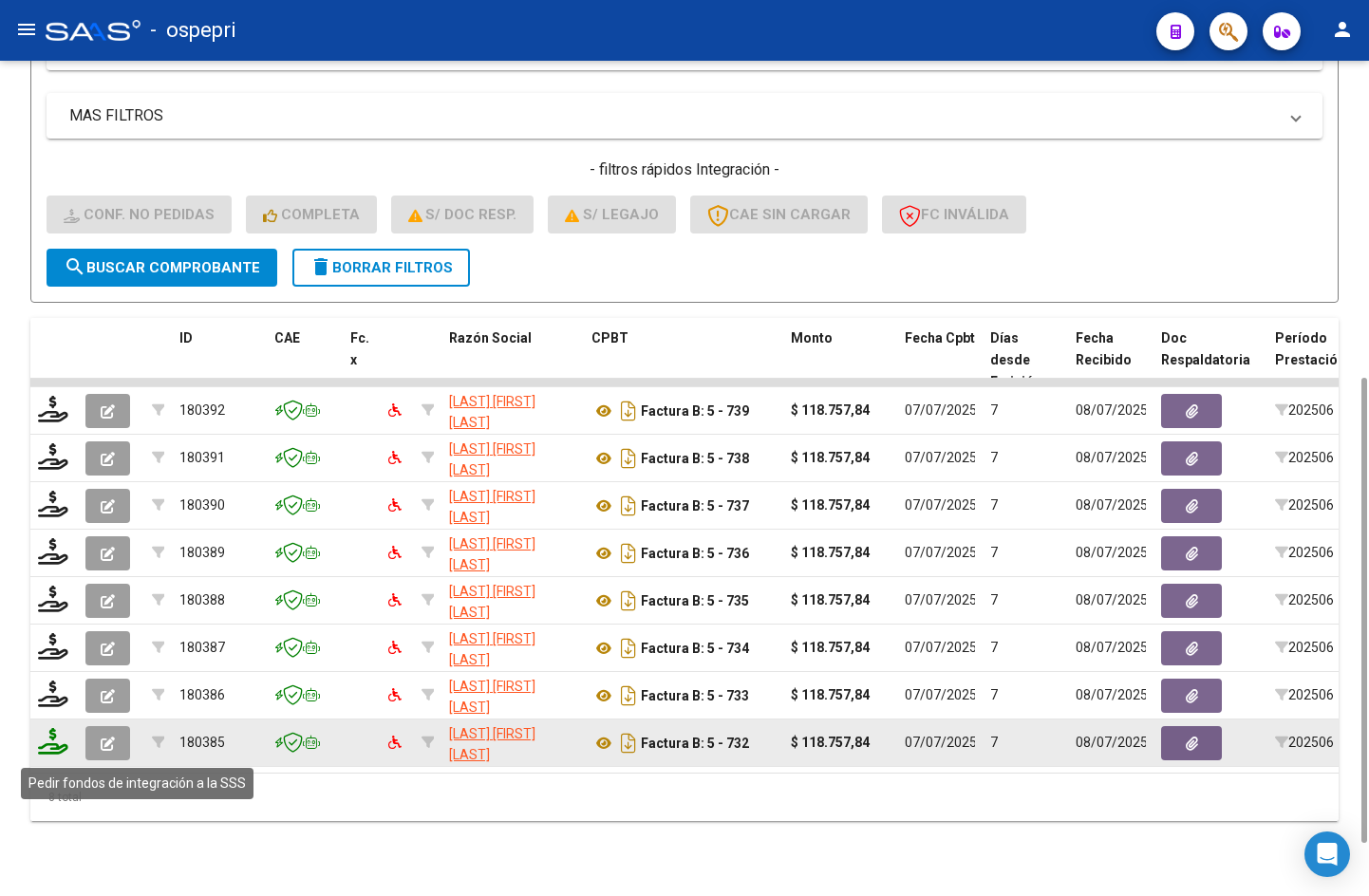 click 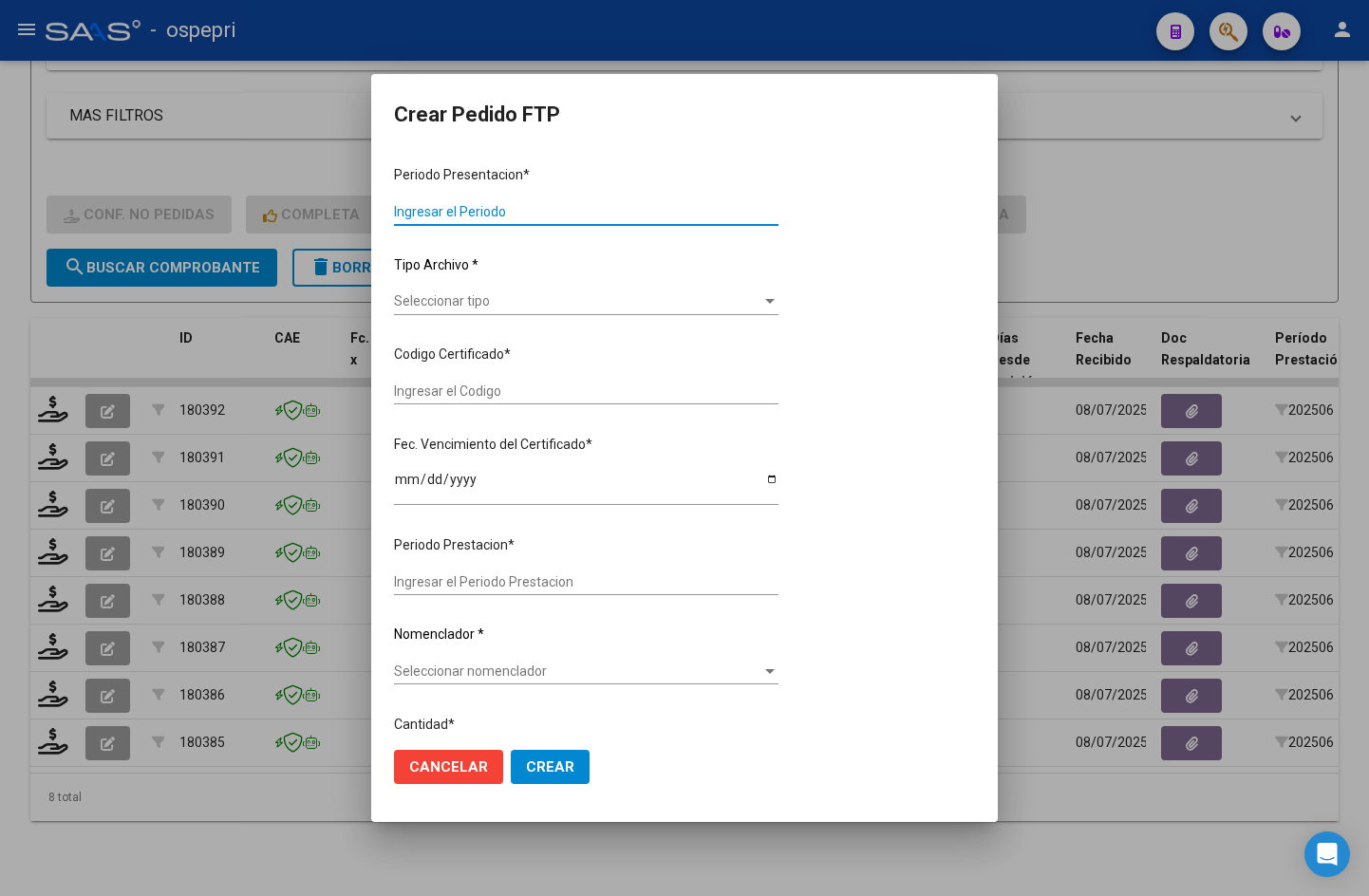 type on "202506" 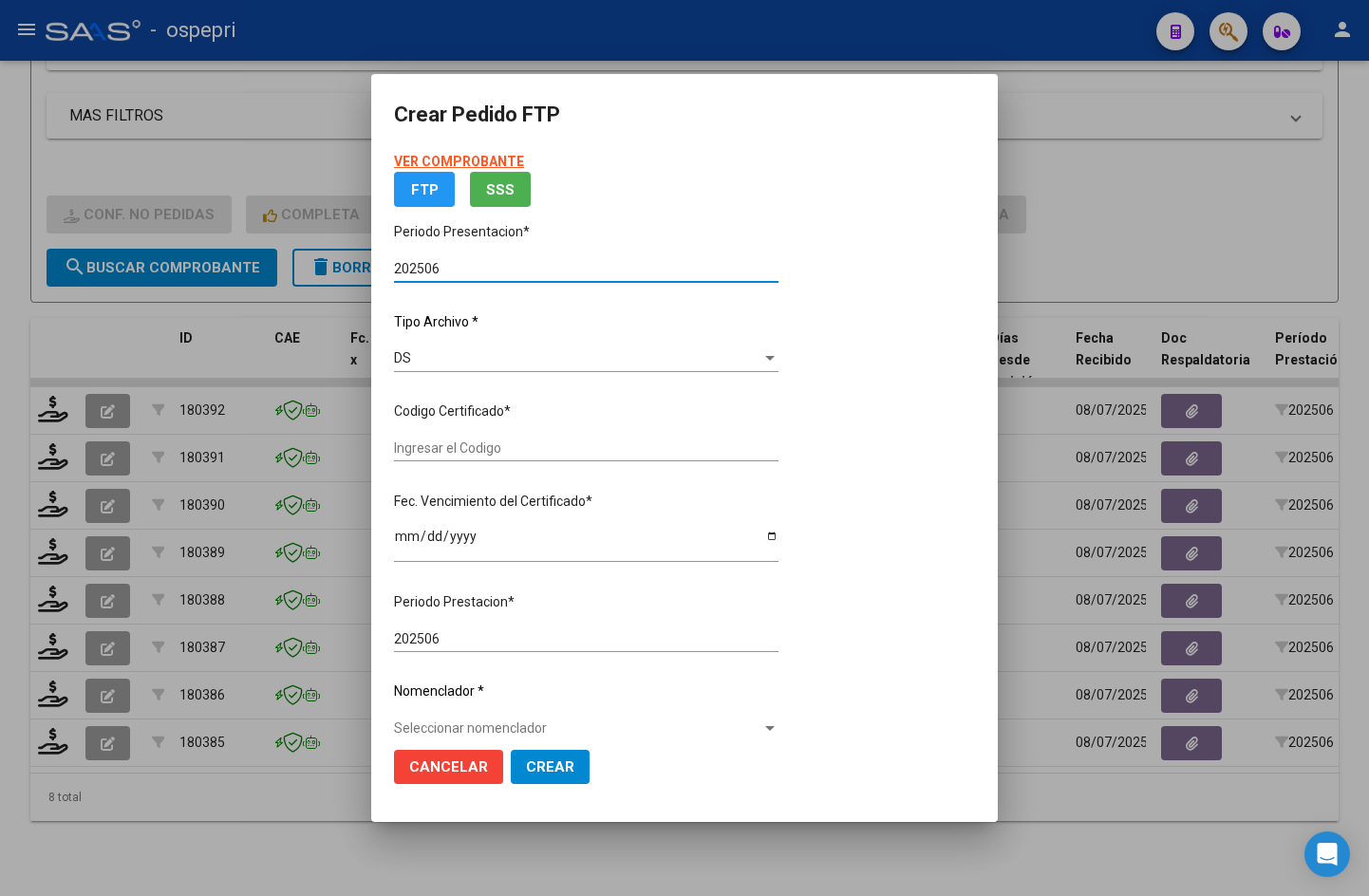 type on "27367572987" 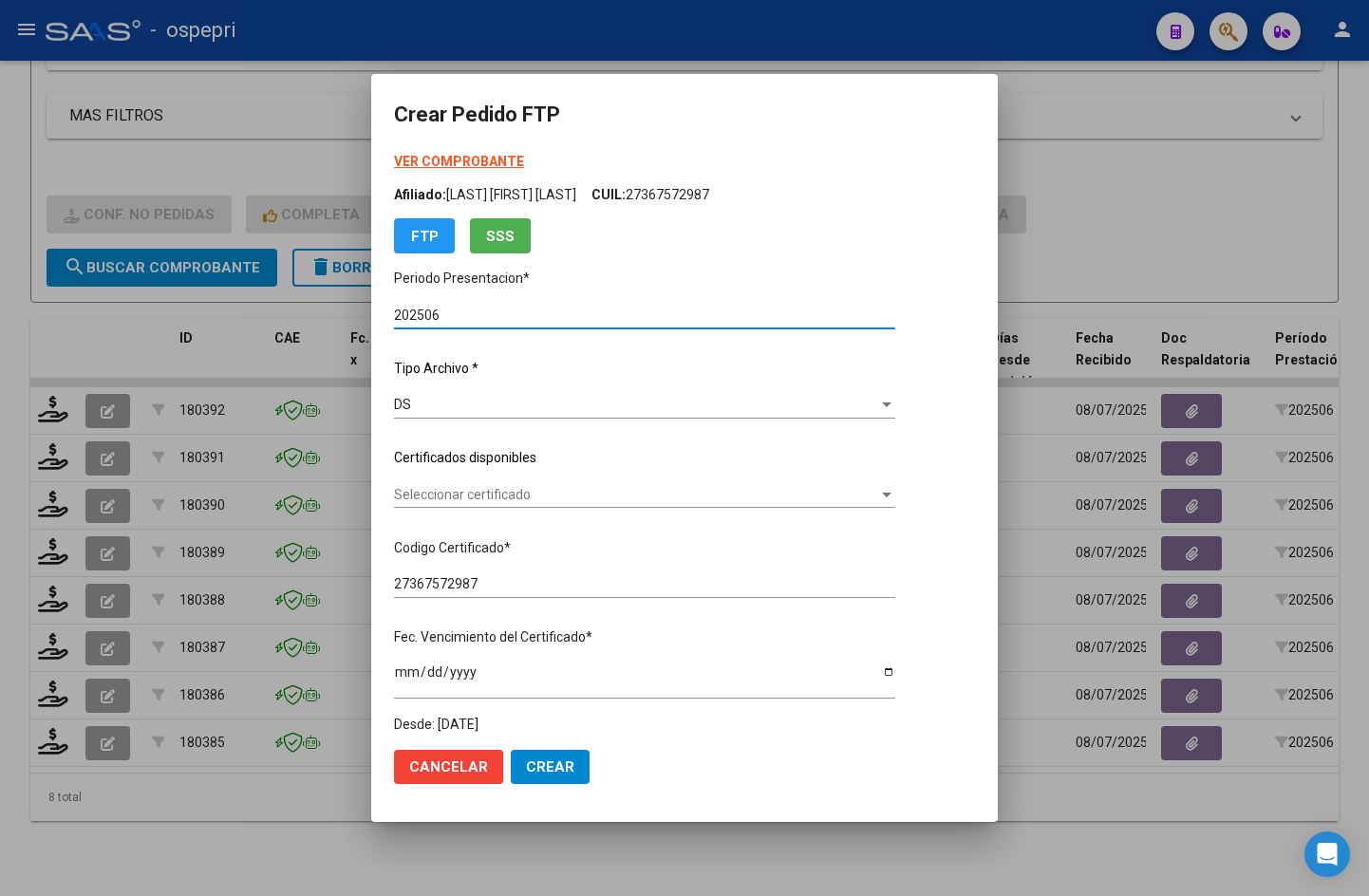 click on "Seleccionar certificado" at bounding box center (636, 495) 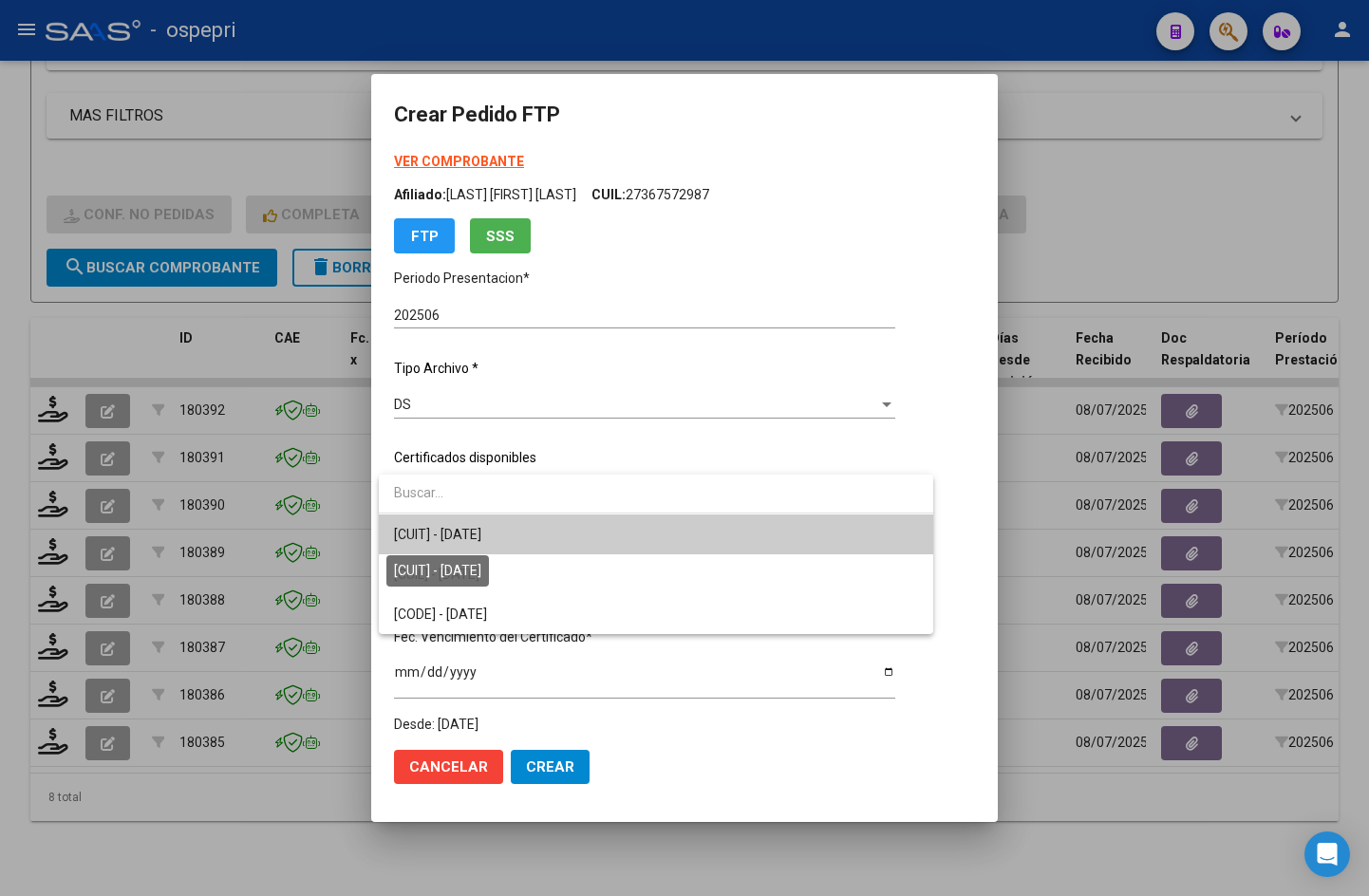 click on "[CUIT] - [DATE]" at bounding box center (438, 534) 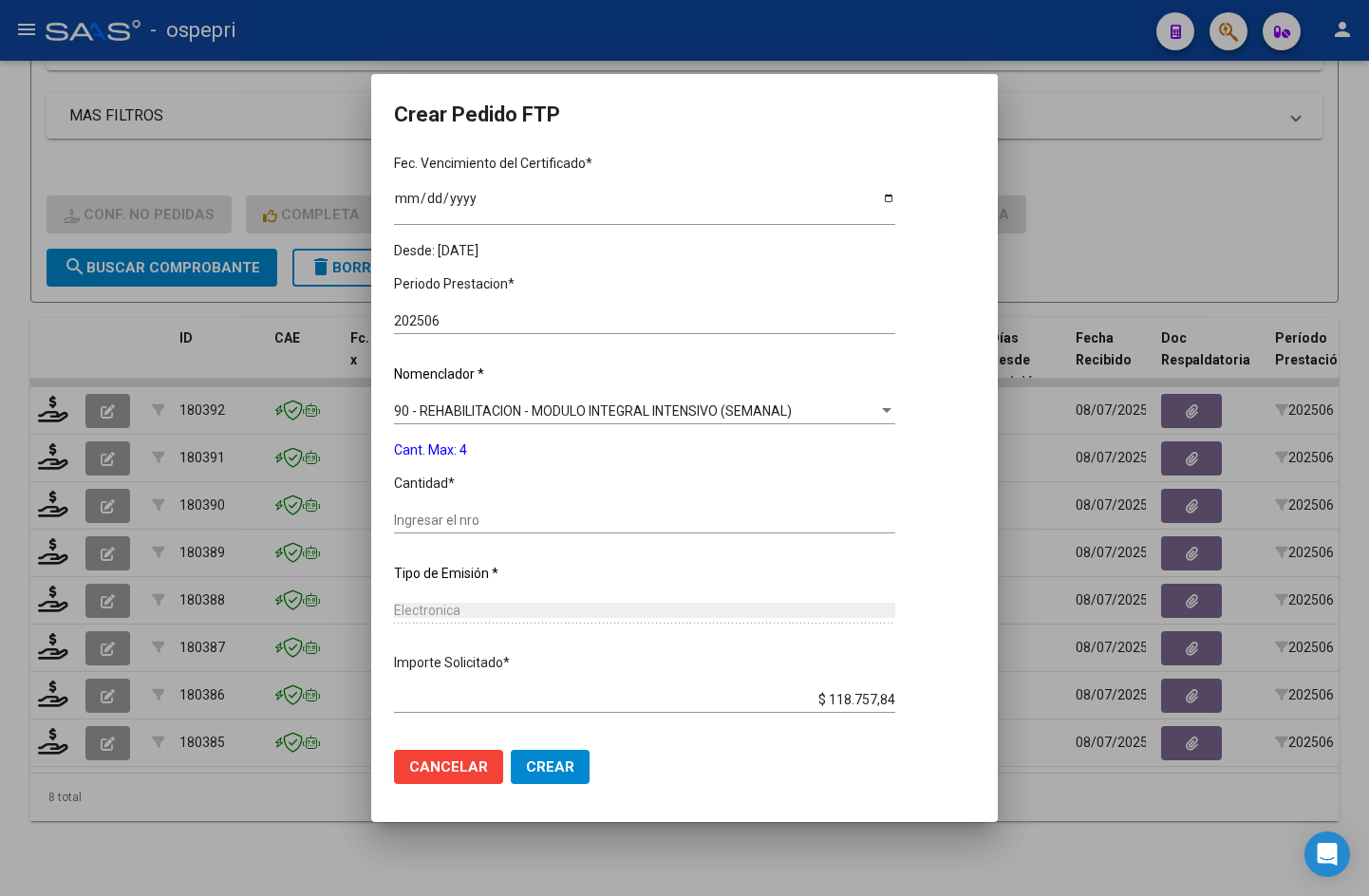 scroll, scrollTop: 475, scrollLeft: 0, axis: vertical 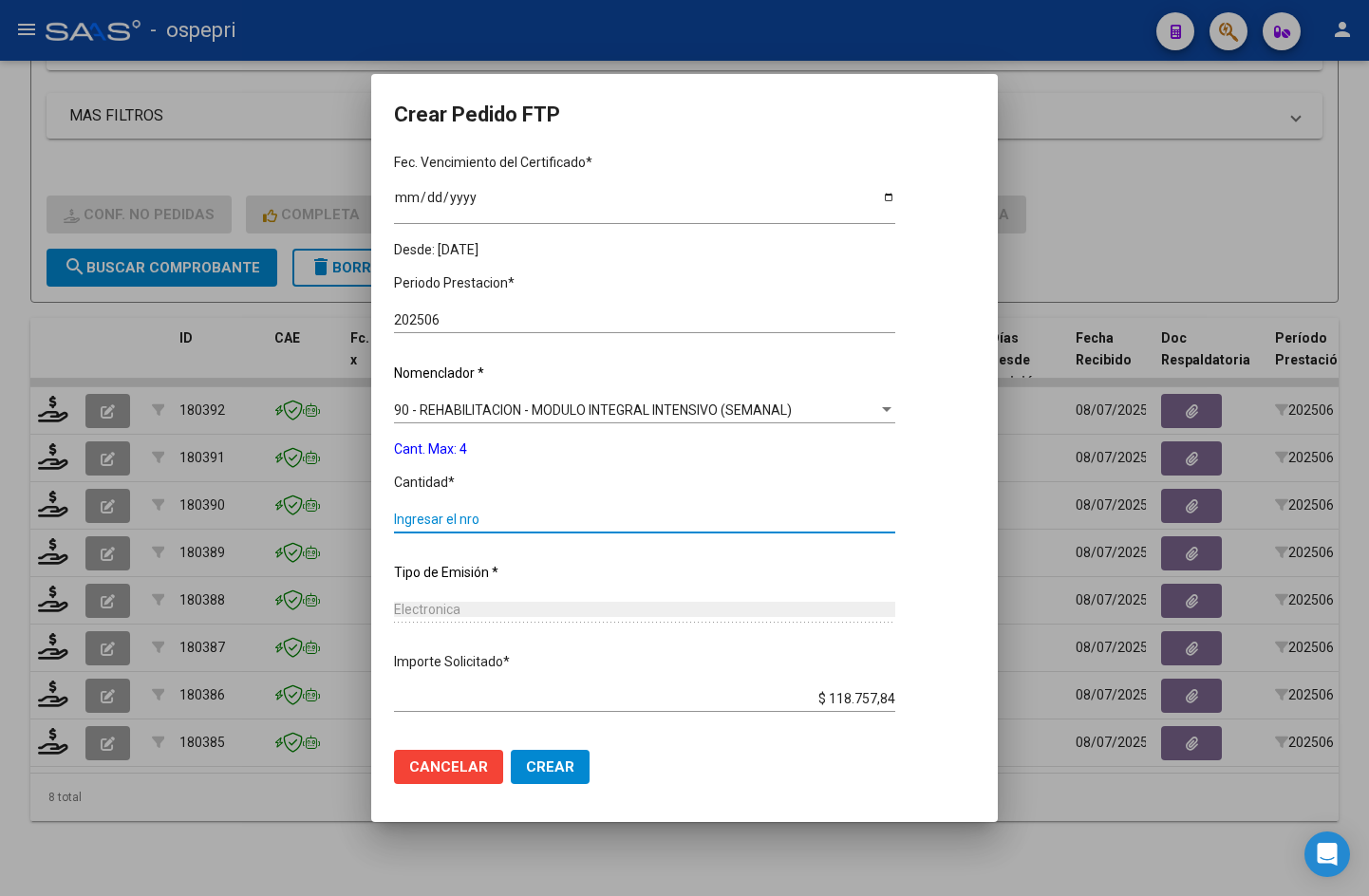 click on "Ingresar el nro" at bounding box center (645, 519) 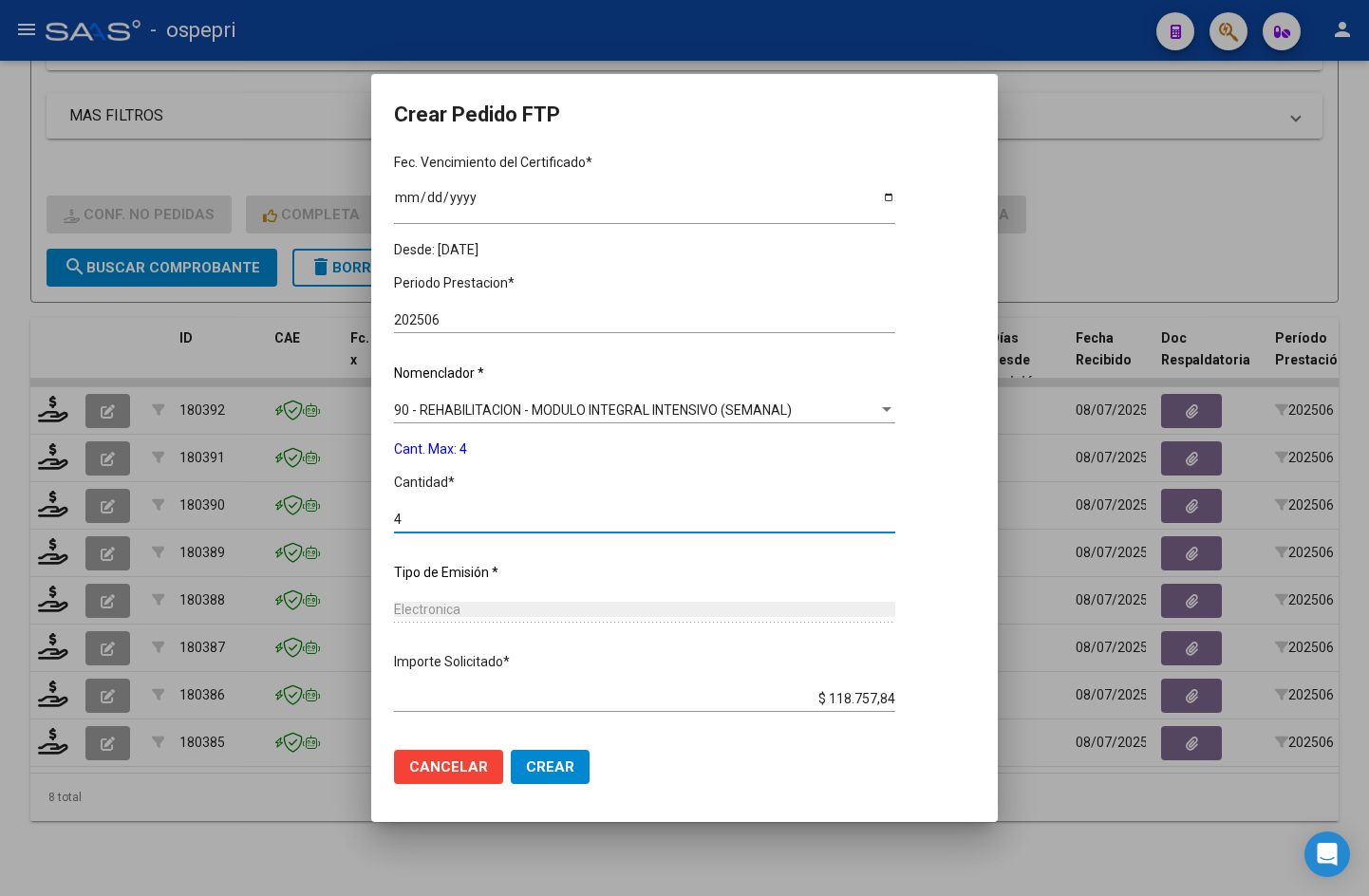 scroll, scrollTop: 558, scrollLeft: 0, axis: vertical 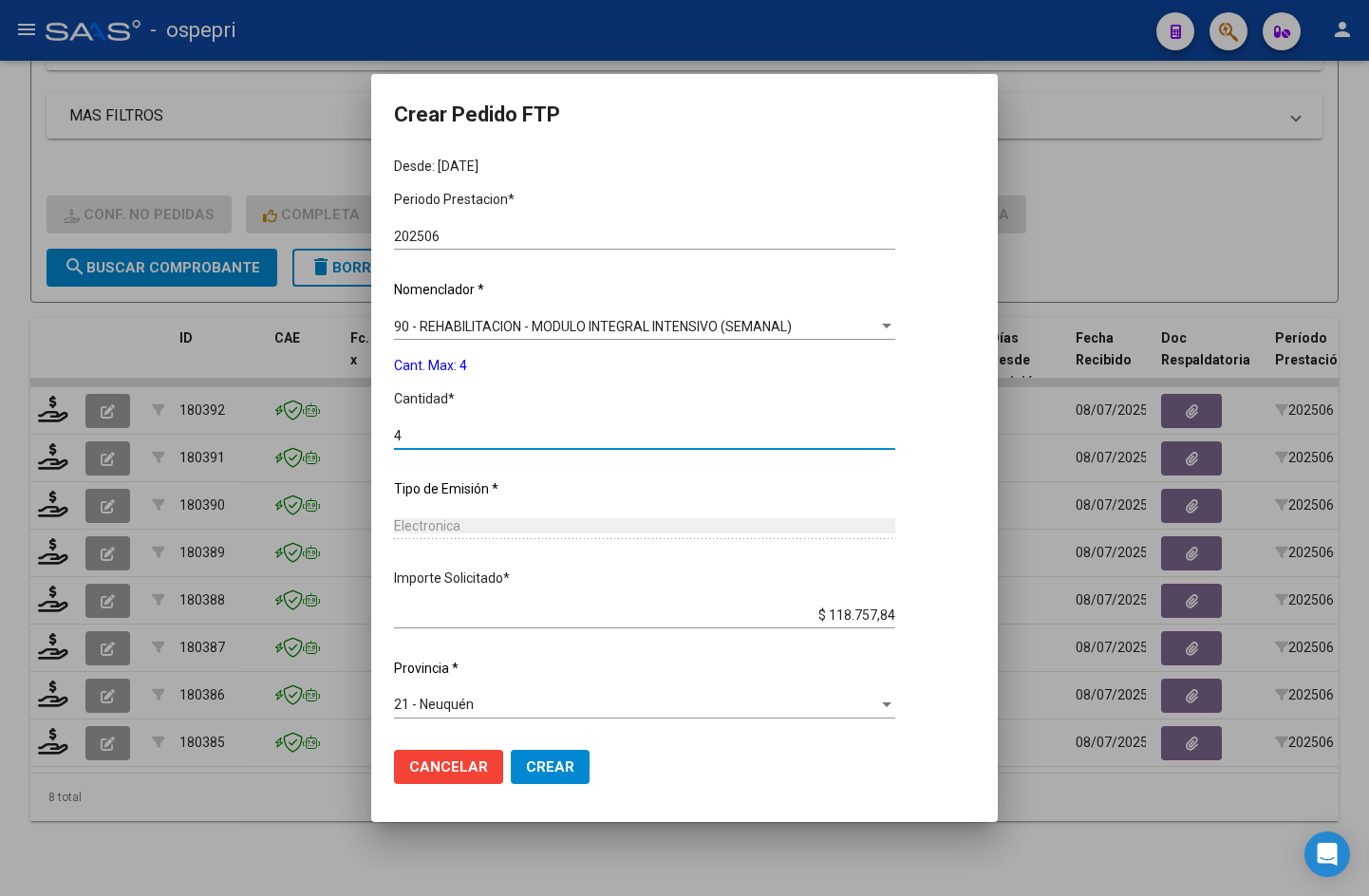 type on "4" 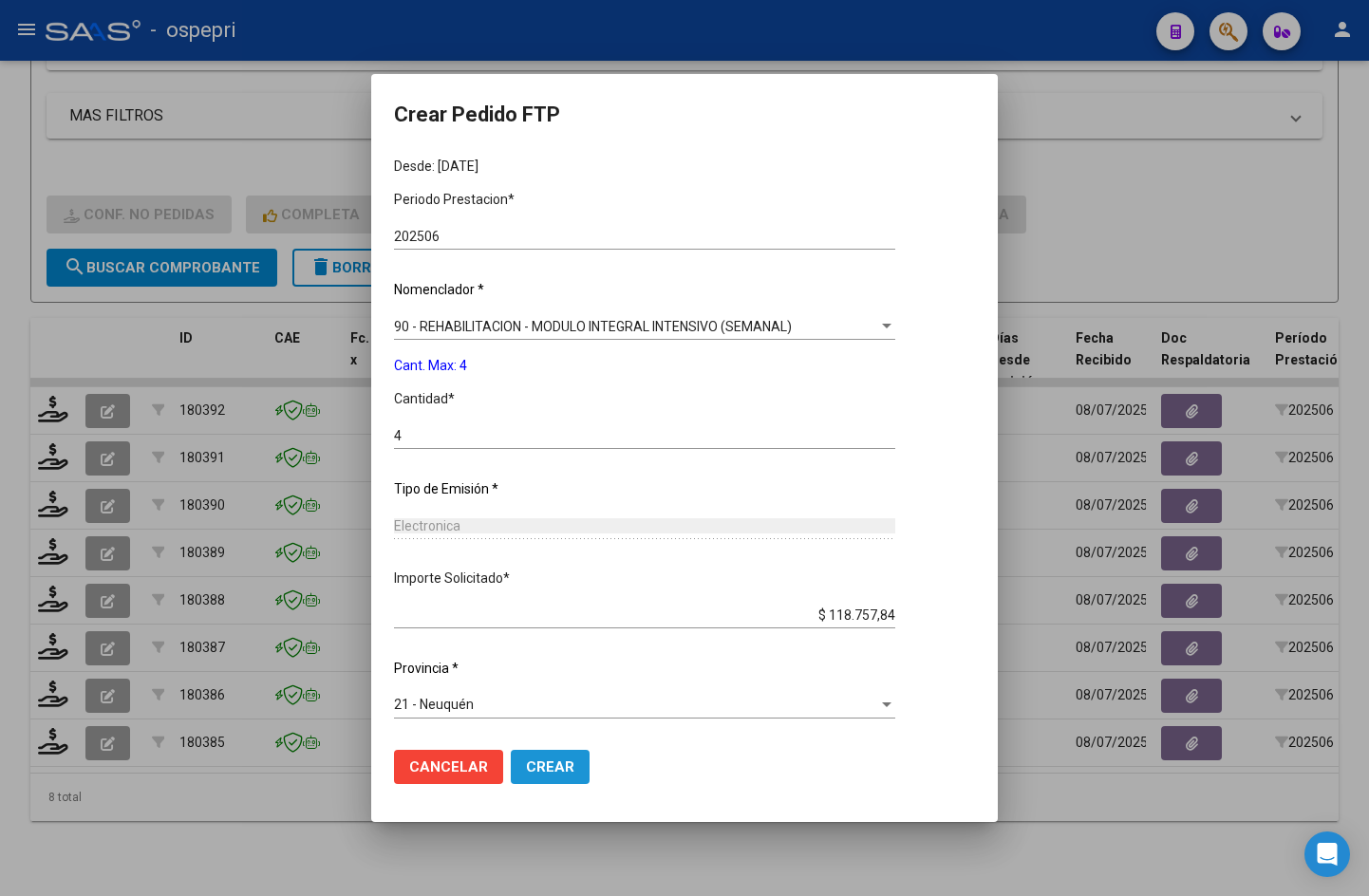 click on "Crear" 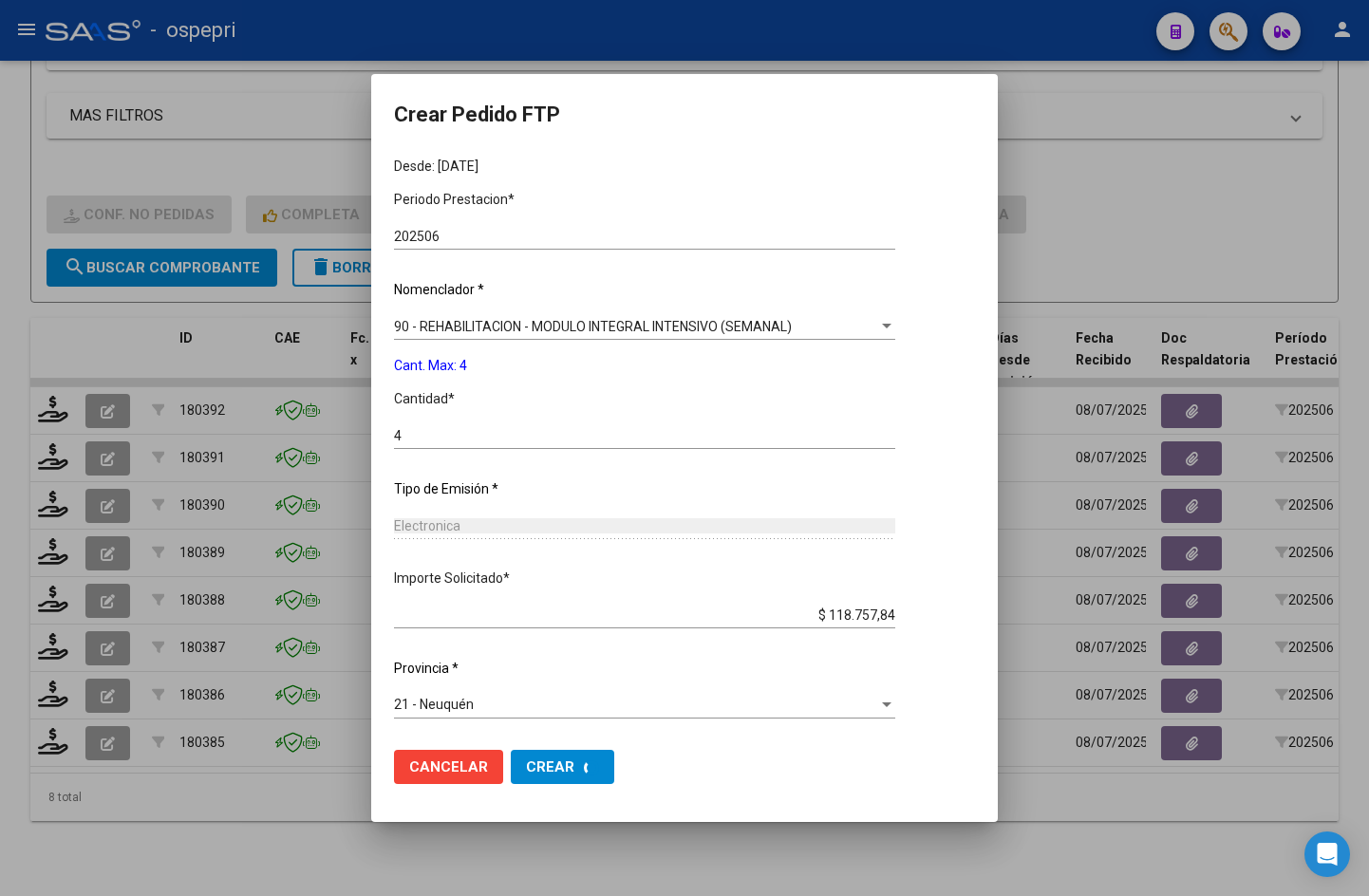 scroll, scrollTop: 0, scrollLeft: 0, axis: both 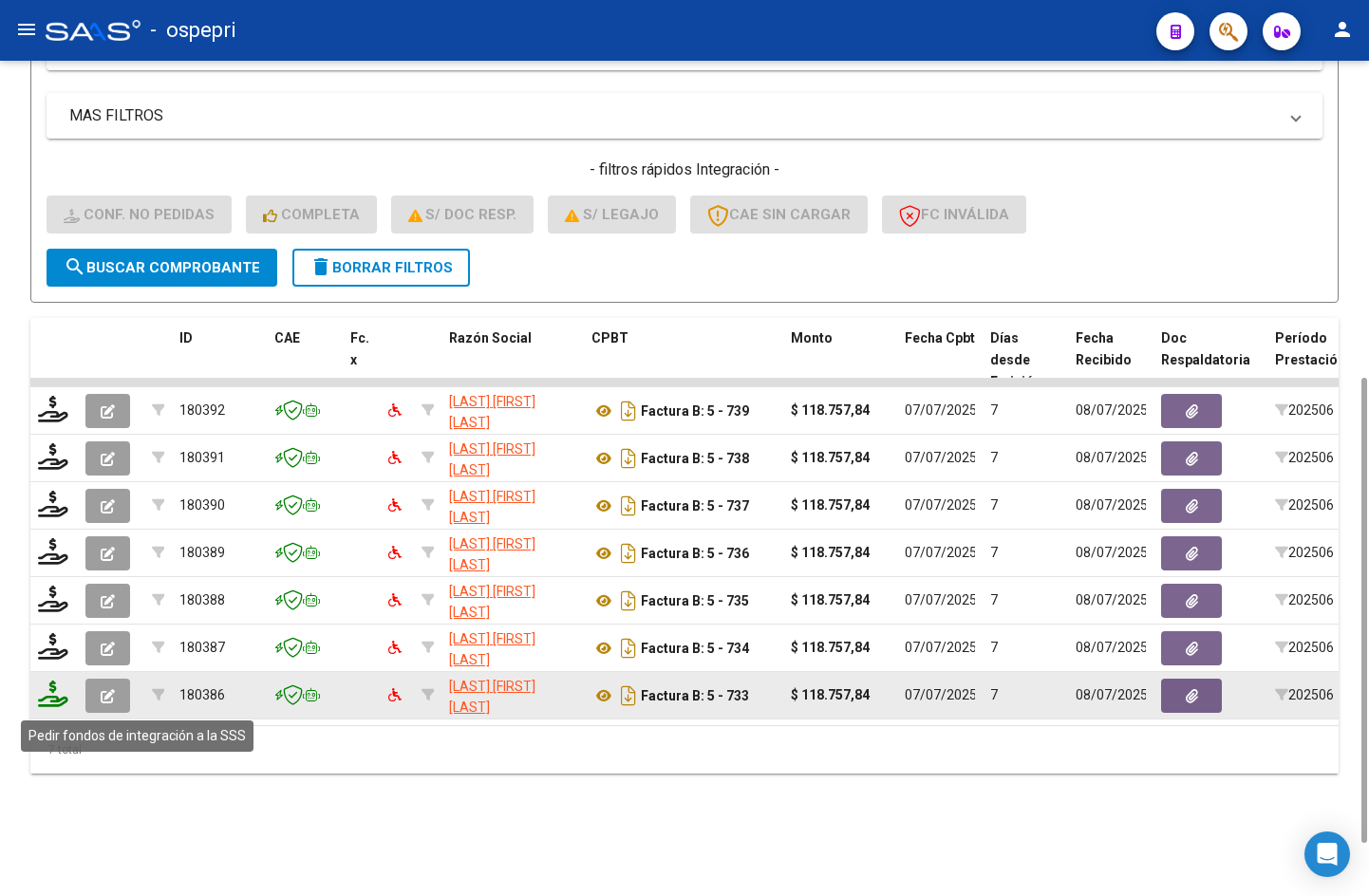 click 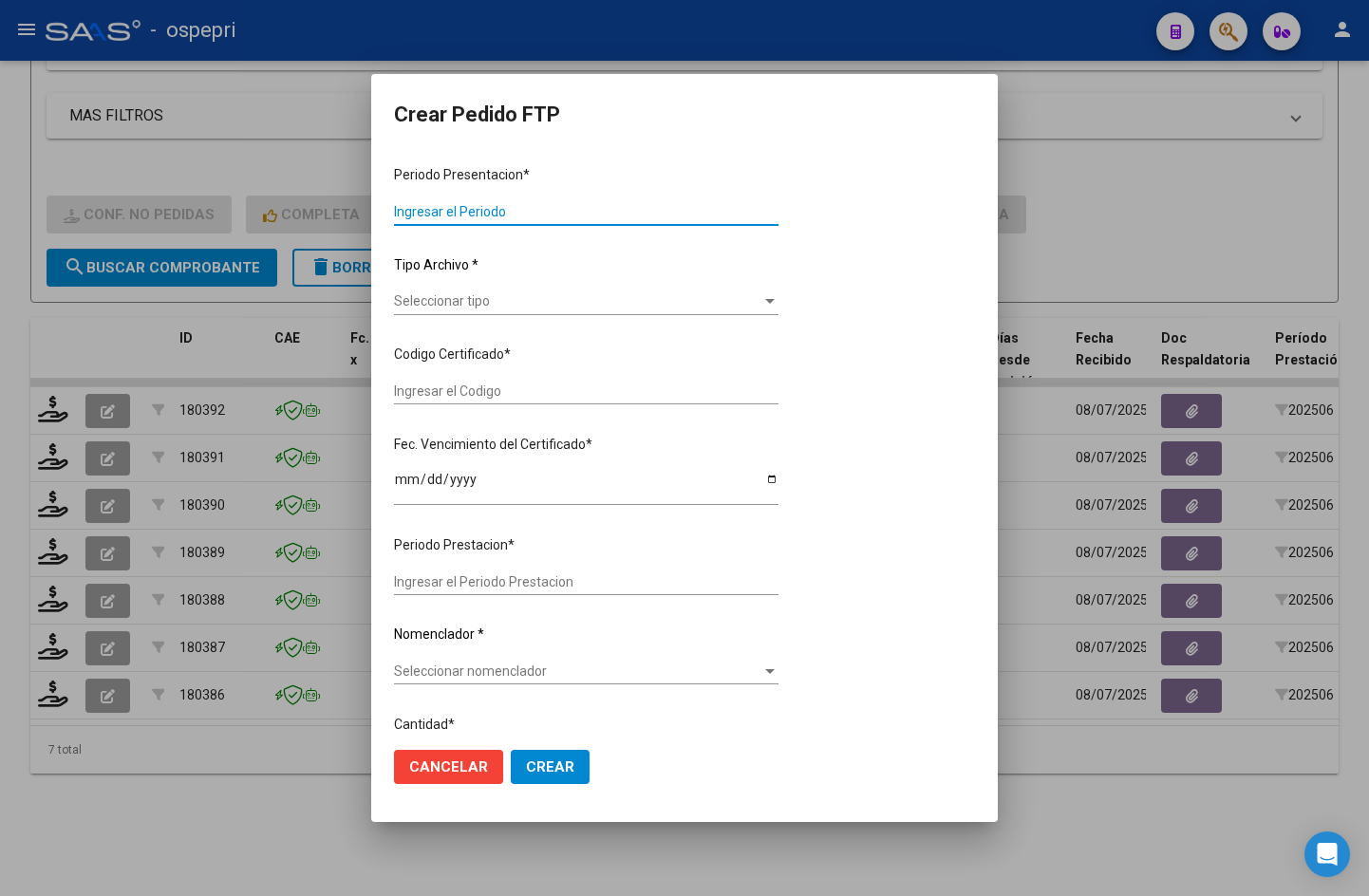 type on "202506" 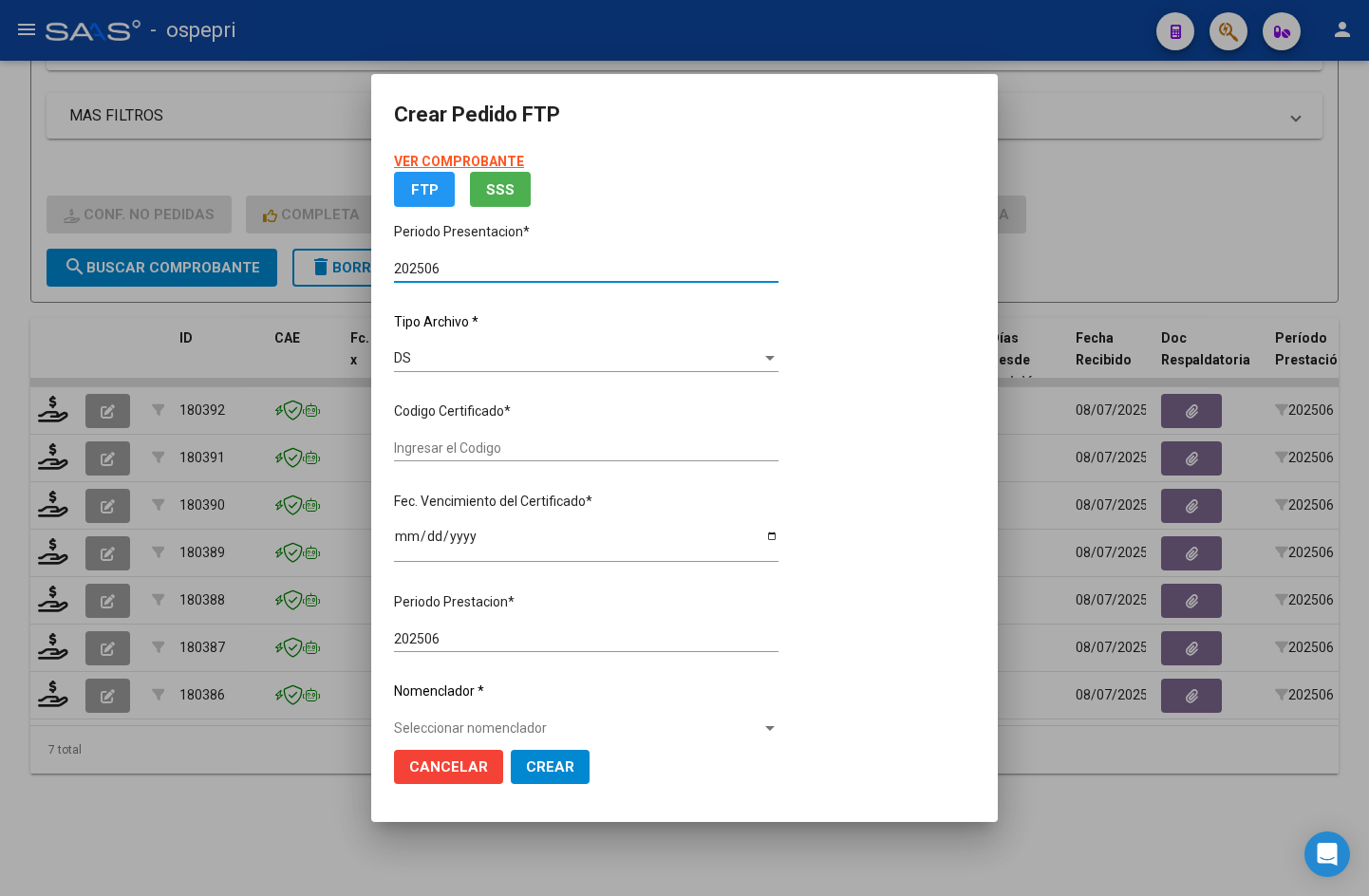 type on "[CUIL]" 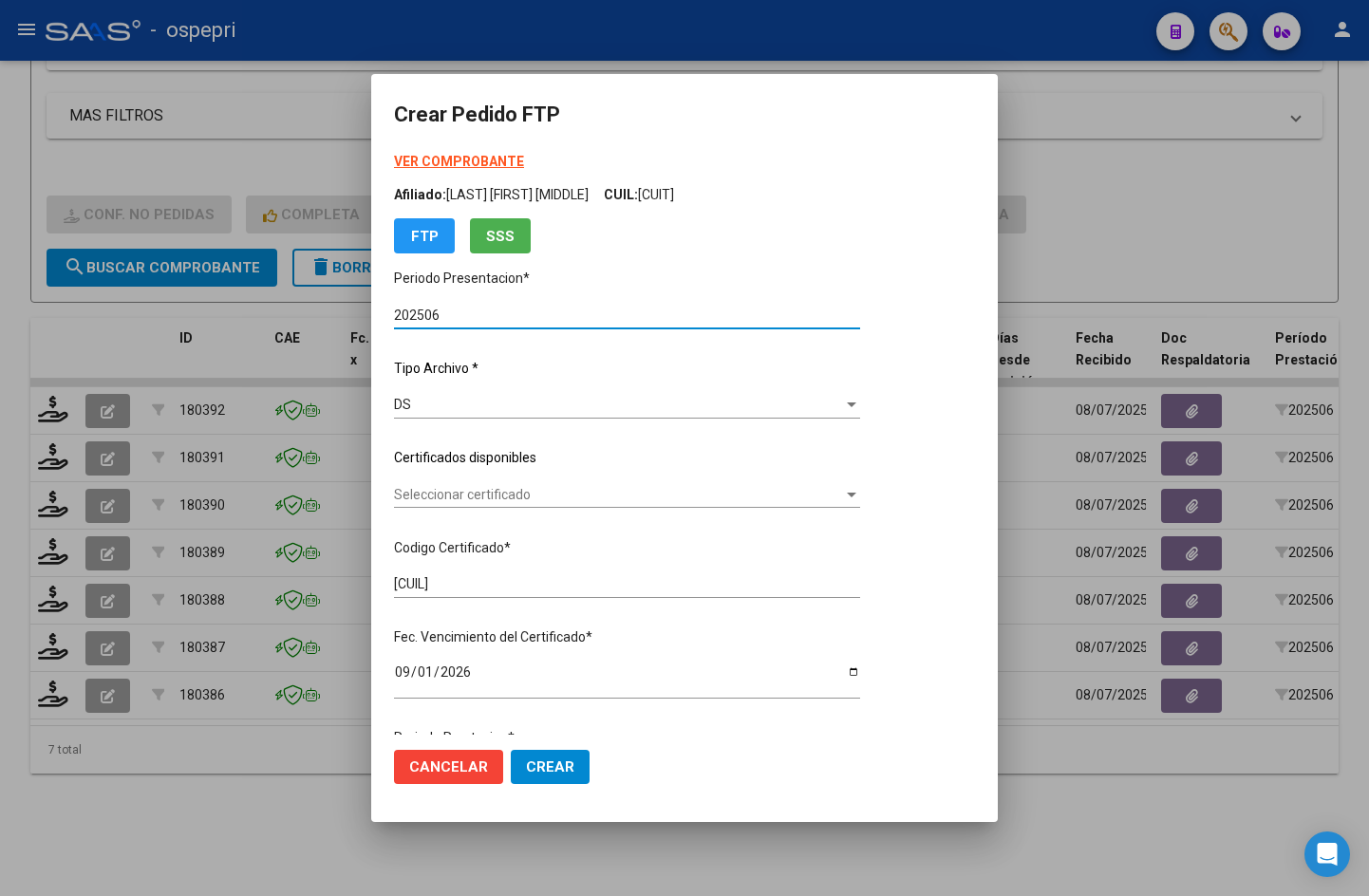click on "Seleccionar certificado" at bounding box center (618, 495) 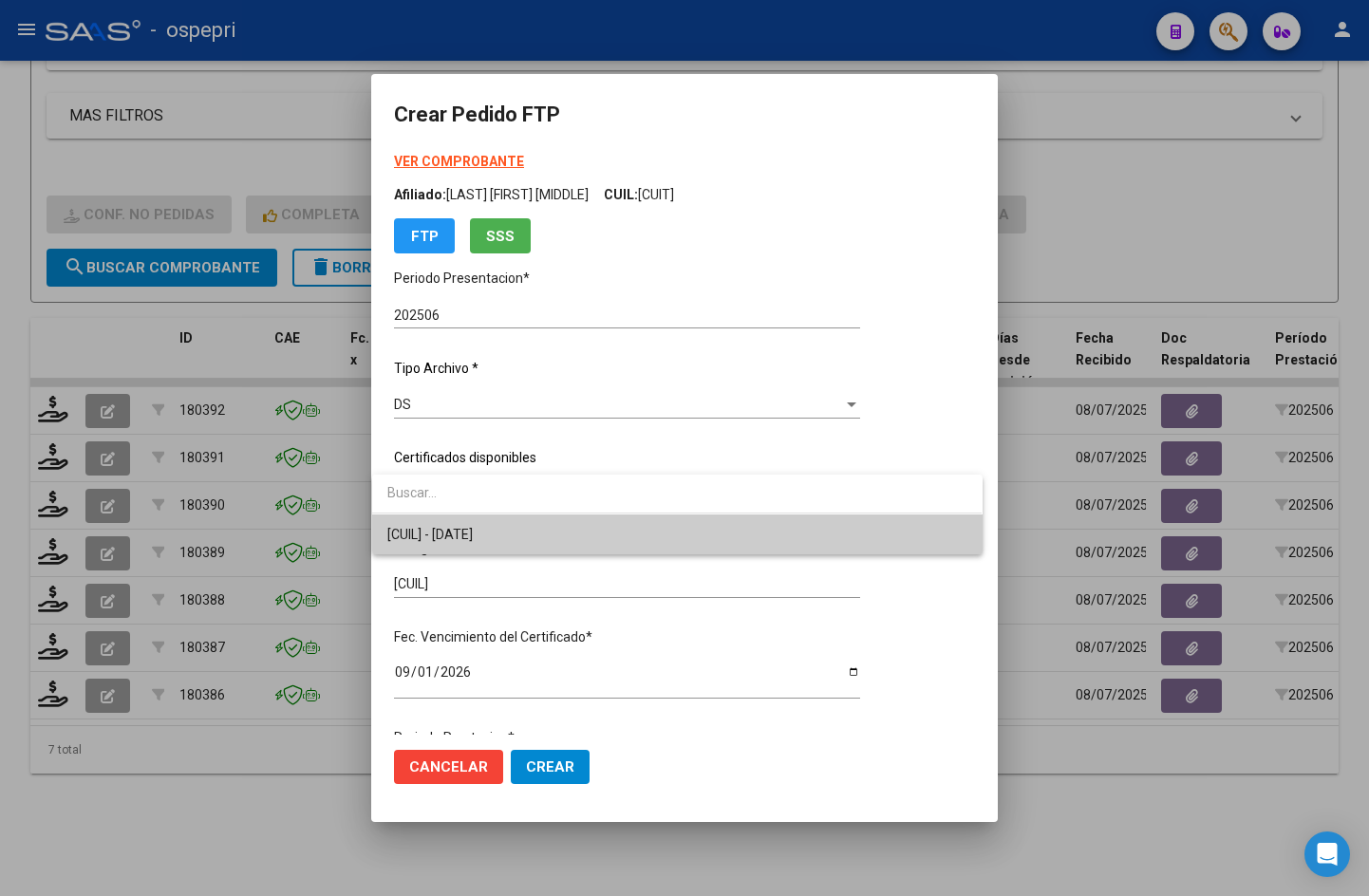click on "[CUIL] - [DATE]" at bounding box center (677, 534) 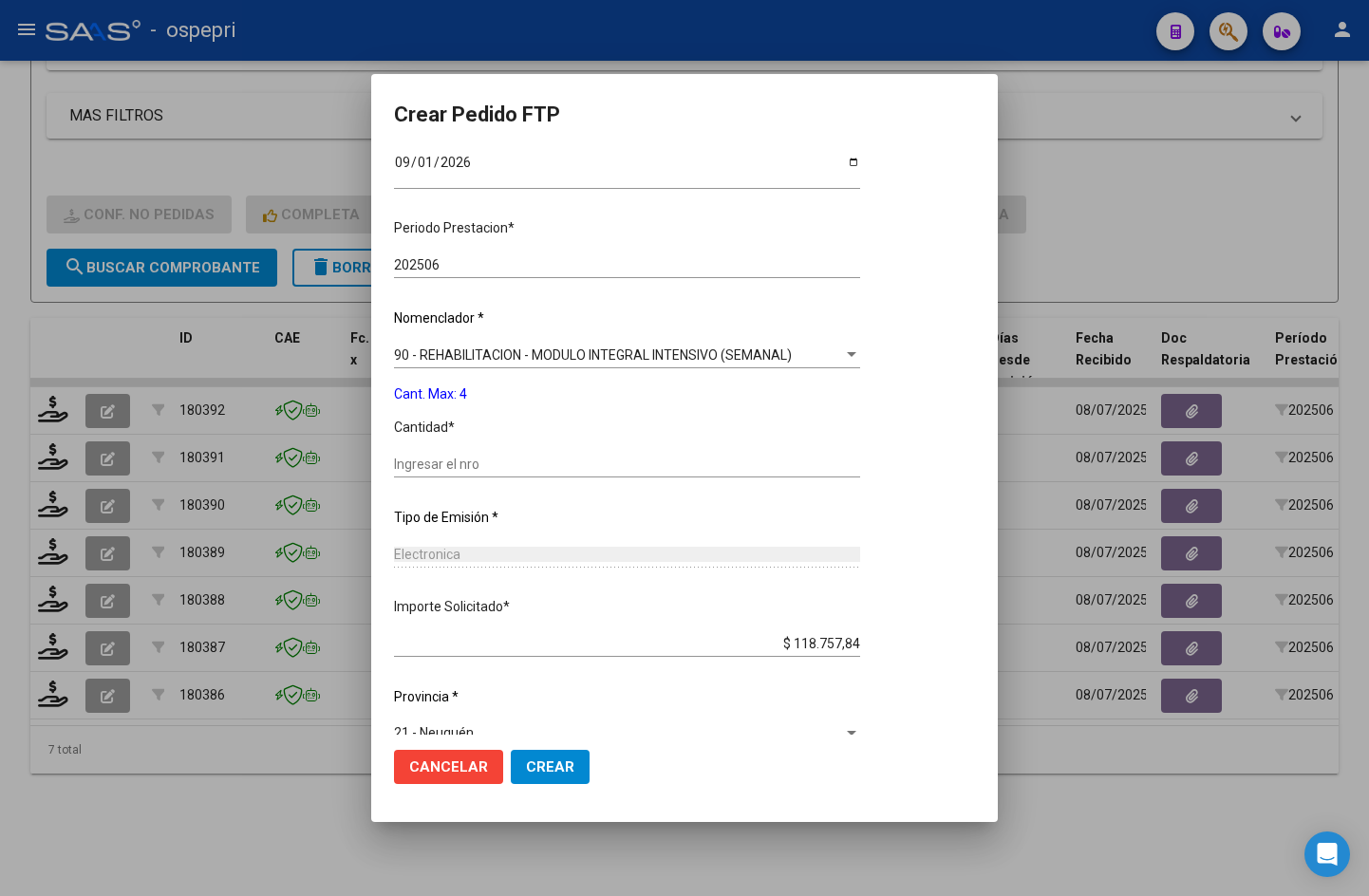 scroll, scrollTop: 538, scrollLeft: 0, axis: vertical 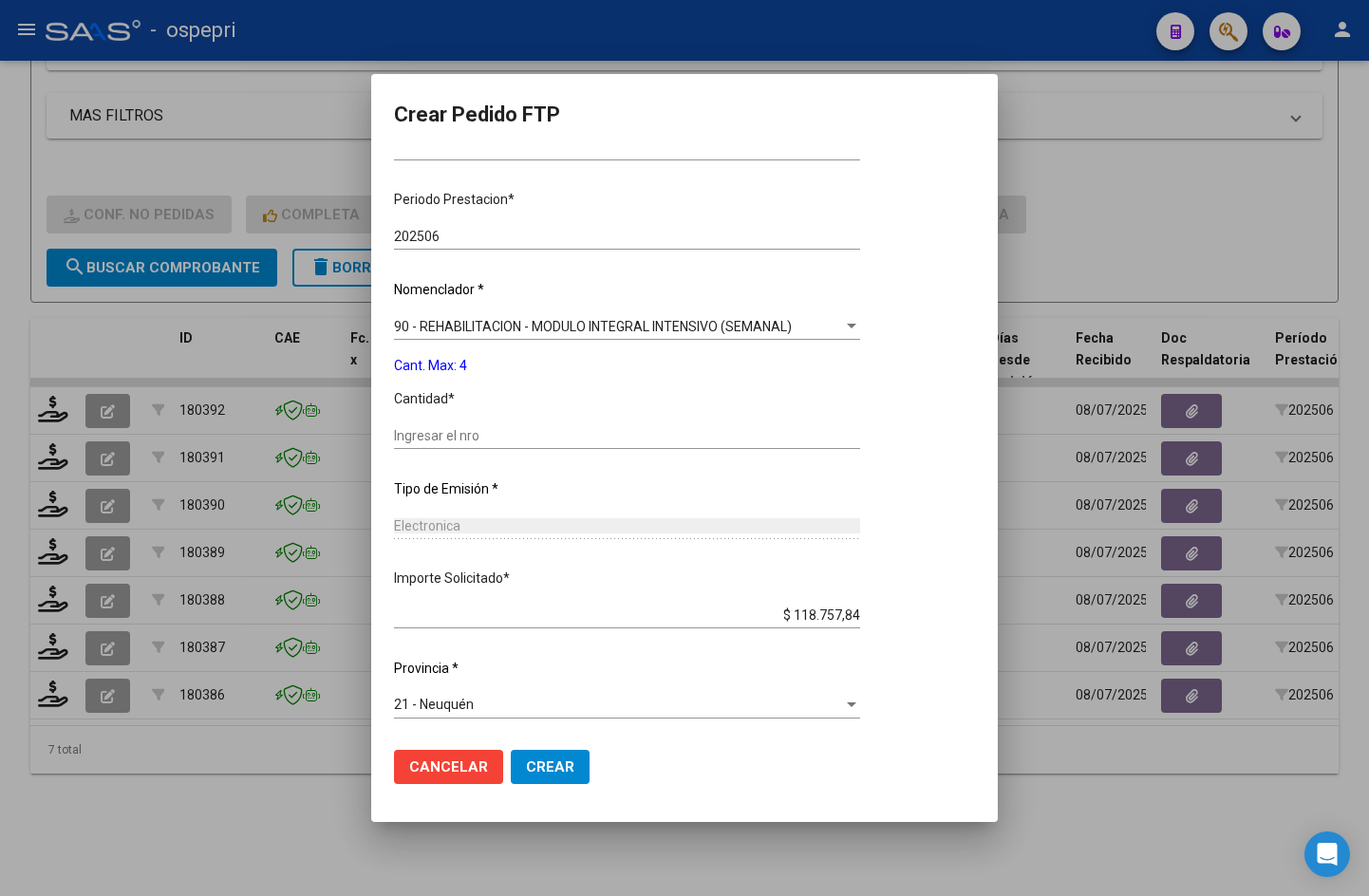 click on "Ingresar el nro" 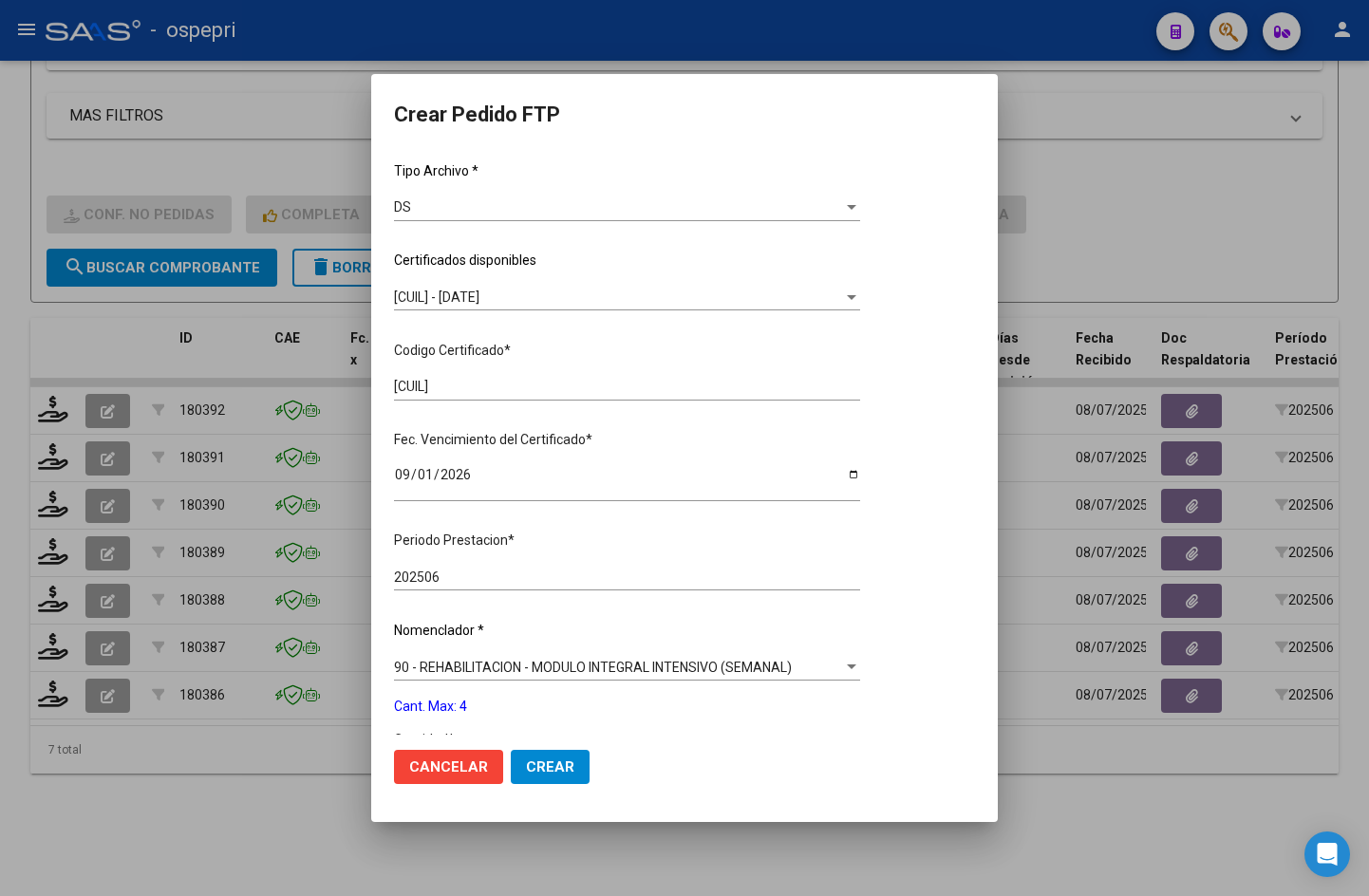 scroll, scrollTop: 0, scrollLeft: 0, axis: both 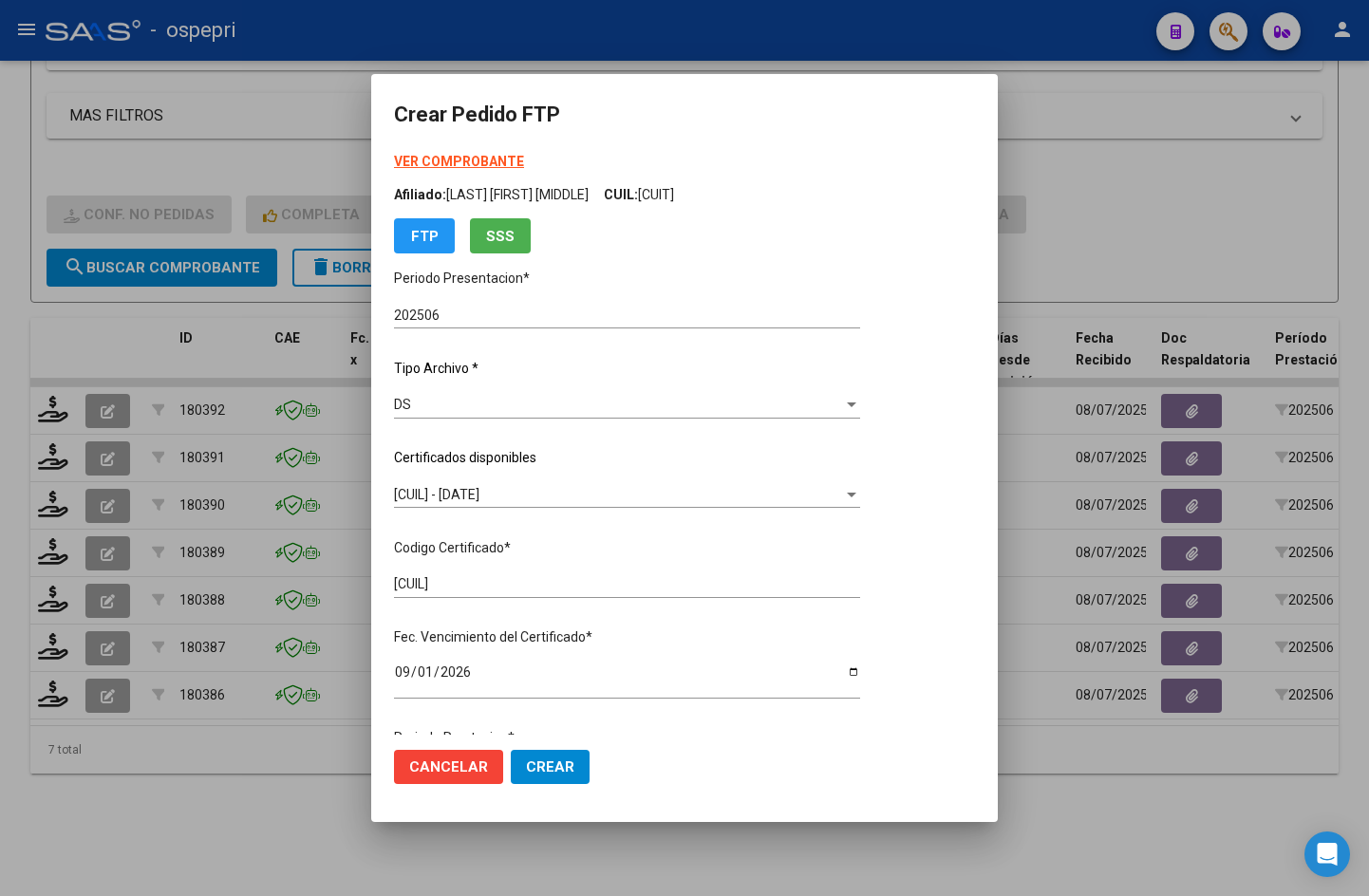 type on "4" 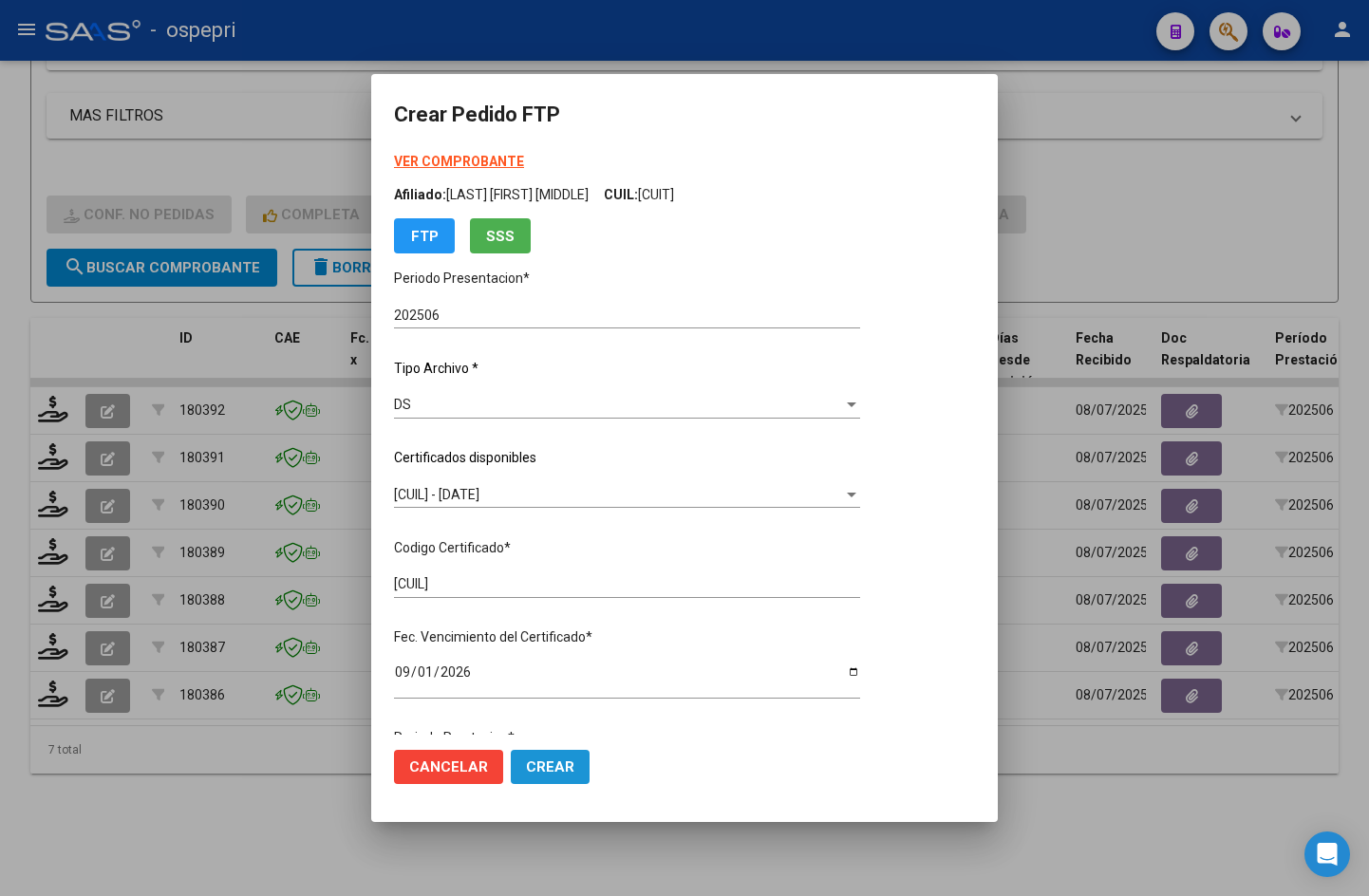 click on "Crear" 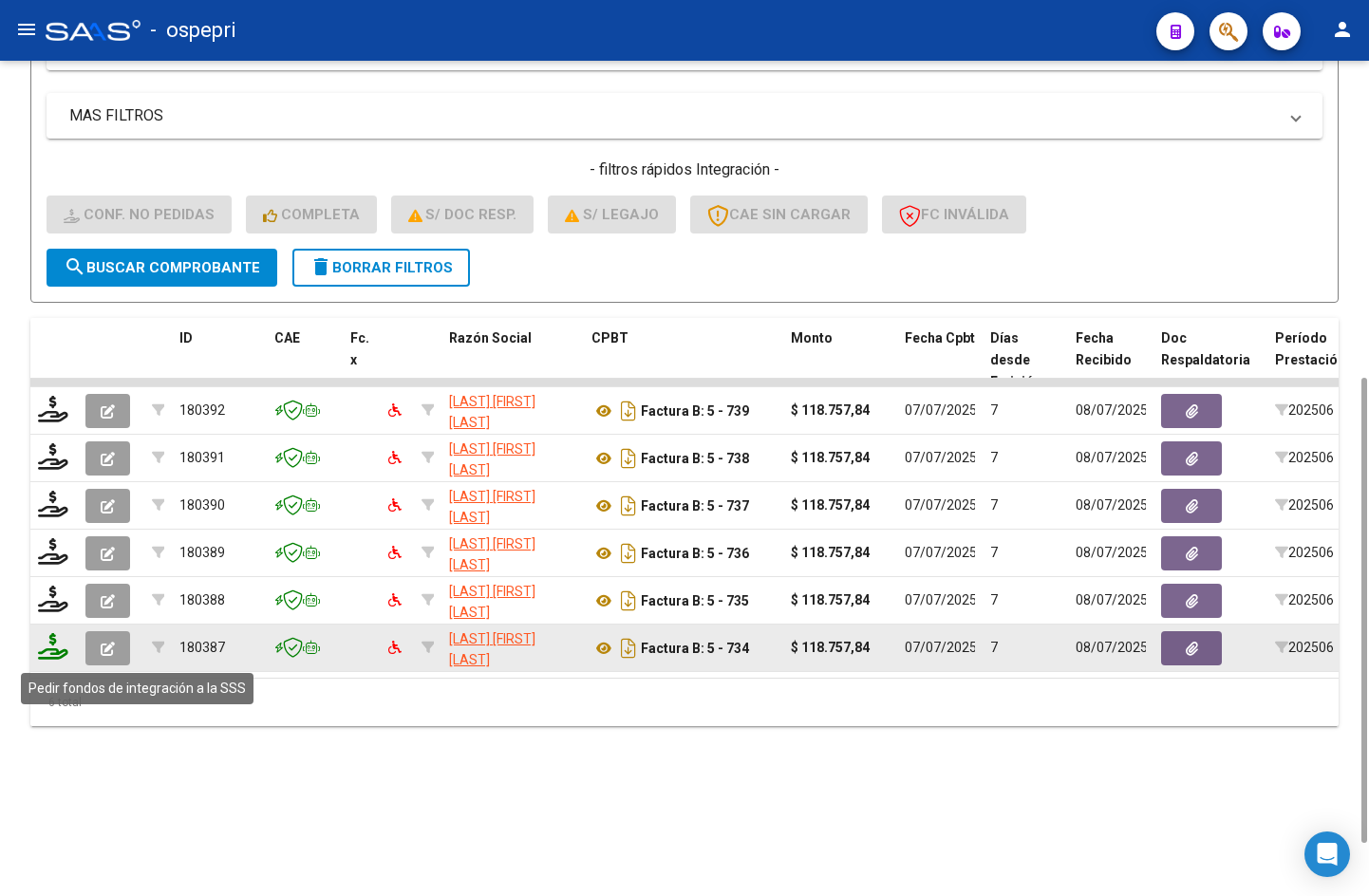 click 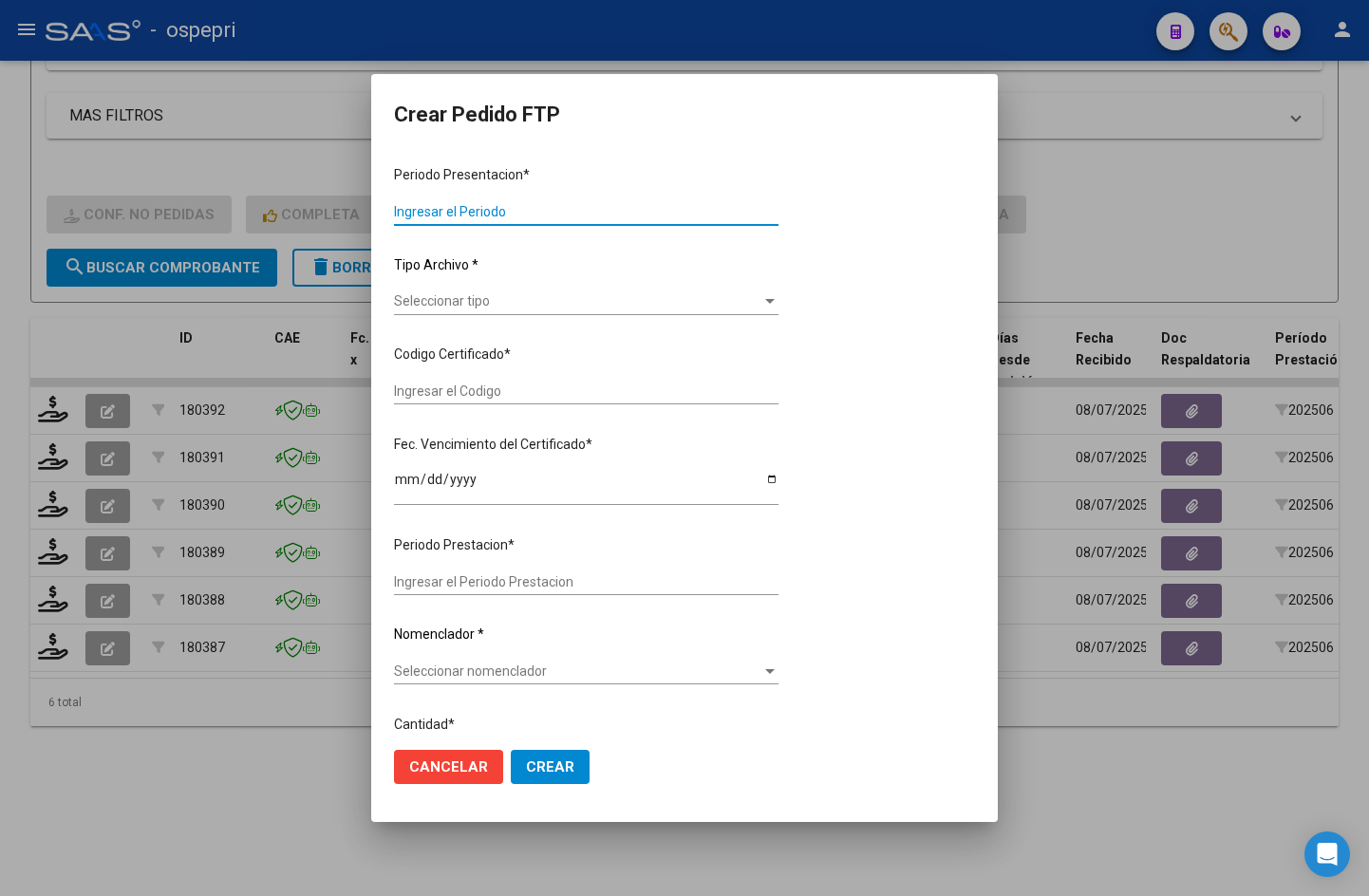 type on "202506" 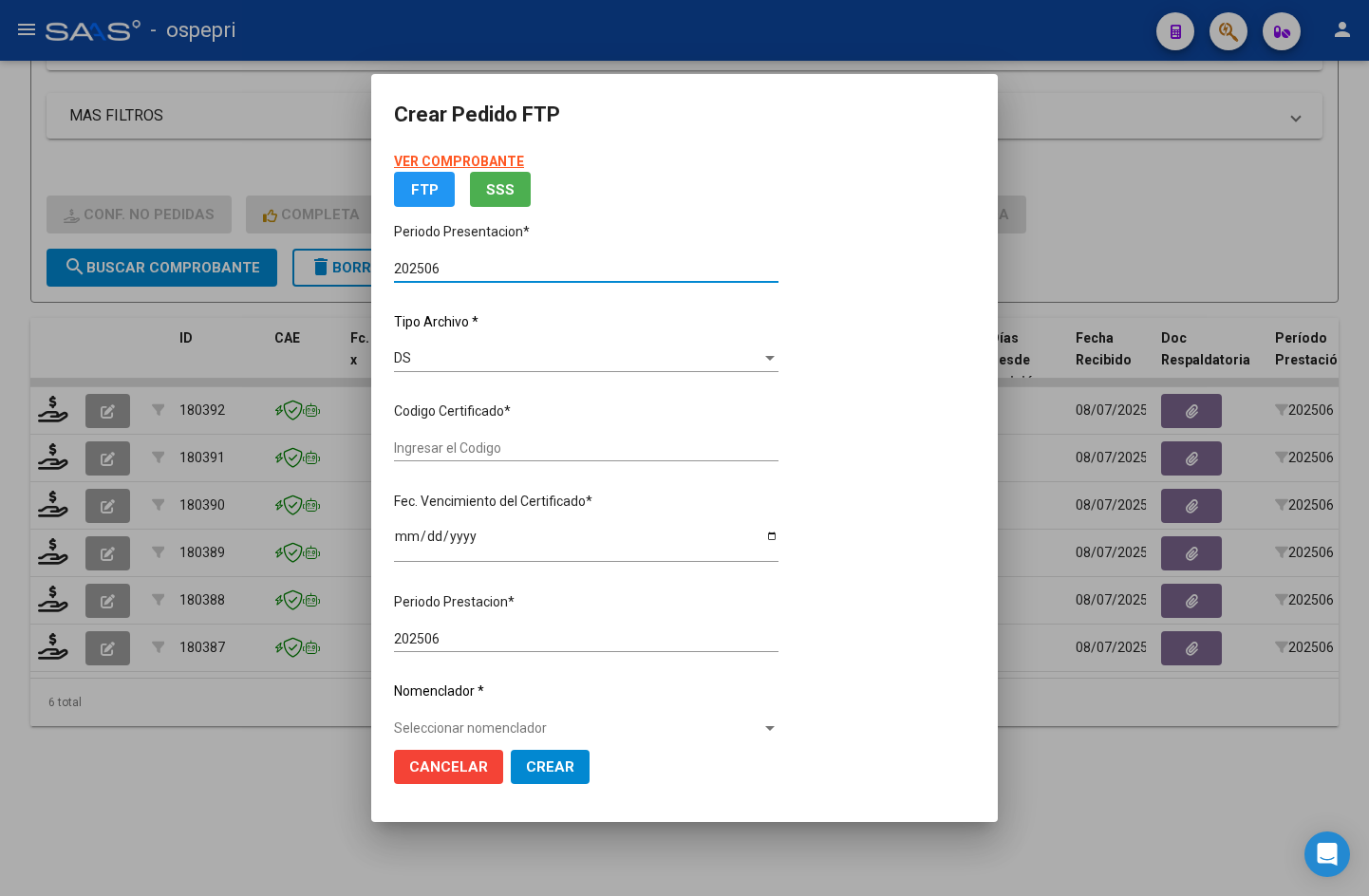 type on "[CUIL]" 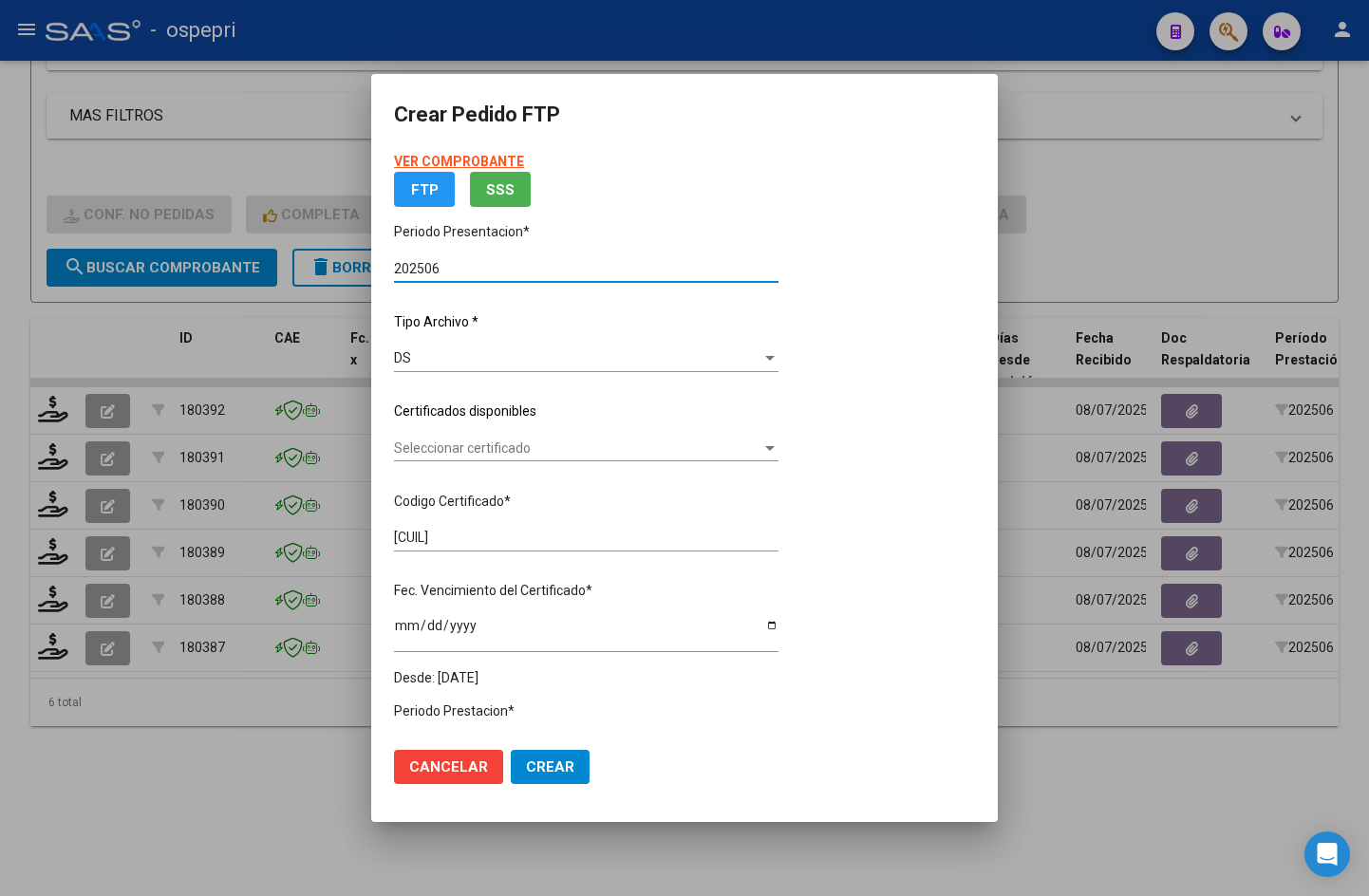 click on "Seleccionar certificado Seleccionar certificado" 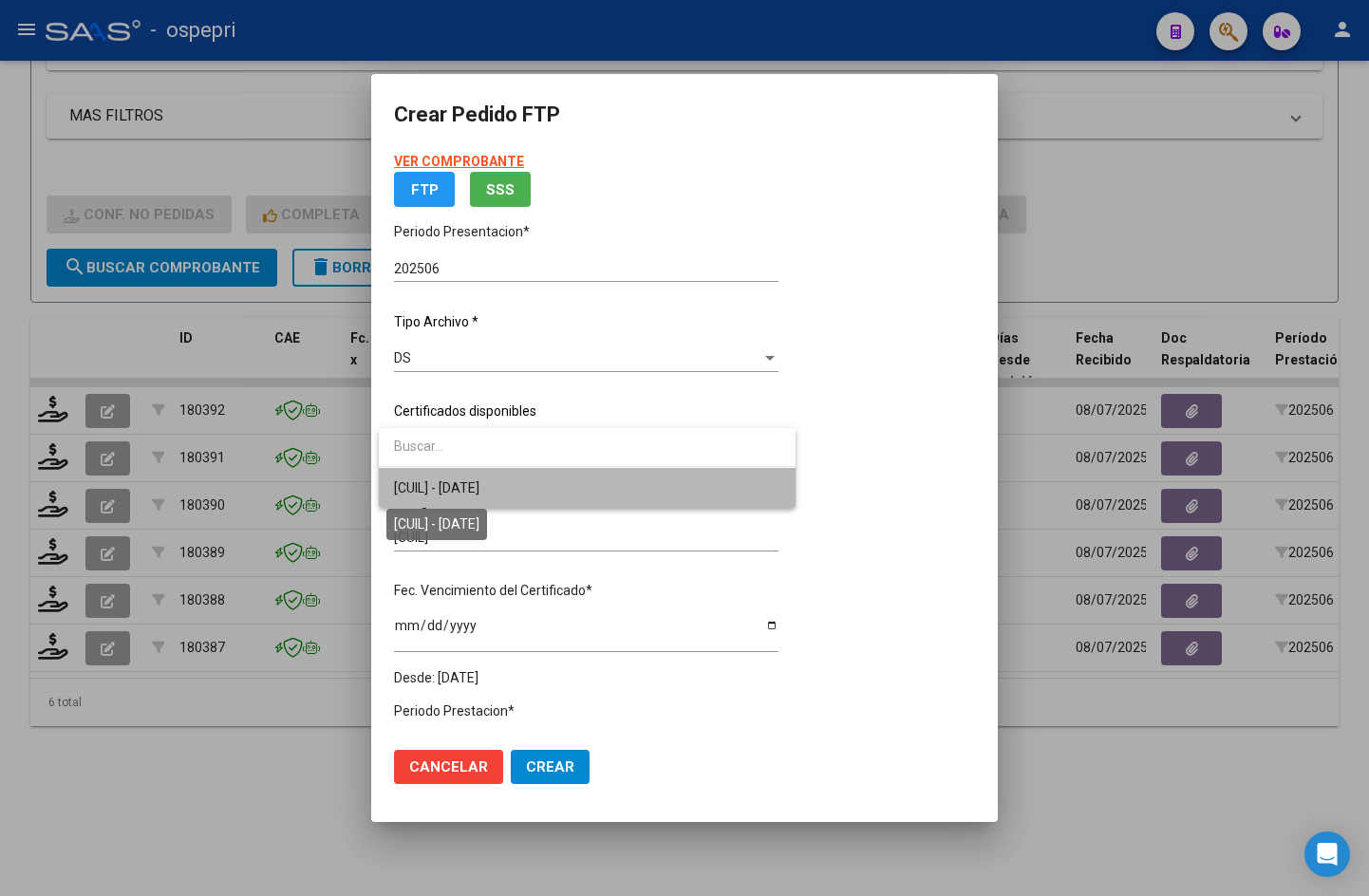 click on "[CUIL] - [DATE]" at bounding box center (437, 488) 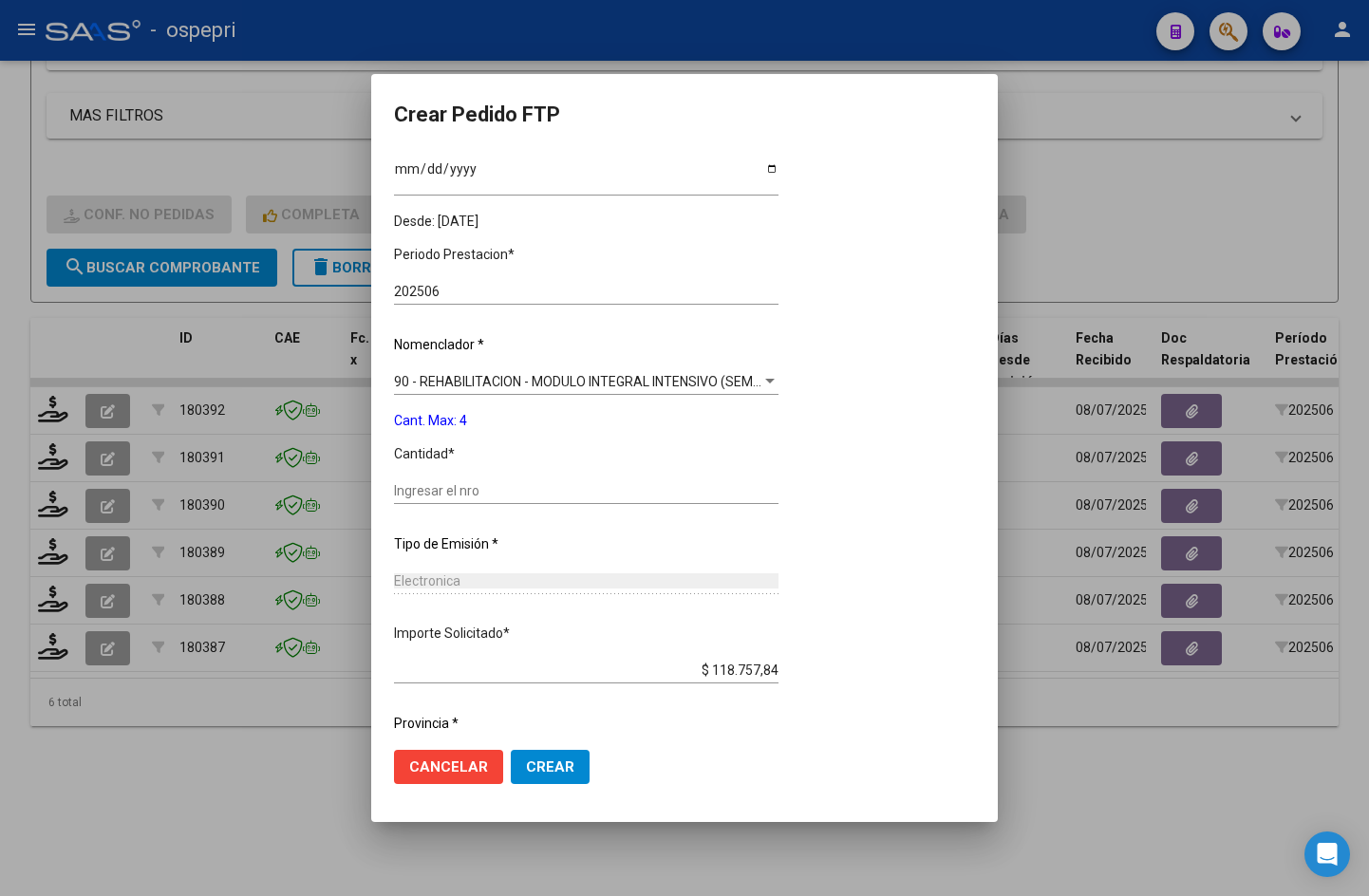 scroll, scrollTop: 475, scrollLeft: 0, axis: vertical 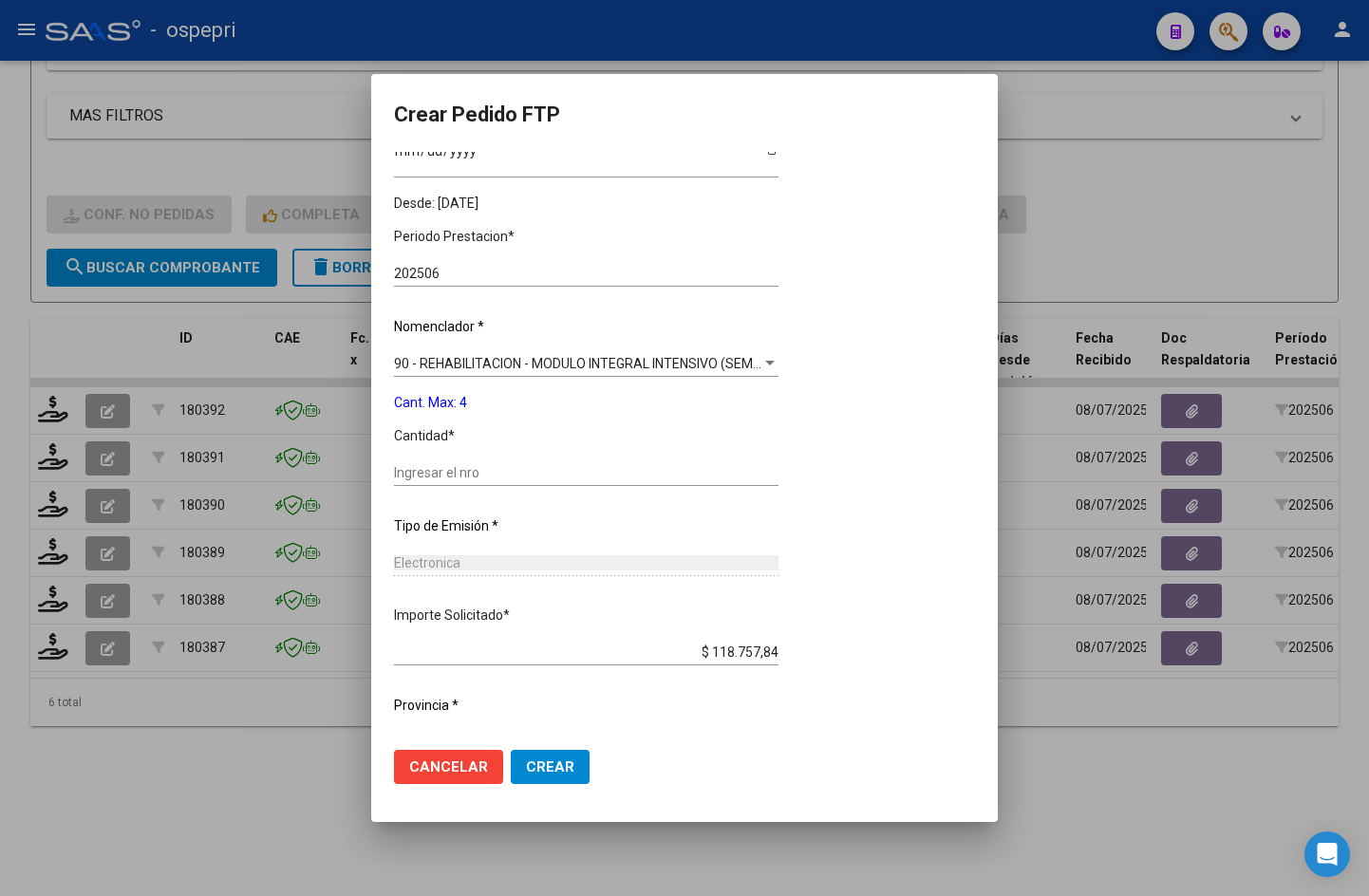 click on "Ingresar el nro" 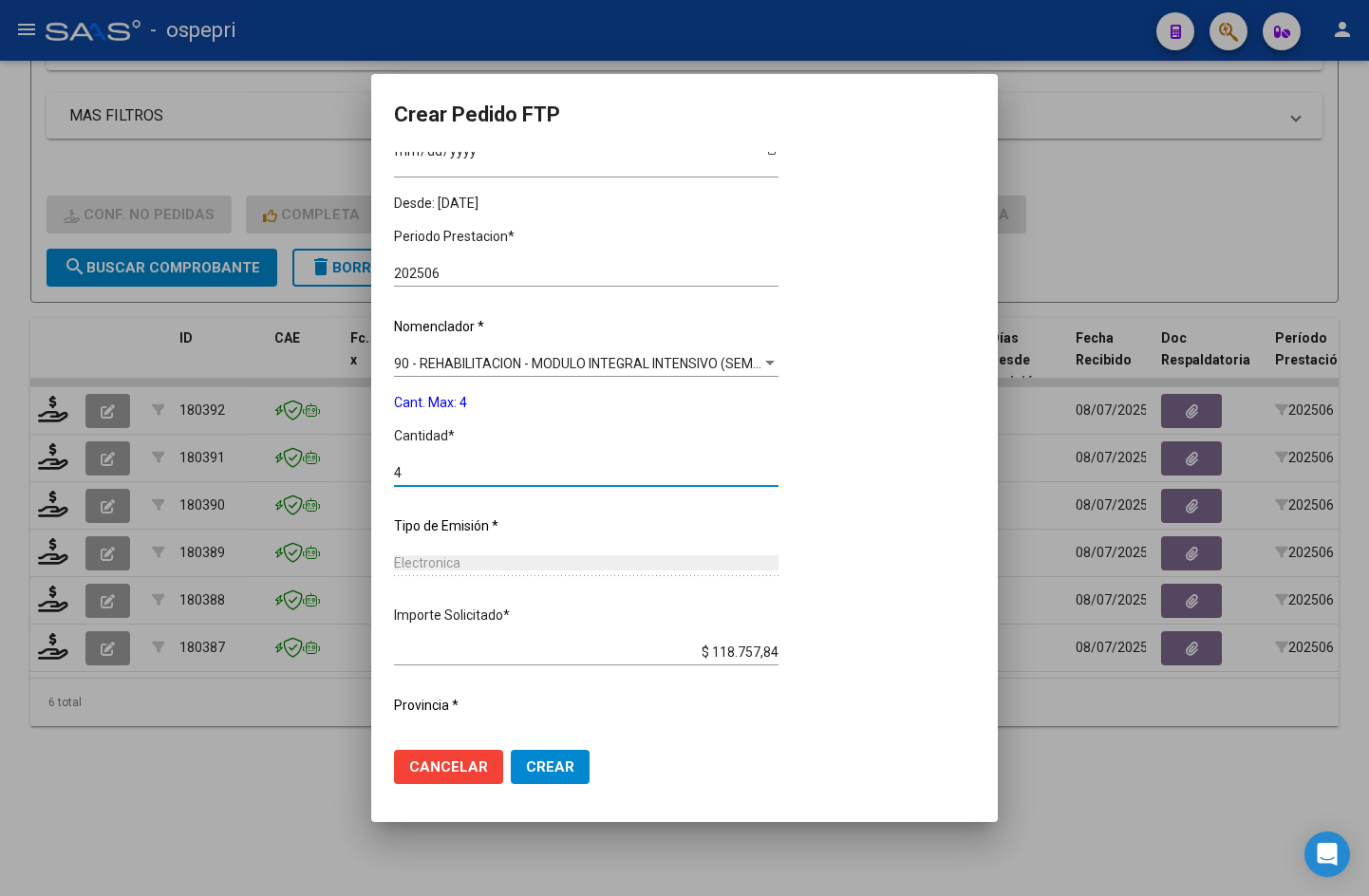 type on "4" 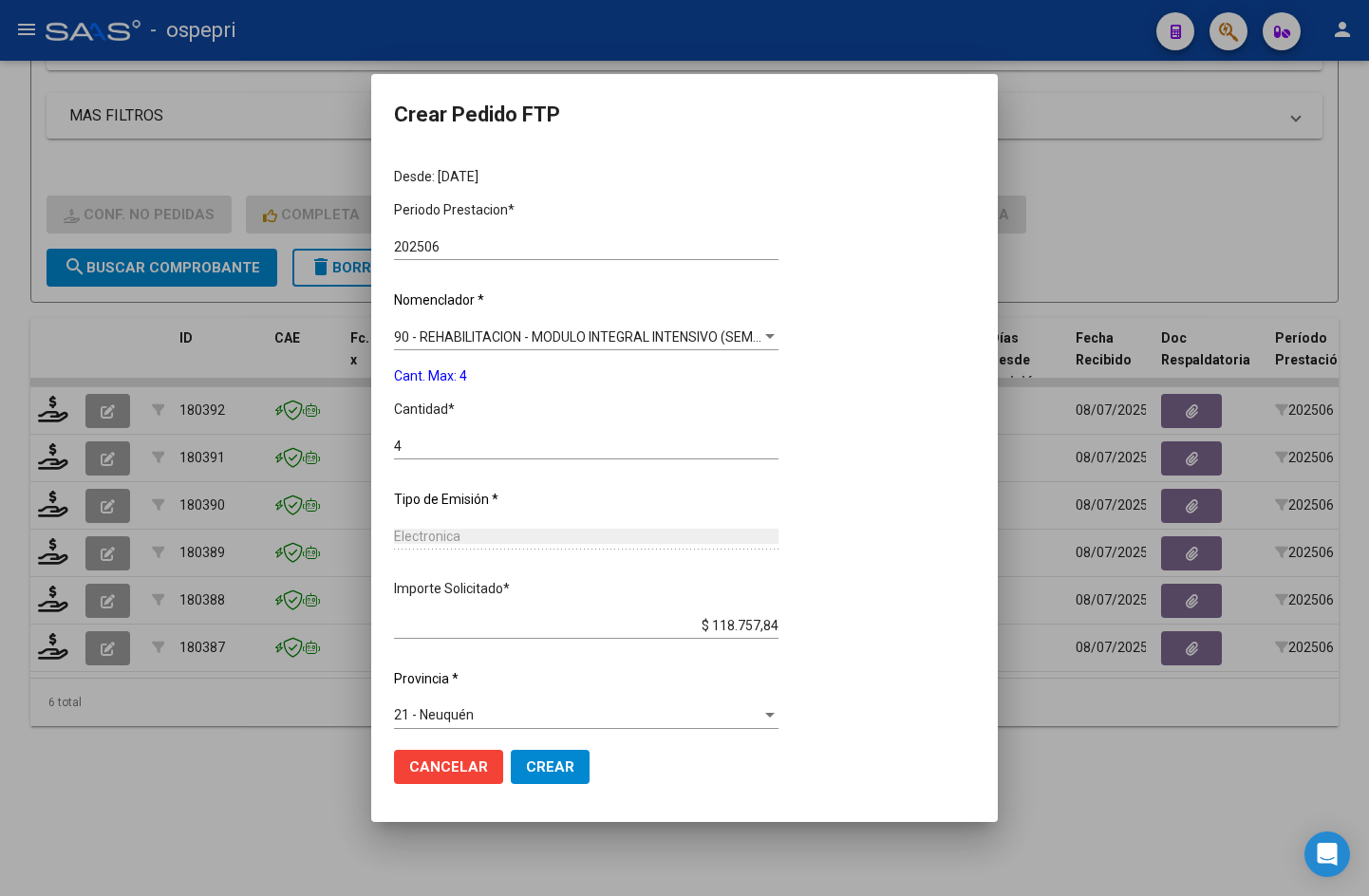 scroll, scrollTop: 512, scrollLeft: 0, axis: vertical 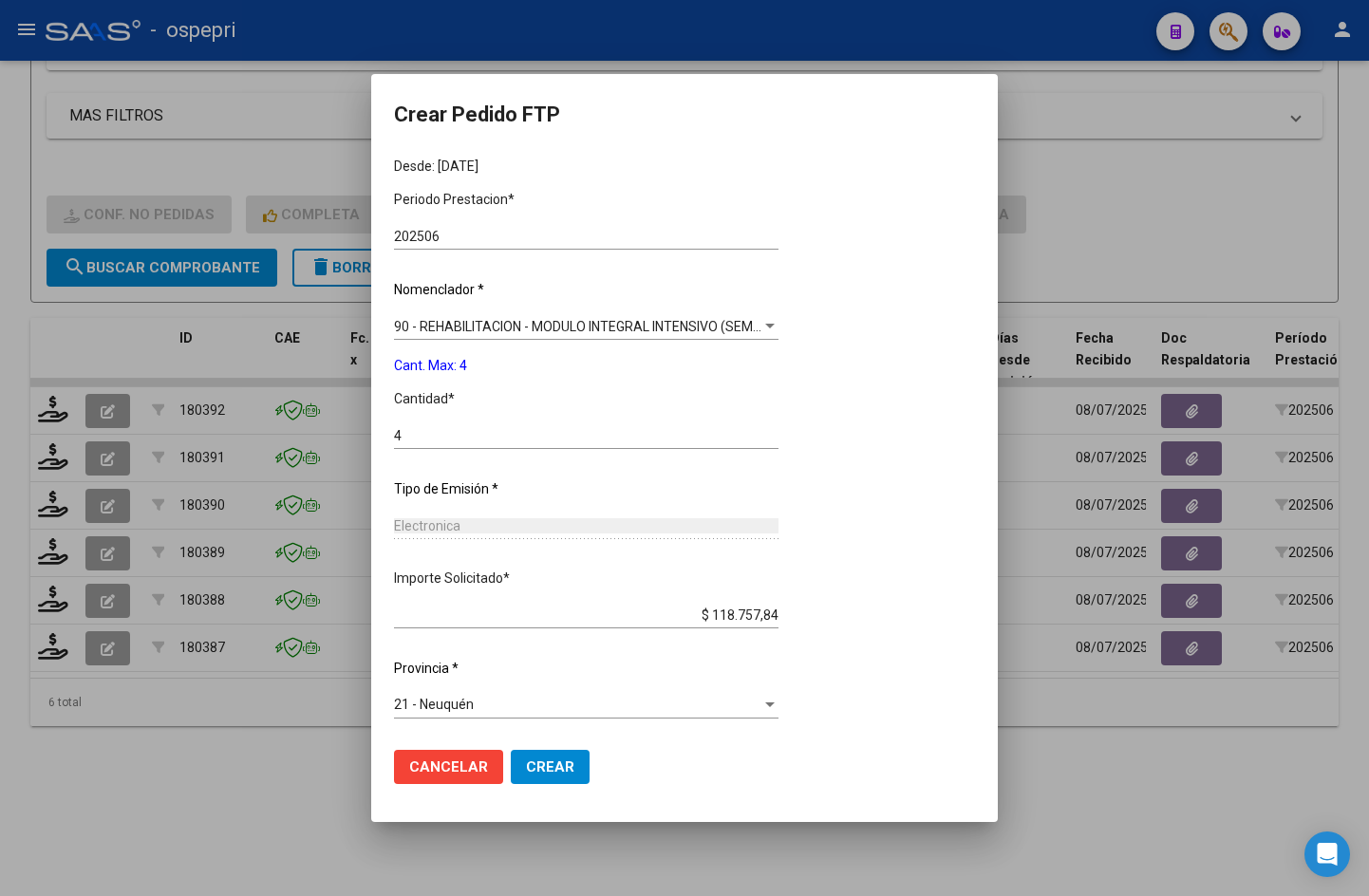 click on "Crear" 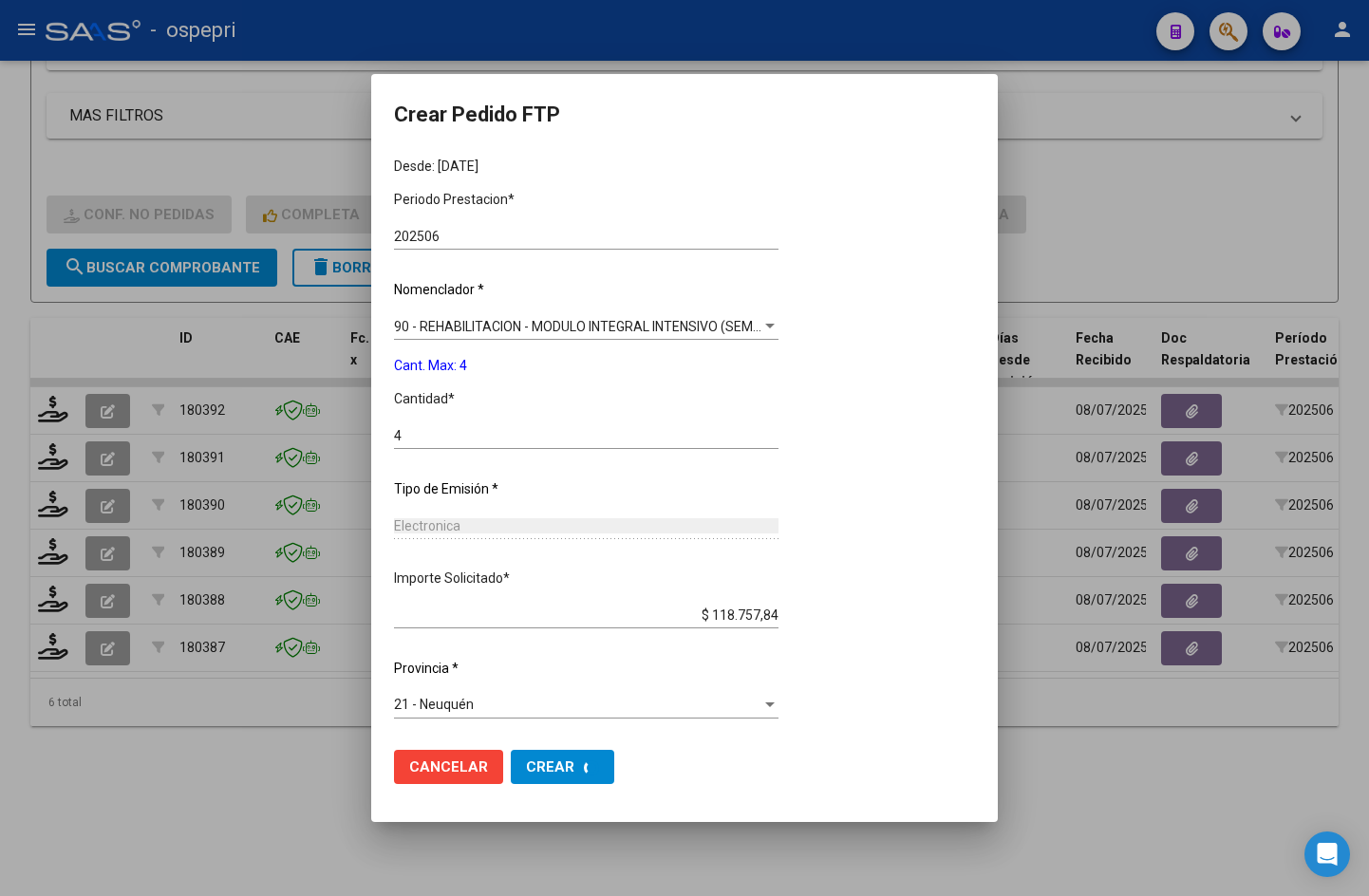 scroll, scrollTop: 0, scrollLeft: 0, axis: both 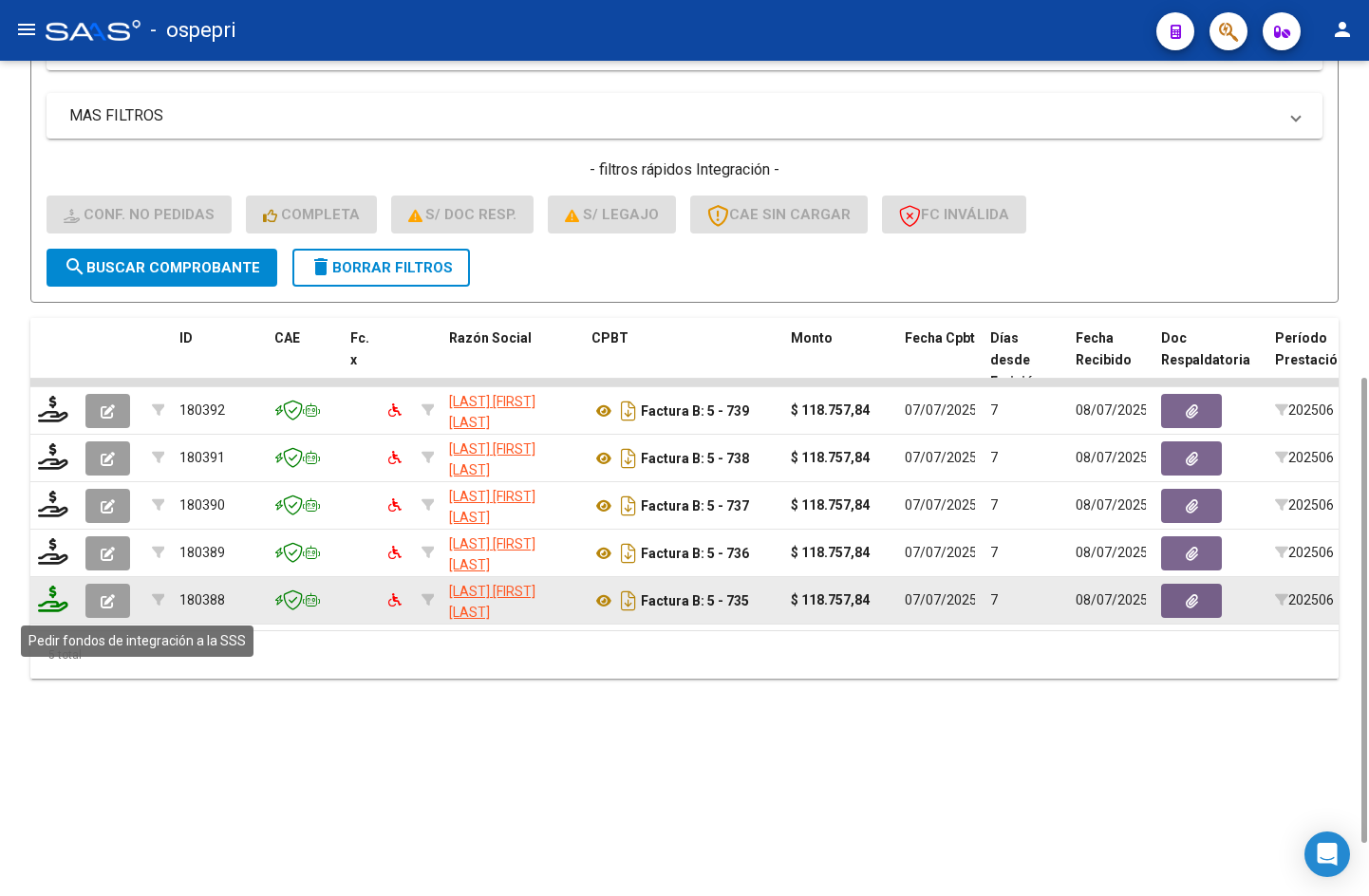 click 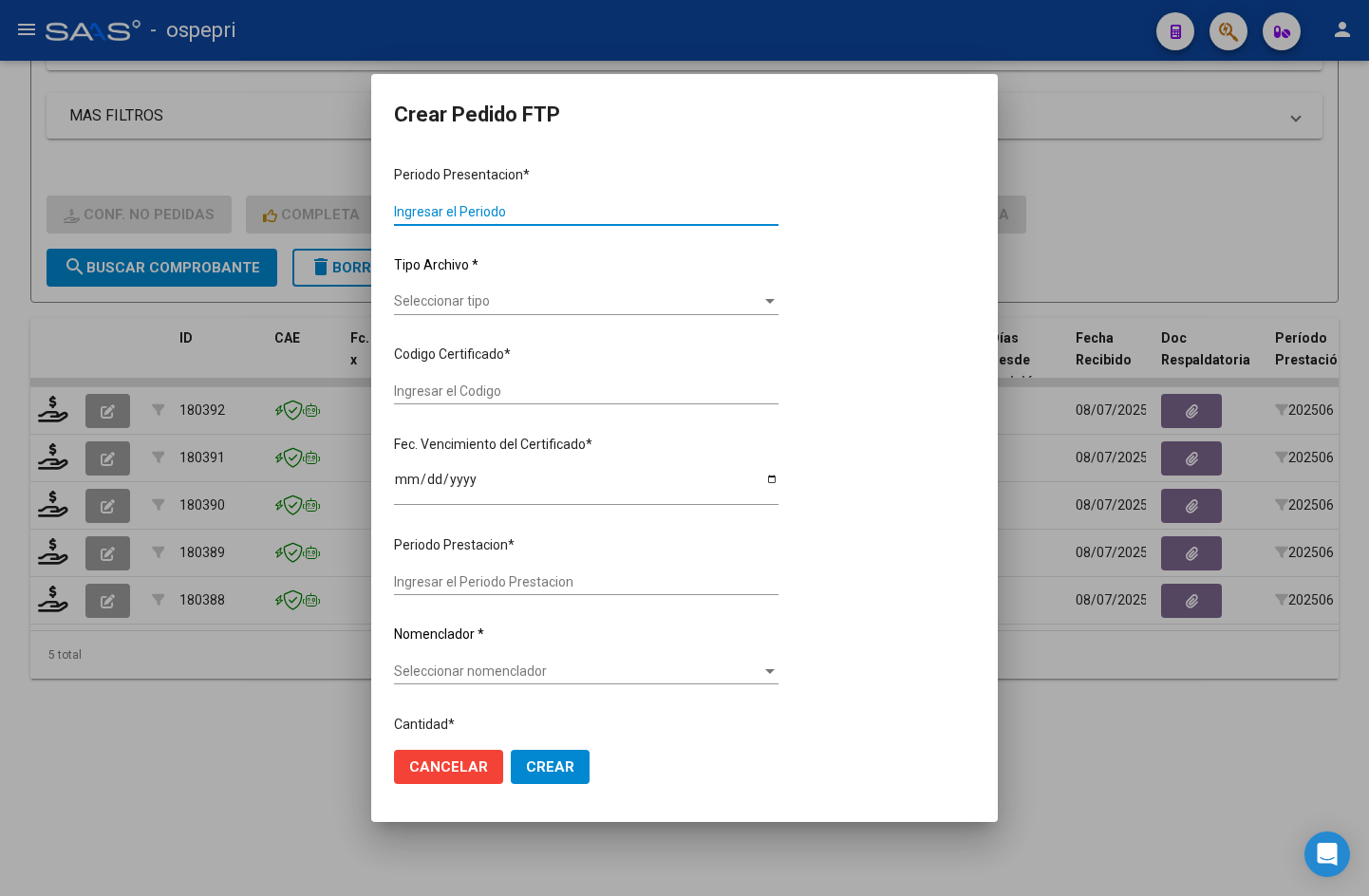 type on "202506" 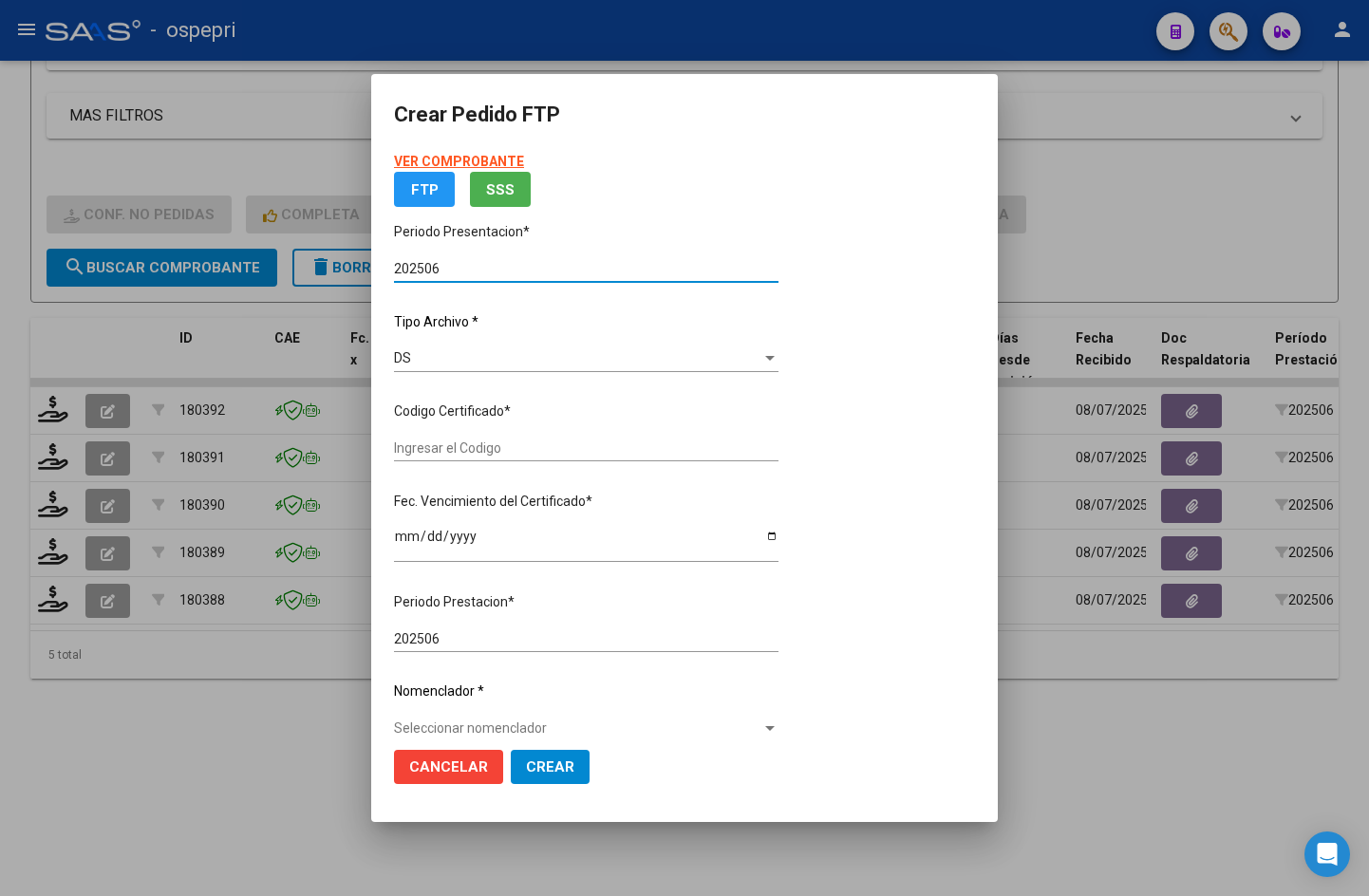 type on "ARG02000560042652017102020221020NQN249" 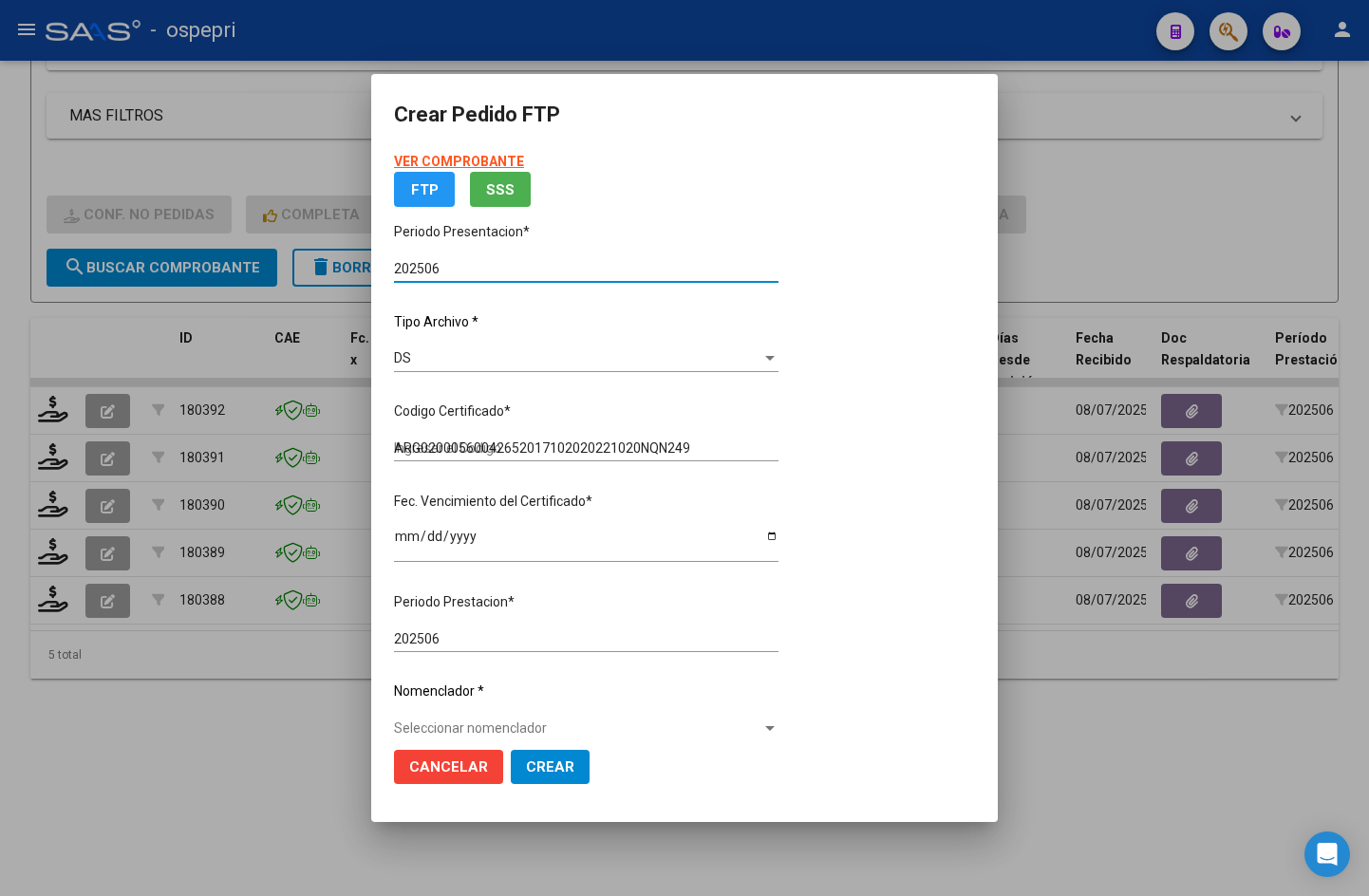 type on "2029-10-01" 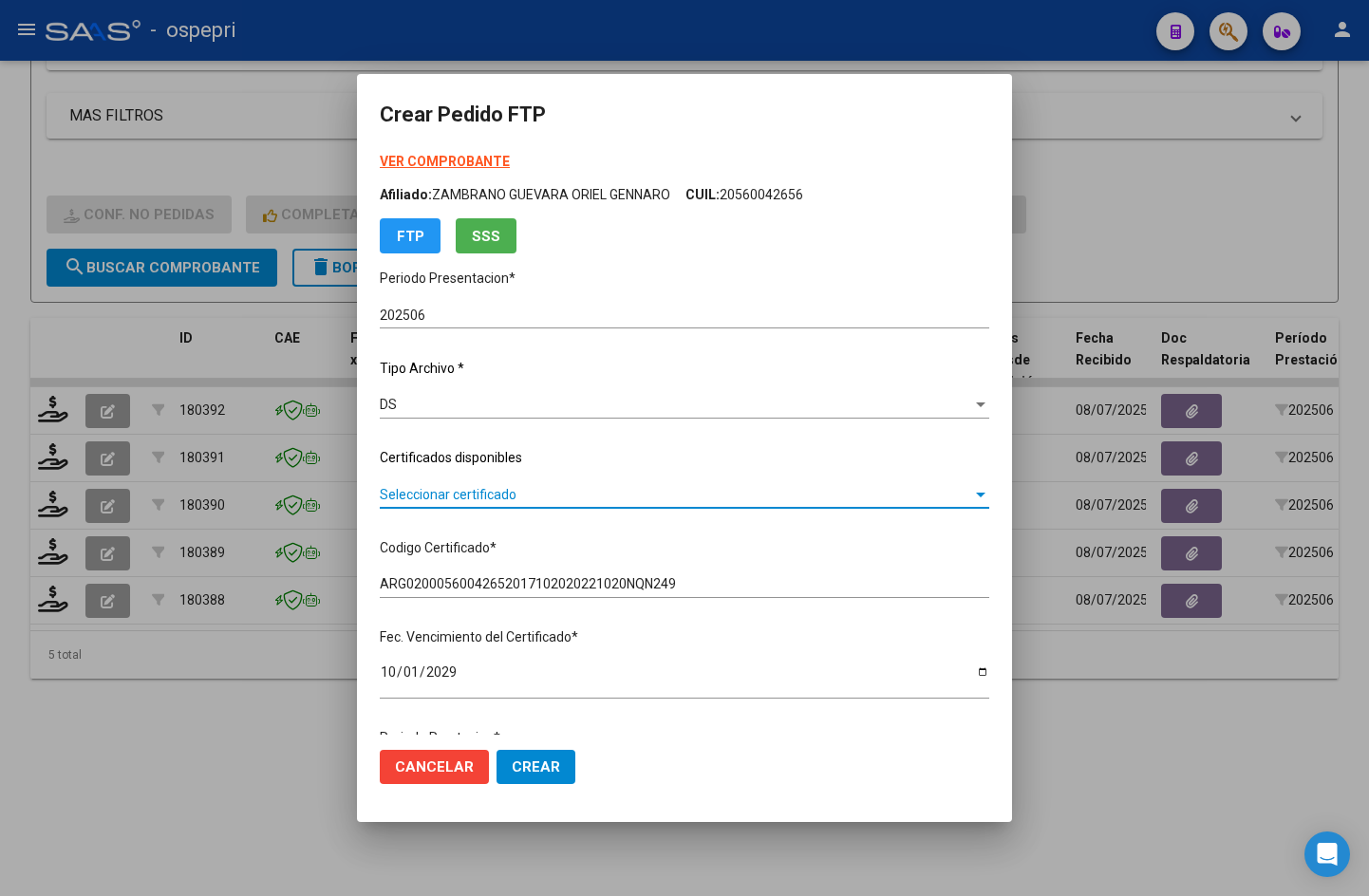 click on "Seleccionar certificado" at bounding box center (676, 495) 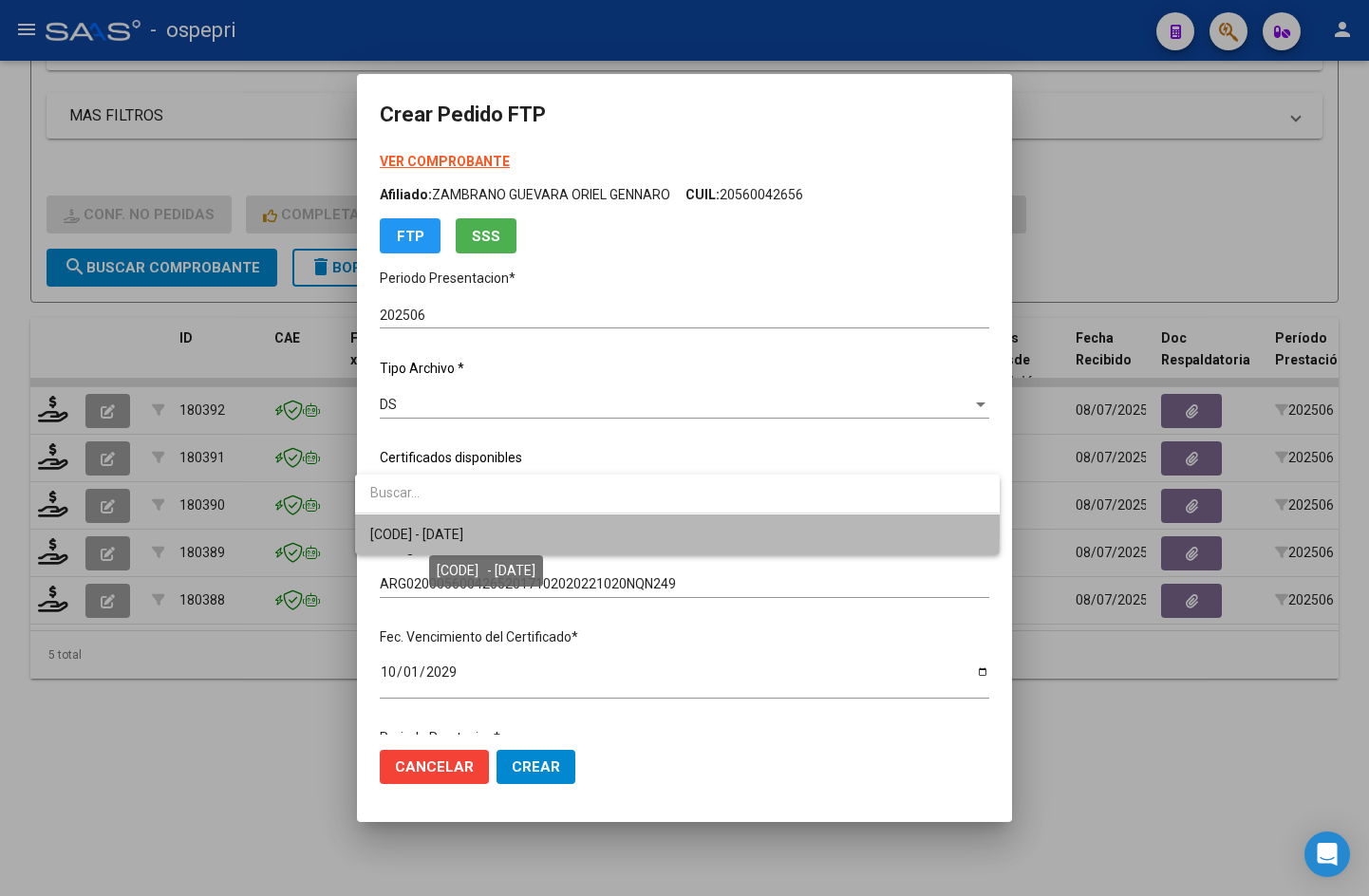 click on "[CODE]   - [DATE]" at bounding box center [417, 534] 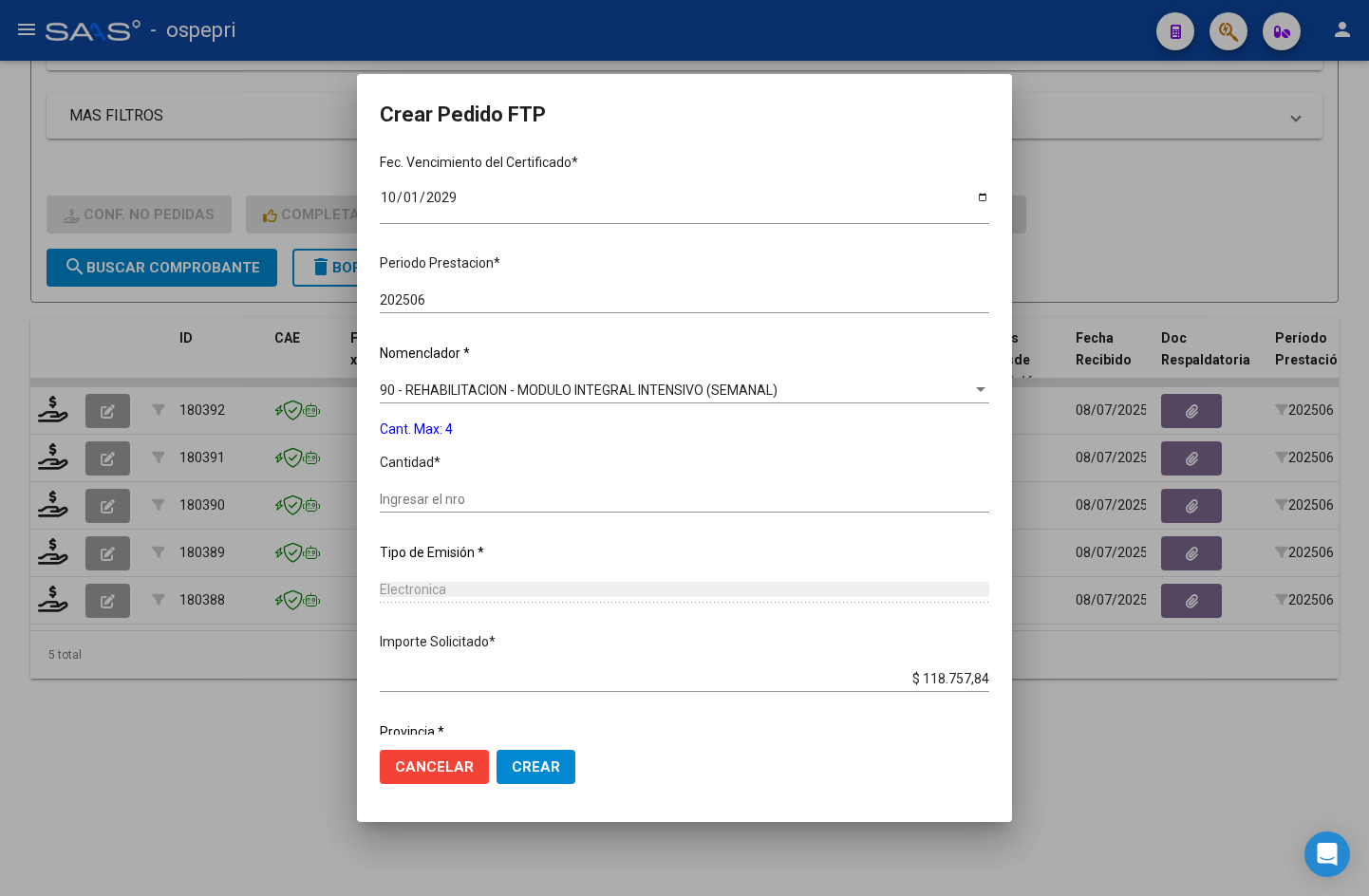 scroll, scrollTop: 538, scrollLeft: 0, axis: vertical 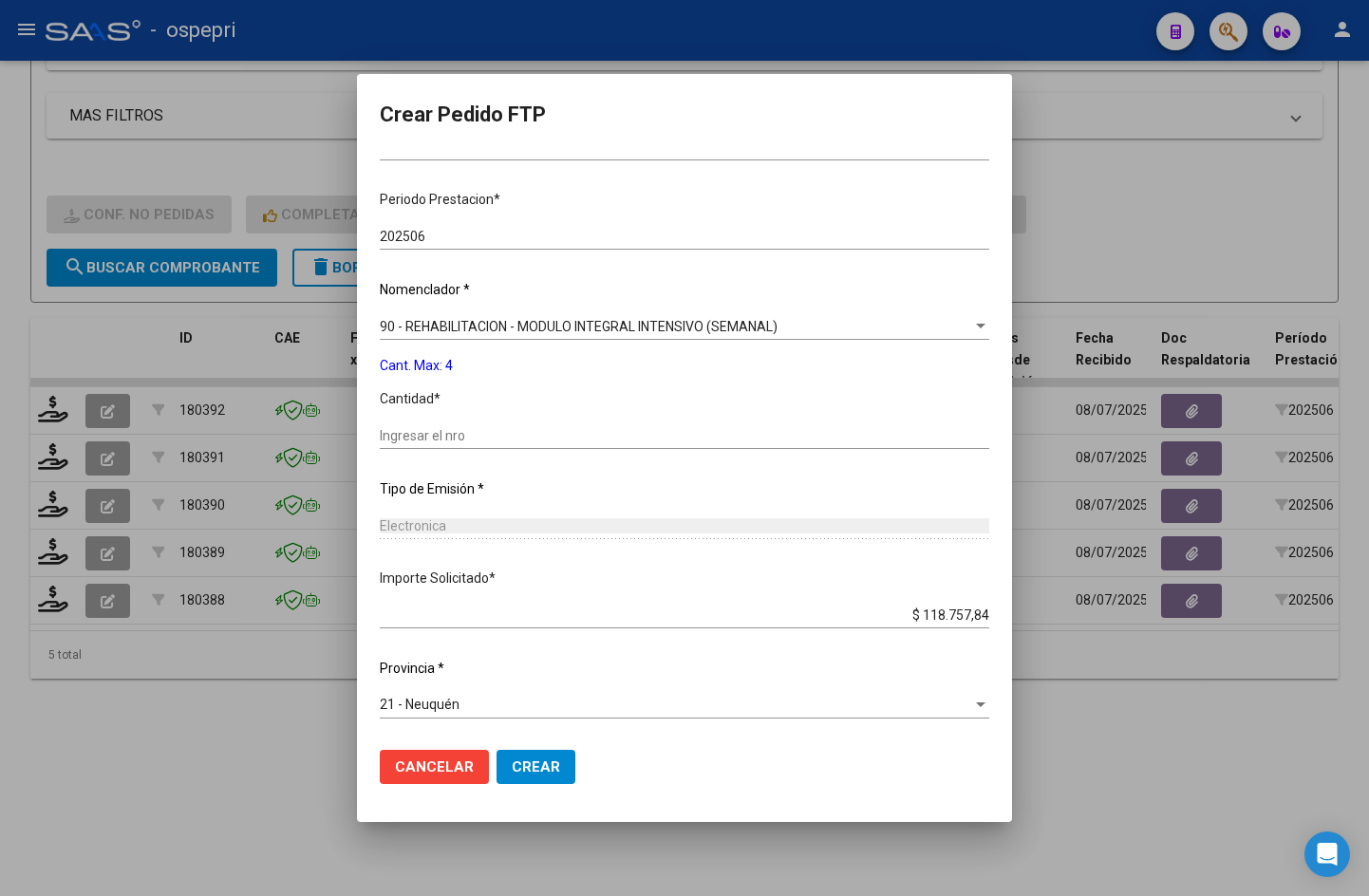 click on "Ingresar el nro" at bounding box center (684, 436) 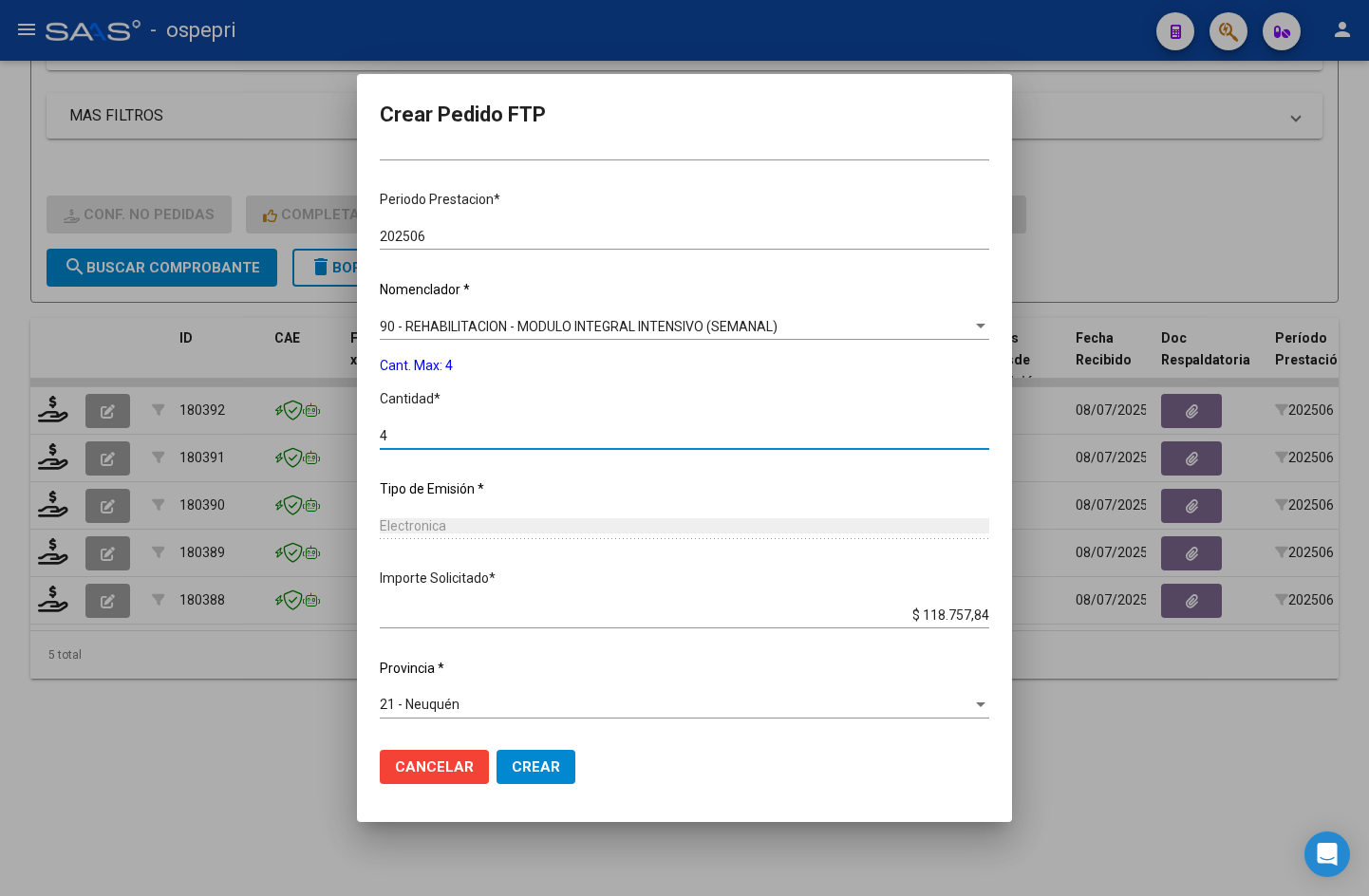 type on "4" 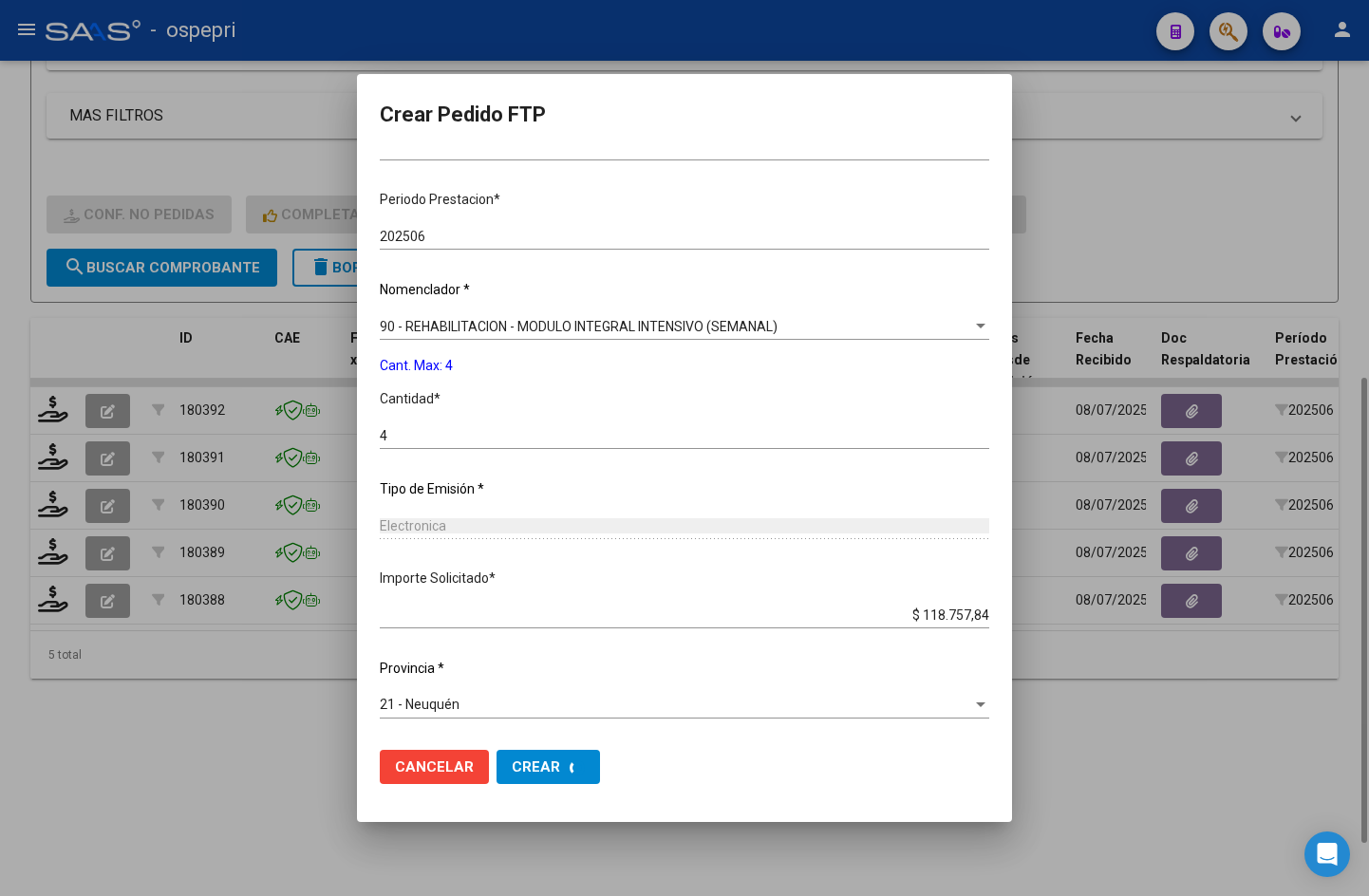 scroll, scrollTop: 0, scrollLeft: 0, axis: both 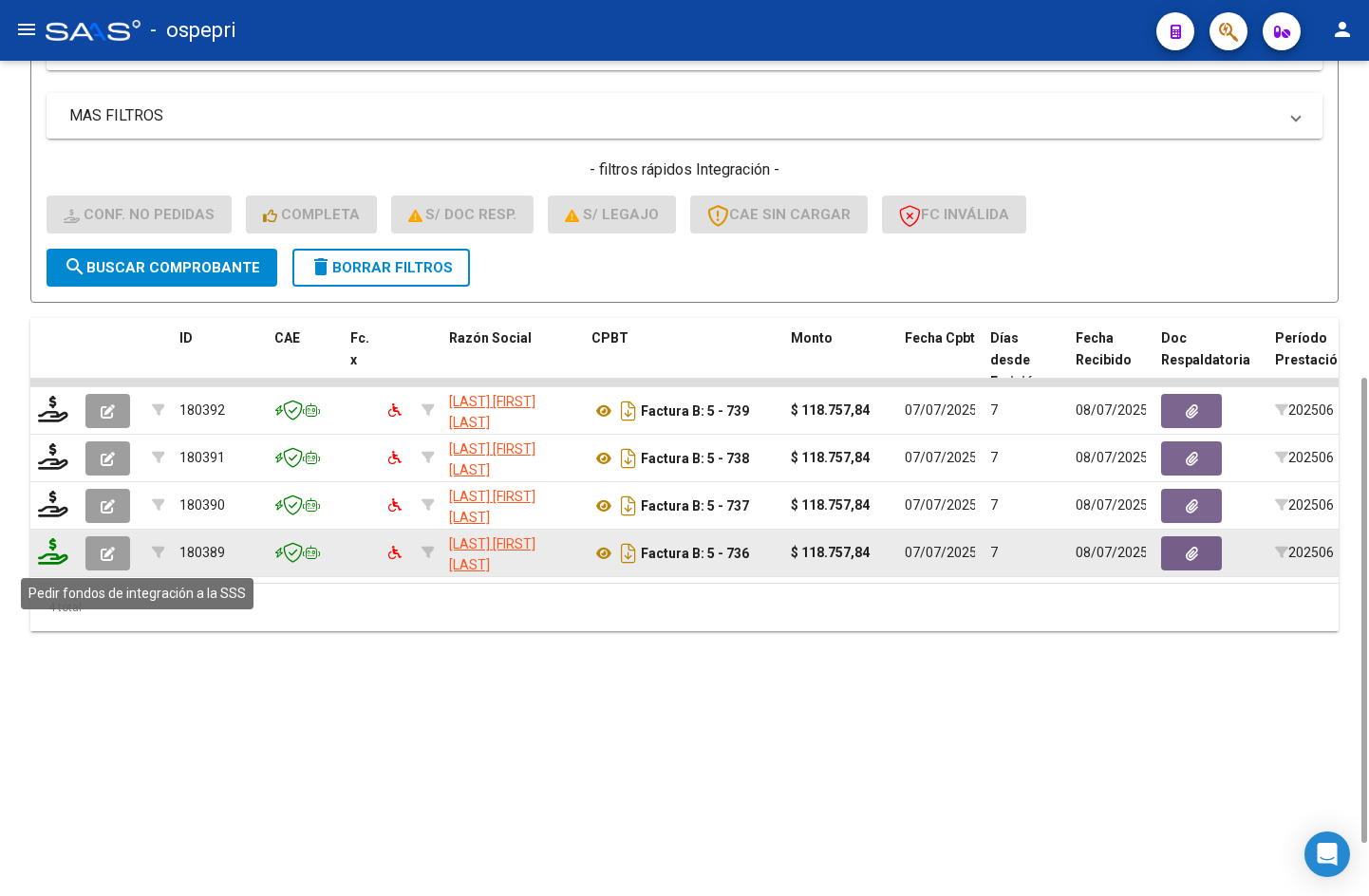click 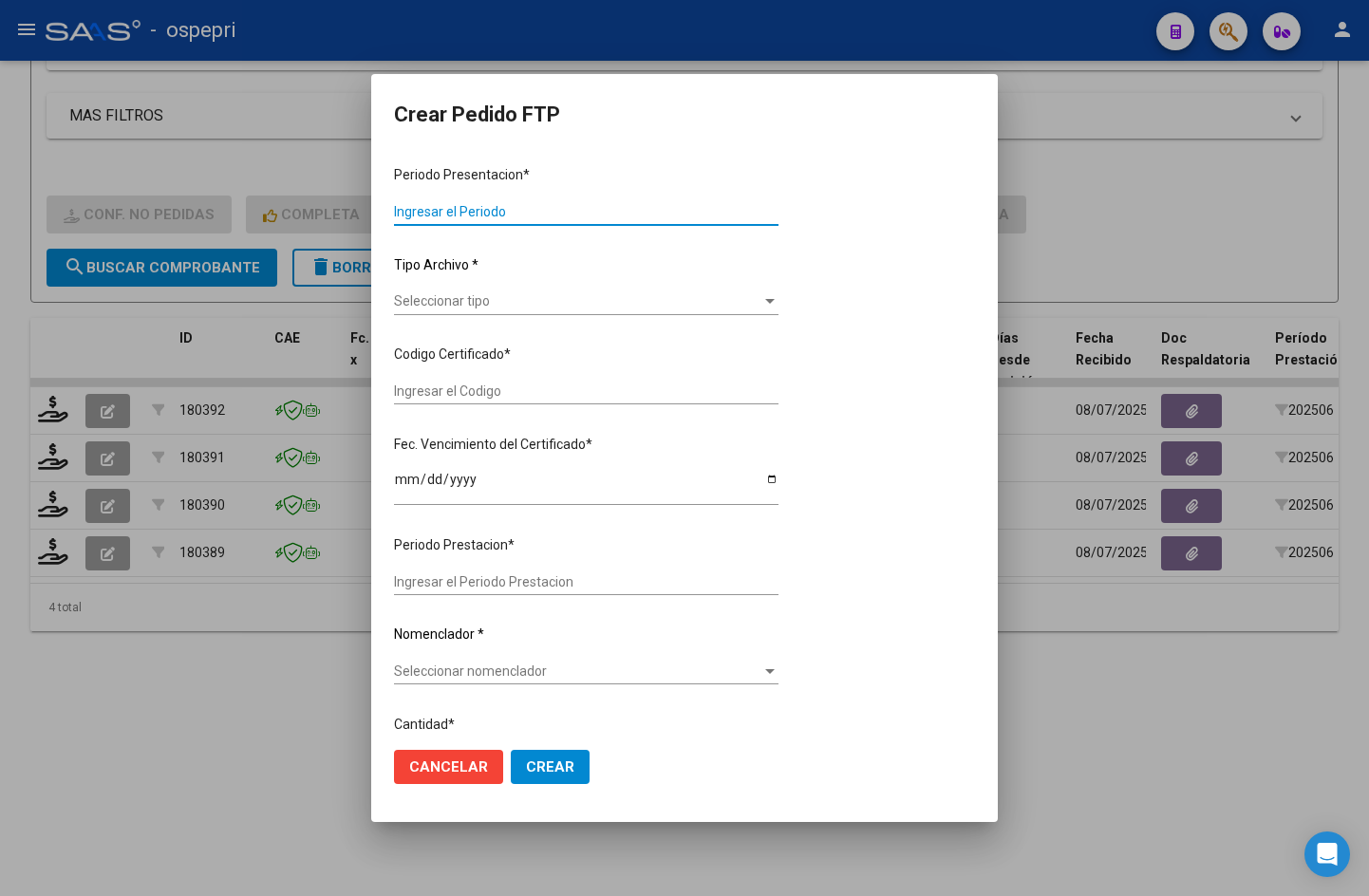 type on "202506" 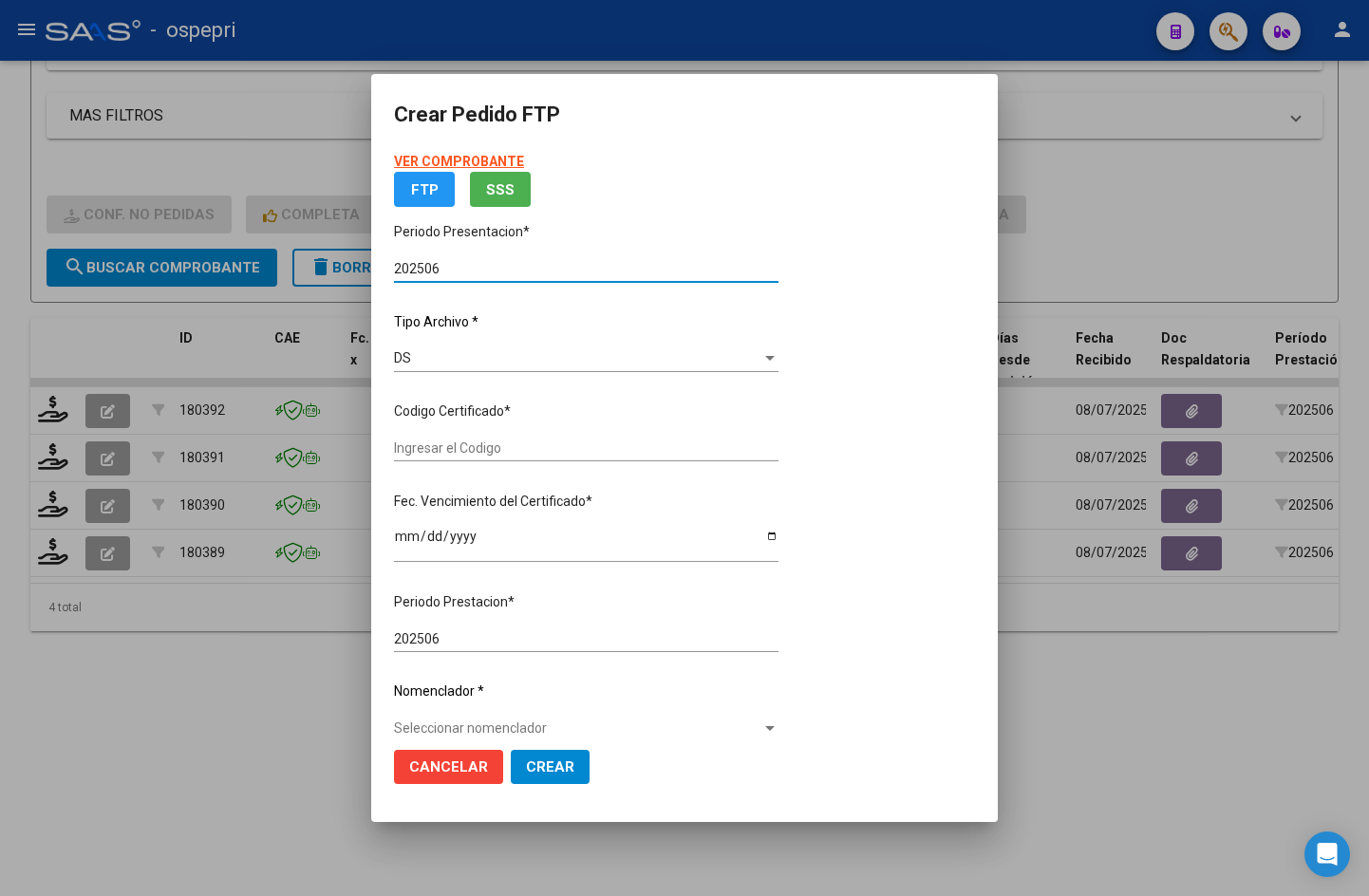 type on "2758401623-5" 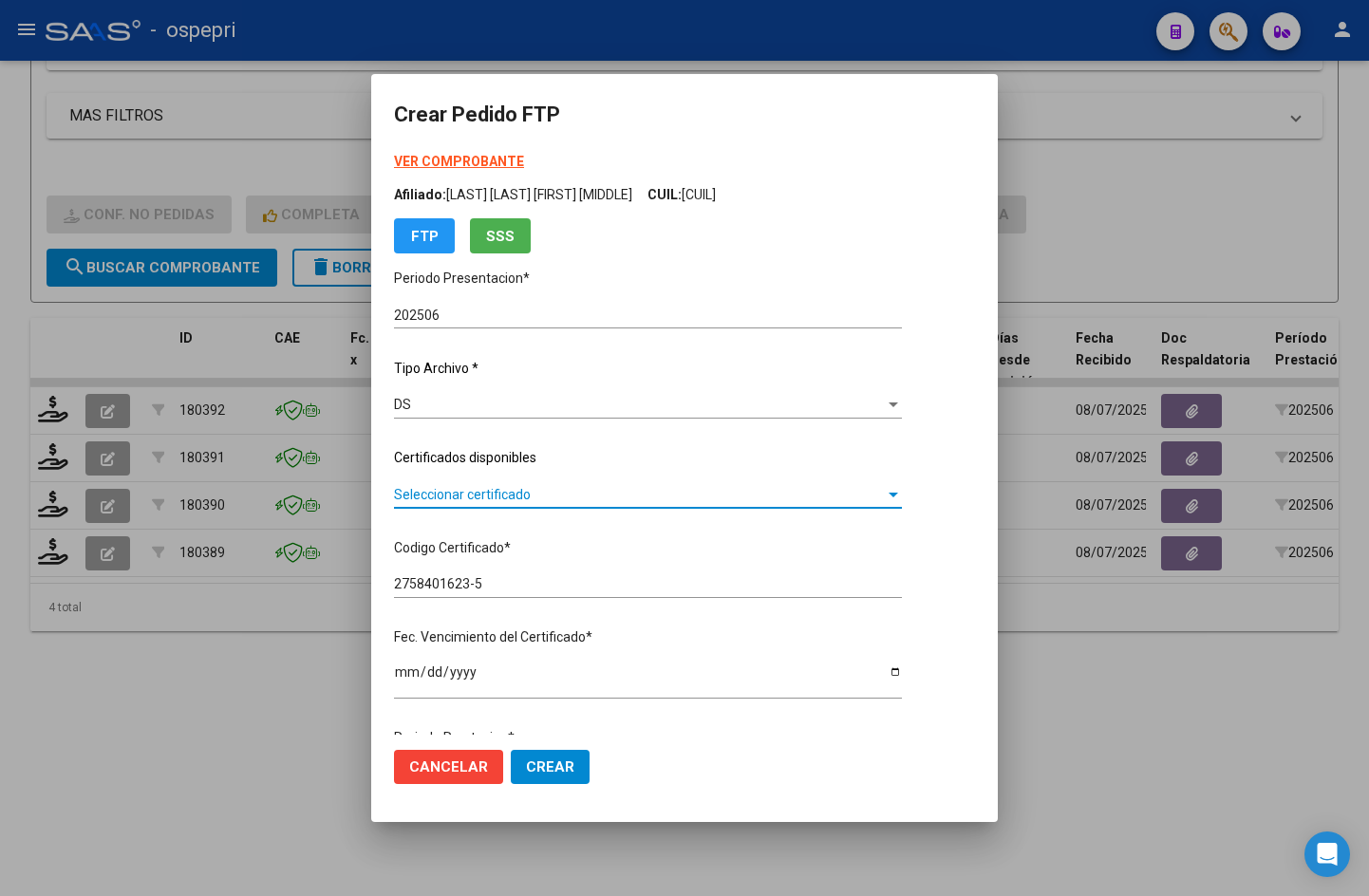 click on "Seleccionar certificado" at bounding box center (639, 495) 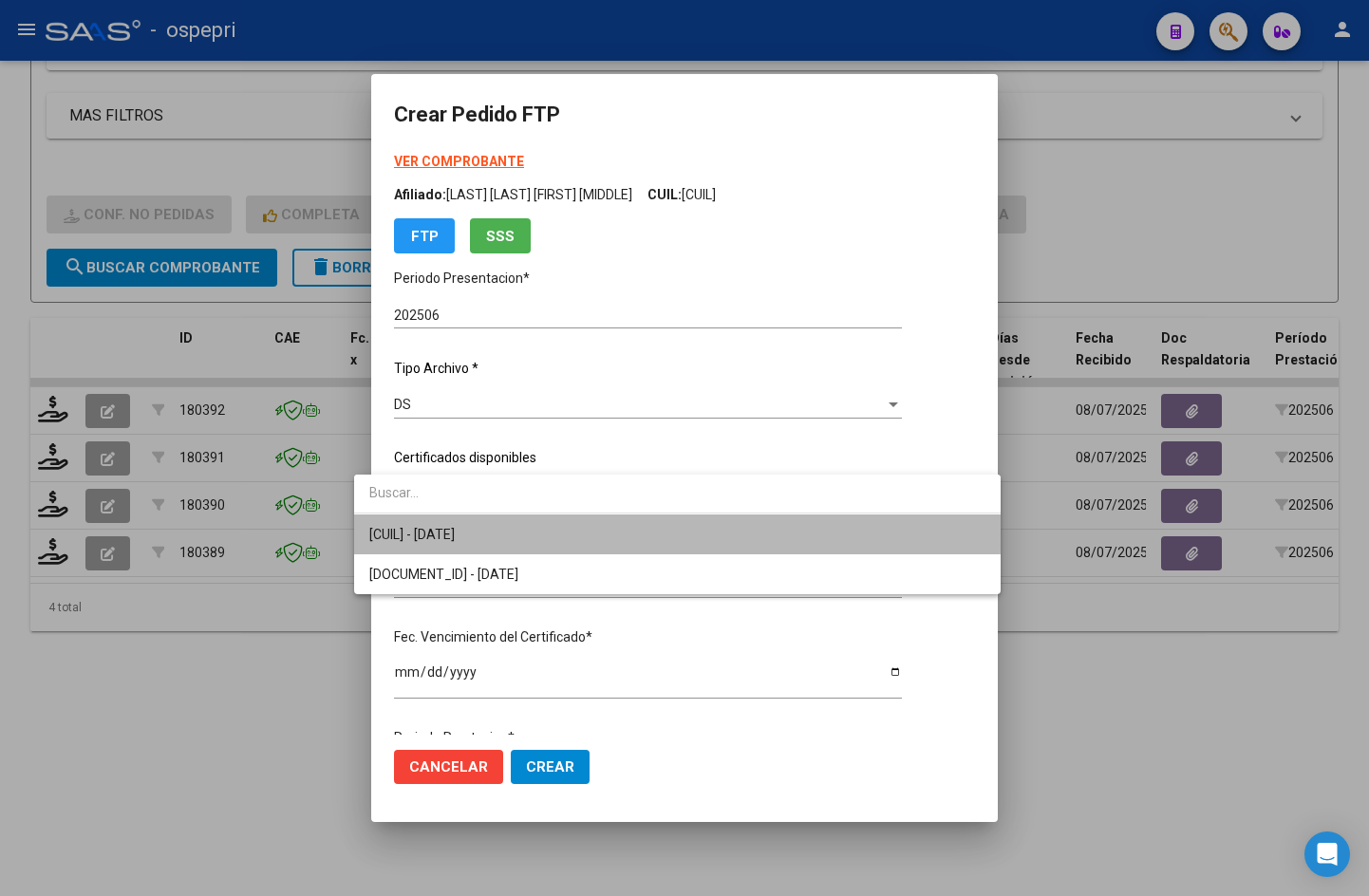 click on "[CUIL] - [DATE]" at bounding box center [677, 534] 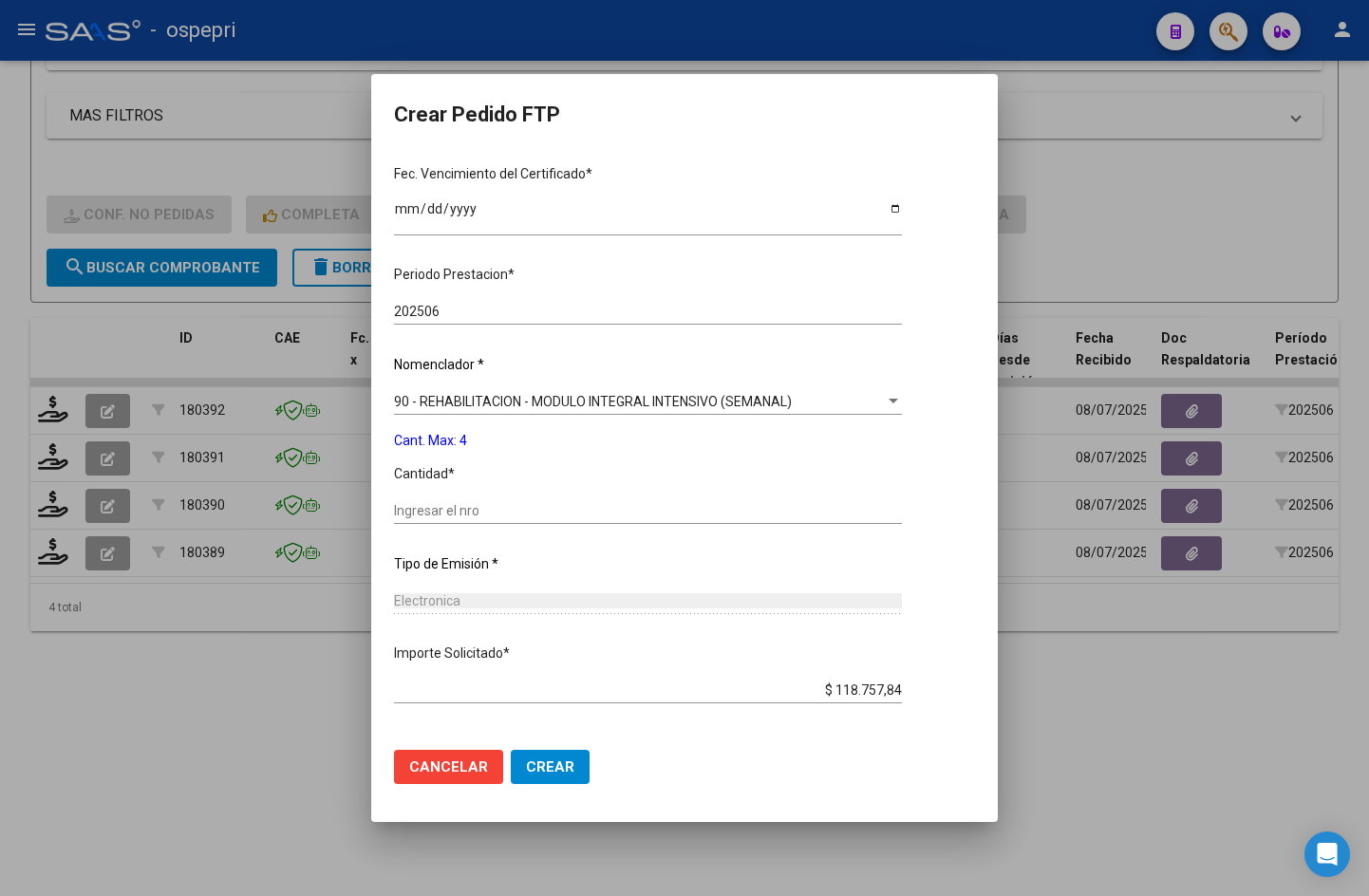 scroll, scrollTop: 475, scrollLeft: 0, axis: vertical 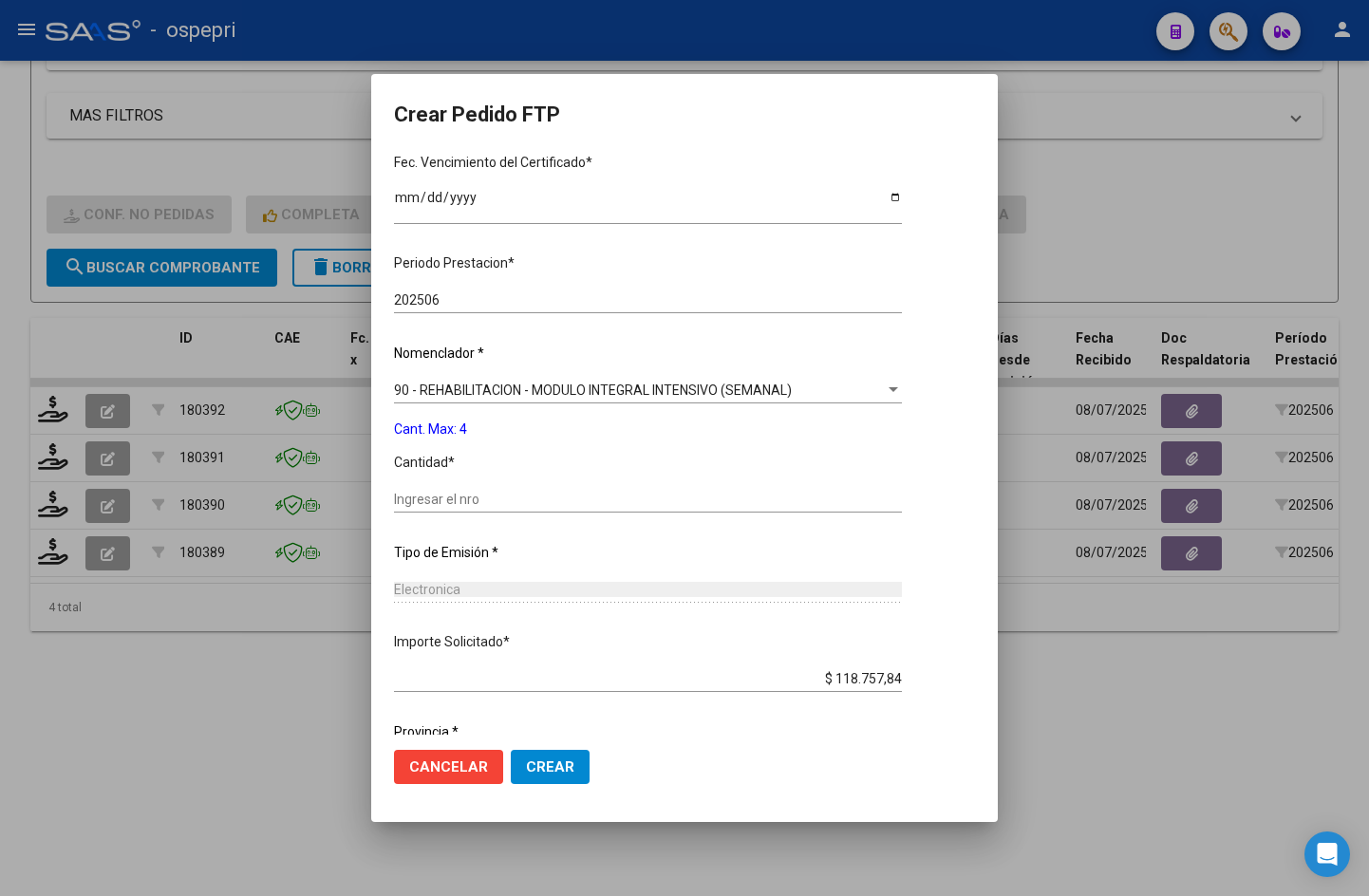 drag, startPoint x: 475, startPoint y: 514, endPoint x: 473, endPoint y: 497, distance: 17.117243 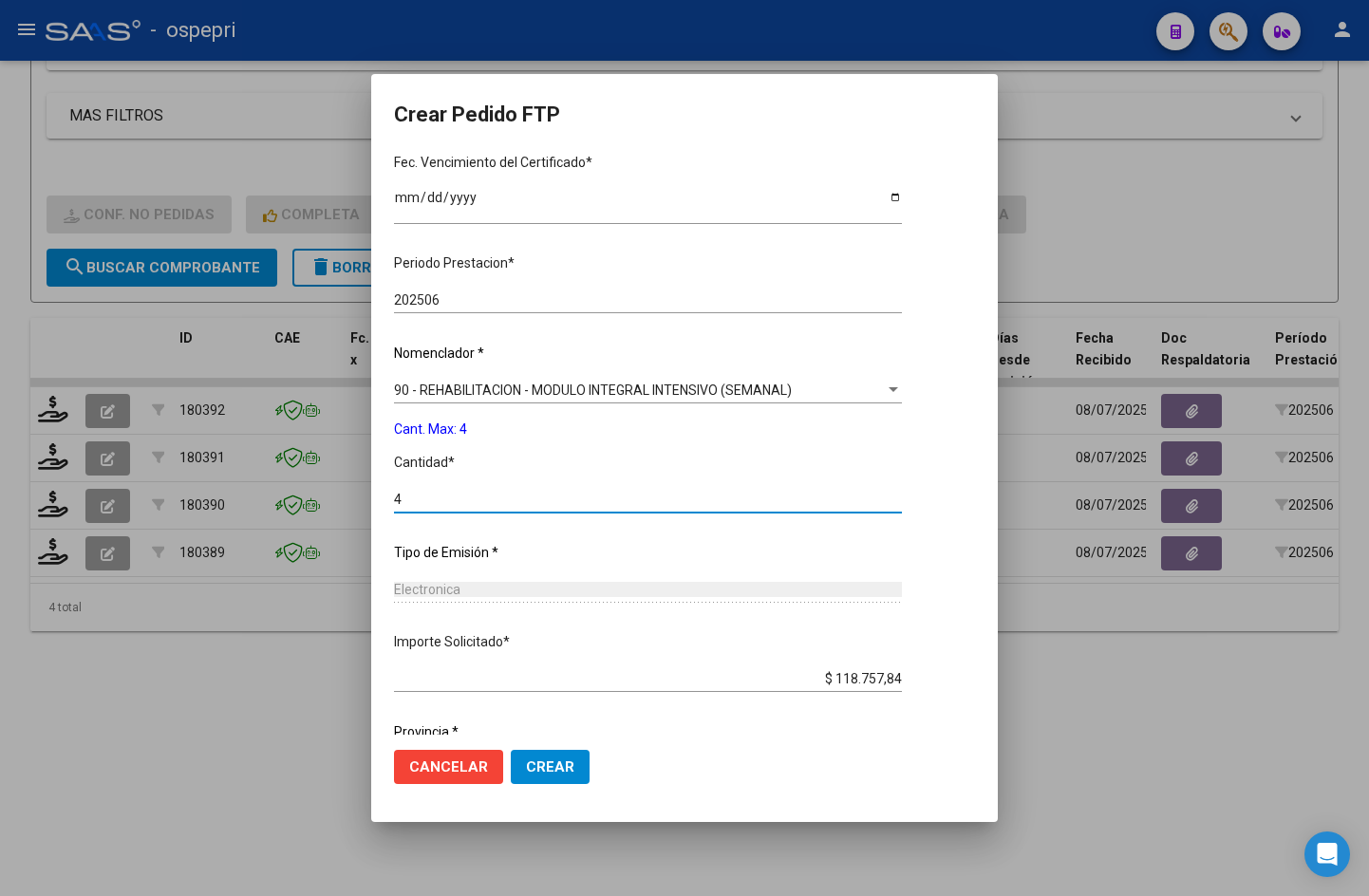 type on "4" 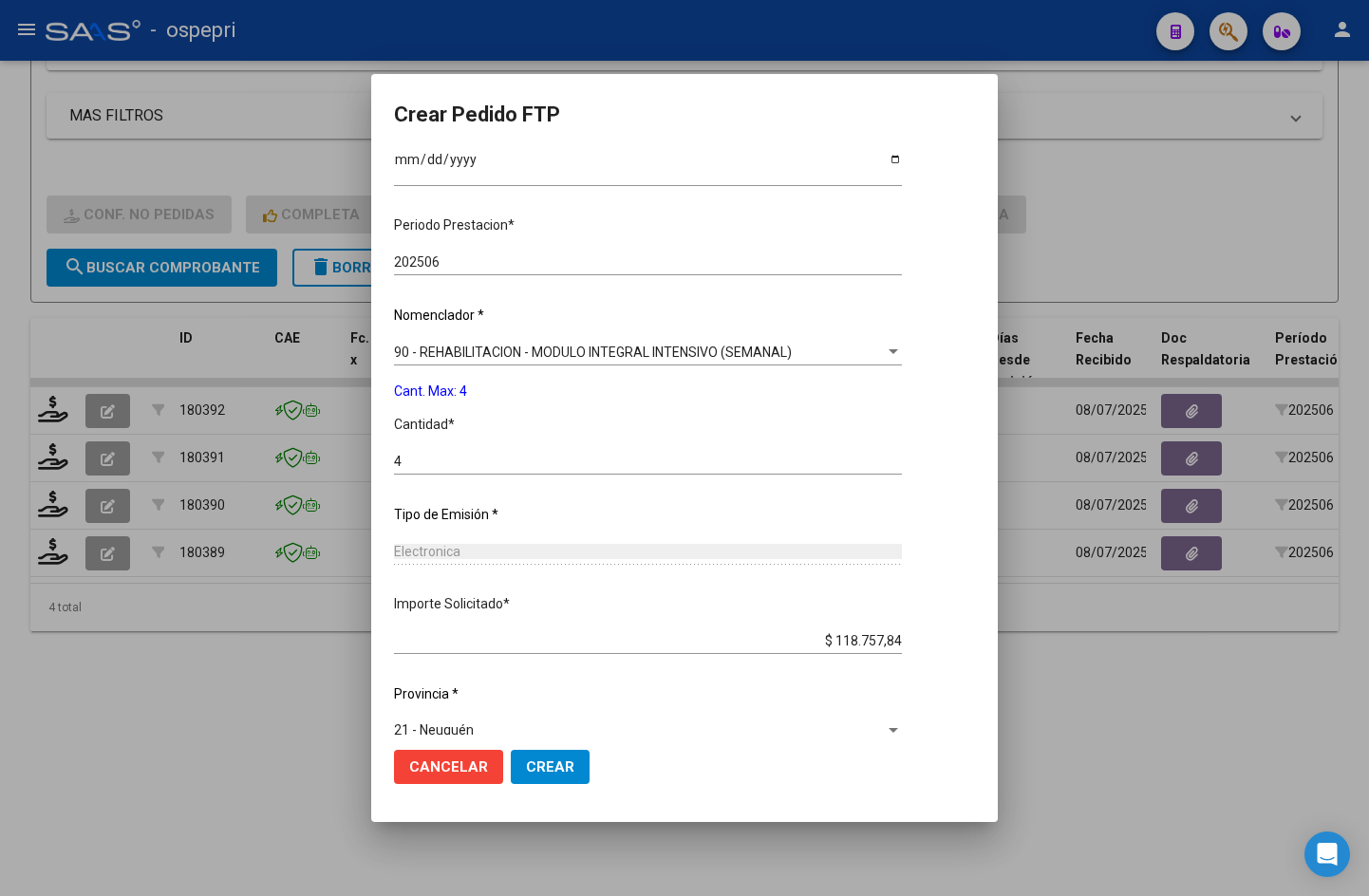 scroll, scrollTop: 538, scrollLeft: 0, axis: vertical 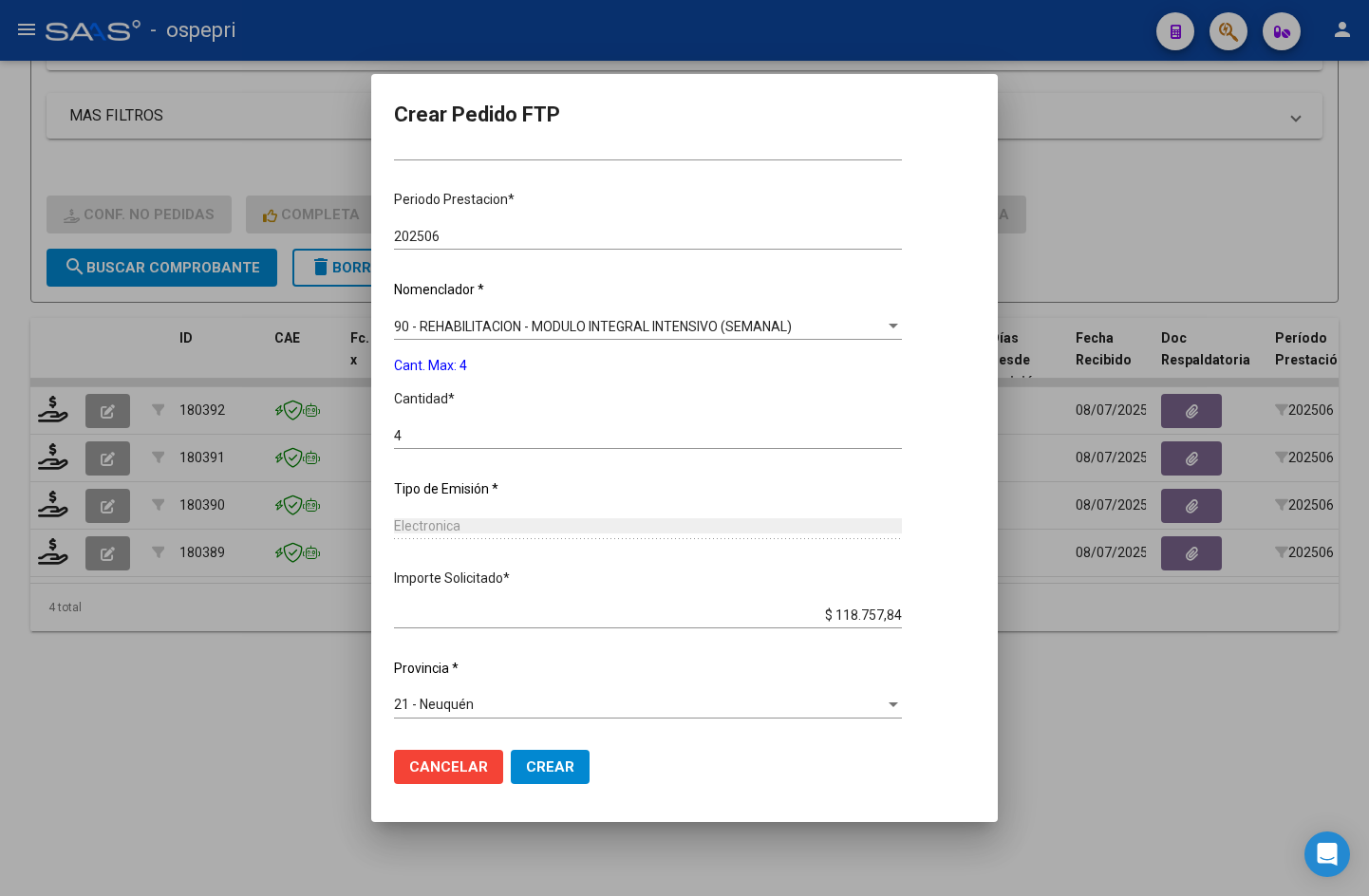 click on "Crear" 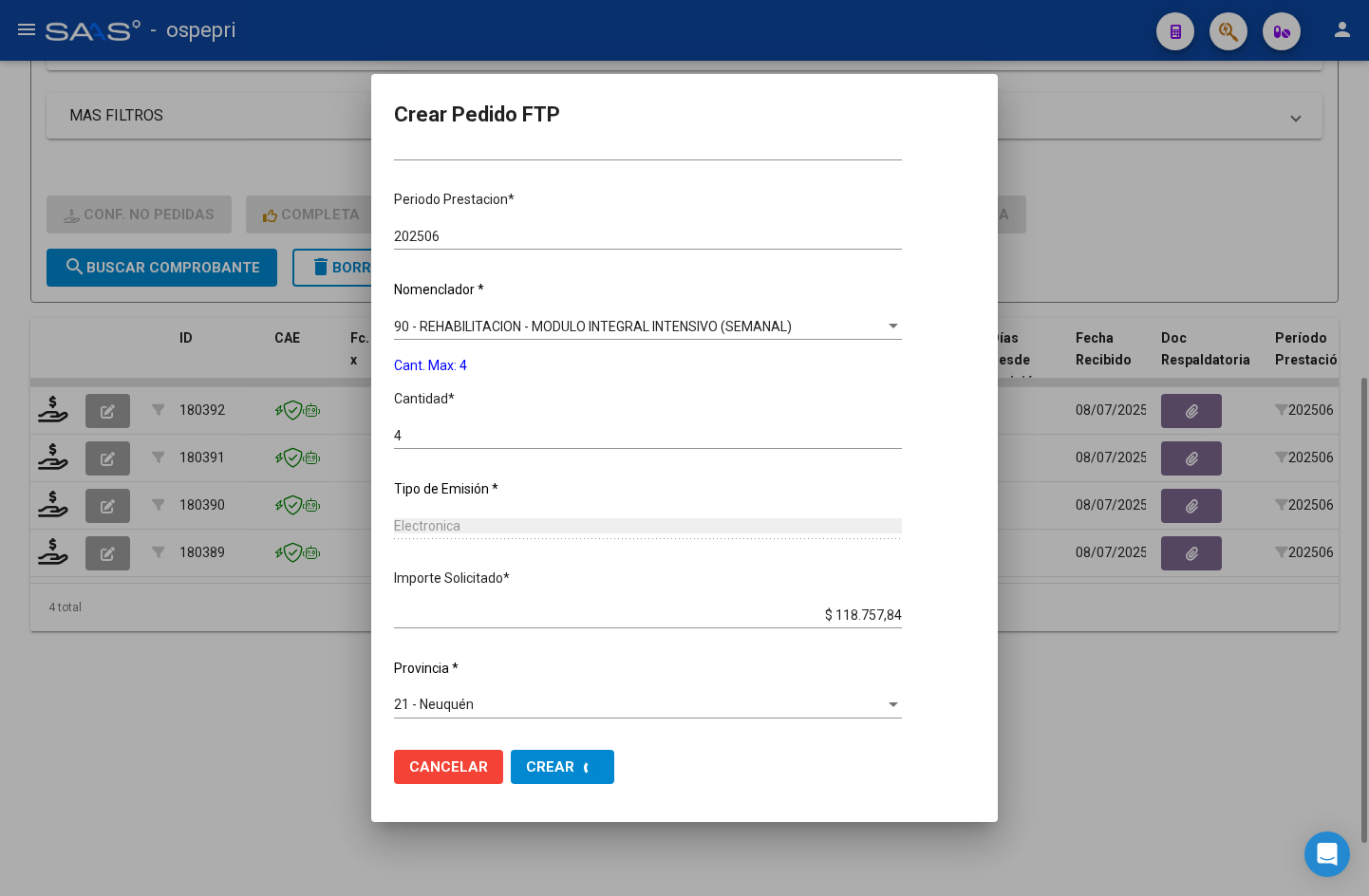 scroll, scrollTop: 0, scrollLeft: 0, axis: both 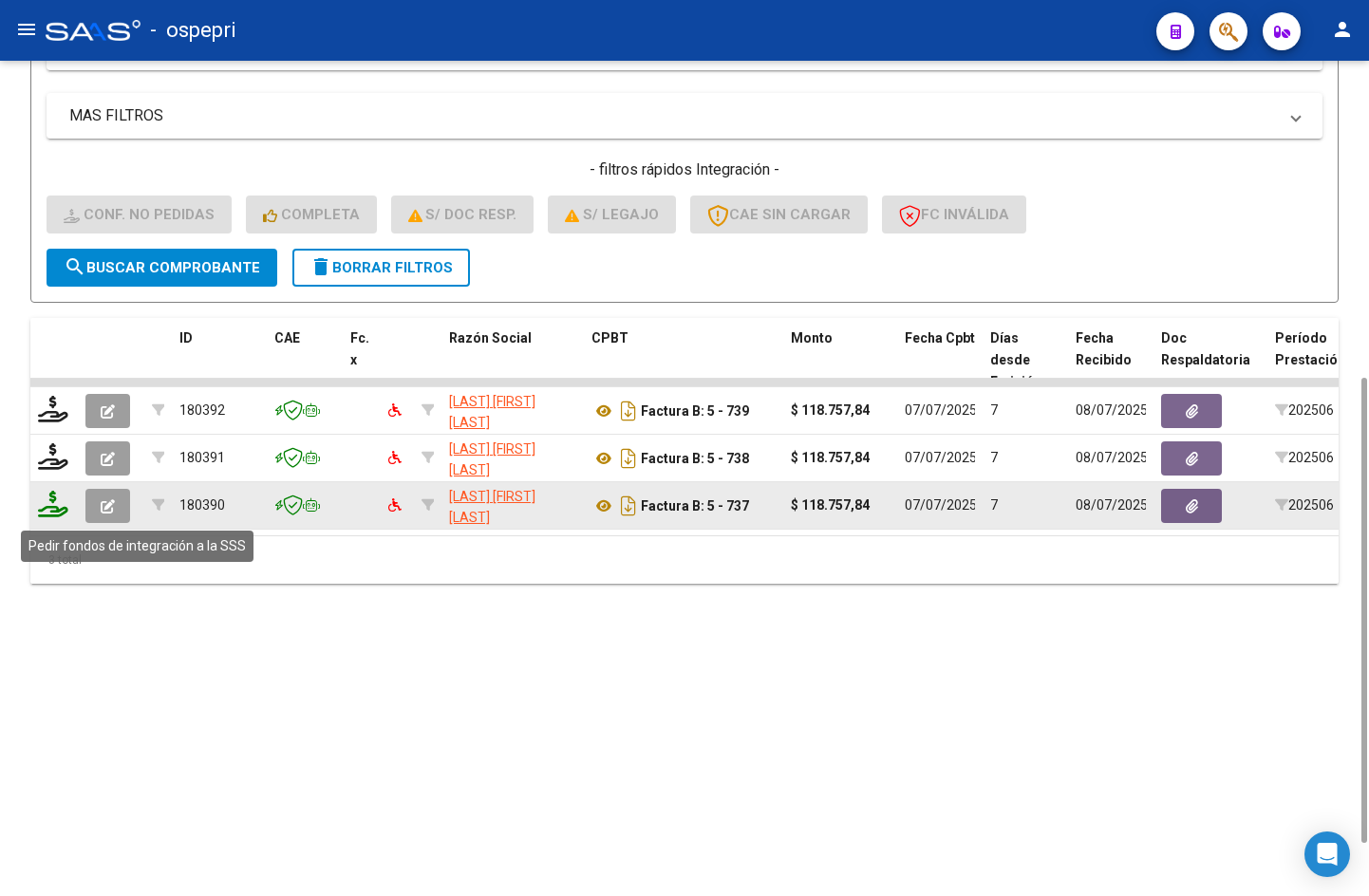 click 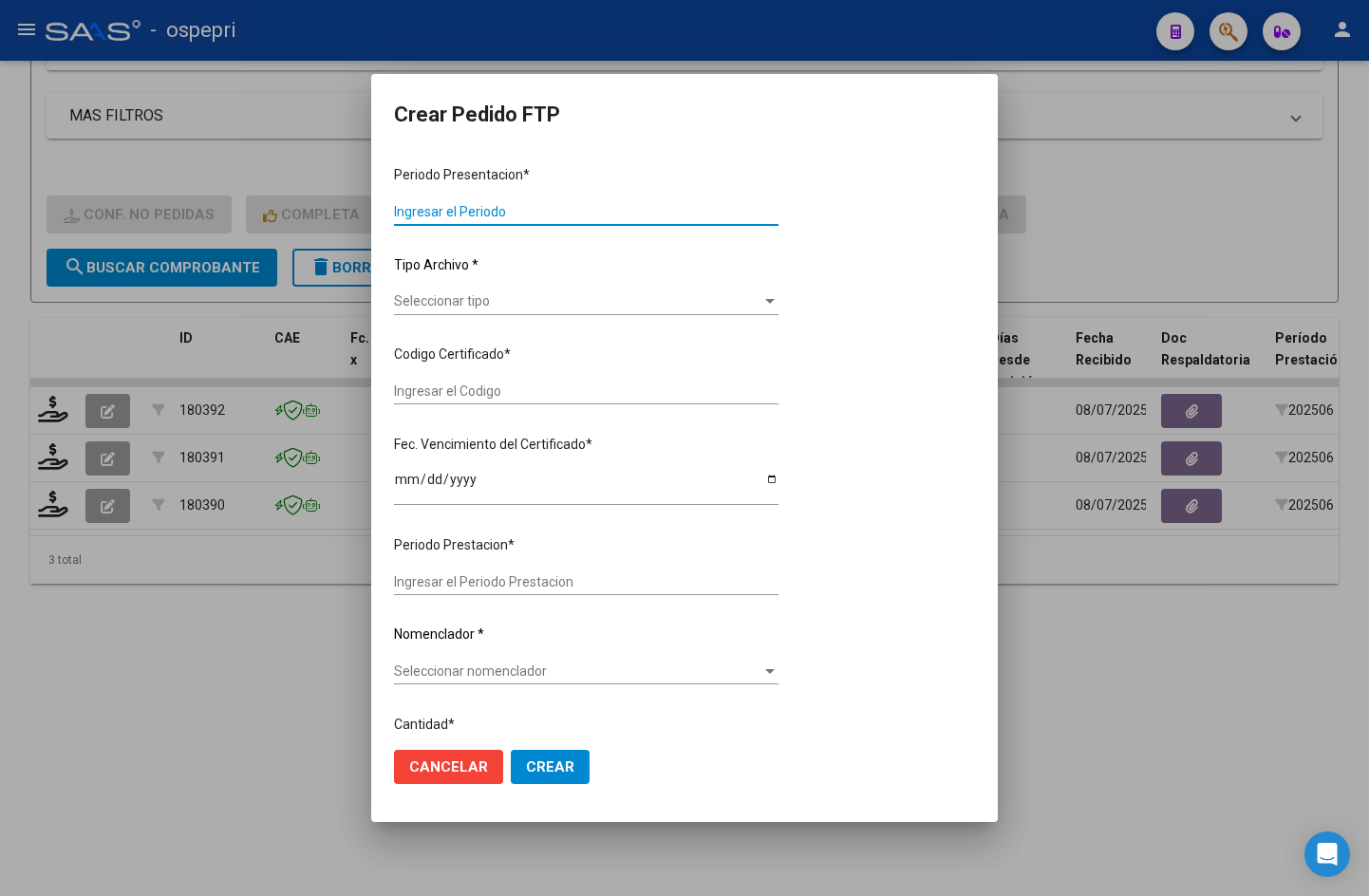 type on "202506" 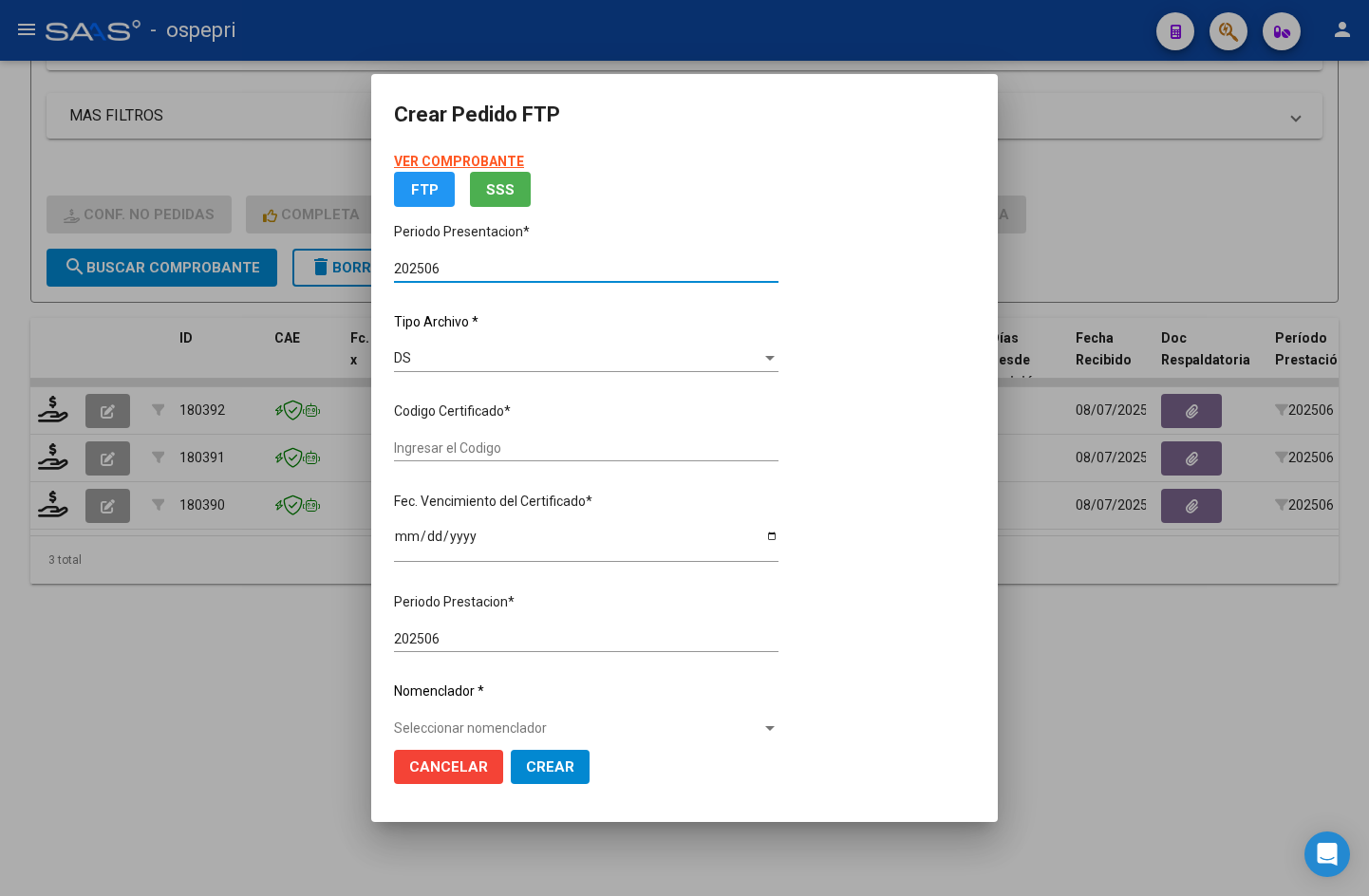 type on "[CUIL] - [DATE]" 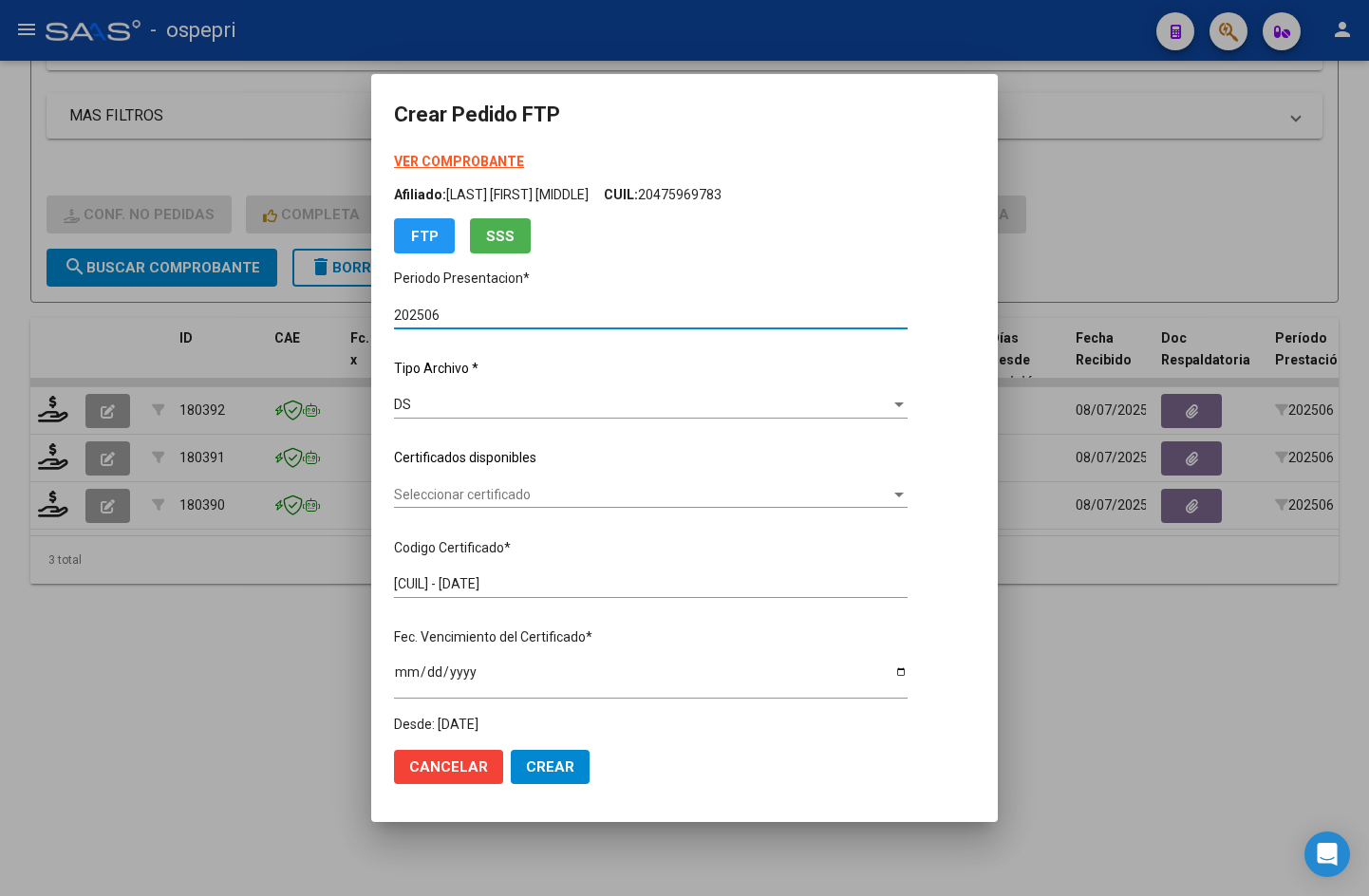 click on "Seleccionar certificado" at bounding box center (642, 495) 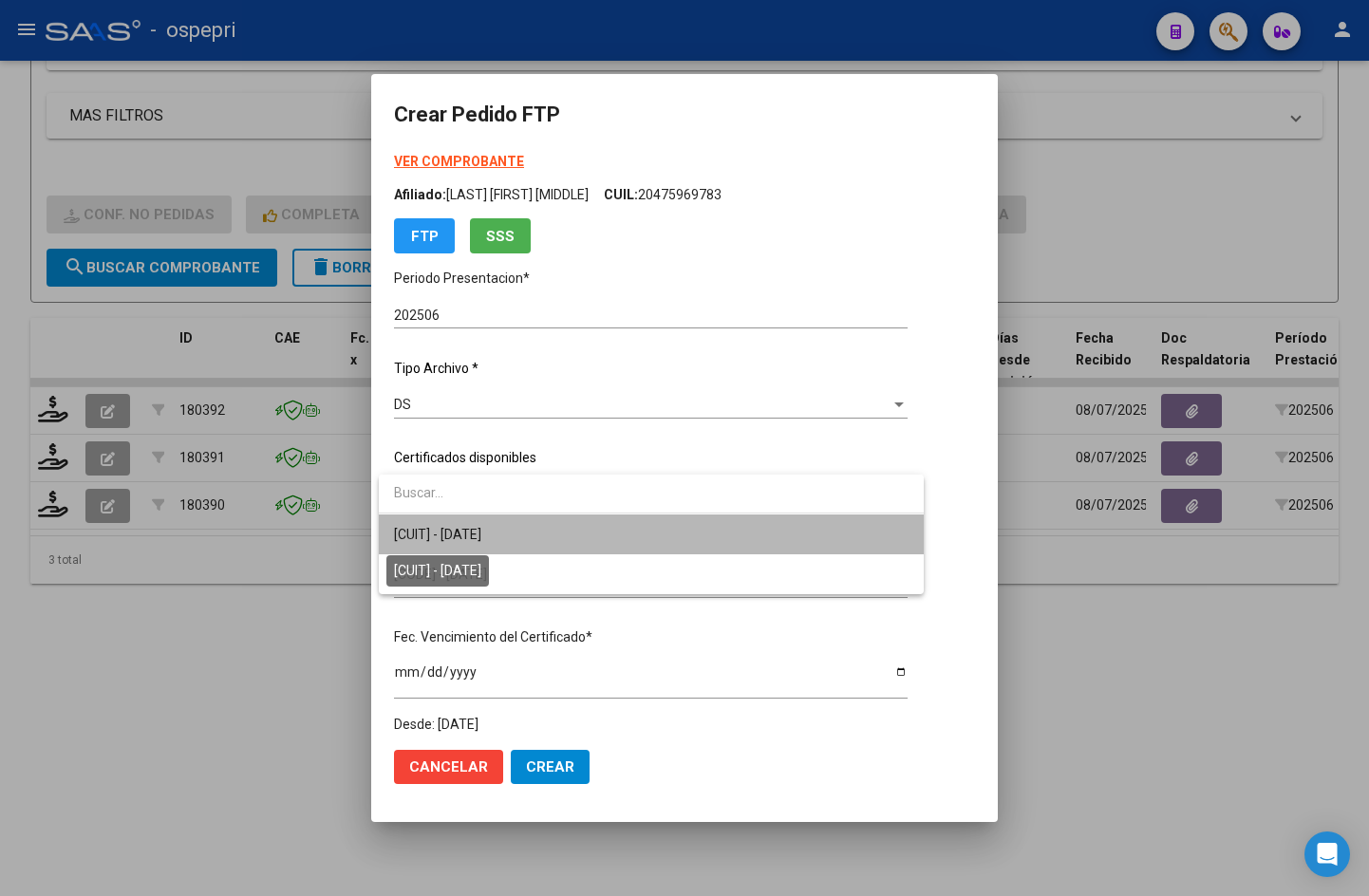 click on "[CUIT] - [DATE]" at bounding box center [438, 534] 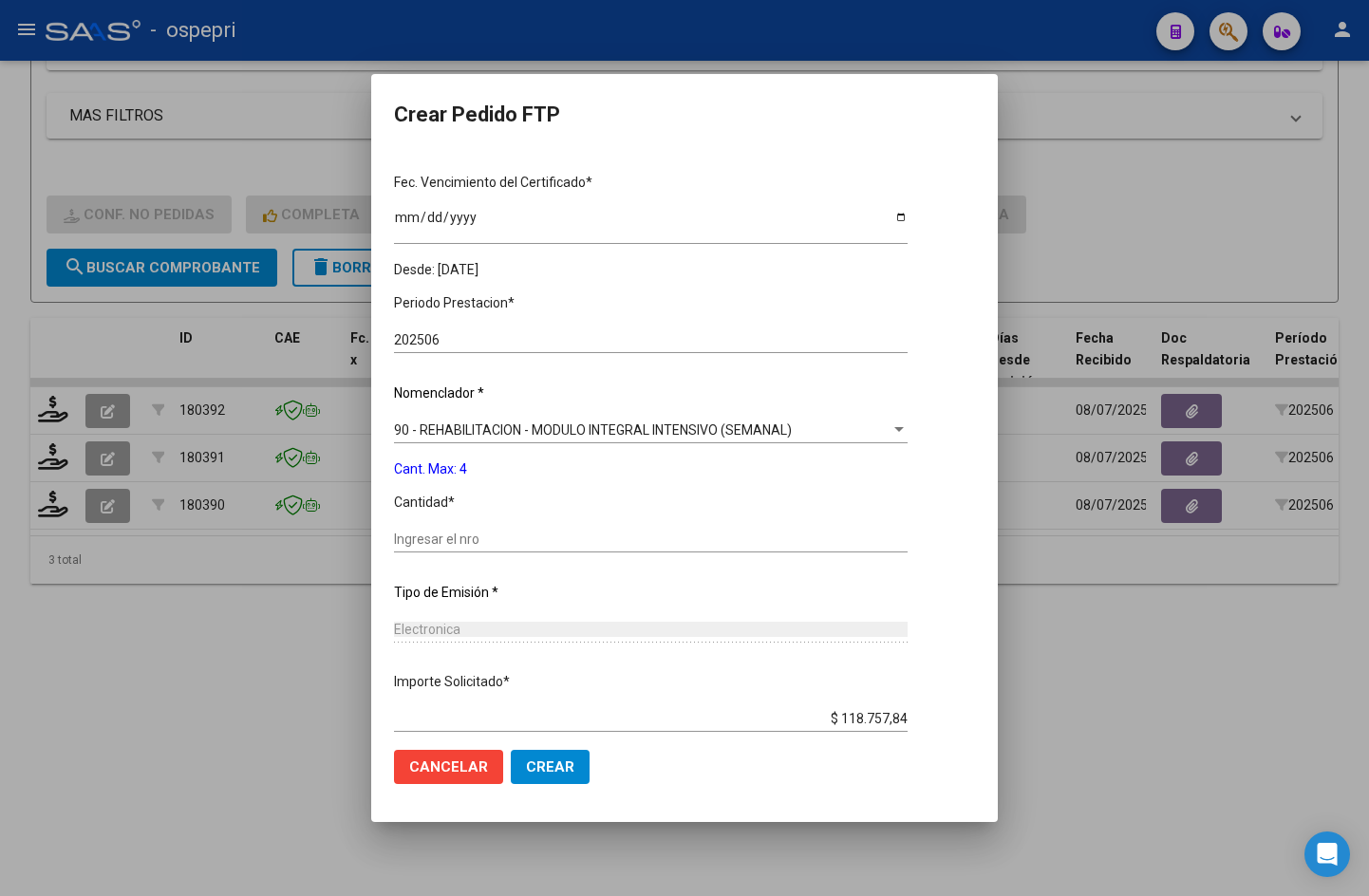 scroll, scrollTop: 558, scrollLeft: 0, axis: vertical 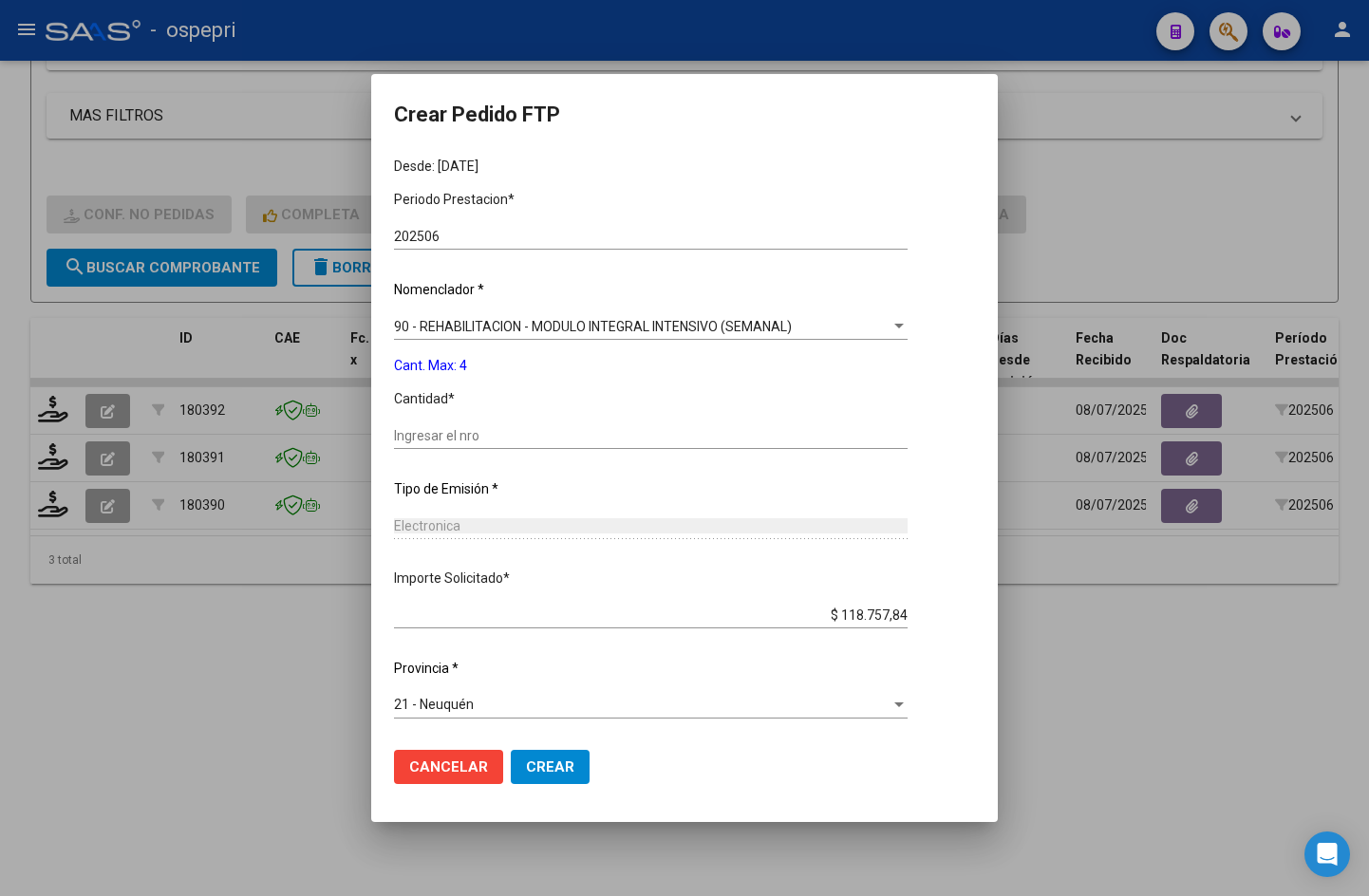 click on "Ingresar el nro" at bounding box center (650, 436) 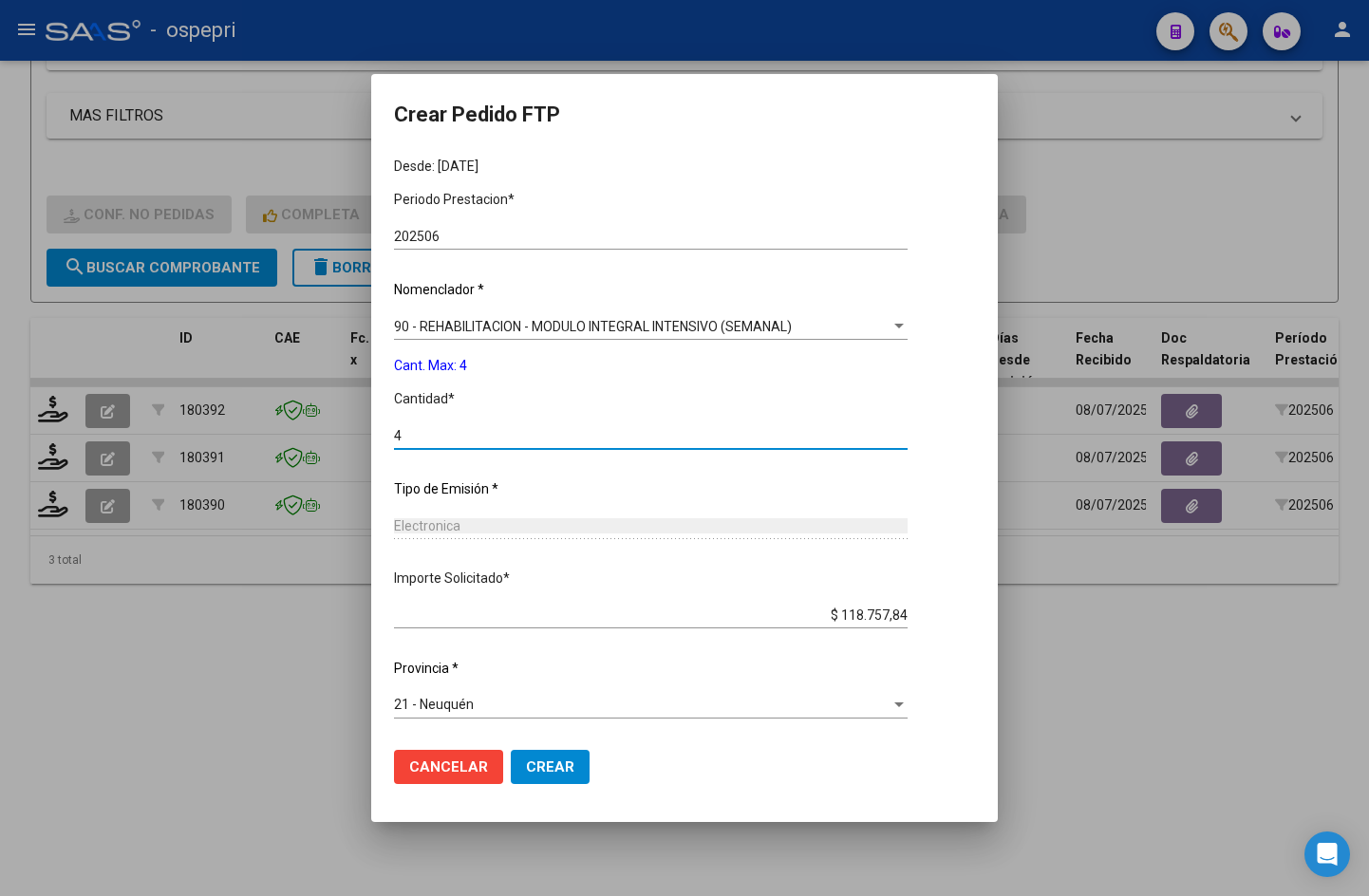 type on "4" 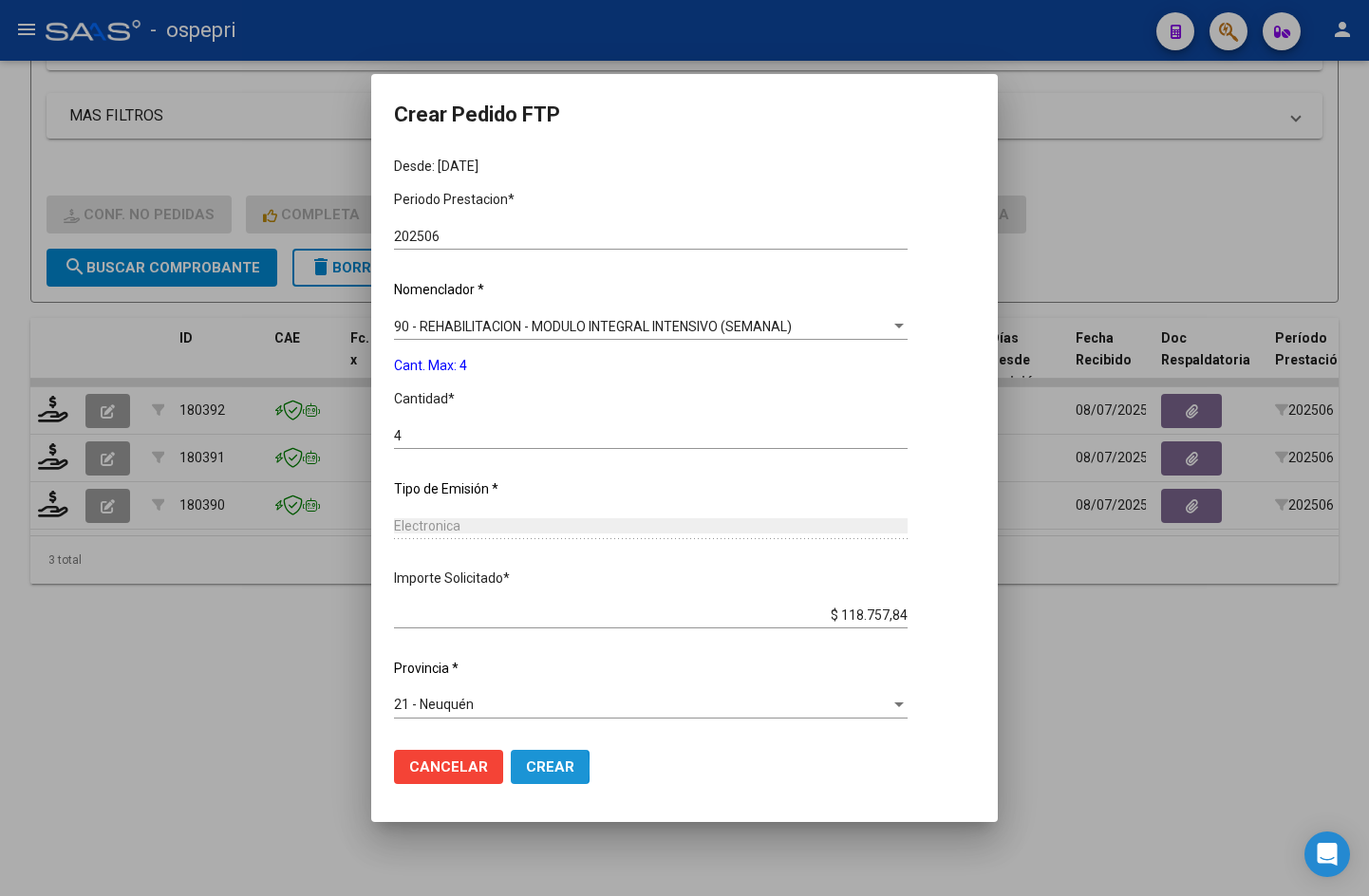 click on "Crear" 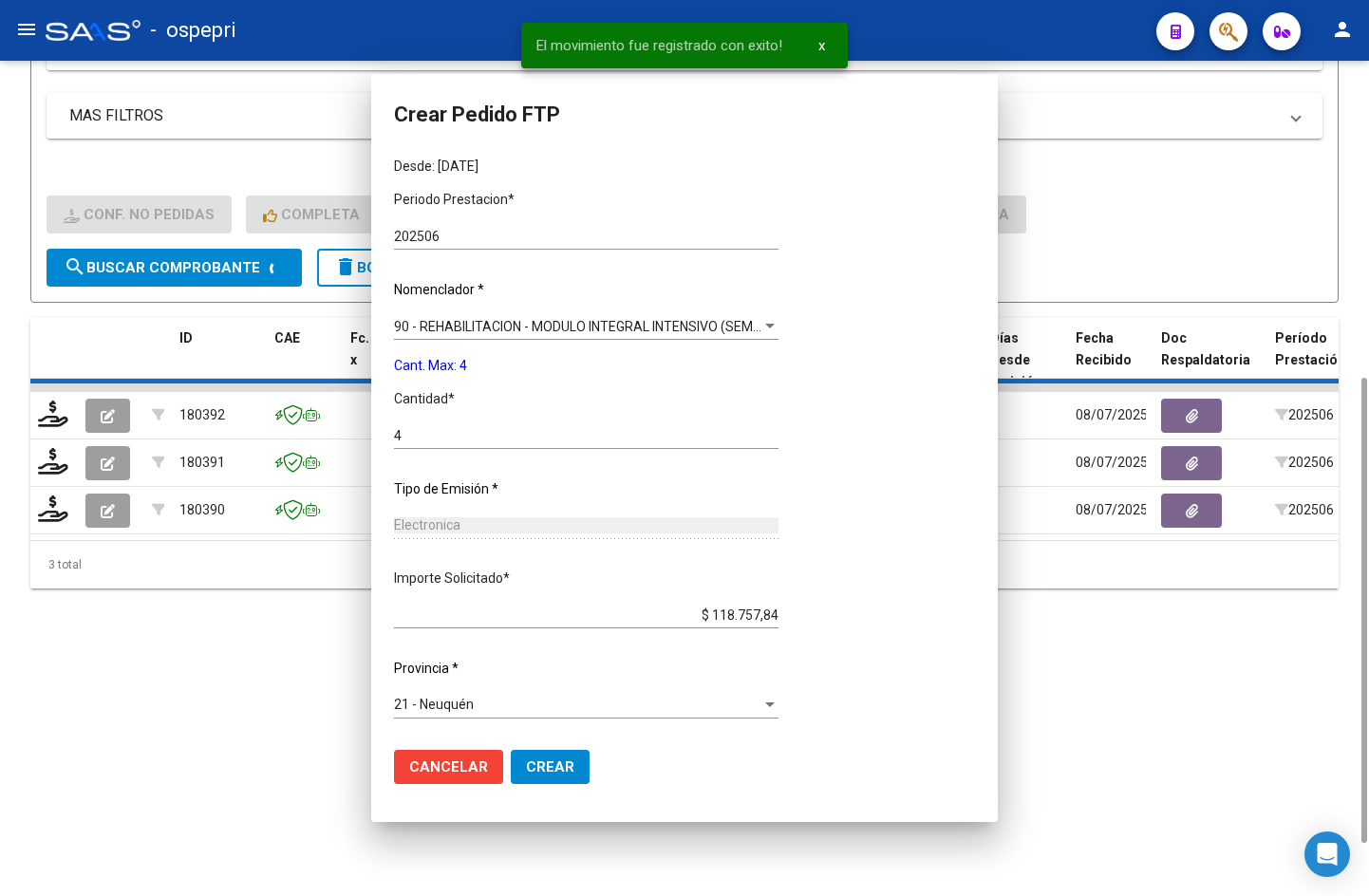 scroll, scrollTop: 0, scrollLeft: 0, axis: both 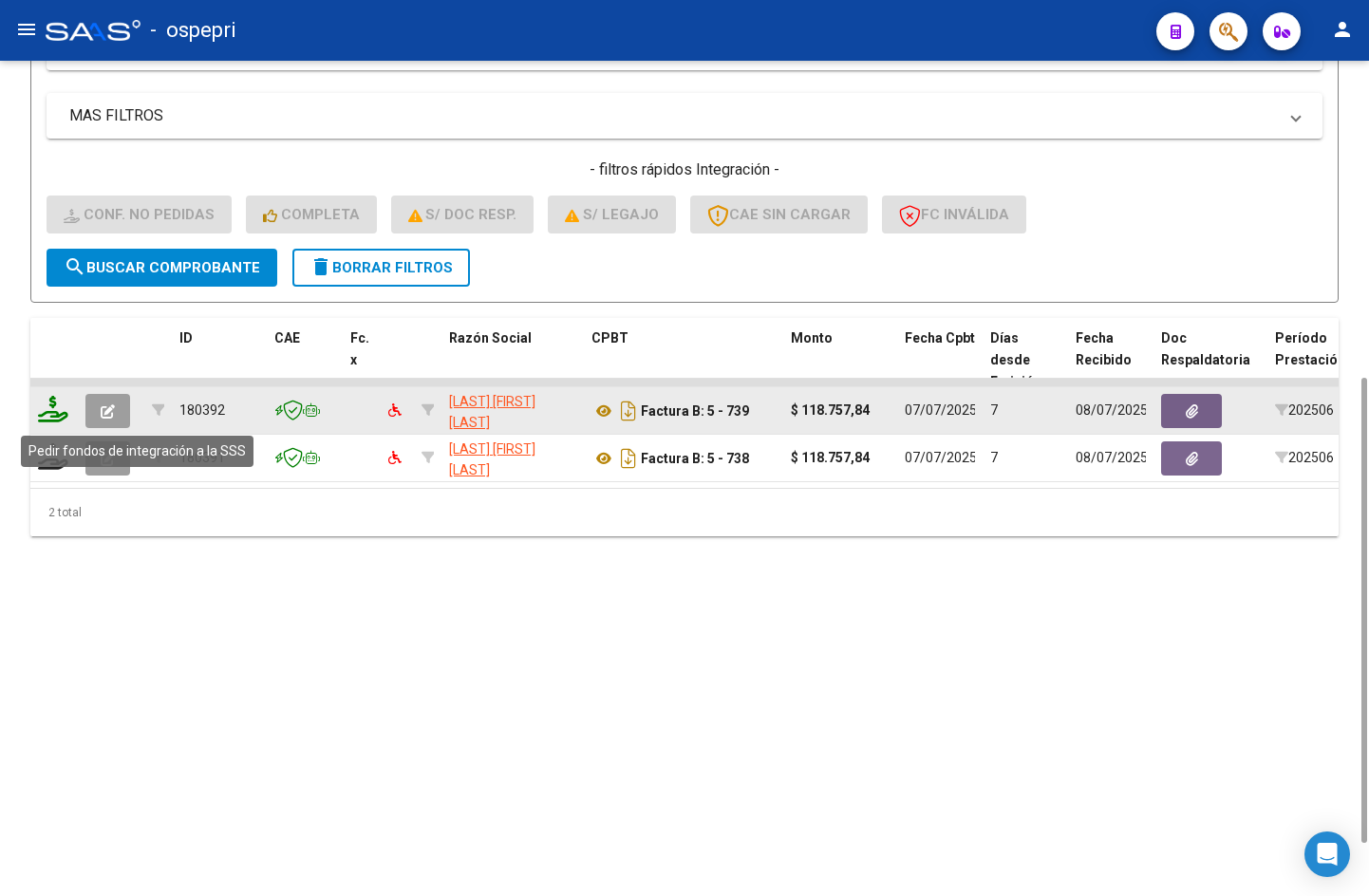 click 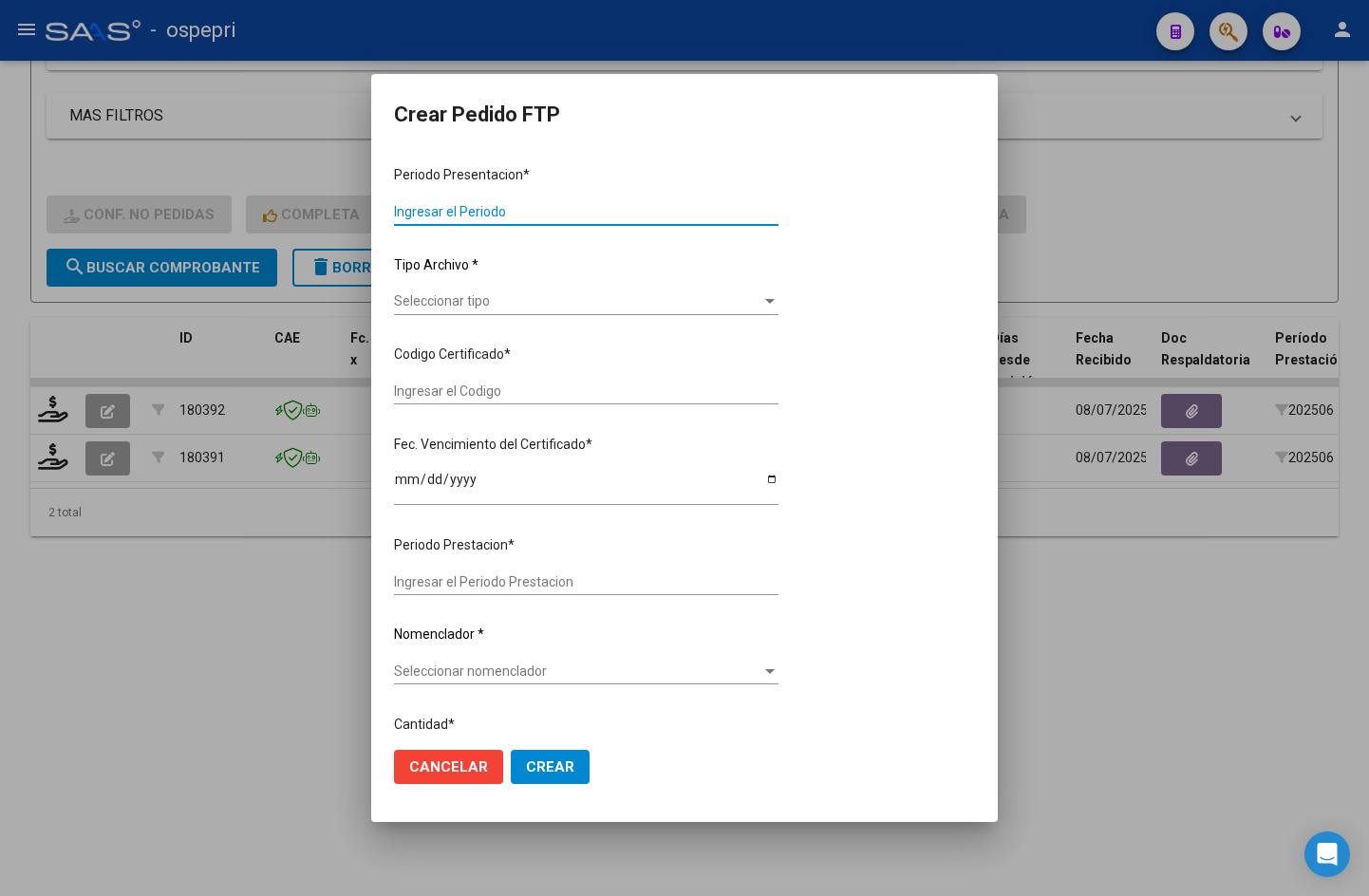 type on "202506" 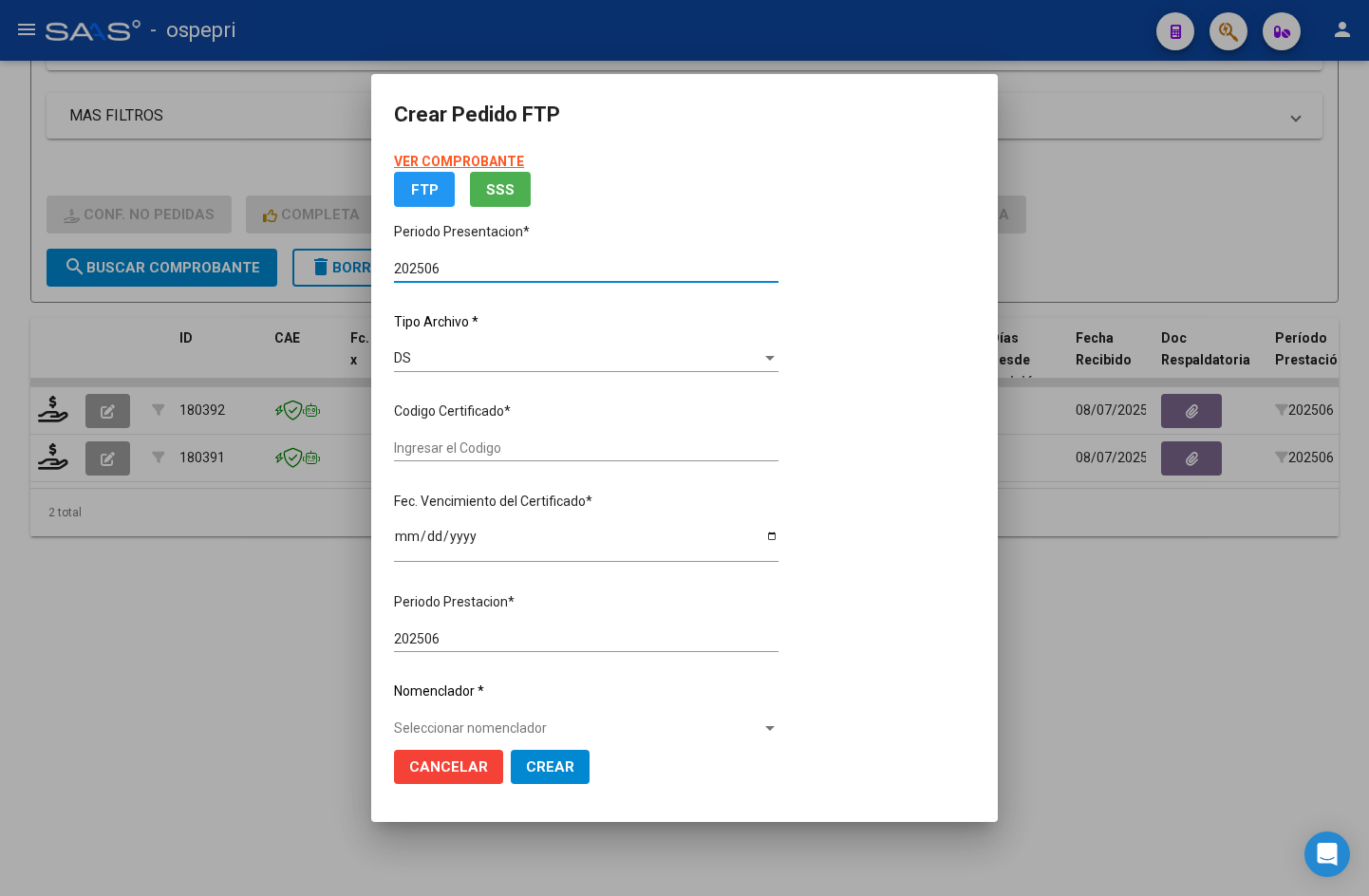 type on "[CUIT]" 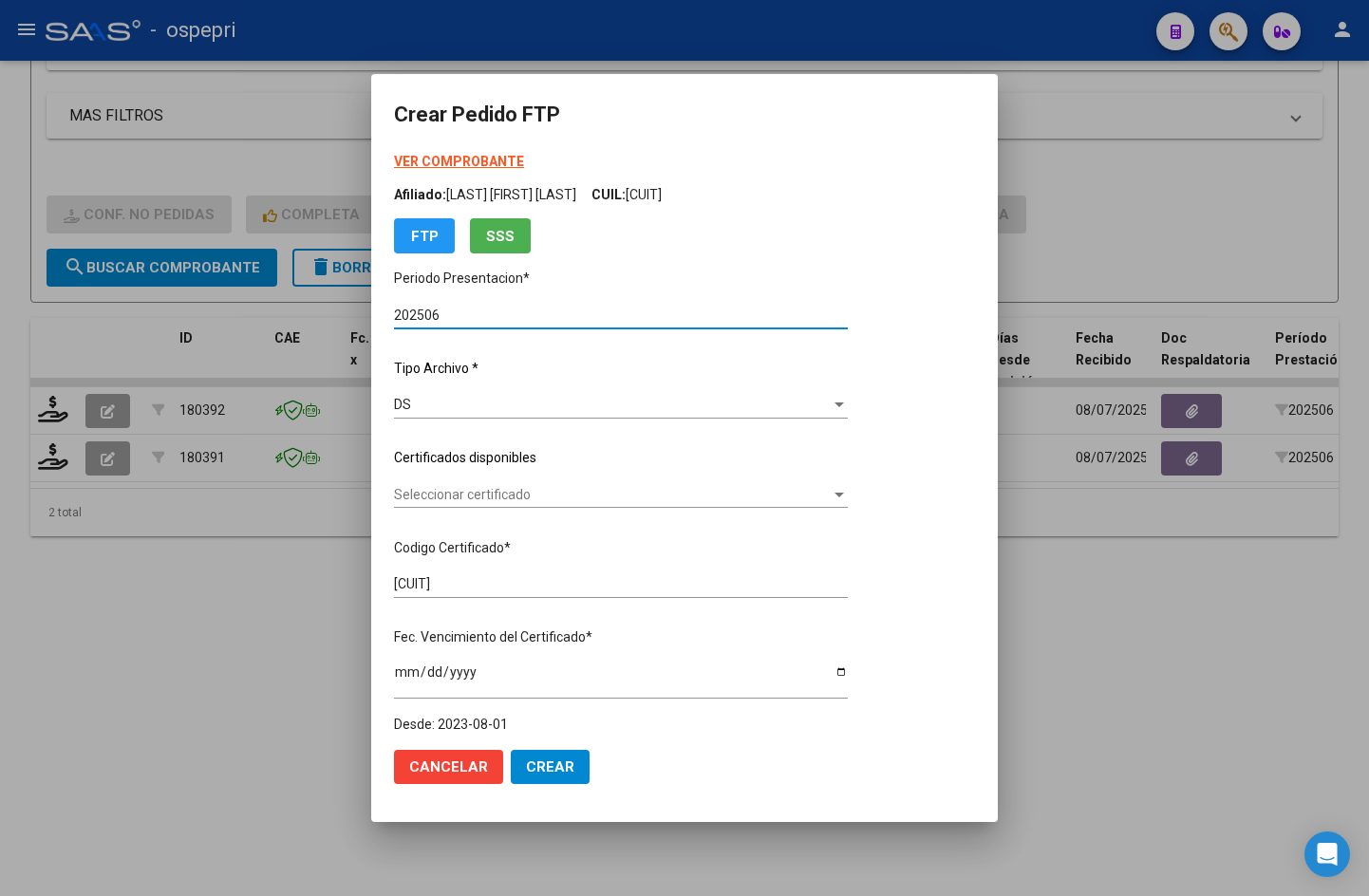 click on "Seleccionar certificado" at bounding box center [612, 495] 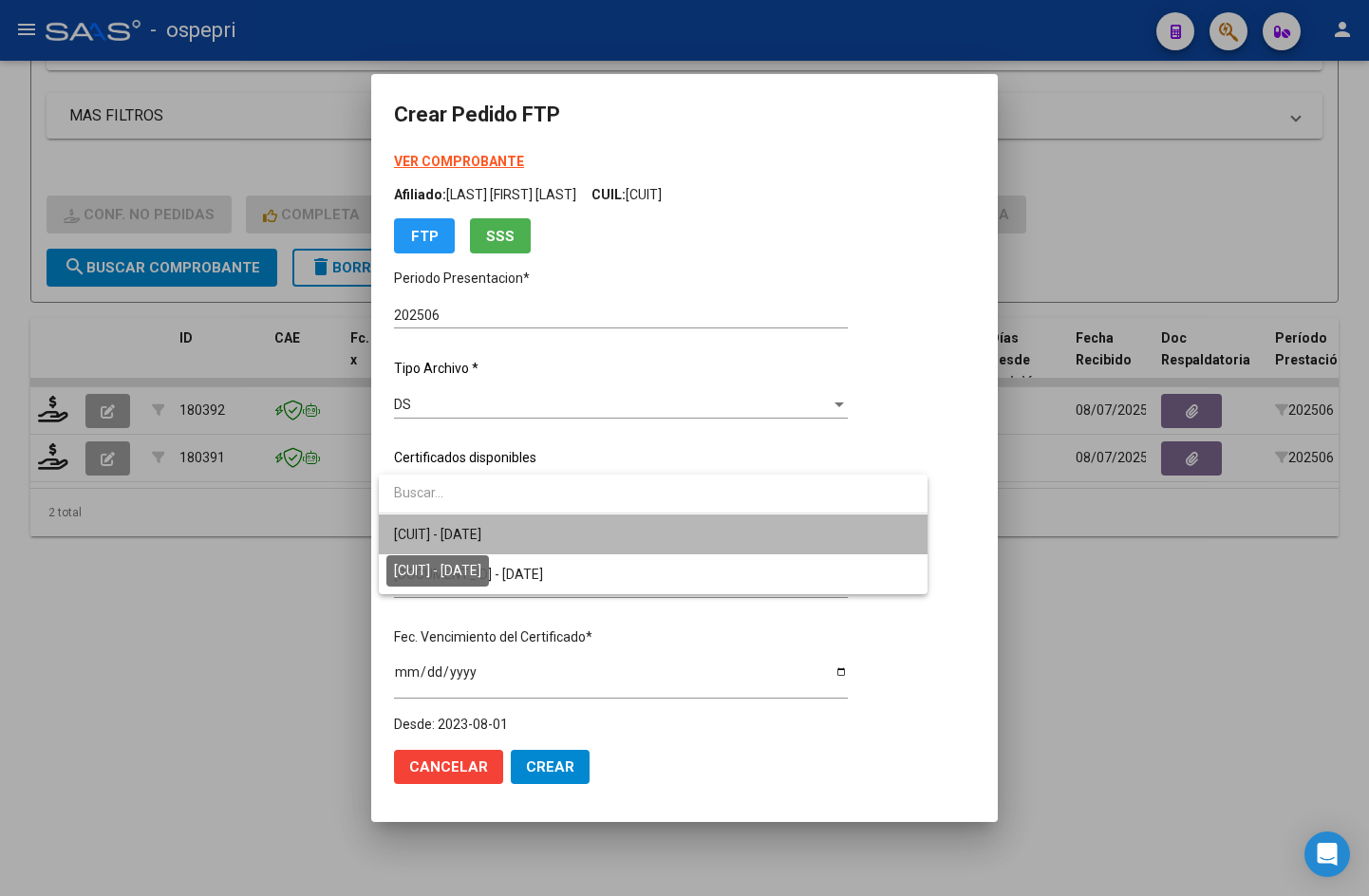 click on "[CUIT] - [DATE]" at bounding box center (438, 534) 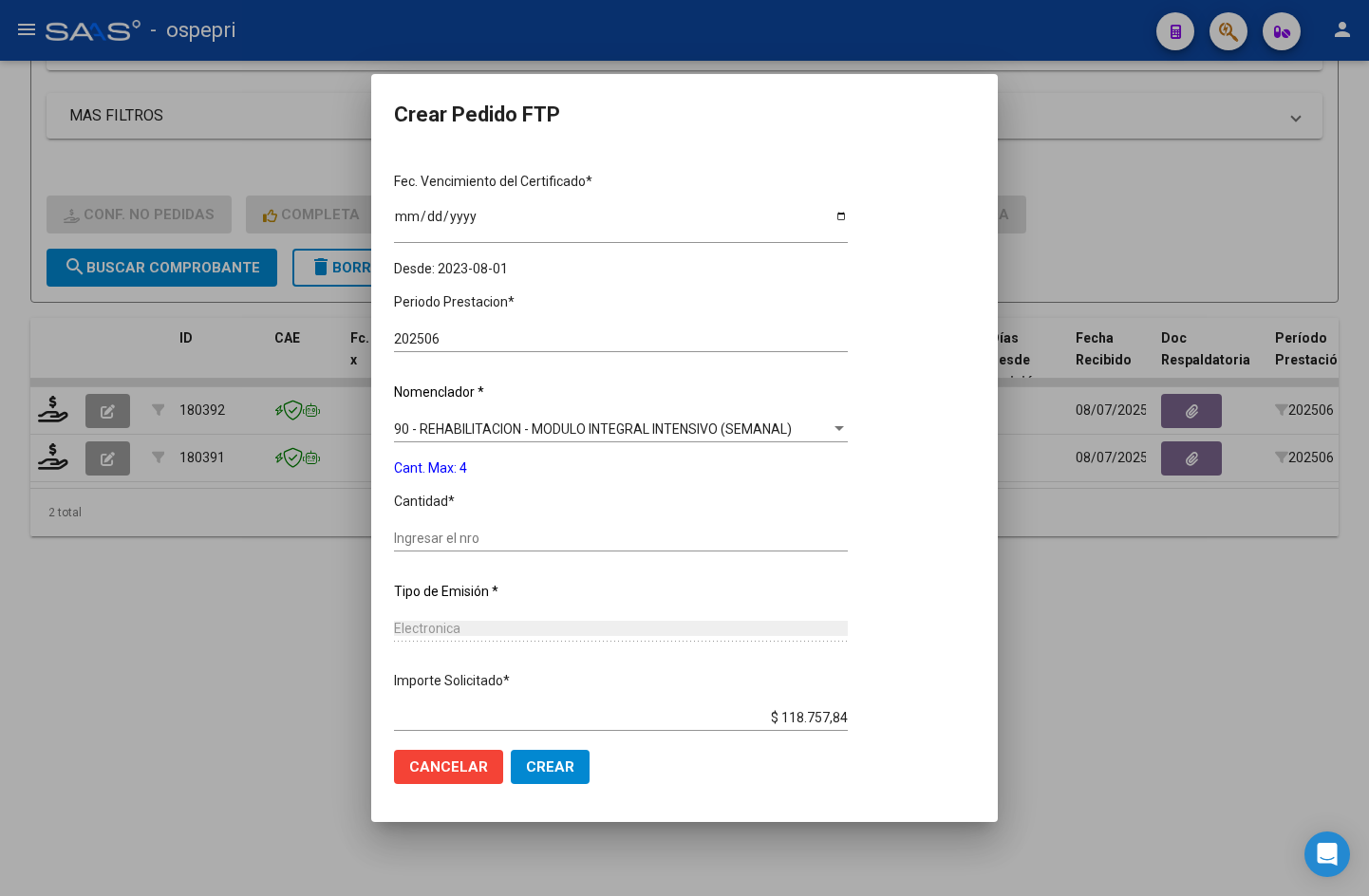scroll, scrollTop: 558, scrollLeft: 0, axis: vertical 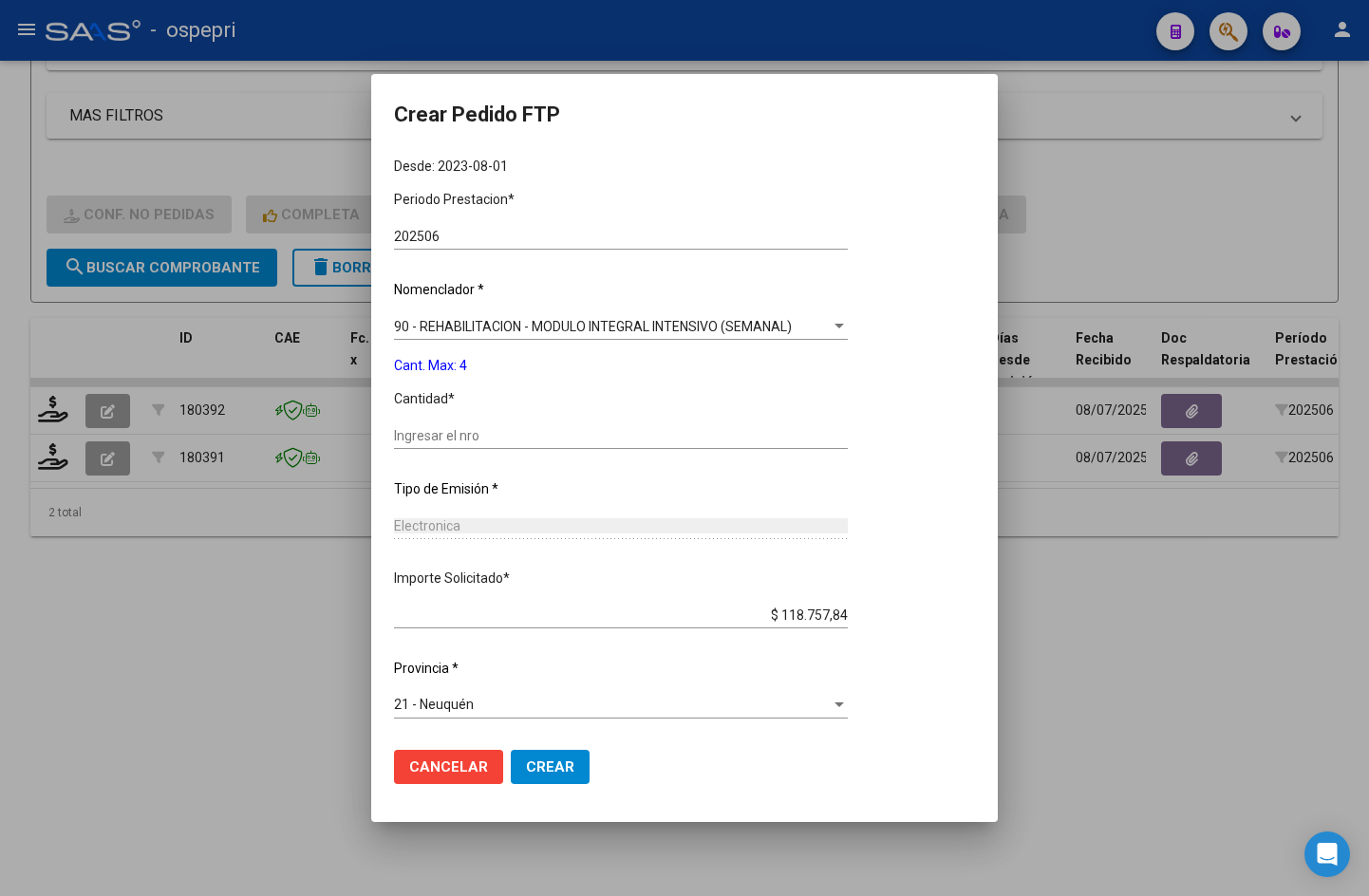 click on "Ingresar el nro" at bounding box center (621, 436) 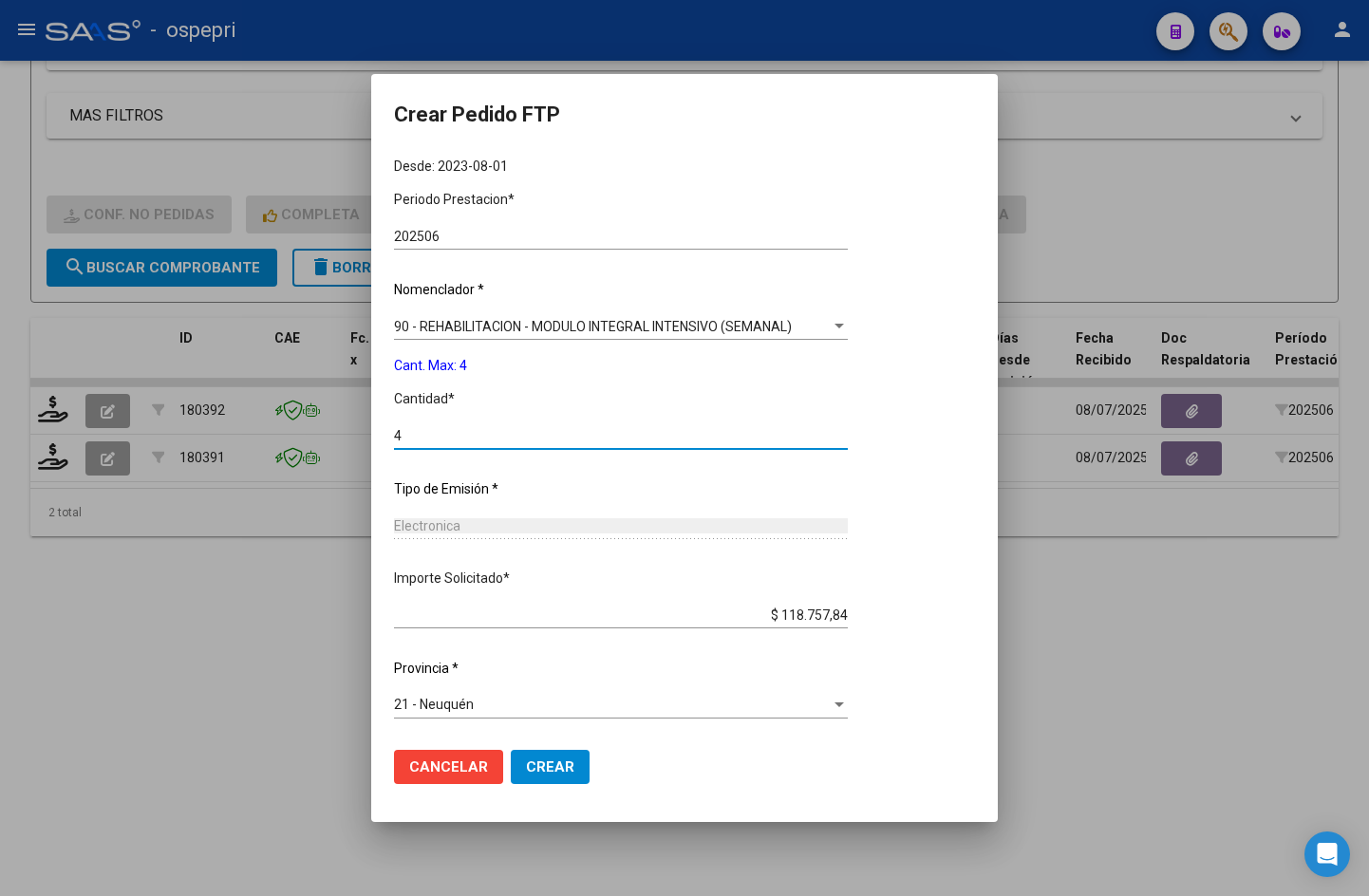 type on "4" 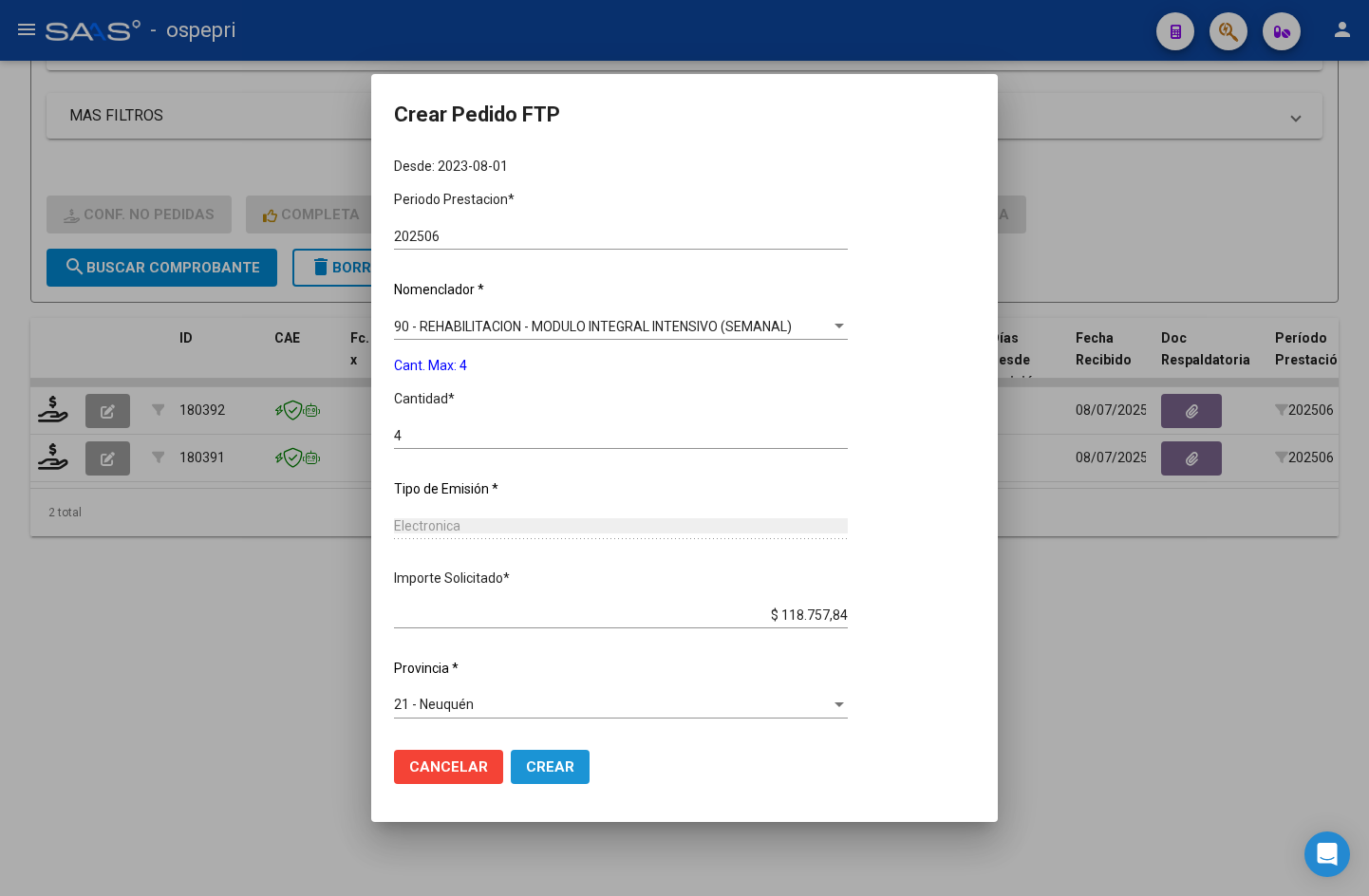 click on "Crear" 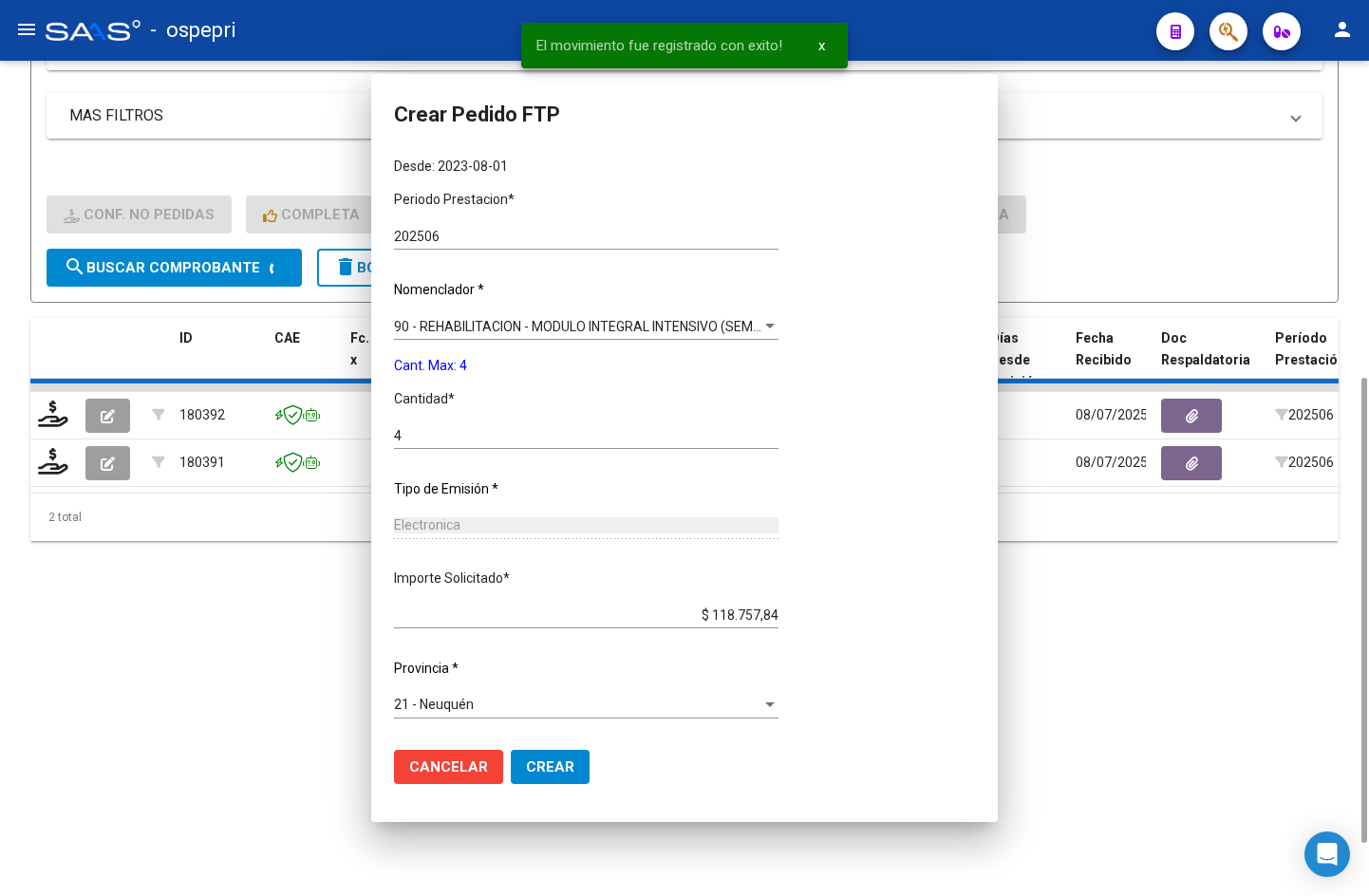 scroll, scrollTop: 0, scrollLeft: 0, axis: both 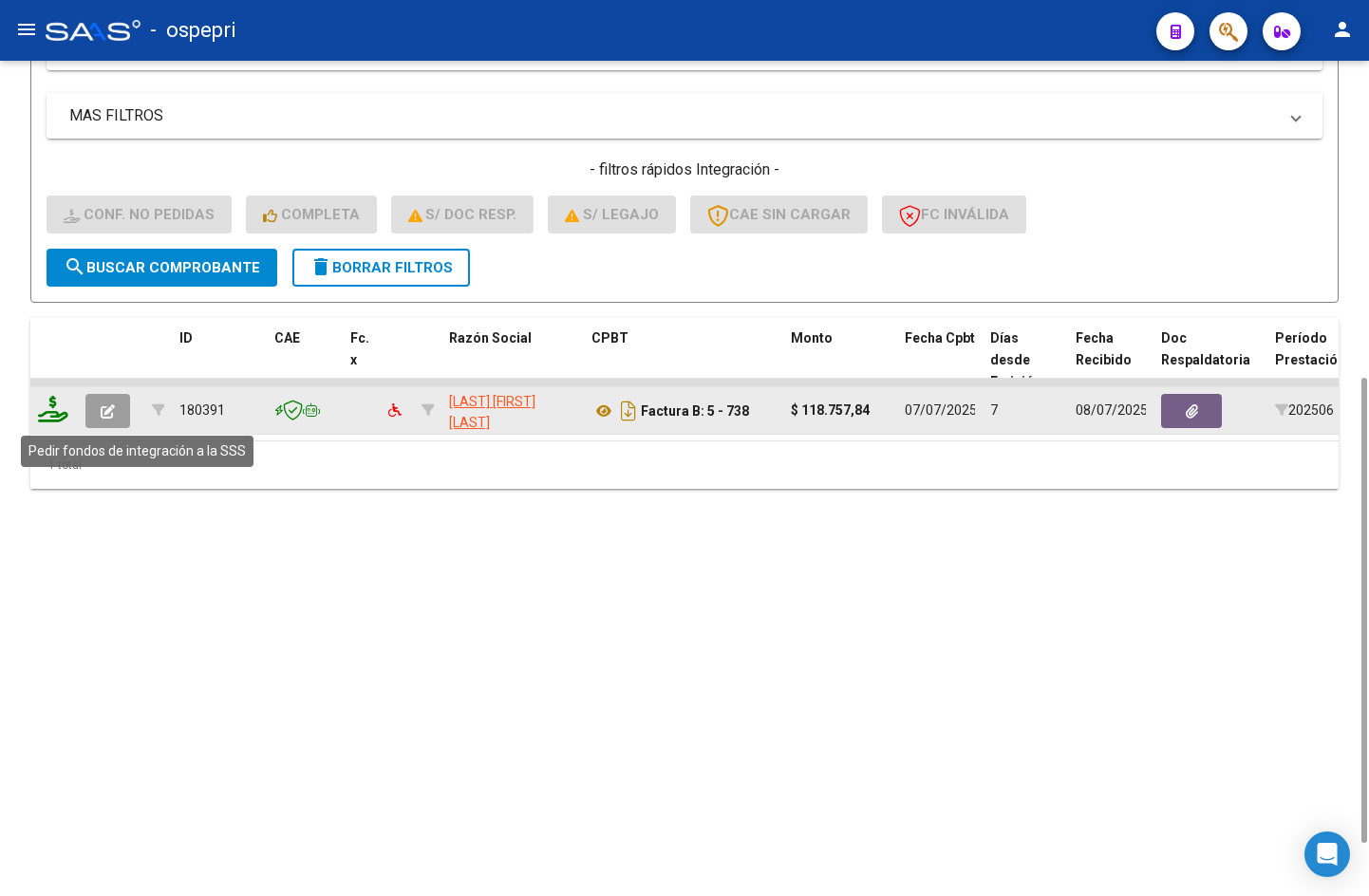 click 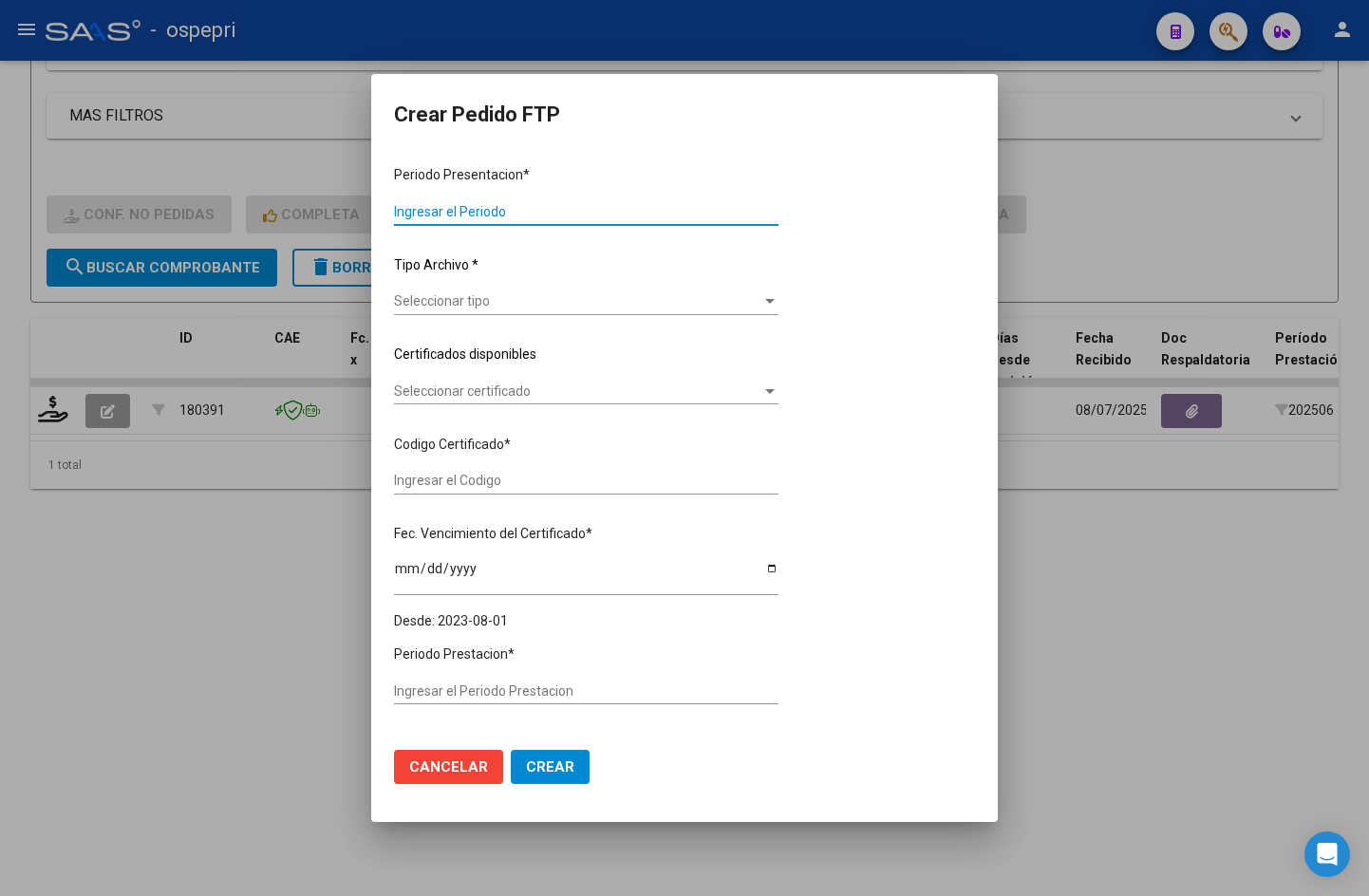 type on "202506" 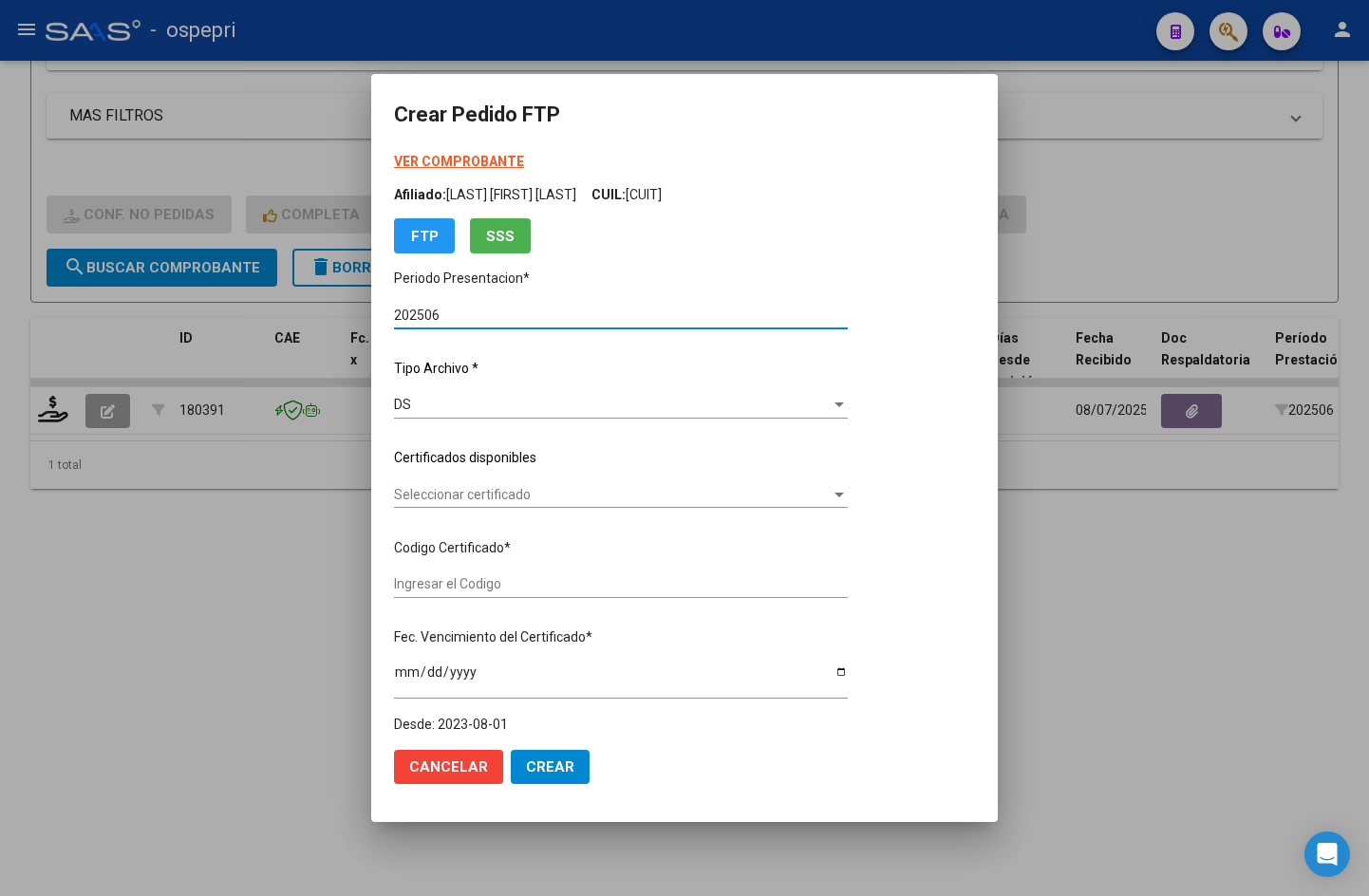 type on "[CUIT]" 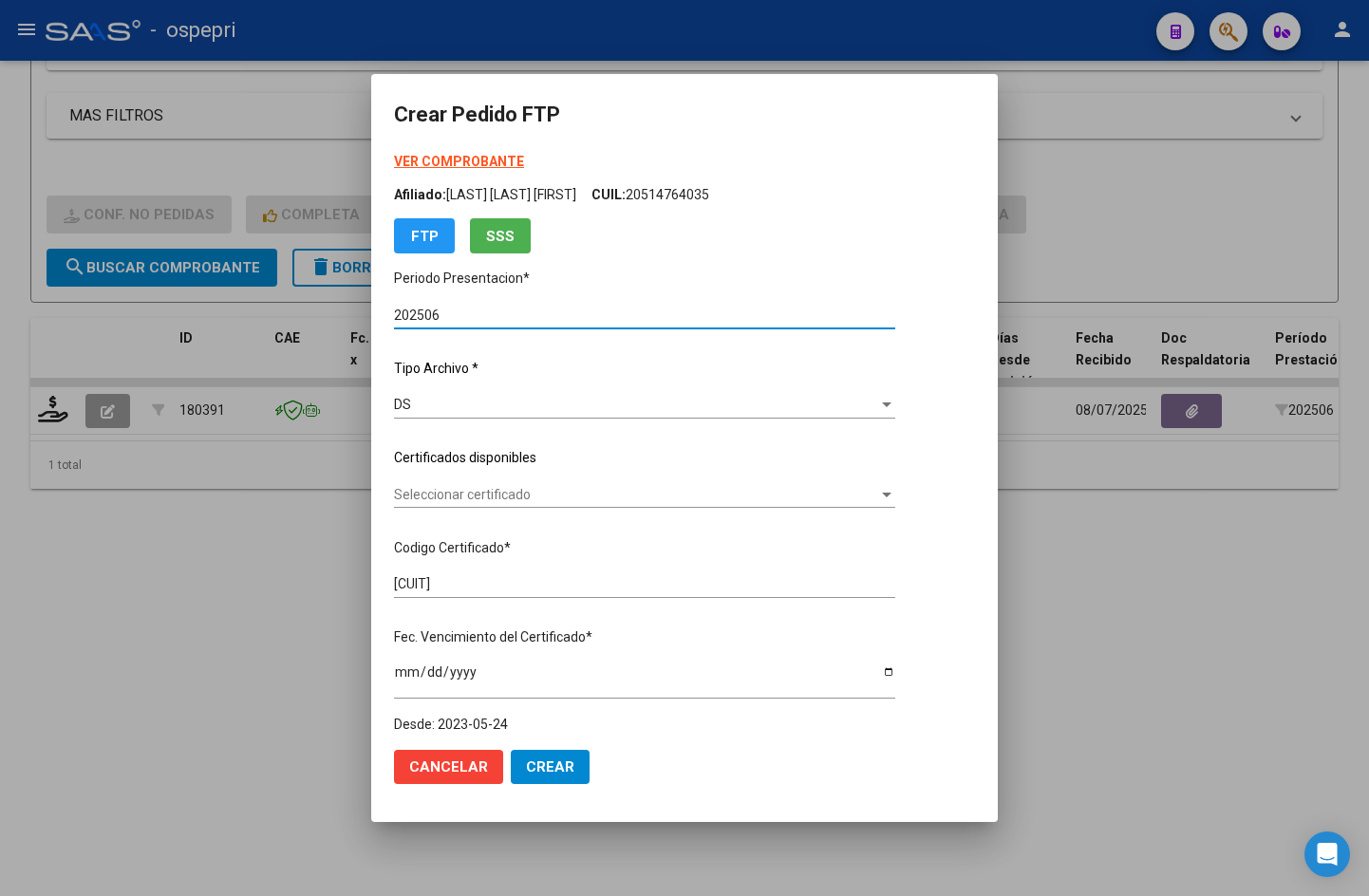 click on "Seleccionar certificado" at bounding box center [636, 495] 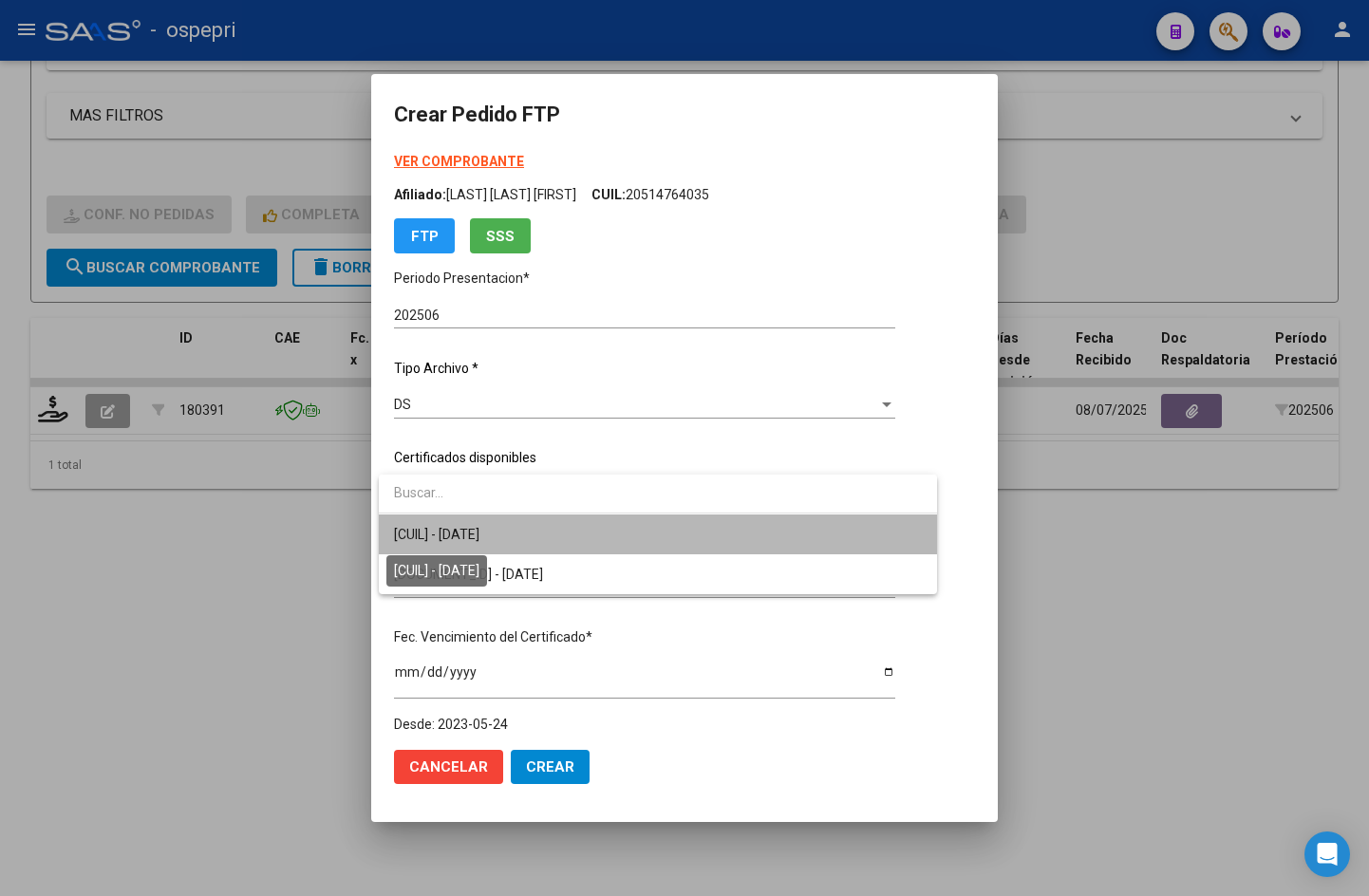 click on "[CUIL] - [DATE]" at bounding box center [437, 534] 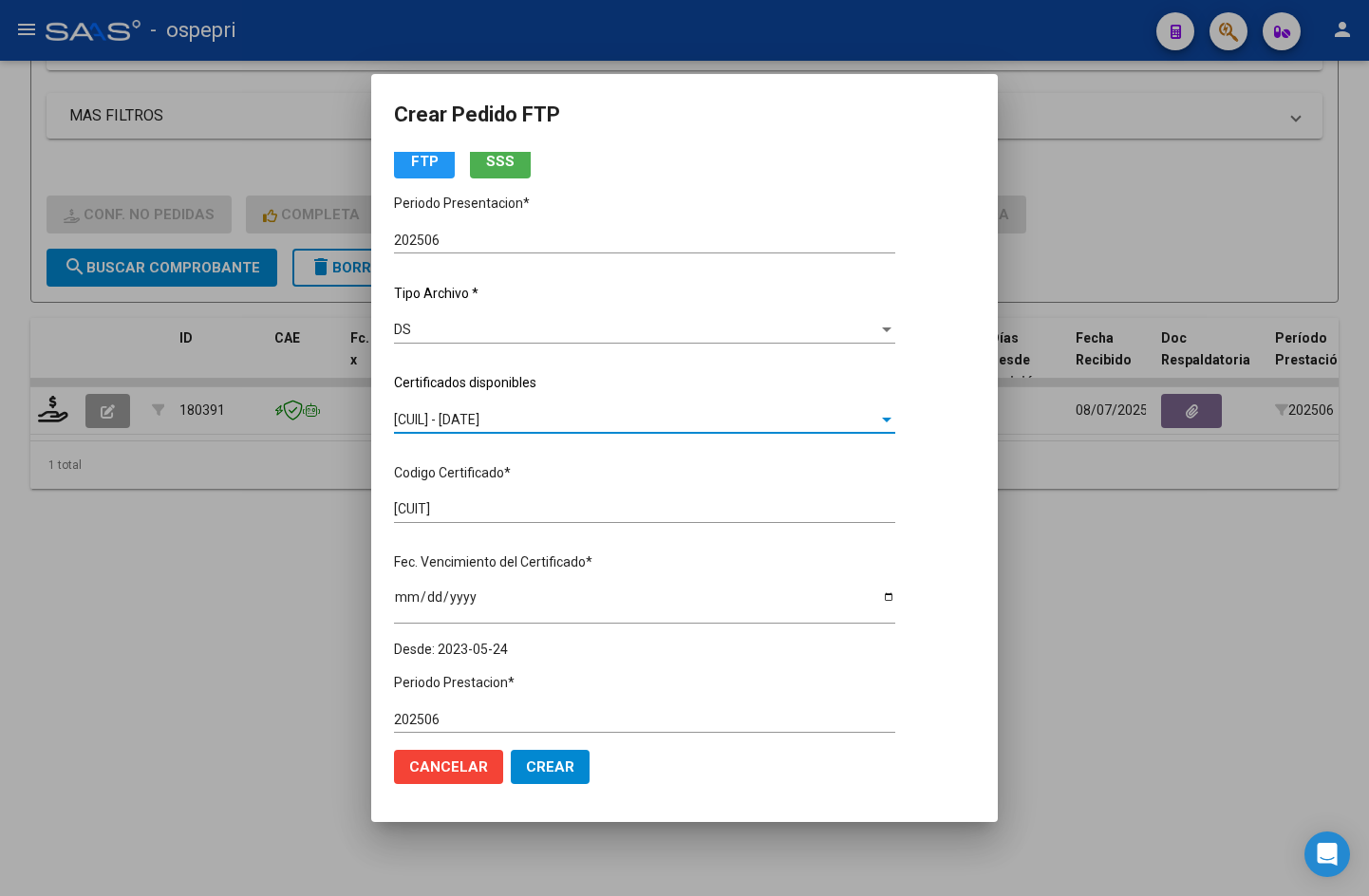 scroll, scrollTop: 380, scrollLeft: 0, axis: vertical 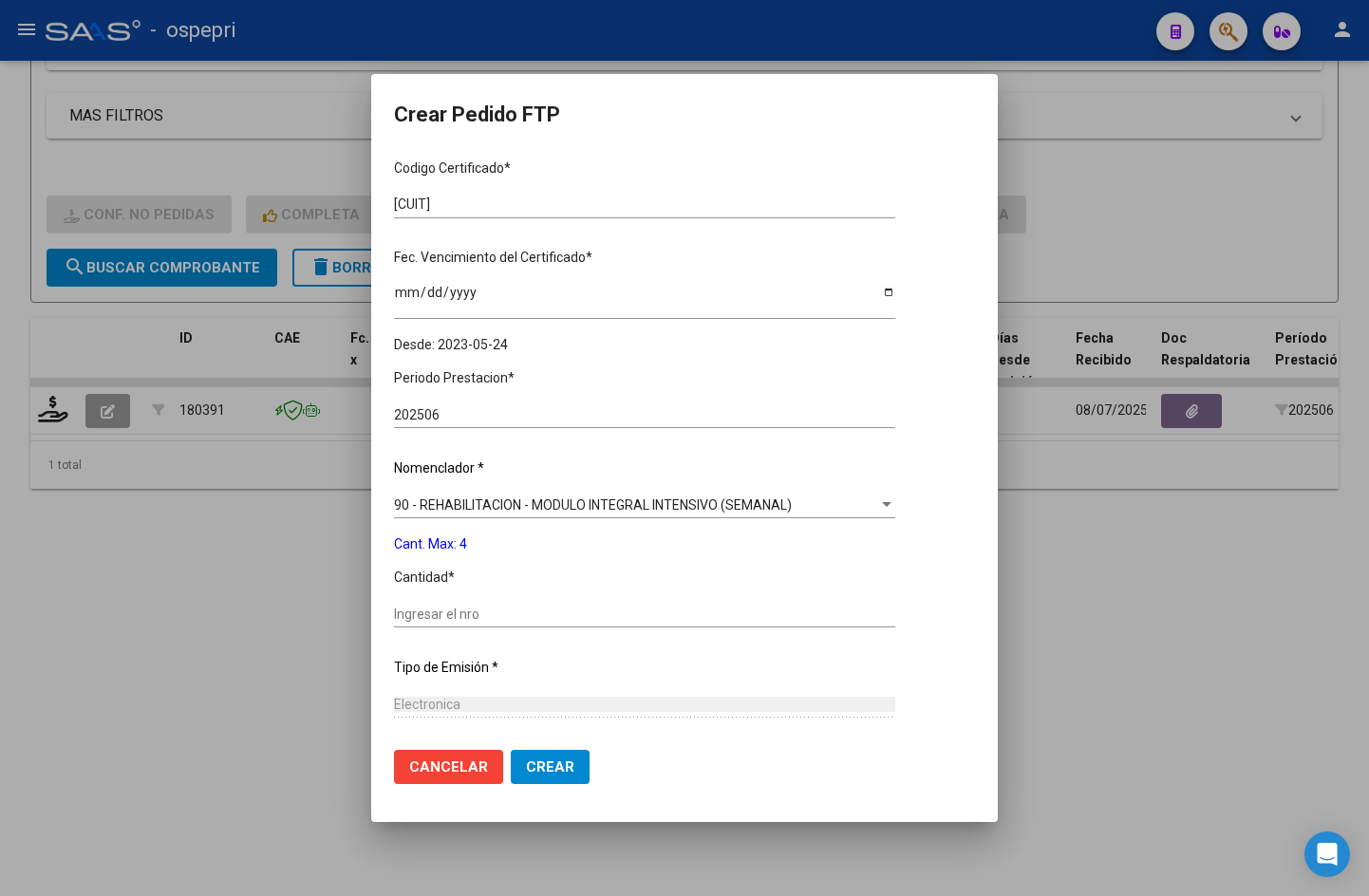 click on "Ingresar el nro" at bounding box center (645, 614) 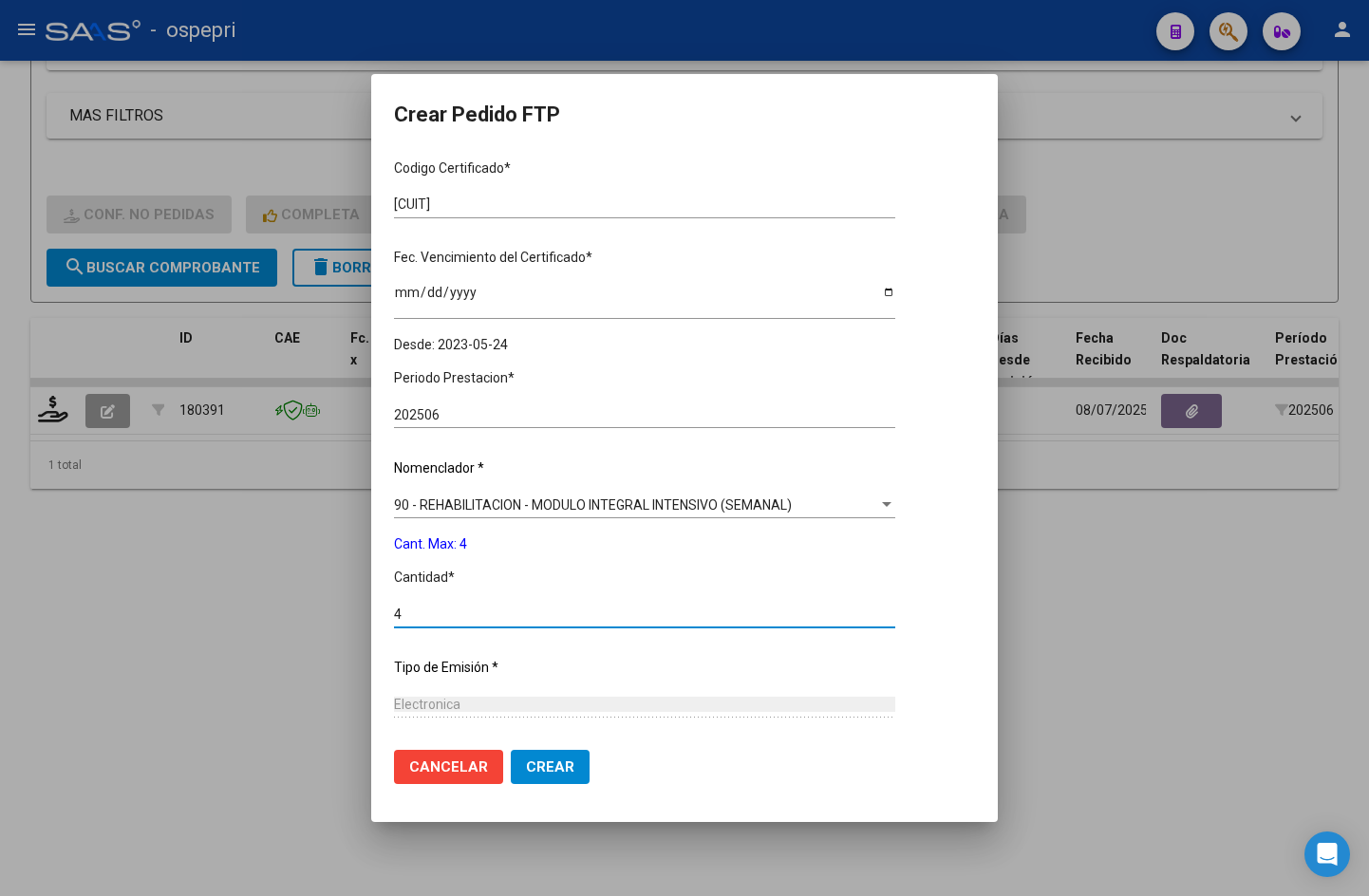 scroll, scrollTop: 558, scrollLeft: 0, axis: vertical 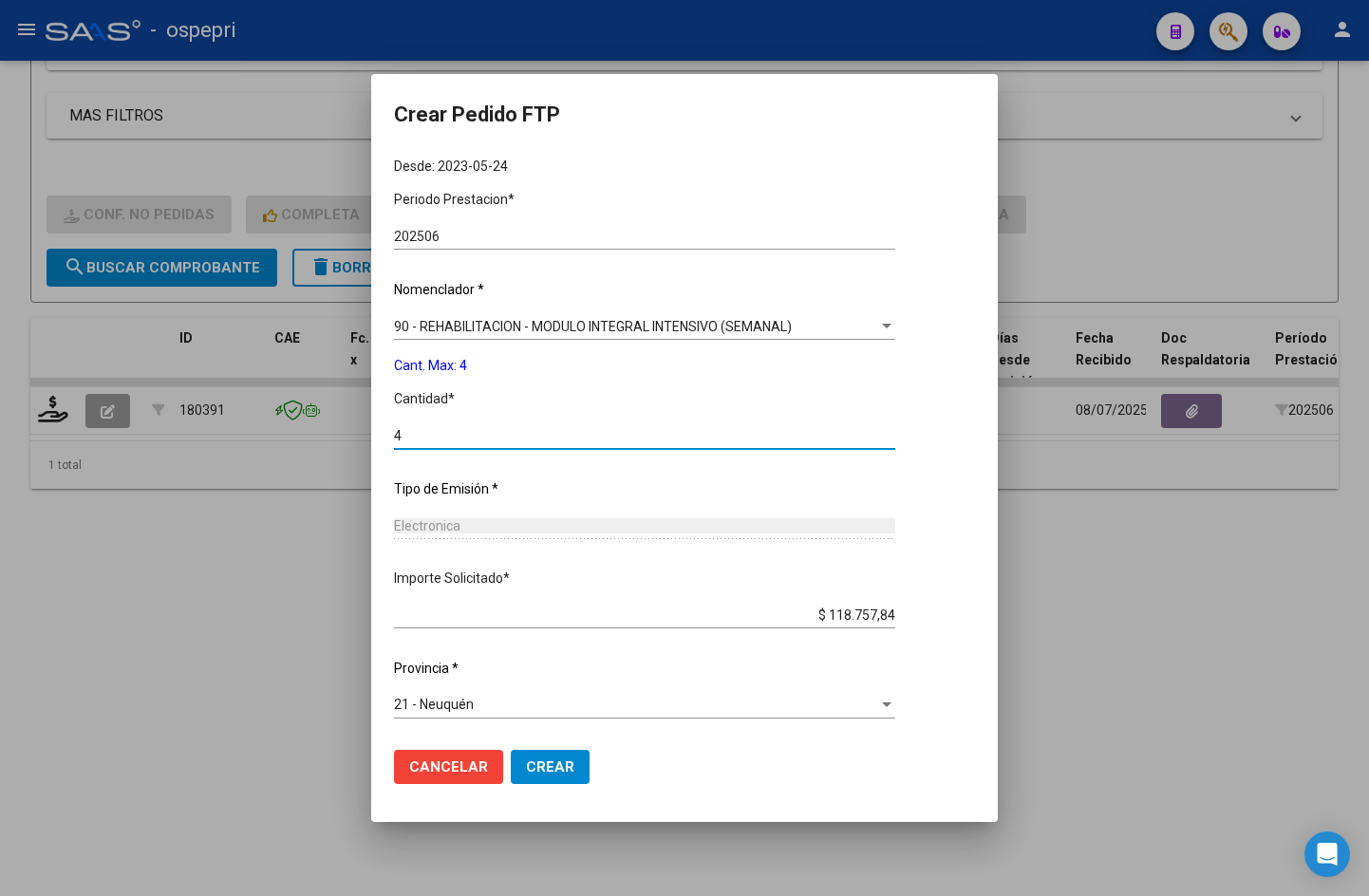 type on "4" 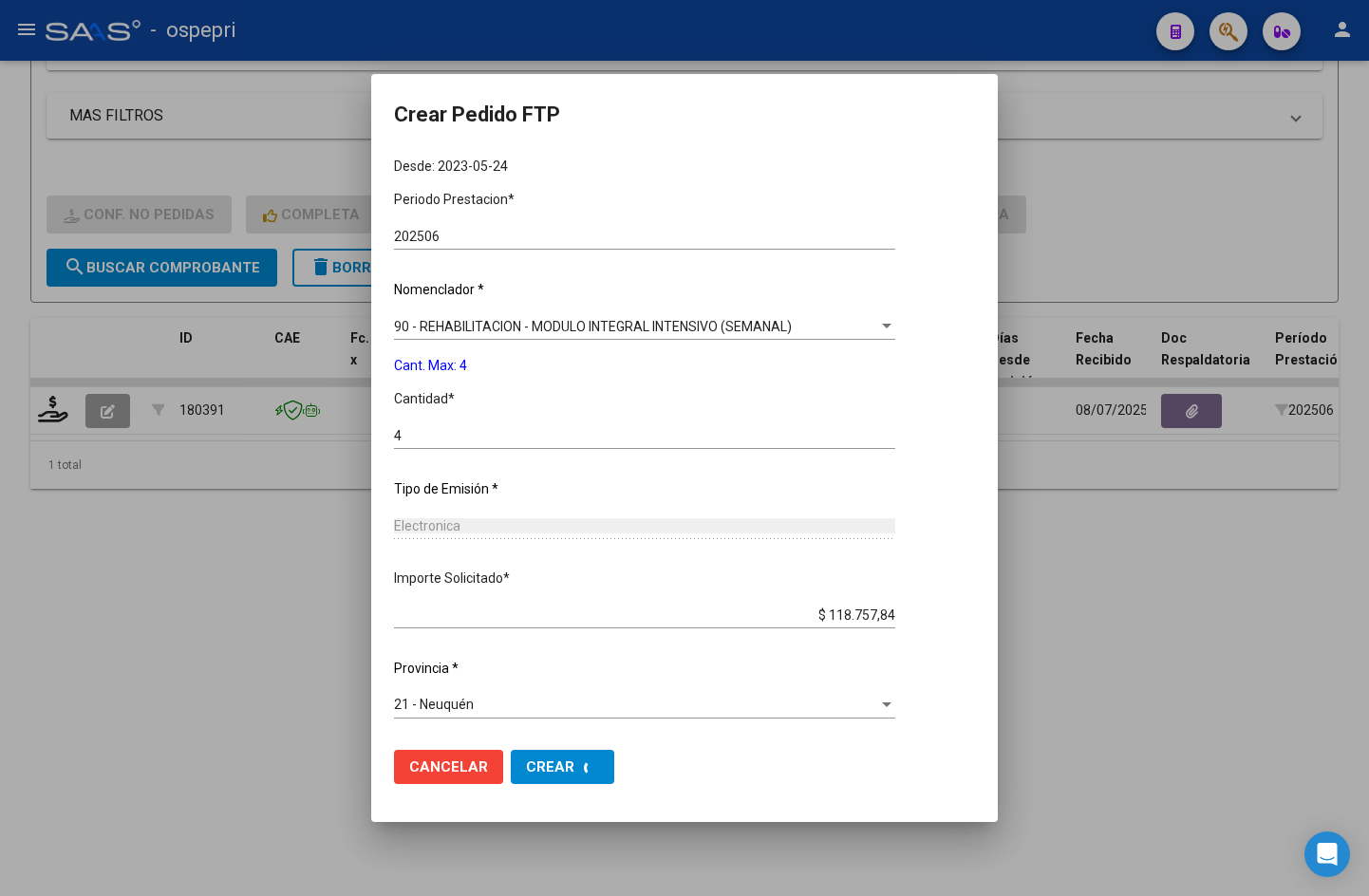 scroll, scrollTop: 0, scrollLeft: 0, axis: both 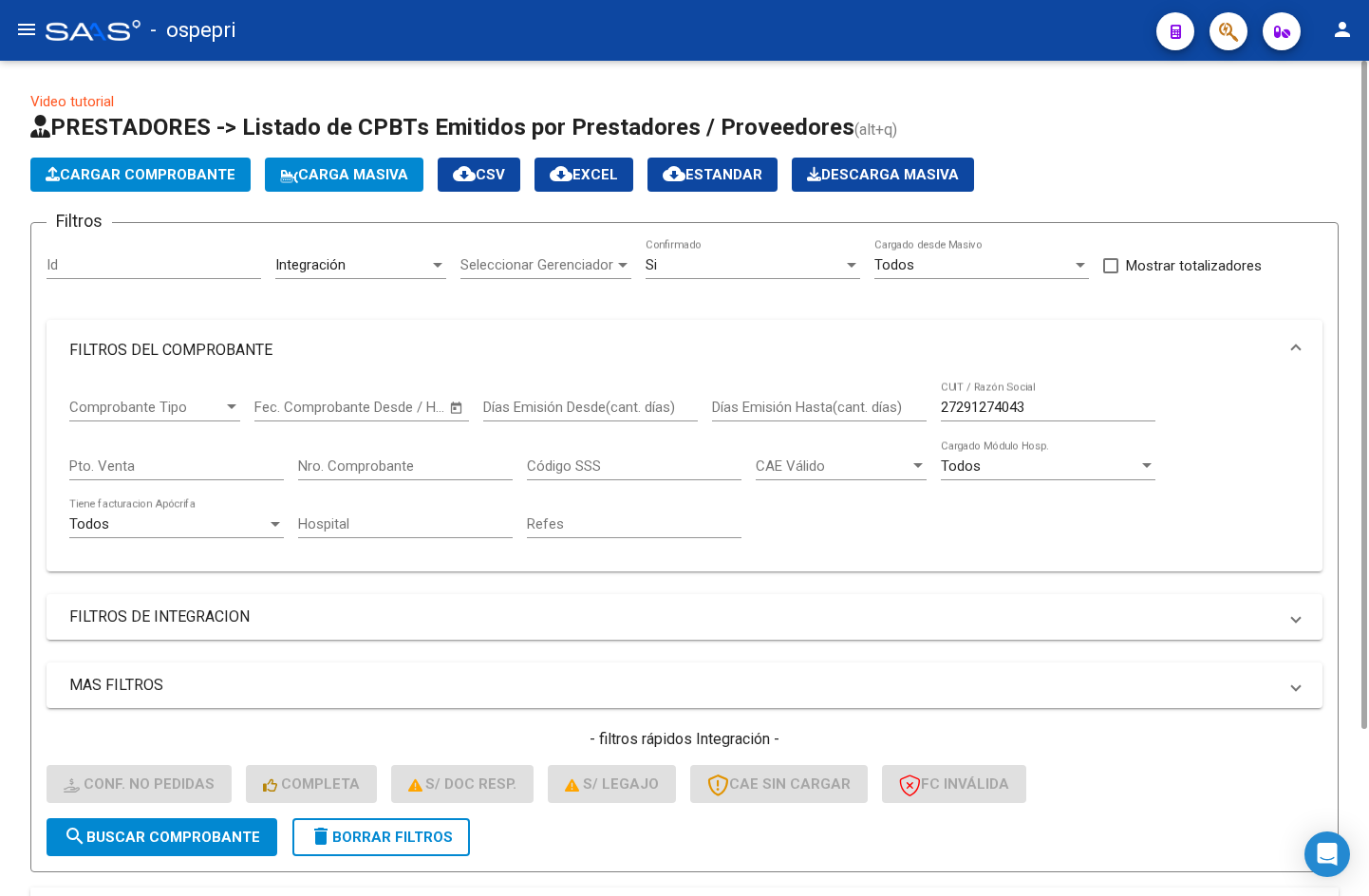 click on "27291274043" at bounding box center [1048, 407] 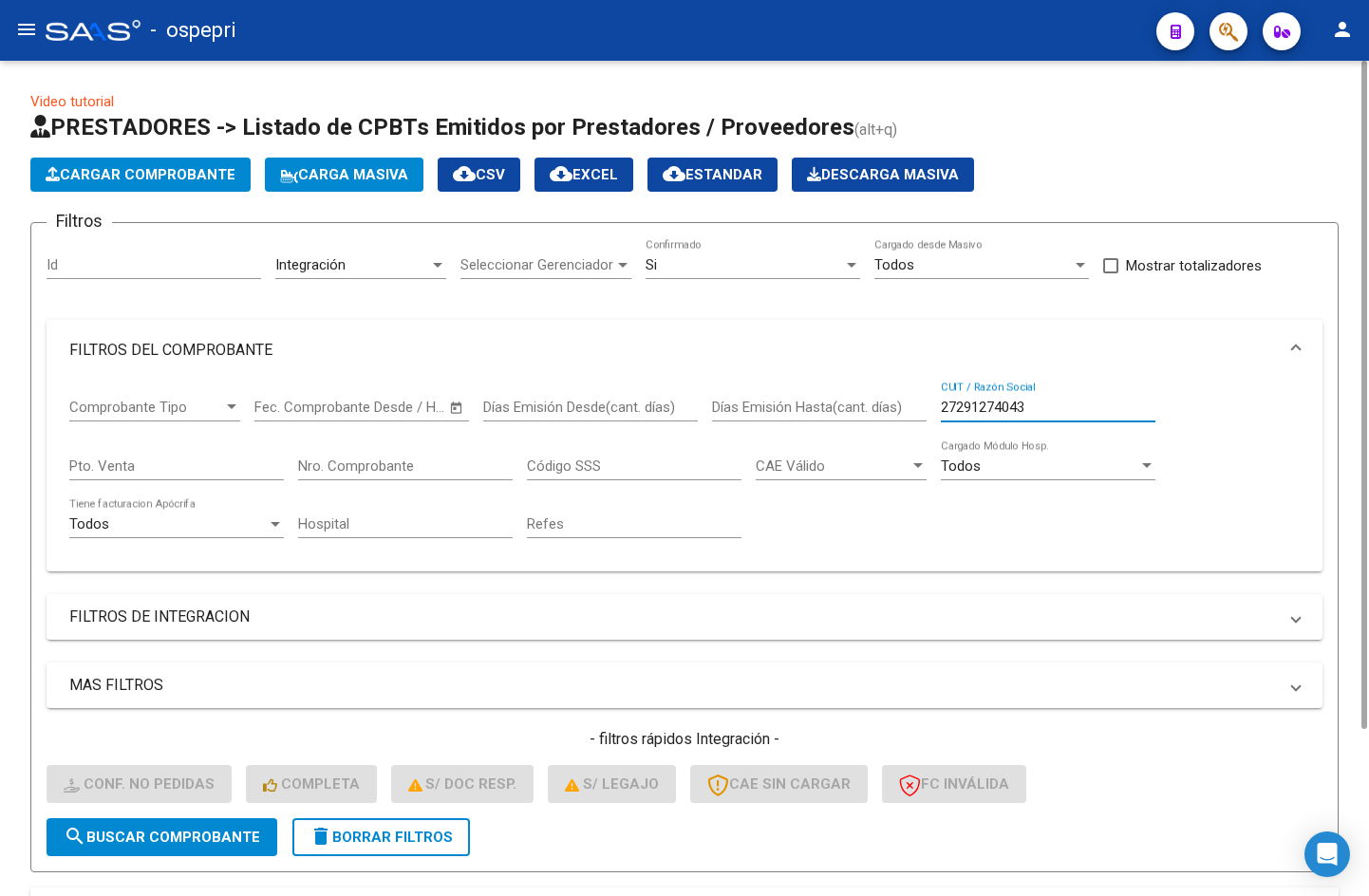 click on "27291274043" at bounding box center (1048, 407) 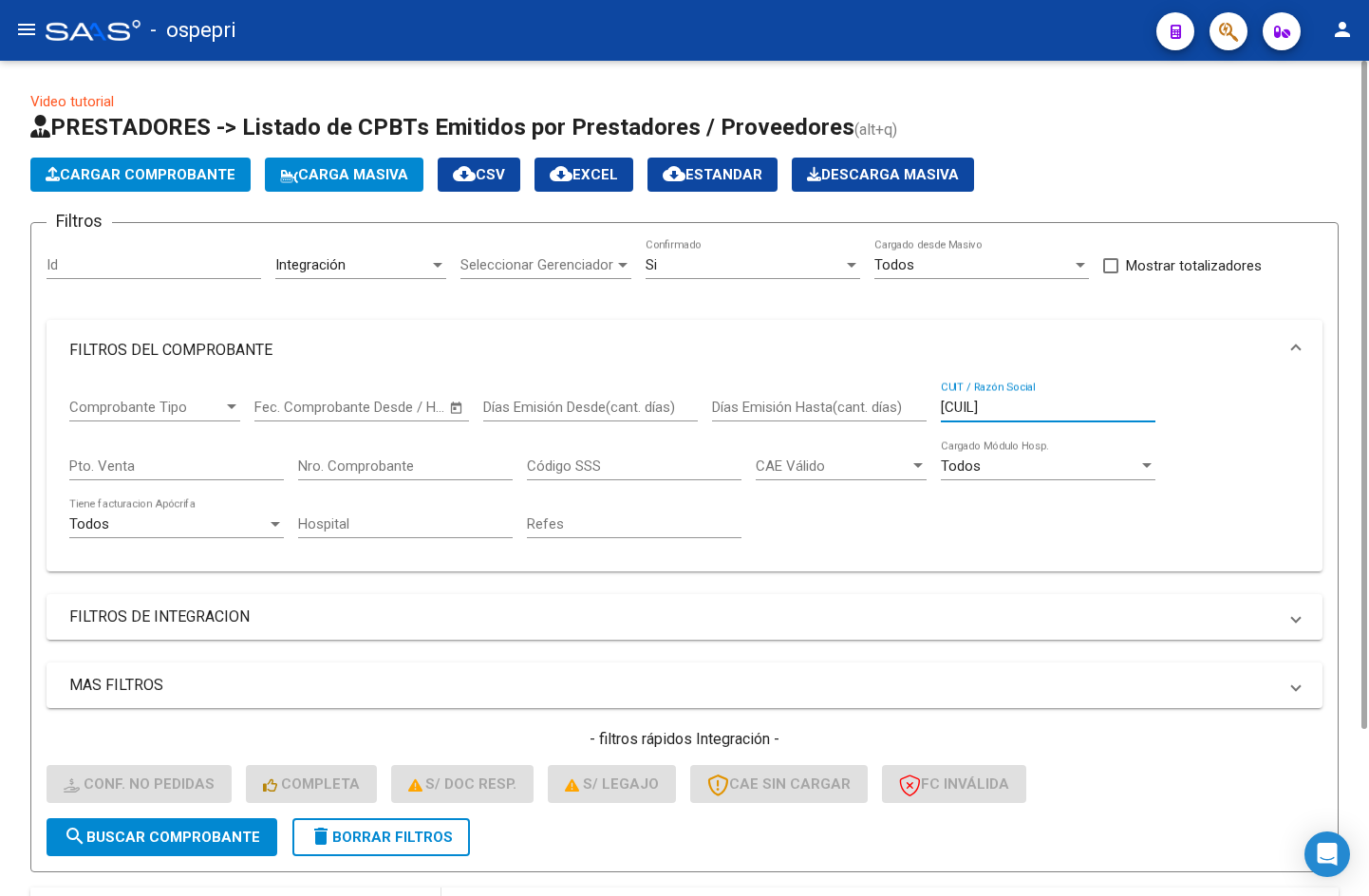scroll, scrollTop: 190, scrollLeft: 0, axis: vertical 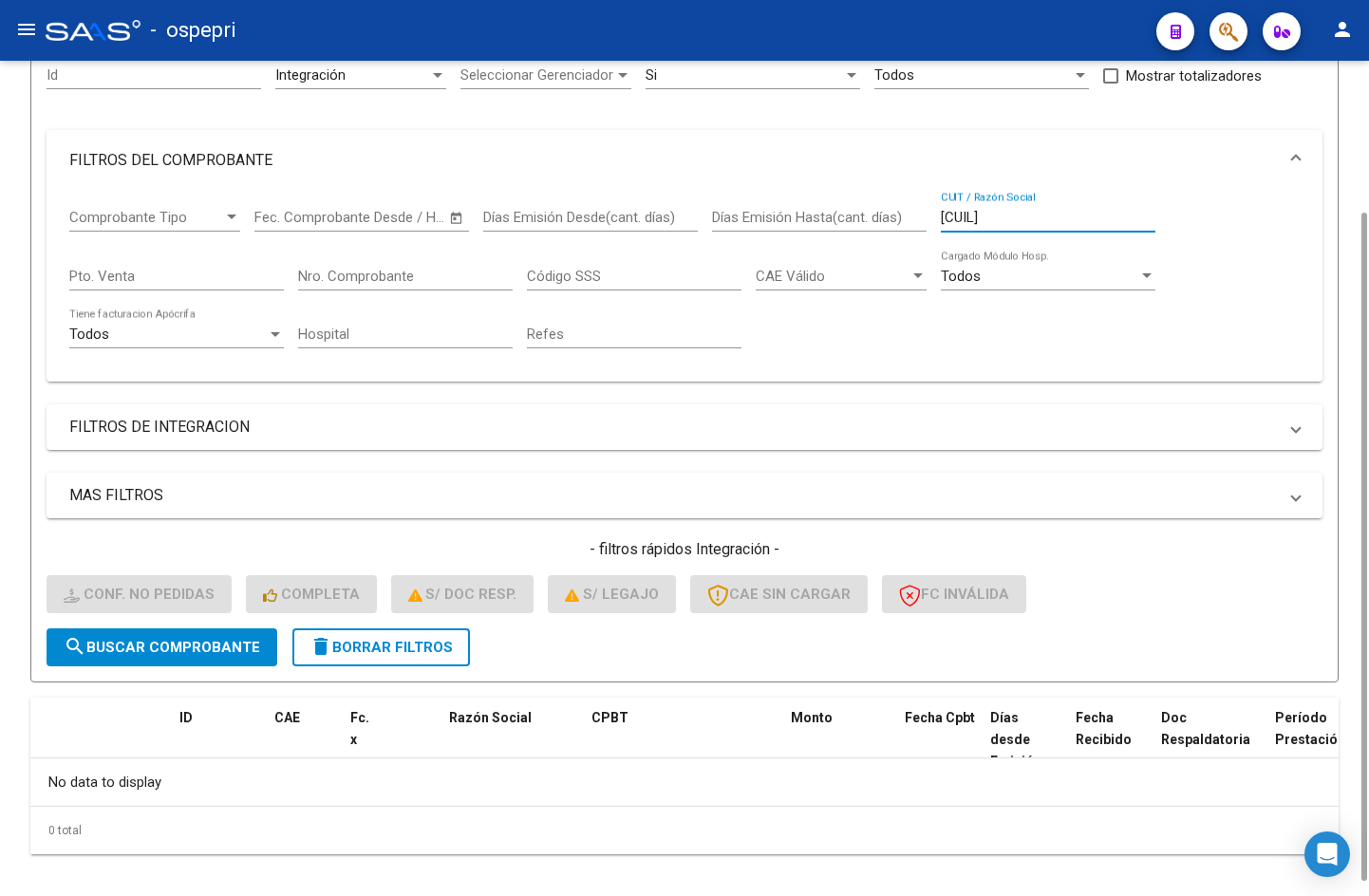 type on "[CUIL]" 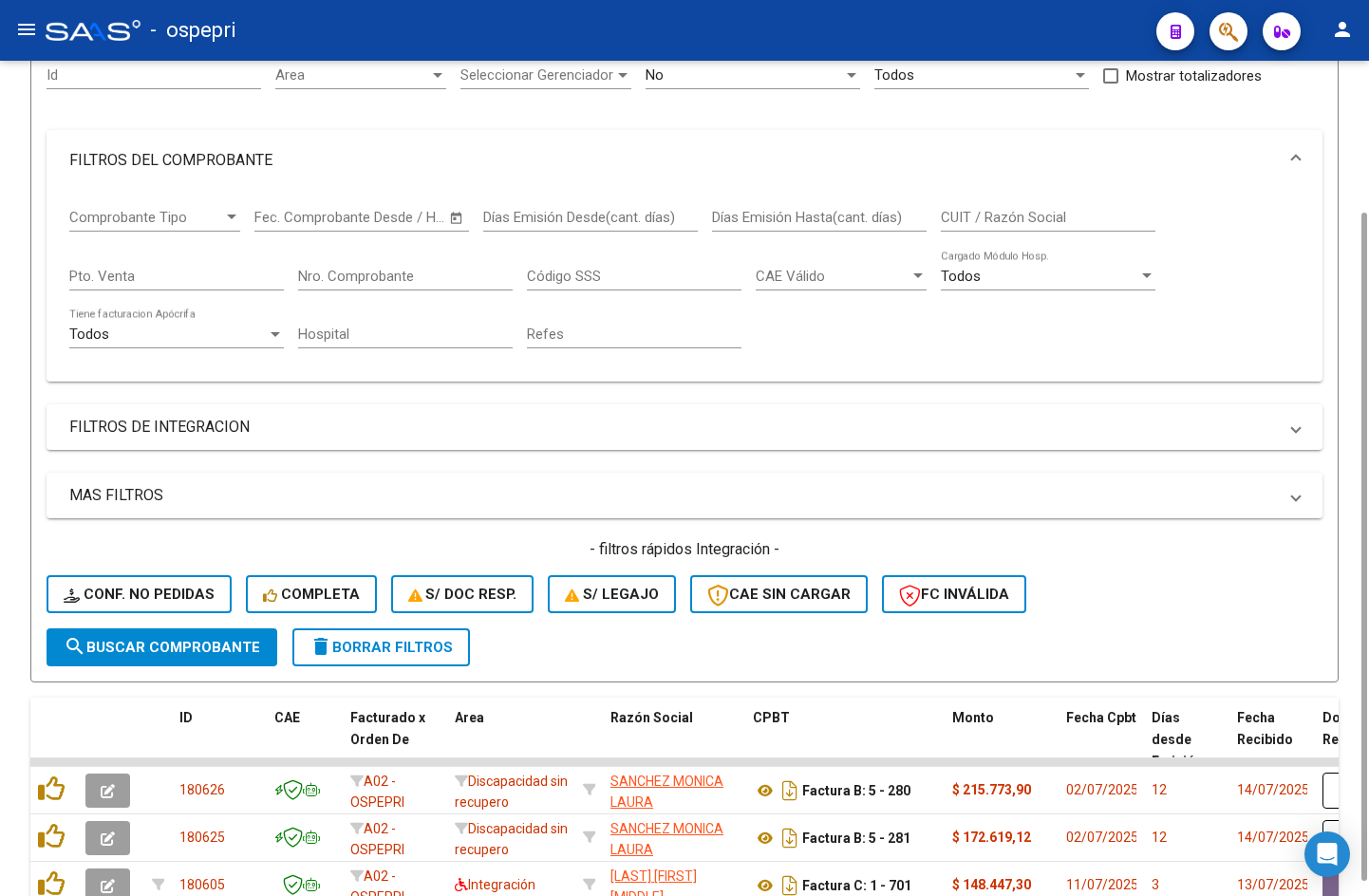 click on "CUIT / Razón Social" at bounding box center [1048, 217] 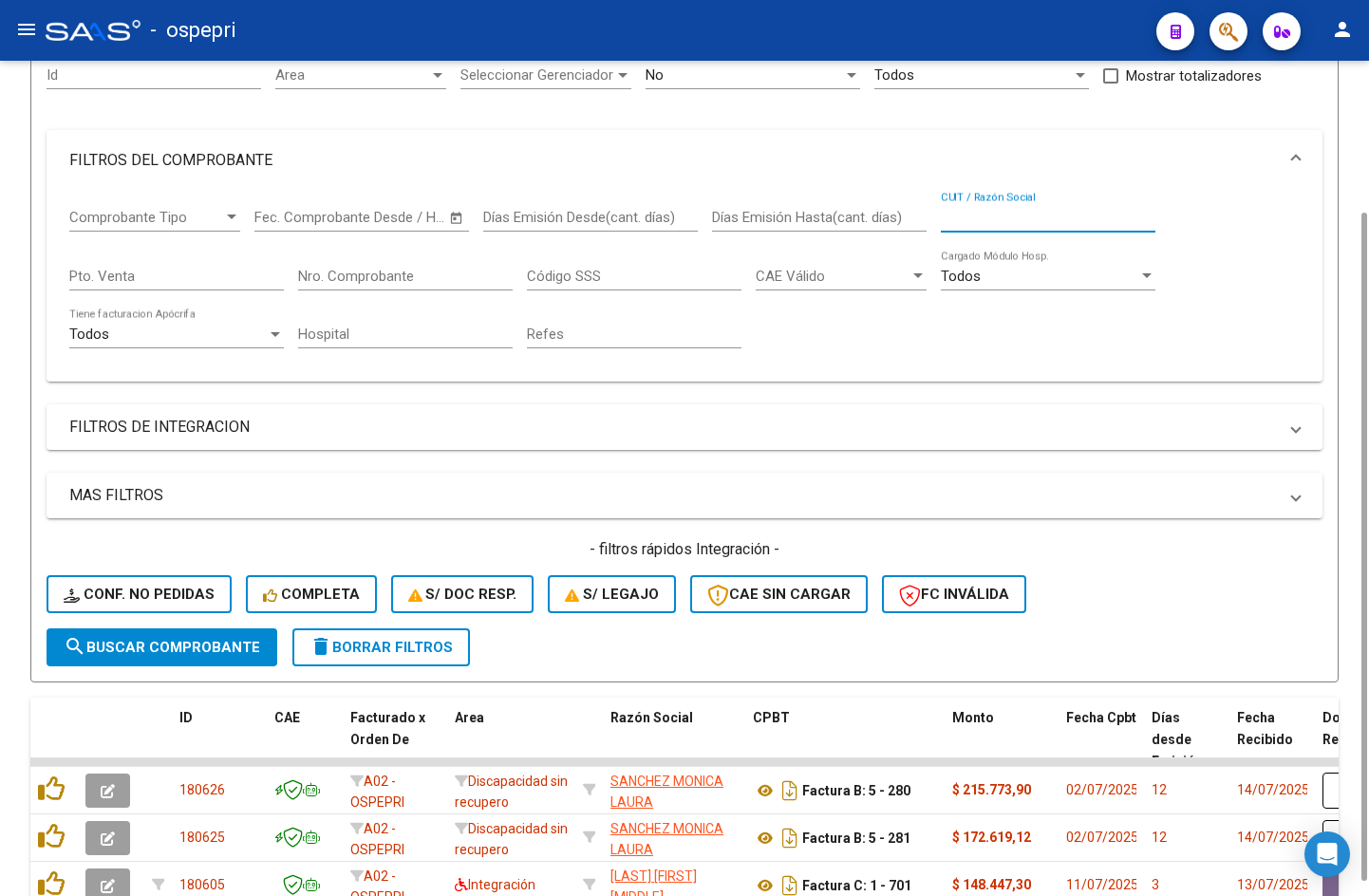 paste on "[CUIL]" 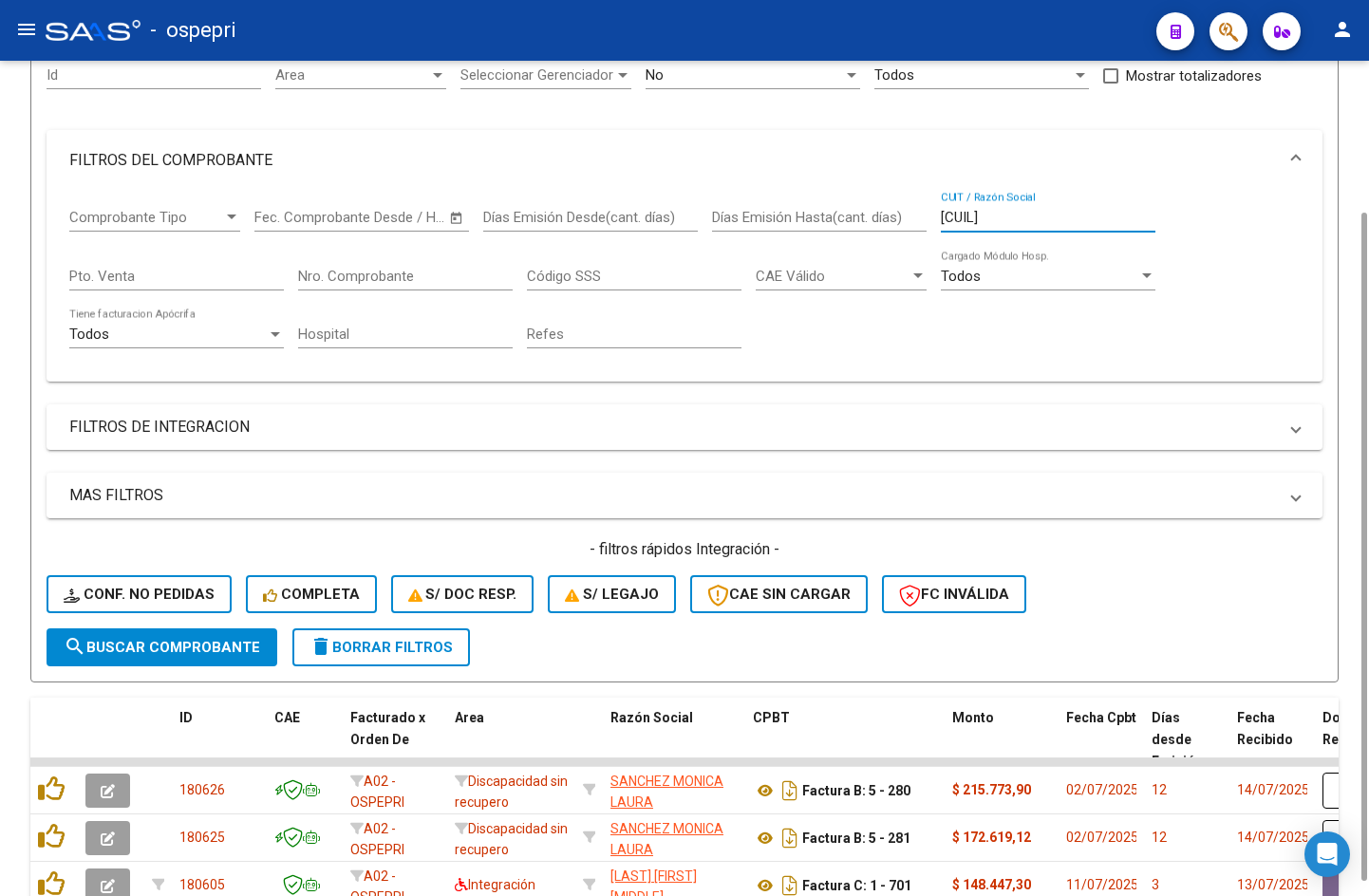 type on "[CUIL]" 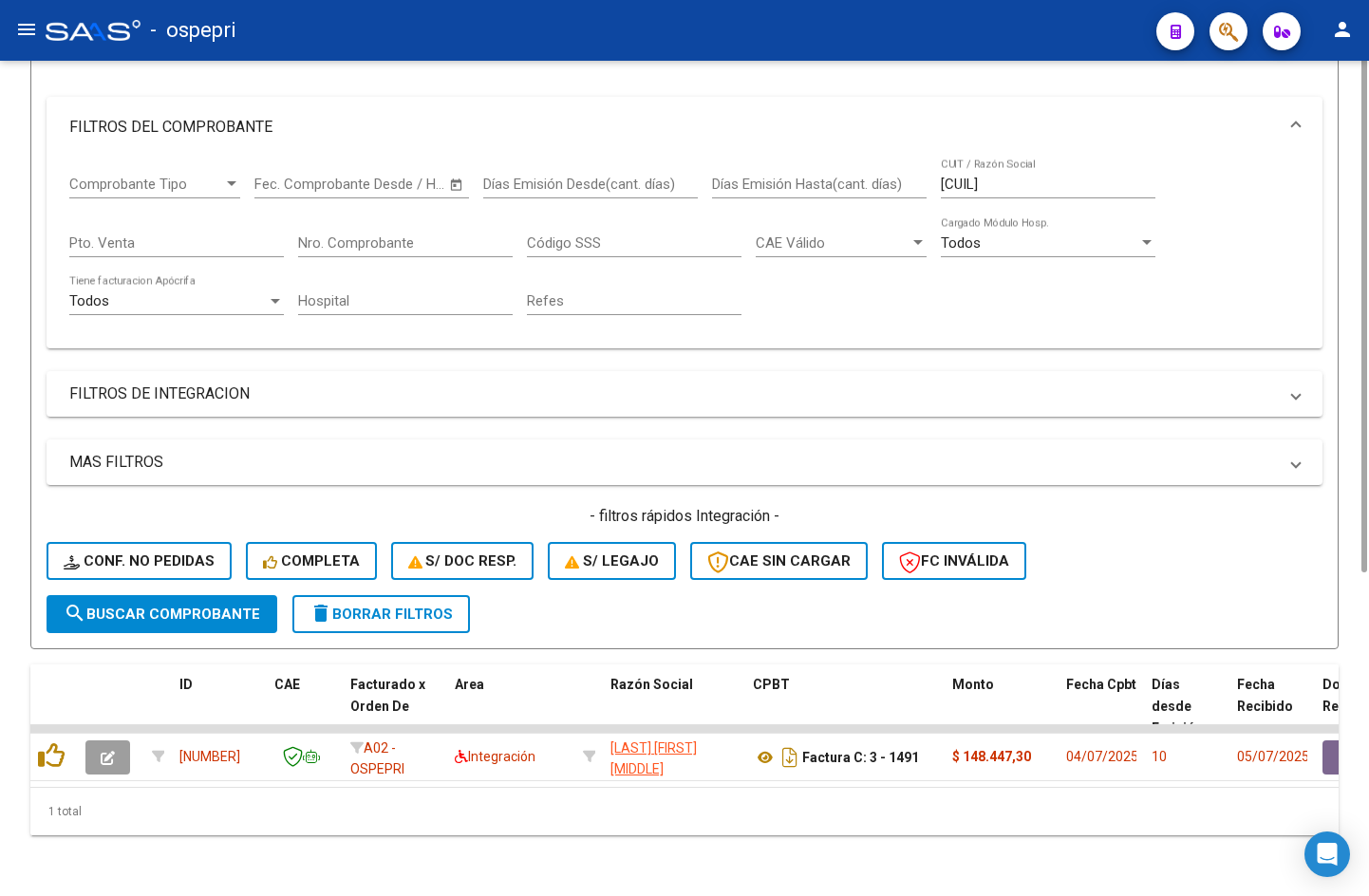 scroll, scrollTop: 47, scrollLeft: 0, axis: vertical 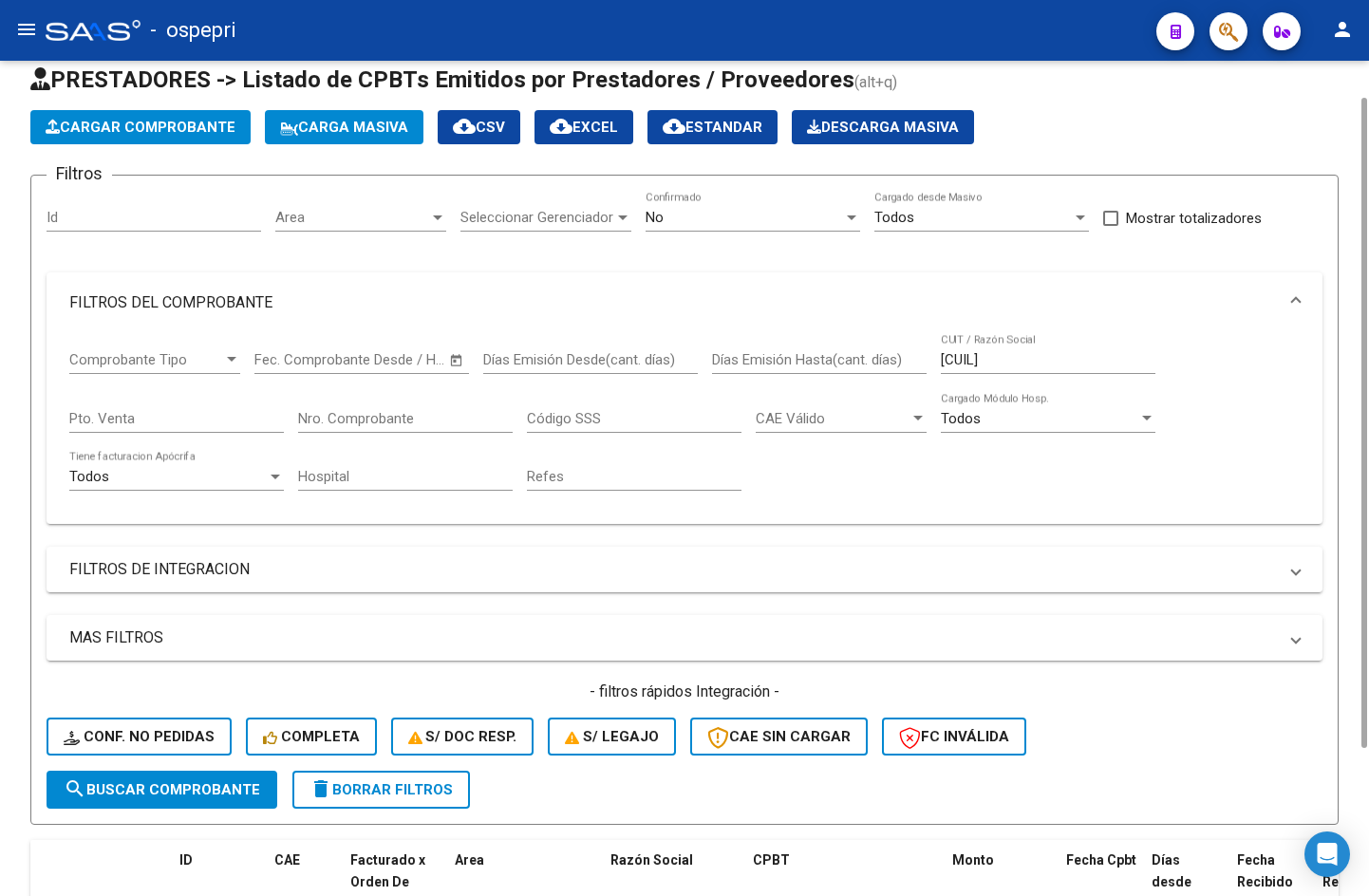 click on "No  Confirmado" 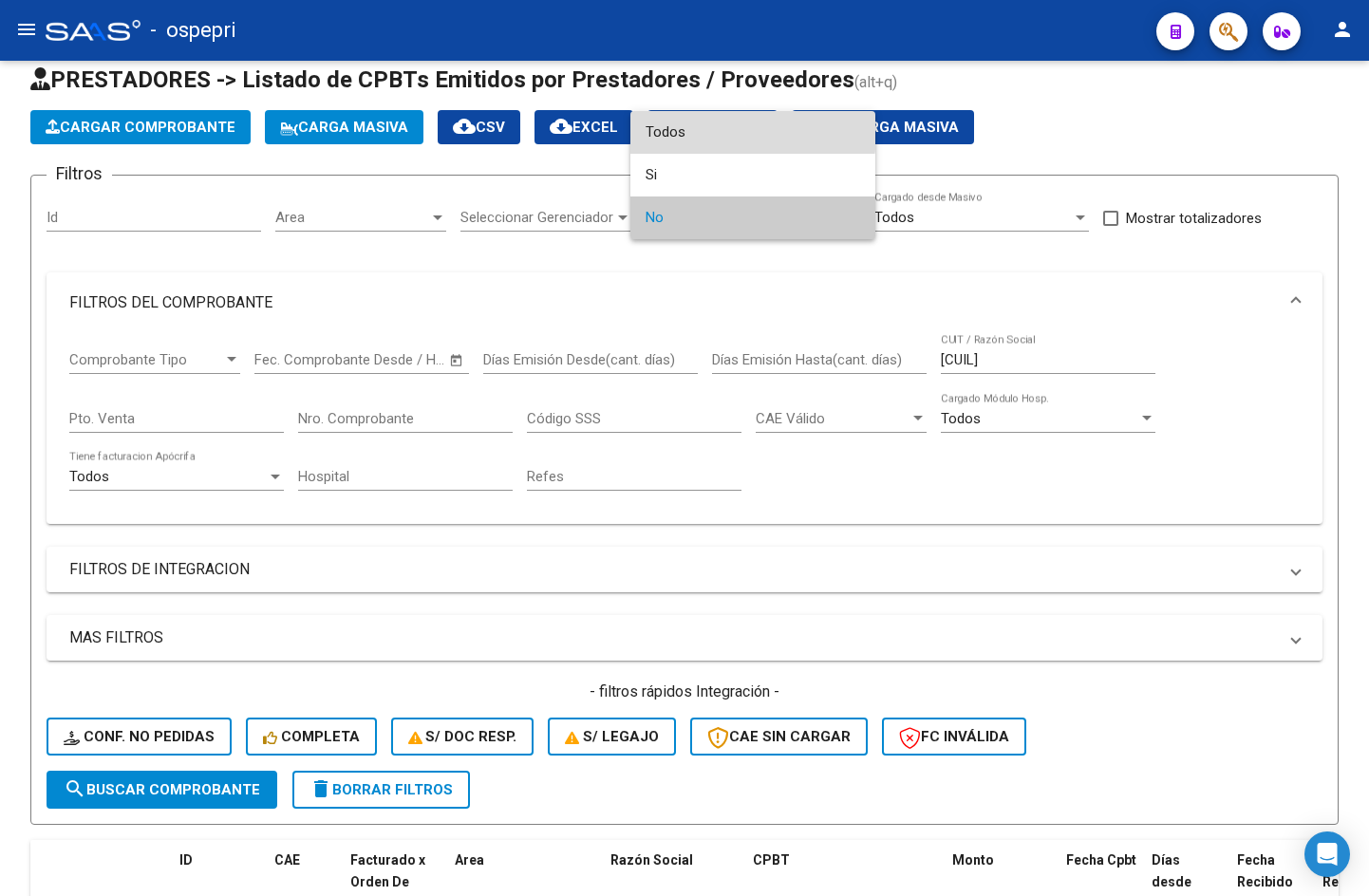 click on "Todos" at bounding box center [753, 132] 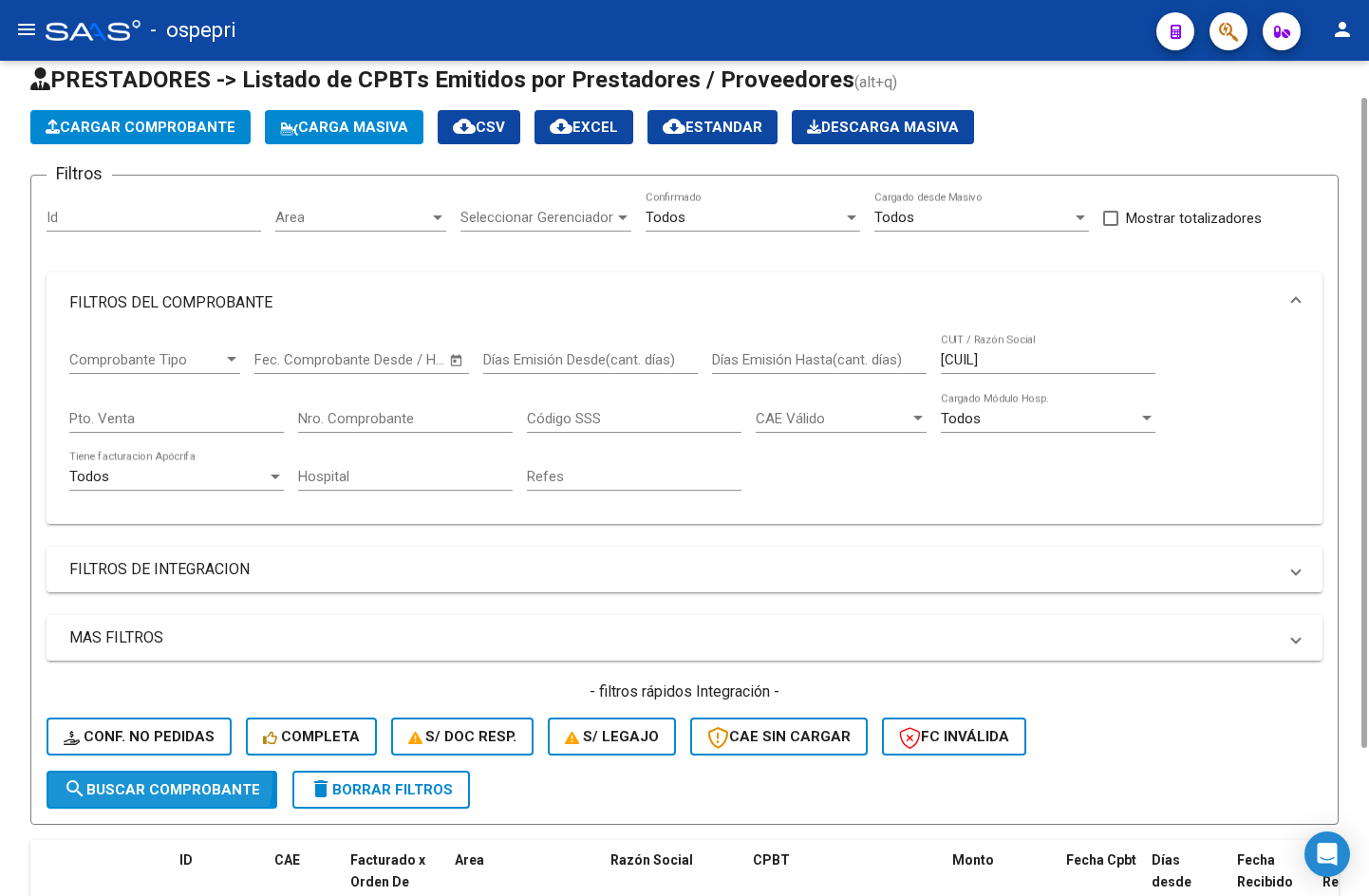 click on "search  Buscar Comprobante" 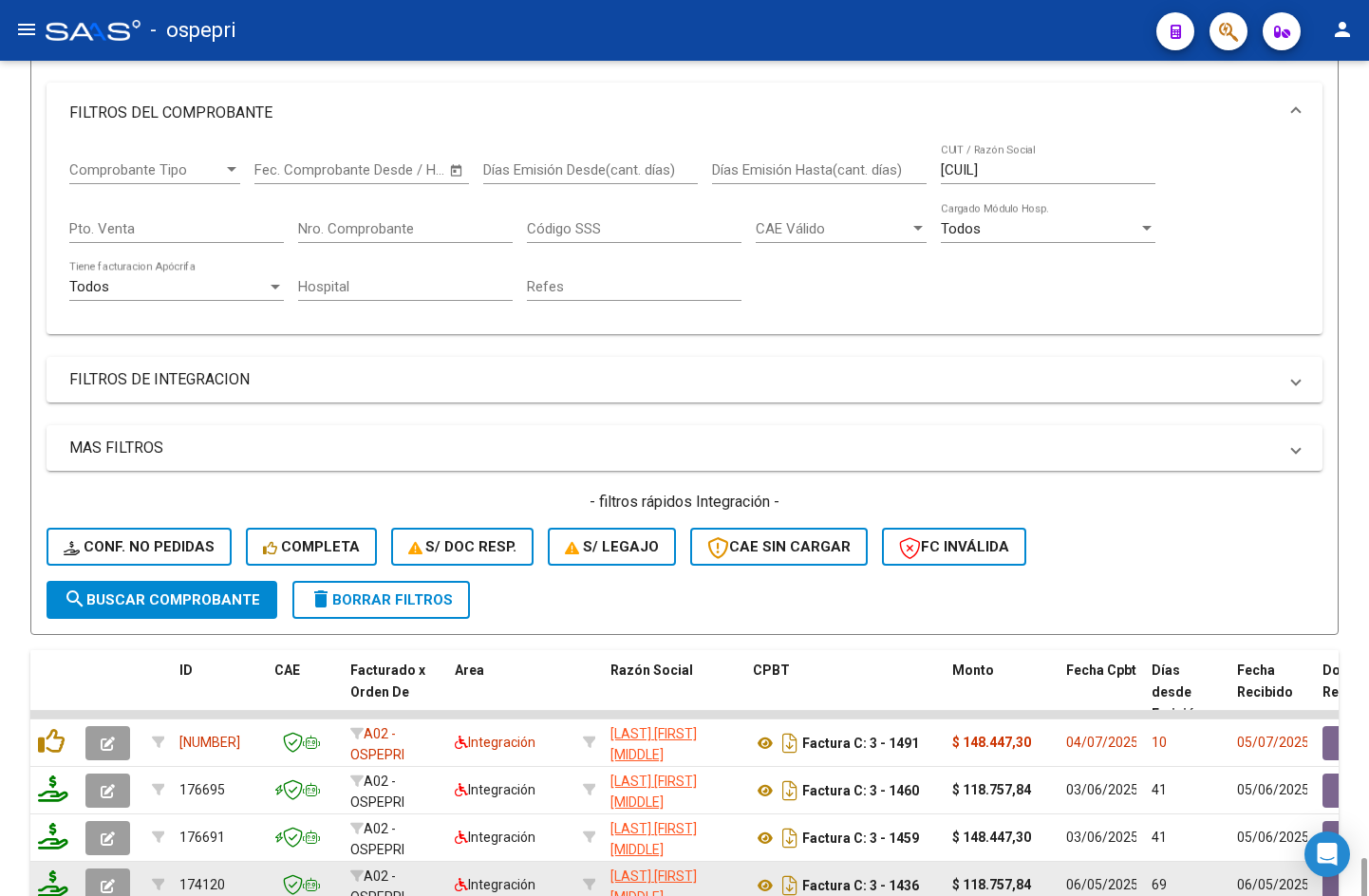 scroll, scrollTop: 664, scrollLeft: 0, axis: vertical 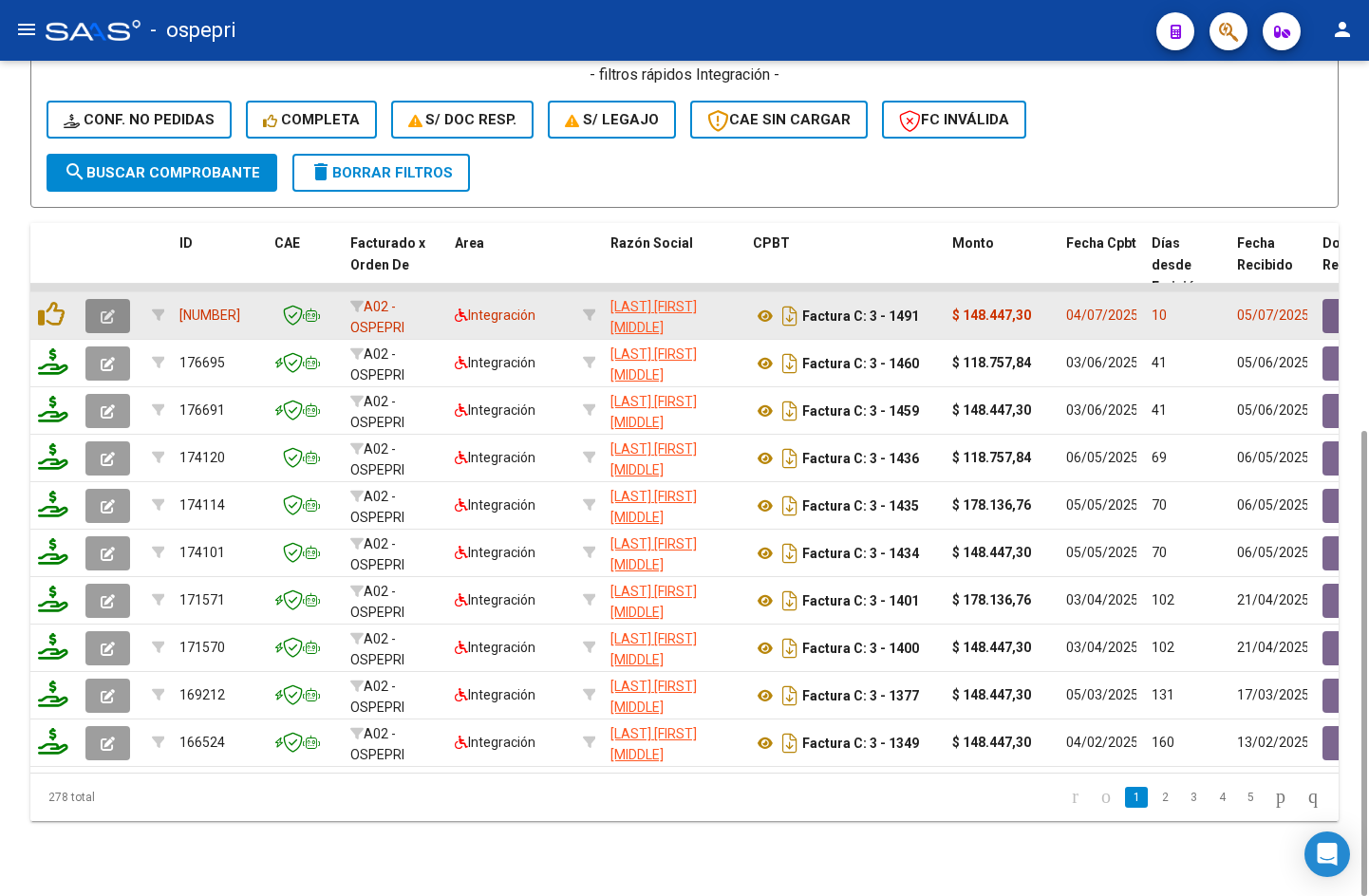 click 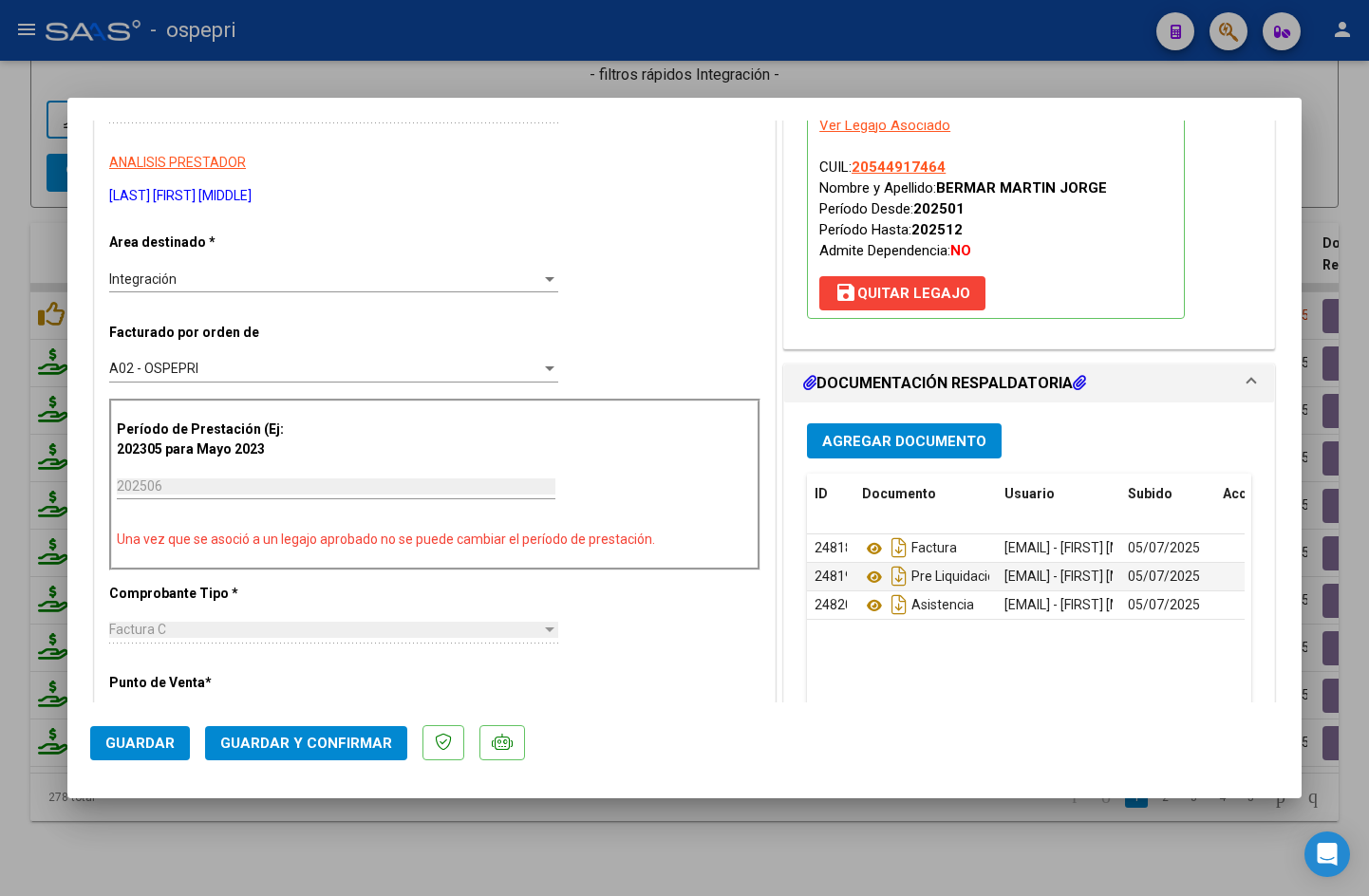 scroll, scrollTop: 0, scrollLeft: 0, axis: both 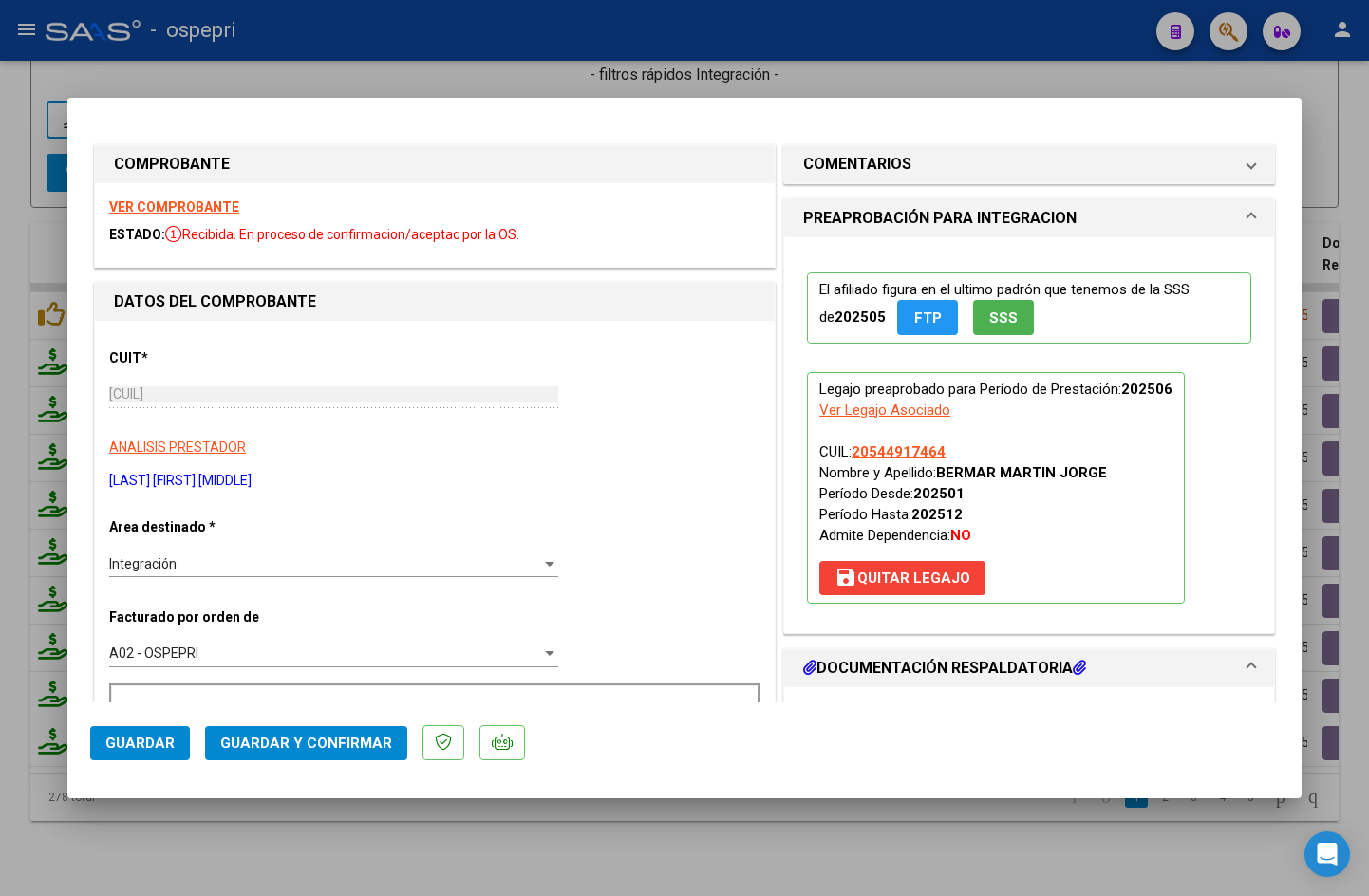 click on "VER COMPROBANTE" at bounding box center (174, 207) 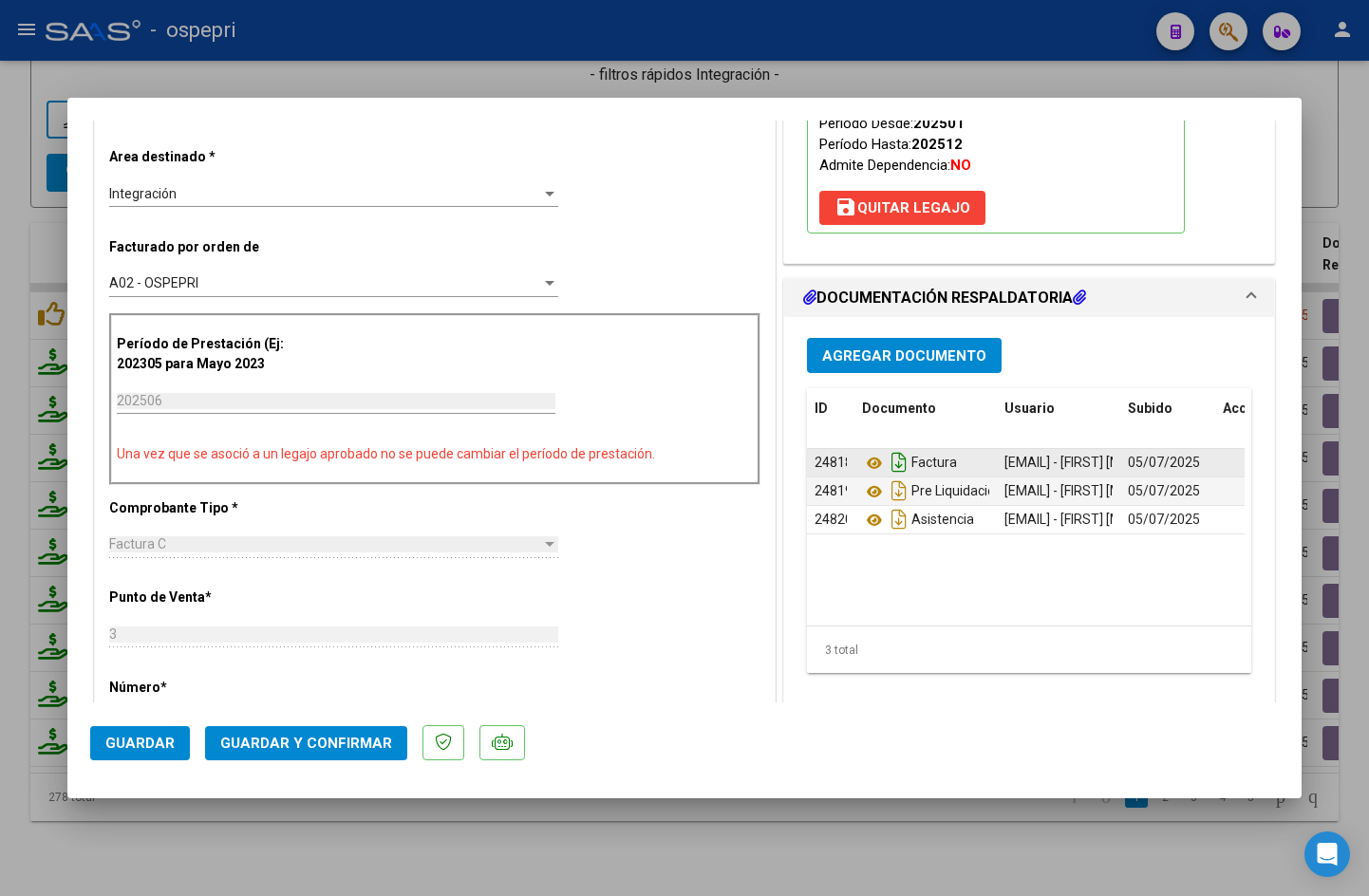 scroll, scrollTop: 380, scrollLeft: 0, axis: vertical 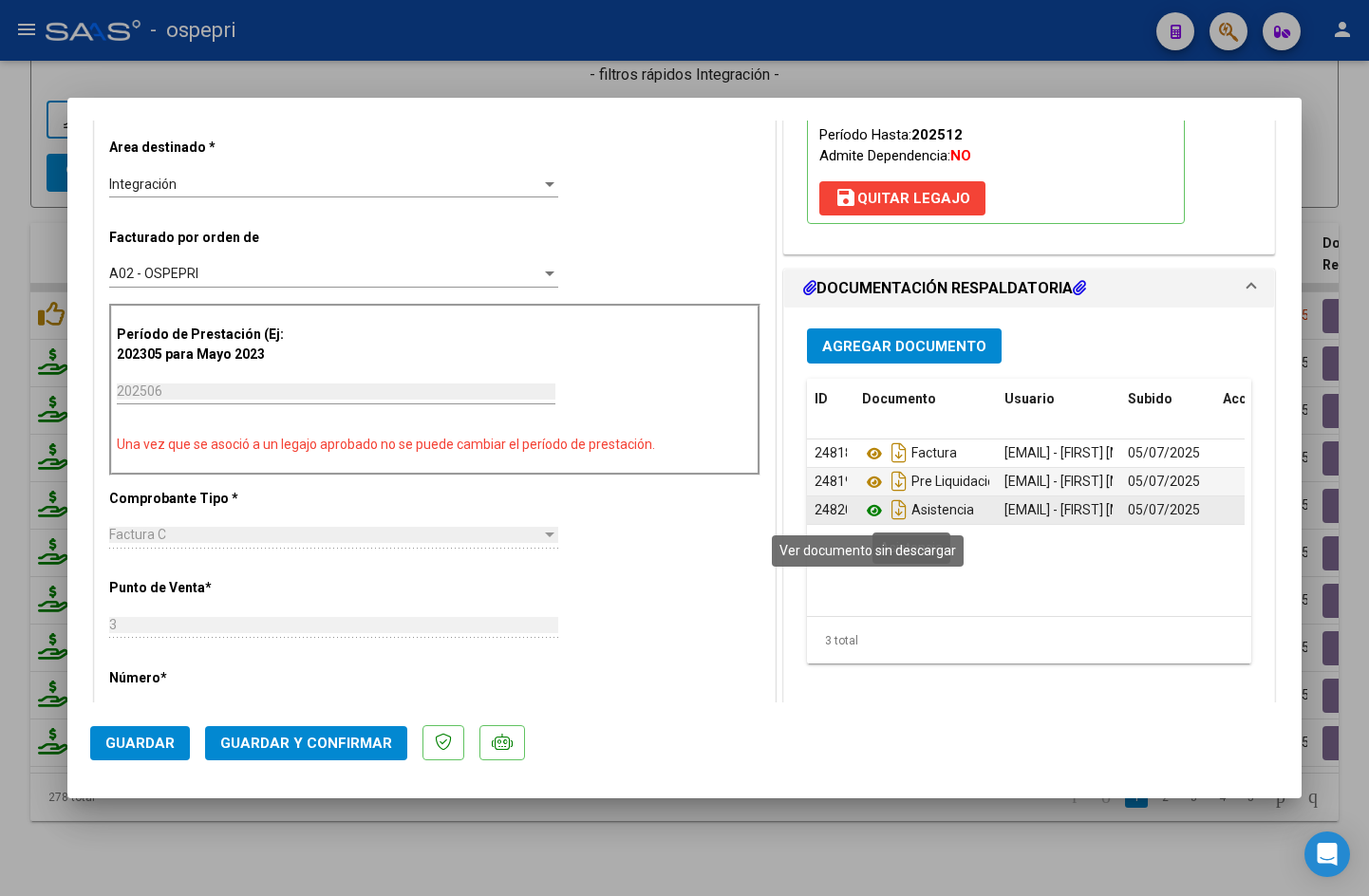 click 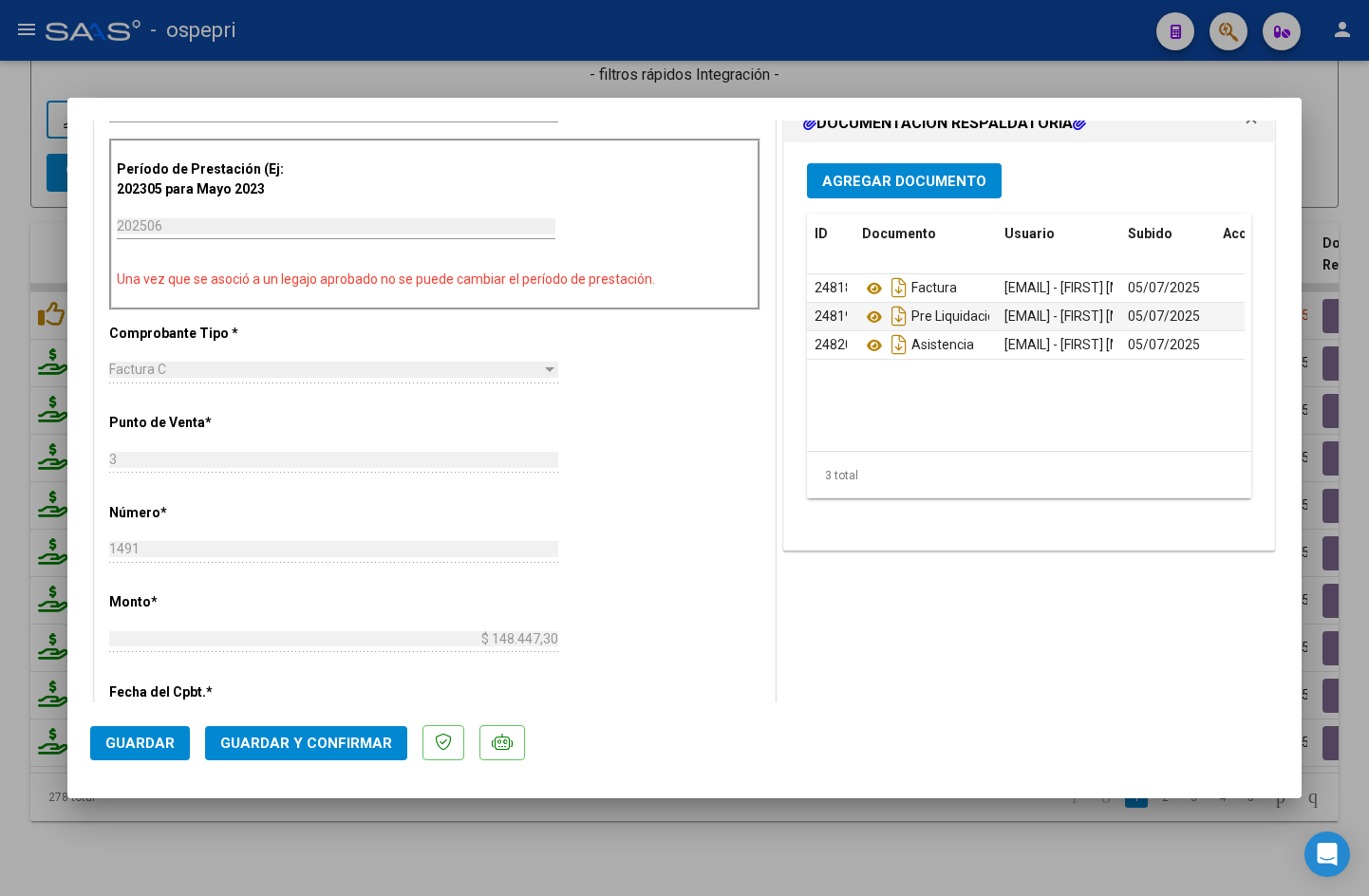 scroll, scrollTop: 569, scrollLeft: 0, axis: vertical 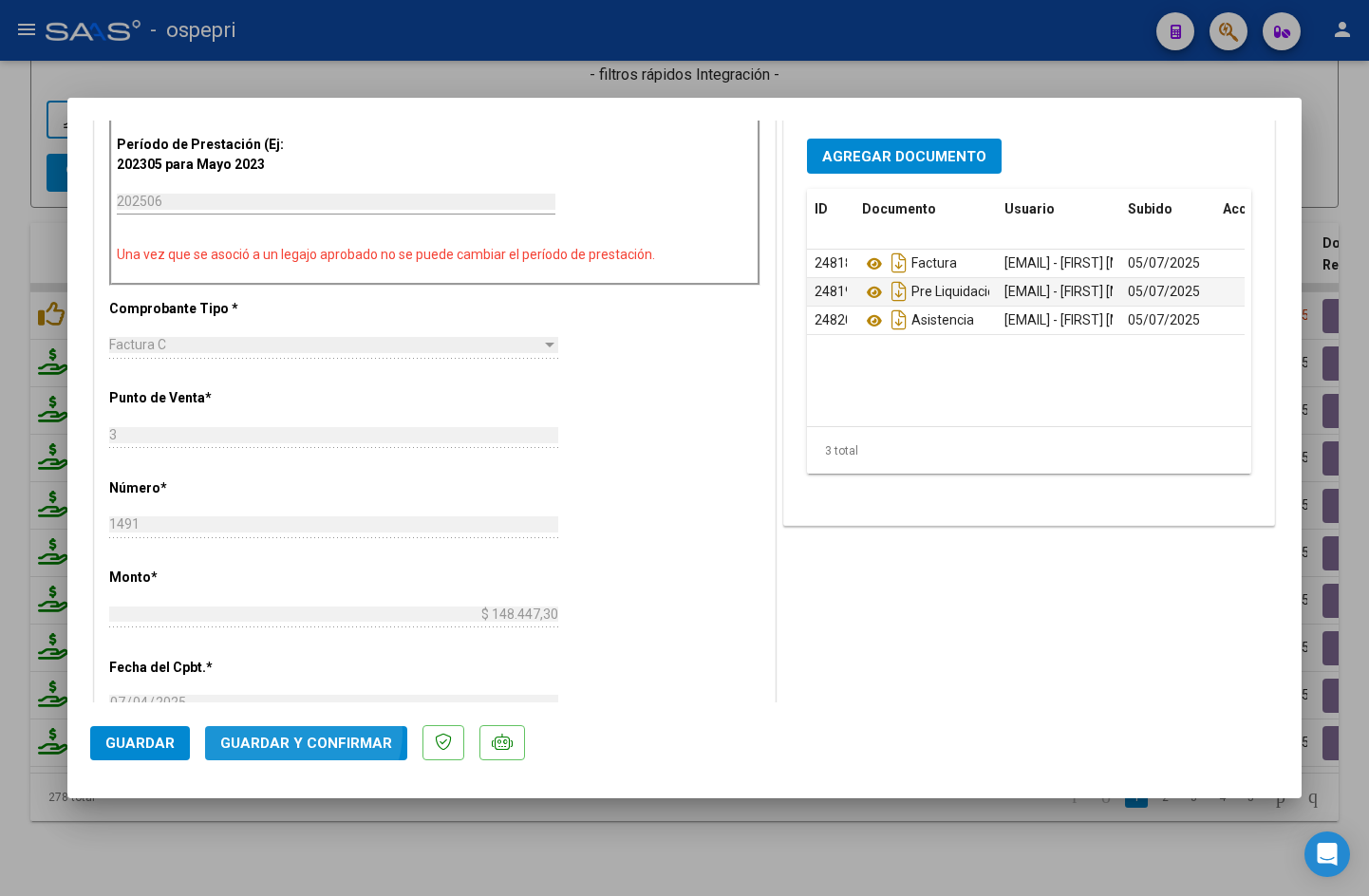 click on "Guardar y Confirmar" 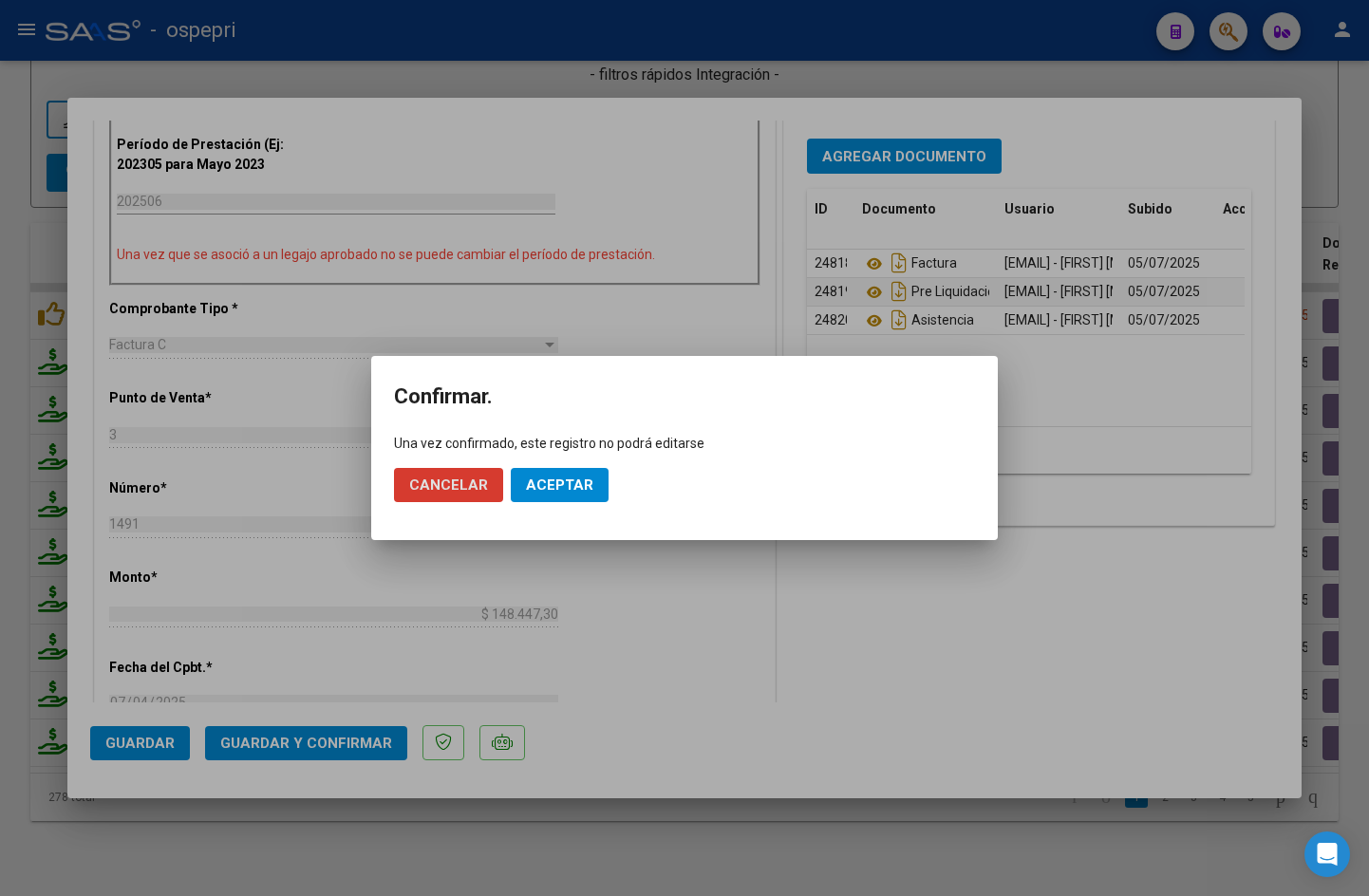 click on "Aceptar" 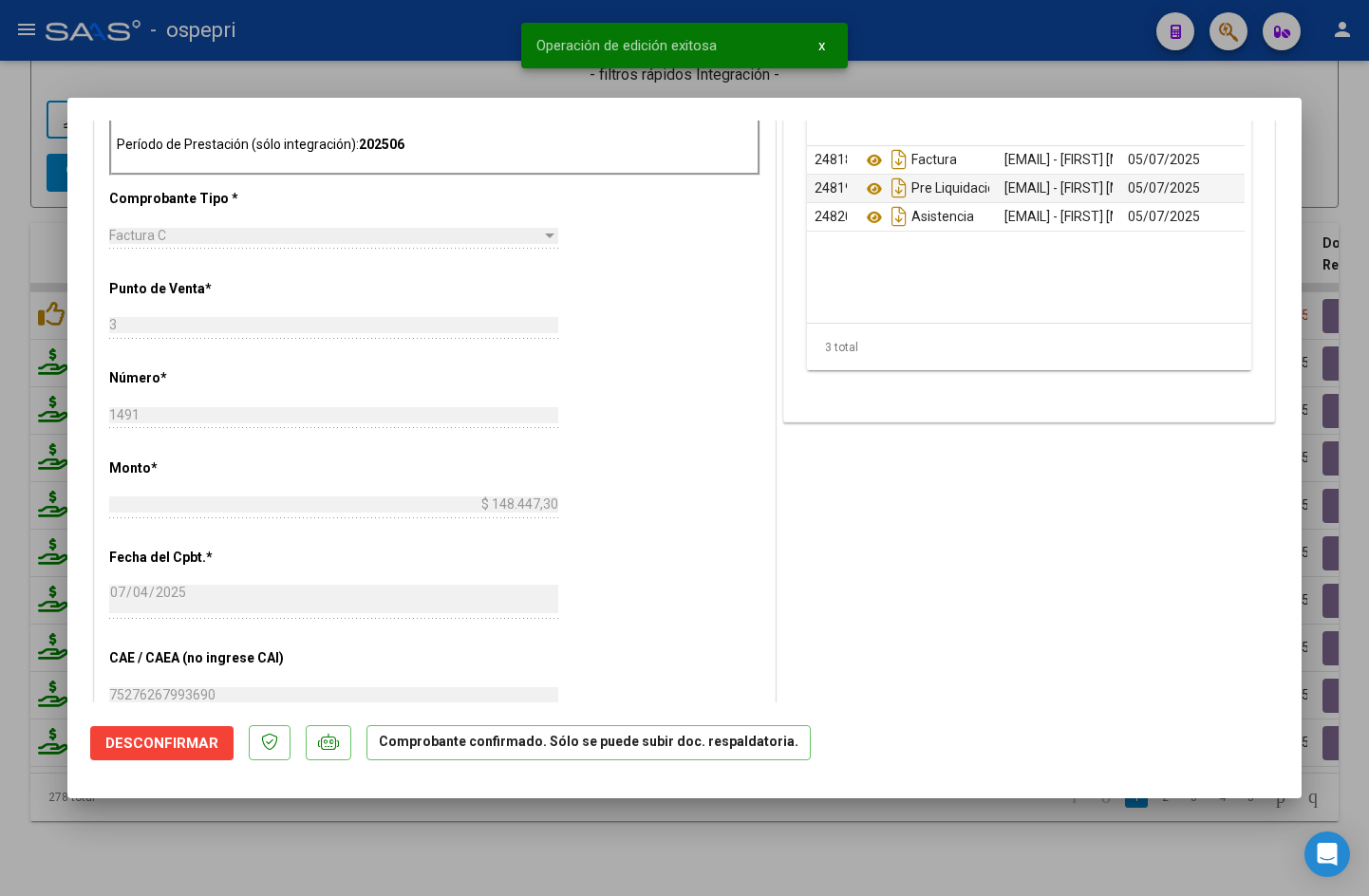 type 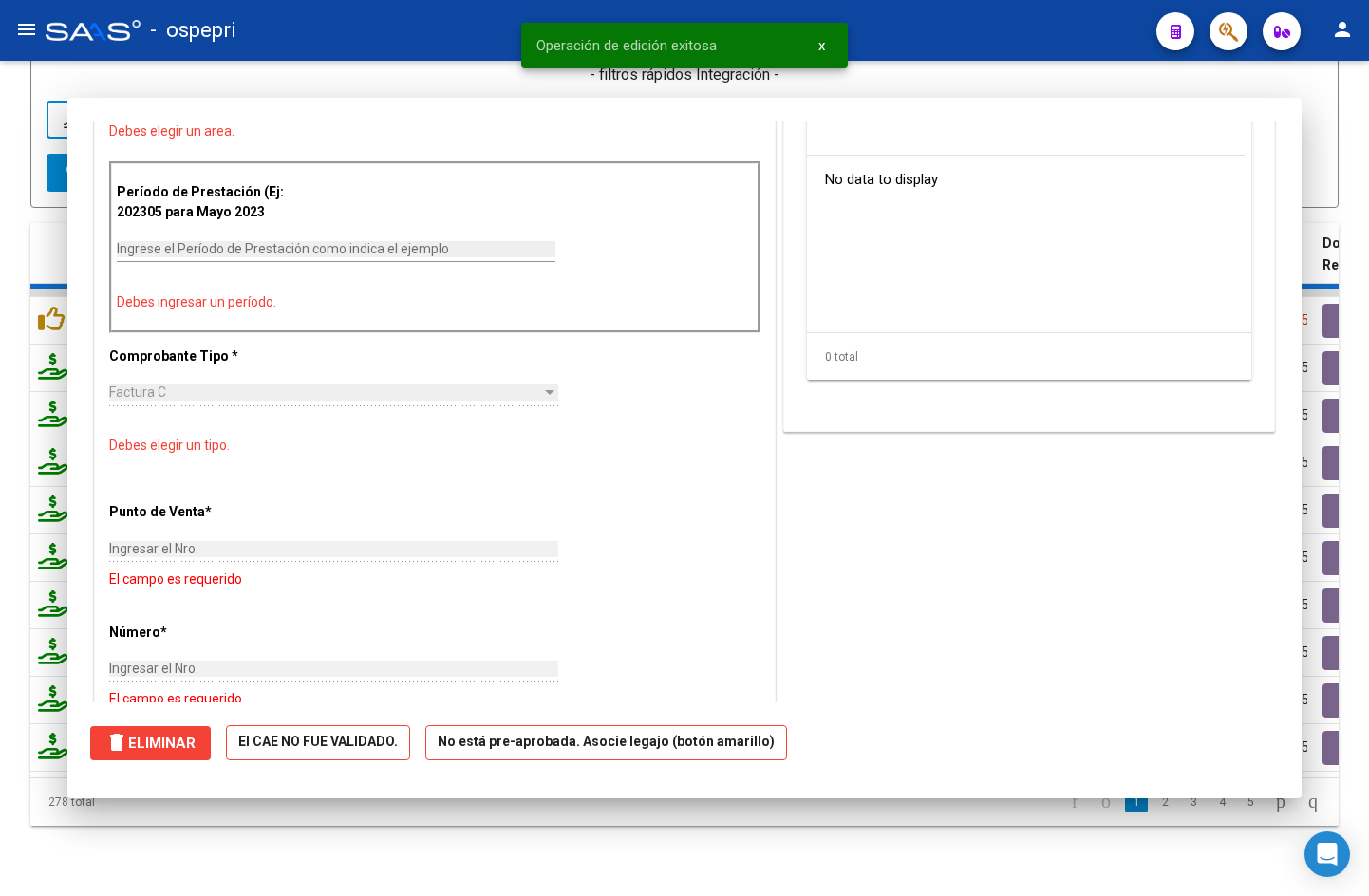 scroll, scrollTop: 0, scrollLeft: 0, axis: both 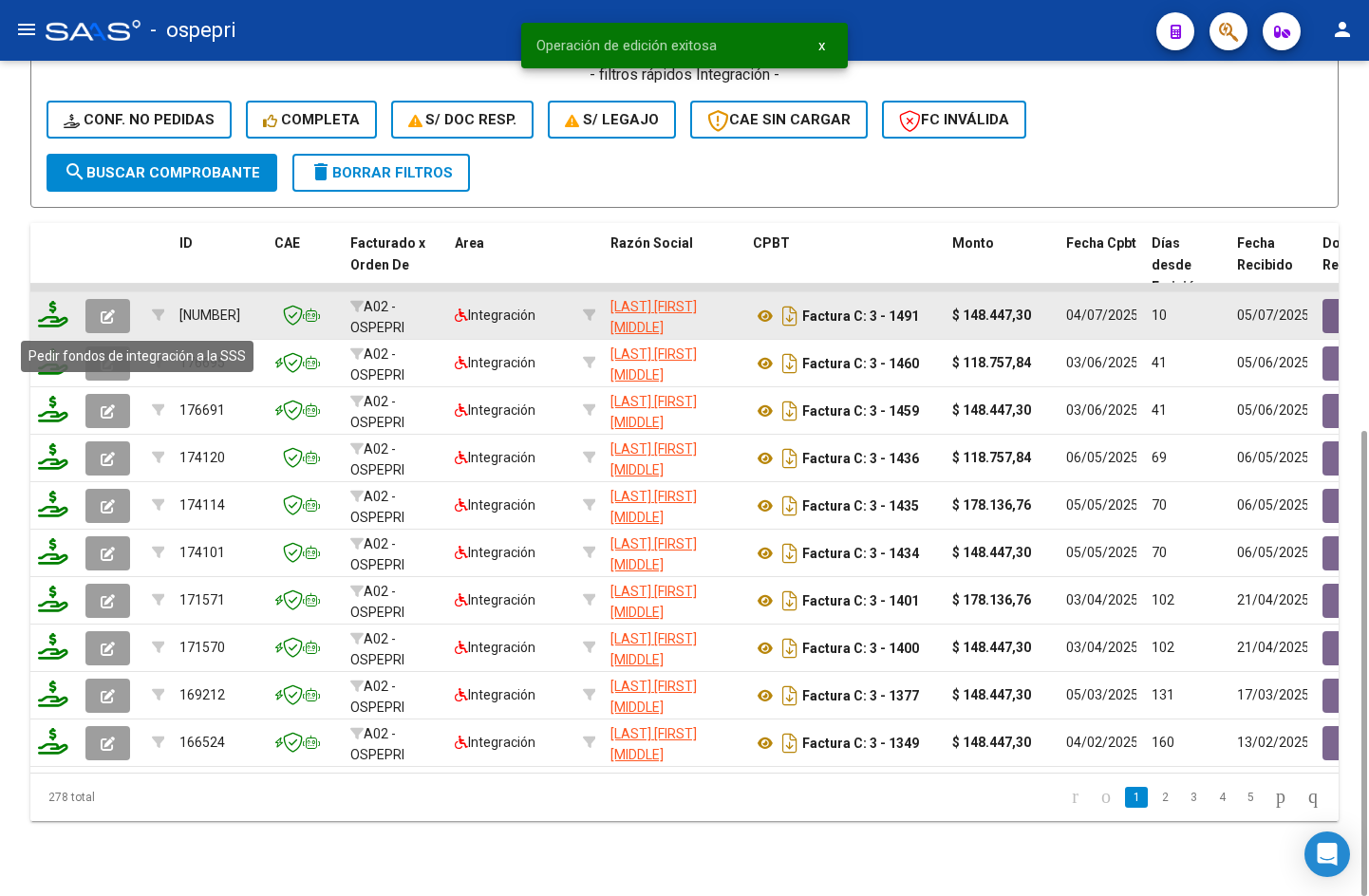 click 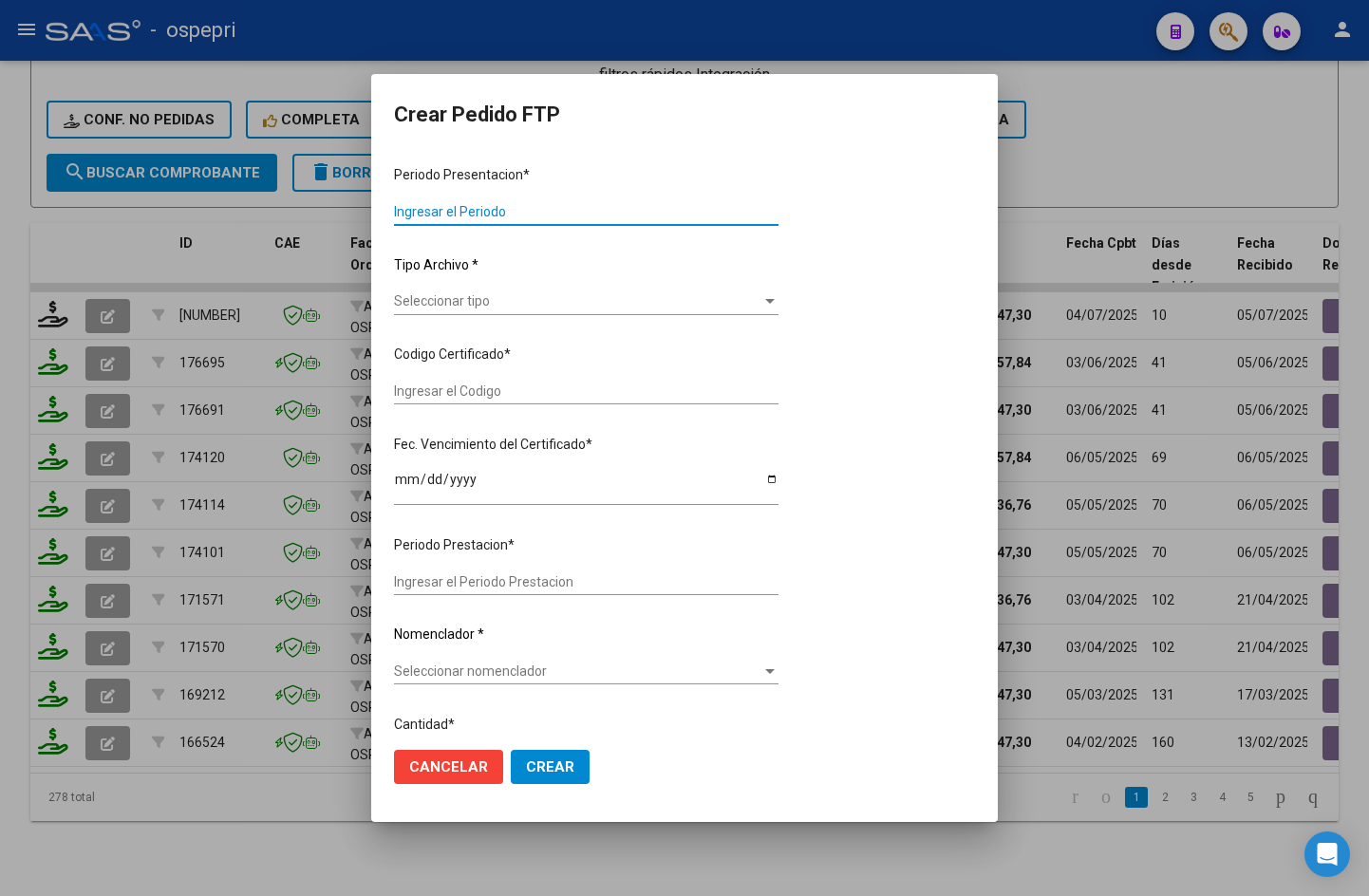 type on "202506" 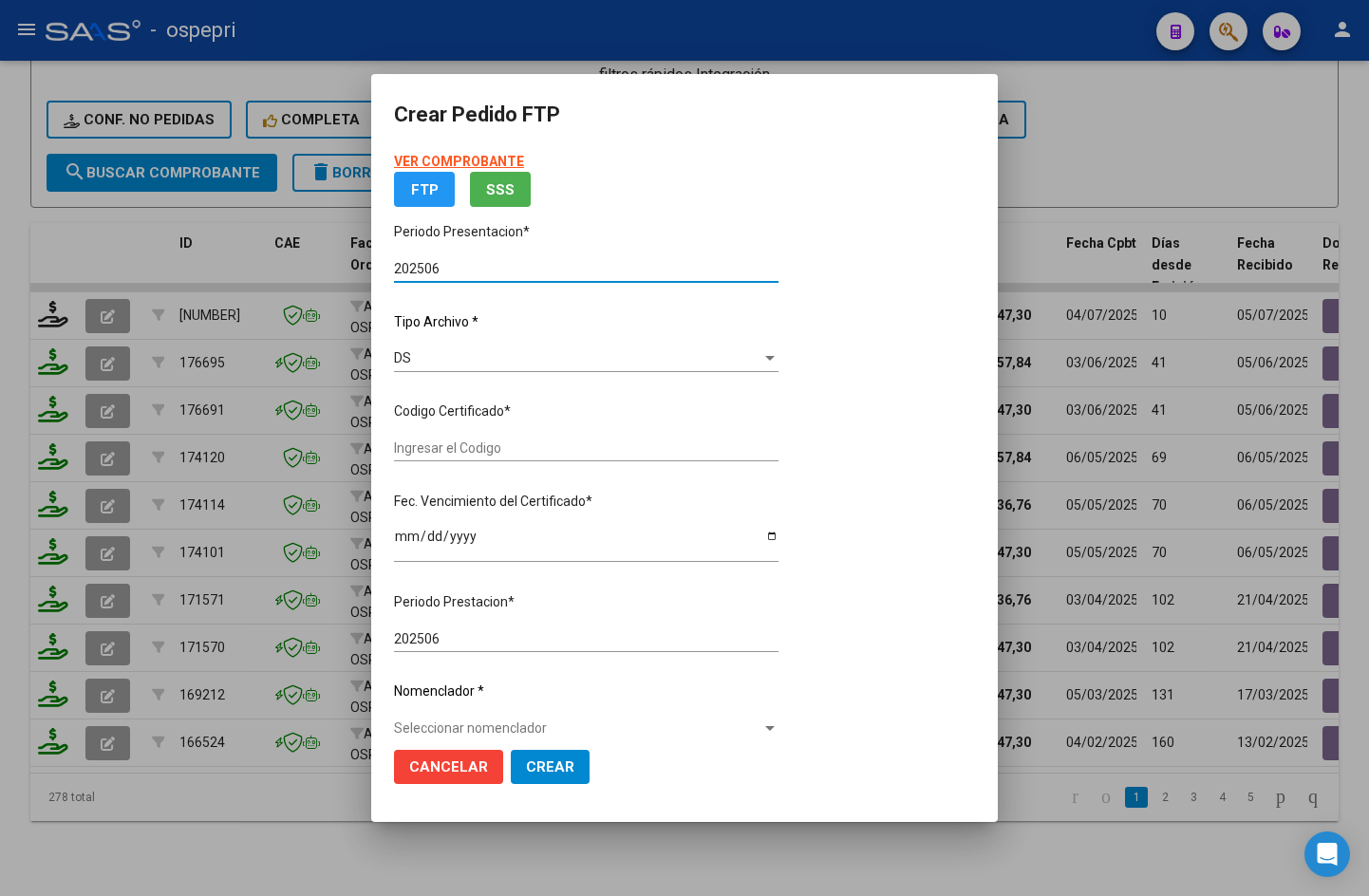type on "2054491746-4" 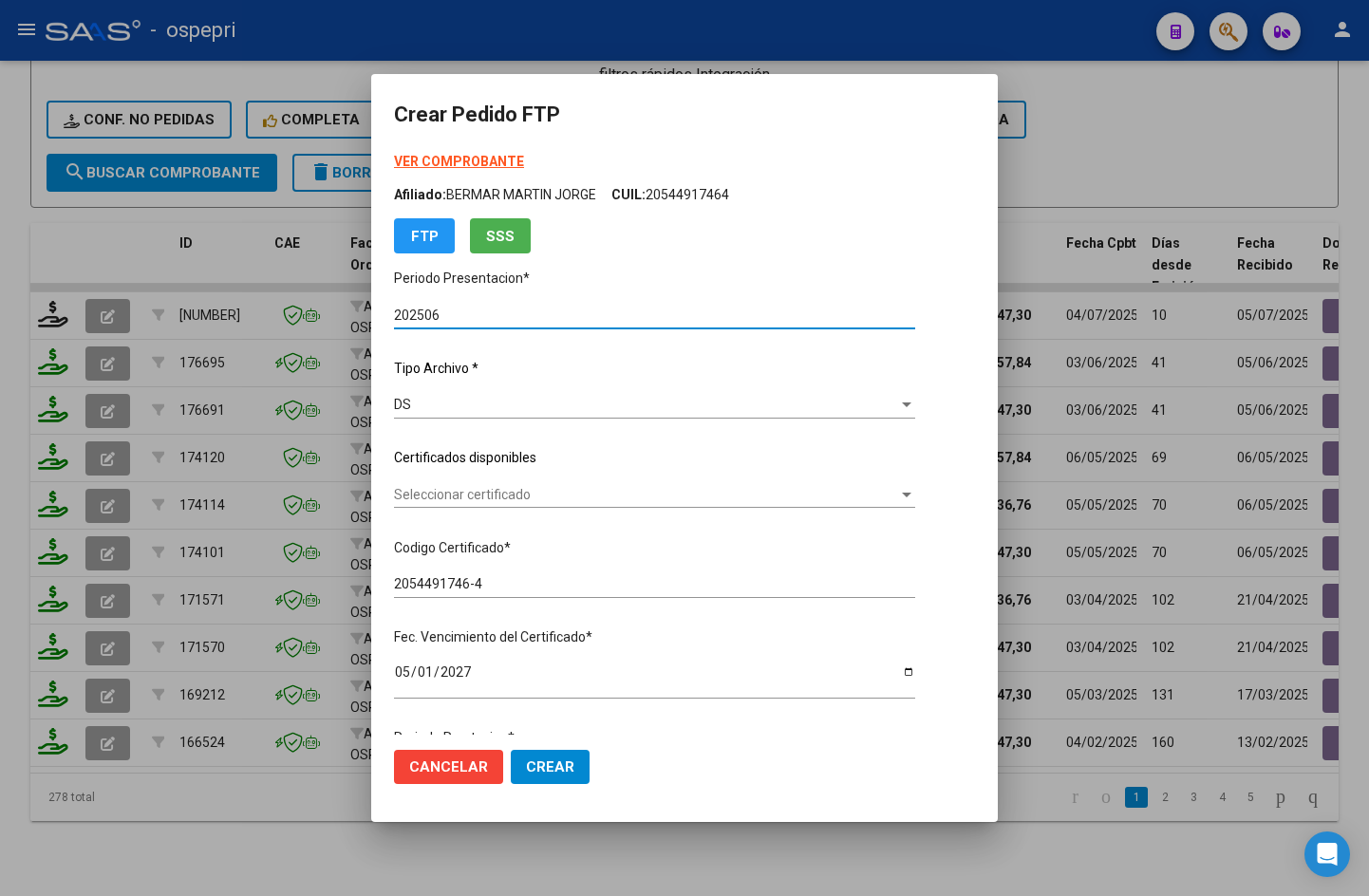 click on "Seleccionar certificado" at bounding box center [646, 495] 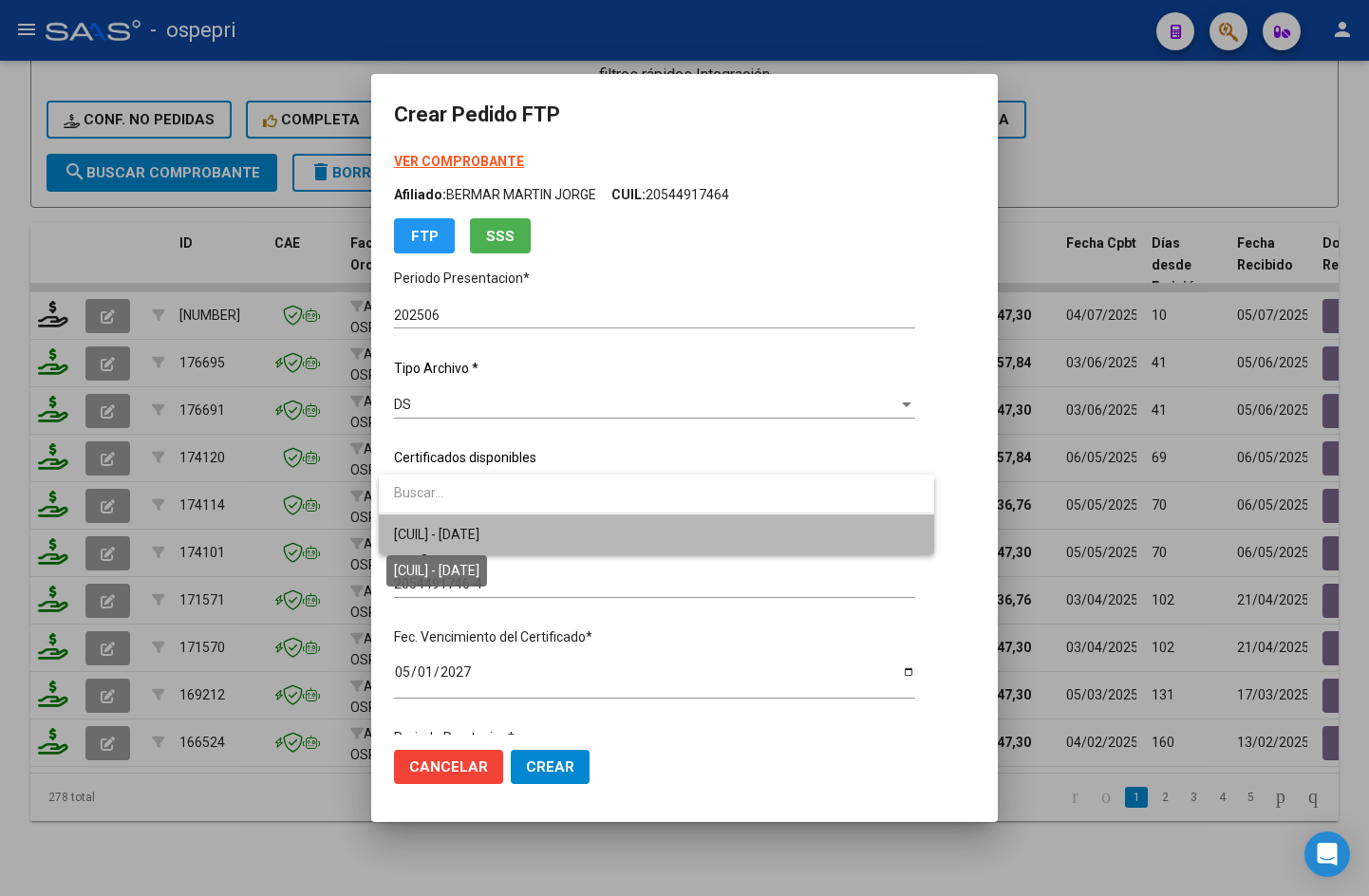 click on "[CUIL] - [DATE]" at bounding box center (437, 534) 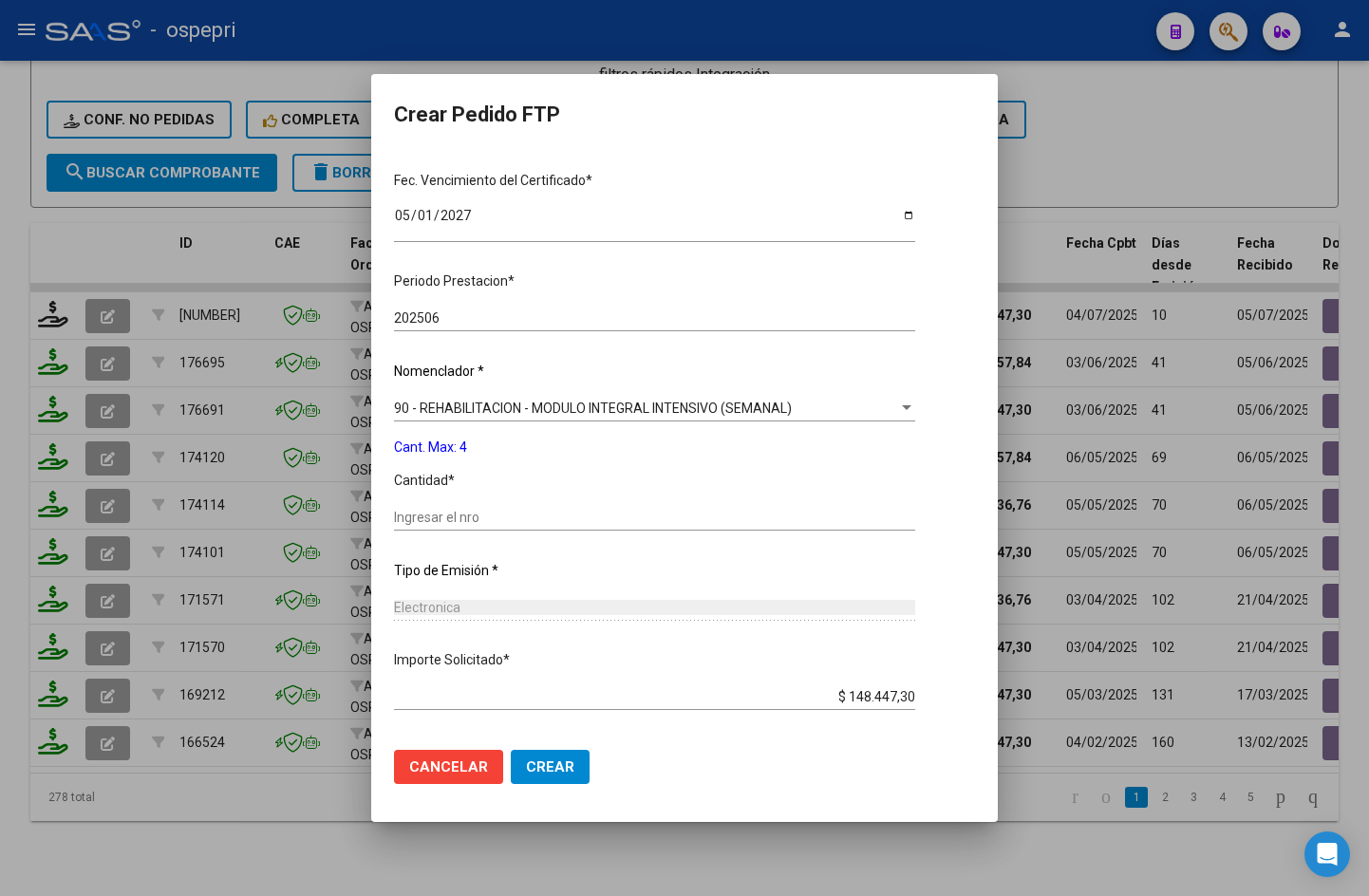 scroll, scrollTop: 475, scrollLeft: 0, axis: vertical 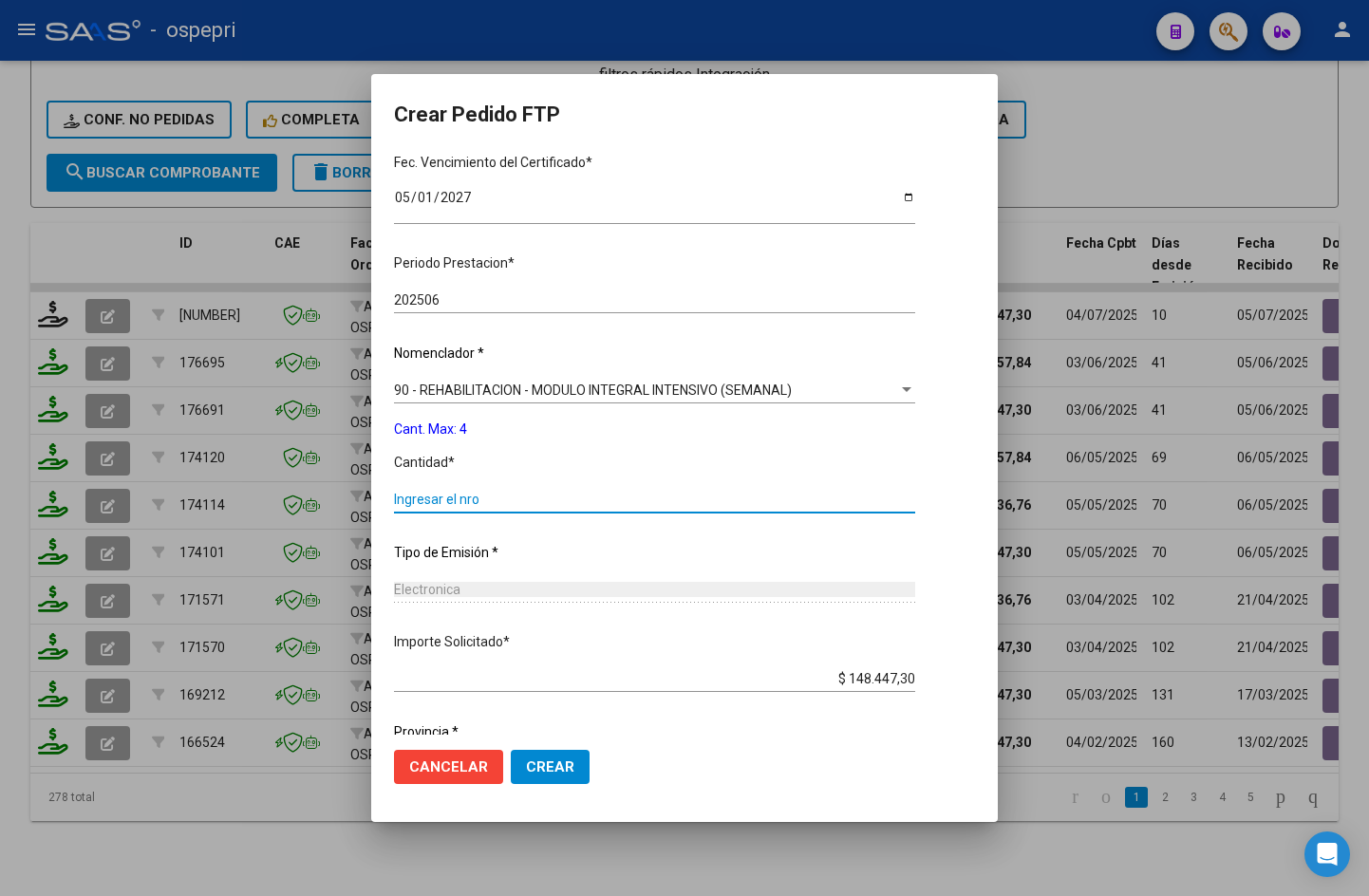 click on "Ingresar el nro" at bounding box center (654, 499) 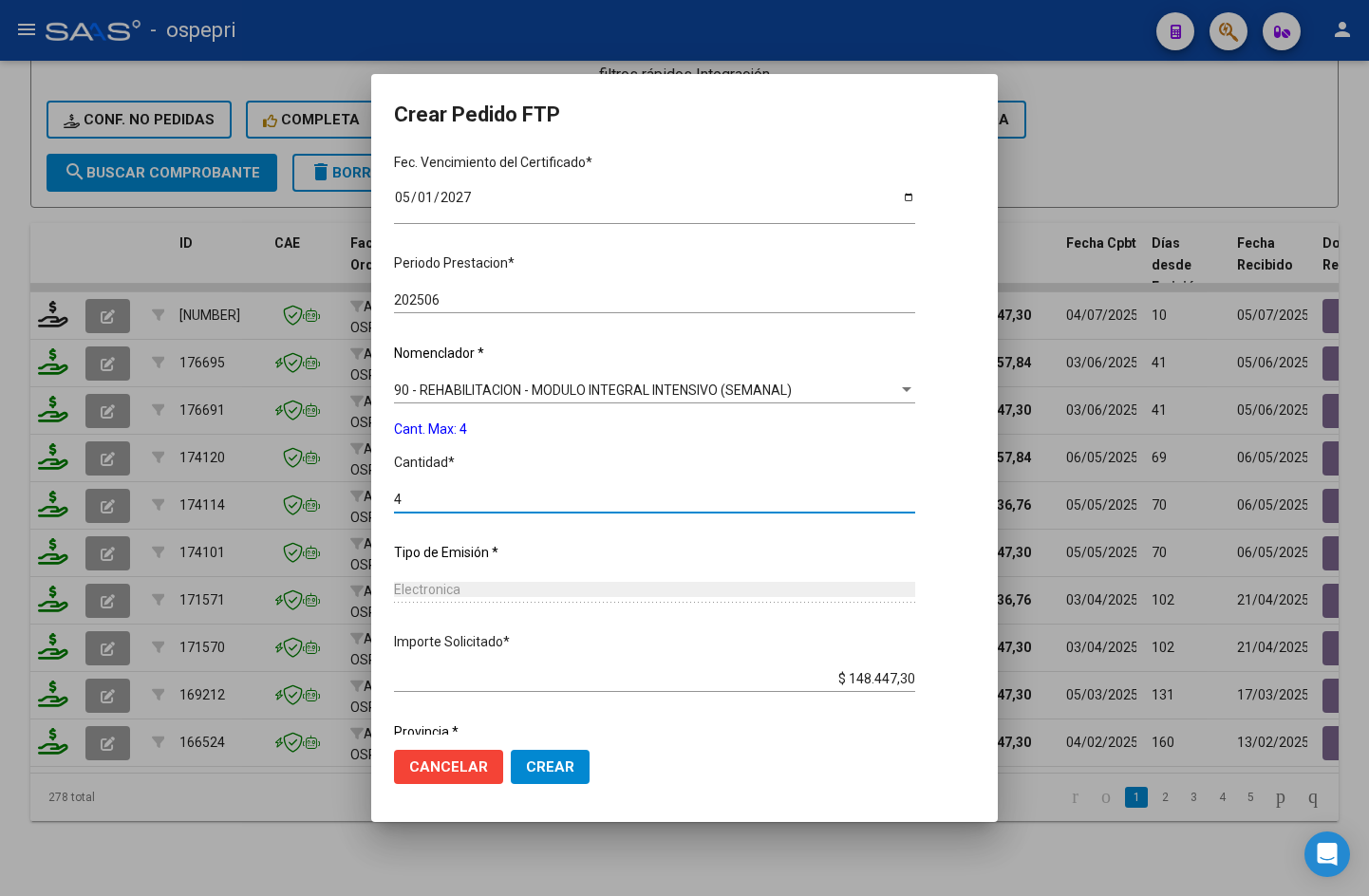 scroll, scrollTop: 538, scrollLeft: 0, axis: vertical 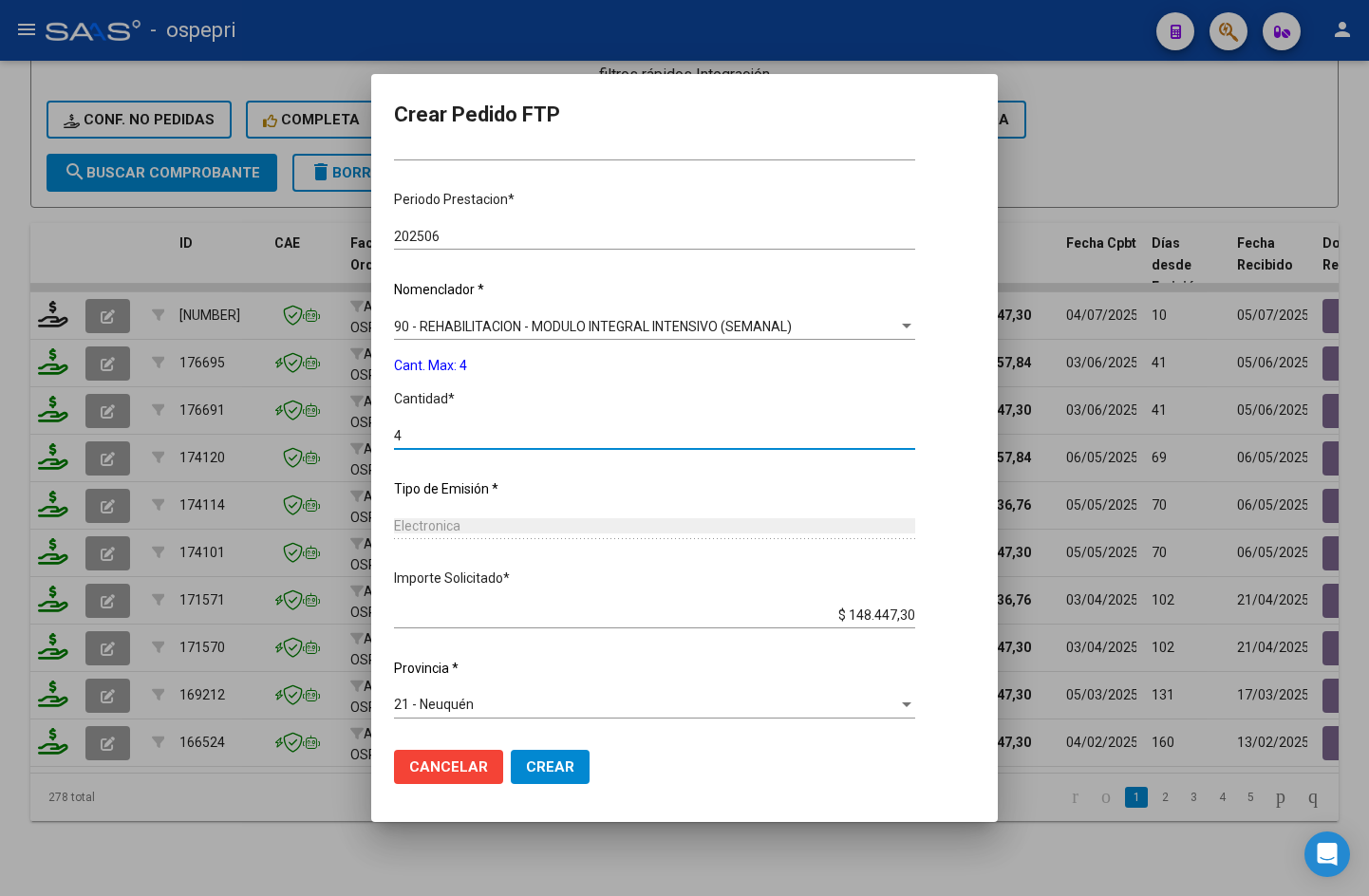 type on "4" 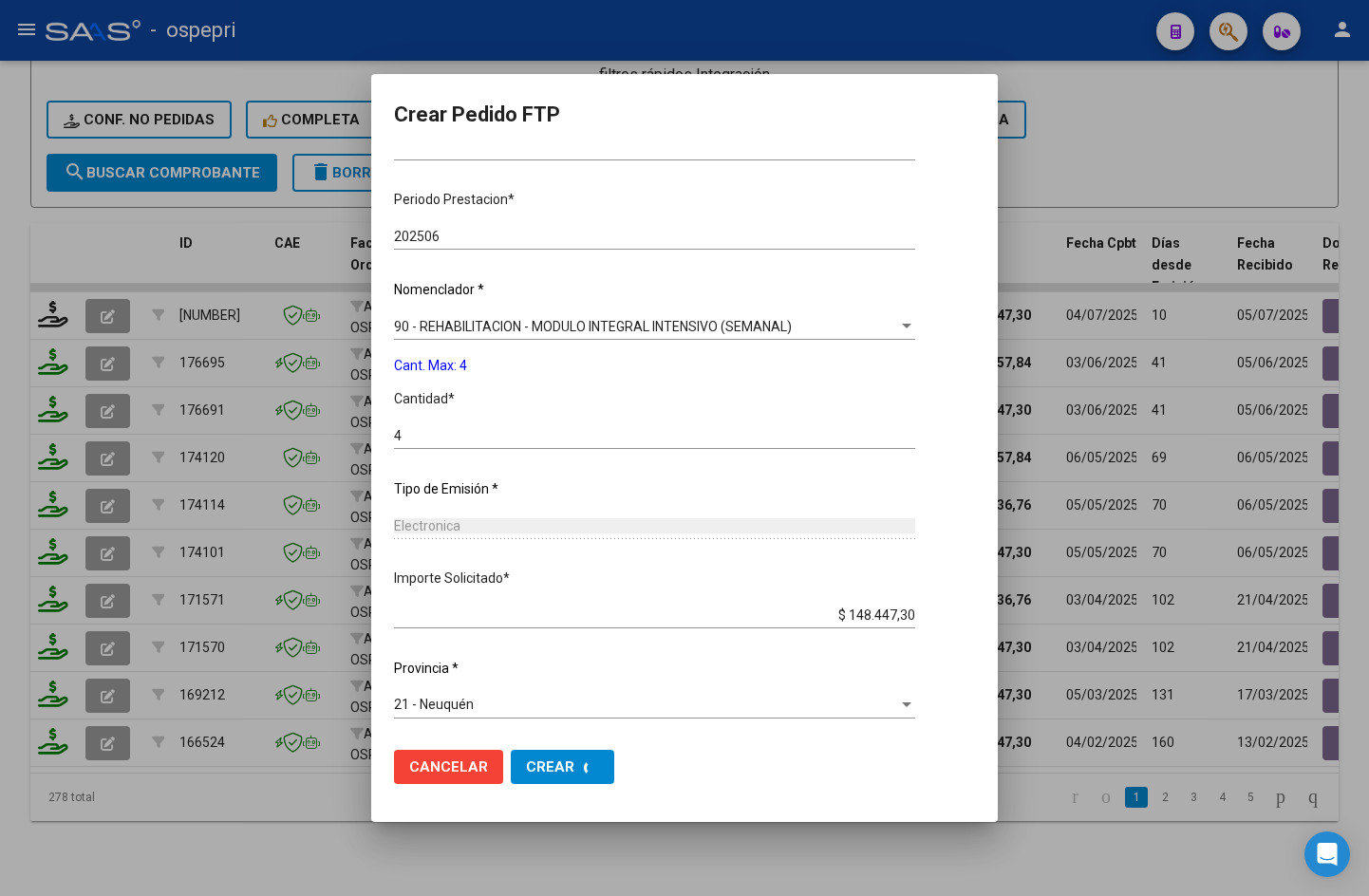scroll, scrollTop: 0, scrollLeft: 0, axis: both 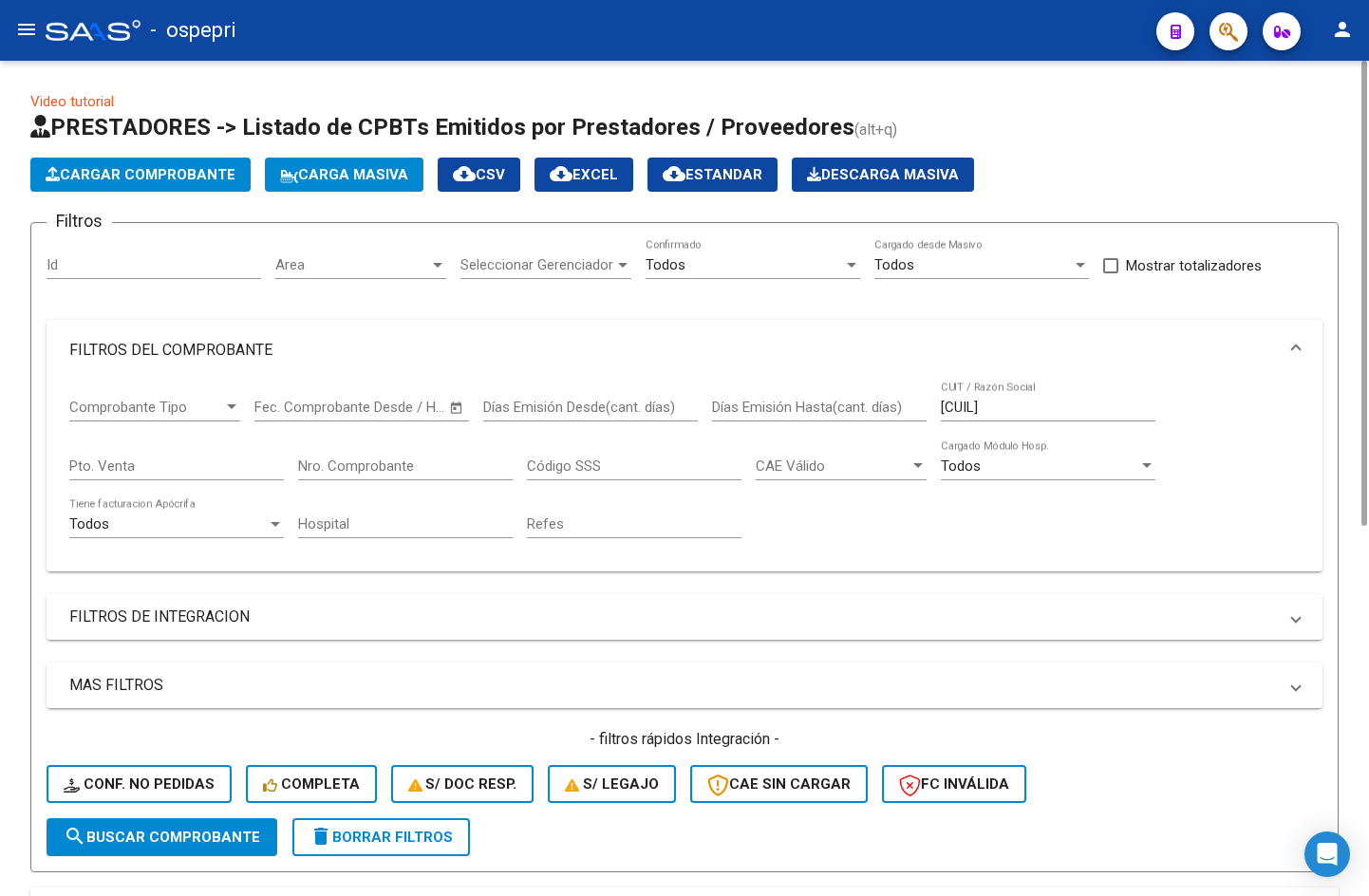 click on "[CUIL]" at bounding box center (1048, 407) 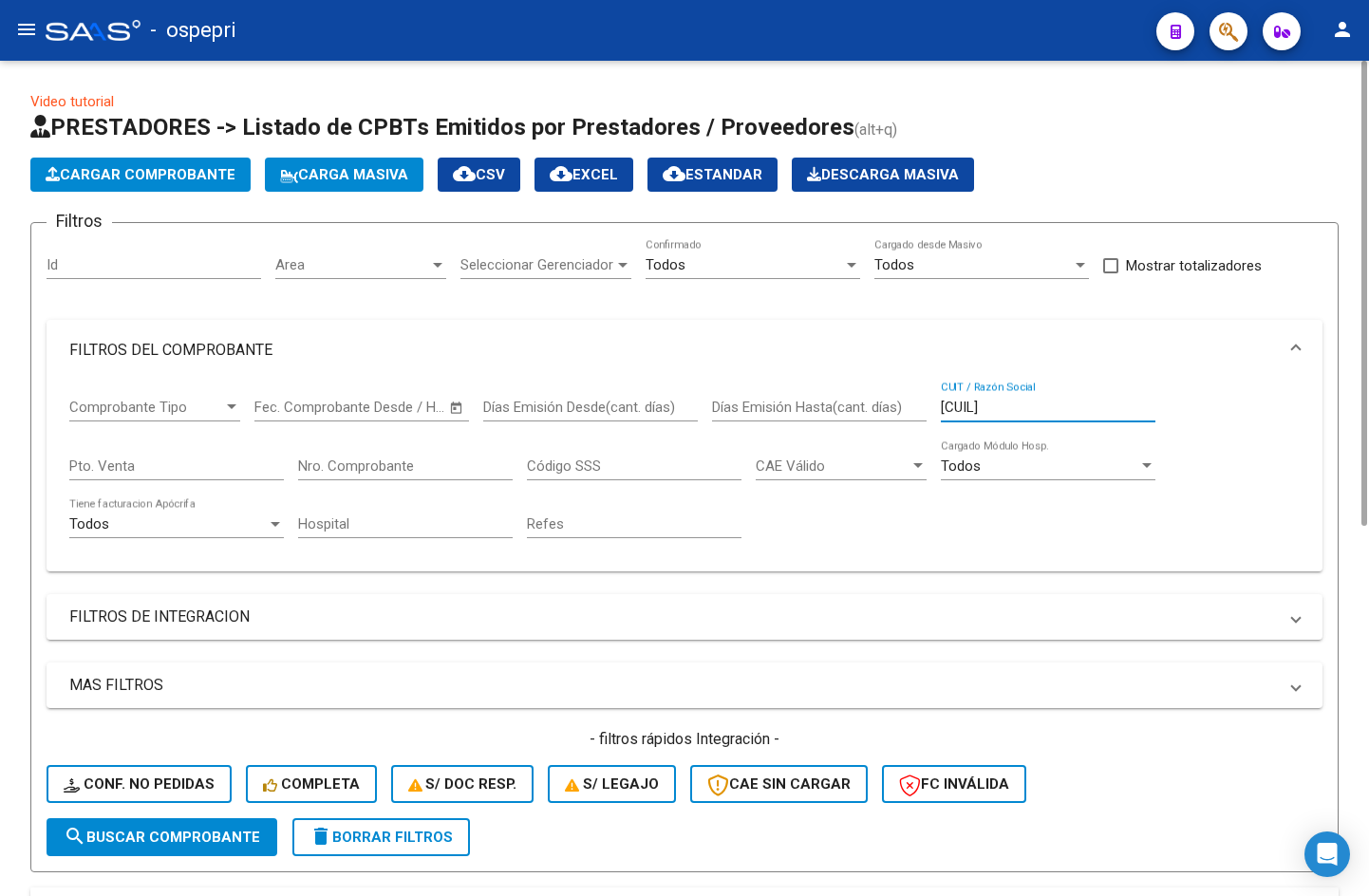 click on "[CUIL]" at bounding box center (1048, 407) 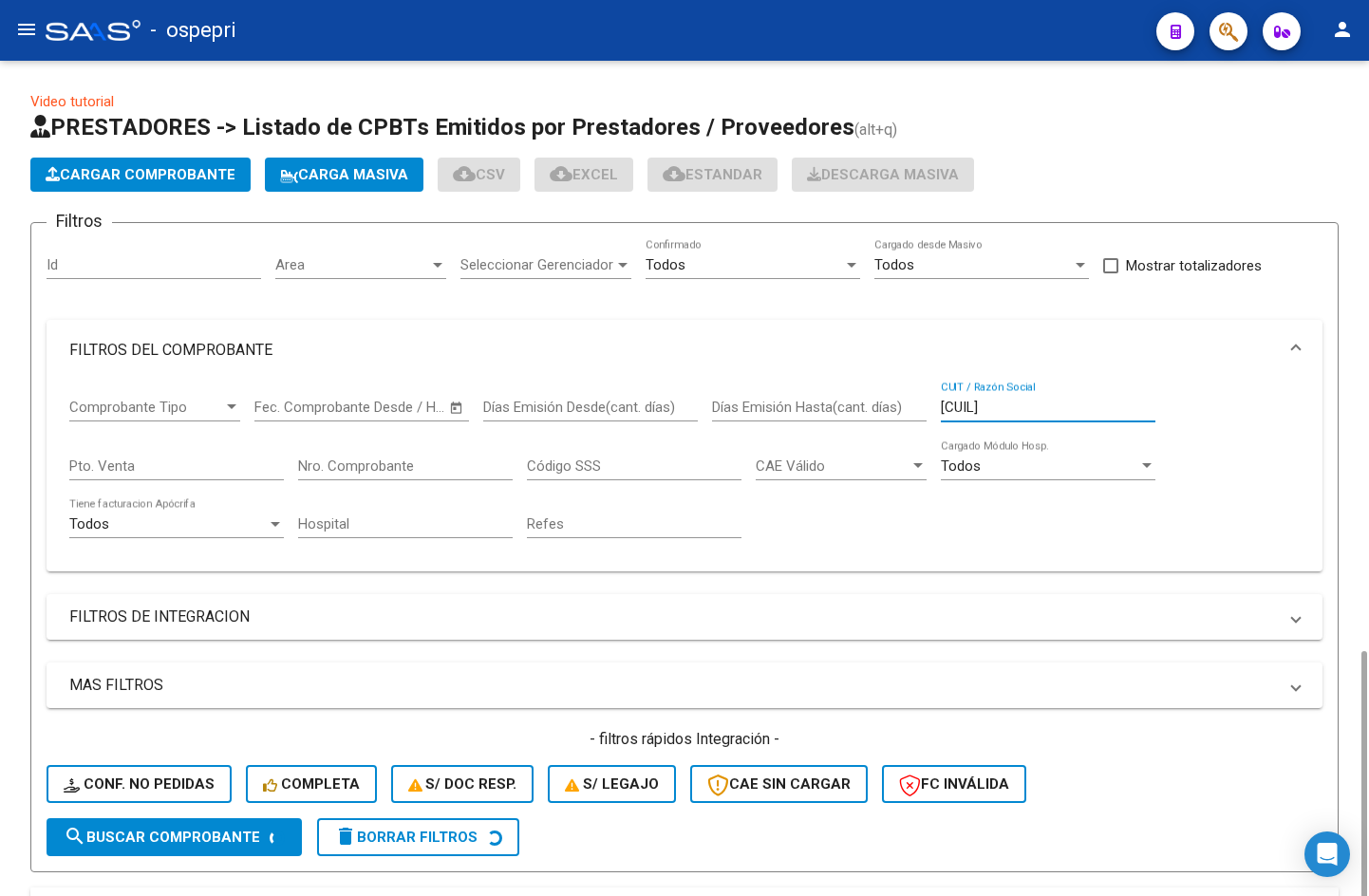 scroll, scrollTop: 380, scrollLeft: 0, axis: vertical 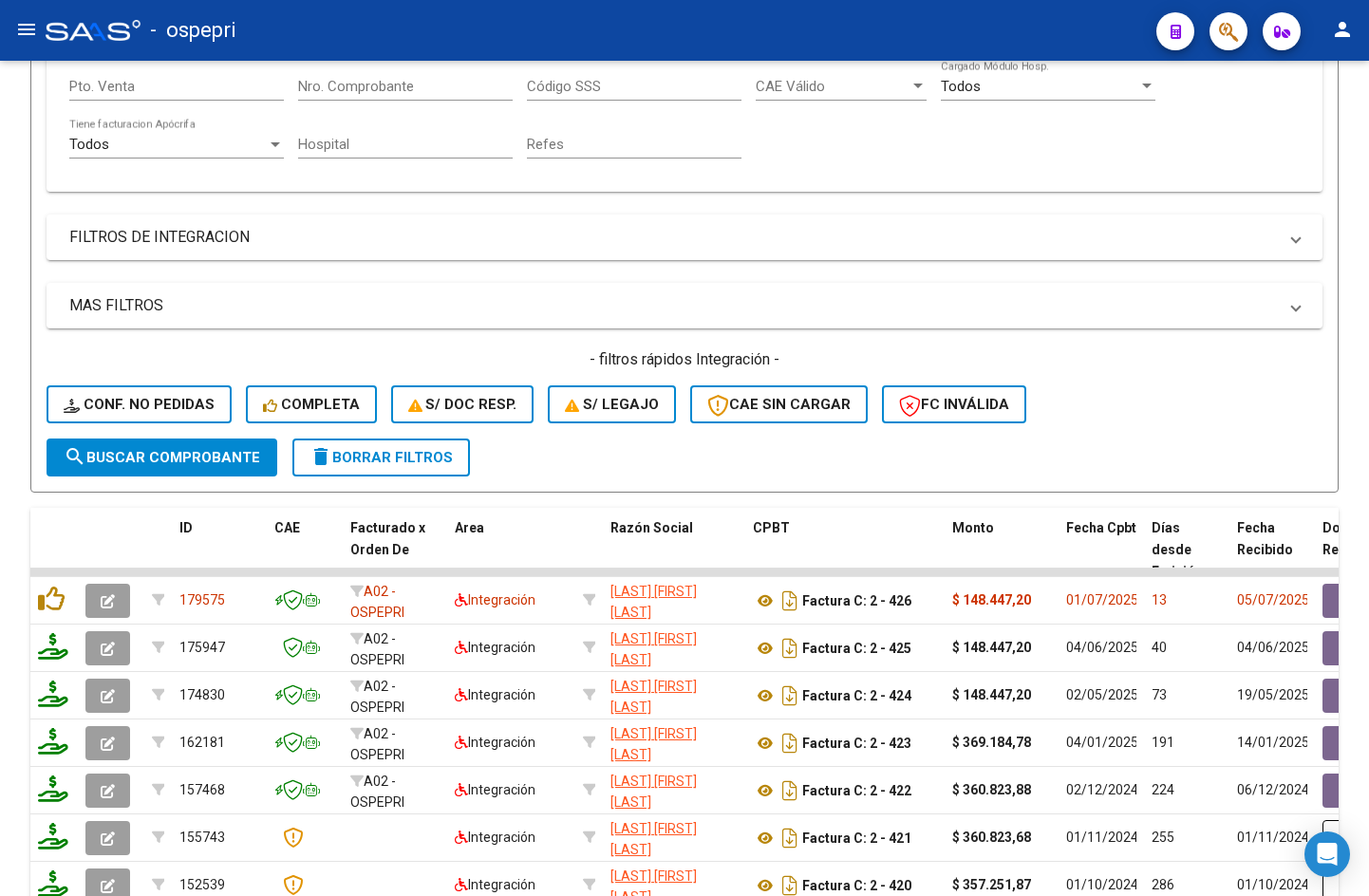 type on "[CUIL]" 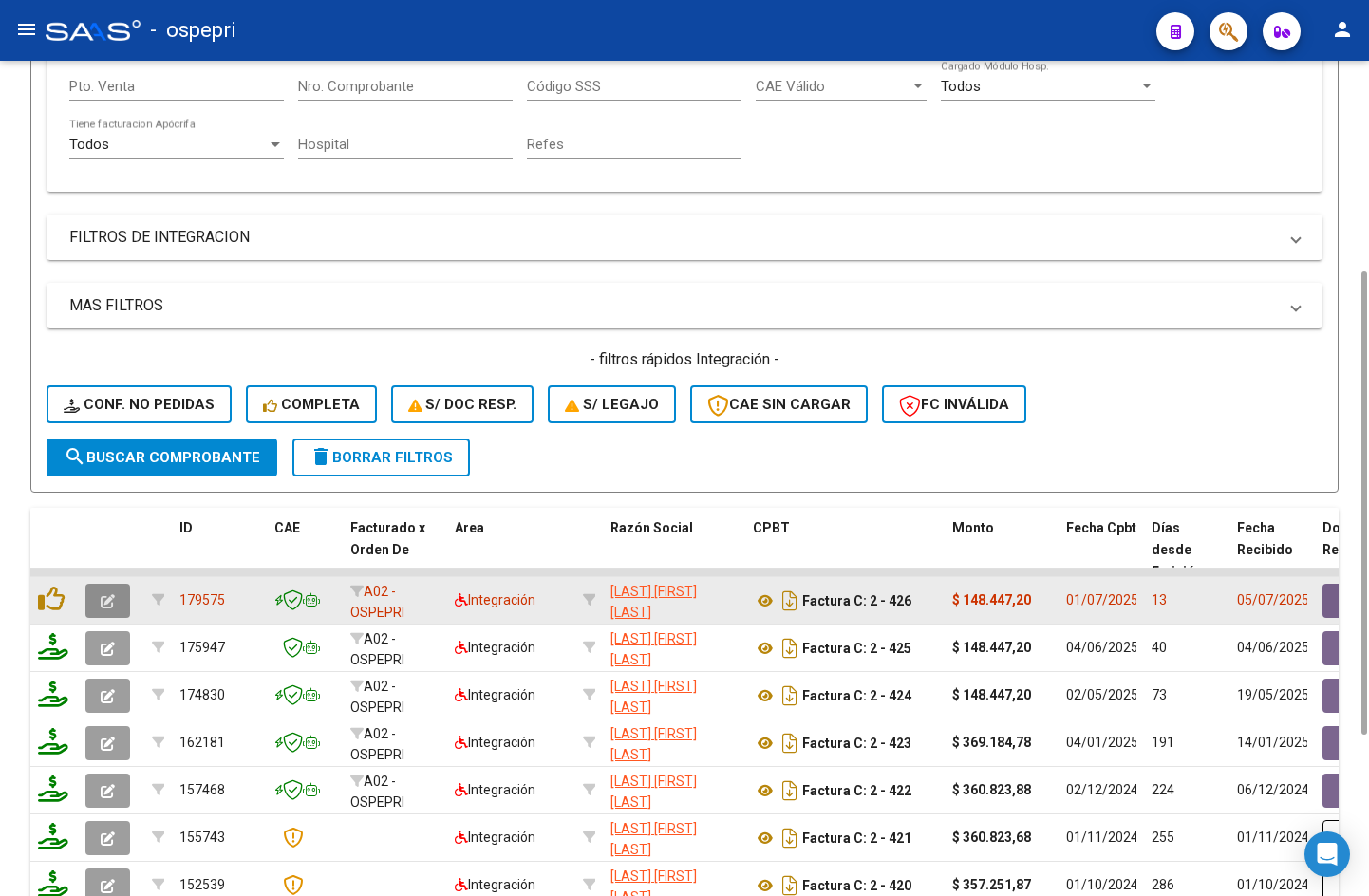 click 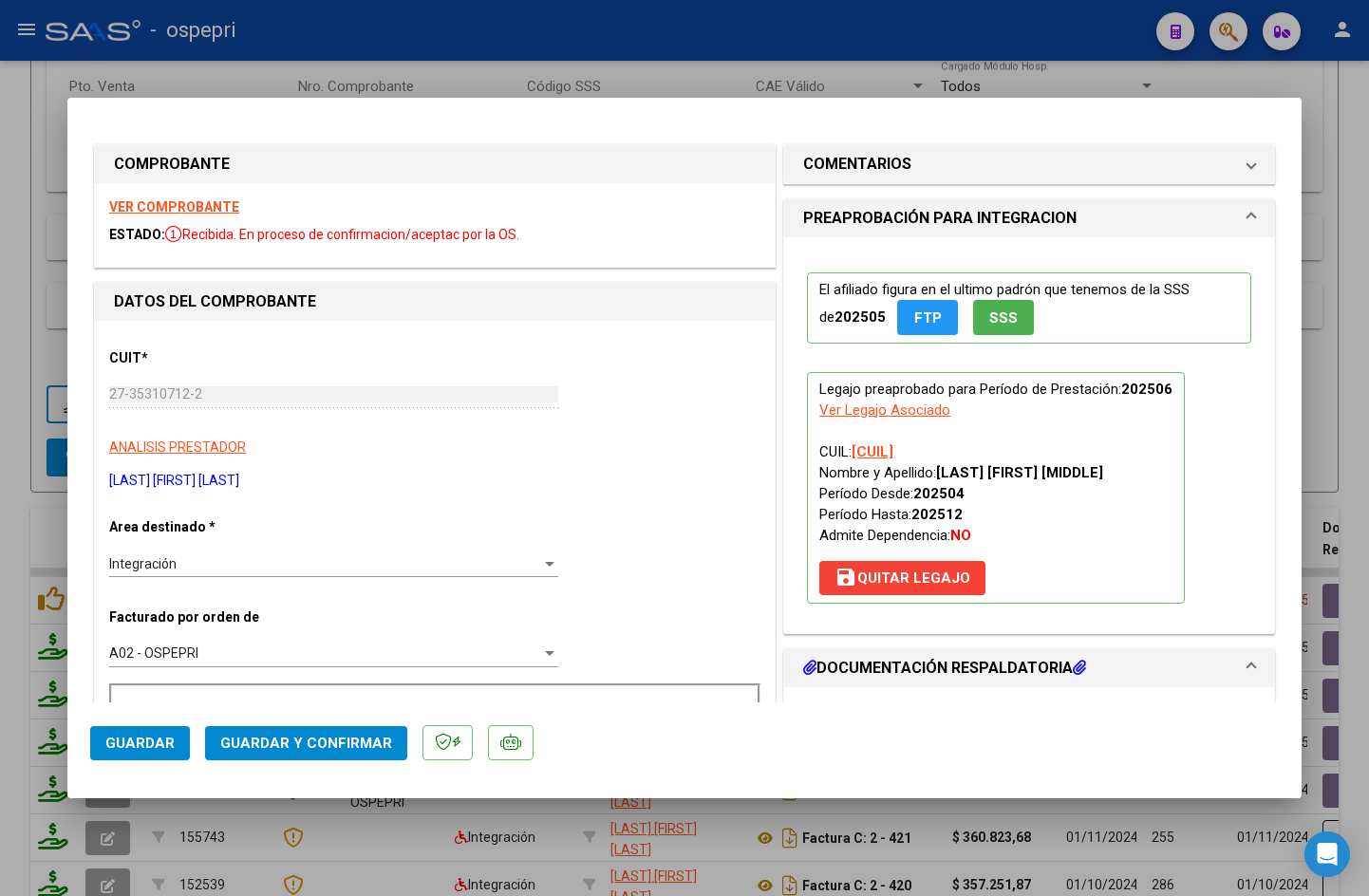 click on "VER COMPROBANTE" at bounding box center [174, 207] 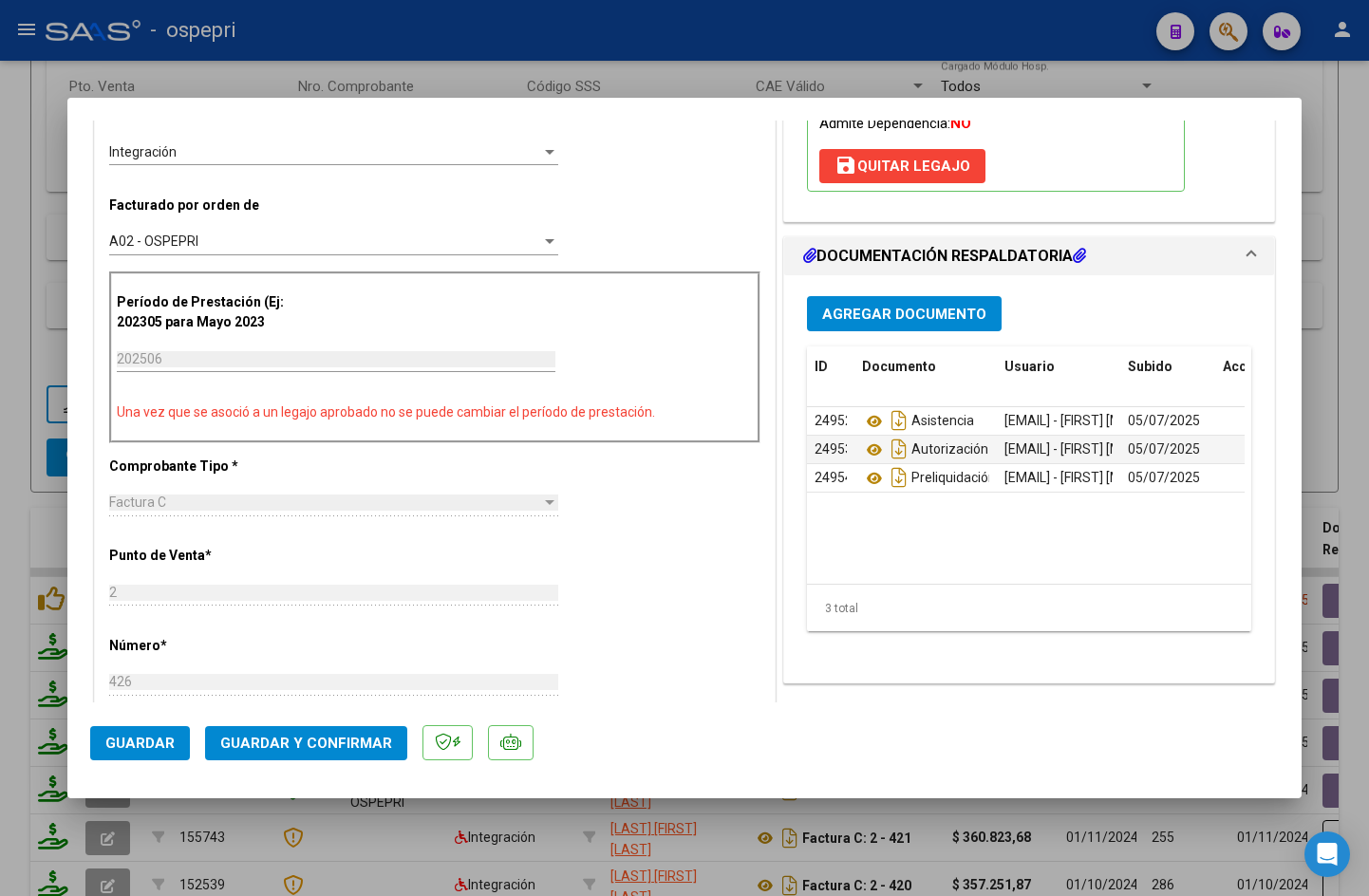 scroll, scrollTop: 569, scrollLeft: 0, axis: vertical 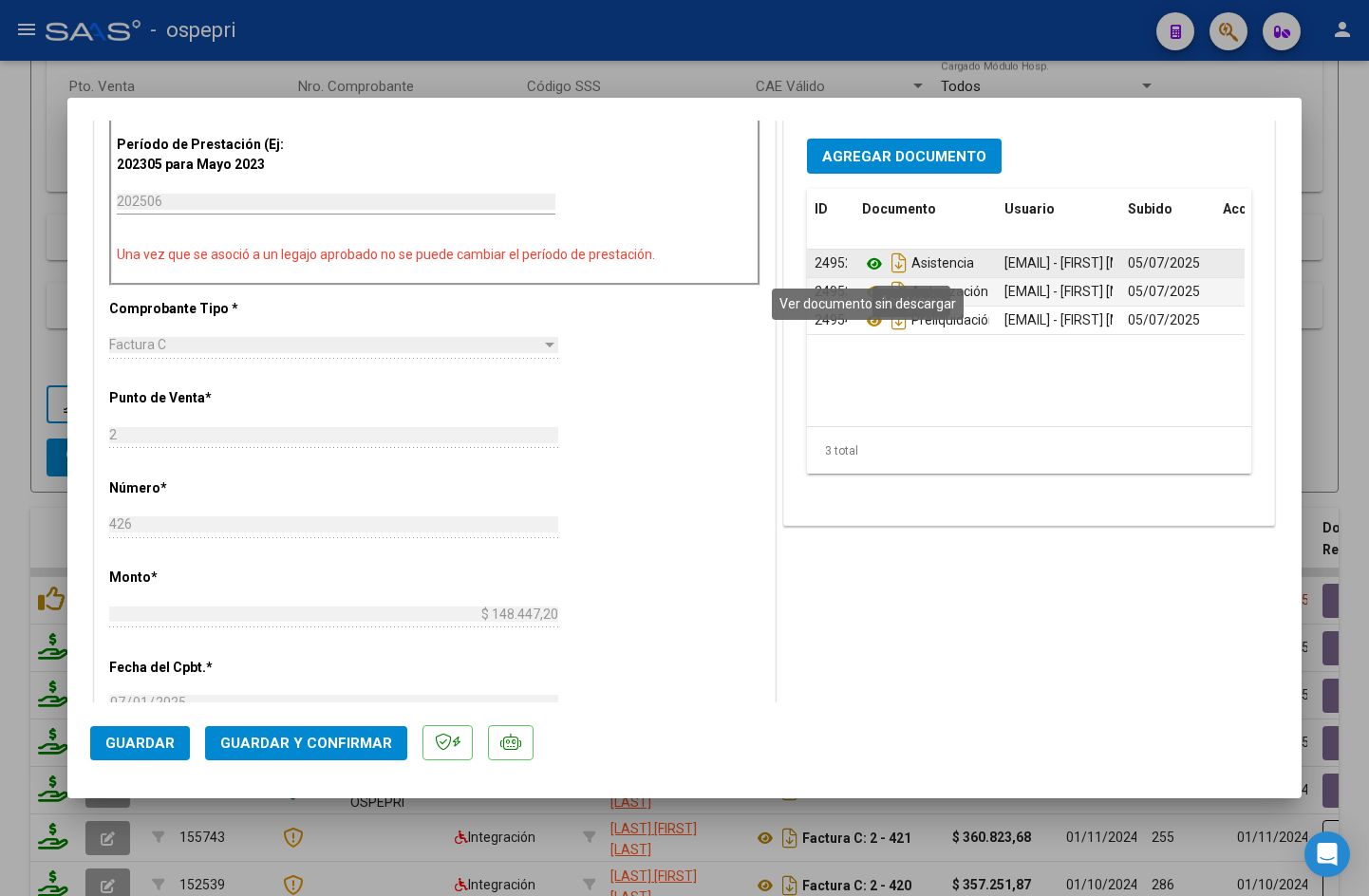 click 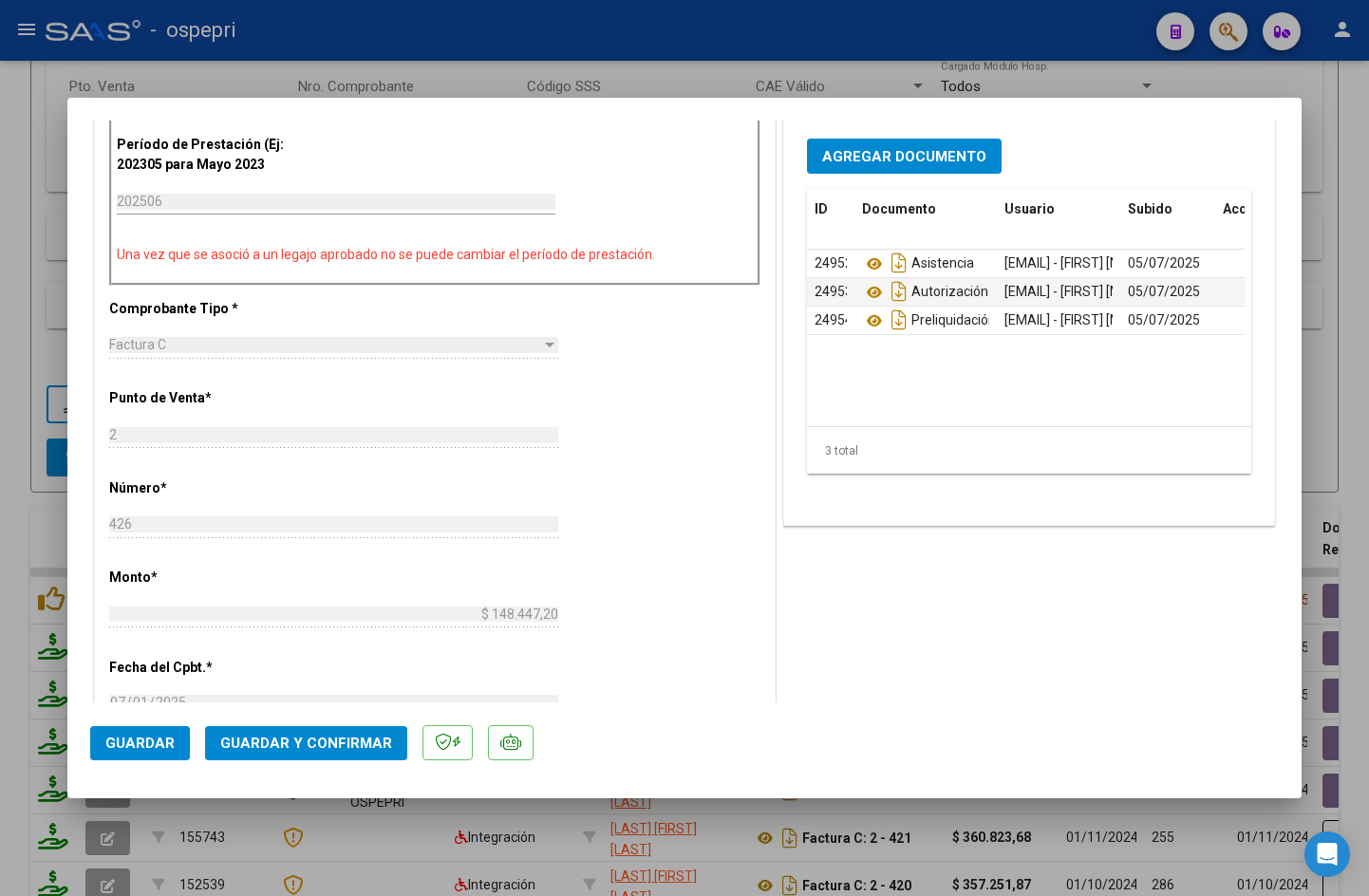 scroll, scrollTop: 854, scrollLeft: 0, axis: vertical 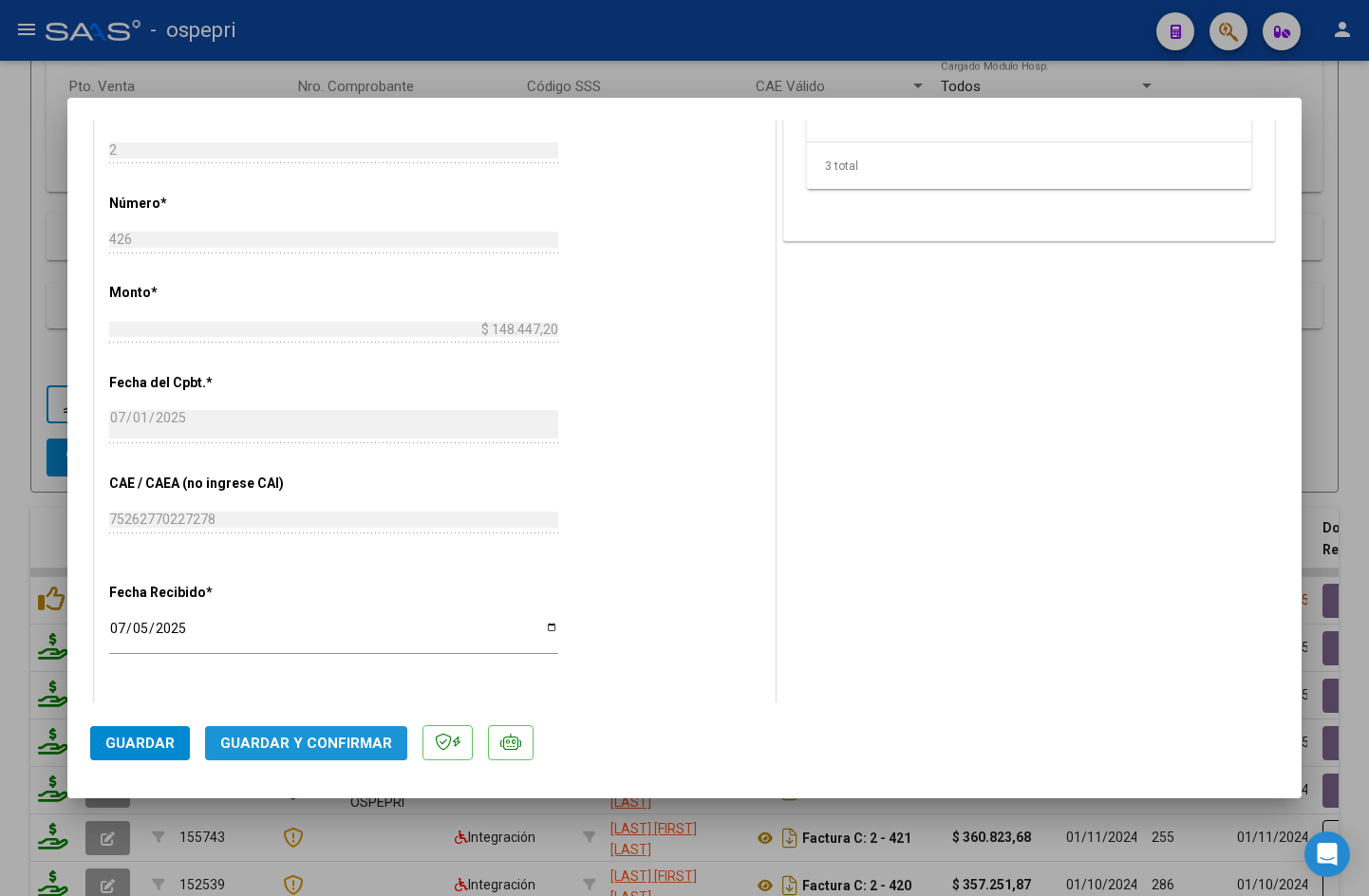 click on "Guardar y Confirmar" 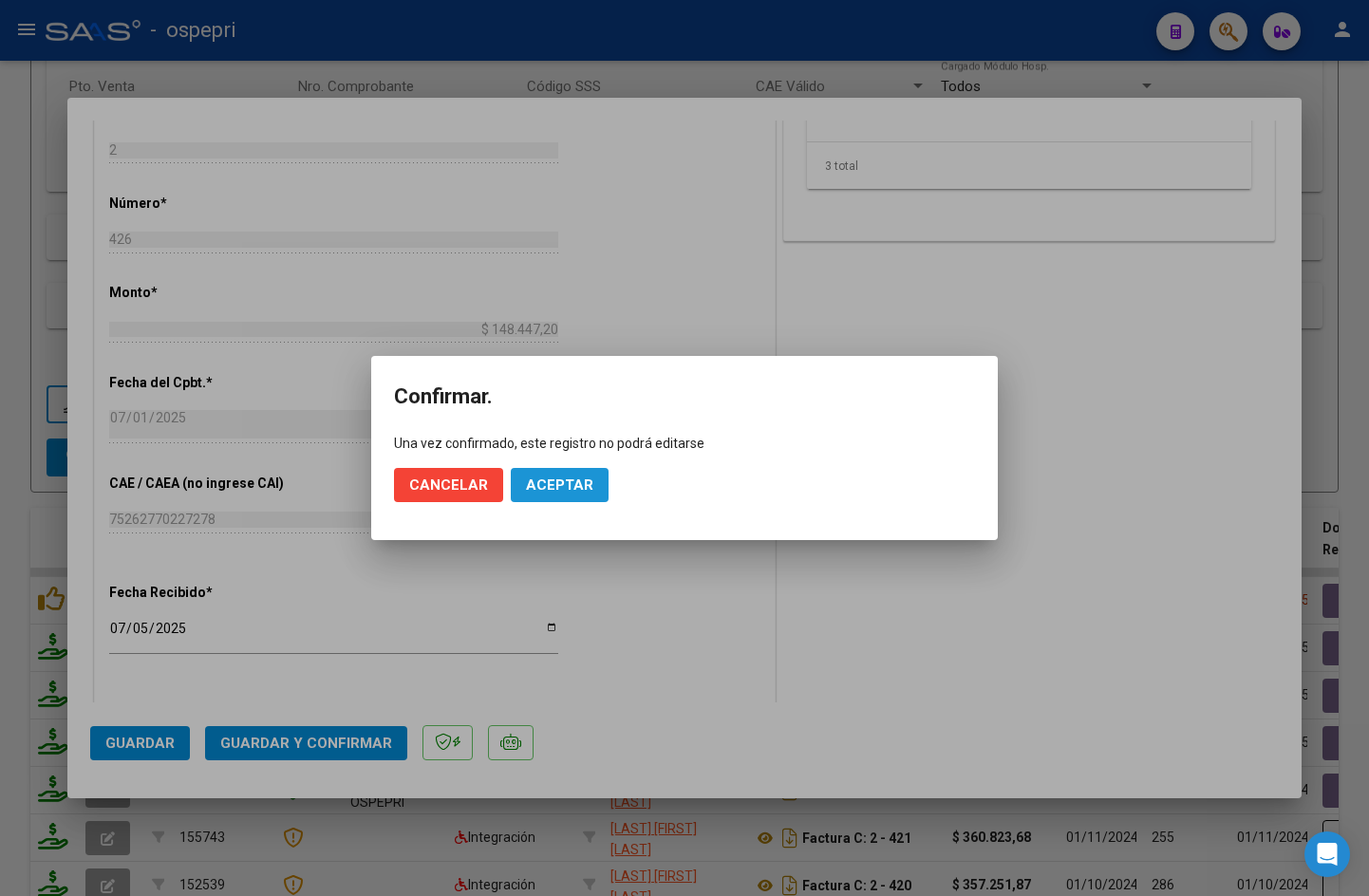 click on "Aceptar" 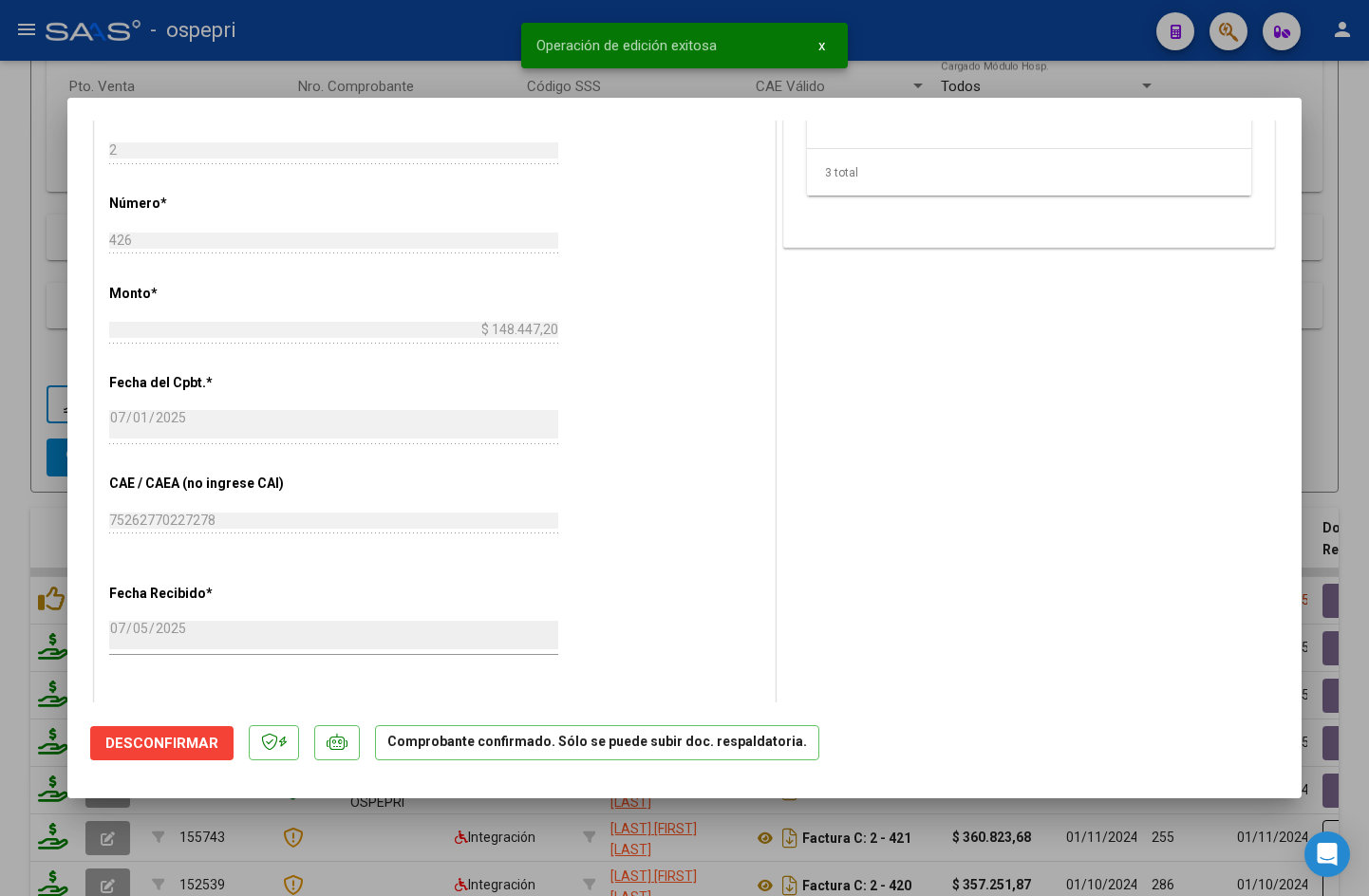 type 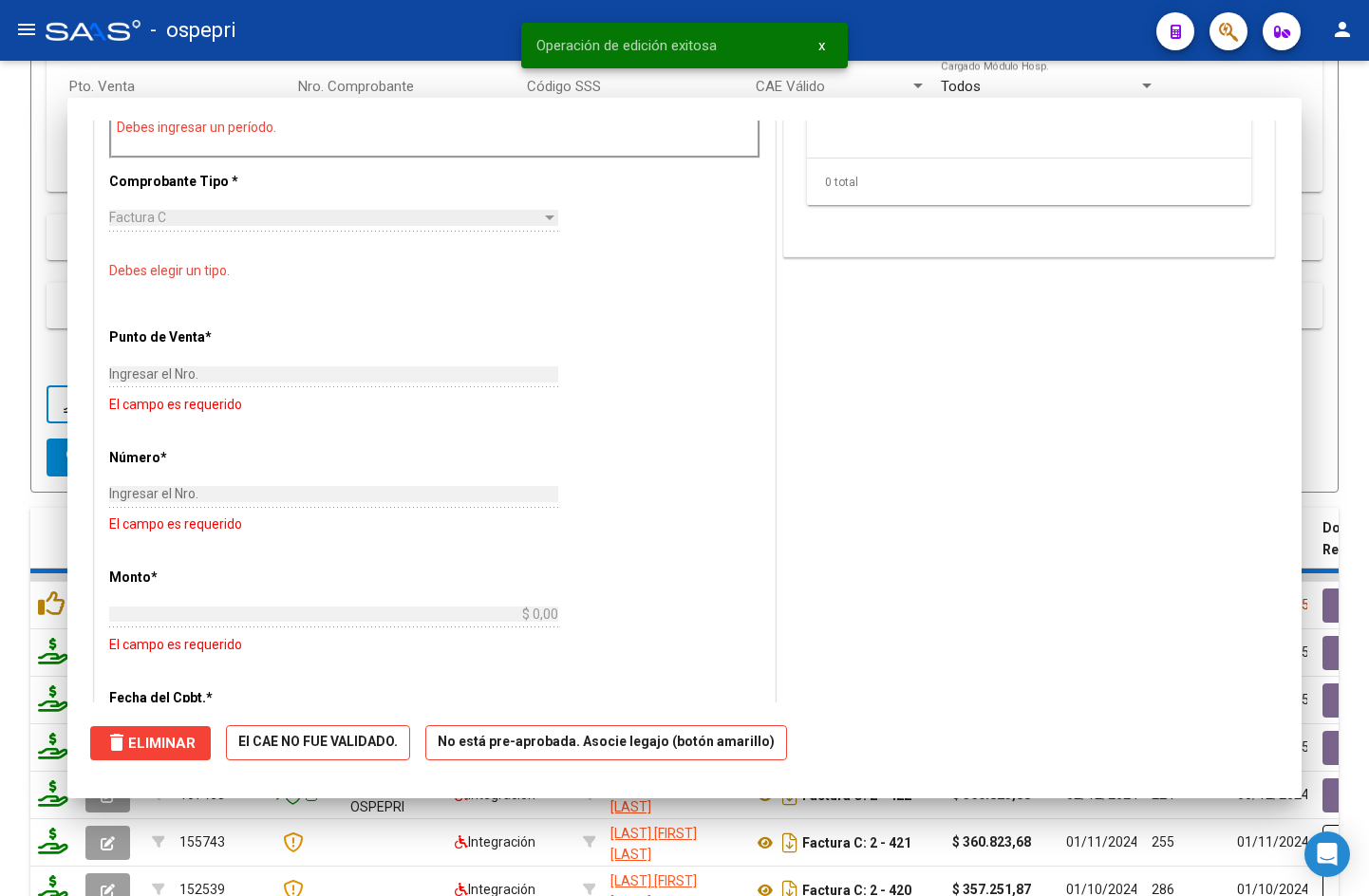 scroll, scrollTop: 0, scrollLeft: 0, axis: both 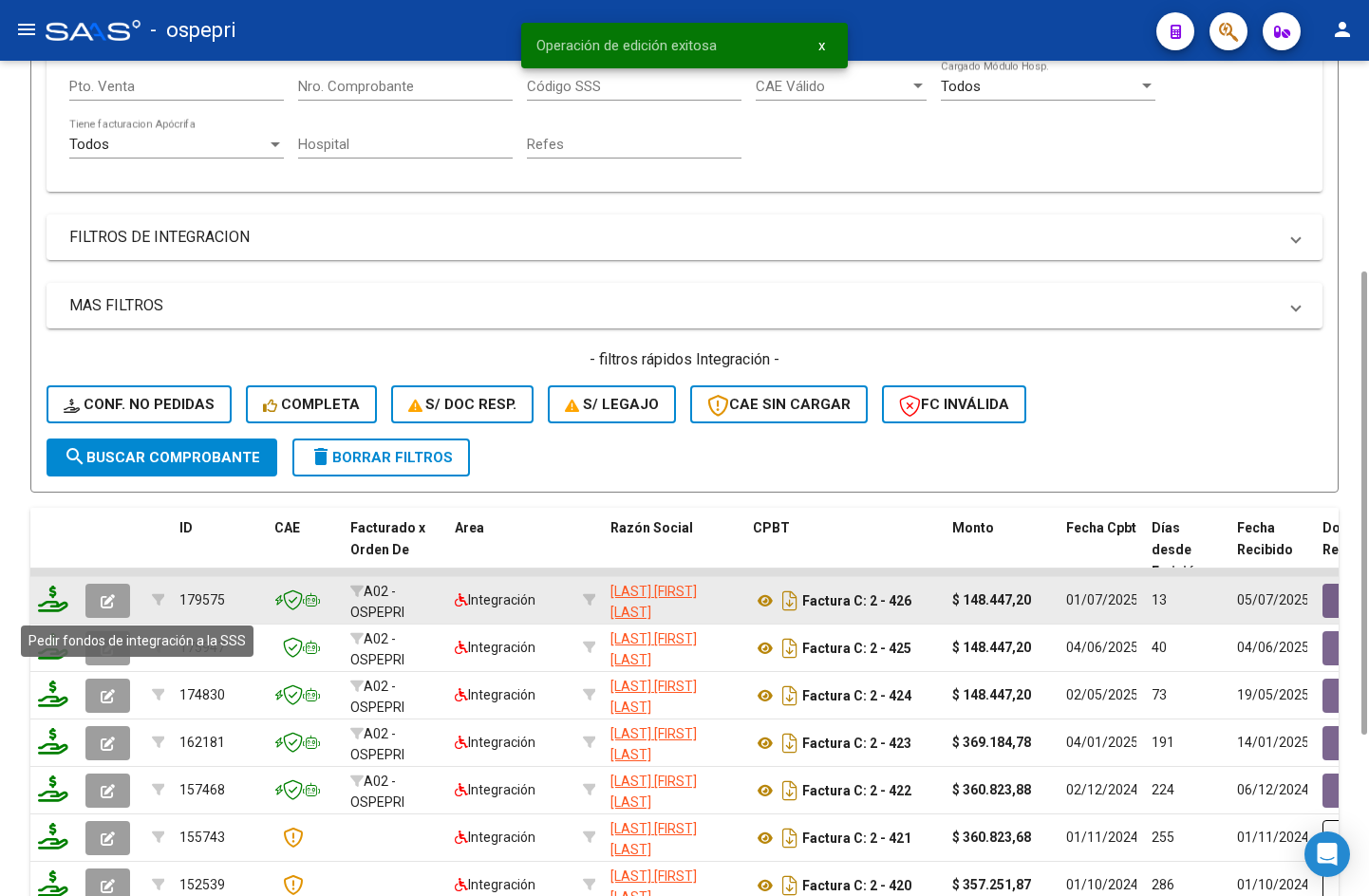 click 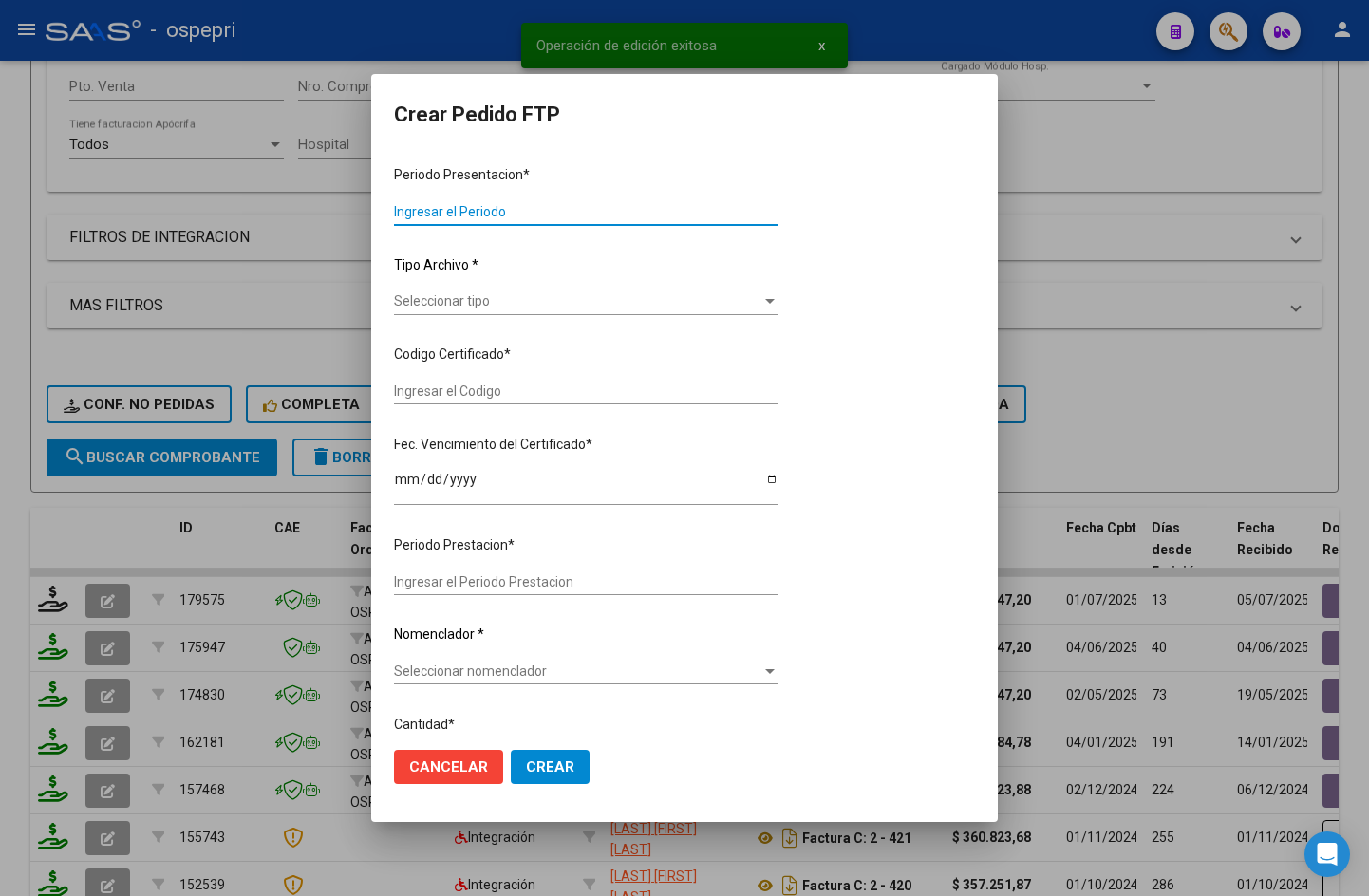 type on "202506" 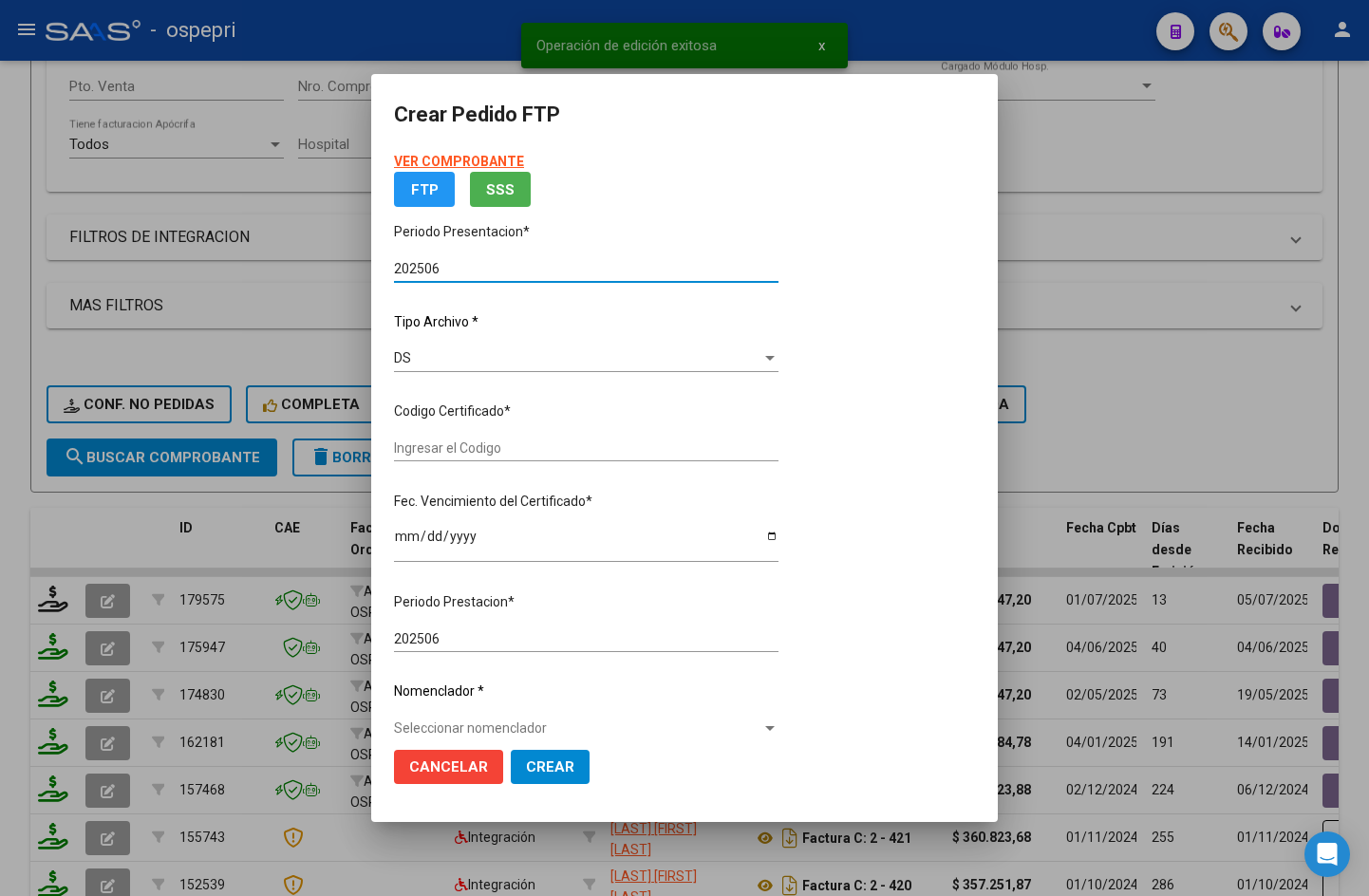 type on "[CUIT]" 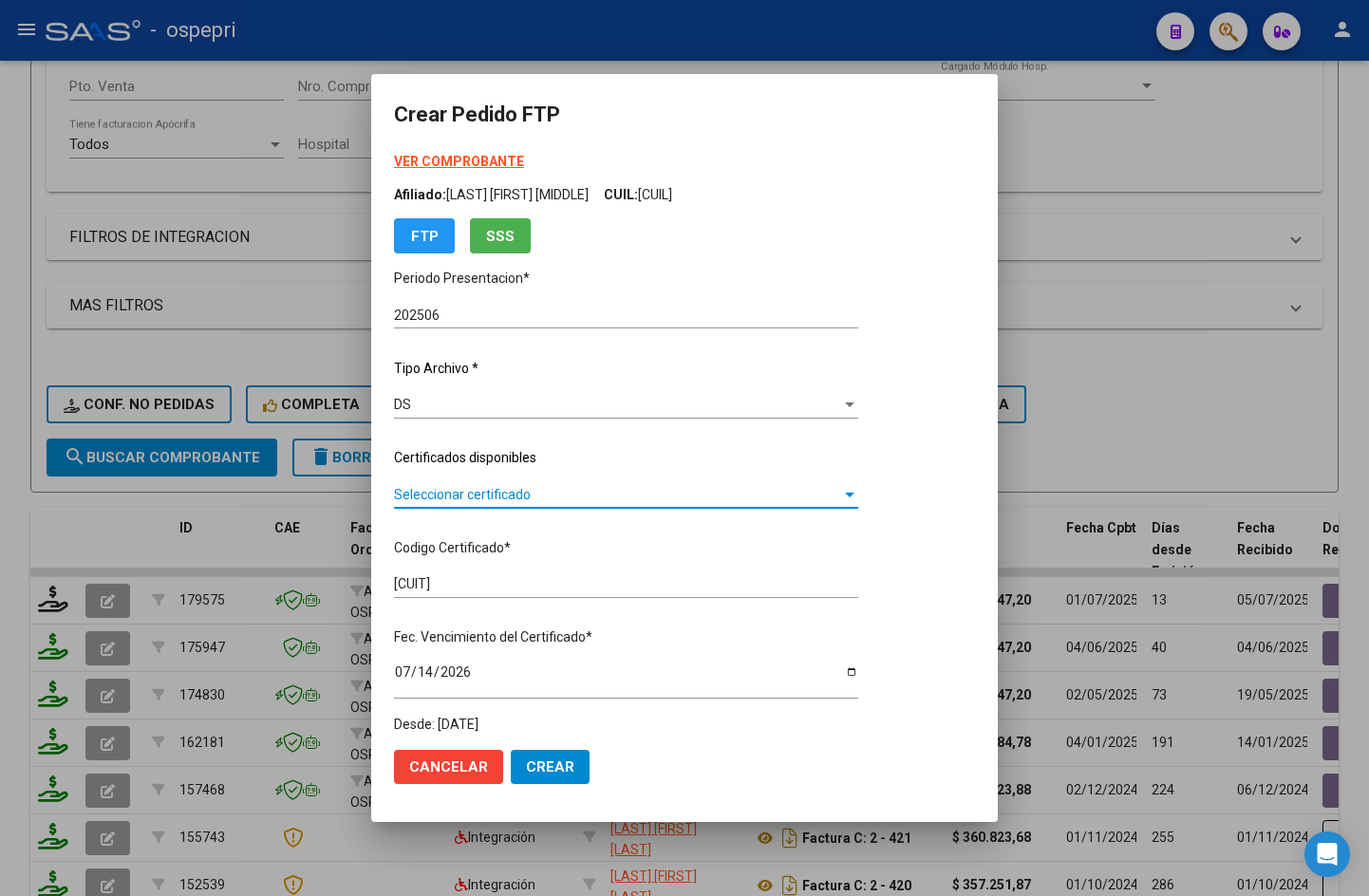 click on "Seleccionar certificado" at bounding box center [617, 495] 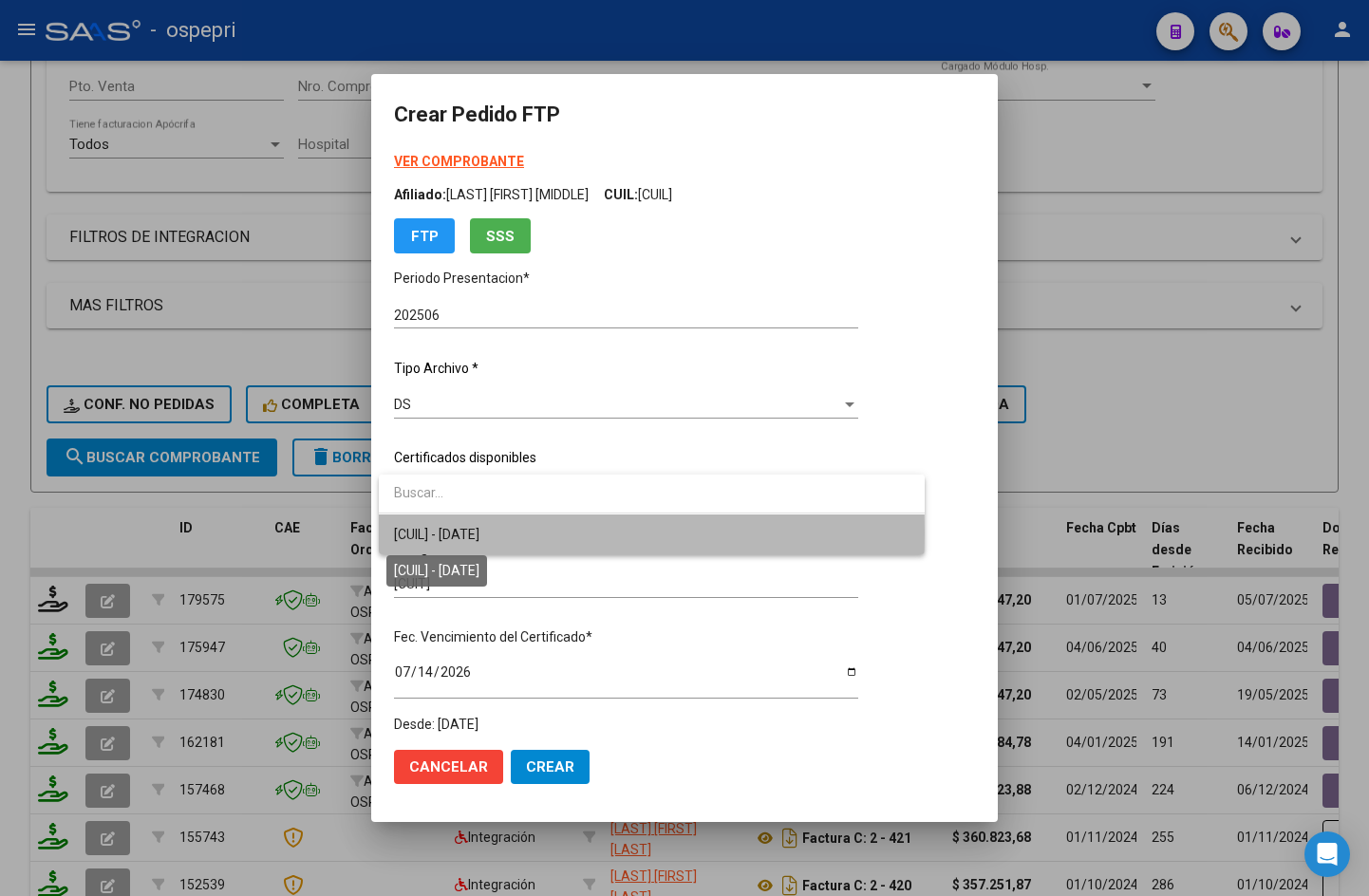 click on "[CUIL] - [DATE]" at bounding box center (437, 534) 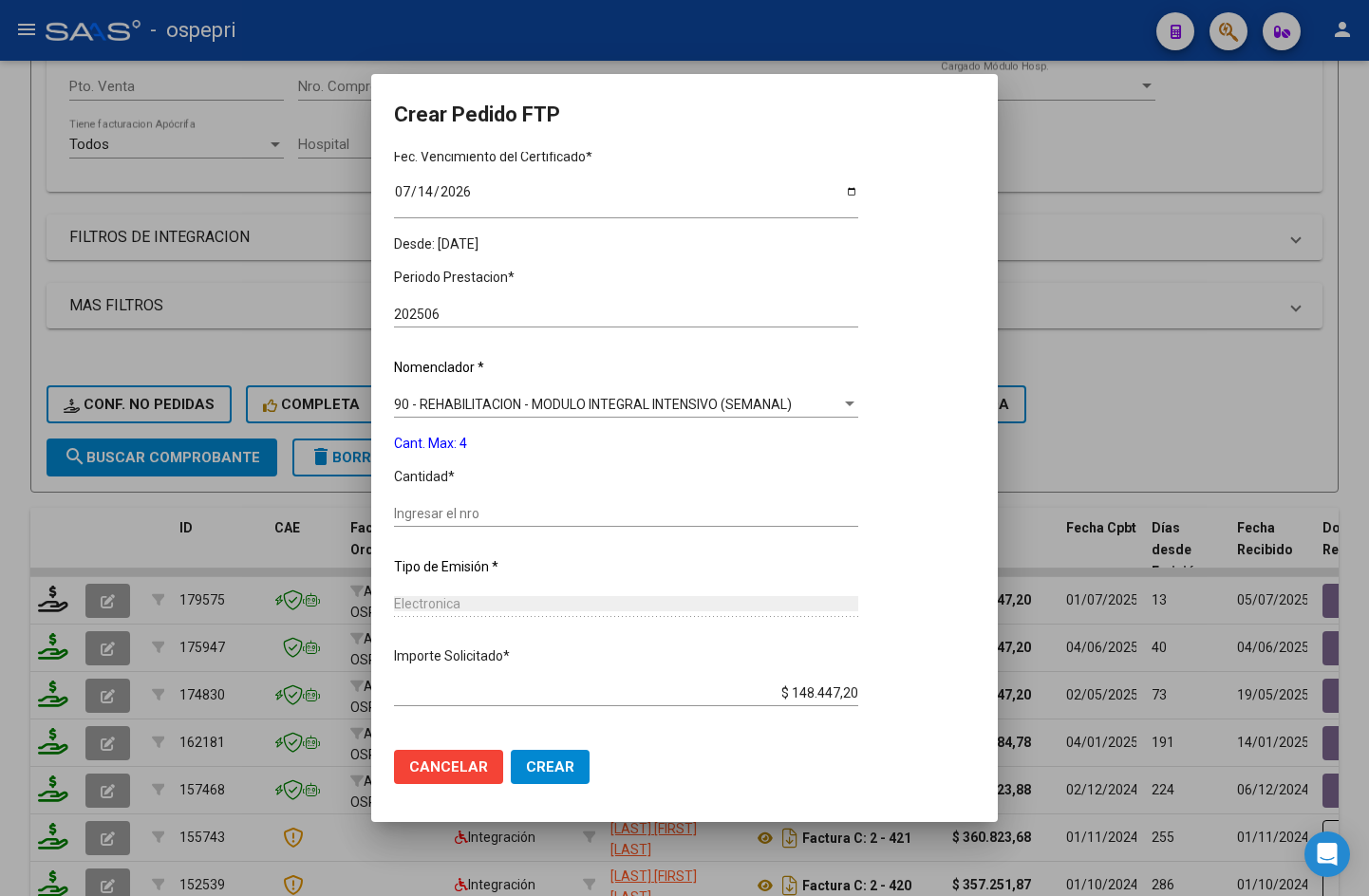 scroll, scrollTop: 558, scrollLeft: 0, axis: vertical 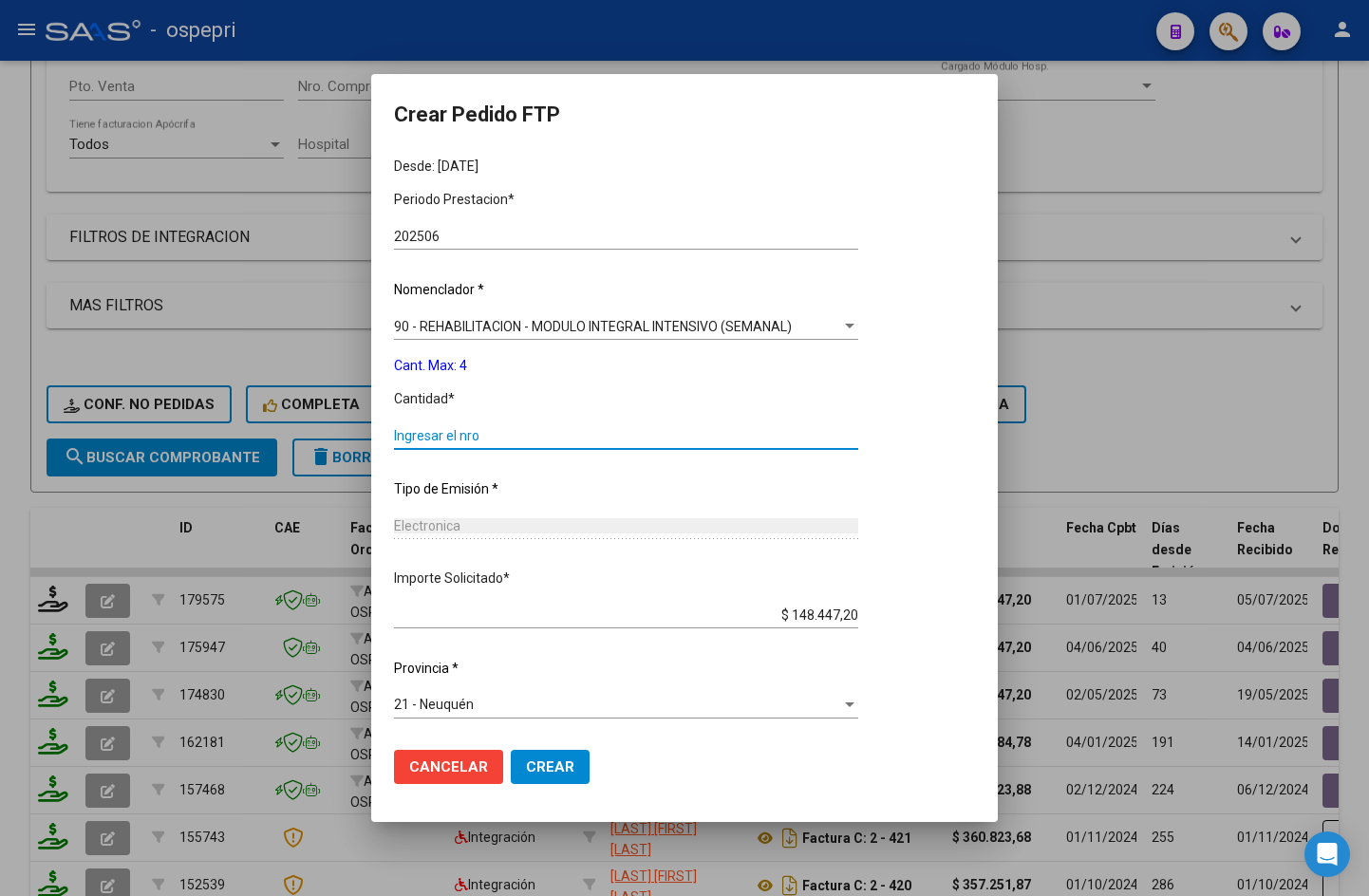 click on "Ingresar el nro" at bounding box center [626, 436] 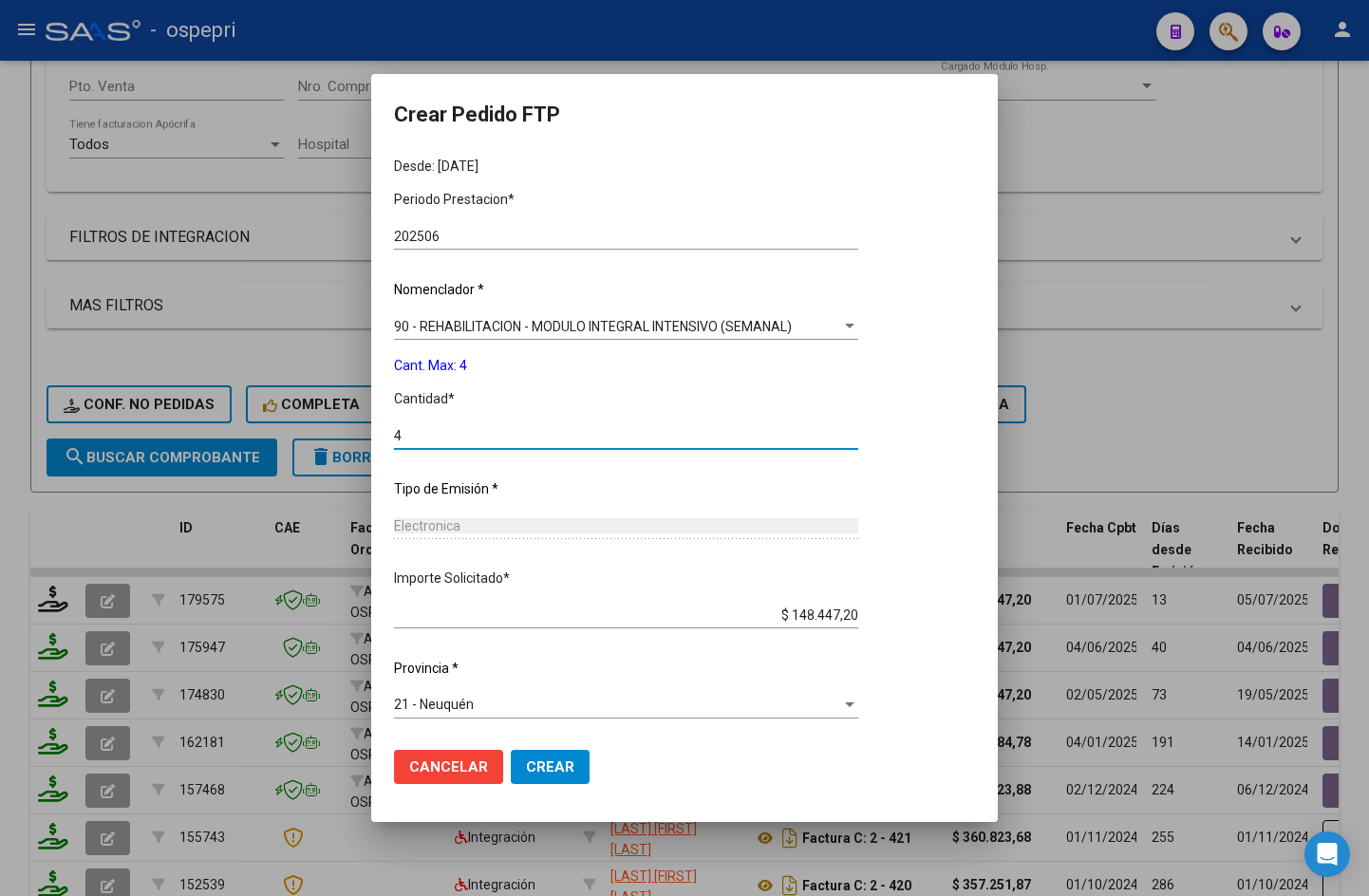 type on "4" 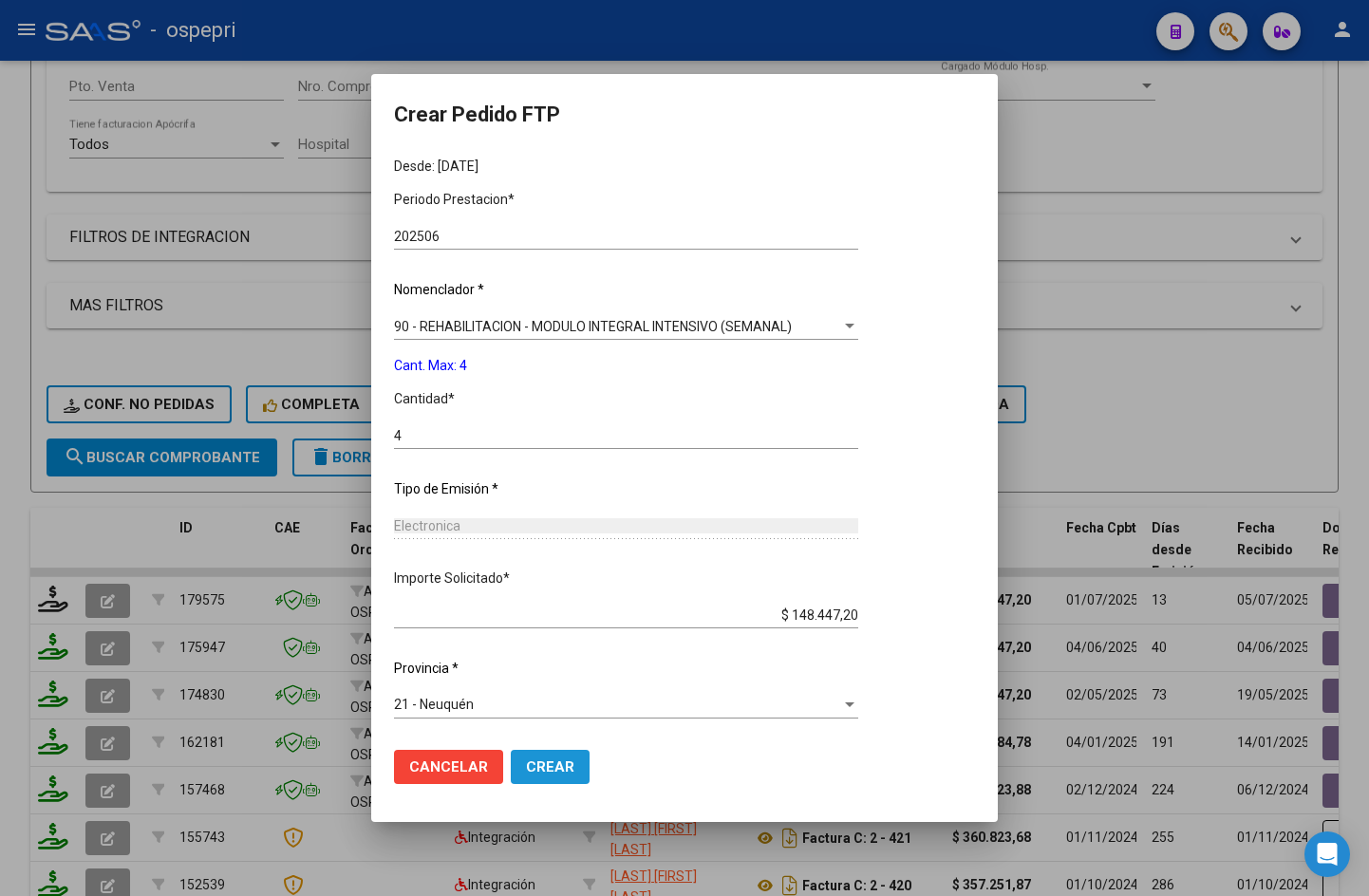 click on "Crear" 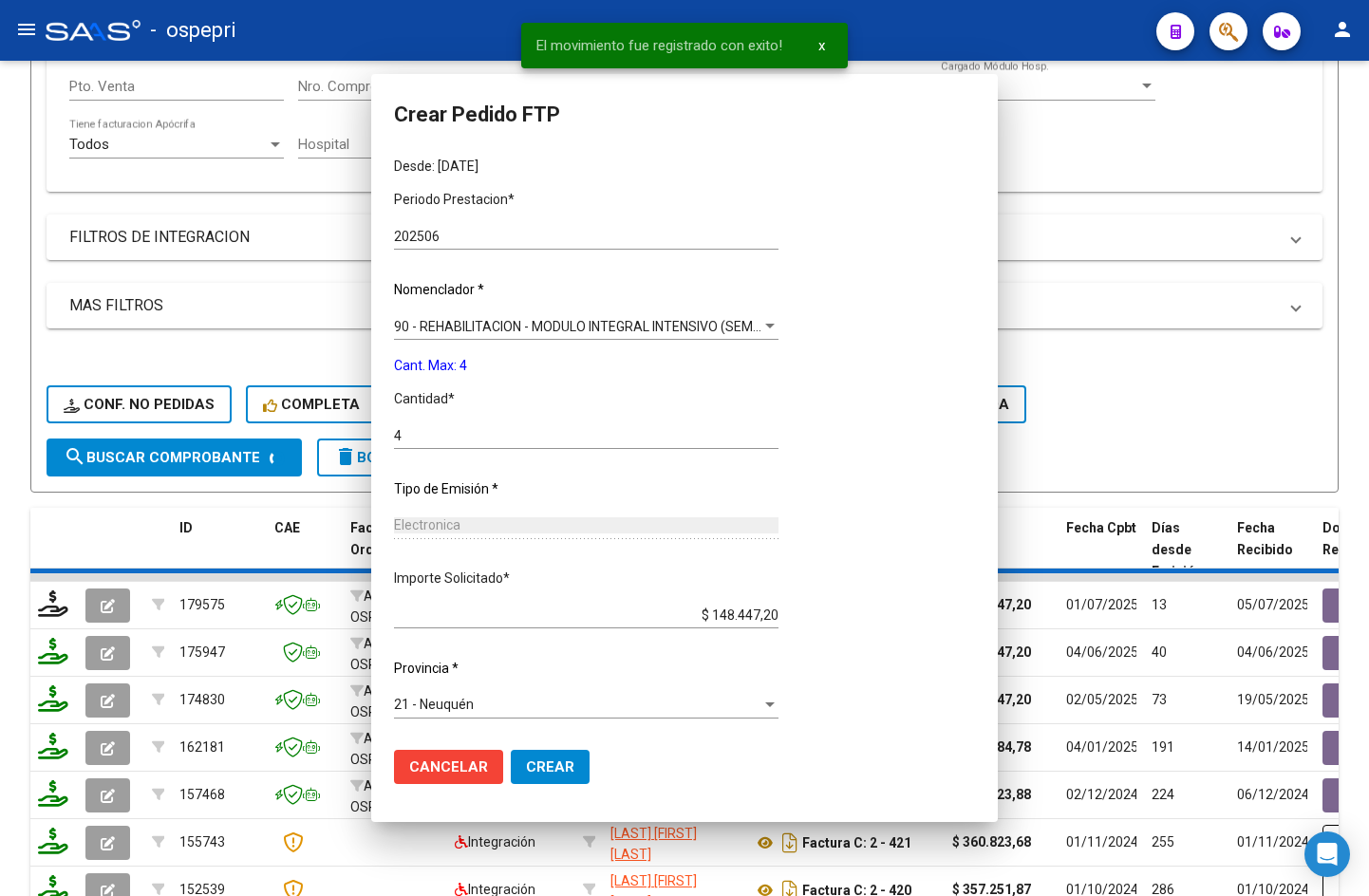 scroll, scrollTop: 0, scrollLeft: 0, axis: both 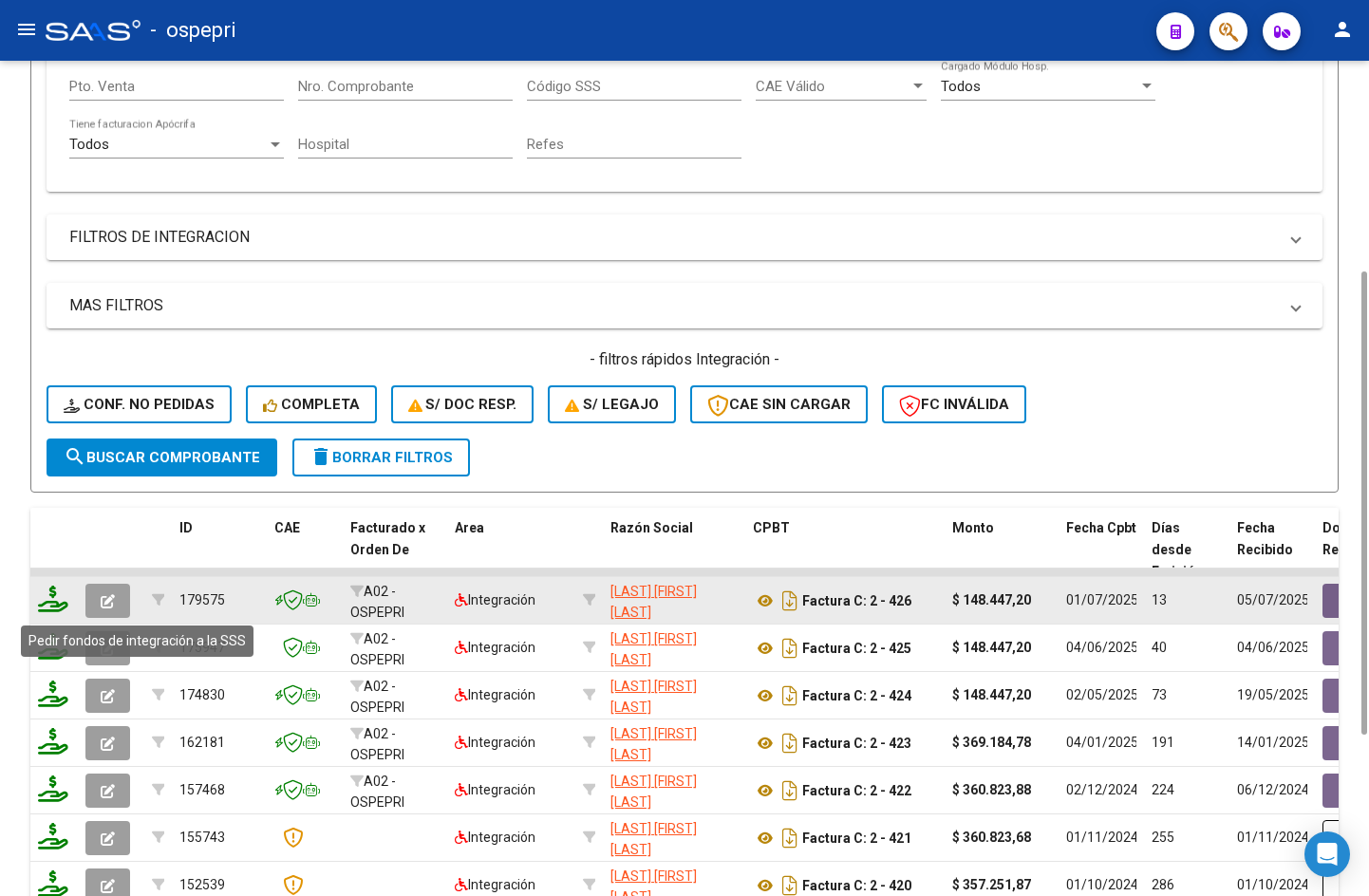 click 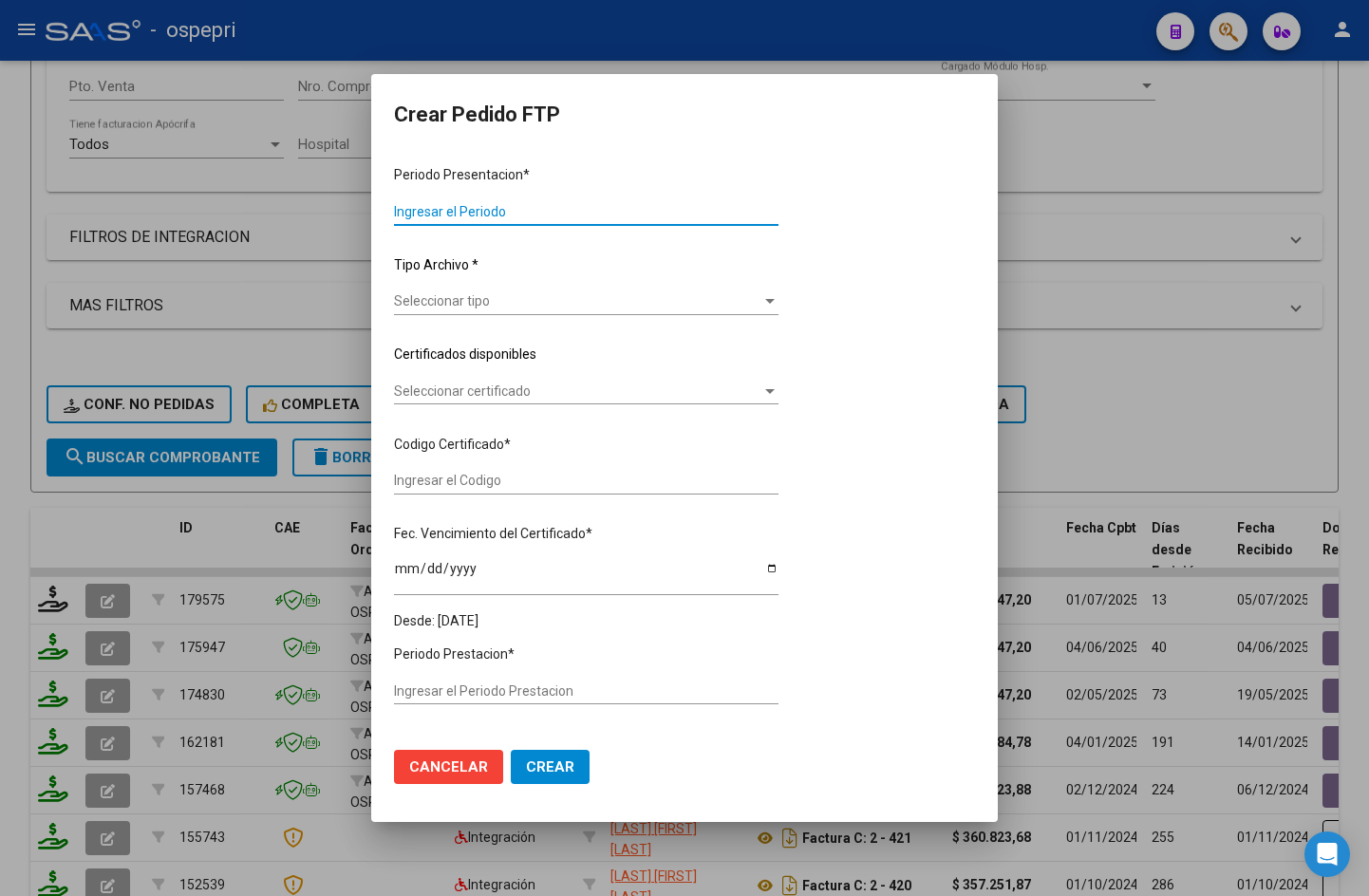 type on "202506" 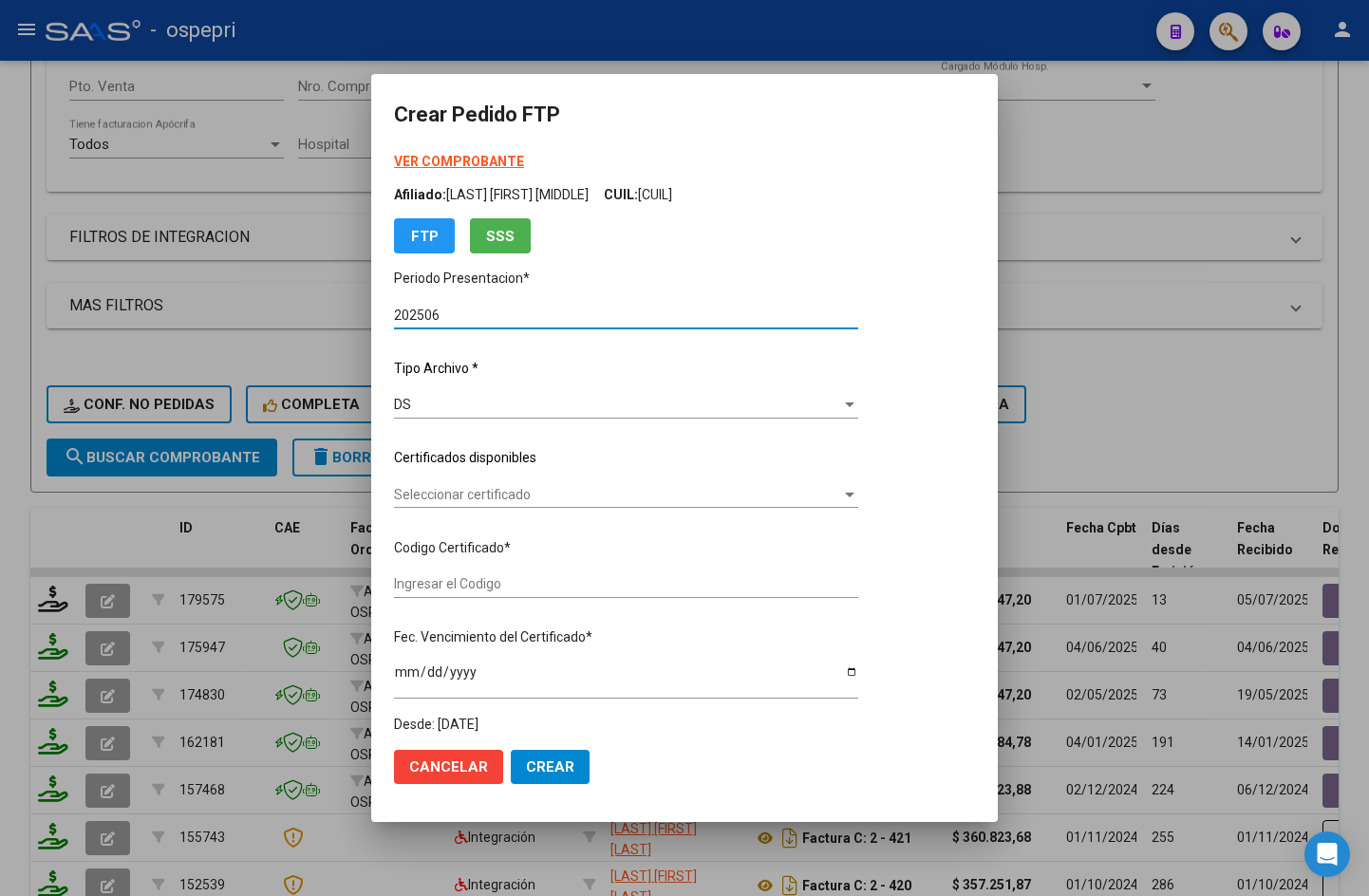 type on "[CUIT]" 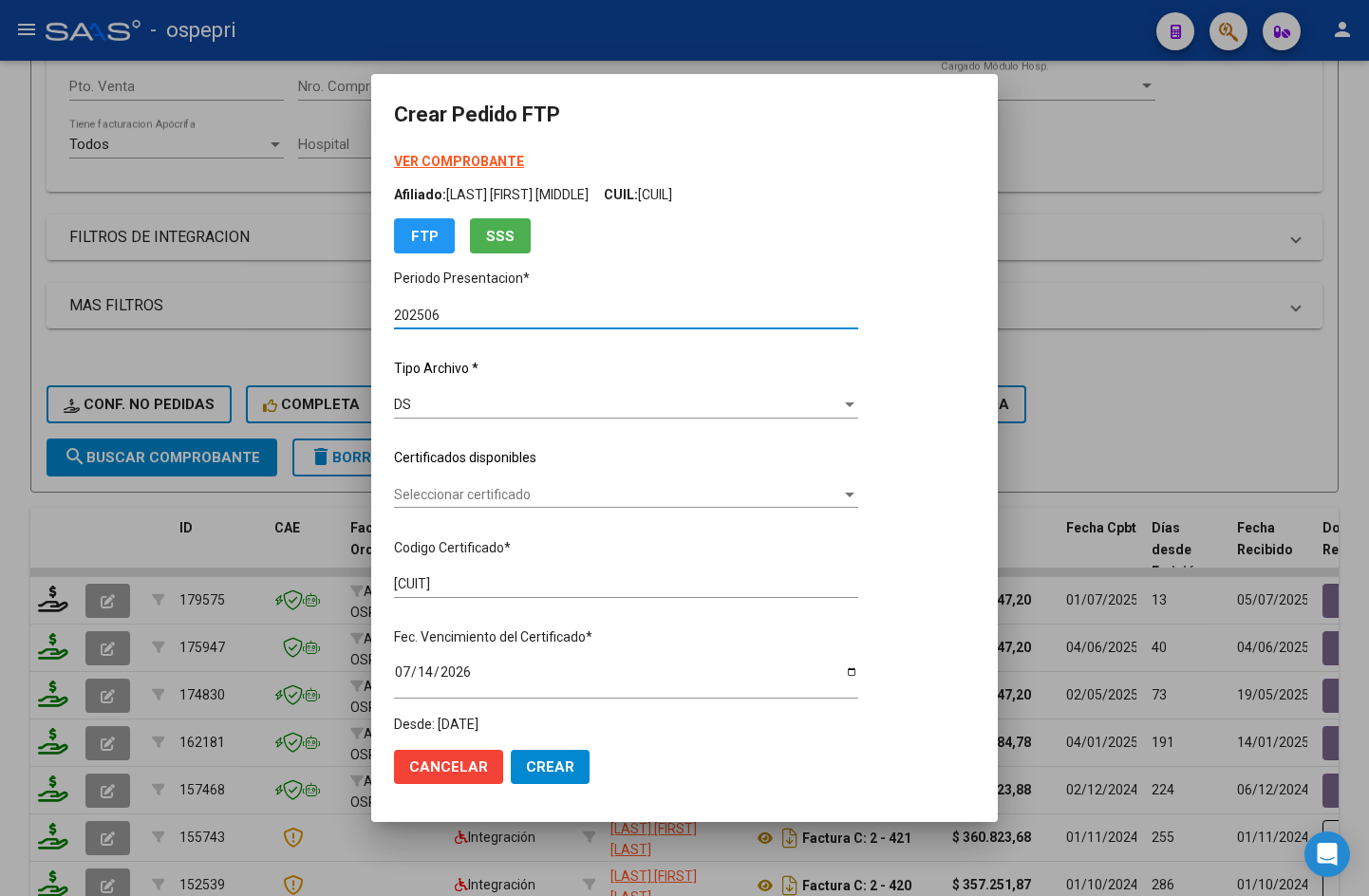 click on "Seleccionar certificado" at bounding box center (617, 495) 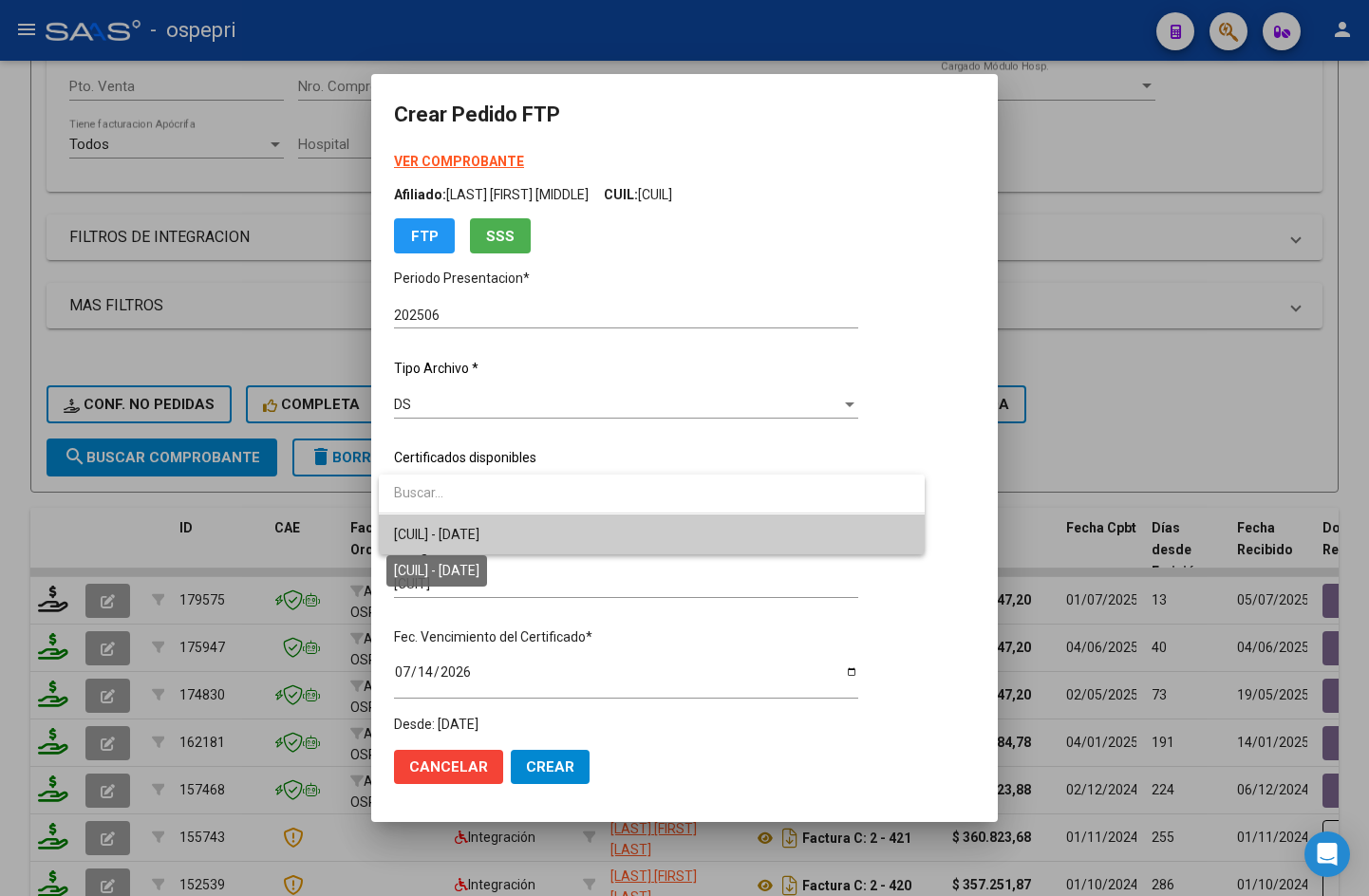 click on "[CUIL] - [DATE]" at bounding box center (437, 534) 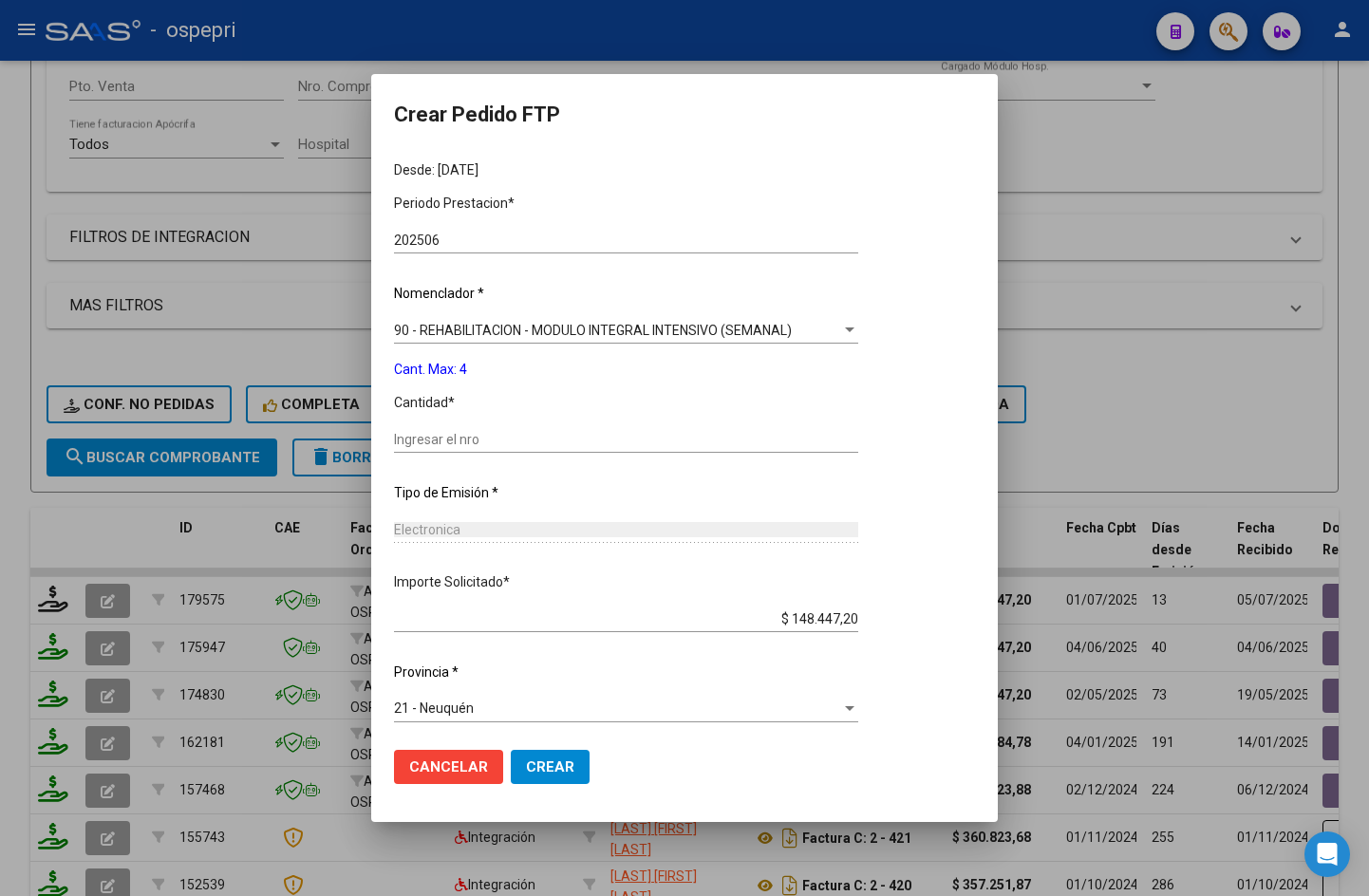 scroll, scrollTop: 558, scrollLeft: 0, axis: vertical 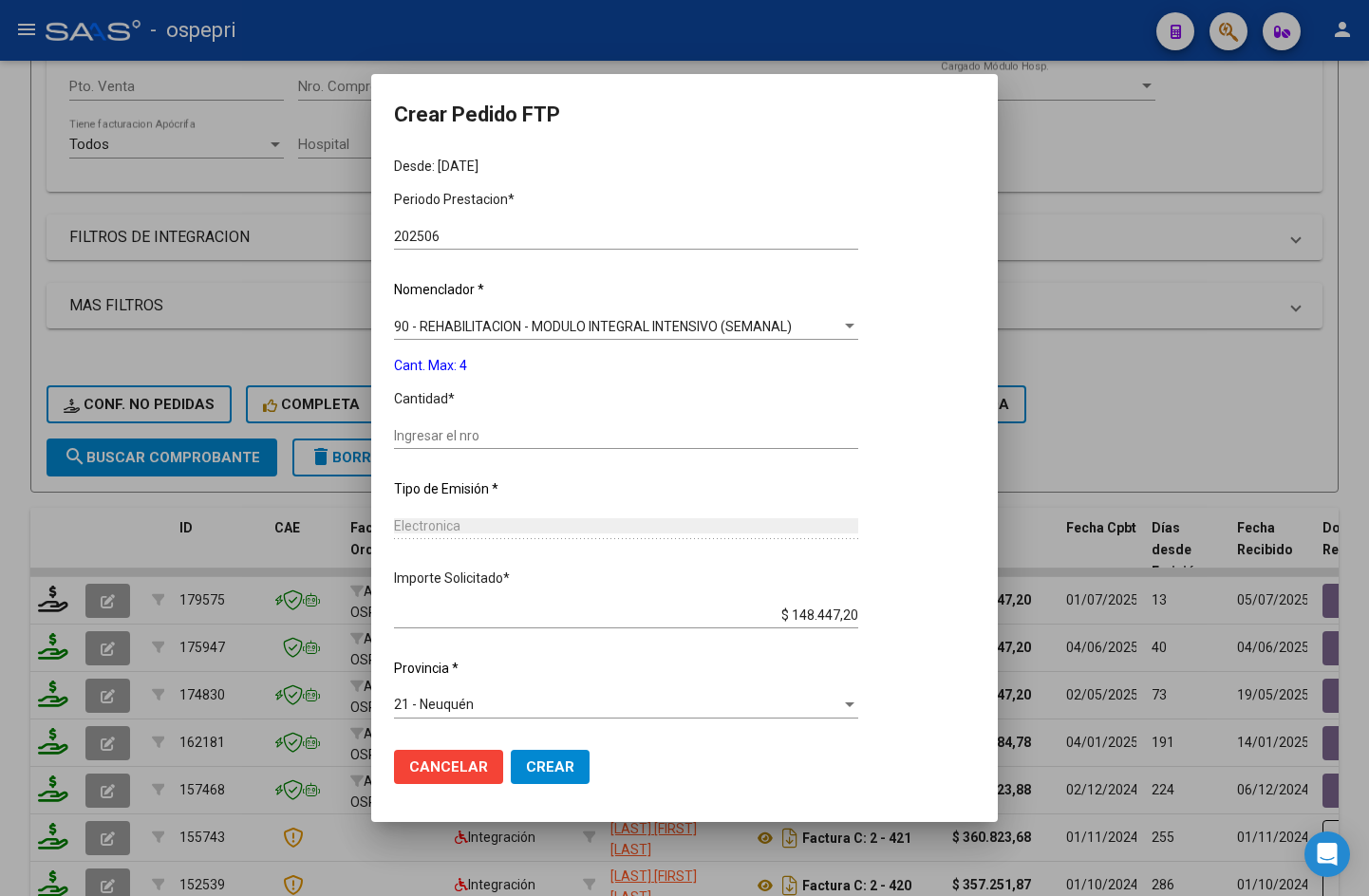 click on "Ingresar el nro" at bounding box center [626, 436] 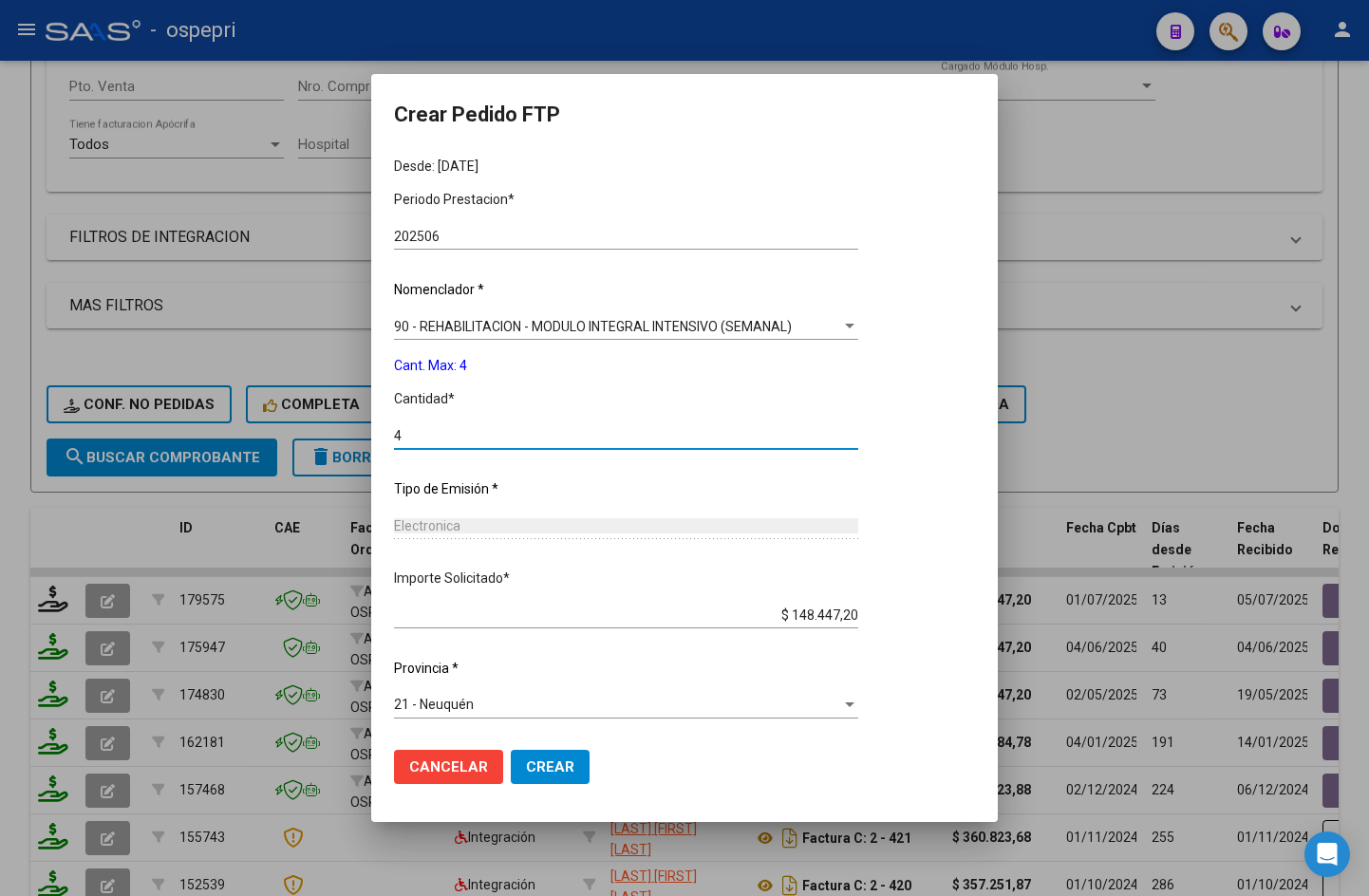 type on "4" 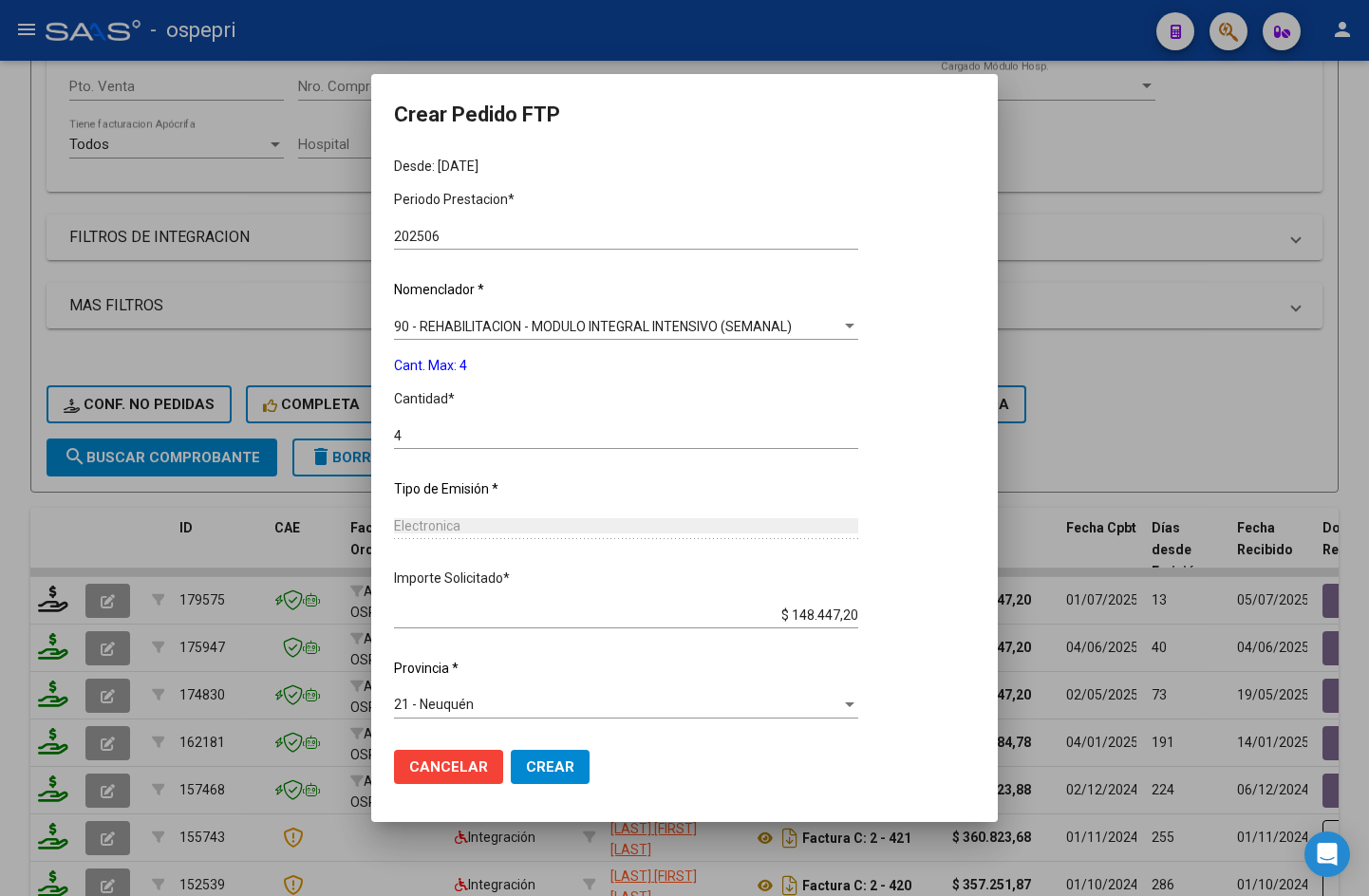 click on "Crear" 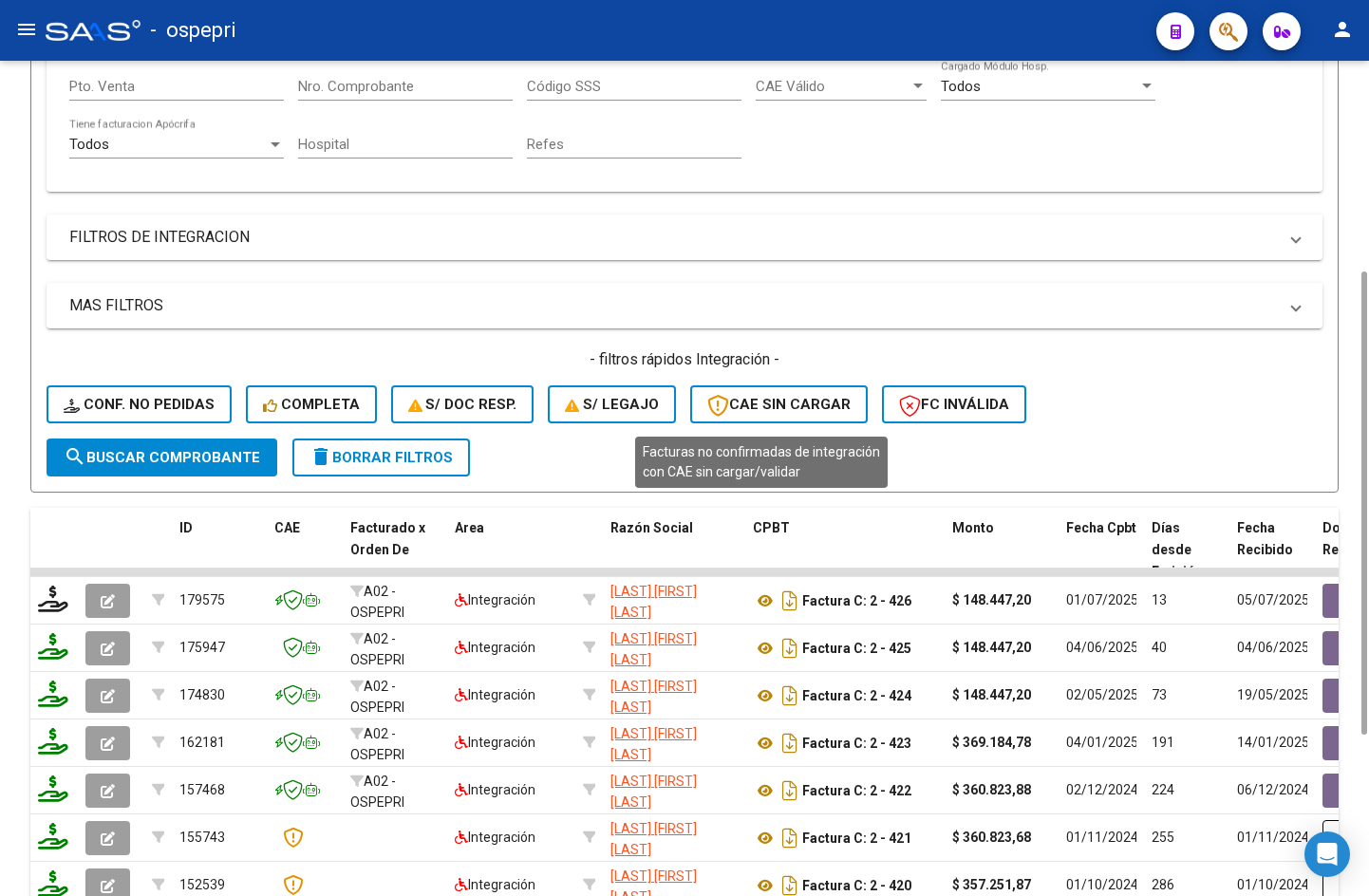 scroll, scrollTop: 0, scrollLeft: 0, axis: both 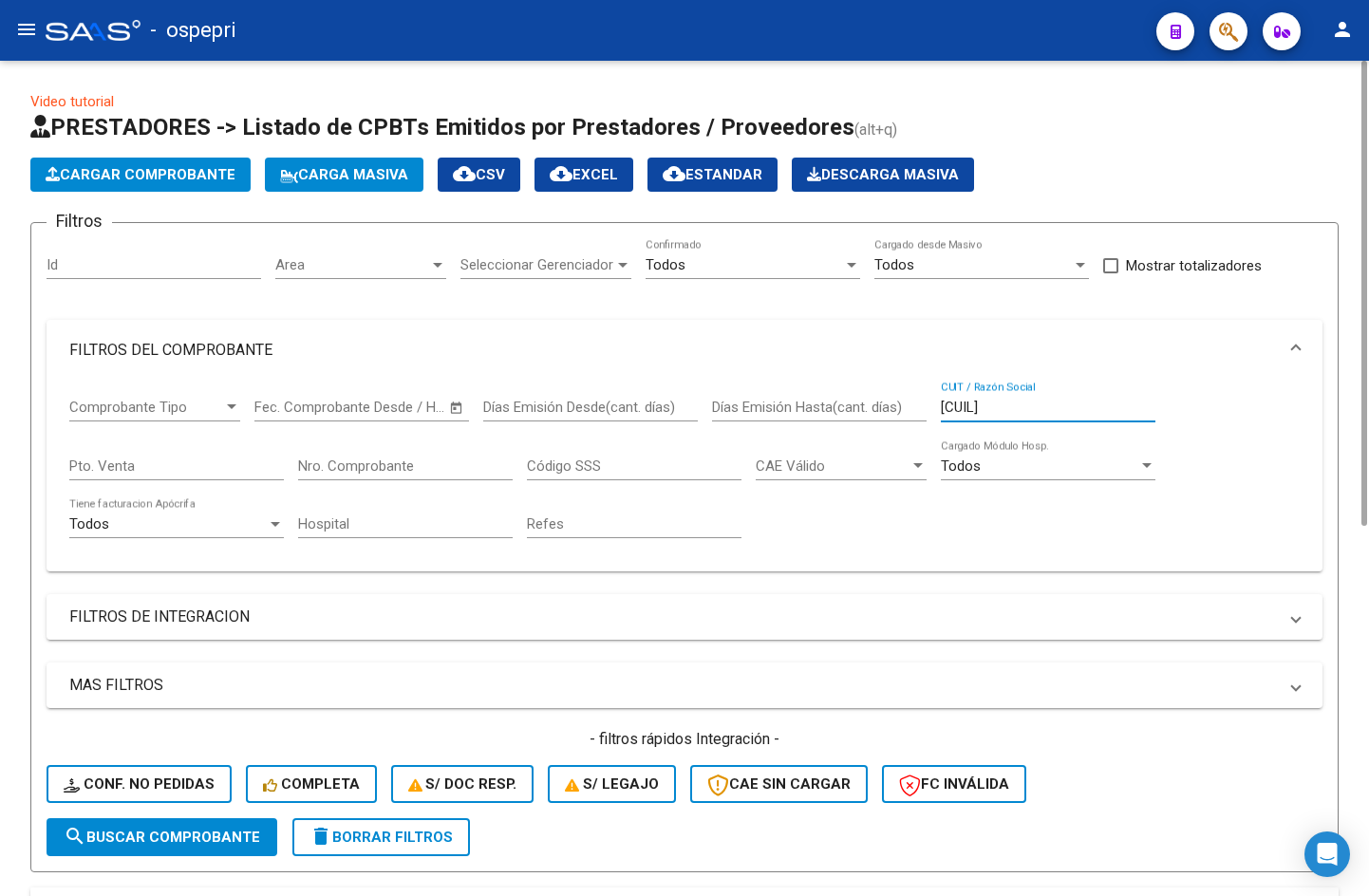 click on "[CUIL]" at bounding box center (1048, 407) 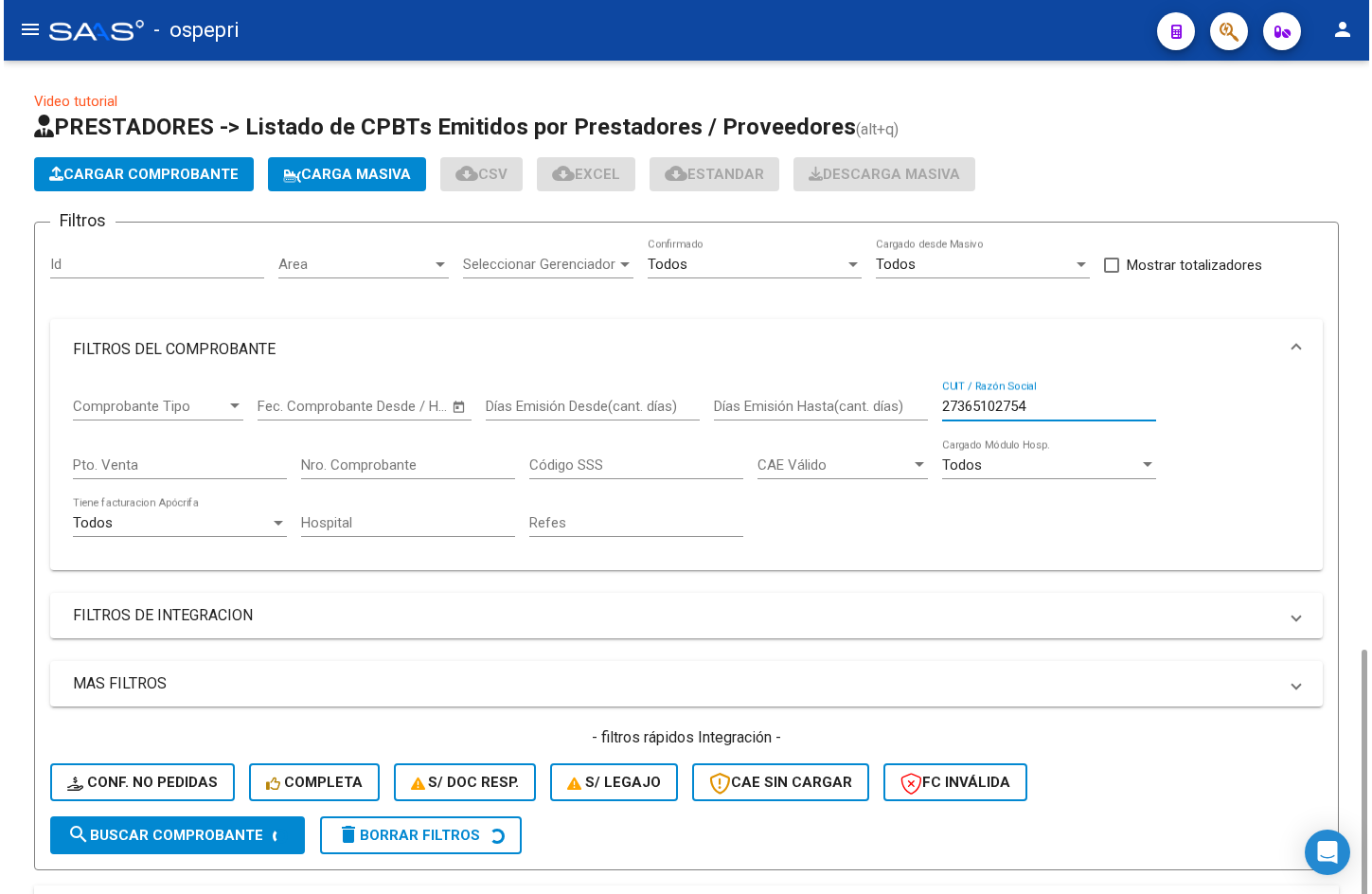 scroll, scrollTop: 568, scrollLeft: 0, axis: vertical 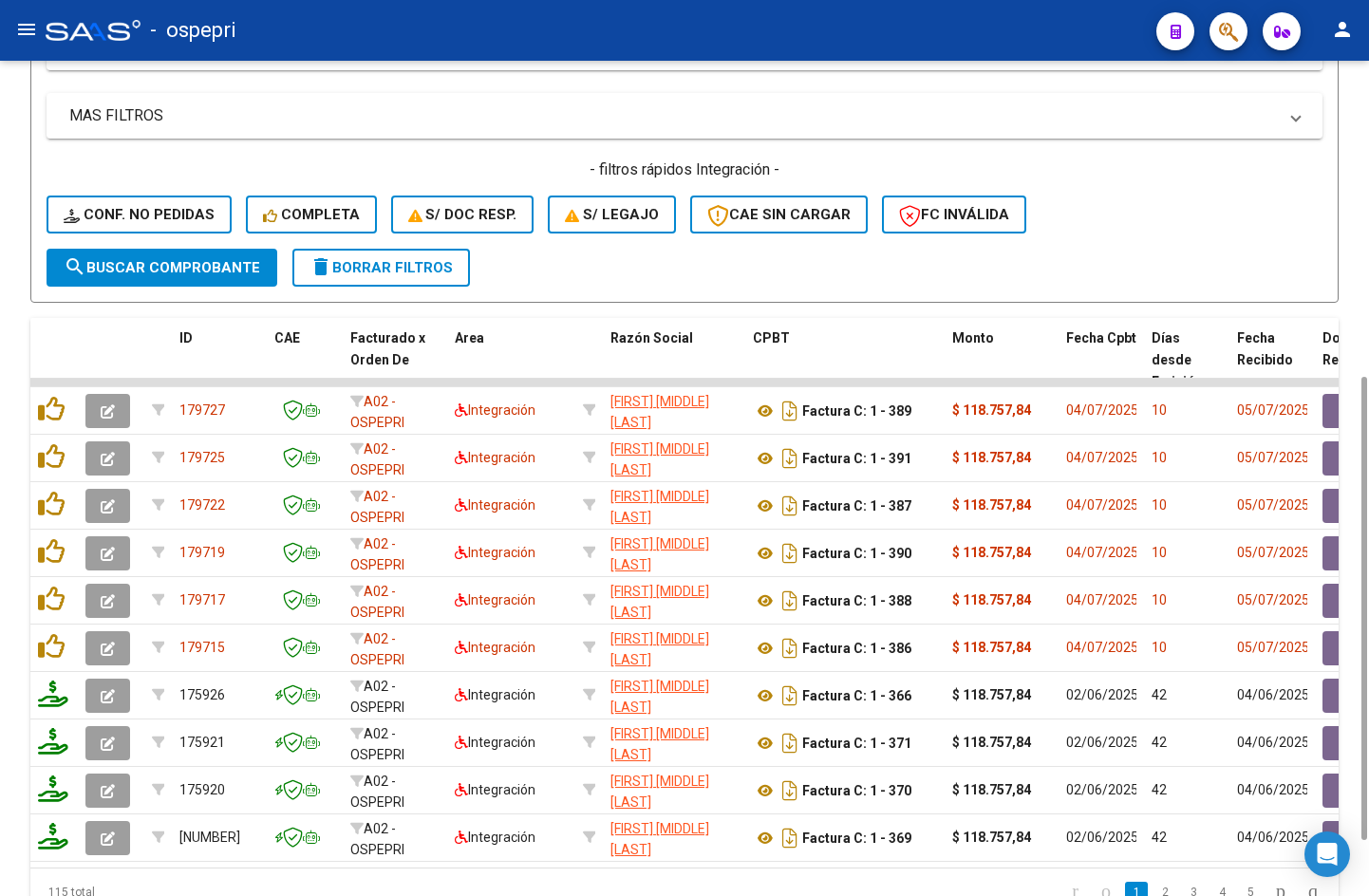 type on "27365102754" 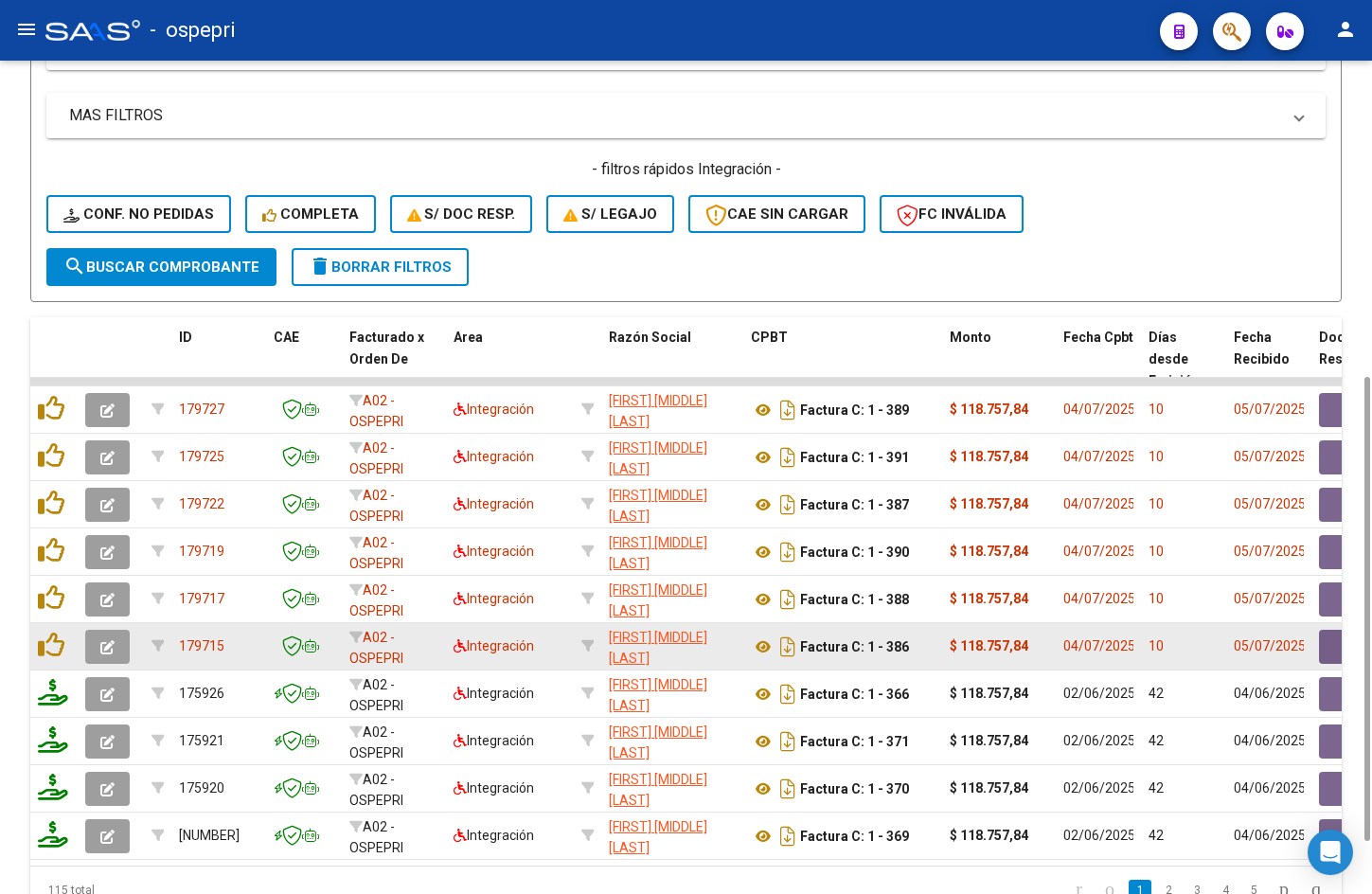 click 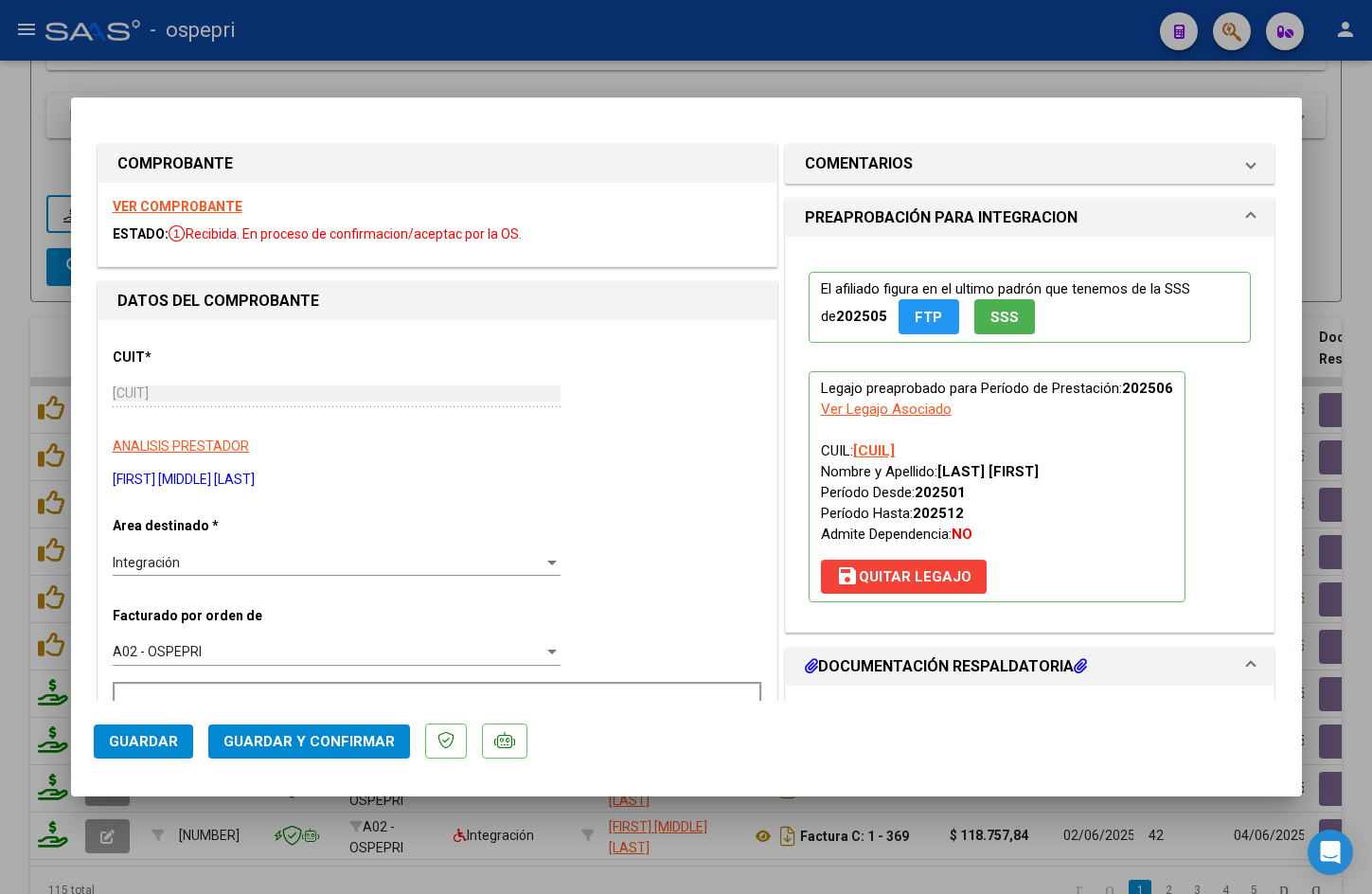 click on "VER COMPROBANTE" at bounding box center (177, 206) 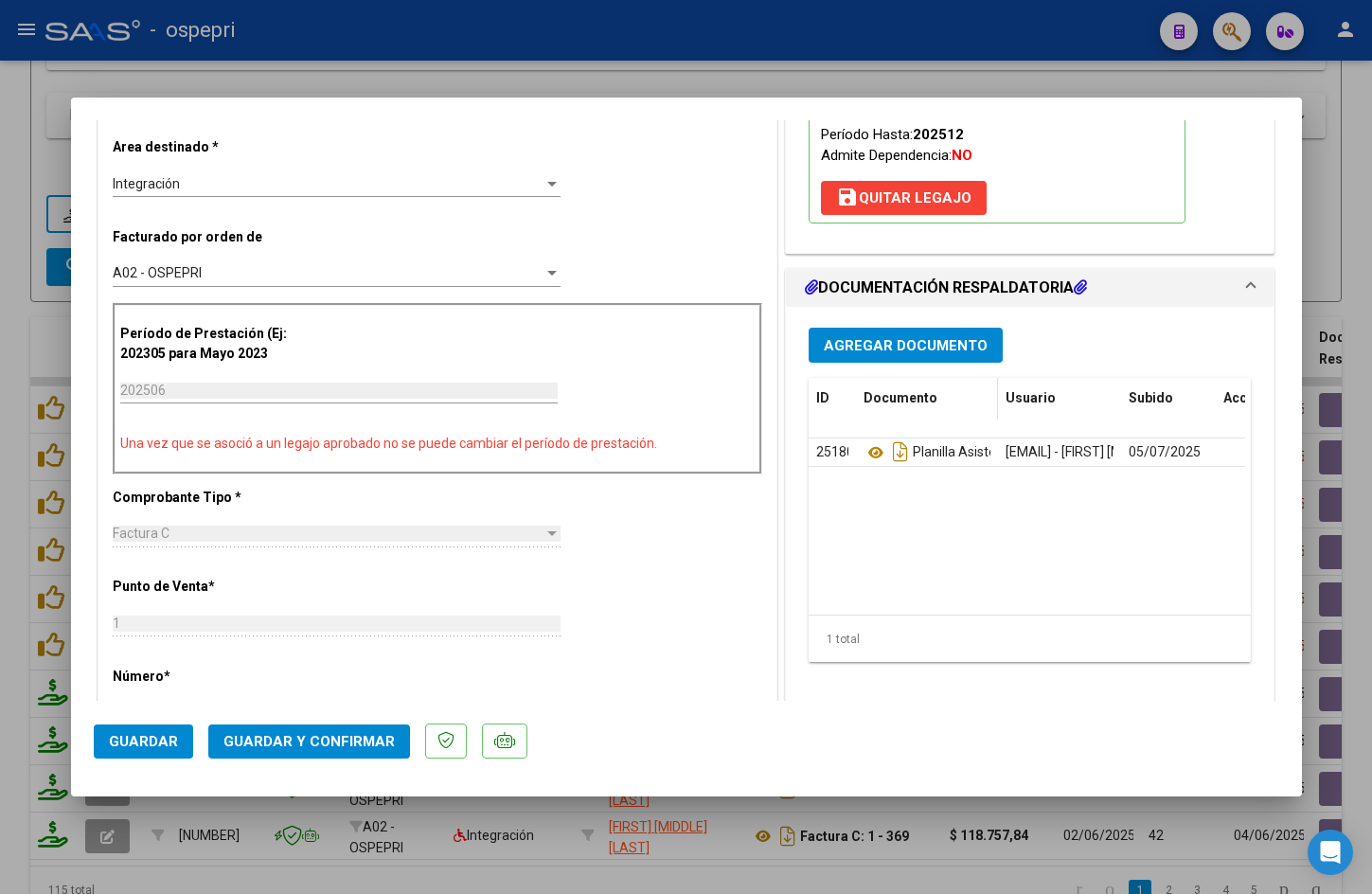scroll, scrollTop: 568, scrollLeft: 0, axis: vertical 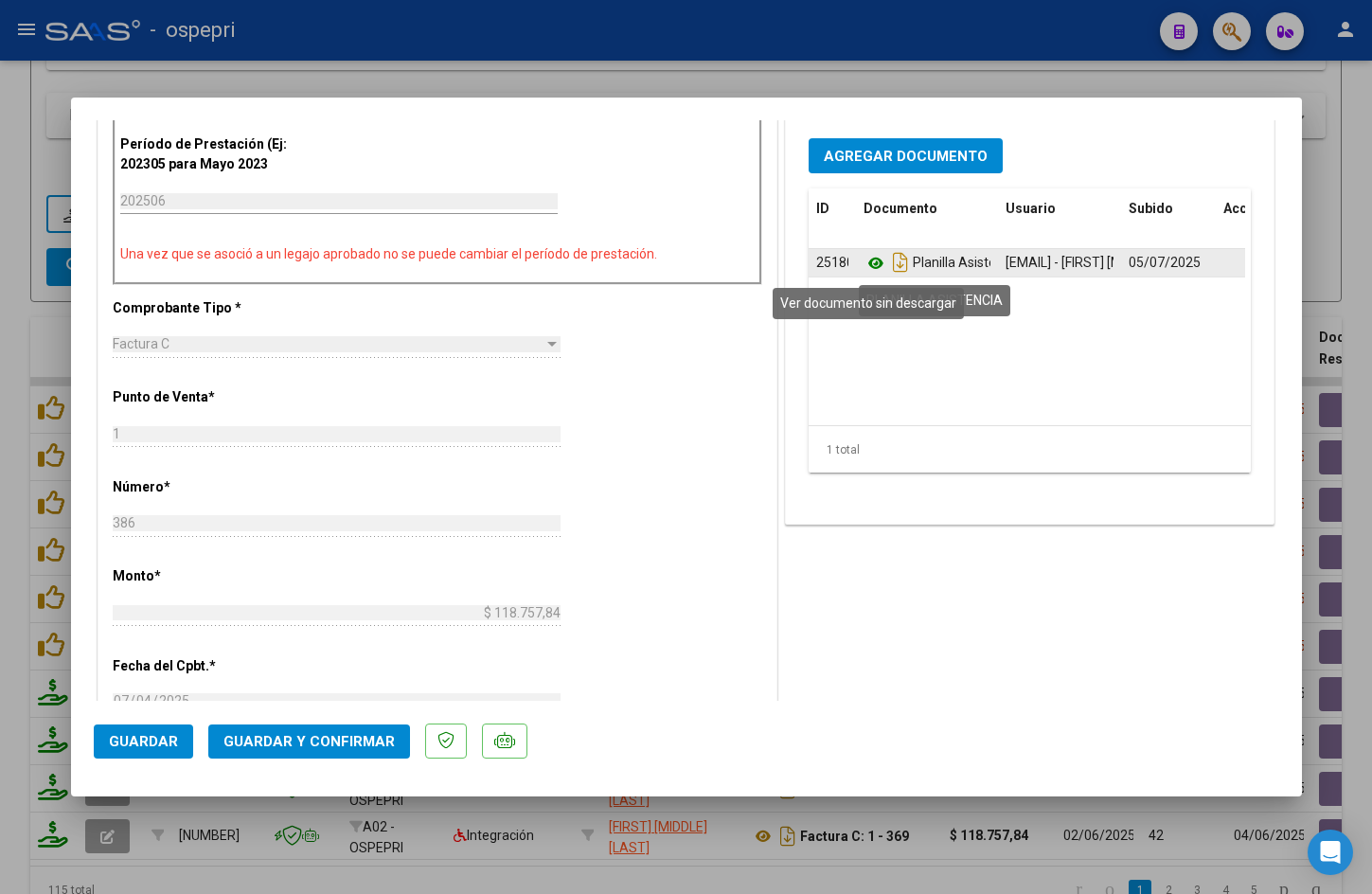 click 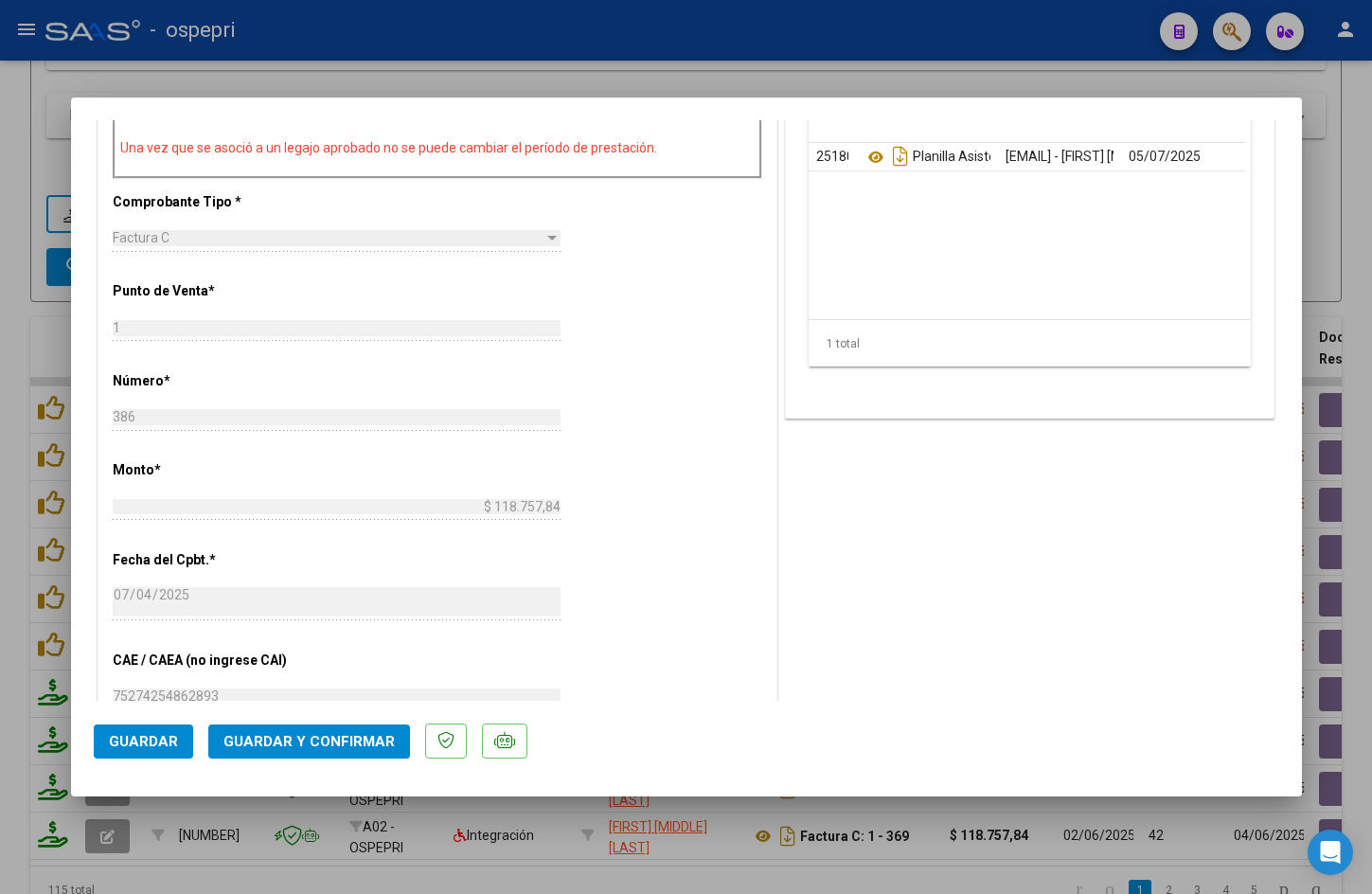 scroll, scrollTop: 758, scrollLeft: 0, axis: vertical 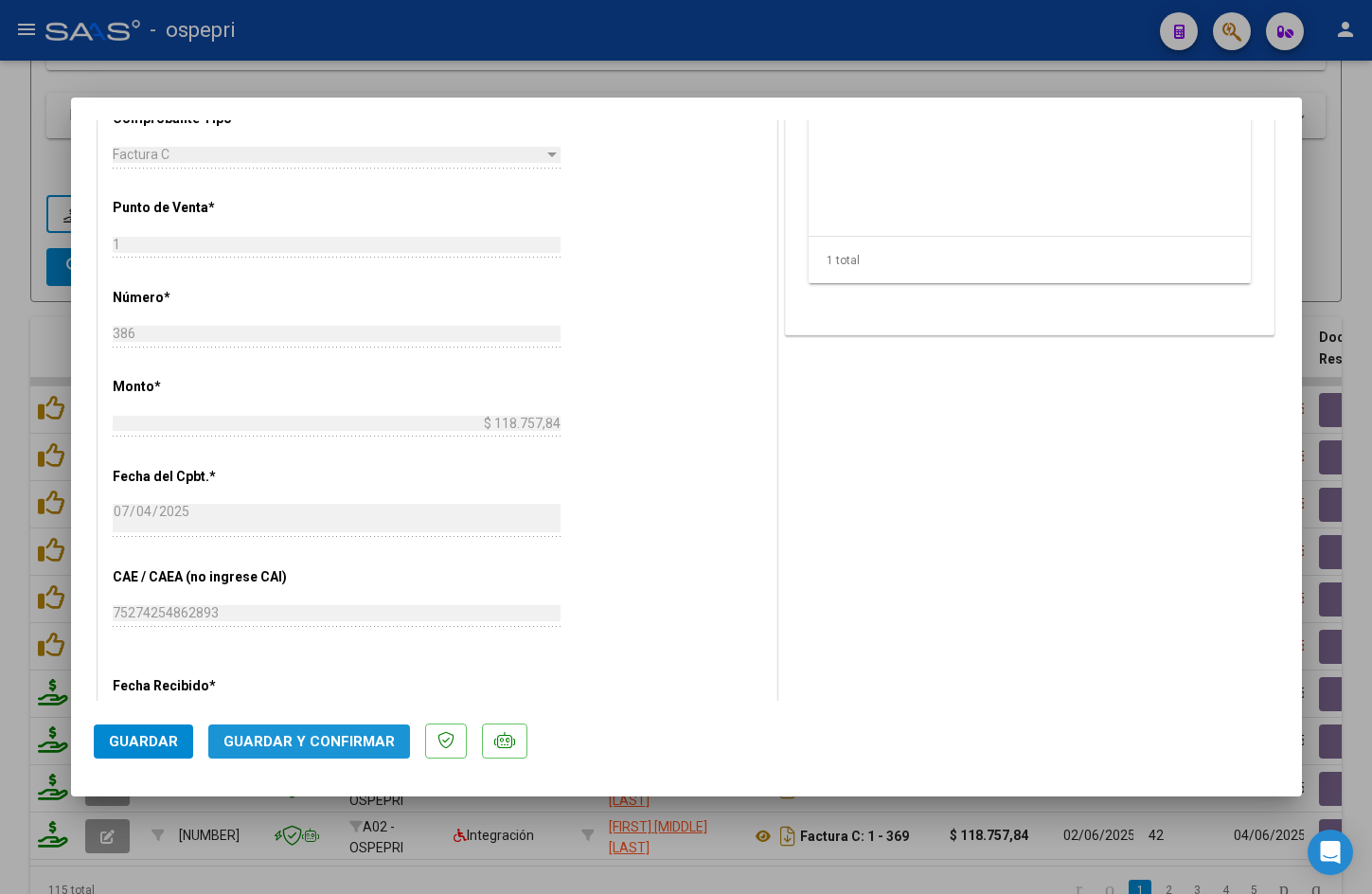 click on "Guardar y Confirmar" 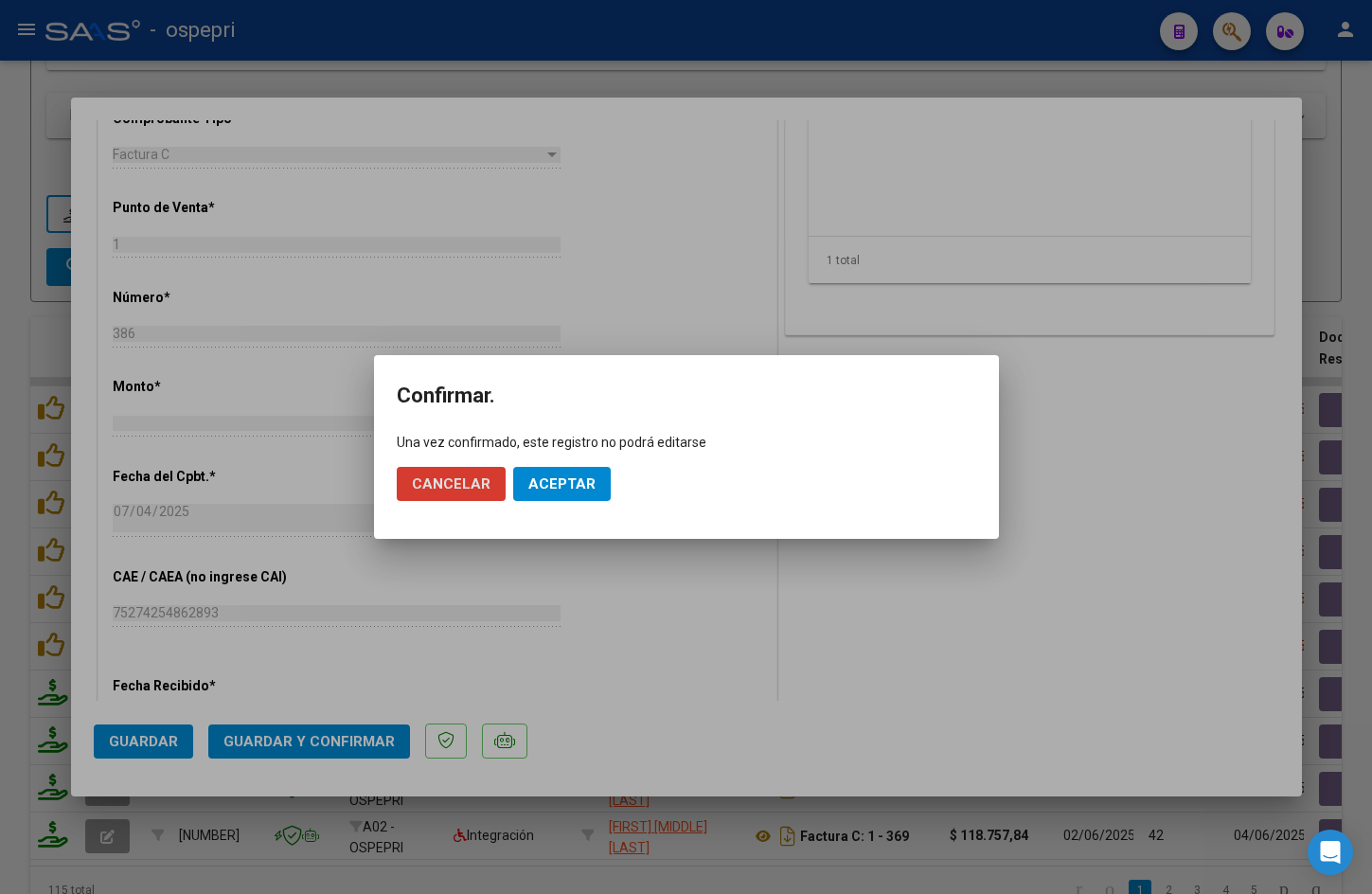click on "Aceptar" 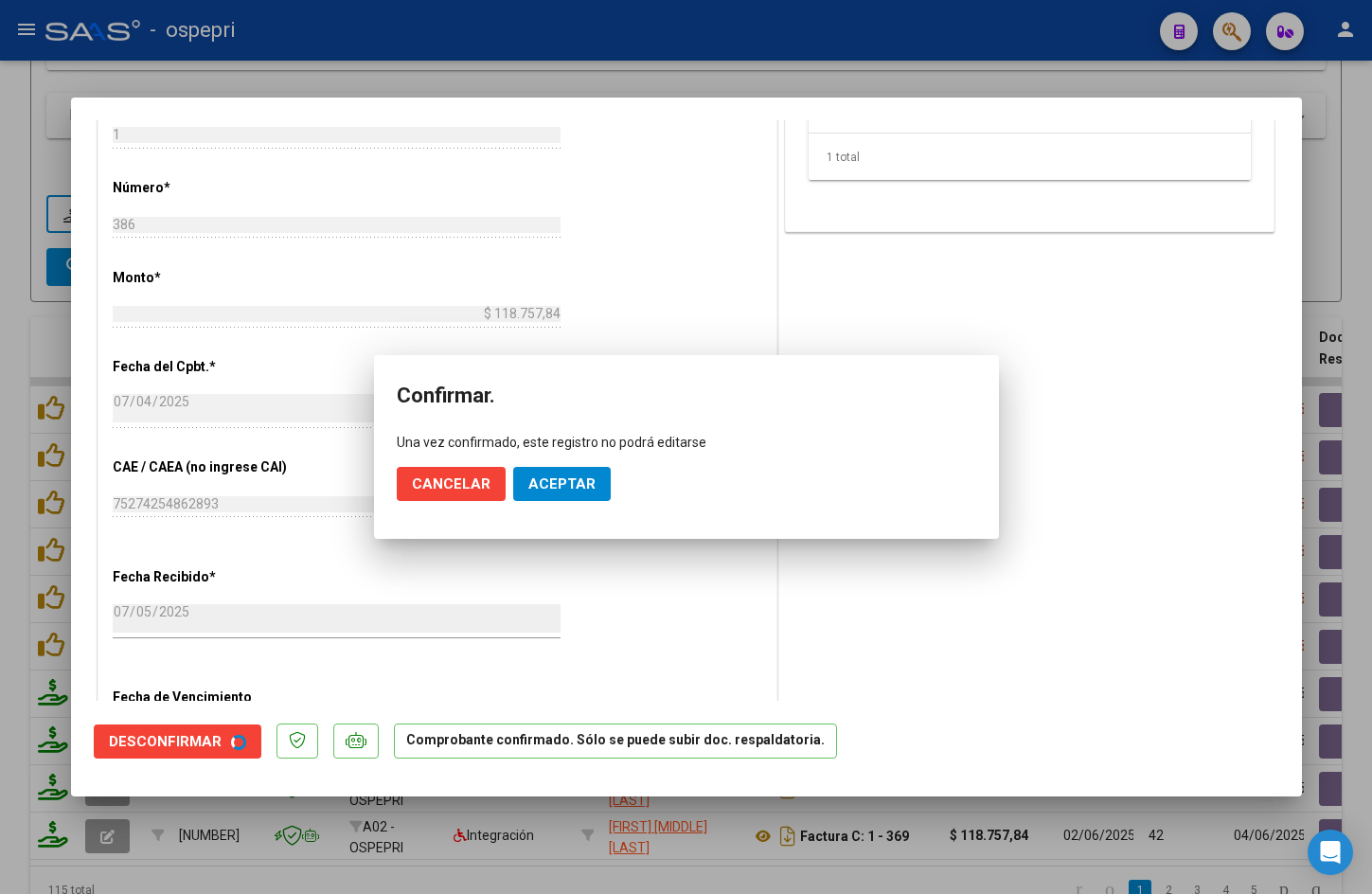 scroll, scrollTop: 648, scrollLeft: 0, axis: vertical 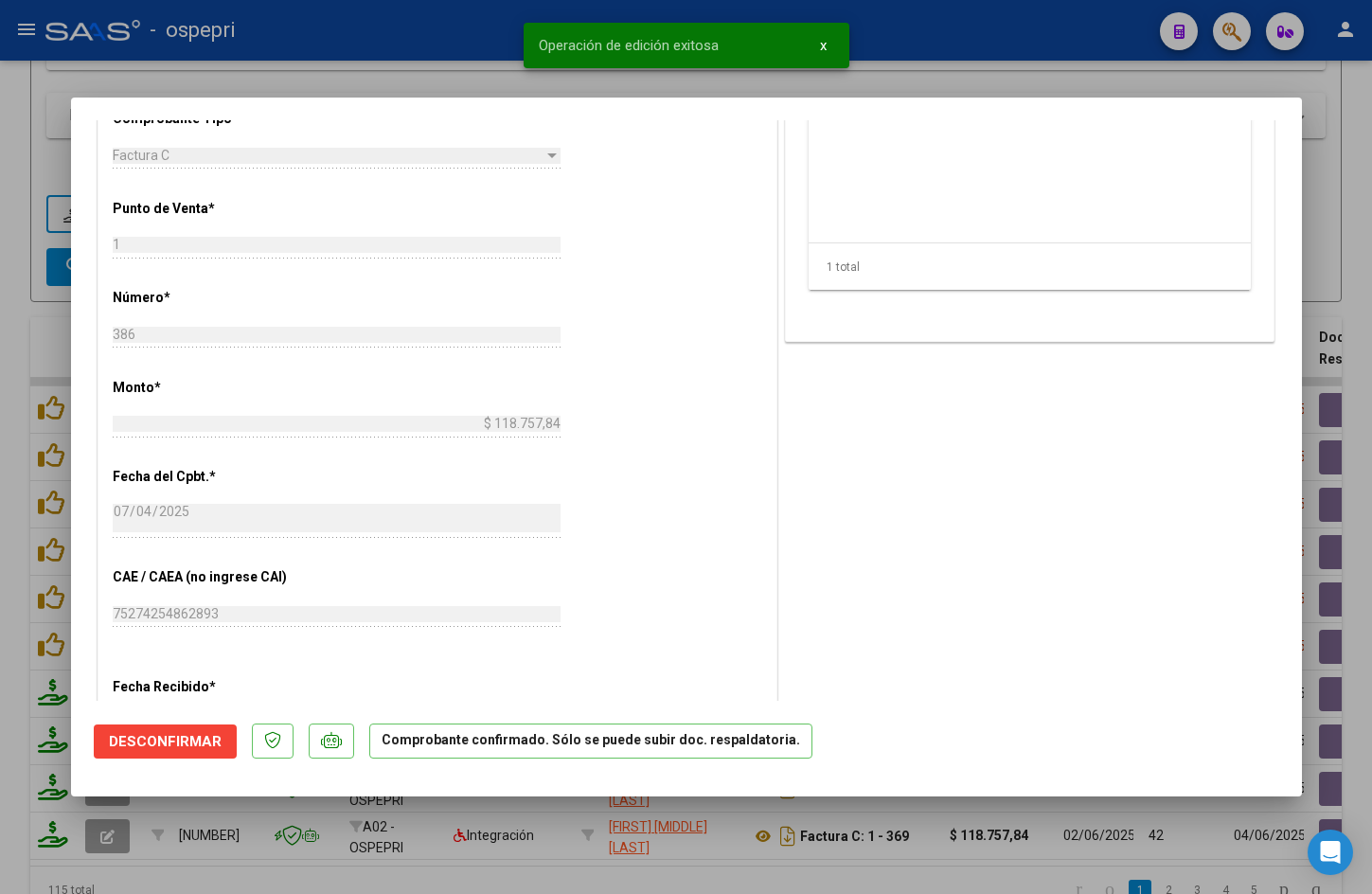 type 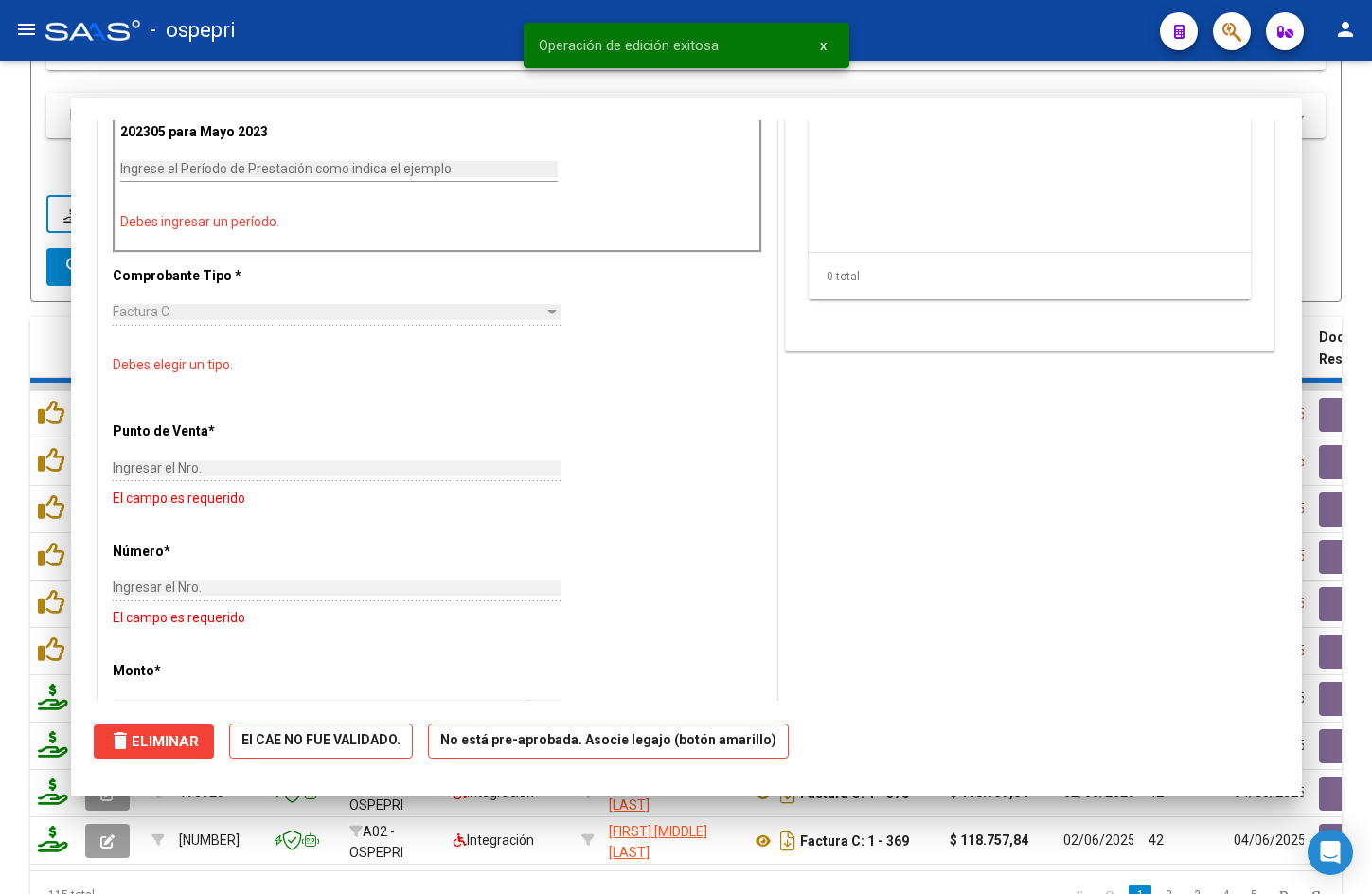 scroll, scrollTop: 973, scrollLeft: 0, axis: vertical 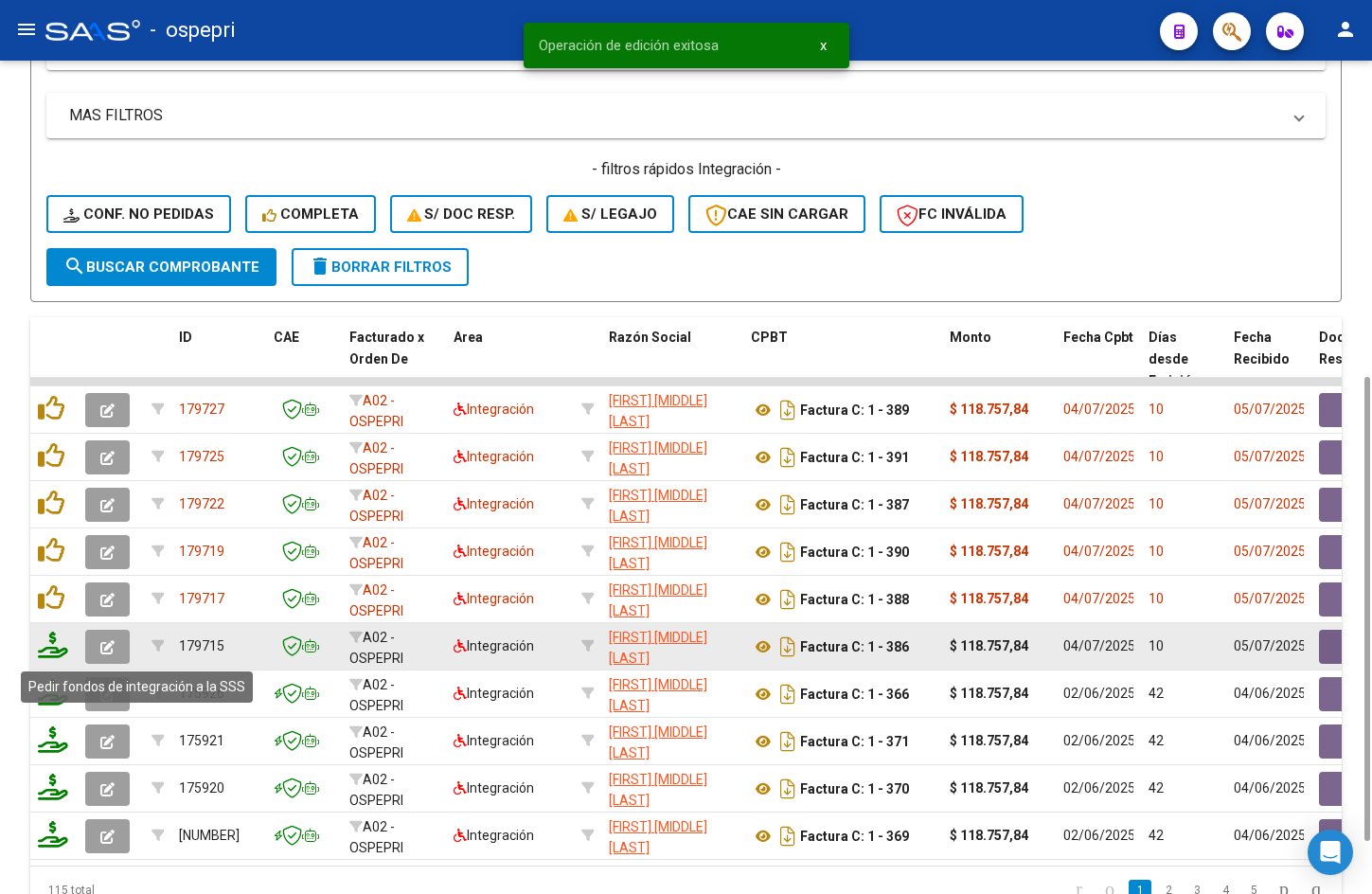 click 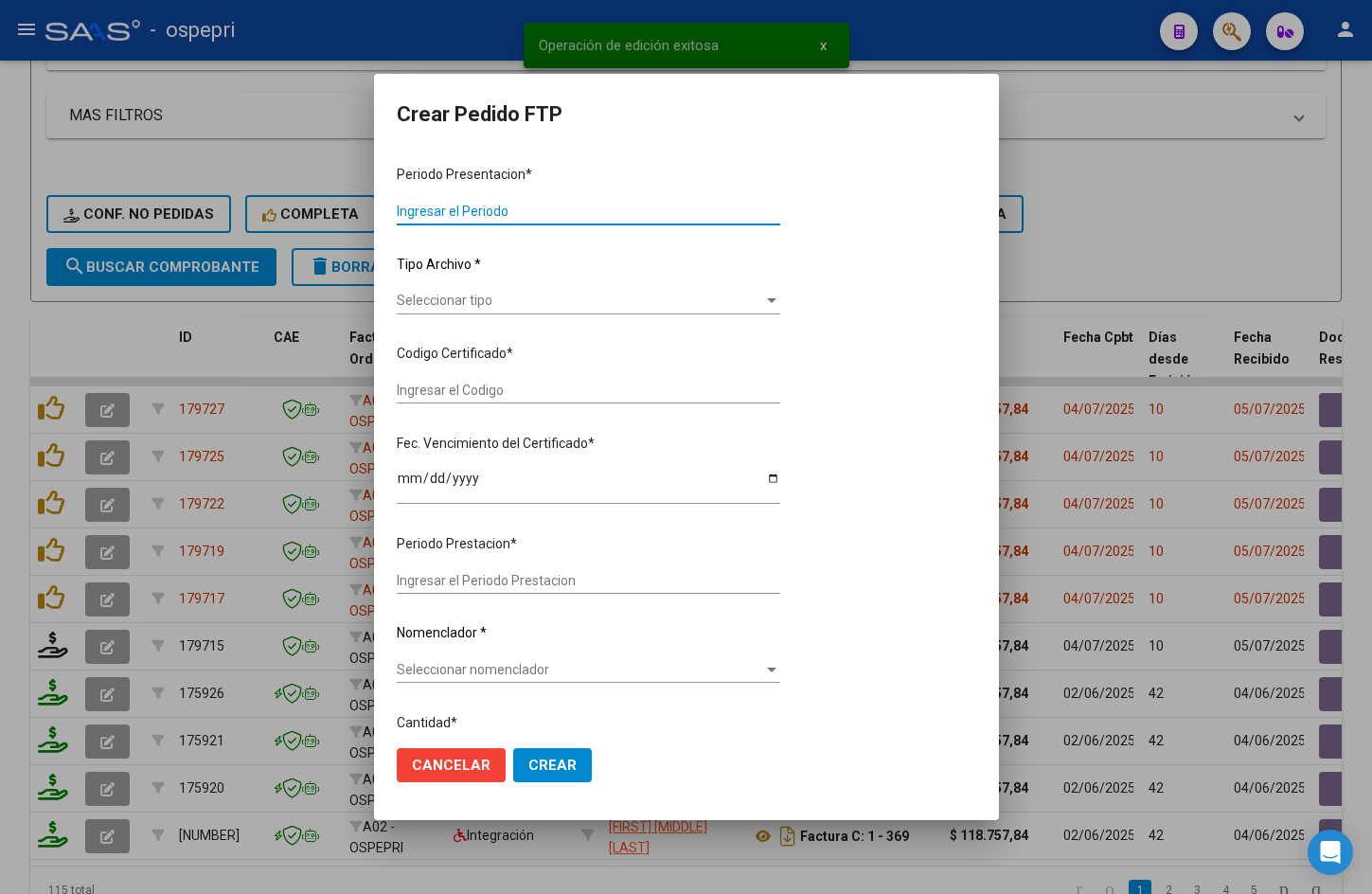 type on "202506" 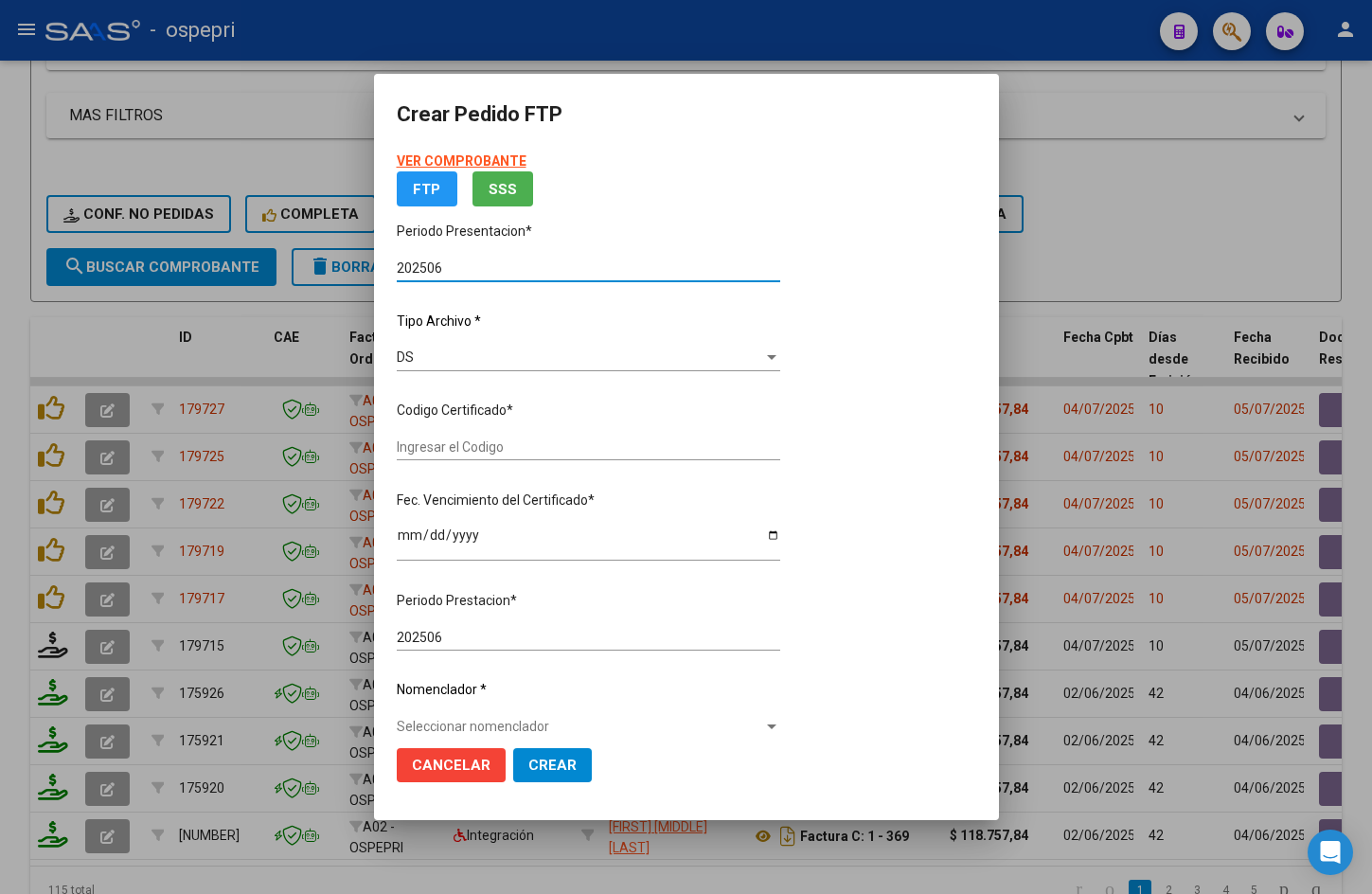 type on "[CUIT]" 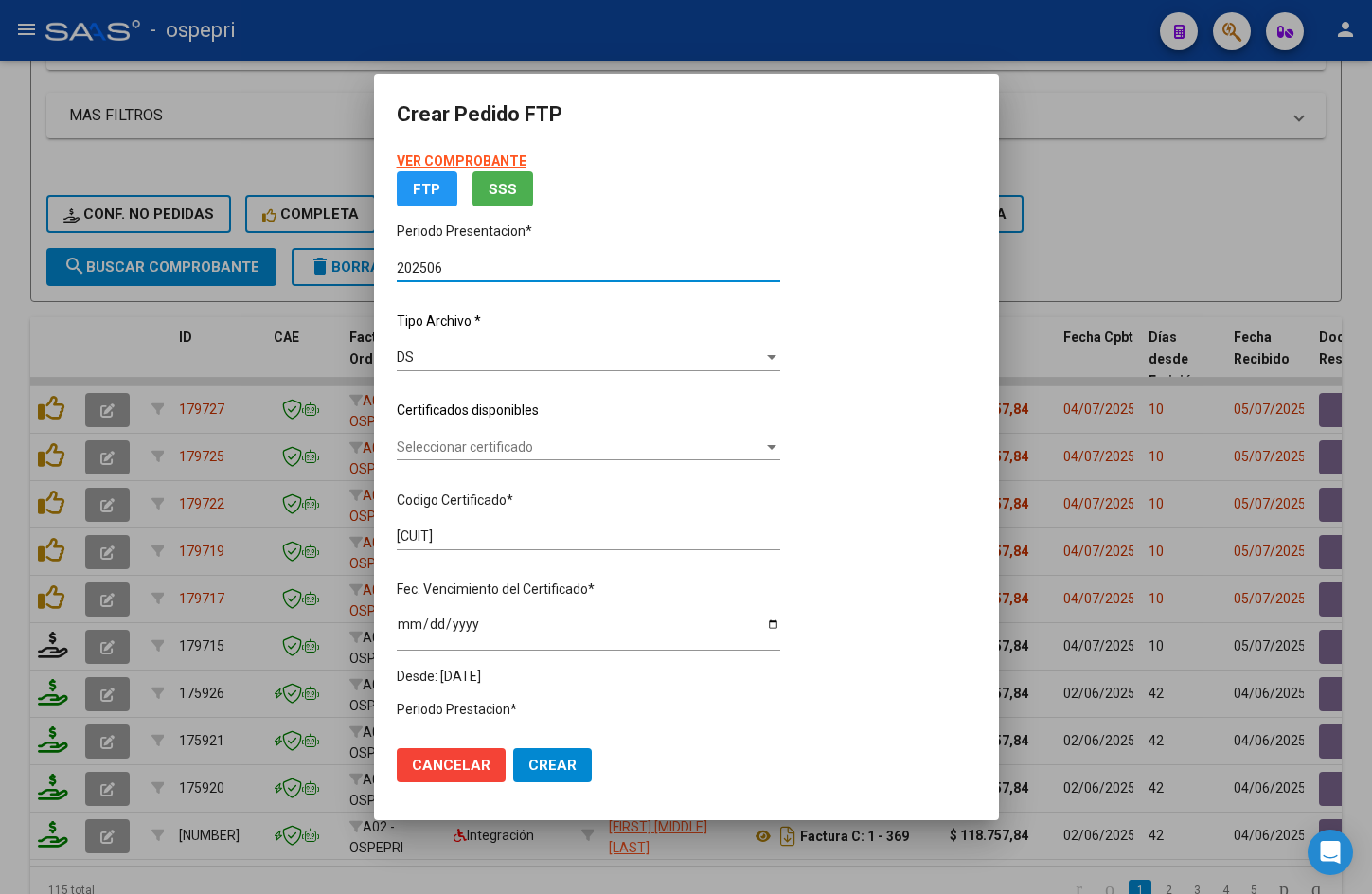 click on "Certificados disponibles  Seleccionar certificado Seleccionar certificado" 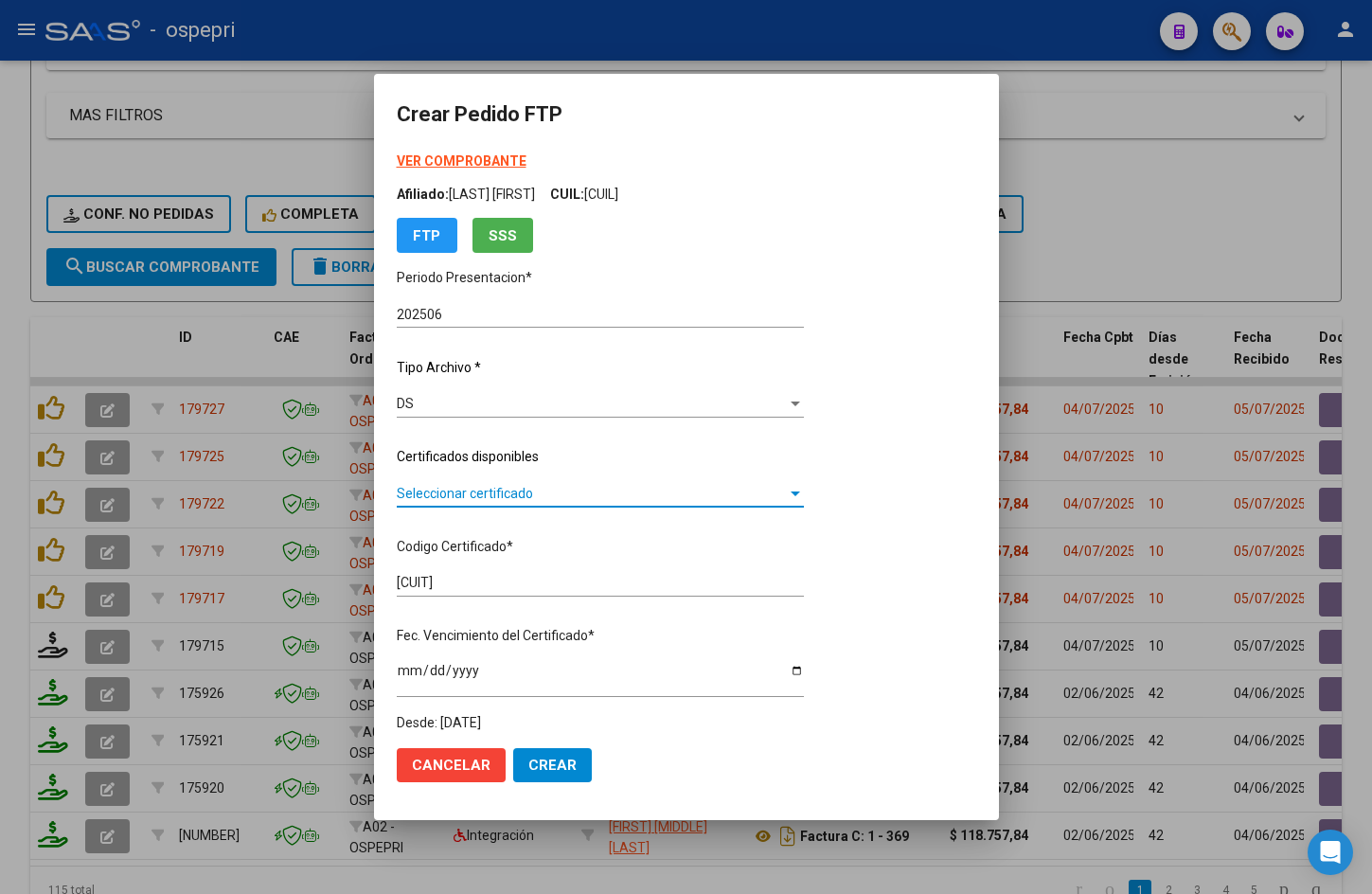 click on "Seleccionar certificado" at bounding box center (592, 493) 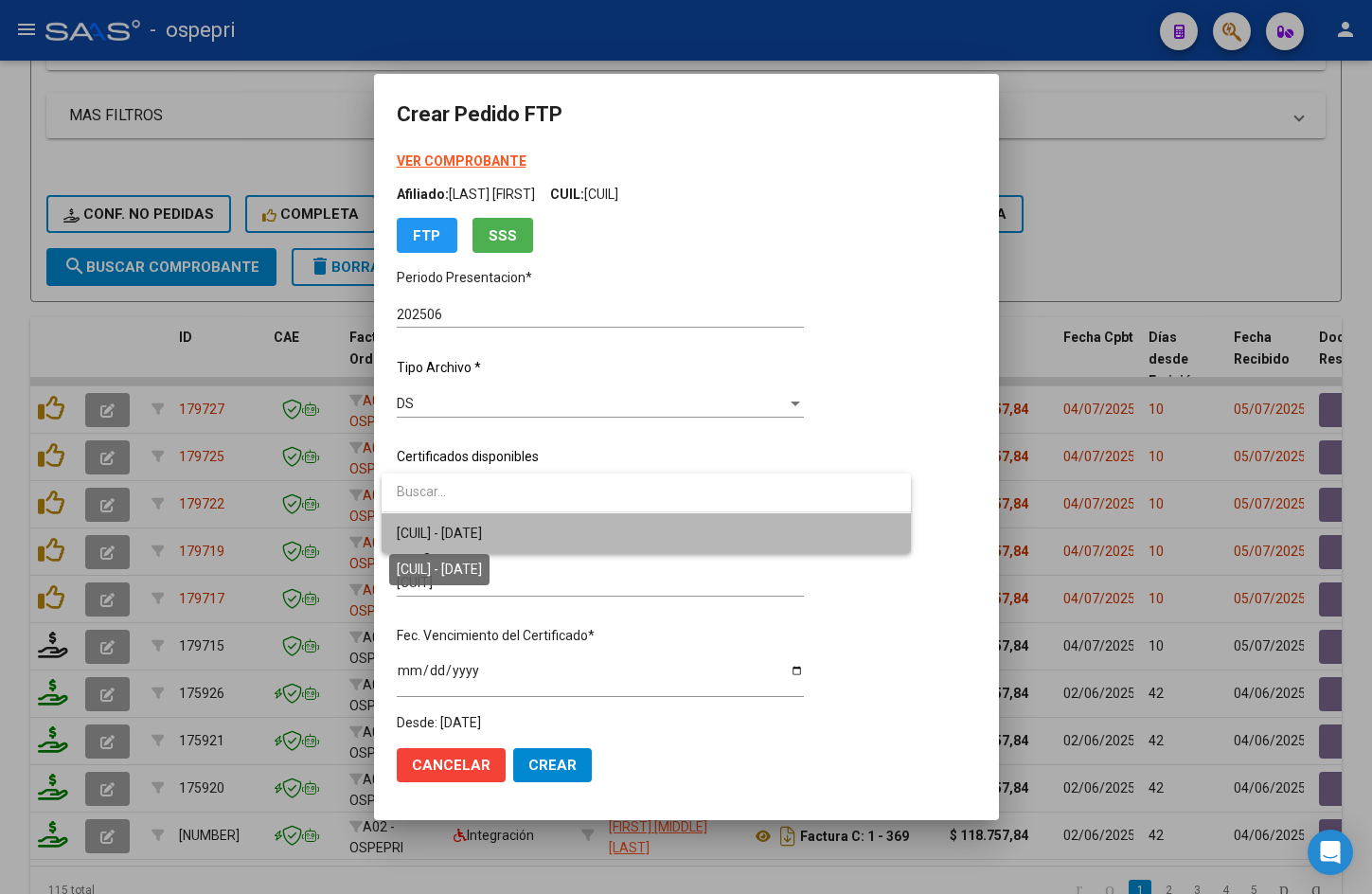 click on "[CUIL] - [DATE]" at bounding box center (439, 533) 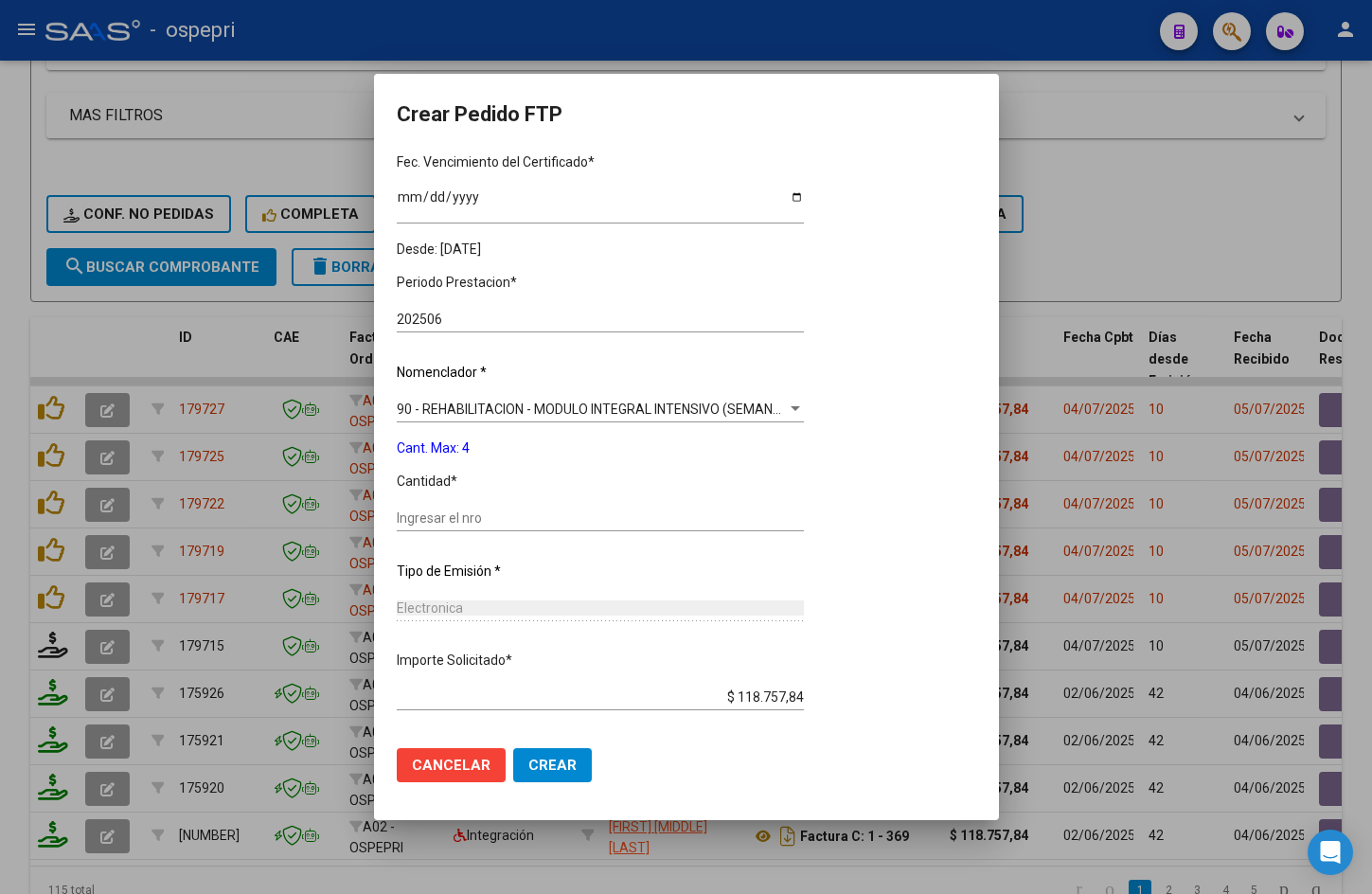 scroll, scrollTop: 557, scrollLeft: 0, axis: vertical 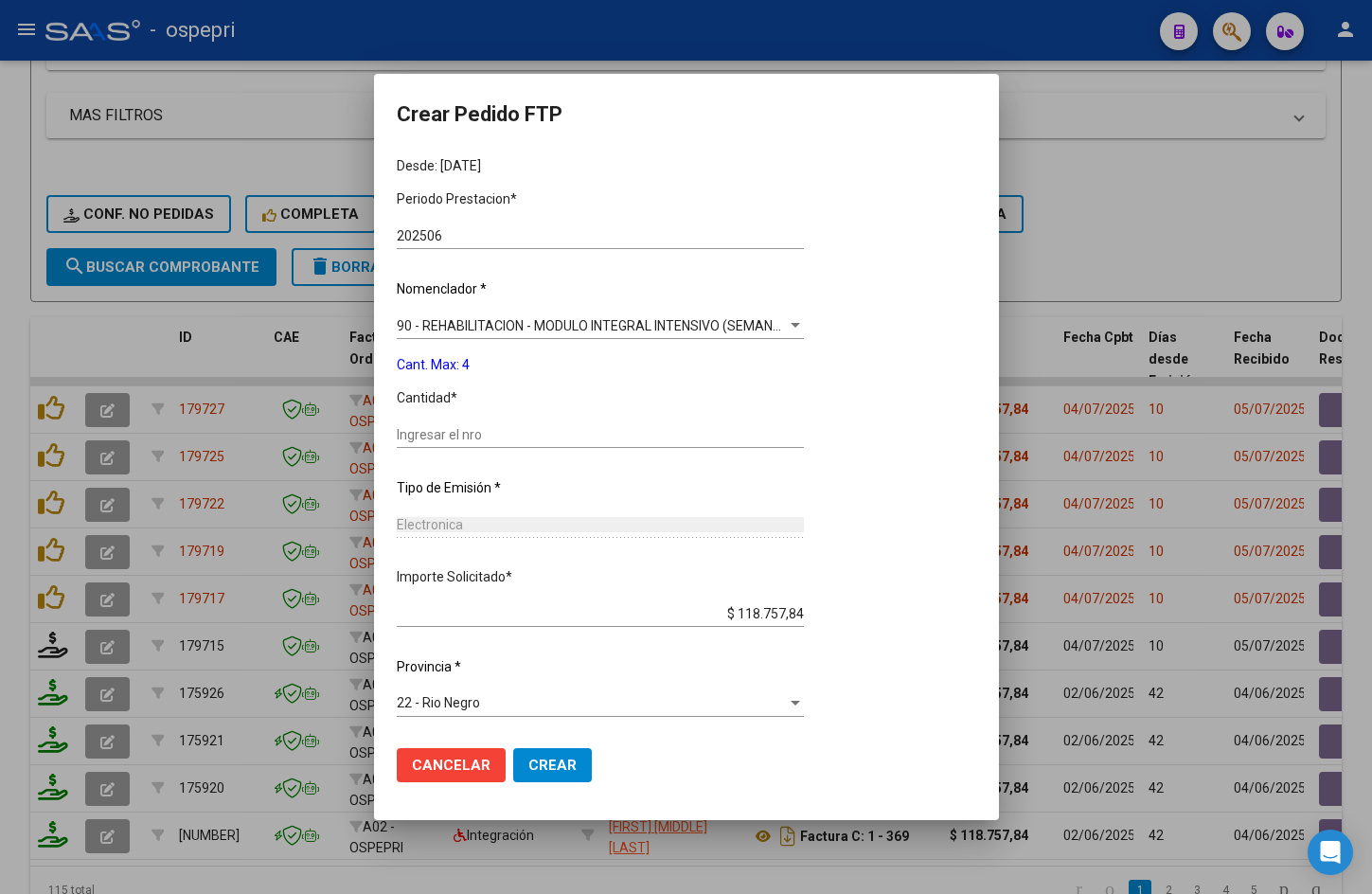 click on "Ingresar el nro" at bounding box center (600, 435) 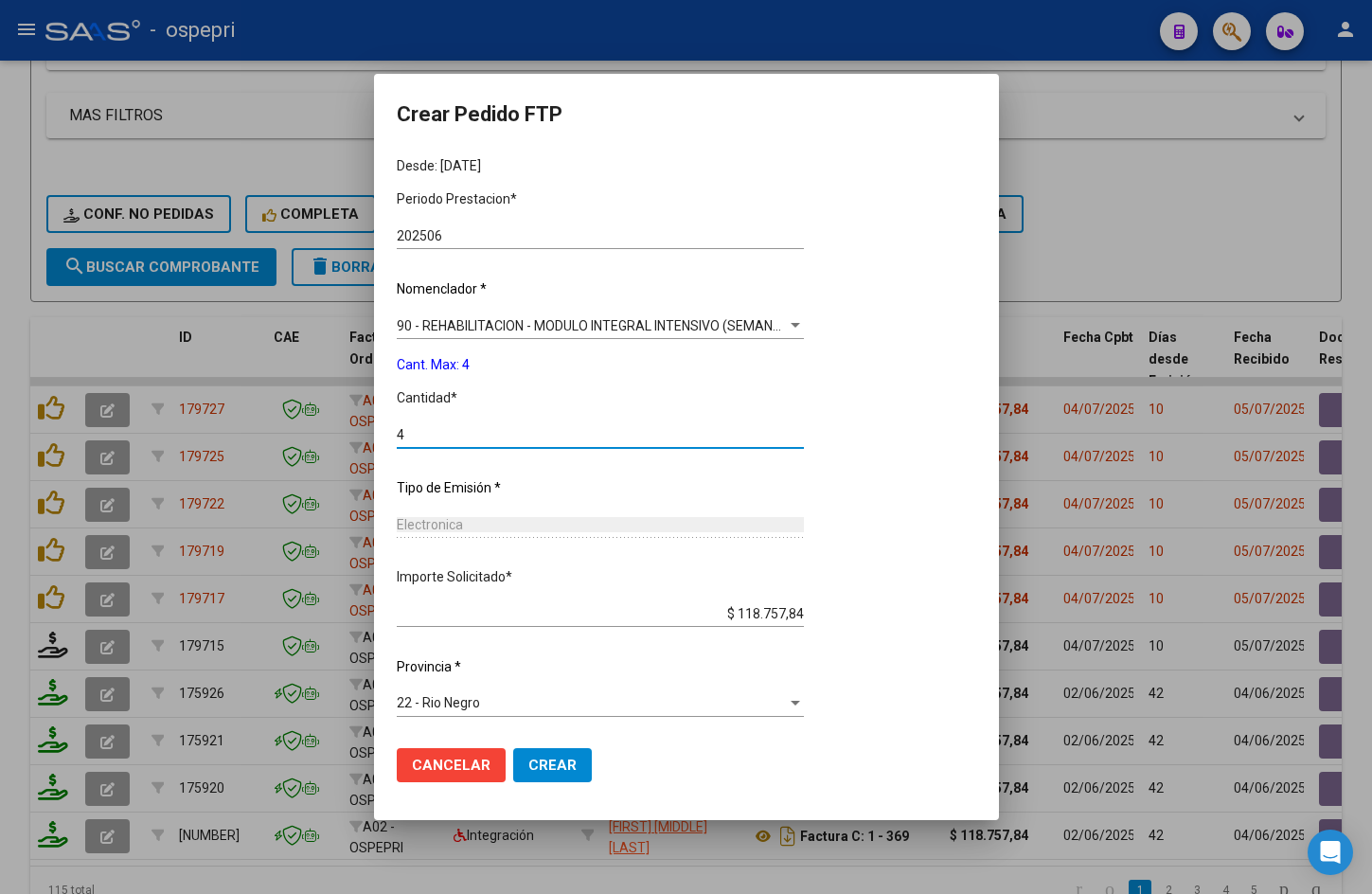 type on "4" 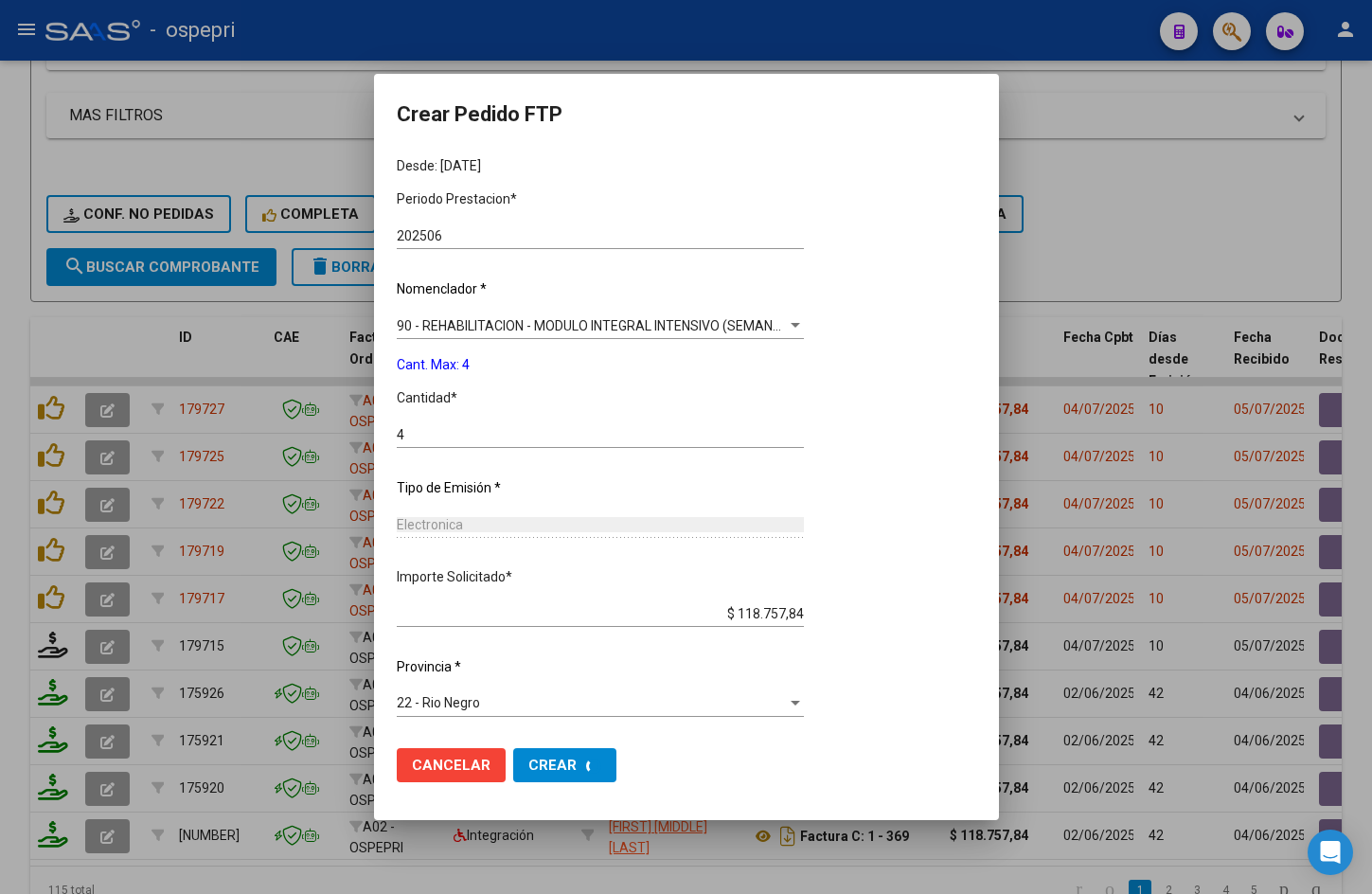scroll, scrollTop: 0, scrollLeft: 0, axis: both 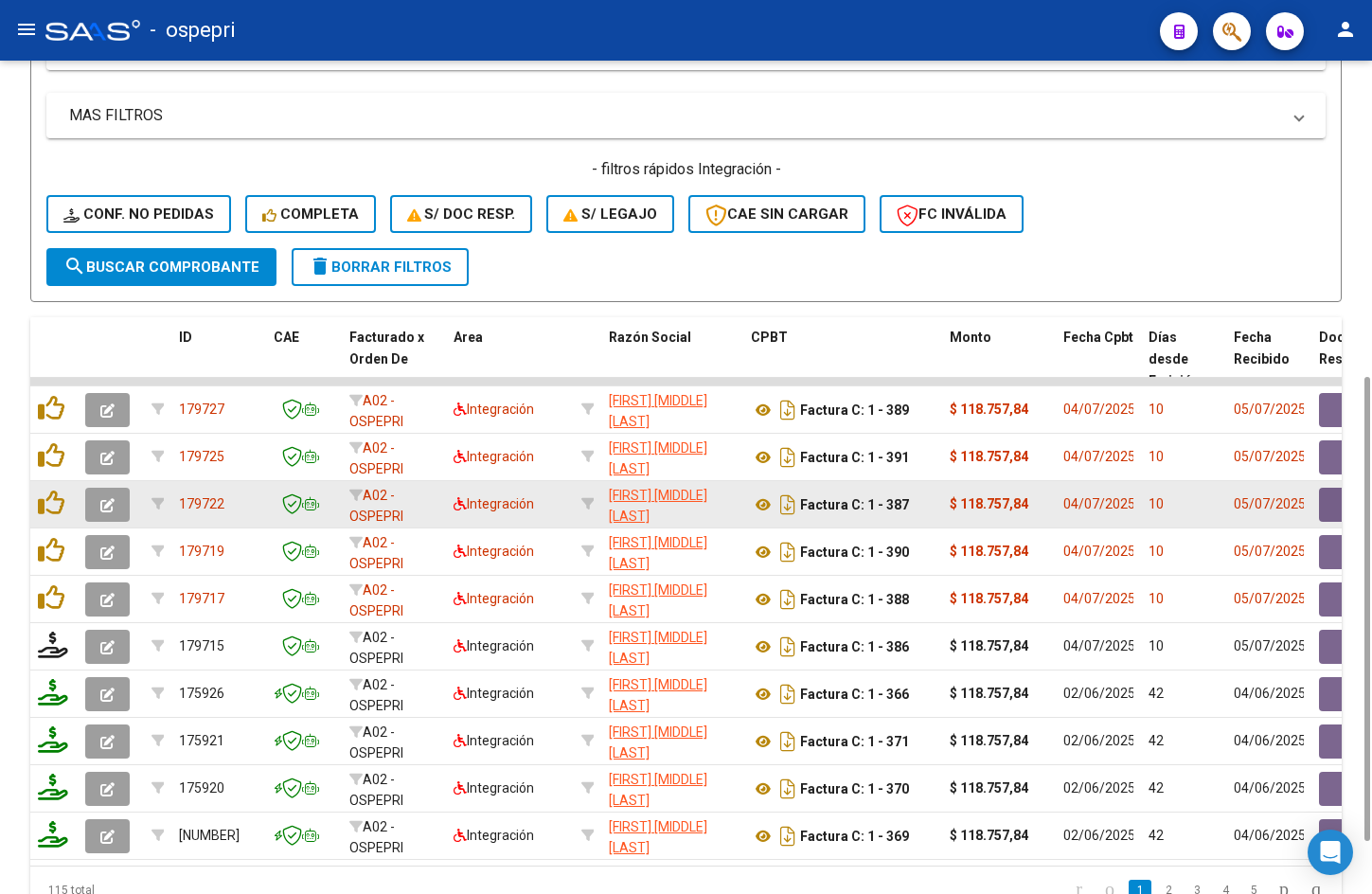 click 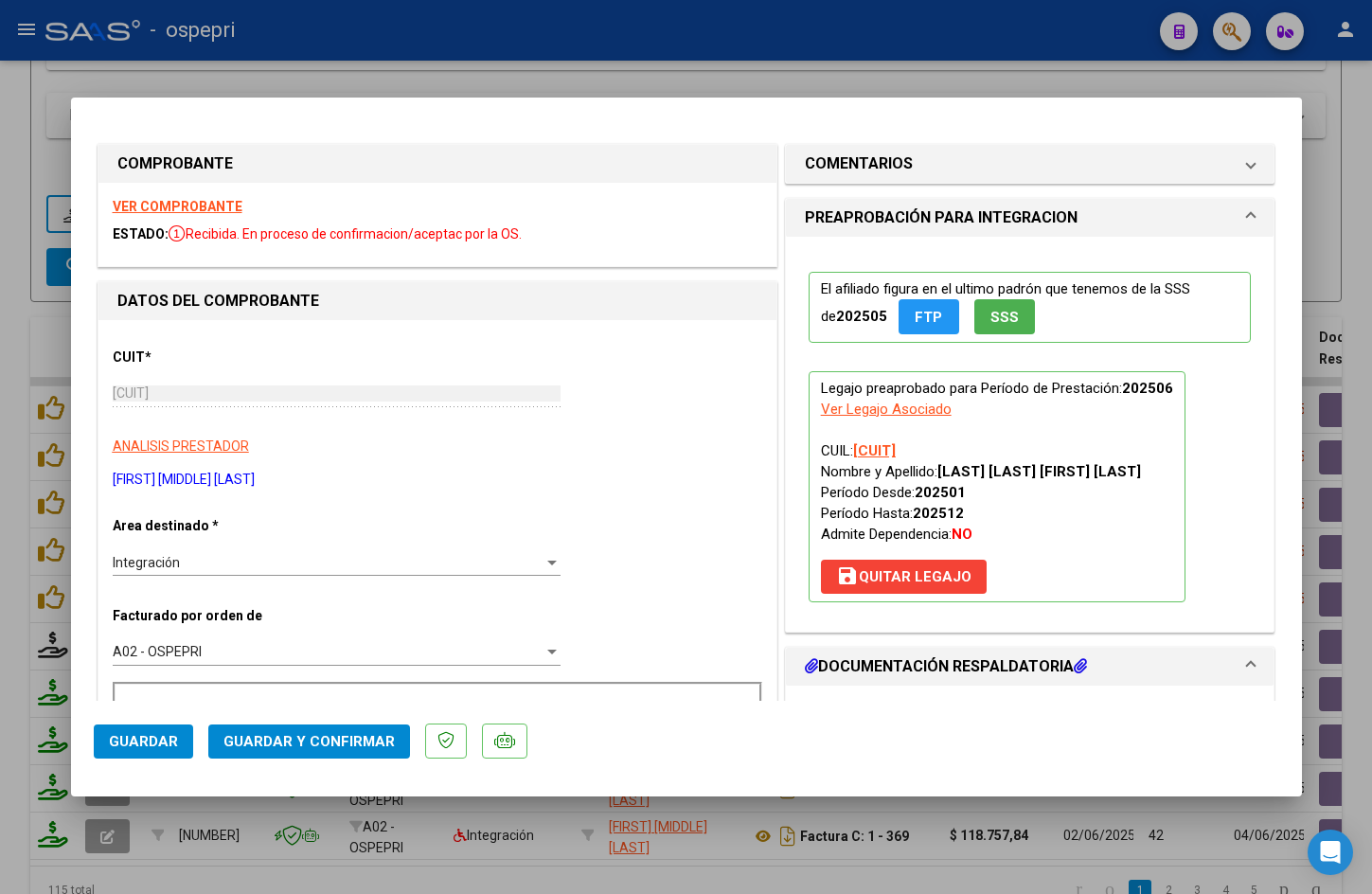 click on "VER COMPROBANTE" at bounding box center [177, 206] 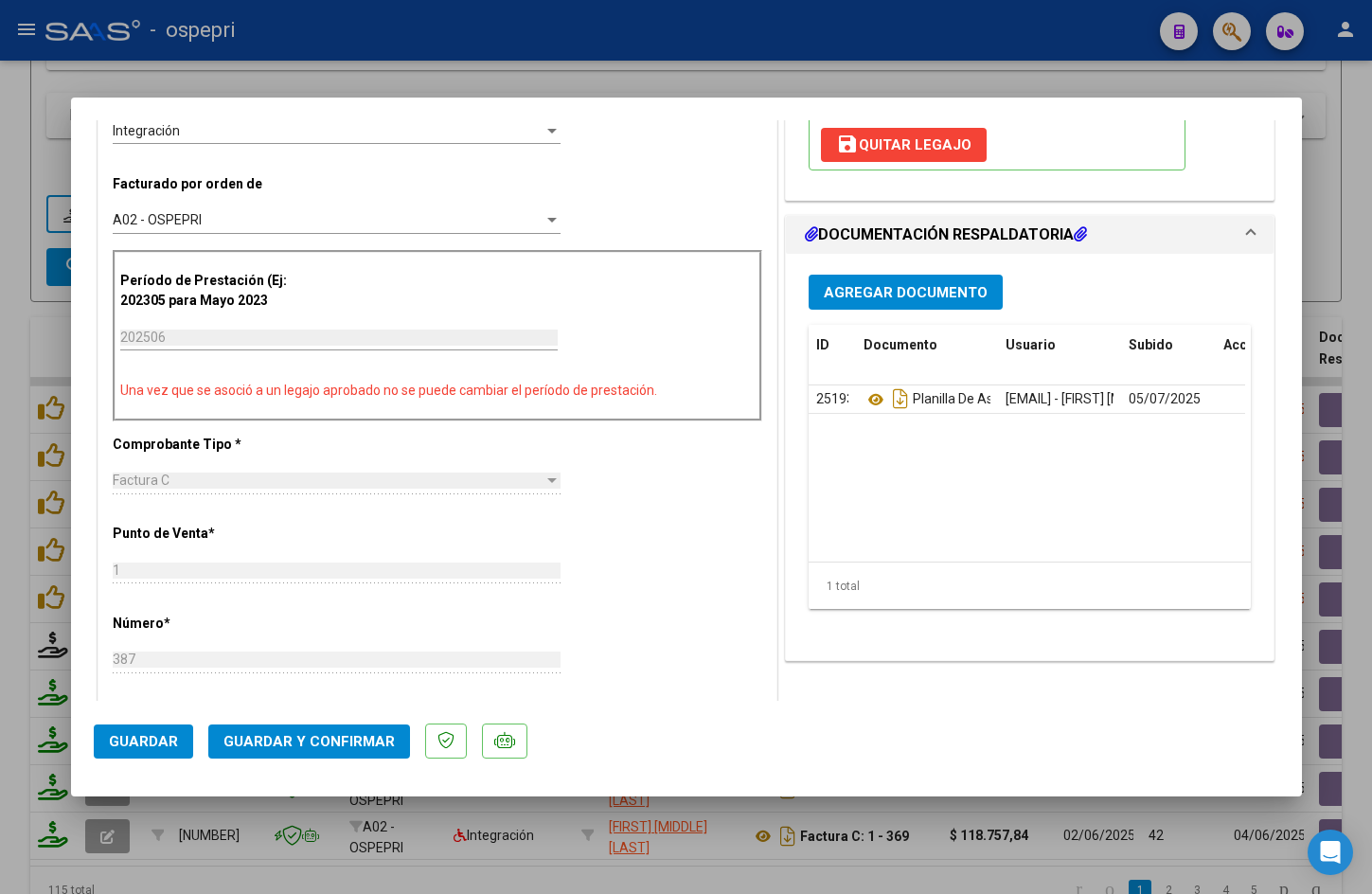 scroll, scrollTop: 474, scrollLeft: 0, axis: vertical 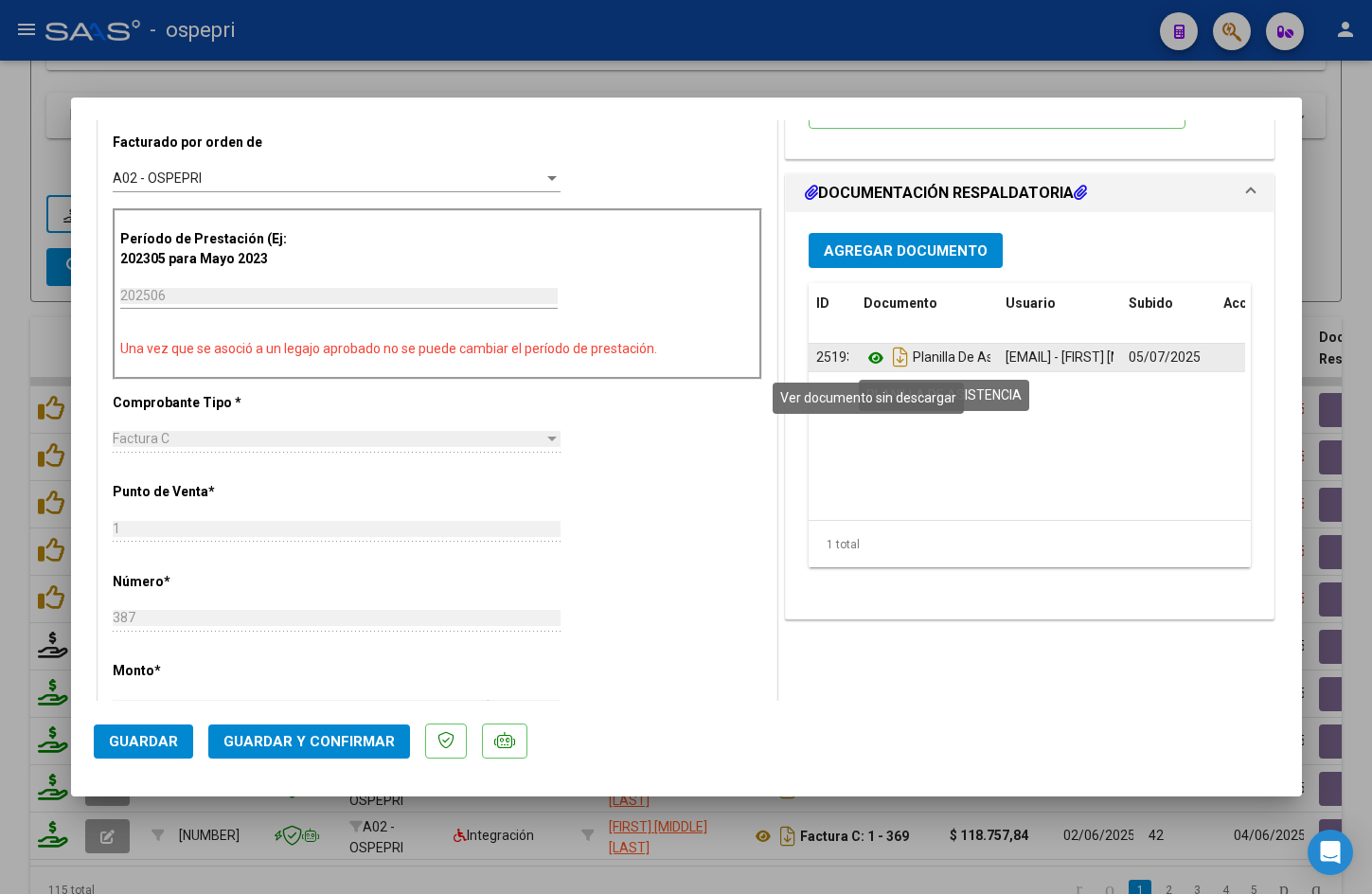 click 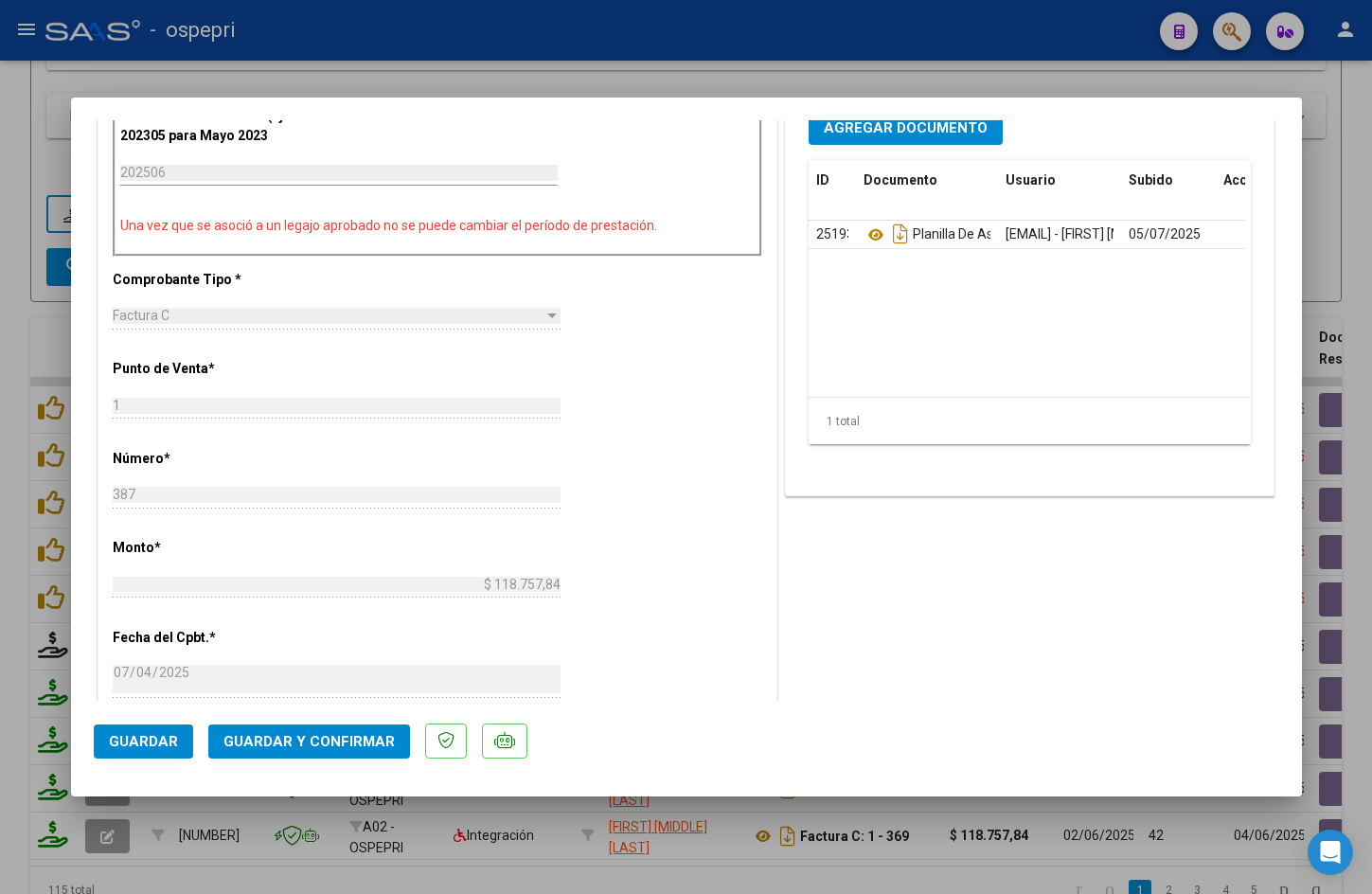 scroll, scrollTop: 663, scrollLeft: 0, axis: vertical 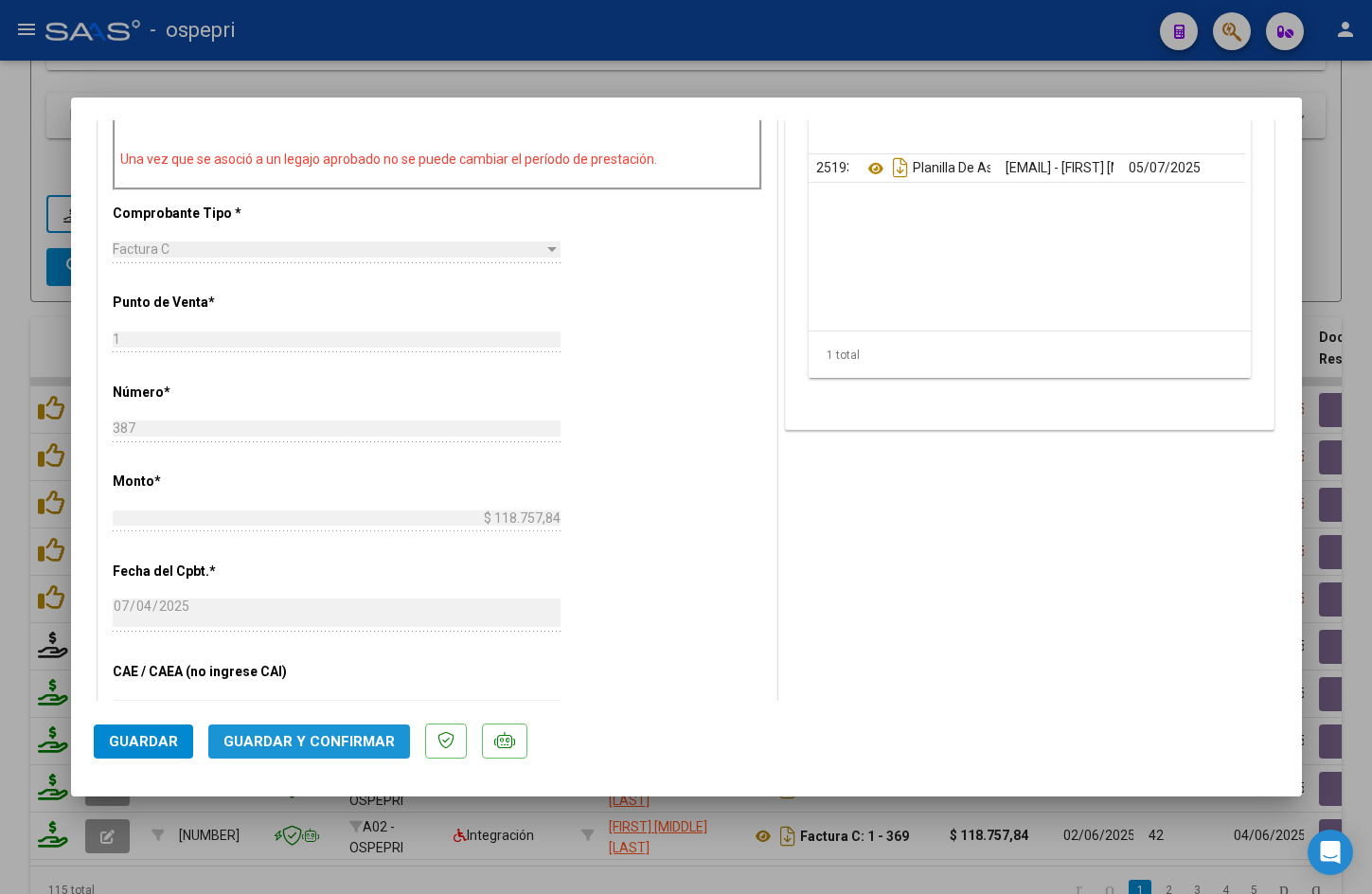 click on "Guardar y Confirmar" 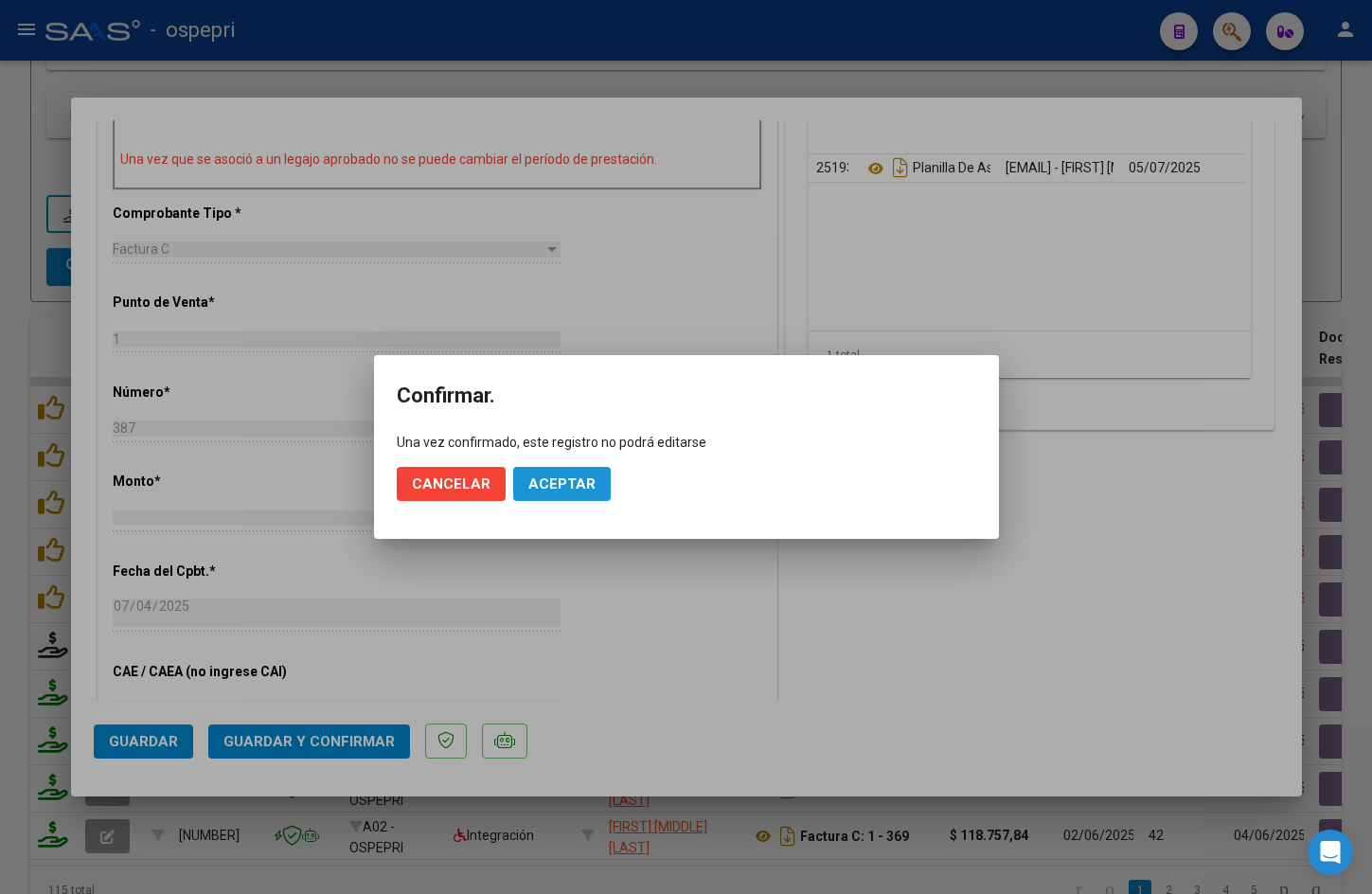 click on "Aceptar" 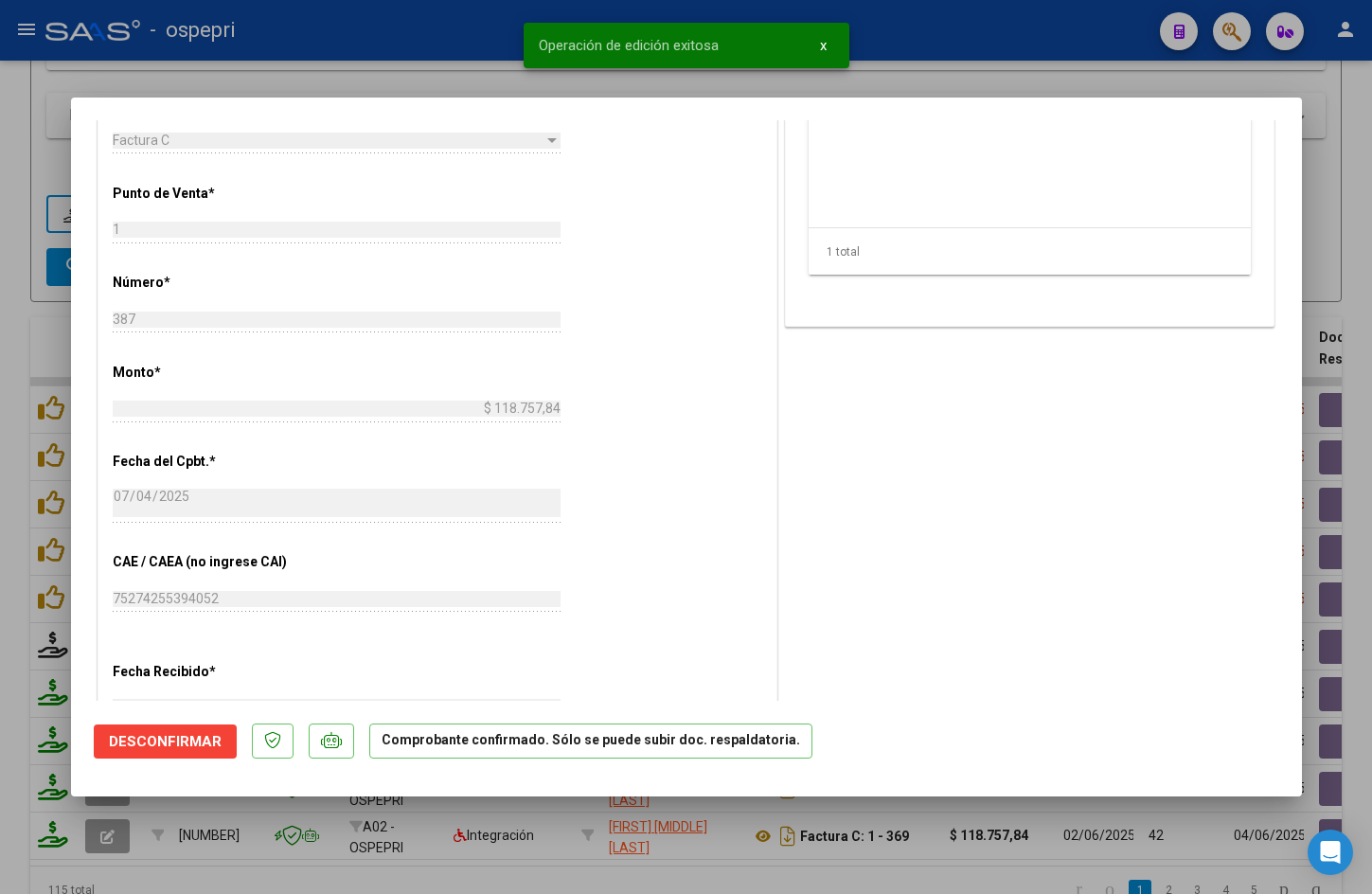 type 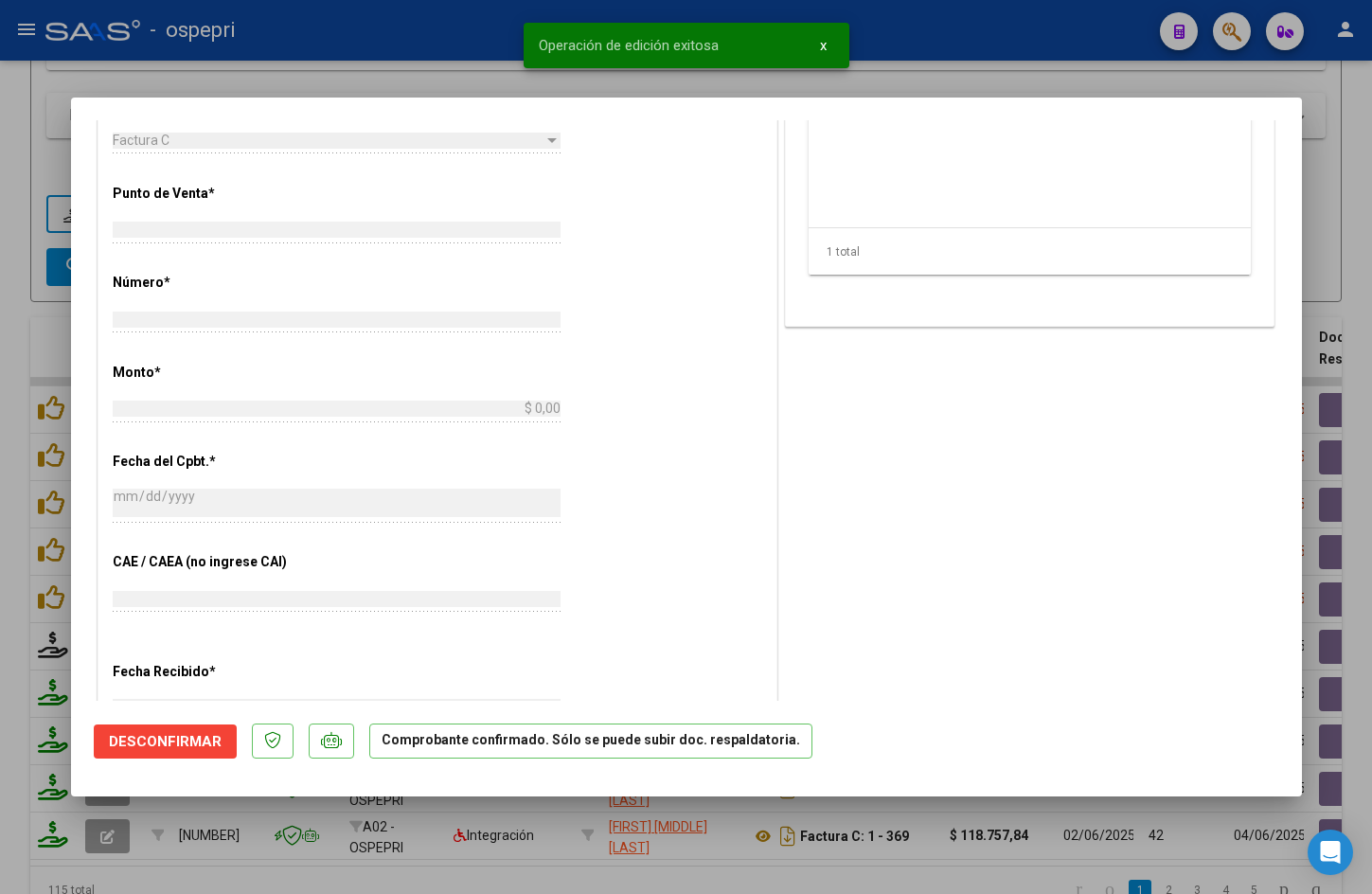scroll, scrollTop: 0, scrollLeft: 0, axis: both 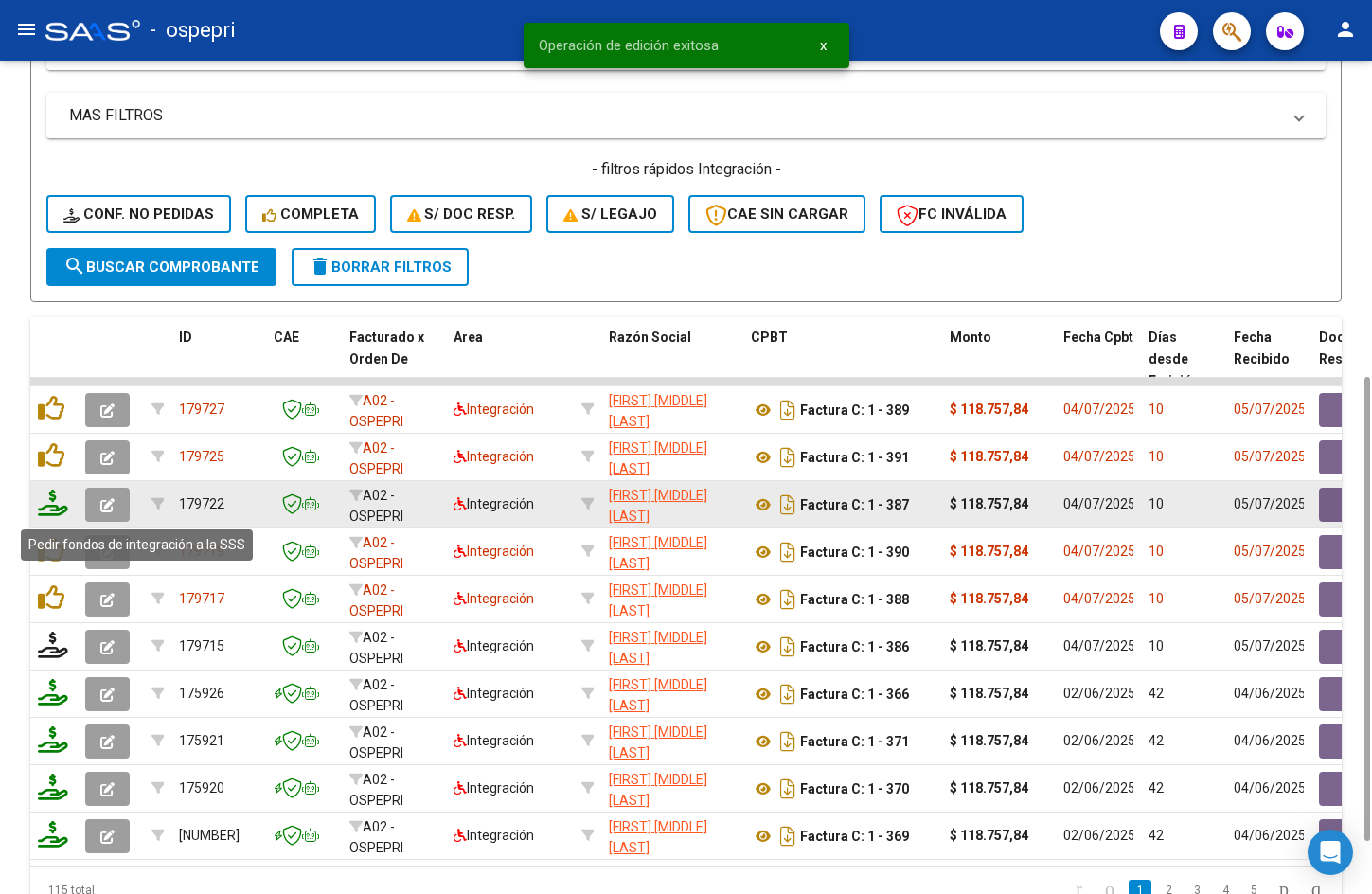 click 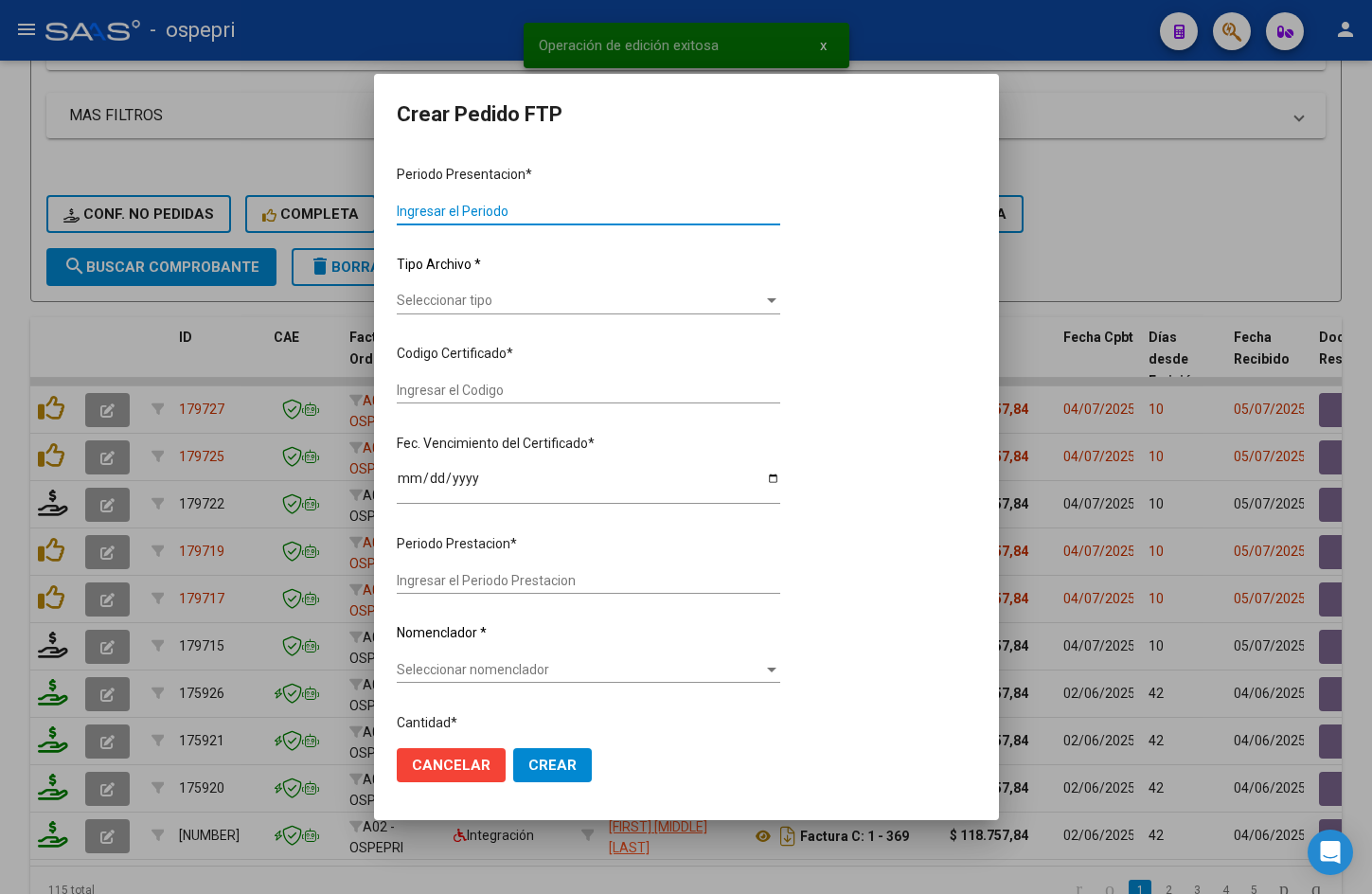 type on "202506" 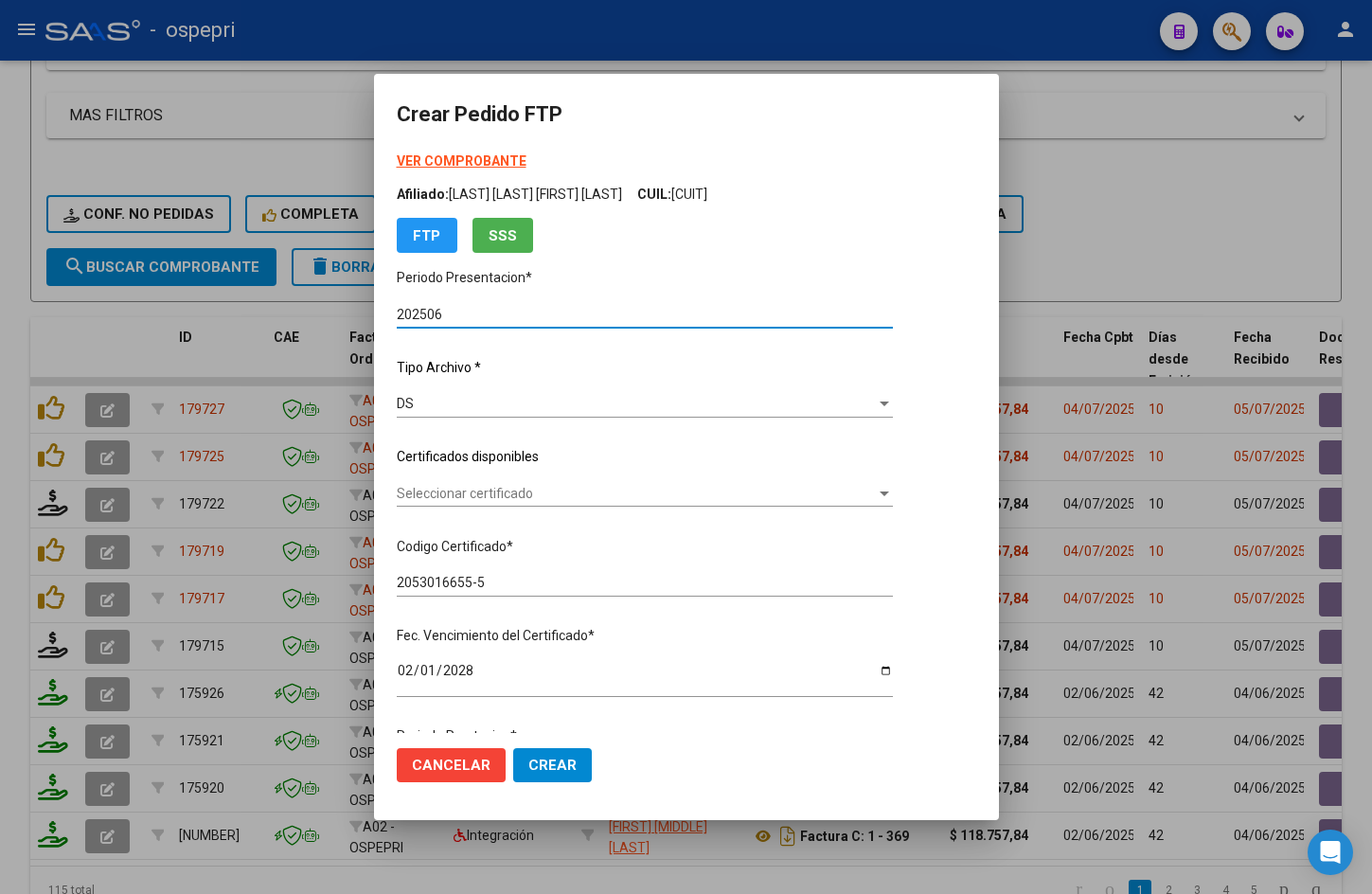 click on "Seleccionar certificado" at bounding box center (636, 493) 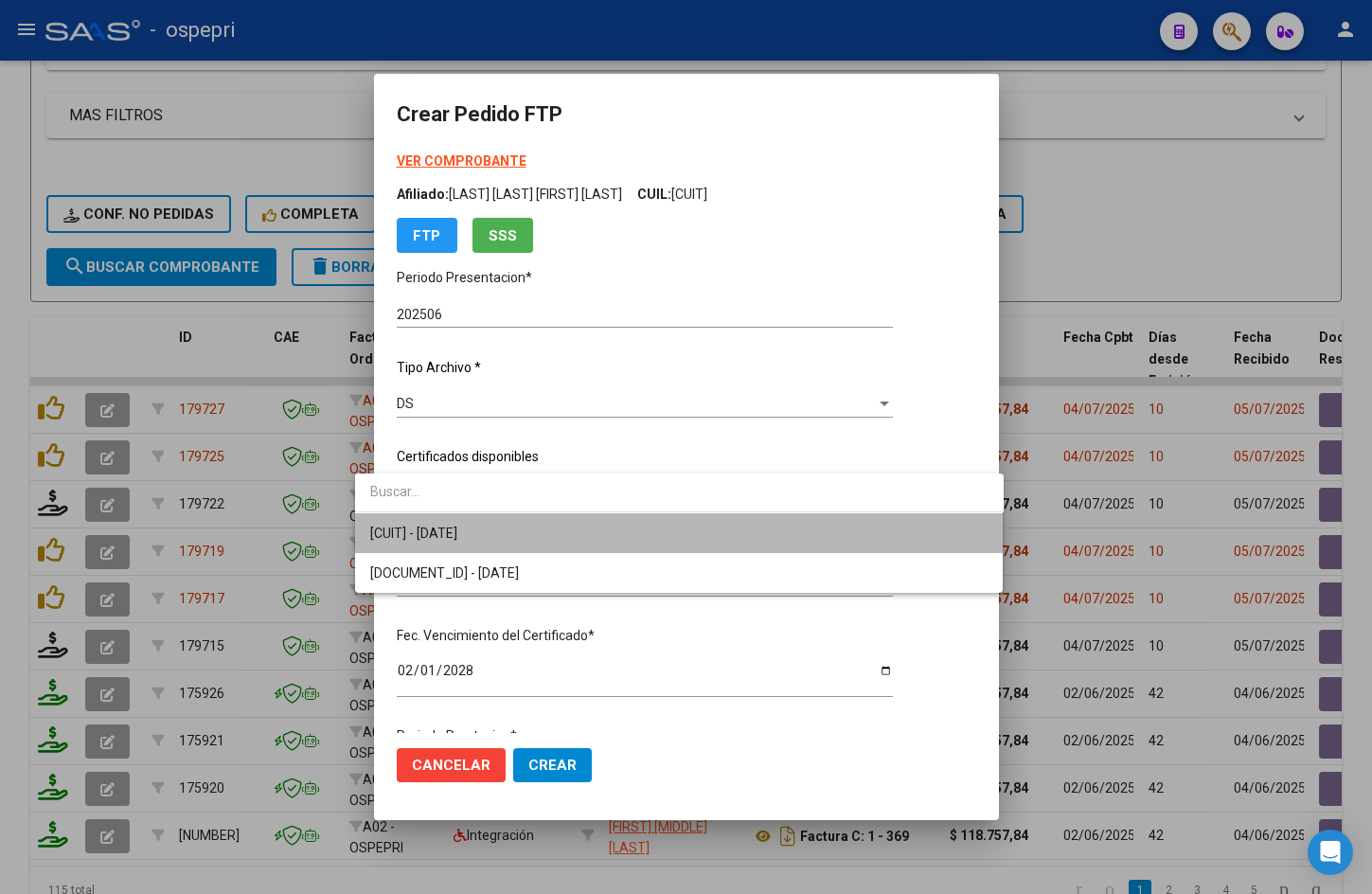 click on "[CUIT] - [DATE]" at bounding box center (679, 533) 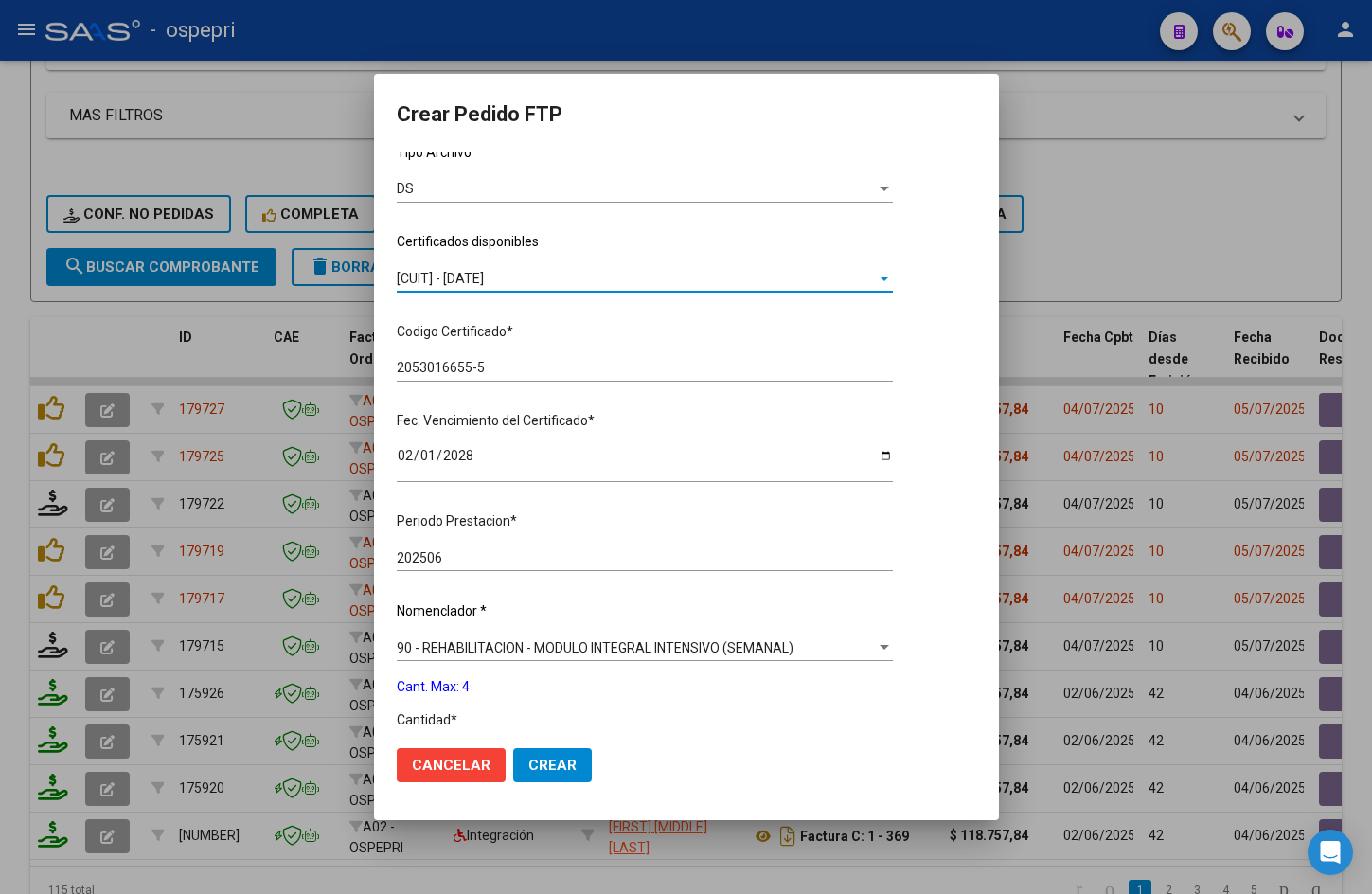 scroll, scrollTop: 537, scrollLeft: 0, axis: vertical 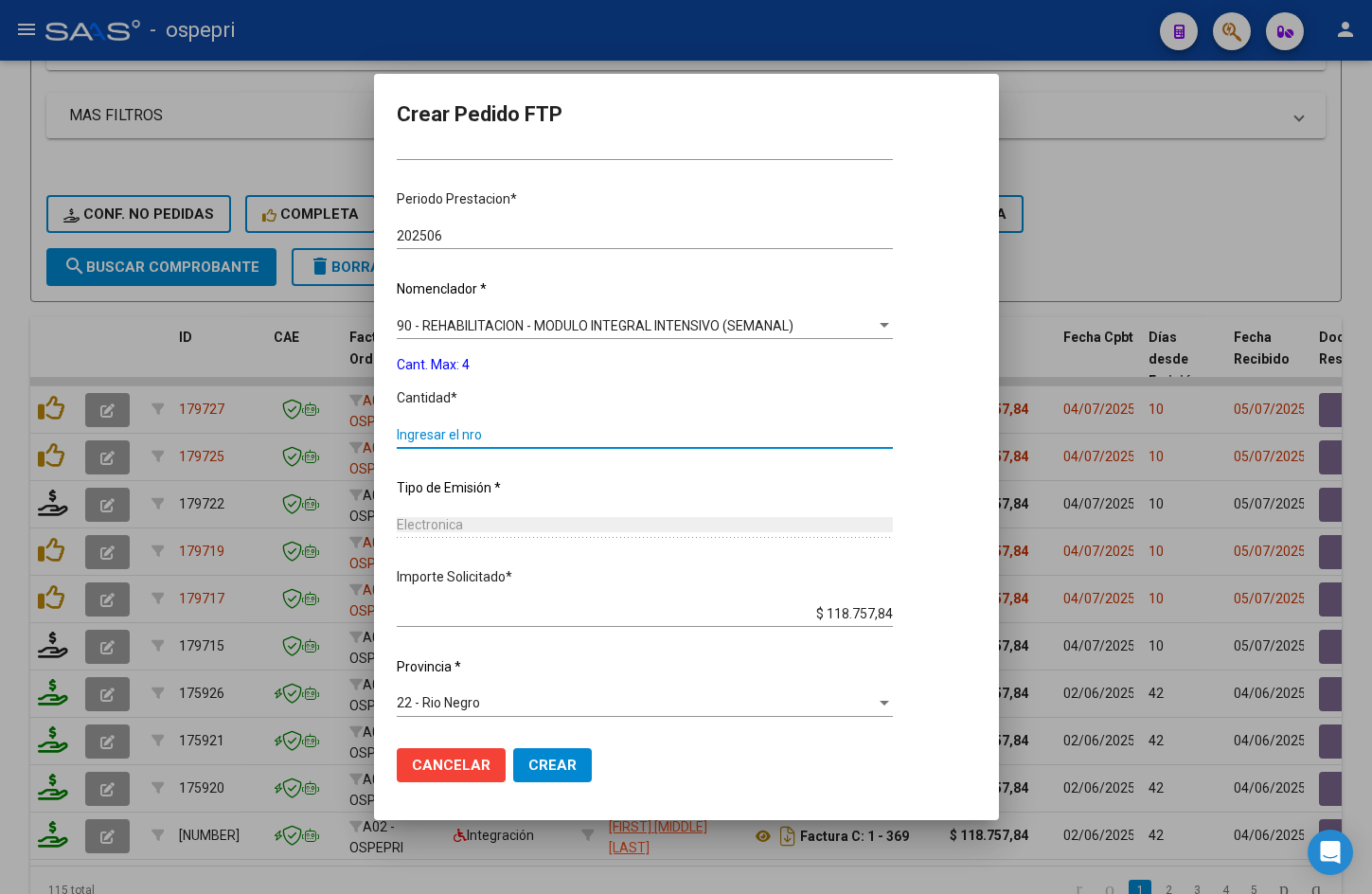 click on "Ingresar el nro" at bounding box center [645, 435] 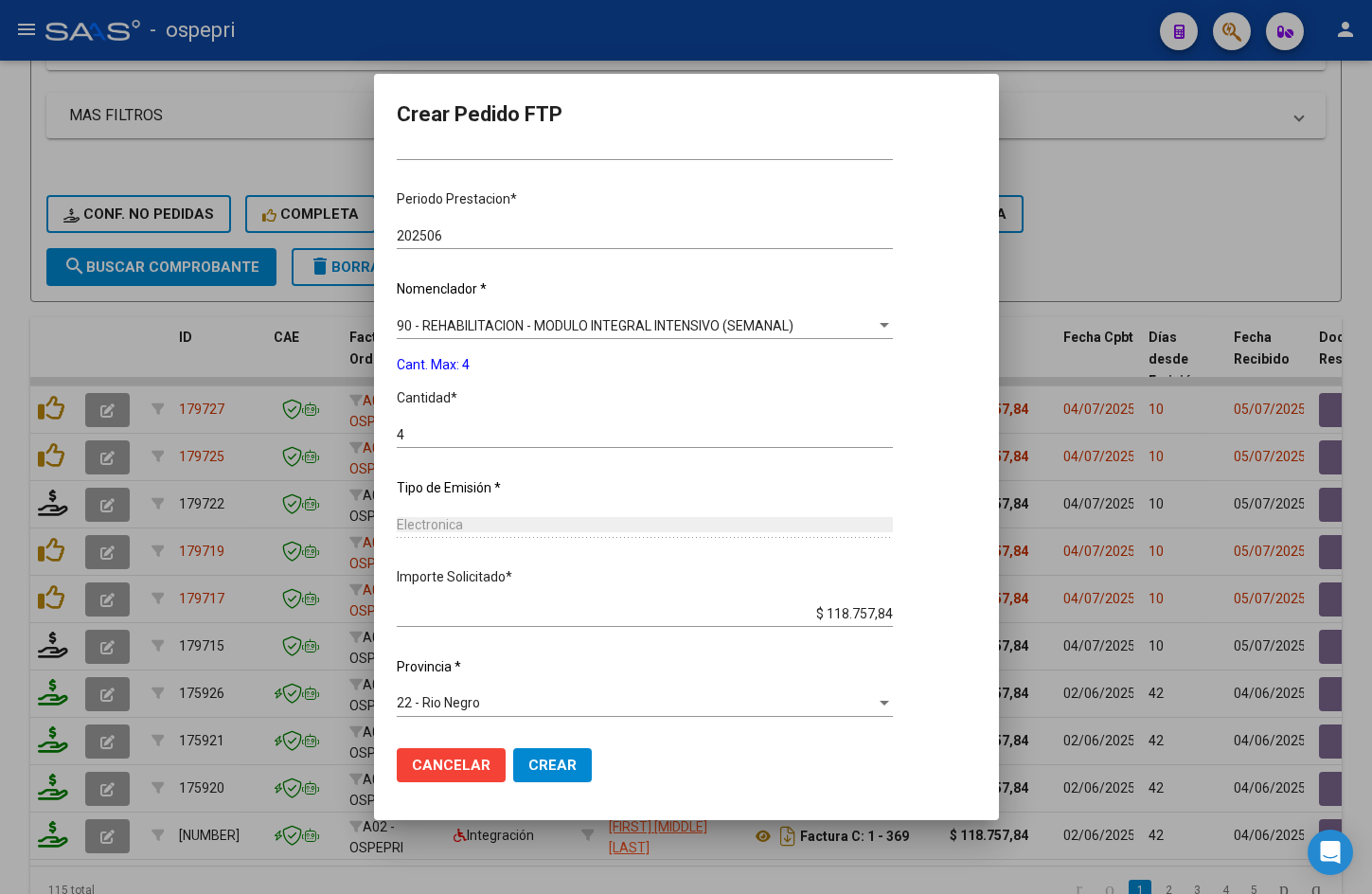 click on "Crear" 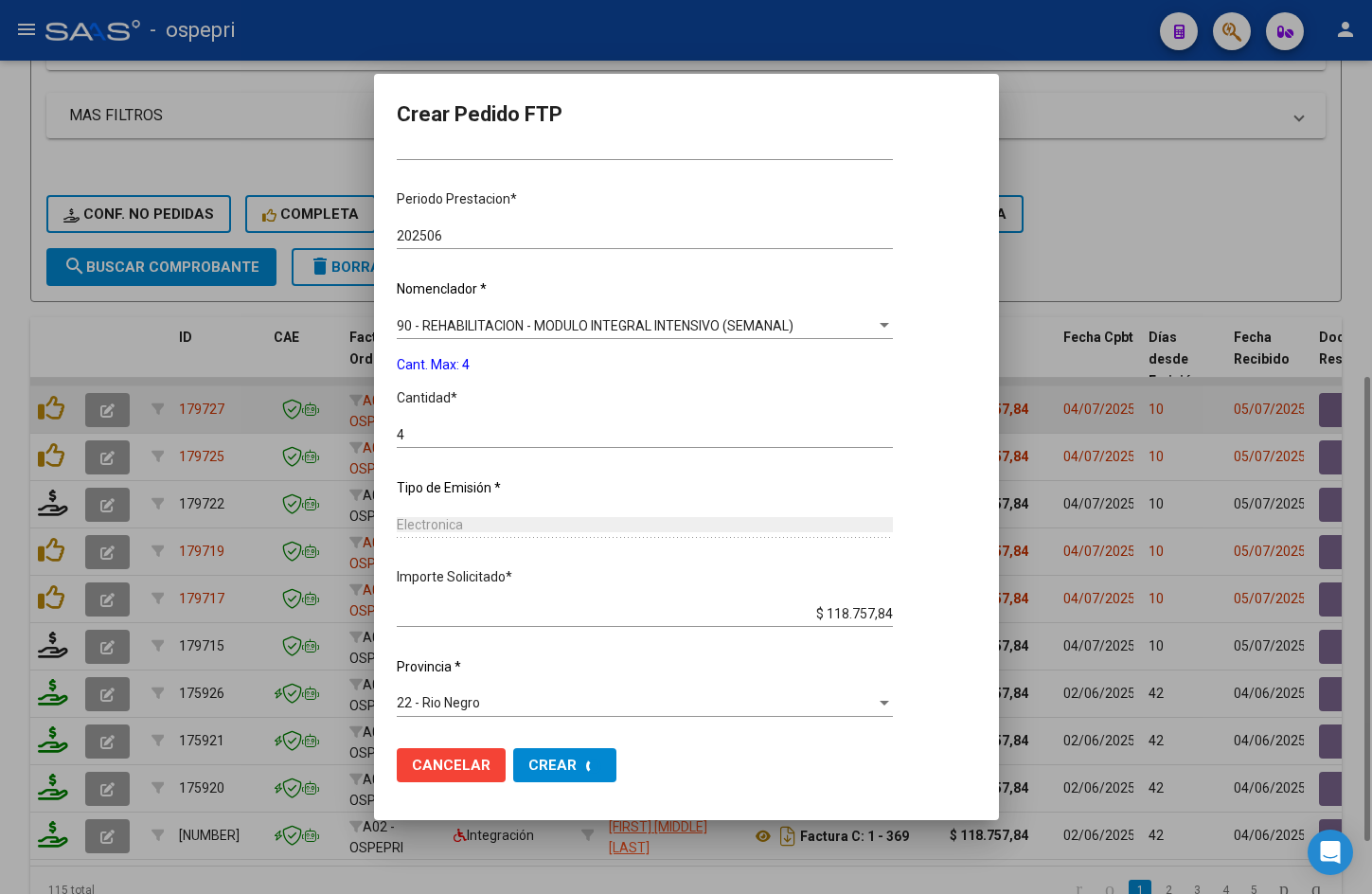 scroll, scrollTop: 0, scrollLeft: 0, axis: both 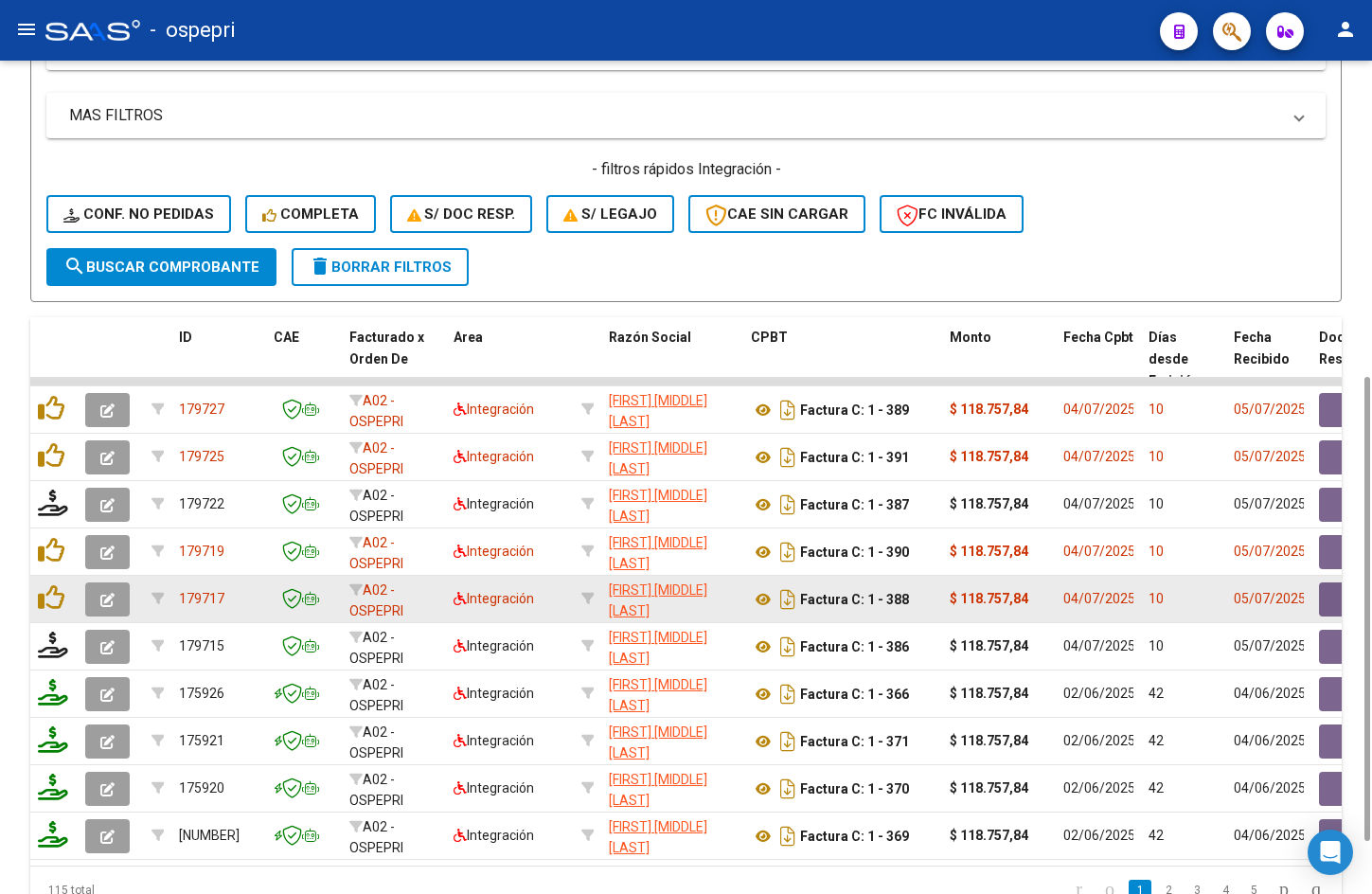 click 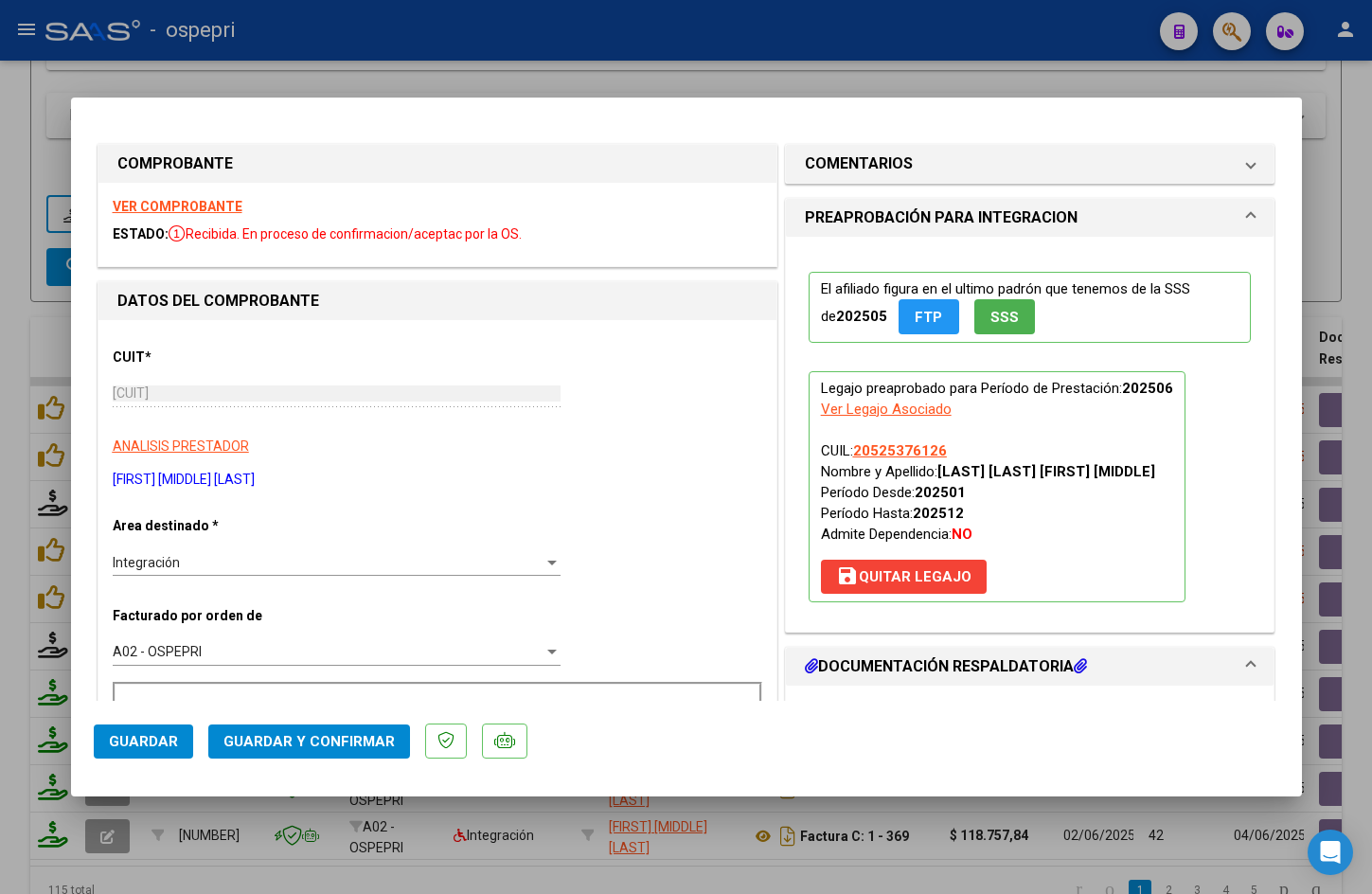 click on "VER COMPROBANTE" at bounding box center (177, 206) 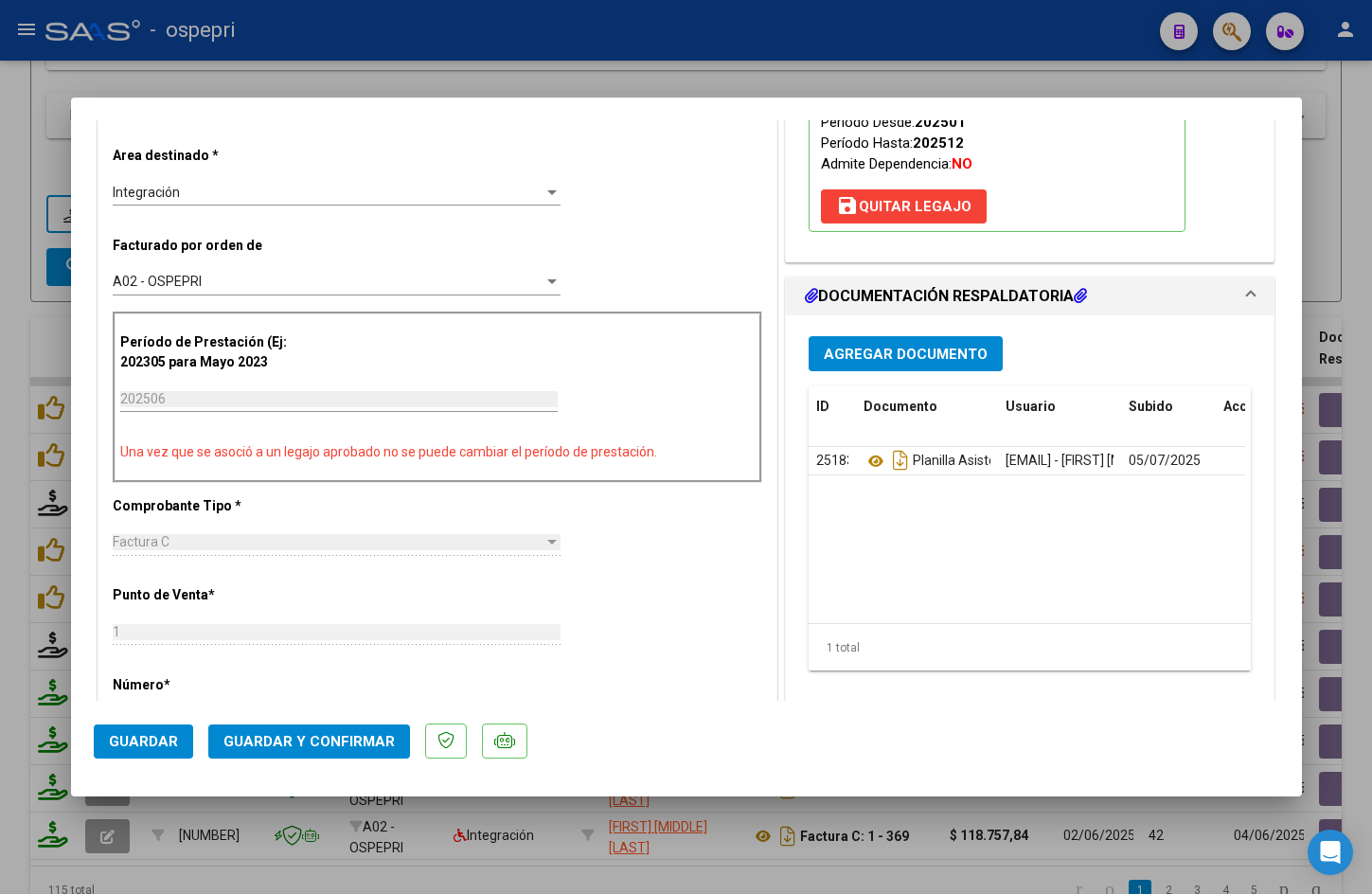 scroll, scrollTop: 379, scrollLeft: 0, axis: vertical 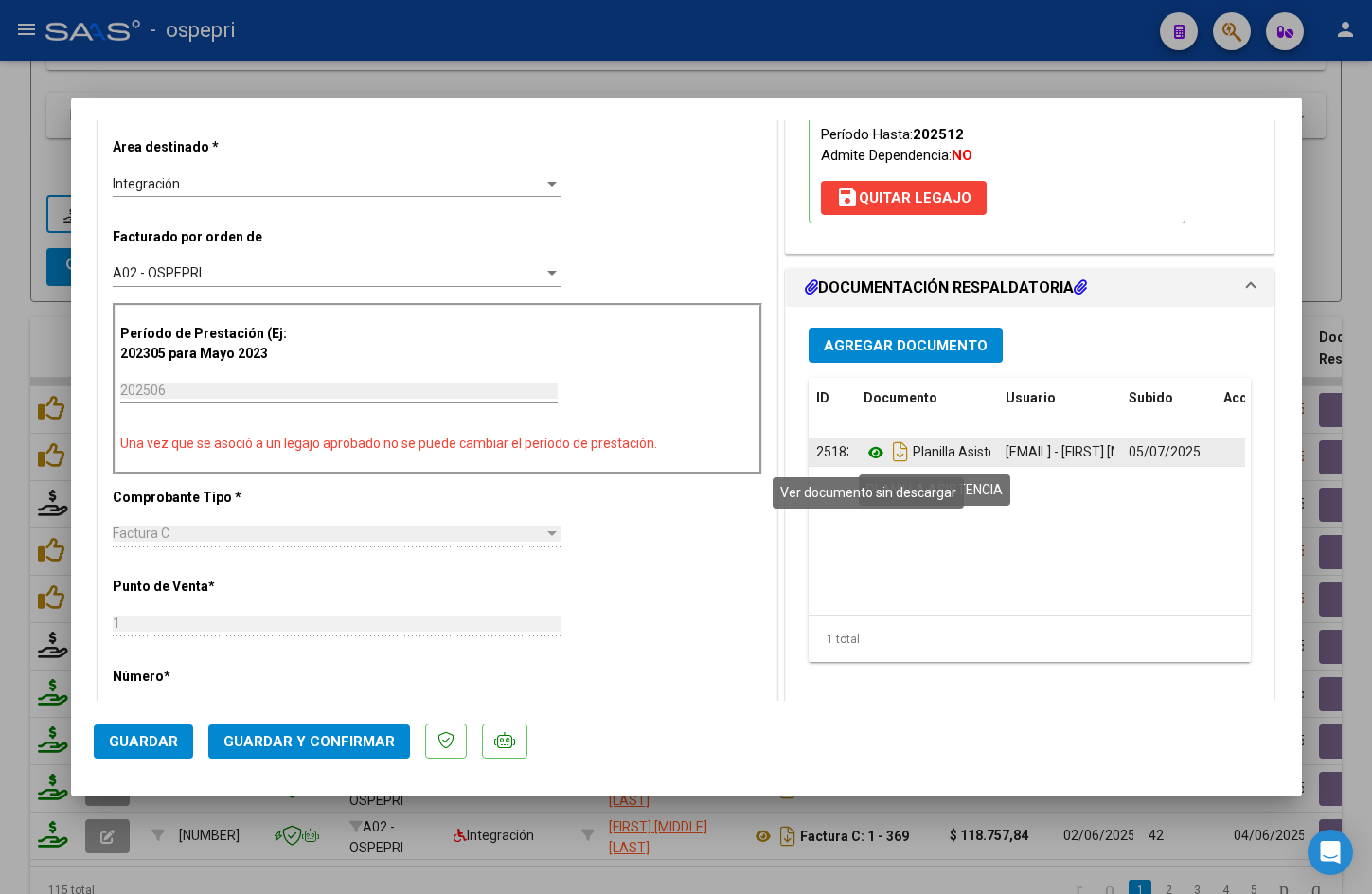 click 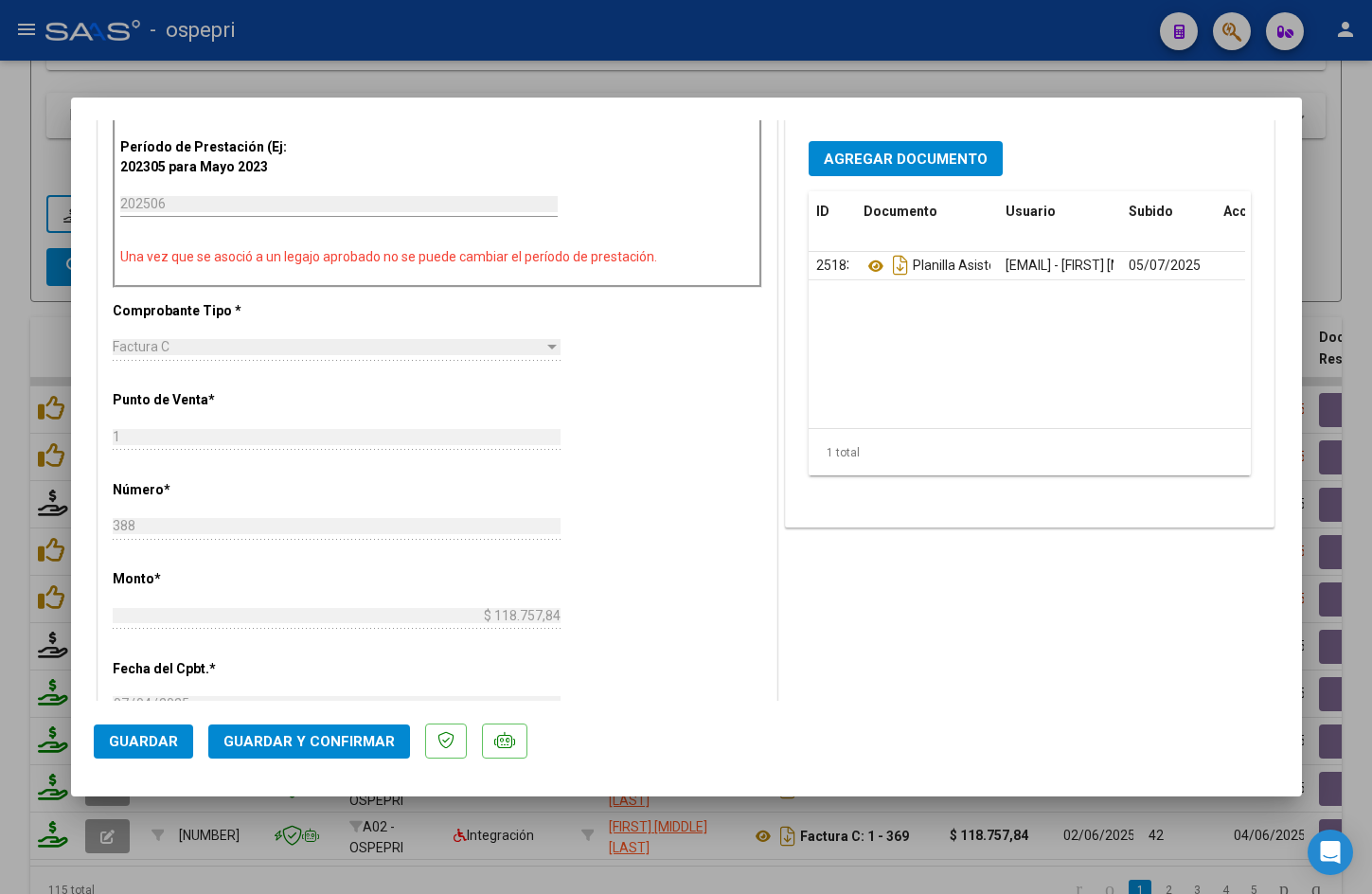 scroll, scrollTop: 568, scrollLeft: 0, axis: vertical 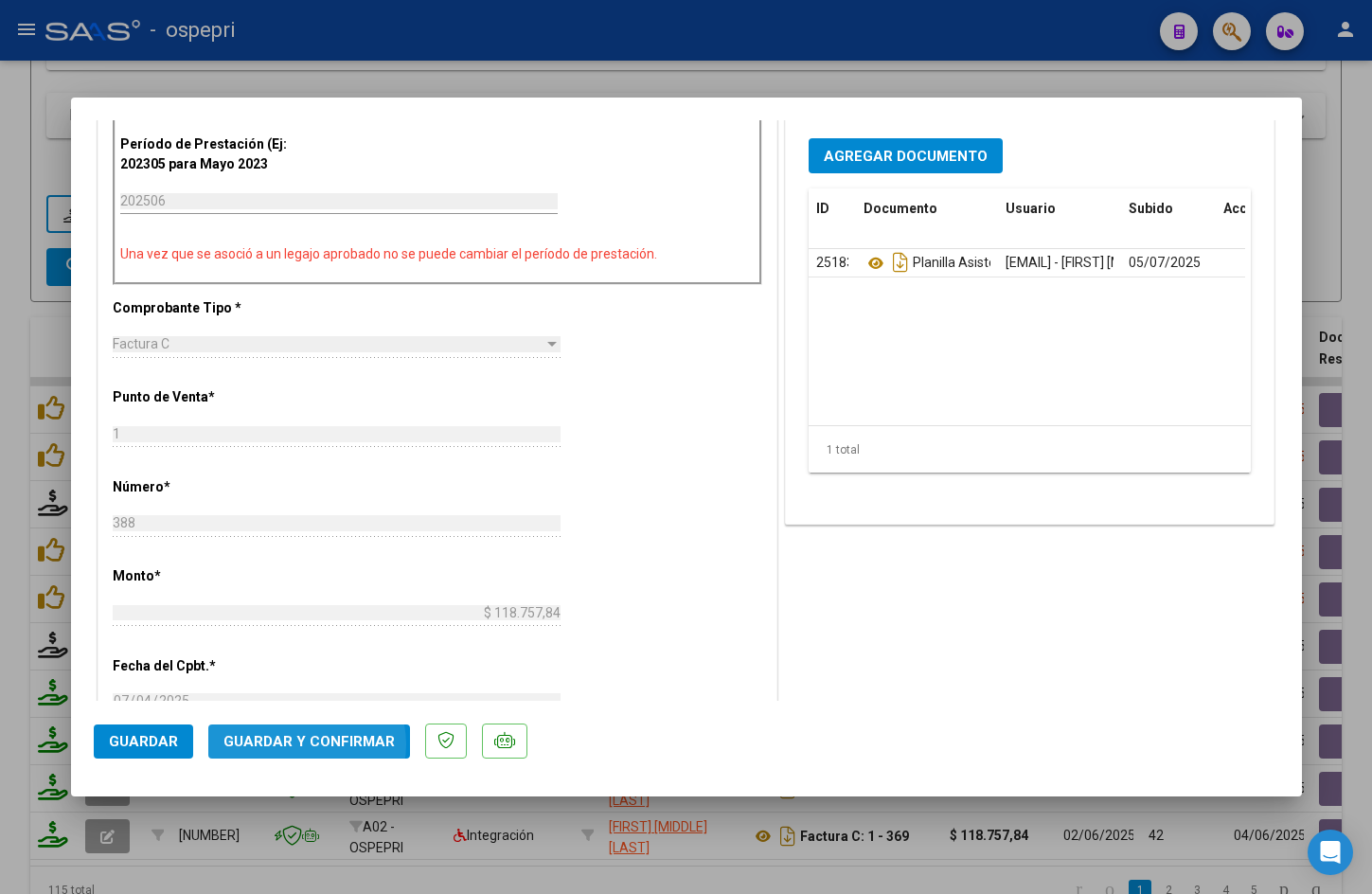 click on "Guardar y Confirmar" 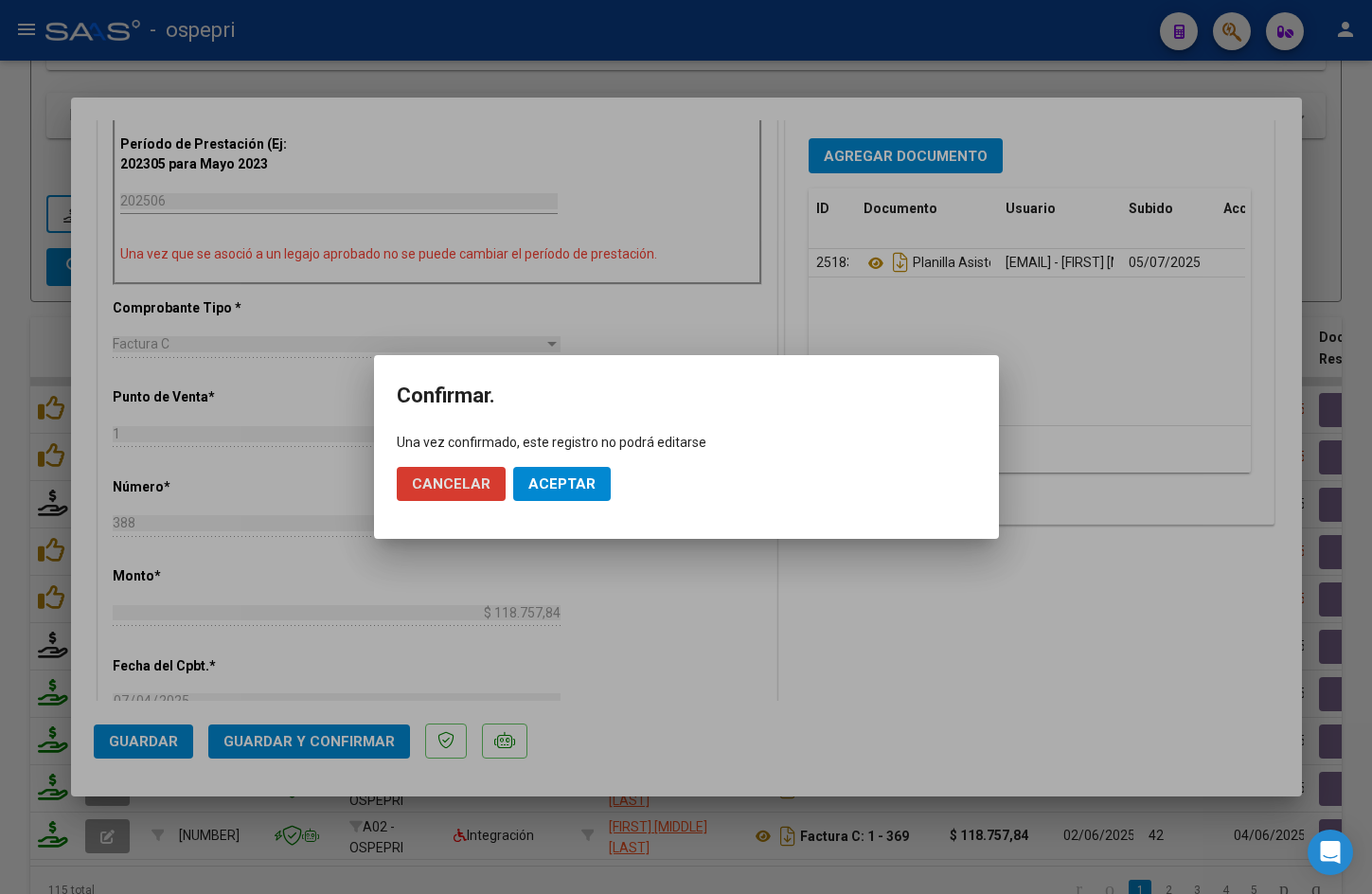 click on "Aceptar" 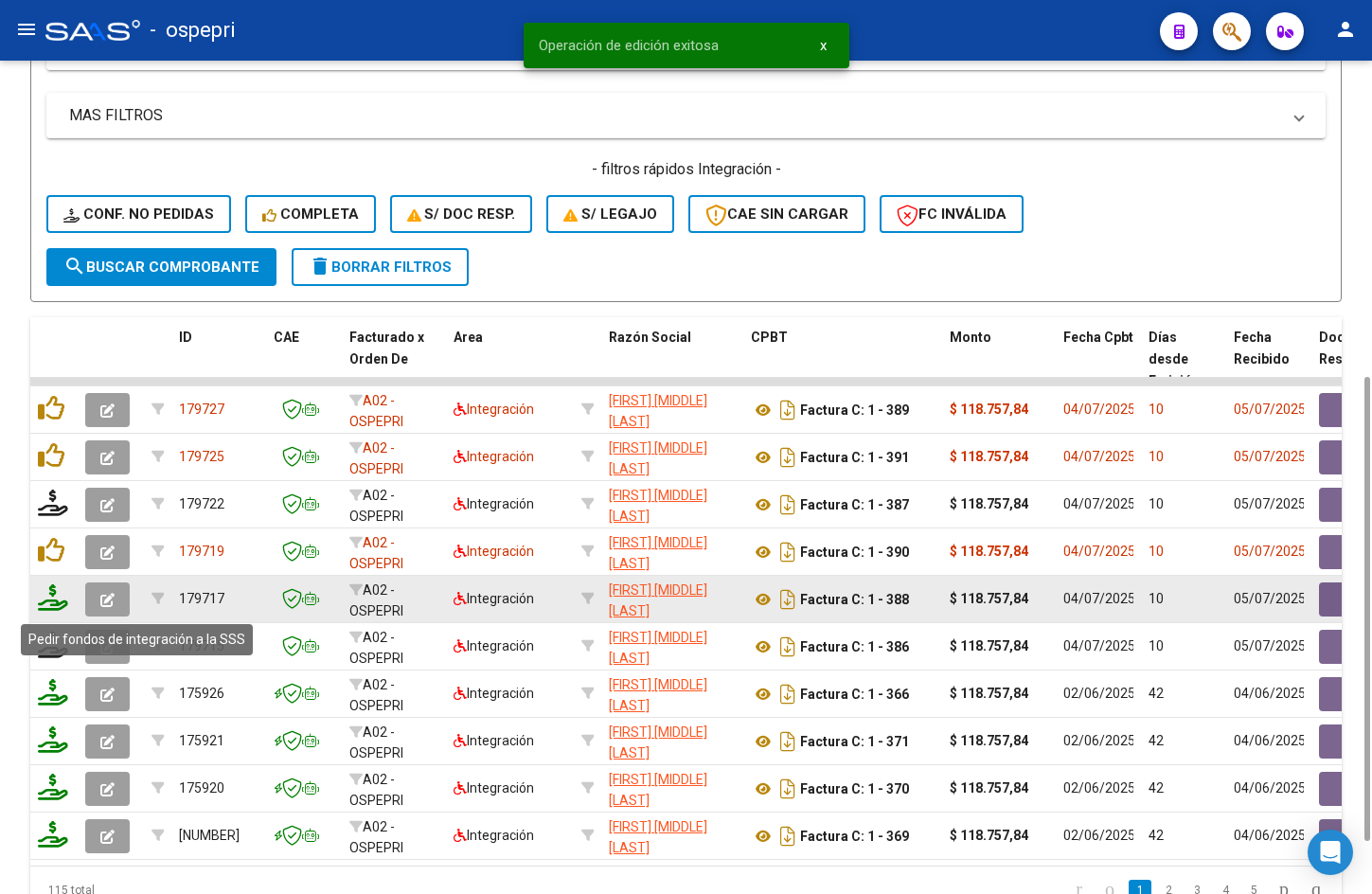click 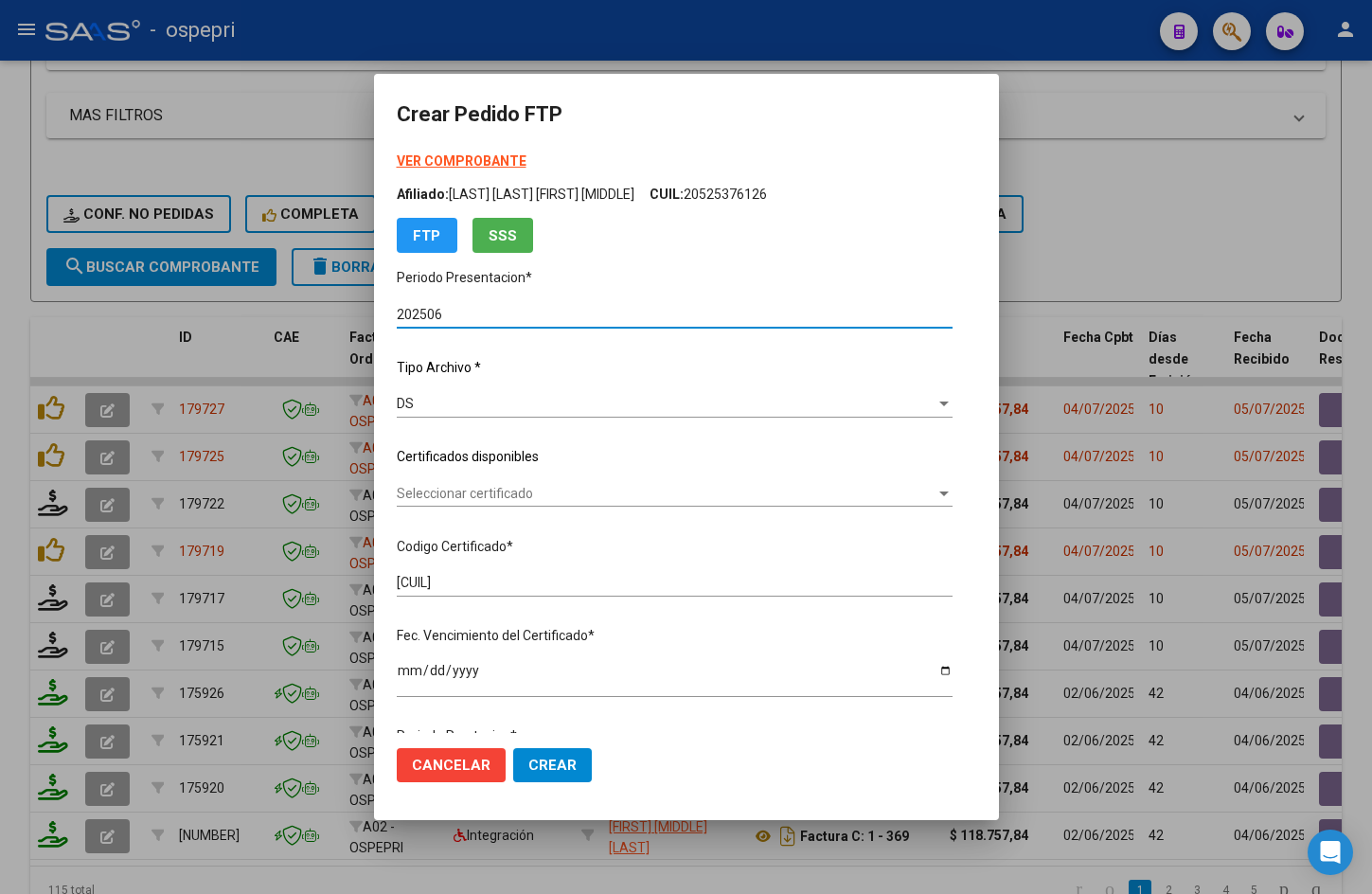 click on "Seleccionar certificado" at bounding box center (666, 493) 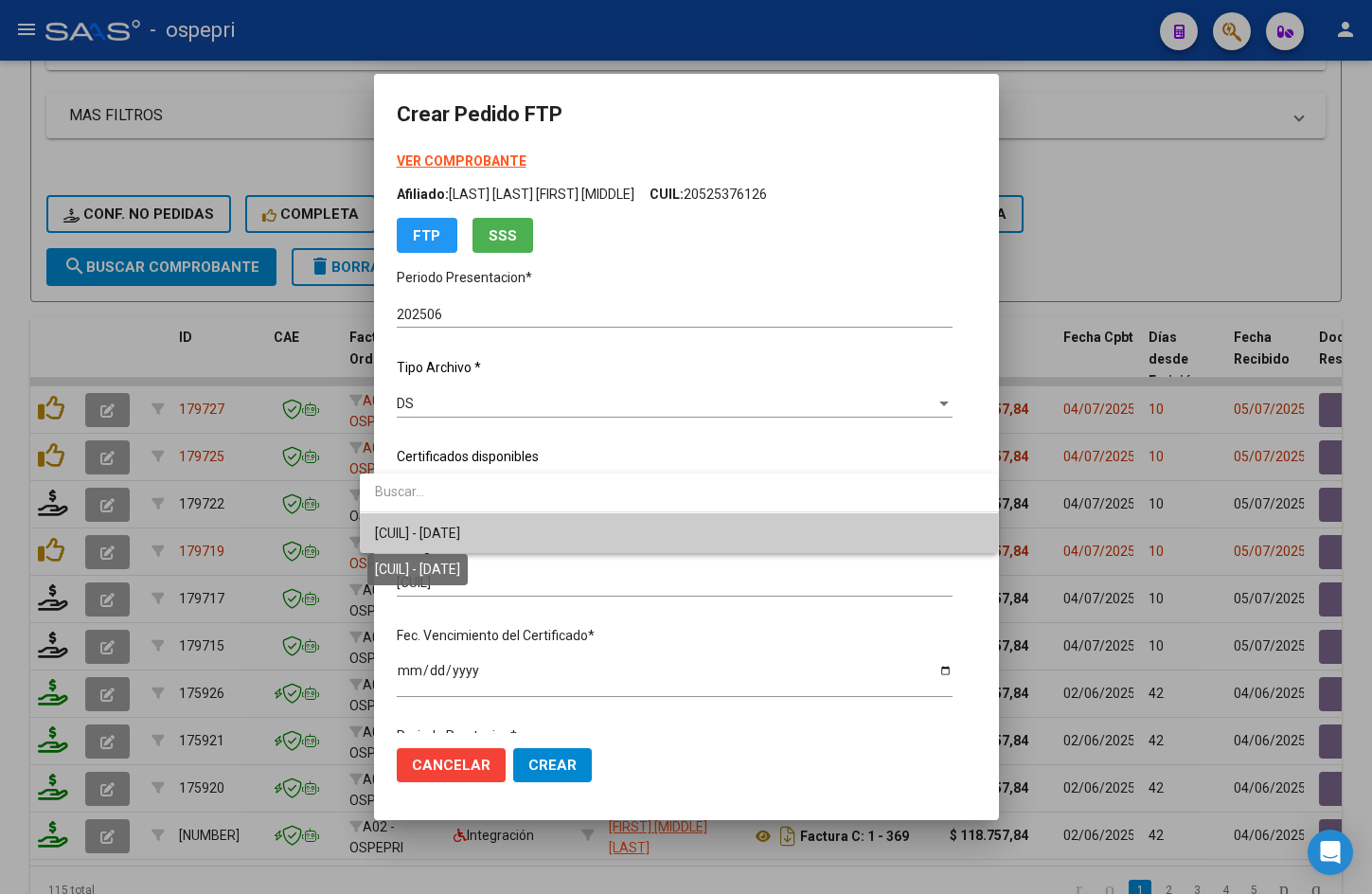 click on "[CUIL] - [DATE]" at bounding box center (418, 533) 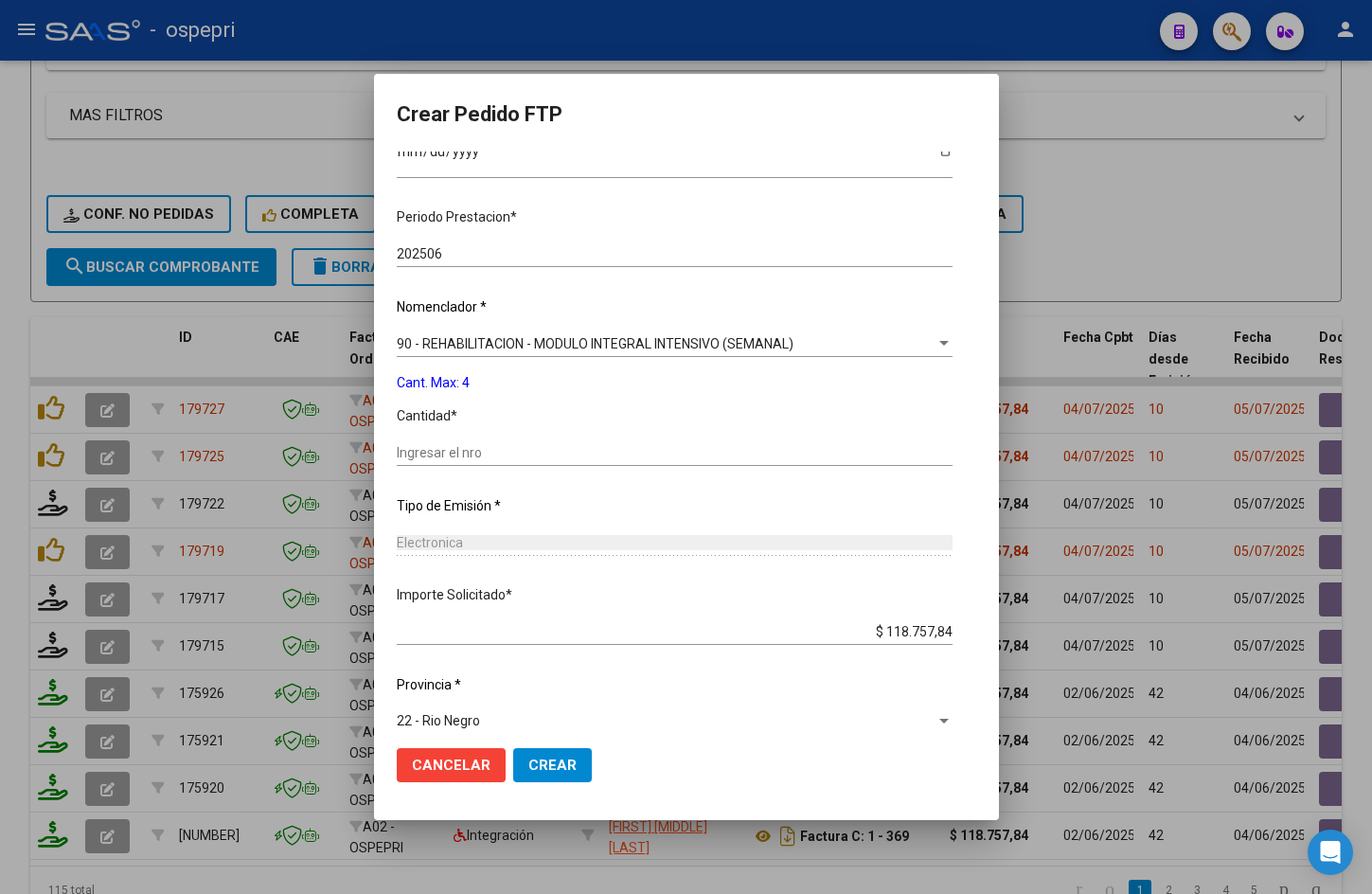 scroll, scrollTop: 537, scrollLeft: 0, axis: vertical 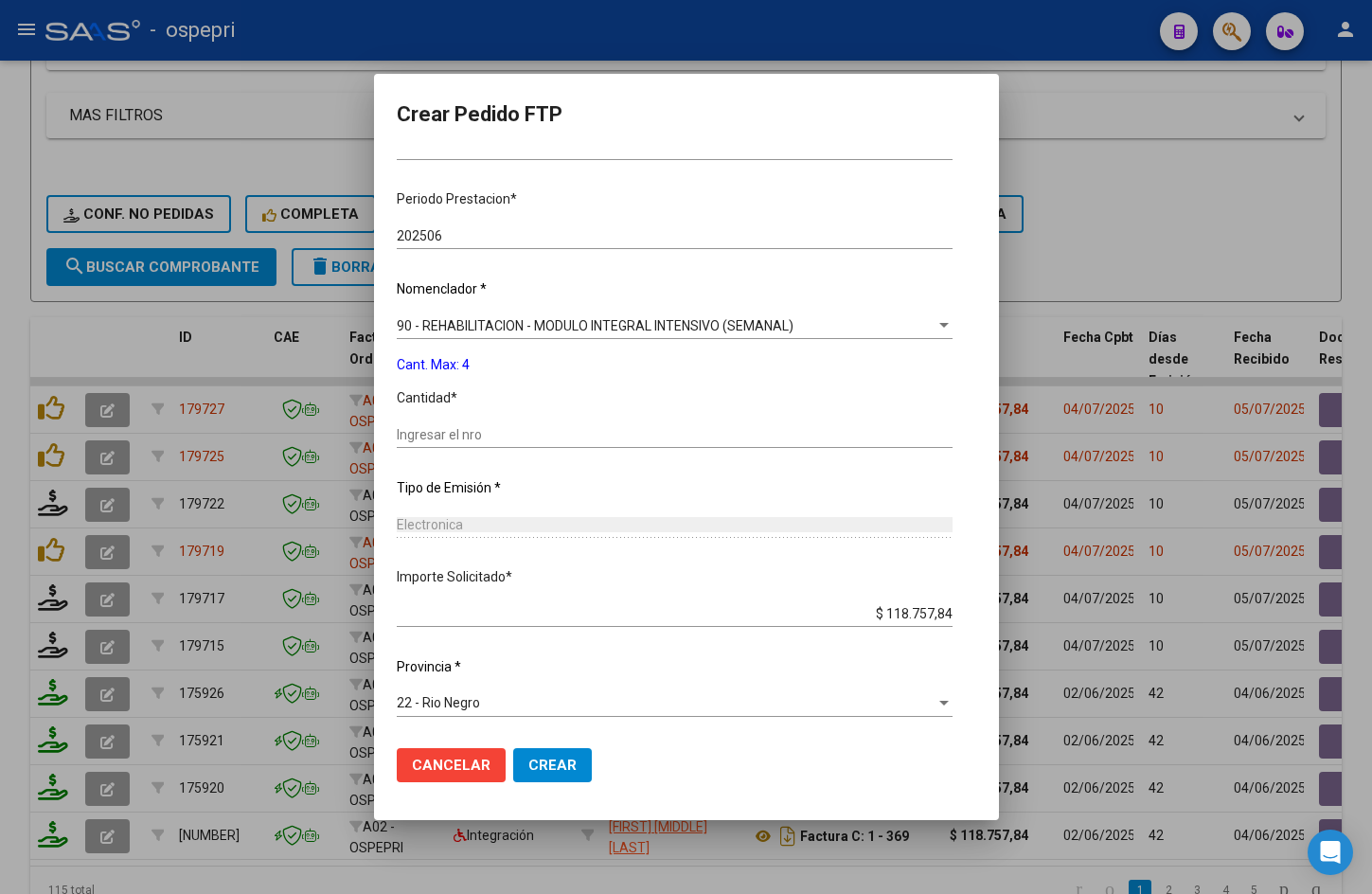 click on "Ingresar el nro" at bounding box center [674, 435] 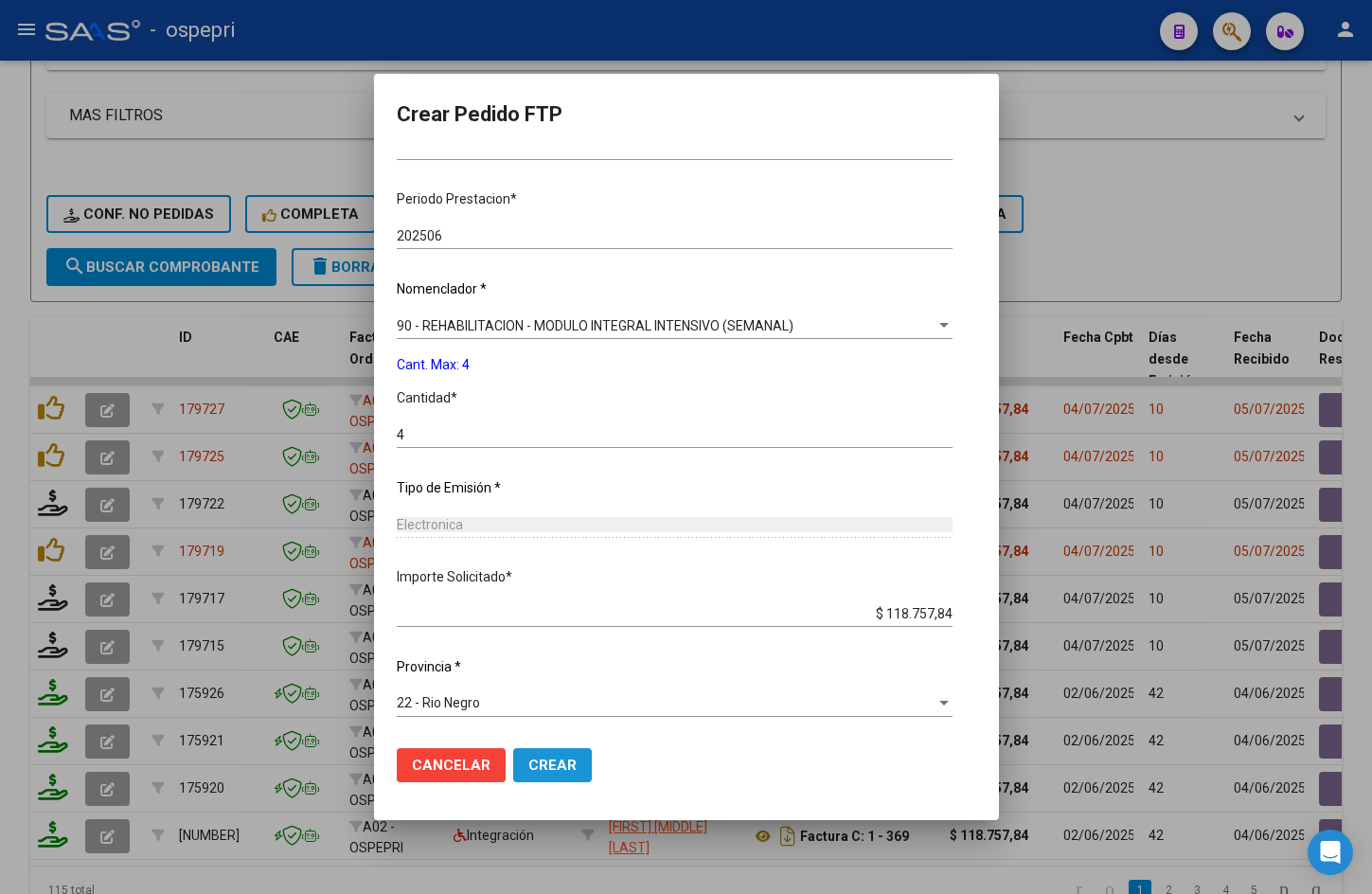 click on "Crear" 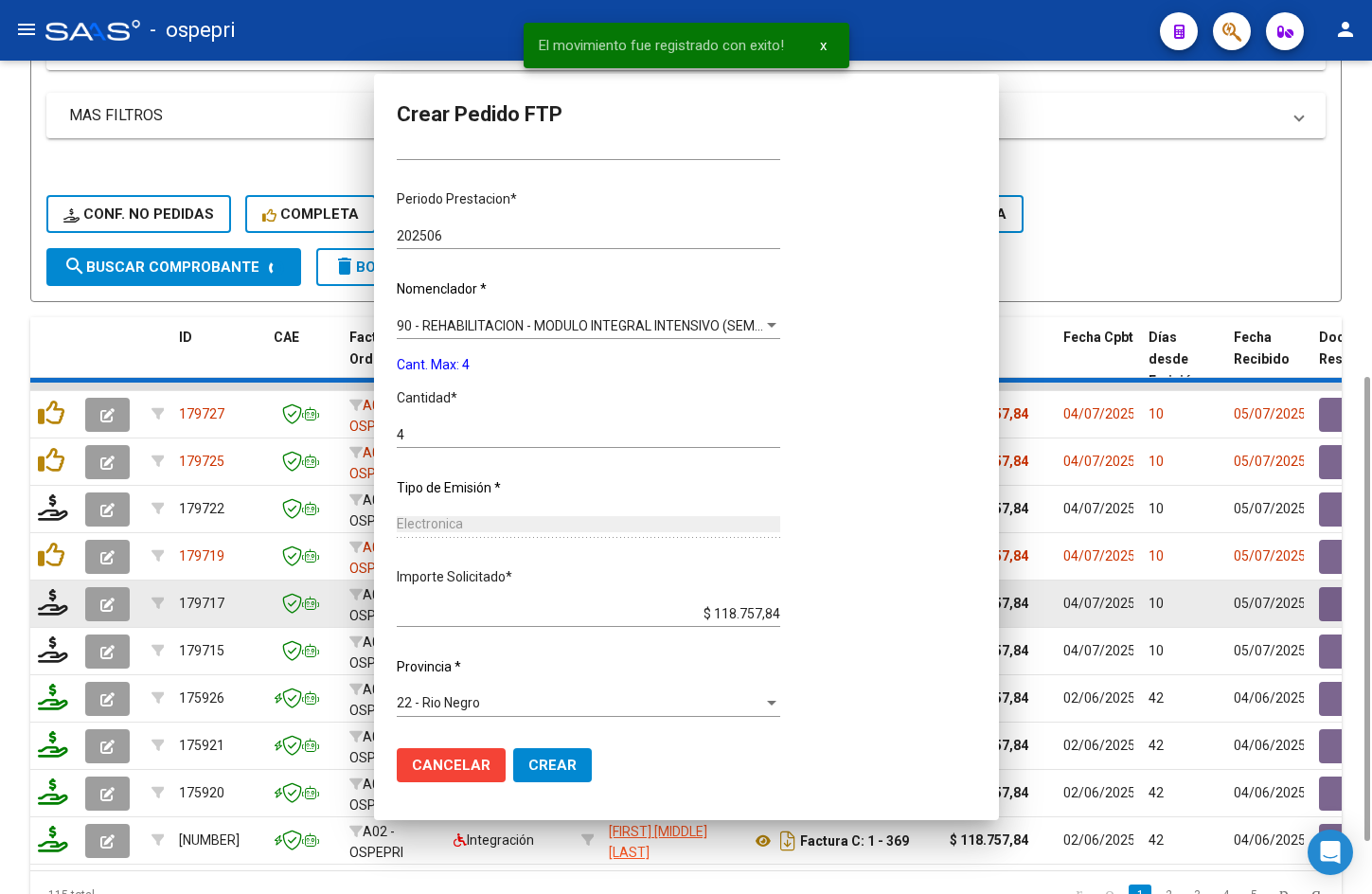 scroll, scrollTop: 0, scrollLeft: 0, axis: both 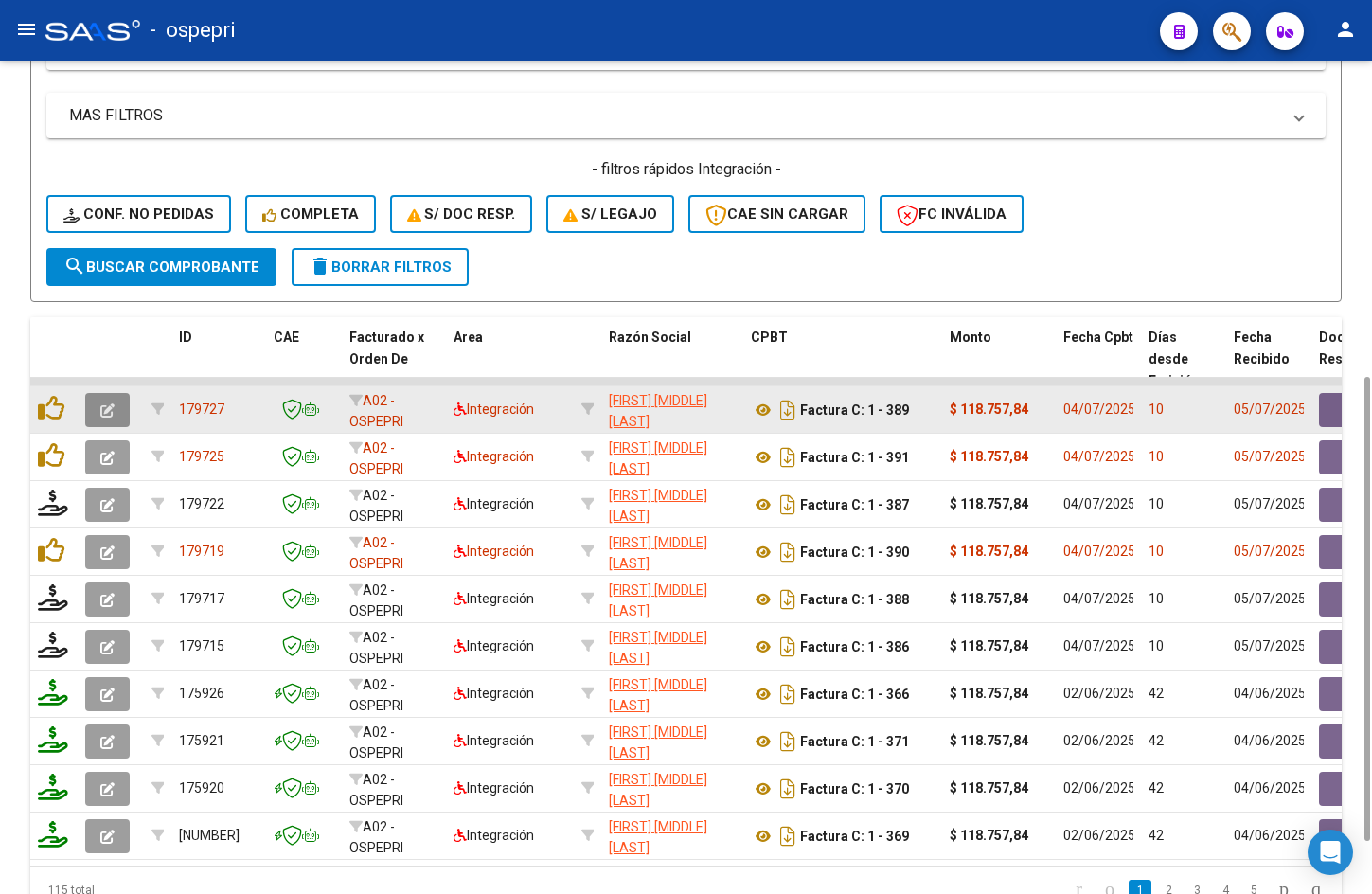 click 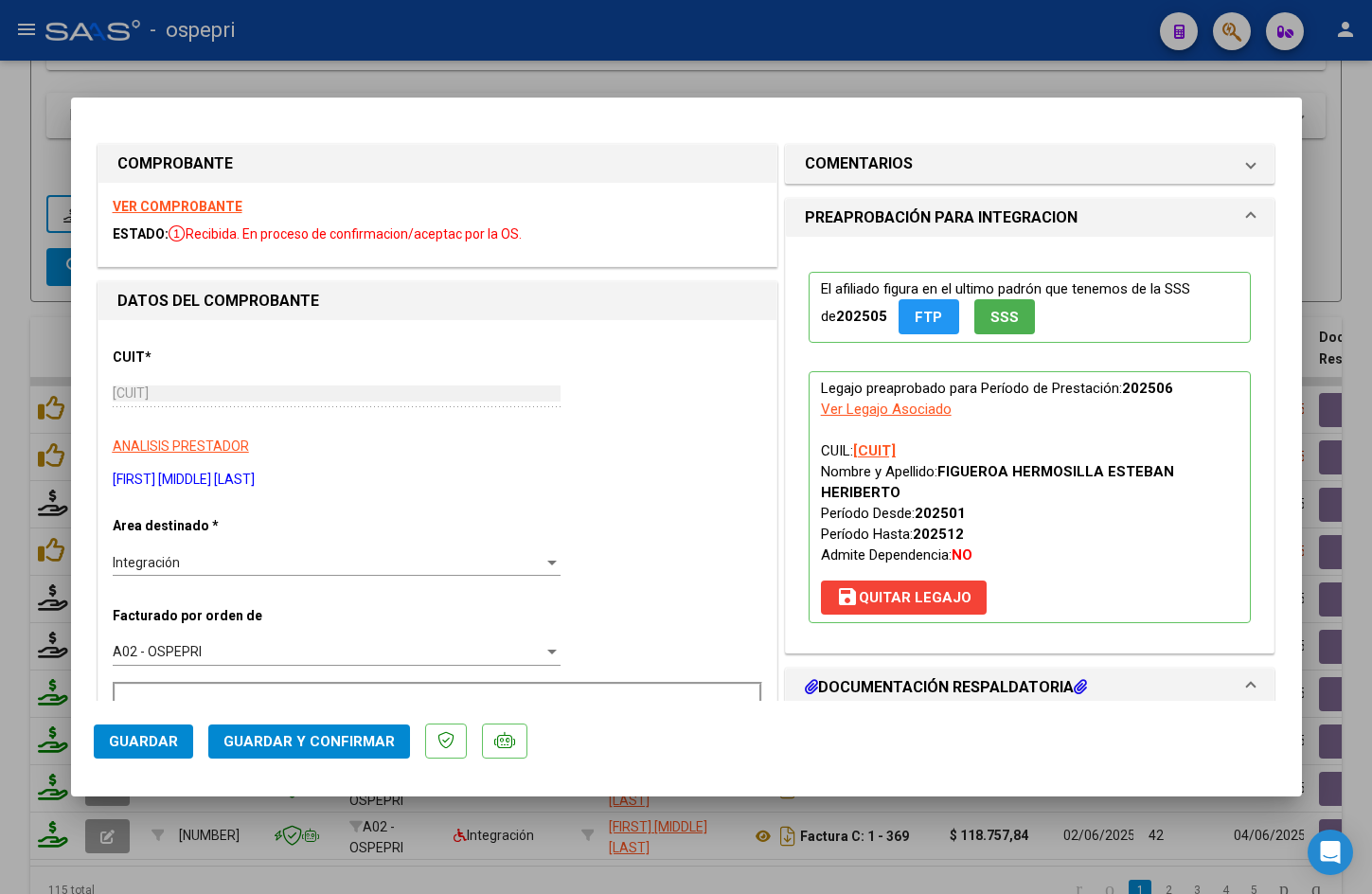 click on "VER COMPROBANTE" at bounding box center (177, 206) 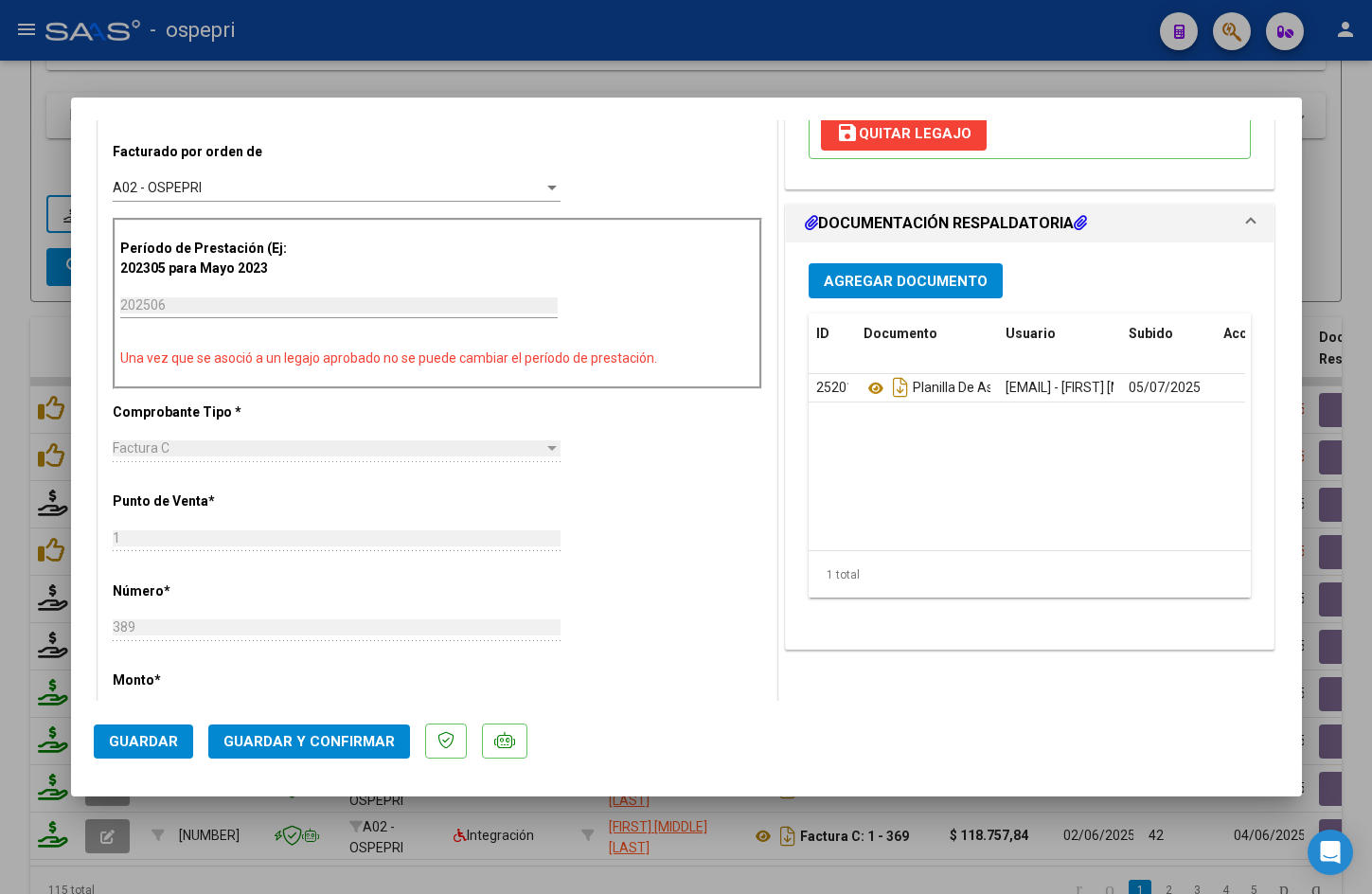 scroll, scrollTop: 474, scrollLeft: 0, axis: vertical 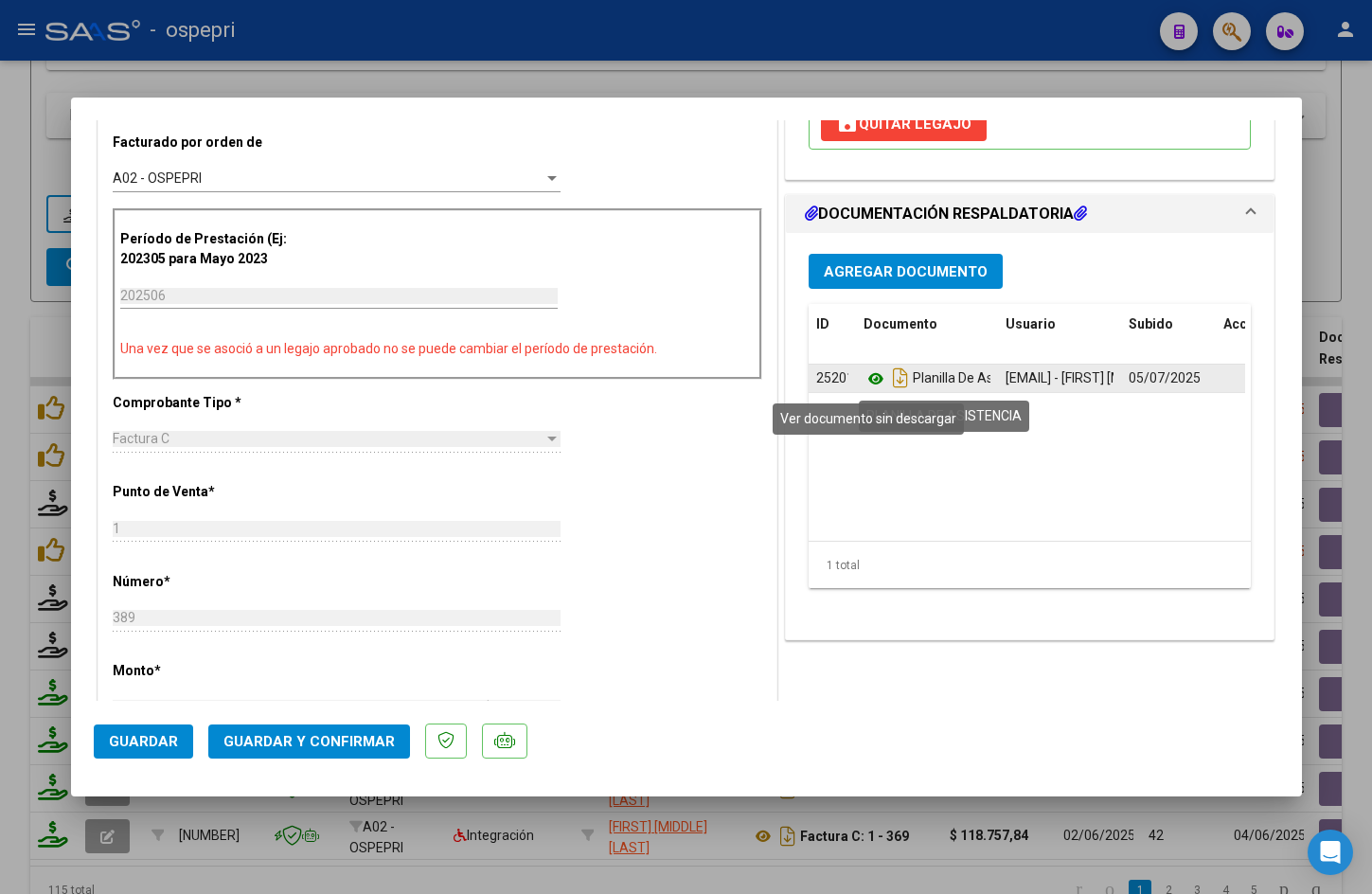 click 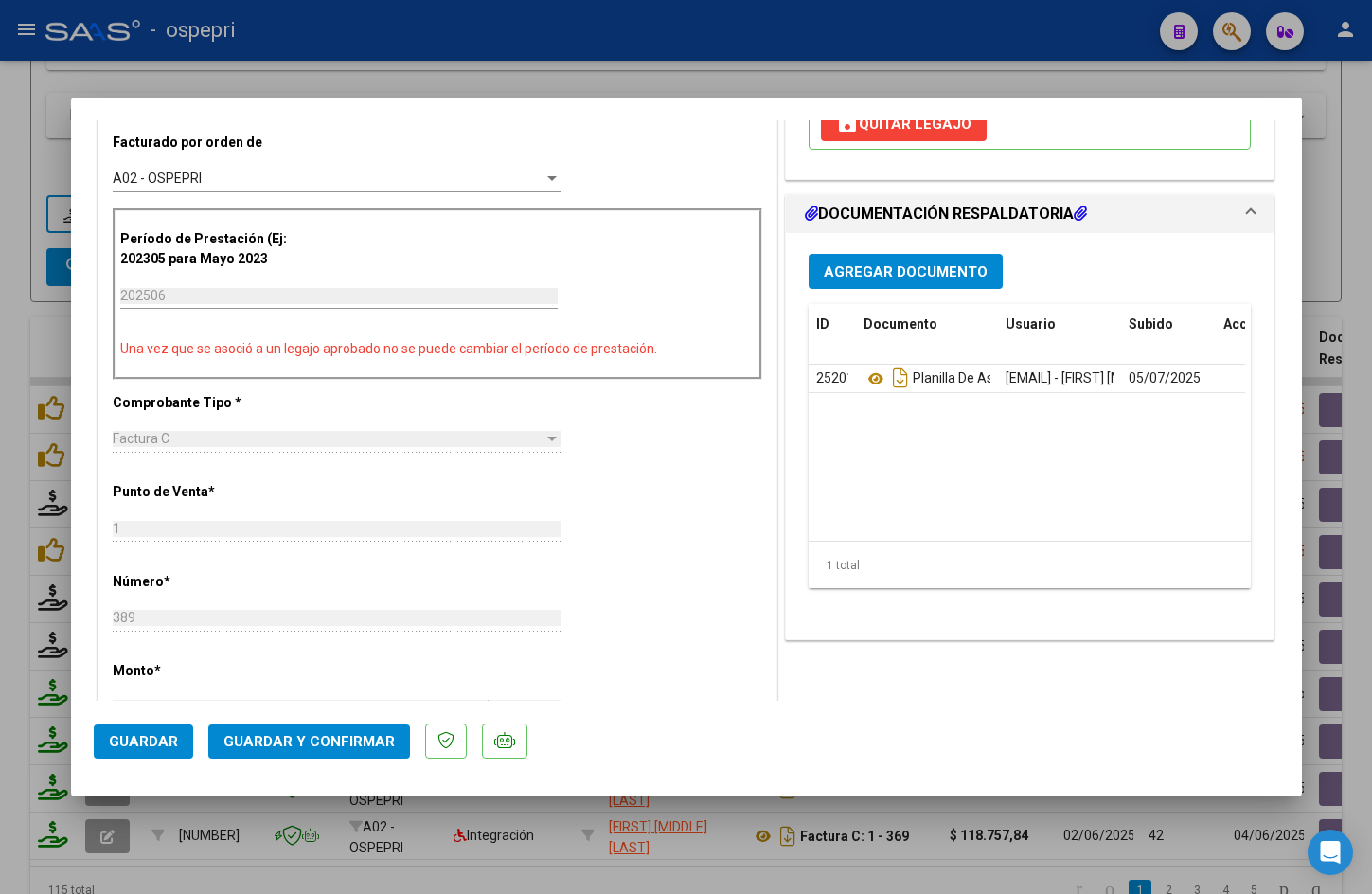 click on "Guardar y Confirmar" 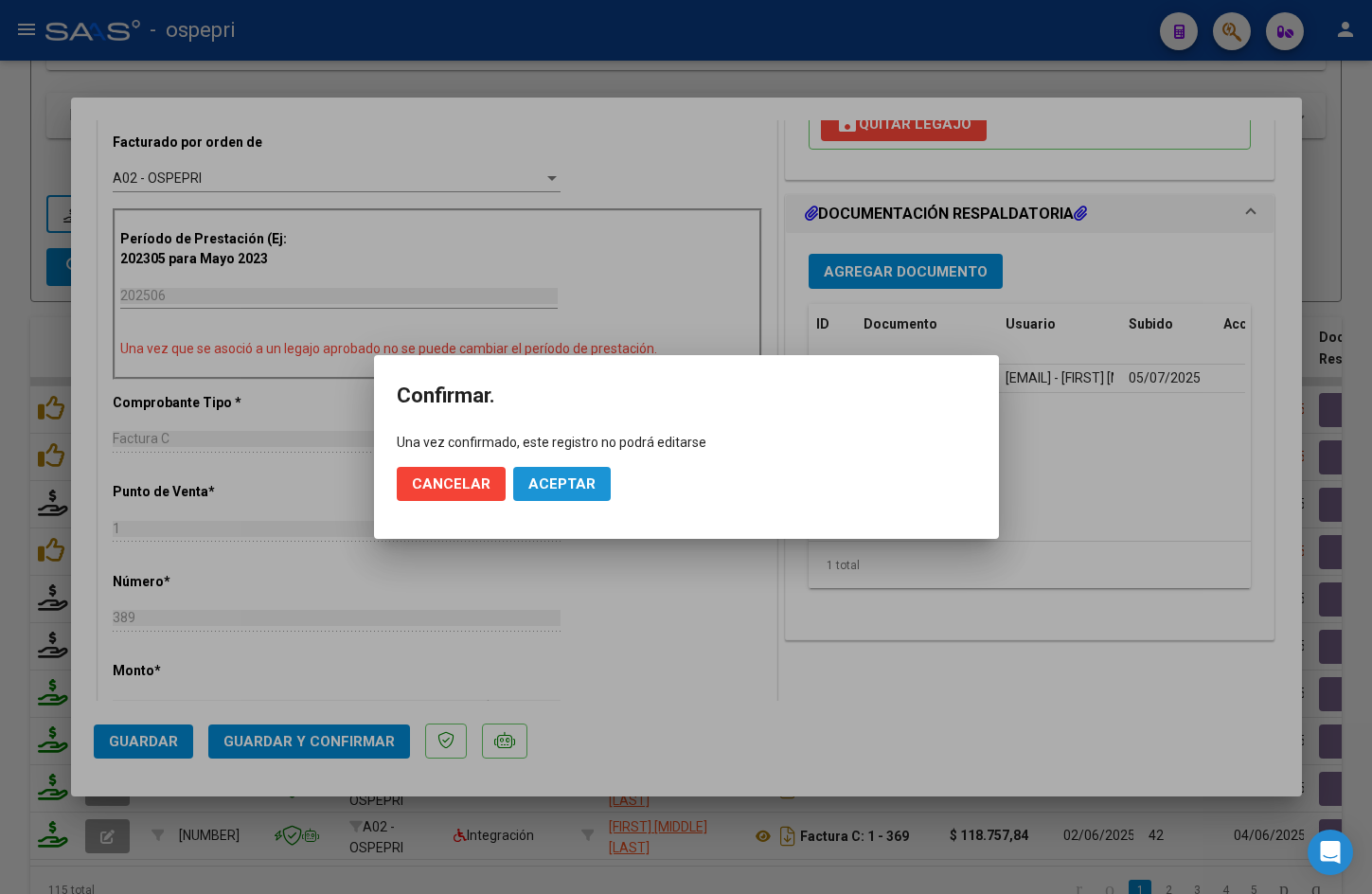 click on "Aceptar" 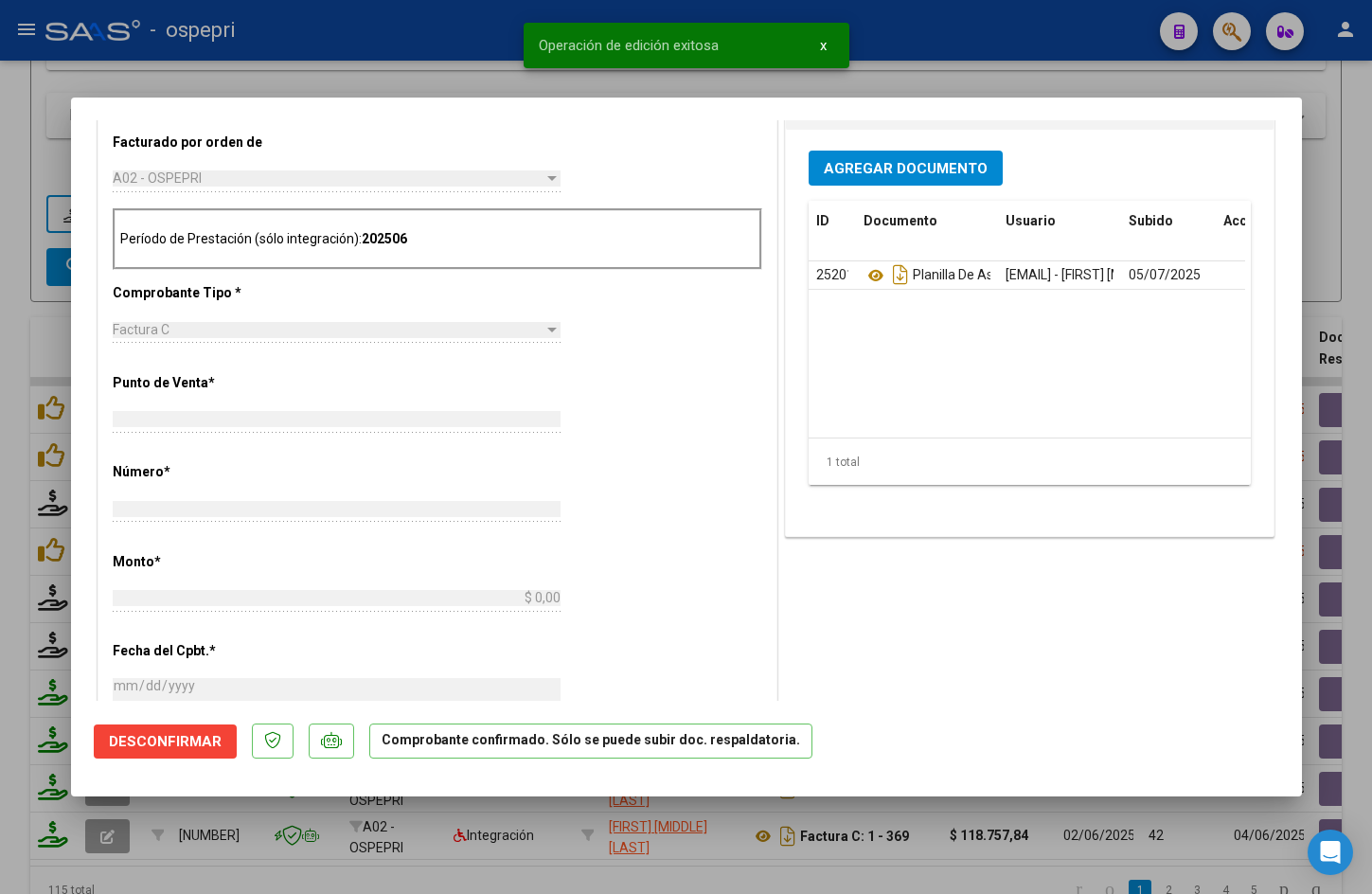 scroll, scrollTop: 504, scrollLeft: 0, axis: vertical 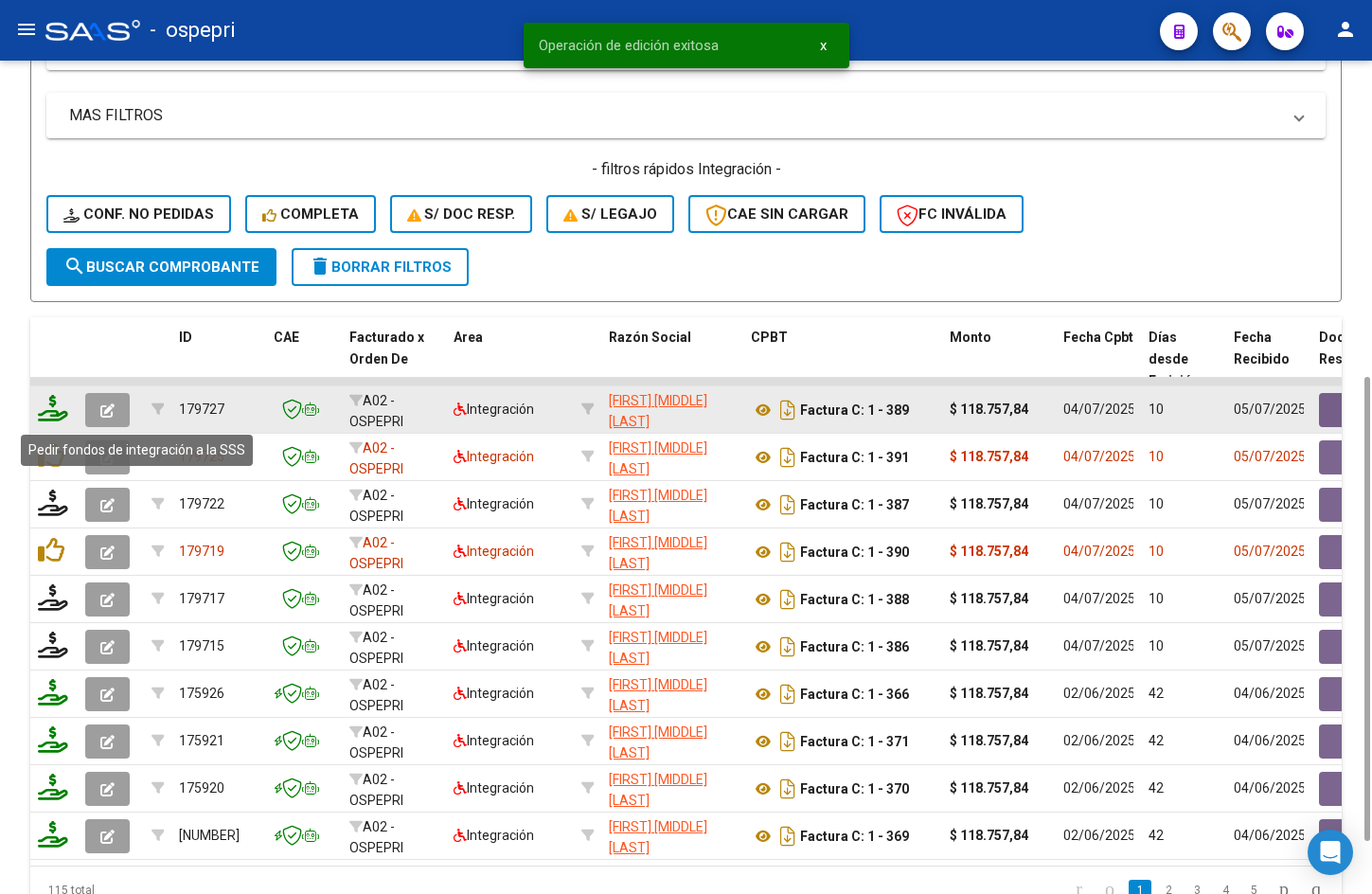 click 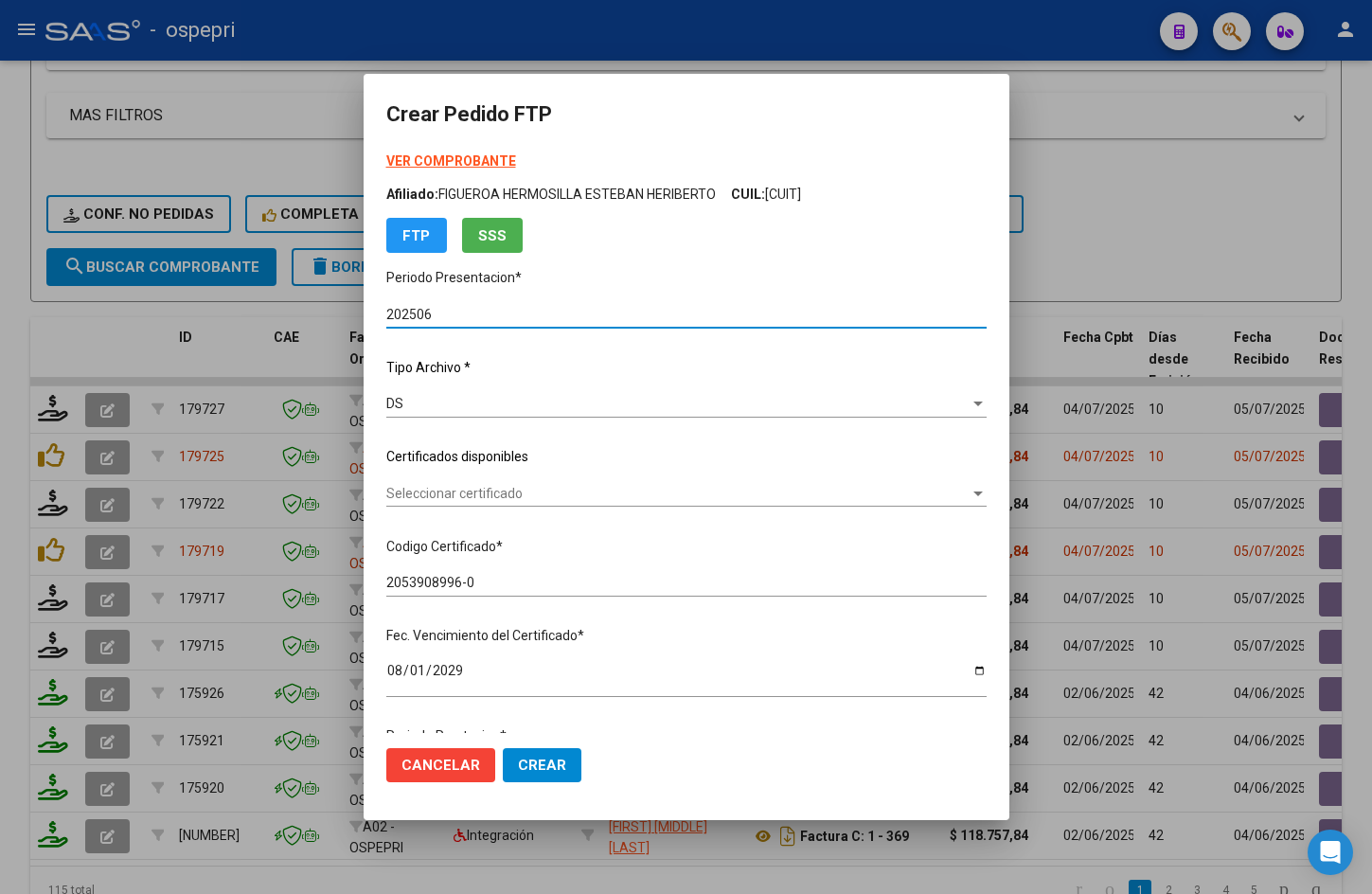 click on "Seleccionar certificado" at bounding box center (678, 493) 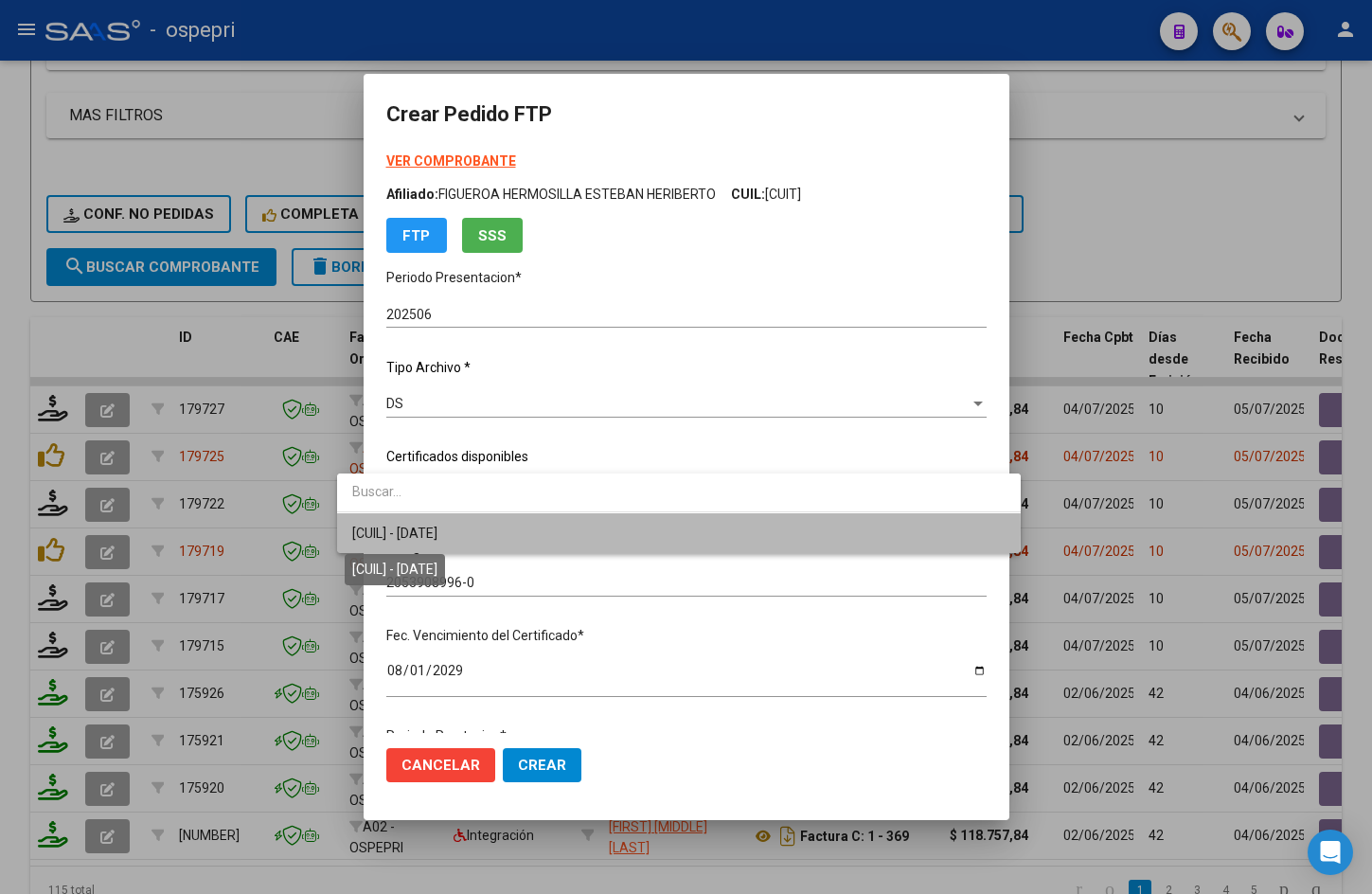 click on "[CUIL] - [DATE]" at bounding box center [395, 533] 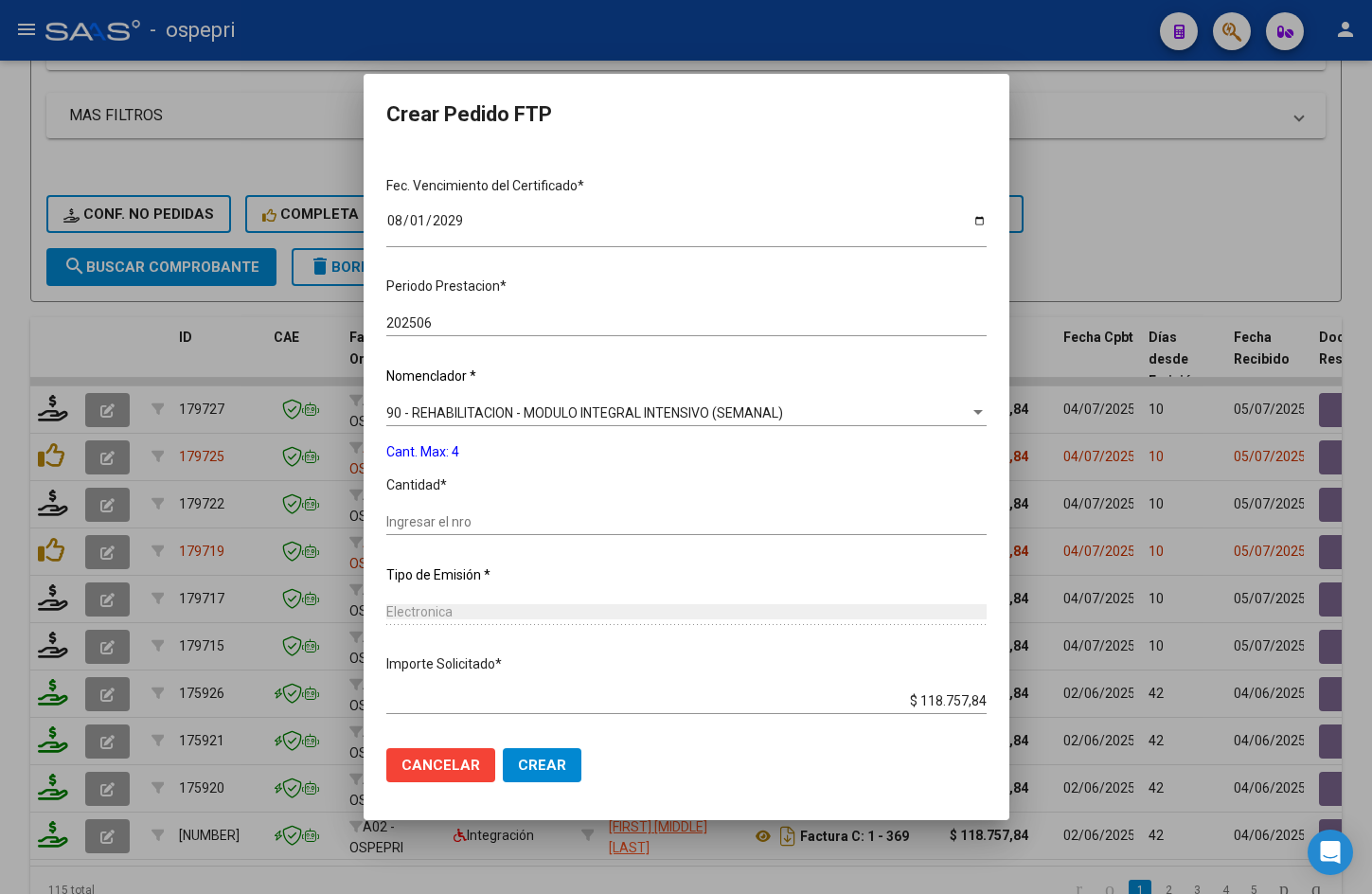 scroll, scrollTop: 474, scrollLeft: 0, axis: vertical 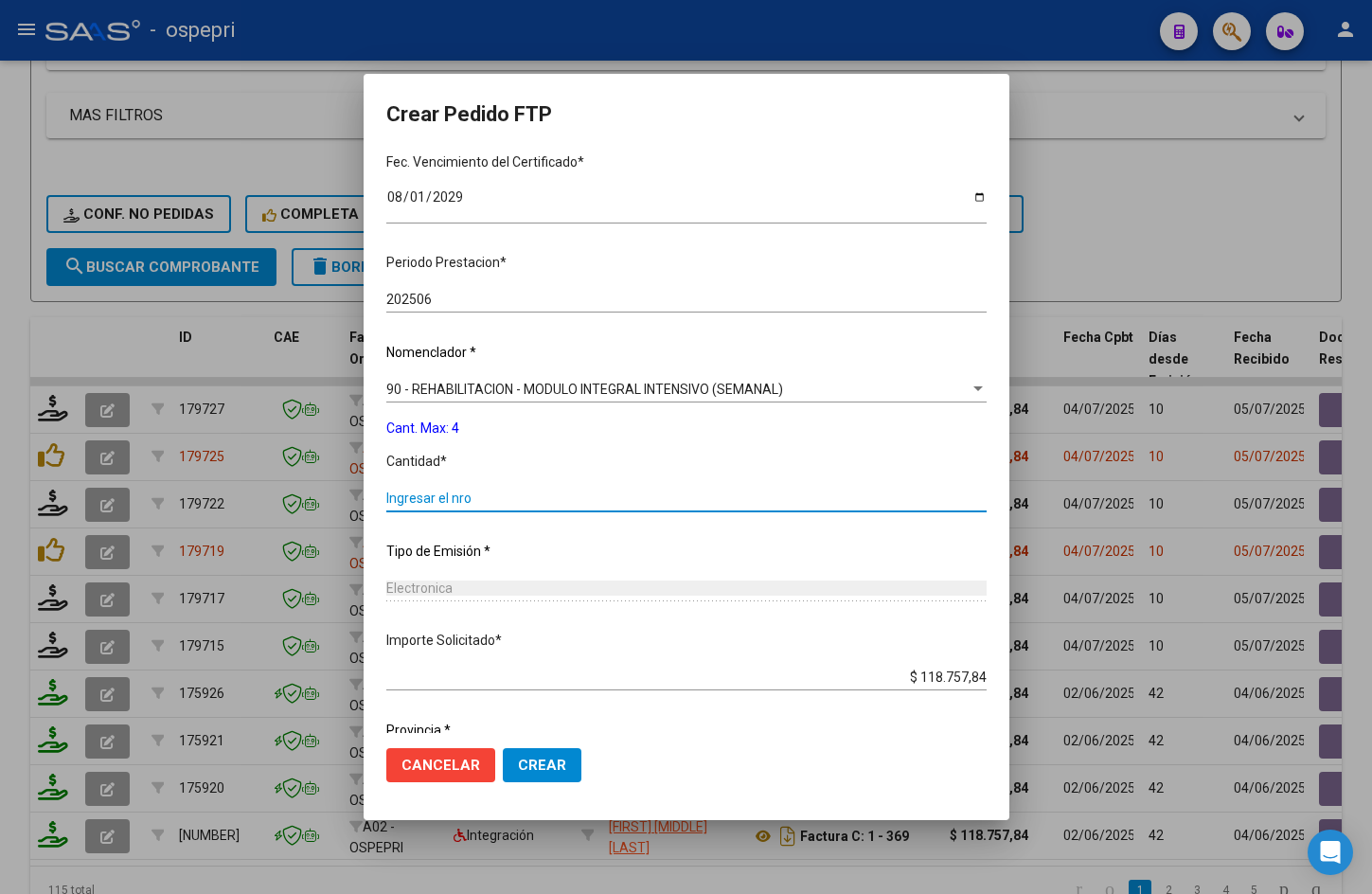click on "Ingresar el nro" at bounding box center [686, 498] 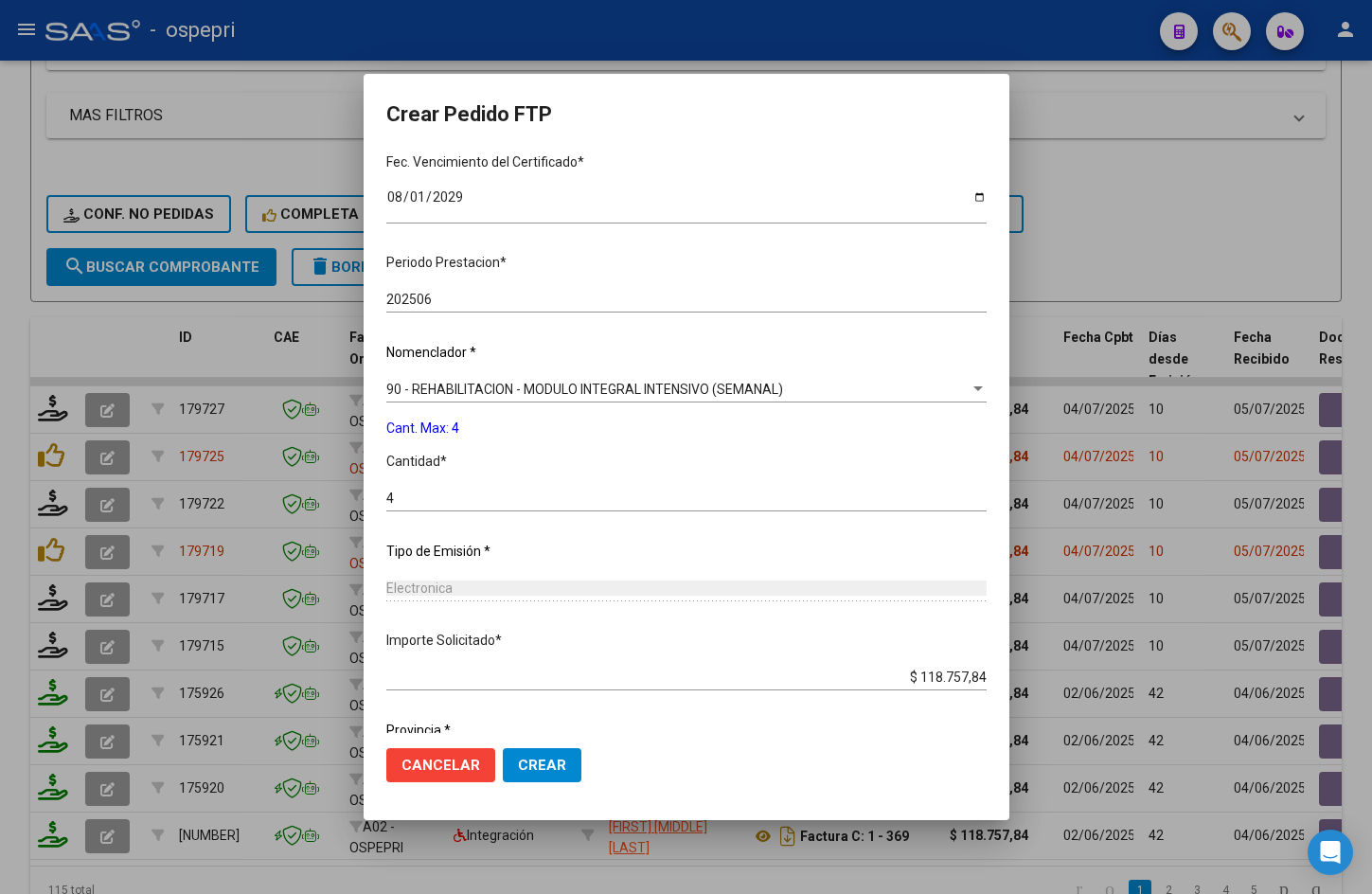 scroll, scrollTop: 537, scrollLeft: 0, axis: vertical 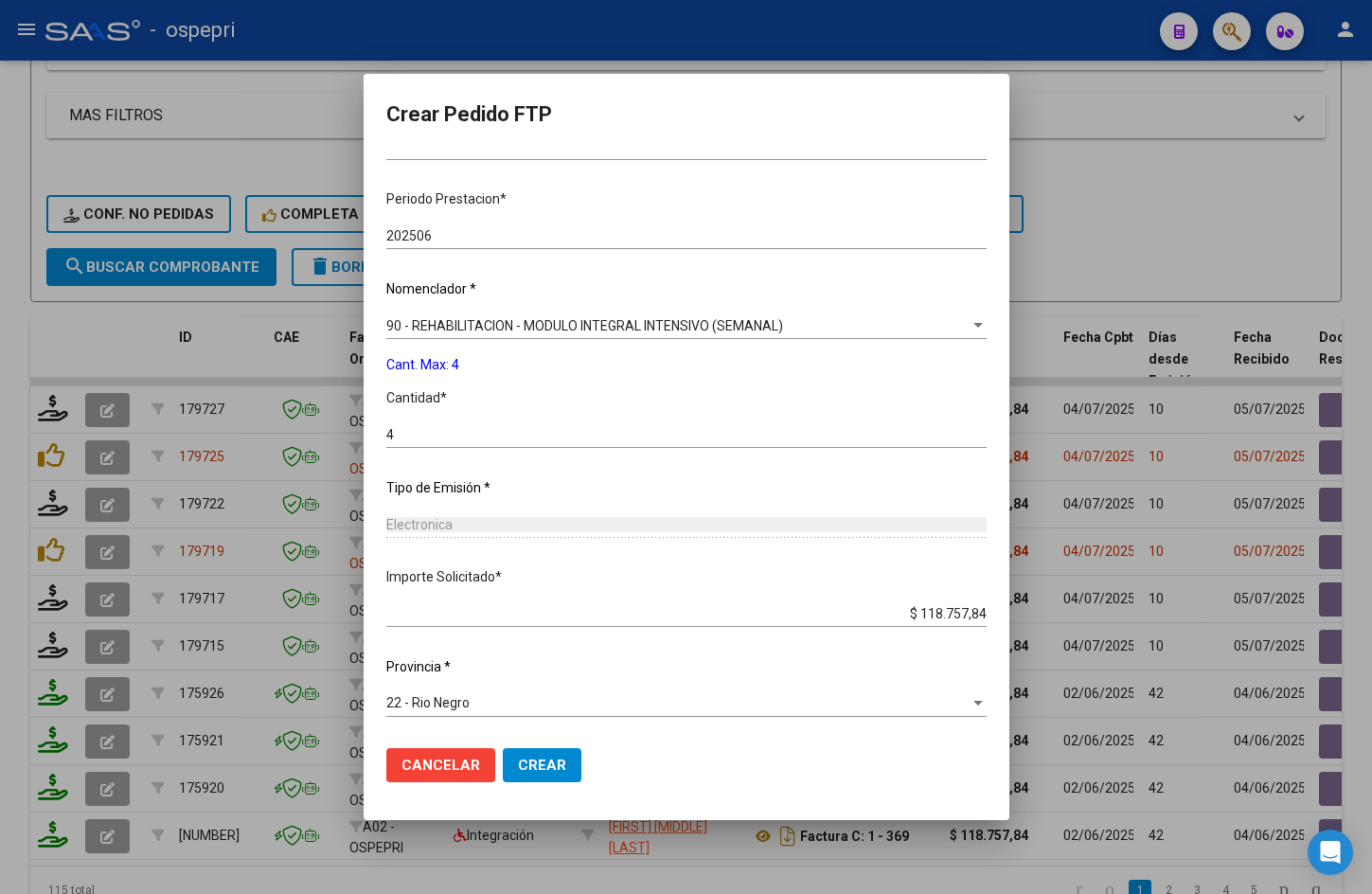 click on "Crear" 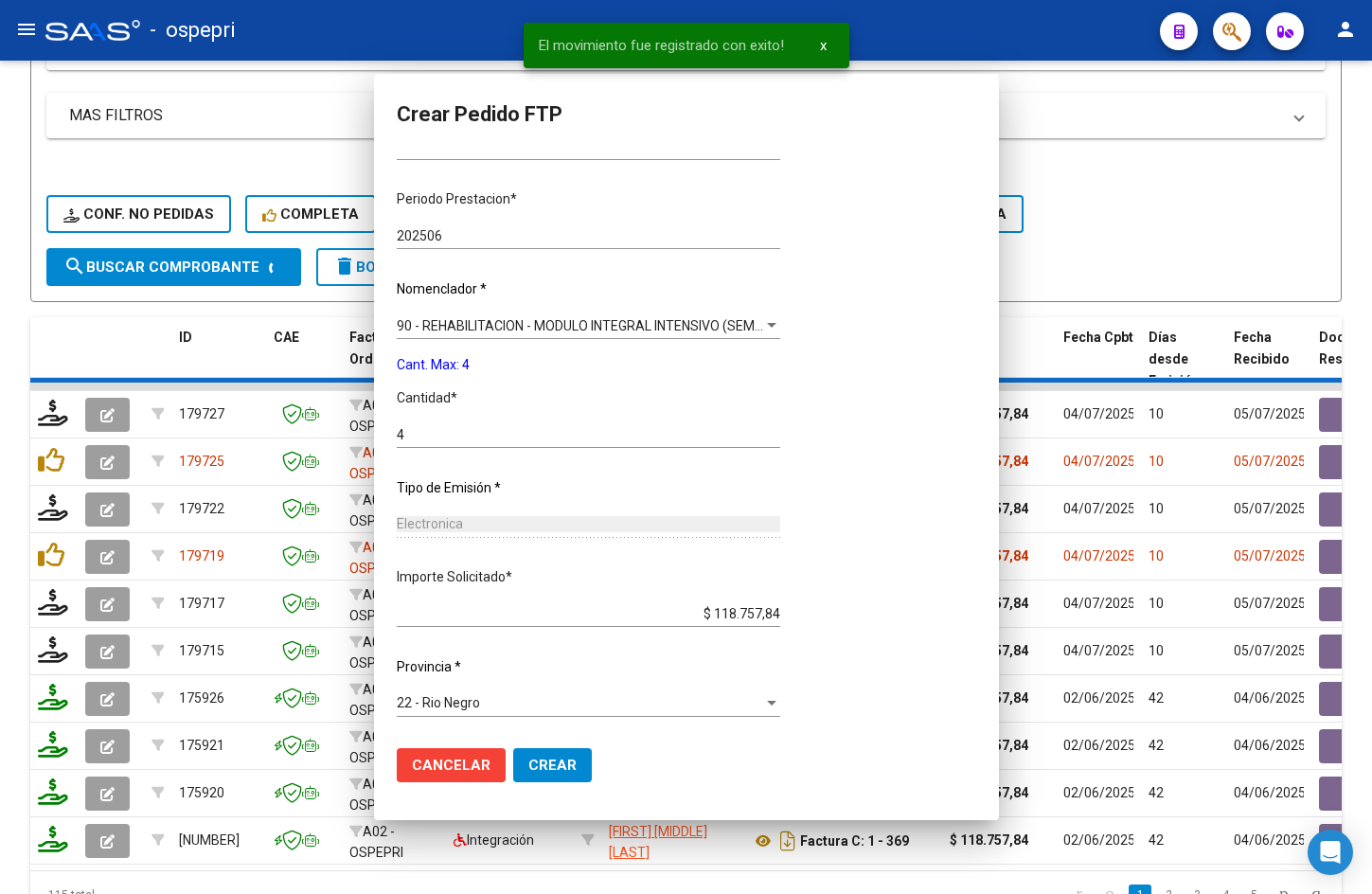 scroll, scrollTop: 0, scrollLeft: 0, axis: both 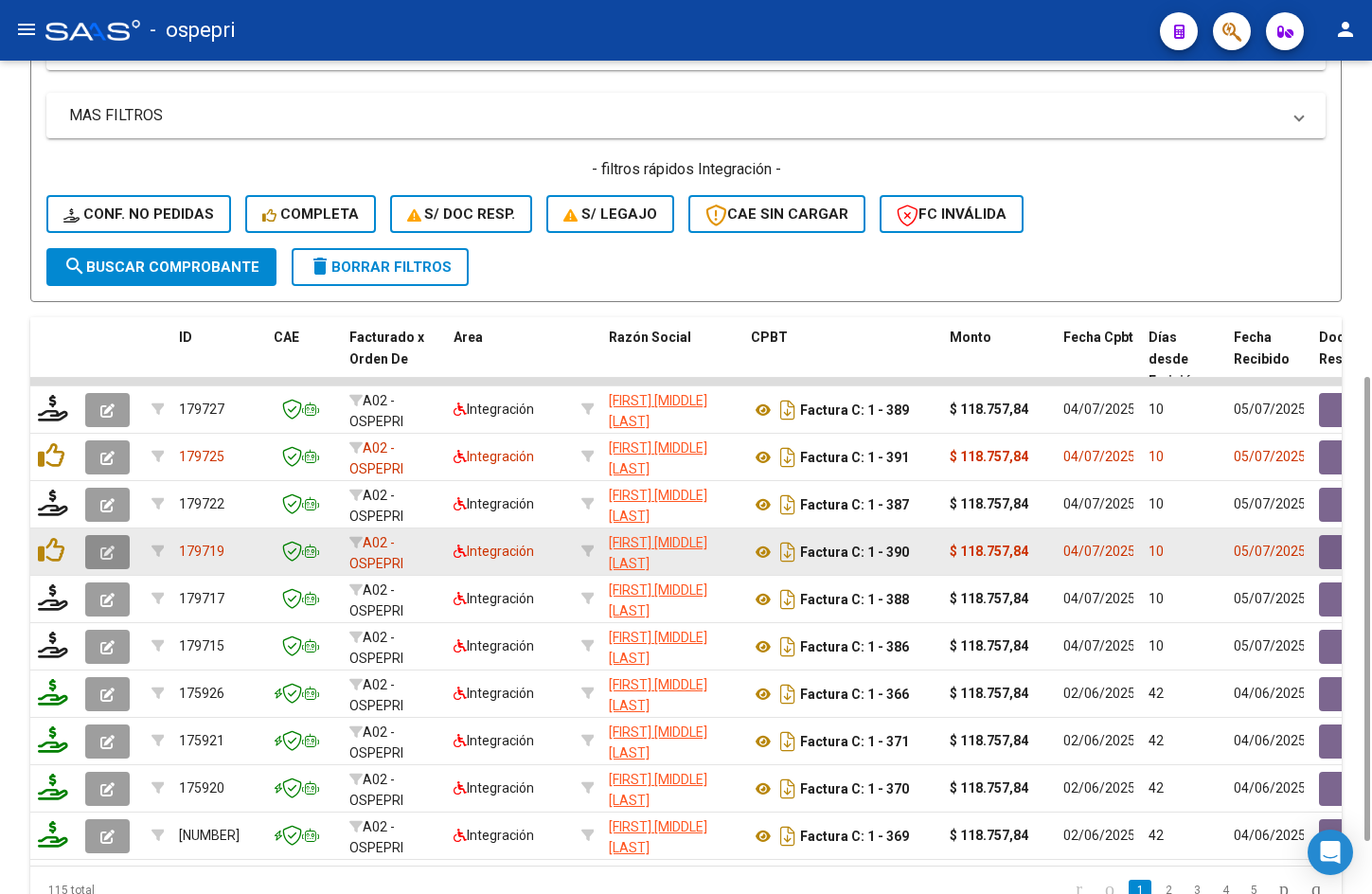 click 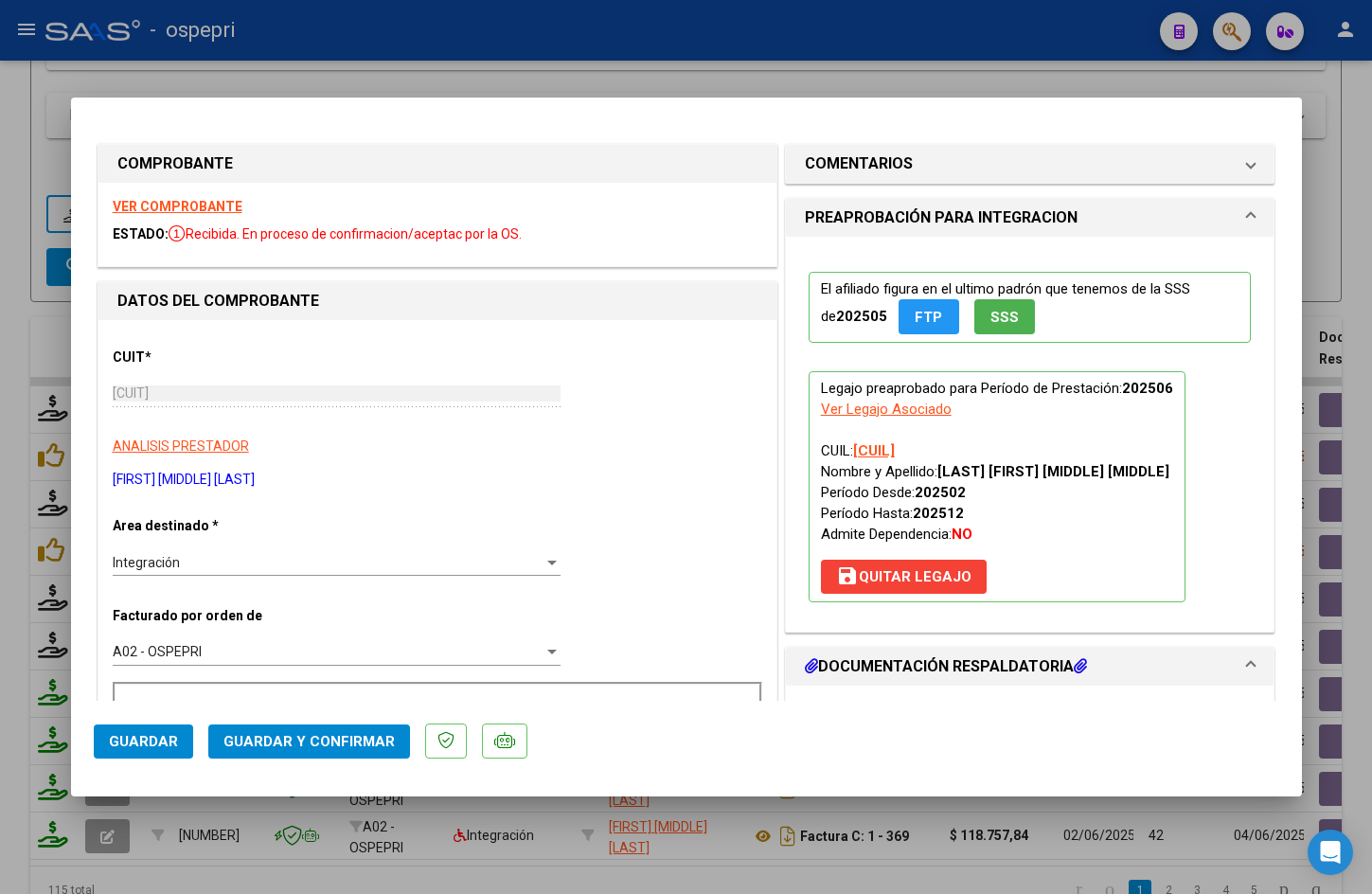 click on "VER COMPROBANTE" at bounding box center [177, 206] 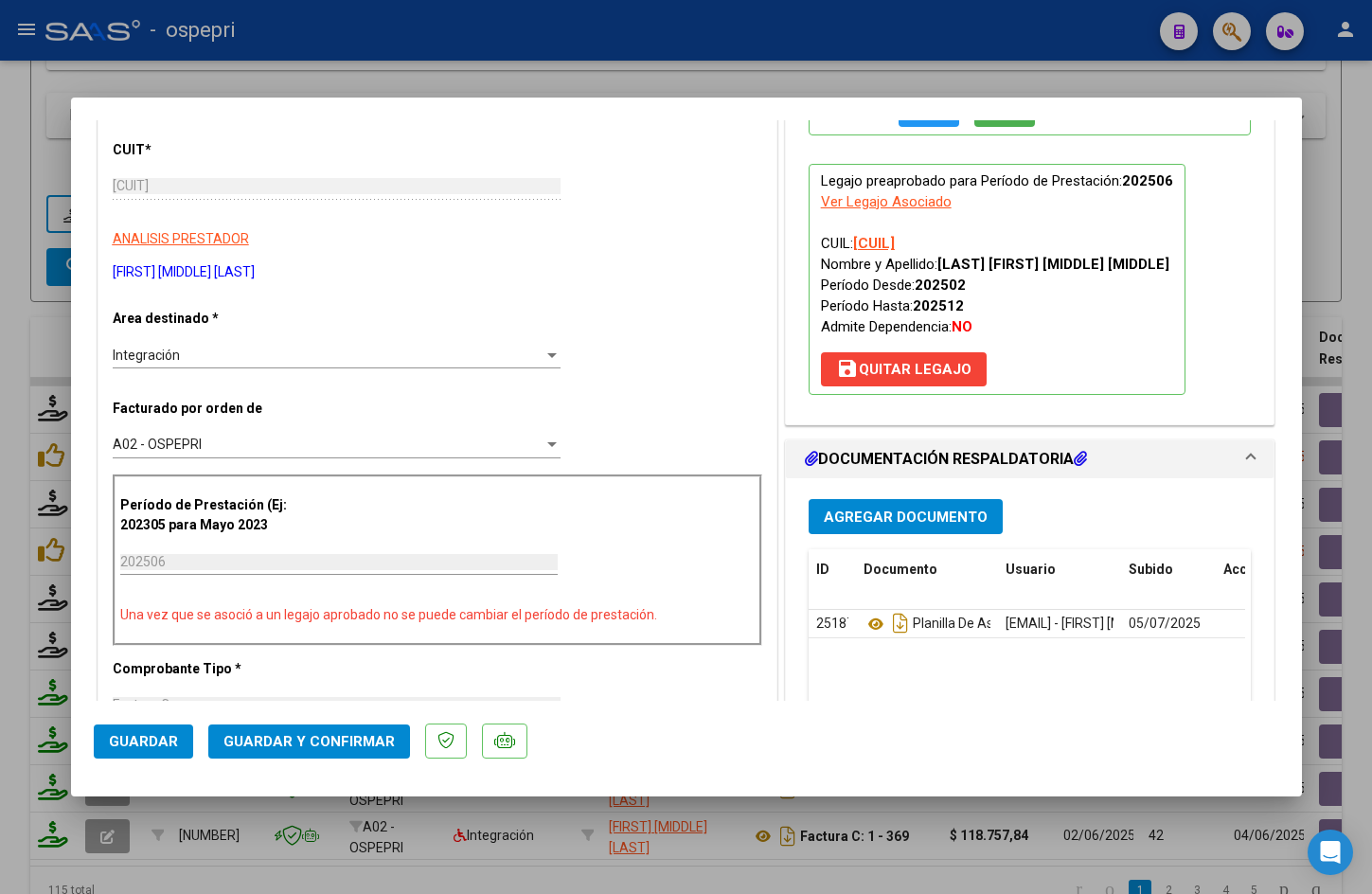 scroll, scrollTop: 379, scrollLeft: 0, axis: vertical 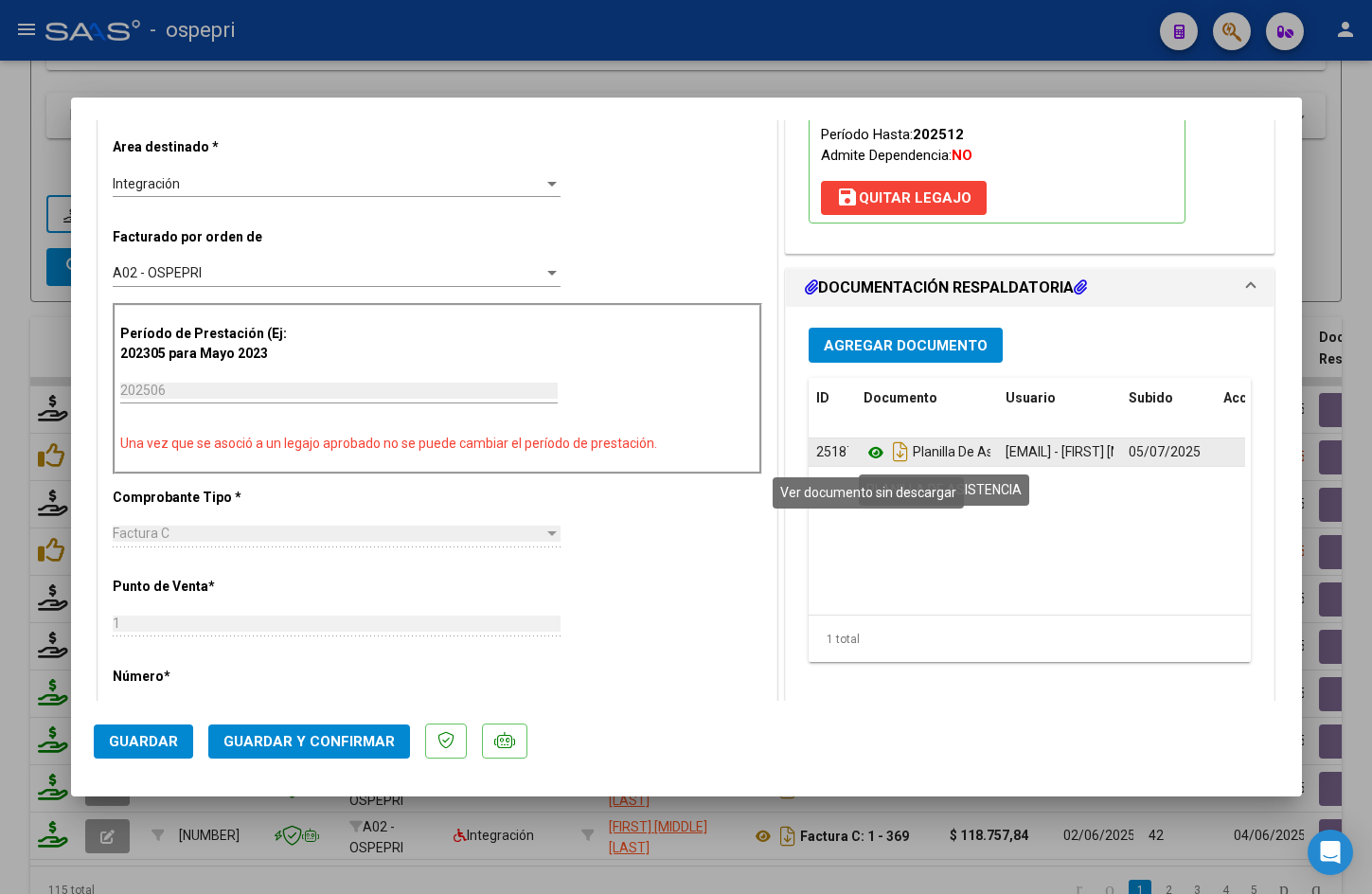 click 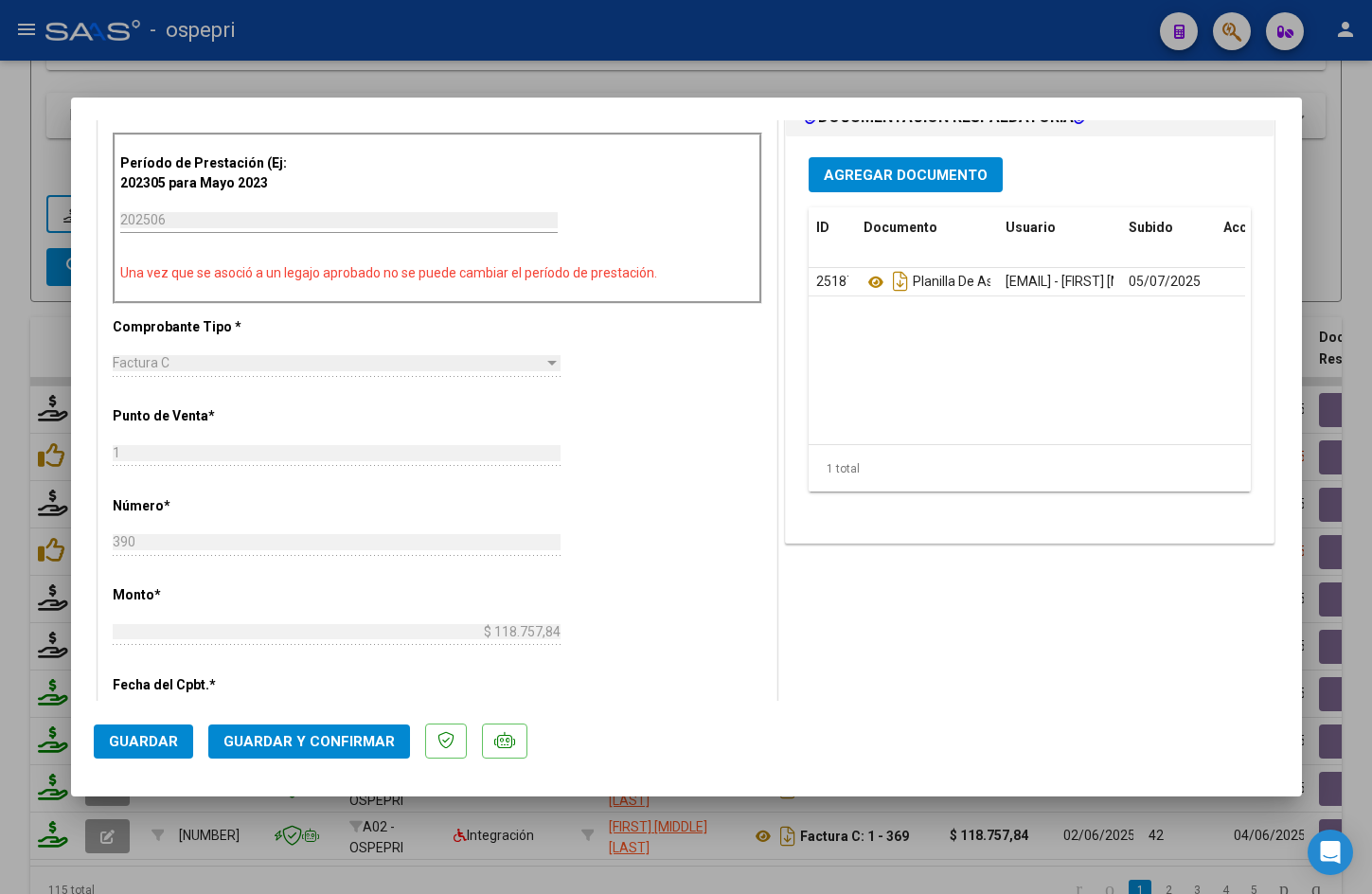 scroll, scrollTop: 758, scrollLeft: 0, axis: vertical 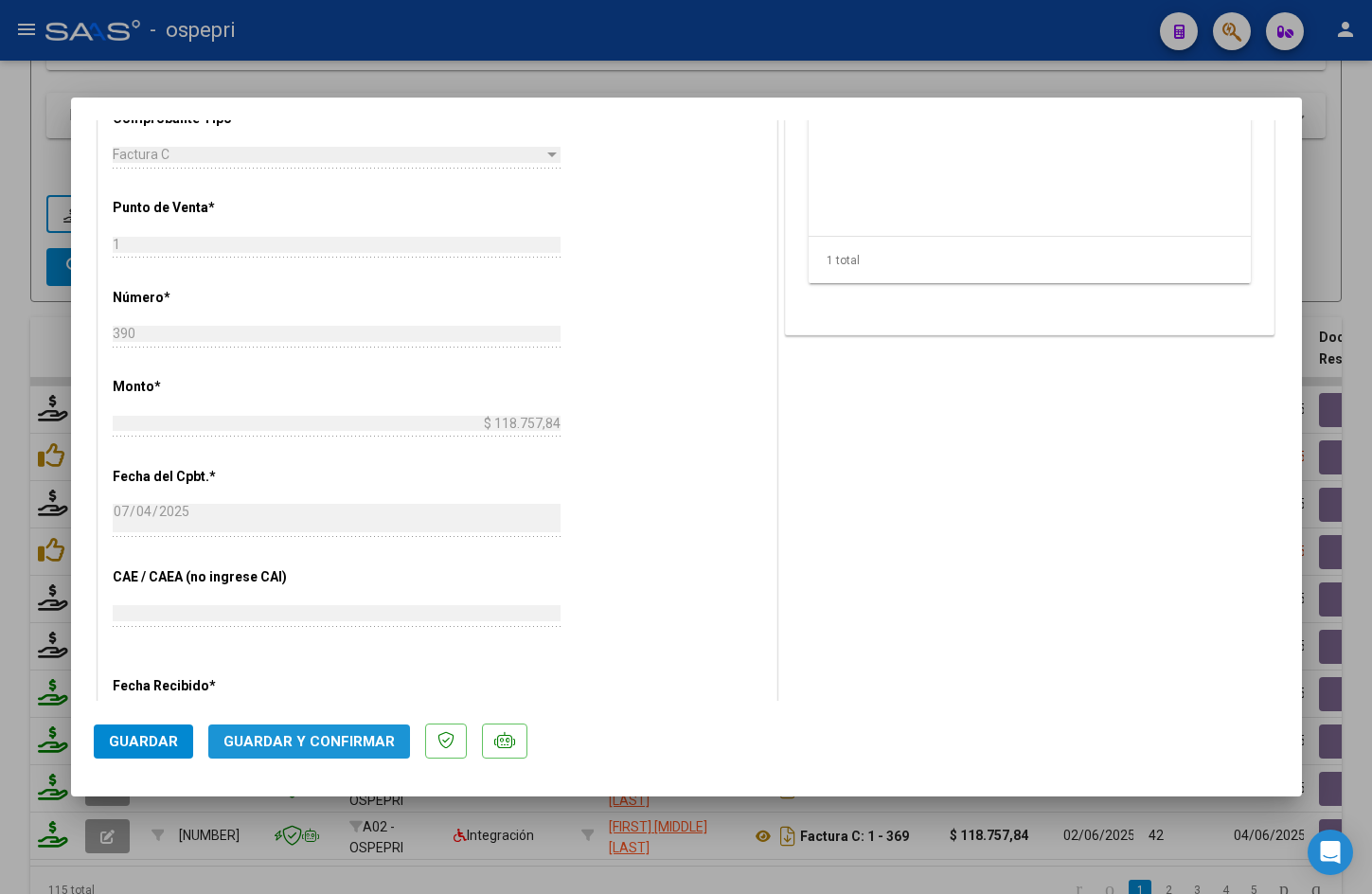click on "Guardar y Confirmar" 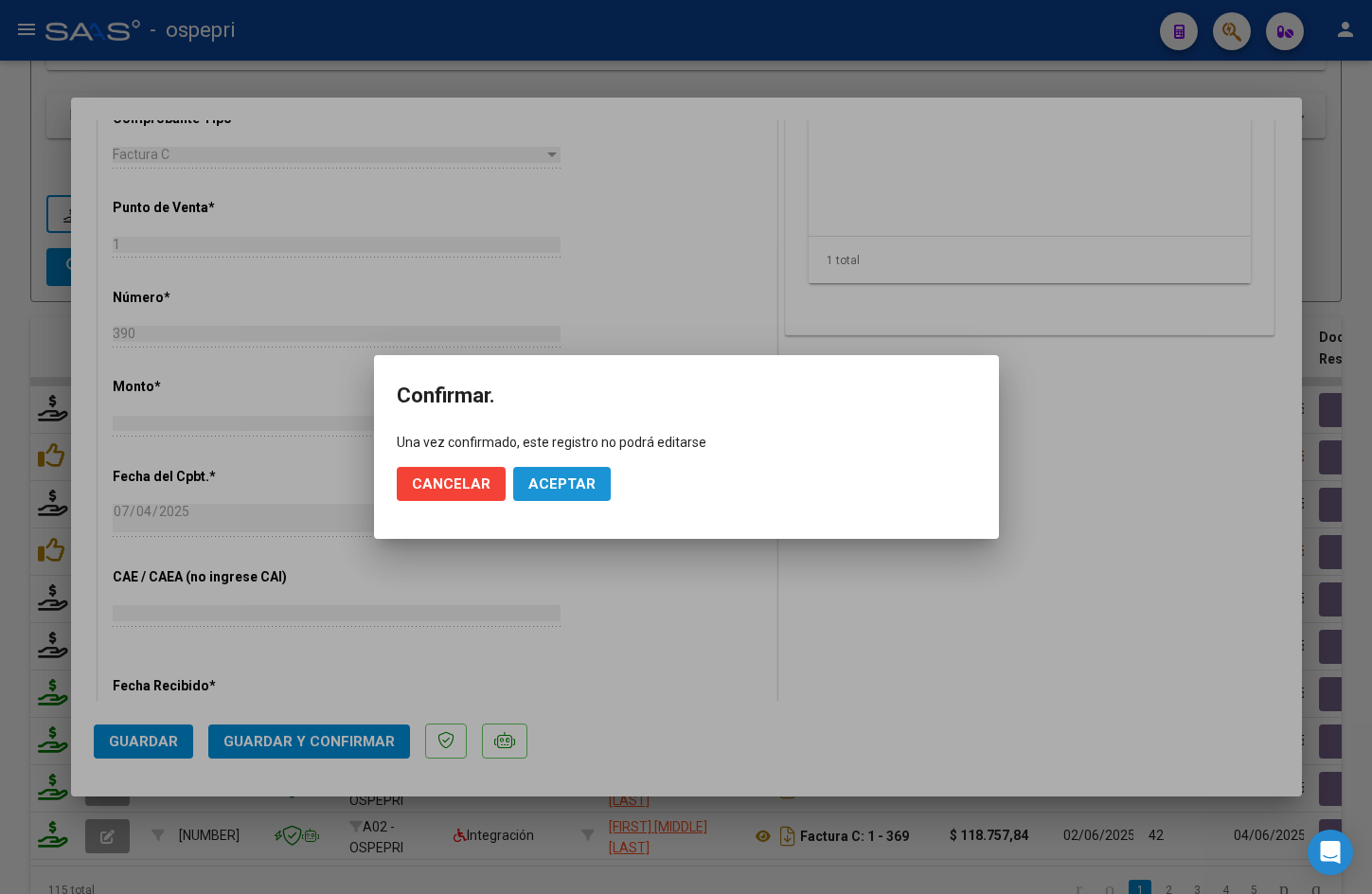 click on "Aceptar" 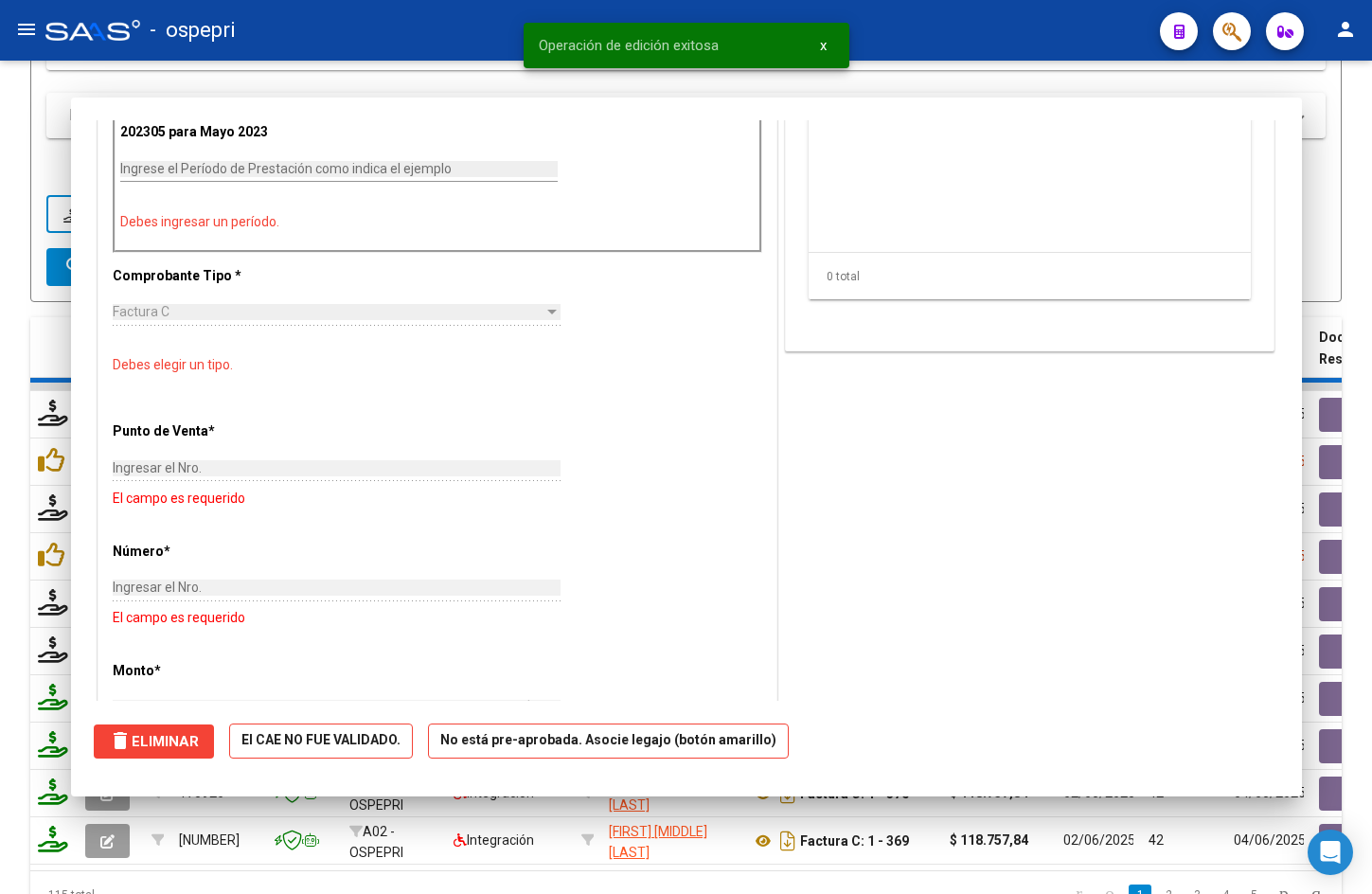 scroll, scrollTop: 0, scrollLeft: 0, axis: both 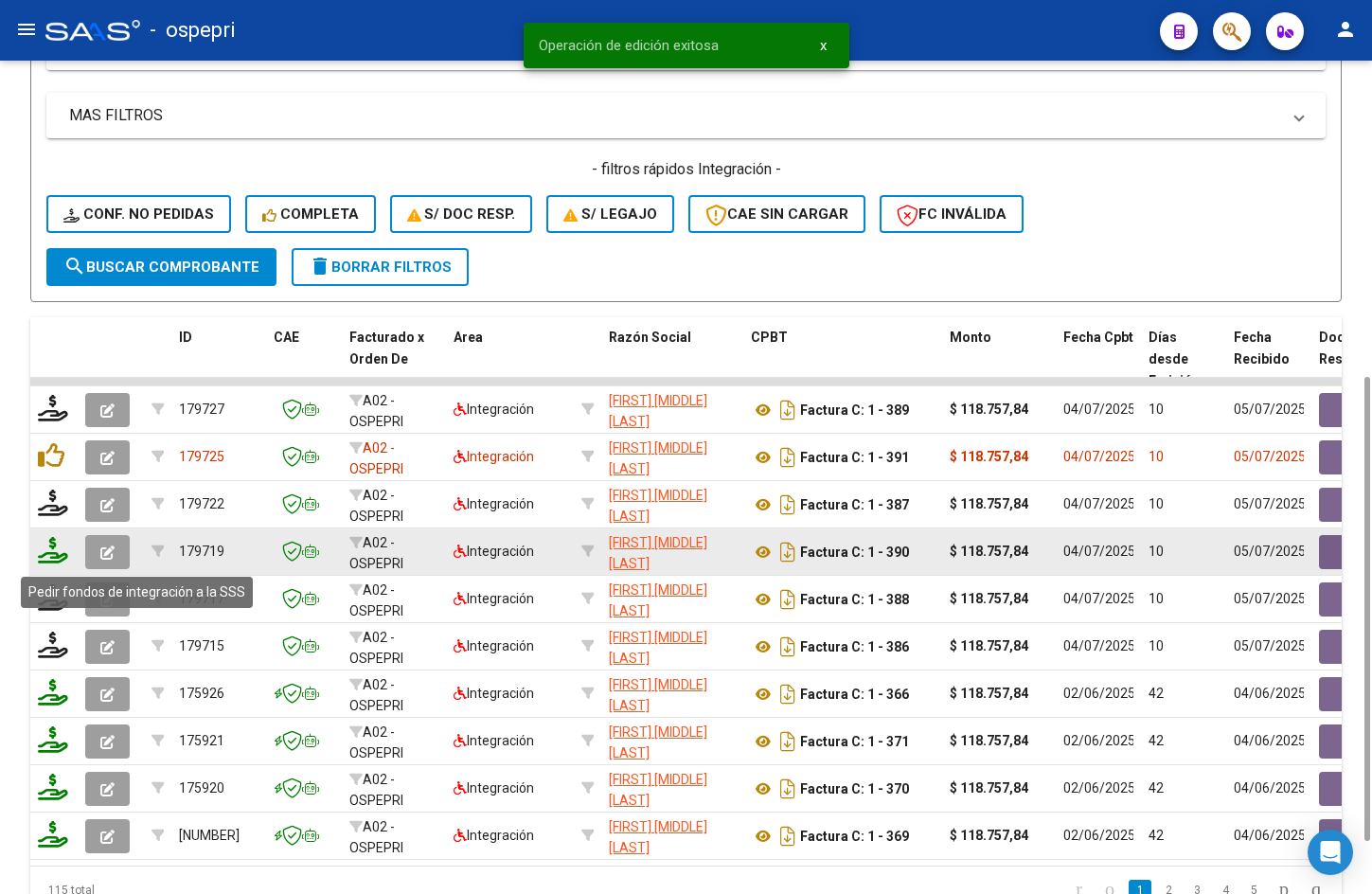 click 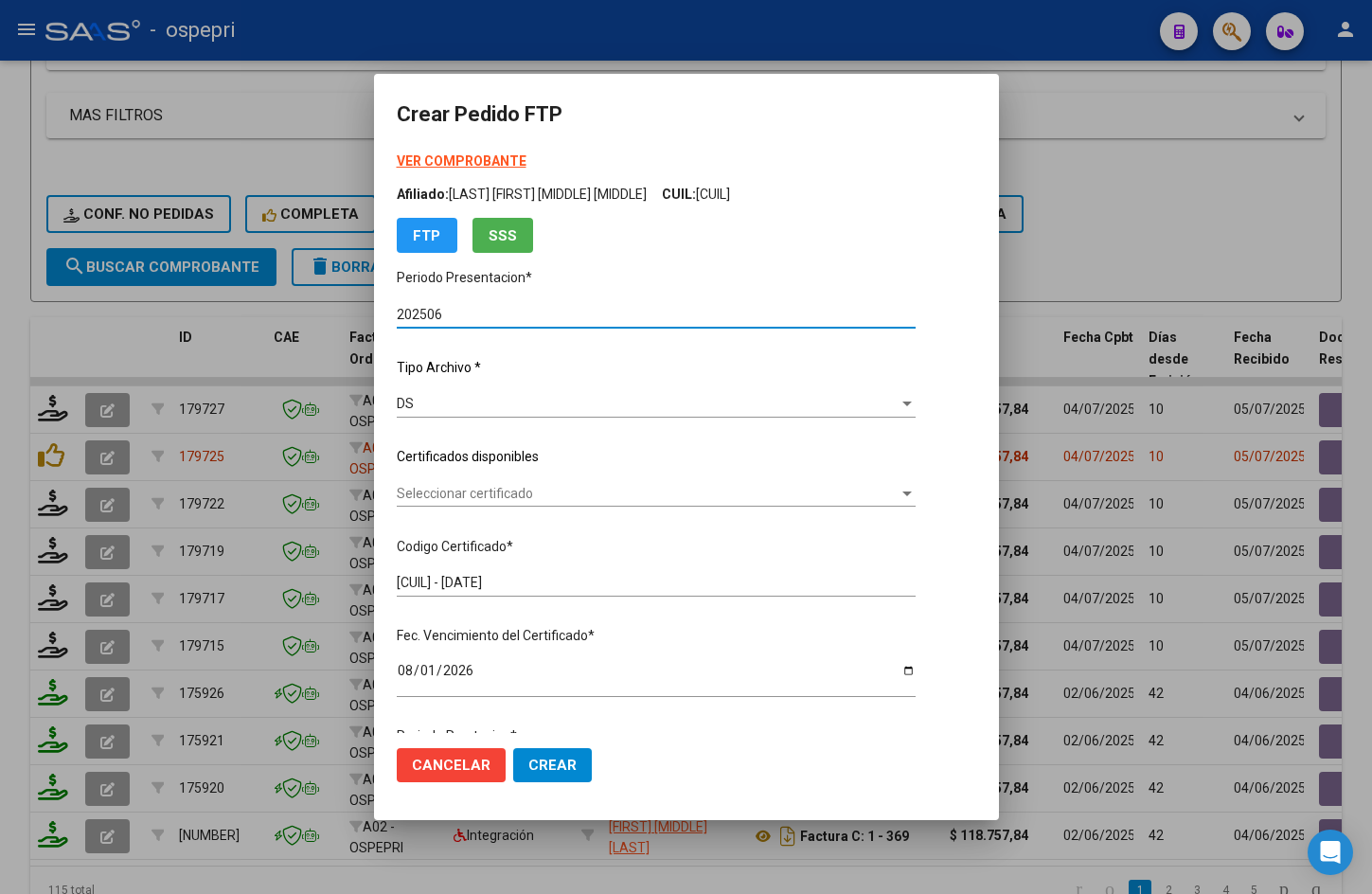 click on "Seleccionar certificado Seleccionar certificado" 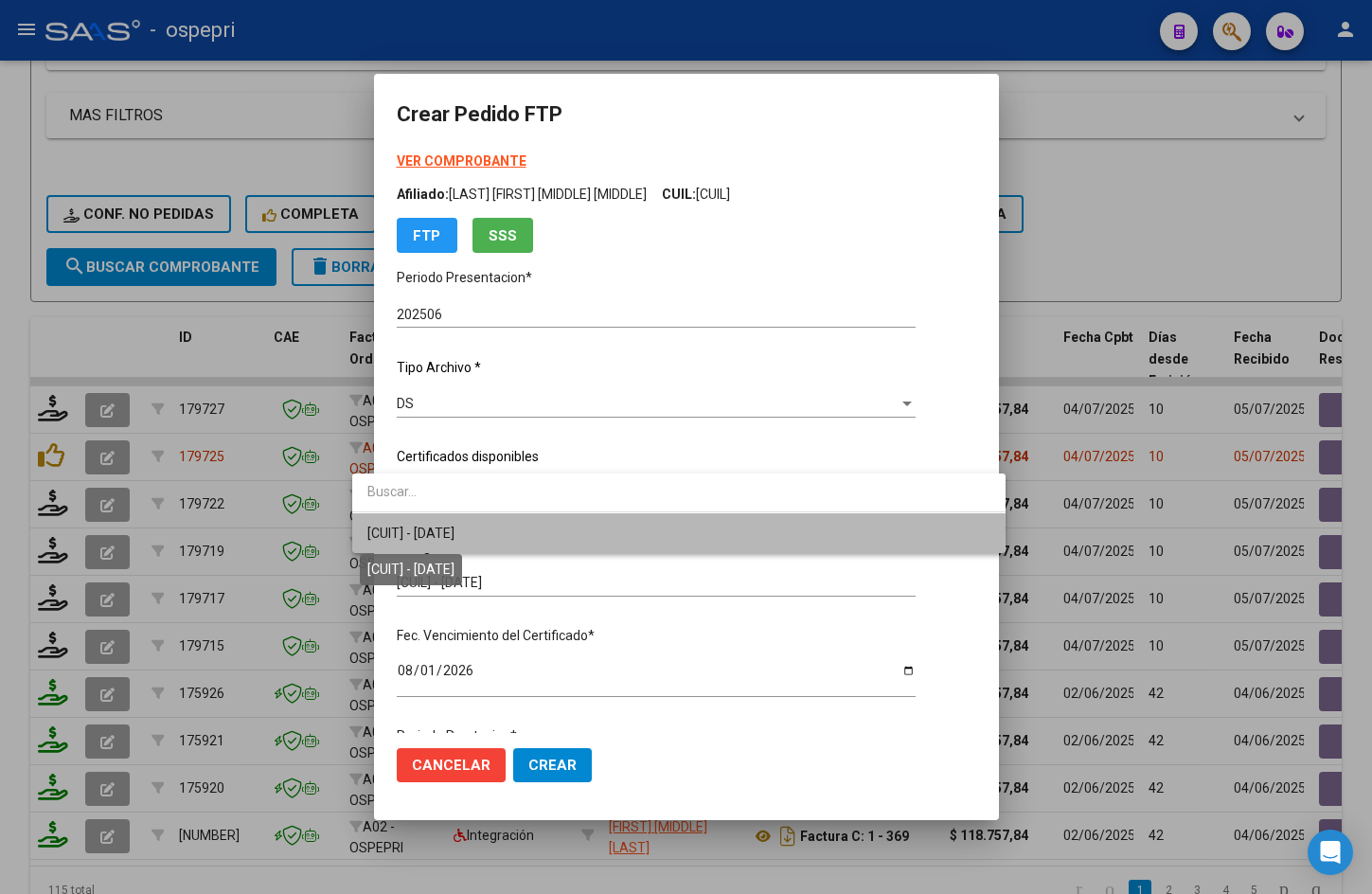 click on "[CUIT] - [DATE]" at bounding box center [411, 533] 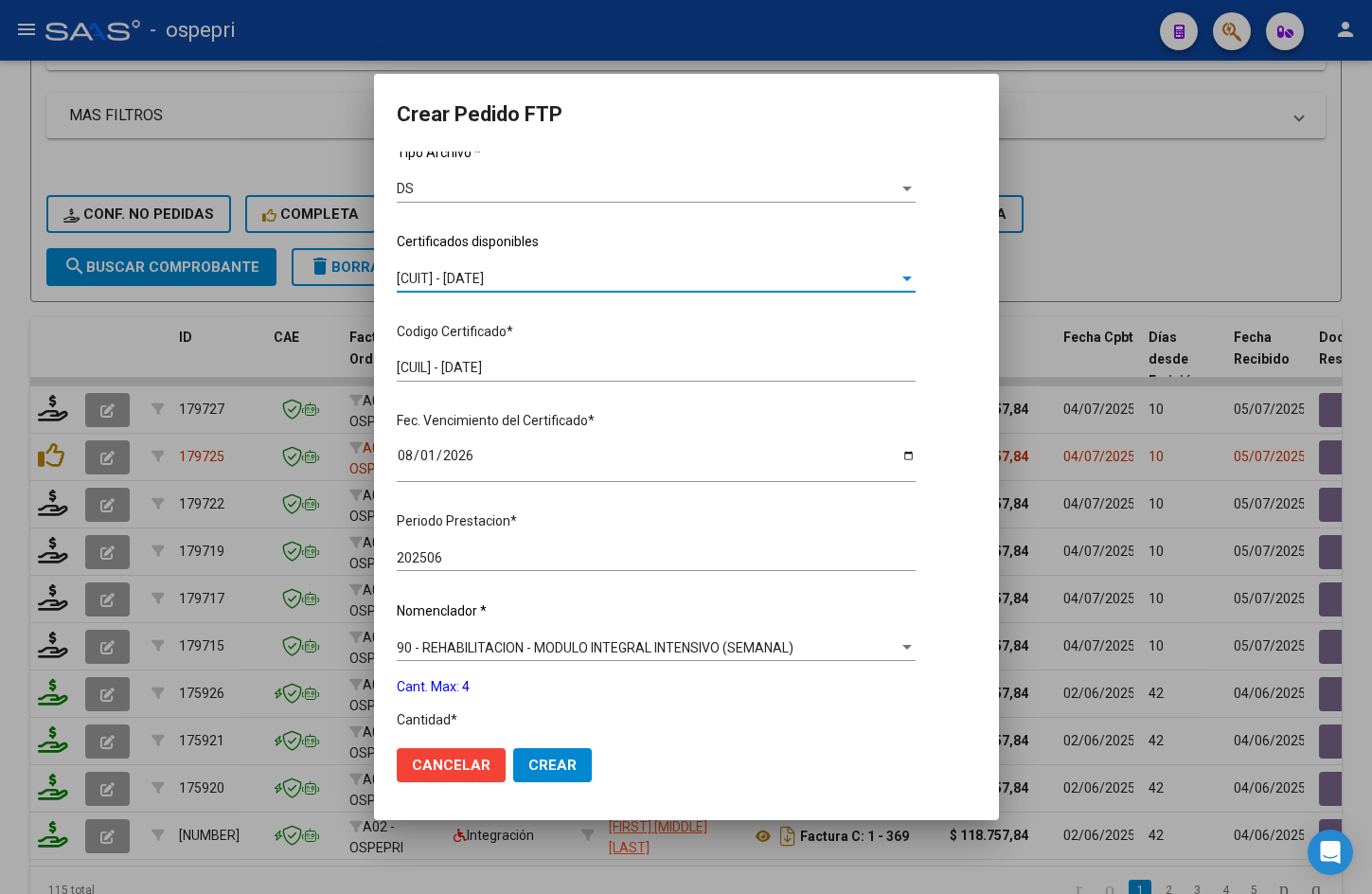 scroll, scrollTop: 537, scrollLeft: 0, axis: vertical 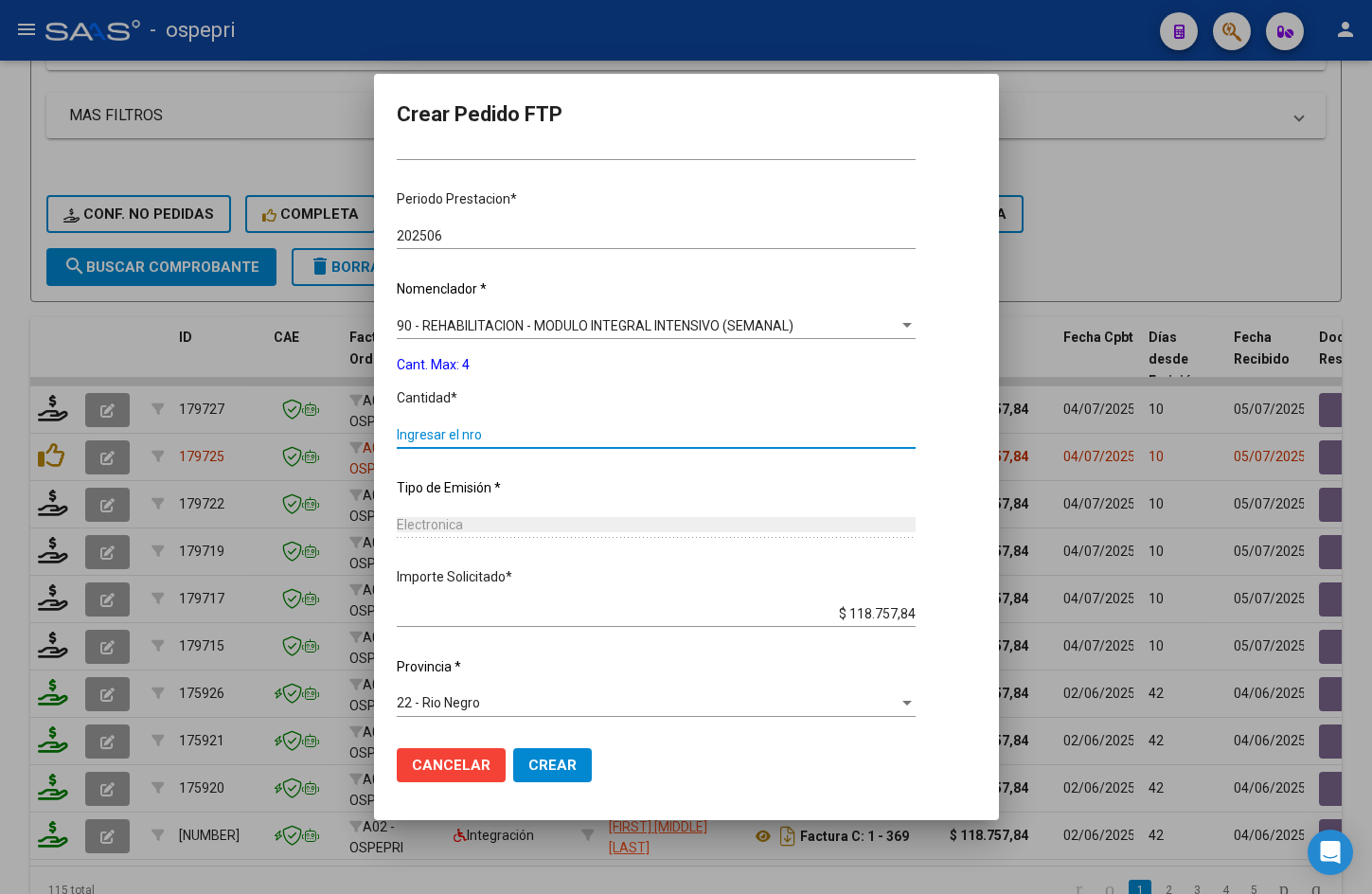 click on "Ingresar el nro" at bounding box center (656, 435) 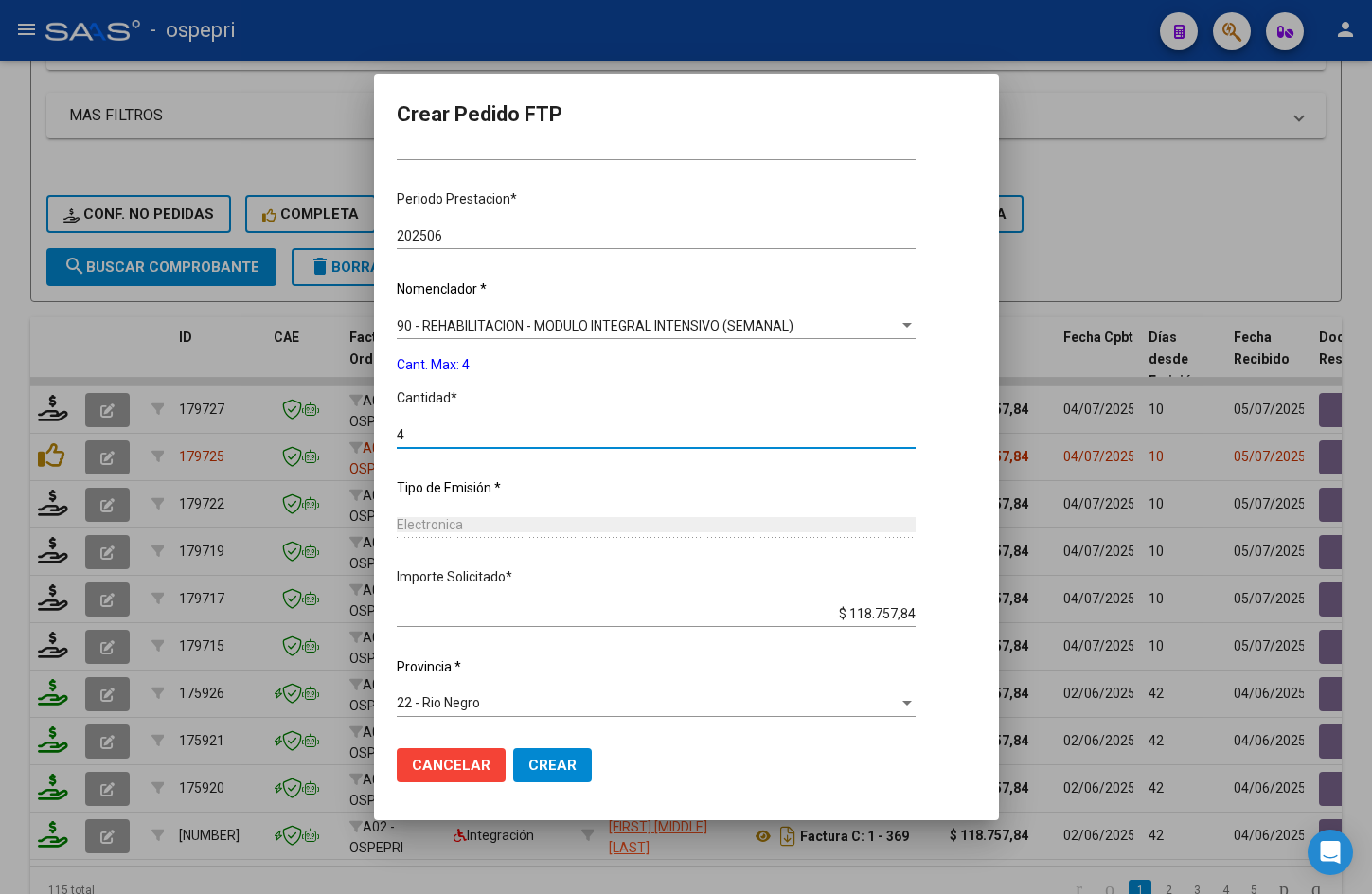 click on "Crear" 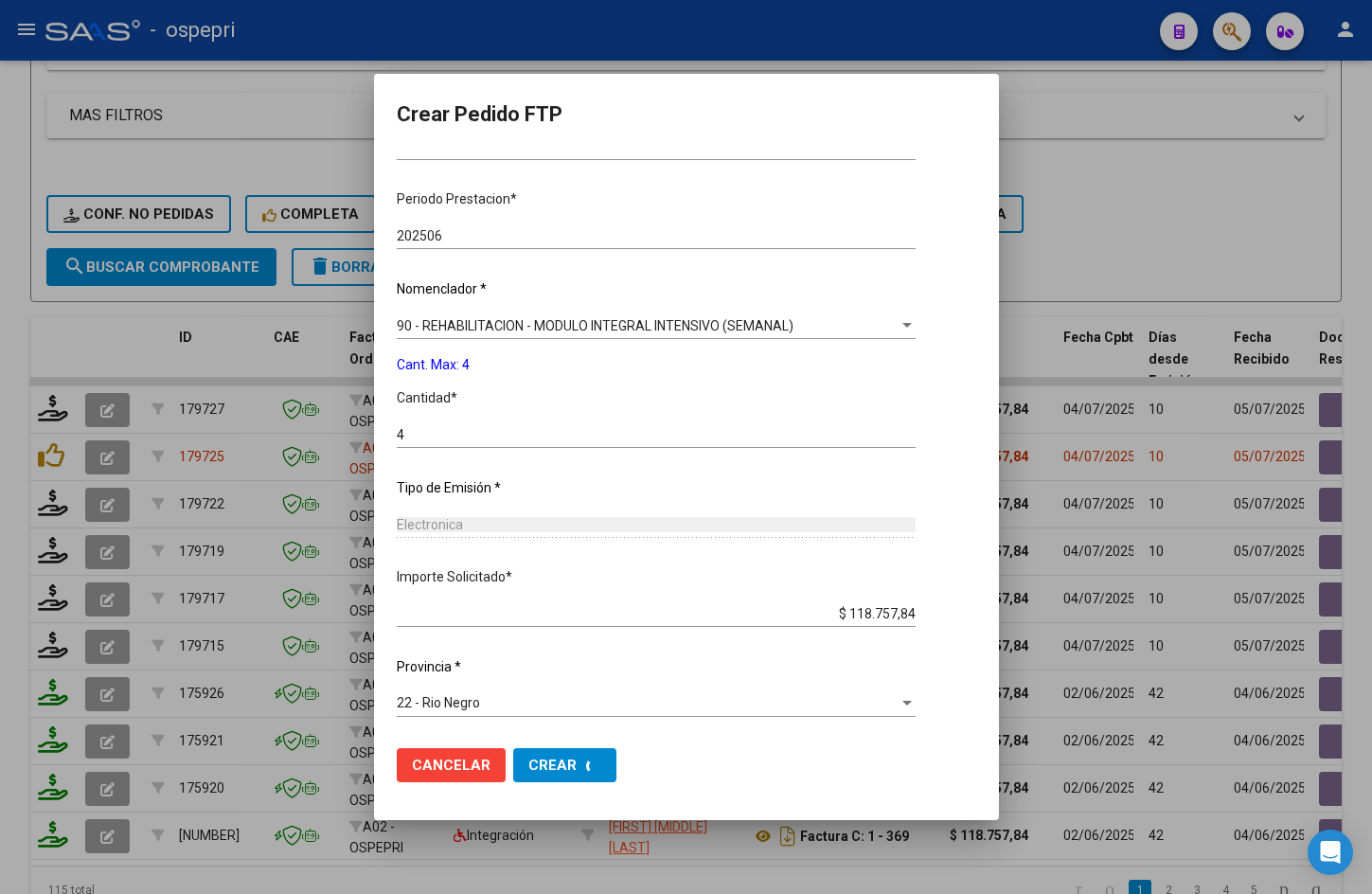 scroll, scrollTop: 0, scrollLeft: 0, axis: both 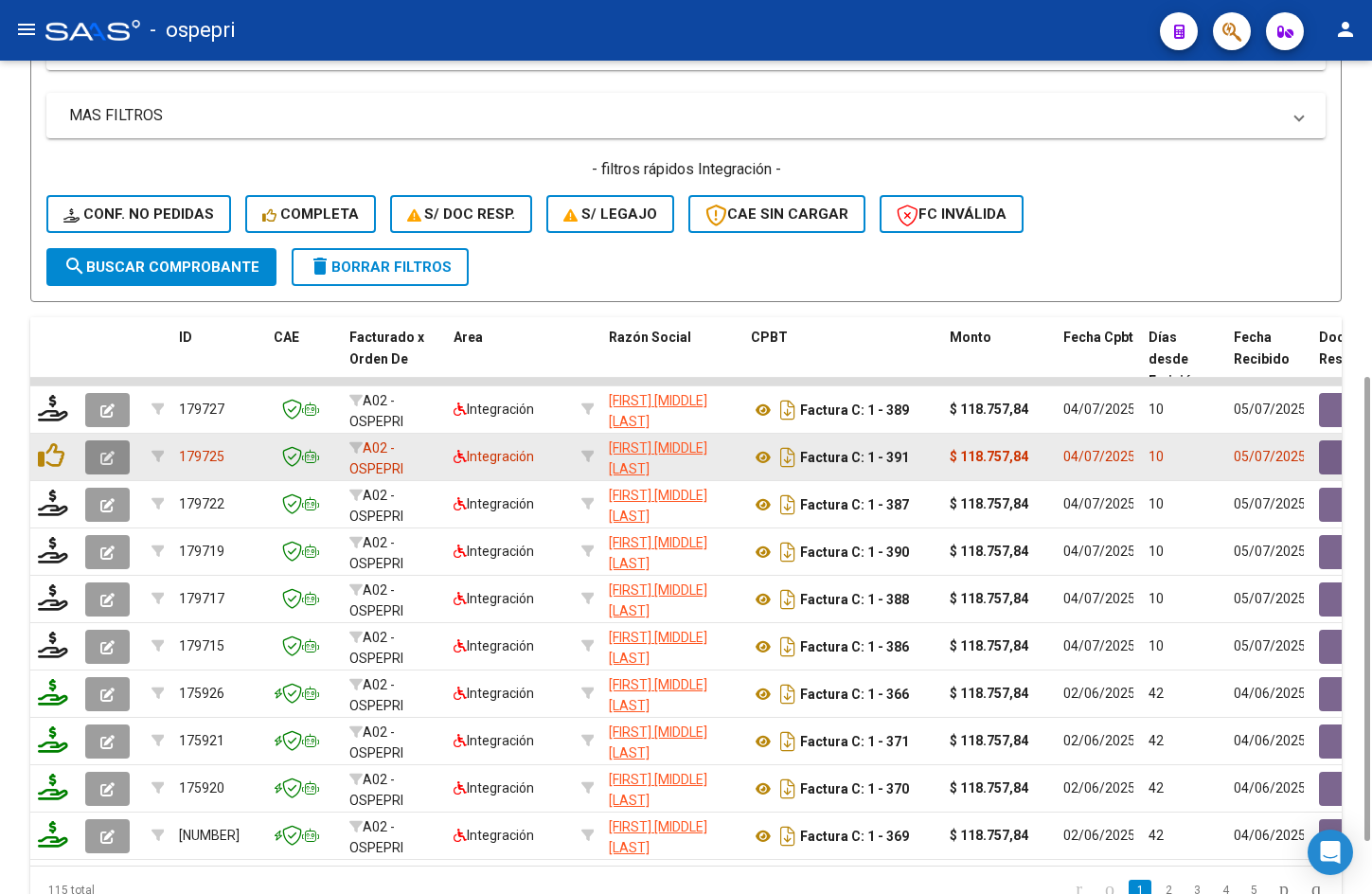 click 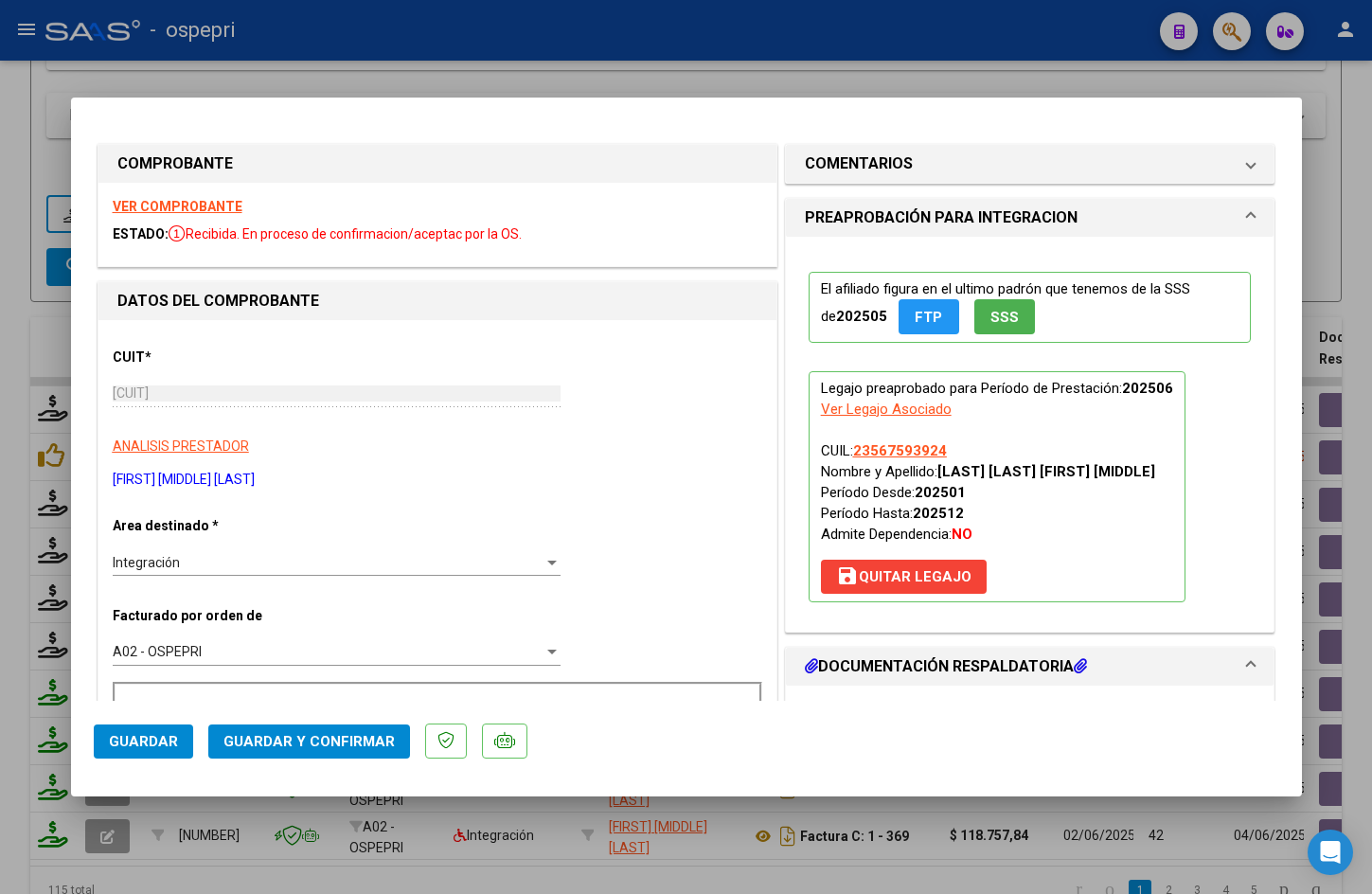 click on "VER COMPROBANTE" at bounding box center [177, 206] 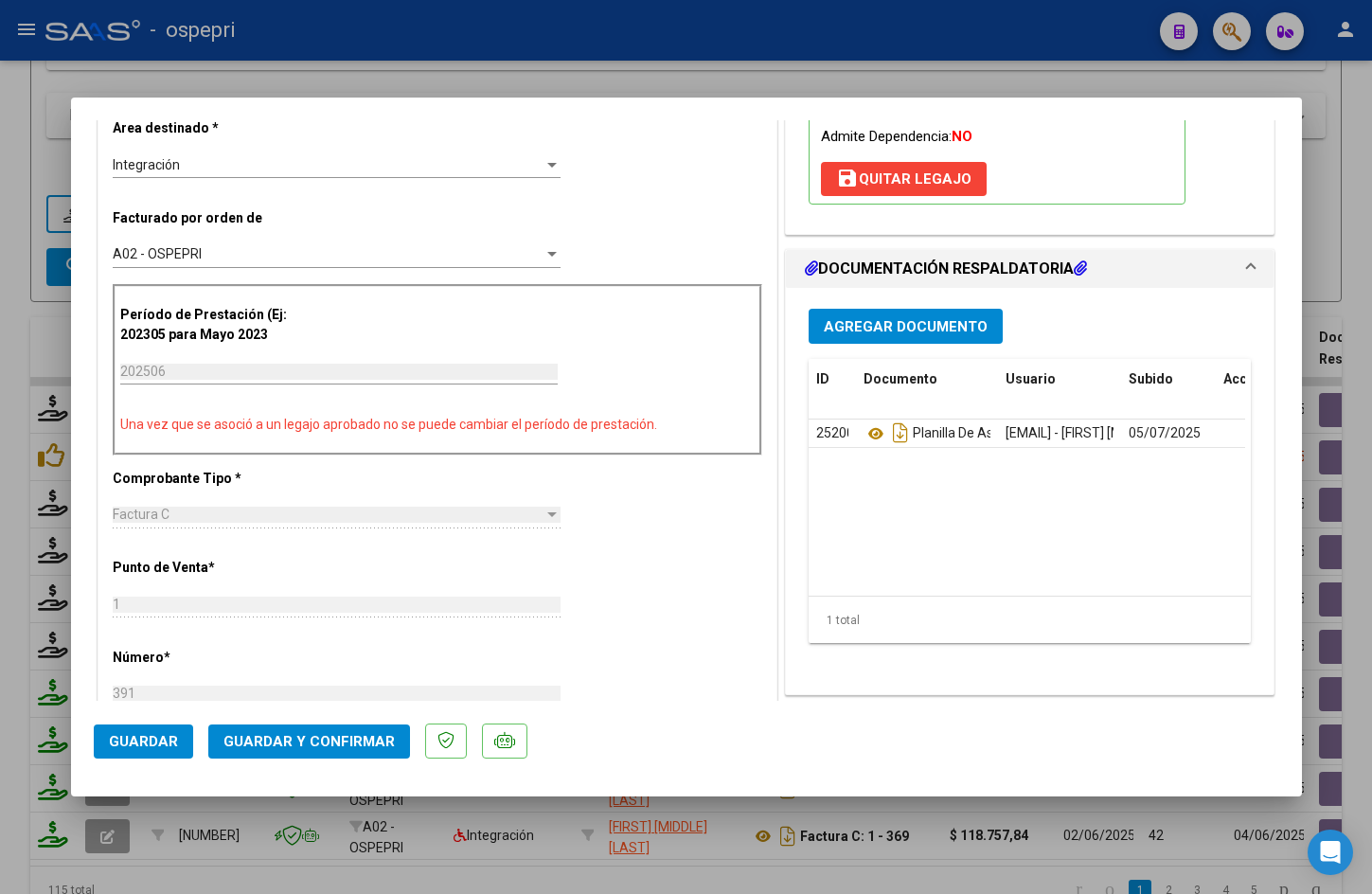 scroll, scrollTop: 474, scrollLeft: 0, axis: vertical 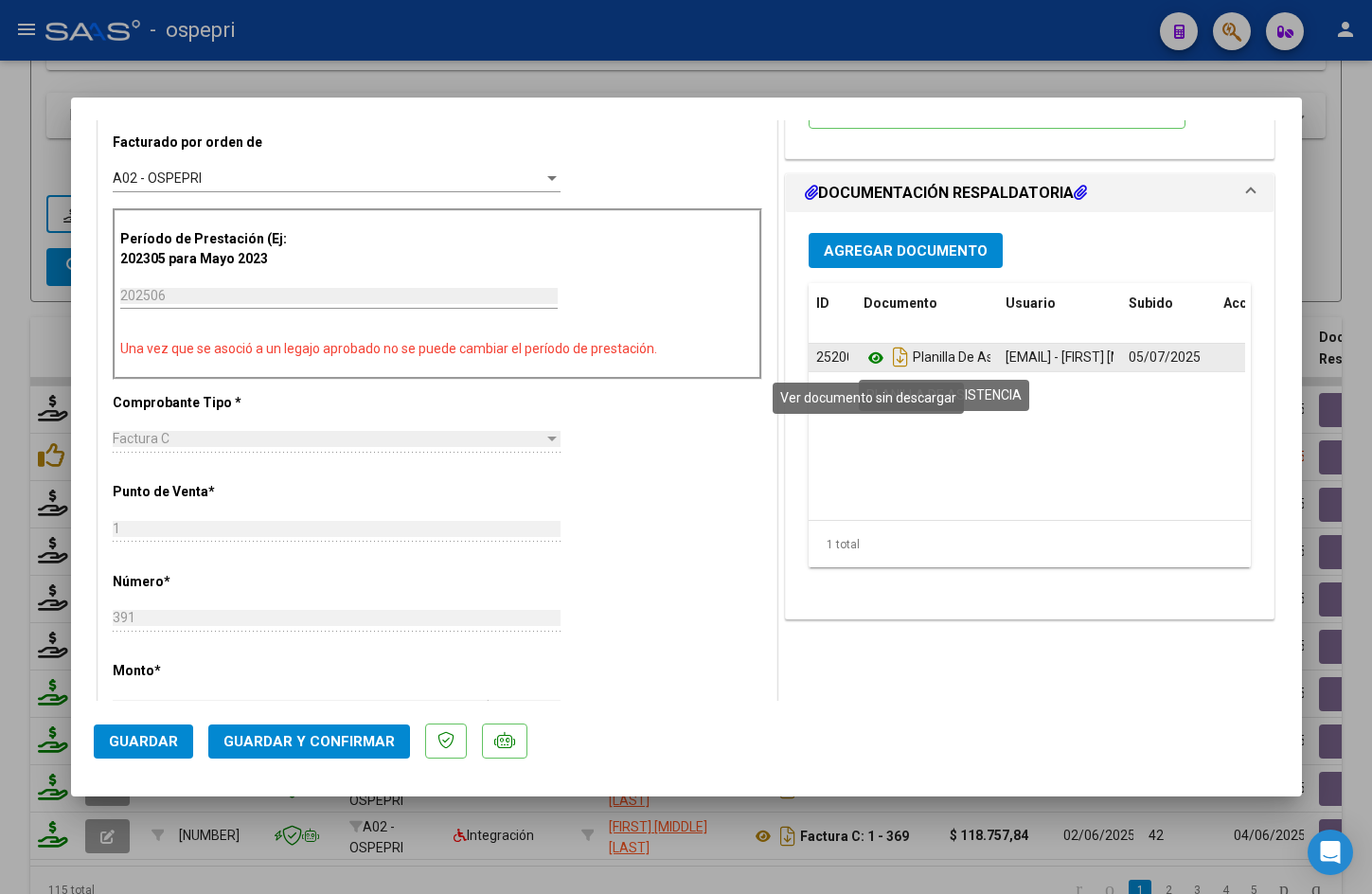 click 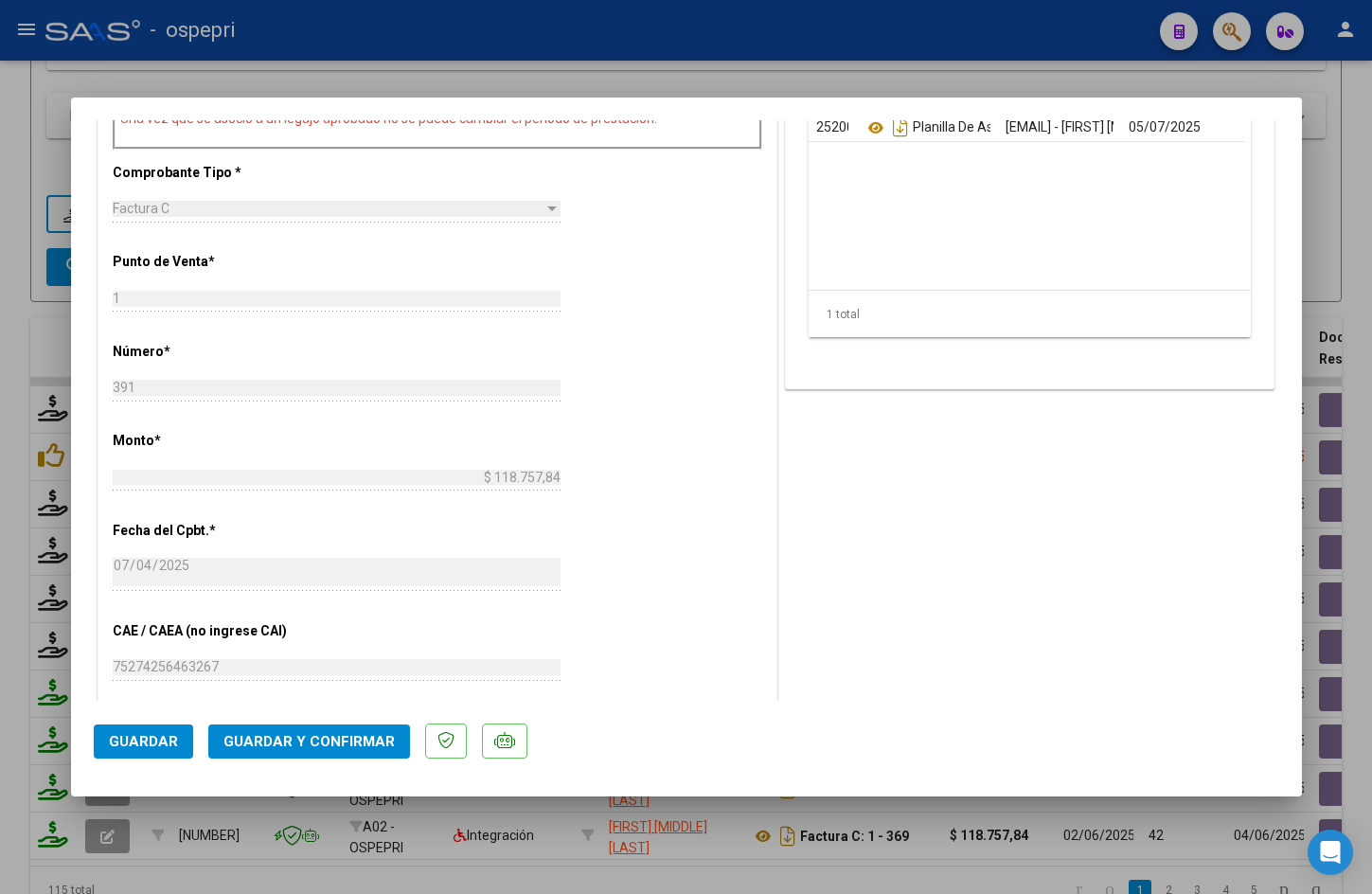 scroll, scrollTop: 758, scrollLeft: 0, axis: vertical 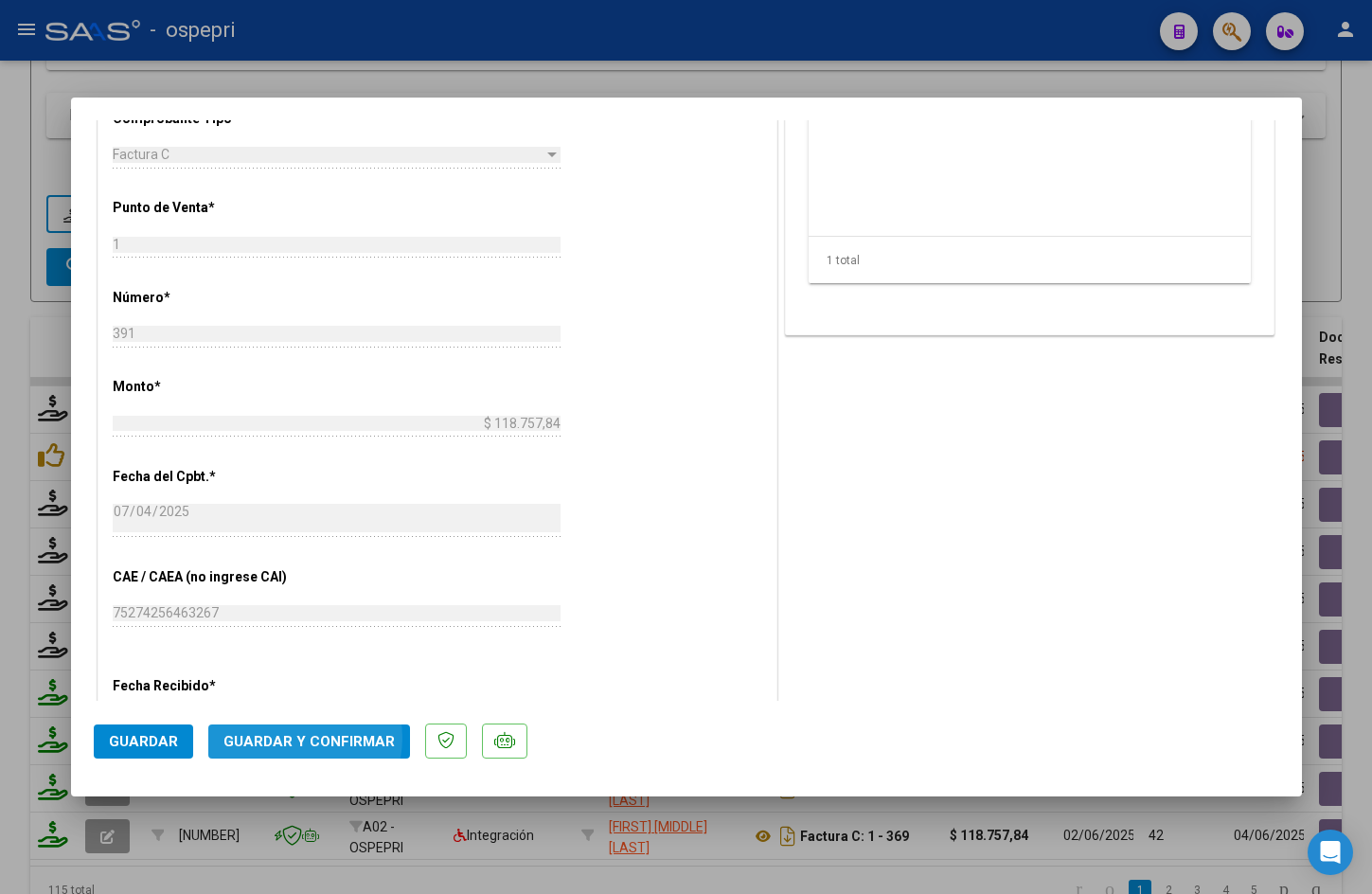 click on "Guardar y Confirmar" 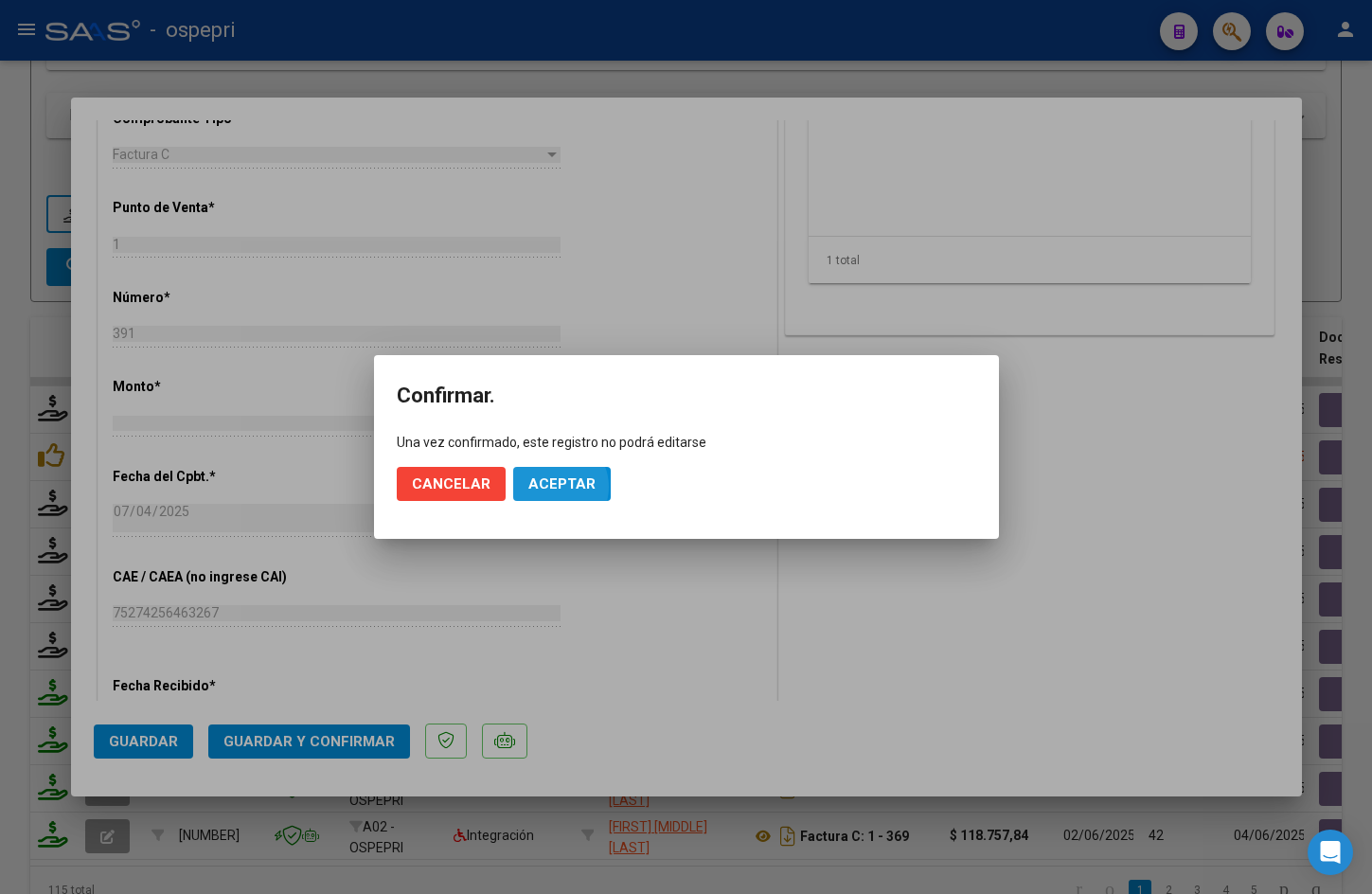 click on "Aceptar" 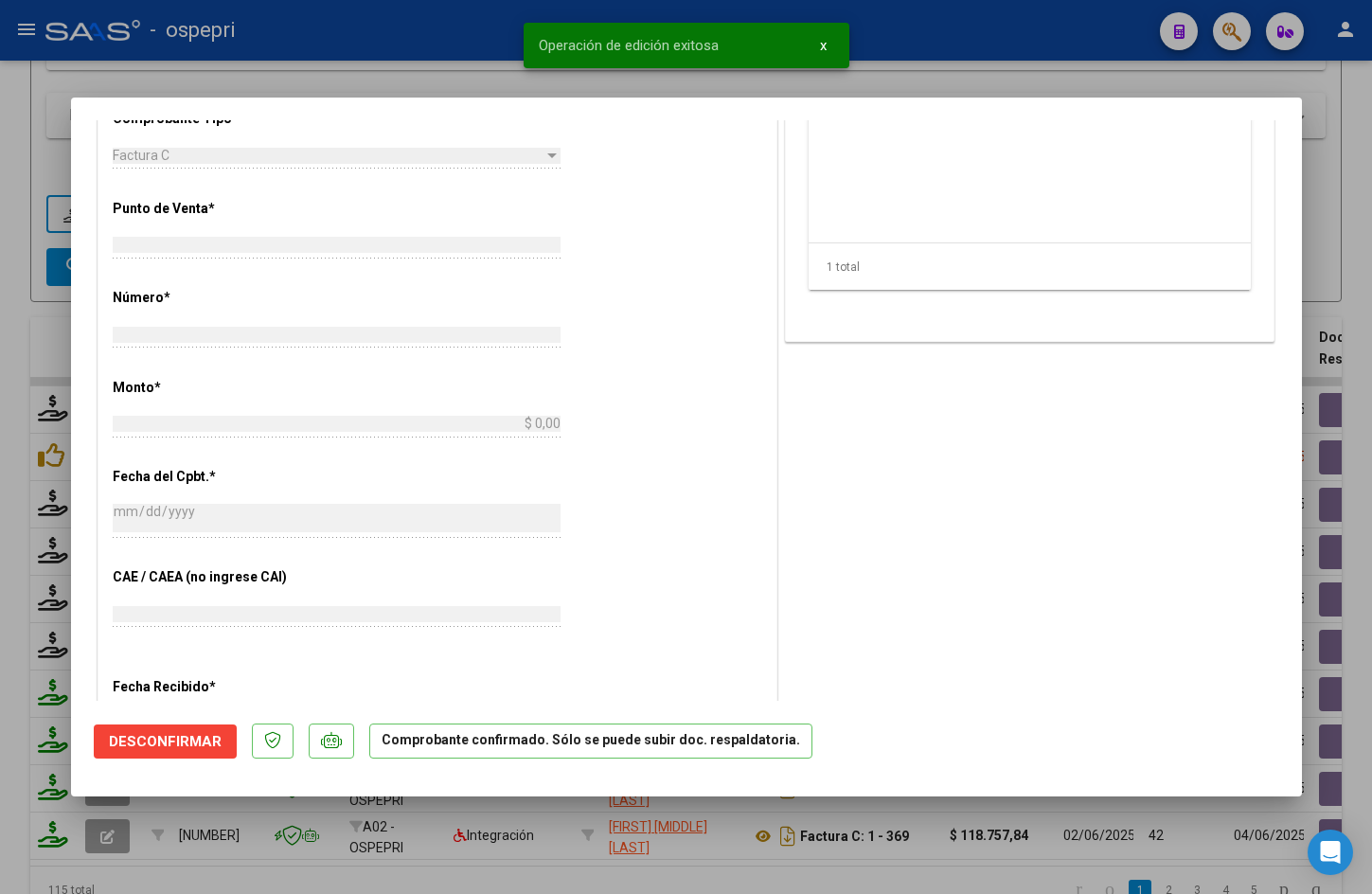 scroll, scrollTop: 0, scrollLeft: 0, axis: both 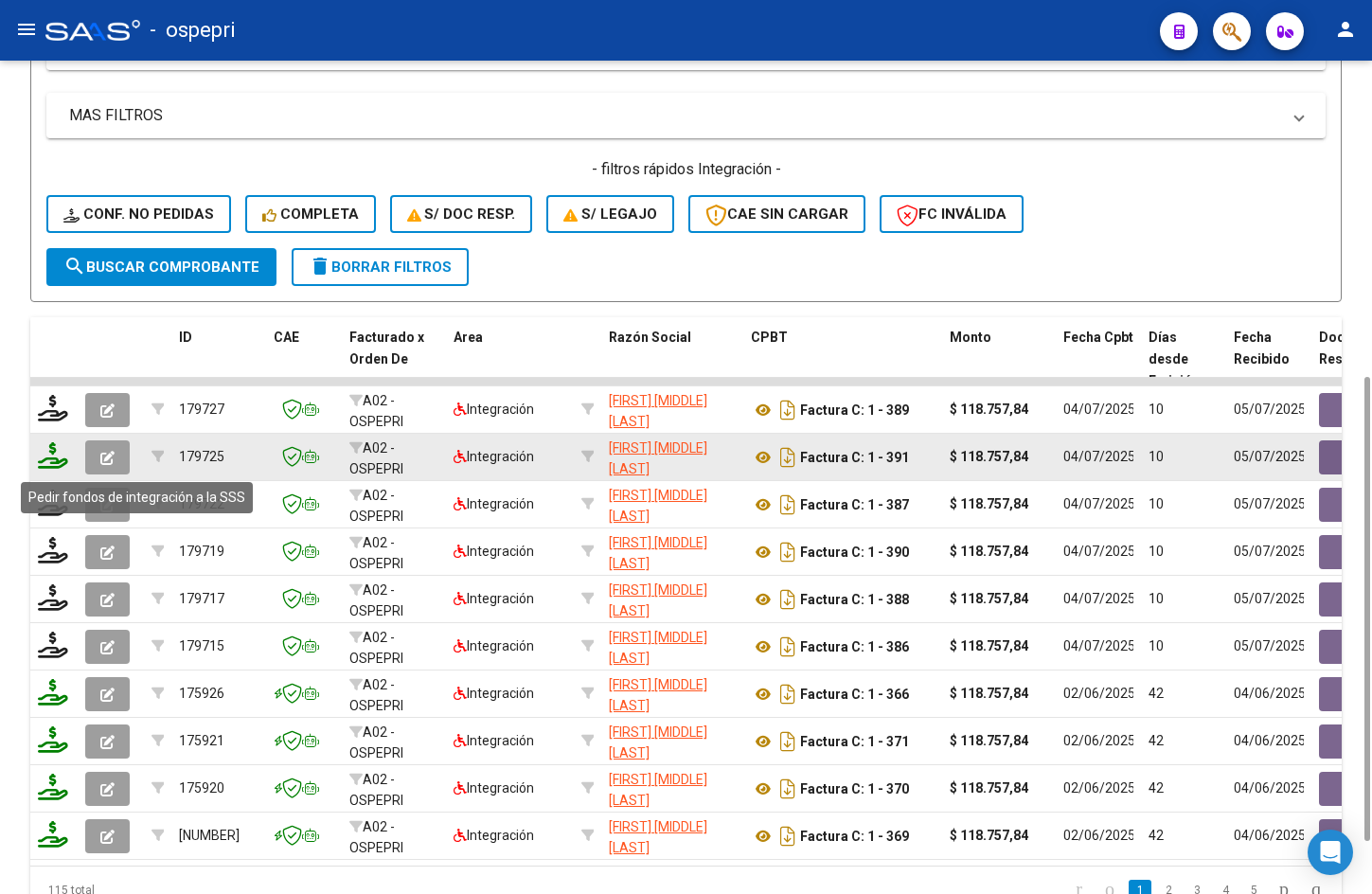 click 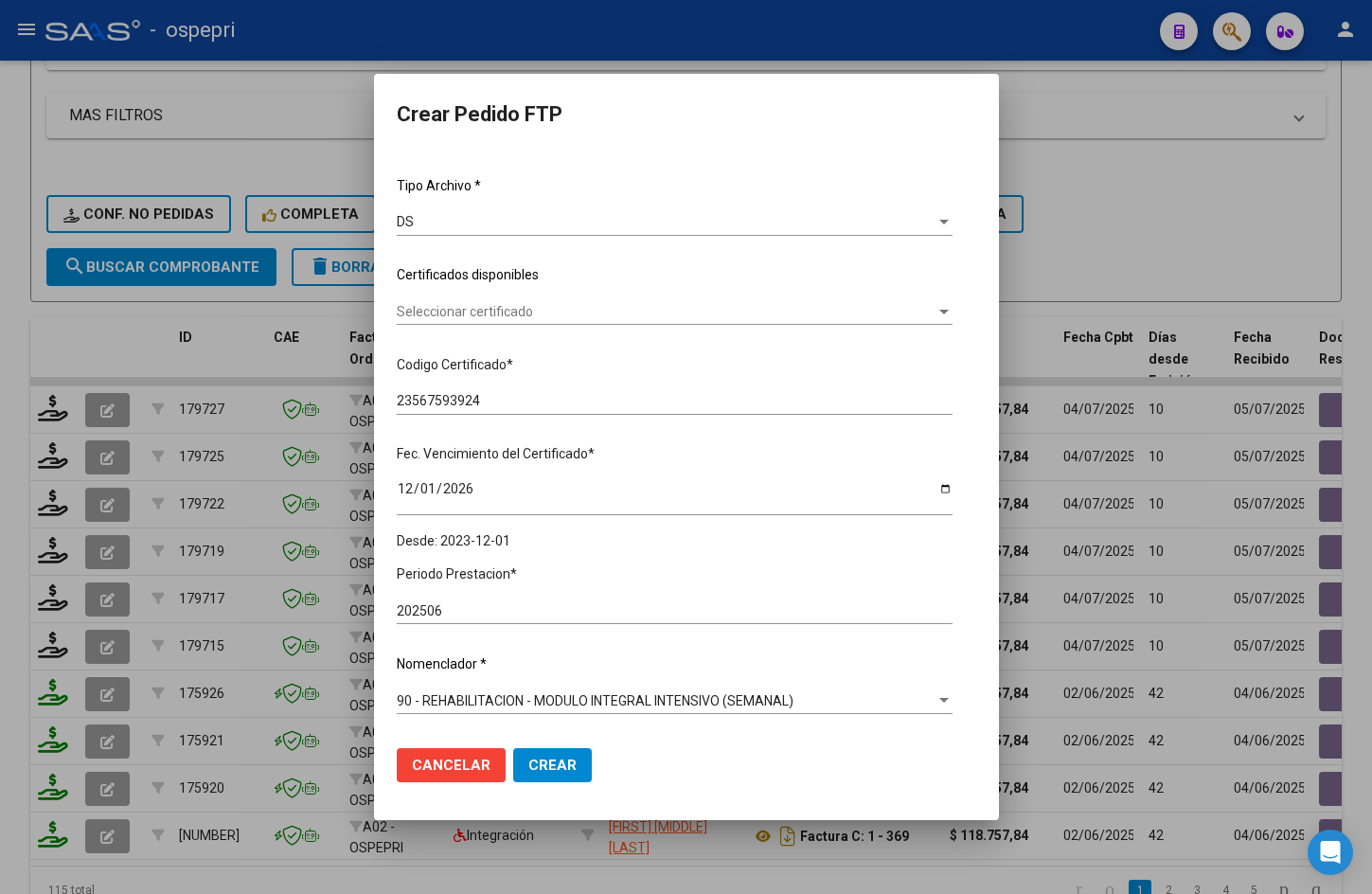 scroll, scrollTop: 189, scrollLeft: 0, axis: vertical 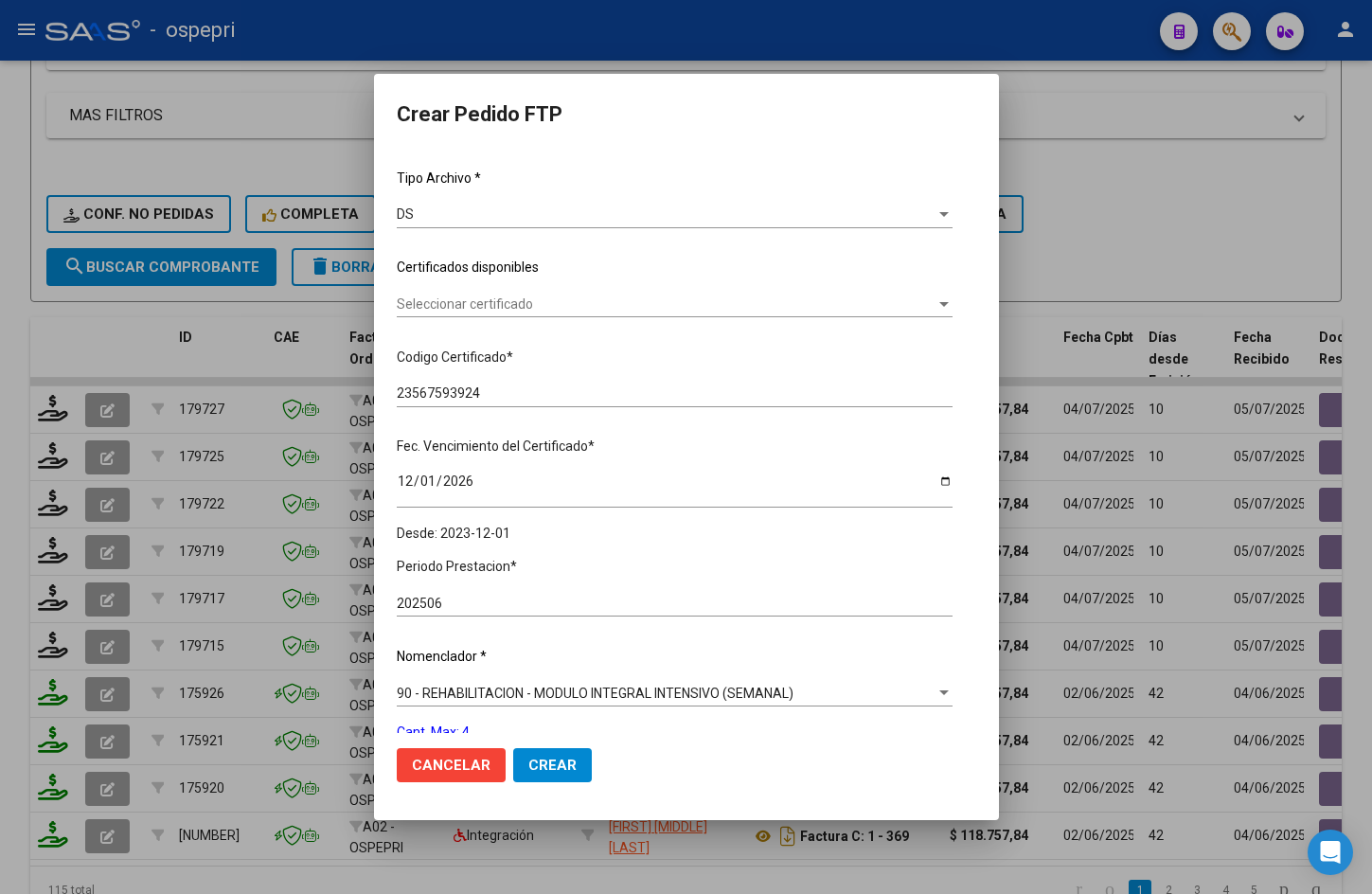 click on "Seleccionar certificado" at bounding box center (666, 304) 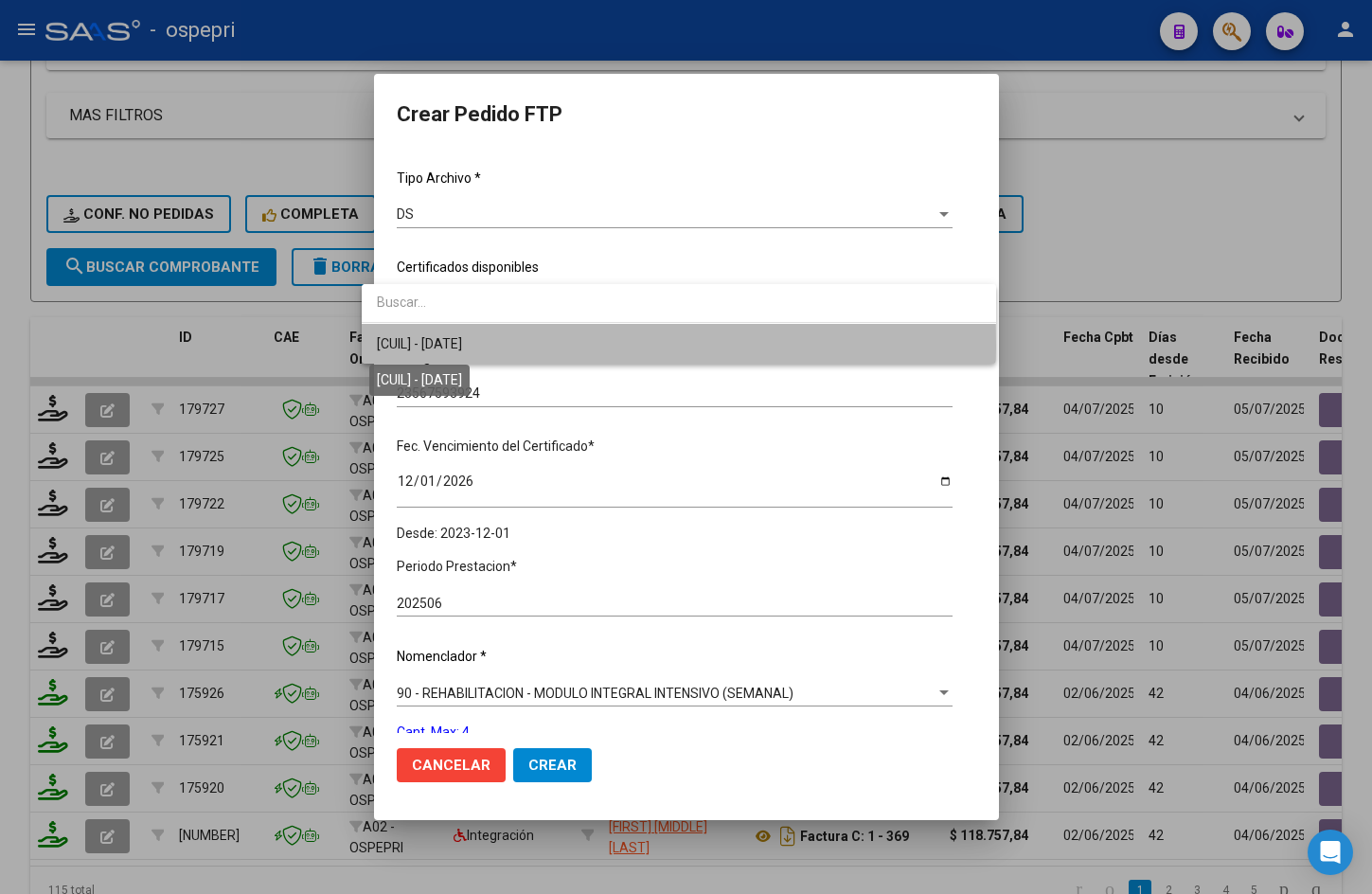 click on "[CUIL] - [DATE]" at bounding box center [419, 344] 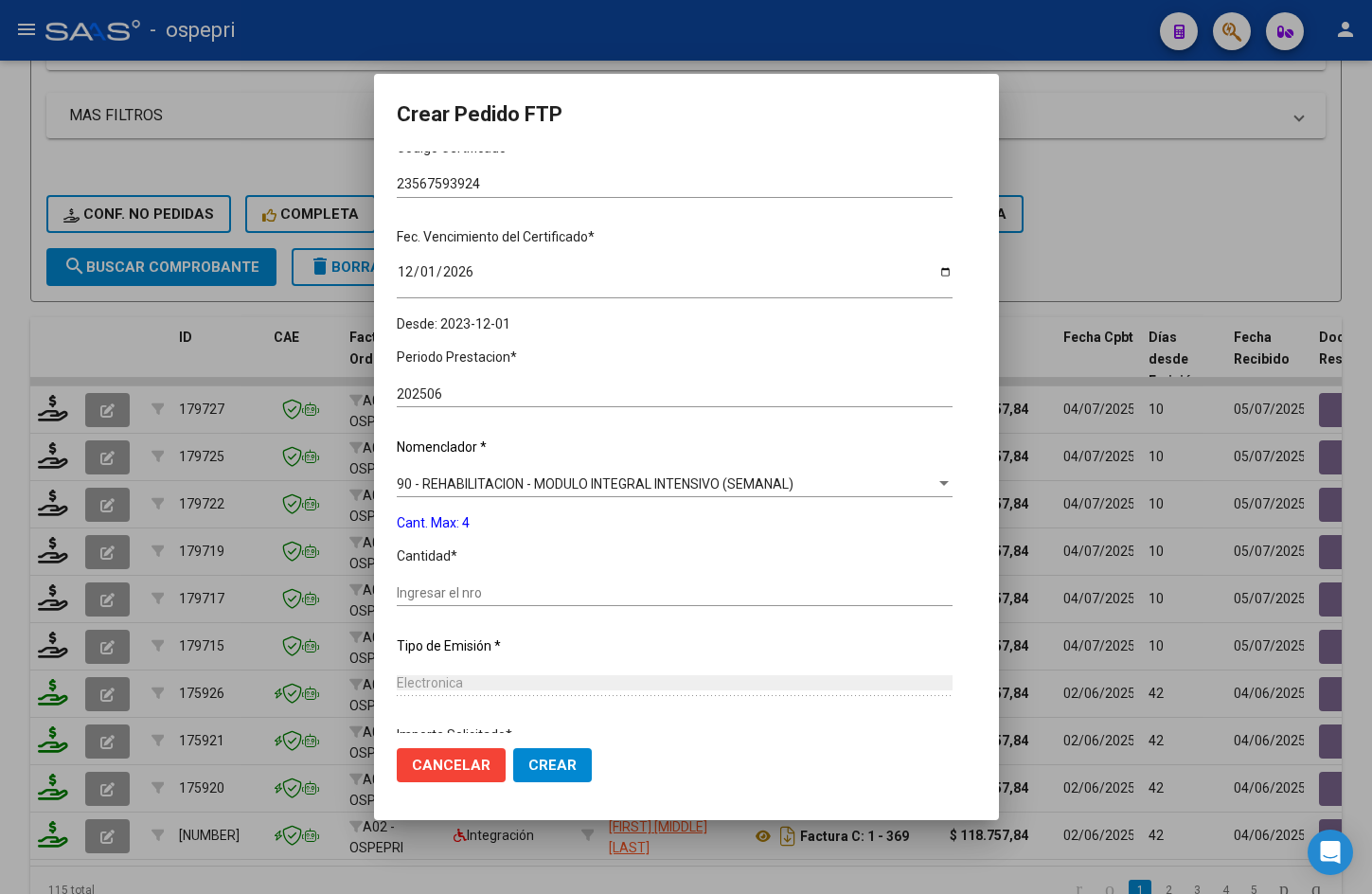 scroll, scrollTop: 557, scrollLeft: 0, axis: vertical 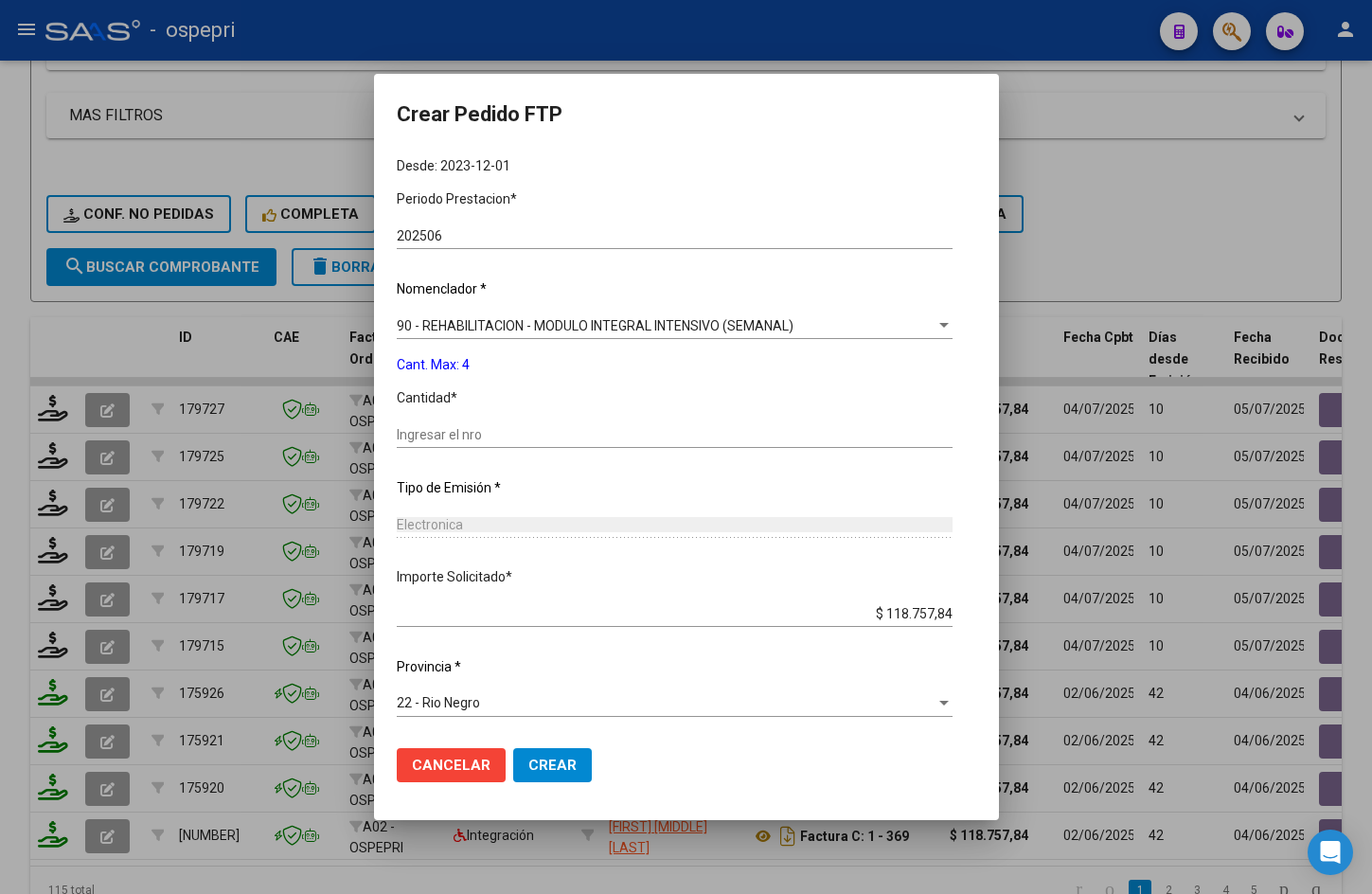 click on "Ingresar el nro" 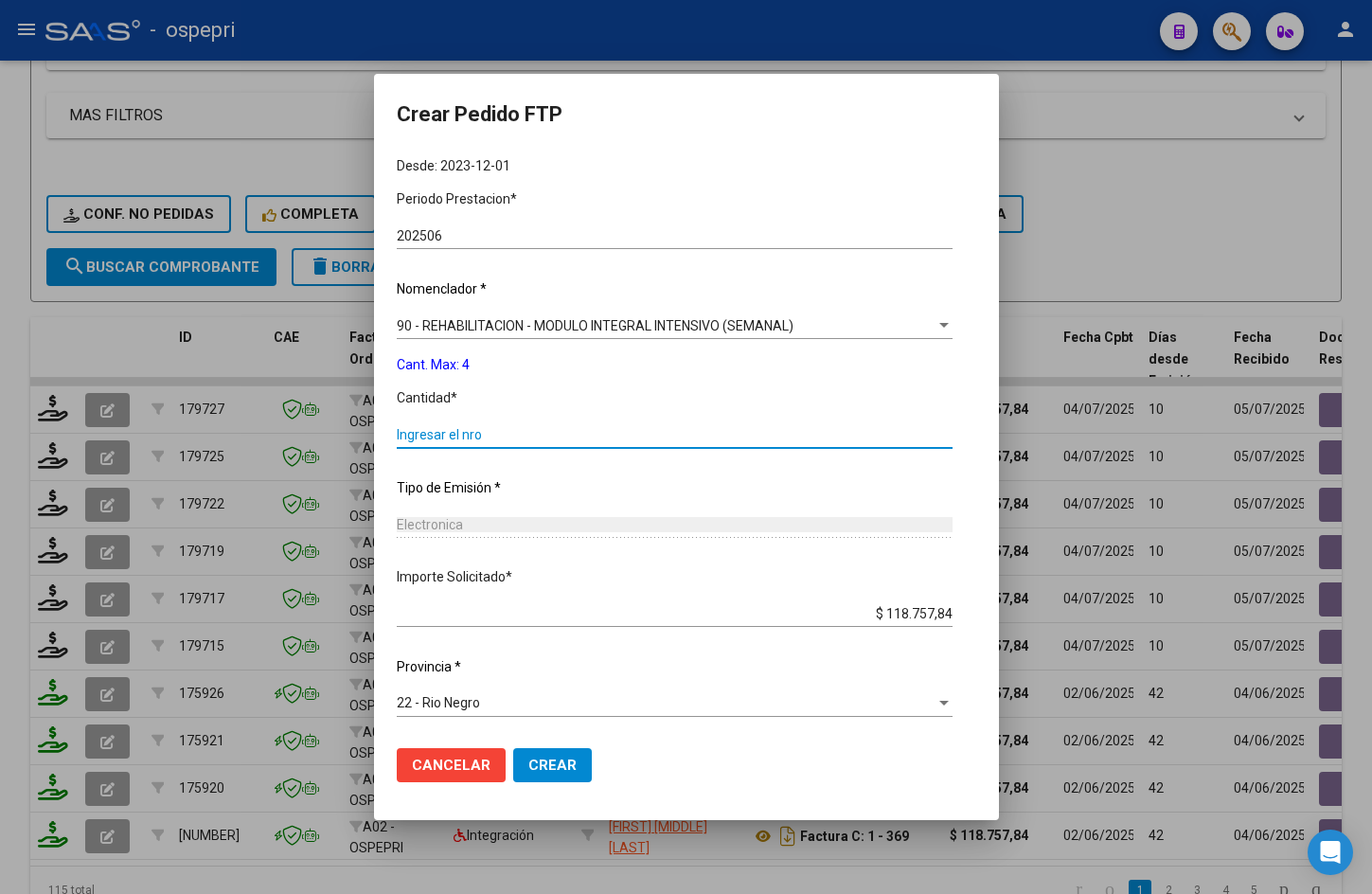 click on "Ingresar el nro" 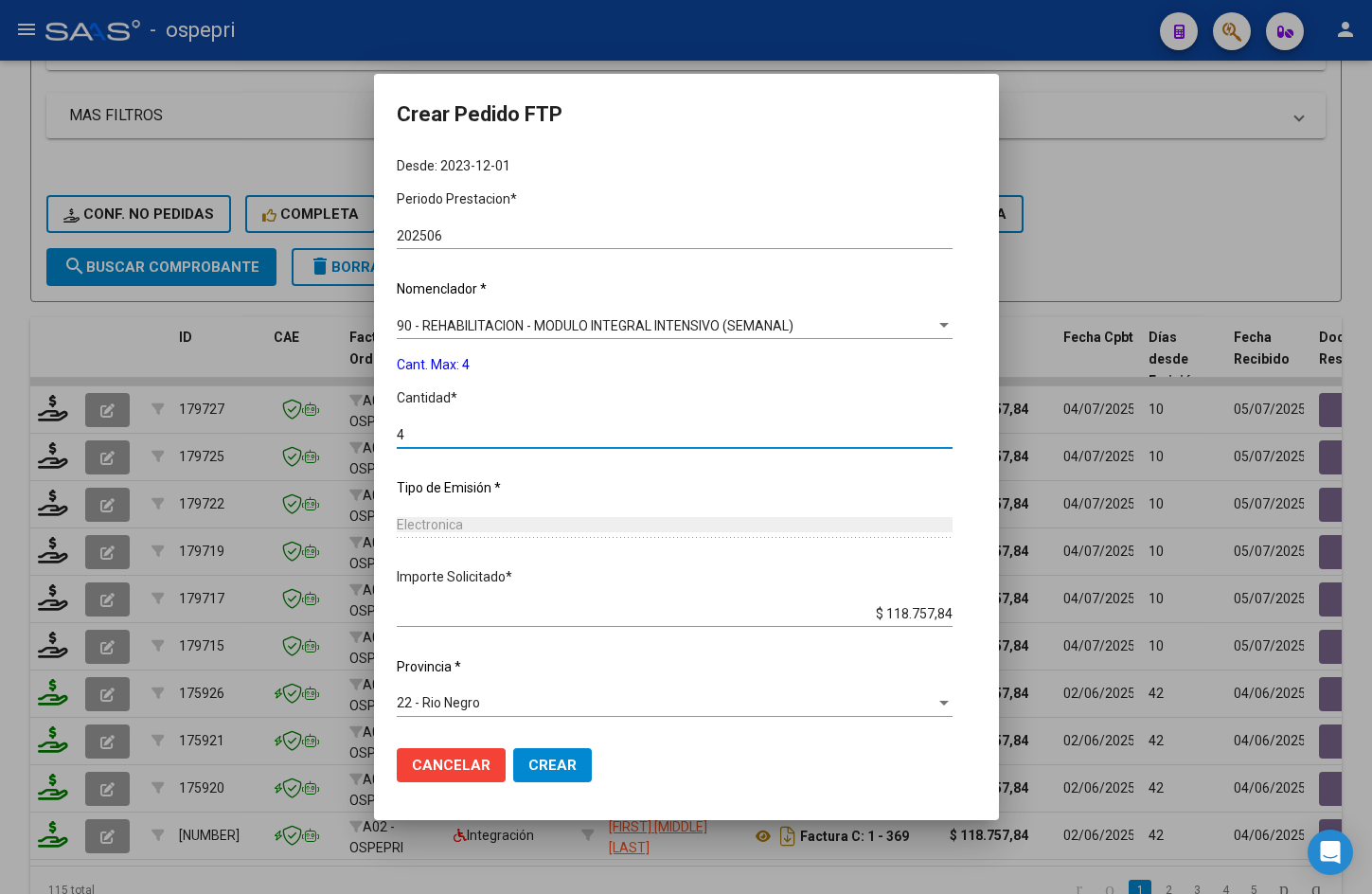 click on "Crear" 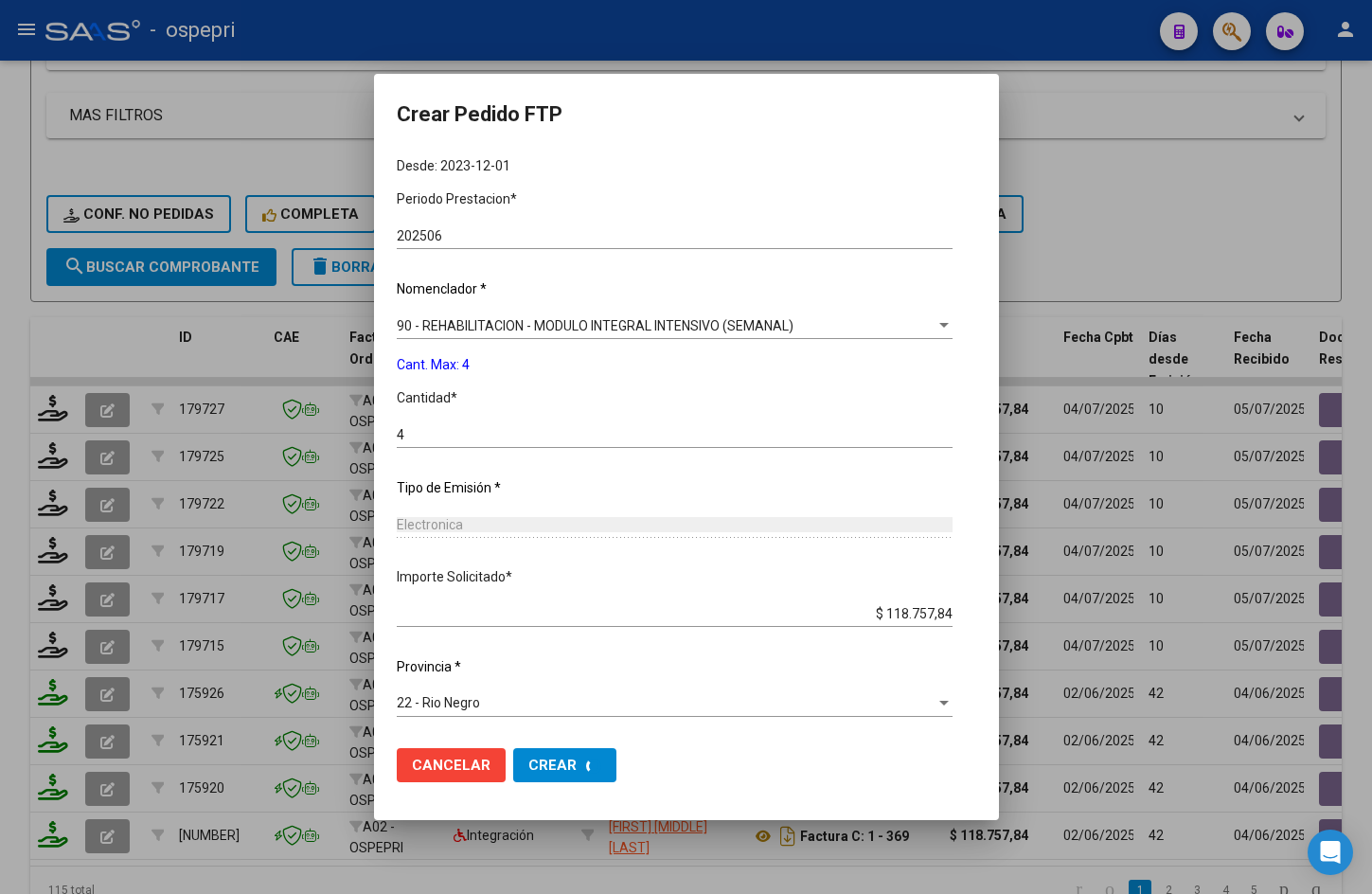 scroll, scrollTop: 454, scrollLeft: 0, axis: vertical 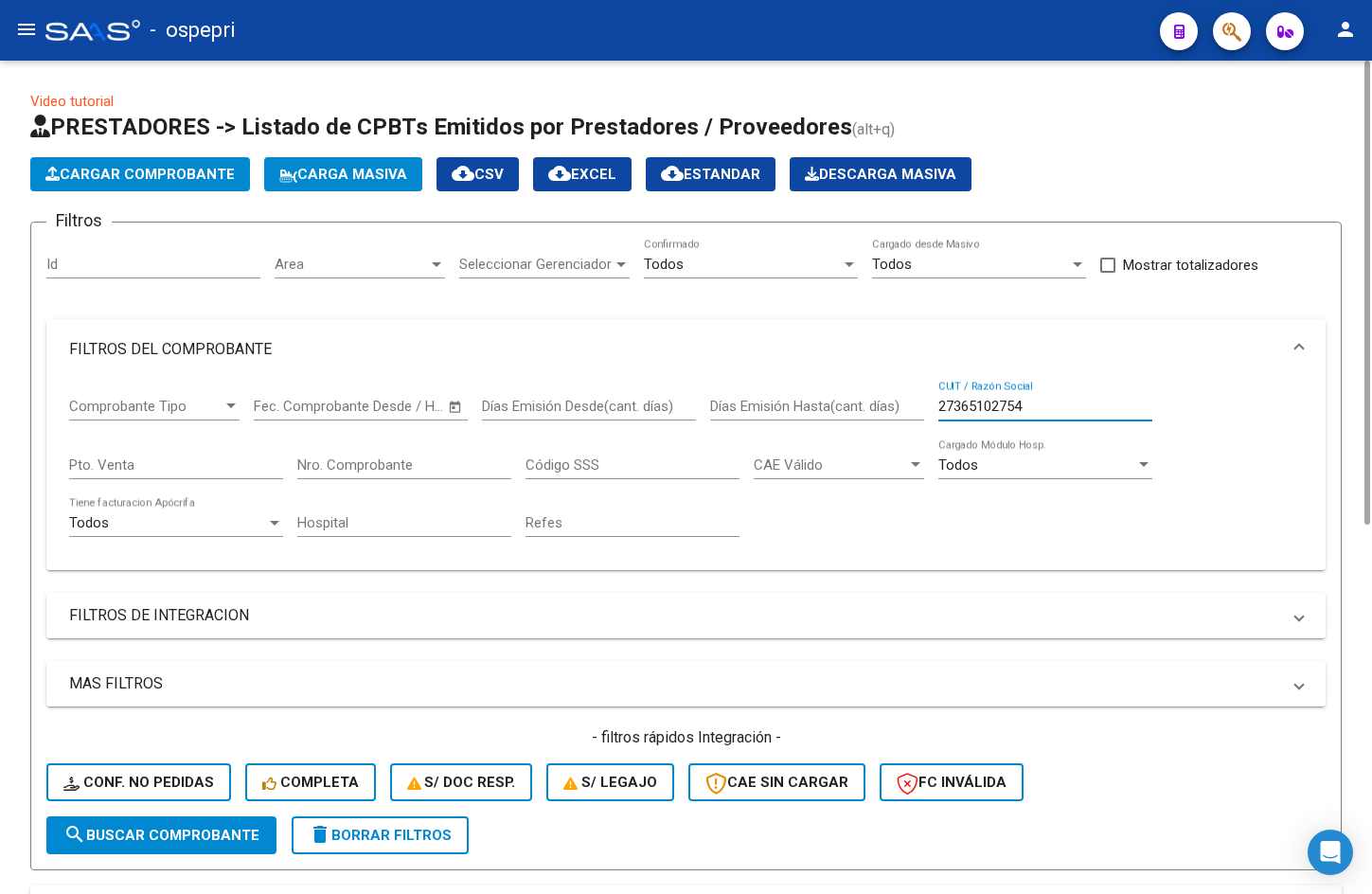 click on "27365102754" at bounding box center [1045, 406] 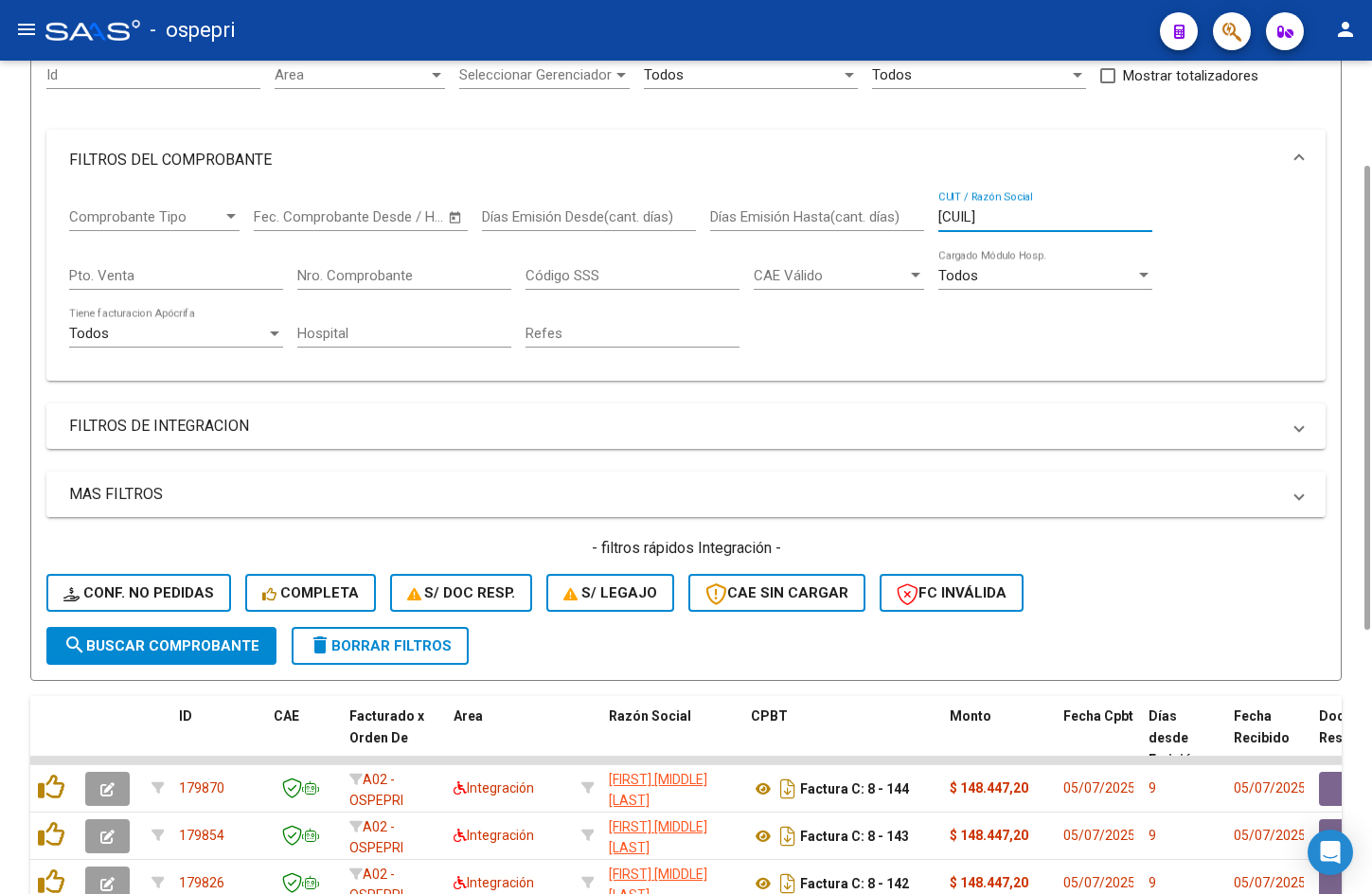 scroll, scrollTop: 568, scrollLeft: 0, axis: vertical 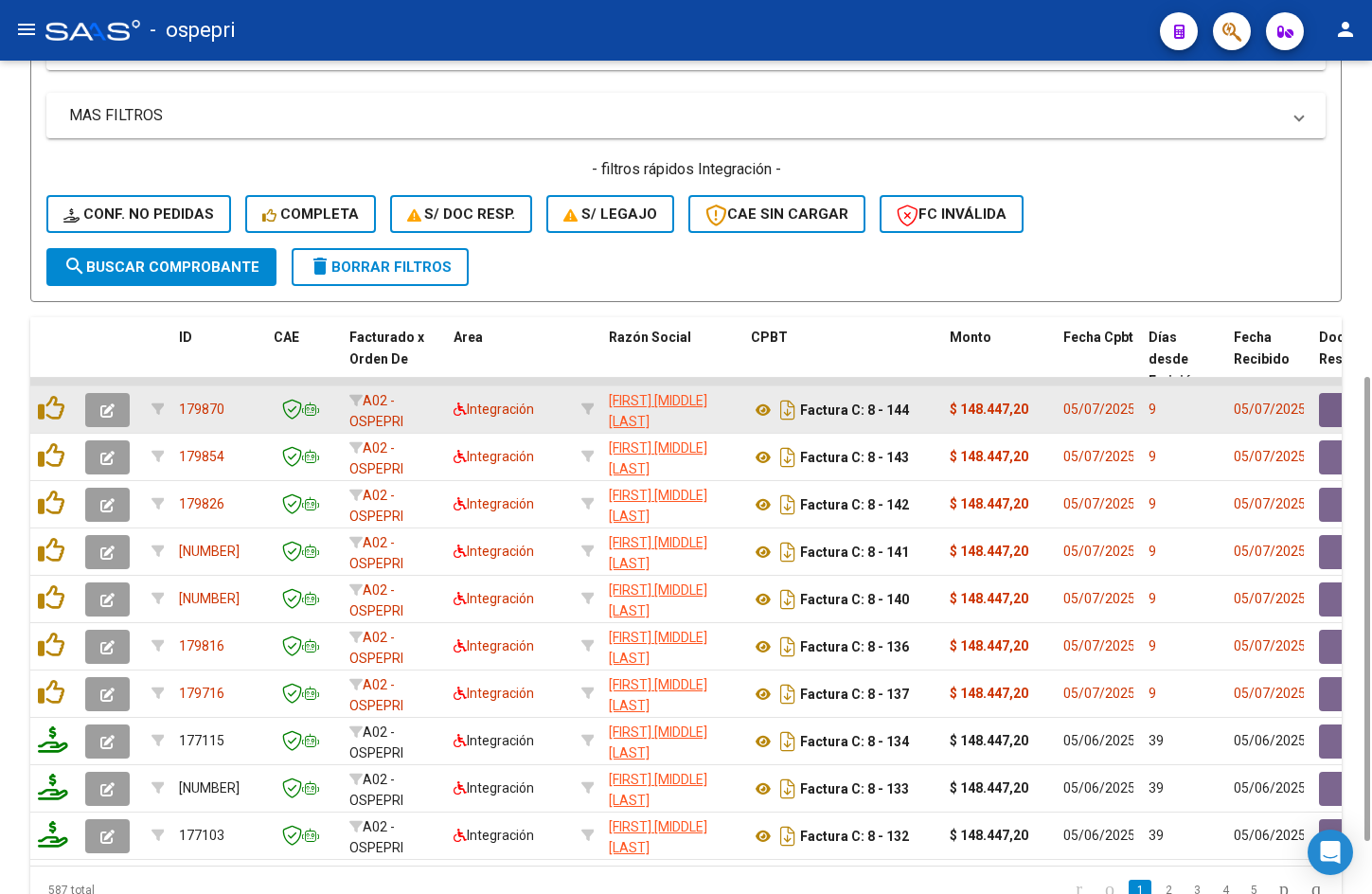 click 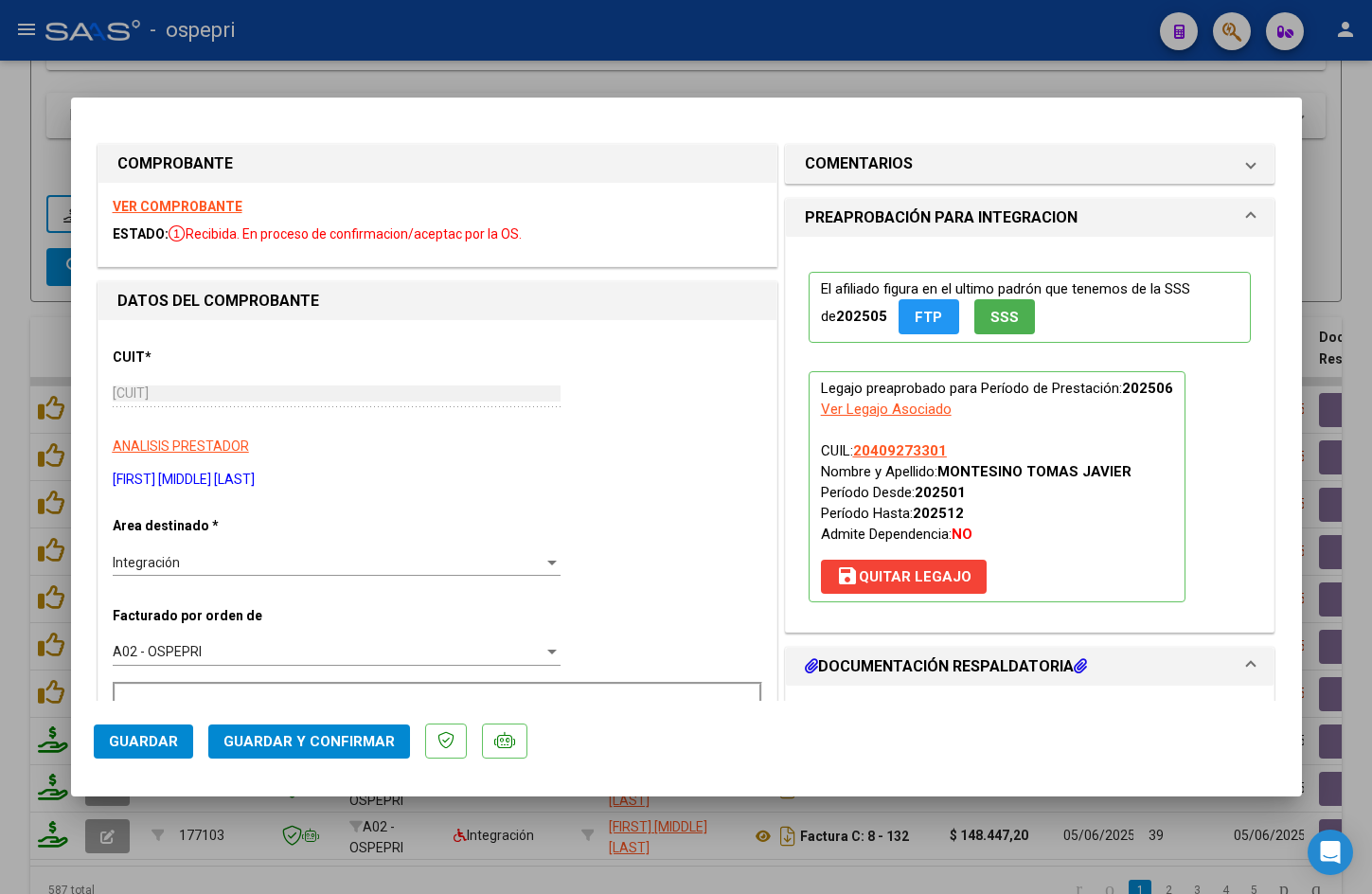 click on "VER COMPROBANTE" at bounding box center (177, 206) 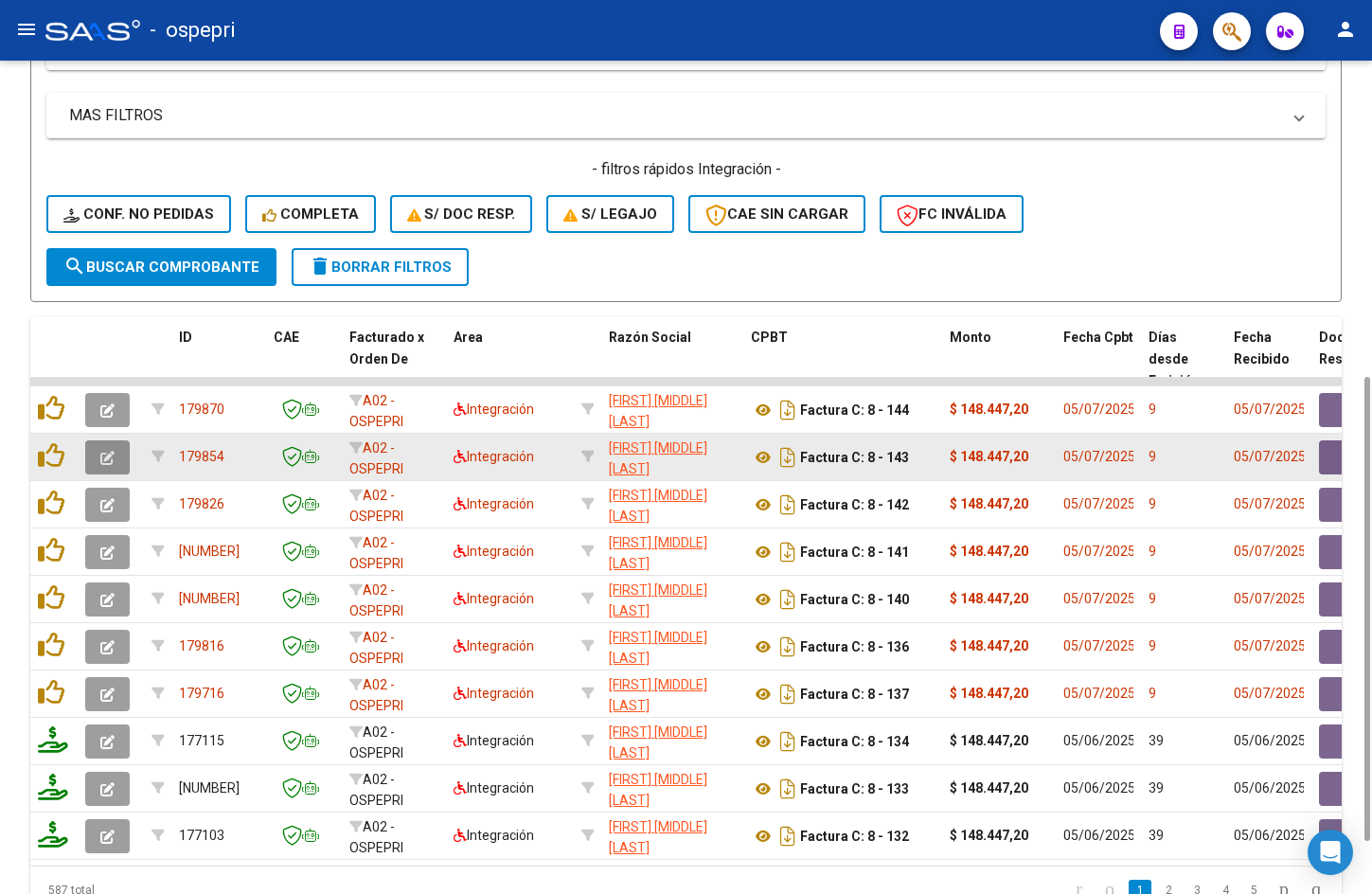 click 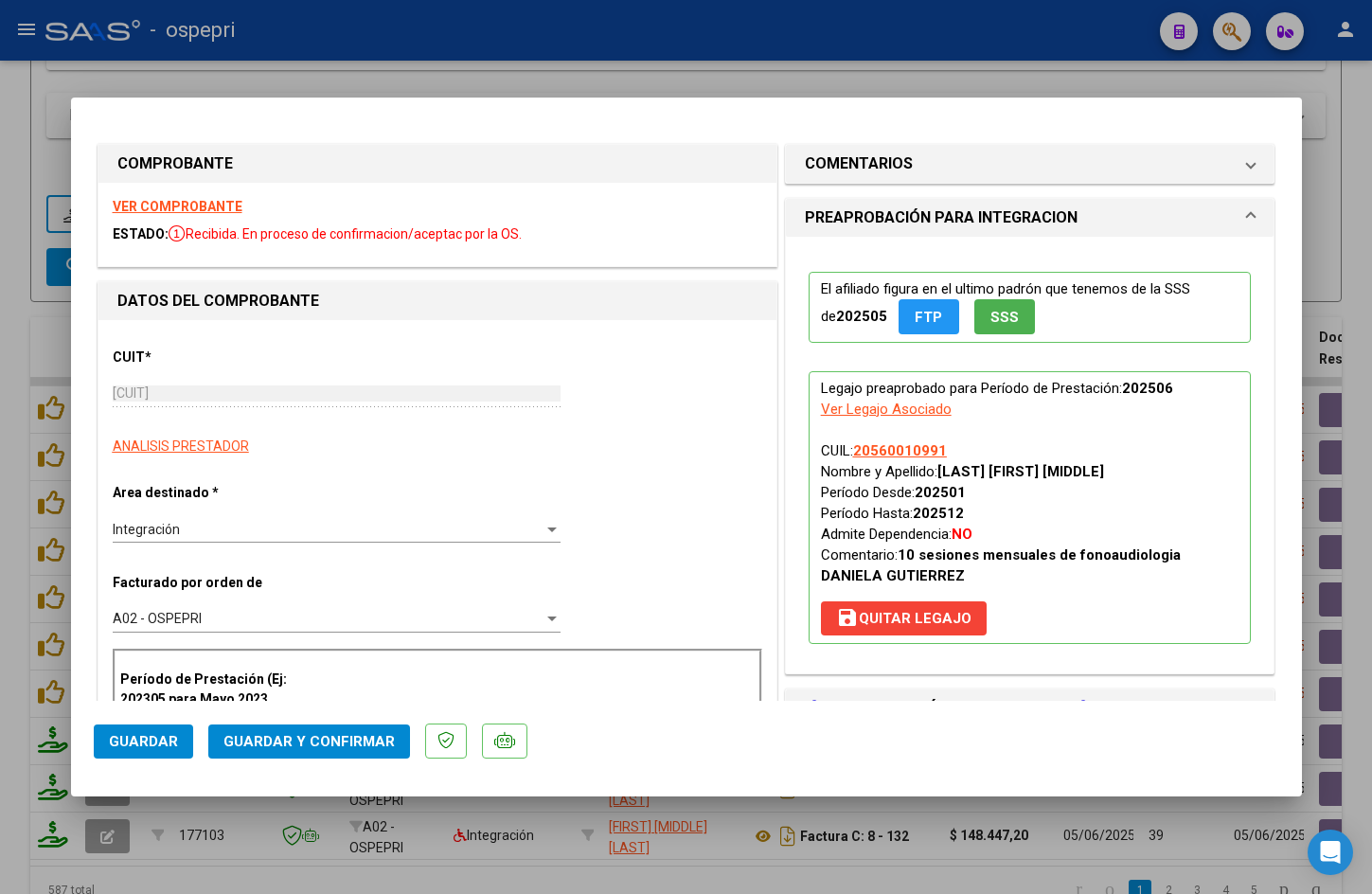 click on "VER COMPROBANTE" at bounding box center (177, 206) 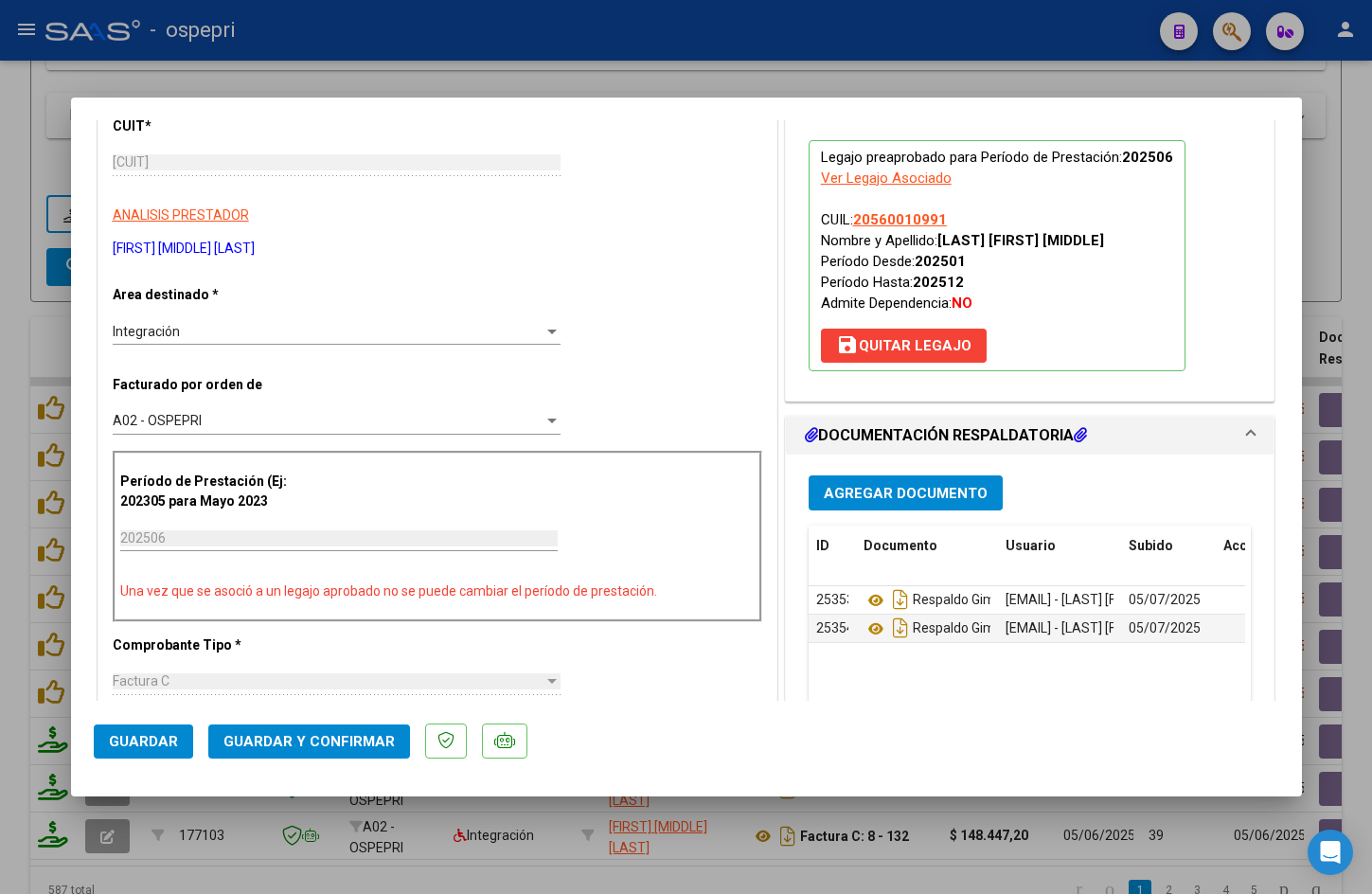 scroll, scrollTop: 284, scrollLeft: 0, axis: vertical 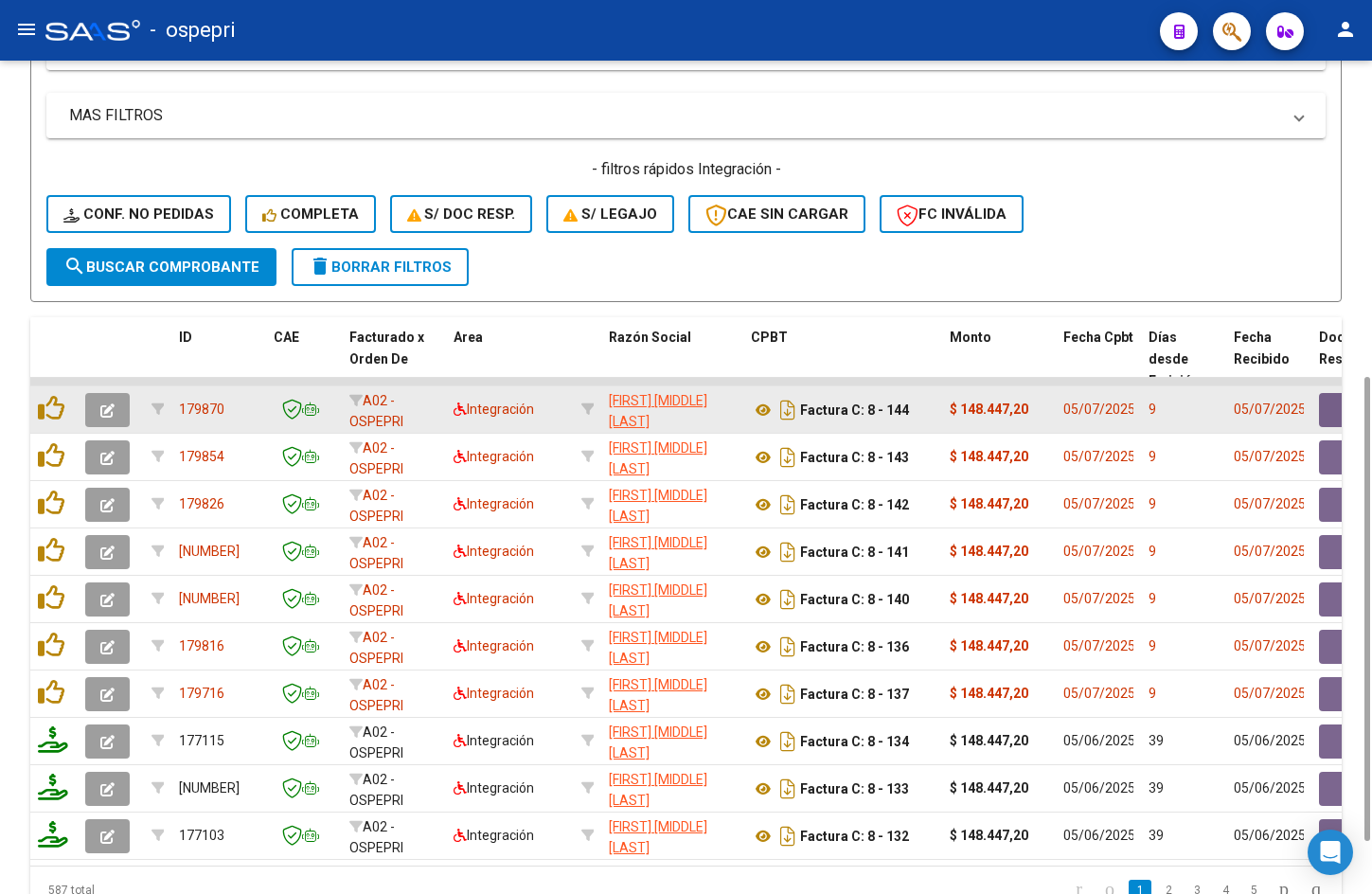 click 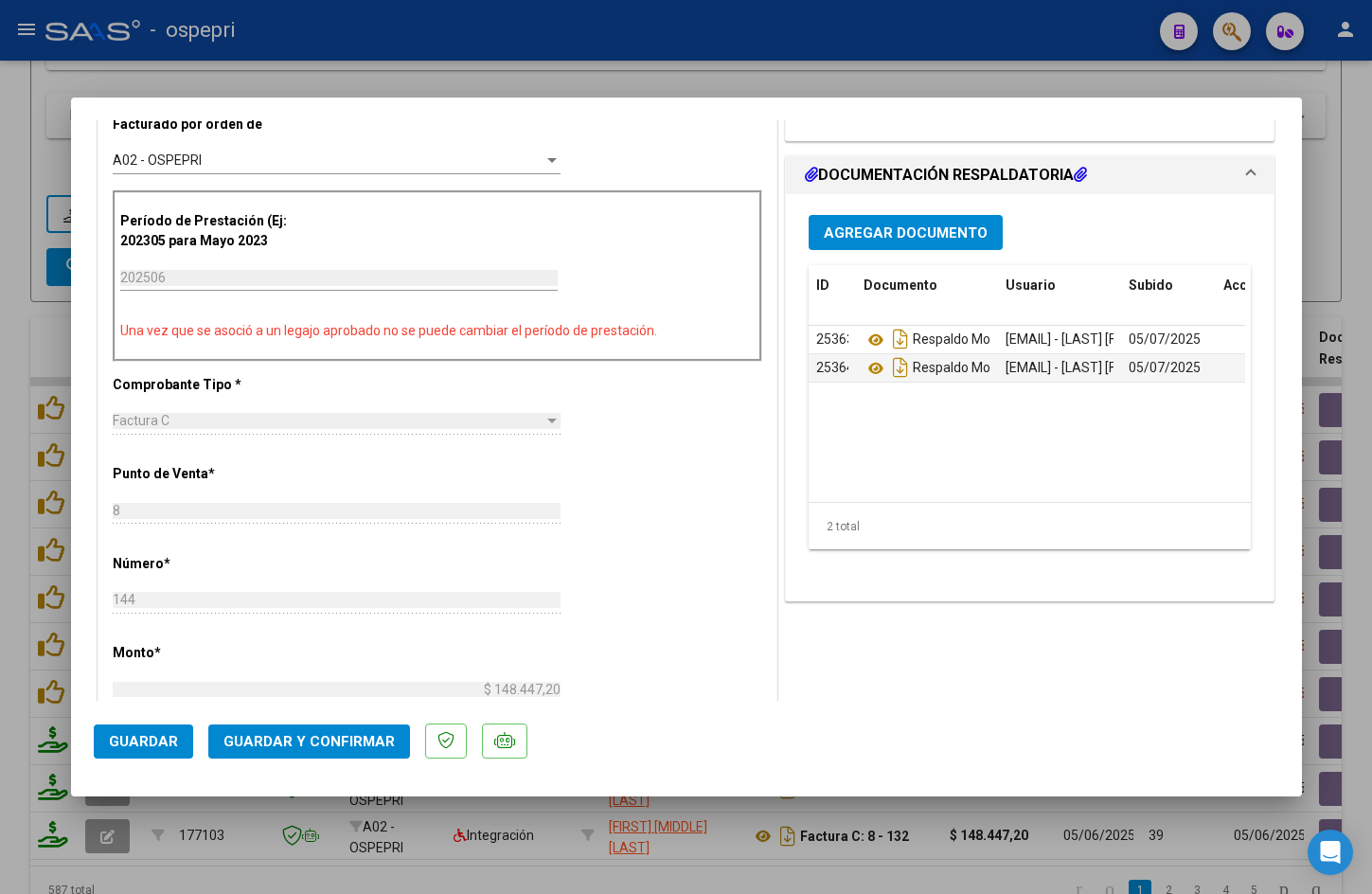 scroll, scrollTop: 507, scrollLeft: 0, axis: vertical 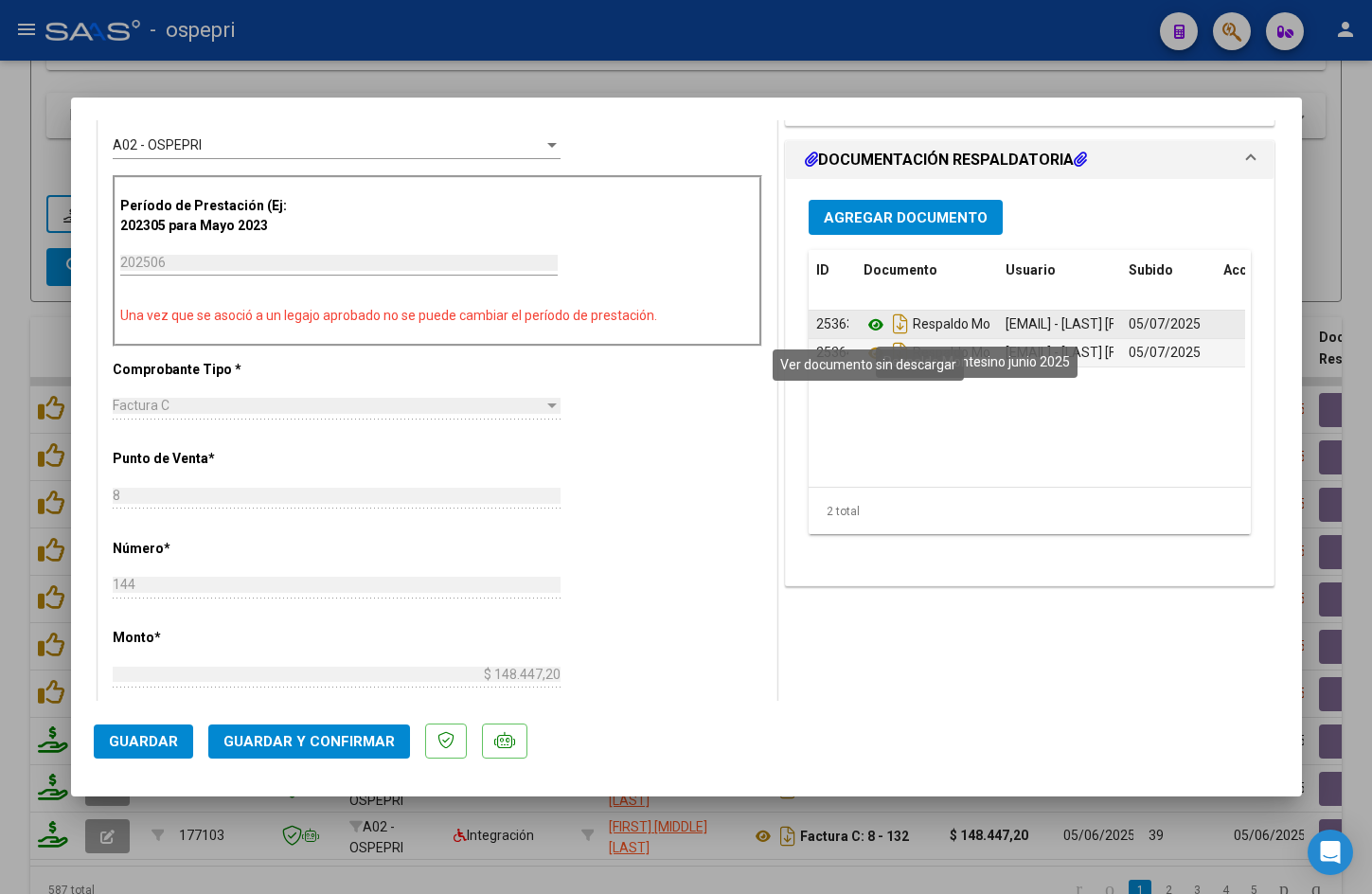 click 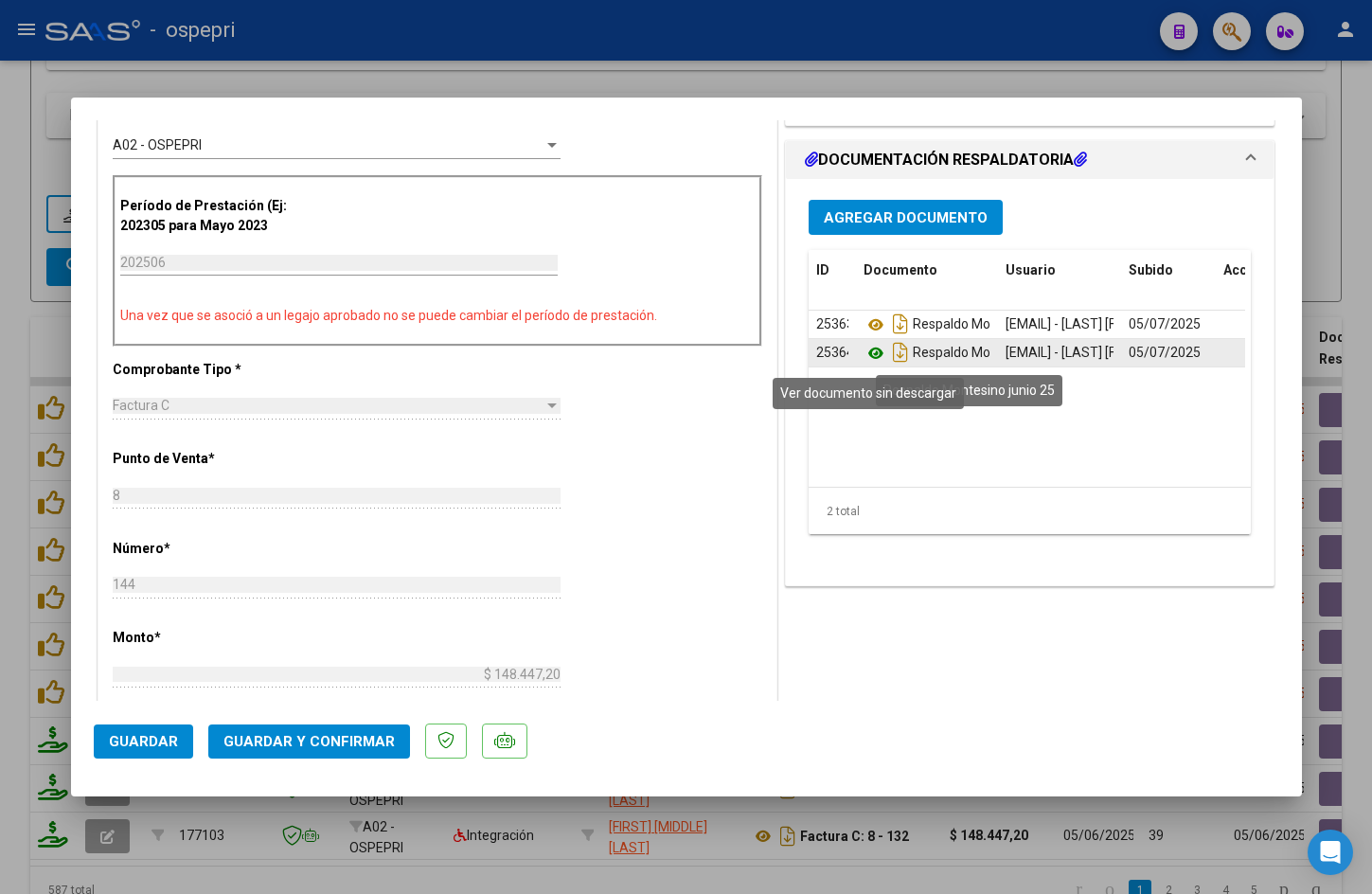 click 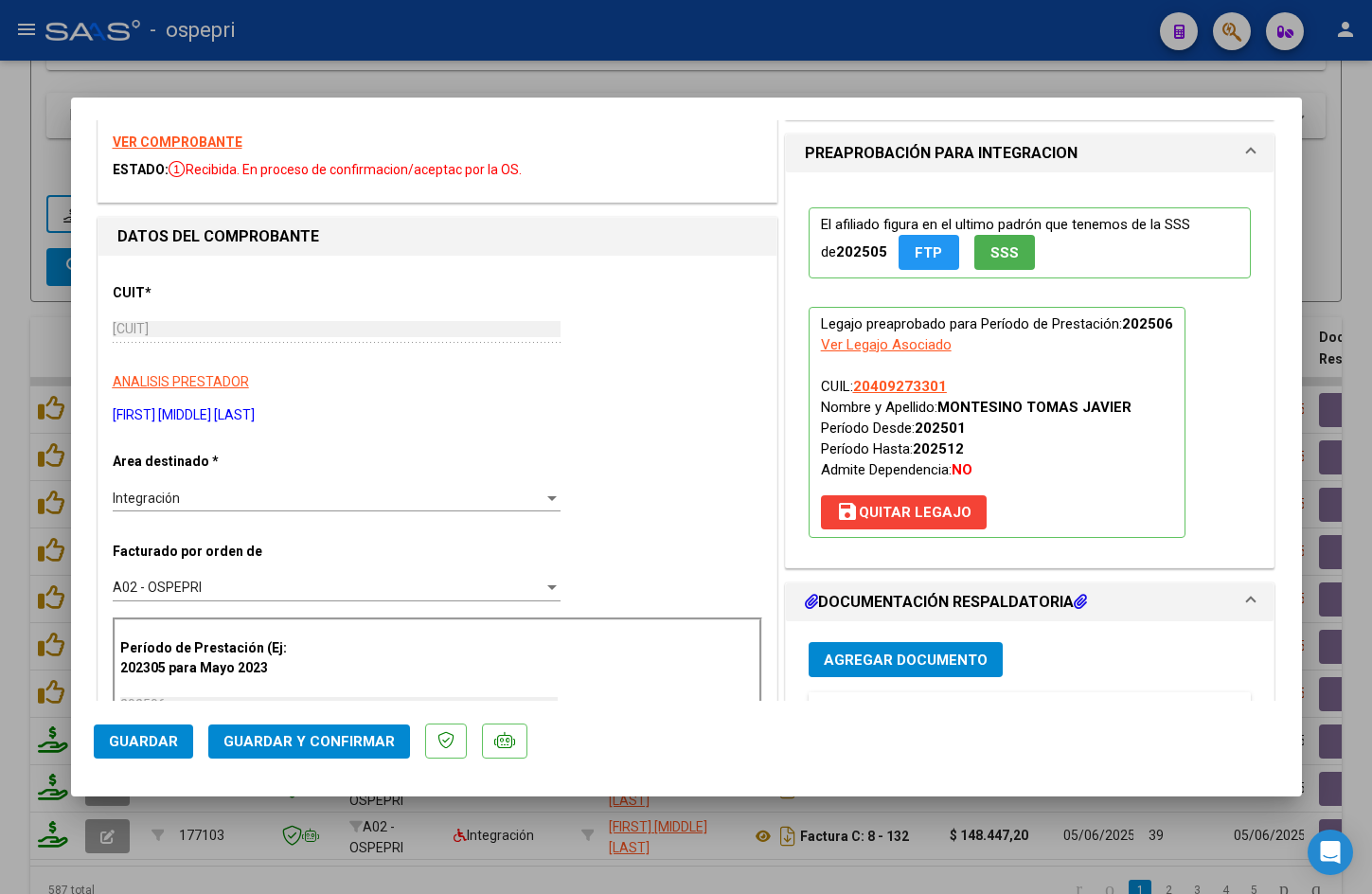 scroll, scrollTop: 0, scrollLeft: 0, axis: both 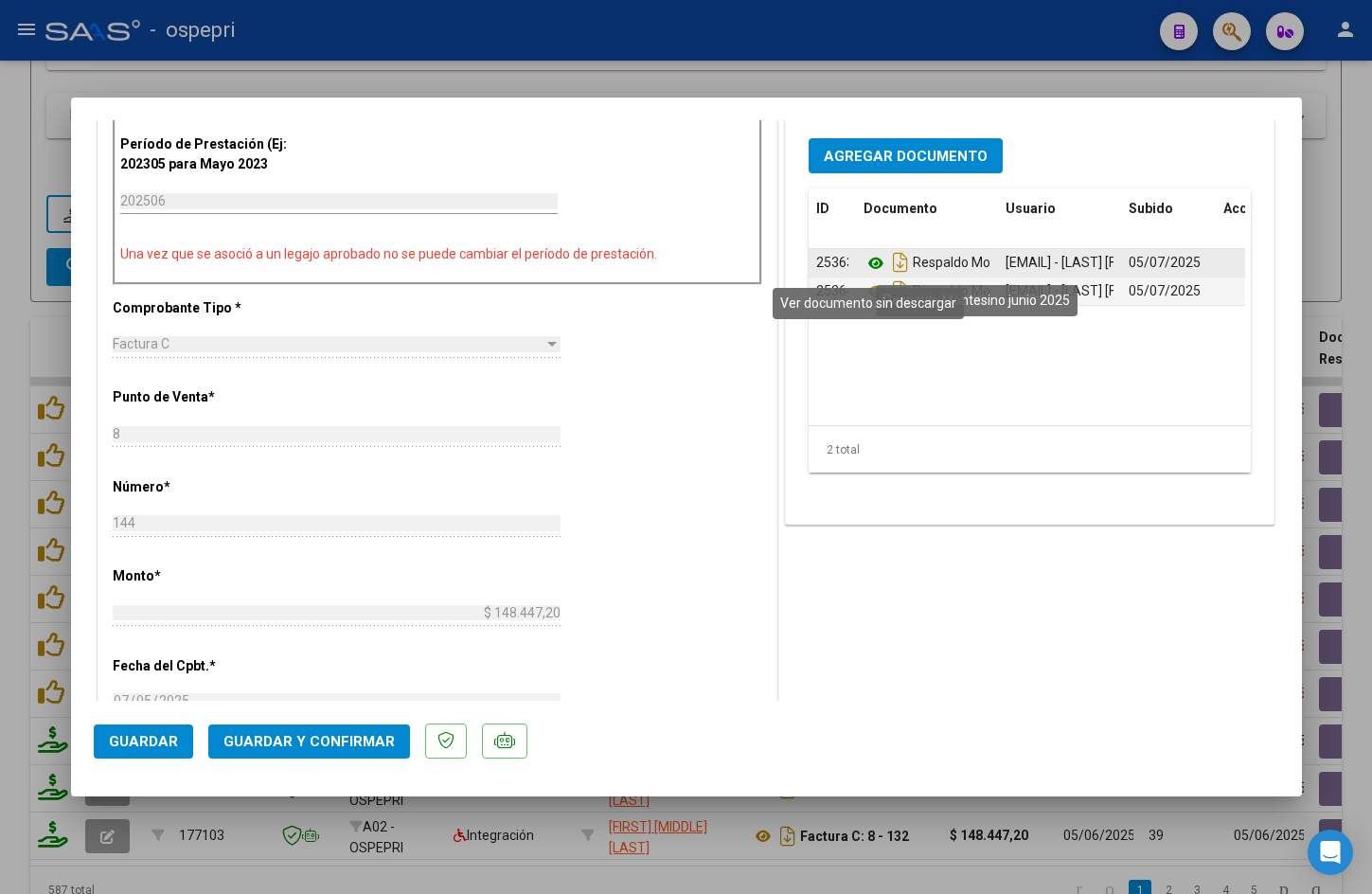 click 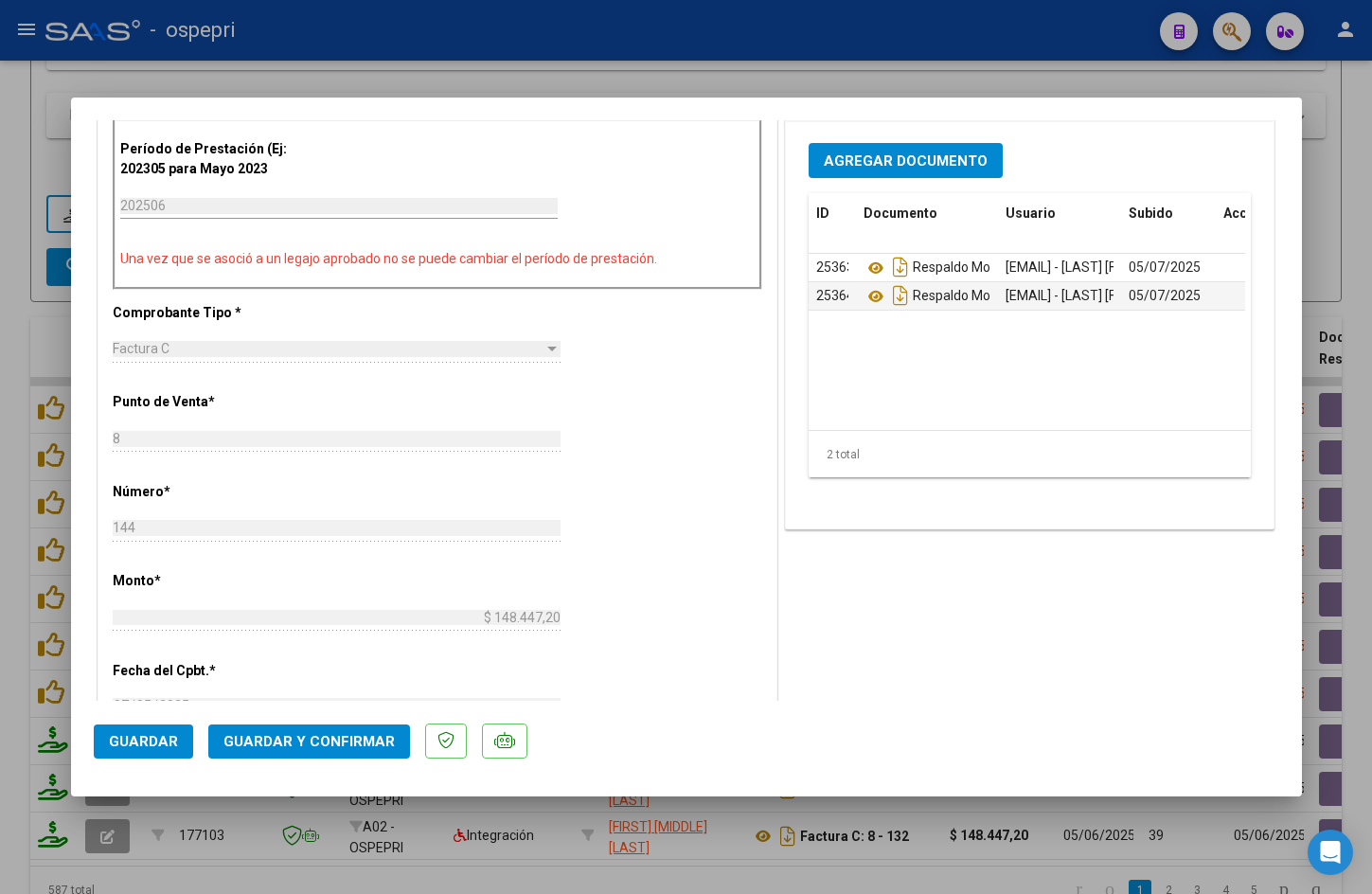 scroll, scrollTop: 379, scrollLeft: 0, axis: vertical 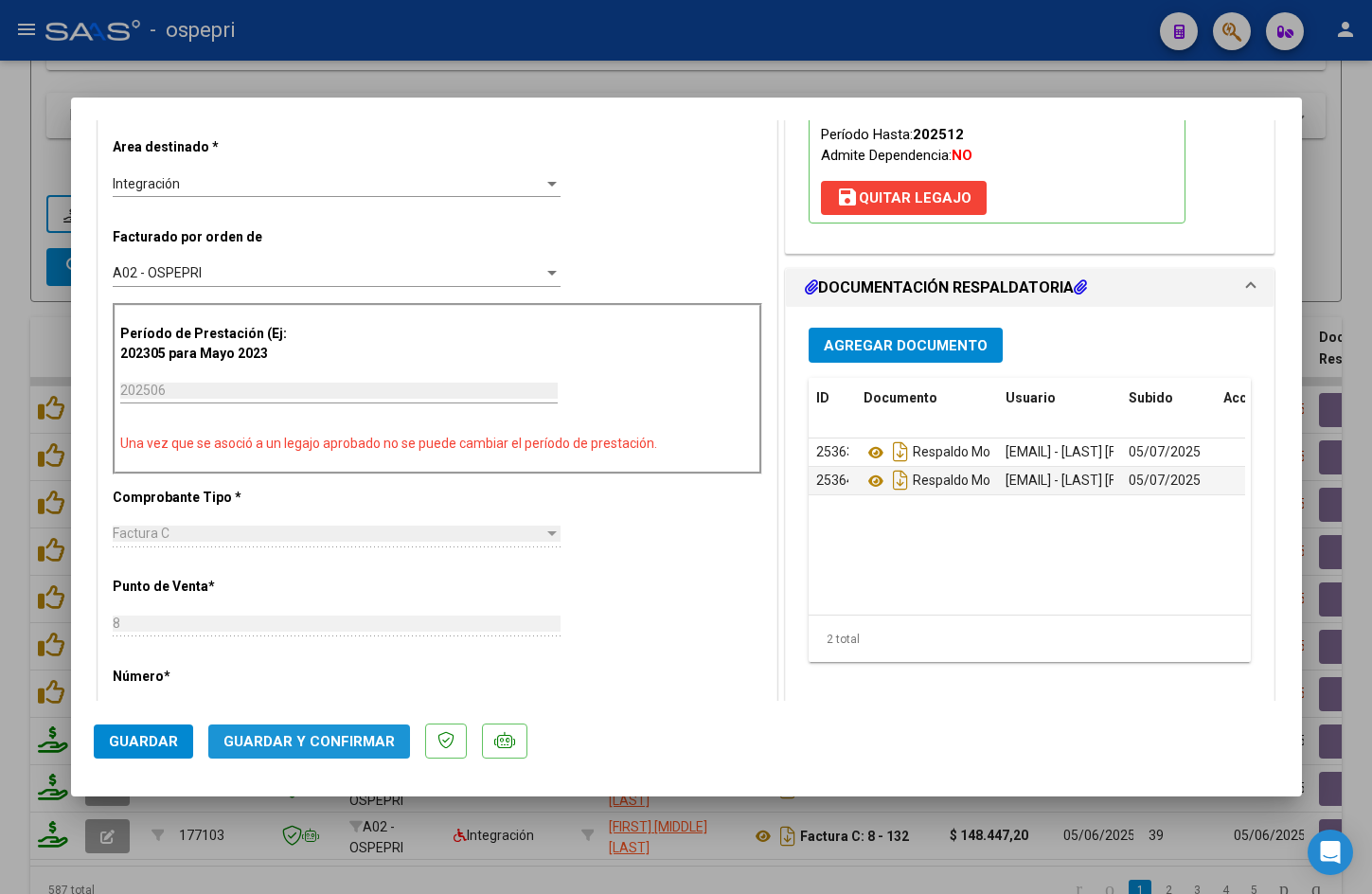 click on "Guardar y Confirmar" 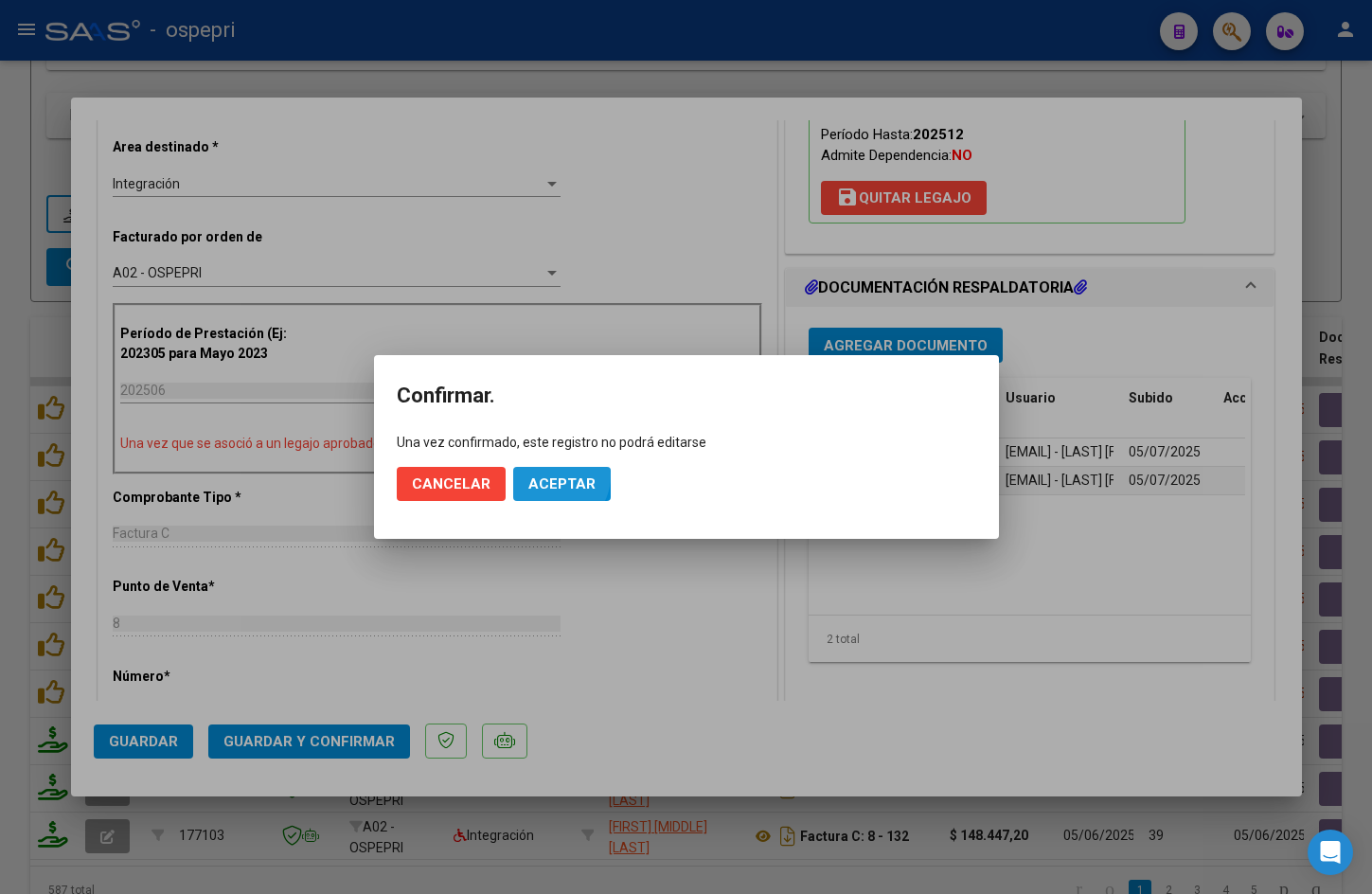 click on "Aceptar" 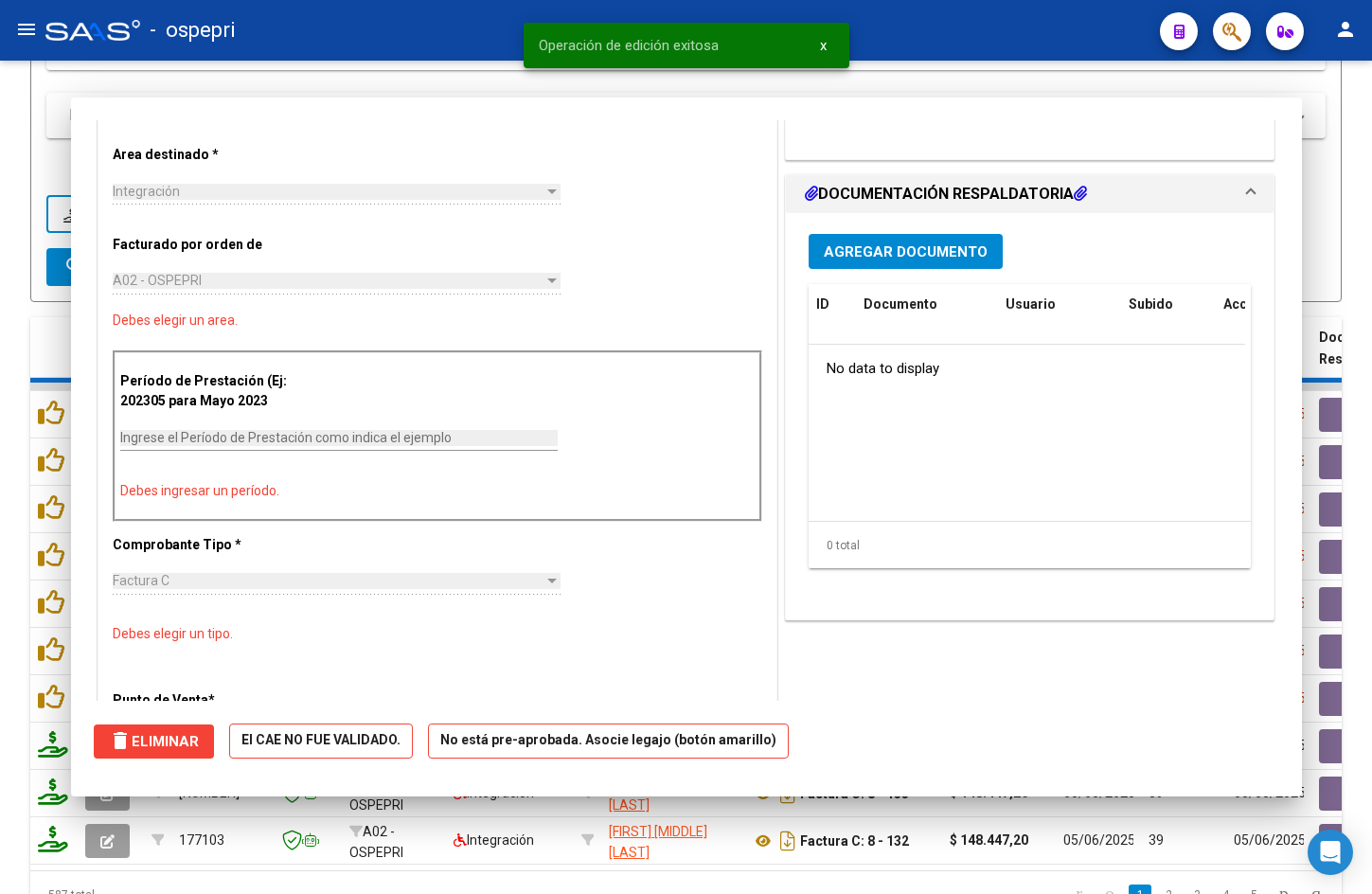 scroll, scrollTop: 0, scrollLeft: 0, axis: both 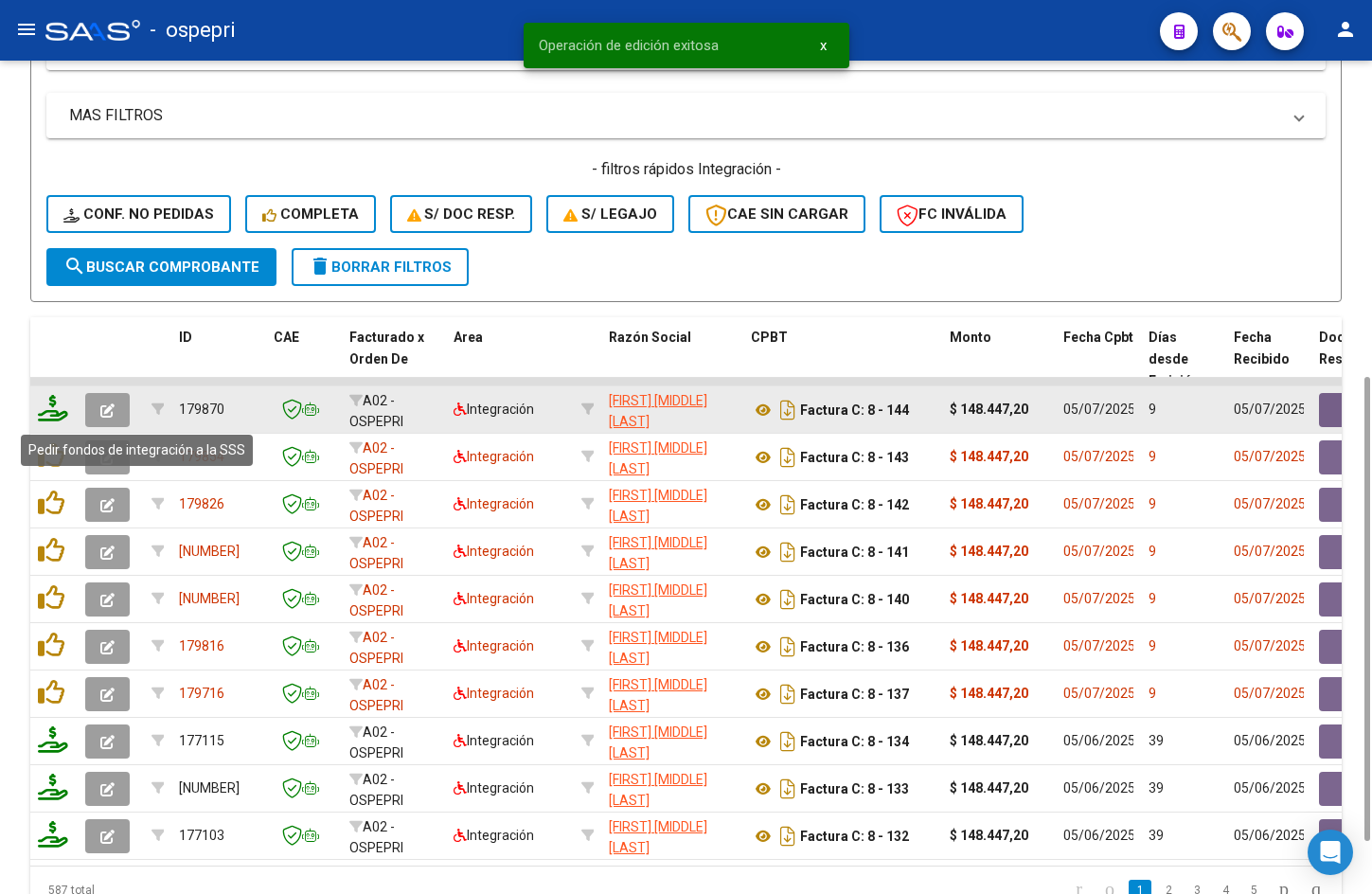 click 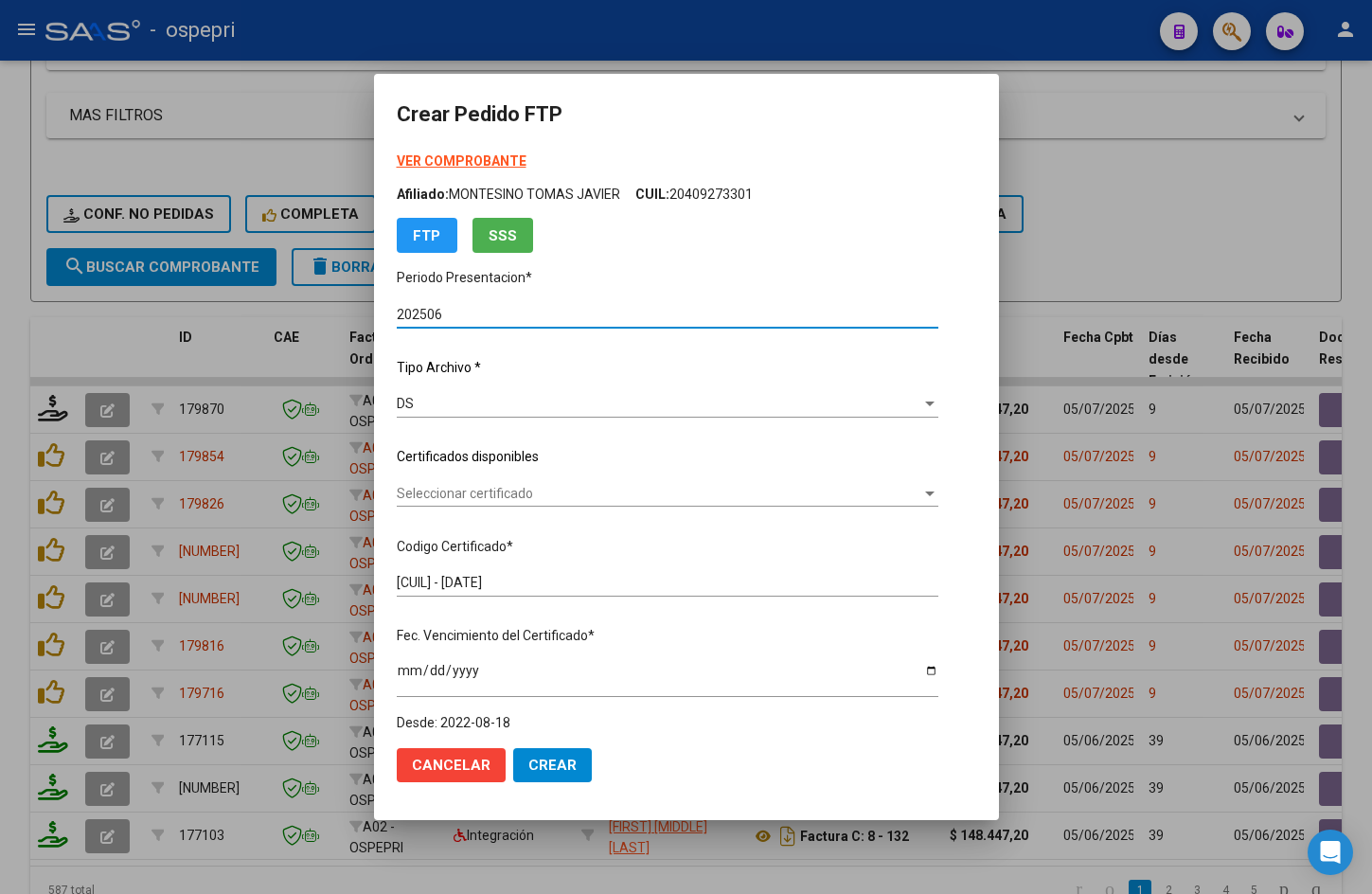 click on "Seleccionar certificado" at bounding box center [659, 493] 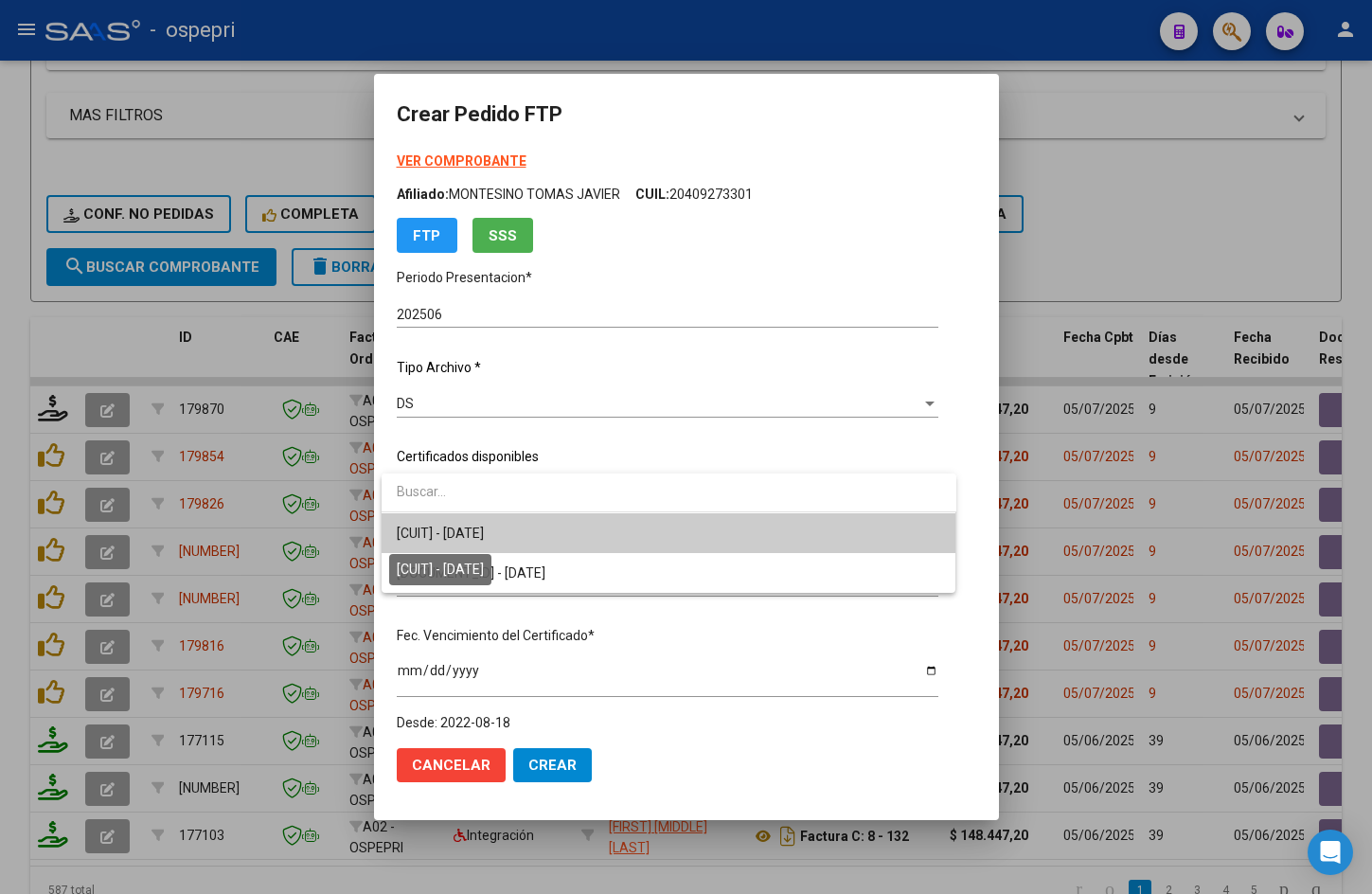 click on "[CUIT] - [DATE]" at bounding box center [440, 533] 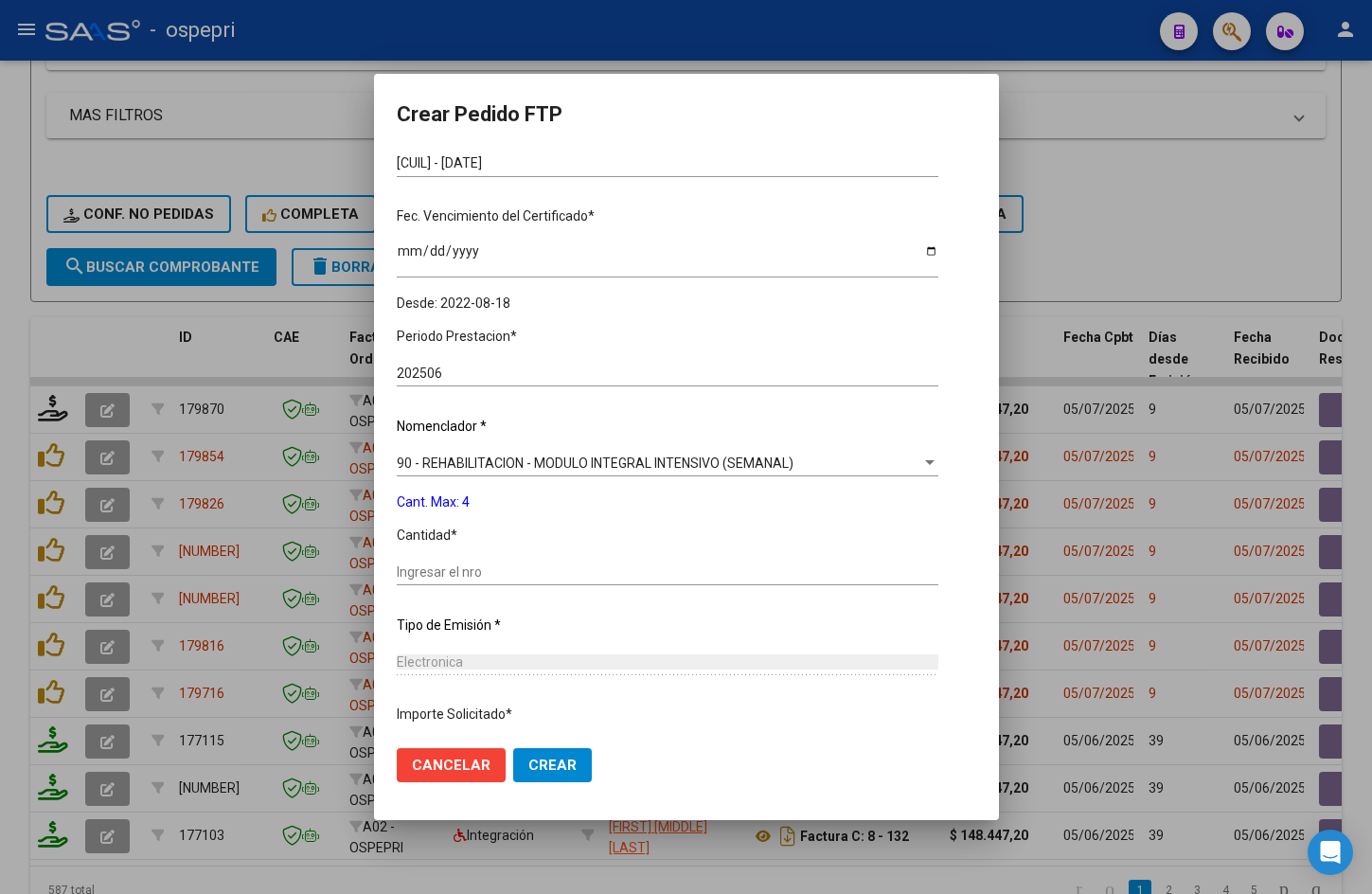 scroll, scrollTop: 557, scrollLeft: 0, axis: vertical 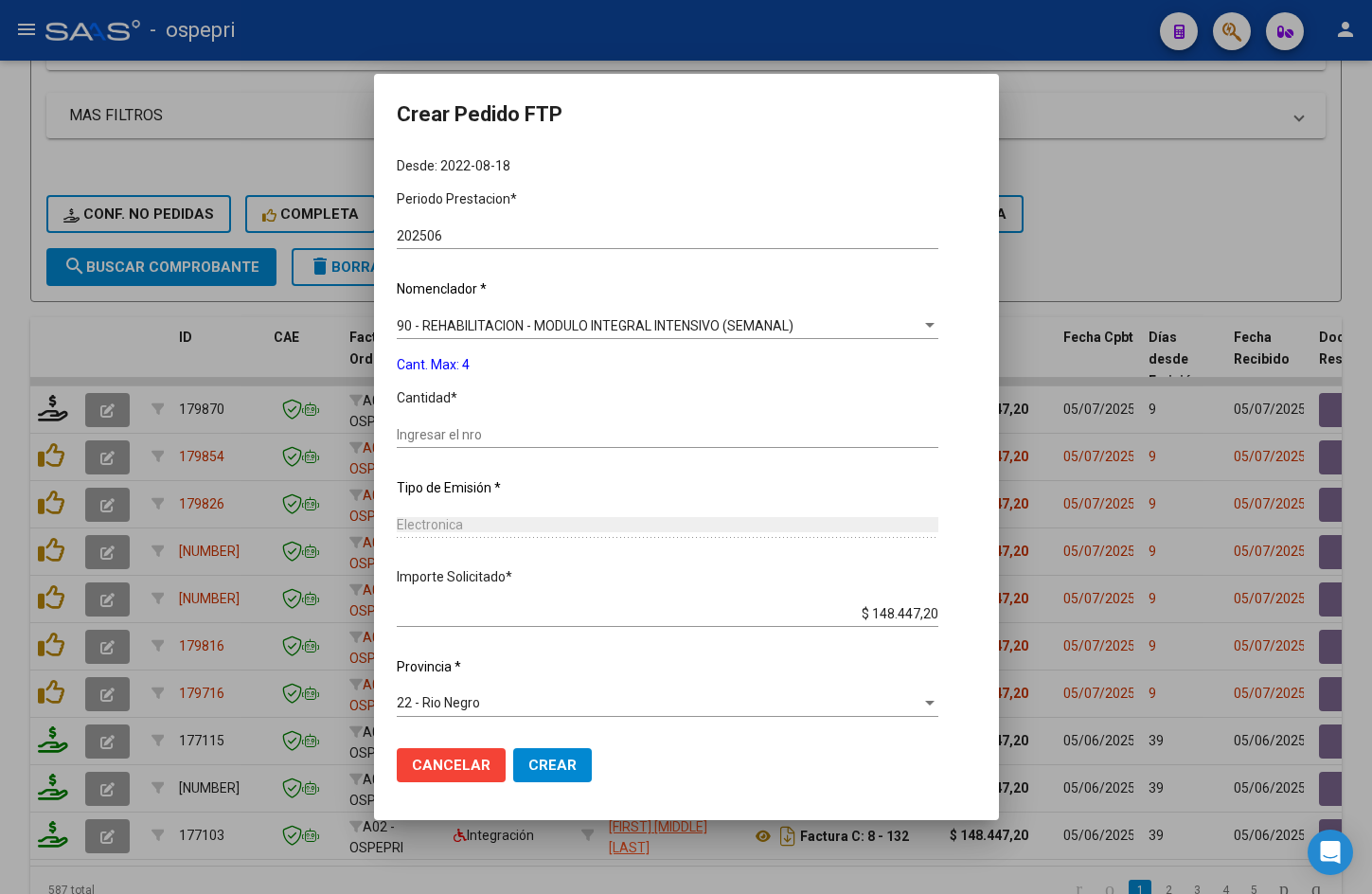 click on "Ingresar el nro" at bounding box center (668, 435) 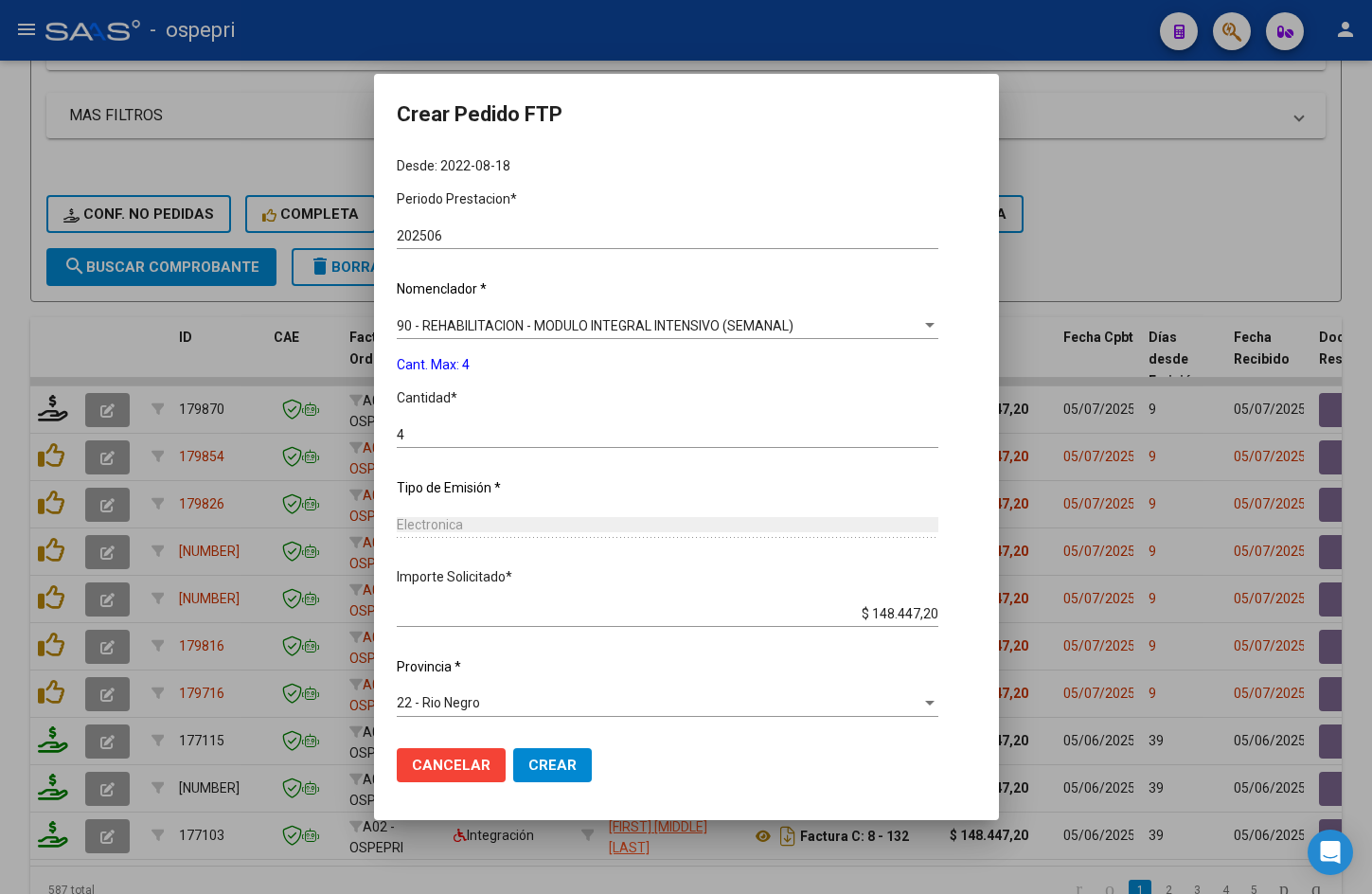 click on "Crear" 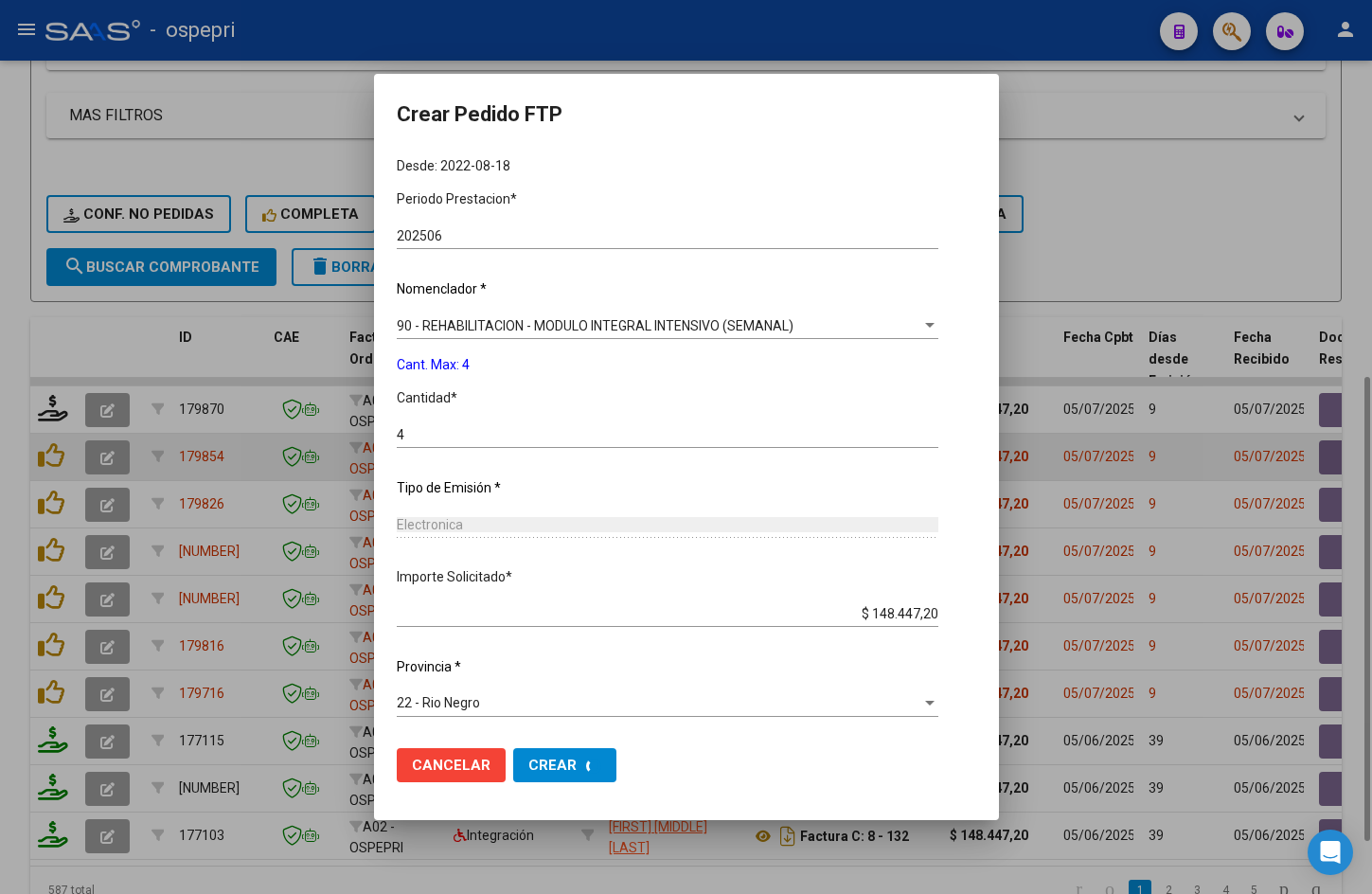 scroll, scrollTop: 0, scrollLeft: 0, axis: both 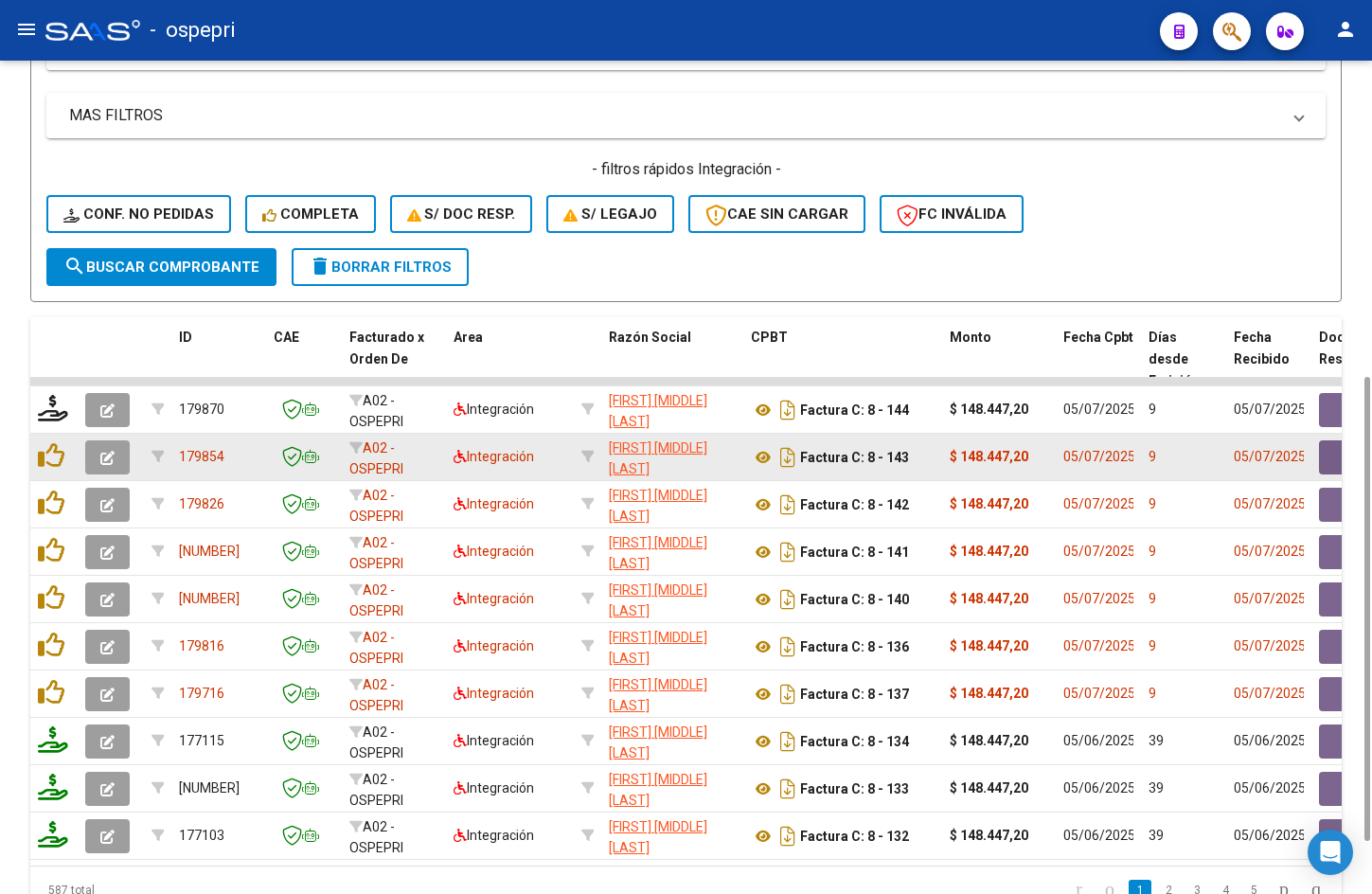 click 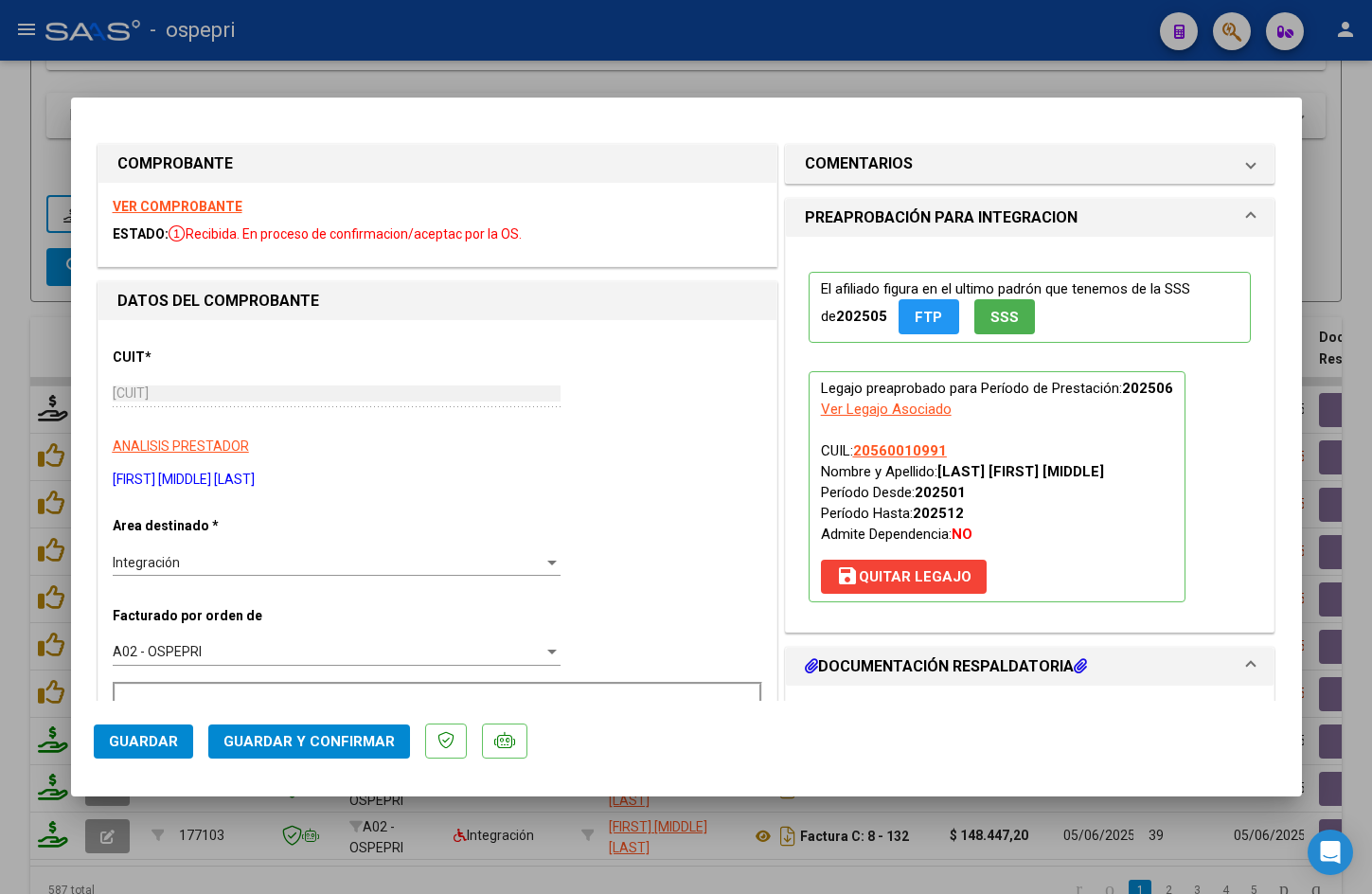 click on "VER COMPROBANTE" at bounding box center [177, 206] 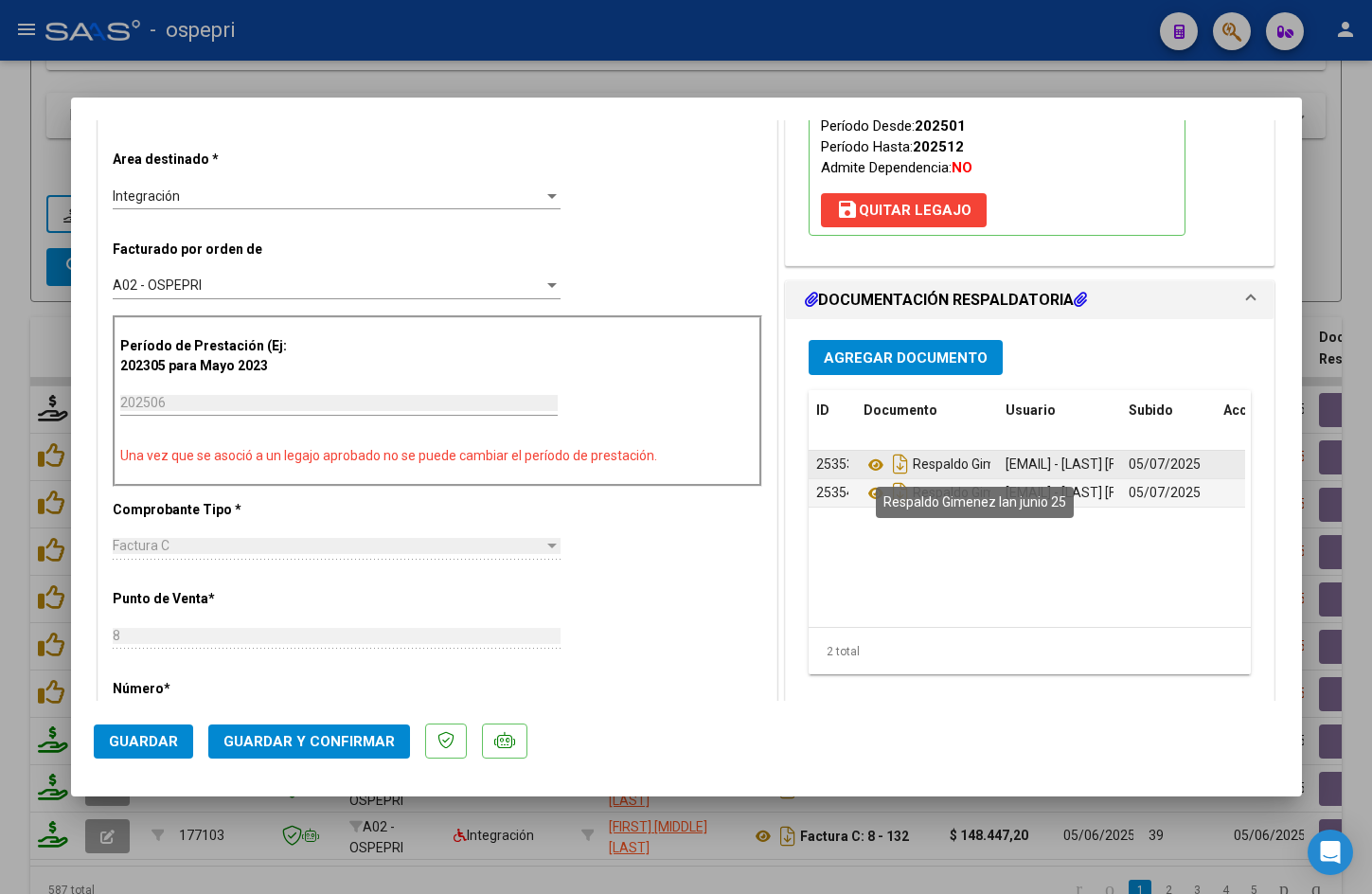 scroll, scrollTop: 379, scrollLeft: 0, axis: vertical 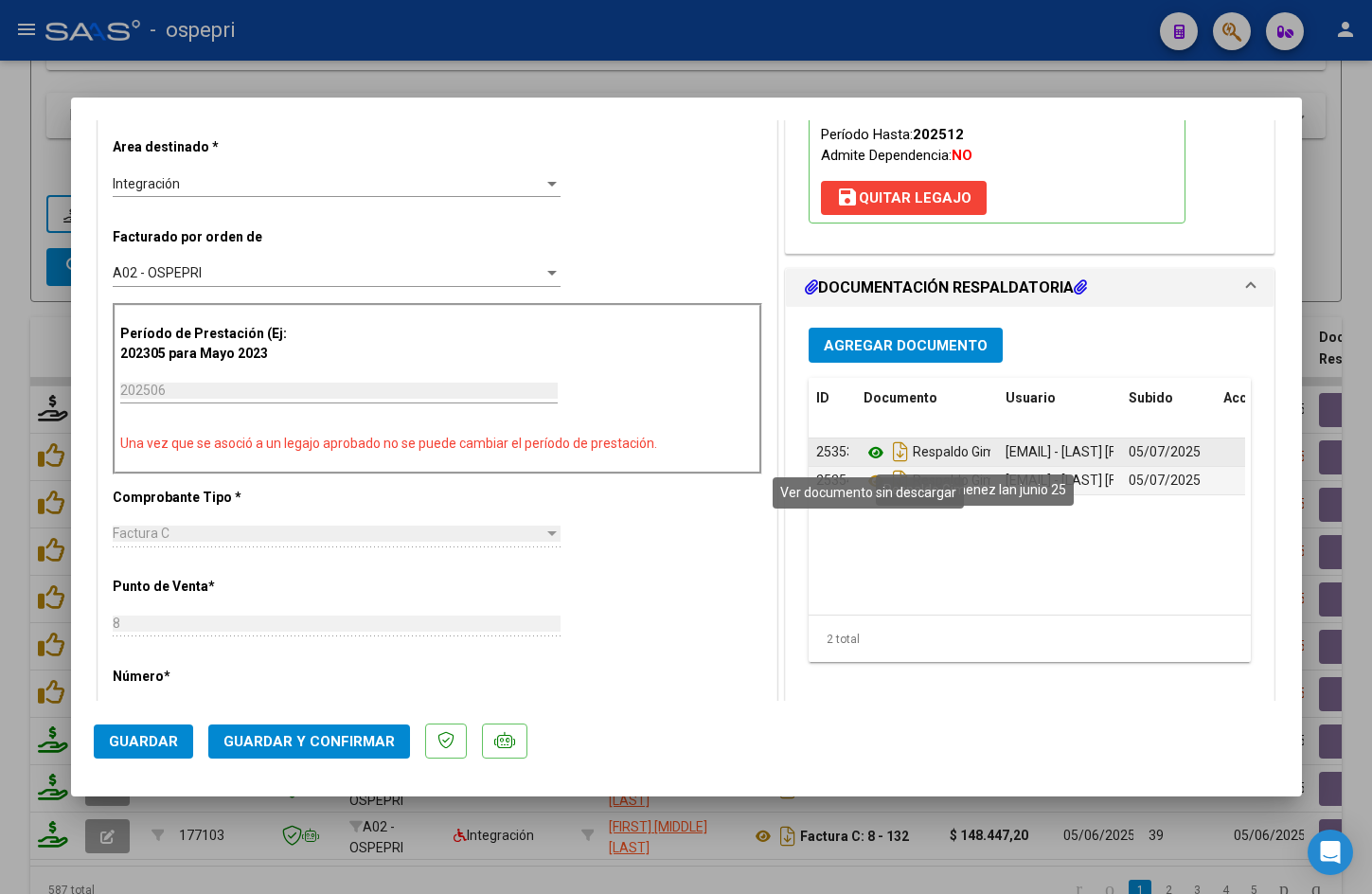 click 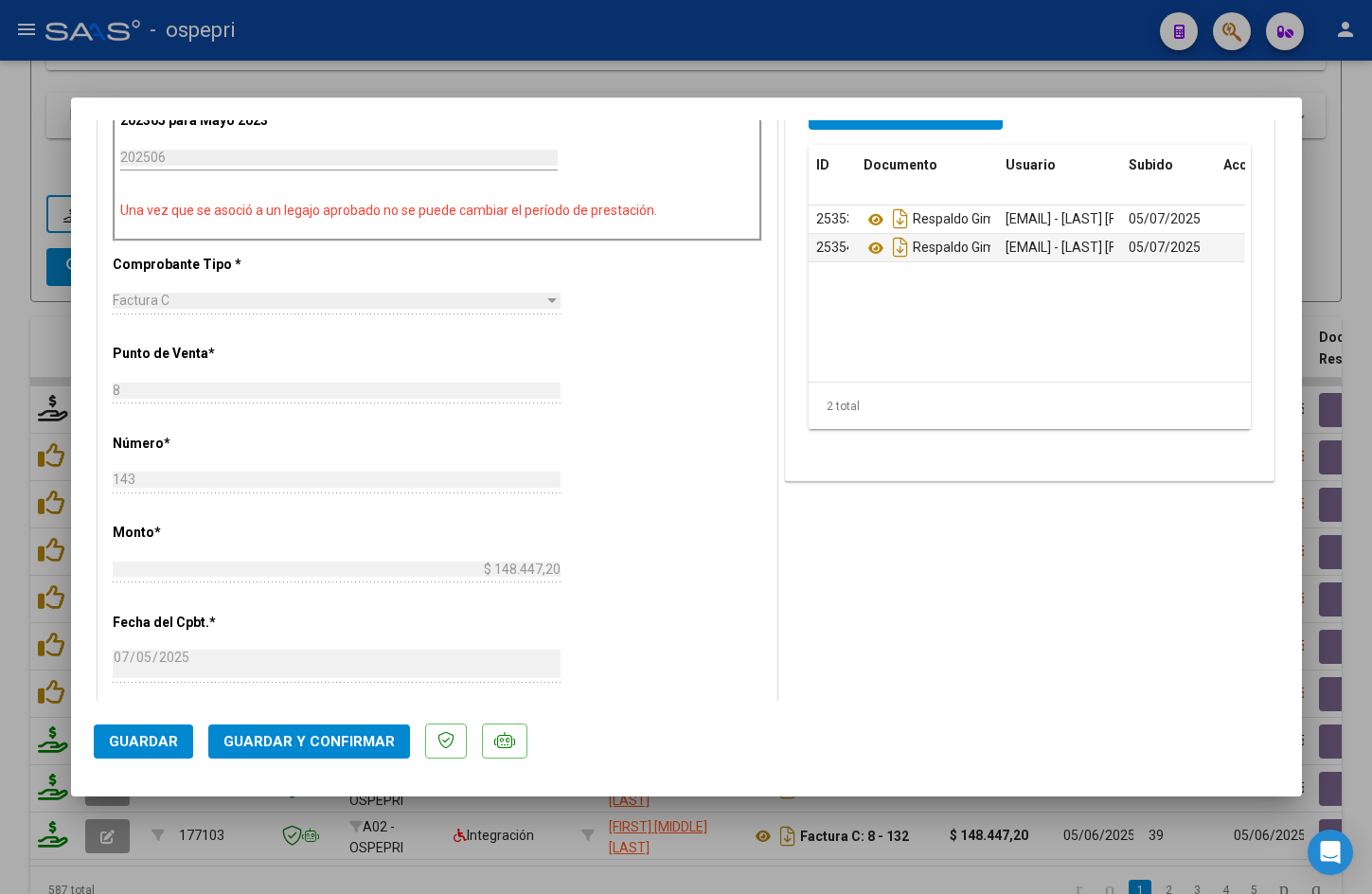 scroll, scrollTop: 663, scrollLeft: 0, axis: vertical 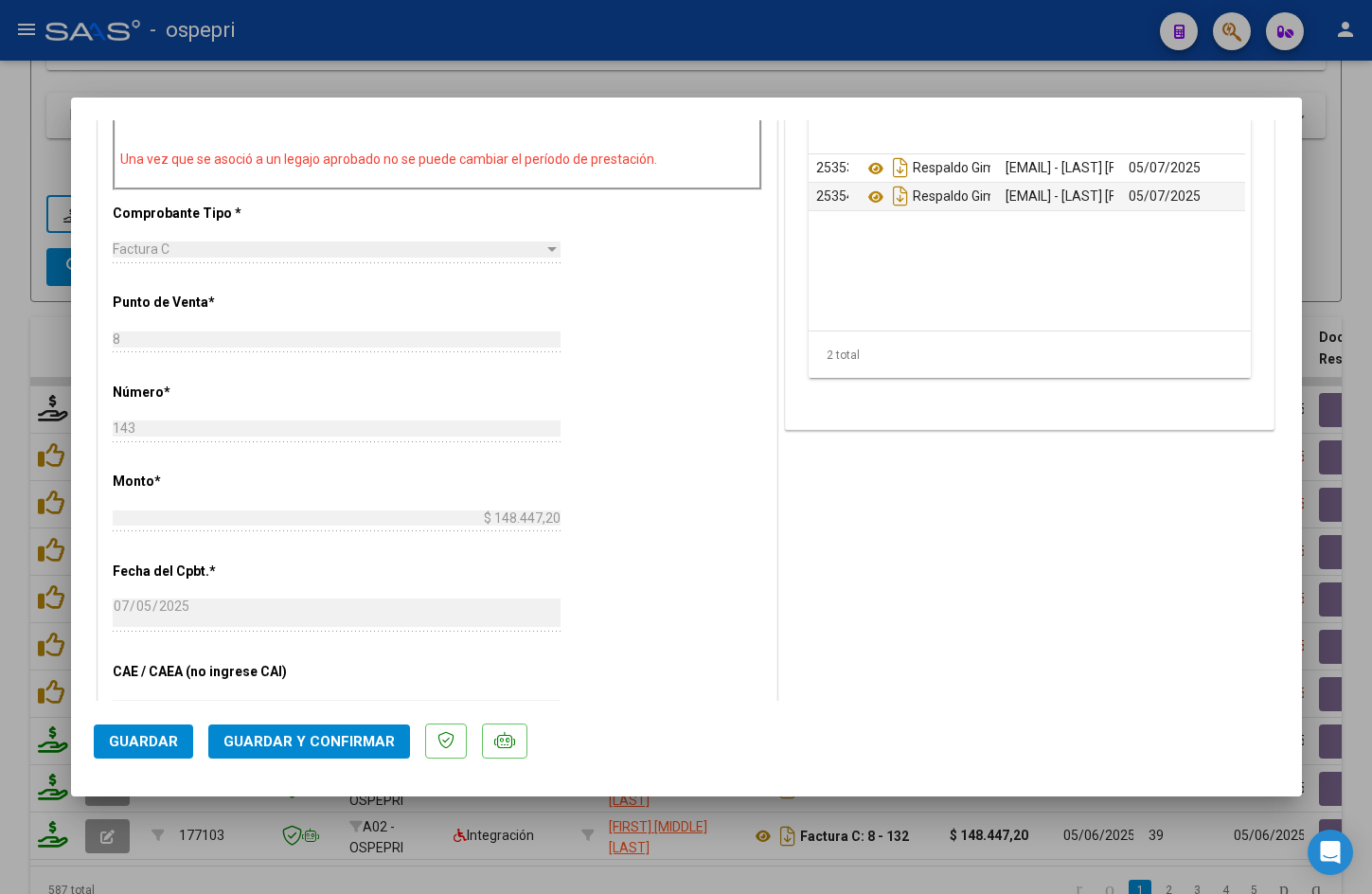 click on "Guardar y Confirmar" 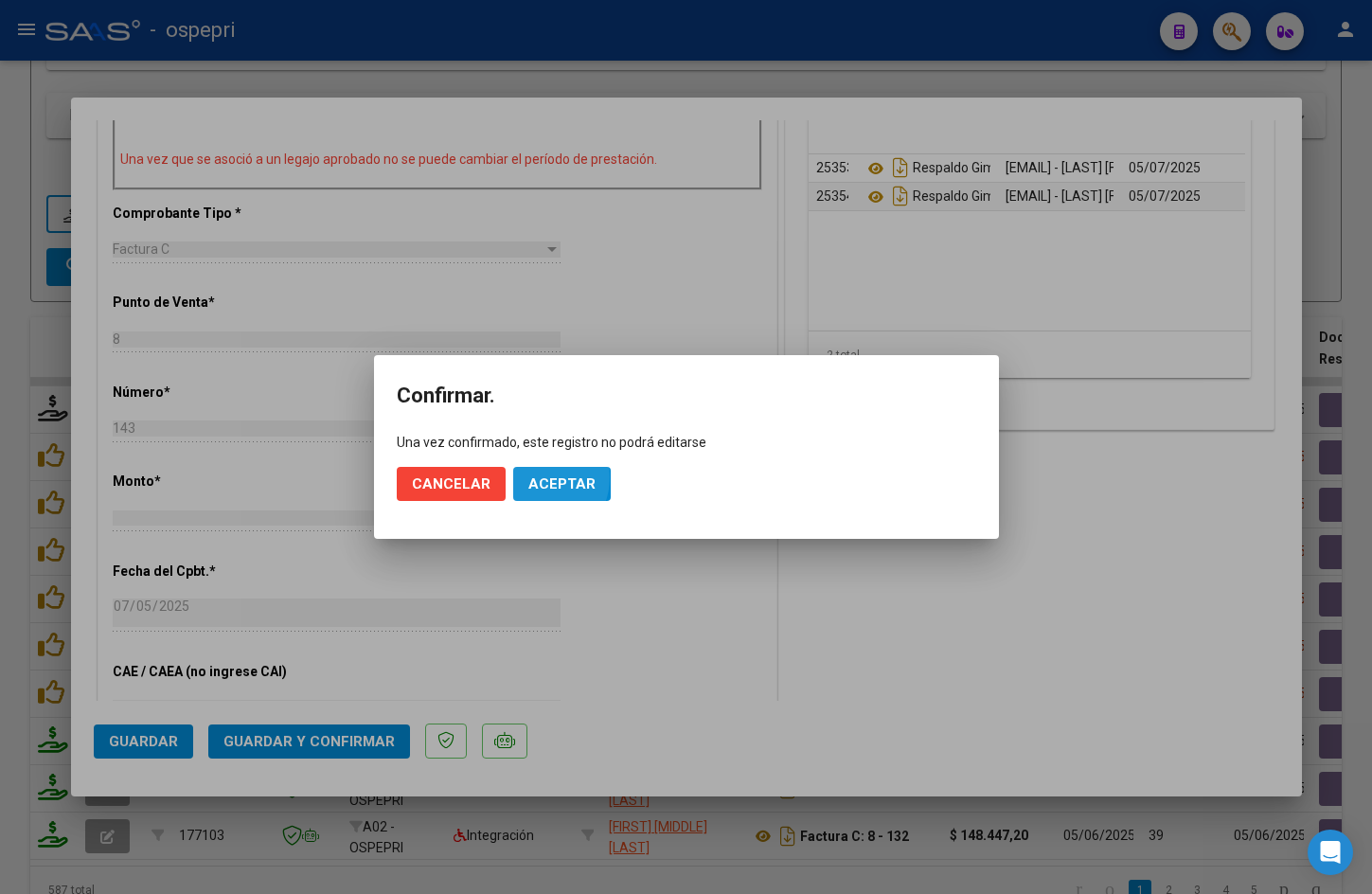 click on "Aceptar" 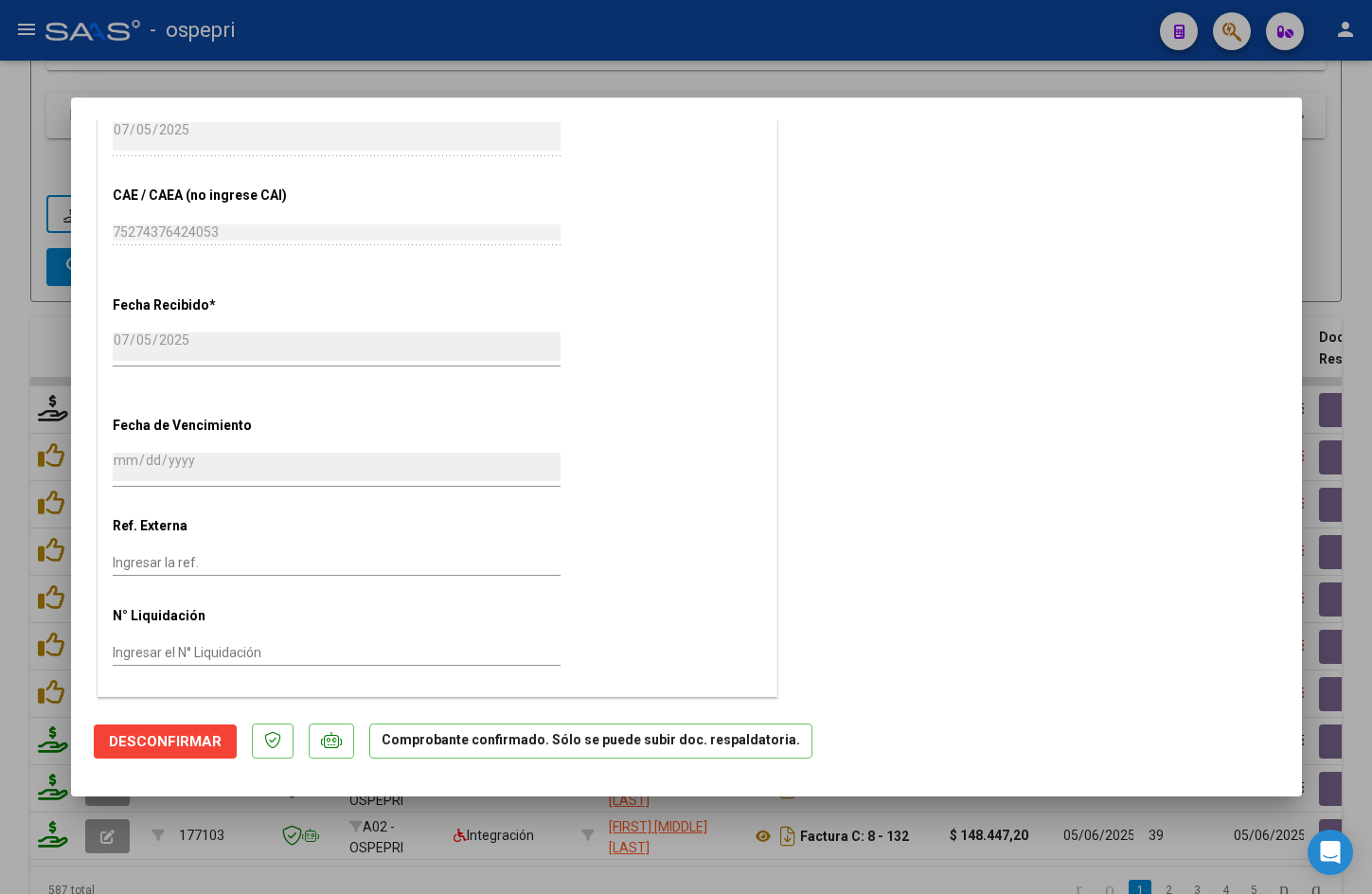 scroll, scrollTop: 367, scrollLeft: 0, axis: vertical 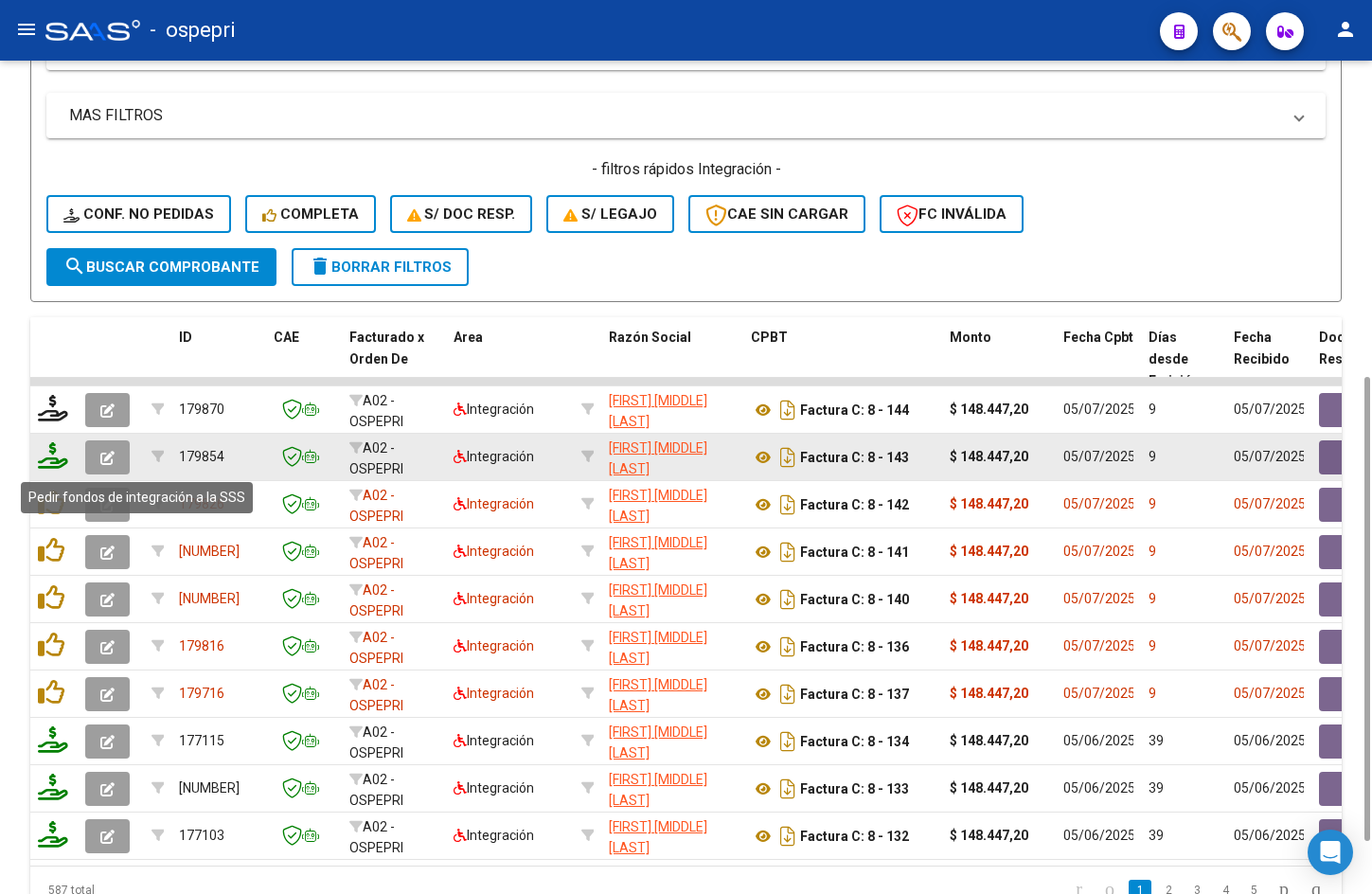 click 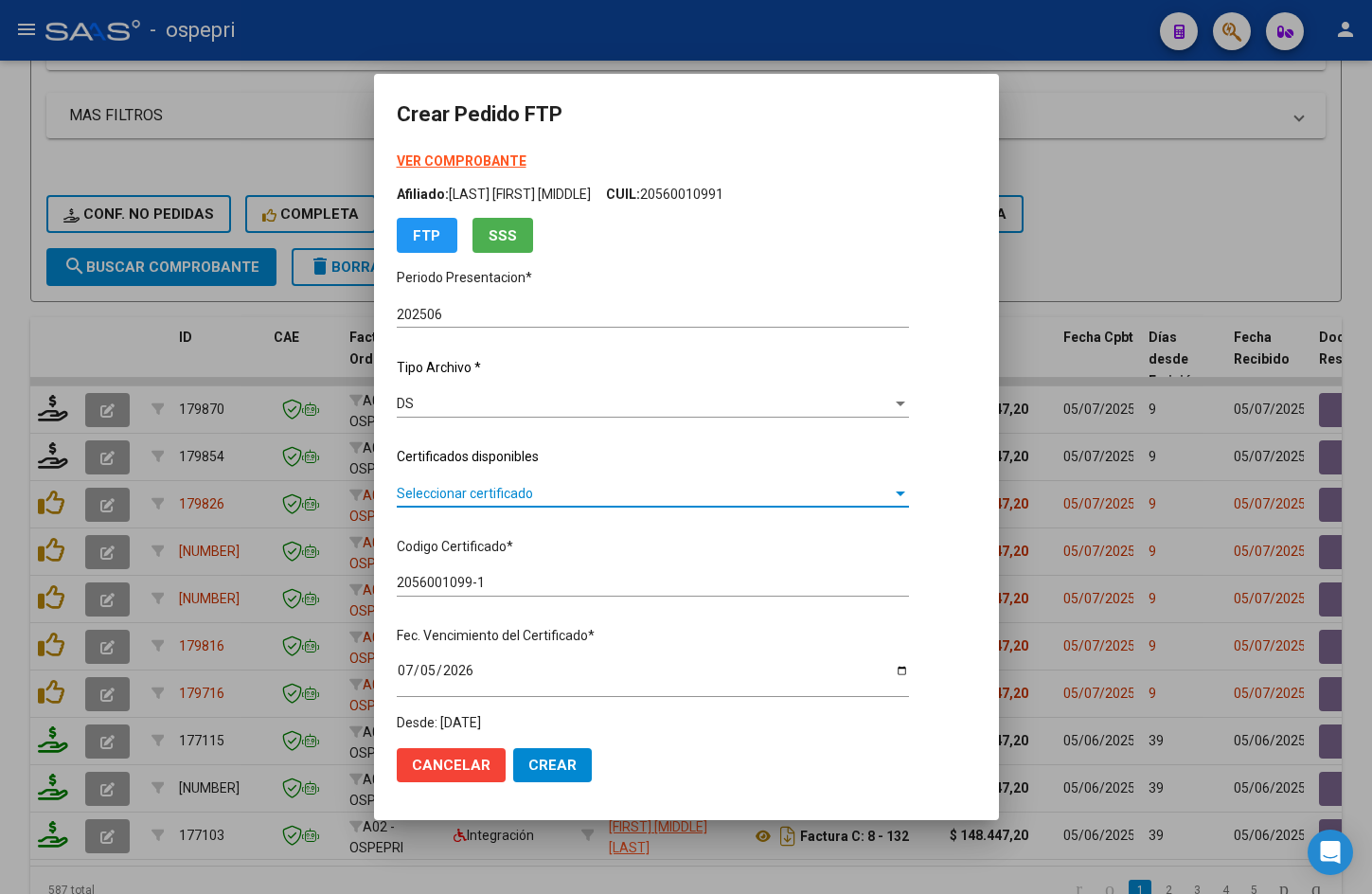 click on "Seleccionar certificado" at bounding box center [644, 493] 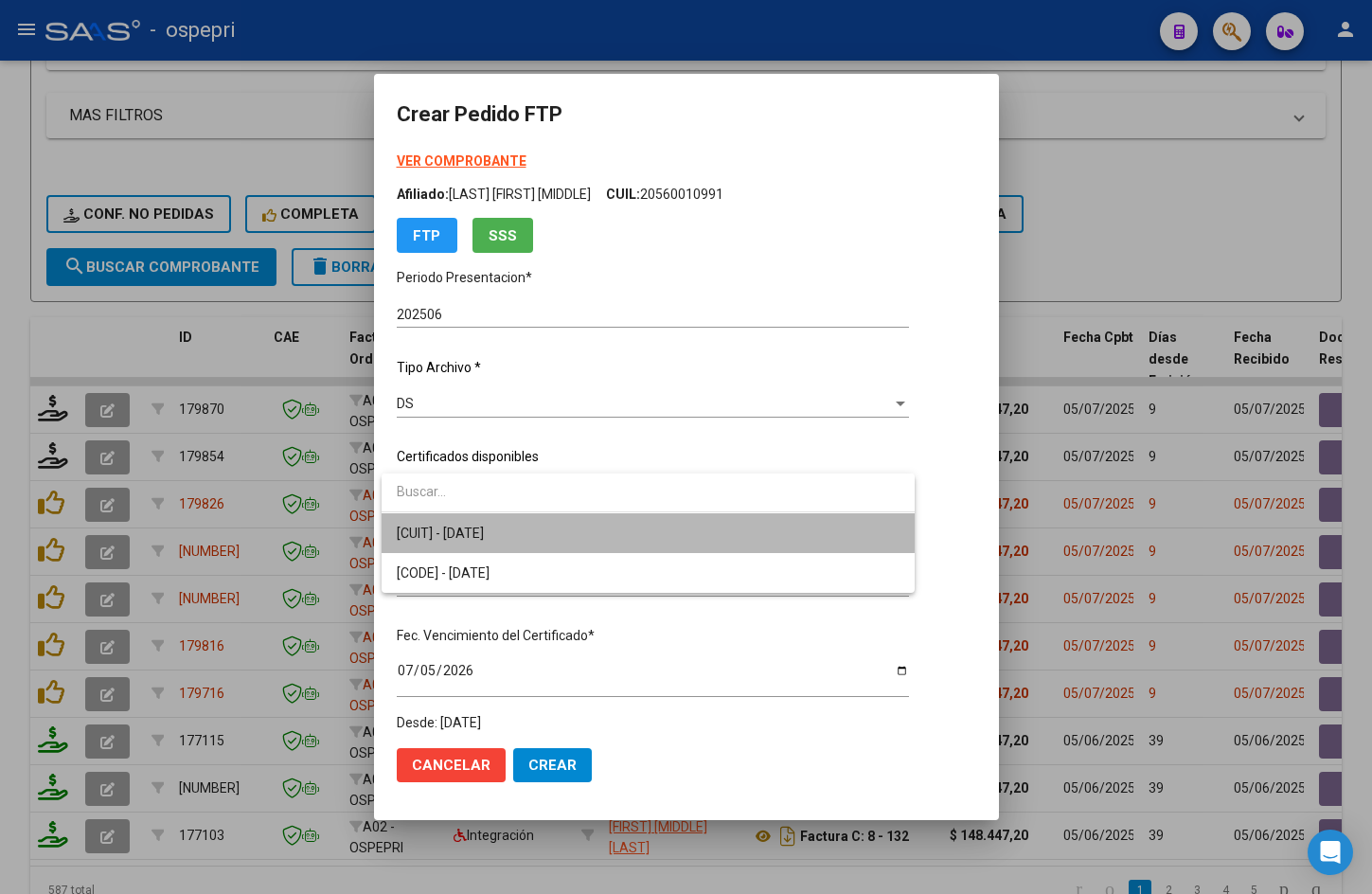 click on "[CUIT] - [DATE]" at bounding box center [648, 533] 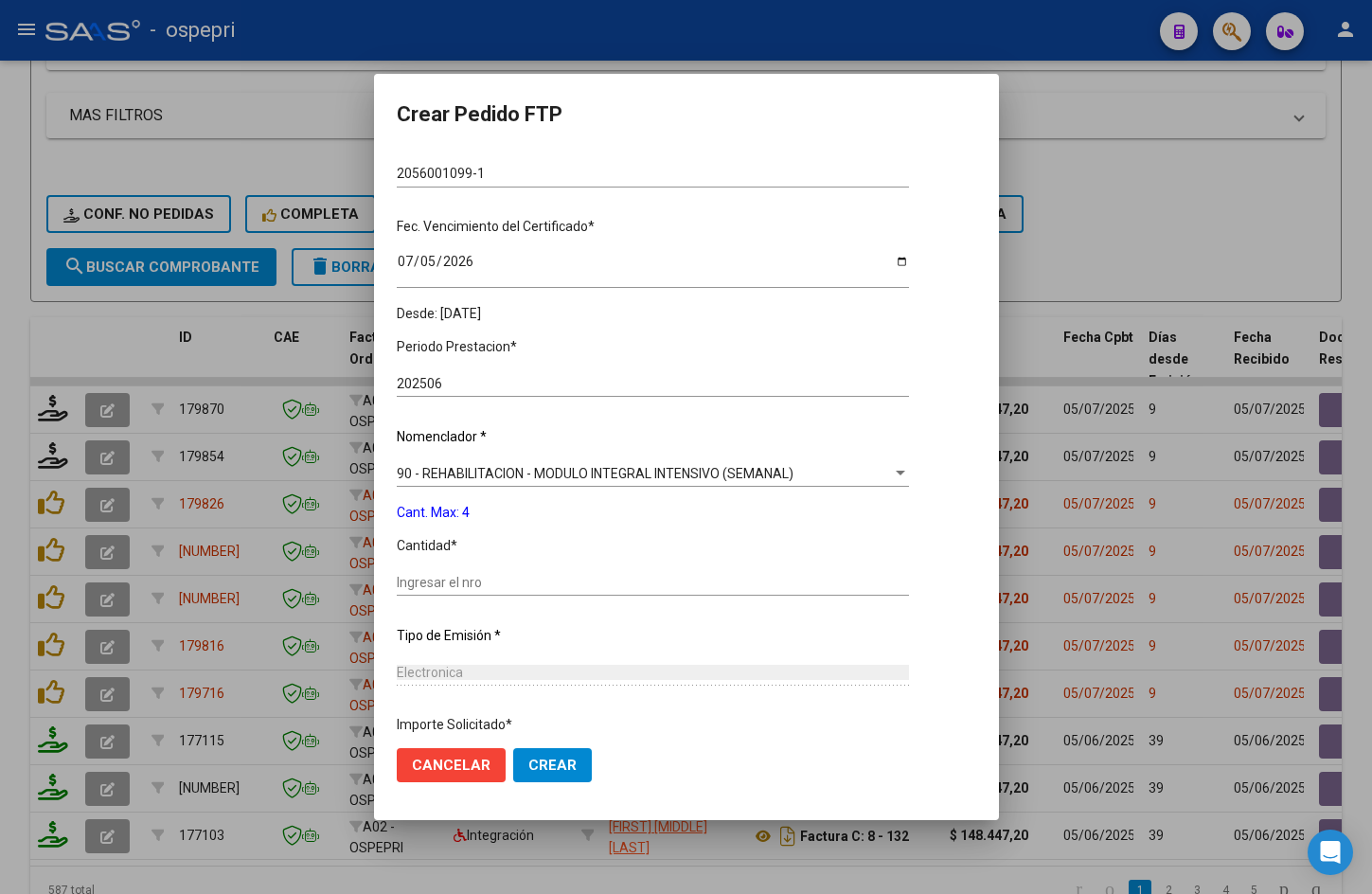 scroll, scrollTop: 474, scrollLeft: 0, axis: vertical 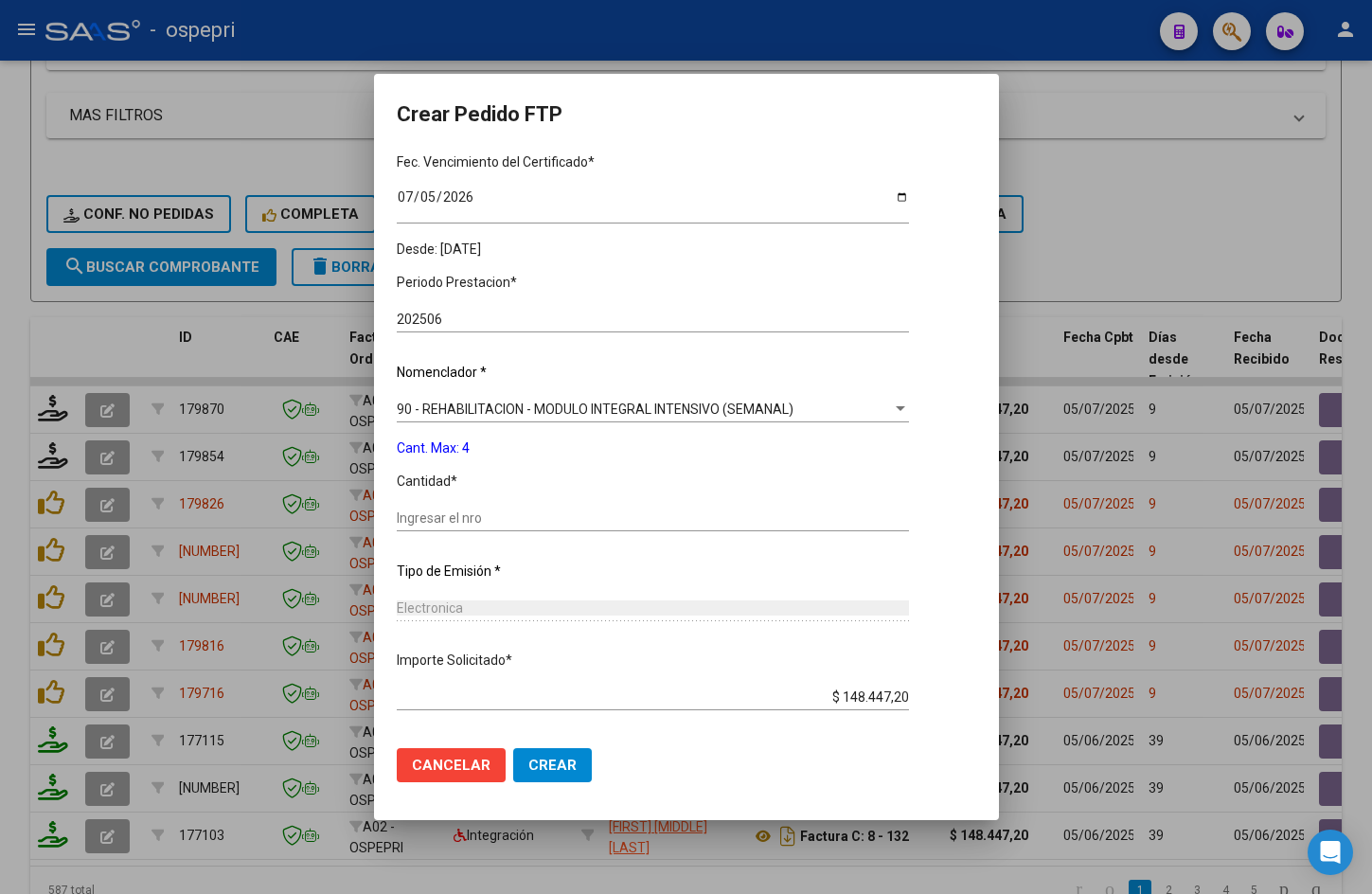 click on "Ingresar el nro" 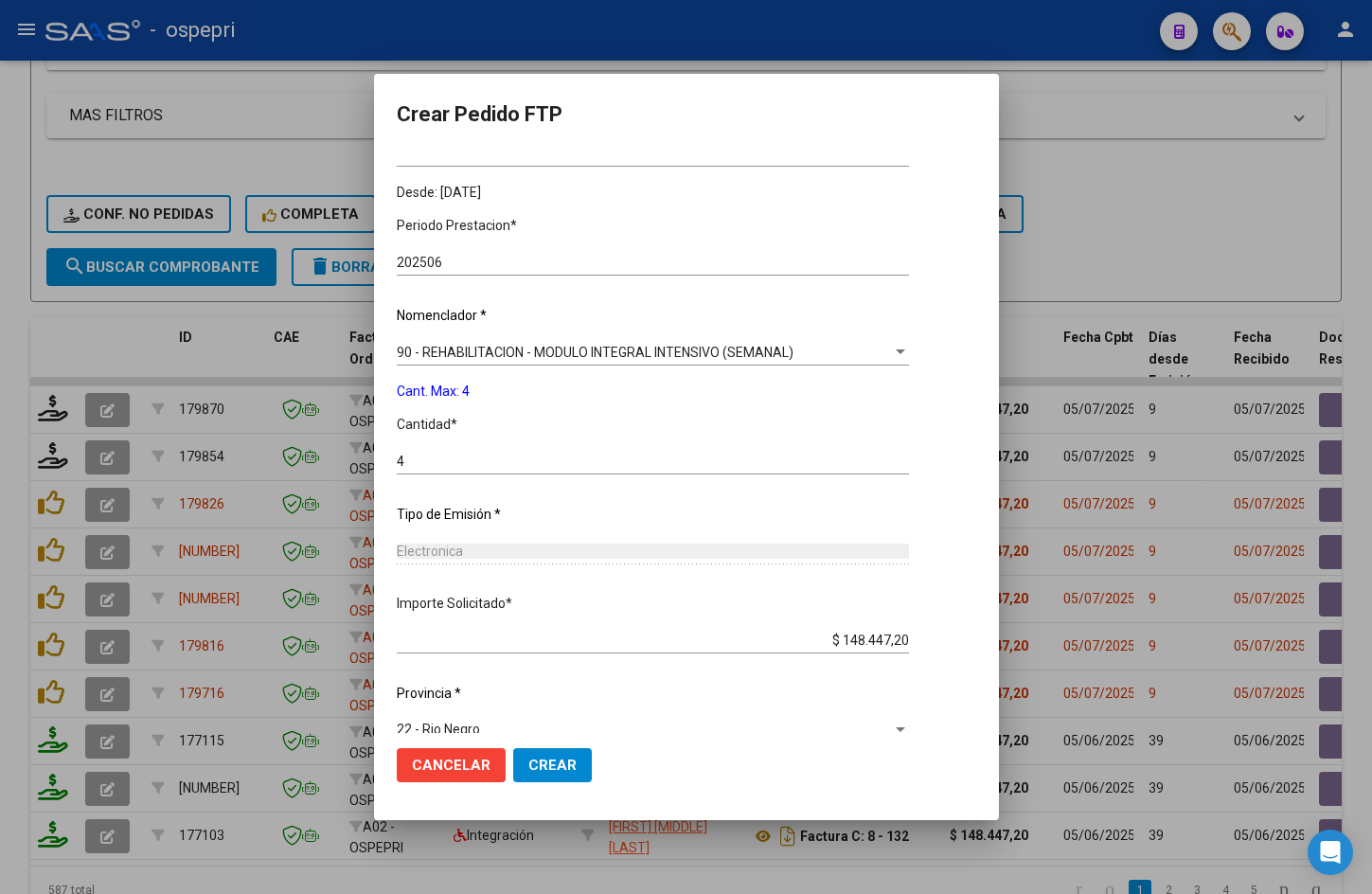 scroll, scrollTop: 557, scrollLeft: 0, axis: vertical 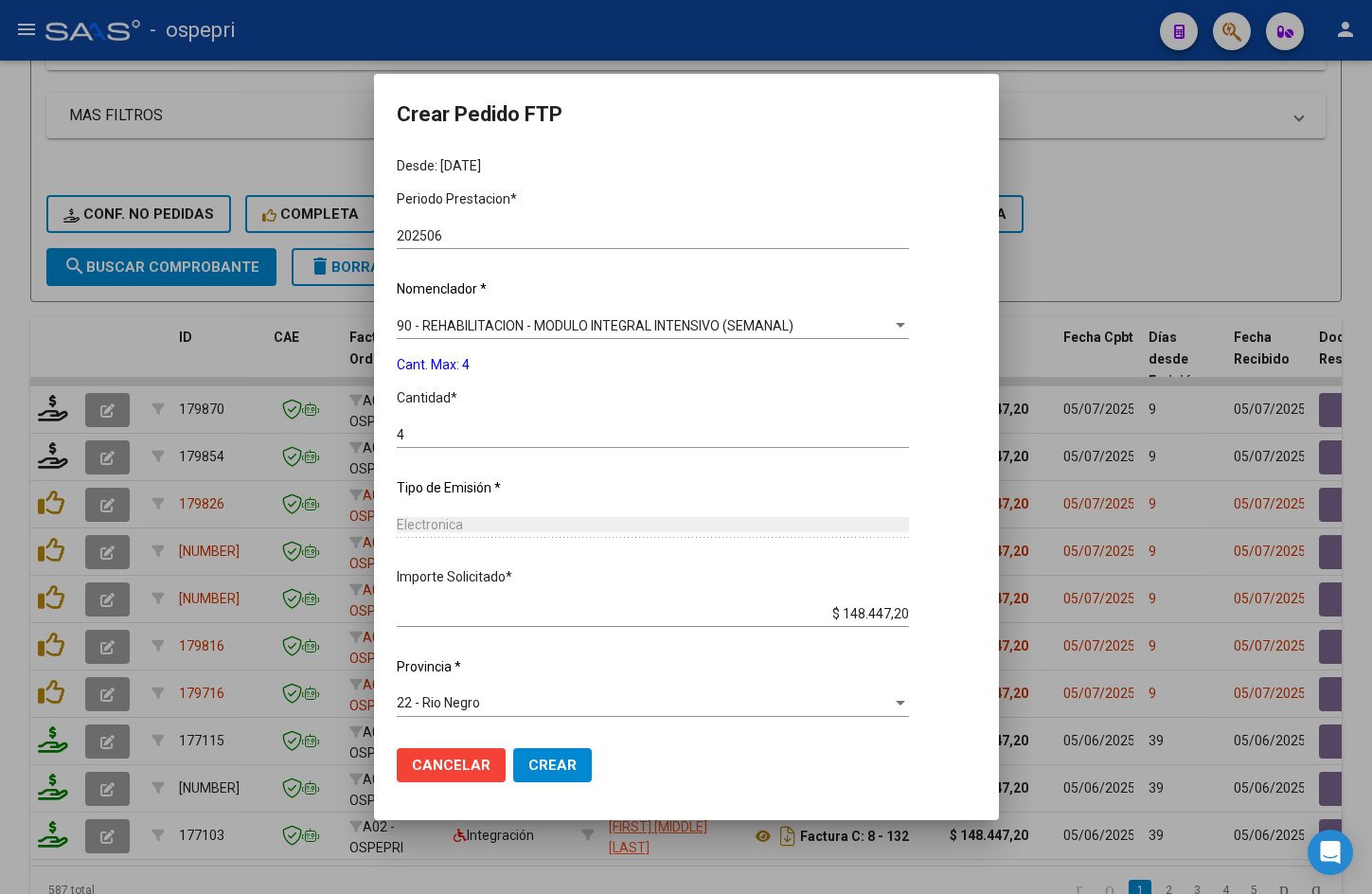 click on "Crear" 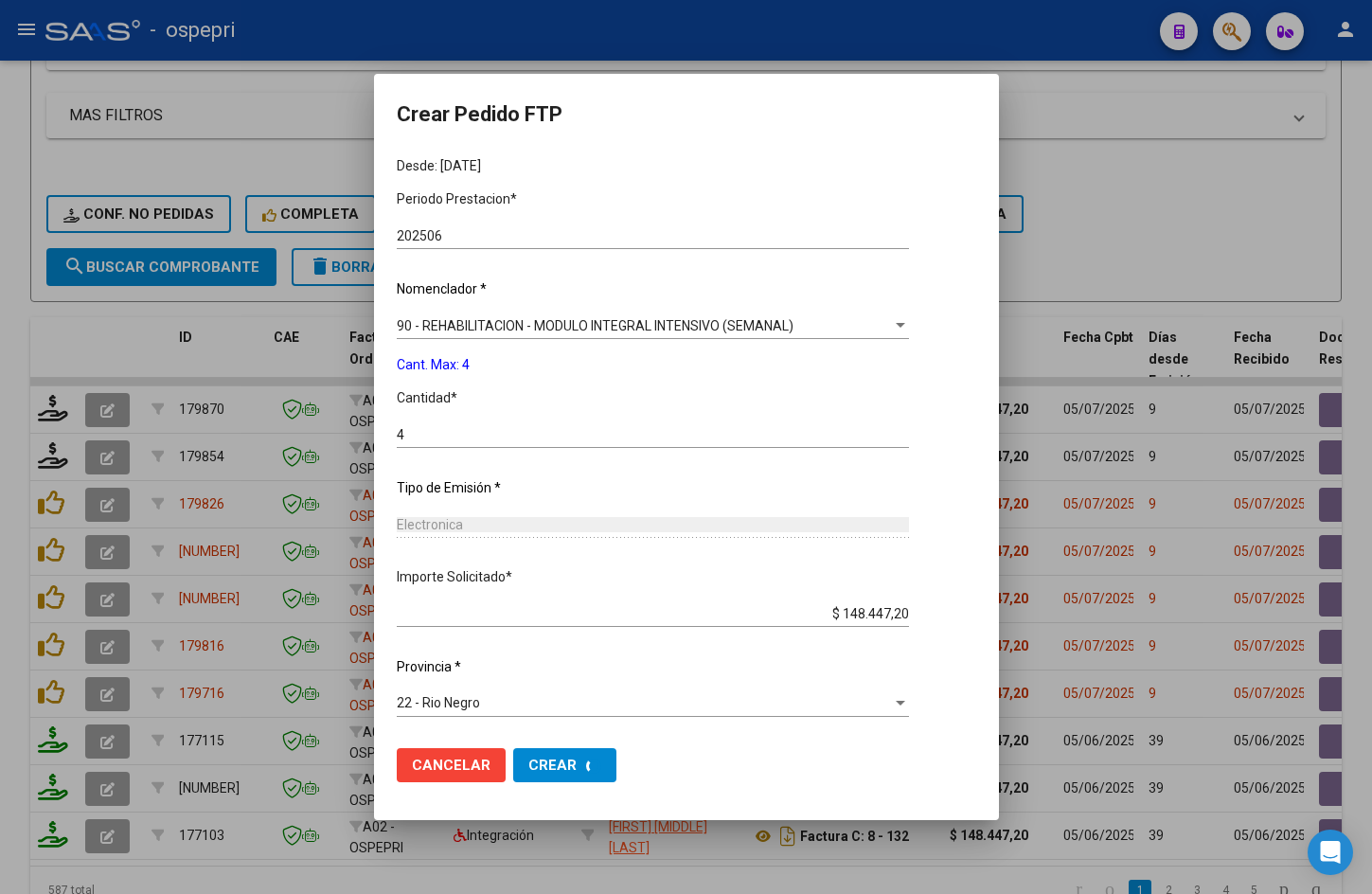 scroll, scrollTop: 0, scrollLeft: 0, axis: both 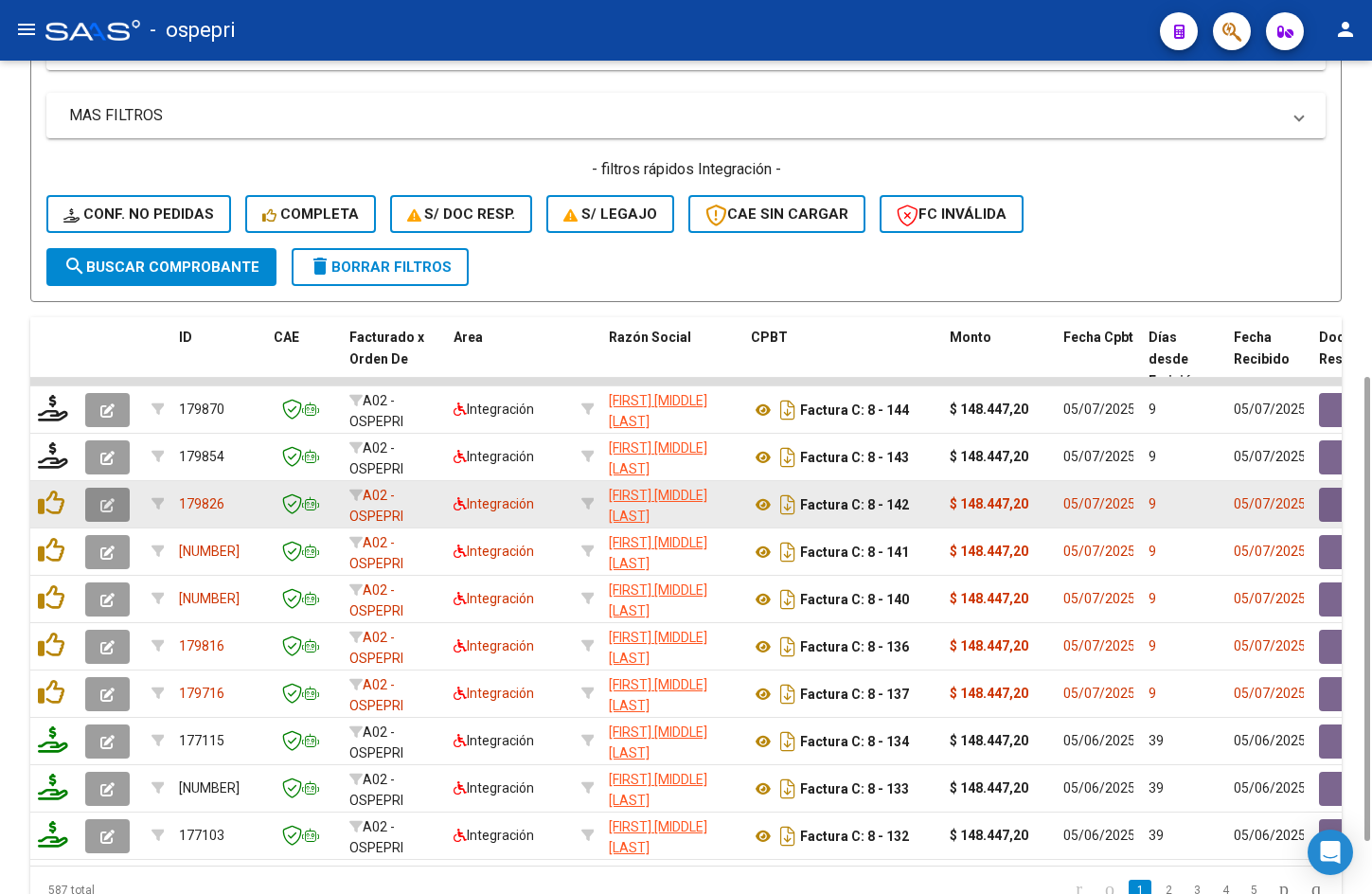 click 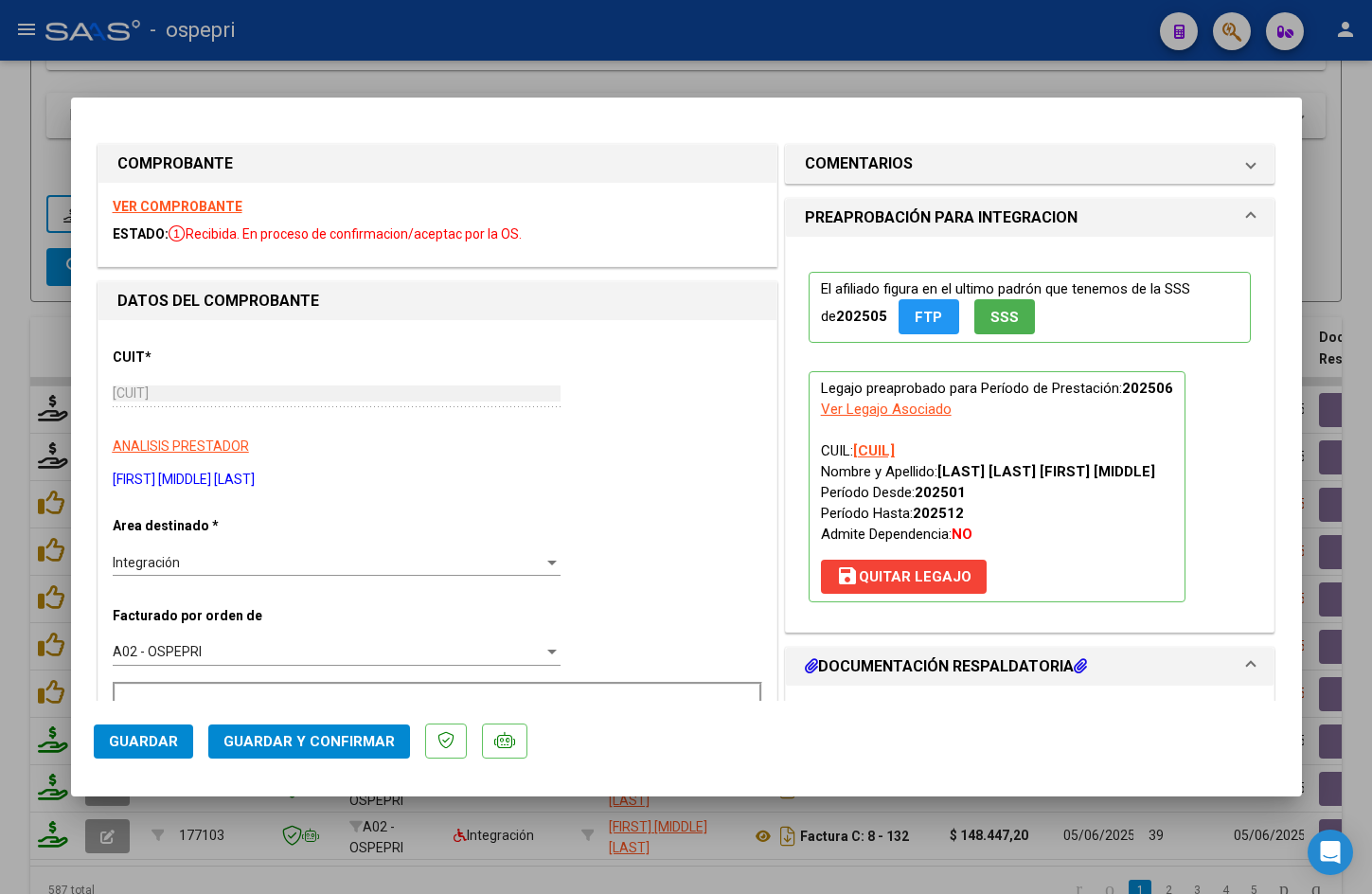 click on "VER COMPROBANTE" at bounding box center [177, 206] 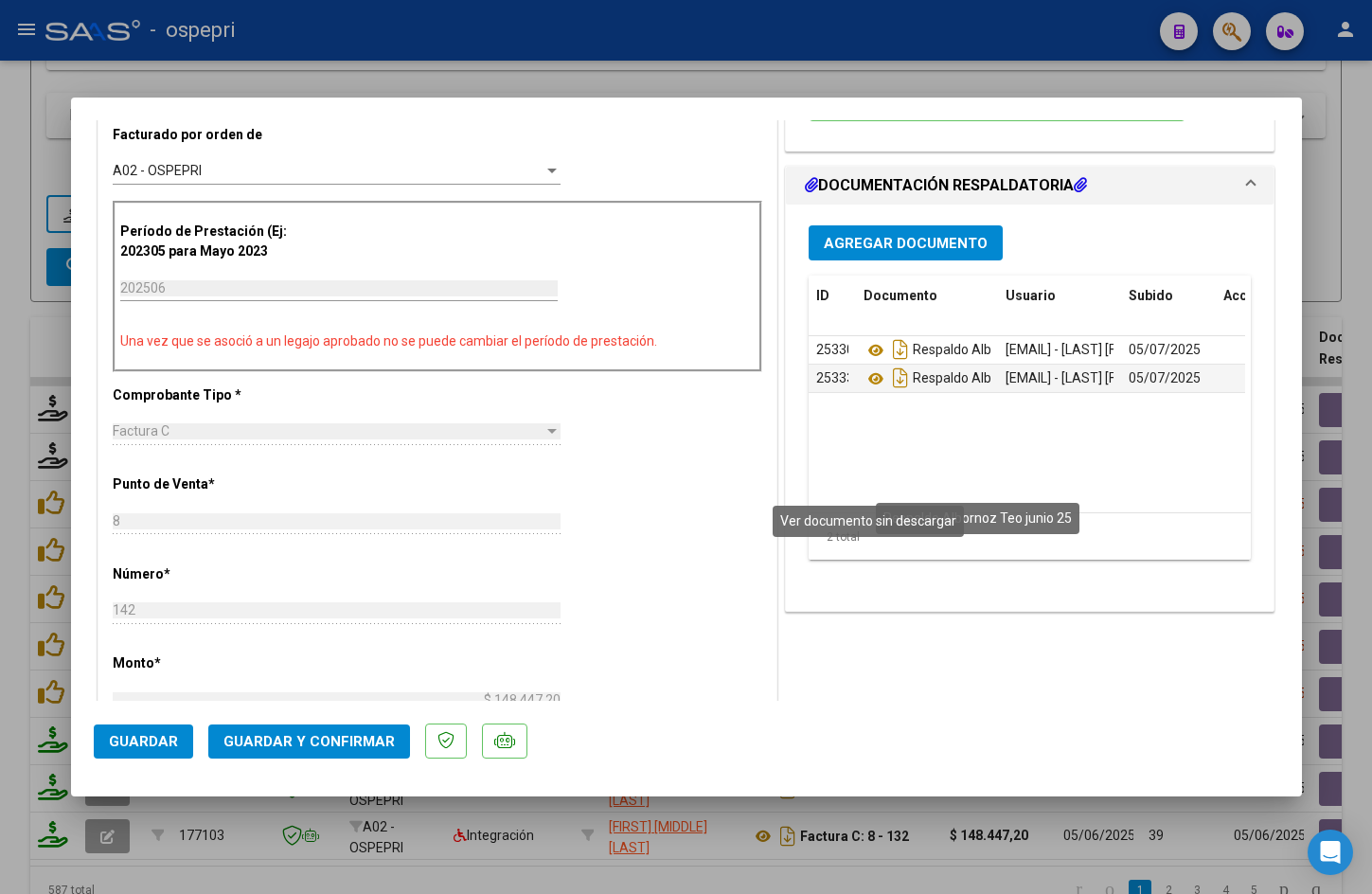 scroll, scrollTop: 568, scrollLeft: 0, axis: vertical 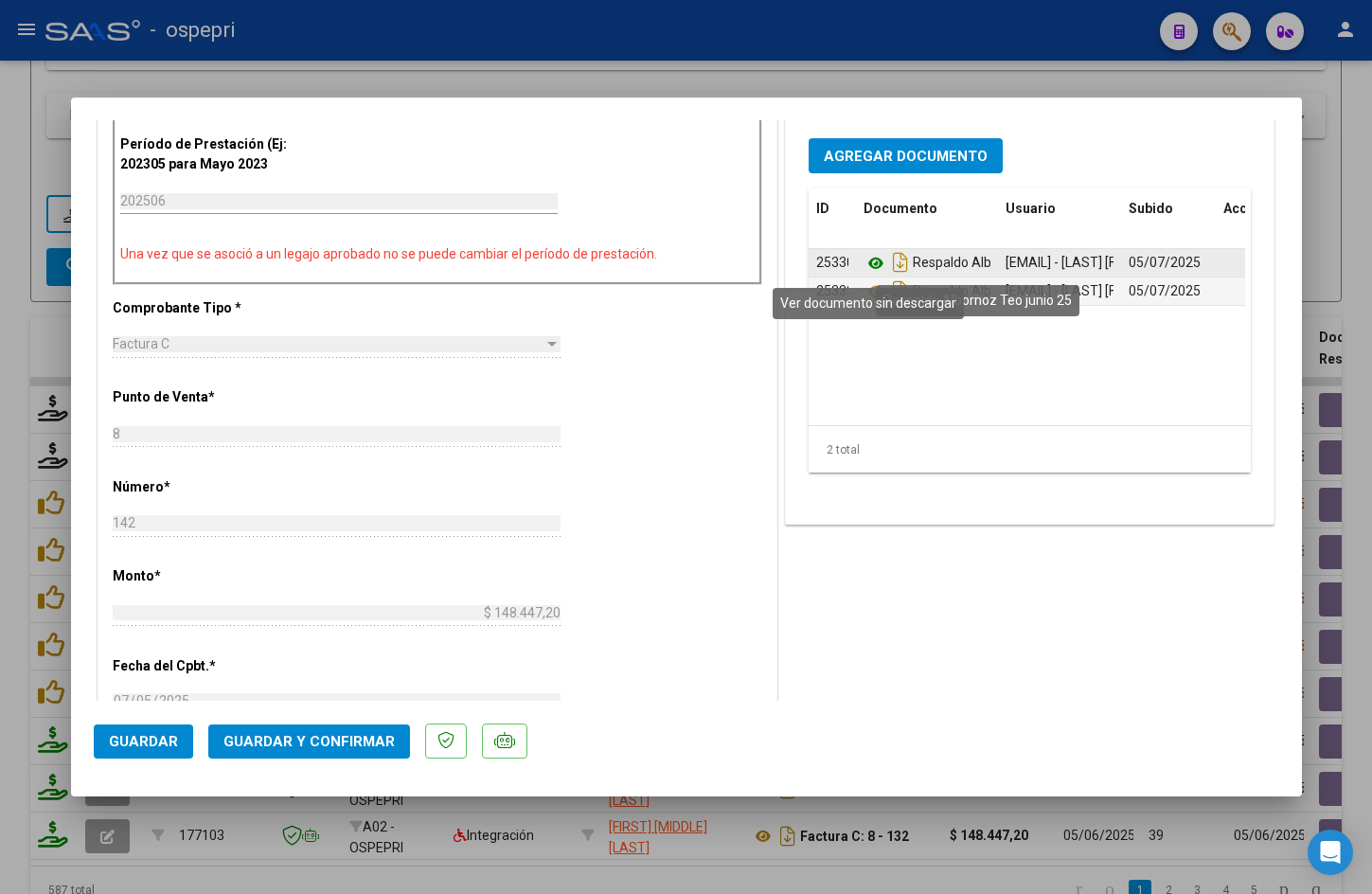 click 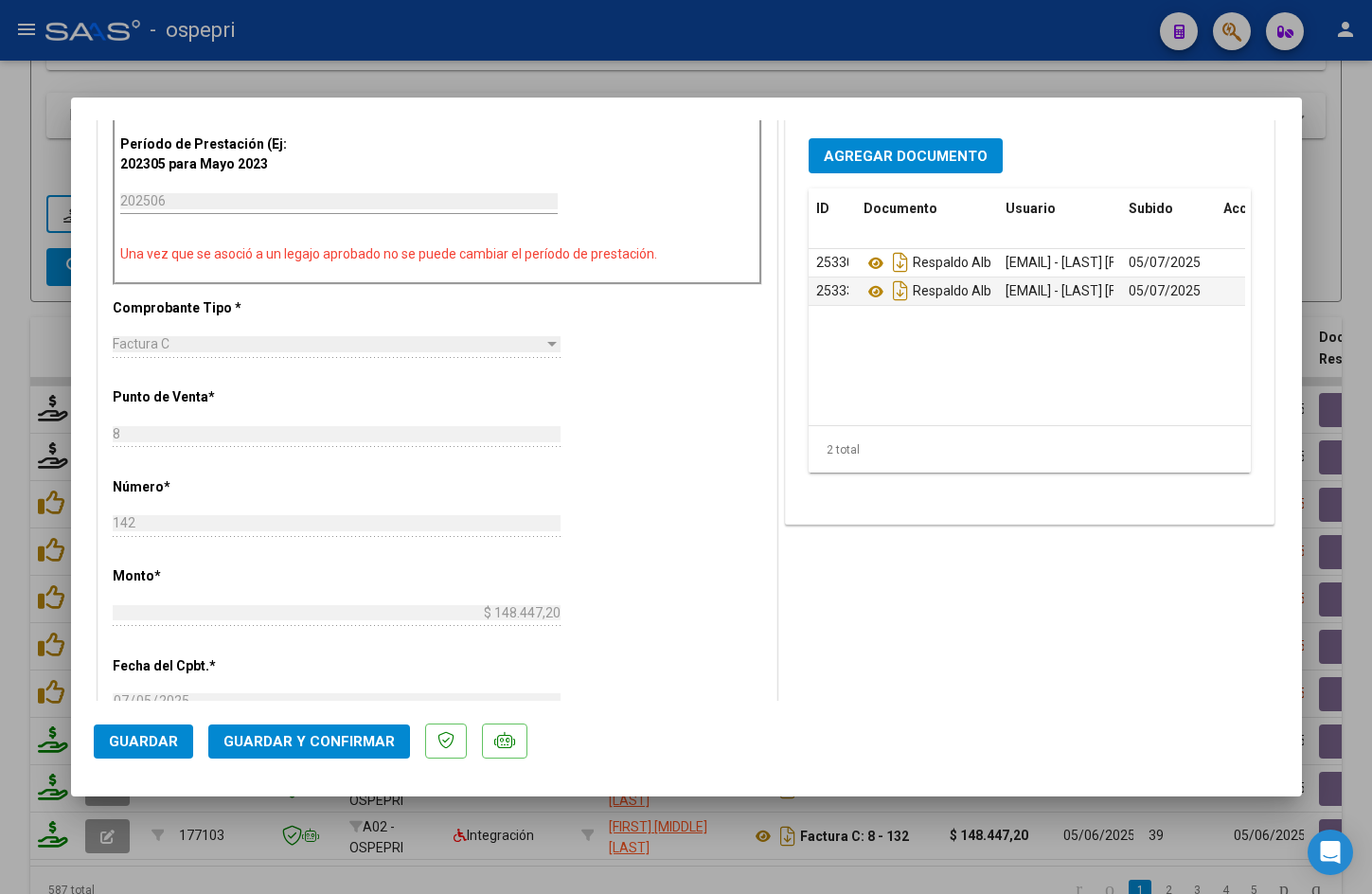 click on "Guardar y Confirmar" 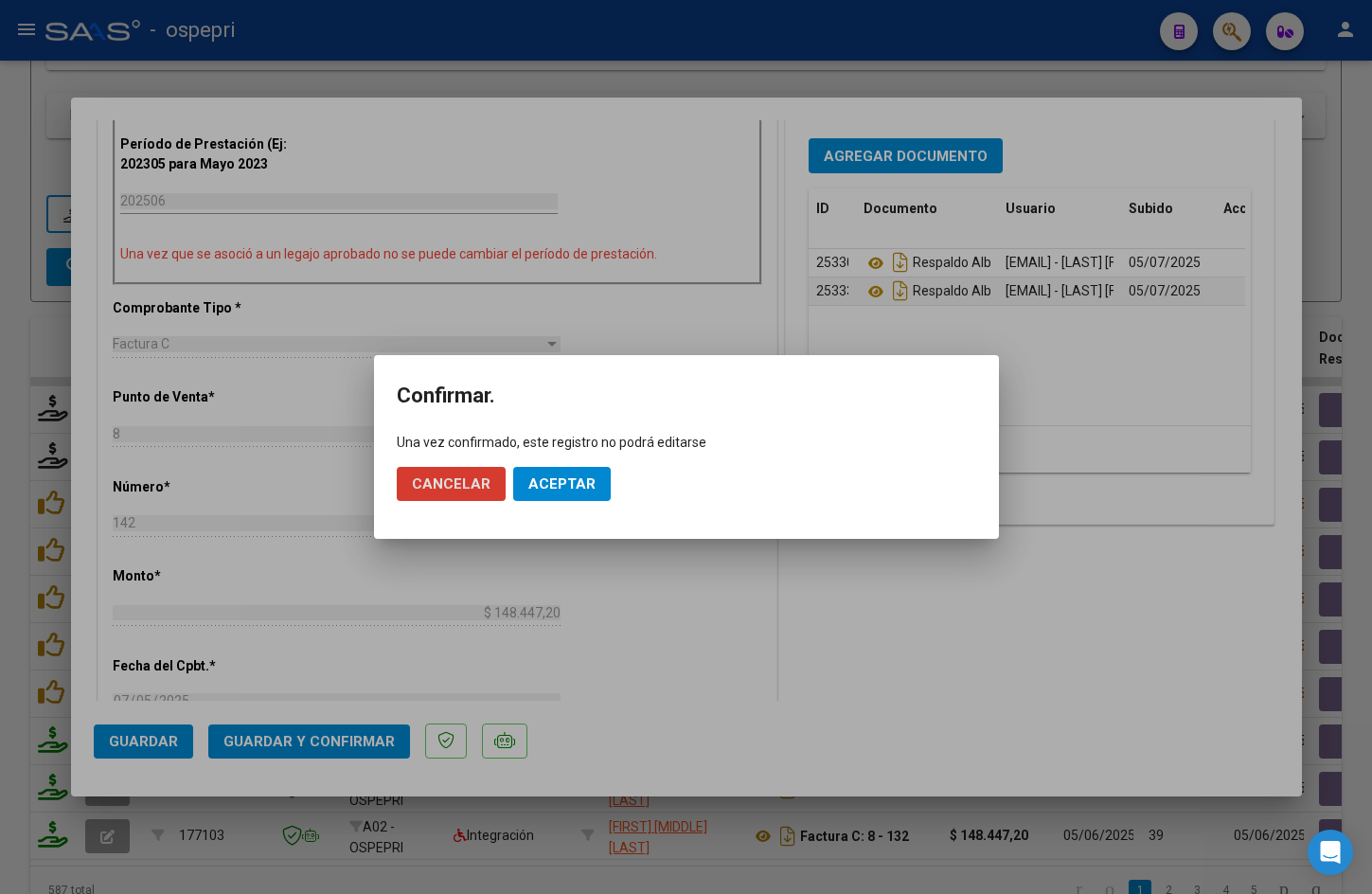 click on "Aceptar" 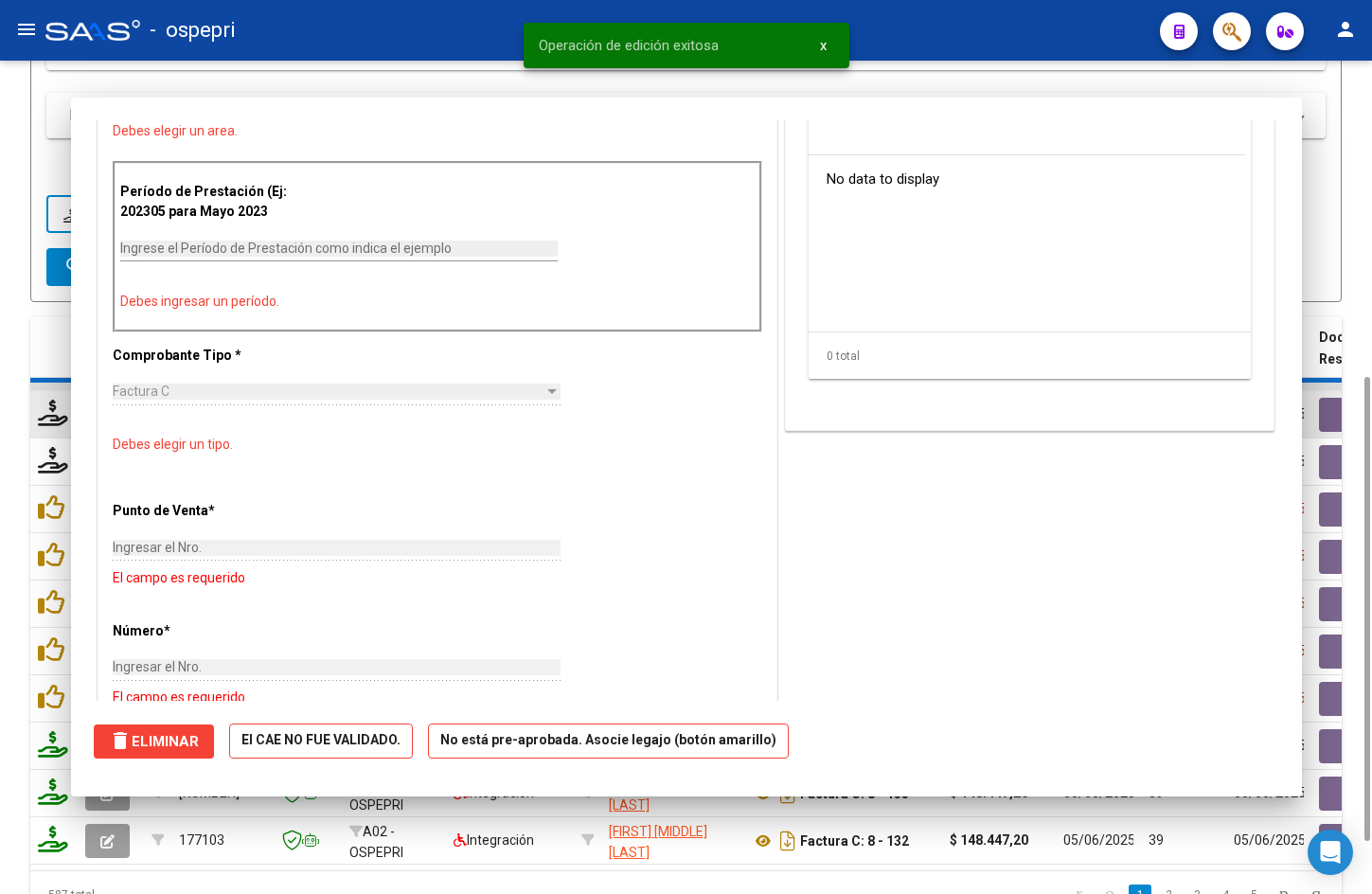 scroll, scrollTop: 0, scrollLeft: 0, axis: both 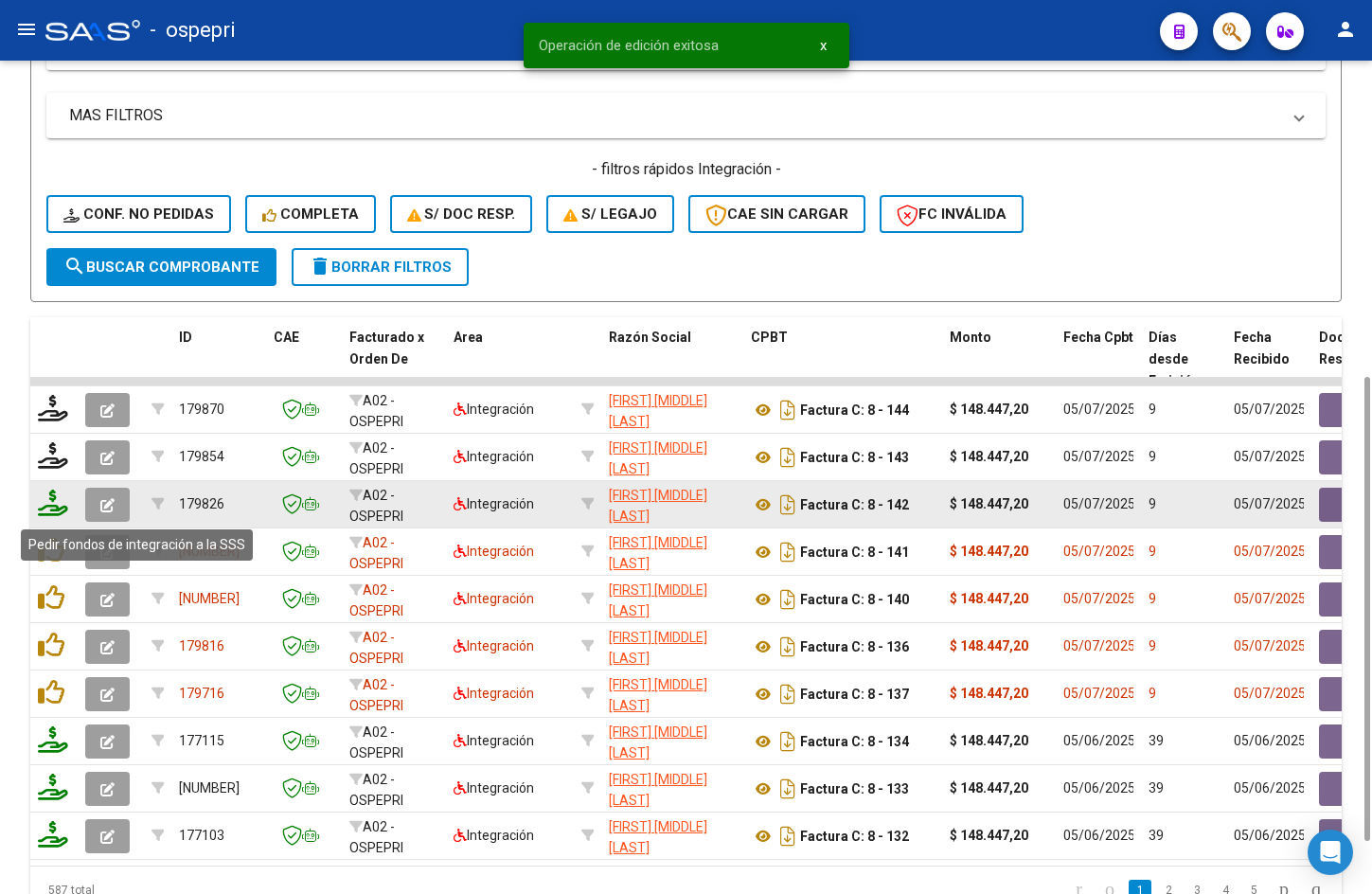 click 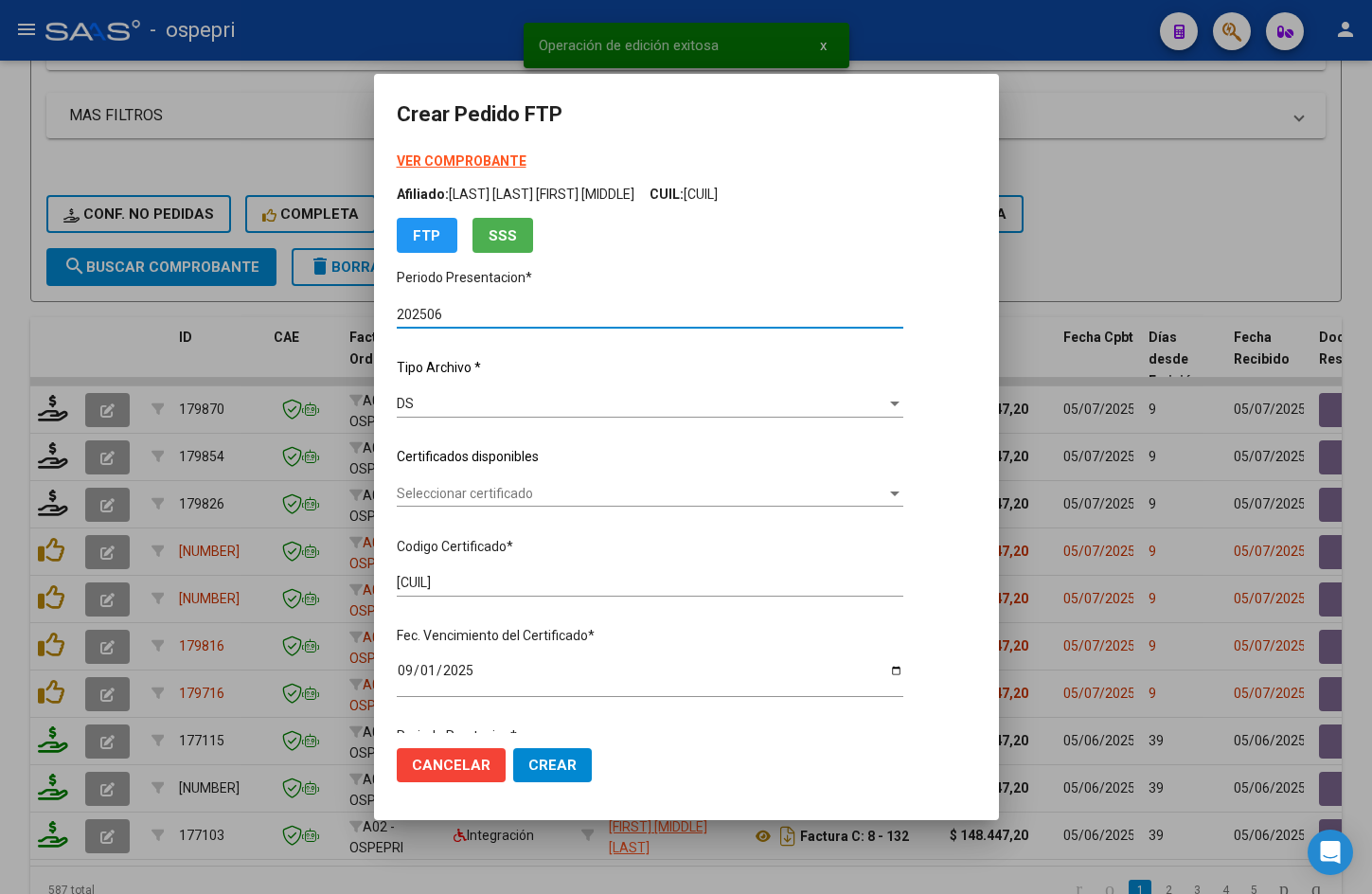 click on "Seleccionar certificado" at bounding box center (641, 493) 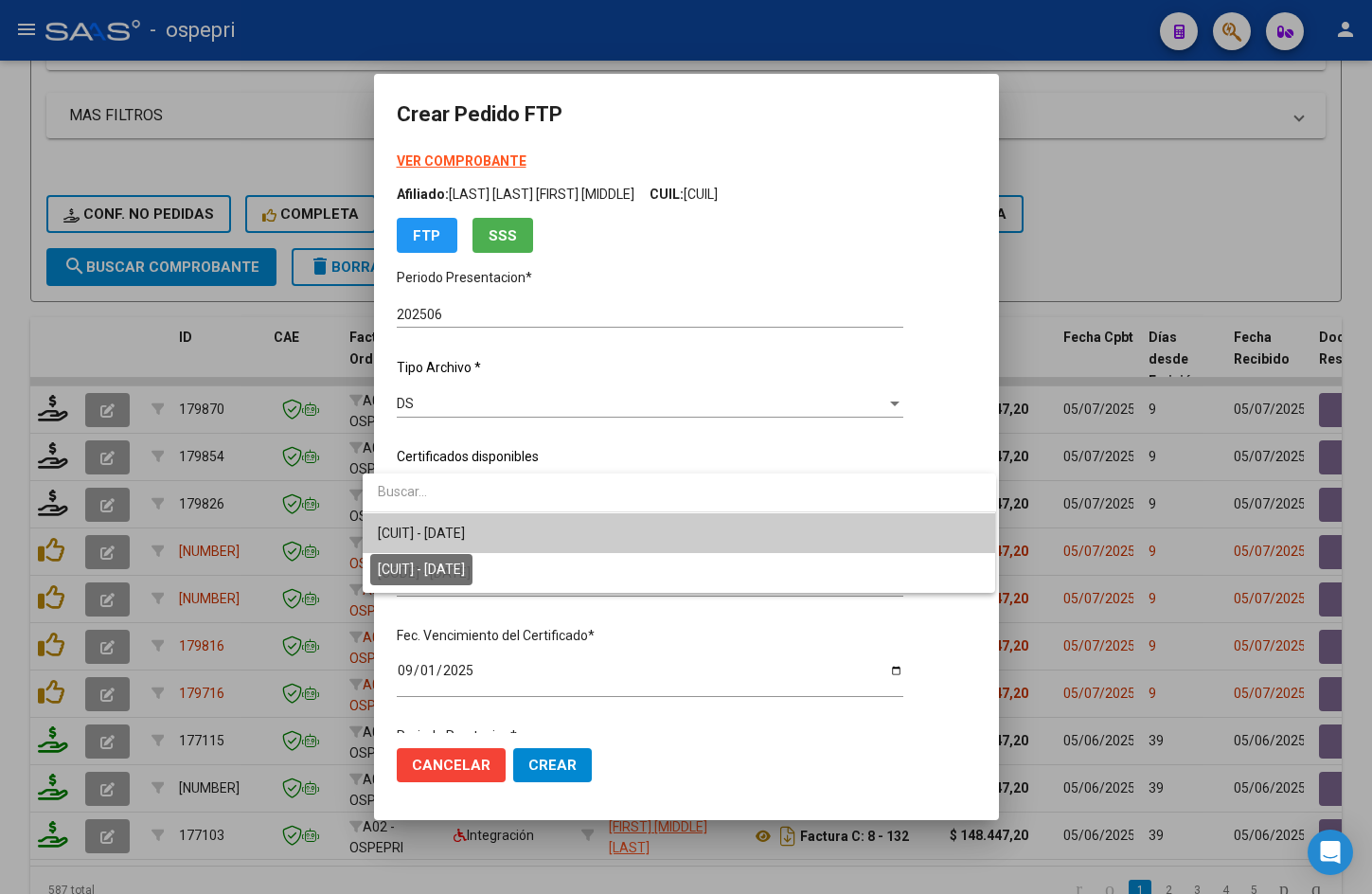 click on "[CUIT] - [DATE]" at bounding box center [421, 533] 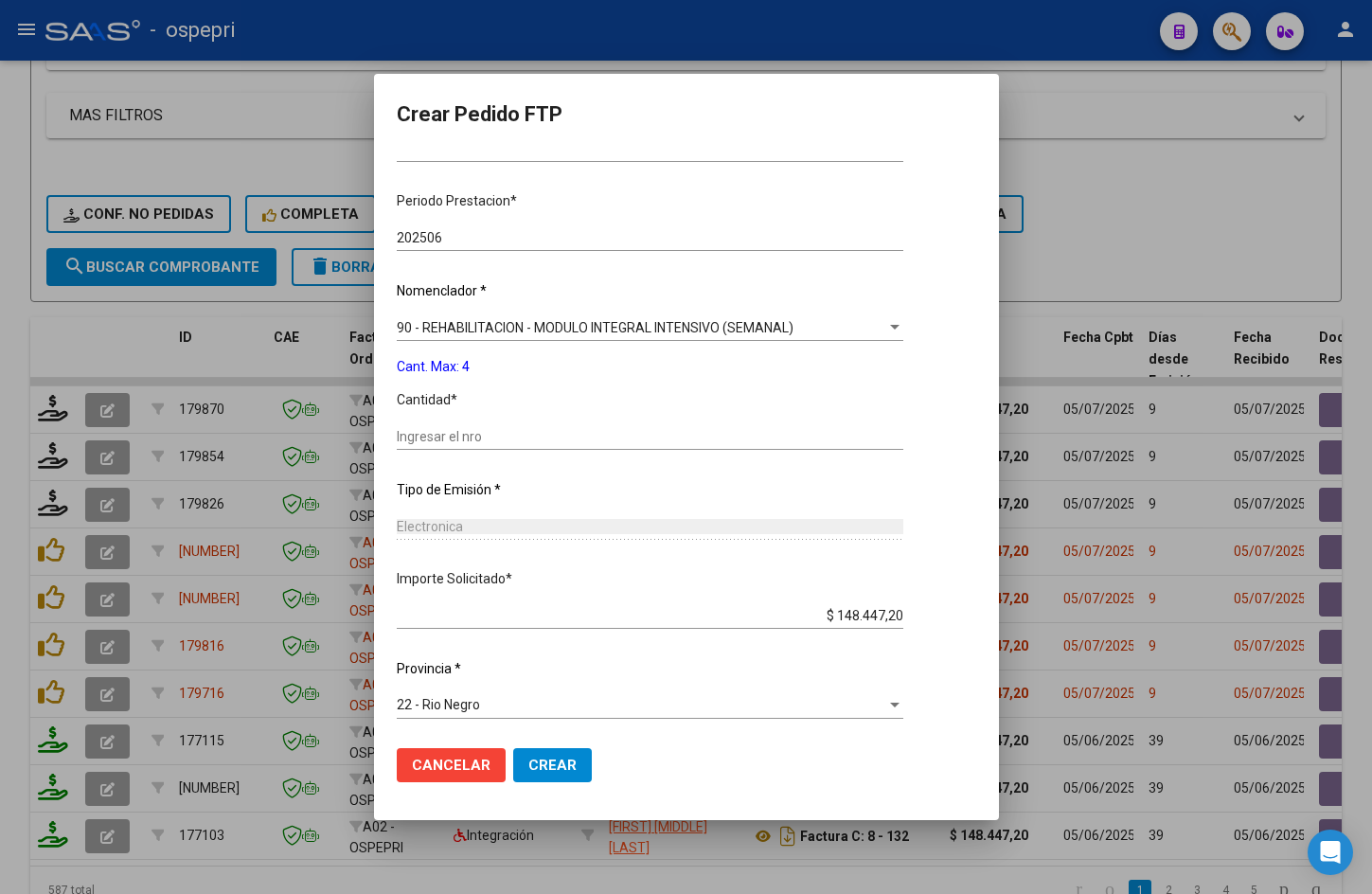 scroll, scrollTop: 537, scrollLeft: 0, axis: vertical 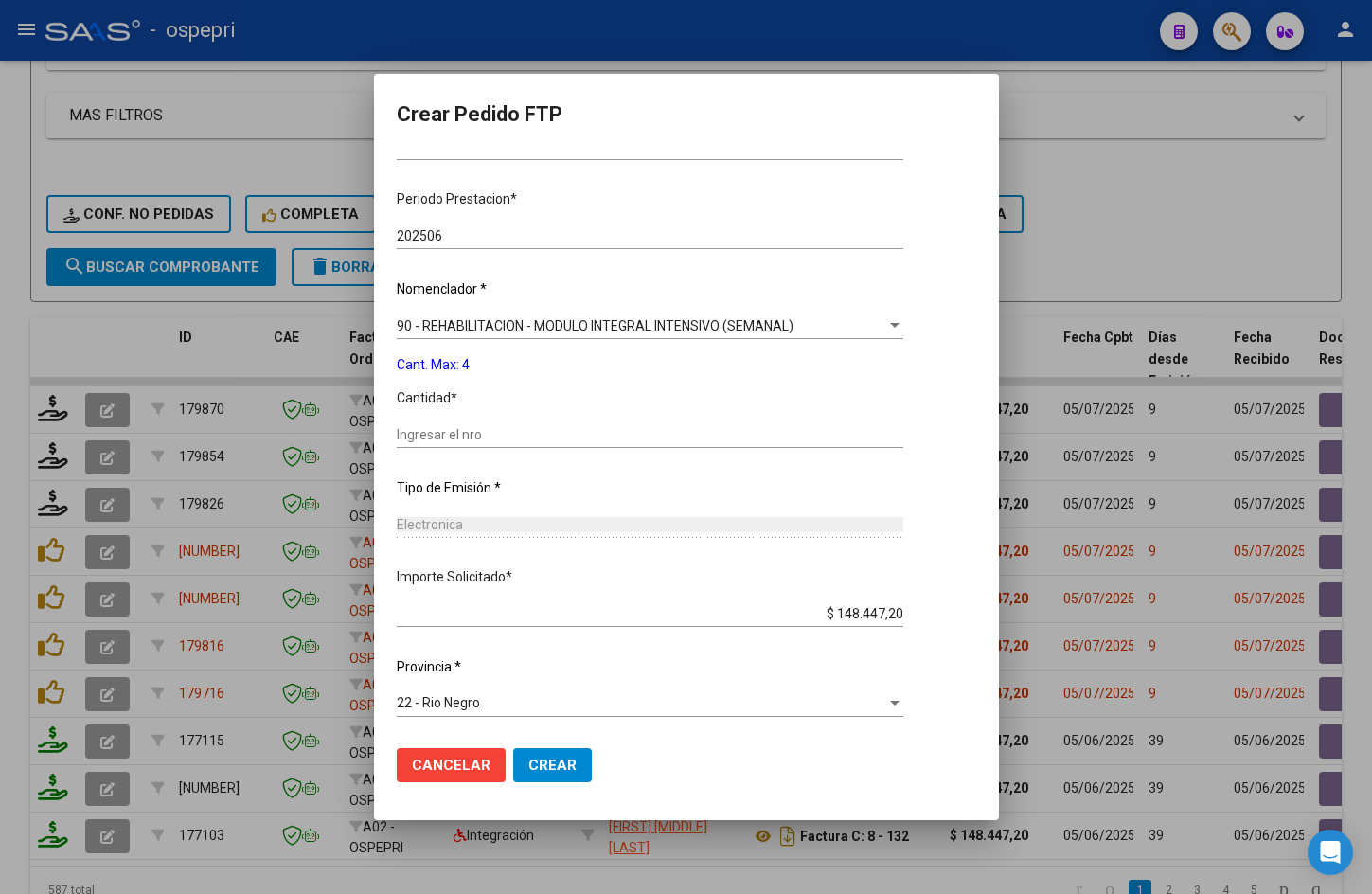 click on "Ingresar el nro" at bounding box center [650, 435] 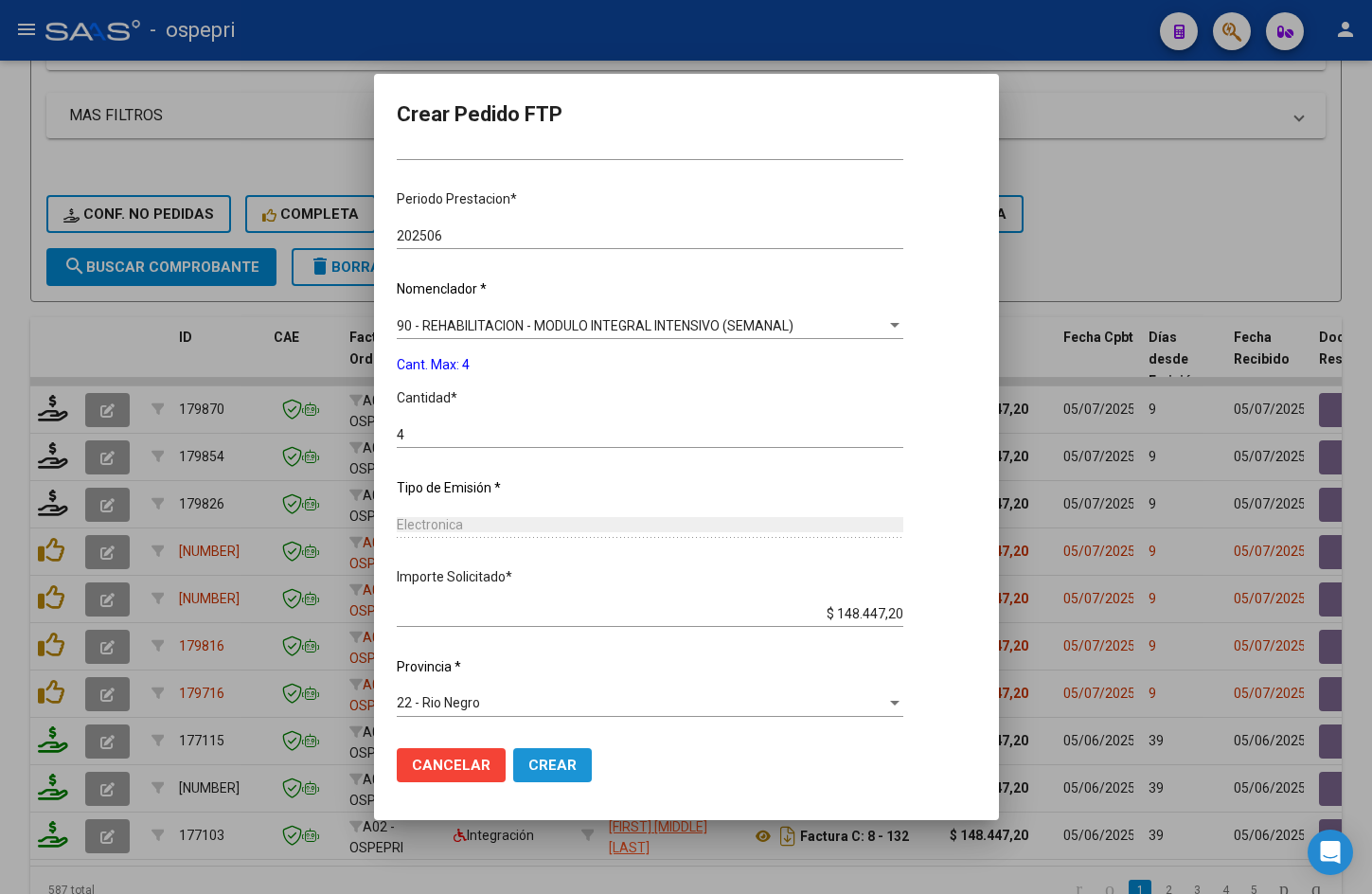 click on "Crear" 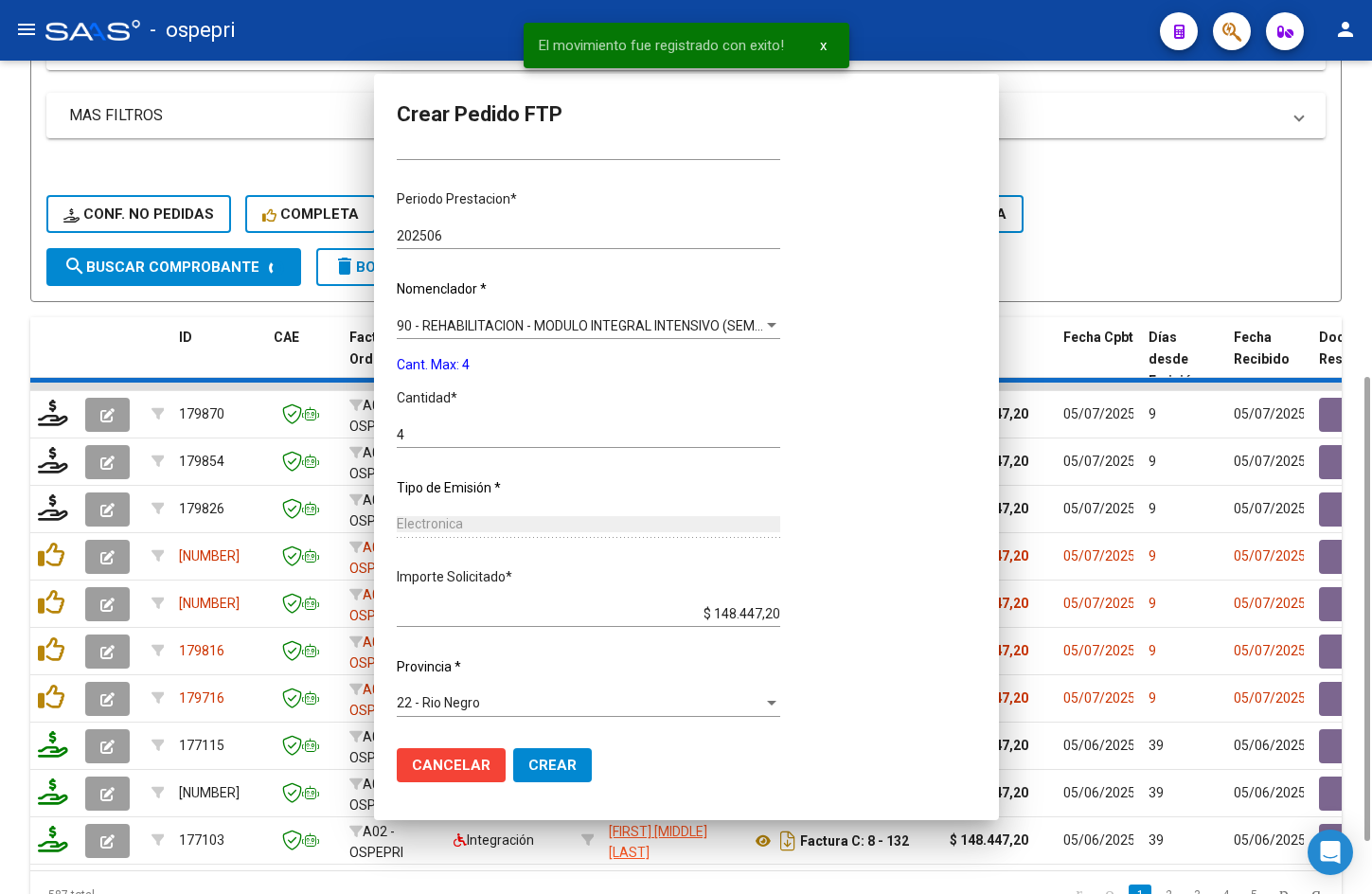 scroll, scrollTop: 0, scrollLeft: 0, axis: both 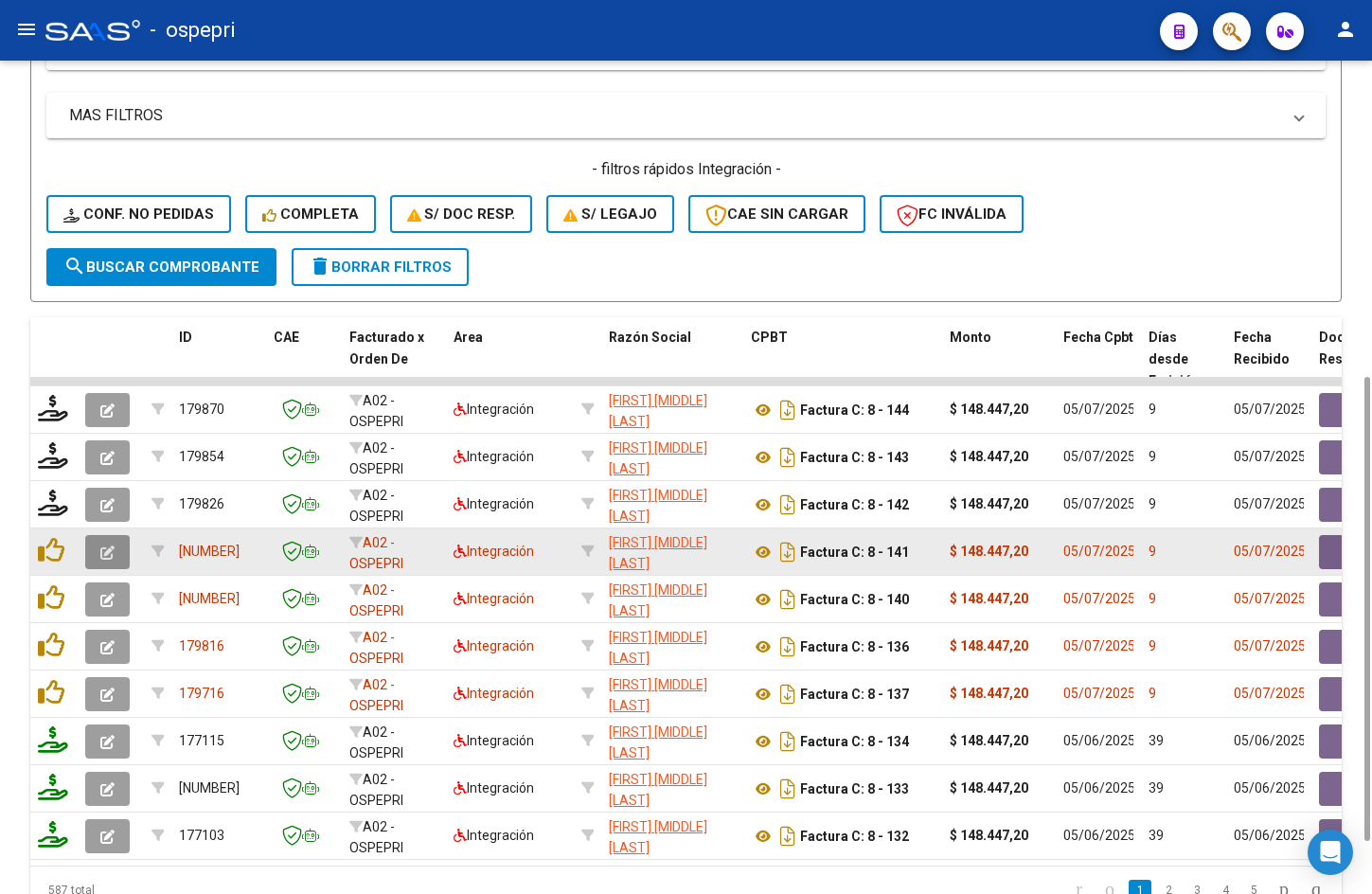 click 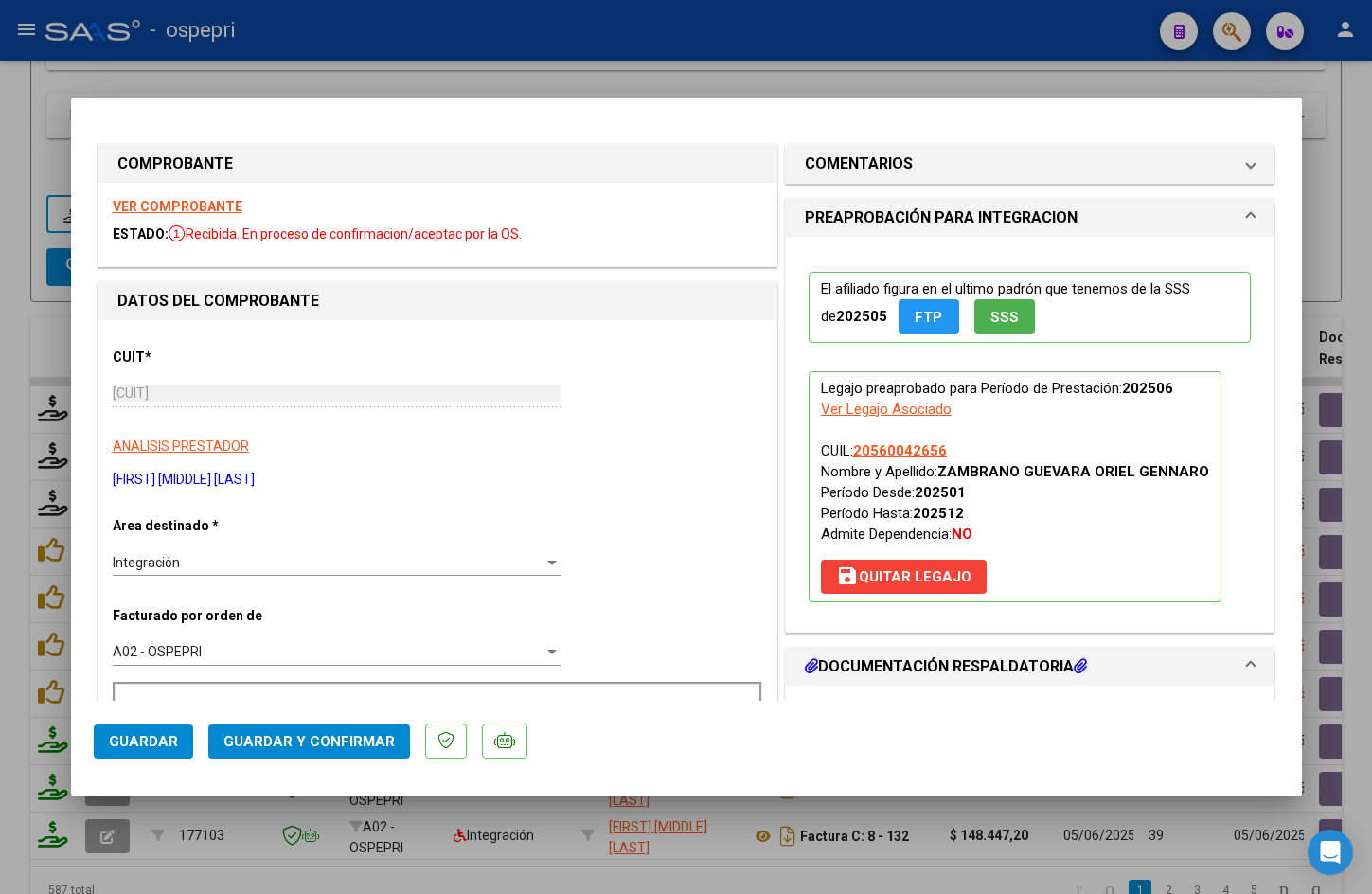 click on "VER COMPROBANTE" at bounding box center [177, 206] 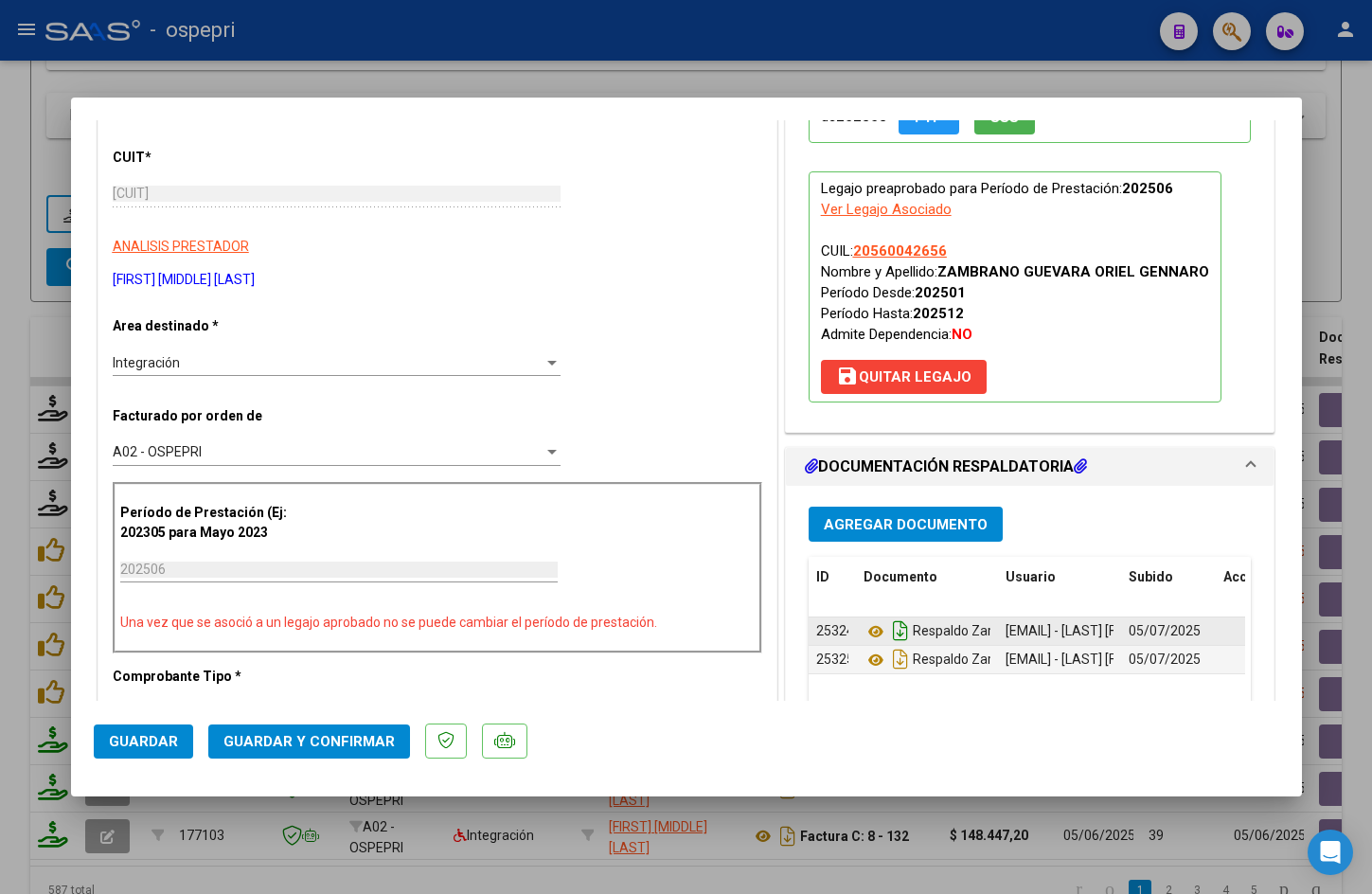 scroll, scrollTop: 284, scrollLeft: 0, axis: vertical 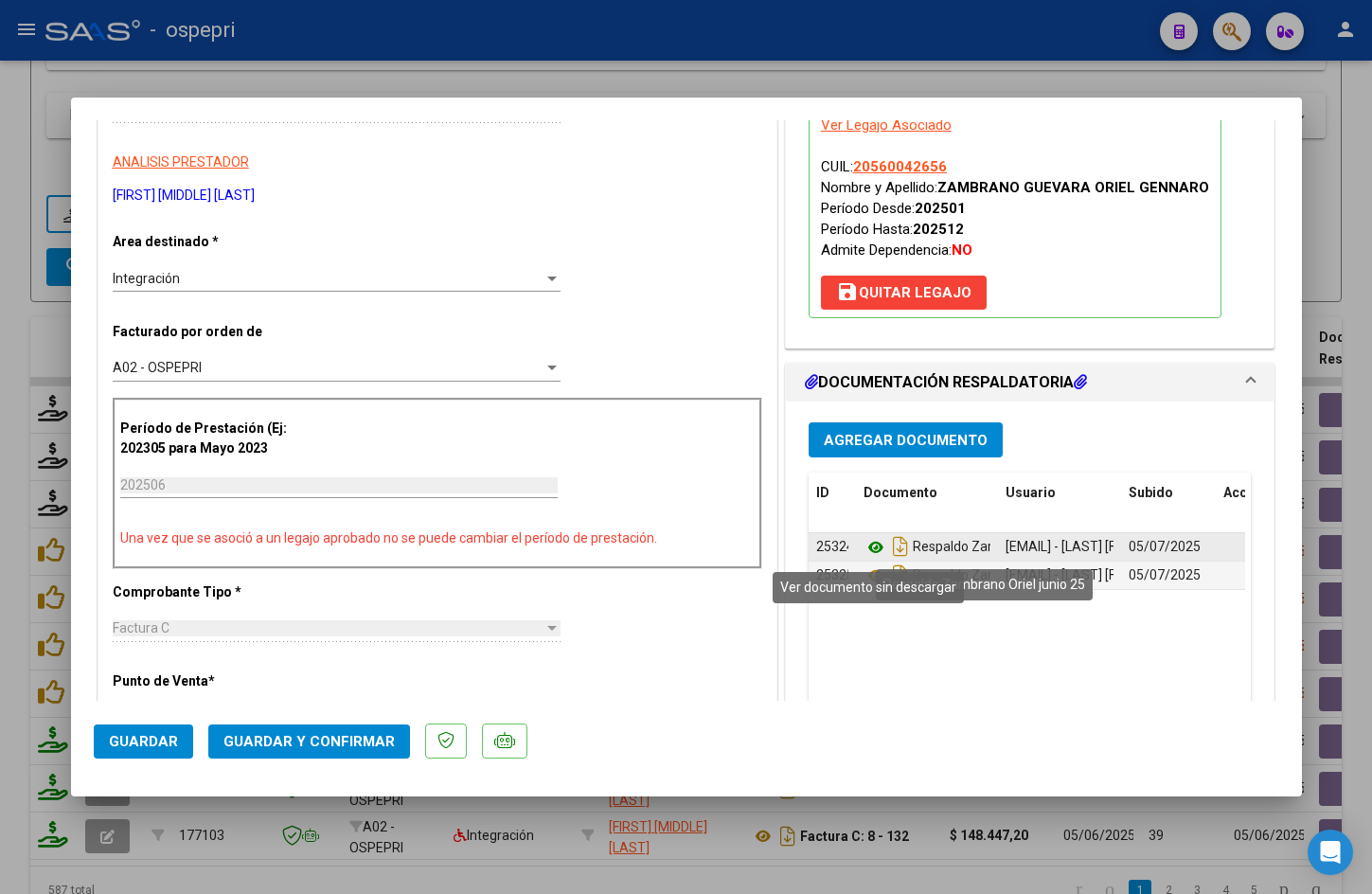 click 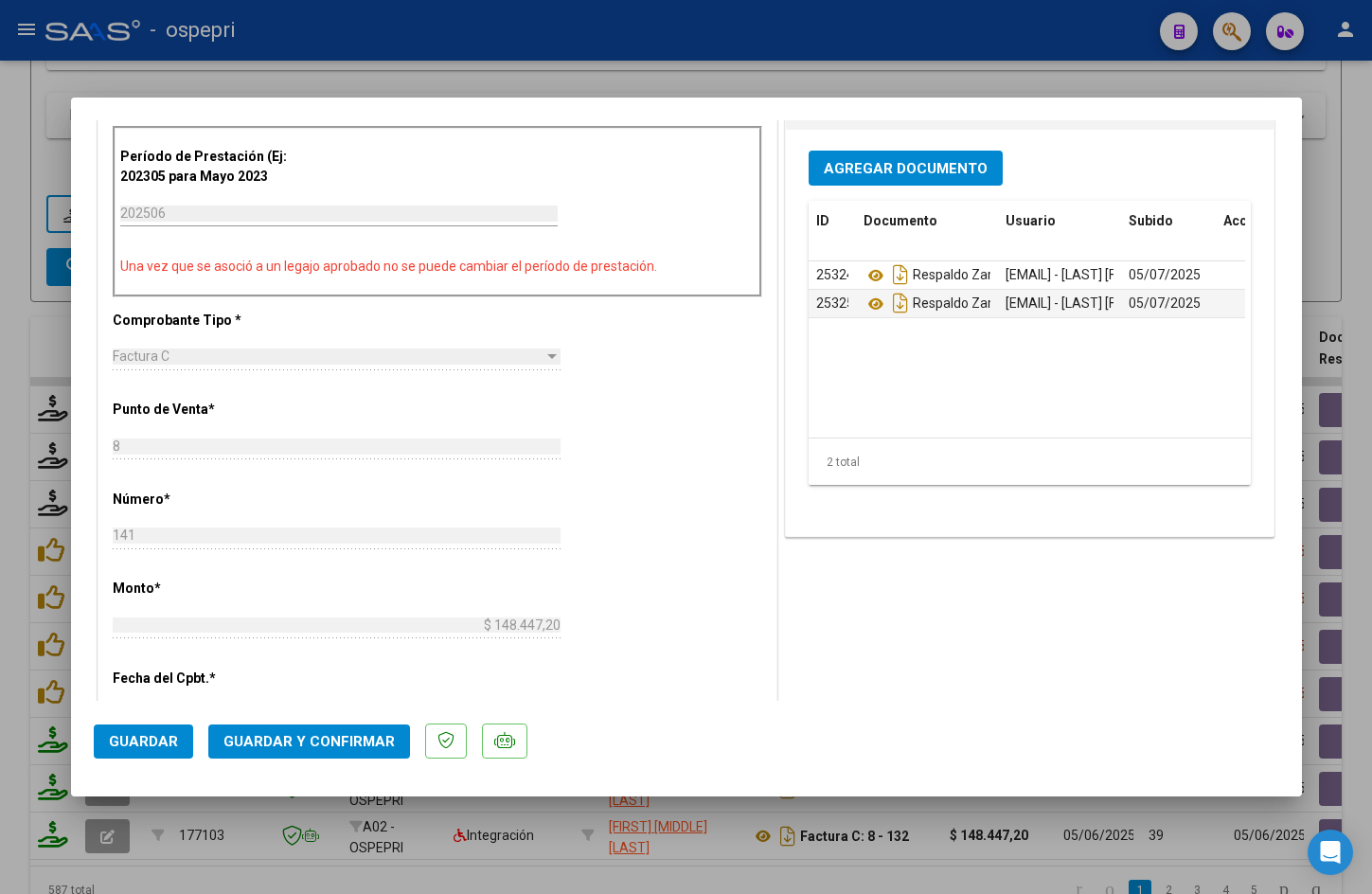 scroll, scrollTop: 568, scrollLeft: 0, axis: vertical 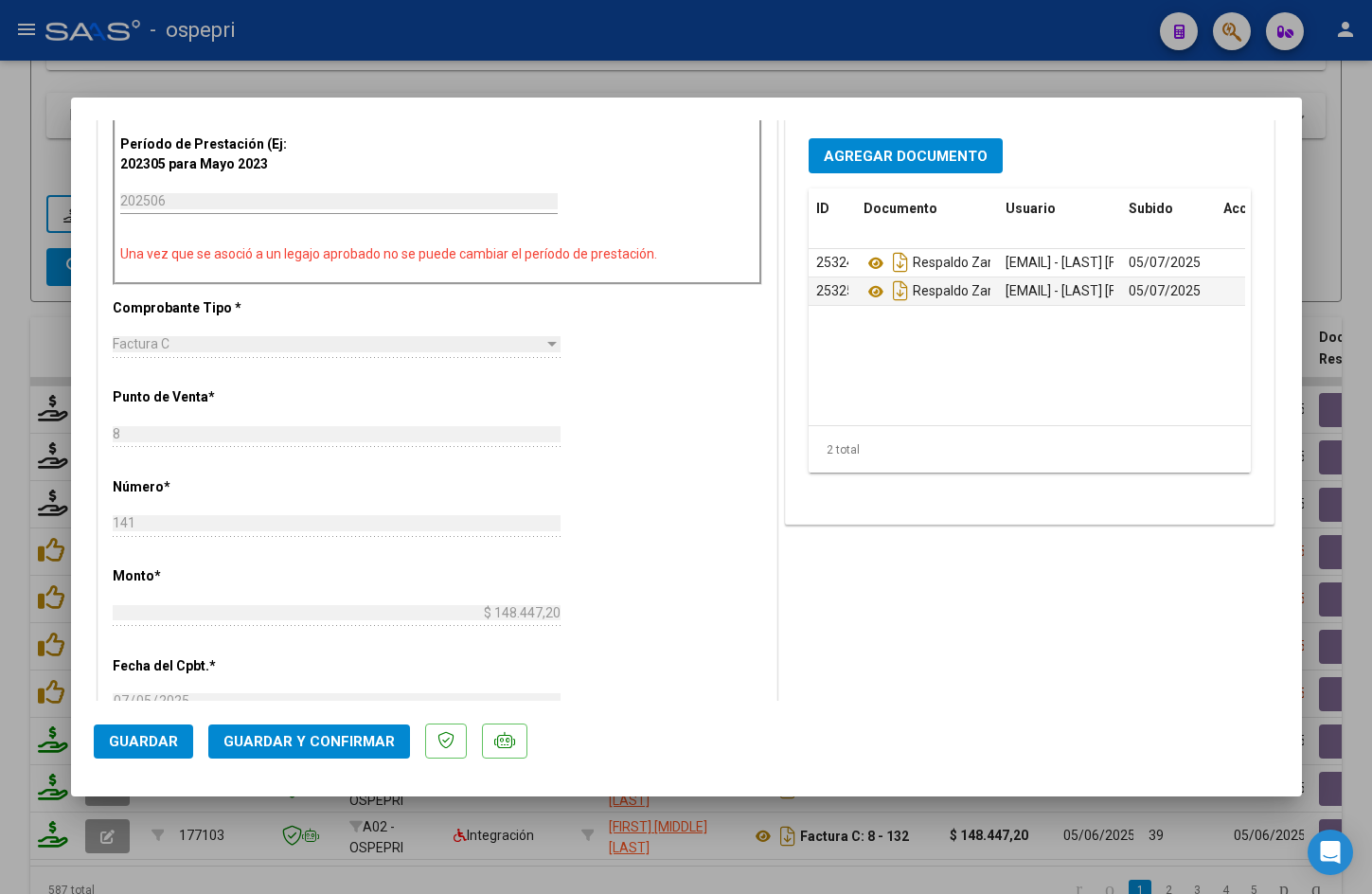 click on "Guardar y Confirmar" 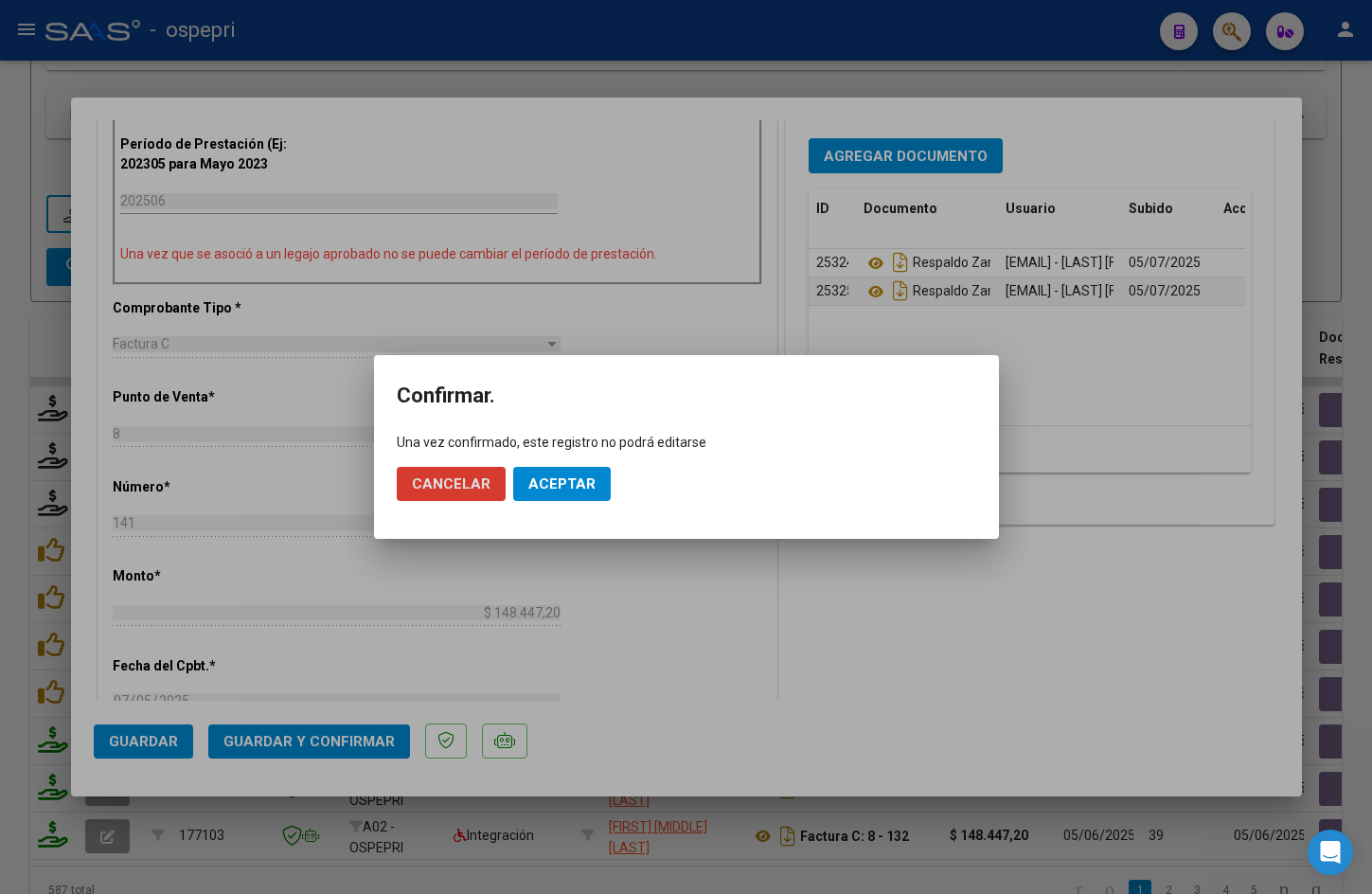 click on "Aceptar" 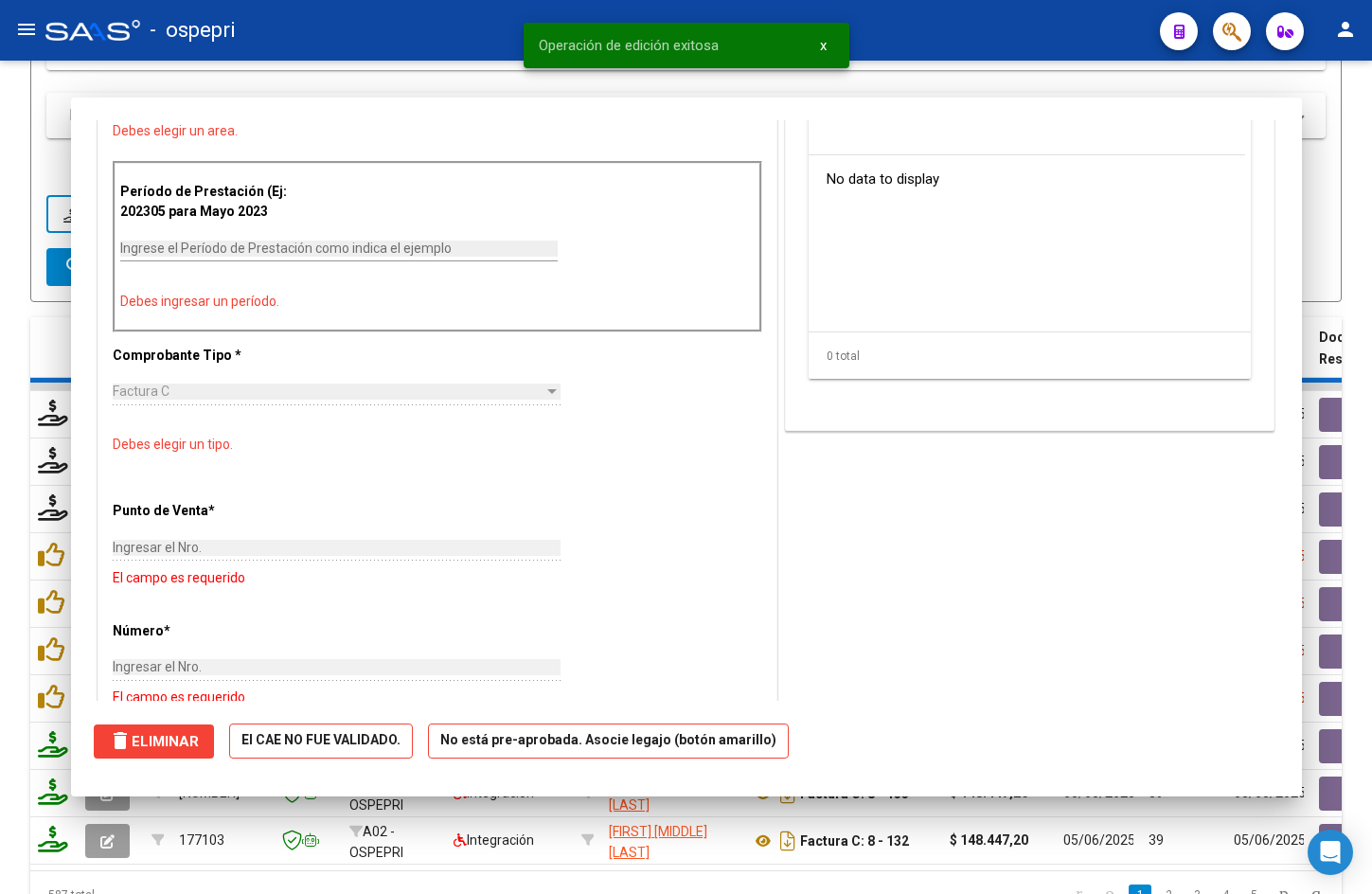 scroll, scrollTop: 0, scrollLeft: 0, axis: both 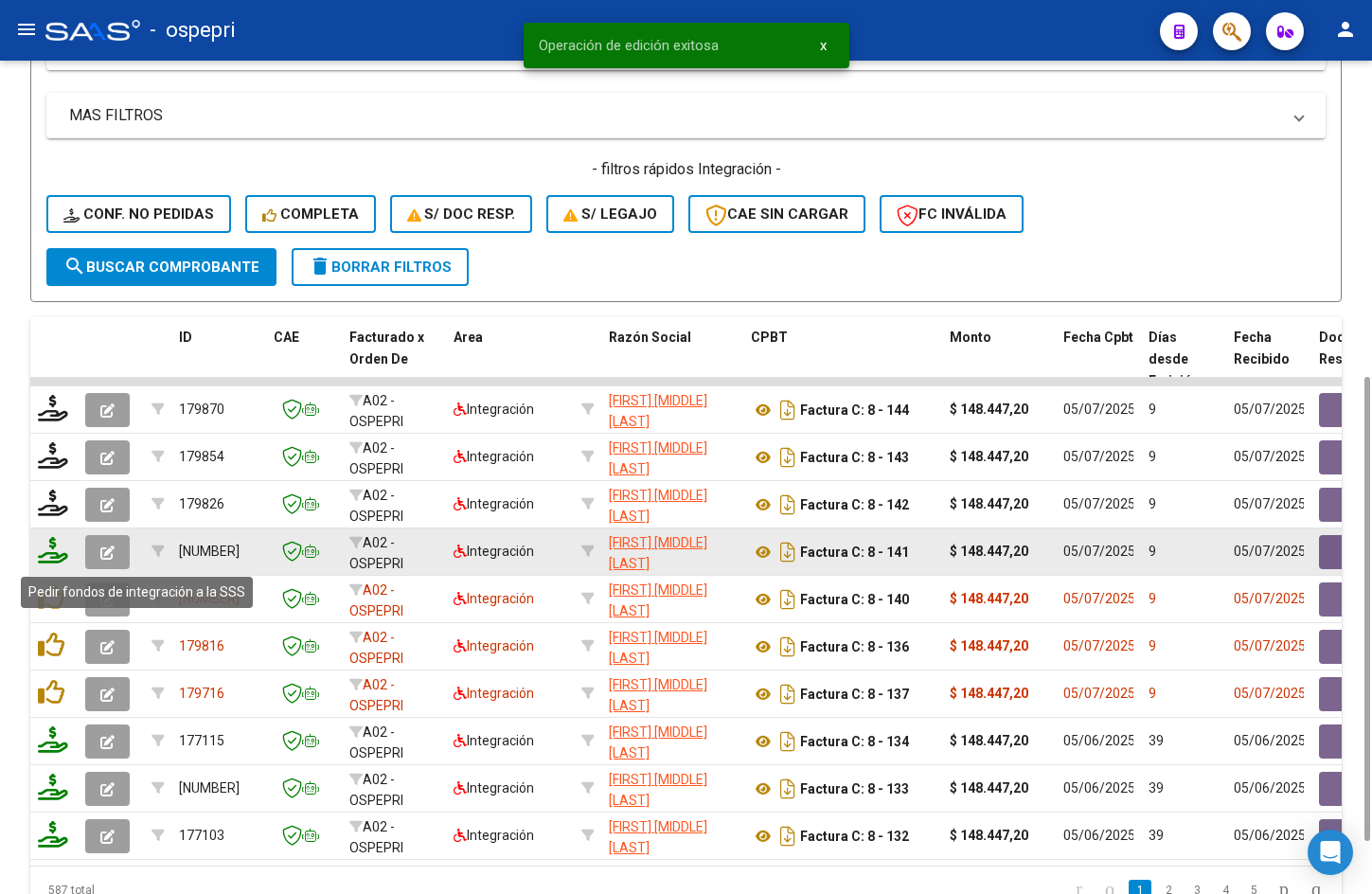 click 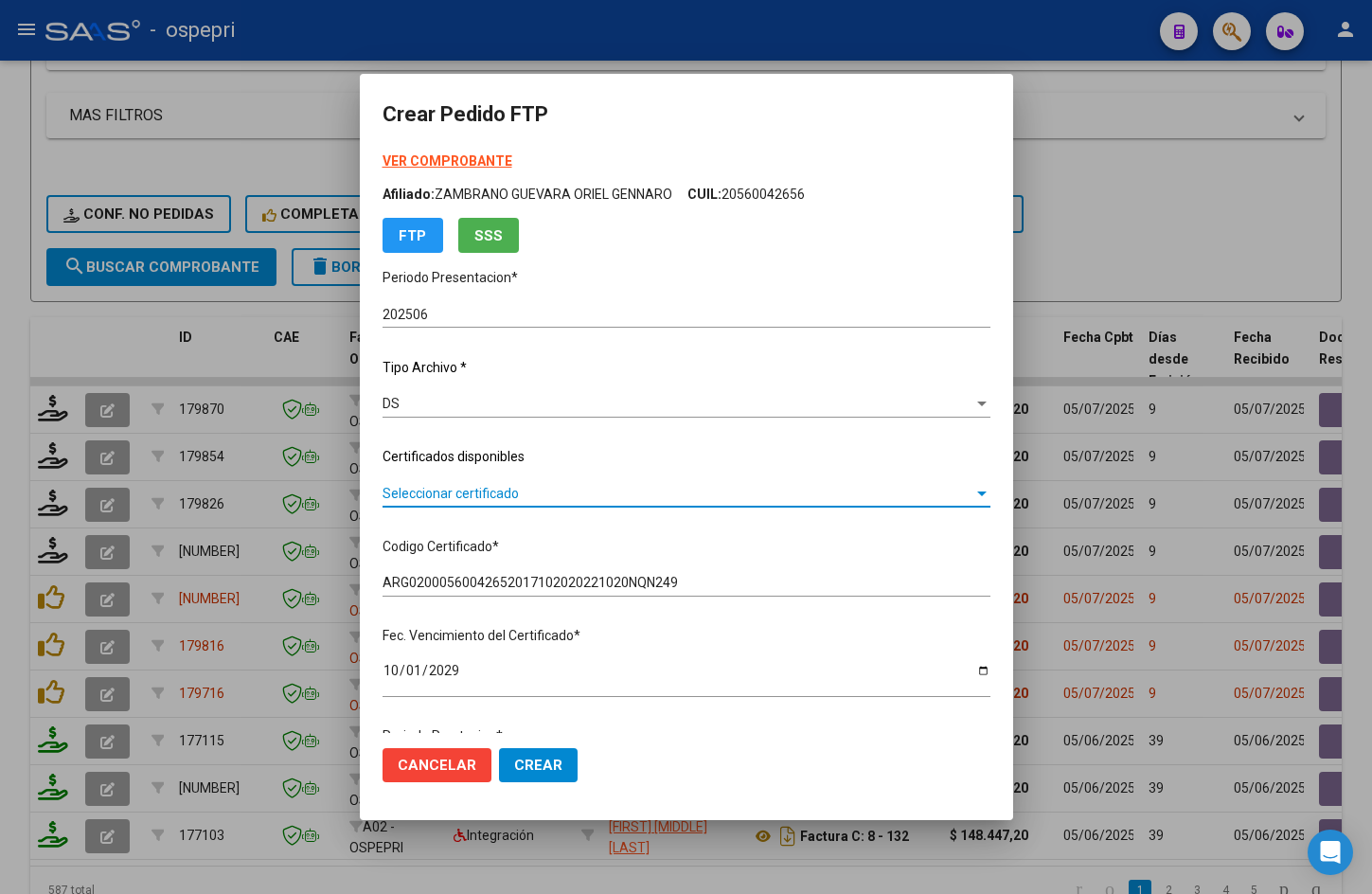 click on "Seleccionar certificado" at bounding box center [678, 493] 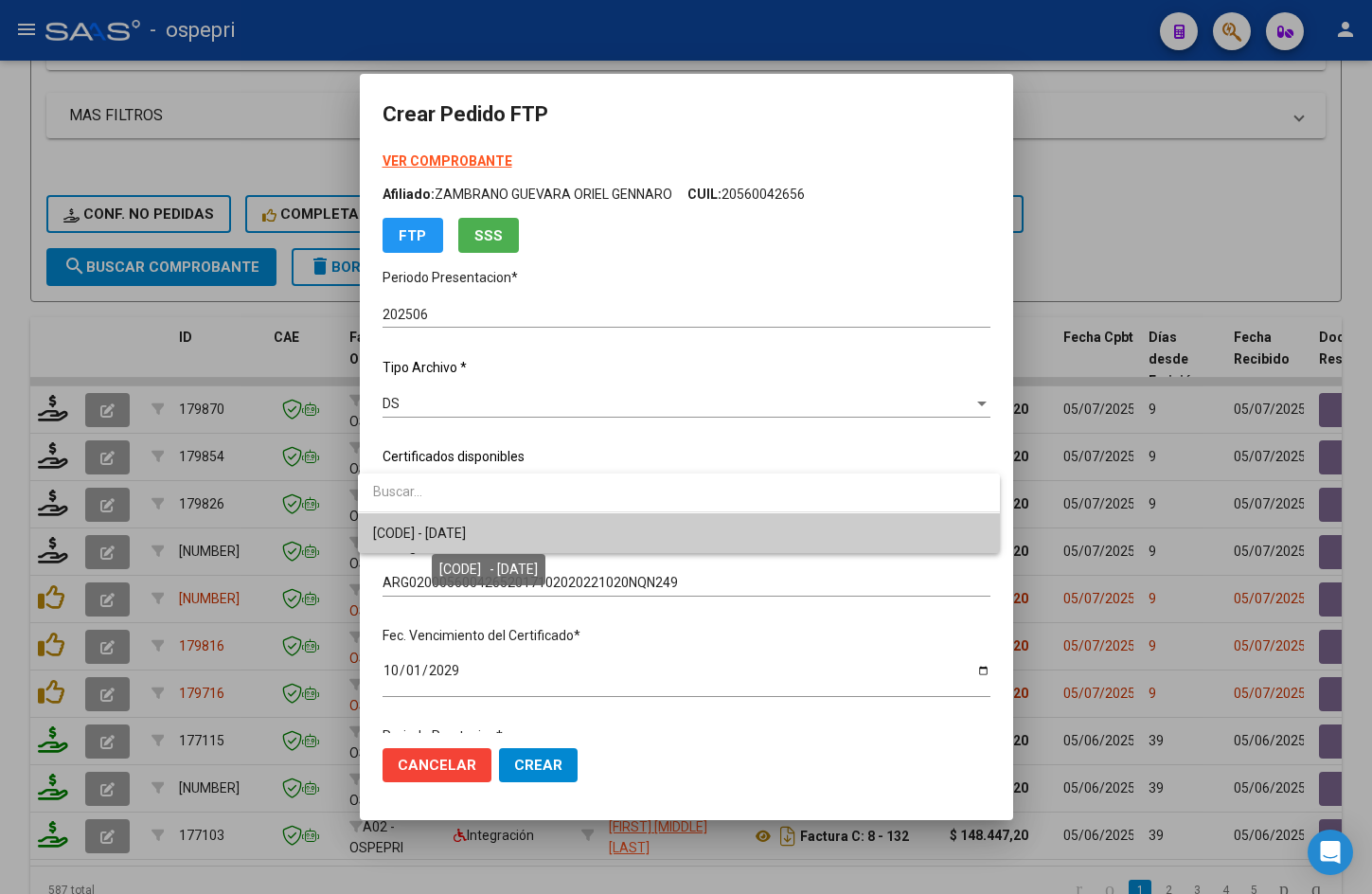 click on "[CODE]   - [DATE]" at bounding box center [419, 533] 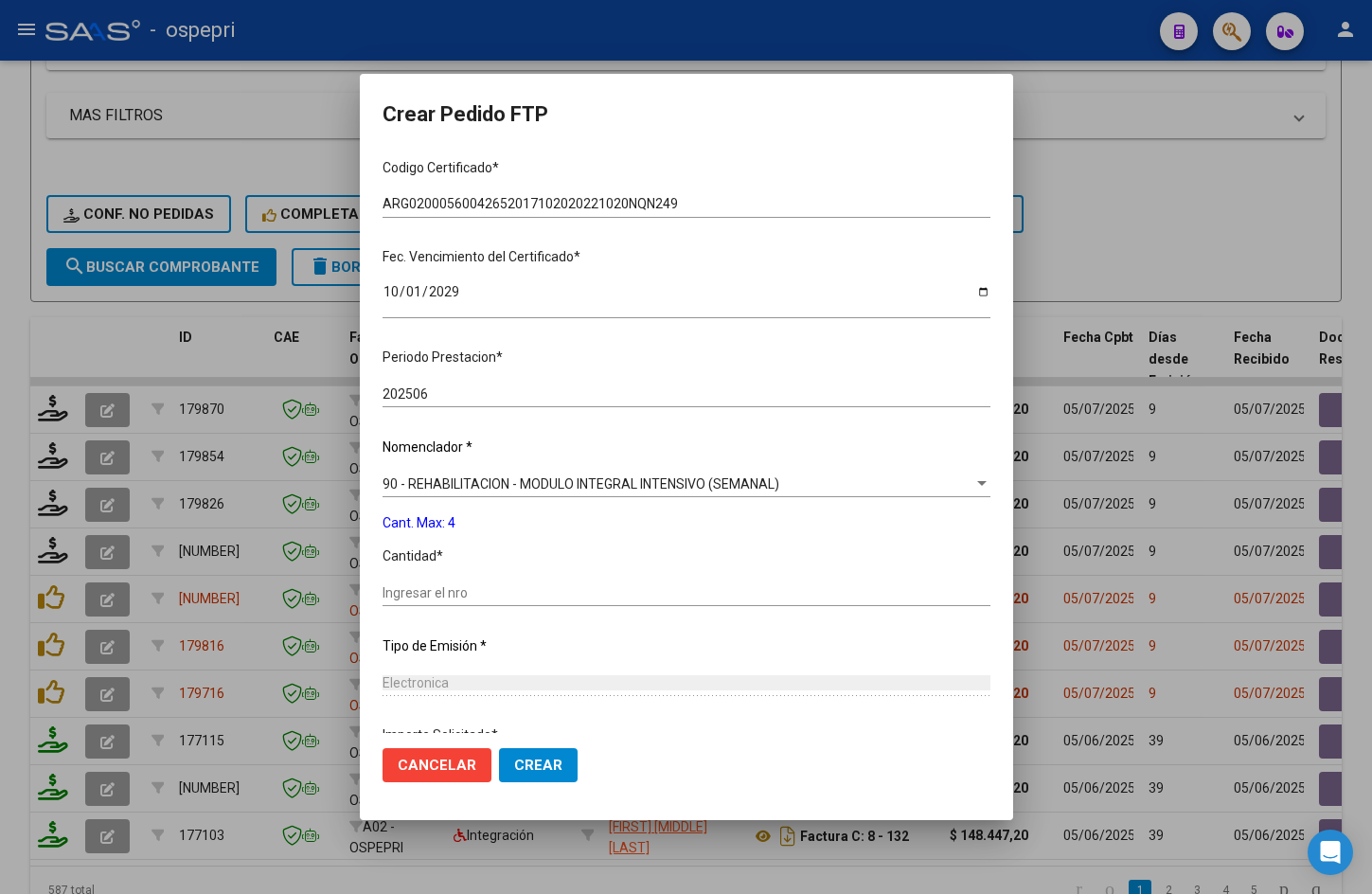 scroll, scrollTop: 537, scrollLeft: 0, axis: vertical 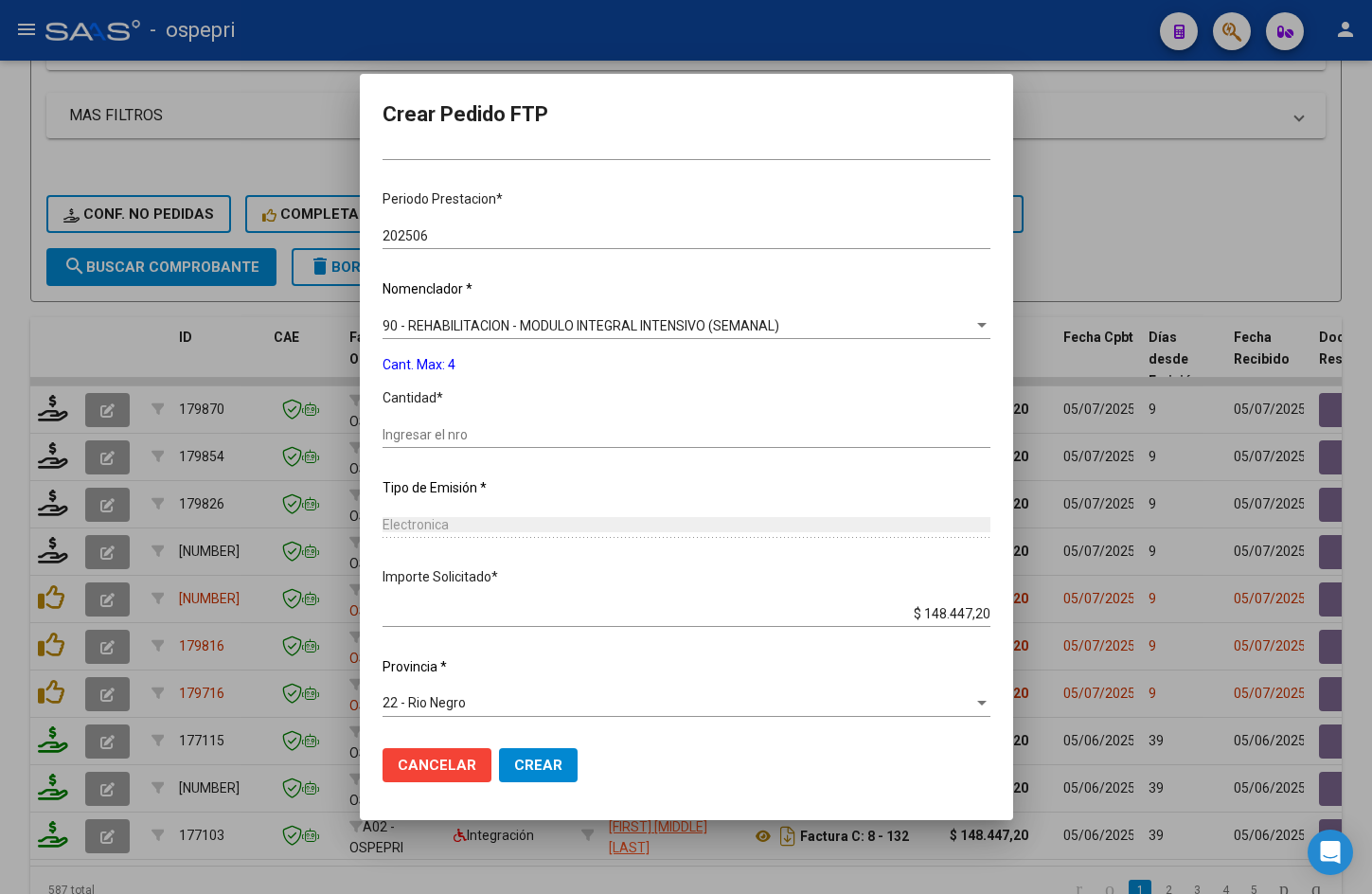 click on "Ingresar el nro" at bounding box center [686, 435] 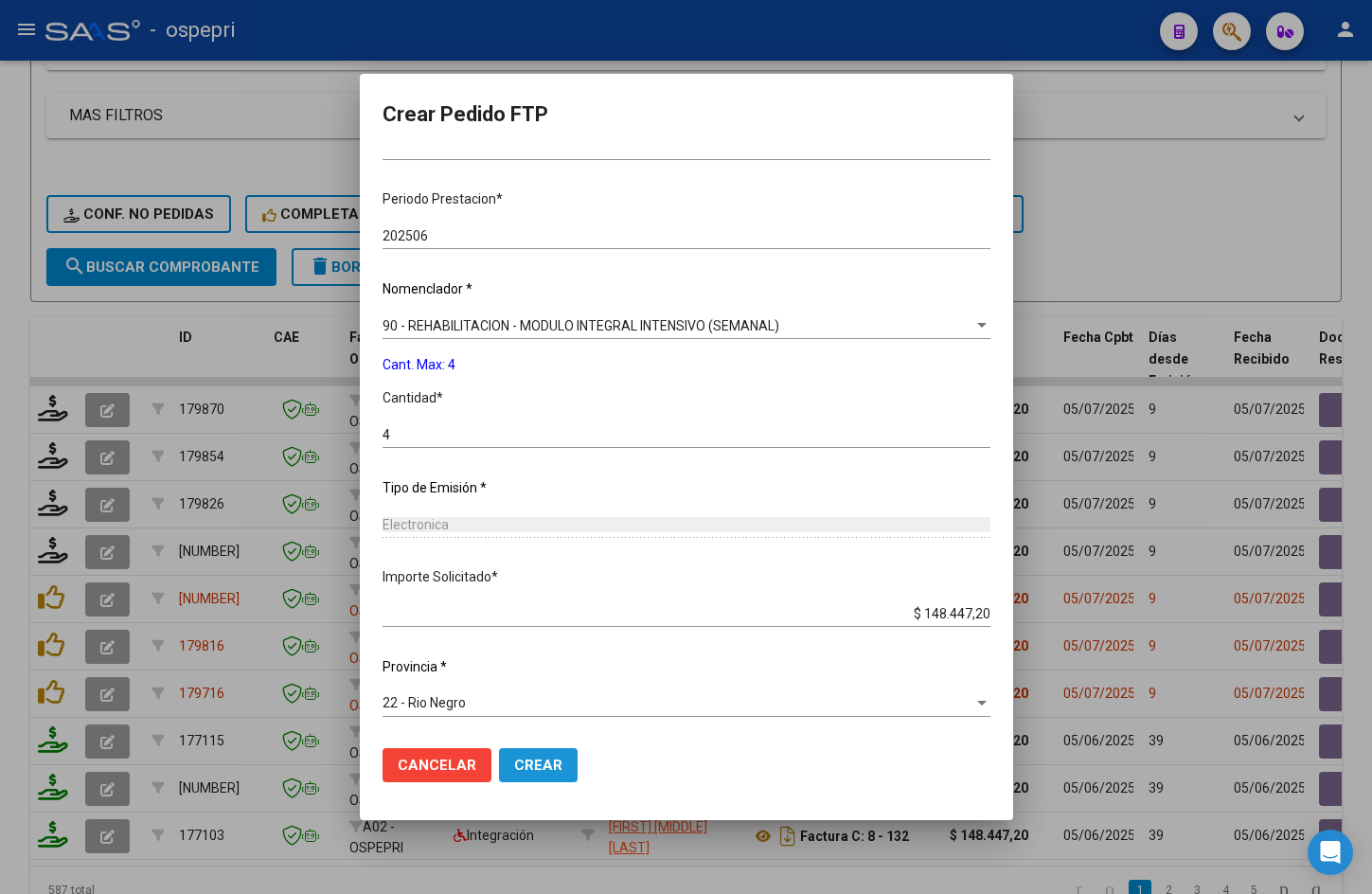 click on "Crear" 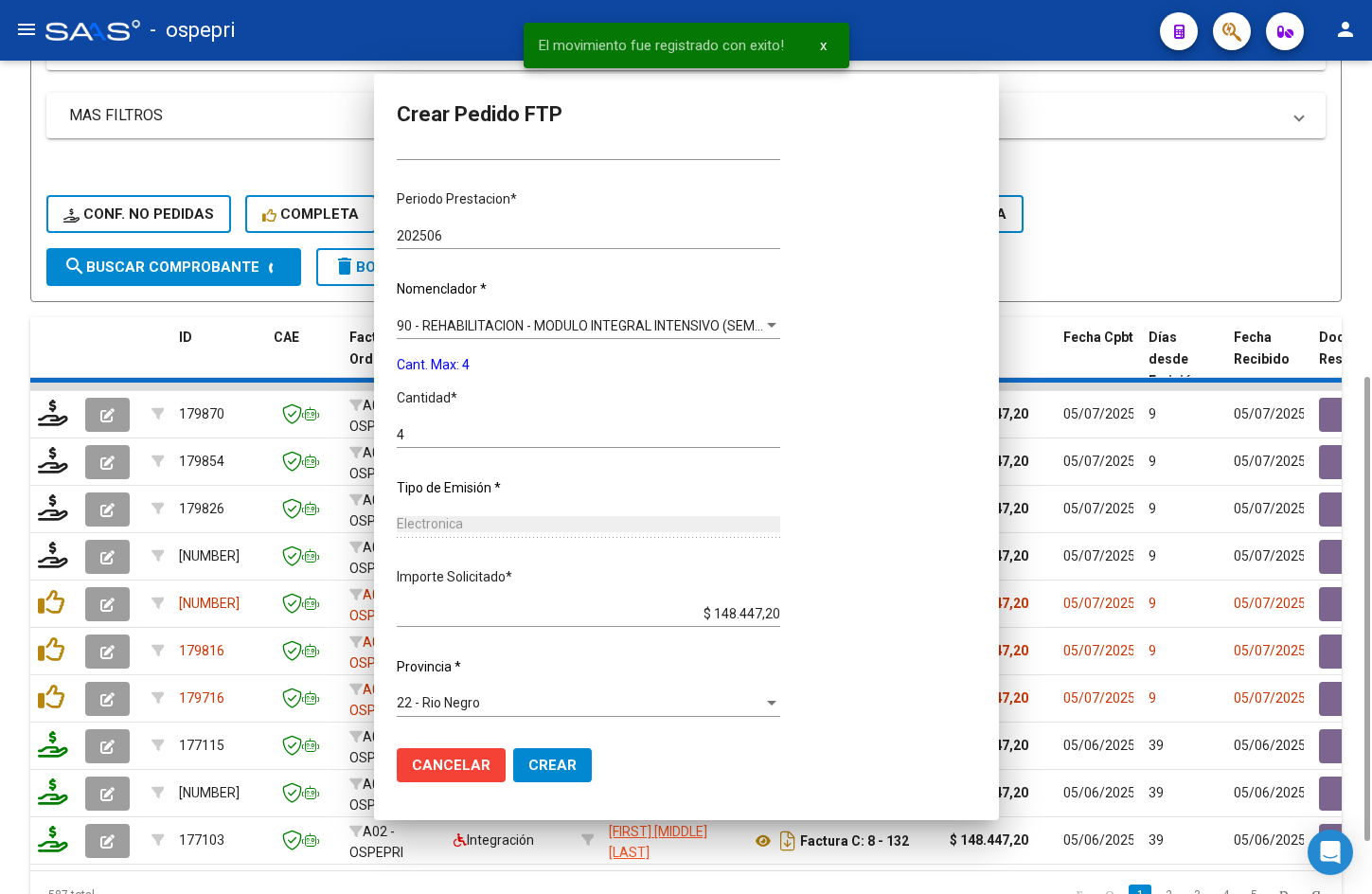 scroll, scrollTop: 0, scrollLeft: 0, axis: both 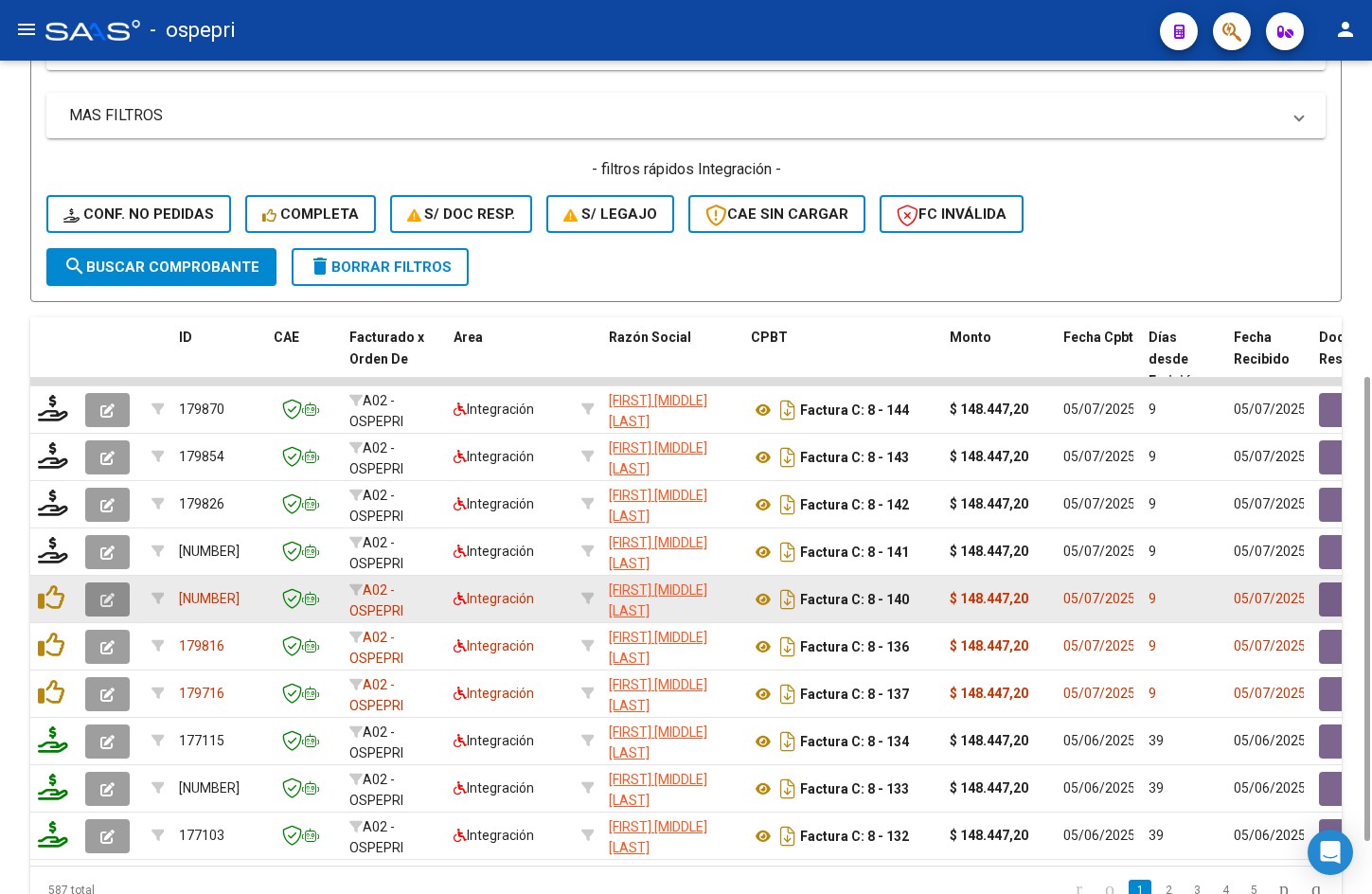 click 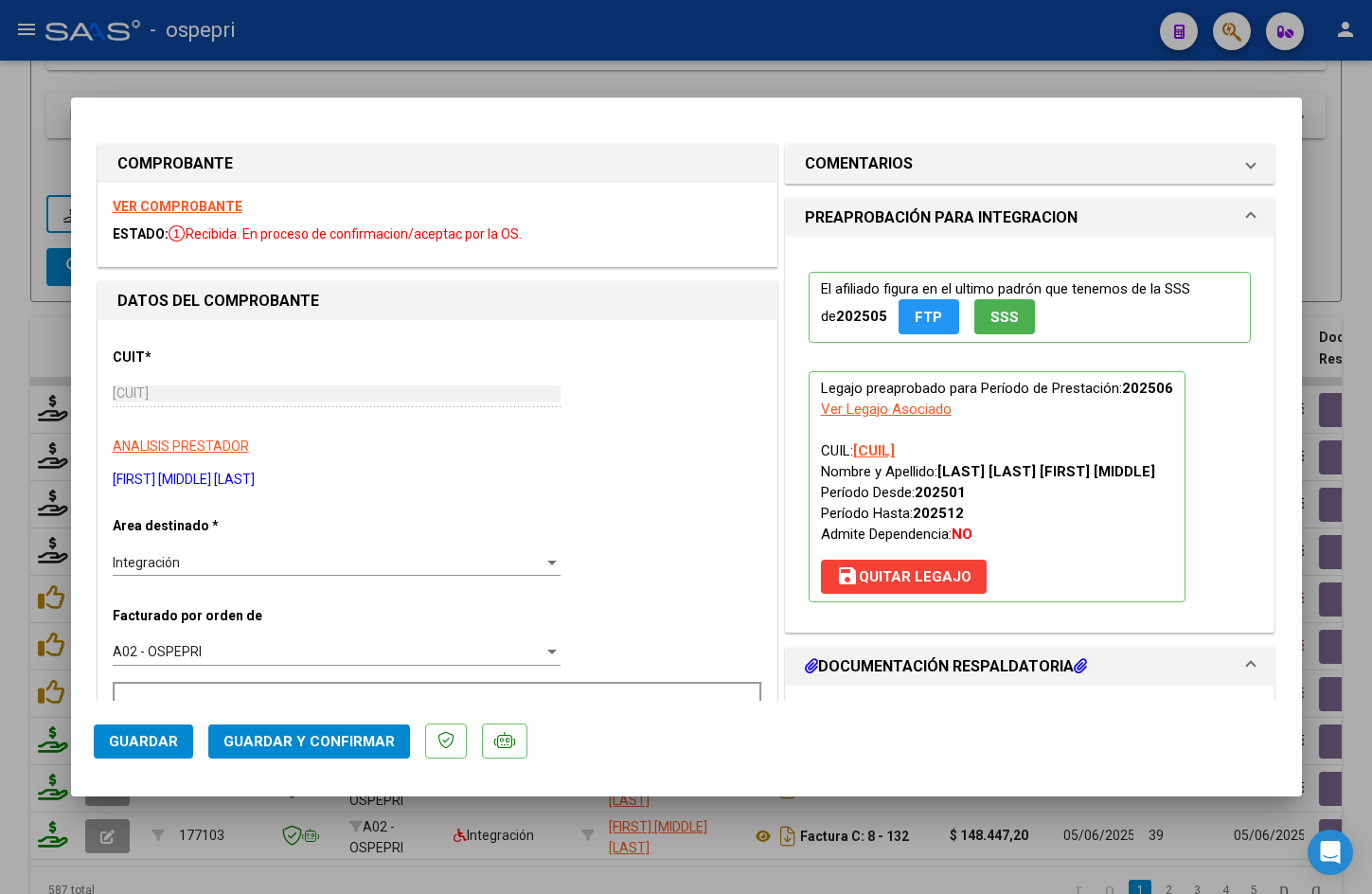 click on "VER COMPROBANTE" at bounding box center [177, 206] 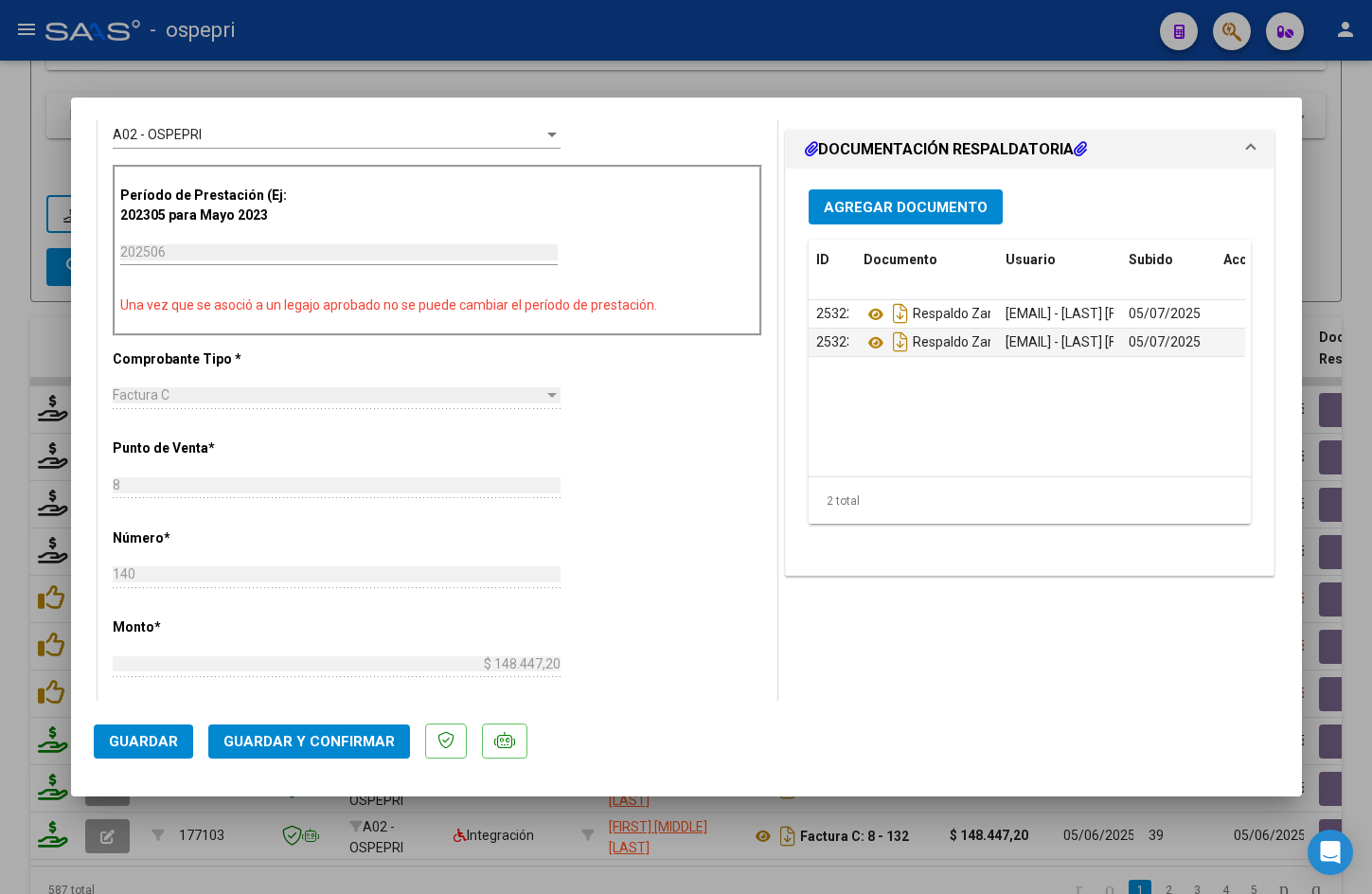 scroll, scrollTop: 568, scrollLeft: 0, axis: vertical 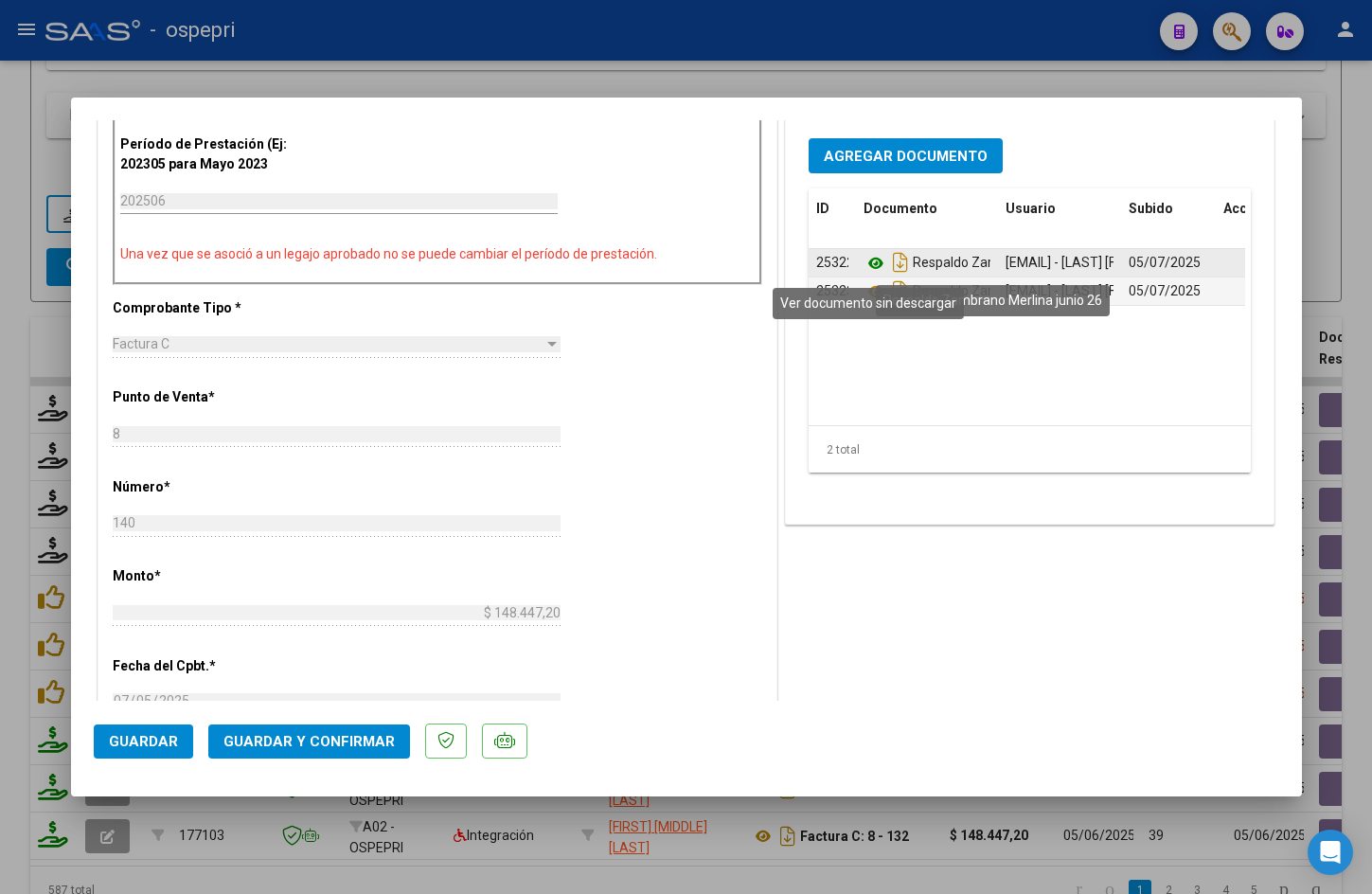 click 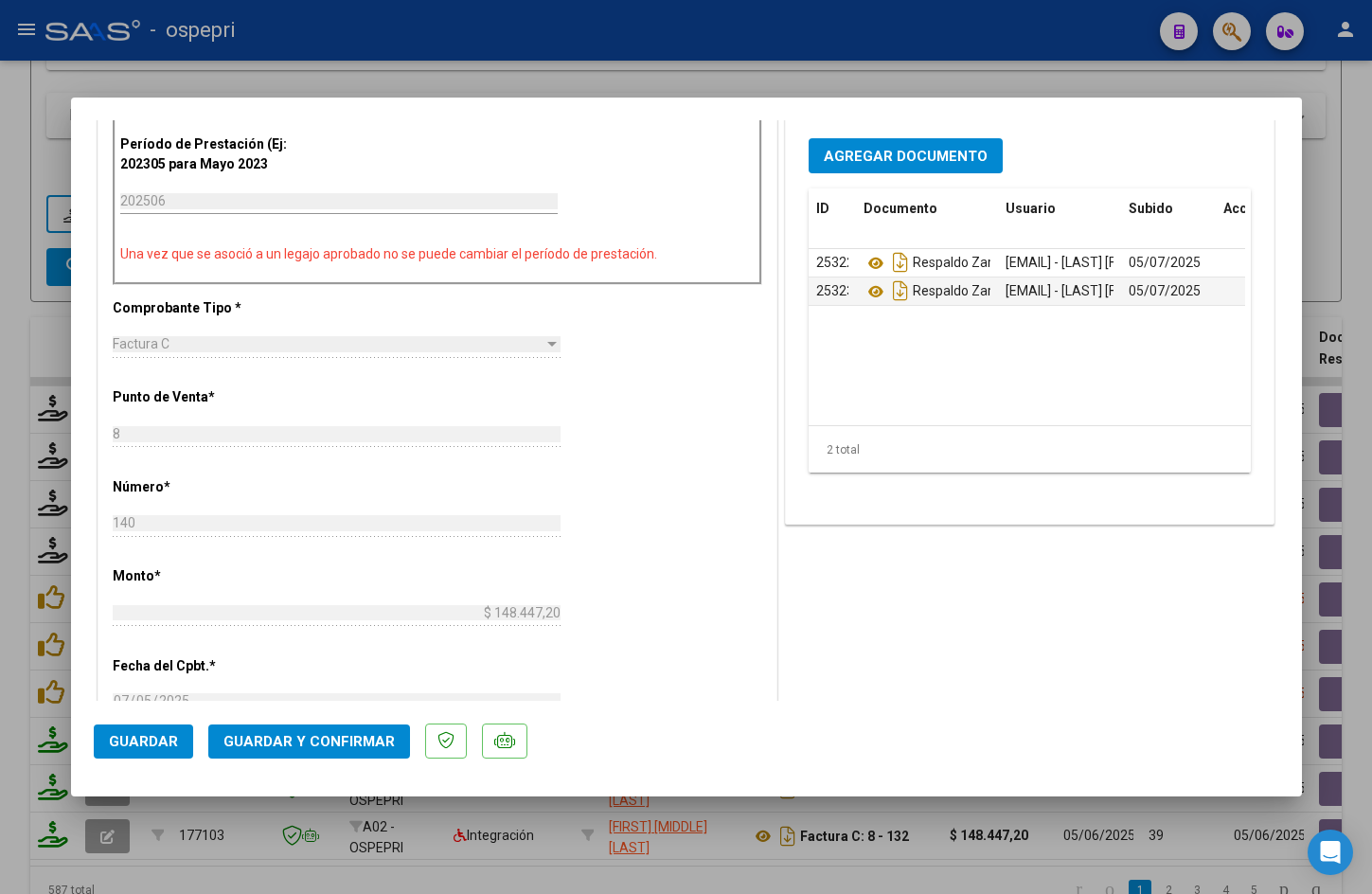 click on "Guardar y Confirmar" 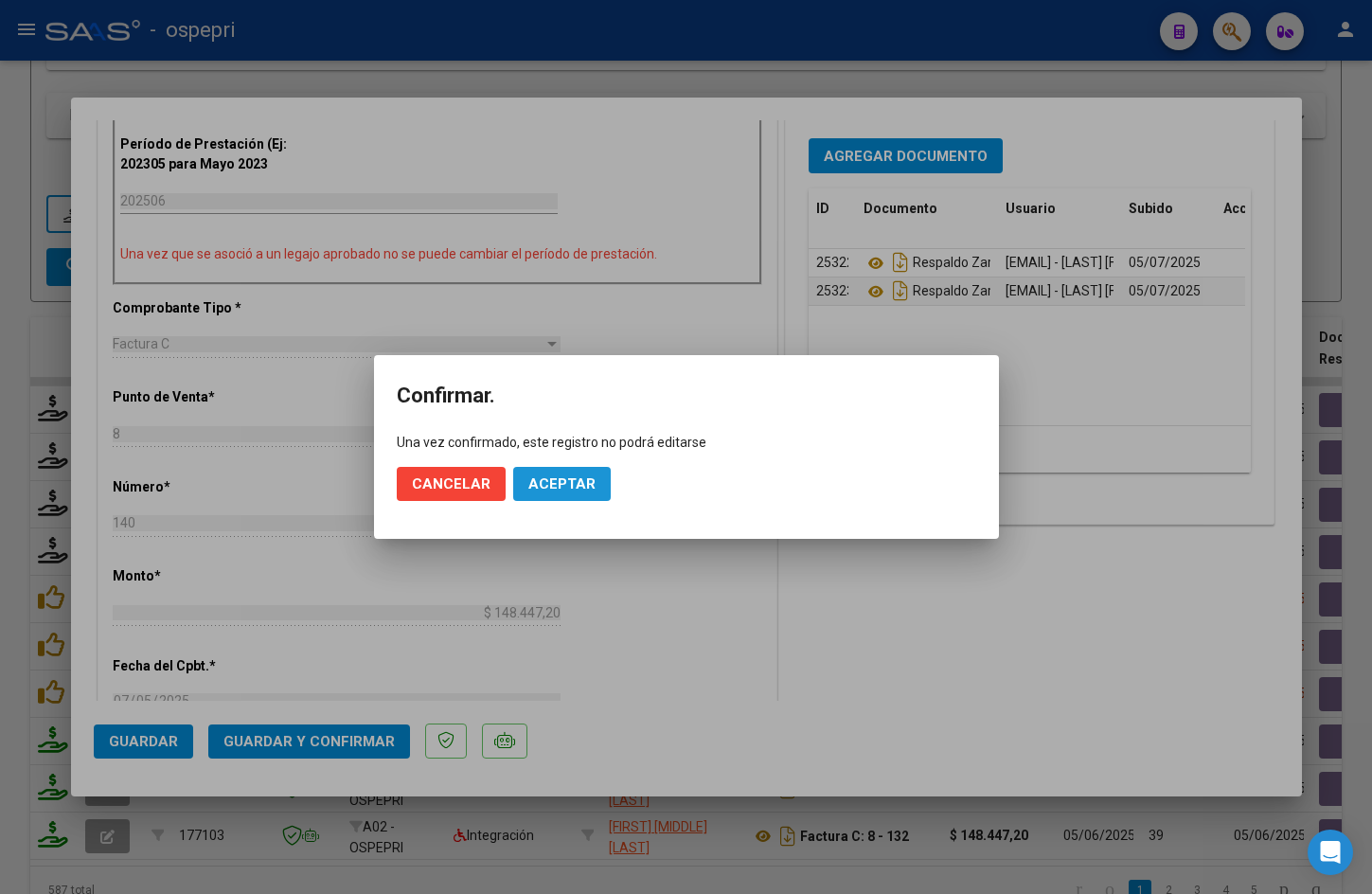 click on "Aceptar" 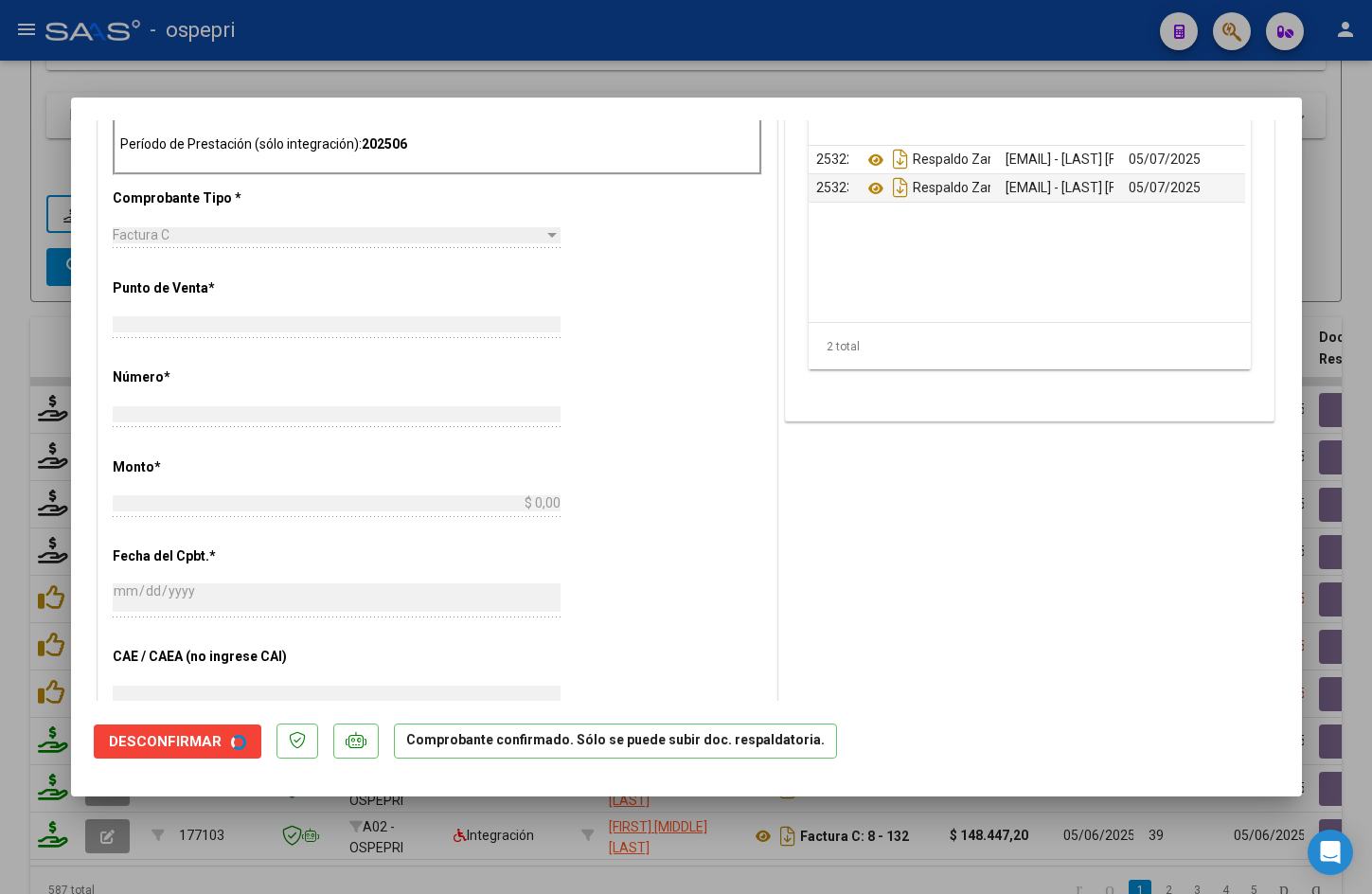 scroll, scrollTop: 0, scrollLeft: 0, axis: both 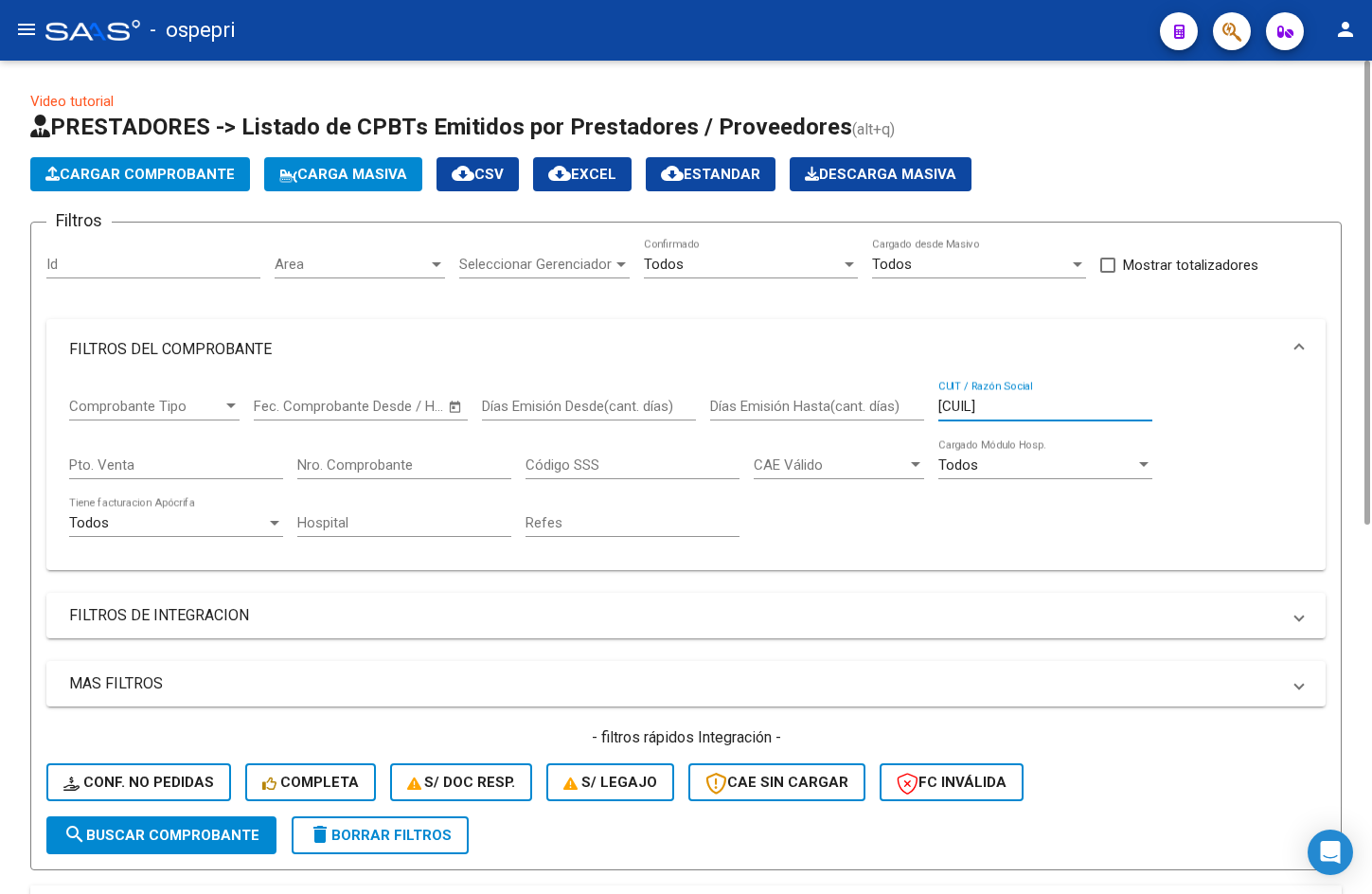 click on "[CUIL]" at bounding box center (1045, 406) 